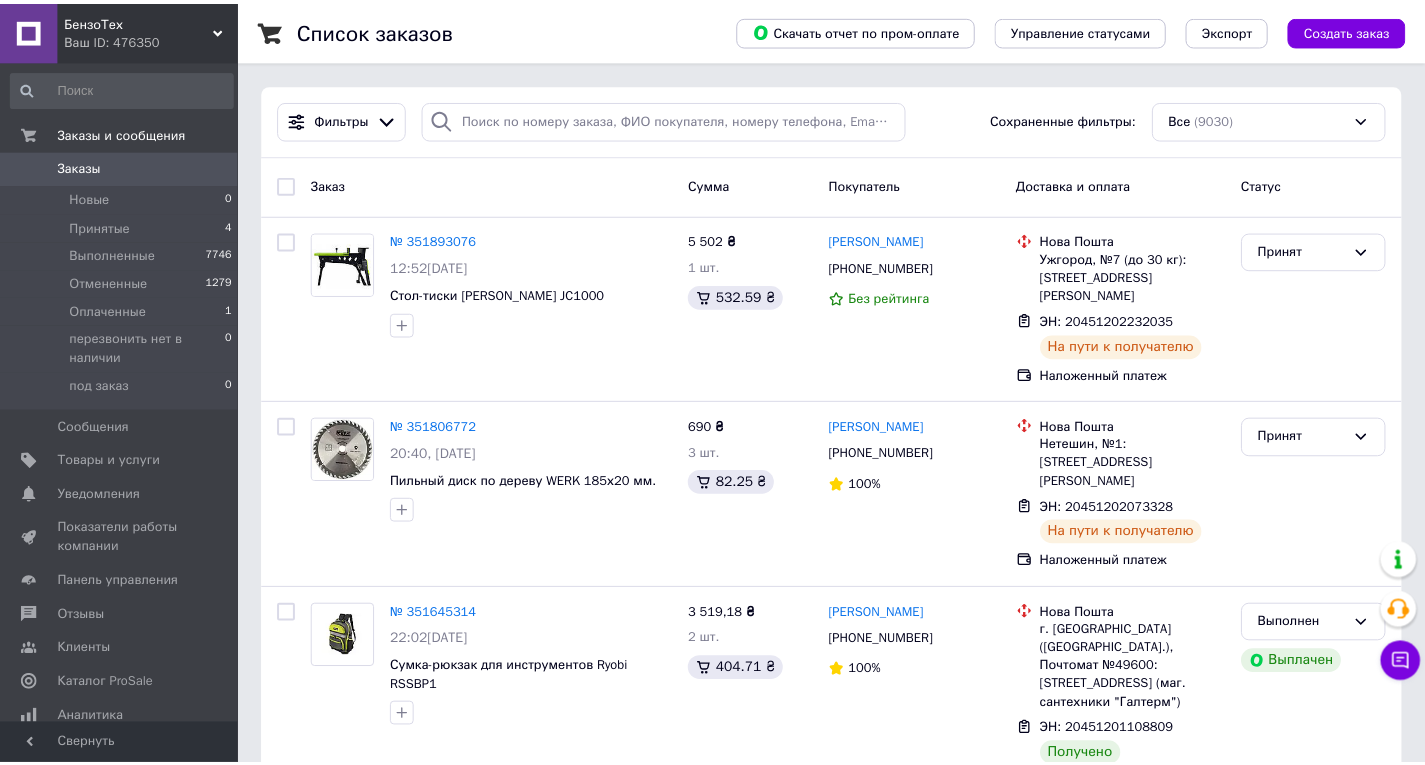 scroll, scrollTop: 0, scrollLeft: 0, axis: both 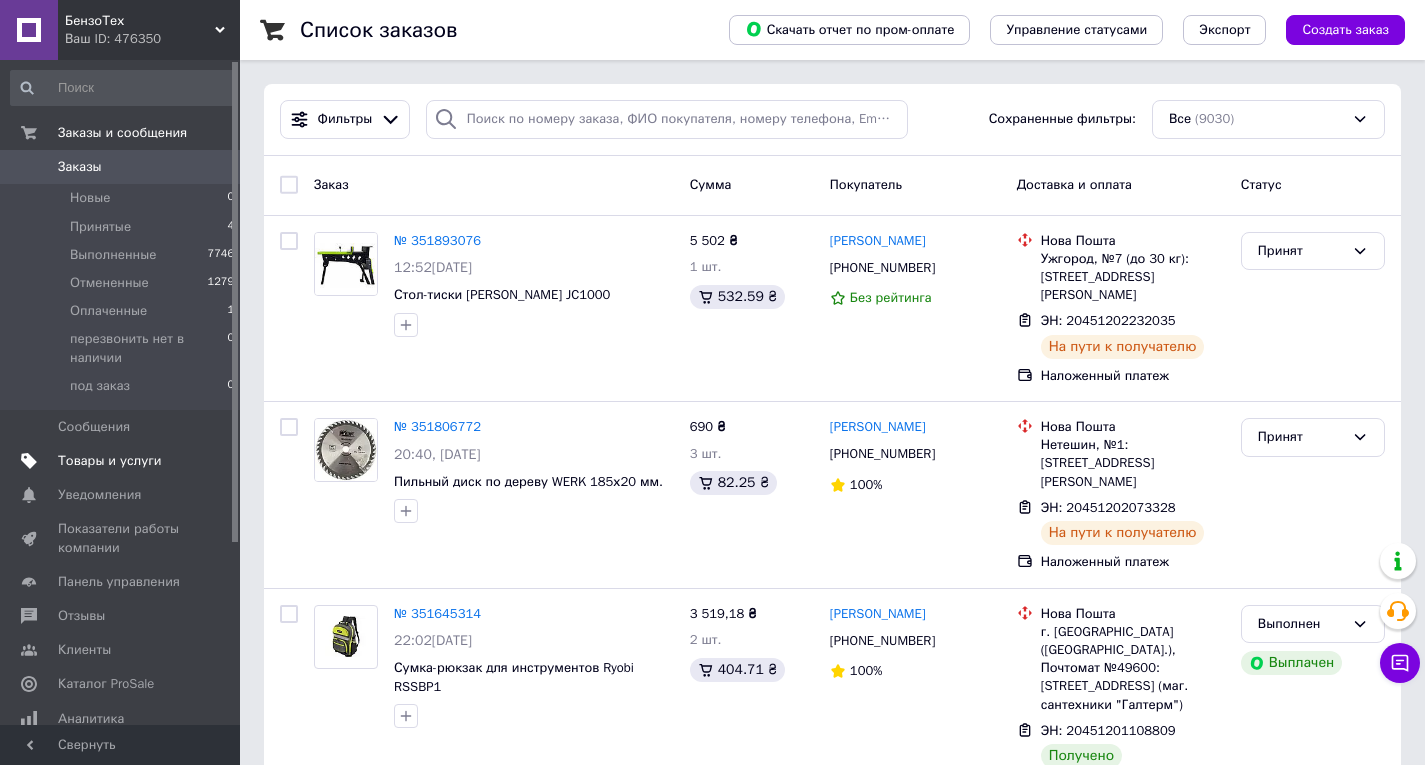 click on "Товары и услуги" at bounding box center [110, 461] 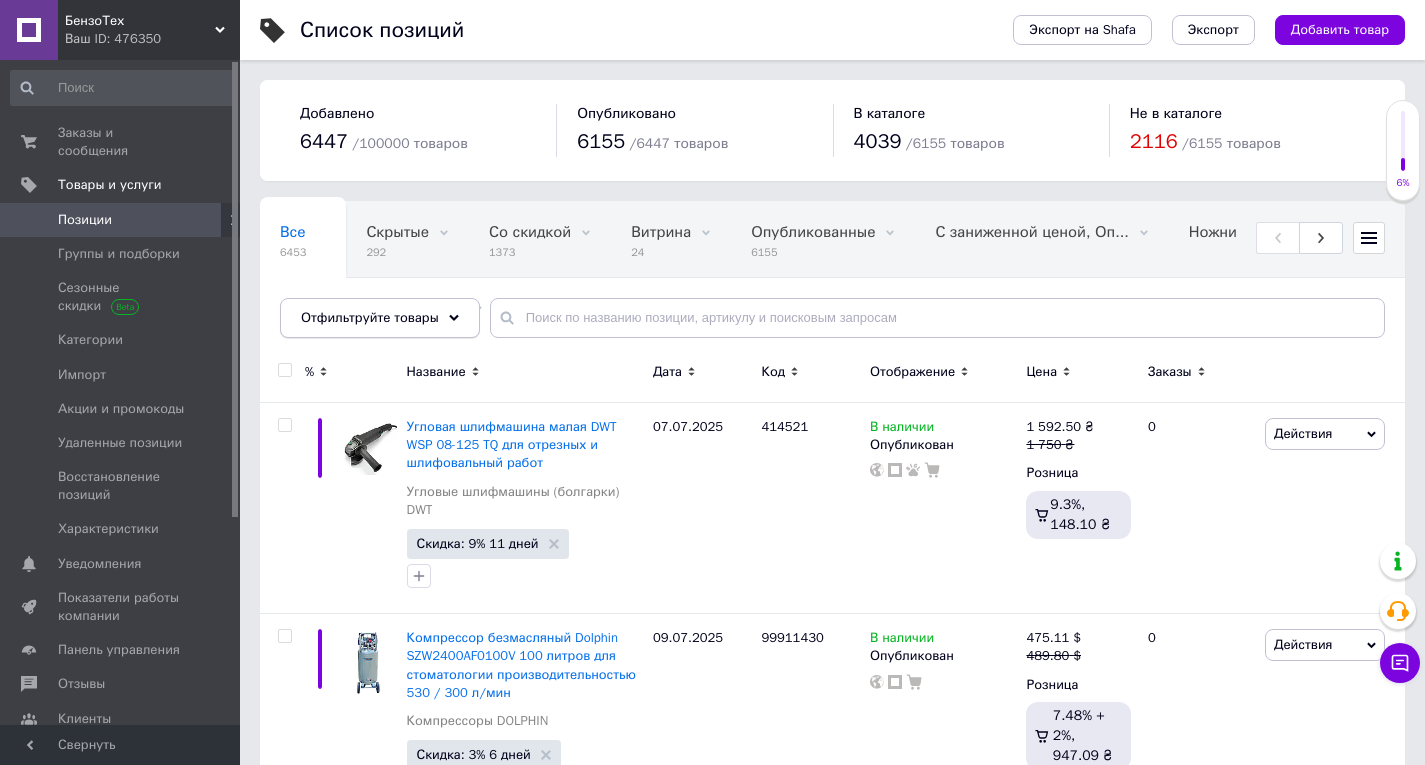 click on "Отфильтруйте товары" at bounding box center [380, 318] 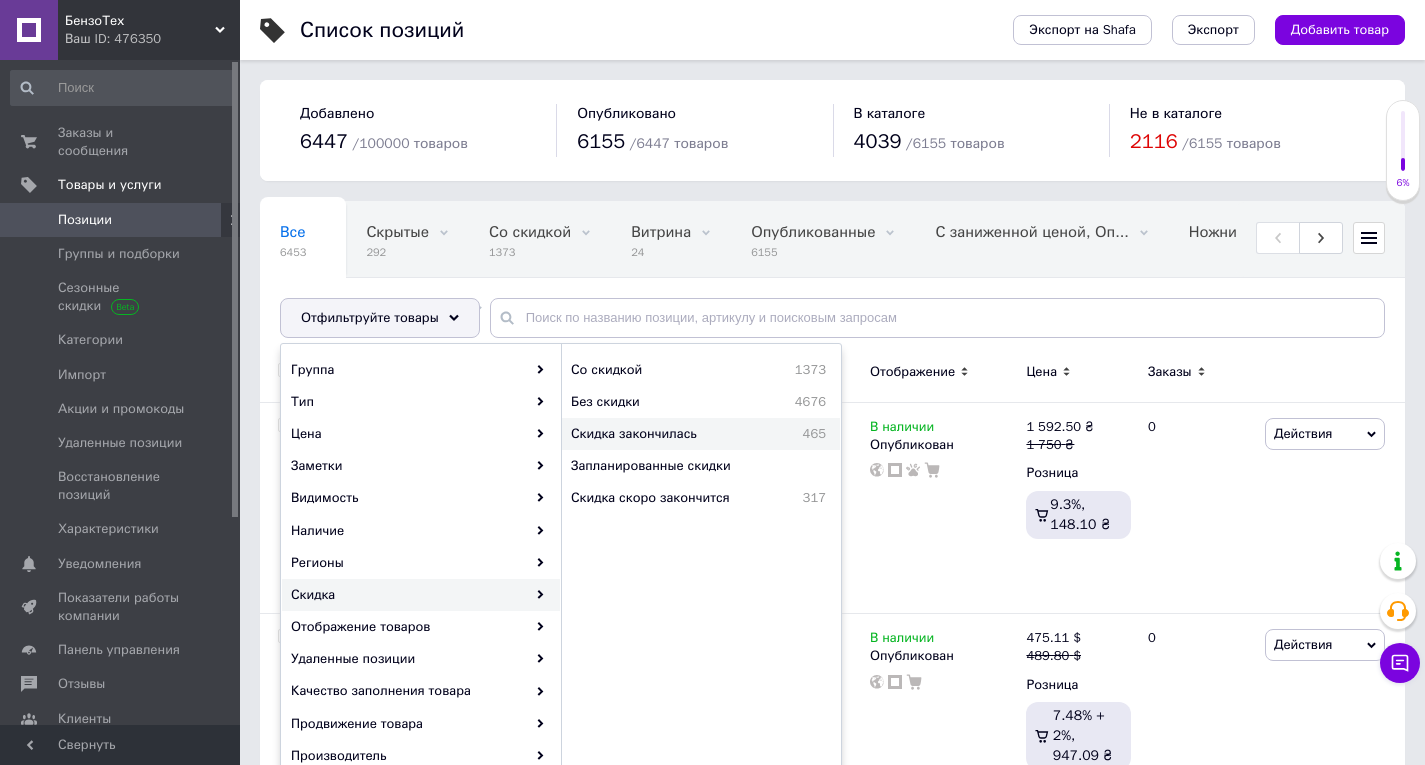 click on "Скидка закончилась" at bounding box center (672, 434) 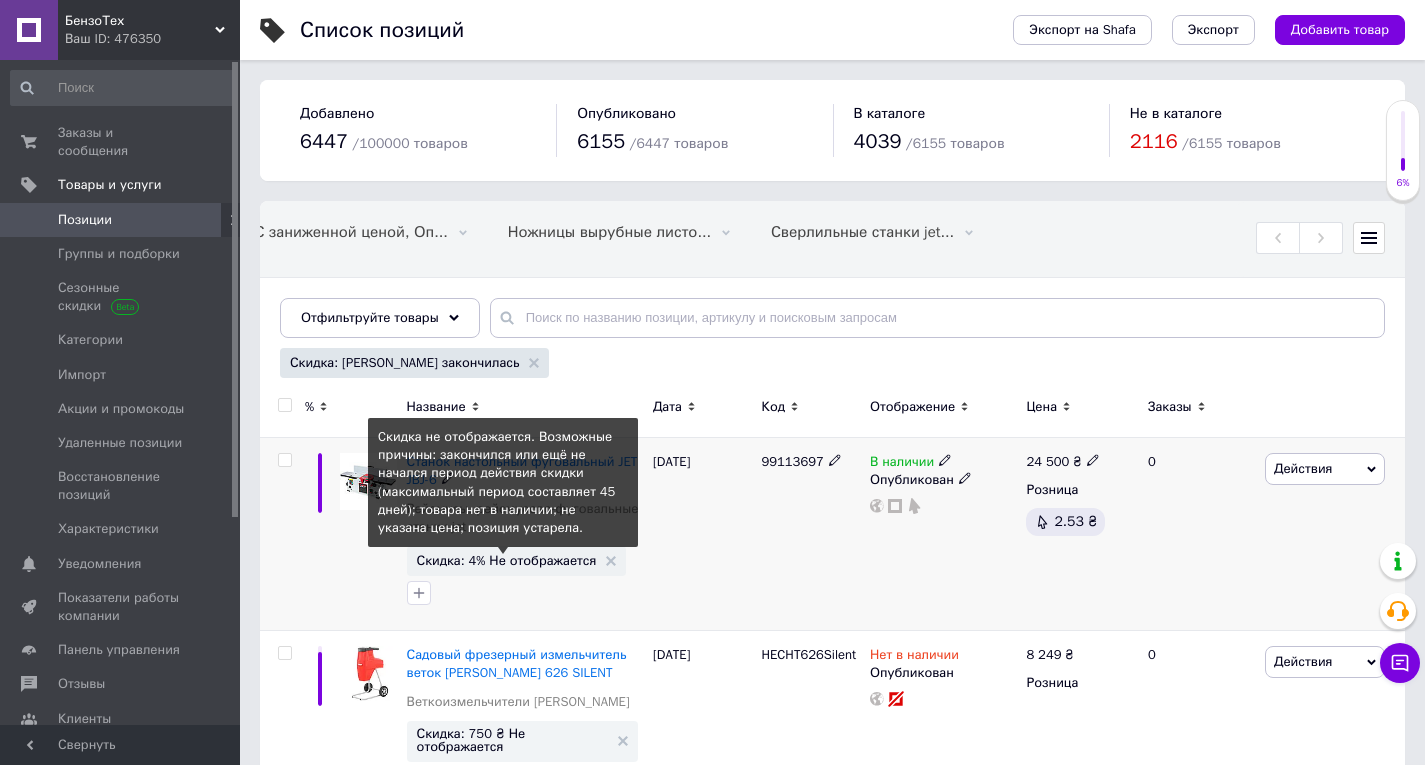 click on "Скидка: 4% Не отображается" at bounding box center [507, 560] 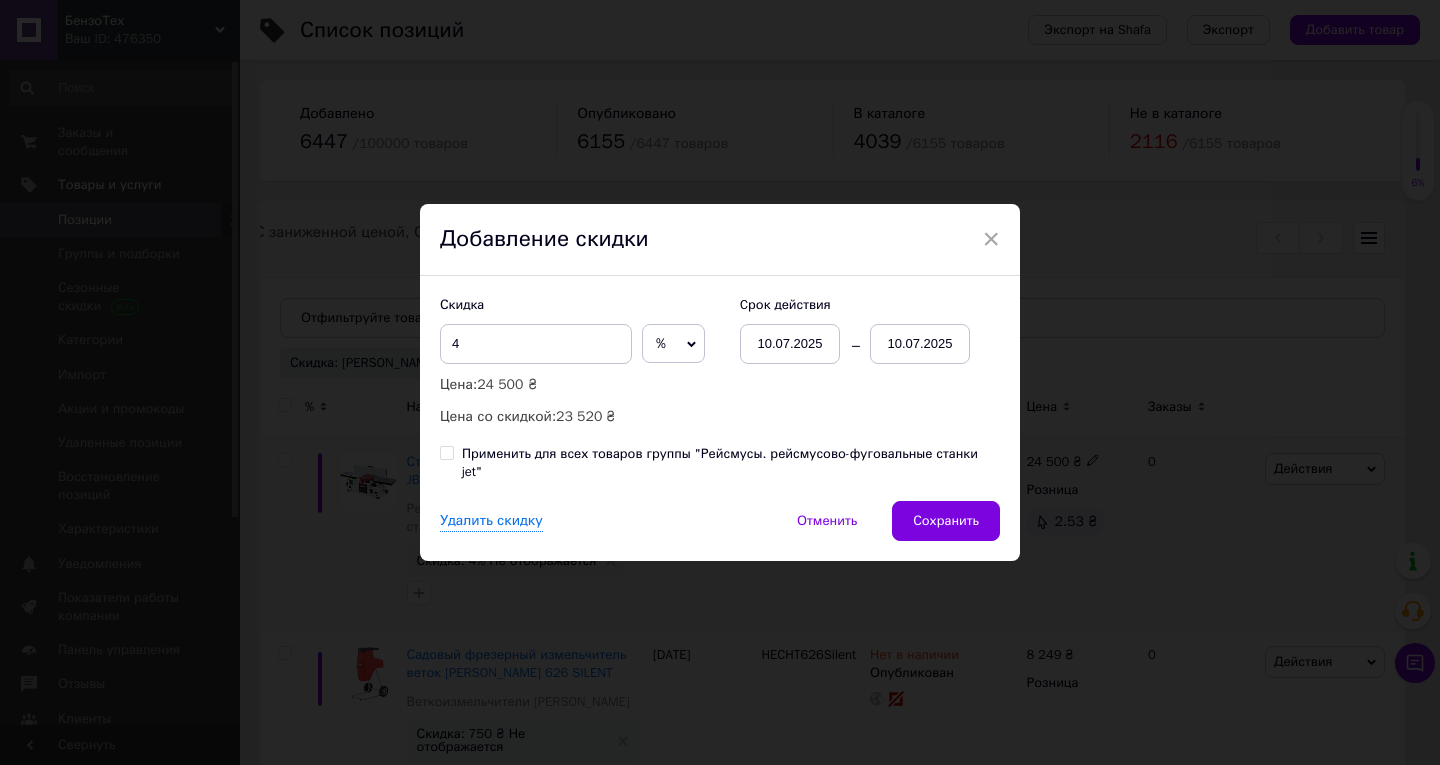 click on "10.07.2025" at bounding box center (920, 344) 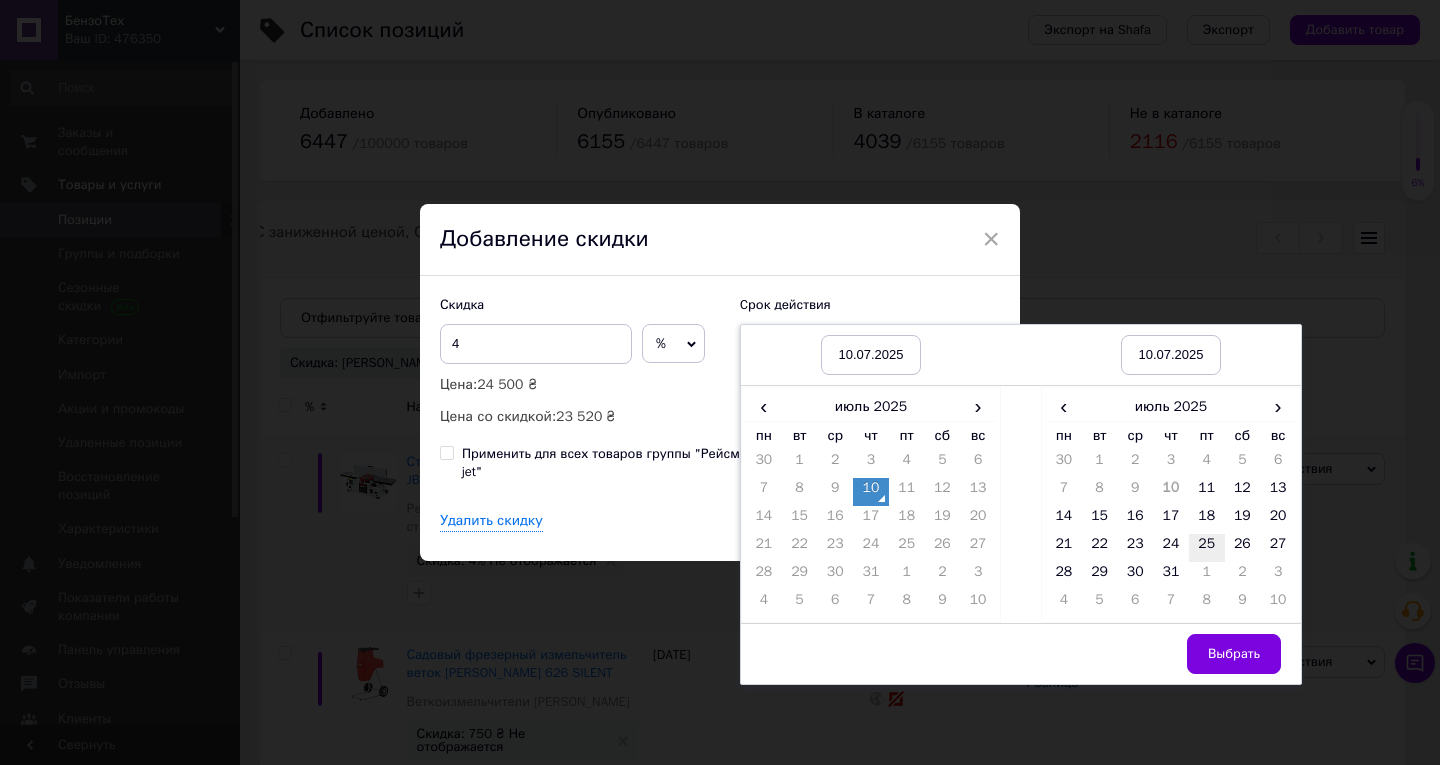 click on "25" at bounding box center [1207, 548] 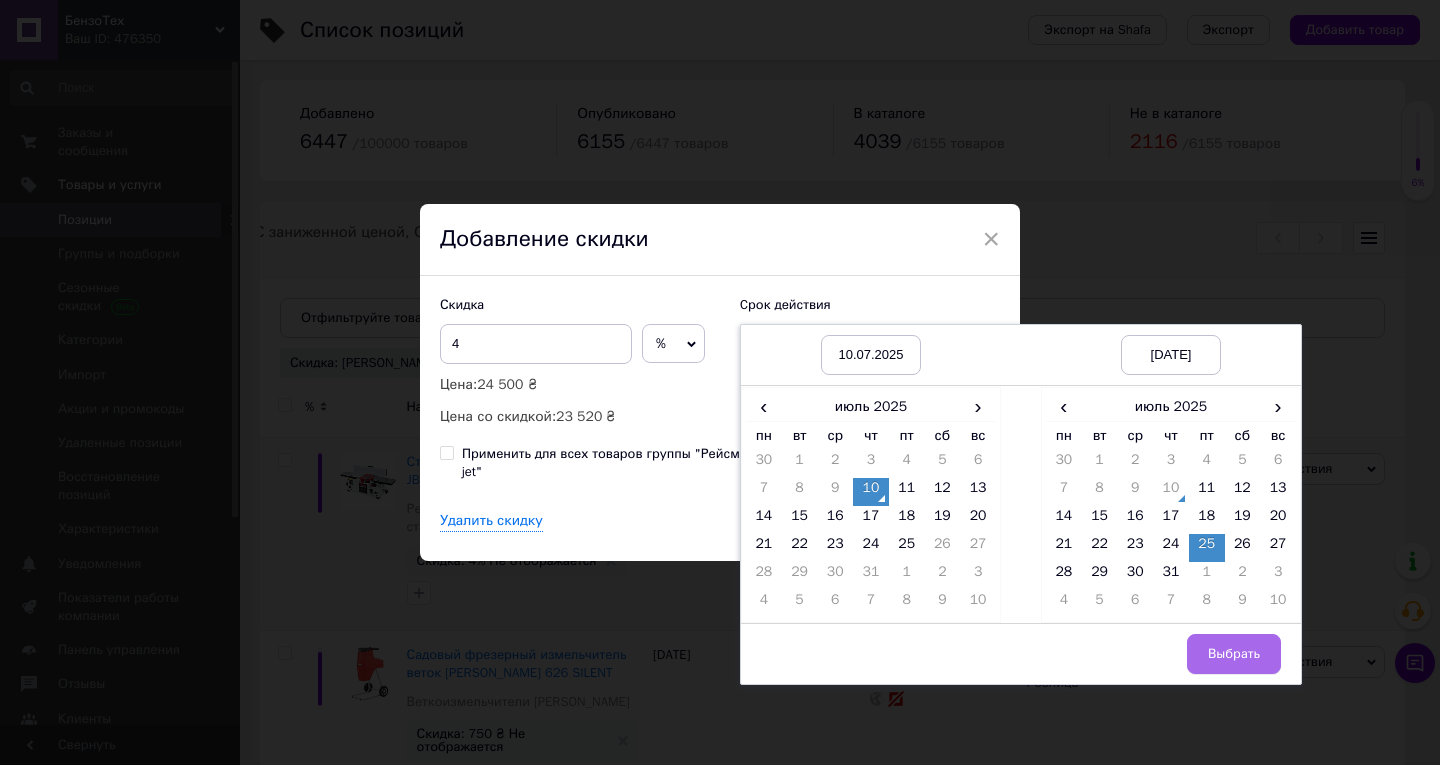 click on "Выбрать" at bounding box center (1234, 654) 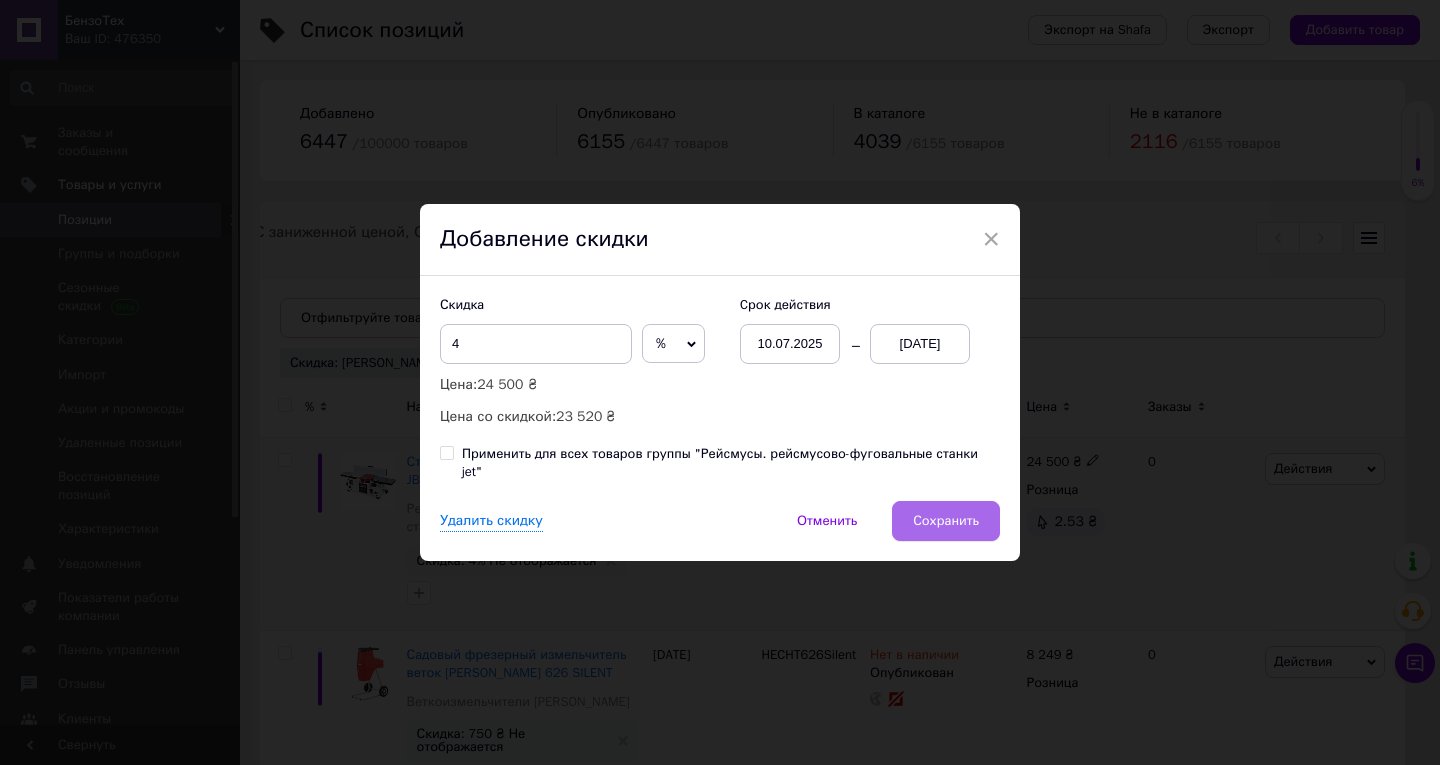 click on "Сохранить" at bounding box center (946, 521) 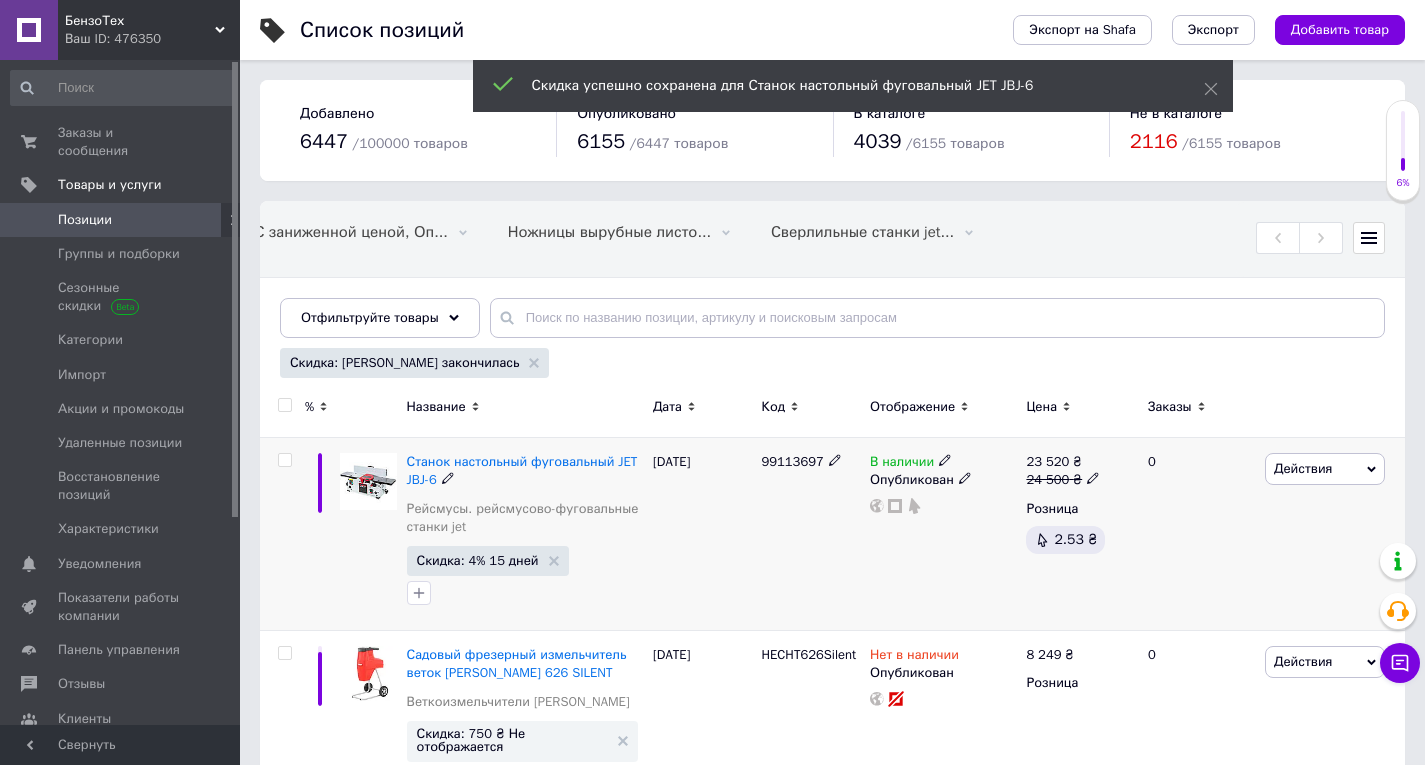 scroll, scrollTop: 0, scrollLeft: 681, axis: horizontal 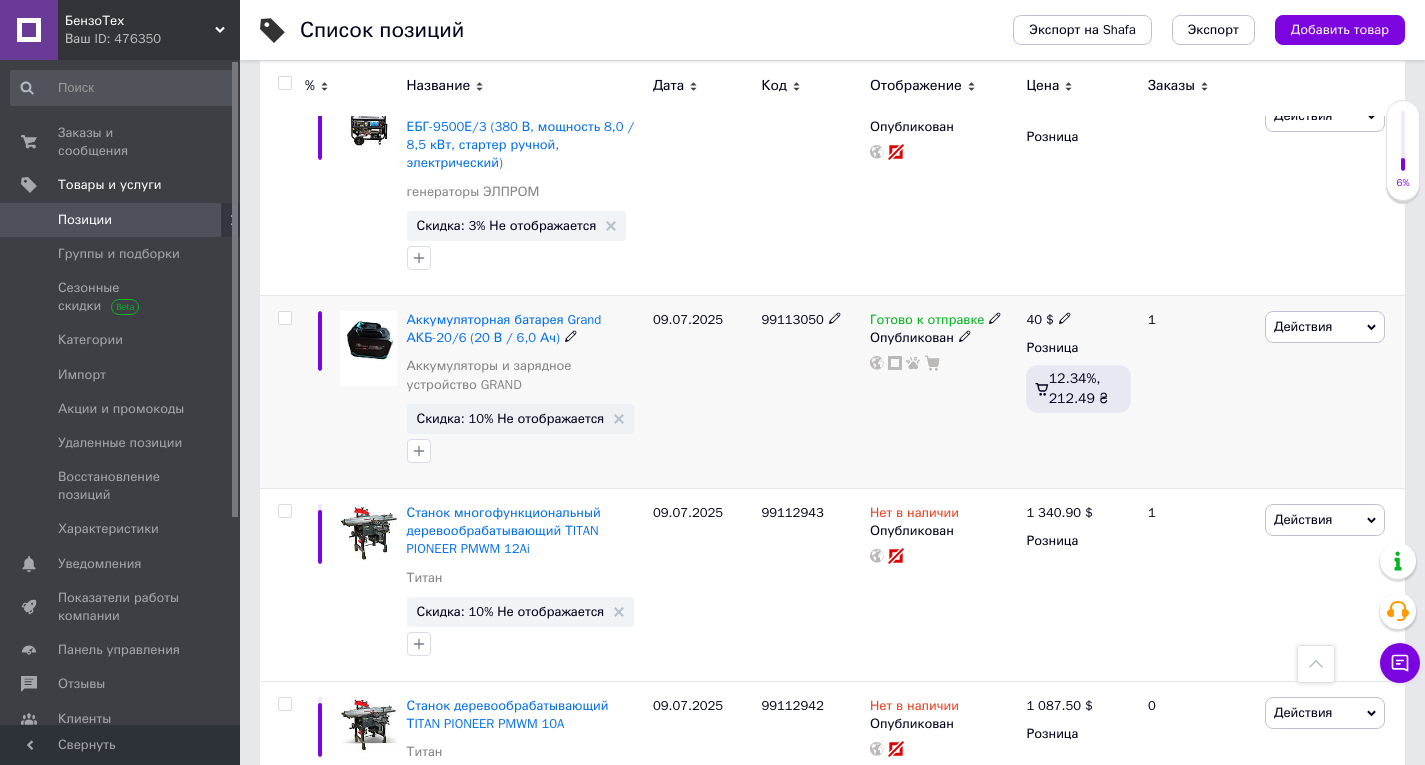 click on "Скидка: 10% Не отображается" at bounding box center [511, 418] 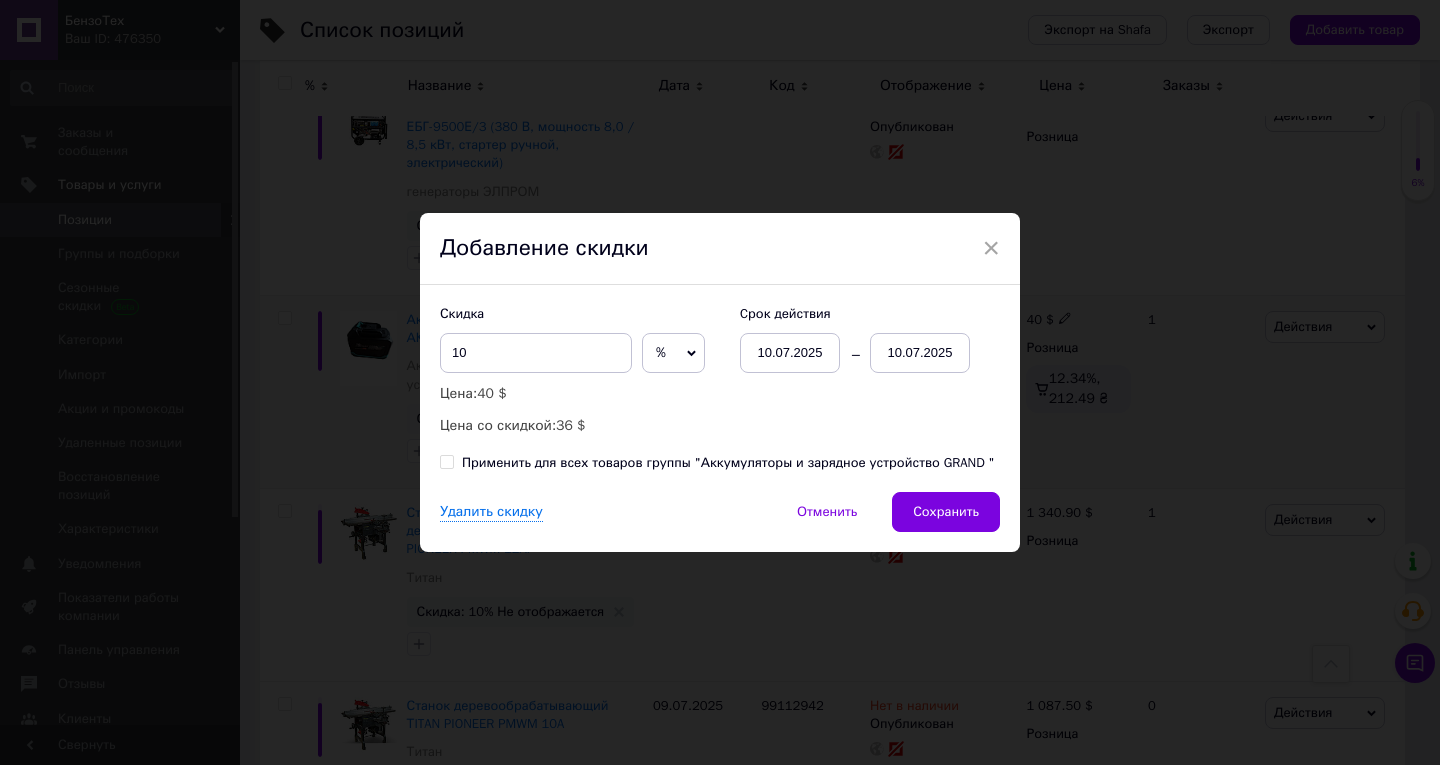 click on "10.07.2025" at bounding box center (920, 353) 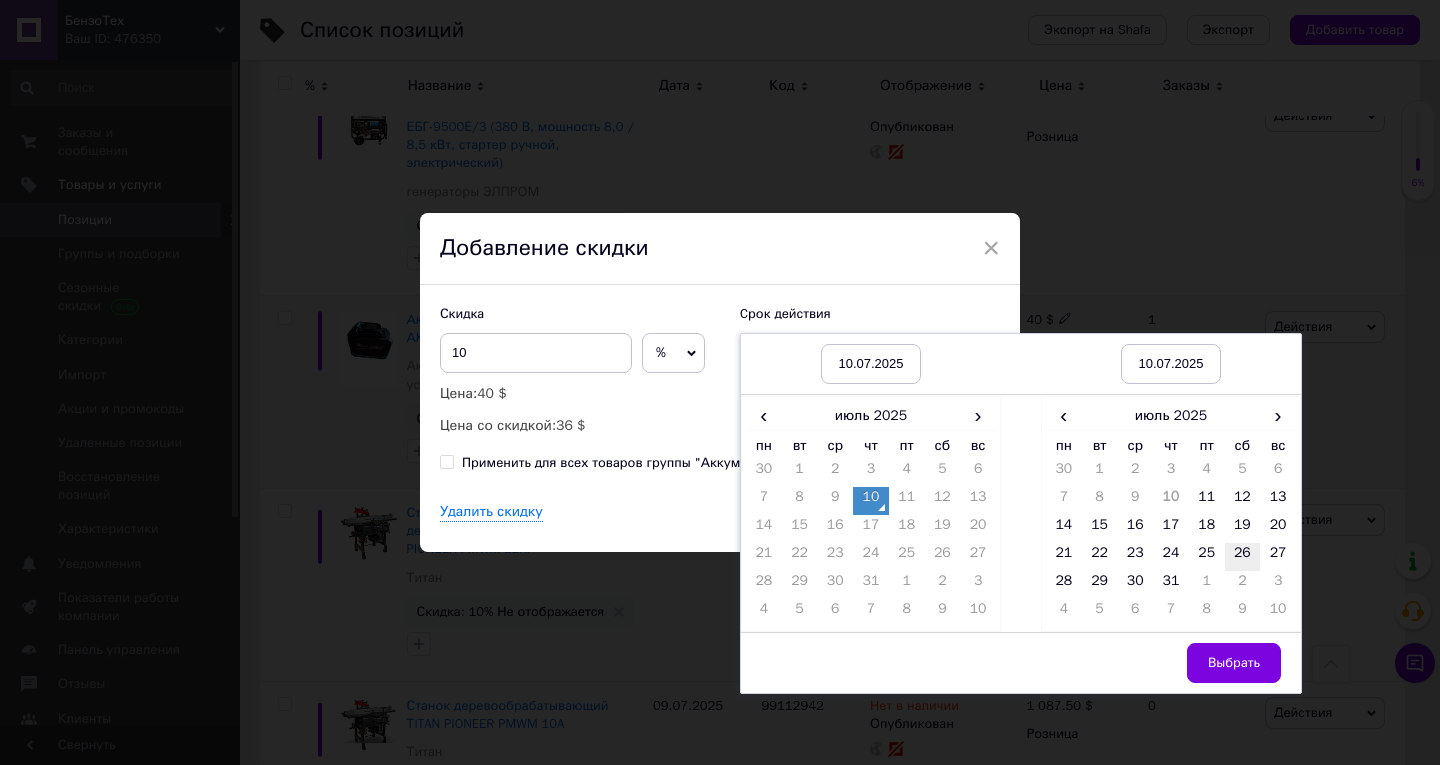 click on "26" at bounding box center (1243, 557) 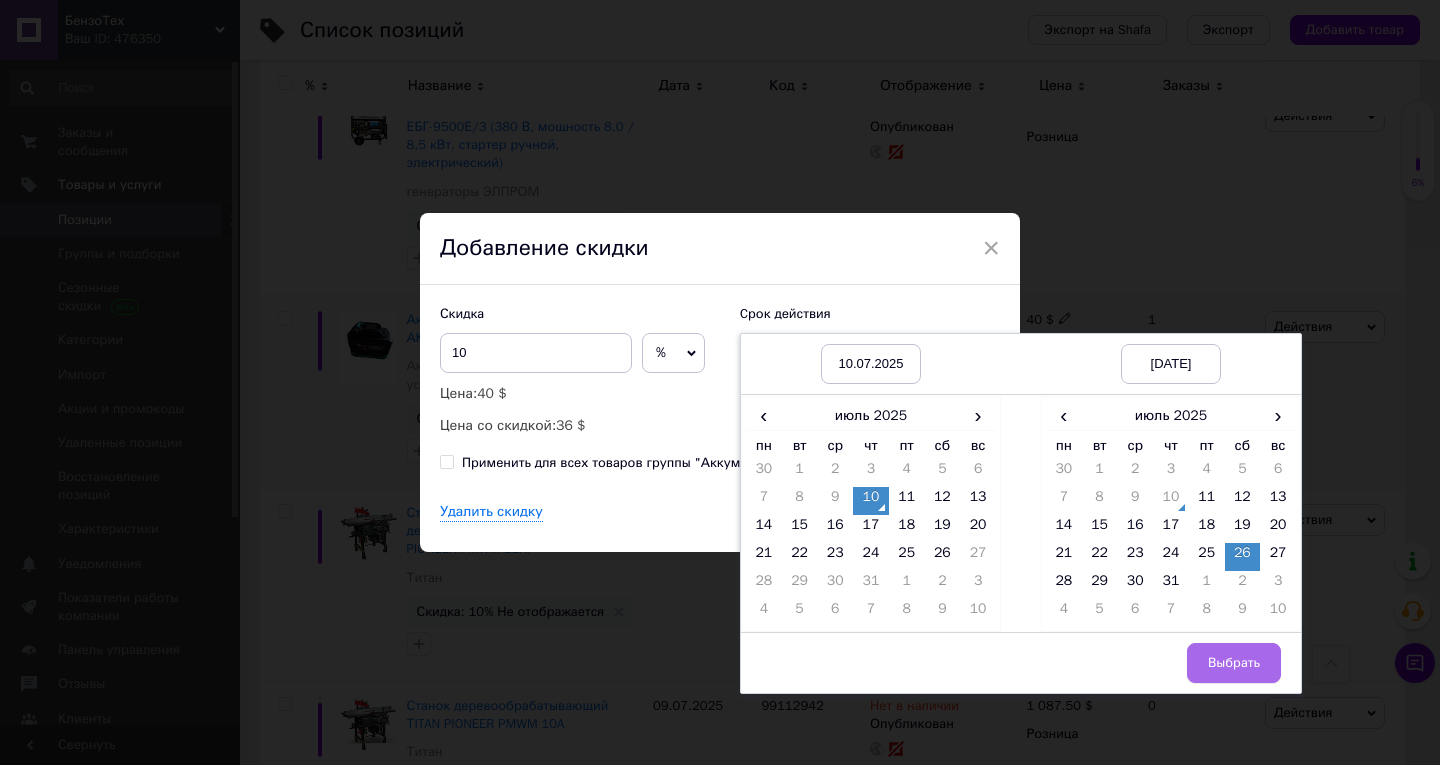 drag, startPoint x: 1227, startPoint y: 666, endPoint x: 1112, endPoint y: 589, distance: 138.39798 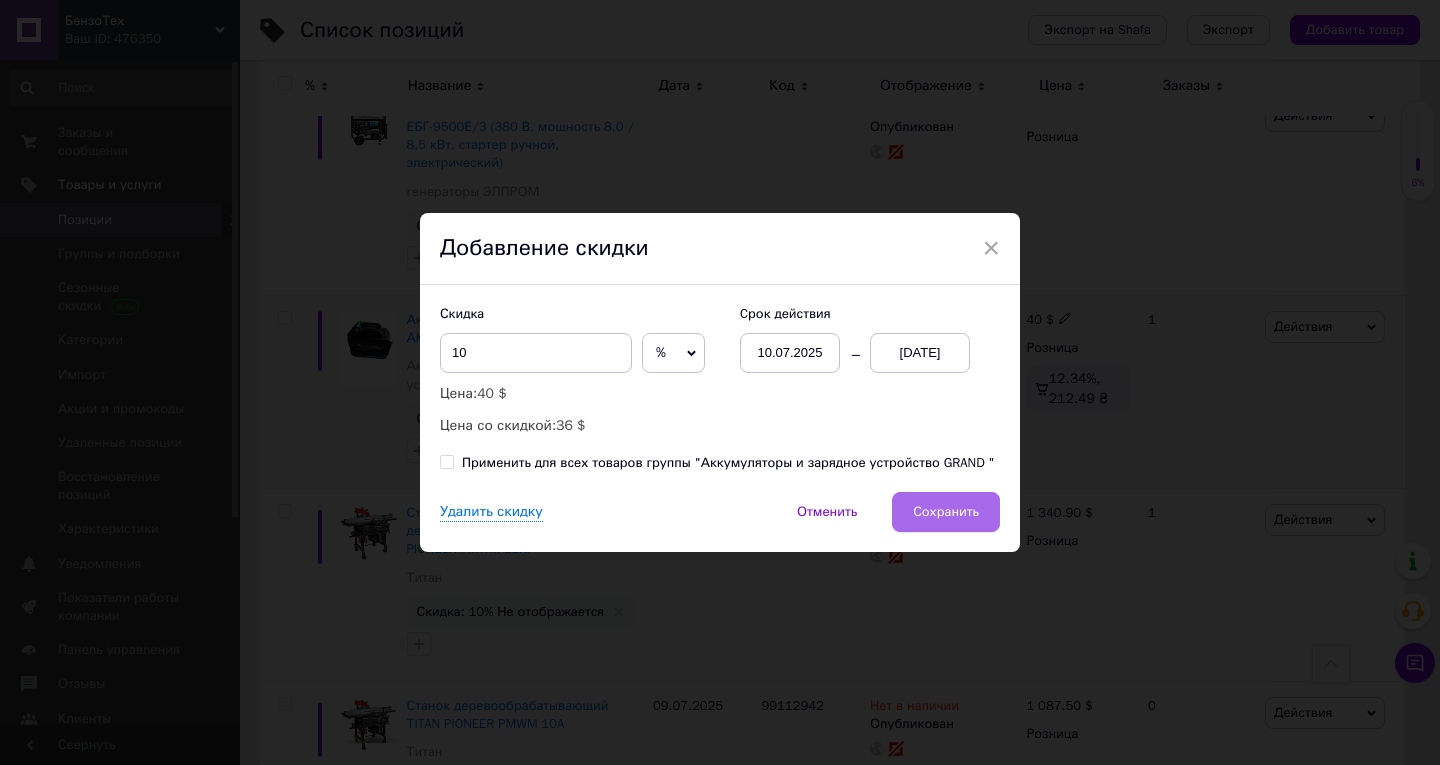 click on "Сохранить" at bounding box center [946, 512] 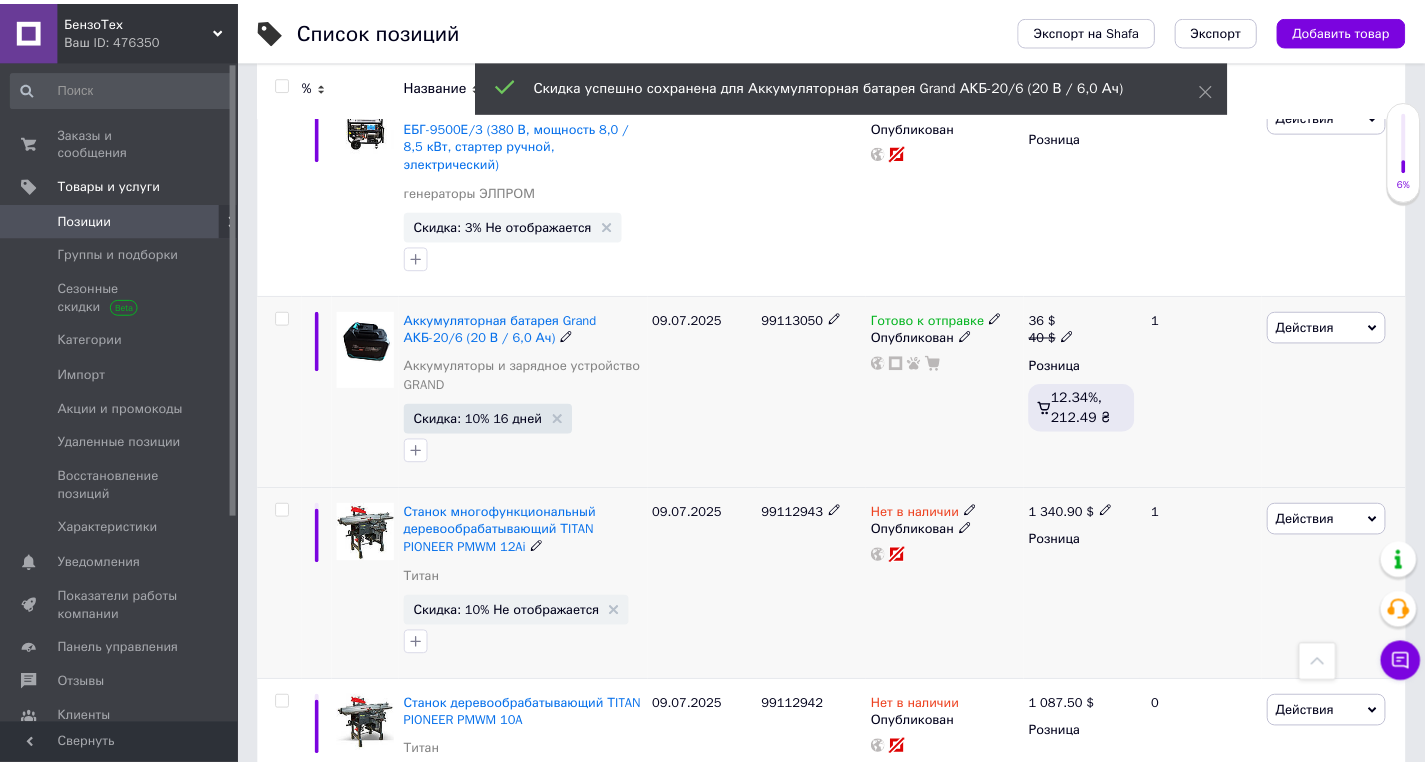 scroll, scrollTop: 0, scrollLeft: 681, axis: horizontal 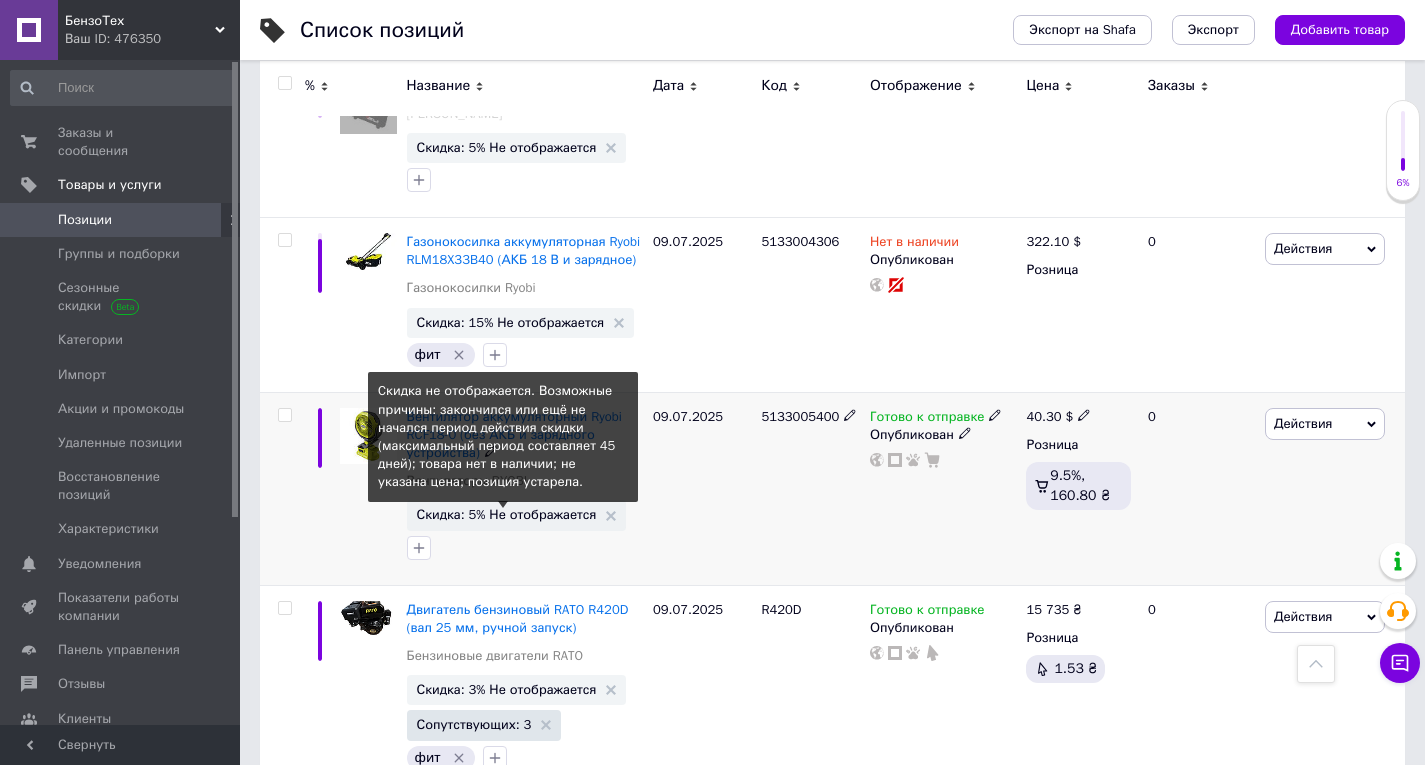 click on "Скидка: 5% Не отображается" at bounding box center (507, 514) 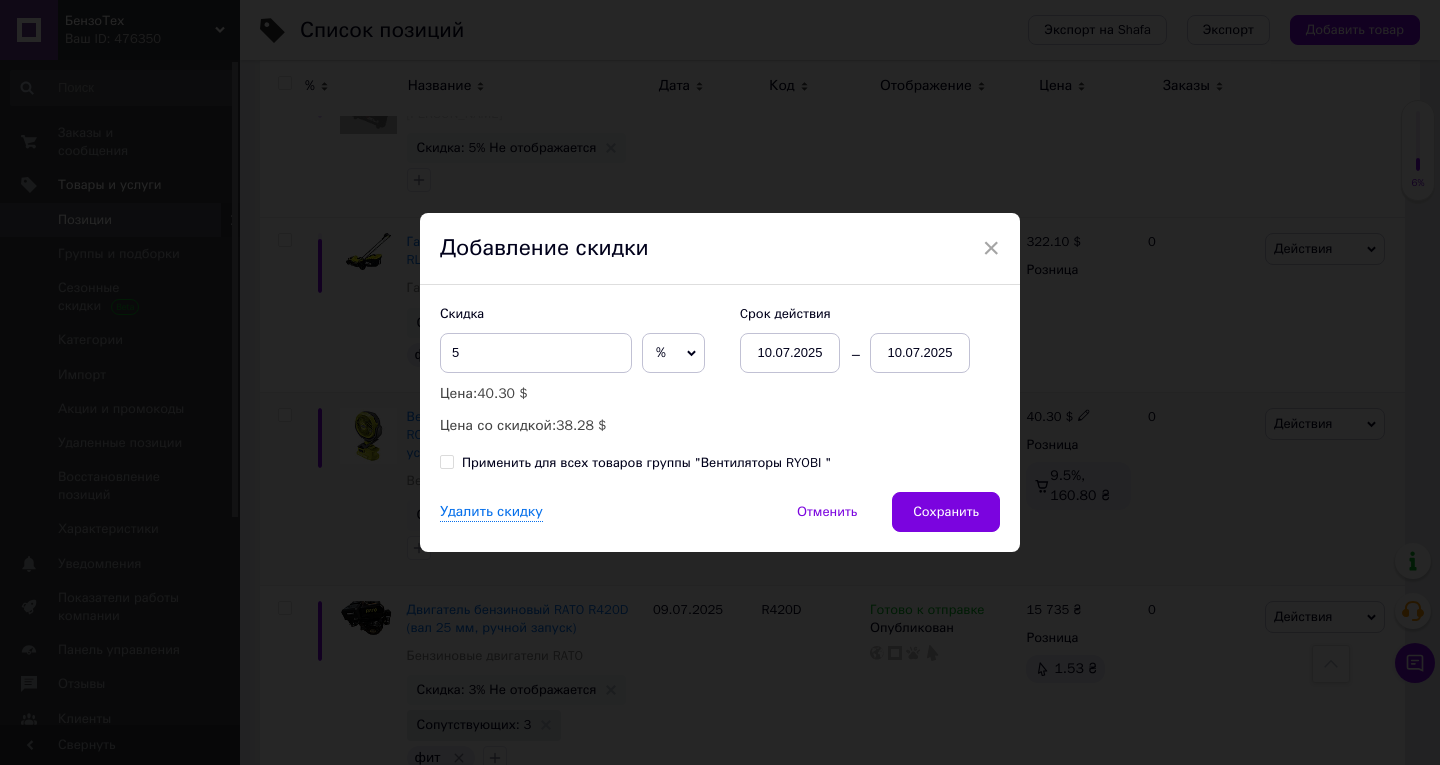 click on "10.07.2025" at bounding box center [920, 353] 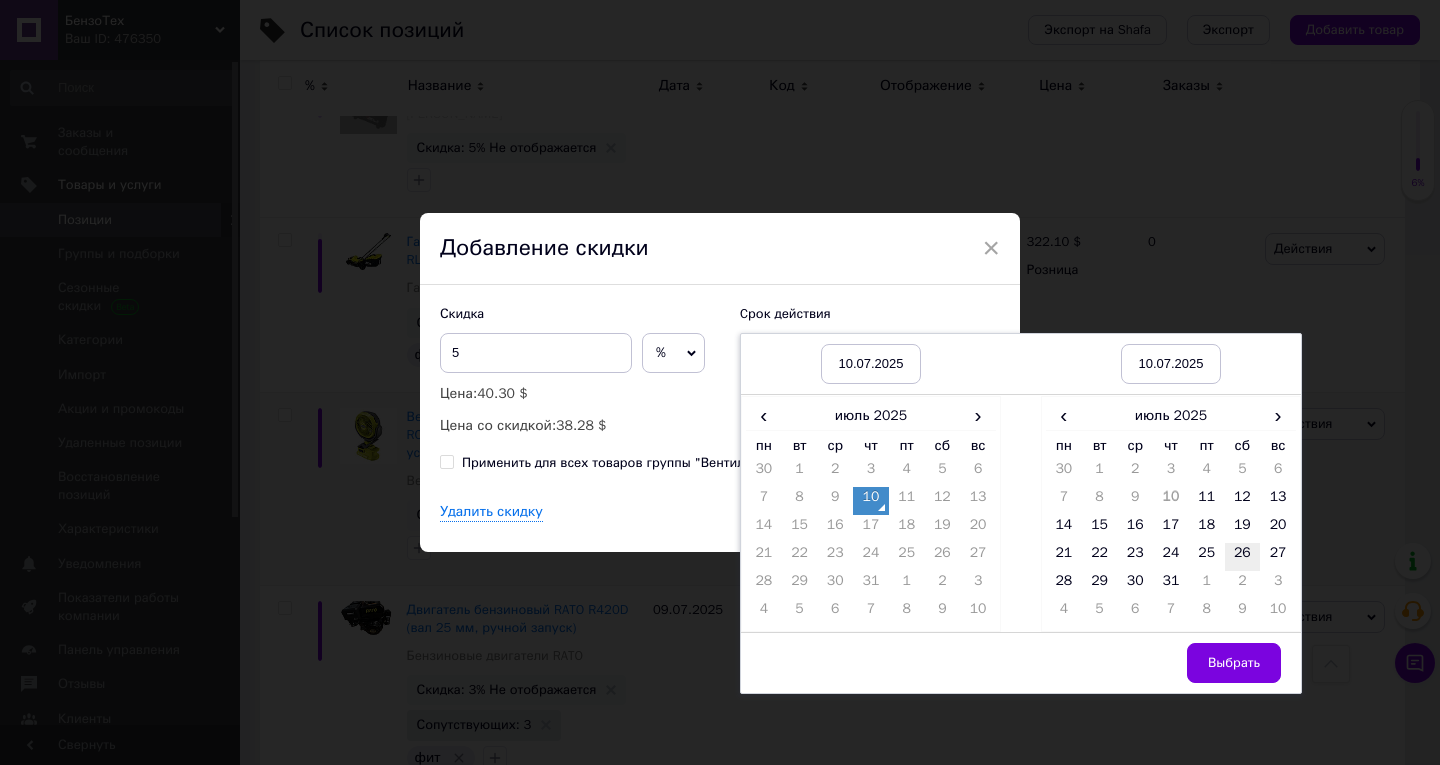 click on "26" at bounding box center [1243, 557] 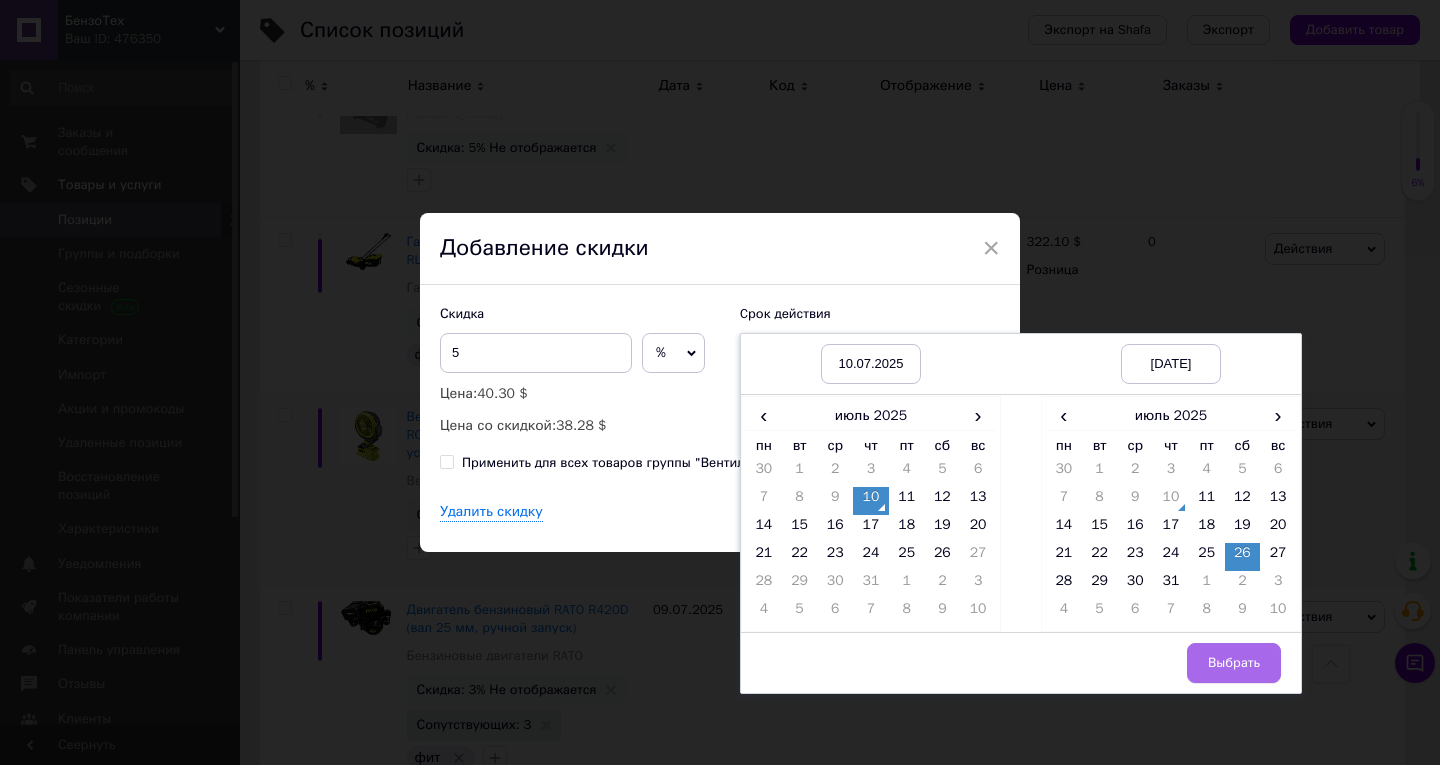 click on "Выбрать" at bounding box center (1234, 663) 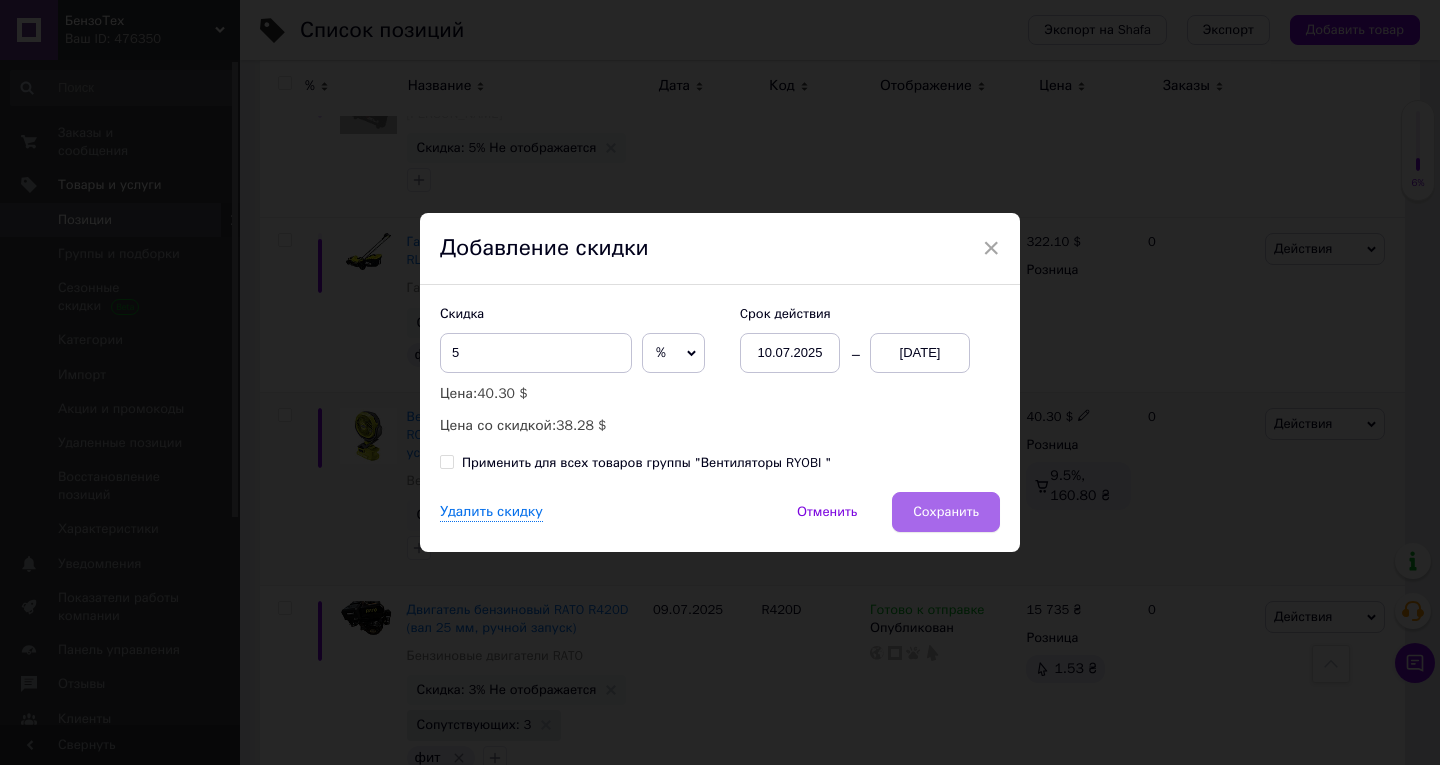 click on "Сохранить" at bounding box center [946, 512] 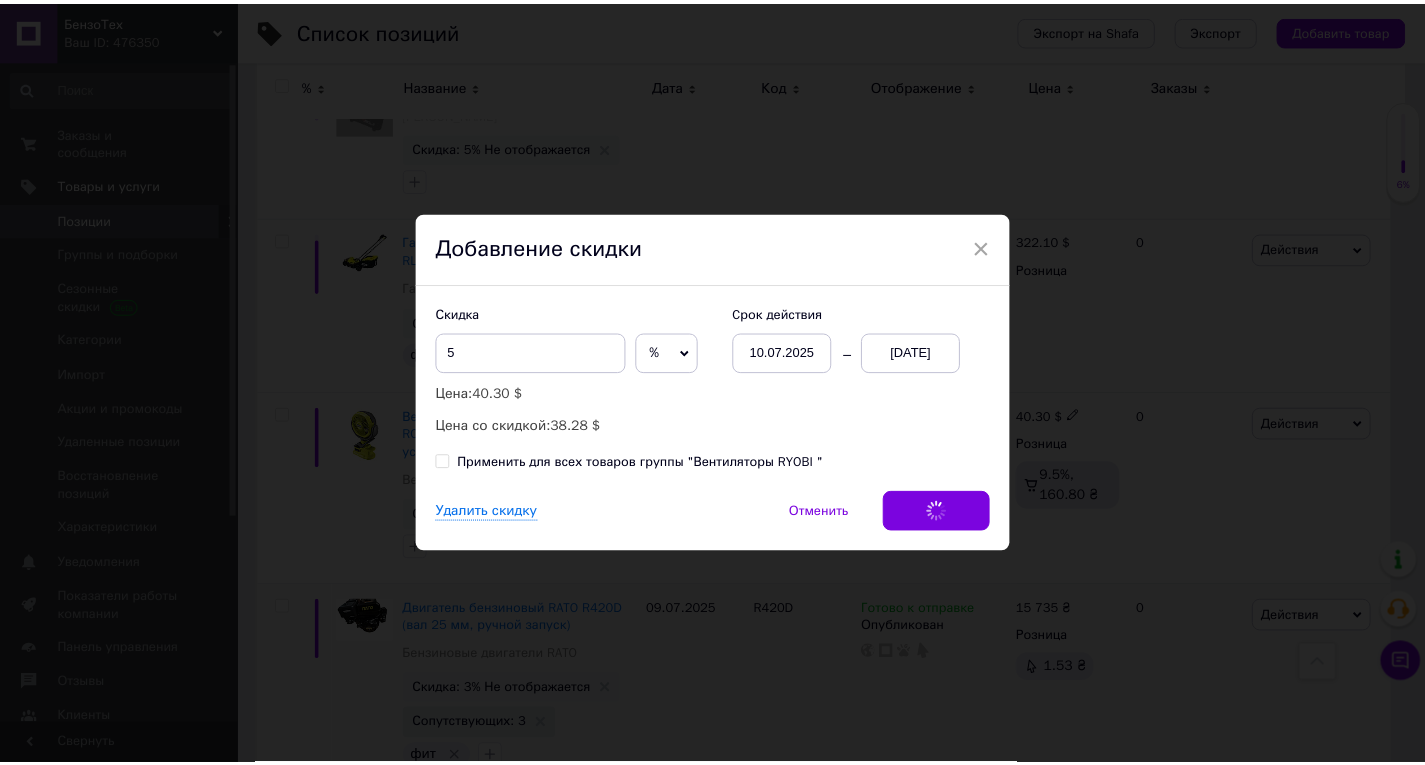 scroll, scrollTop: 0, scrollLeft: 681, axis: horizontal 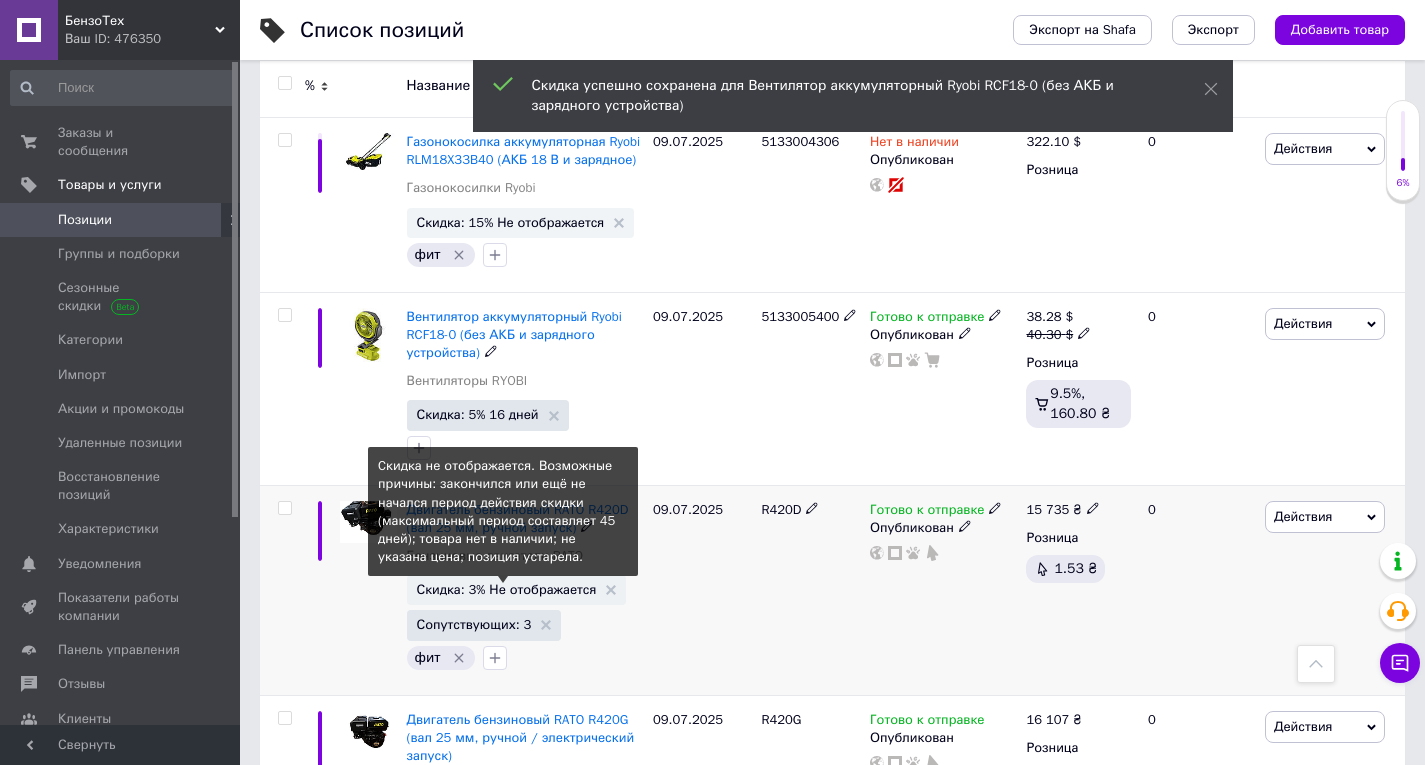 click on "Скидка: 3% Не отображается" at bounding box center (507, 589) 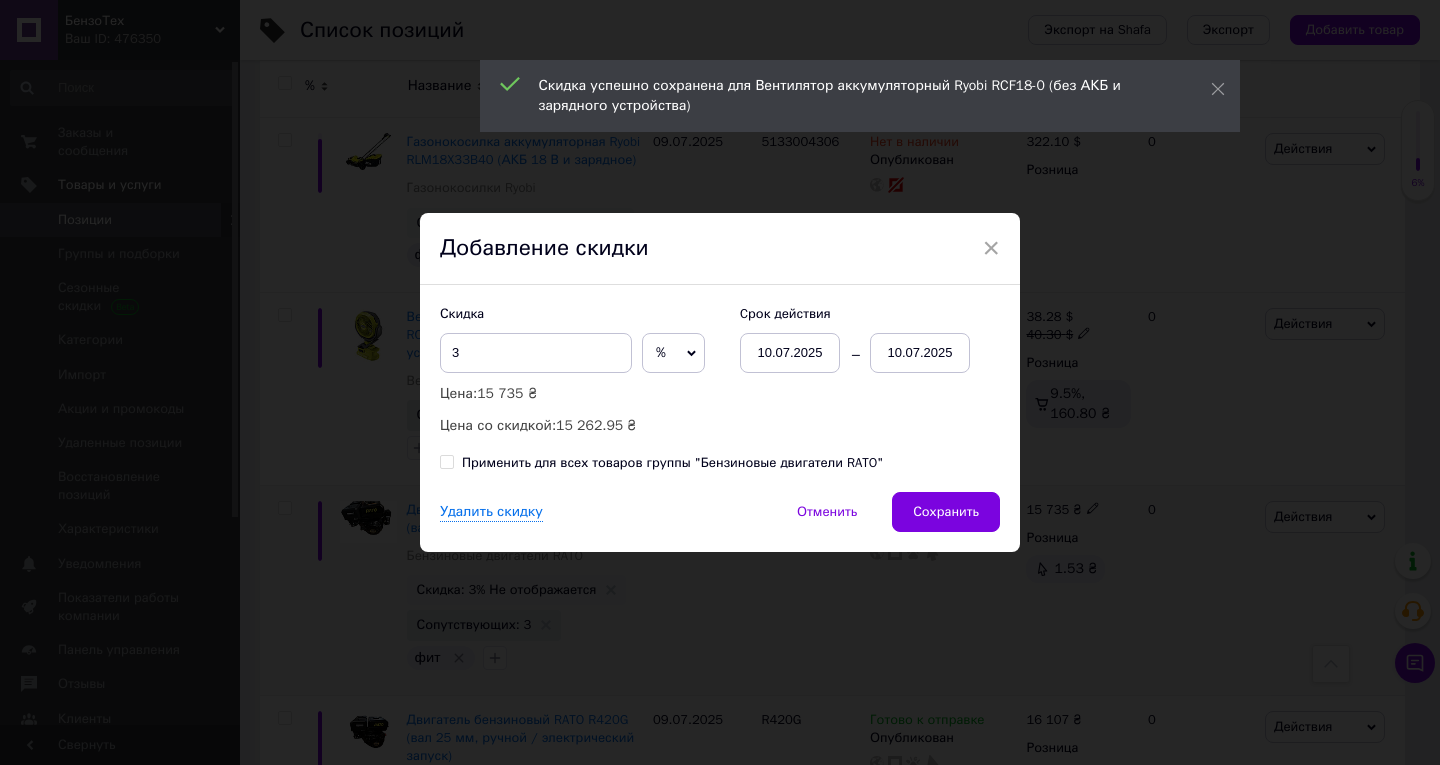 click on "10.07.2025" at bounding box center [920, 353] 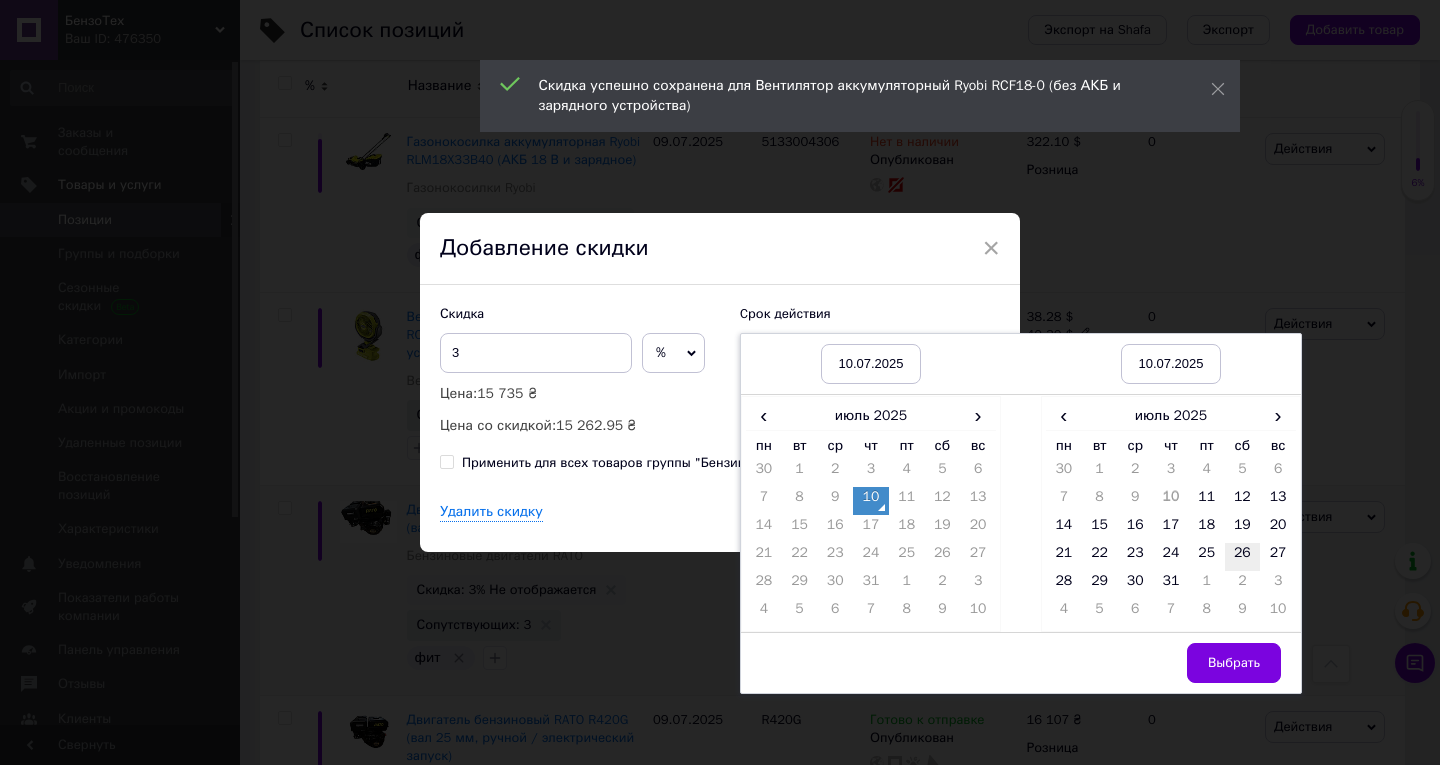 click on "26" at bounding box center (1243, 557) 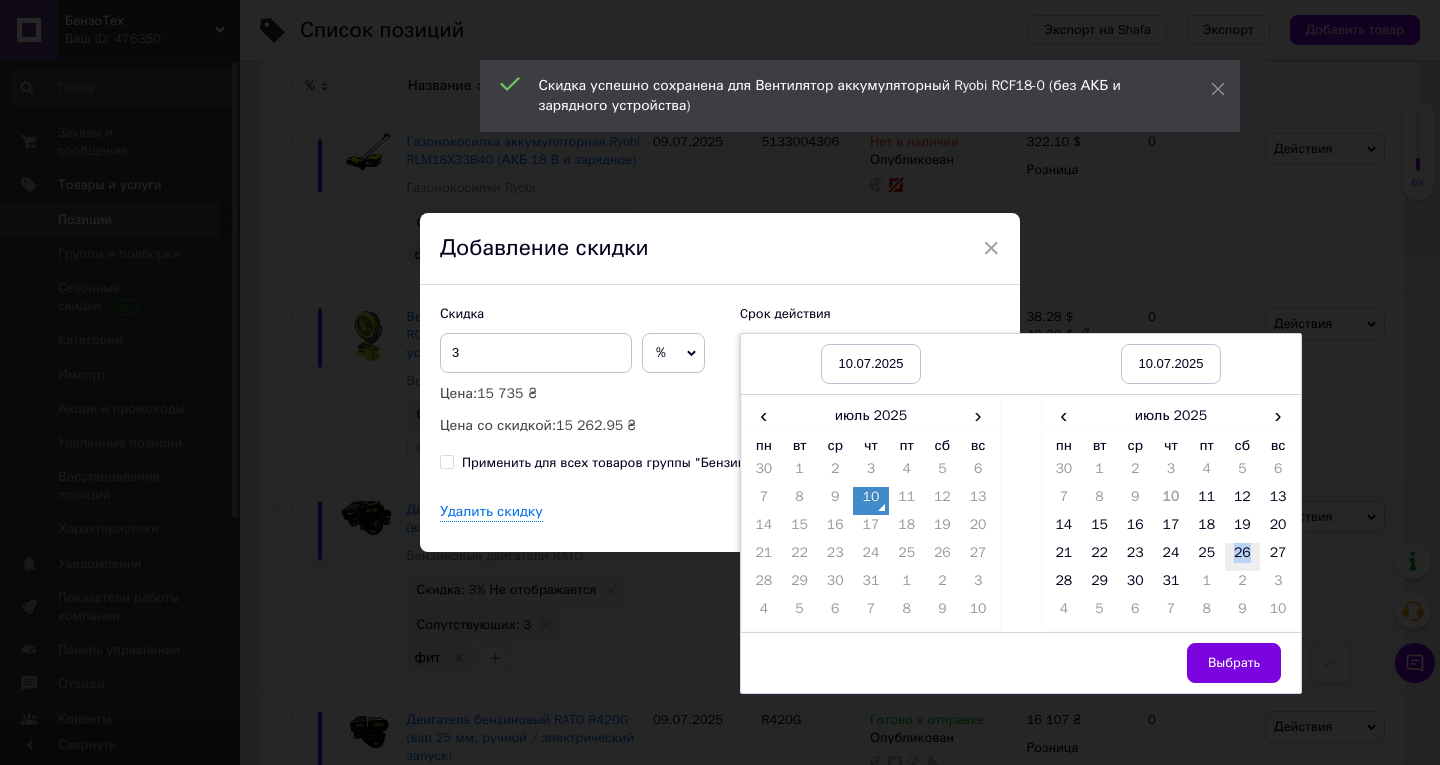 click on "26" at bounding box center [1243, 557] 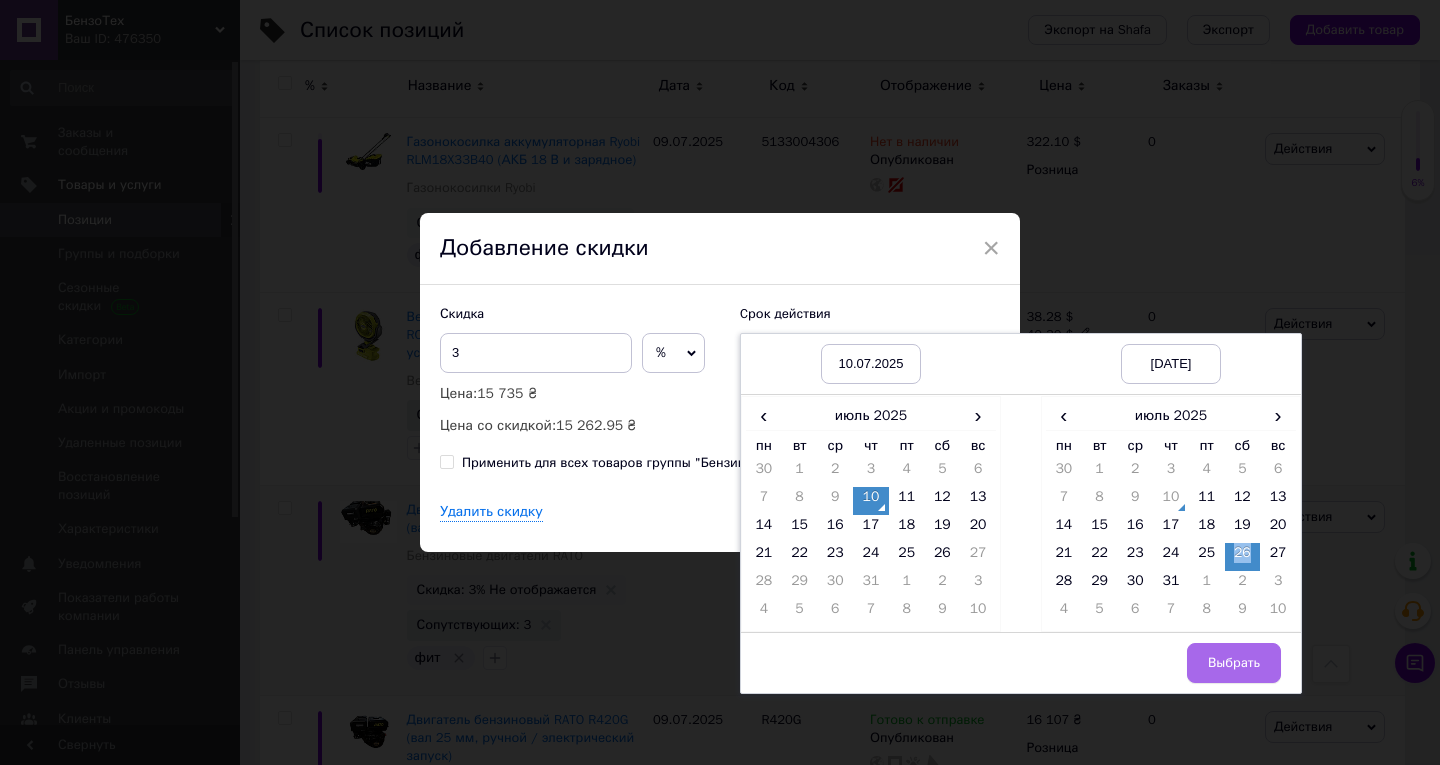 click on "Выбрать" at bounding box center (1234, 663) 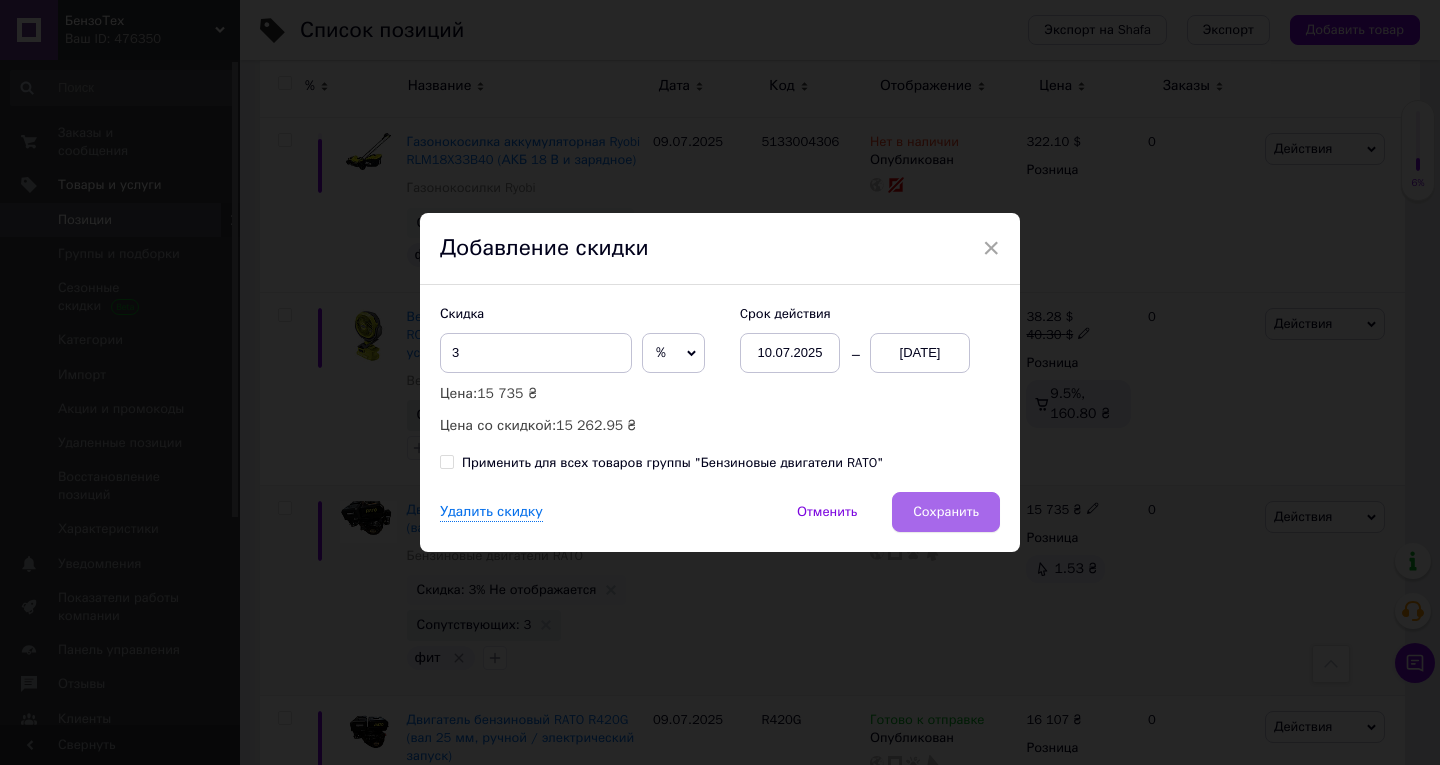 click on "Сохранить" at bounding box center (946, 512) 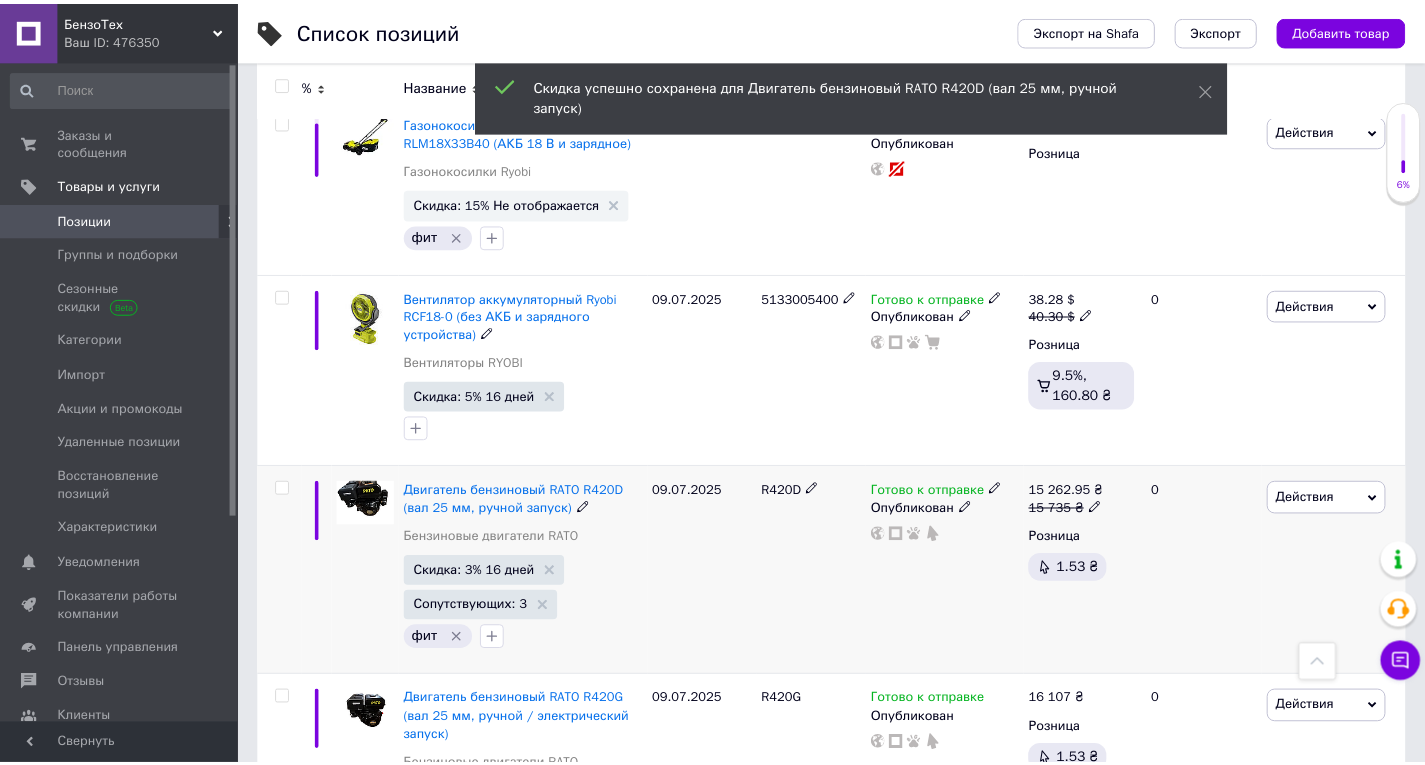 scroll, scrollTop: 0, scrollLeft: 681, axis: horizontal 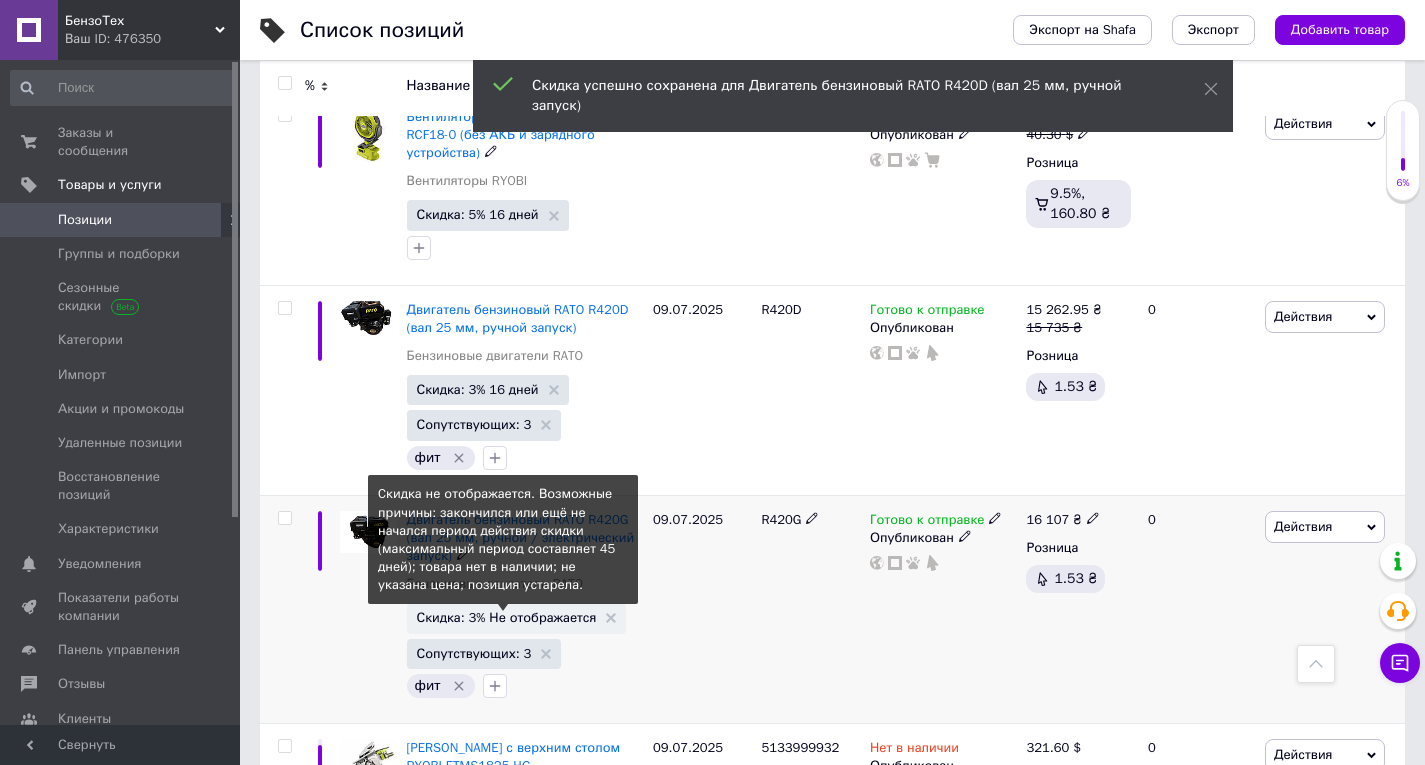 click on "Скидка: 3% Не отображается" at bounding box center (507, 617) 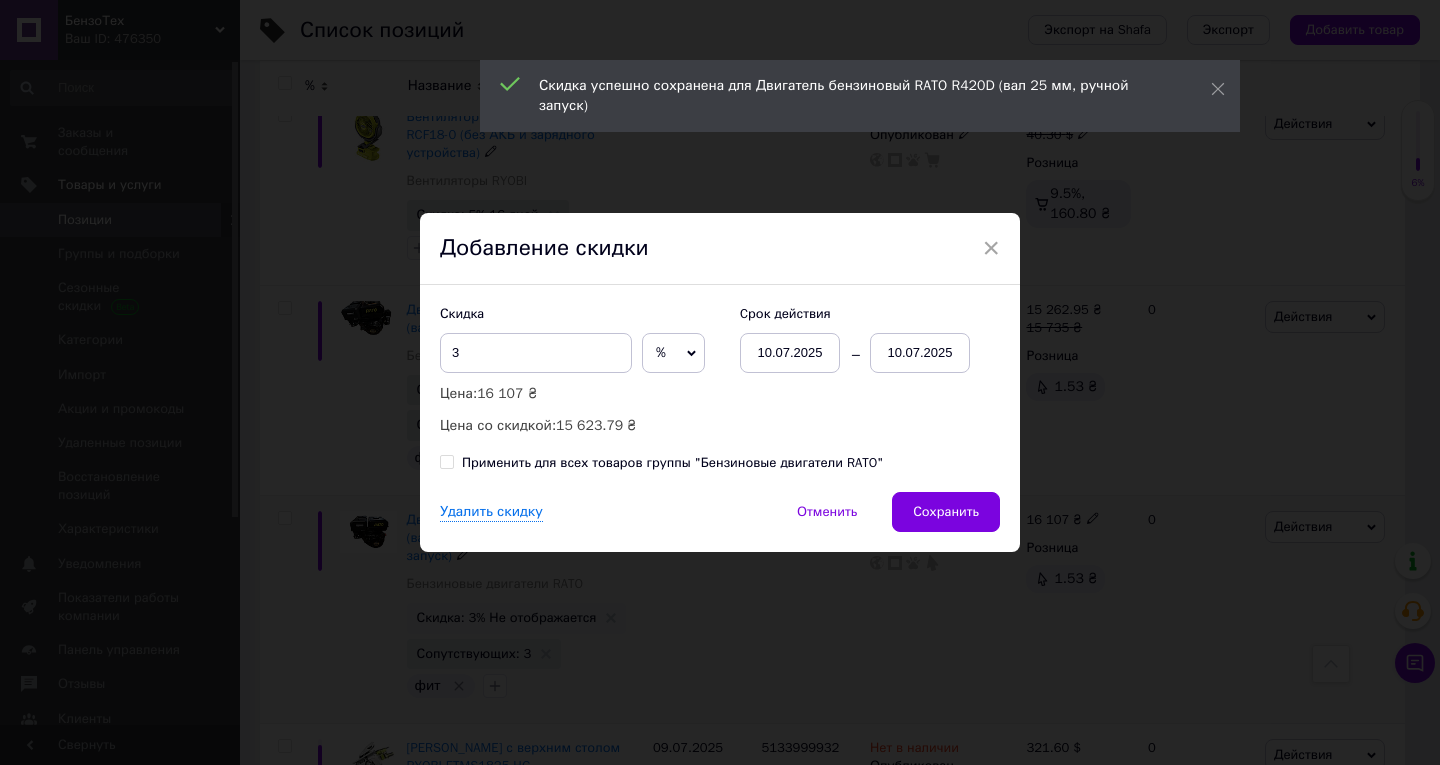 click on "10.07.2025" at bounding box center (920, 353) 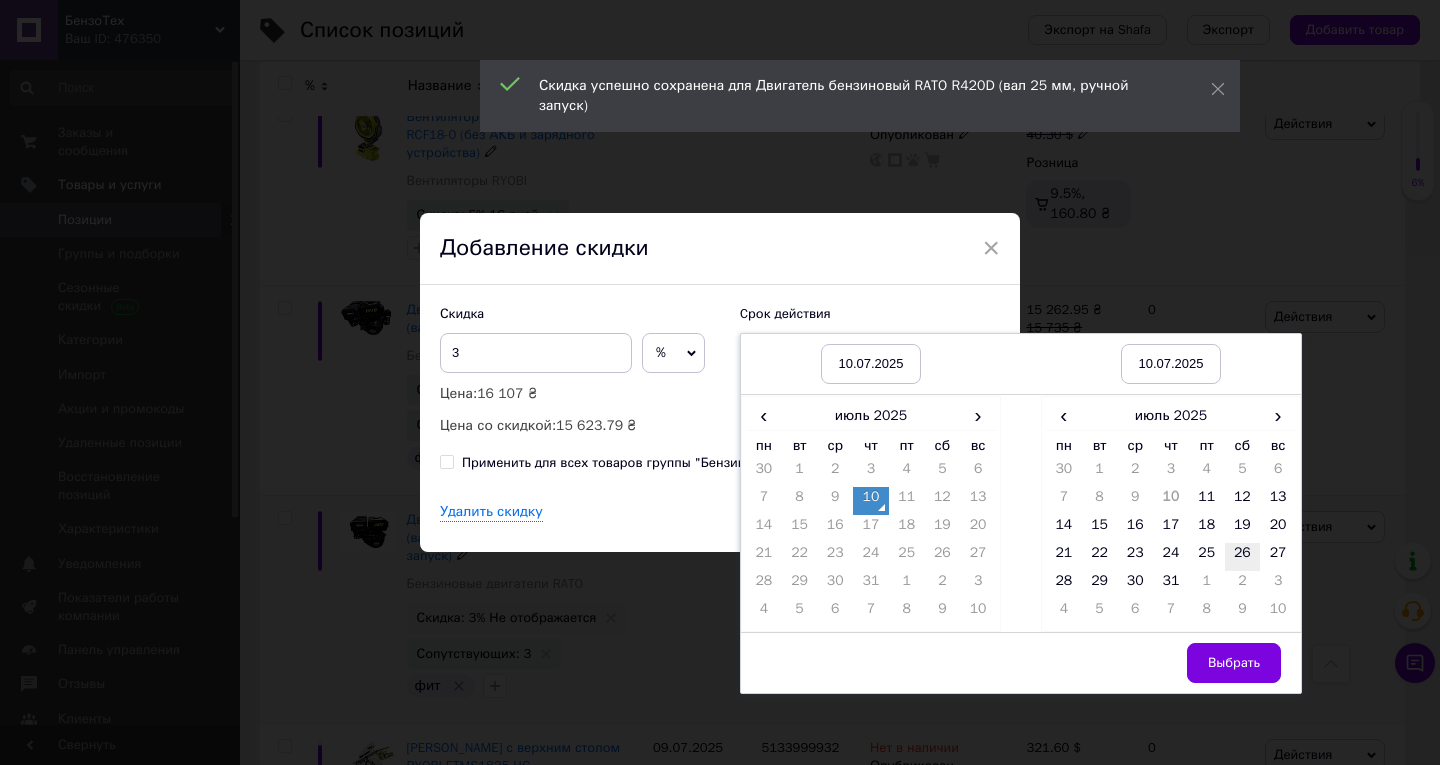 click on "26" at bounding box center (1243, 557) 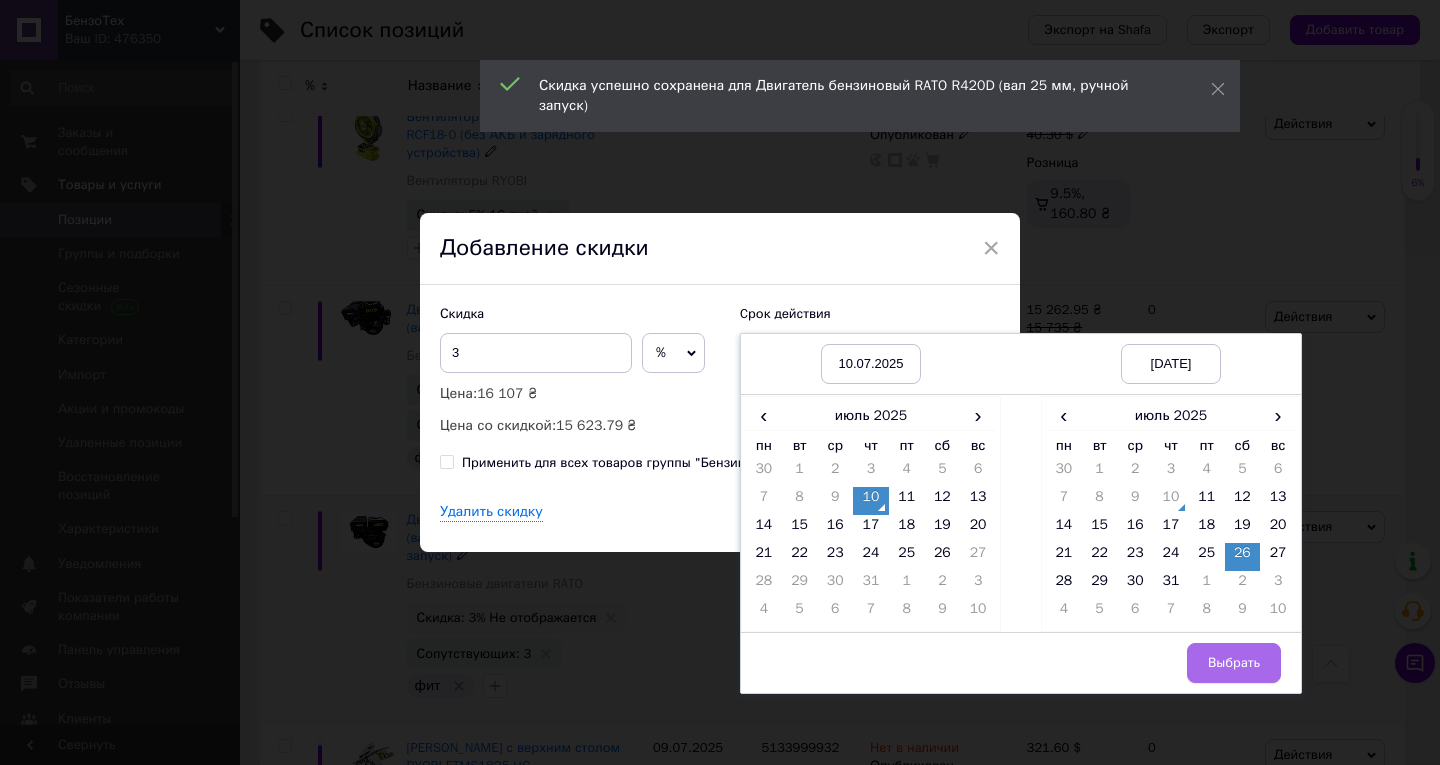 click on "Выбрать" at bounding box center [1234, 663] 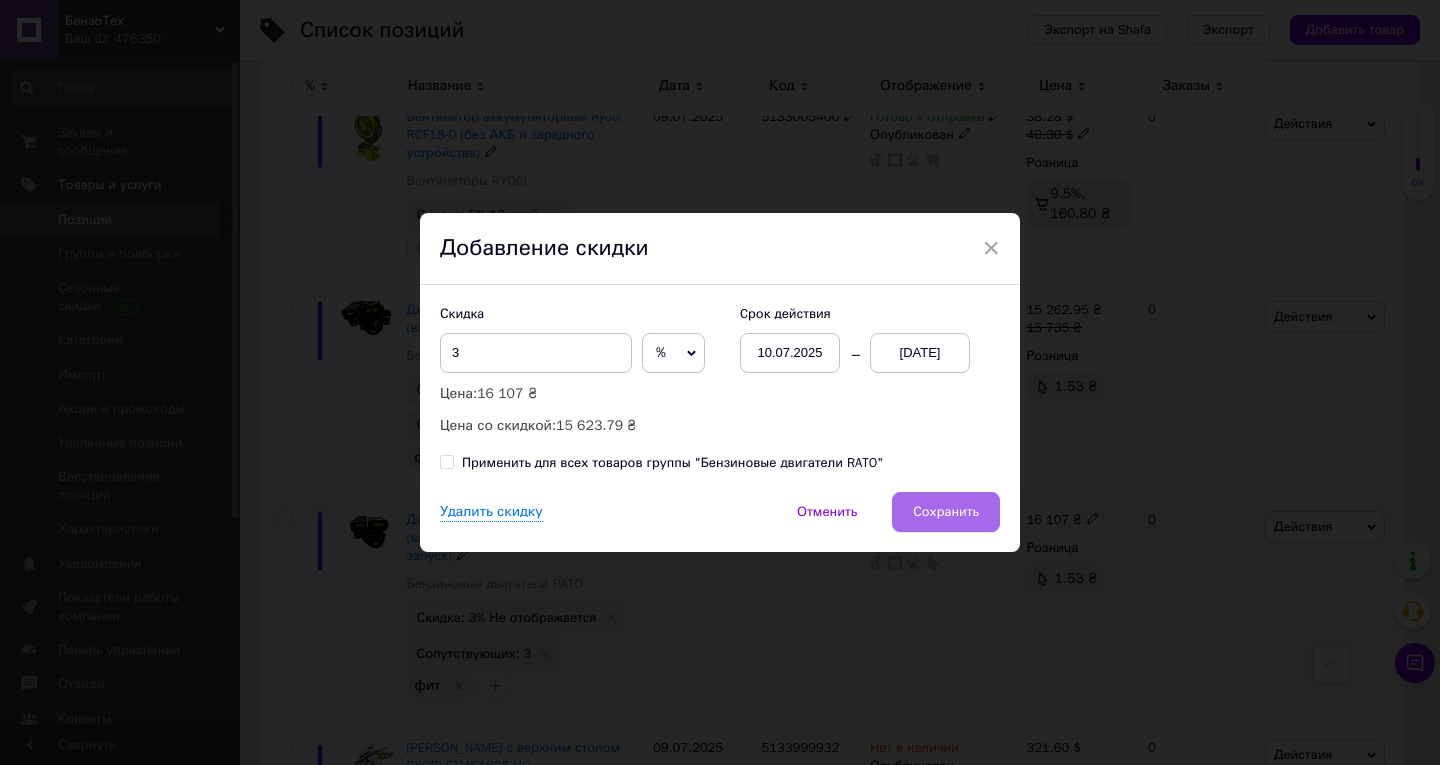 click on "Сохранить" at bounding box center [946, 512] 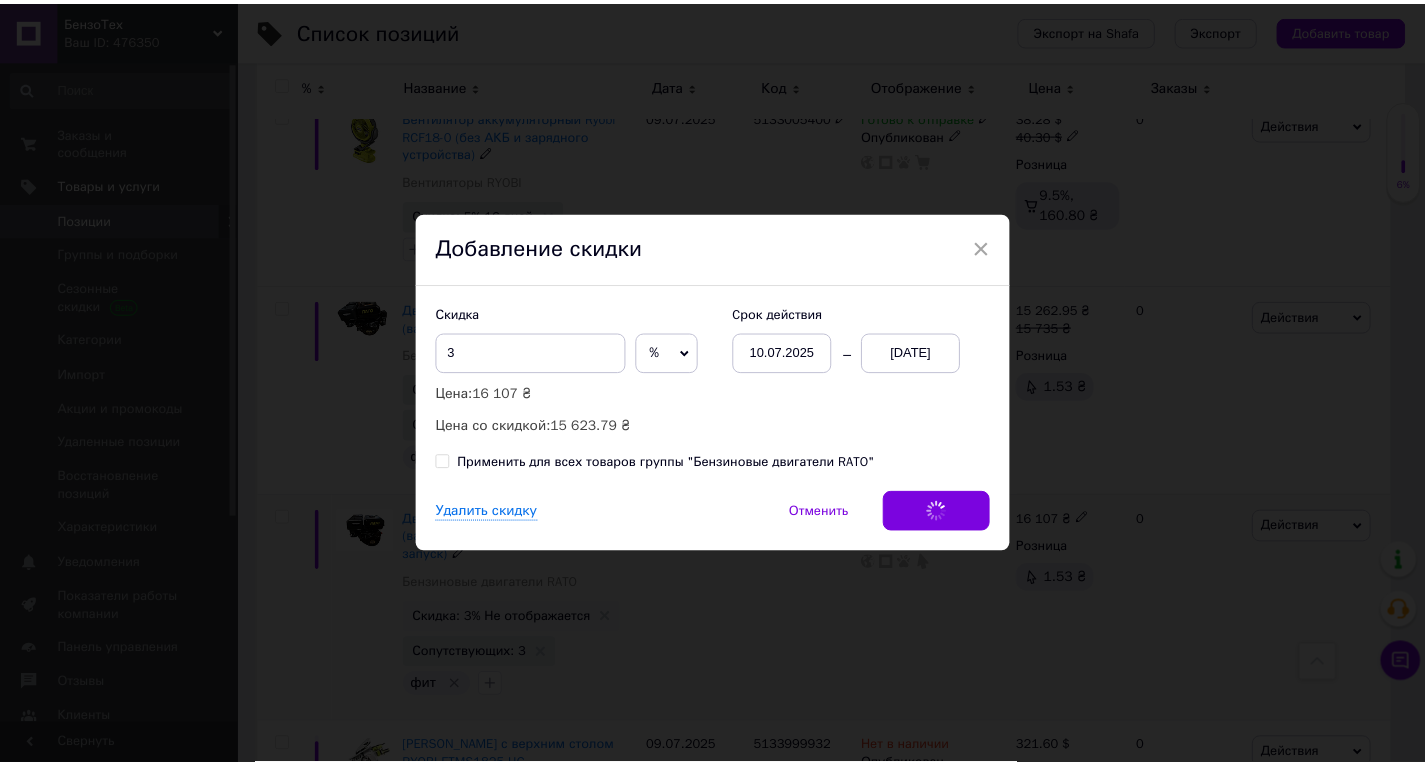 scroll, scrollTop: 0, scrollLeft: 681, axis: horizontal 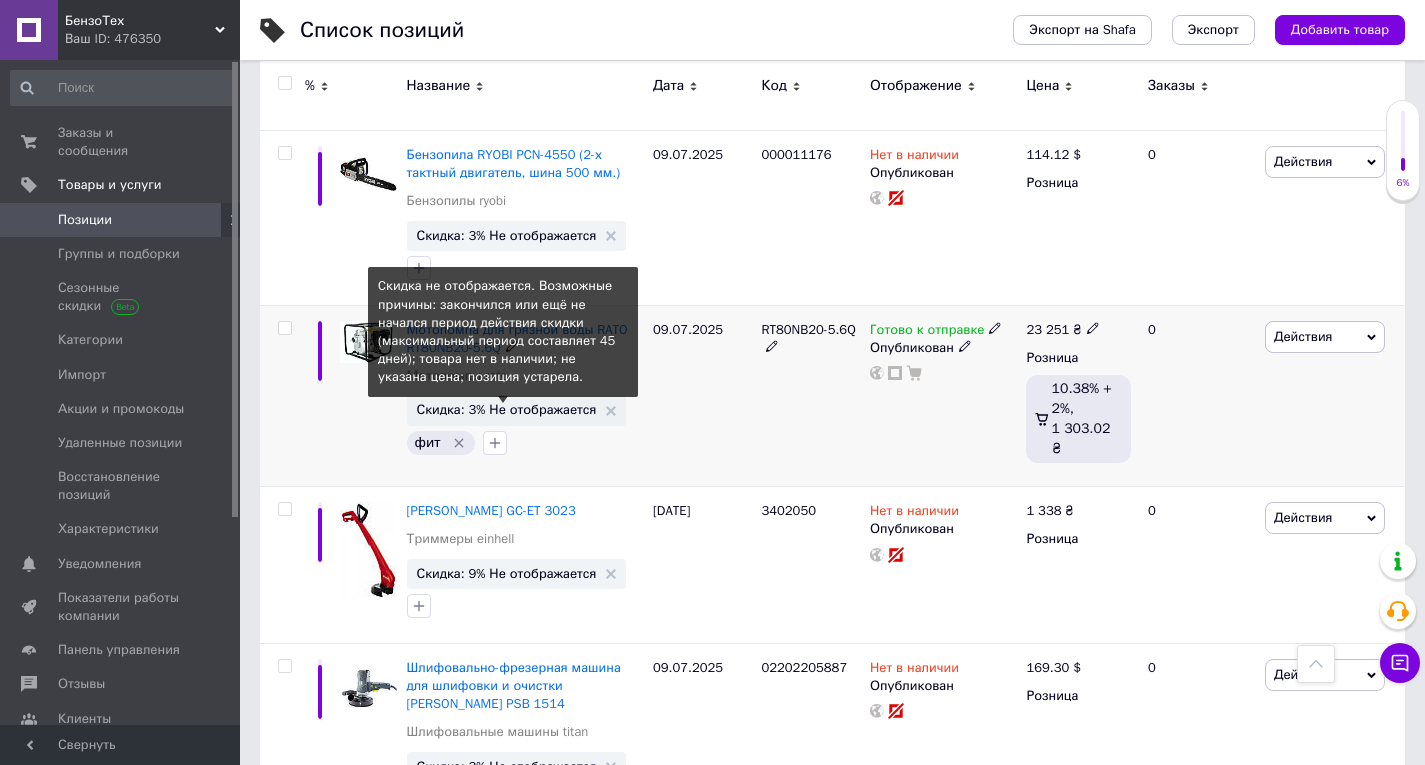 click on "Скидка: 3% Не отображается" at bounding box center (507, 409) 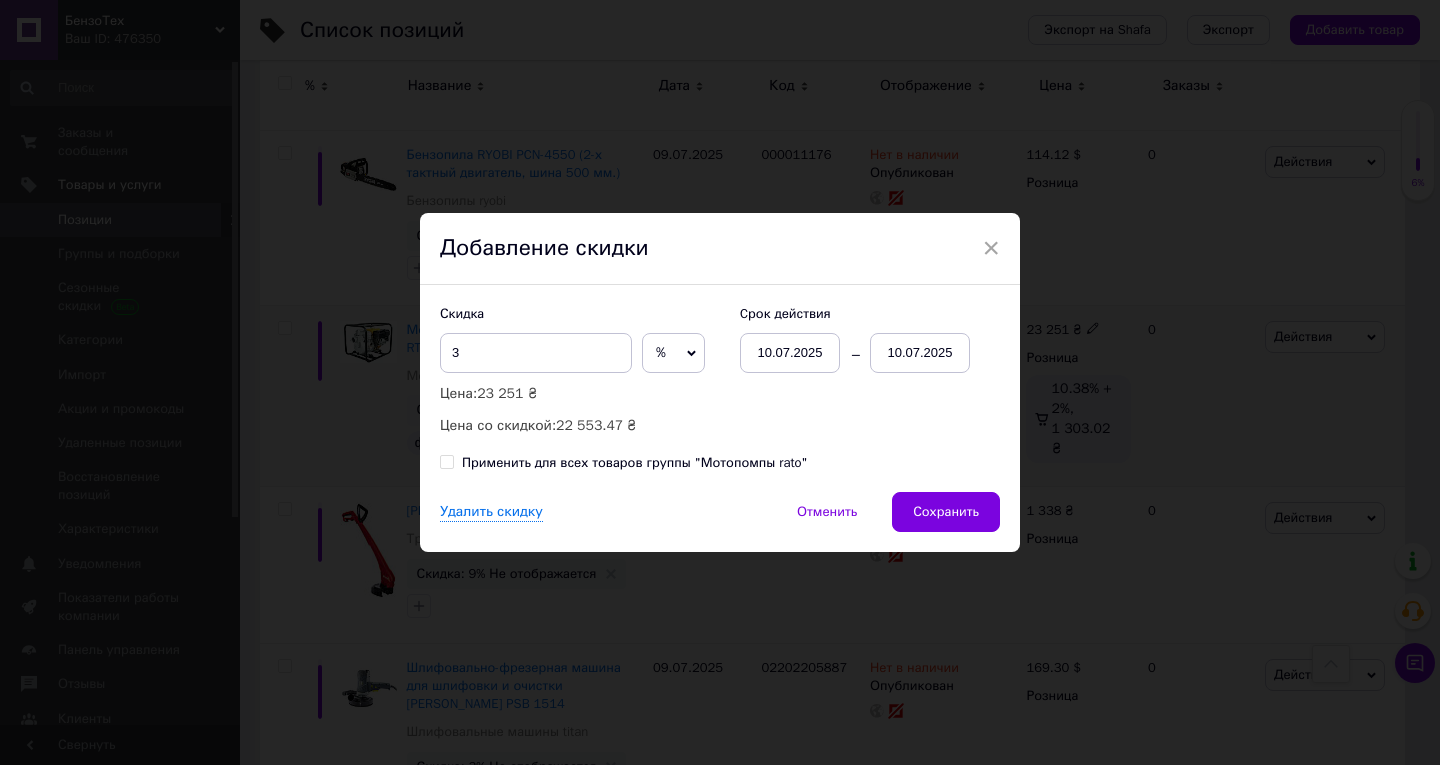 click on "10.07.2025" at bounding box center [920, 353] 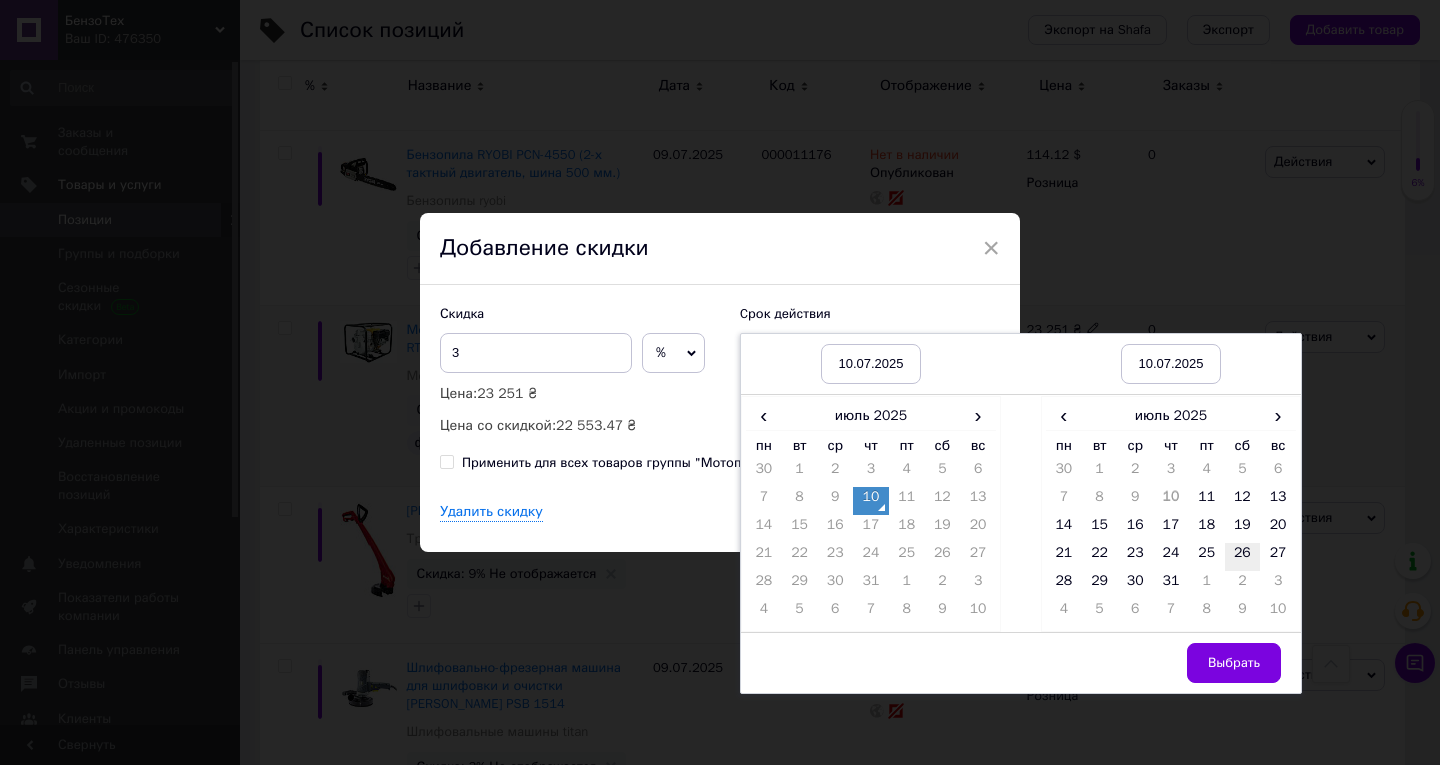 click on "26" at bounding box center (1243, 557) 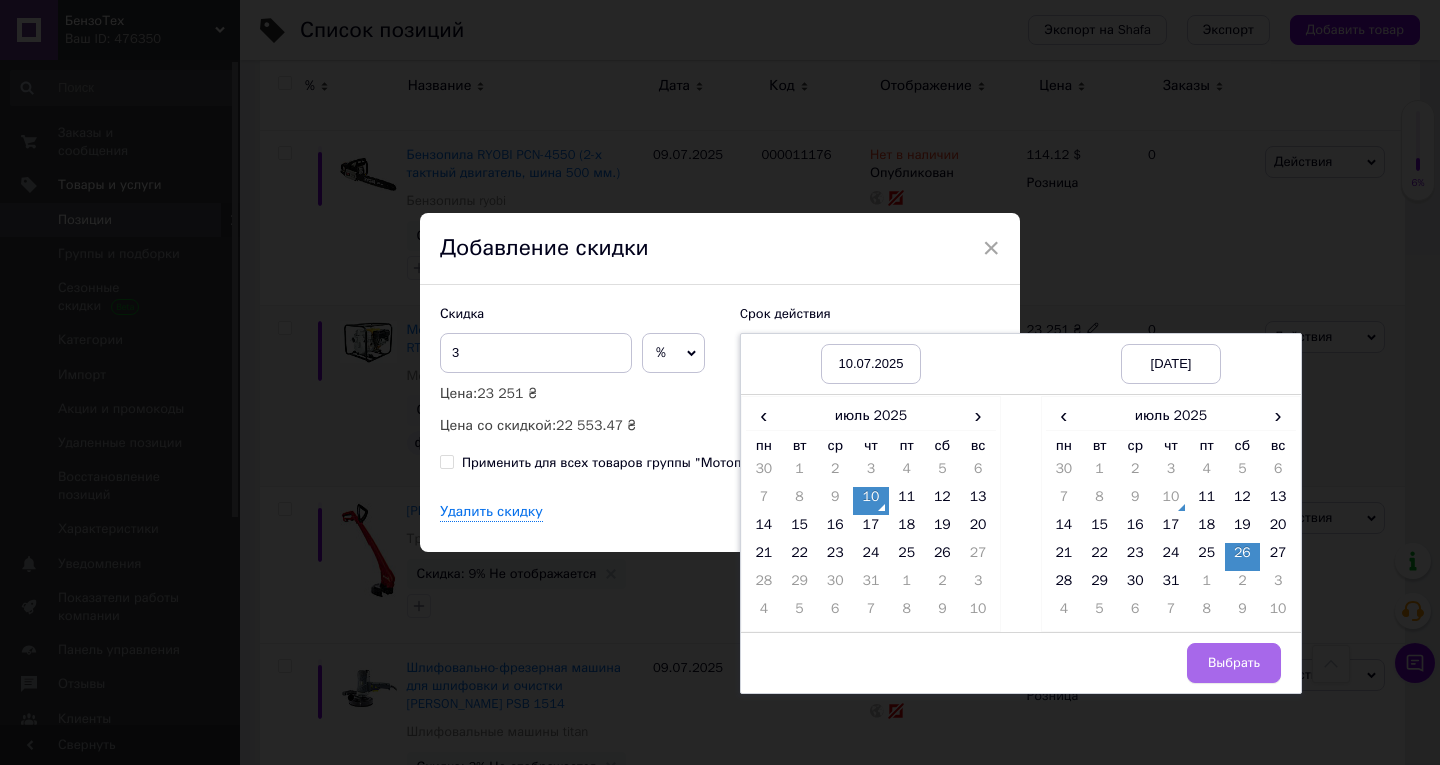 click on "Выбрать" at bounding box center [1234, 663] 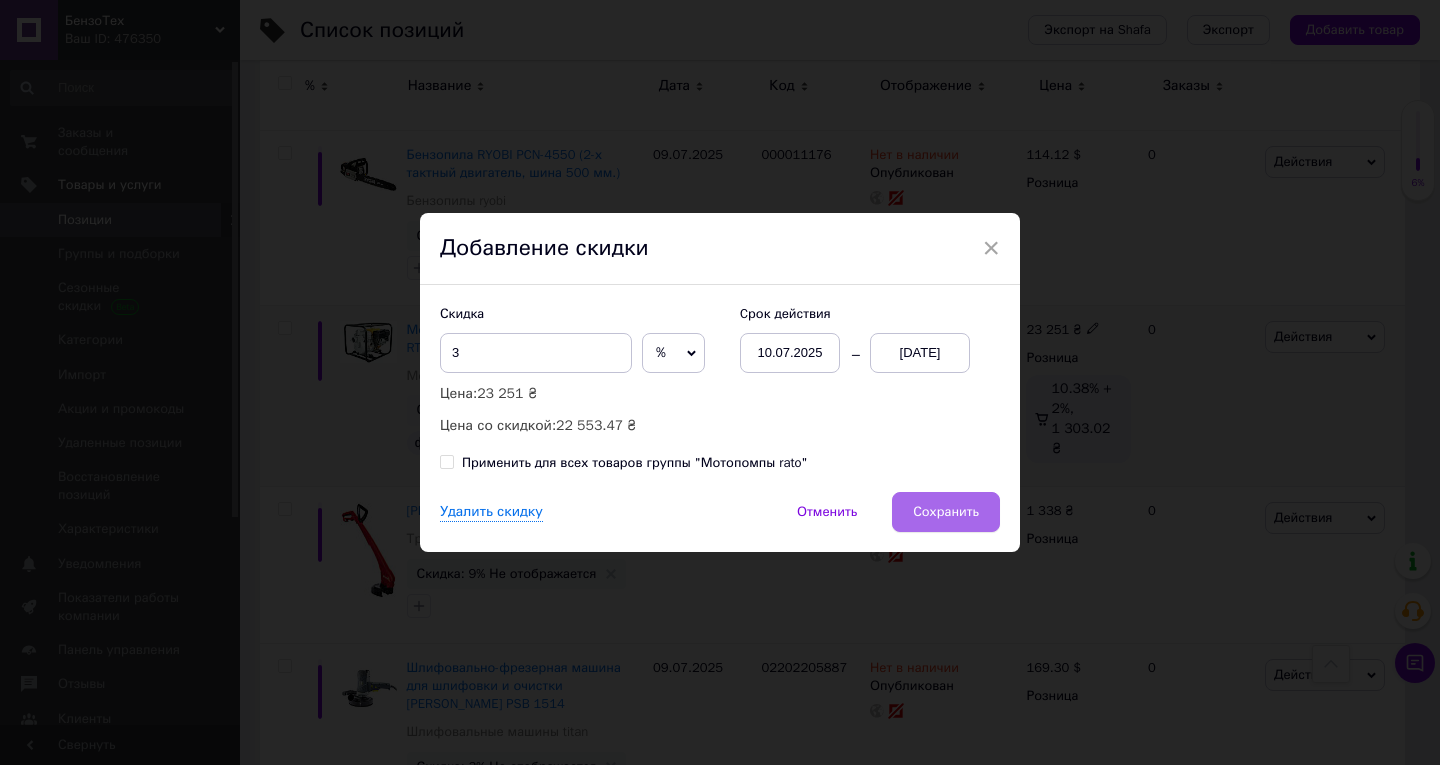 click on "Сохранить" at bounding box center (946, 512) 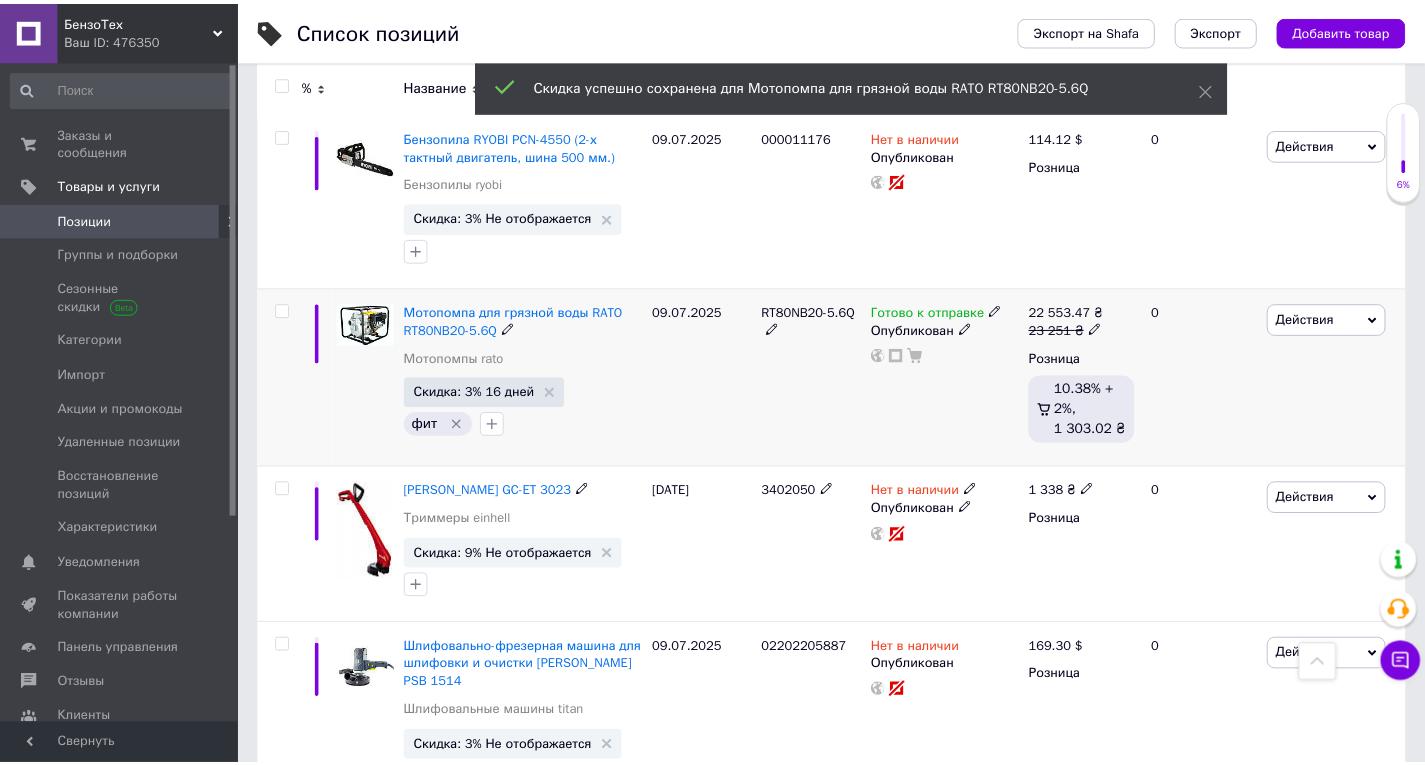 scroll, scrollTop: 0, scrollLeft: 681, axis: horizontal 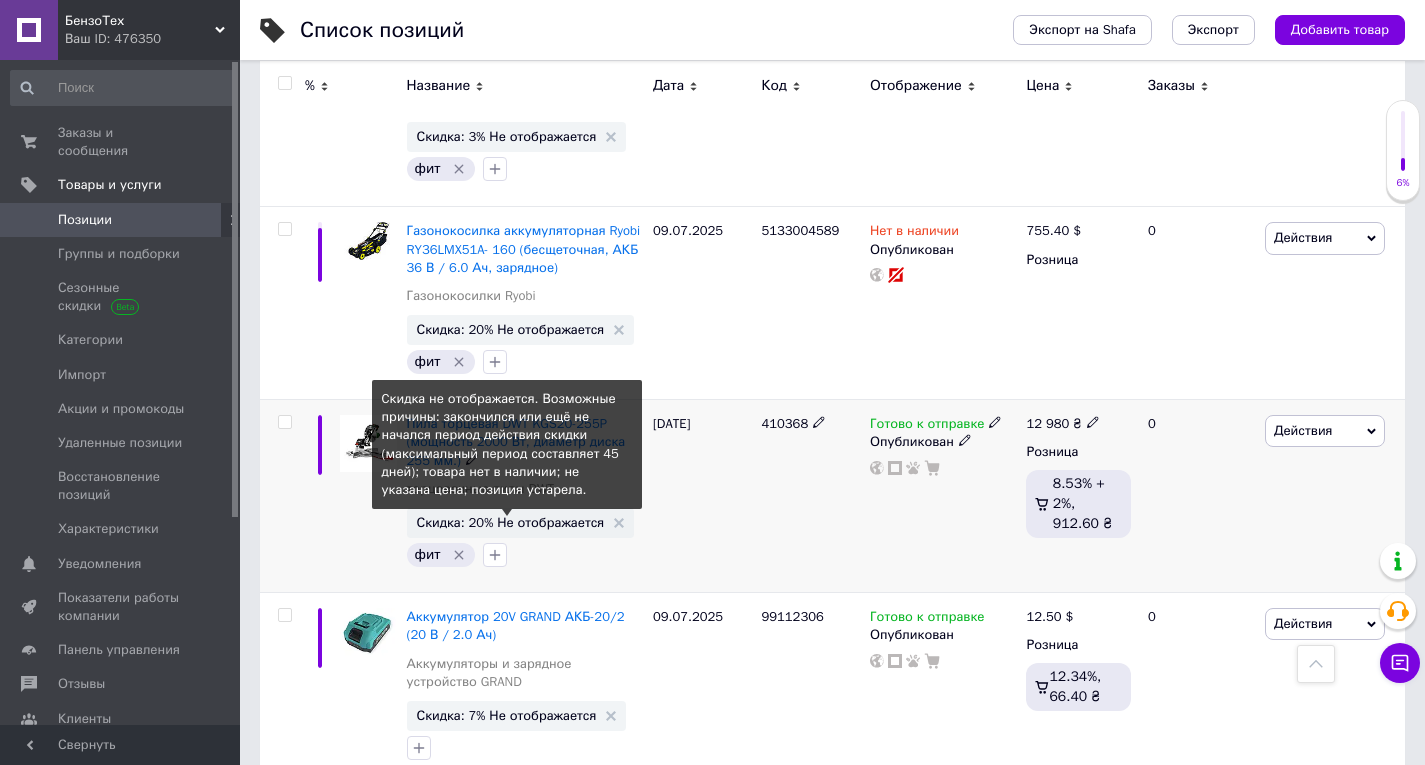 click on "Скидка: 20% Не отображается" at bounding box center (511, 522) 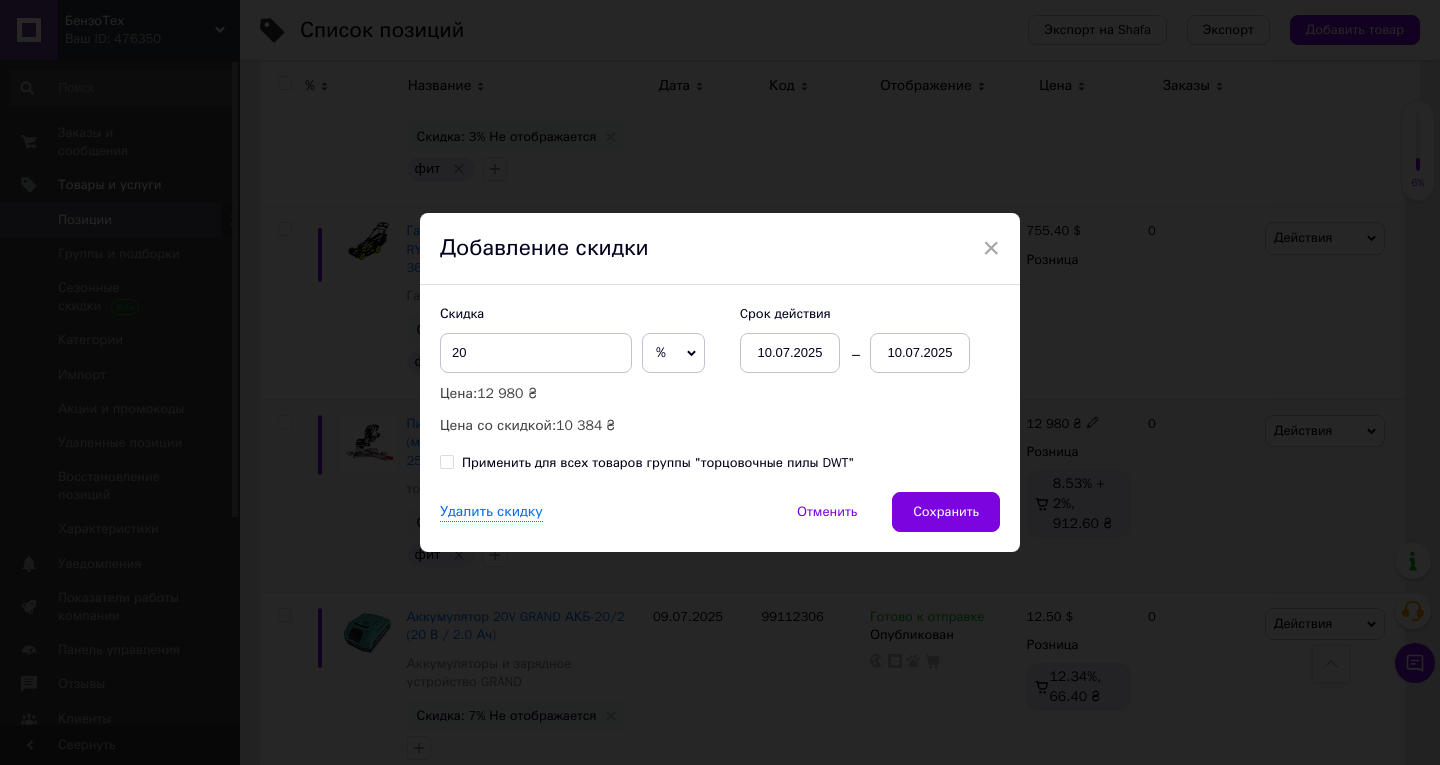 drag, startPoint x: 971, startPoint y: 358, endPoint x: 956, endPoint y: 363, distance: 15.811388 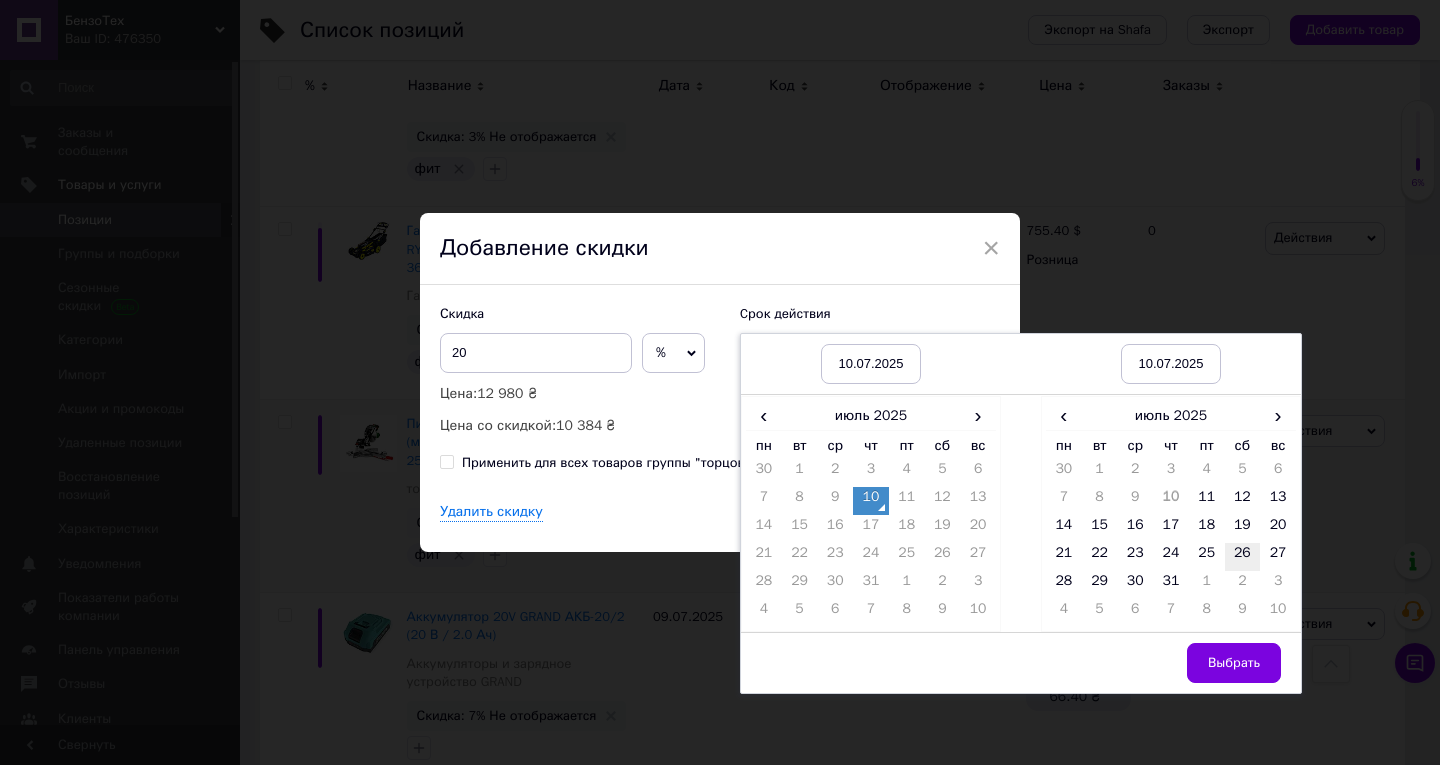 click on "26" at bounding box center [1243, 557] 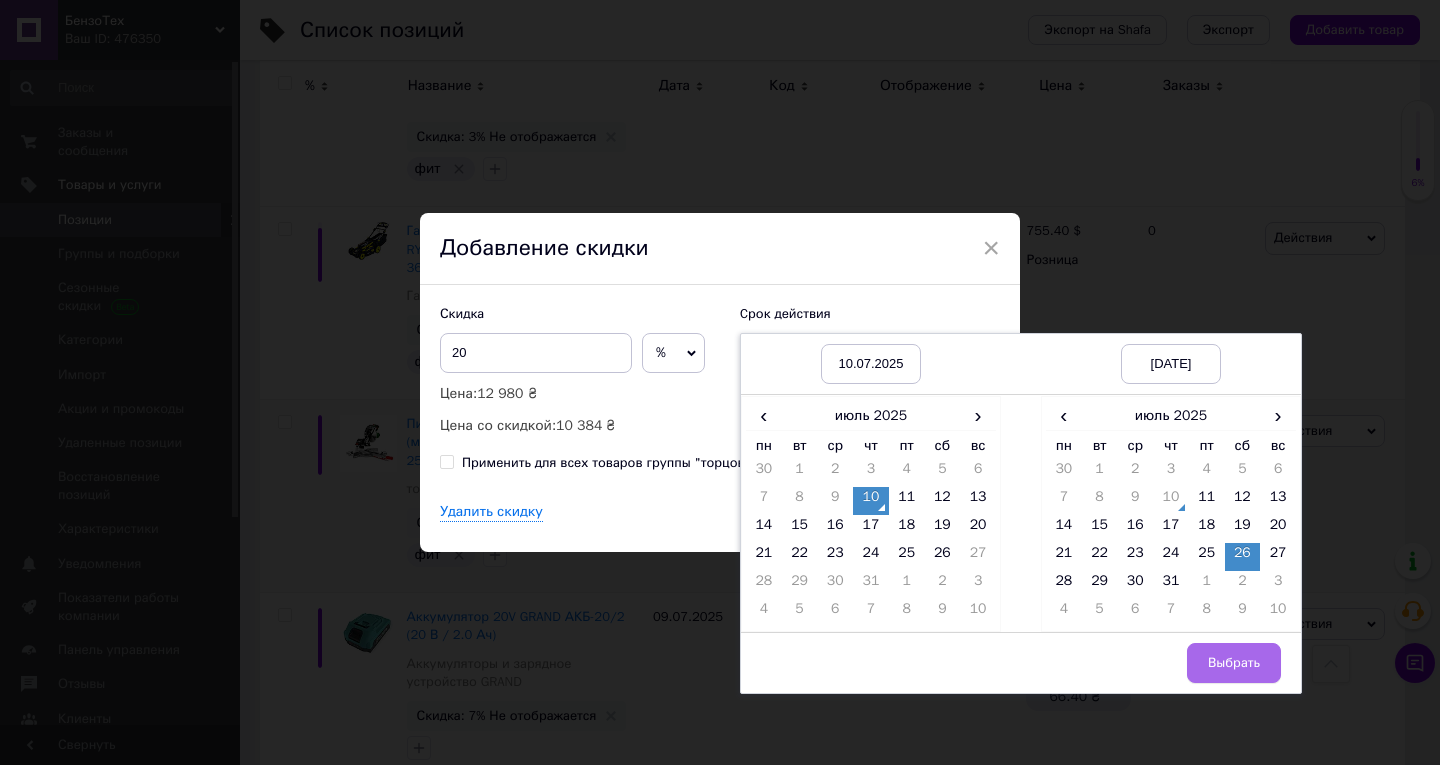click on "Выбрать" at bounding box center [1234, 663] 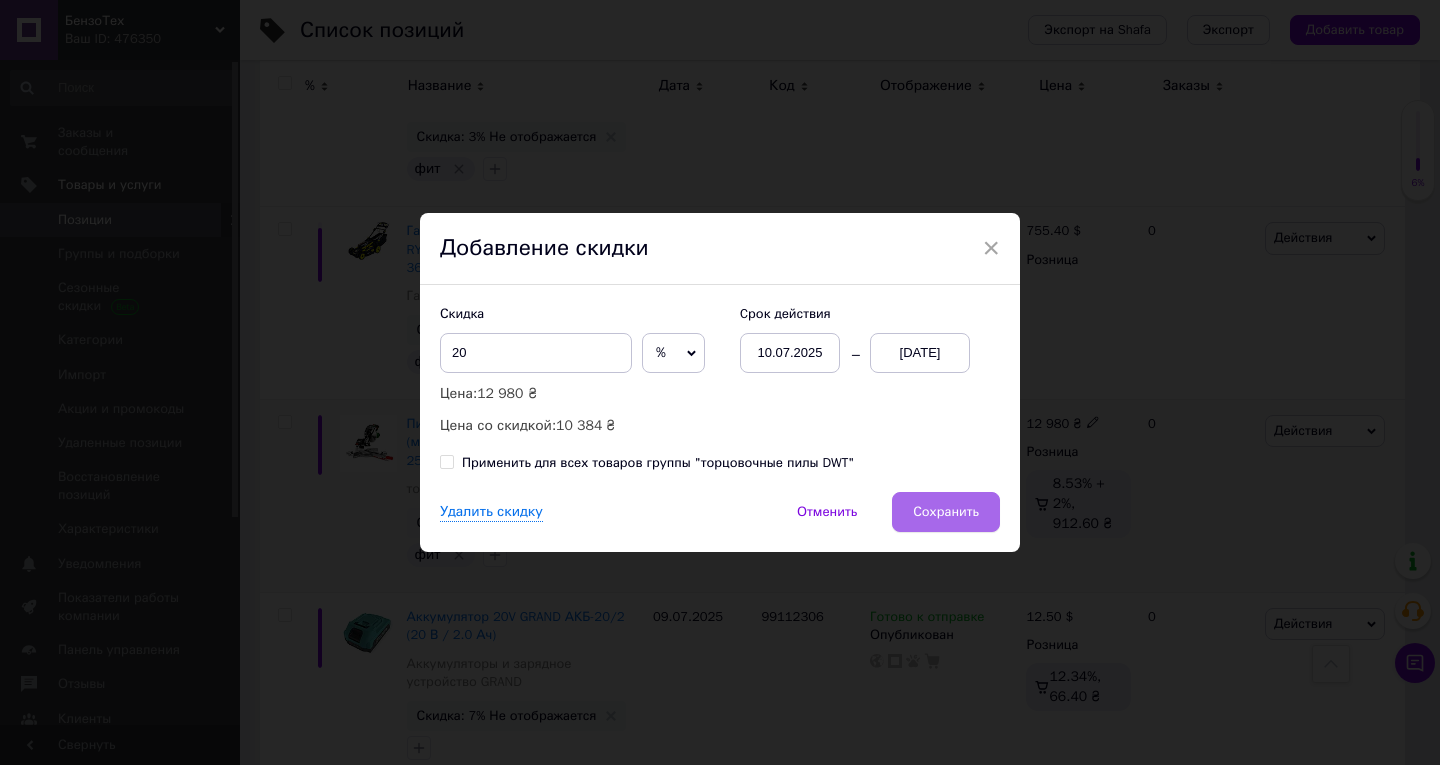 click on "Сохранить" at bounding box center (946, 512) 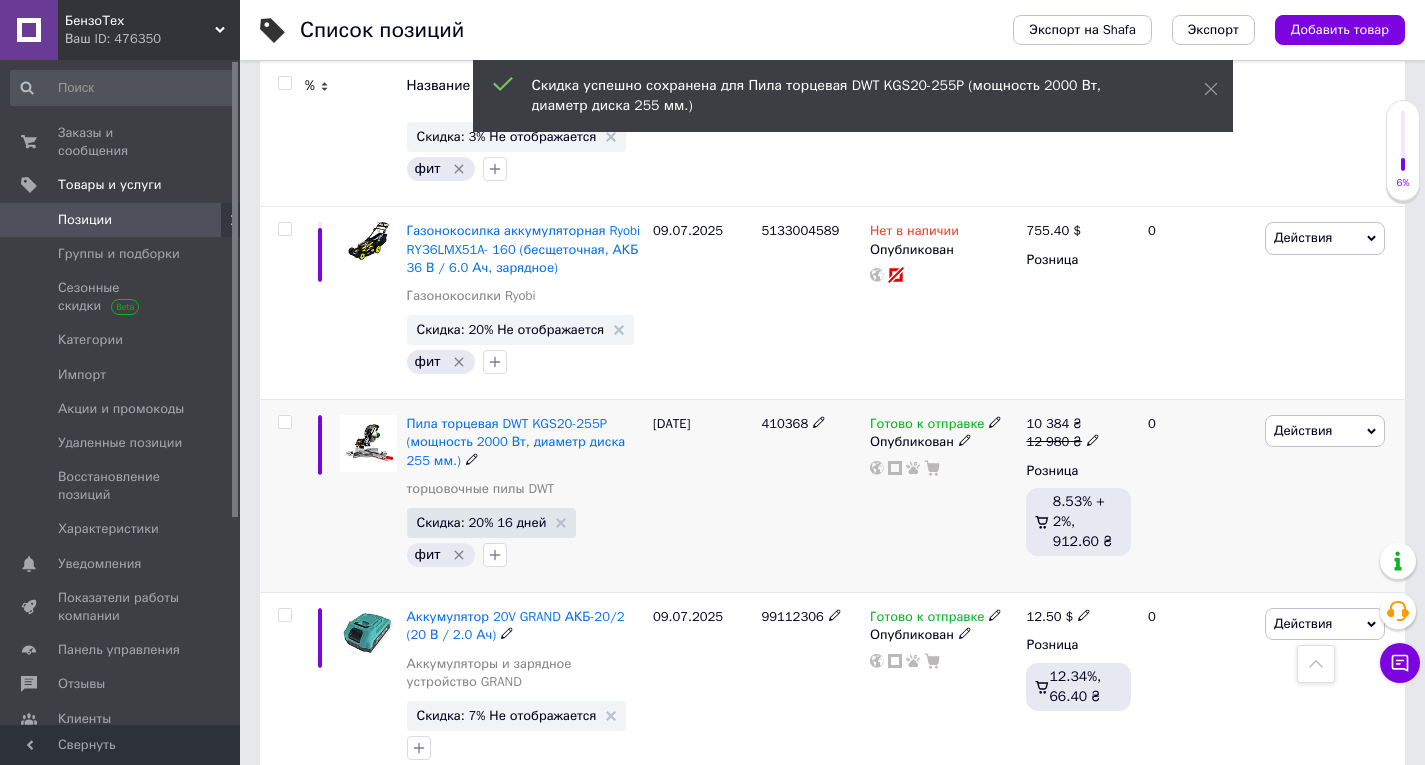 scroll, scrollTop: 0, scrollLeft: 681, axis: horizontal 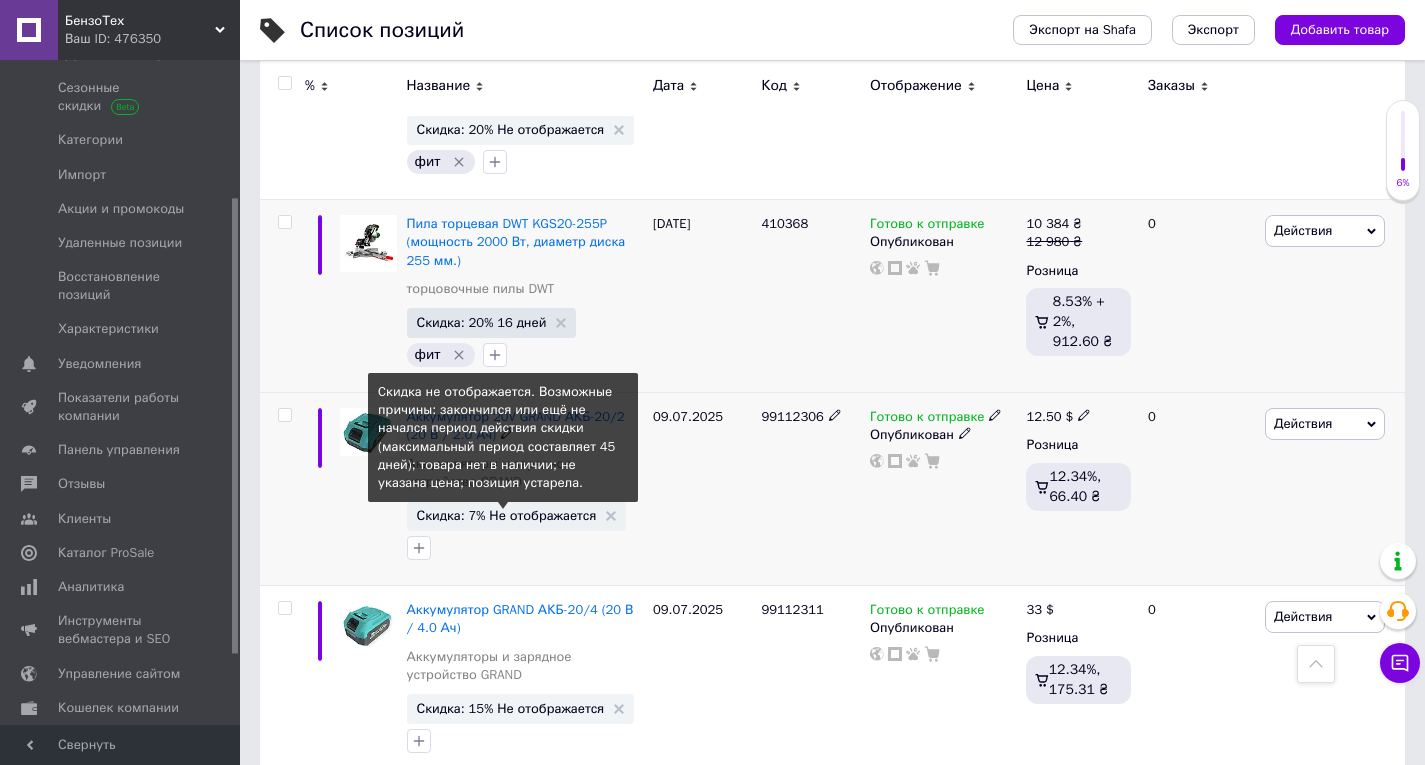 click on "Скидка: 7% Не отображается" at bounding box center [507, 515] 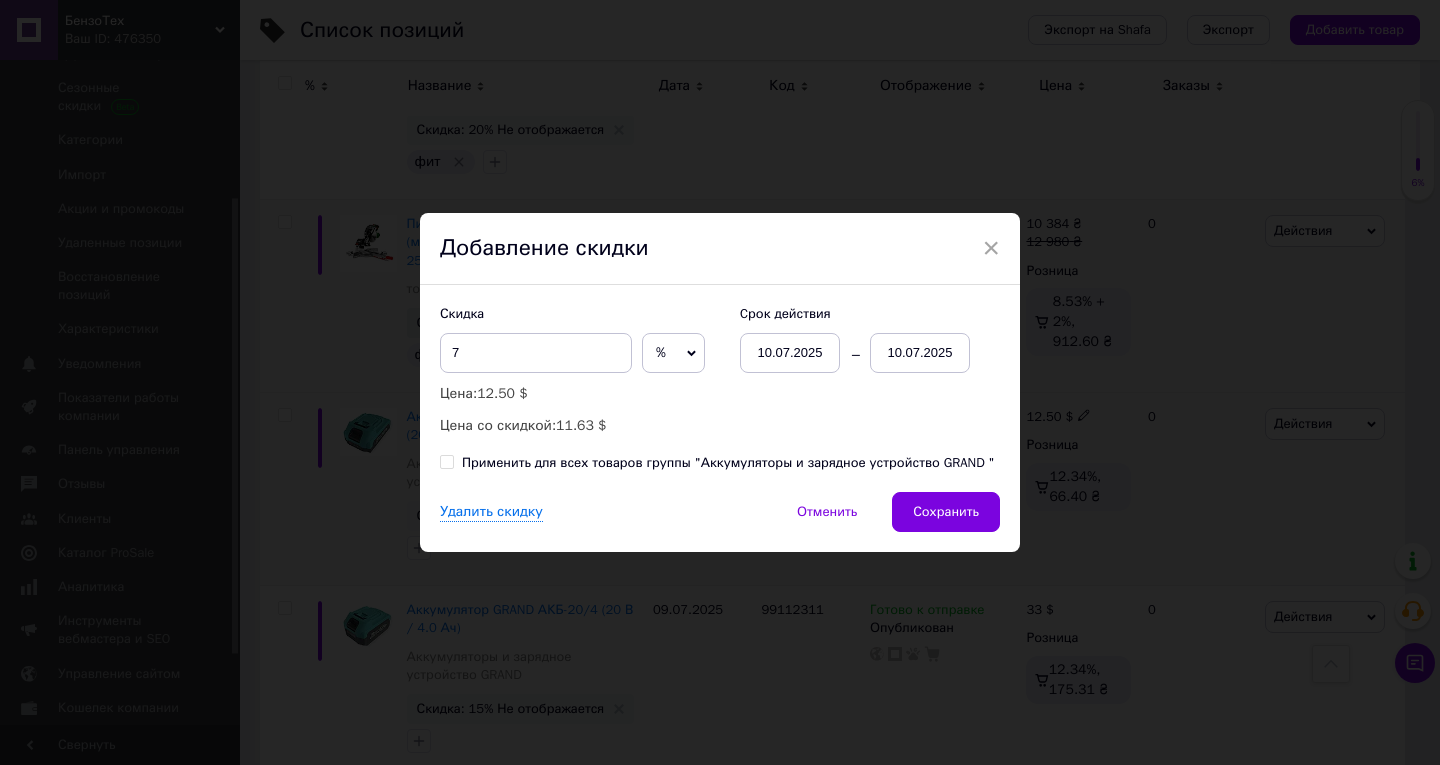 click on "10.07.2025" at bounding box center [920, 353] 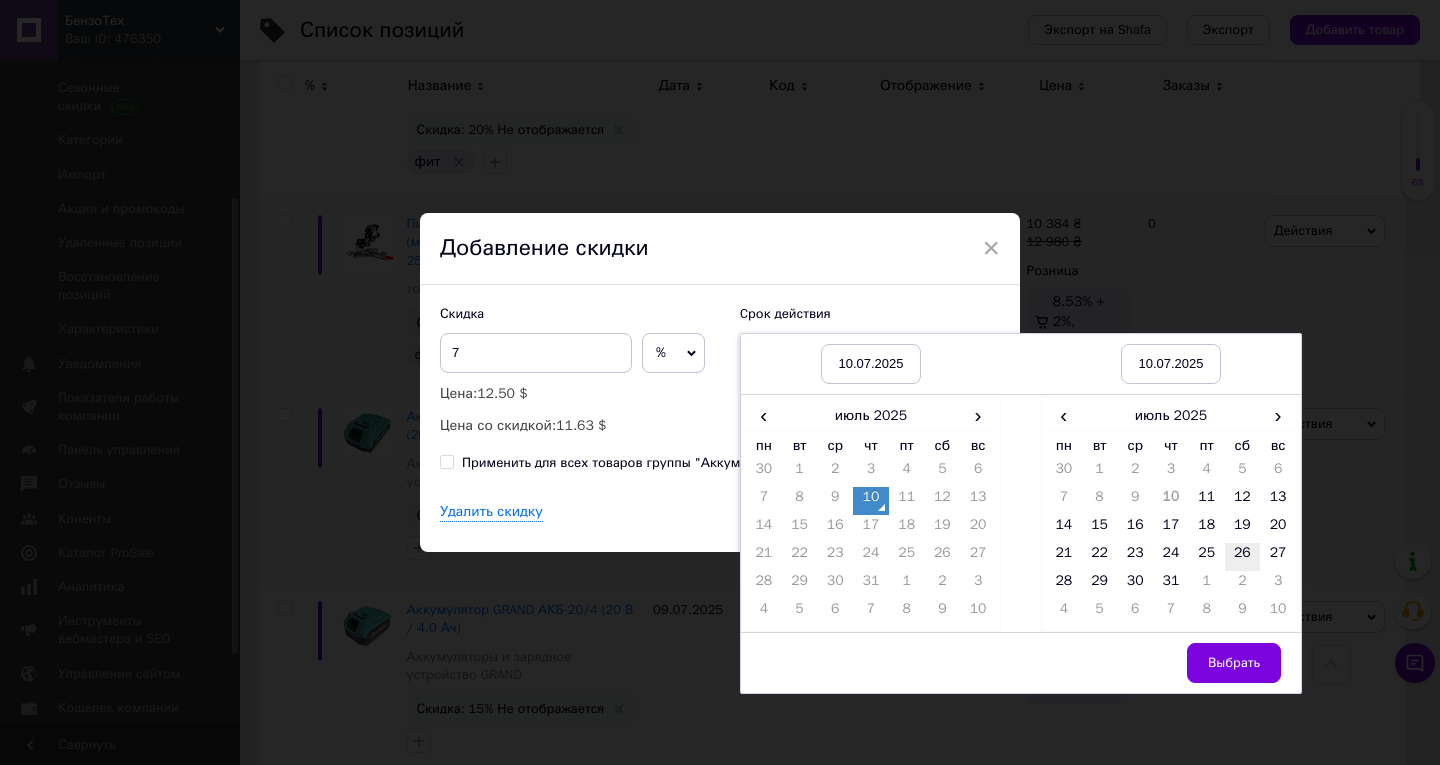 click on "26" at bounding box center [1243, 557] 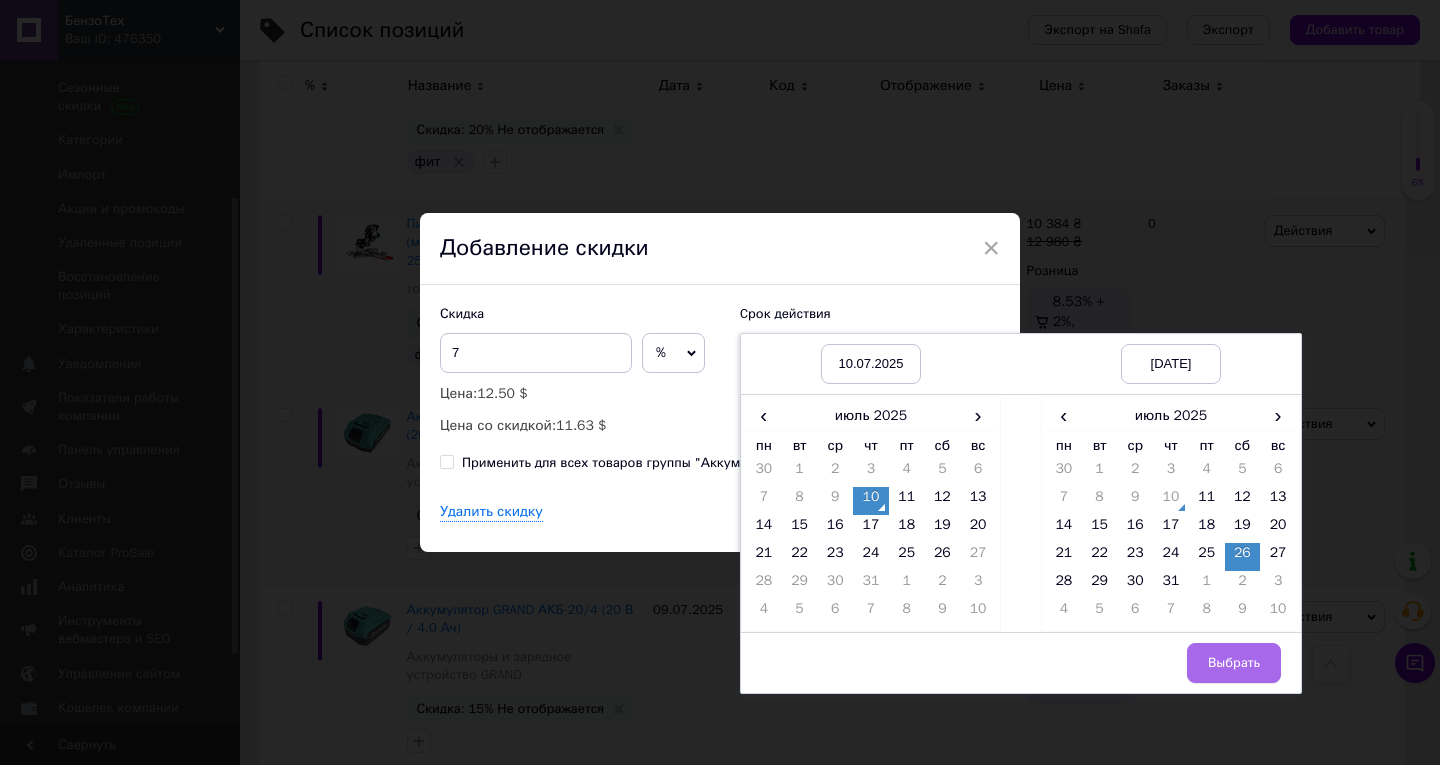 click on "Выбрать" at bounding box center [1234, 663] 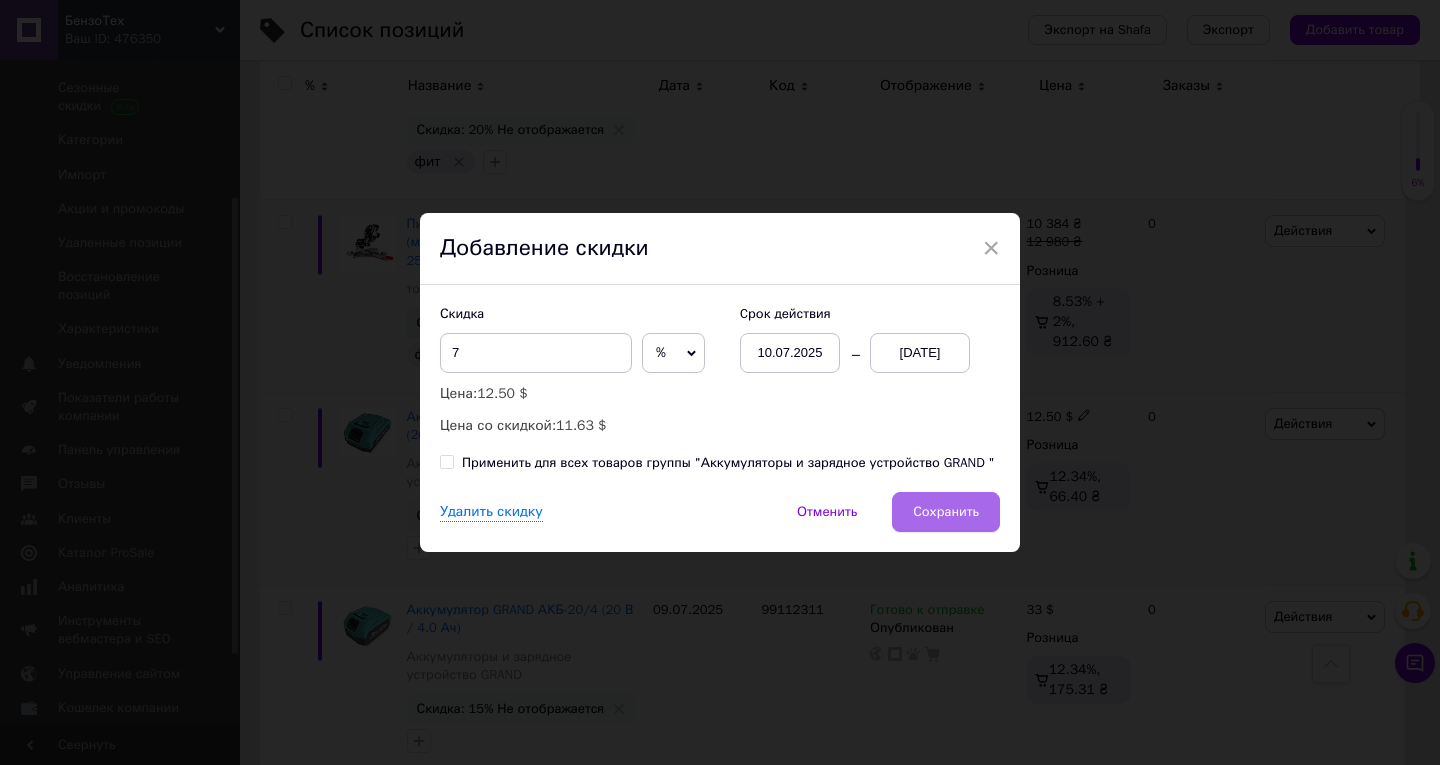 click on "Сохранить" at bounding box center (946, 512) 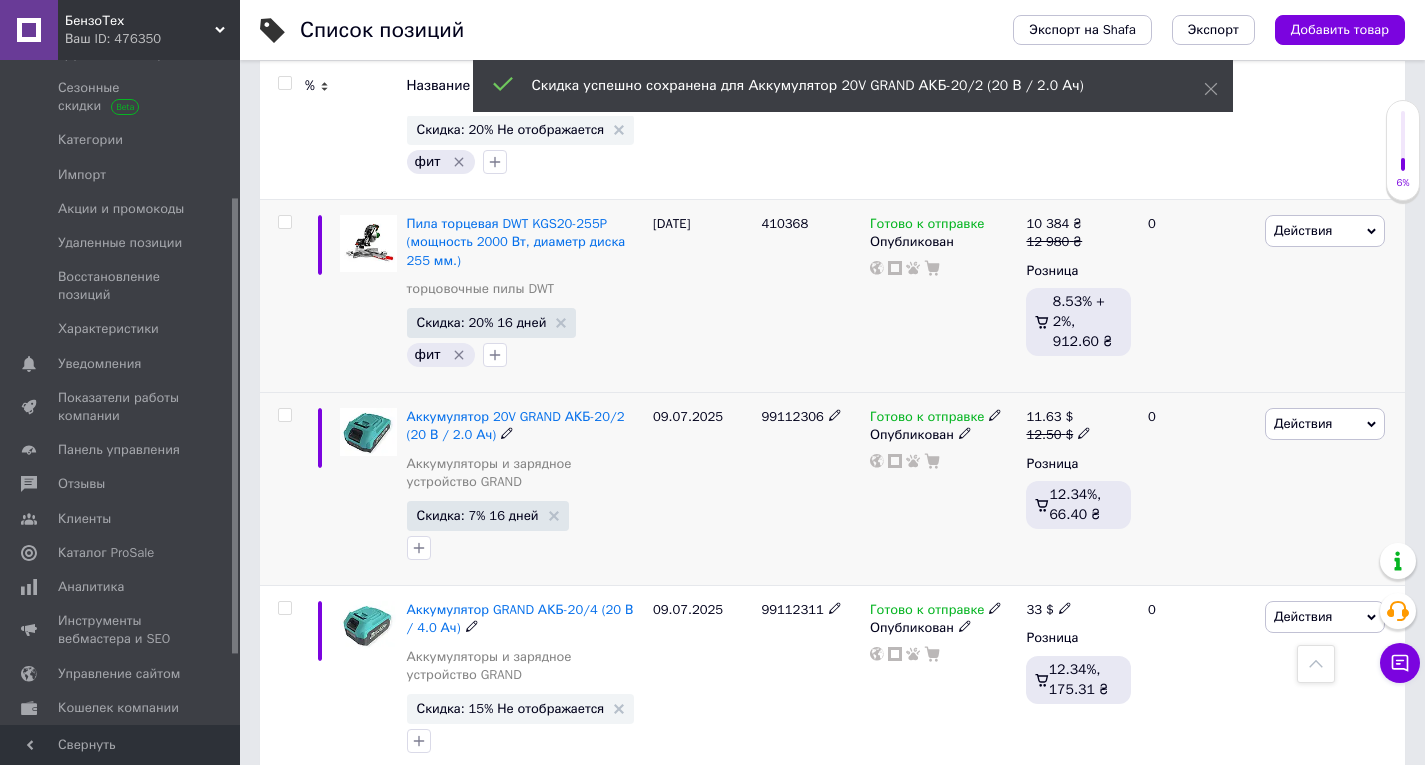 scroll, scrollTop: 0, scrollLeft: 681, axis: horizontal 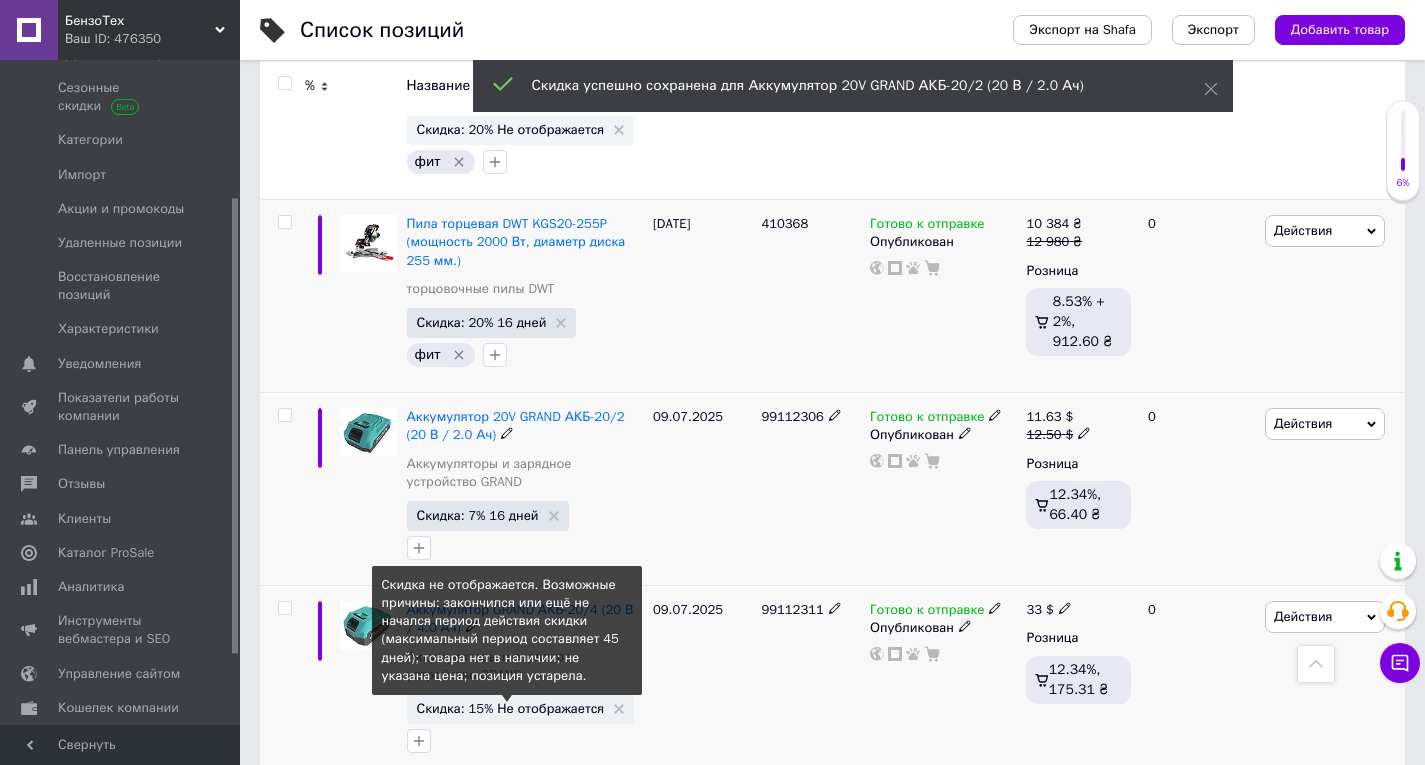 click on "Скидка: 15% Не отображается" at bounding box center (511, 708) 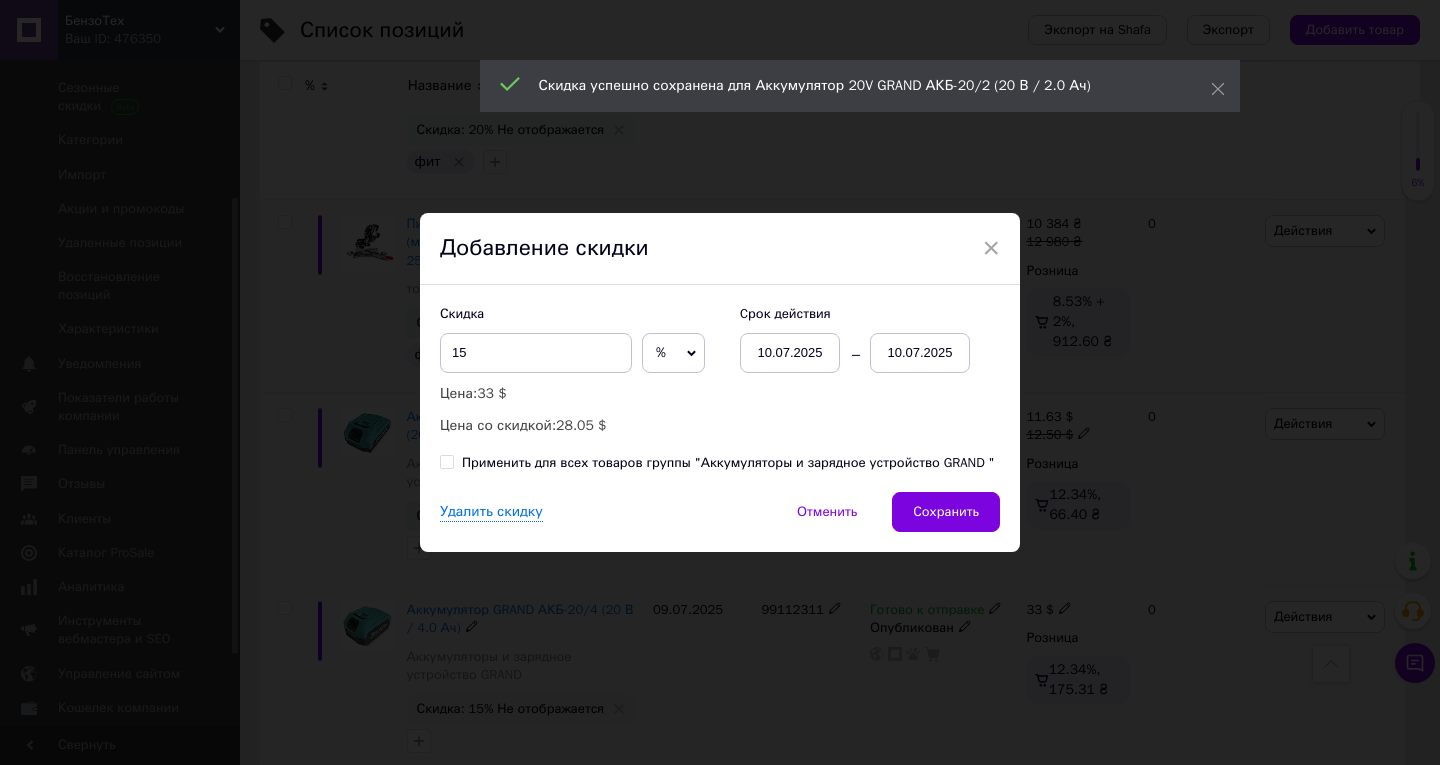 click on "10.07.2025" at bounding box center [920, 353] 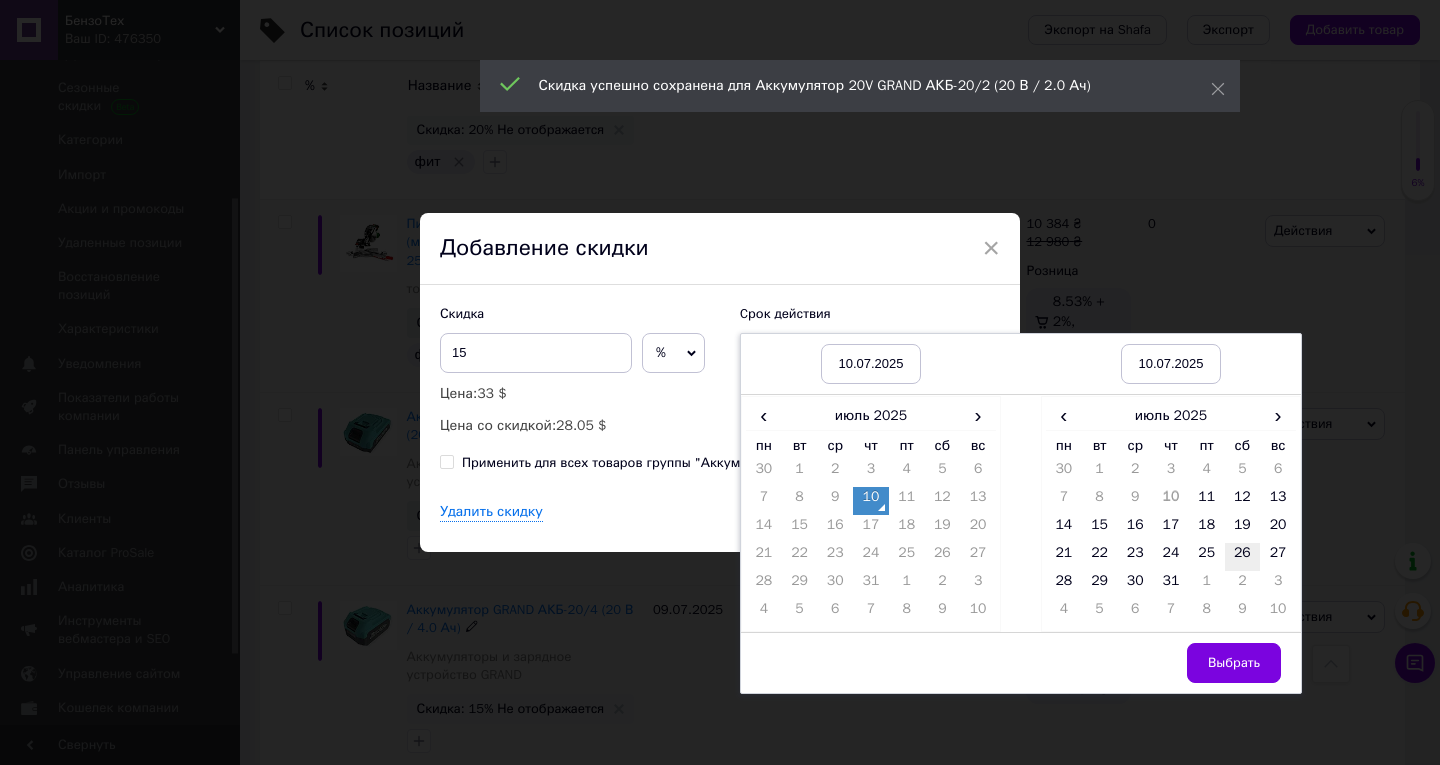 click on "26" at bounding box center [1243, 557] 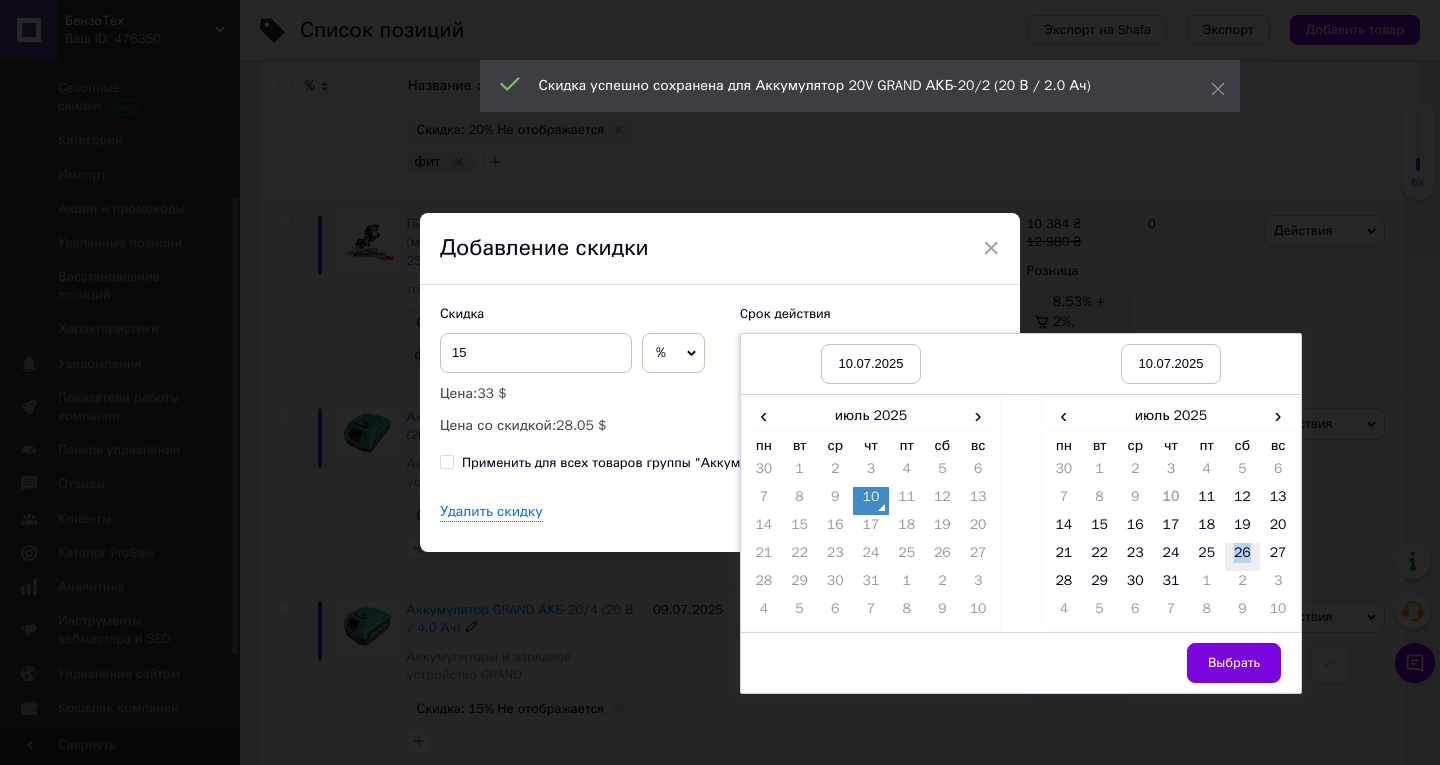 click on "26" at bounding box center (1243, 557) 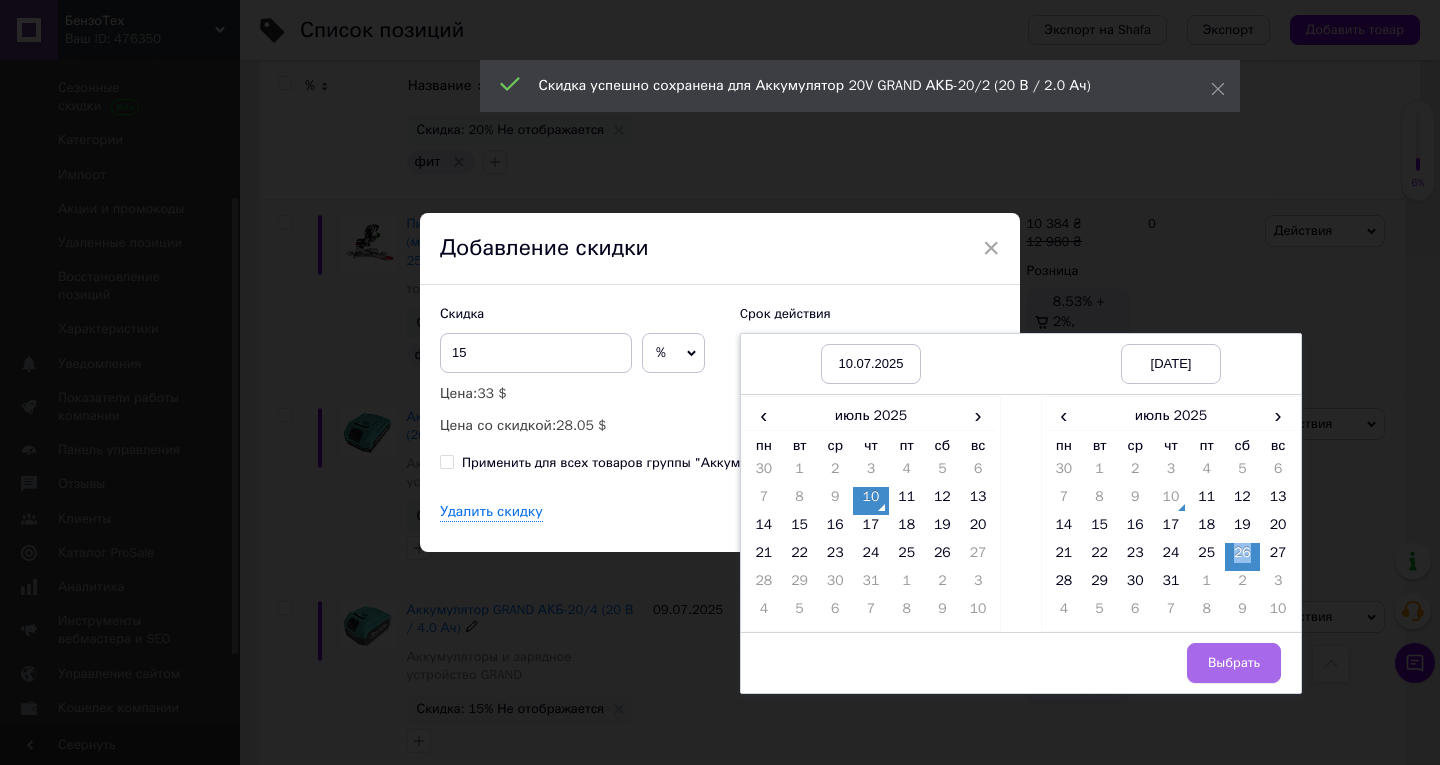 click on "Выбрать" at bounding box center [1234, 663] 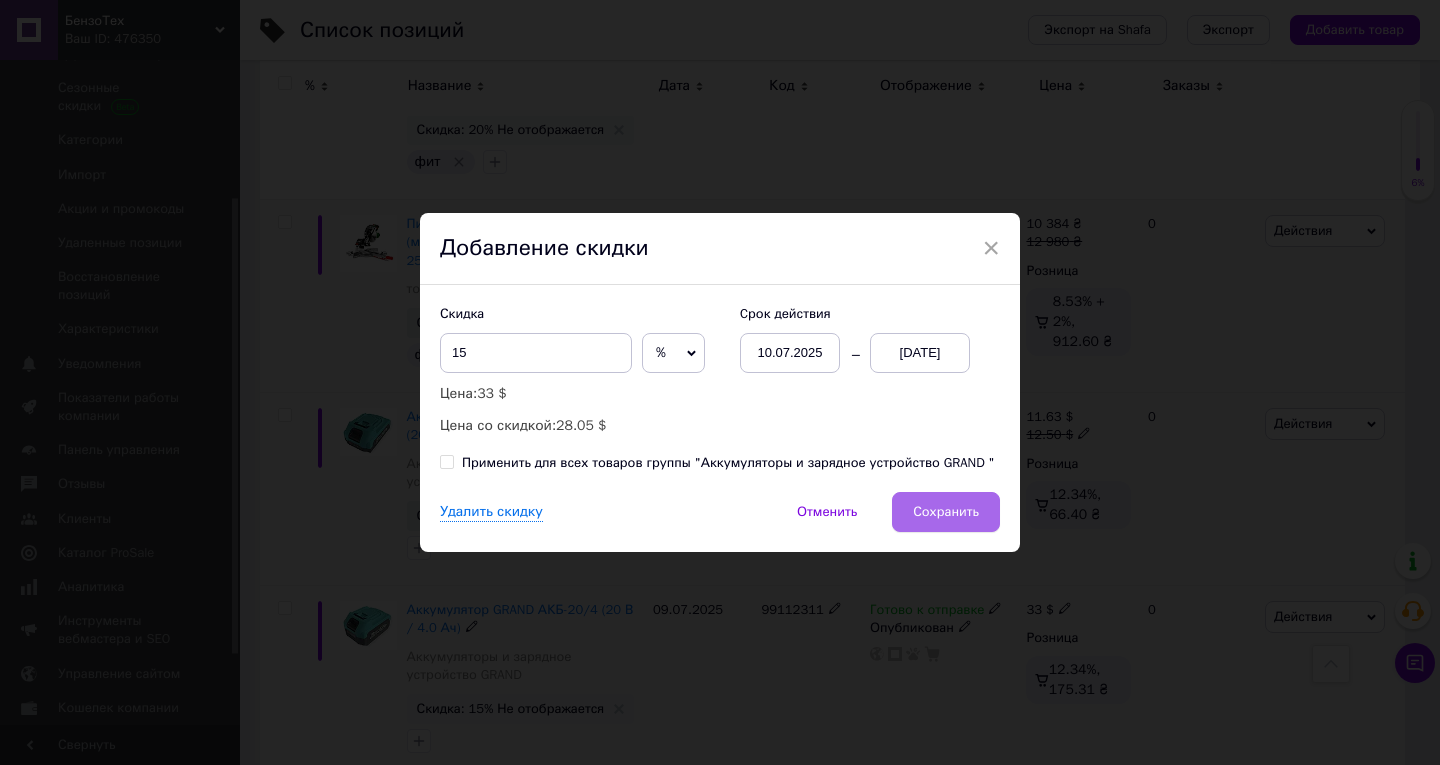 click on "Сохранить" at bounding box center (946, 512) 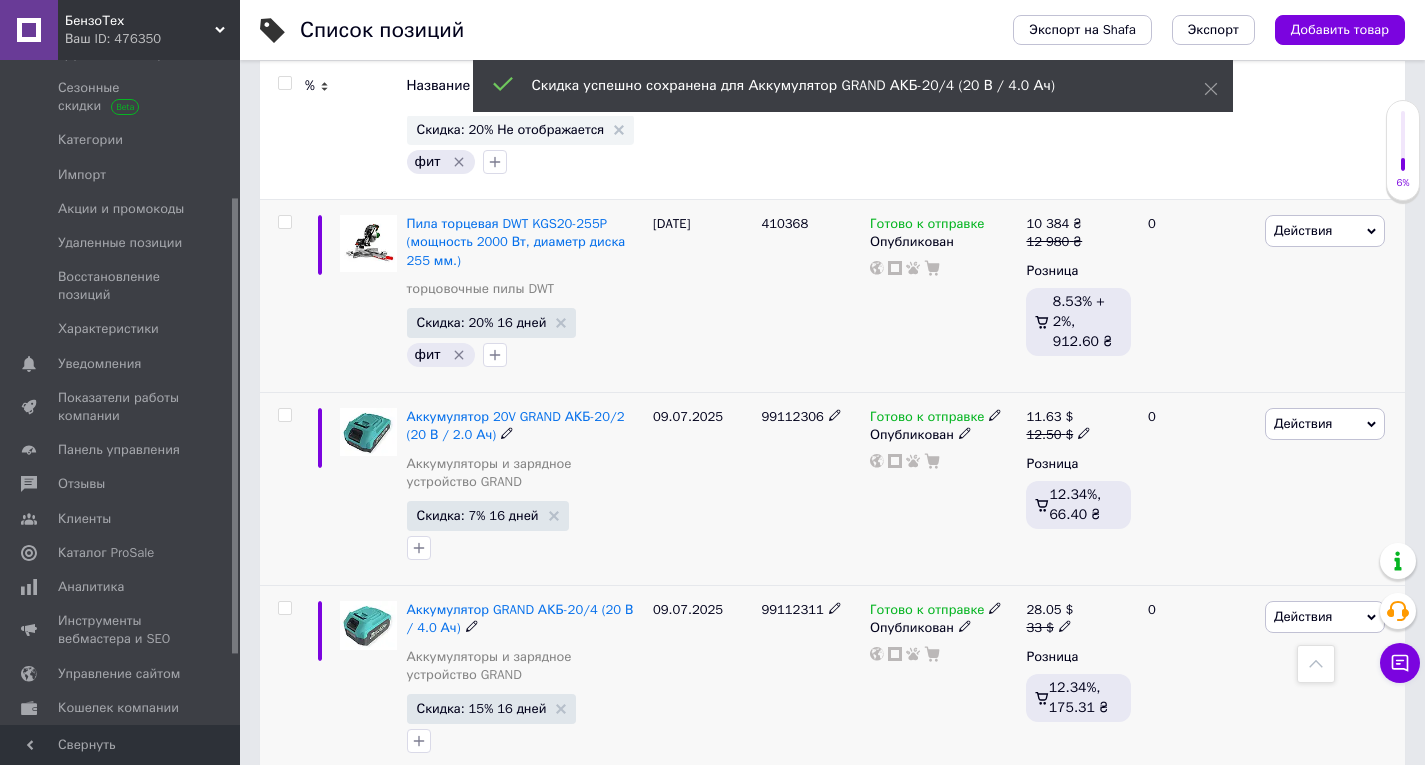 scroll, scrollTop: 0, scrollLeft: 681, axis: horizontal 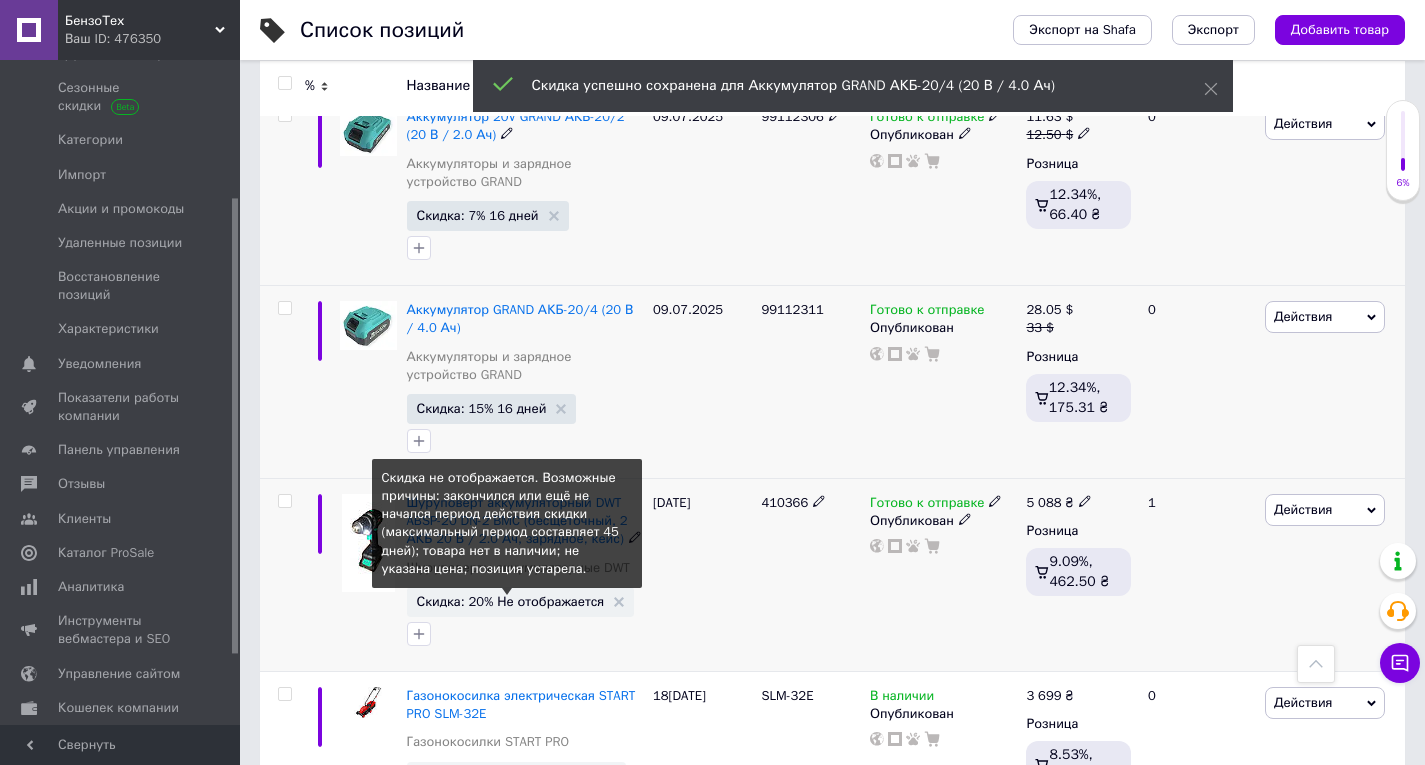 click on "Скидка: 20% Не отображается" at bounding box center [511, 601] 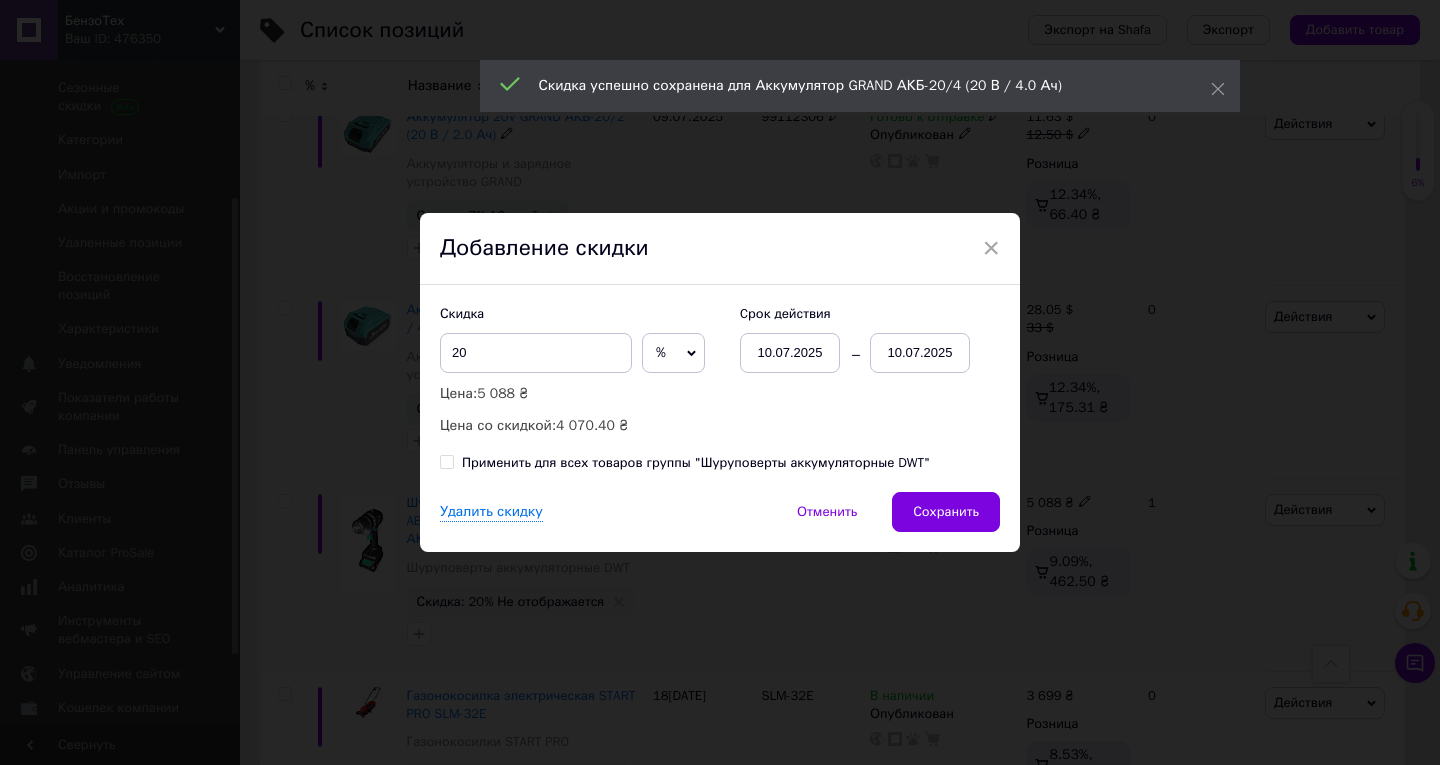 click on "10.07.2025" at bounding box center (920, 353) 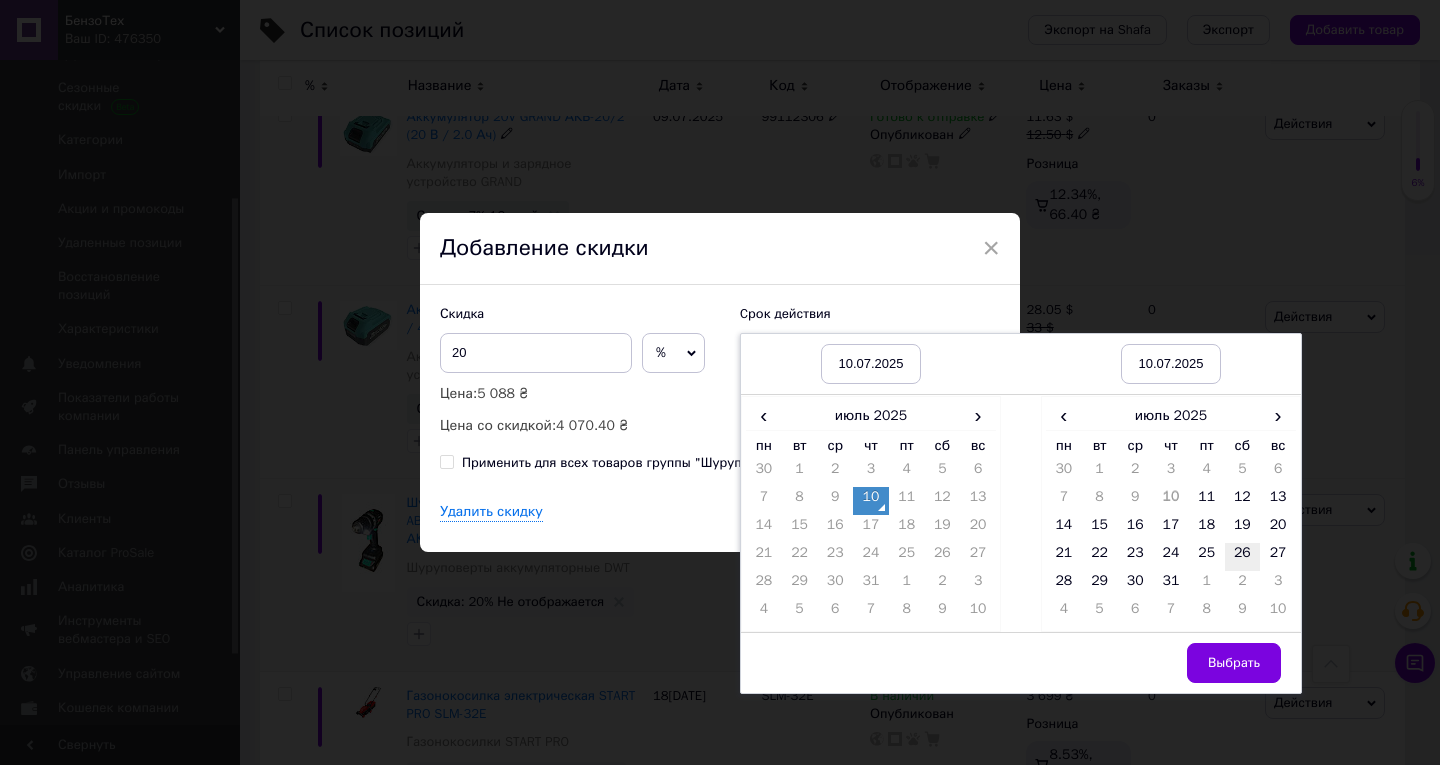 click on "26" at bounding box center (1243, 557) 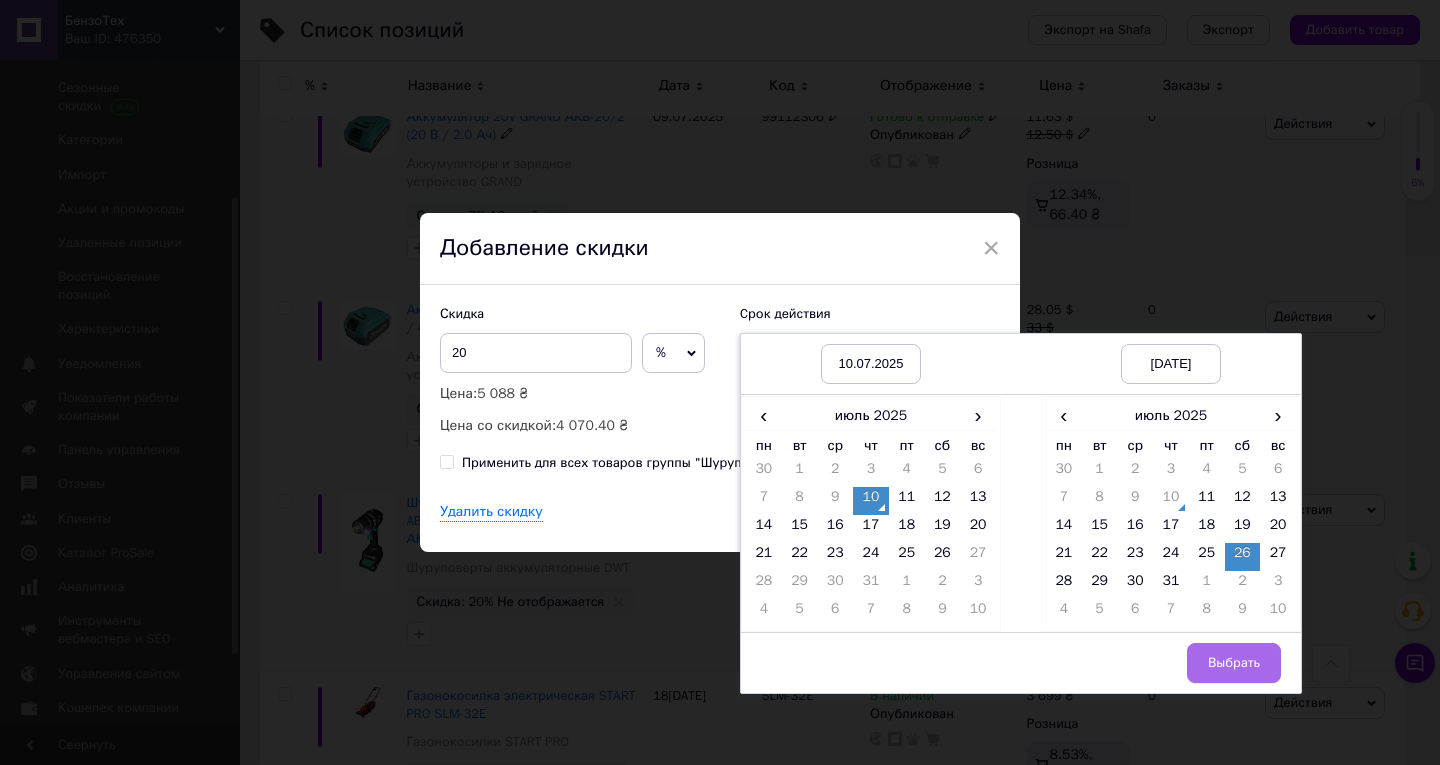 click on "Выбрать" at bounding box center (1234, 663) 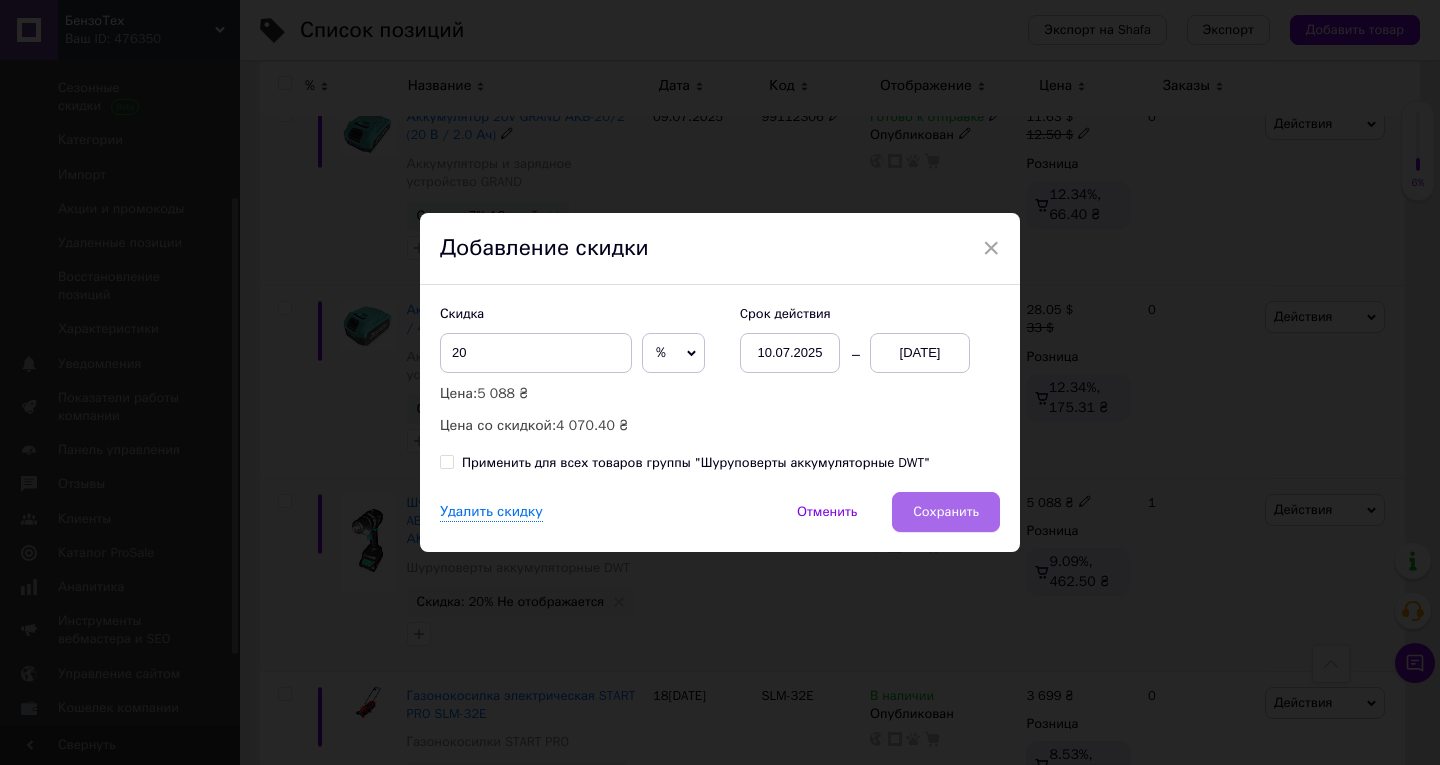 drag, startPoint x: 962, startPoint y: 511, endPoint x: 778, endPoint y: 475, distance: 187.48866 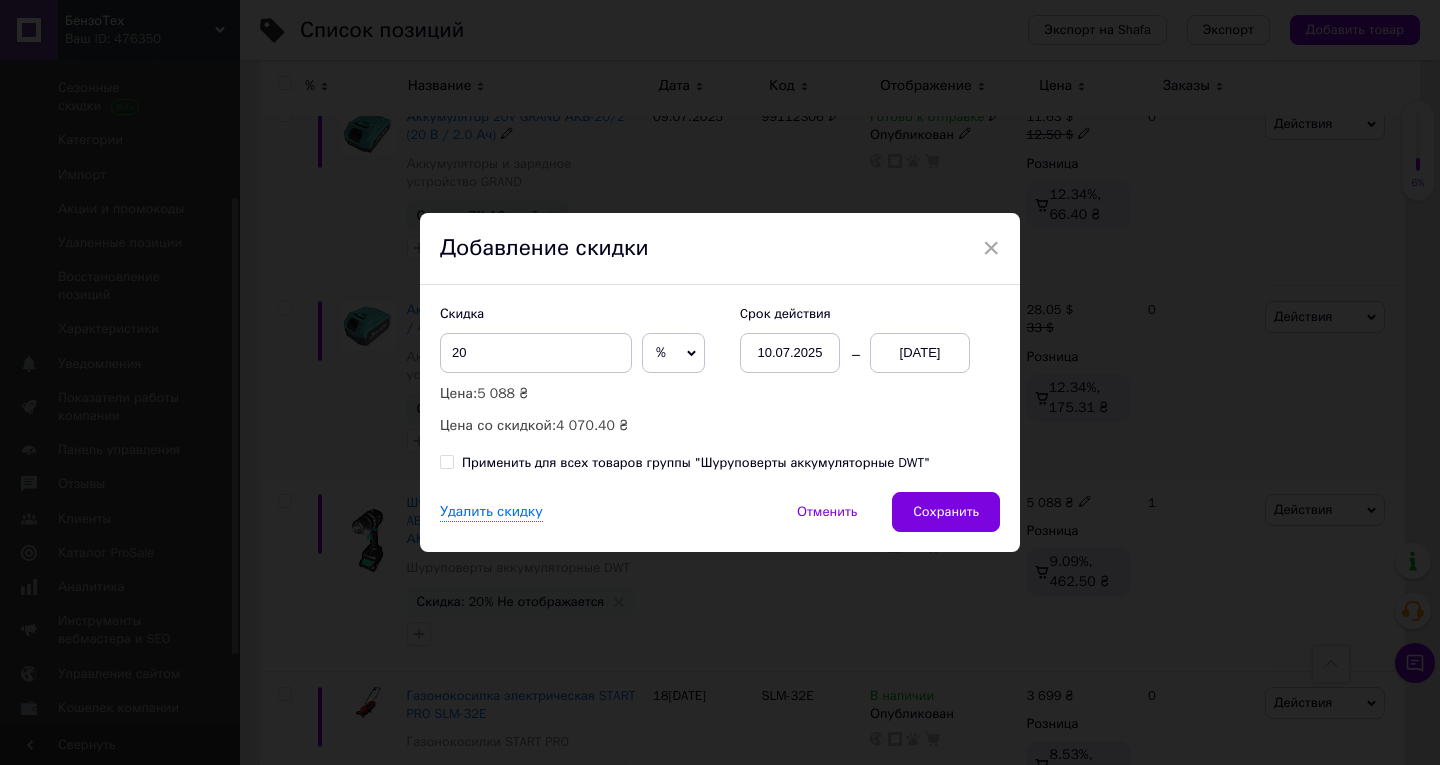 click on "Сохранить" at bounding box center [946, 512] 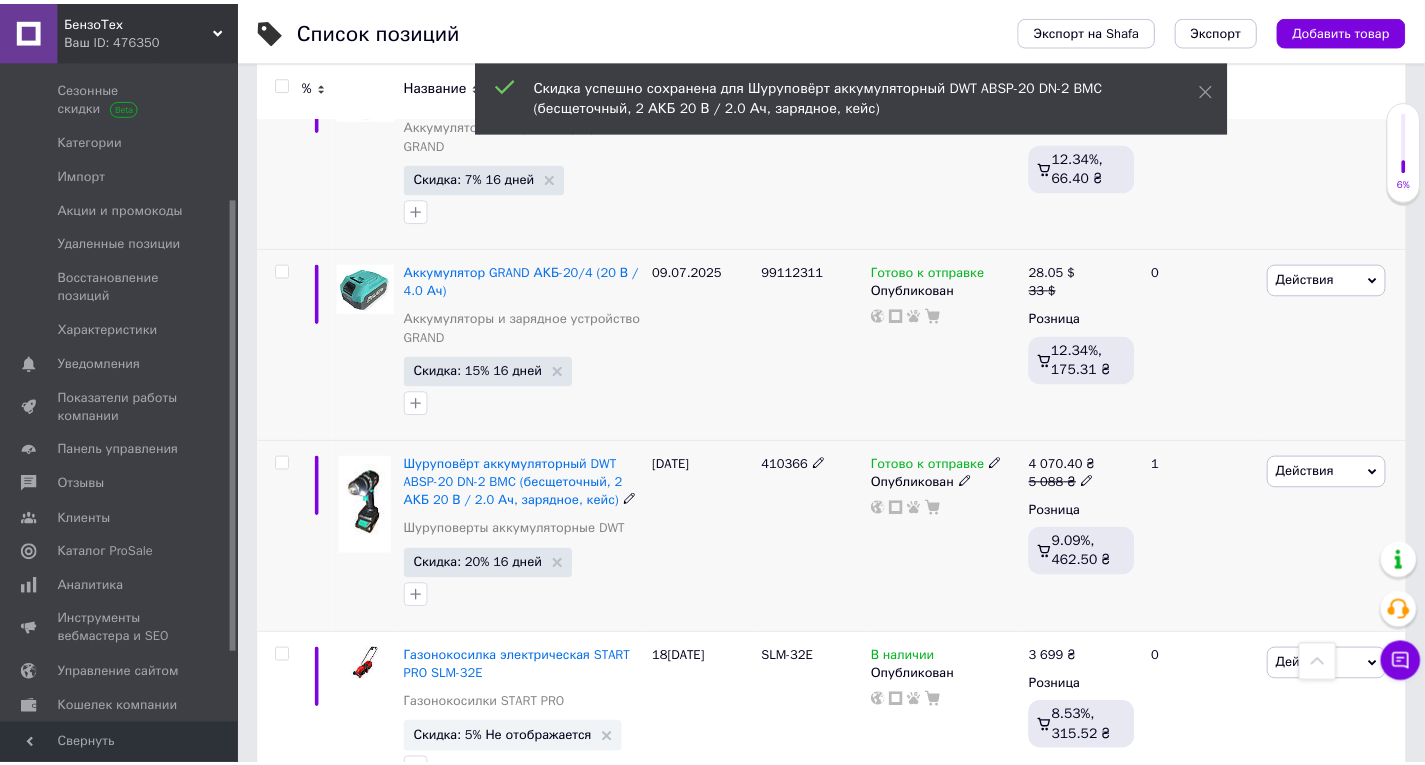 scroll, scrollTop: 0, scrollLeft: 681, axis: horizontal 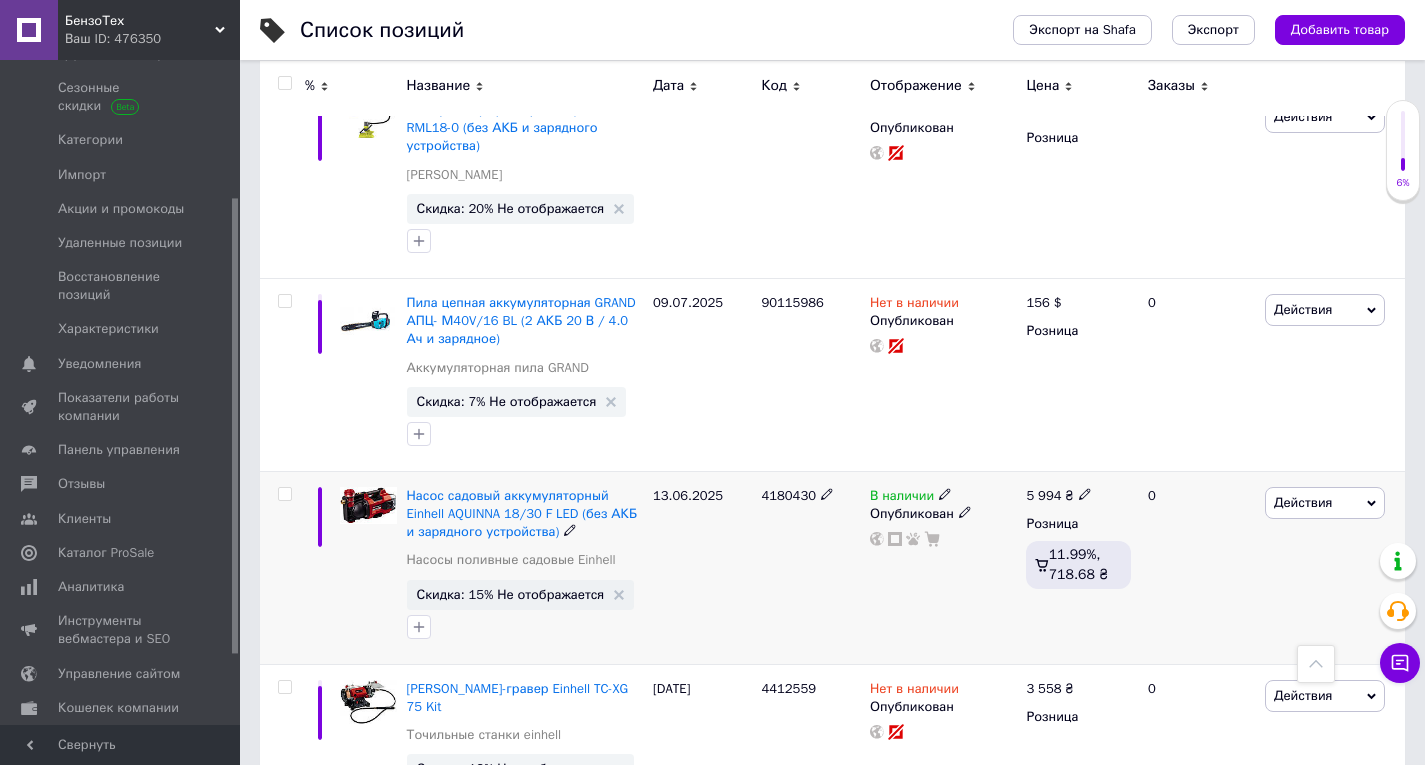 click on "Скидка: 15% Не отображается" at bounding box center [521, 595] 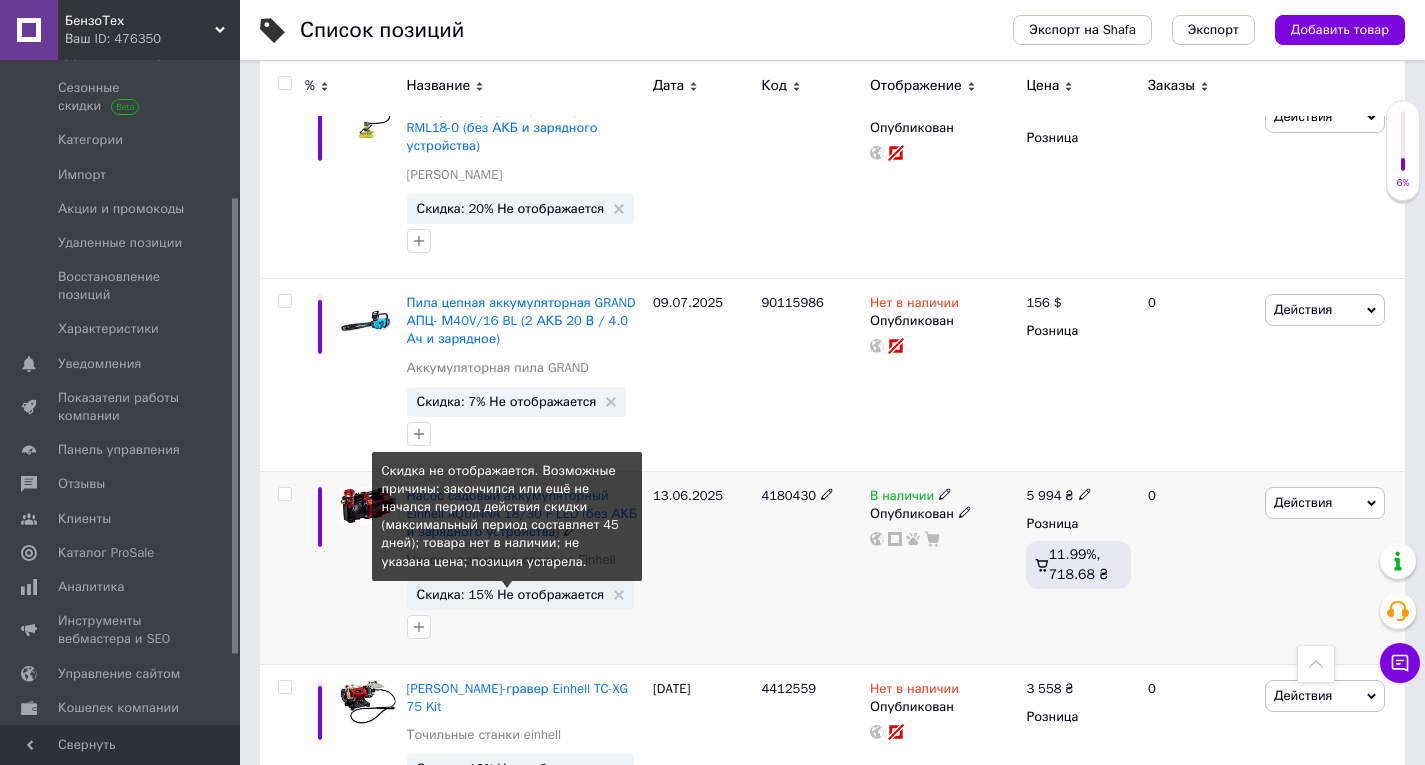click on "Скидка: 15% Не отображается" at bounding box center (511, 594) 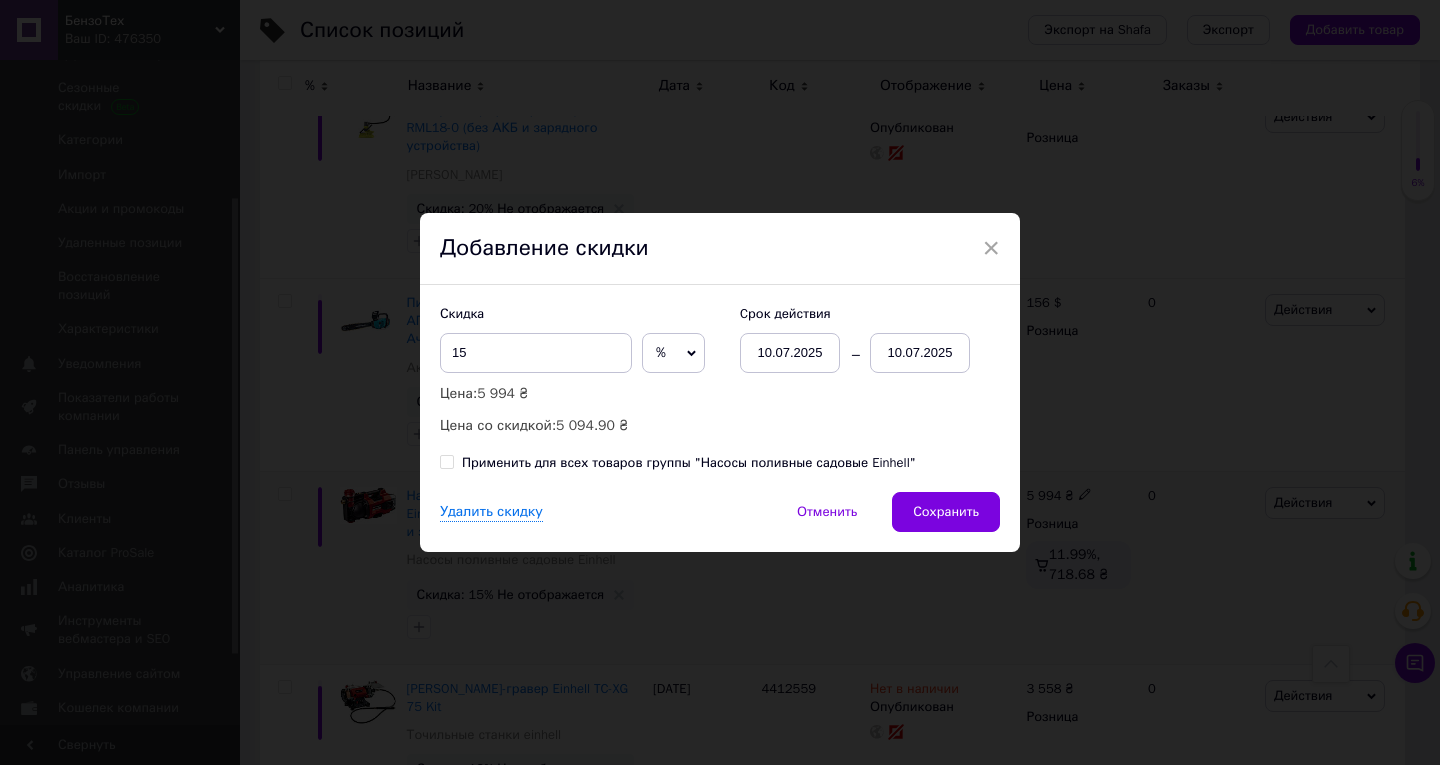 click on "10.07.2025" at bounding box center (920, 353) 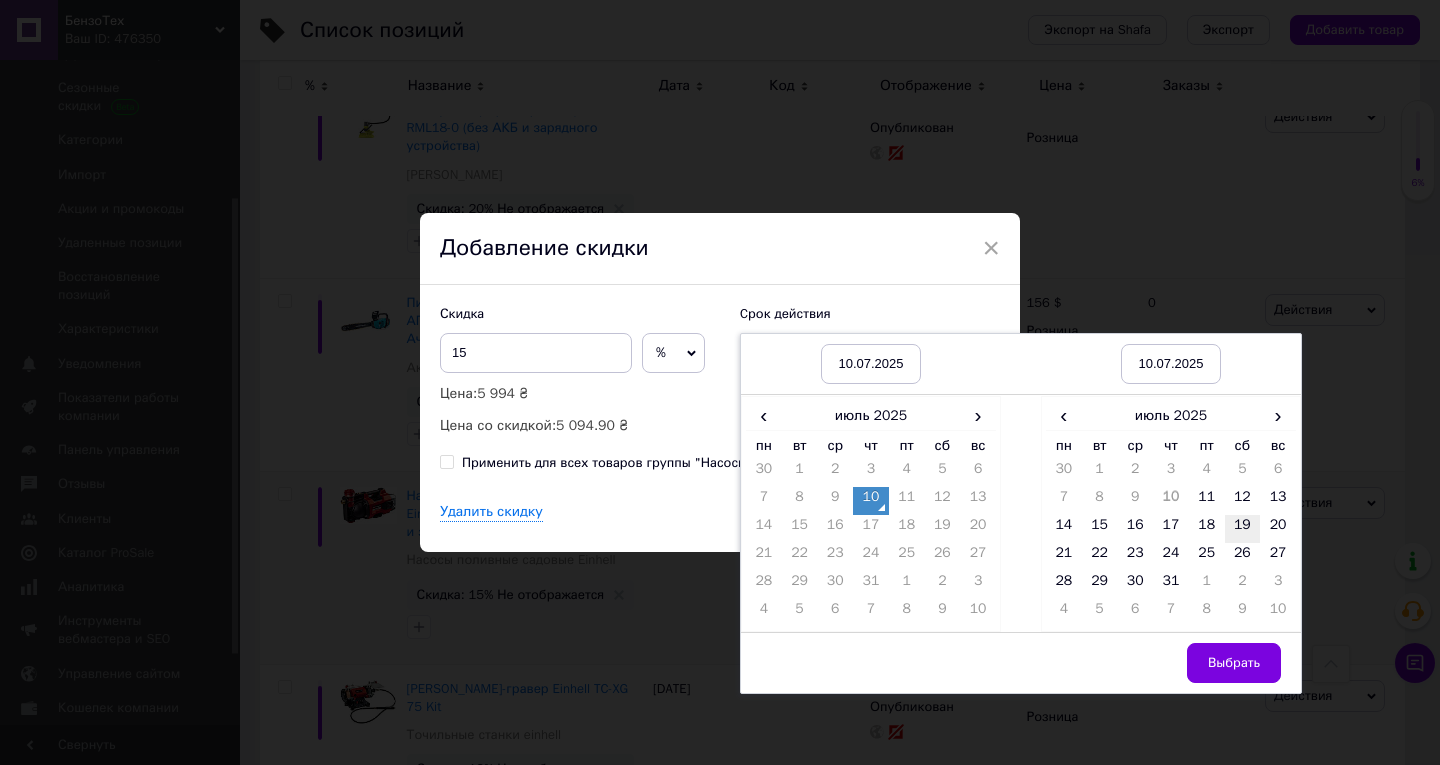 click on "19" at bounding box center (1243, 529) 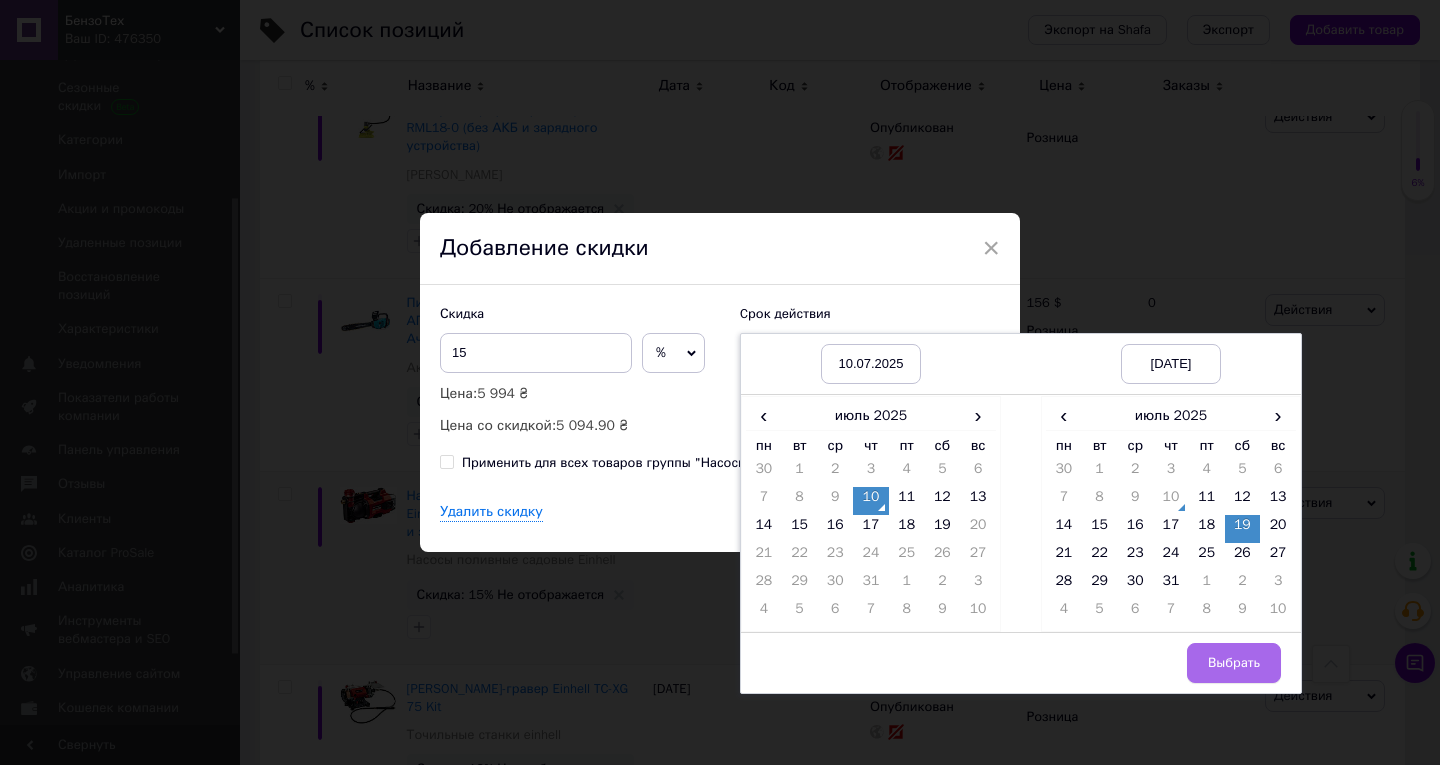 click on "Выбрать" at bounding box center (1234, 663) 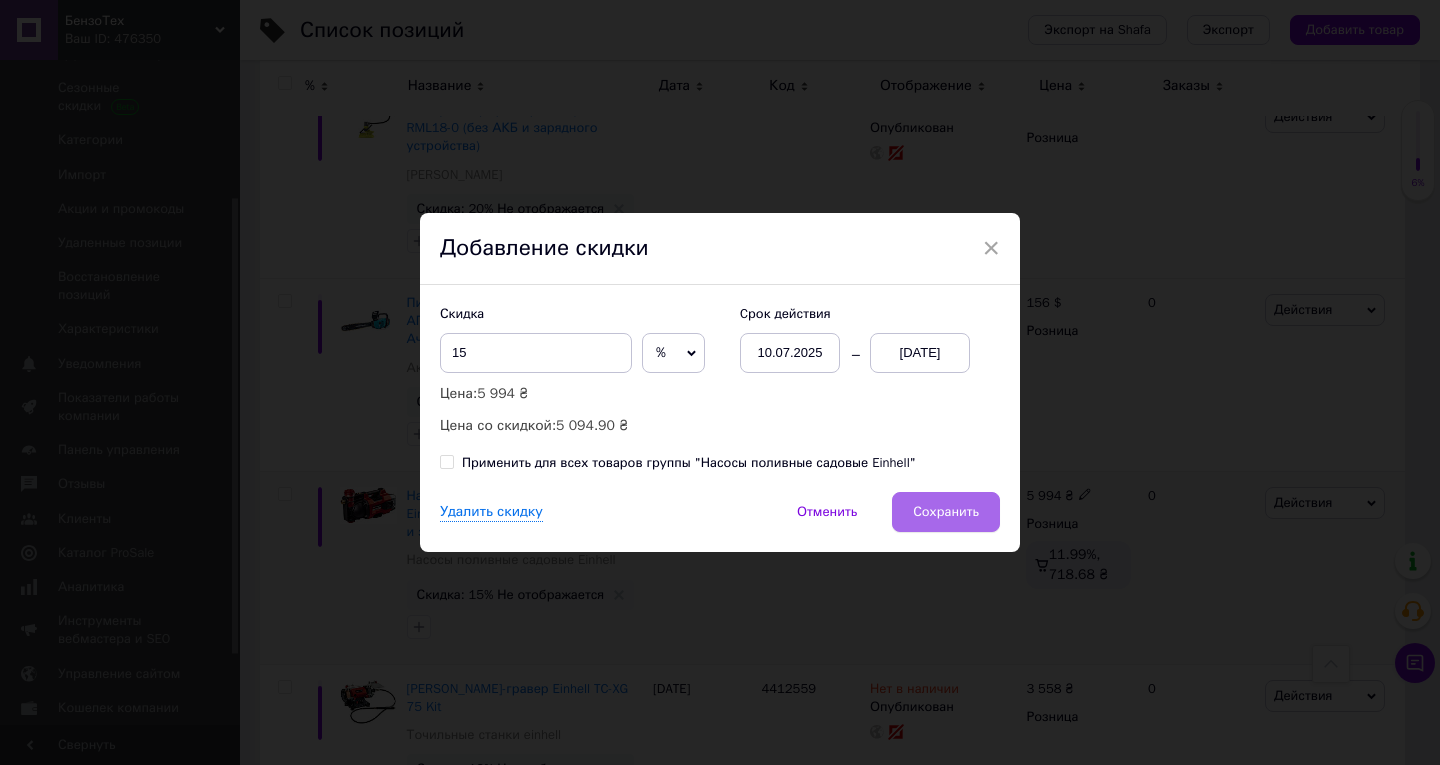 click on "Сохранить" at bounding box center (946, 512) 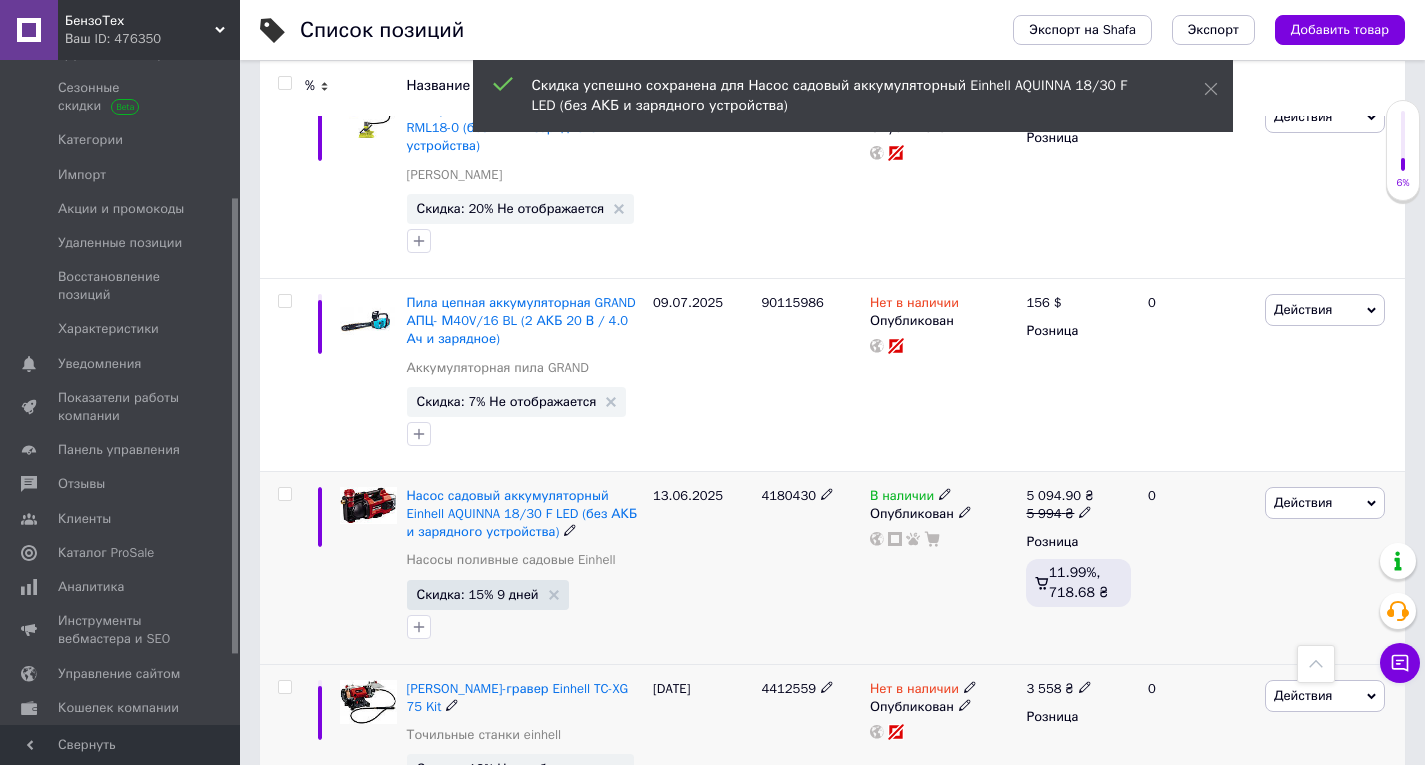 scroll, scrollTop: 0, scrollLeft: 681, axis: horizontal 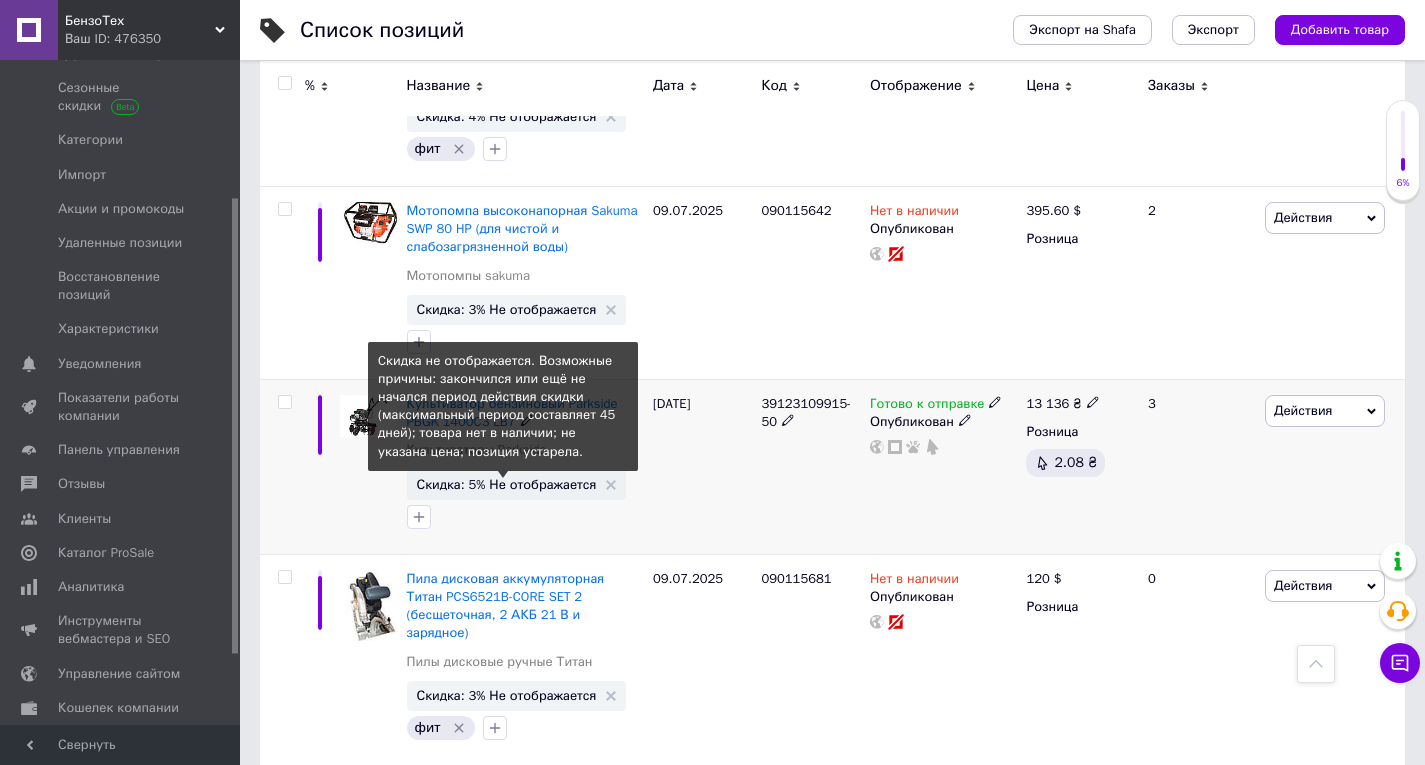 click on "Скидка: 5% Не отображается" at bounding box center (507, 484) 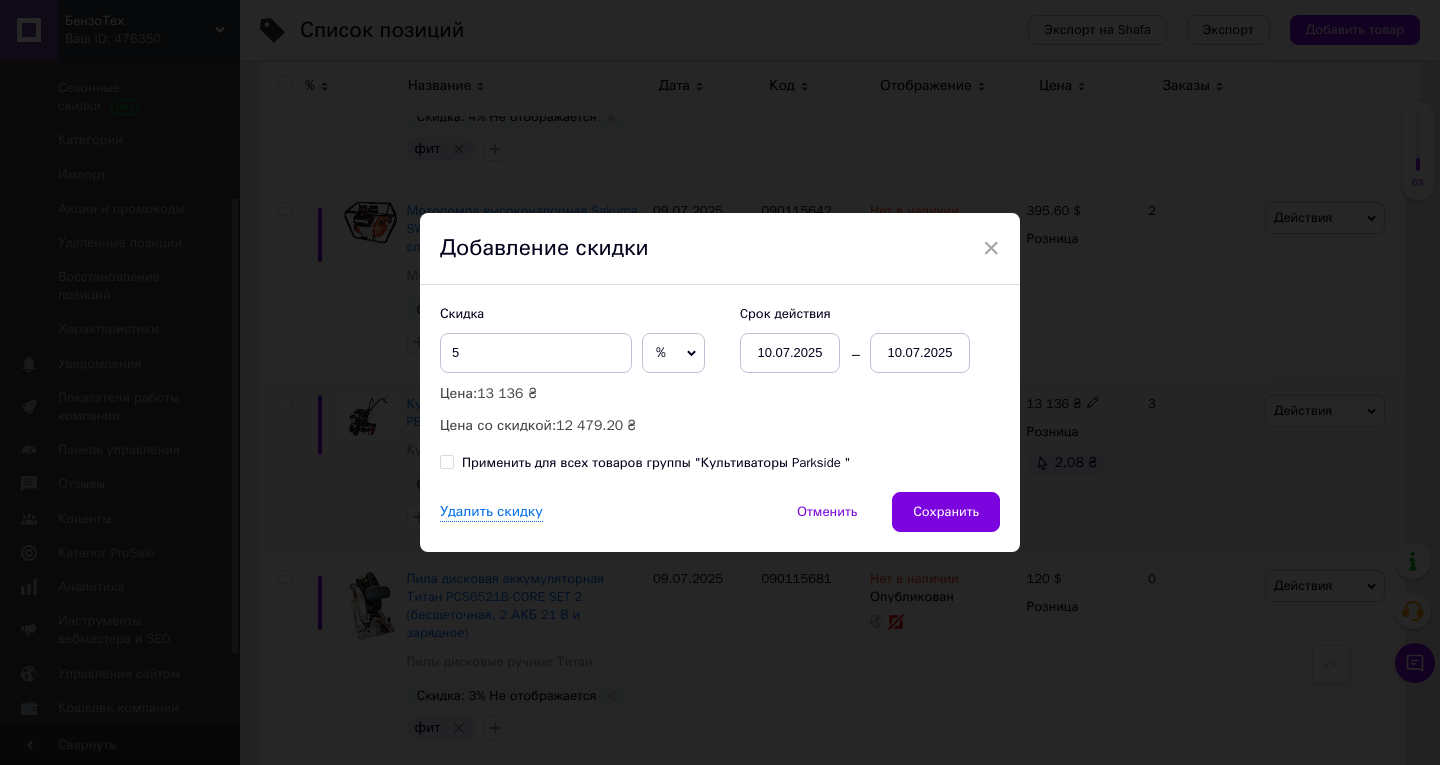 click on "10.07.2025" at bounding box center [920, 353] 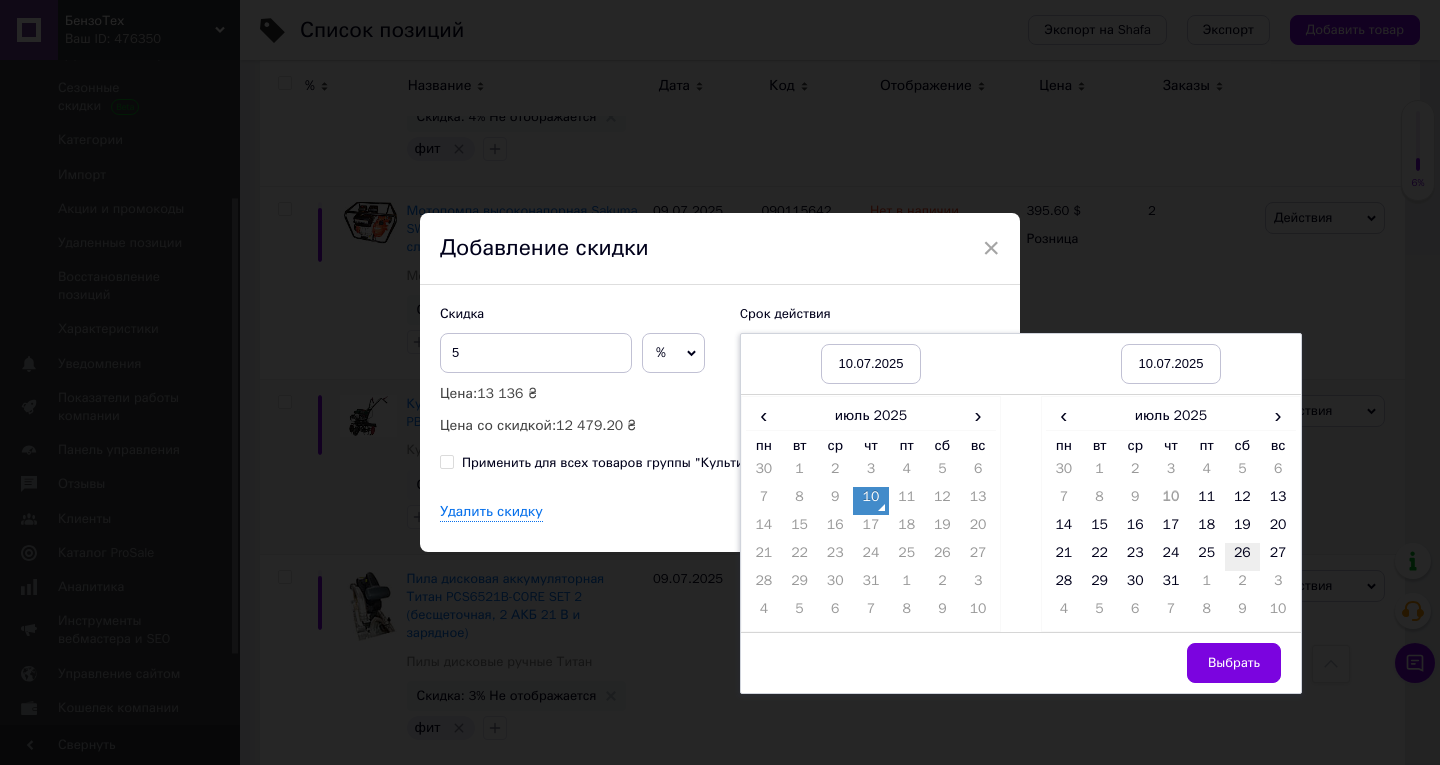 click on "26" at bounding box center [1243, 557] 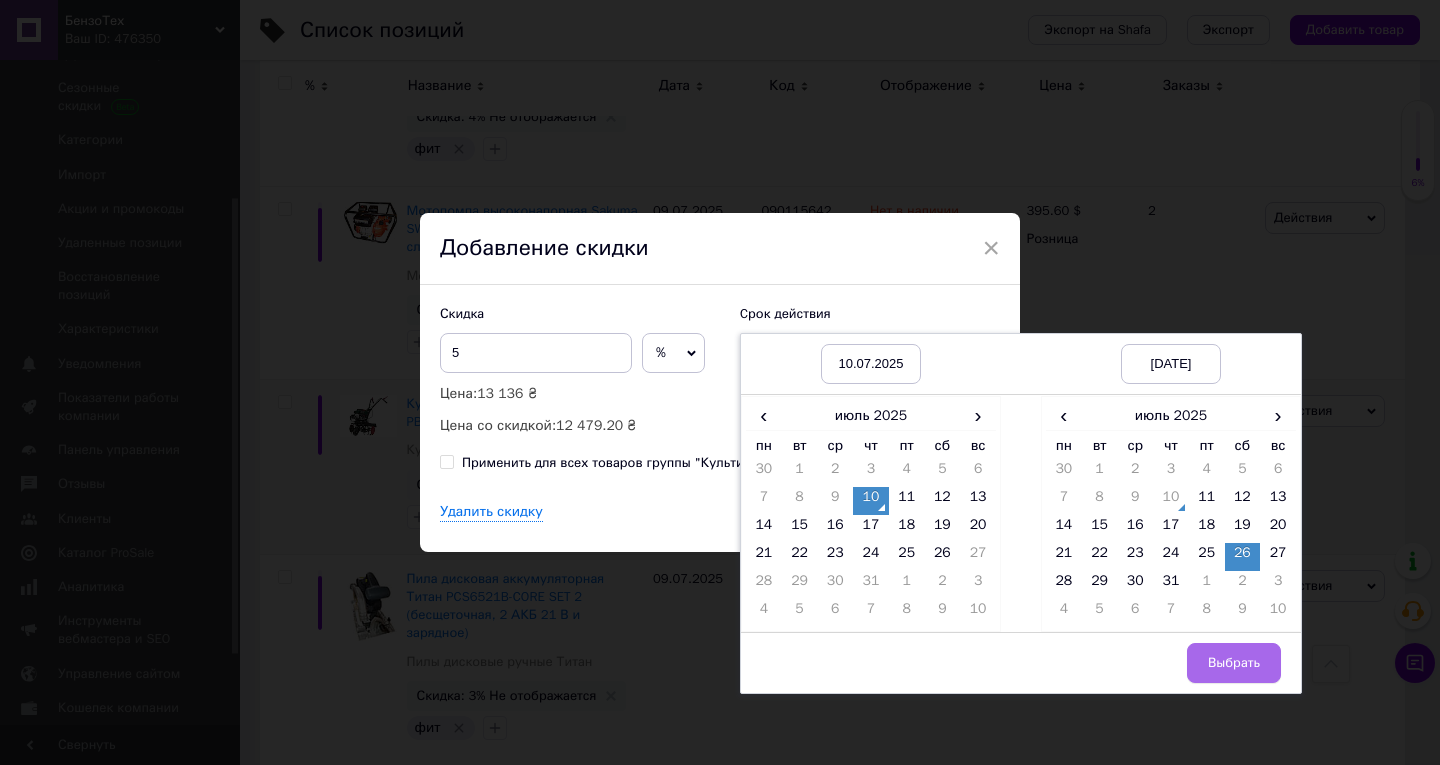click on "Выбрать" at bounding box center (1234, 663) 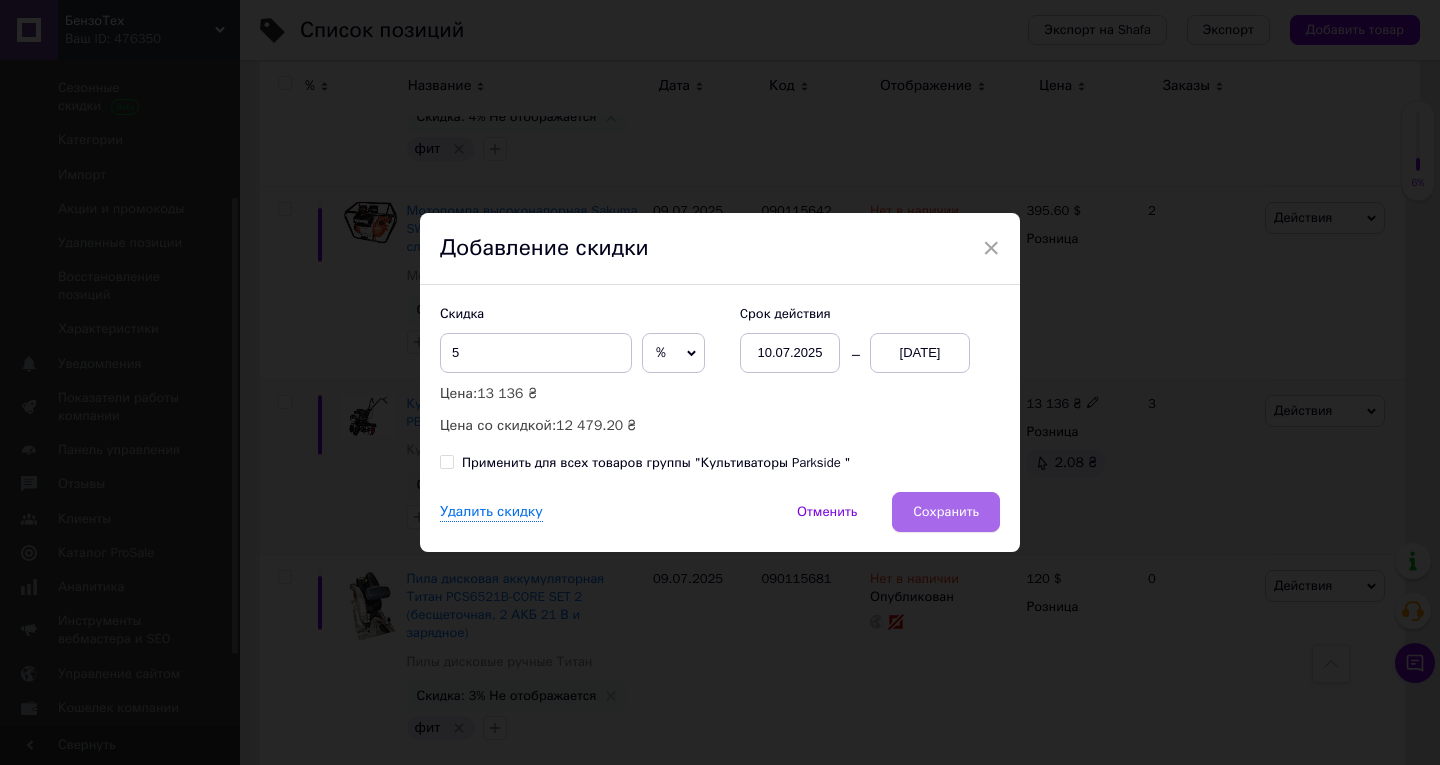 drag, startPoint x: 951, startPoint y: 496, endPoint x: 766, endPoint y: 486, distance: 185.27008 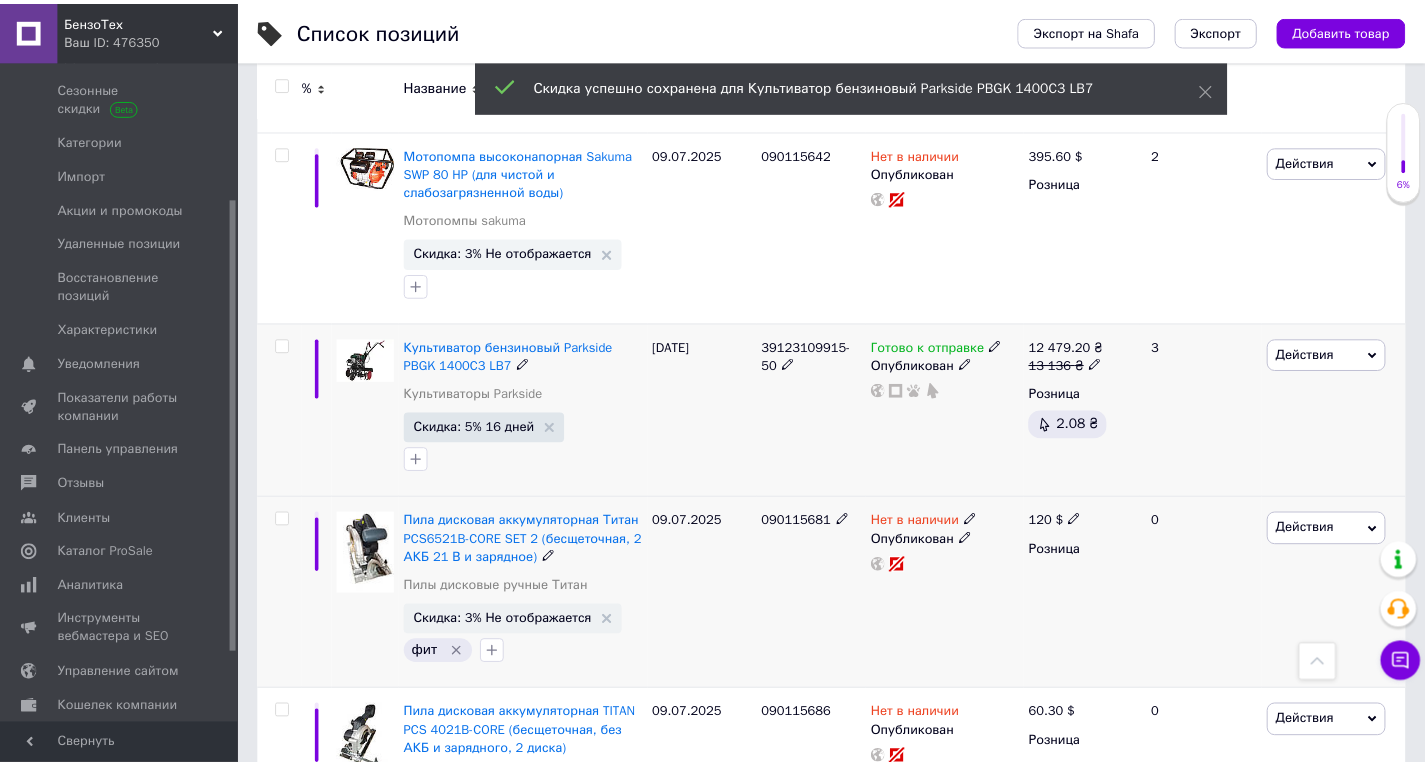 scroll, scrollTop: 0, scrollLeft: 681, axis: horizontal 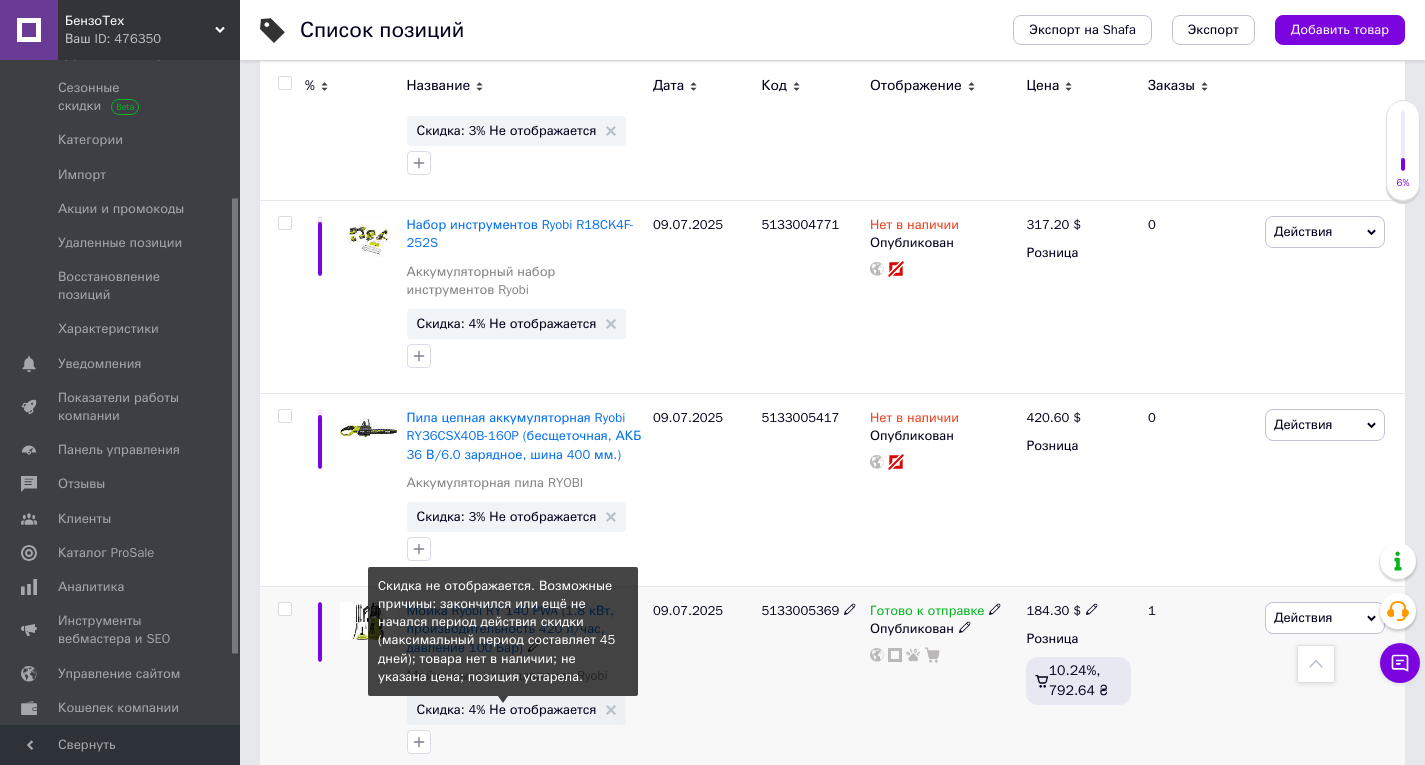 click on "Скидка: 4% Не отображается" at bounding box center [507, 709] 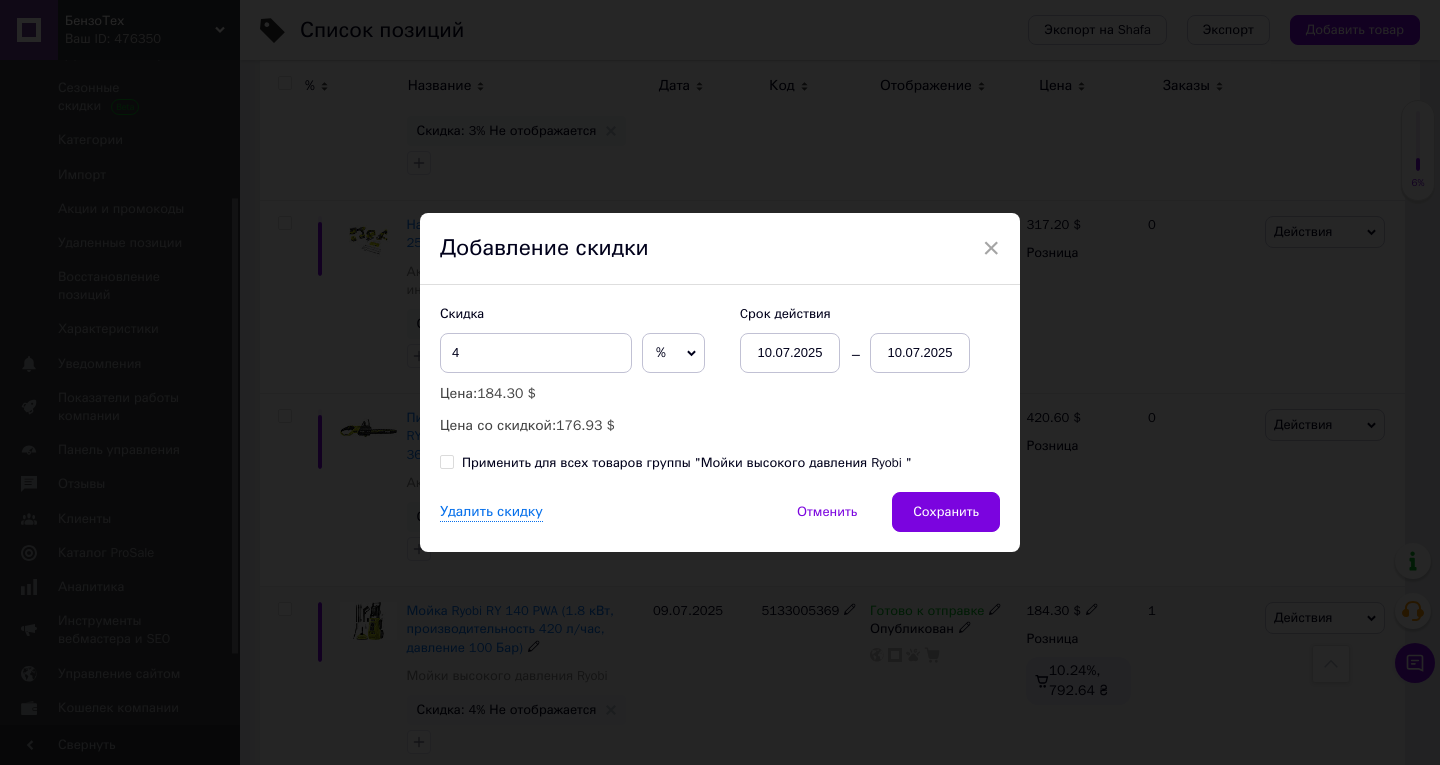 click on "10.07.2025" at bounding box center (920, 353) 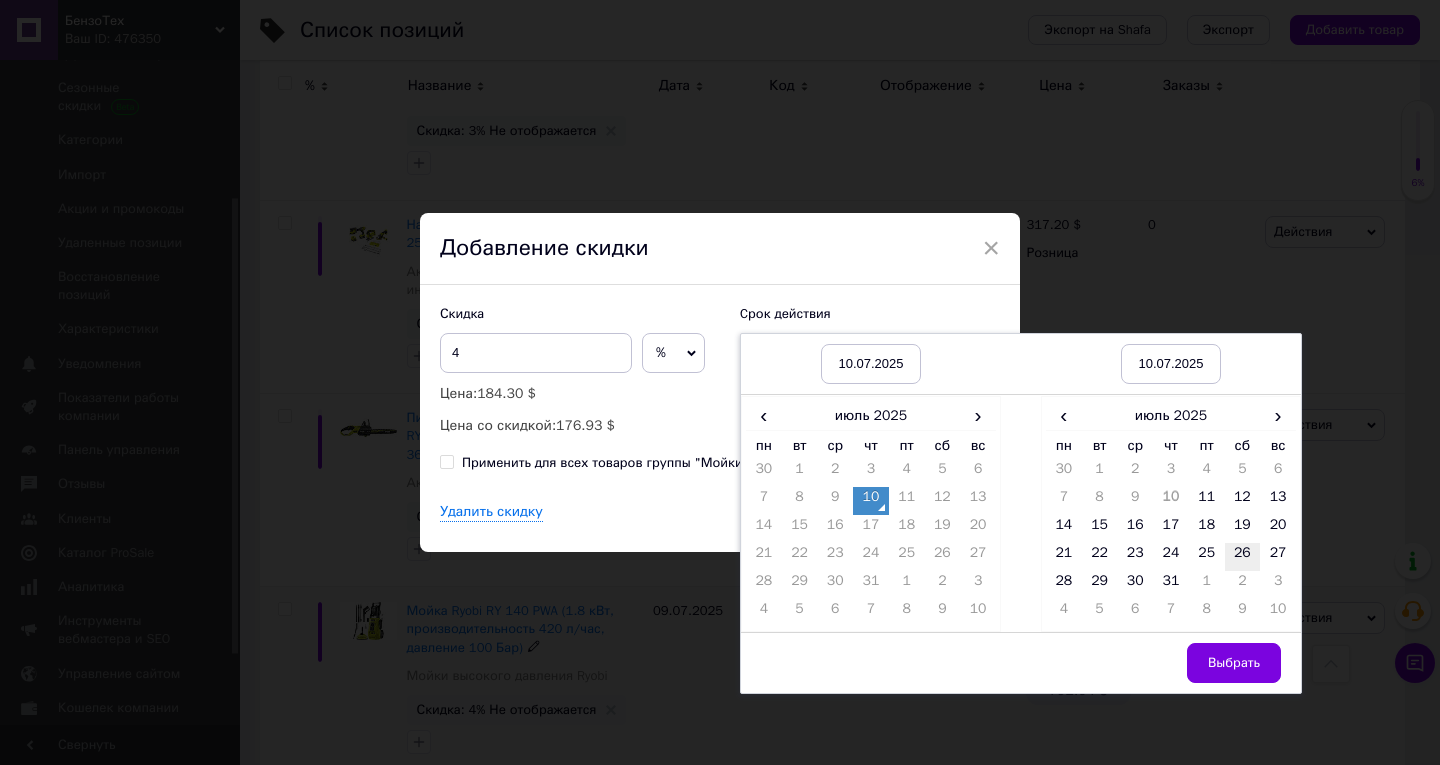 click on "26" at bounding box center [1243, 557] 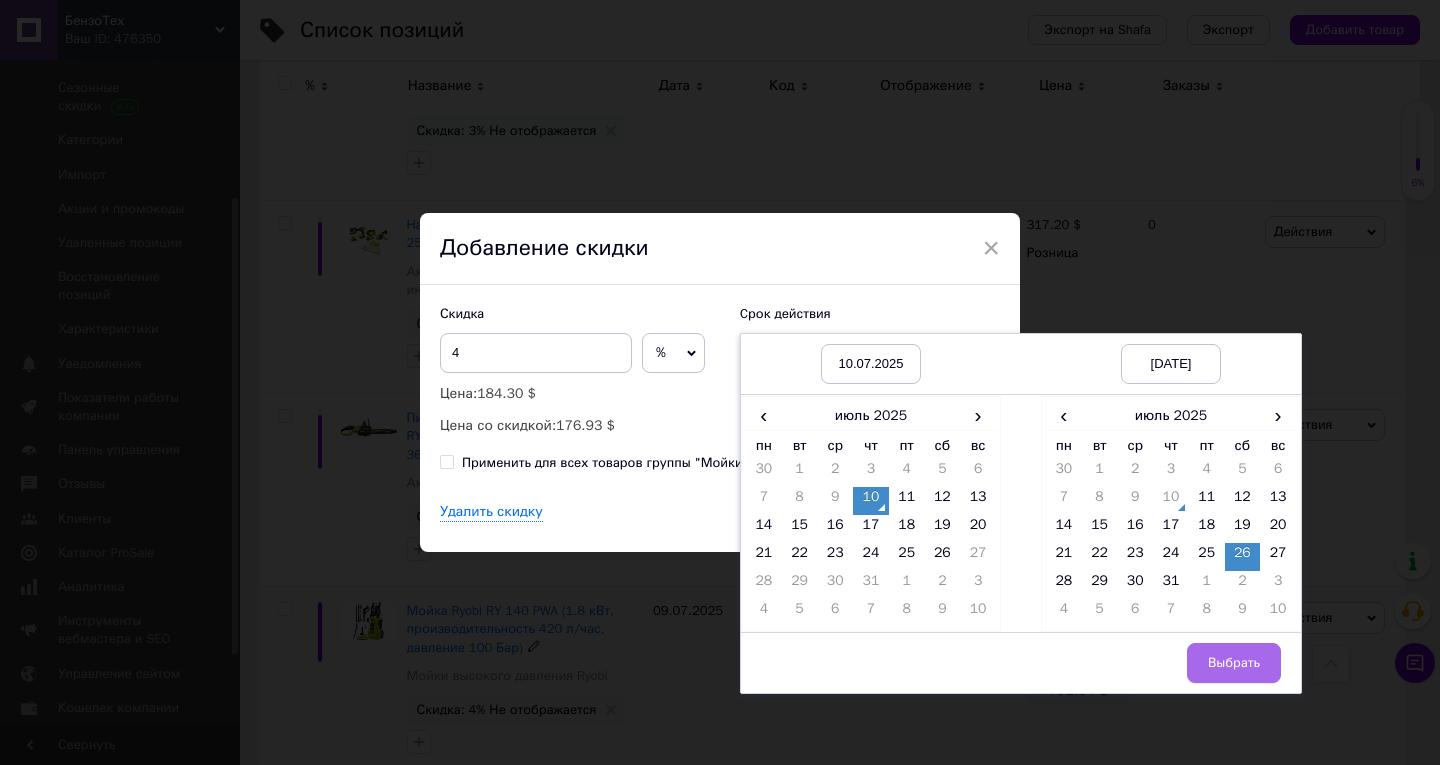 drag, startPoint x: 1239, startPoint y: 665, endPoint x: 1112, endPoint y: 588, distance: 148.51936 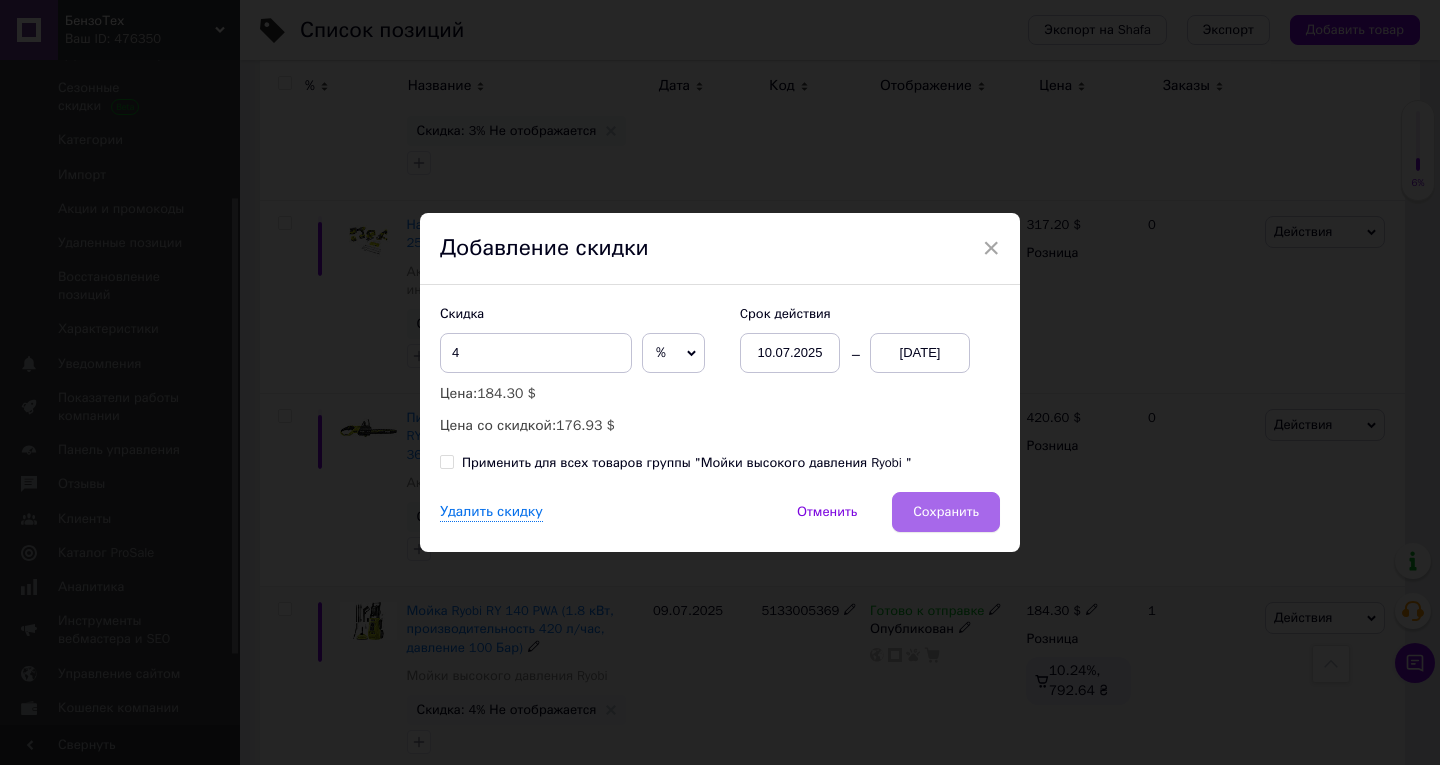 click on "Сохранить" at bounding box center [946, 512] 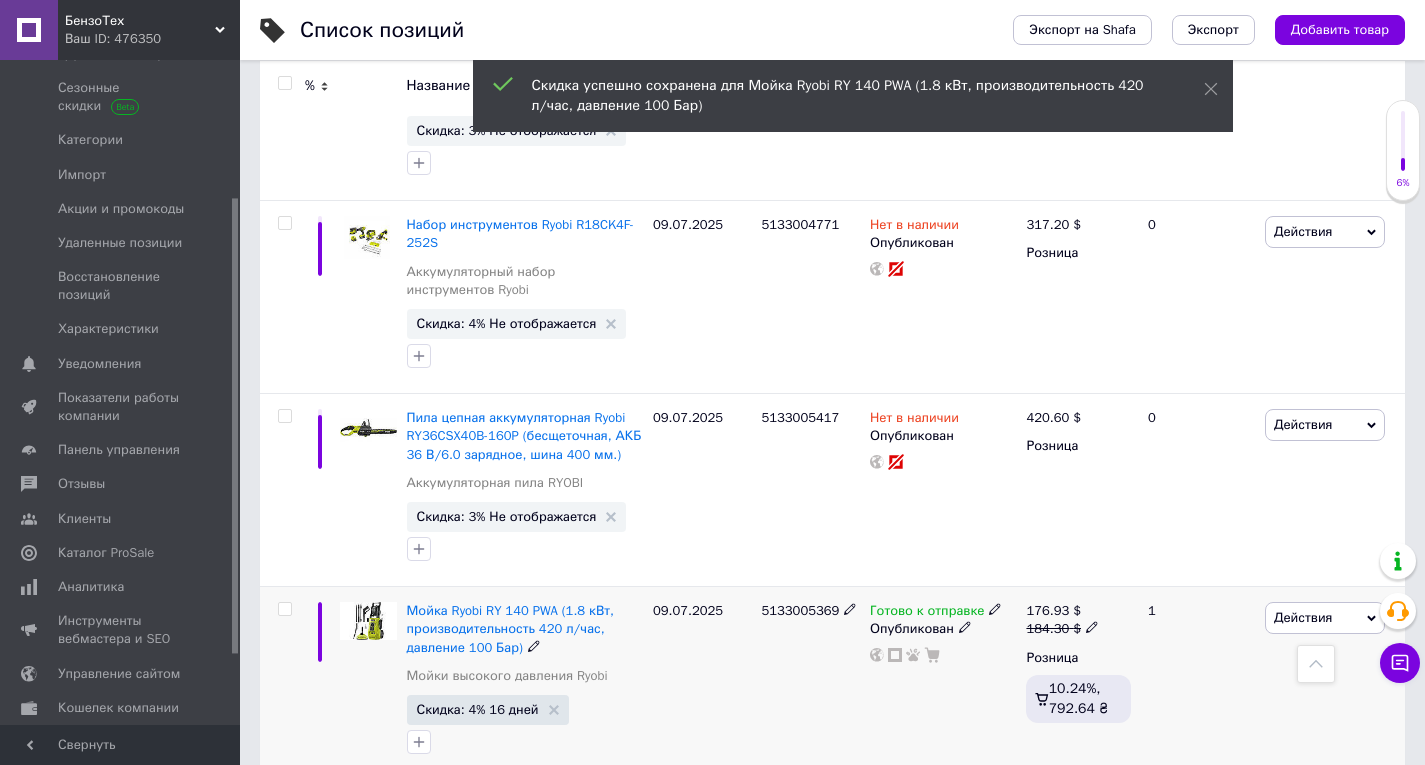 scroll, scrollTop: 0, scrollLeft: 681, axis: horizontal 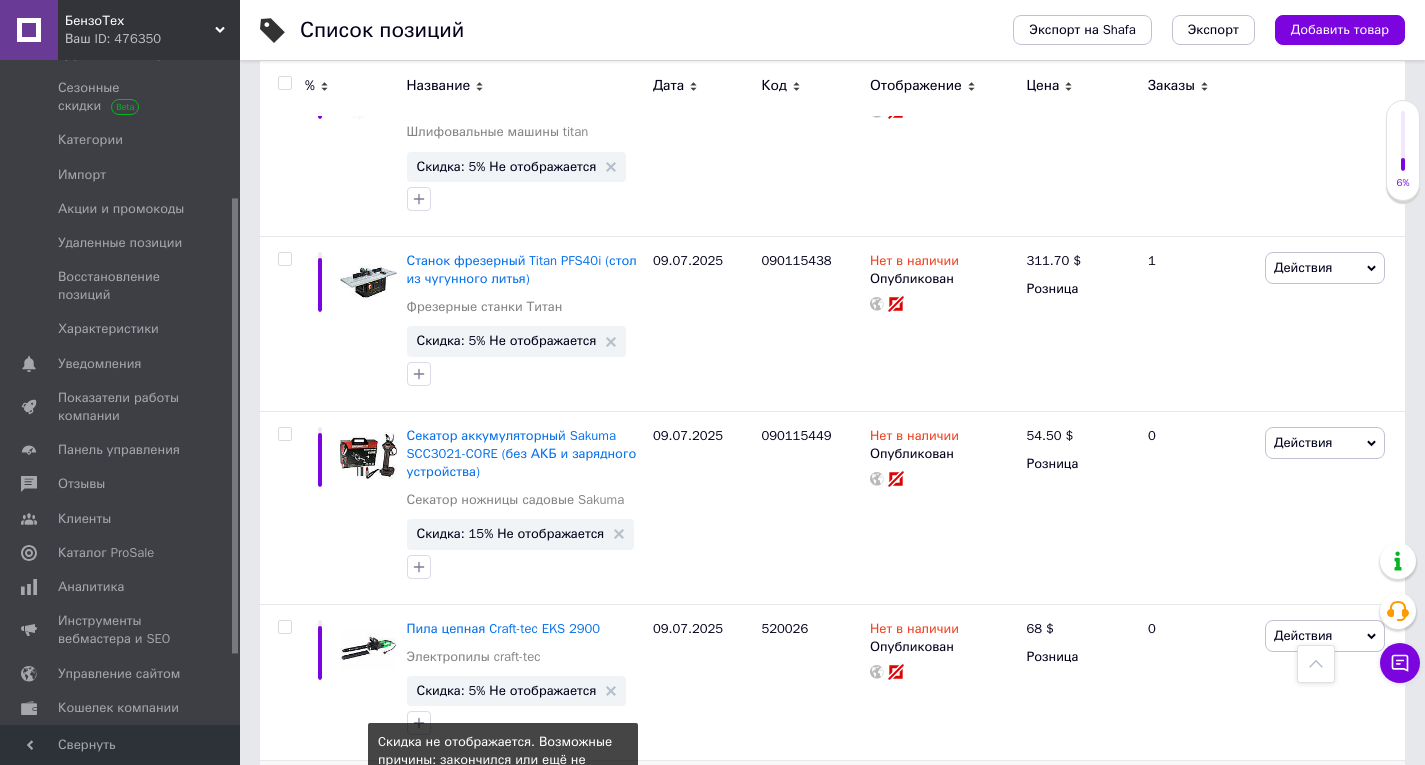 click on "Скидка: 3% Не отображается" at bounding box center [507, 865] 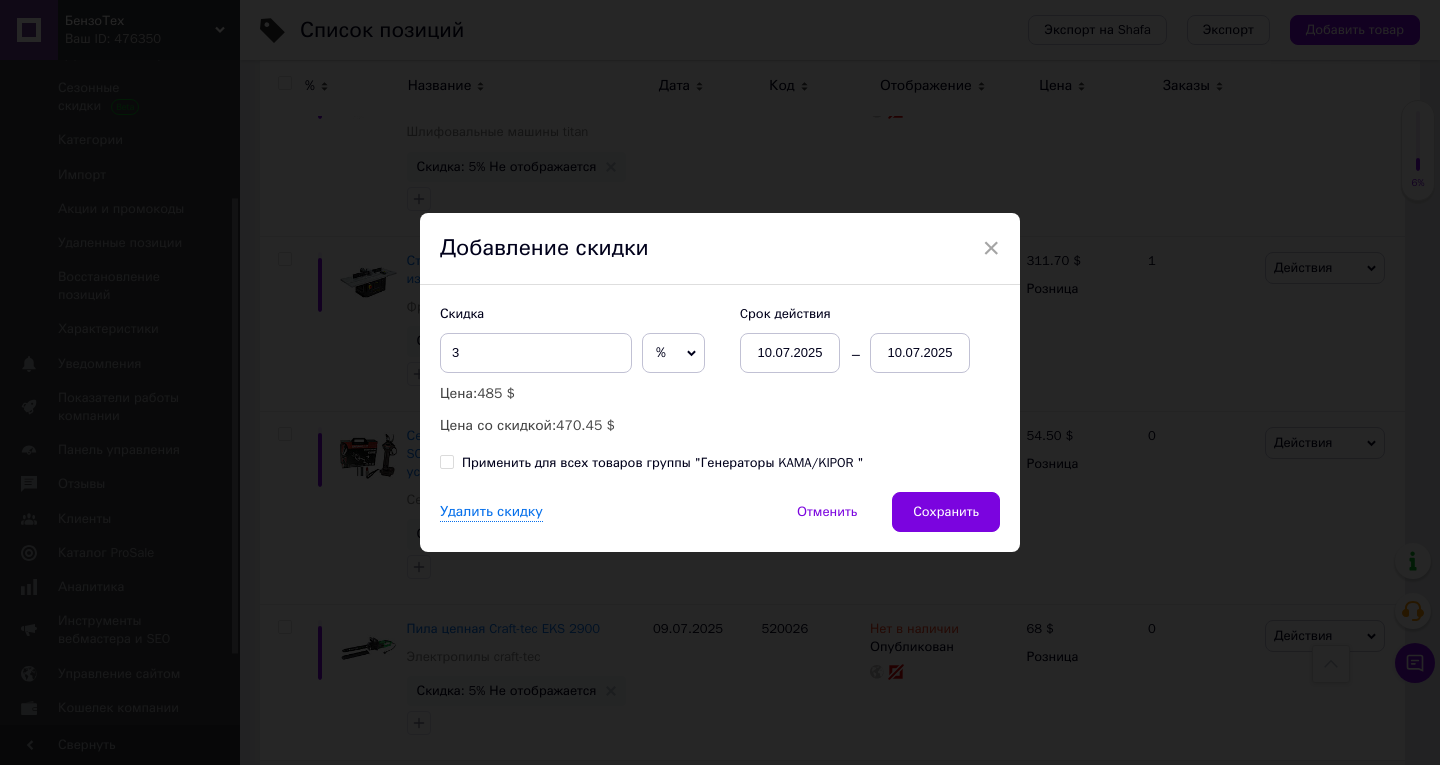 click on "10.07.2025" at bounding box center [920, 353] 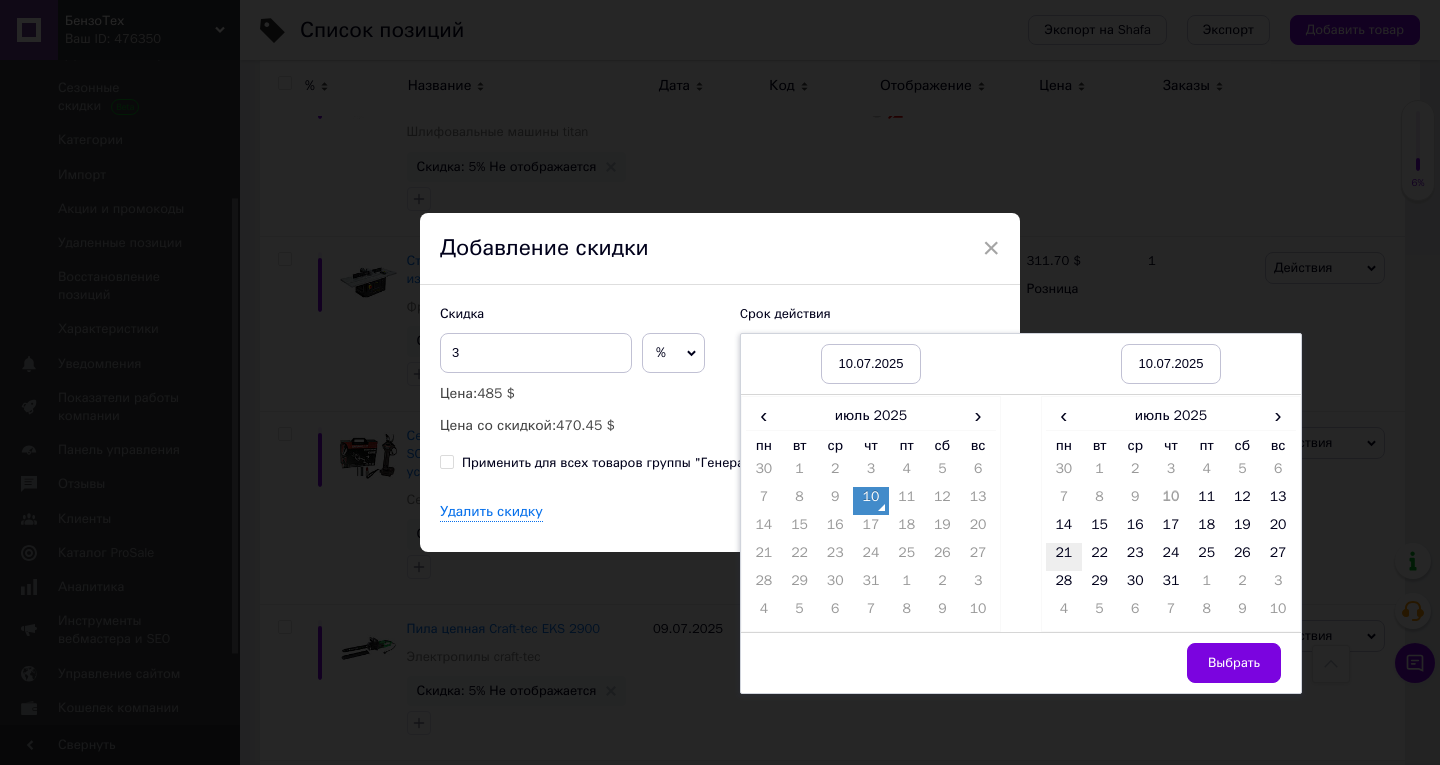 click on "21" at bounding box center [1064, 557] 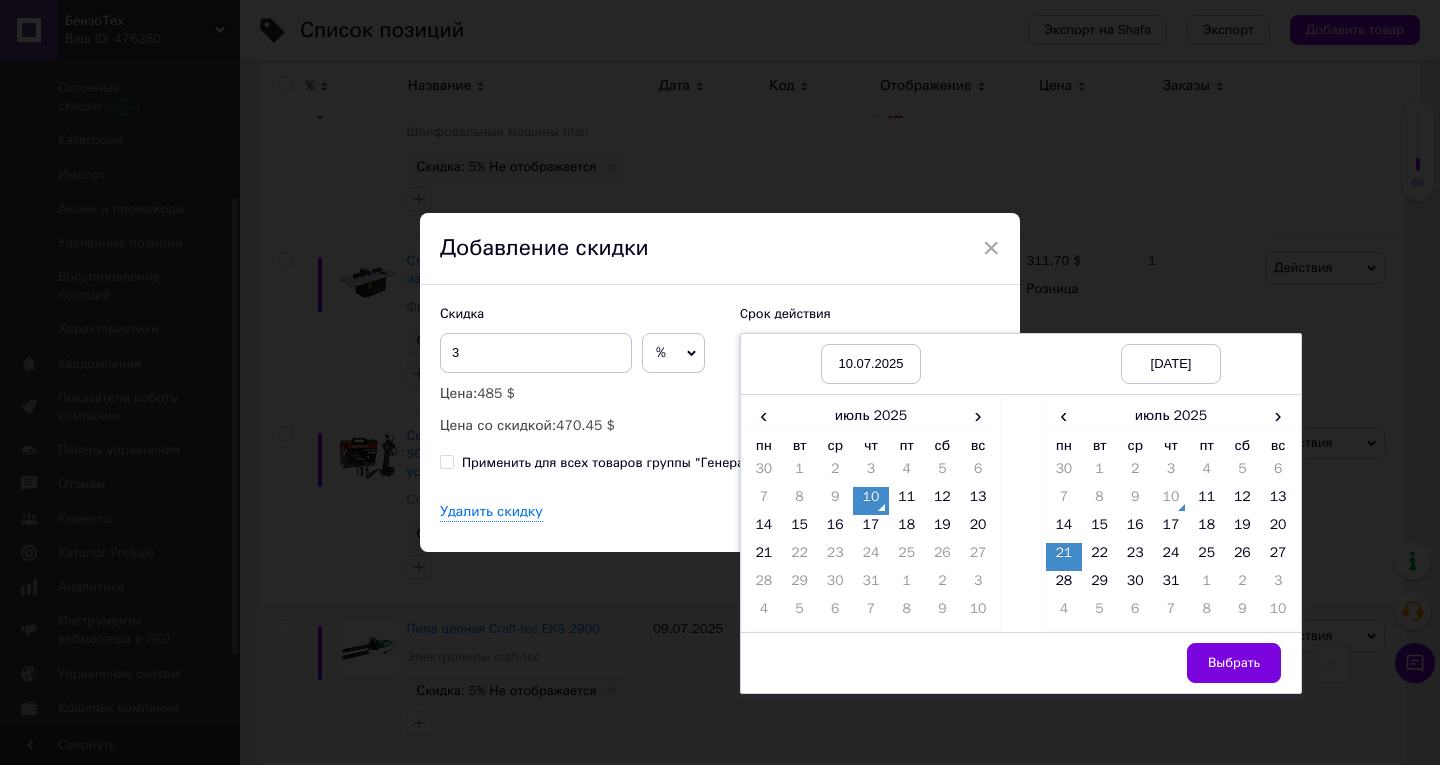 drag, startPoint x: 1242, startPoint y: 649, endPoint x: 1233, endPoint y: 639, distance: 13.453624 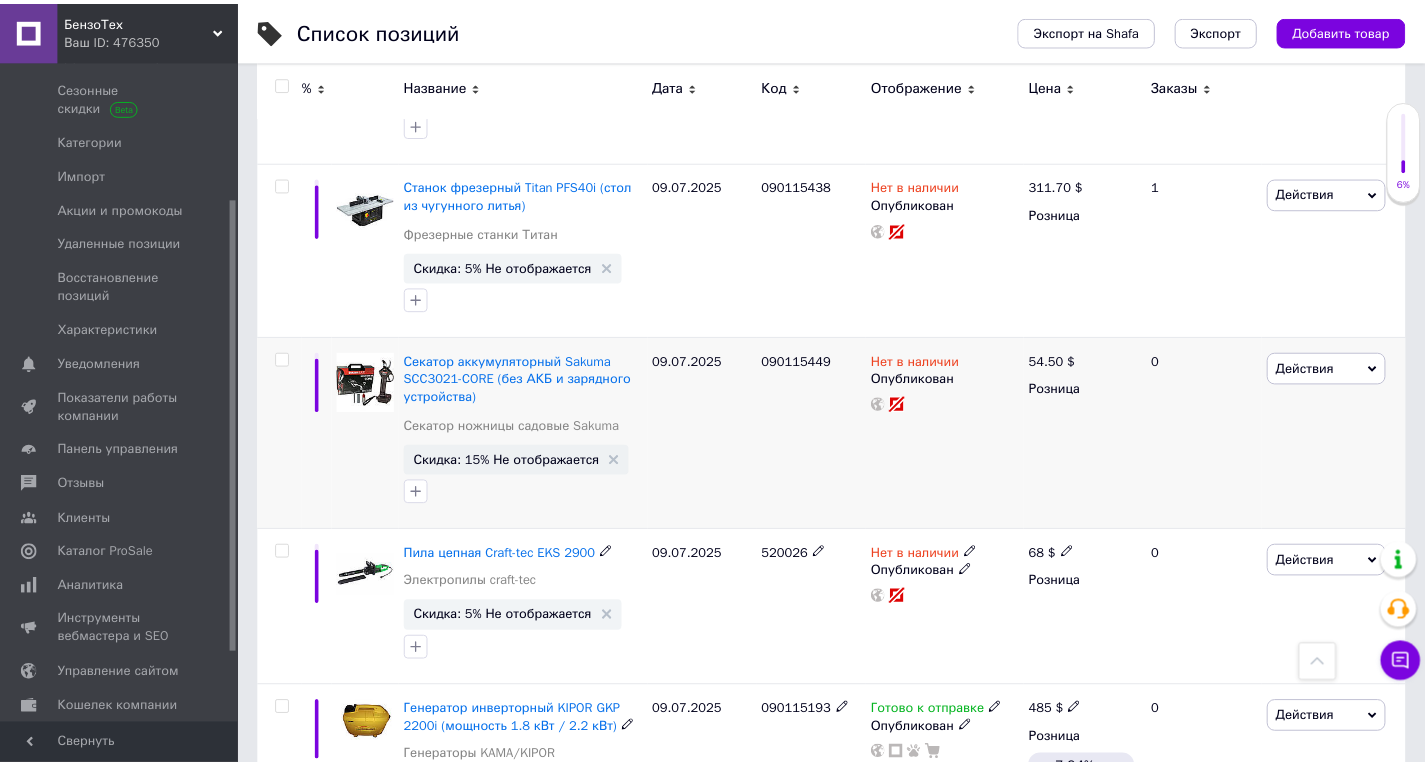 scroll, scrollTop: 18174, scrollLeft: 0, axis: vertical 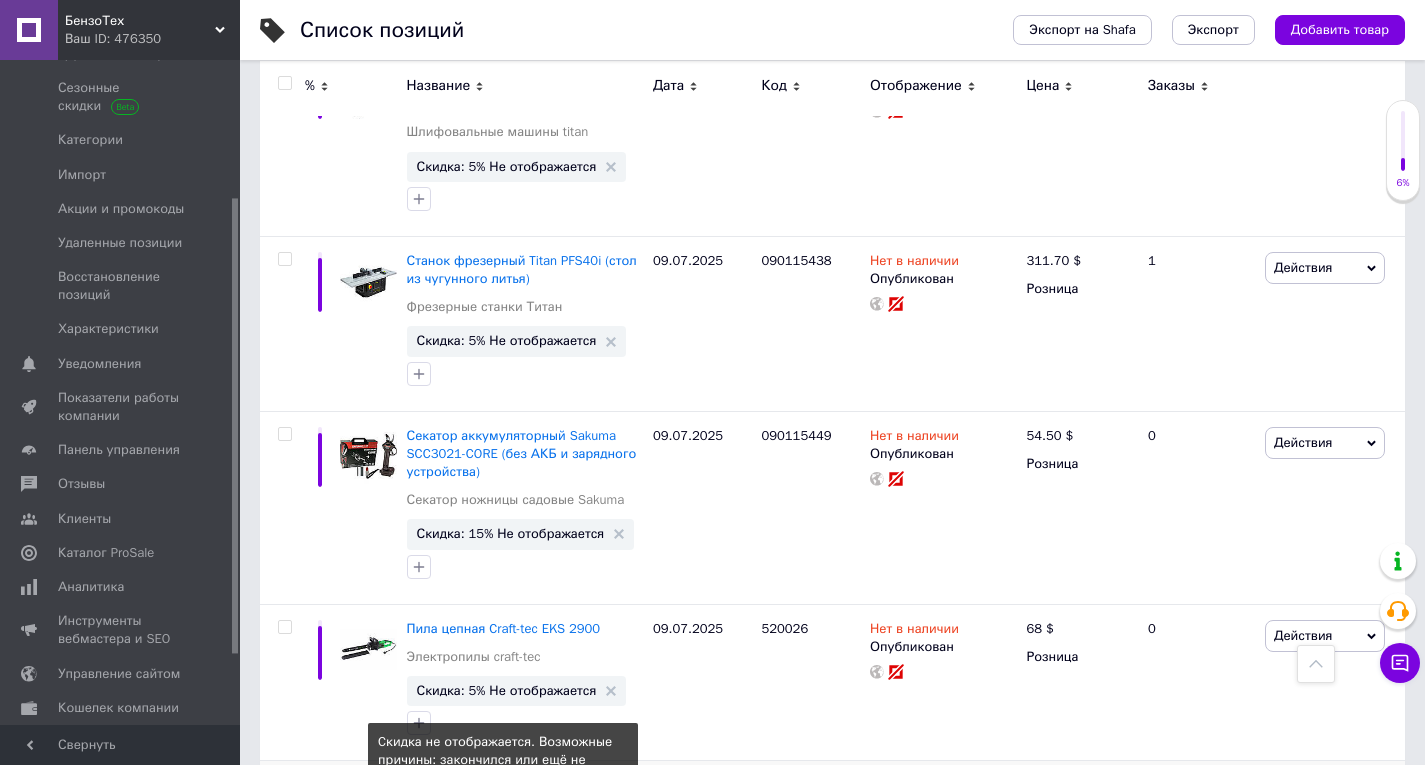click on "Скидка: 3% Не отображается" at bounding box center [507, 865] 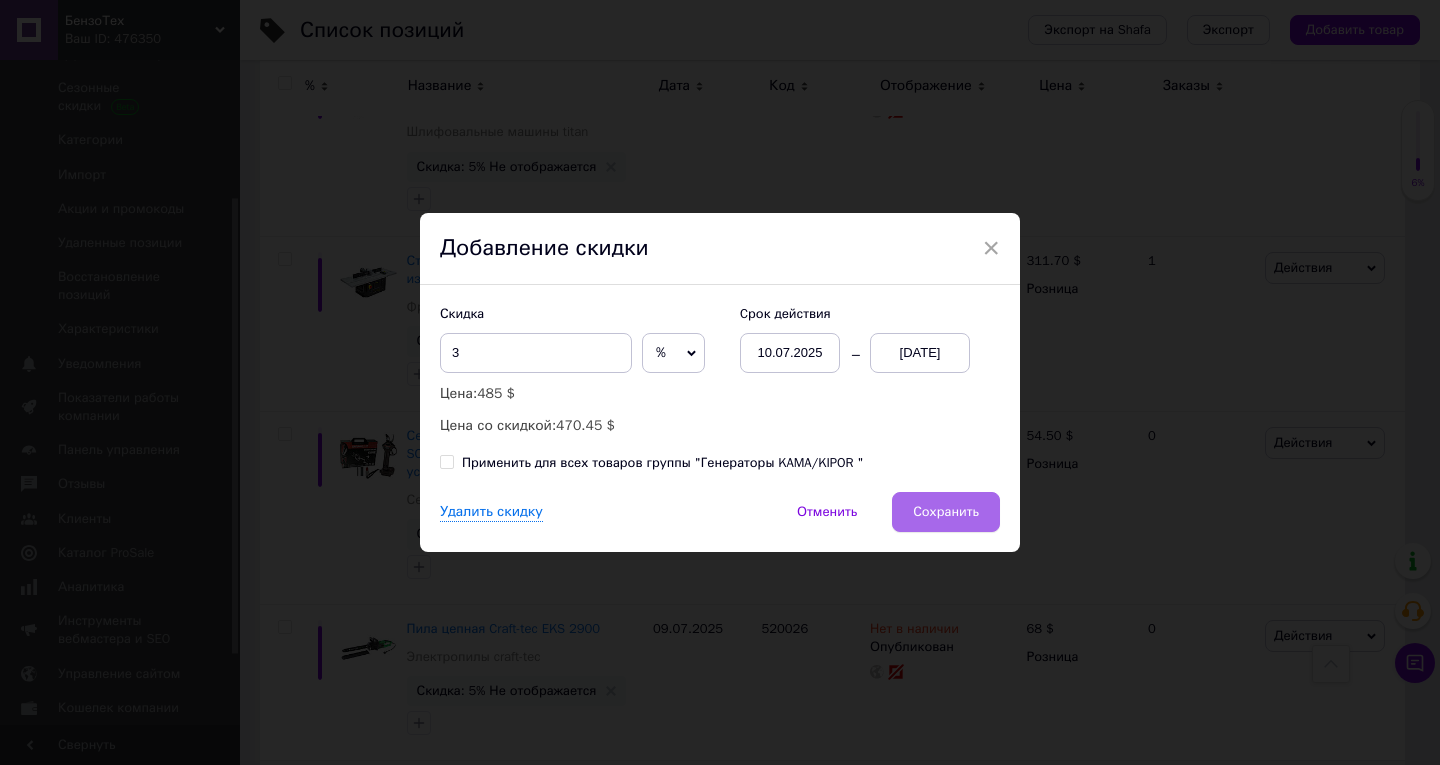 click on "Сохранить" at bounding box center (946, 512) 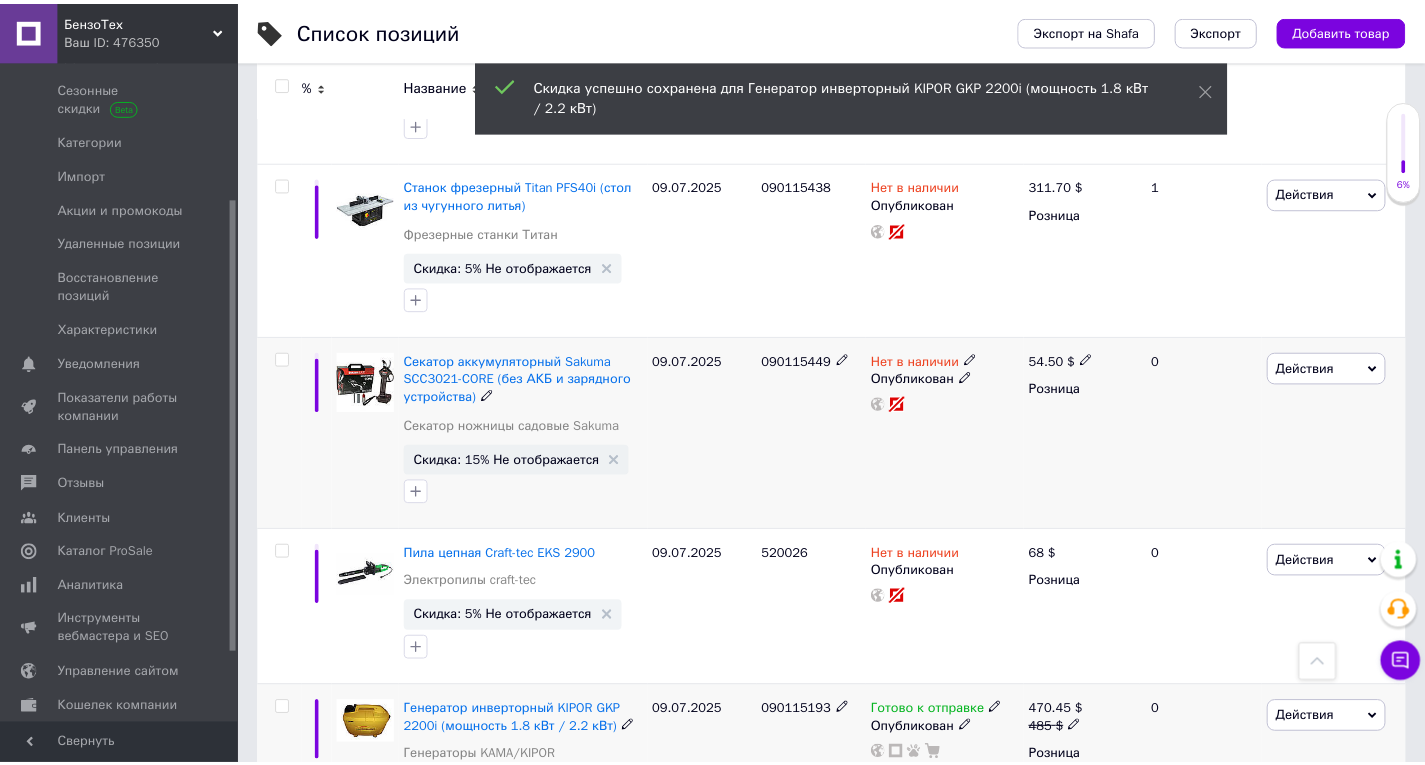 scroll, scrollTop: 18179, scrollLeft: 0, axis: vertical 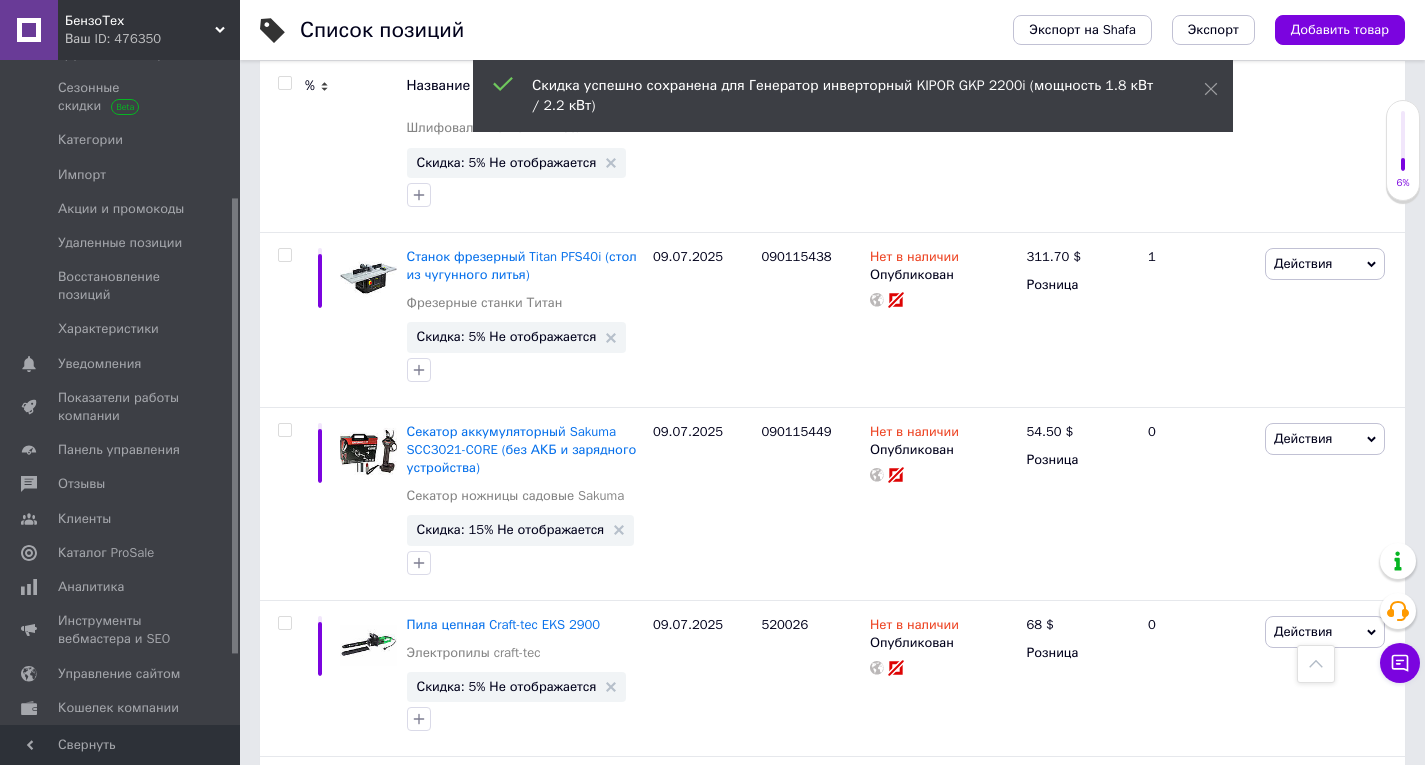 click on "Следующая" at bounding box center [547, 997] 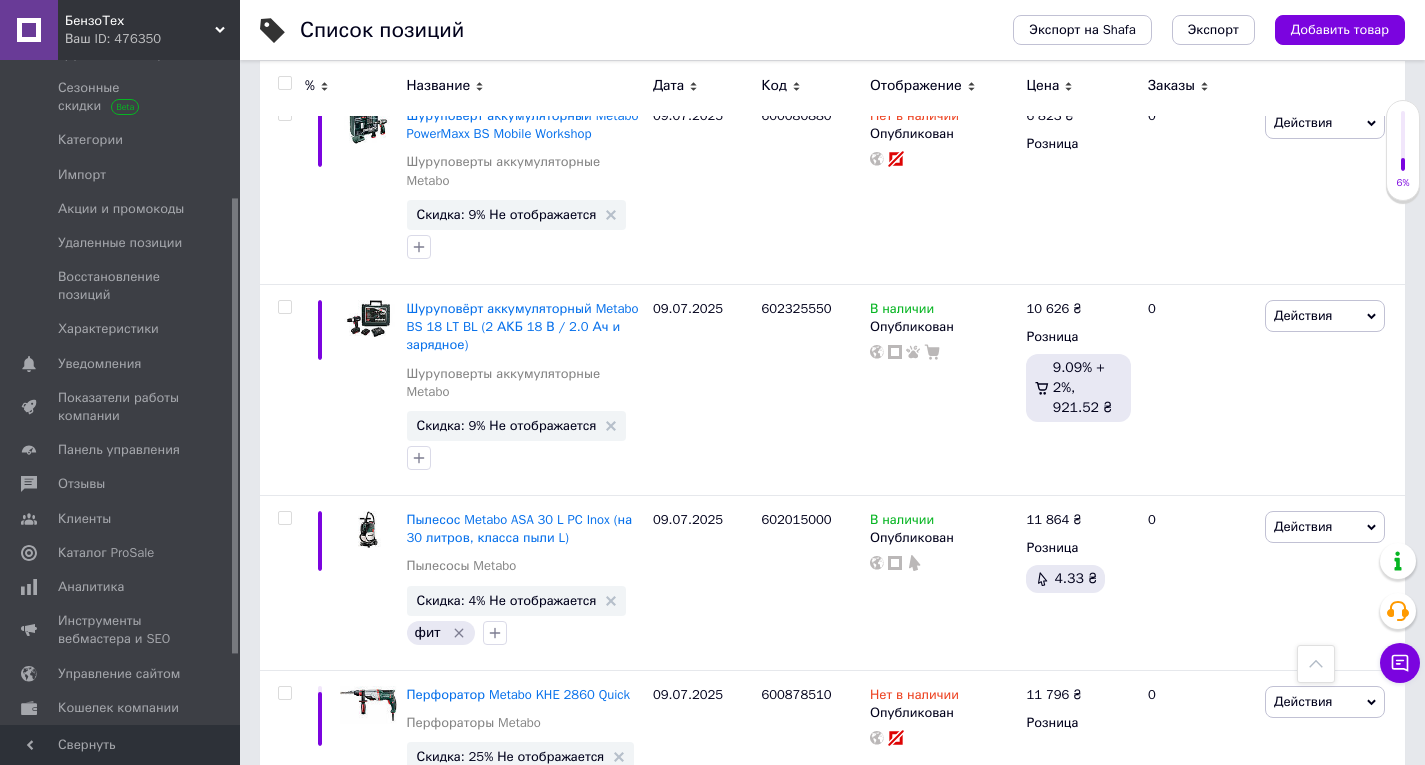 click 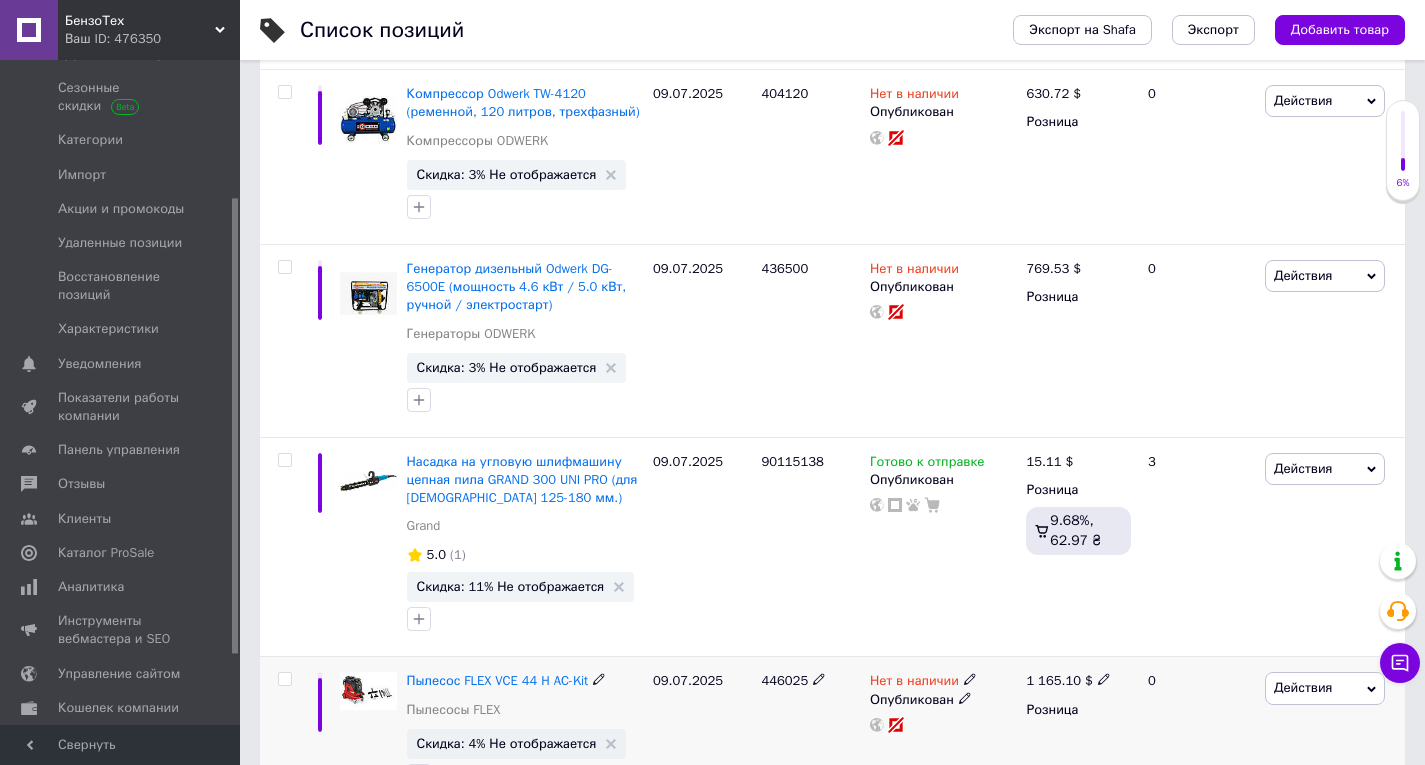 scroll, scrollTop: 700, scrollLeft: 0, axis: vertical 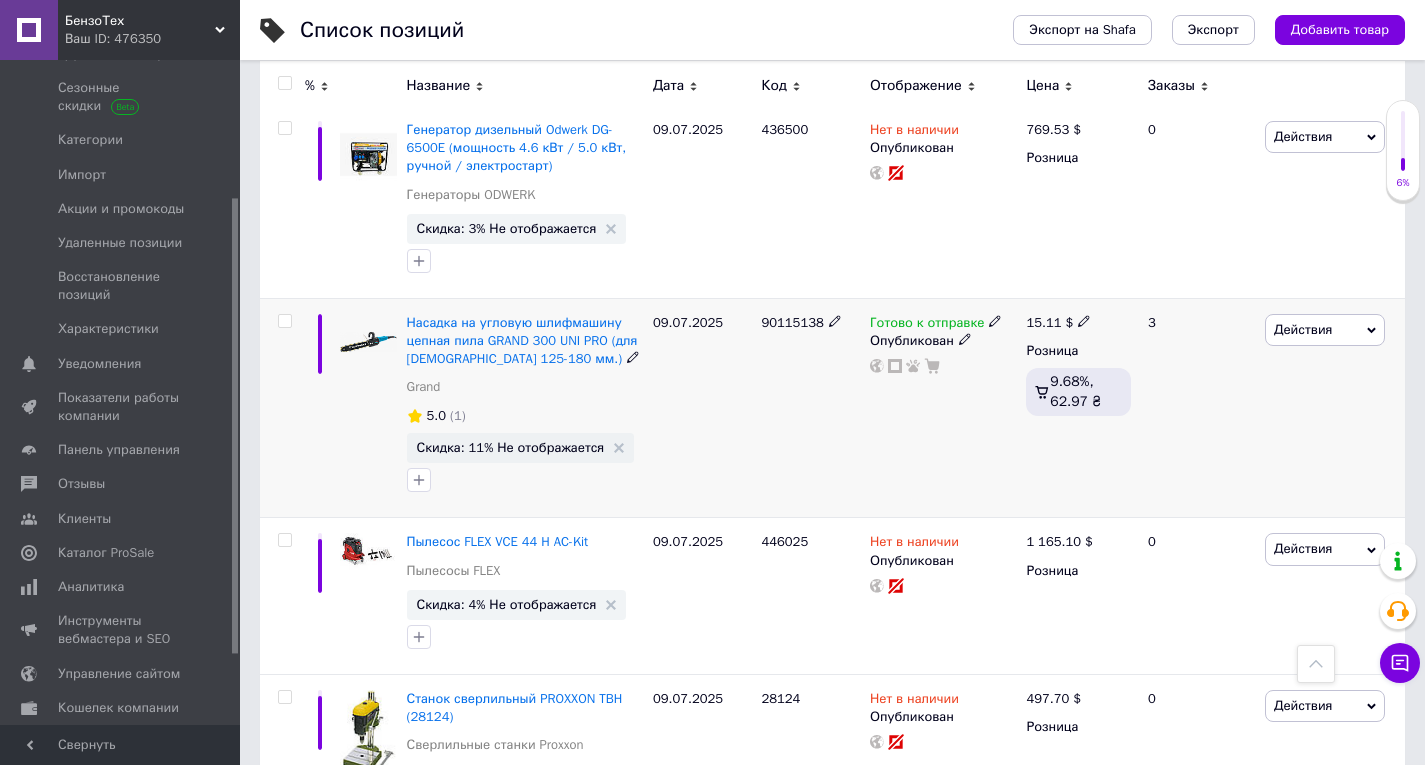 click on "Насадка на угловую шлифмашину цепная пила GRAND 300 UNI PRO  (для болгарок 125-180 мм.) Grand 5.0 (1) Скидка: 11% Не отображается" at bounding box center [525, 408] 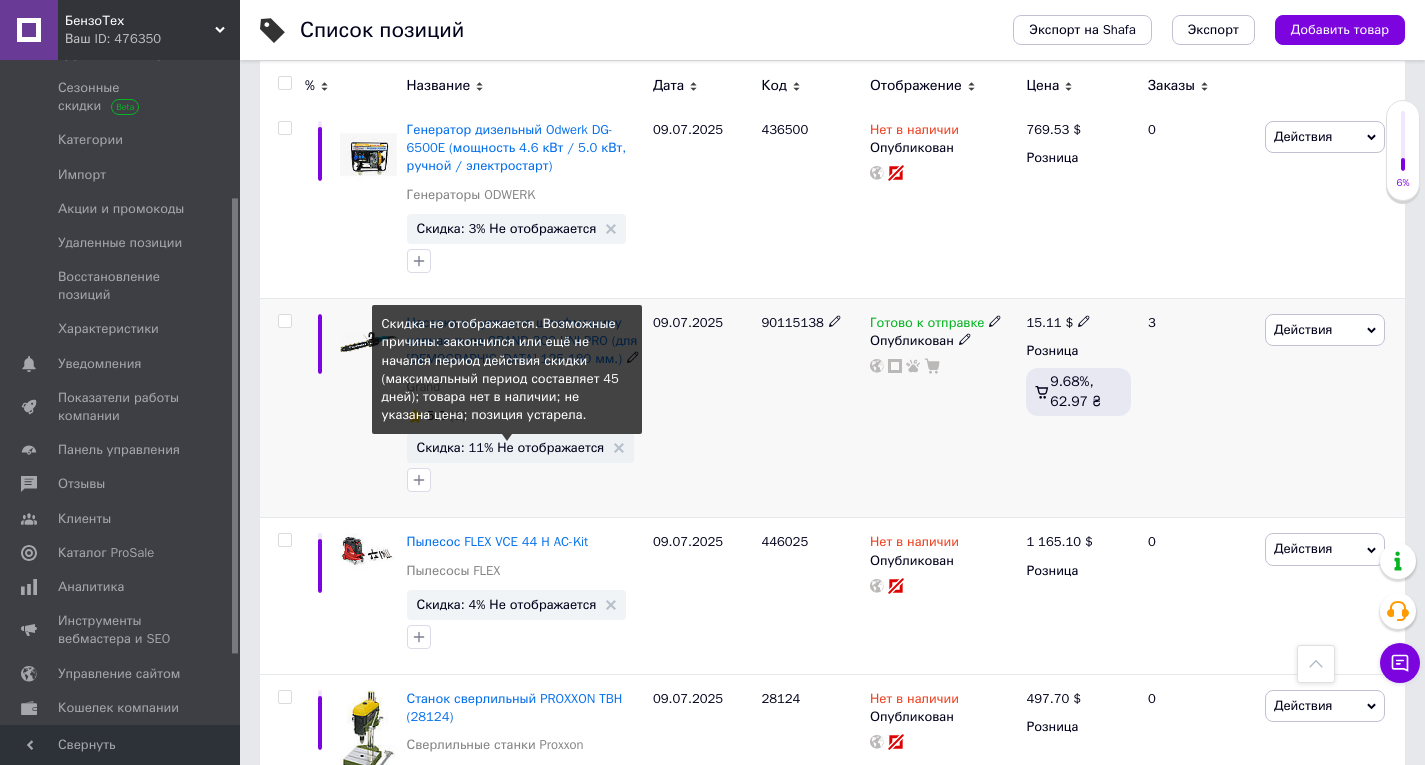 click on "Скидка: 11% Не отображается" at bounding box center (511, 447) 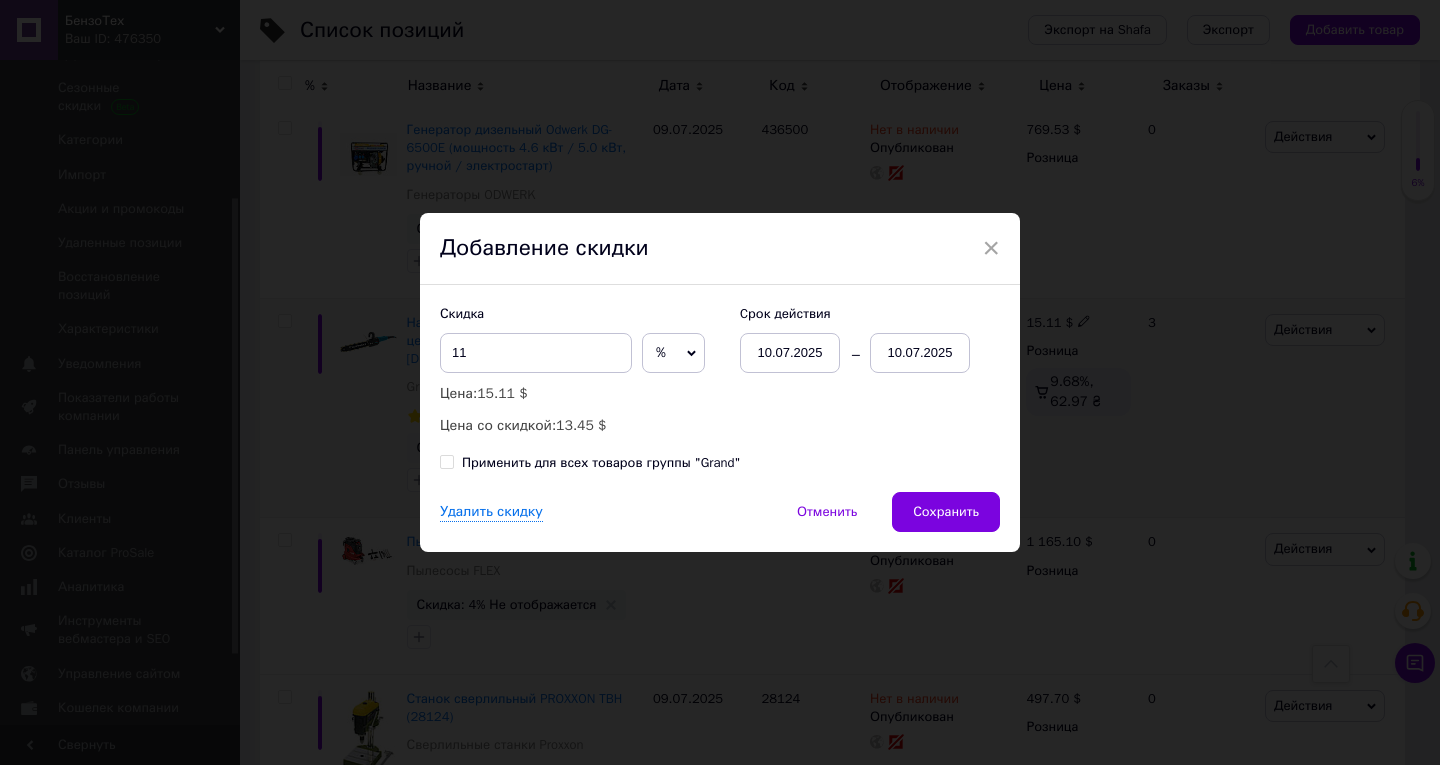 click on "10.07.2025" at bounding box center (920, 353) 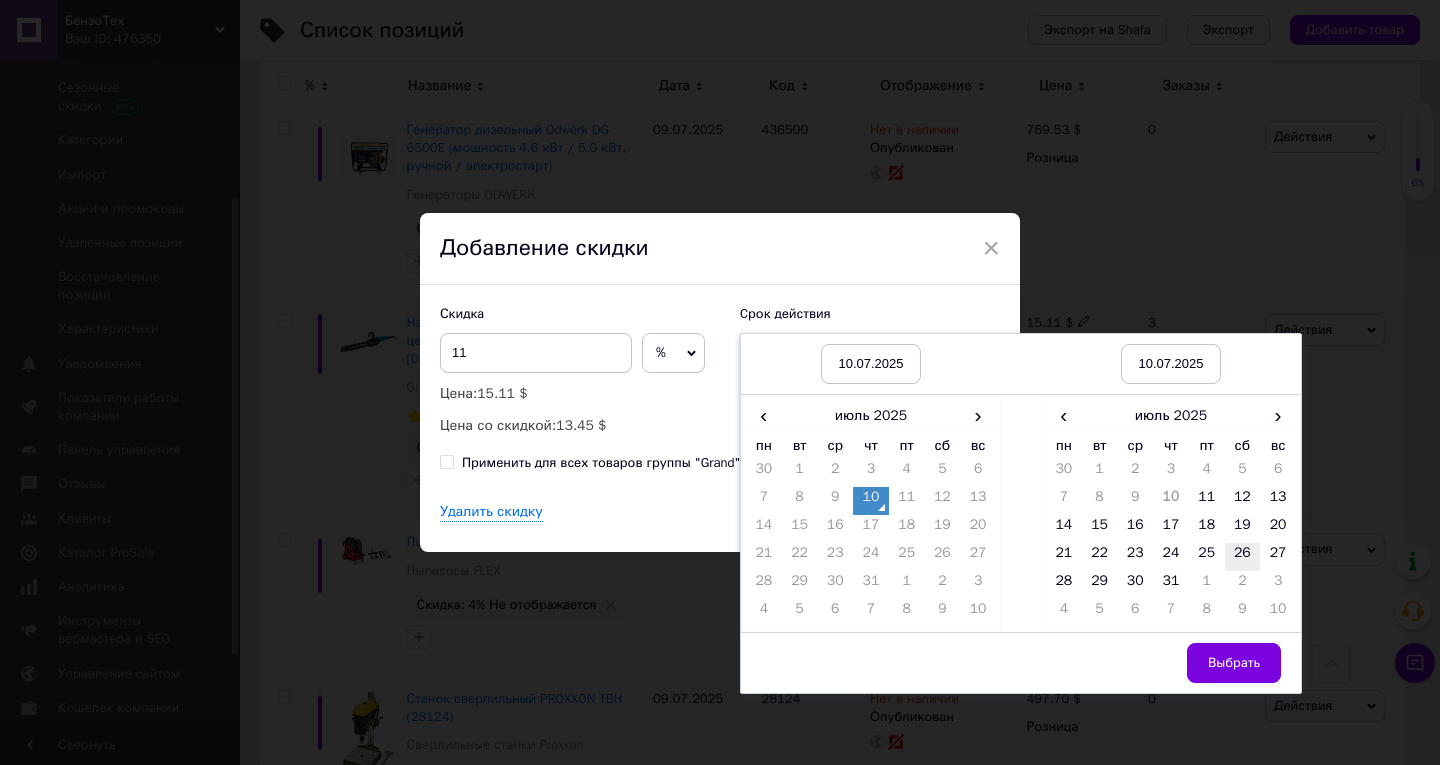 click on "26" at bounding box center [1243, 557] 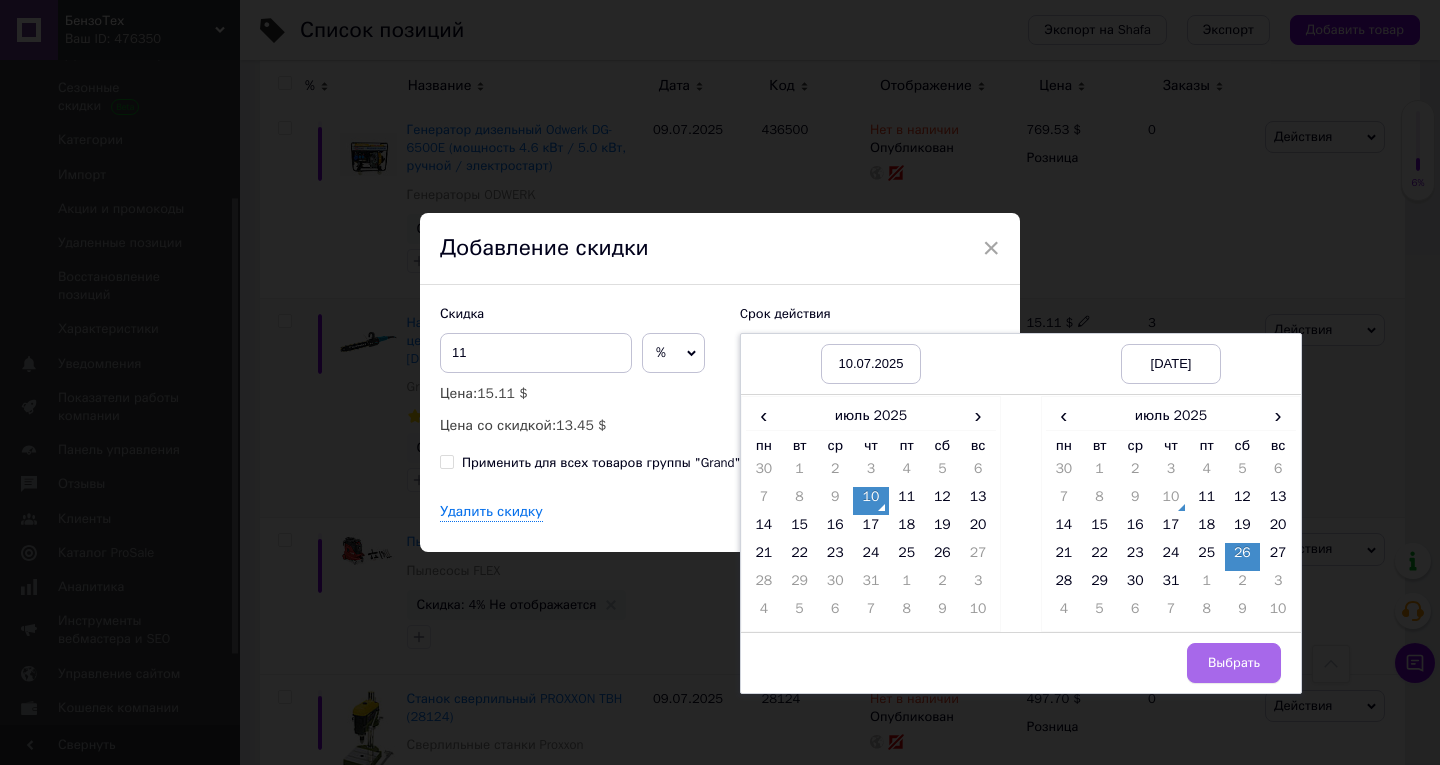 click on "Выбрать" at bounding box center [1234, 663] 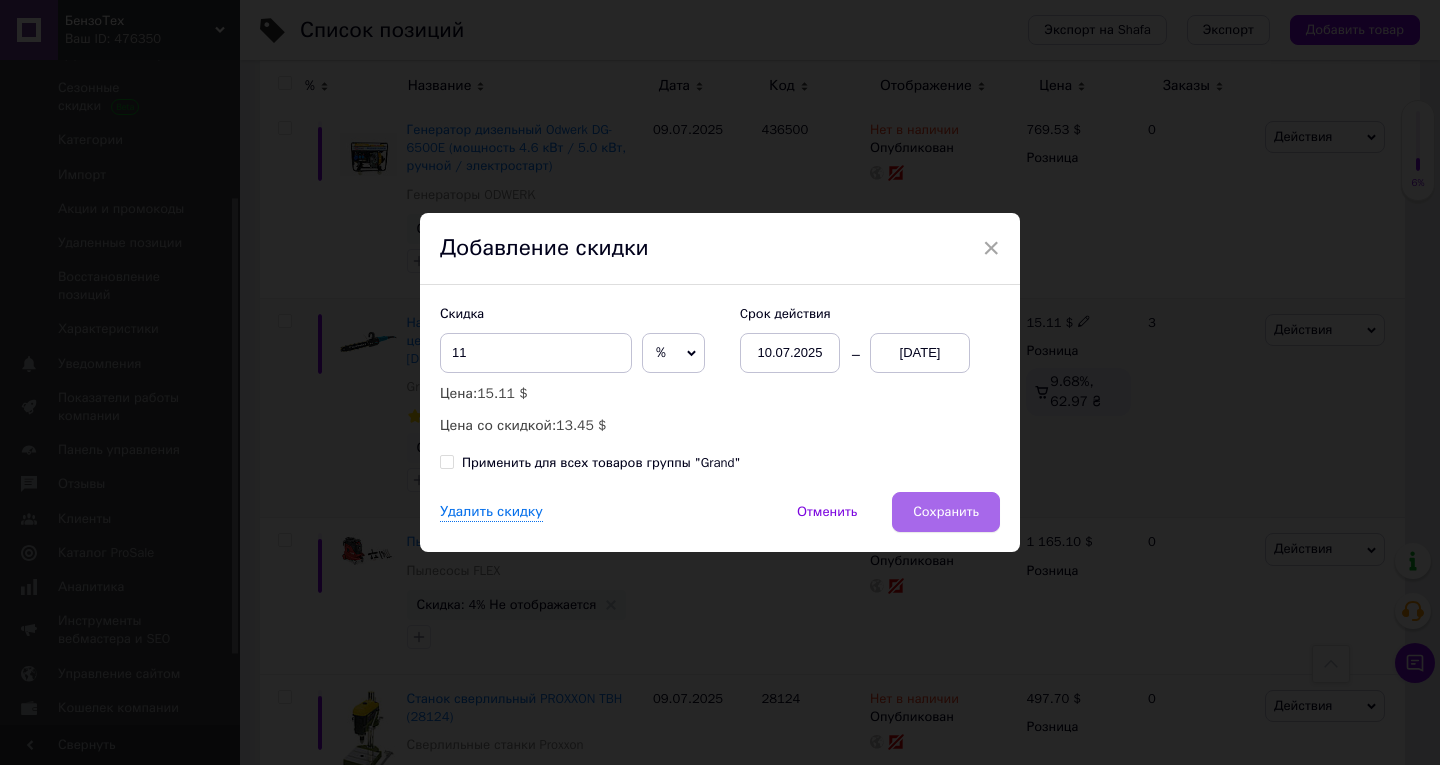 click on "Сохранить" at bounding box center [946, 512] 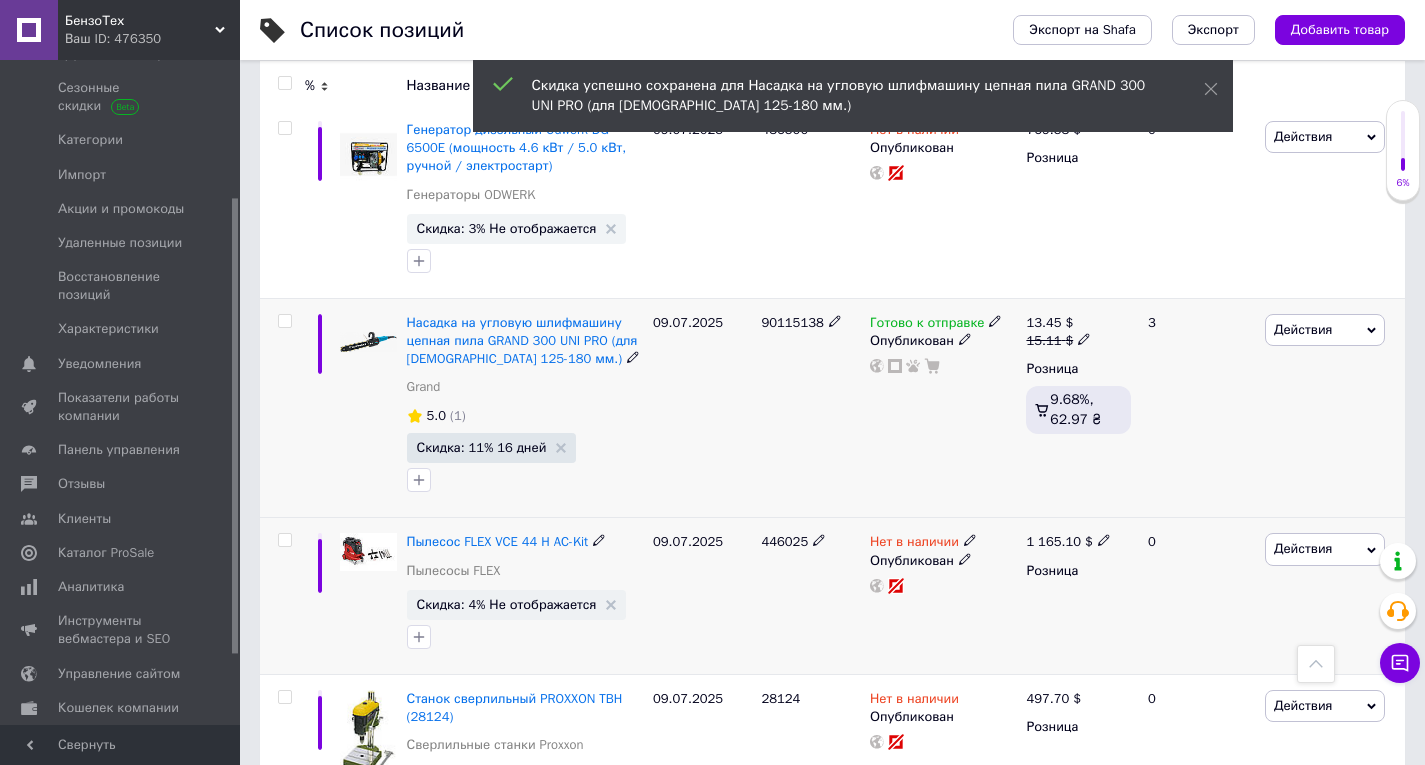 scroll, scrollTop: 0, scrollLeft: 681, axis: horizontal 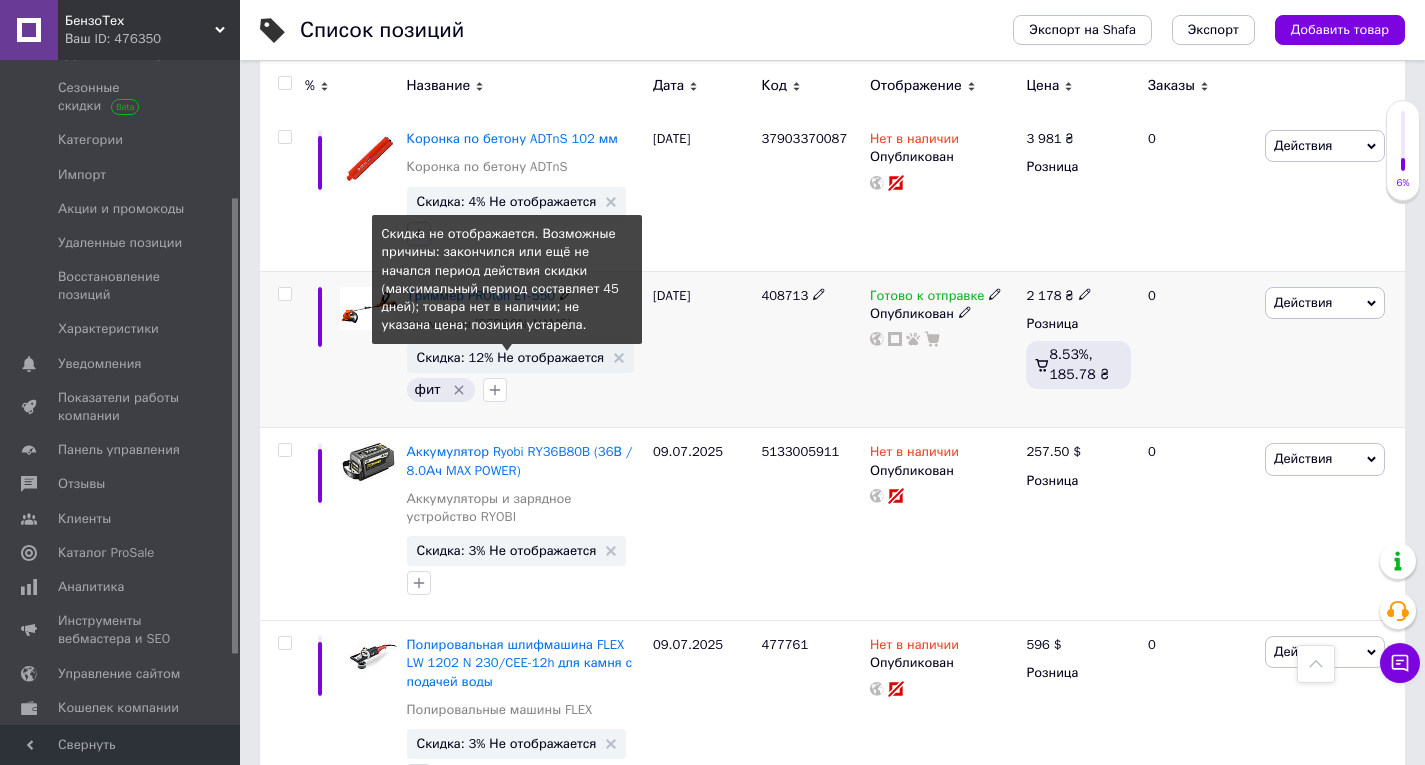 click on "Скидка: 12% Не отображается" at bounding box center [511, 357] 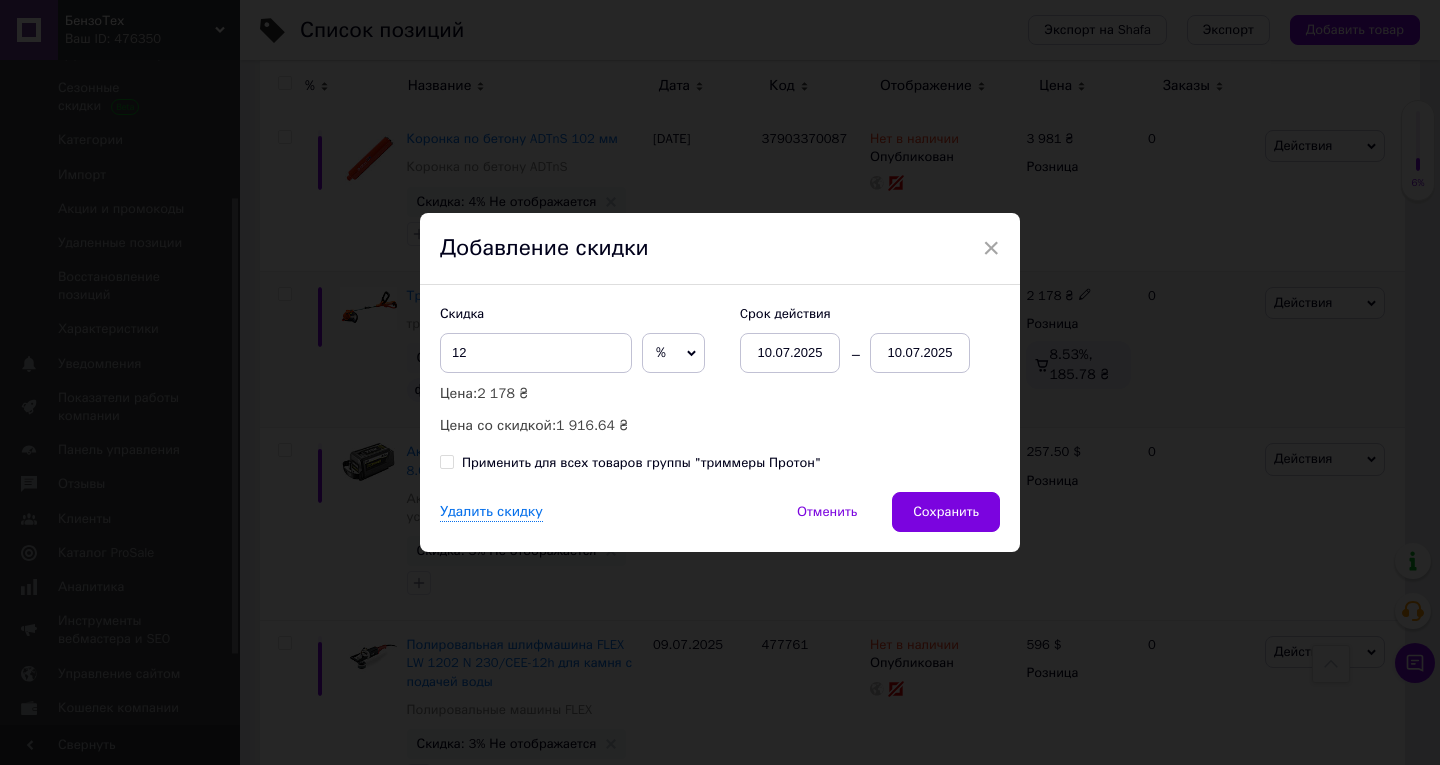 click on "10.07.2025" at bounding box center [920, 353] 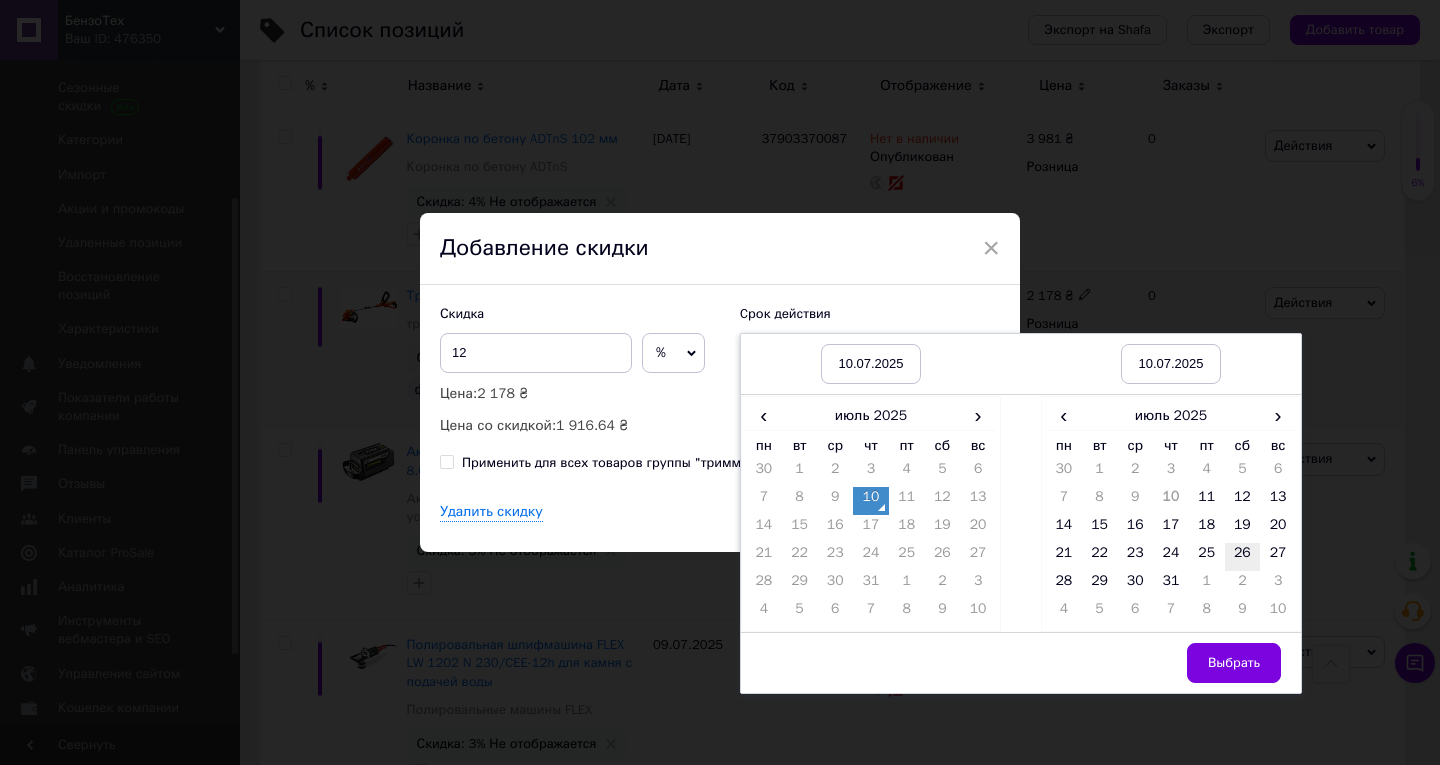 click on "26" at bounding box center [1243, 557] 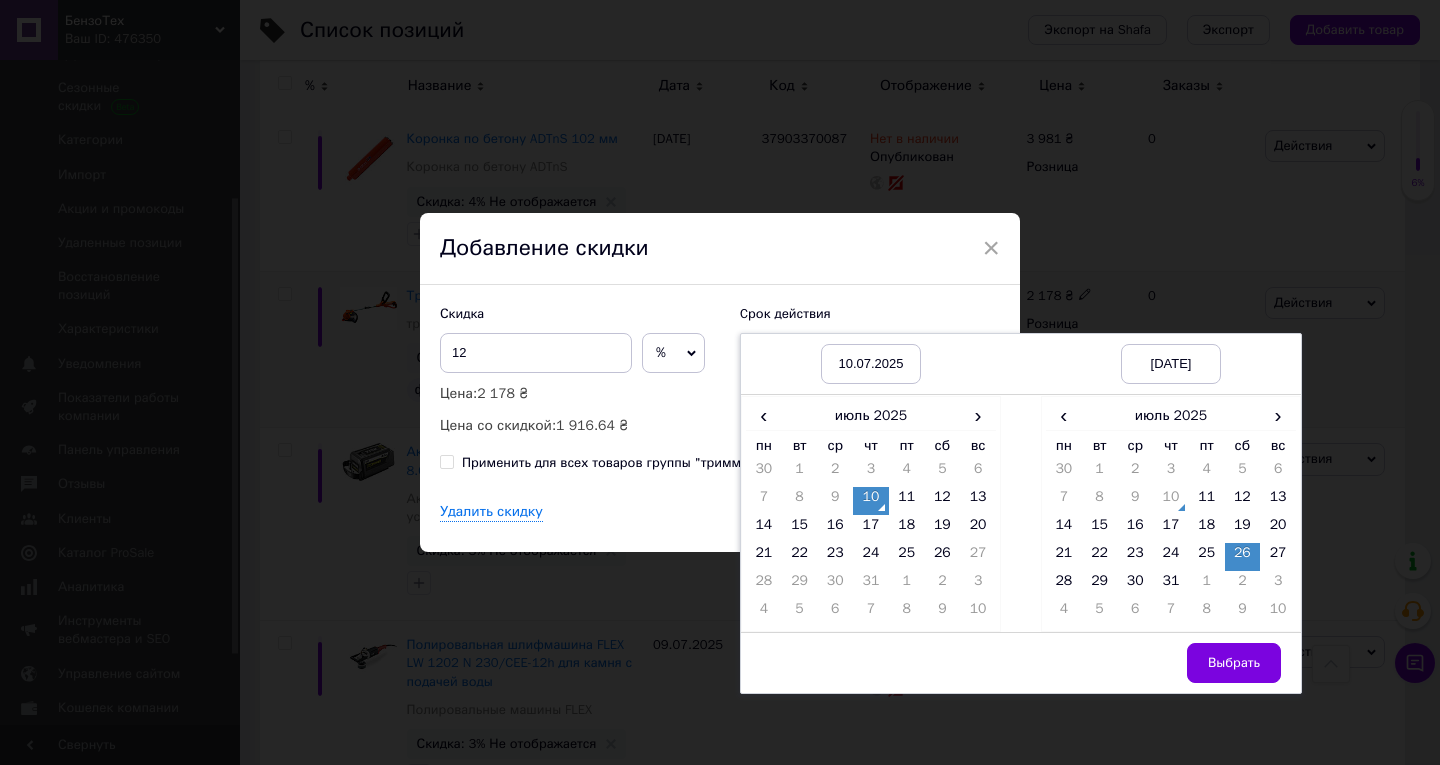 click on "Выбрать" at bounding box center (1234, 663) 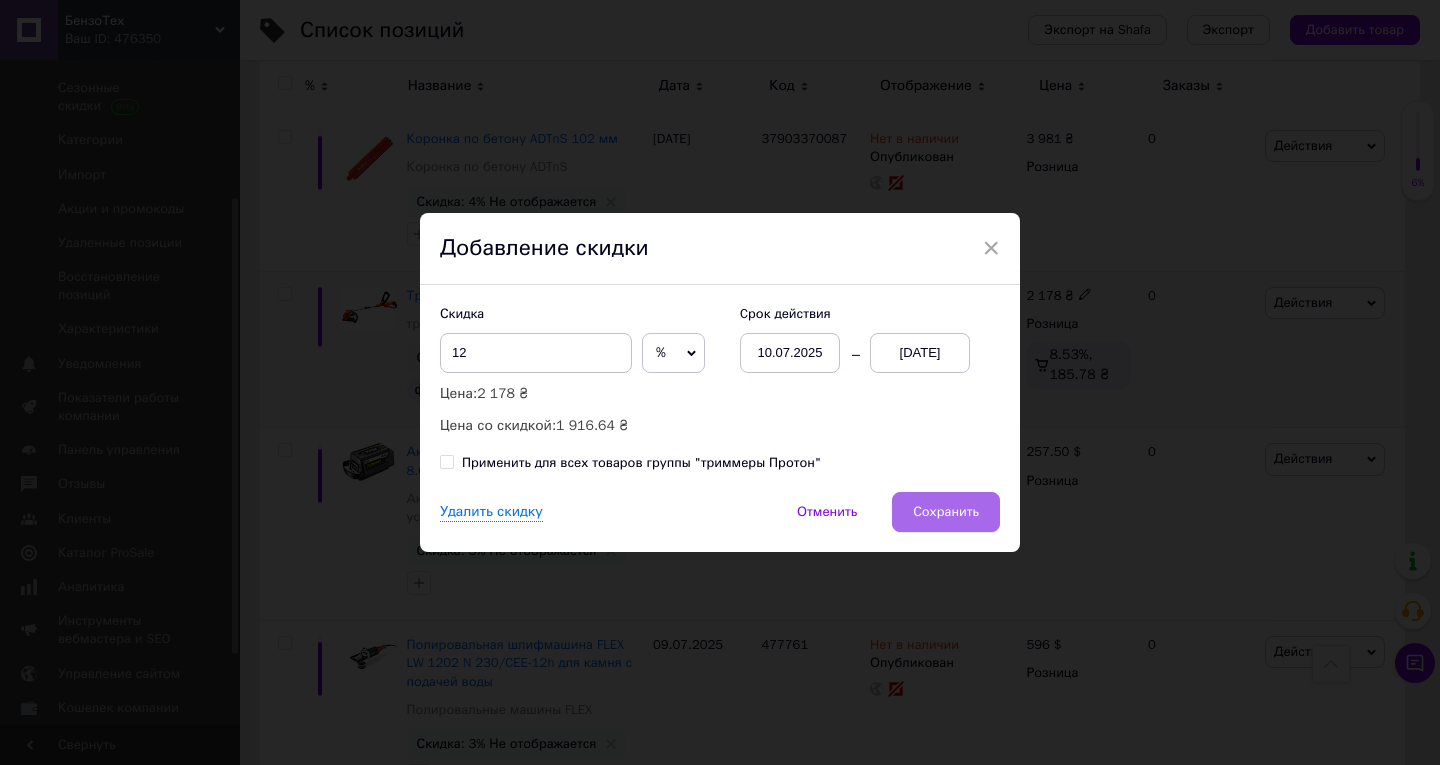 click on "Сохранить" at bounding box center [946, 512] 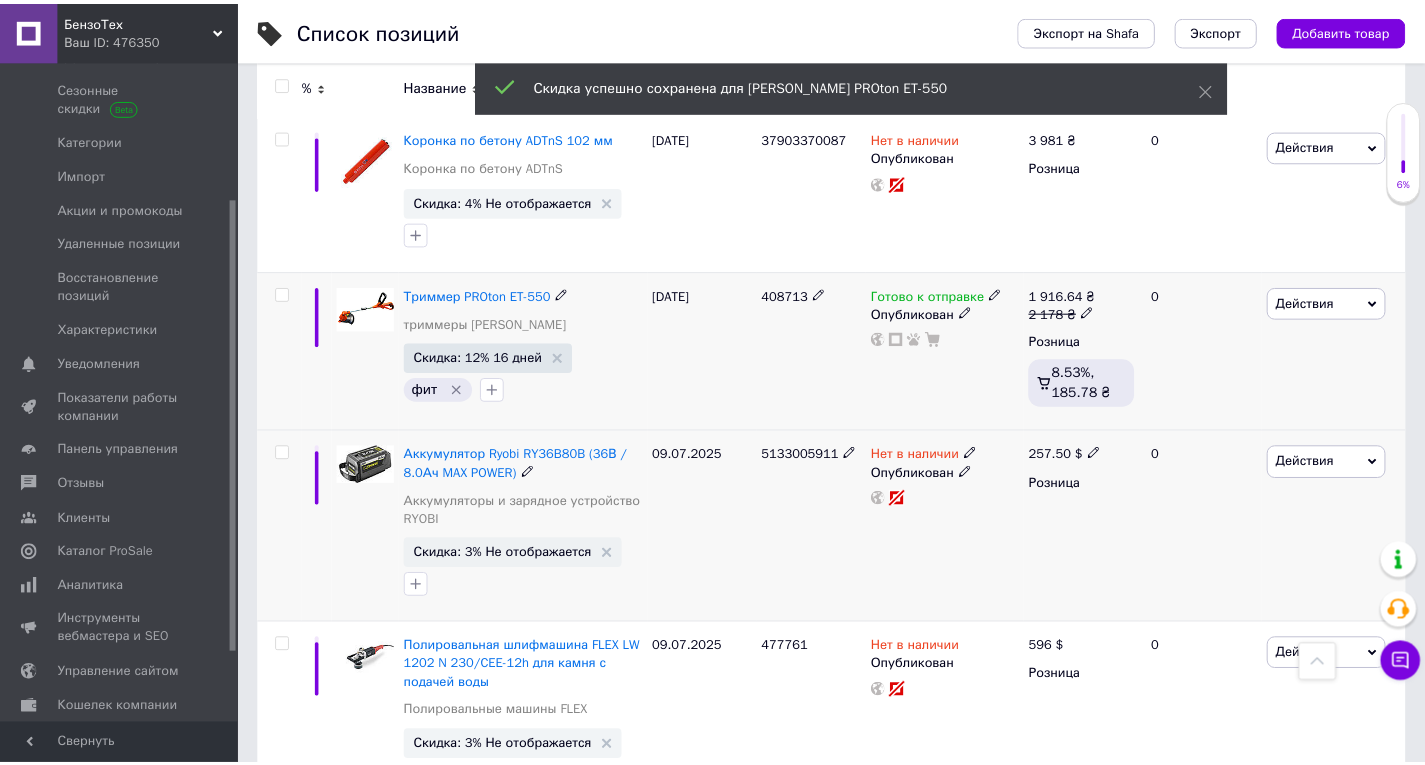 scroll, scrollTop: 0, scrollLeft: 681, axis: horizontal 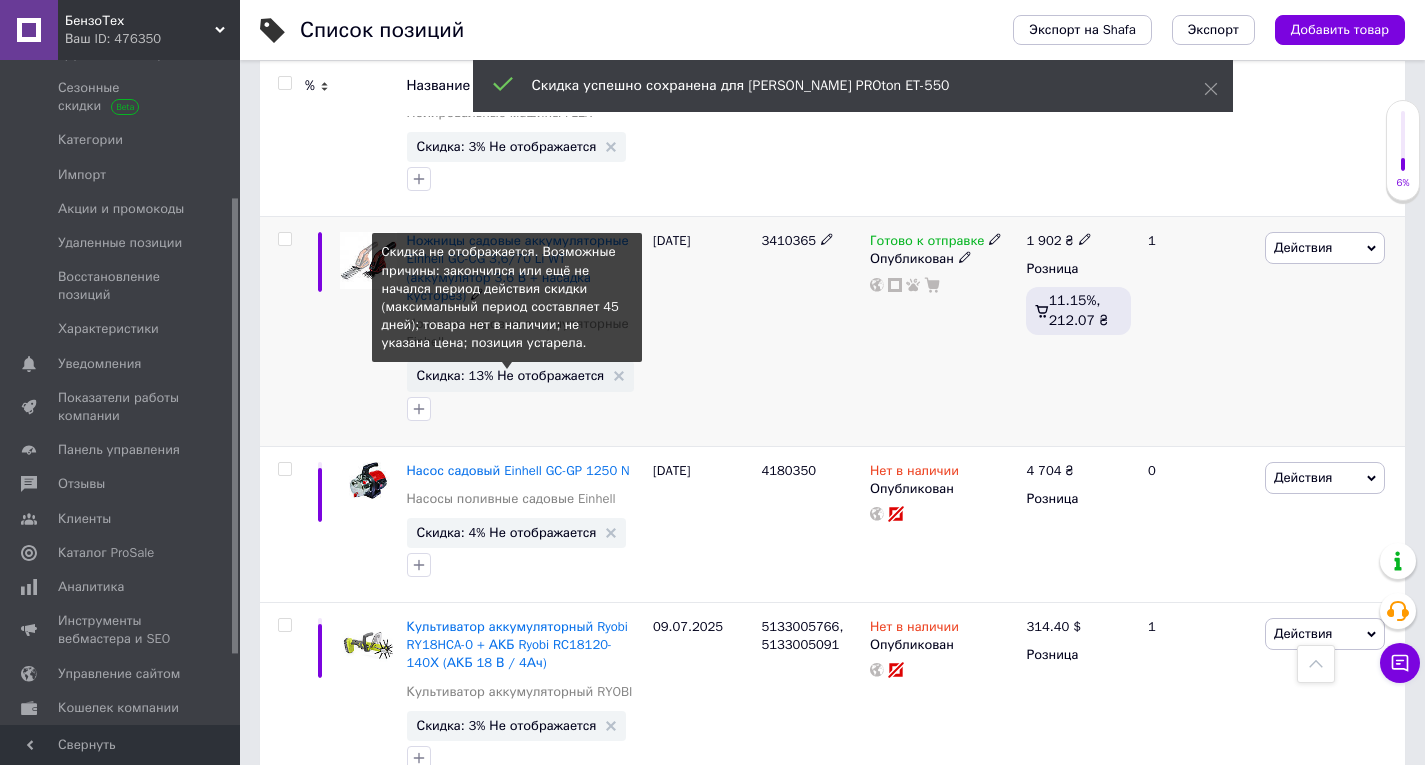 click on "Скидка: 13% Не отображается" at bounding box center (511, 375) 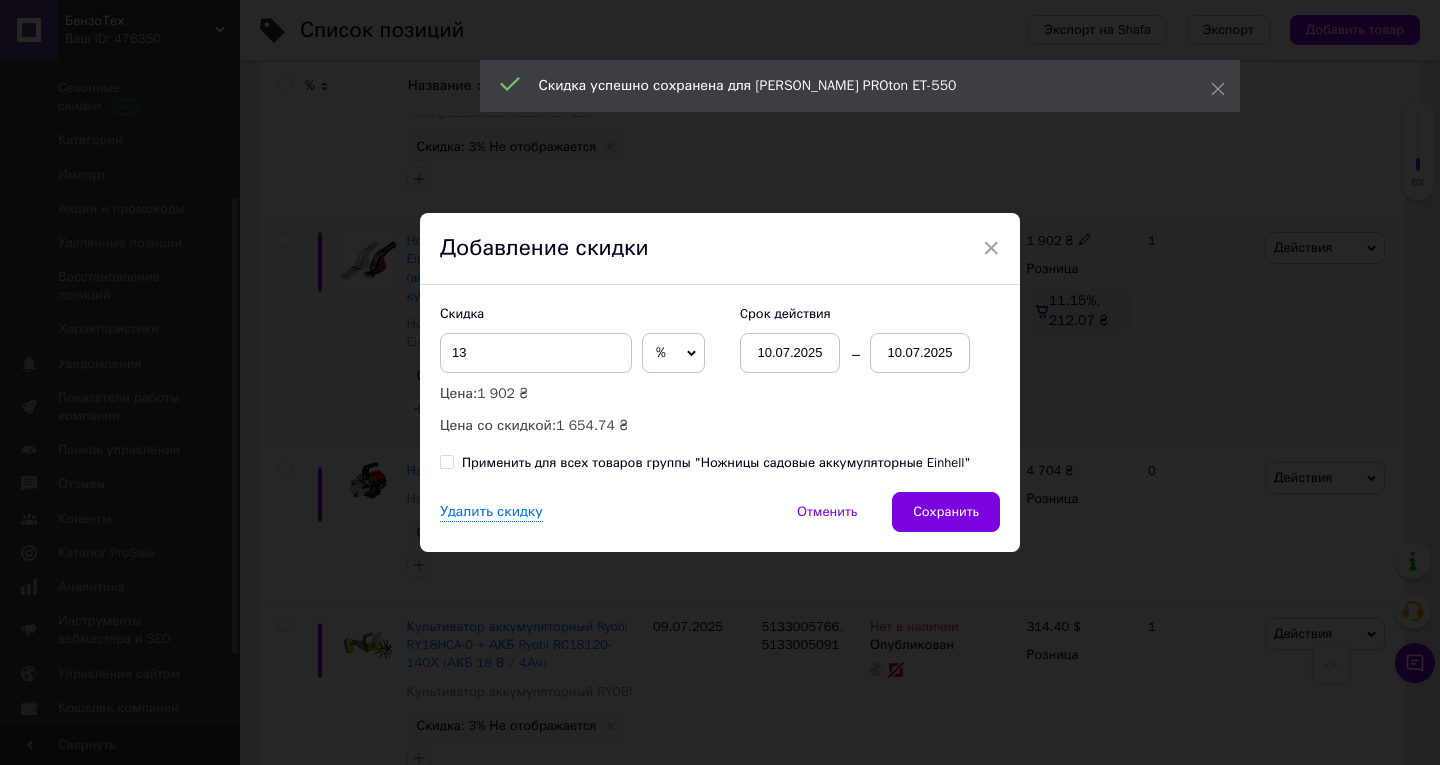 click on "10.07.2025" at bounding box center [920, 353] 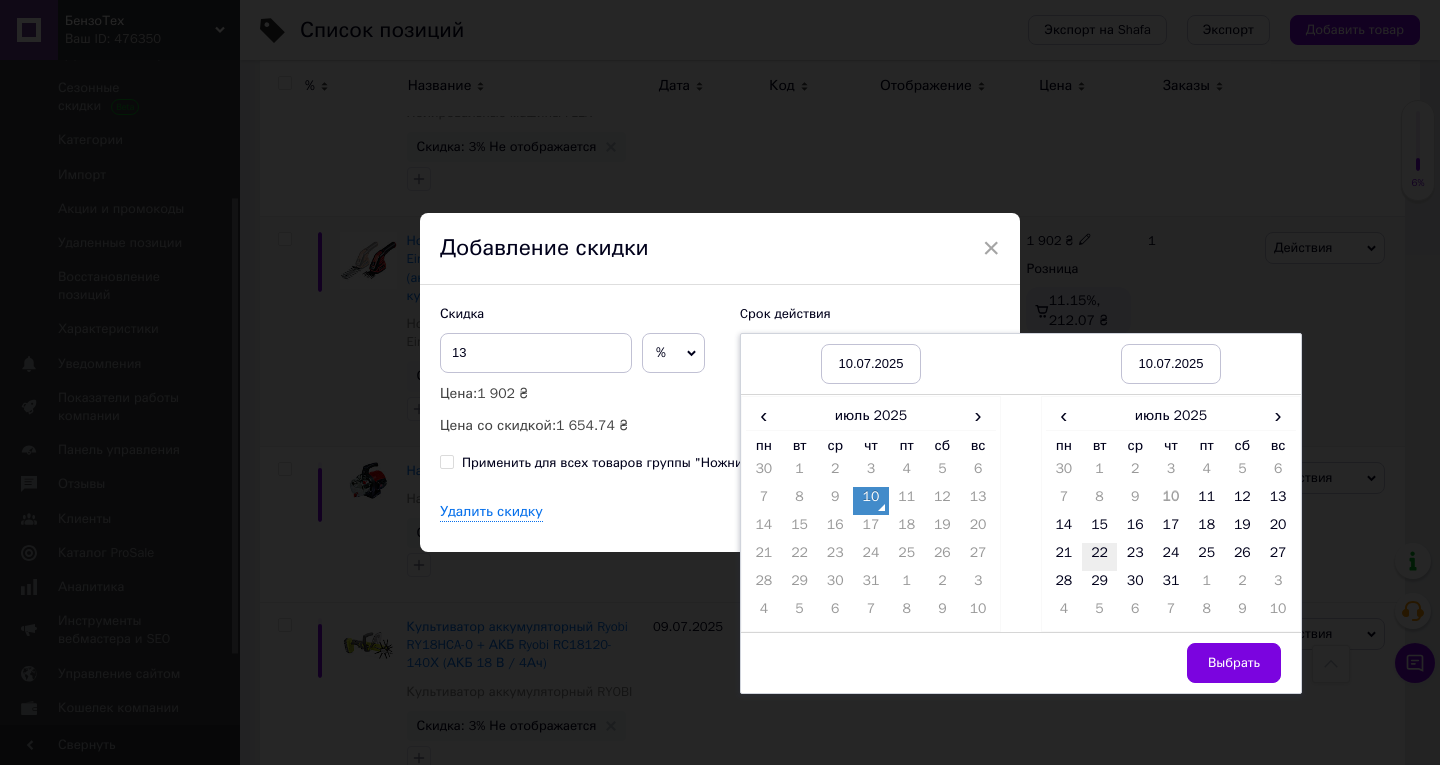click on "22" at bounding box center [1100, 557] 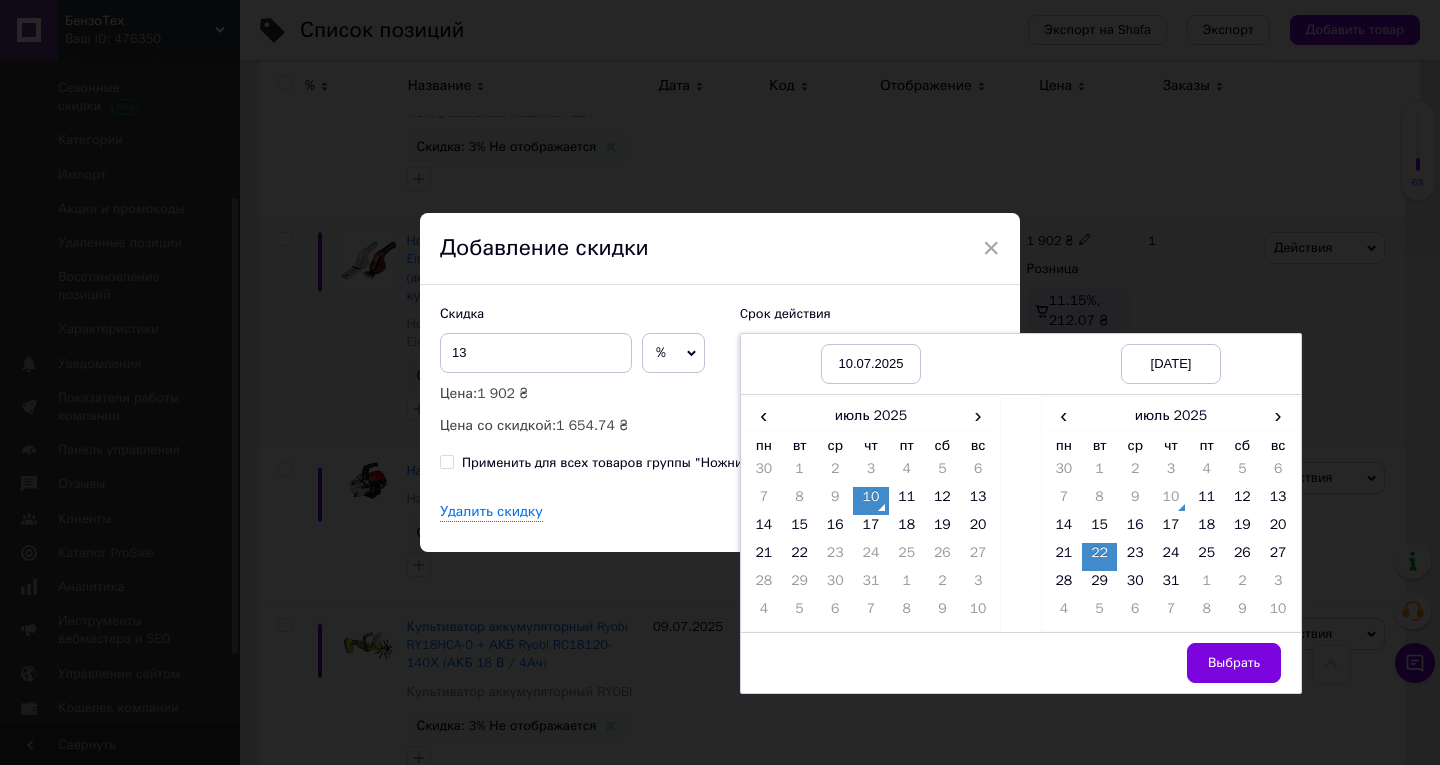 click on "Выбрать" at bounding box center (1234, 663) 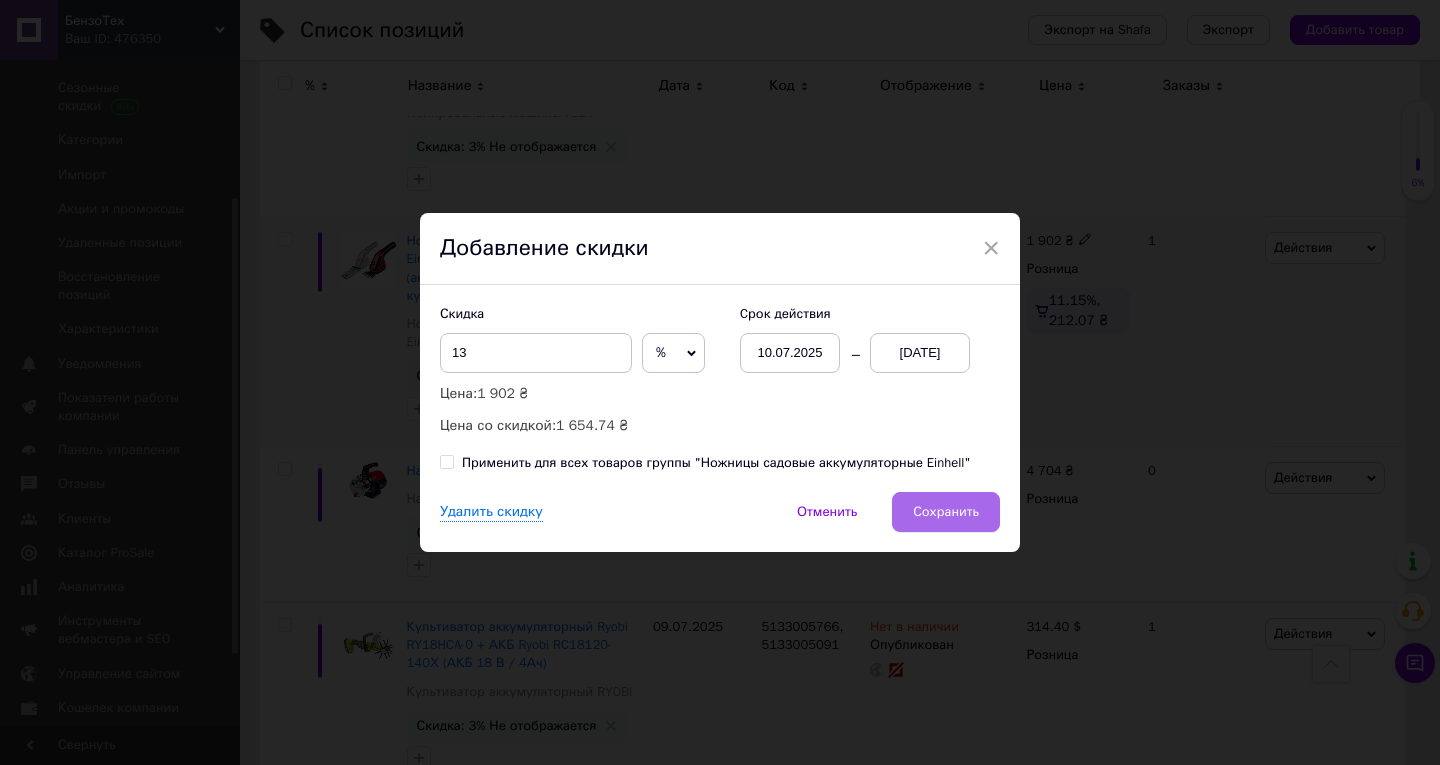click on "Сохранить" at bounding box center [946, 512] 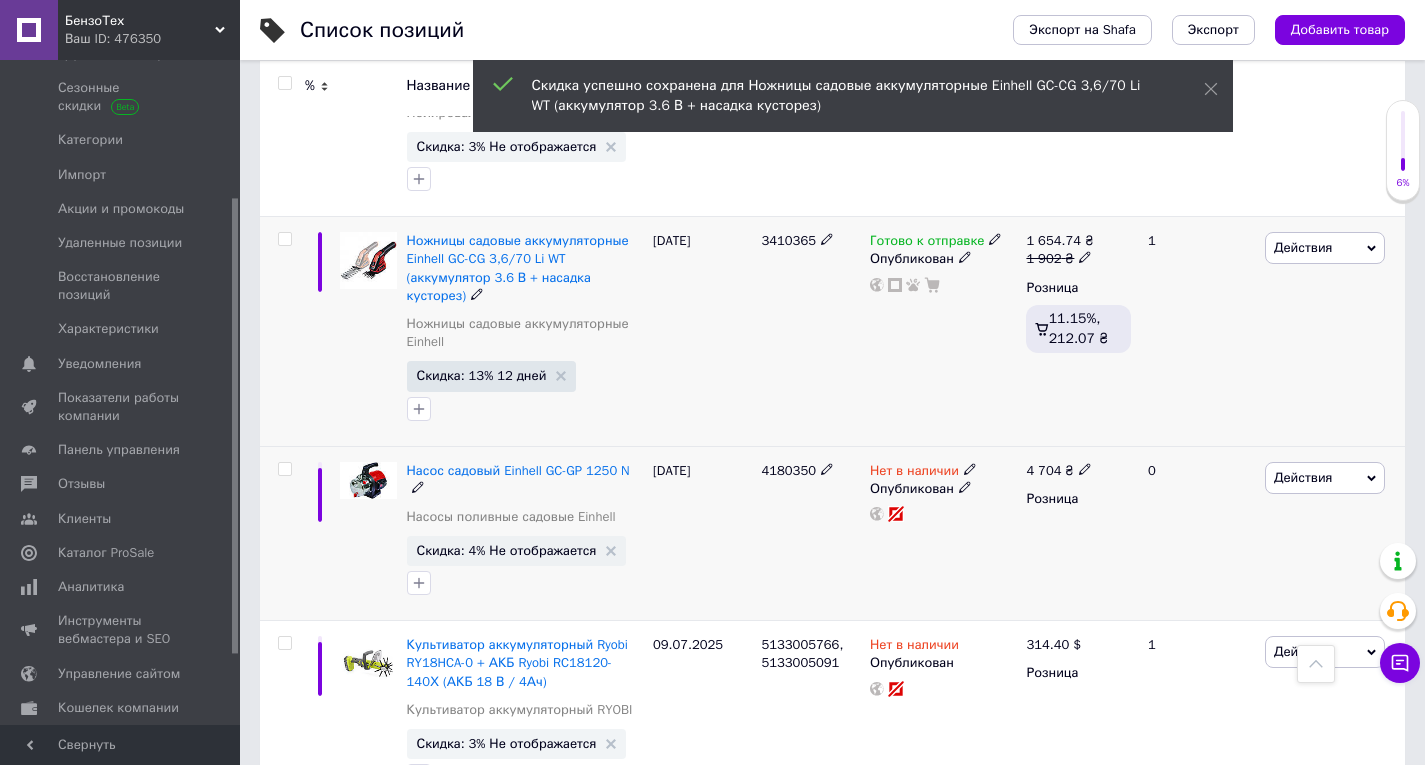 scroll, scrollTop: 0, scrollLeft: 681, axis: horizontal 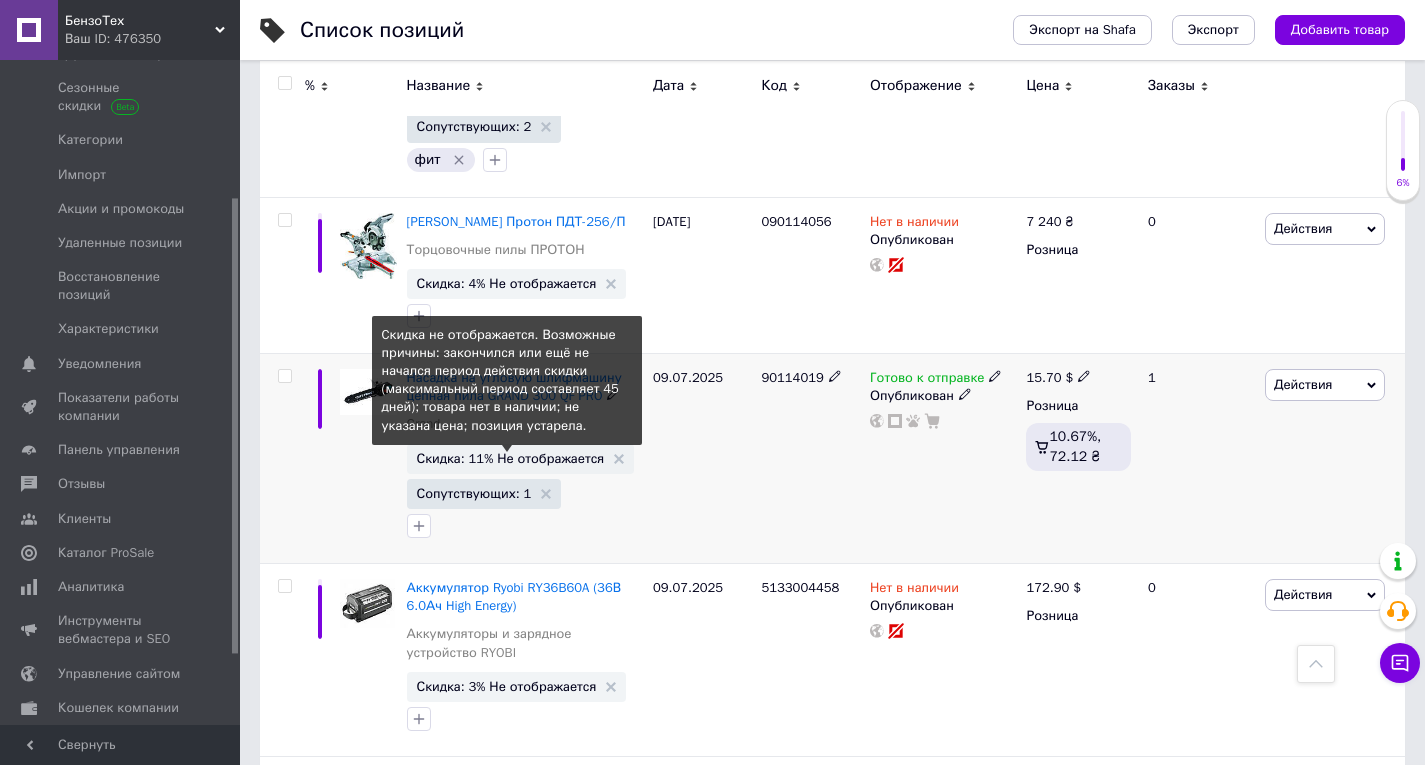 click on "Скидка: 11% Не отображается" at bounding box center (511, 458) 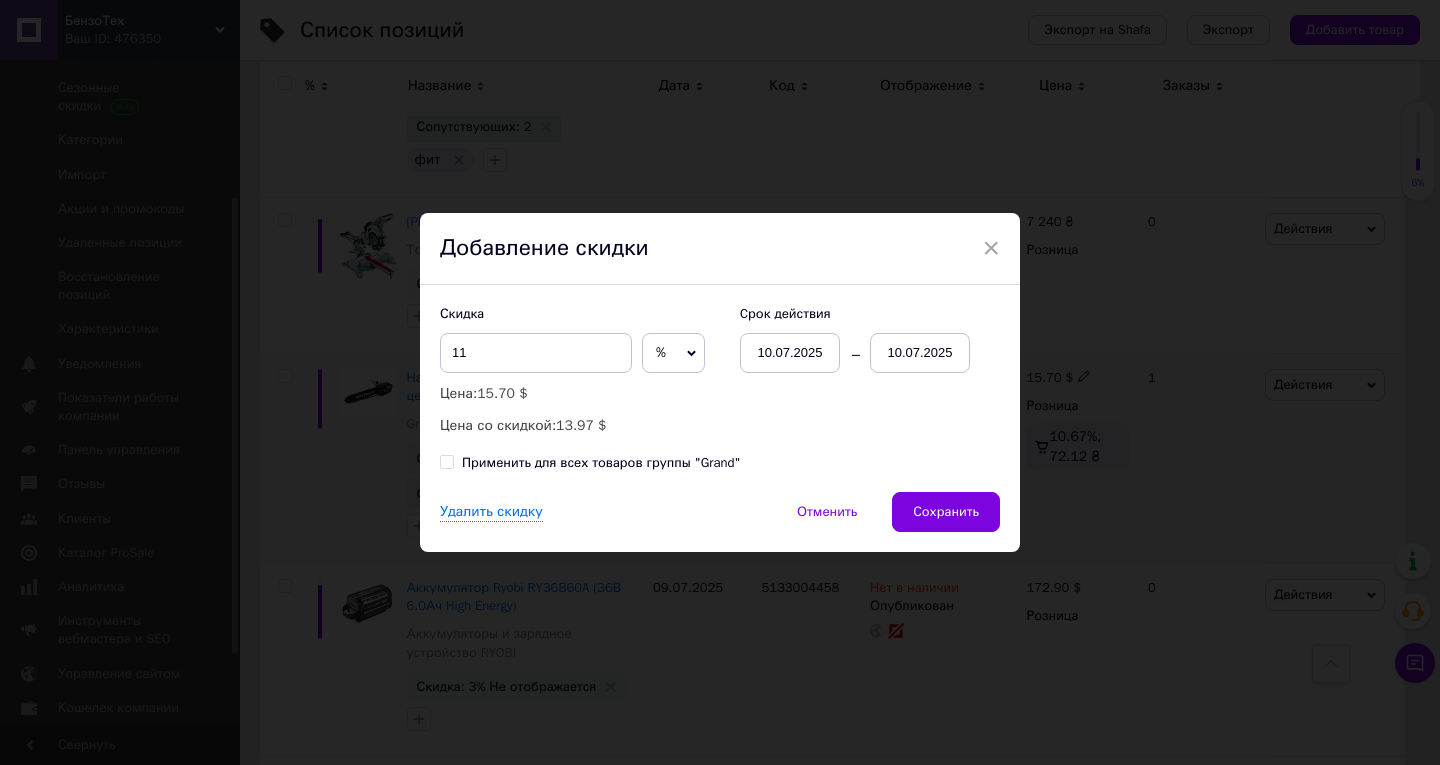 click on "10.07.2025" at bounding box center [920, 353] 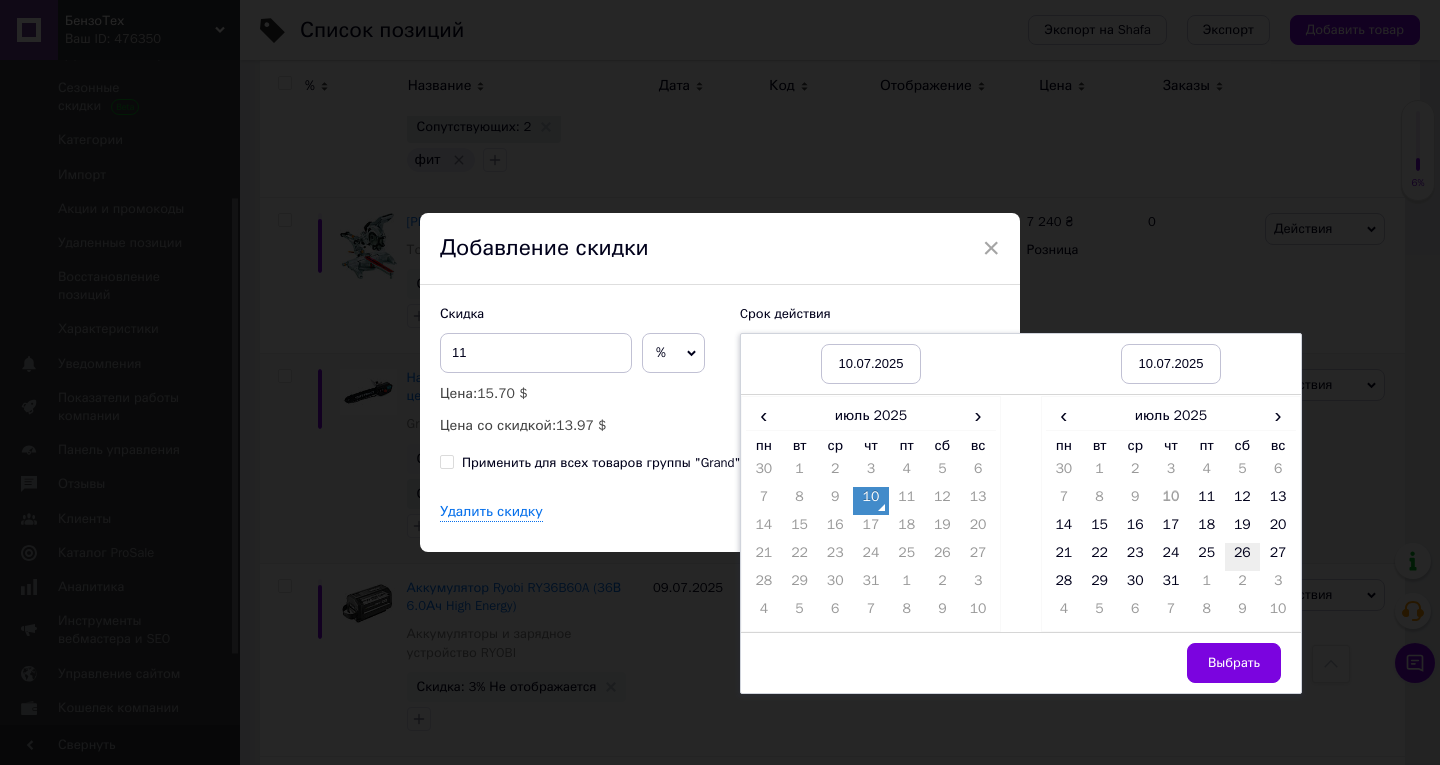 click on "26" at bounding box center (1243, 557) 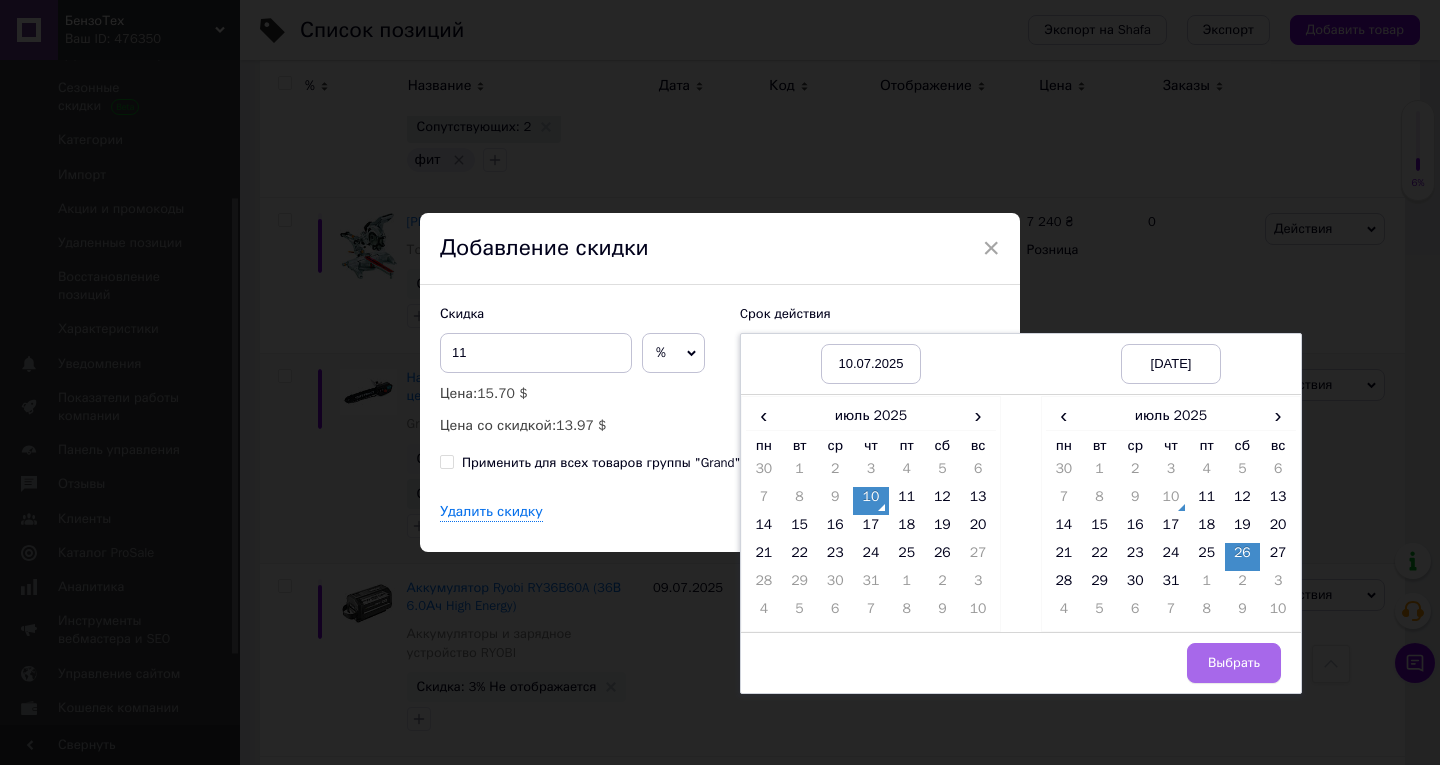 click on "Выбрать" at bounding box center [1234, 663] 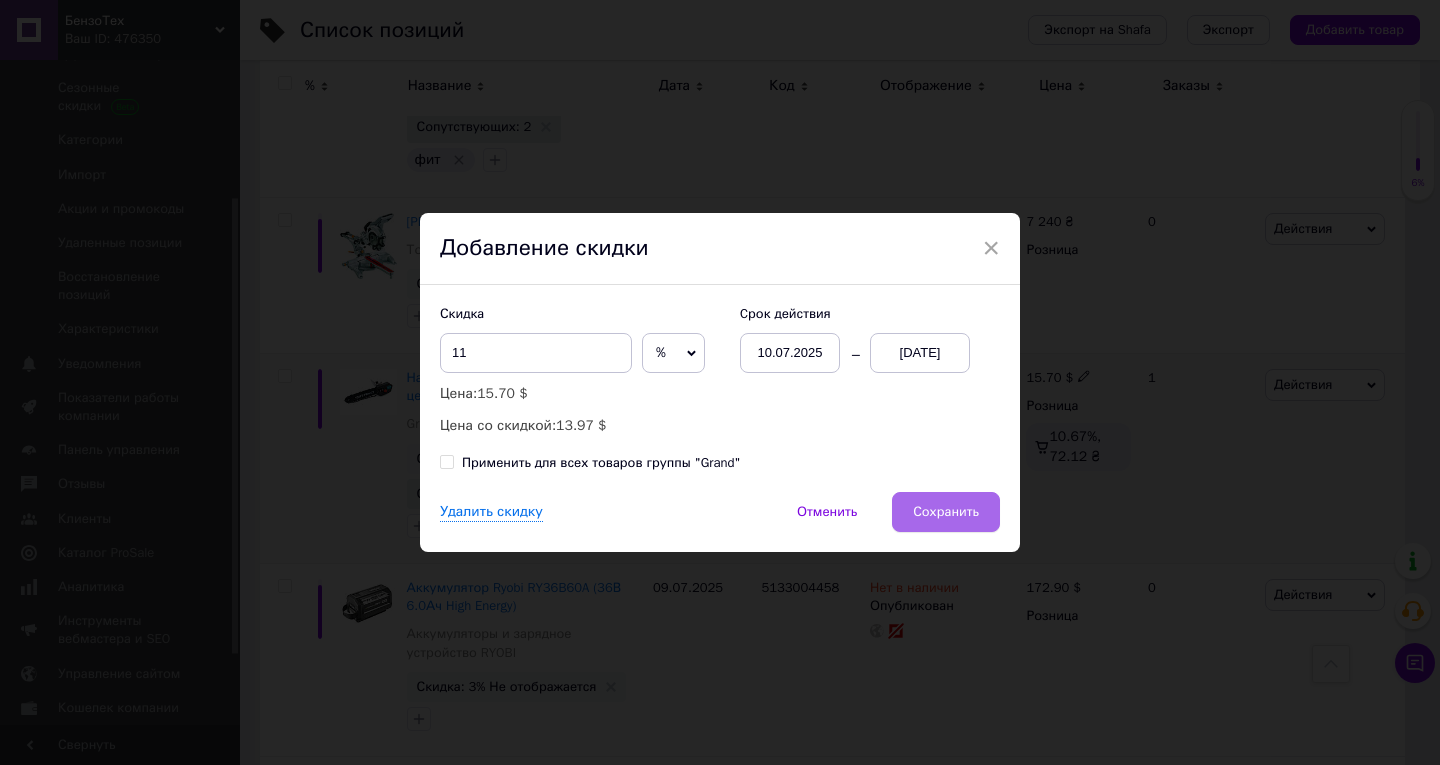 click on "Сохранить" at bounding box center (946, 512) 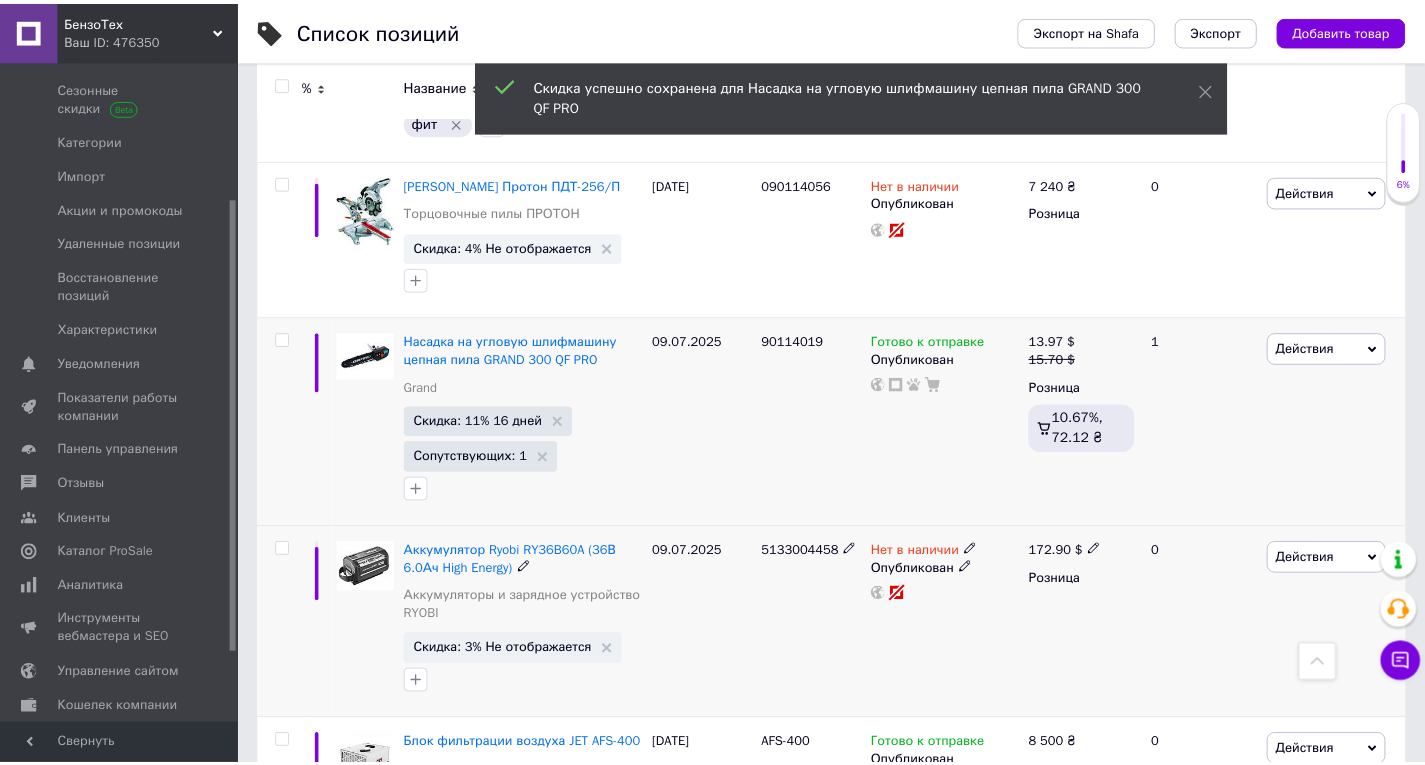 scroll, scrollTop: 0, scrollLeft: 681, axis: horizontal 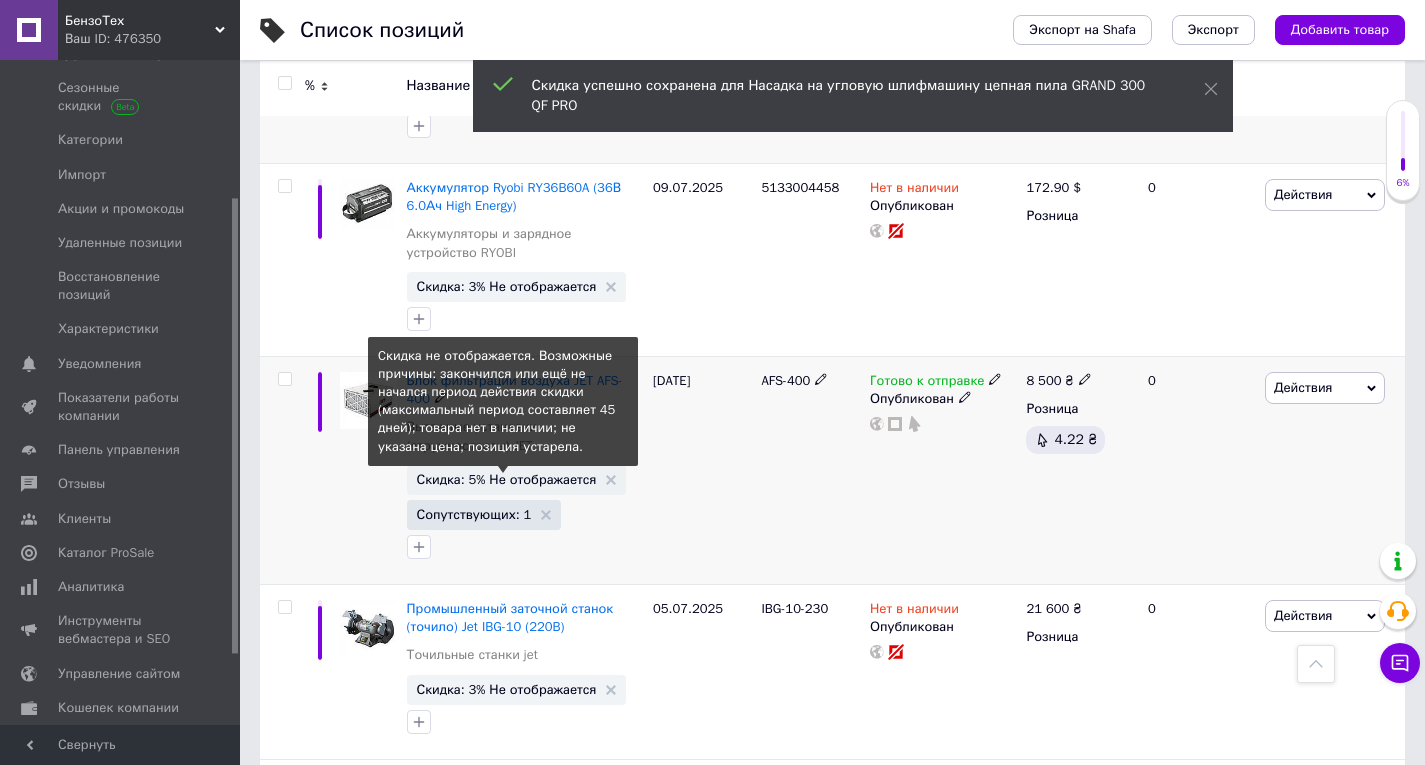 click on "Скидка: 5% Не отображается" at bounding box center (507, 479) 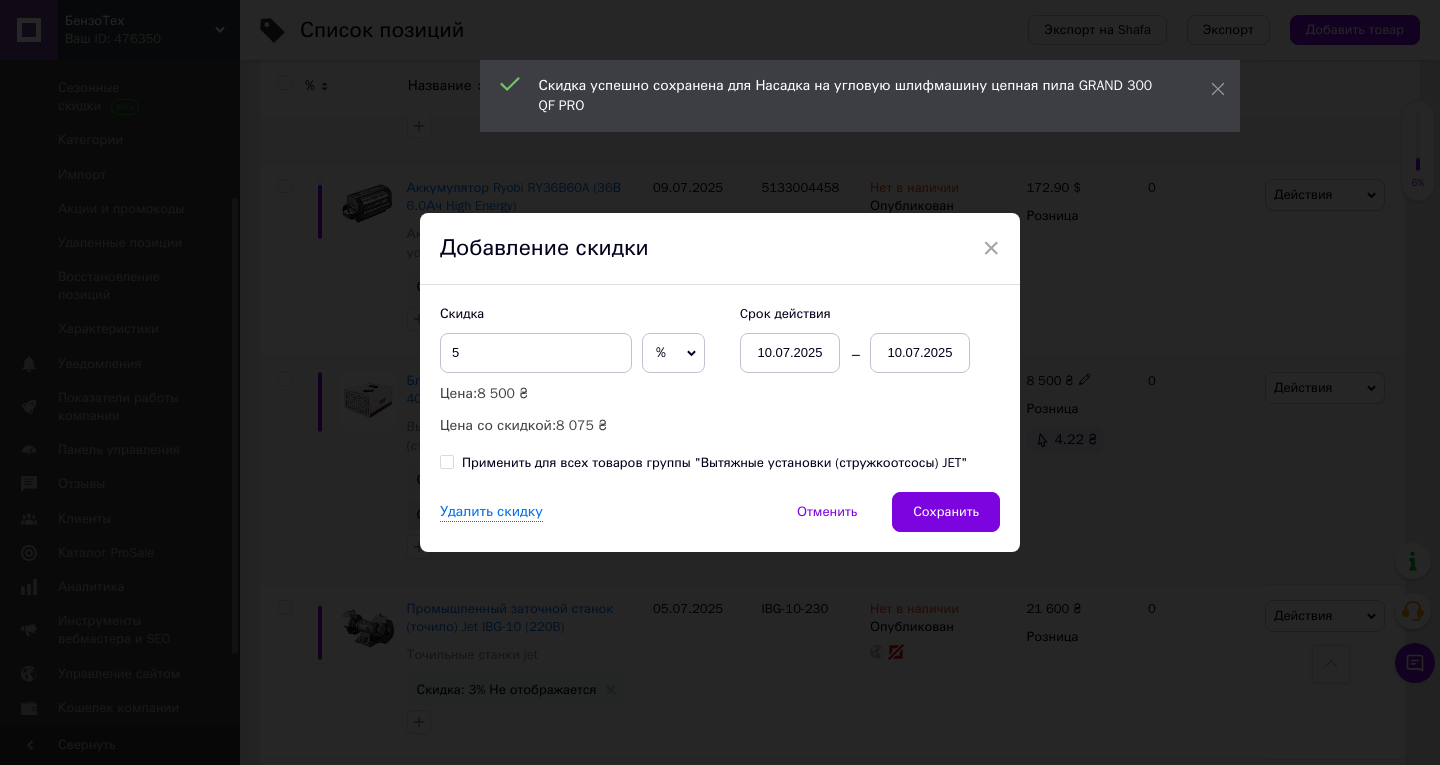 click on "10.07.2025" at bounding box center (920, 353) 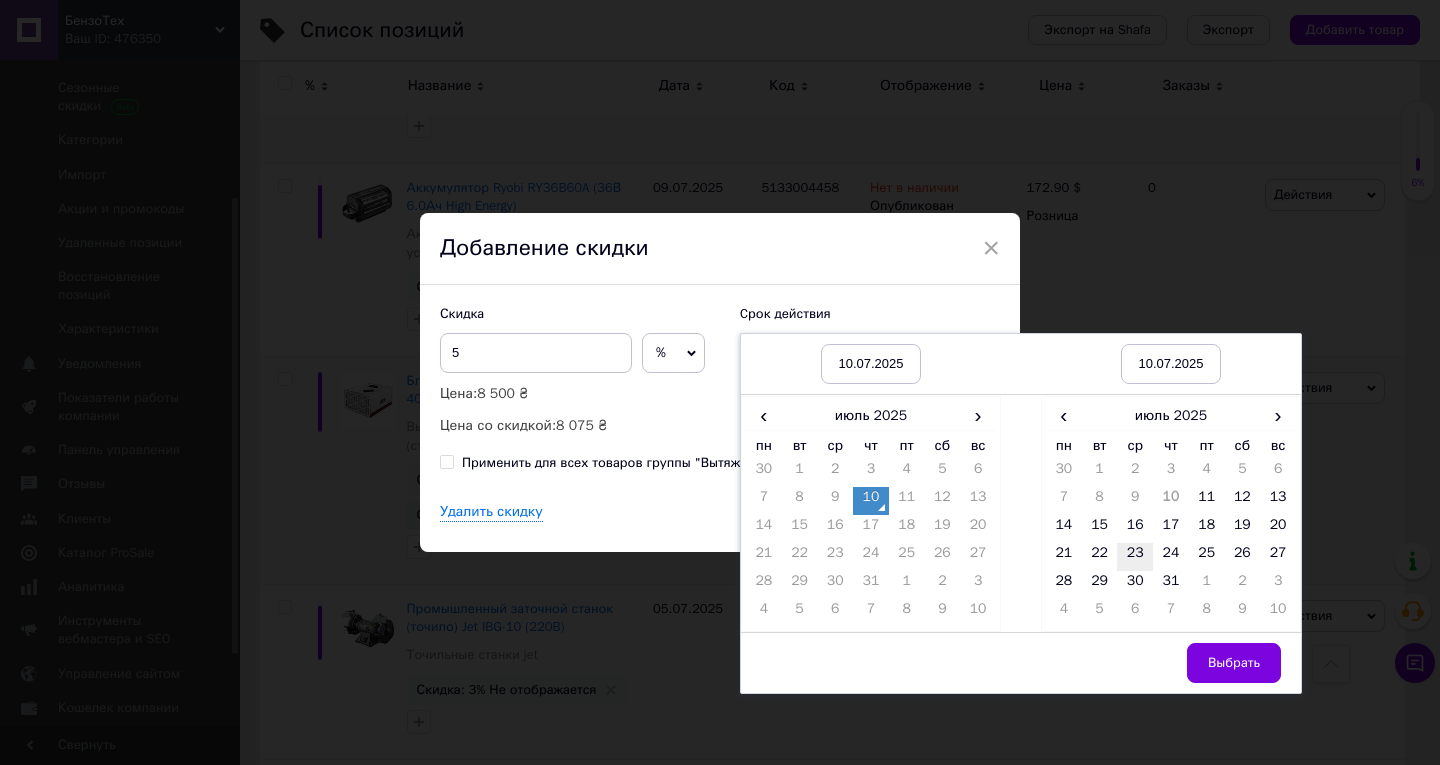 click on "23" at bounding box center [1135, 557] 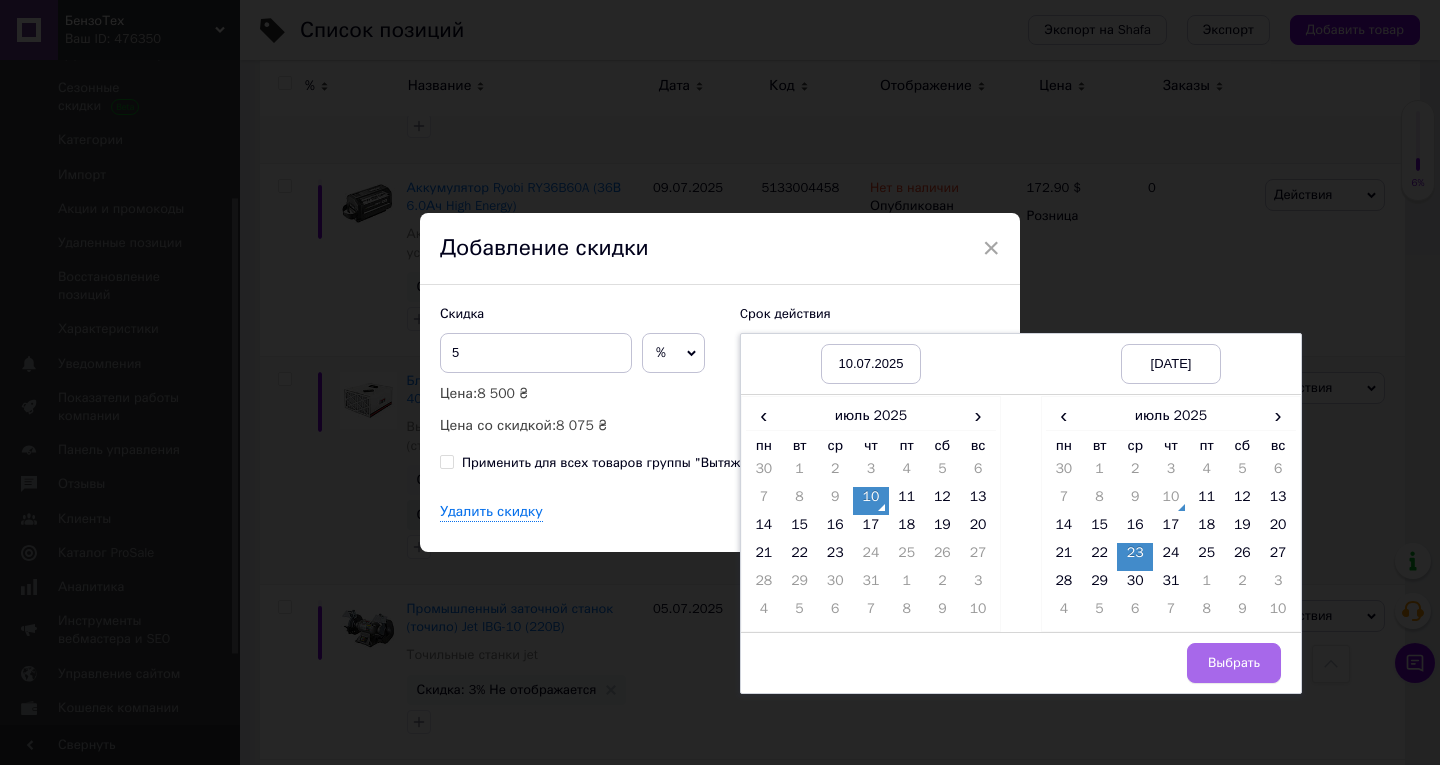 click on "Выбрать" at bounding box center (1234, 663) 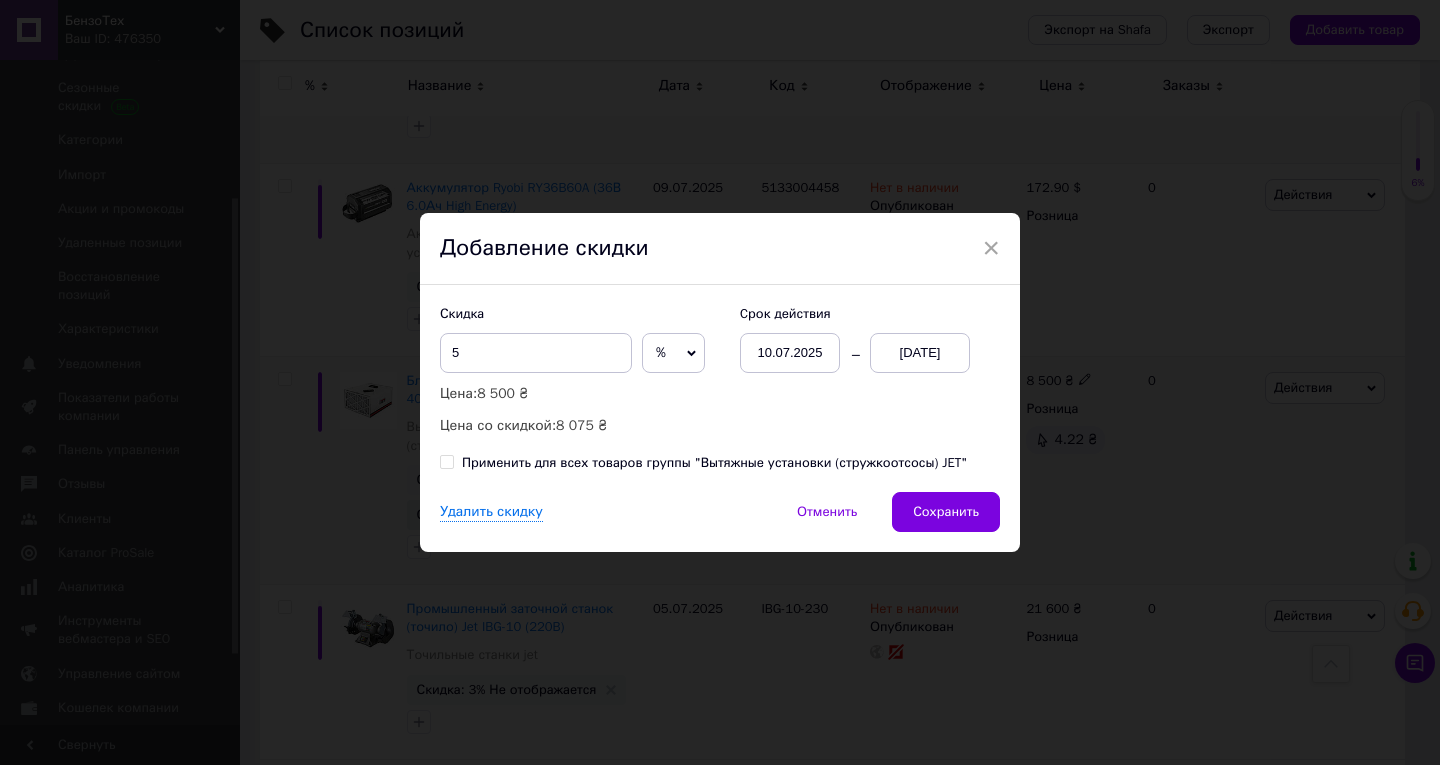 click on "Сохранить" at bounding box center [946, 512] 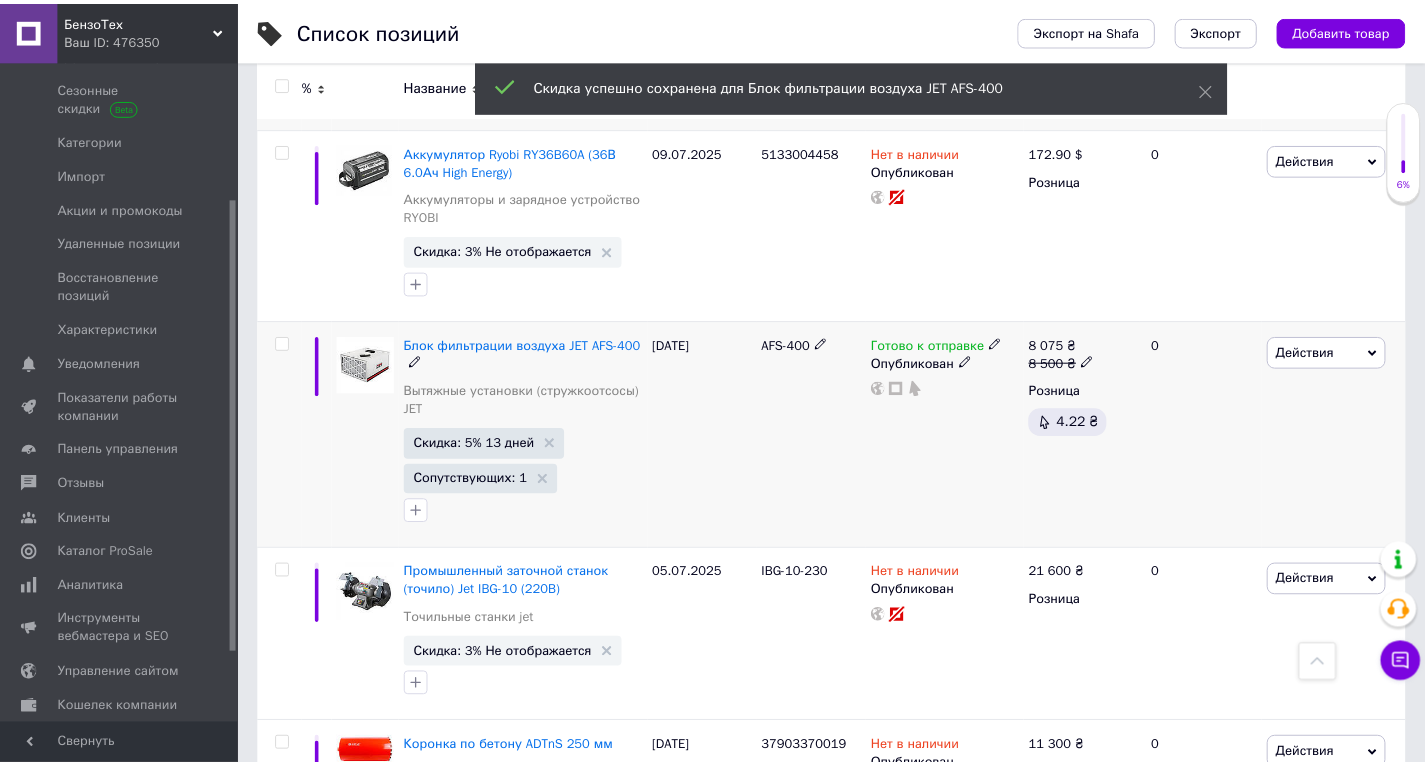 scroll, scrollTop: 0, scrollLeft: 681, axis: horizontal 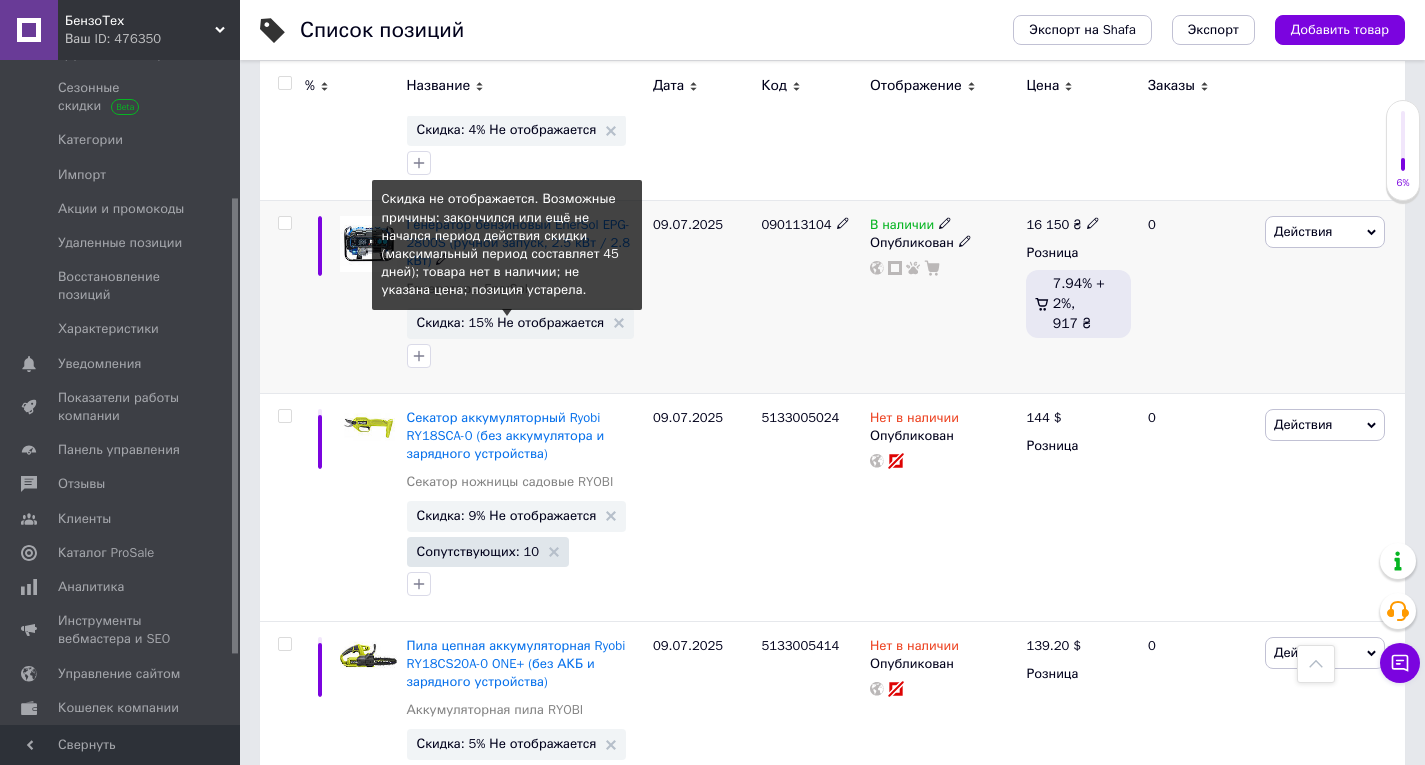click on "Скидка: 15% Не отображается" at bounding box center (511, 322) 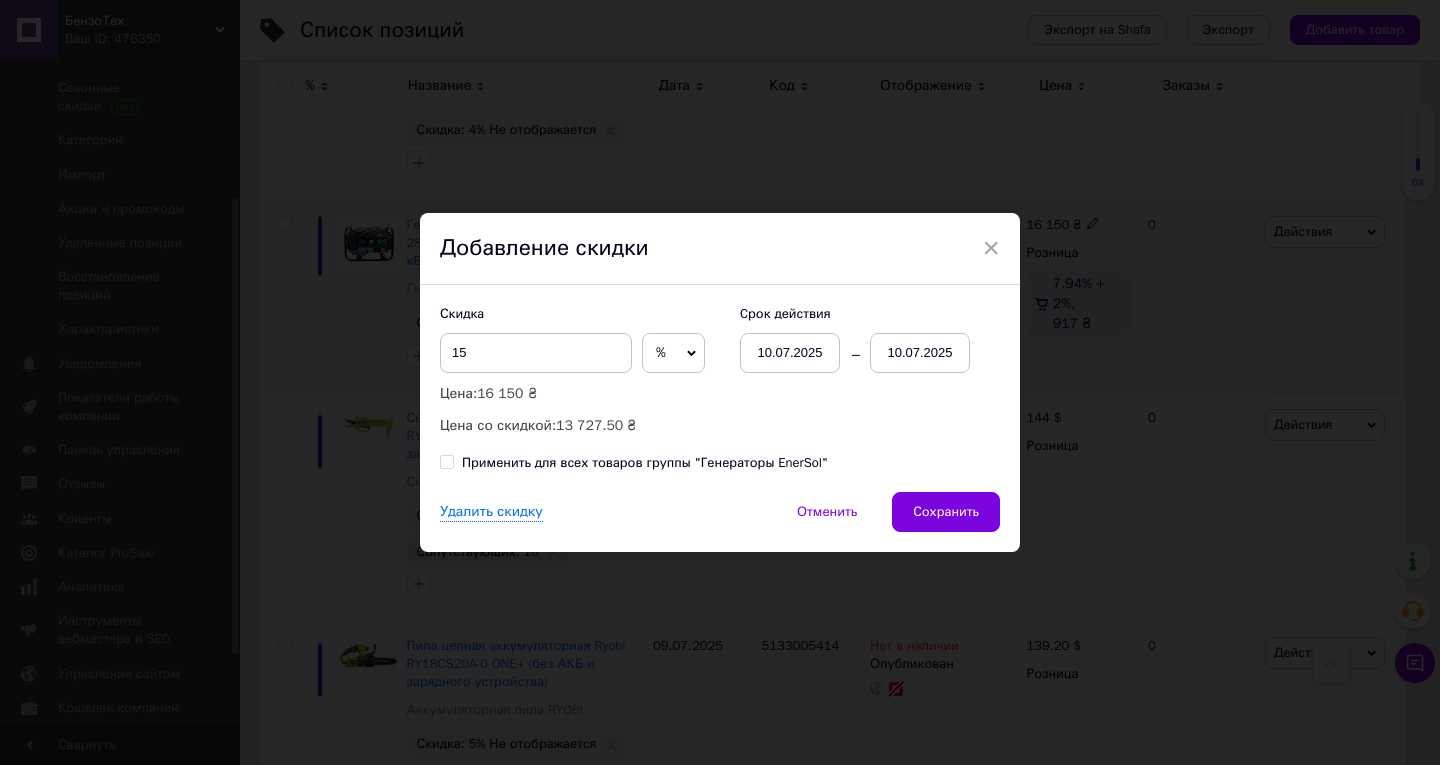 click on "10.07.2025" at bounding box center (920, 353) 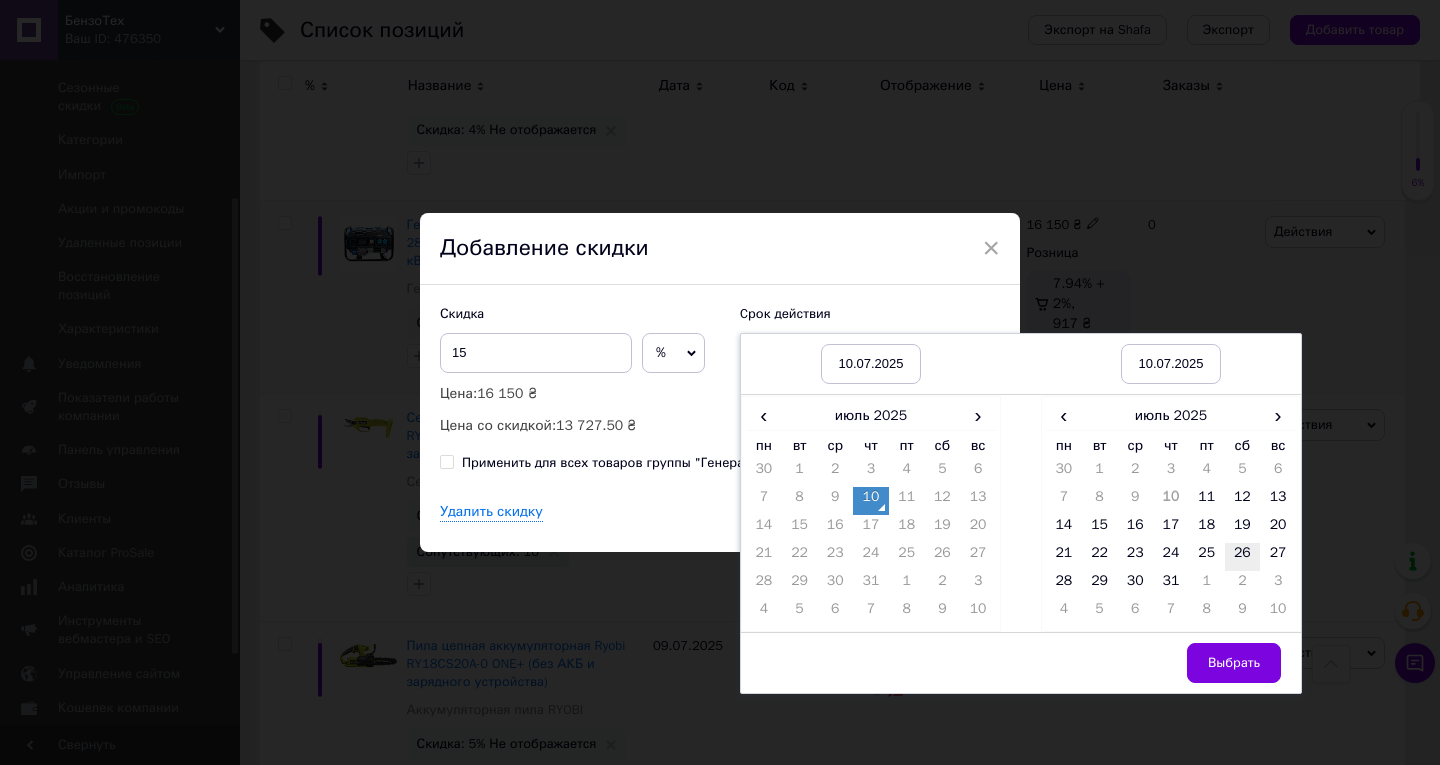 click on "26" at bounding box center [1243, 557] 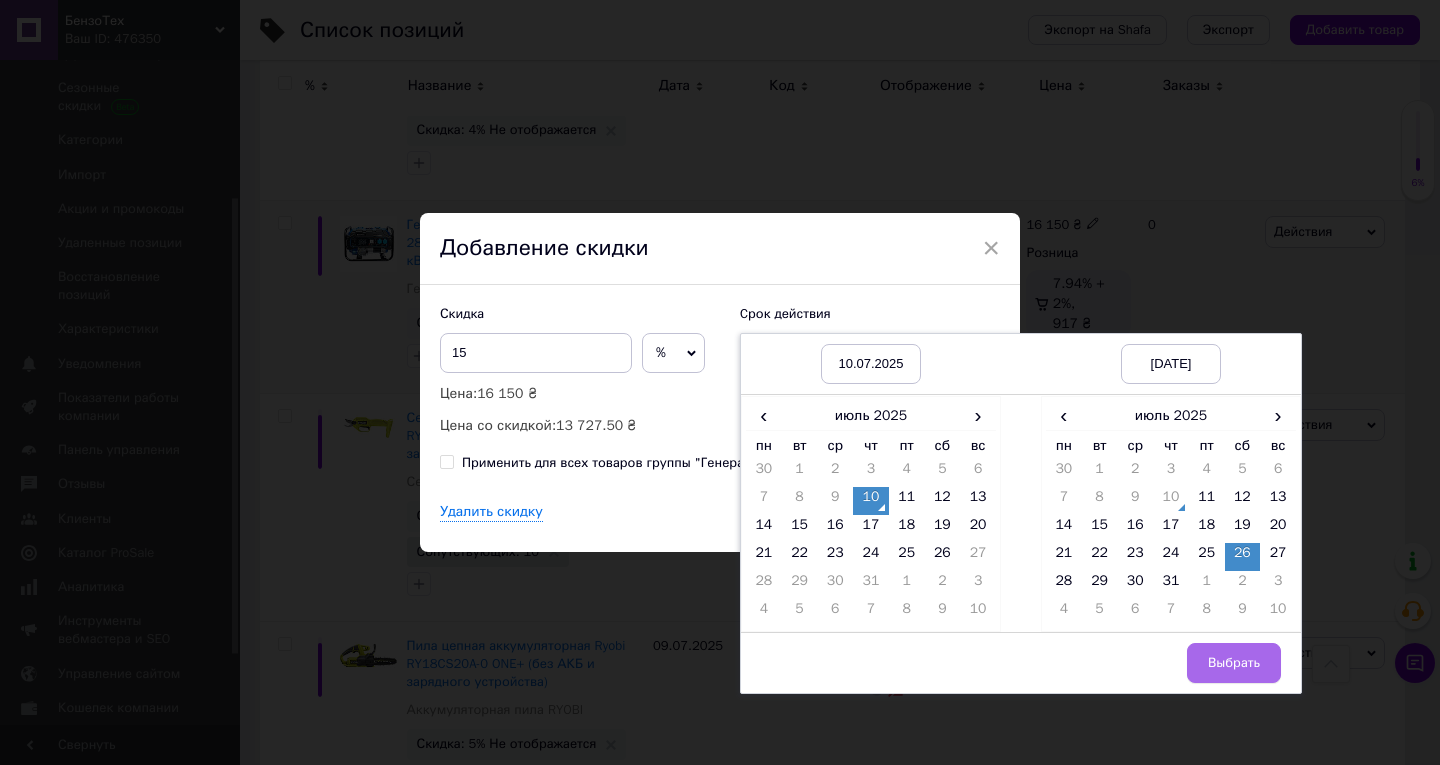 click on "Выбрать" at bounding box center [1234, 663] 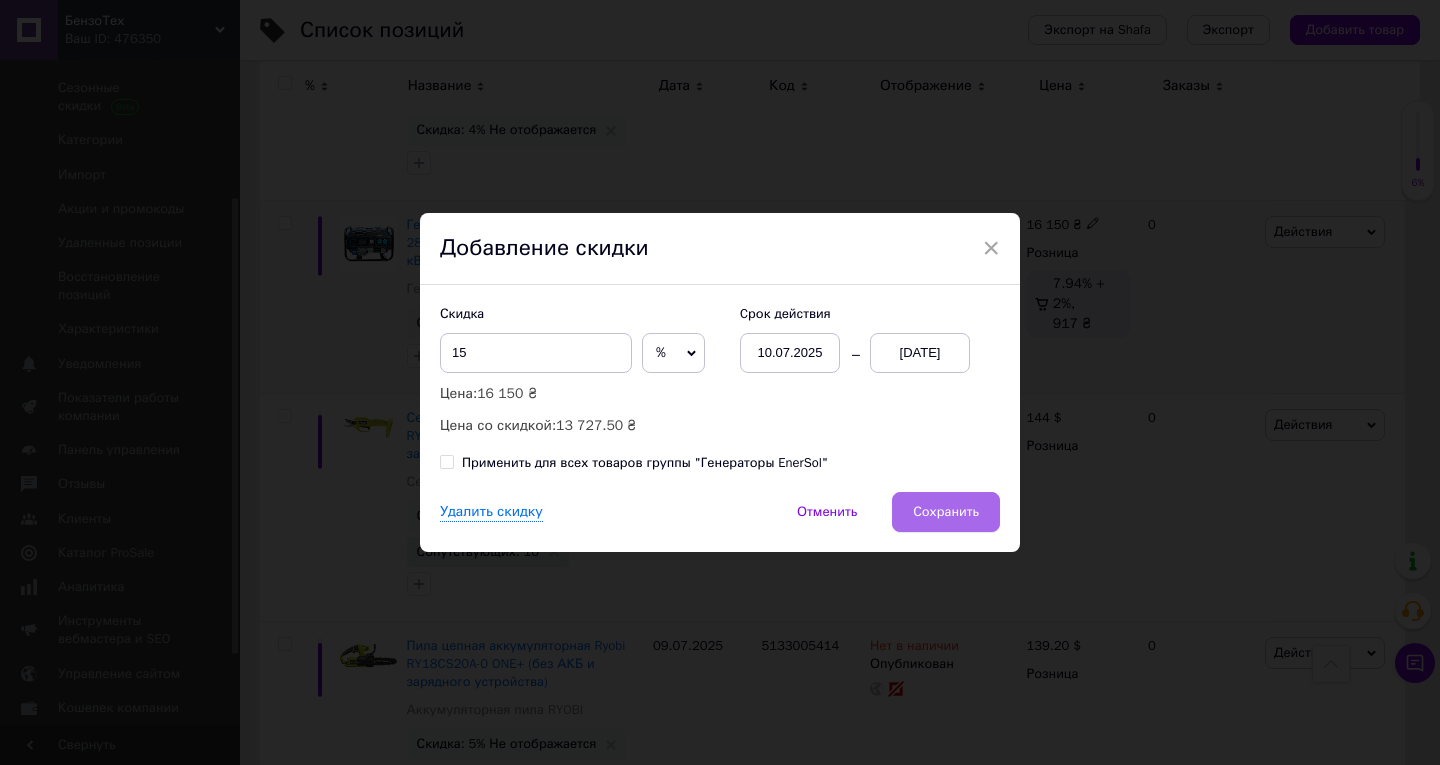 click on "Сохранить" at bounding box center [946, 512] 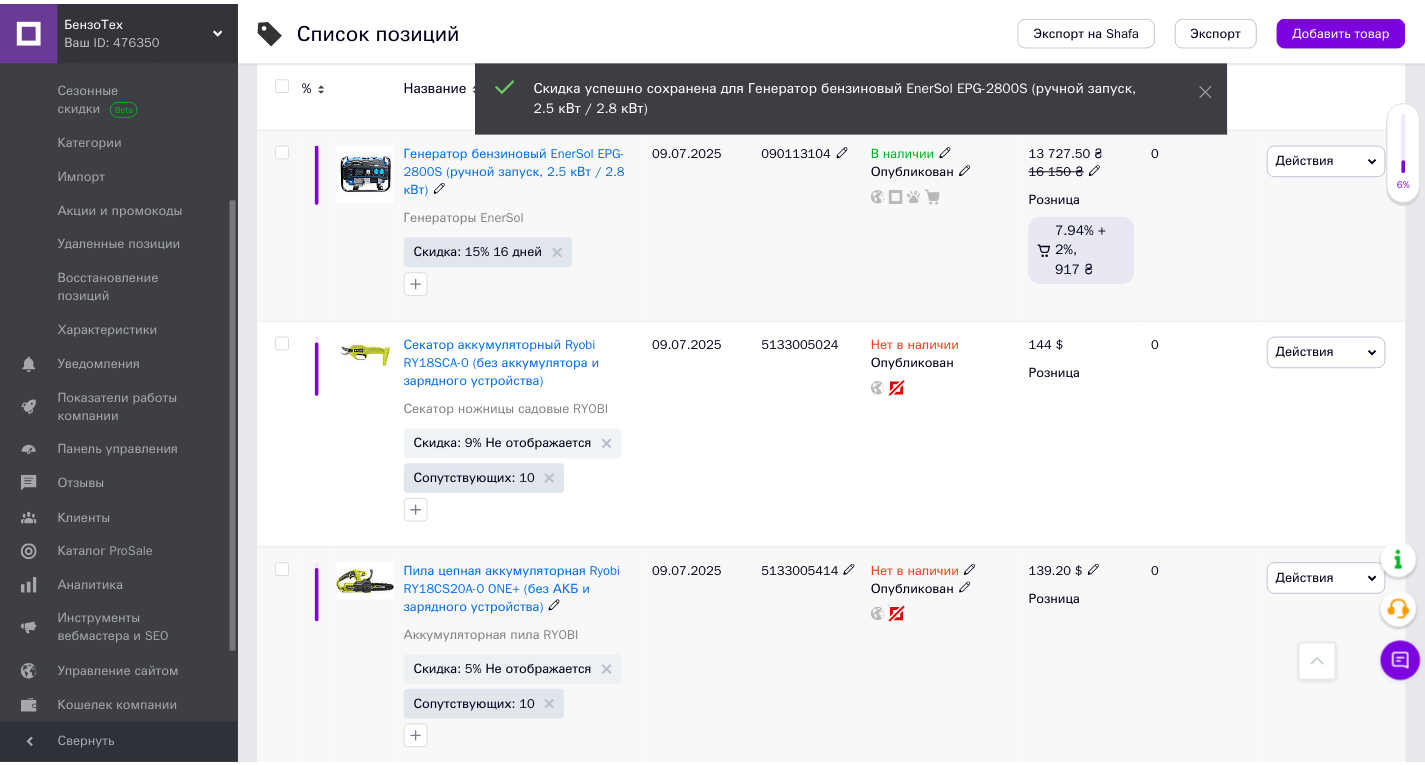 scroll, scrollTop: 0, scrollLeft: 681, axis: horizontal 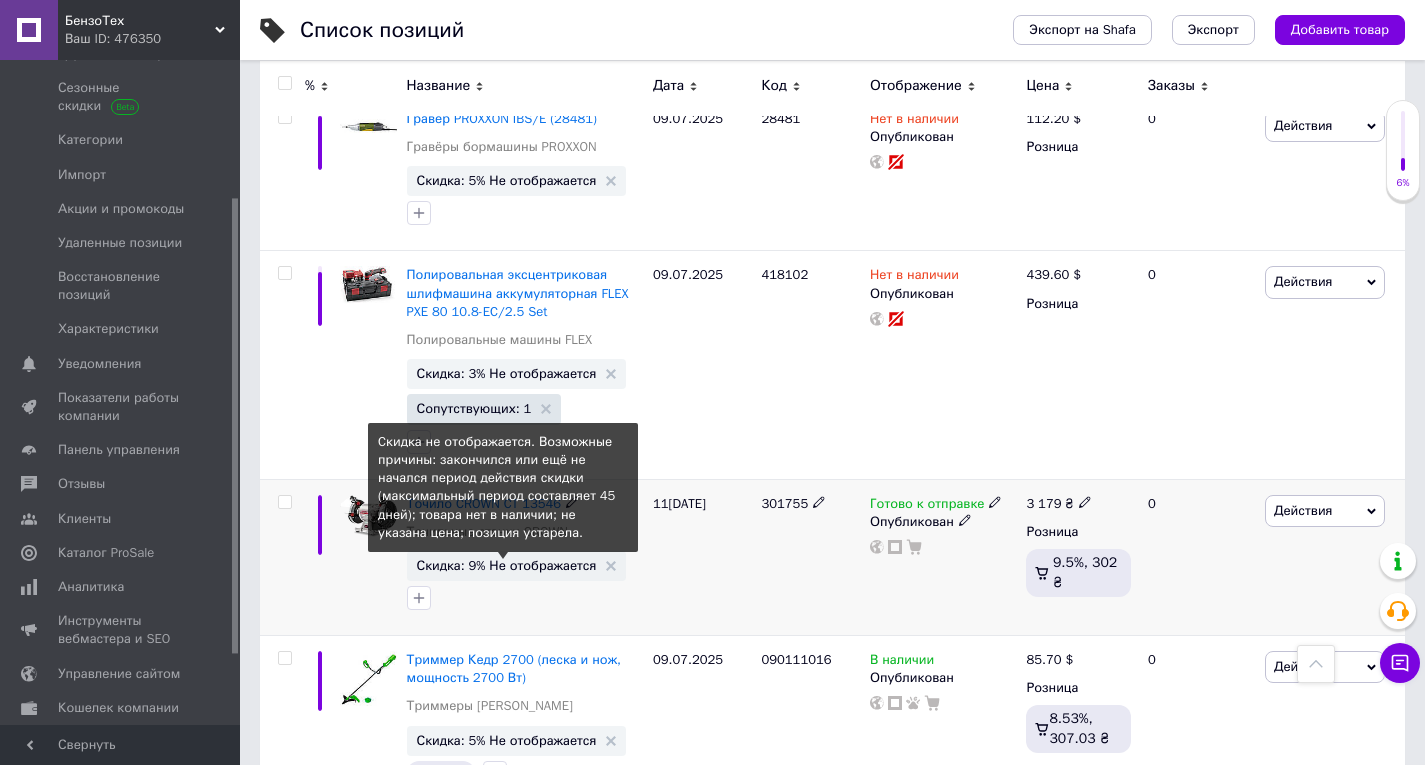 click on "Скидка: 9% Не отображается" at bounding box center (507, 565) 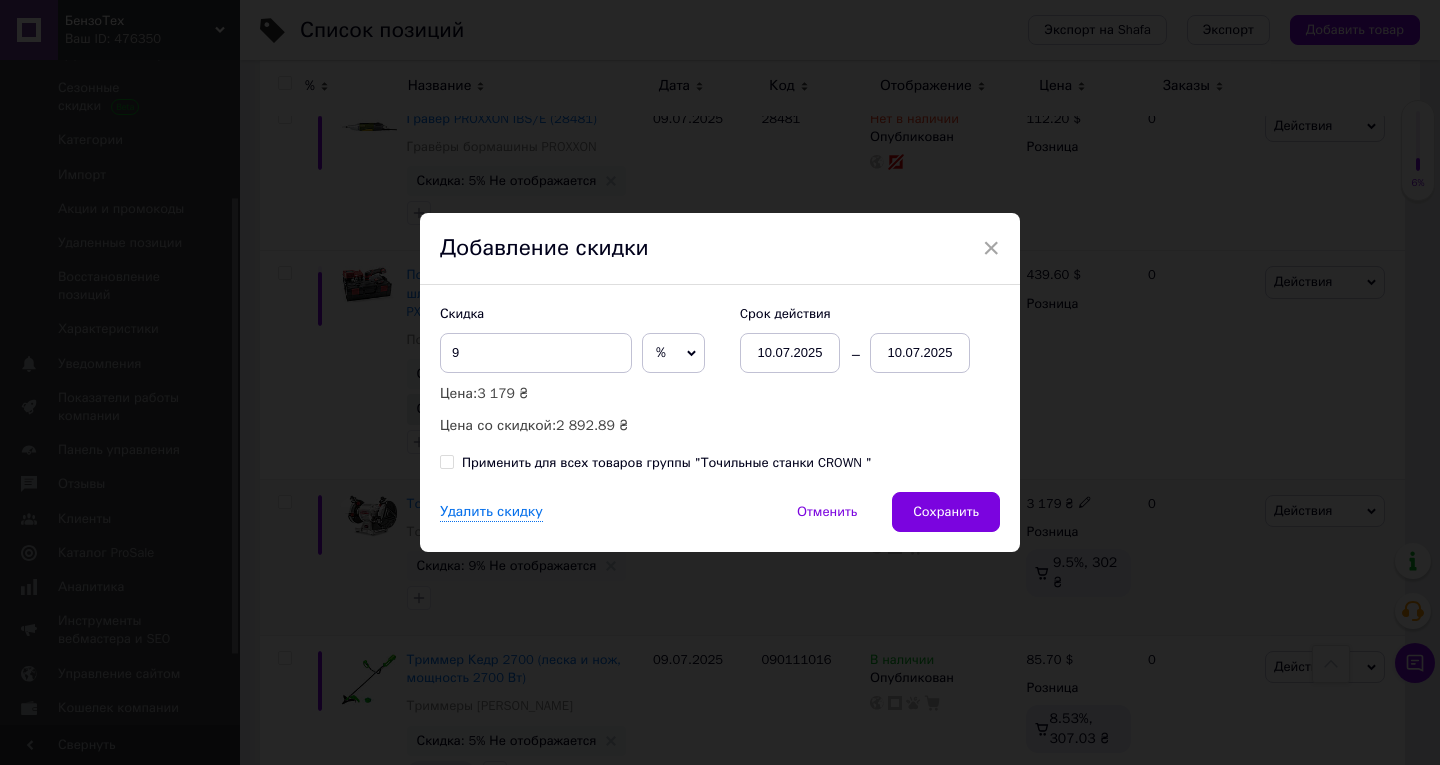 click on "10.07.2025" at bounding box center (920, 353) 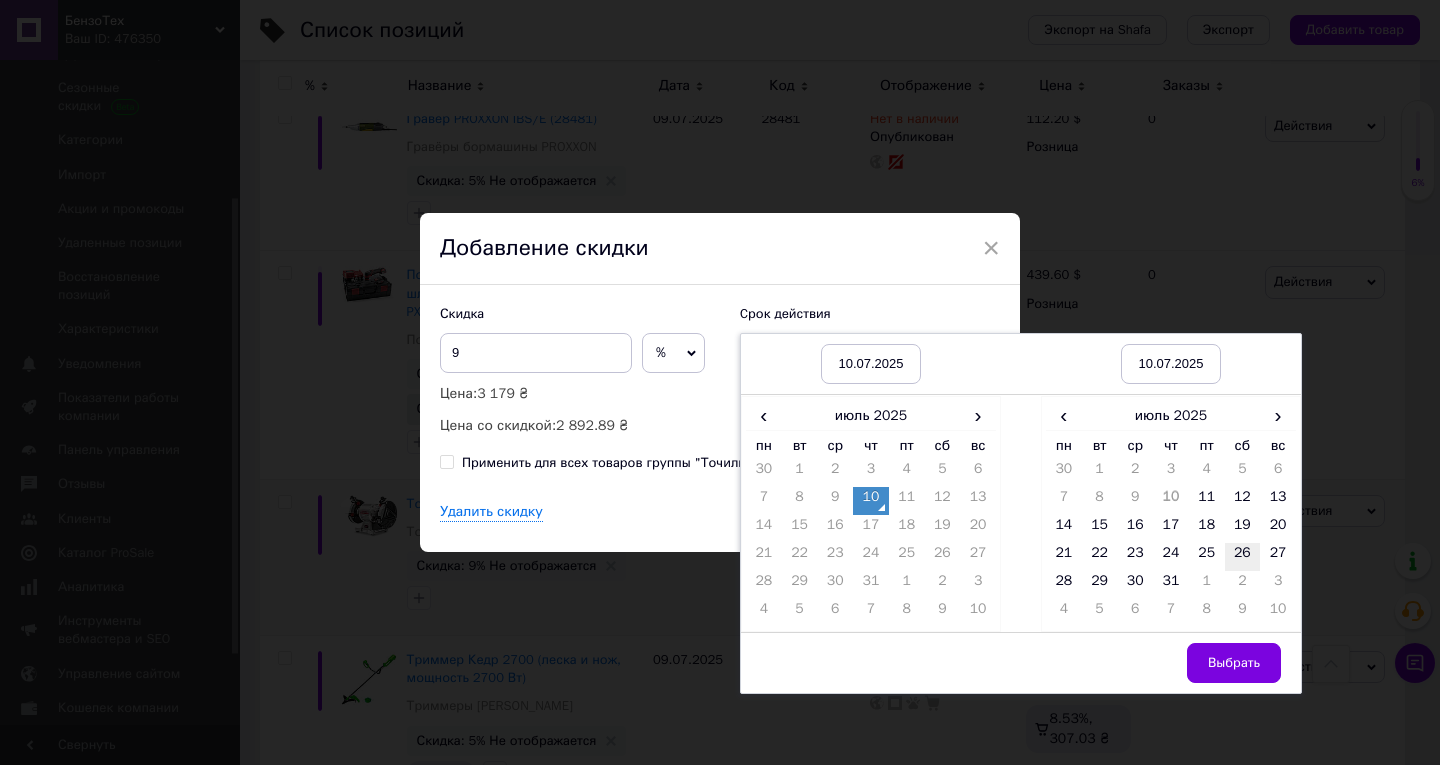 click on "26" at bounding box center (1243, 557) 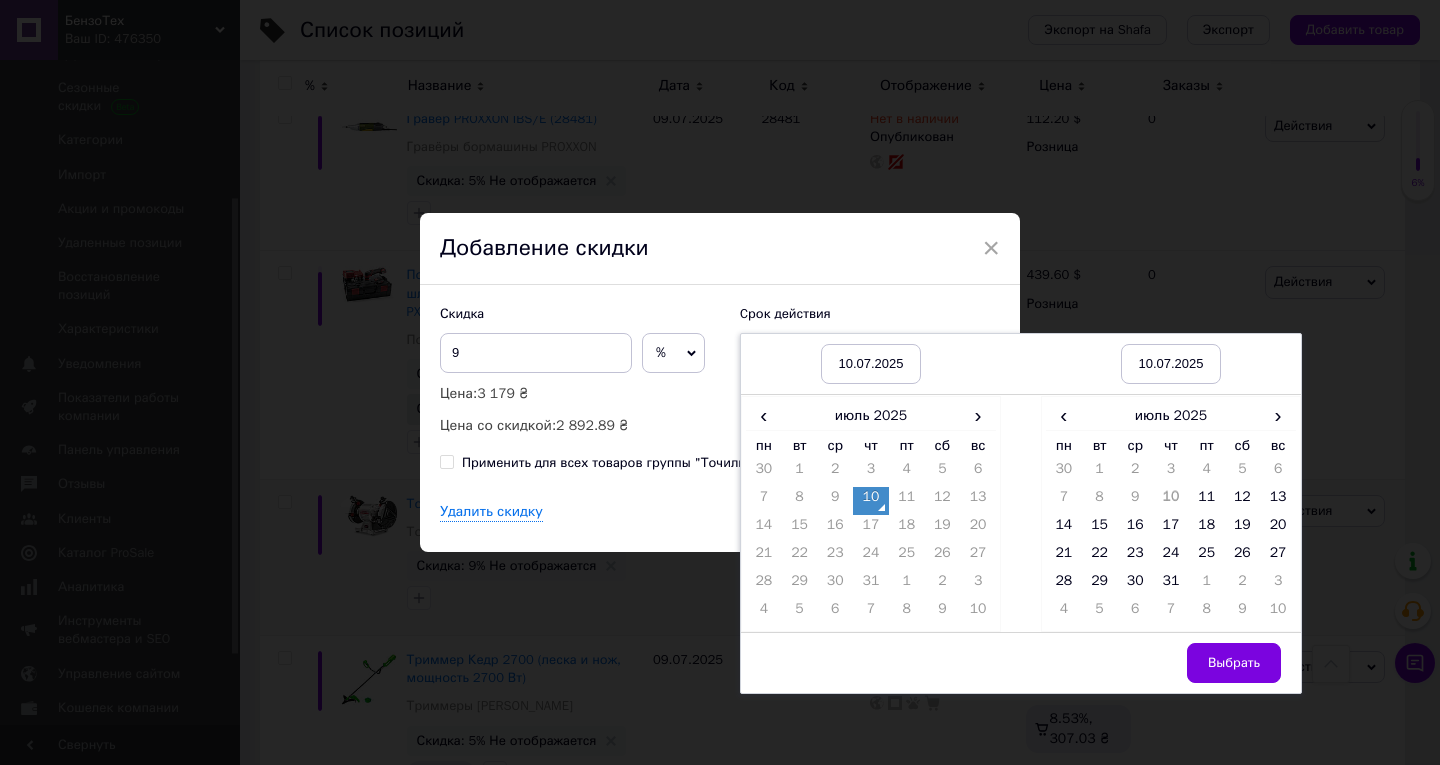 drag, startPoint x: 1234, startPoint y: 550, endPoint x: 1230, endPoint y: 636, distance: 86.09297 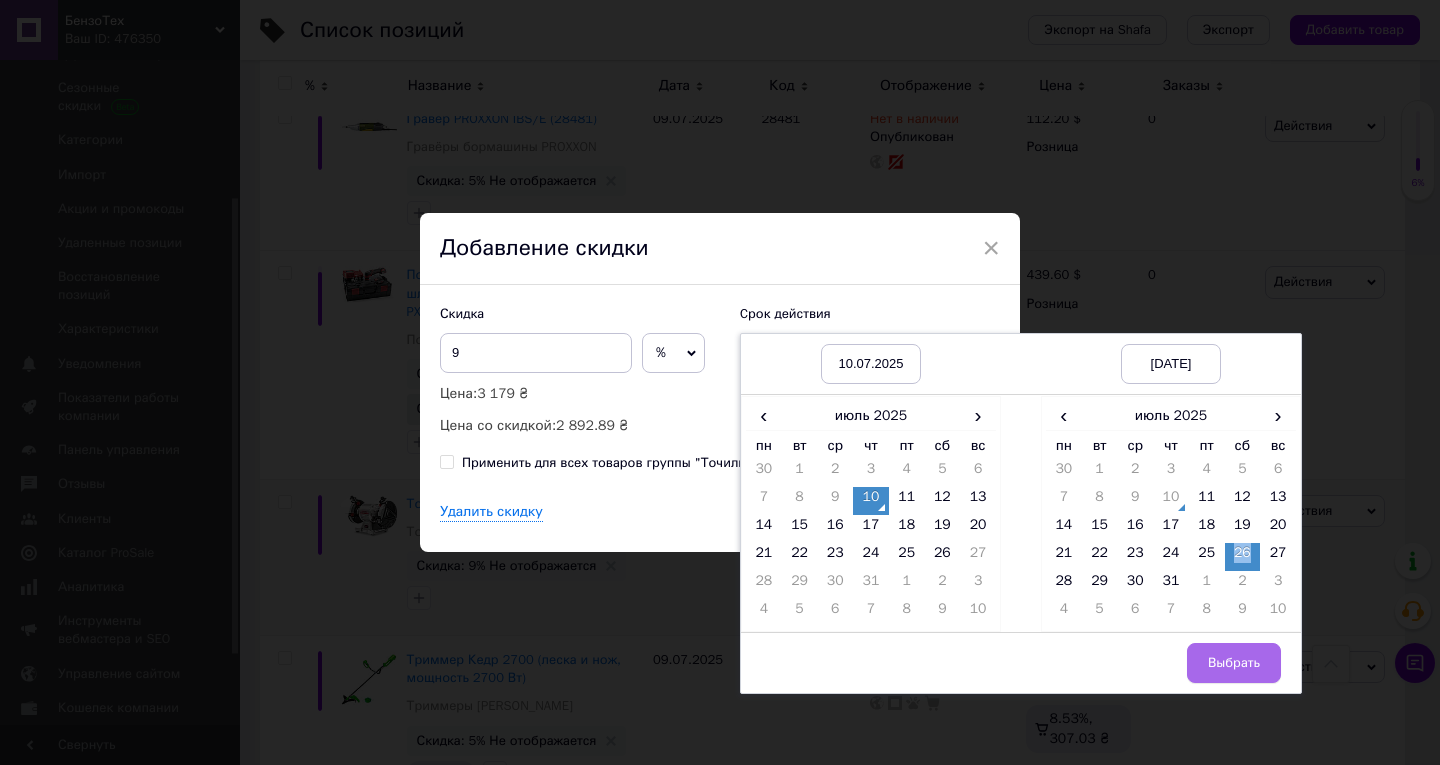 click on "Выбрать" at bounding box center [1234, 663] 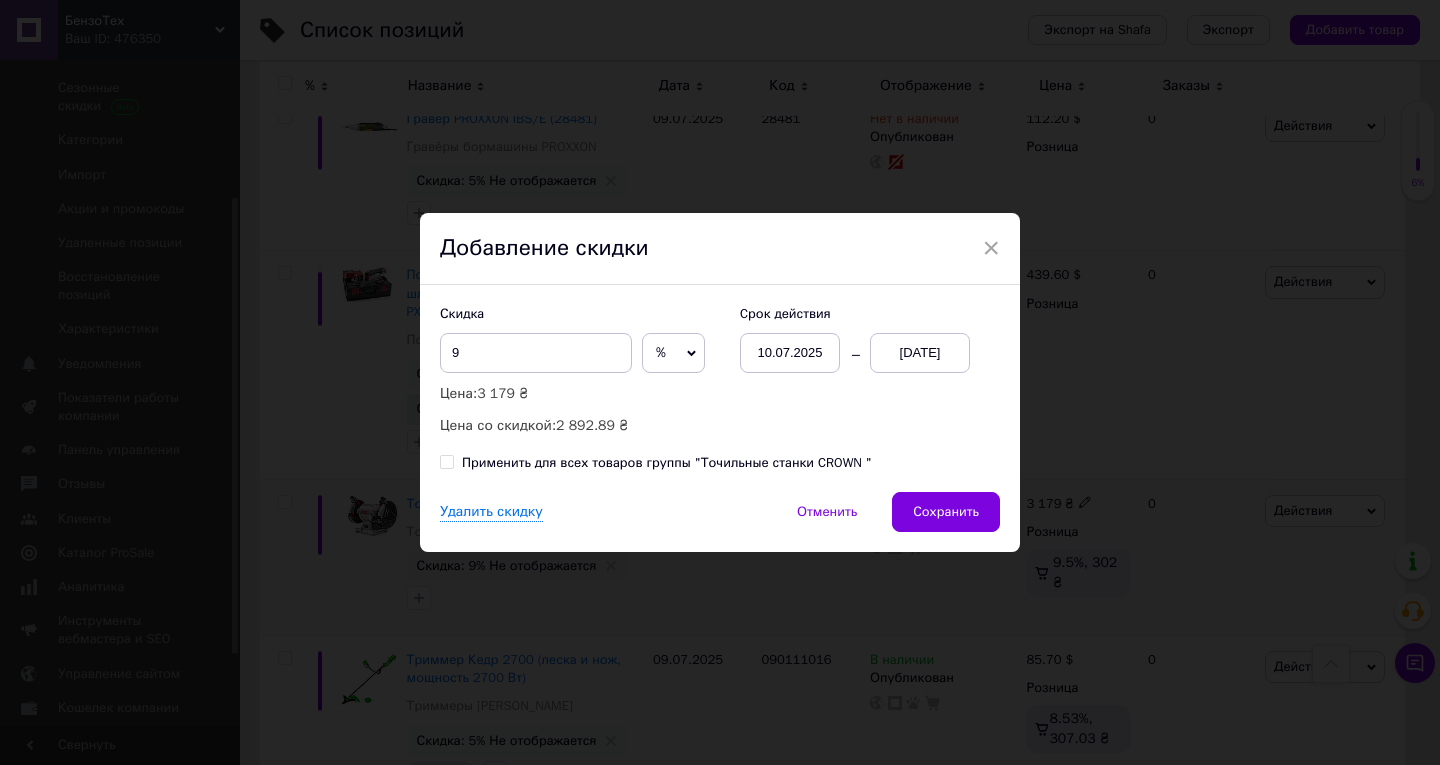 click on "Сохранить" at bounding box center (946, 512) 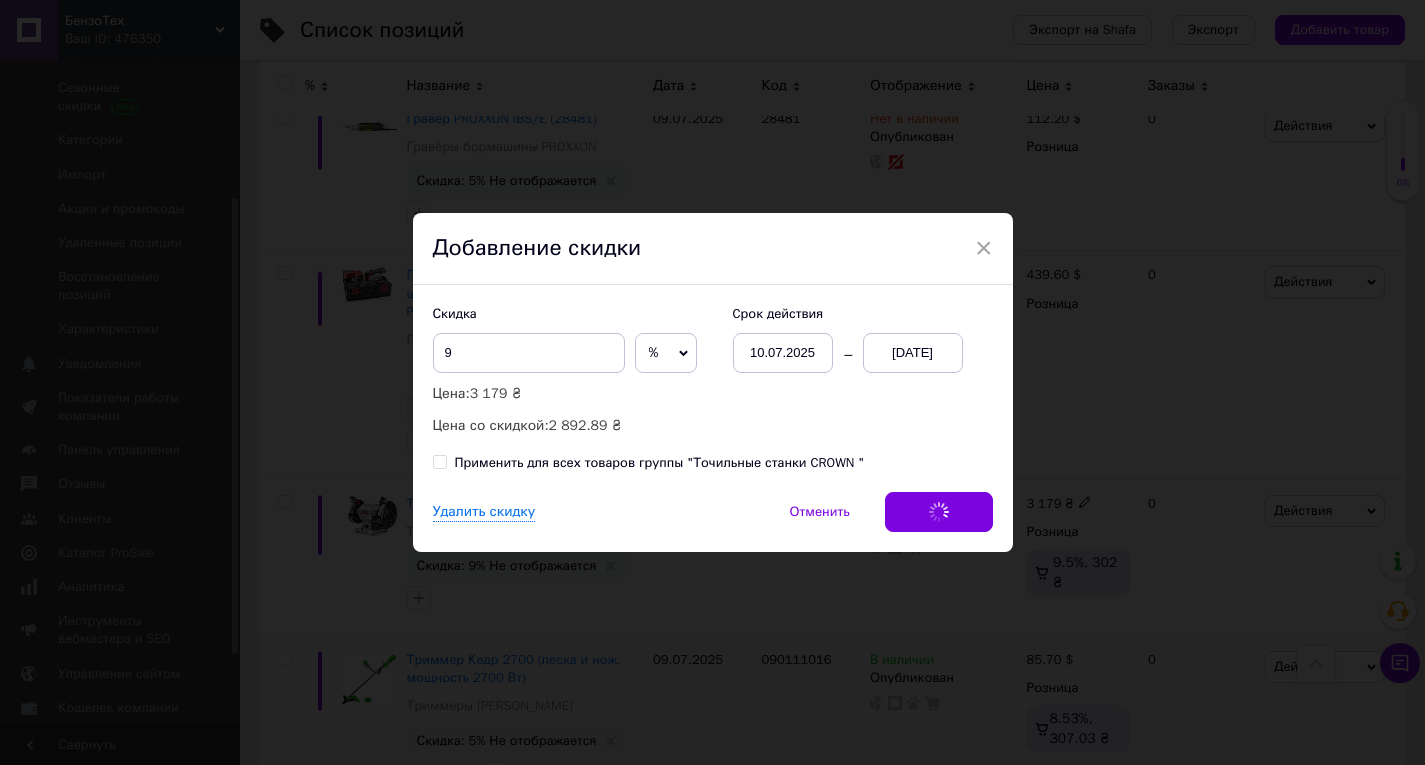 scroll, scrollTop: 0, scrollLeft: 681, axis: horizontal 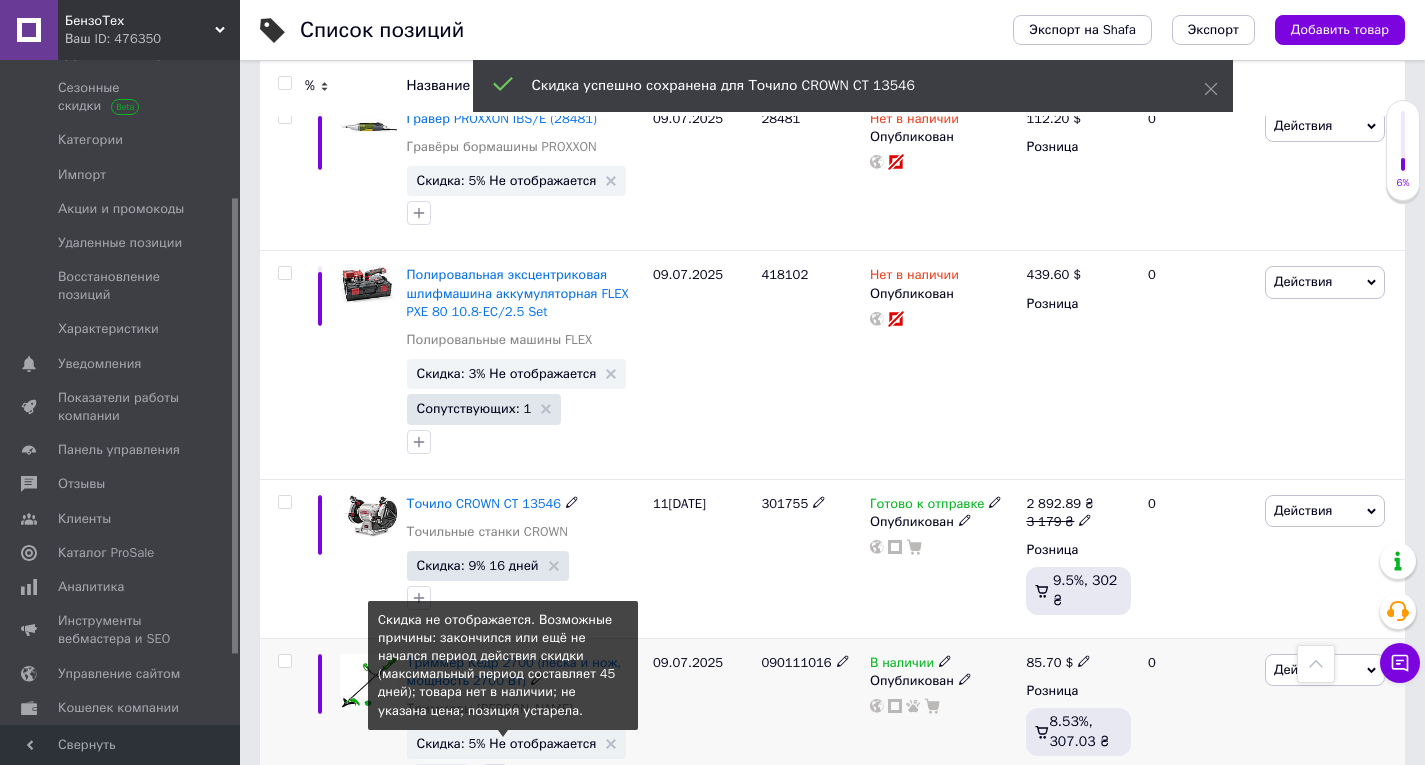 click on "Скидка: 5% Не отображается" at bounding box center [507, 743] 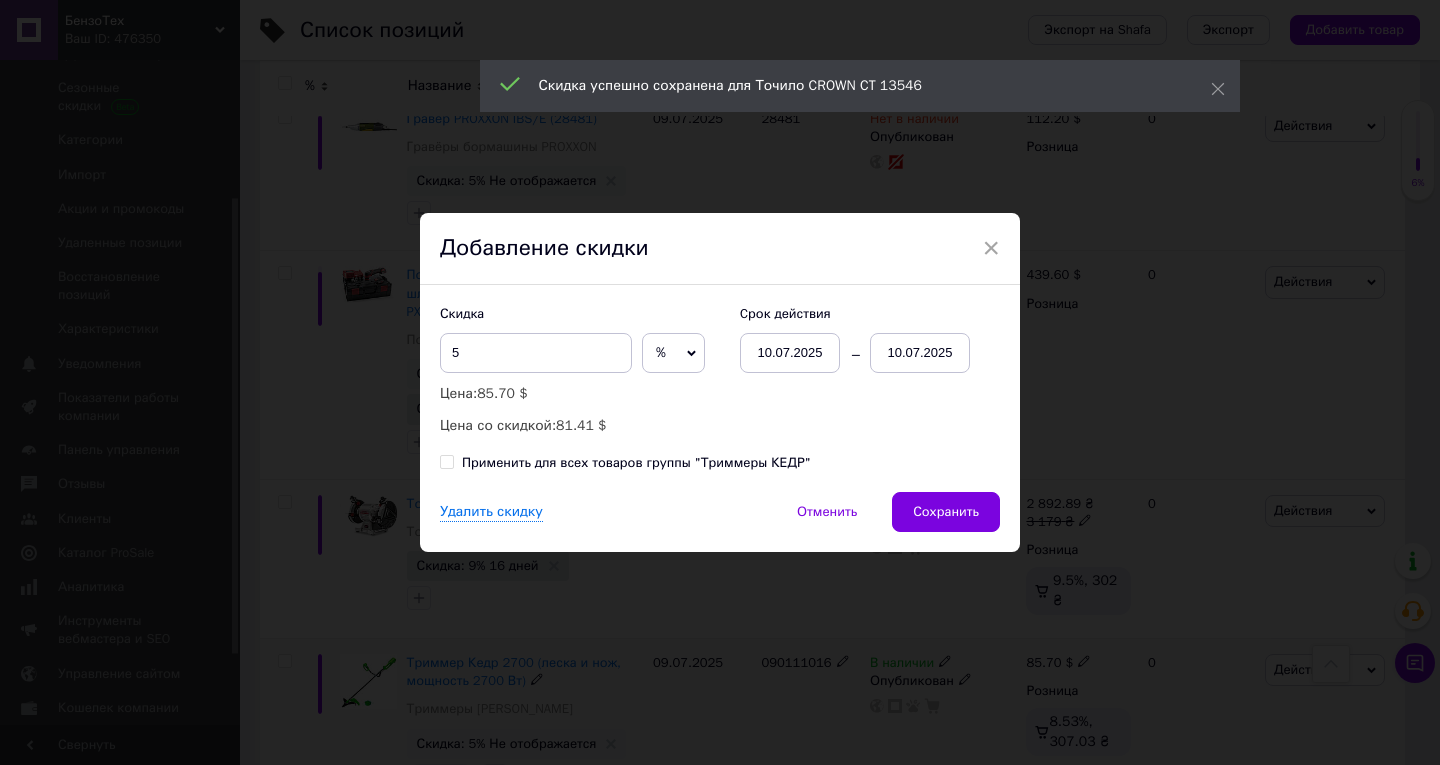 click on "10.07.2025" at bounding box center [920, 353] 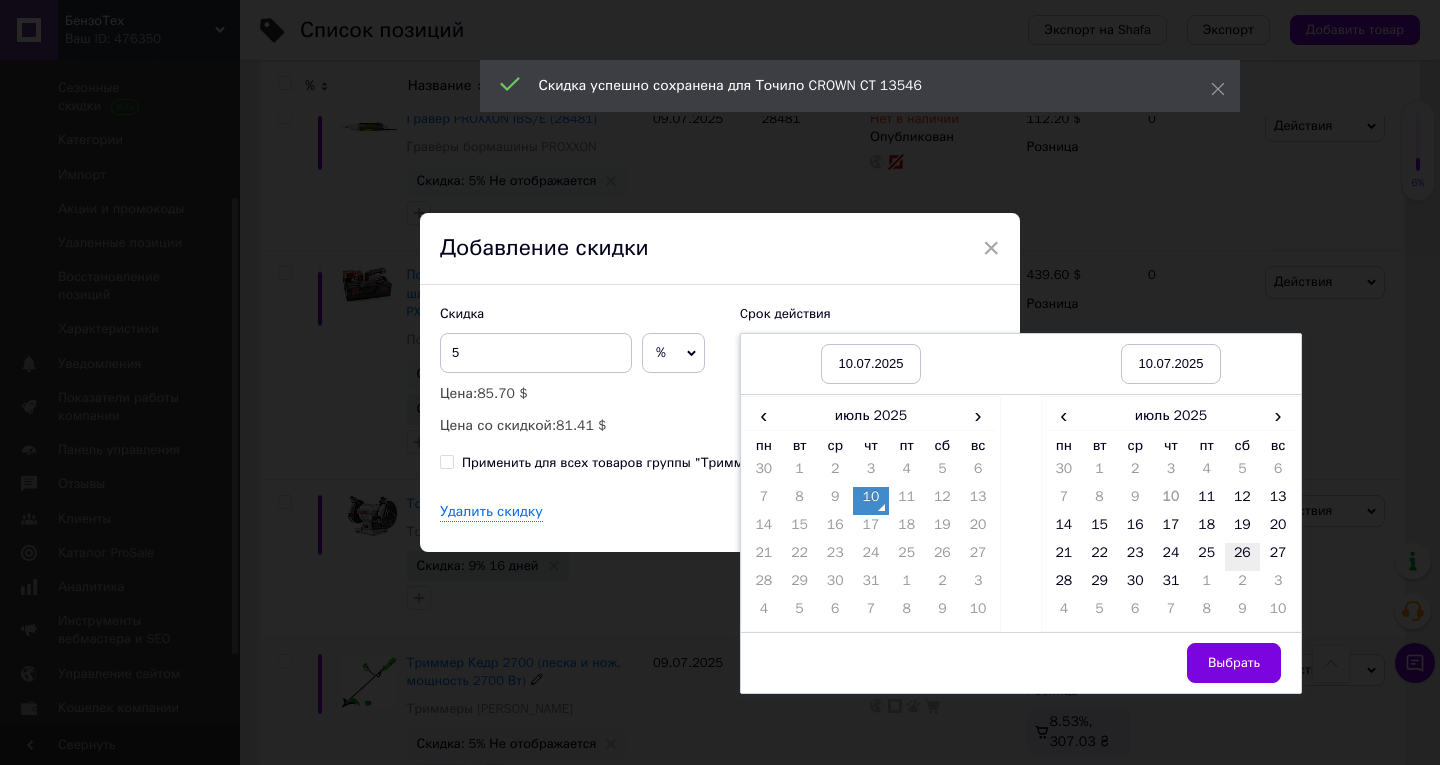 click on "26" at bounding box center (1243, 557) 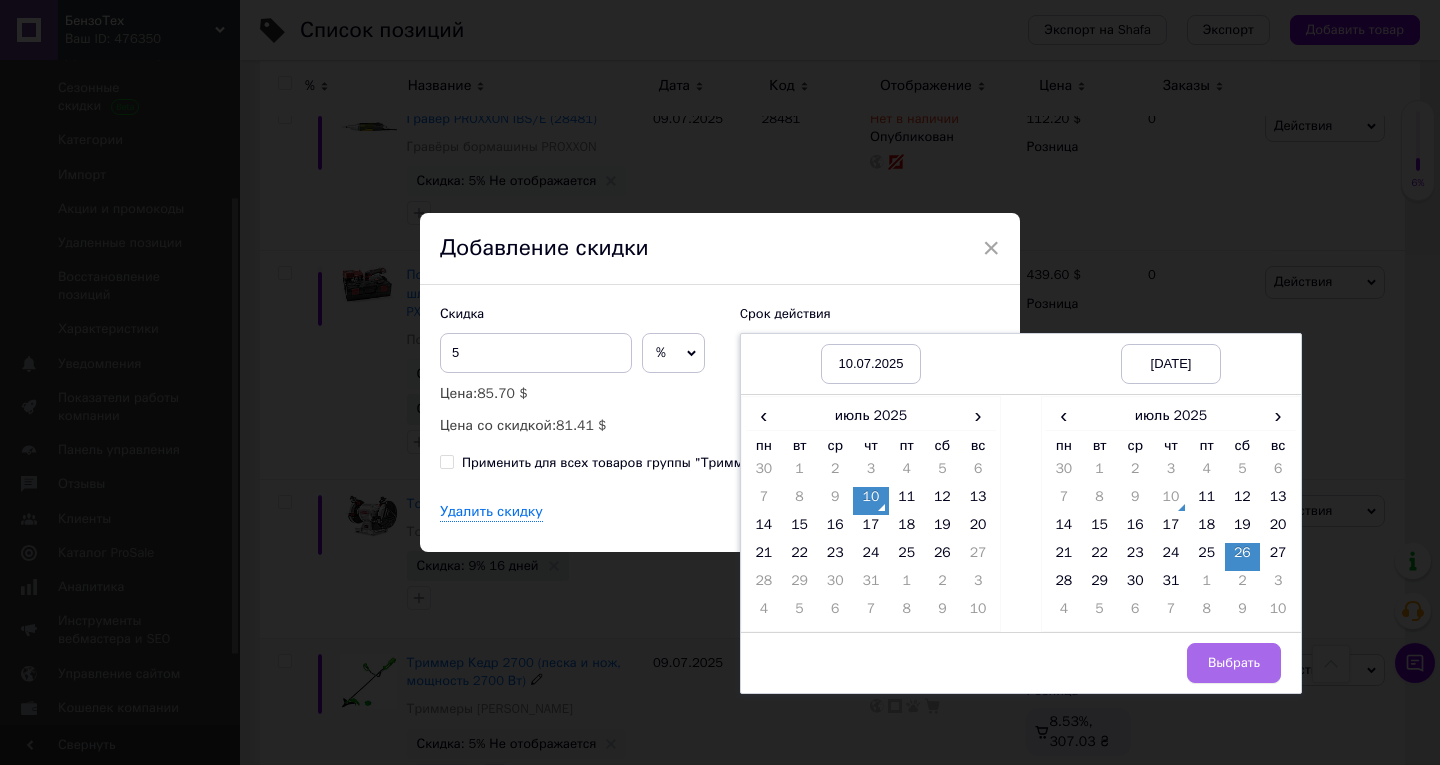 click on "Выбрать" at bounding box center (1234, 663) 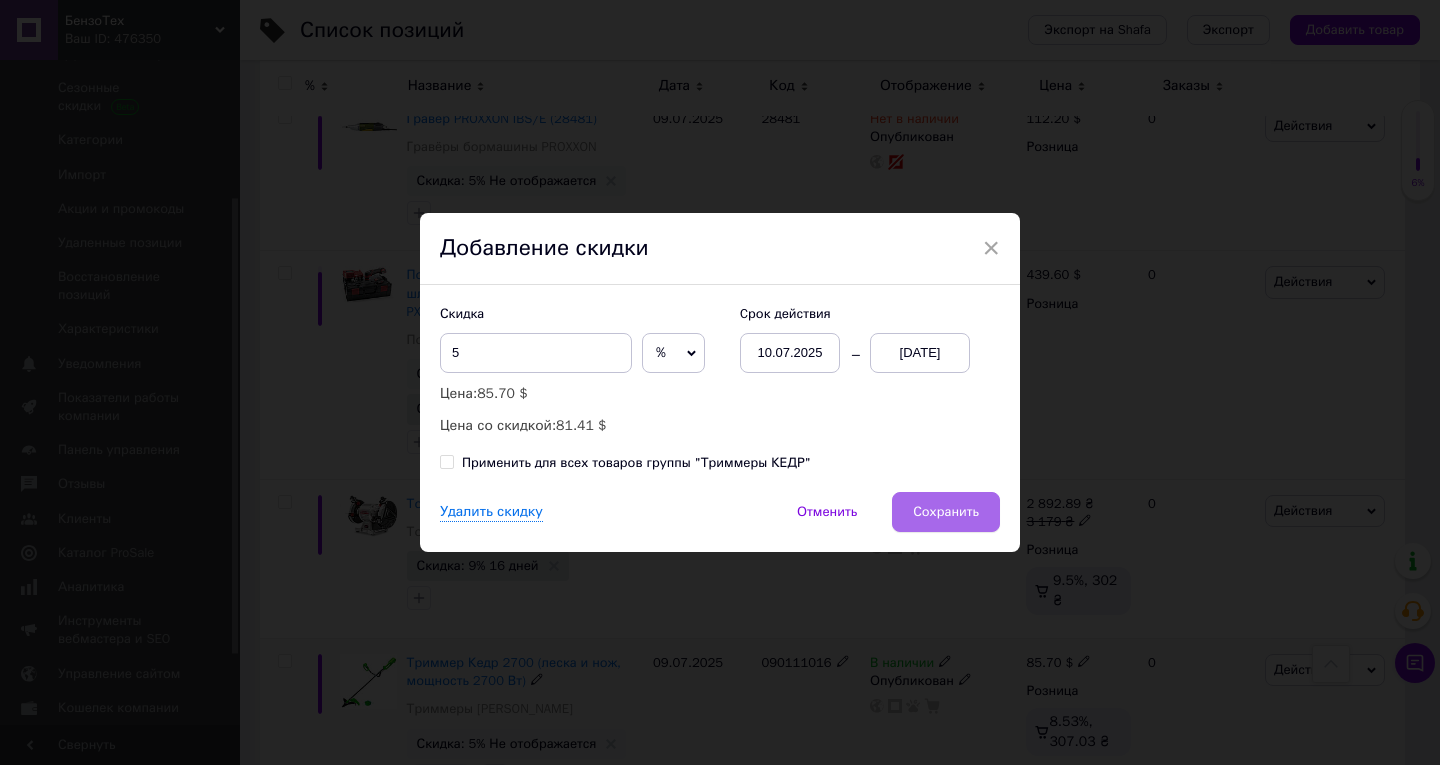 click on "Сохранить" at bounding box center (946, 512) 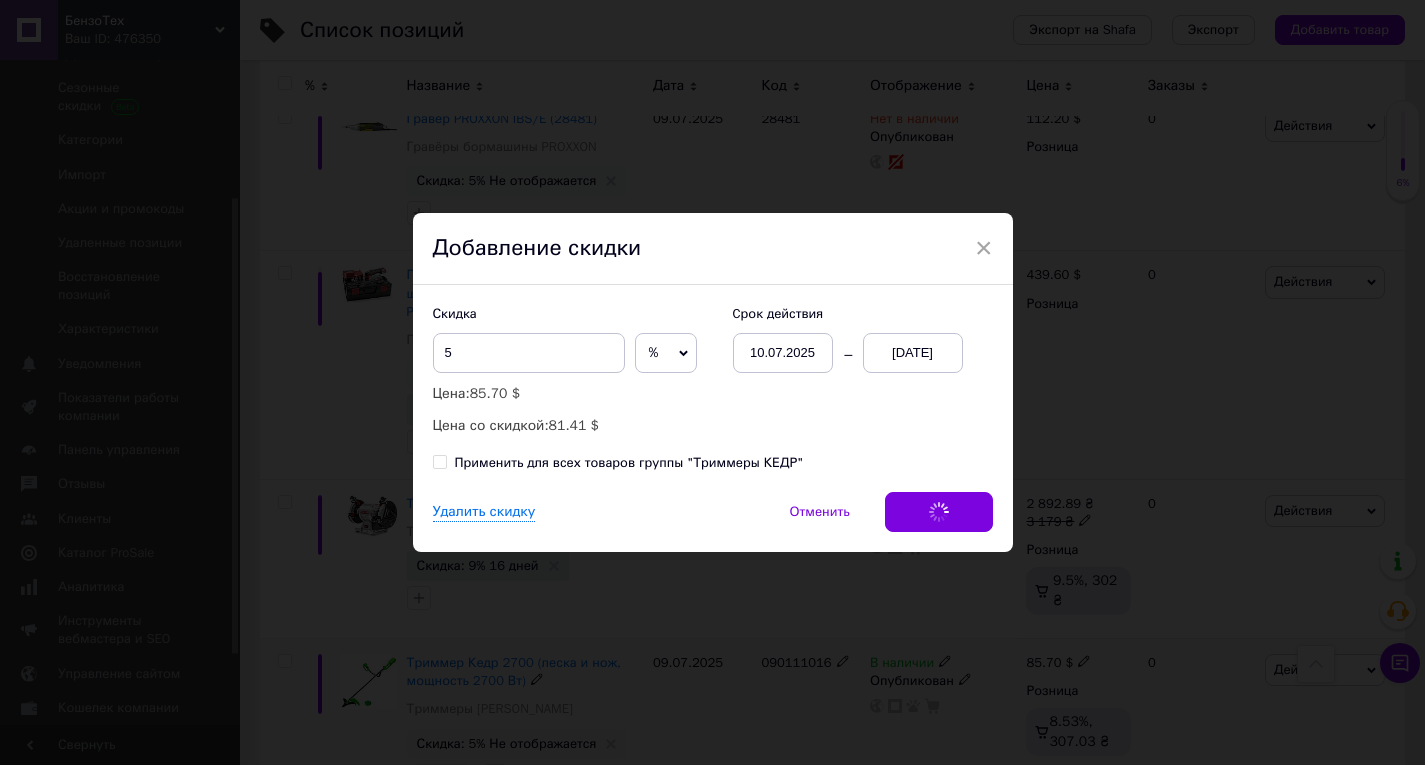 scroll, scrollTop: 0, scrollLeft: 681, axis: horizontal 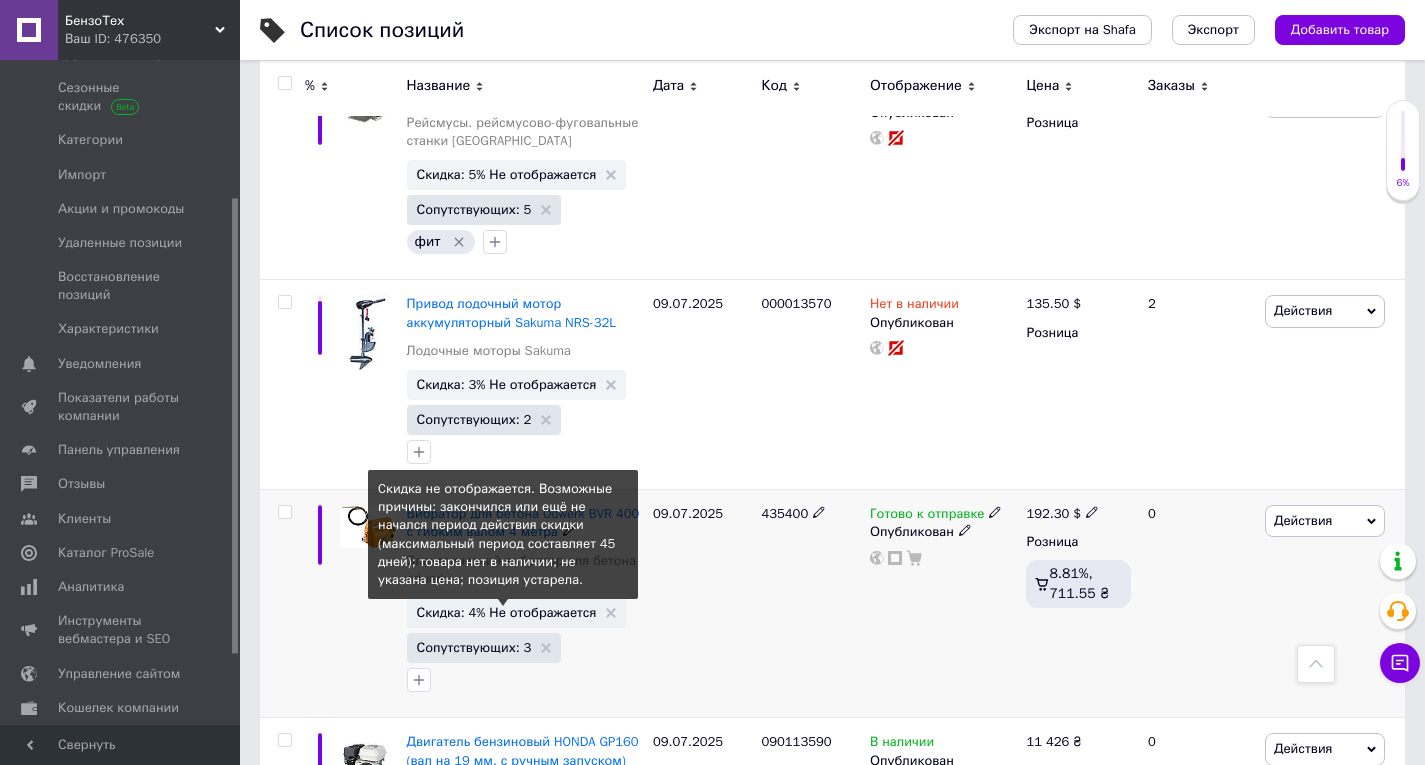 click on "Скидка: 4% Не отображается" at bounding box center [507, 612] 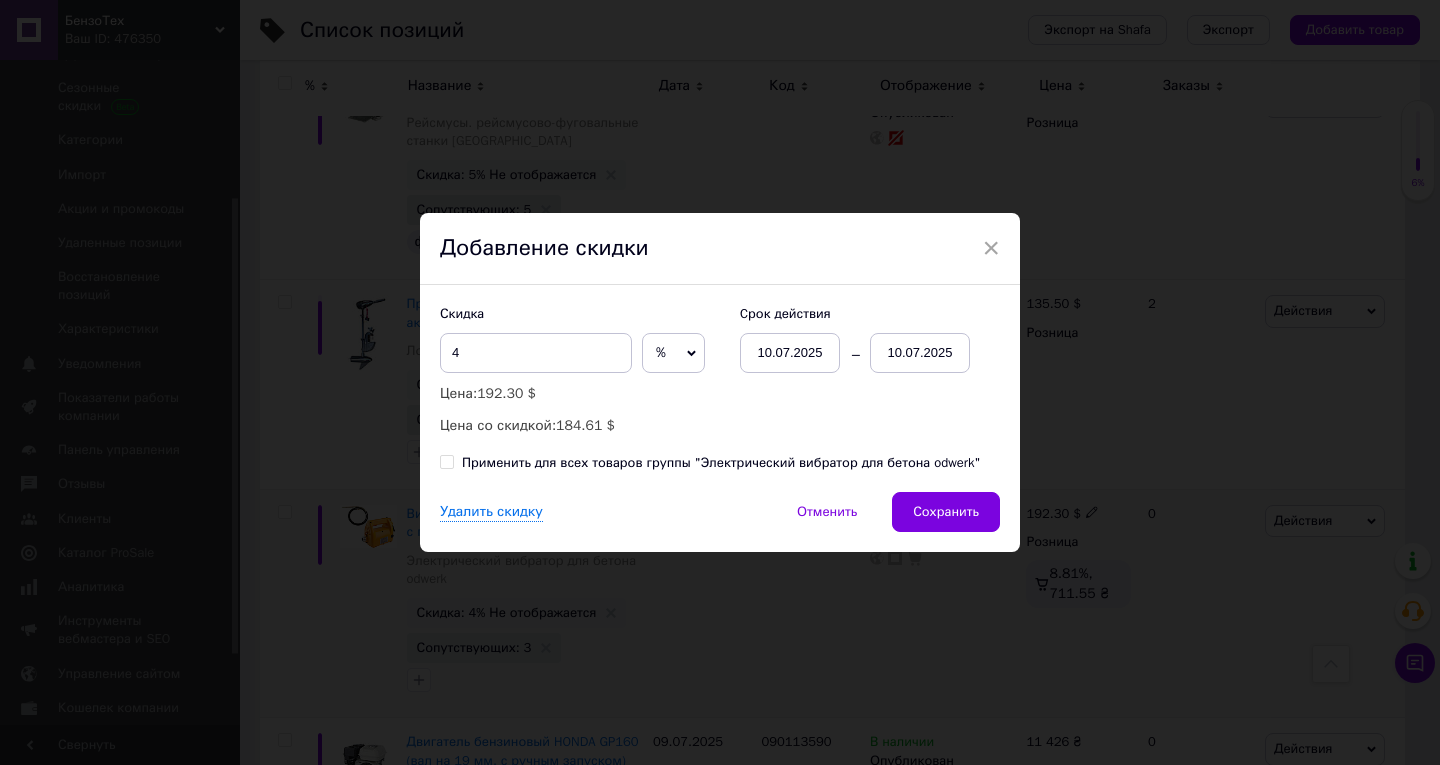 click on "10.07.2025" at bounding box center [920, 353] 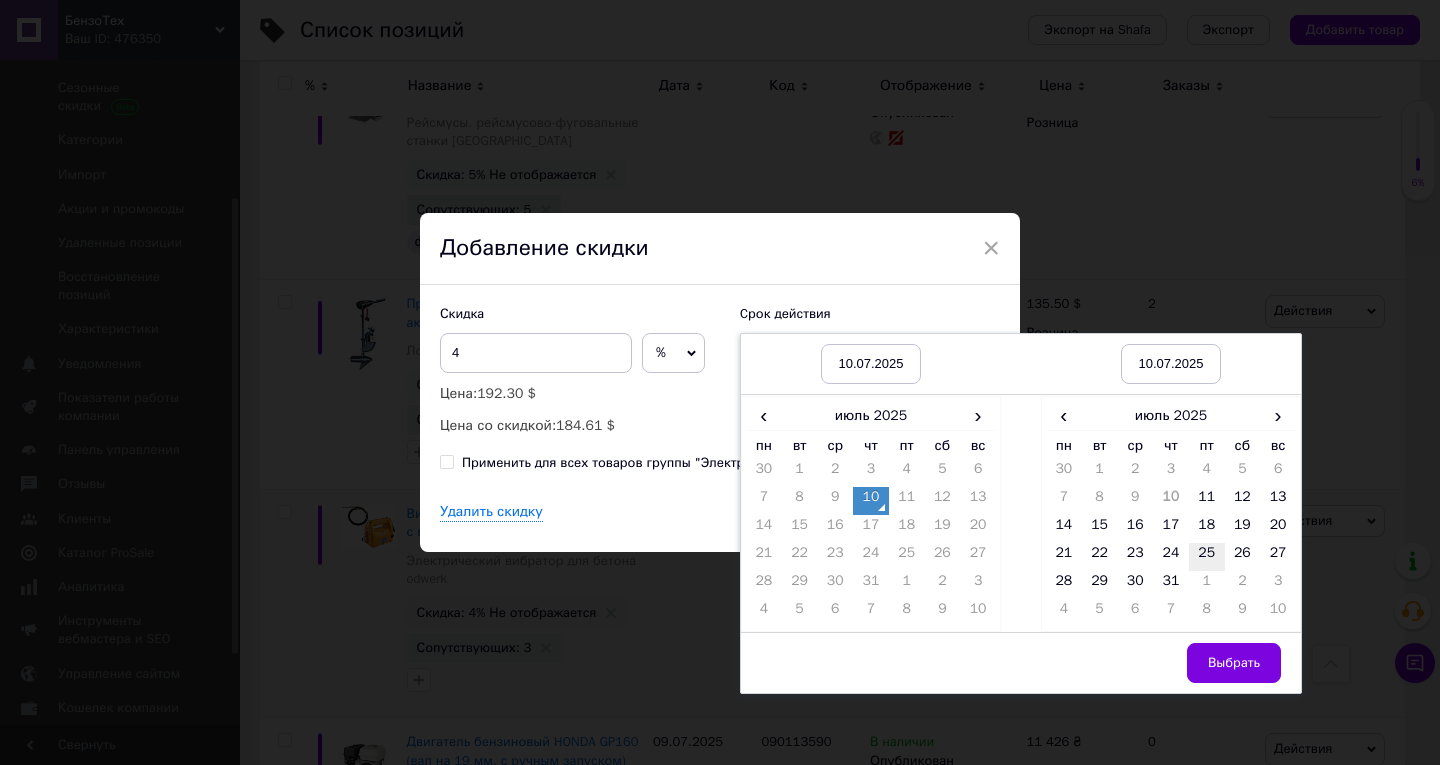 click on "25" at bounding box center [1207, 557] 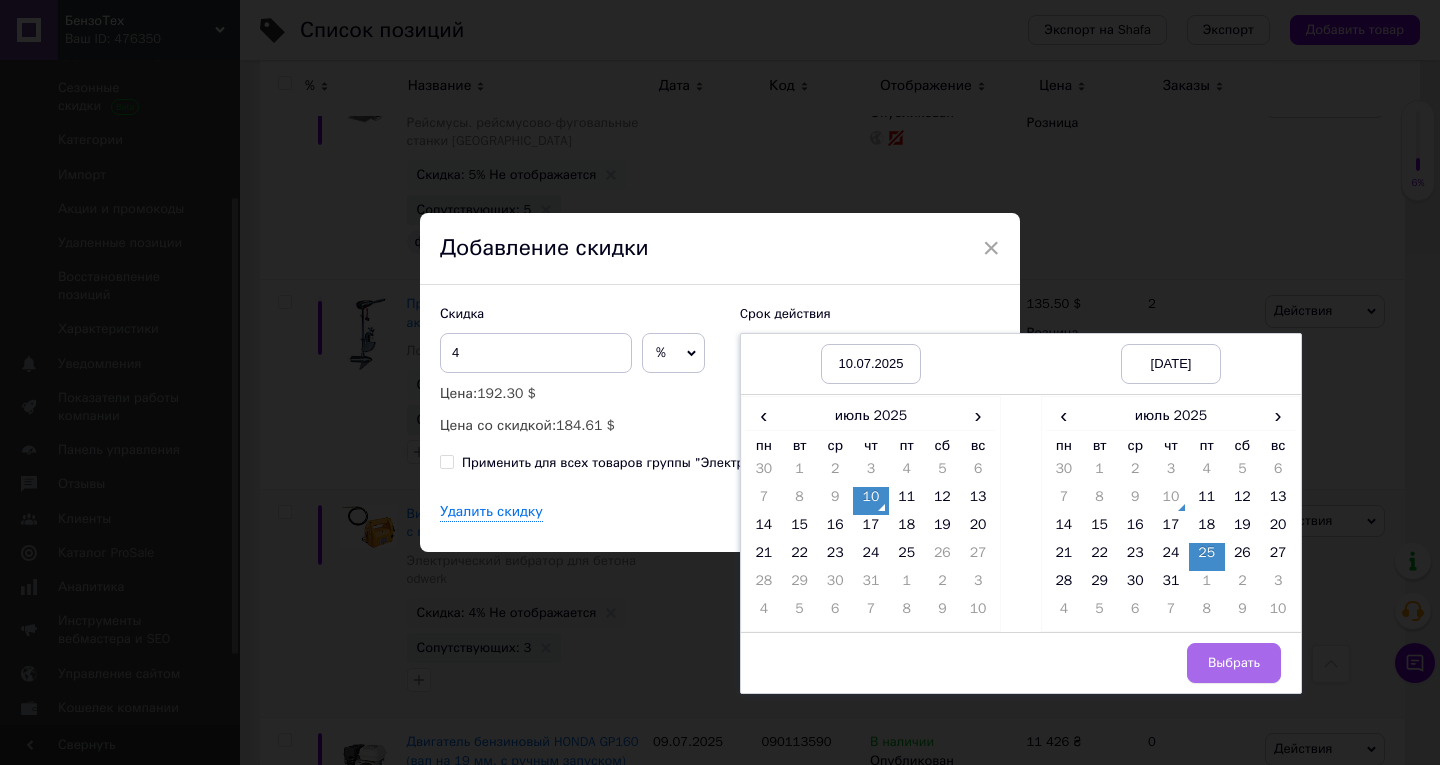 click on "Выбрать" at bounding box center (1234, 663) 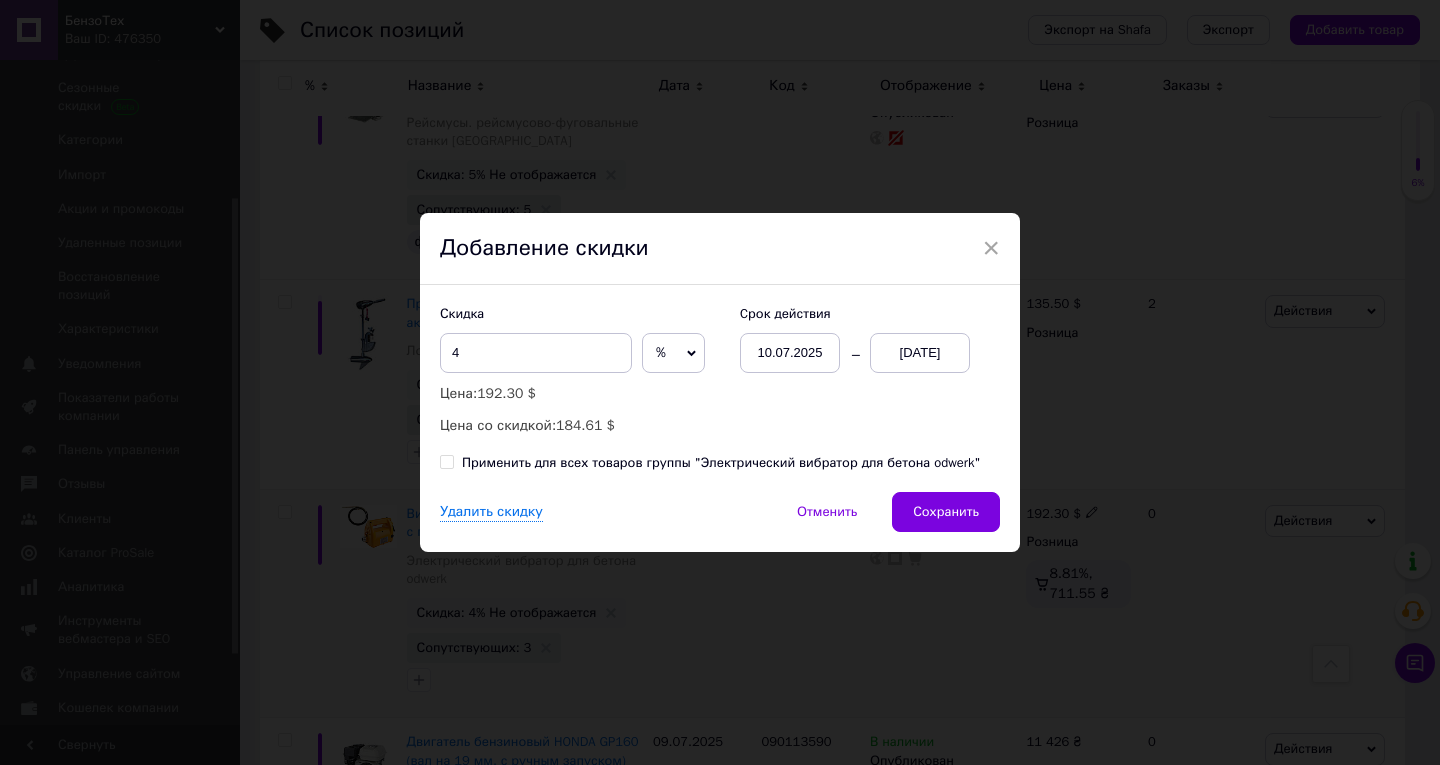 click on "Сохранить" at bounding box center (946, 512) 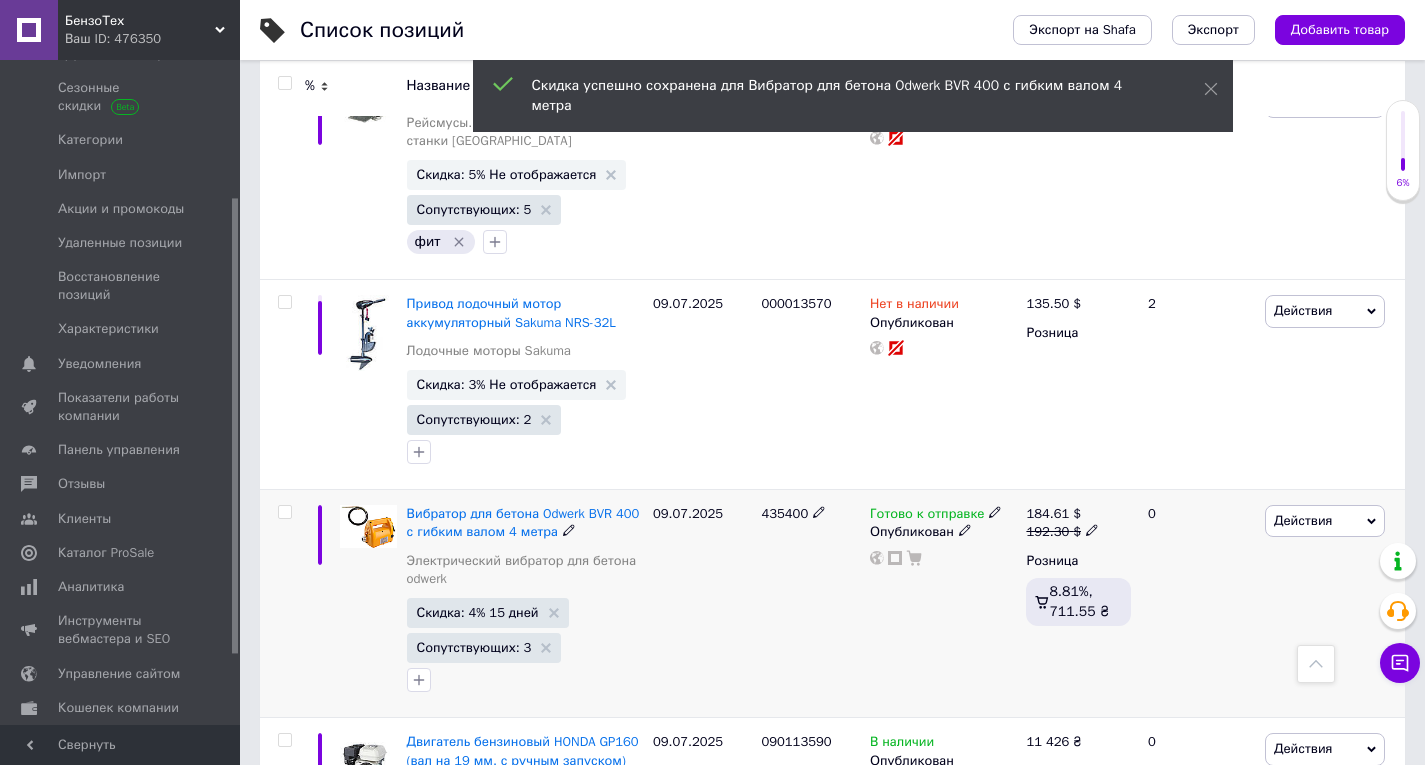 scroll, scrollTop: 0, scrollLeft: 681, axis: horizontal 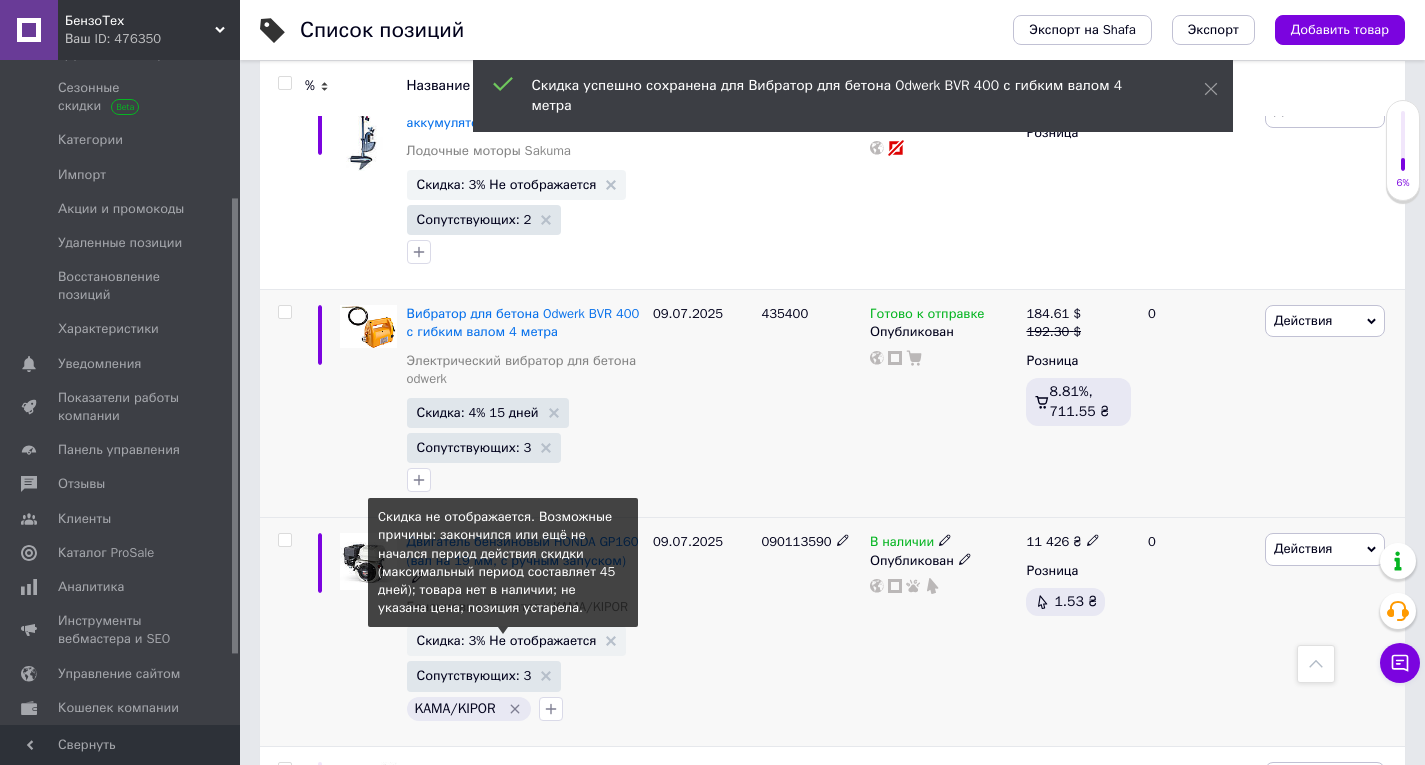 click on "Скидка: 3% Не отображается" at bounding box center [507, 640] 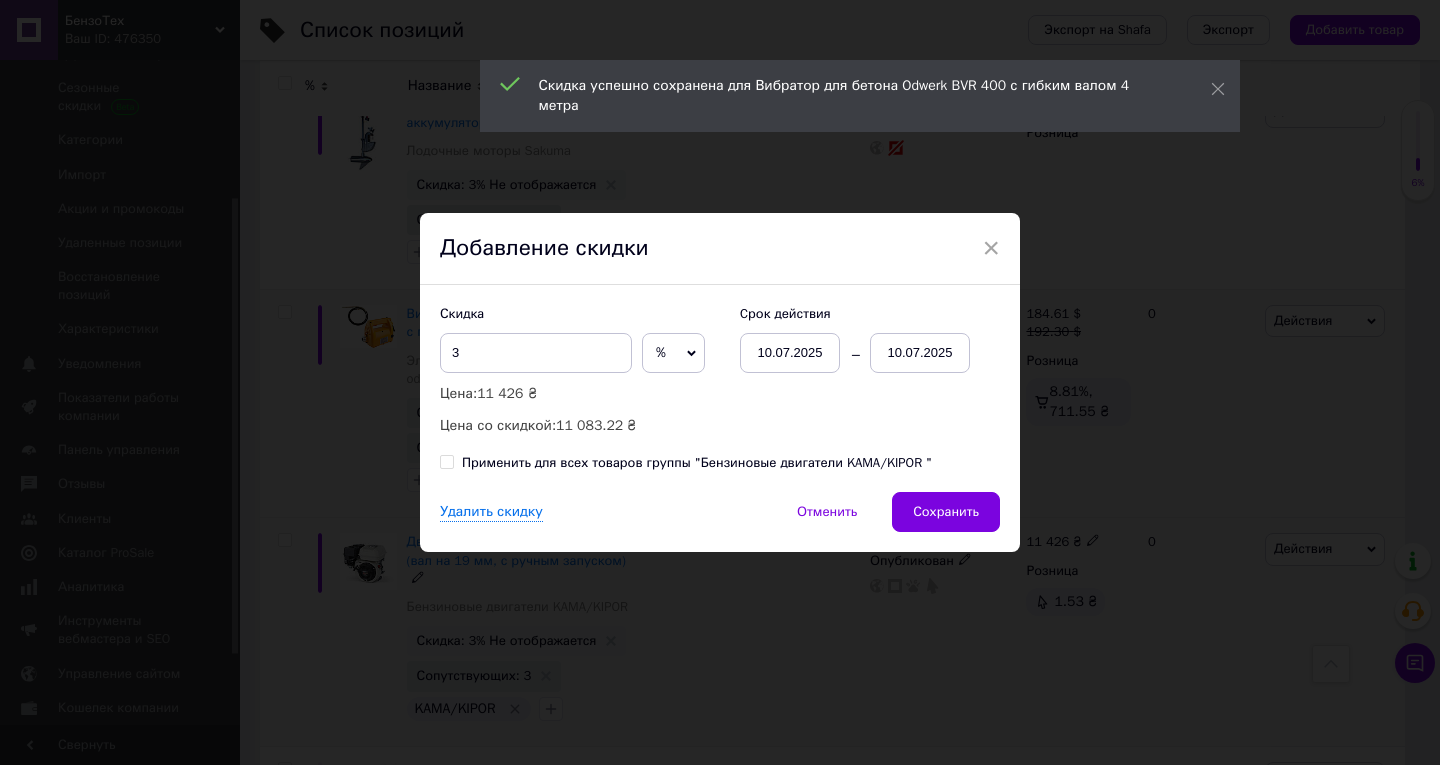 drag, startPoint x: 948, startPoint y: 320, endPoint x: 937, endPoint y: 351, distance: 32.89377 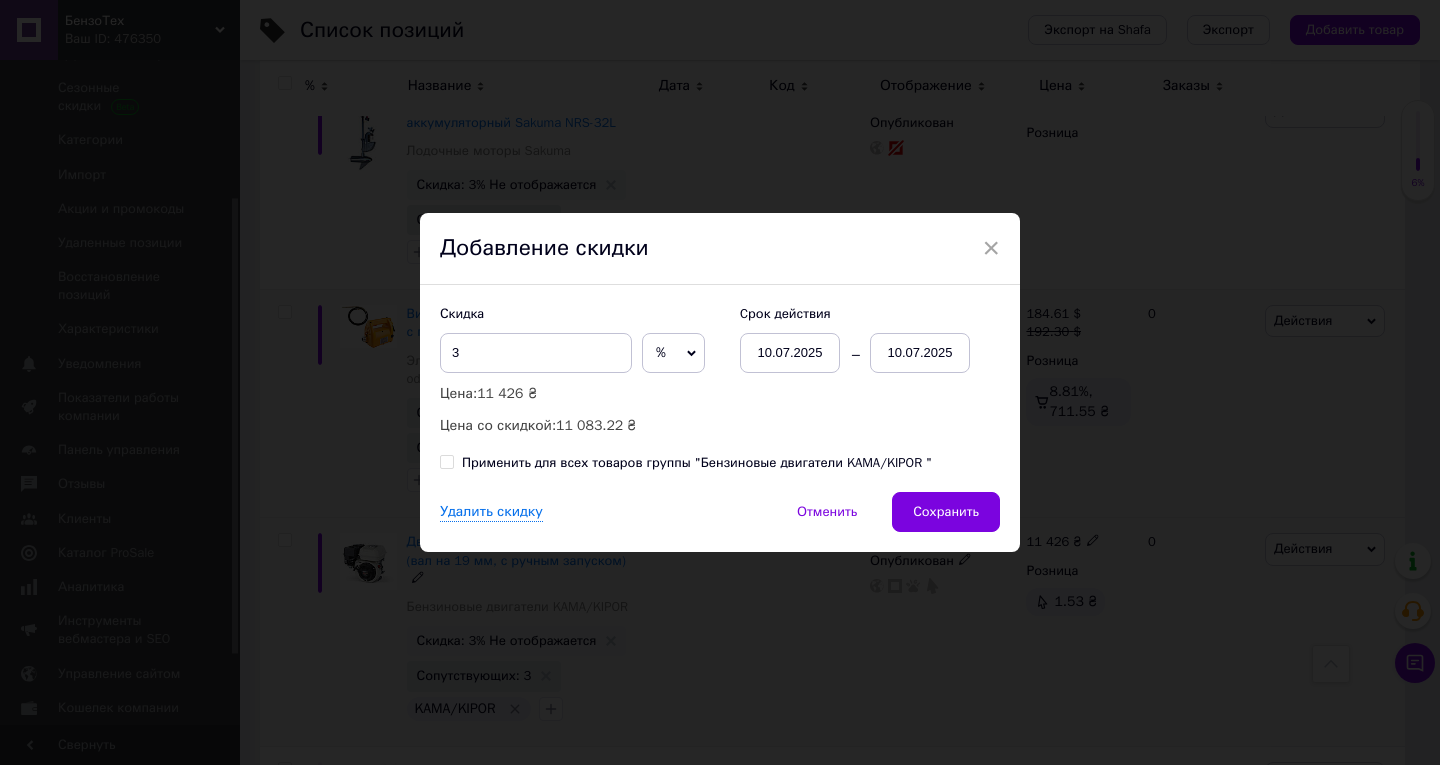 click on "10.07.2025" at bounding box center [920, 353] 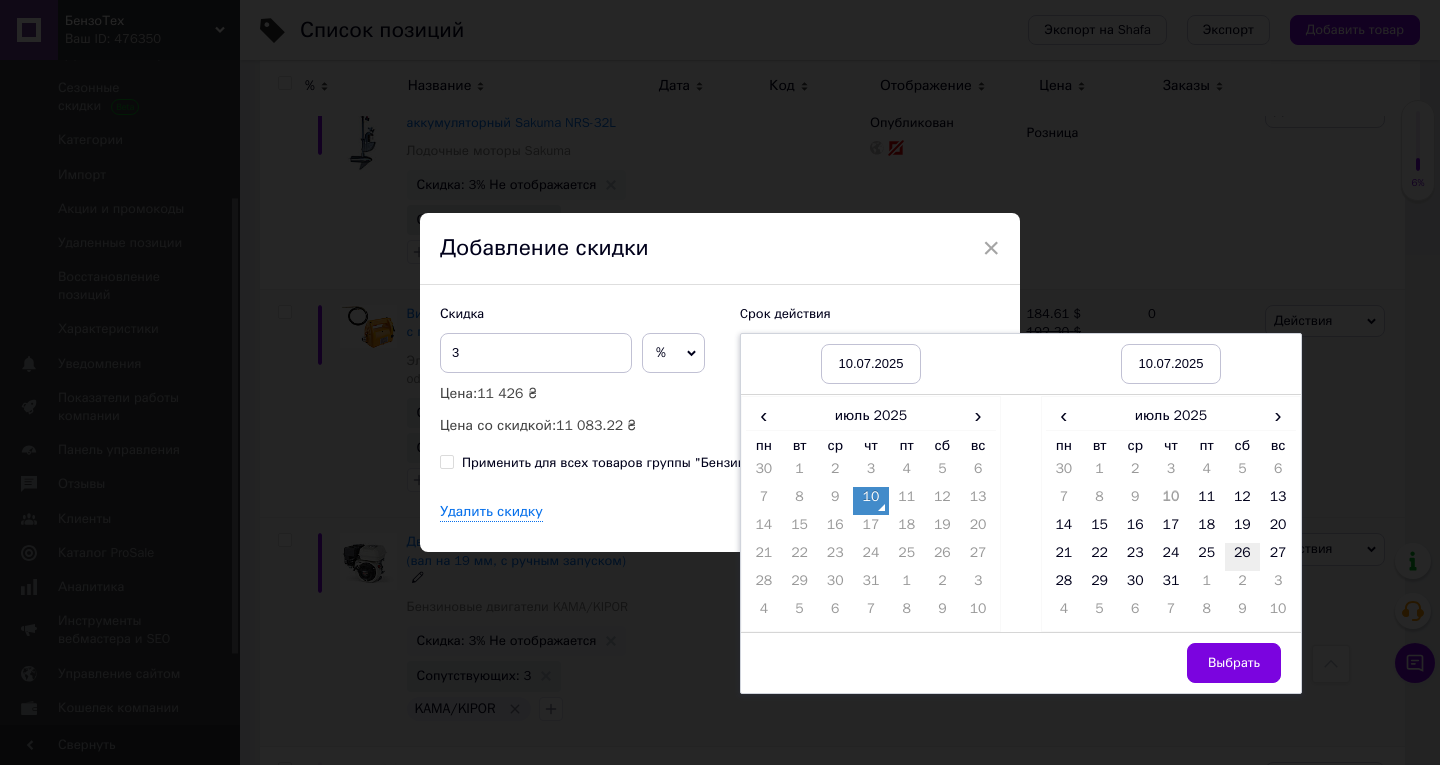 click on "26" at bounding box center (1243, 557) 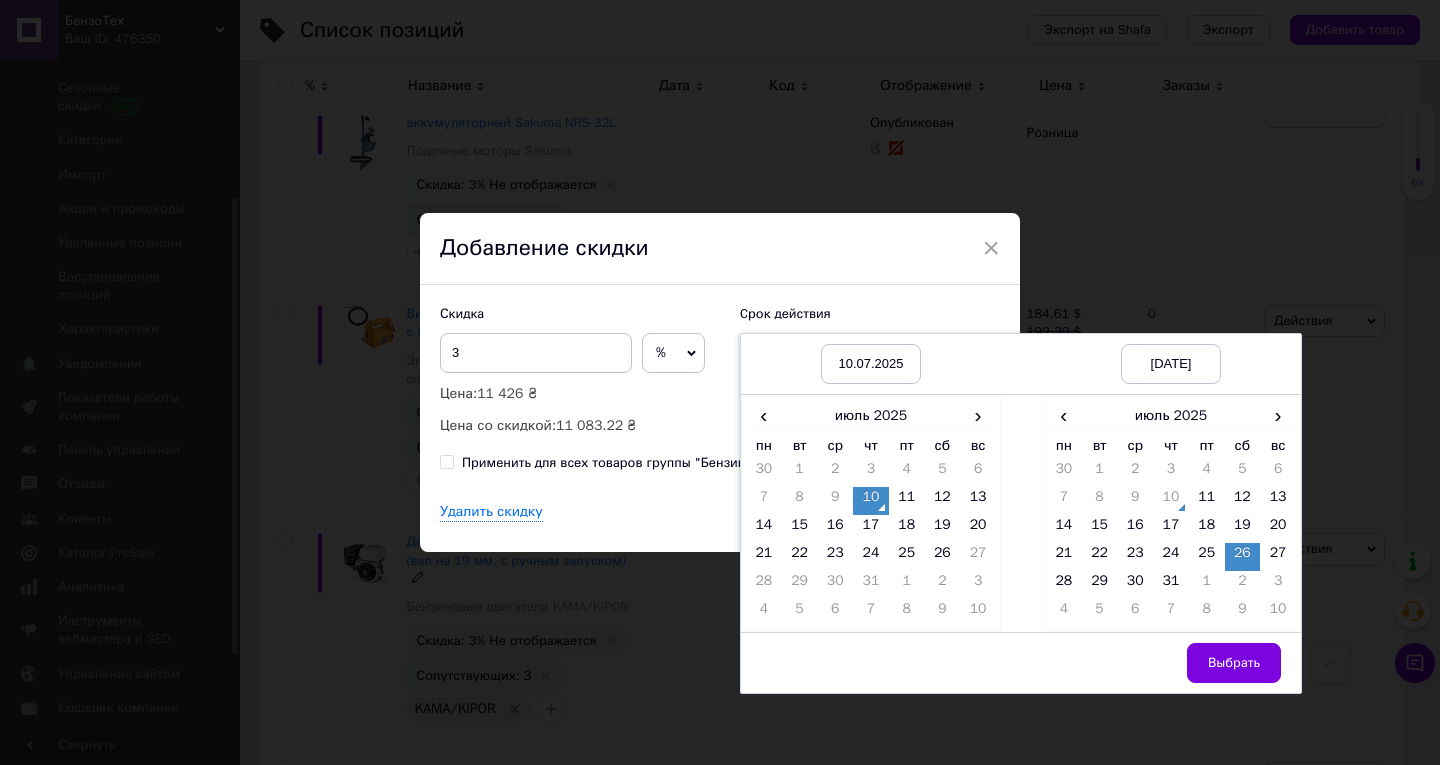 drag, startPoint x: 1215, startPoint y: 677, endPoint x: 1141, endPoint y: 644, distance: 81.02469 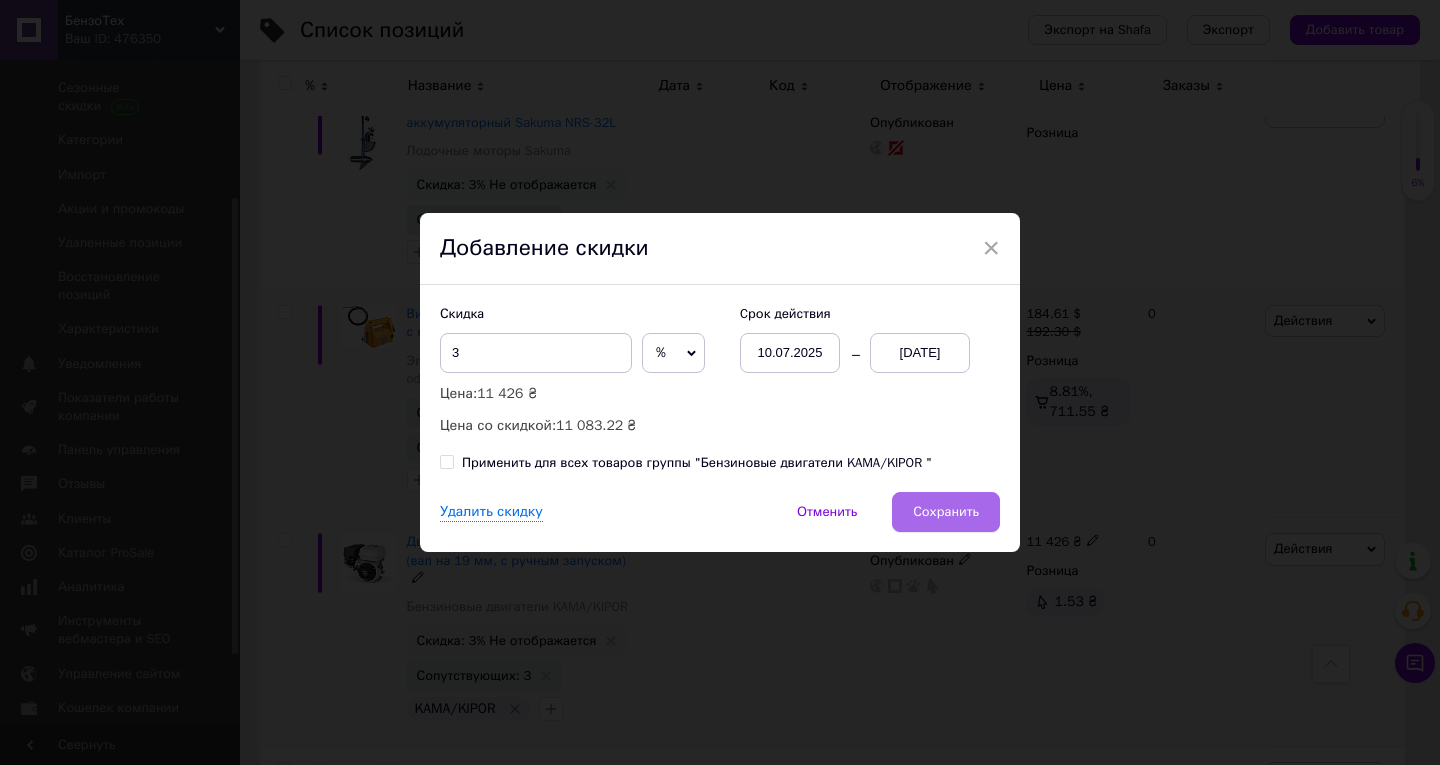 click on "Сохранить" at bounding box center [946, 512] 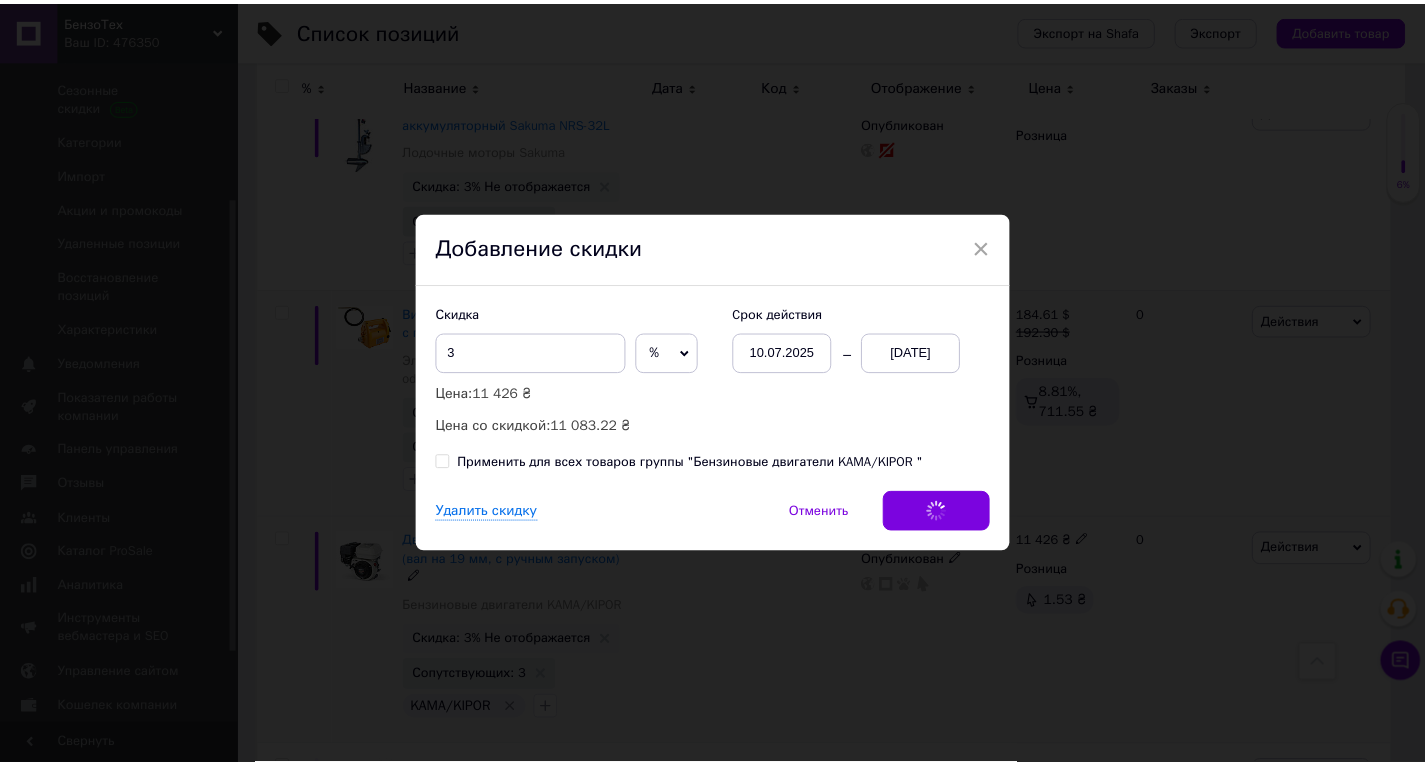 scroll, scrollTop: 0, scrollLeft: 681, axis: horizontal 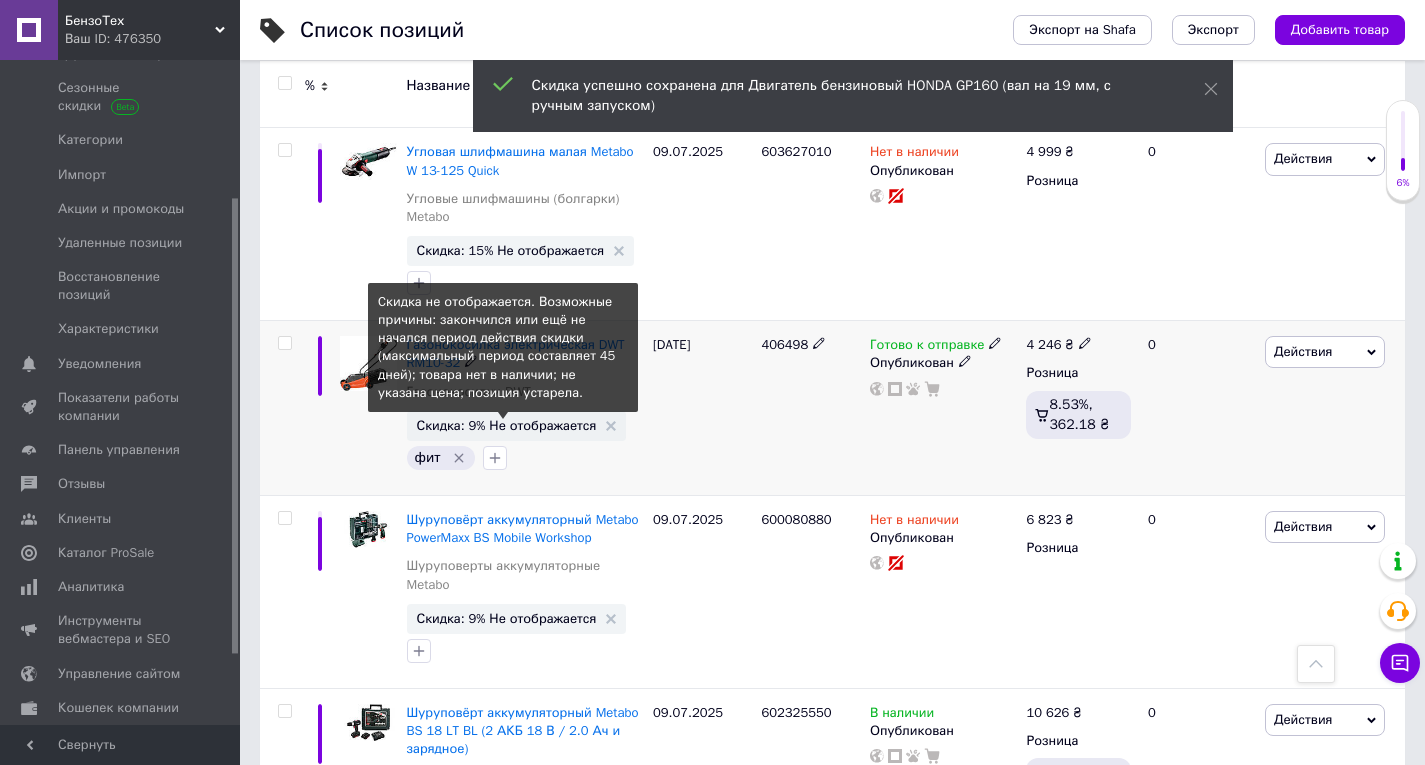 click on "Скидка: 9% Не отображается" at bounding box center [507, 425] 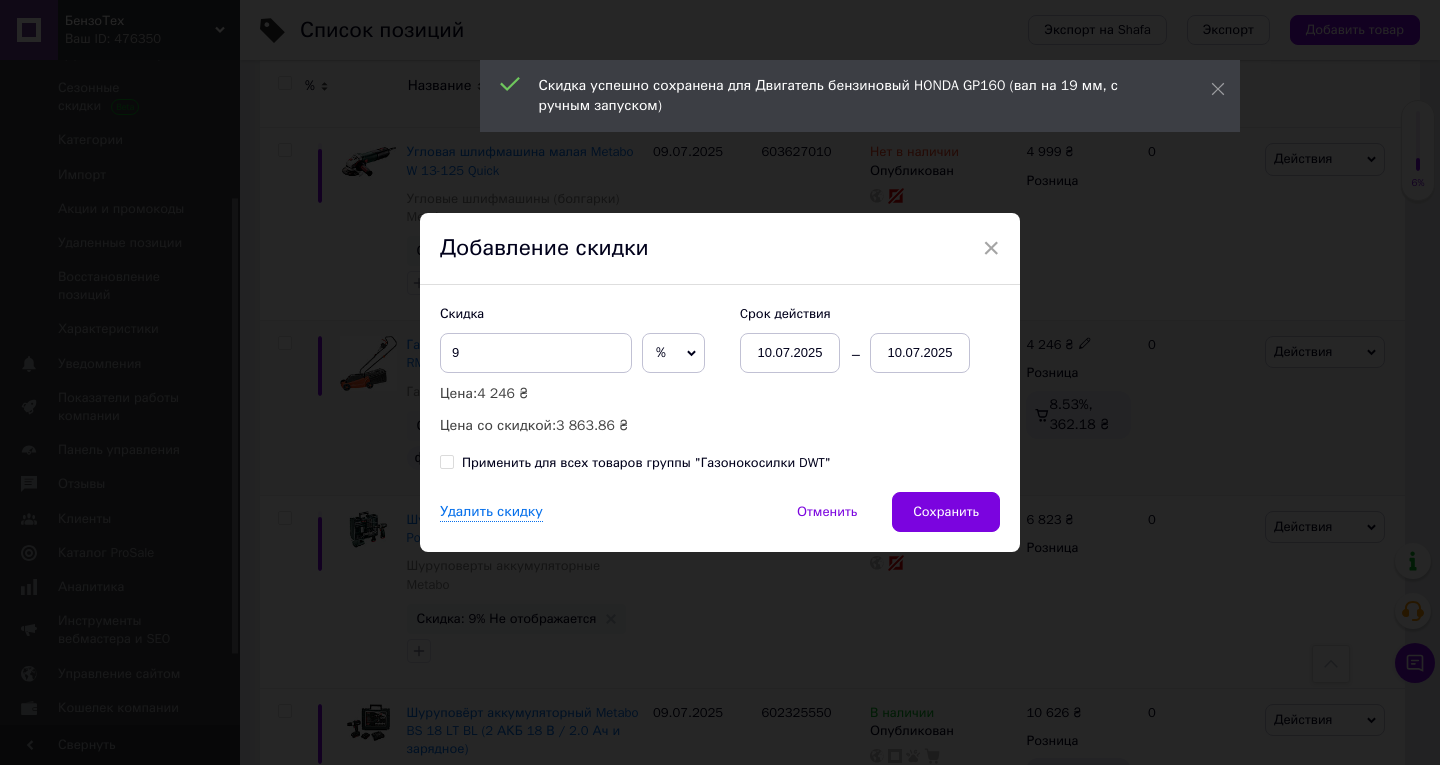 click on "10.07.2025" at bounding box center [920, 353] 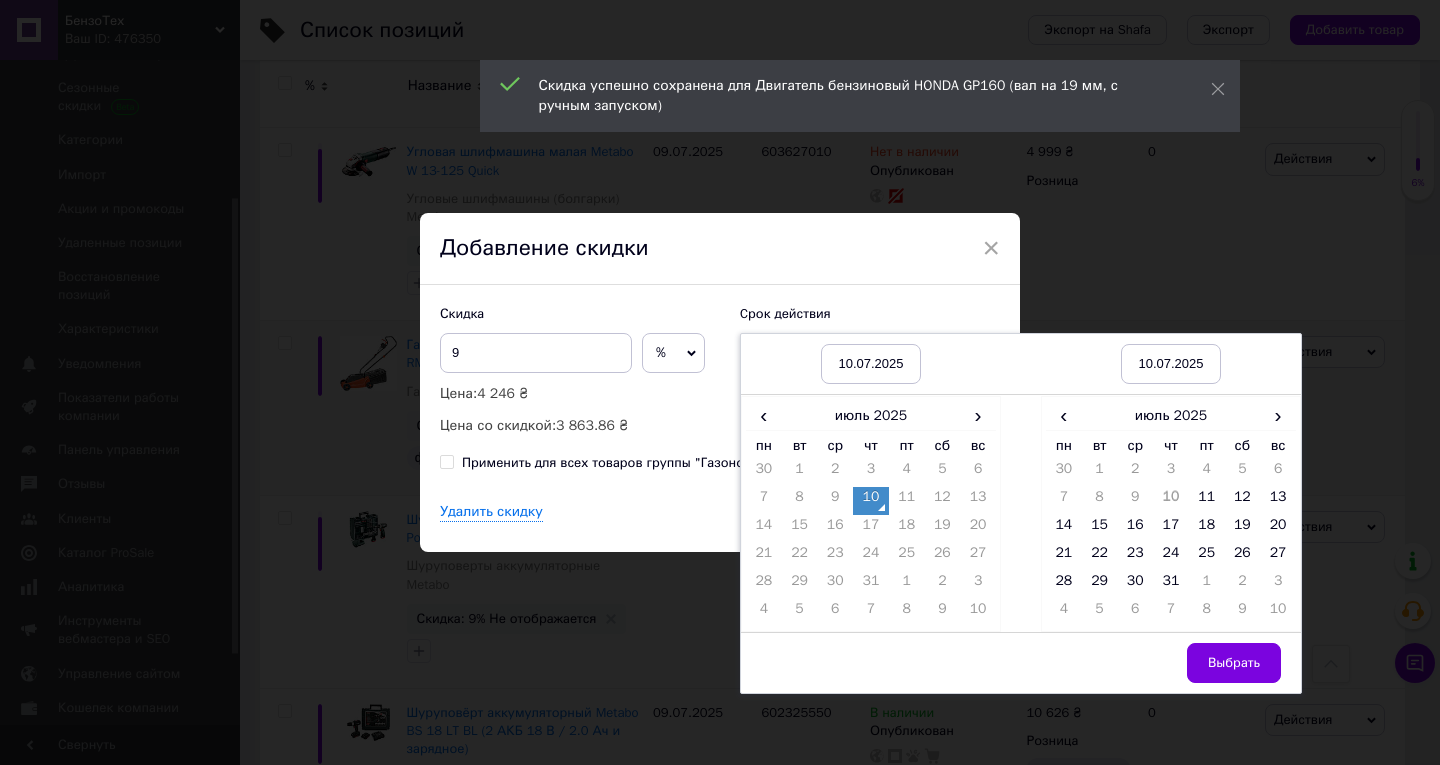 click on "10.07.2025" at bounding box center [871, 364] 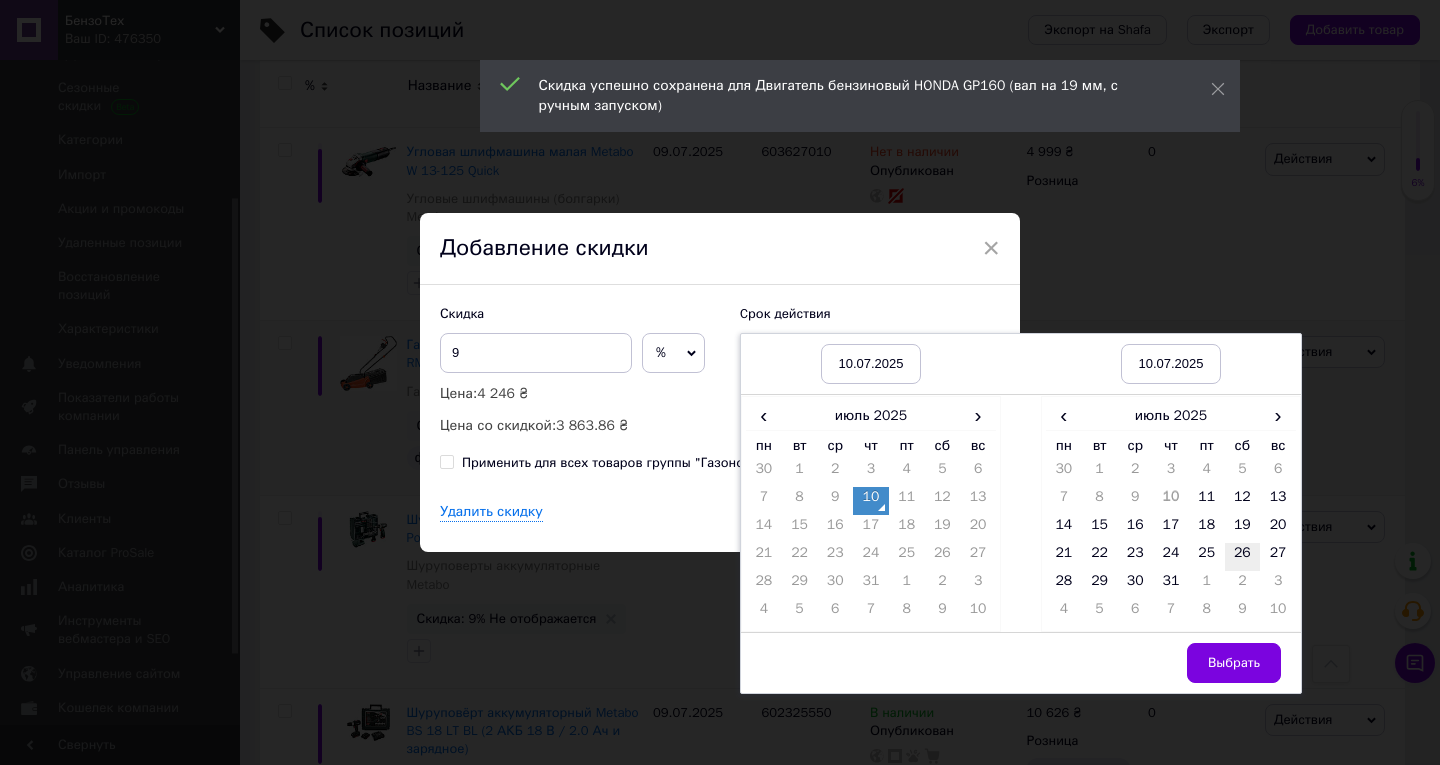 click on "26" at bounding box center (1243, 557) 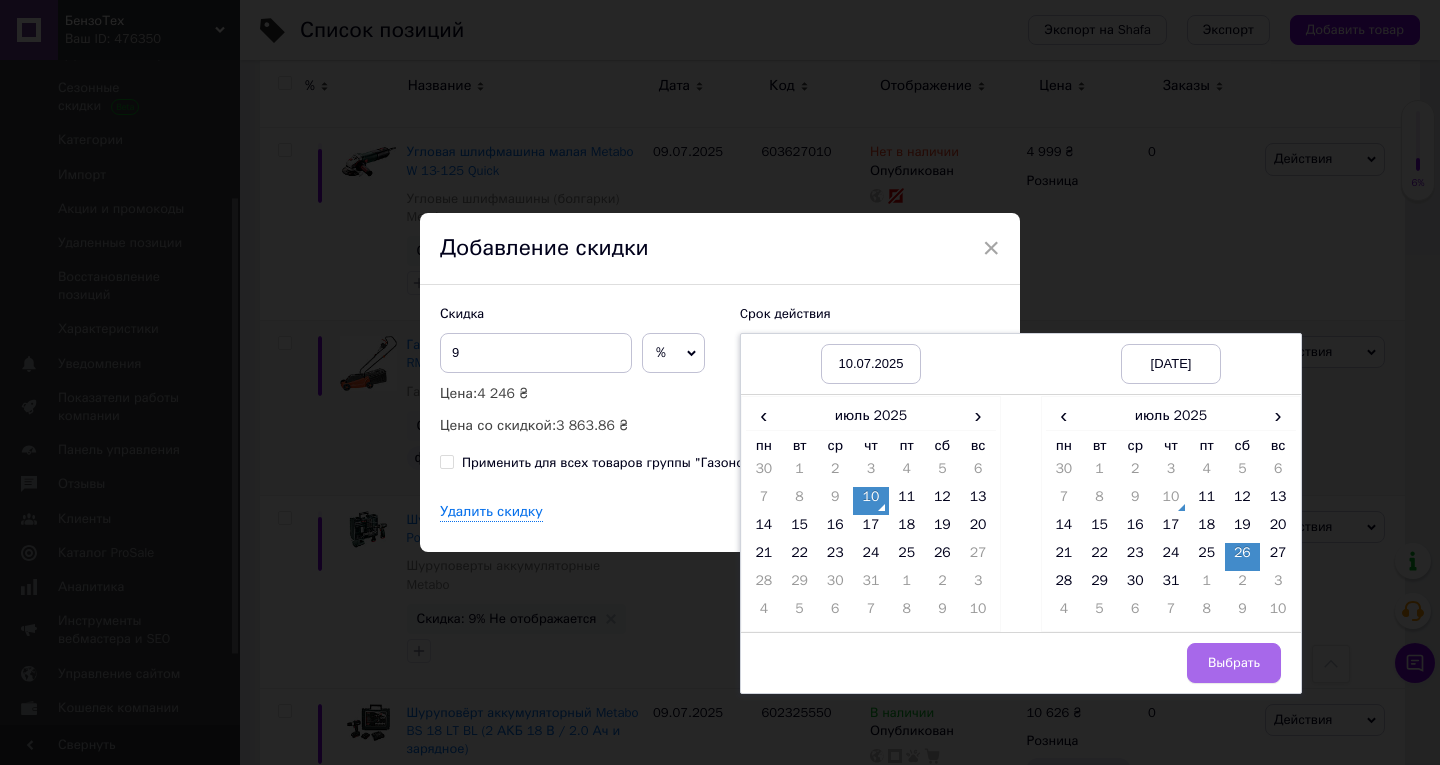 click on "Выбрать" at bounding box center (1234, 663) 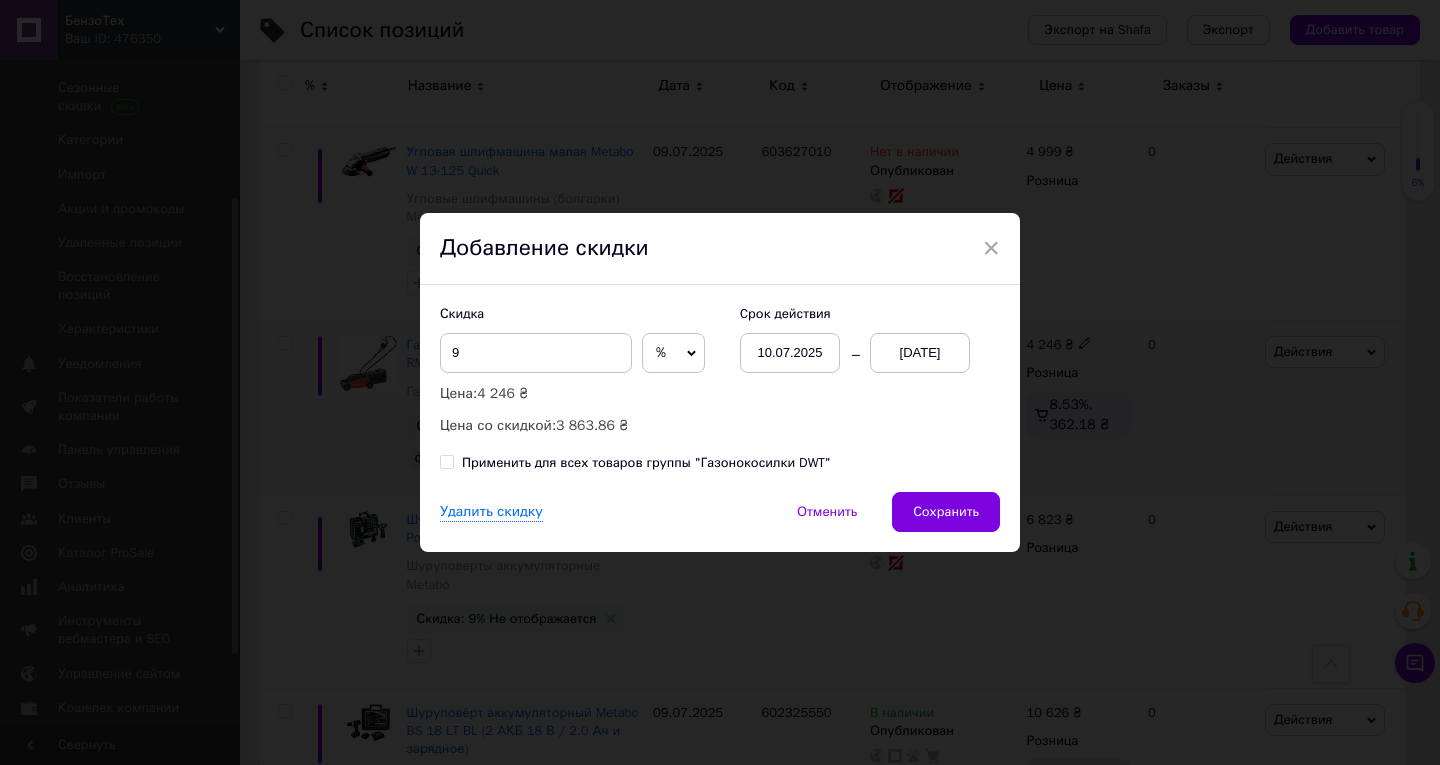 click on "Сохранить" at bounding box center [946, 512] 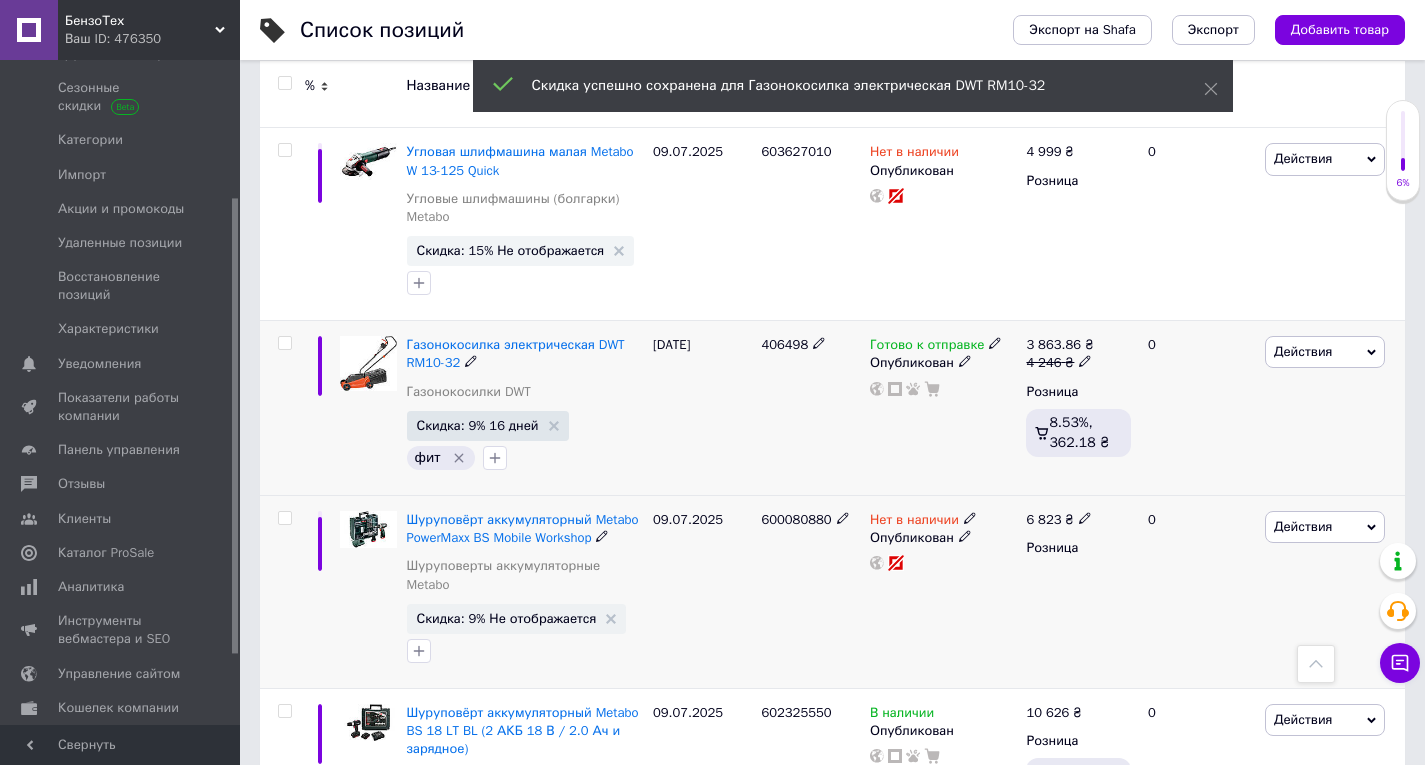scroll, scrollTop: 0, scrollLeft: 681, axis: horizontal 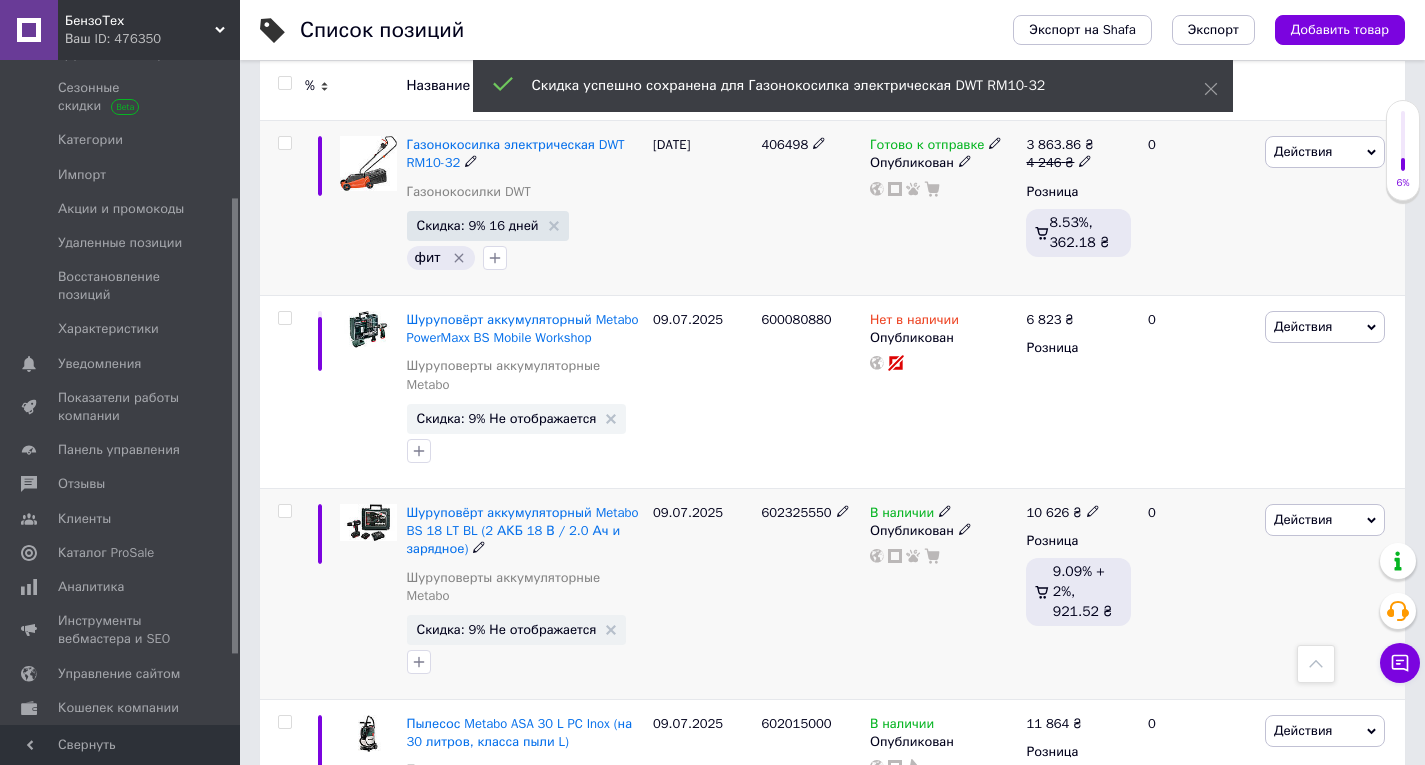 click on "Скидка: 9% Не отображается" at bounding box center [517, 630] 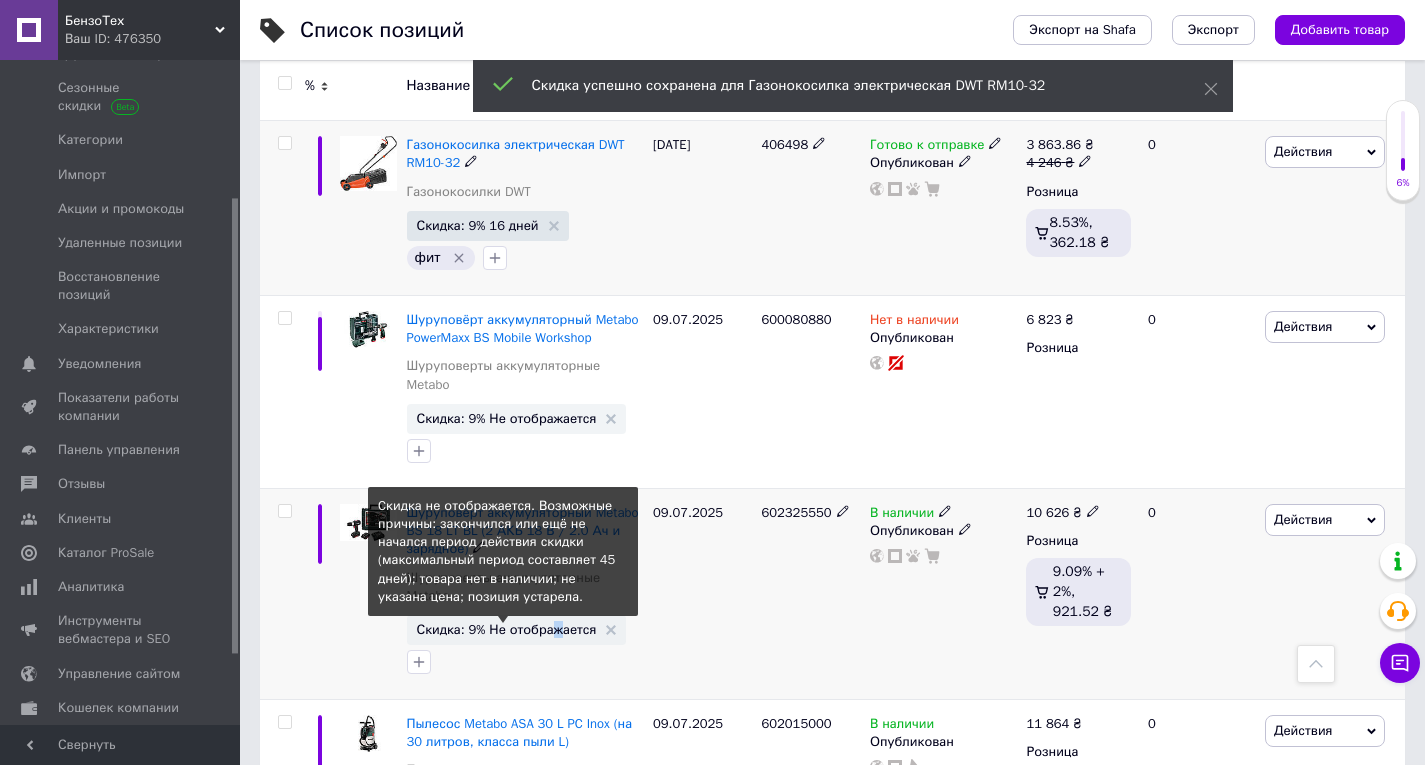 click on "Скидка: 9% Не отображается" at bounding box center [507, 629] 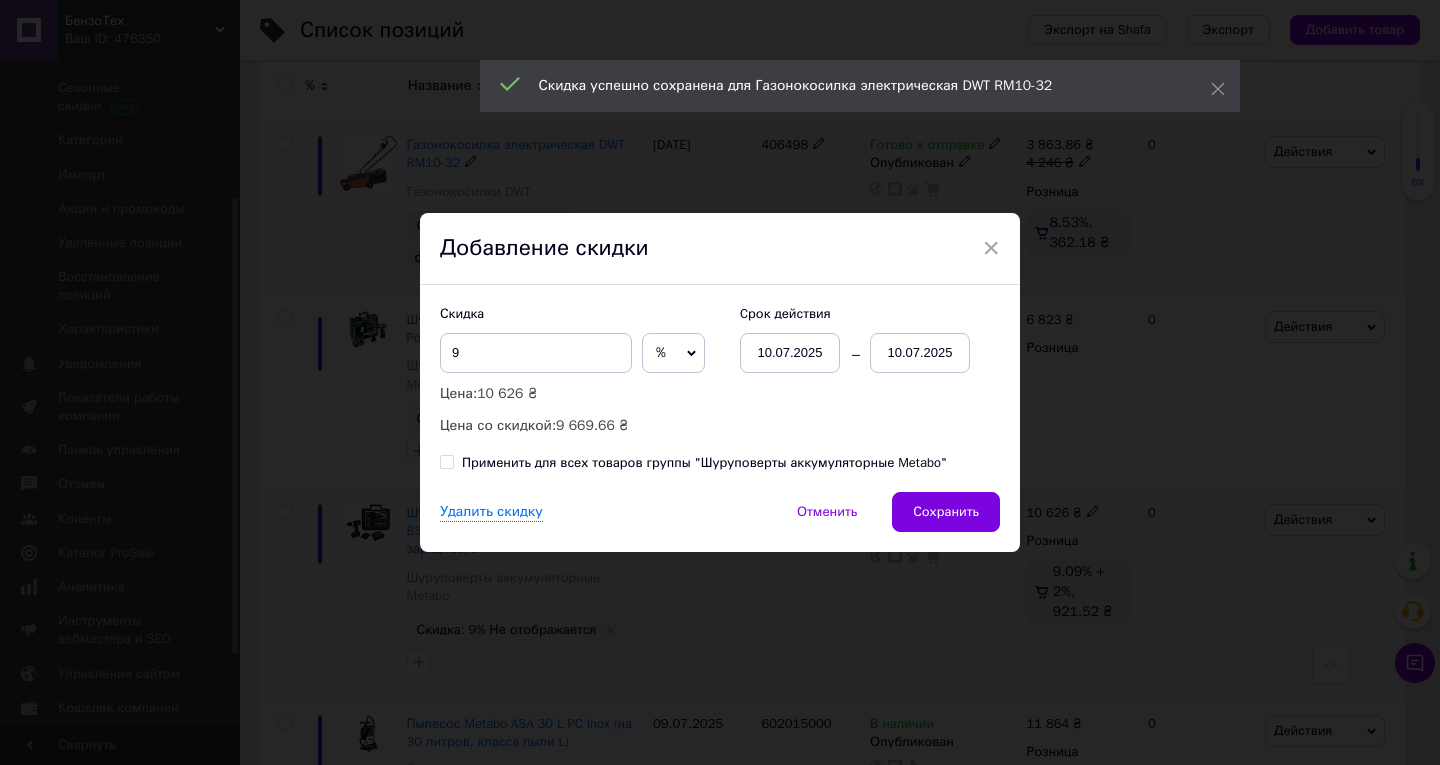 click on "Скидка 9 % ₴ Цена:  10 626   ₴ Цена со скидкой:  9 669.66   ₴ Cрок действия 10.07.2025 10.07.2025" at bounding box center (720, 371) 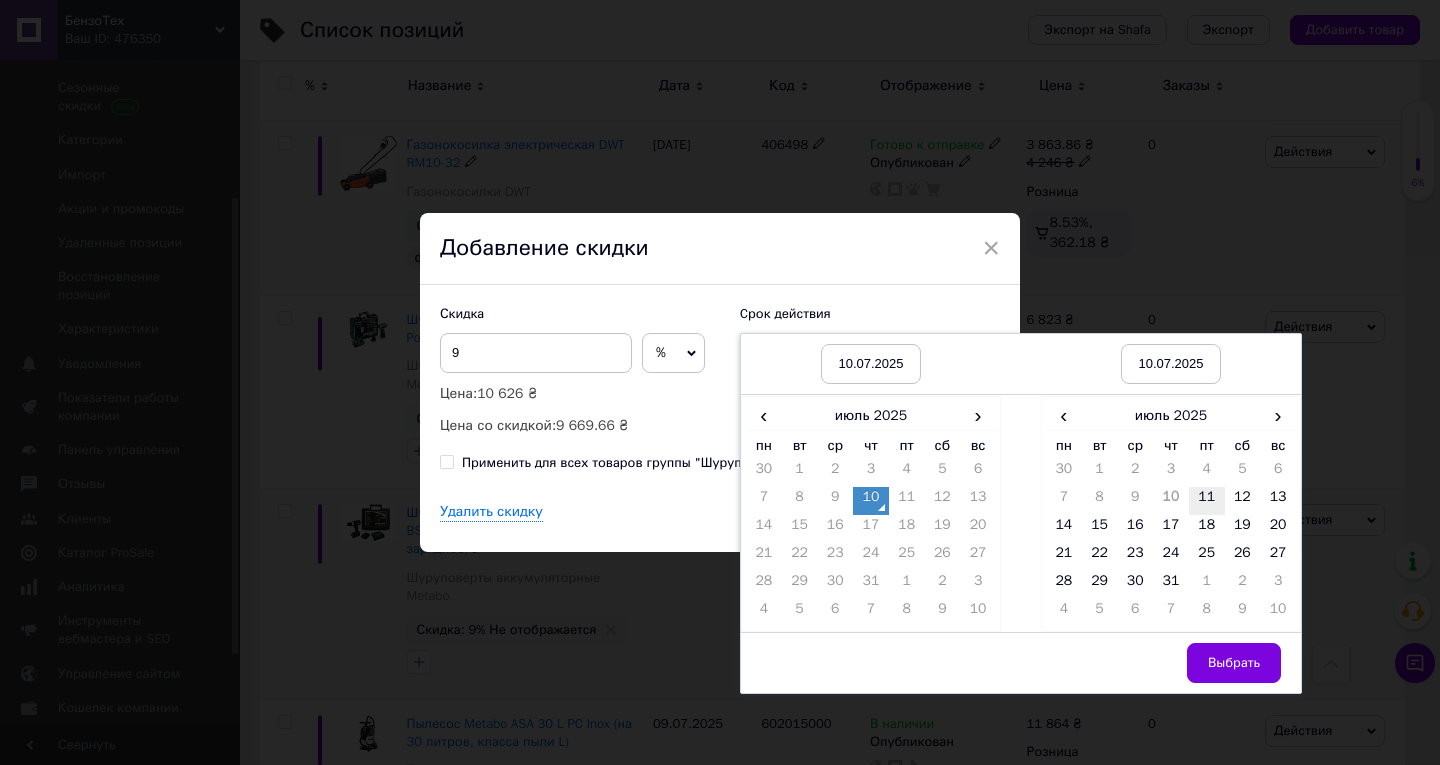click on "11" at bounding box center (1207, 501) 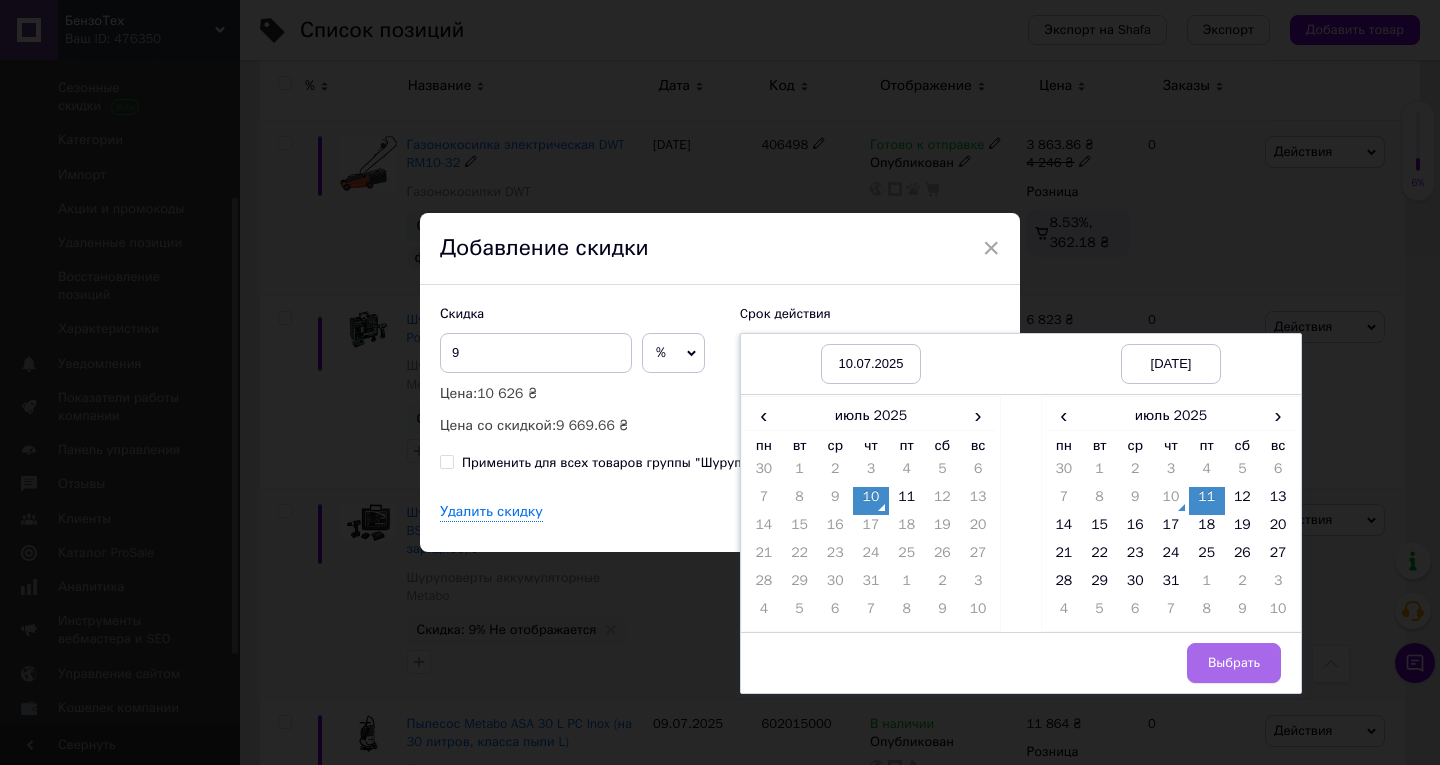 click on "Выбрать" at bounding box center (1234, 663) 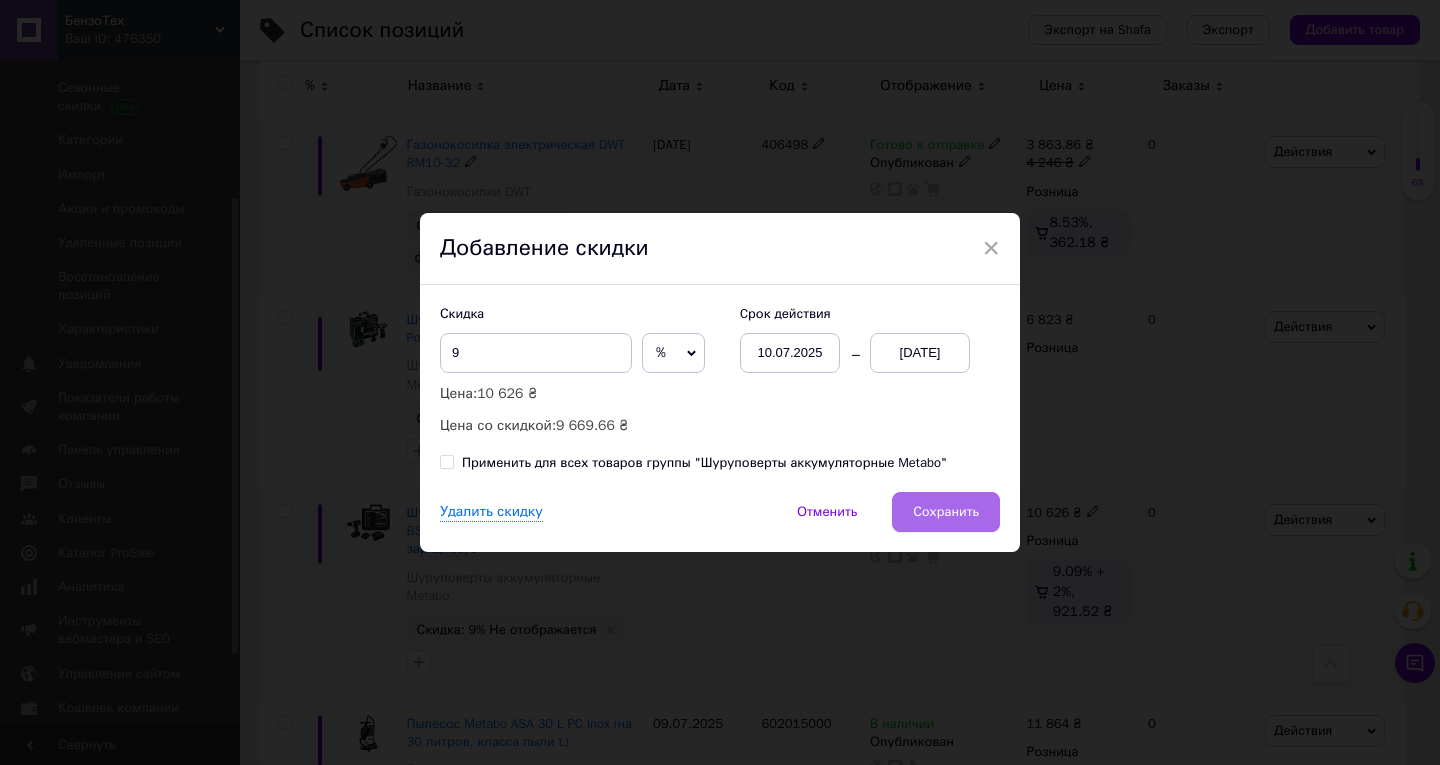 click on "Сохранить" at bounding box center [946, 512] 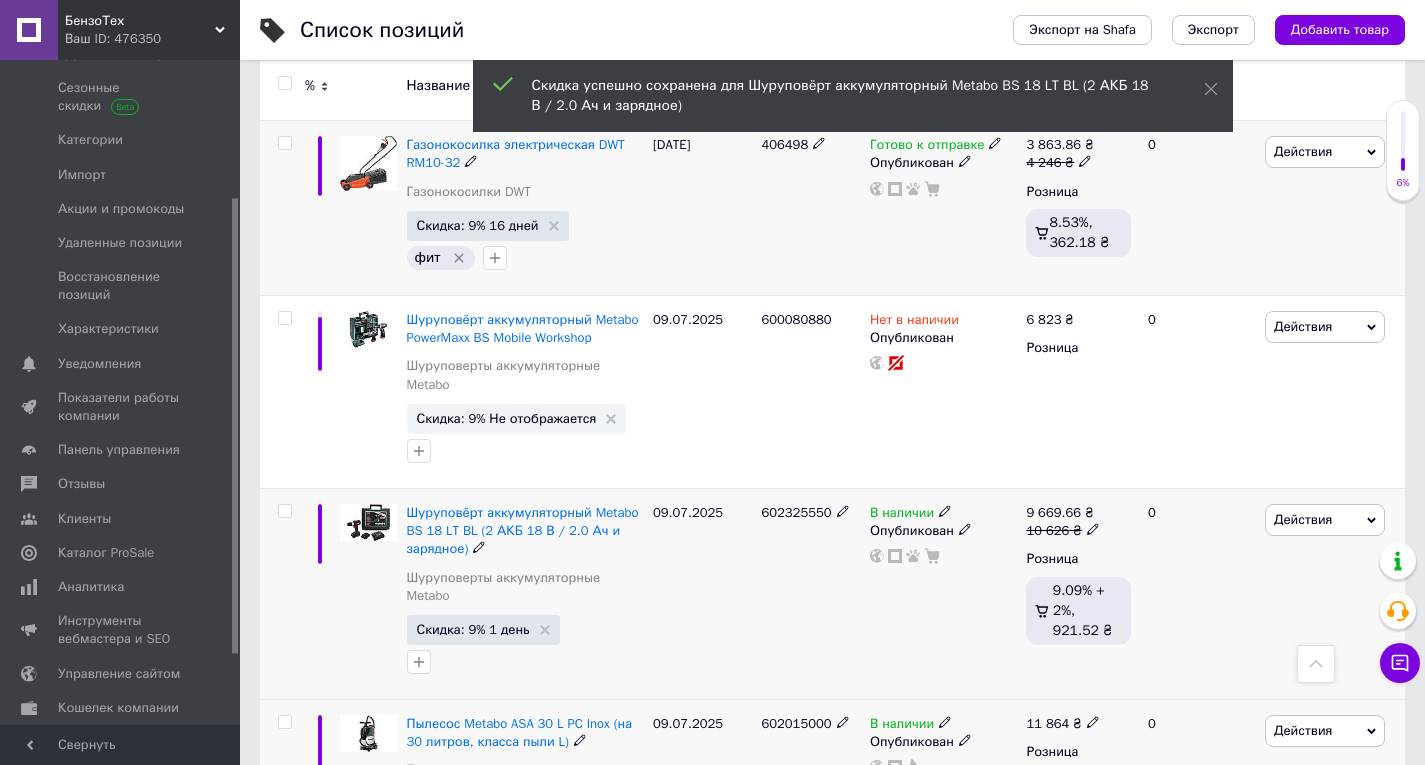 scroll, scrollTop: 0, scrollLeft: 681, axis: horizontal 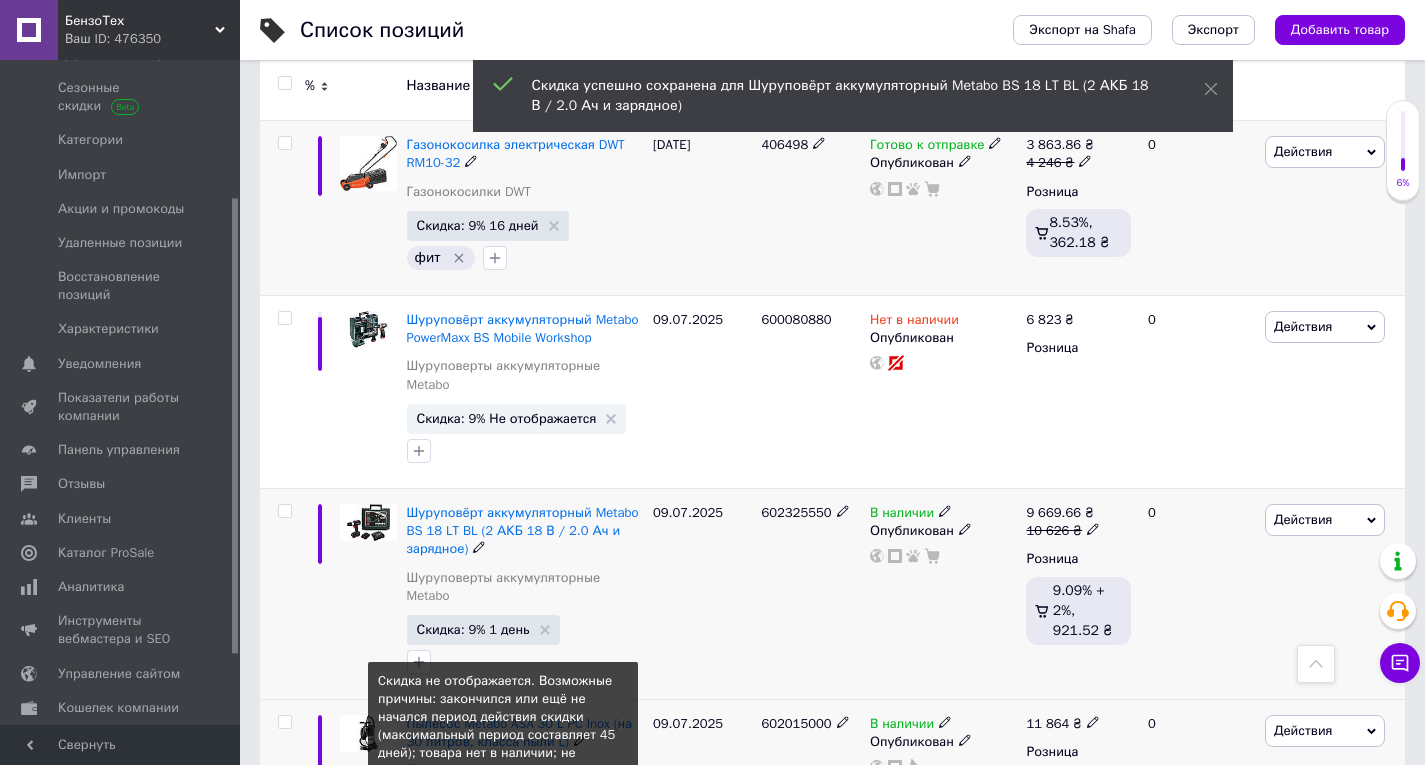 click on "Скидка: 4% Не отображается" at bounding box center [507, 804] 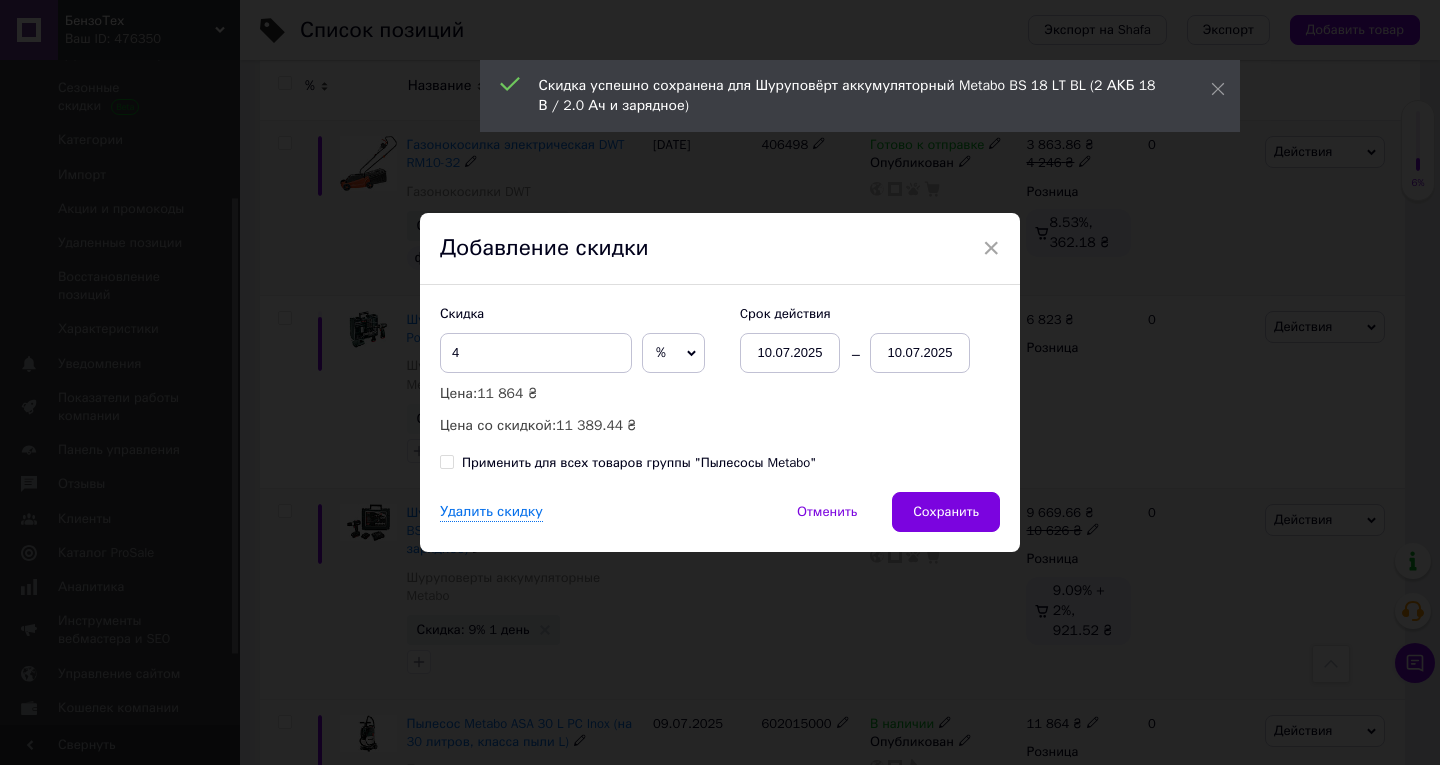 click on "10.07.2025" at bounding box center (920, 353) 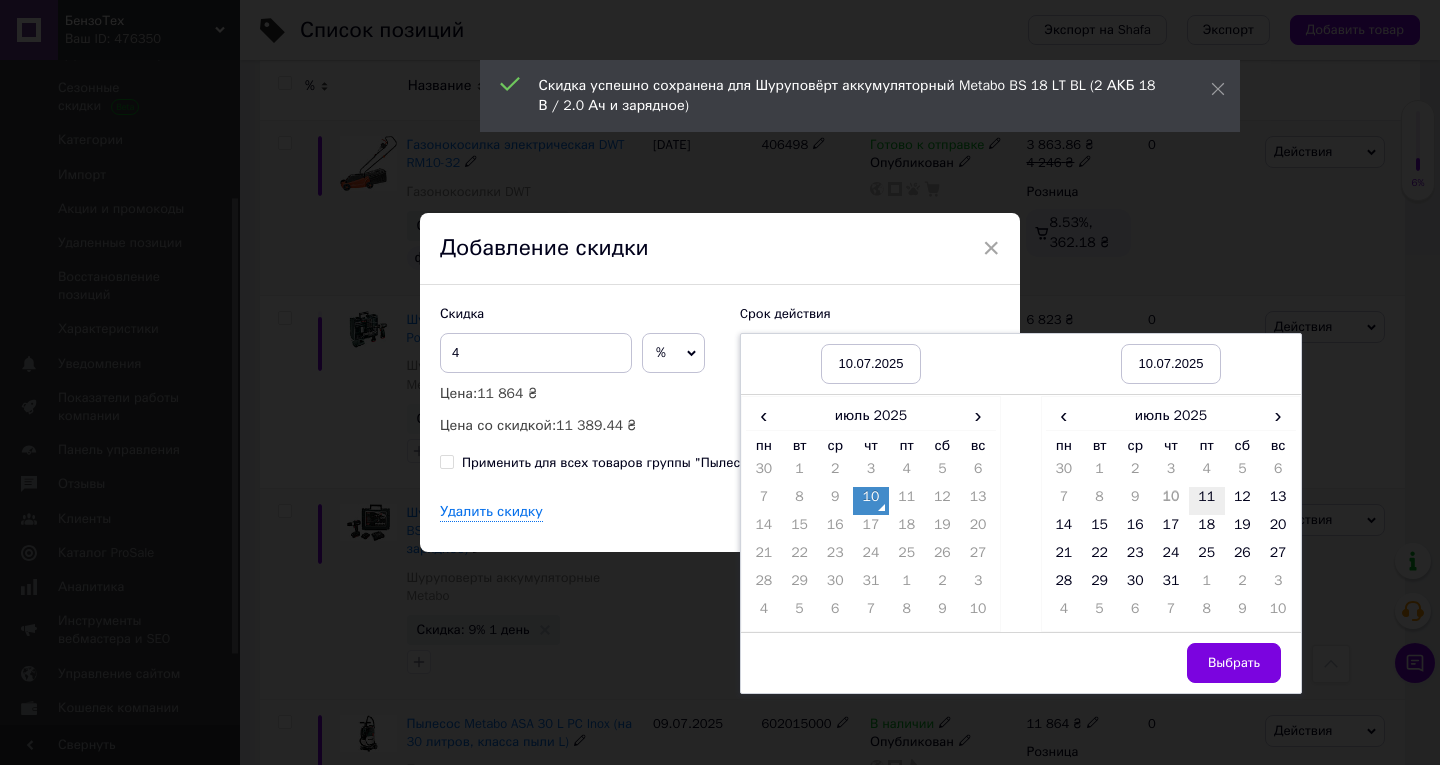 click on "11" at bounding box center [1207, 501] 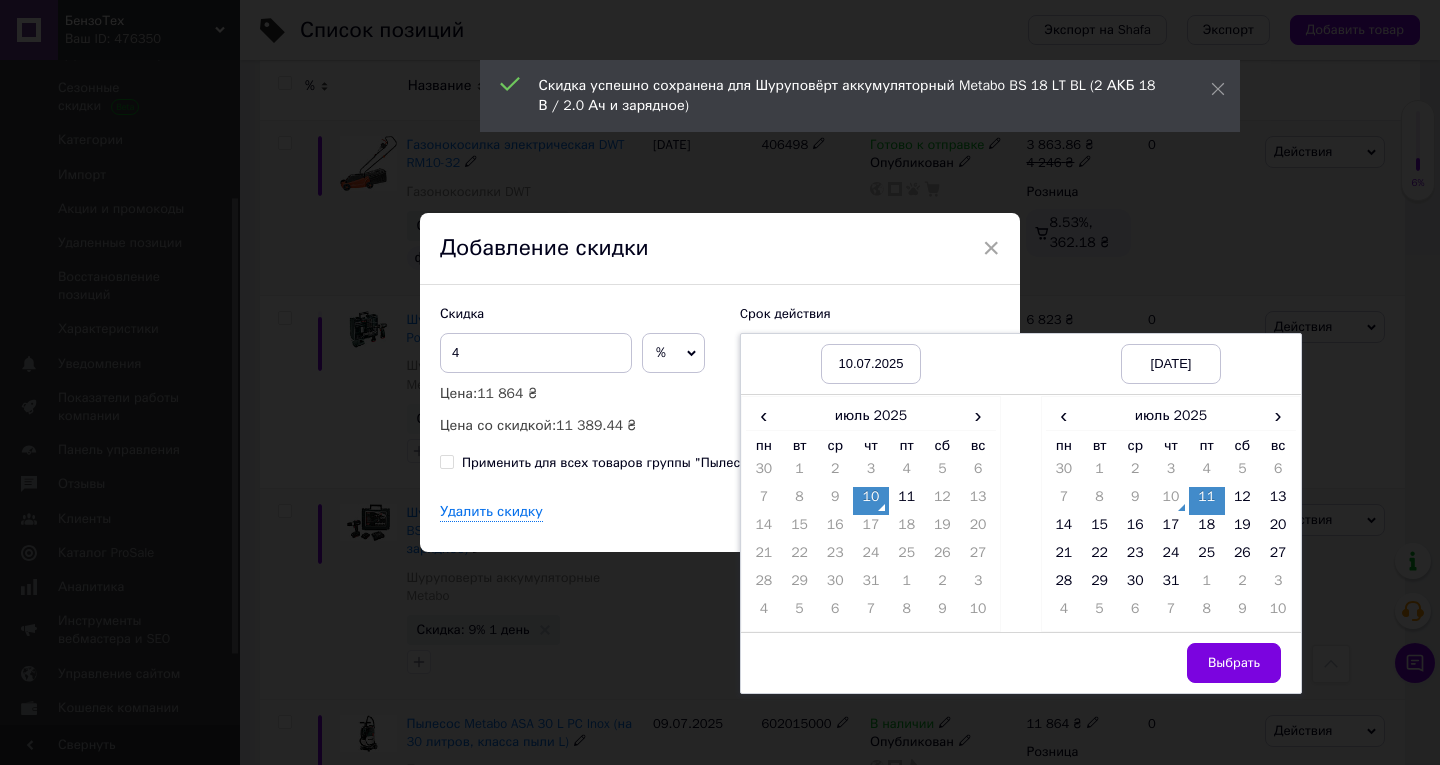 click on "Выбрать" at bounding box center [1234, 663] 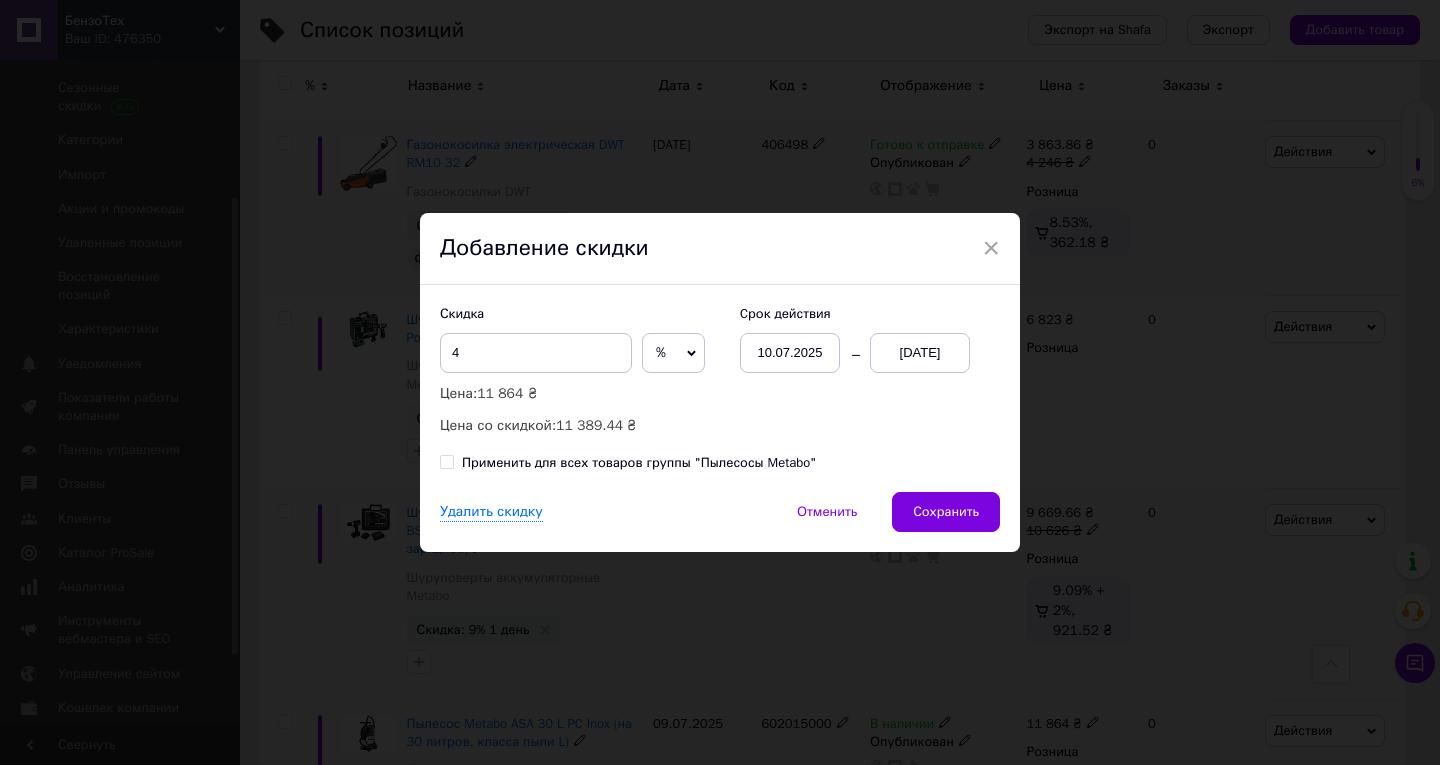 click on "Сохранить" at bounding box center (946, 512) 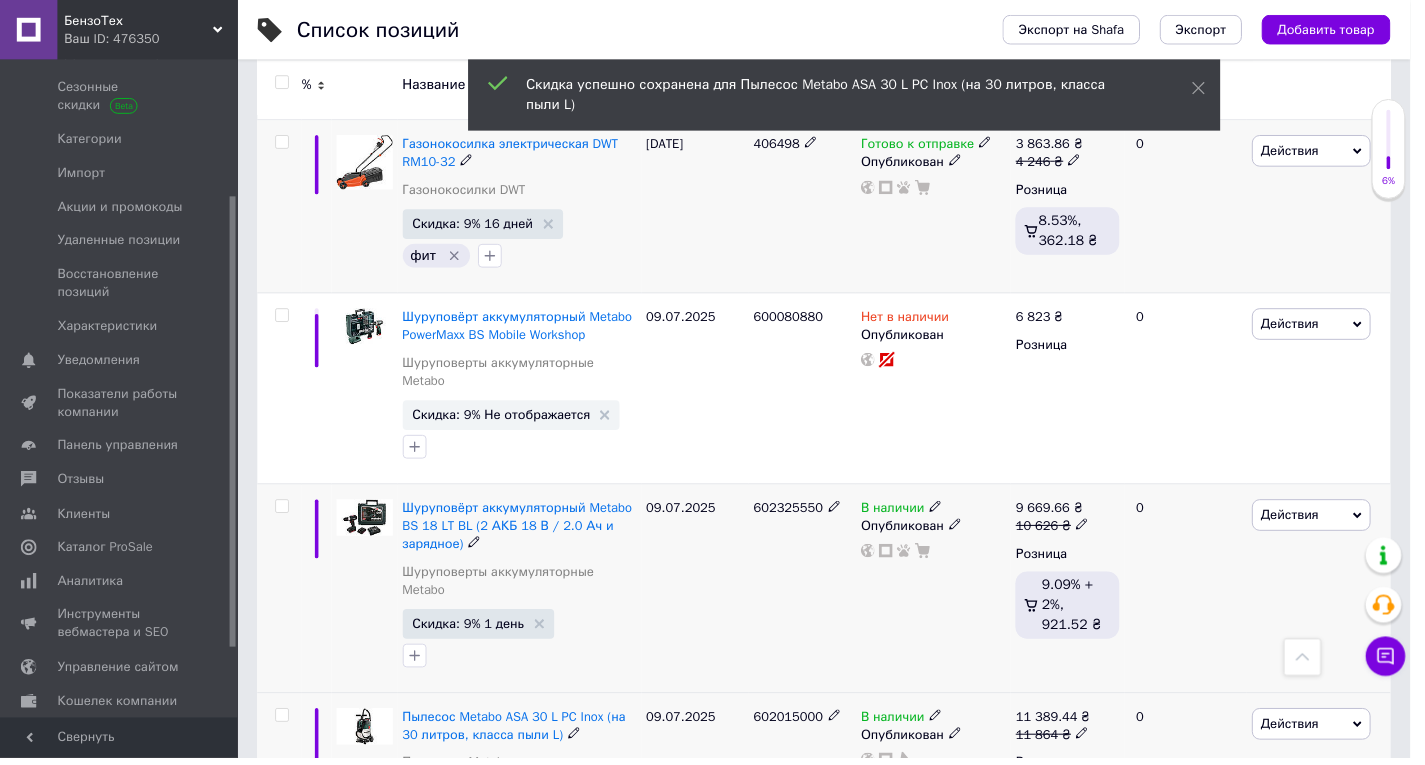 scroll, scrollTop: 0, scrollLeft: 681, axis: horizontal 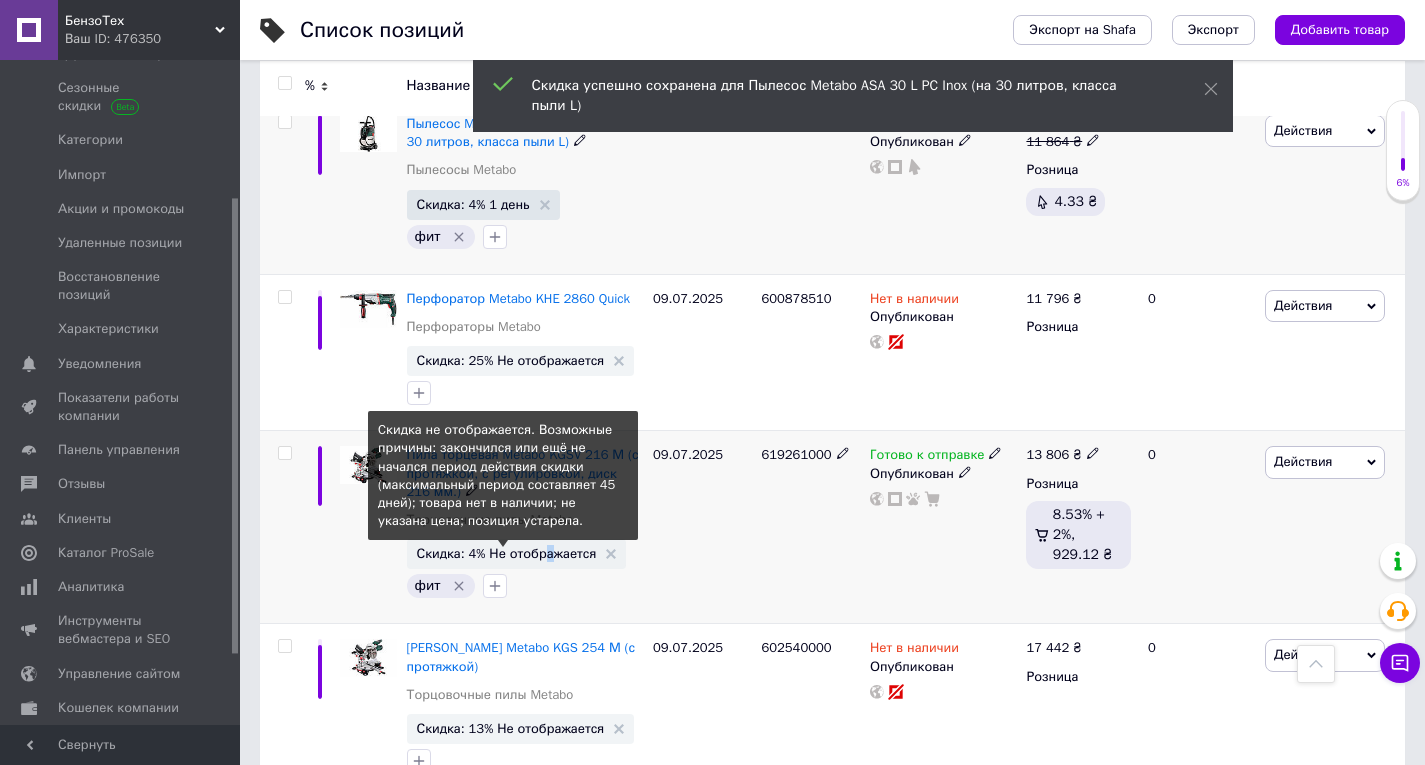 click on "Скидка: 4% Не отображается" at bounding box center (507, 553) 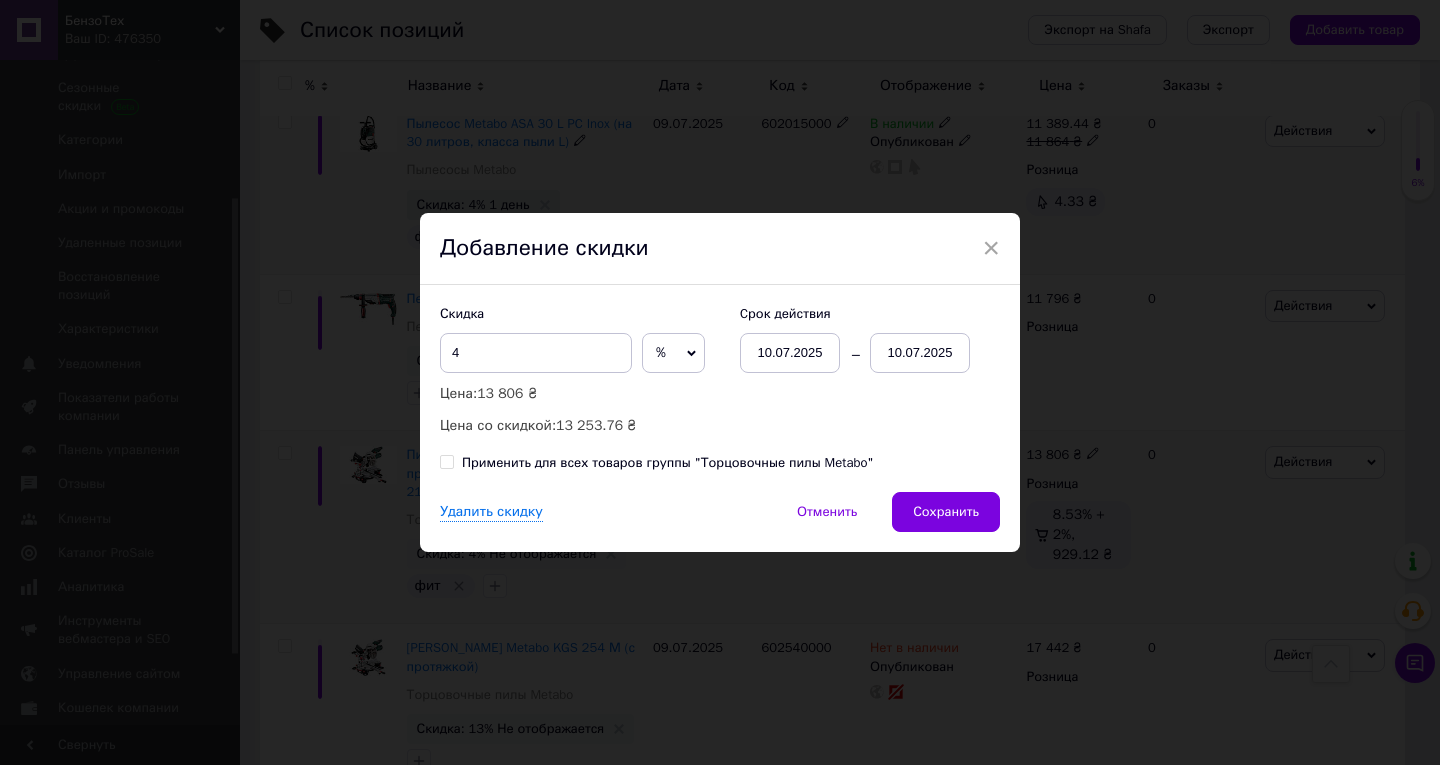 click on "10.07.2025" at bounding box center (920, 353) 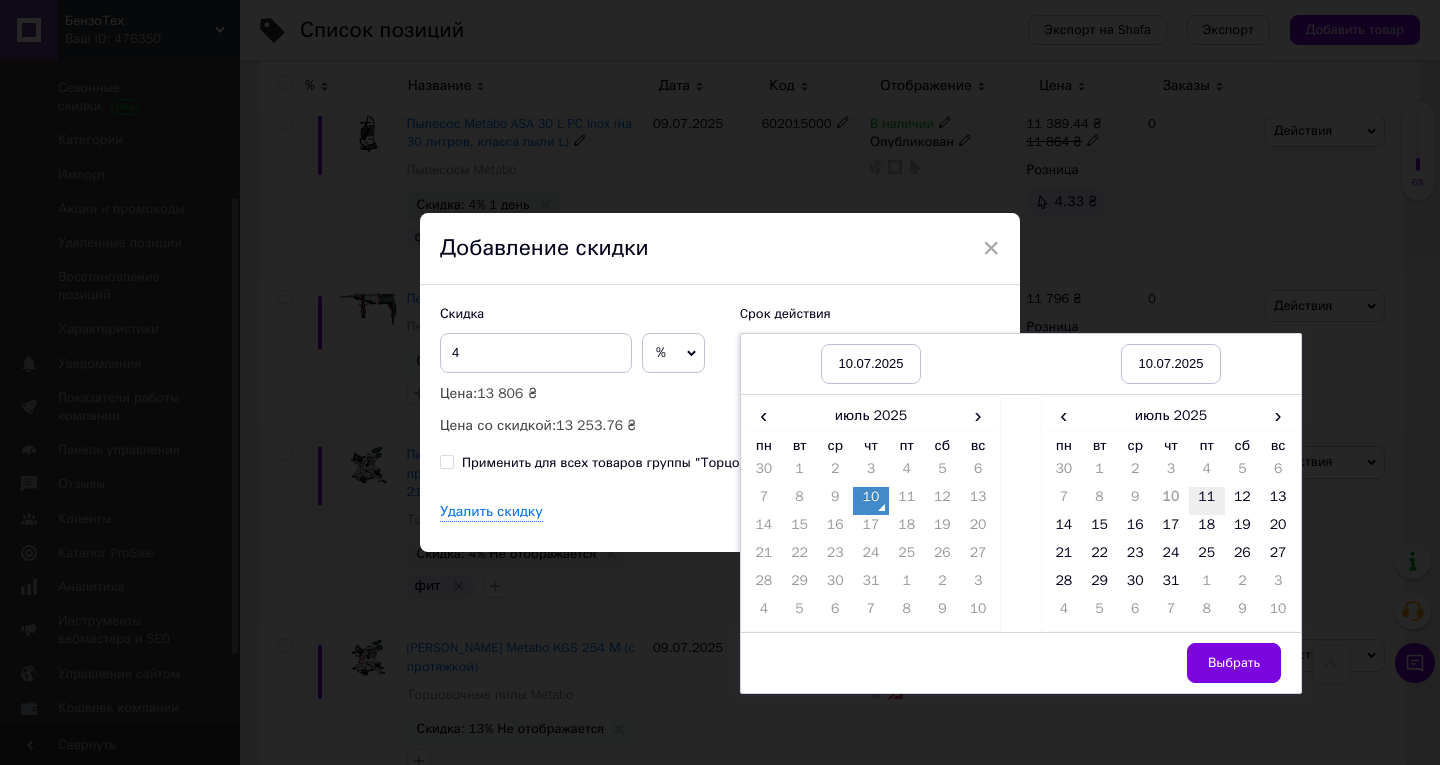 click on "11" at bounding box center [1207, 501] 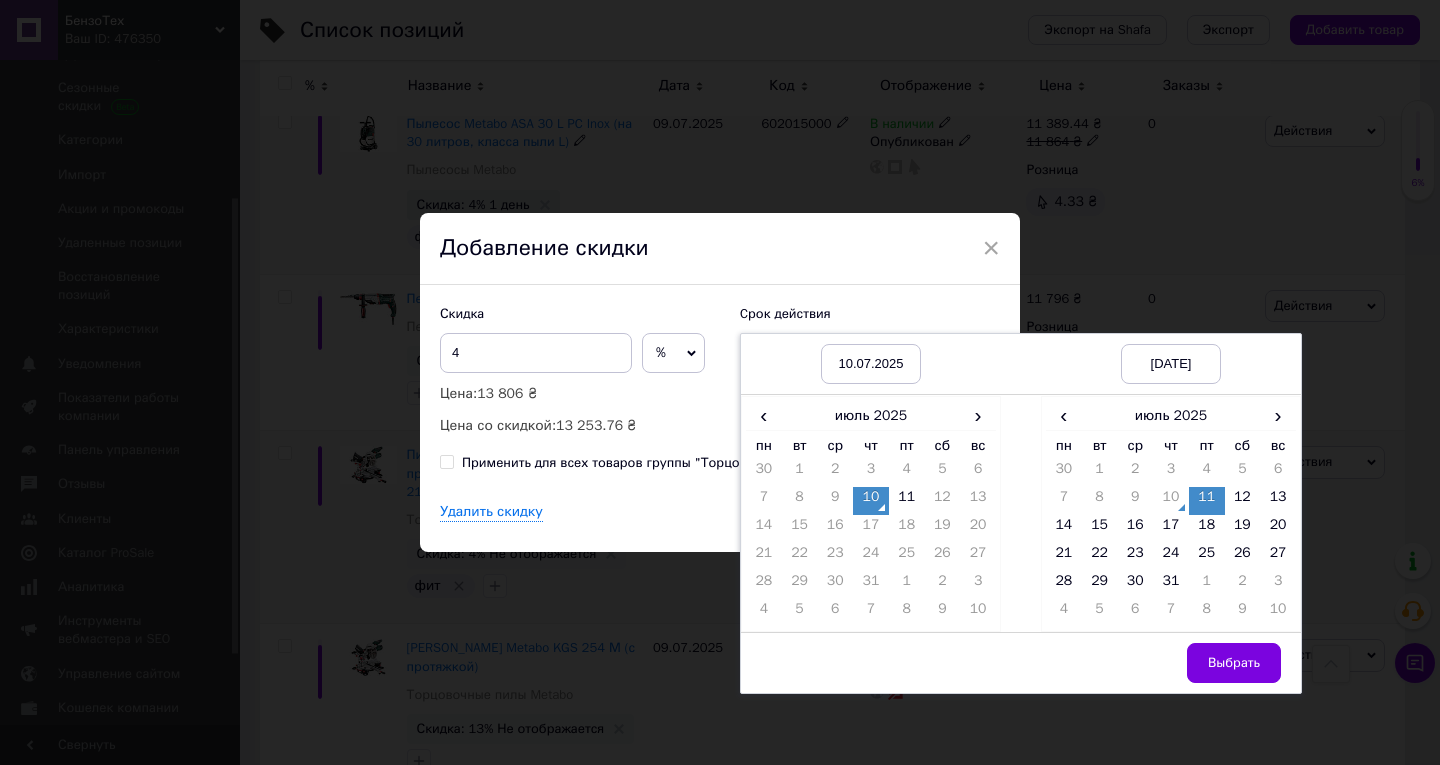 click on "Выбрать" at bounding box center (1234, 663) 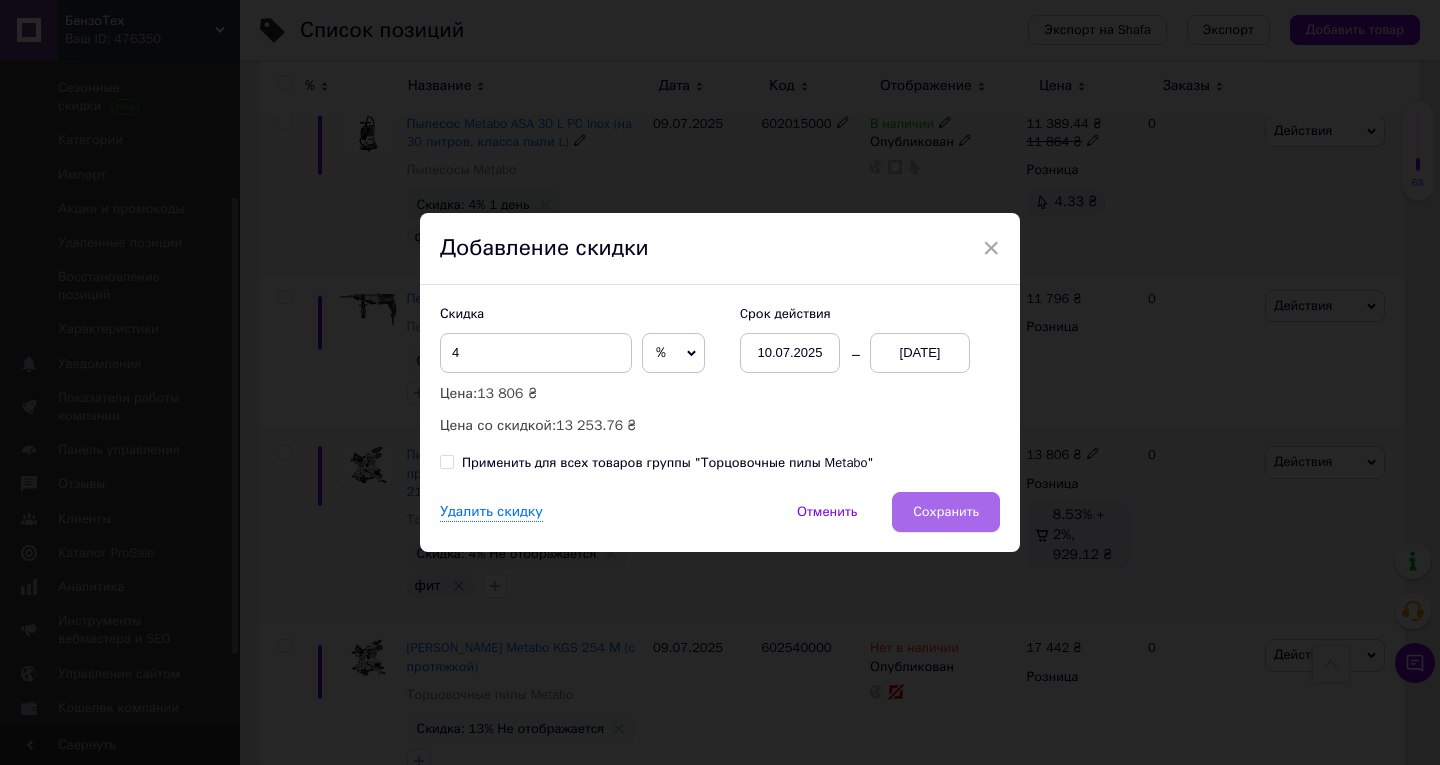 click on "Сохранить" at bounding box center (946, 512) 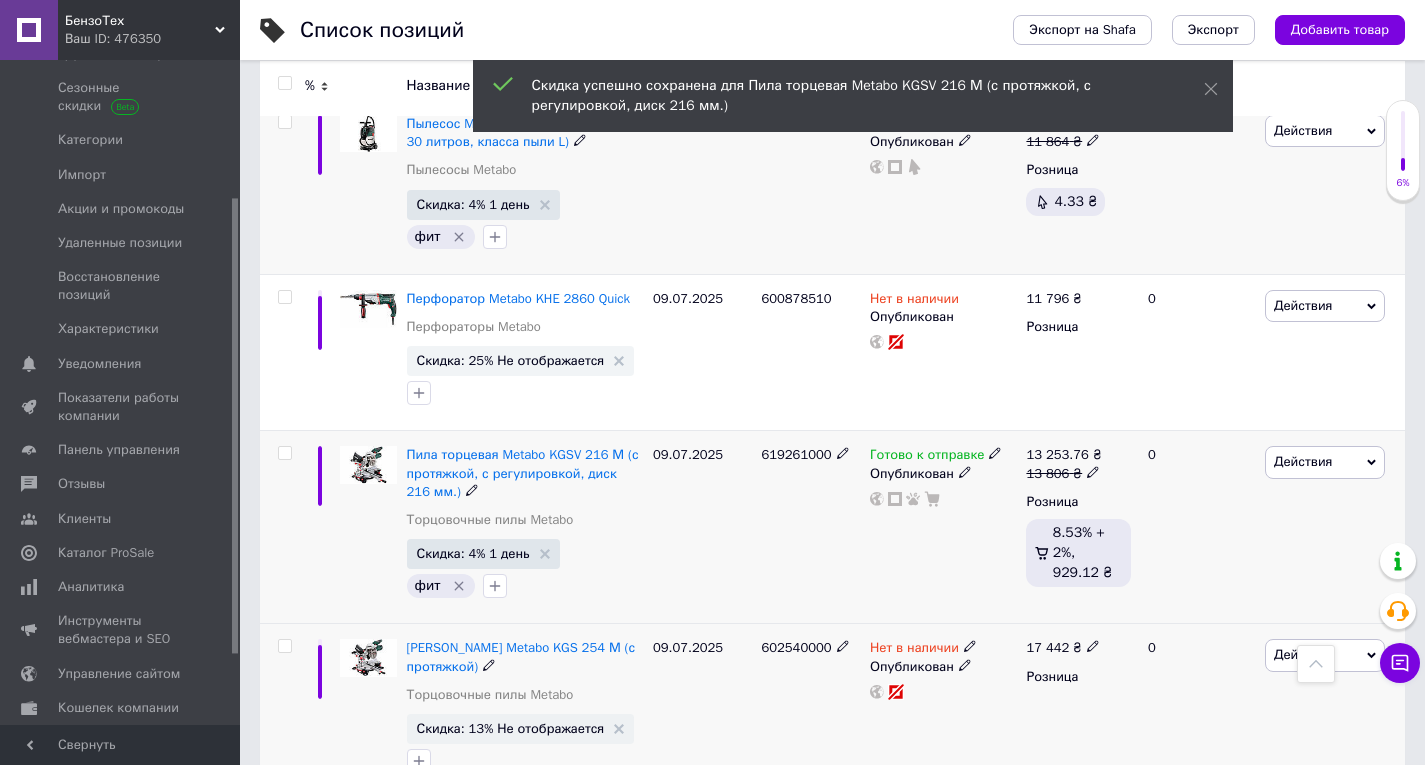 scroll, scrollTop: 0, scrollLeft: 681, axis: horizontal 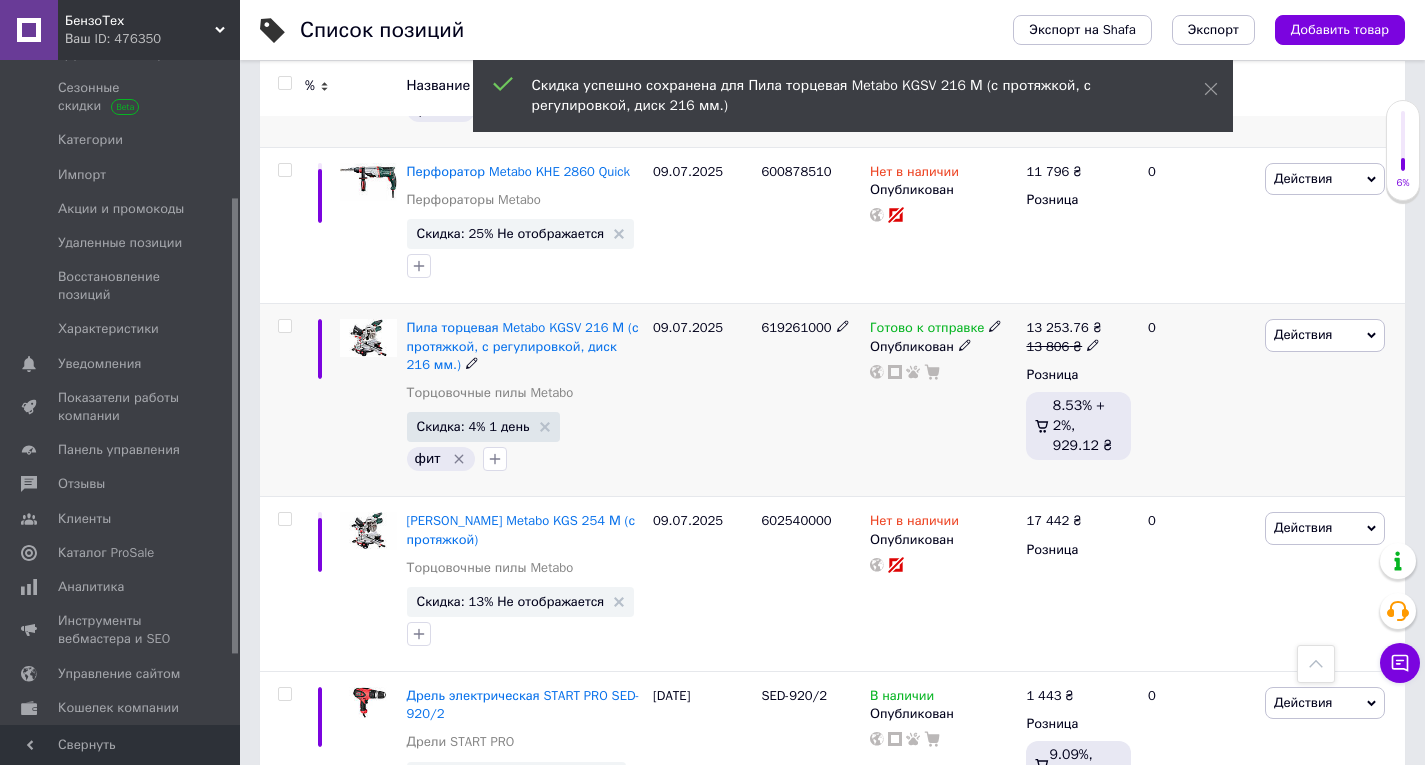 click on "Следующая" at bounding box center (680, 887) 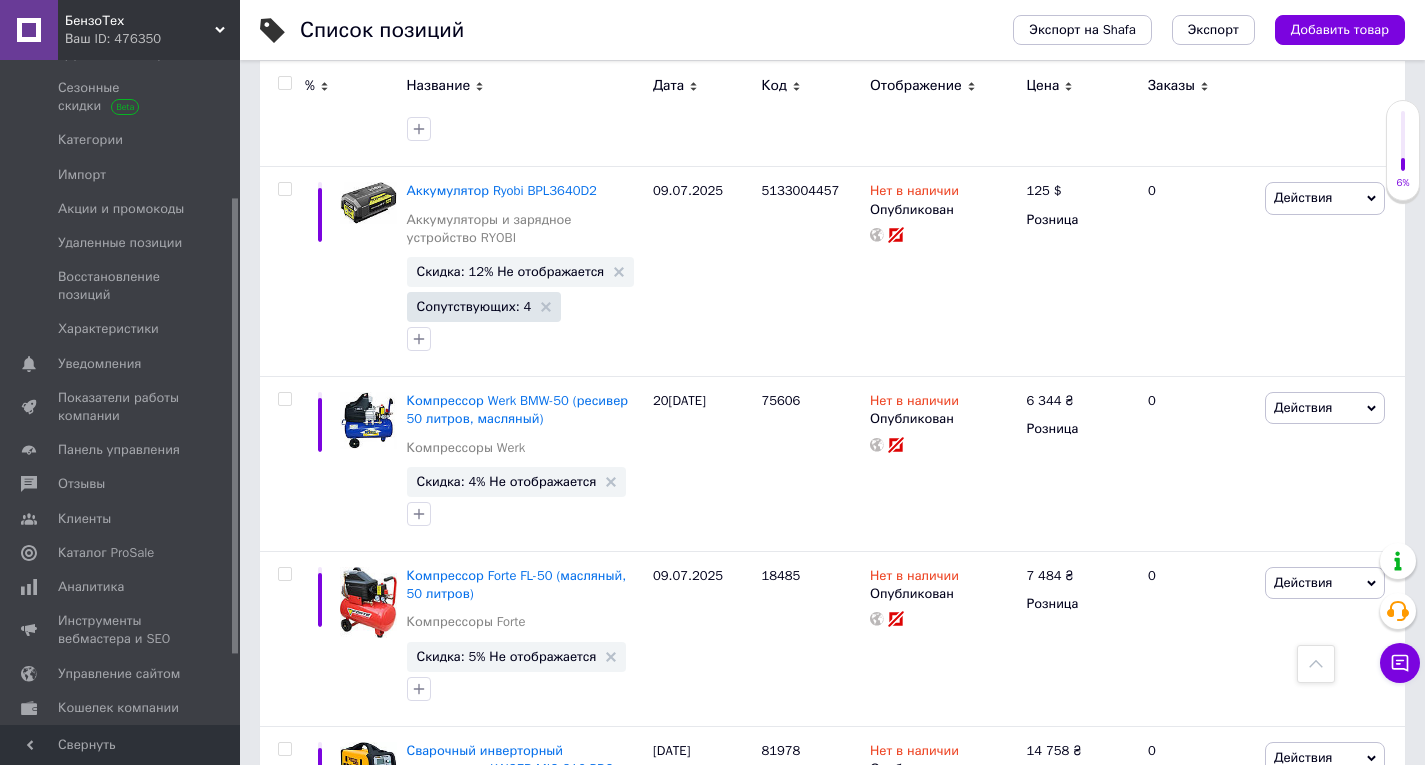 click 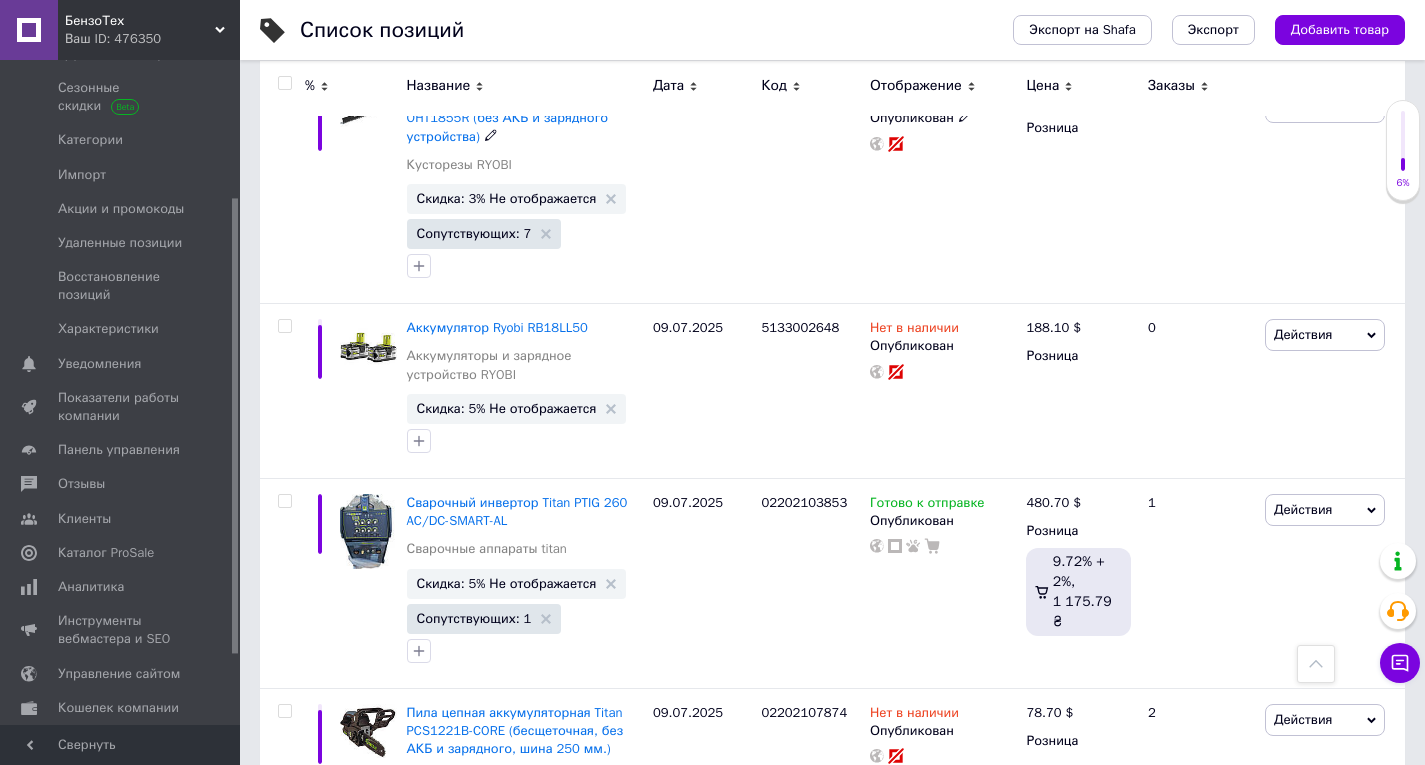 scroll, scrollTop: 1600, scrollLeft: 0, axis: vertical 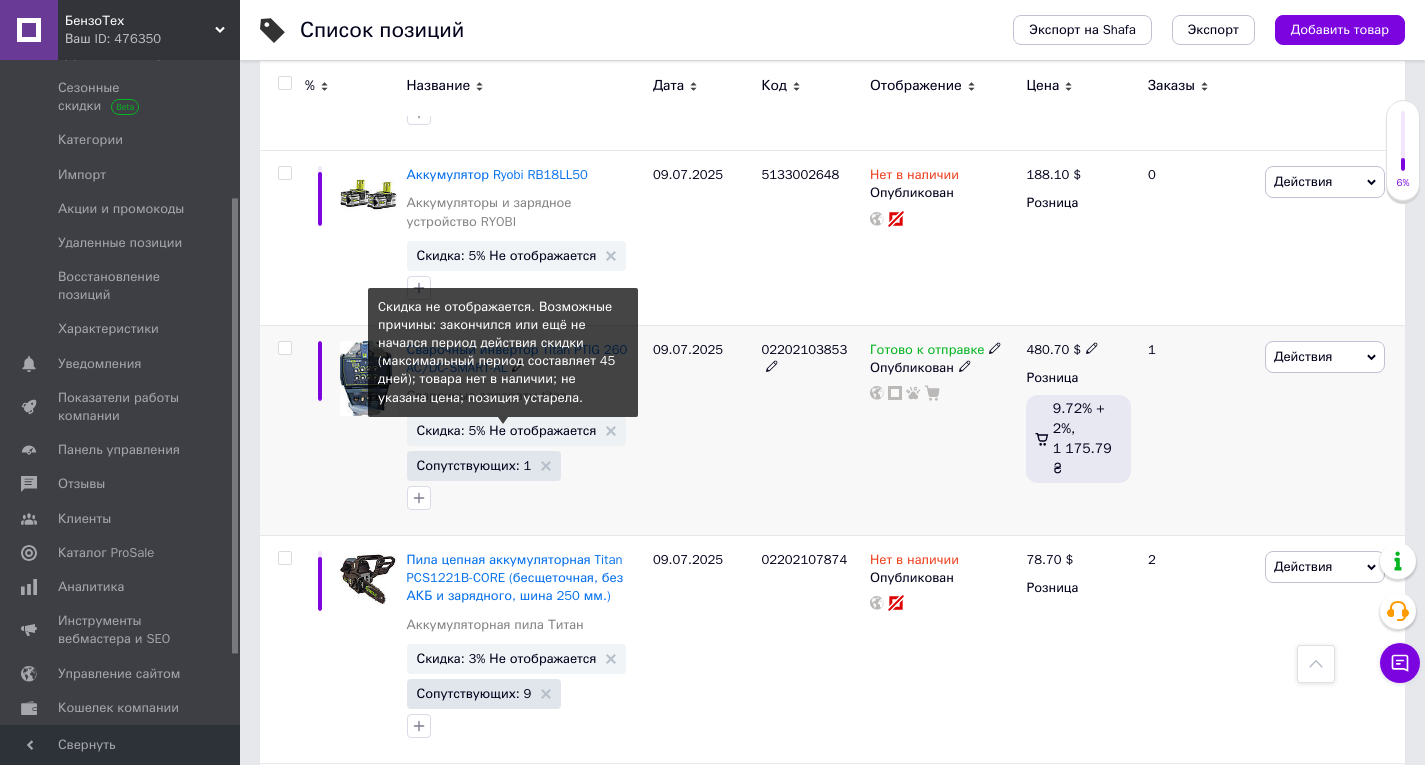 click on "Скидка: 5% Не отображается" at bounding box center (507, 430) 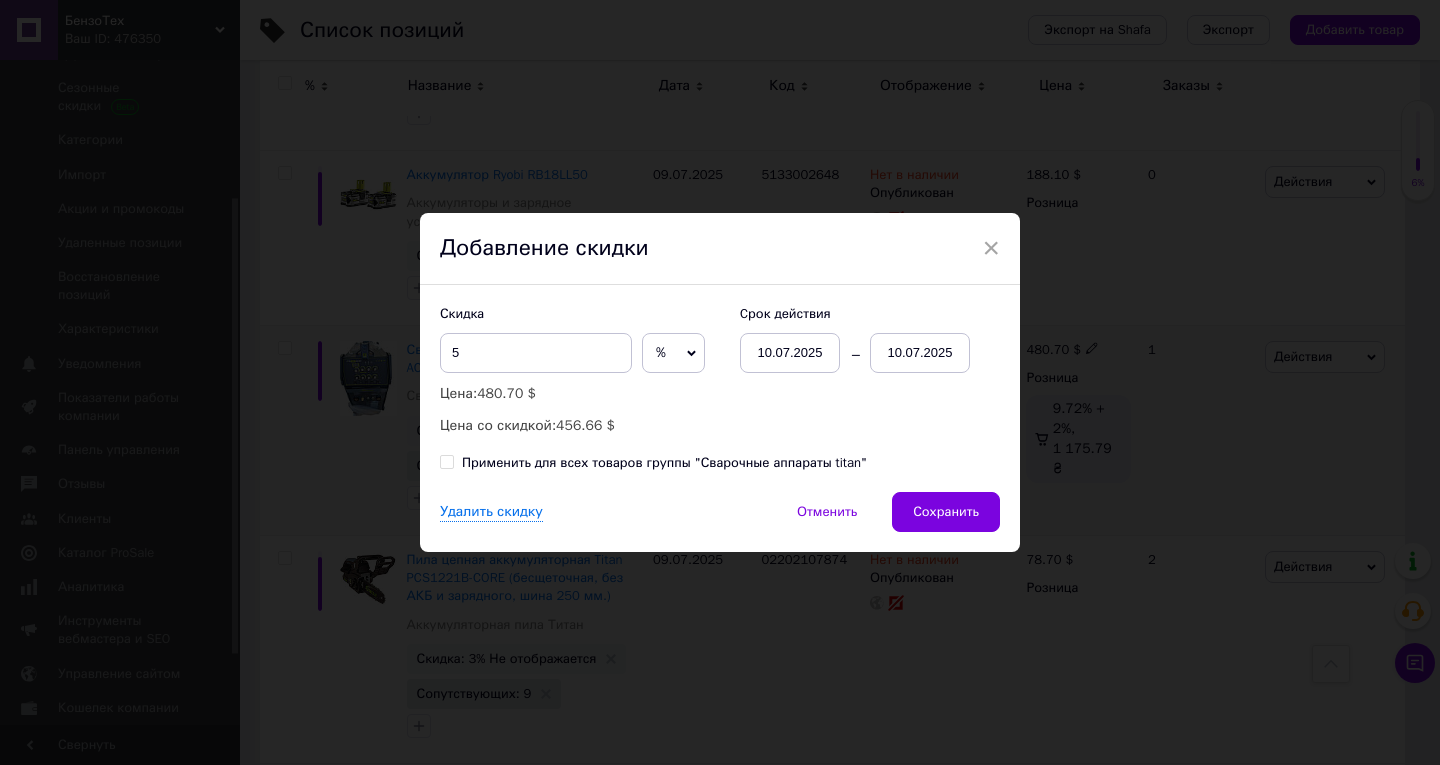 click on "10.07.2025" at bounding box center (920, 353) 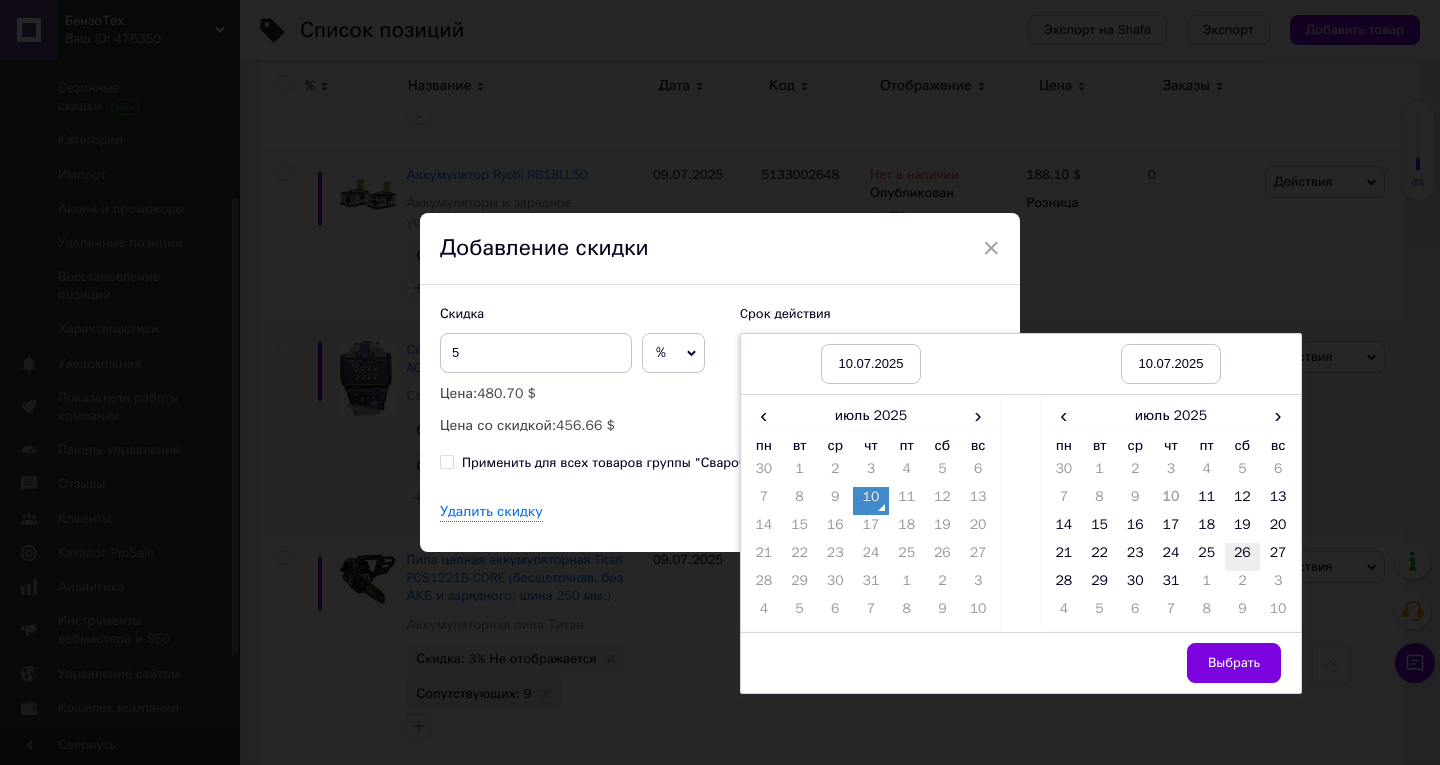 click on "26" at bounding box center (1243, 557) 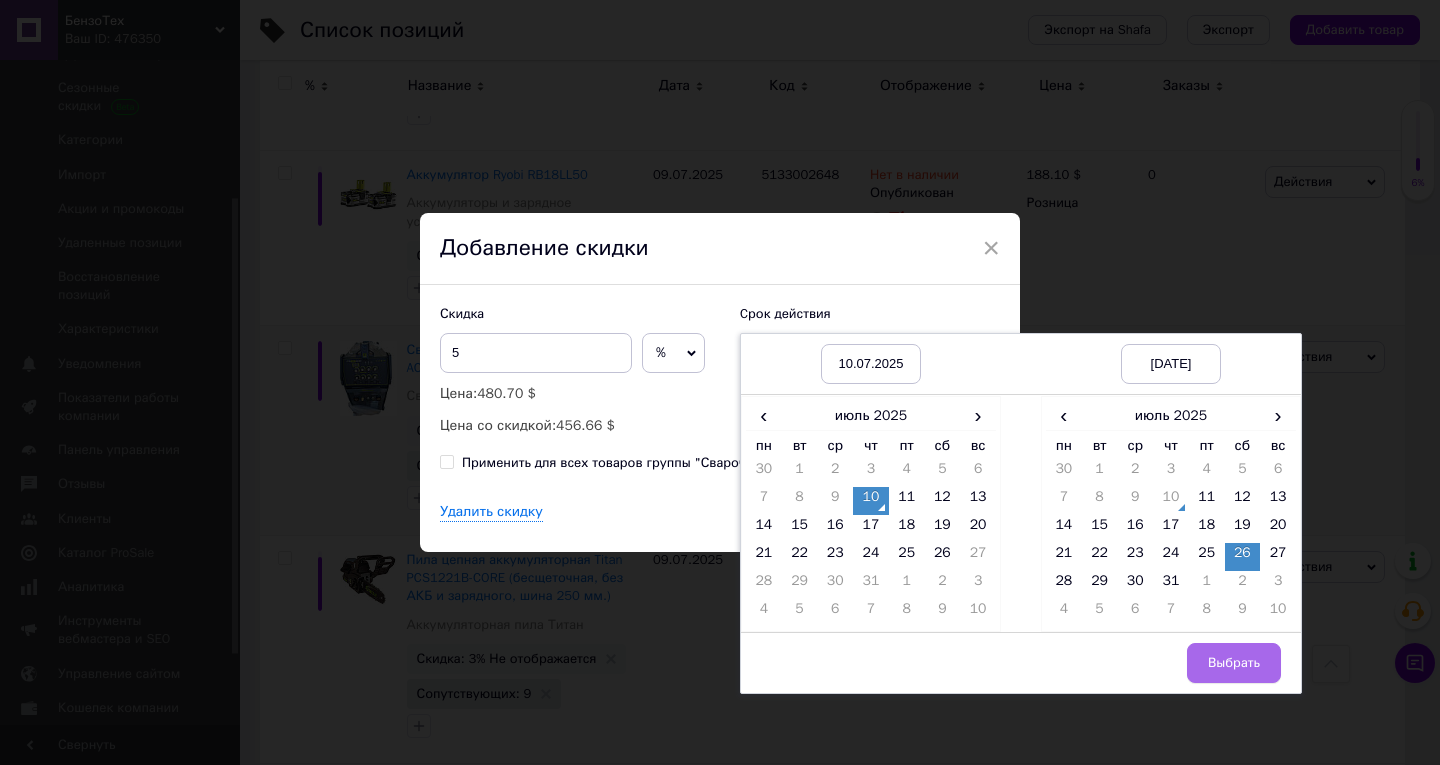 click on "Выбрать" at bounding box center [1234, 663] 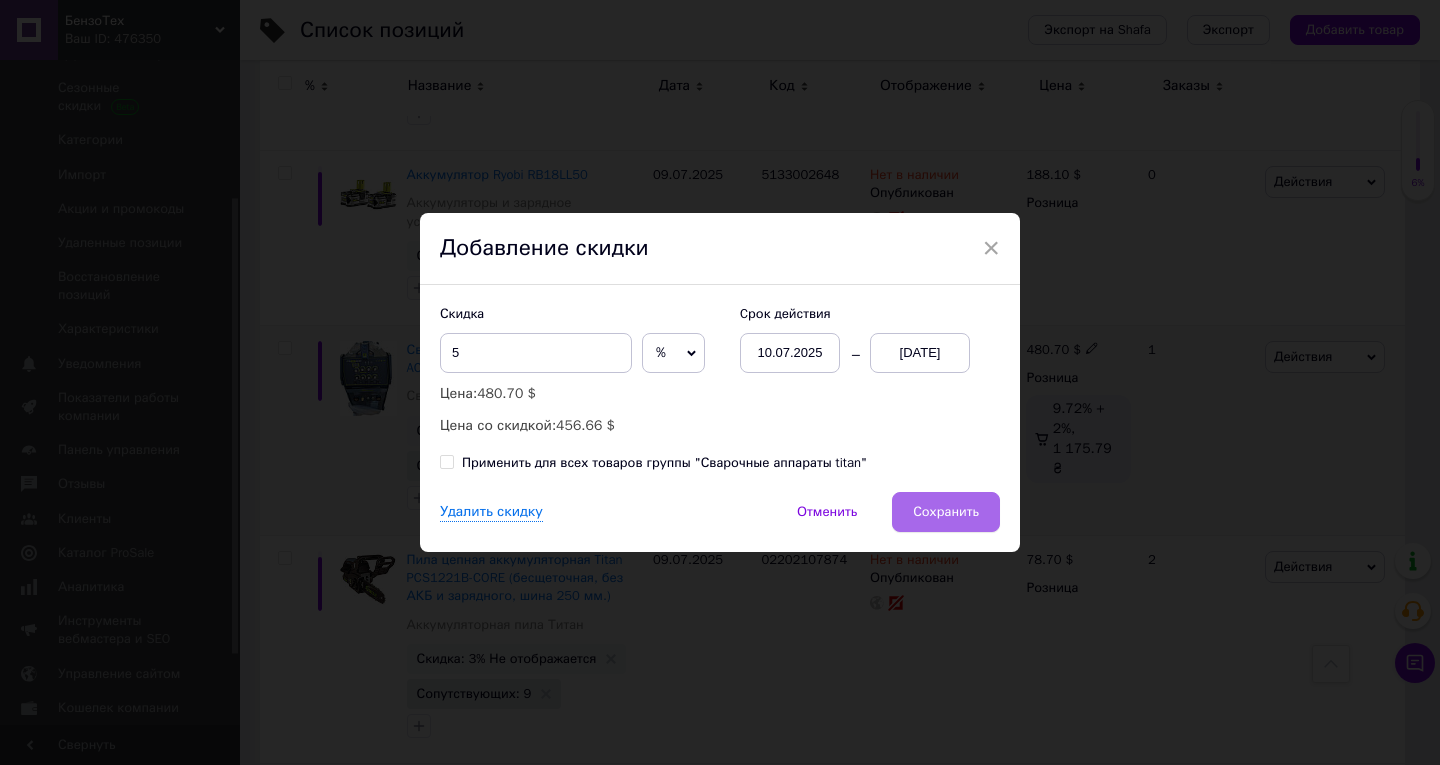 click on "Сохранить" at bounding box center (946, 512) 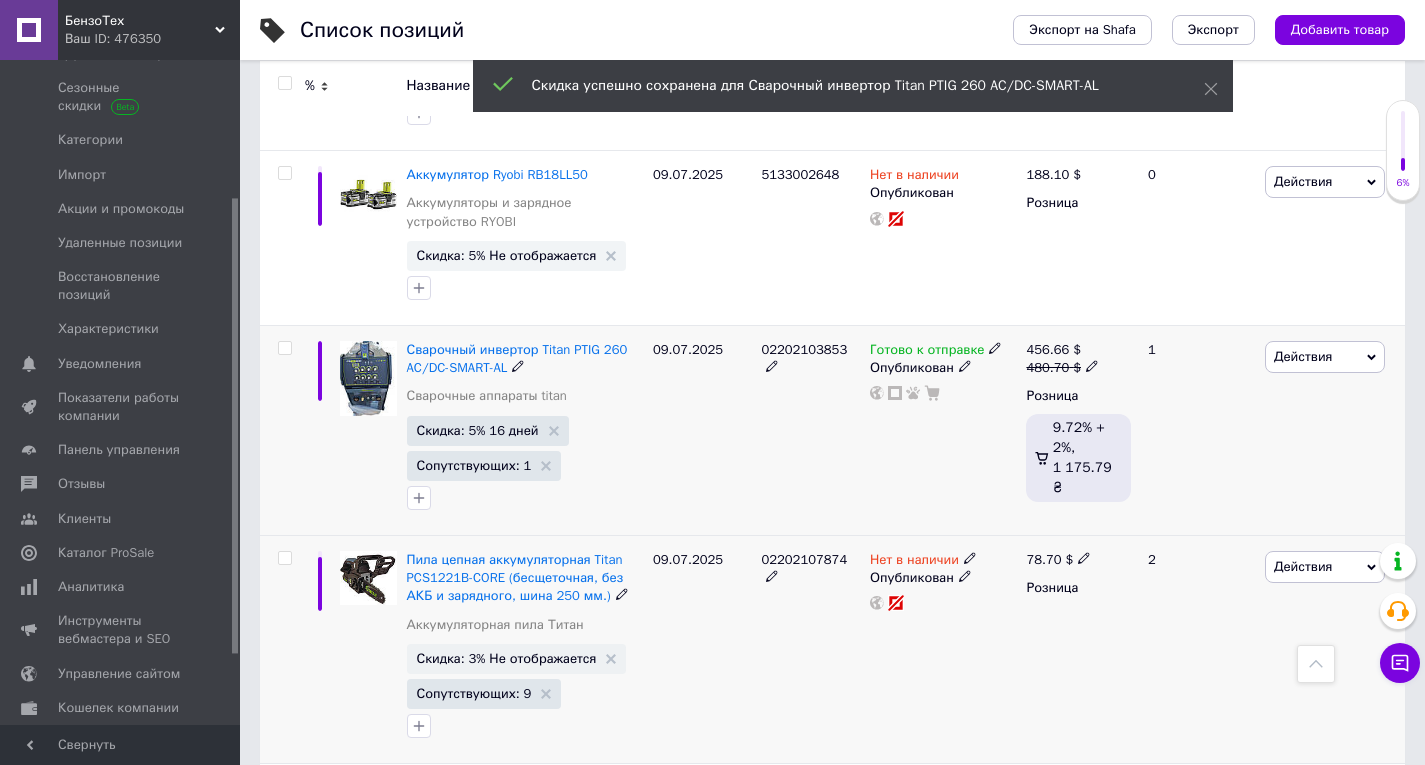 scroll, scrollTop: 0, scrollLeft: 681, axis: horizontal 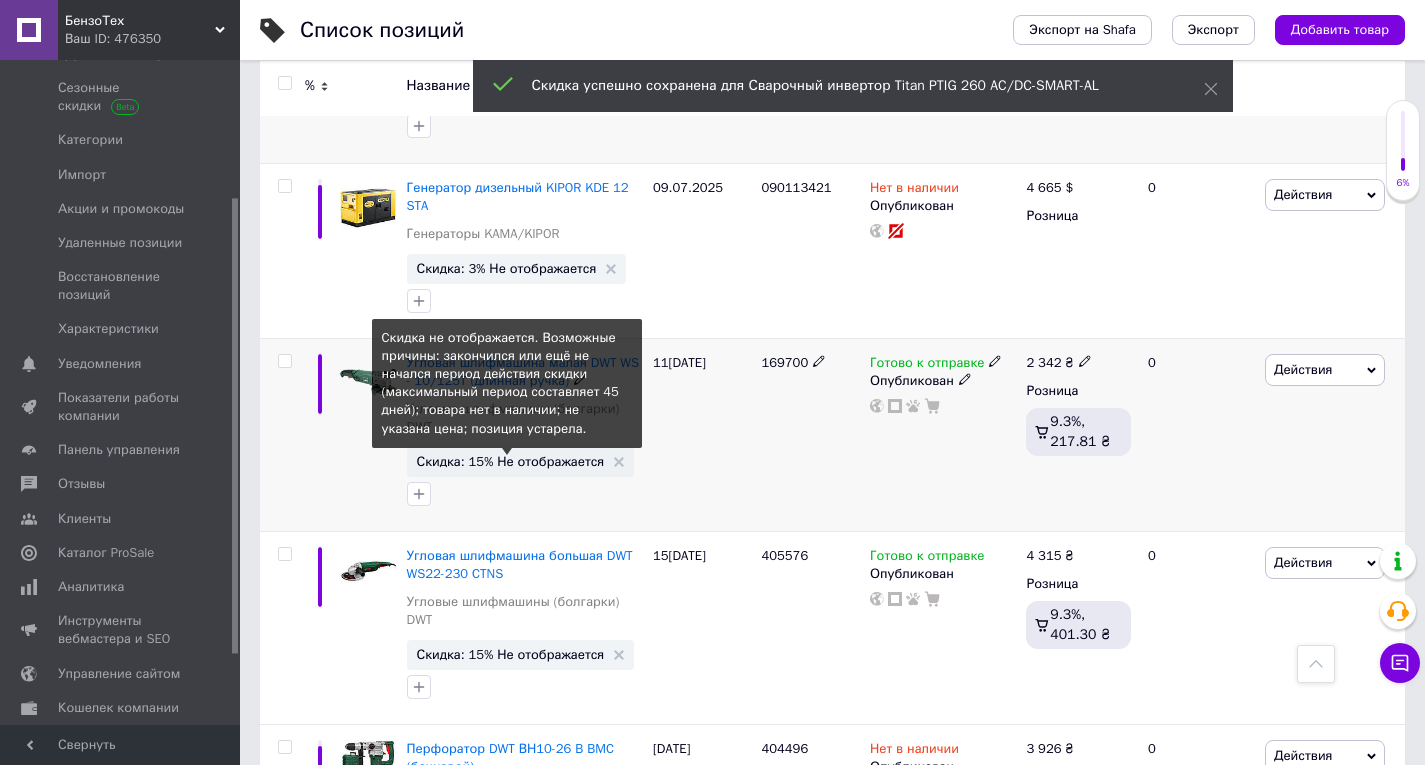 click on "Скидка: 15% Не отображается" at bounding box center (511, 461) 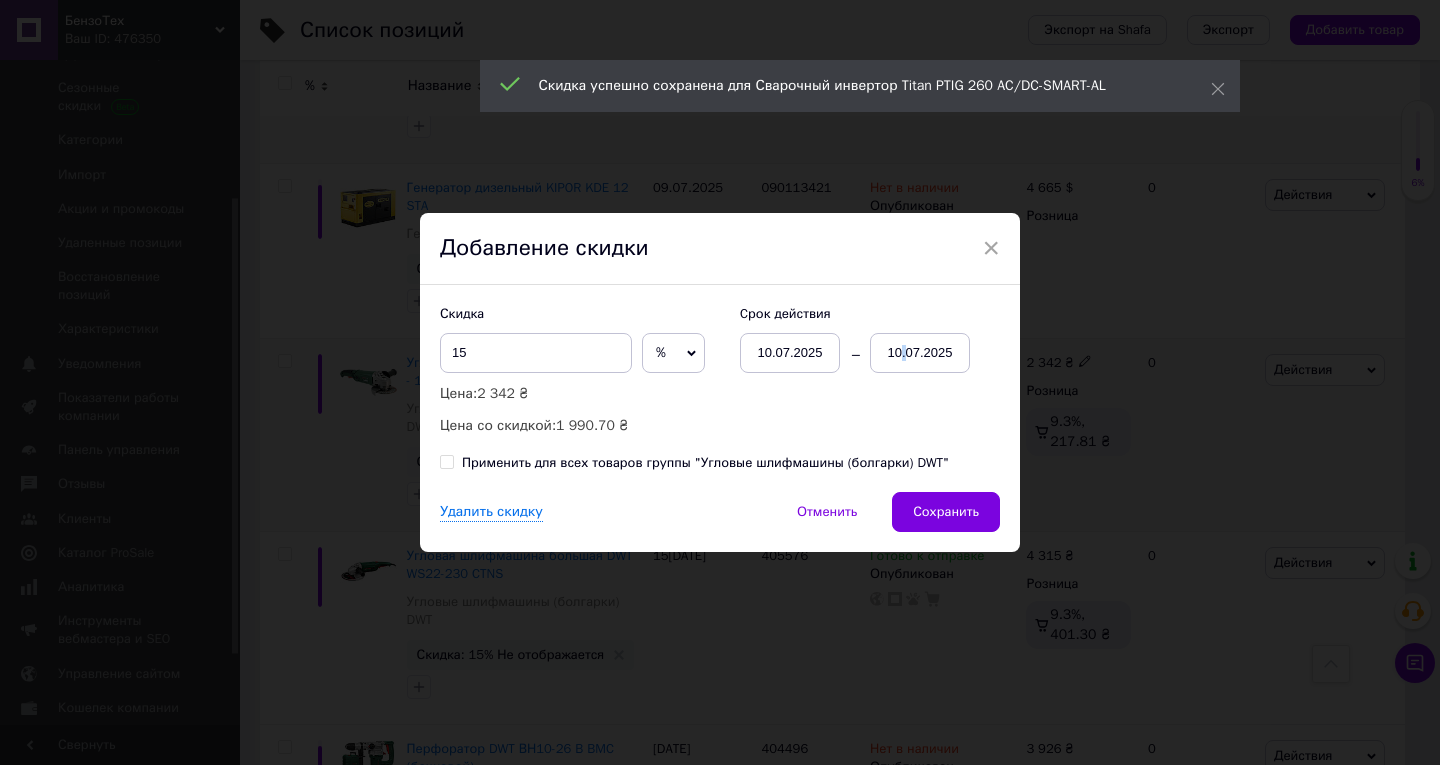 click on "10.07.2025" at bounding box center [920, 353] 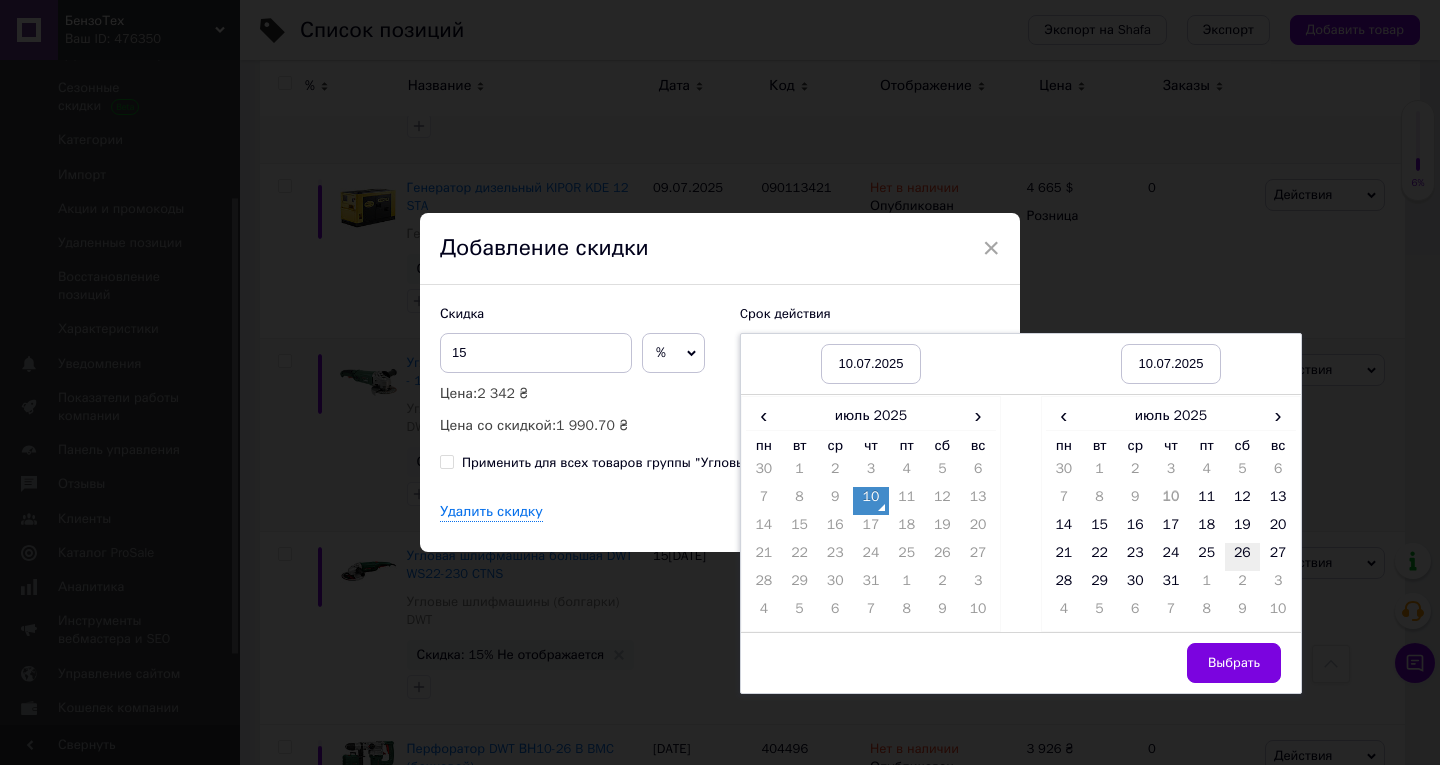 click on "26" at bounding box center (1243, 557) 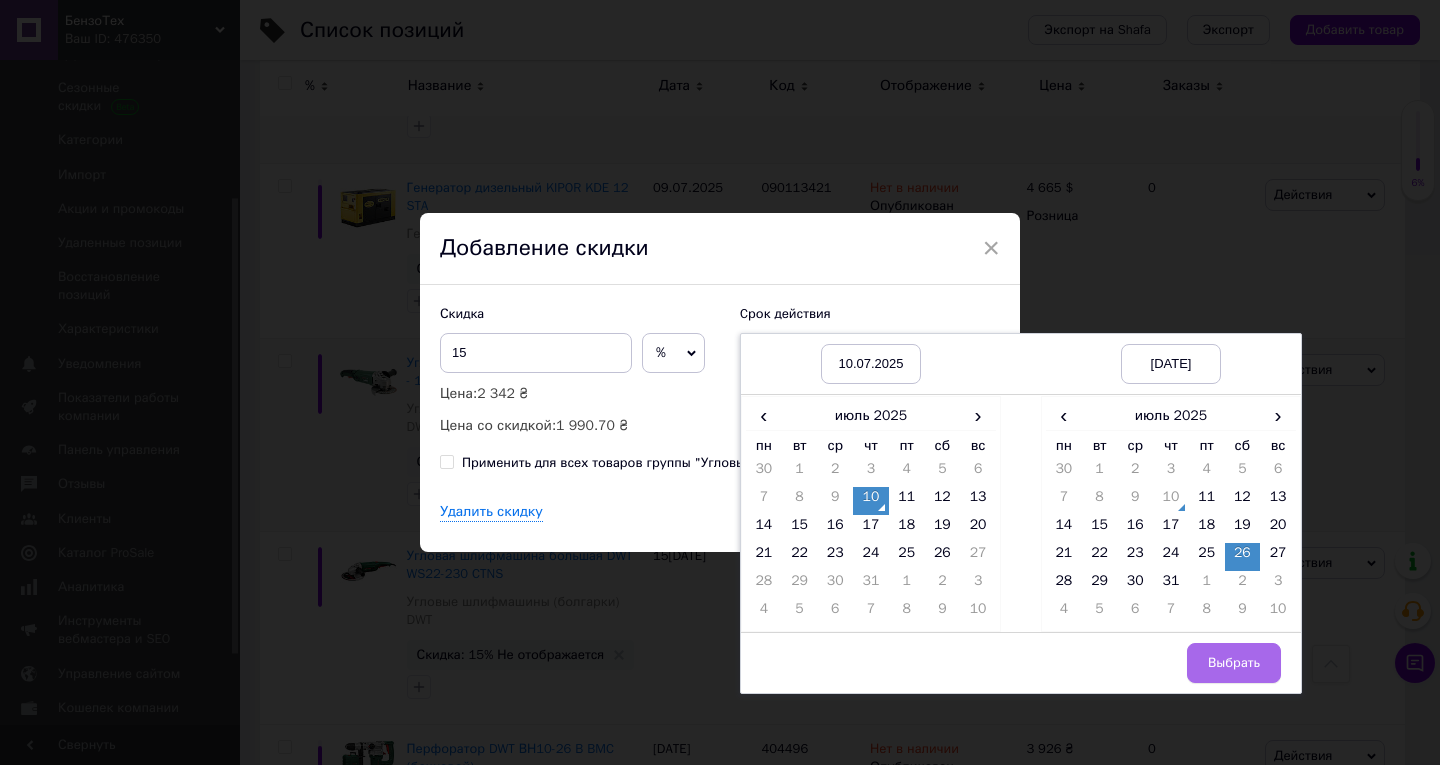 click on "Выбрать" at bounding box center (1234, 663) 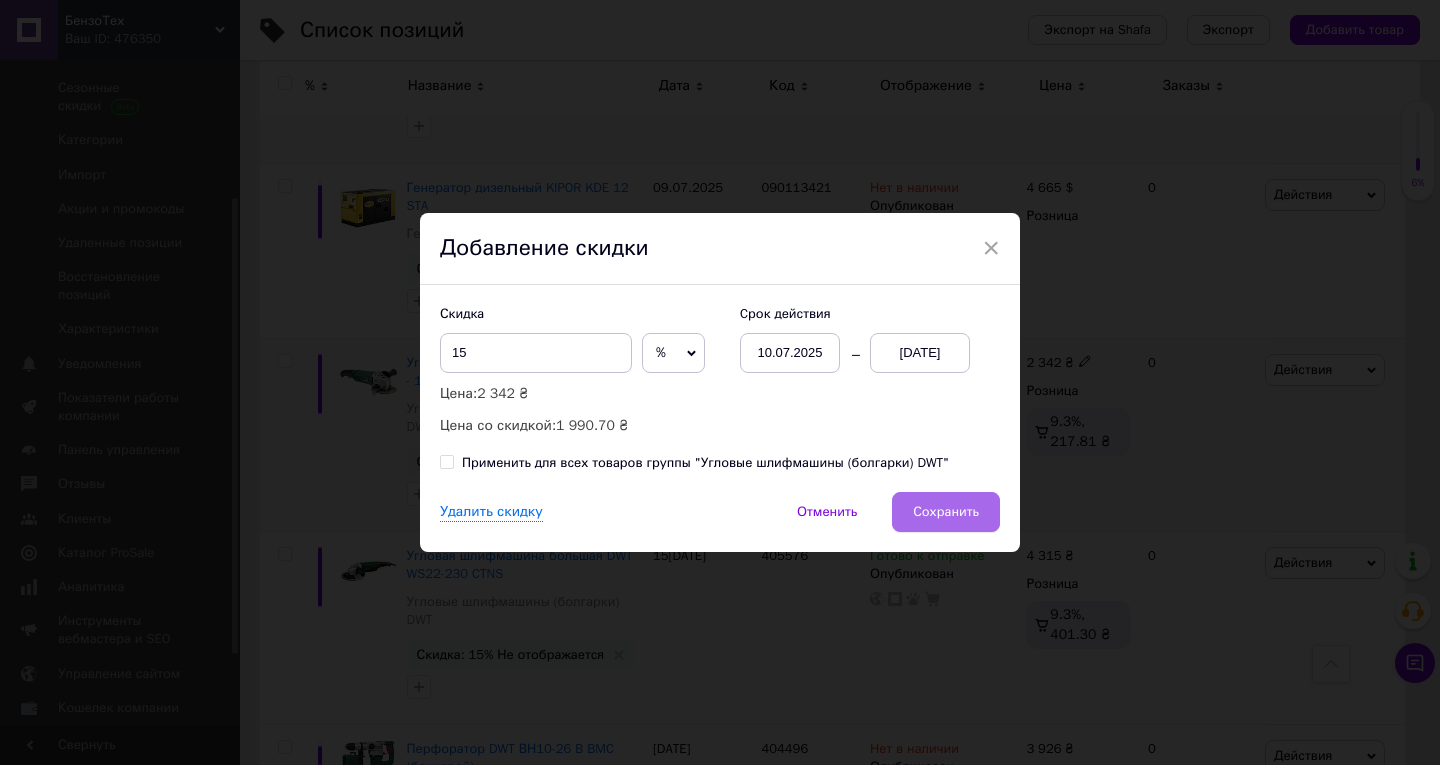 click on "Сохранить" at bounding box center (946, 512) 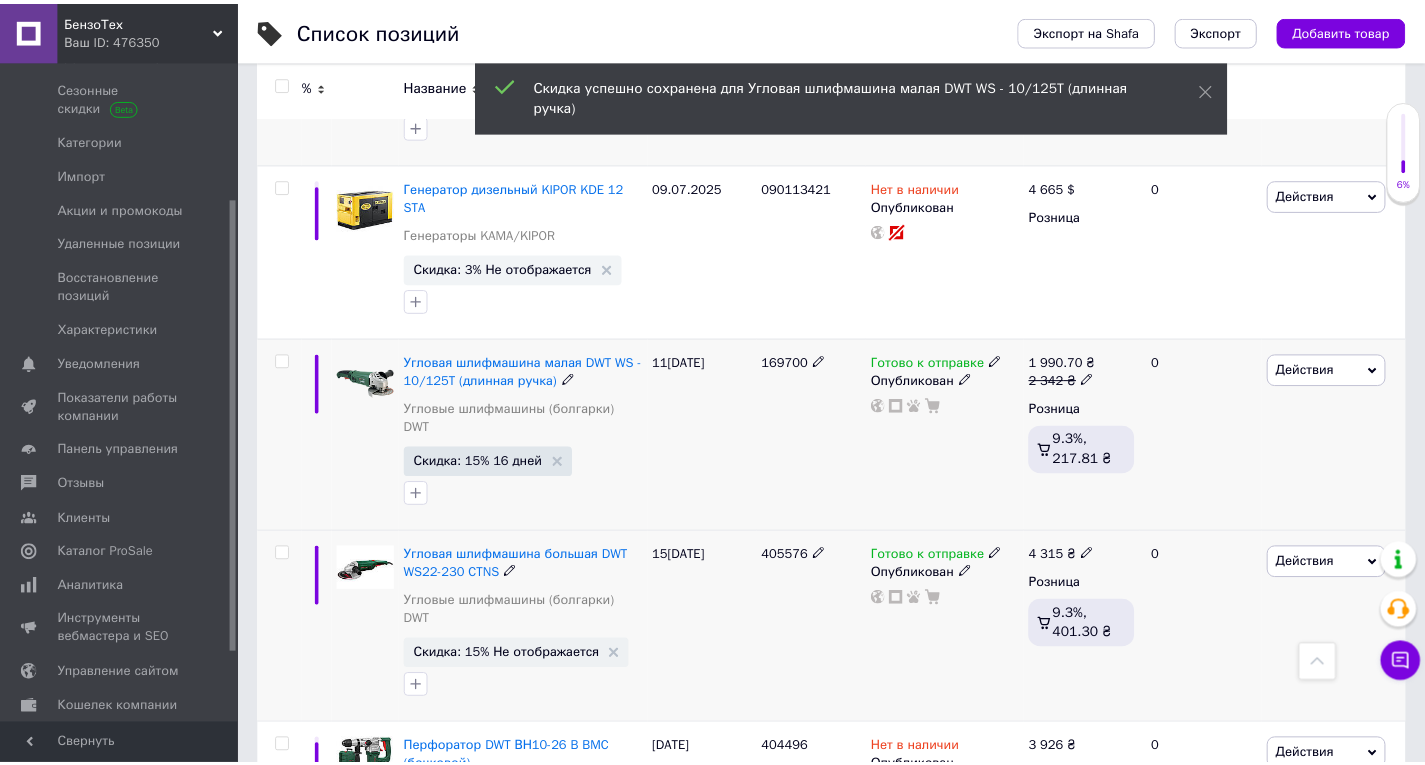 scroll, scrollTop: 0, scrollLeft: 681, axis: horizontal 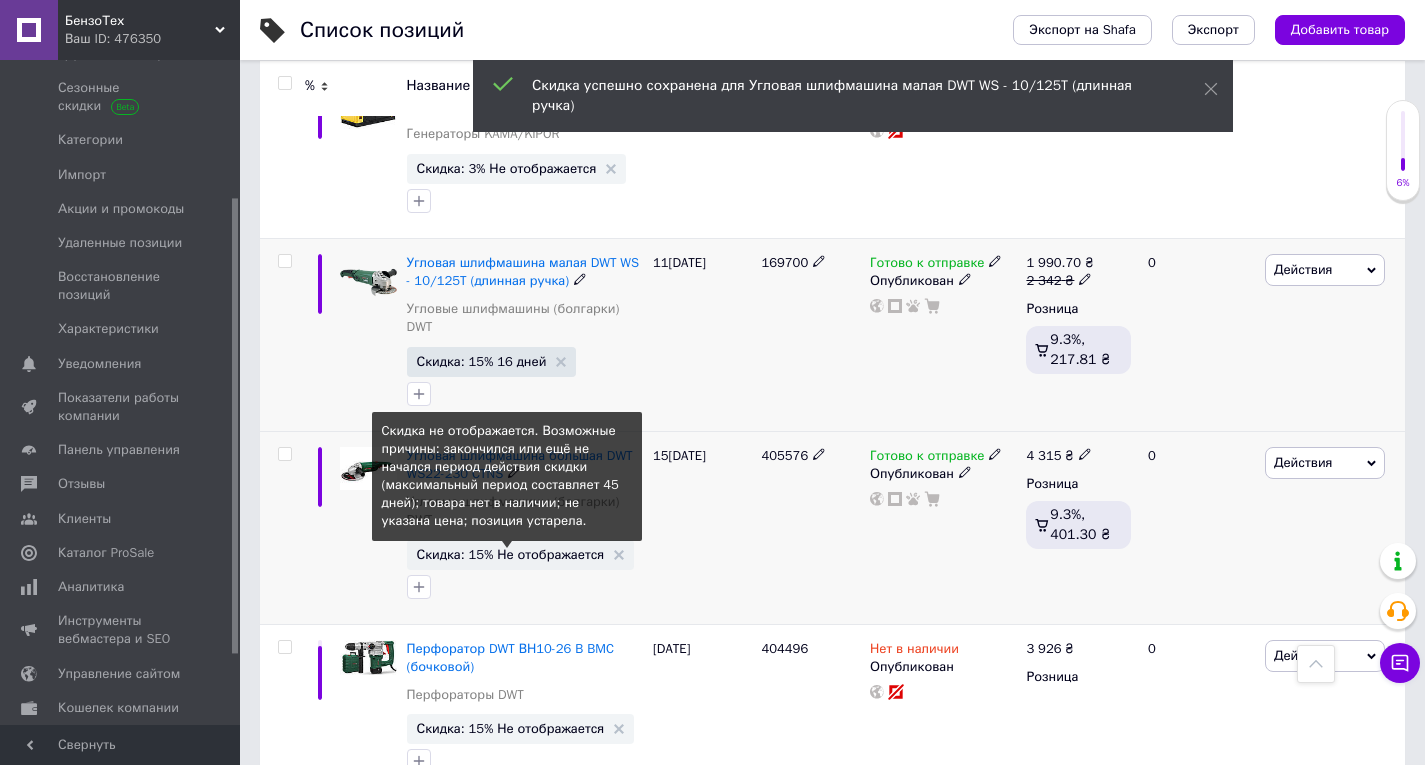 click on "Скидка: 15% Не отображается" at bounding box center [511, 554] 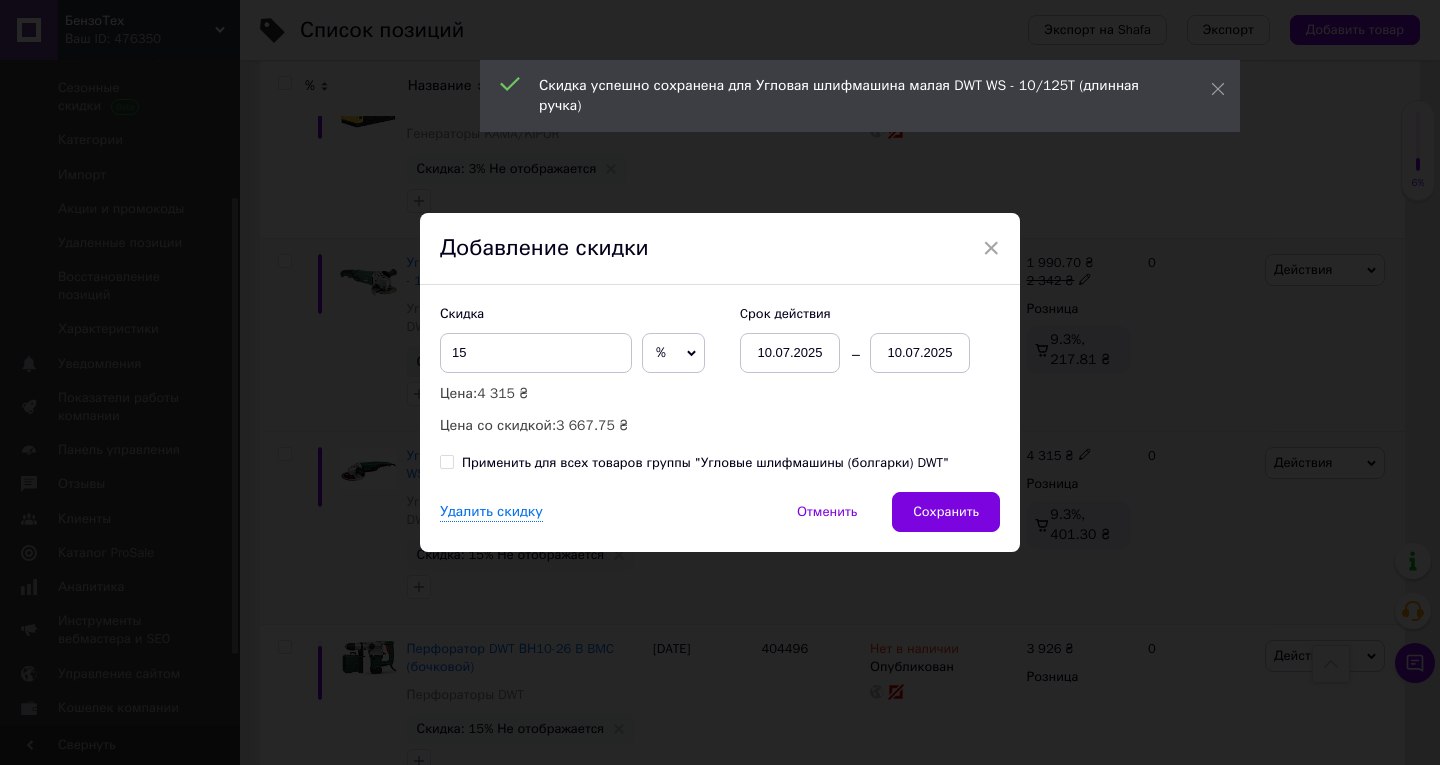 click on "10.07.2025" at bounding box center [920, 353] 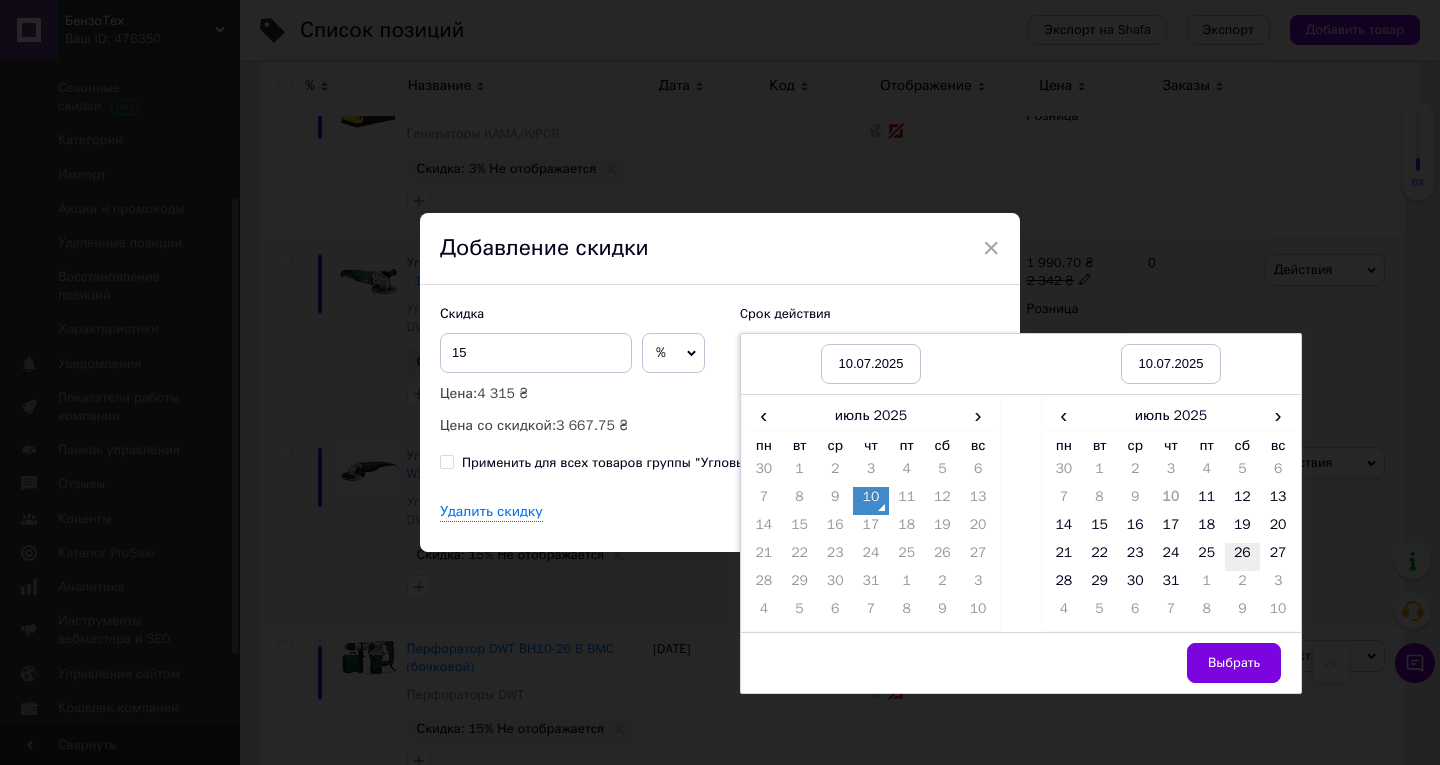 click on "26" at bounding box center [1243, 557] 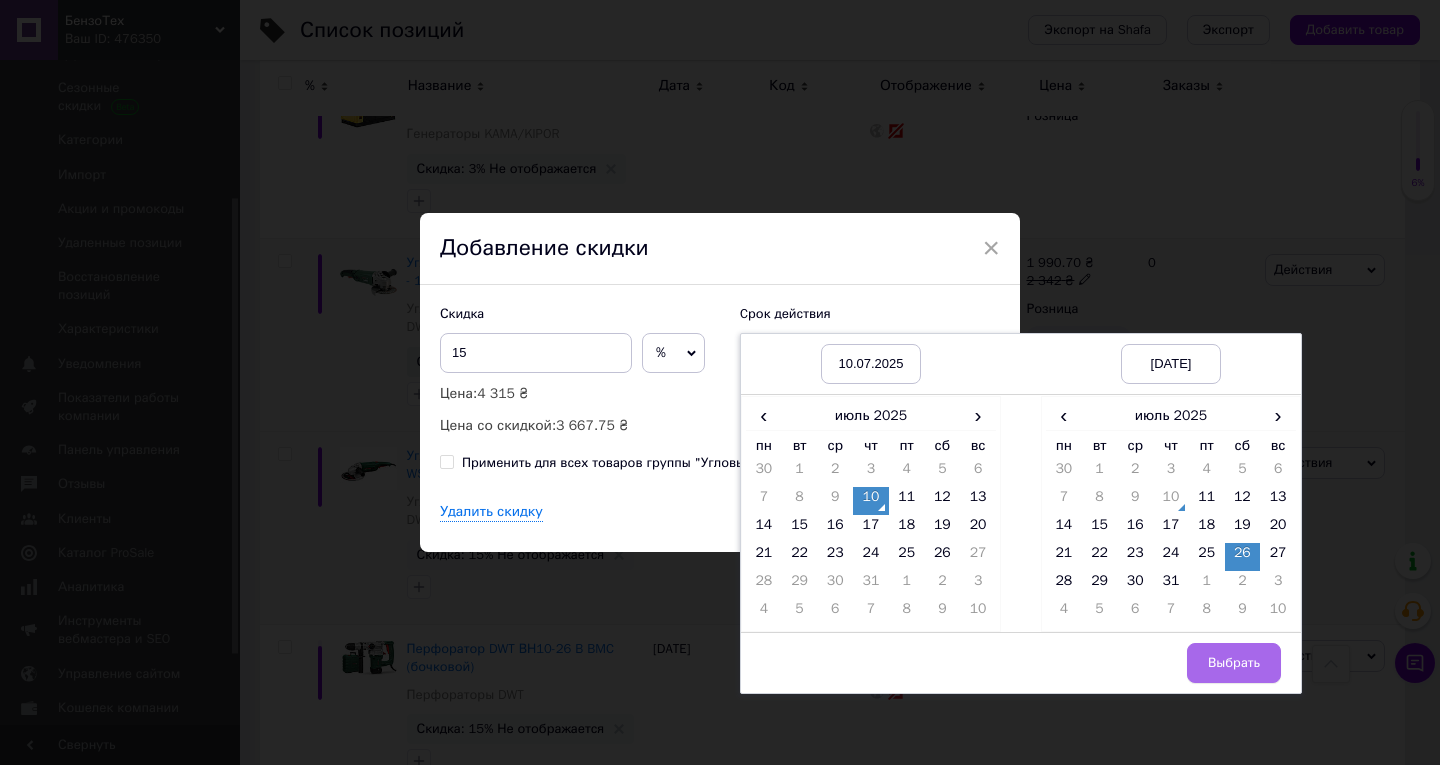 click on "Выбрать" at bounding box center [1234, 663] 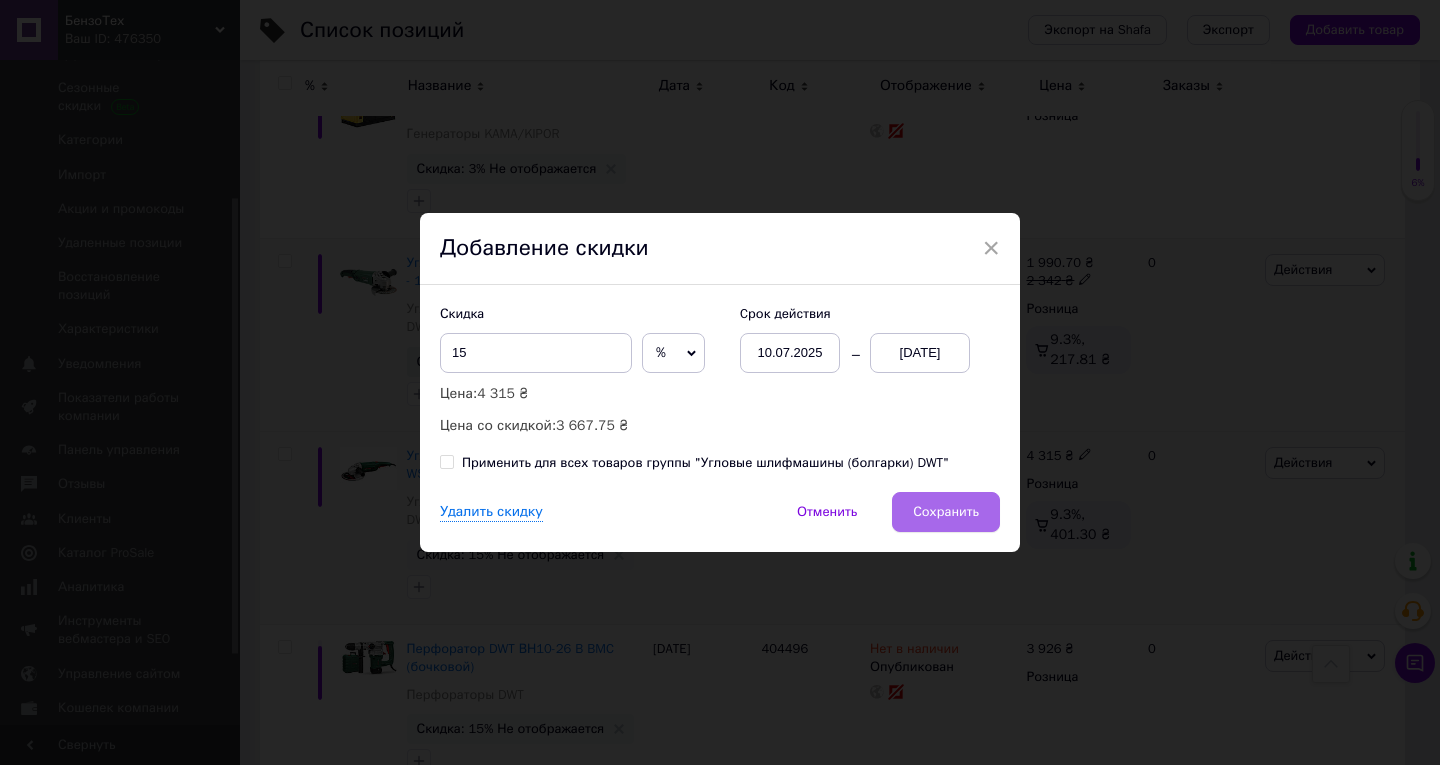 click on "Сохранить" at bounding box center (946, 512) 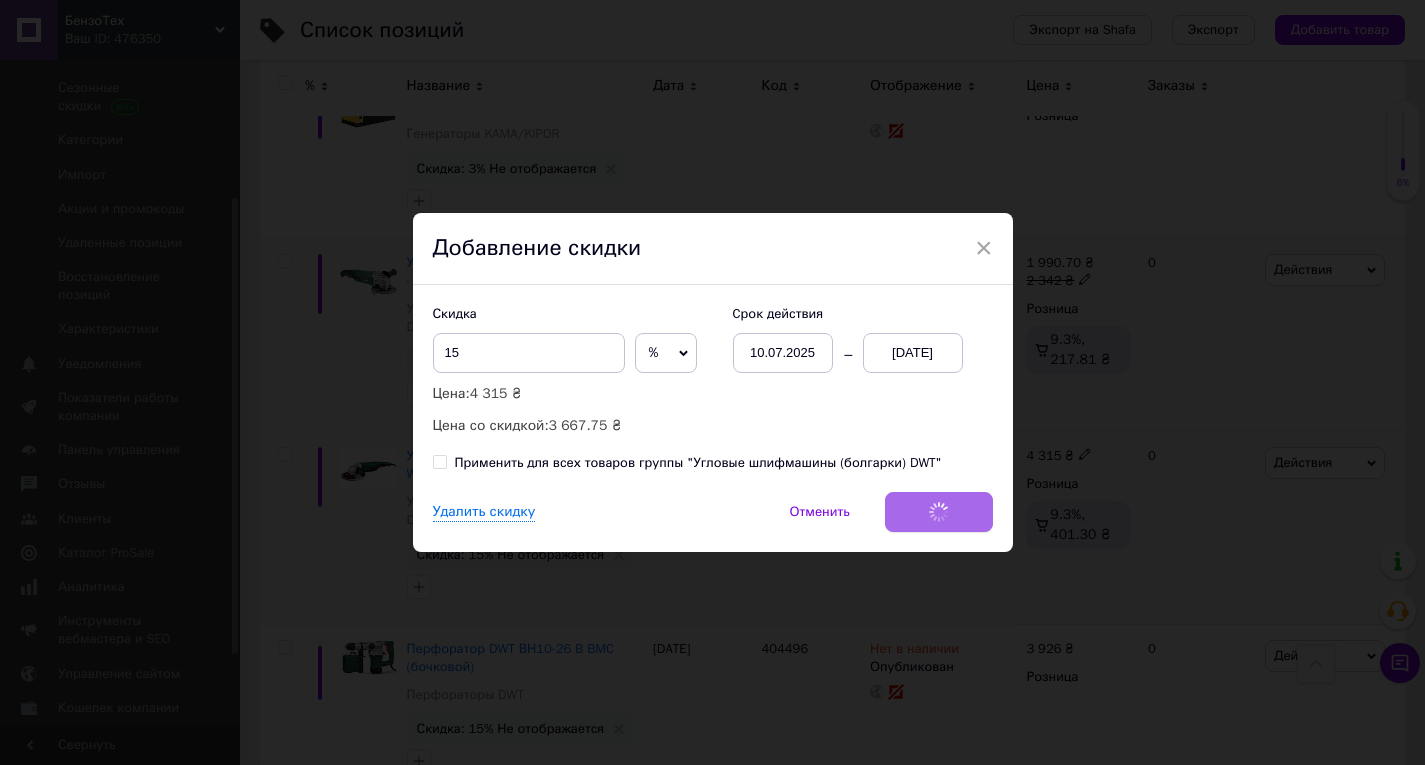 scroll, scrollTop: 0, scrollLeft: 681, axis: horizontal 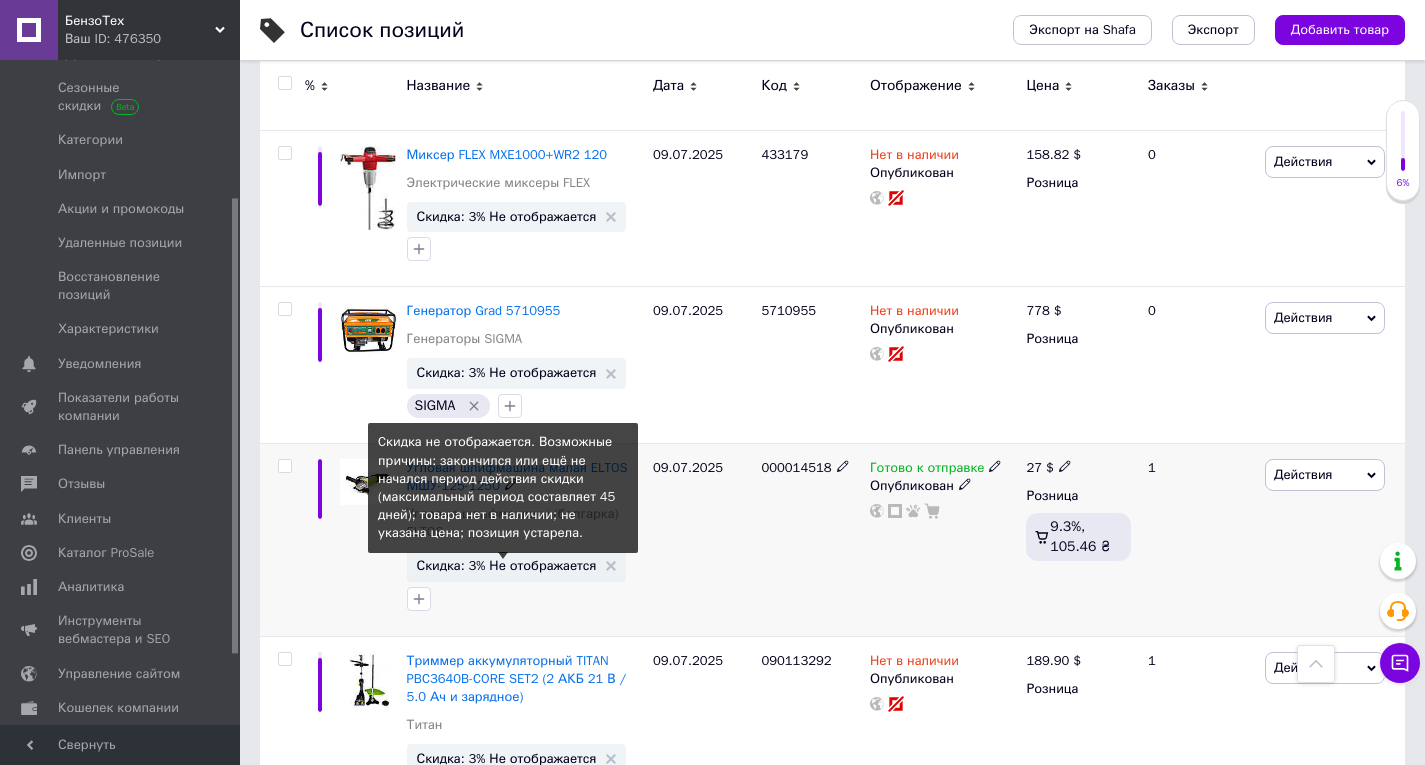 click on "Скидка: 3% Не отображается" at bounding box center (507, 565) 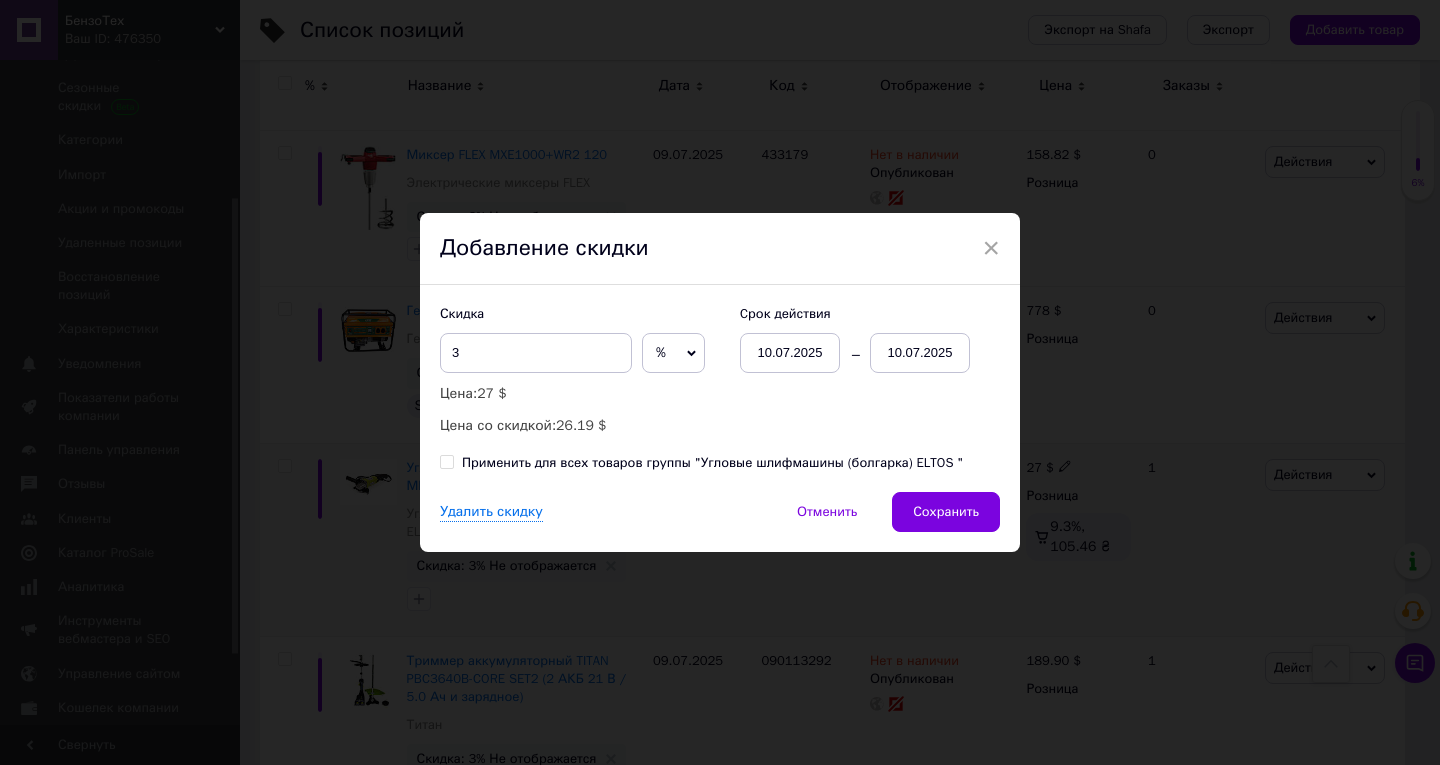 click on "10.07.2025" at bounding box center [920, 353] 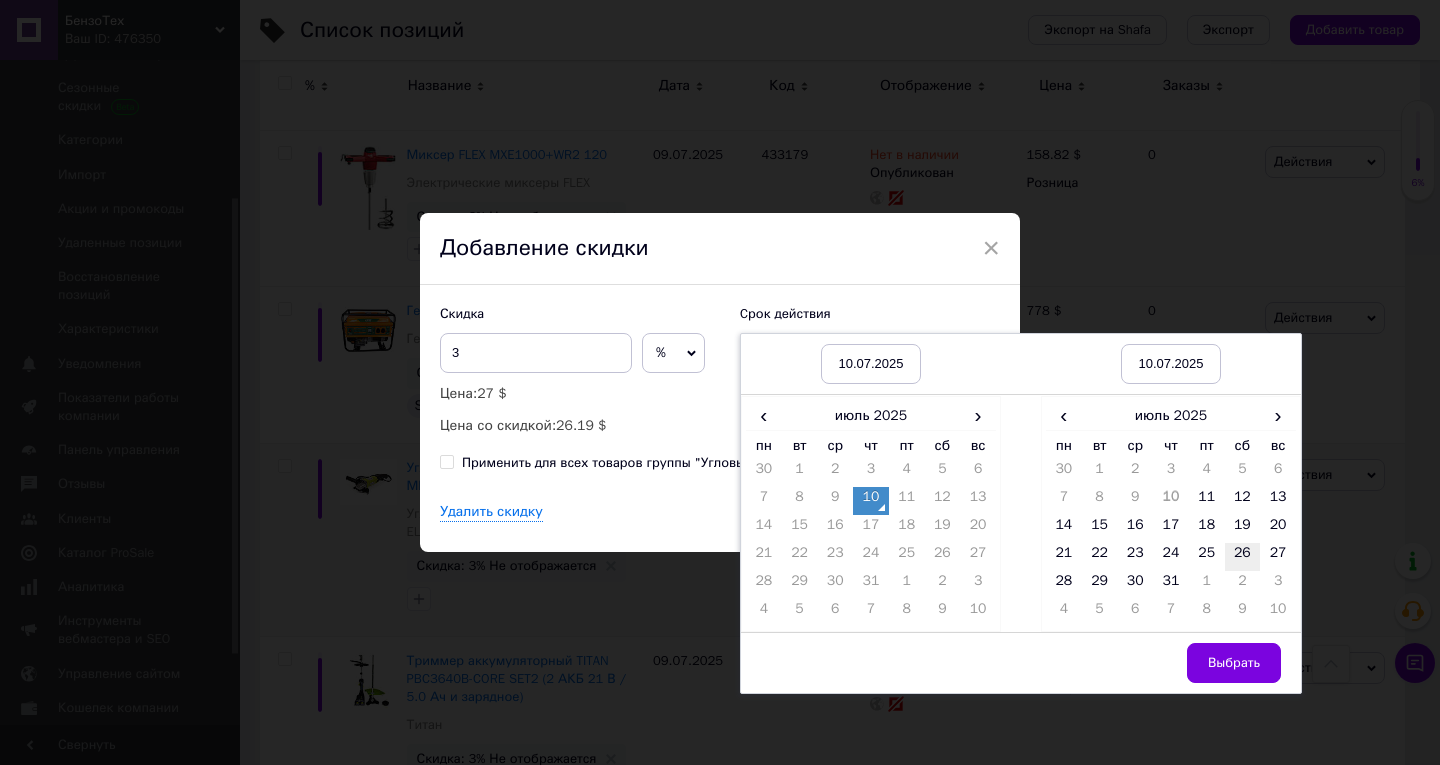 click on "26" at bounding box center (1243, 557) 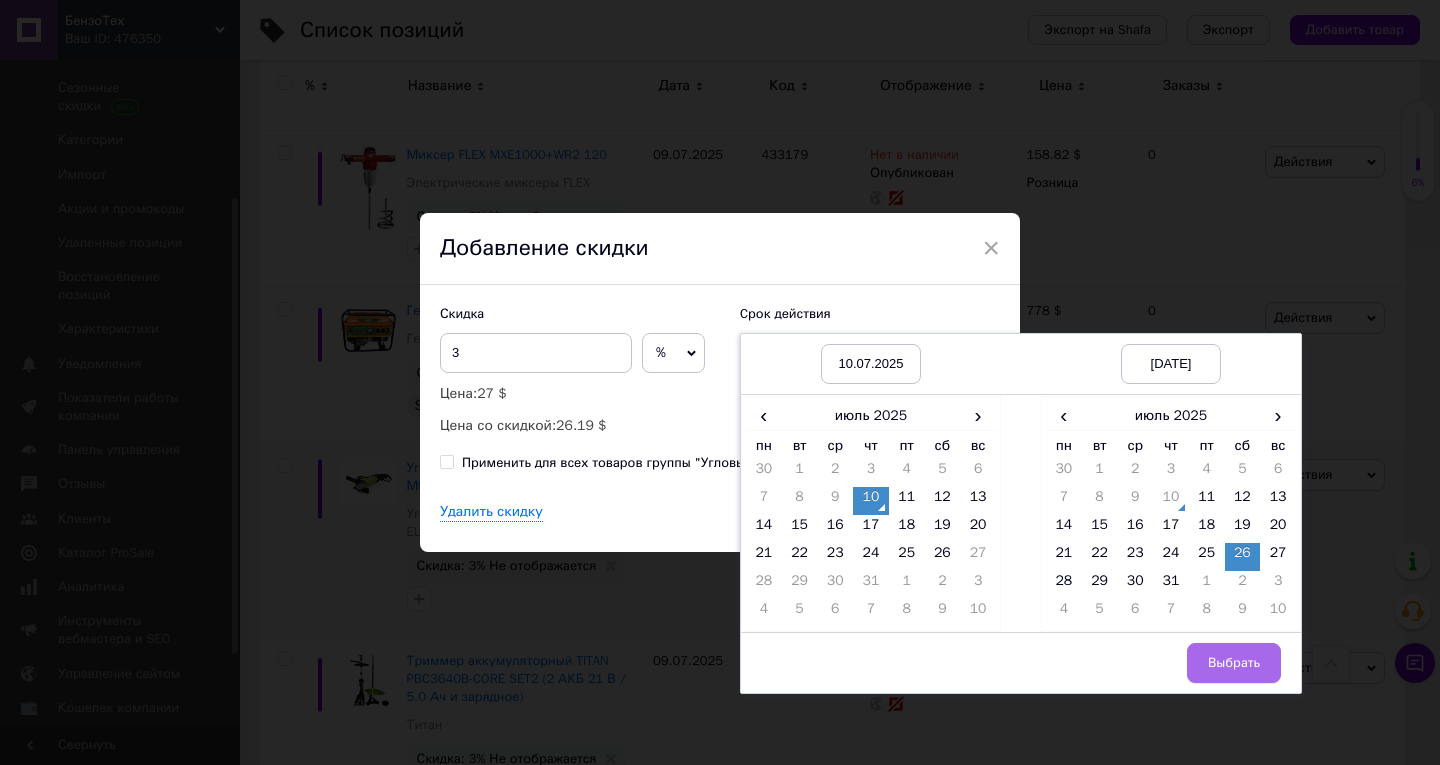 click on "Выбрать" at bounding box center (1234, 663) 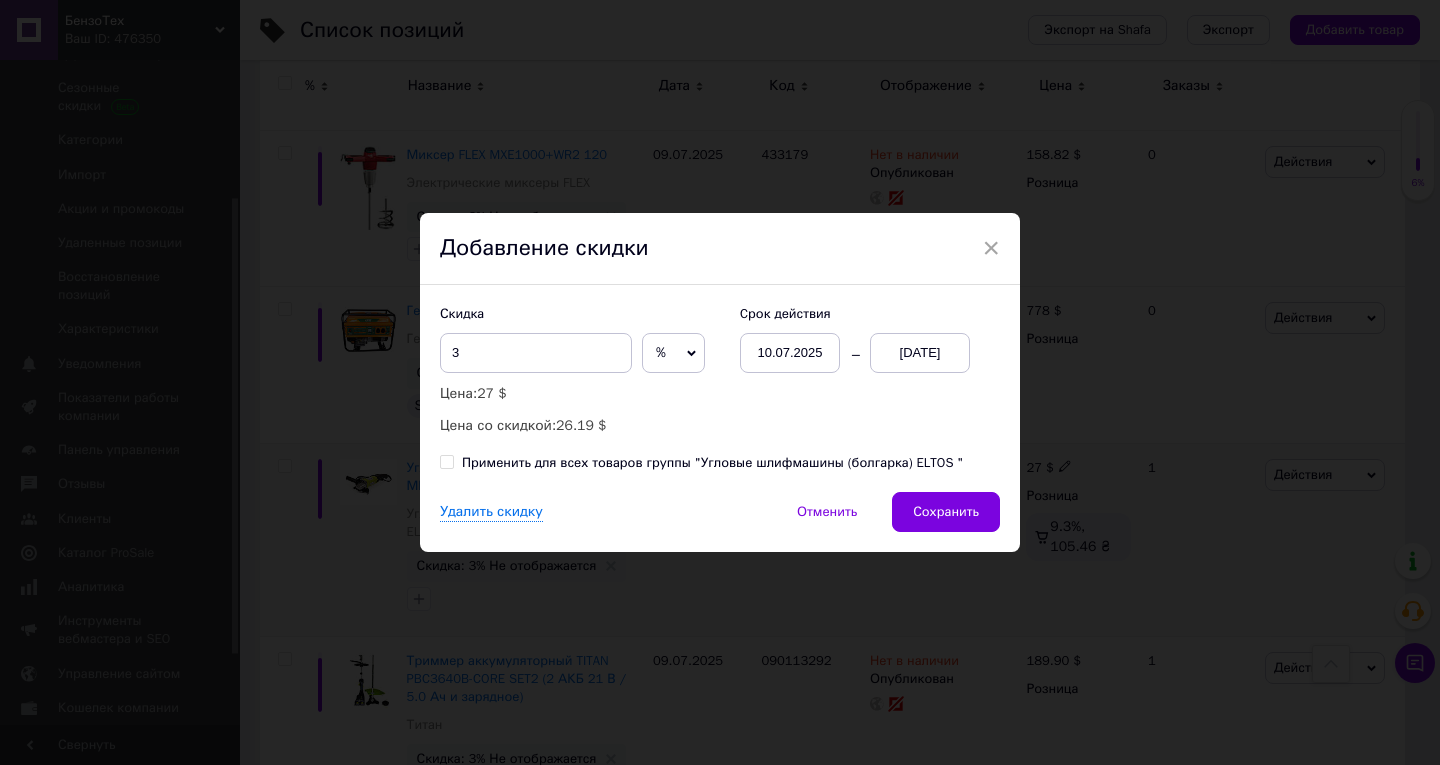click on "Сохранить" at bounding box center [946, 512] 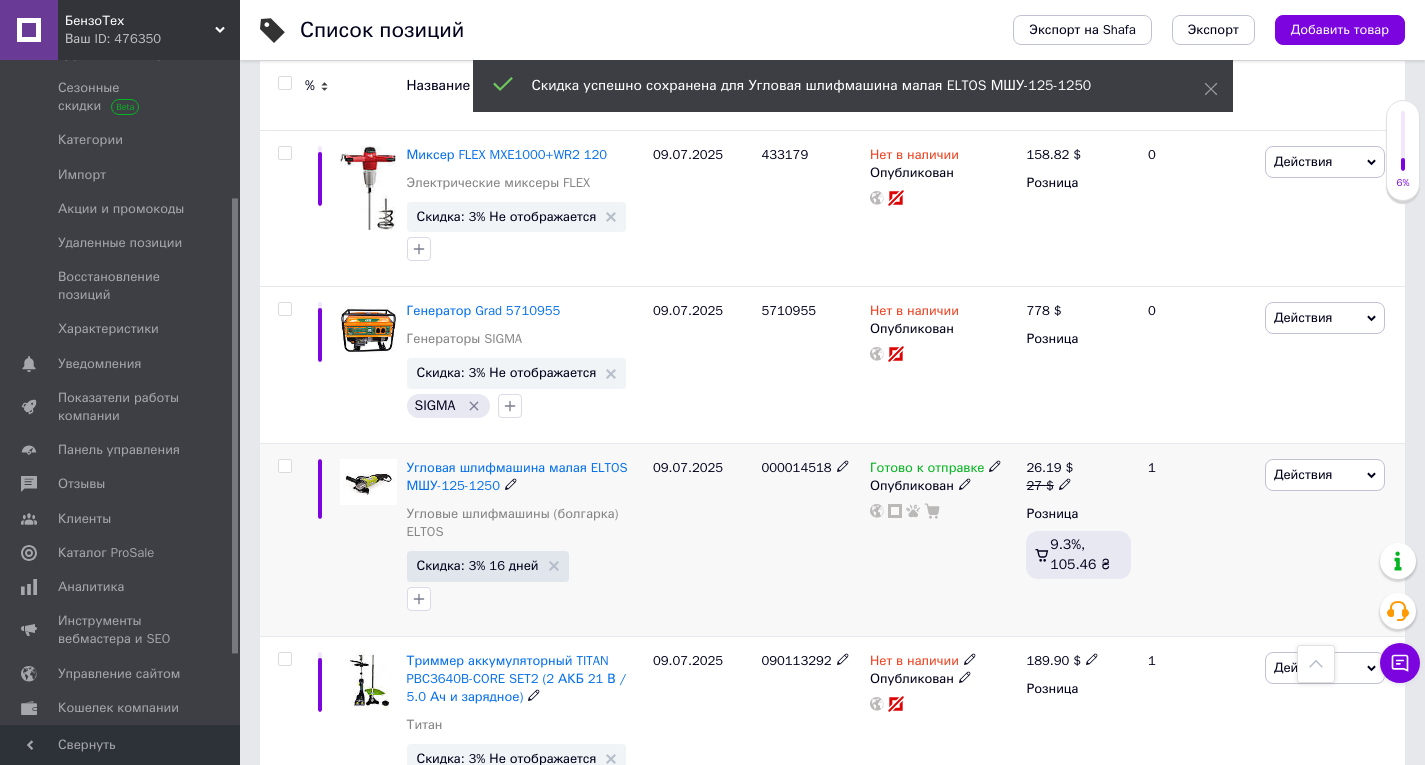 scroll, scrollTop: 0, scrollLeft: 681, axis: horizontal 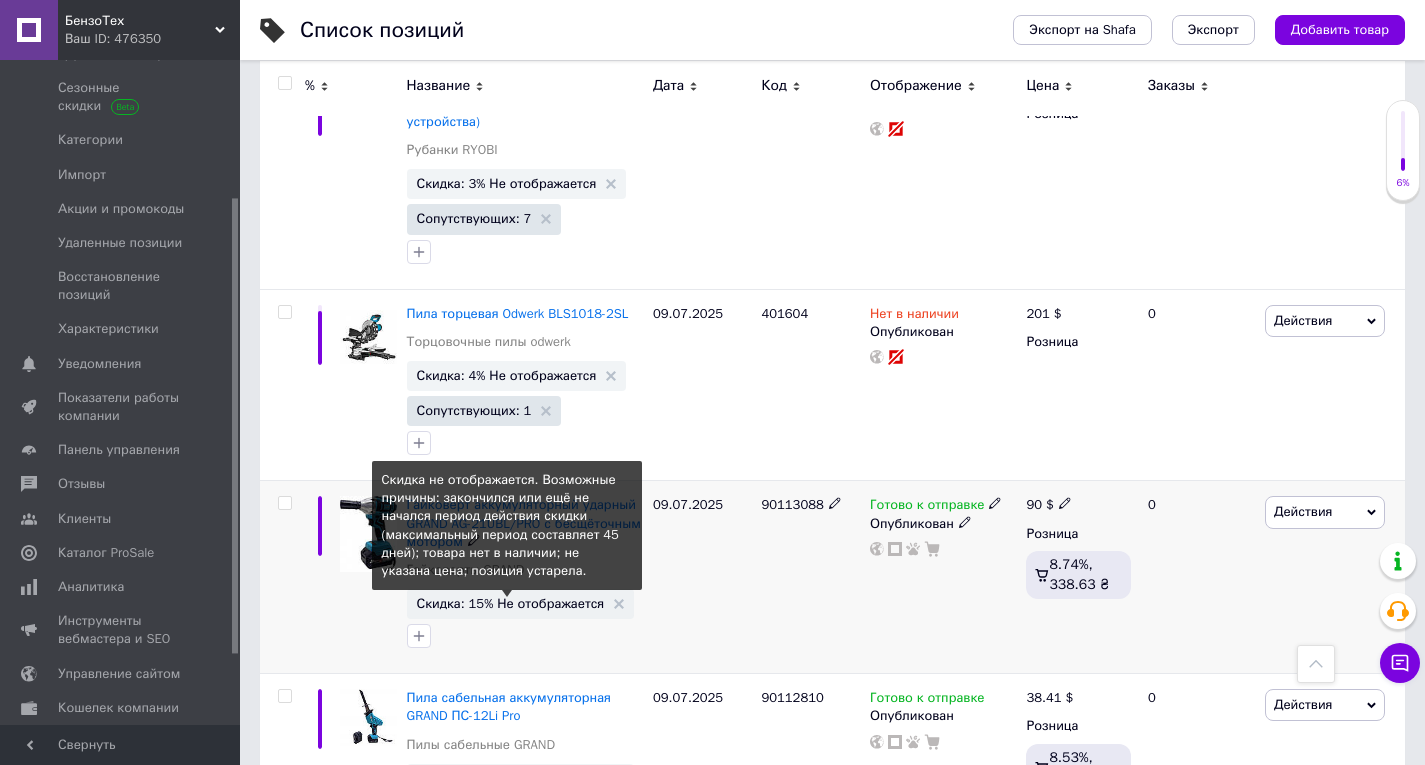 click on "Скидка: 15% Не отображается" at bounding box center (511, 603) 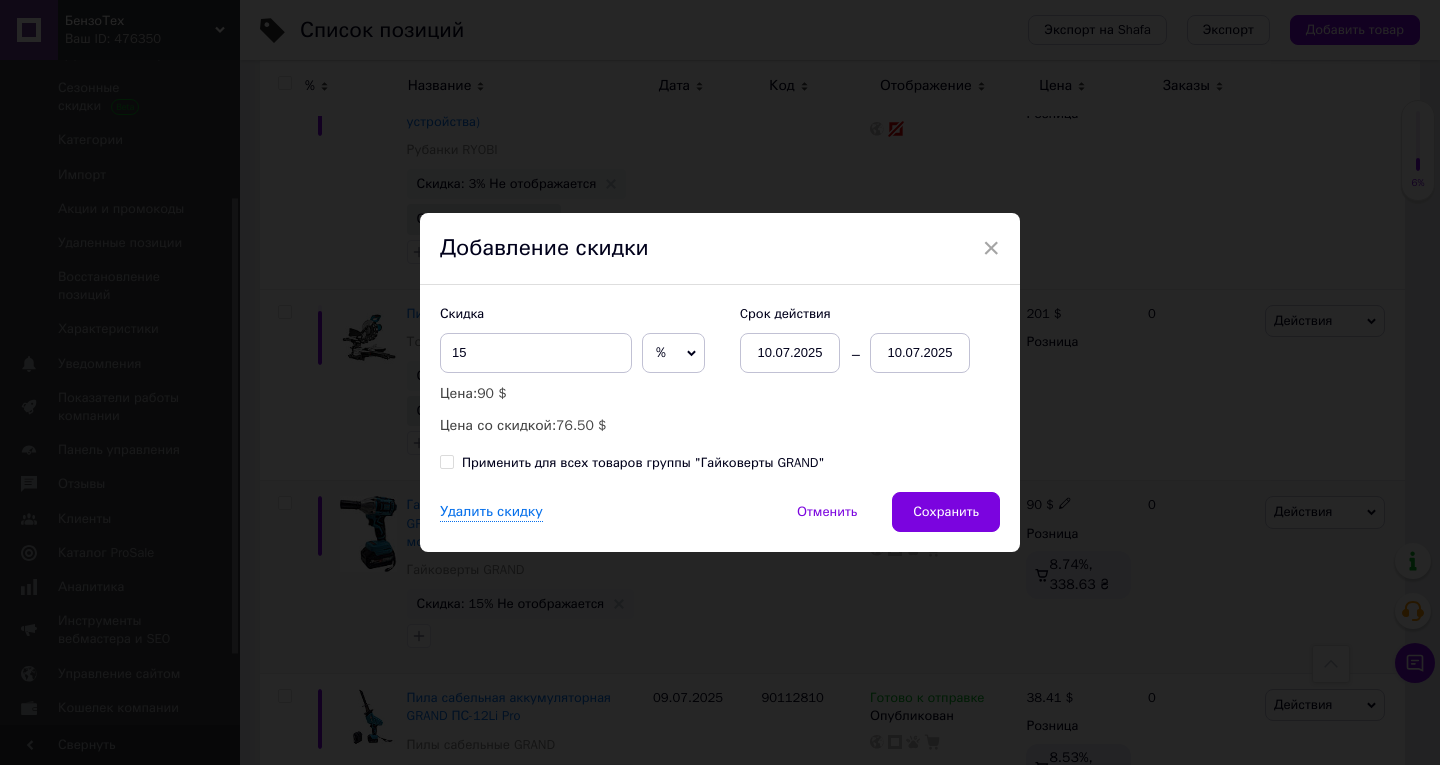 click on "10.07.2025" at bounding box center (920, 353) 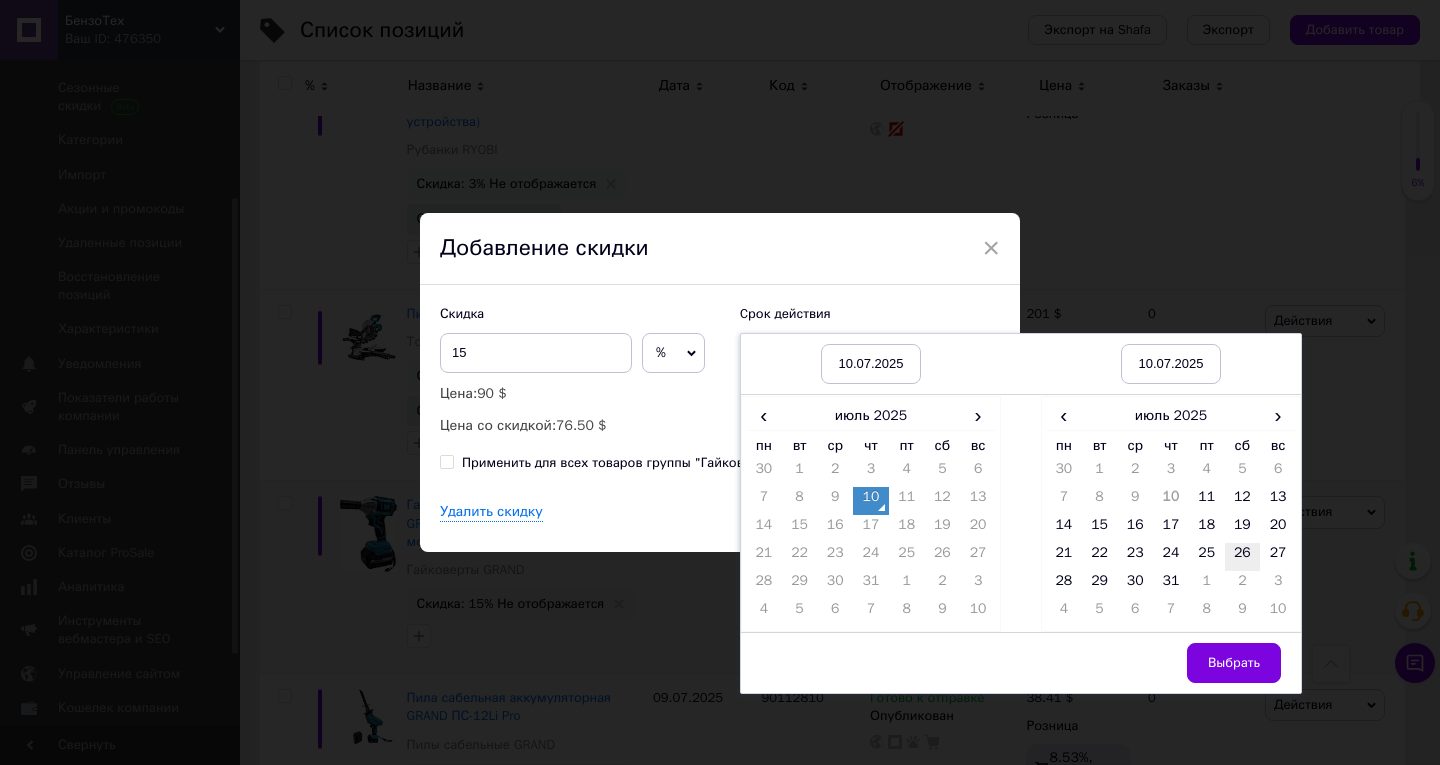 click on "26" at bounding box center [1243, 557] 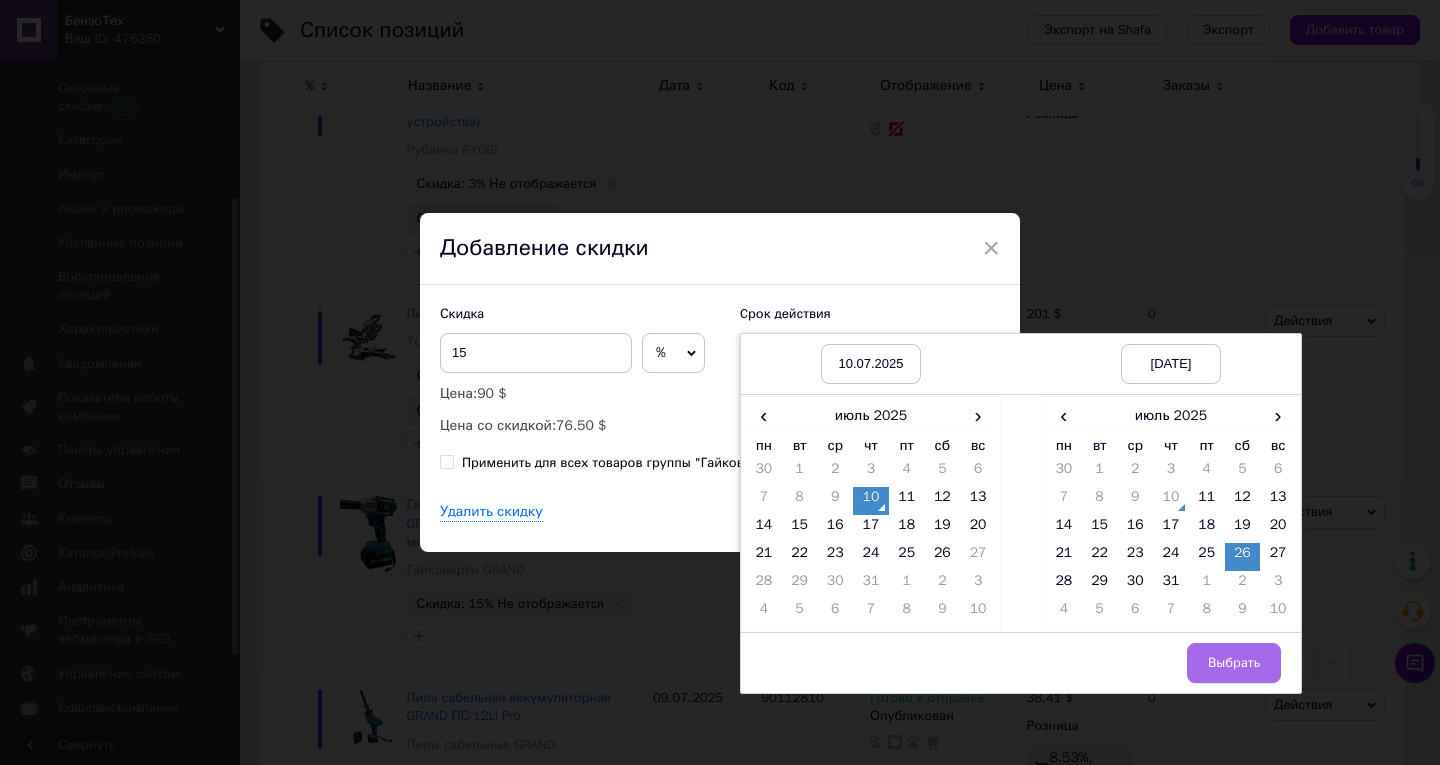click on "Выбрать" at bounding box center [1234, 663] 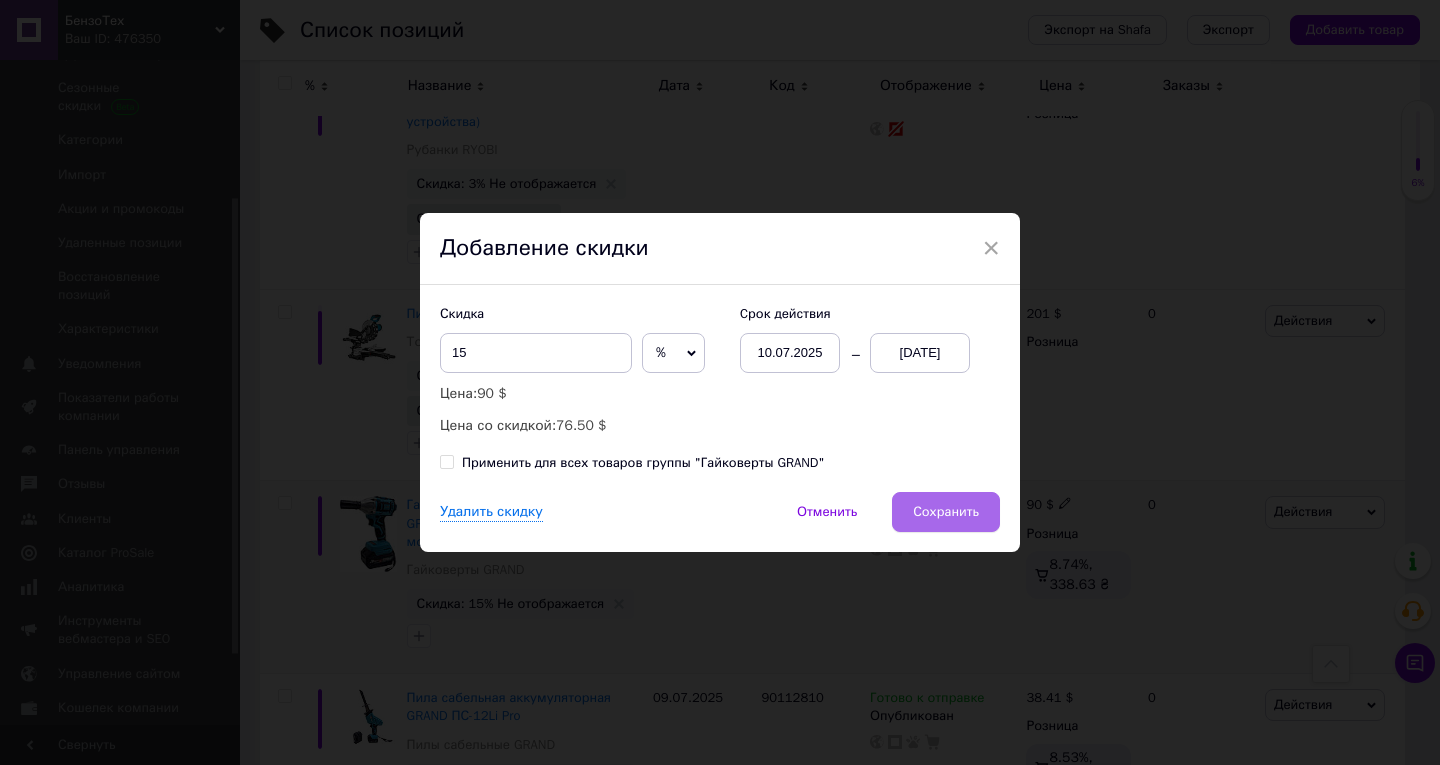 click on "Сохранить" at bounding box center (946, 512) 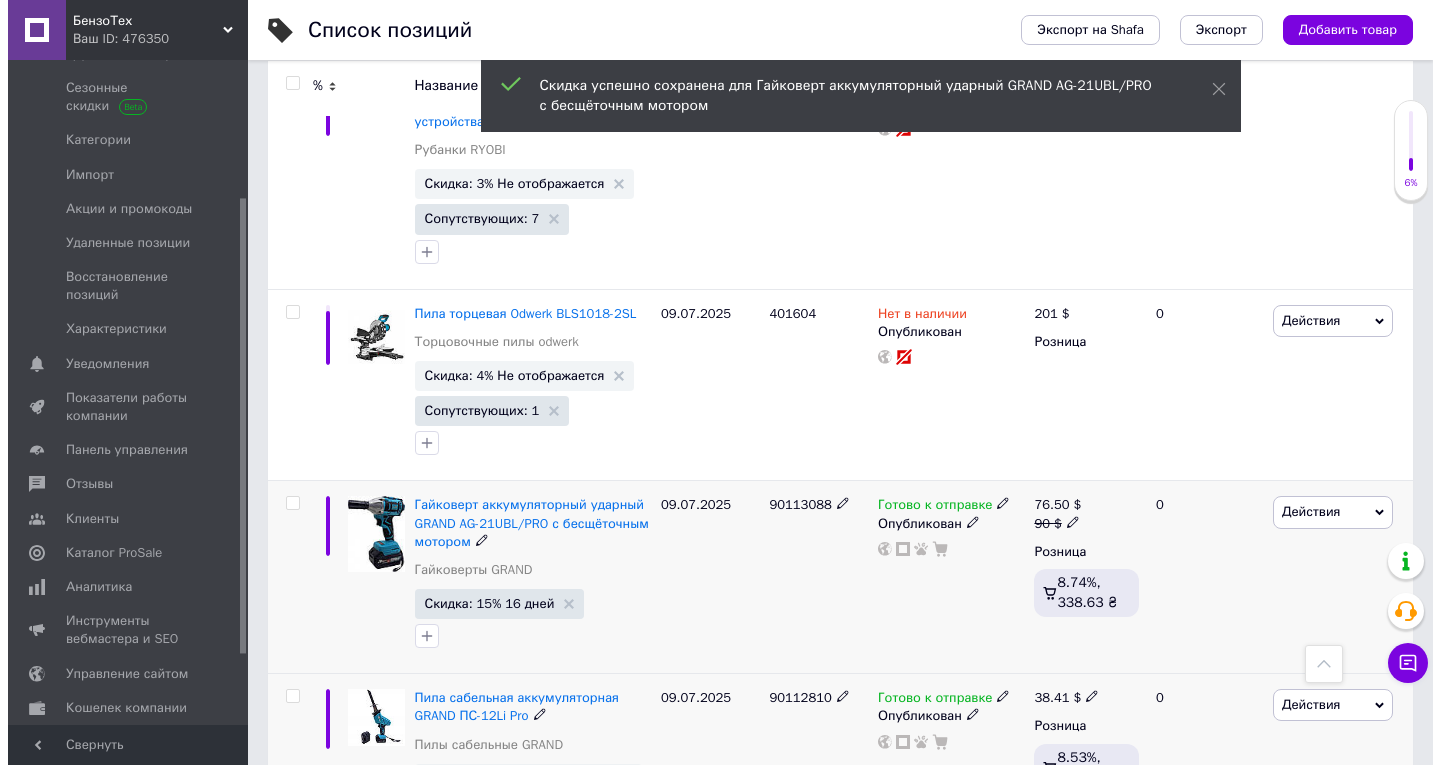 scroll, scrollTop: 0, scrollLeft: 681, axis: horizontal 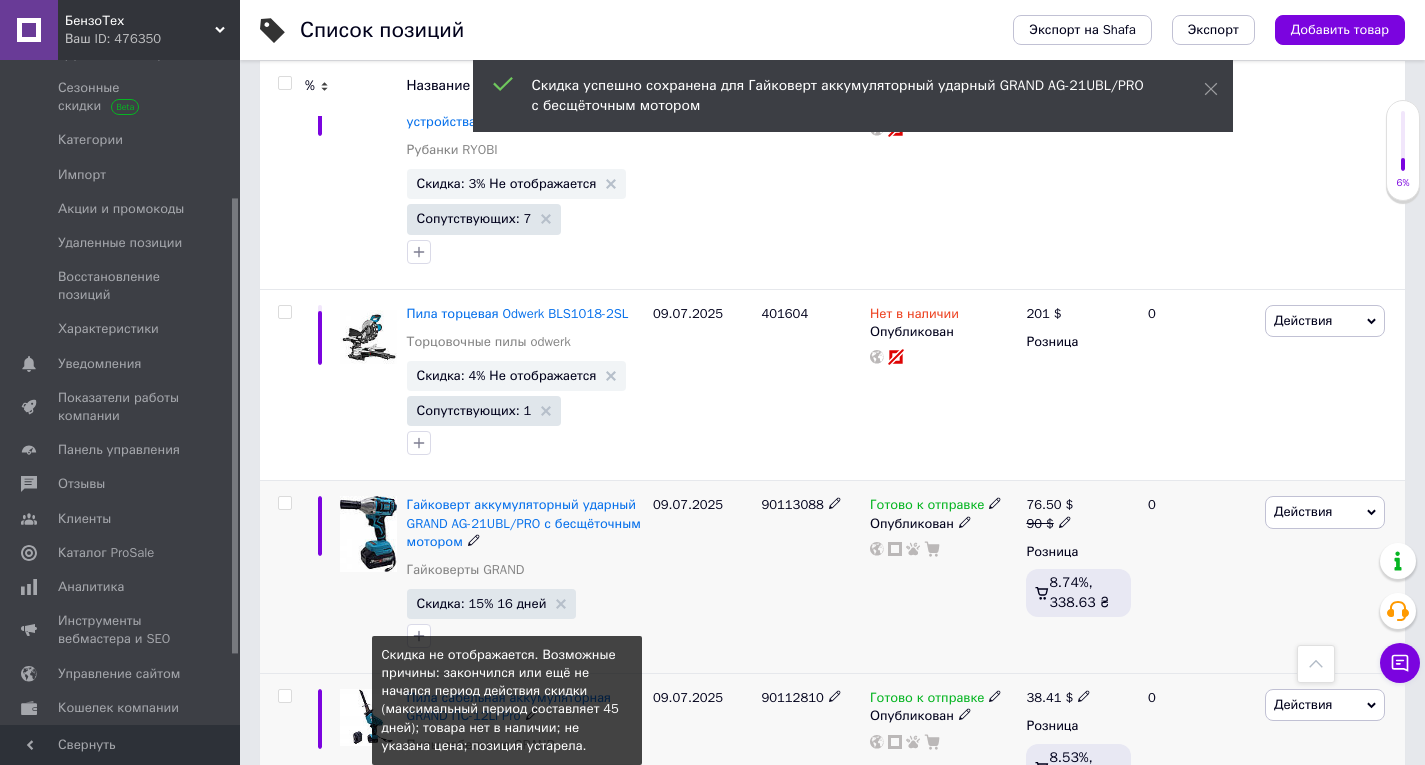 click on "Скидка: 11% Не отображается" at bounding box center [511, 778] 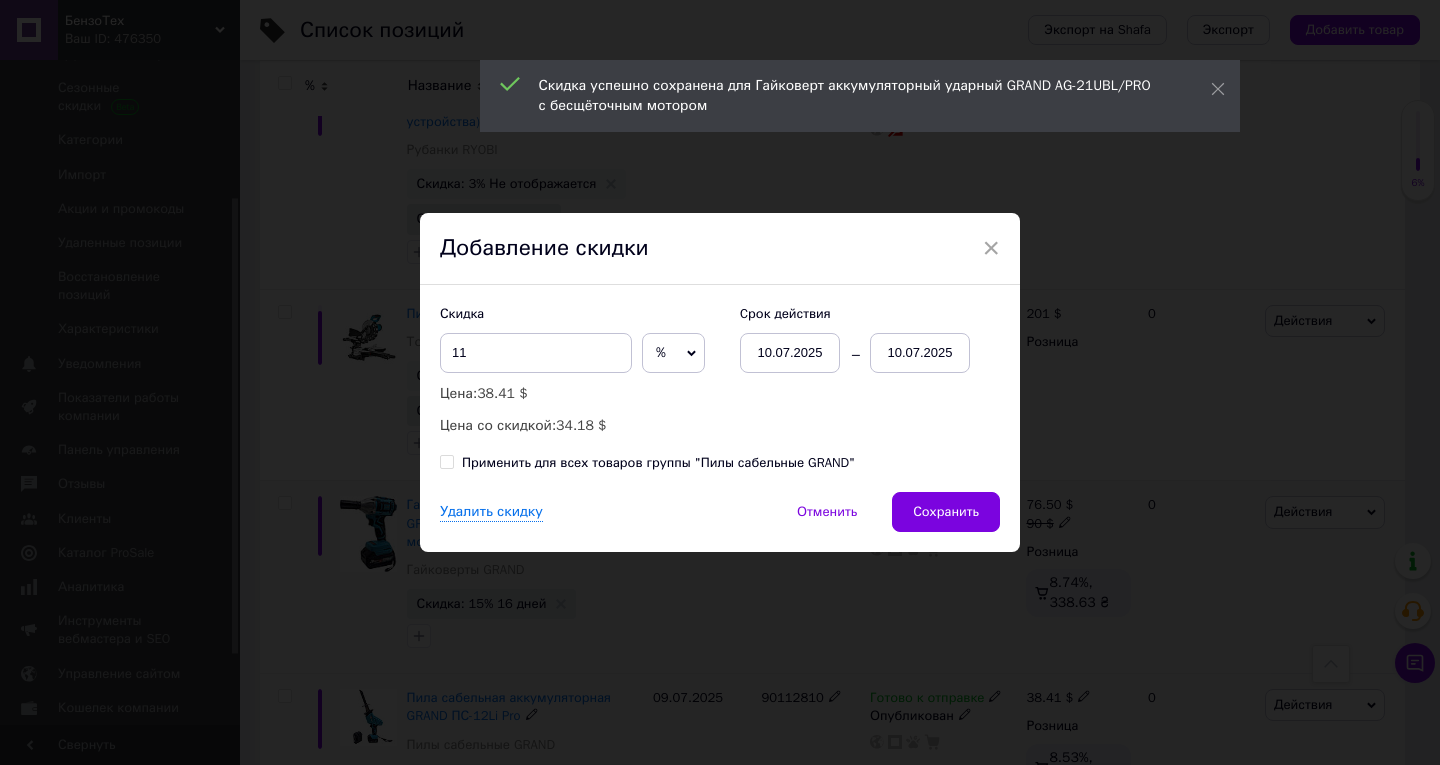 click on "10.07.2025" at bounding box center (920, 353) 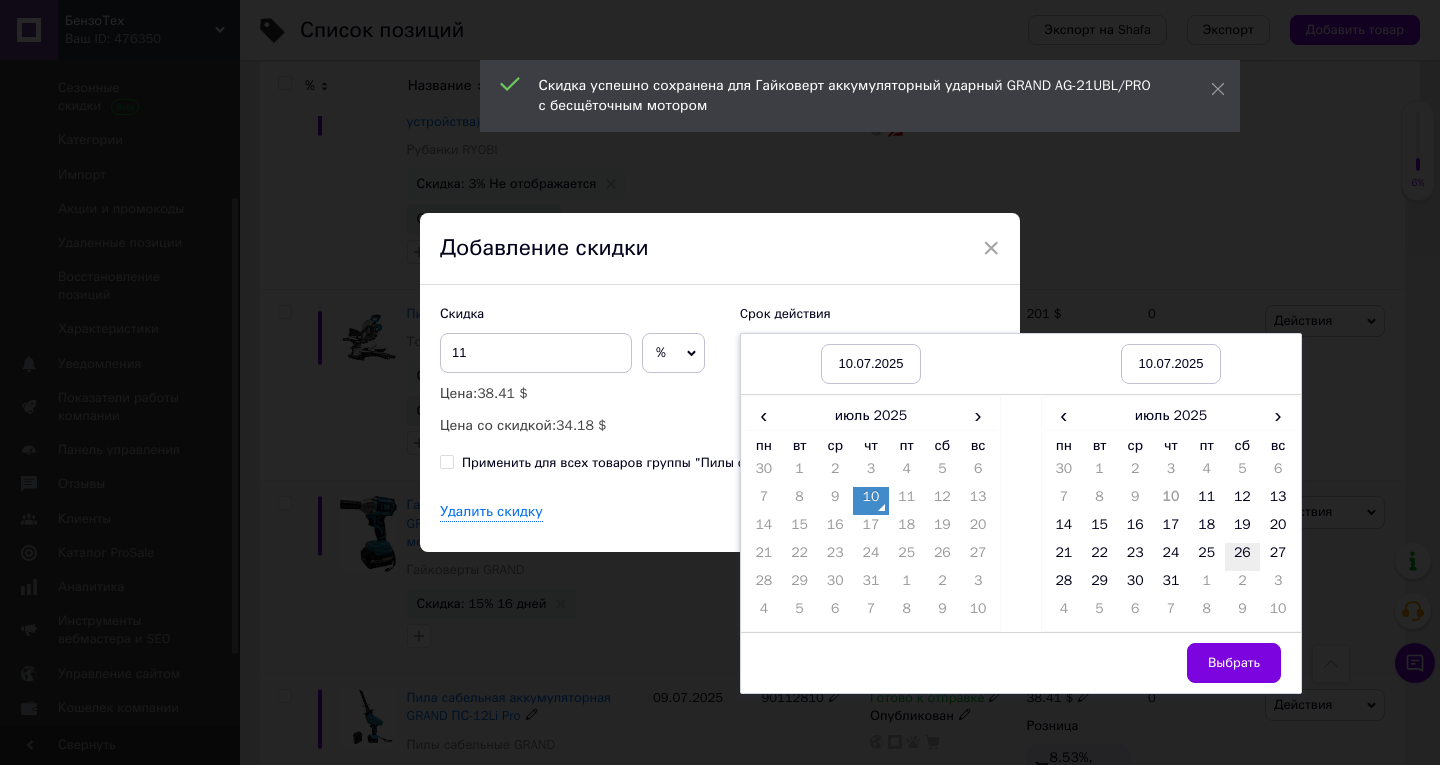click on "26" at bounding box center [1243, 557] 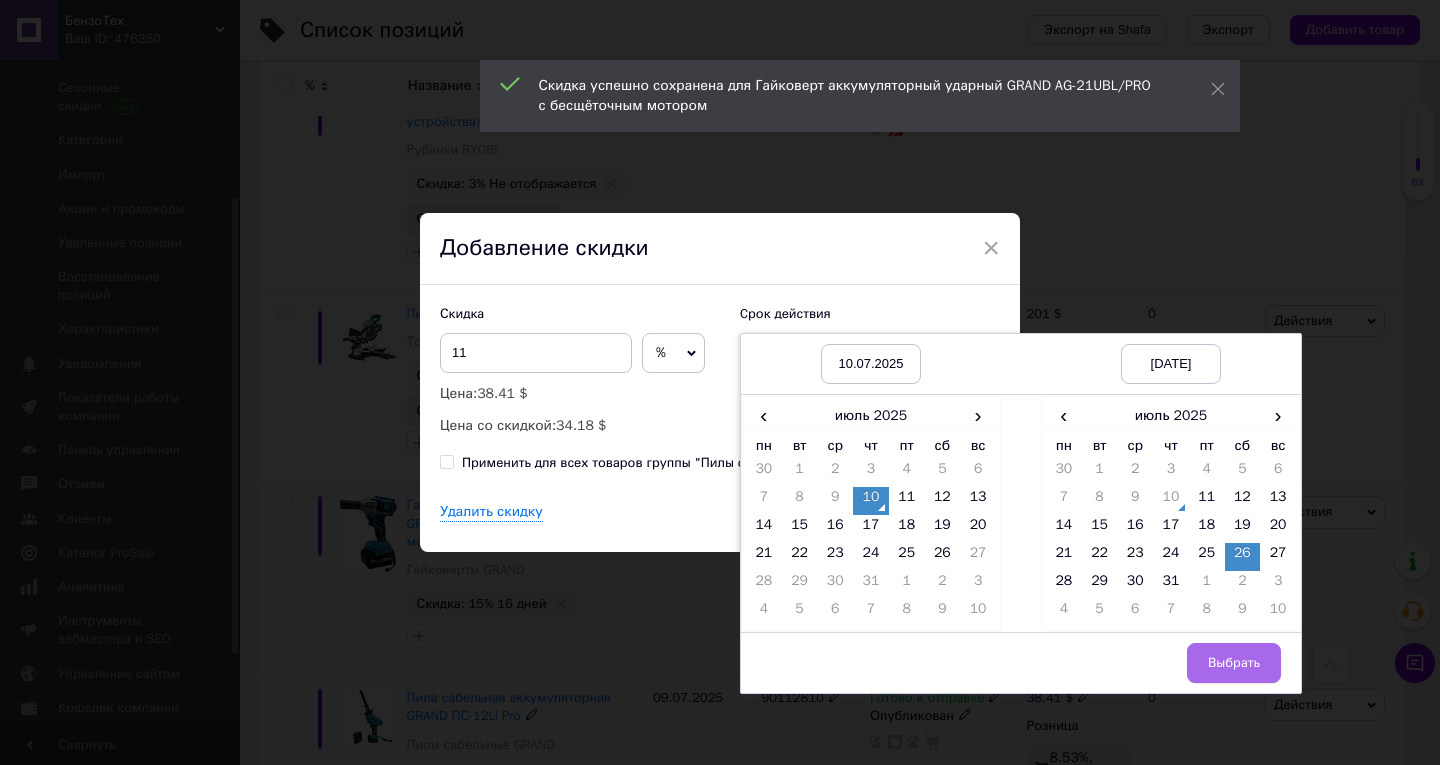 click on "Выбрать" at bounding box center (1234, 663) 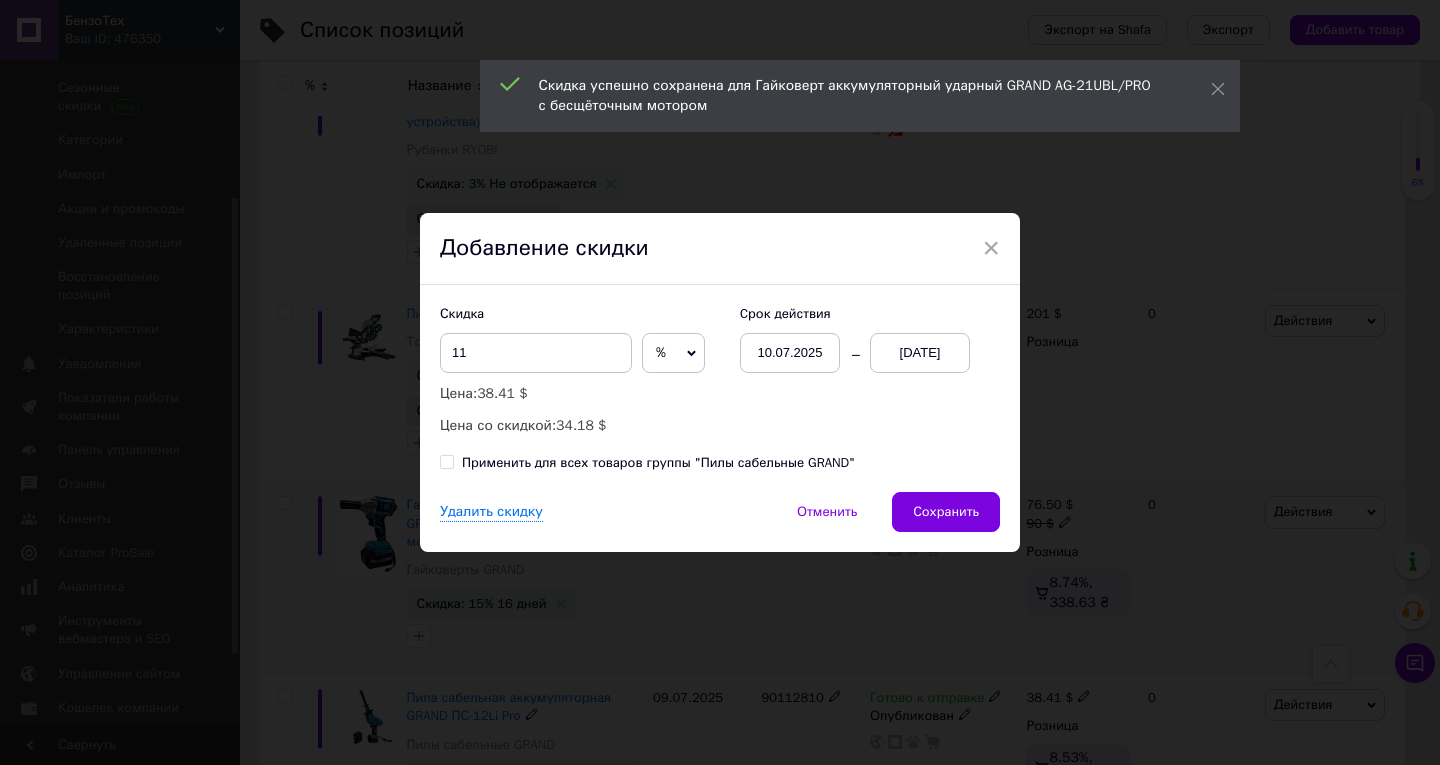 drag, startPoint x: 958, startPoint y: 504, endPoint x: 815, endPoint y: 463, distance: 148.76155 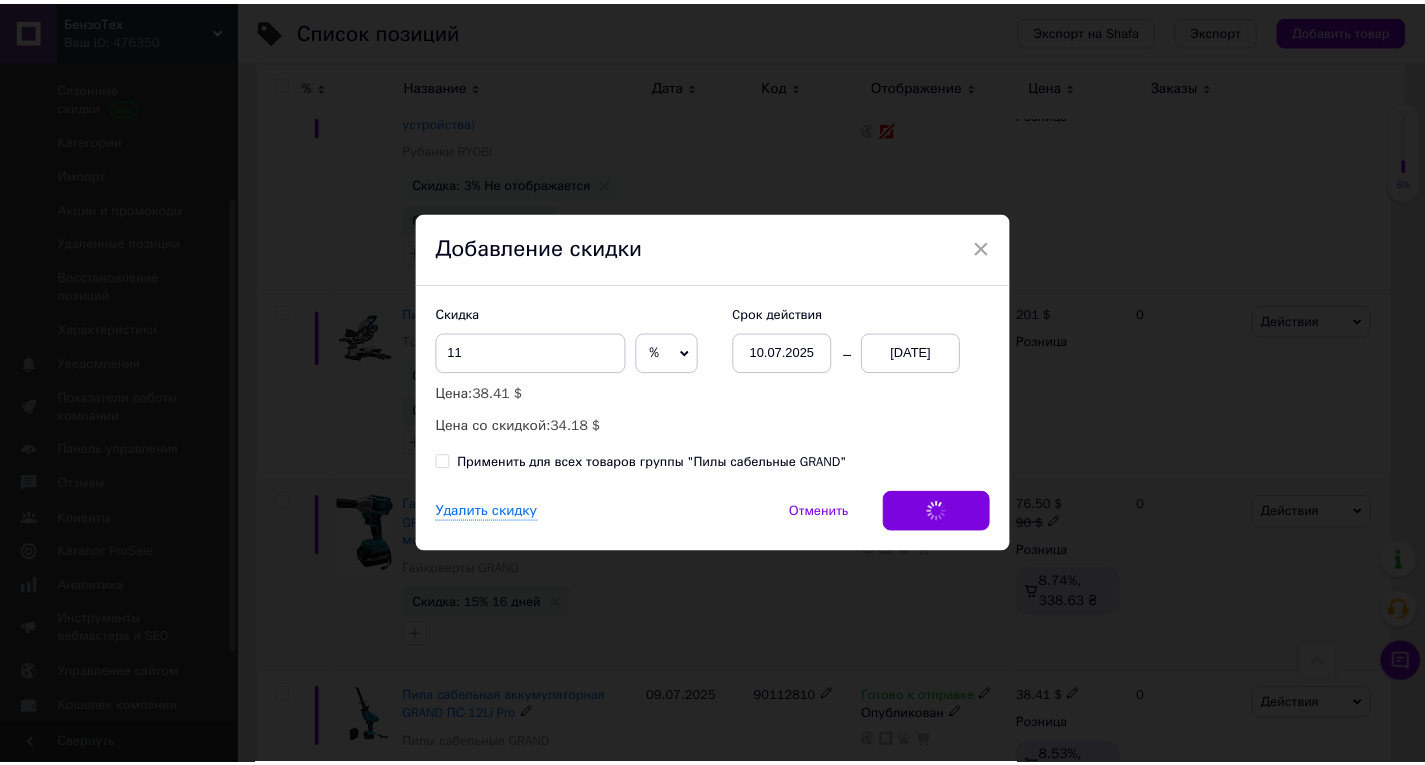 scroll, scrollTop: 11706, scrollLeft: 0, axis: vertical 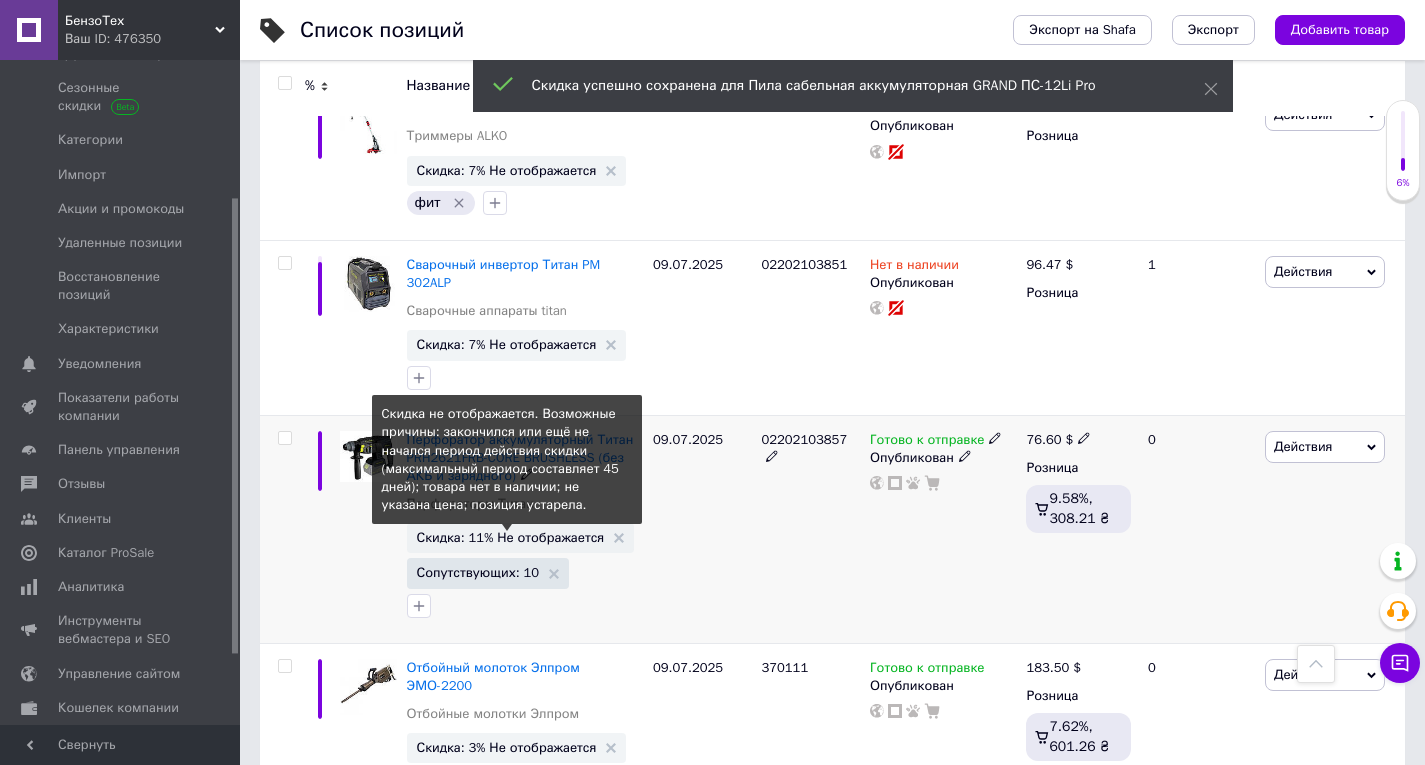 click on "Скидка: 11% Не отображается" at bounding box center (511, 537) 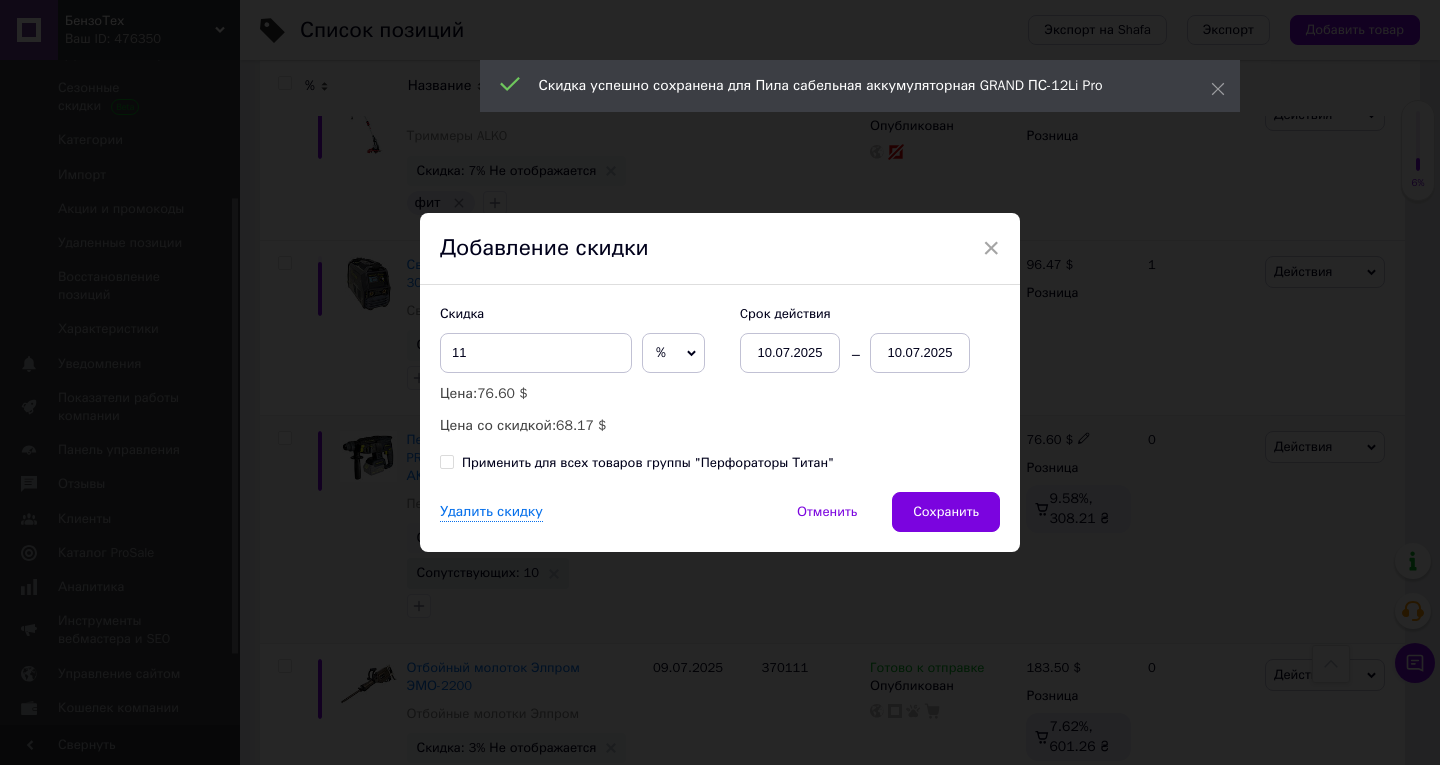 click on "10.07.2025" at bounding box center [920, 353] 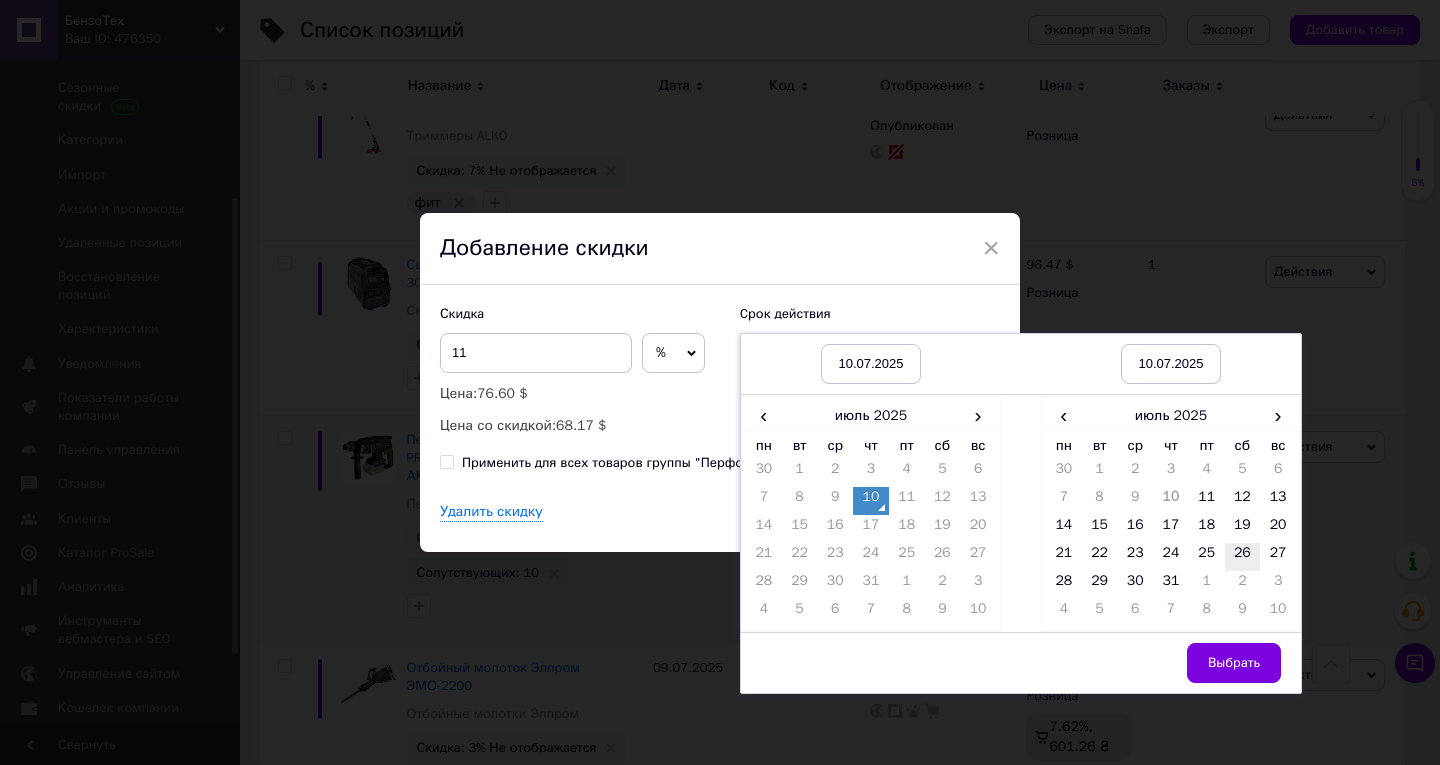 click on "26" at bounding box center (1243, 557) 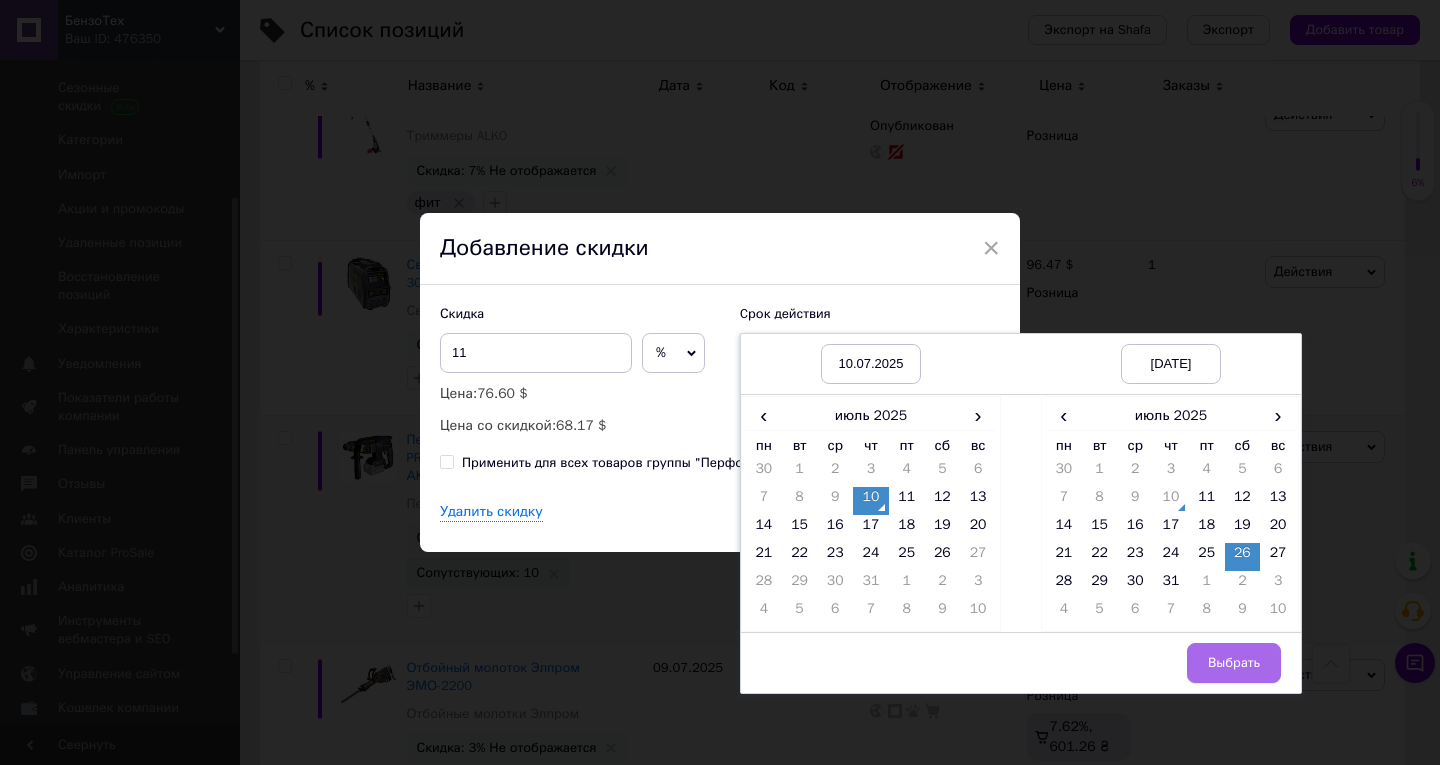 click on "Выбрать" at bounding box center (1234, 663) 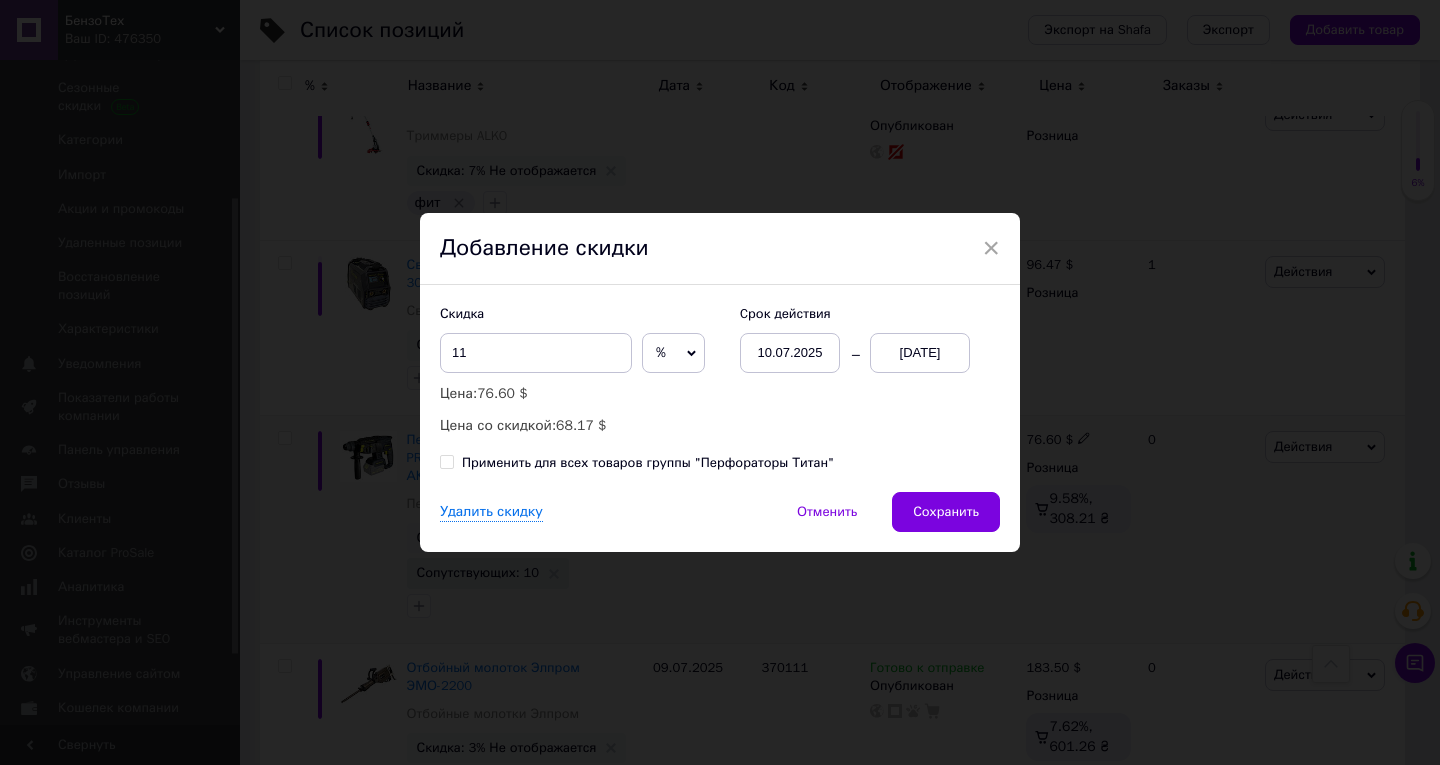click on "Сохранить" at bounding box center (946, 512) 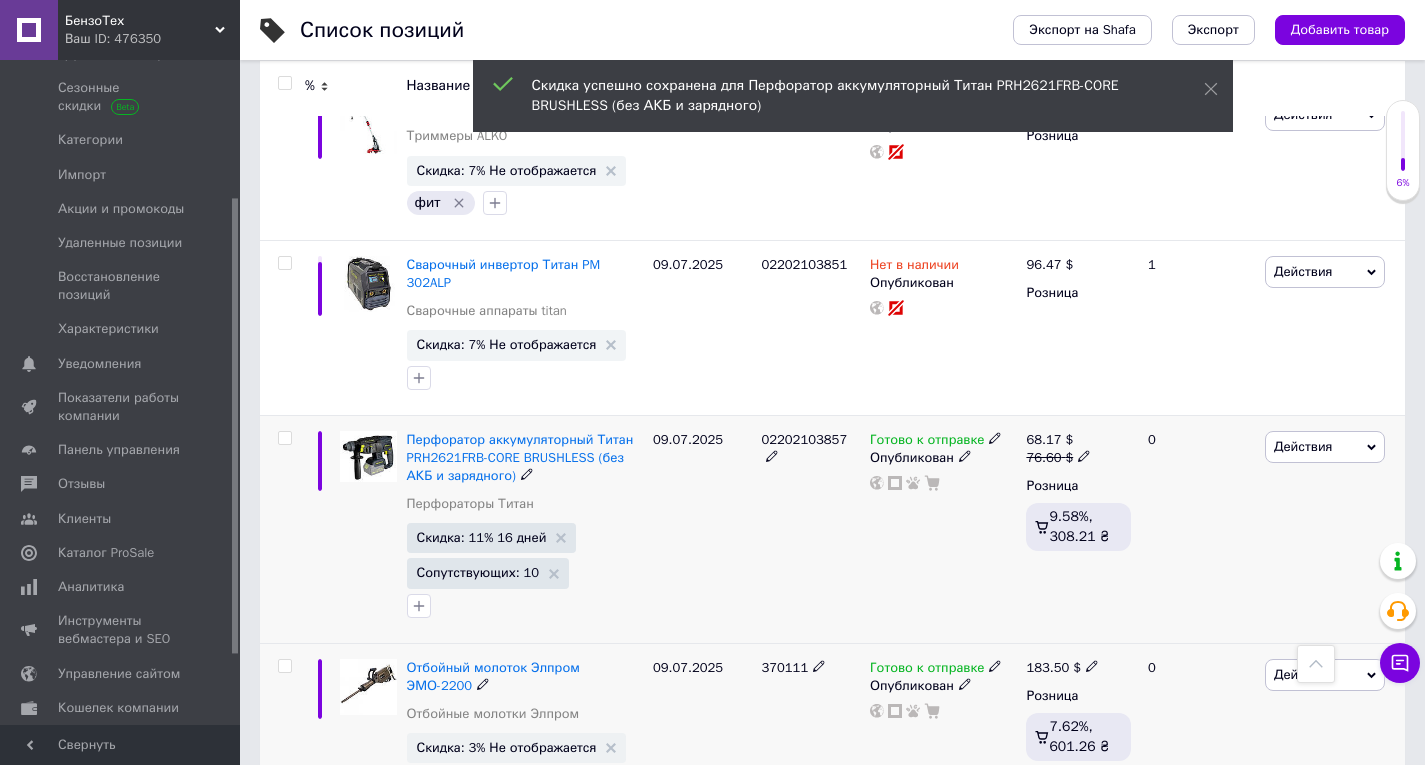 scroll, scrollTop: 0, scrollLeft: 681, axis: horizontal 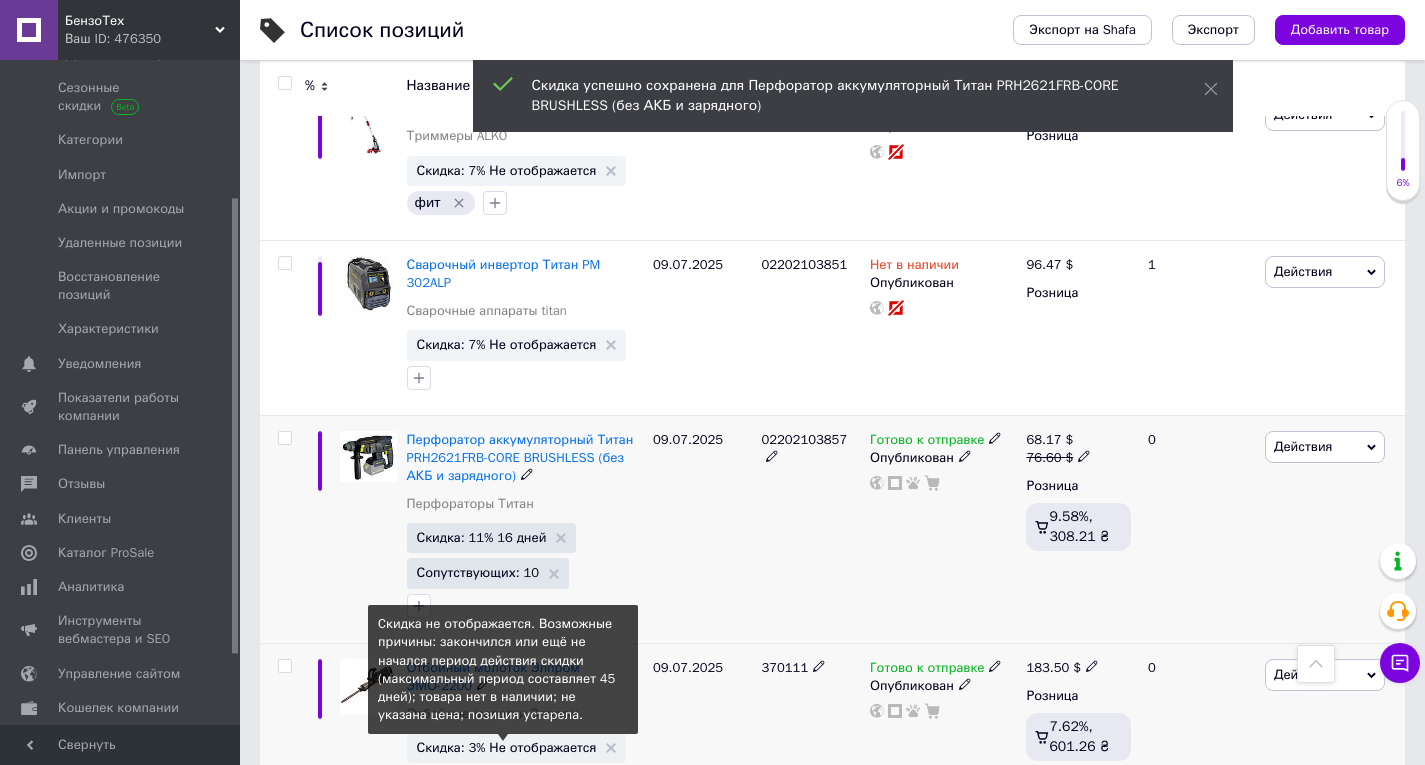 click on "Скидка: 3% Не отображается" at bounding box center [507, 747] 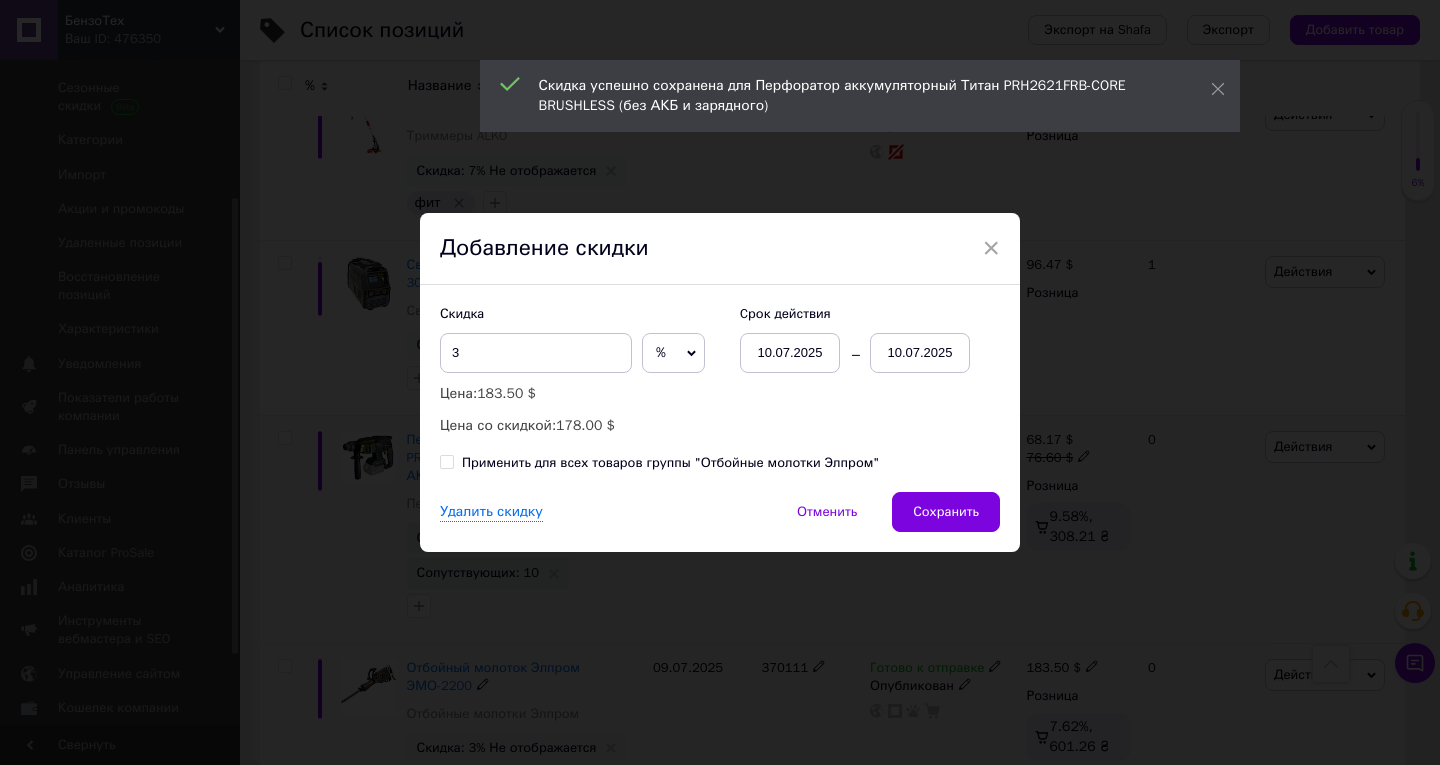 click on "10.07.2025" at bounding box center (920, 353) 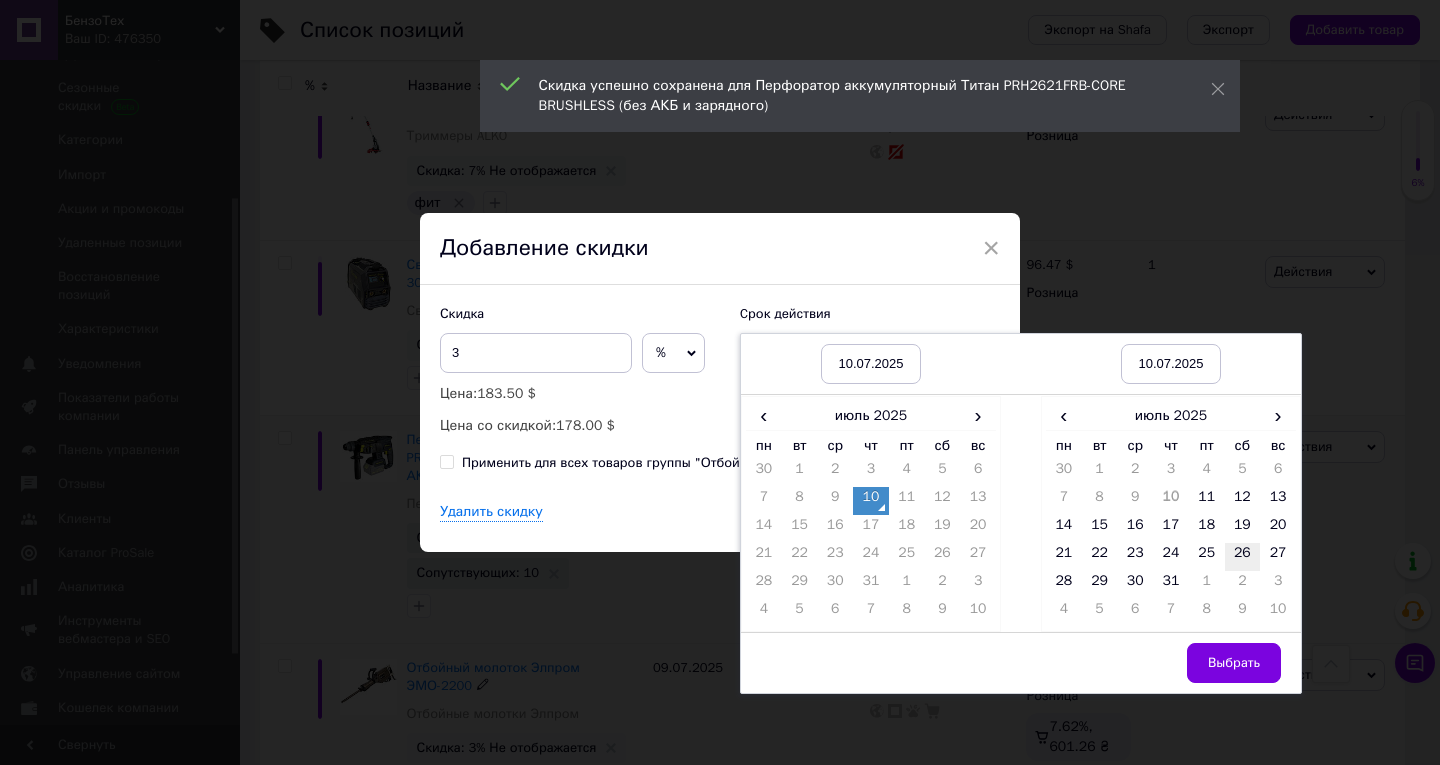 click on "26" at bounding box center (1243, 557) 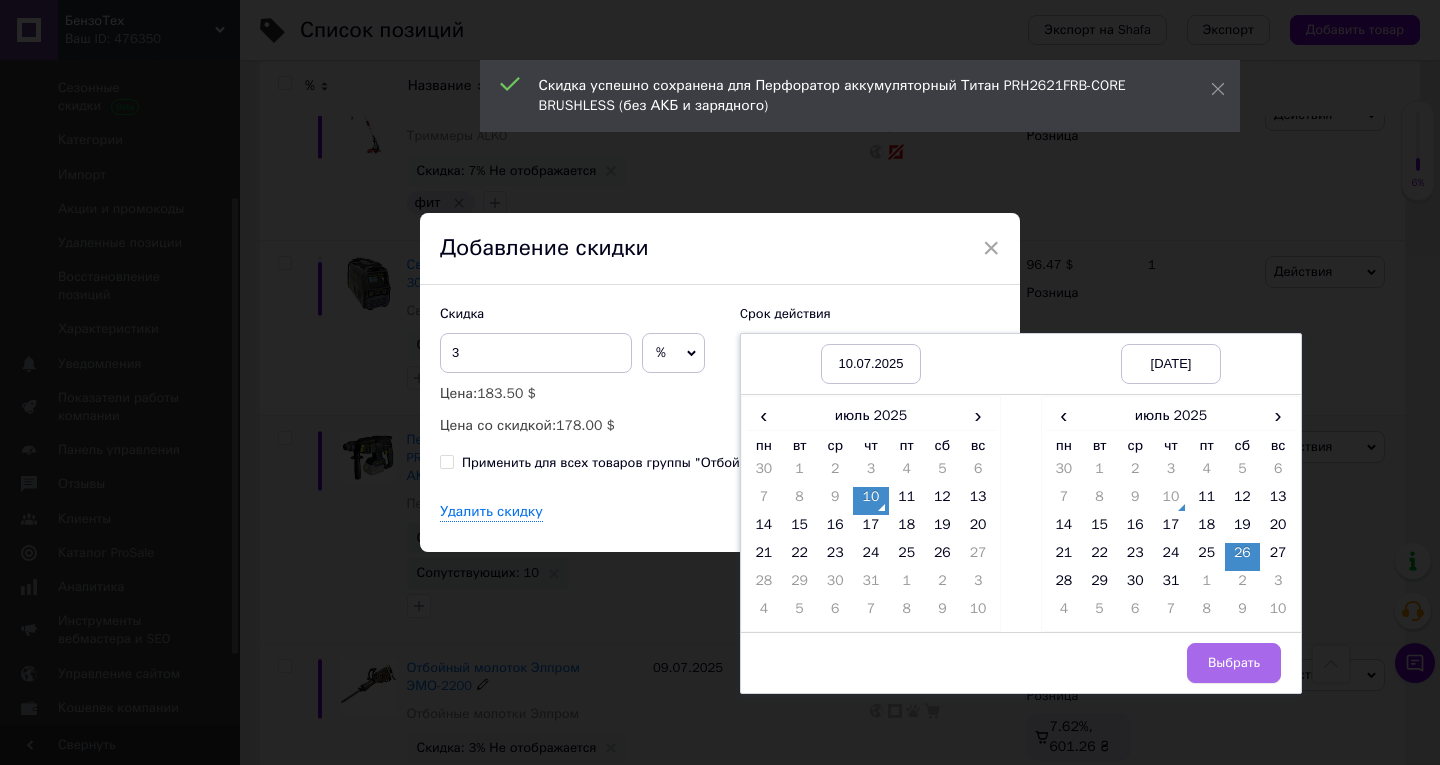drag, startPoint x: 1230, startPoint y: 667, endPoint x: 1018, endPoint y: 565, distance: 235.26155 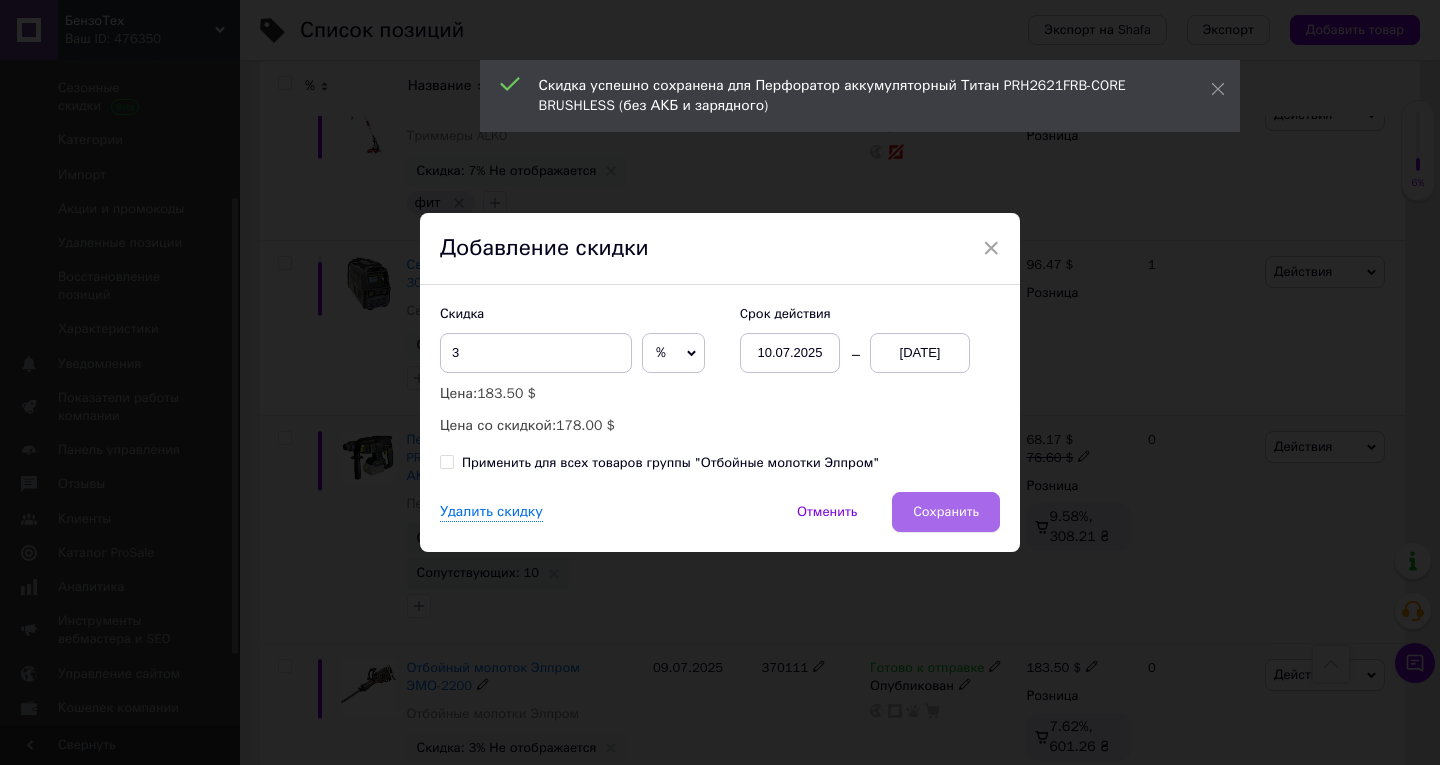 drag, startPoint x: 947, startPoint y: 508, endPoint x: 720, endPoint y: 468, distance: 230.49728 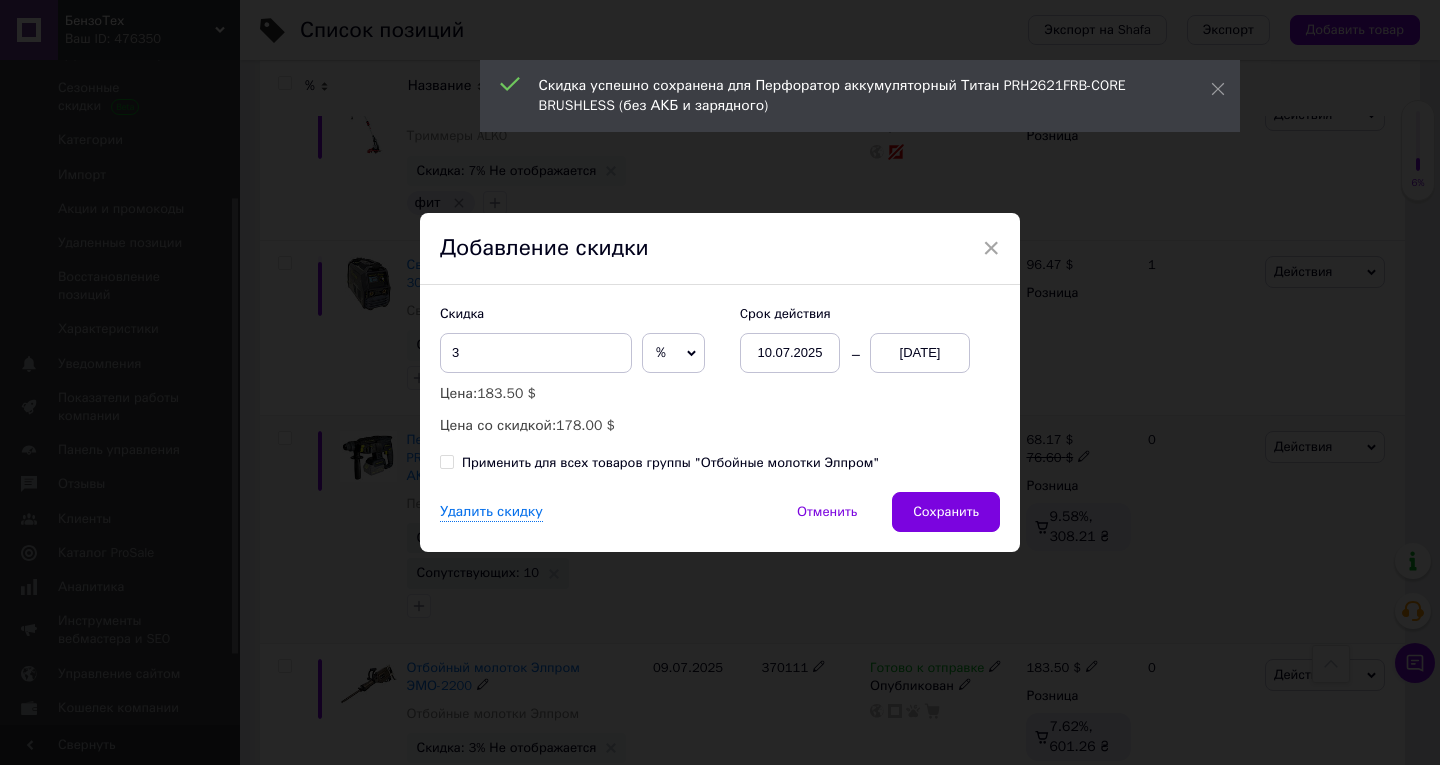 click on "Сохранить" at bounding box center (946, 512) 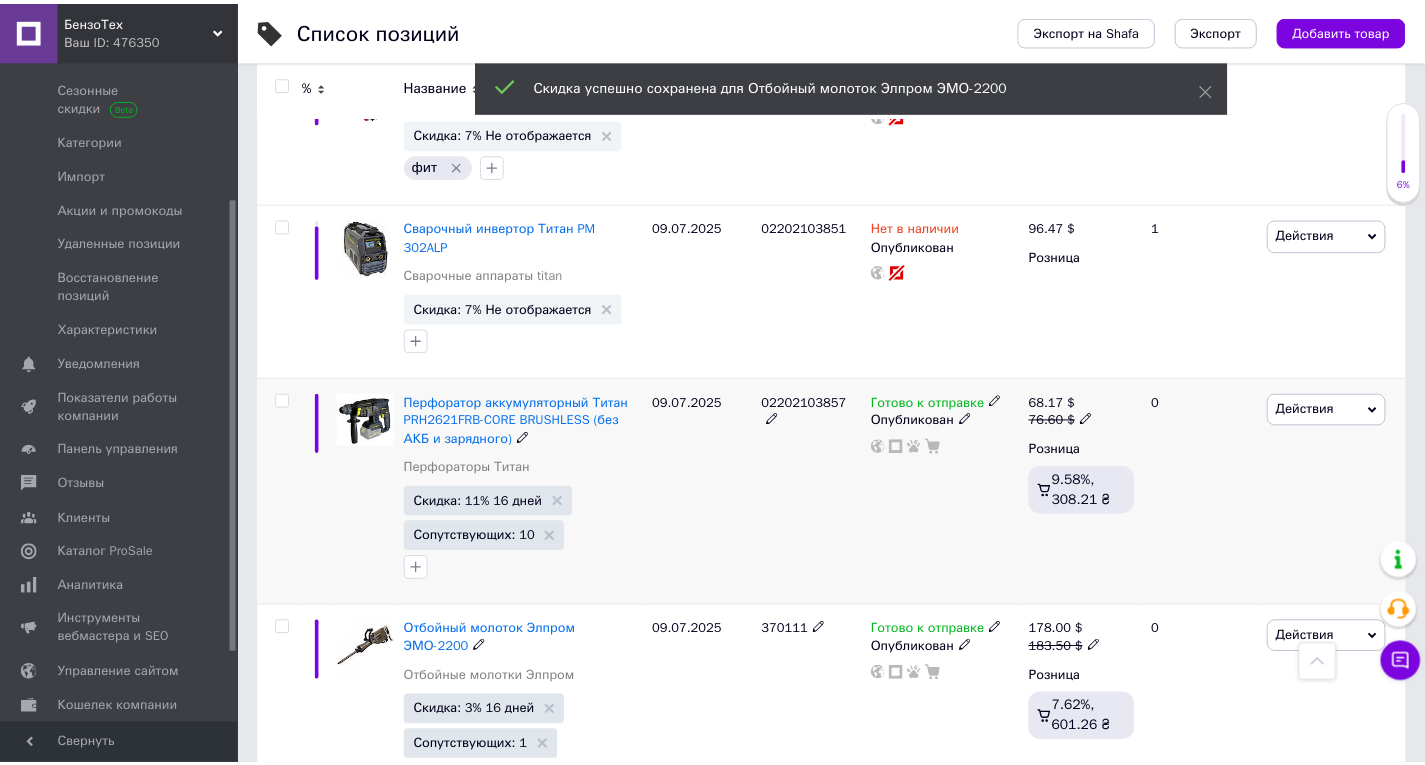 scroll, scrollTop: 0, scrollLeft: 681, axis: horizontal 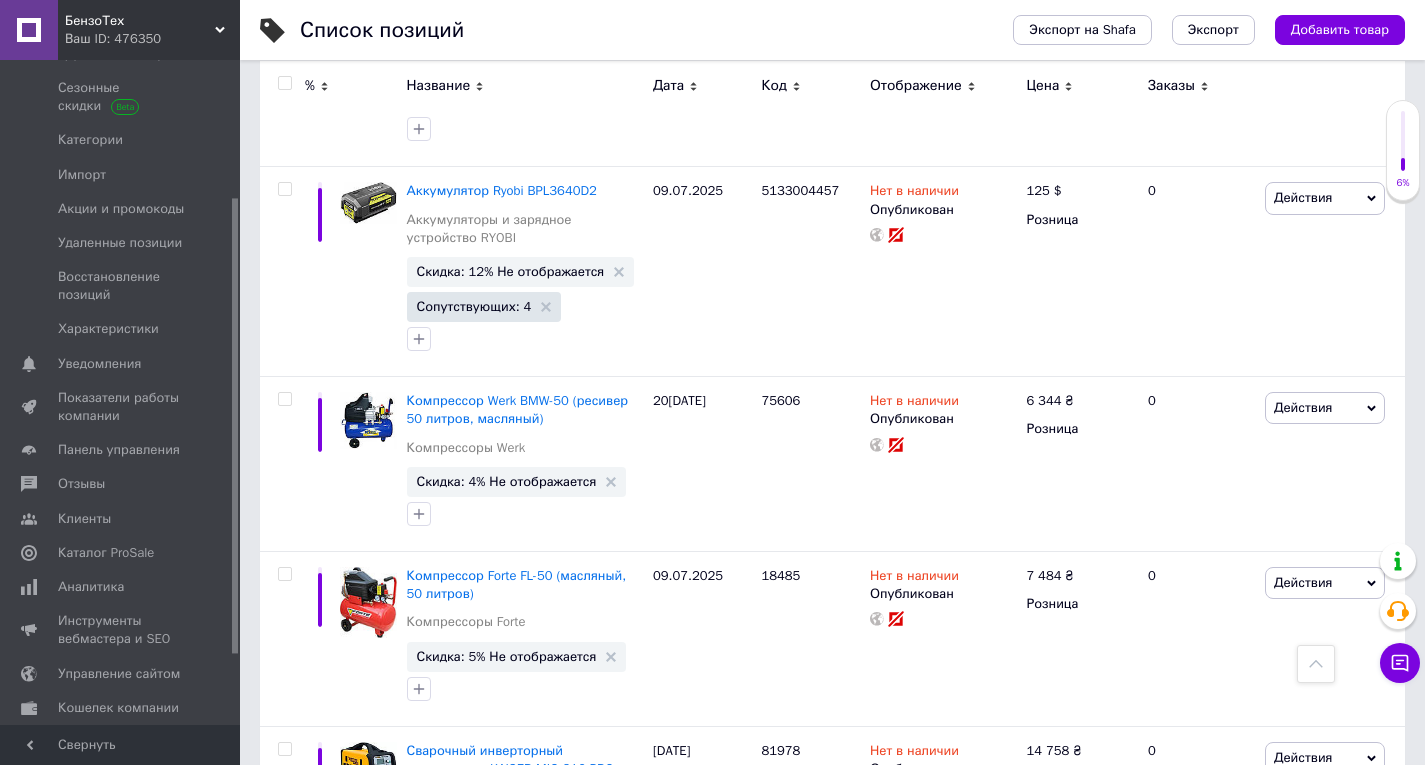 click on "Следующая" at bounding box center [680, 942] 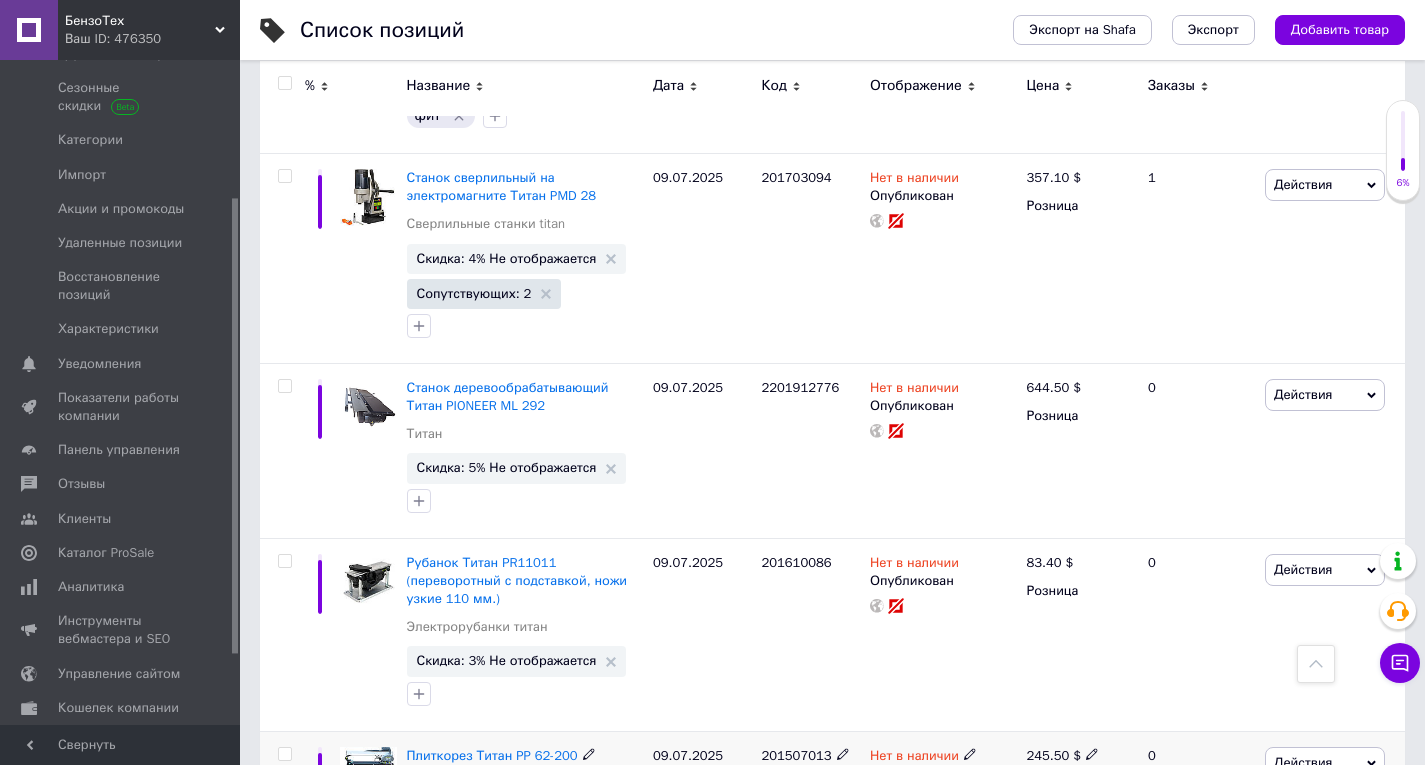 scroll, scrollTop: 18325, scrollLeft: 0, axis: vertical 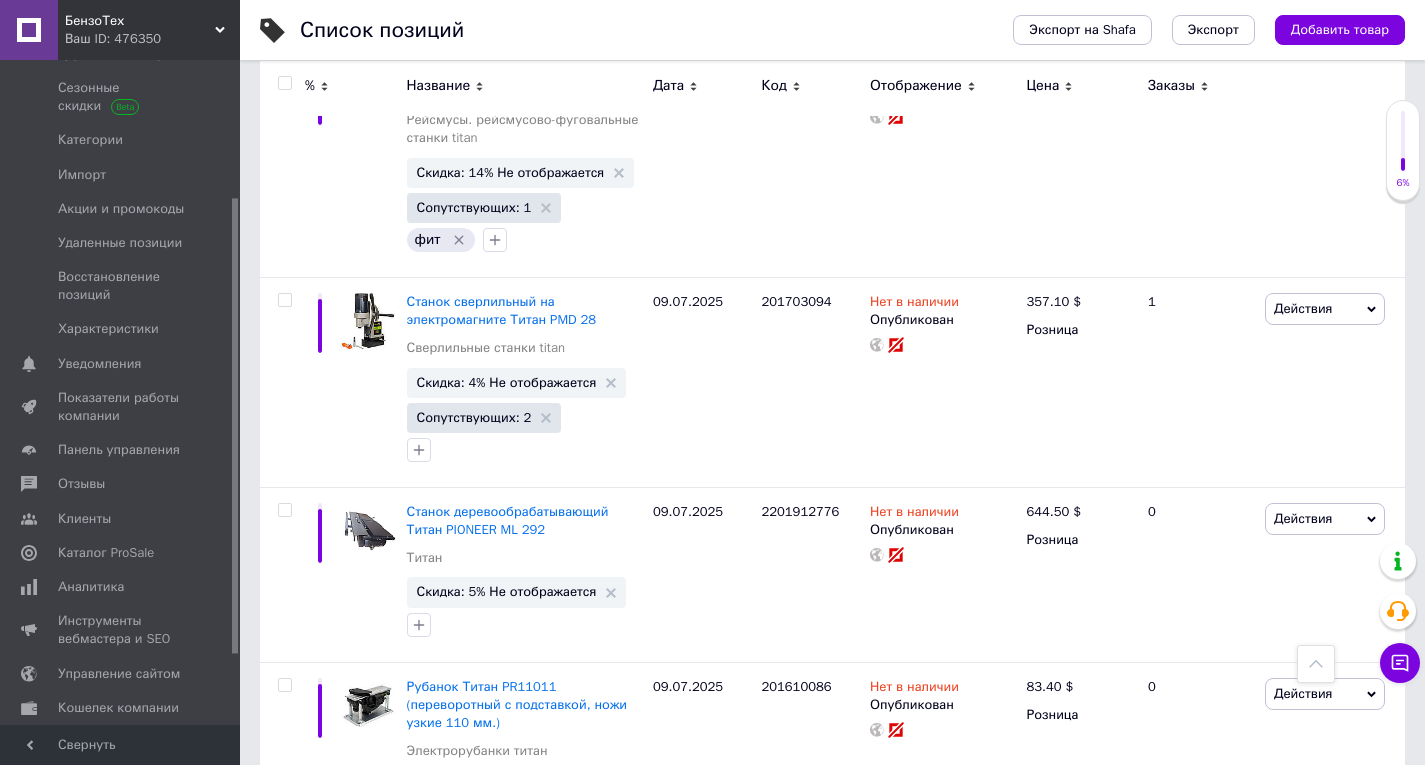 click 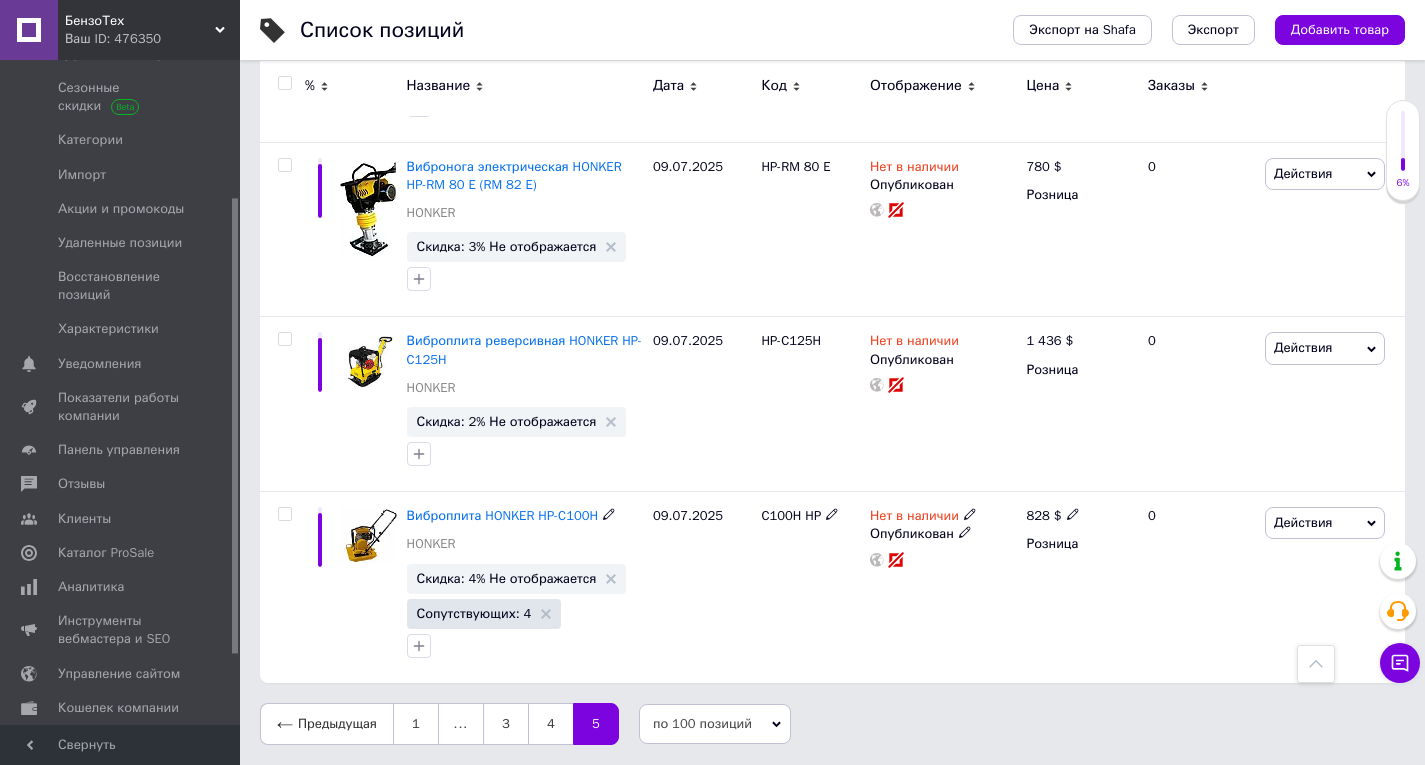 scroll, scrollTop: 5635, scrollLeft: 0, axis: vertical 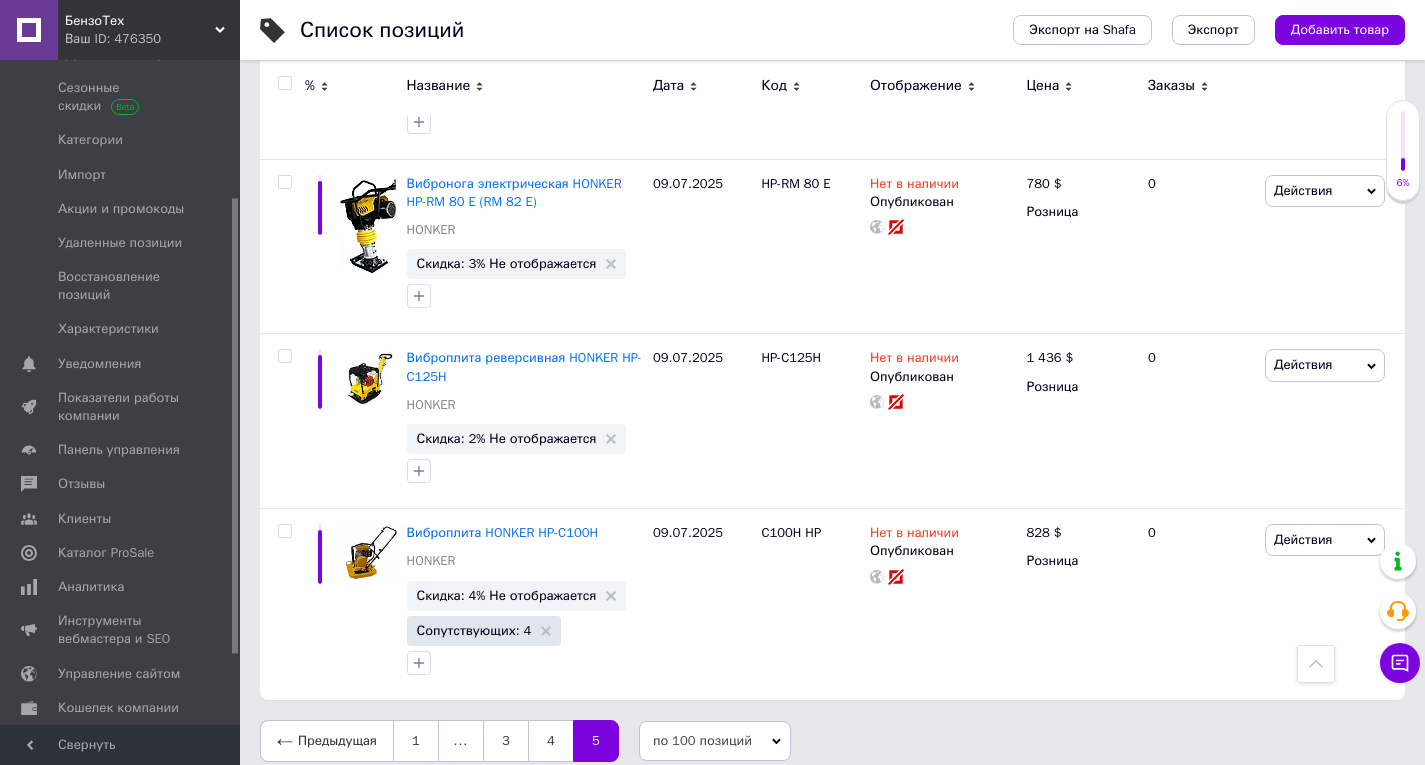 click 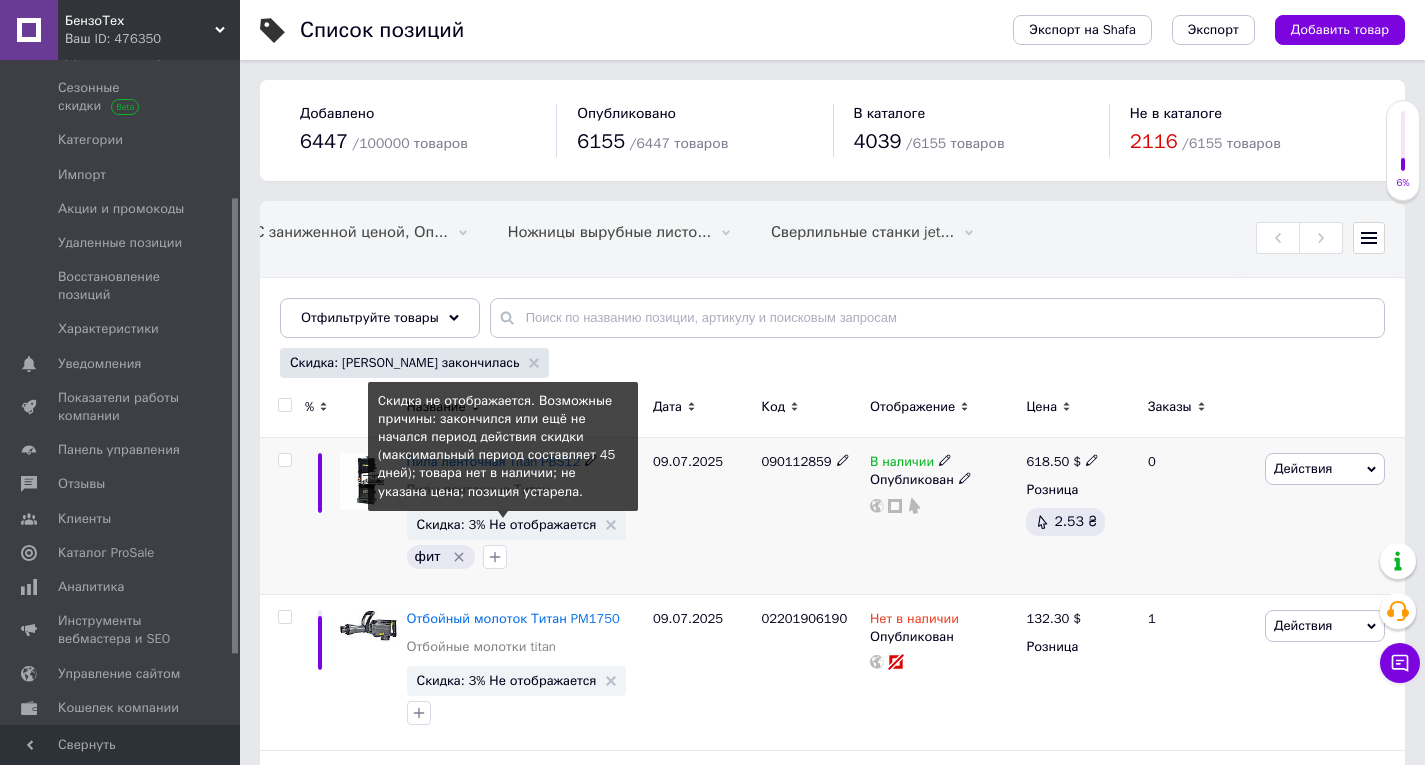 click on "Скидка: 3% Не отображается" at bounding box center [507, 524] 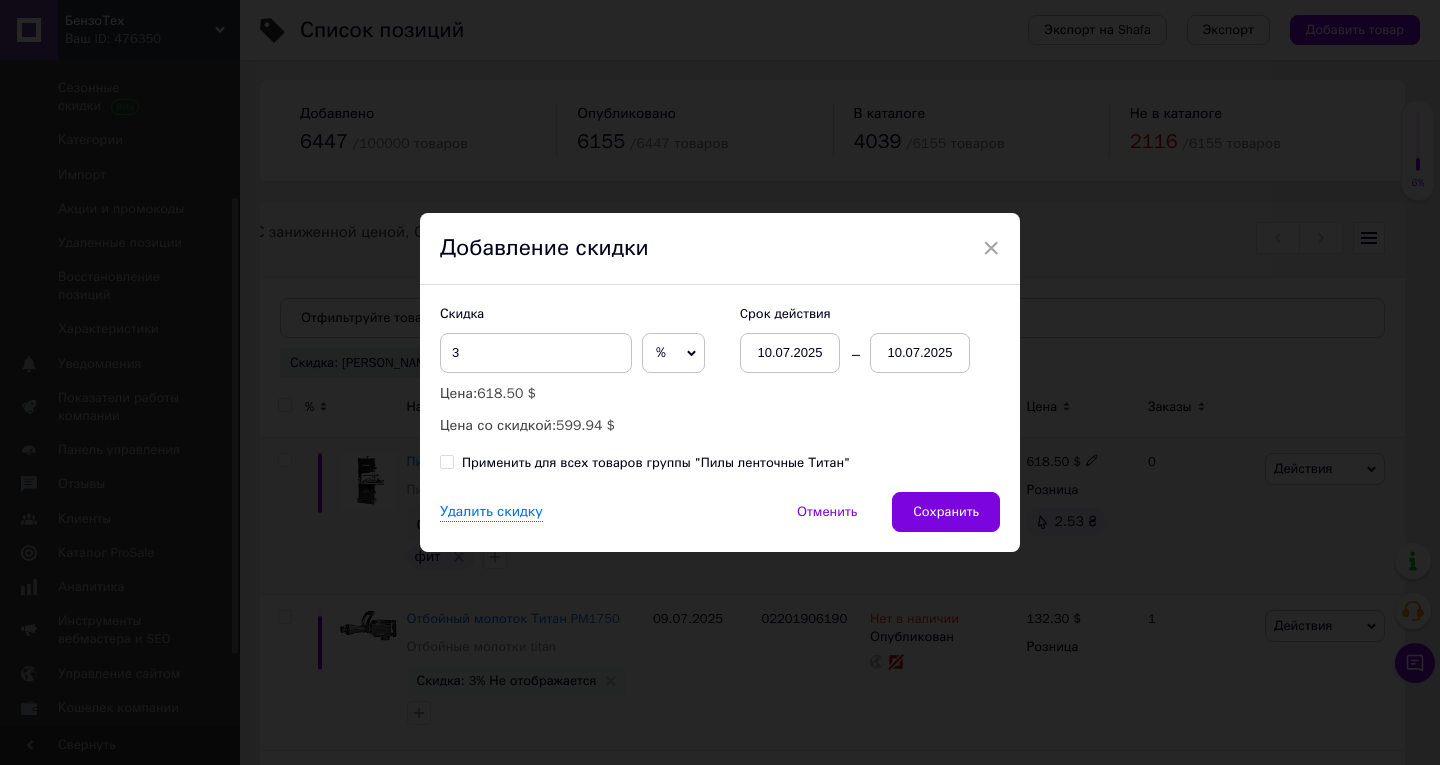 click on "10.07.2025" at bounding box center (920, 353) 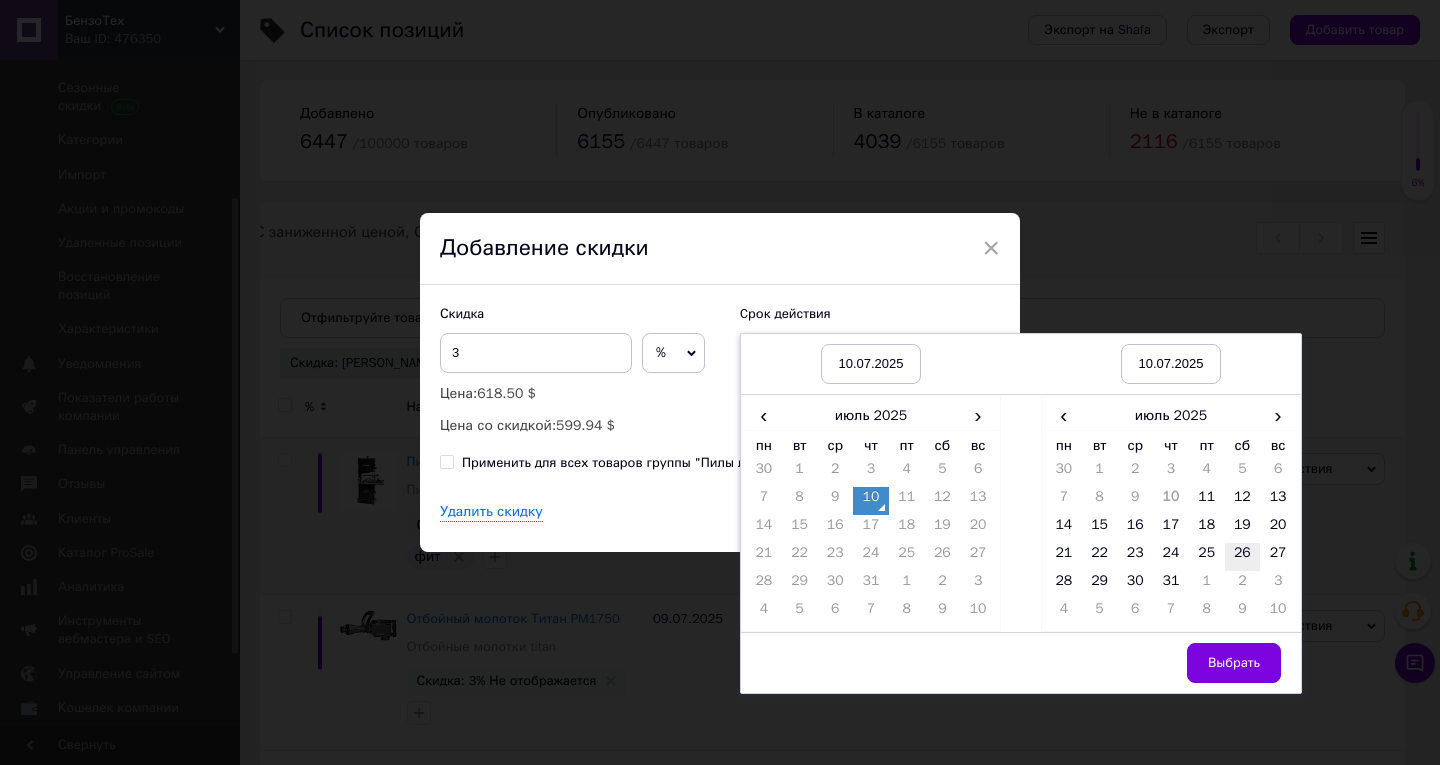 click on "26" at bounding box center (1243, 557) 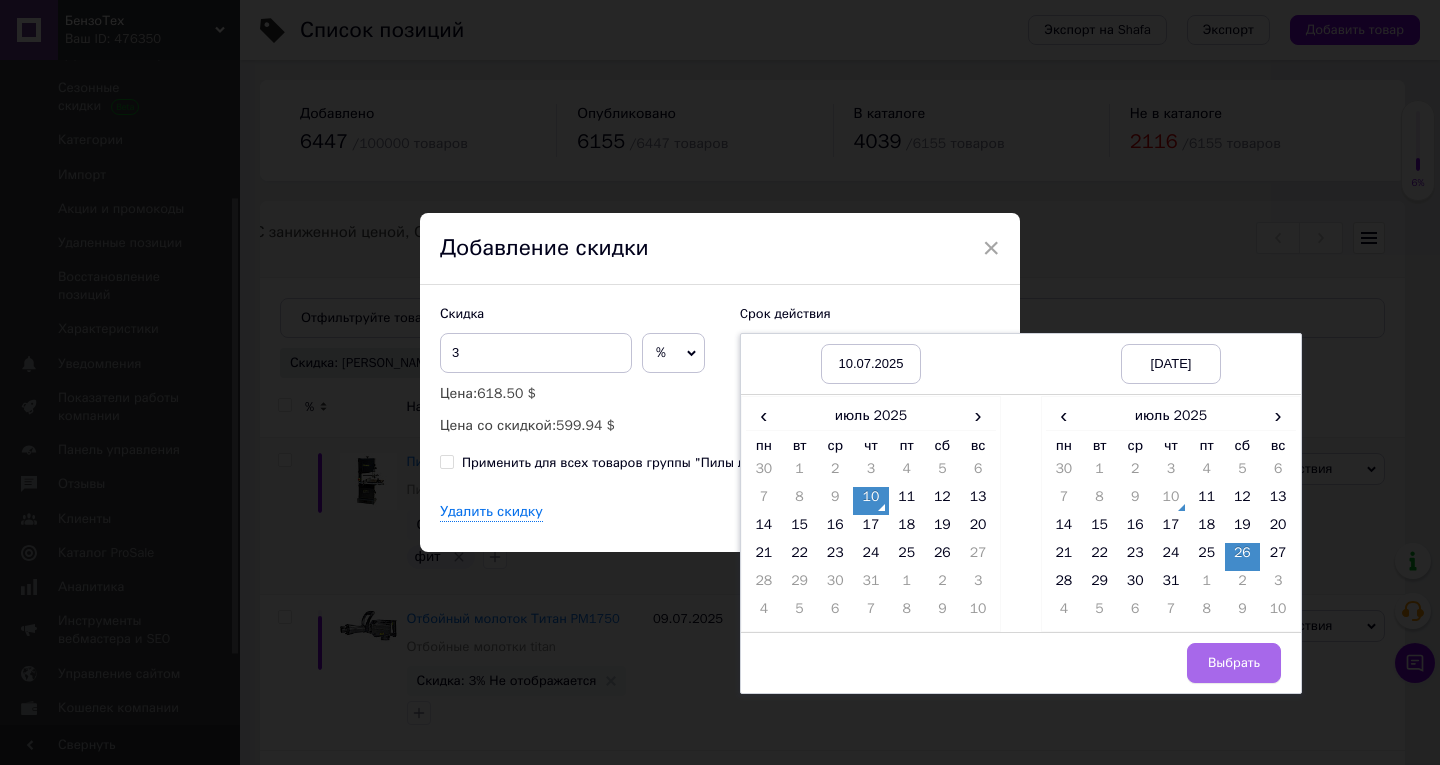 click on "Выбрать" at bounding box center (1234, 663) 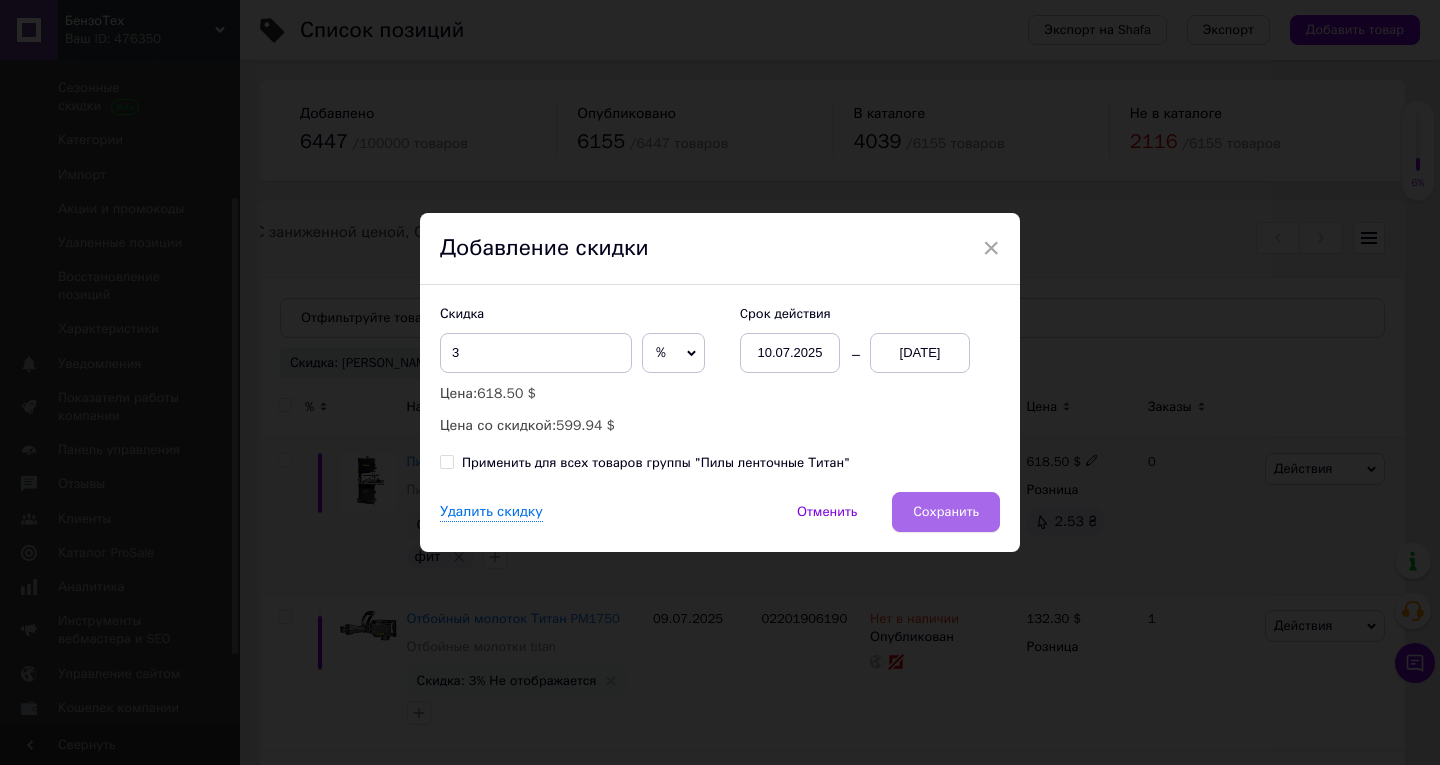 click on "Сохранить" at bounding box center (946, 512) 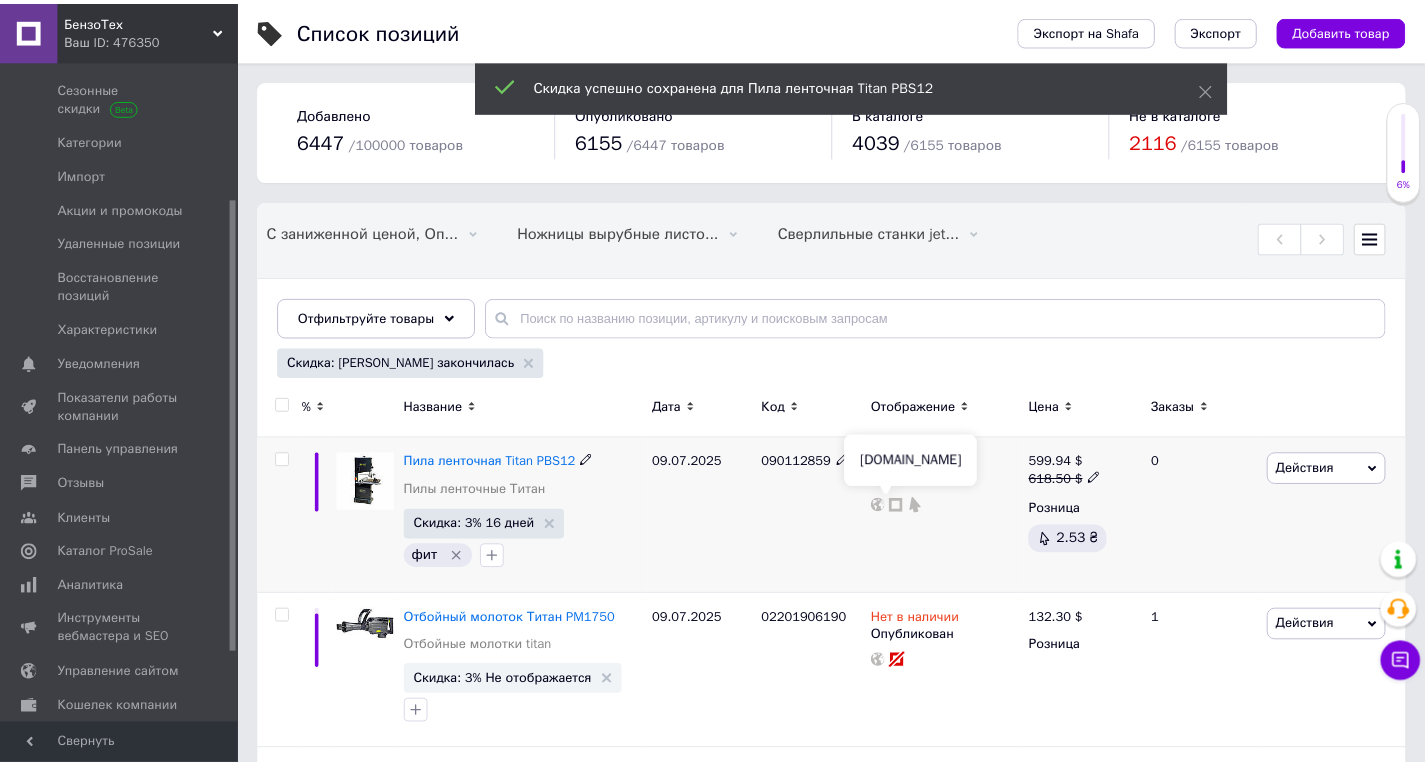 scroll, scrollTop: 0, scrollLeft: 681, axis: horizontal 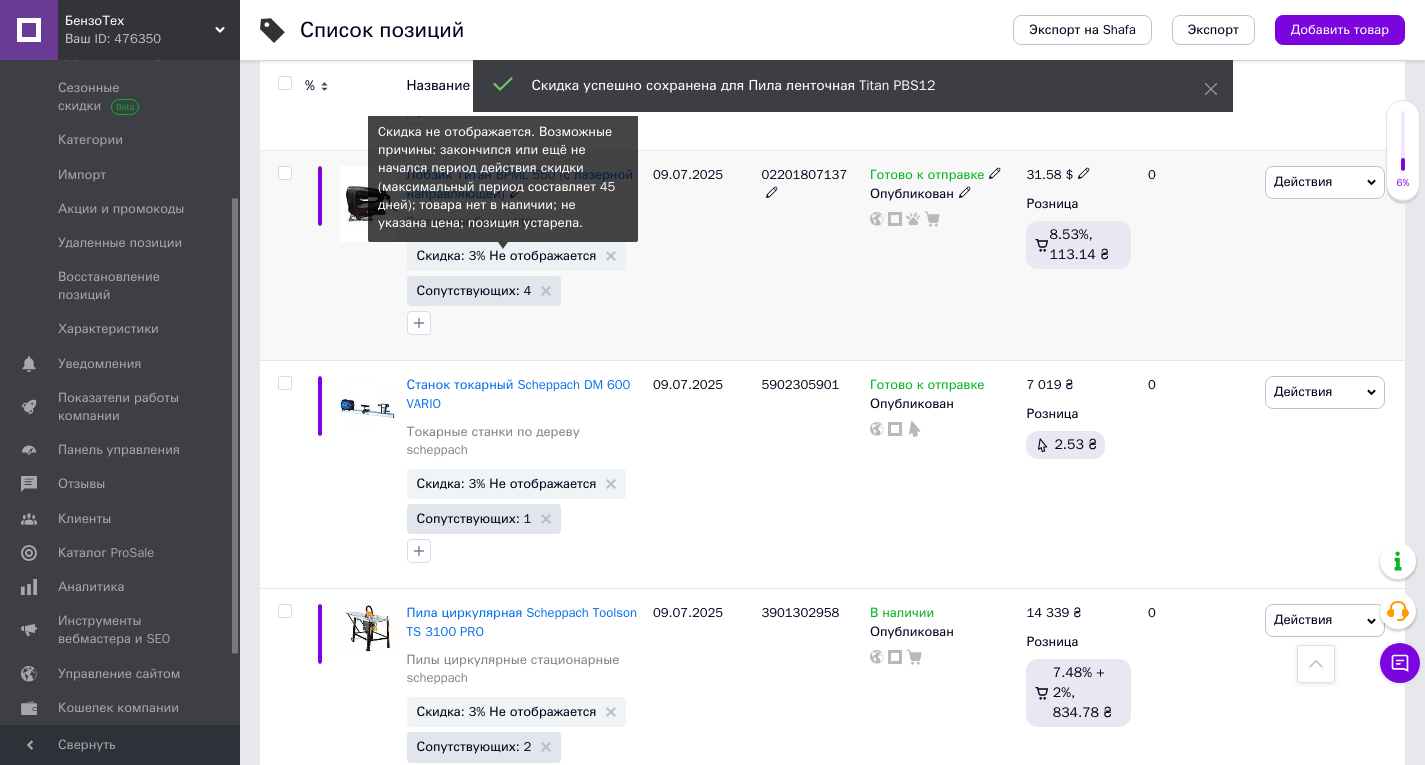 click on "Скидка: 3% Не отображается" at bounding box center (507, 255) 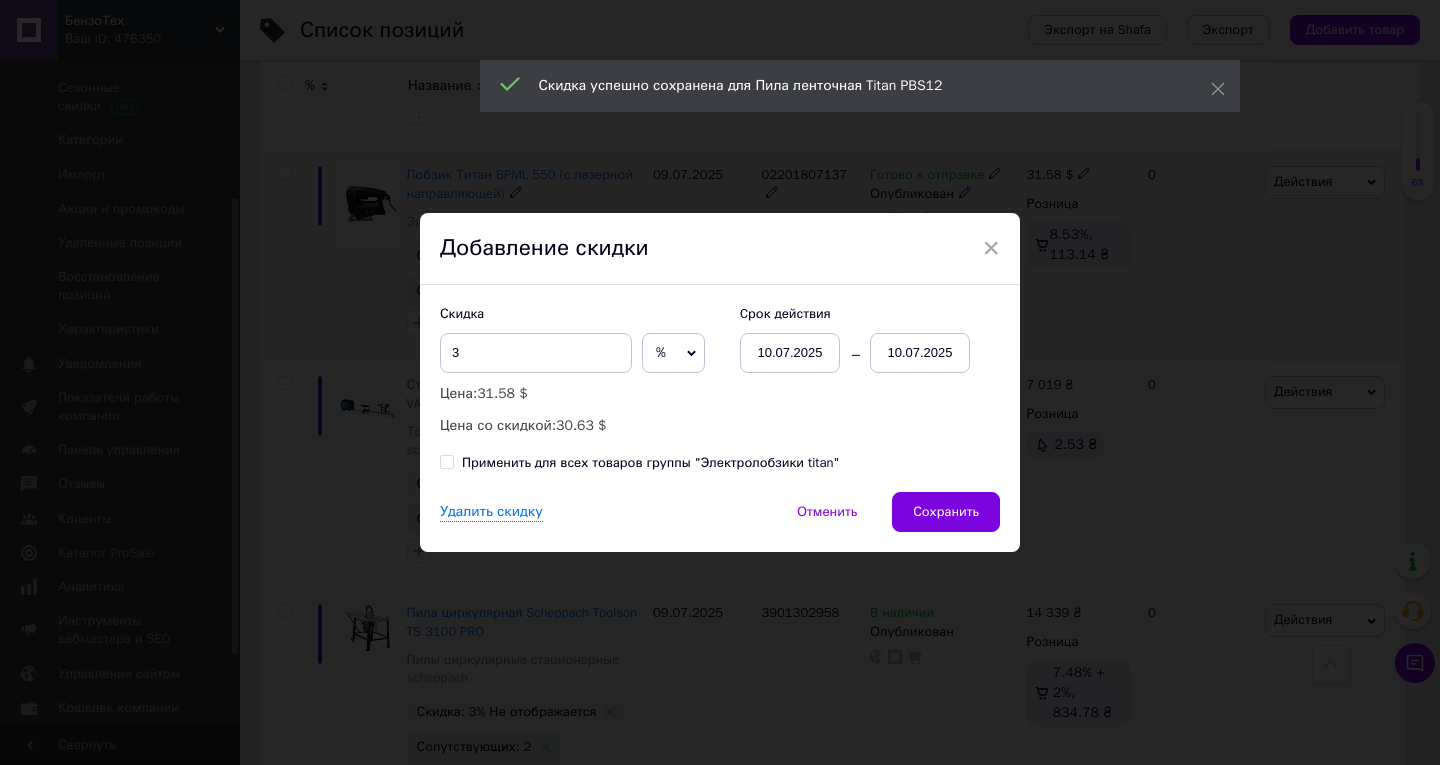 click on "Cрок действия 10.07.2025 10.07.2025" at bounding box center (860, 339) 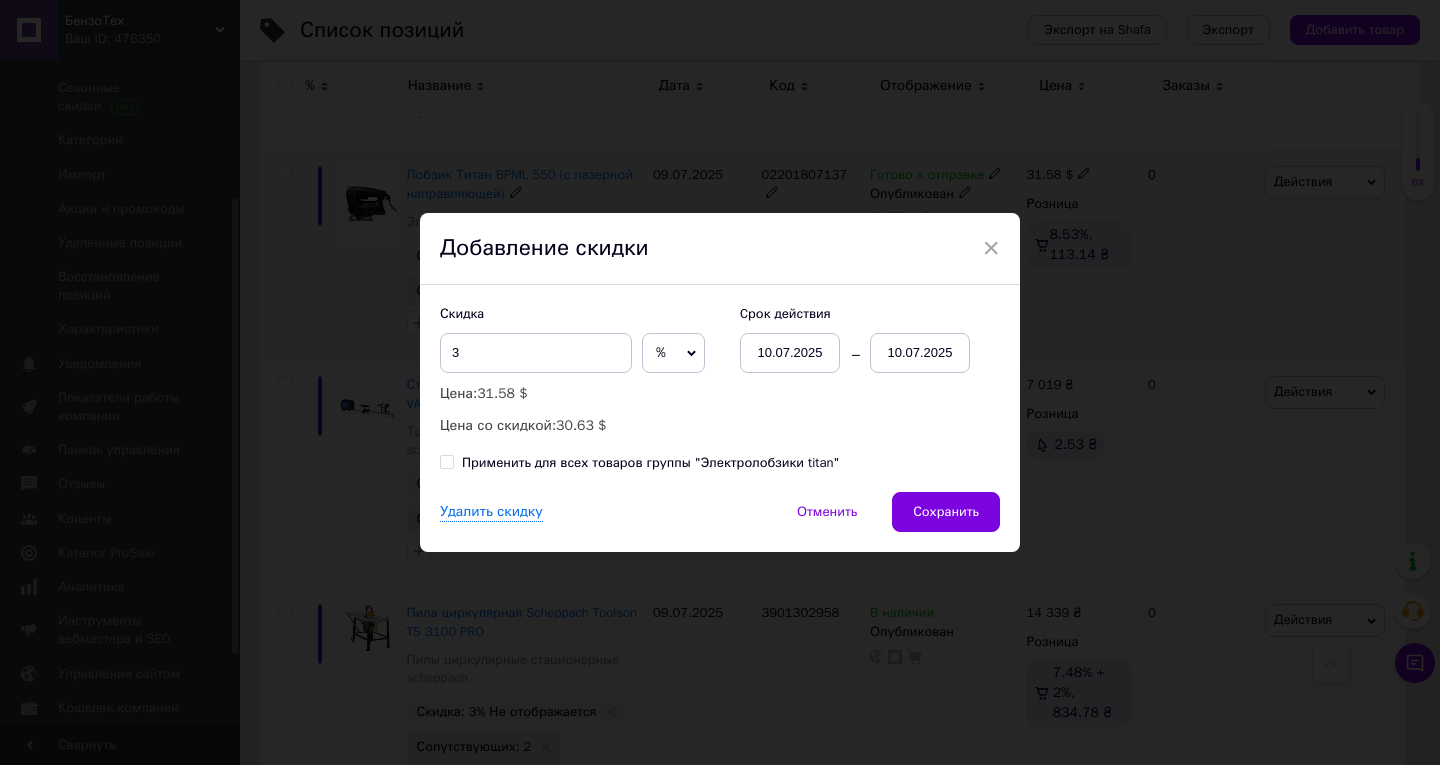 click on "10.07.2025" at bounding box center [920, 353] 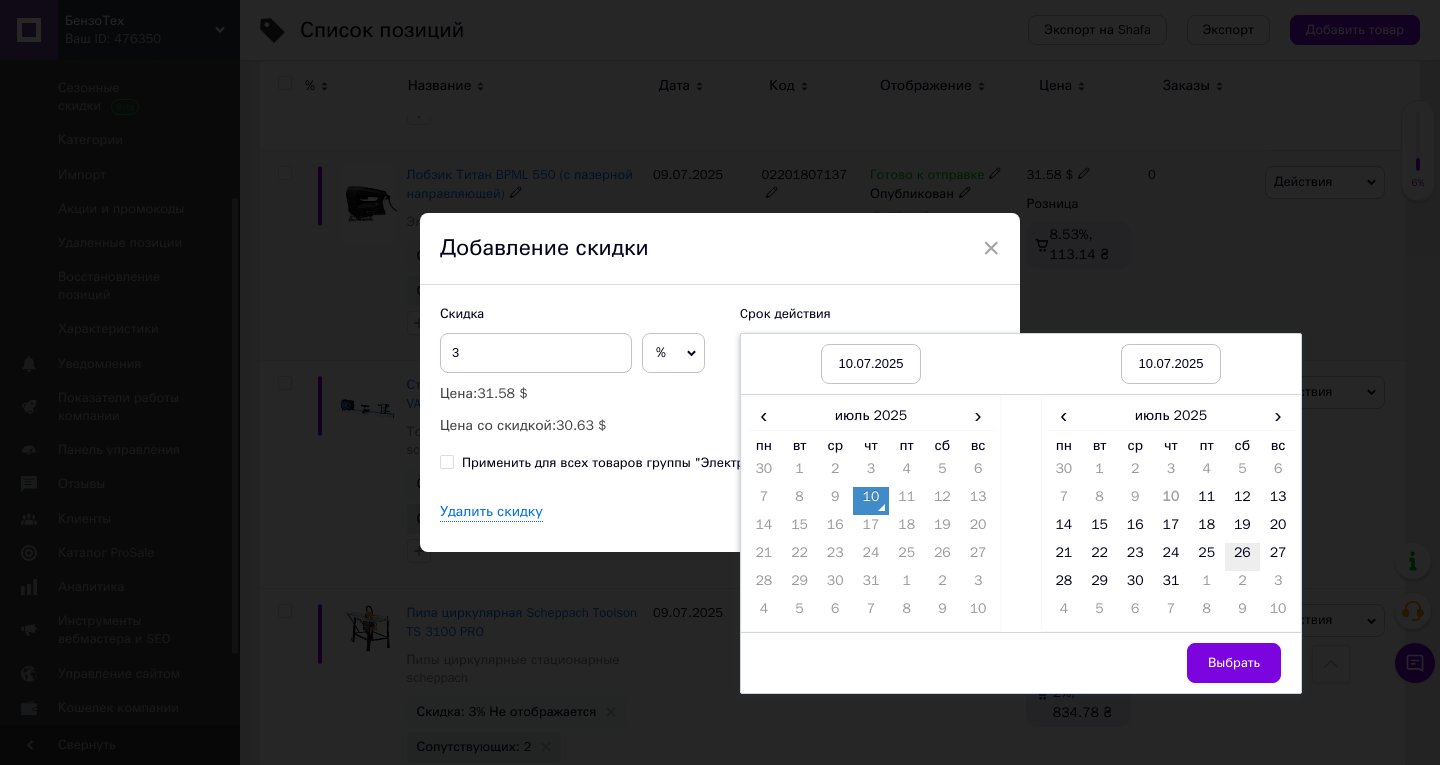 click on "26" at bounding box center (1243, 557) 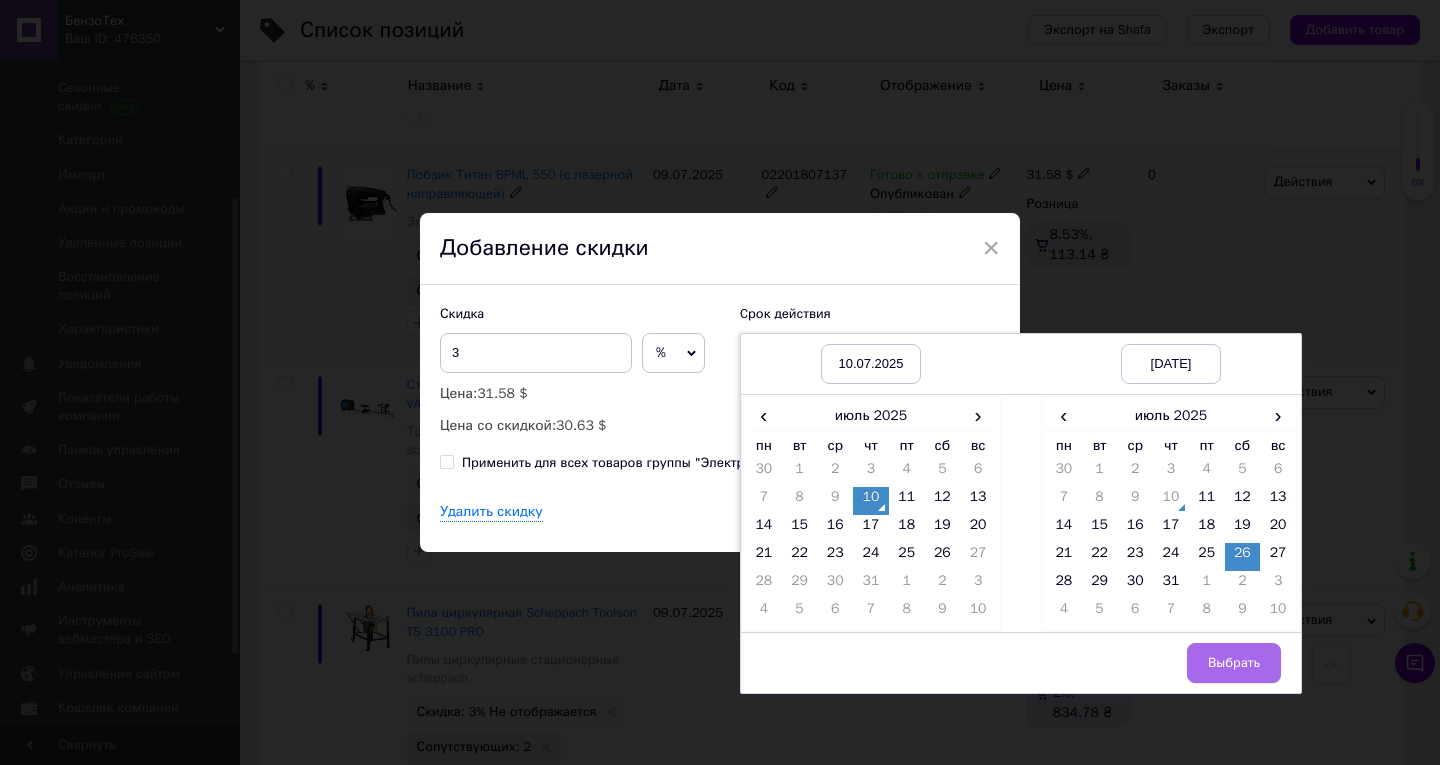 click on "Выбрать" at bounding box center [1234, 663] 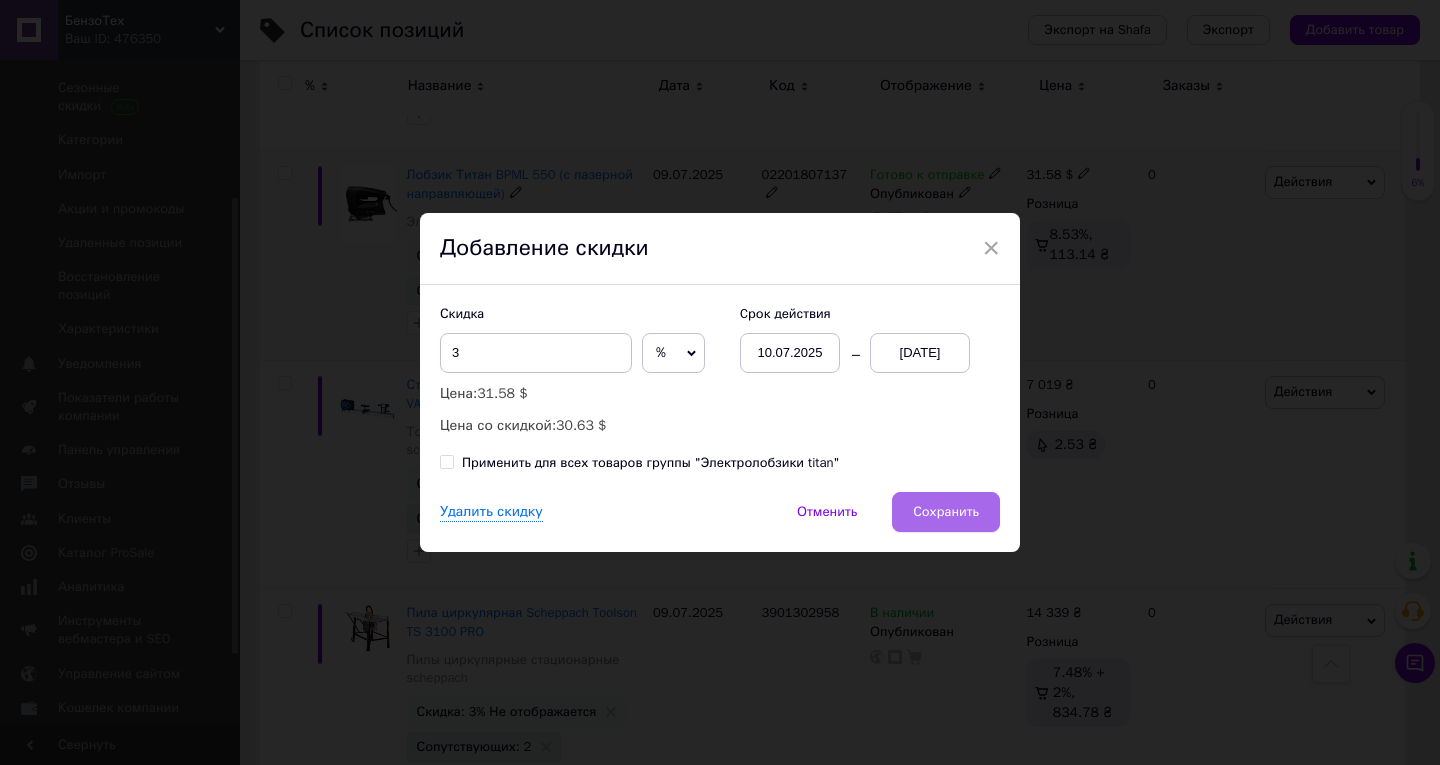 click on "Сохранить" at bounding box center (946, 512) 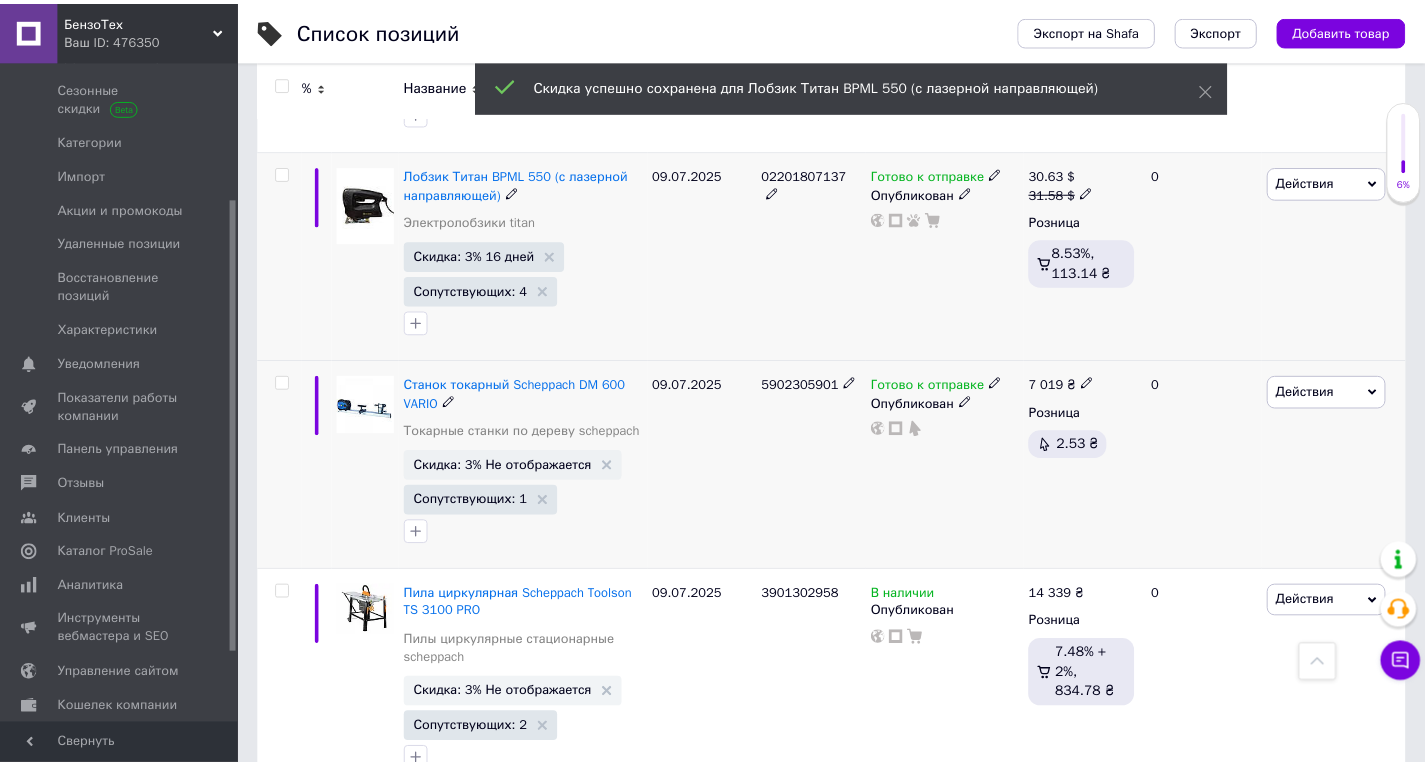 scroll, scrollTop: 0, scrollLeft: 681, axis: horizontal 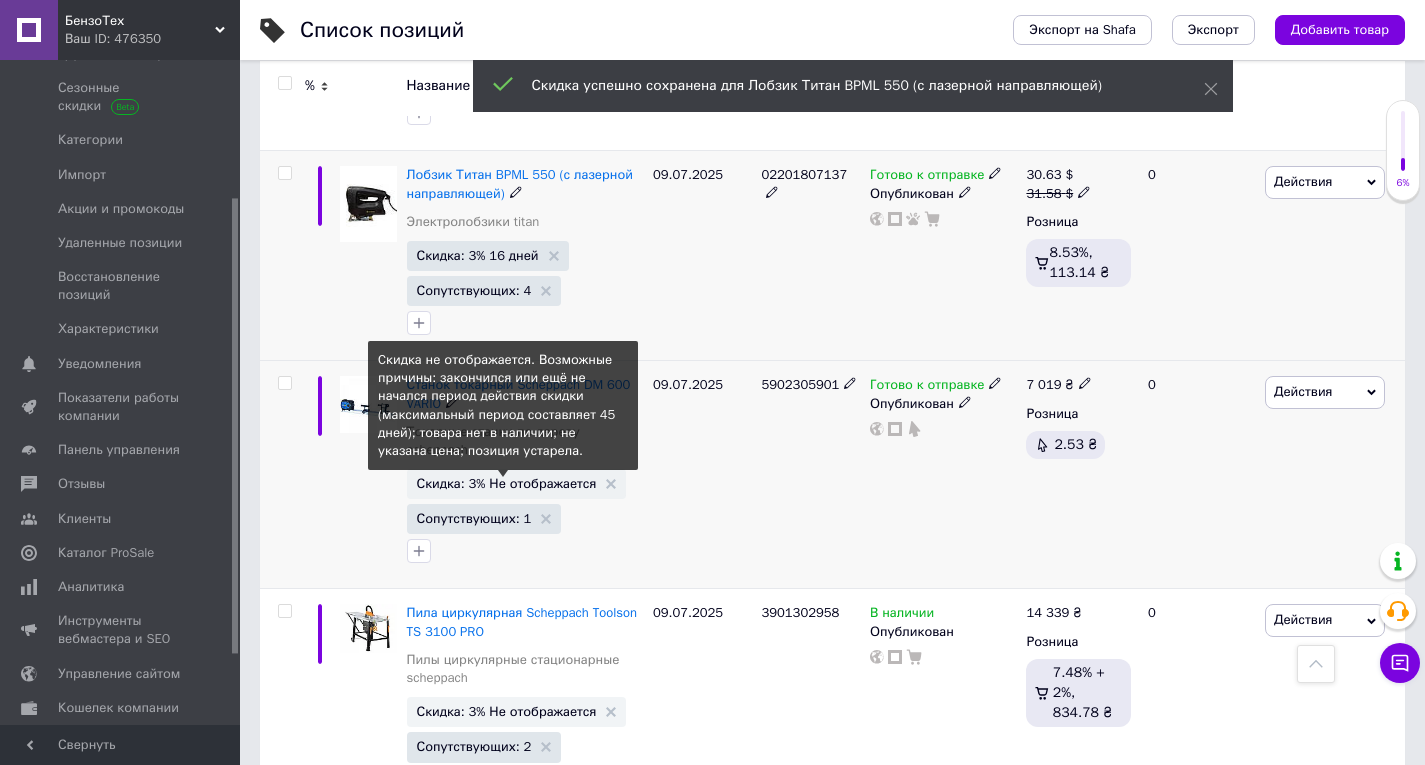 click on "Скидка: 3% Не отображается" at bounding box center [507, 483] 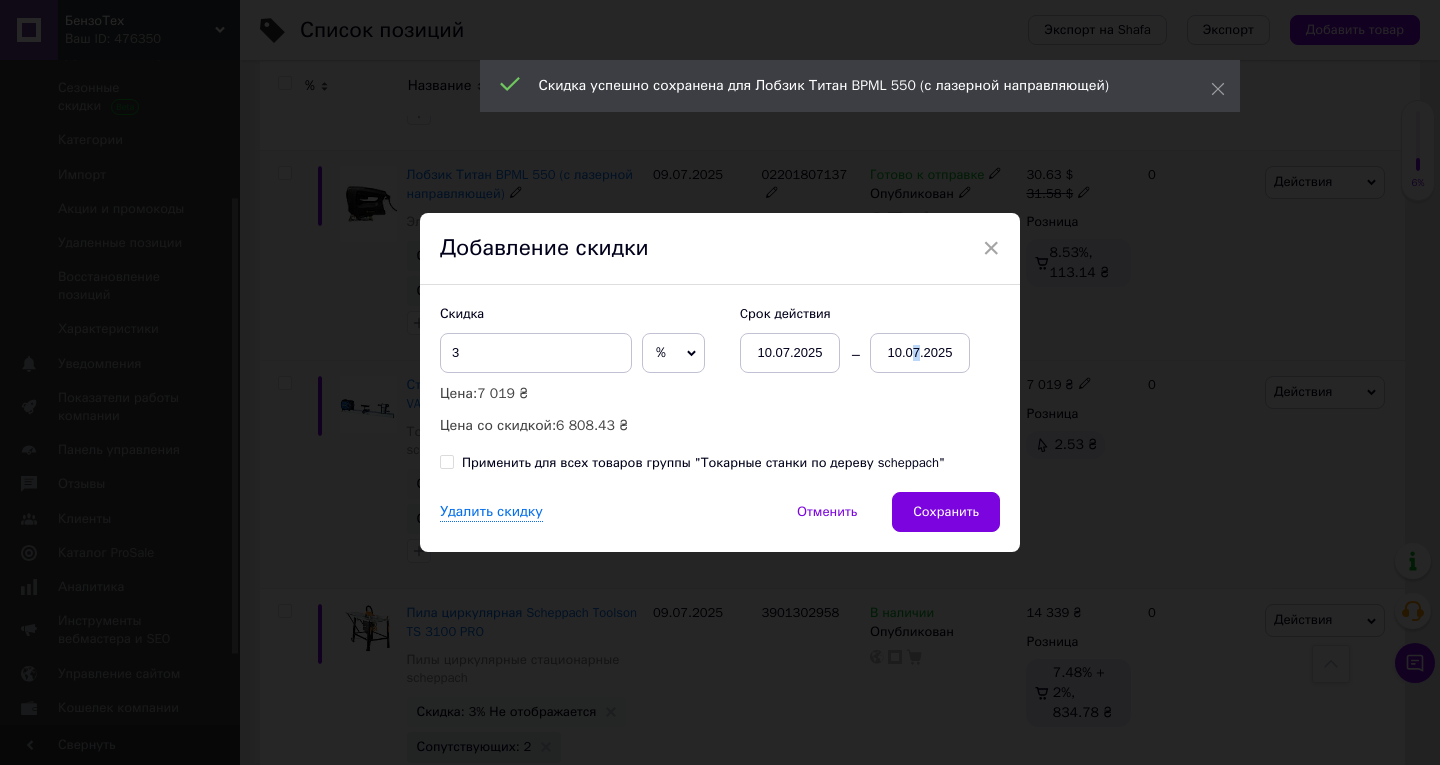 click on "10.07.2025" at bounding box center (920, 353) 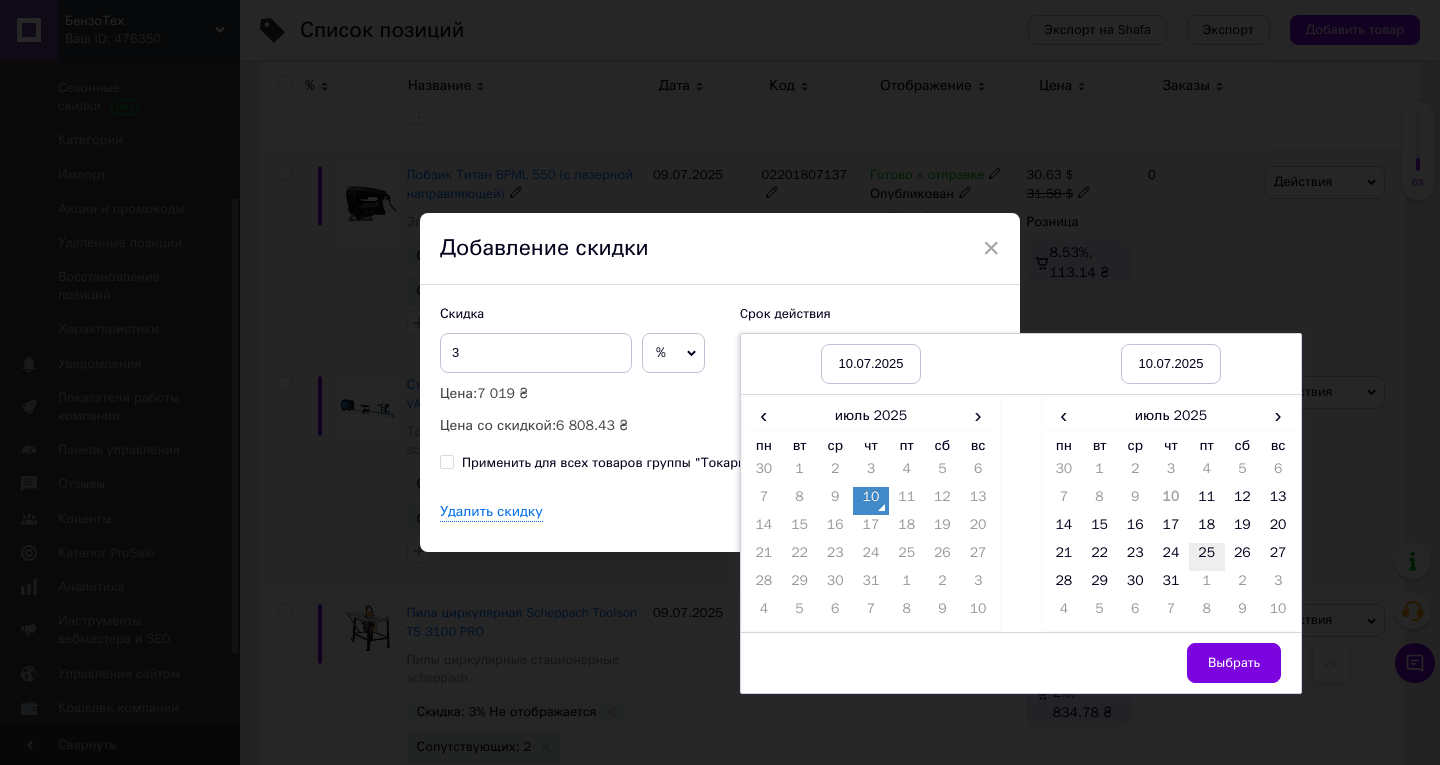 click on "25" at bounding box center [1207, 557] 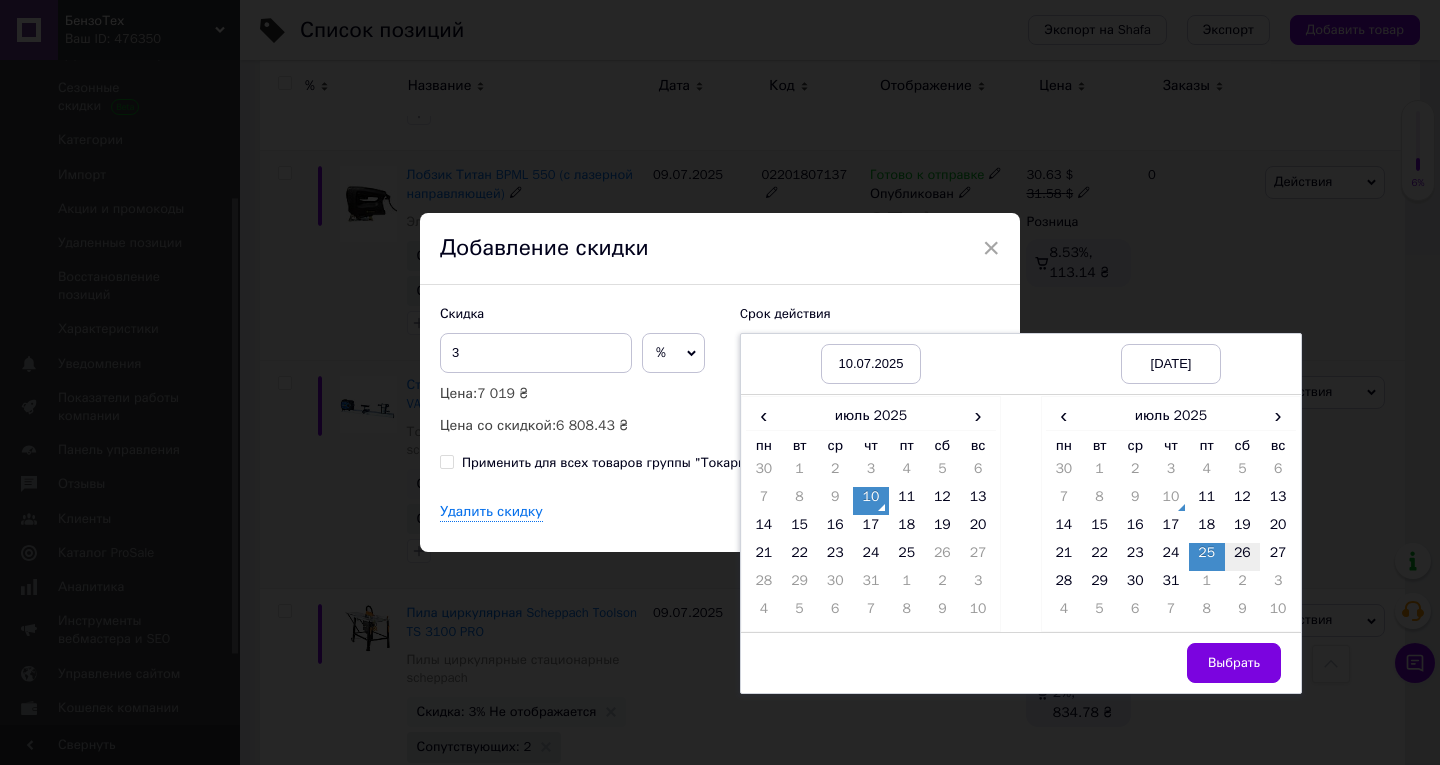 click on "26" at bounding box center (1243, 557) 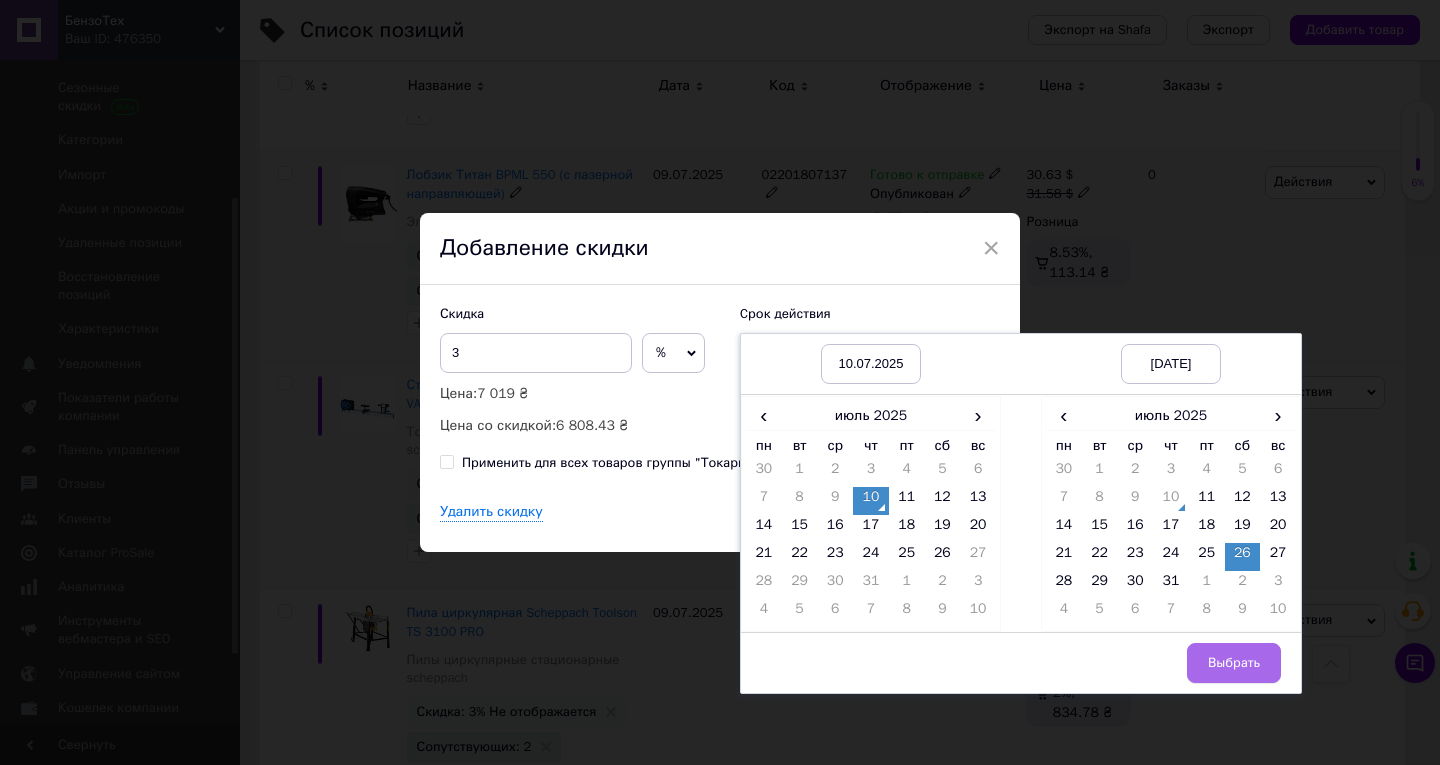click on "Выбрать" at bounding box center (1234, 663) 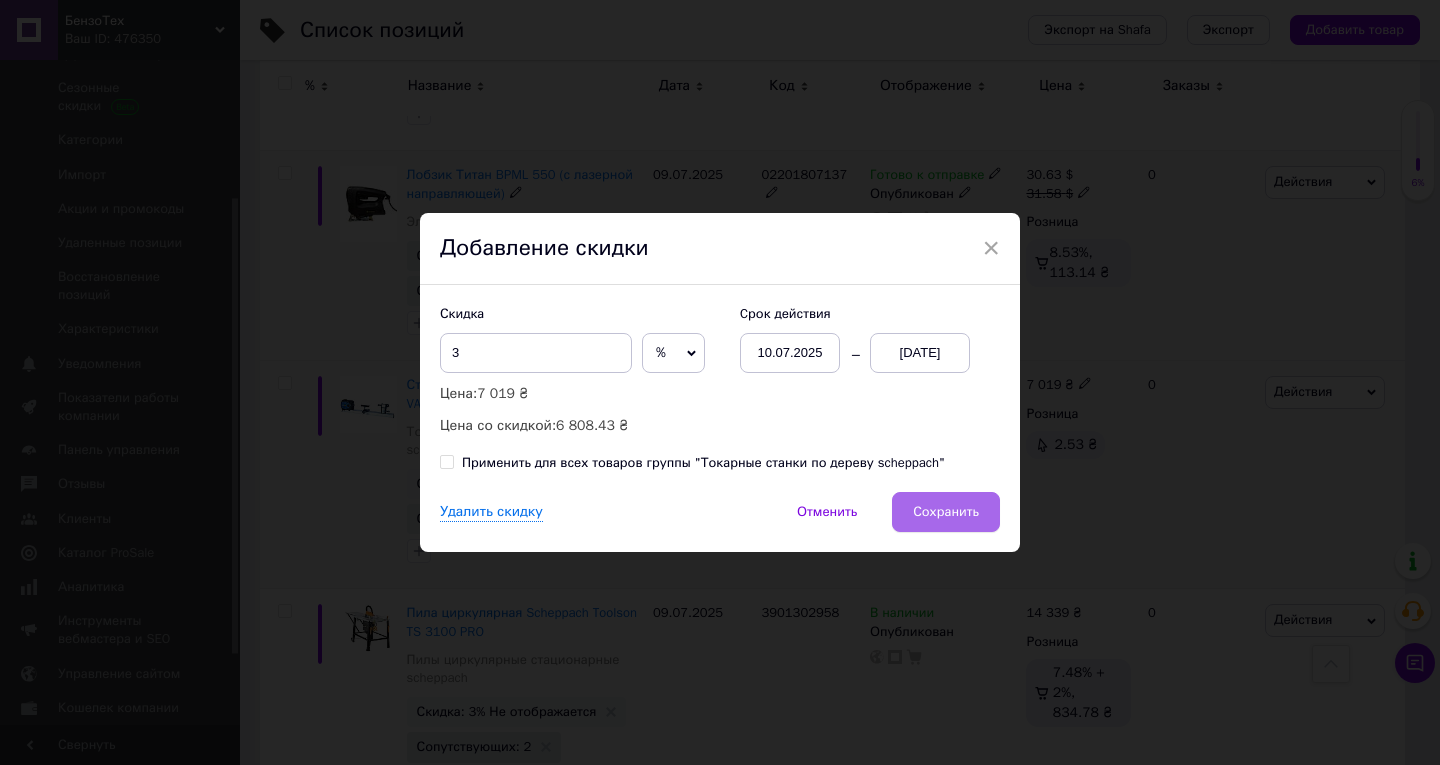 click on "Сохранить" at bounding box center [946, 512] 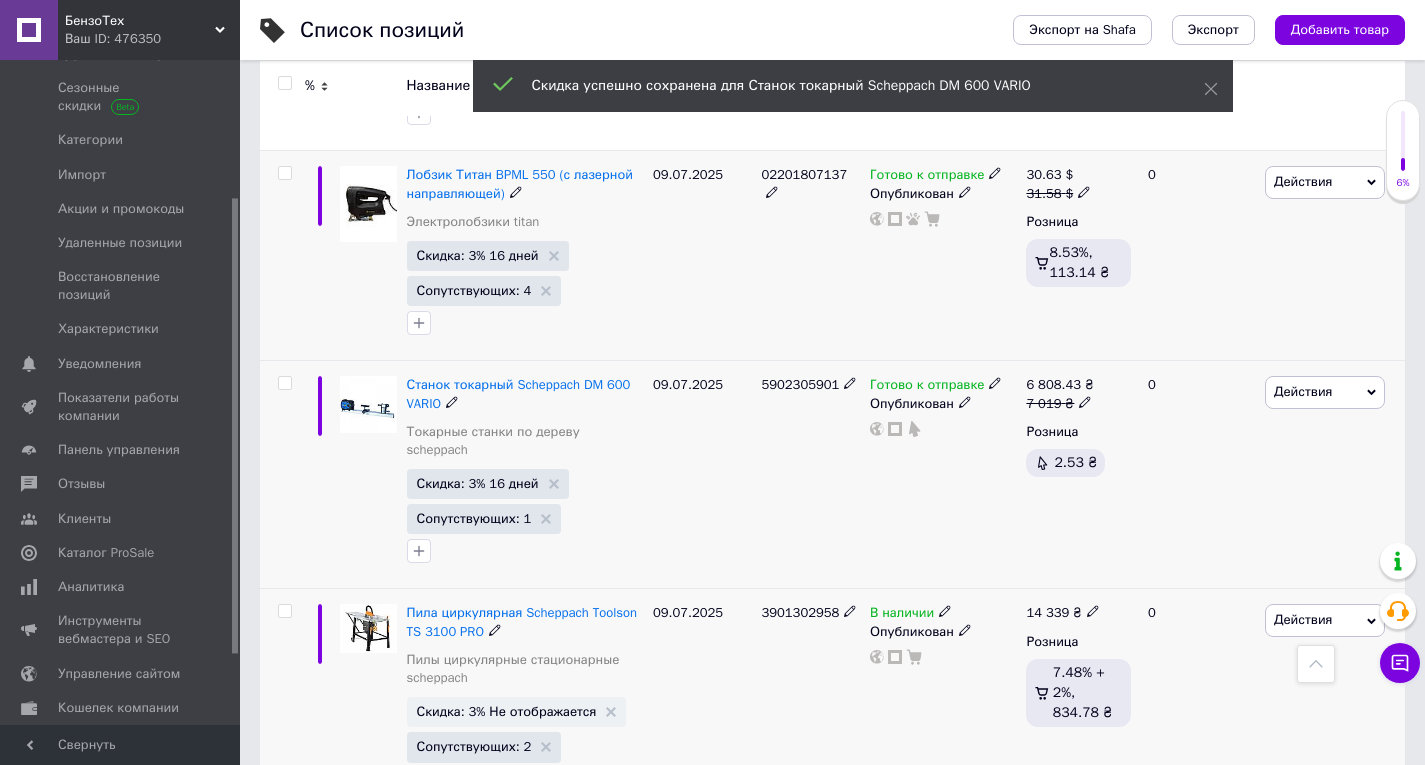 scroll, scrollTop: 0, scrollLeft: 681, axis: horizontal 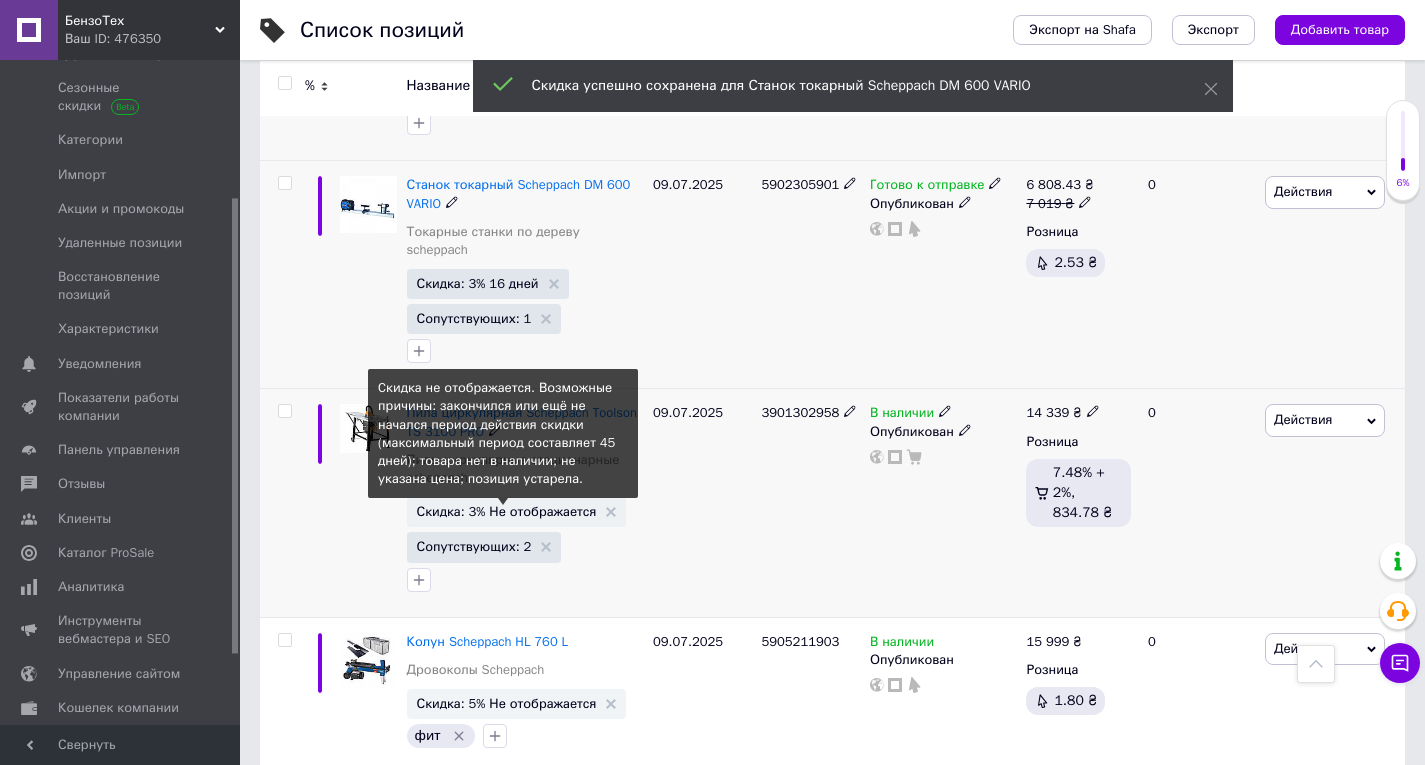 click on "Скидка: 3% Не отображается" at bounding box center (507, 511) 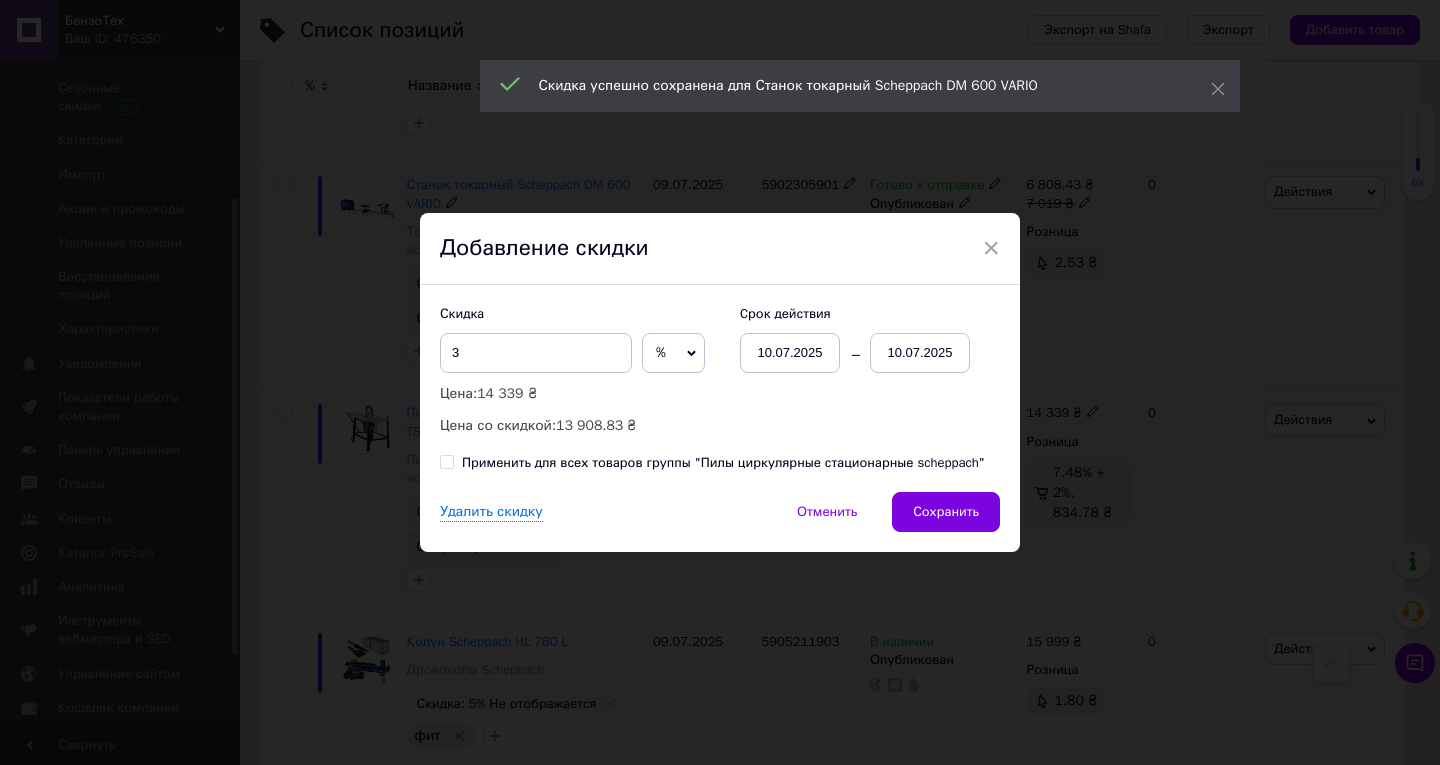 click on "10.07.2025" at bounding box center (920, 353) 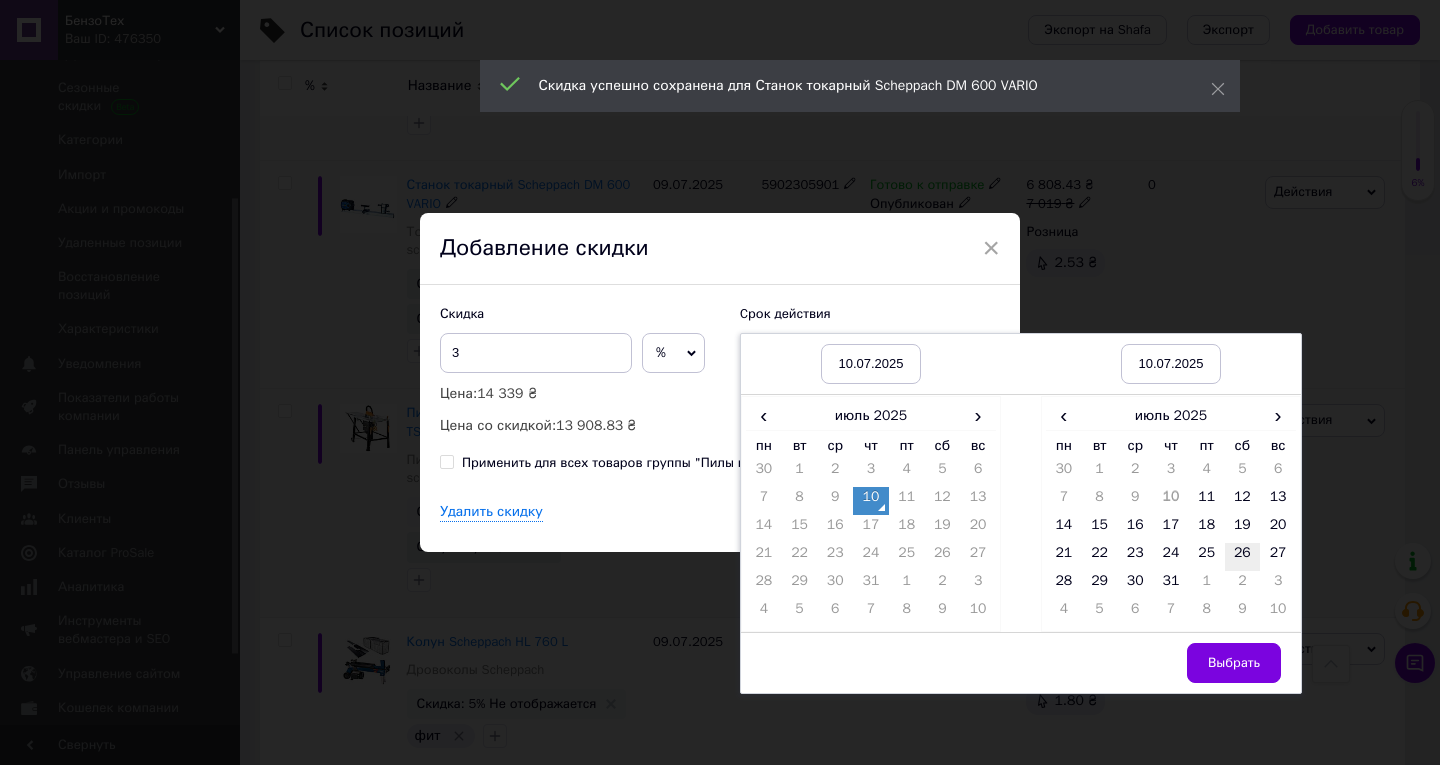 click on "26" at bounding box center [1243, 557] 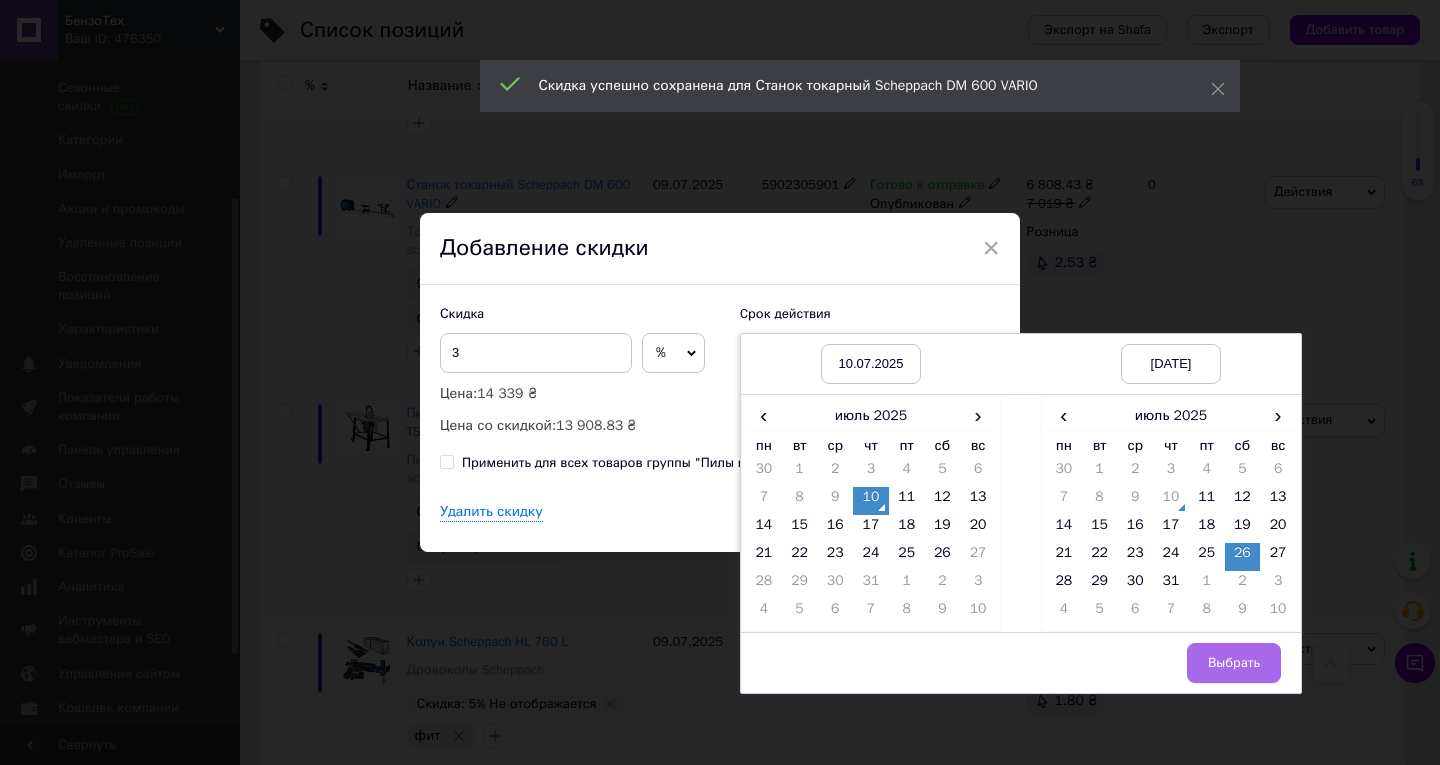 click on "Выбрать" at bounding box center [1234, 663] 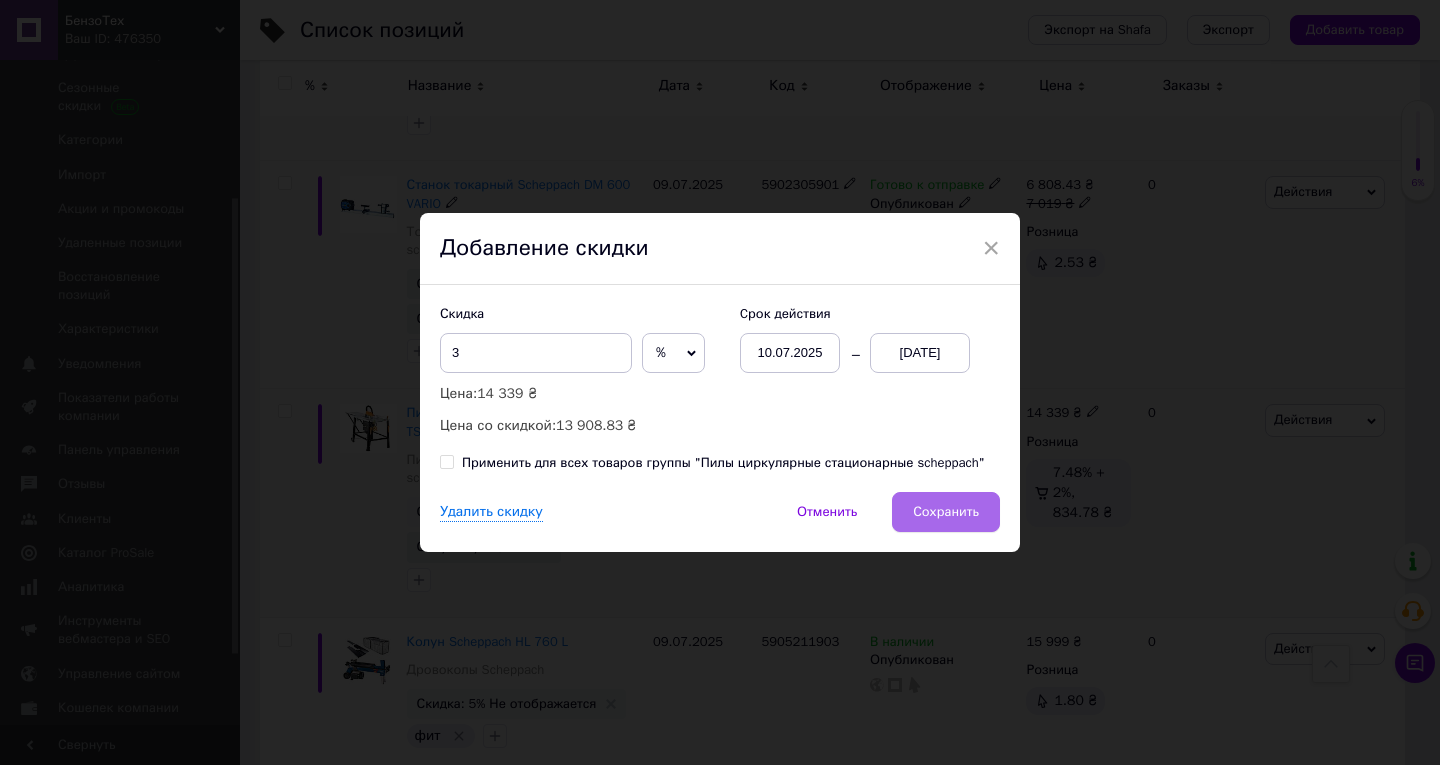 click on "Сохранить" at bounding box center [946, 512] 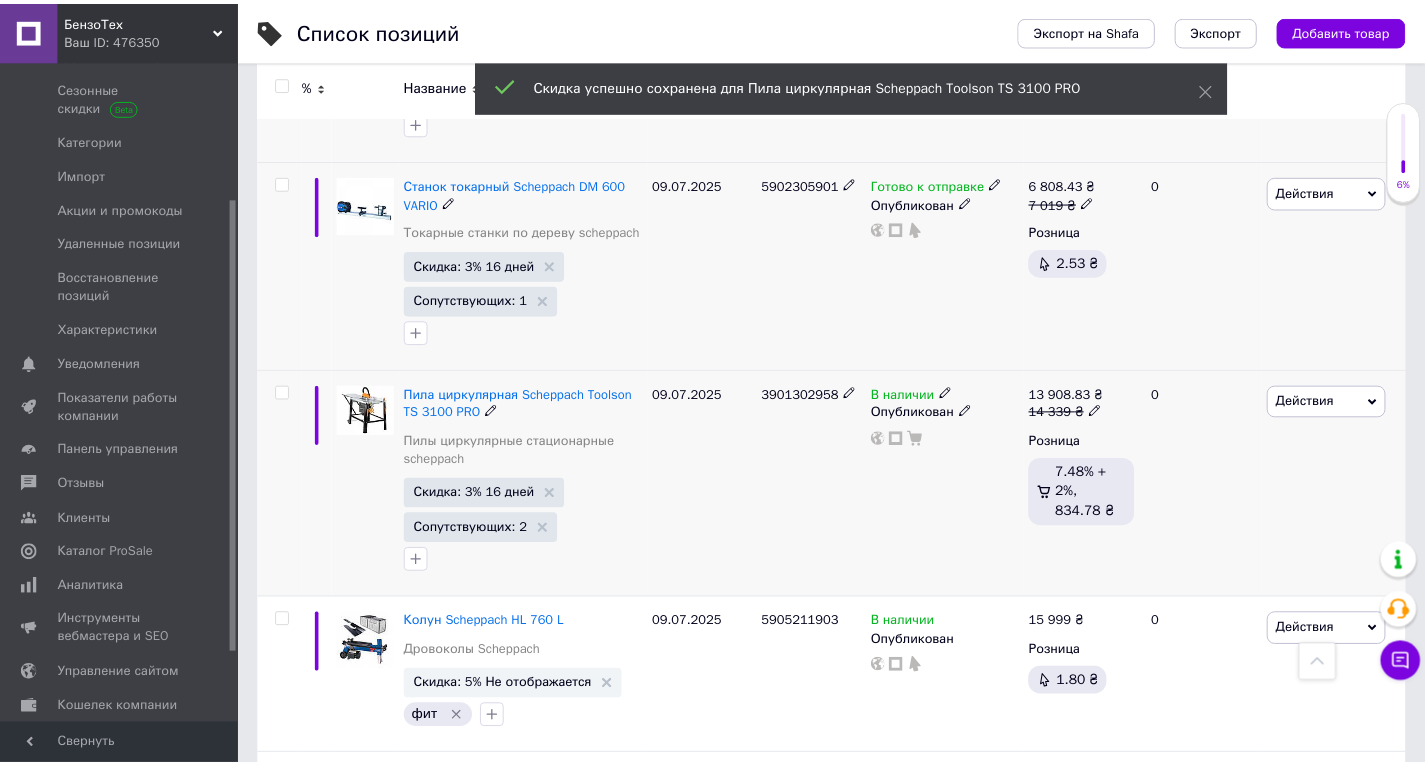 scroll, scrollTop: 0, scrollLeft: 681, axis: horizontal 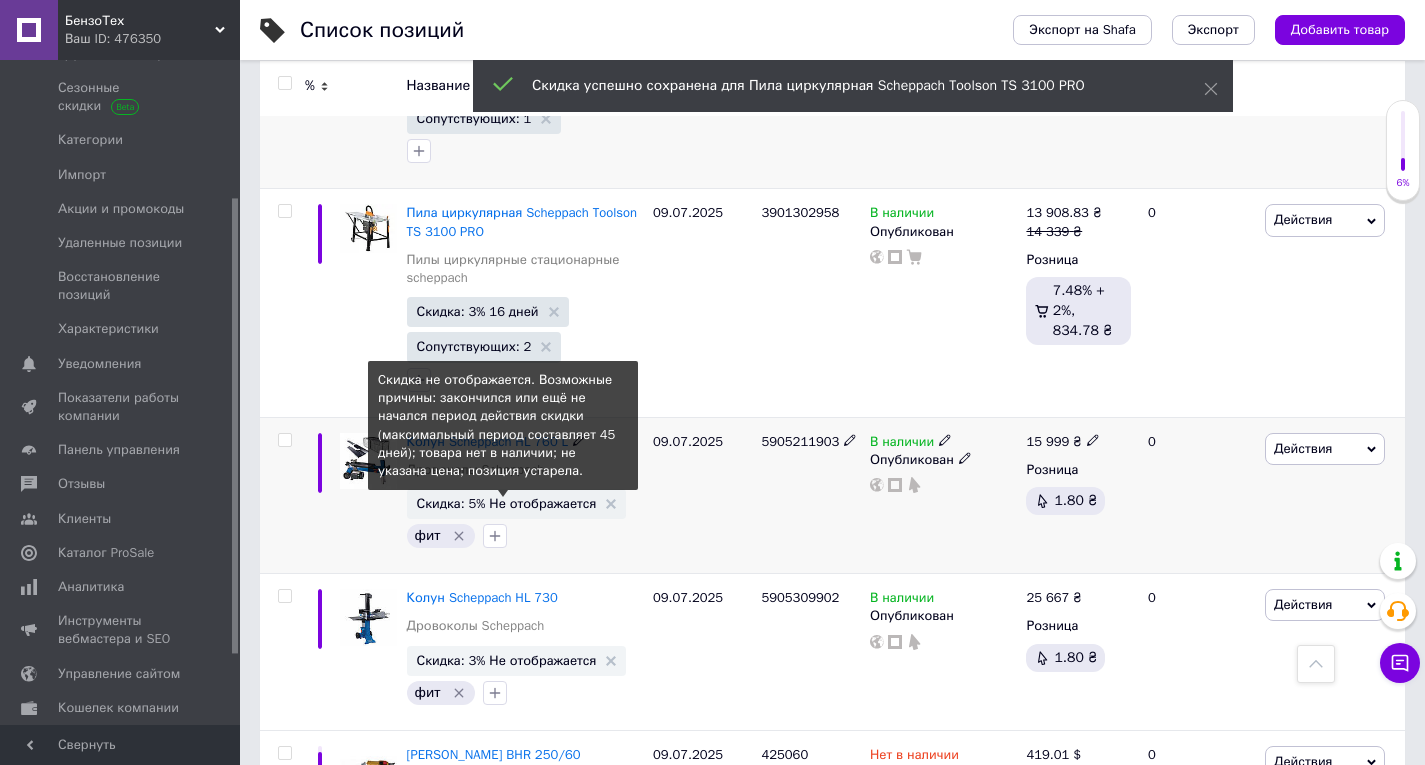 click on "Скидка: 5% Не отображается" at bounding box center [507, 503] 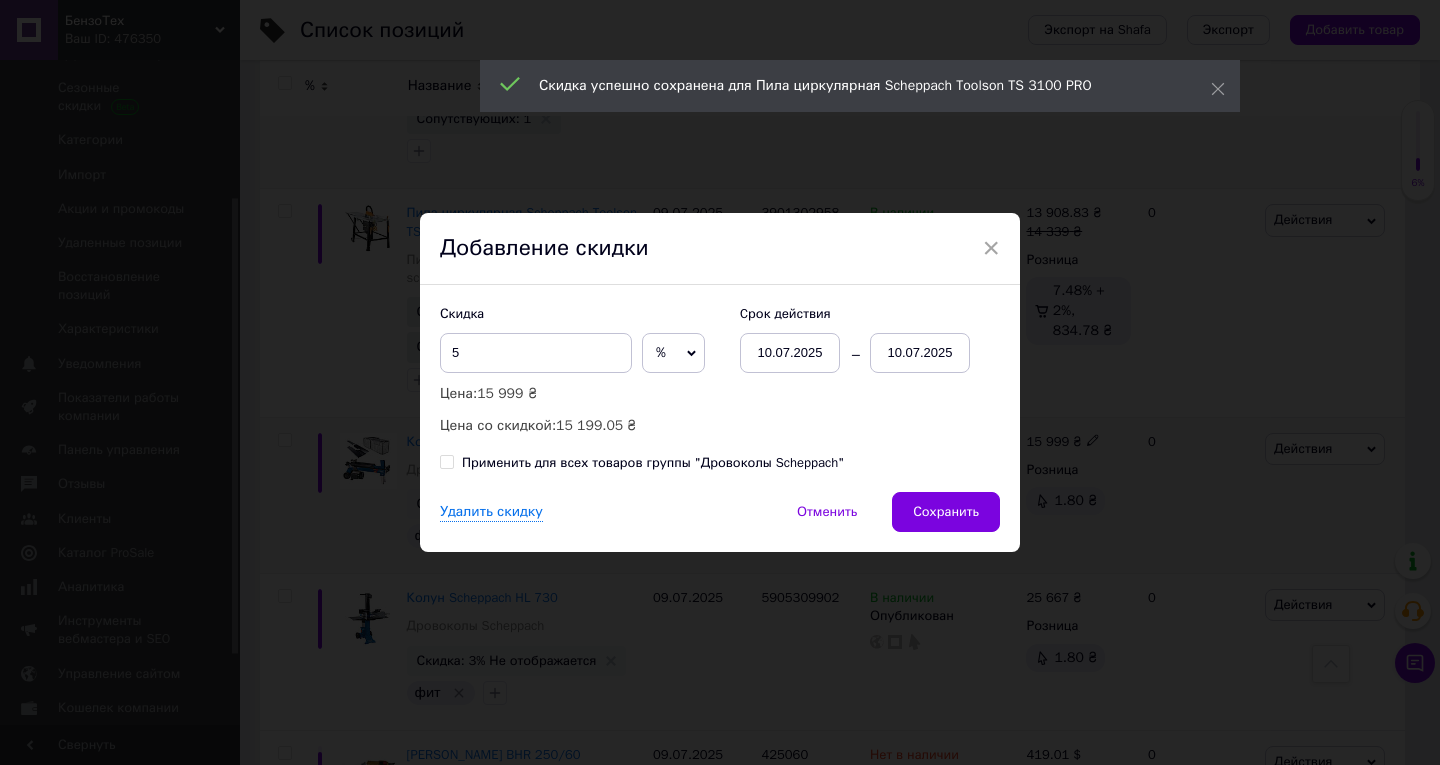 click on "10.07.2025" at bounding box center (920, 353) 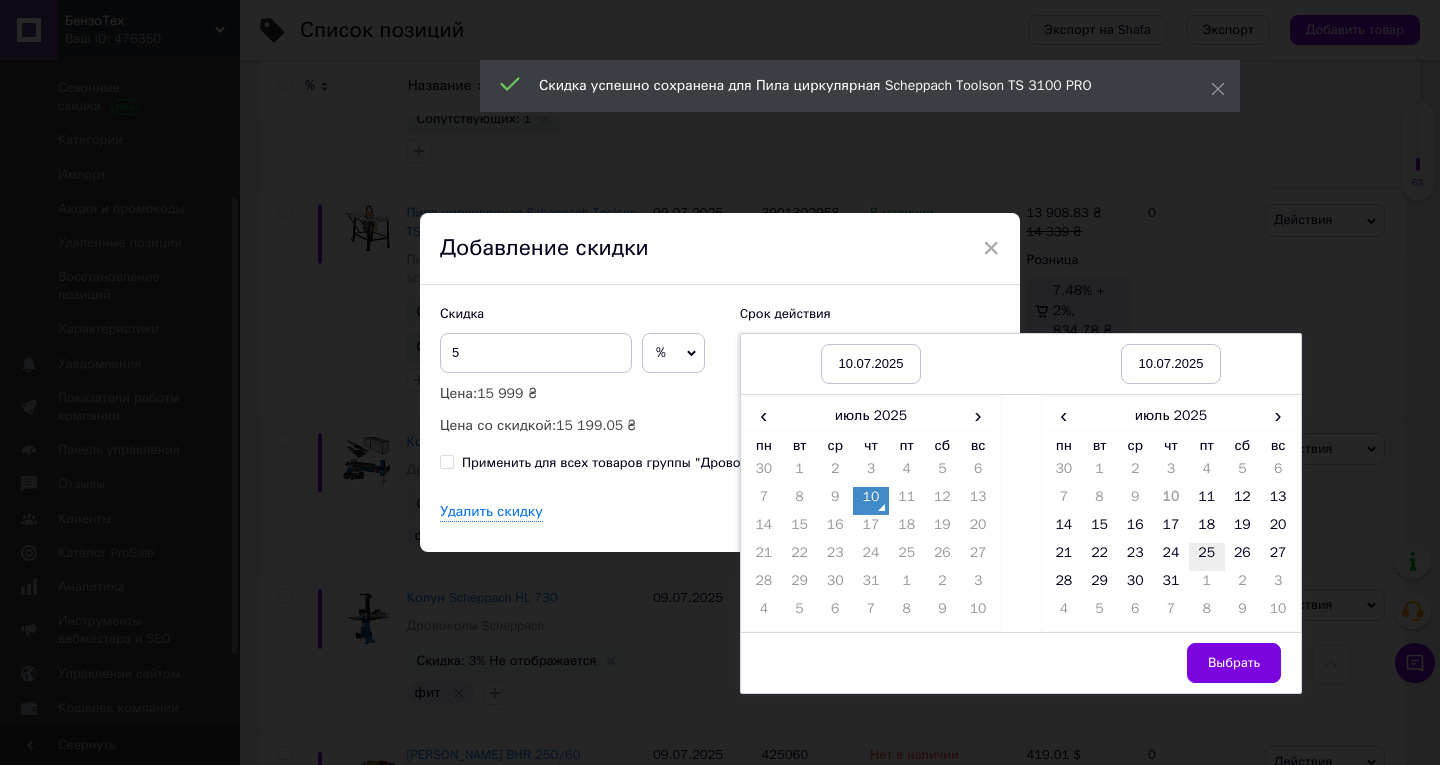 click on "25" at bounding box center (1207, 557) 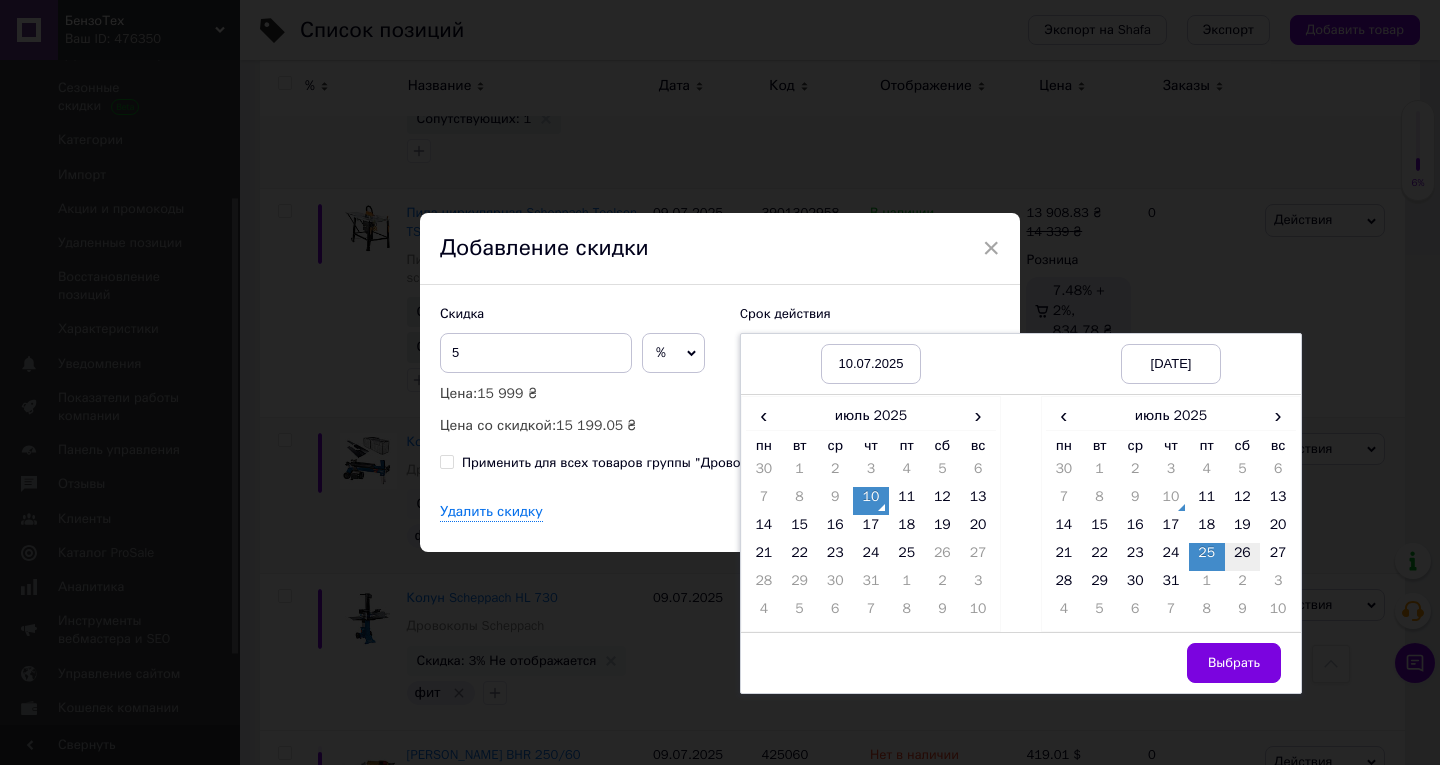 click on "26" at bounding box center [1243, 557] 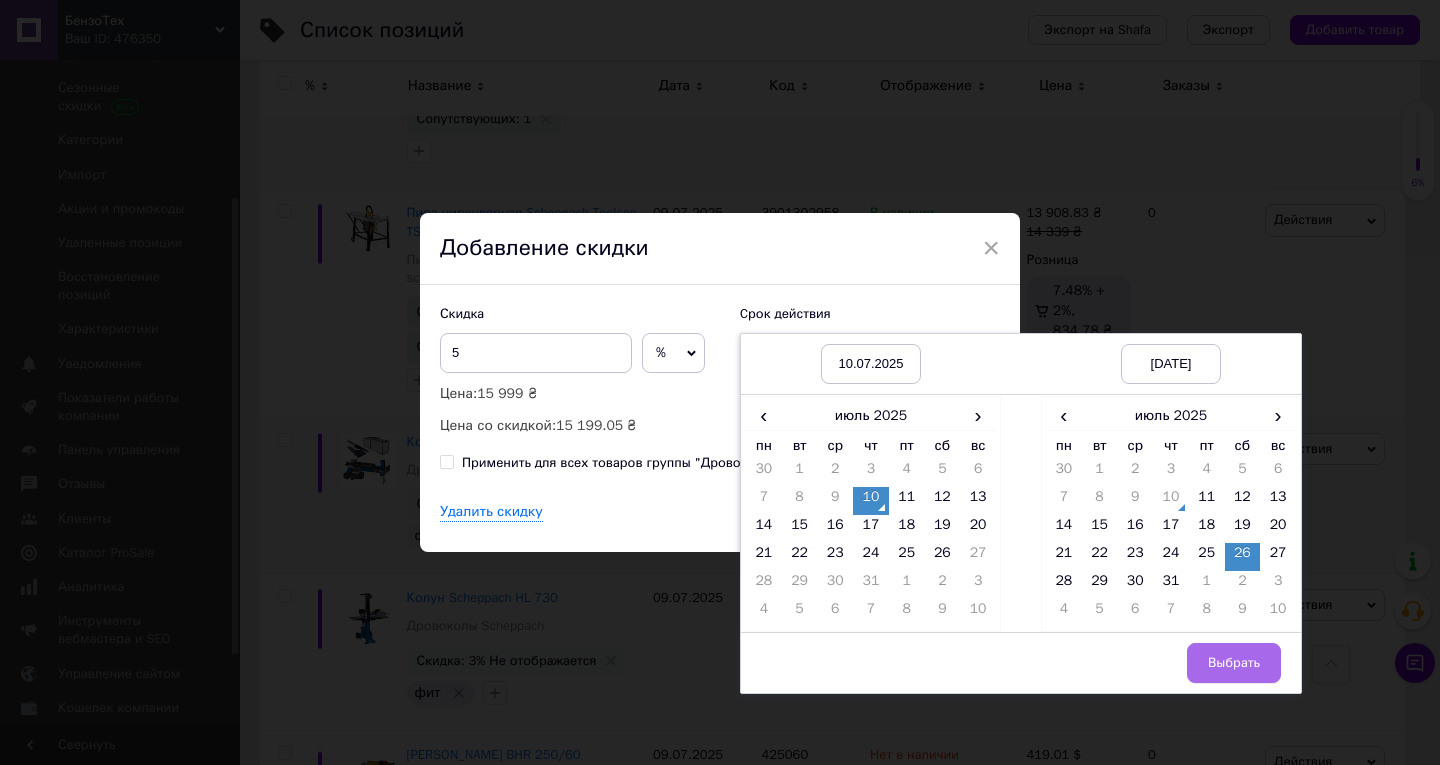 click on "Выбрать" at bounding box center (1234, 663) 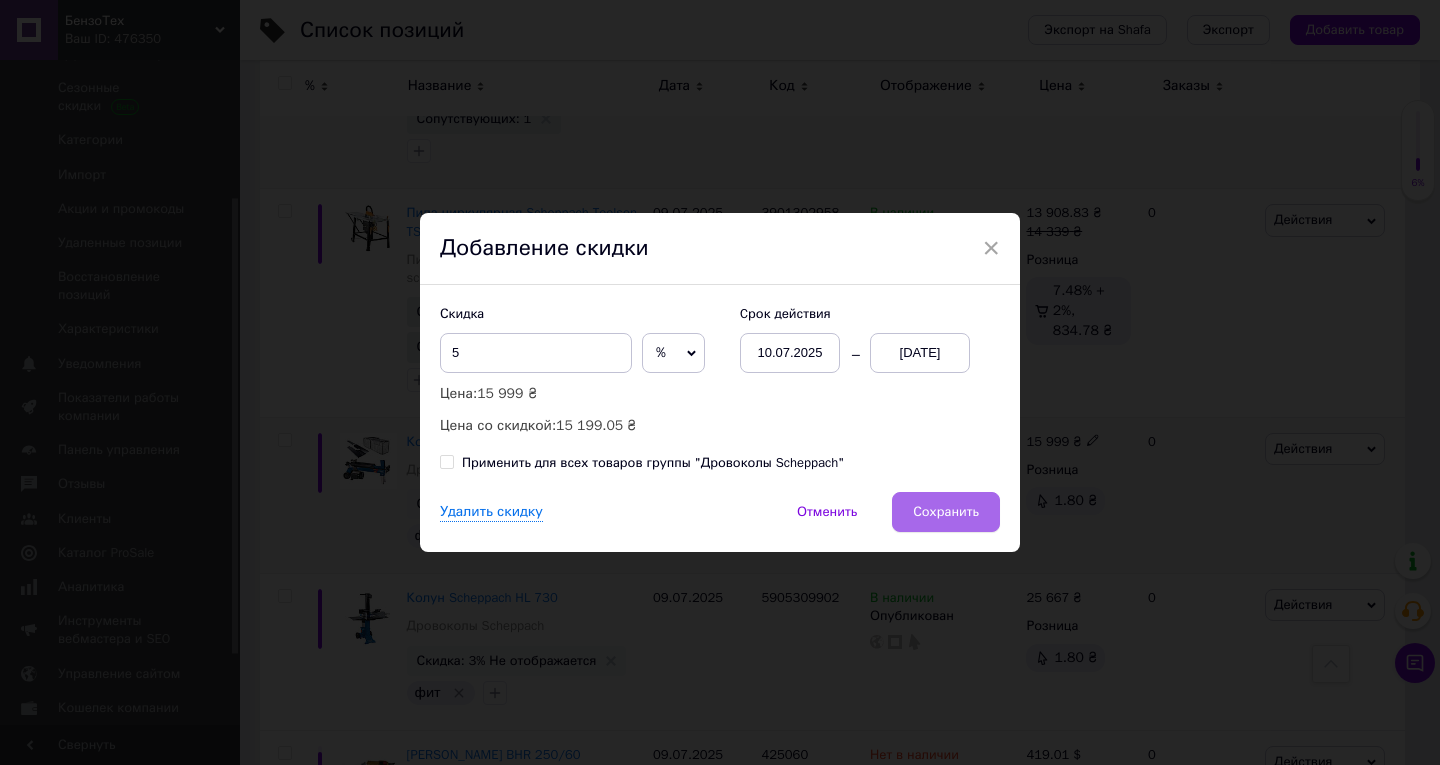 click on "Сохранить" at bounding box center (946, 512) 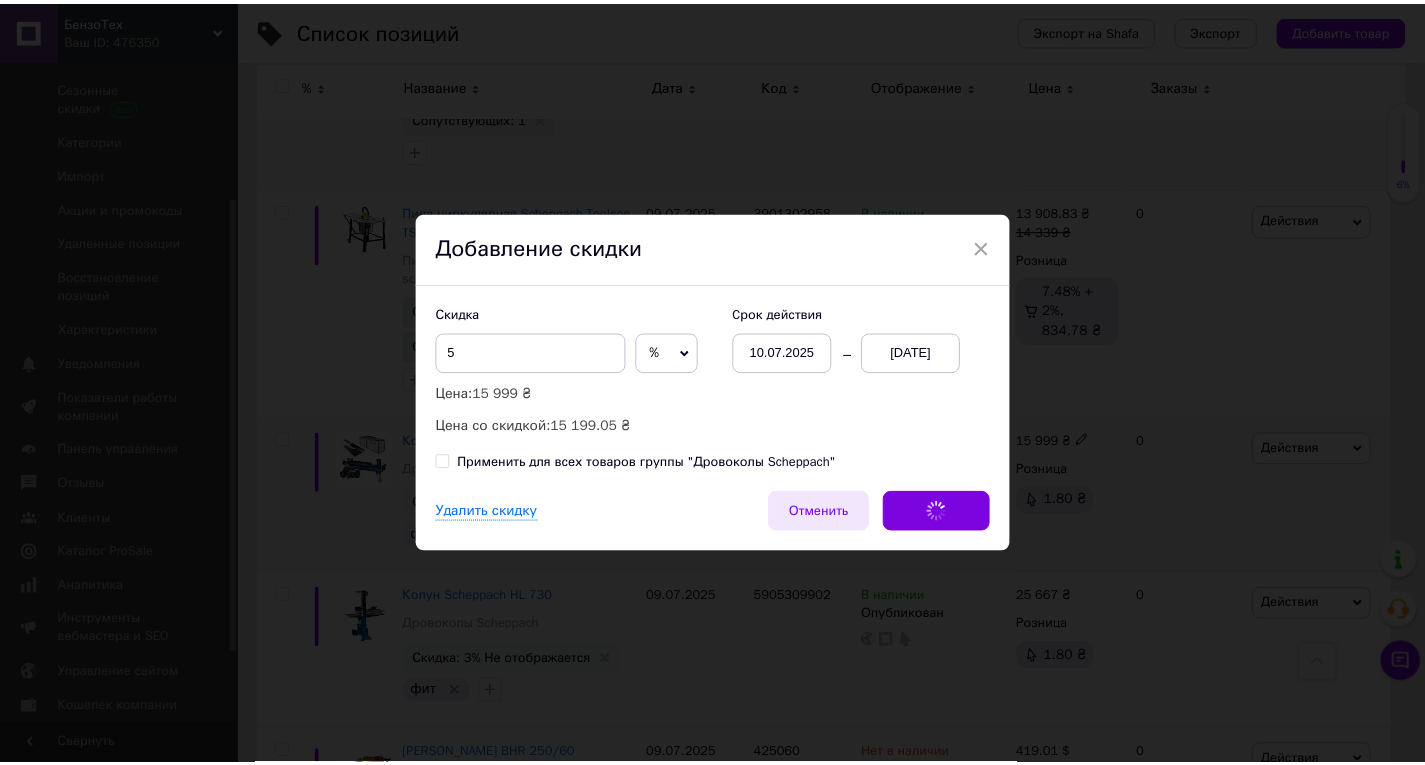 scroll, scrollTop: 0, scrollLeft: 681, axis: horizontal 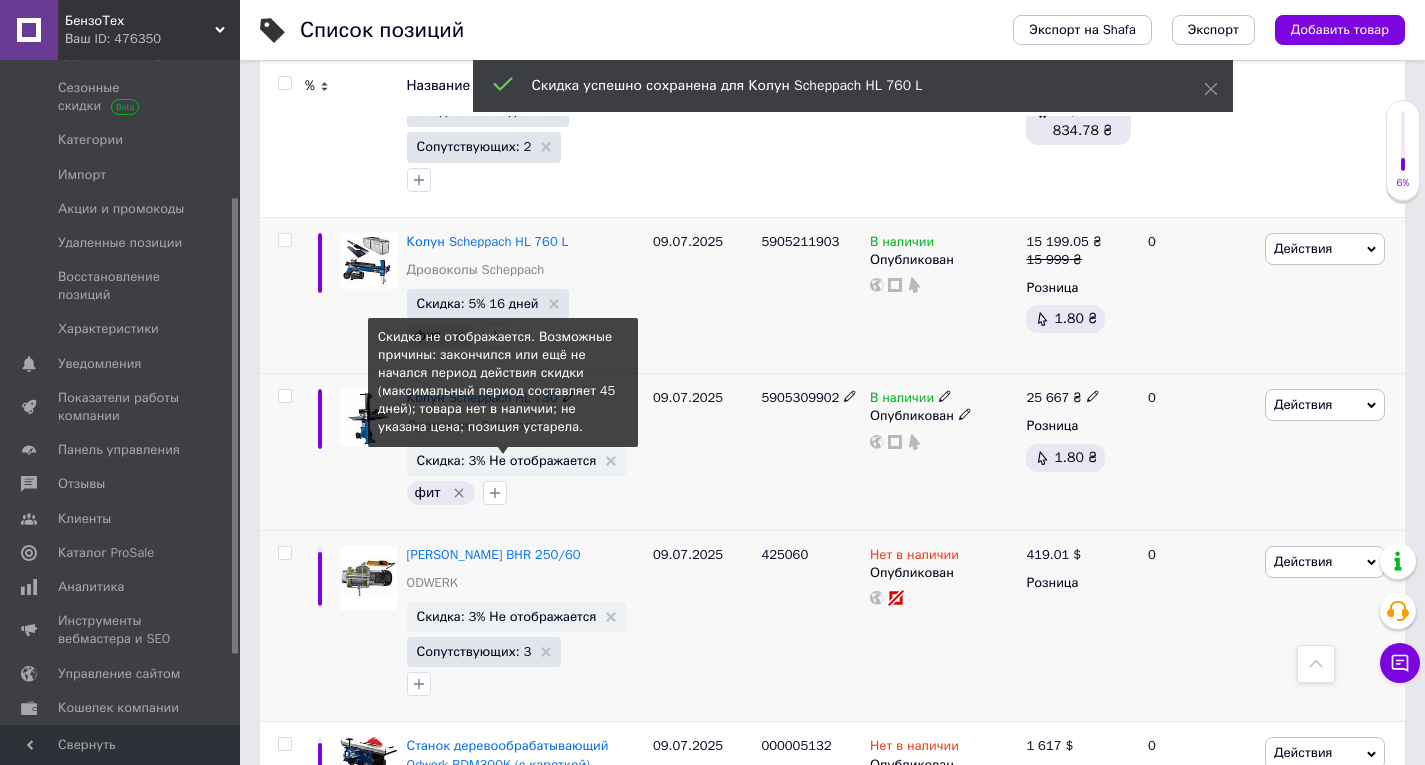 click on "Скидка: 3% Не отображается" at bounding box center (507, 460) 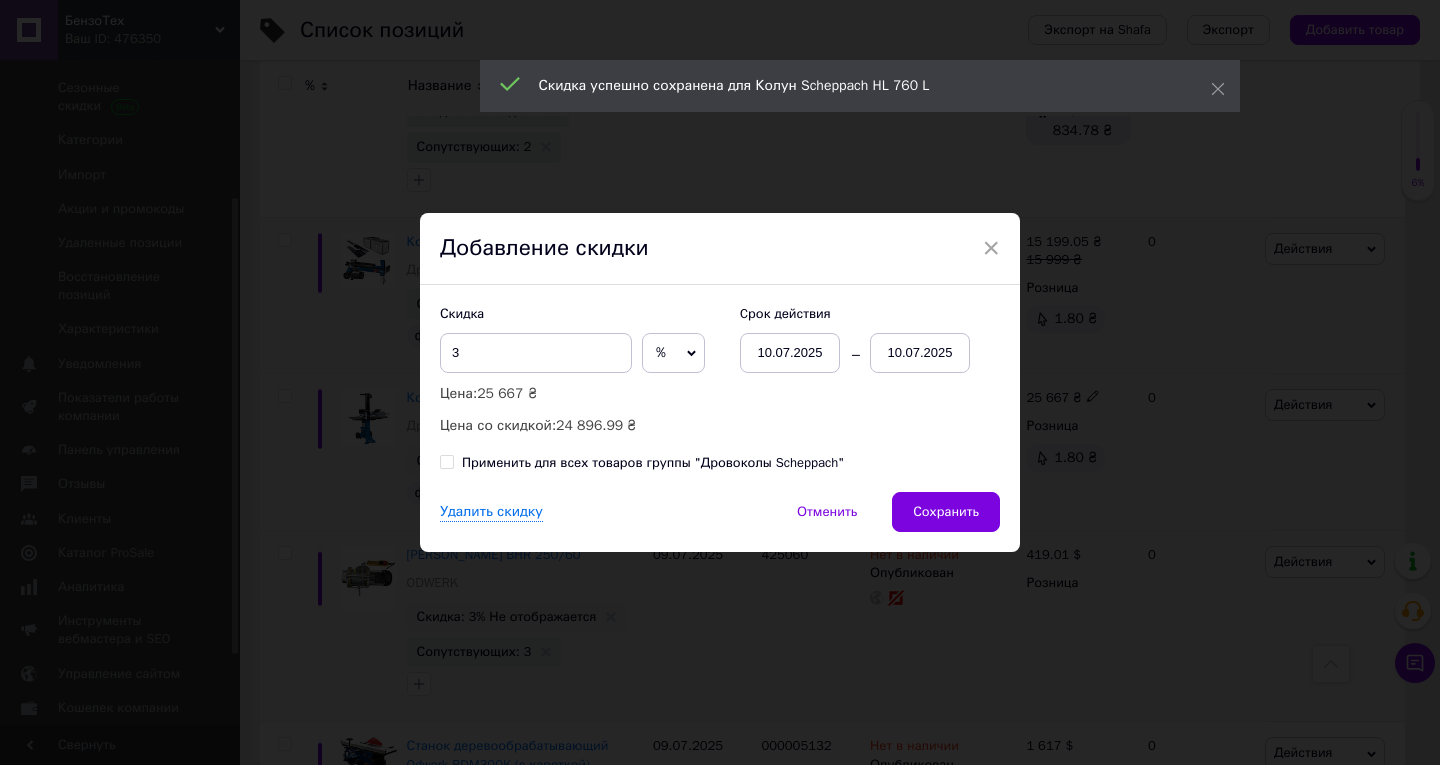 click on "10.07.2025" at bounding box center [920, 353] 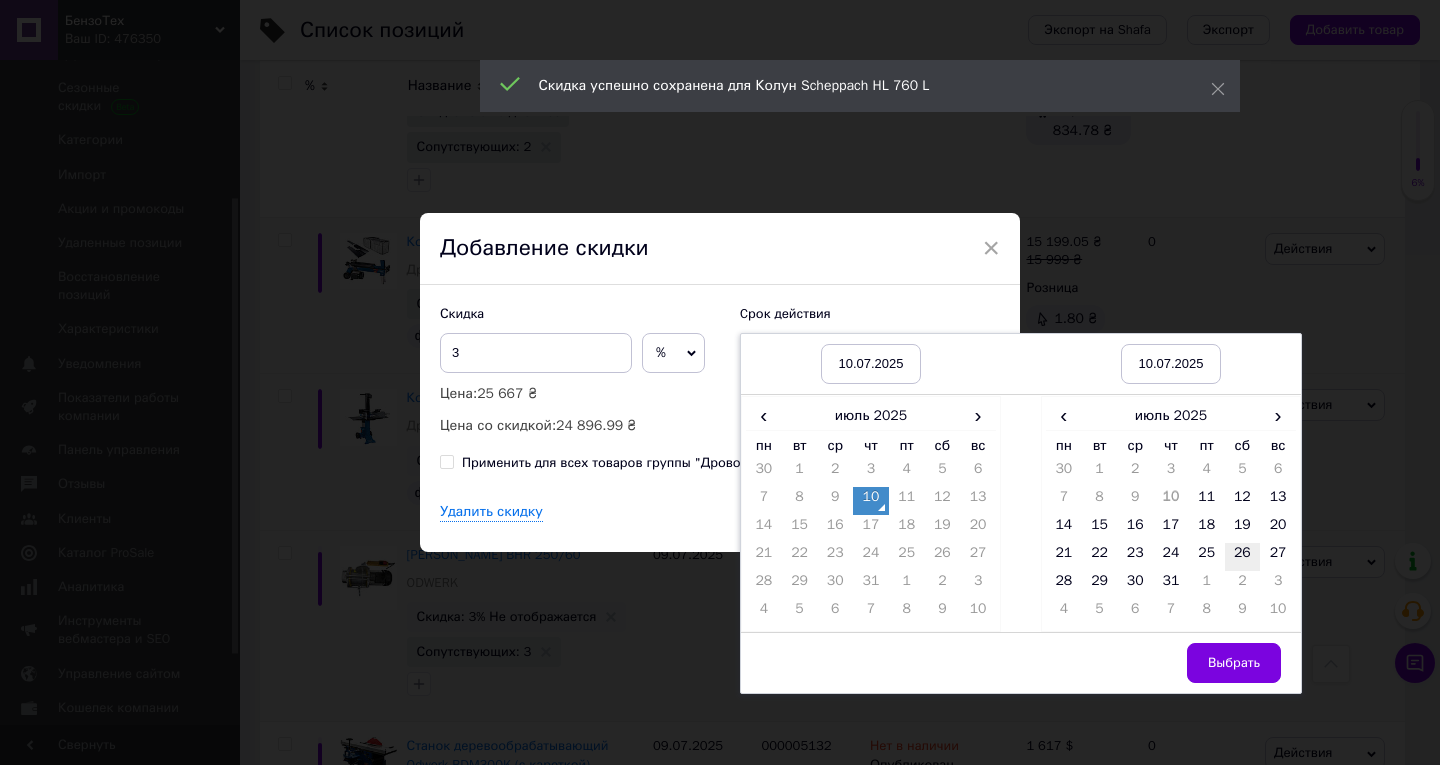 click on "26" at bounding box center [1243, 557] 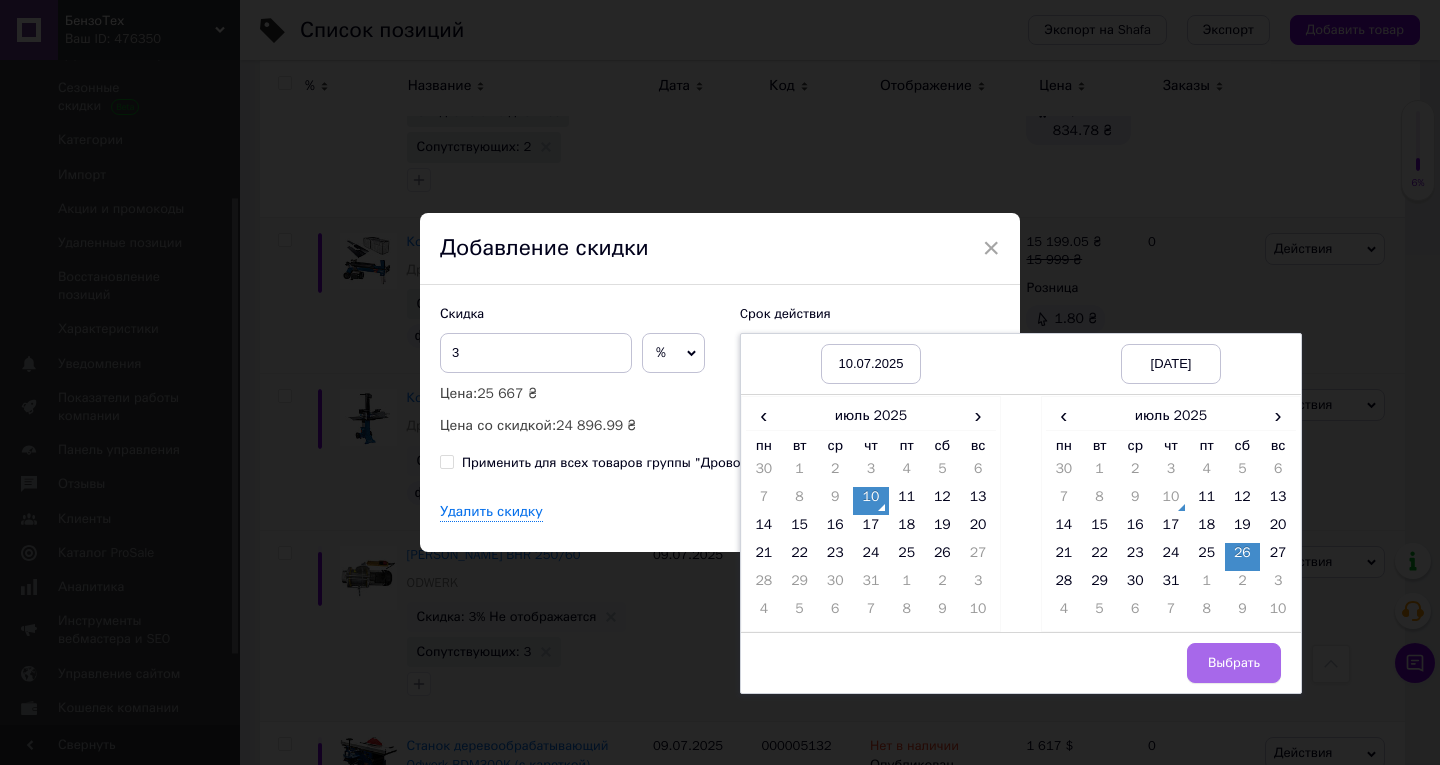 click on "Выбрать" at bounding box center (1234, 663) 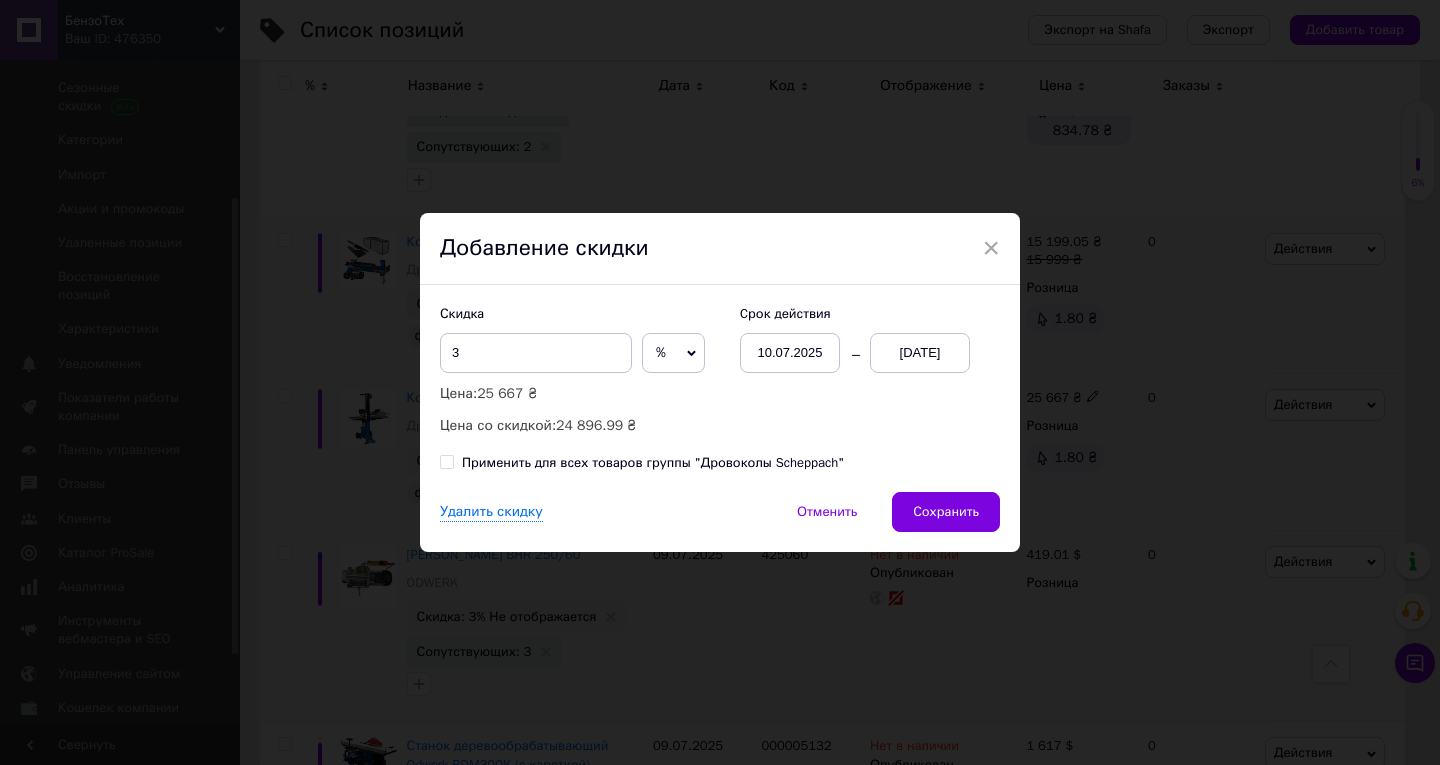 click on "Сохранить" at bounding box center (946, 512) 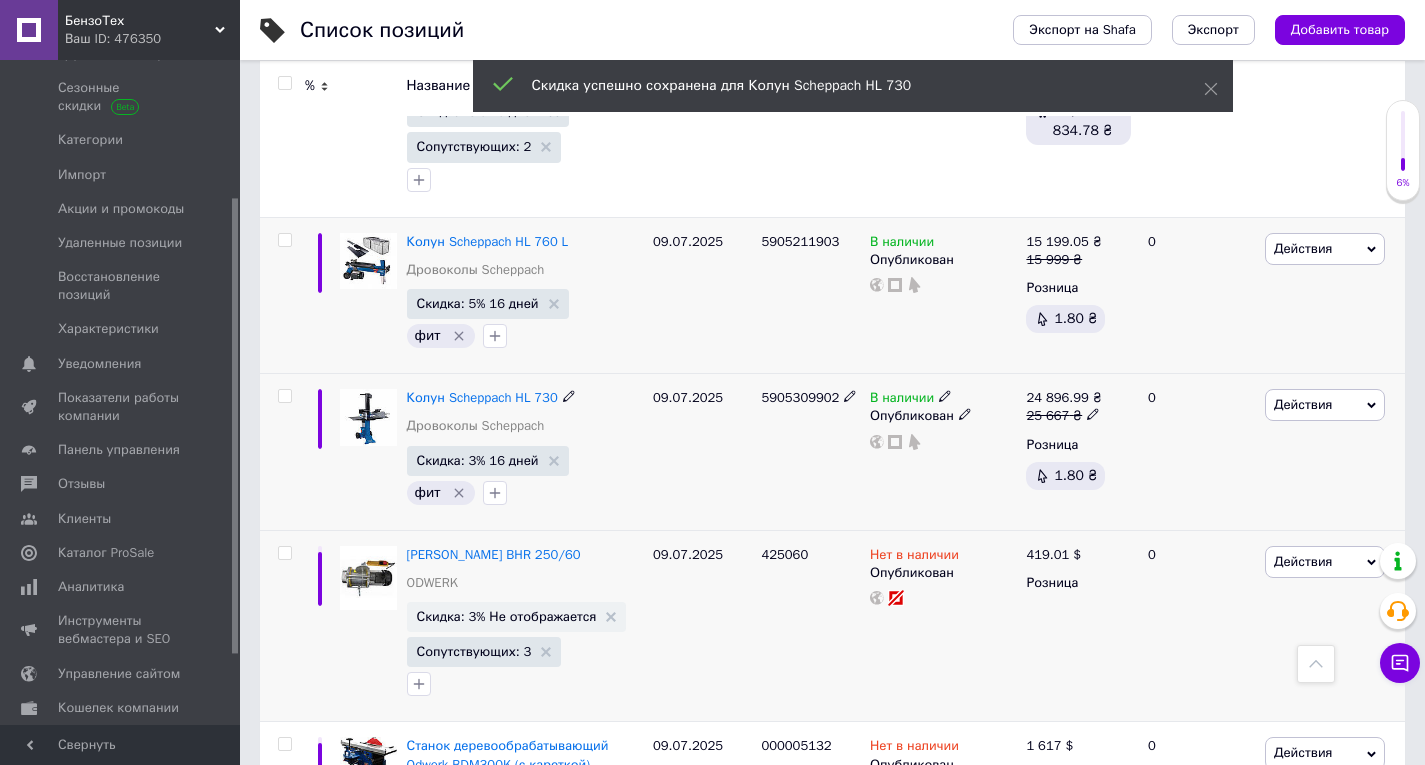 scroll, scrollTop: 0, scrollLeft: 681, axis: horizontal 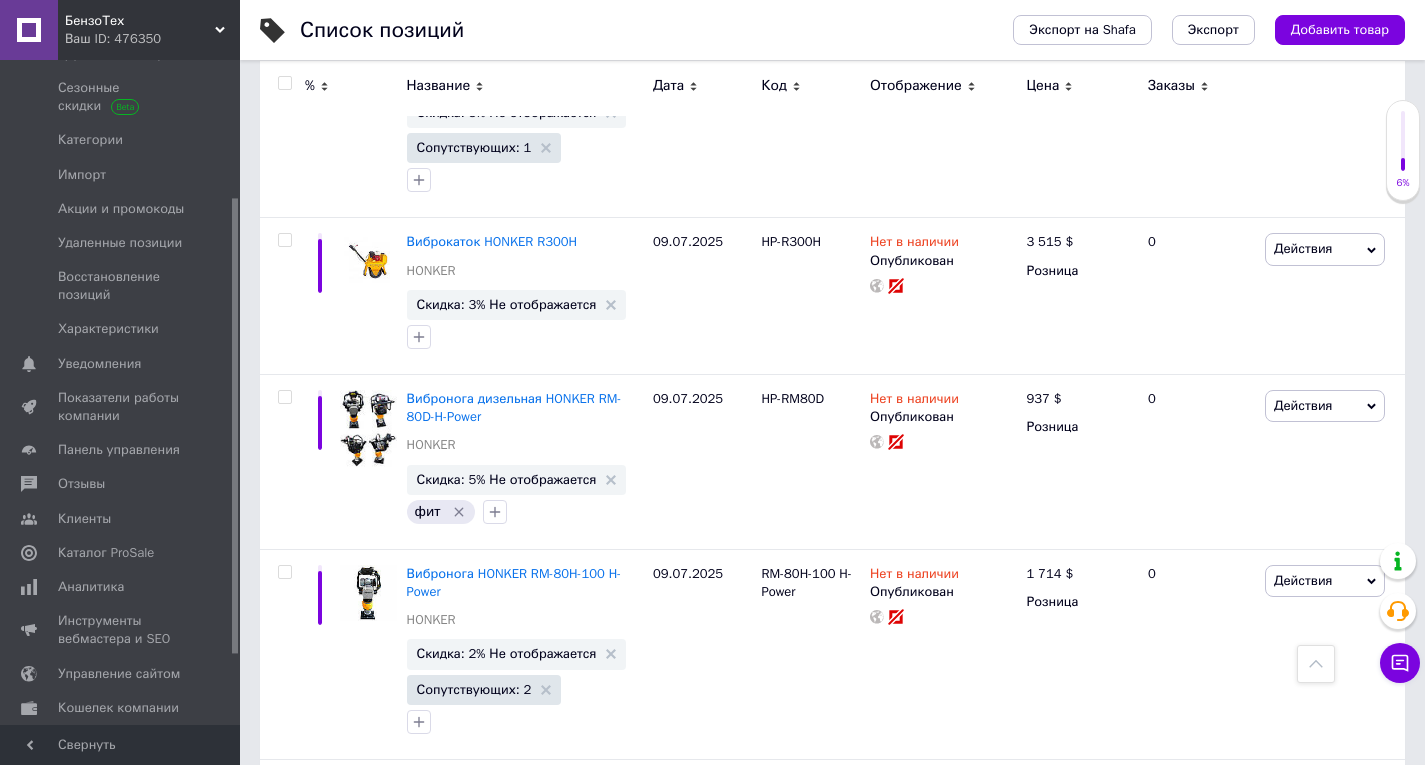 click 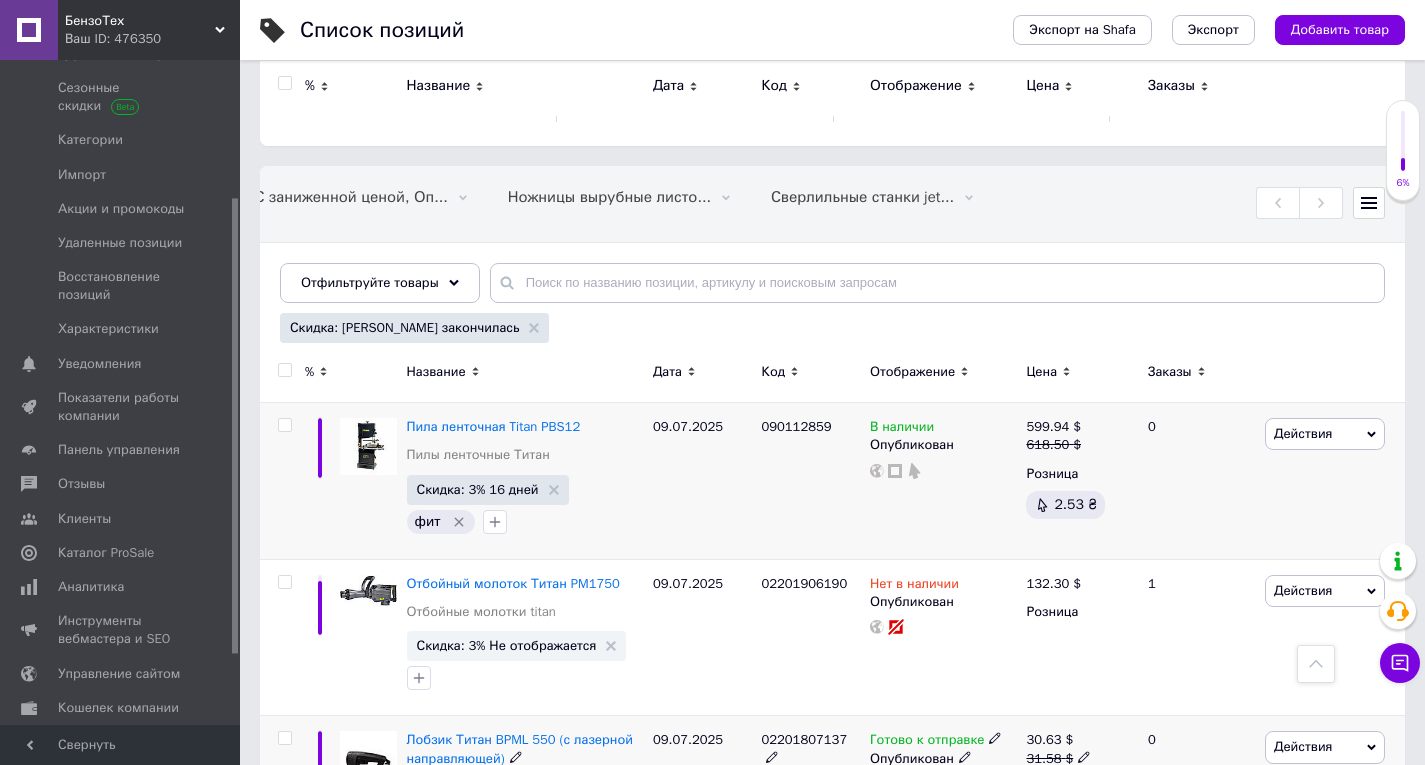 scroll, scrollTop: 0, scrollLeft: 0, axis: both 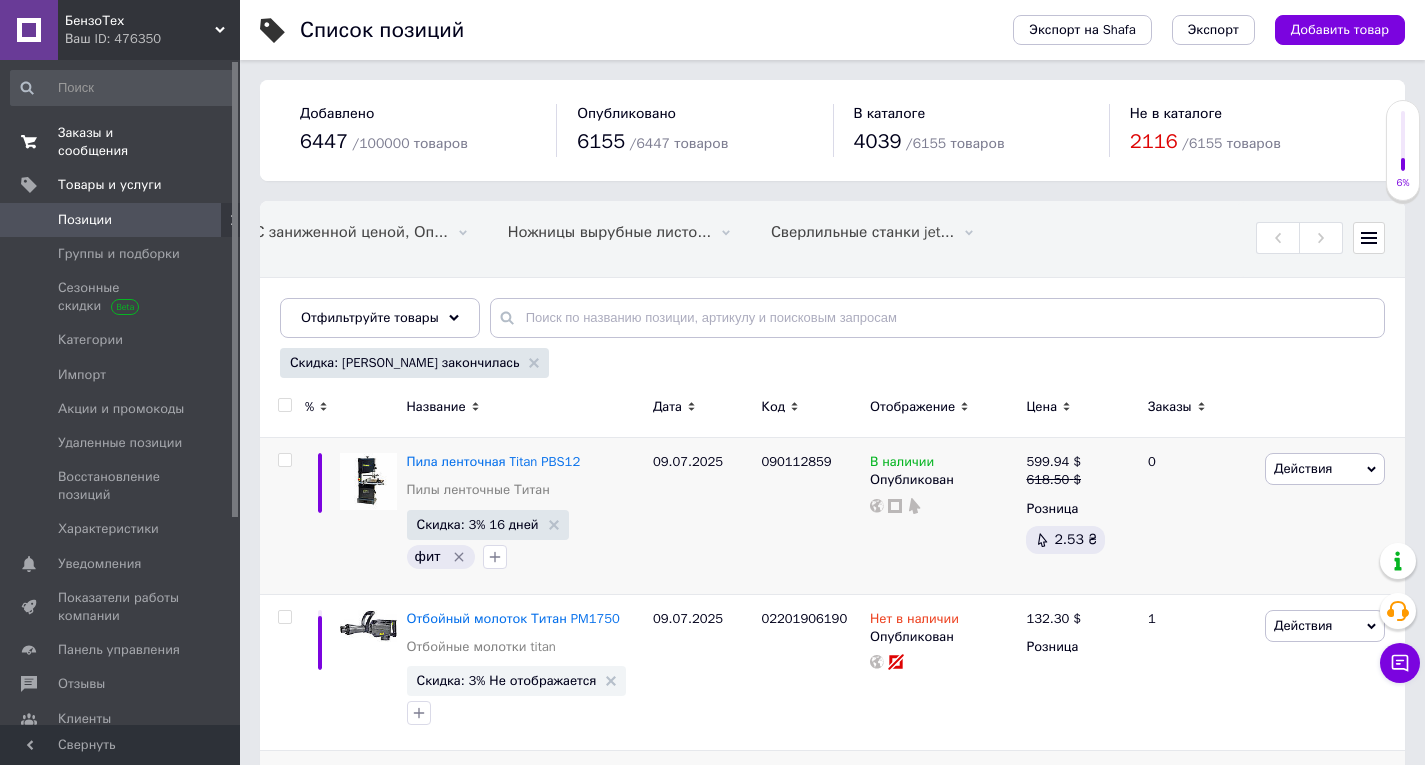 click on "Заказы и сообщения" at bounding box center [121, 142] 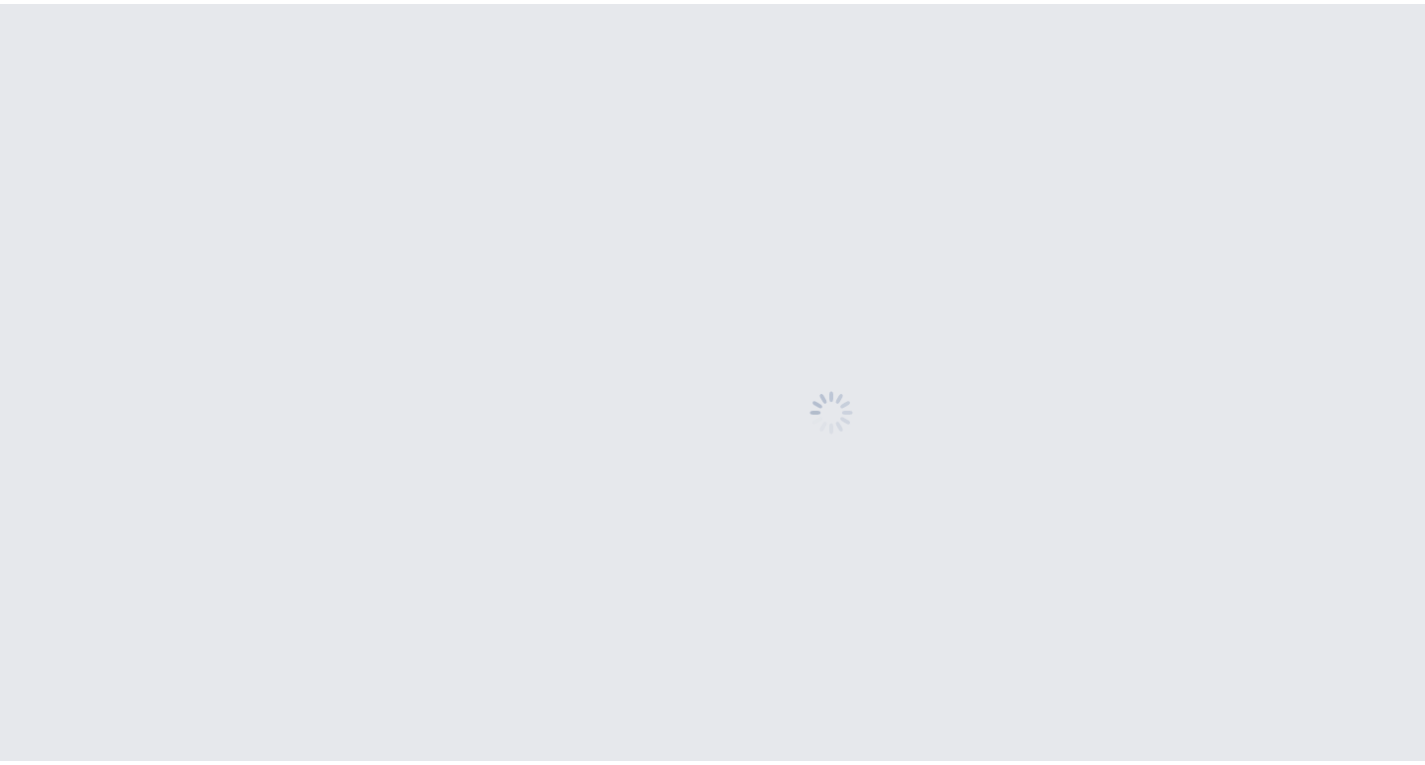 scroll, scrollTop: 0, scrollLeft: 0, axis: both 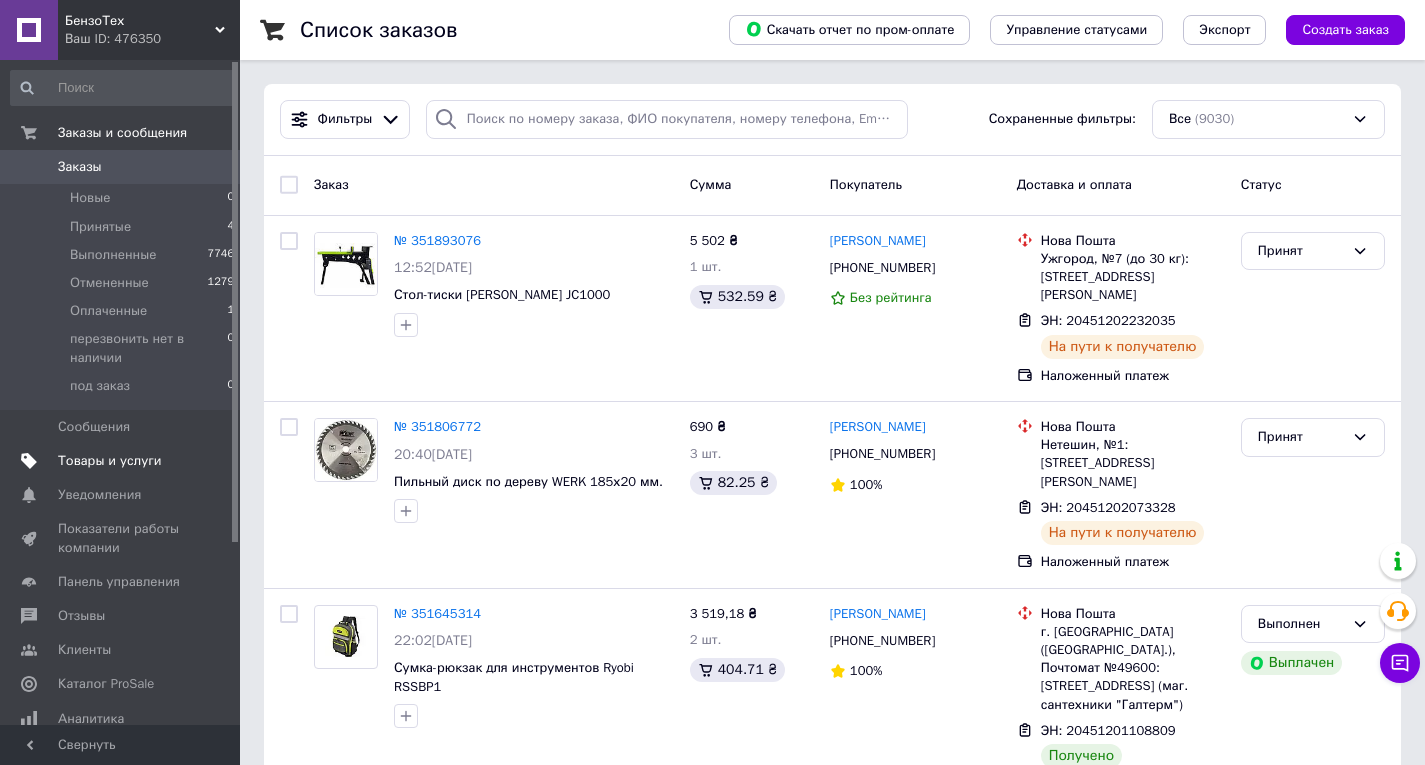 click on "Товары и услуги" at bounding box center [110, 461] 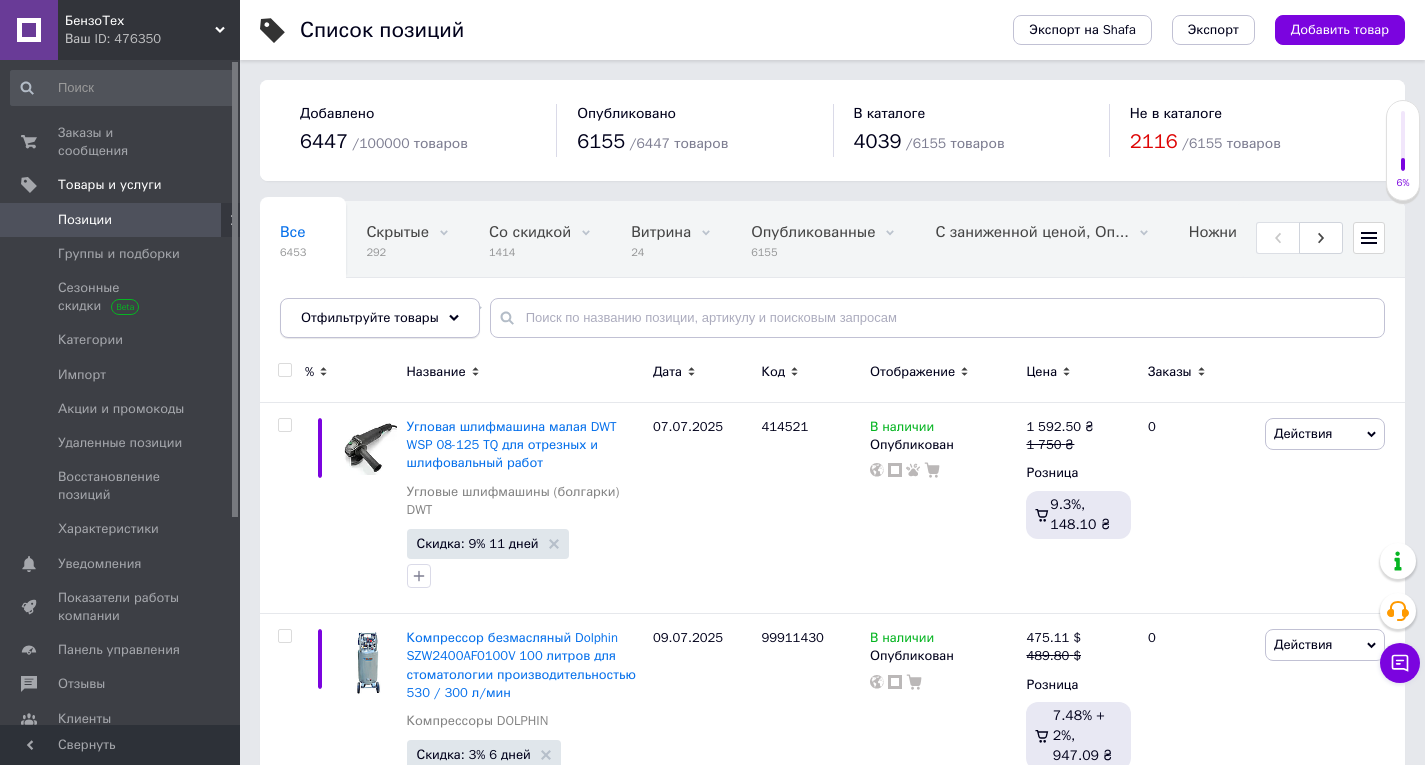 click on "Отфильтруйте товары" at bounding box center [380, 318] 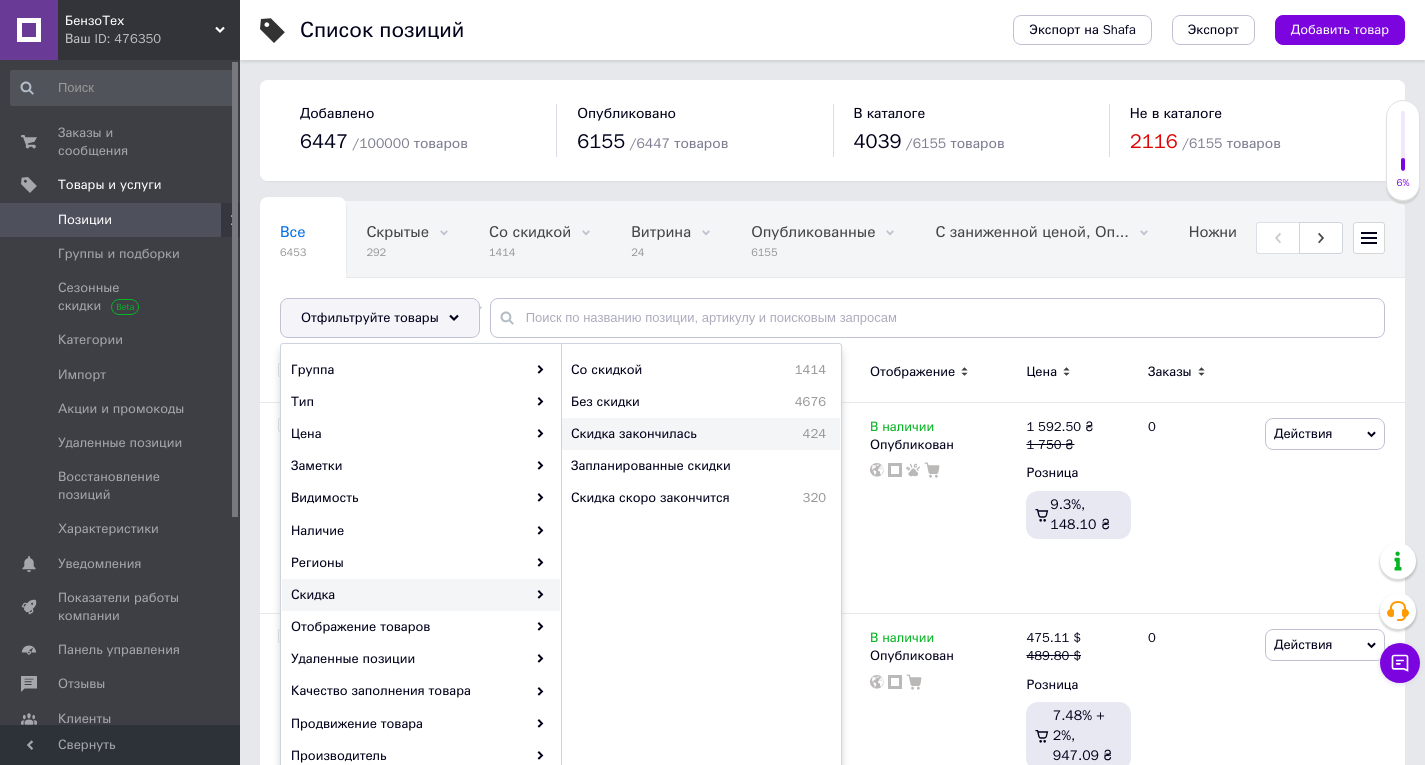 click on "Скидка закончилась" at bounding box center [672, 434] 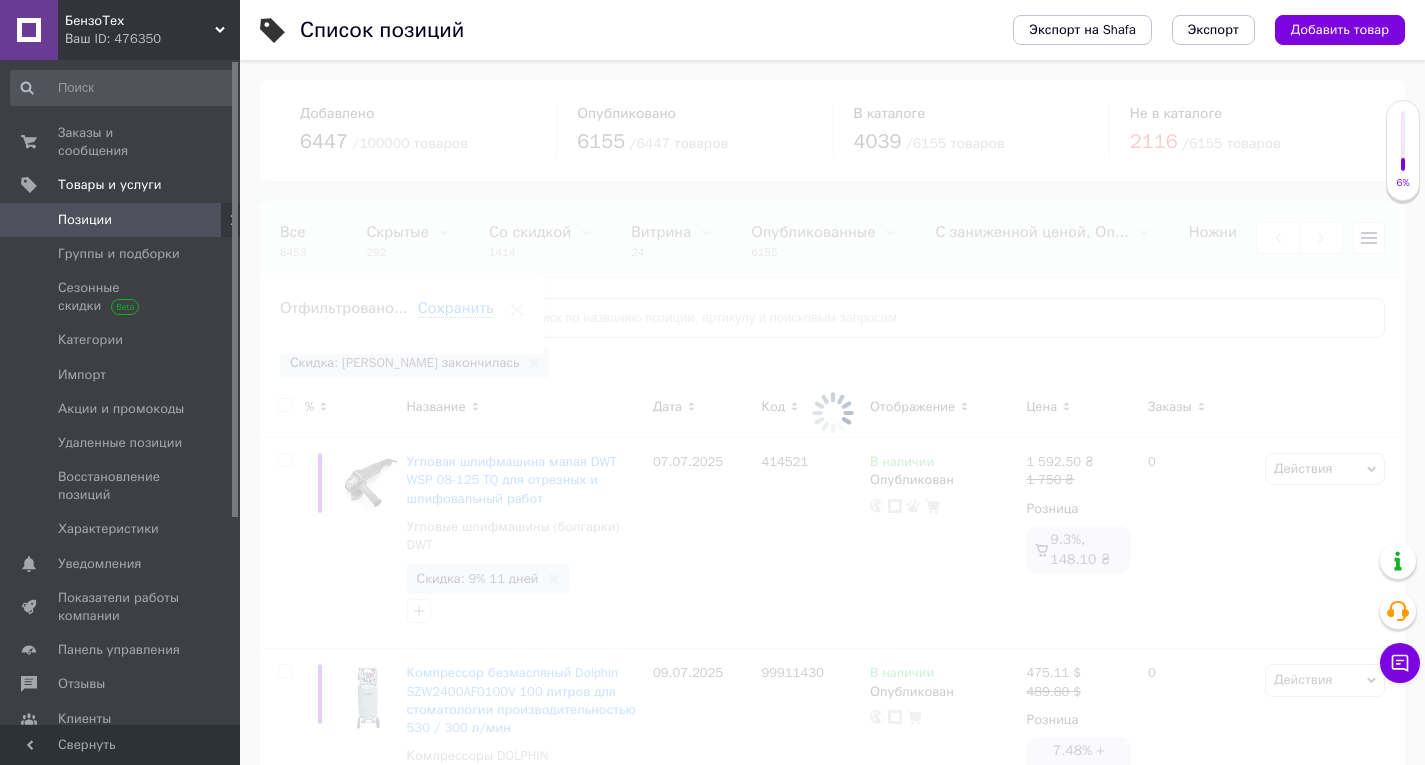 scroll, scrollTop: 0, scrollLeft: 681, axis: horizontal 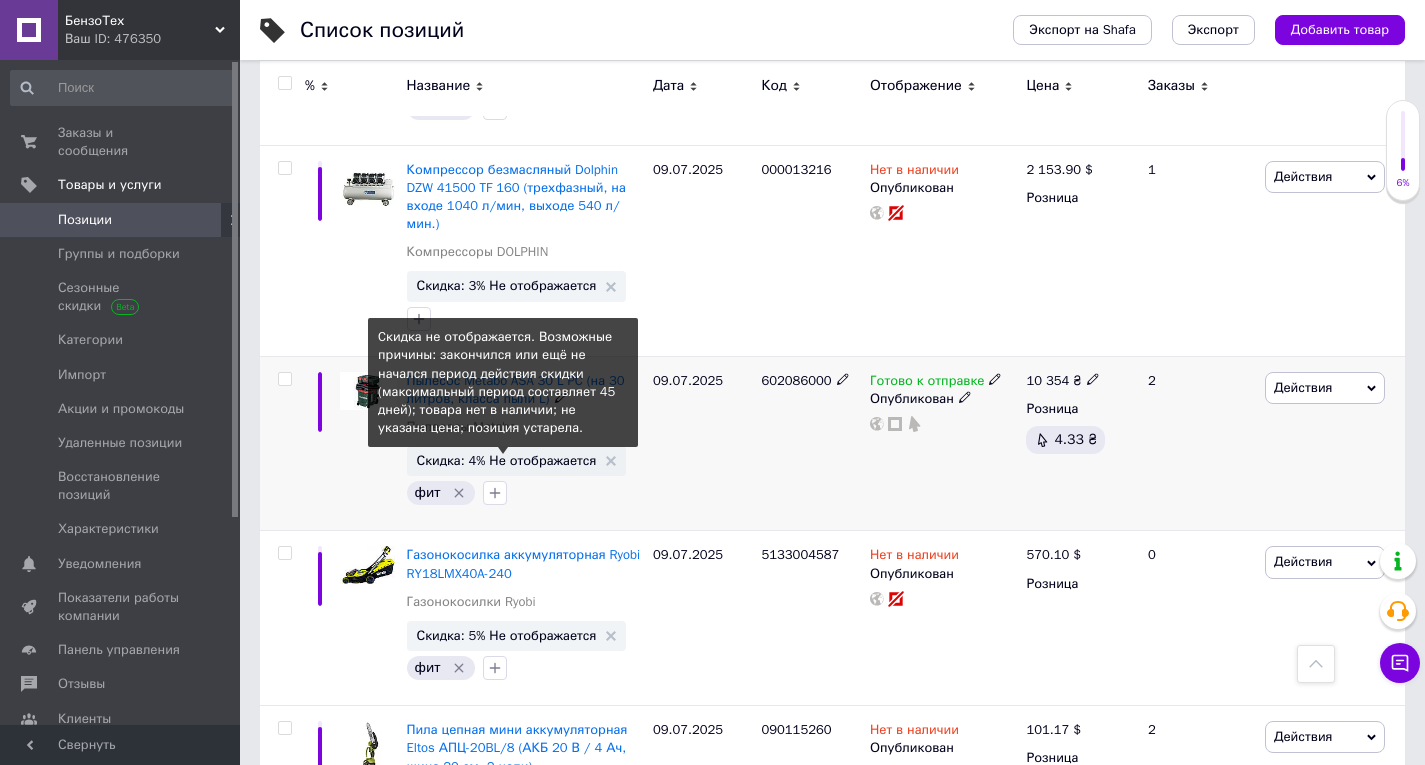 click on "Скидка: 4% Не отображается" at bounding box center [507, 460] 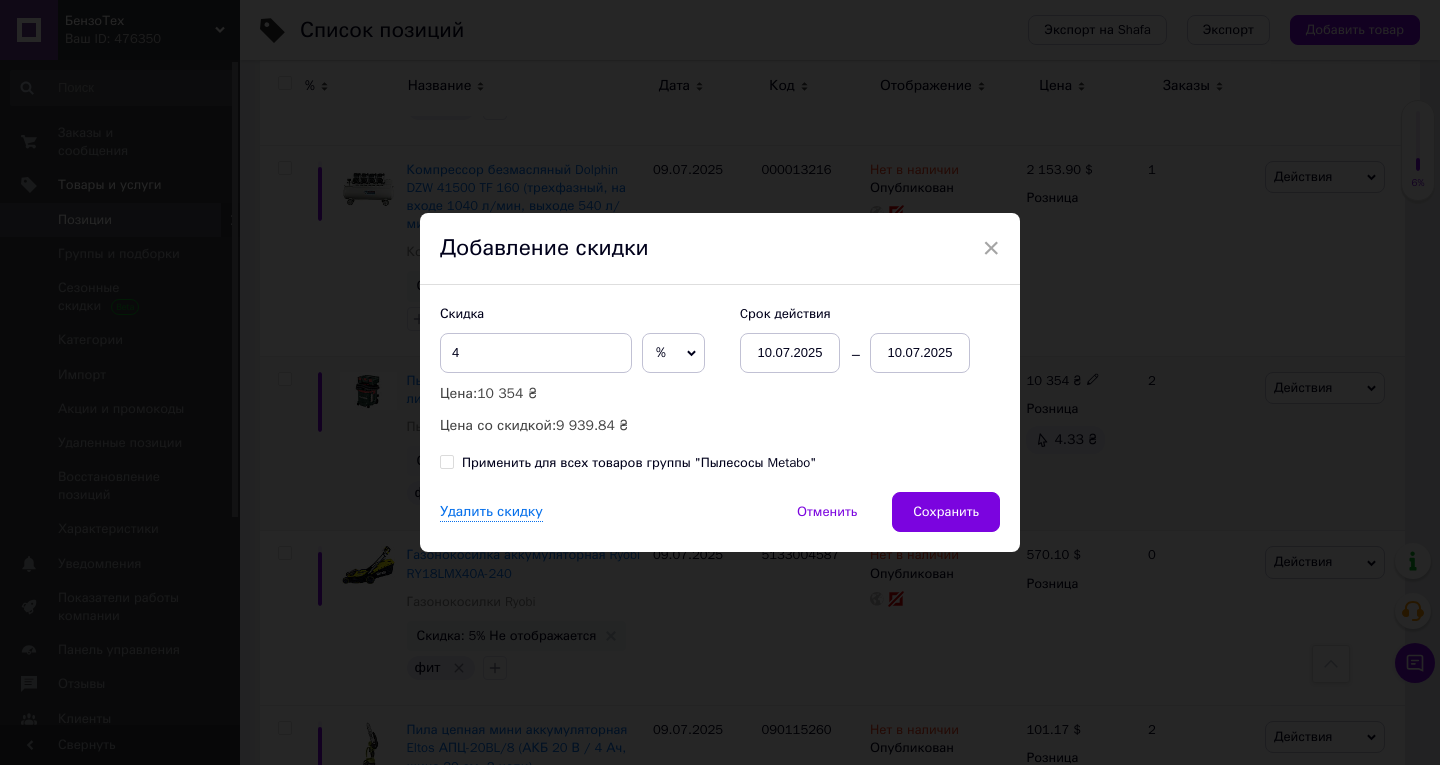 click on "10.07.2025" at bounding box center [920, 353] 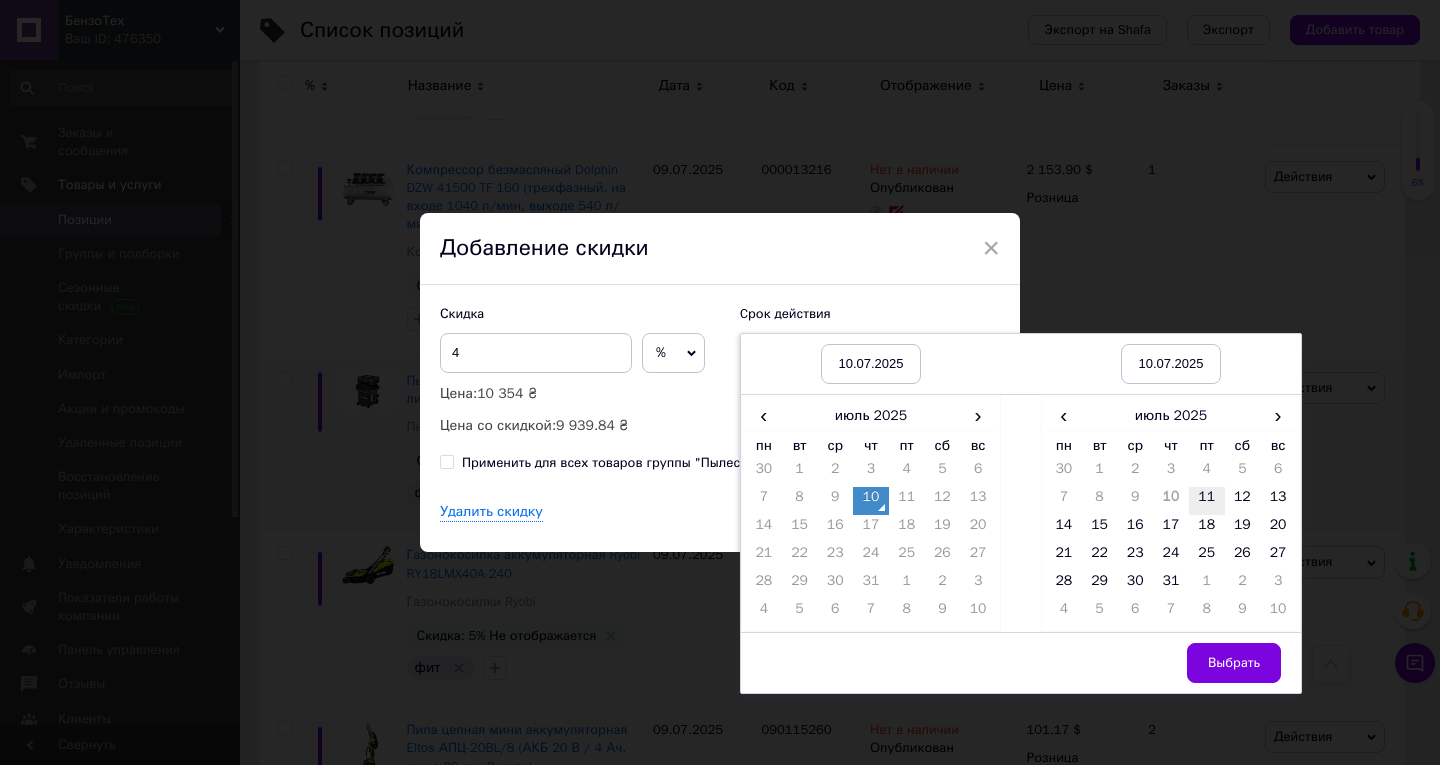 click on "11" at bounding box center (1207, 501) 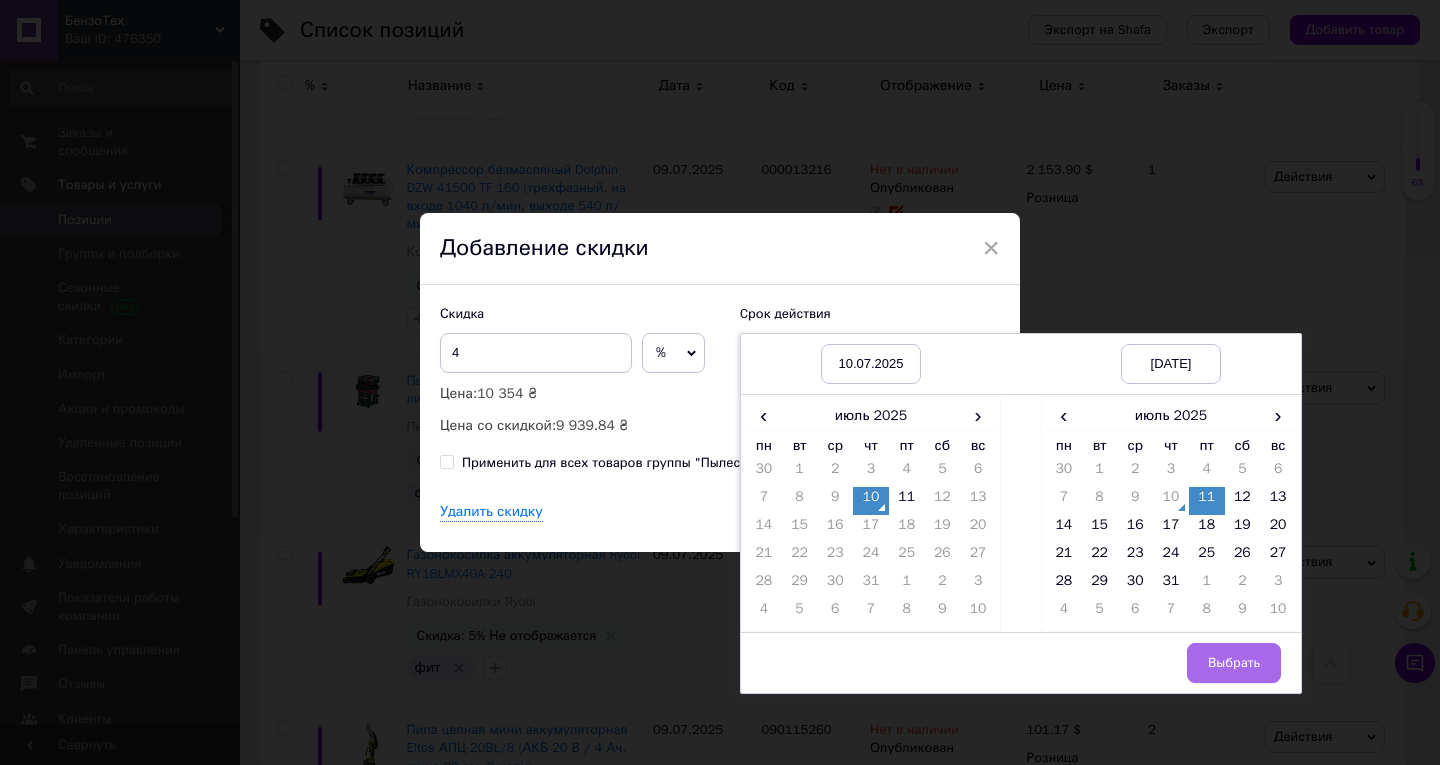 click on "Выбрать" at bounding box center [1234, 663] 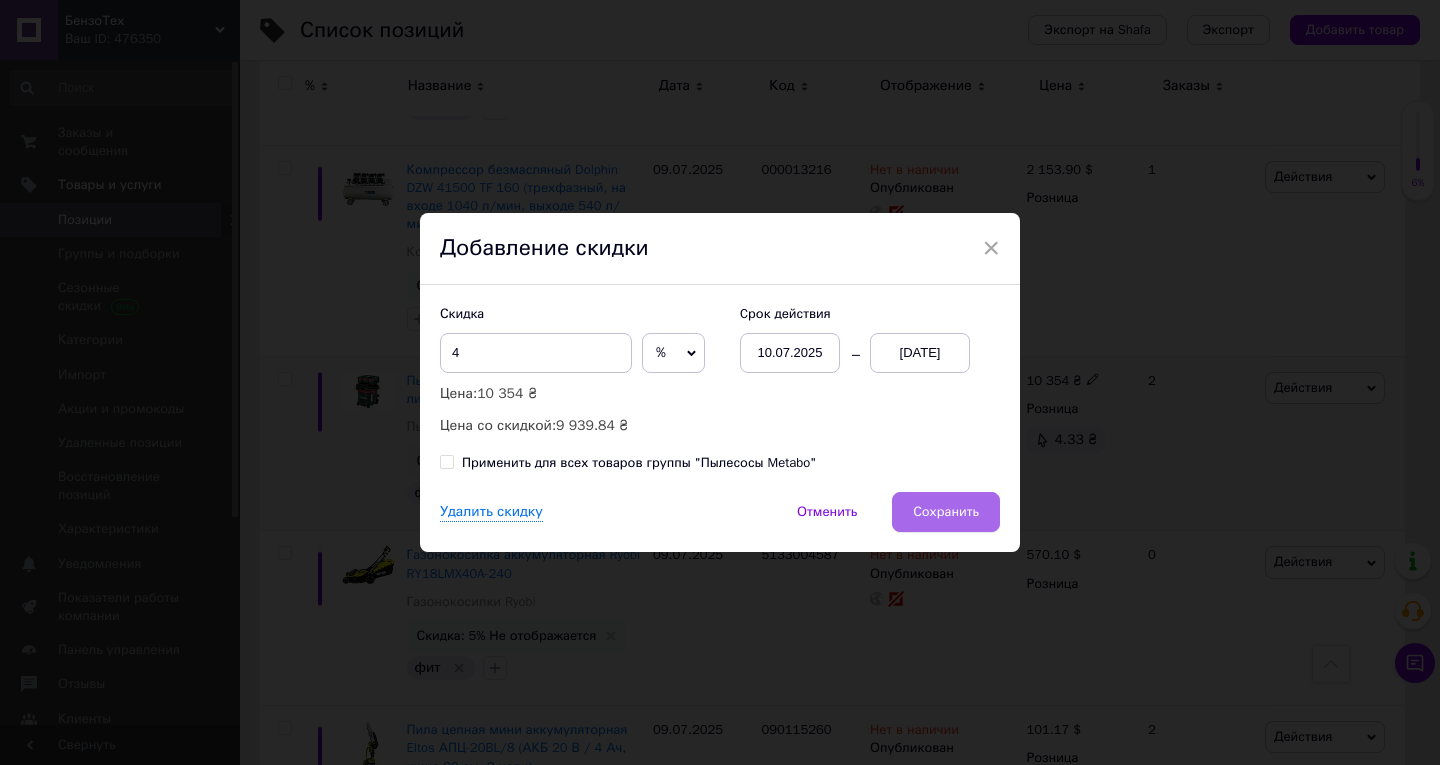 click on "Сохранить" at bounding box center [946, 512] 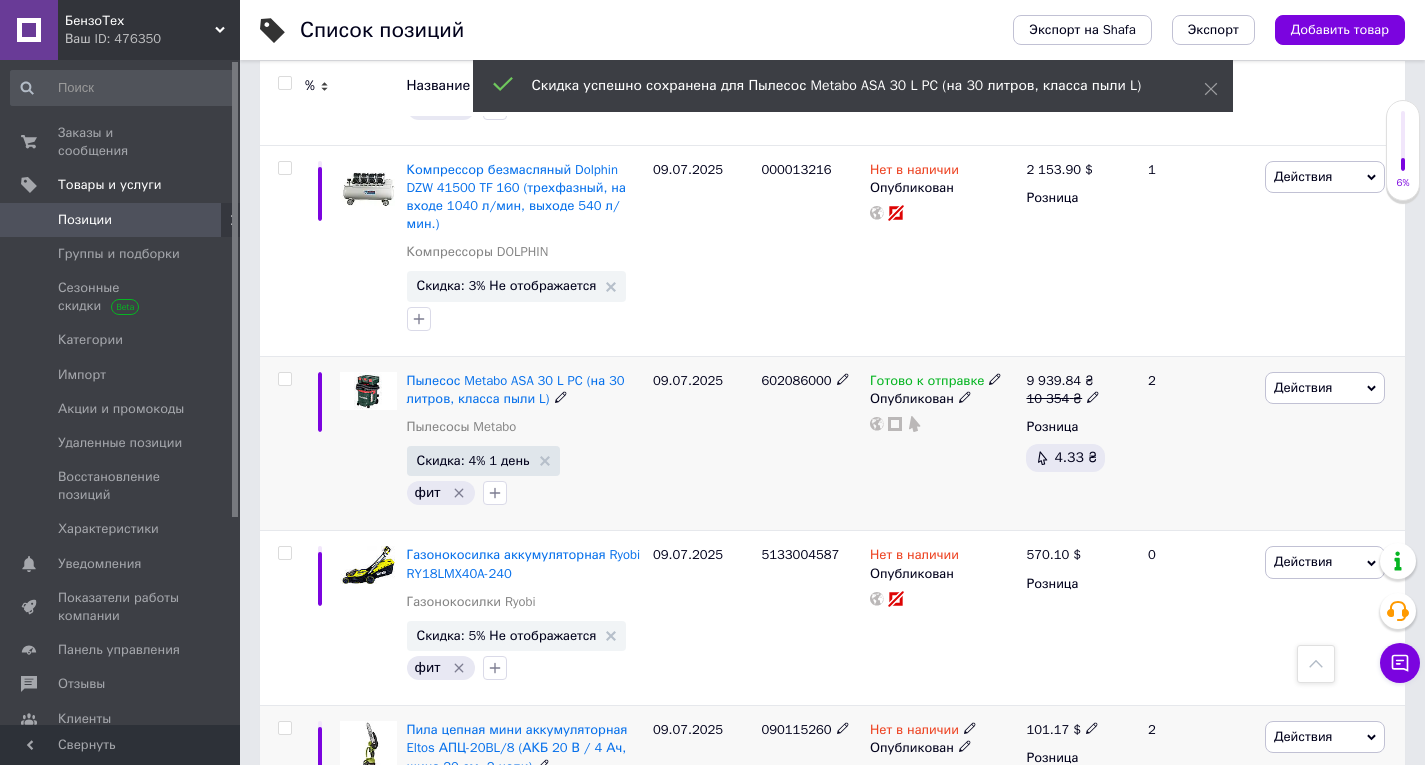 scroll, scrollTop: 0, scrollLeft: 681, axis: horizontal 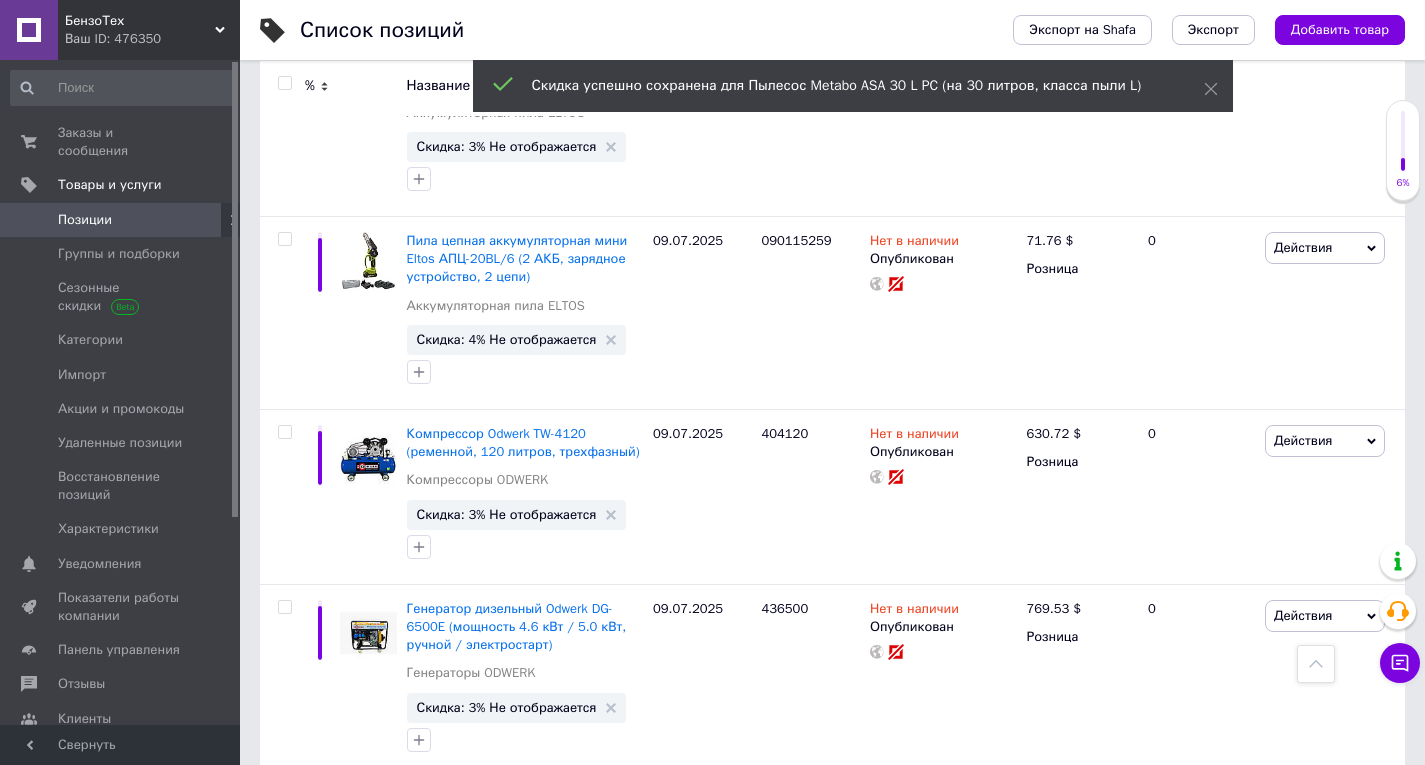 click on "Следующая" at bounding box center (547, 974) 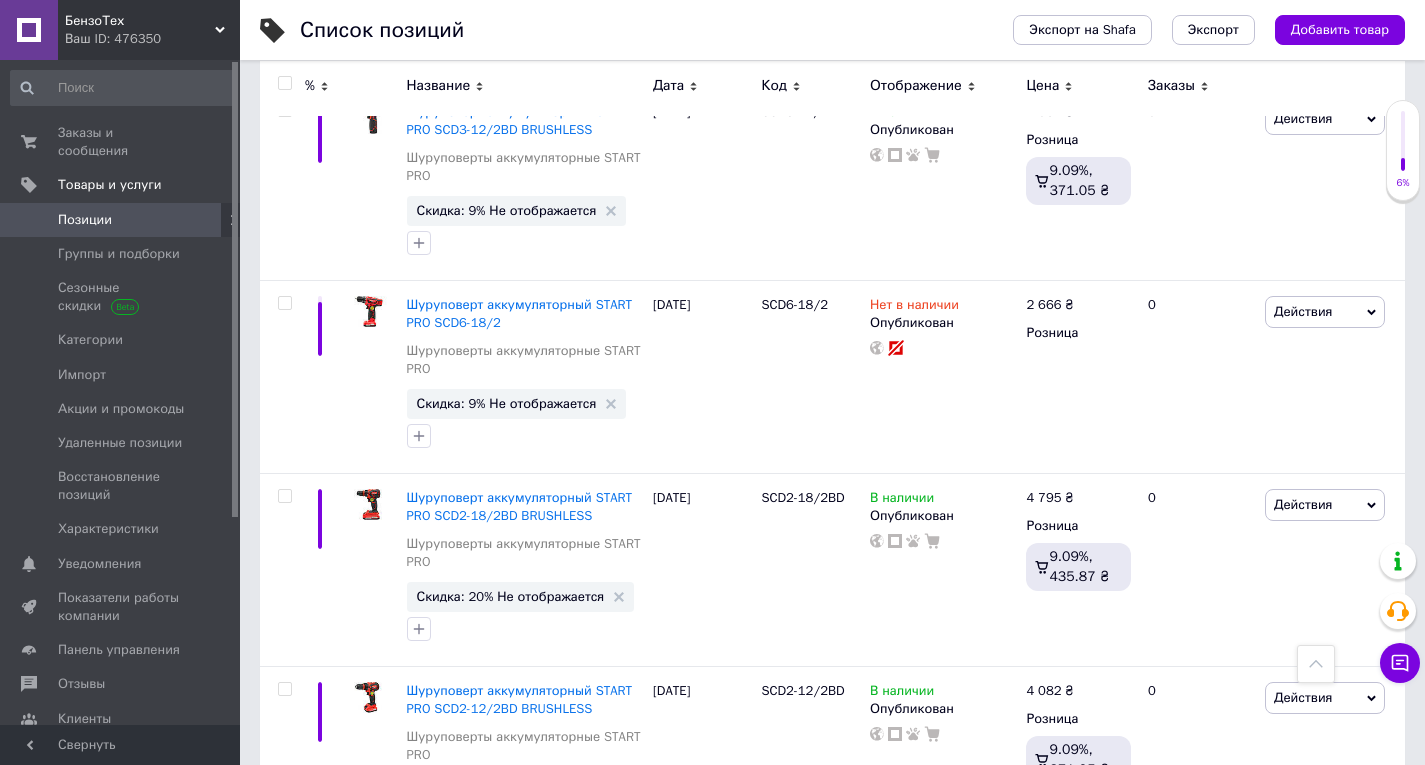 click at bounding box center [1316, 664] 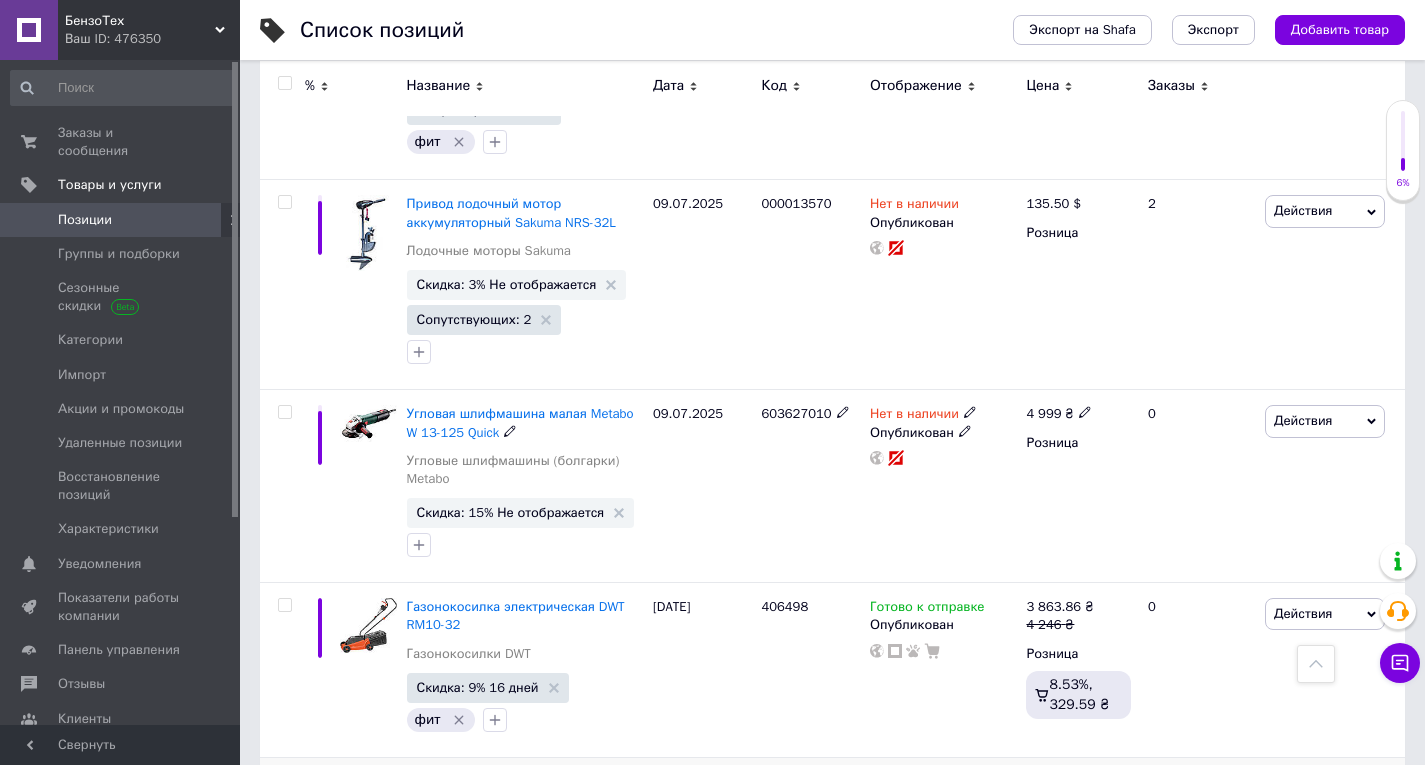scroll, scrollTop: 15183, scrollLeft: 0, axis: vertical 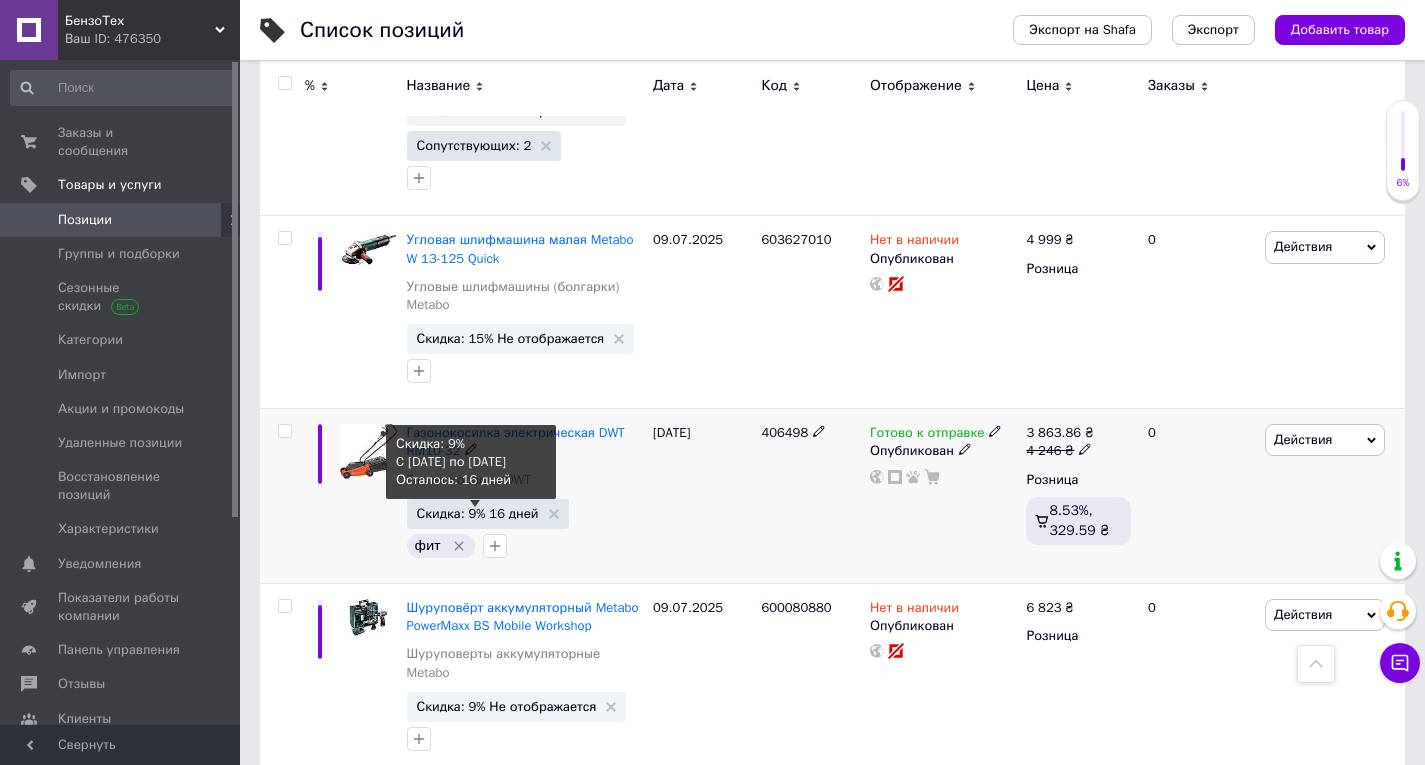 click on "Скидка: 9% 16 дней" at bounding box center (478, 513) 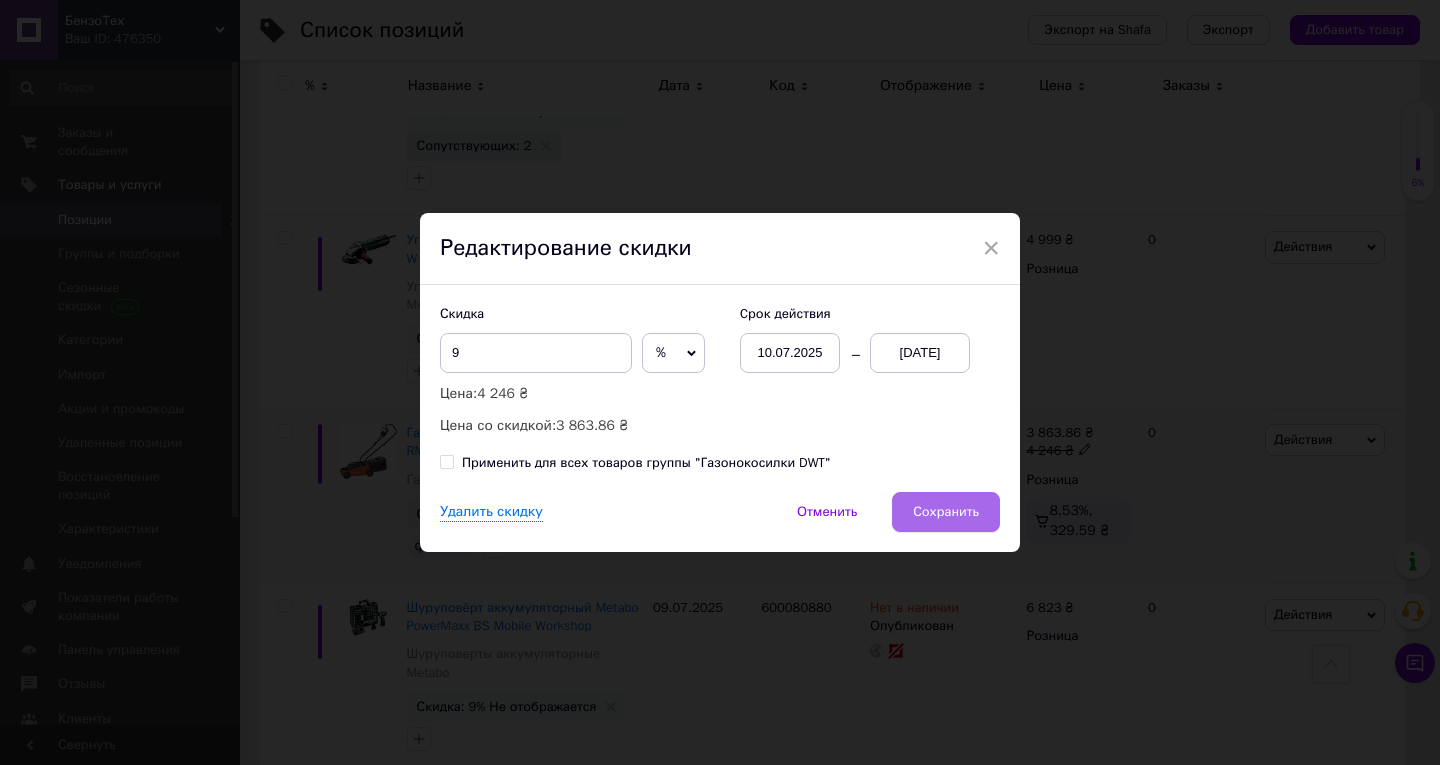 click on "Сохранить" at bounding box center (946, 512) 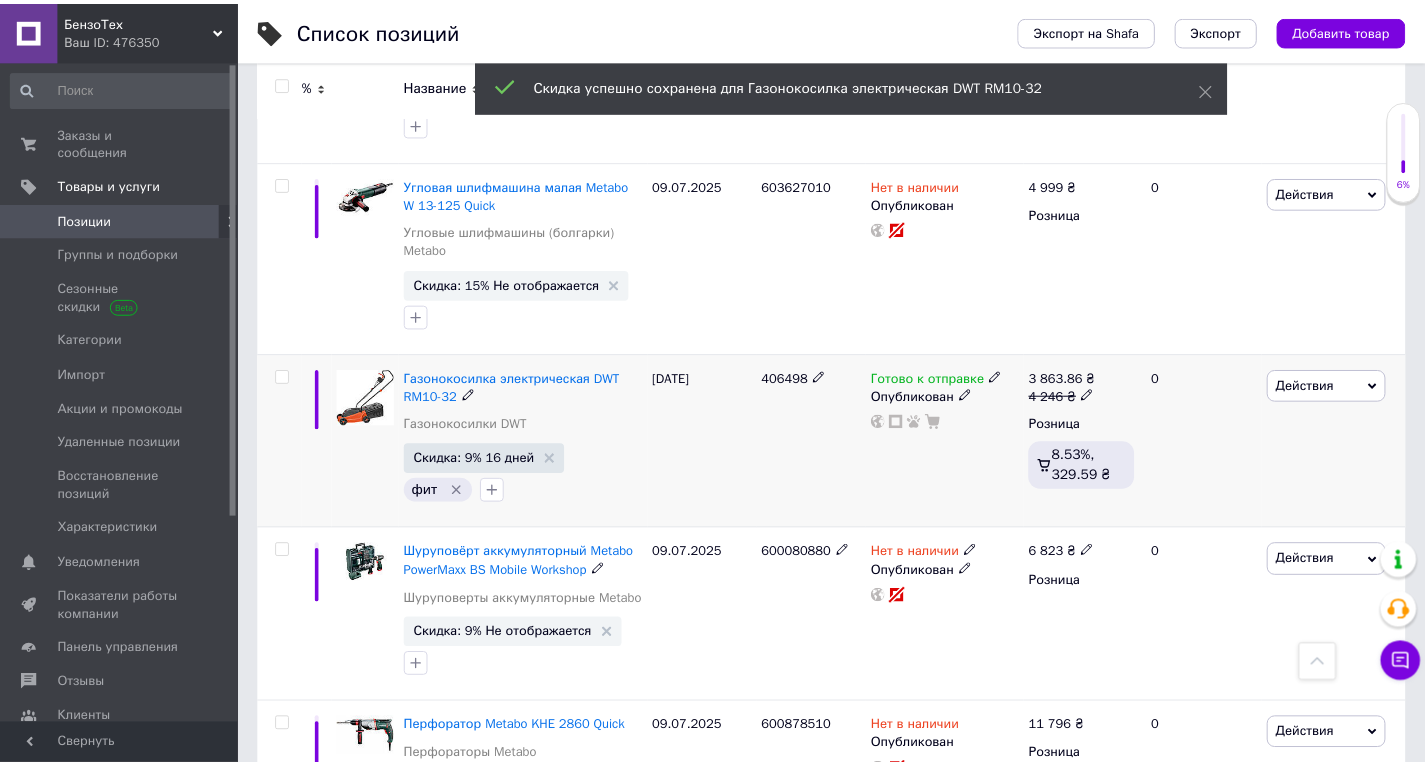 scroll, scrollTop: 0, scrollLeft: 681, axis: horizontal 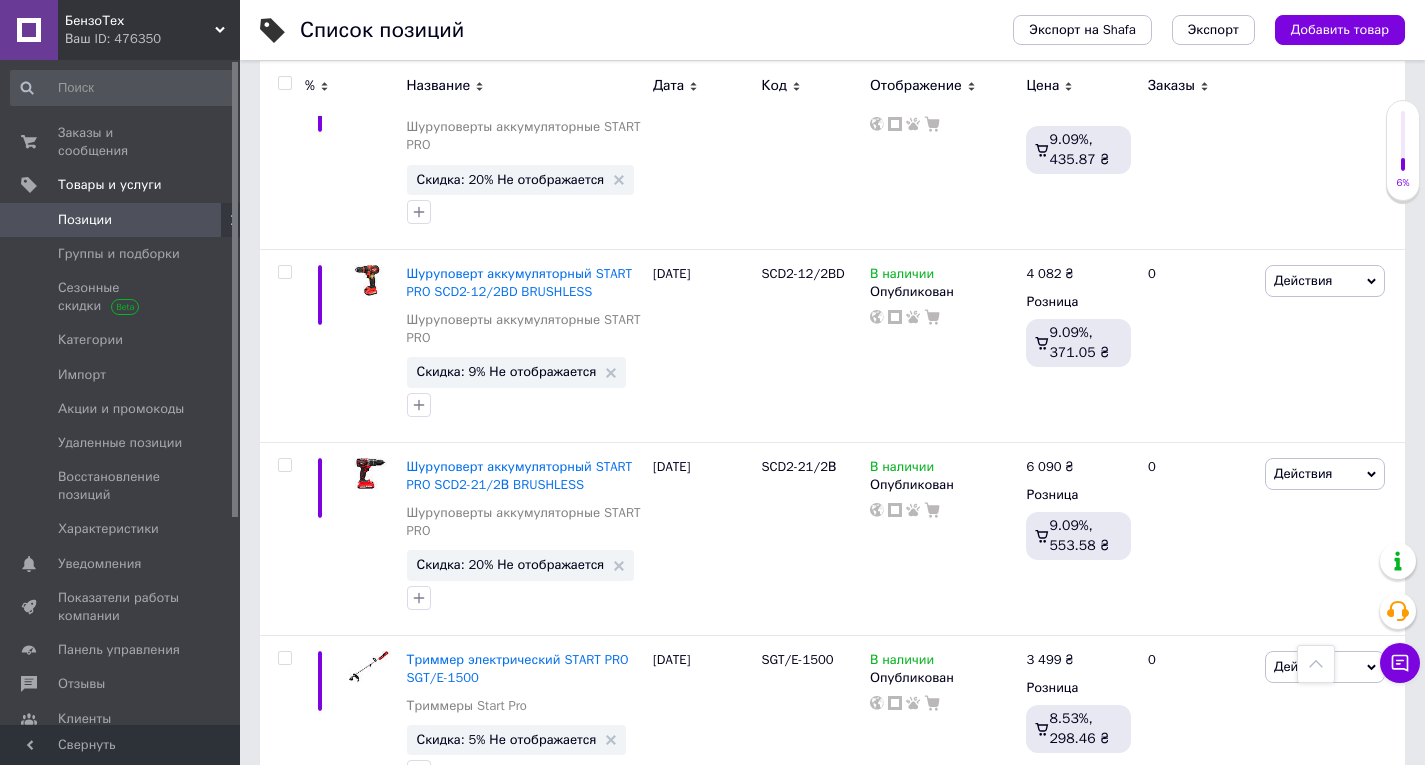 click on "Следующая" at bounding box center [680, 850] 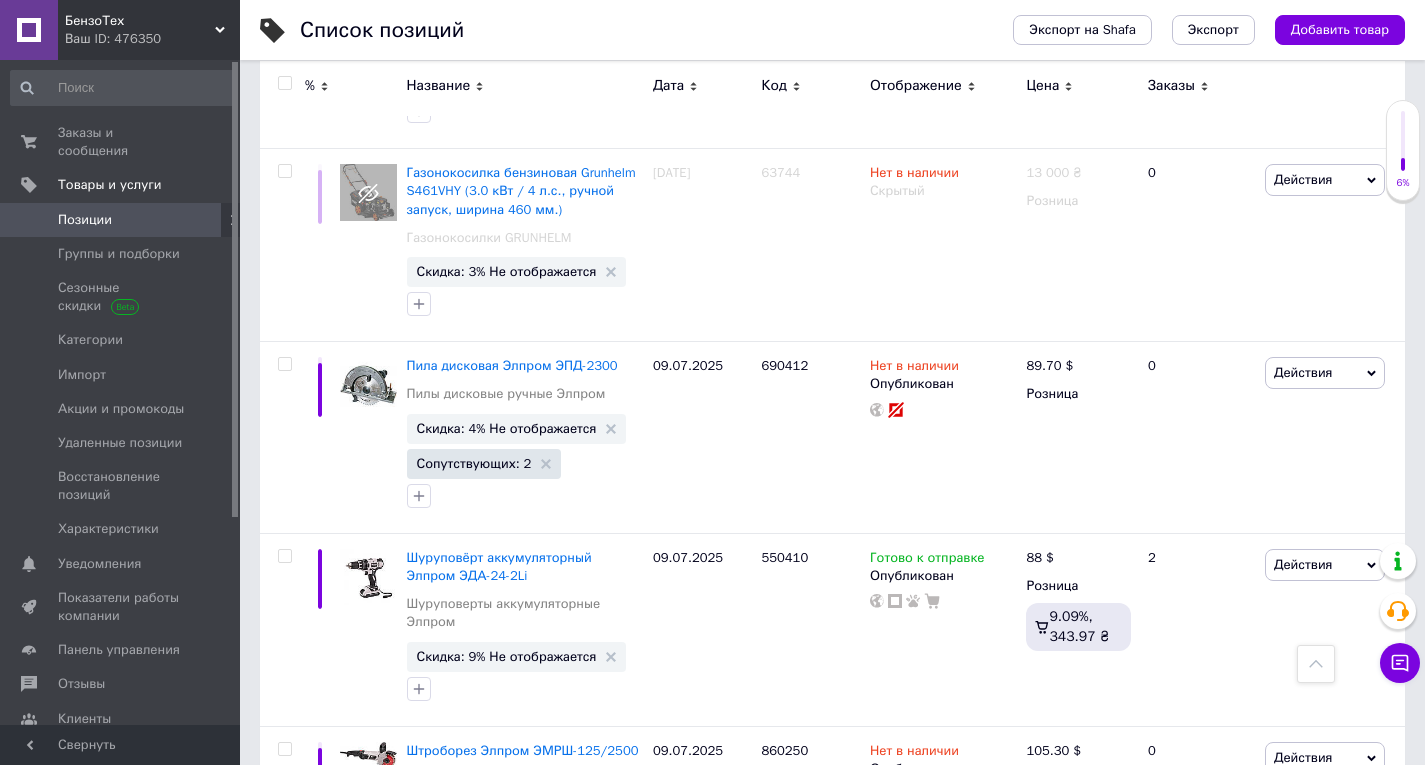 click 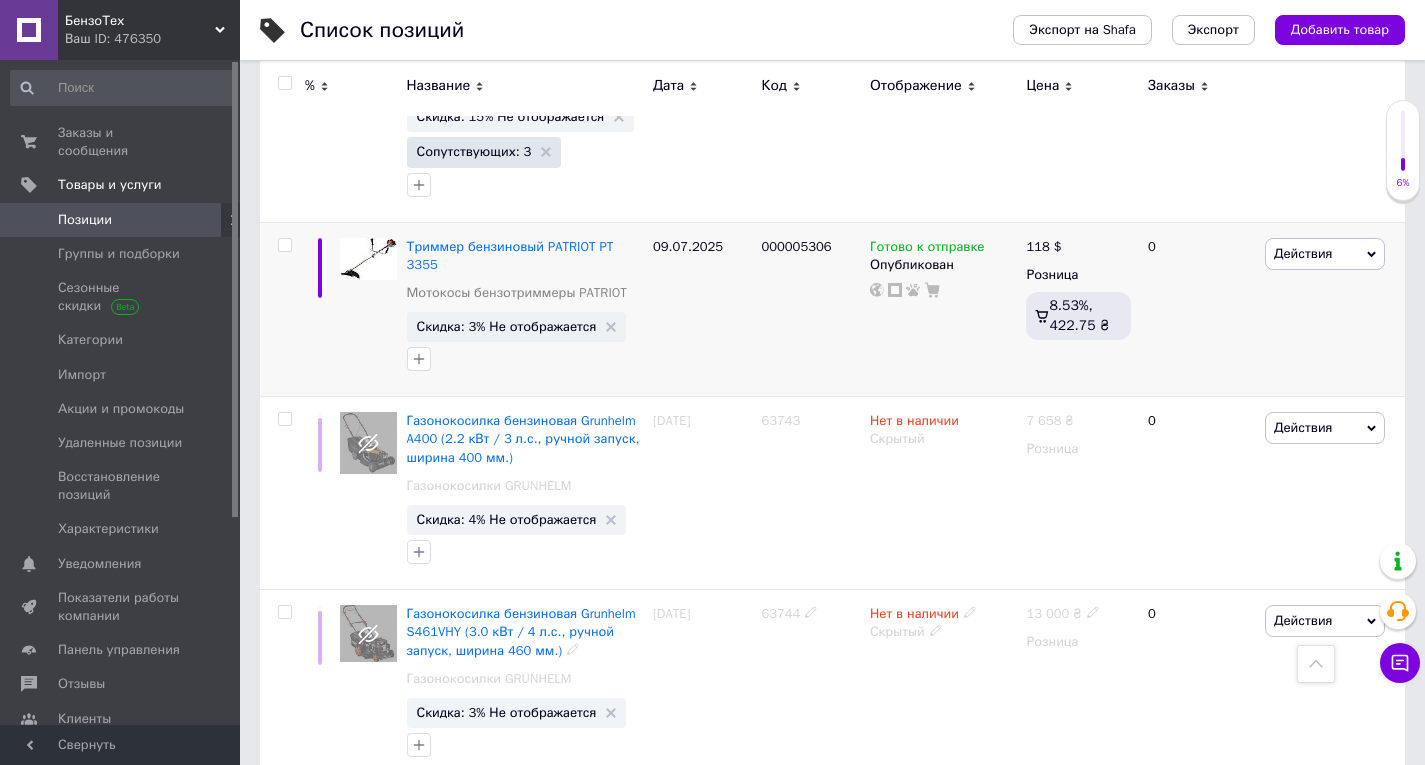 scroll, scrollTop: 17600, scrollLeft: 0, axis: vertical 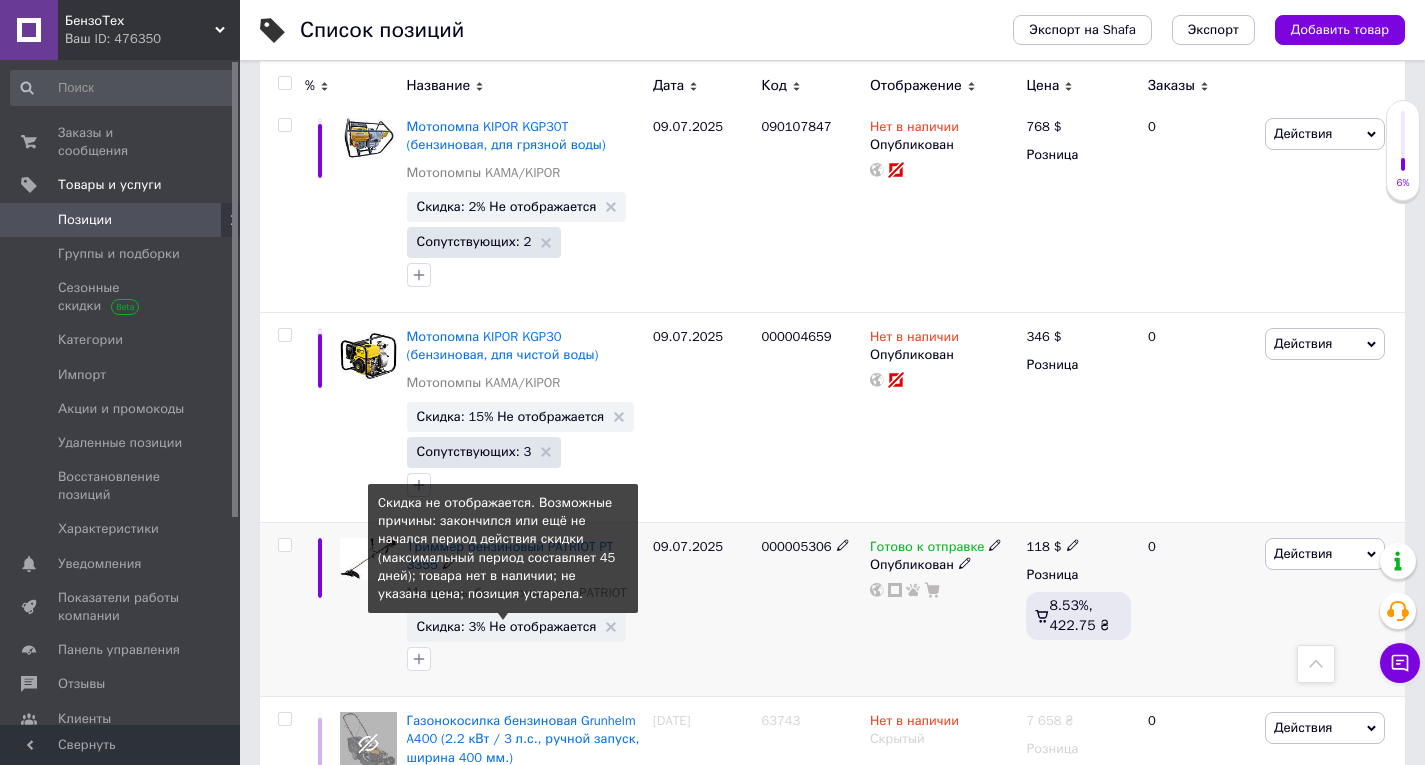 click on "Скидка: 3% Не отображается" at bounding box center [507, 626] 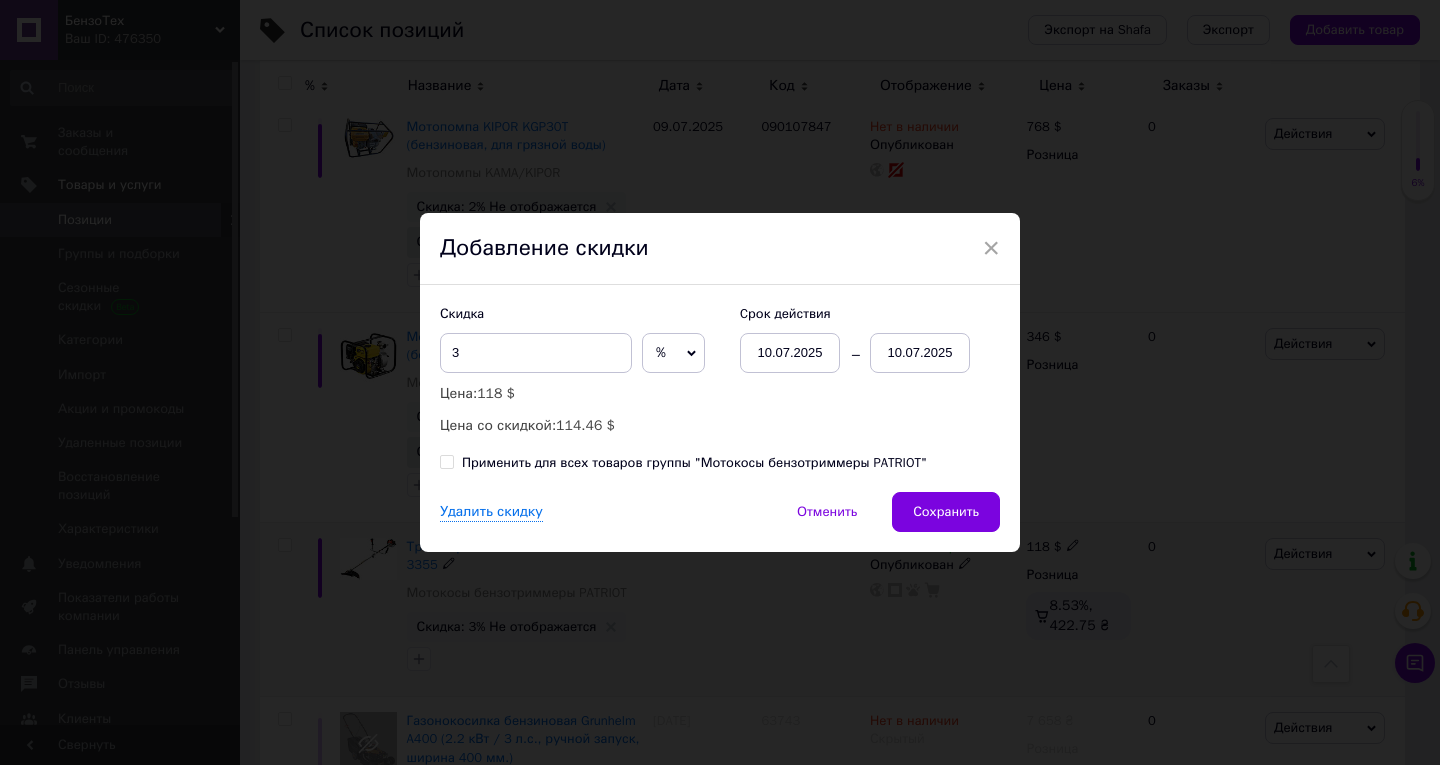 click on "10.07.2025" at bounding box center [920, 353] 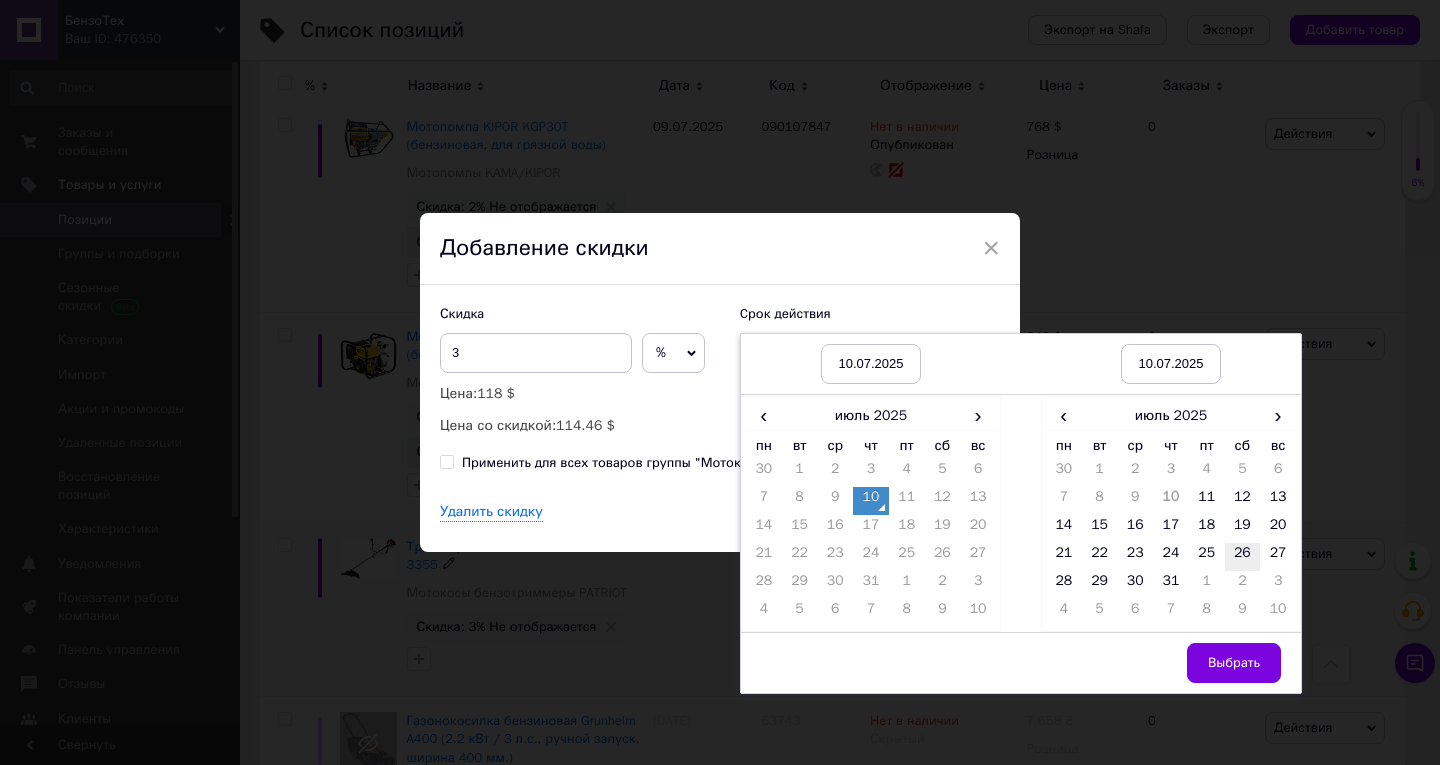 click on "26" at bounding box center (1243, 557) 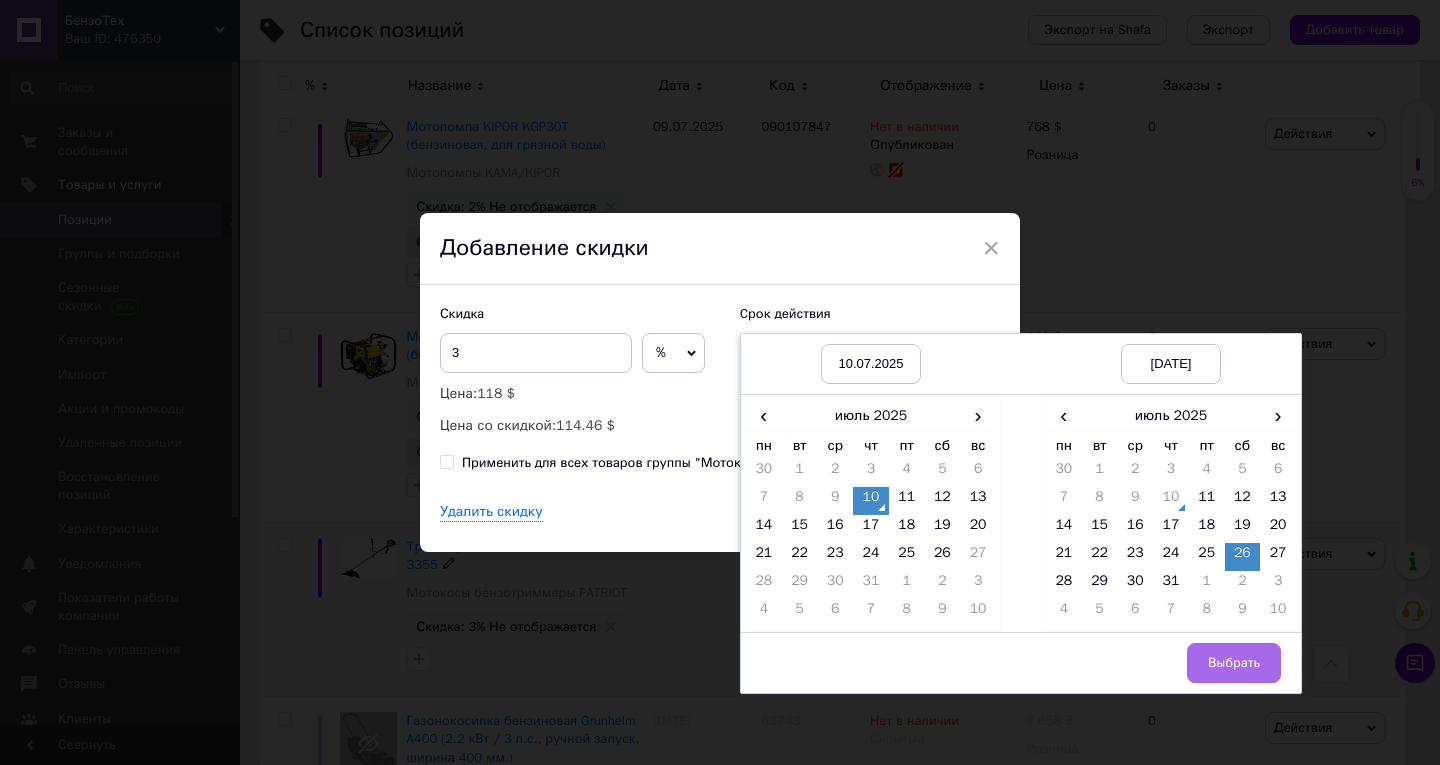 click on "Выбрать" at bounding box center (1234, 663) 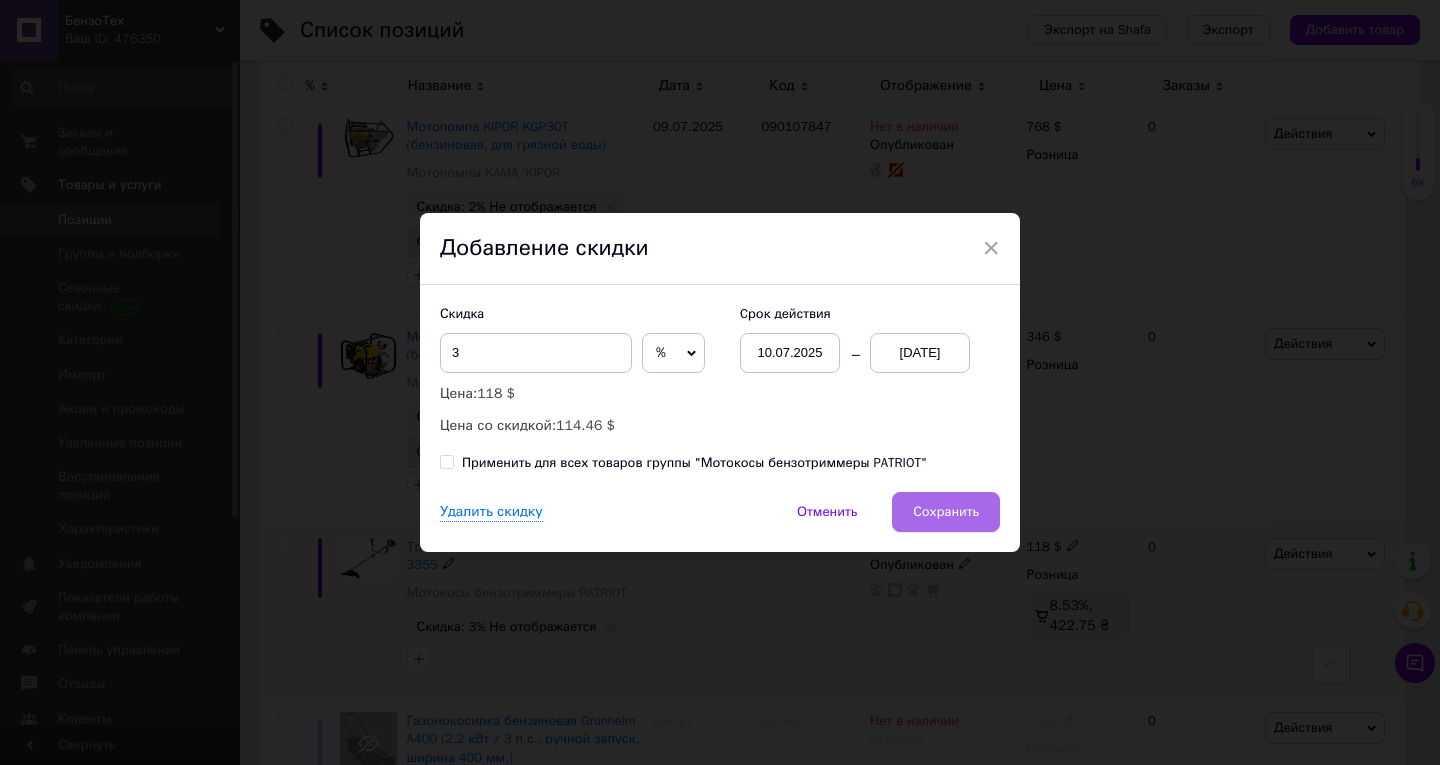 click on "Сохранить" at bounding box center [946, 512] 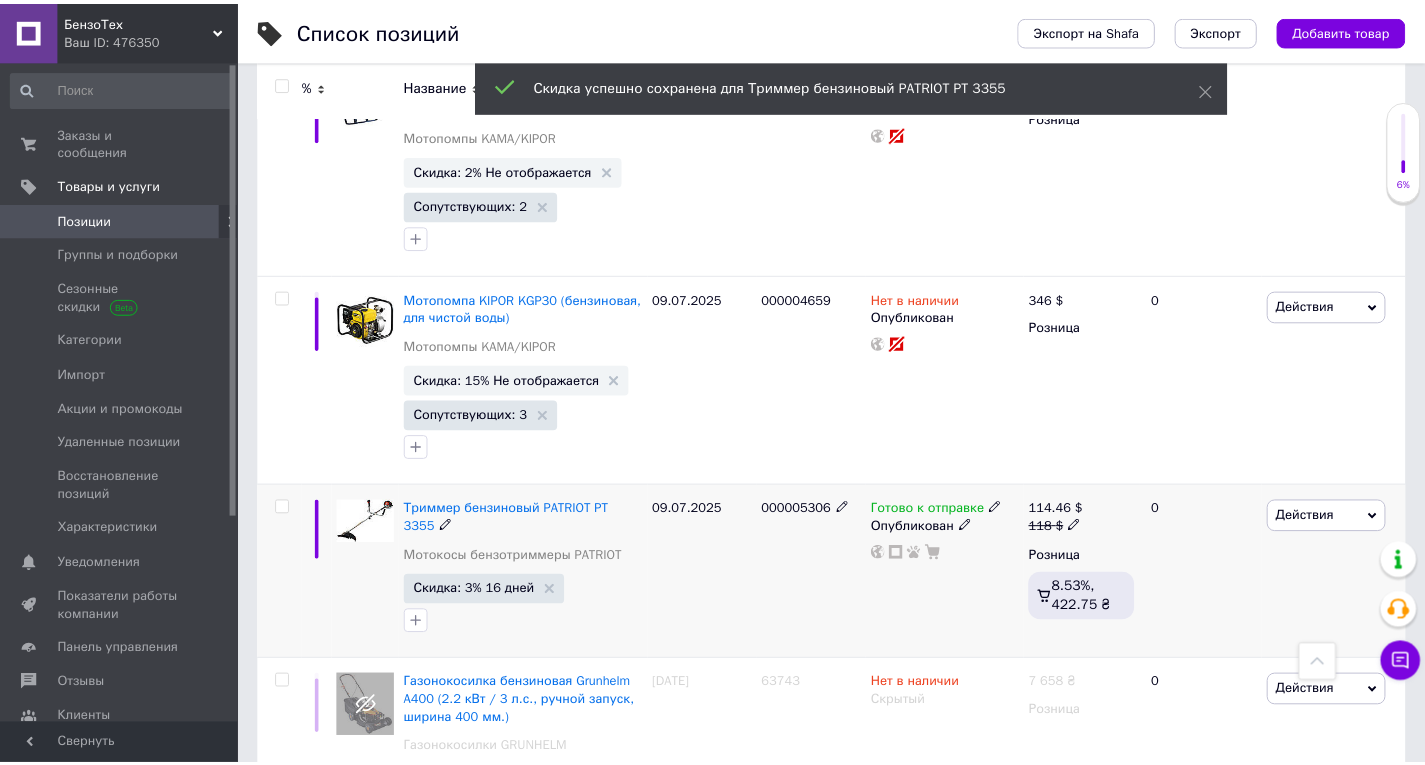 scroll, scrollTop: 0, scrollLeft: 681, axis: horizontal 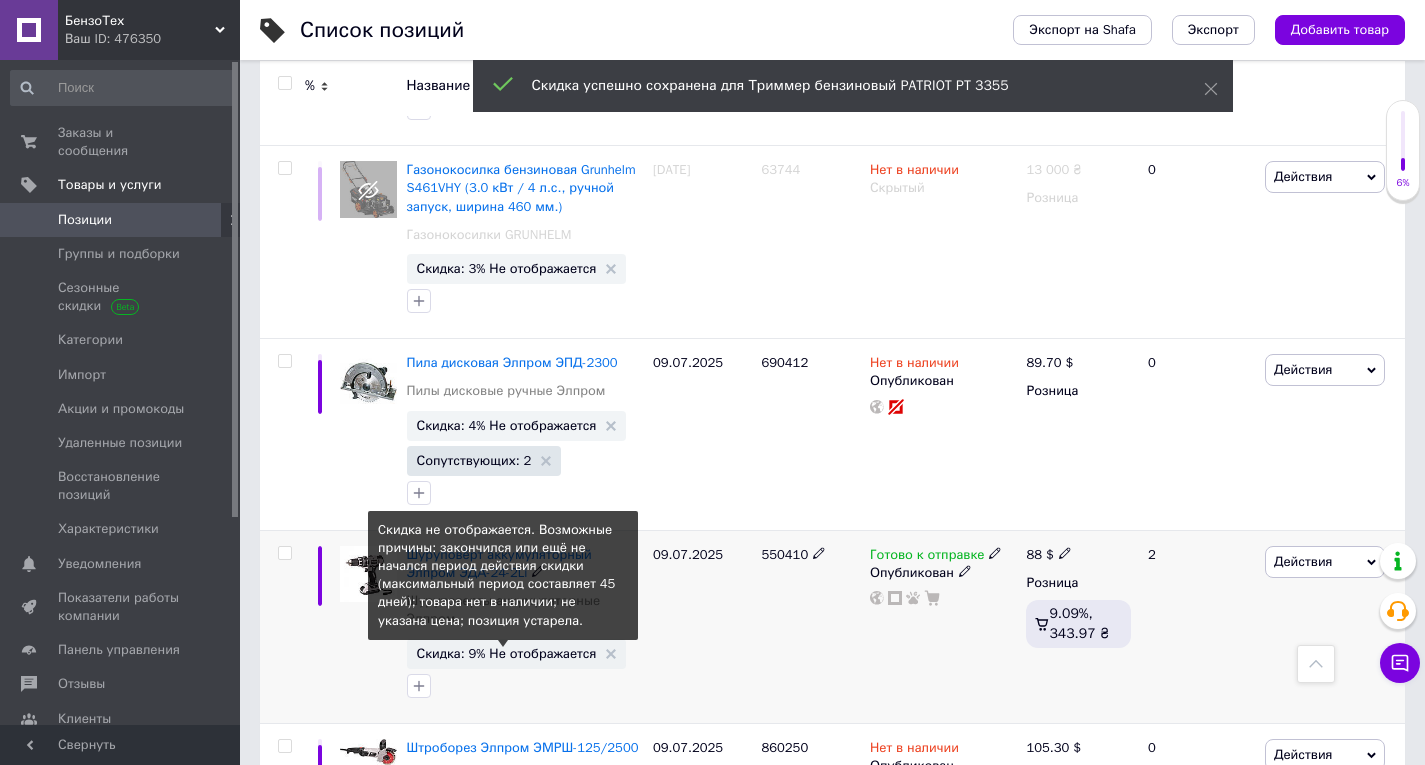 click on "Скидка: 9% Не отображается" at bounding box center (507, 653) 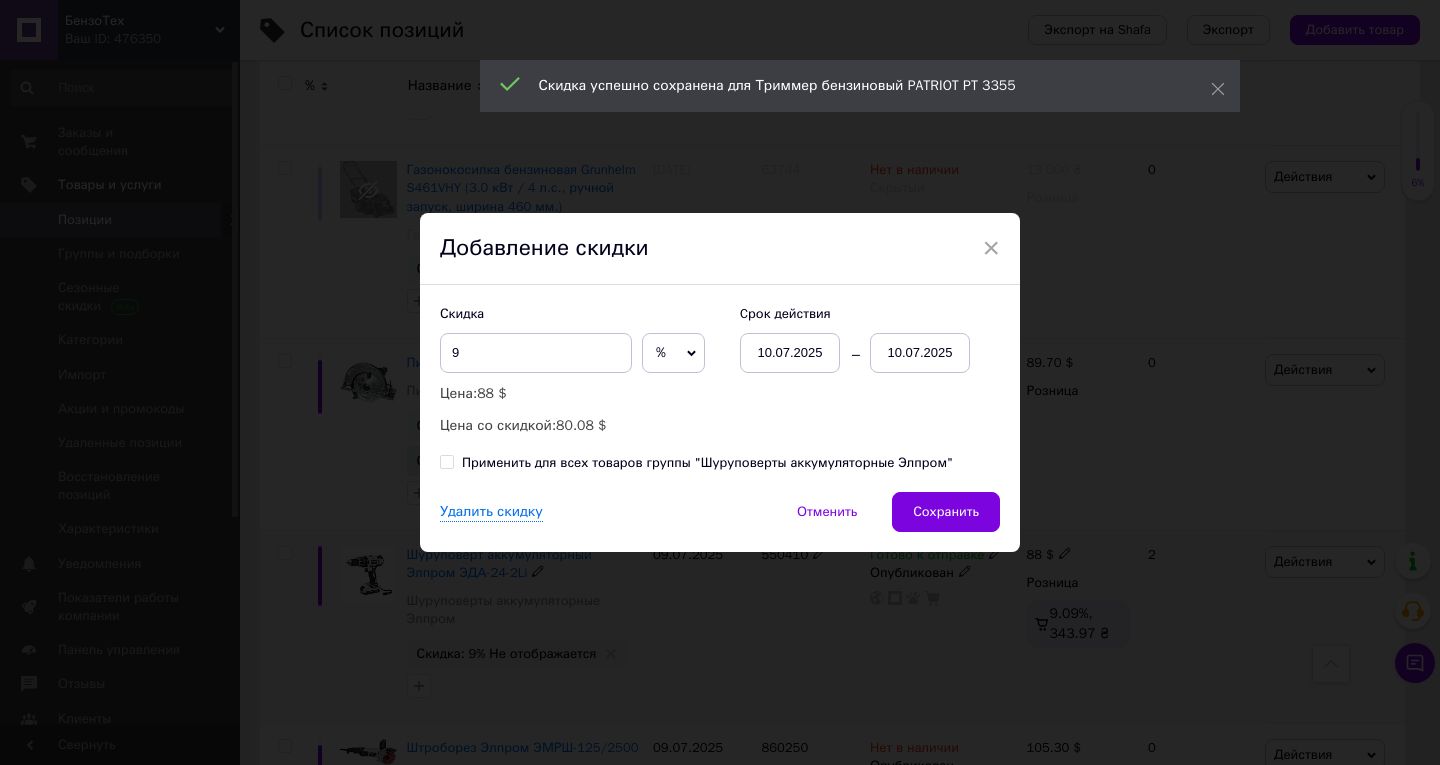 click on "10.07.2025" at bounding box center [920, 353] 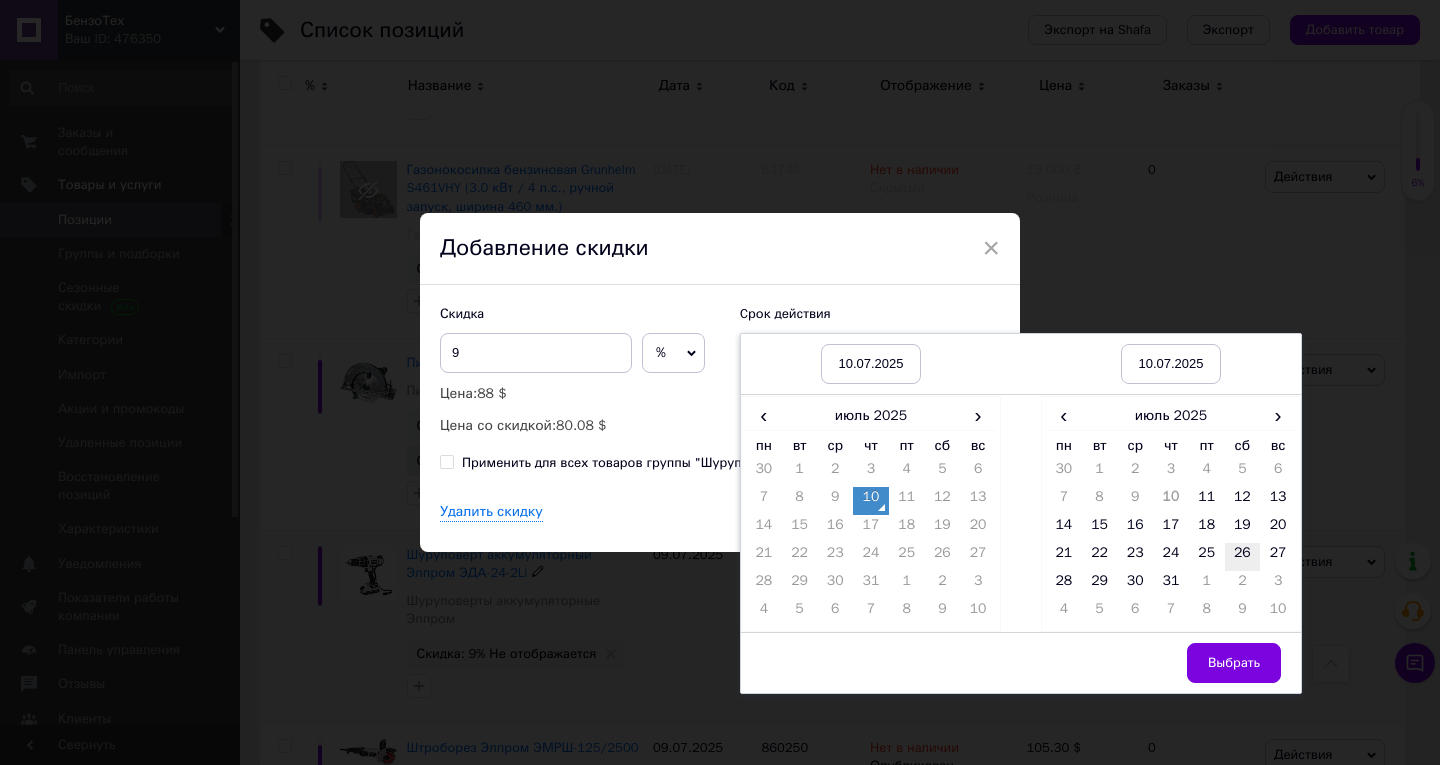 click on "26" at bounding box center (1243, 557) 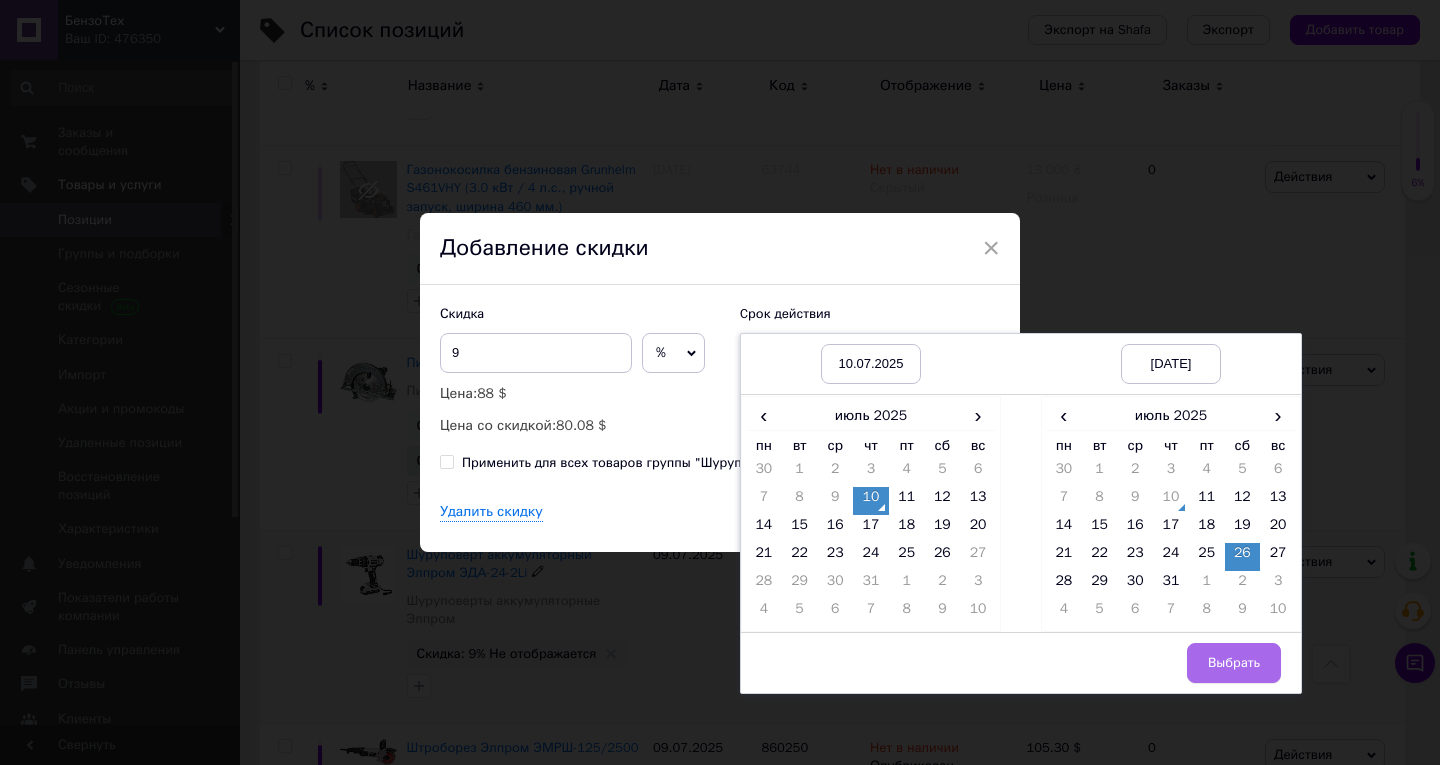 click on "Выбрать" at bounding box center (1234, 663) 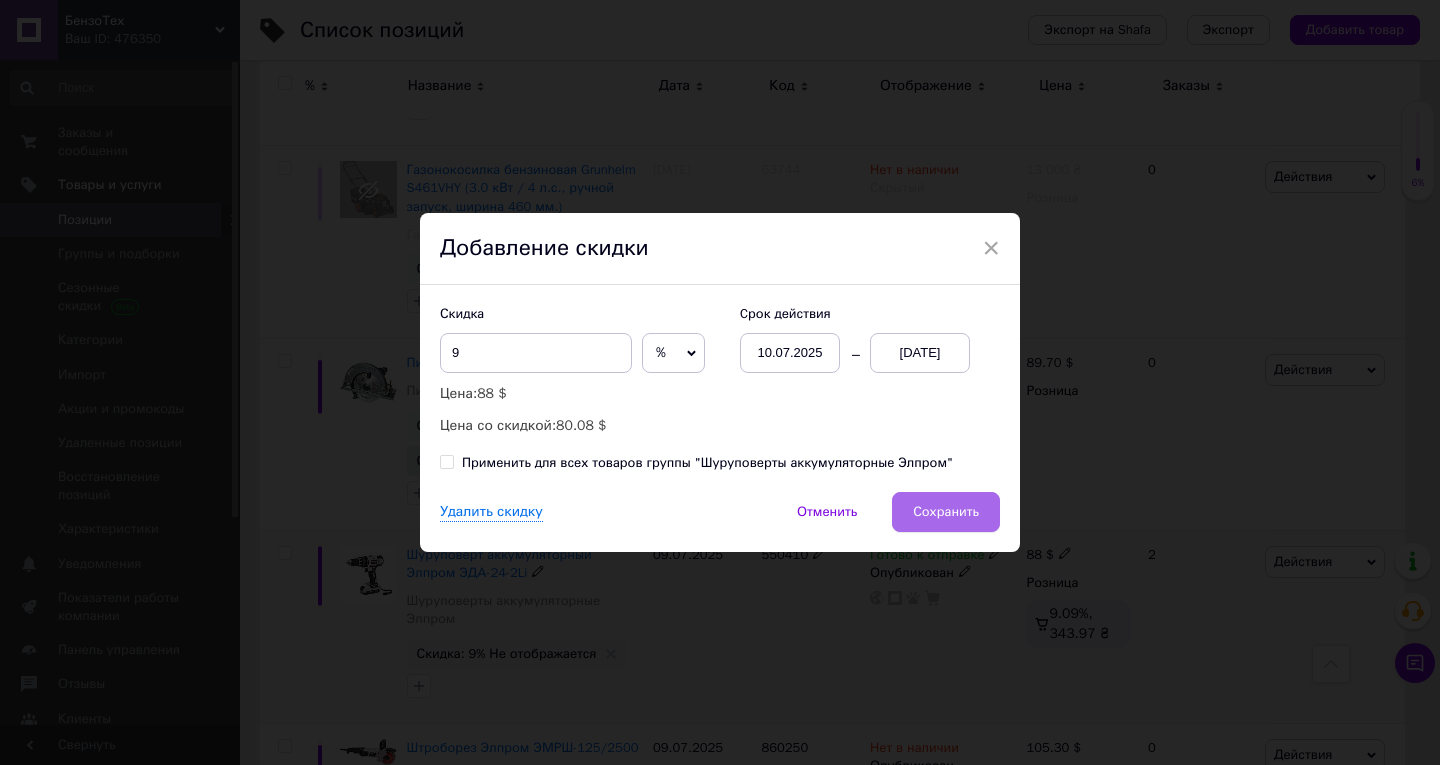 click on "Сохранить" at bounding box center (946, 512) 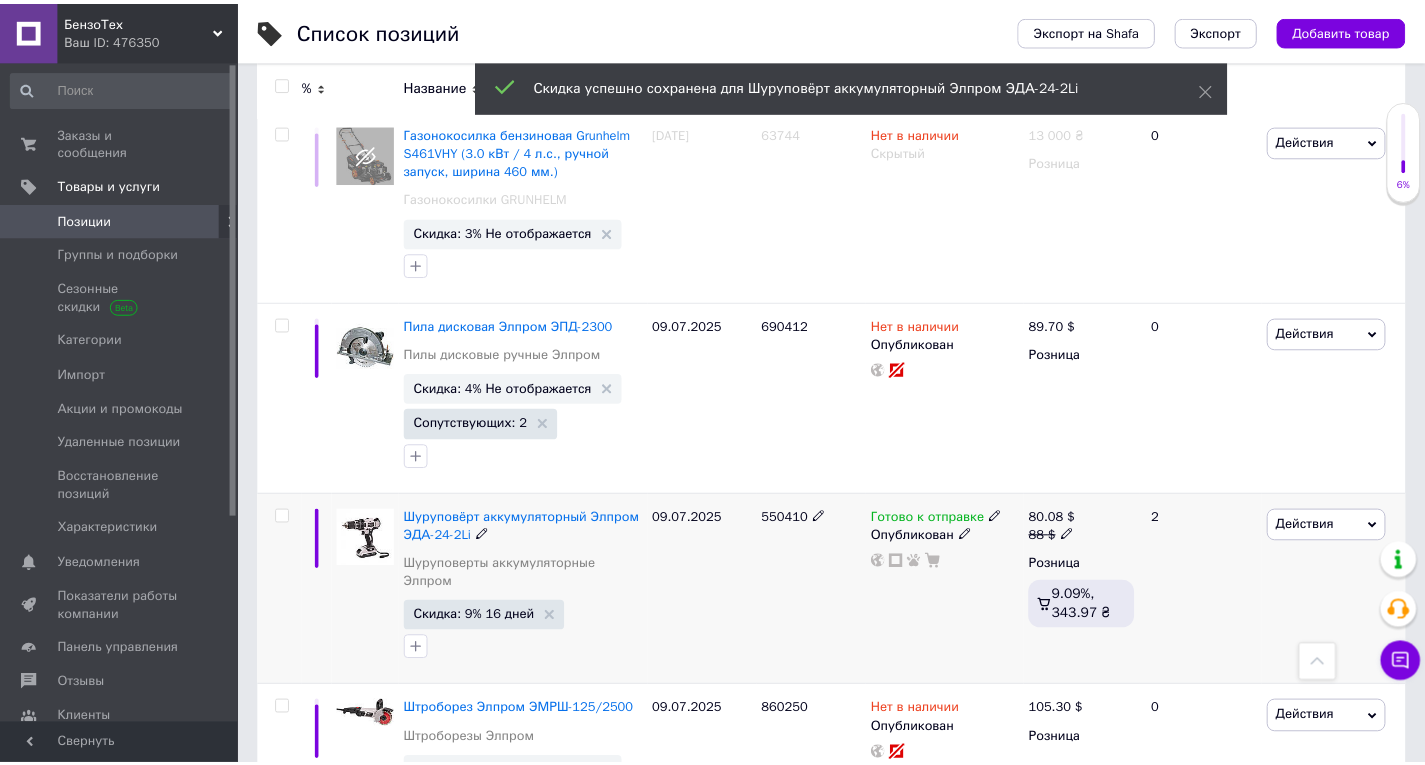 scroll, scrollTop: 18199, scrollLeft: 0, axis: vertical 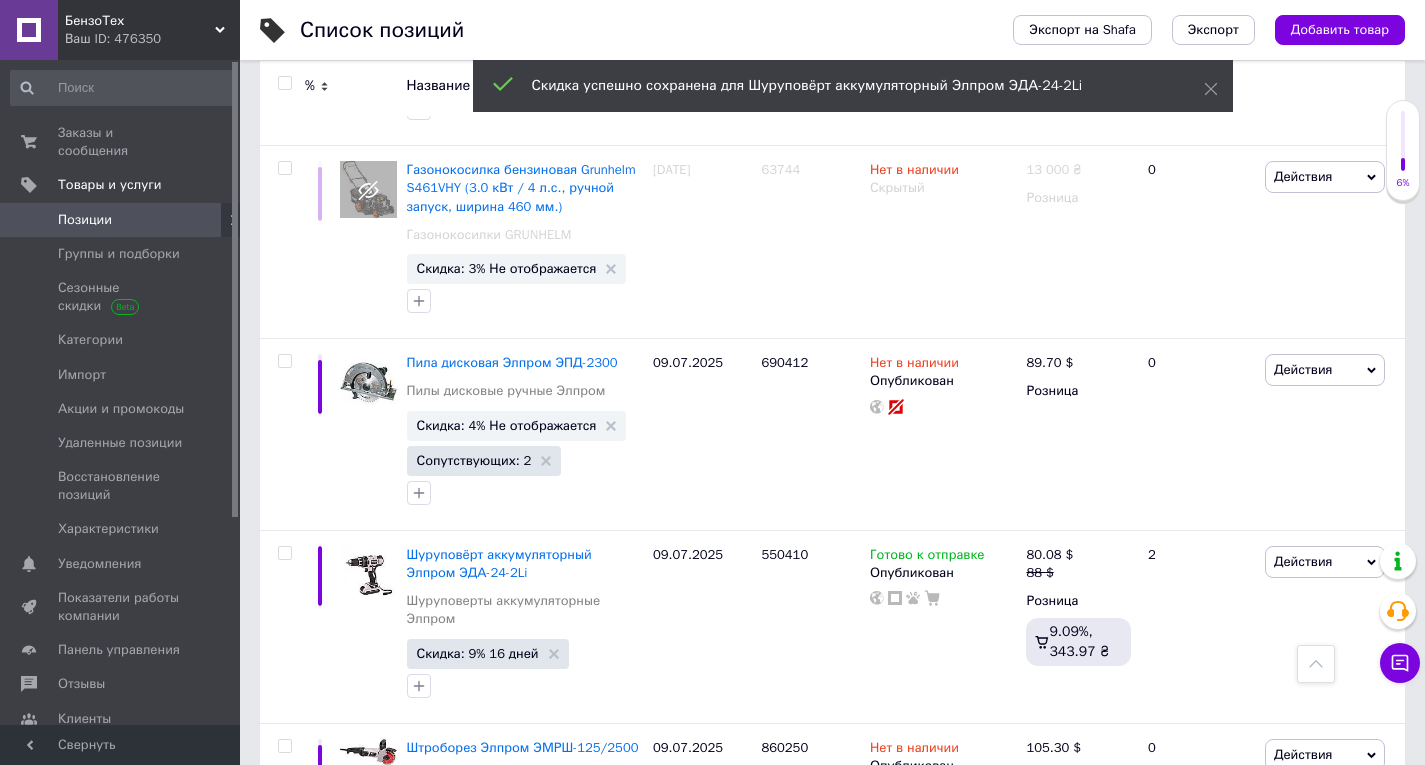 click on "Следующая" at bounding box center (680, 920) 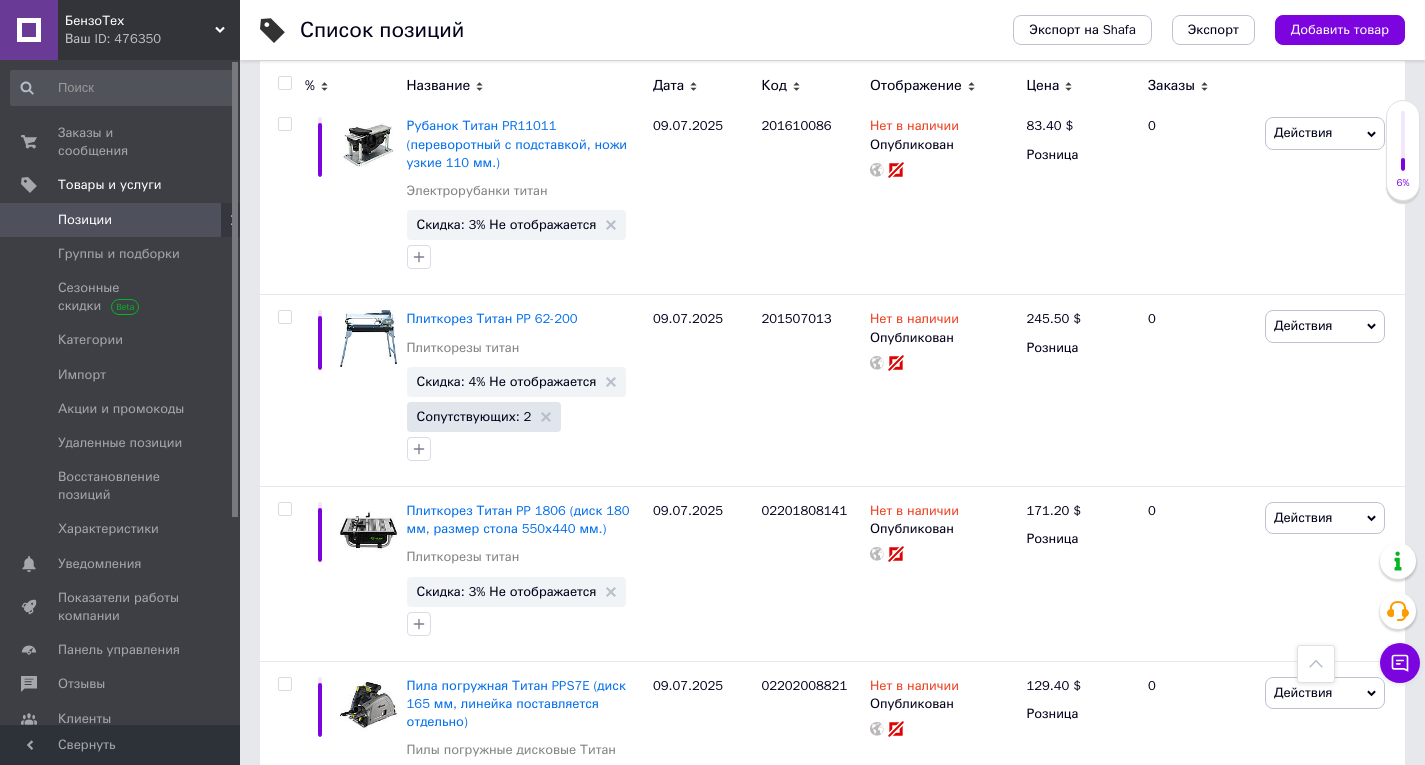 click 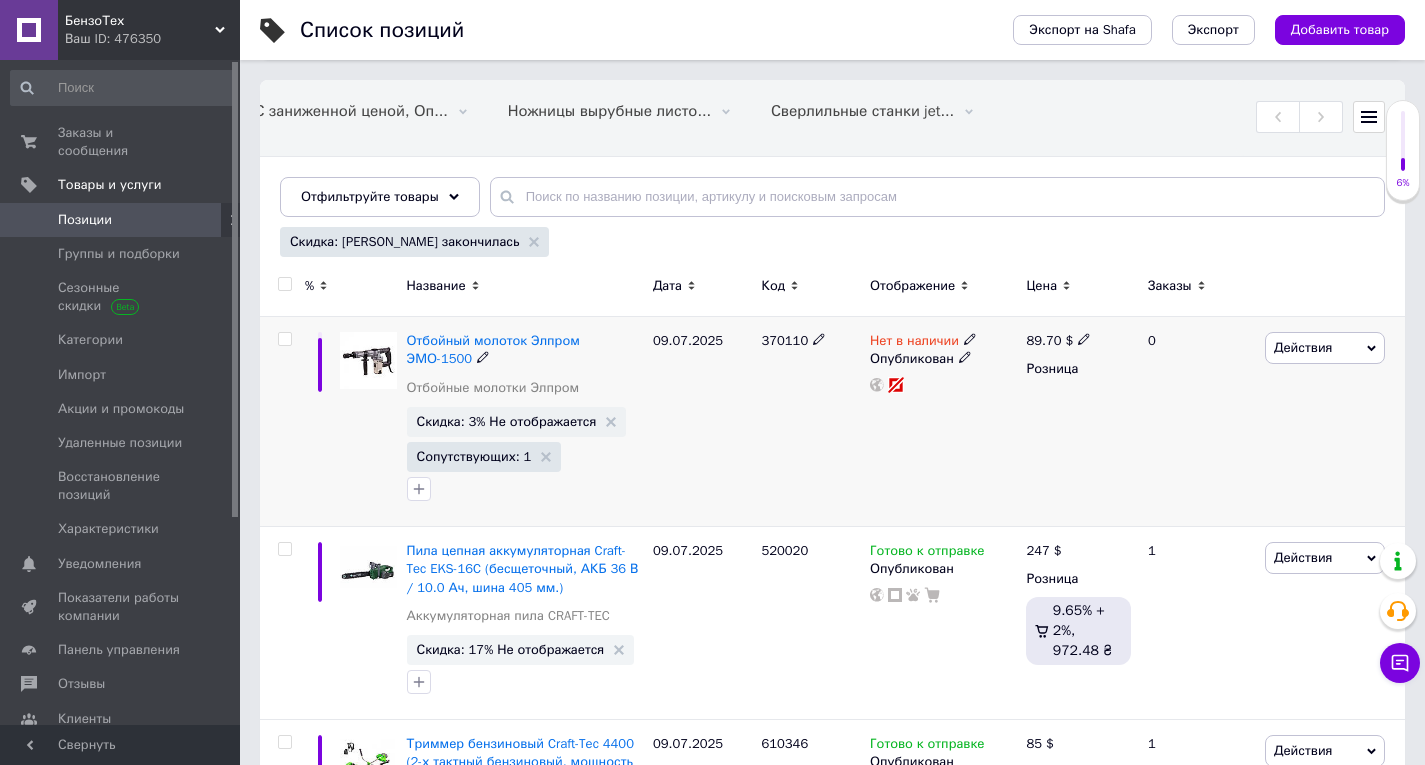 scroll, scrollTop: 300, scrollLeft: 0, axis: vertical 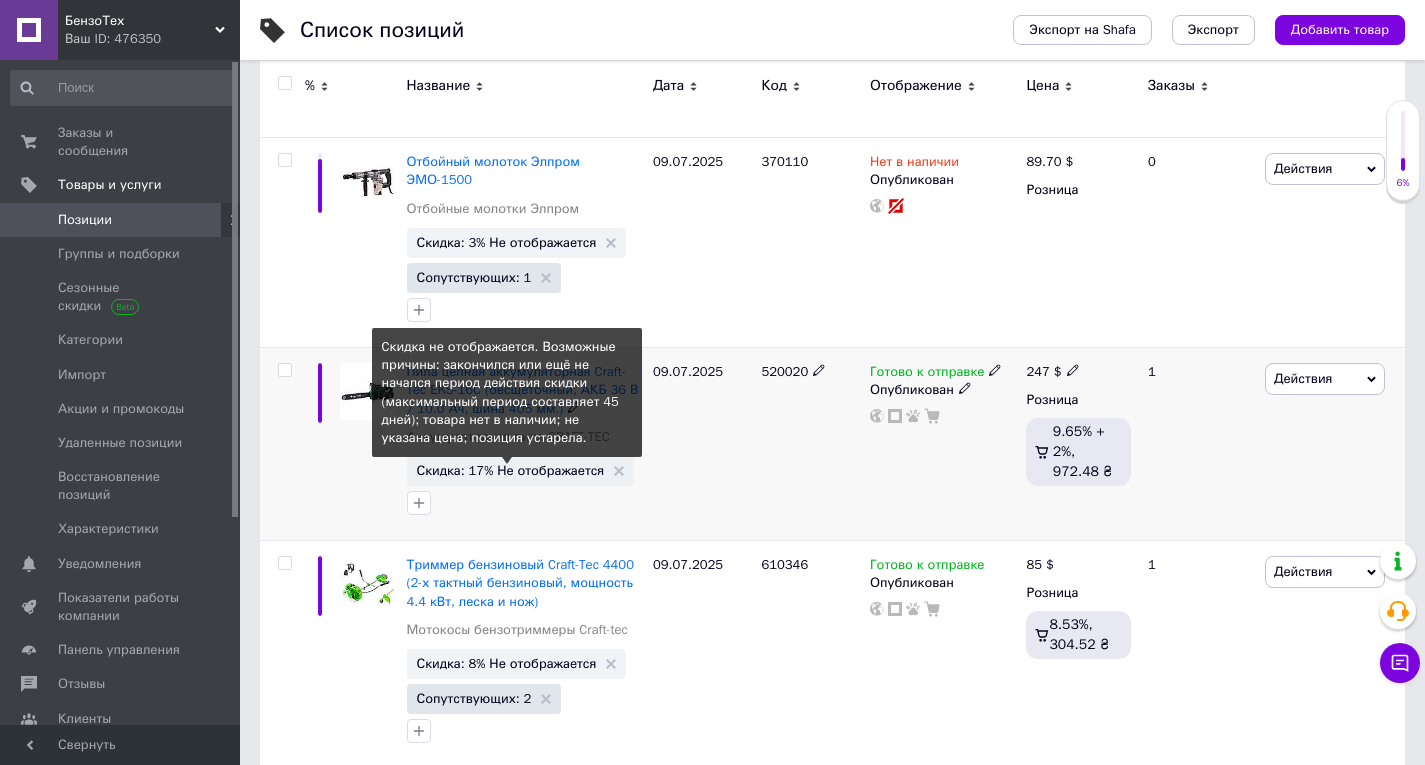 click on "Скидка: 17% Не отображается" at bounding box center (511, 470) 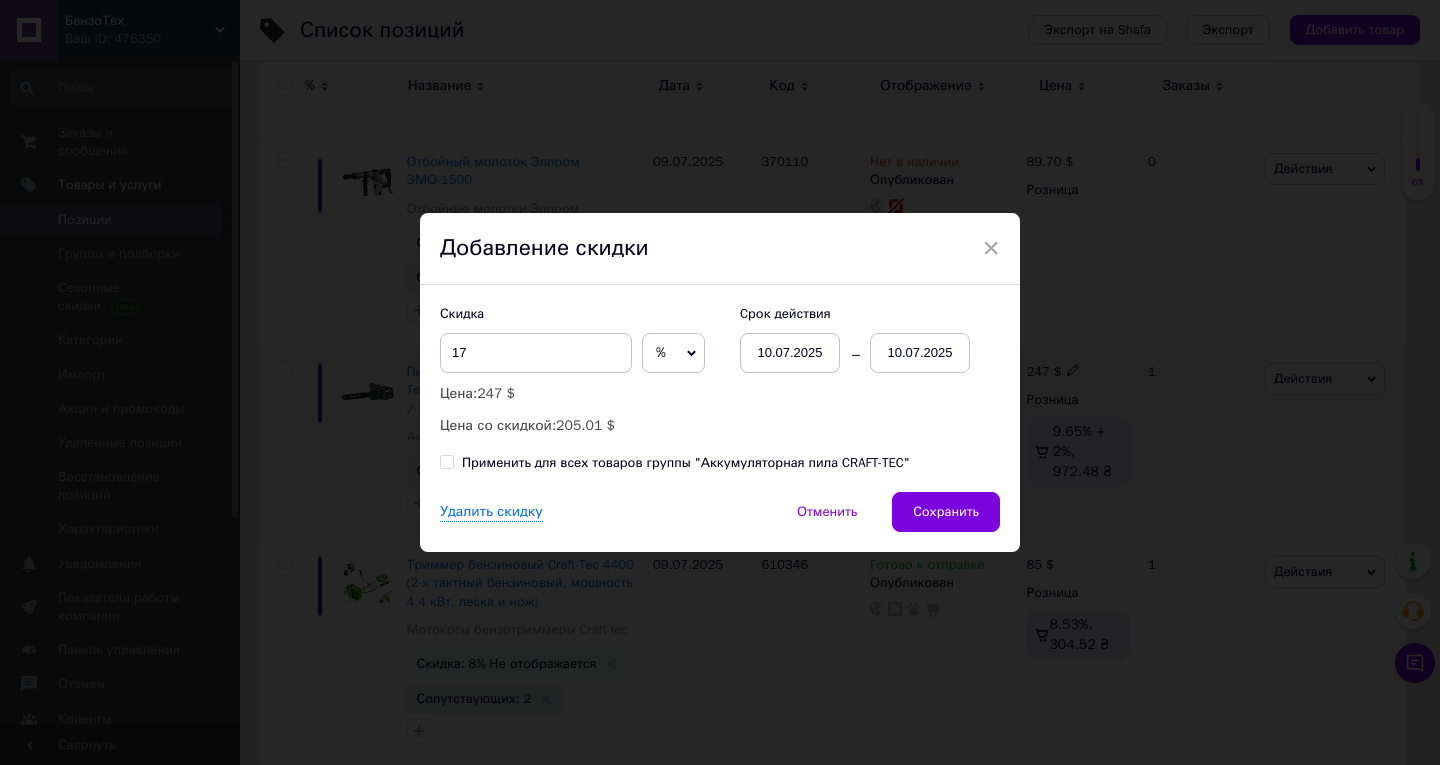 click on "10.07.2025" at bounding box center (920, 353) 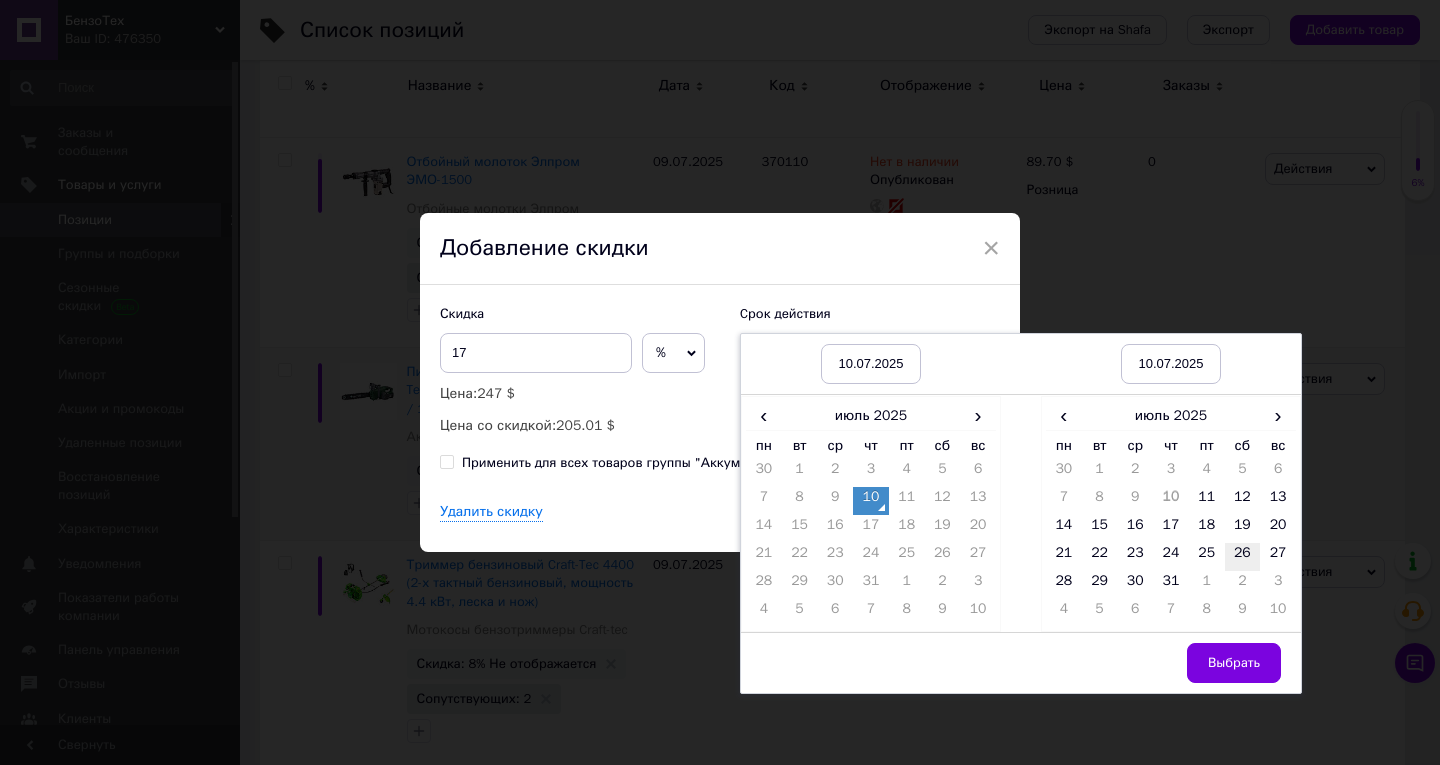 click on "26" at bounding box center (1243, 557) 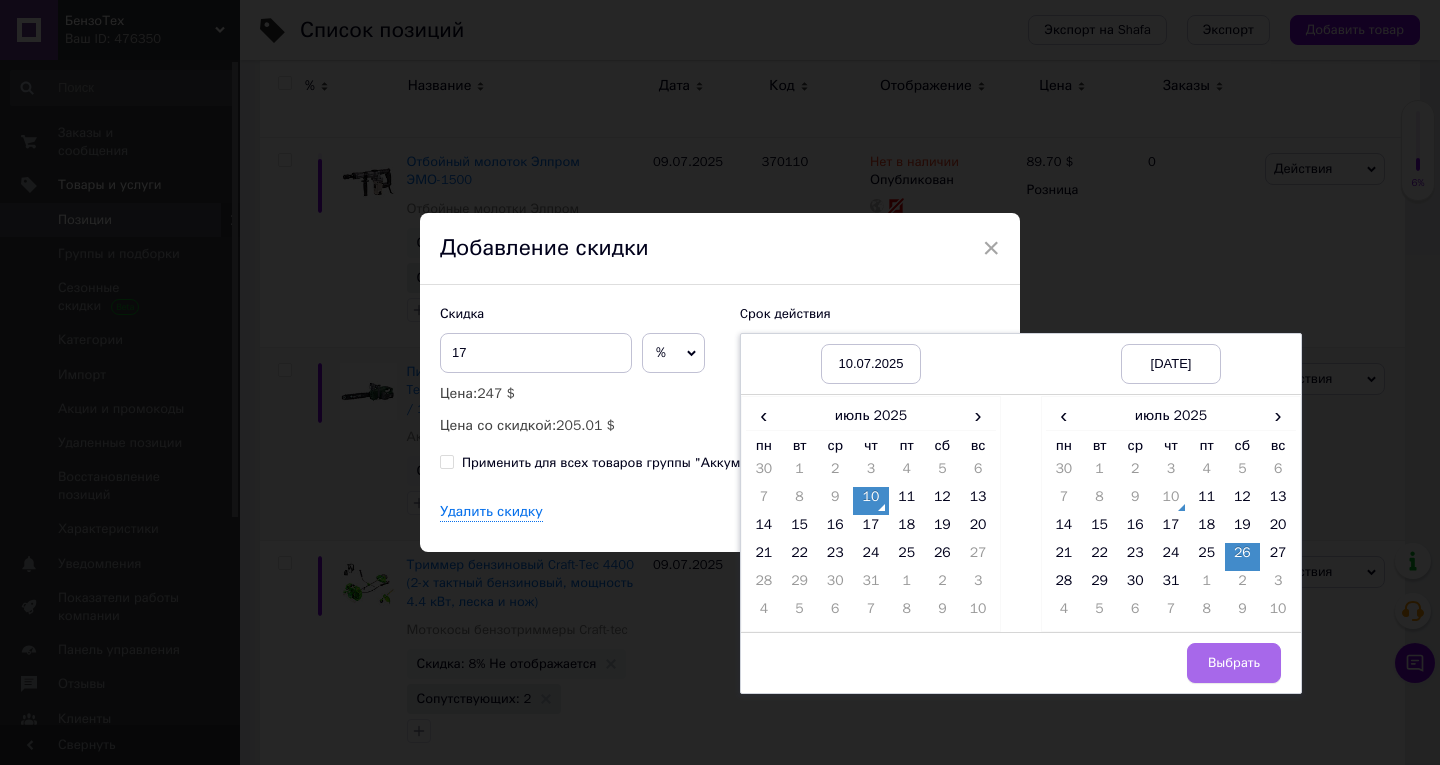 click on "Выбрать" at bounding box center [1234, 663] 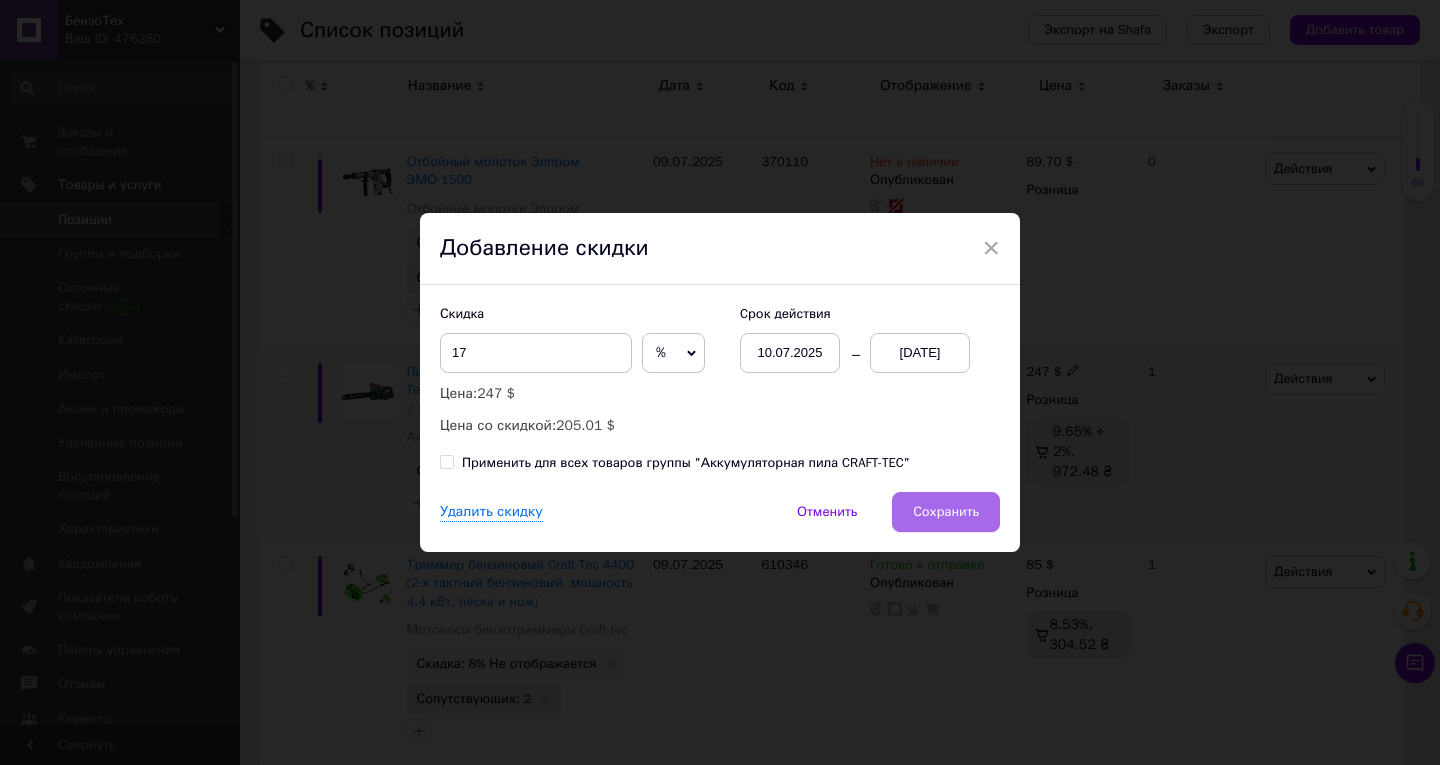 click on "Сохранить" at bounding box center [946, 512] 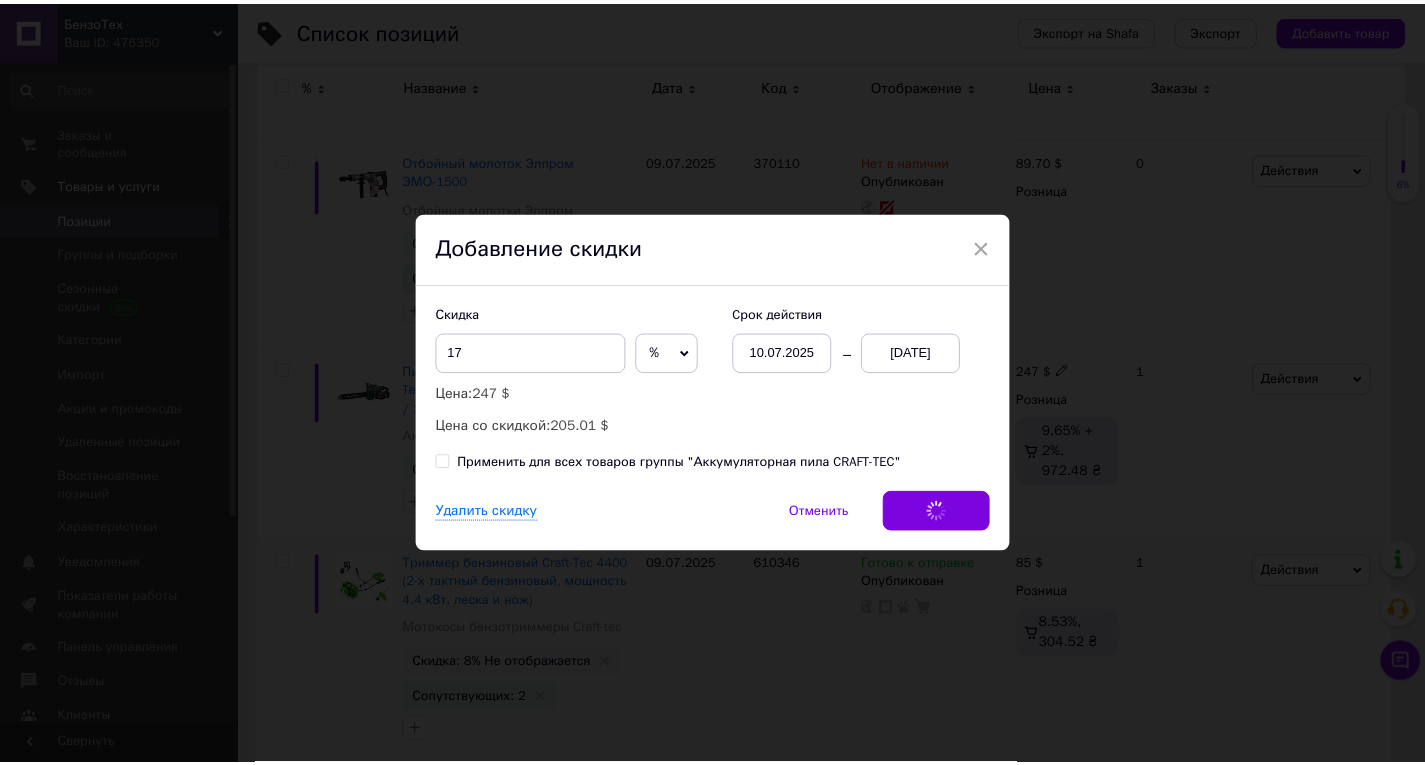 scroll, scrollTop: 0, scrollLeft: 681, axis: horizontal 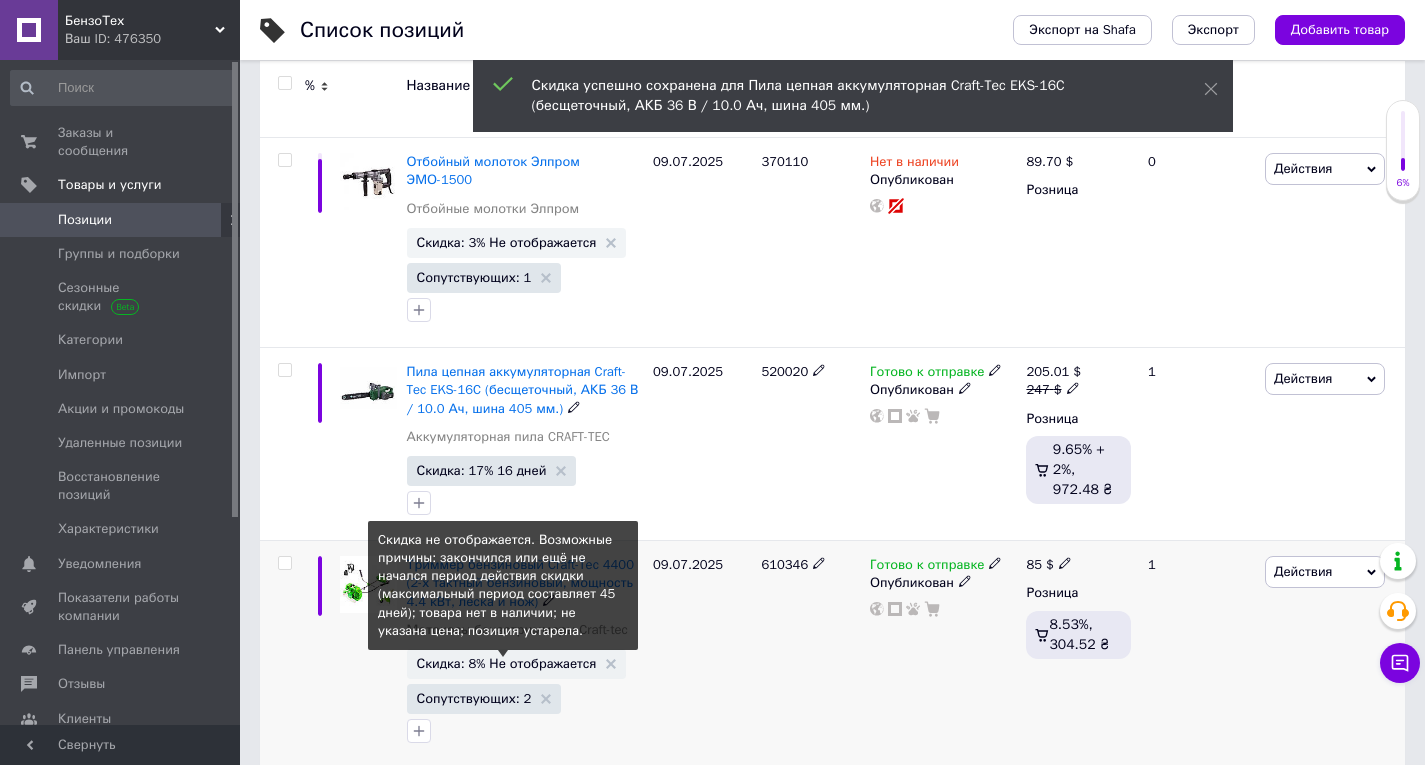 click on "Скидка: 8% Не отображается" at bounding box center [507, 663] 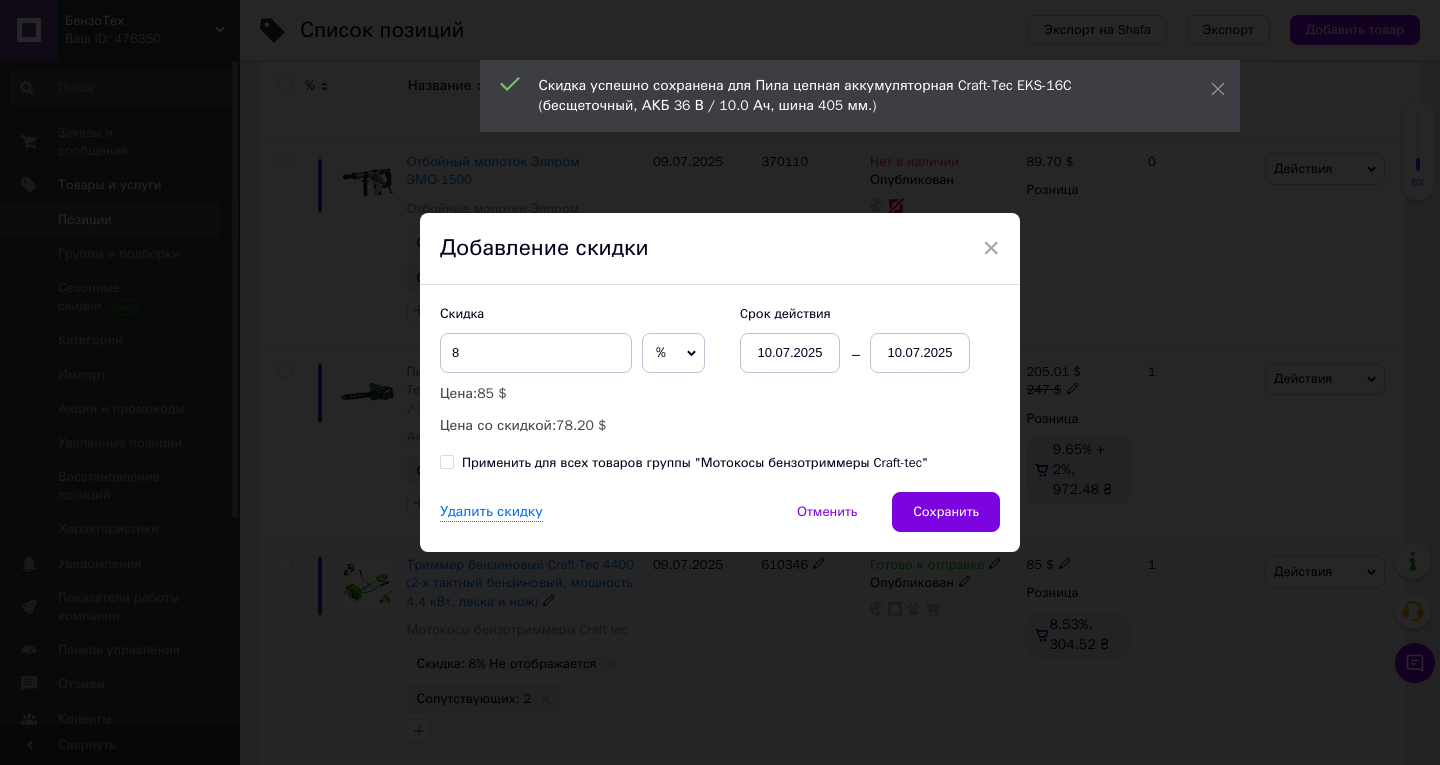 click on "10.07.2025" at bounding box center (920, 353) 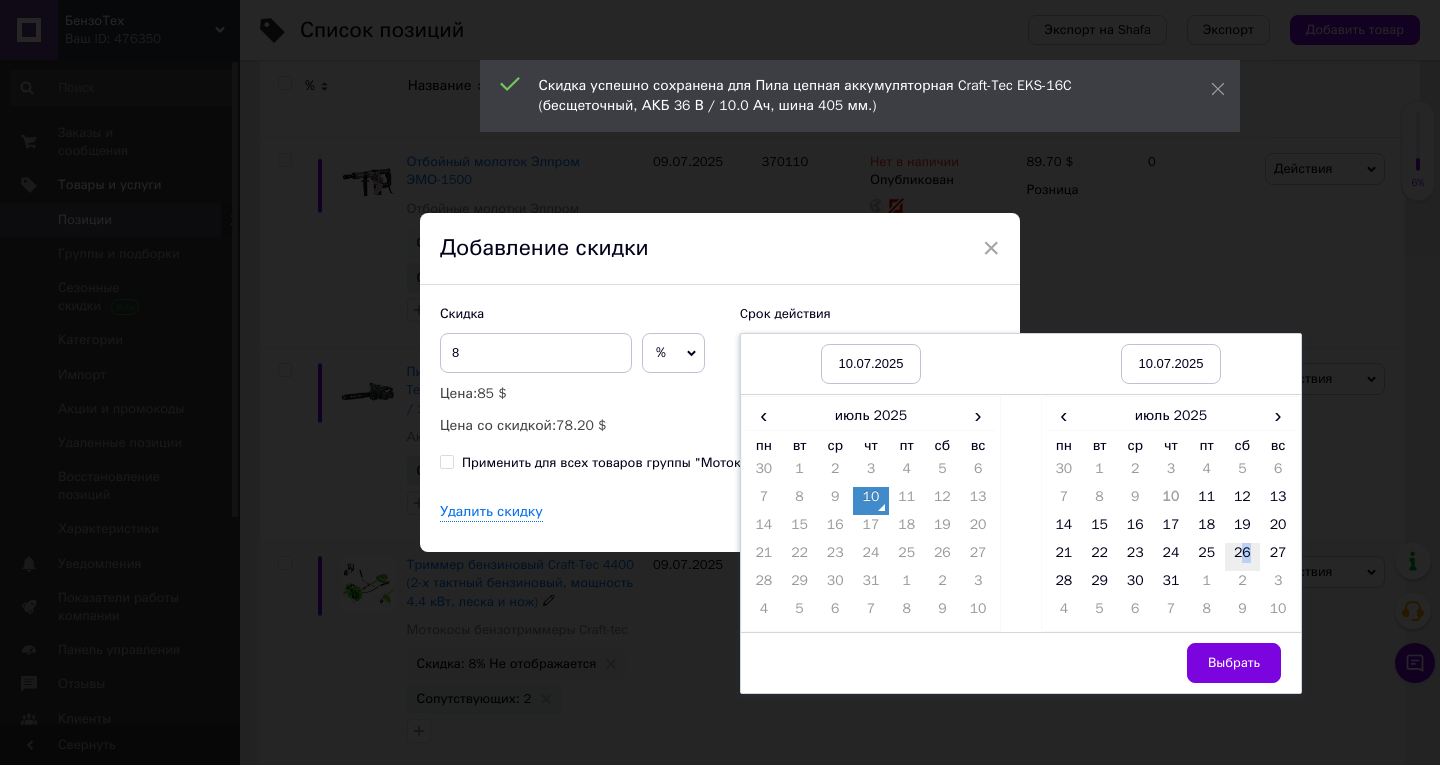 click on "26" at bounding box center [1243, 557] 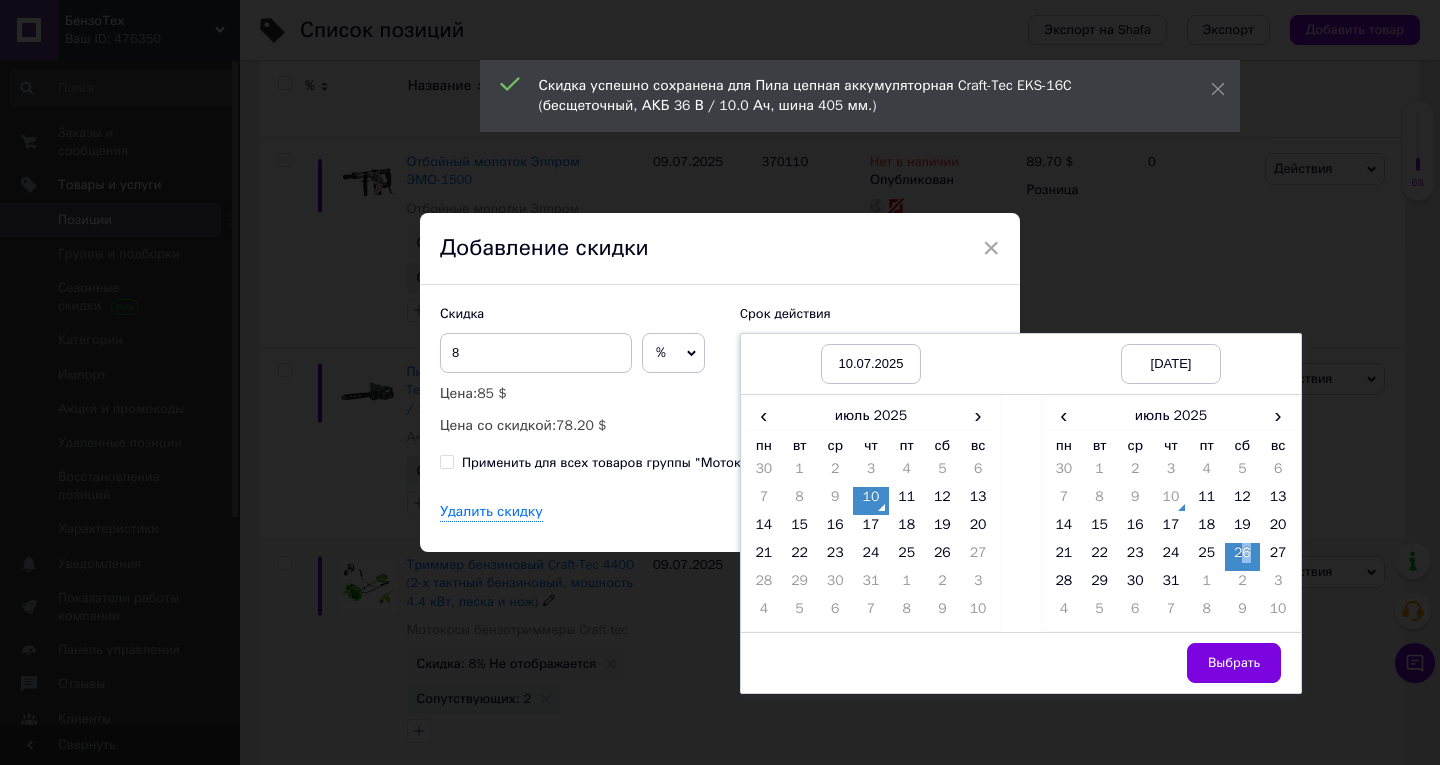 click on "Выбрать" at bounding box center (1234, 663) 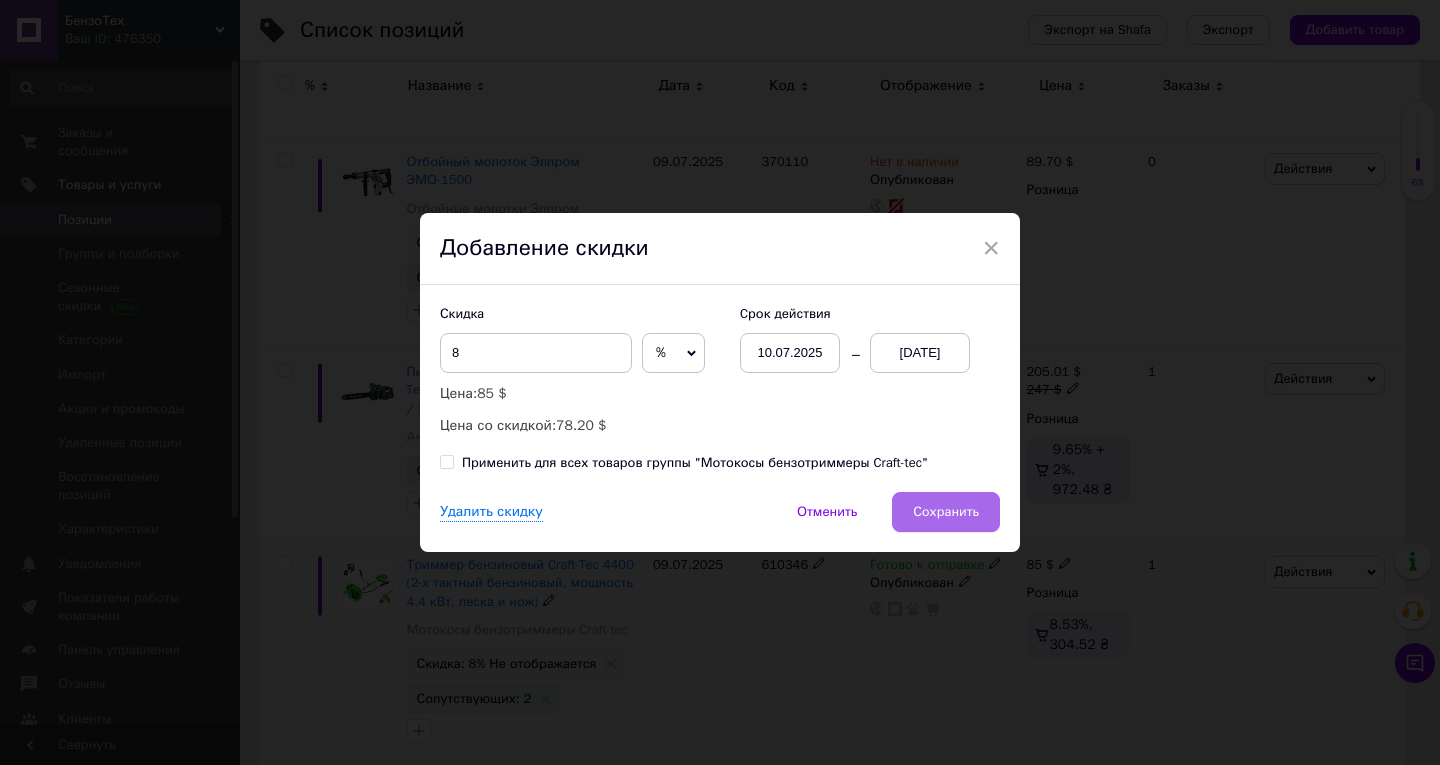 click on "Сохранить" at bounding box center [946, 512] 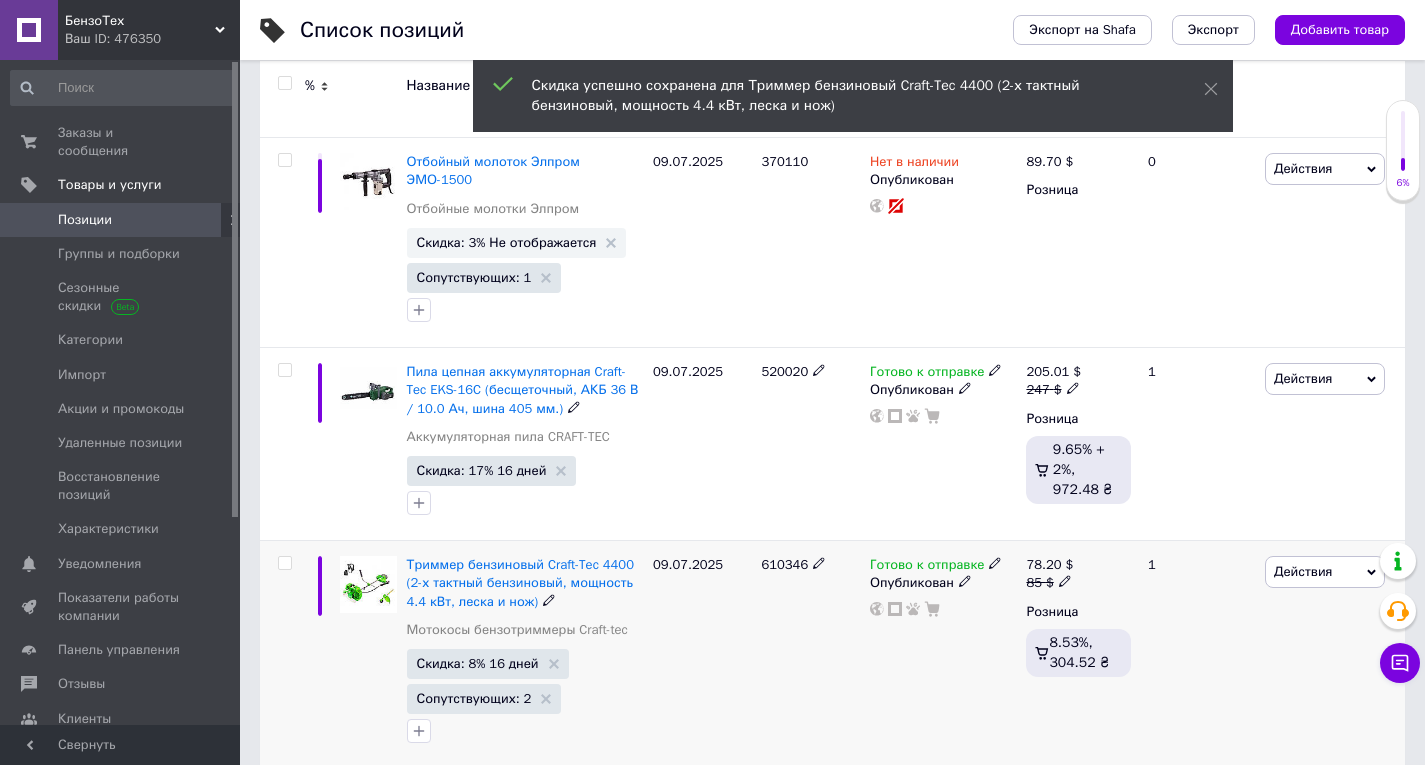 scroll, scrollTop: 0, scrollLeft: 681, axis: horizontal 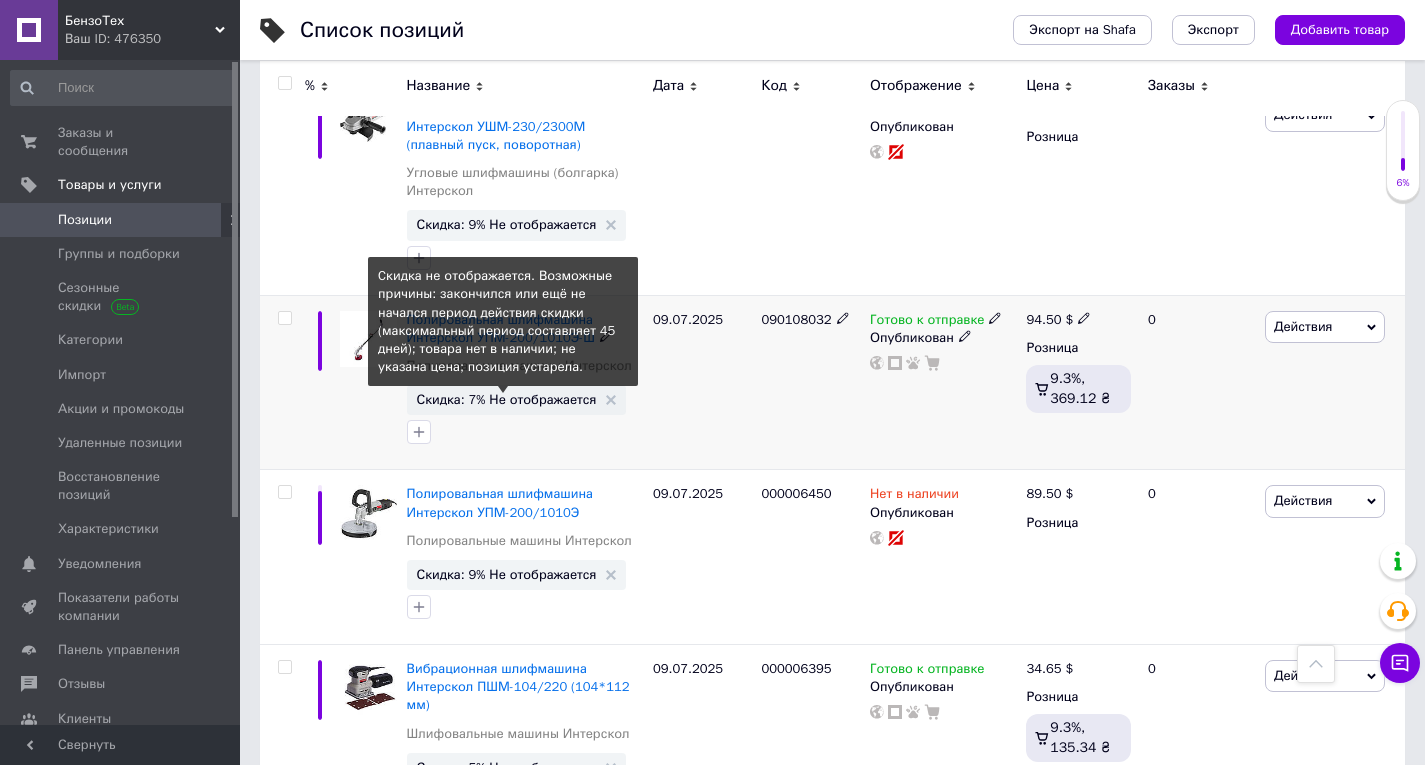 click on "Скидка: 7% Не отображается" at bounding box center [507, 399] 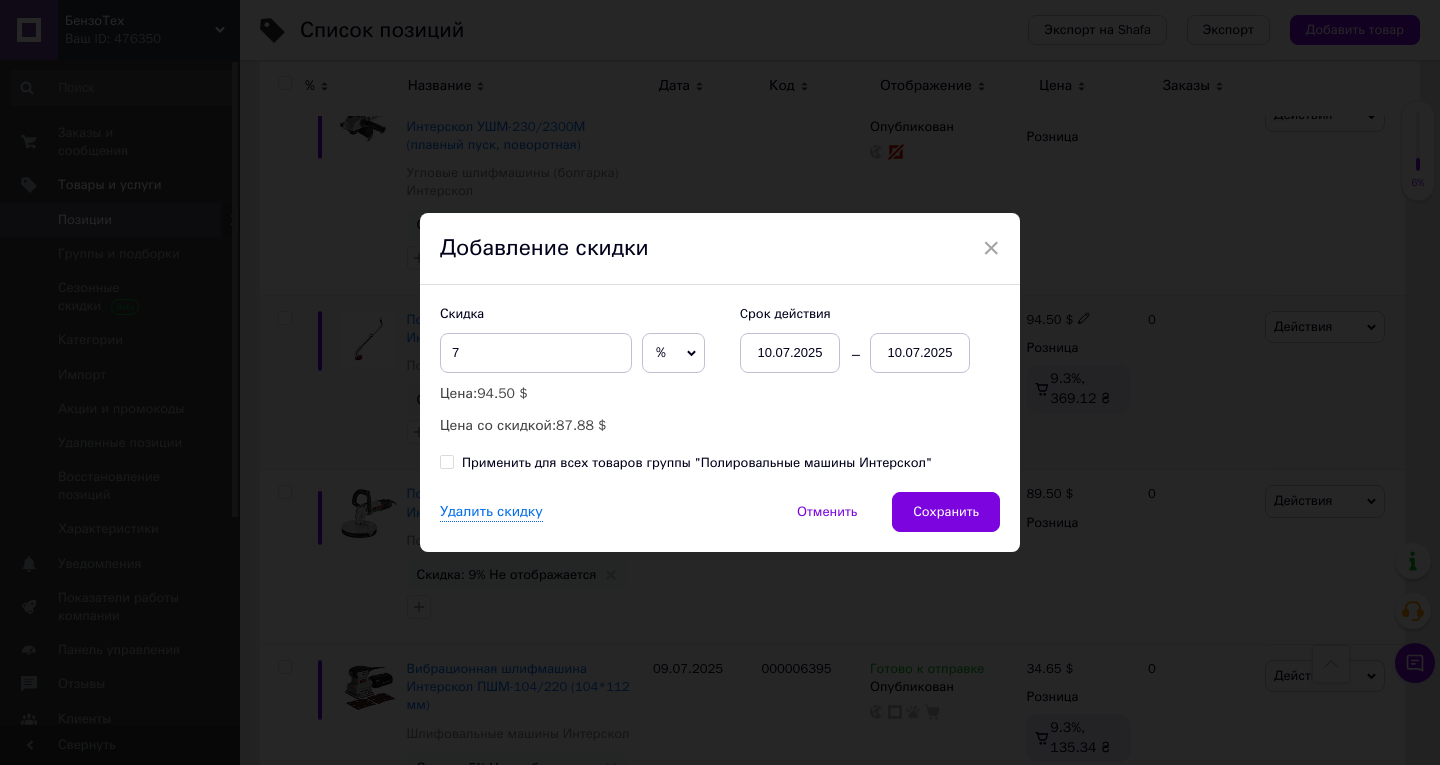 click on "10.07.2025" at bounding box center [920, 353] 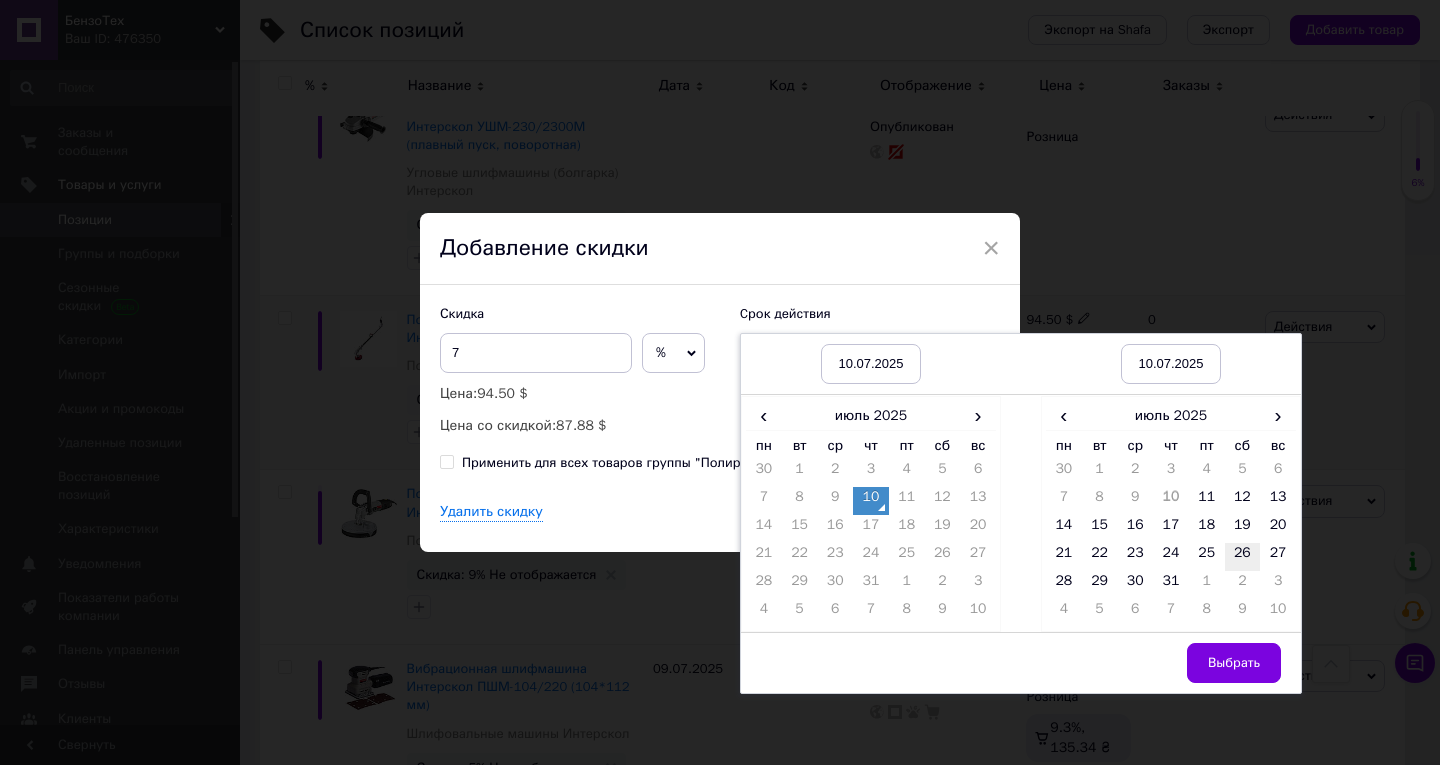 click on "26" at bounding box center (1243, 557) 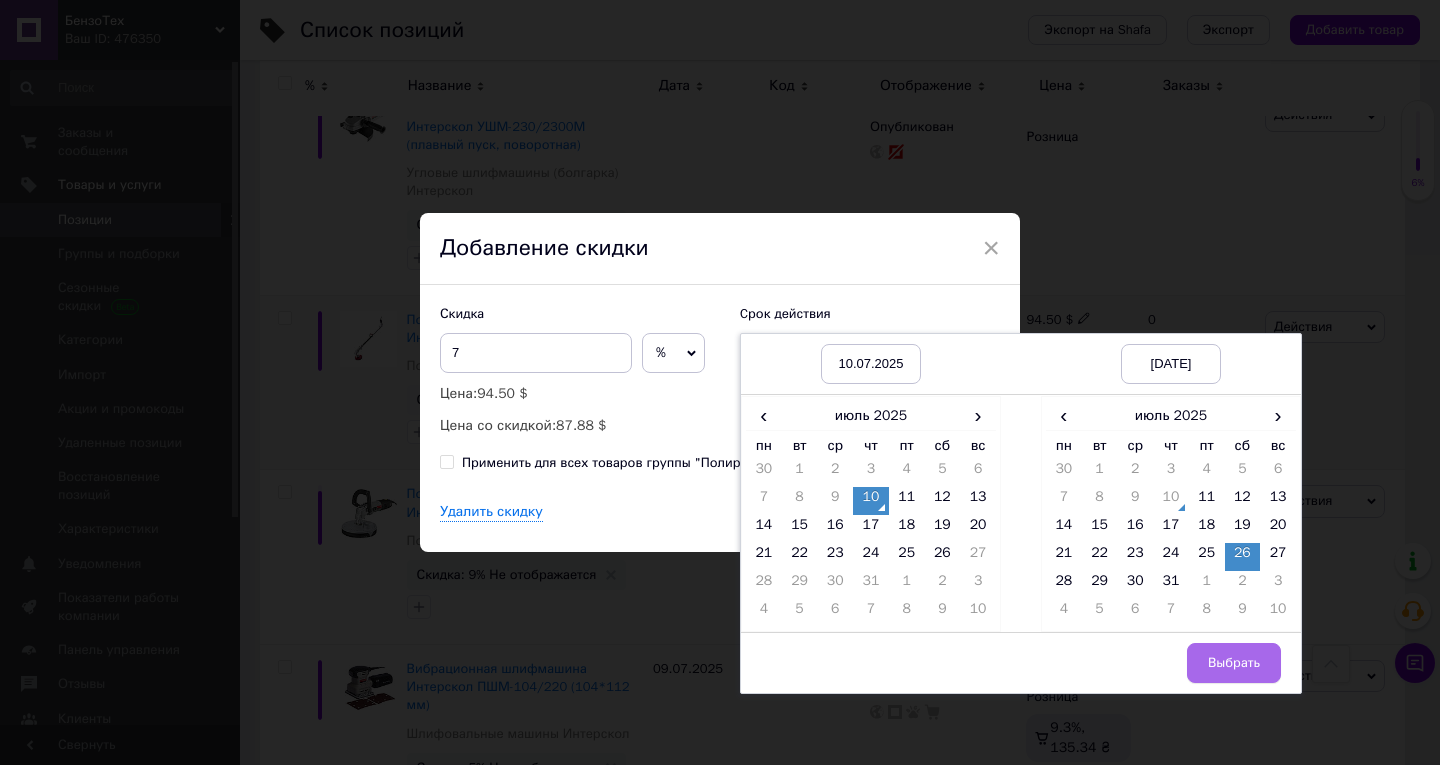 click on "Выбрать" at bounding box center (1234, 663) 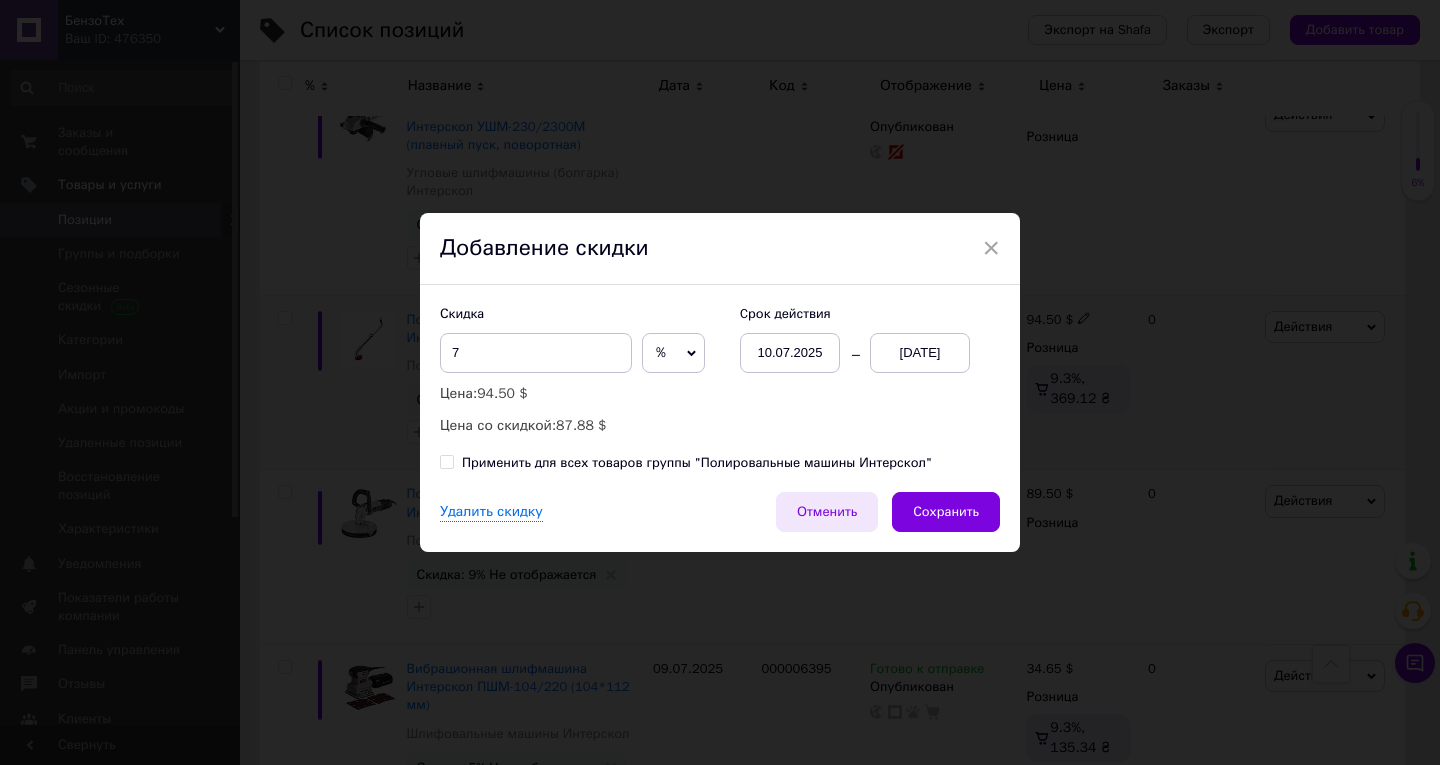 click on "Отменить" at bounding box center (827, 512) 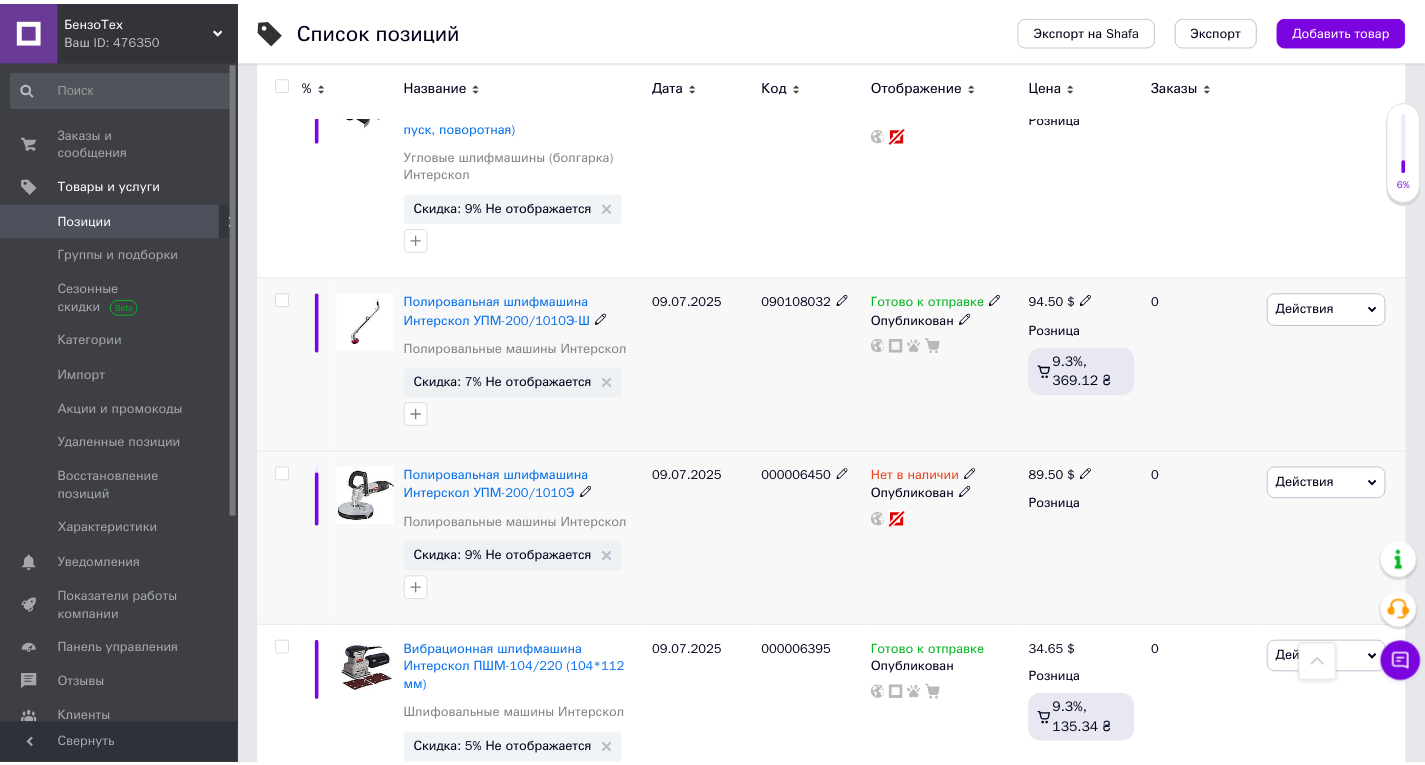 scroll, scrollTop: 0, scrollLeft: 681, axis: horizontal 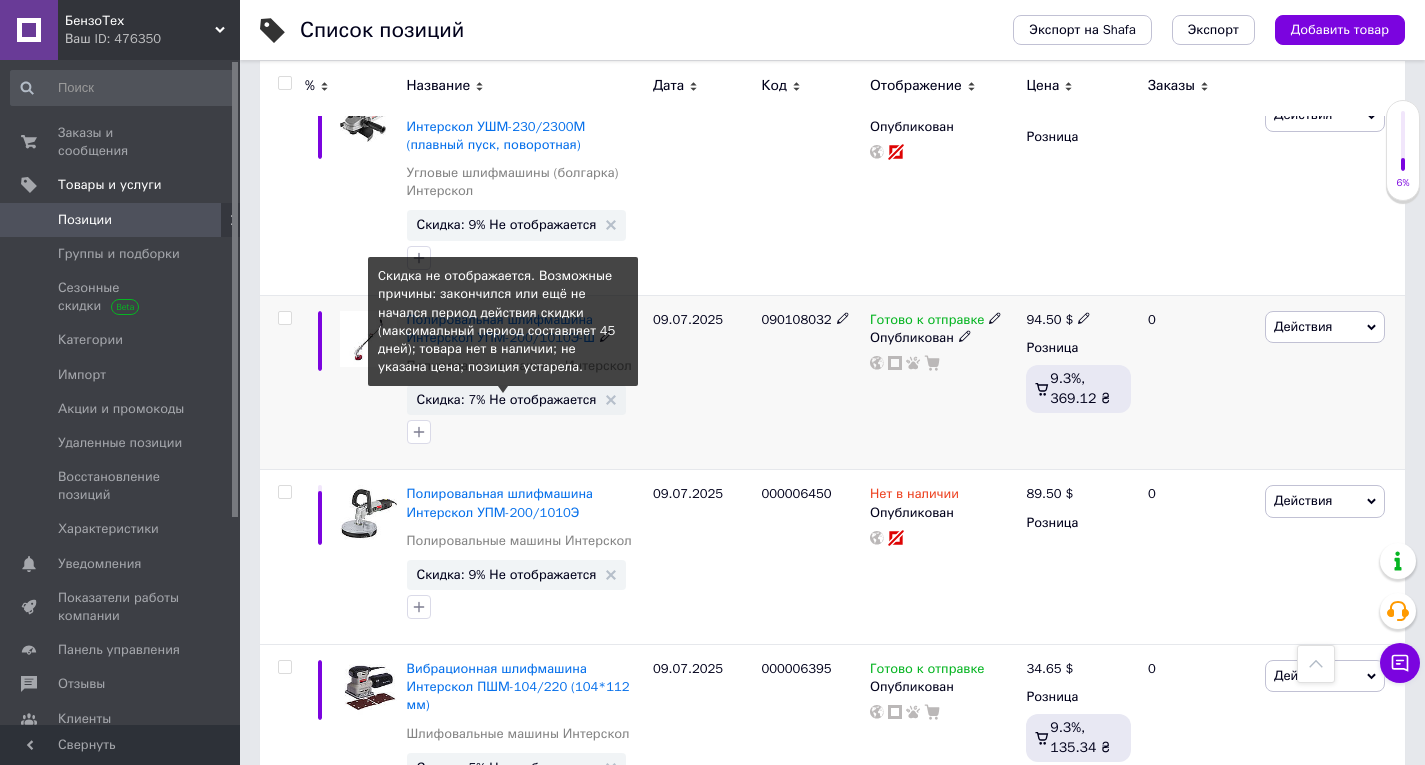 click on "Скидка: 7% Не отображается" at bounding box center [507, 399] 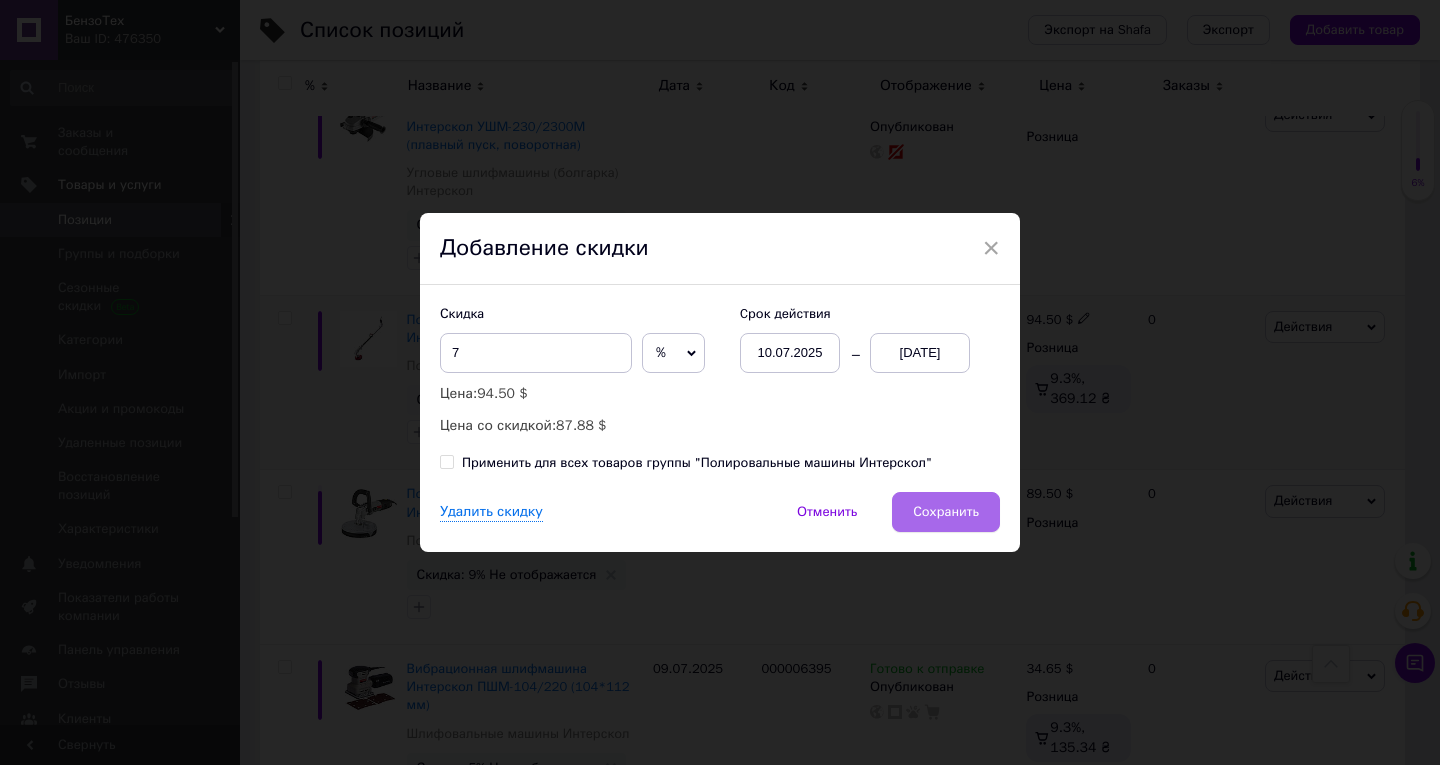click on "Сохранить" at bounding box center [946, 512] 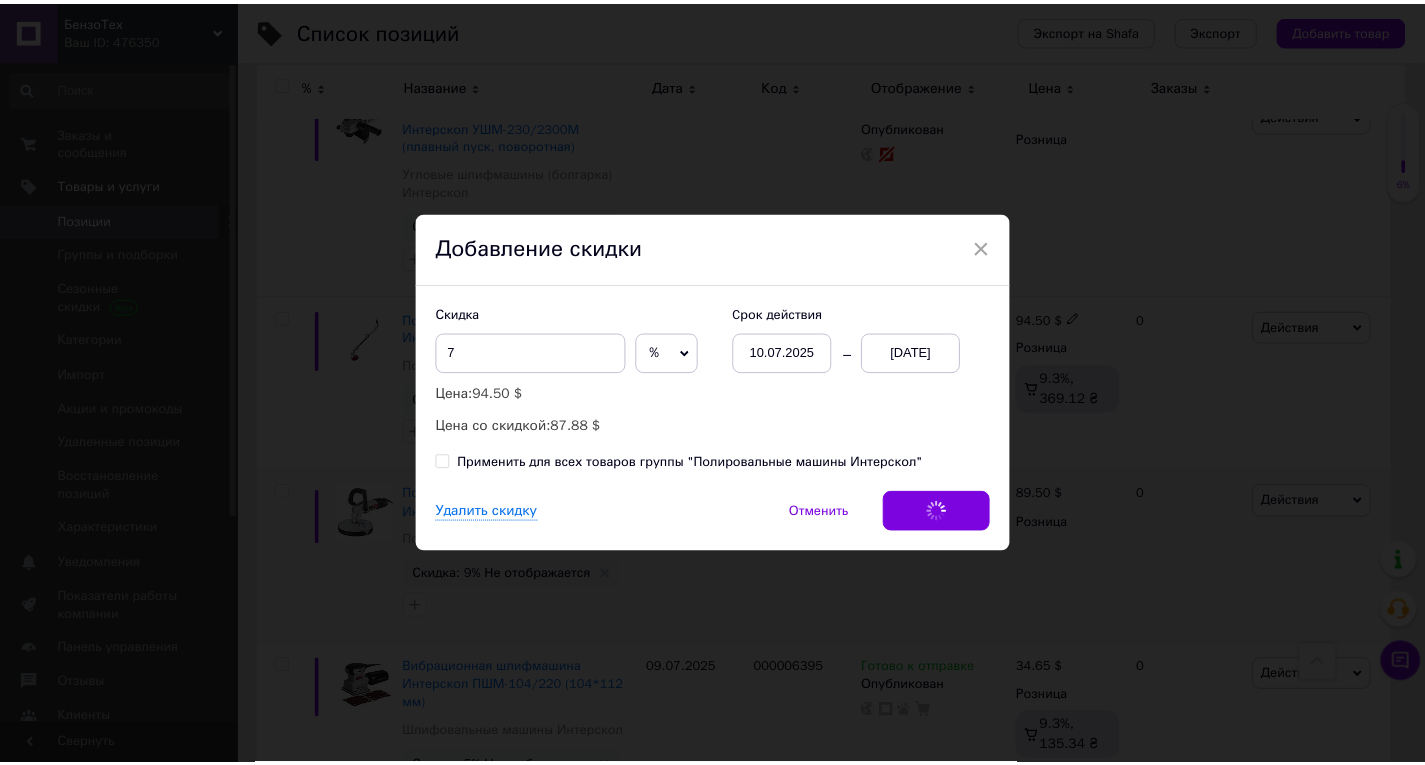 scroll, scrollTop: 0, scrollLeft: 681, axis: horizontal 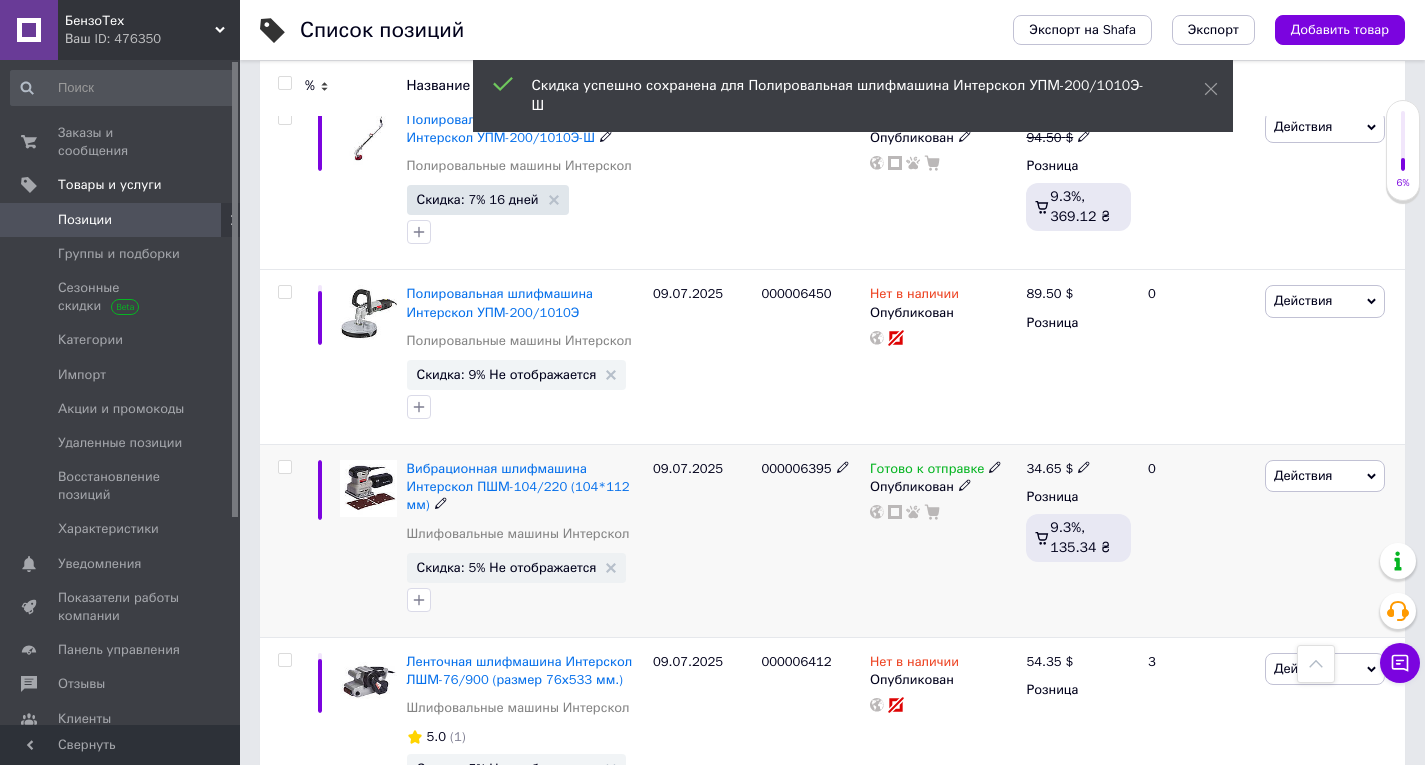 click on "Скидка: 5% Не отображается" at bounding box center [517, 568] 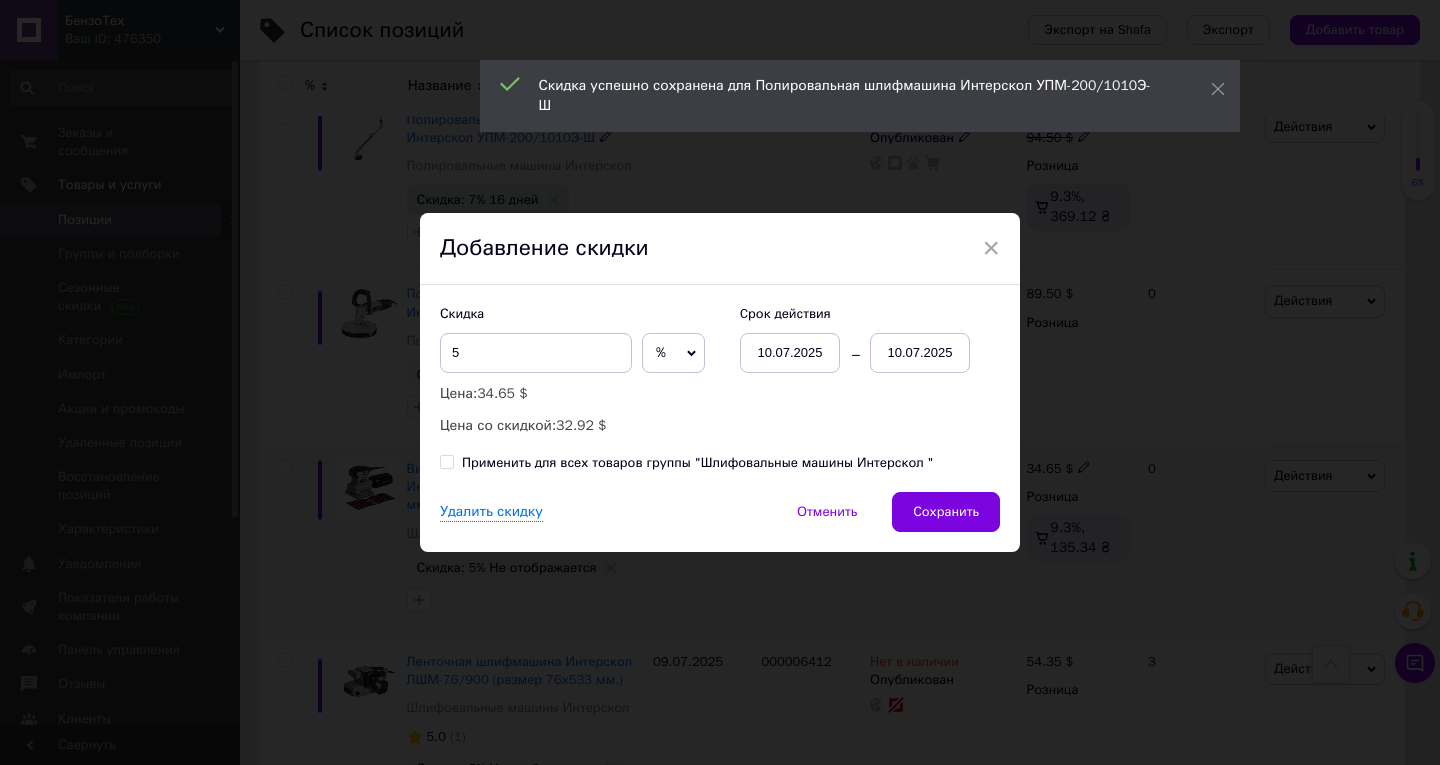 click on "10.07.2025" at bounding box center [920, 353] 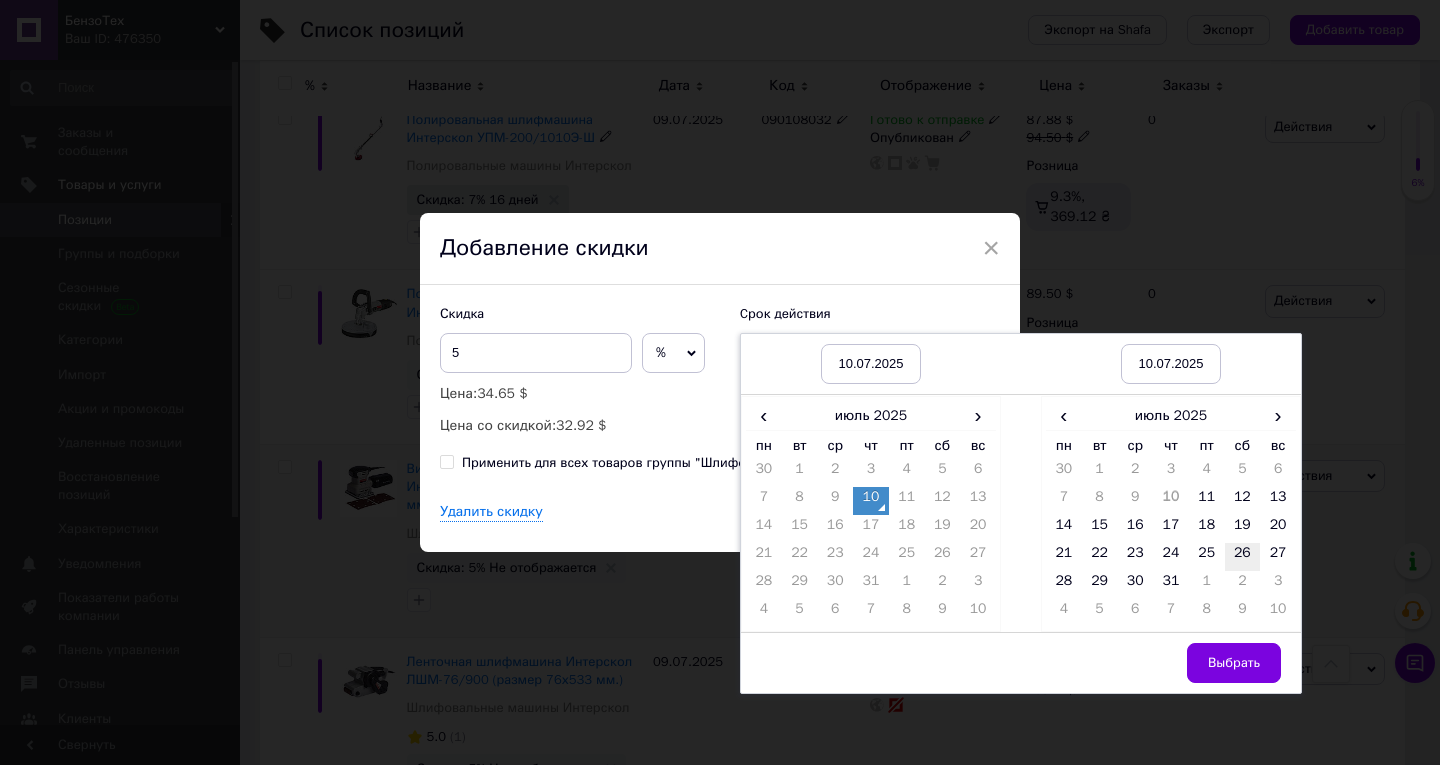 click on "26" at bounding box center [1243, 557] 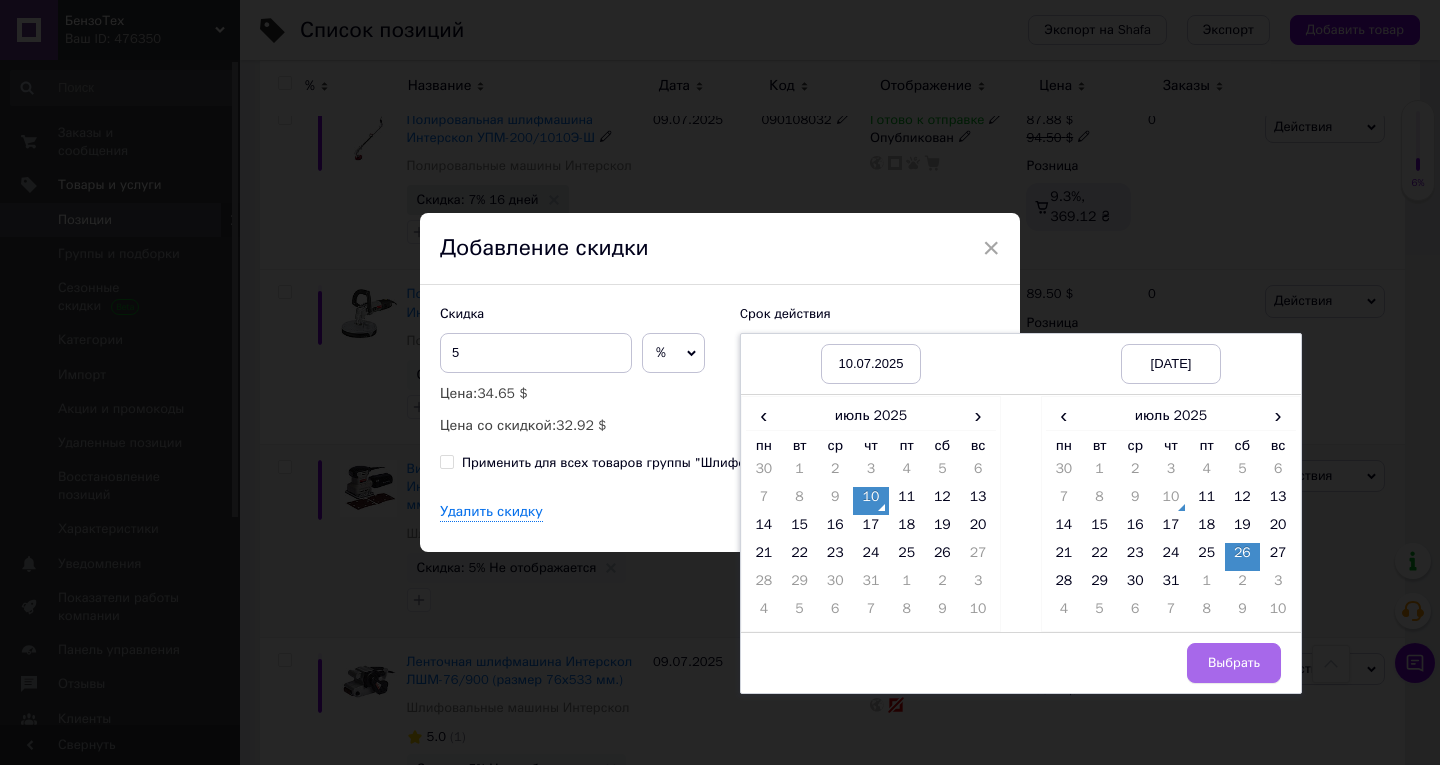 click on "Выбрать" at bounding box center [1234, 663] 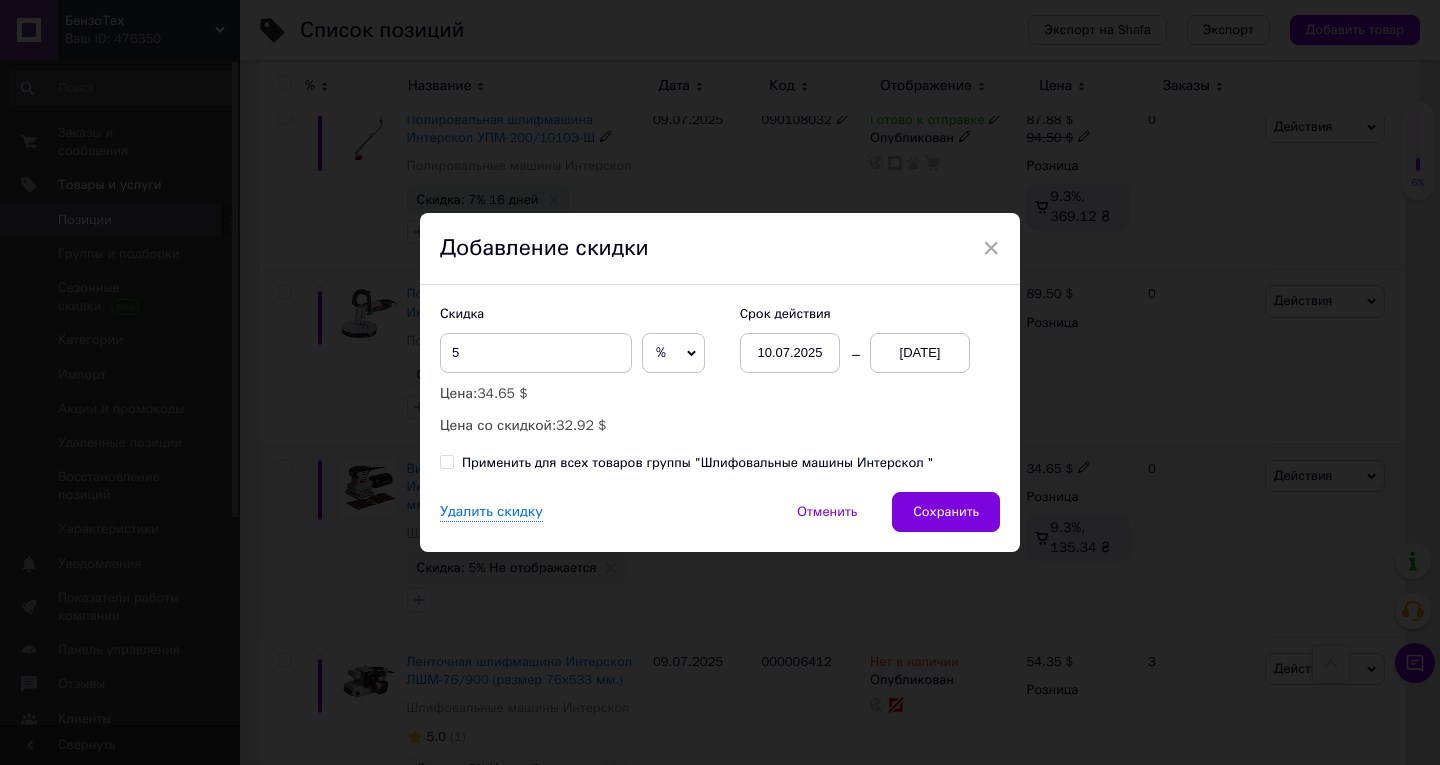 click on "Сохранить" at bounding box center [946, 512] 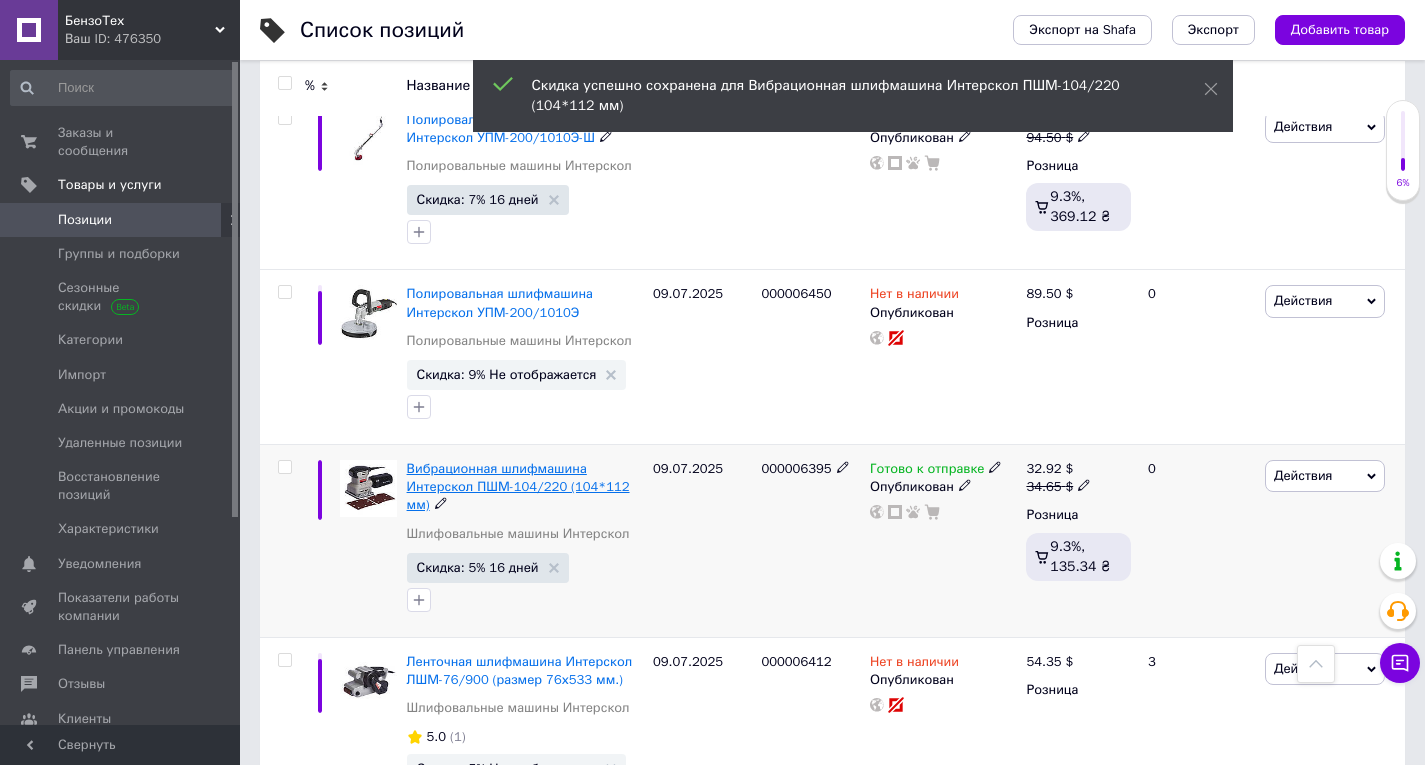 scroll, scrollTop: 0, scrollLeft: 681, axis: horizontal 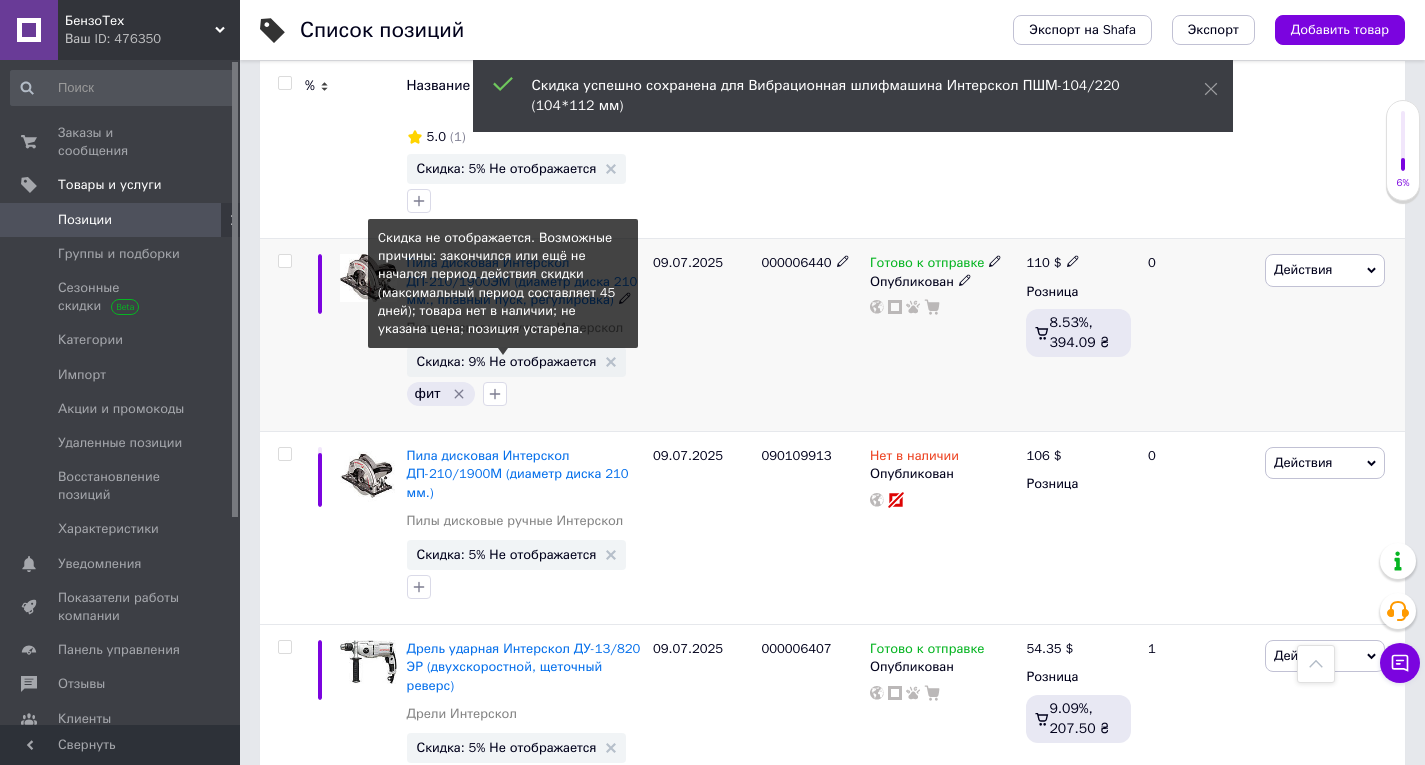 click on "Скидка: 9% Не отображается" at bounding box center [507, 361] 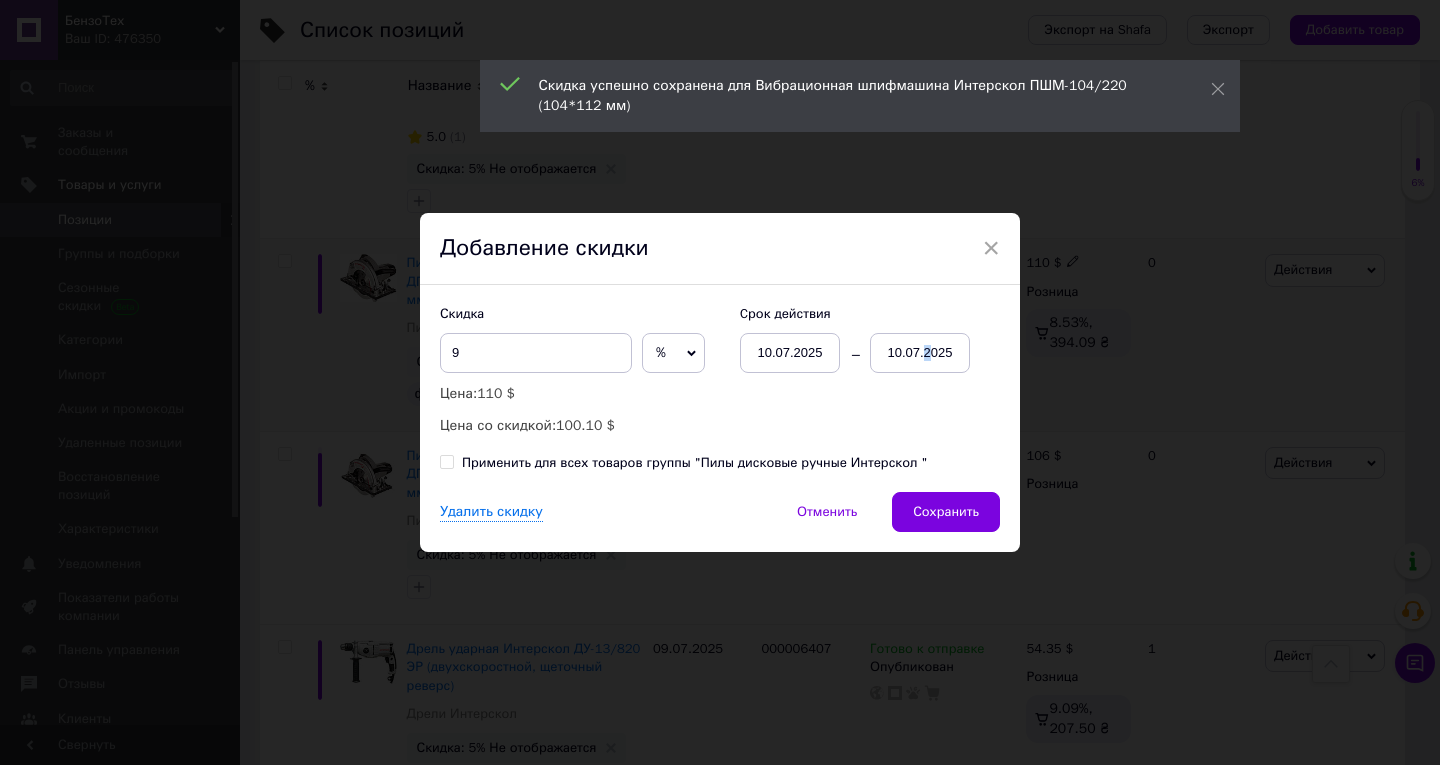 click on "10.07.2025" at bounding box center [920, 353] 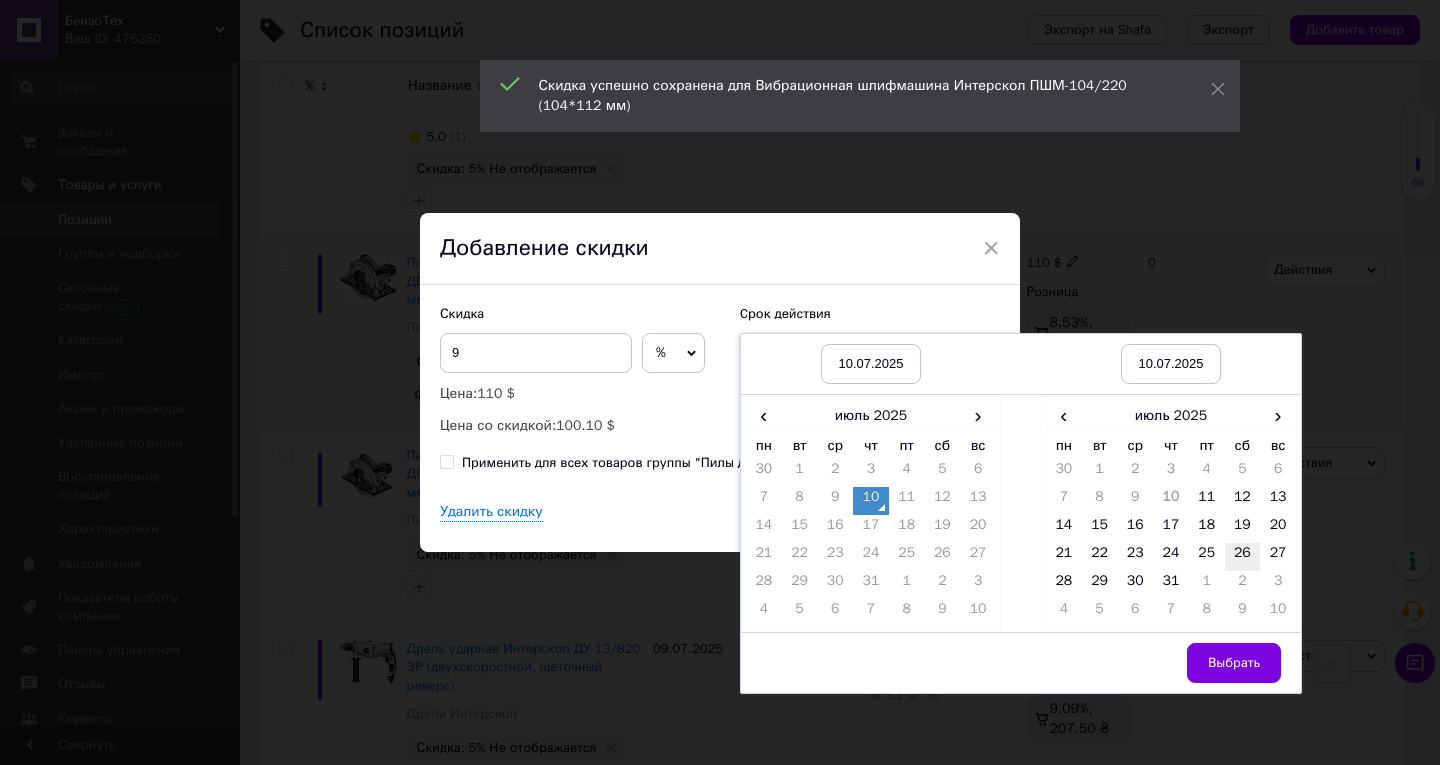 click on "26" at bounding box center (1243, 557) 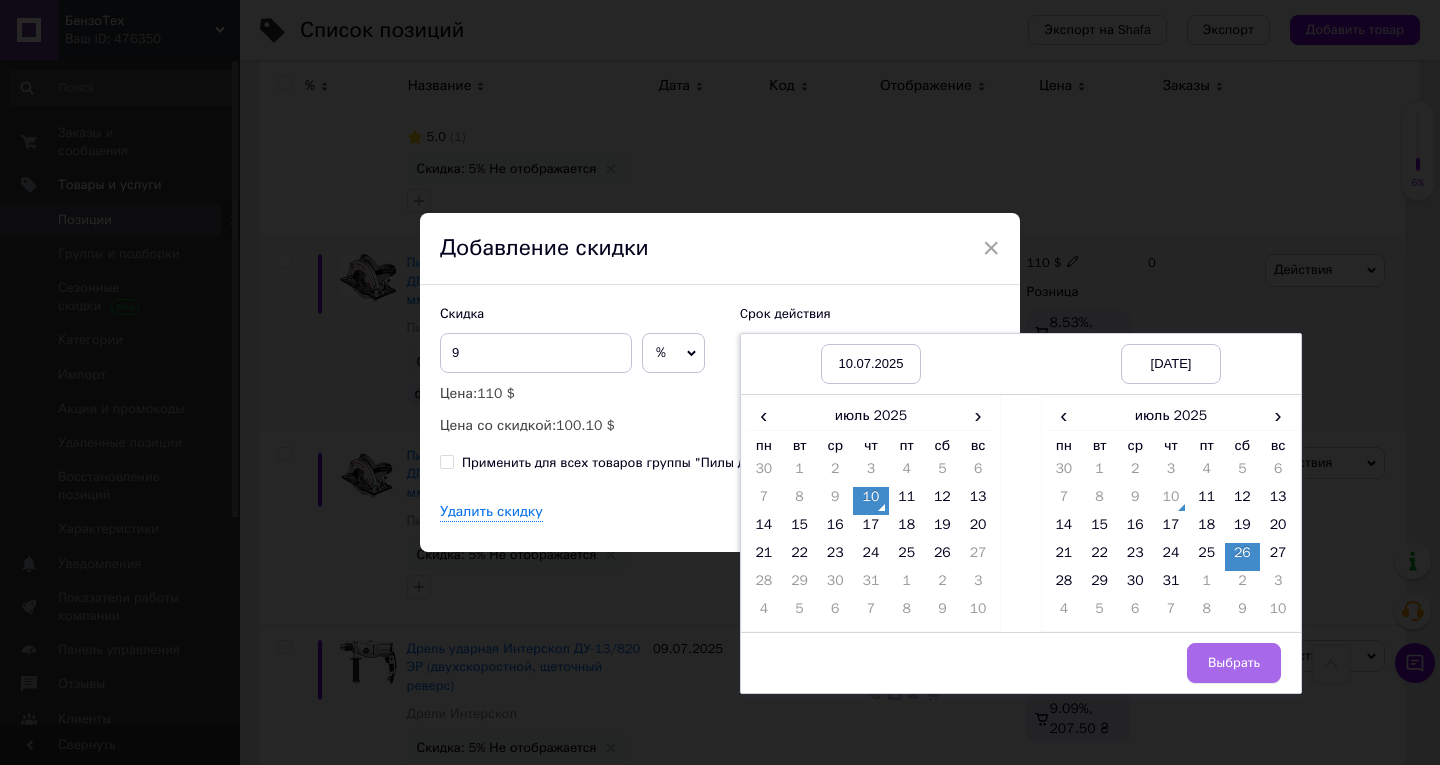 click on "Выбрать" at bounding box center (1234, 663) 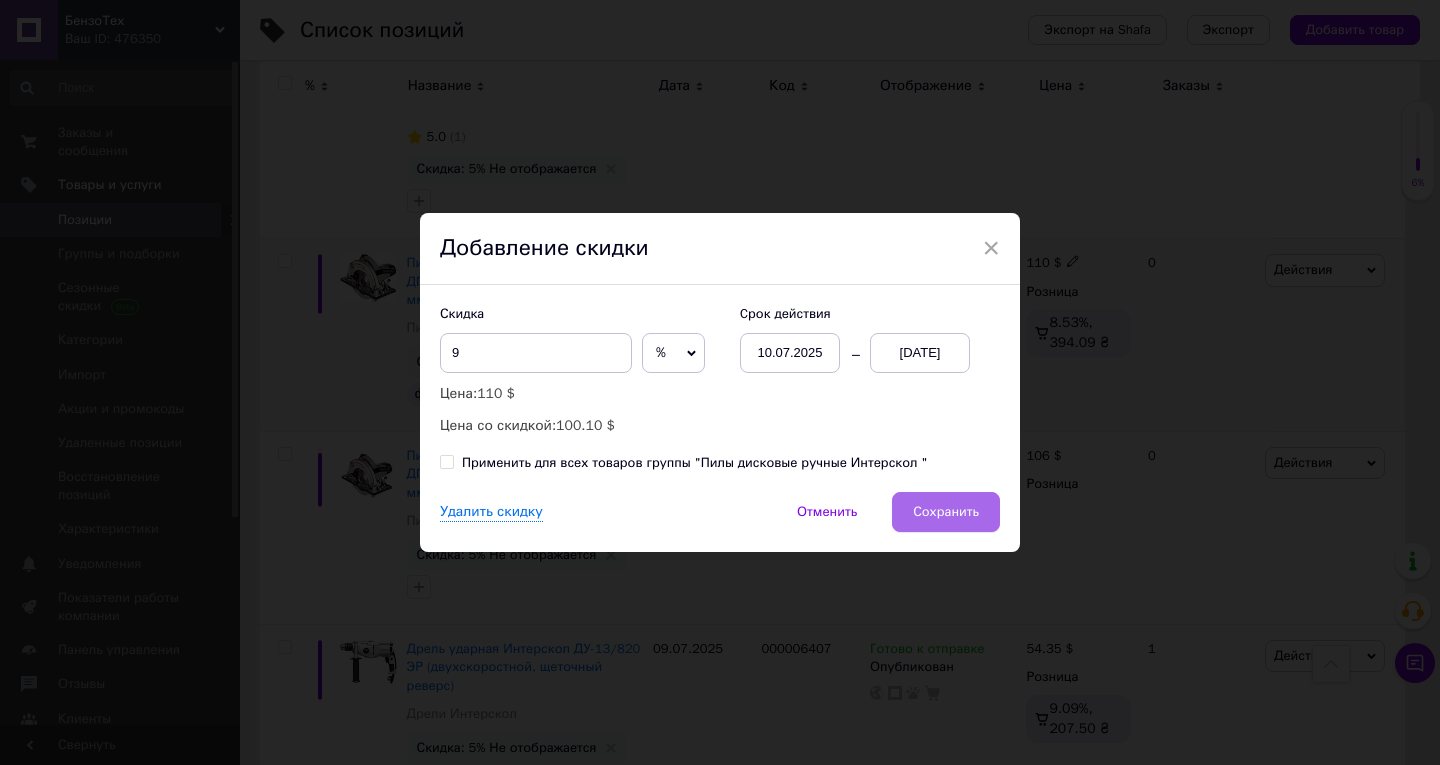 click on "Сохранить" at bounding box center (946, 512) 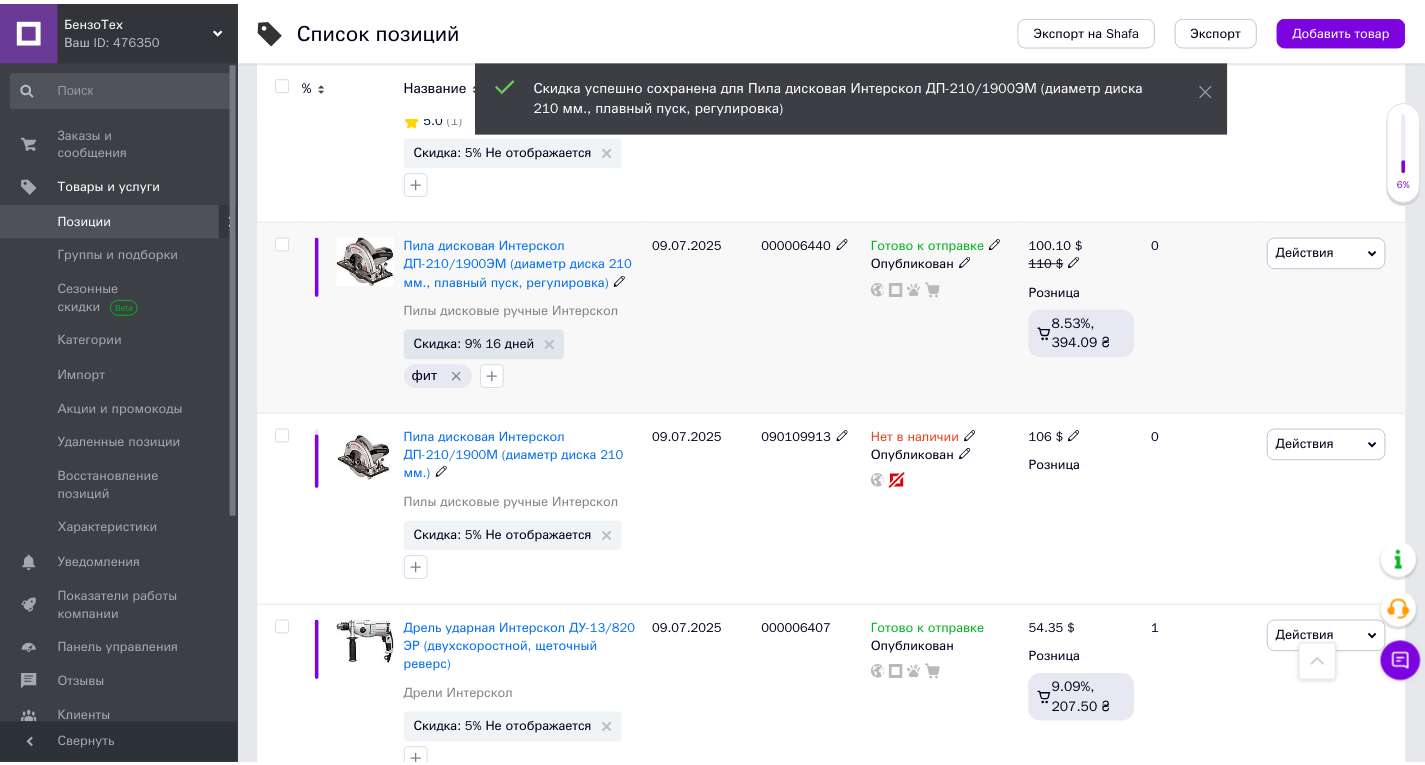 scroll, scrollTop: 0, scrollLeft: 681, axis: horizontal 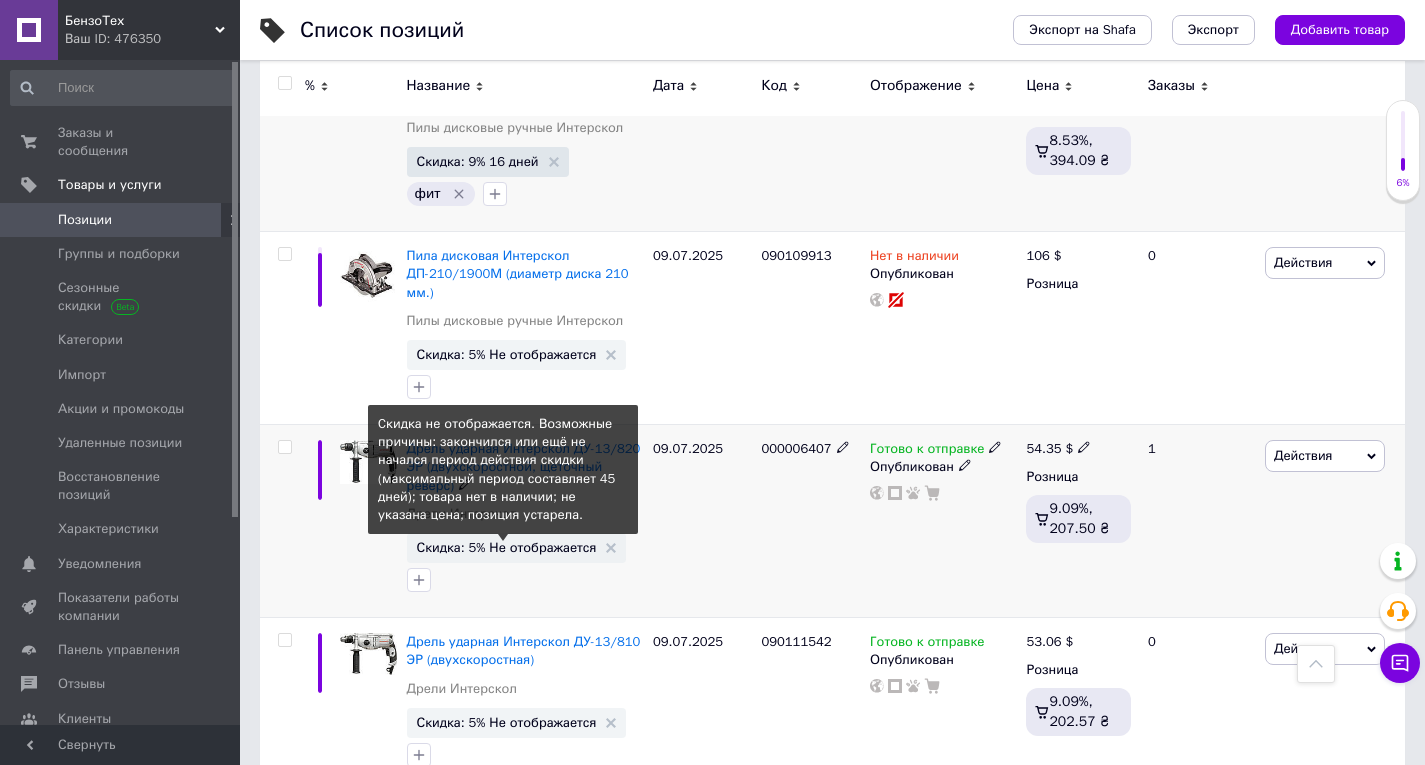 click on "Скидка: 5% Не отображается" at bounding box center [507, 547] 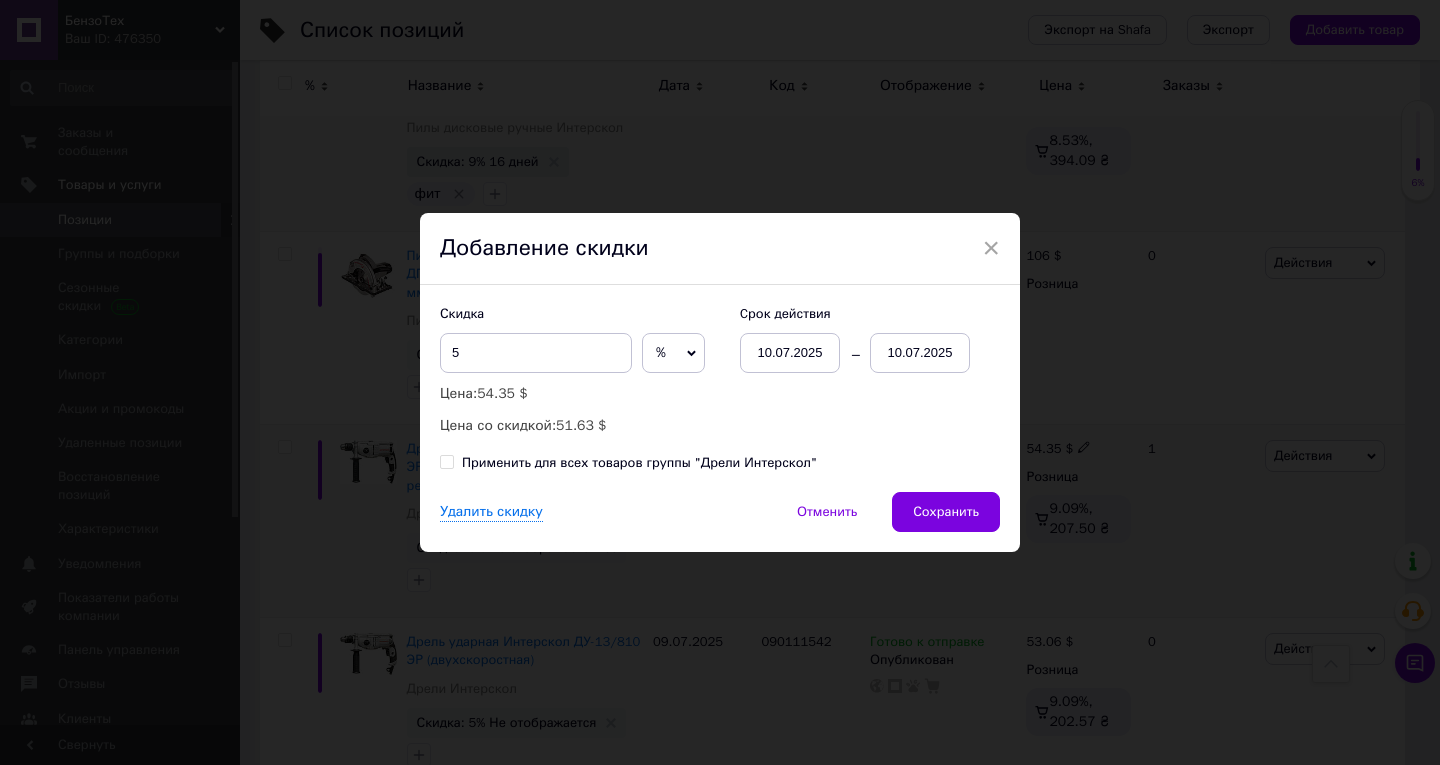 click on "10.07.2025" at bounding box center (920, 353) 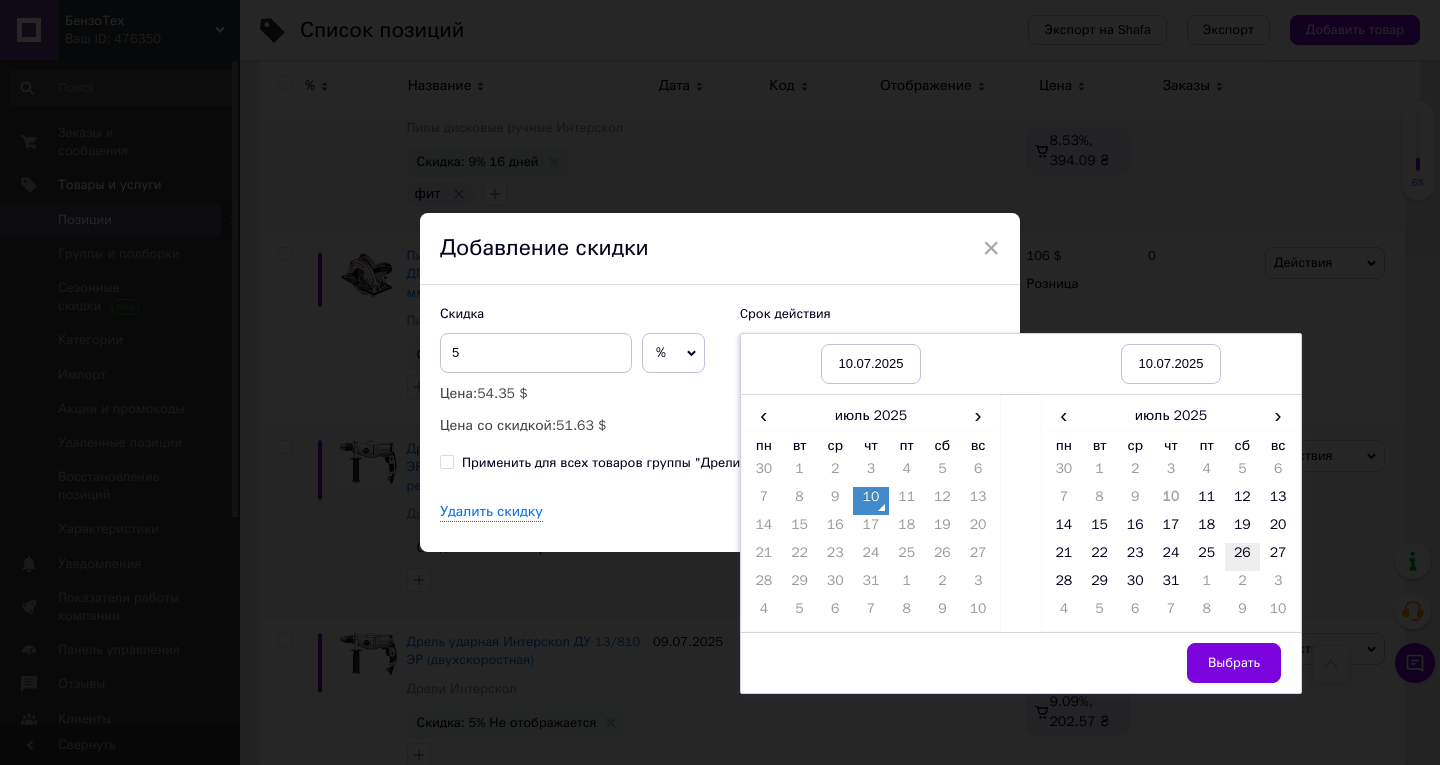 click on "26" at bounding box center [1243, 557] 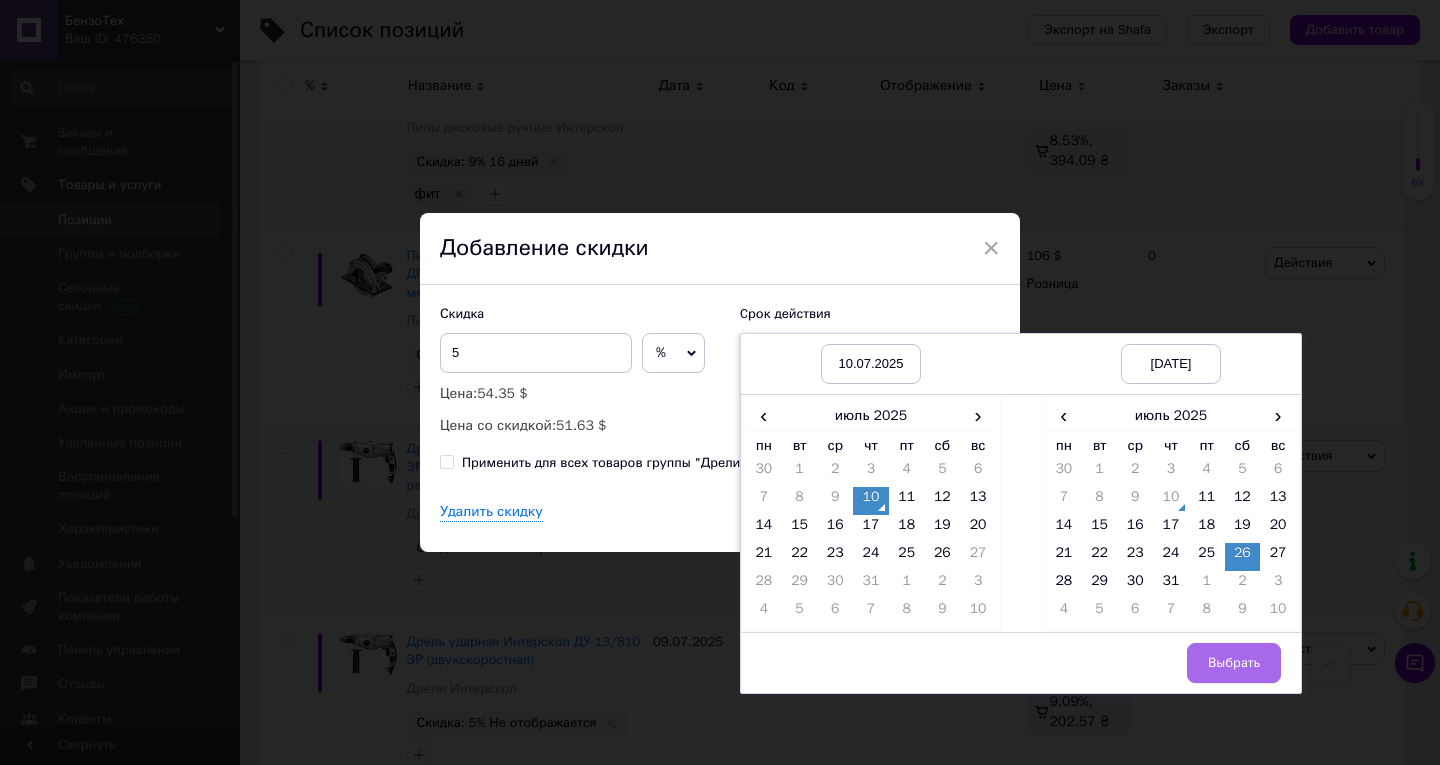 click on "Выбрать" at bounding box center (1234, 663) 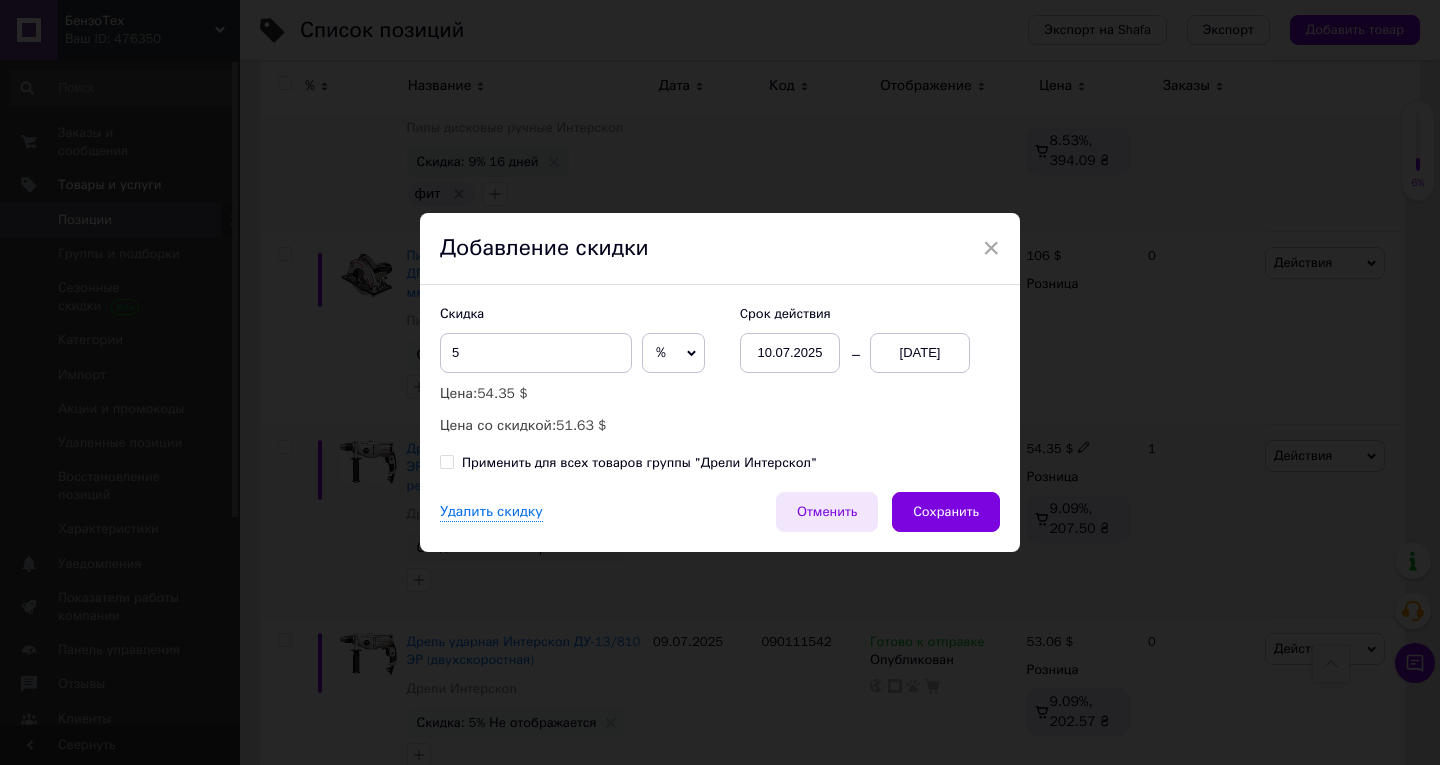 drag, startPoint x: 947, startPoint y: 508, endPoint x: 825, endPoint y: 496, distance: 122.588745 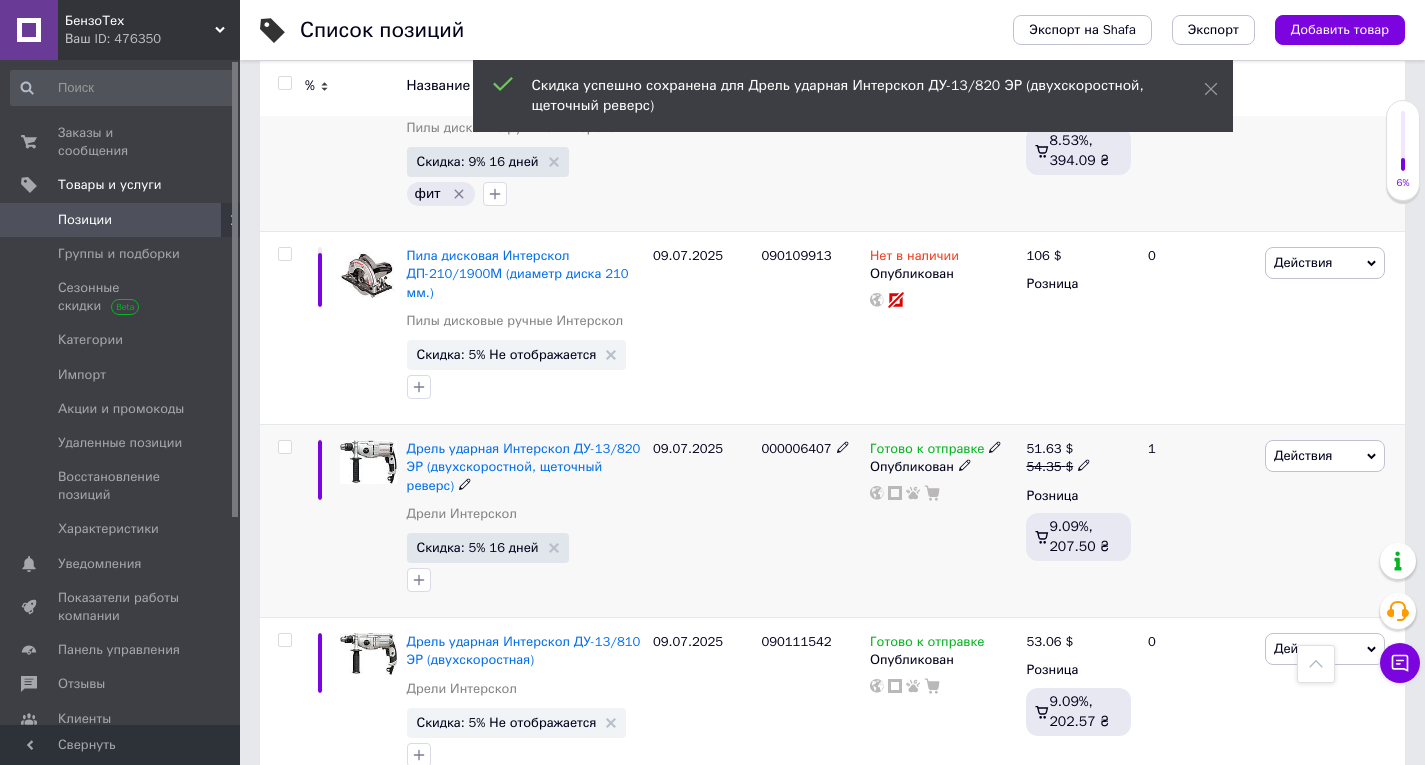 scroll, scrollTop: 0, scrollLeft: 681, axis: horizontal 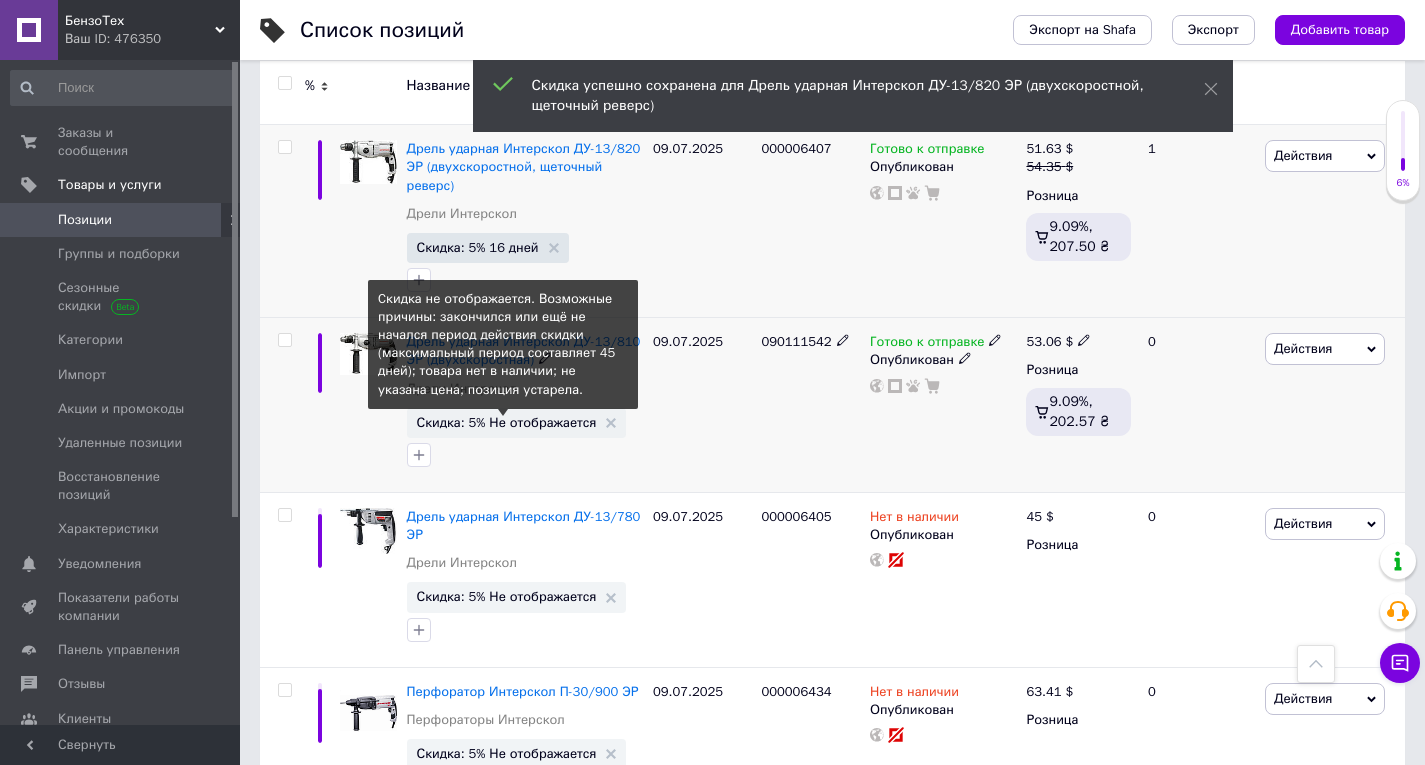 click on "Скидка: 5% Не отображается" at bounding box center [507, 422] 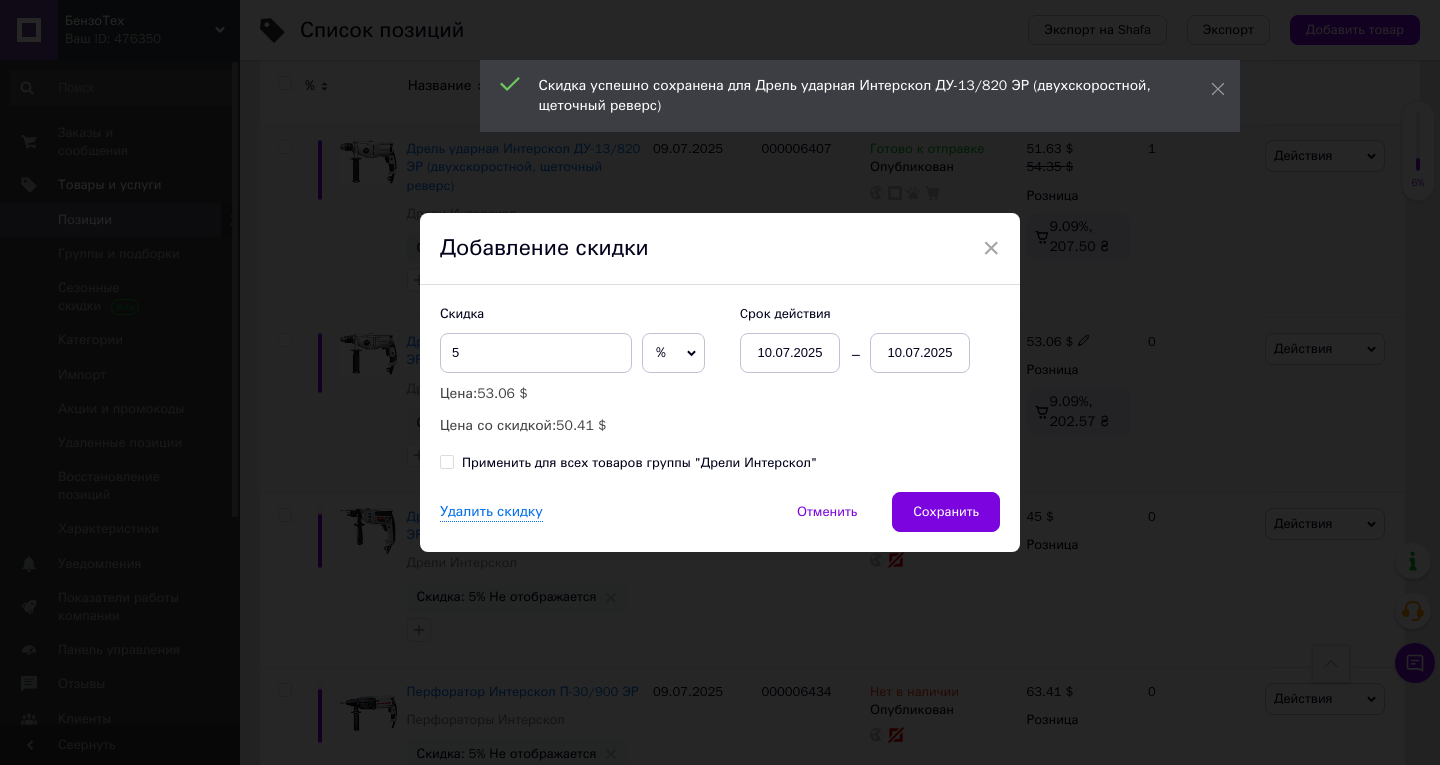 click on "10.07.2025" at bounding box center (920, 353) 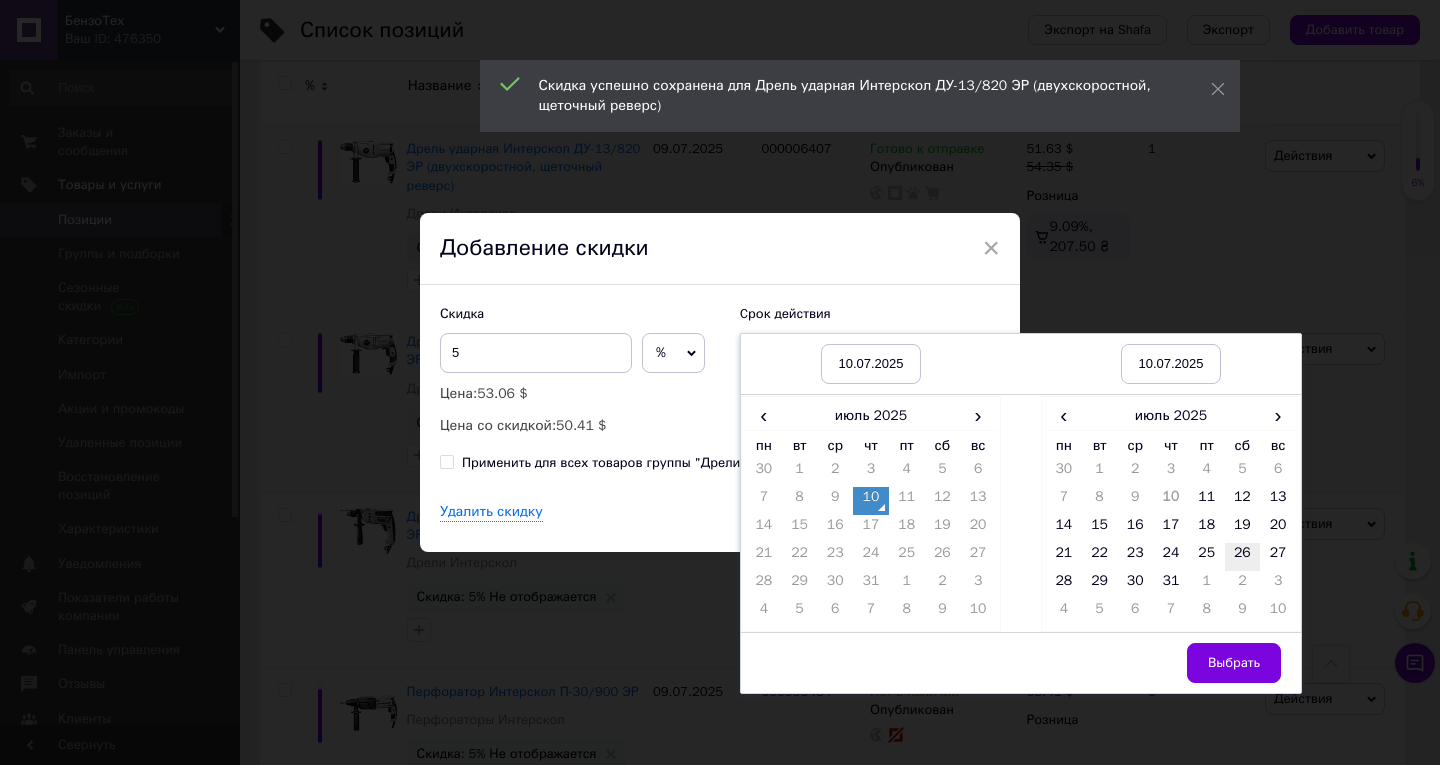 click on "26" at bounding box center [1243, 557] 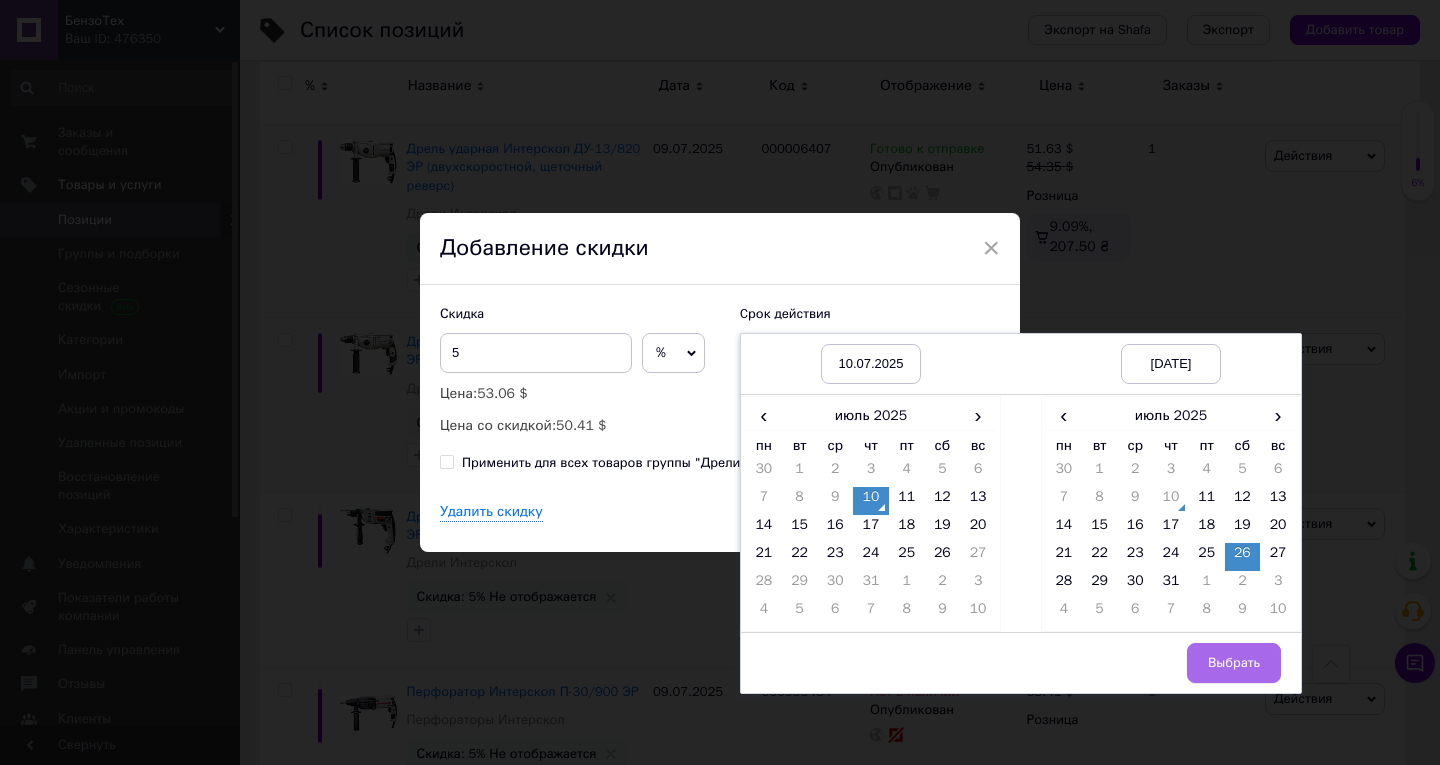 click on "Выбрать" at bounding box center (1234, 663) 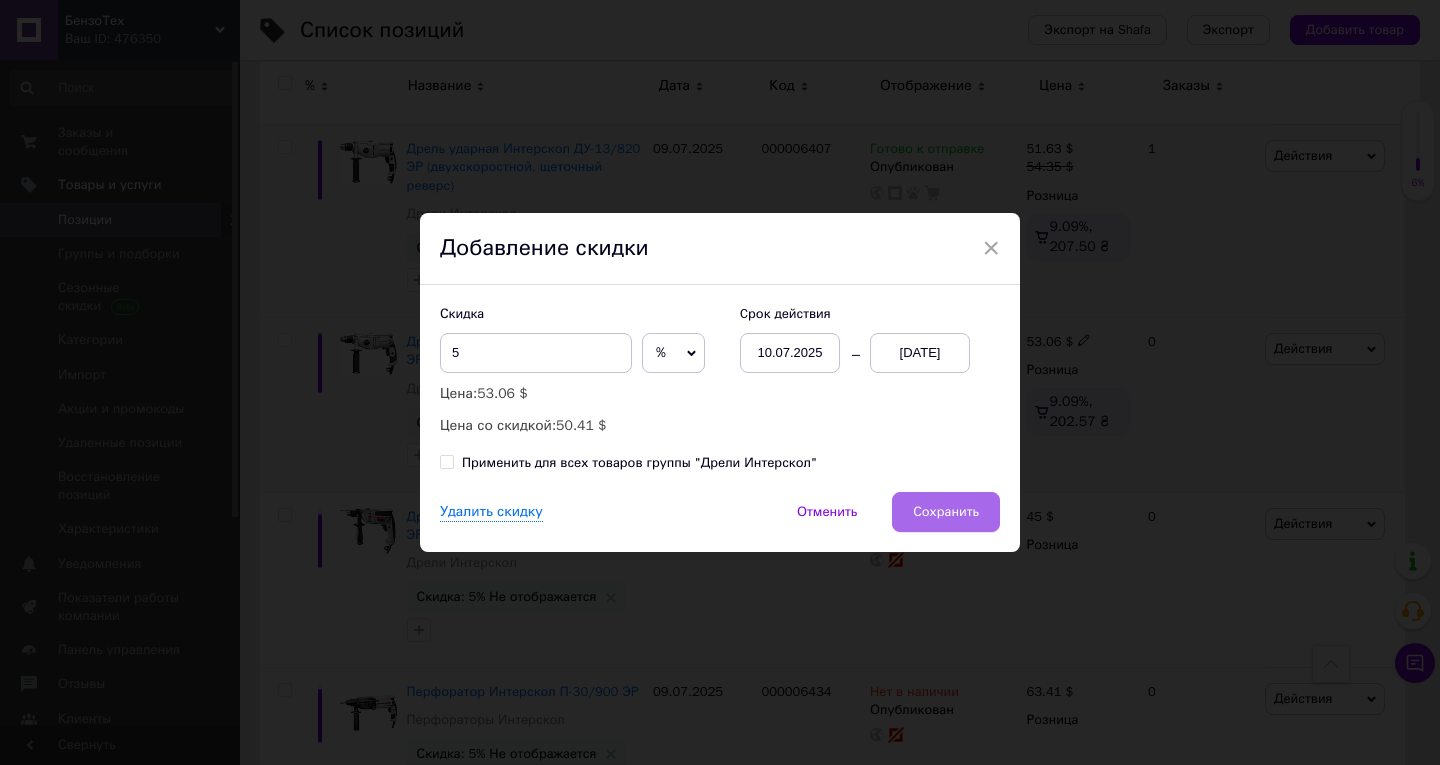 drag, startPoint x: 976, startPoint y: 510, endPoint x: 778, endPoint y: 496, distance: 198.49434 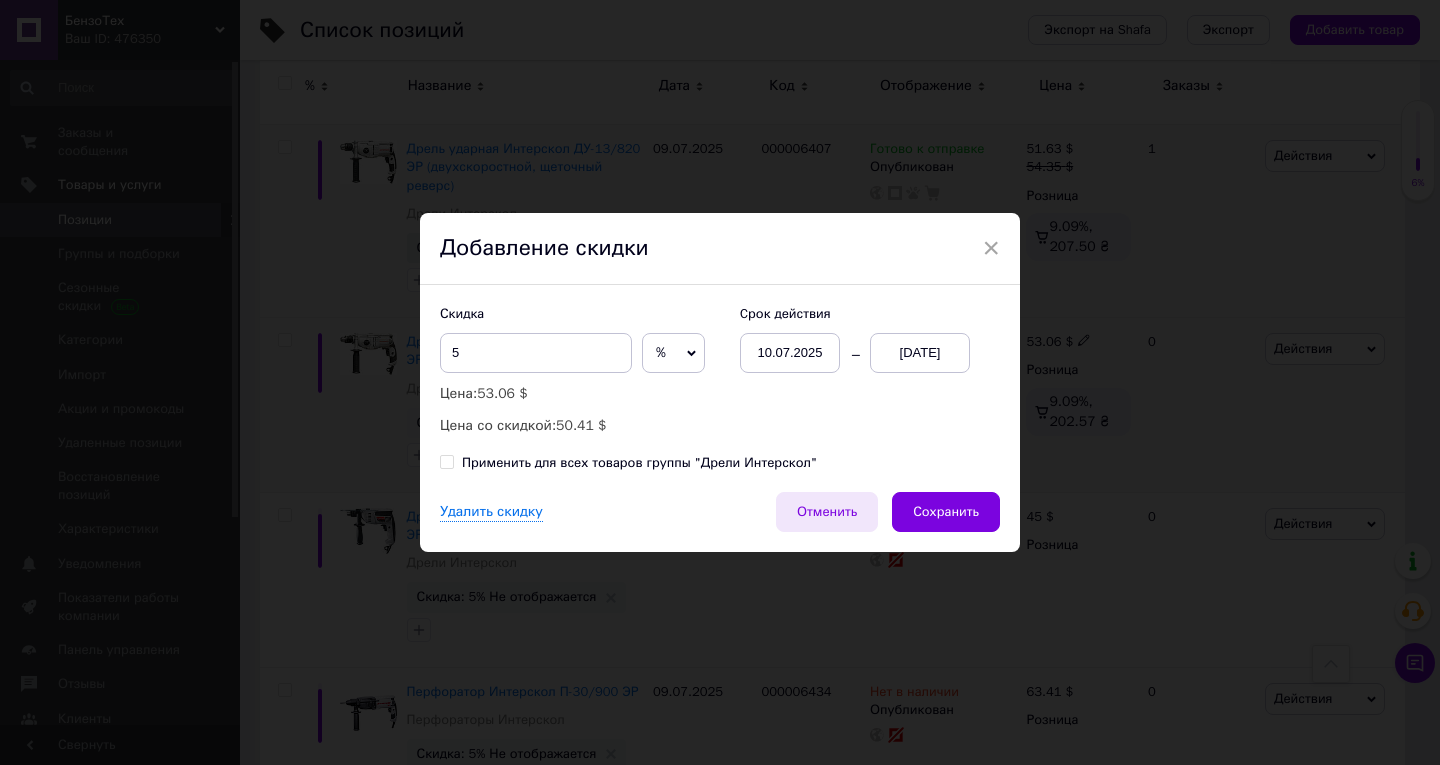 click on "Сохранить" at bounding box center [946, 512] 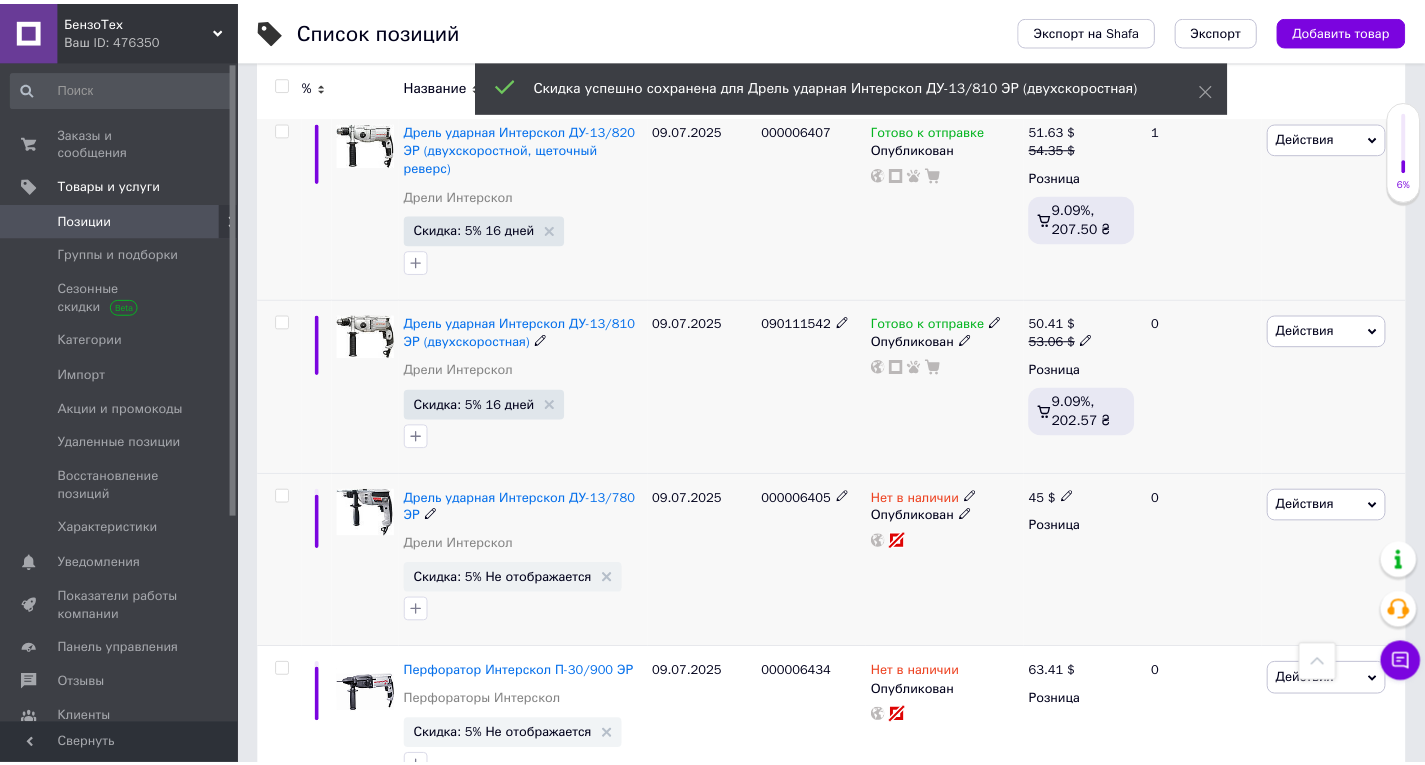 scroll, scrollTop: 0, scrollLeft: 681, axis: horizontal 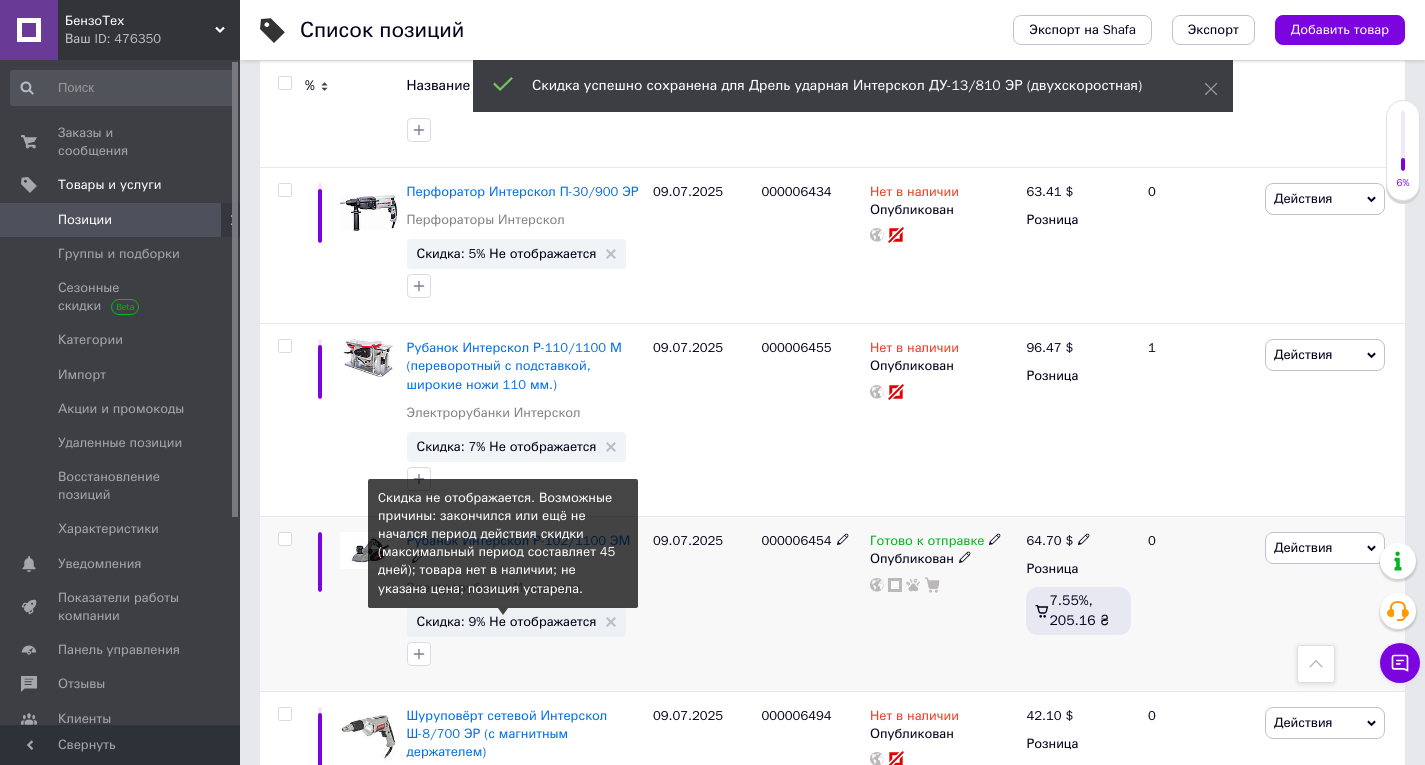 click on "Скидка: 9% Не отображается" at bounding box center (507, 621) 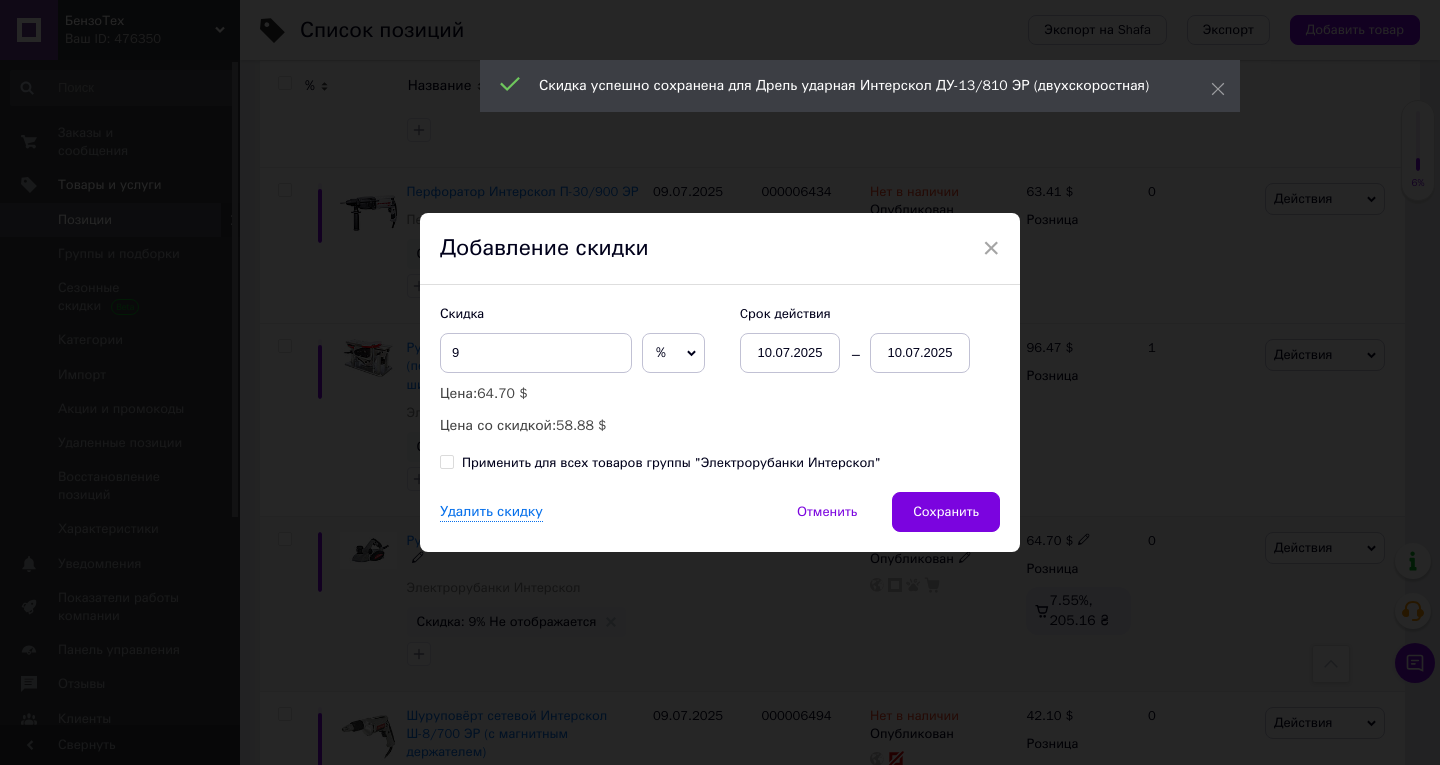click on "10.07.2025" at bounding box center [920, 353] 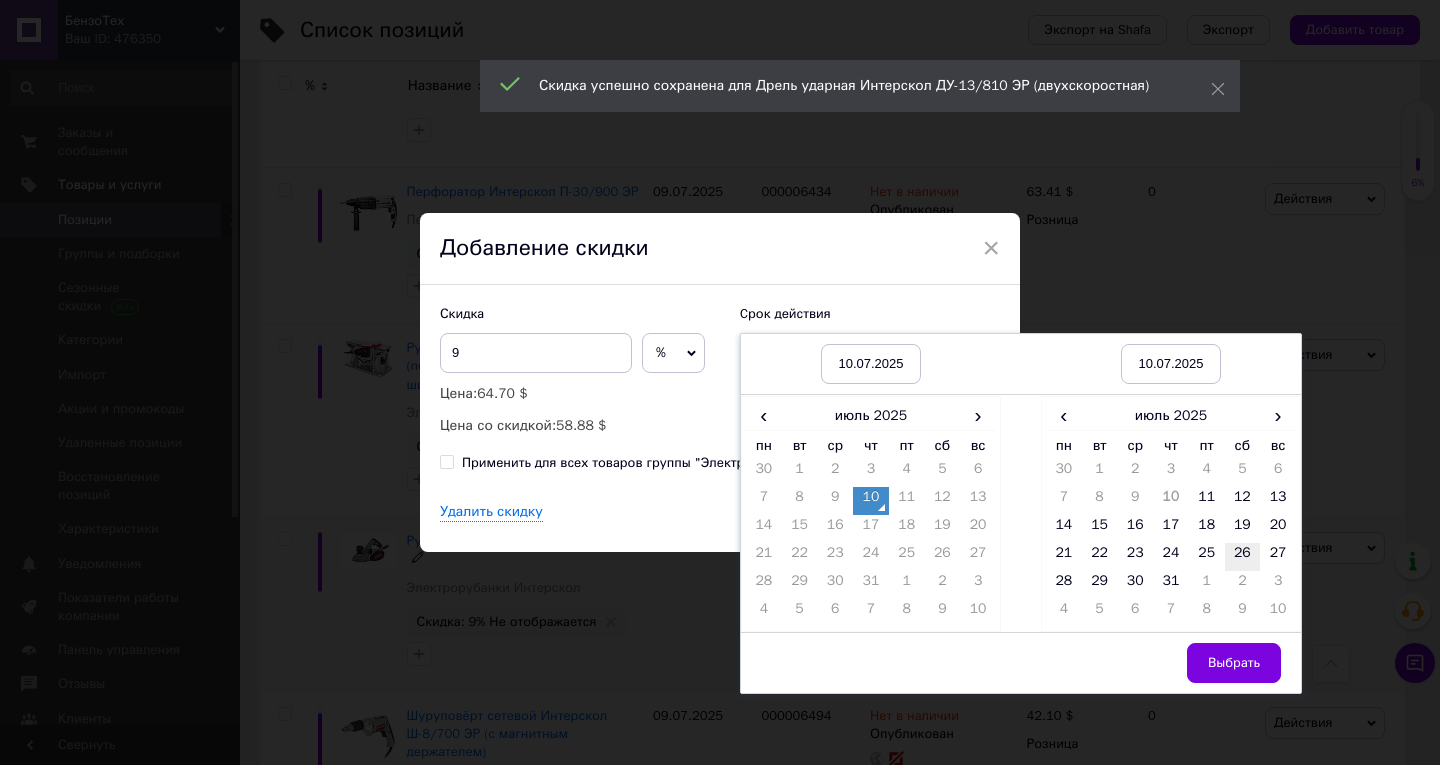 click on "26" at bounding box center [1243, 557] 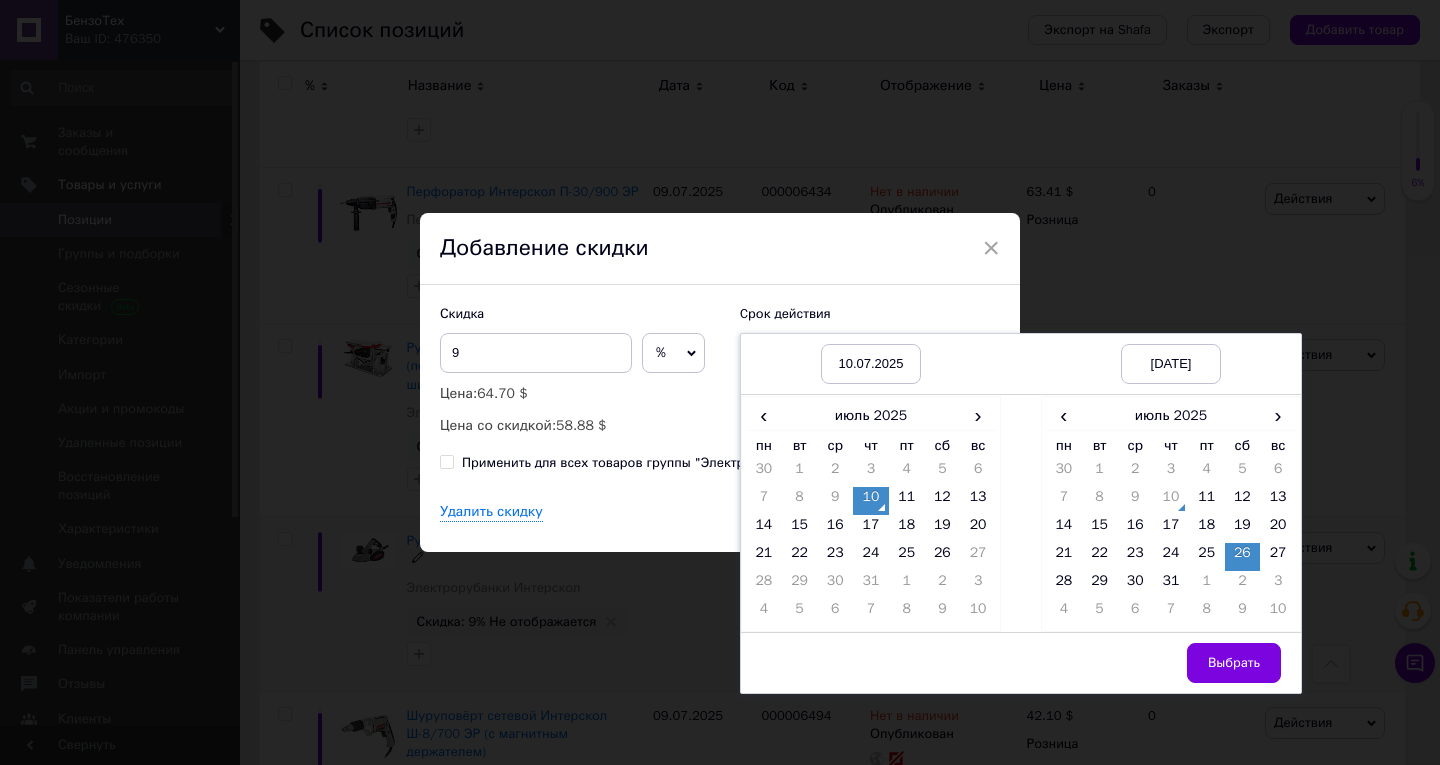 click on "Выбрать" at bounding box center [1234, 663] 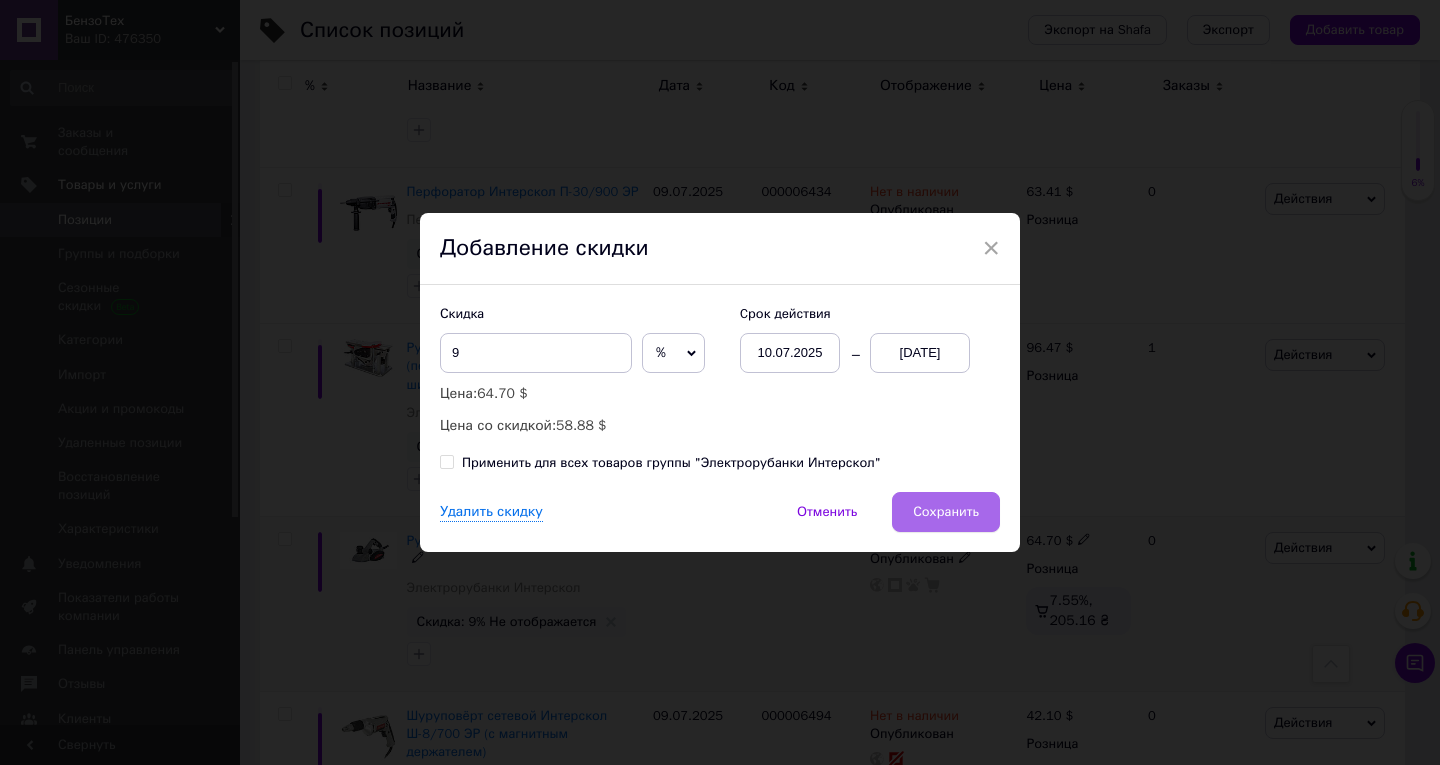 click on "Сохранить" at bounding box center [946, 512] 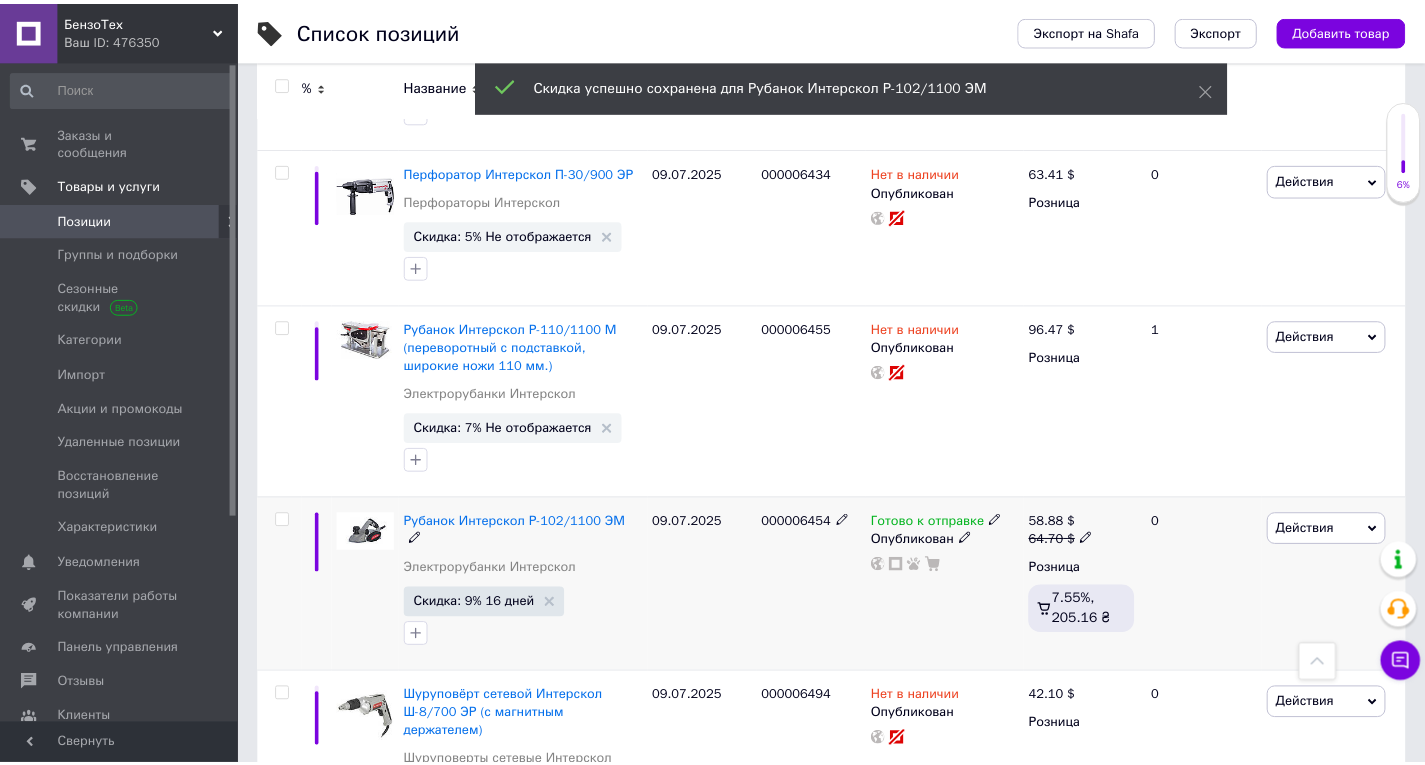 scroll, scrollTop: 0, scrollLeft: 681, axis: horizontal 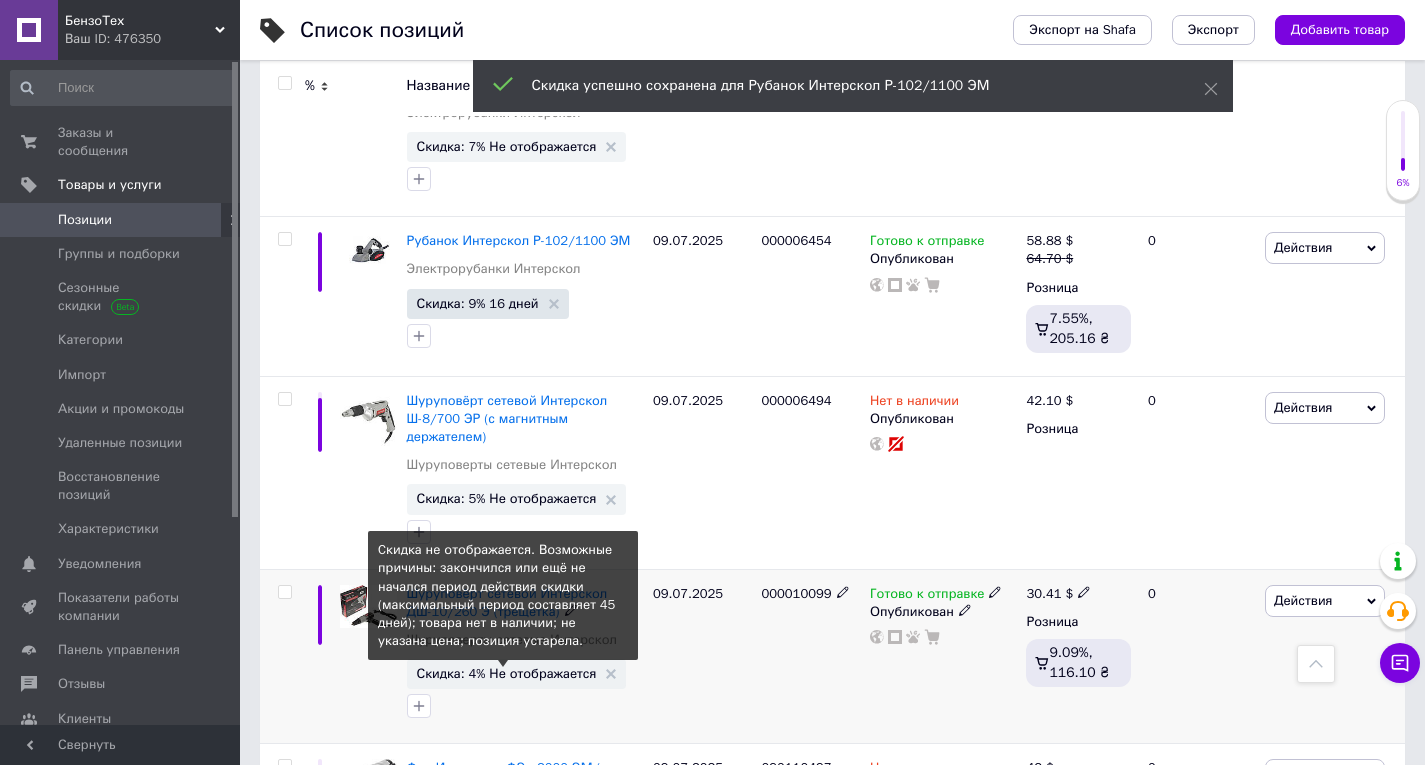 click on "Скидка: 4% Не отображается" at bounding box center [507, 673] 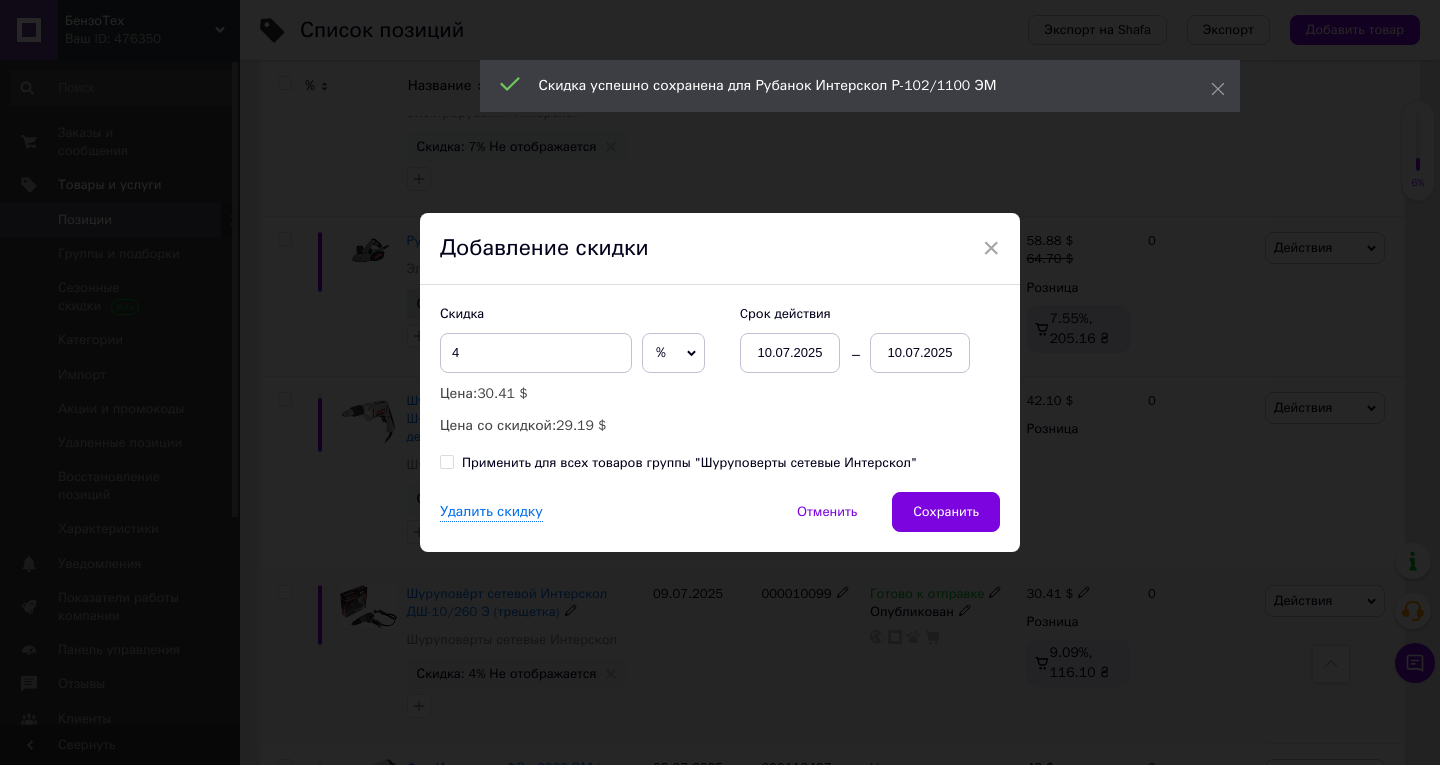 click on "10.07.2025" at bounding box center [920, 353] 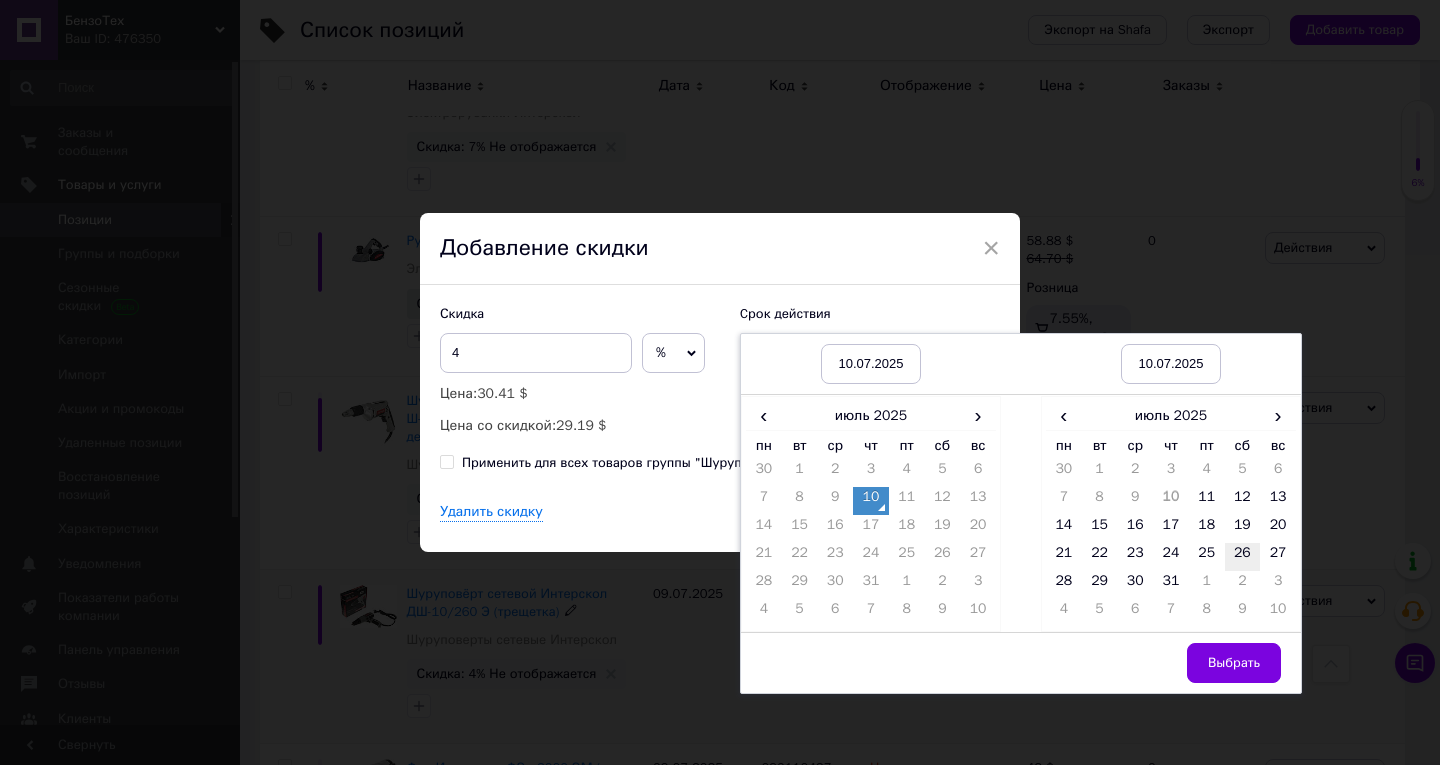 drag, startPoint x: 1247, startPoint y: 549, endPoint x: 1265, endPoint y: 650, distance: 102.59142 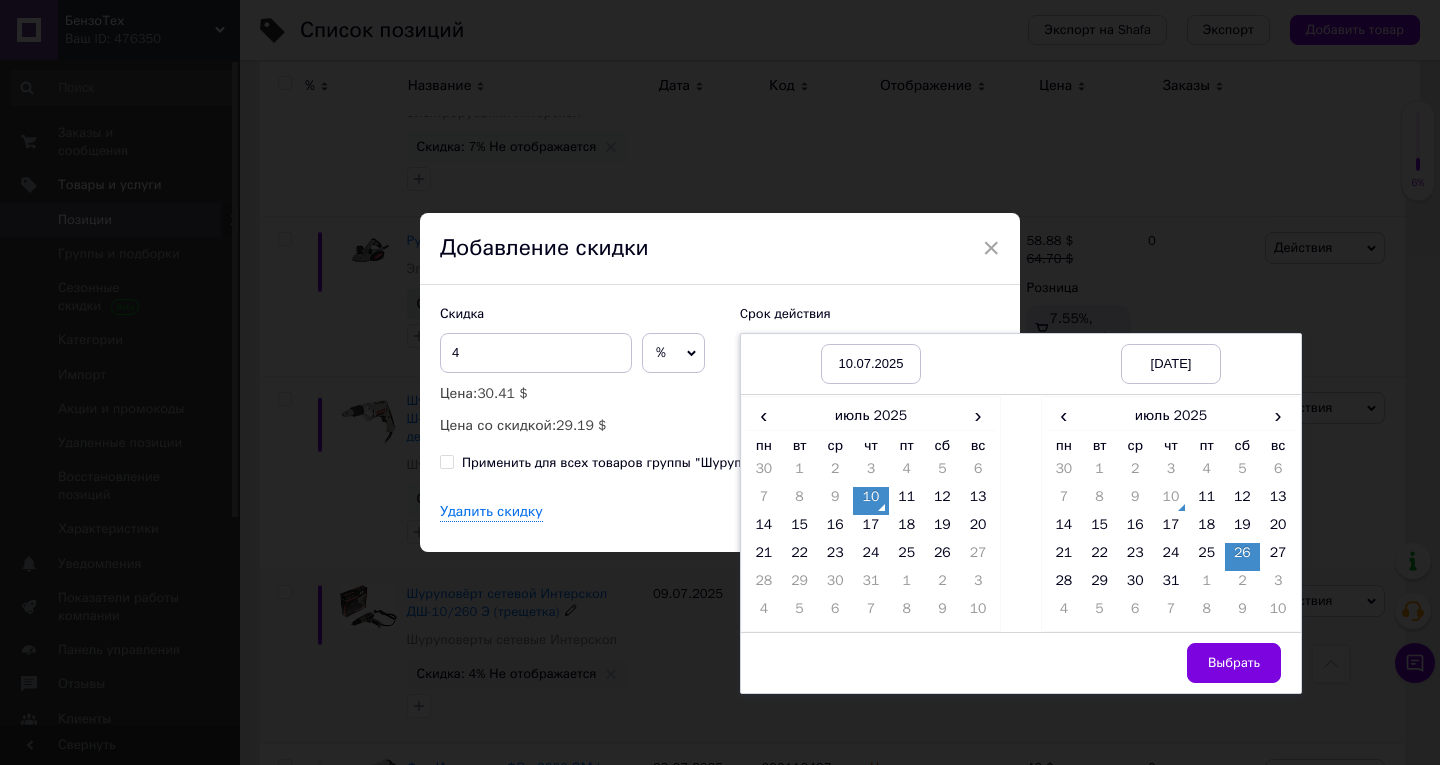 click on "Выбрать" at bounding box center (1234, 663) 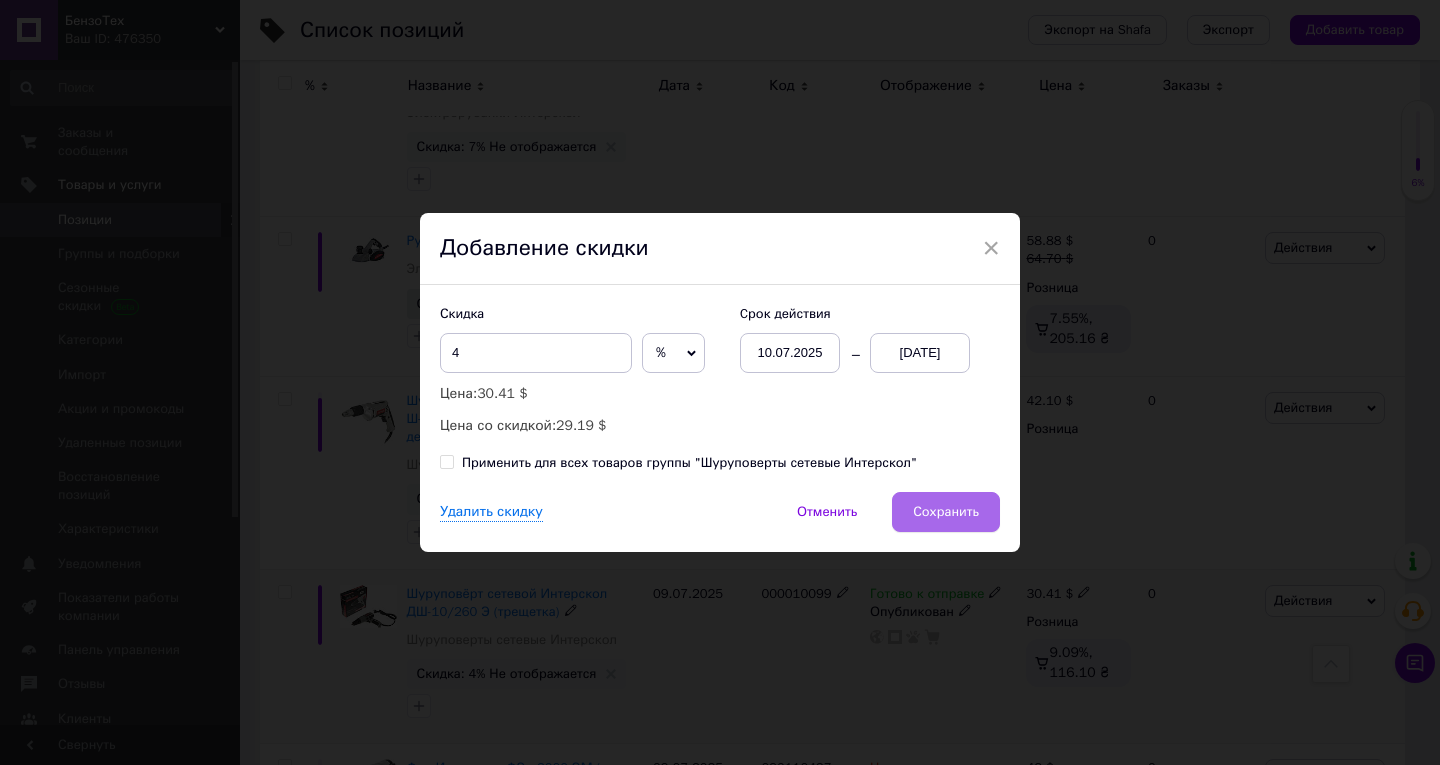 click on "Сохранить" at bounding box center [946, 512] 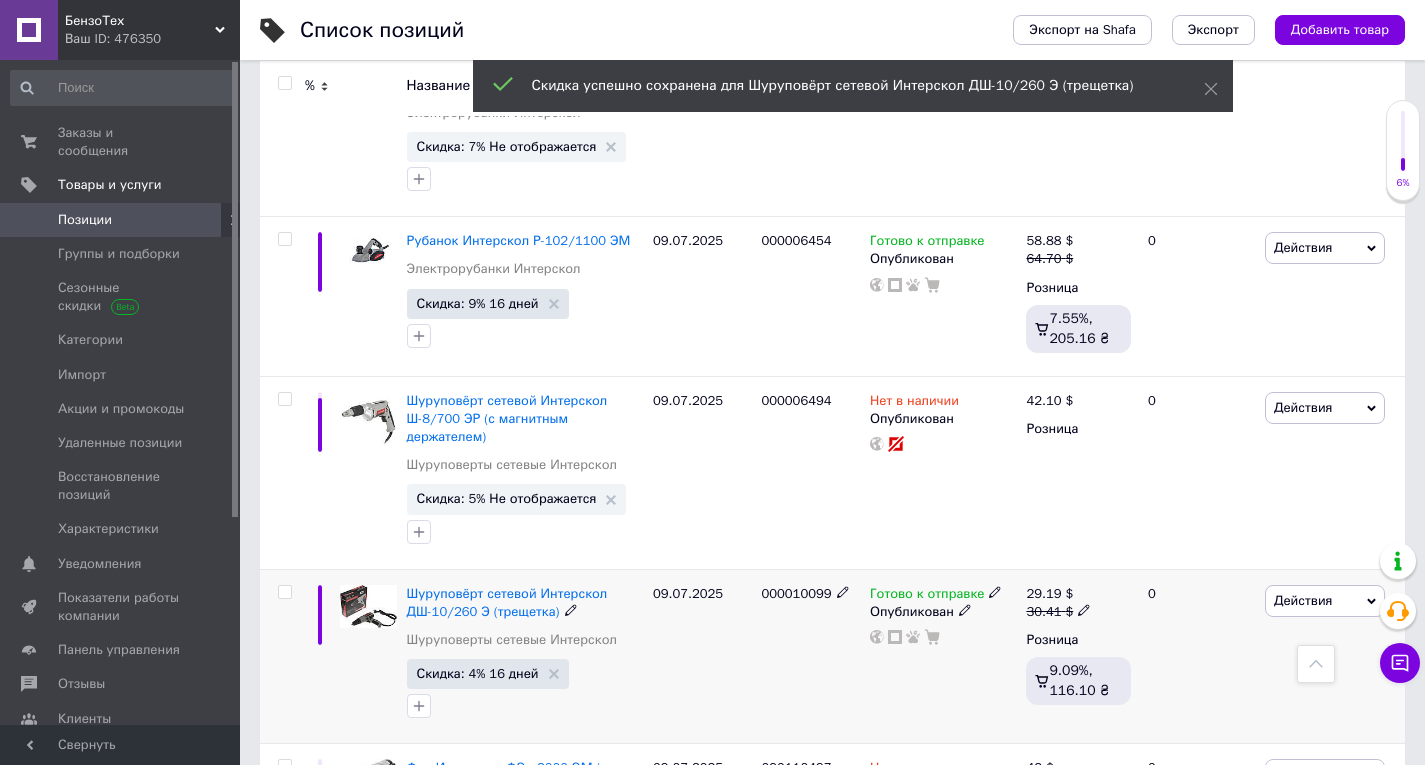 scroll, scrollTop: 0, scrollLeft: 681, axis: horizontal 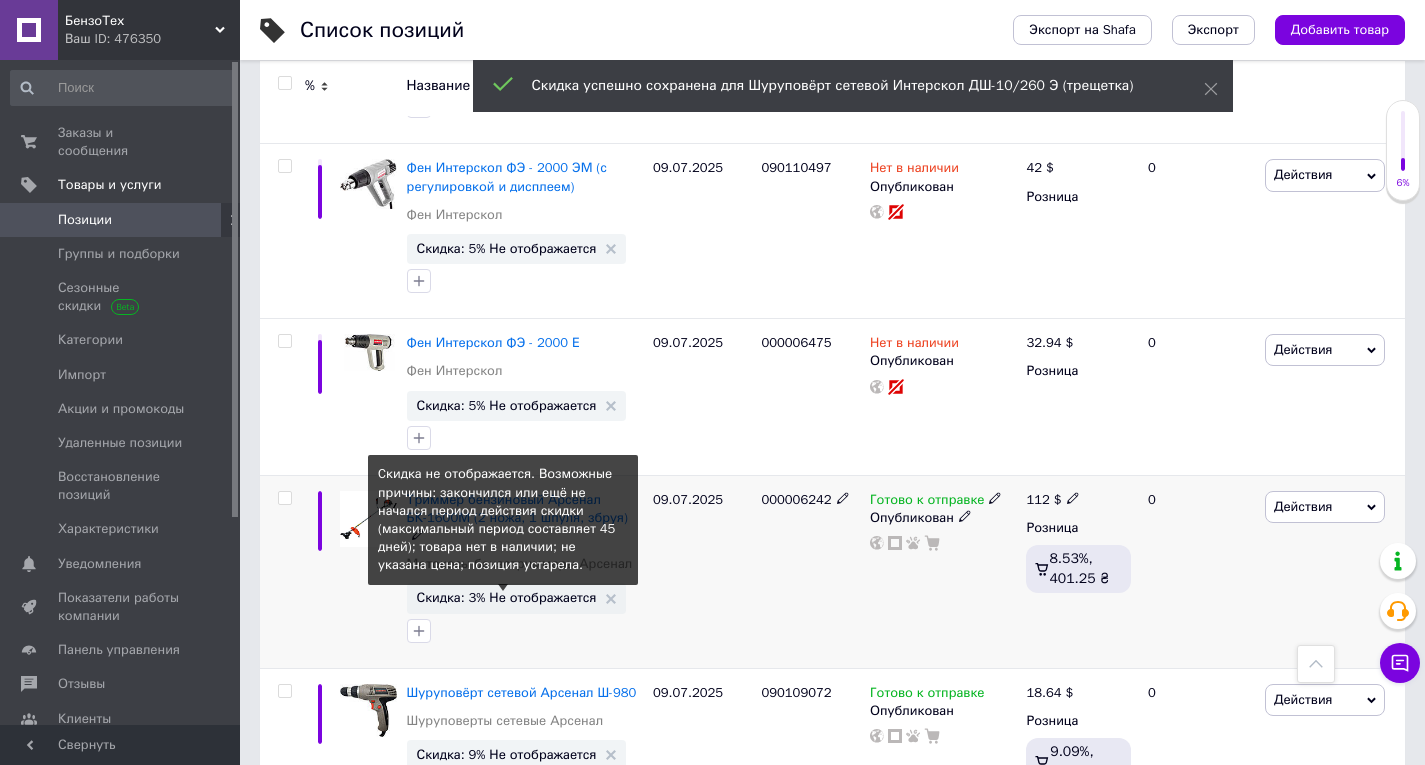 click on "Скидка: 3% Не отображается" at bounding box center (507, 597) 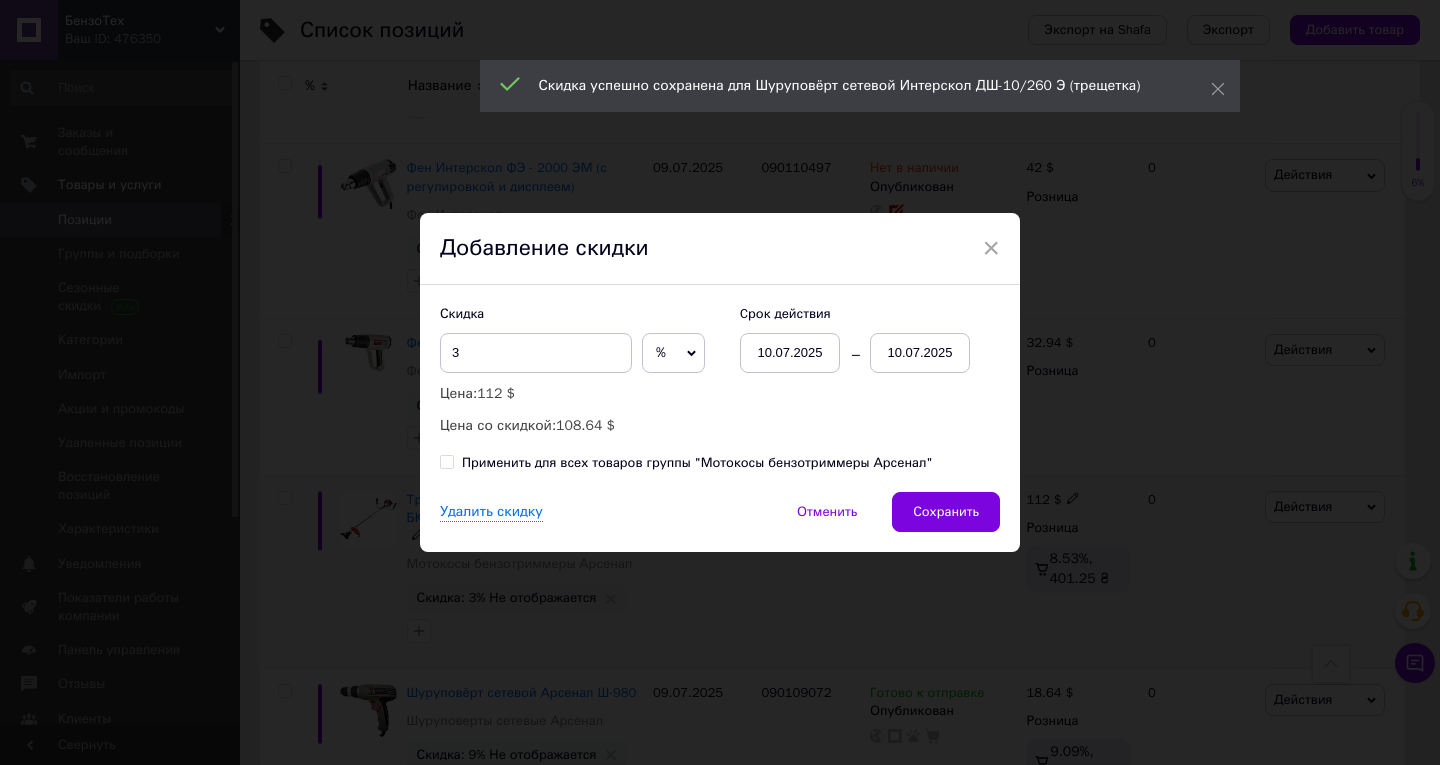 click on "10.07.2025" at bounding box center (920, 353) 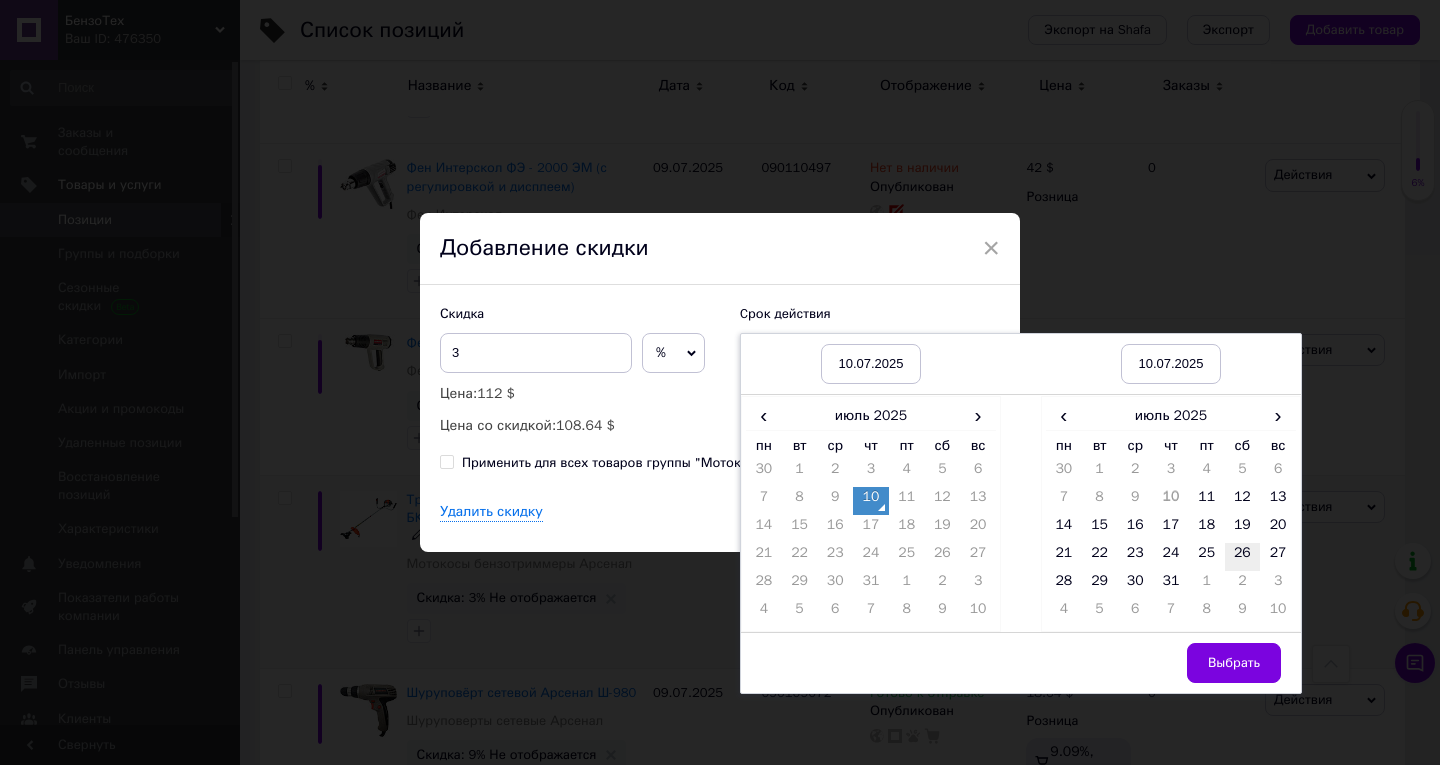 click on "26" at bounding box center (1243, 557) 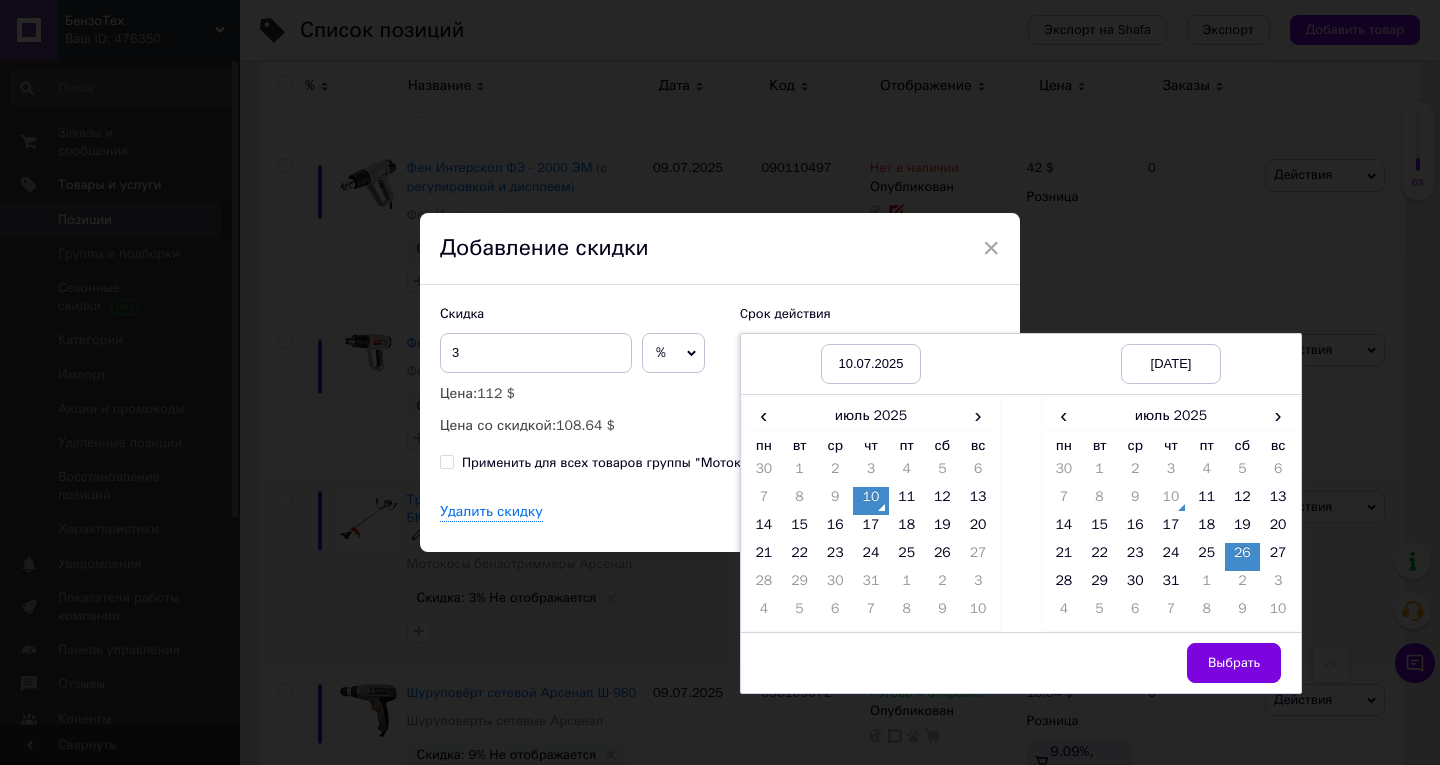 click on "Выбрать" at bounding box center [1234, 663] 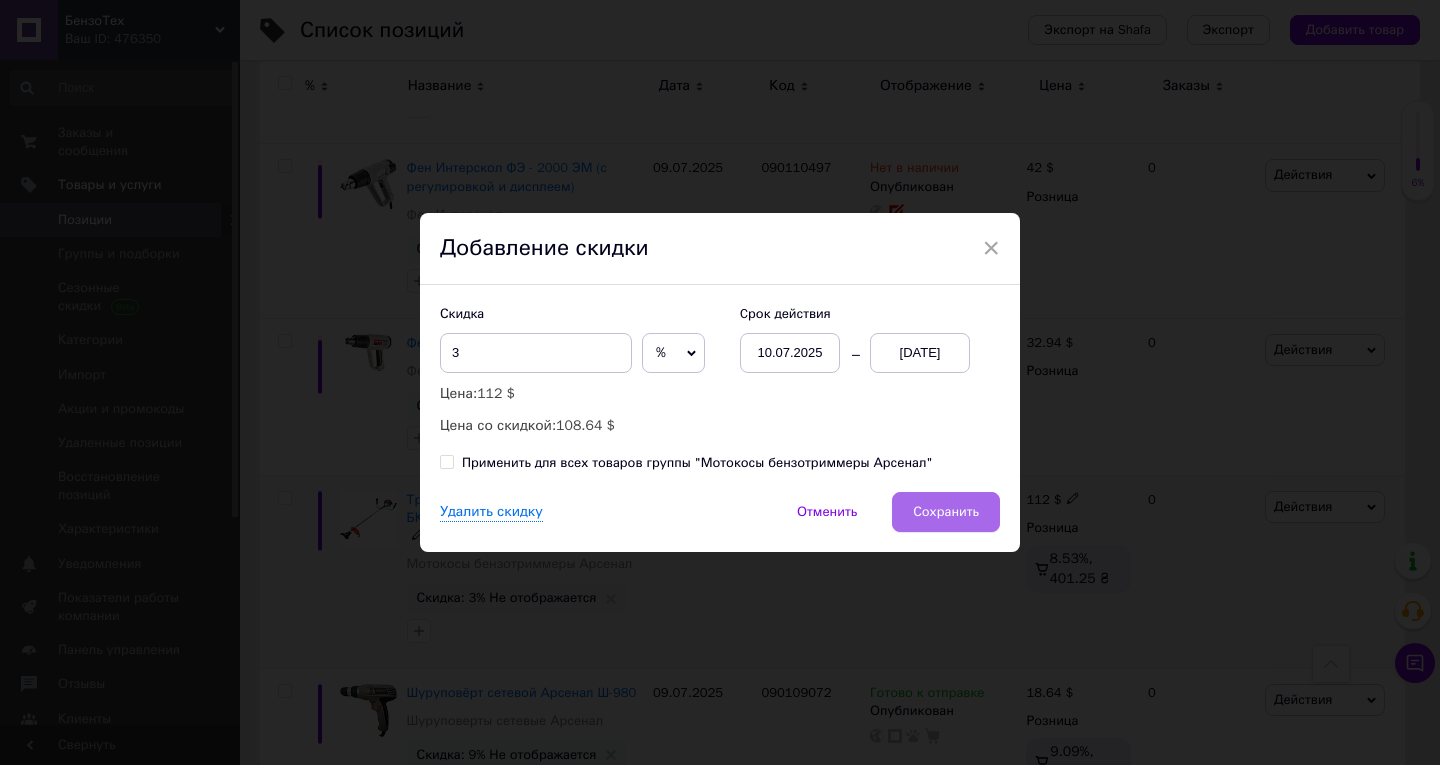 click on "Сохранить" at bounding box center [946, 512] 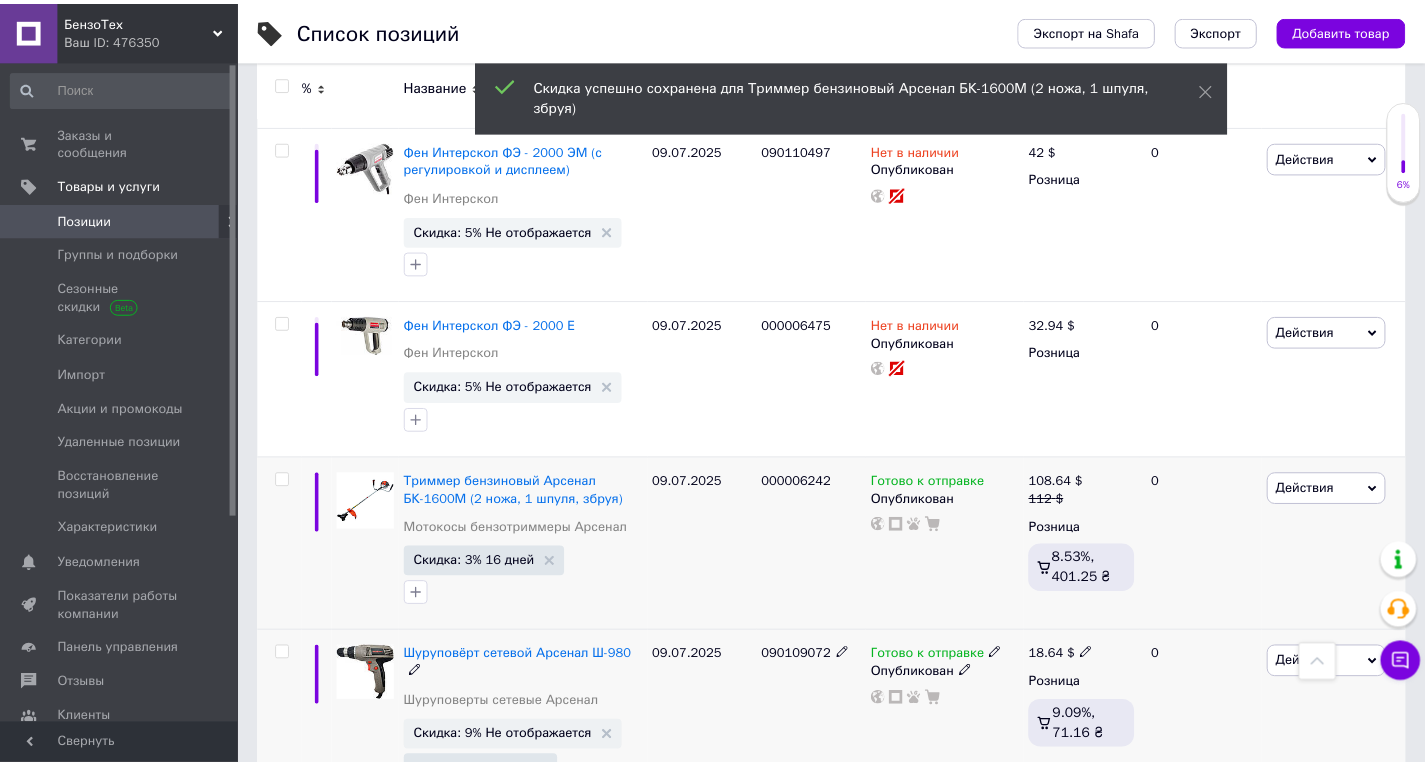 scroll, scrollTop: 0, scrollLeft: 681, axis: horizontal 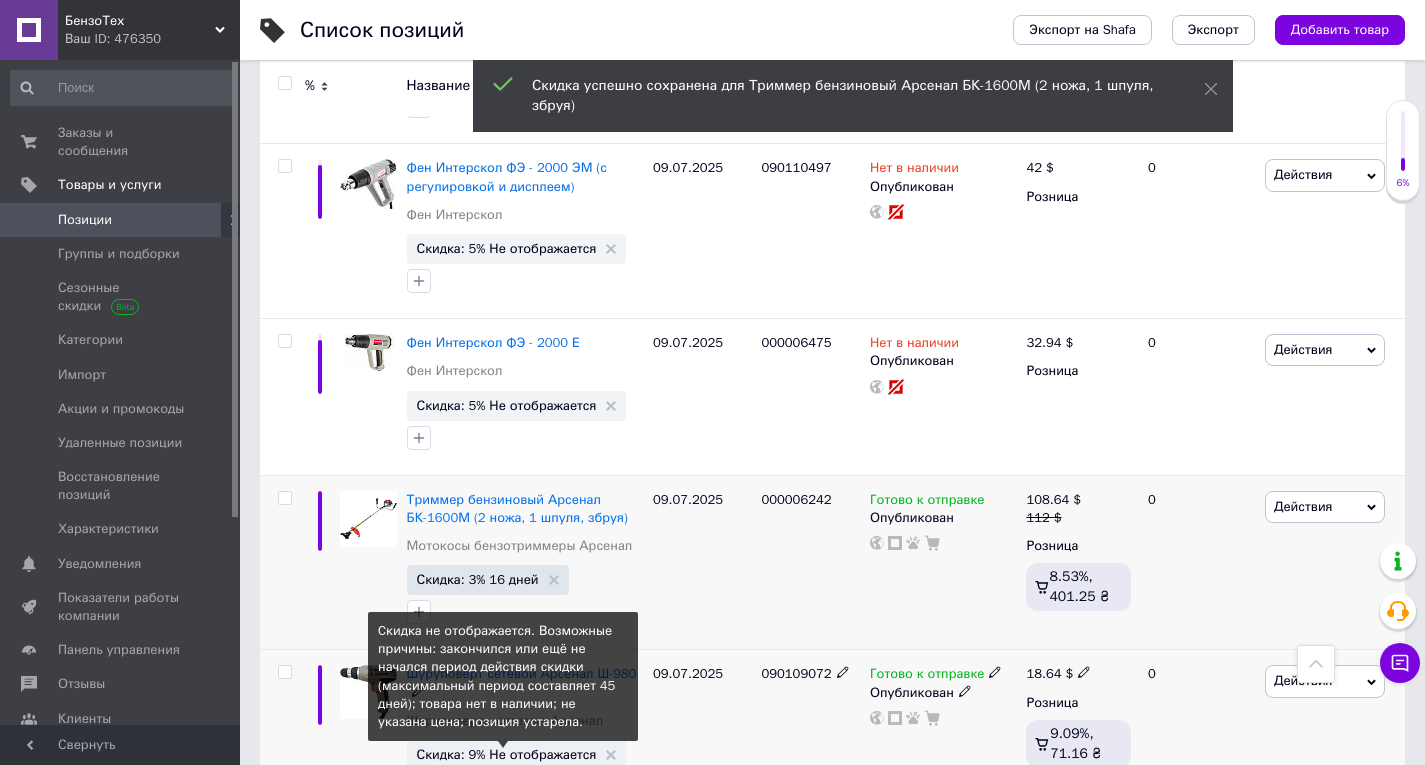 click on "Скидка: 9% Не отображается" at bounding box center (507, 754) 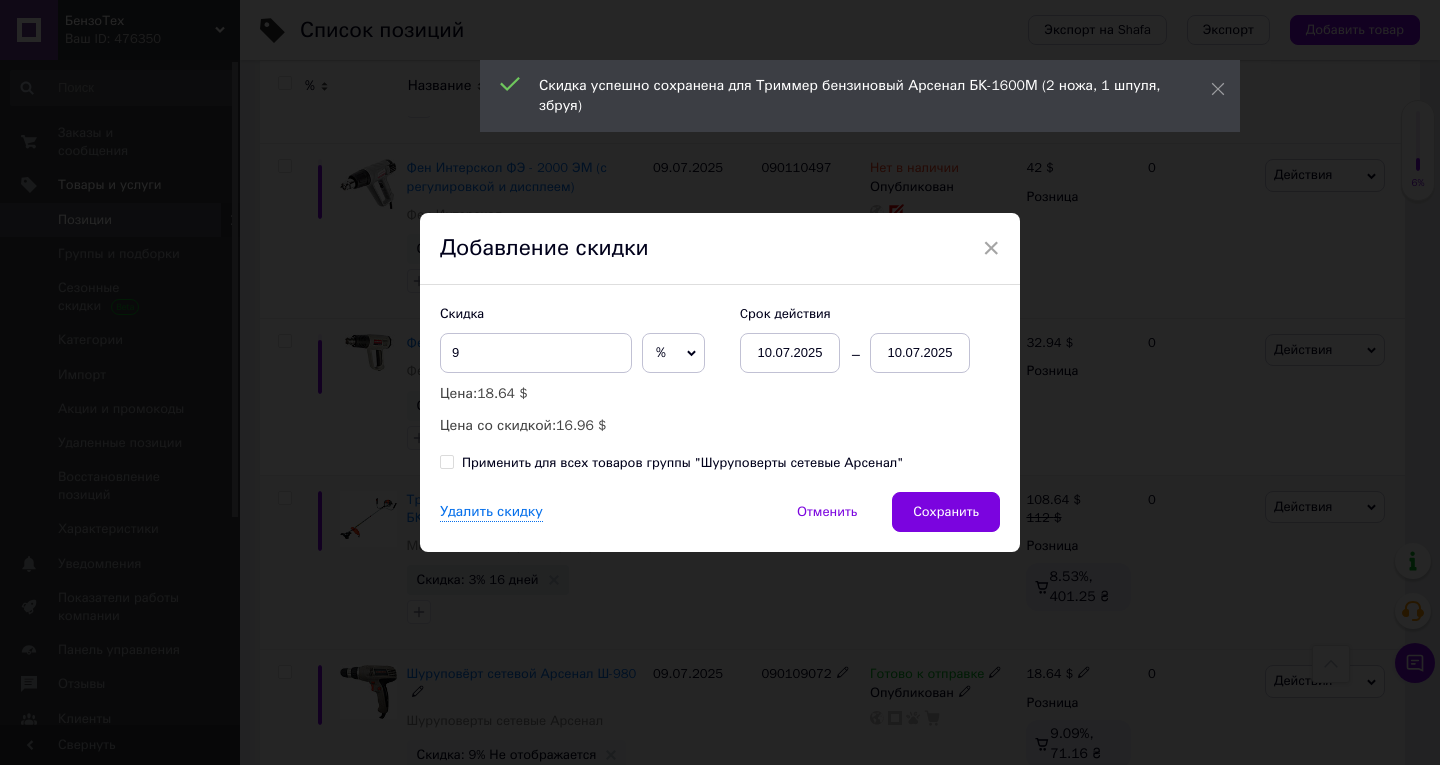 click on "10.07.2025" at bounding box center [920, 353] 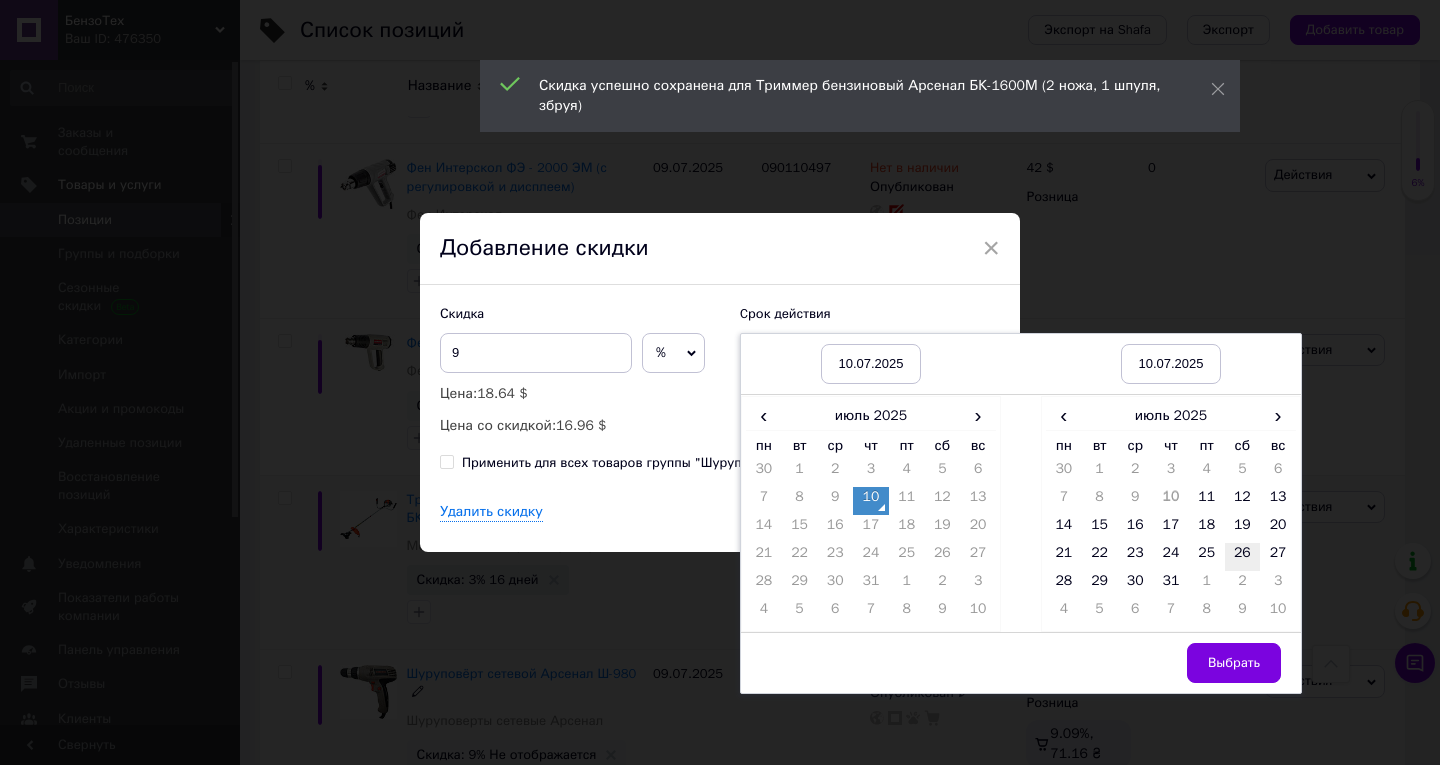 click on "26" at bounding box center (1243, 557) 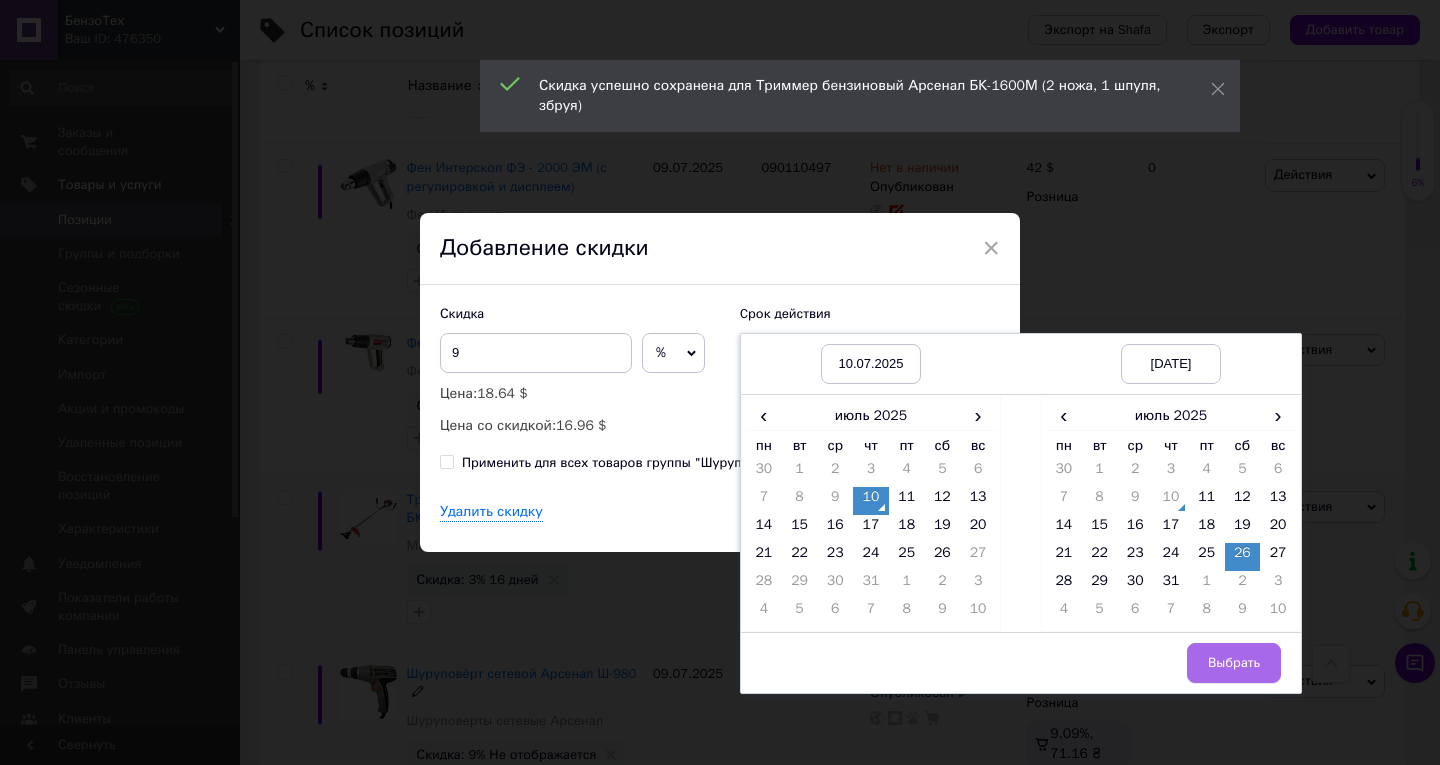click on "Выбрать" at bounding box center (1234, 663) 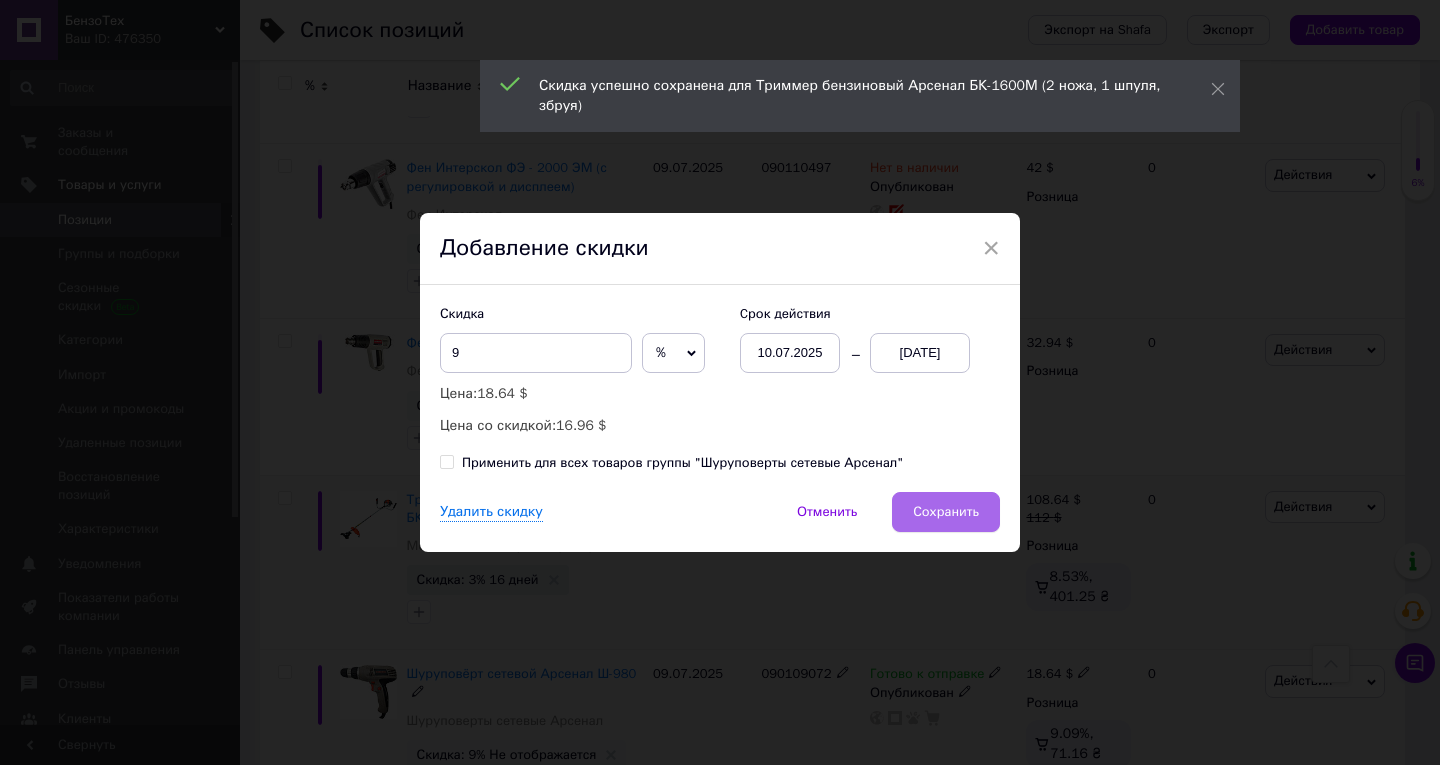 click on "Сохранить" at bounding box center [946, 512] 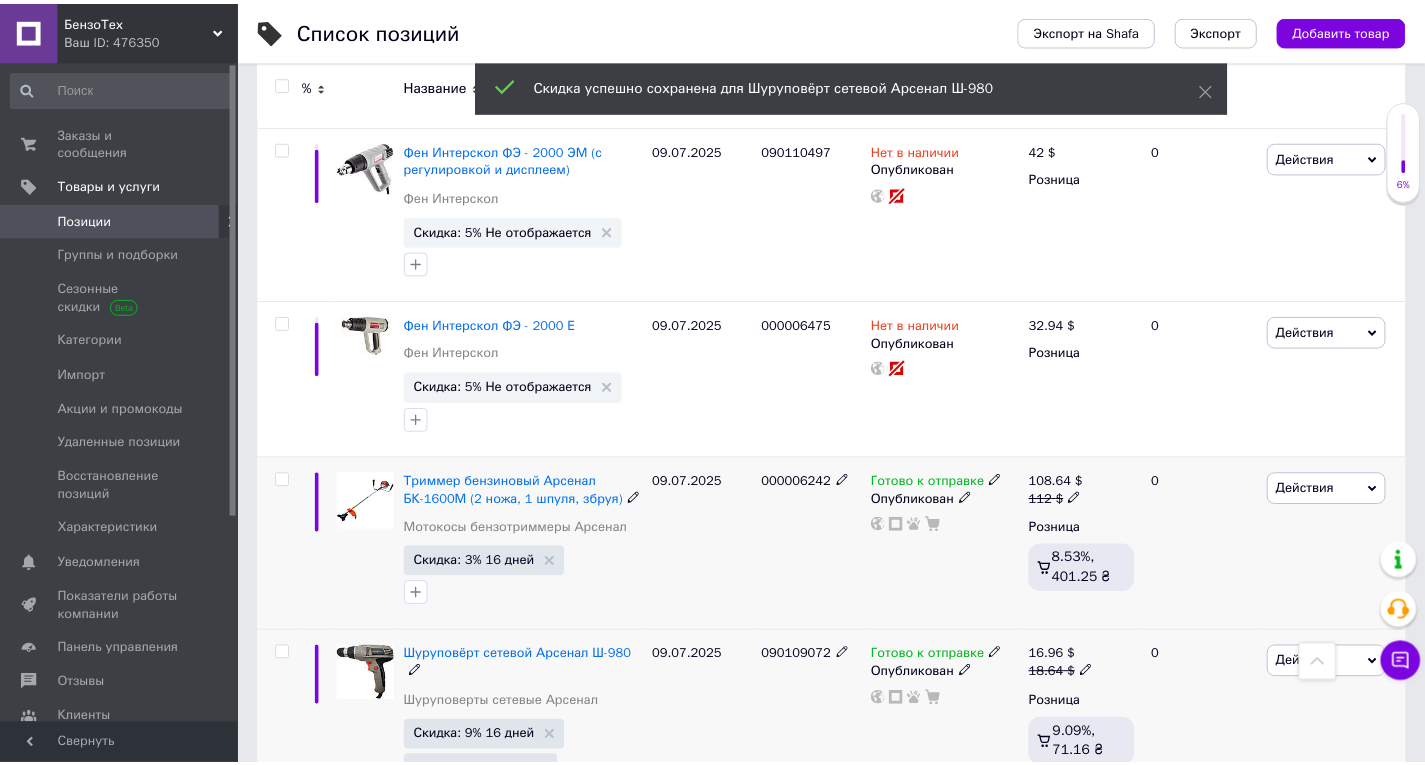 scroll, scrollTop: 0, scrollLeft: 681, axis: horizontal 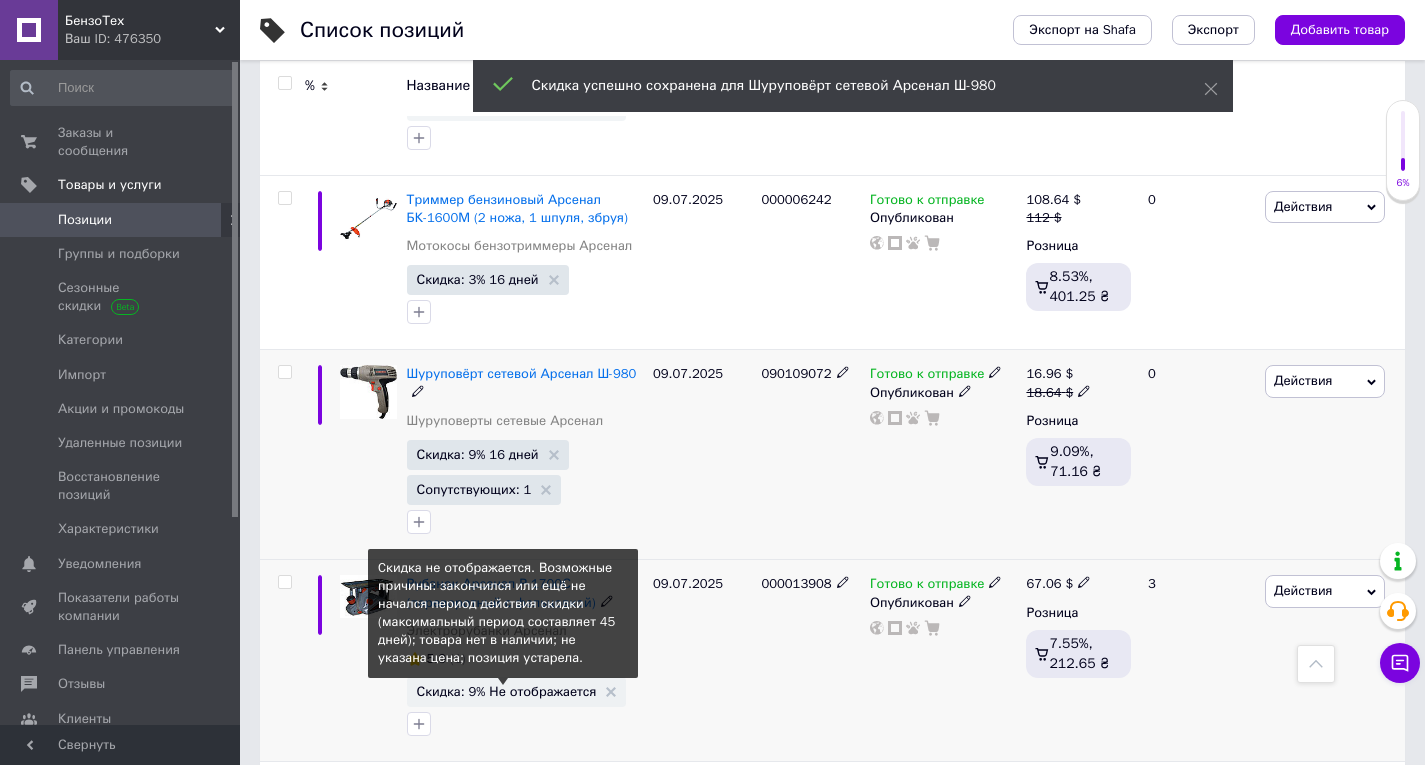 click on "Скидка: 9% Не отображается" at bounding box center [507, 691] 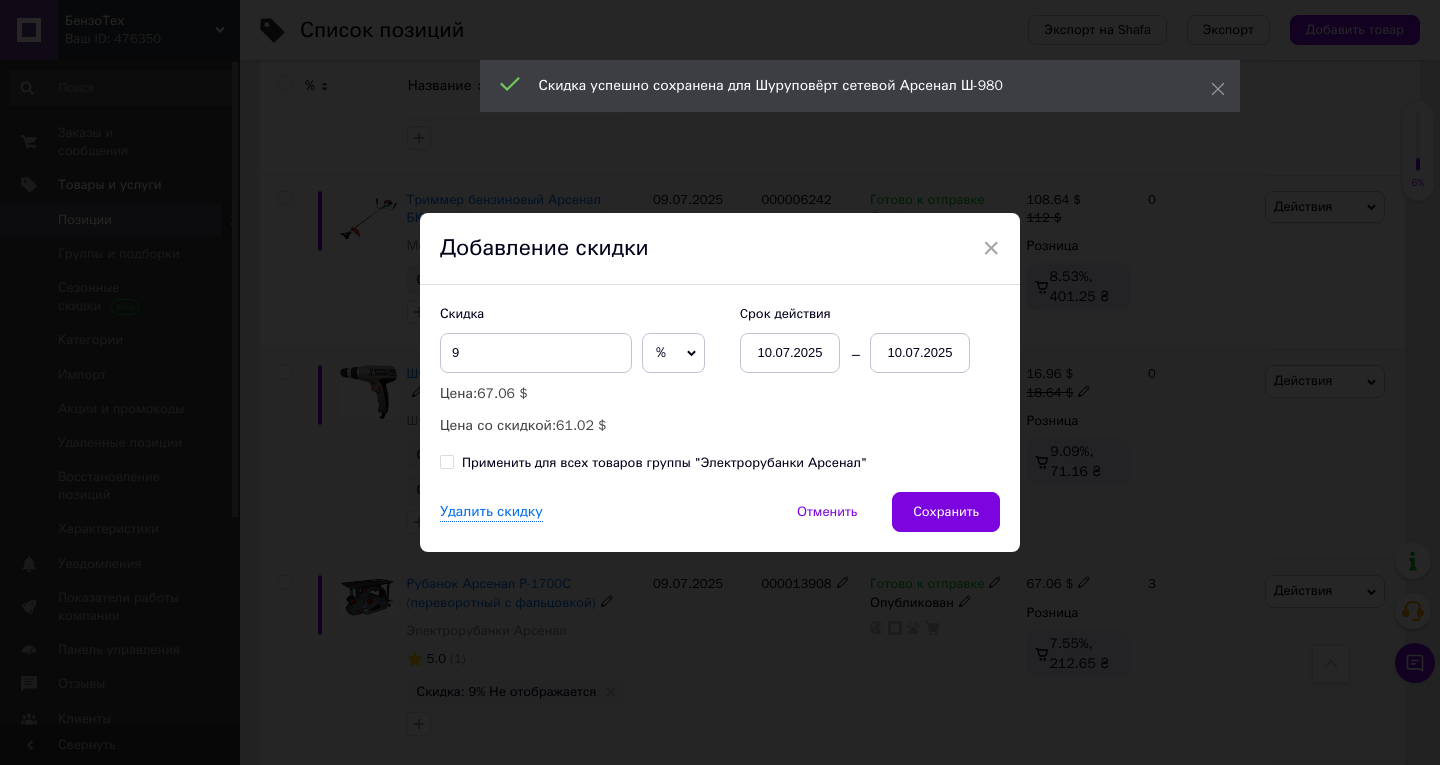 click on "10.07.2025" at bounding box center [920, 353] 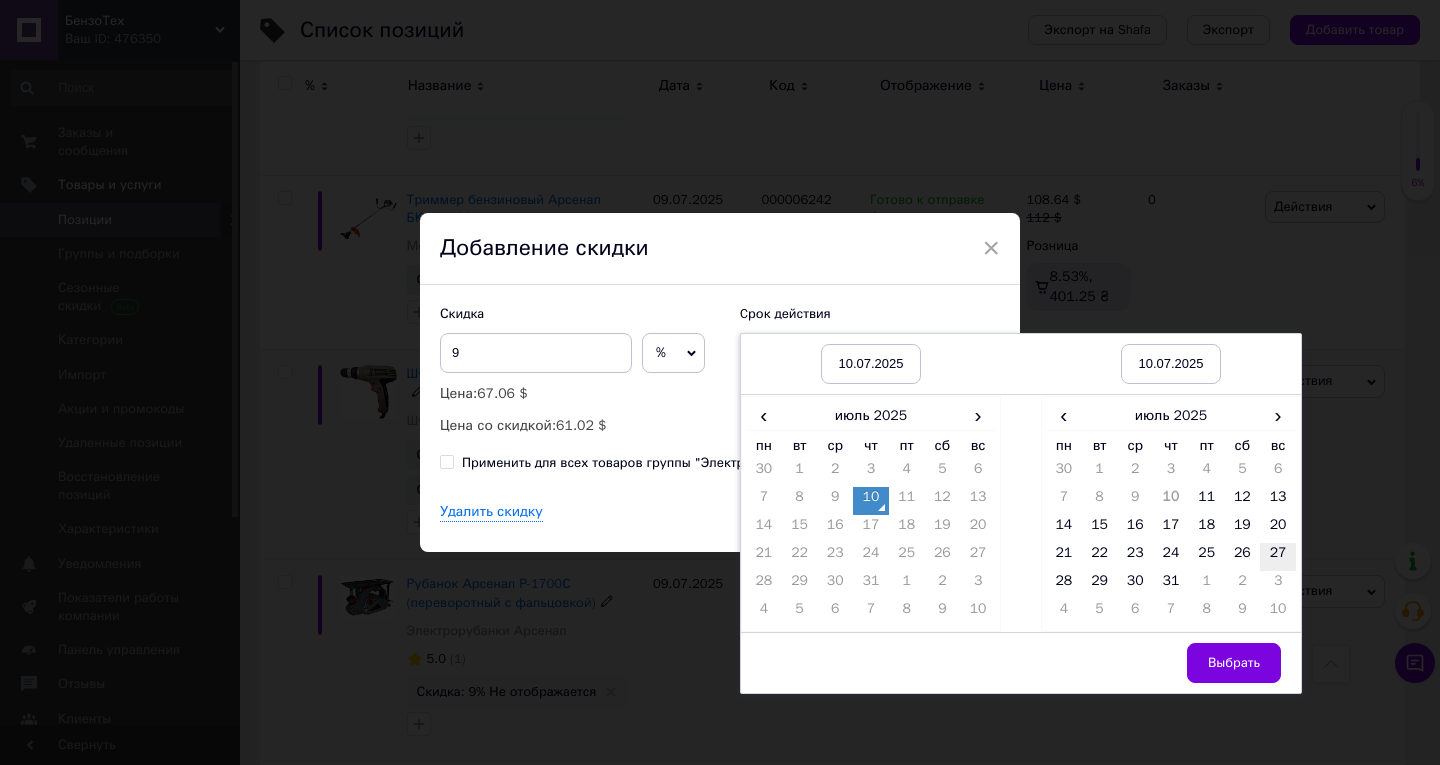 click on "27" at bounding box center [1278, 557] 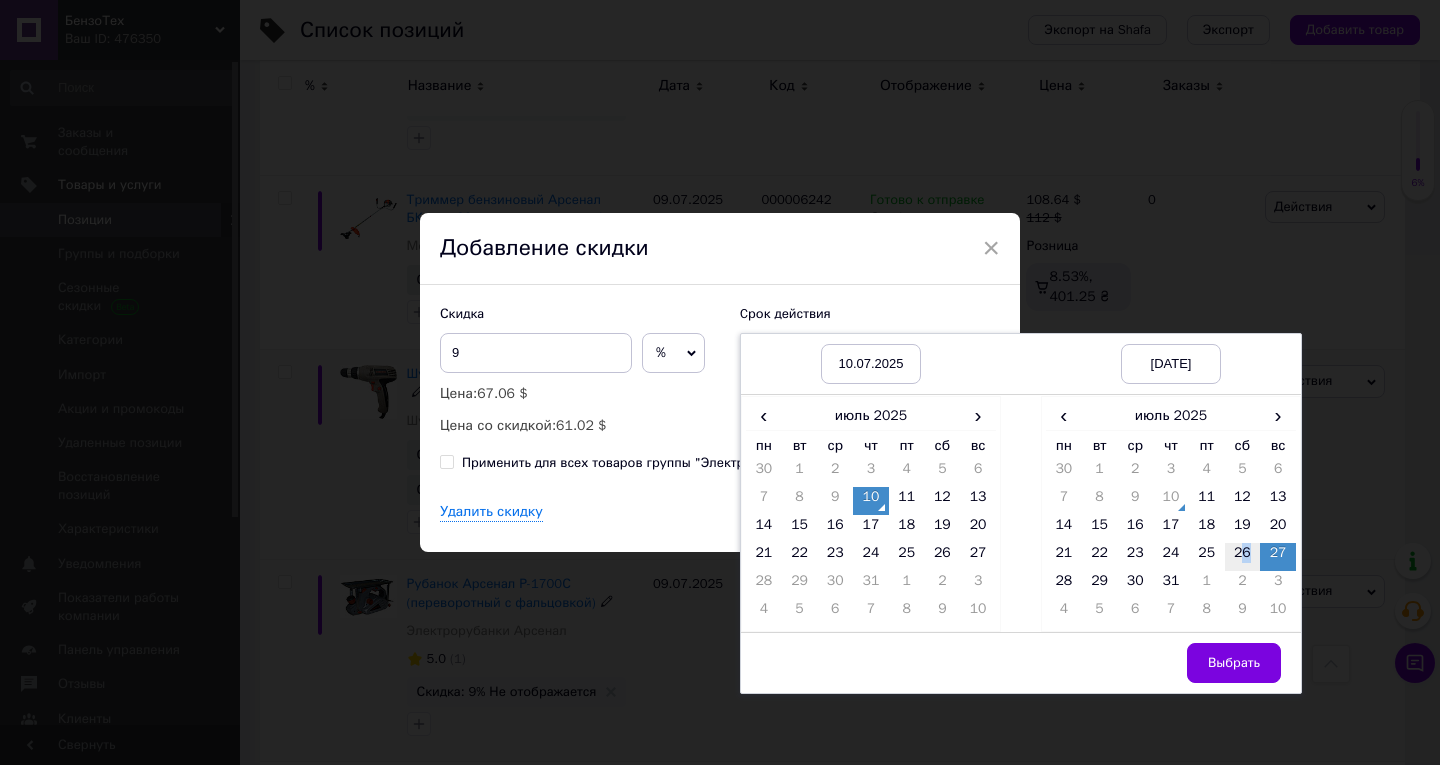 click on "26" at bounding box center [1243, 557] 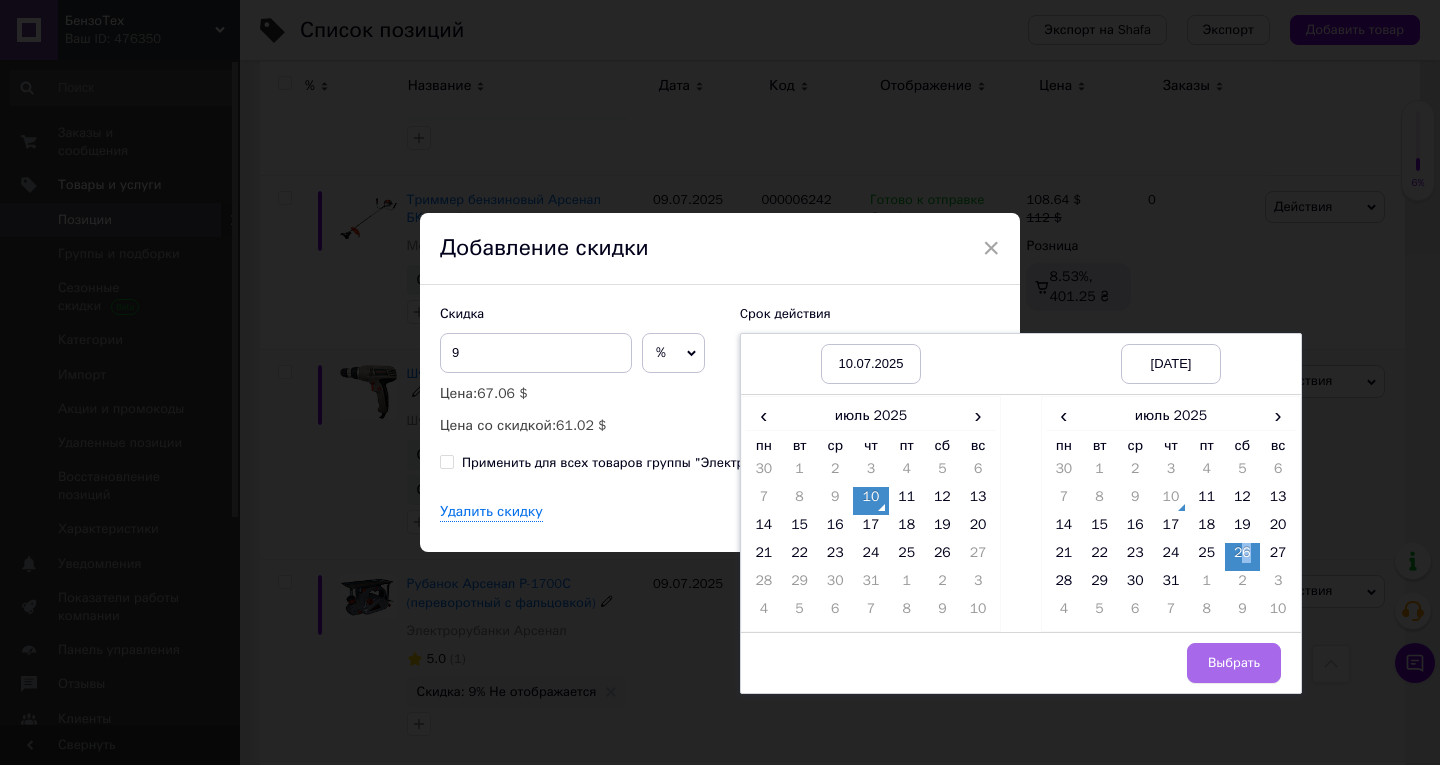 click on "Выбрать" at bounding box center [1234, 663] 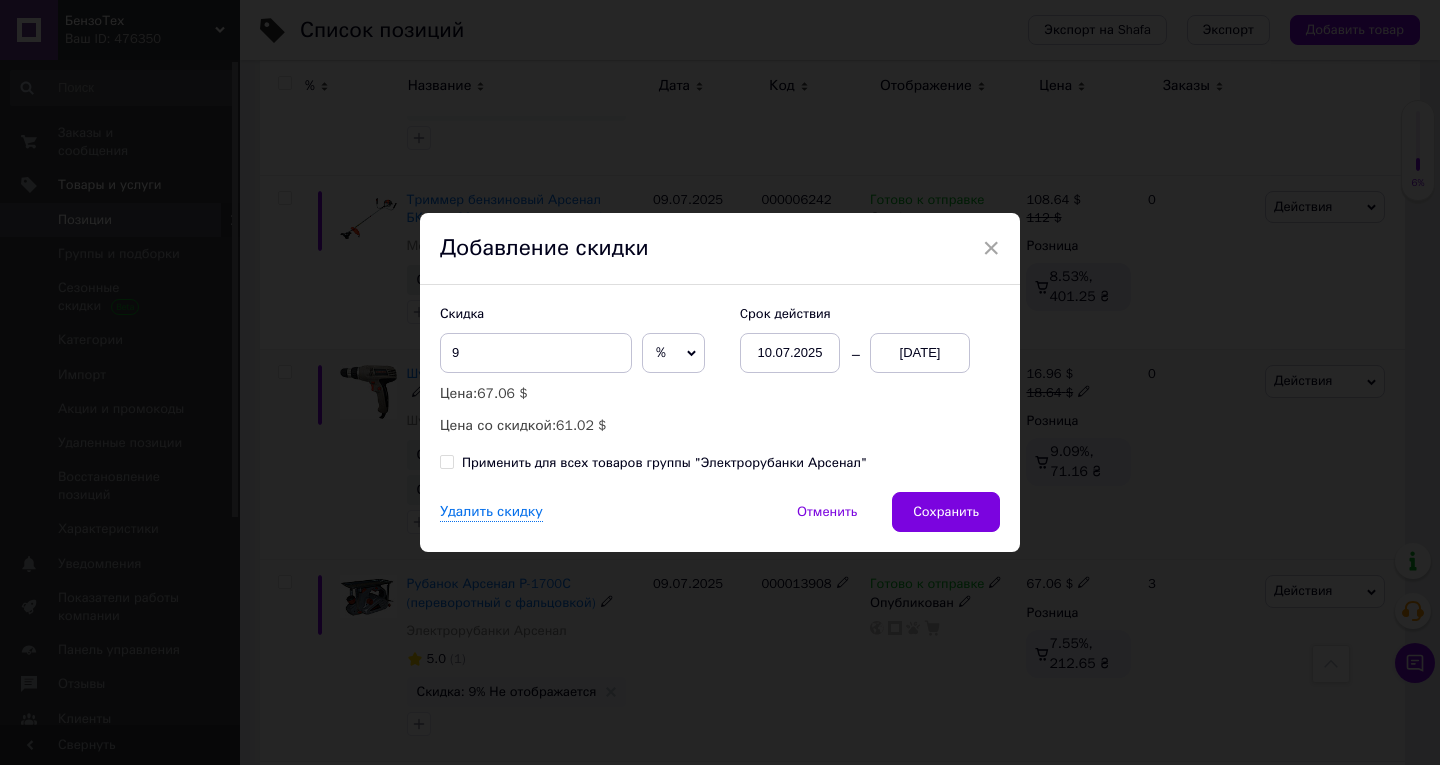 click on "Сохранить" at bounding box center [946, 512] 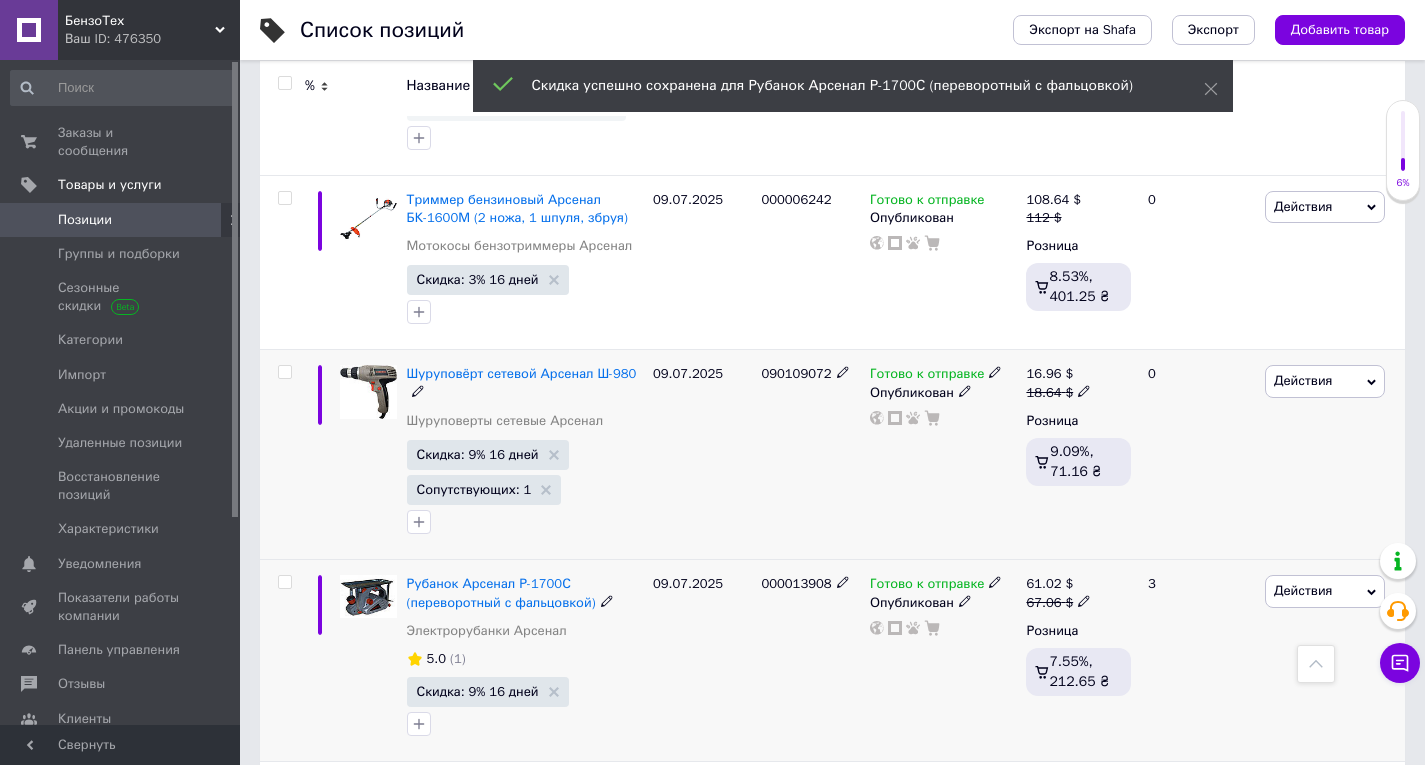 scroll, scrollTop: 0, scrollLeft: 681, axis: horizontal 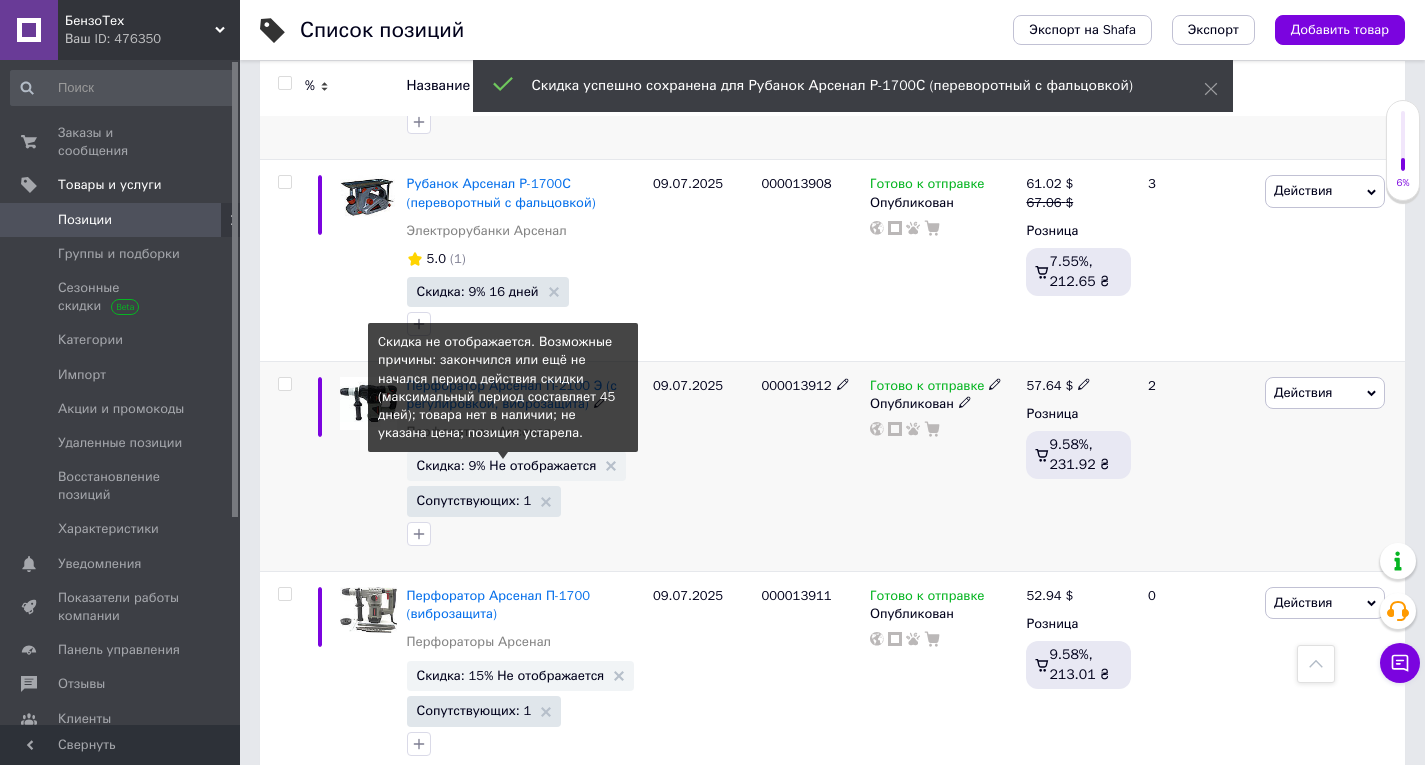 click on "Скидка: 9% Не отображается" at bounding box center [507, 465] 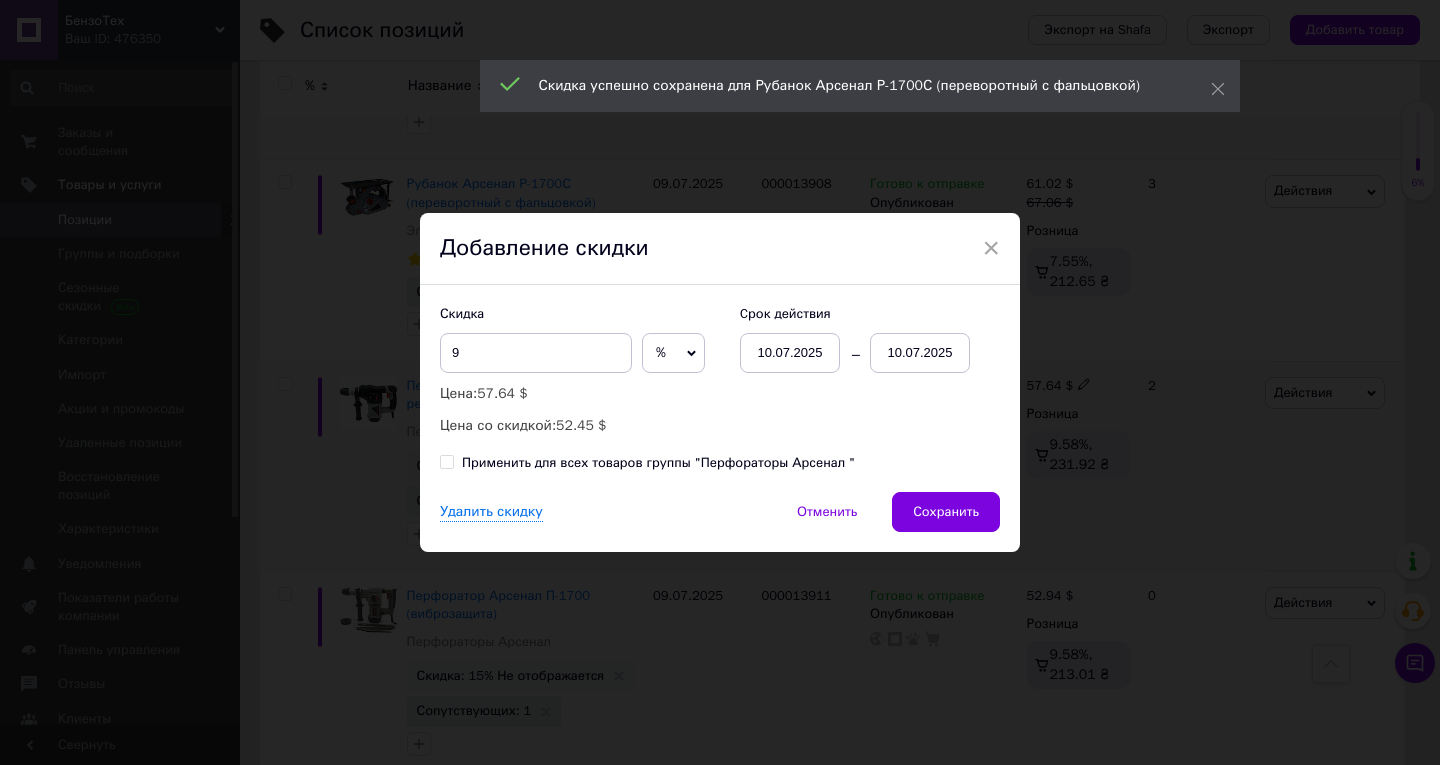 click on "10.07.2025" at bounding box center [920, 353] 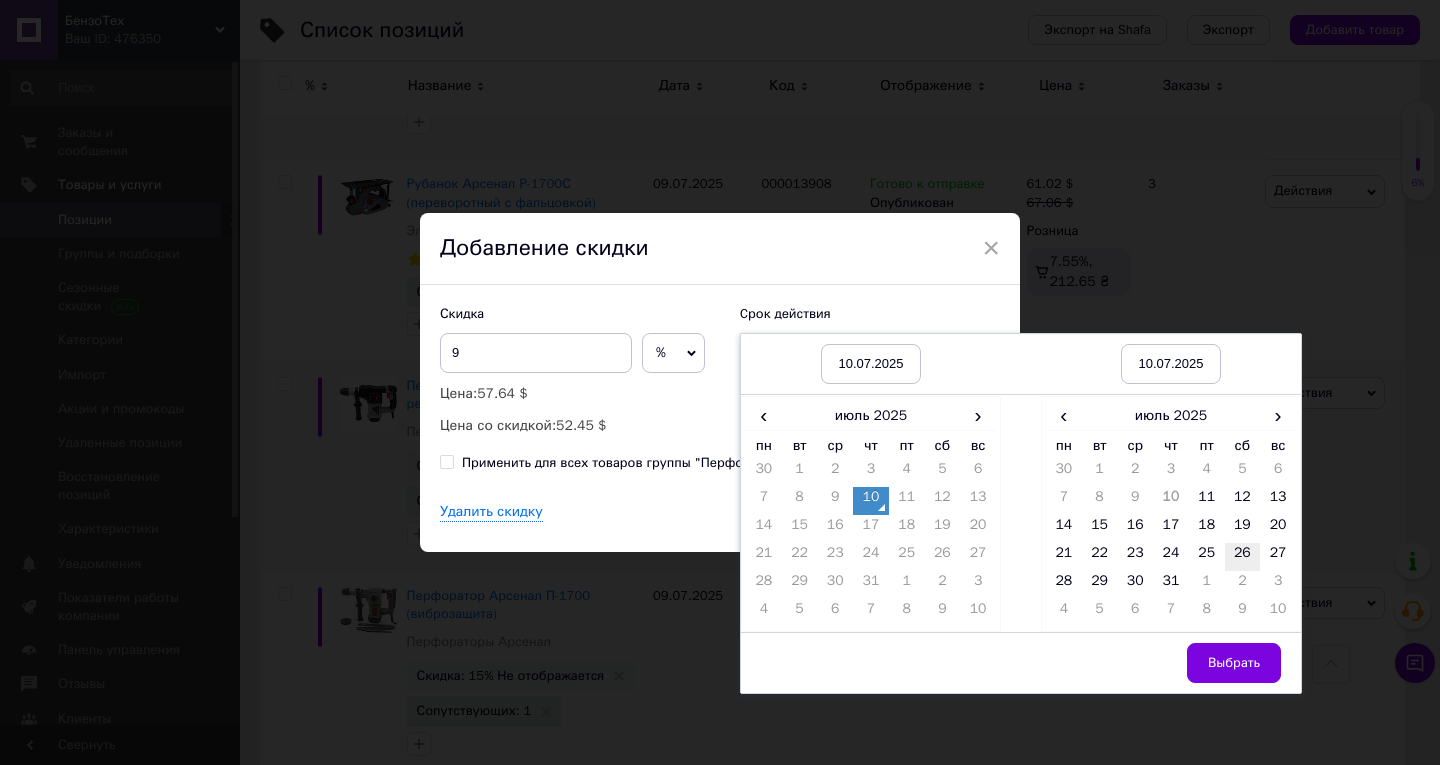 click on "26" at bounding box center [1243, 557] 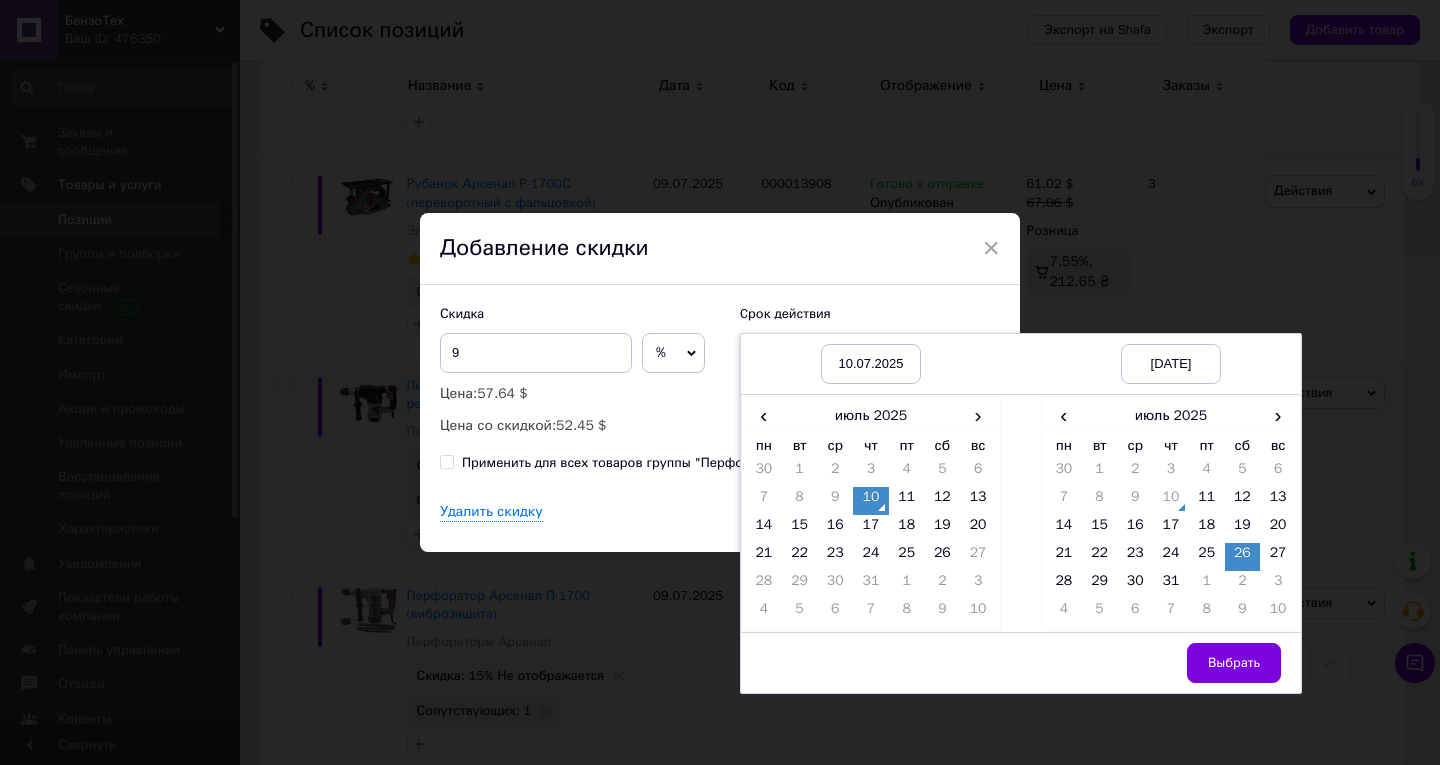 click on "Выбрать" at bounding box center [1234, 663] 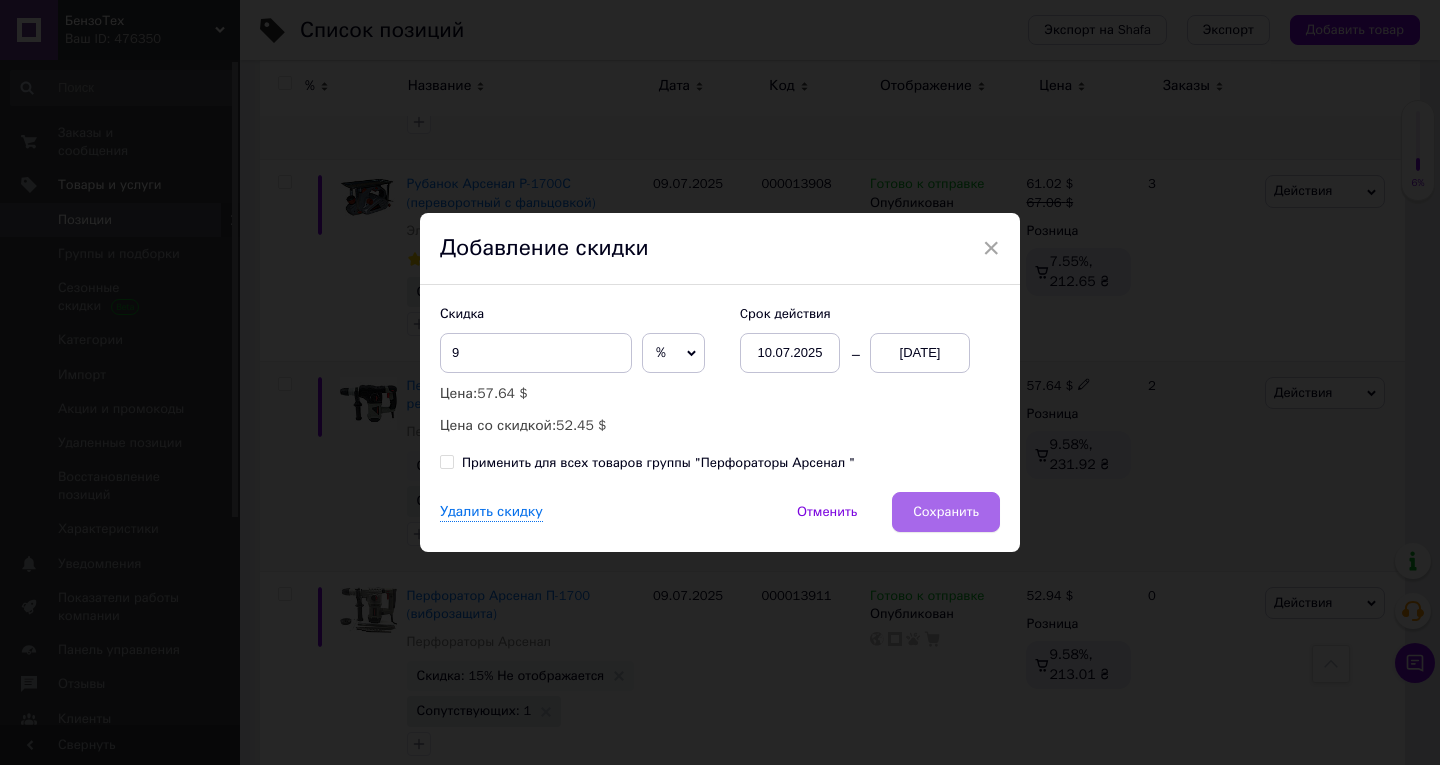 click on "Сохранить" at bounding box center (946, 512) 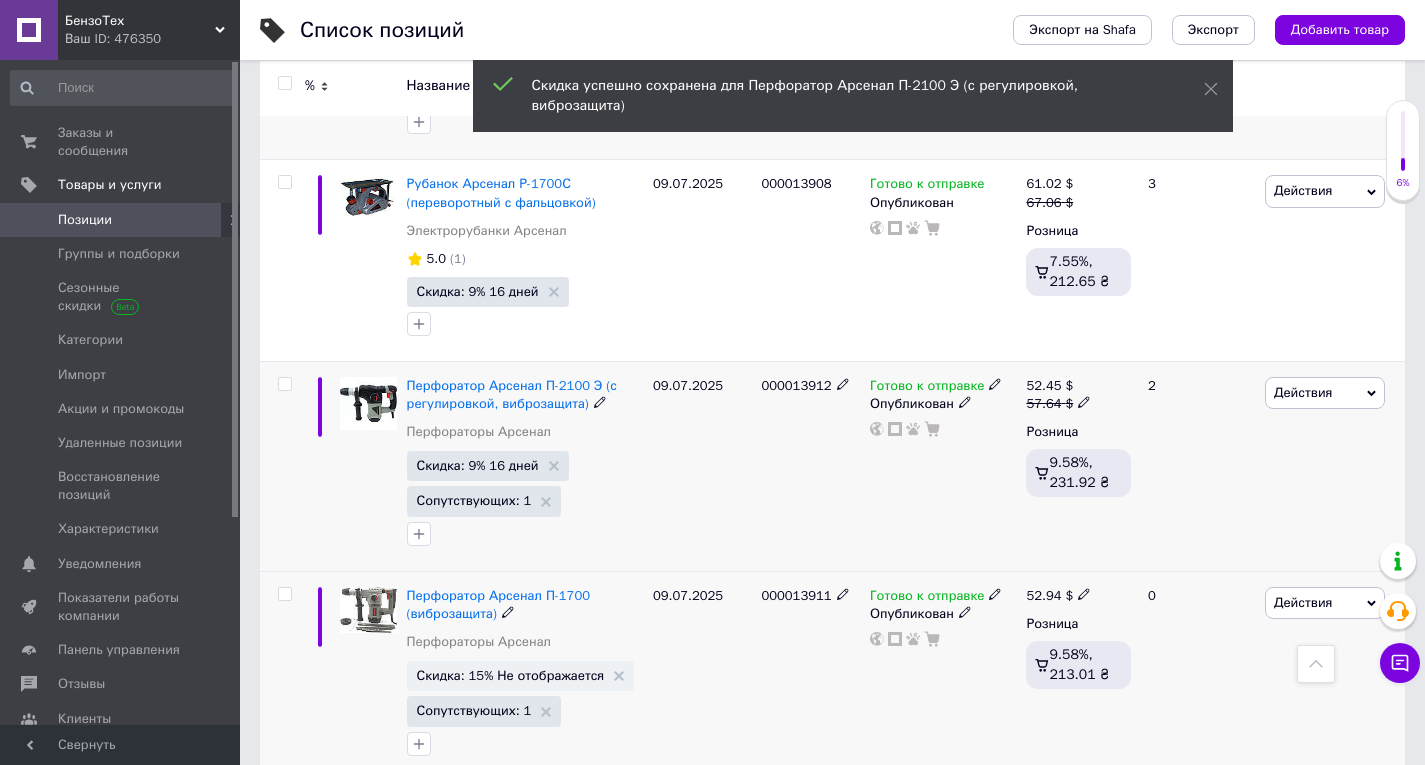 scroll, scrollTop: 0, scrollLeft: 681, axis: horizontal 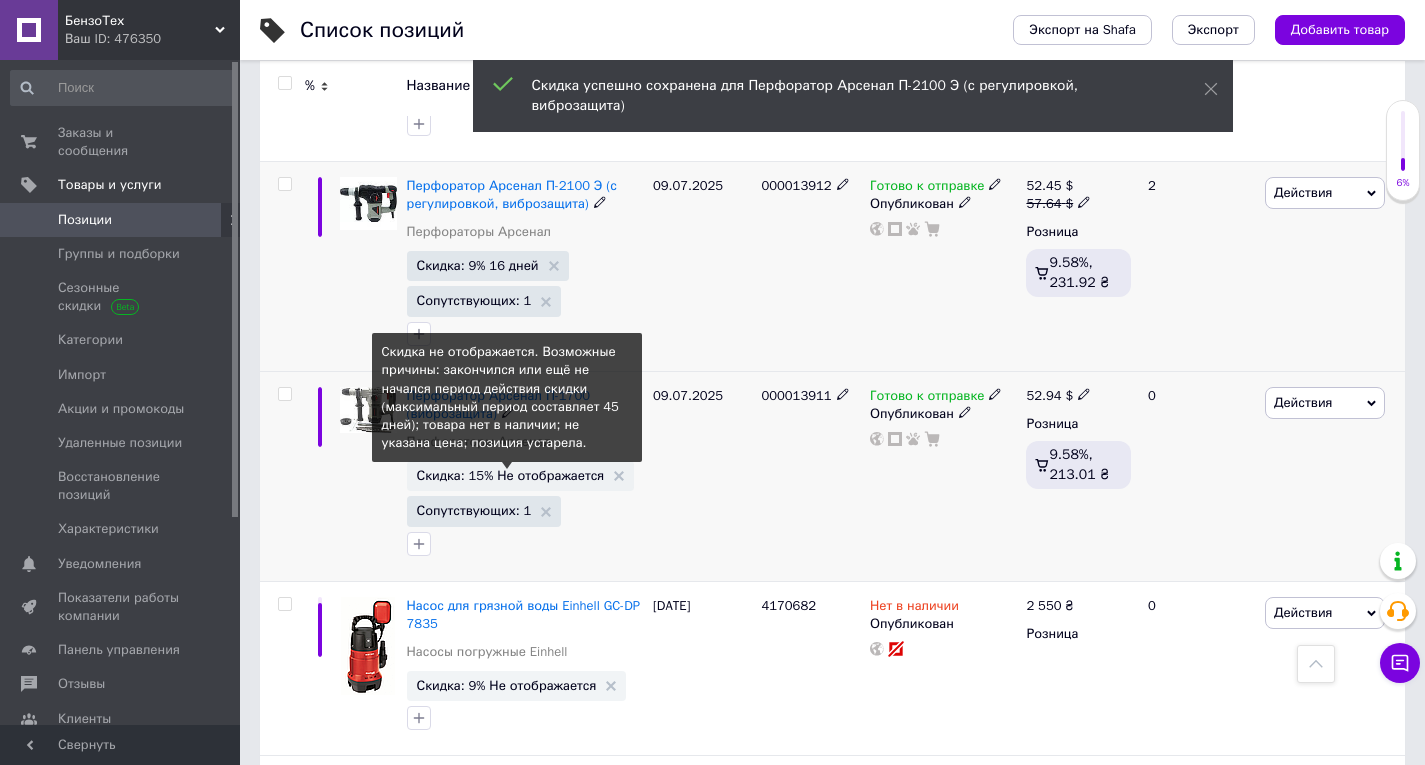 click on "Скидка: 15% Не отображается" at bounding box center [511, 475] 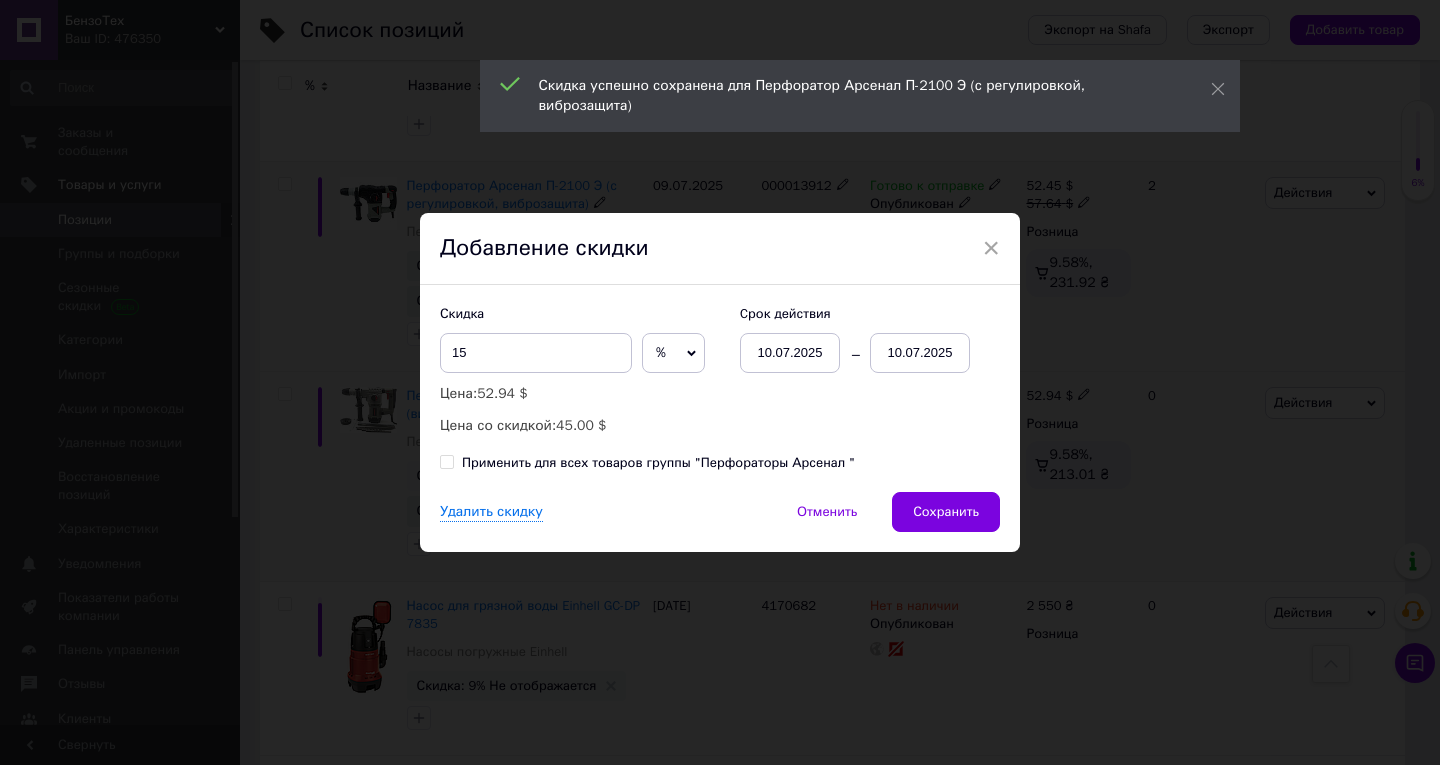 click on "10.07.2025" at bounding box center [920, 353] 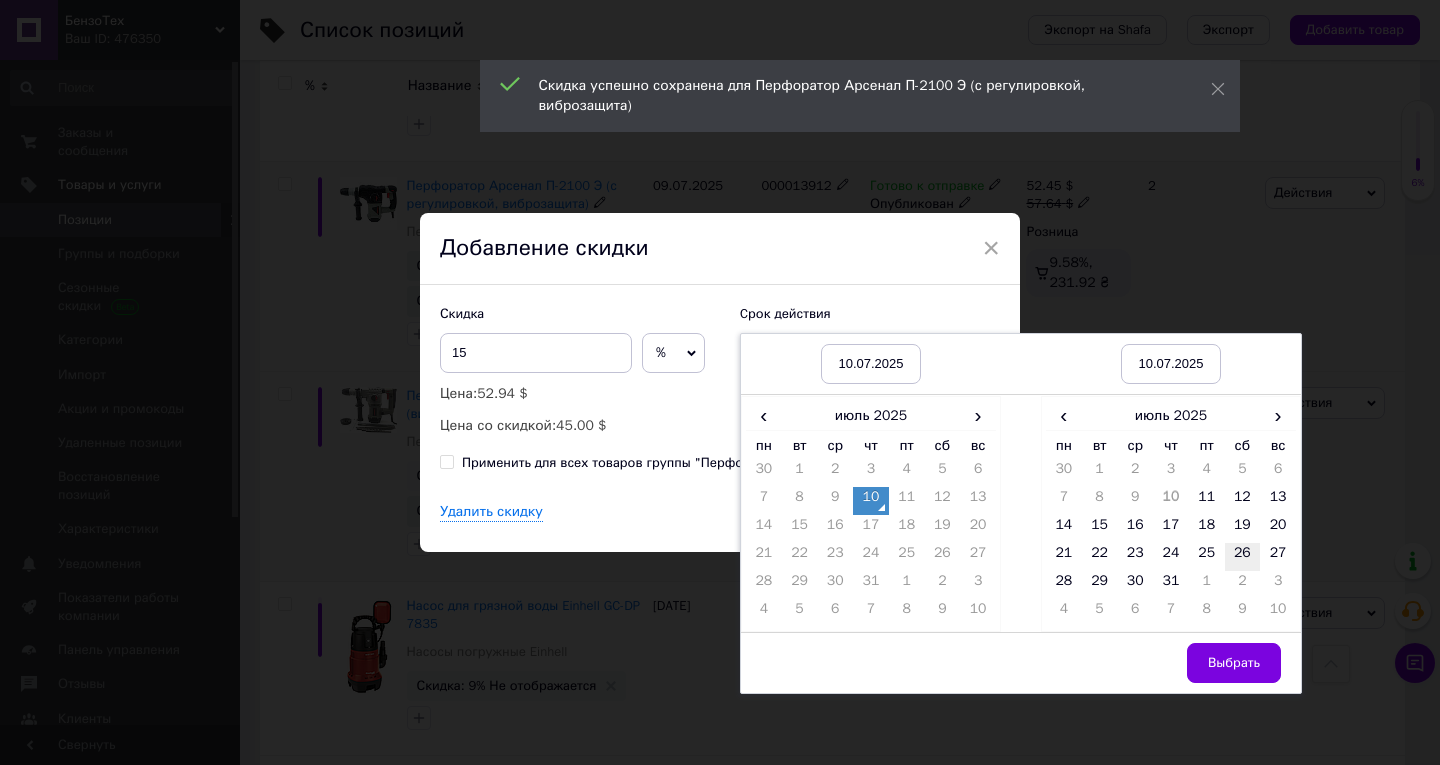 click on "26" at bounding box center (1243, 557) 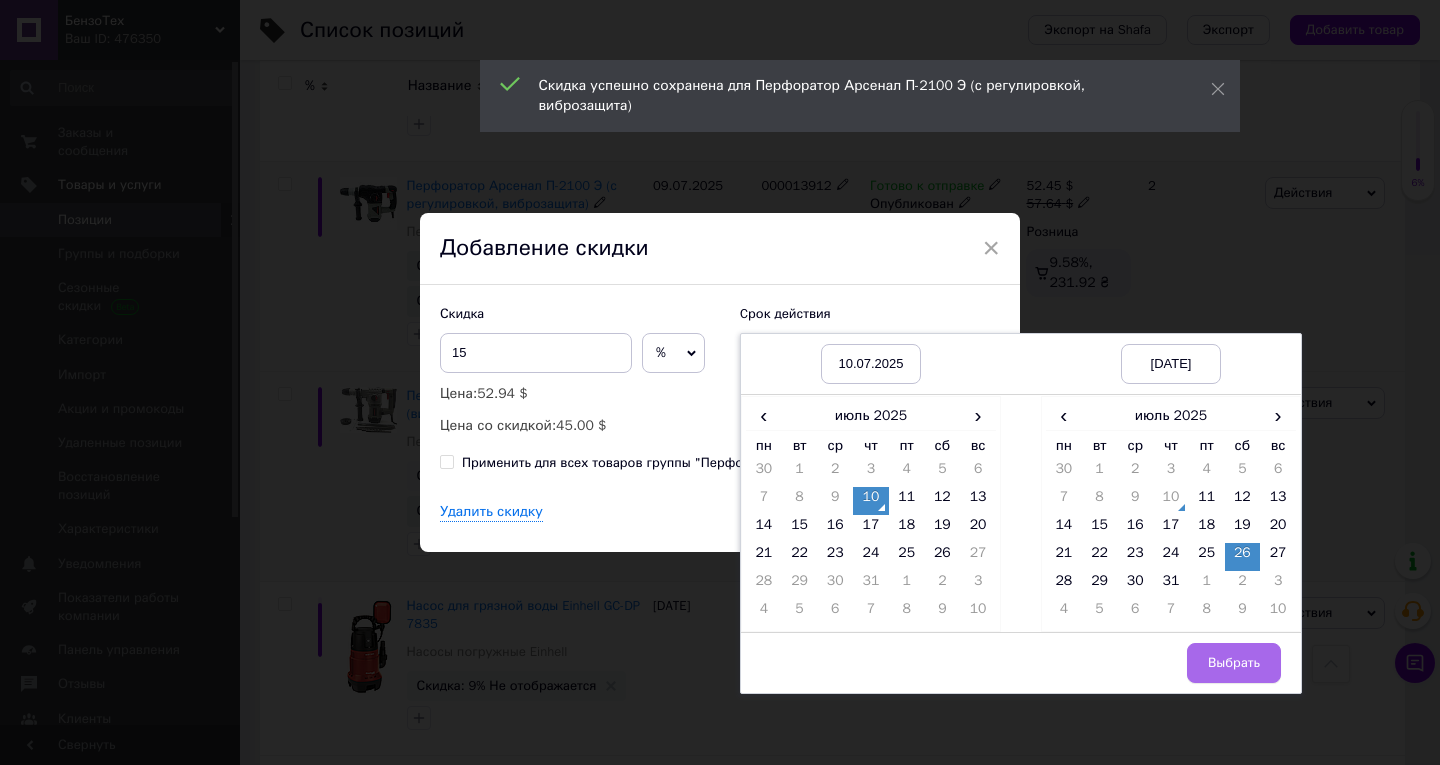 click on "Выбрать" at bounding box center (1234, 663) 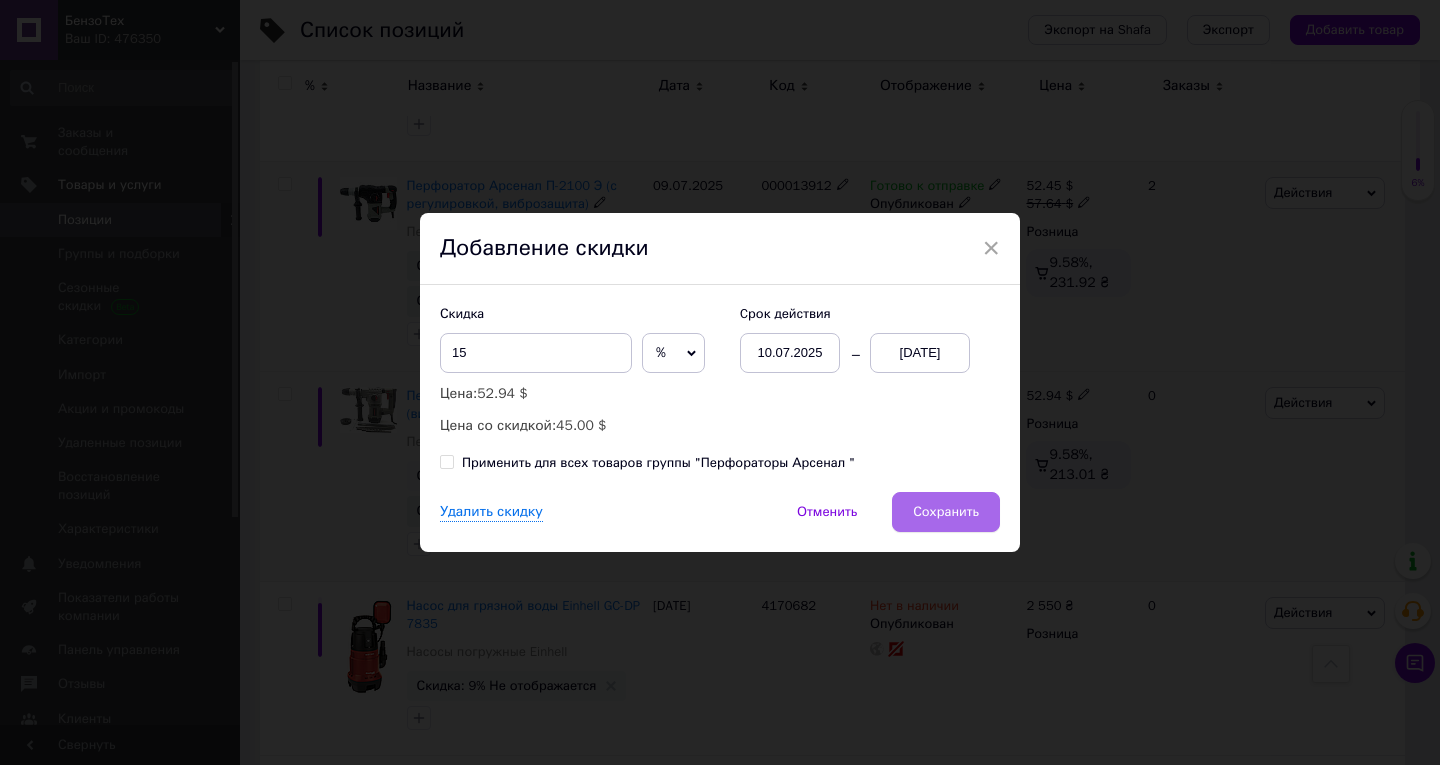 click on "Сохранить" at bounding box center (946, 512) 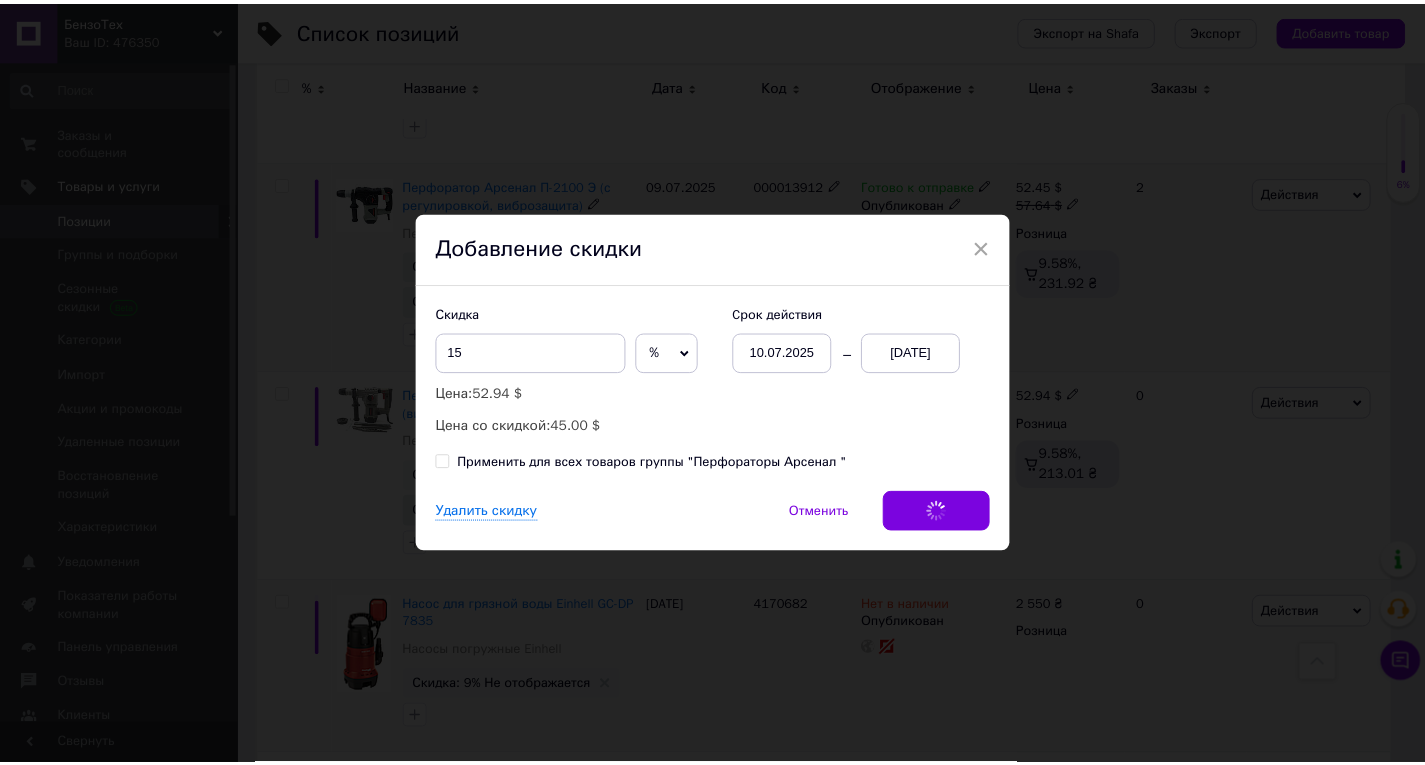 scroll, scrollTop: 0, scrollLeft: 681, axis: horizontal 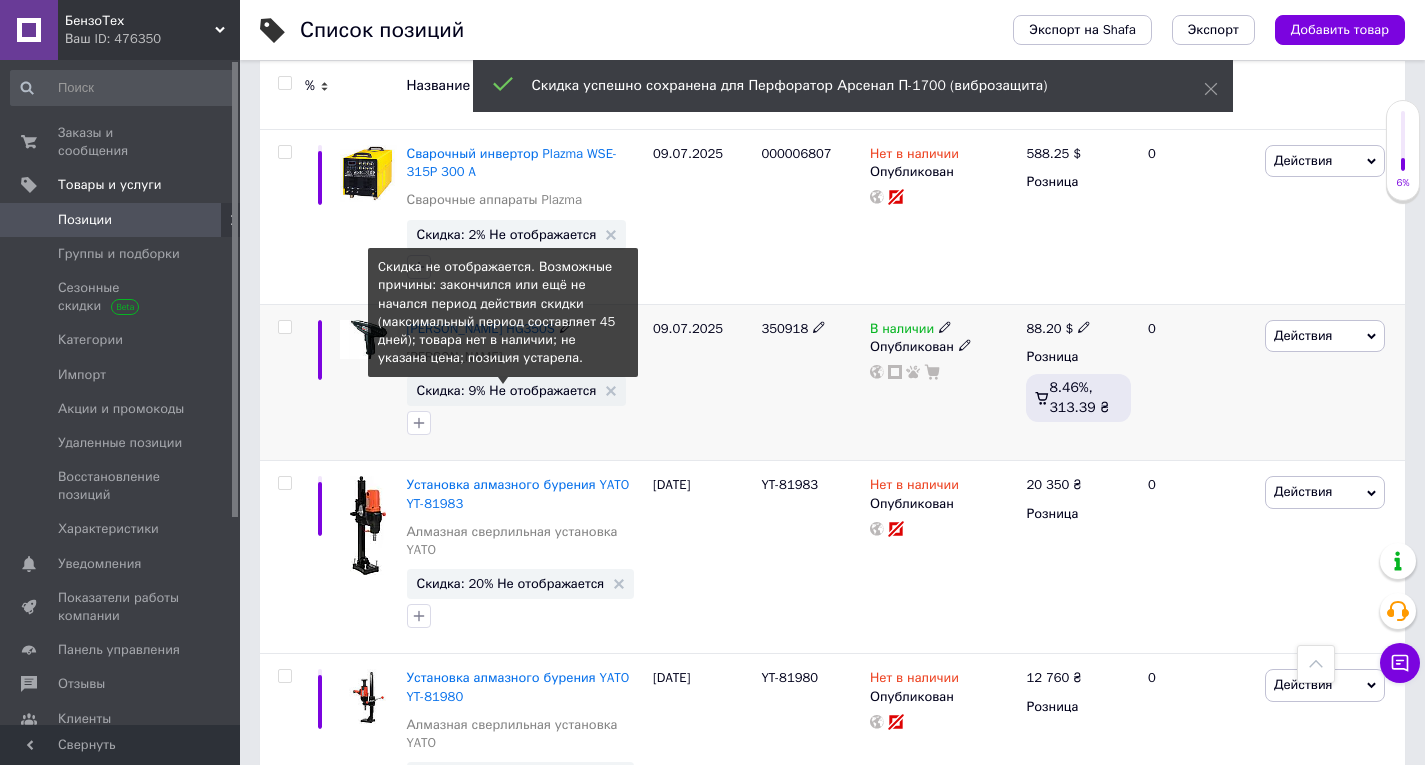 click on "Скидка: 9% Не отображается" at bounding box center [507, 390] 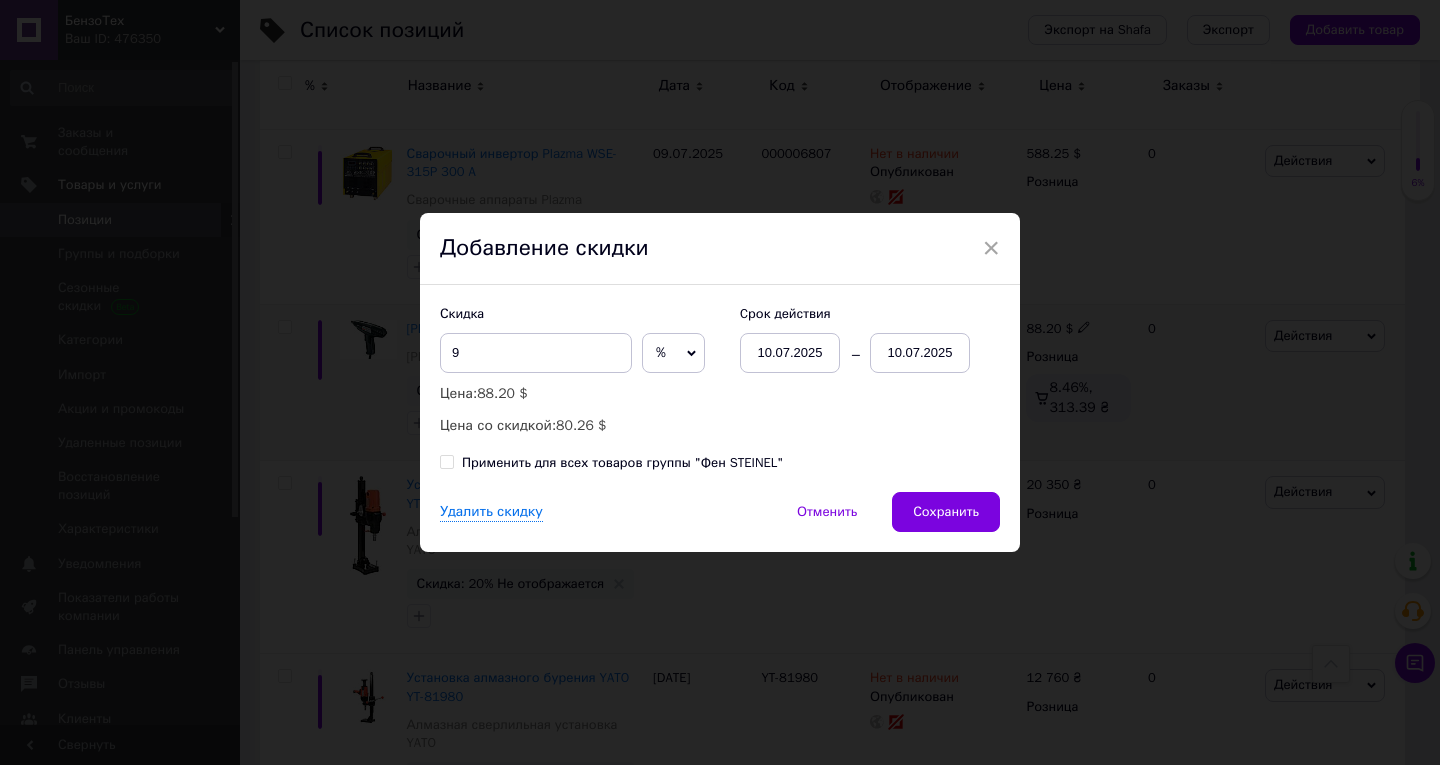 click on "10.07.2025" at bounding box center [920, 353] 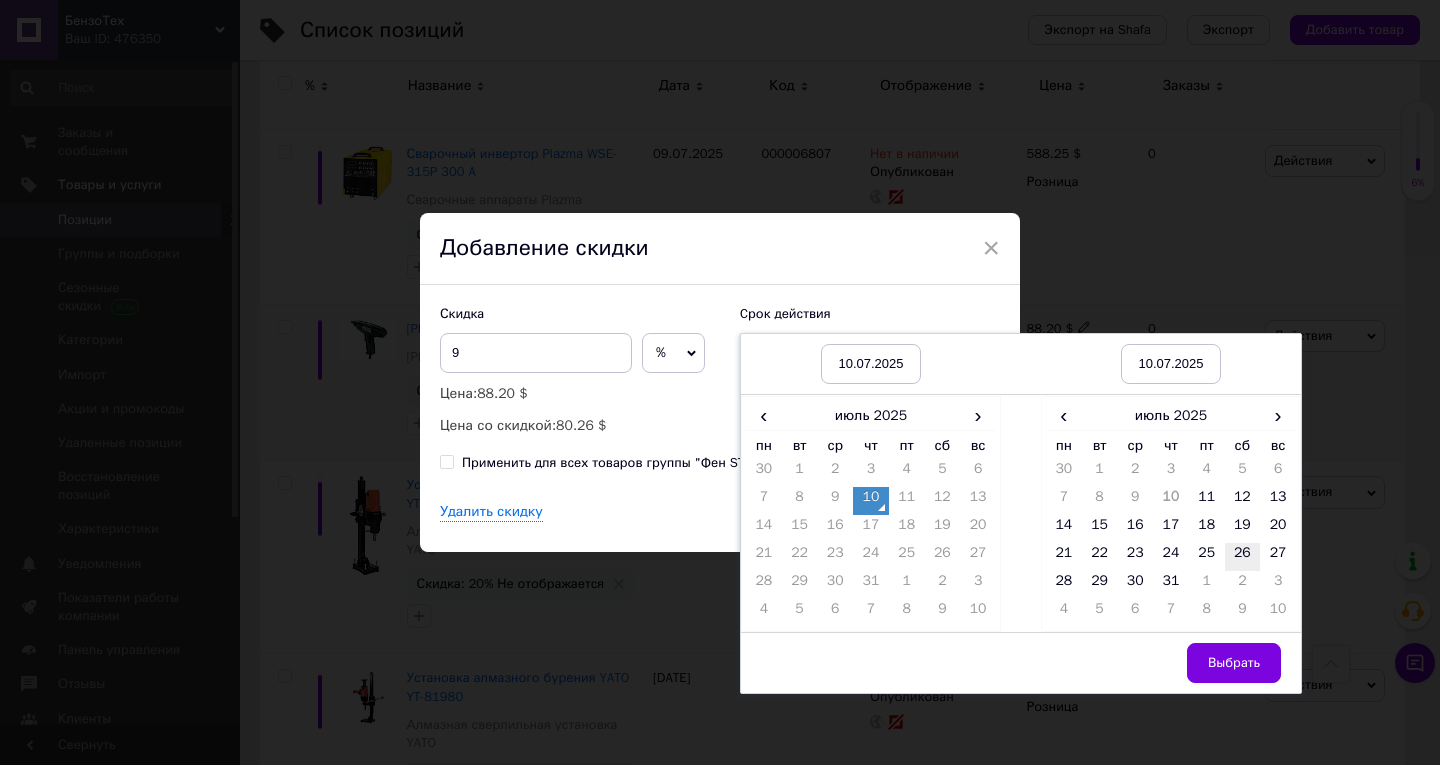 click on "26" at bounding box center [1243, 557] 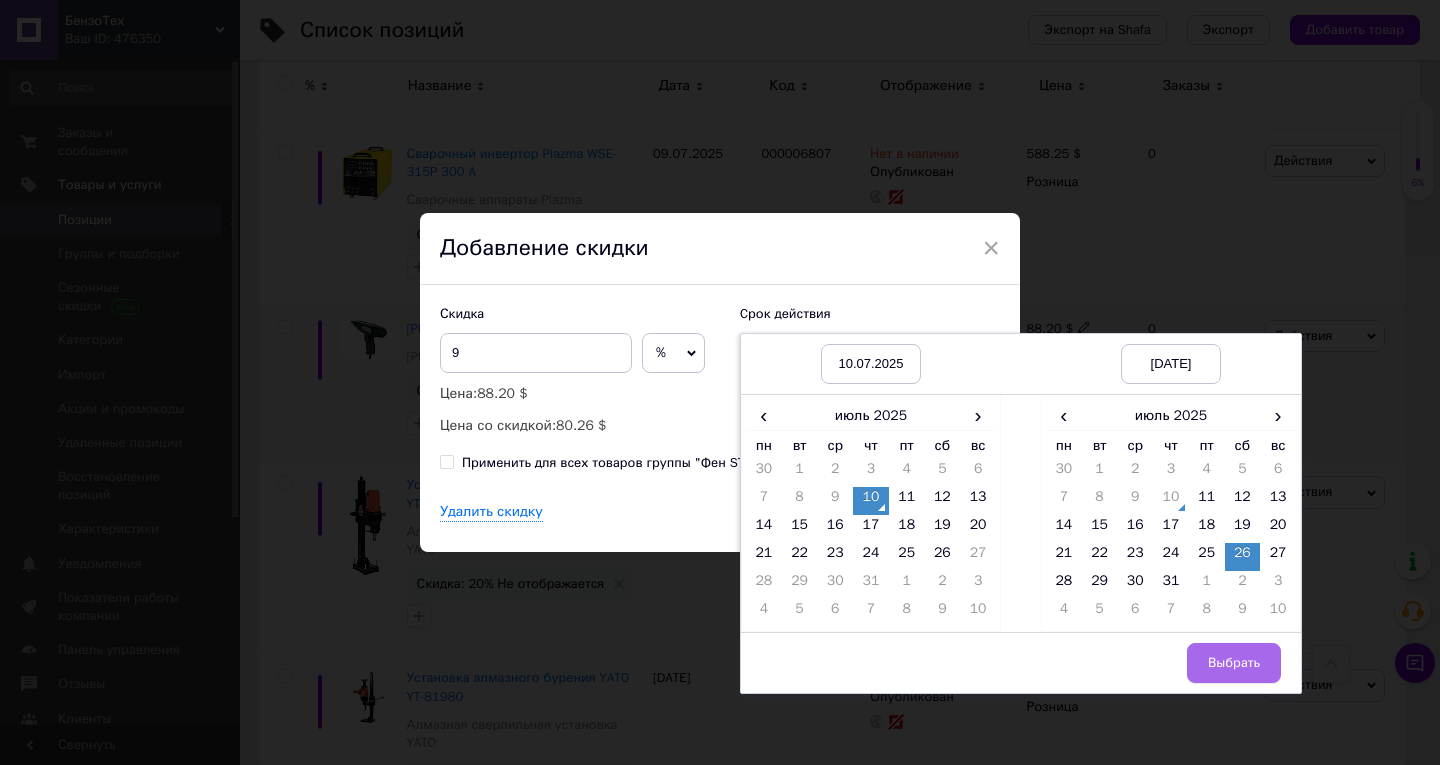click on "Выбрать" at bounding box center (1234, 663) 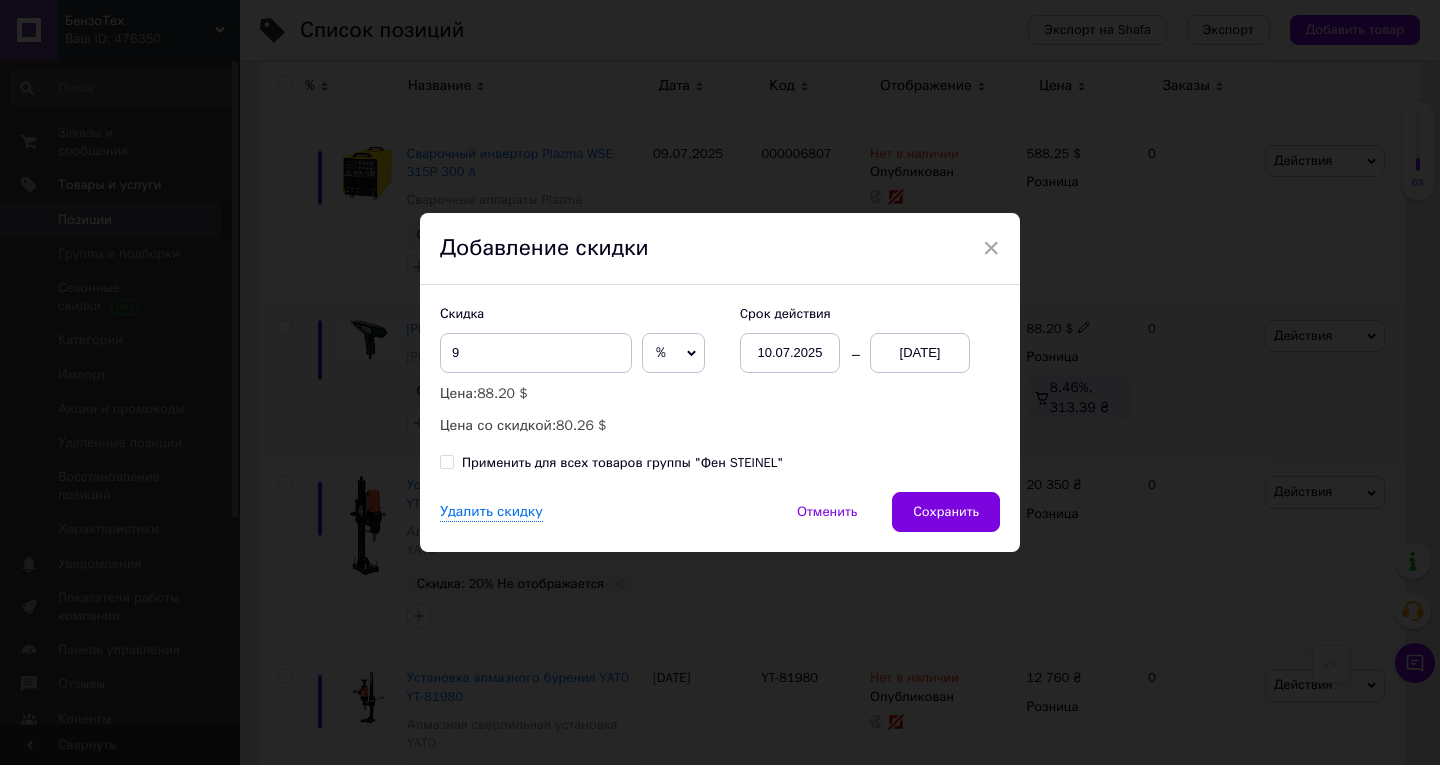 click on "Скидка 9 % $ Цена:  88.20   $ Цена со скидкой:  80.26   $ Cрок действия 10.07.2025 26.07.2025 Применить для всех товаров группы "Фен STEINEL"" at bounding box center [720, 388] 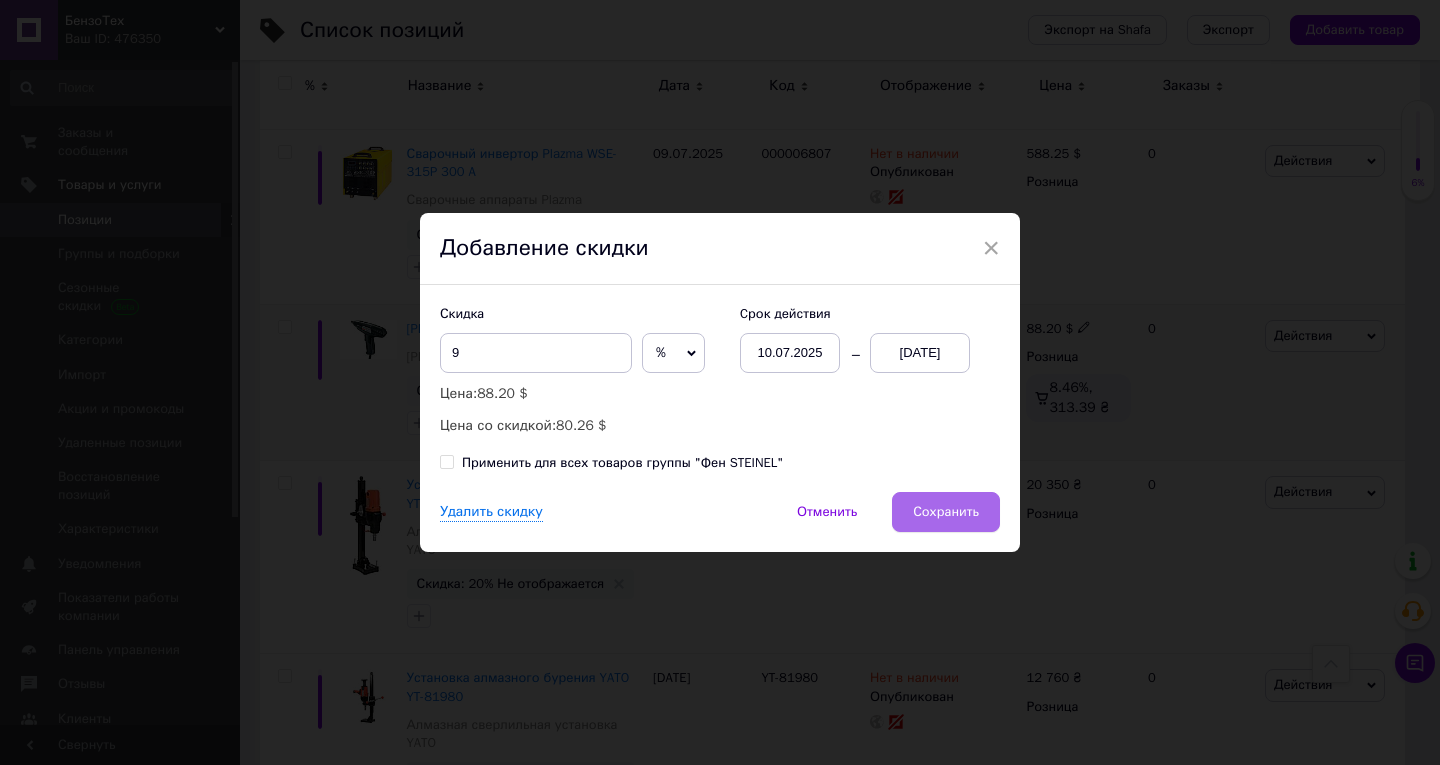 click on "Сохранить" at bounding box center [946, 512] 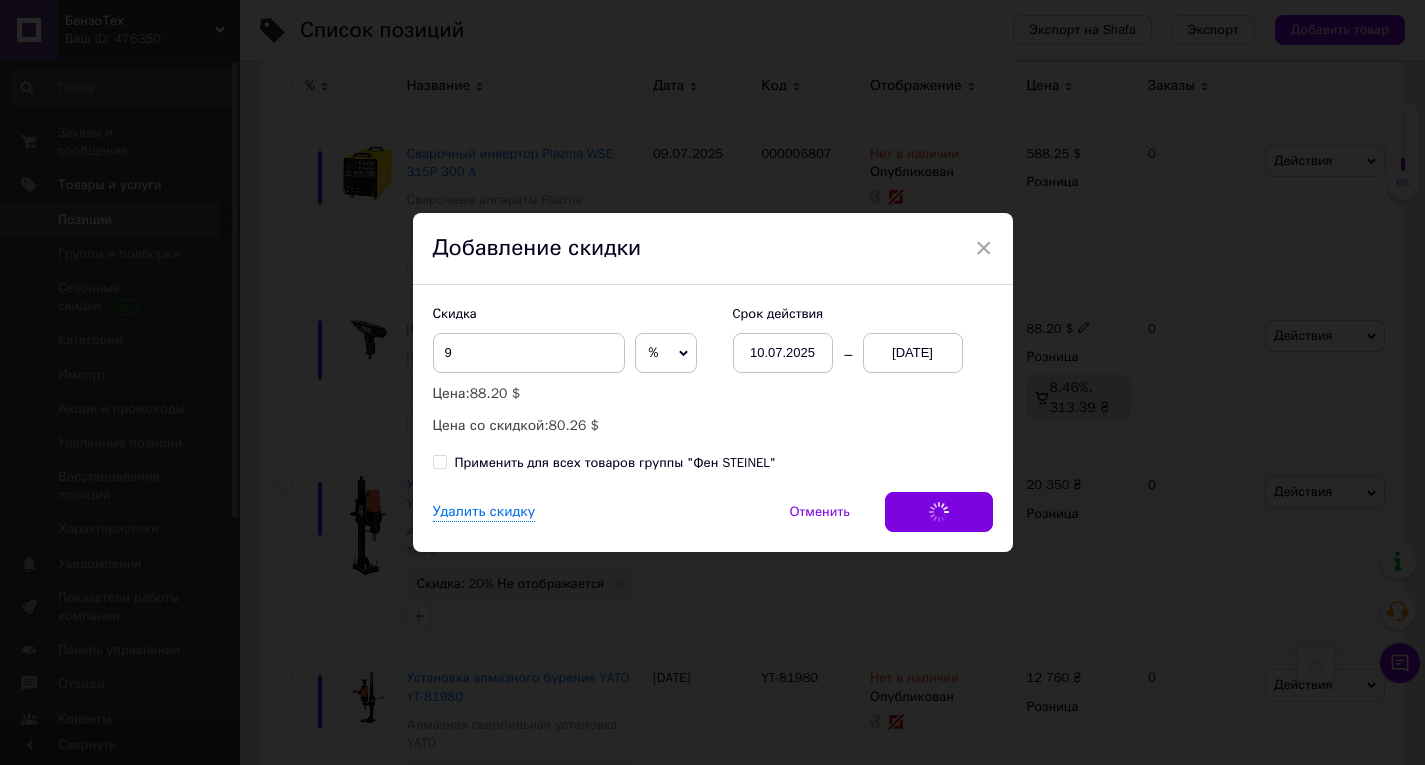 scroll, scrollTop: 0, scrollLeft: 681, axis: horizontal 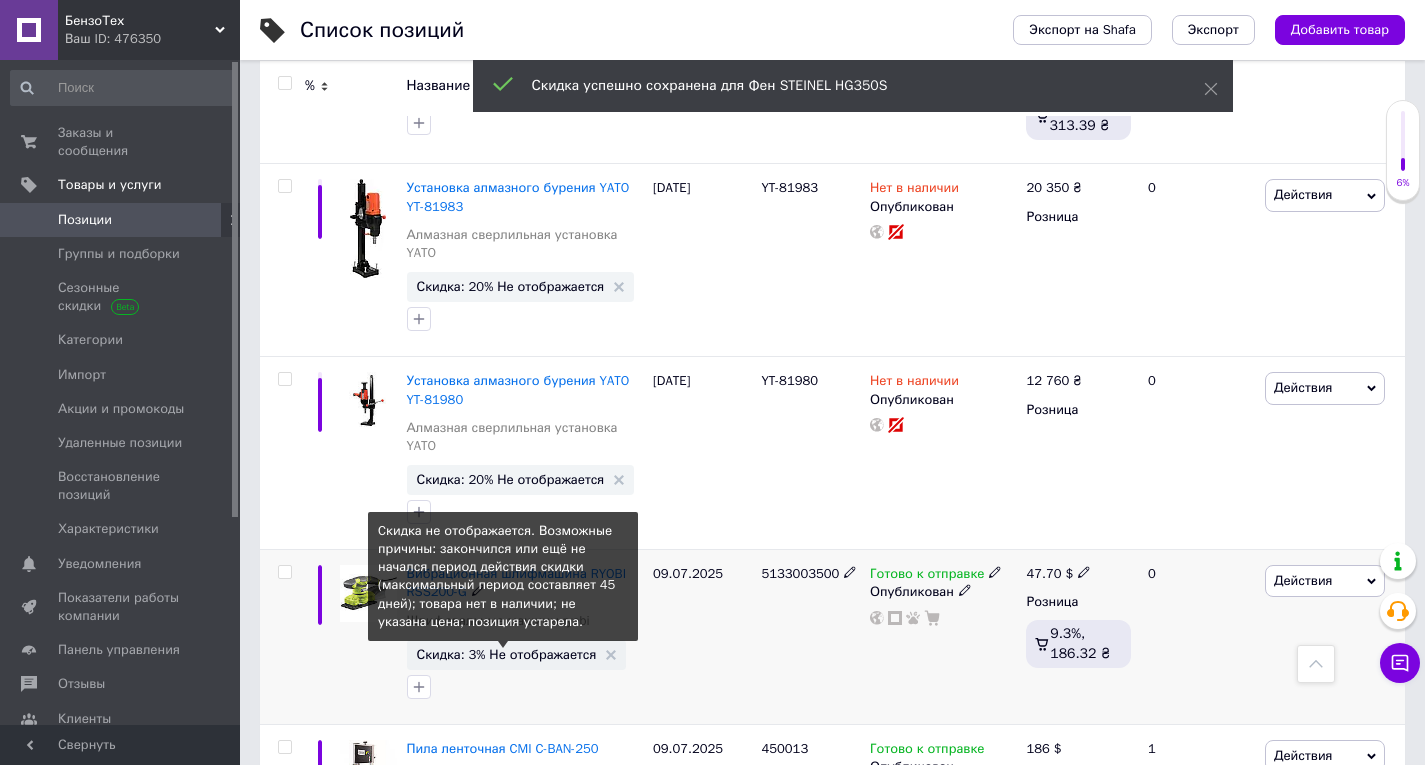 click on "Скидка: 3% Не отображается" at bounding box center [507, 654] 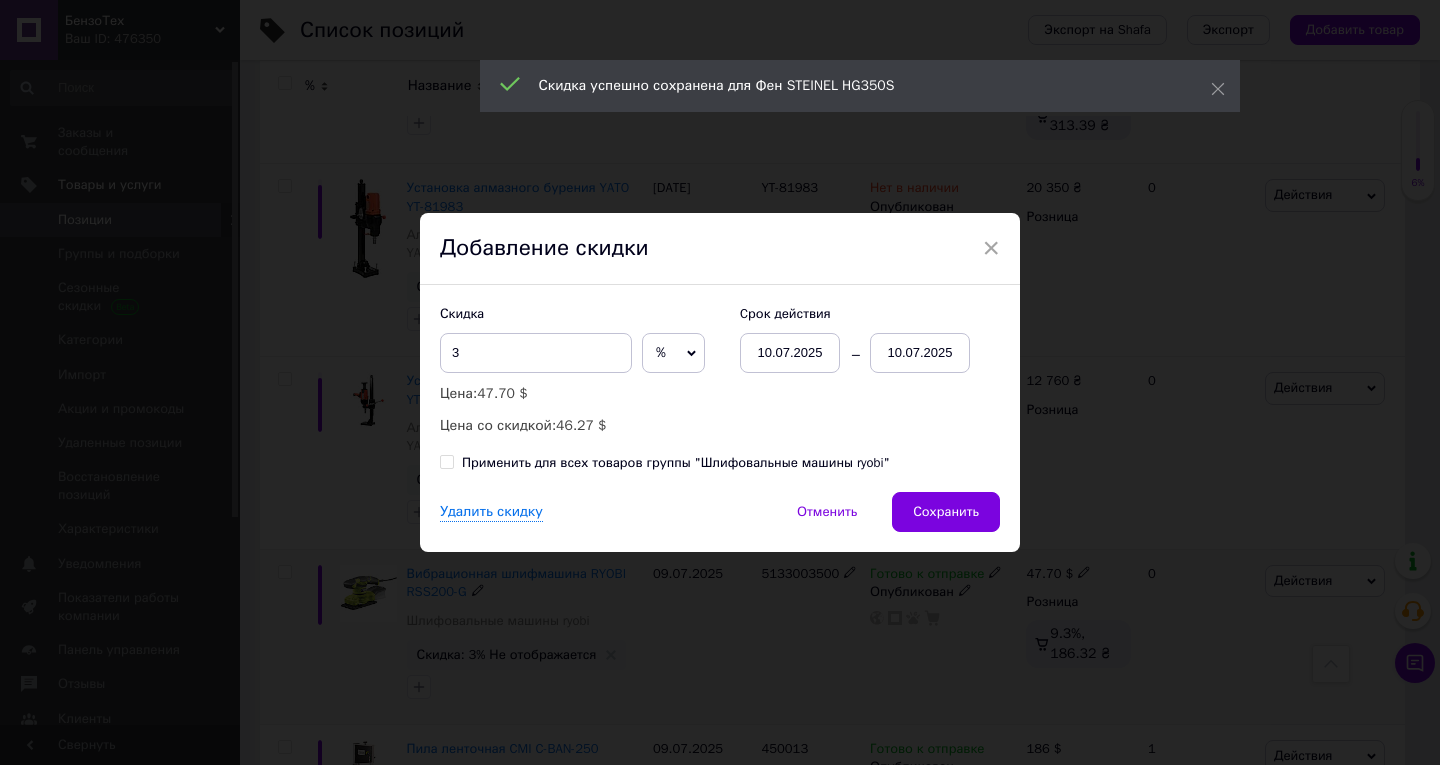 click on "10.07.2025" at bounding box center [920, 353] 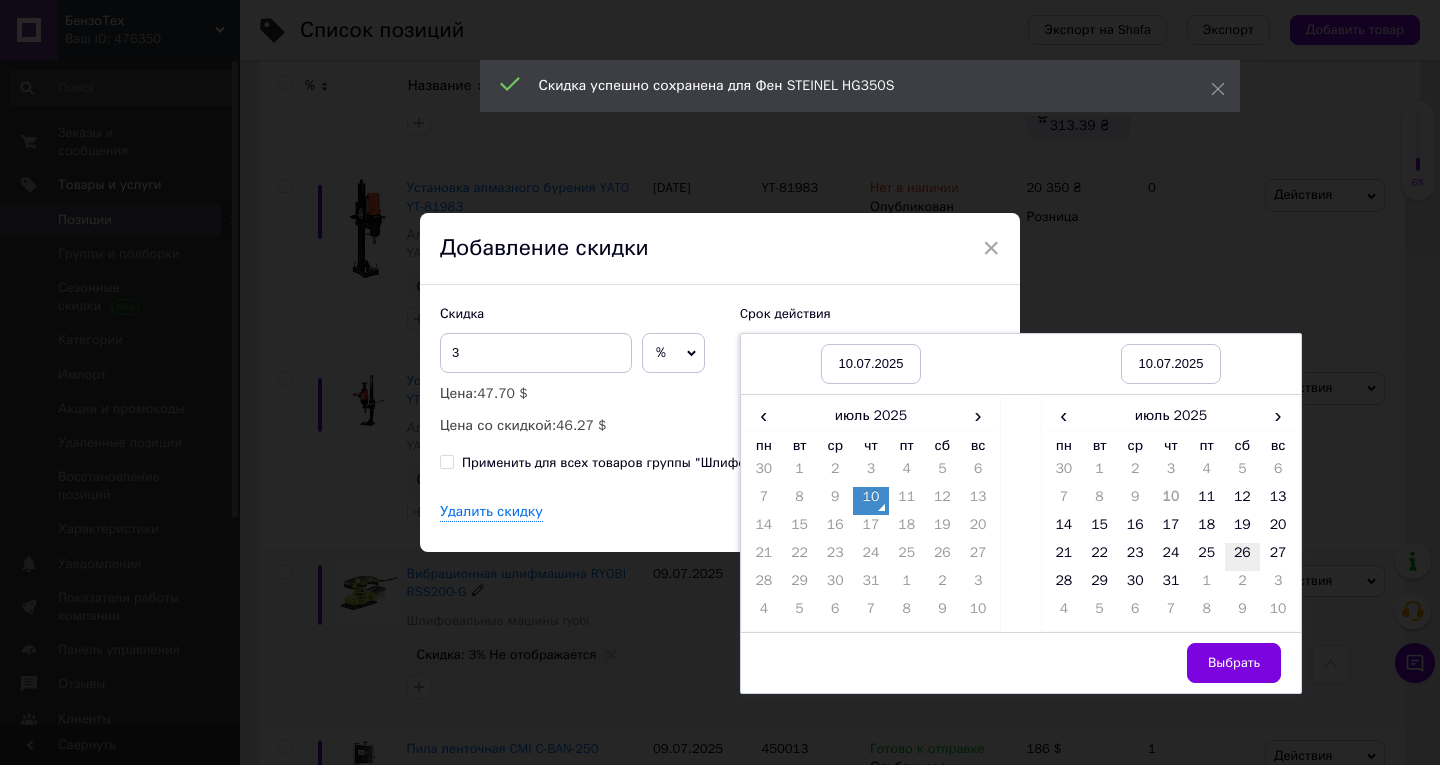 click on "26" at bounding box center [1243, 557] 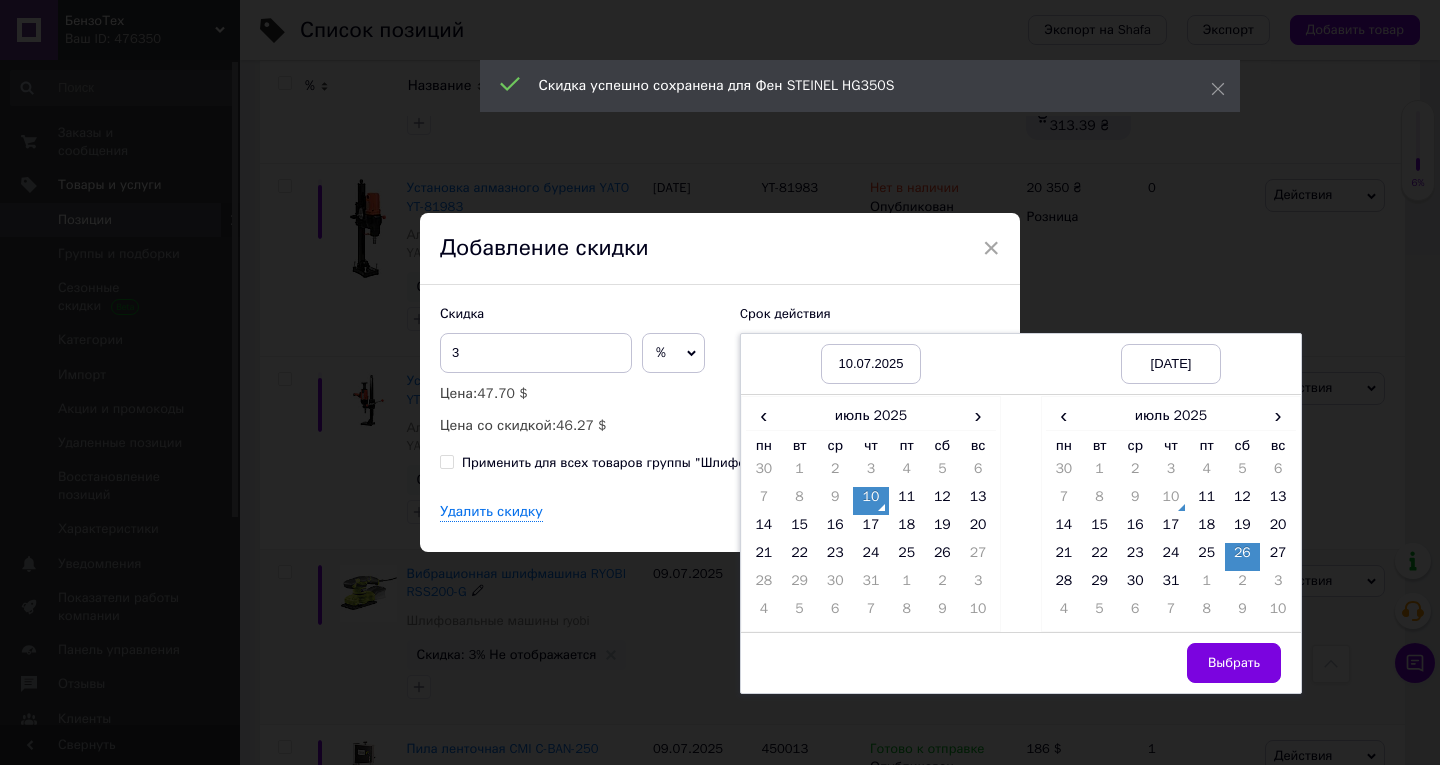 click on "Выбрать" at bounding box center [1234, 663] 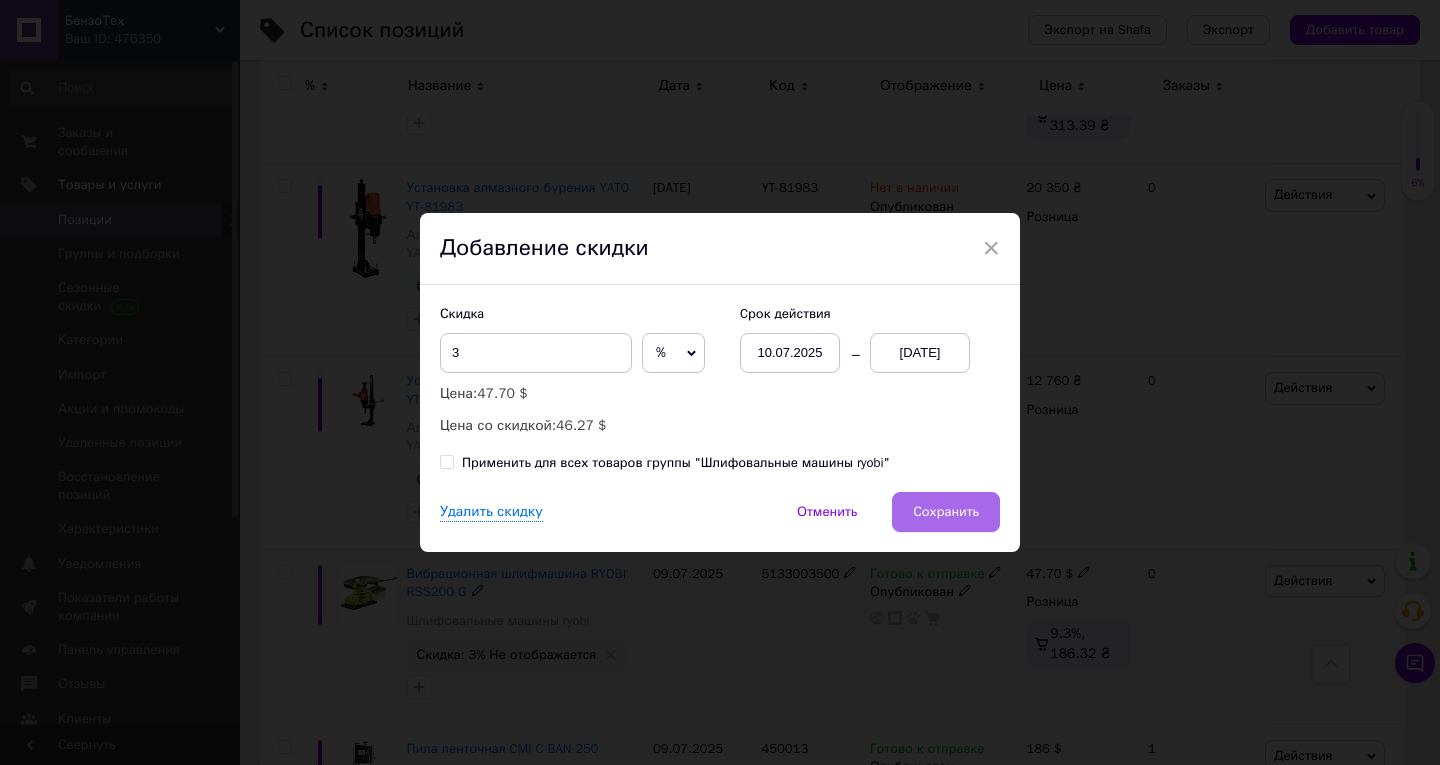 click on "Сохранить" at bounding box center [946, 512] 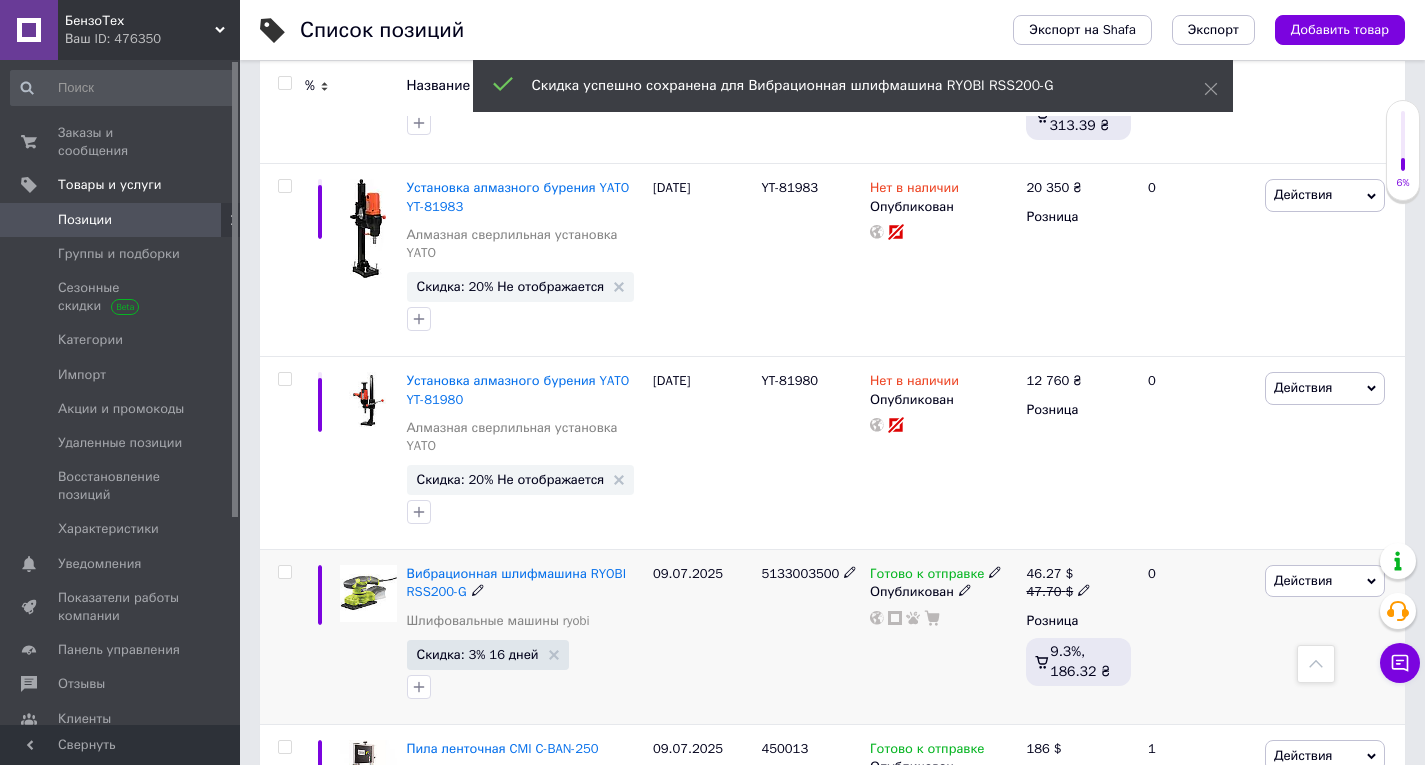 scroll, scrollTop: 0, scrollLeft: 681, axis: horizontal 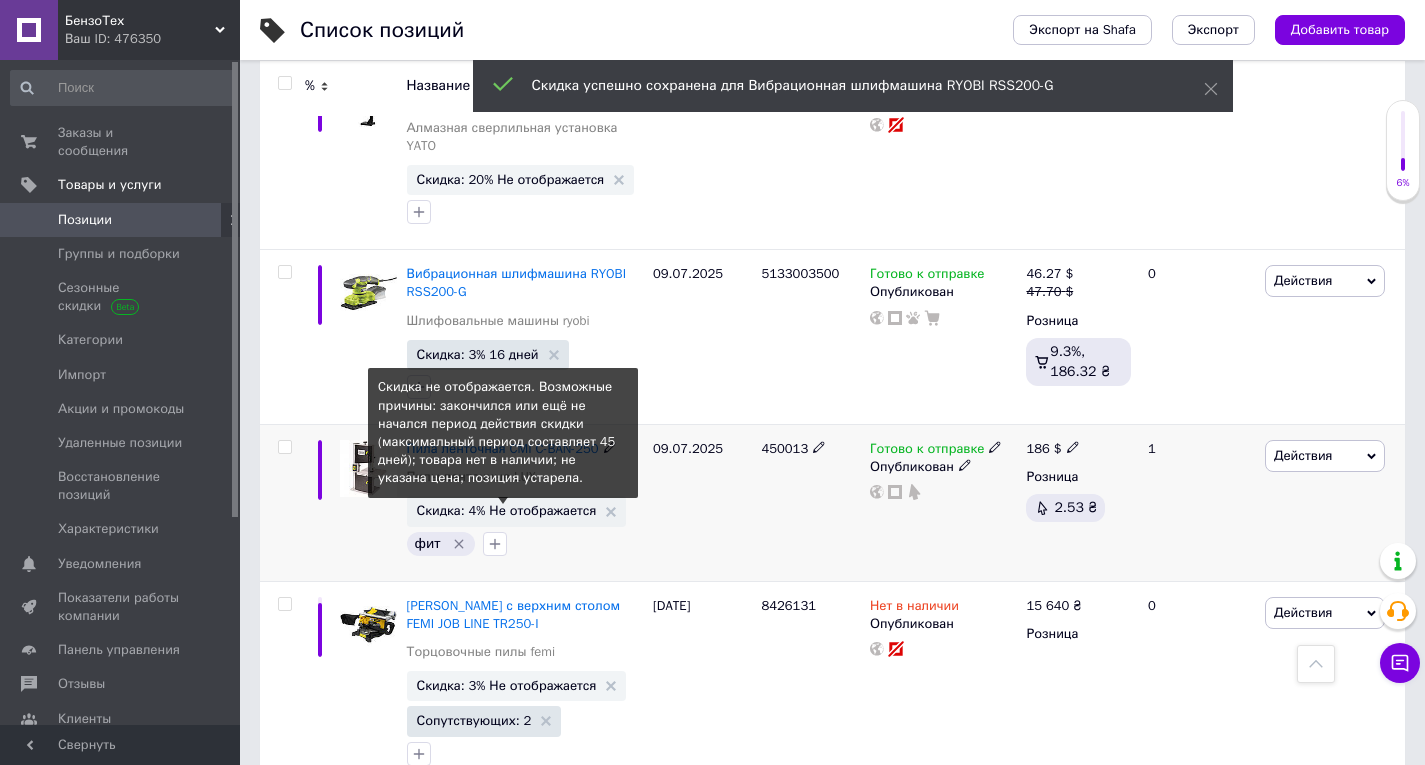 click on "Скидка: 4% Не отображается" at bounding box center [507, 510] 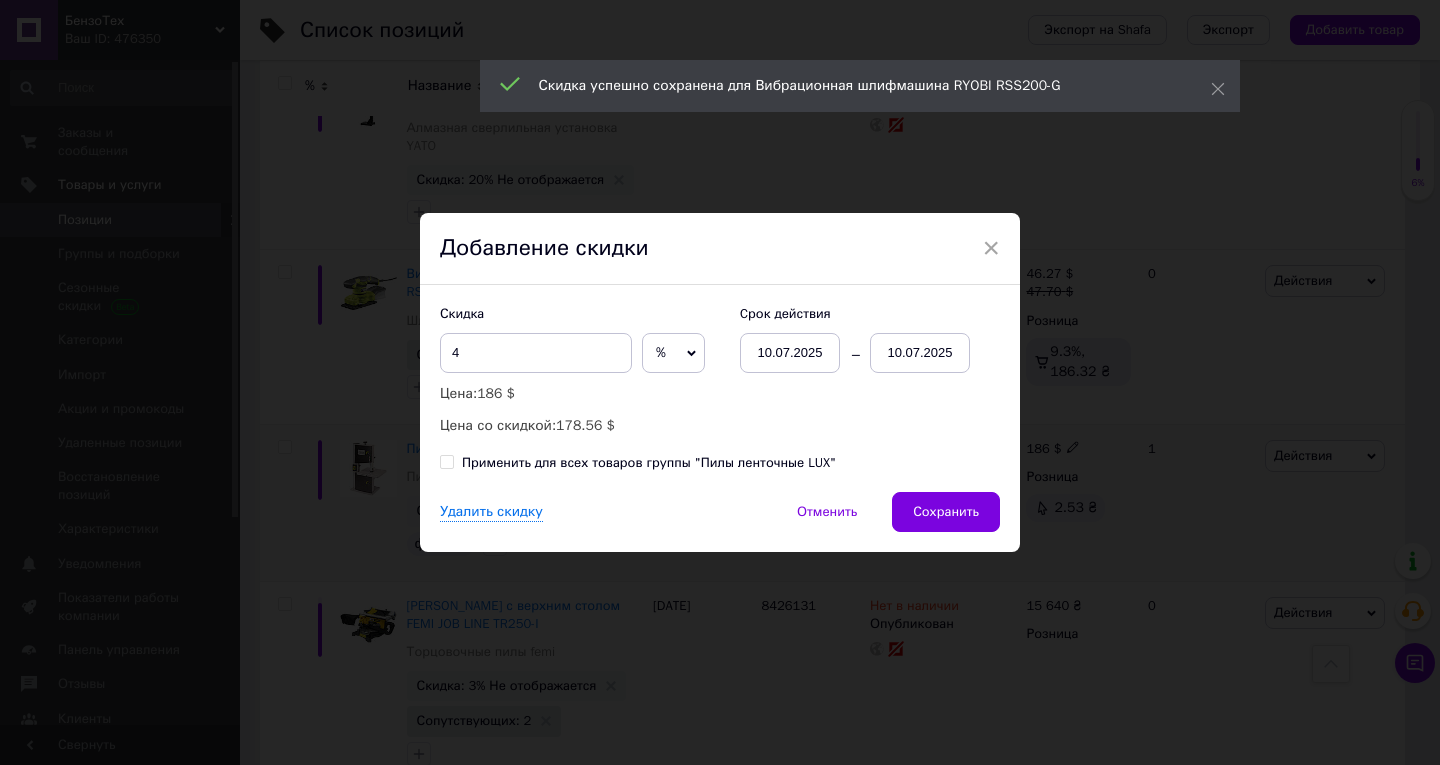 click on "10.07.2025" at bounding box center [920, 353] 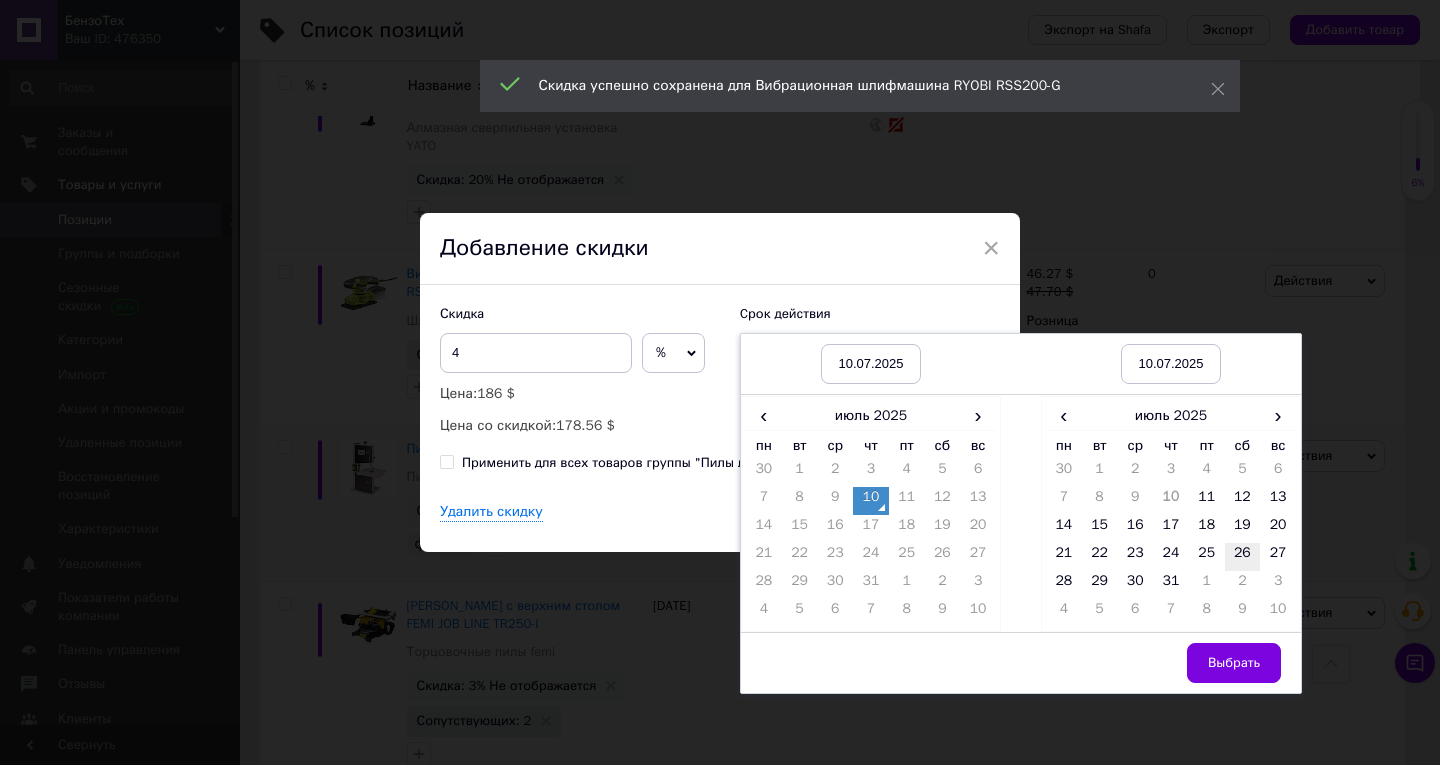 click on "26" at bounding box center (1243, 557) 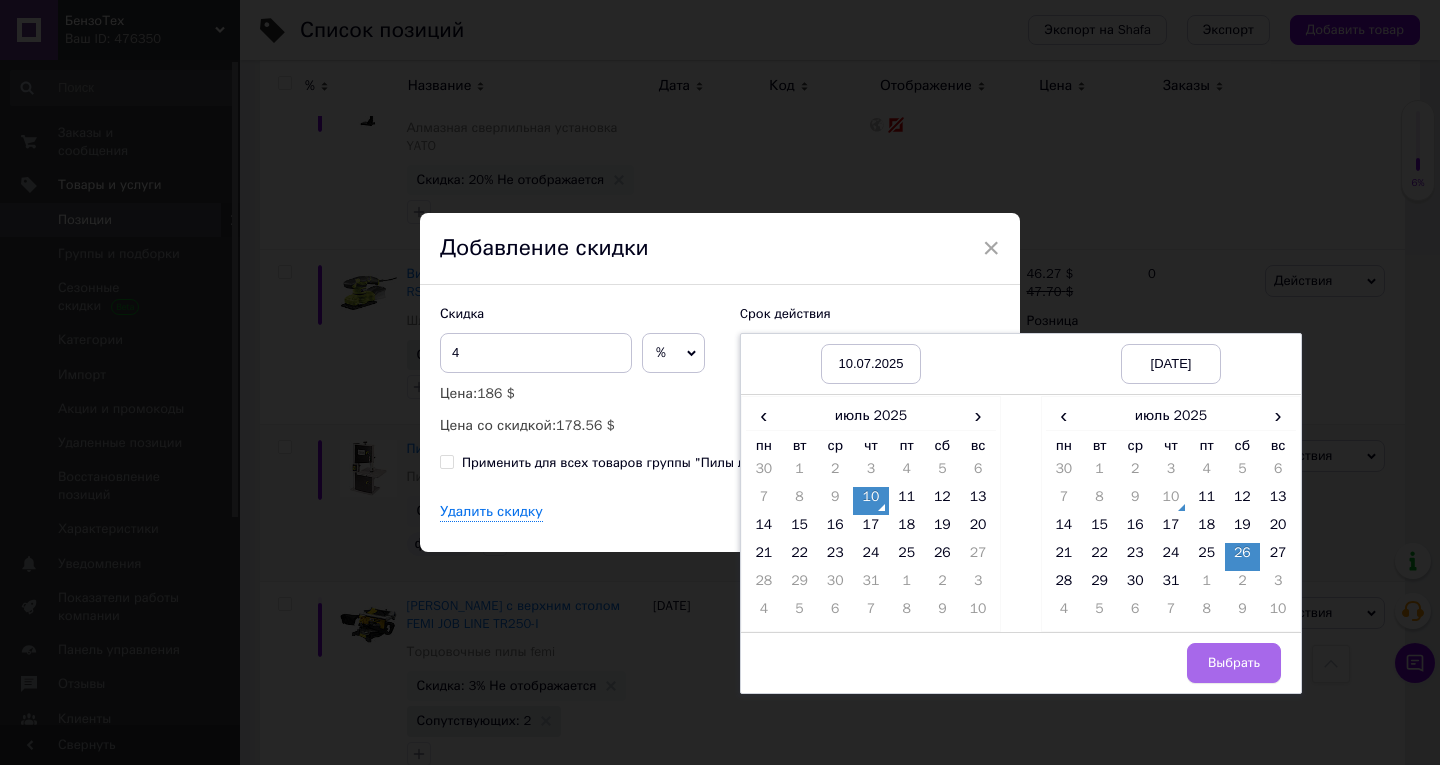 click on "Выбрать" at bounding box center (1234, 663) 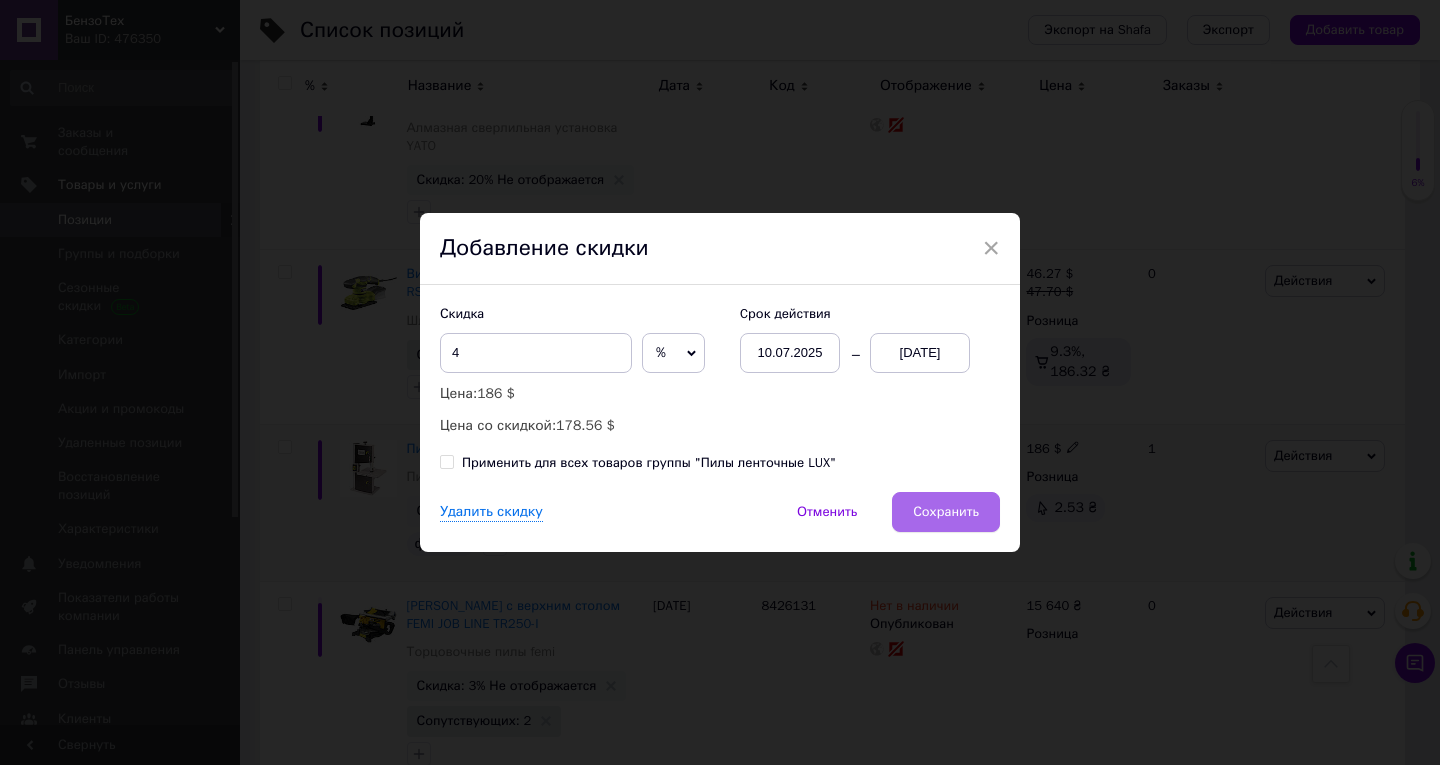 click on "Сохранить" at bounding box center (946, 512) 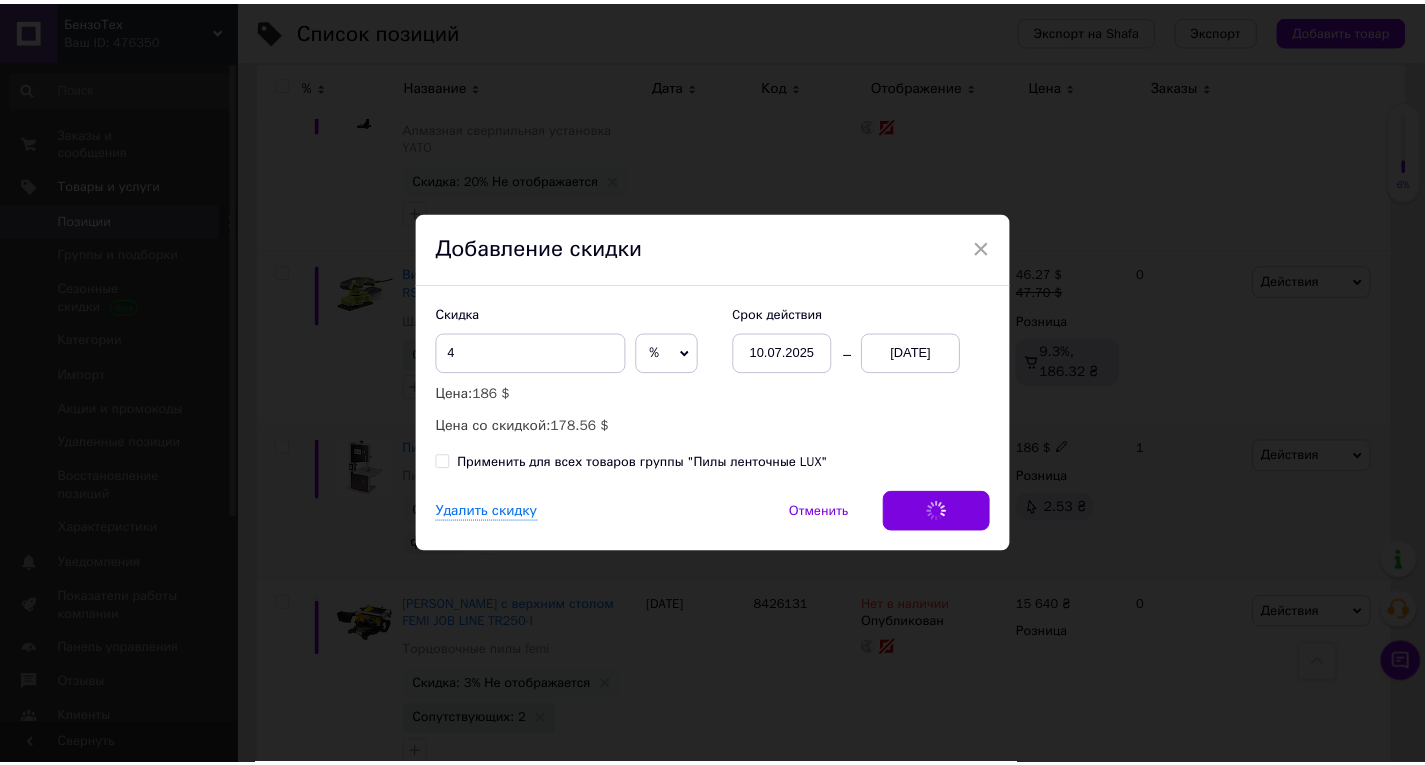 scroll, scrollTop: 0, scrollLeft: 681, axis: horizontal 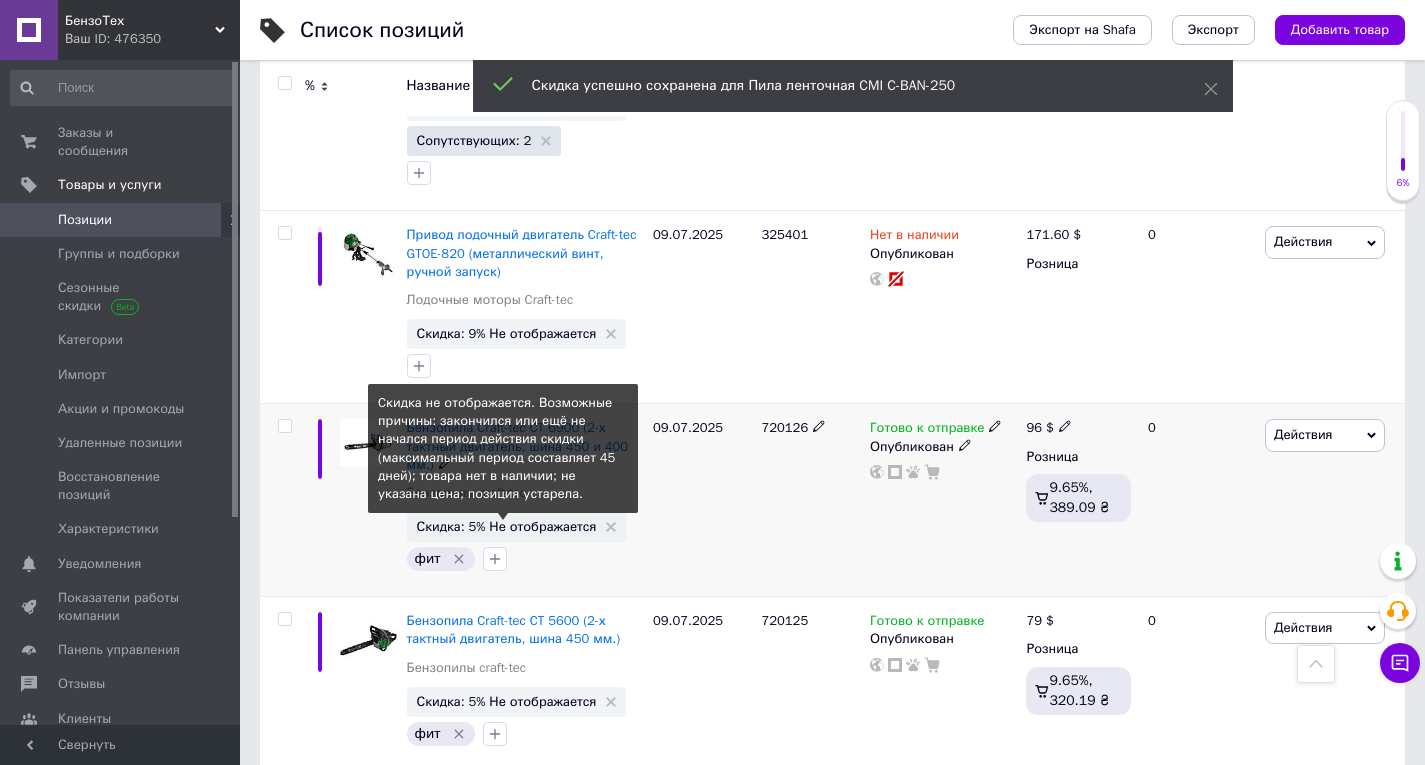 click on "Скидка: 5% Не отображается" at bounding box center [507, 526] 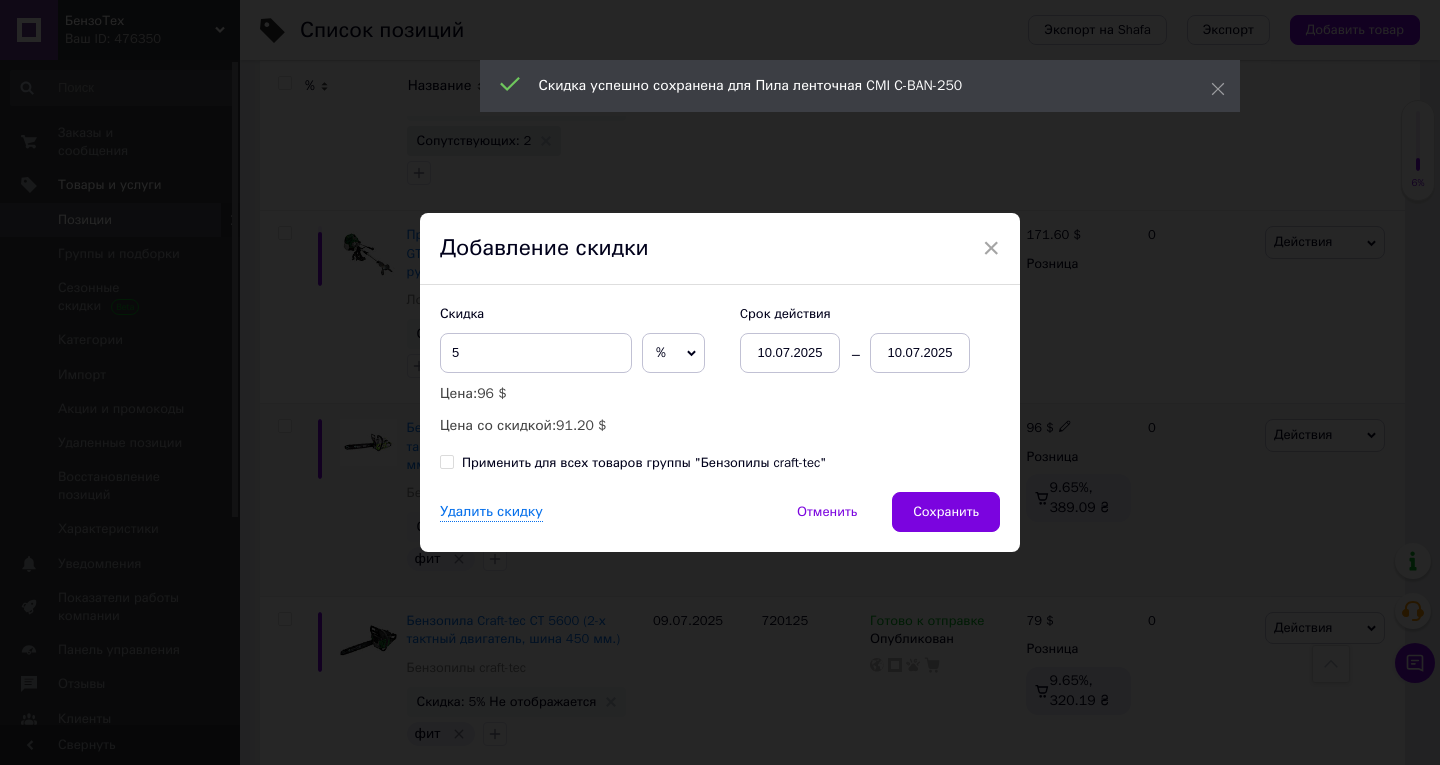 click on "10.07.2025" at bounding box center (920, 353) 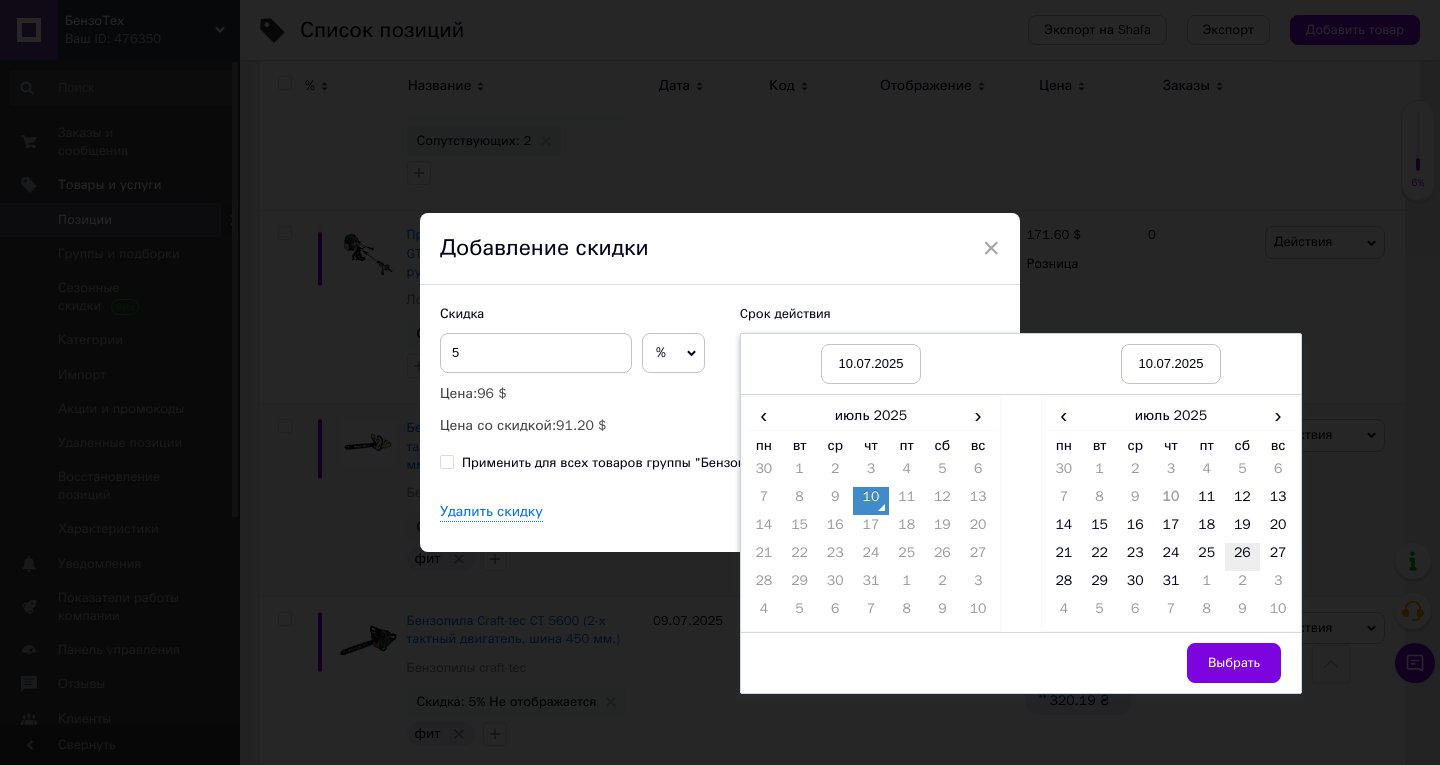 click on "26" at bounding box center [1243, 557] 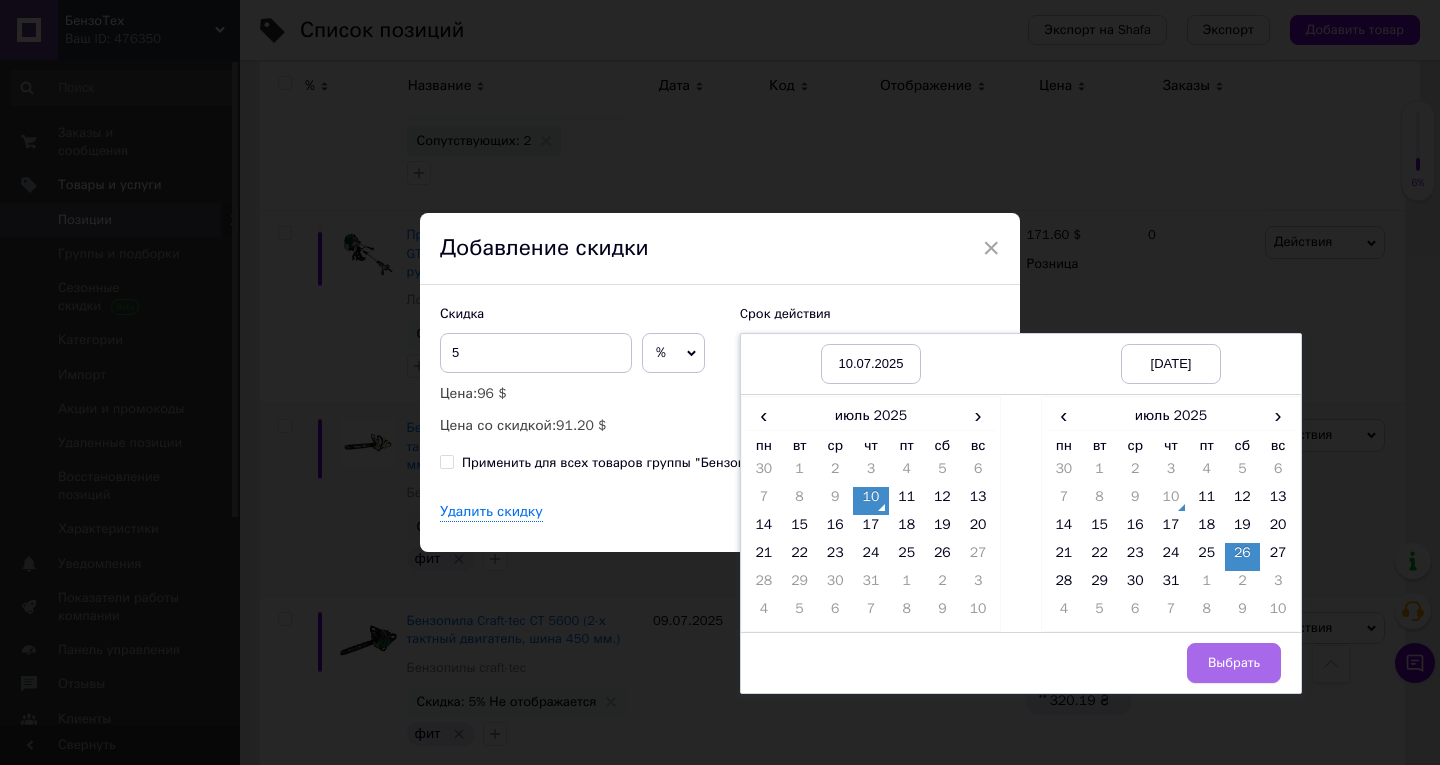 click on "Выбрать" at bounding box center [1234, 663] 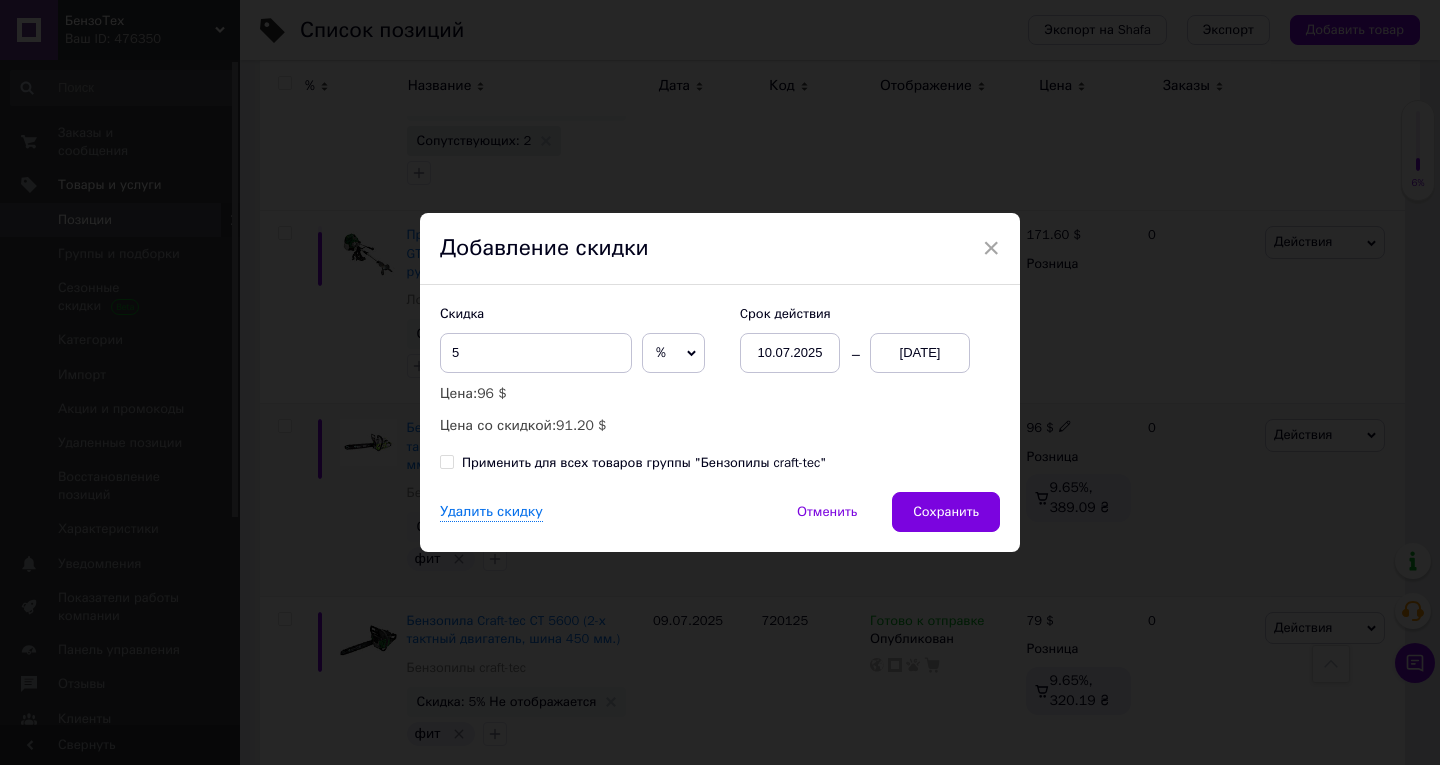 click on "Сохранить" at bounding box center (946, 512) 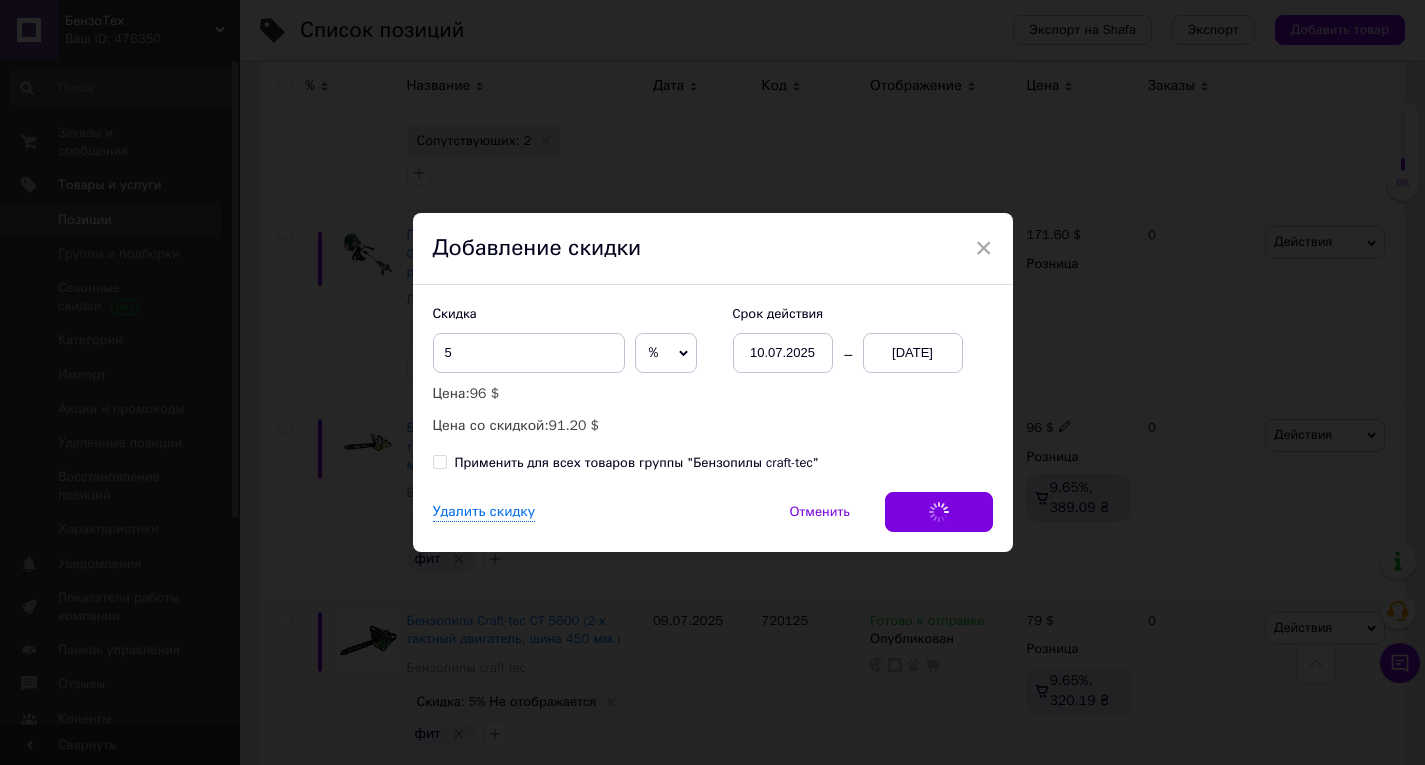 scroll, scrollTop: 0, scrollLeft: 681, axis: horizontal 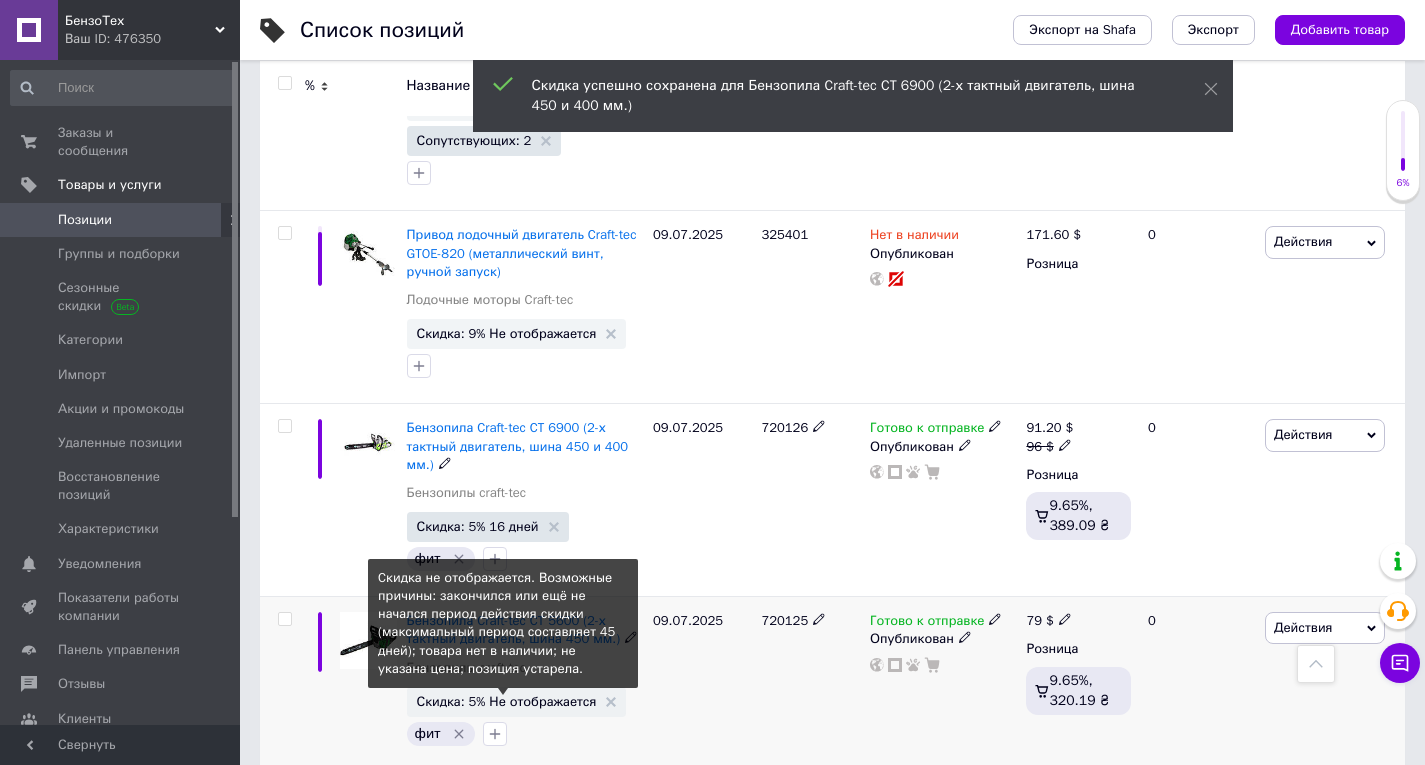 click on "Скидка: 5% Не отображается" at bounding box center [507, 701] 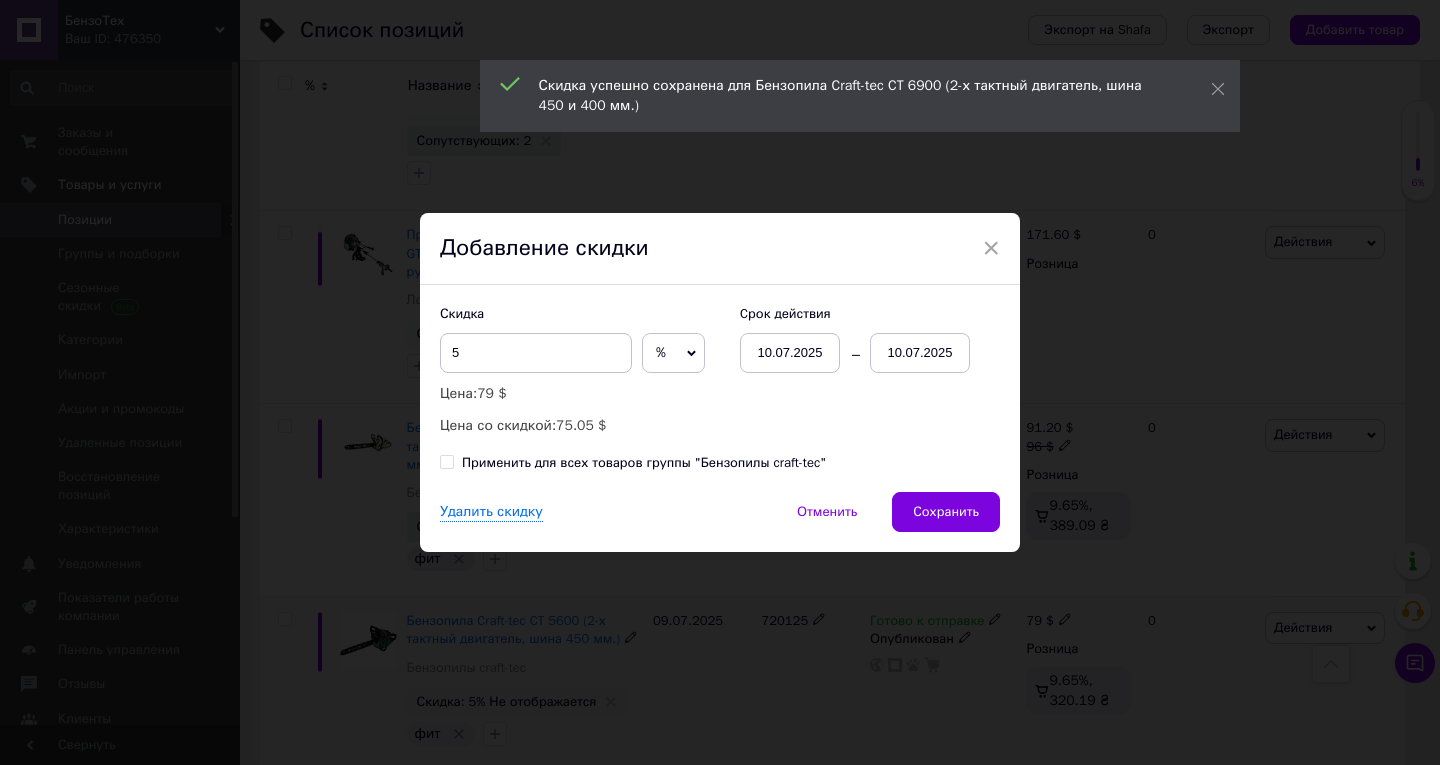 click on "10.07.2025" at bounding box center (920, 353) 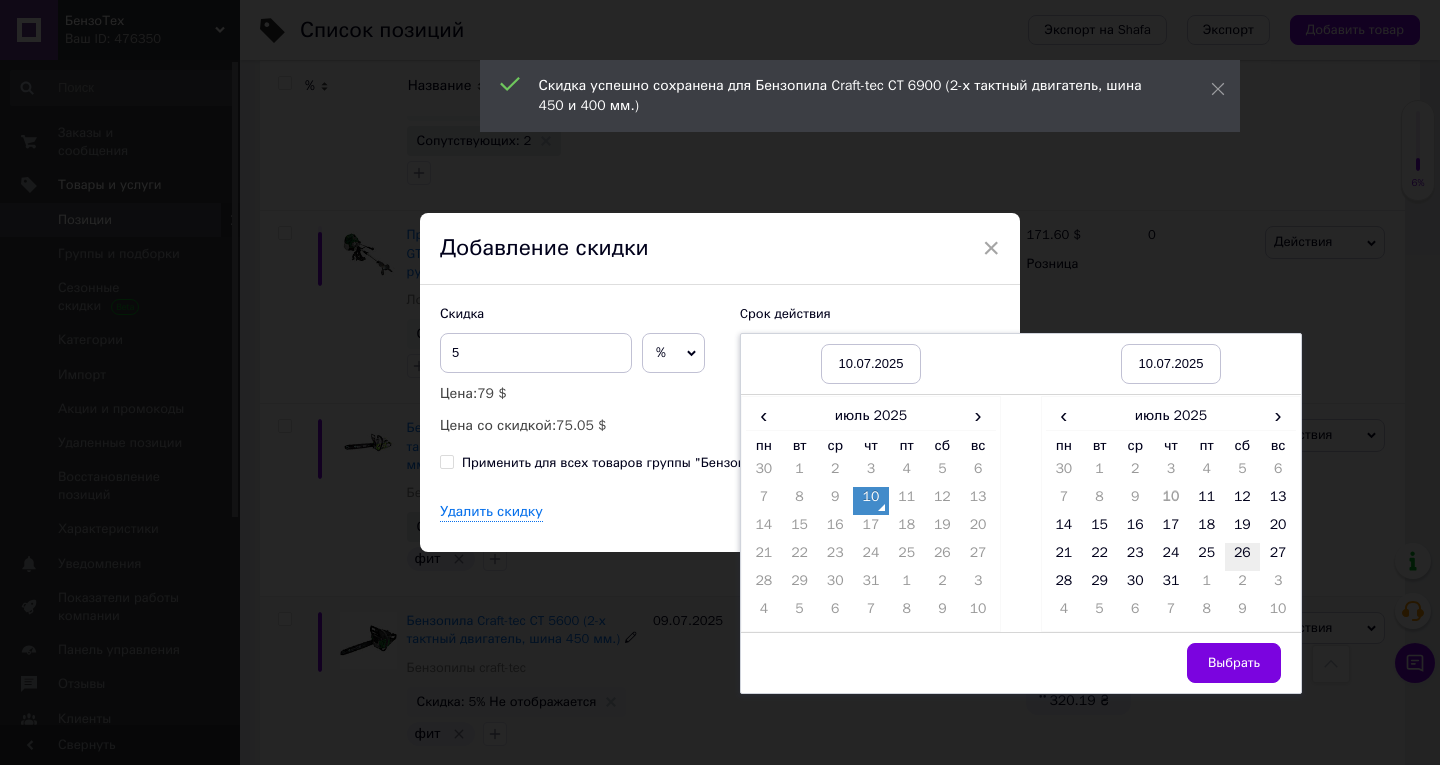 click on "26" at bounding box center (1243, 557) 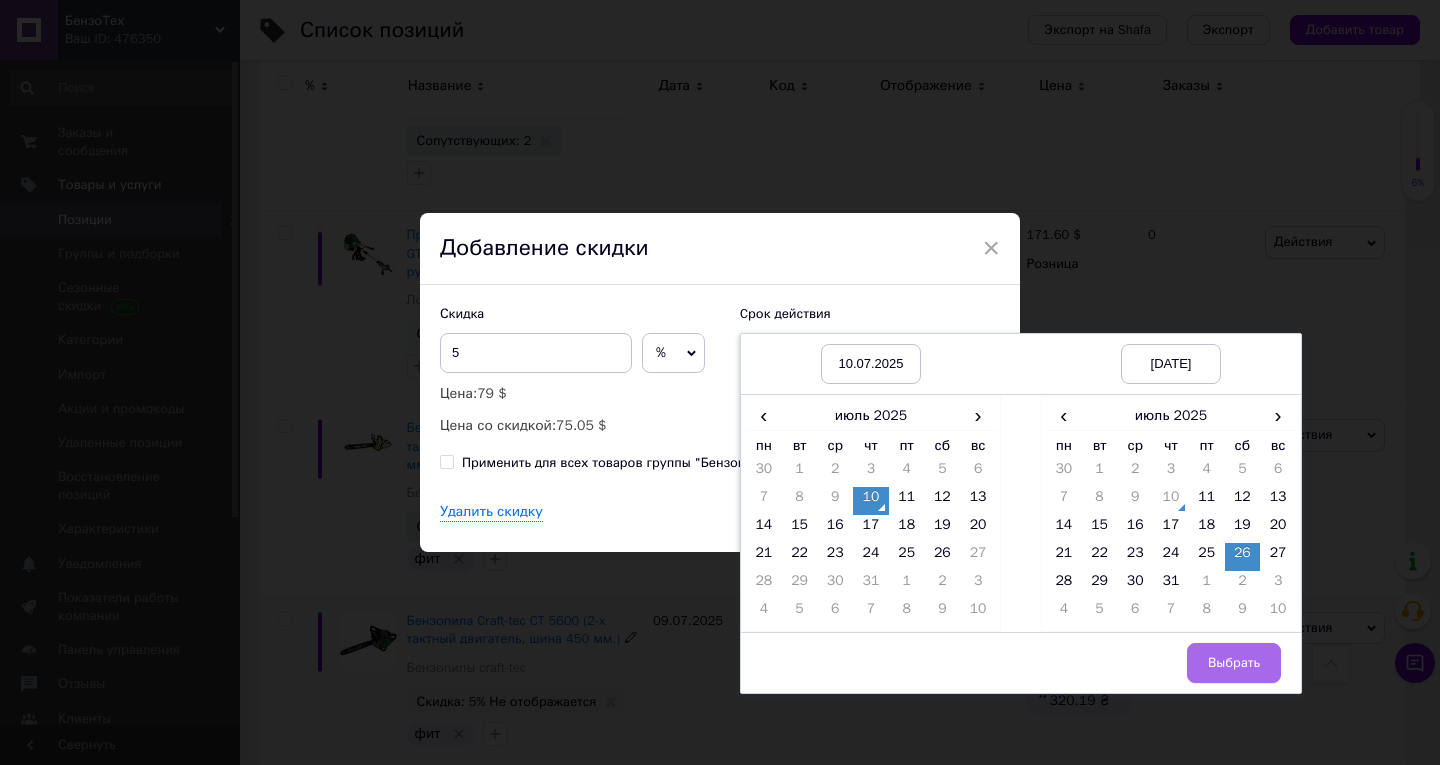 click on "Выбрать" at bounding box center (1234, 663) 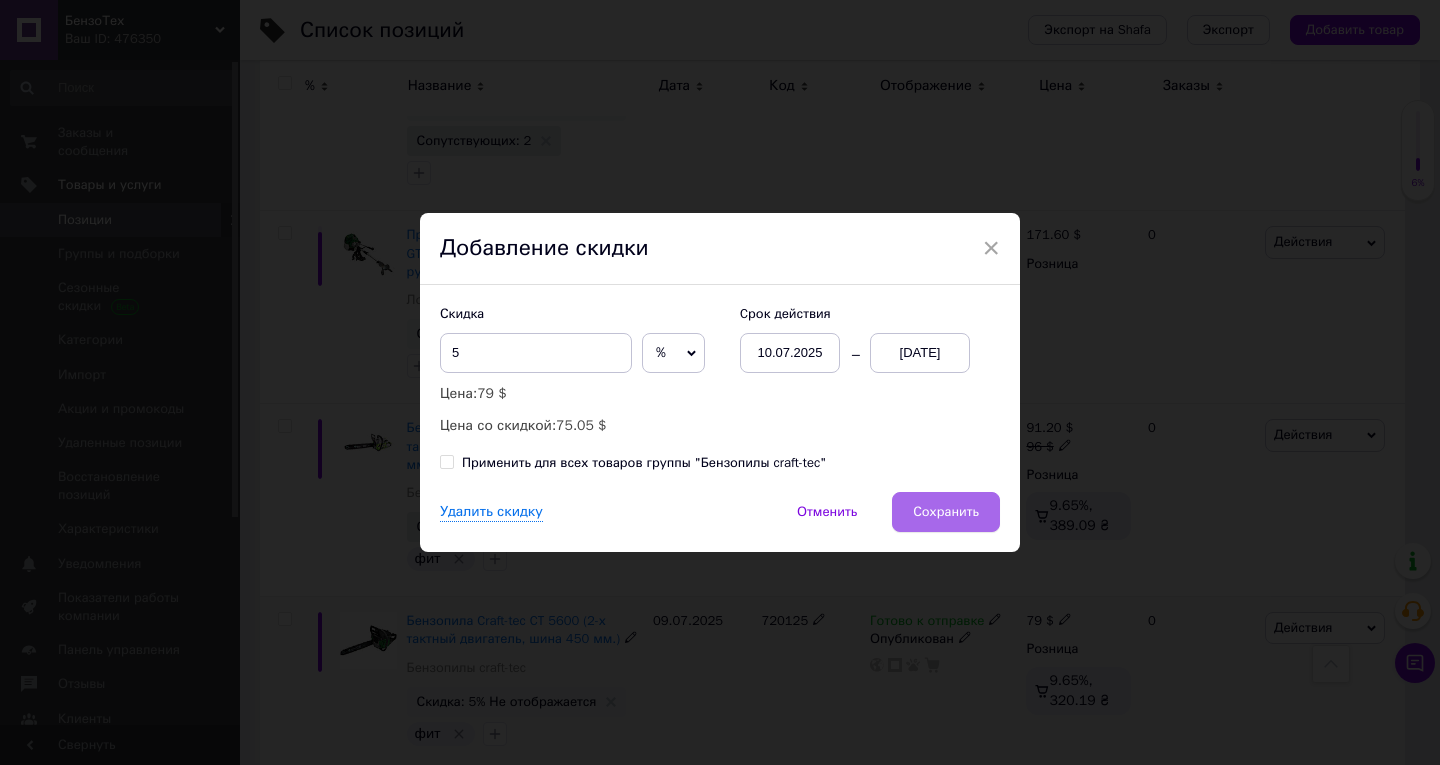 click on "Сохранить" at bounding box center [946, 512] 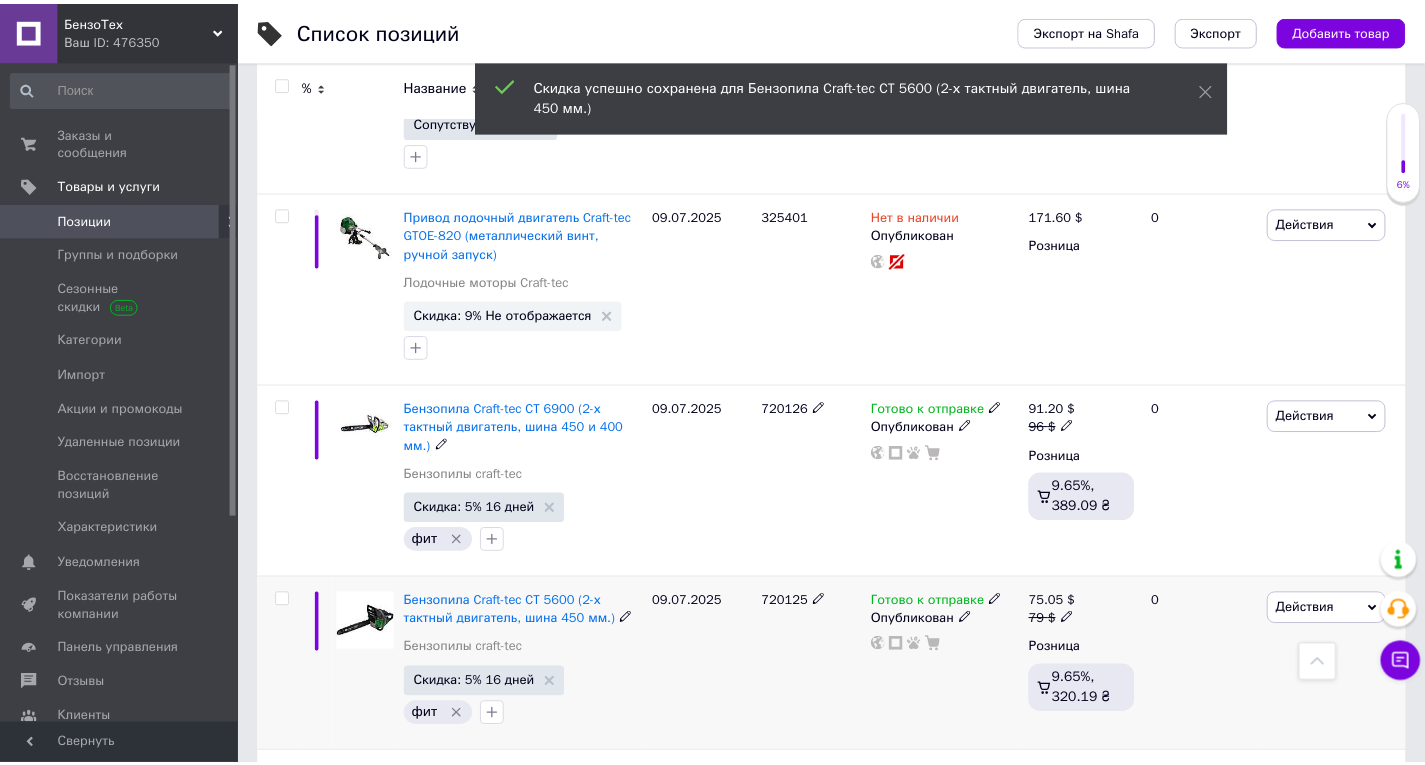 scroll, scrollTop: 0, scrollLeft: 681, axis: horizontal 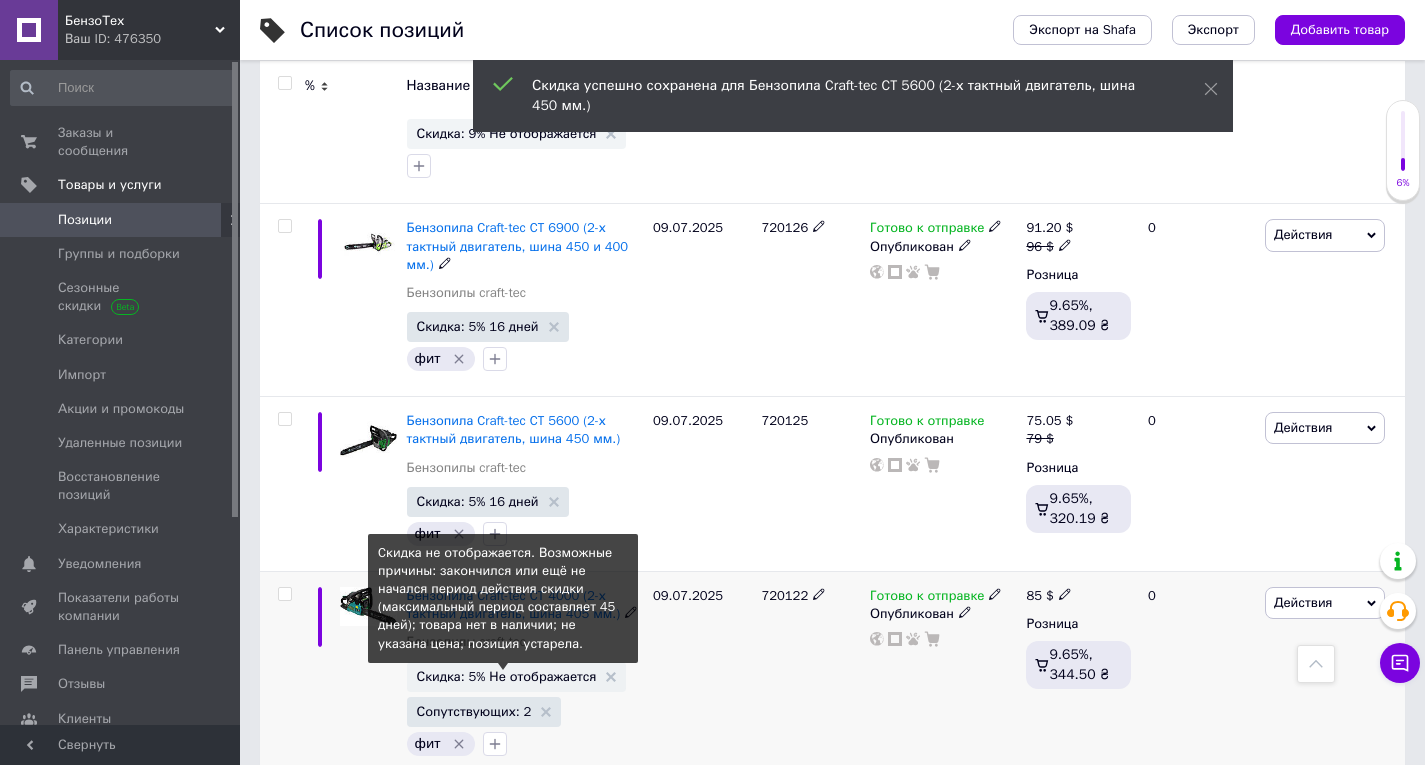 click on "Скидка: 5% Не отображается" at bounding box center (507, 676) 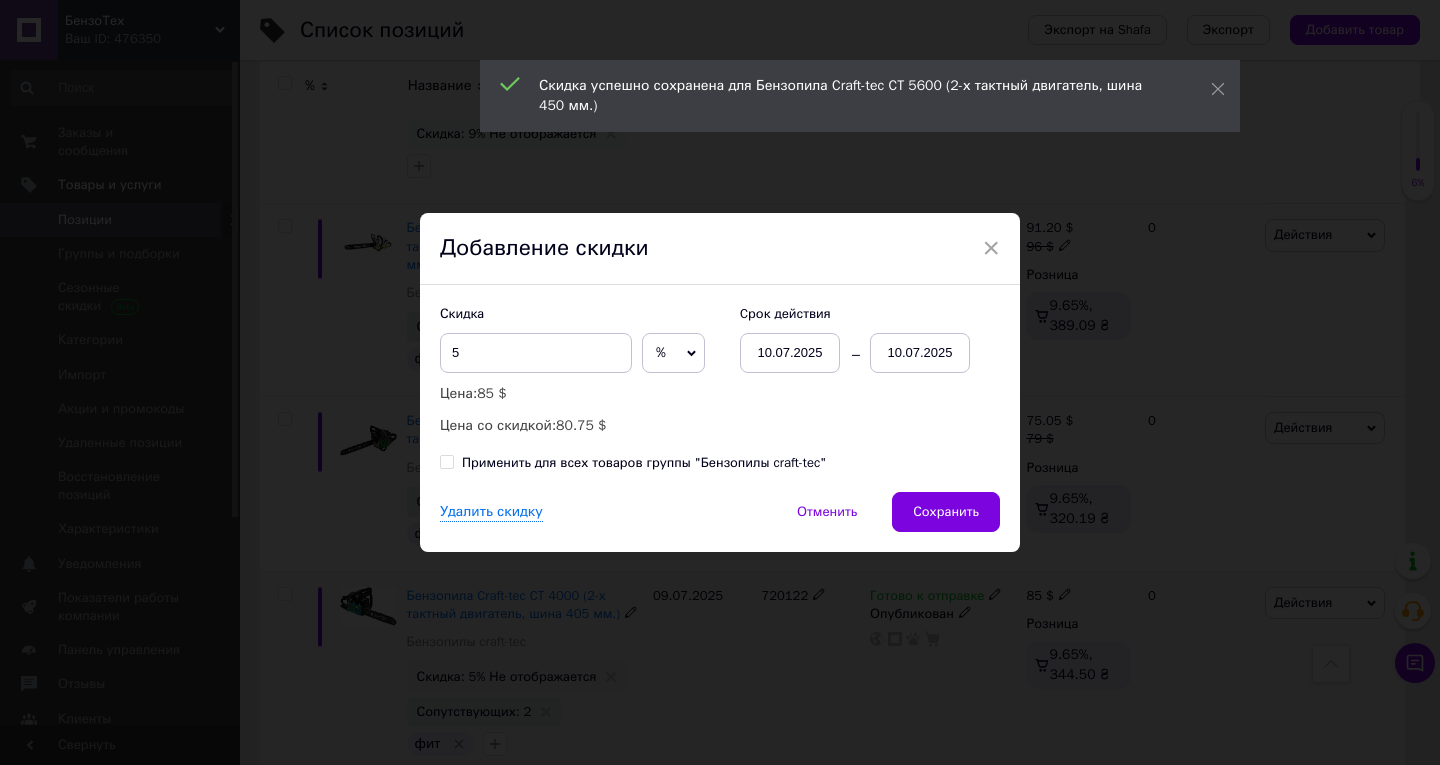 click on "10.07.2025" at bounding box center [920, 353] 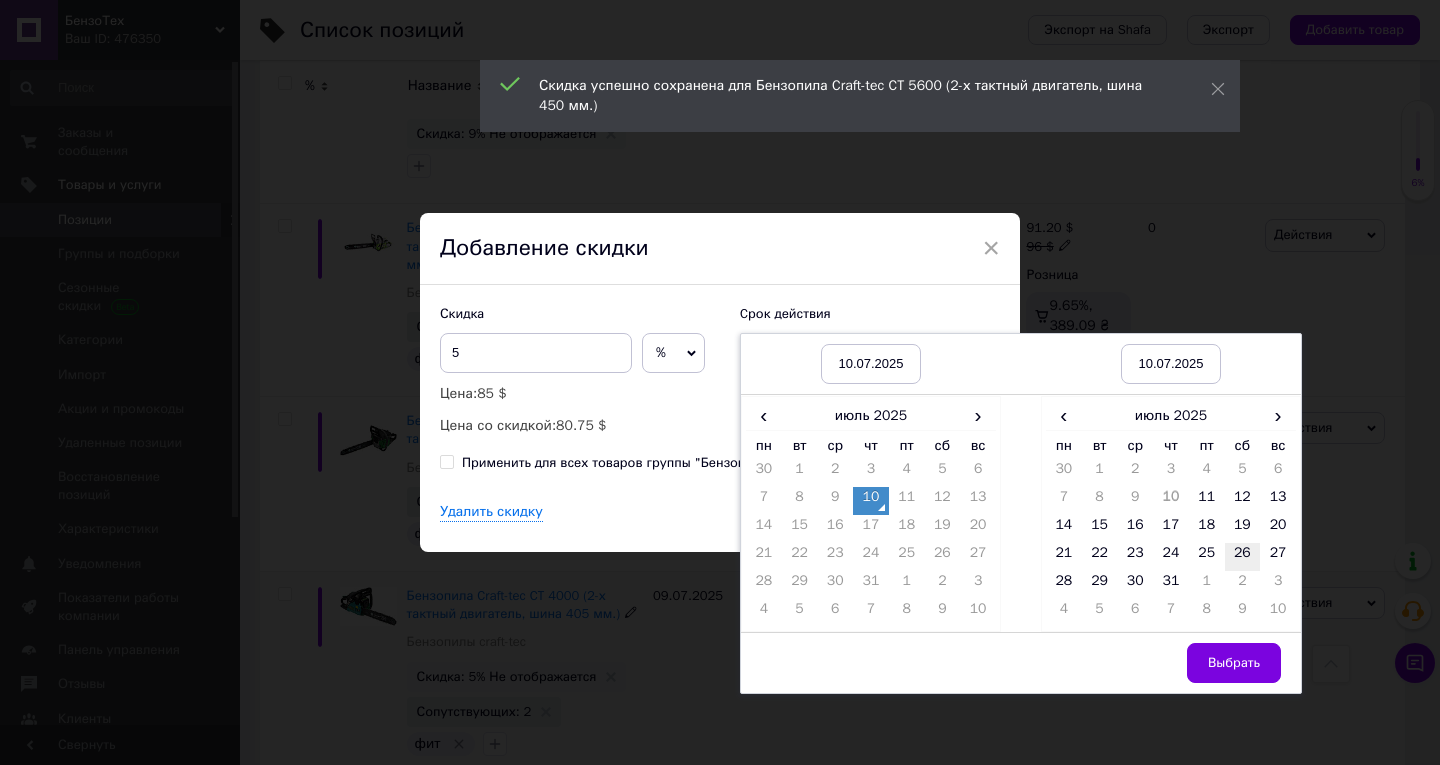 click on "26" at bounding box center (1243, 557) 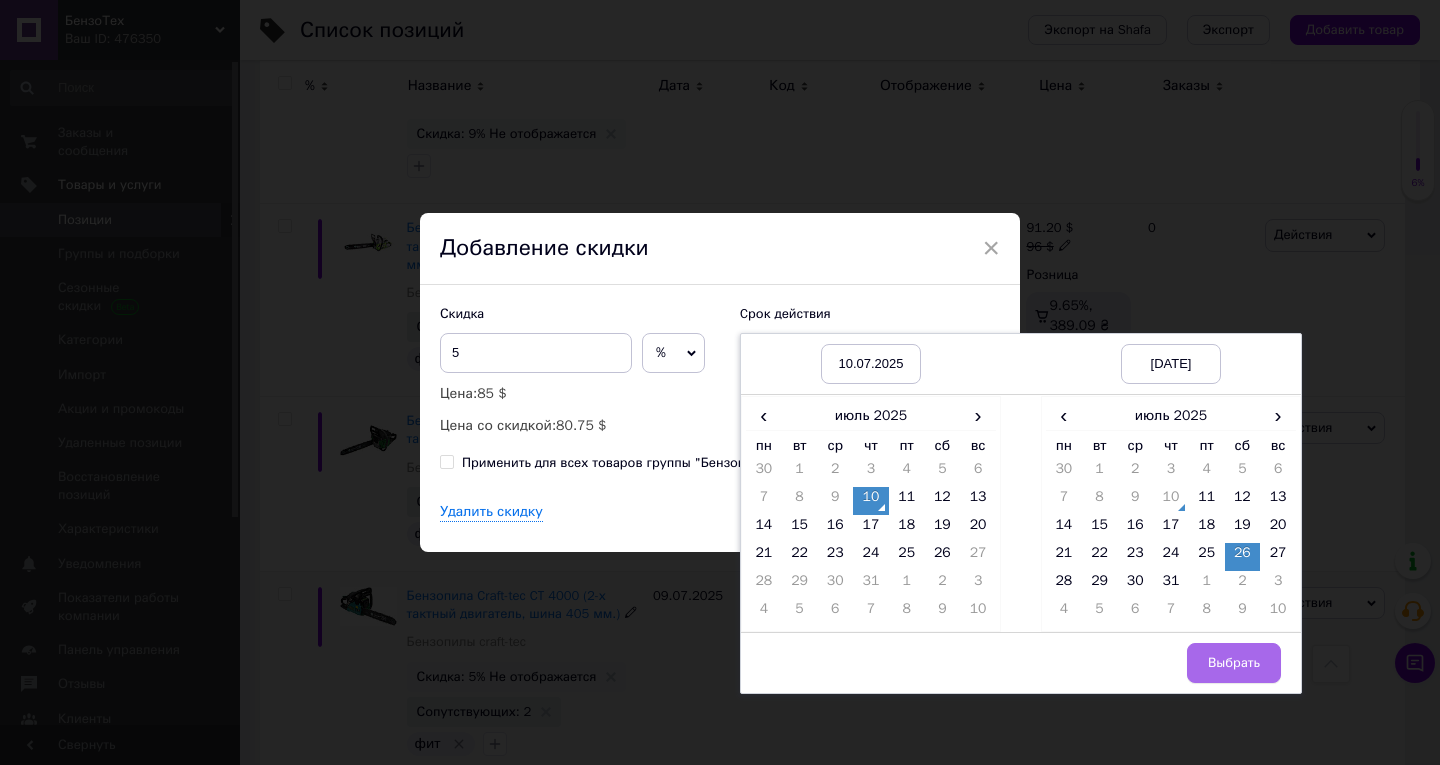 click on "Выбрать" at bounding box center [1234, 663] 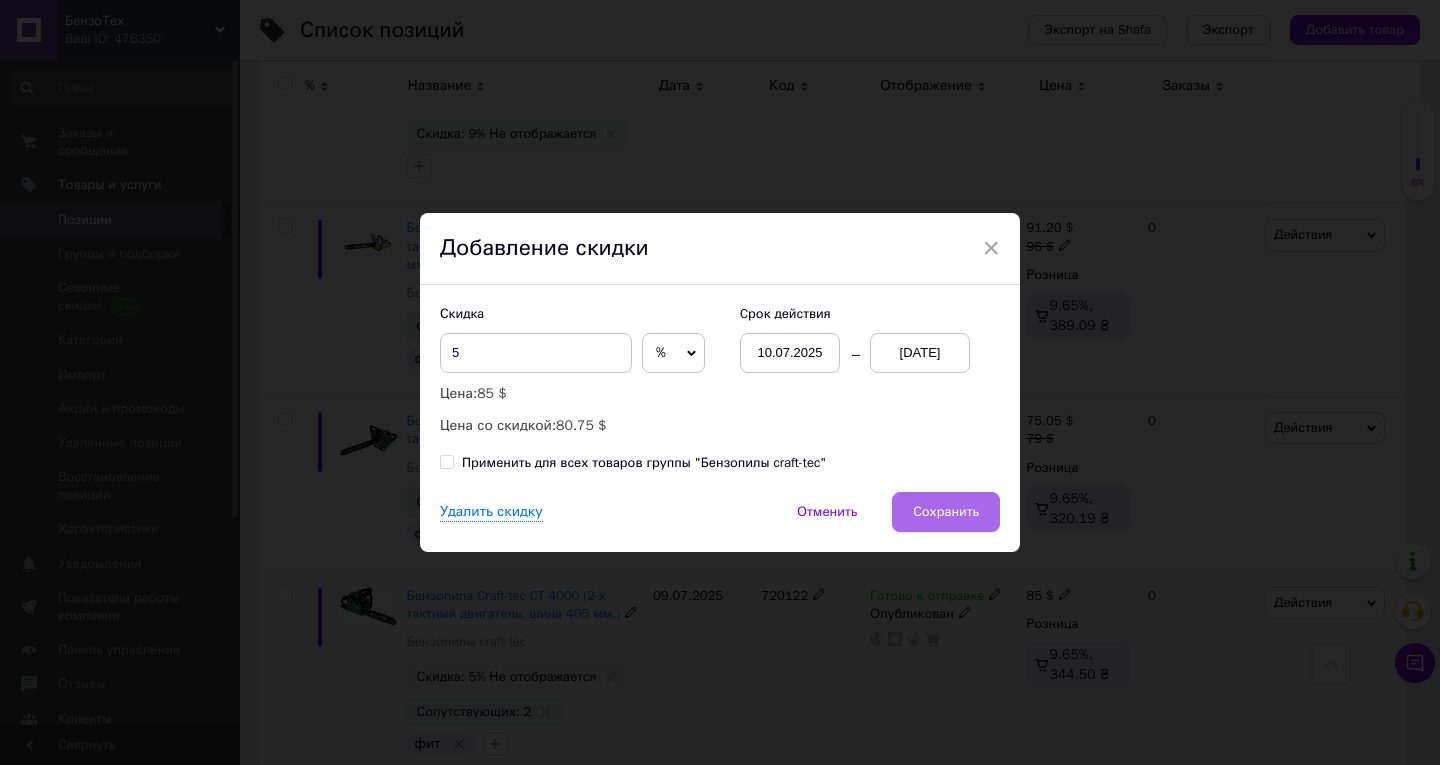 click on "Сохранить" at bounding box center [946, 512] 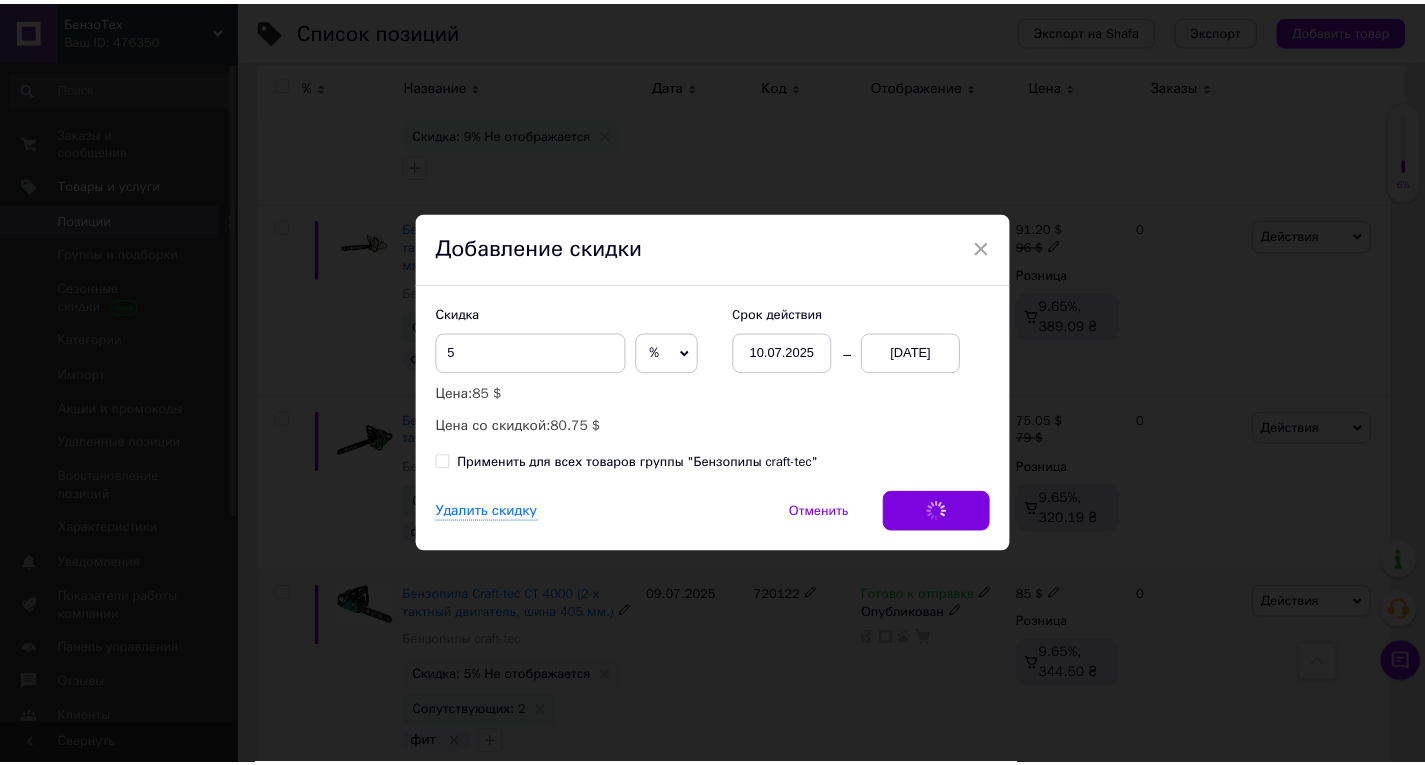 scroll, scrollTop: 0, scrollLeft: 681, axis: horizontal 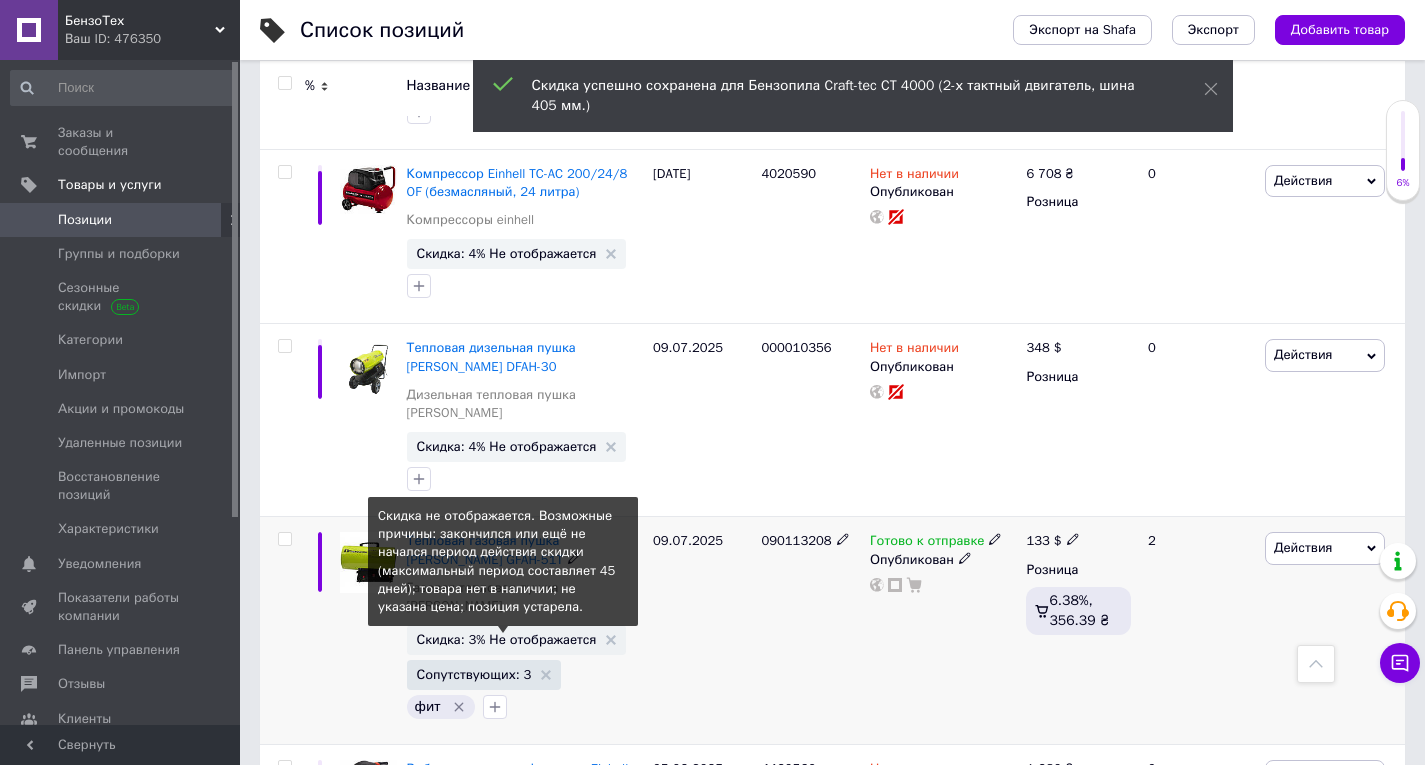 click on "Скидка: 3% Не отображается" at bounding box center [507, 639] 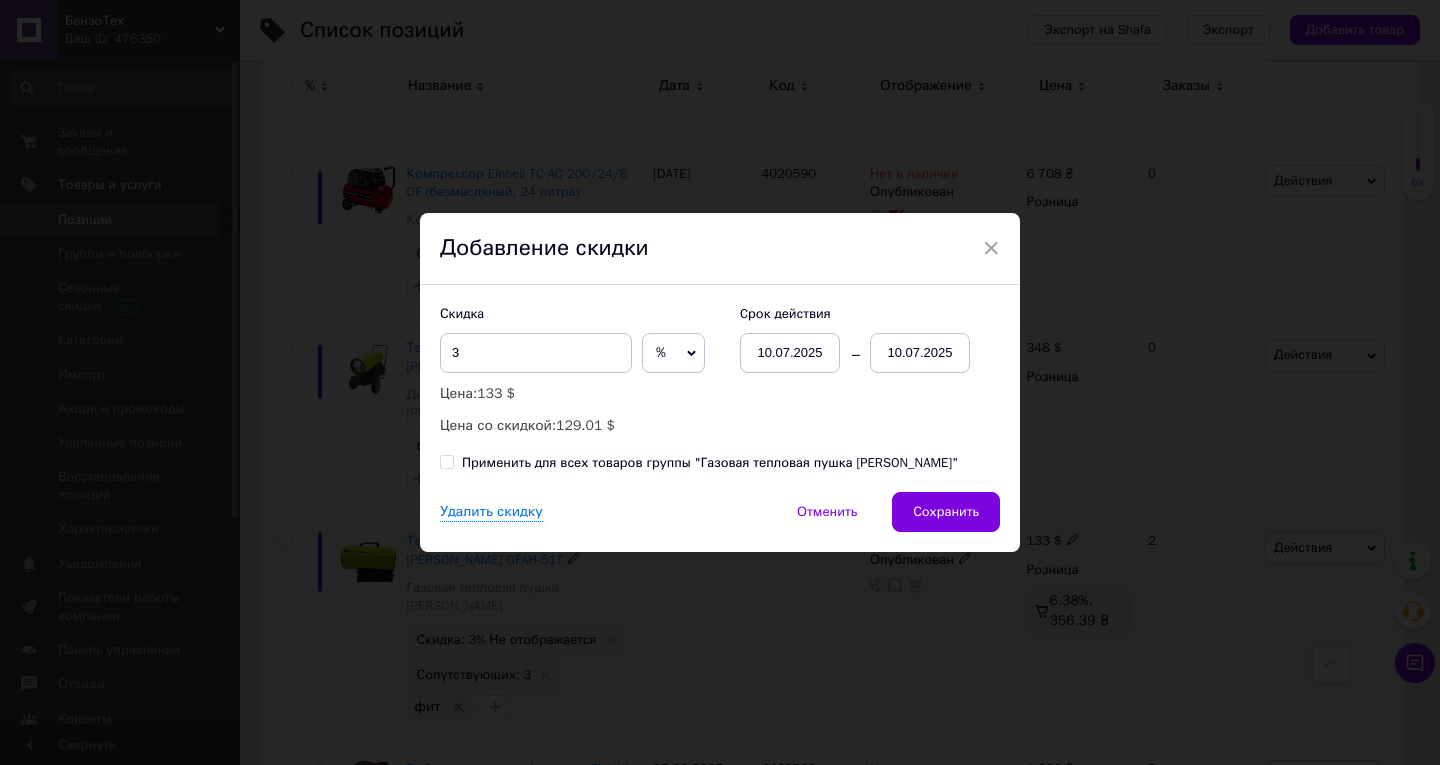 click on "10.07.2025" at bounding box center [920, 353] 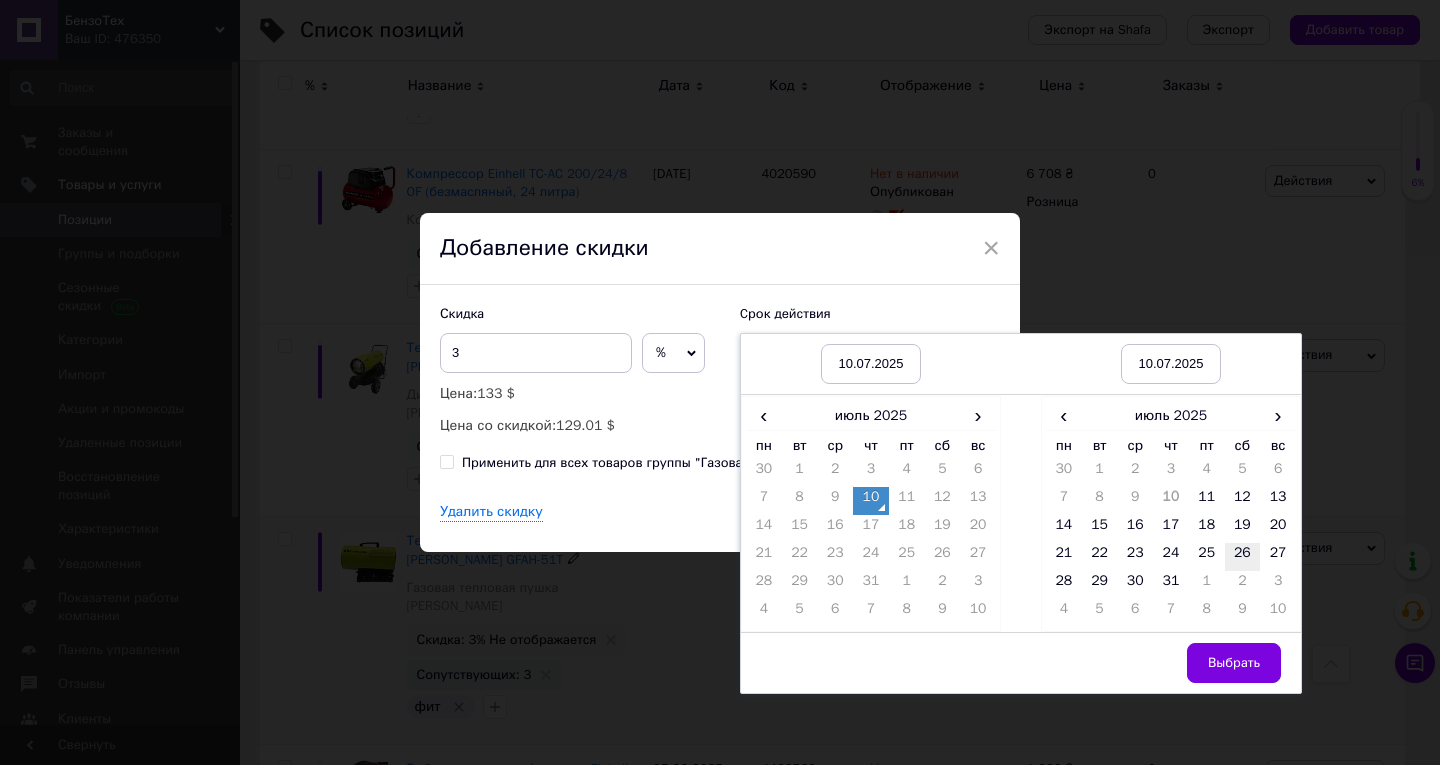 click on "26" at bounding box center (1243, 557) 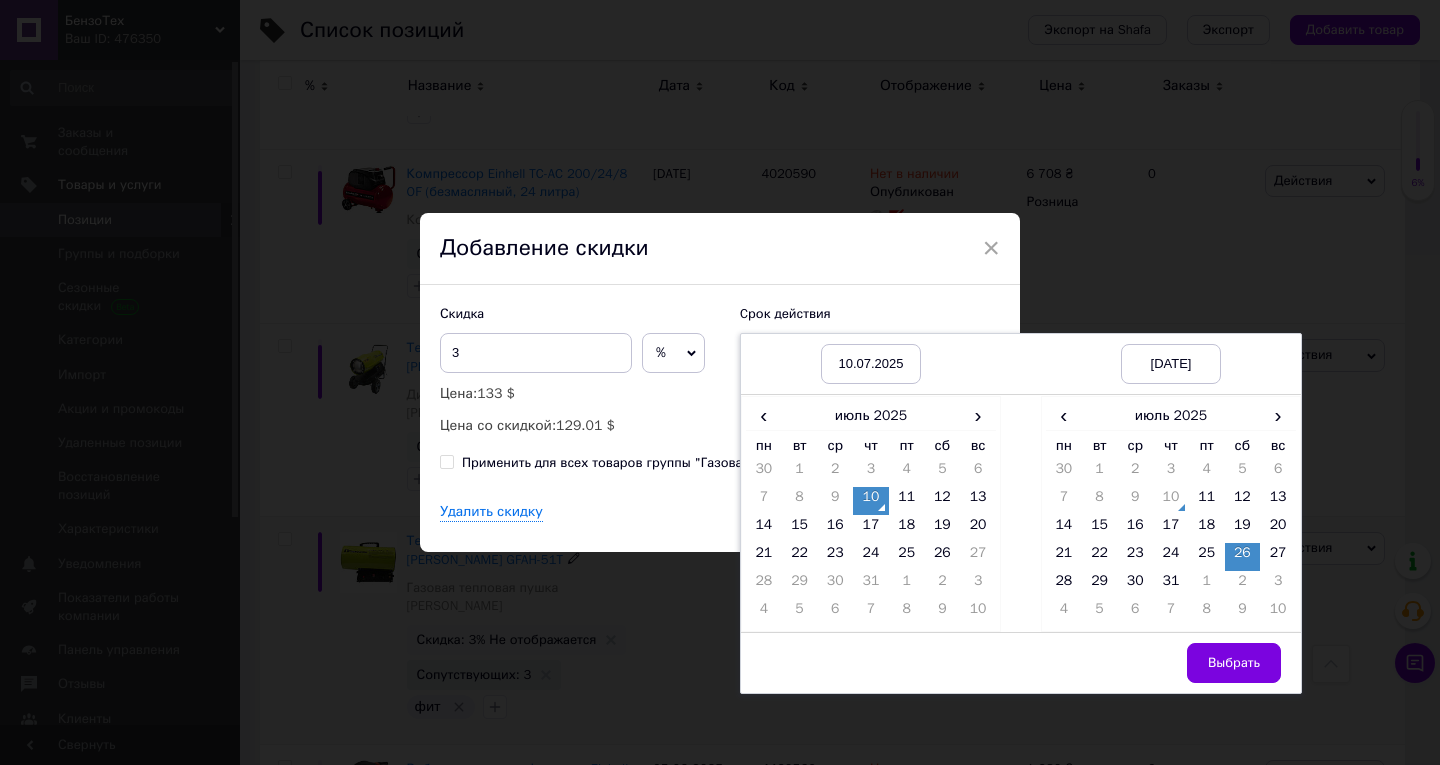drag, startPoint x: 1256, startPoint y: 652, endPoint x: 1223, endPoint y: 632, distance: 38.587563 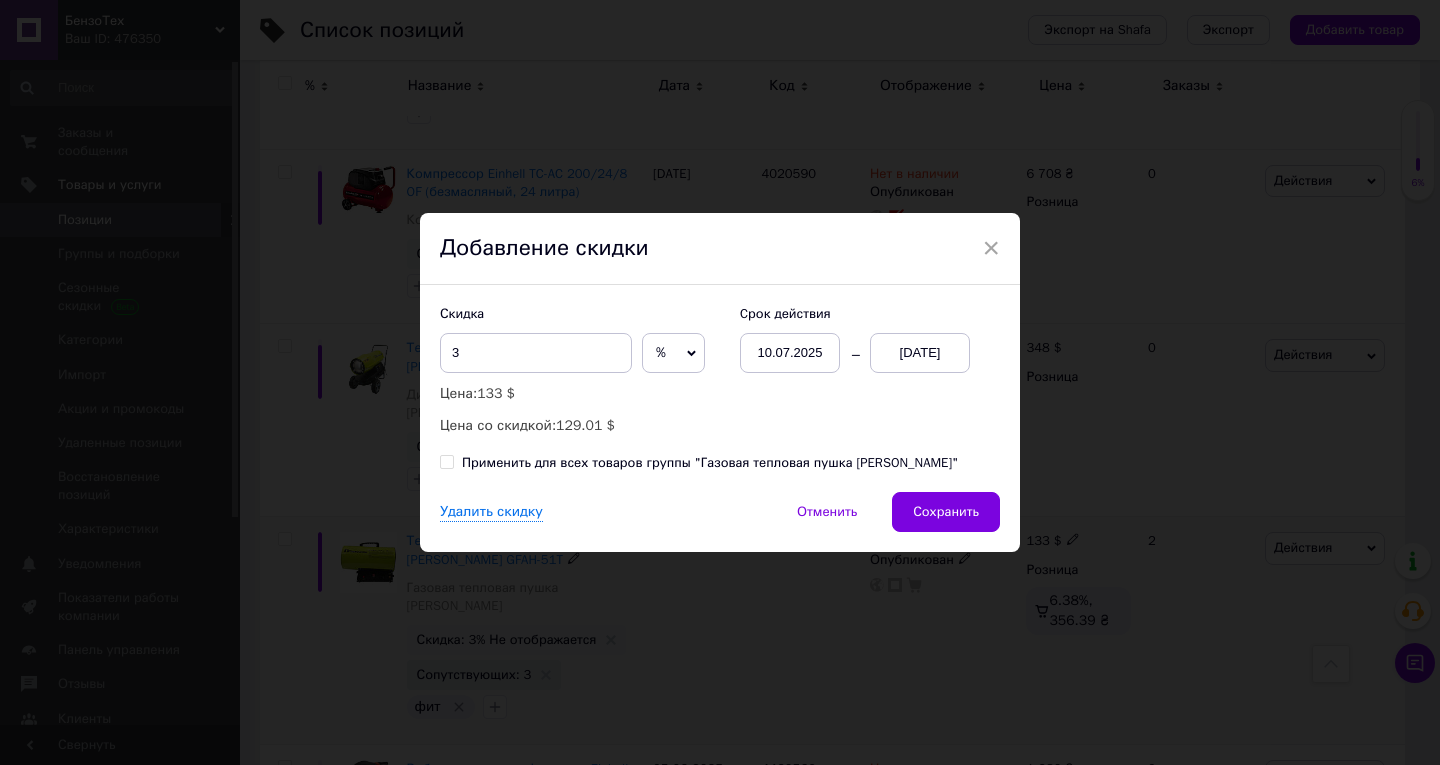 click on "Сохранить" at bounding box center (946, 512) 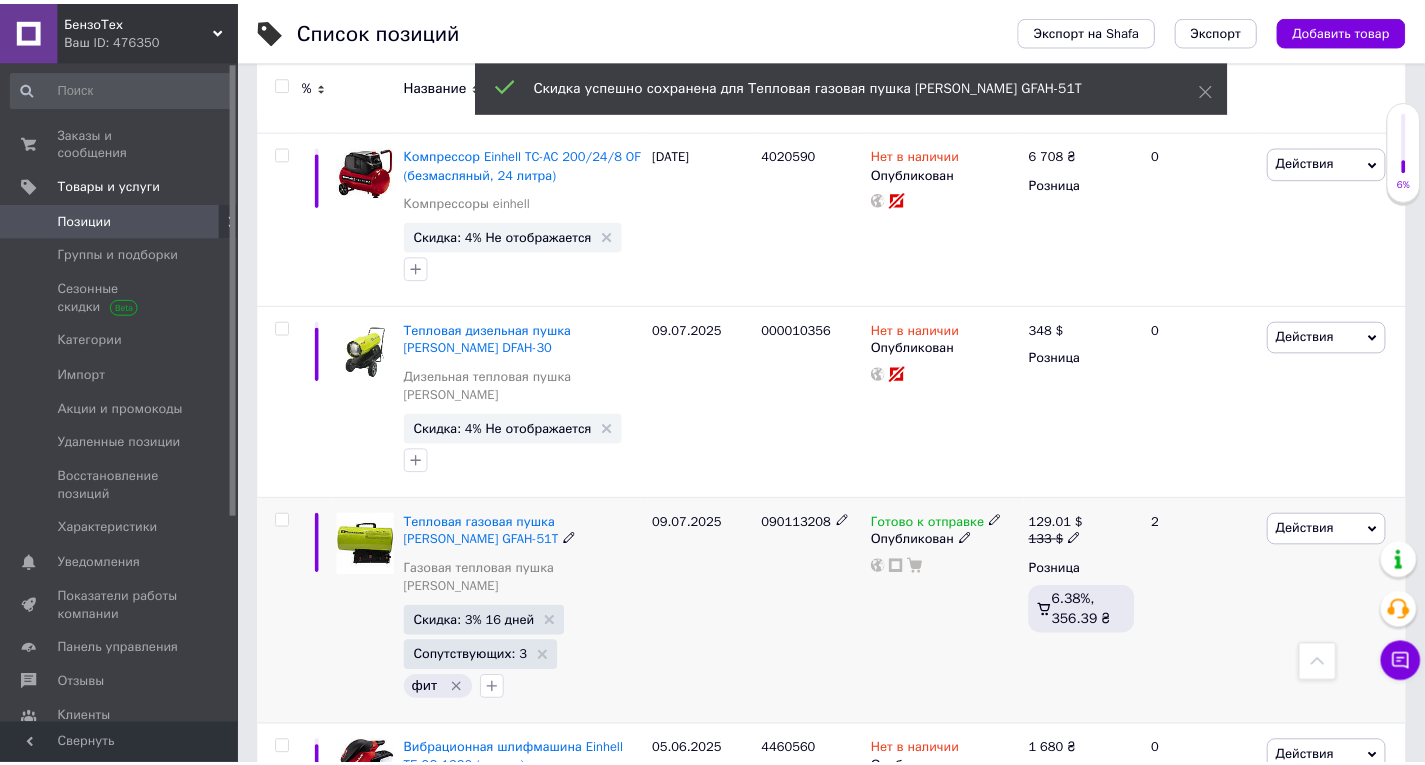 scroll, scrollTop: 0, scrollLeft: 681, axis: horizontal 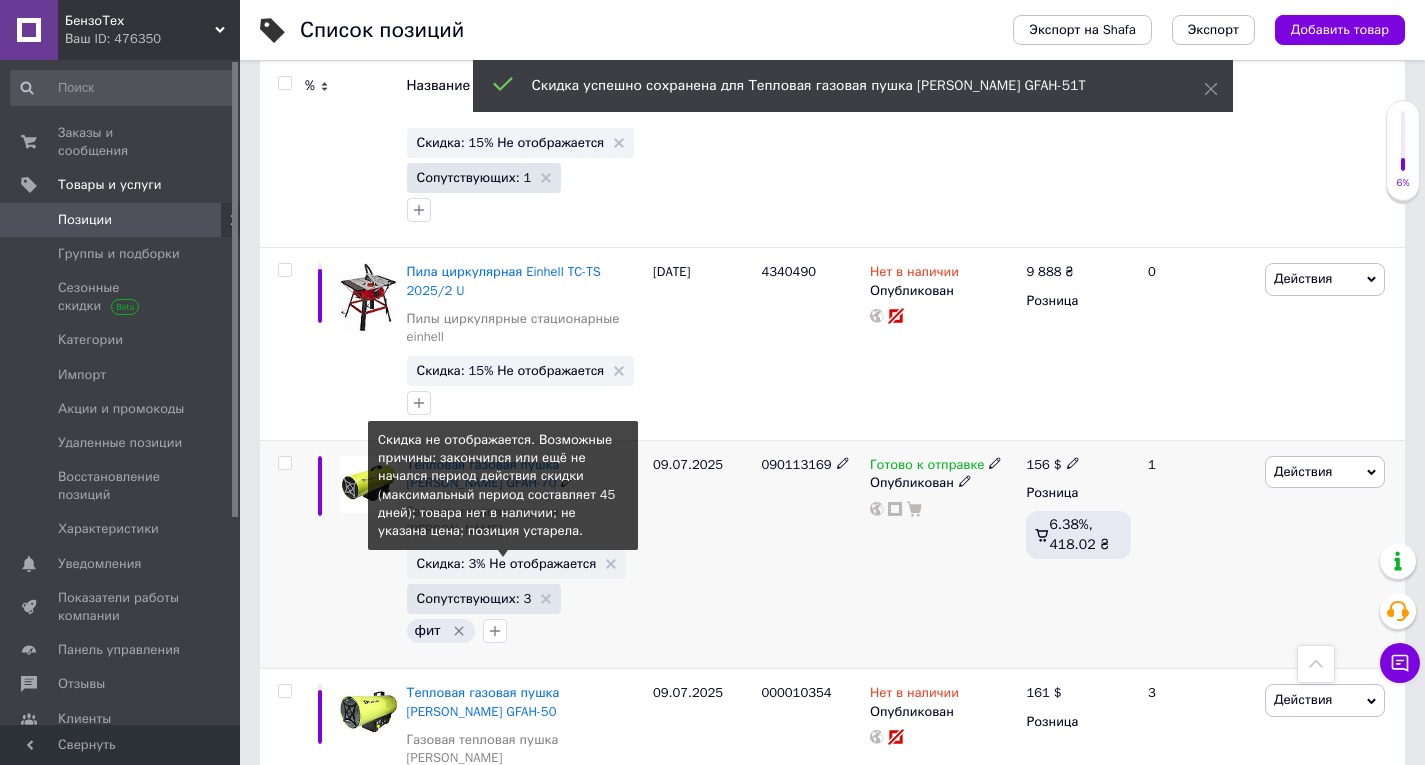 click on "Скидка: 3% Не отображается" at bounding box center (507, 563) 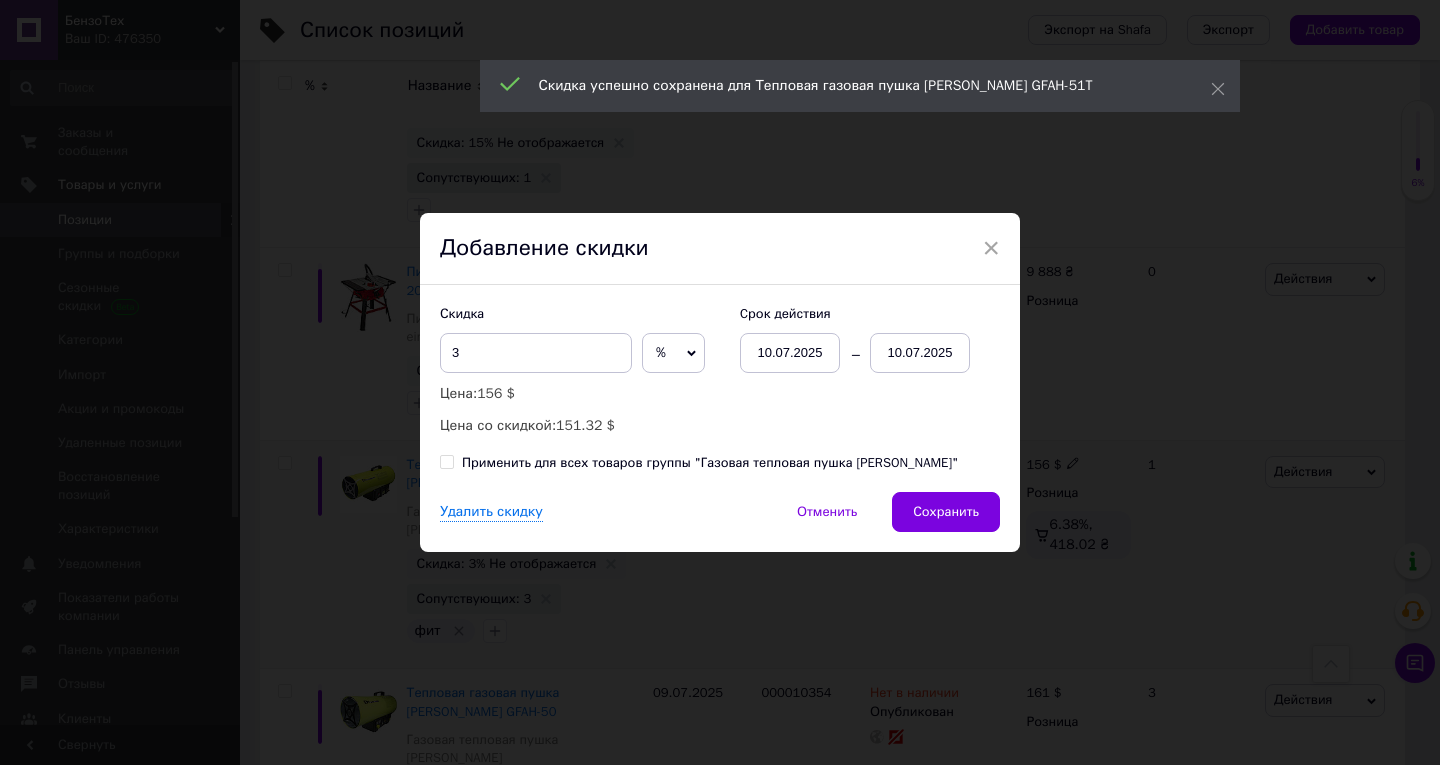 click on "10.07.2025" at bounding box center [920, 353] 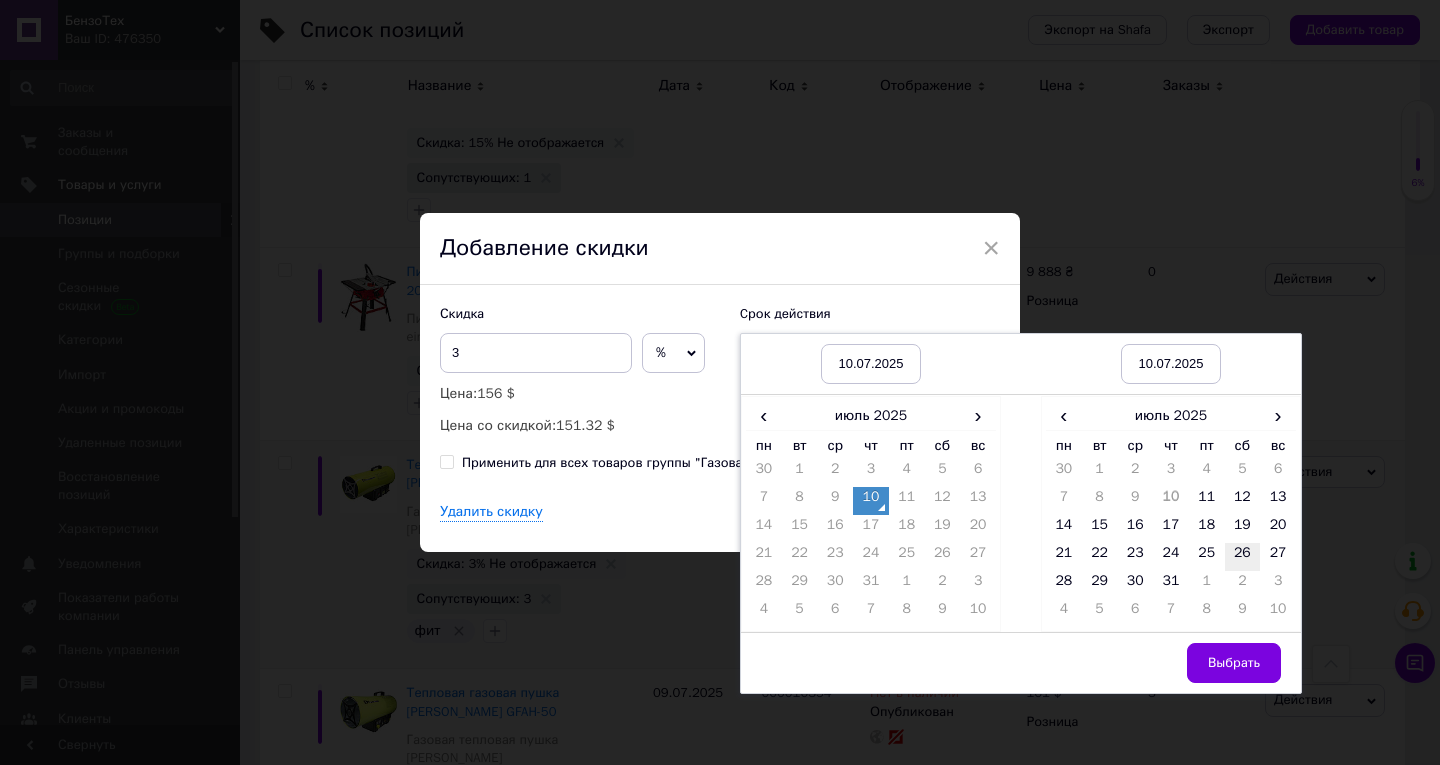 click on "26" at bounding box center [1243, 557] 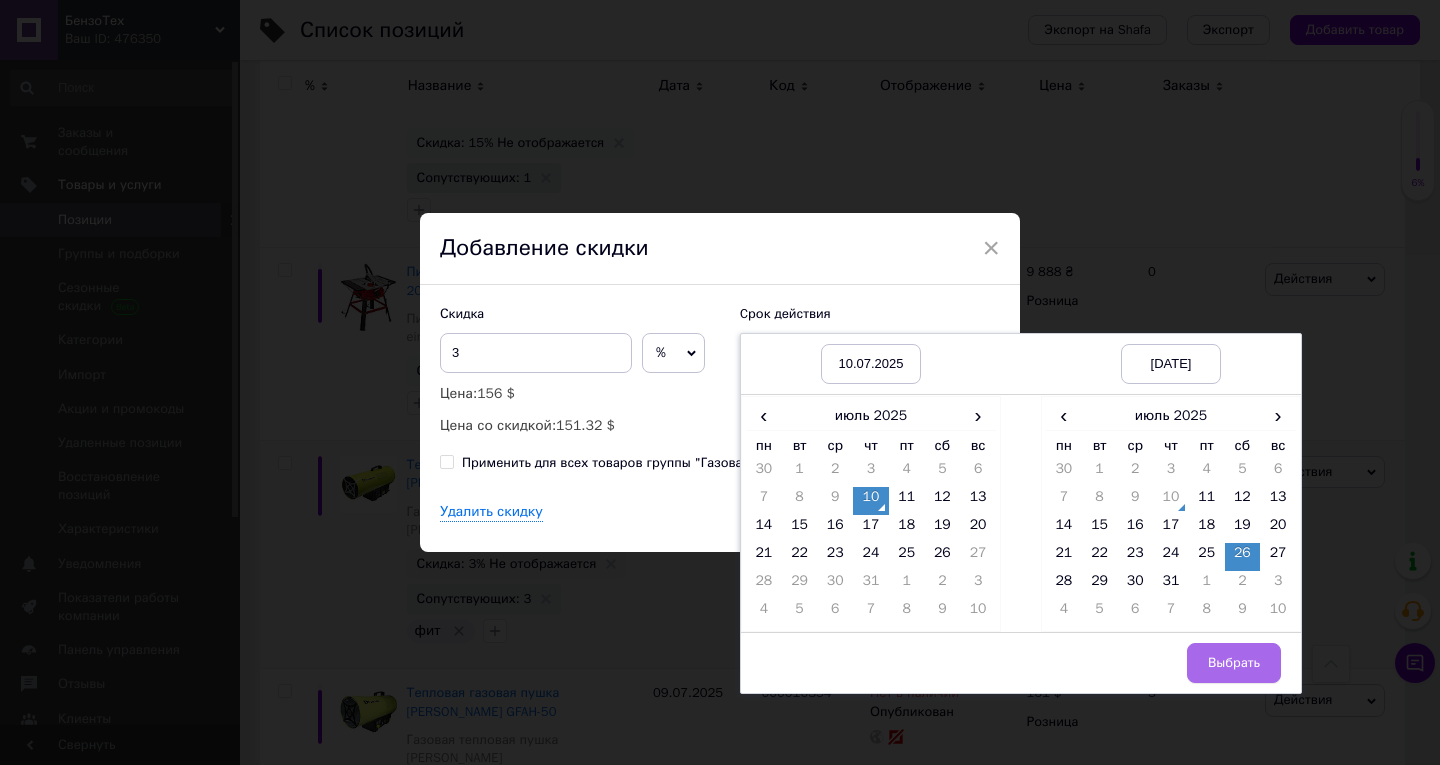click on "Выбрать" at bounding box center (1234, 663) 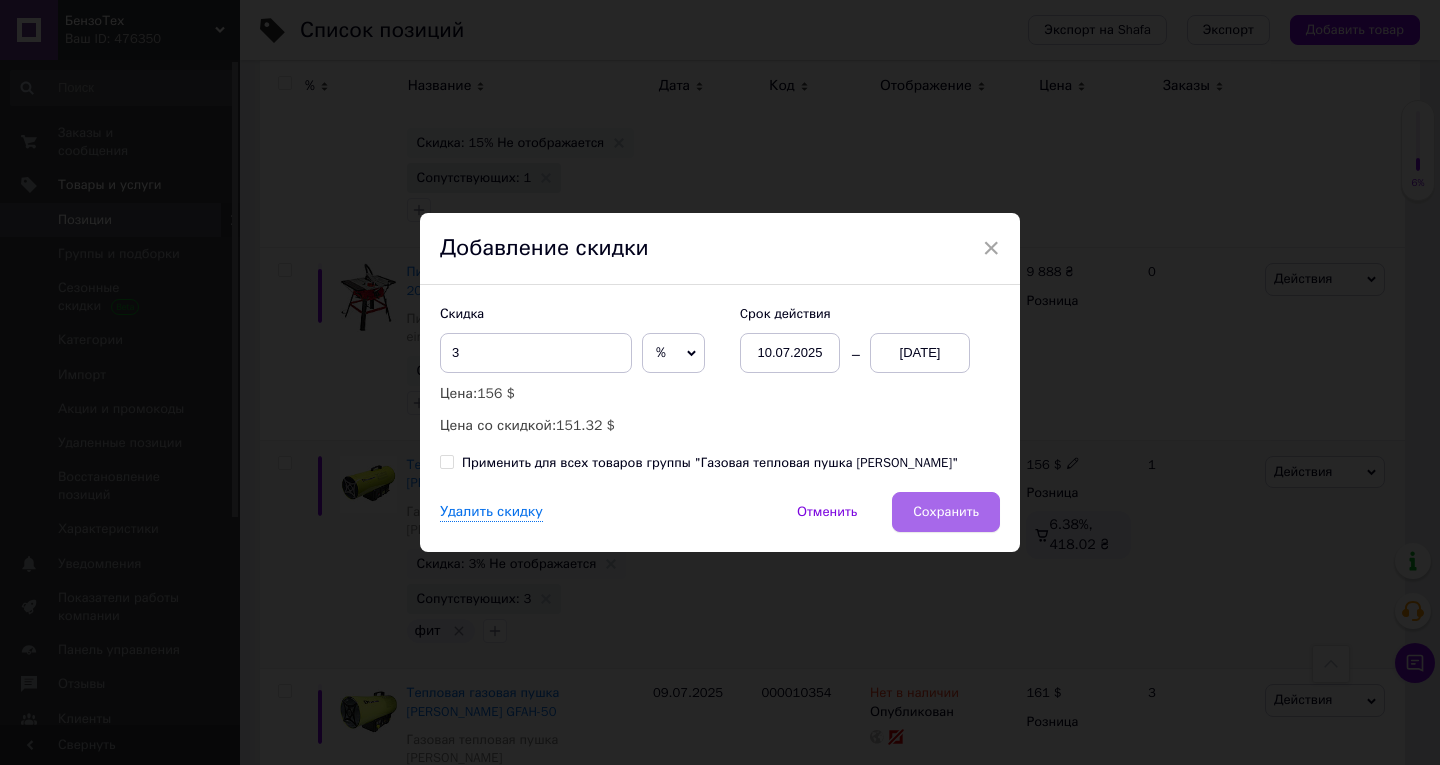 click on "Сохранить" at bounding box center [946, 512] 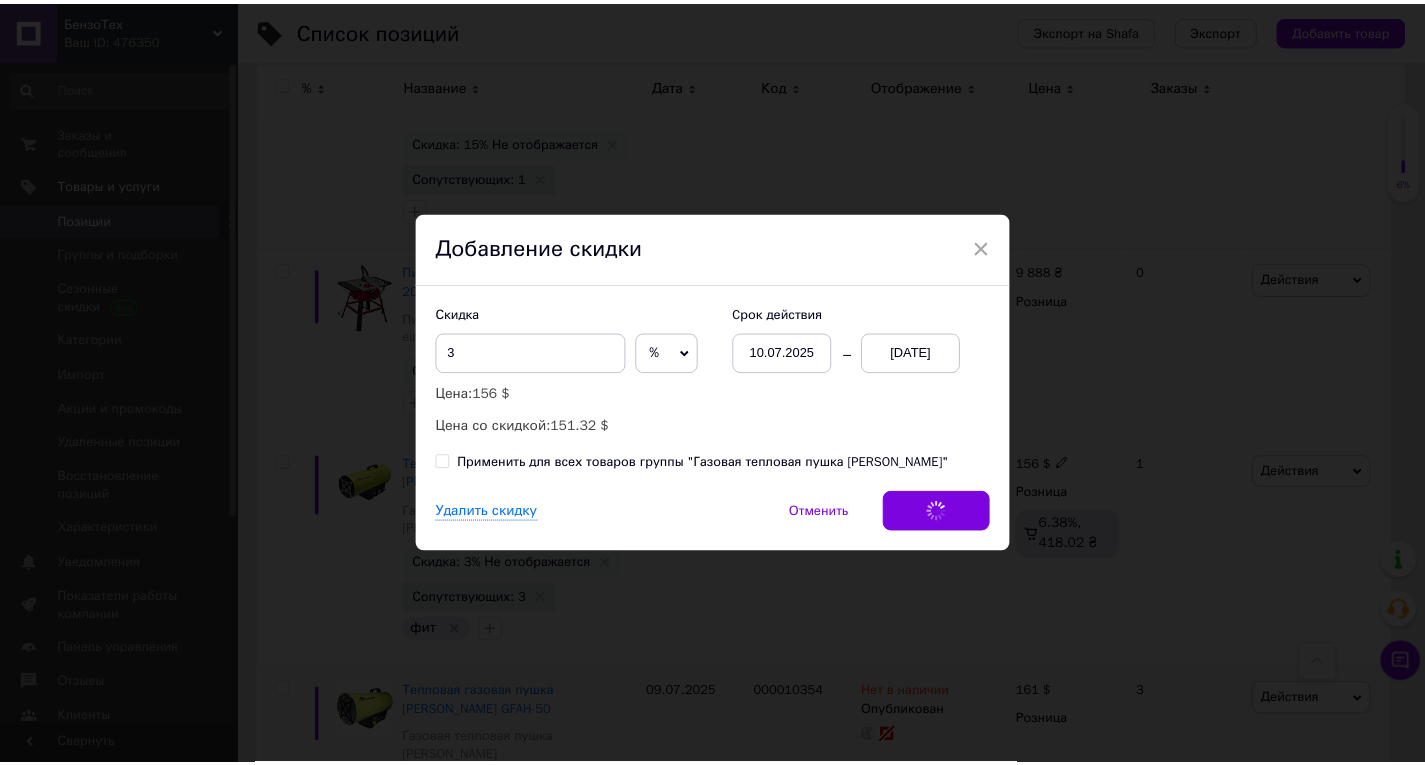 scroll, scrollTop: 0, scrollLeft: 681, axis: horizontal 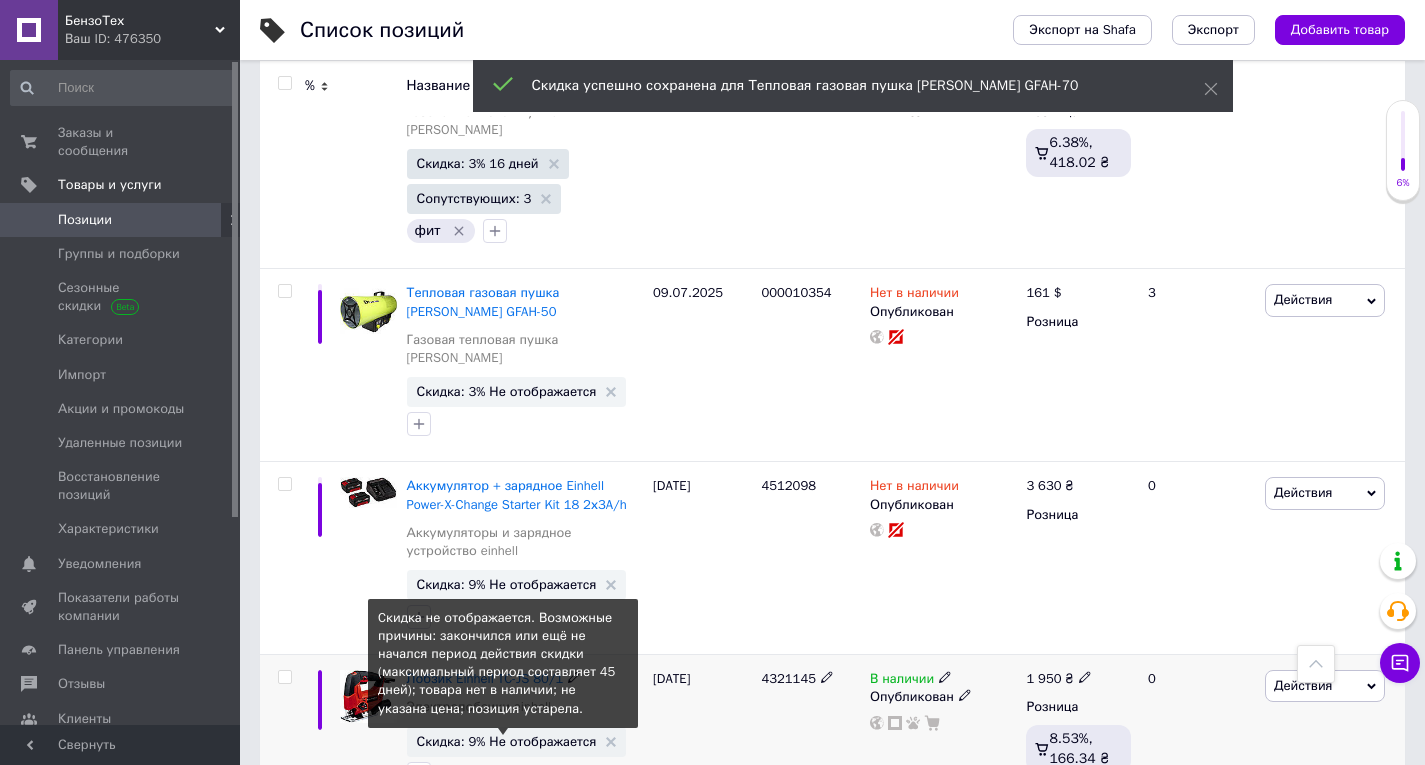 click on "Скидка: 9% Не отображается" at bounding box center [507, 741] 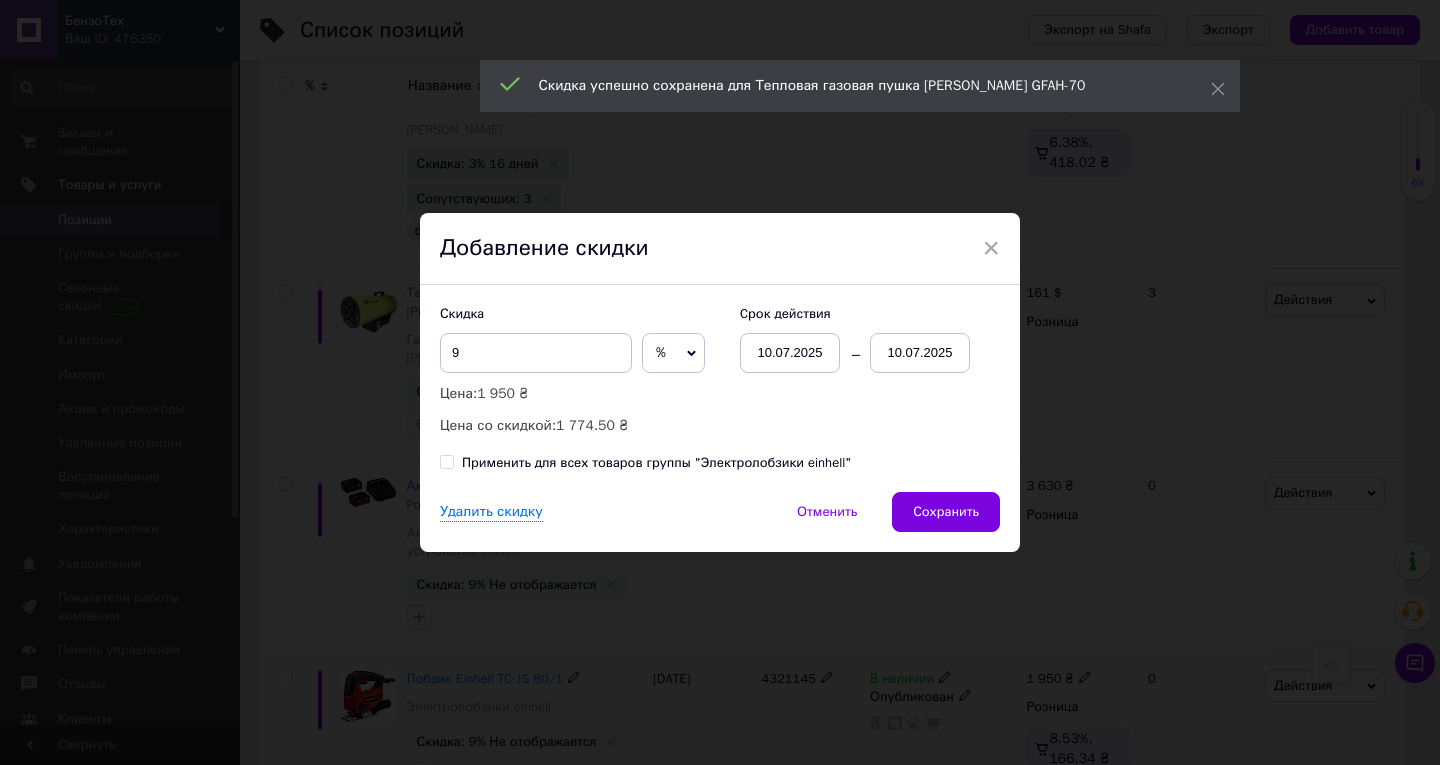 click on "10.07.2025" at bounding box center (920, 353) 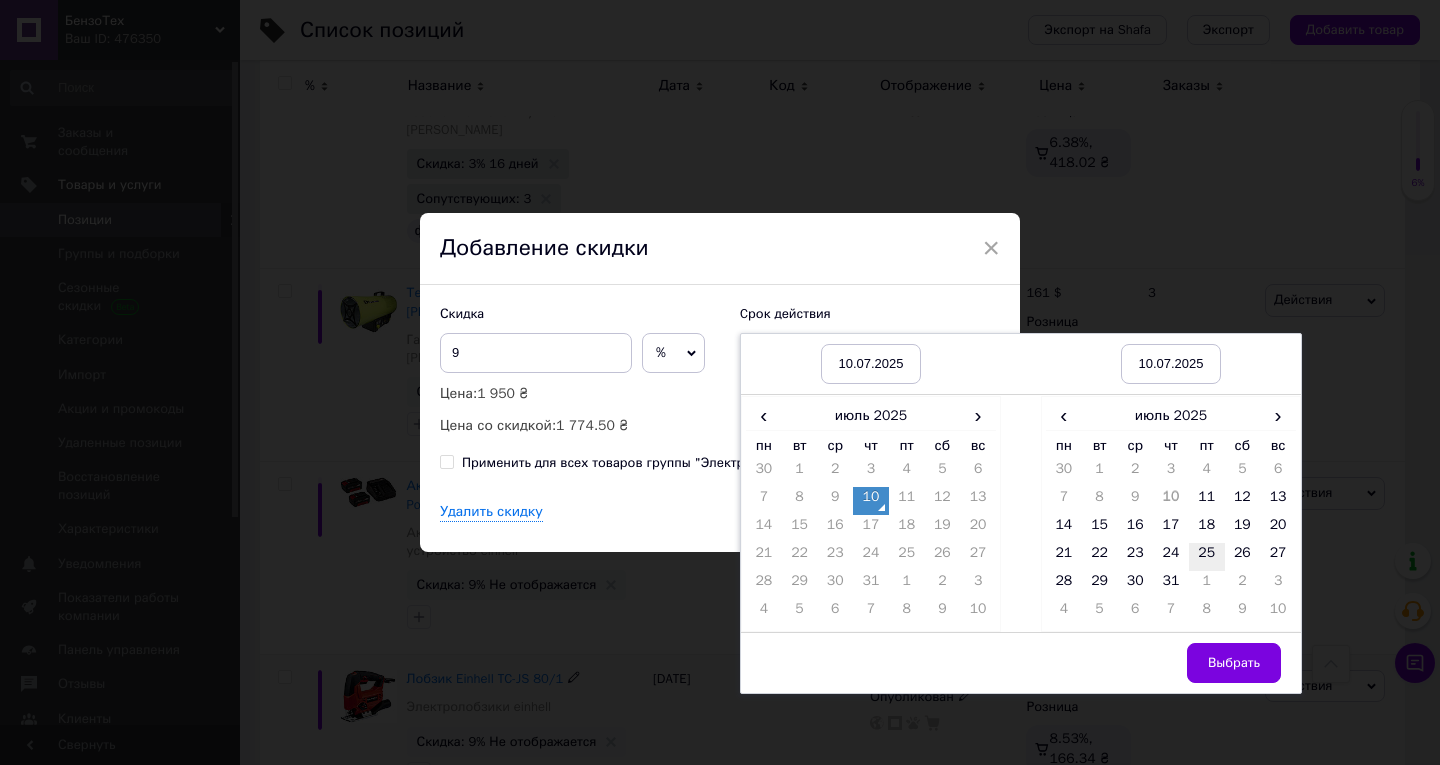 click on "25" at bounding box center (1207, 557) 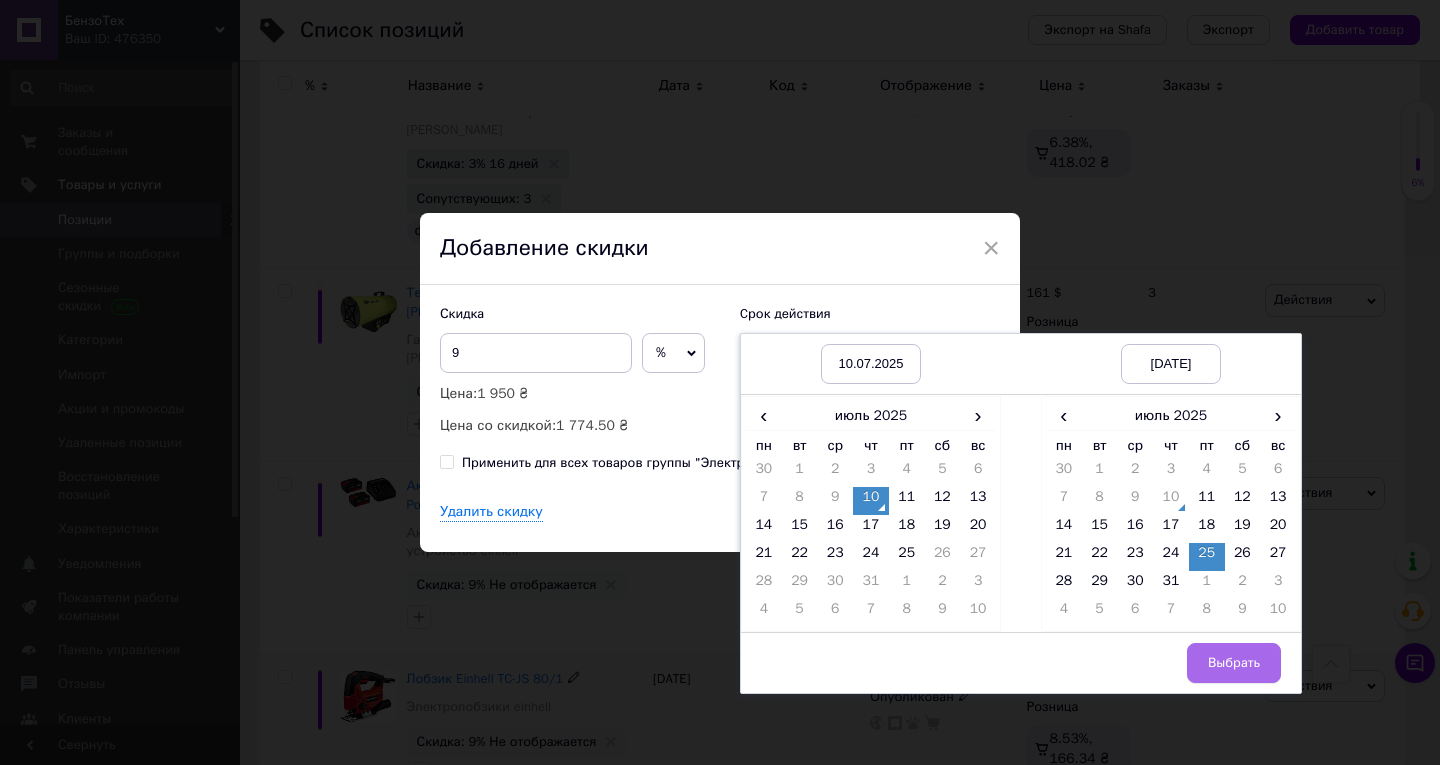 click on "Выбрать" at bounding box center [1234, 663] 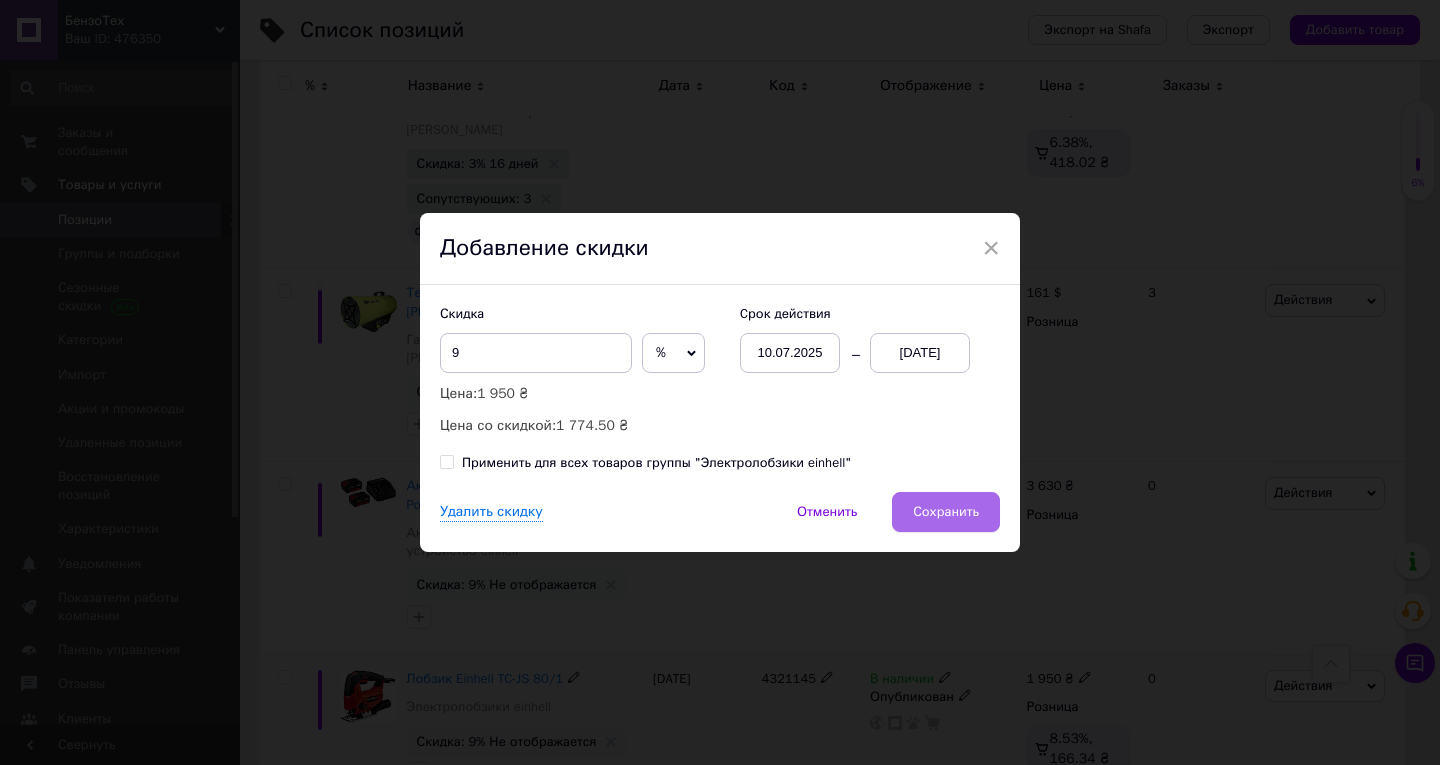 click on "Сохранить" at bounding box center [946, 512] 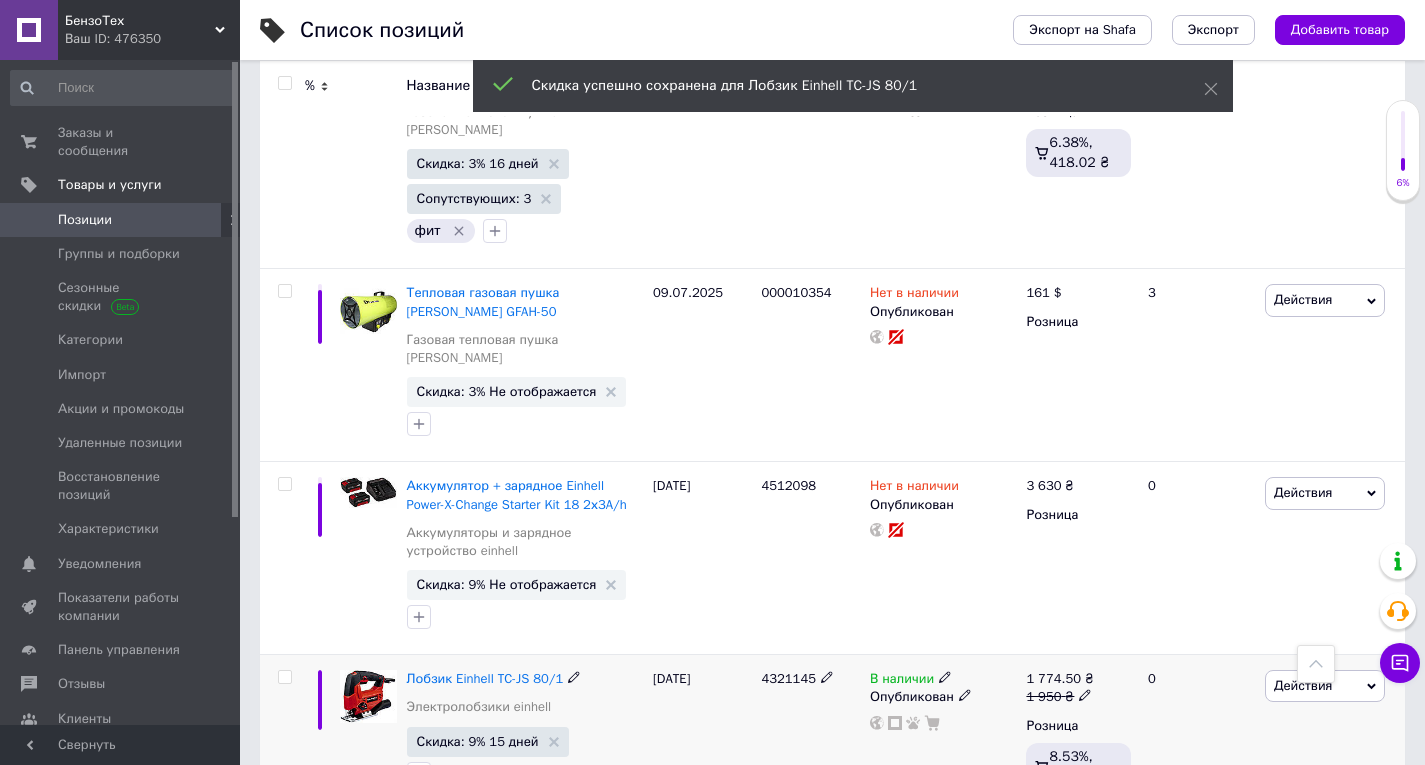 scroll, scrollTop: 0, scrollLeft: 681, axis: horizontal 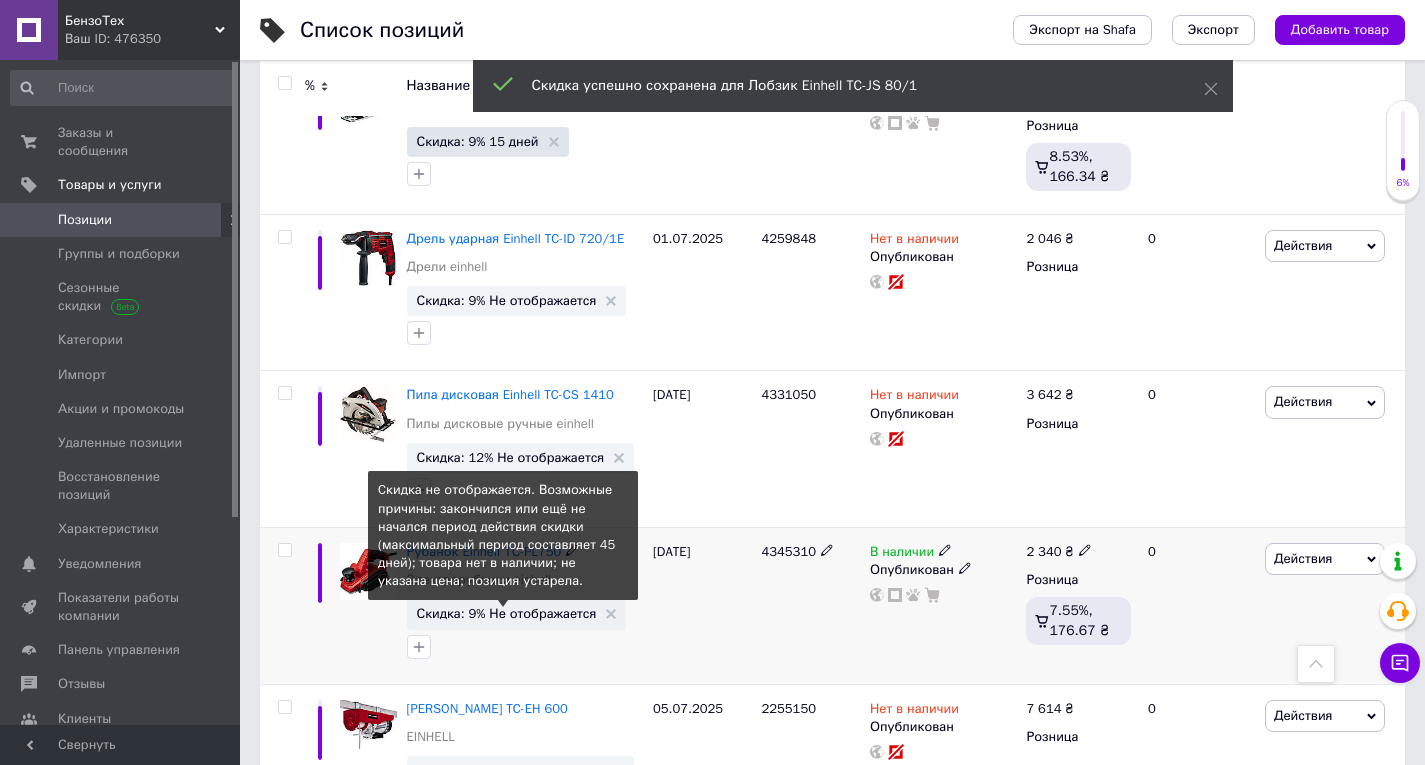 click on "Скидка: 9% Не отображается" at bounding box center (507, 613) 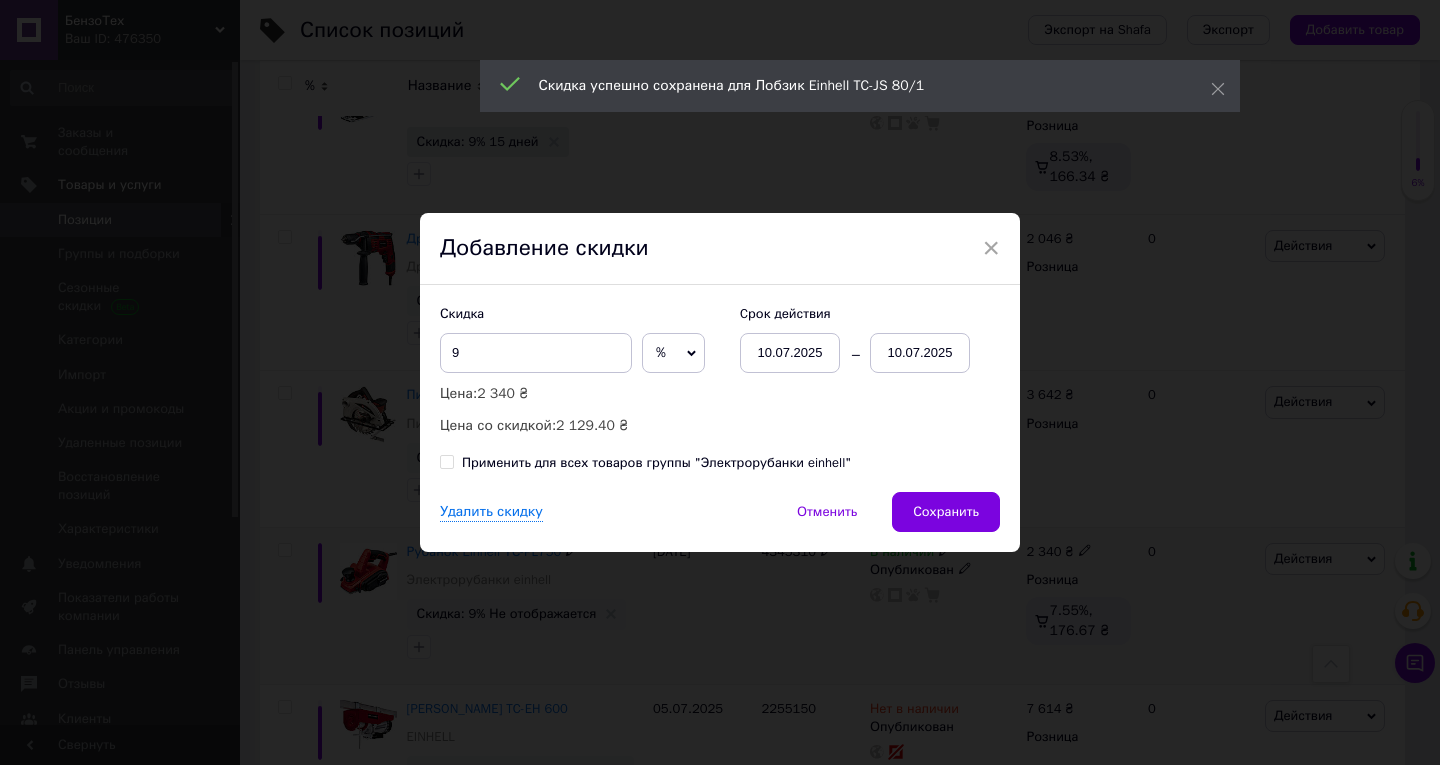 click on "10.07.2025" at bounding box center (920, 353) 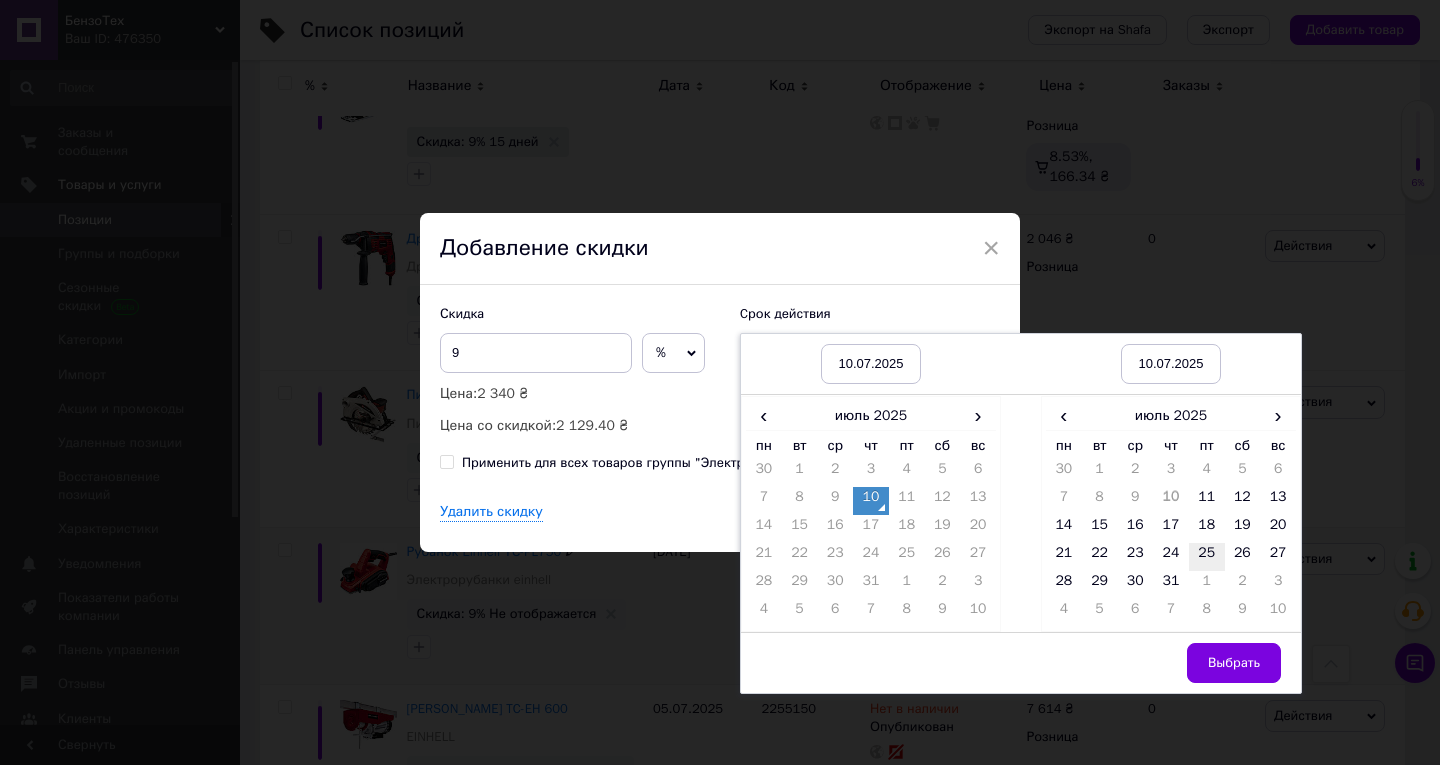click on "25" at bounding box center (1207, 557) 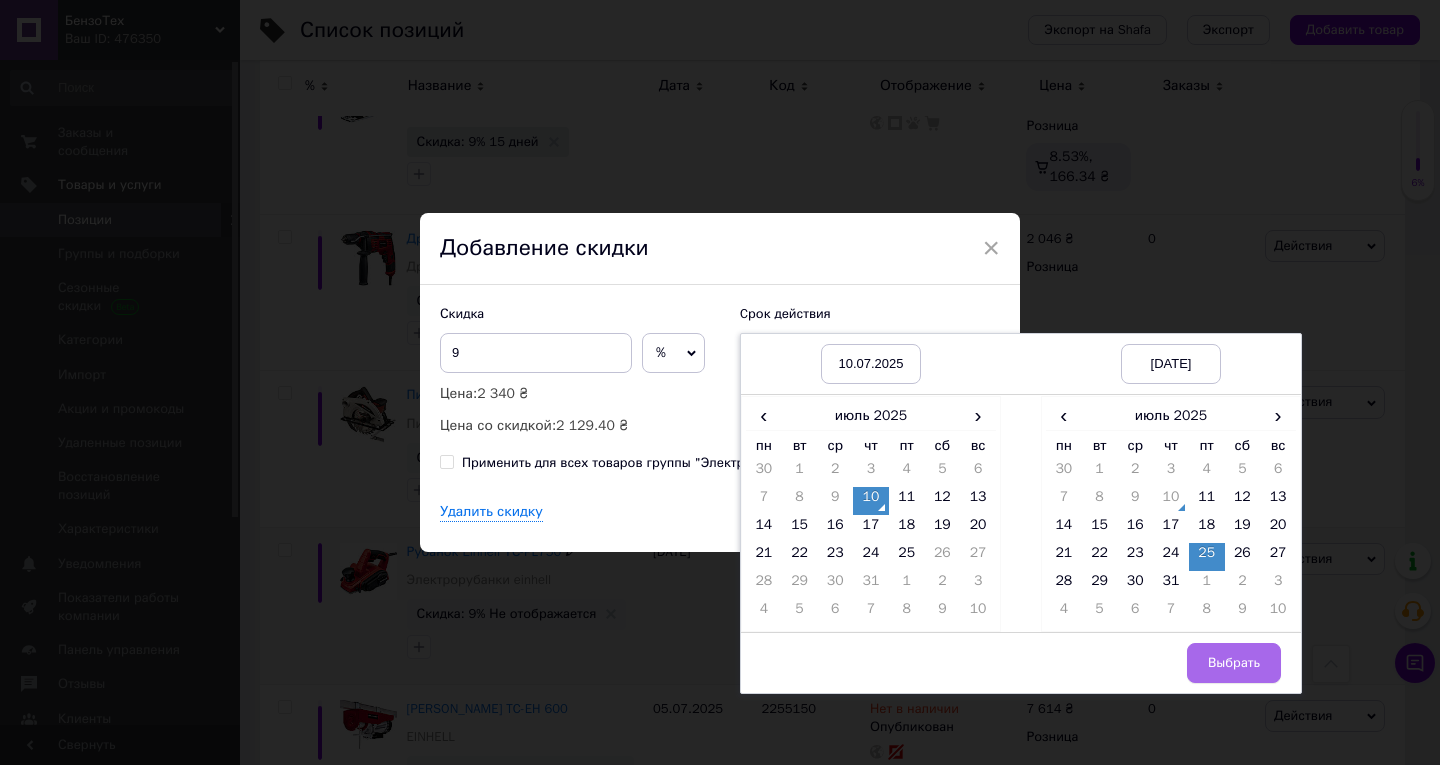 click on "Выбрать" at bounding box center [1234, 663] 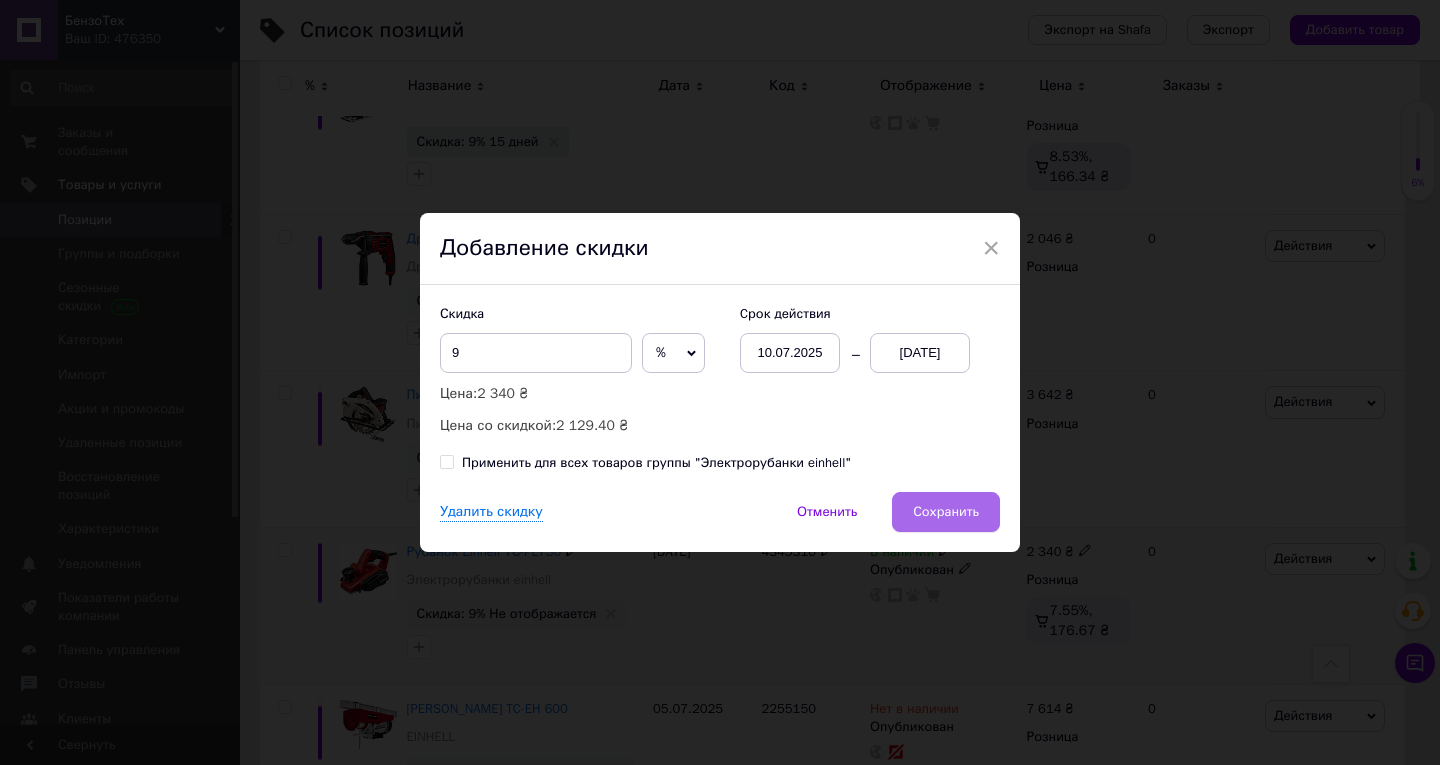 click on "Сохранить" at bounding box center (946, 512) 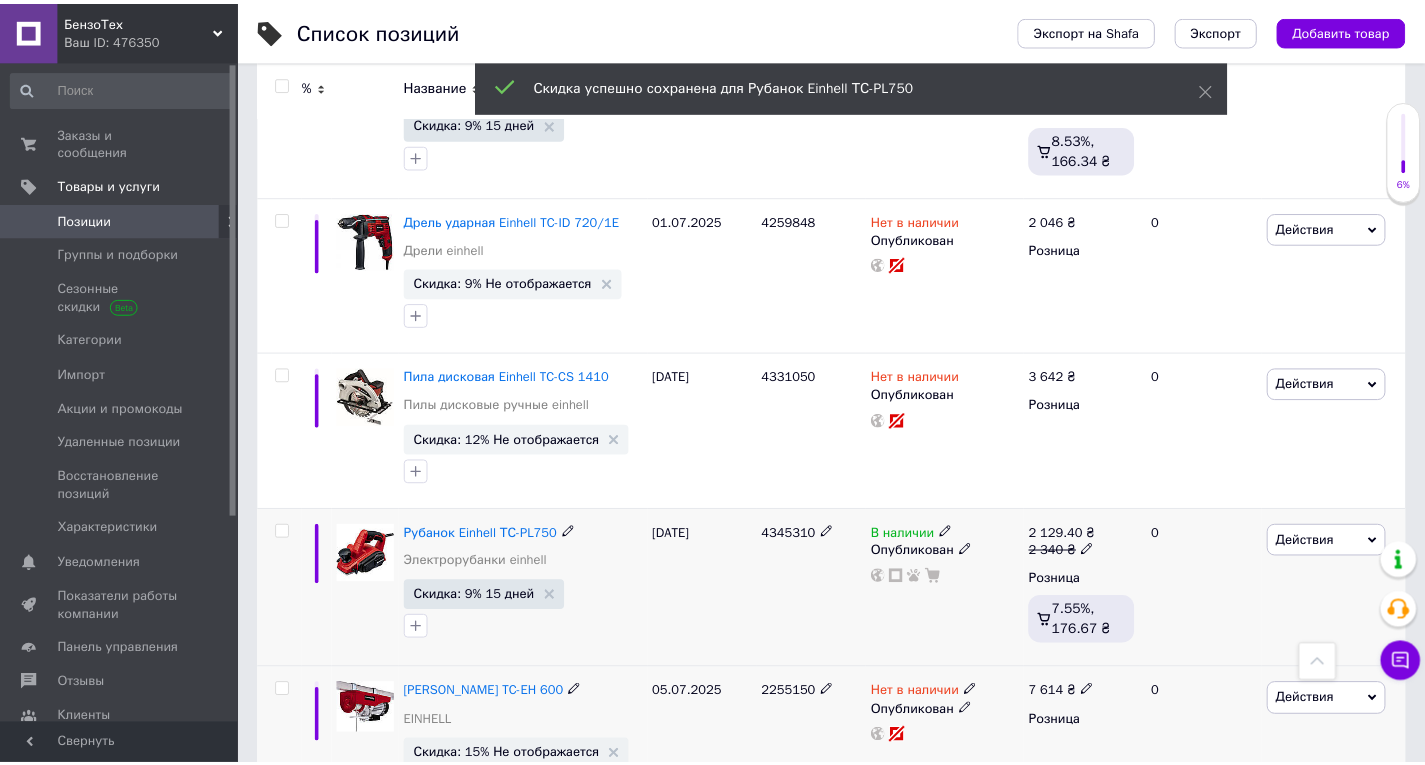 scroll, scrollTop: 0, scrollLeft: 681, axis: horizontal 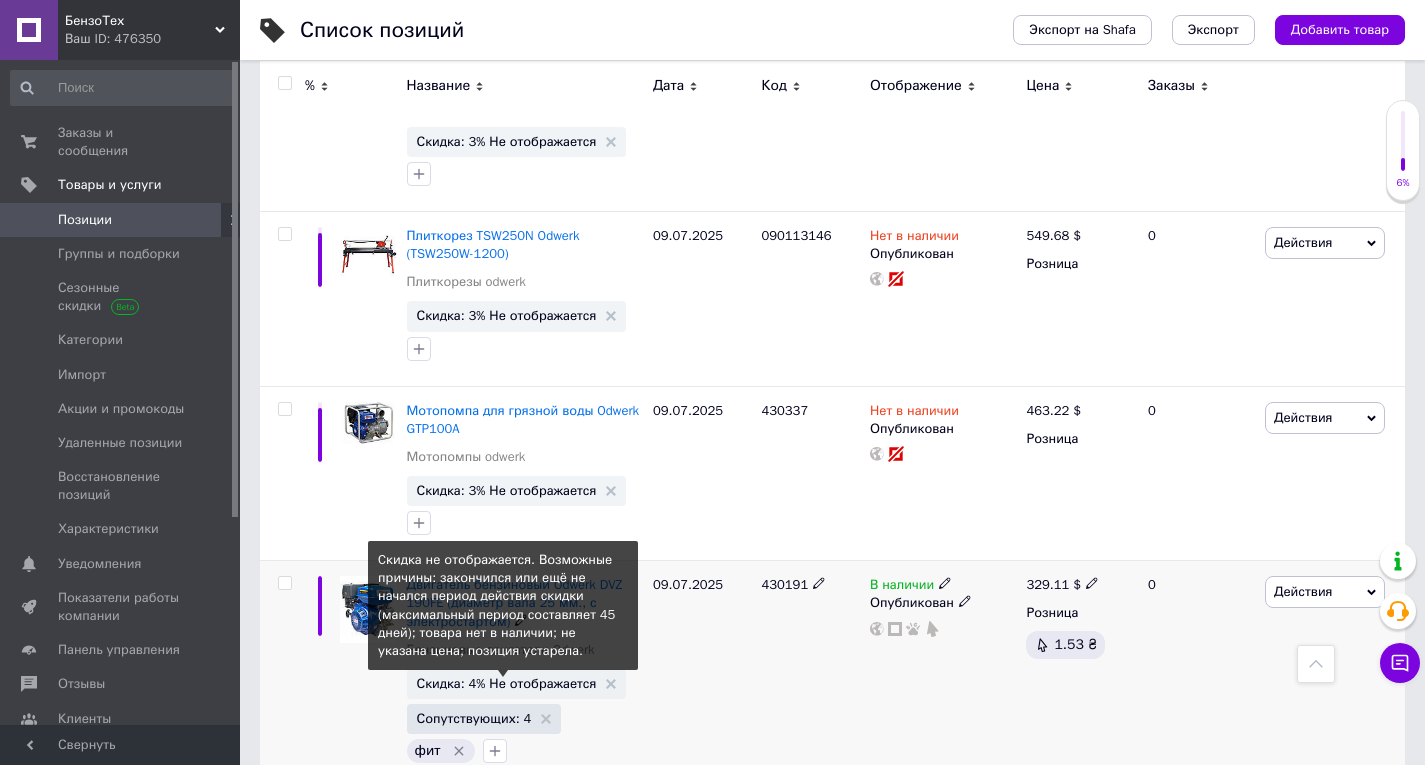 click on "Скидка: 4% Не отображается" at bounding box center (507, 683) 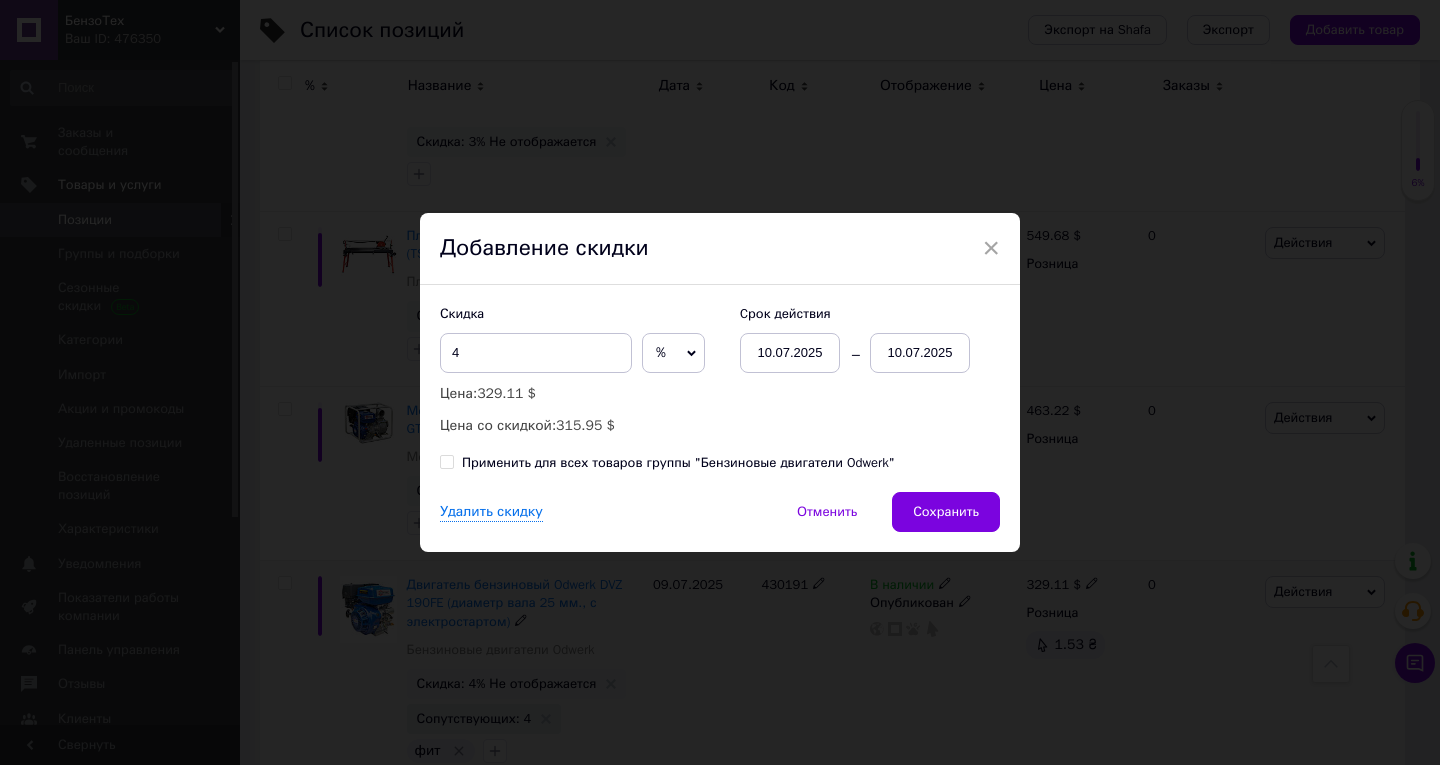 click on "10.07.2025" at bounding box center (920, 353) 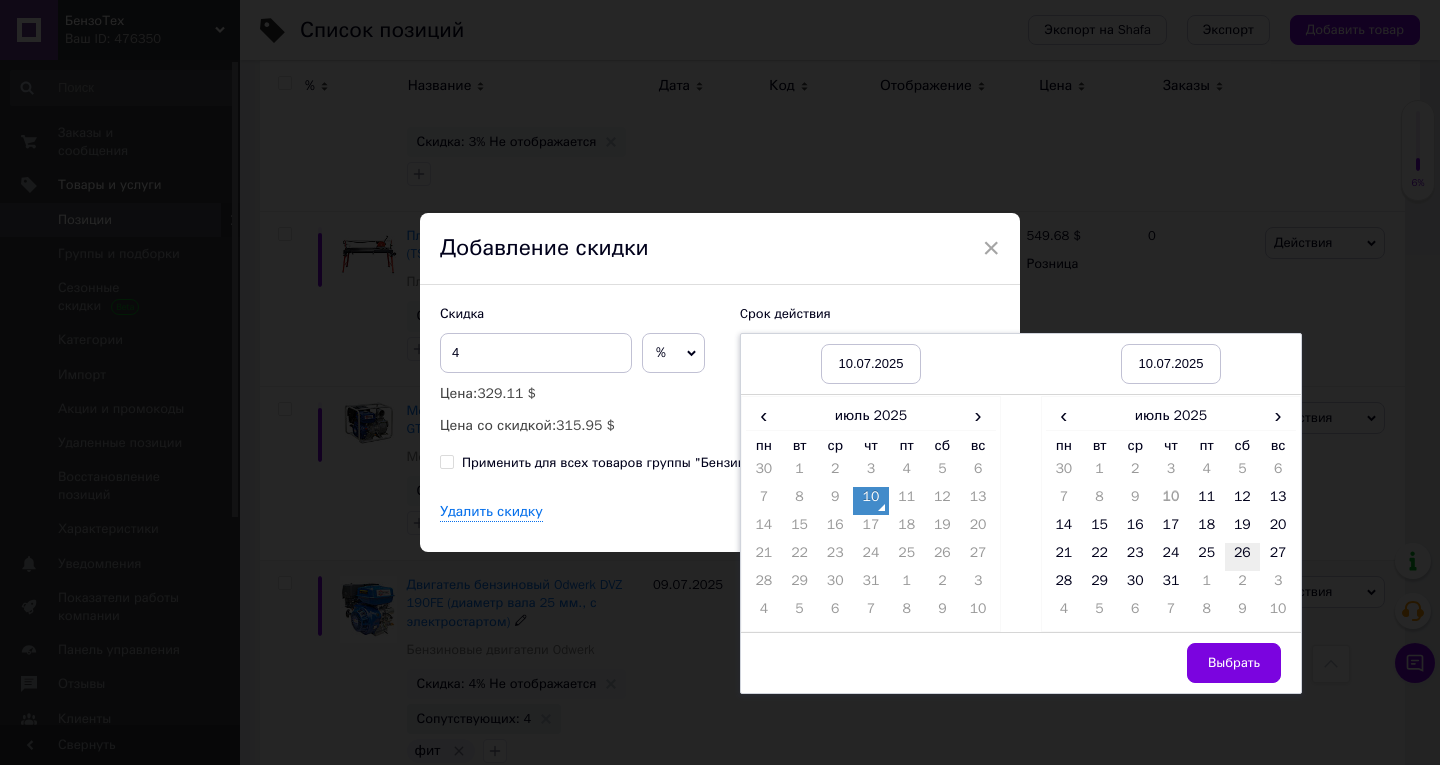 click on "26" at bounding box center (1243, 557) 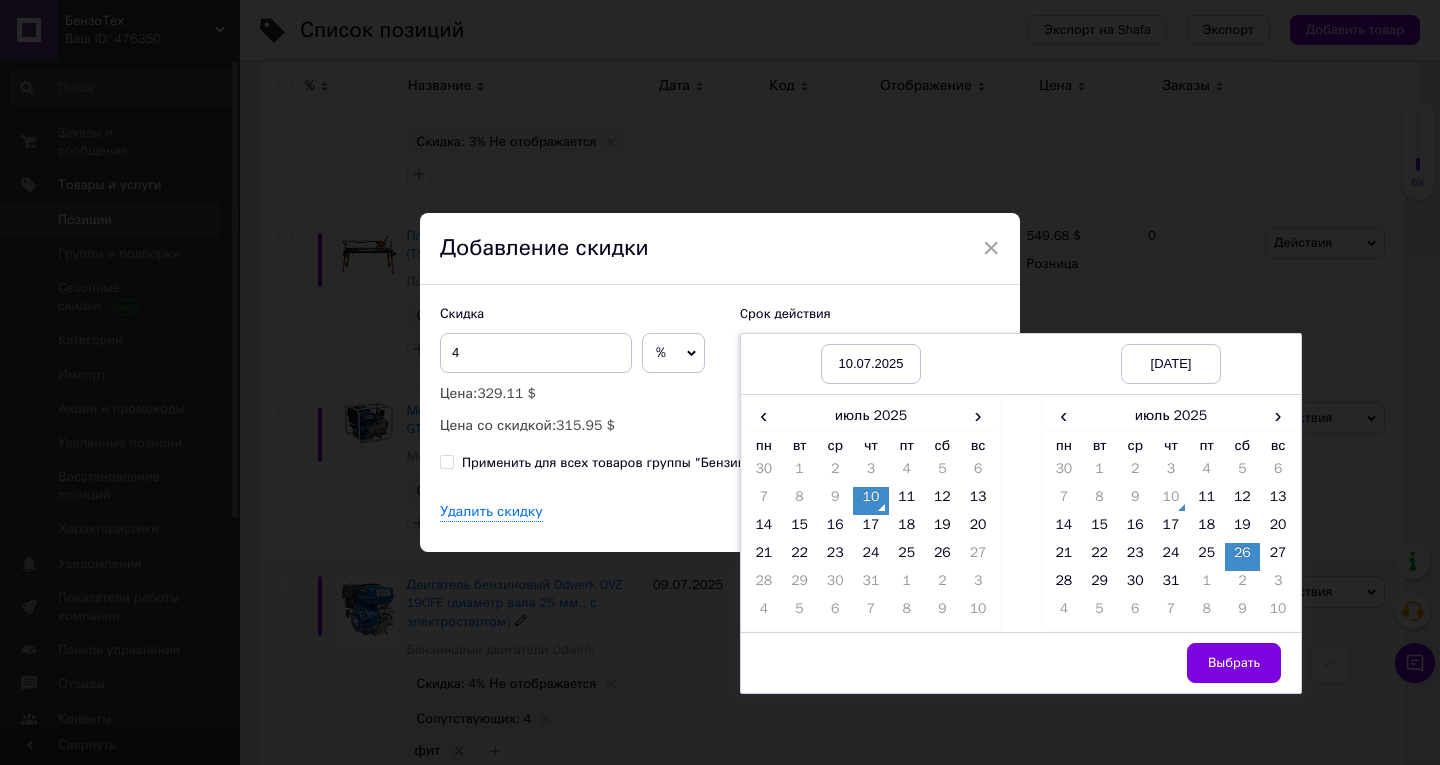 click on "Выбрать" at bounding box center (1234, 663) 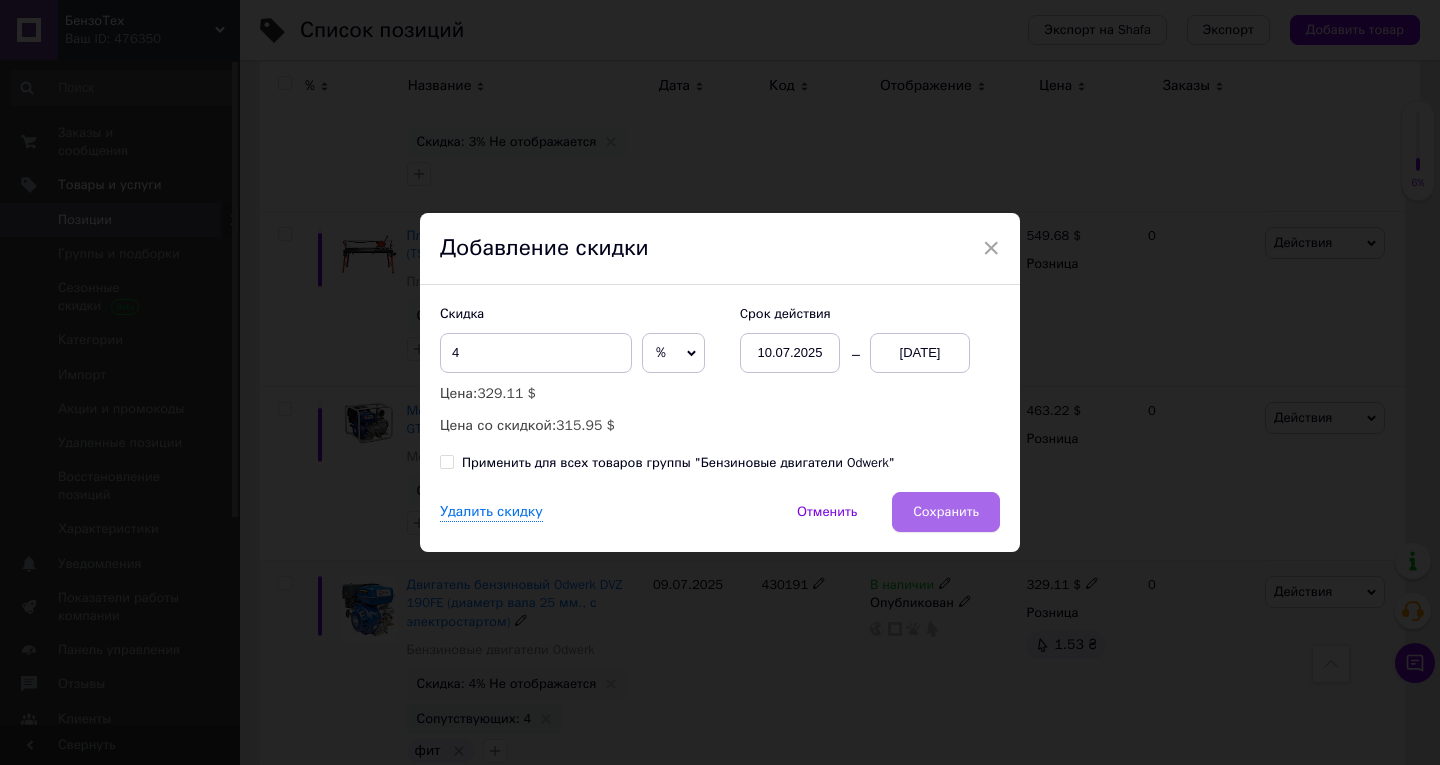 click on "Сохранить" at bounding box center (946, 512) 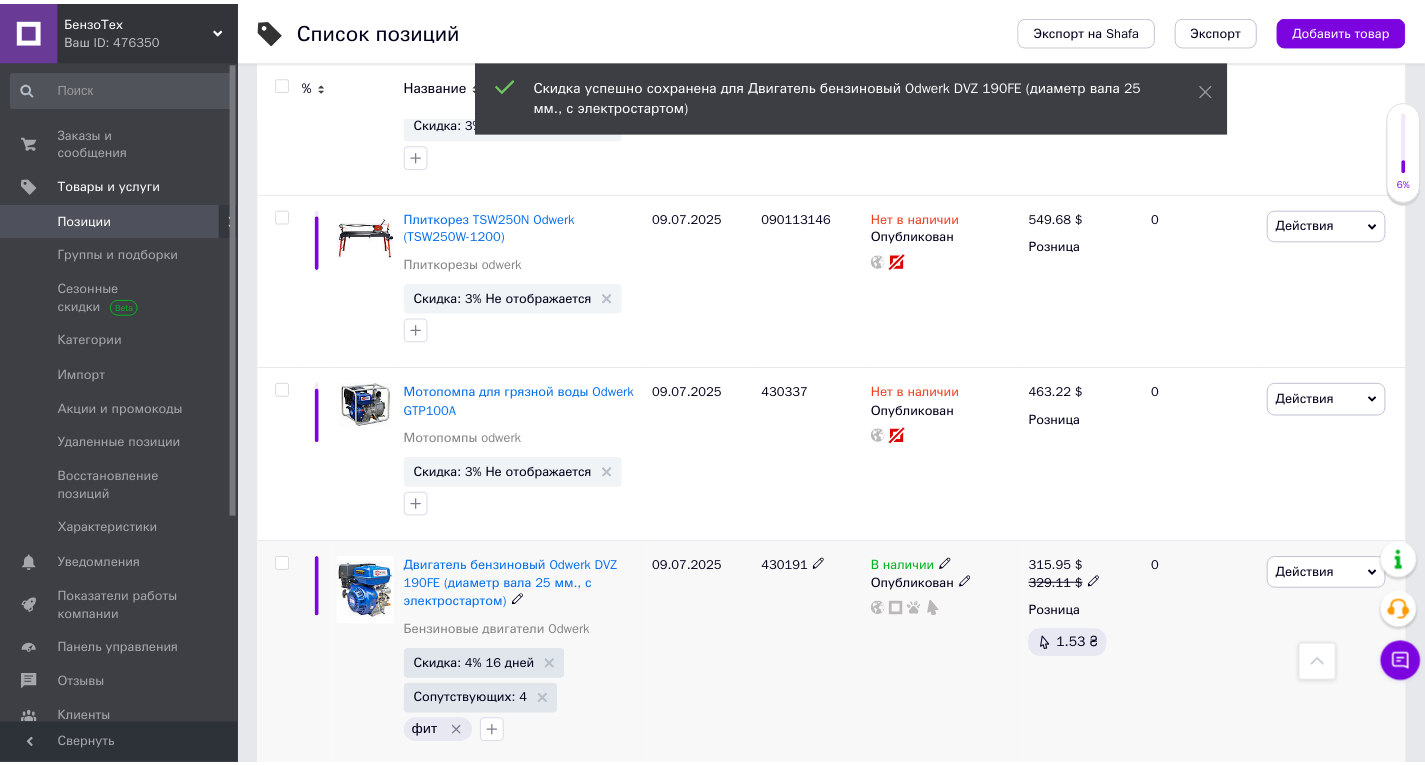 scroll, scrollTop: 0, scrollLeft: 681, axis: horizontal 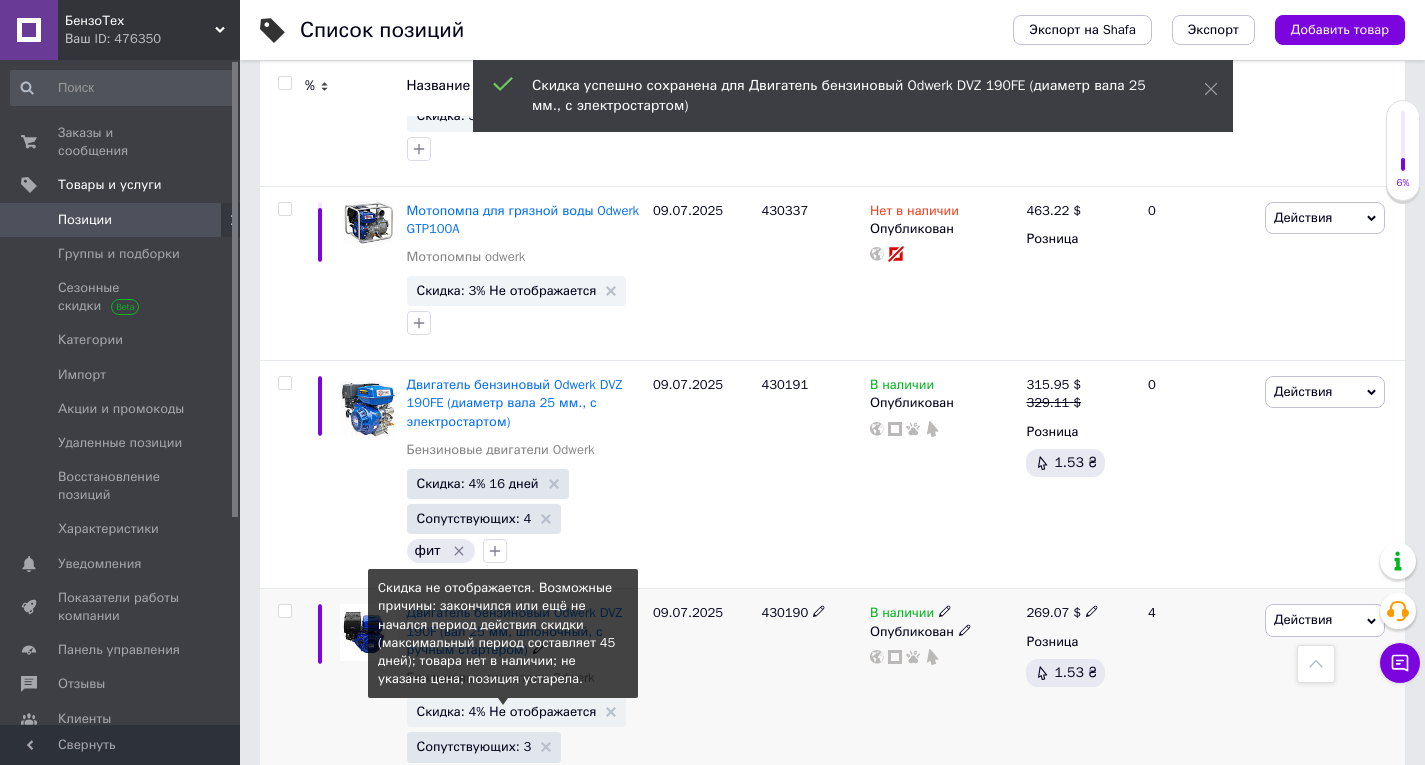 click on "Скидка: 4% Не отображается" at bounding box center [507, 711] 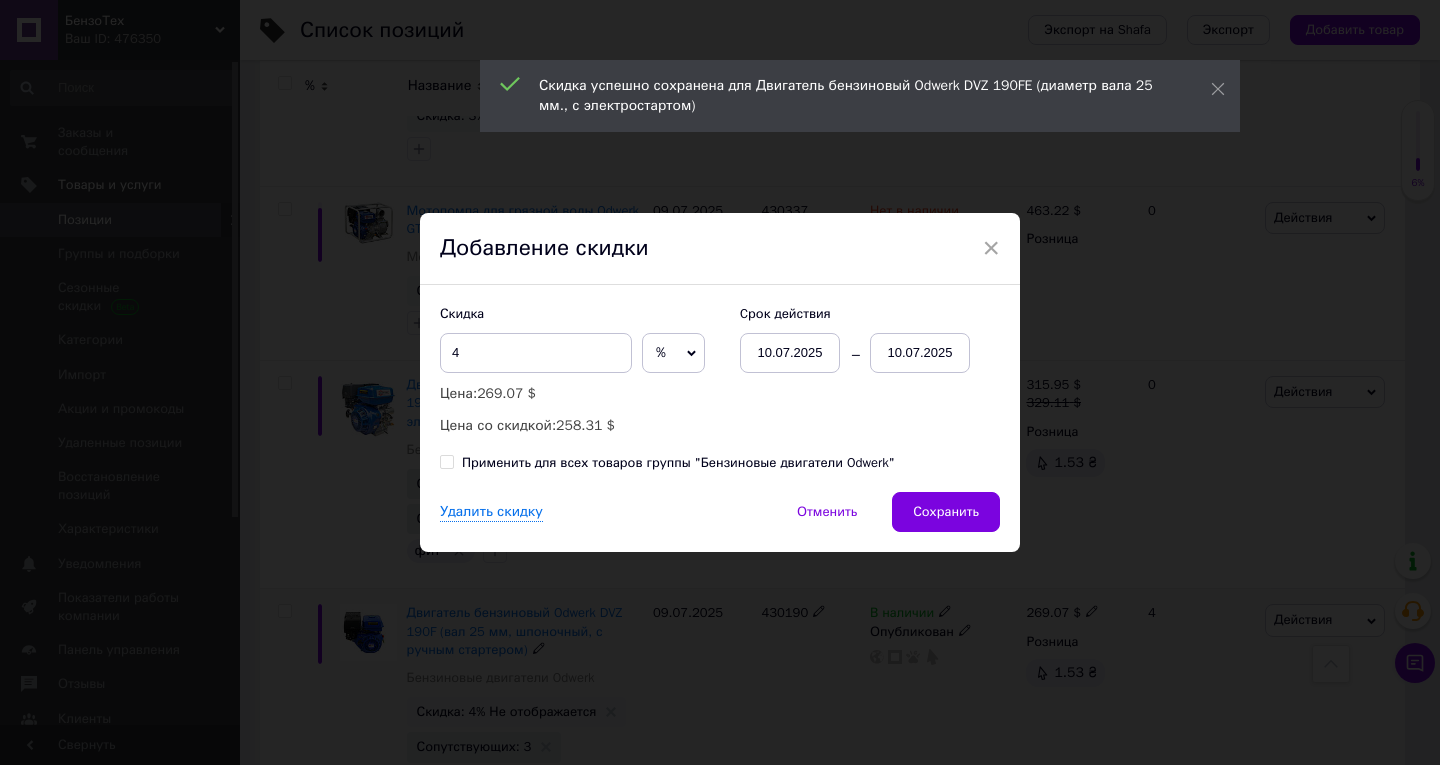 click on "10.07.2025" at bounding box center [920, 353] 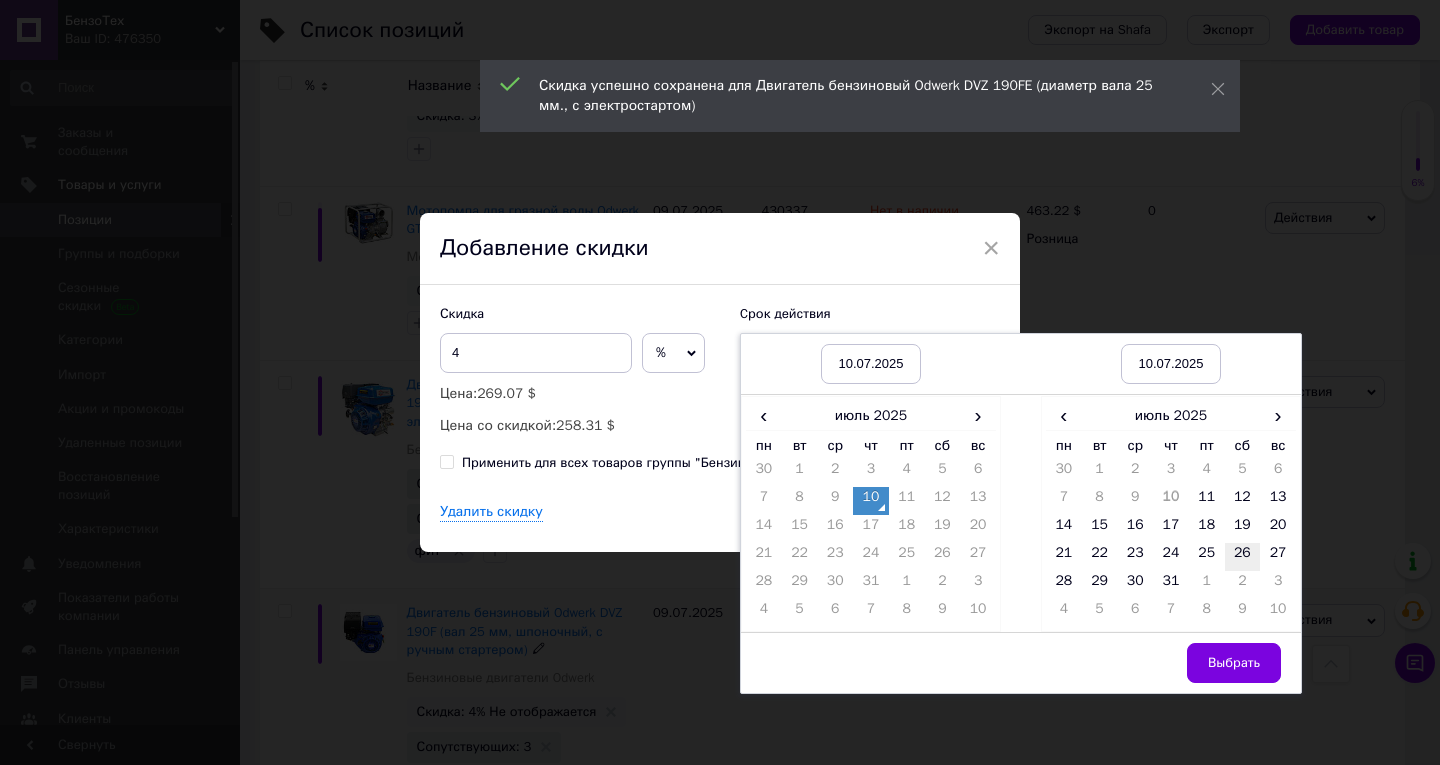 click on "26" at bounding box center (1243, 557) 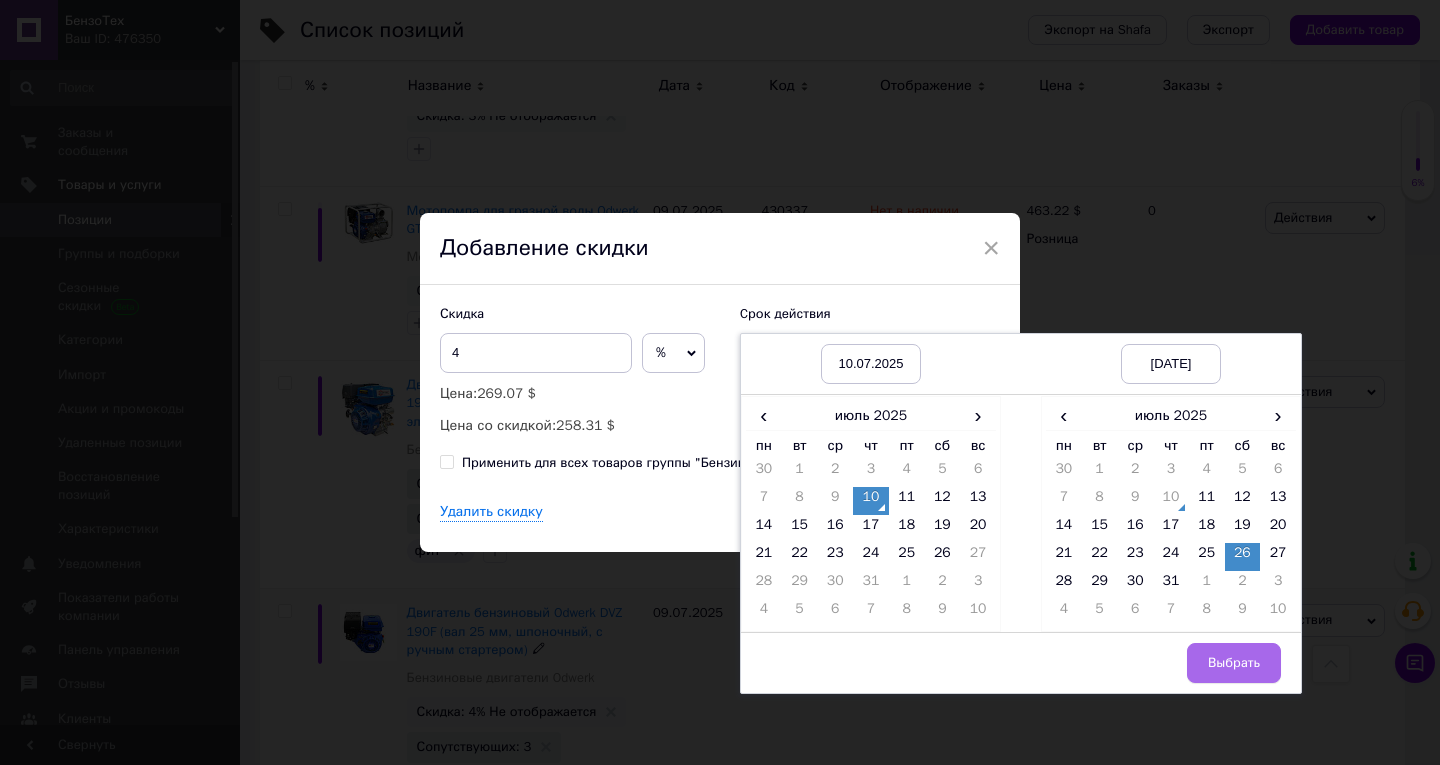 click on "Выбрать" at bounding box center [1234, 663] 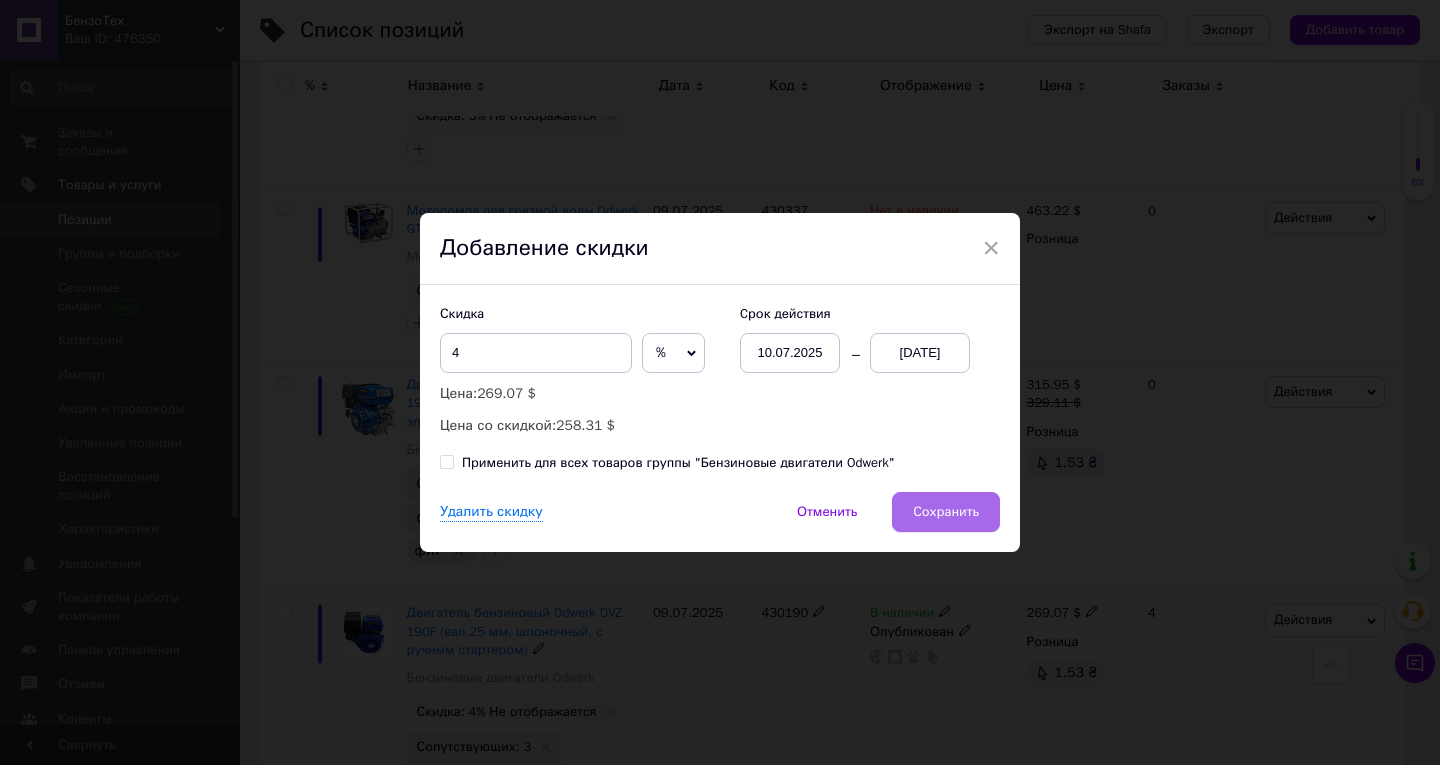 drag, startPoint x: 917, startPoint y: 501, endPoint x: 851, endPoint y: 486, distance: 67.68308 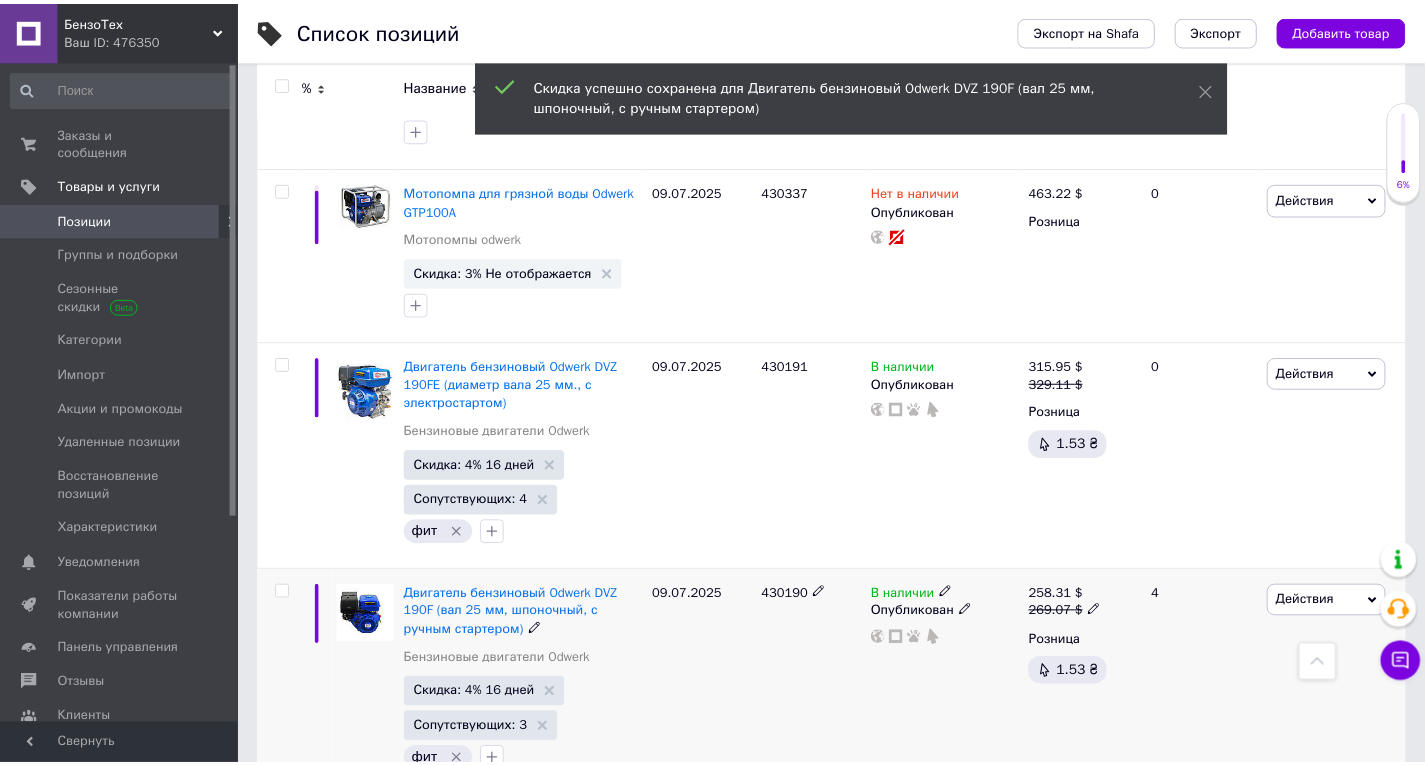 scroll, scrollTop: 0, scrollLeft: 681, axis: horizontal 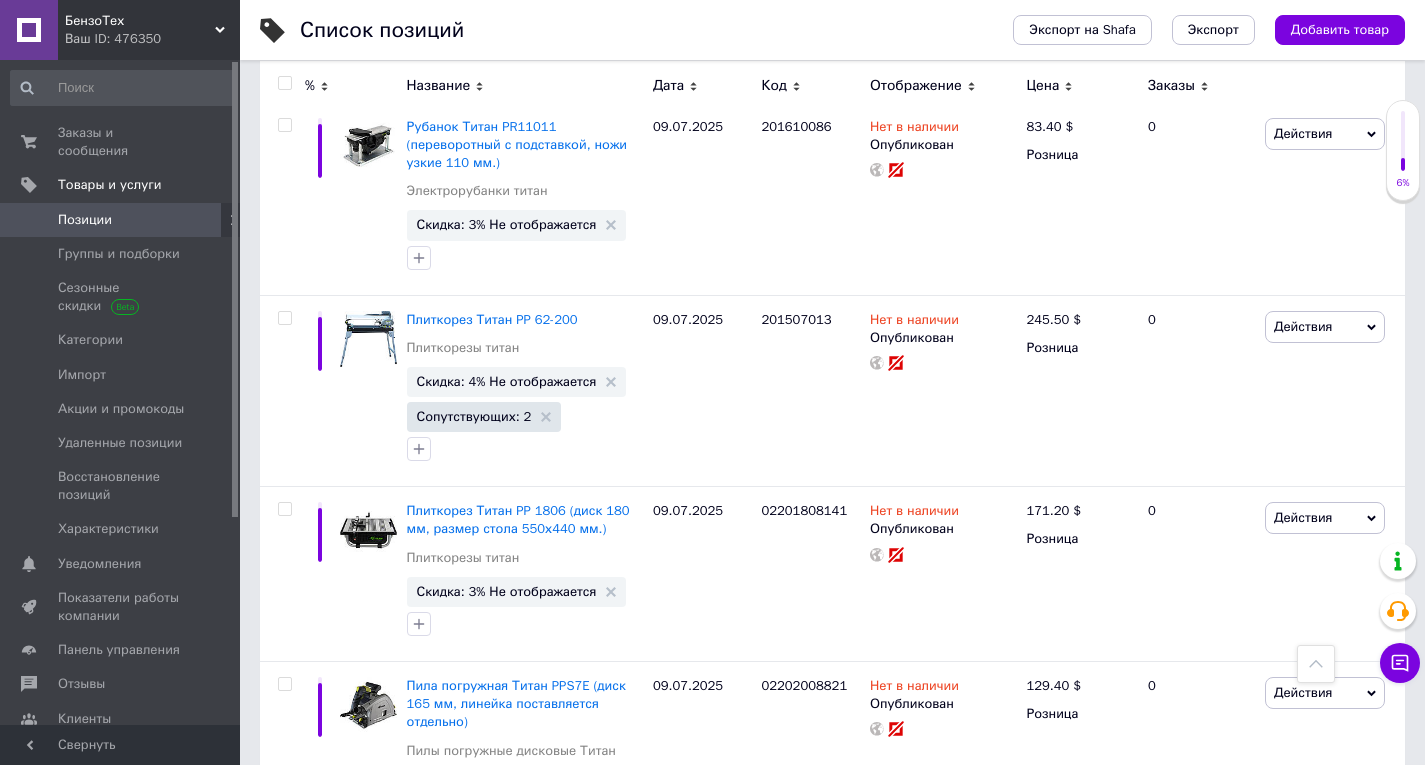 click on "Следующая" at bounding box center (680, 1087) 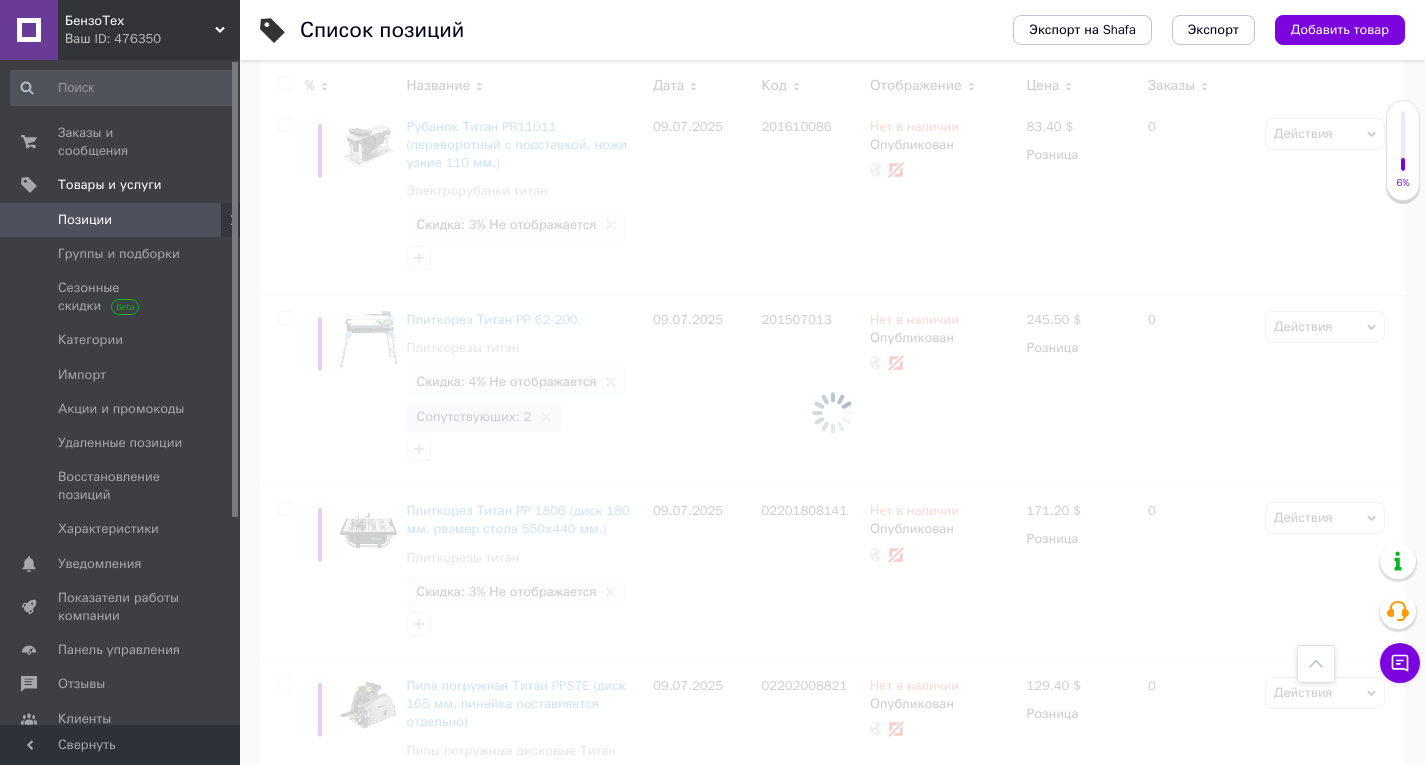 scroll, scrollTop: 1486, scrollLeft: 0, axis: vertical 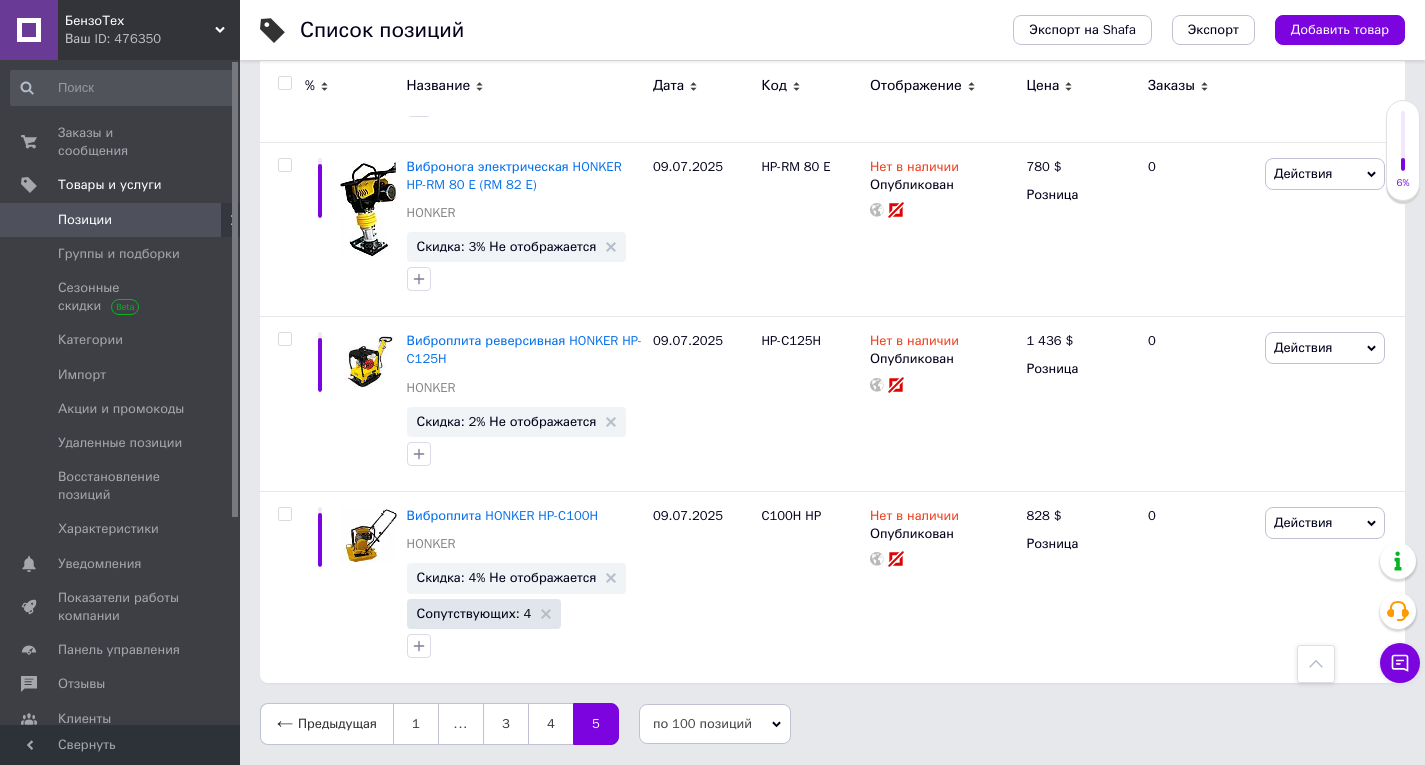 click 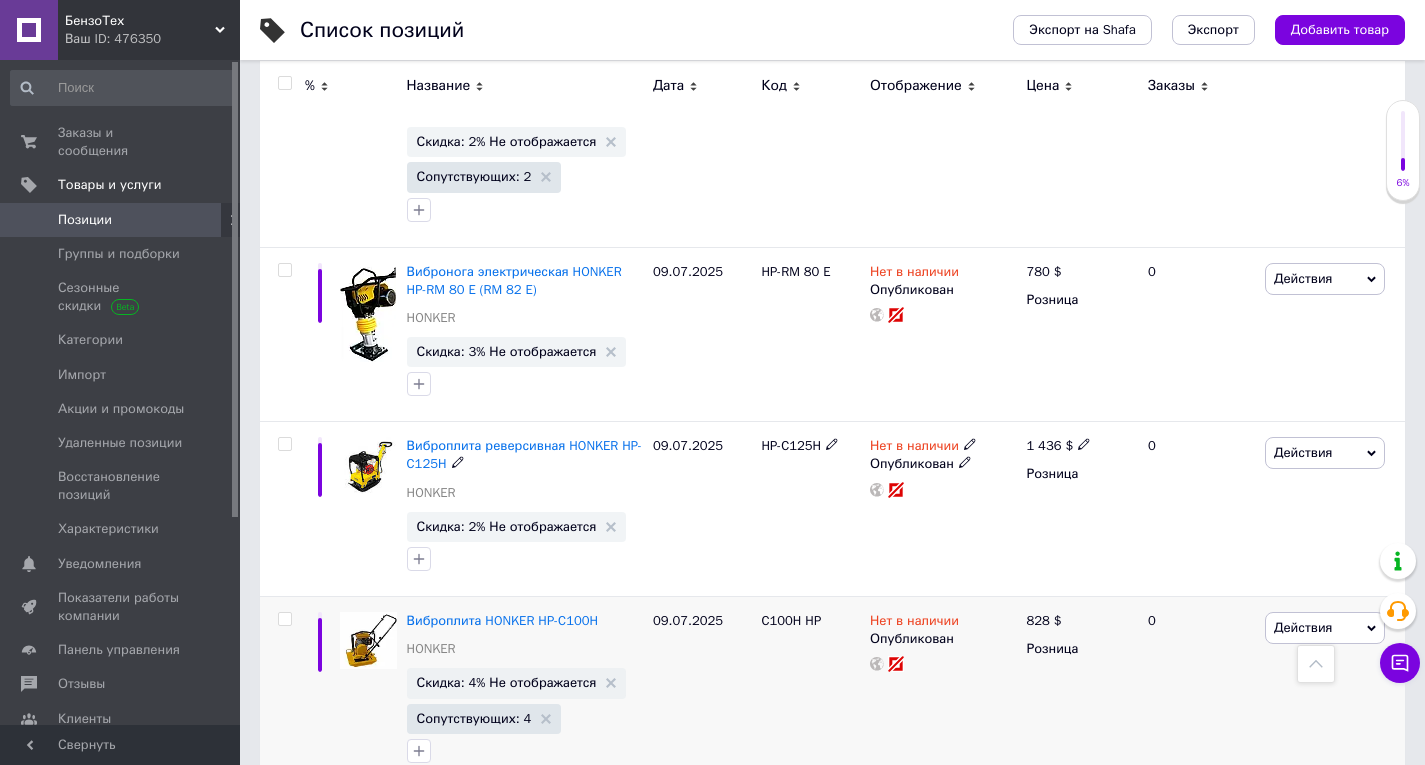 scroll, scrollTop: 1486, scrollLeft: 0, axis: vertical 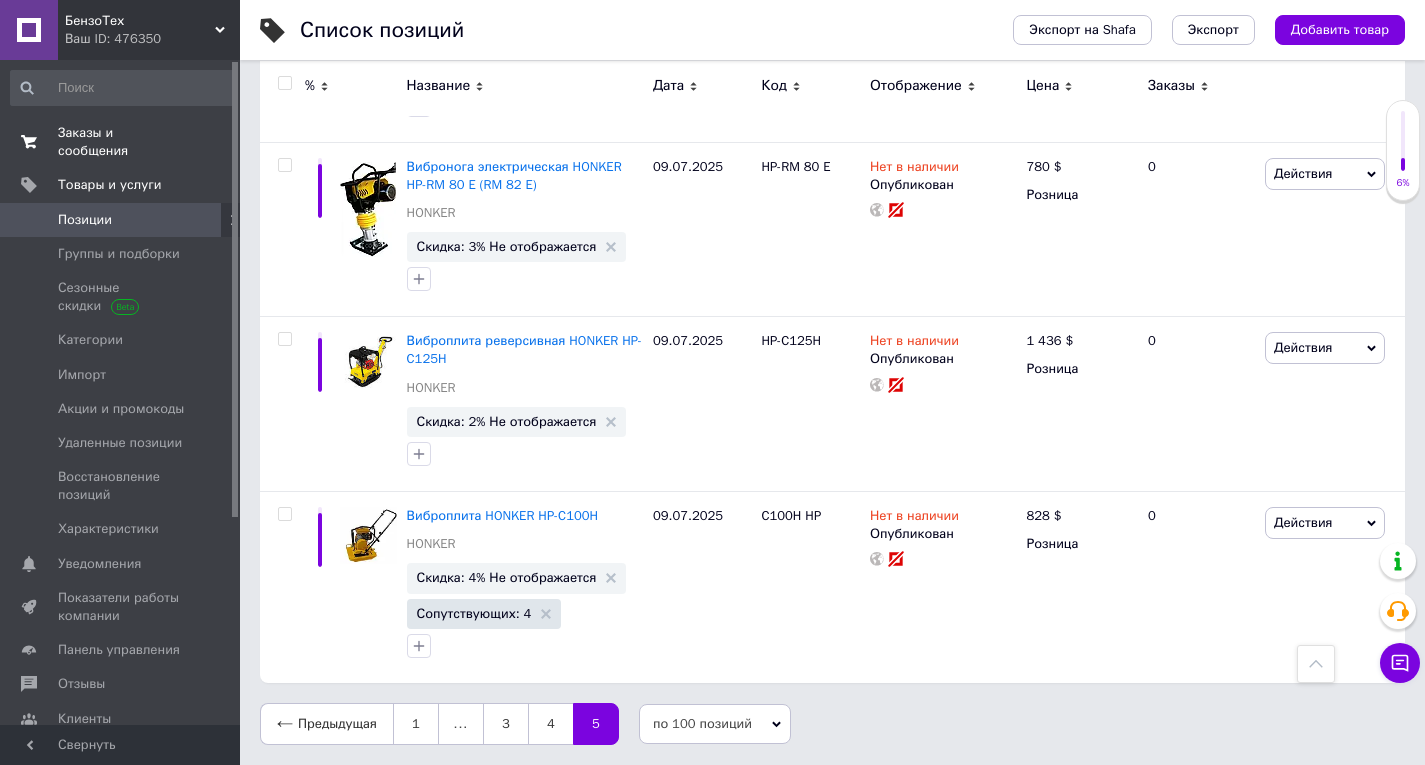 click on "Заказы и сообщения" at bounding box center (121, 142) 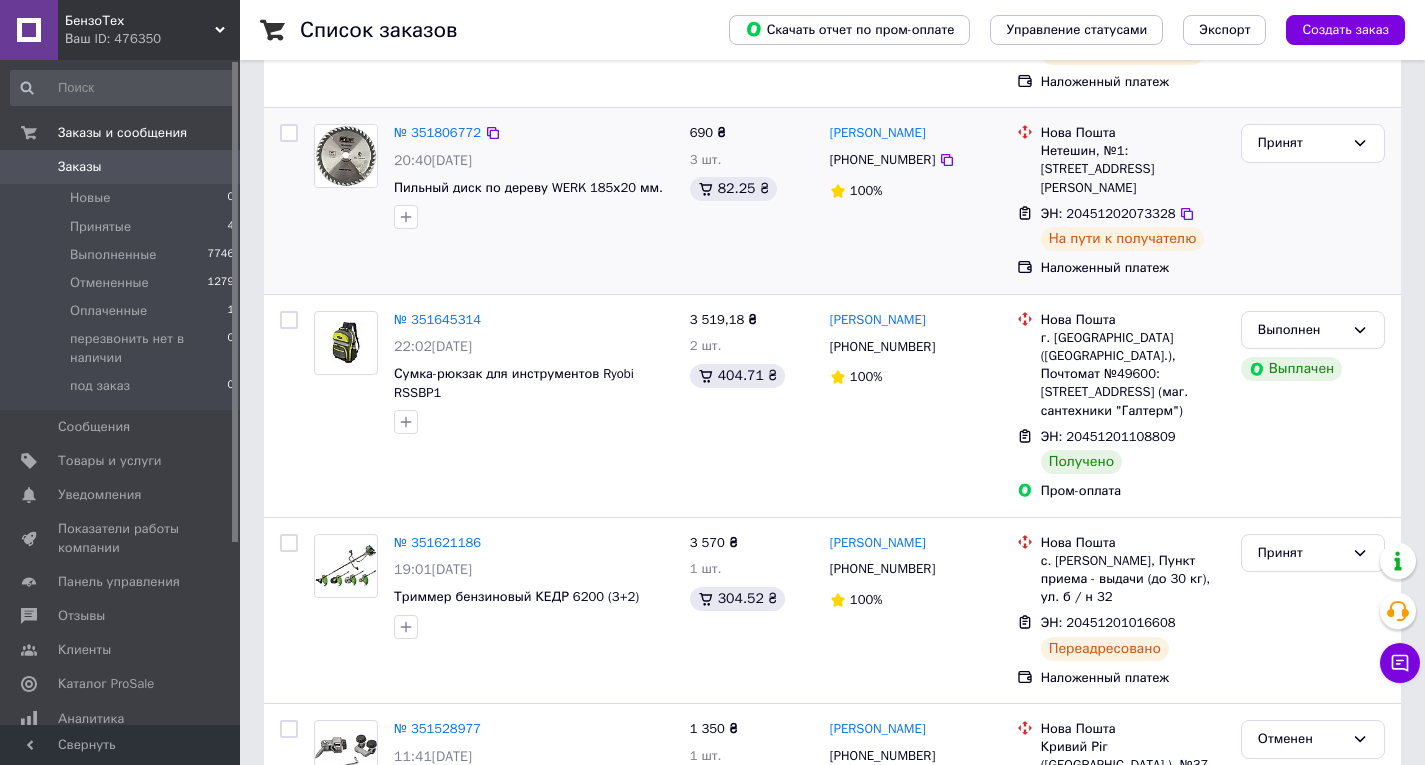 scroll, scrollTop: 300, scrollLeft: 0, axis: vertical 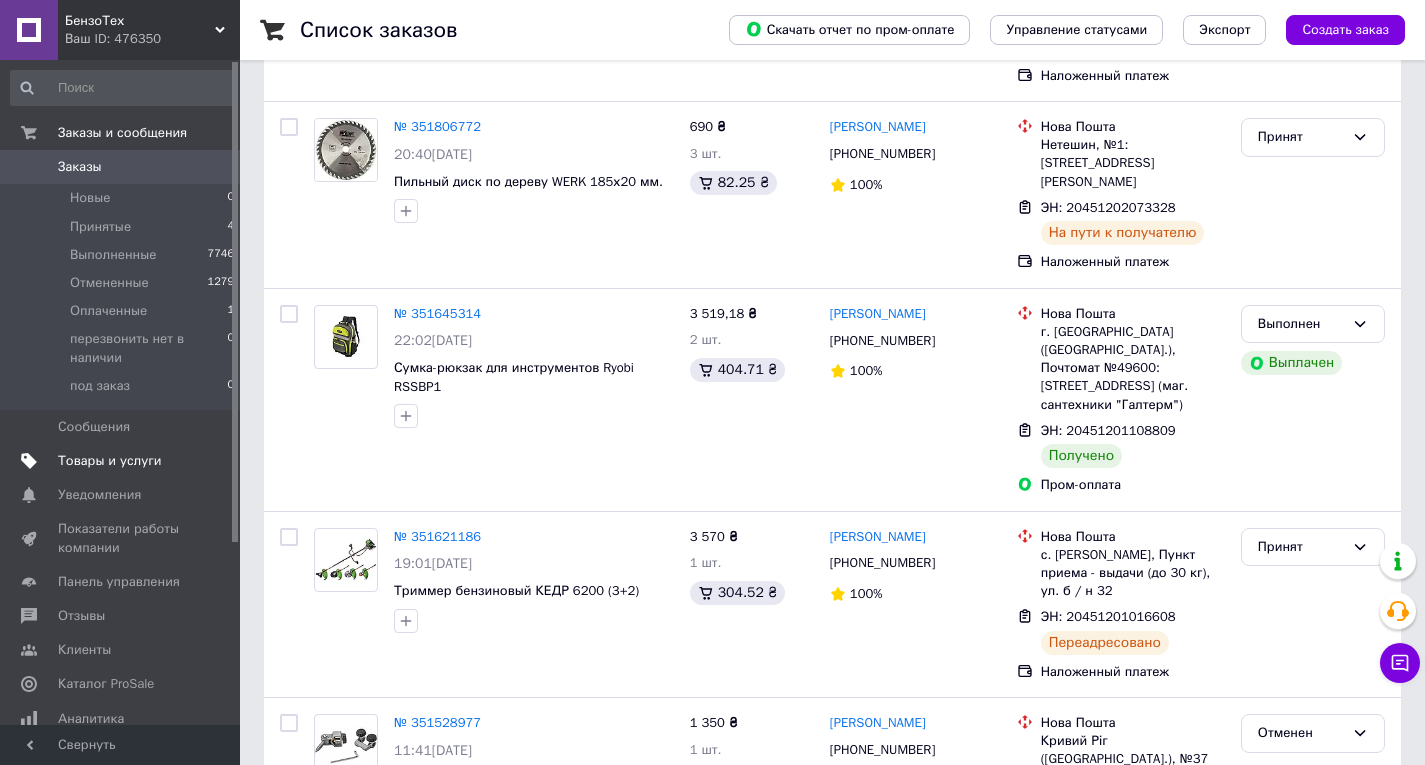 click on "Товары и услуги" at bounding box center [123, 461] 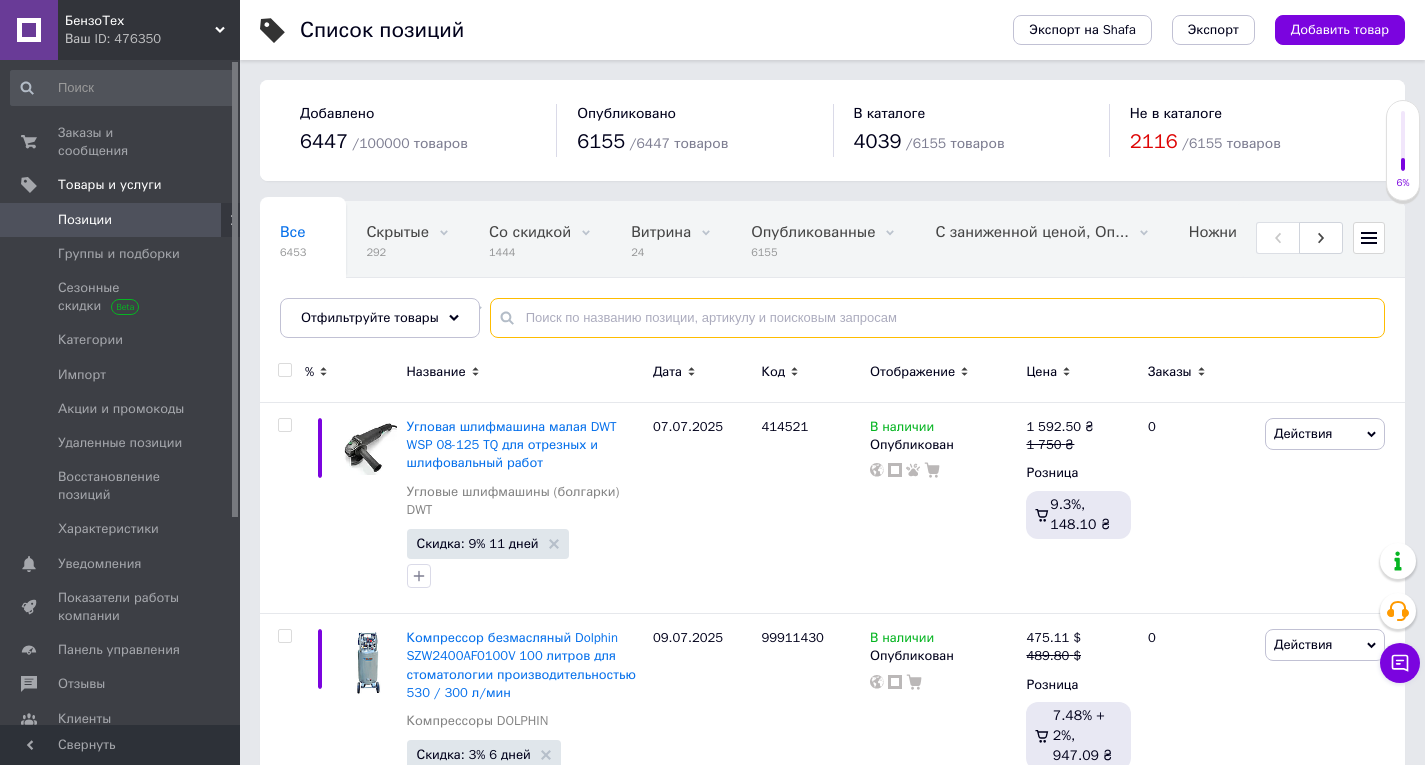 paste on "000320" 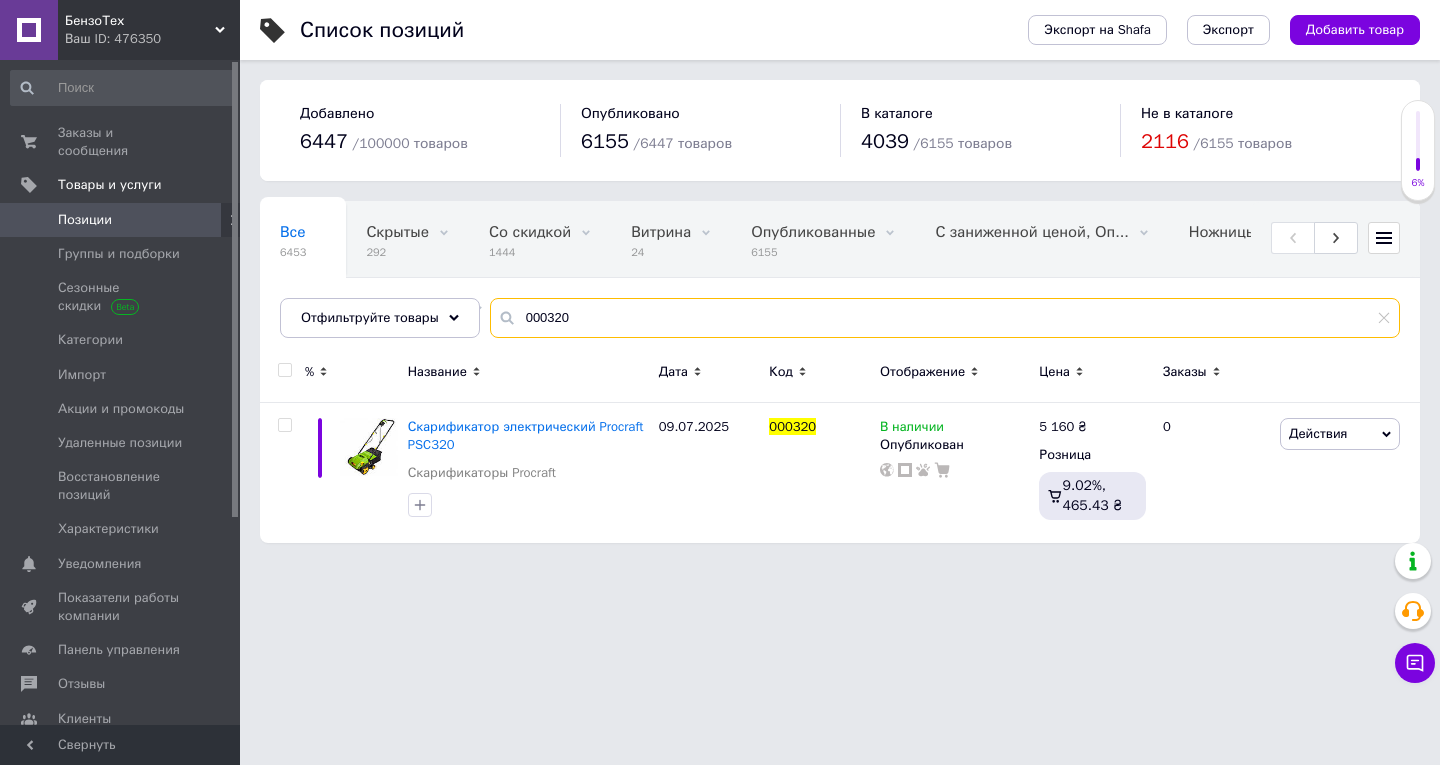 click on "000320" at bounding box center (945, 318) 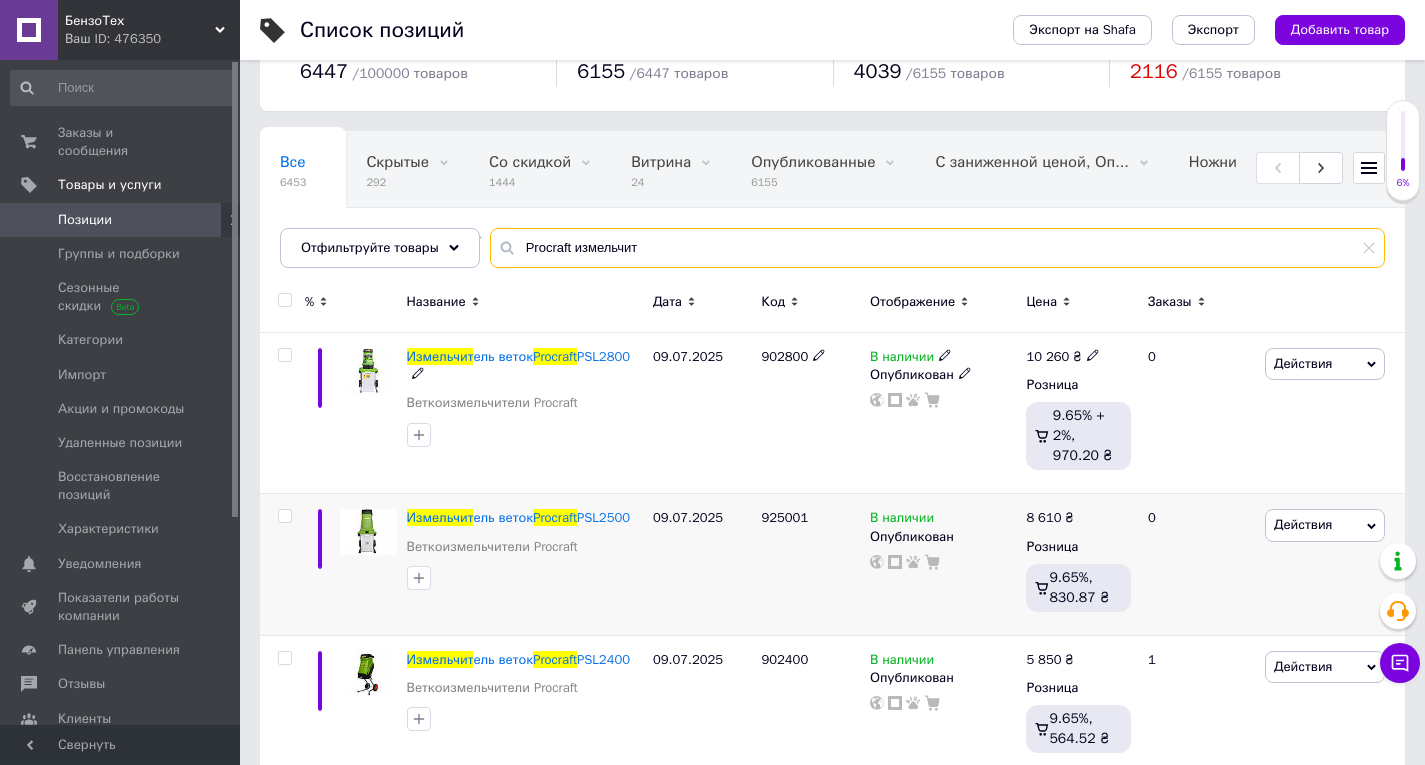 scroll, scrollTop: 100, scrollLeft: 0, axis: vertical 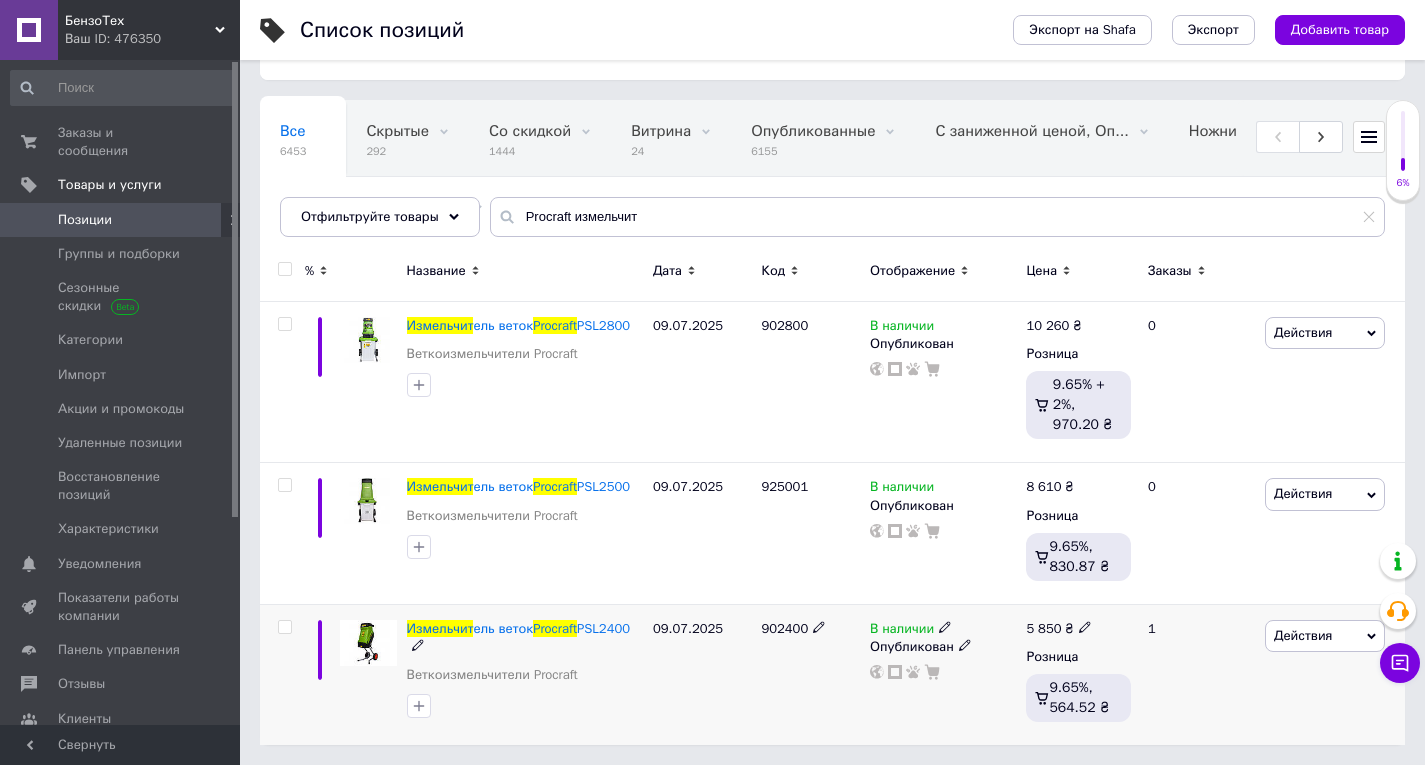 click 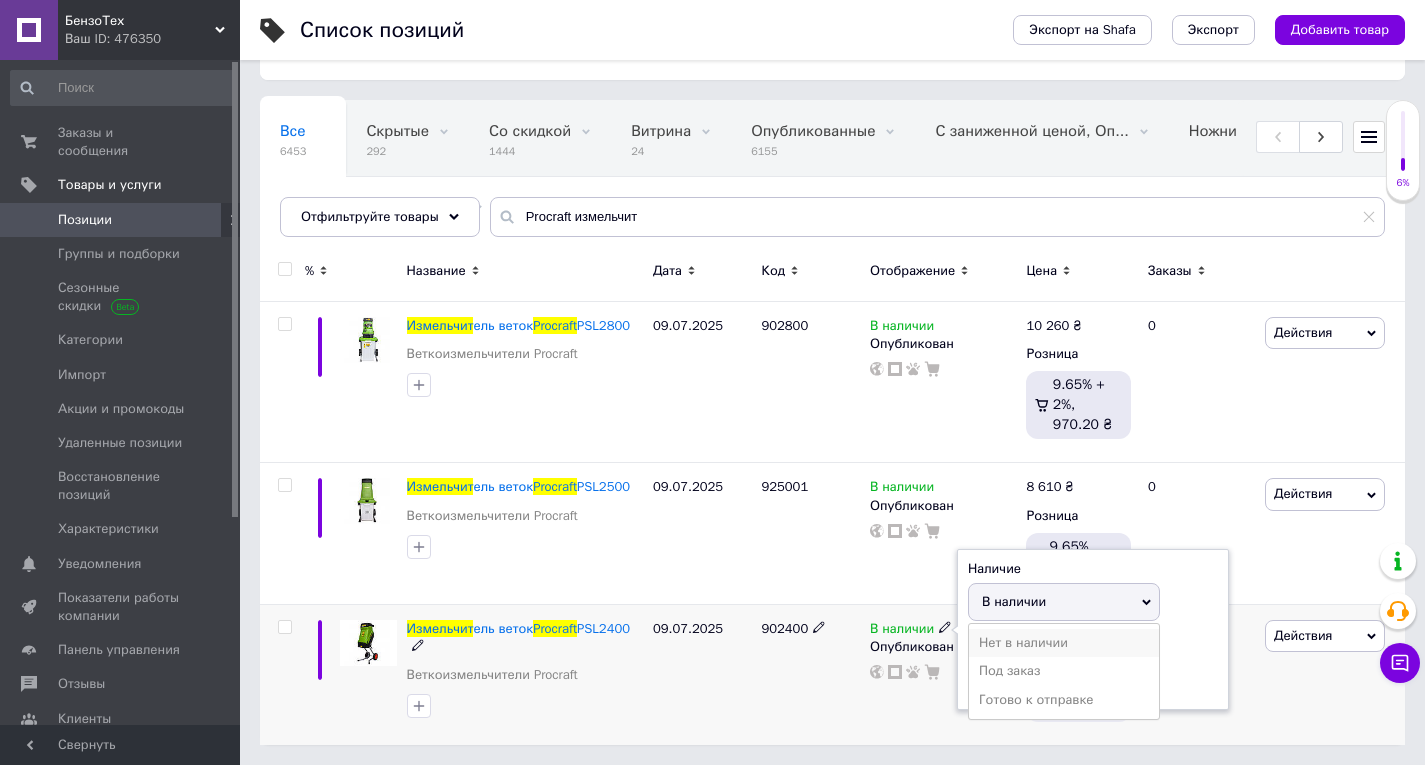 click on "Нет в наличии" at bounding box center (1064, 643) 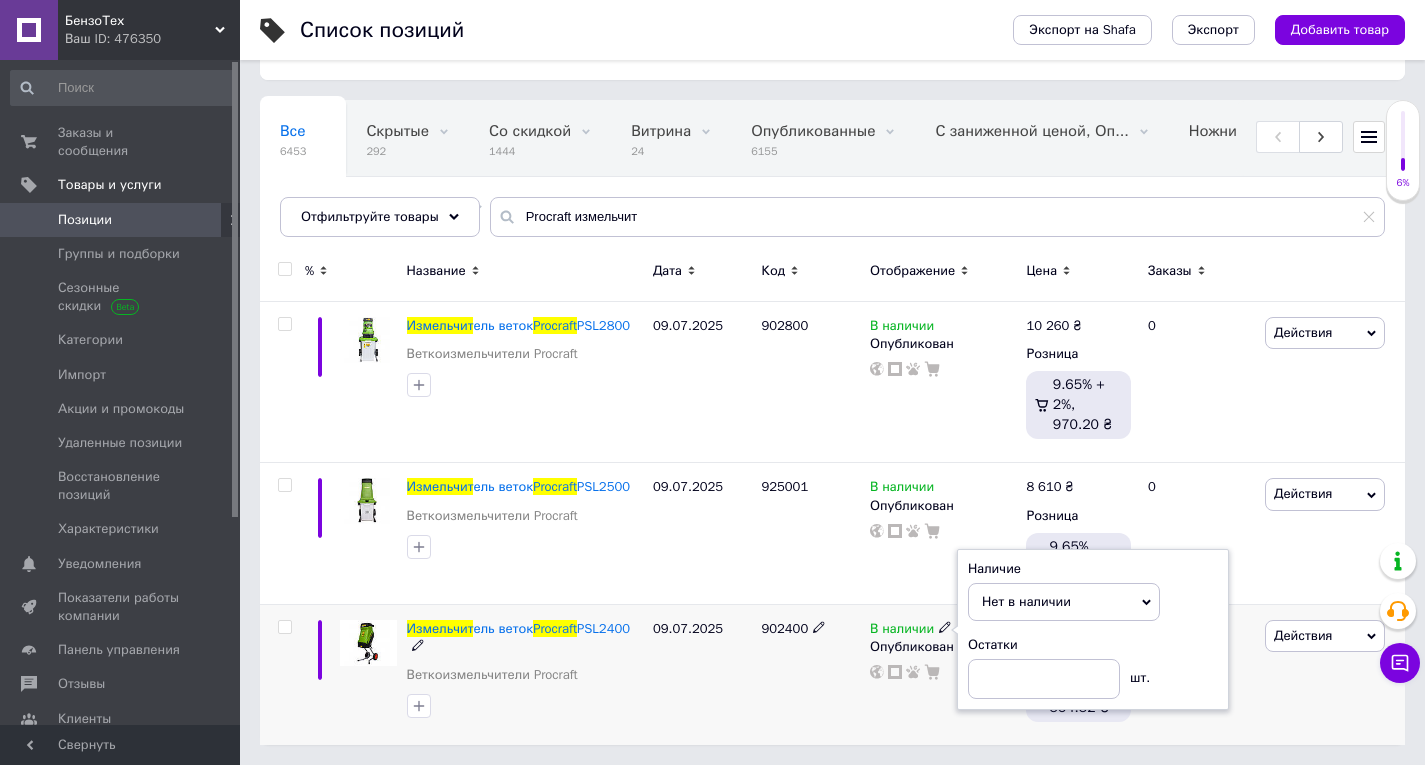 click on "902400" at bounding box center (810, 674) 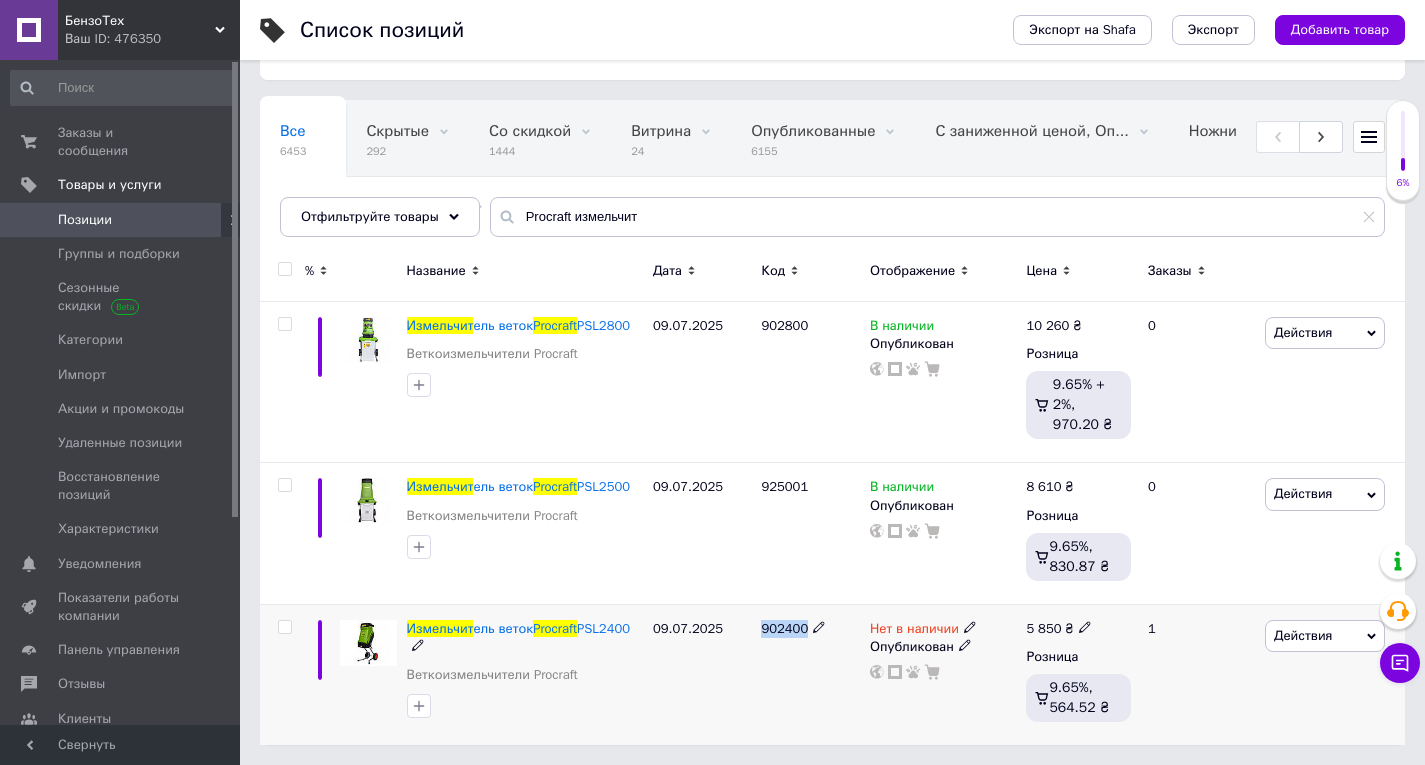 click on "902400" at bounding box center [784, 628] 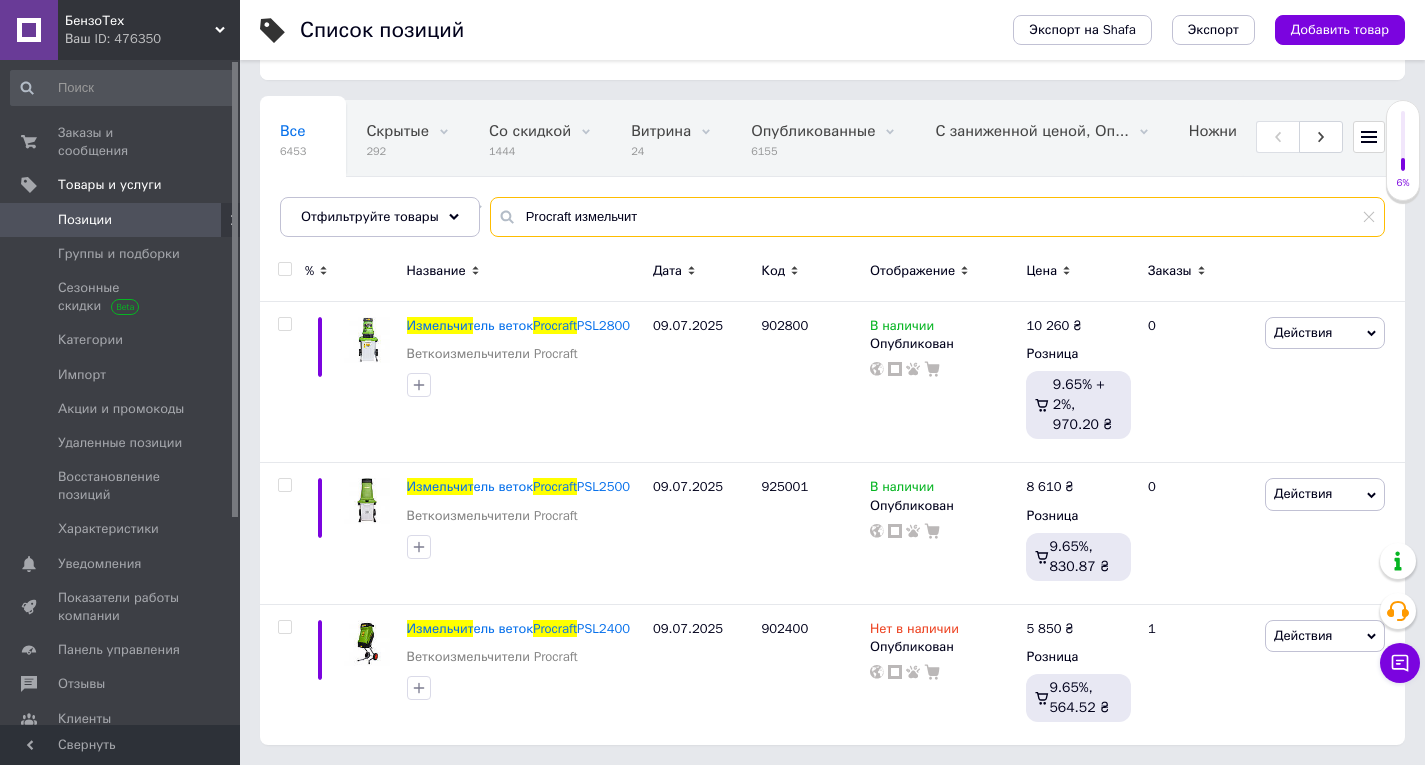 click on "Procraft измельчит" at bounding box center [937, 217] 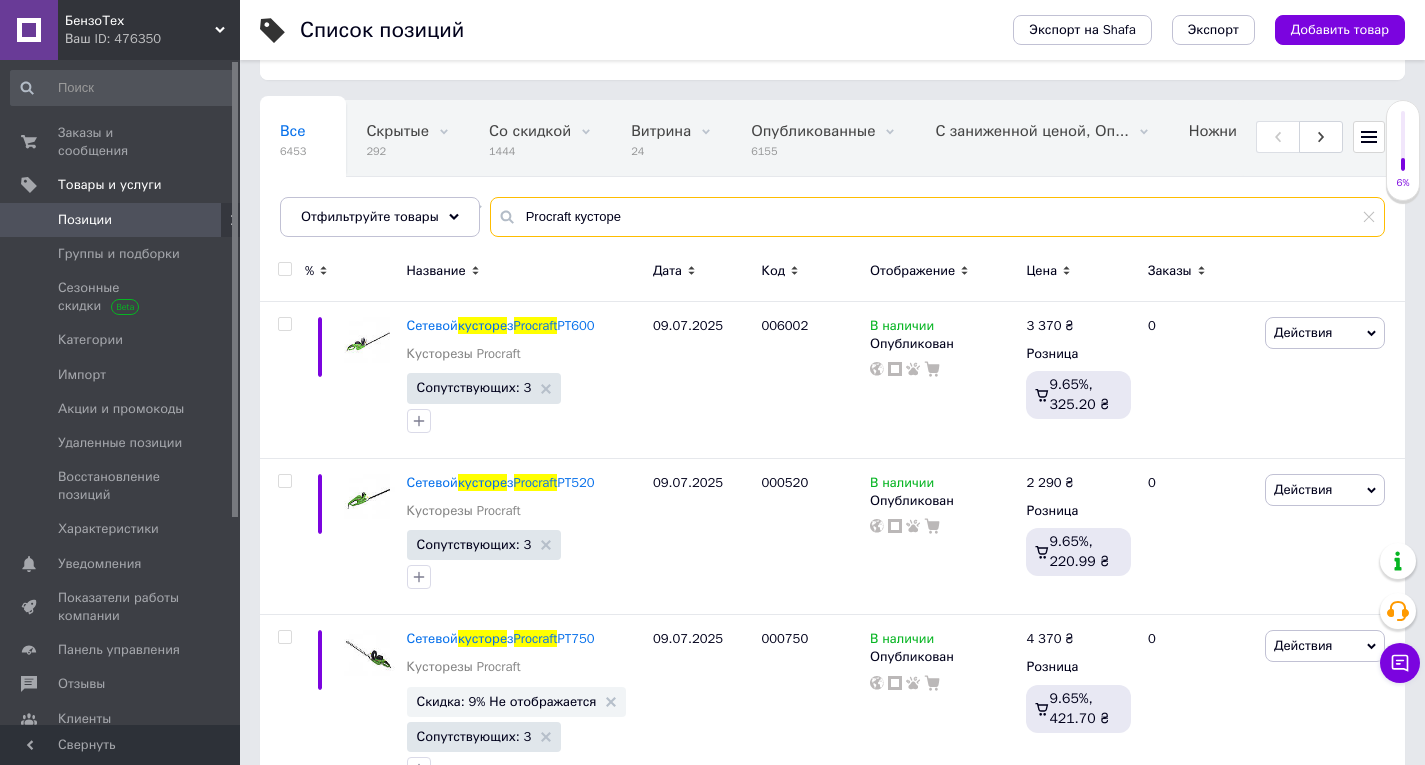 type on "Procraft кусторе" 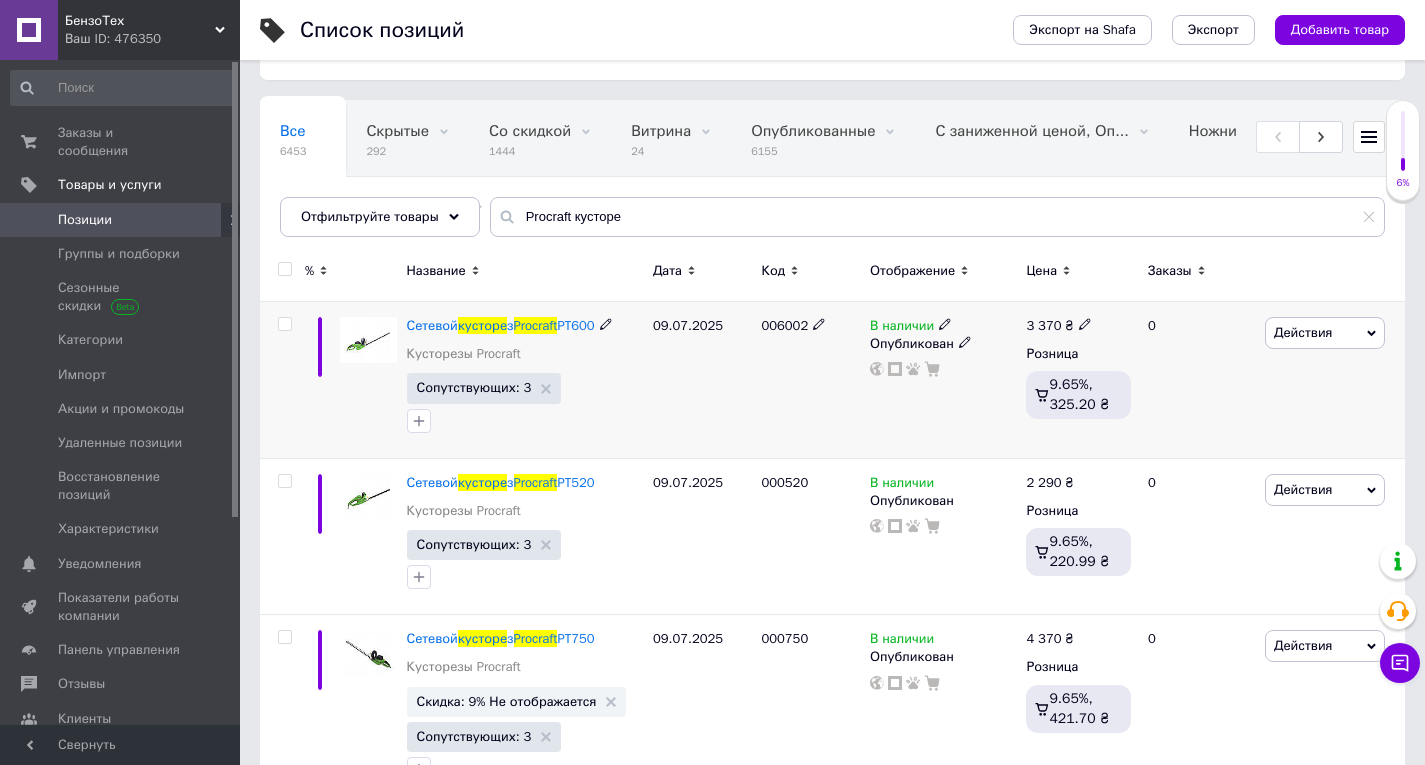 click at bounding box center [284, 324] 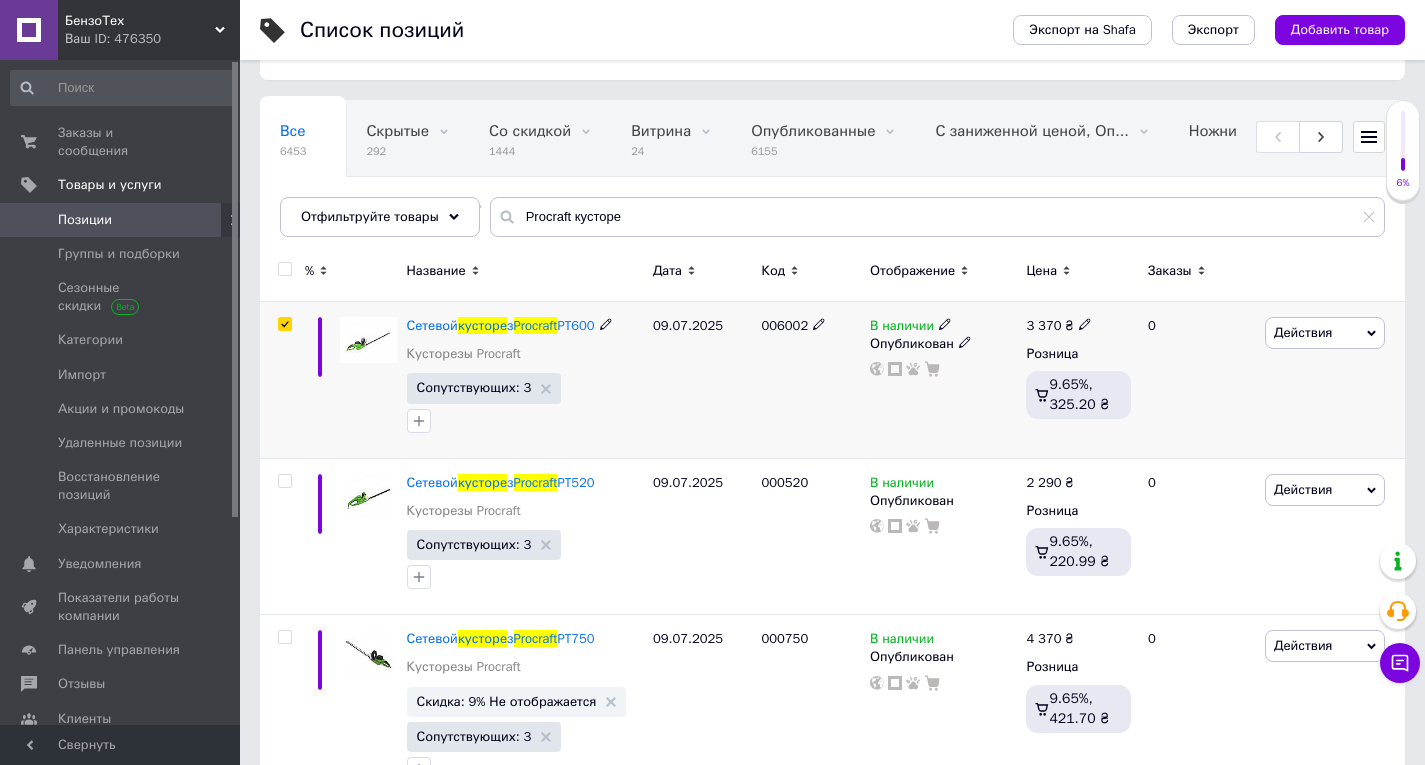 checkbox on "true" 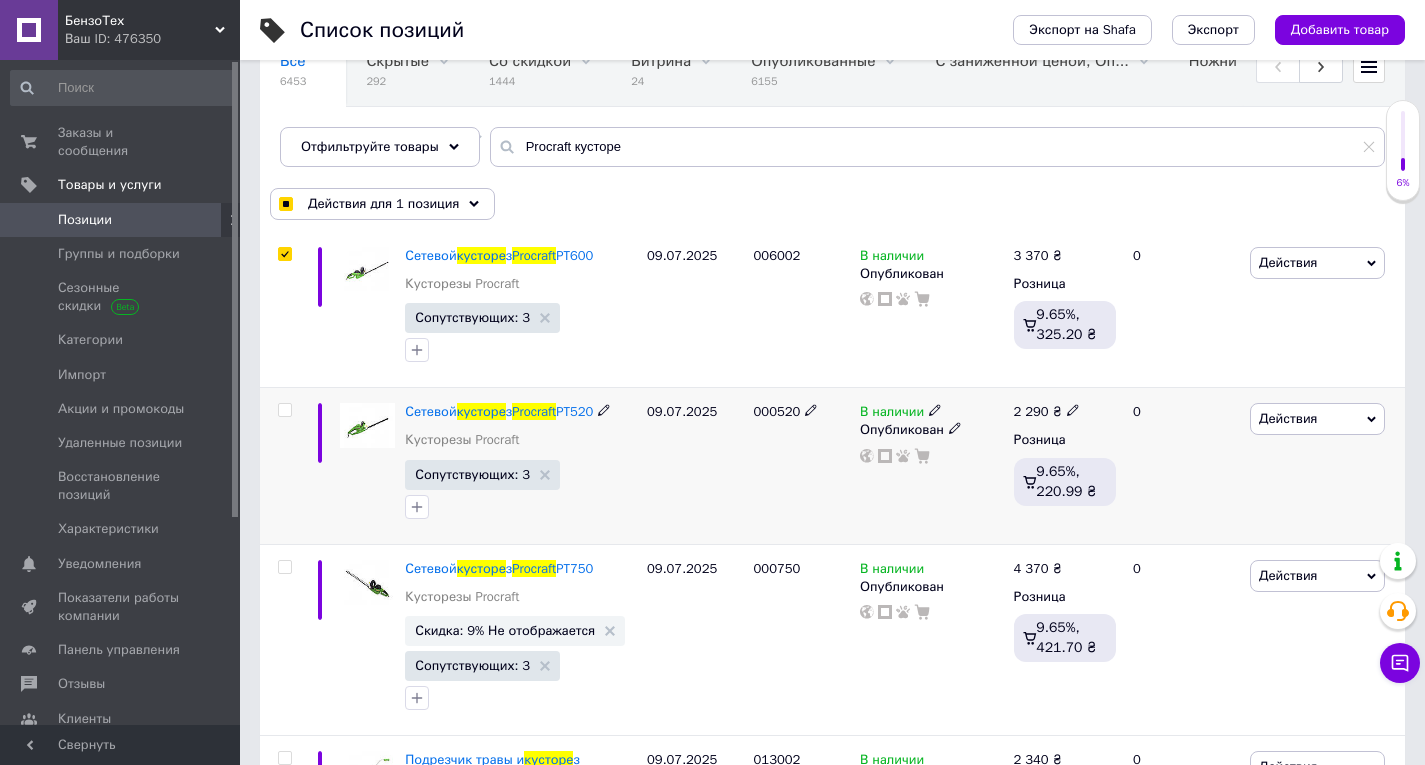 scroll, scrollTop: 201, scrollLeft: 0, axis: vertical 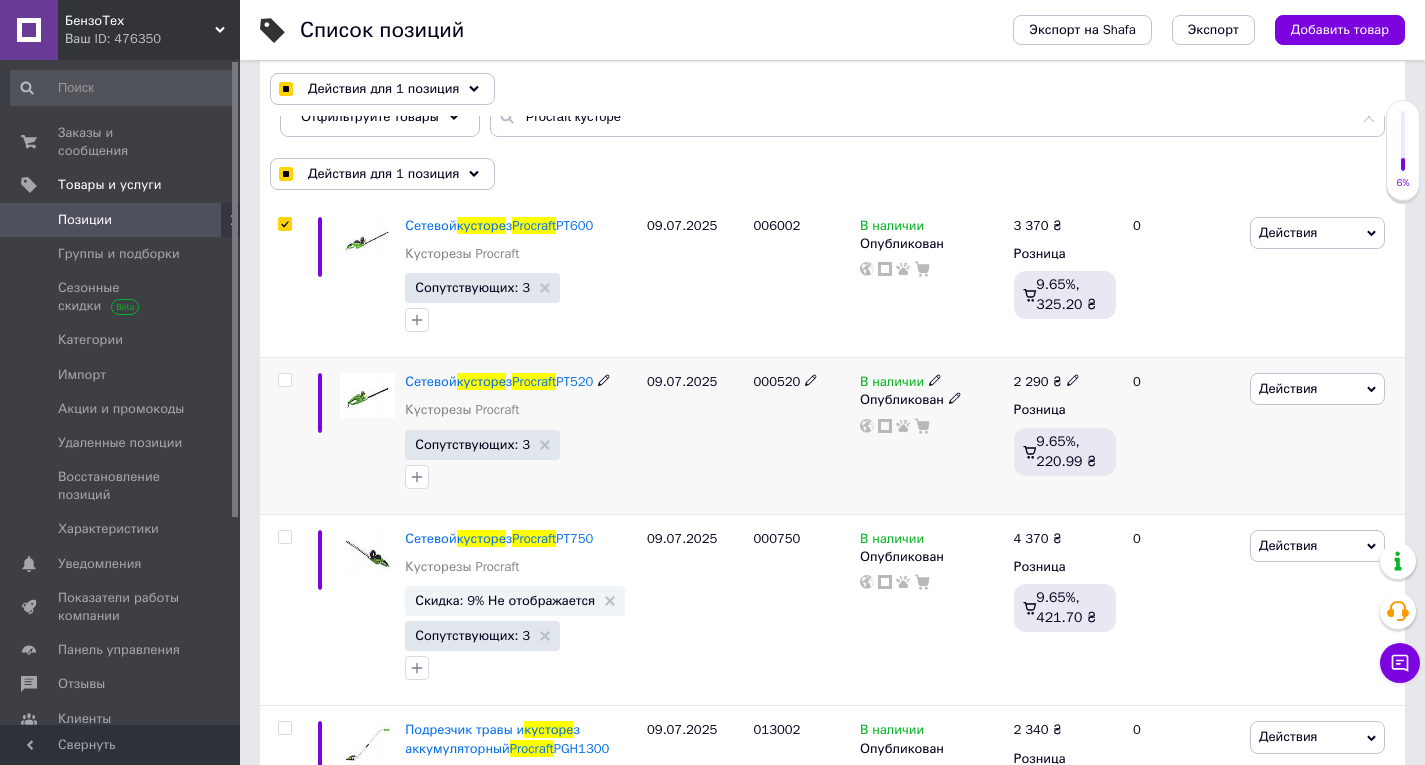 click at bounding box center (284, 380) 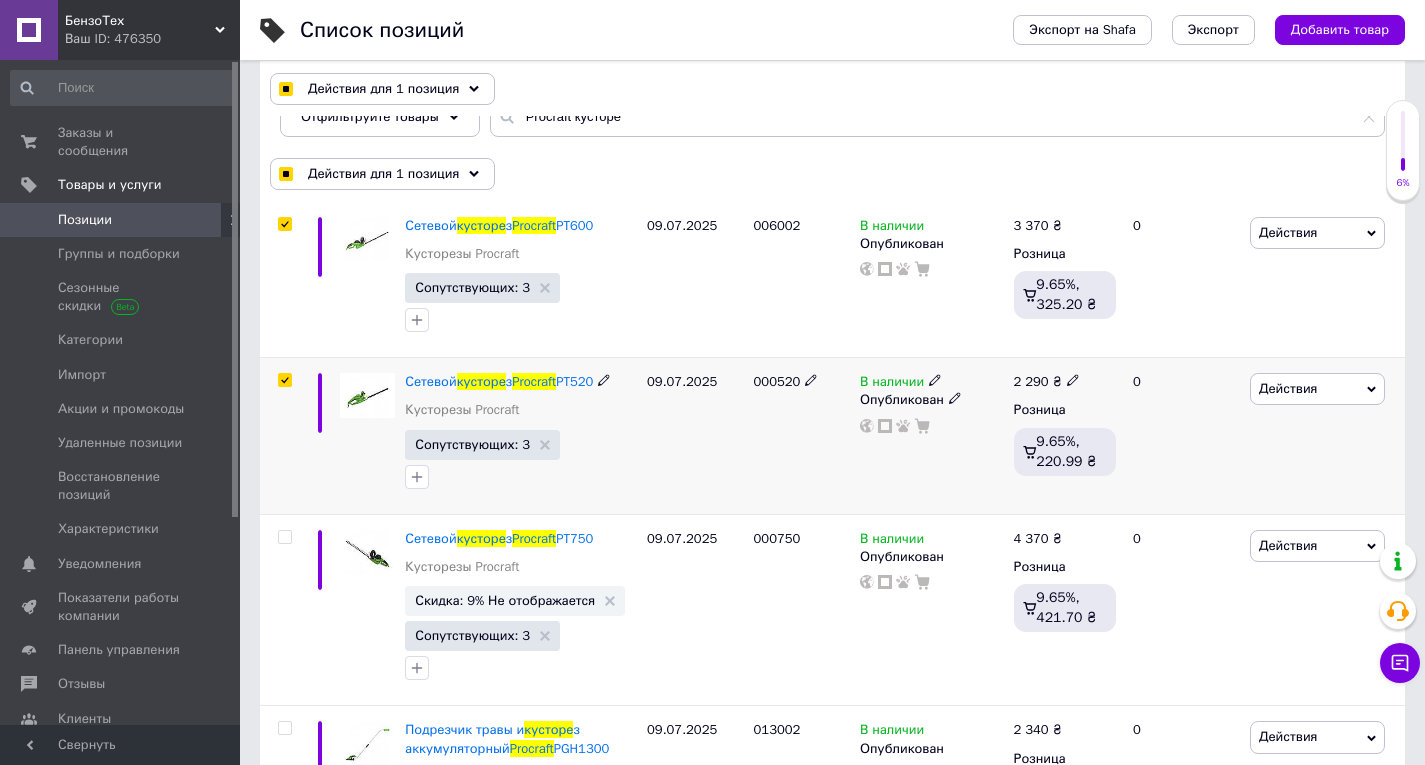 checkbox on "true" 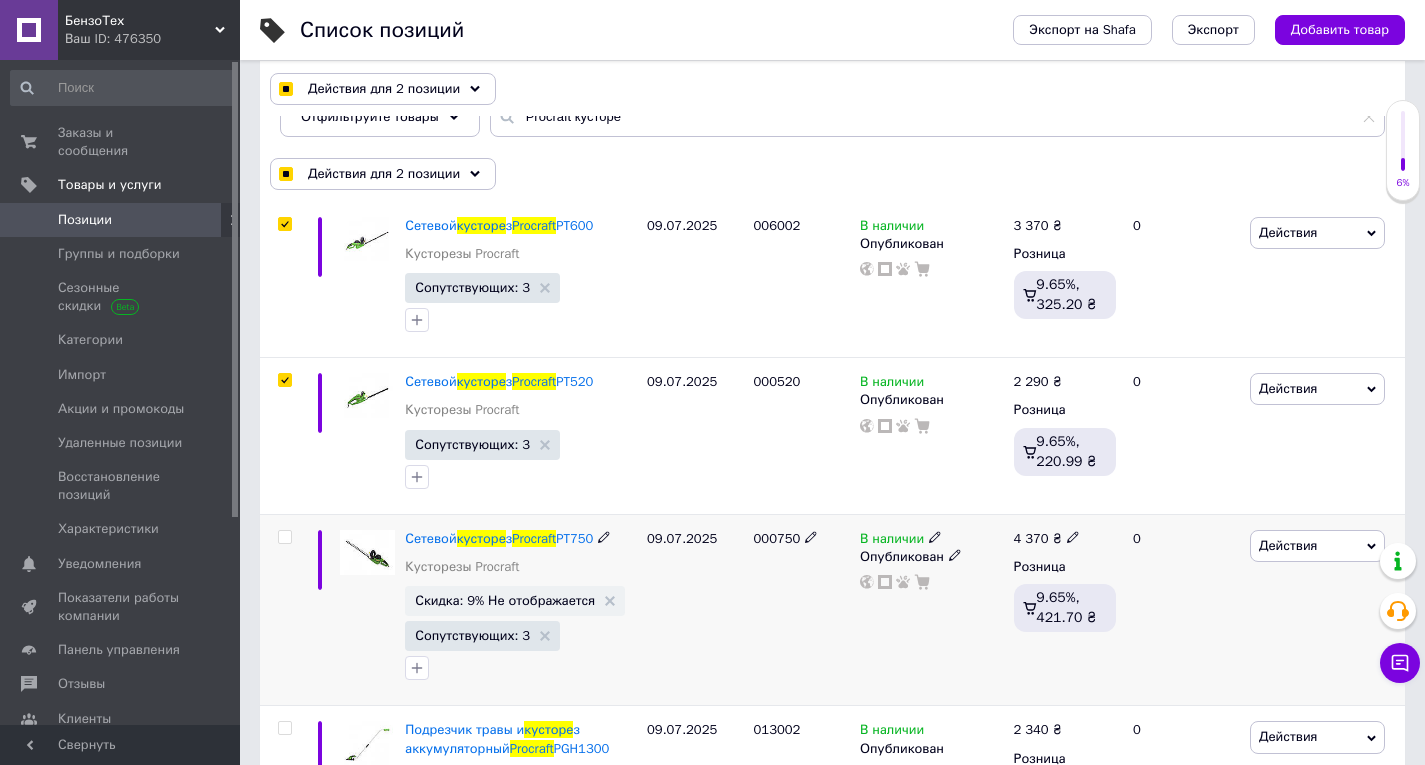 scroll, scrollTop: 301, scrollLeft: 0, axis: vertical 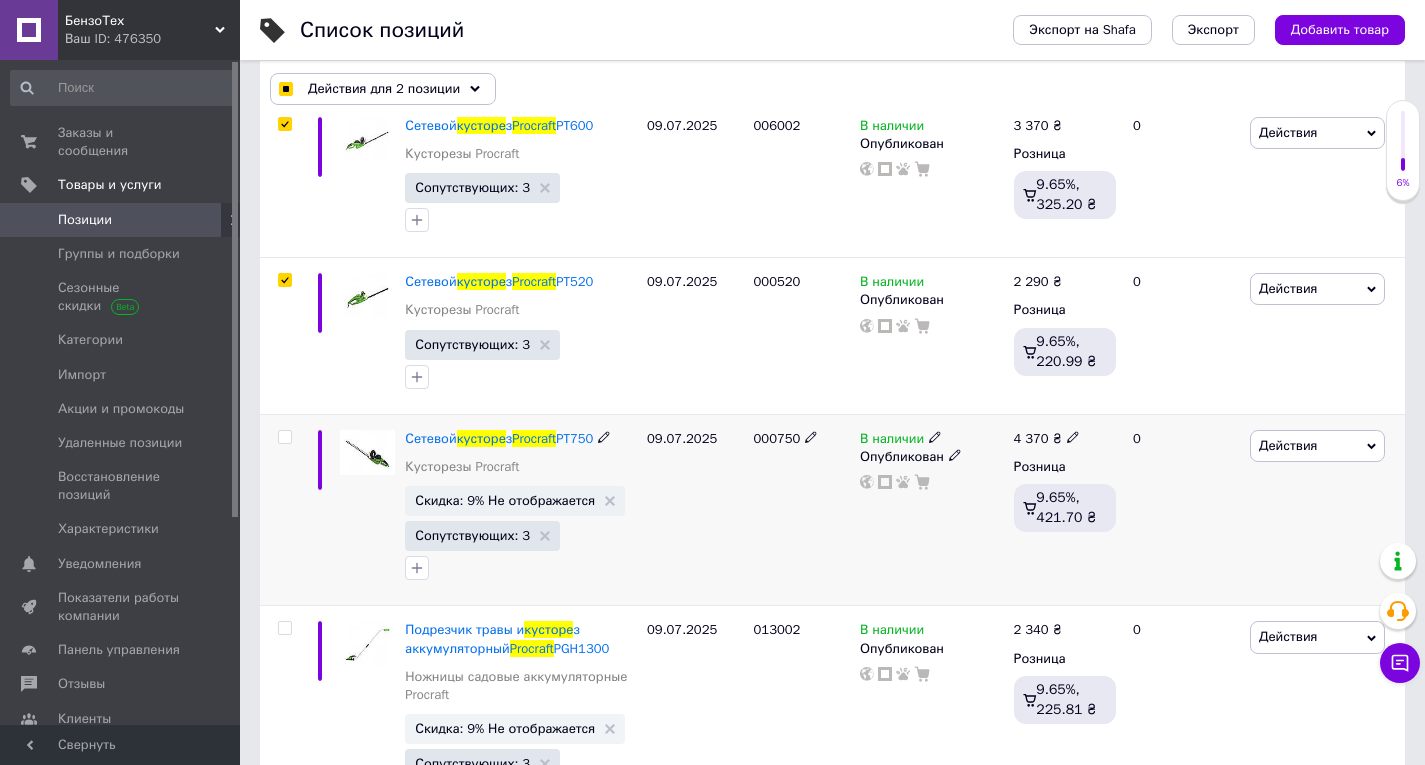 click at bounding box center [284, 437] 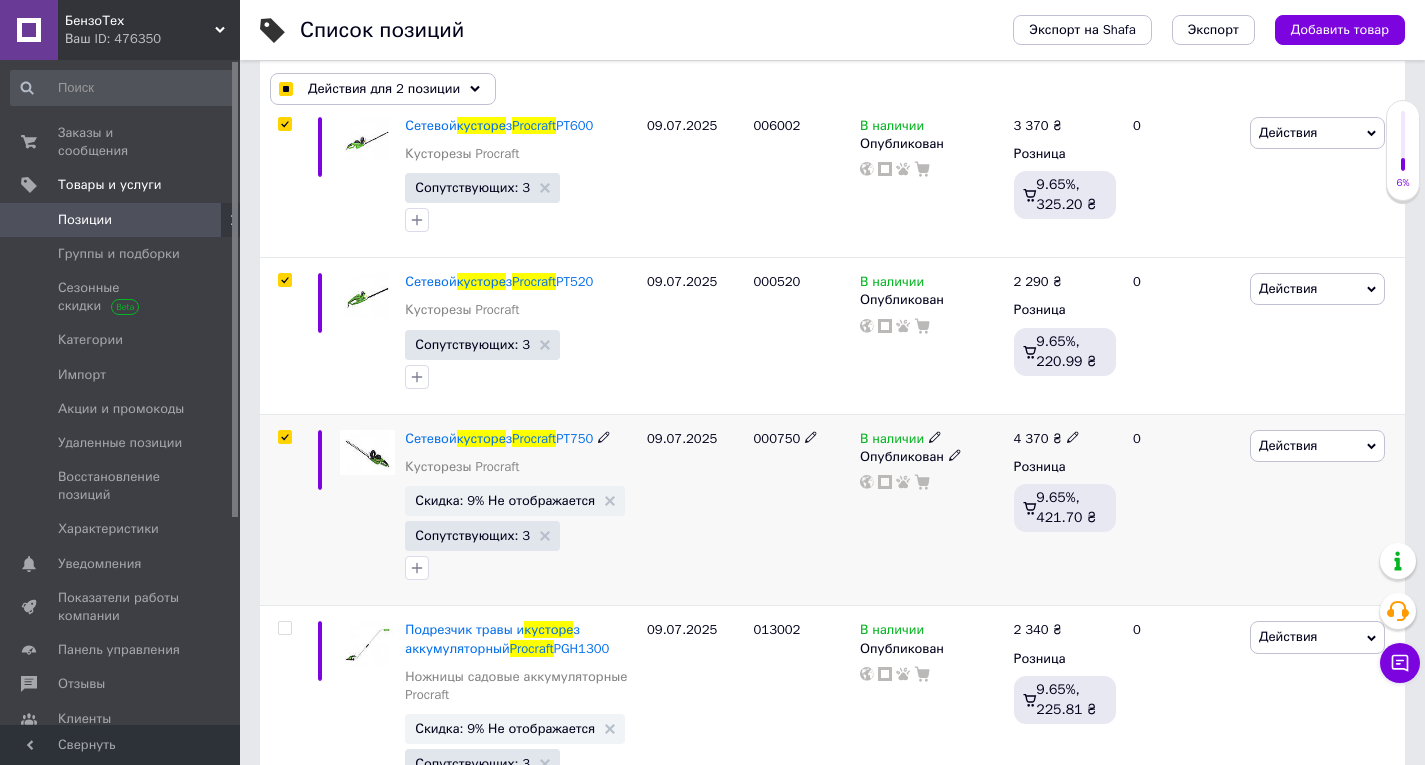 checkbox on "true" 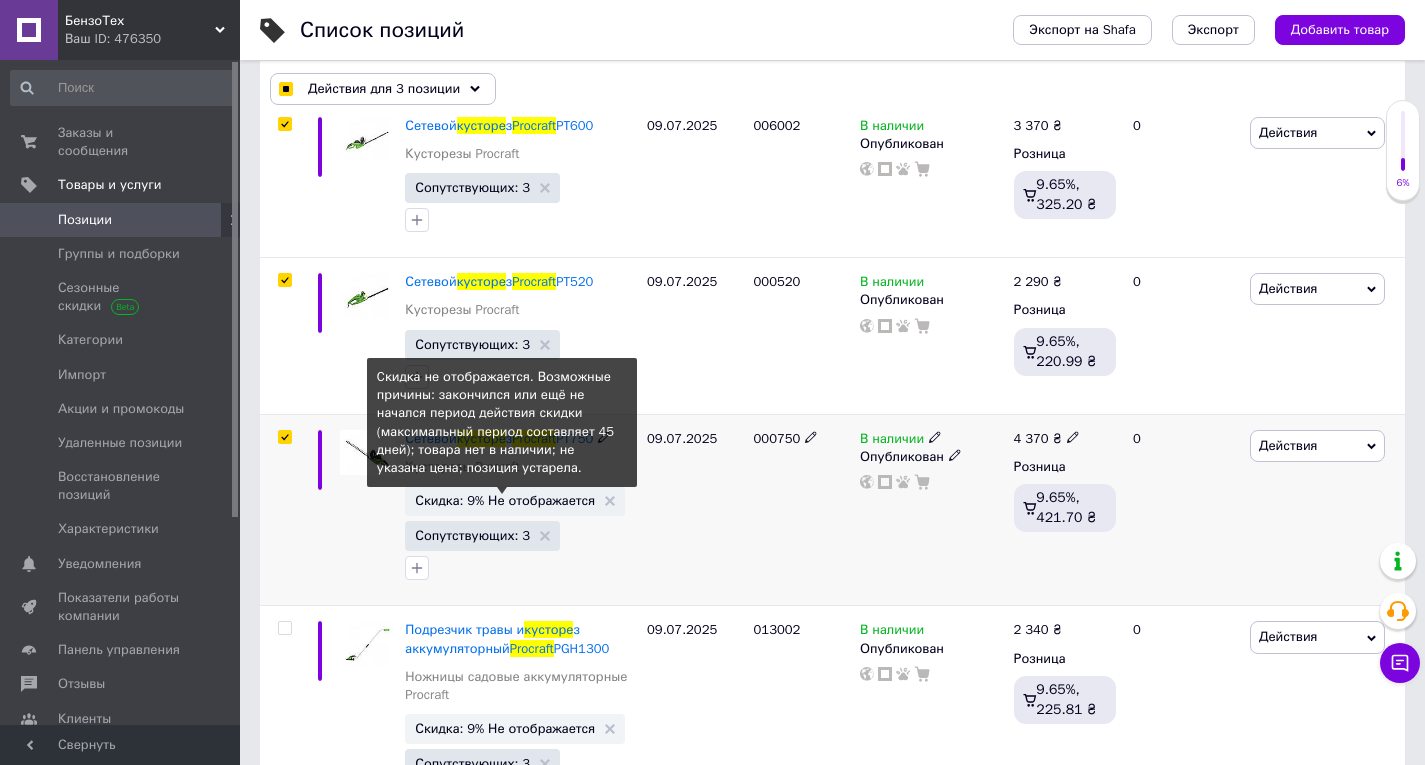 click on "Скидка: 9% Не отображается" at bounding box center (505, 500) 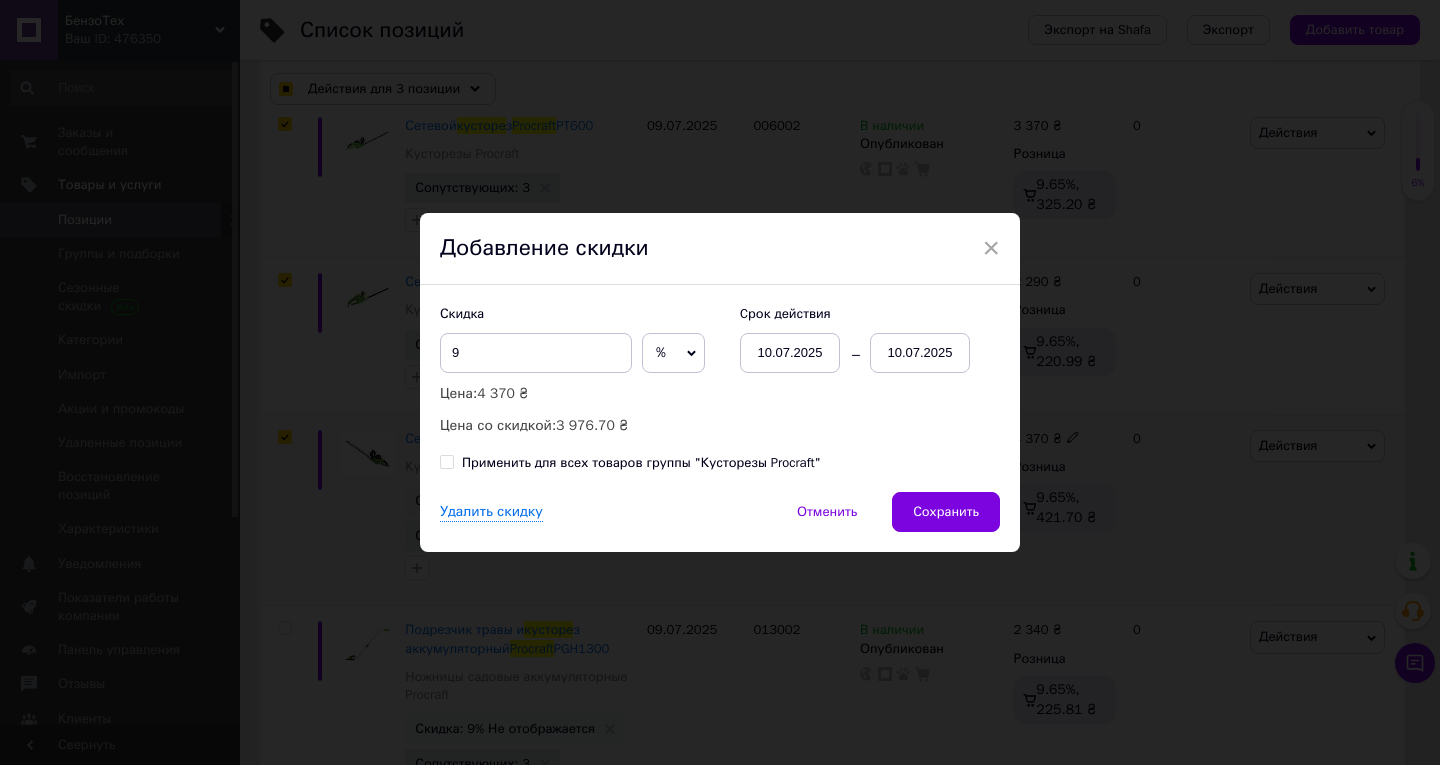 click on "10.07.2025" at bounding box center (920, 353) 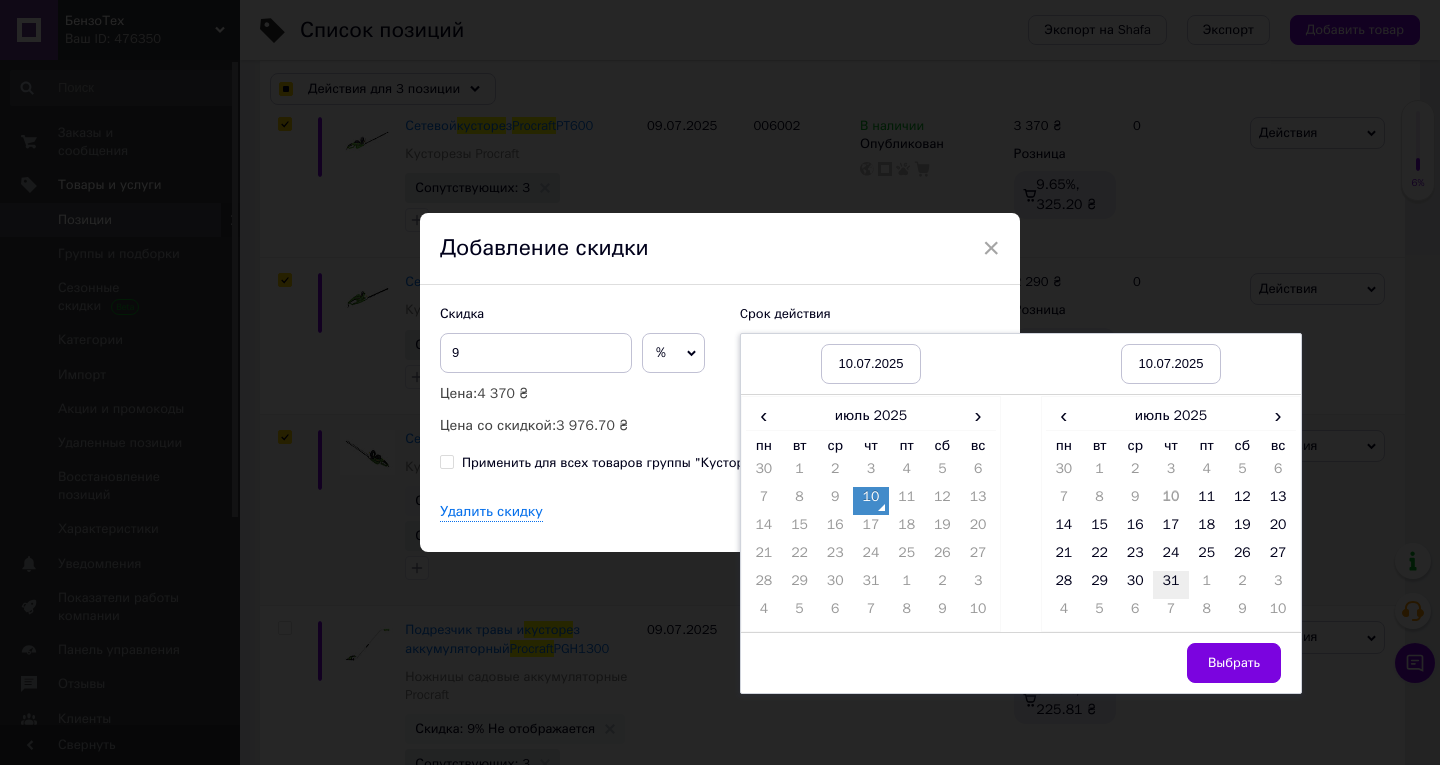 click on "31" at bounding box center (1171, 585) 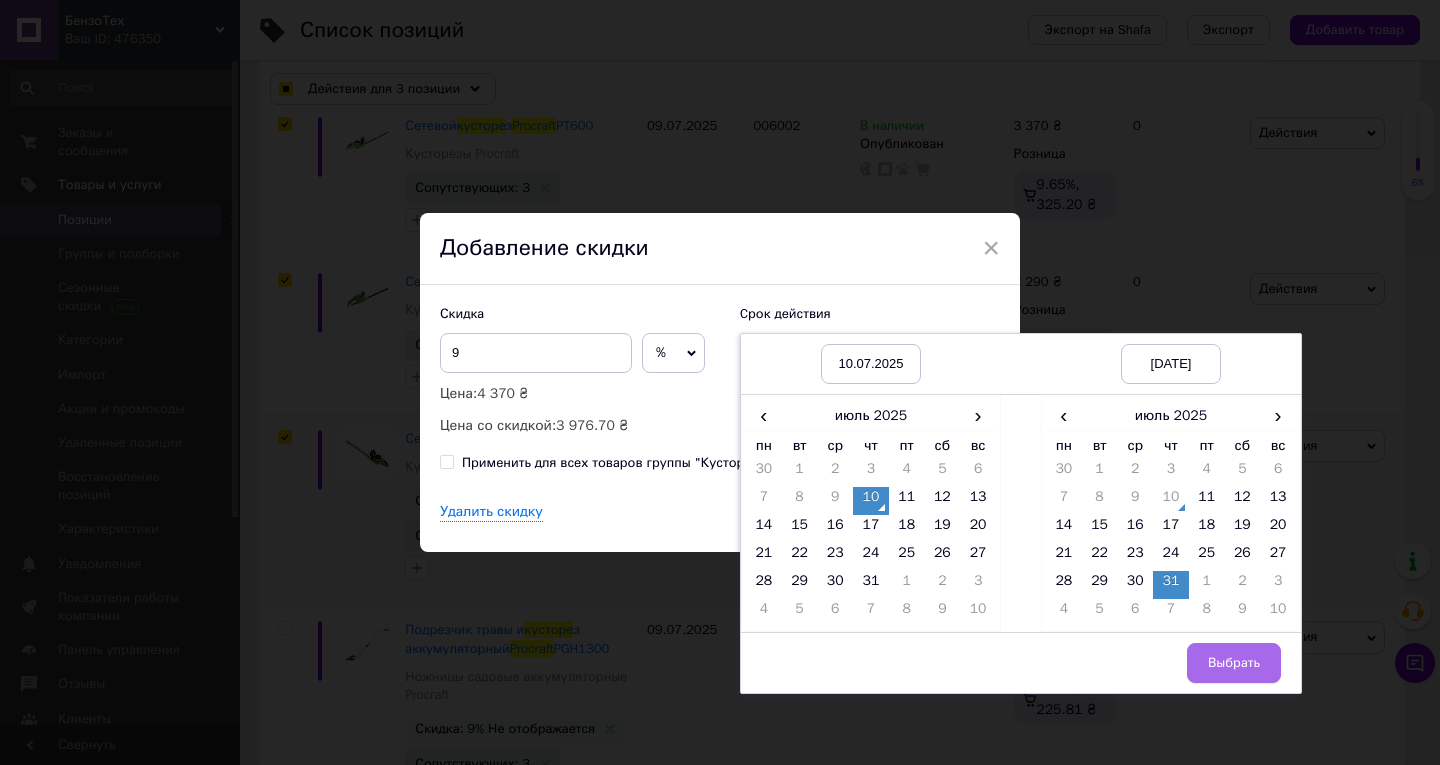 click on "Выбрать" at bounding box center (1234, 663) 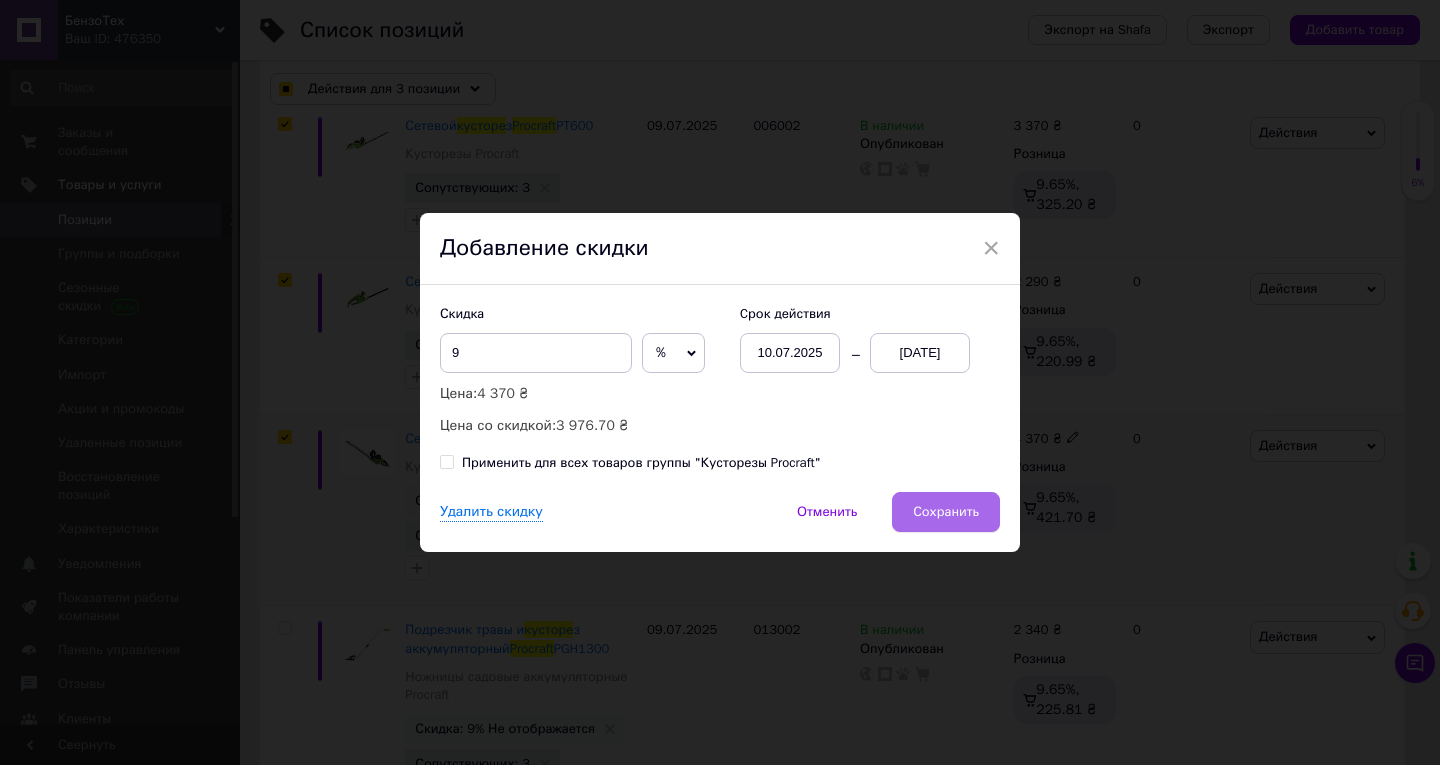 click on "Сохранить" at bounding box center (946, 512) 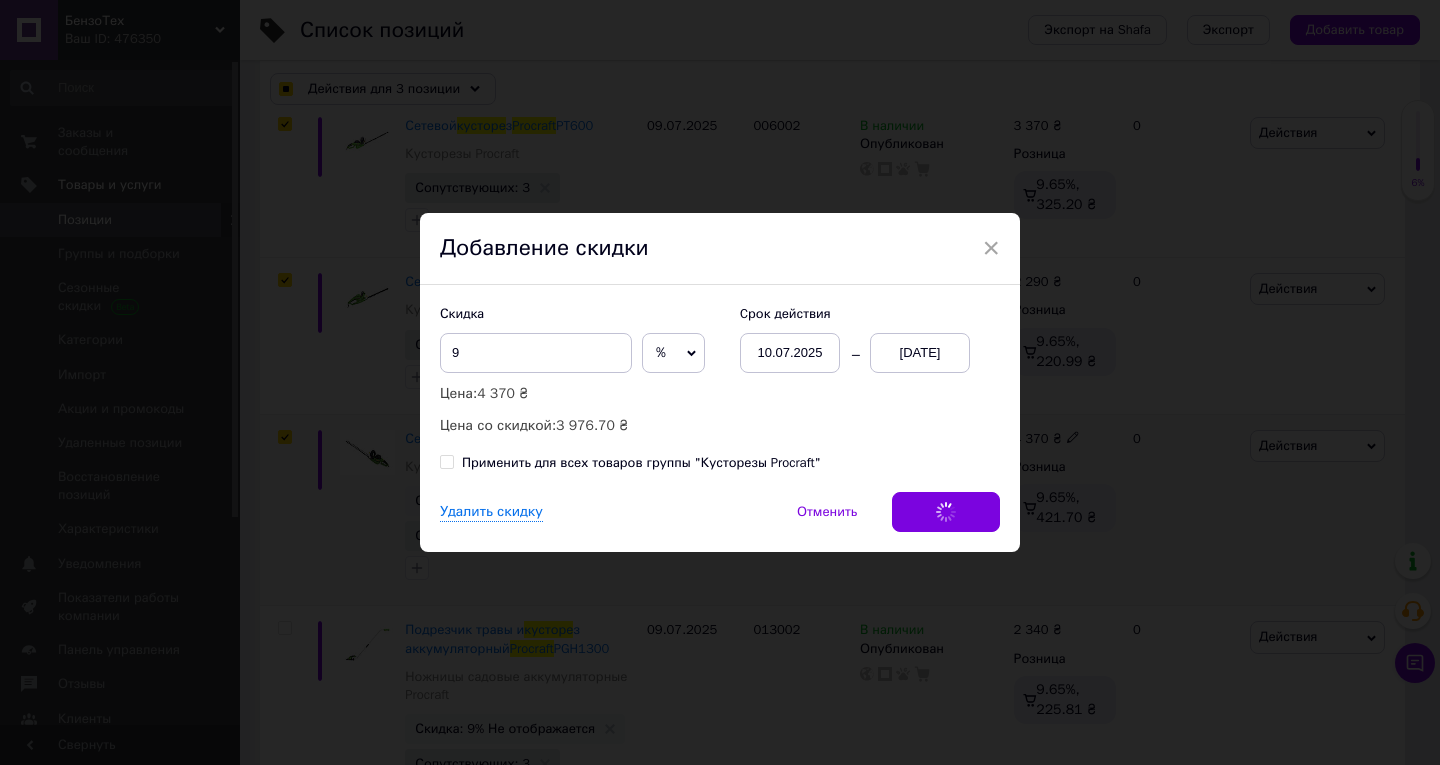 checkbox on "true" 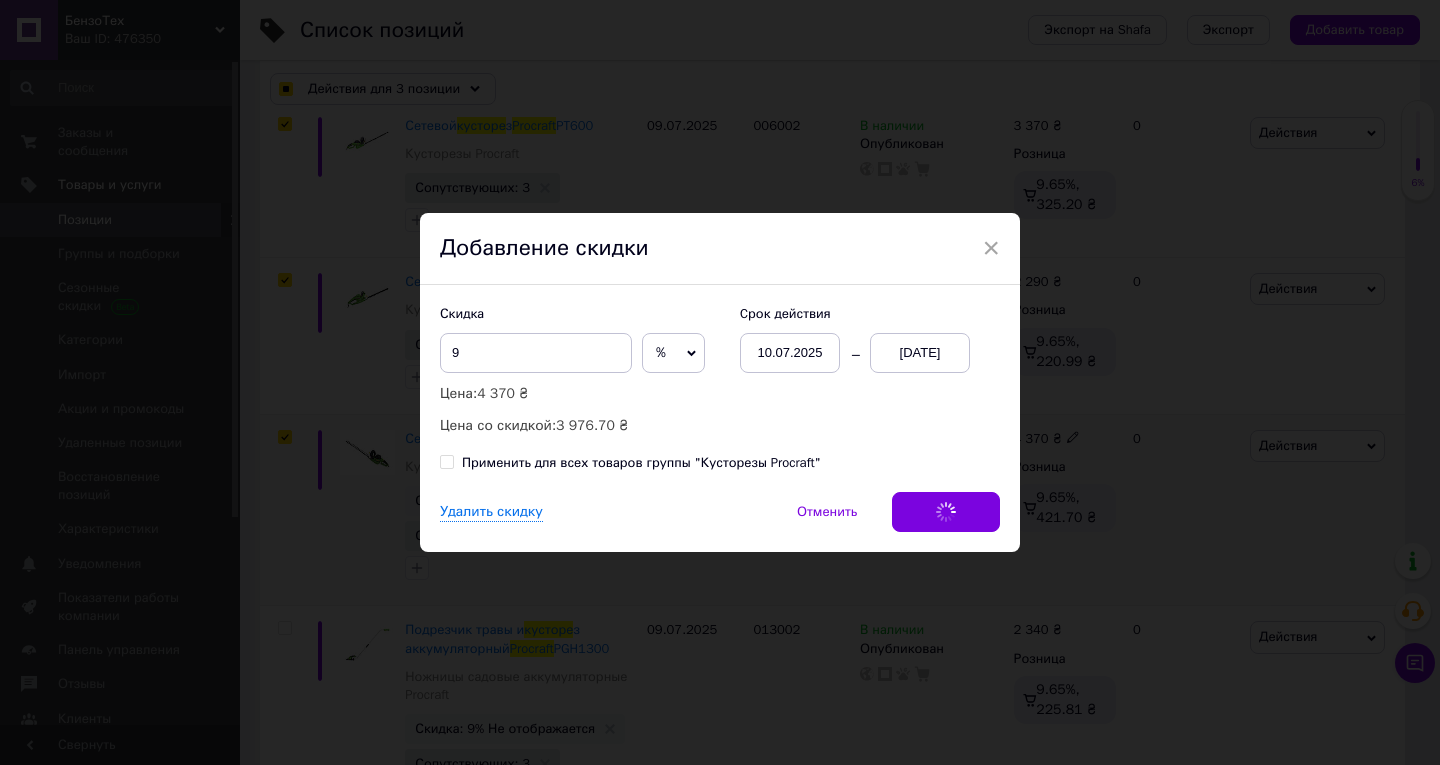 checkbox on "true" 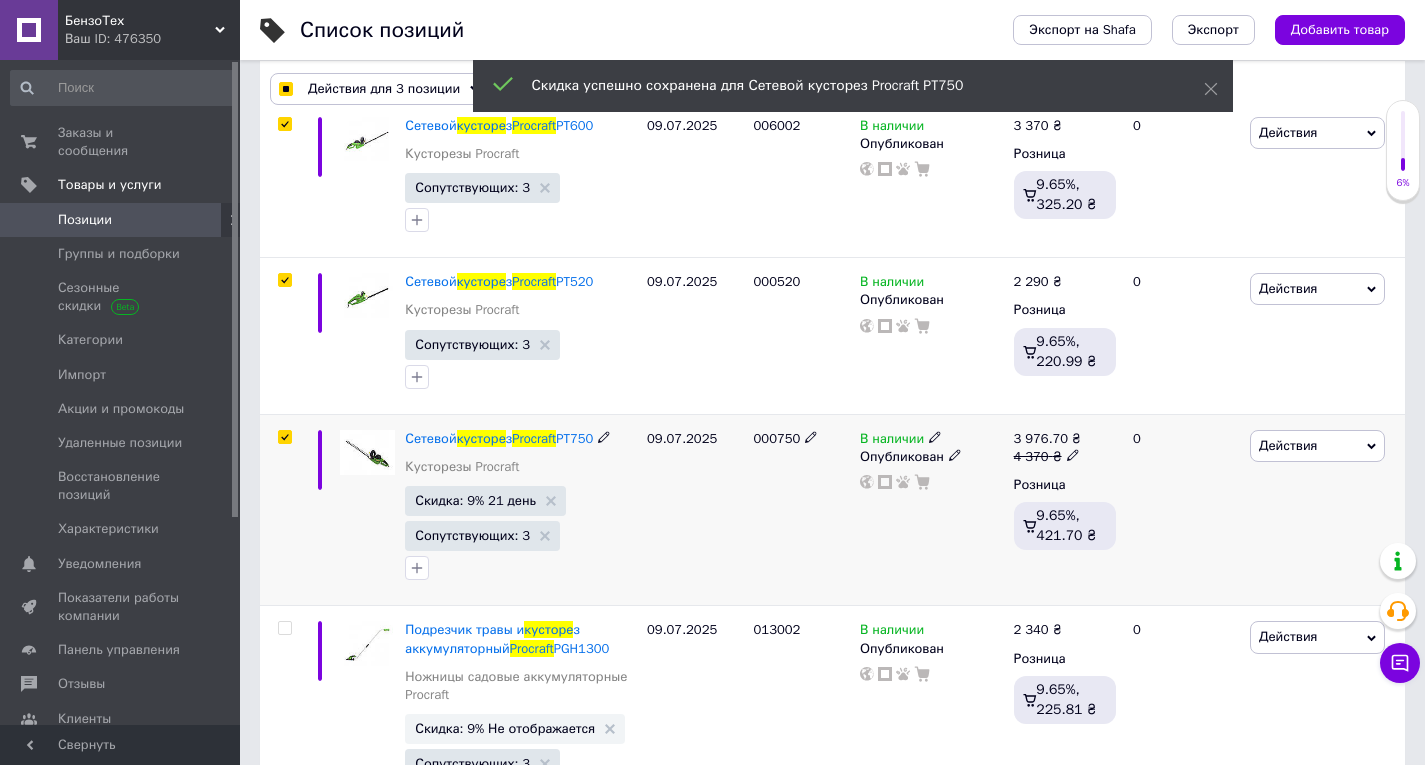 click on "000750" at bounding box center [777, 438] 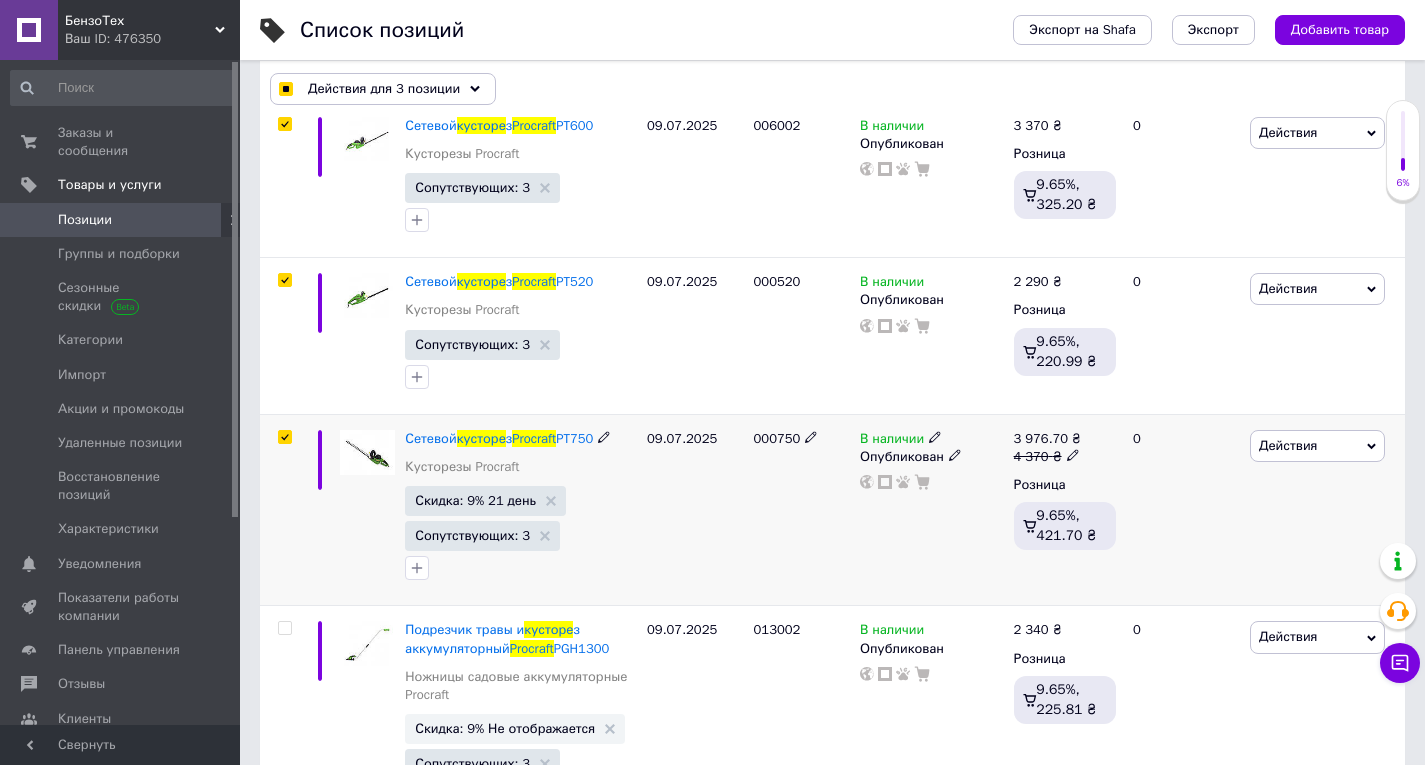 copy on "000750" 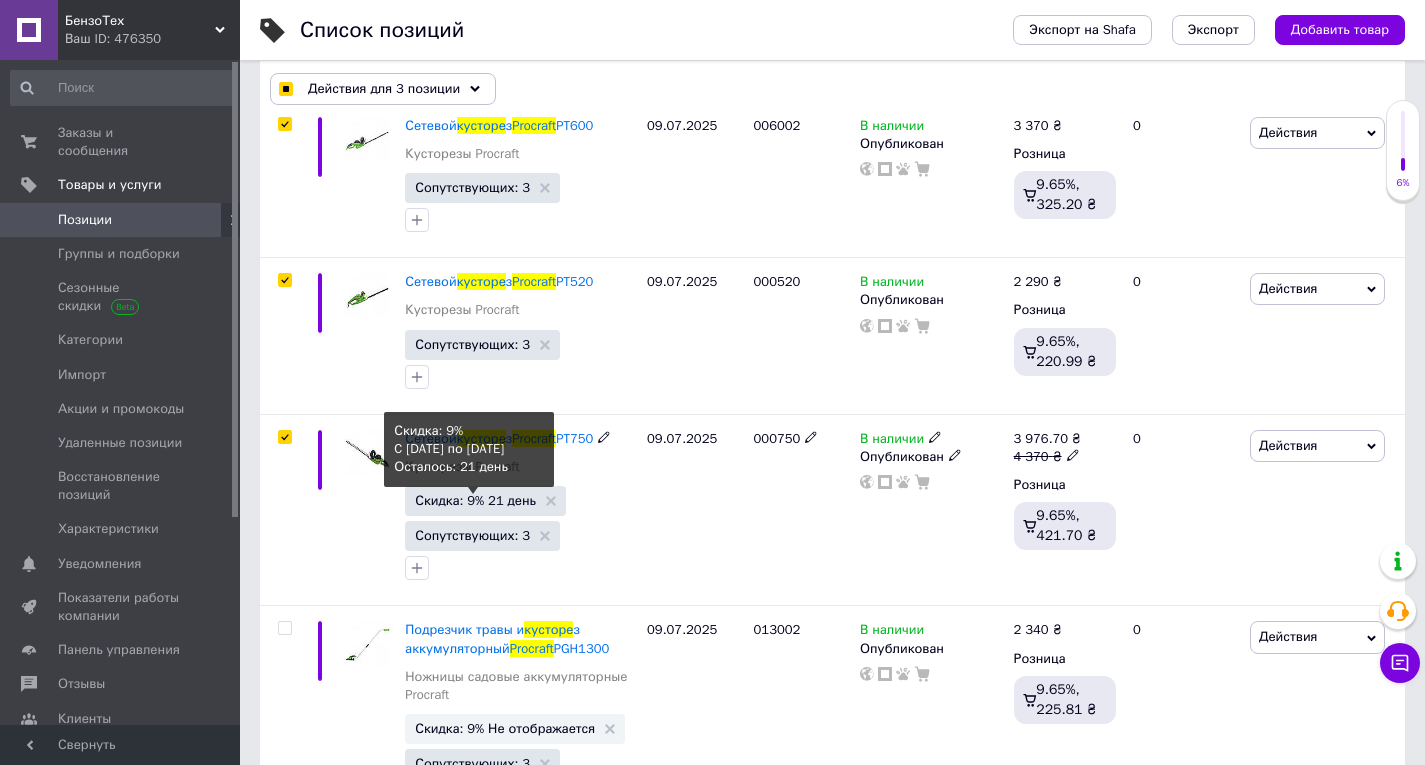 click on "Скидка: 9% 21 день" at bounding box center [475, 500] 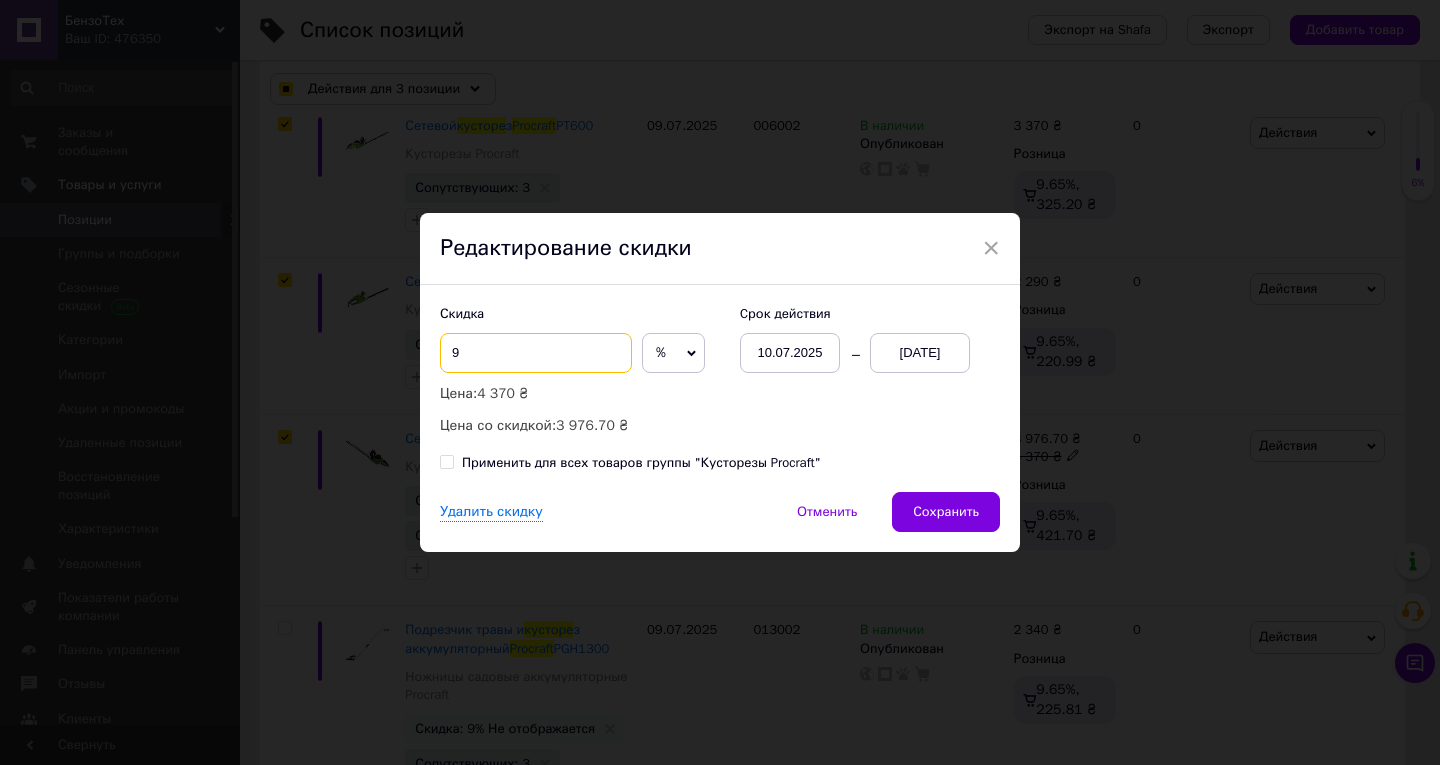 click on "9" at bounding box center [536, 353] 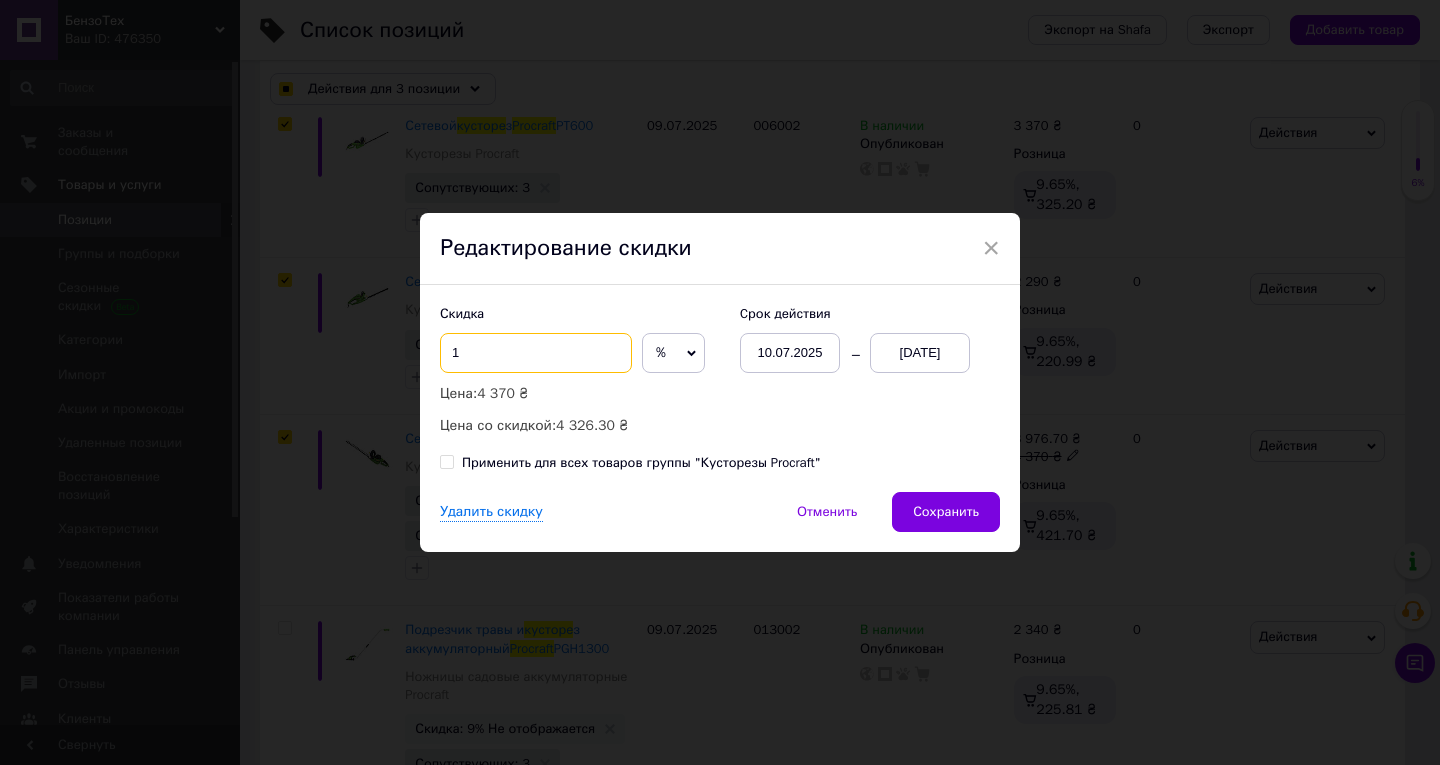 checkbox on "true" 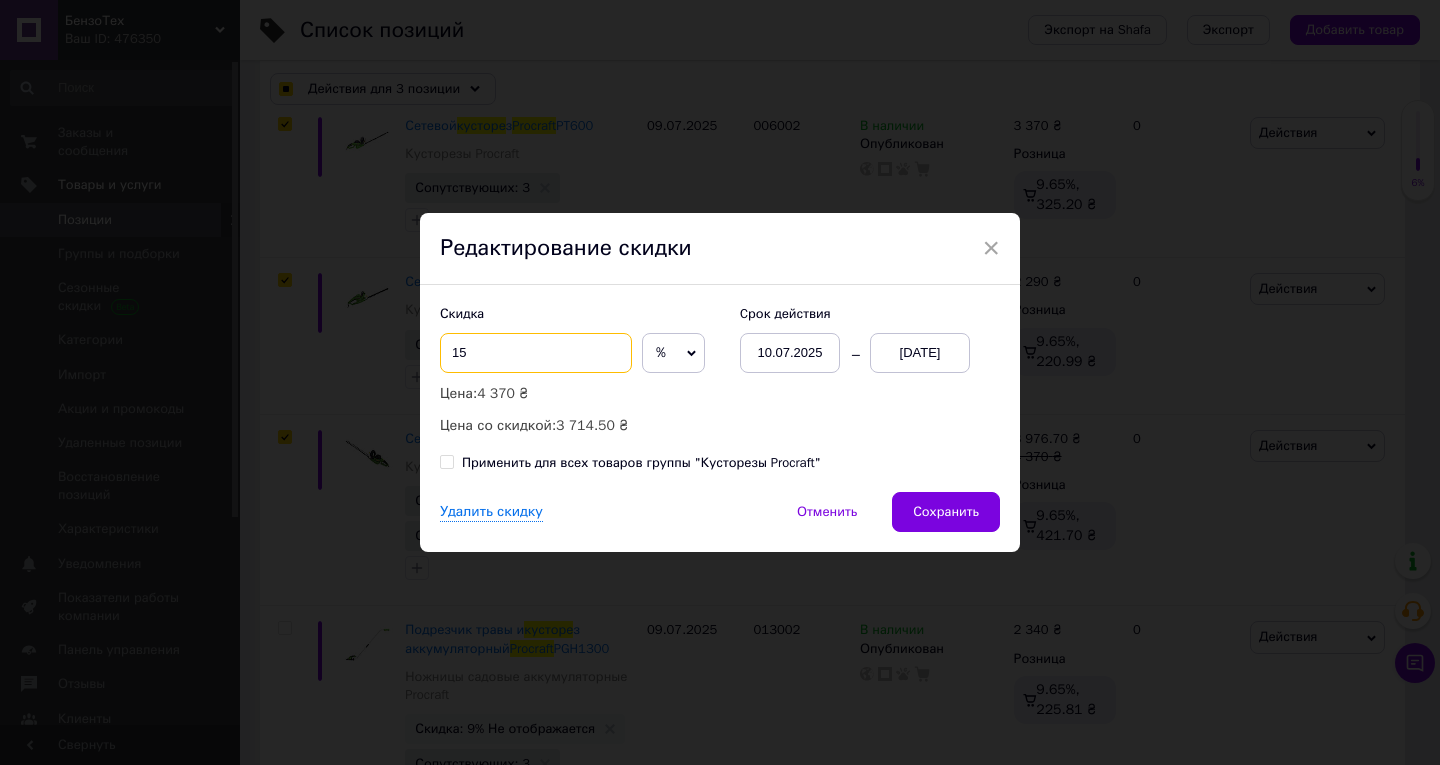 type on "15" 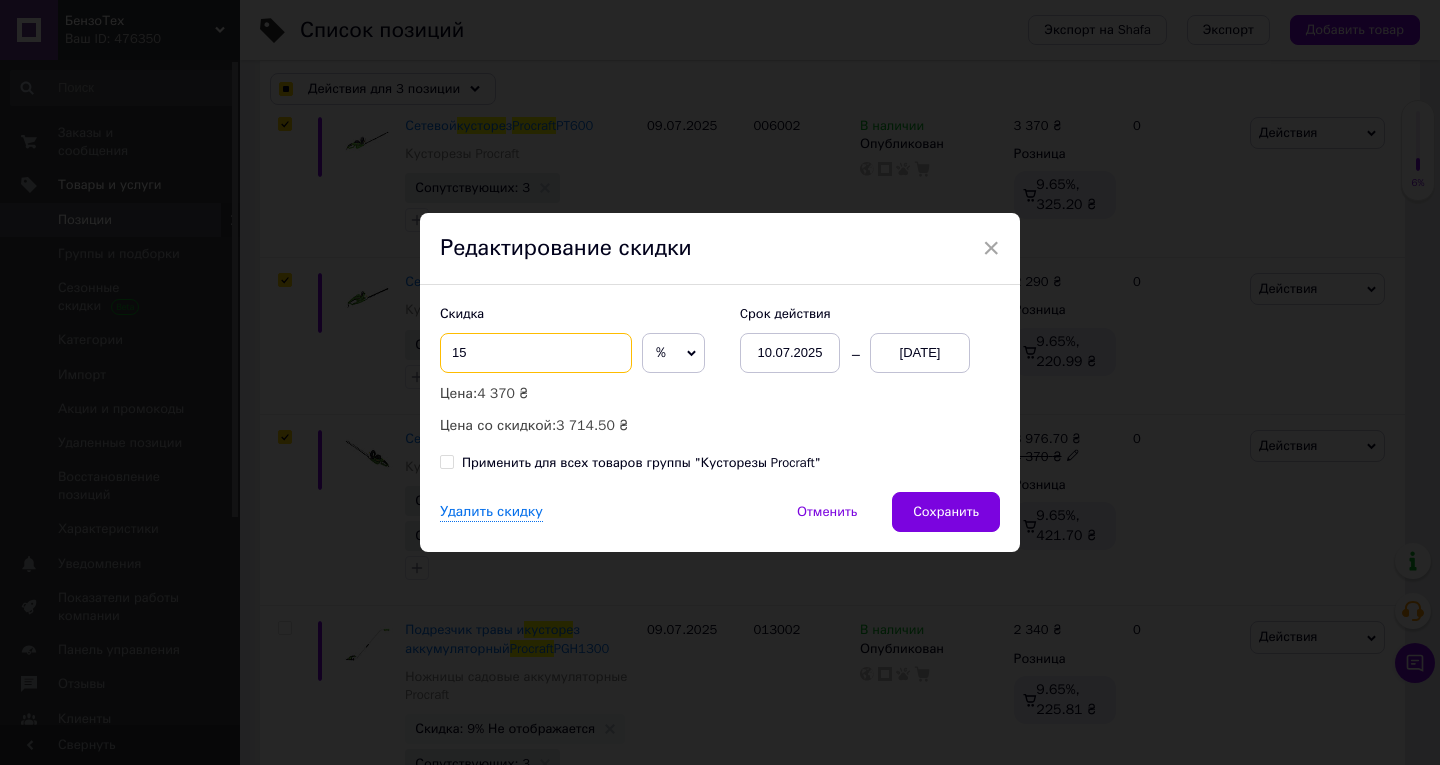 click on "15" at bounding box center (536, 353) 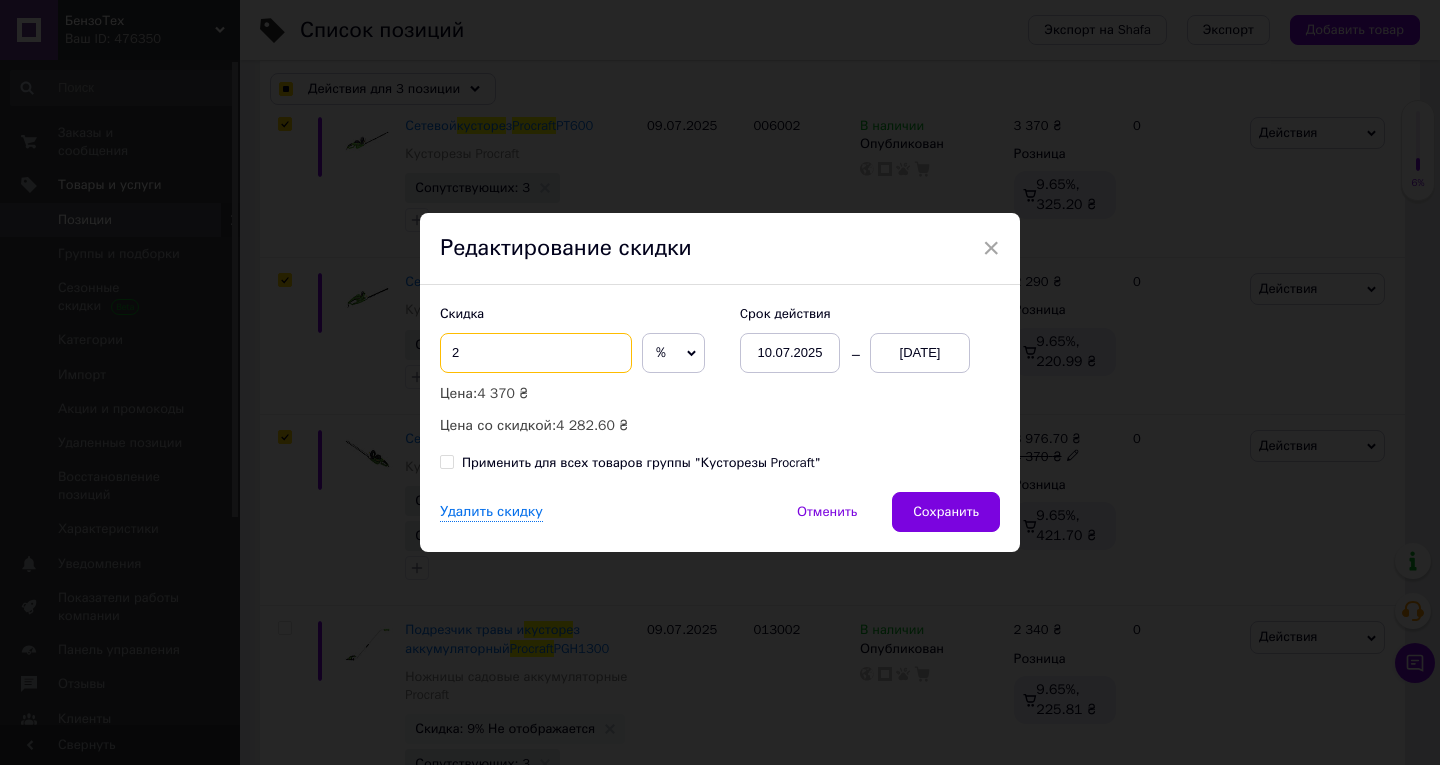 checkbox on "true" 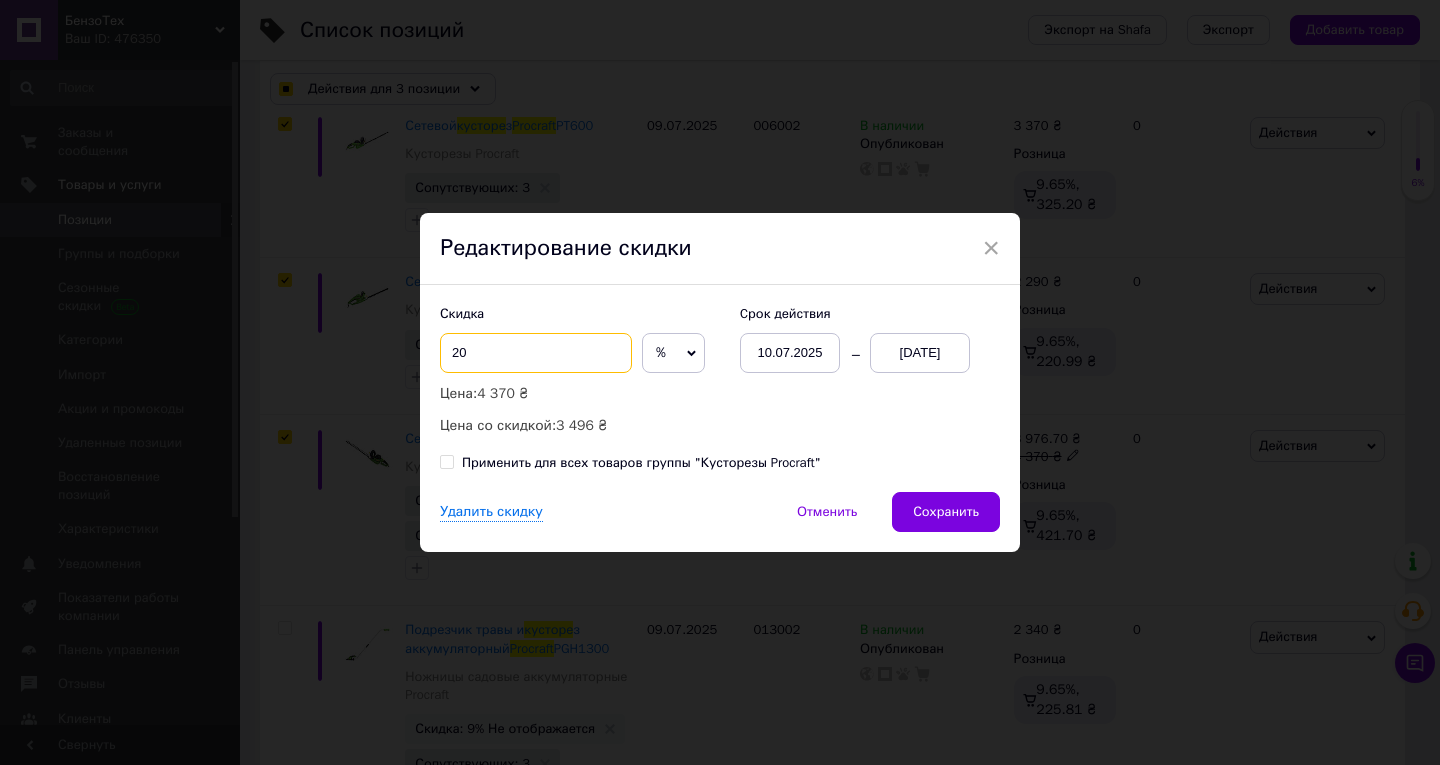 click on "20" at bounding box center [536, 353] 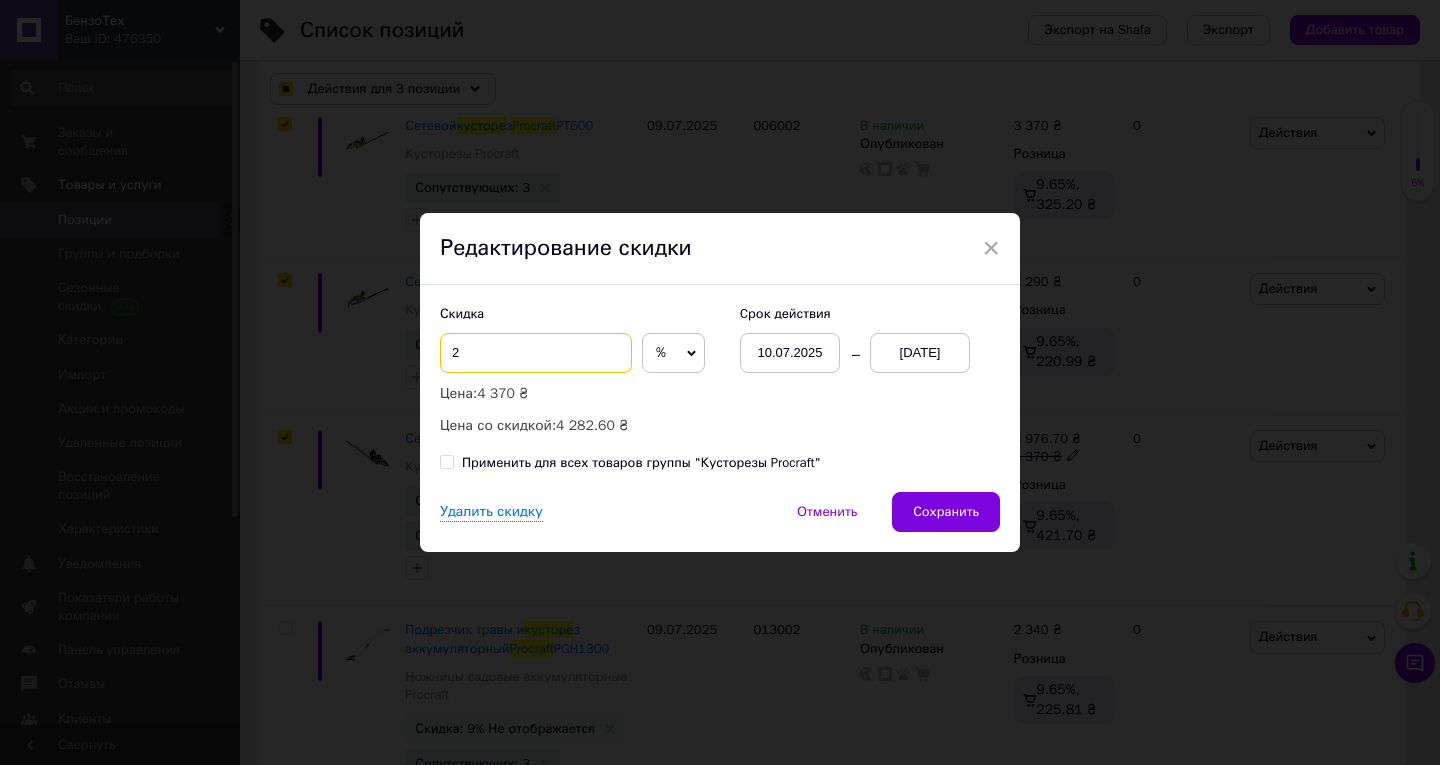 checkbox on "true" 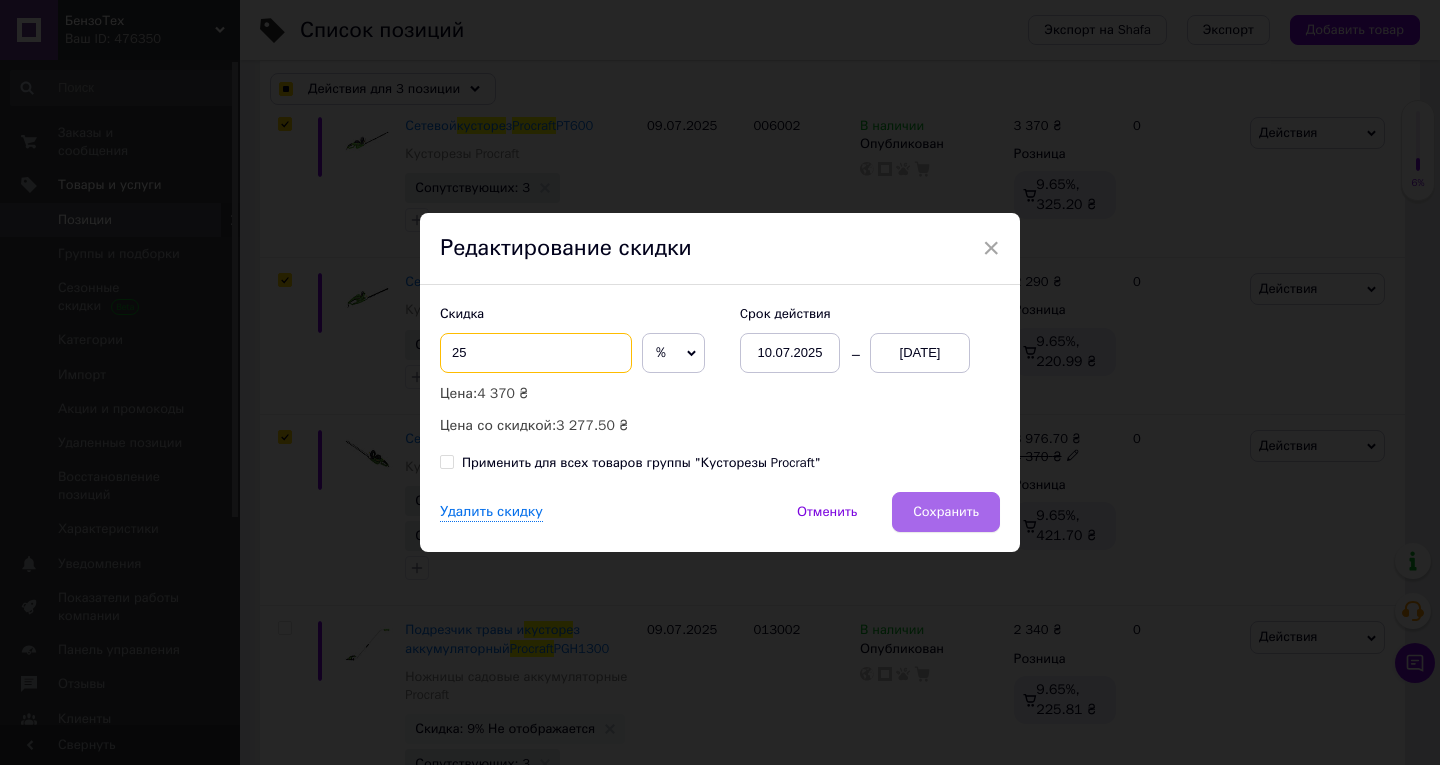 type on "25" 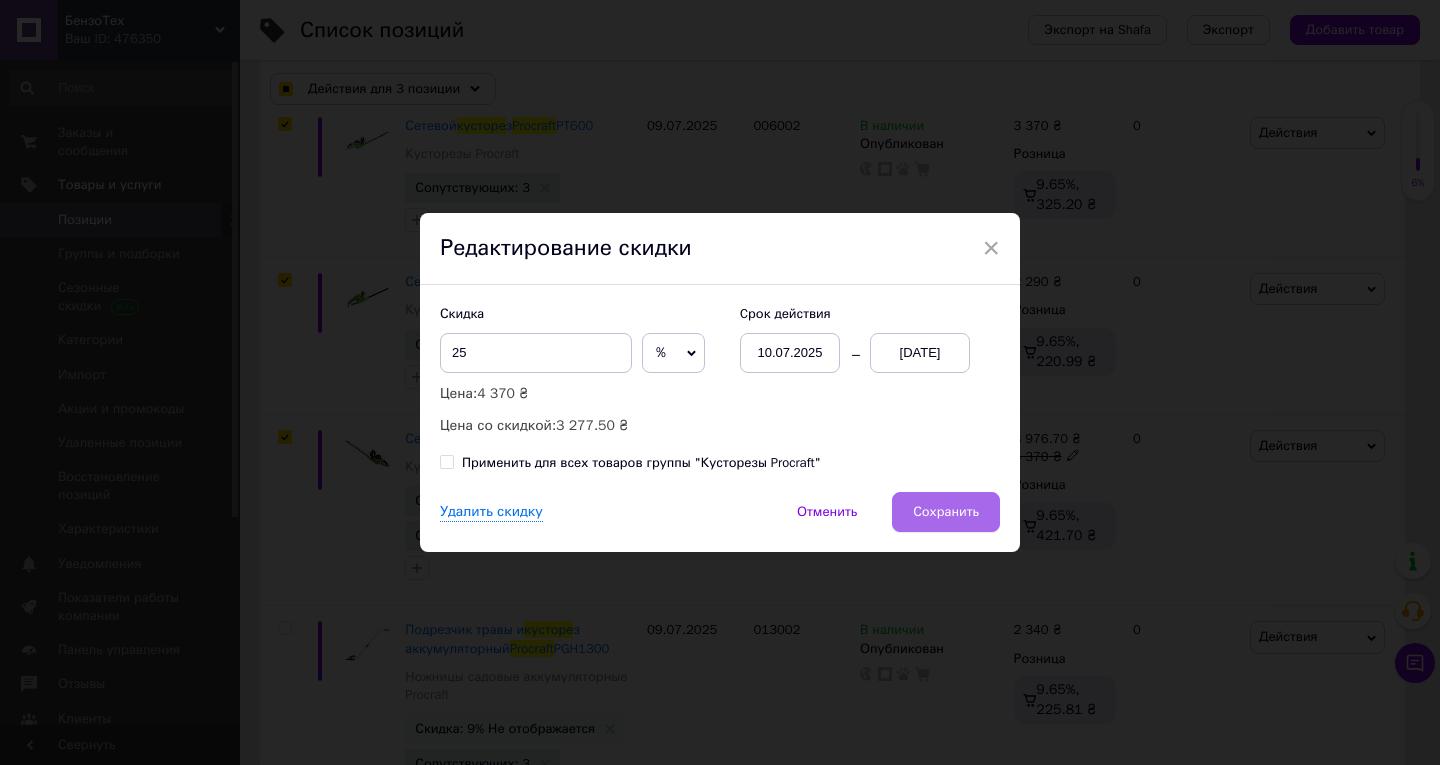 click on "Сохранить" at bounding box center (946, 512) 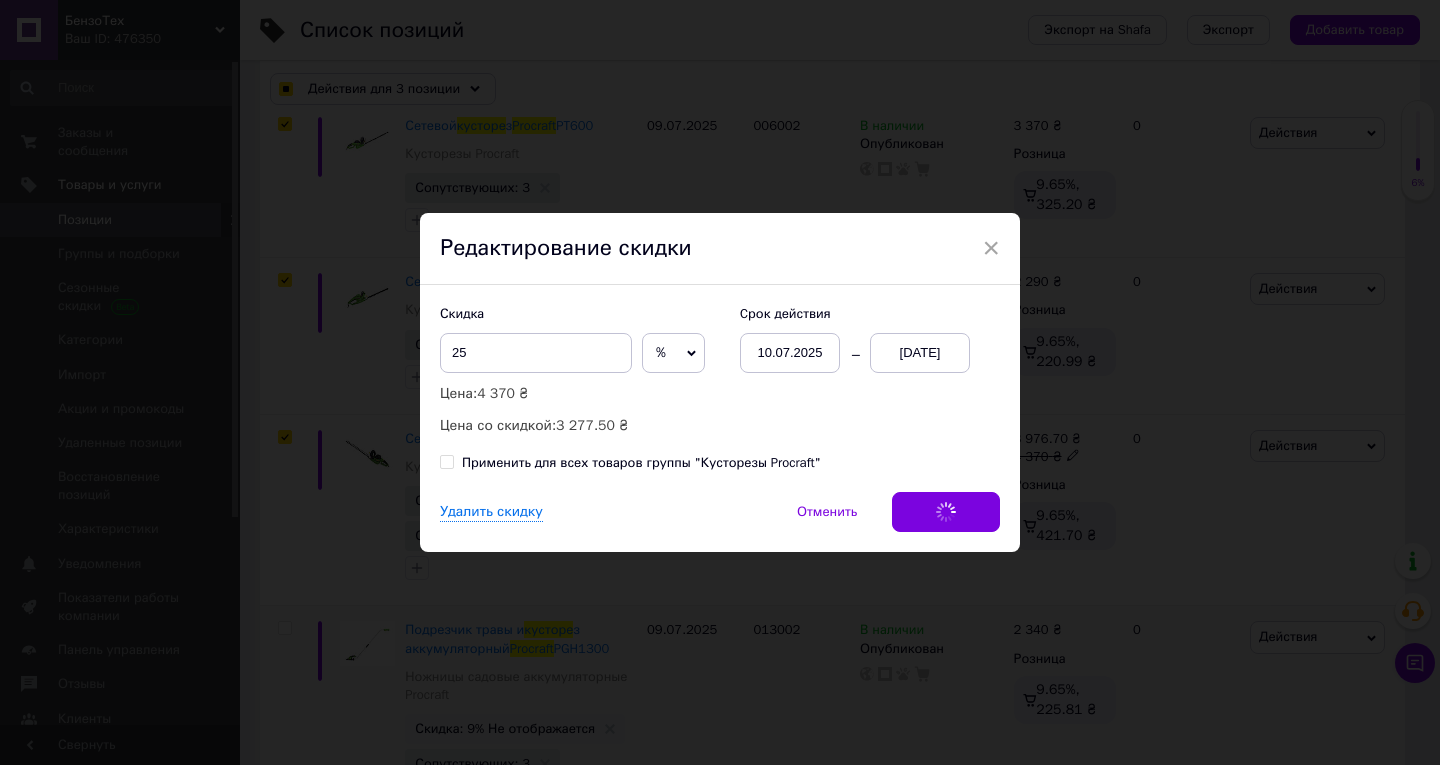 checkbox on "true" 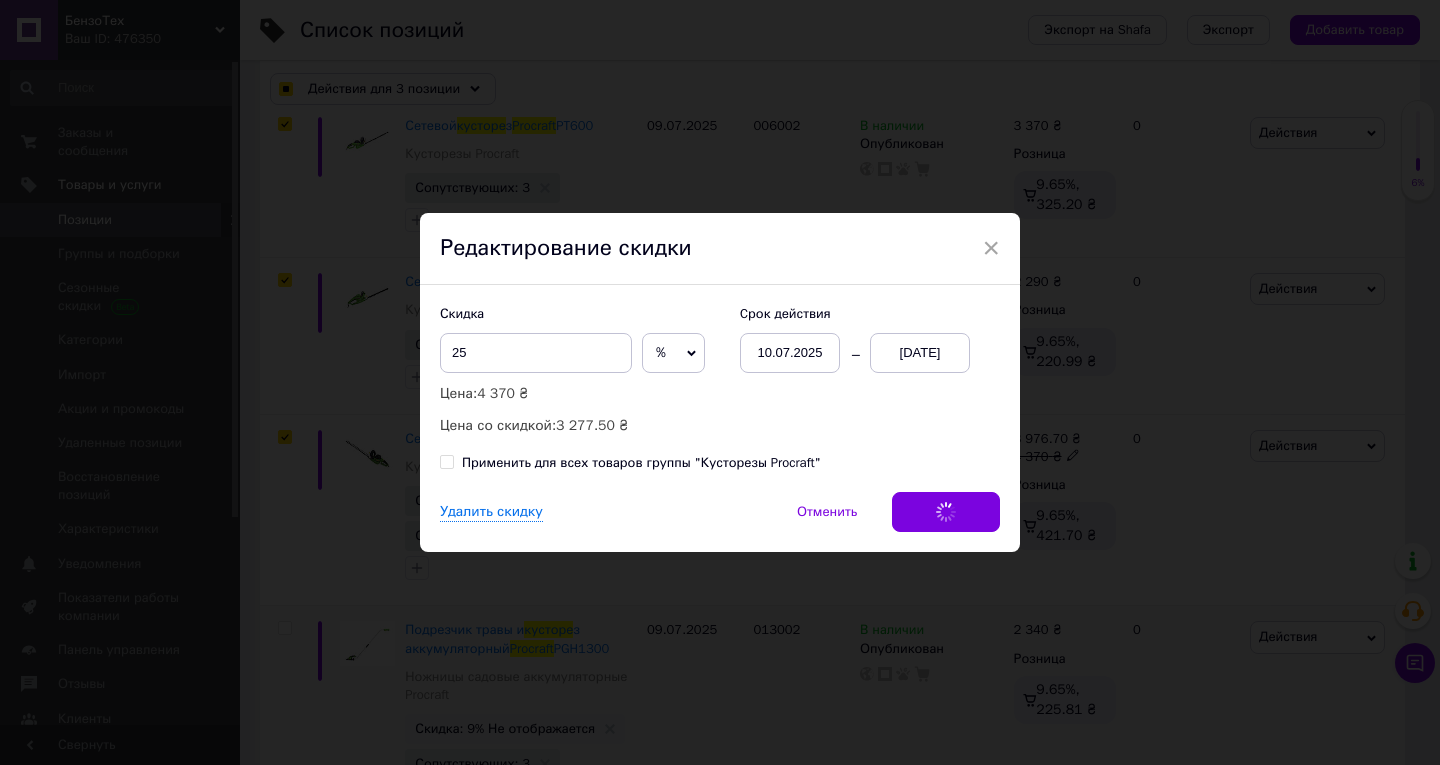 checkbox on "true" 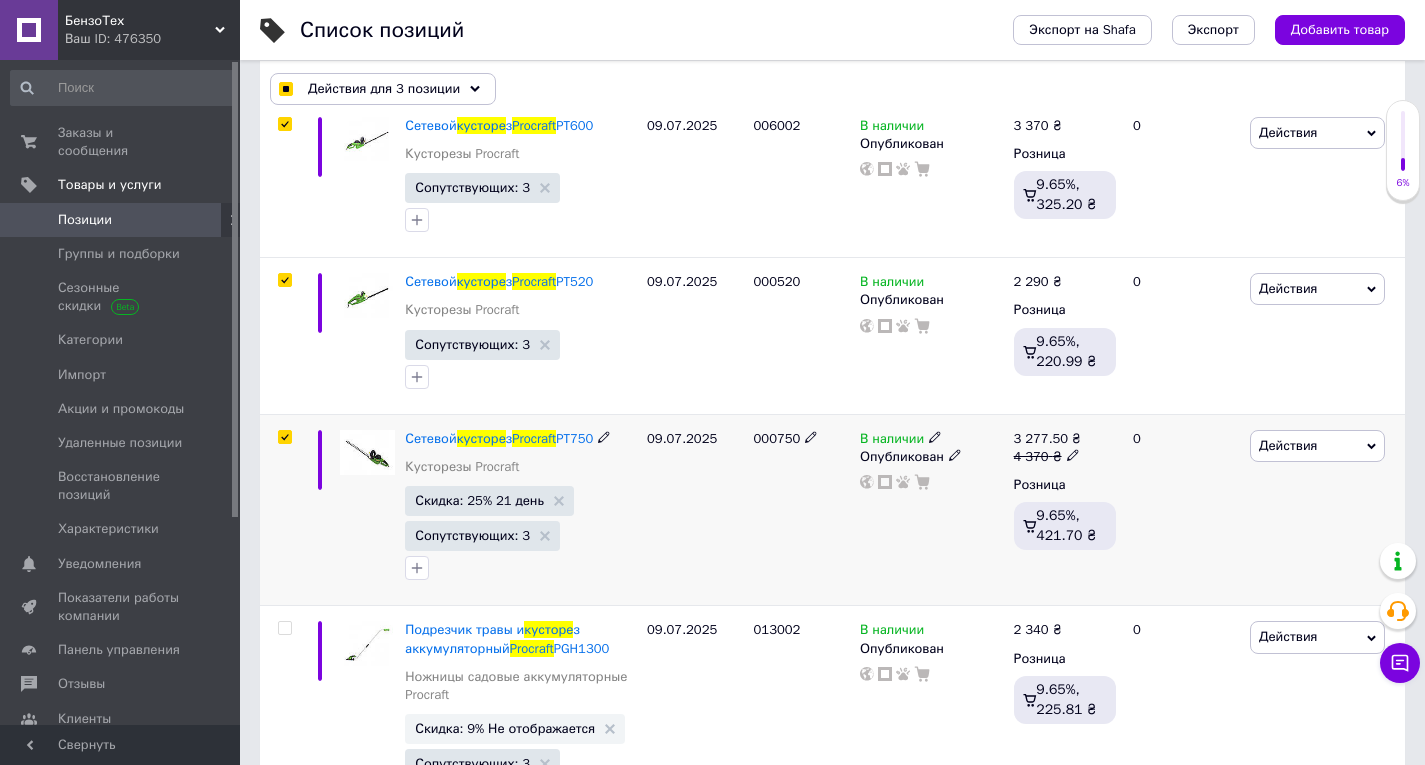 scroll, scrollTop: 390, scrollLeft: 0, axis: vertical 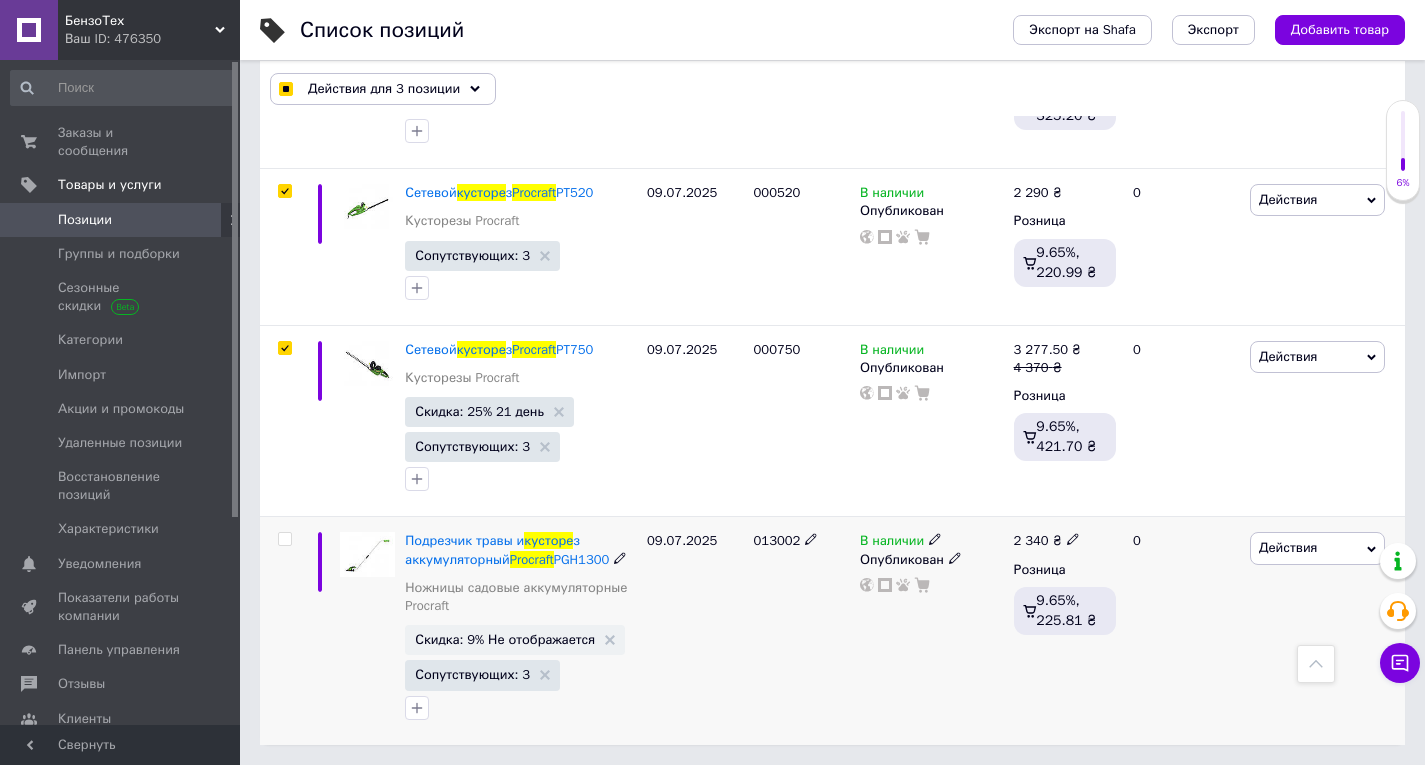 click on "013002" at bounding box center (777, 540) 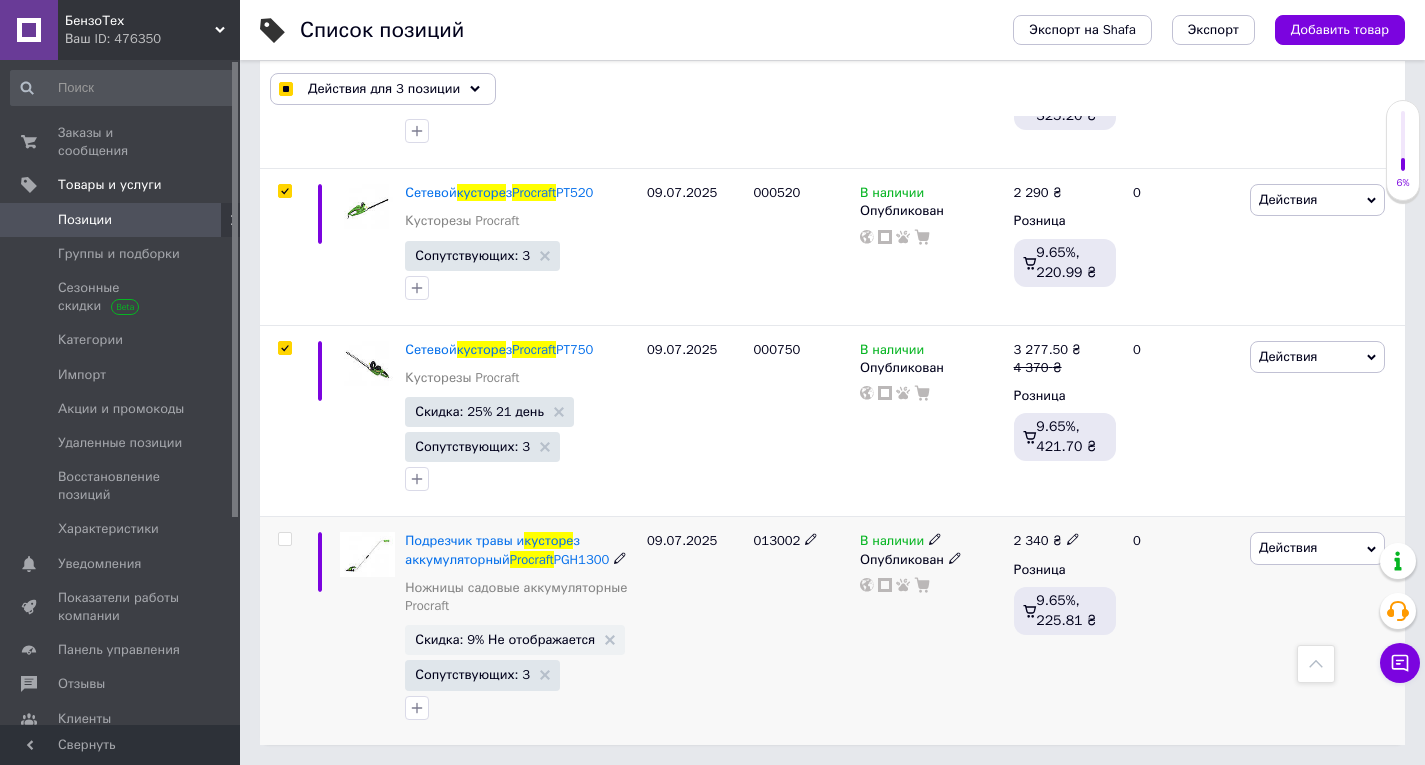 click 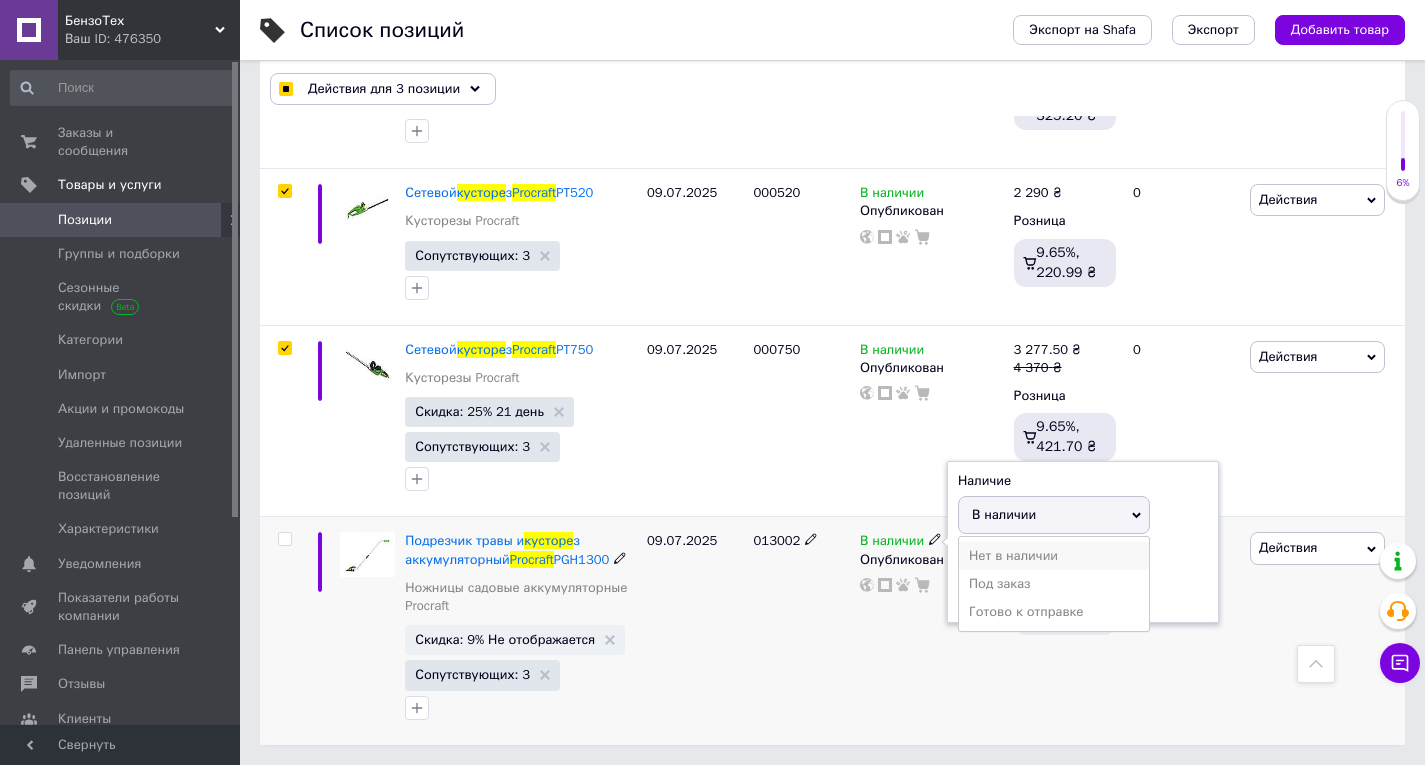 click on "Нет в наличии" at bounding box center (1054, 556) 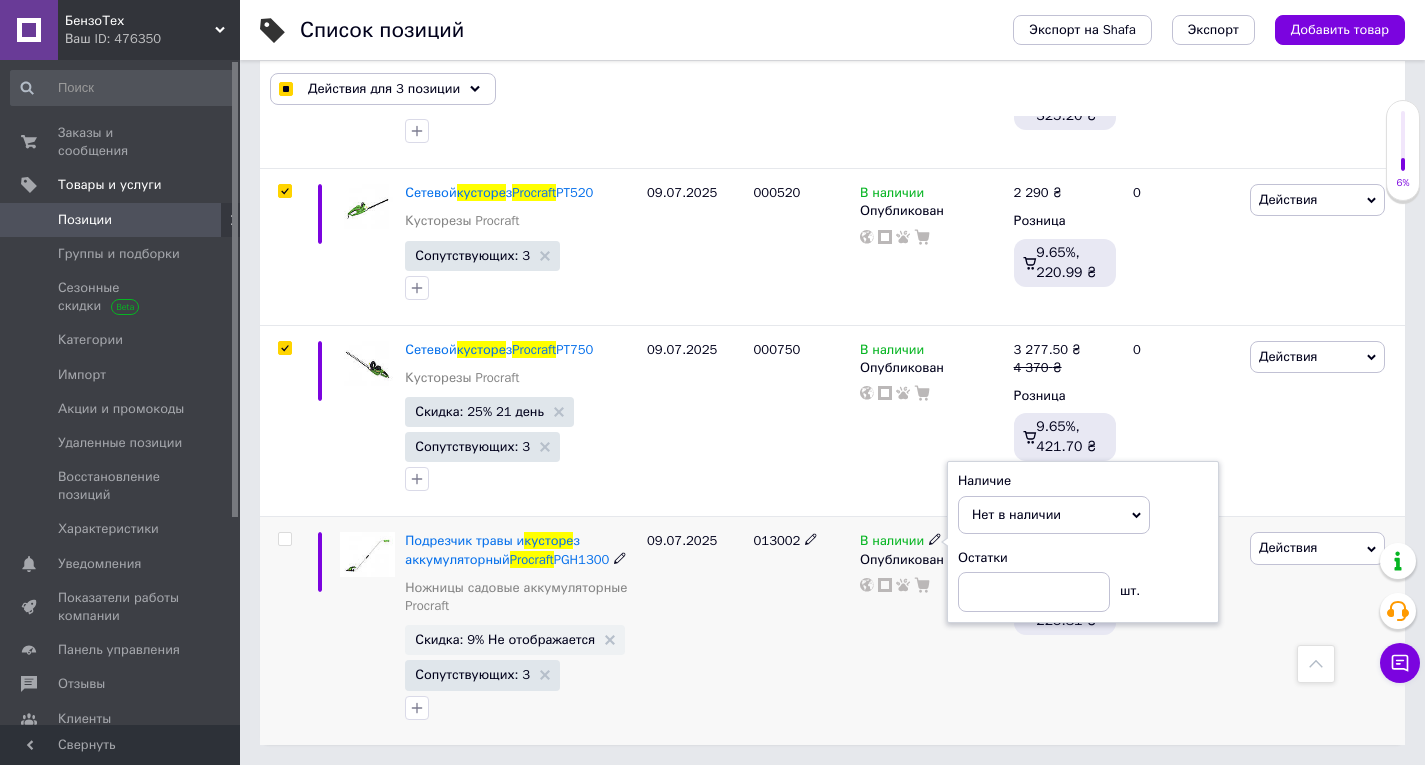 click on "013002" at bounding box center (802, 631) 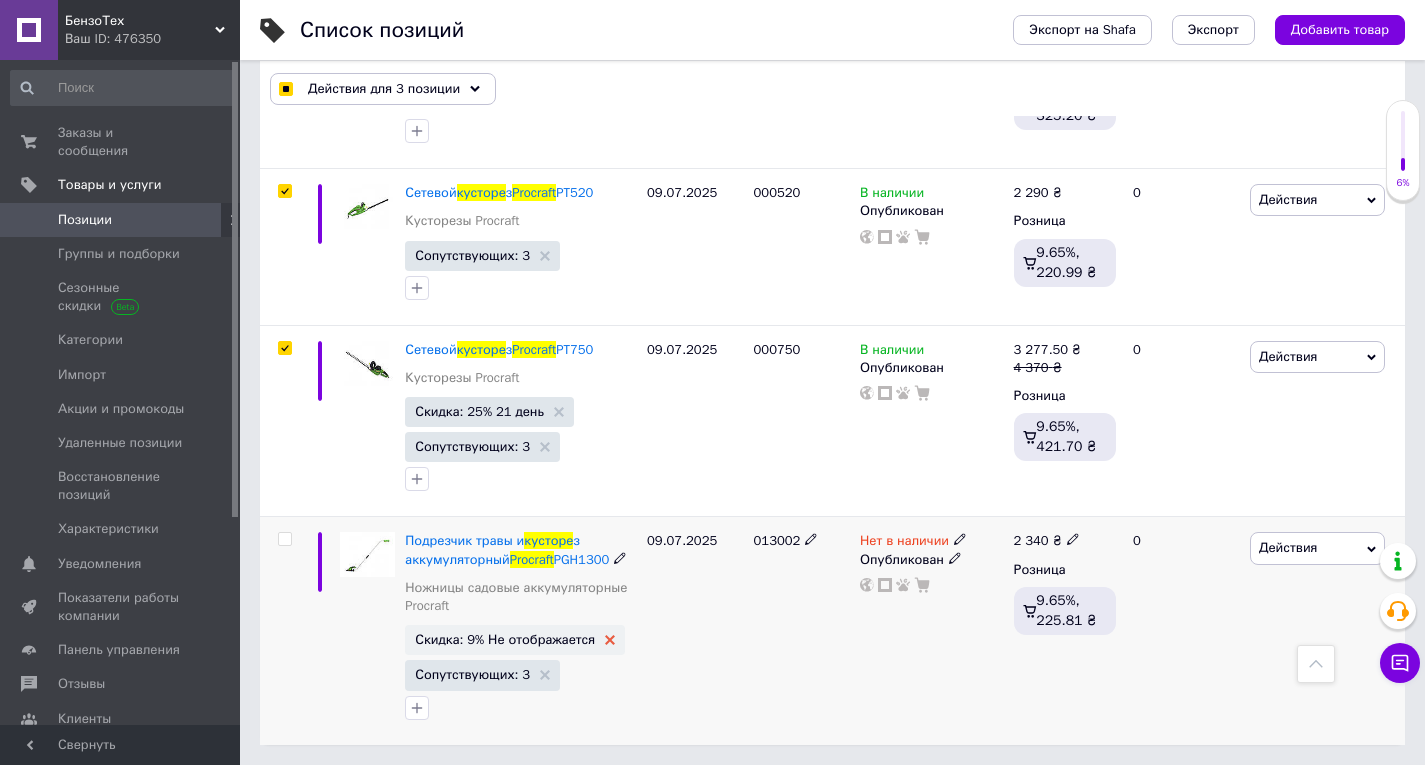 click 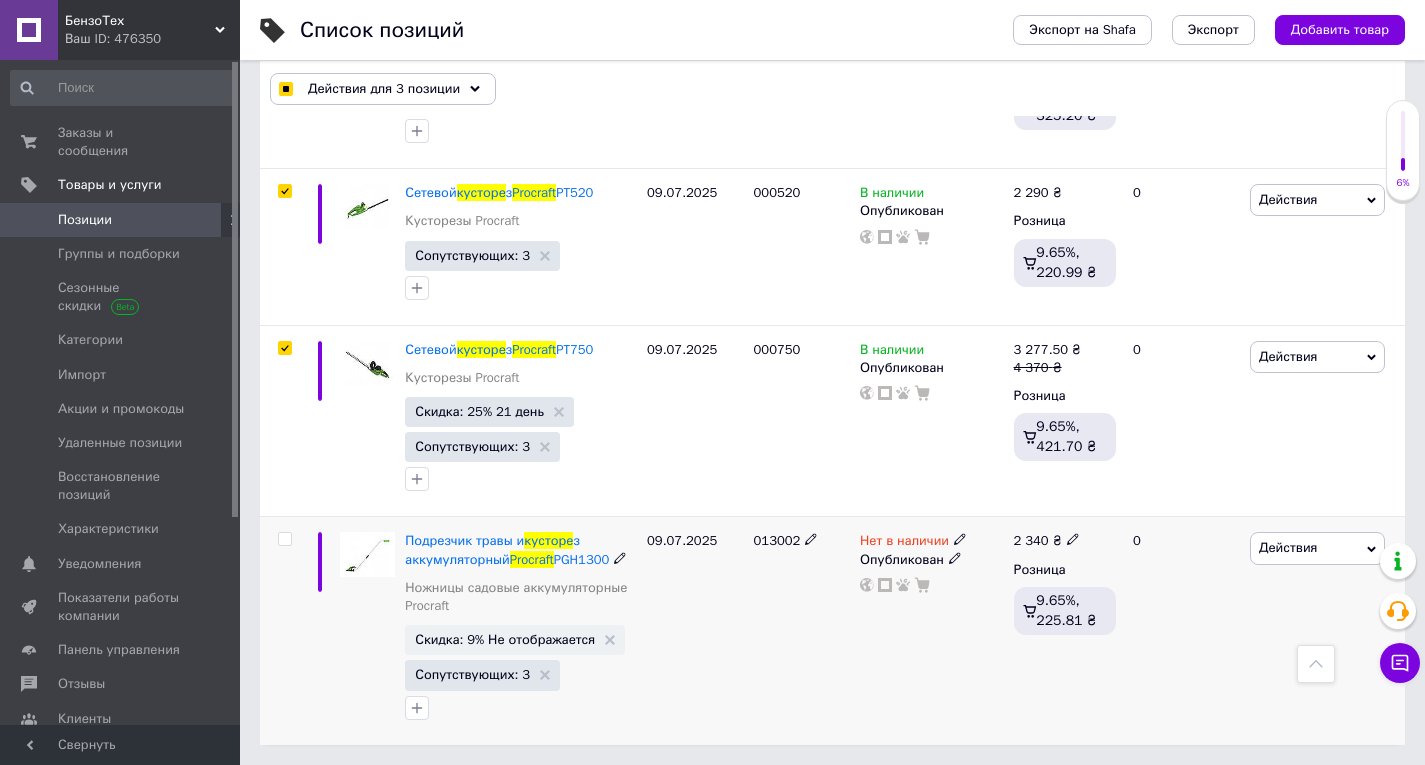checkbox on "true" 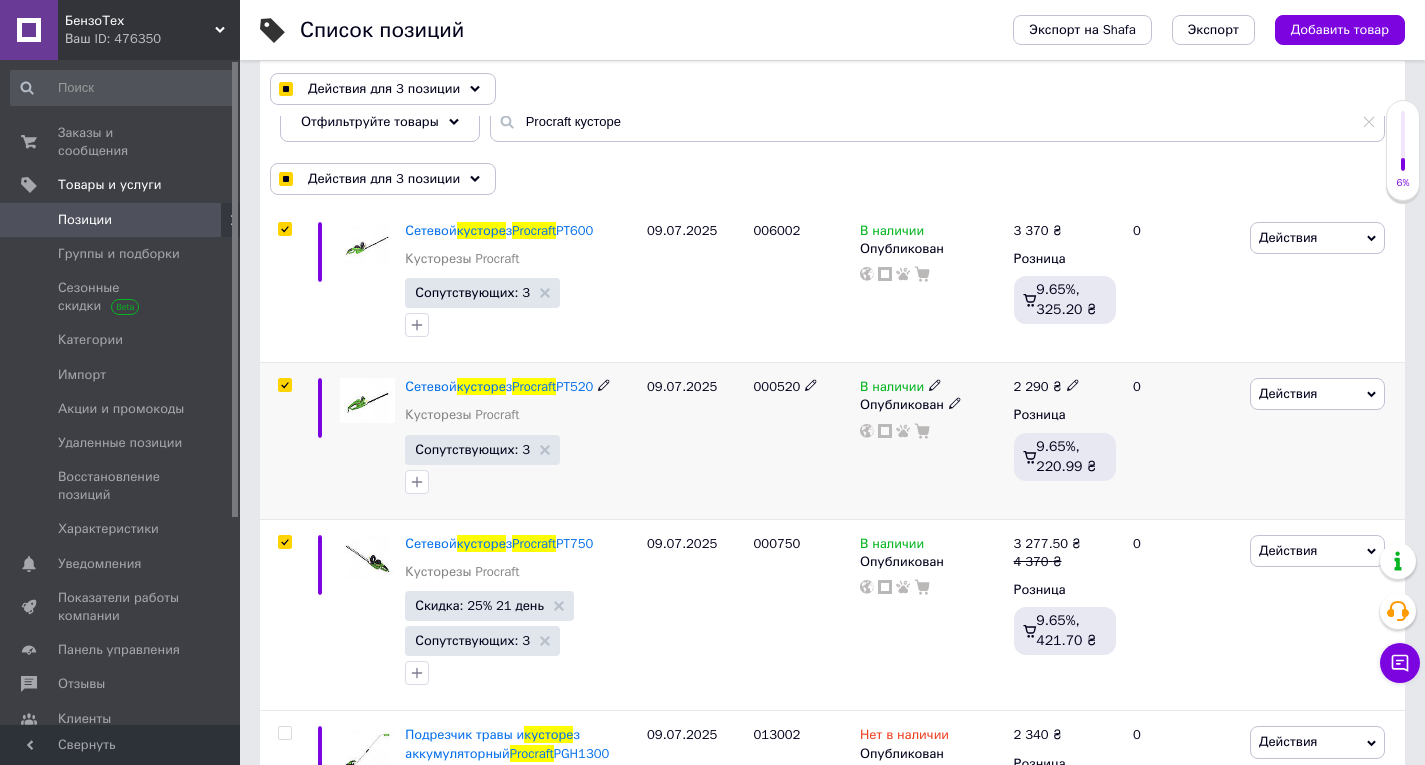 scroll, scrollTop: 0, scrollLeft: 0, axis: both 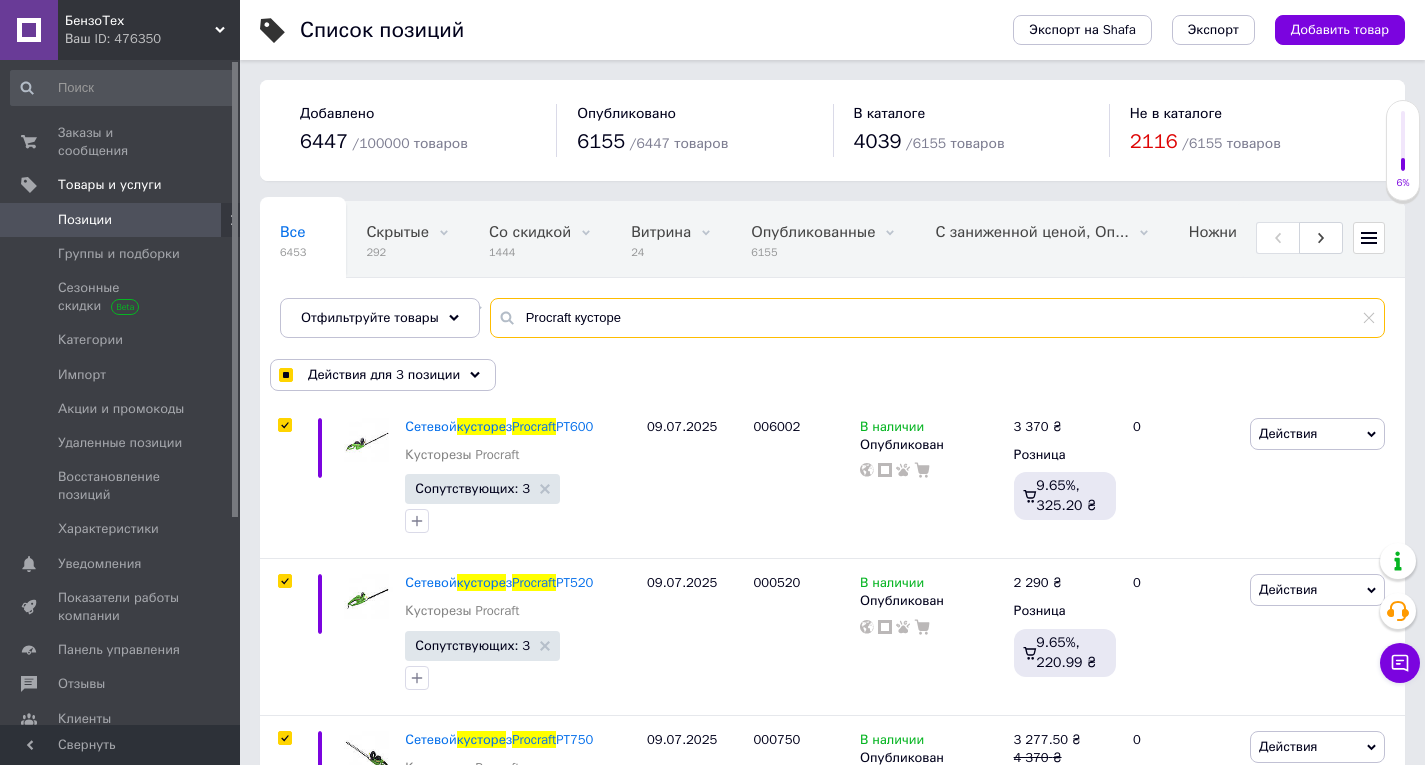 click on "Procraft кусторе" at bounding box center [937, 318] 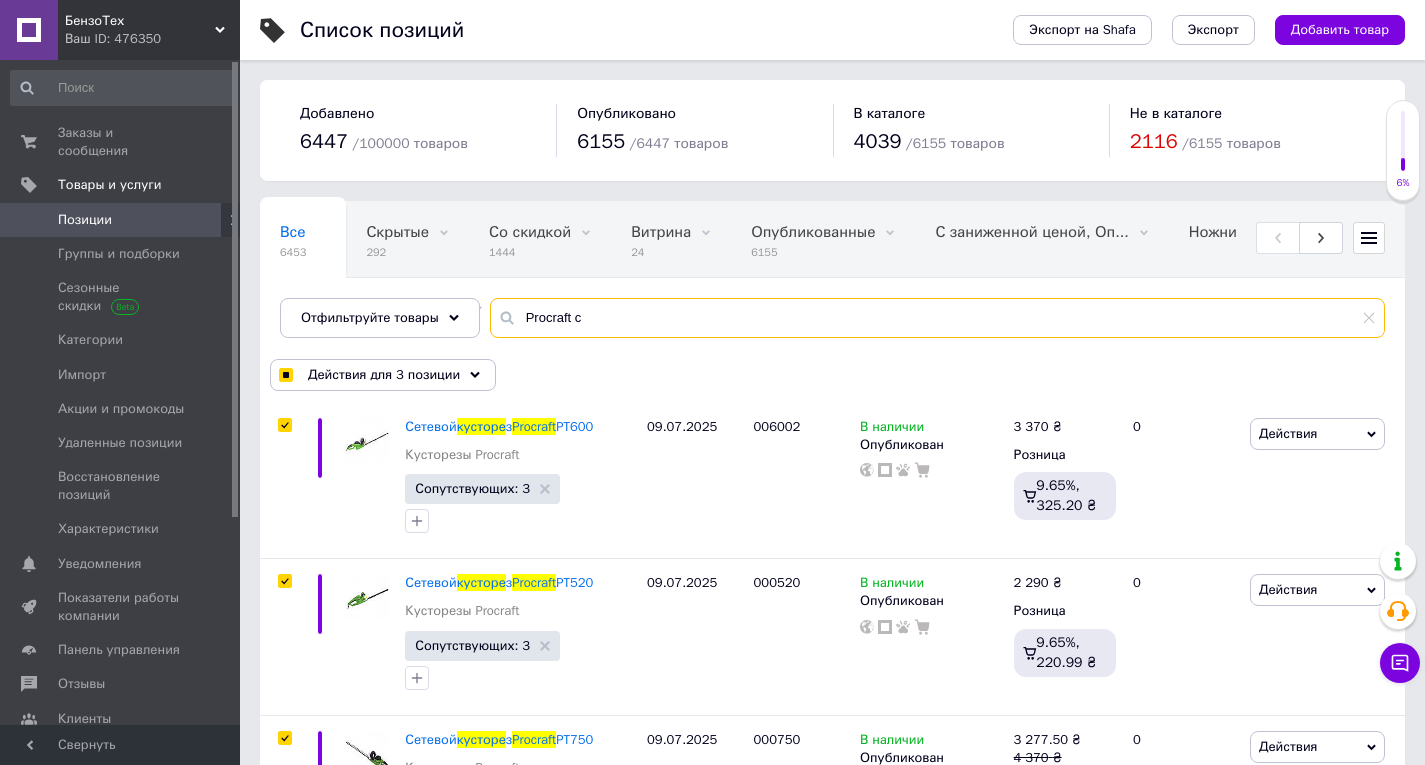 type on "Procraft ск" 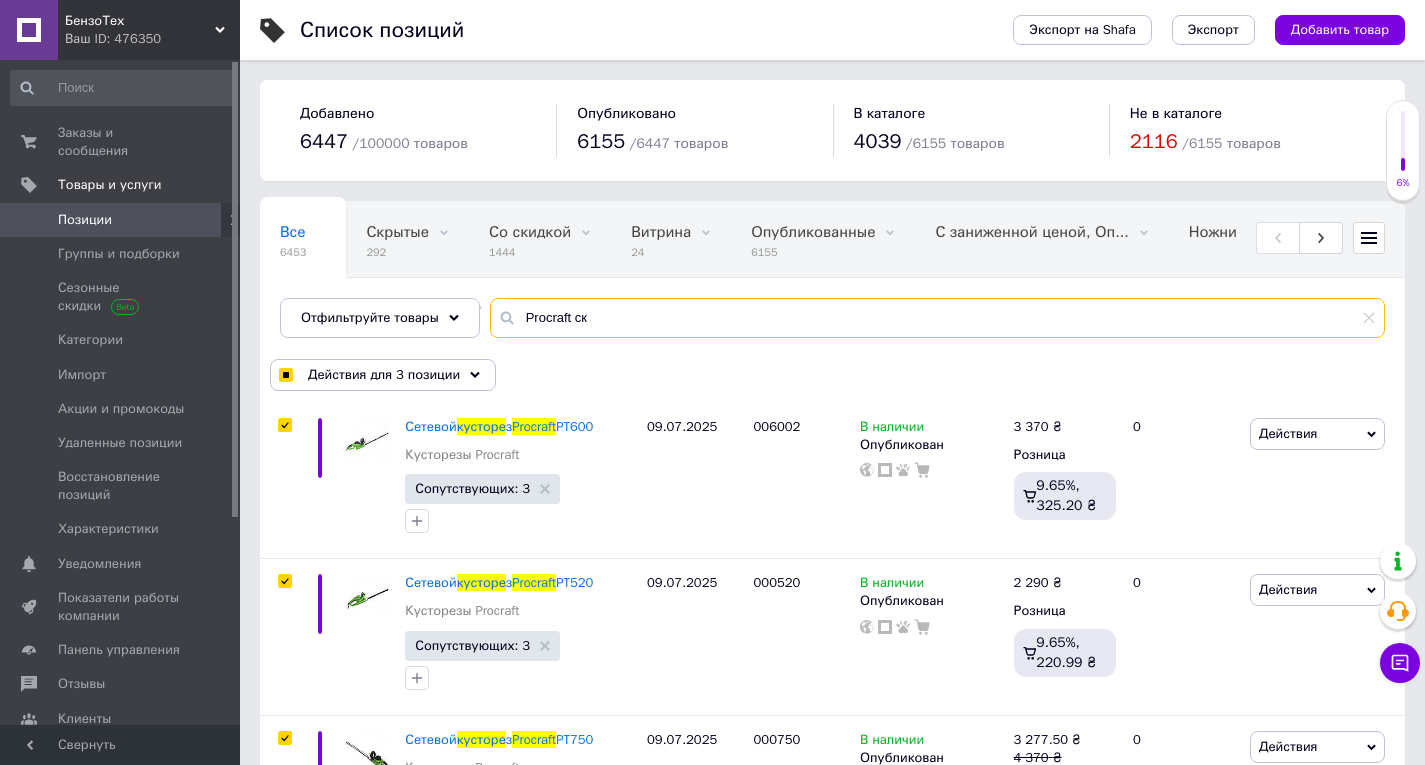 type on "Procraft ска" 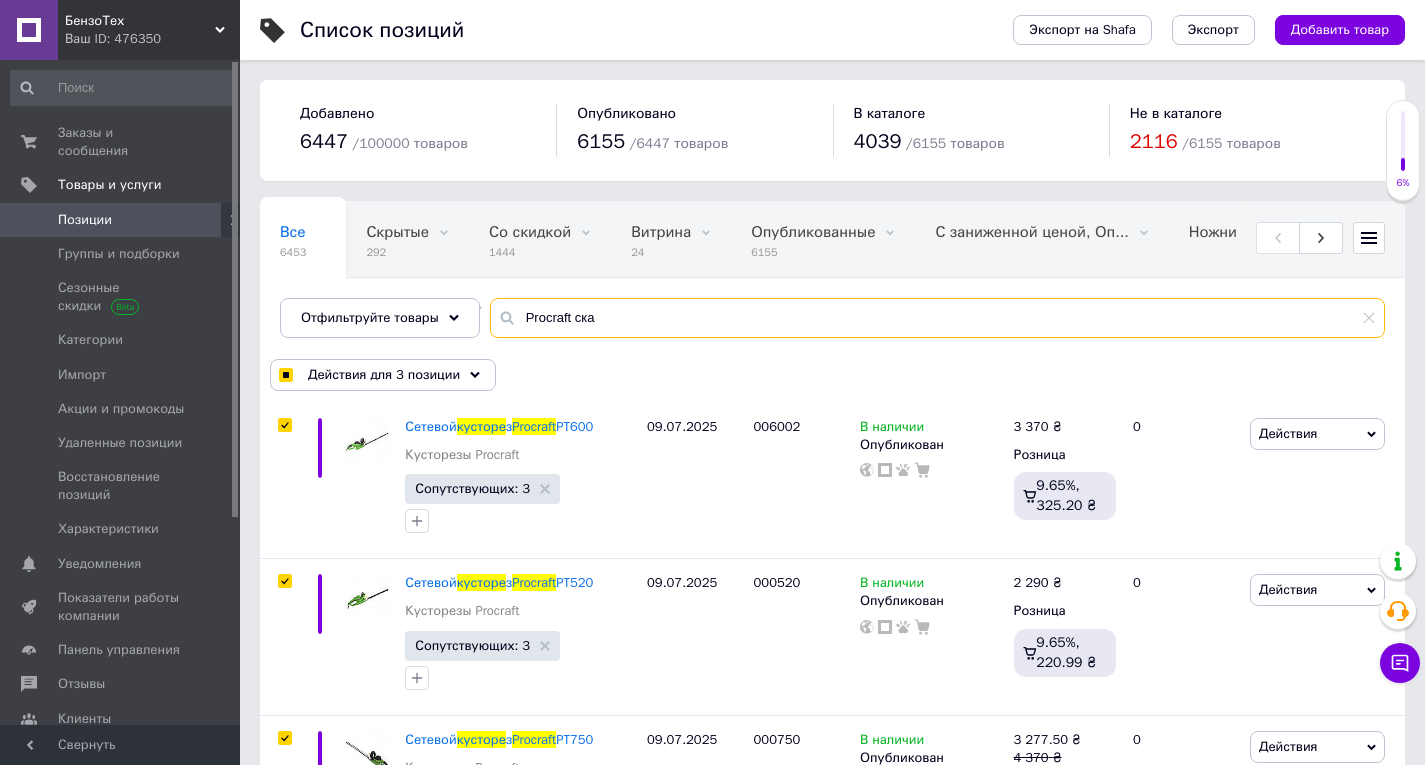 type on "Procraft скар" 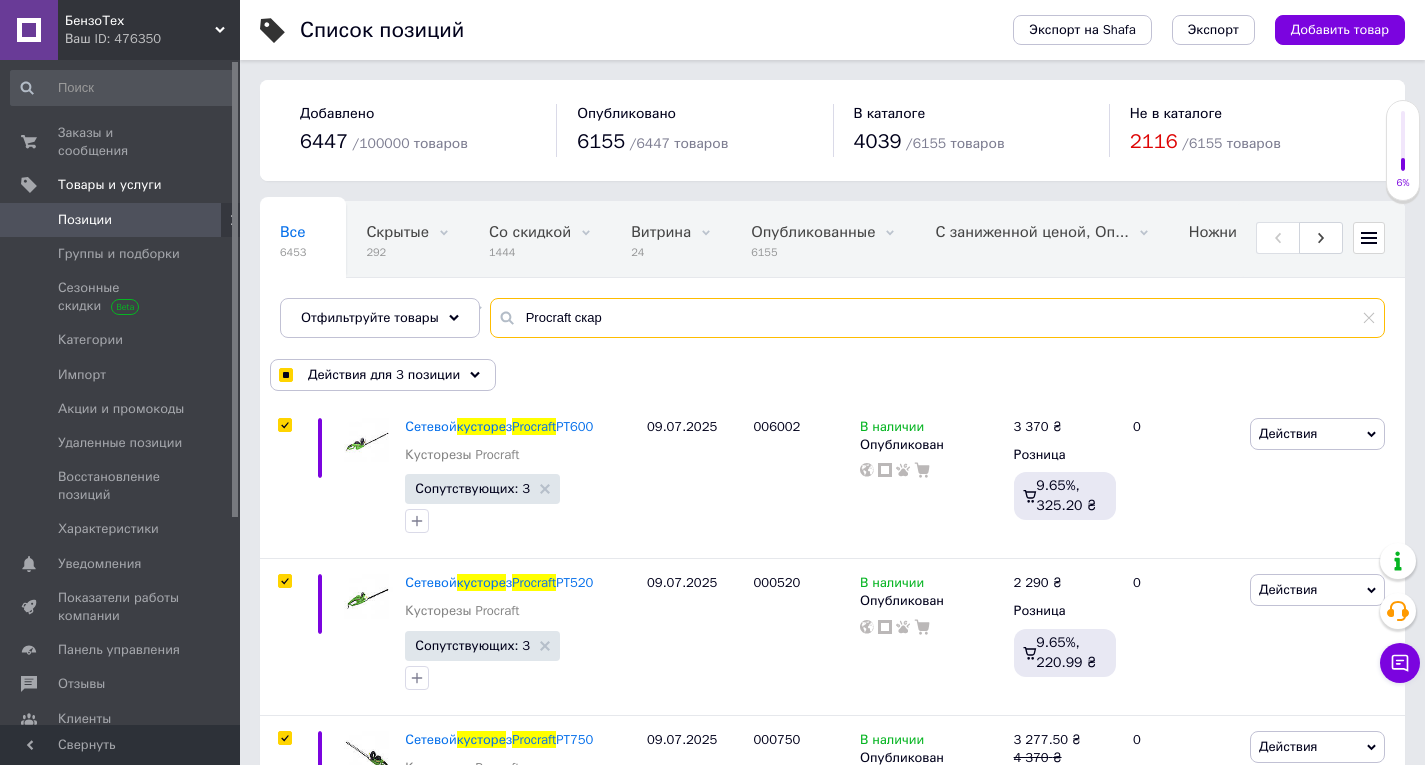 type on "Procraft скари" 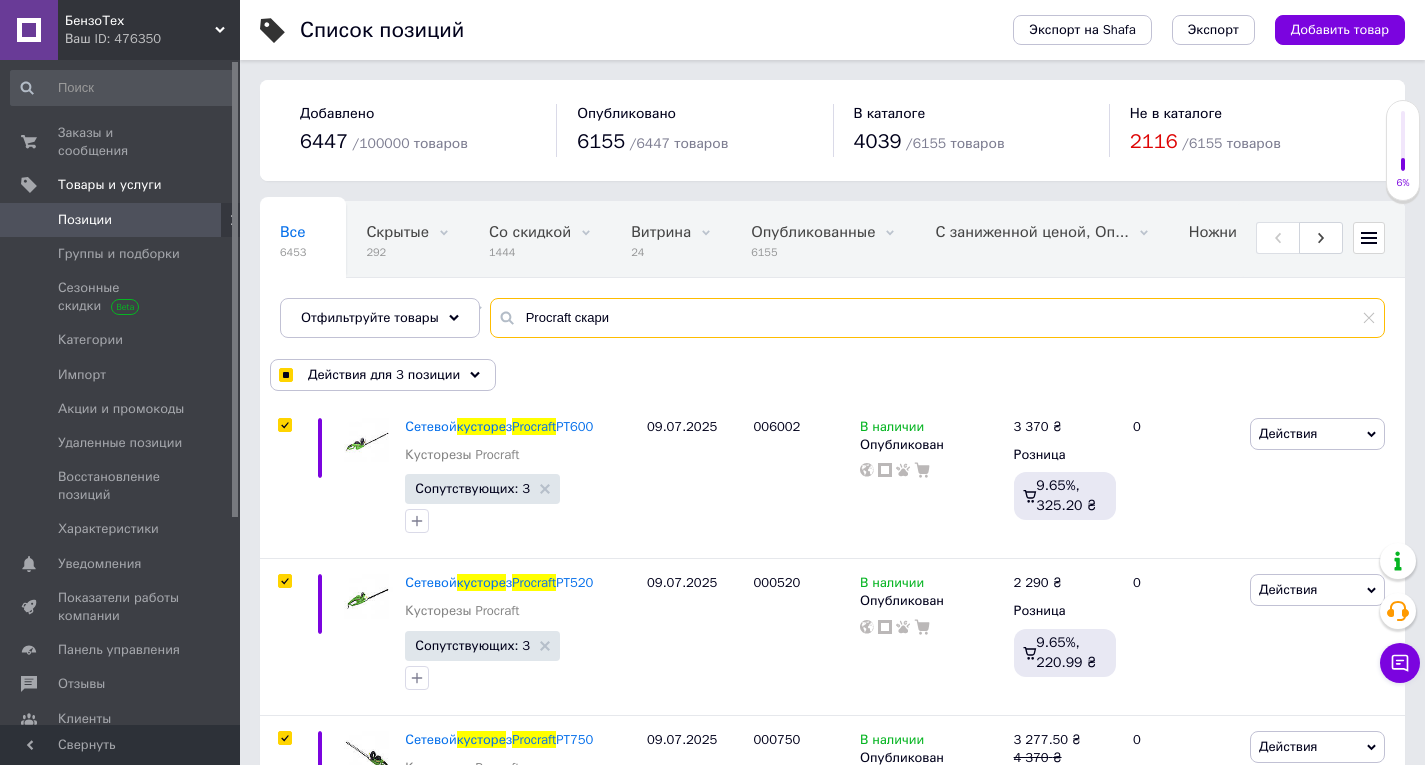type on "Procraft скариф" 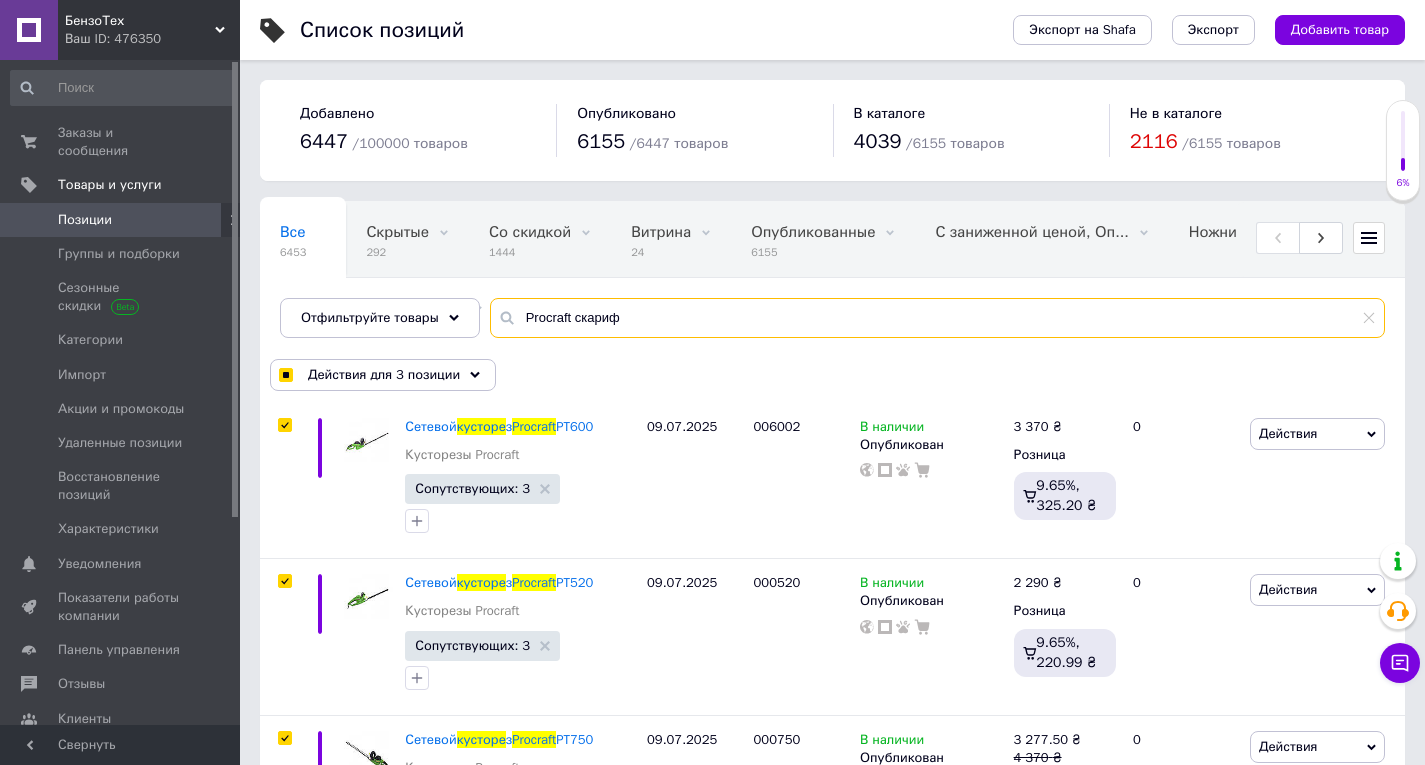 type on "Procraft скарифи" 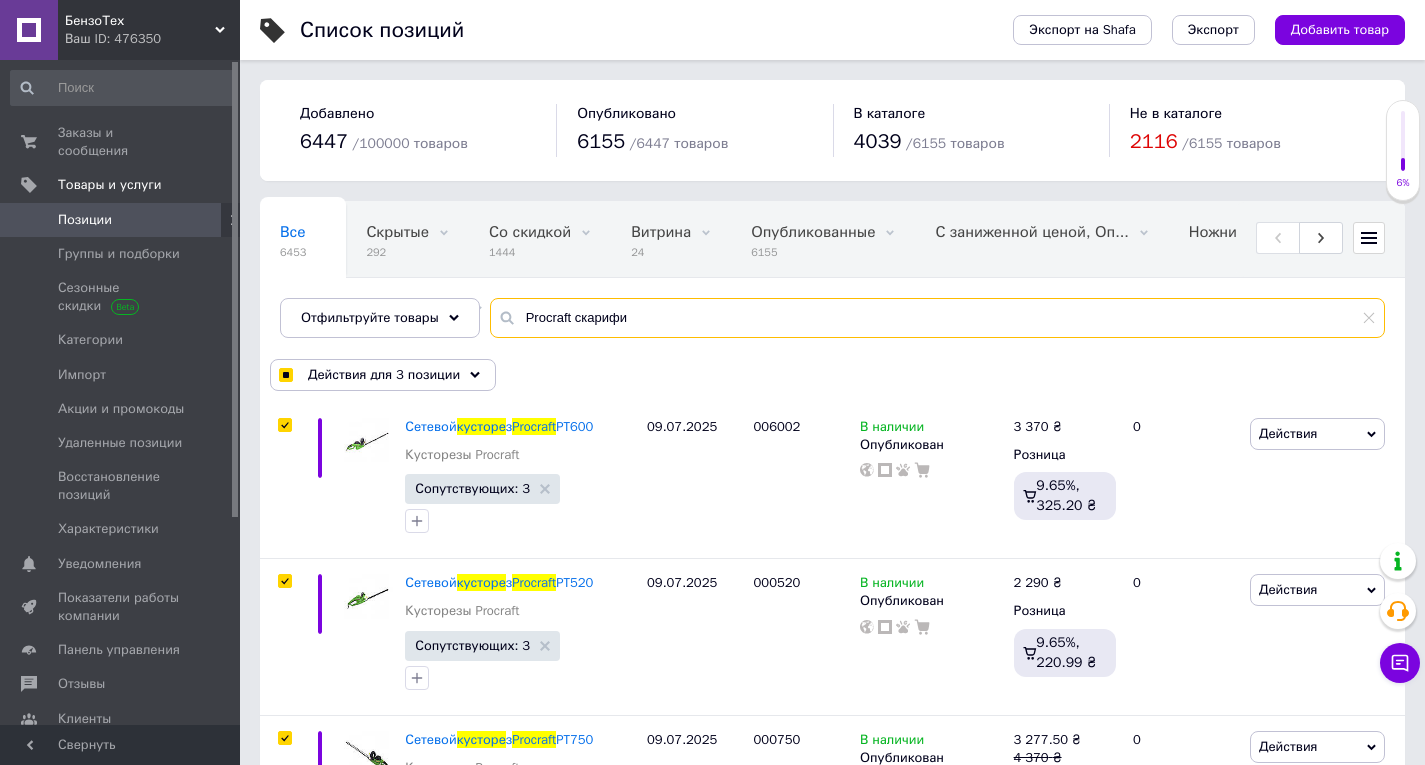 type on "Procraft скарифик" 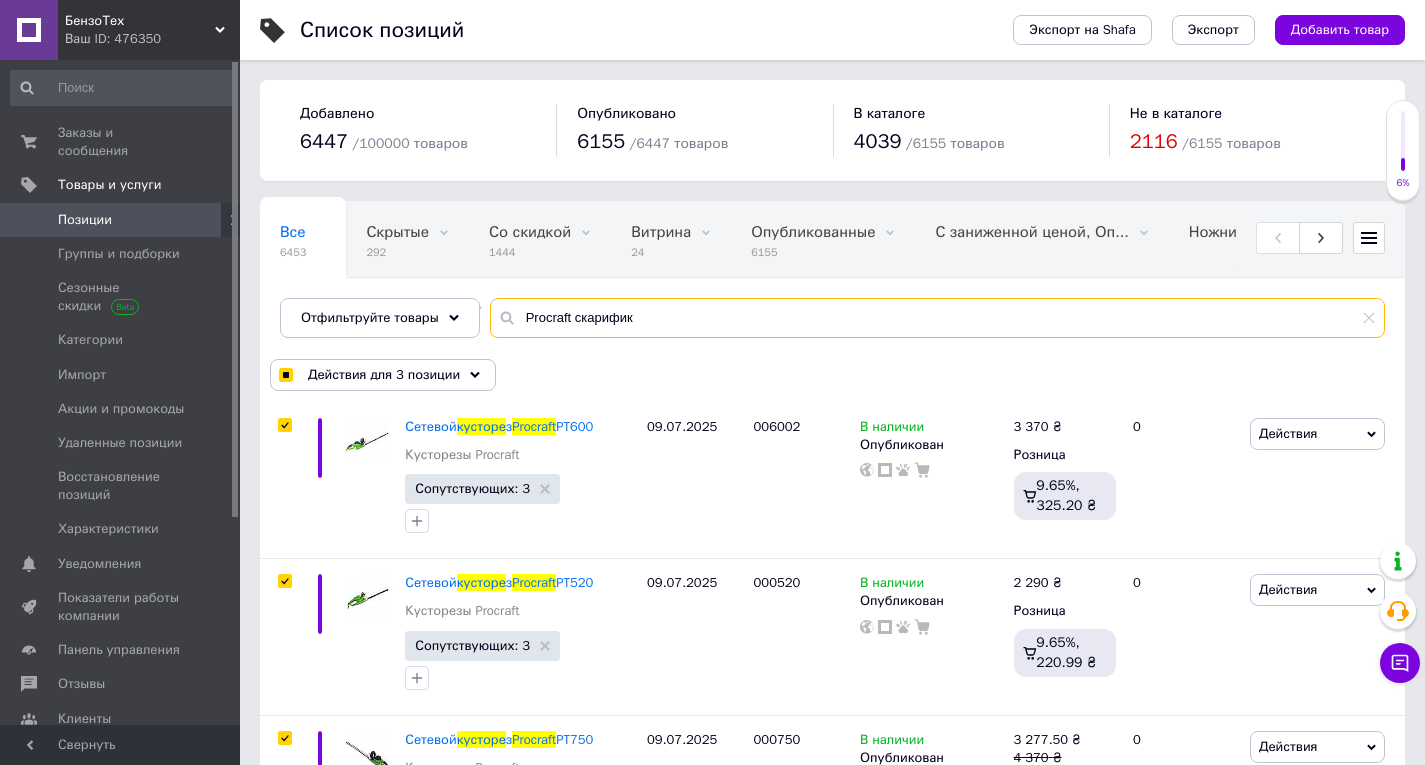 checkbox on "true" 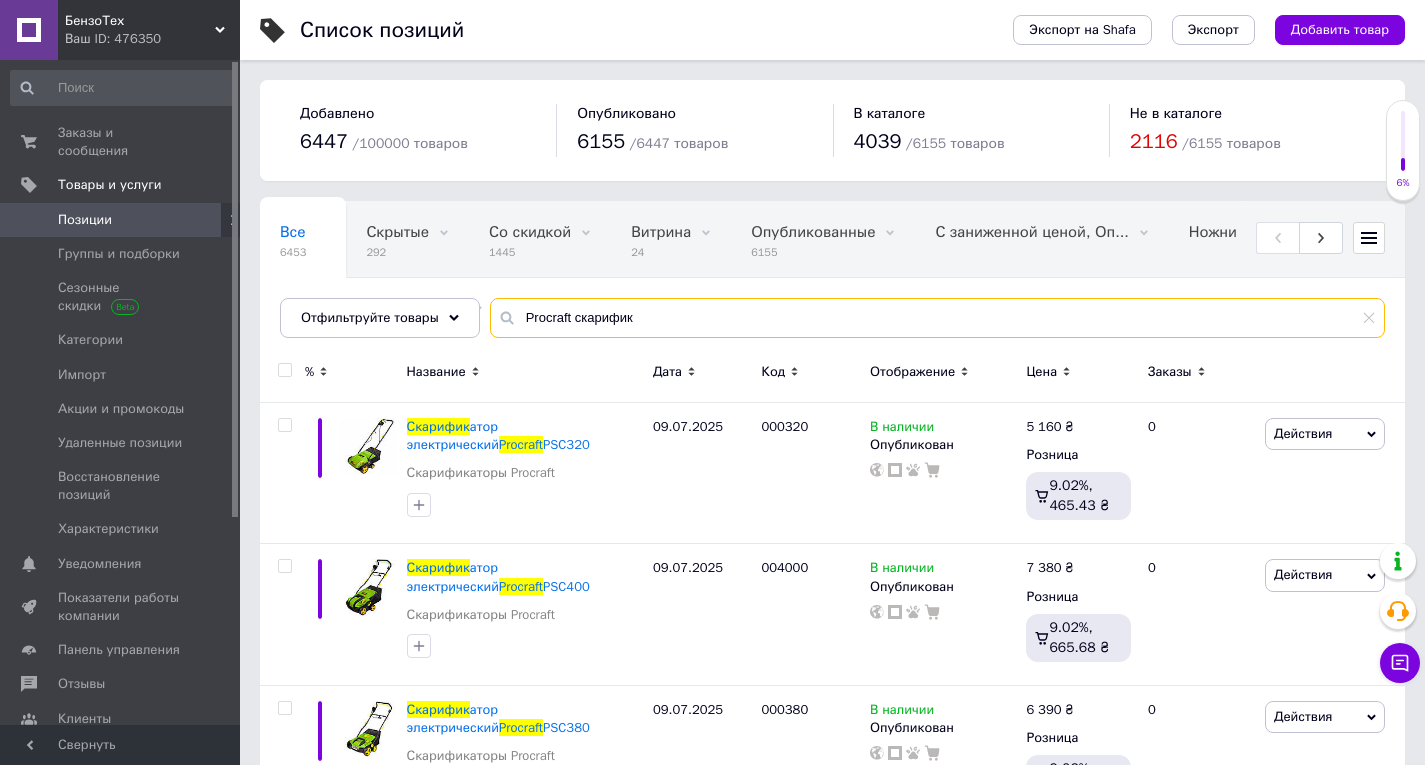 type on "Procraft скарифик" 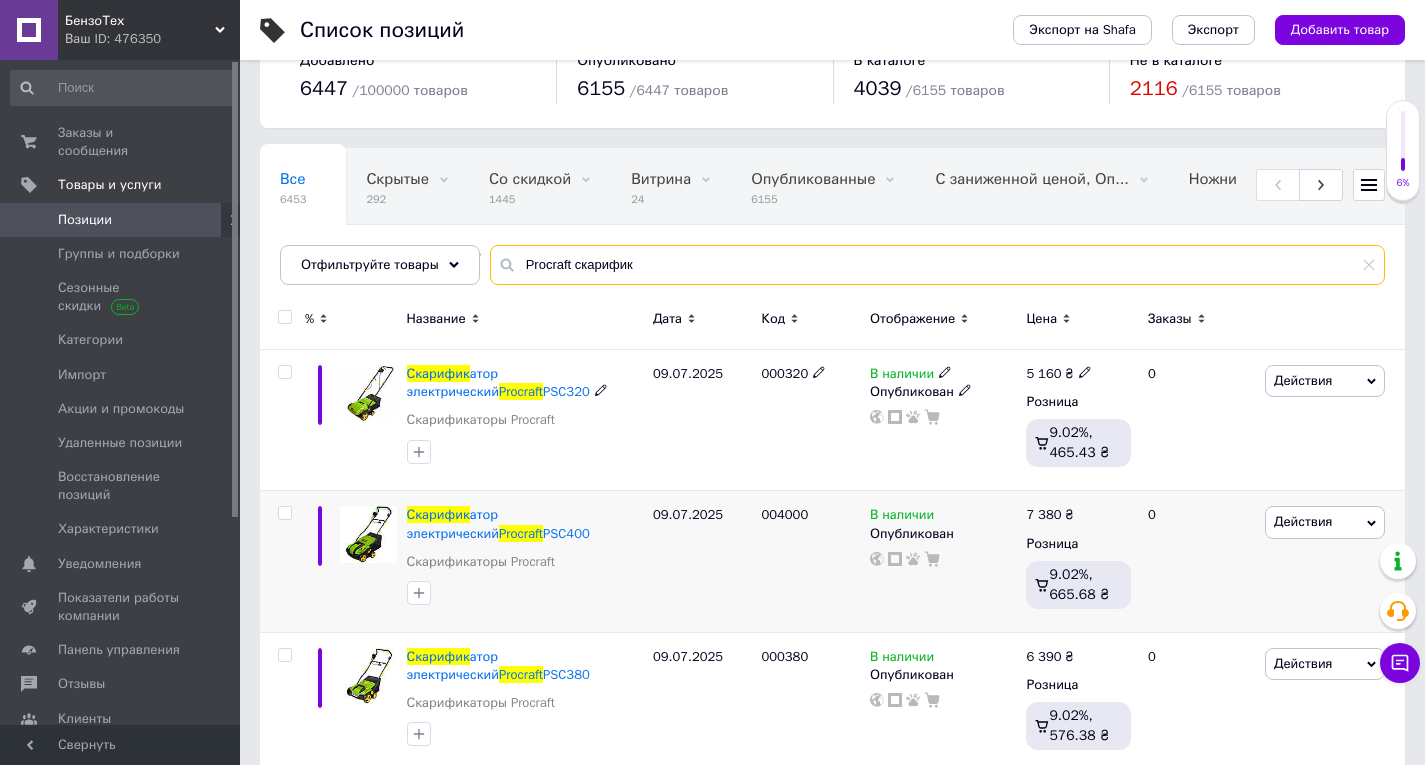 scroll, scrollTop: 81, scrollLeft: 0, axis: vertical 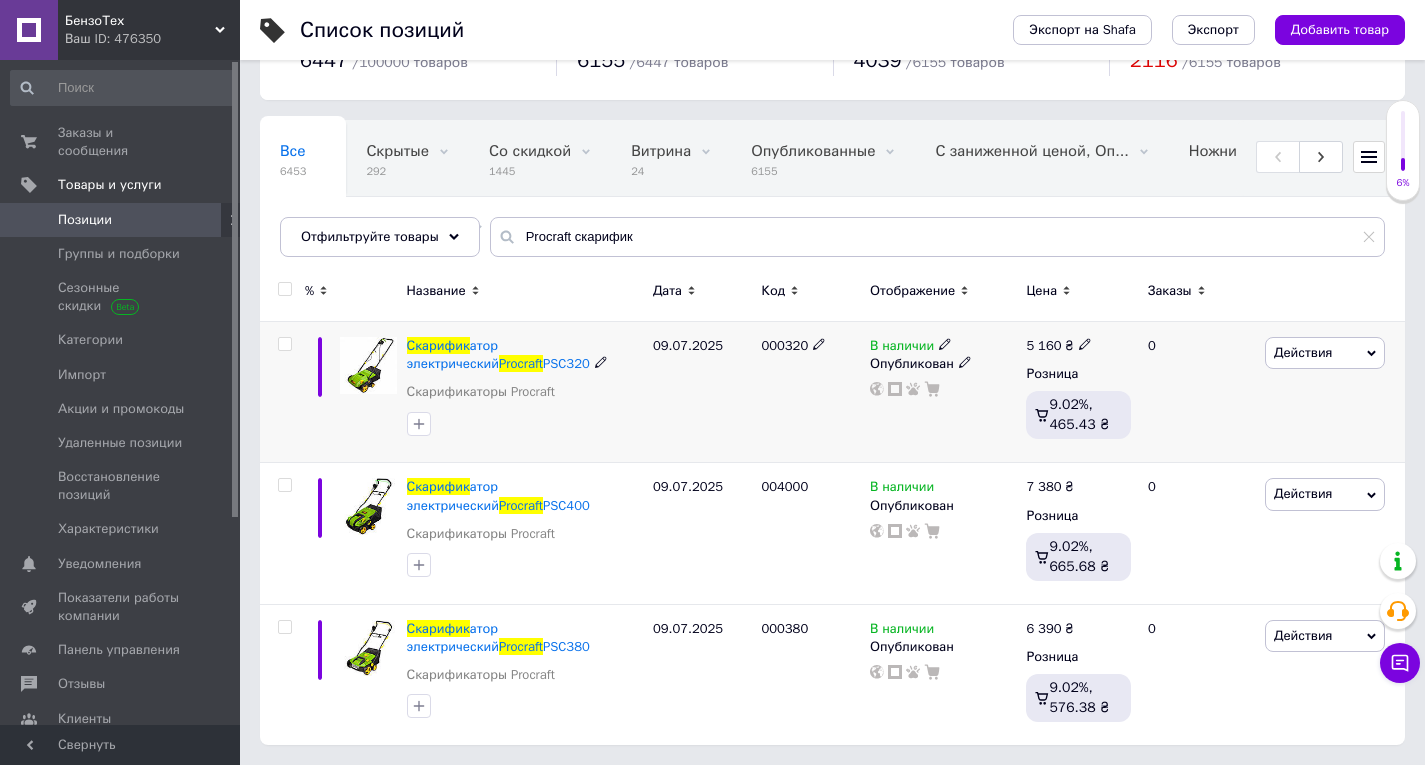 click on "Действия" at bounding box center [1303, 352] 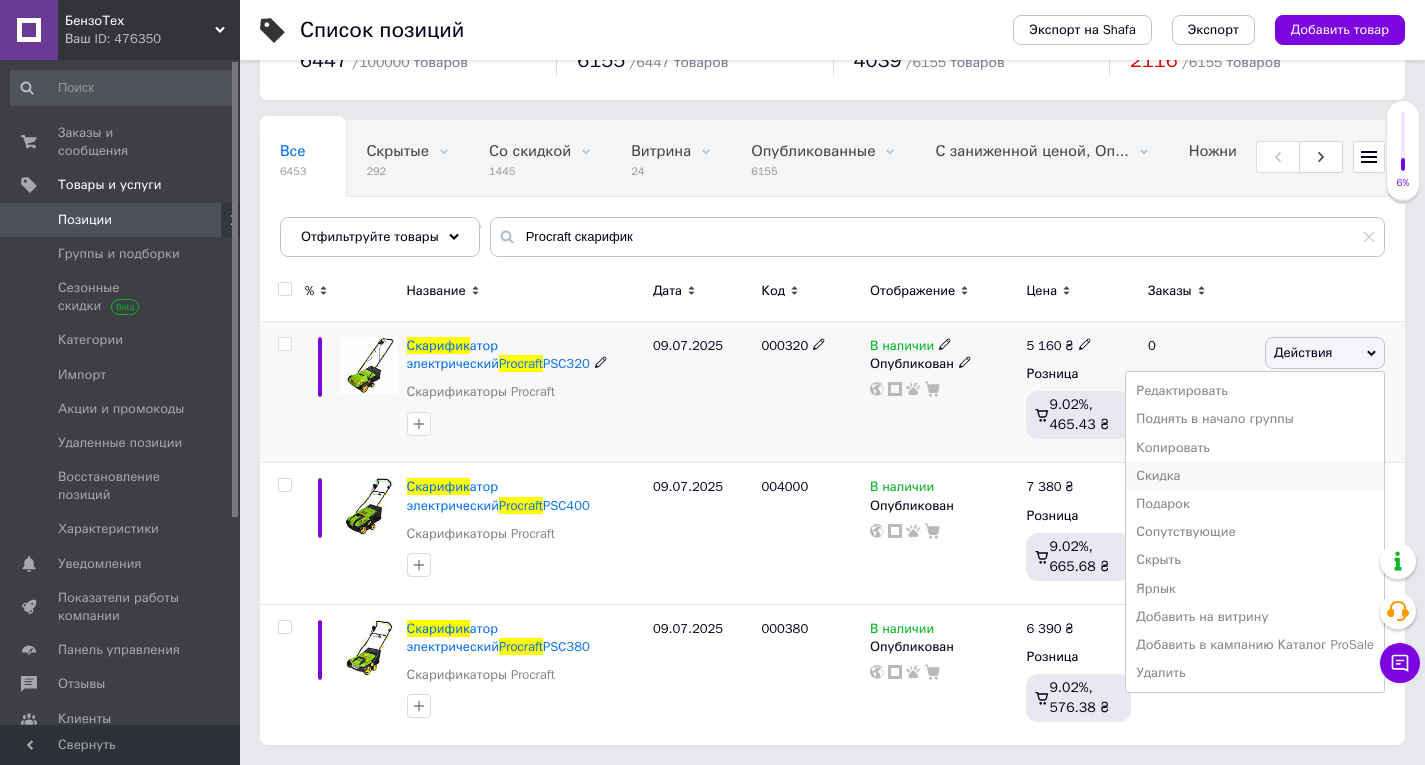 click on "Скидка" at bounding box center (1255, 476) 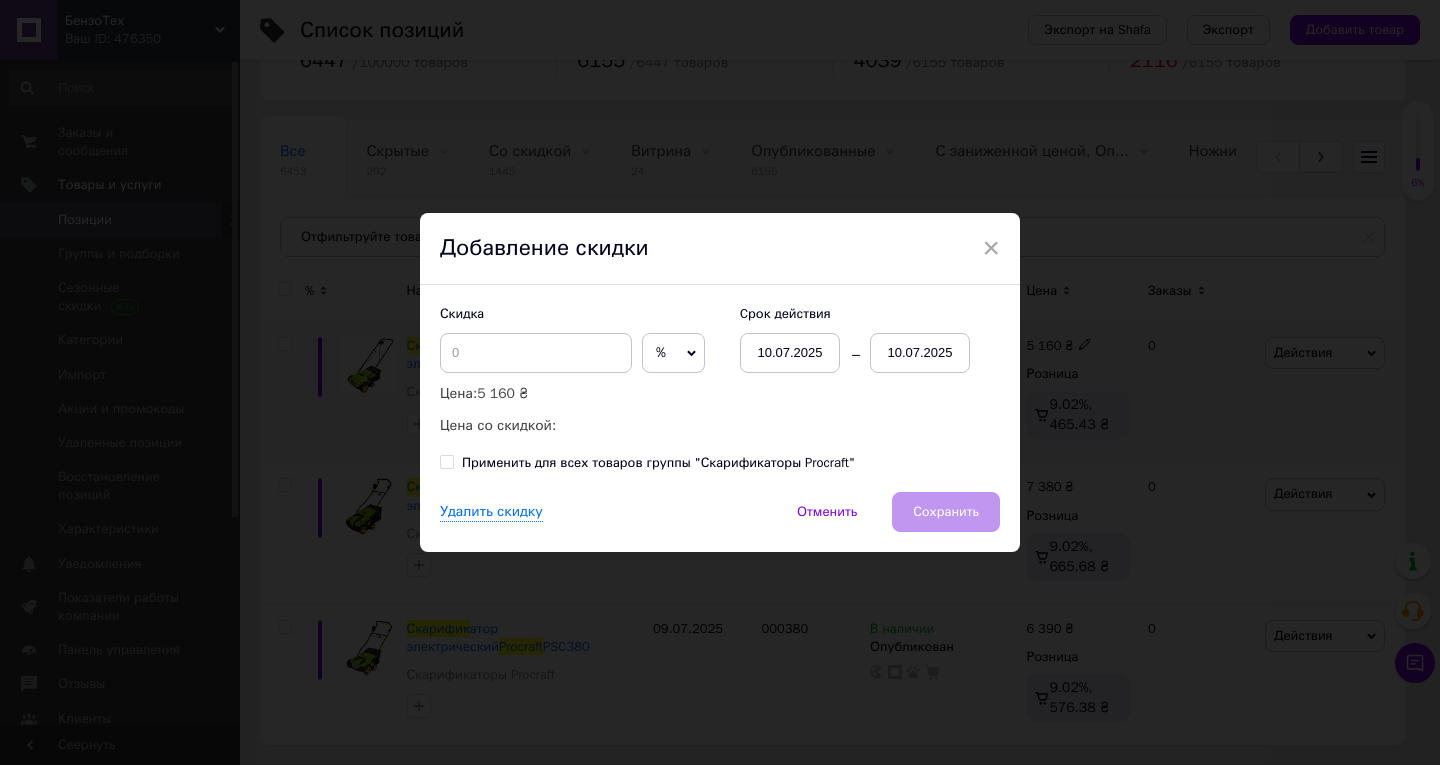 click on "10.07.2025" at bounding box center (920, 353) 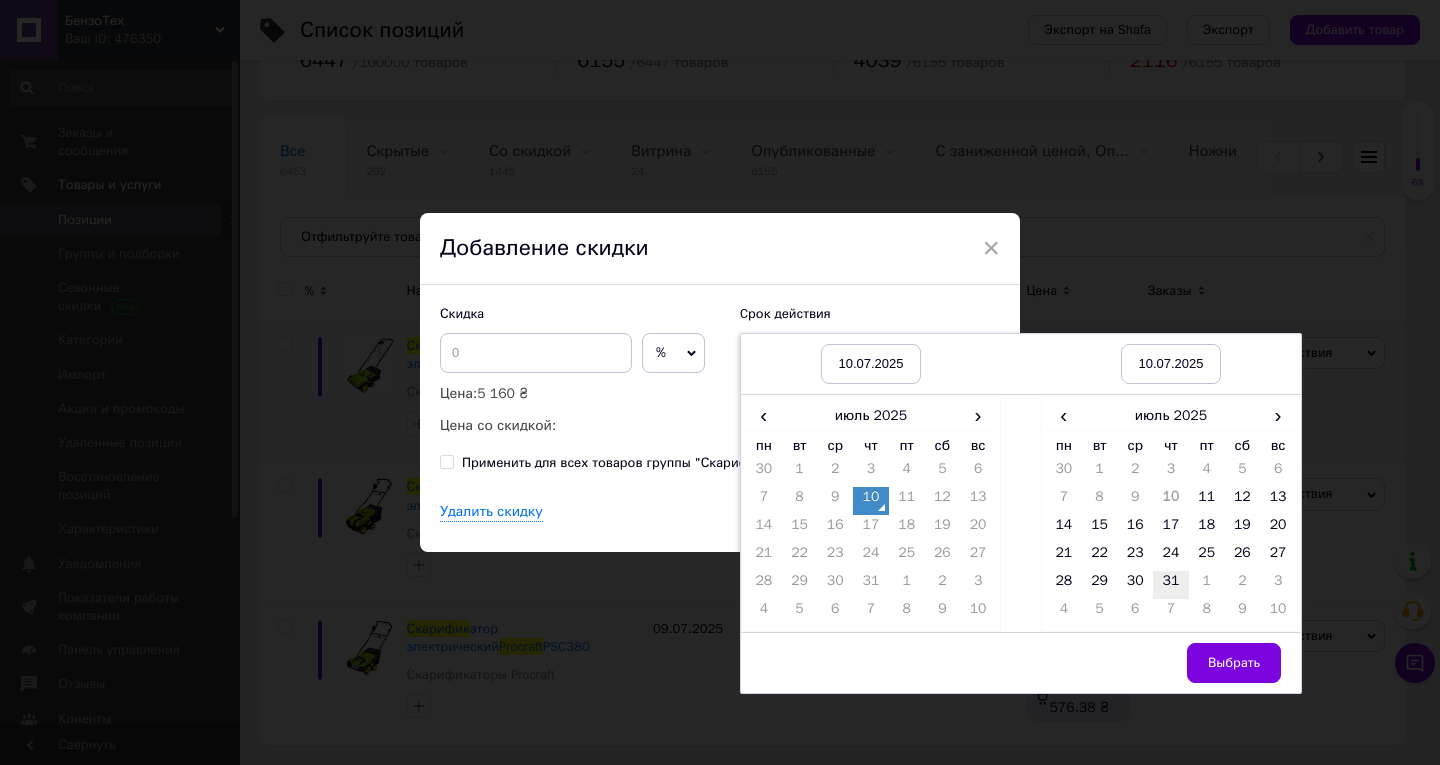 click on "31" at bounding box center (1171, 585) 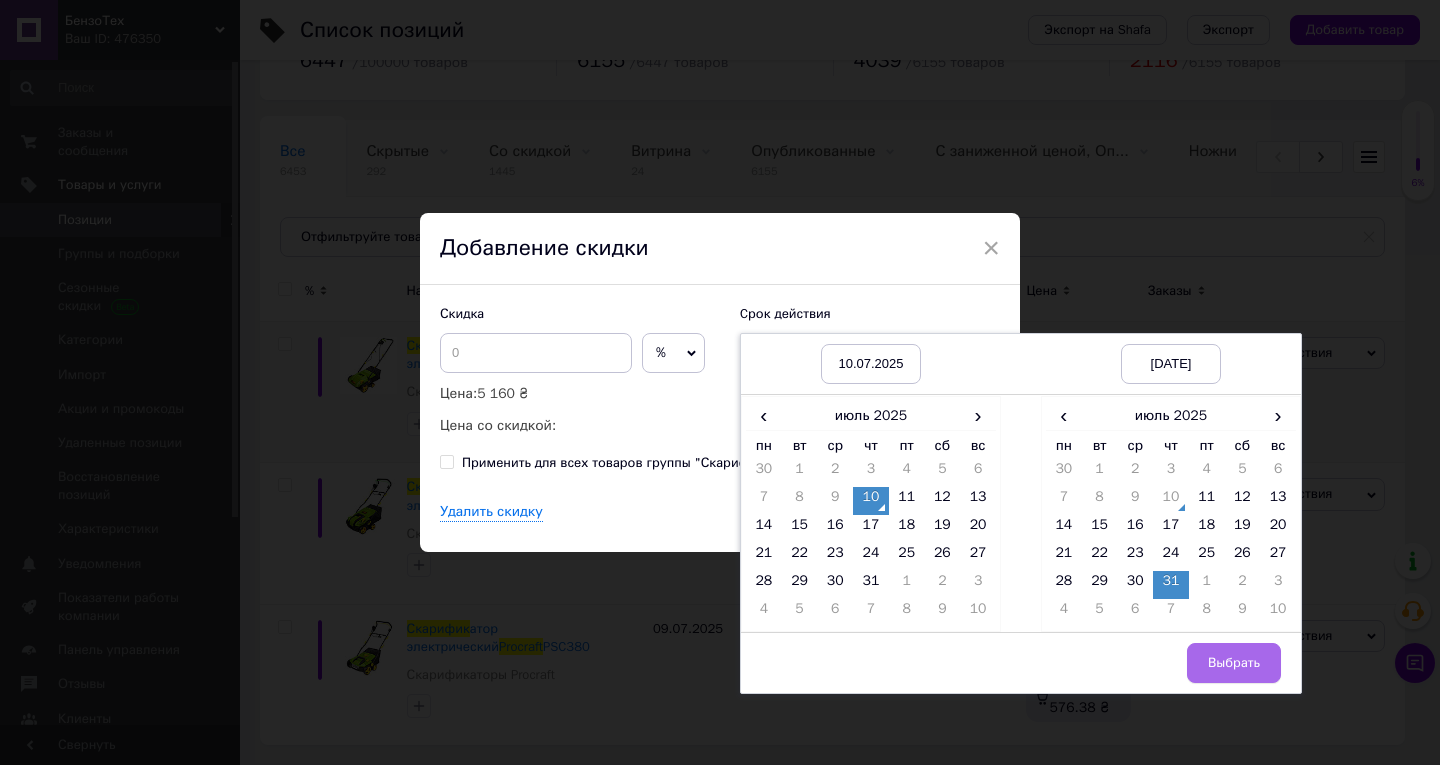 click on "Выбрать" at bounding box center (1234, 663) 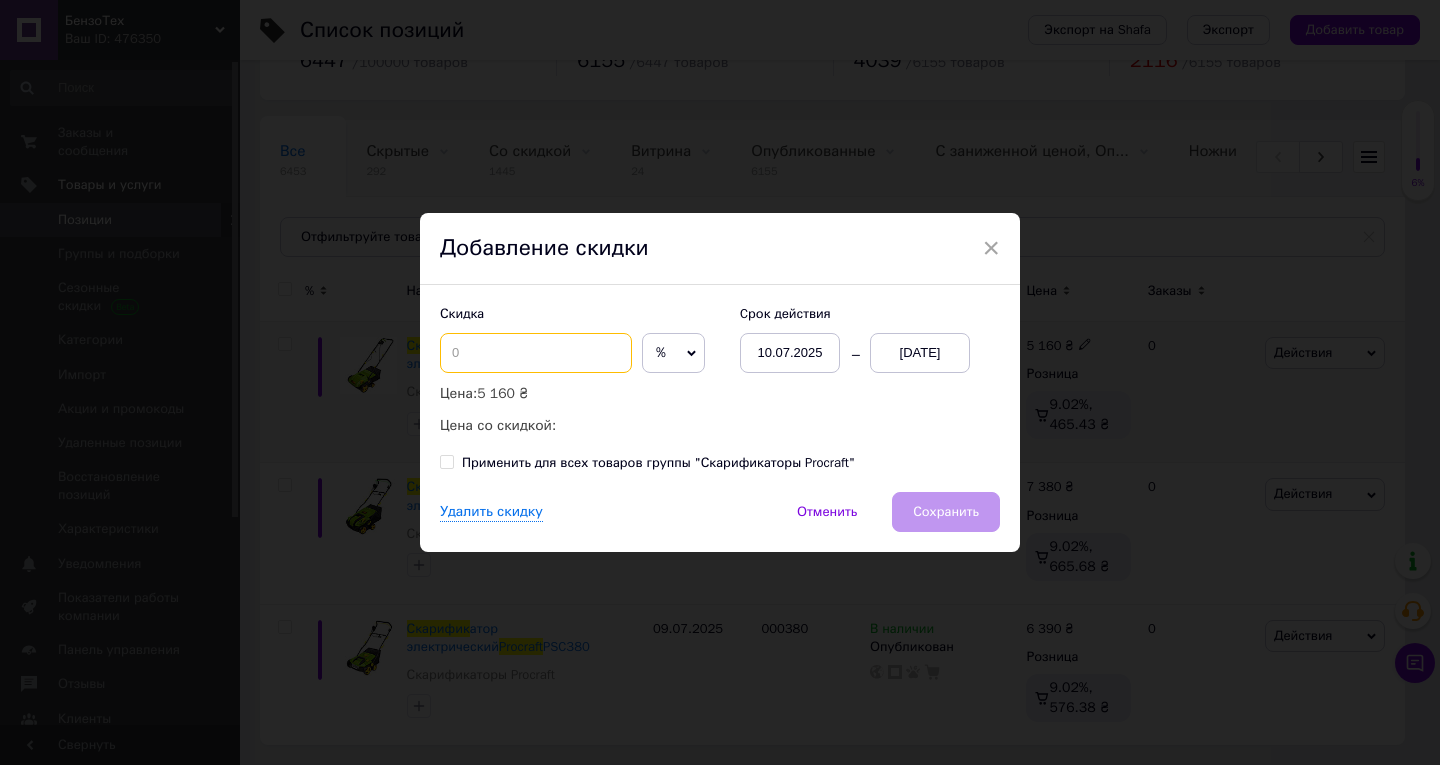 click at bounding box center [536, 353] 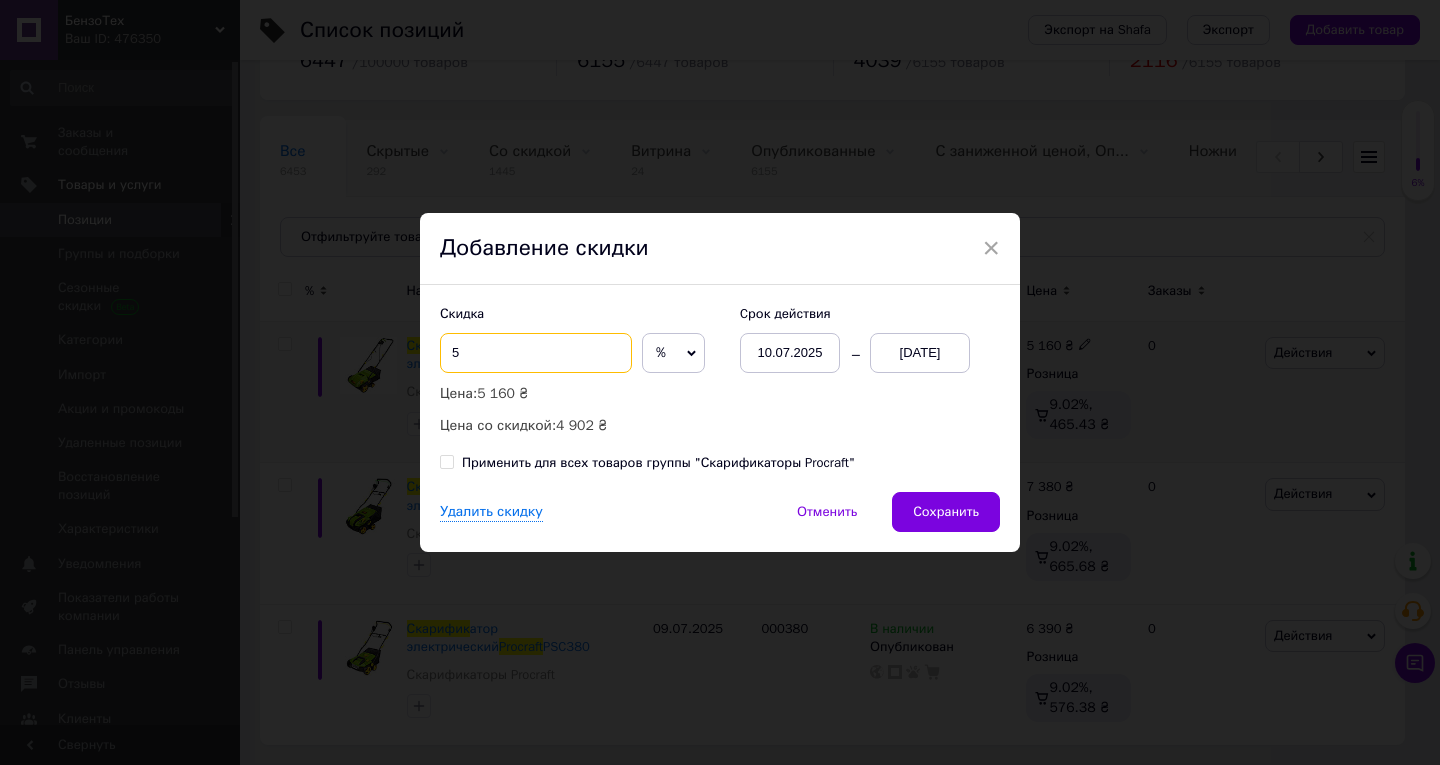 click on "5" at bounding box center (536, 353) 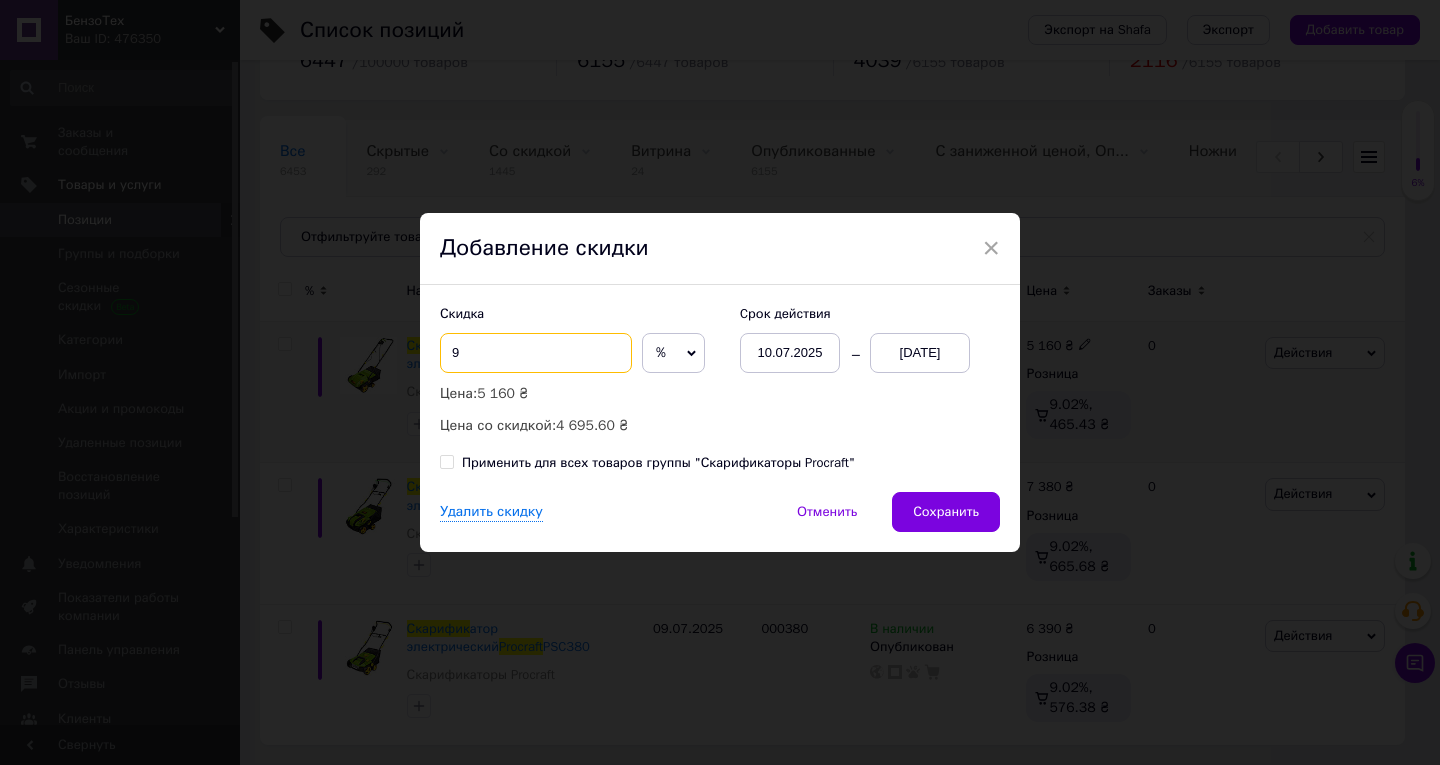 click on "9" at bounding box center [536, 353] 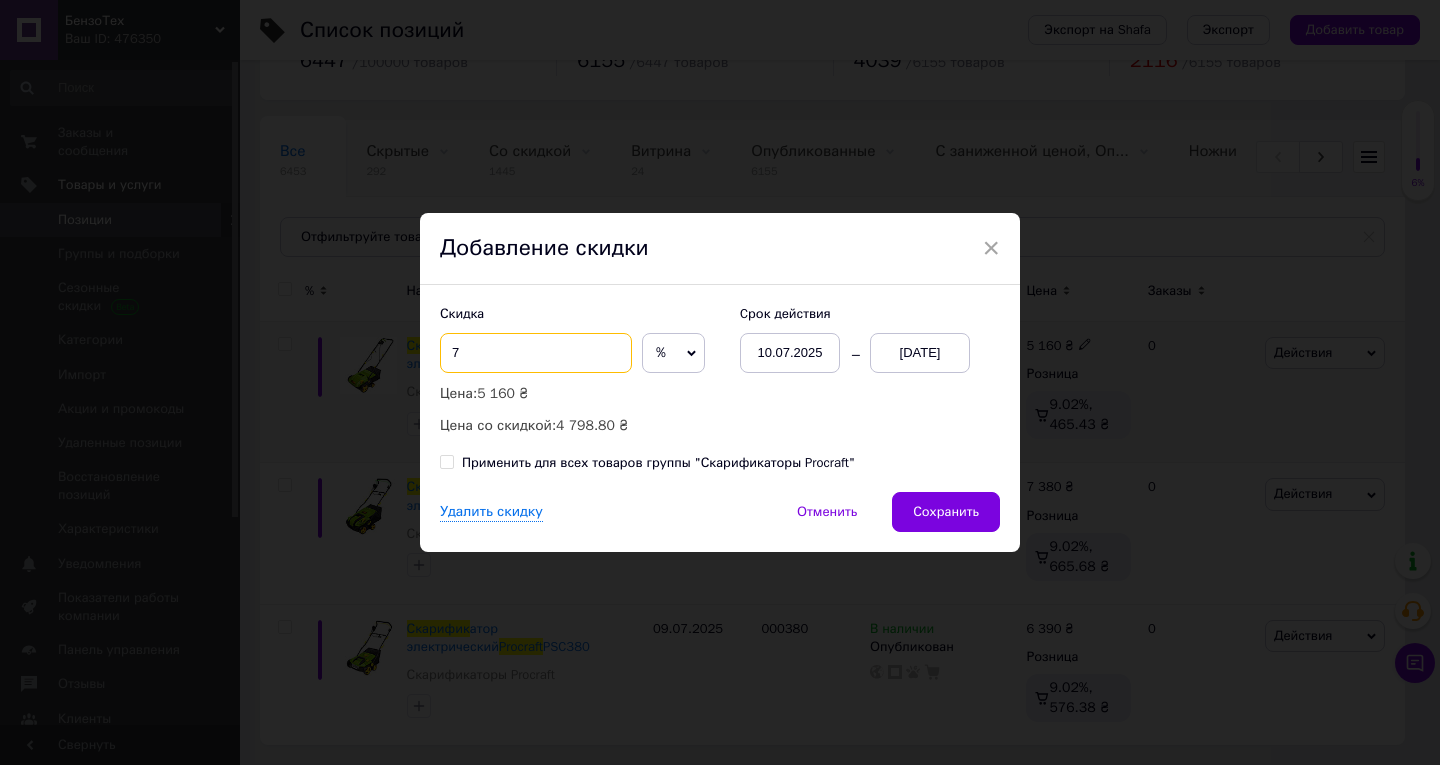 type on "7" 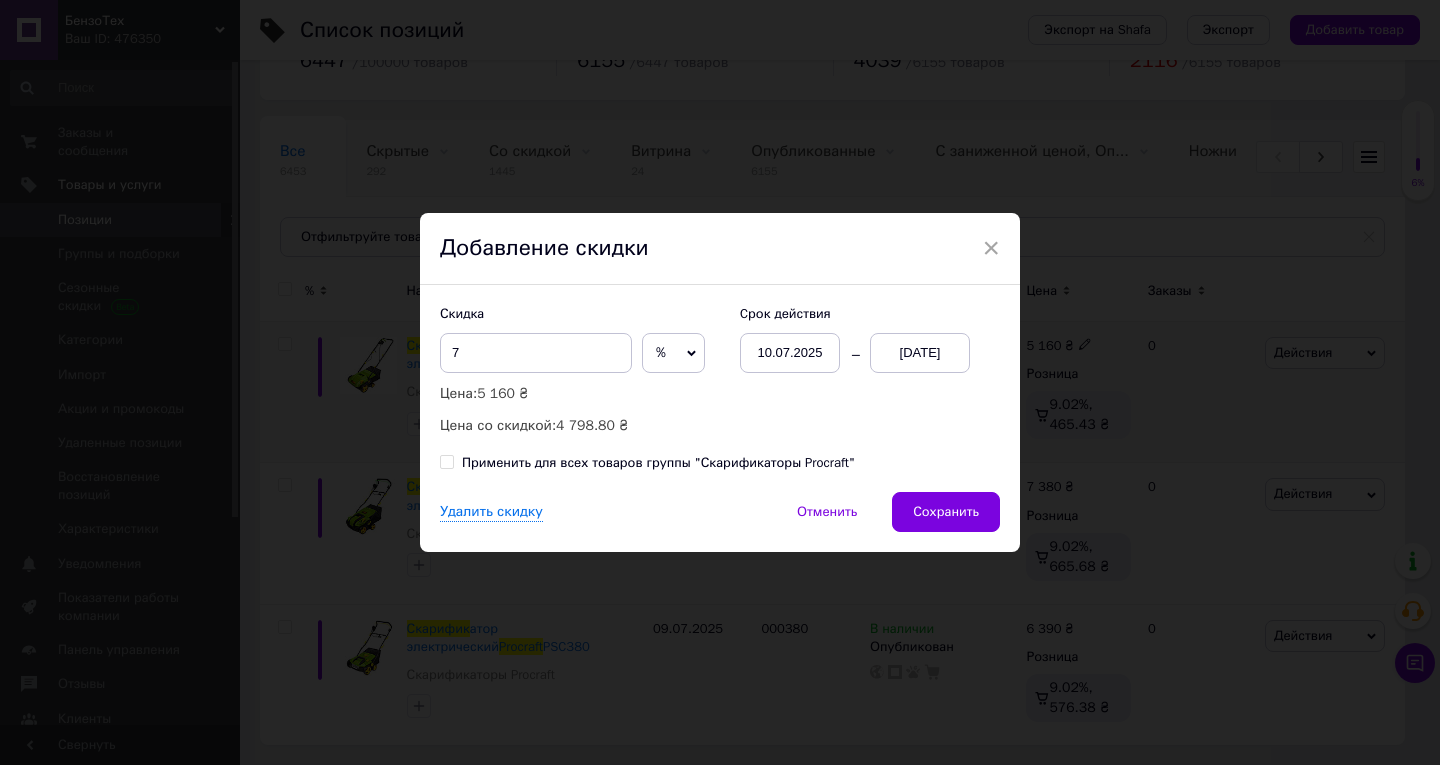 click on "Сохранить" at bounding box center [946, 512] 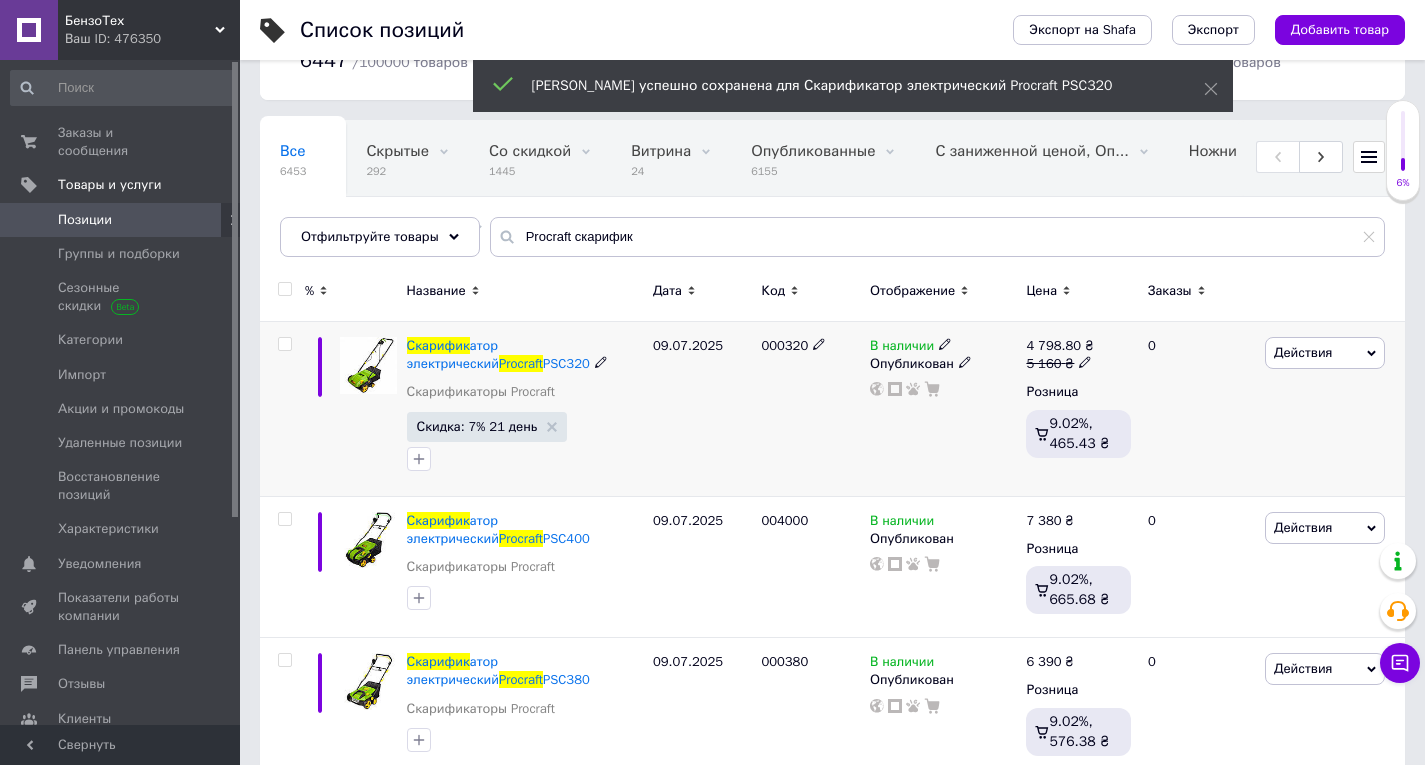 click 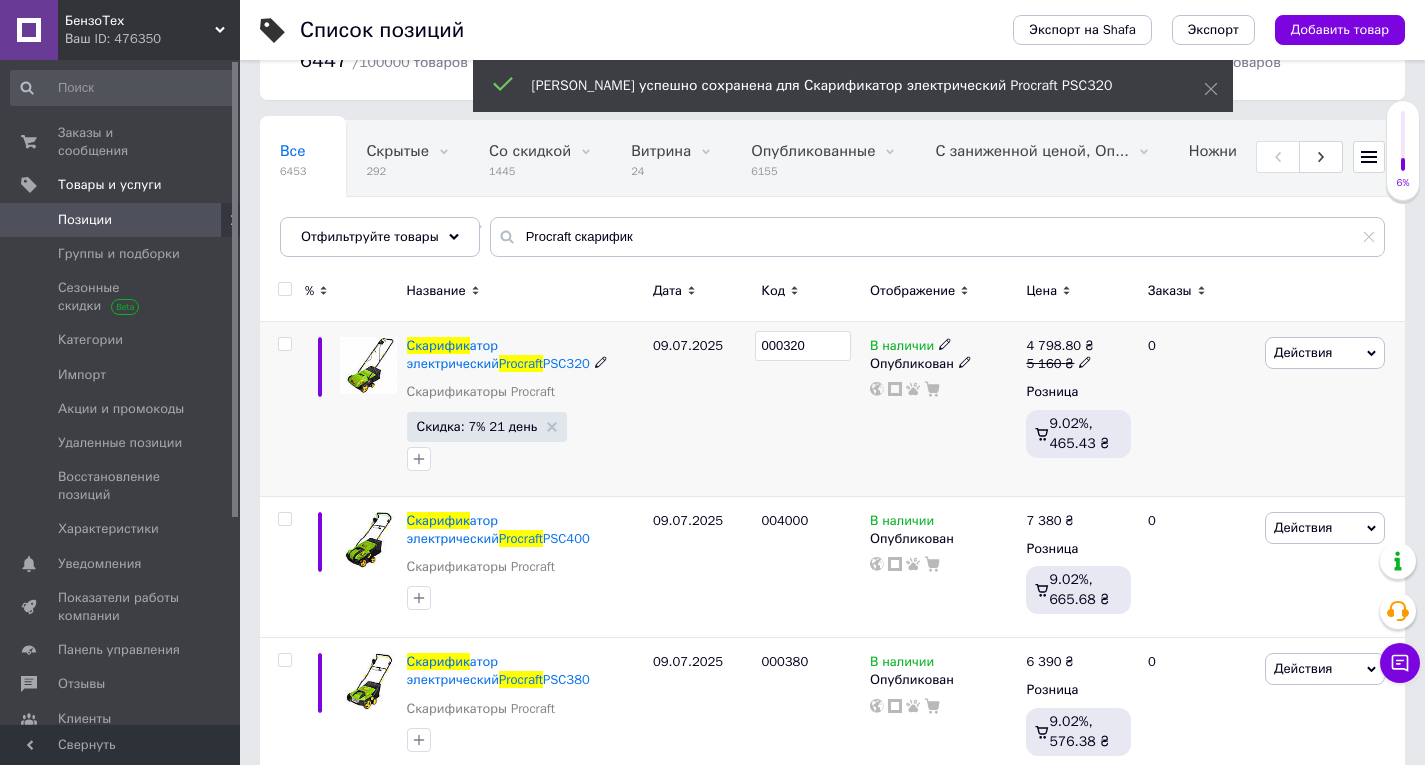 click on "000320" at bounding box center (803, 346) 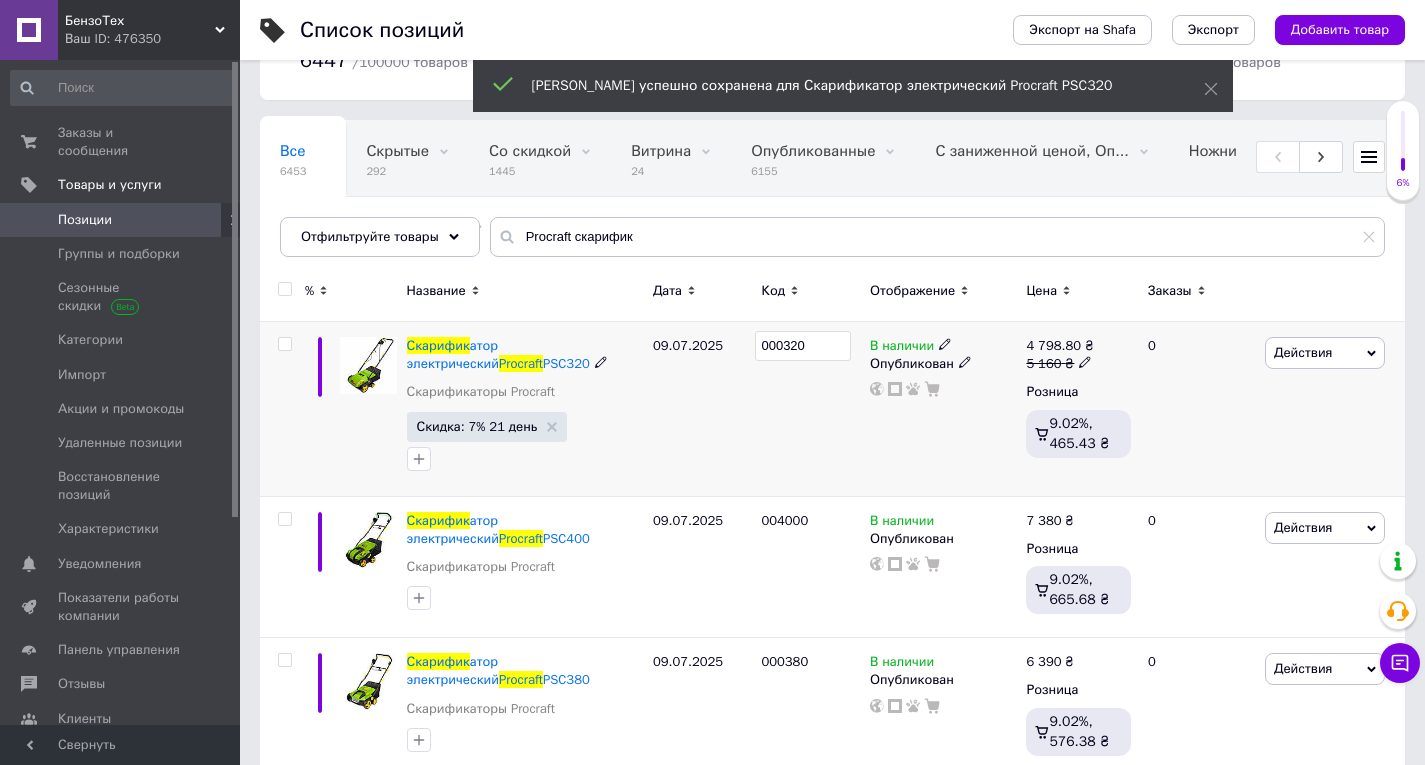 click on "000320" at bounding box center (810, 409) 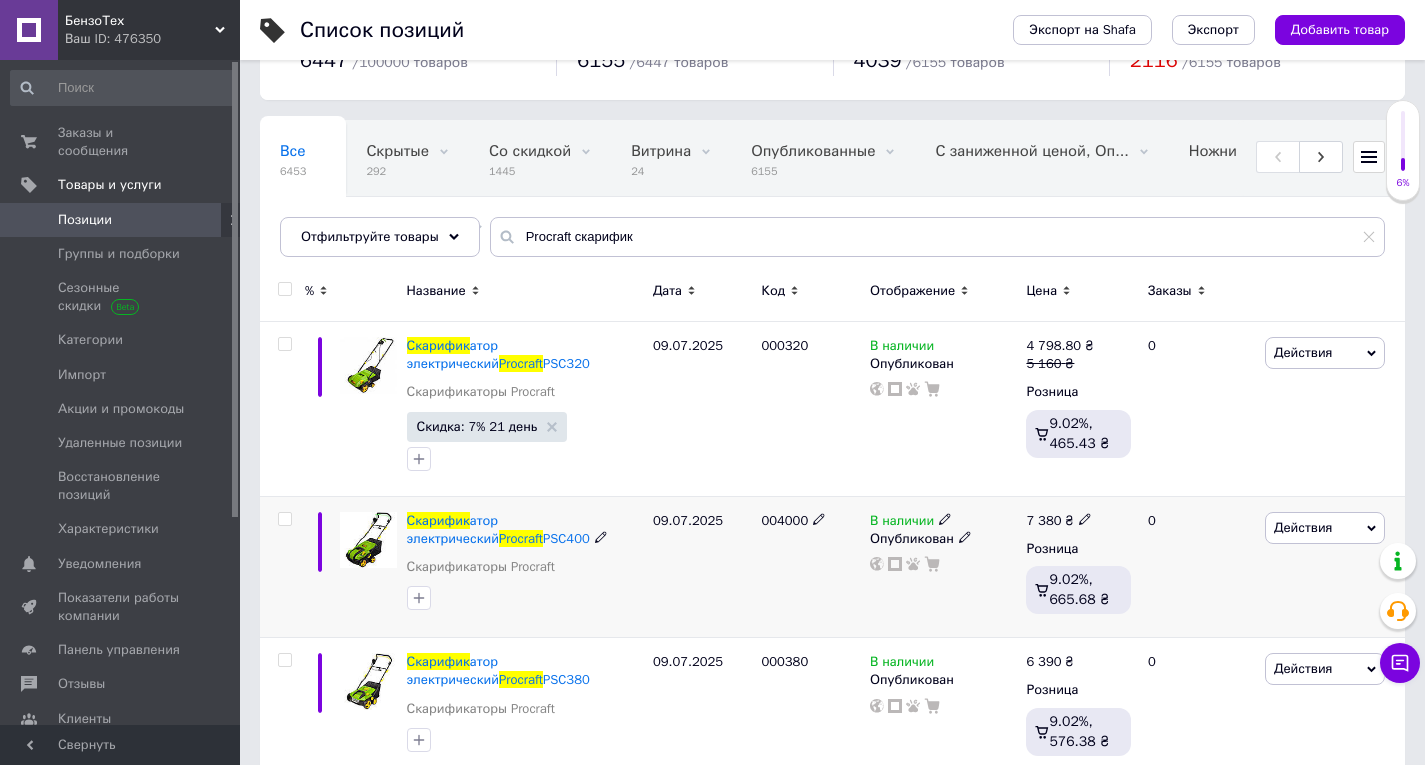 scroll, scrollTop: 115, scrollLeft: 0, axis: vertical 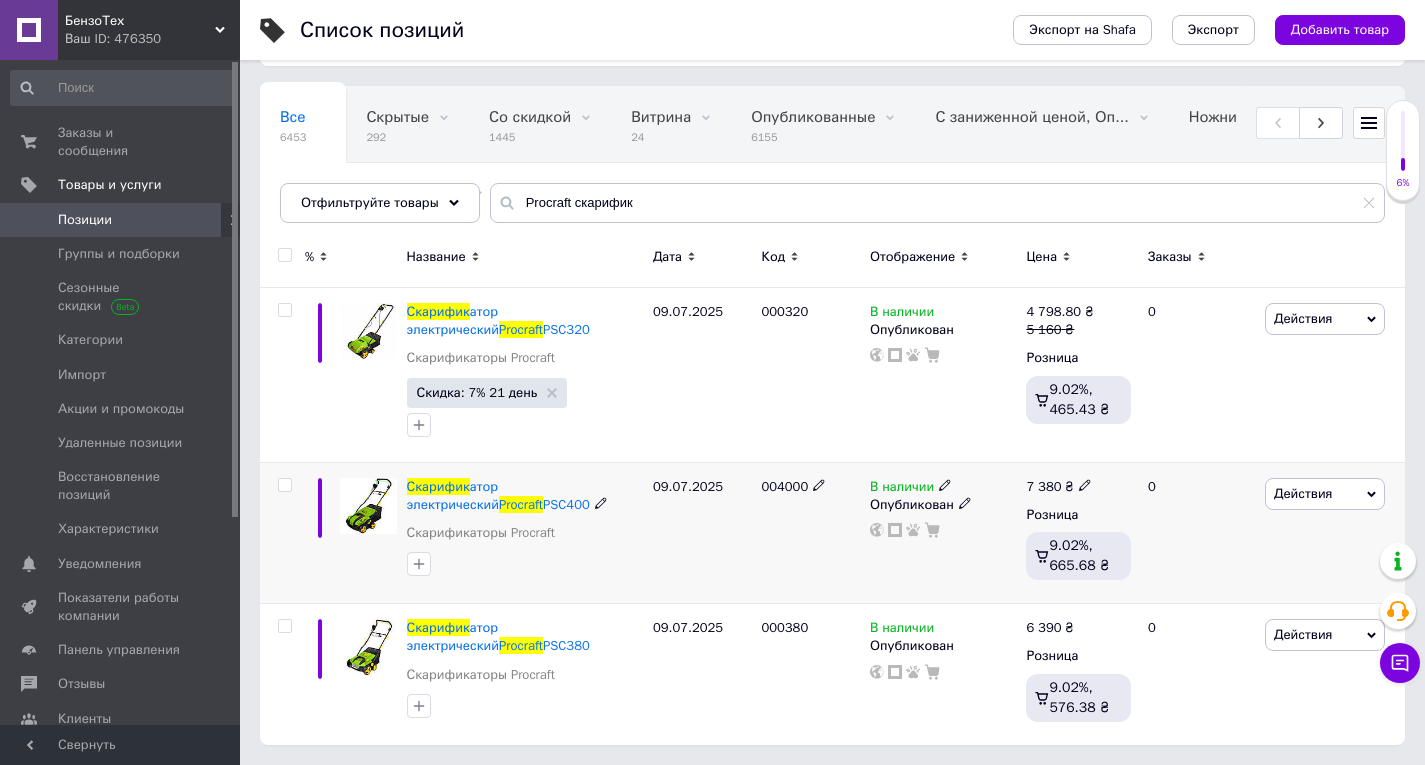 click on "Действия" at bounding box center (1303, 493) 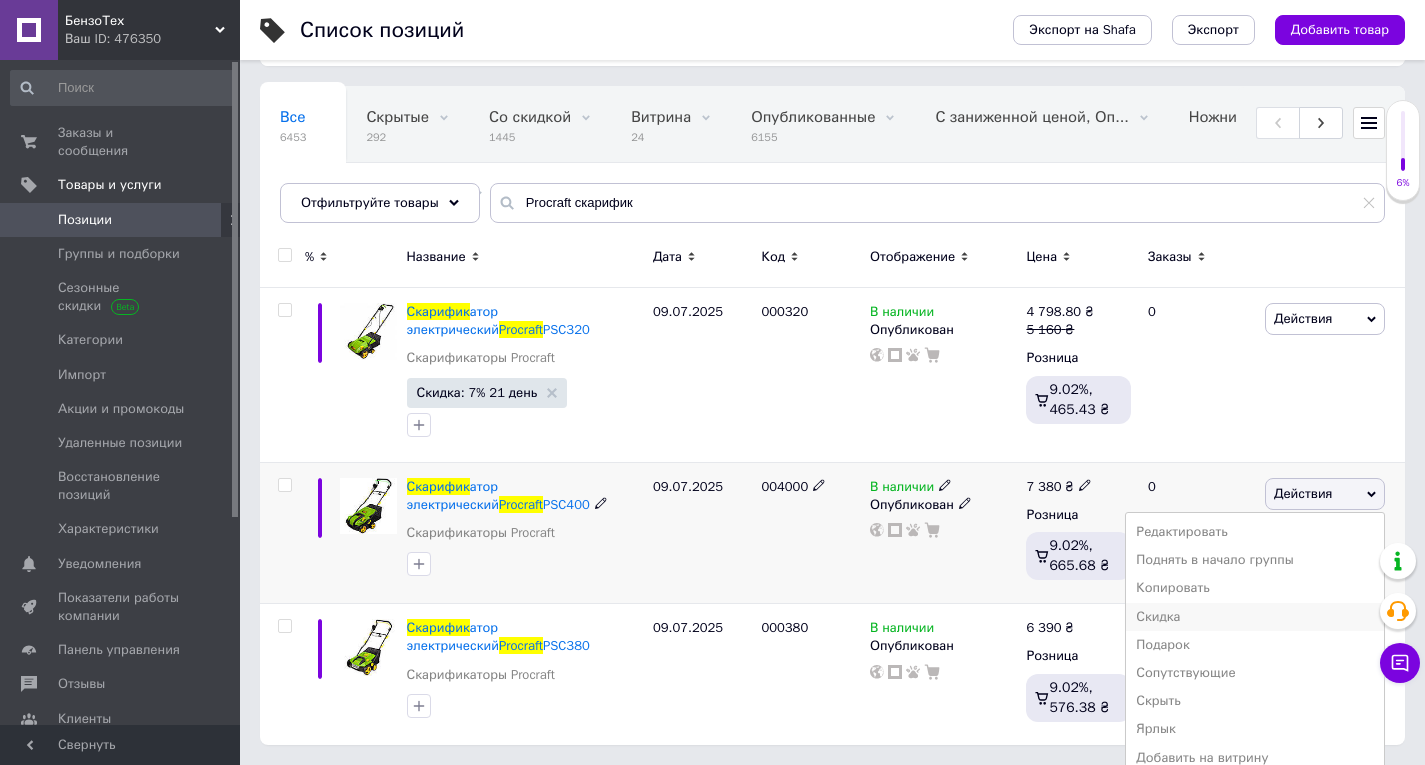 click on "Скидка" at bounding box center (1255, 617) 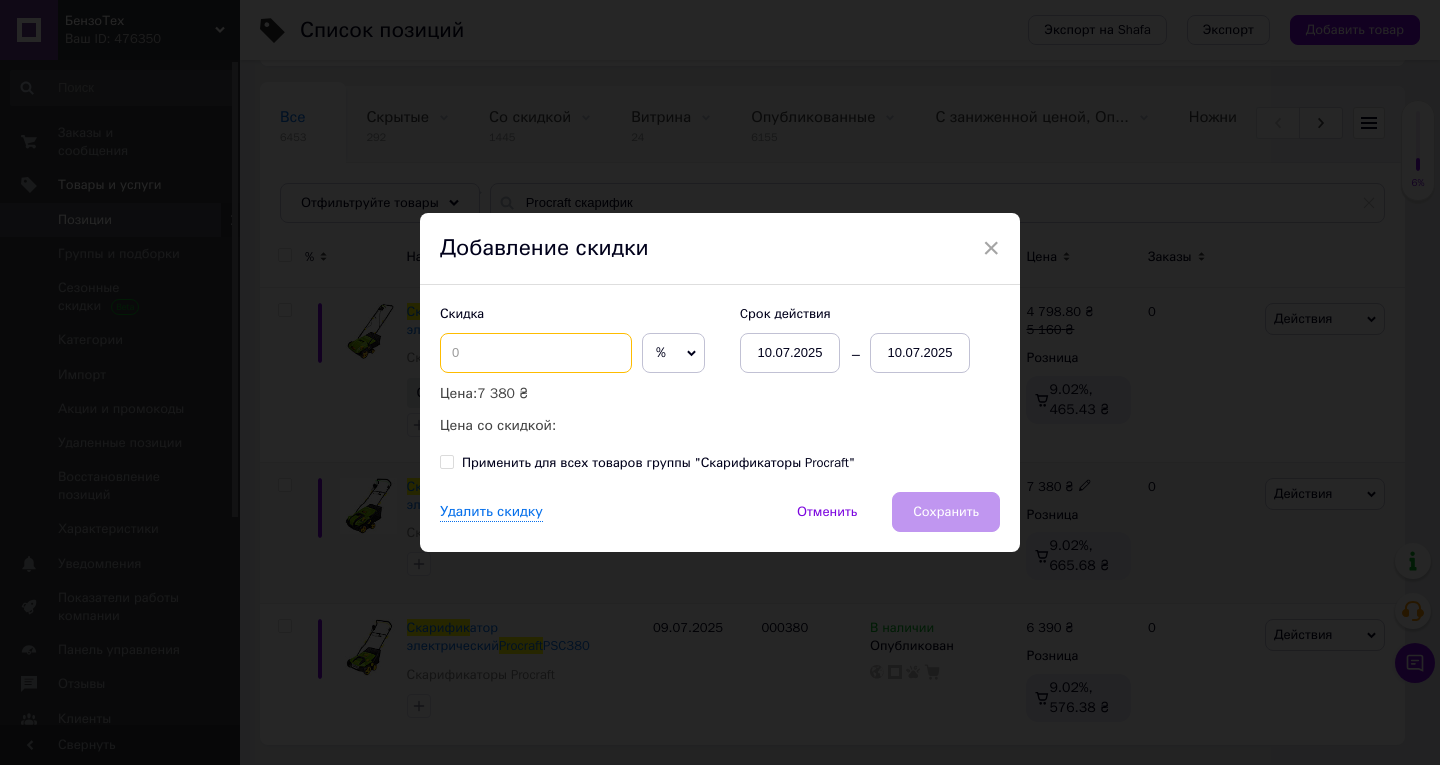 click at bounding box center [536, 353] 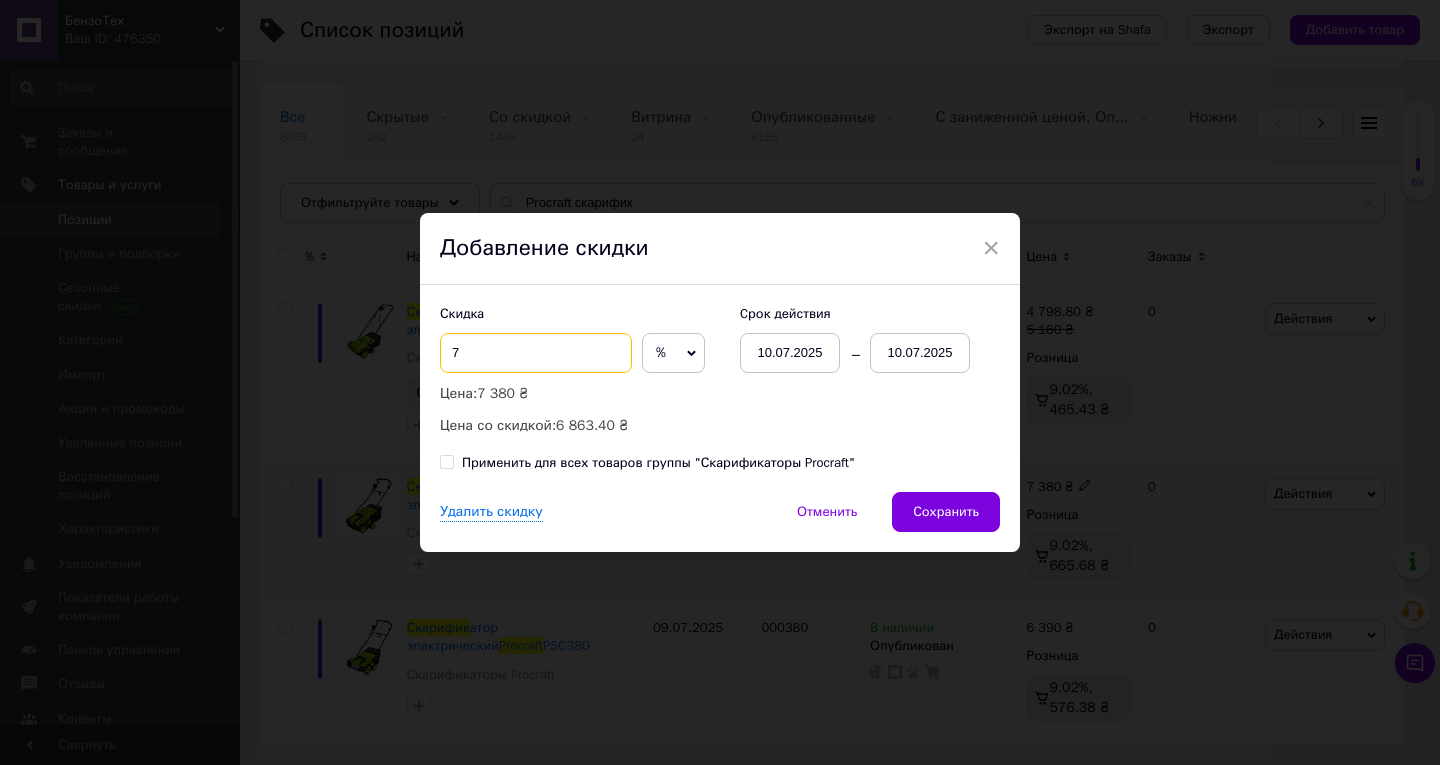 click on "7" at bounding box center (536, 353) 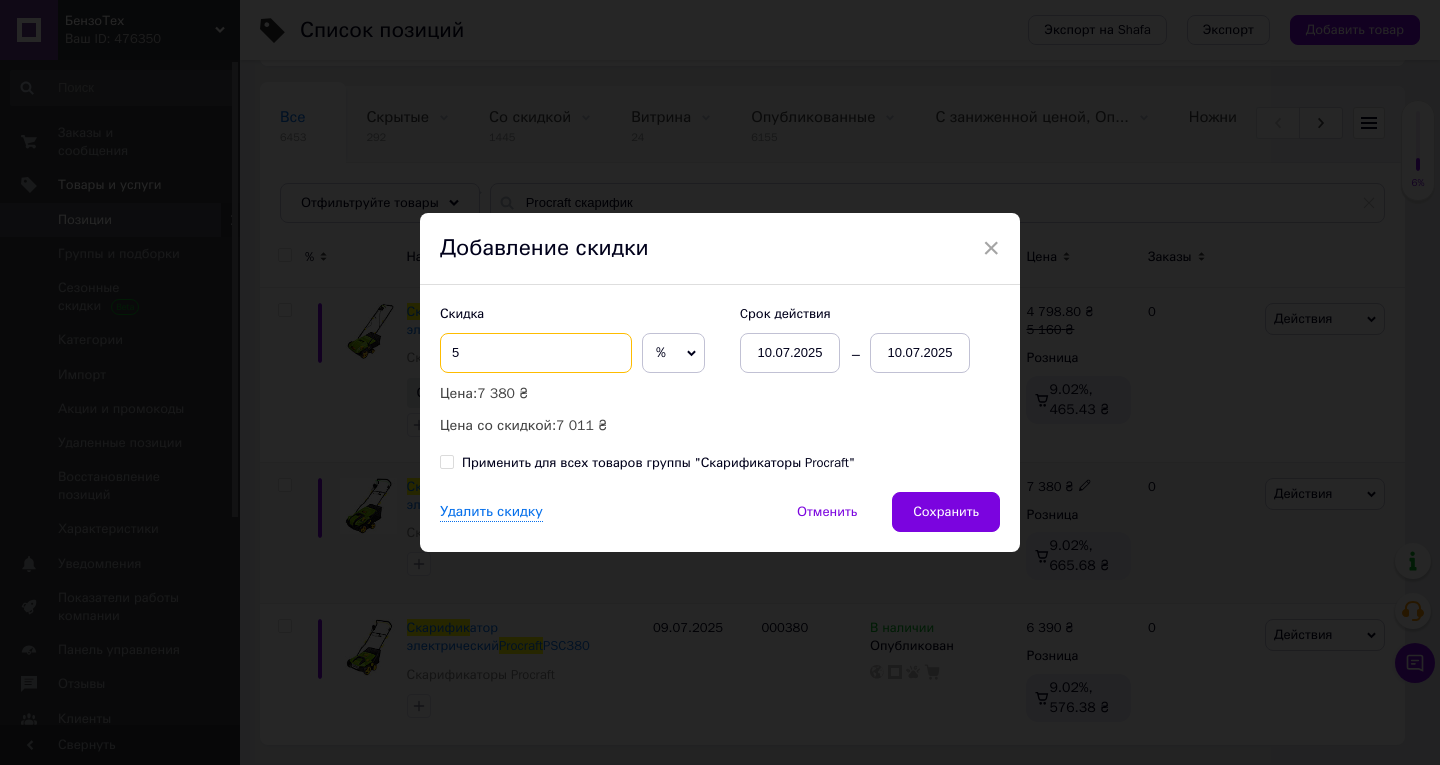type on "5" 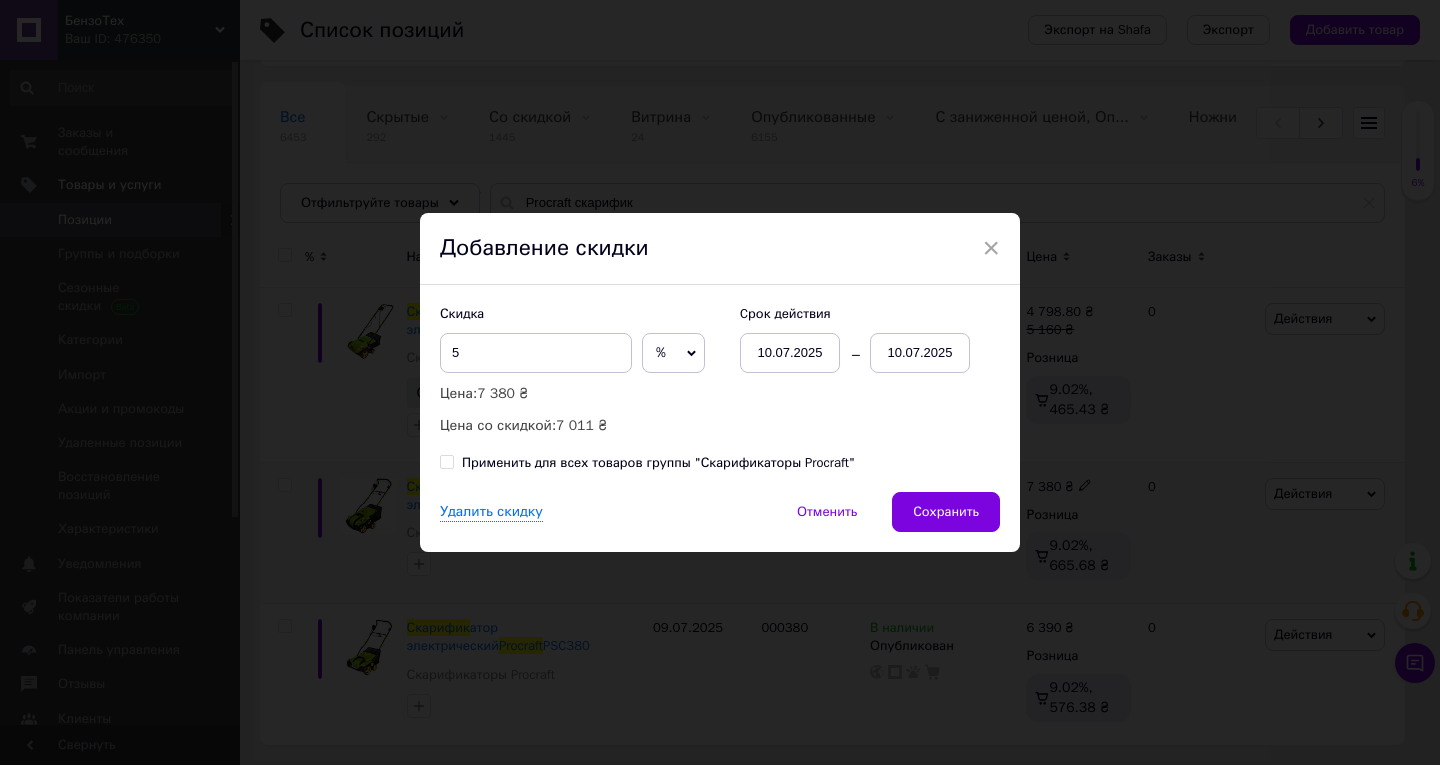 click on "10.07.2025" at bounding box center (920, 353) 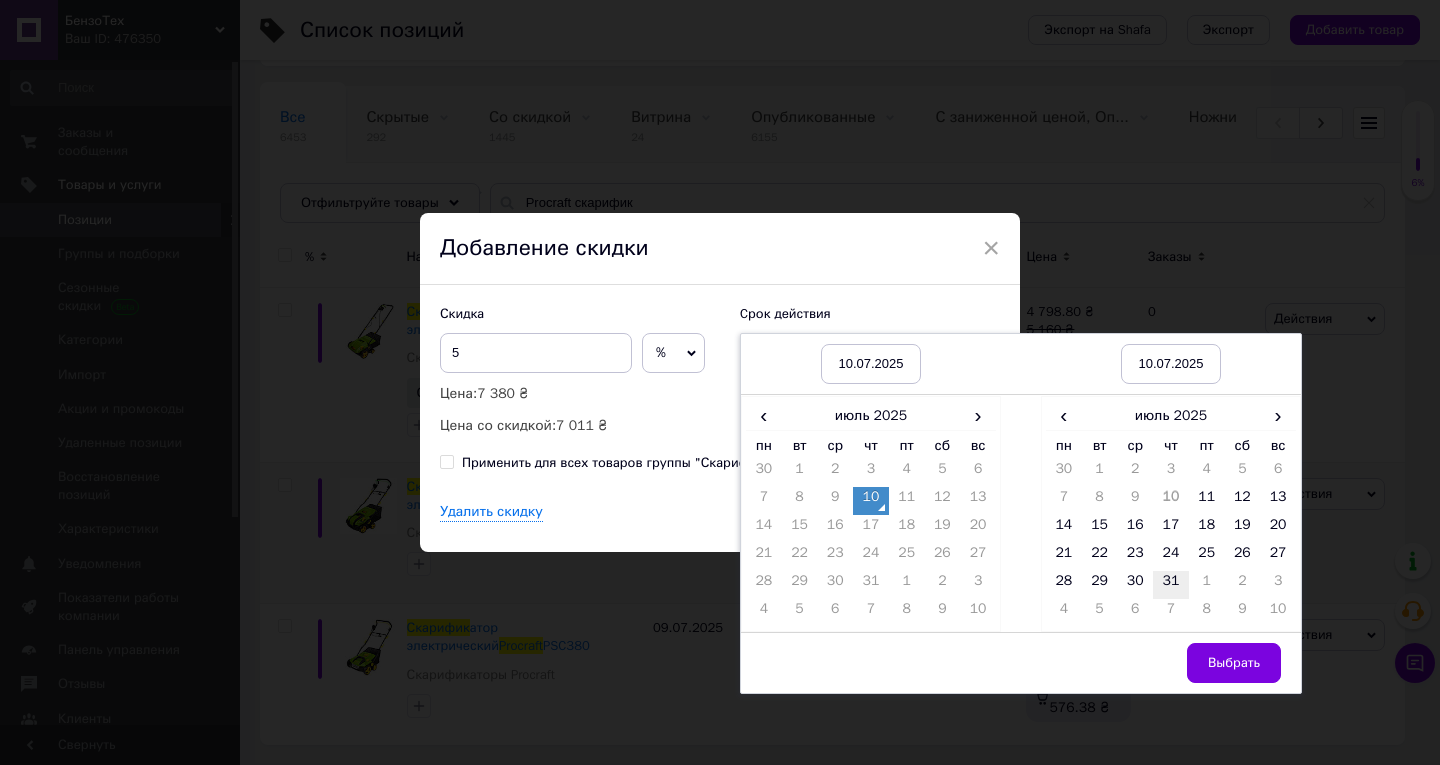 click on "31" at bounding box center (1171, 585) 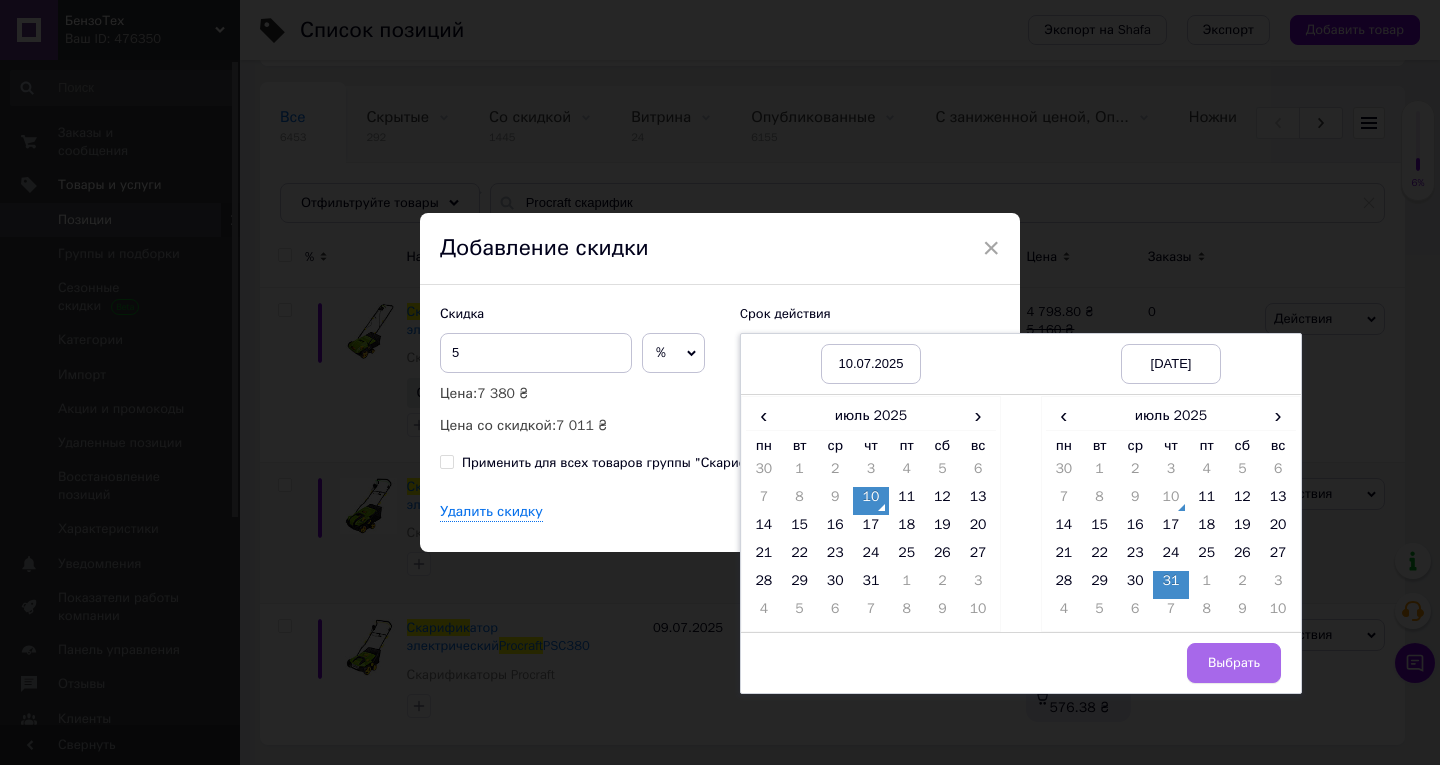 click on "Выбрать" at bounding box center (1234, 663) 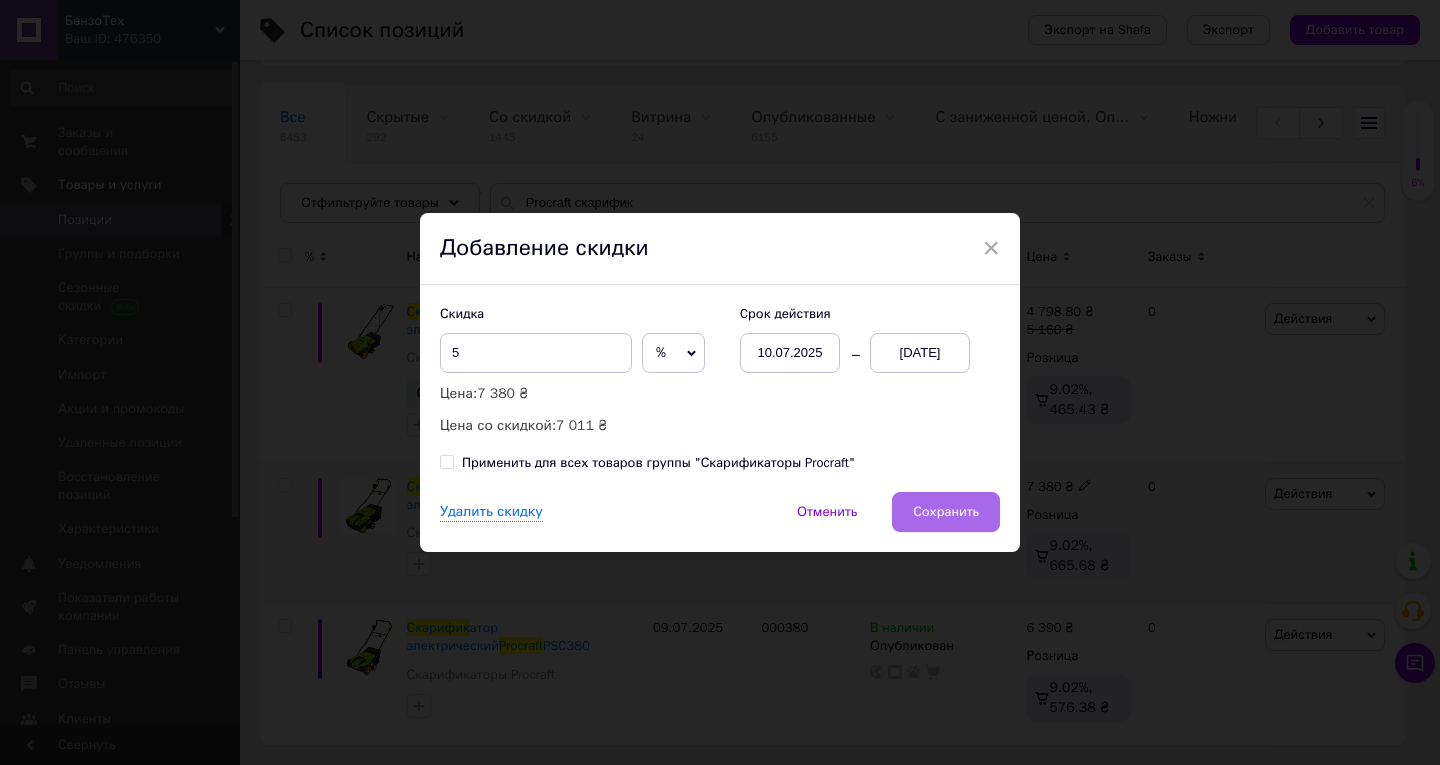click on "Сохранить" at bounding box center [946, 512] 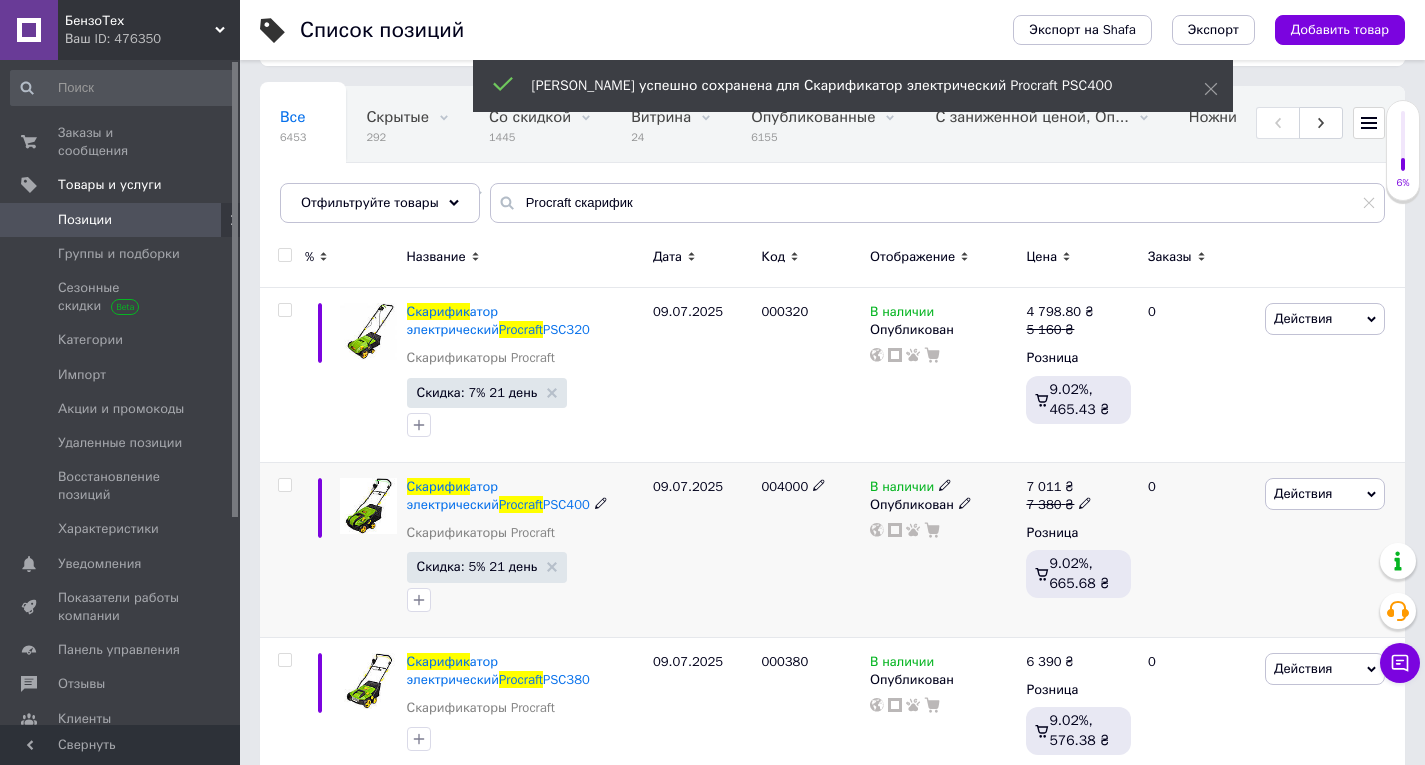 click on "004000" at bounding box center (784, 486) 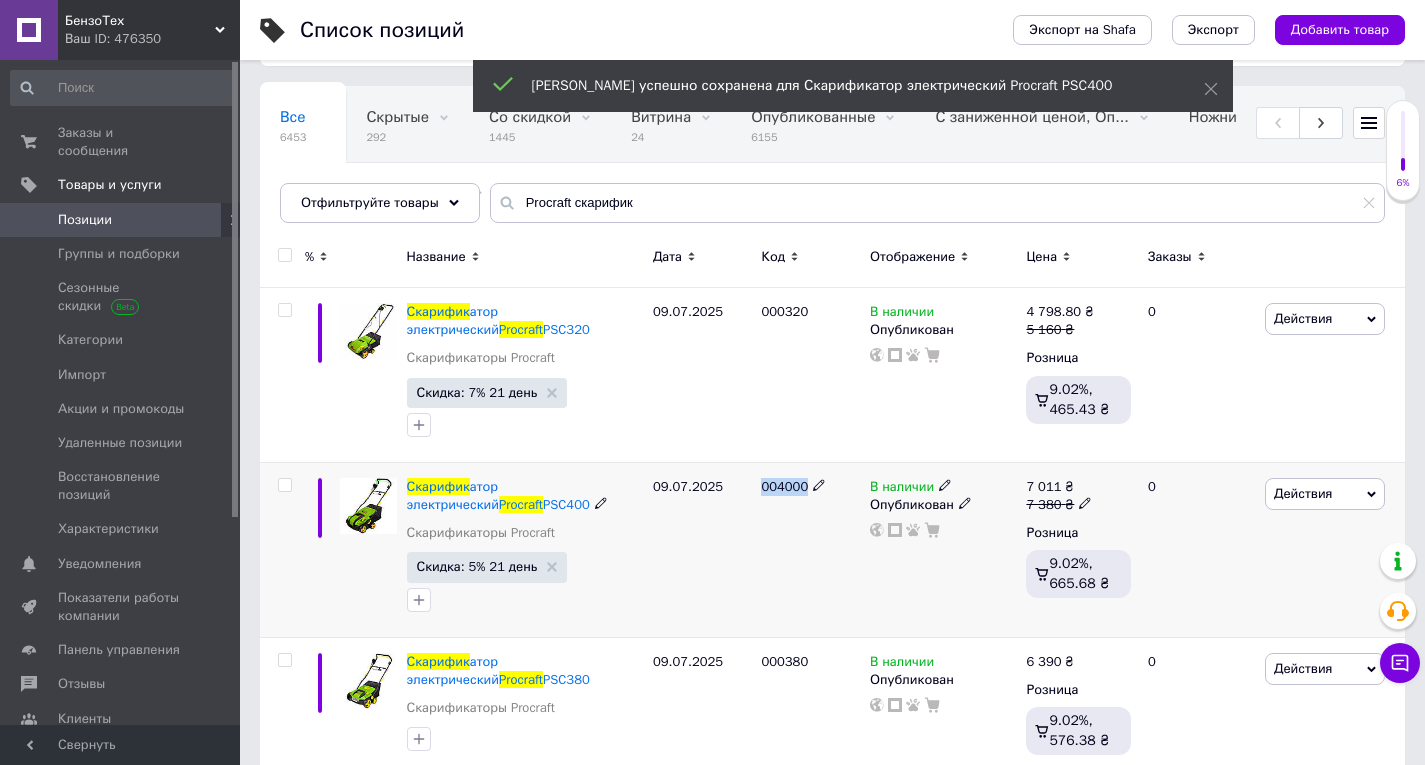 click on "004000" at bounding box center (784, 486) 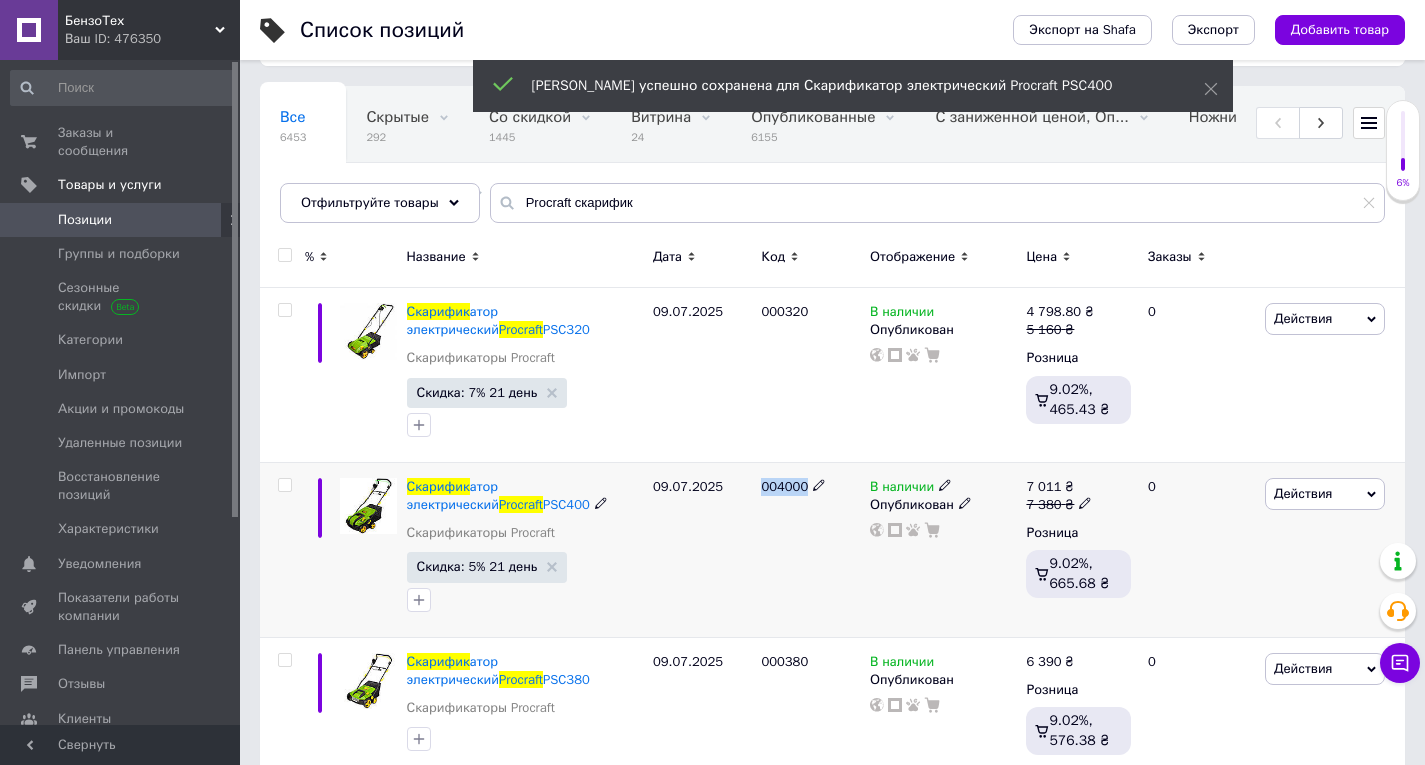 copy on "004000" 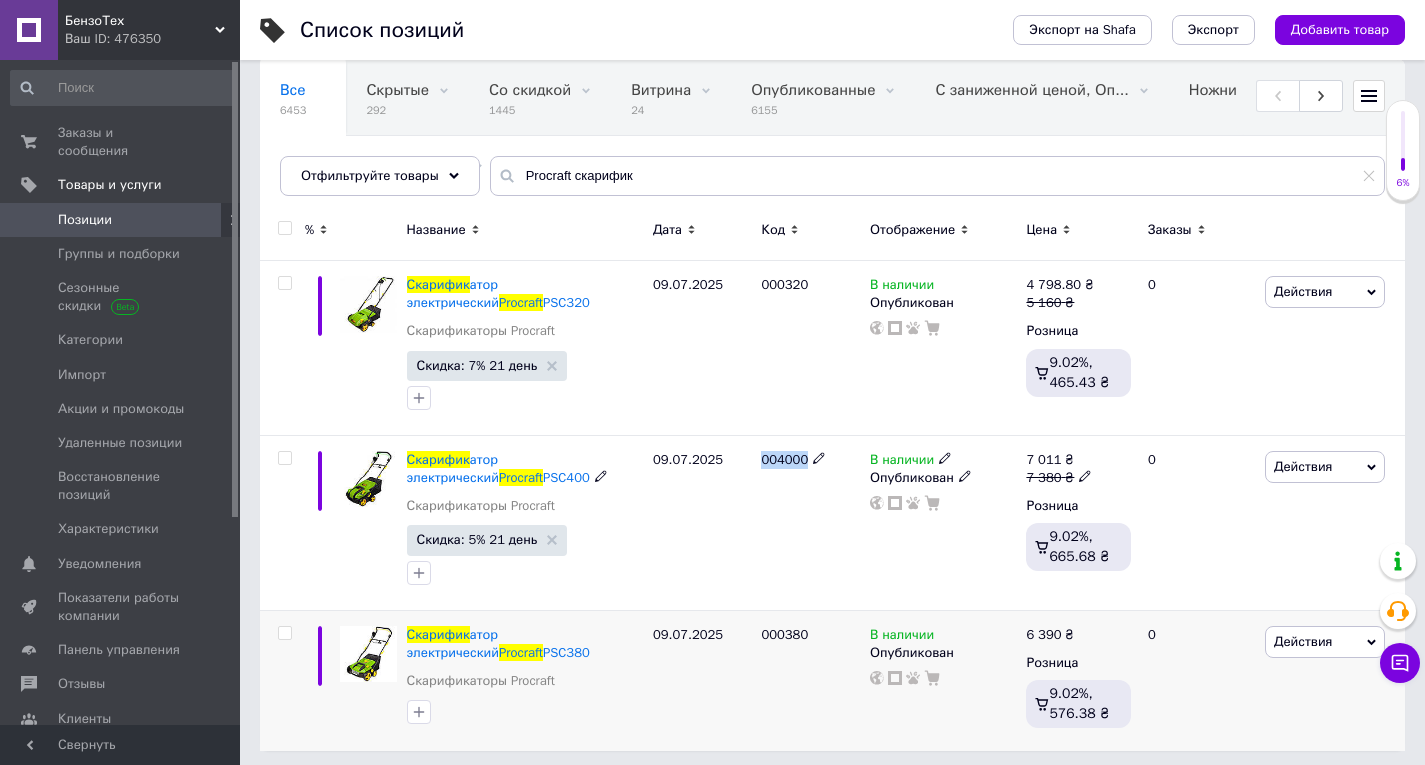 scroll, scrollTop: 148, scrollLeft: 0, axis: vertical 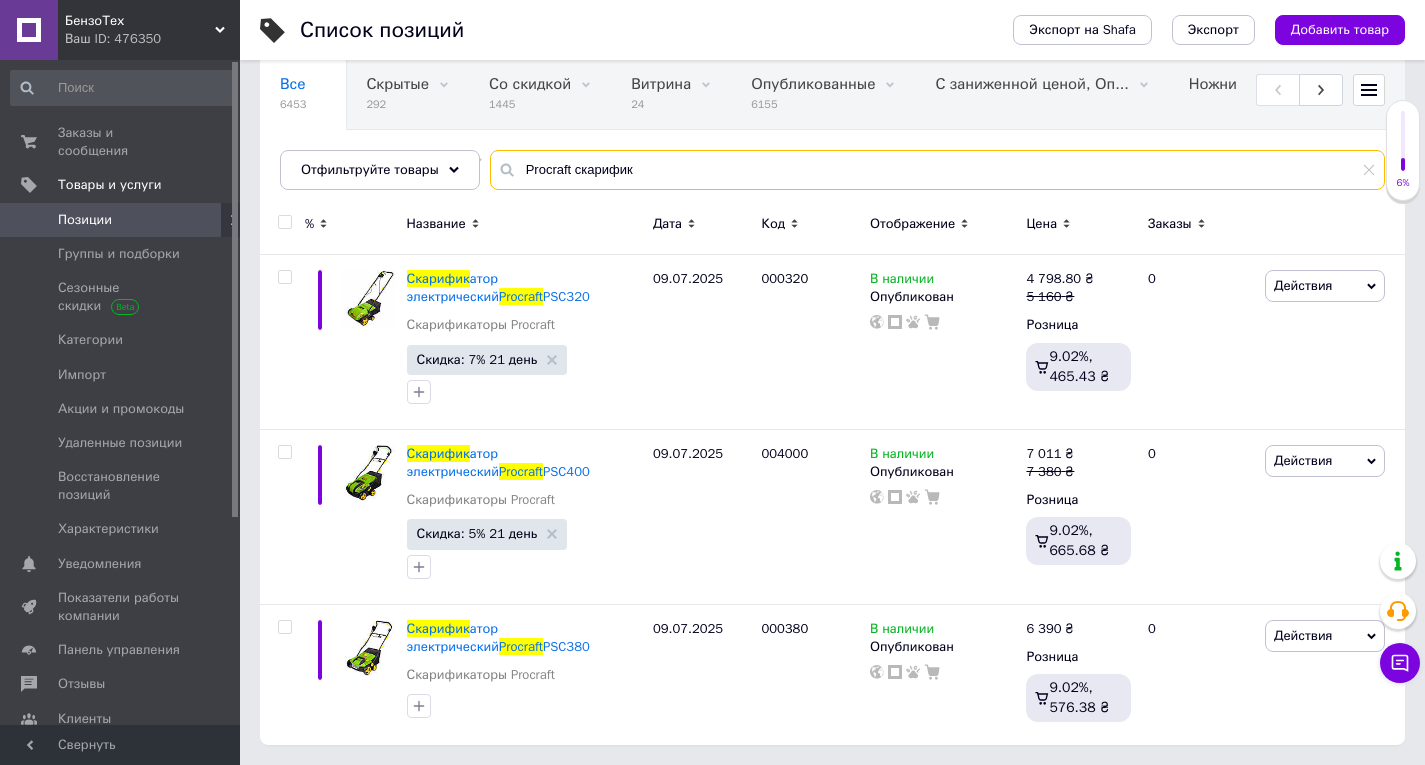 click on "Procraft скарифик" at bounding box center [937, 170] 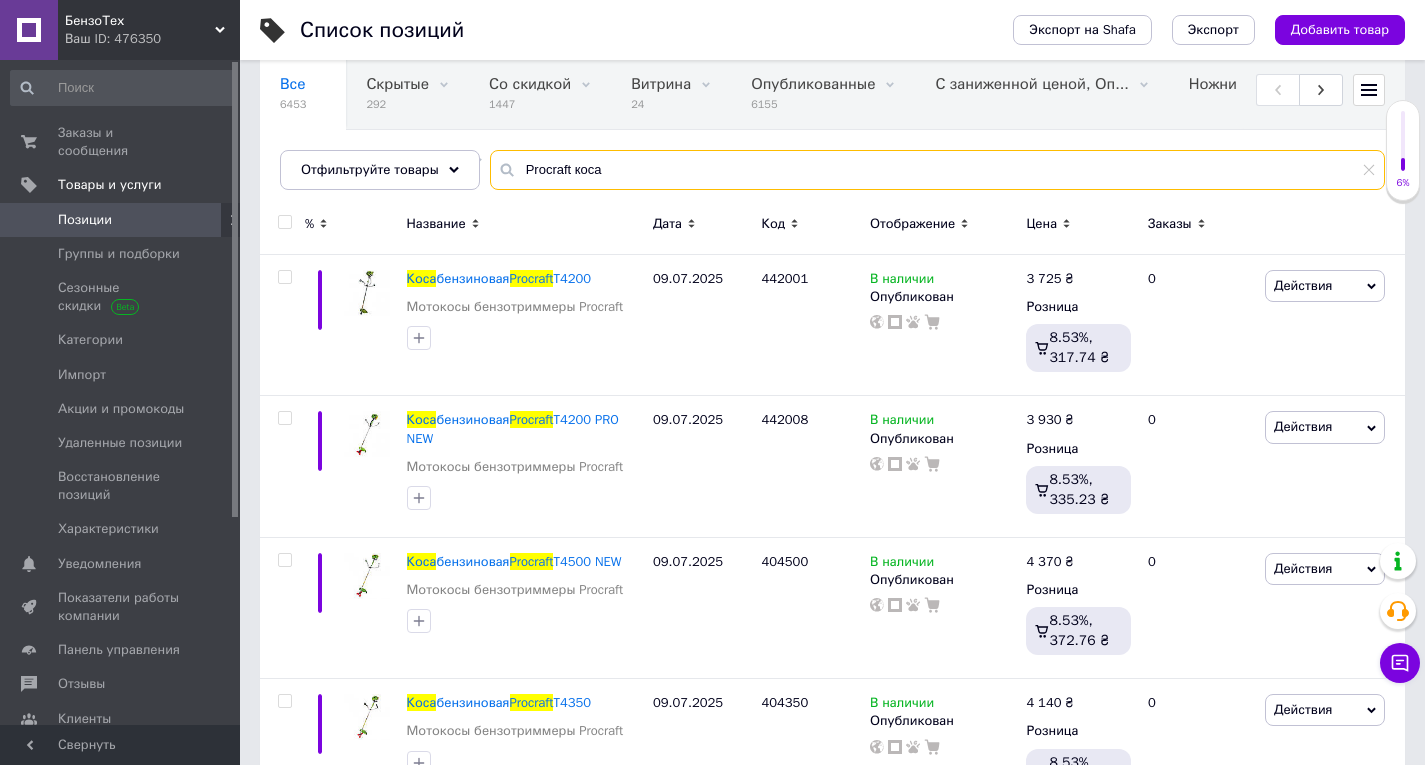 type on "Procraft коса" 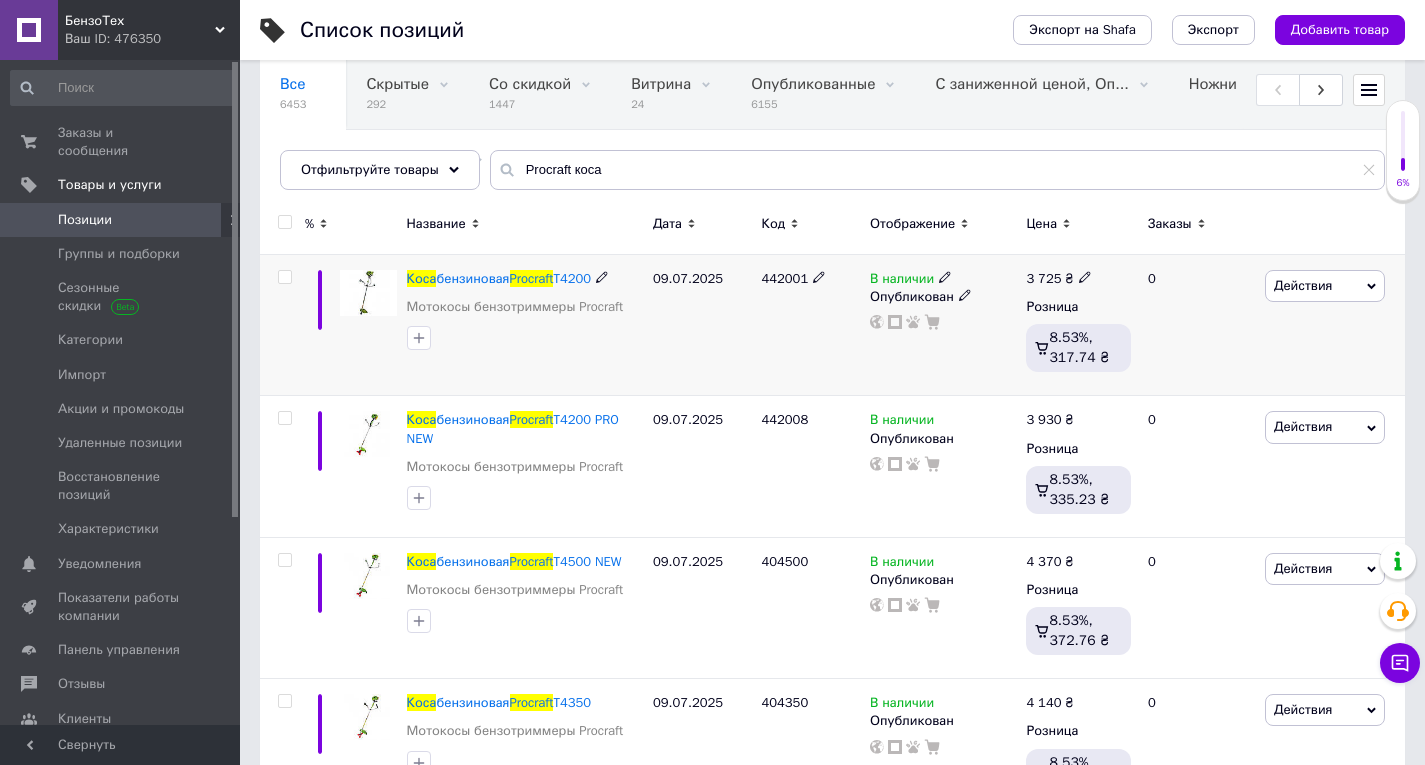 click at bounding box center (284, 277) 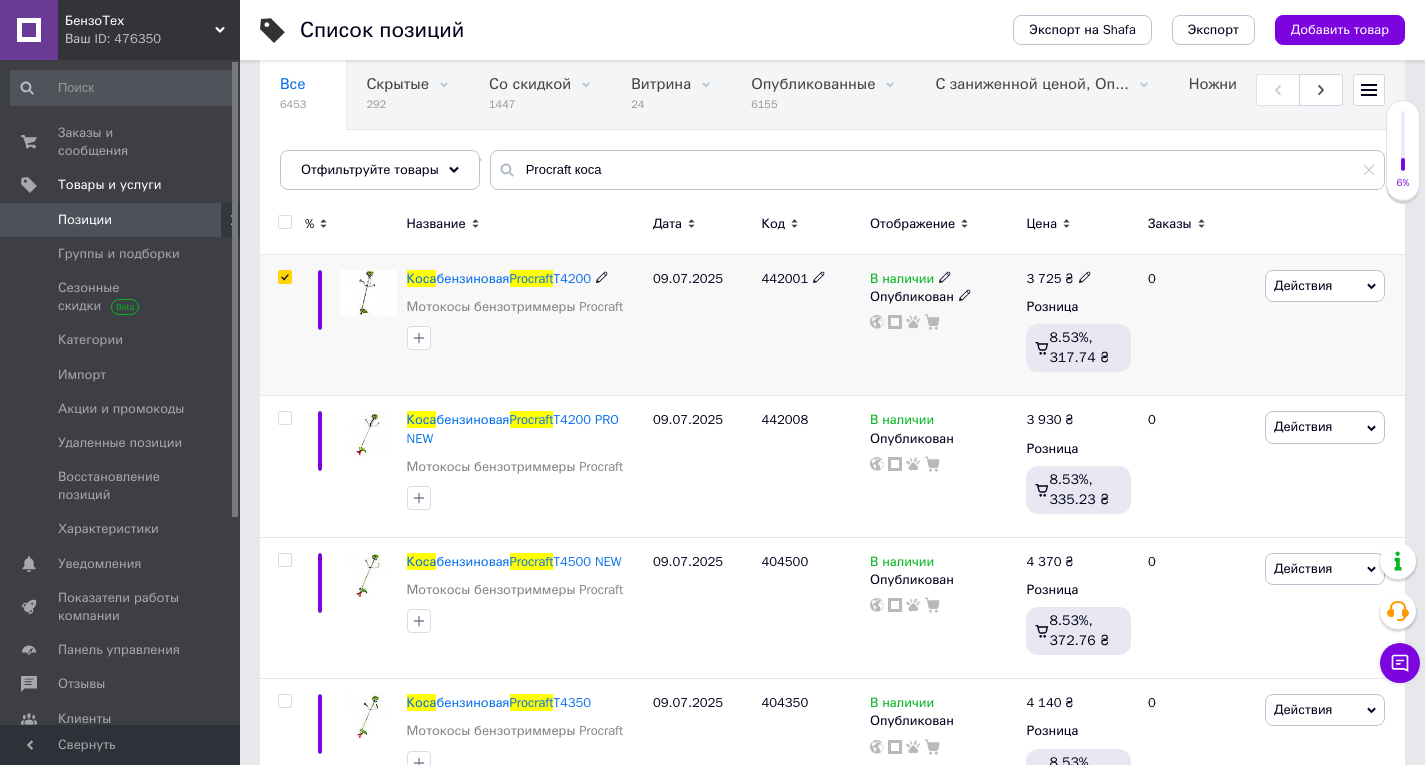 checkbox on "true" 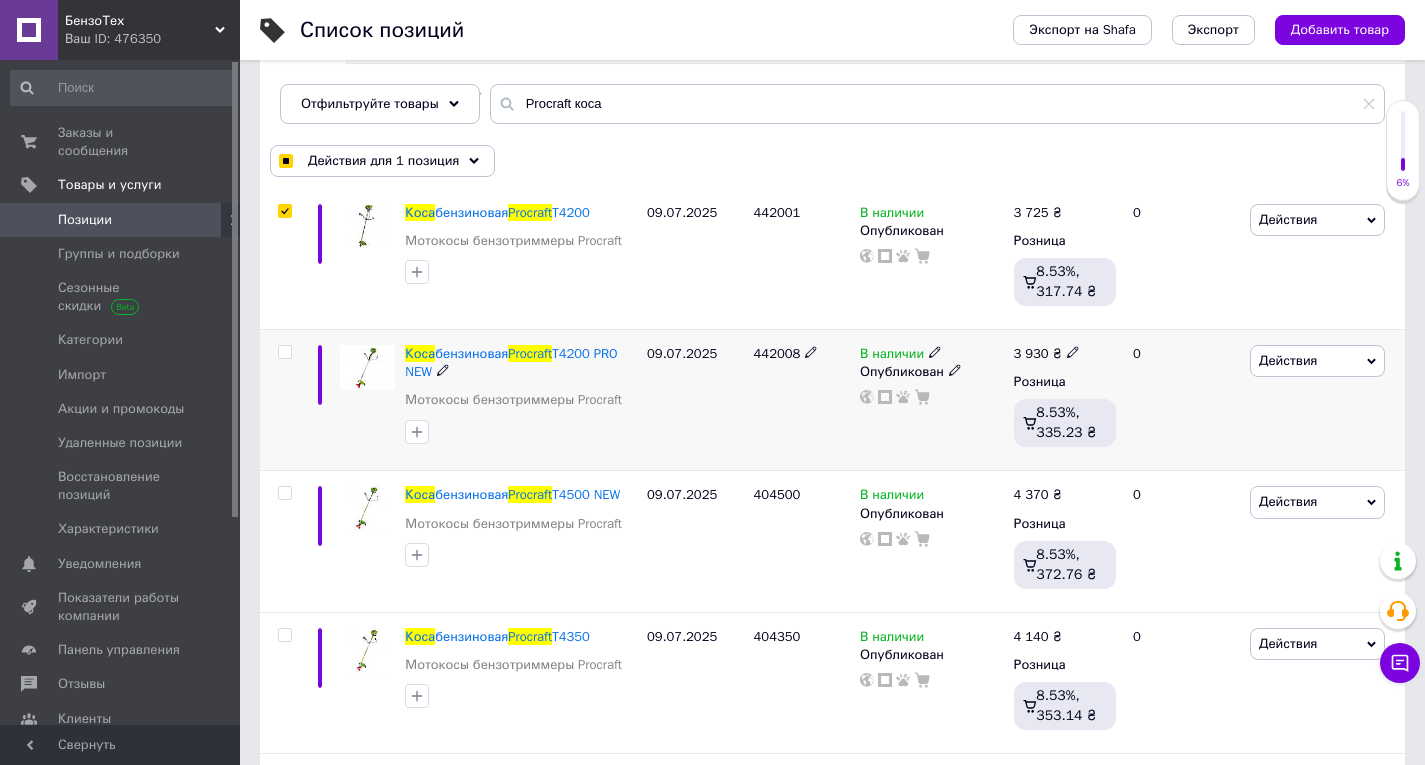 scroll, scrollTop: 248, scrollLeft: 0, axis: vertical 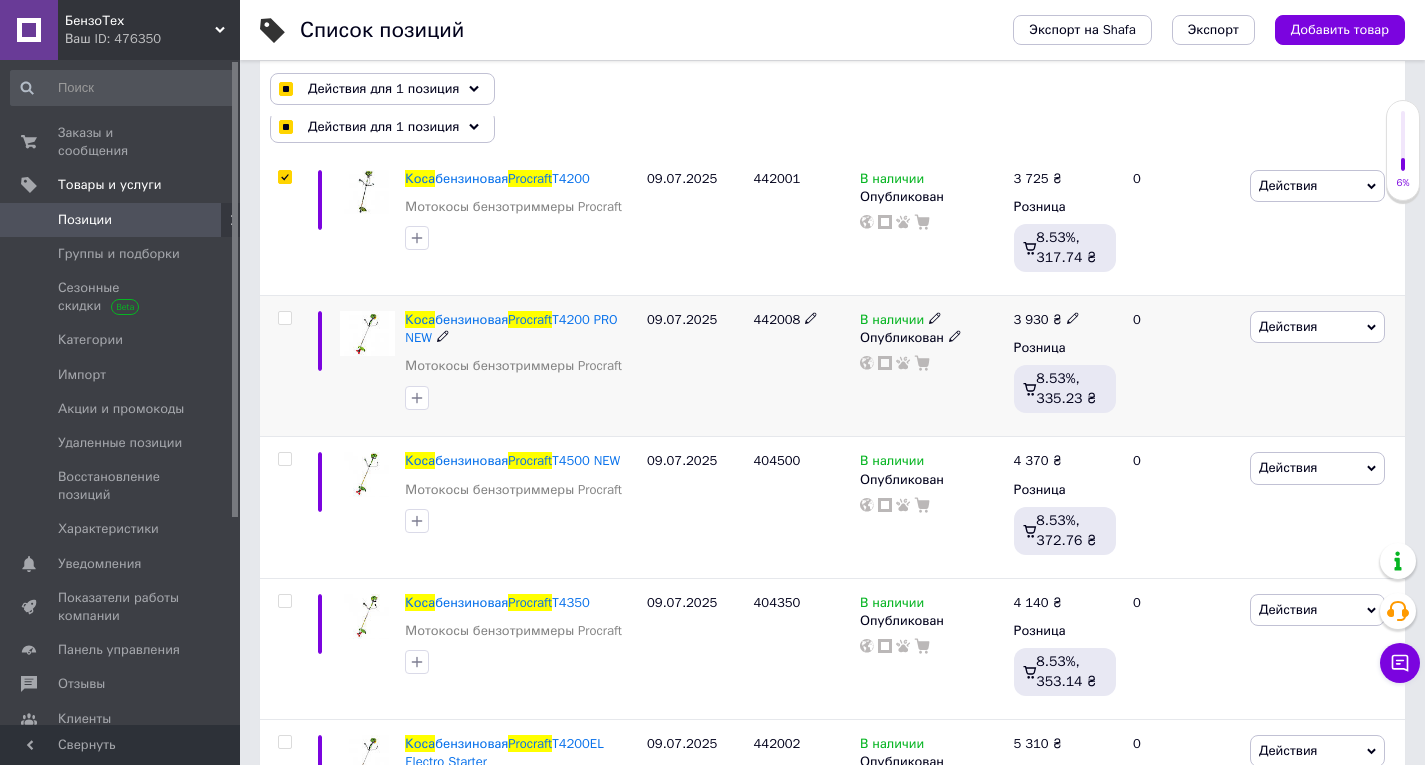 click on "Действия" at bounding box center [1288, 326] 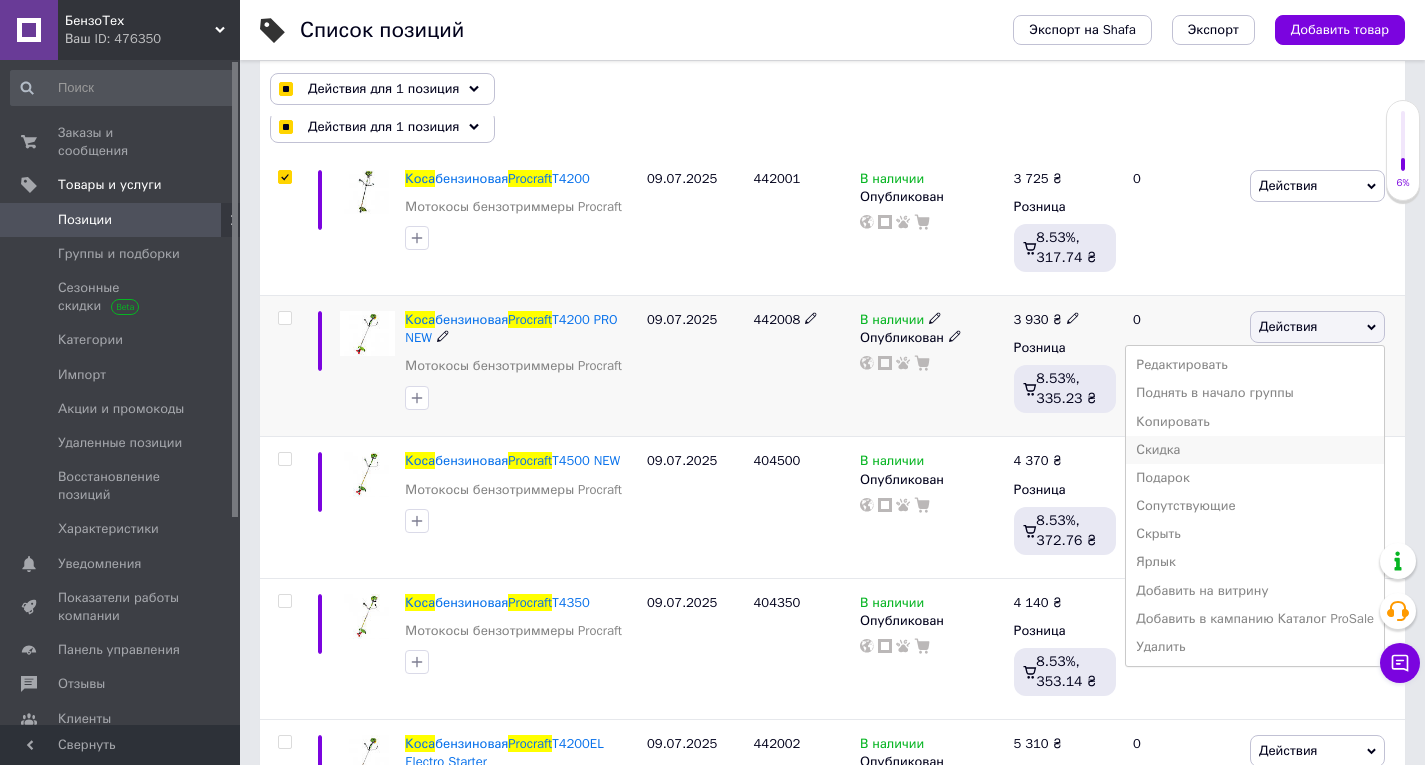 click on "Скидка" at bounding box center [1255, 450] 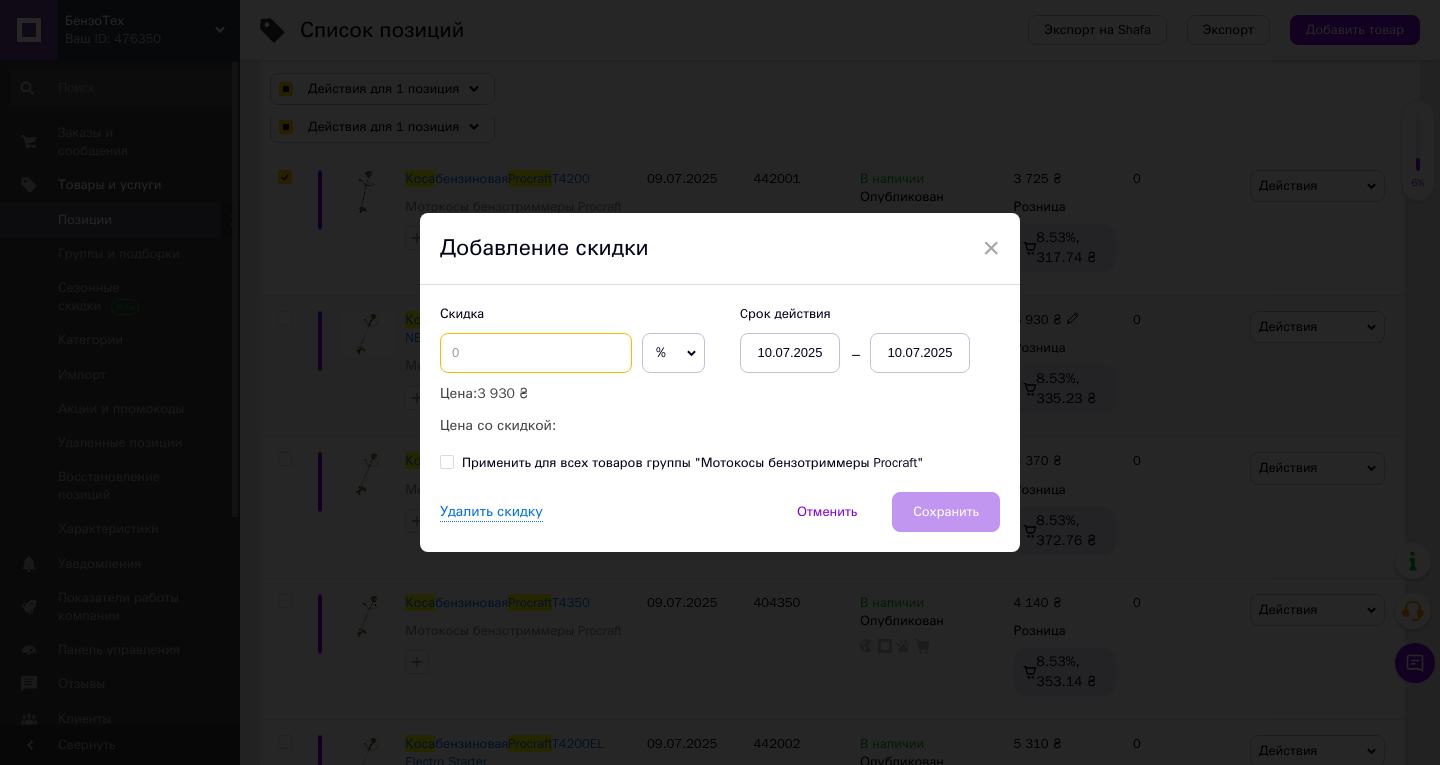 click at bounding box center (536, 353) 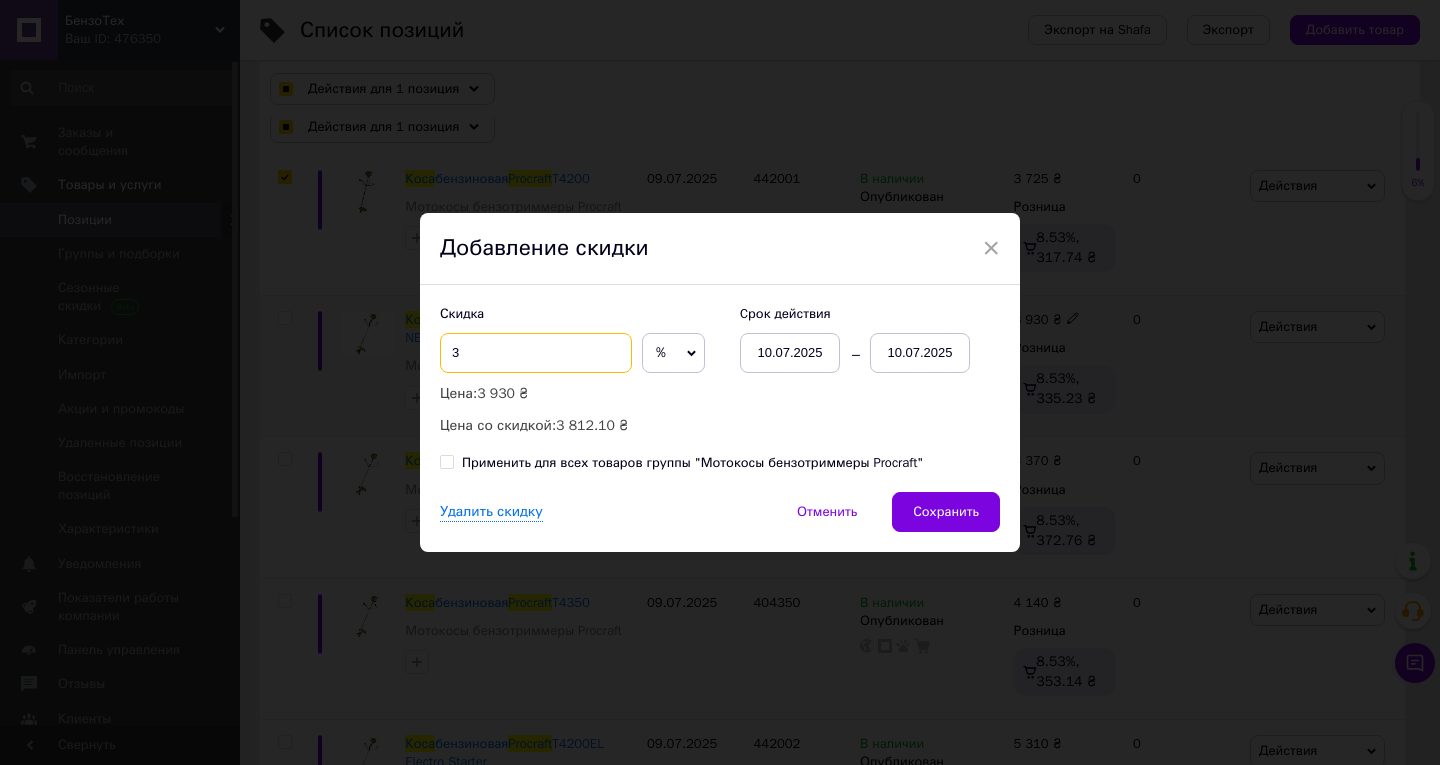 type on "3" 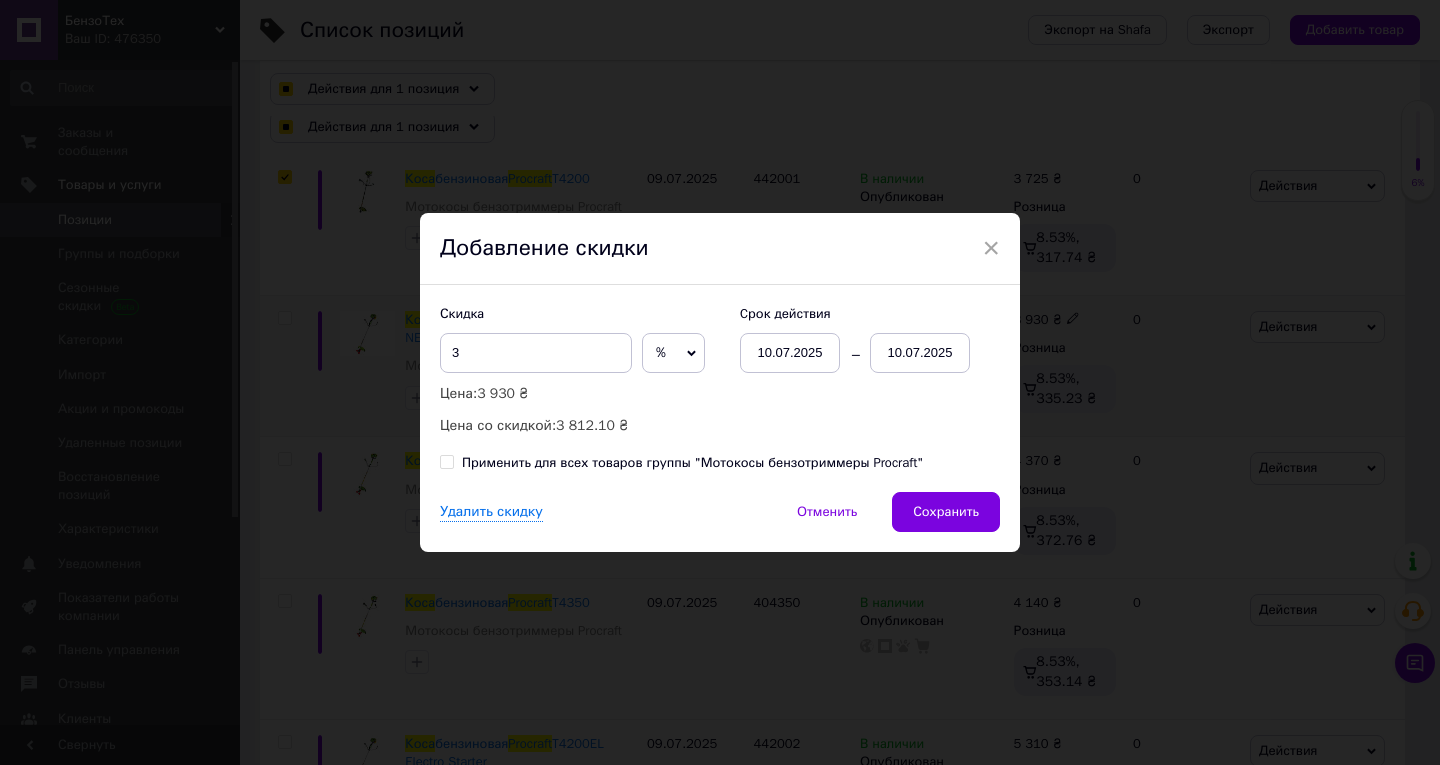 click on "10.07.2025" at bounding box center (920, 353) 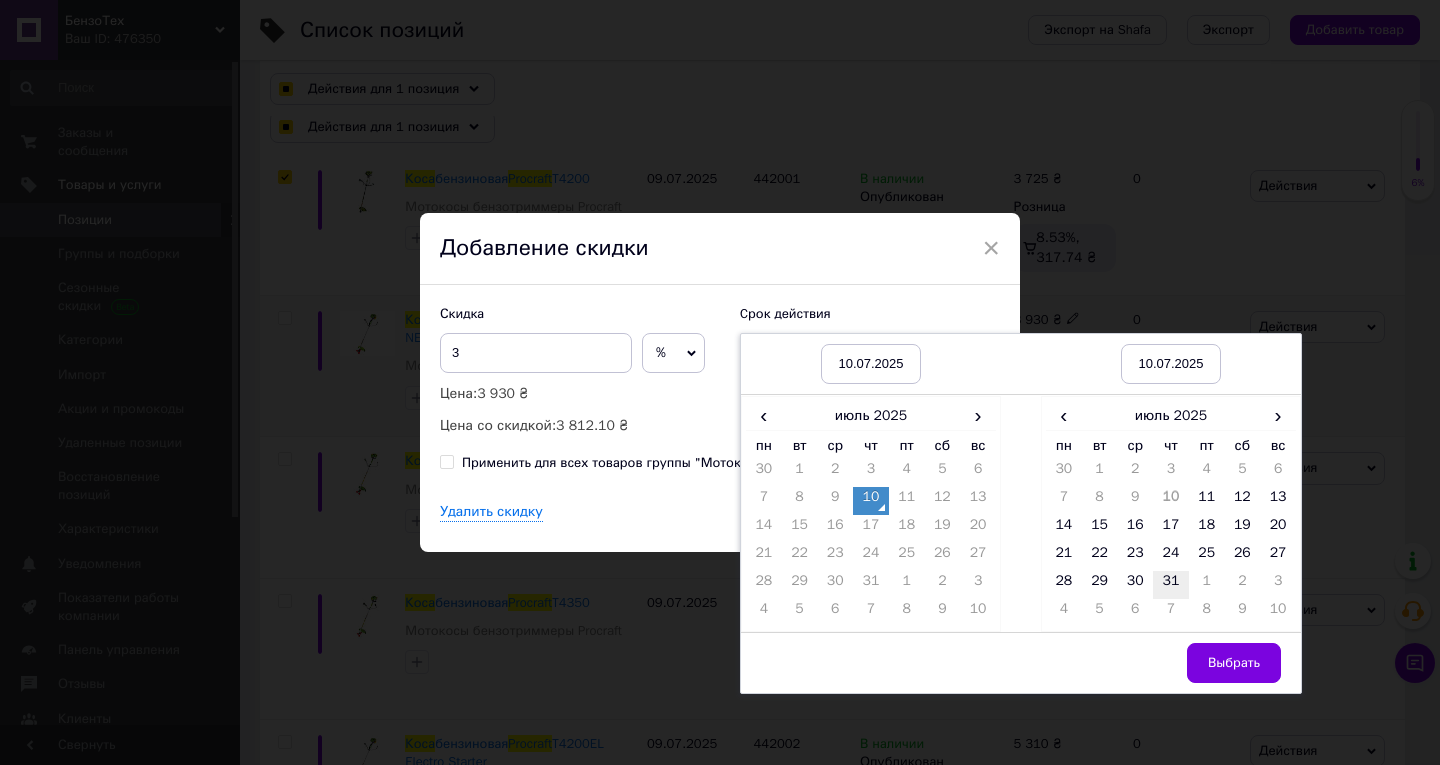 click on "31" at bounding box center [1171, 585] 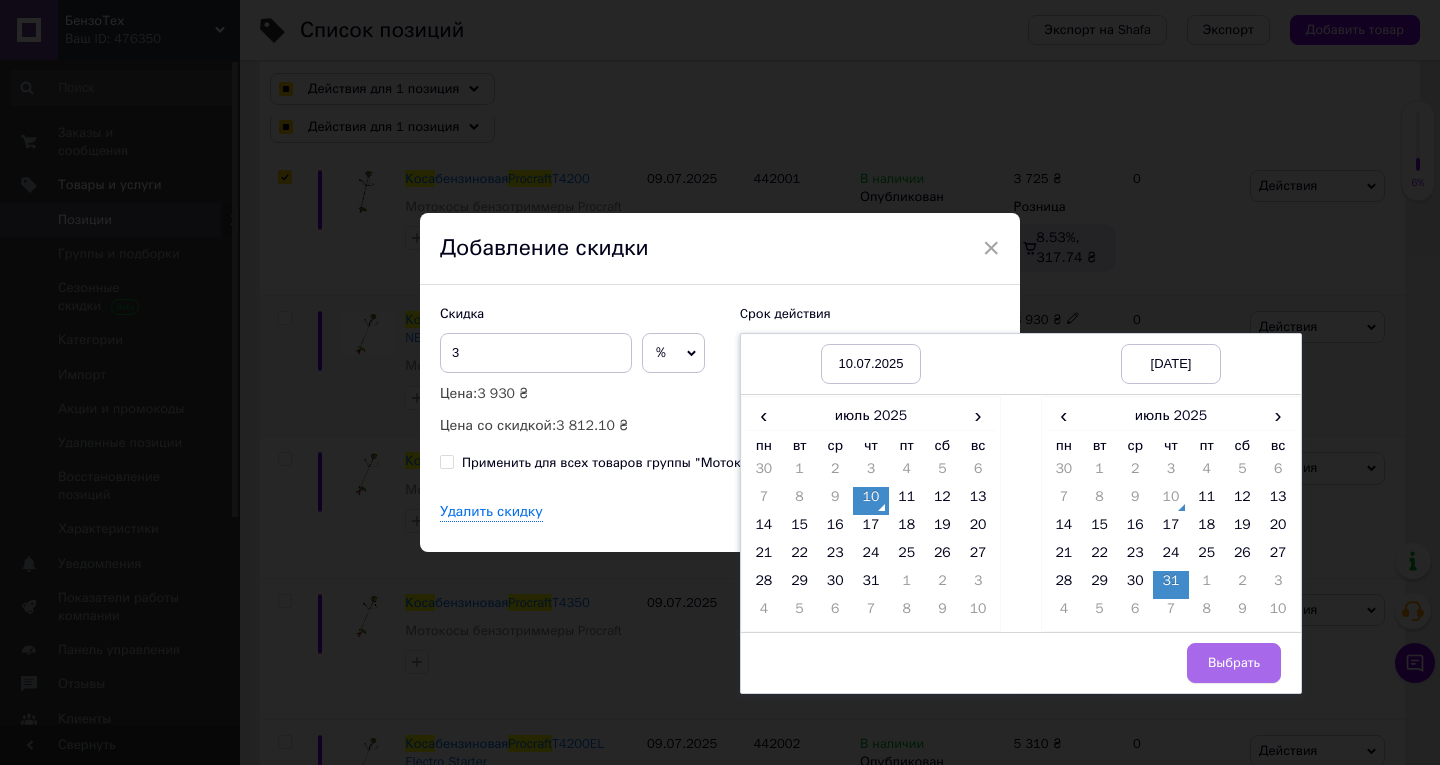 click on "Выбрать" at bounding box center (1234, 663) 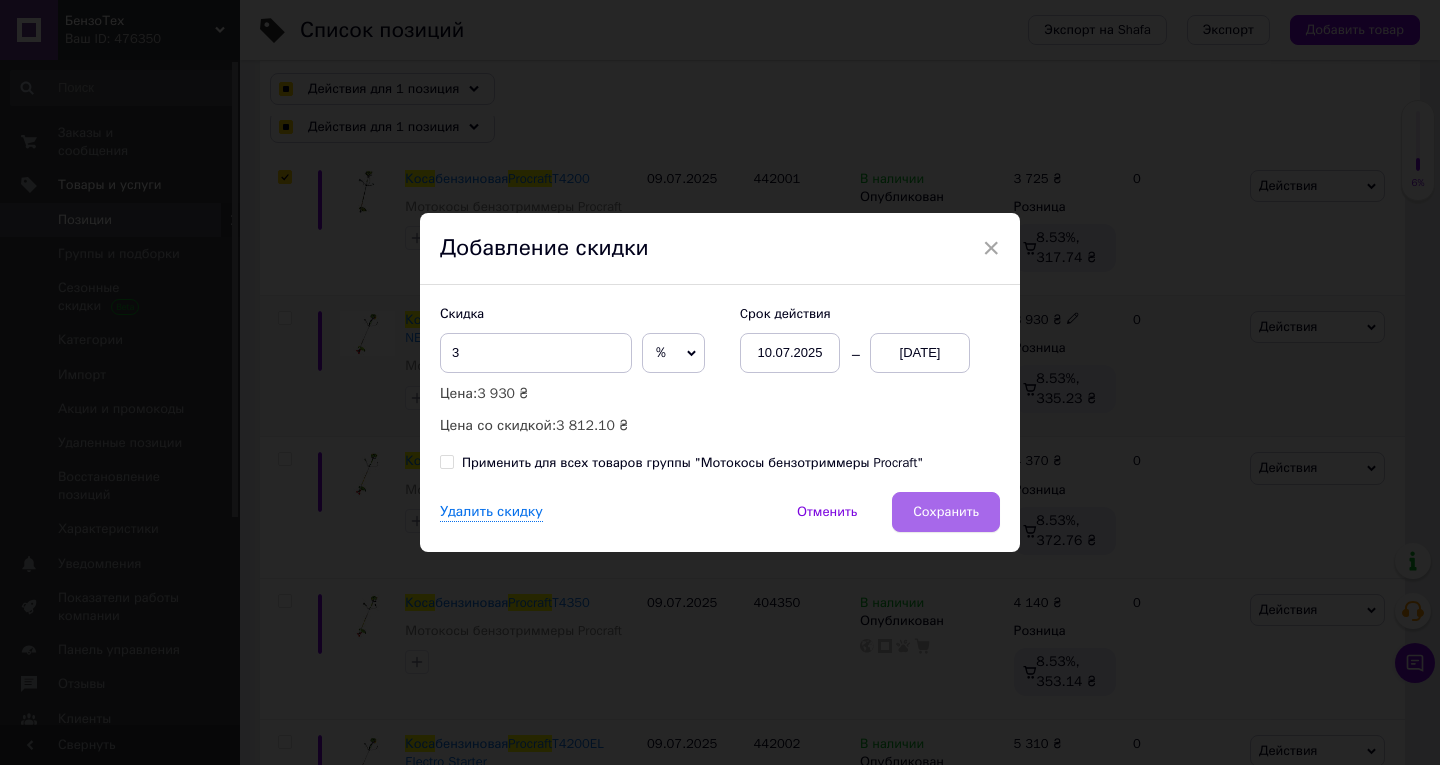 click on "Сохранить" at bounding box center [946, 512] 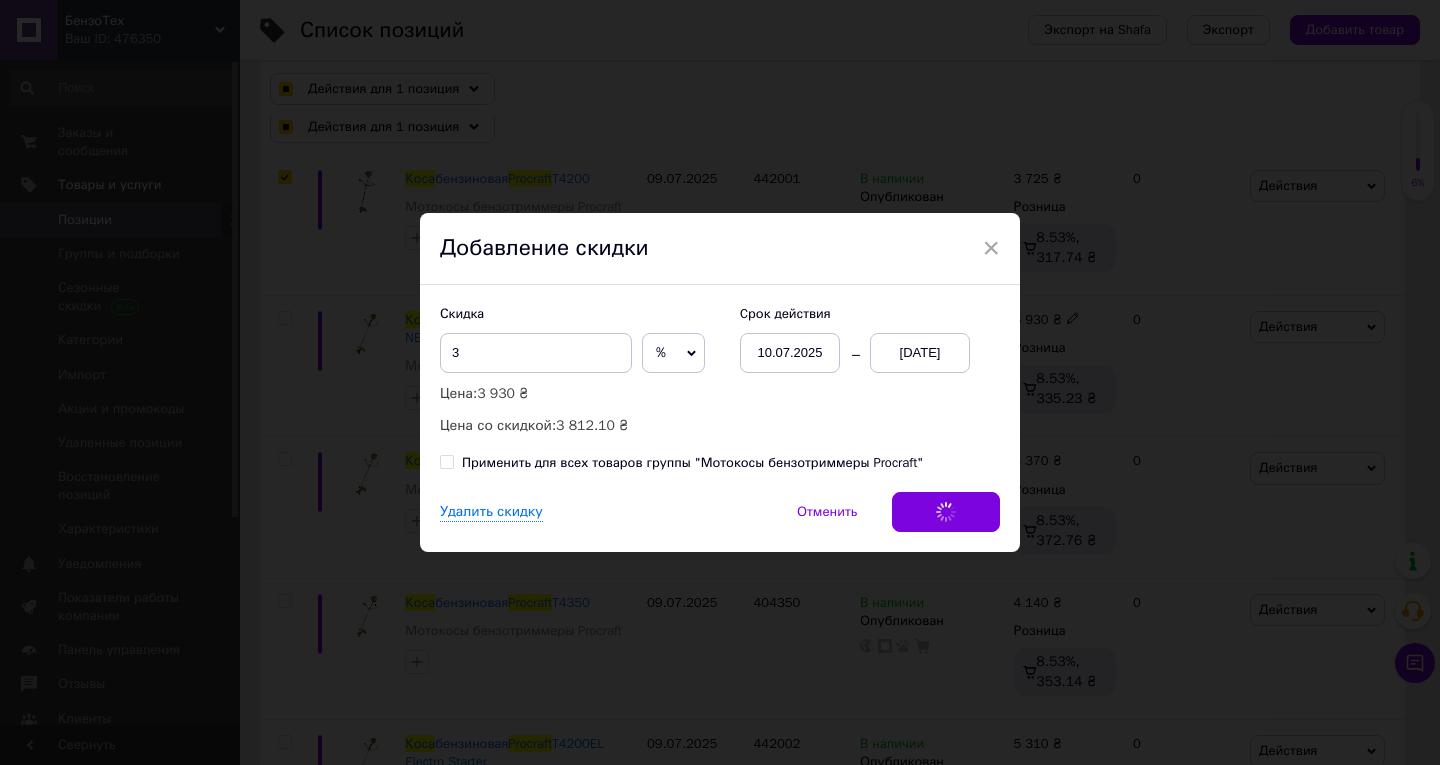 checkbox on "true" 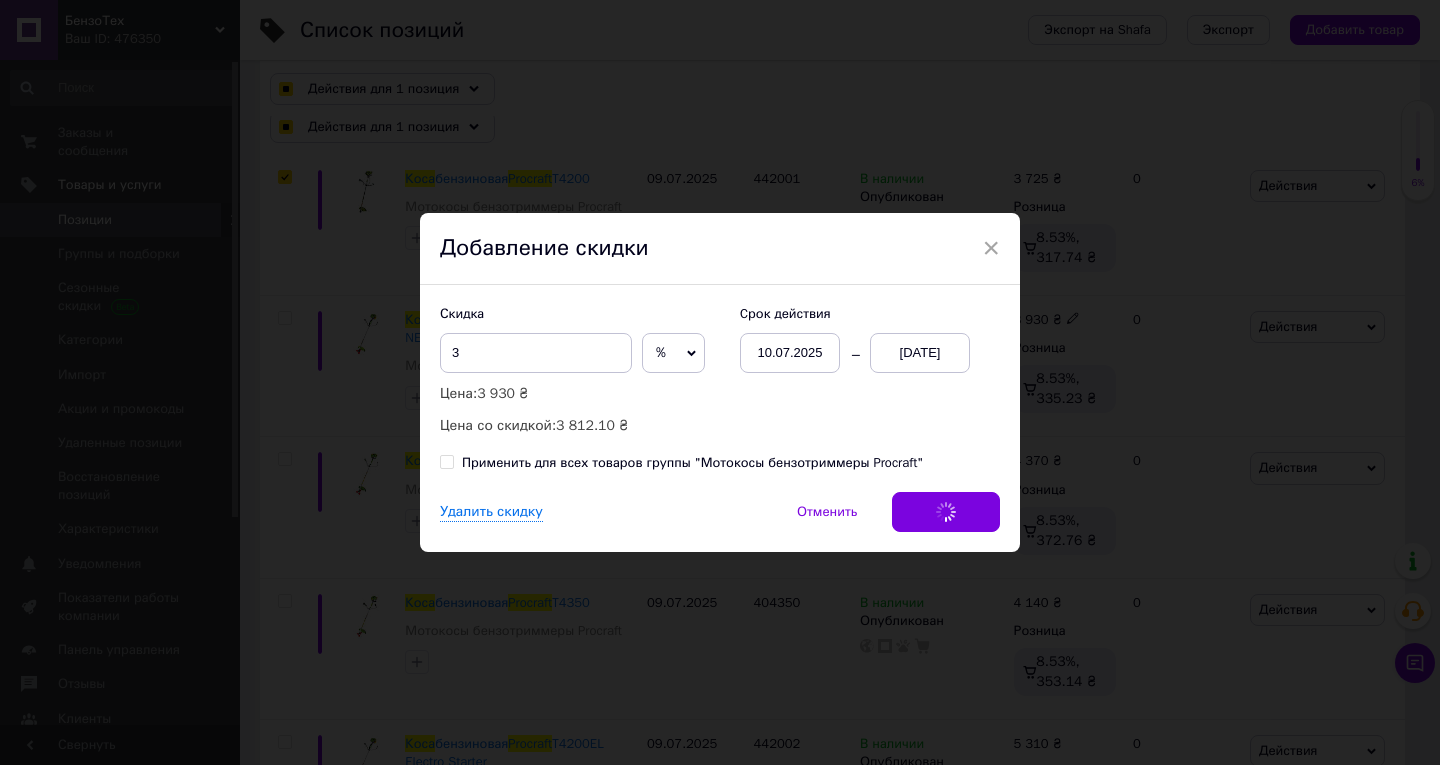 checkbox on "true" 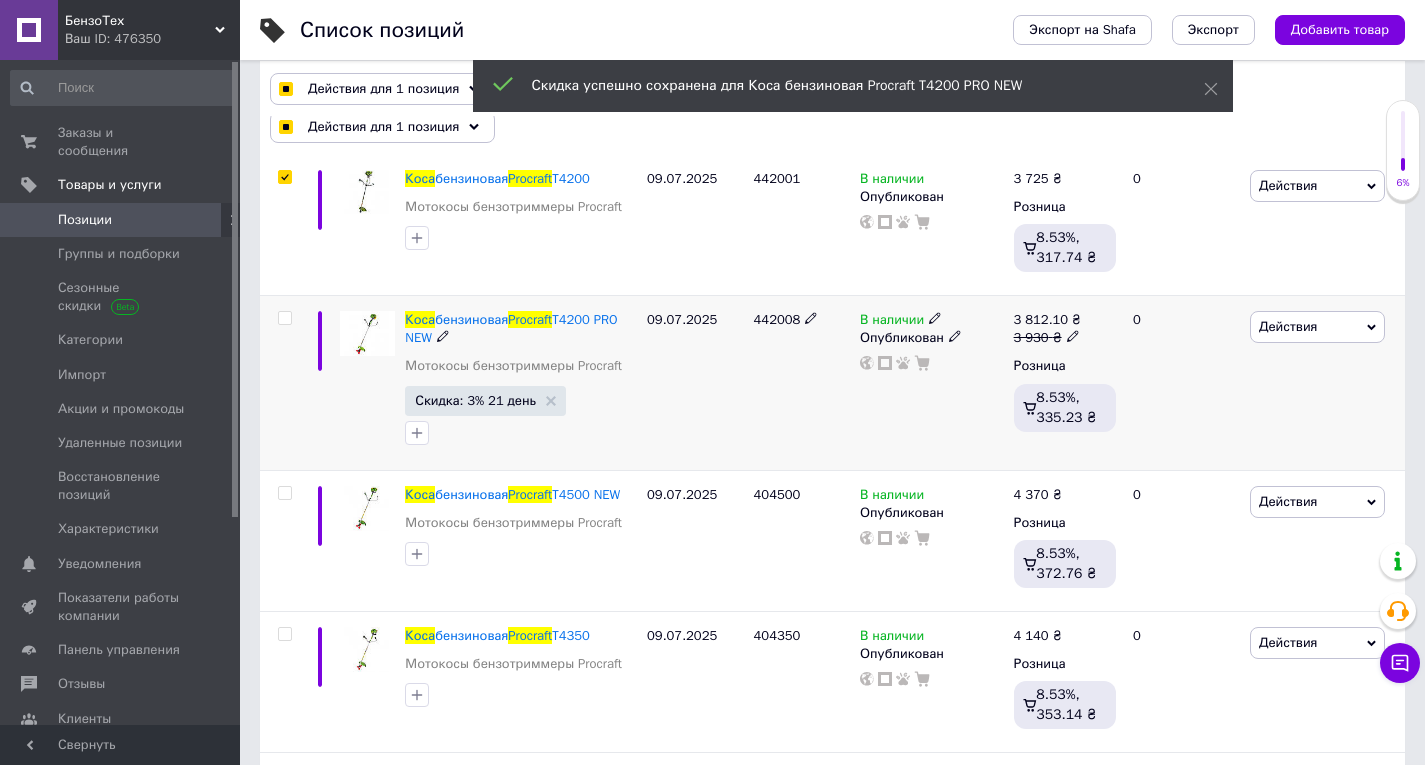 click at bounding box center (284, 318) 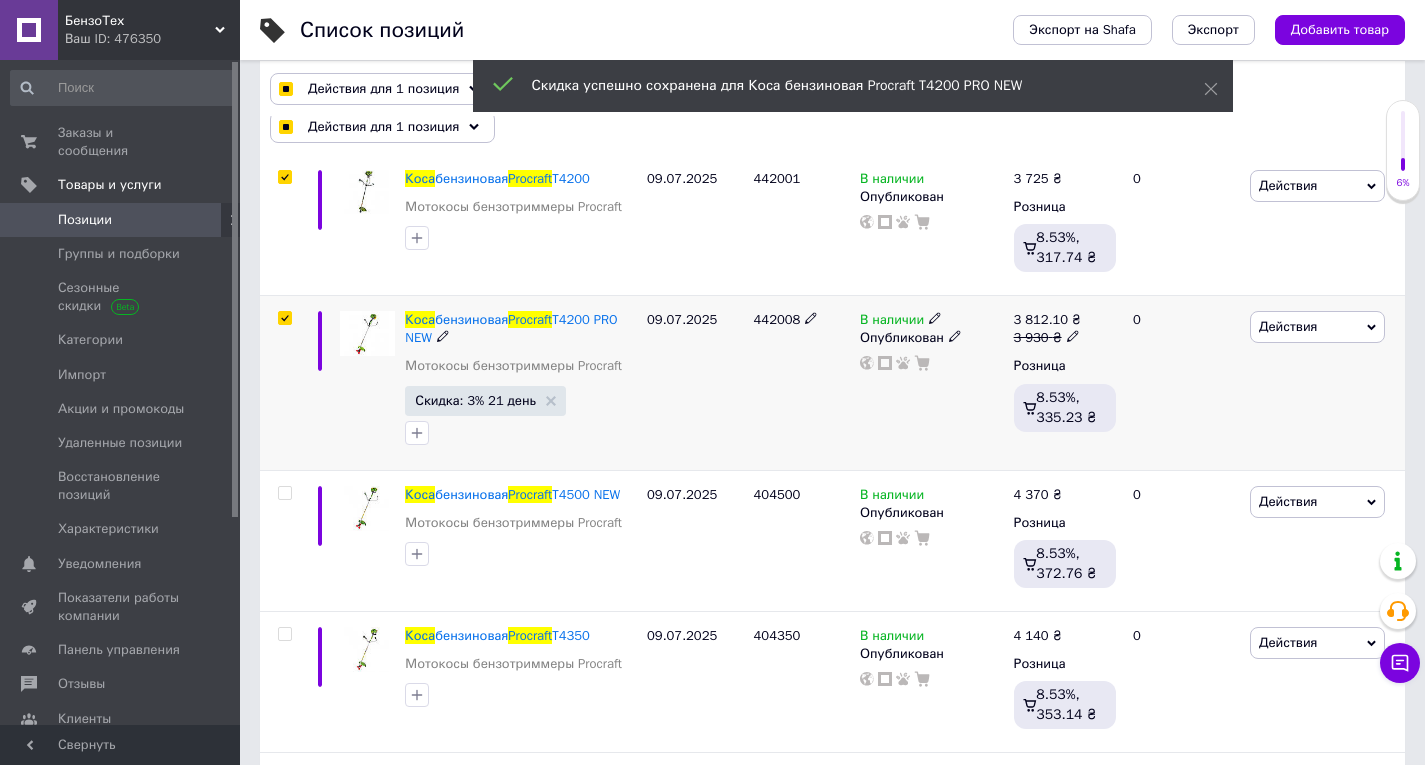checkbox on "true" 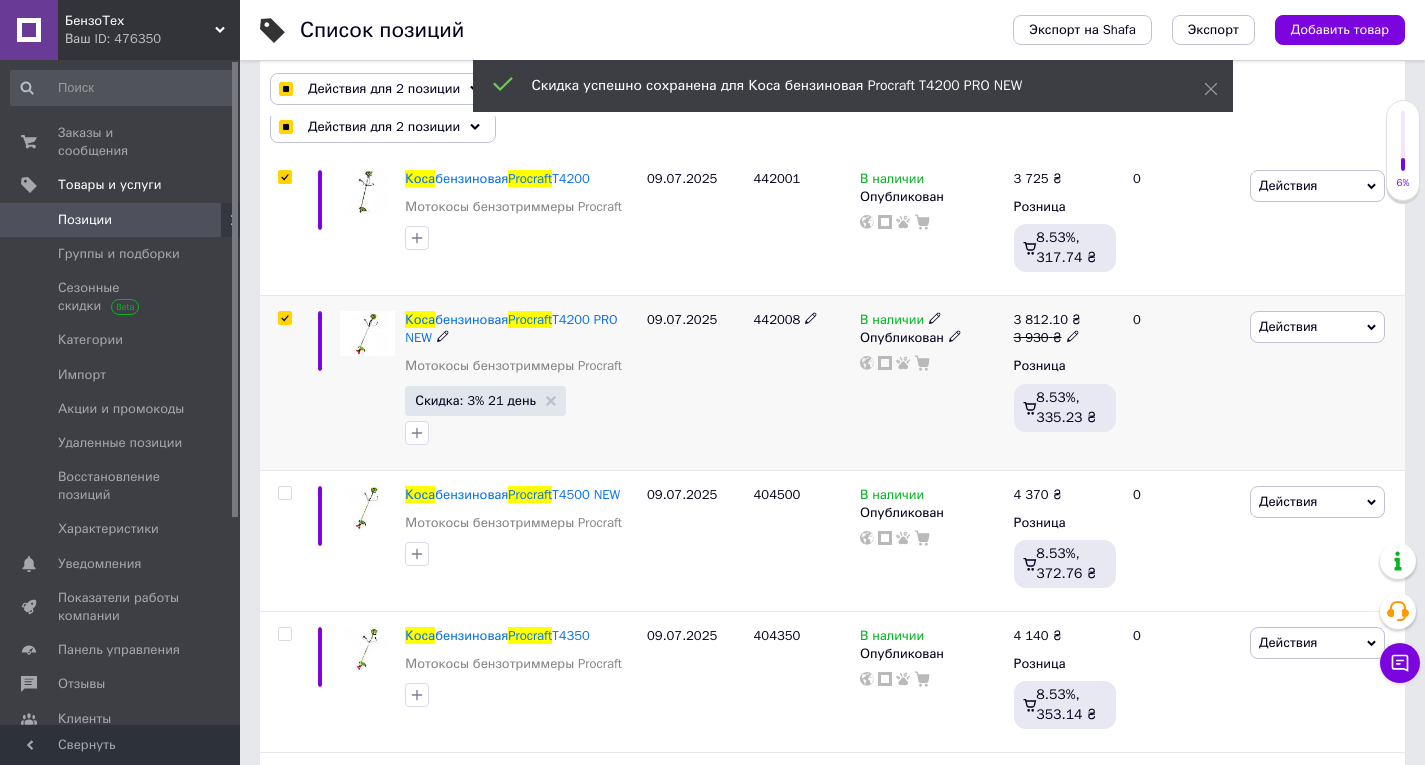 click on "442008" at bounding box center (802, 320) 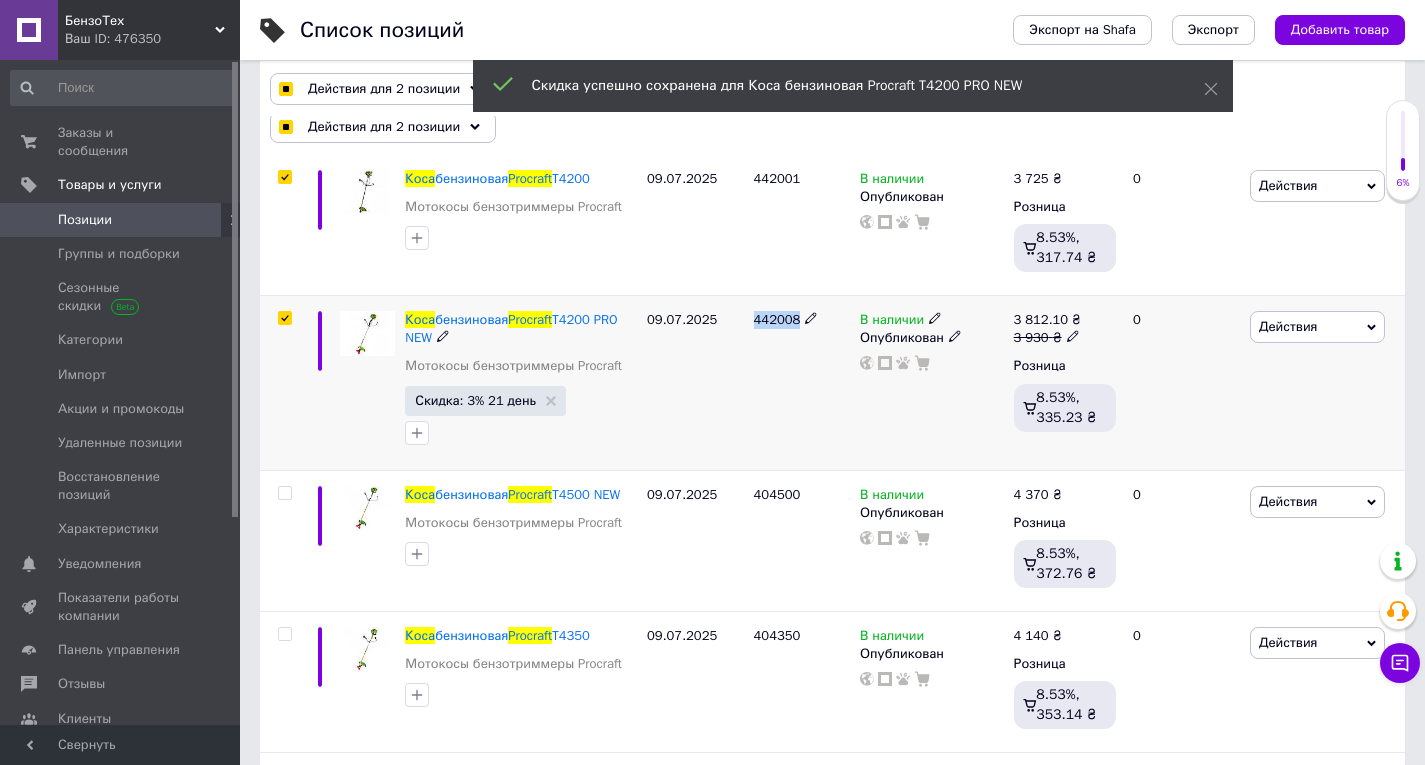 click on "442008" at bounding box center (802, 320) 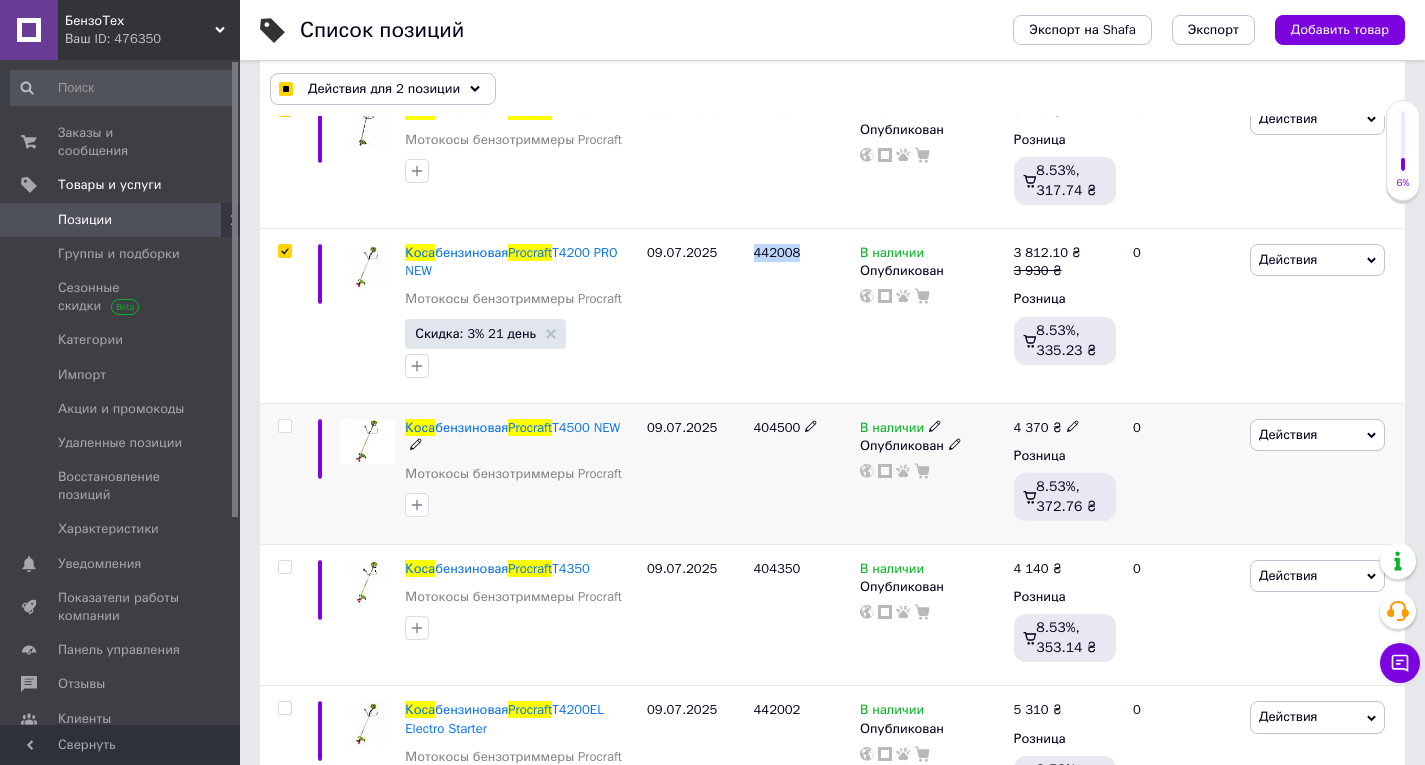 scroll, scrollTop: 448, scrollLeft: 0, axis: vertical 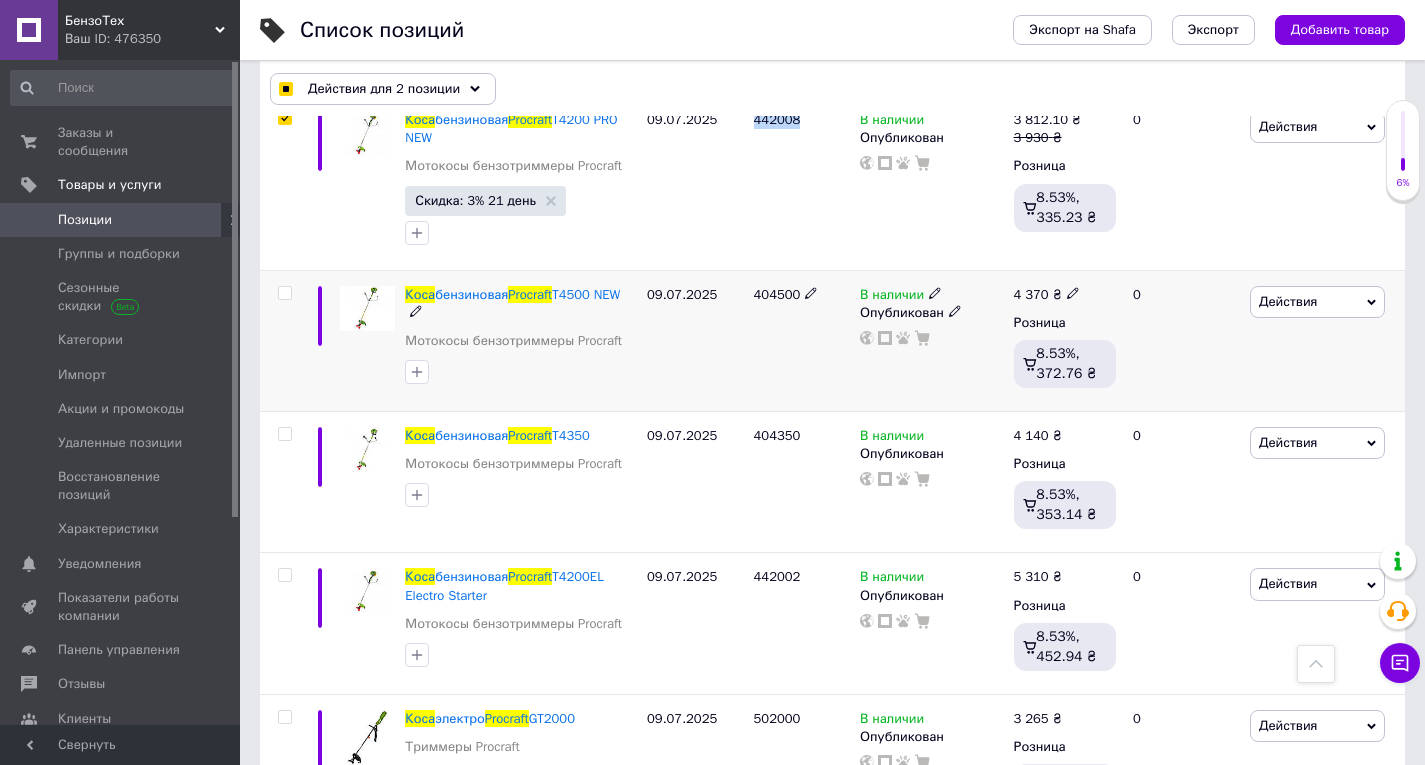click at bounding box center [284, 293] 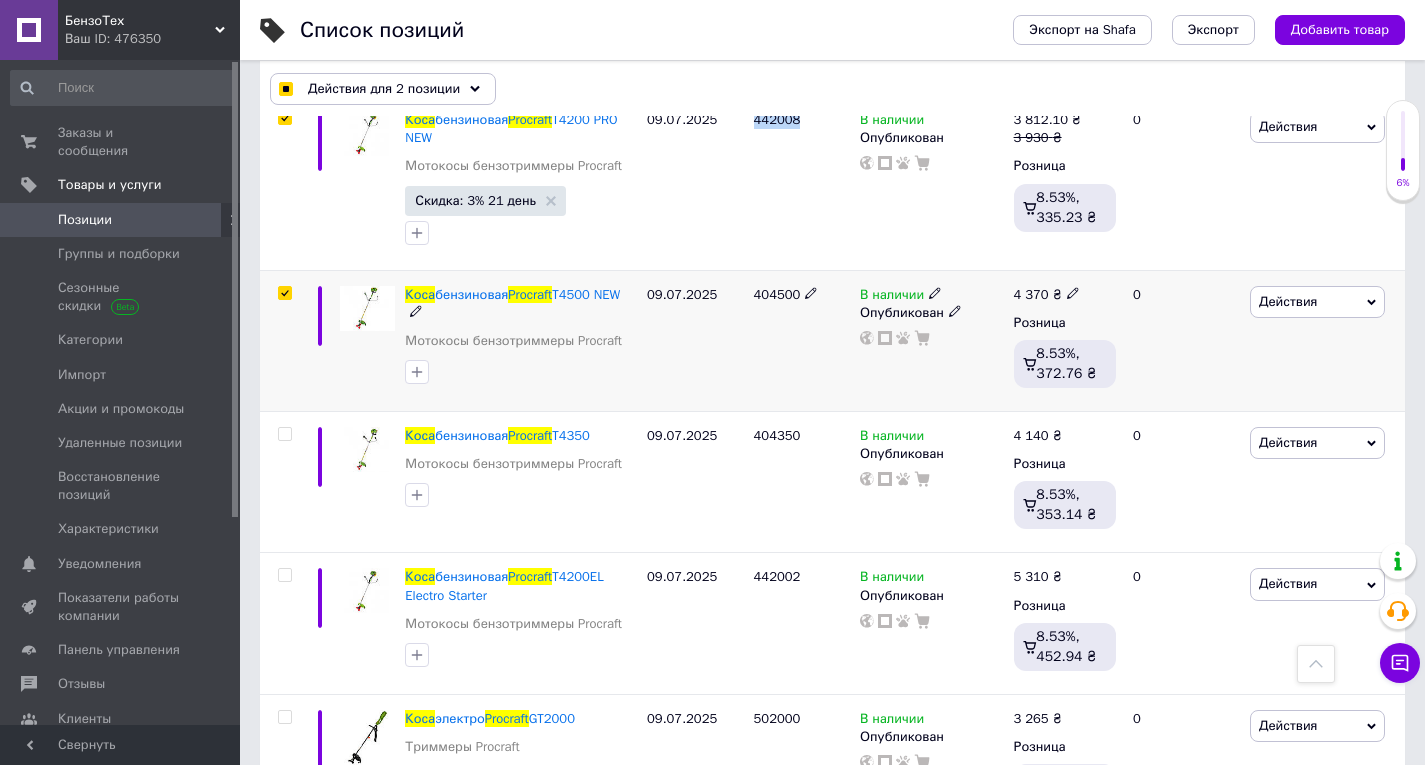 checkbox on "true" 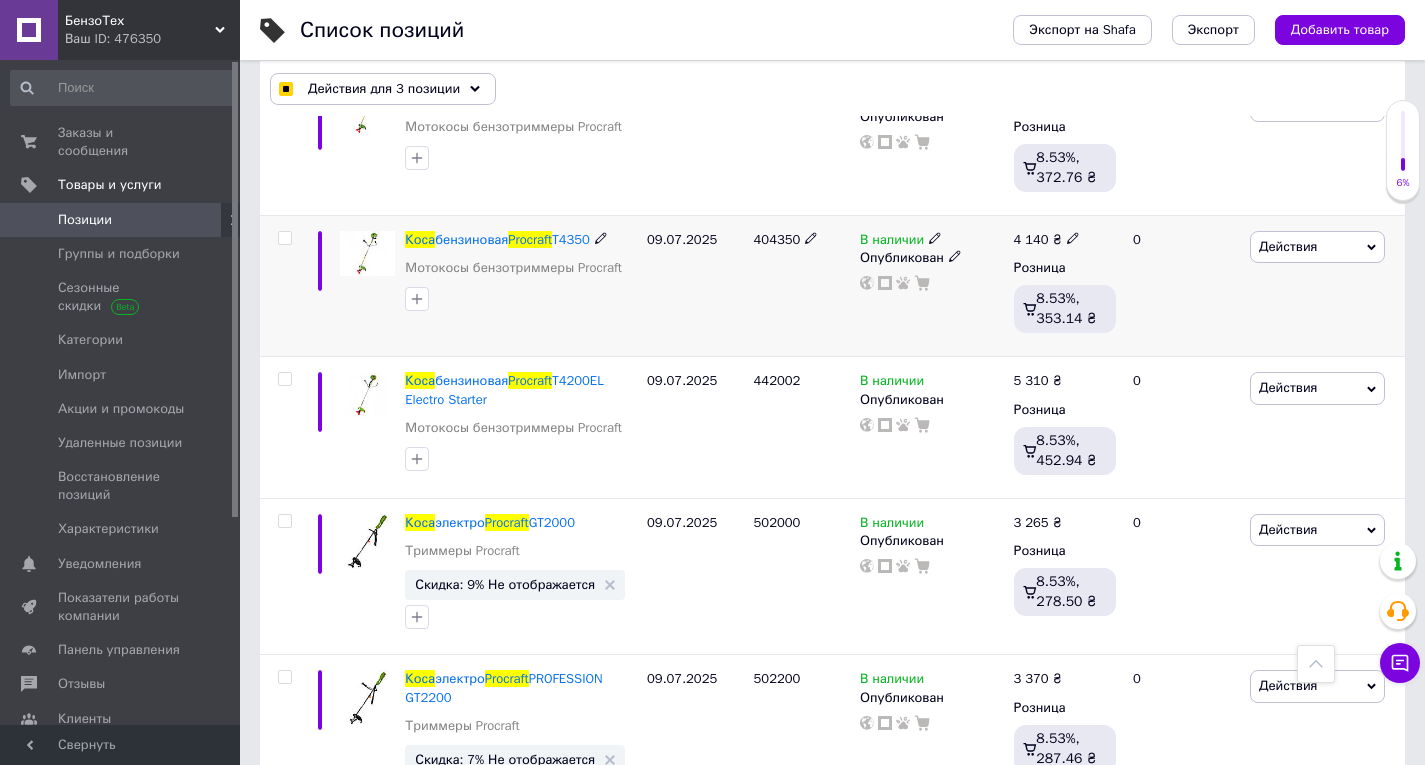 scroll, scrollTop: 648, scrollLeft: 0, axis: vertical 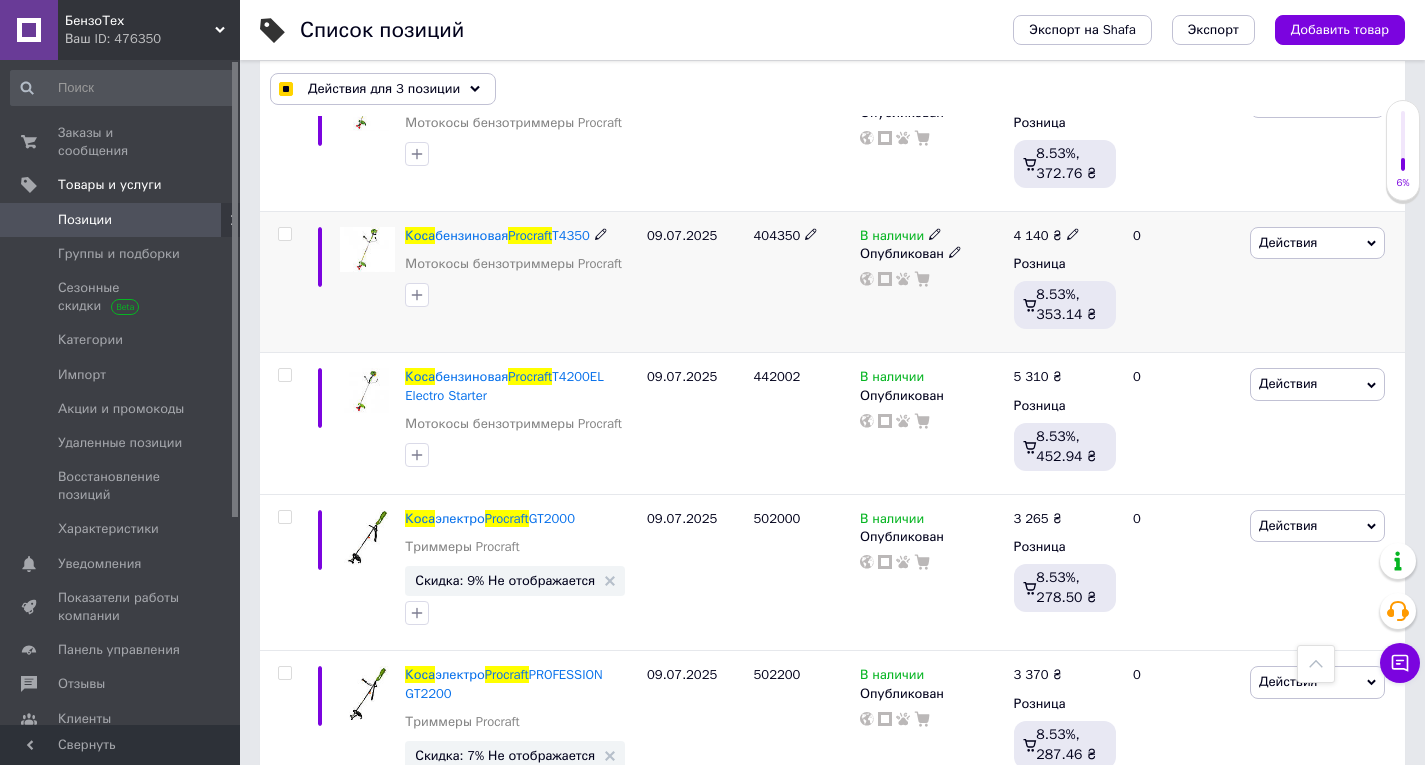 click at bounding box center (284, 234) 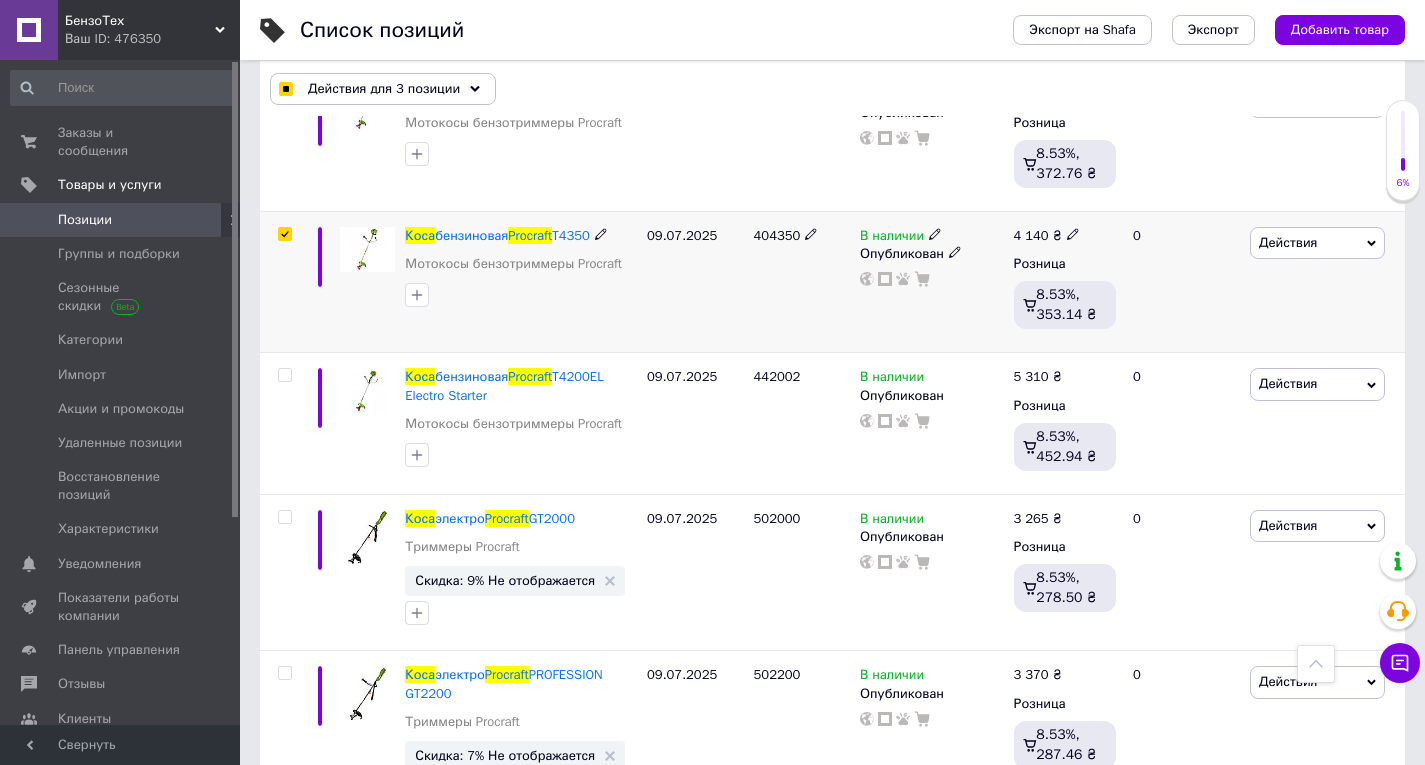 checkbox on "true" 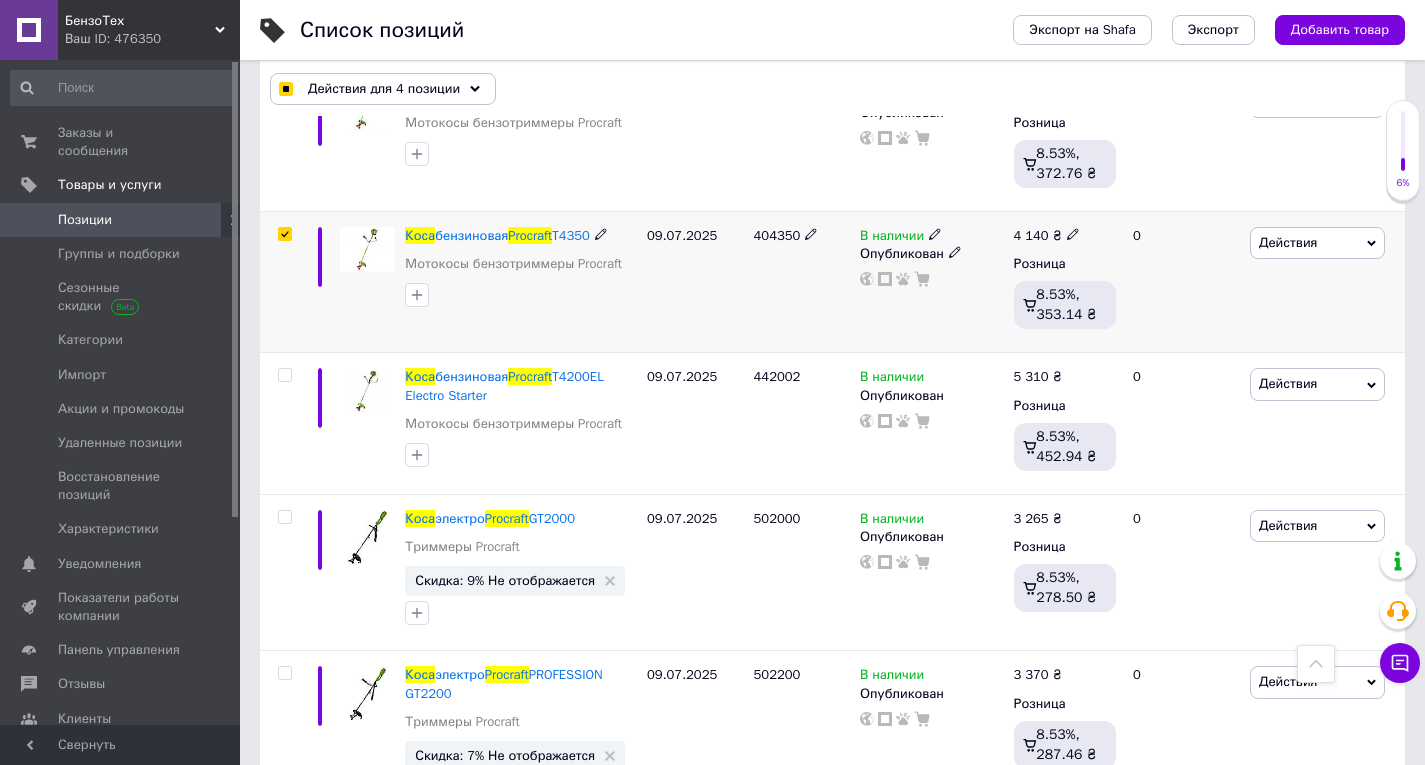 click on "Действия" at bounding box center [1317, 243] 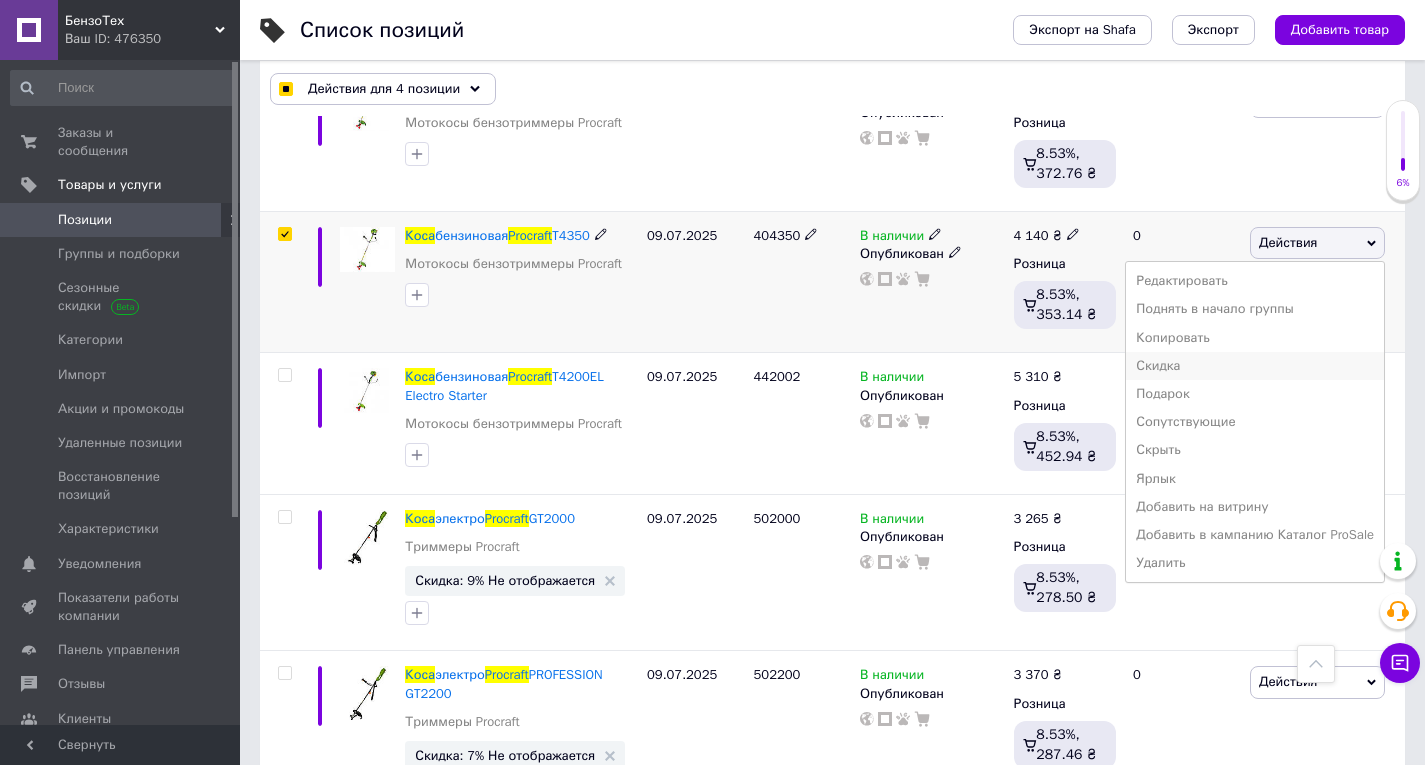 click on "Скидка" at bounding box center [1255, 366] 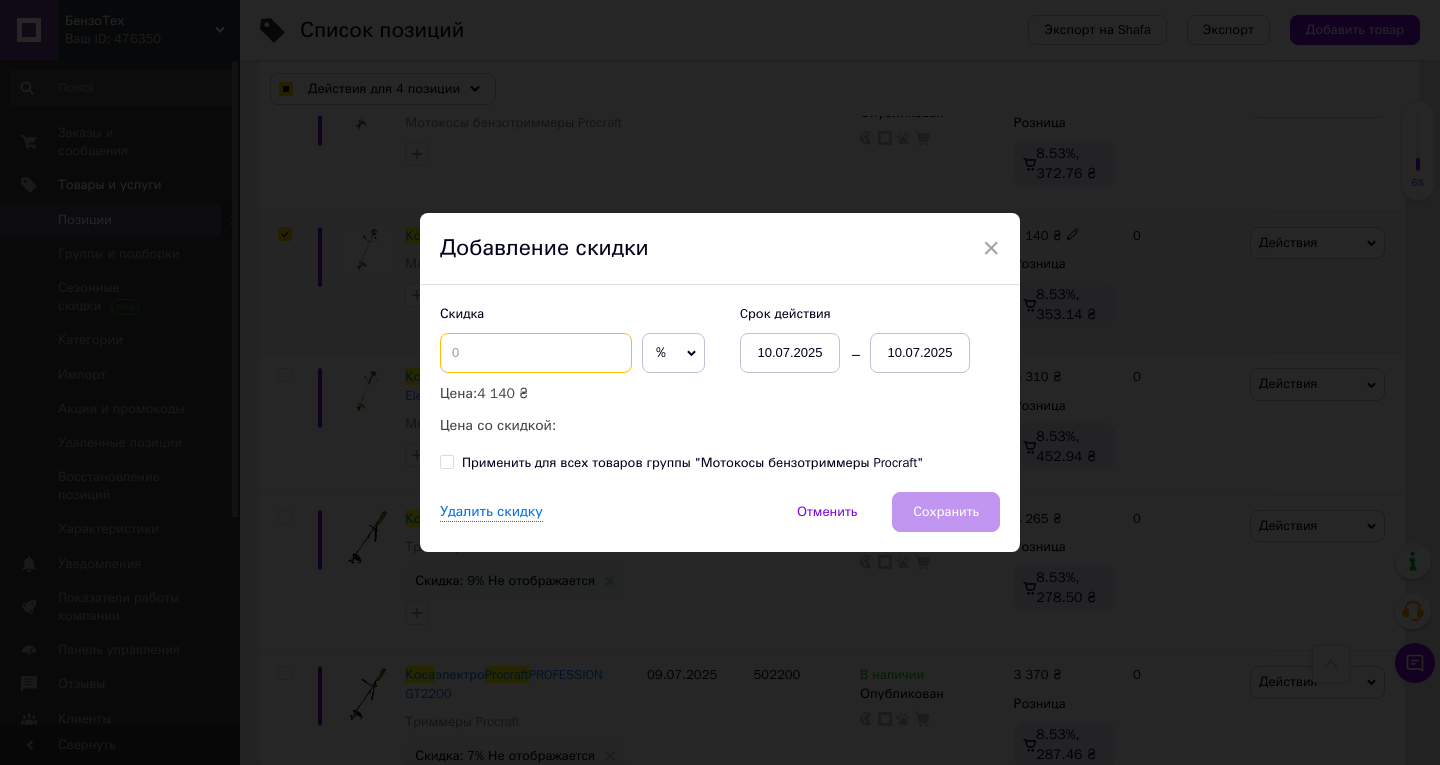 click at bounding box center [536, 353] 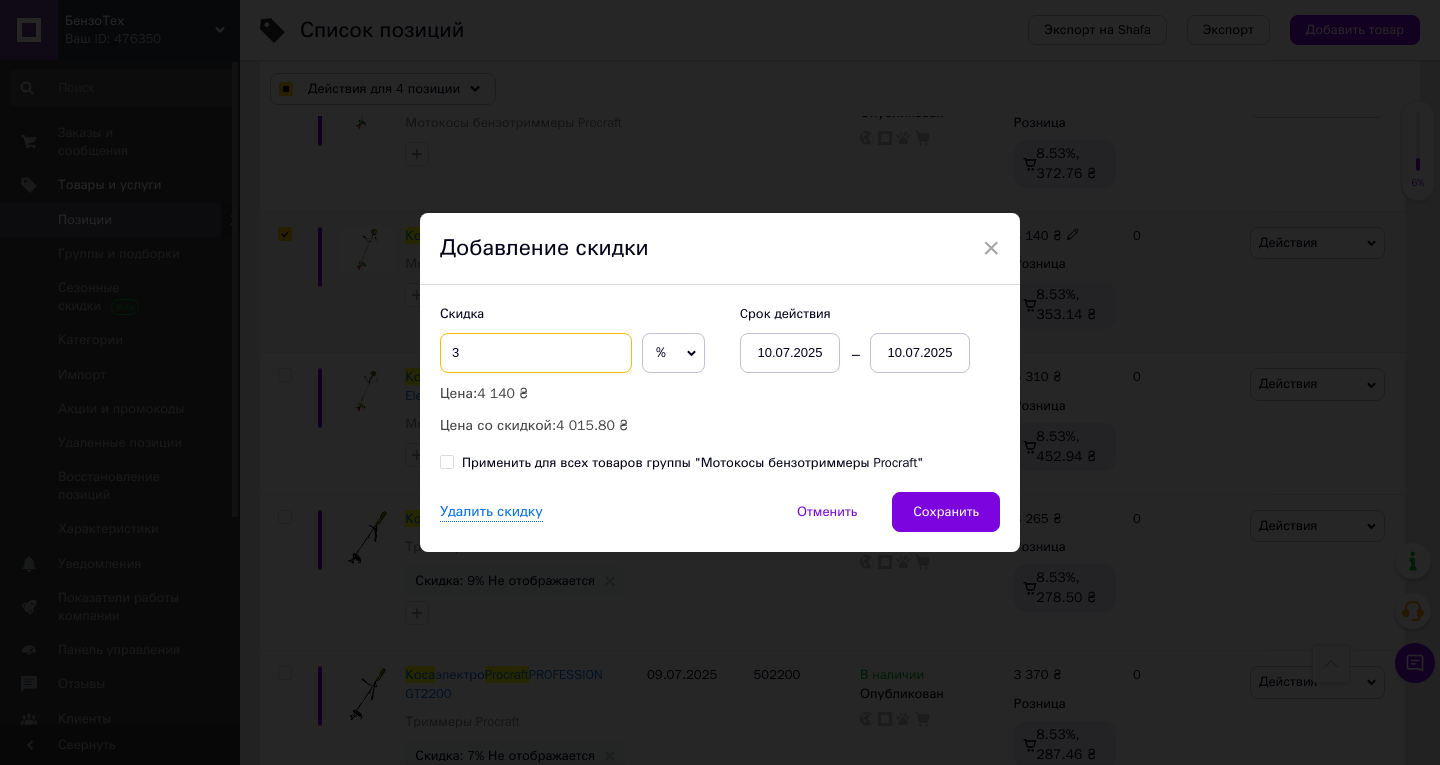 click on "3" at bounding box center (536, 353) 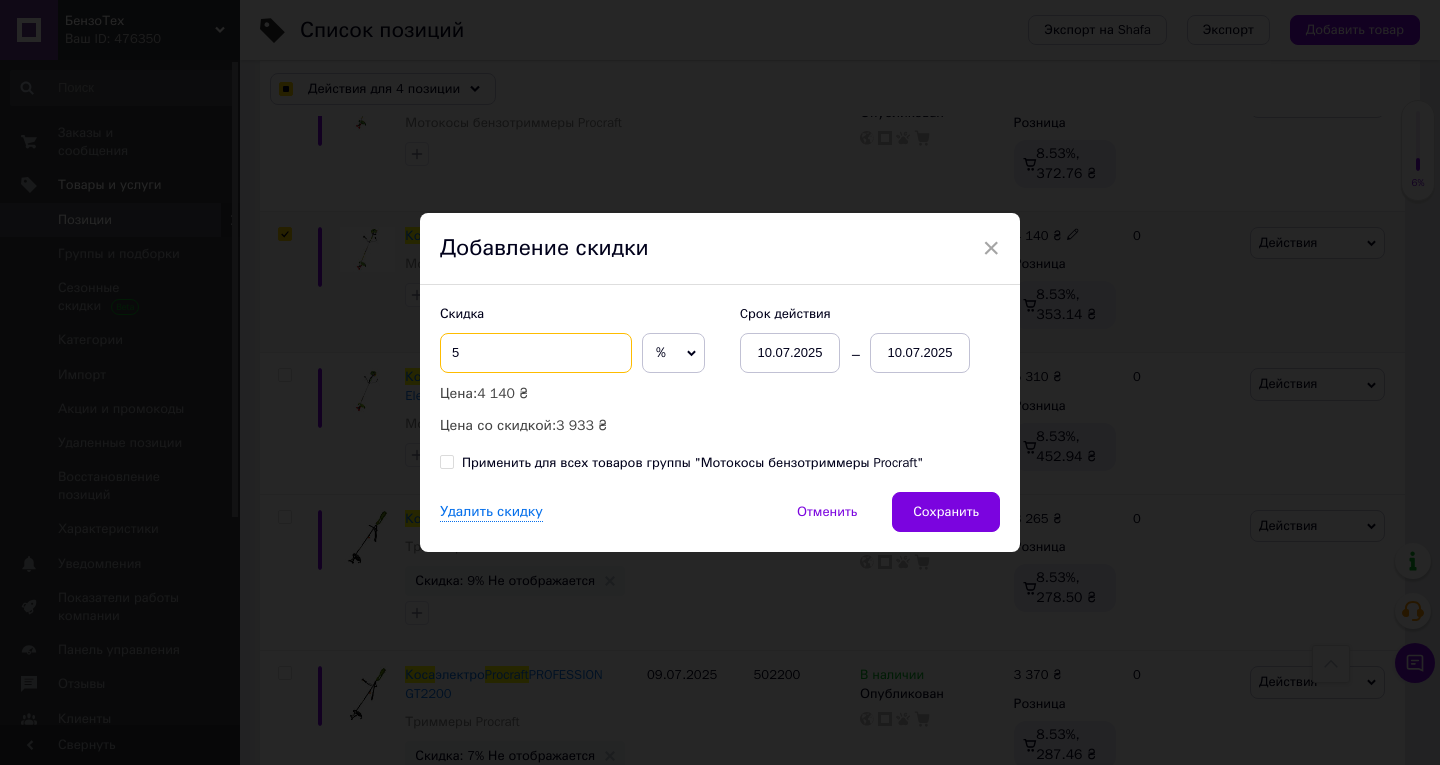 click on "5" at bounding box center [536, 353] 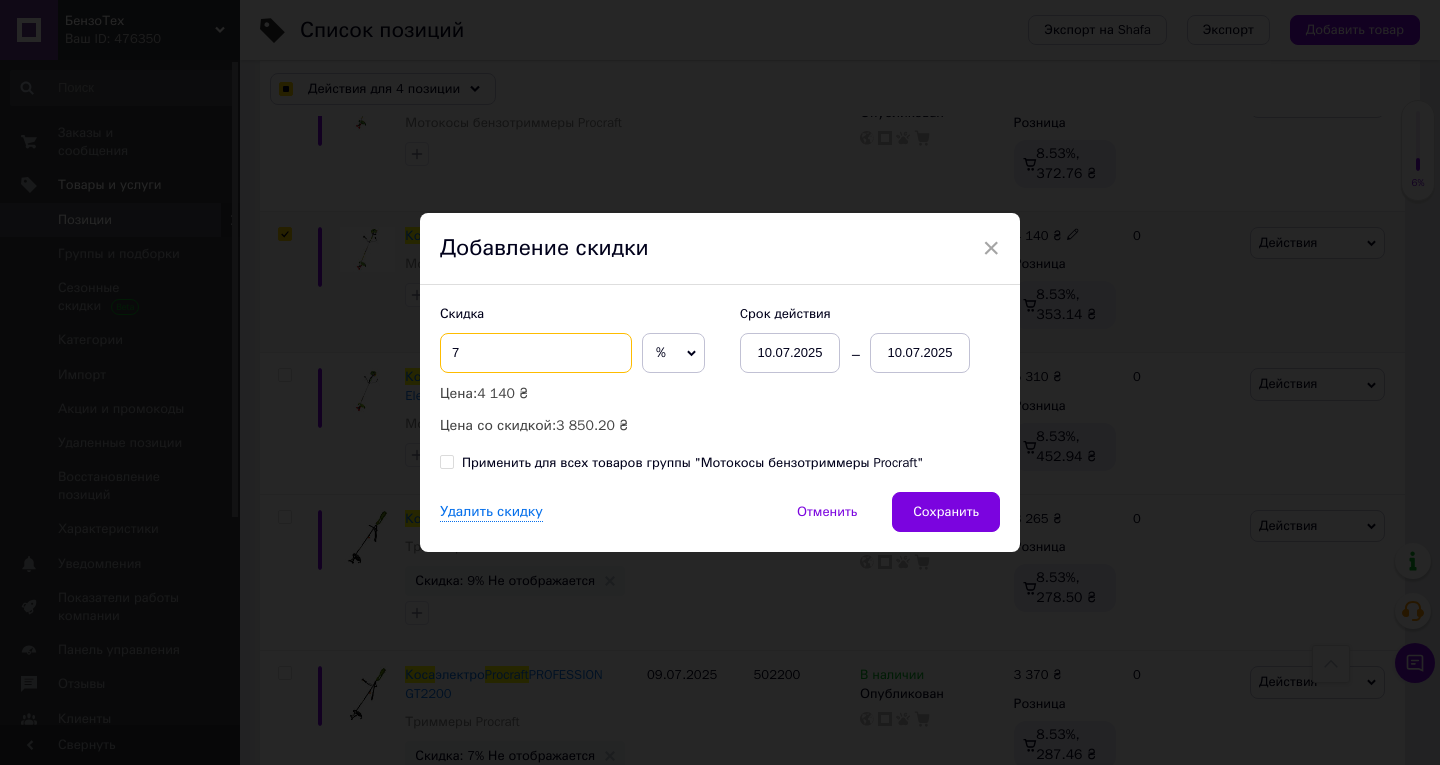click on "7" at bounding box center [536, 353] 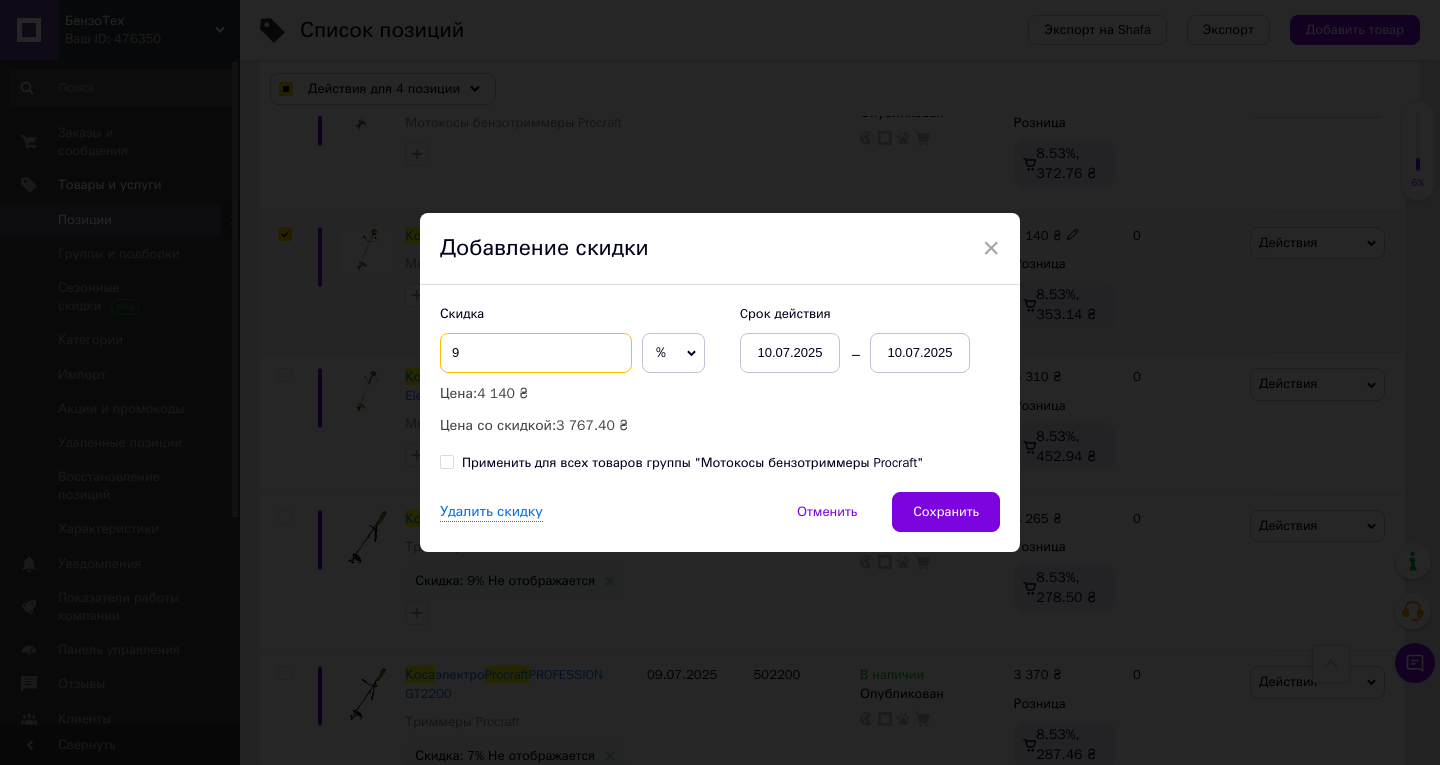 type on "9" 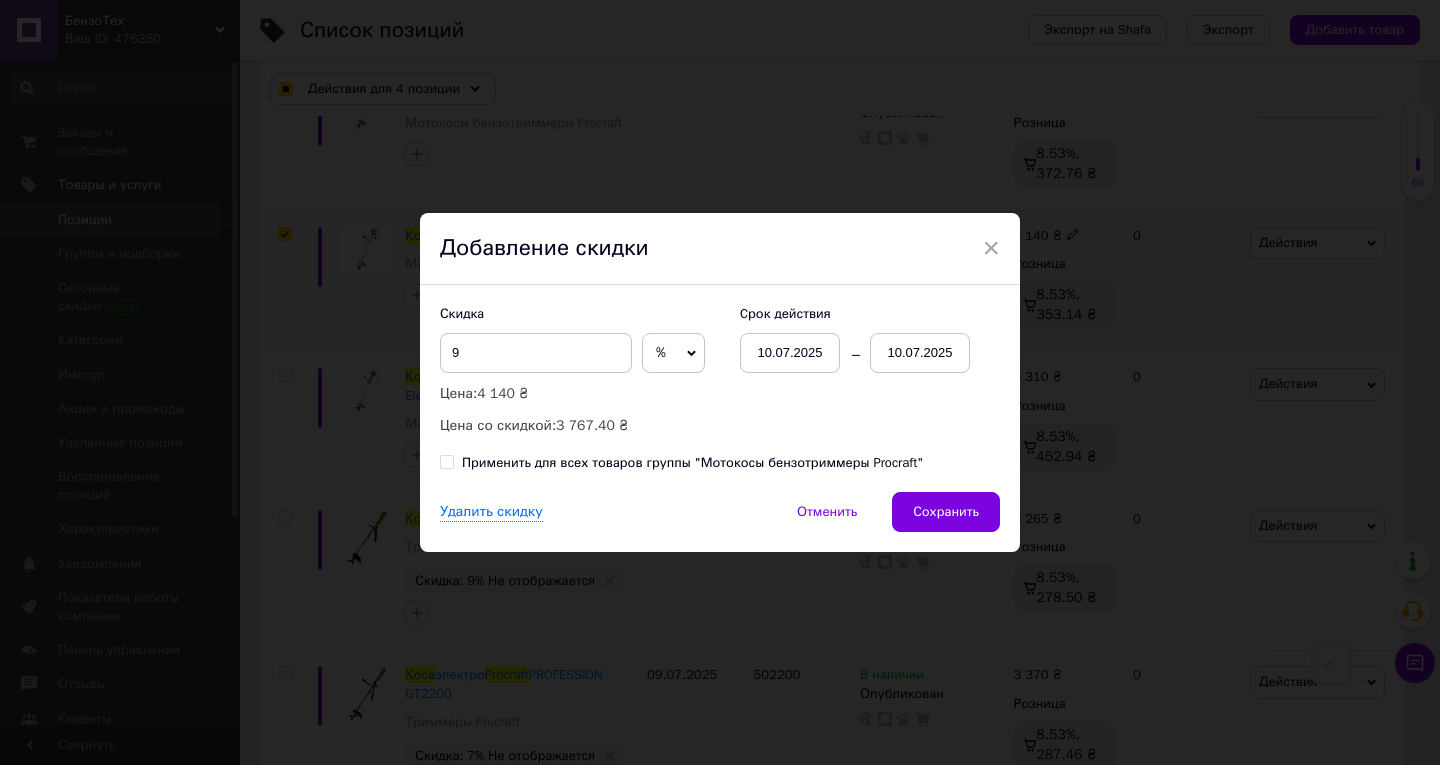 click on "10.07.2025" at bounding box center (920, 353) 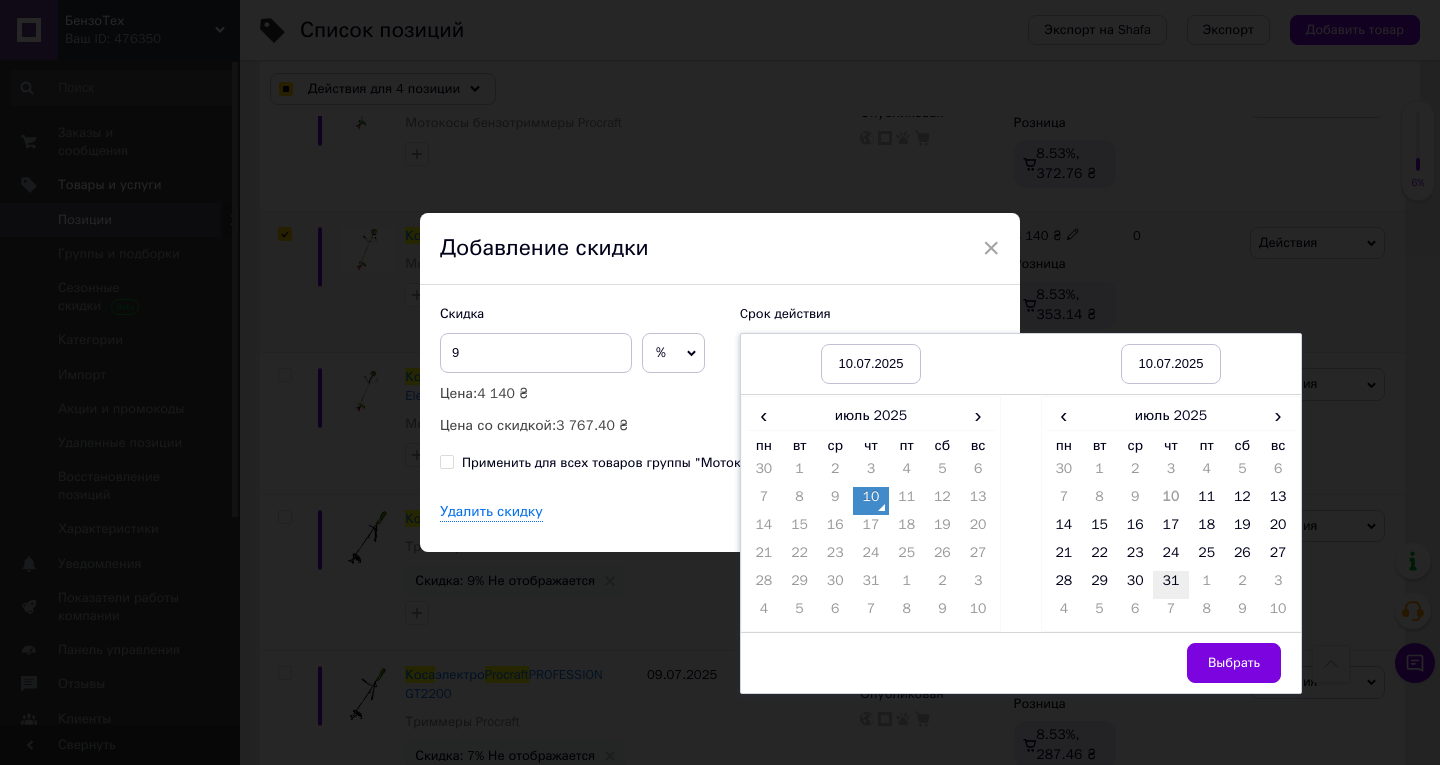 click on "31" at bounding box center (1171, 585) 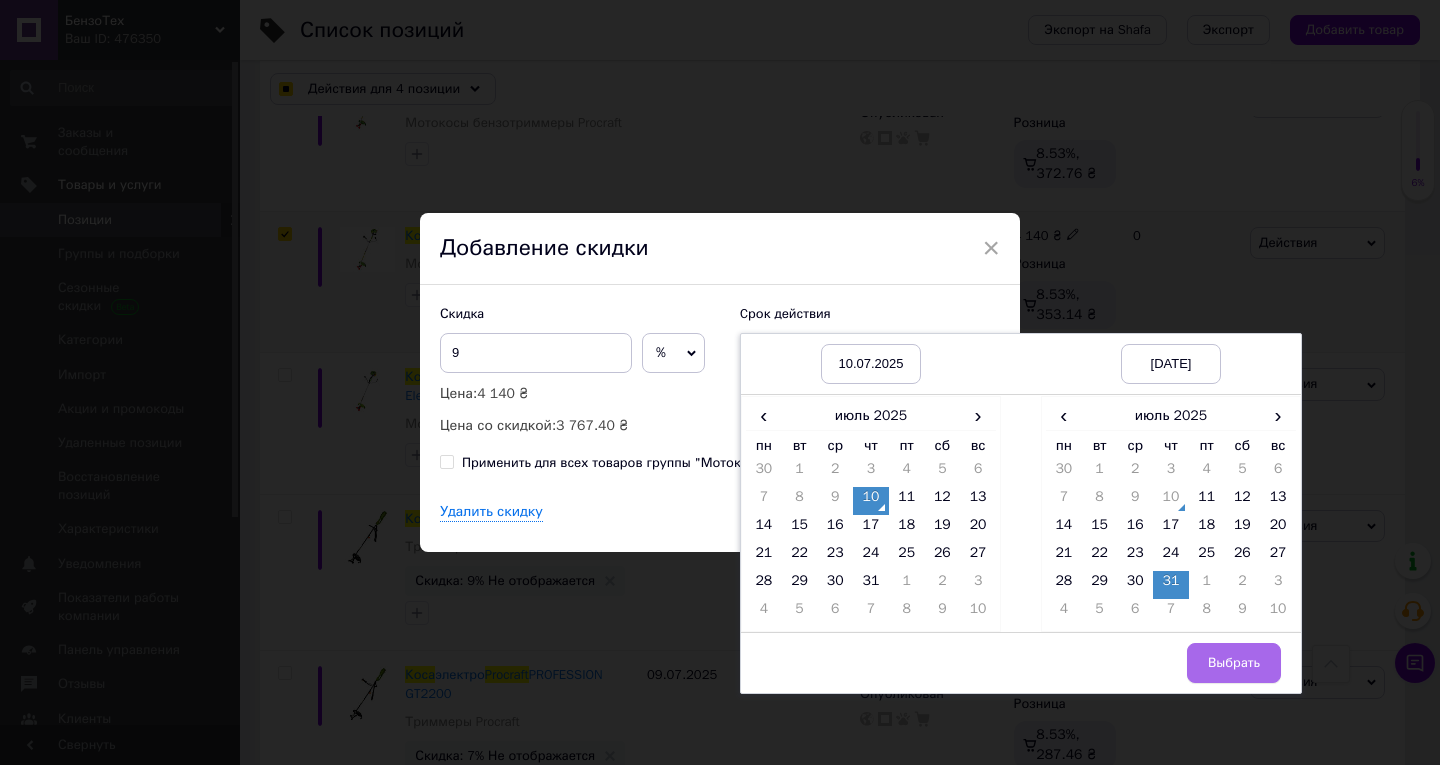 click on "Выбрать" at bounding box center [1234, 663] 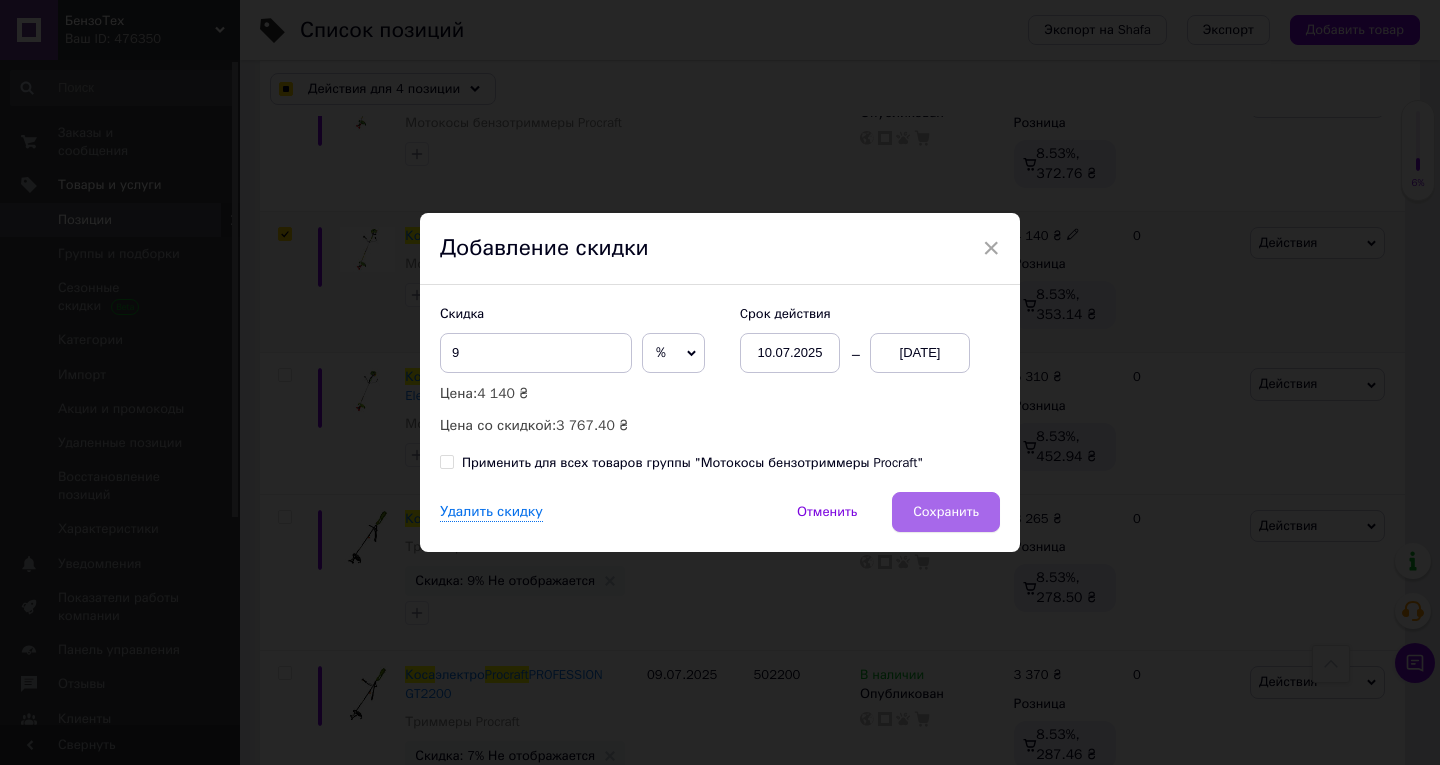 click on "Сохранить" at bounding box center [946, 512] 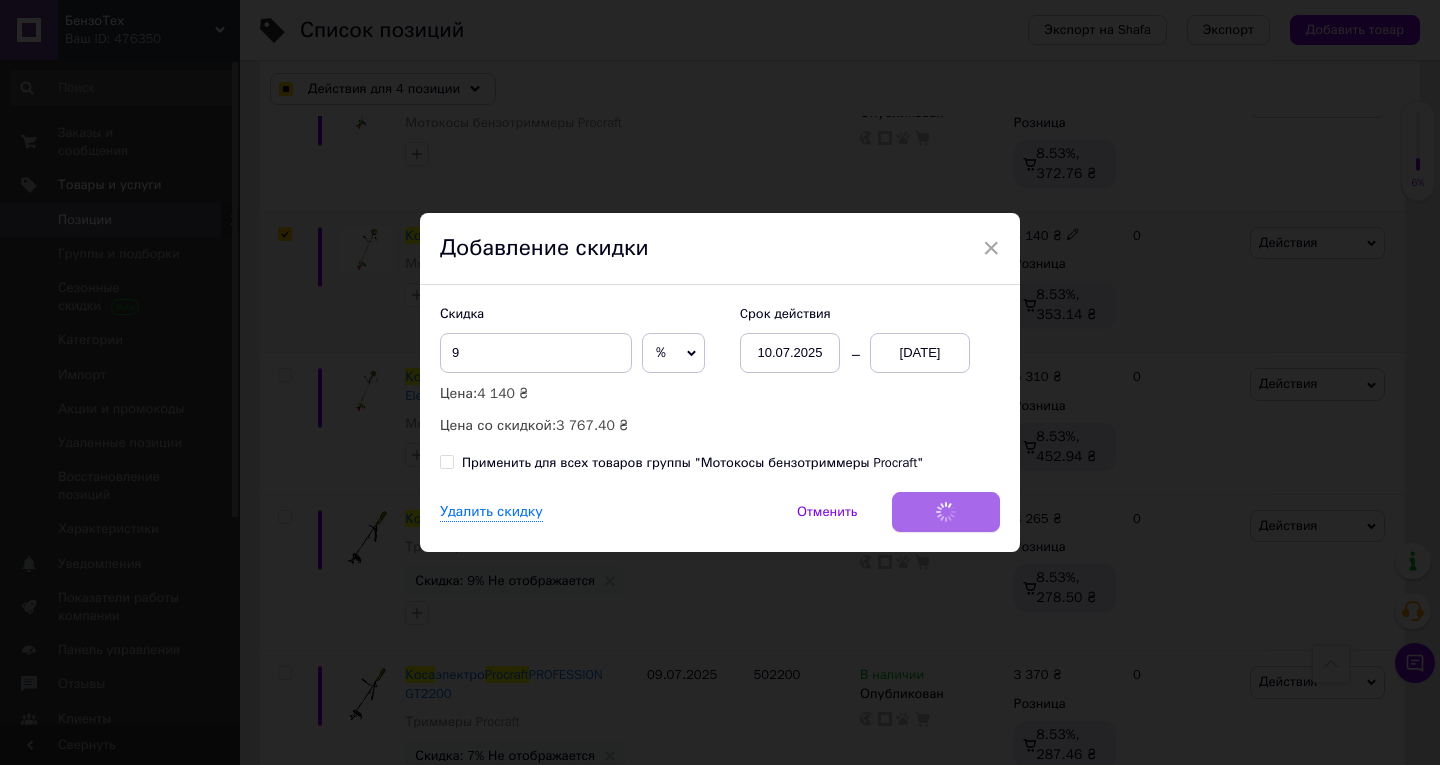 checkbox on "true" 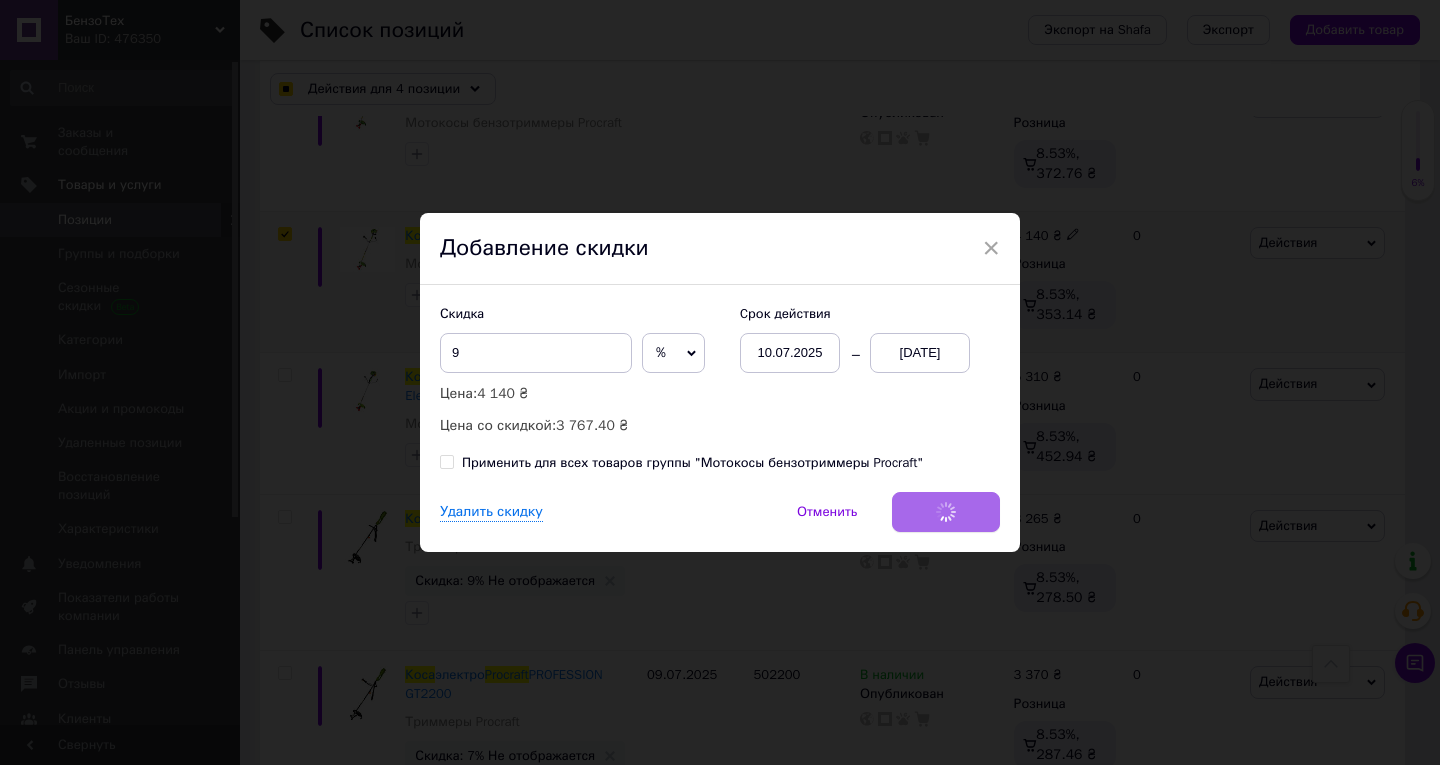 checkbox on "true" 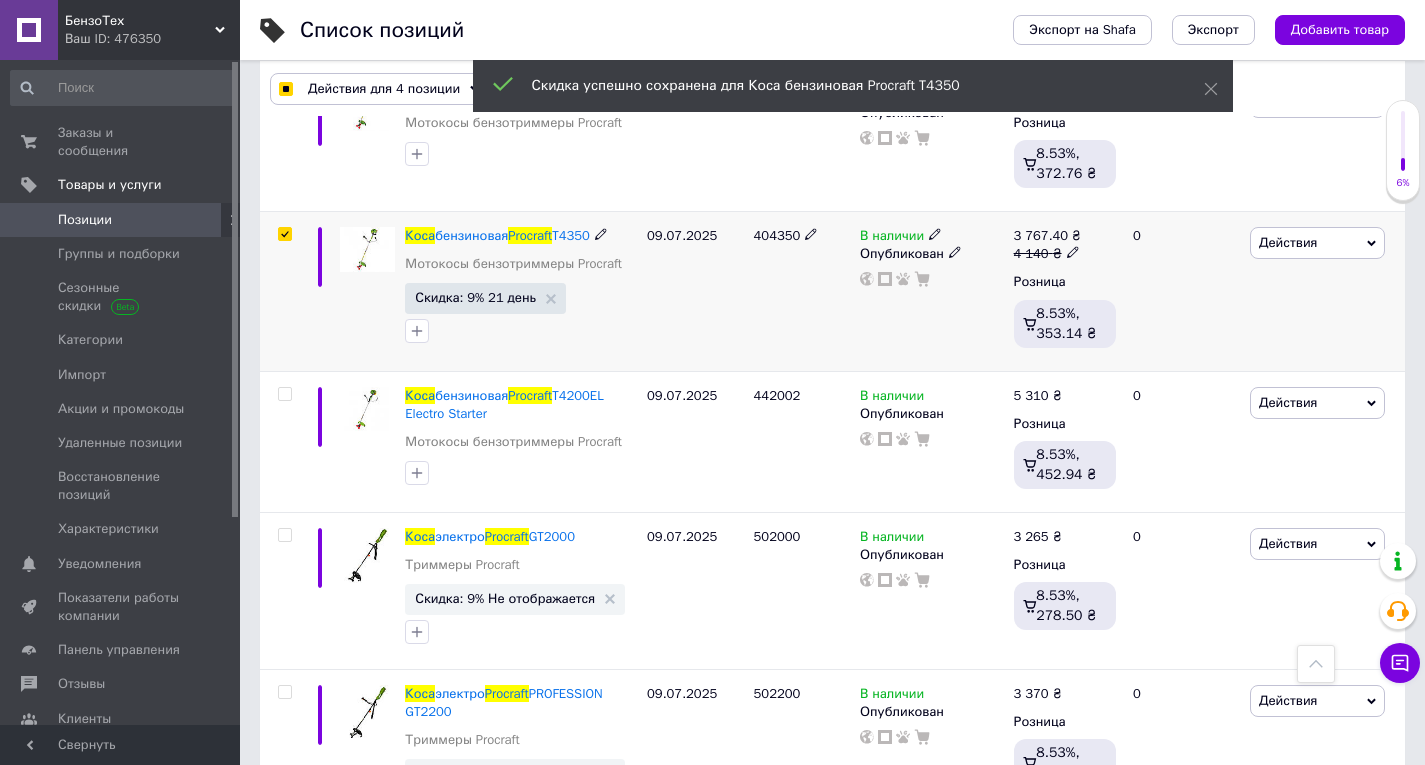 click on "404350" at bounding box center [777, 235] 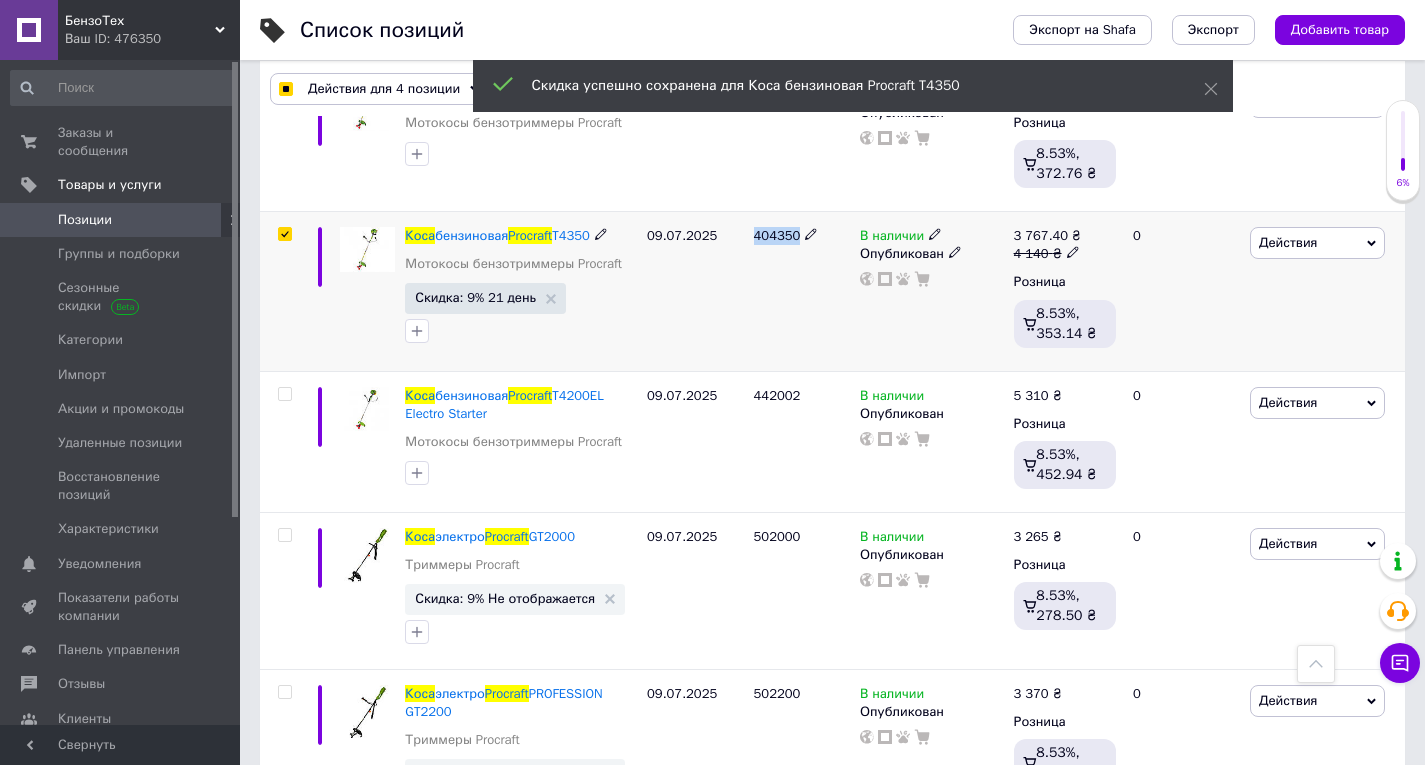click on "404350" at bounding box center (777, 235) 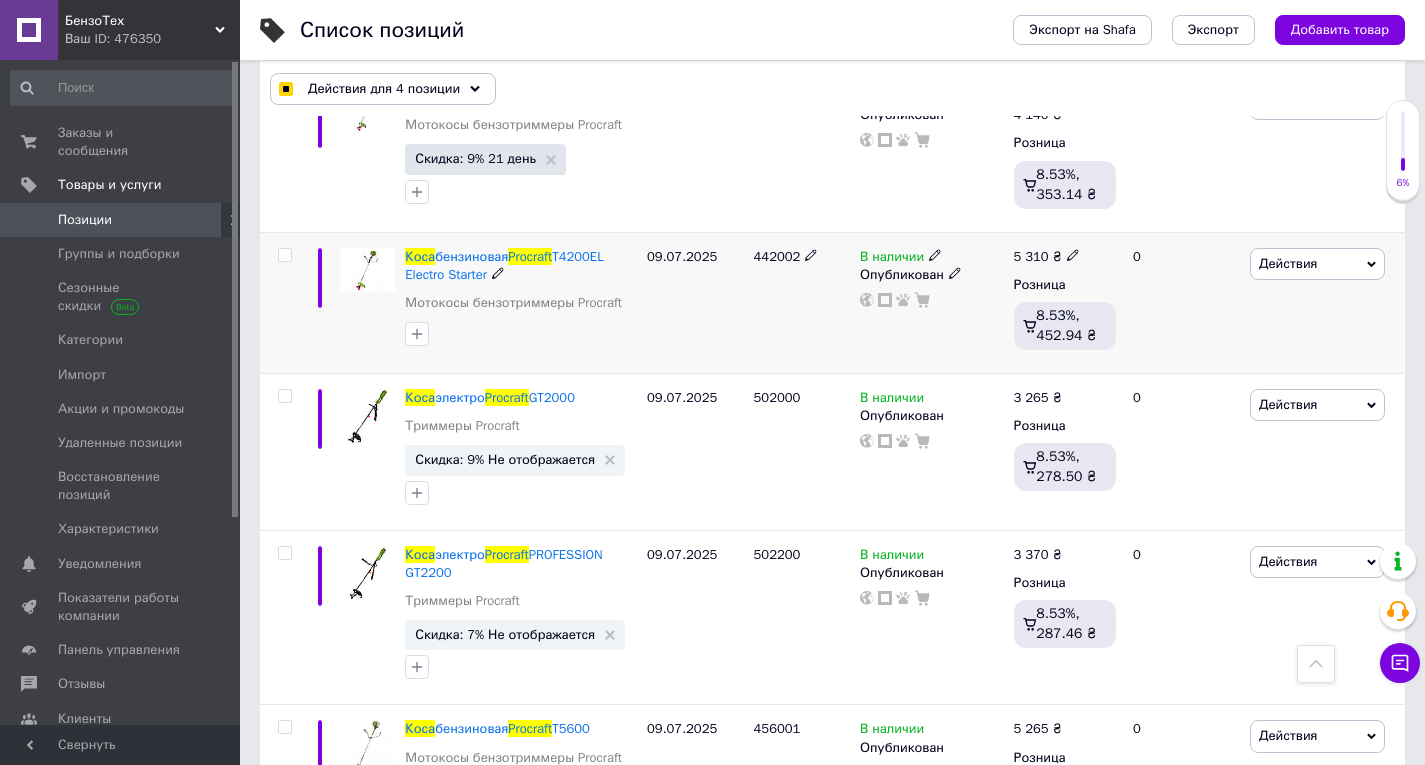 scroll, scrollTop: 848, scrollLeft: 0, axis: vertical 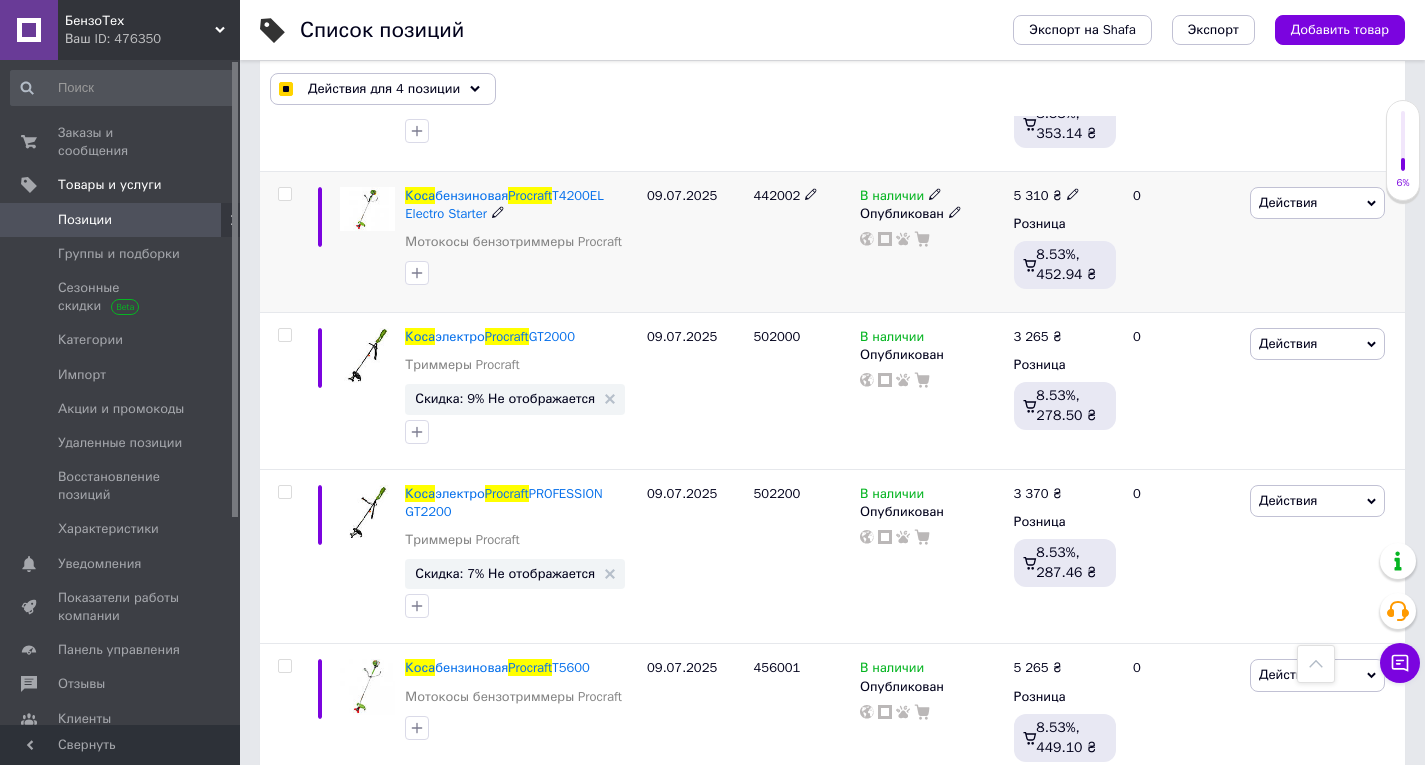 click at bounding box center (284, 194) 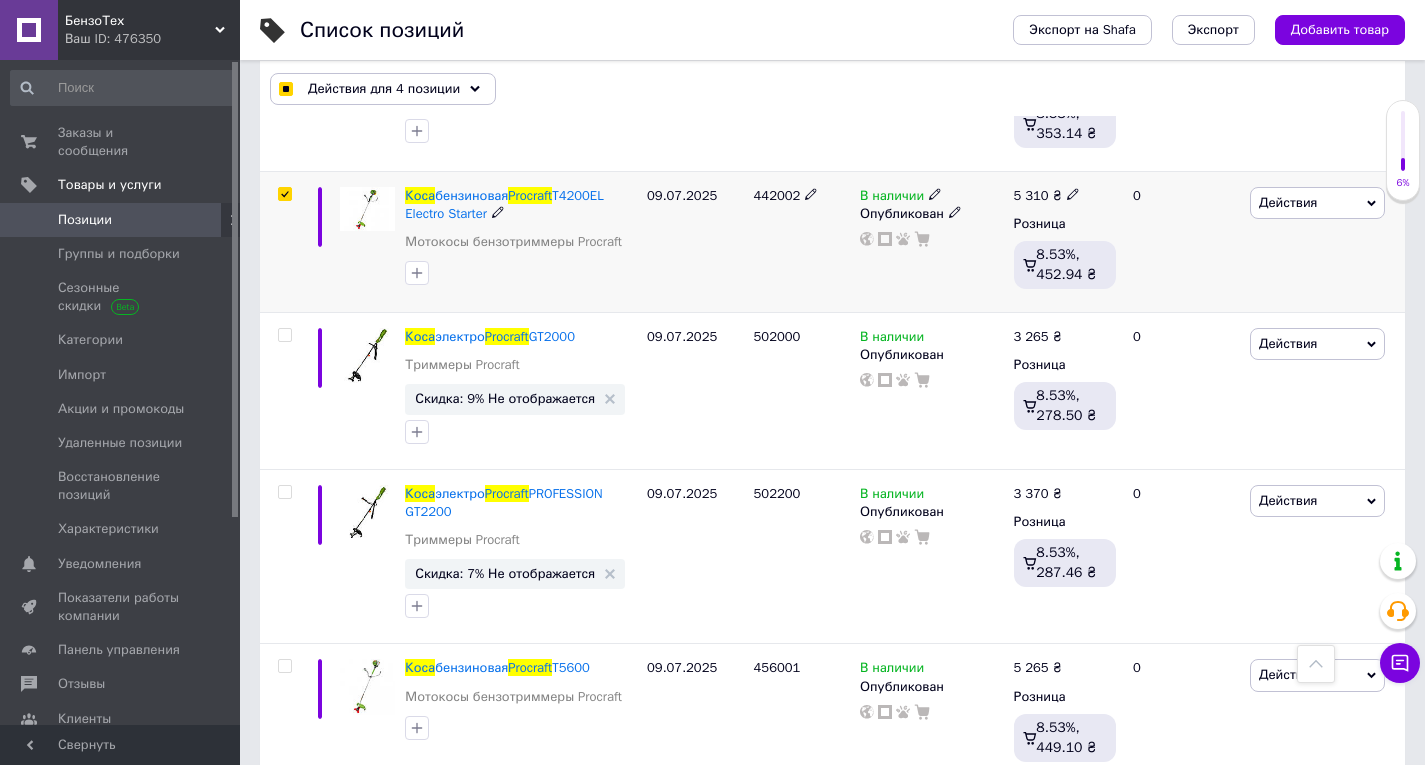 checkbox on "true" 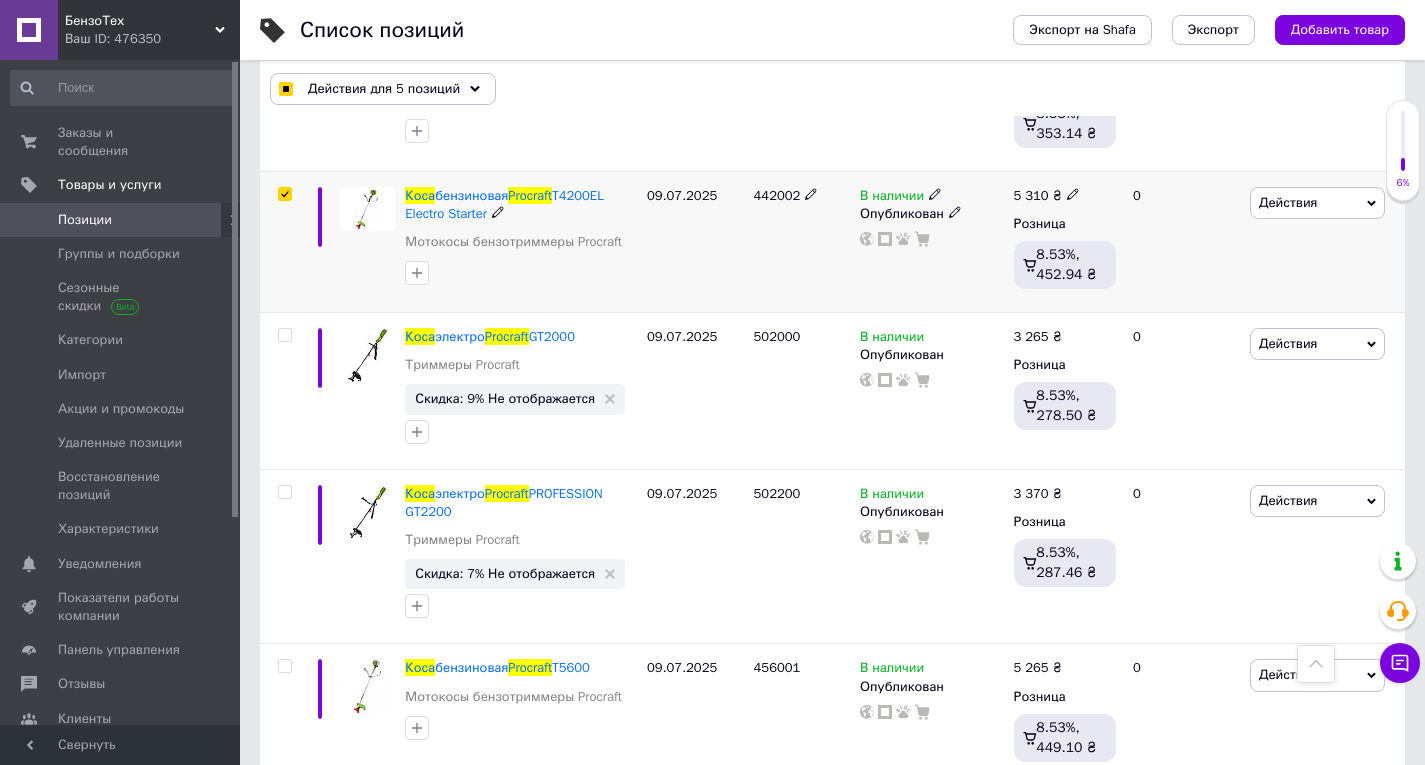 click on "Действия" at bounding box center (1288, 202) 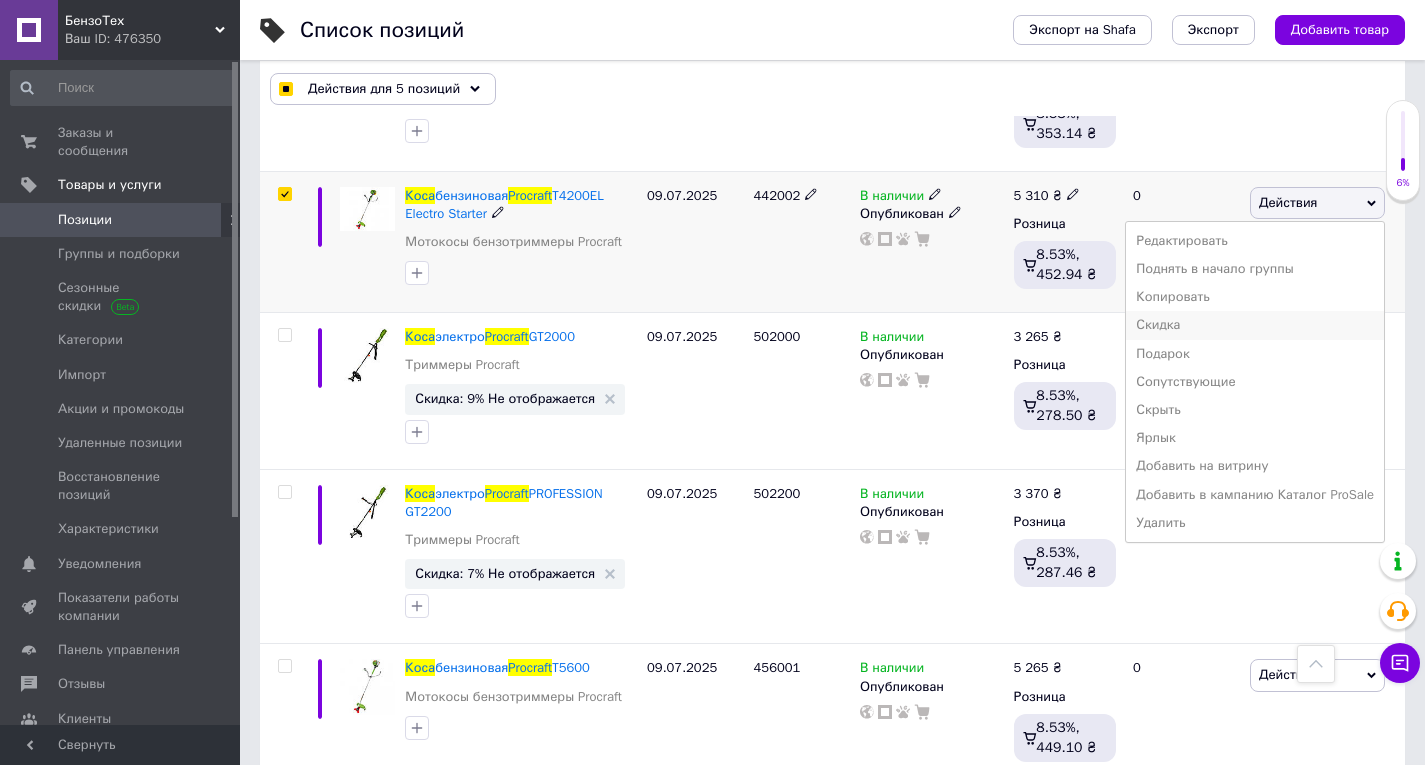 click on "Скидка" at bounding box center (1255, 325) 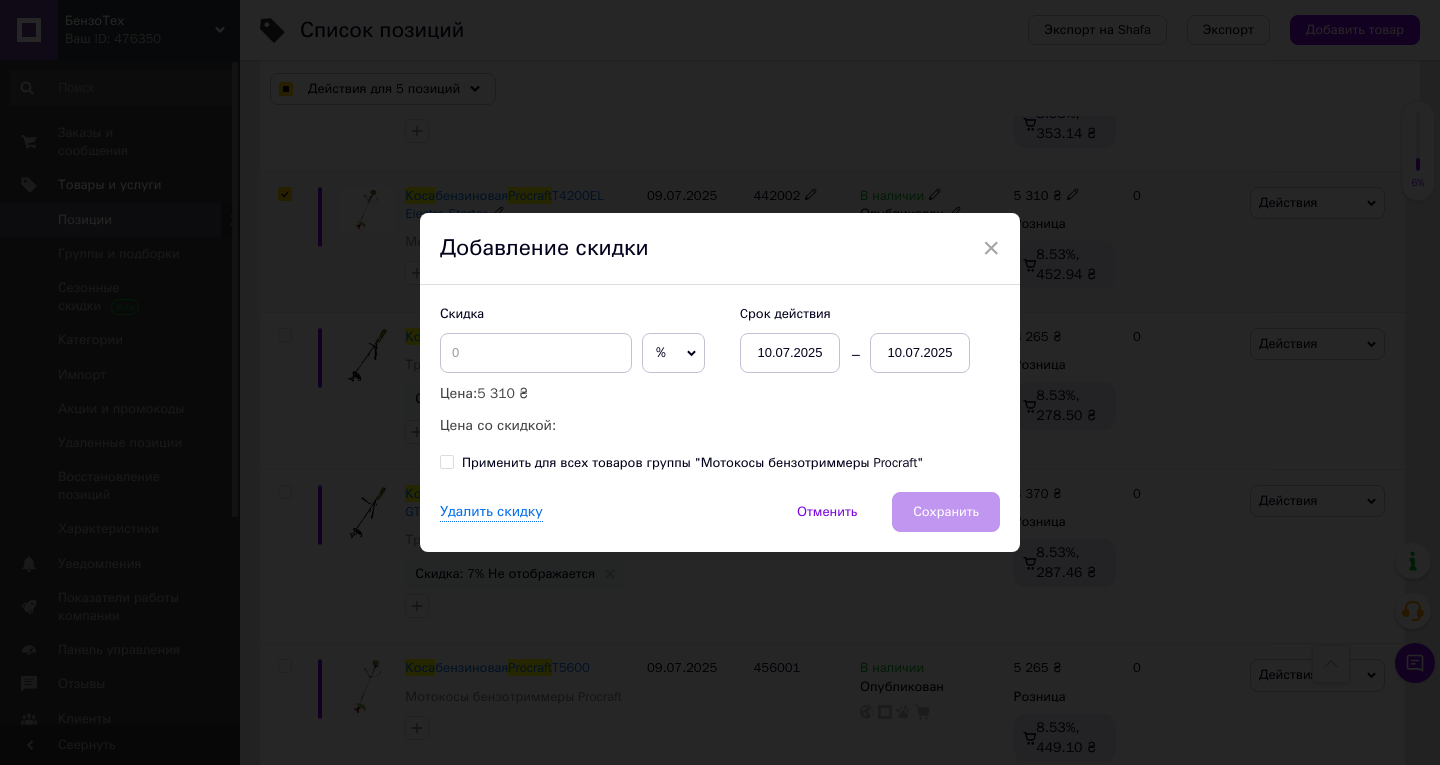 click on "10.07.2025" at bounding box center [920, 353] 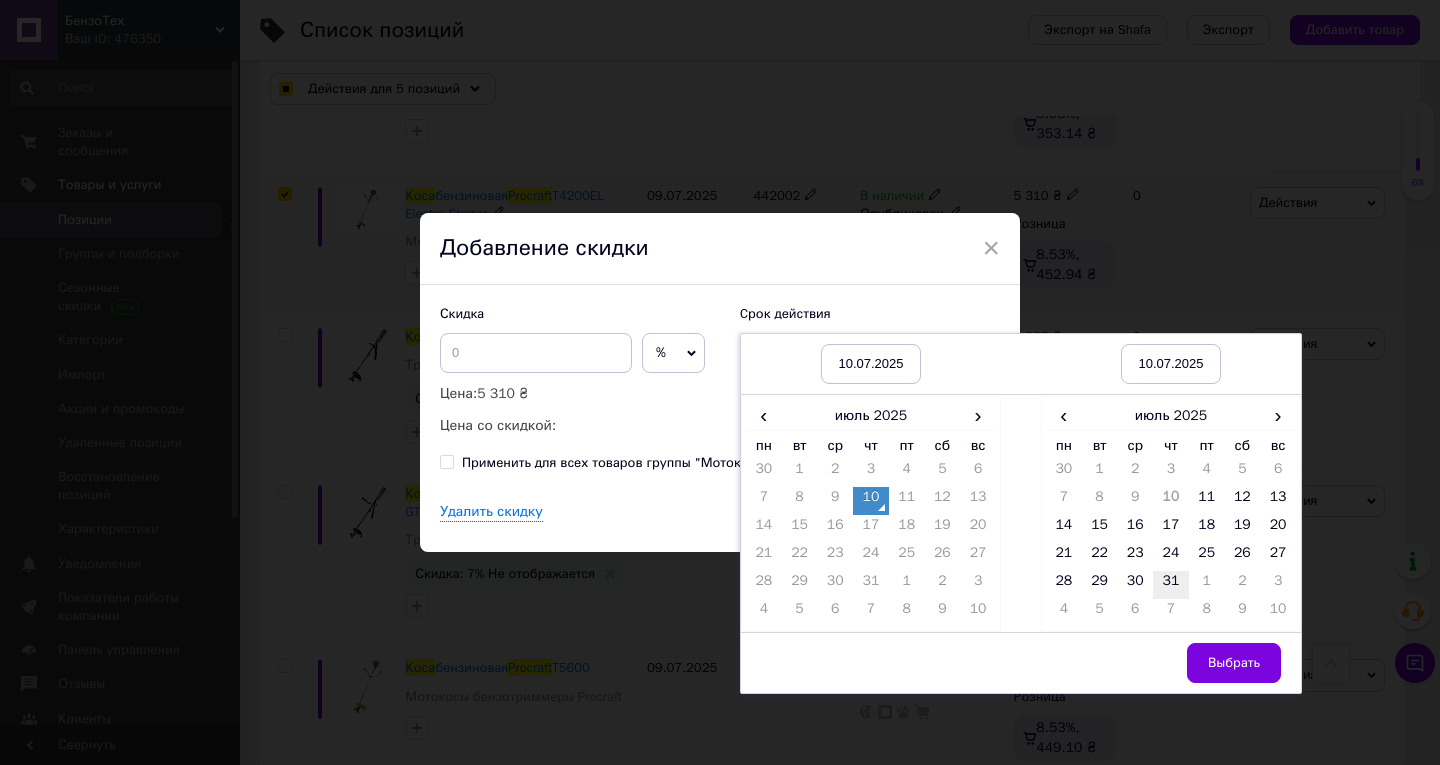 click on "31" at bounding box center (1171, 585) 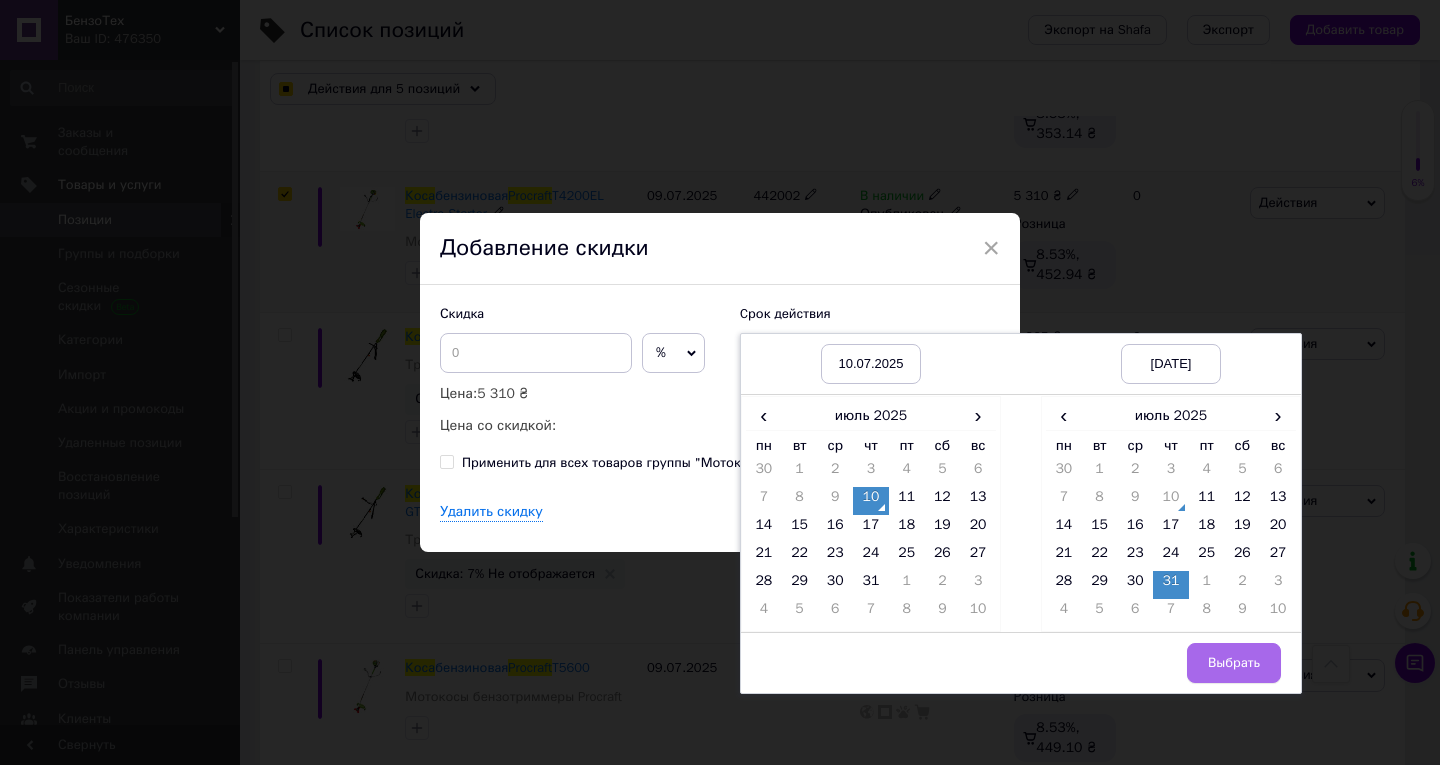 click on "Выбрать" at bounding box center [1234, 663] 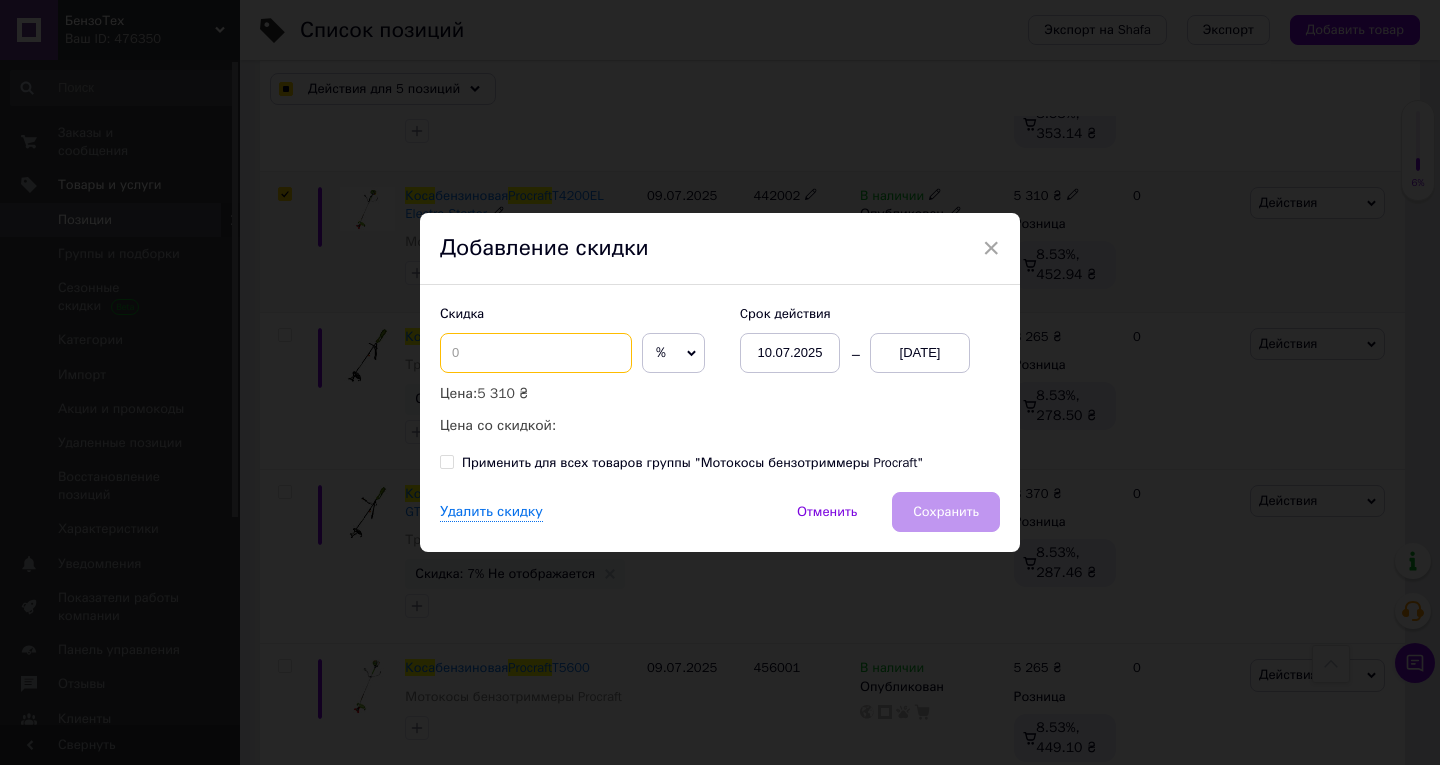click at bounding box center [536, 353] 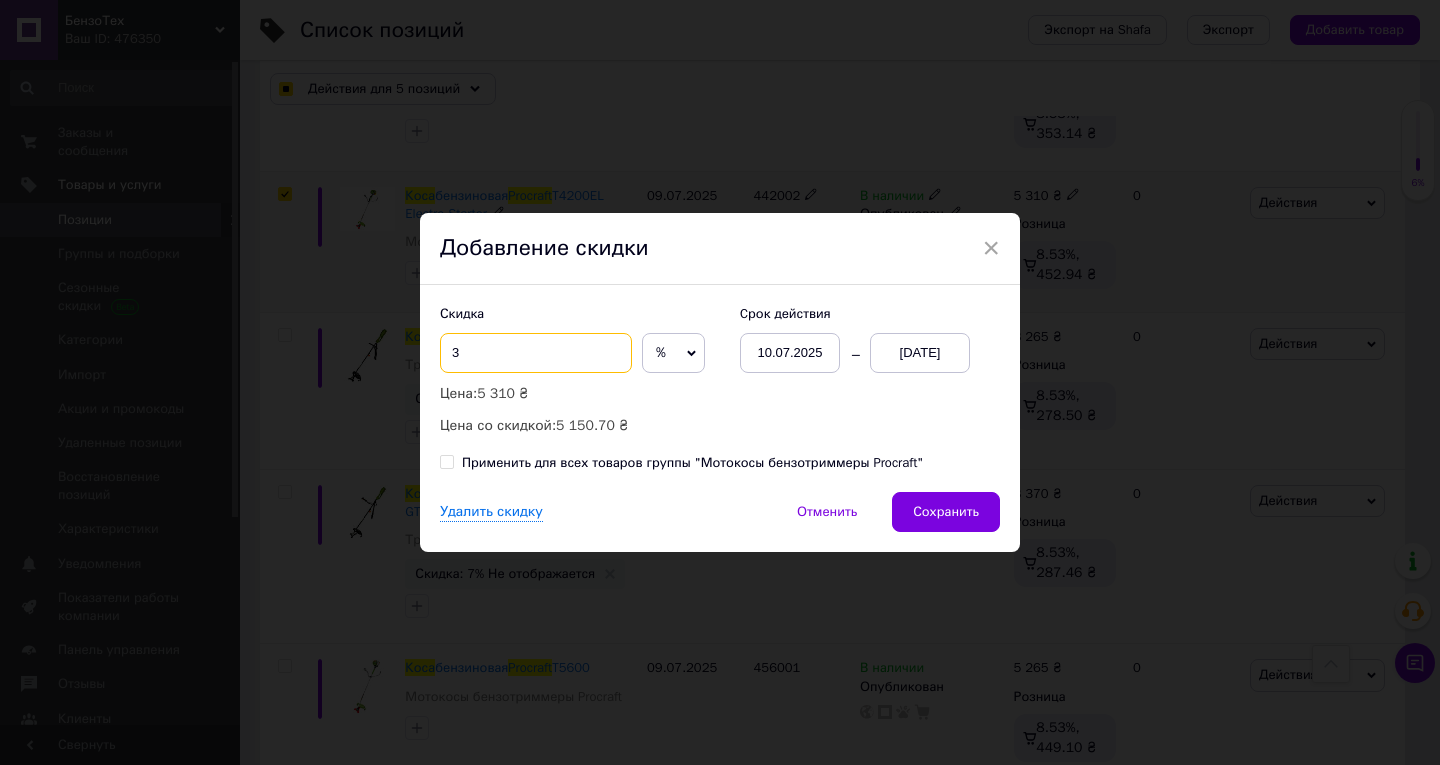 click on "3" at bounding box center [536, 353] 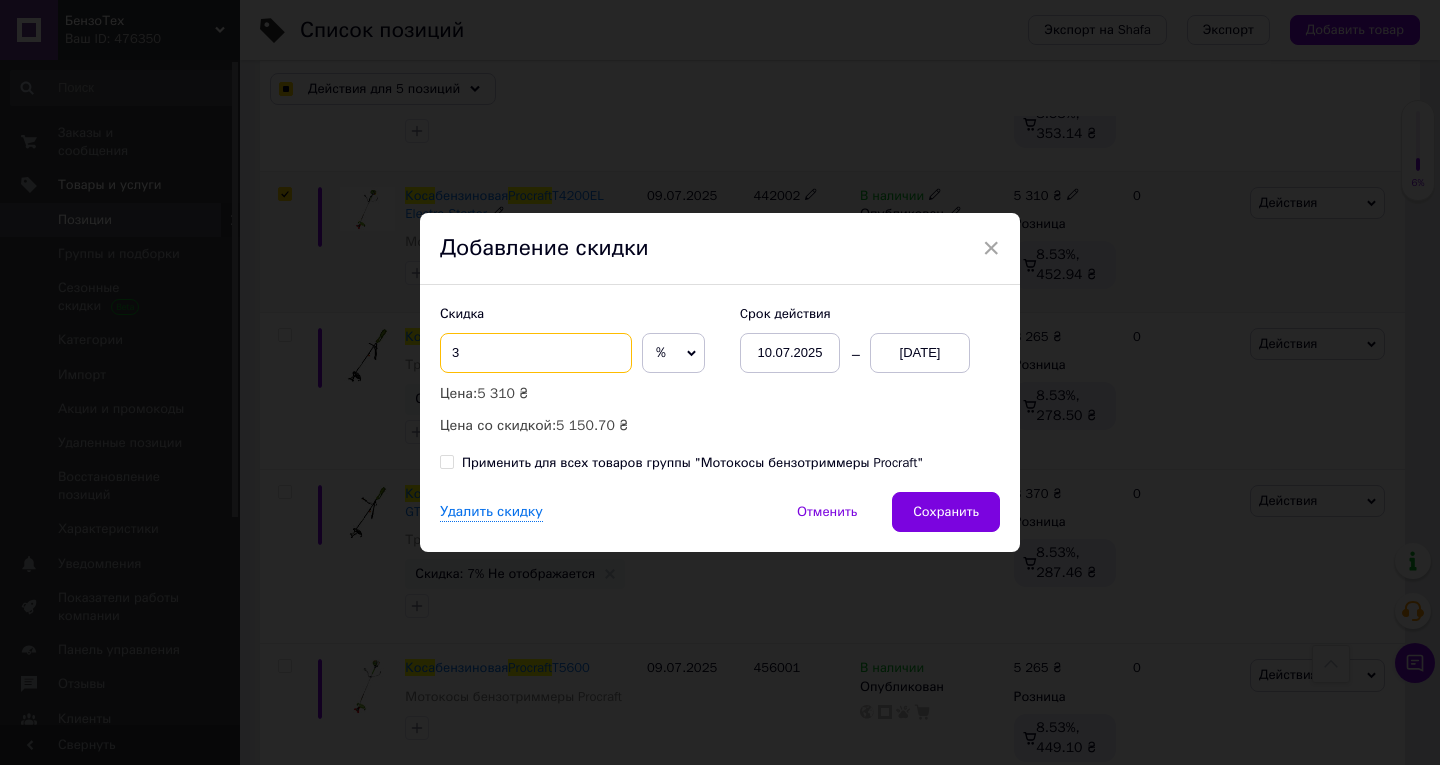 checkbox on "true" 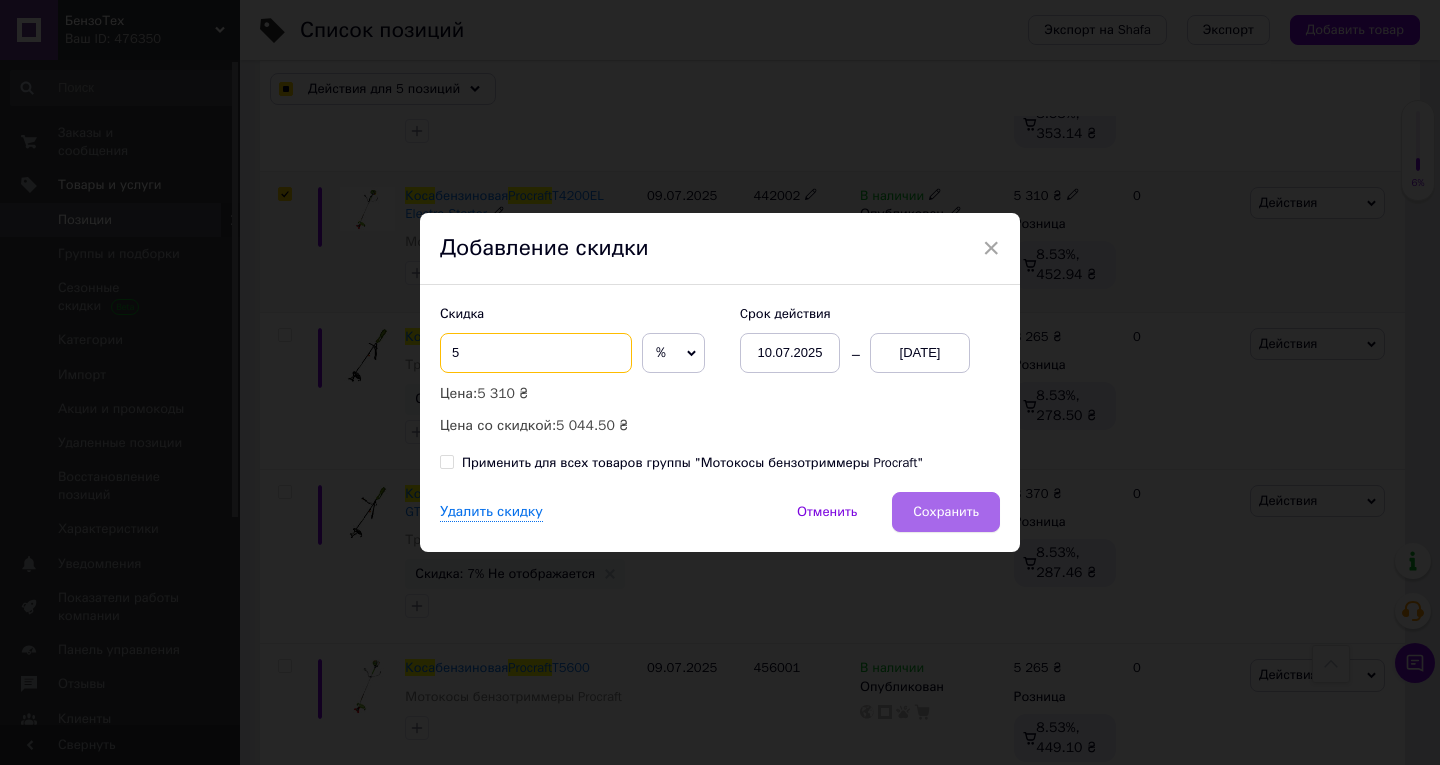 type on "5" 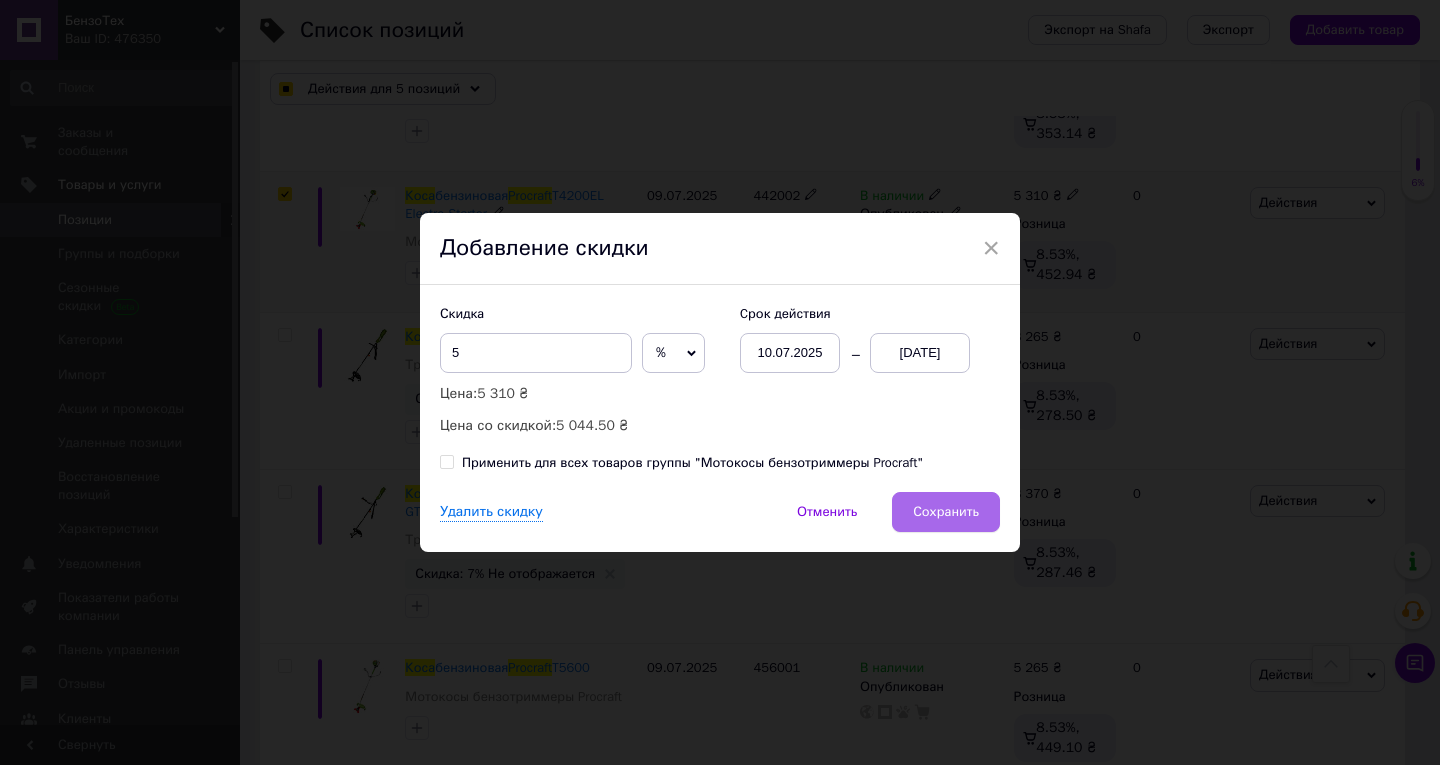 click on "Сохранить" at bounding box center [946, 512] 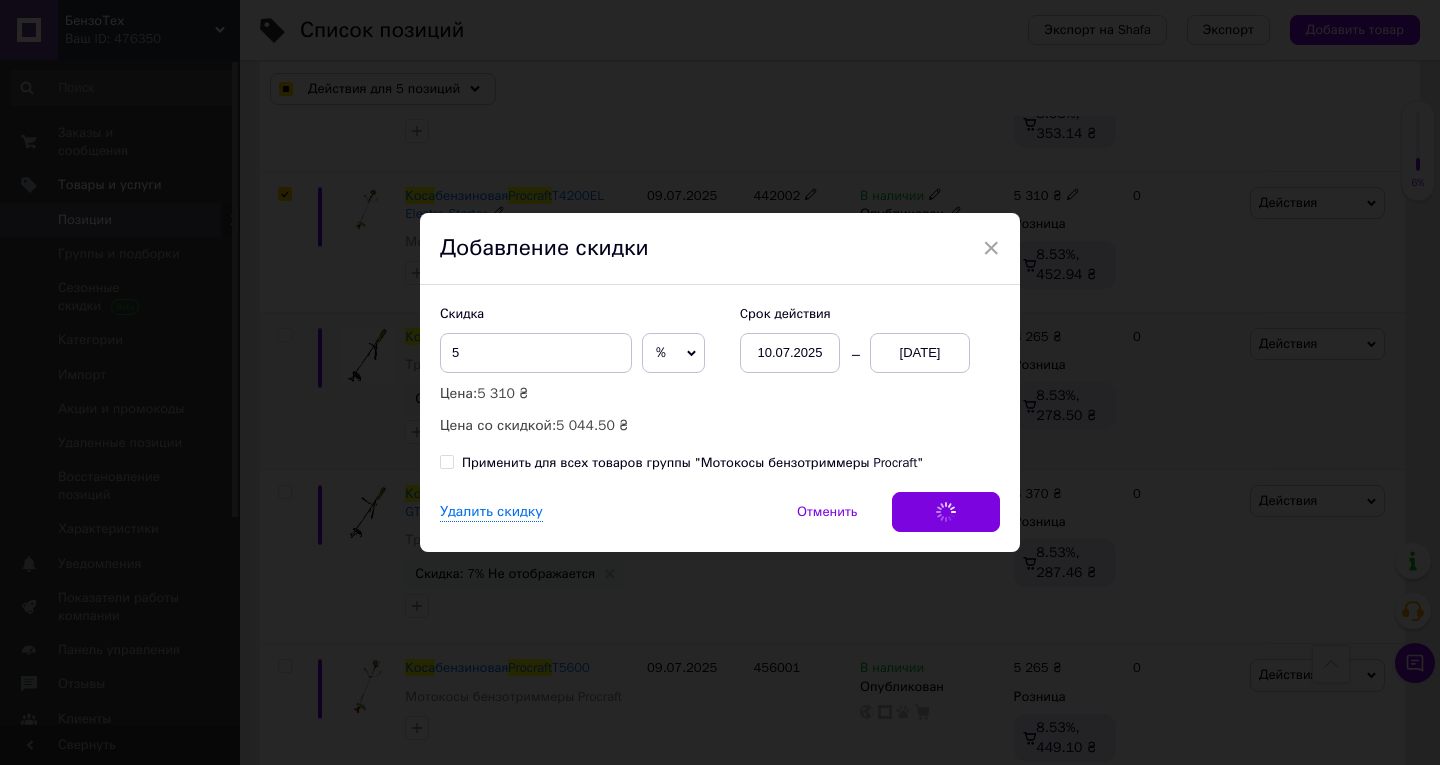 checkbox on "true" 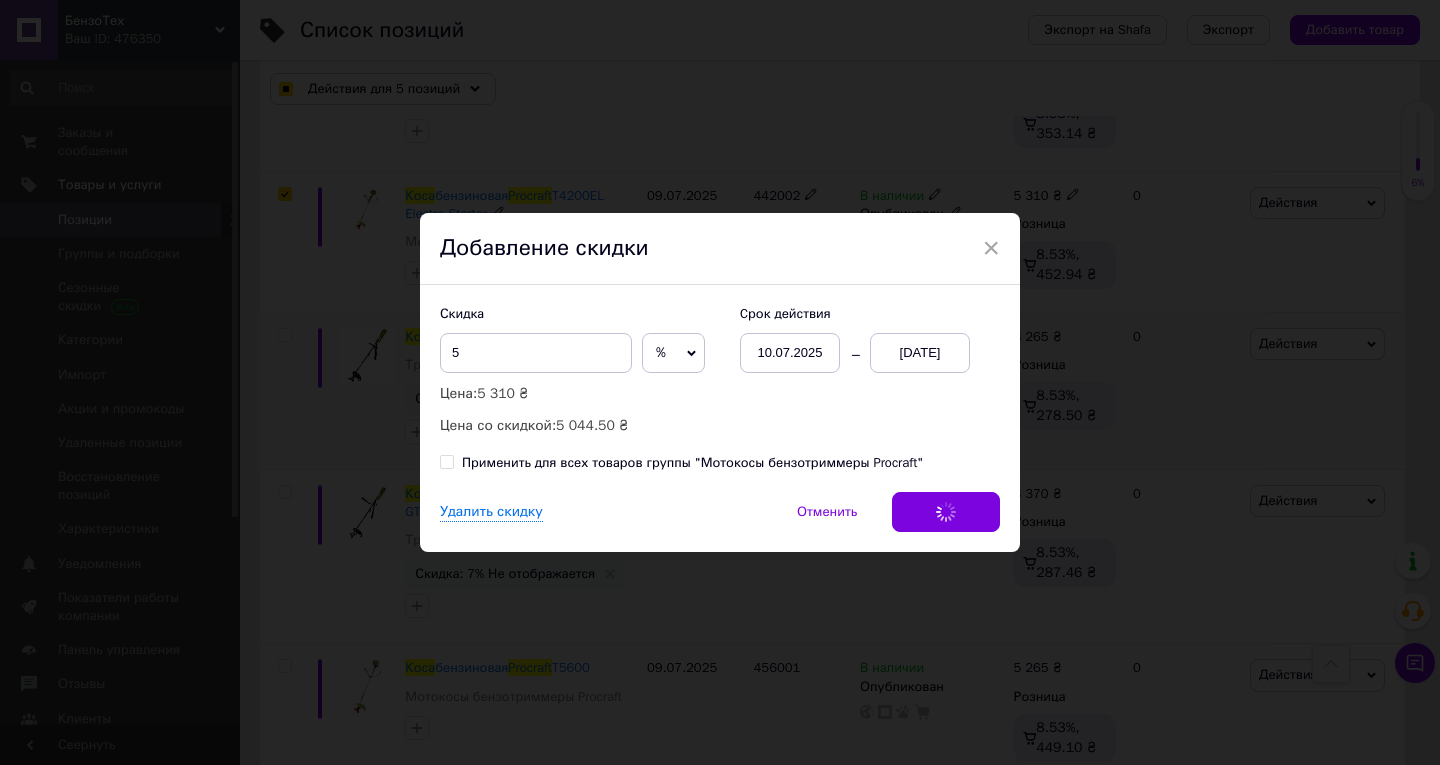 checkbox on "true" 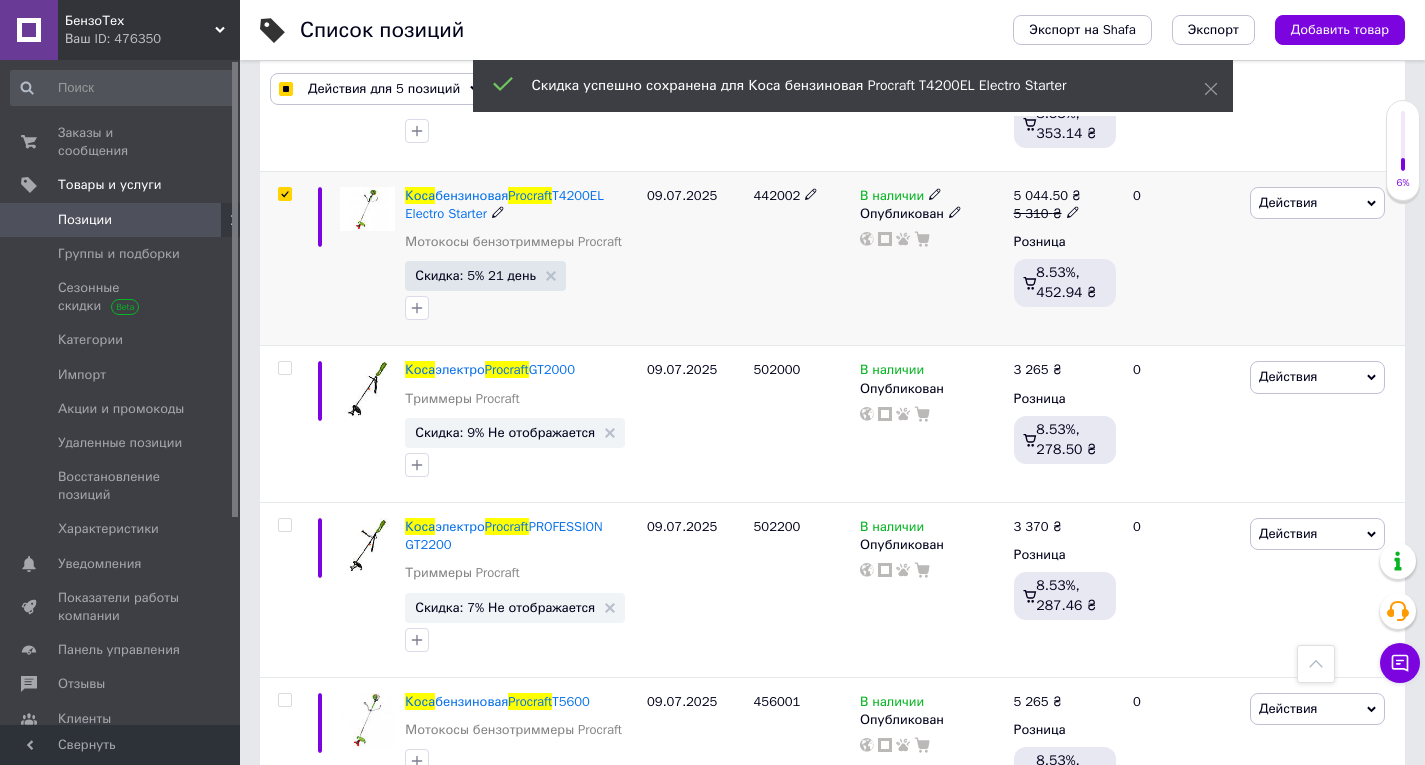 click on "442002" at bounding box center (777, 195) 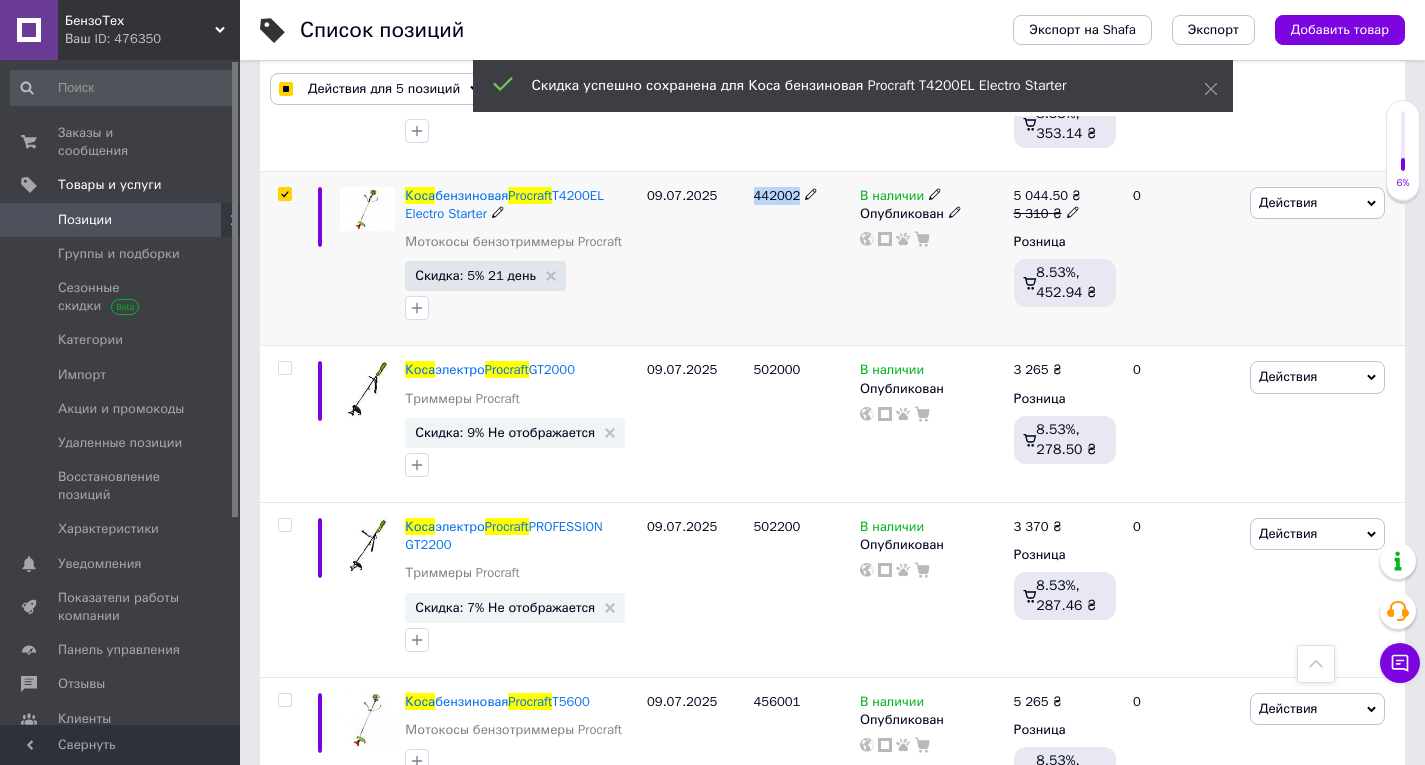 click on "442002" at bounding box center [777, 195] 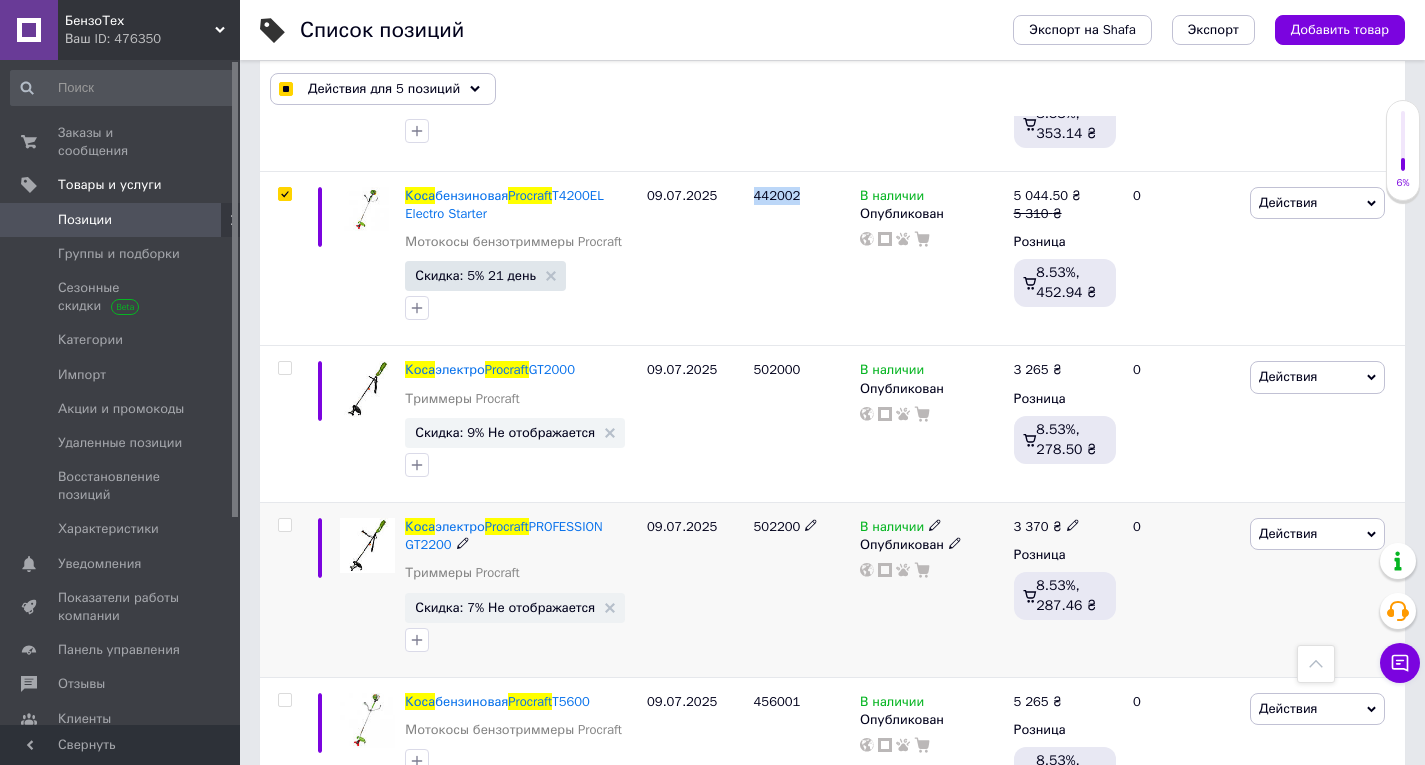 scroll, scrollTop: 948, scrollLeft: 0, axis: vertical 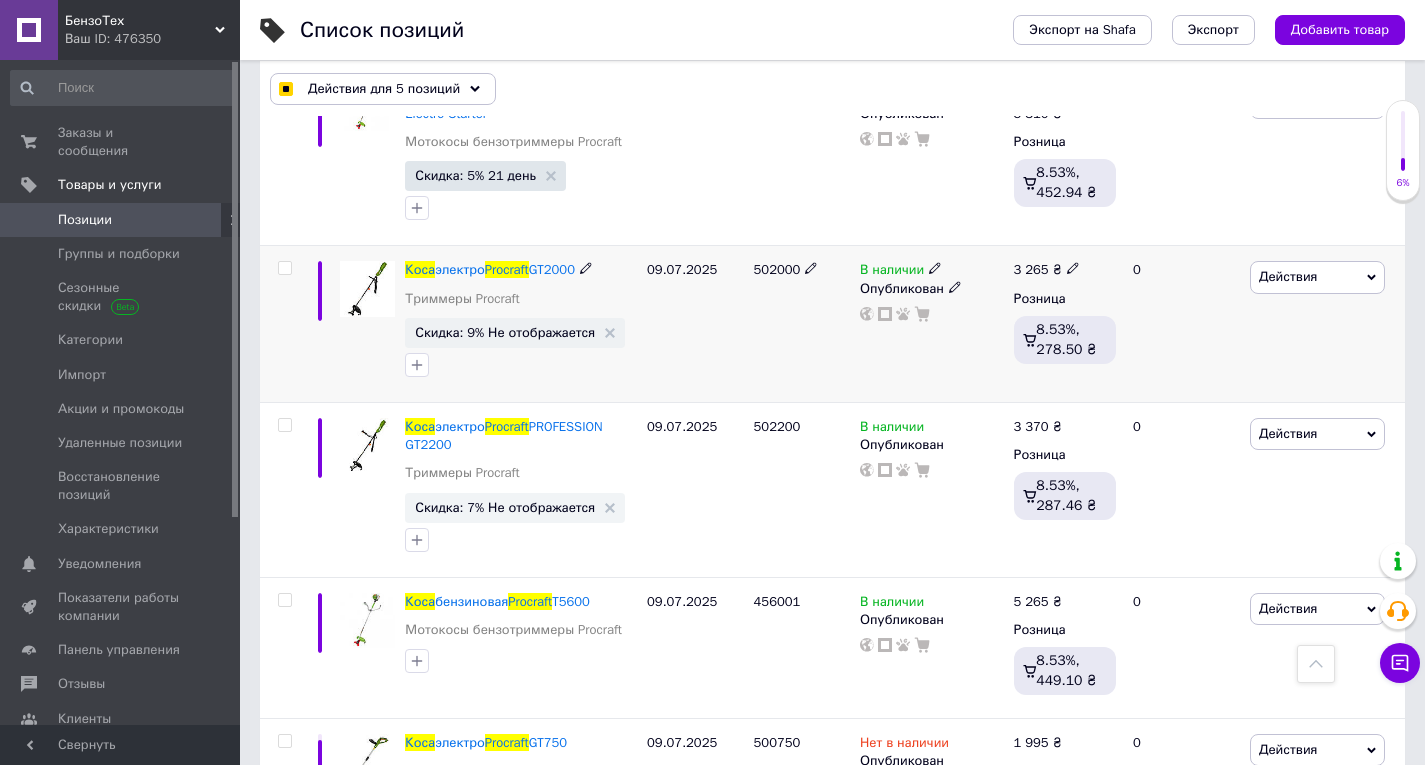 click at bounding box center [285, 268] 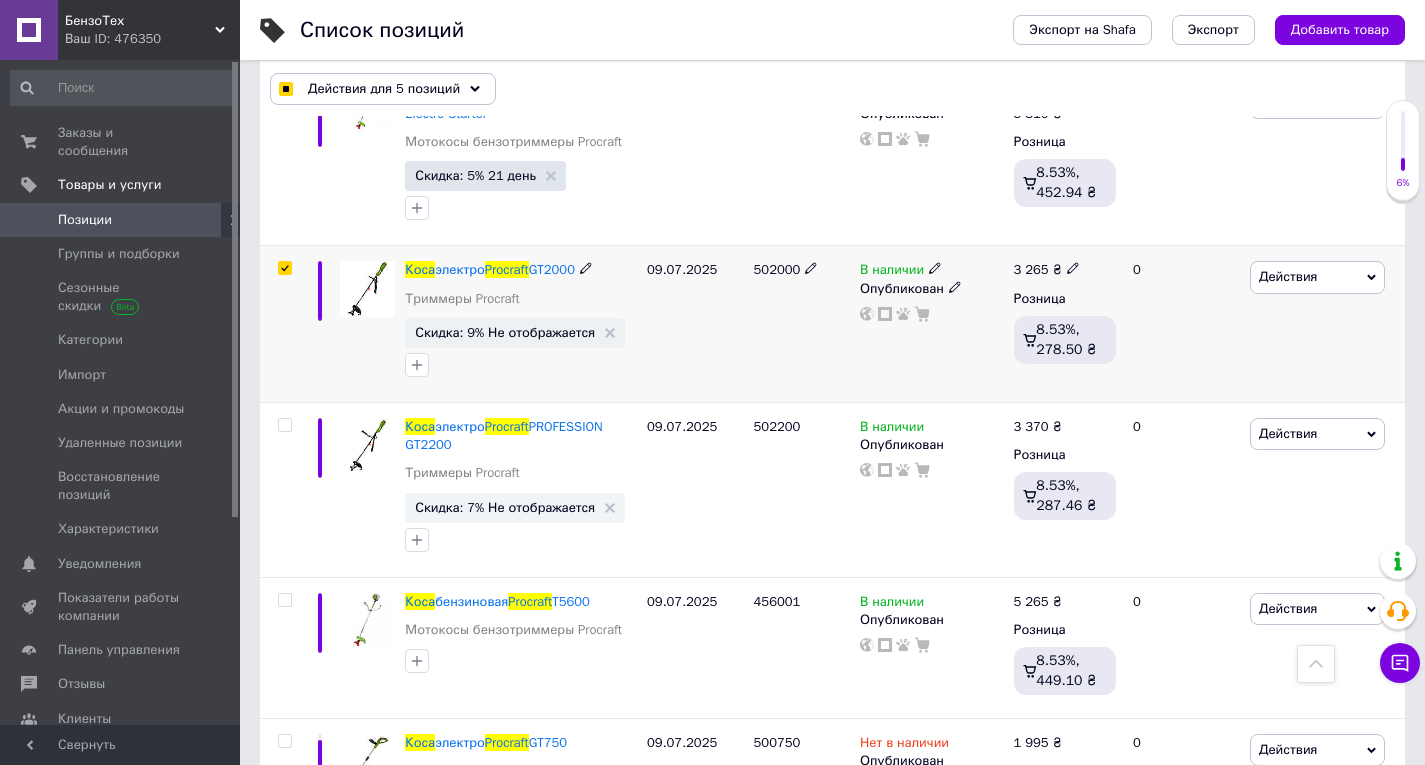checkbox on "true" 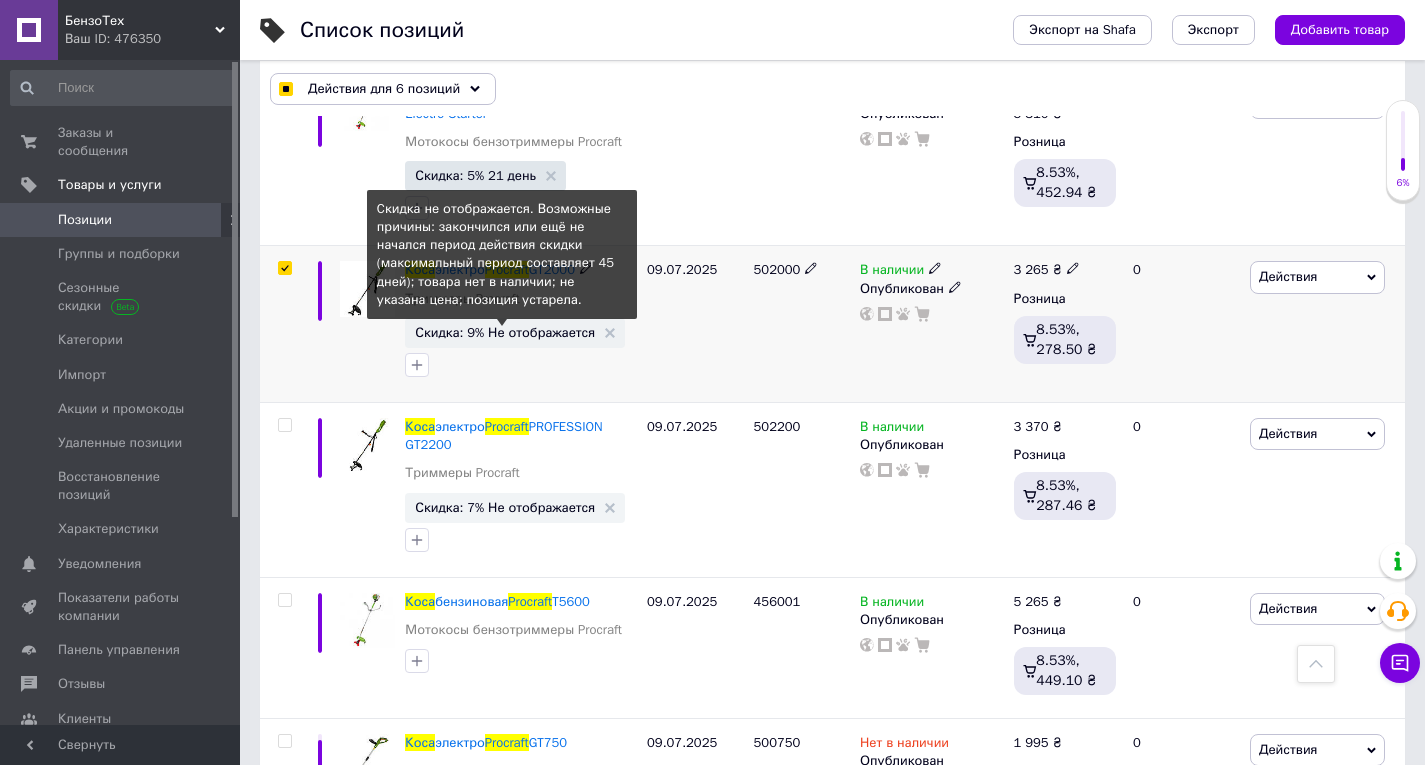 click on "Скидка: 9% Не отображается" at bounding box center (505, 332) 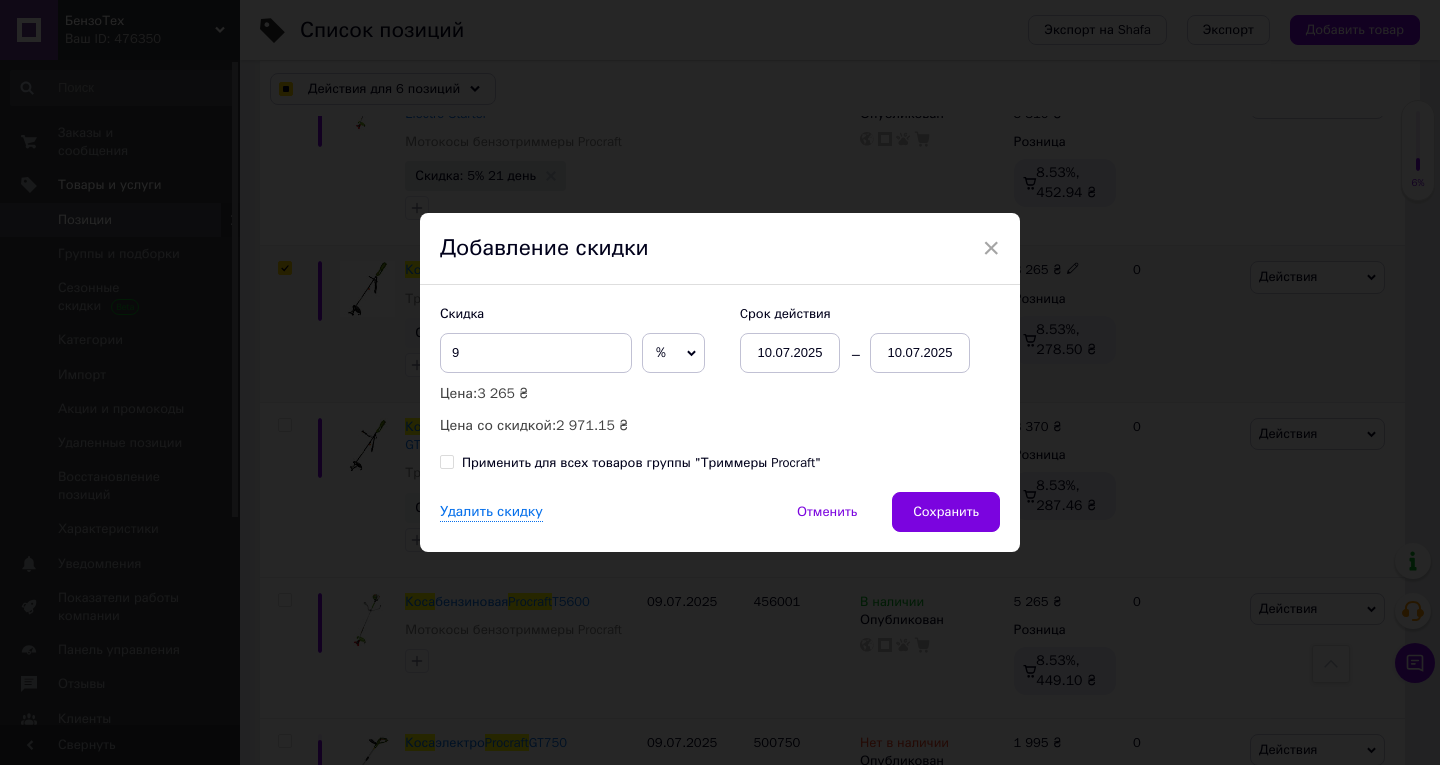 click on "10.07.2025" at bounding box center (920, 353) 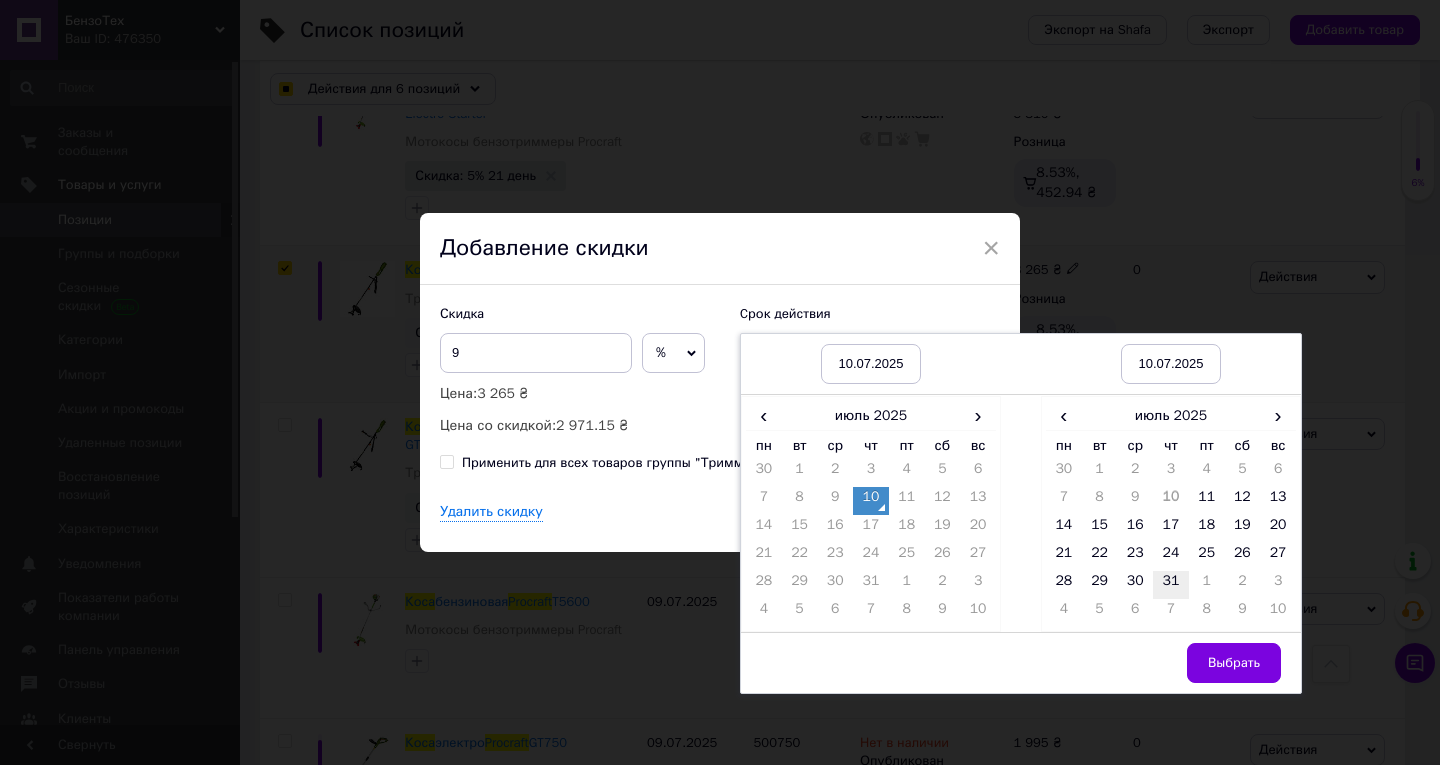 click on "31" at bounding box center (1171, 585) 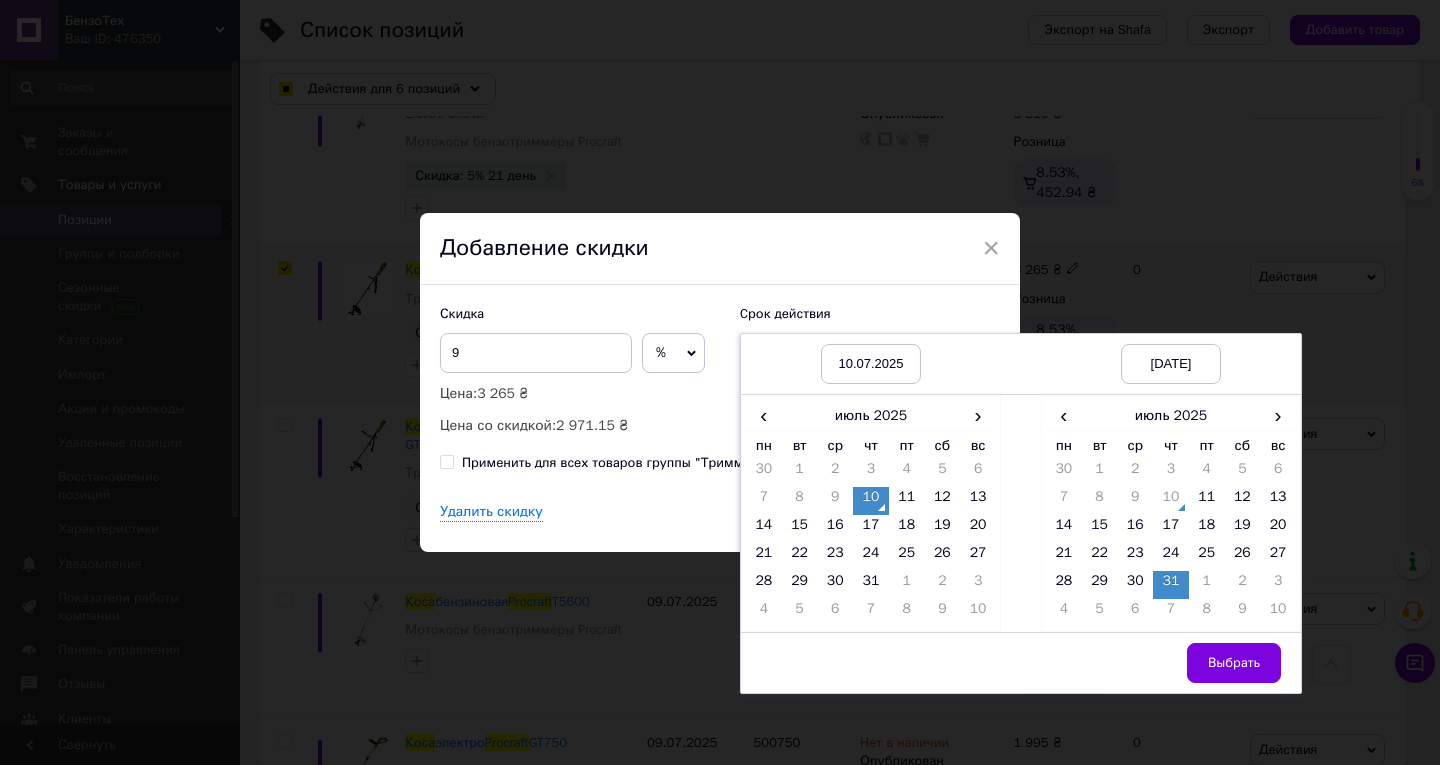 drag, startPoint x: 1216, startPoint y: 654, endPoint x: 1175, endPoint y: 632, distance: 46.52956 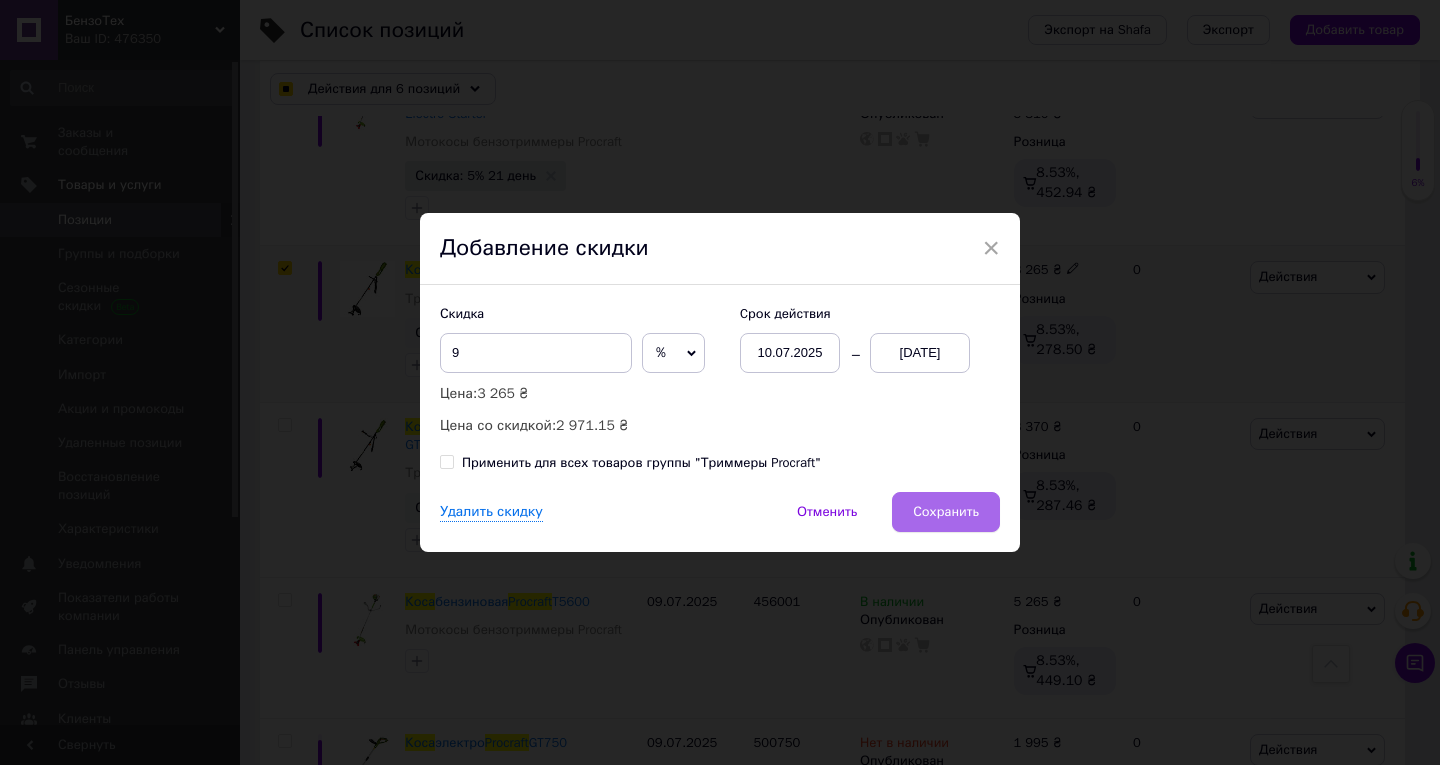 click on "Сохранить" at bounding box center [946, 512] 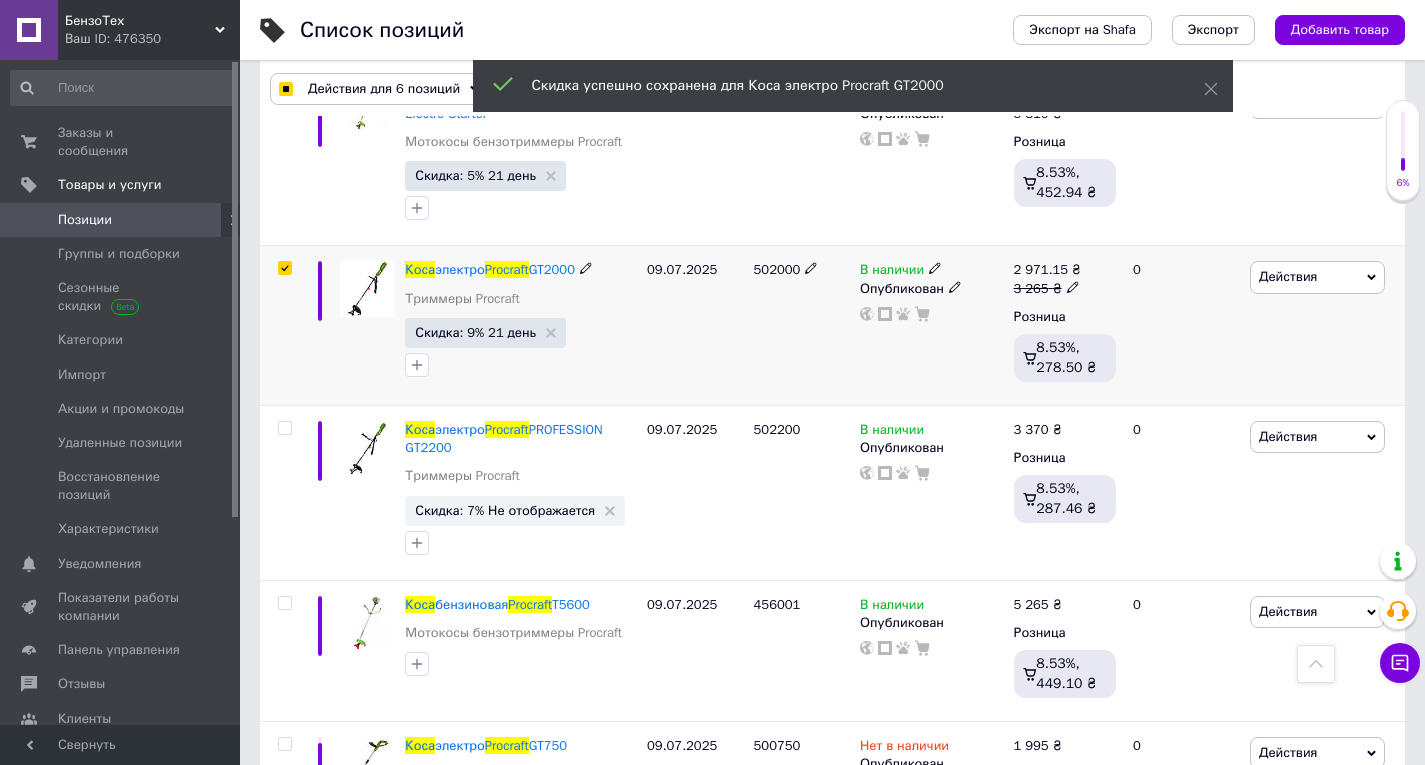 click on "502000" at bounding box center (777, 269) 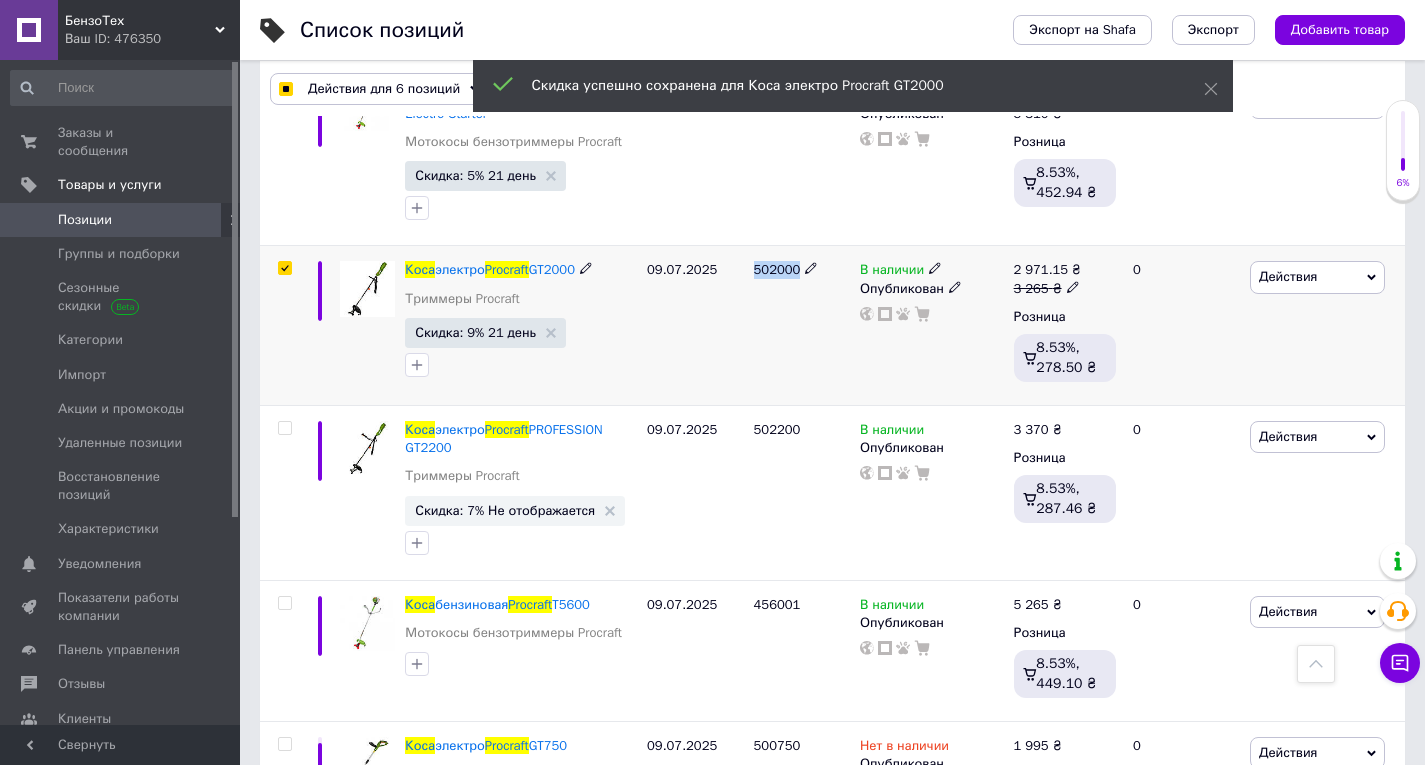 click on "502000" at bounding box center [777, 269] 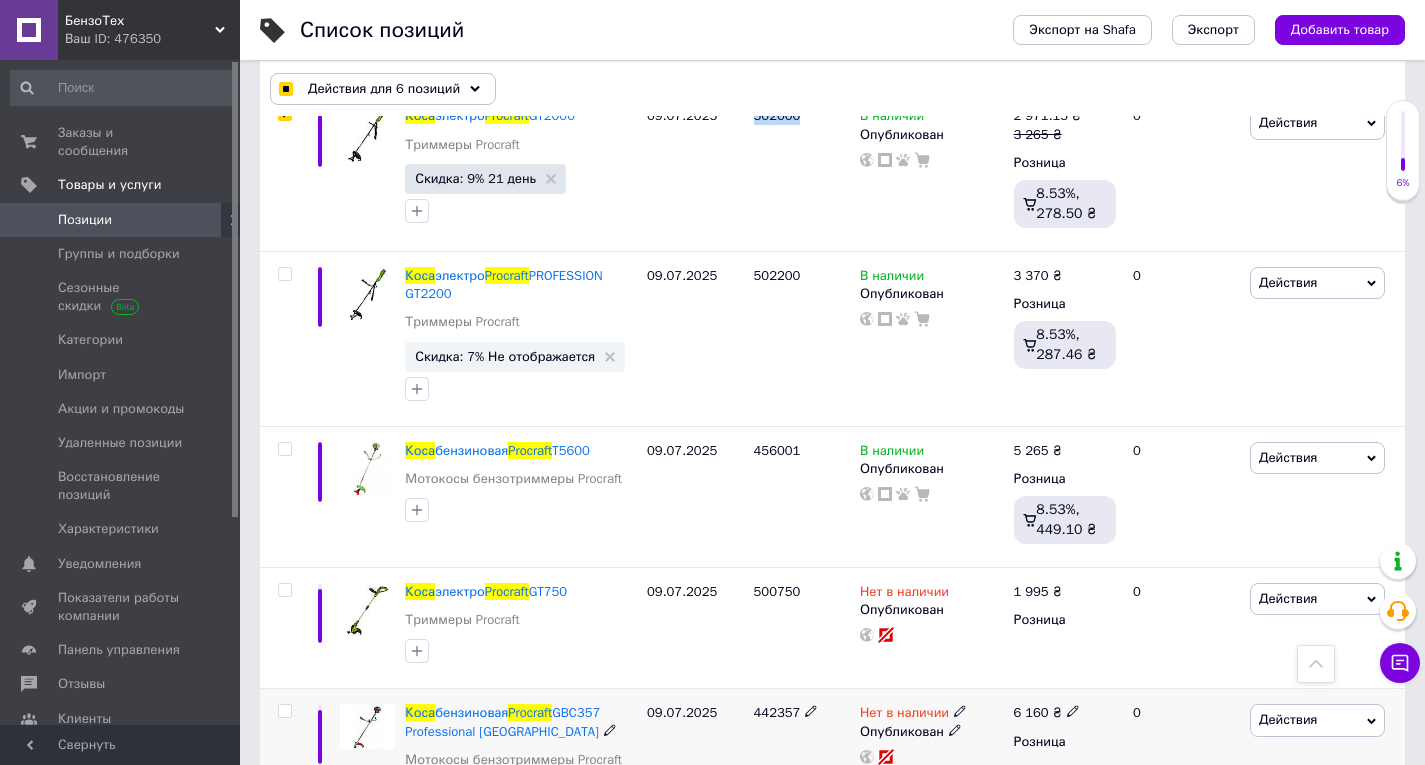 scroll, scrollTop: 1148, scrollLeft: 0, axis: vertical 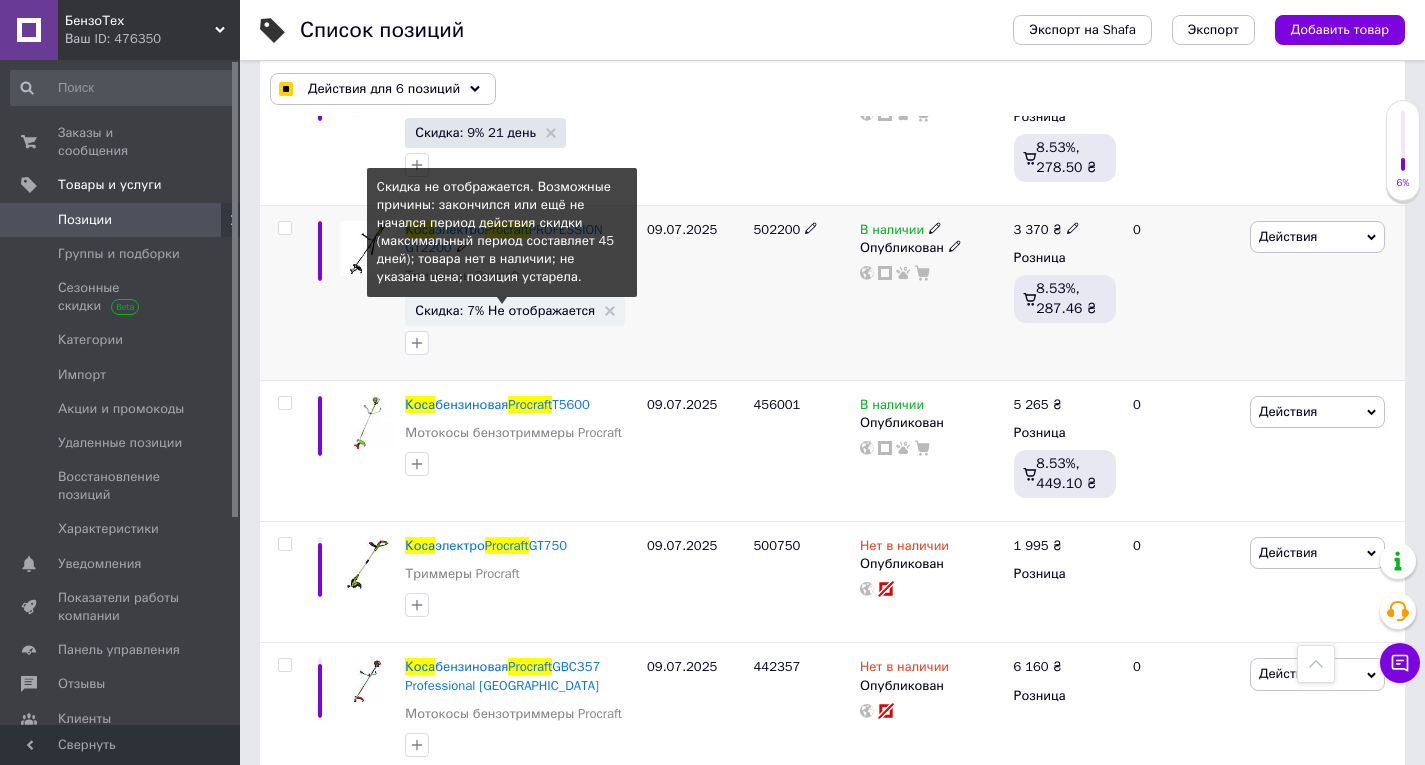 click on "Скидка: 7% Не отображается" at bounding box center [505, 310] 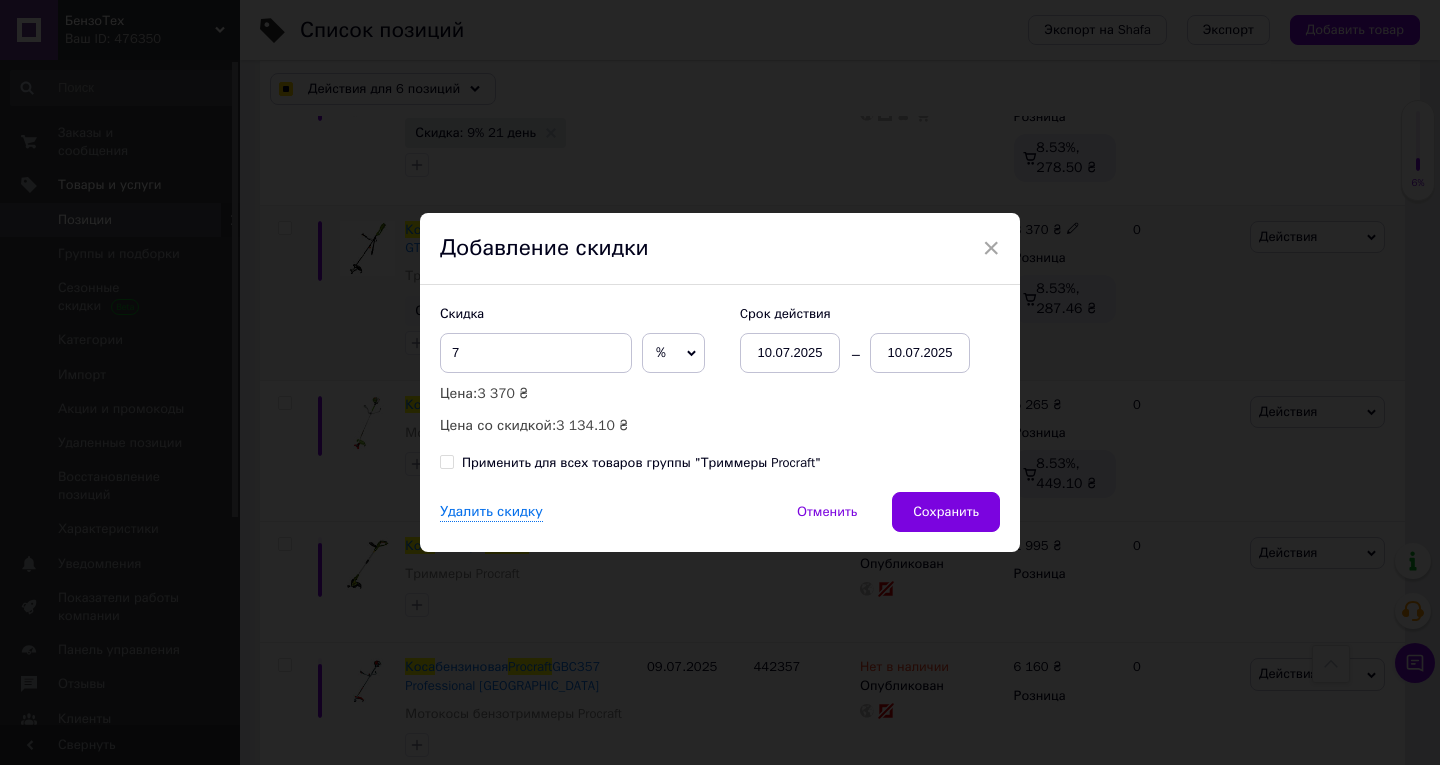 click on "10.07.2025" at bounding box center [920, 353] 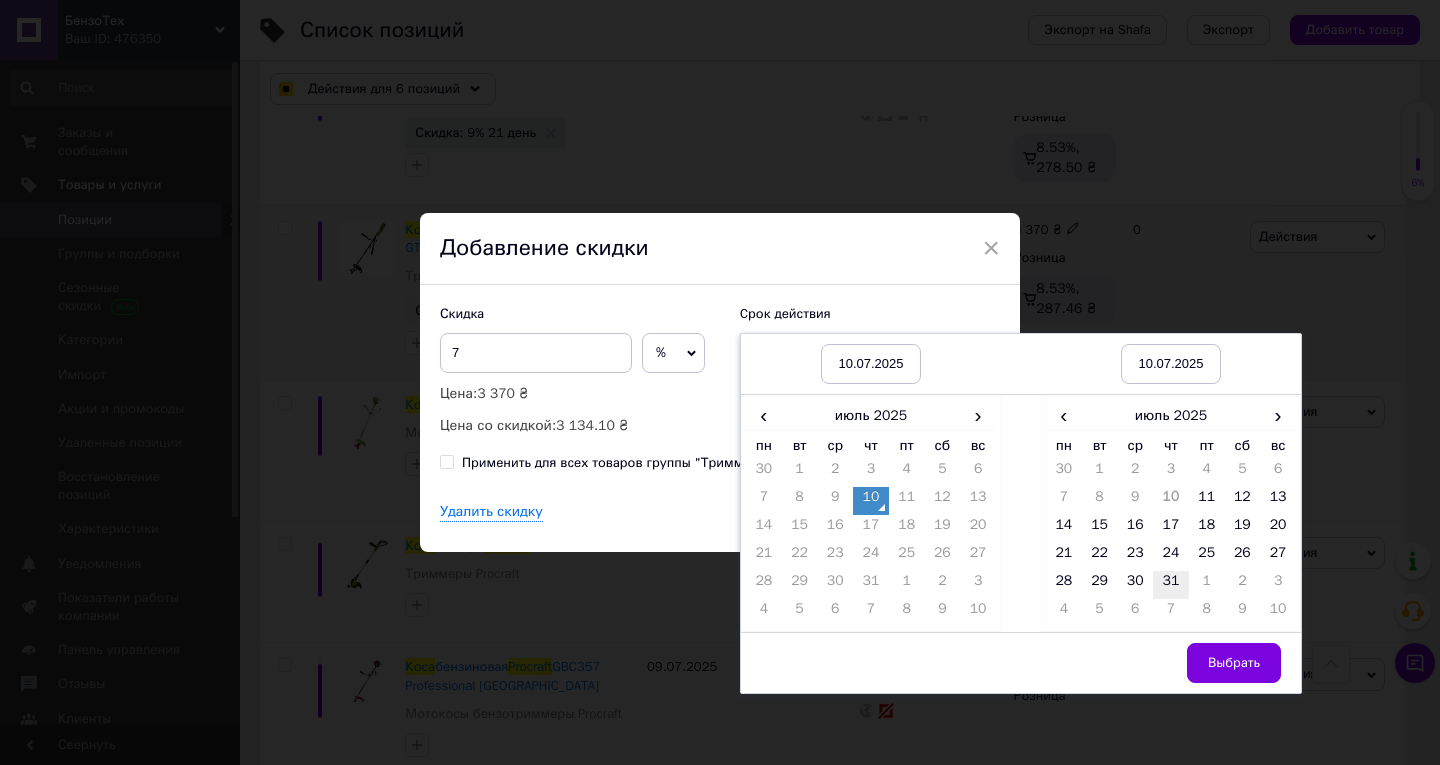 click on "31" at bounding box center [1171, 585] 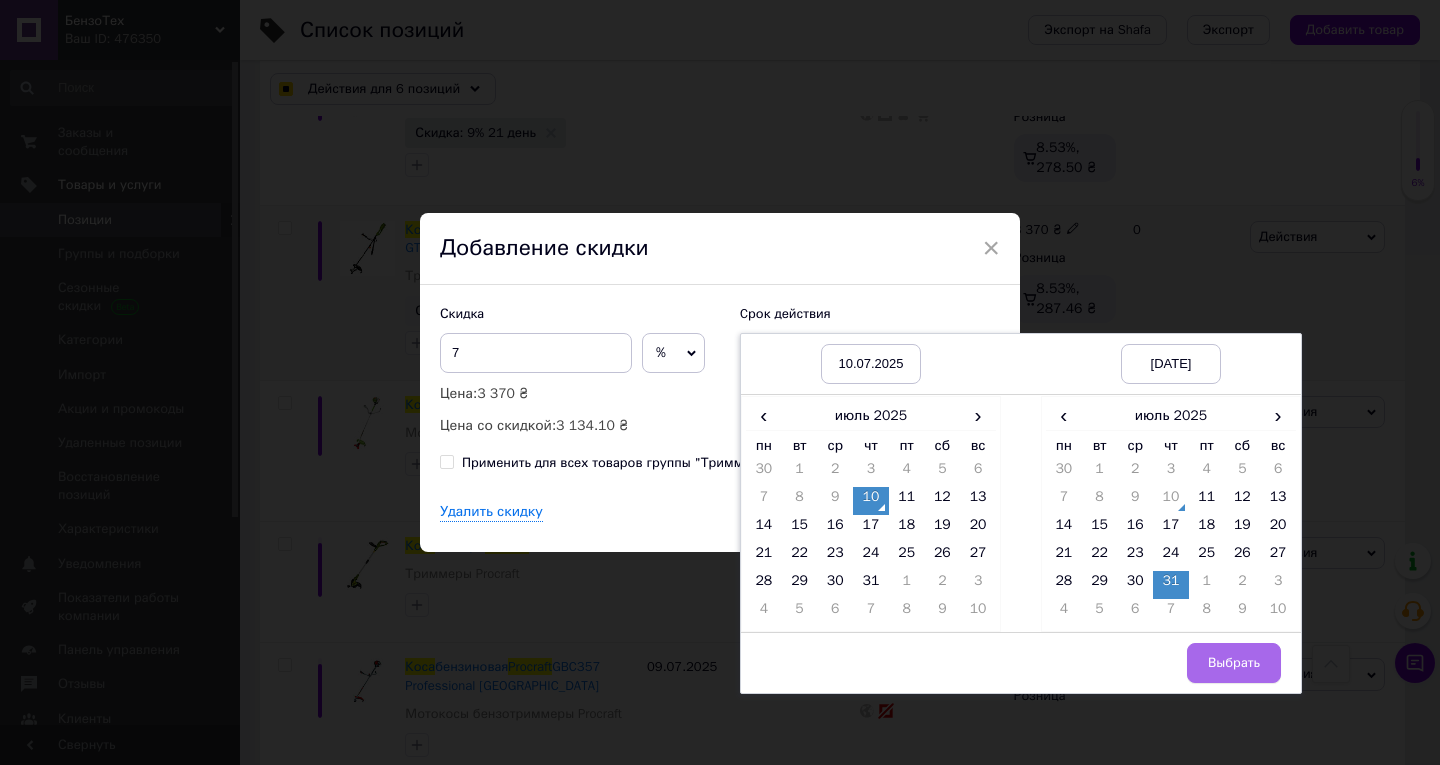 click on "Выбрать" at bounding box center (1234, 663) 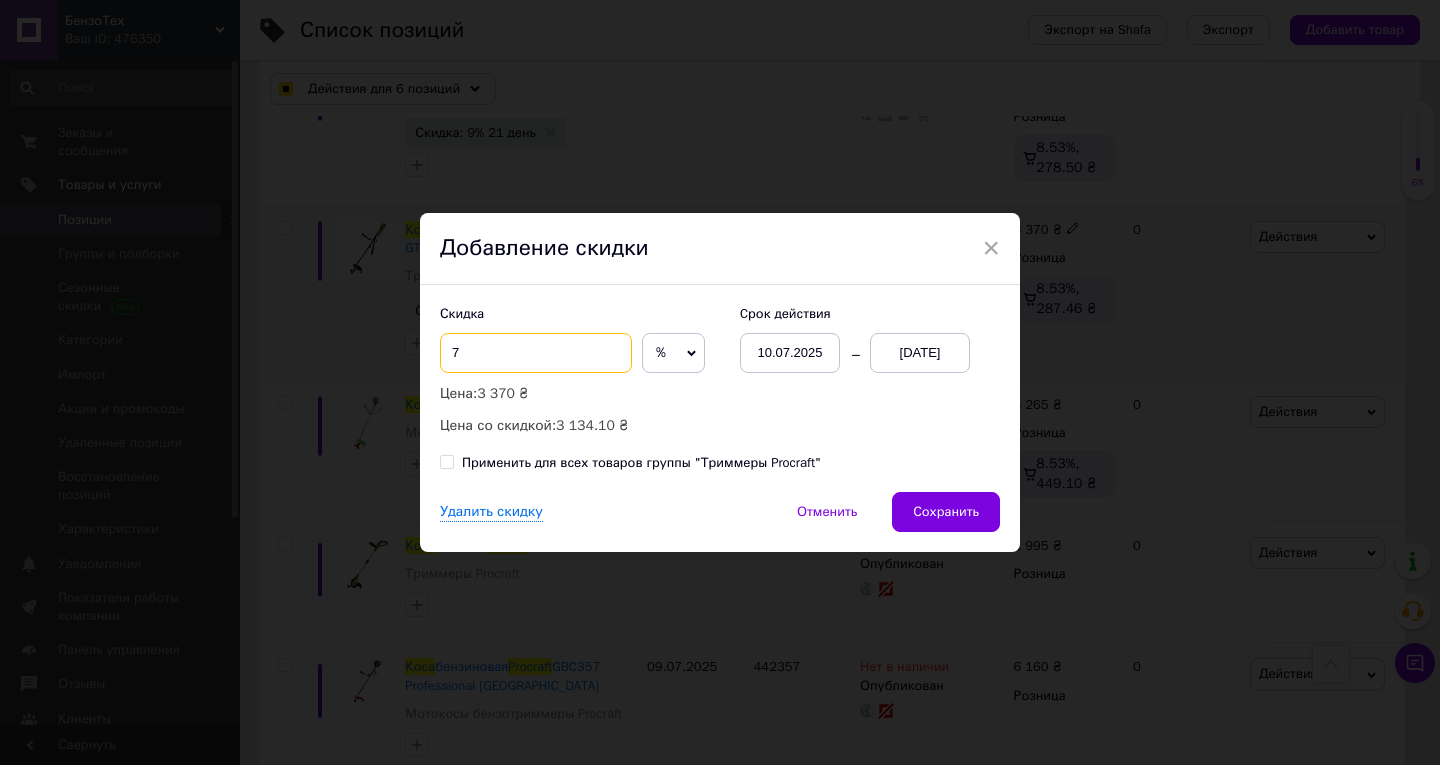 click on "7" at bounding box center (536, 353) 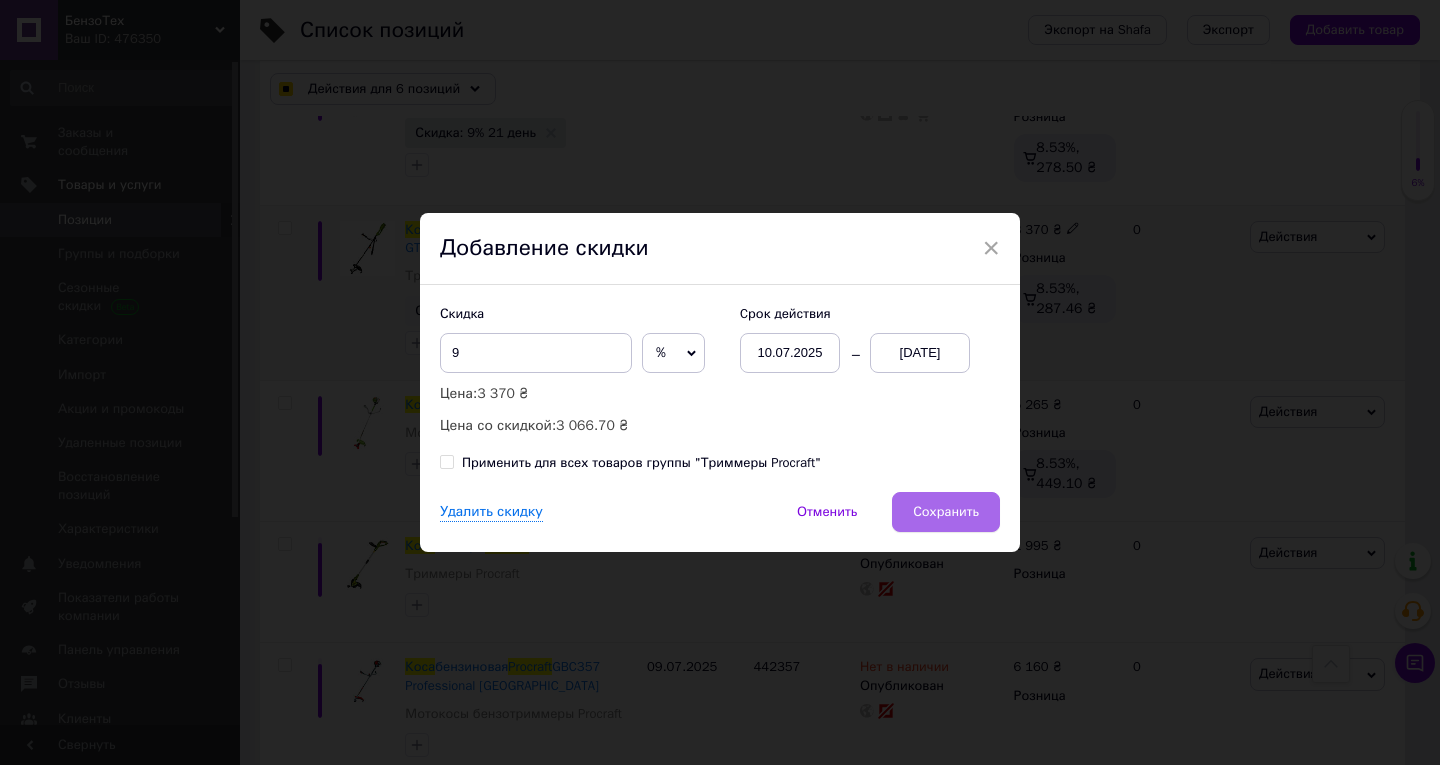 click on "Сохранить" at bounding box center [946, 512] 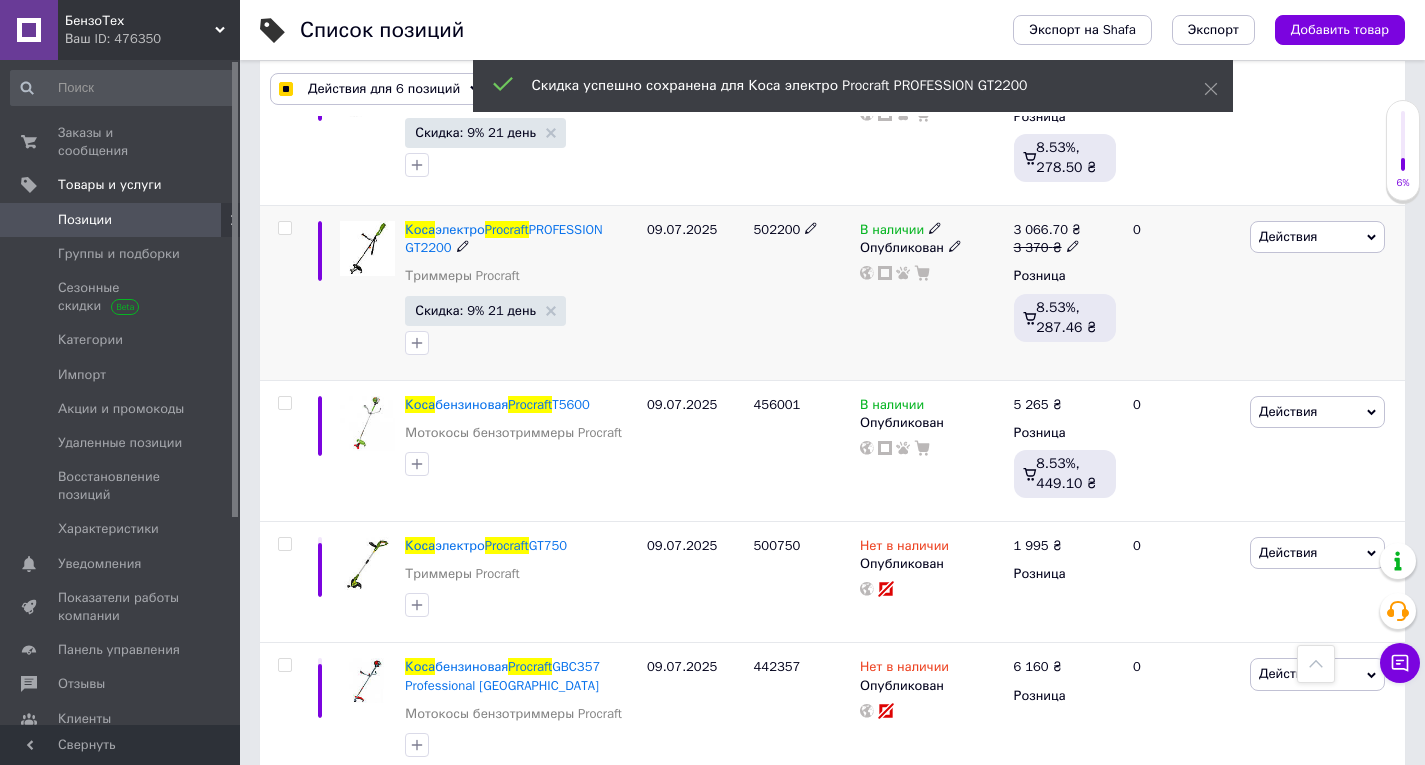click at bounding box center [285, 228] 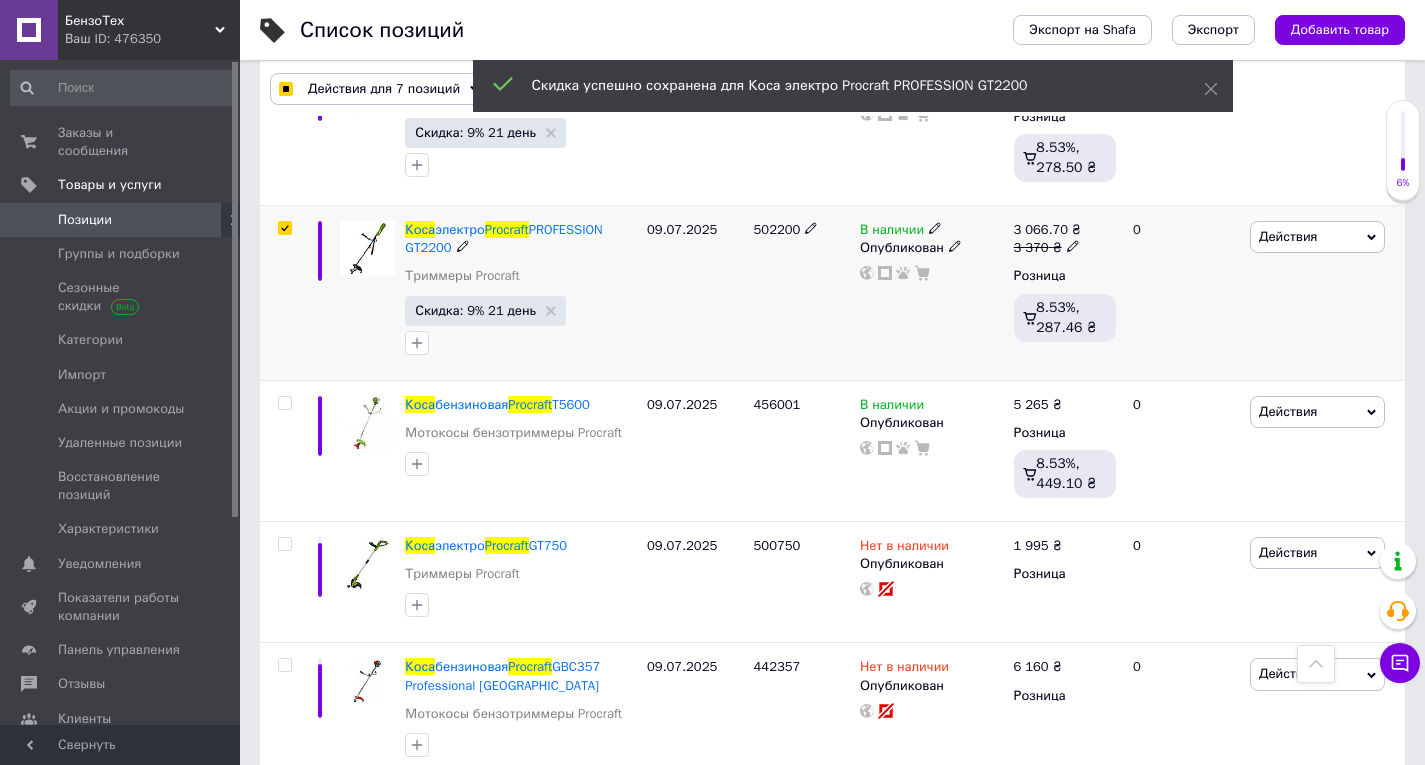 click on "502200" at bounding box center (777, 229) 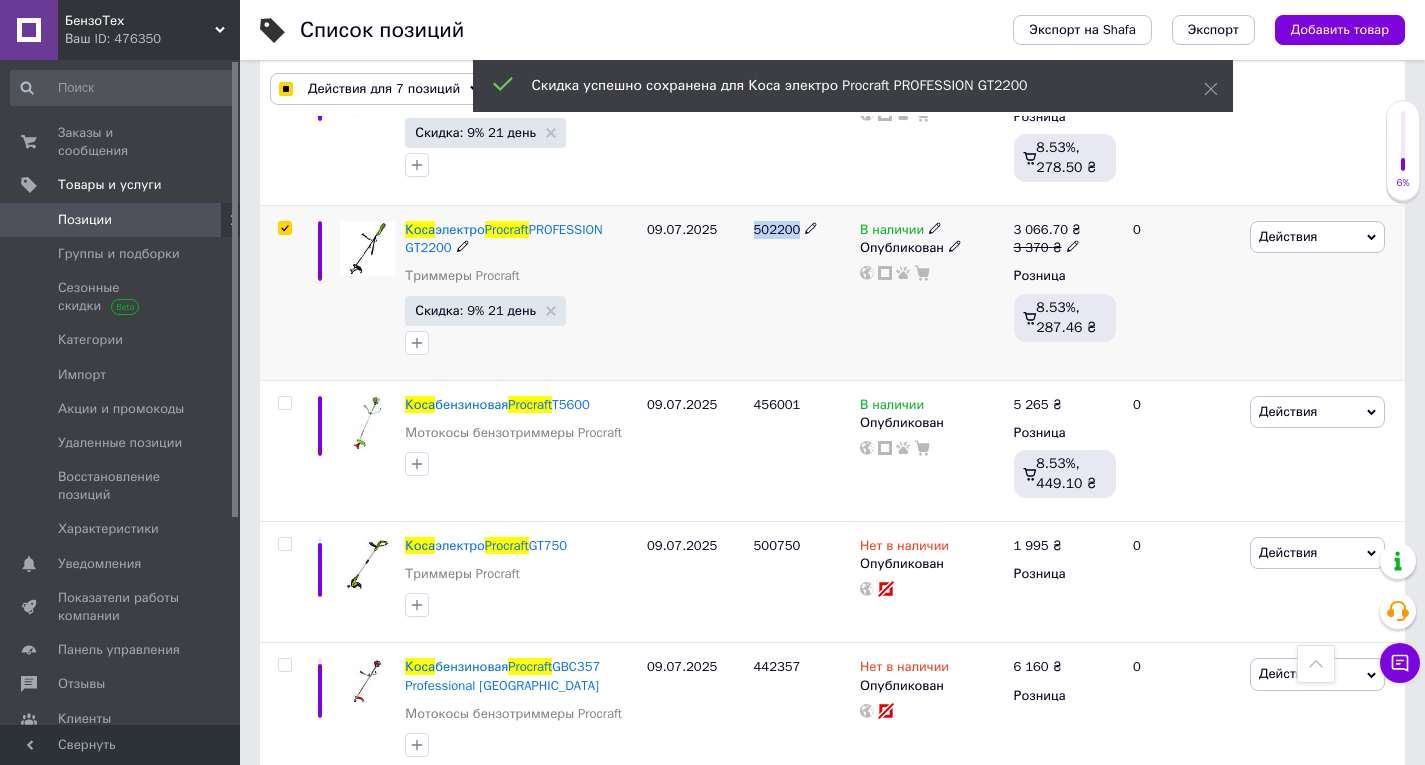 click on "502200" at bounding box center (777, 229) 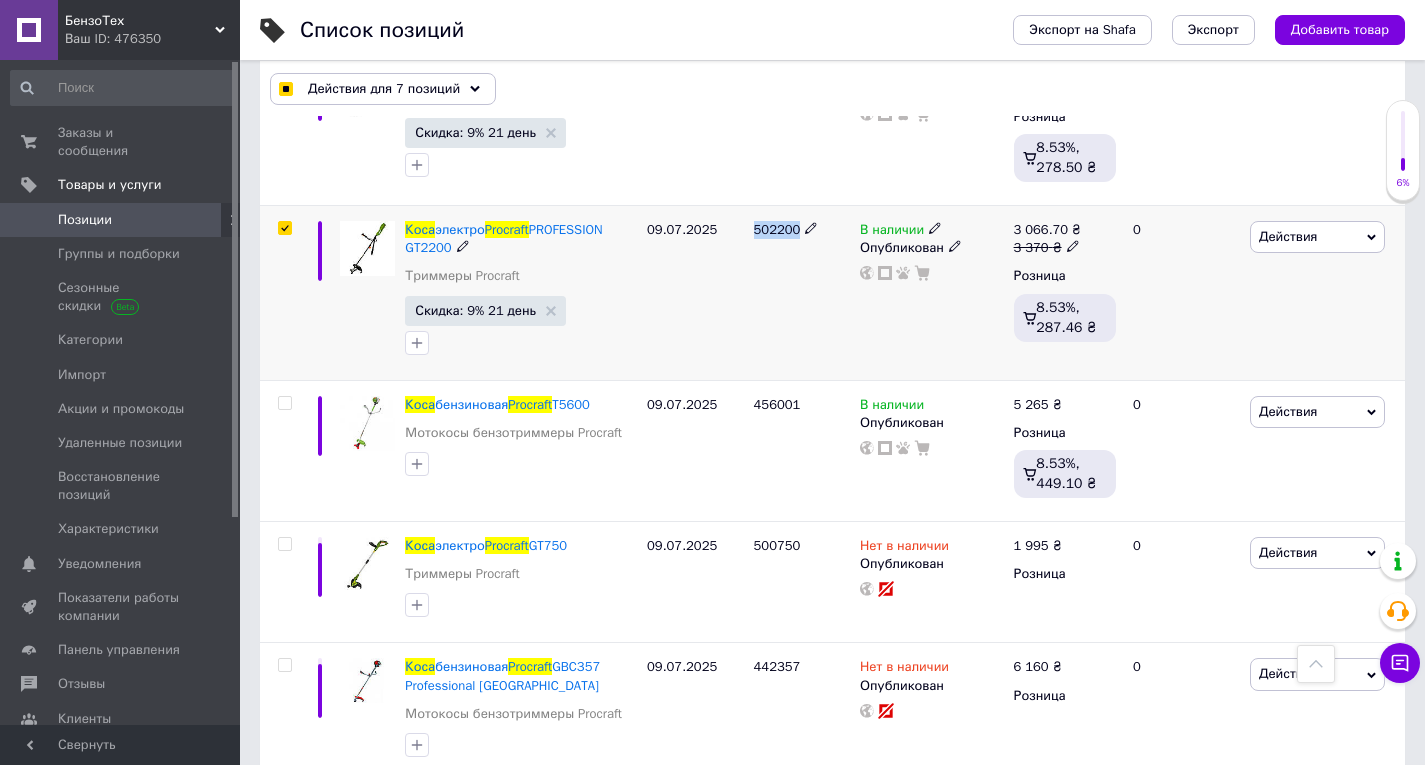 copy on "502200" 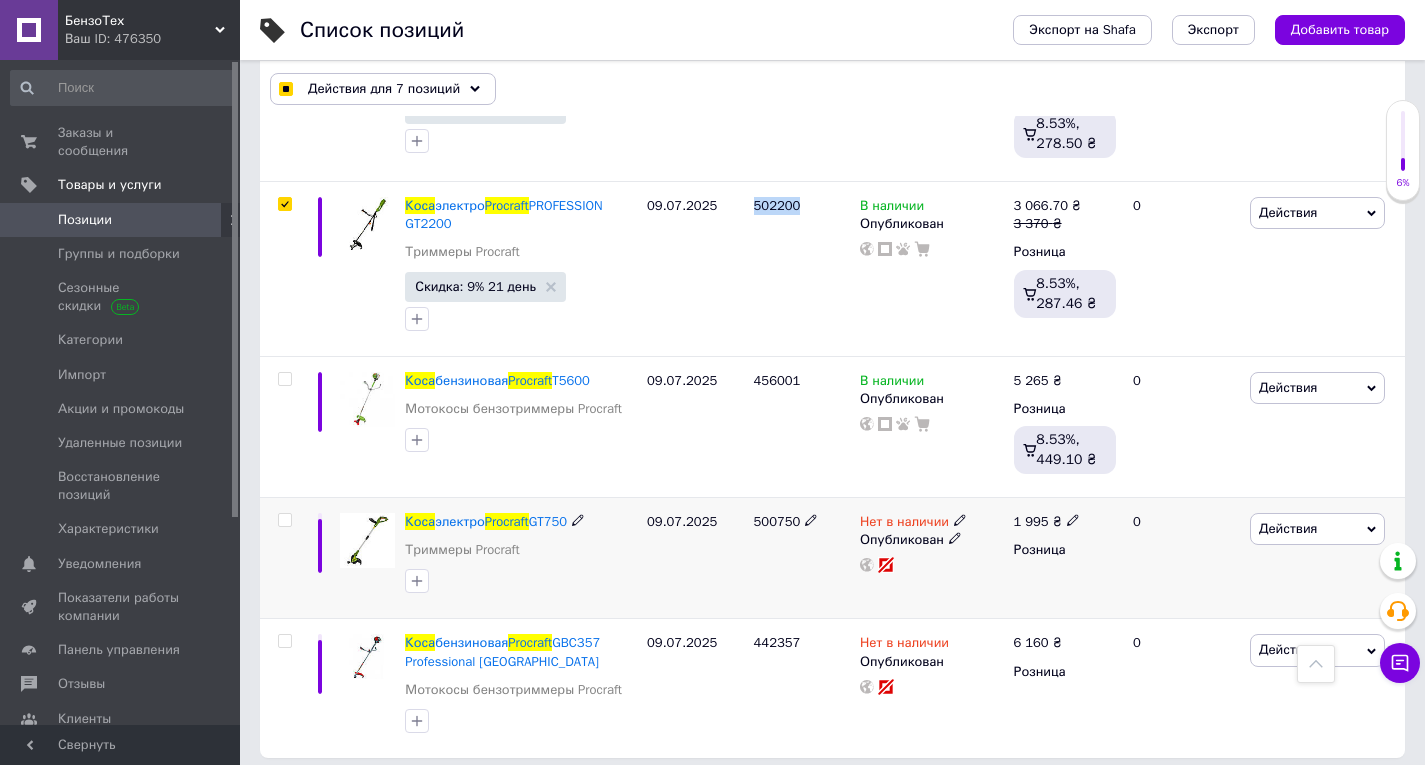 scroll, scrollTop: 1185, scrollLeft: 0, axis: vertical 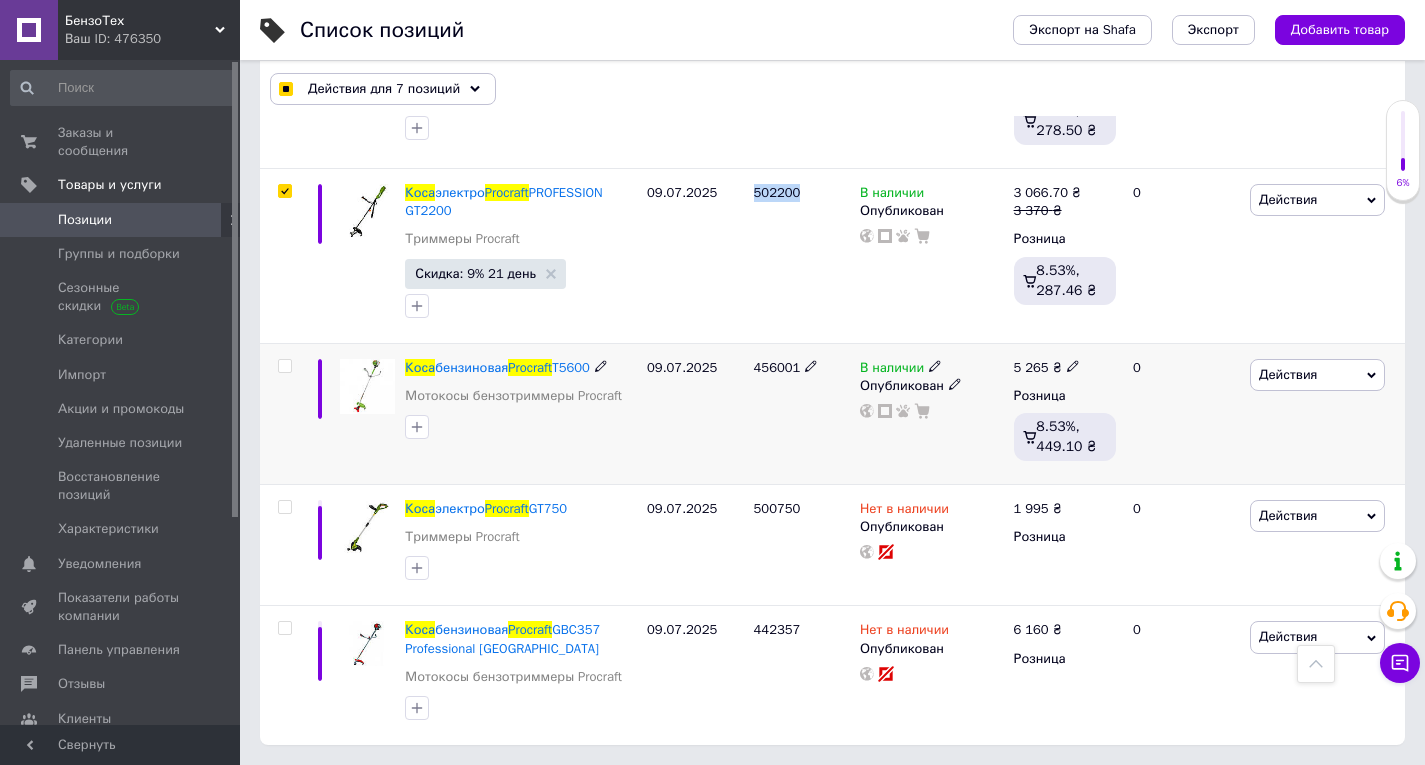 click at bounding box center [284, 366] 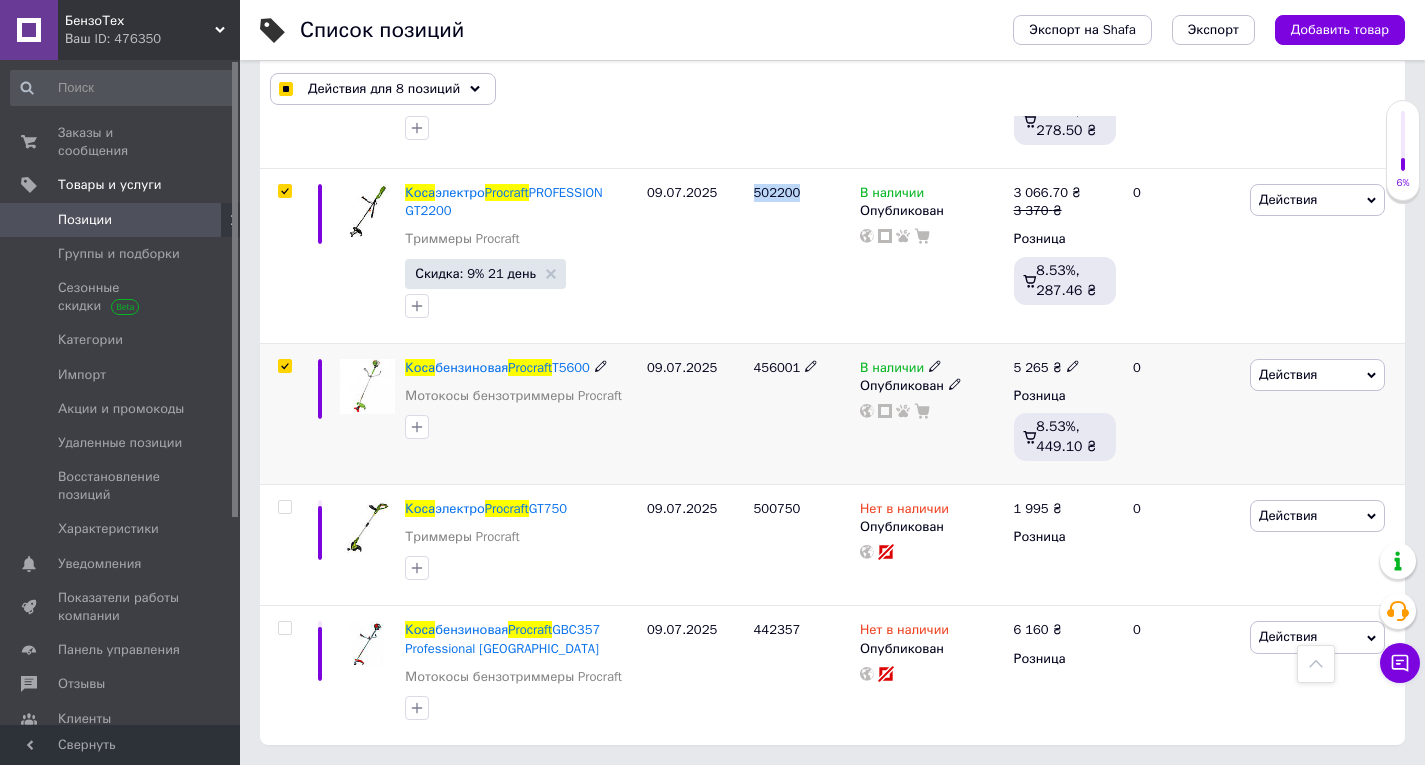 click on "Действия" at bounding box center [1288, 374] 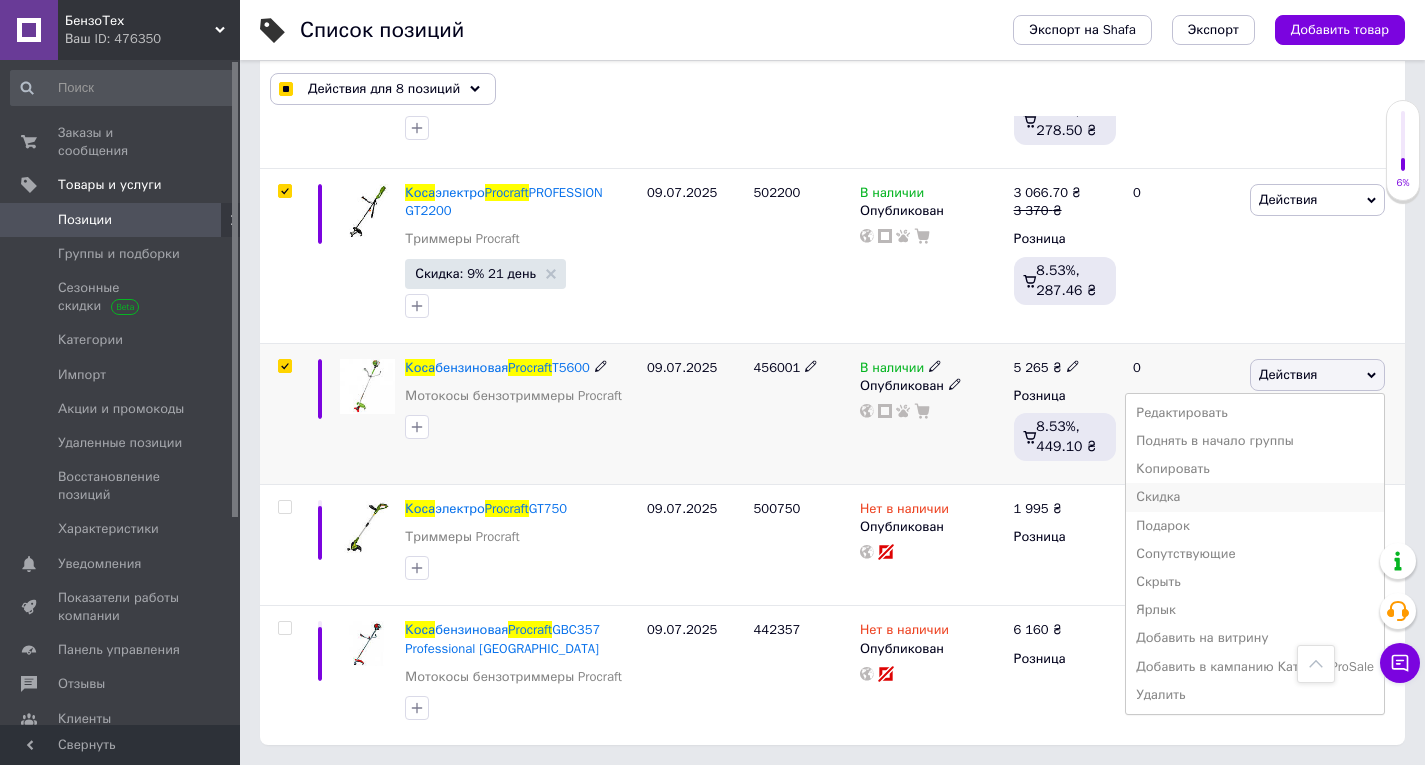 click on "Скидка" at bounding box center (1255, 497) 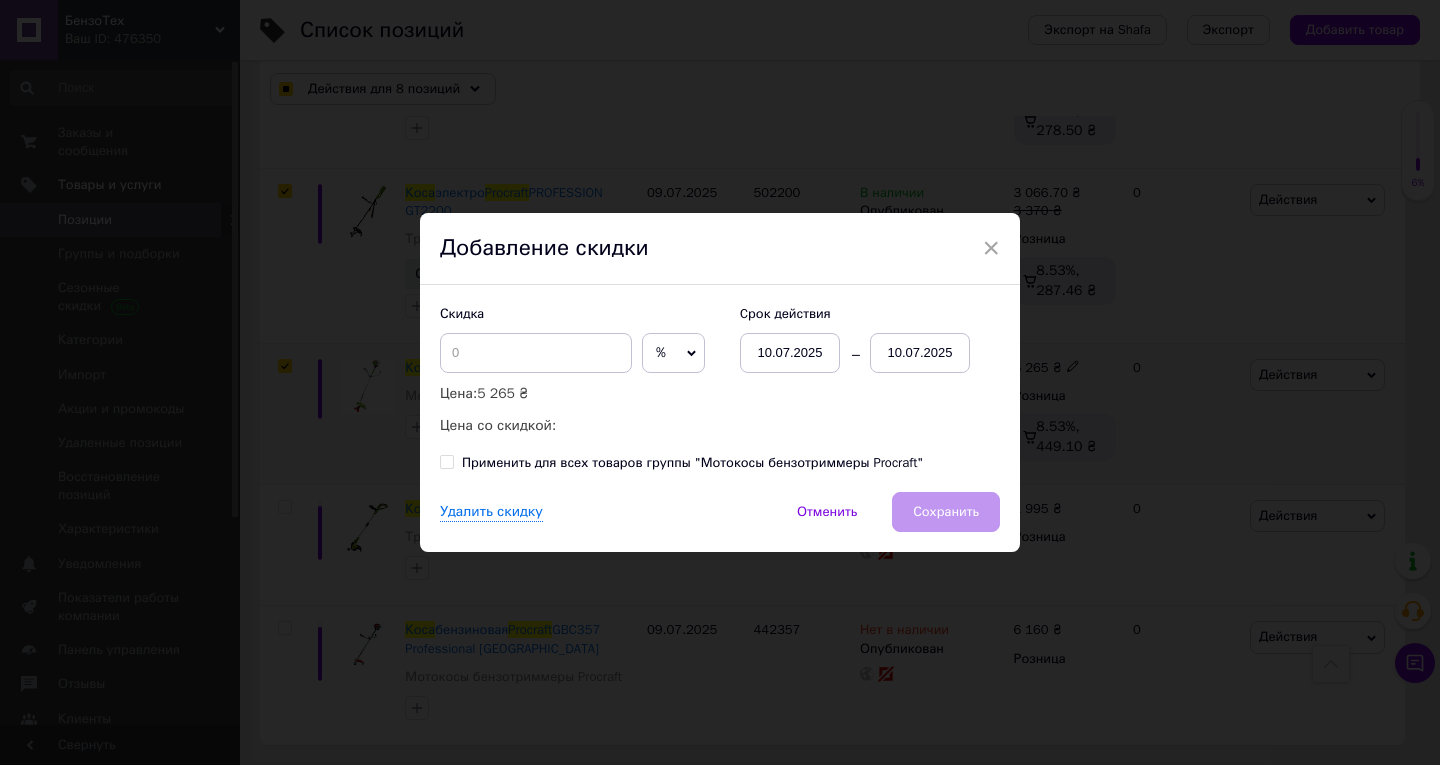 click on "10.07.2025" at bounding box center (920, 353) 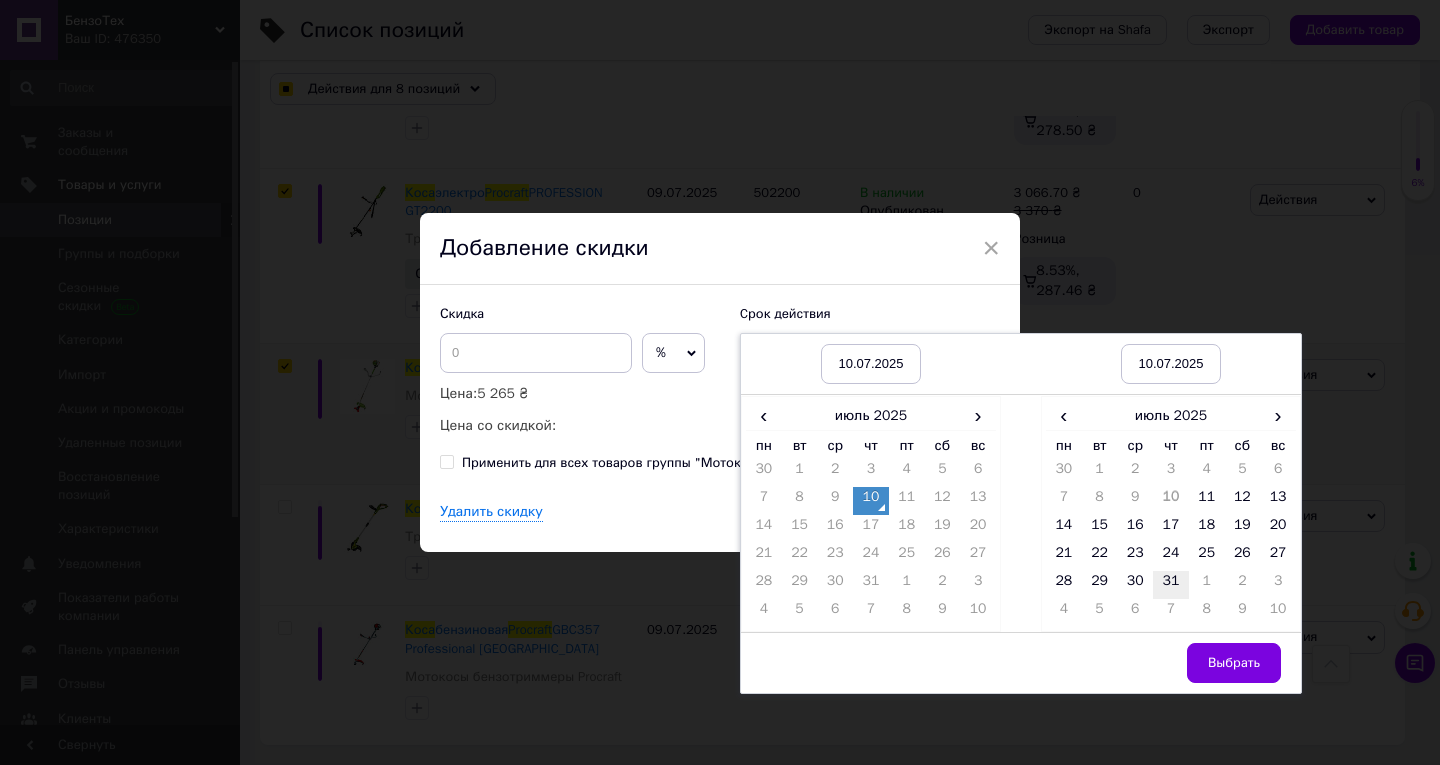 click on "31" at bounding box center (1171, 585) 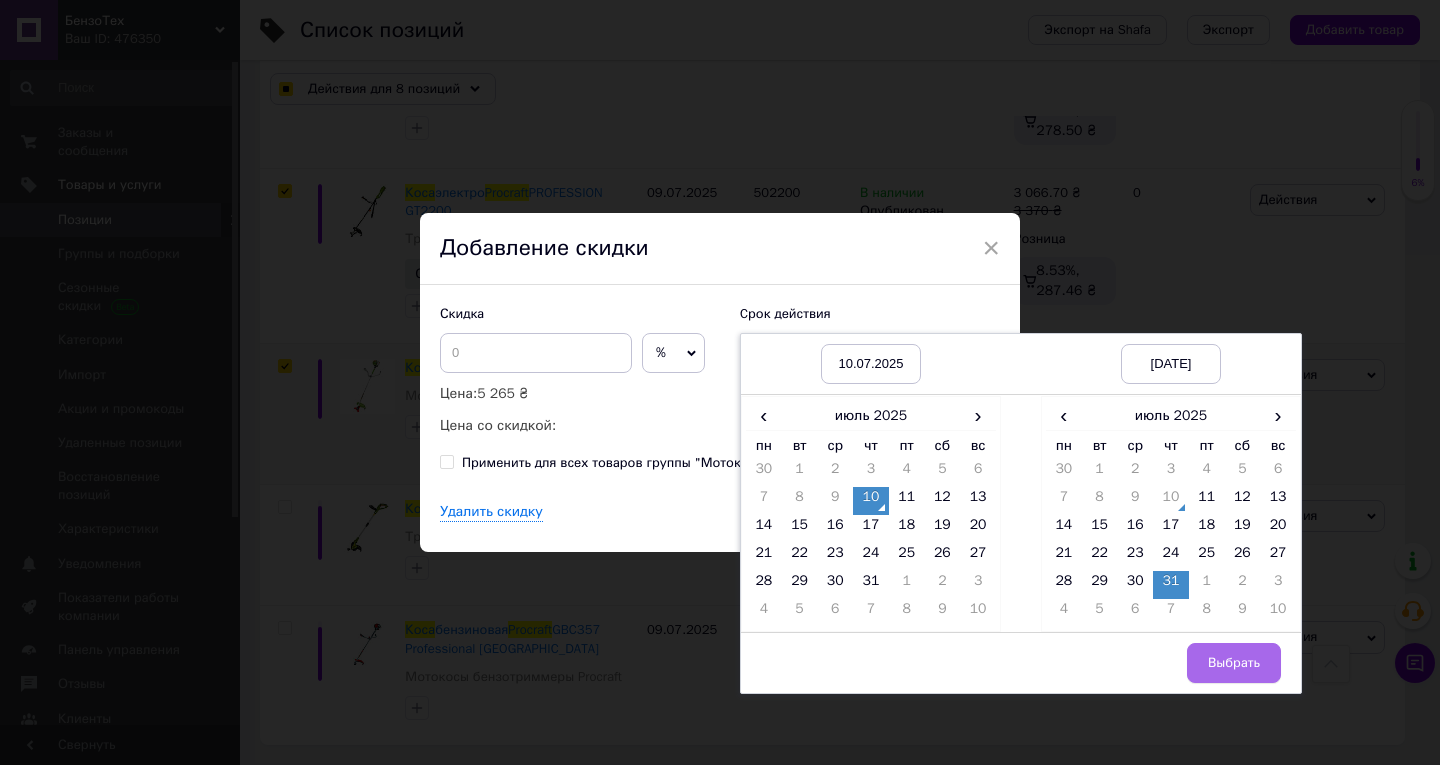click on "Выбрать" at bounding box center [1234, 663] 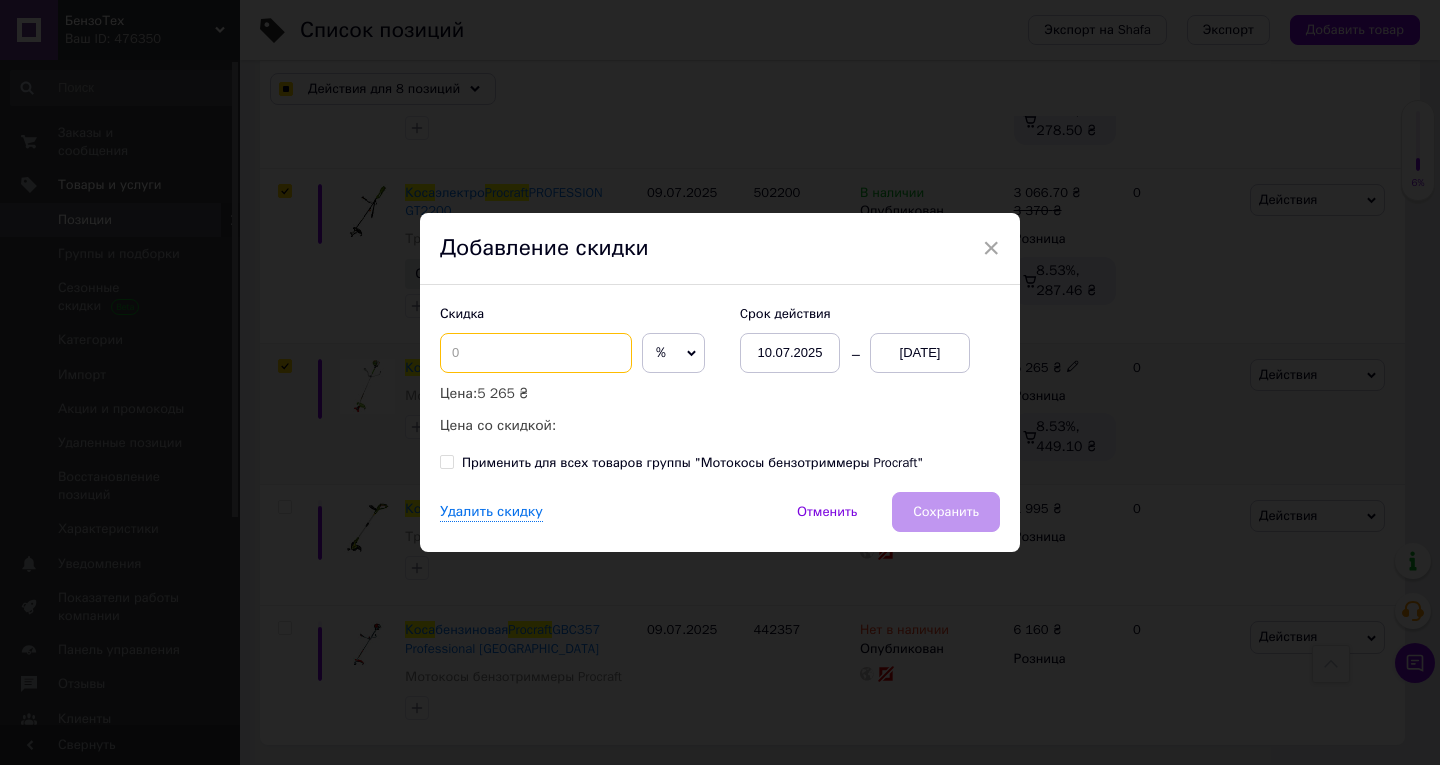 click at bounding box center [536, 353] 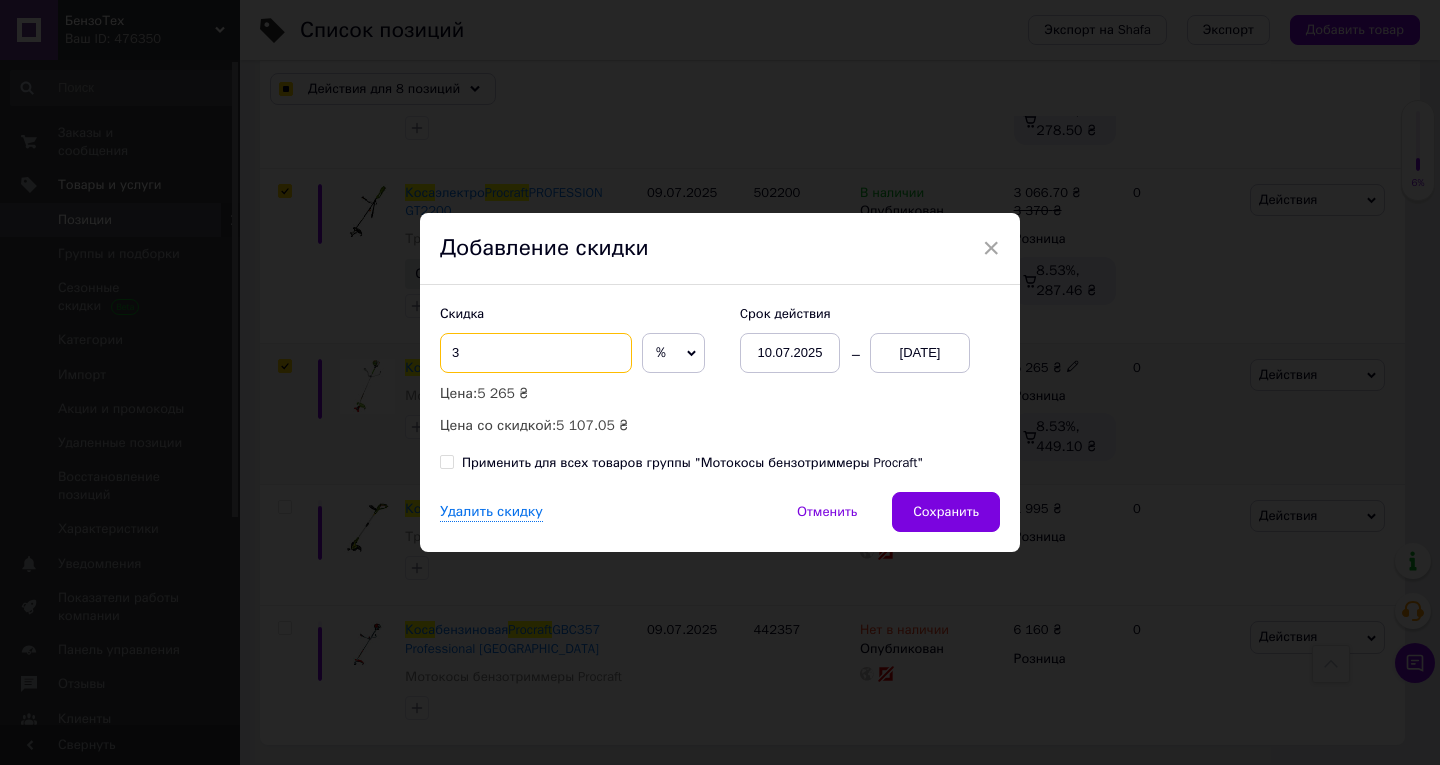 click on "3" at bounding box center (536, 353) 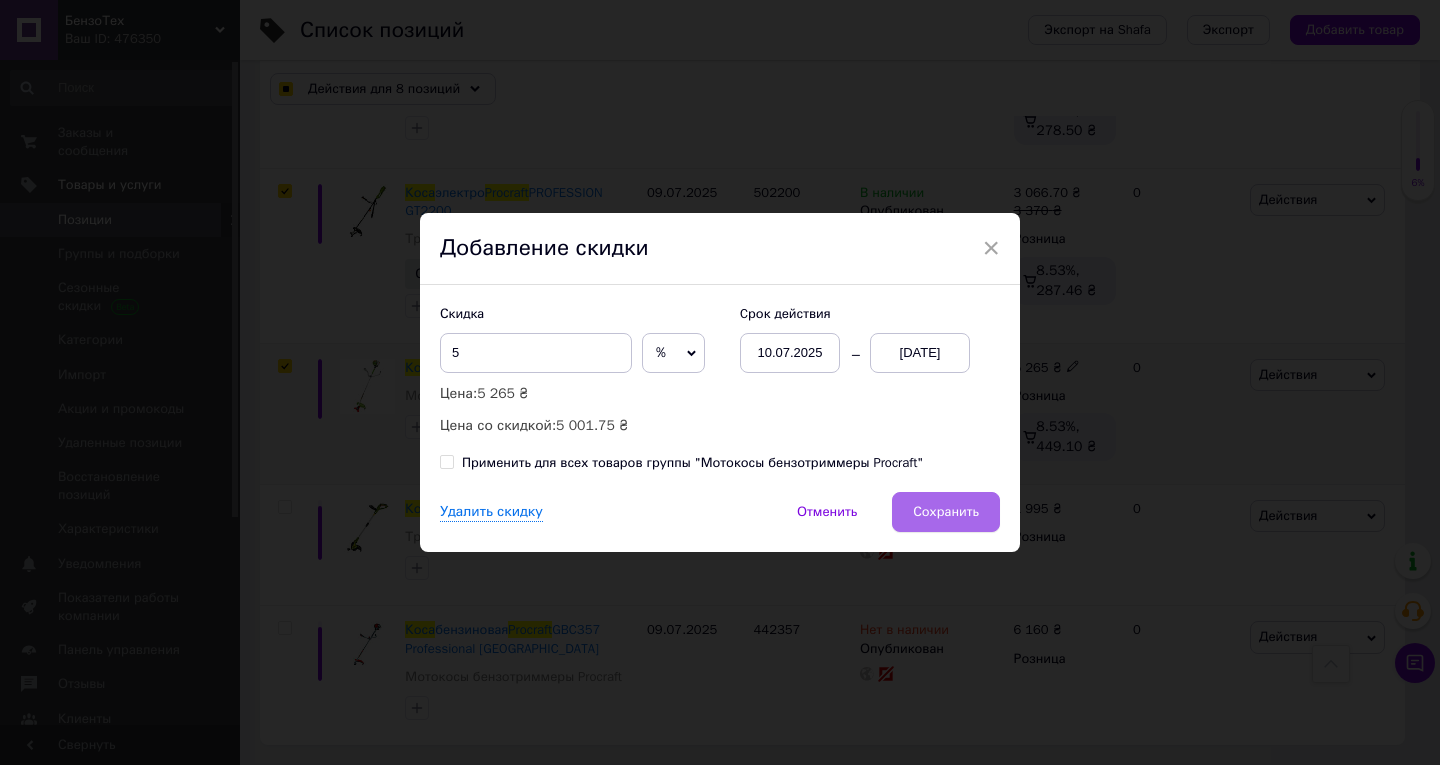 click on "Сохранить" at bounding box center (946, 512) 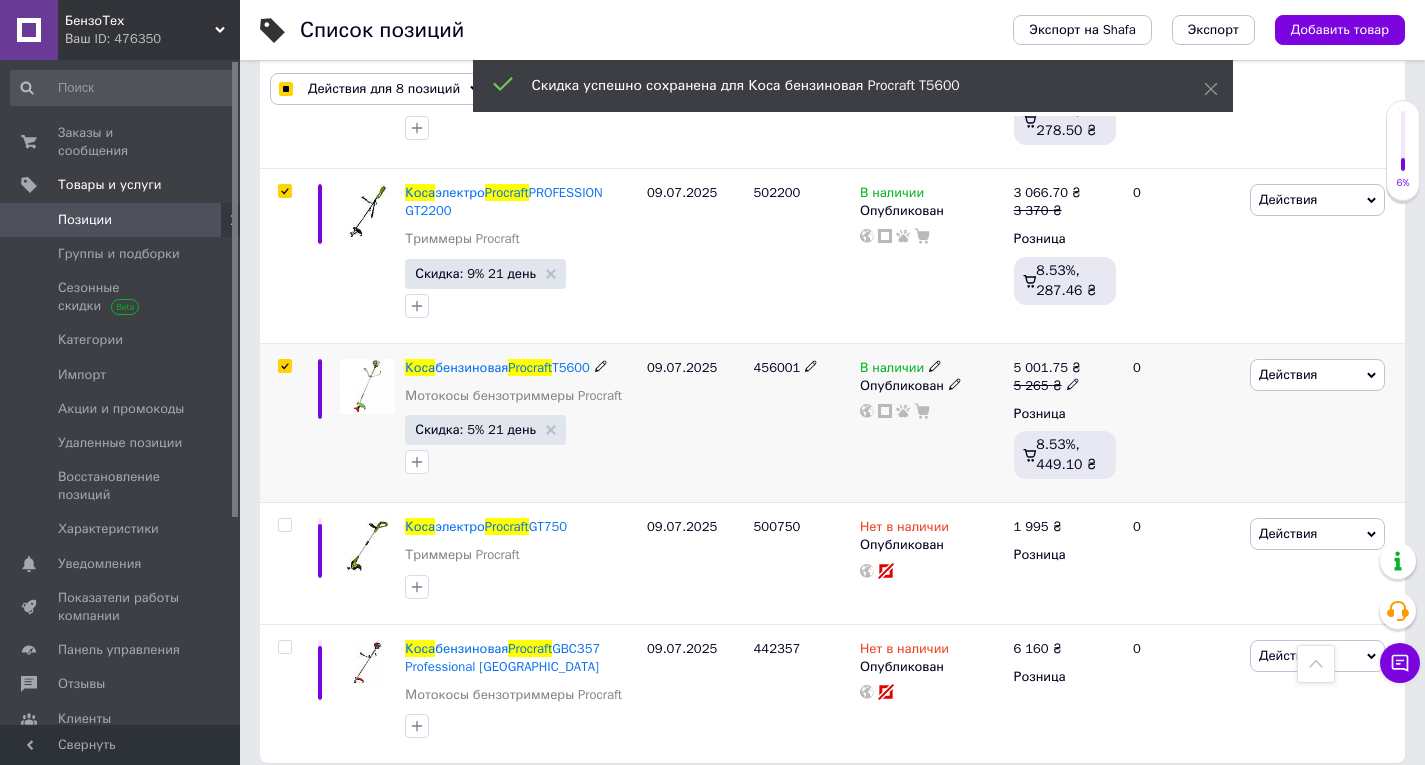 click on "456001" at bounding box center [777, 367] 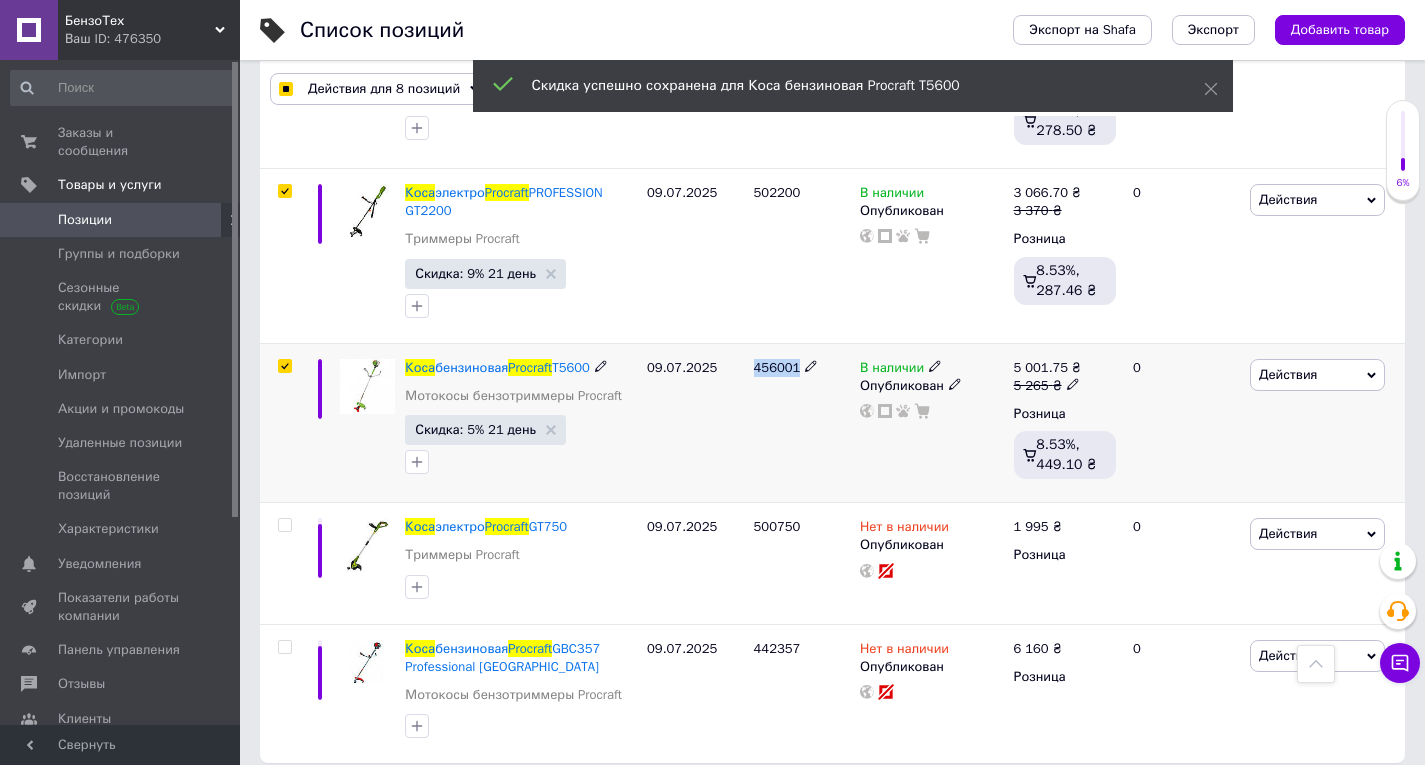 click on "456001" at bounding box center [777, 367] 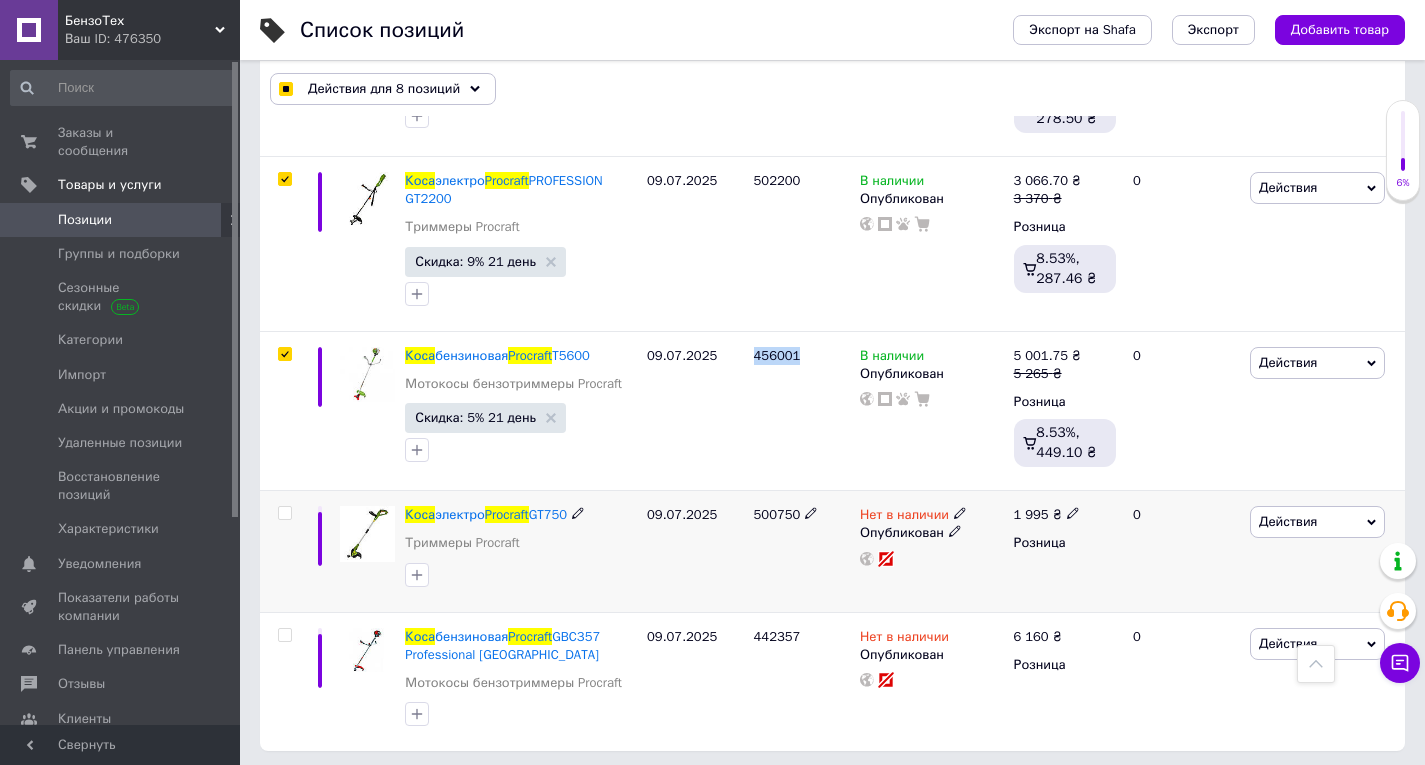 scroll, scrollTop: 1203, scrollLeft: 0, axis: vertical 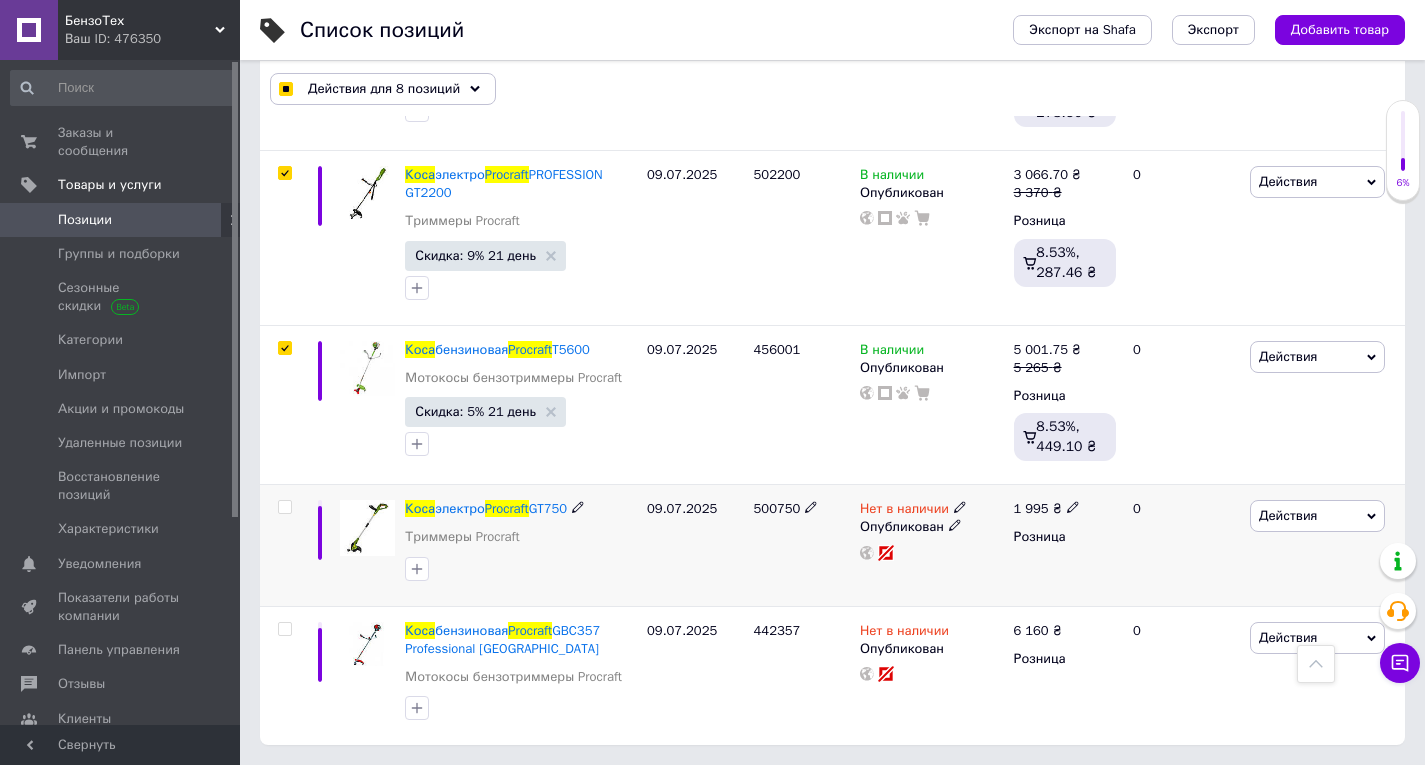 click on "500750" at bounding box center [777, 508] 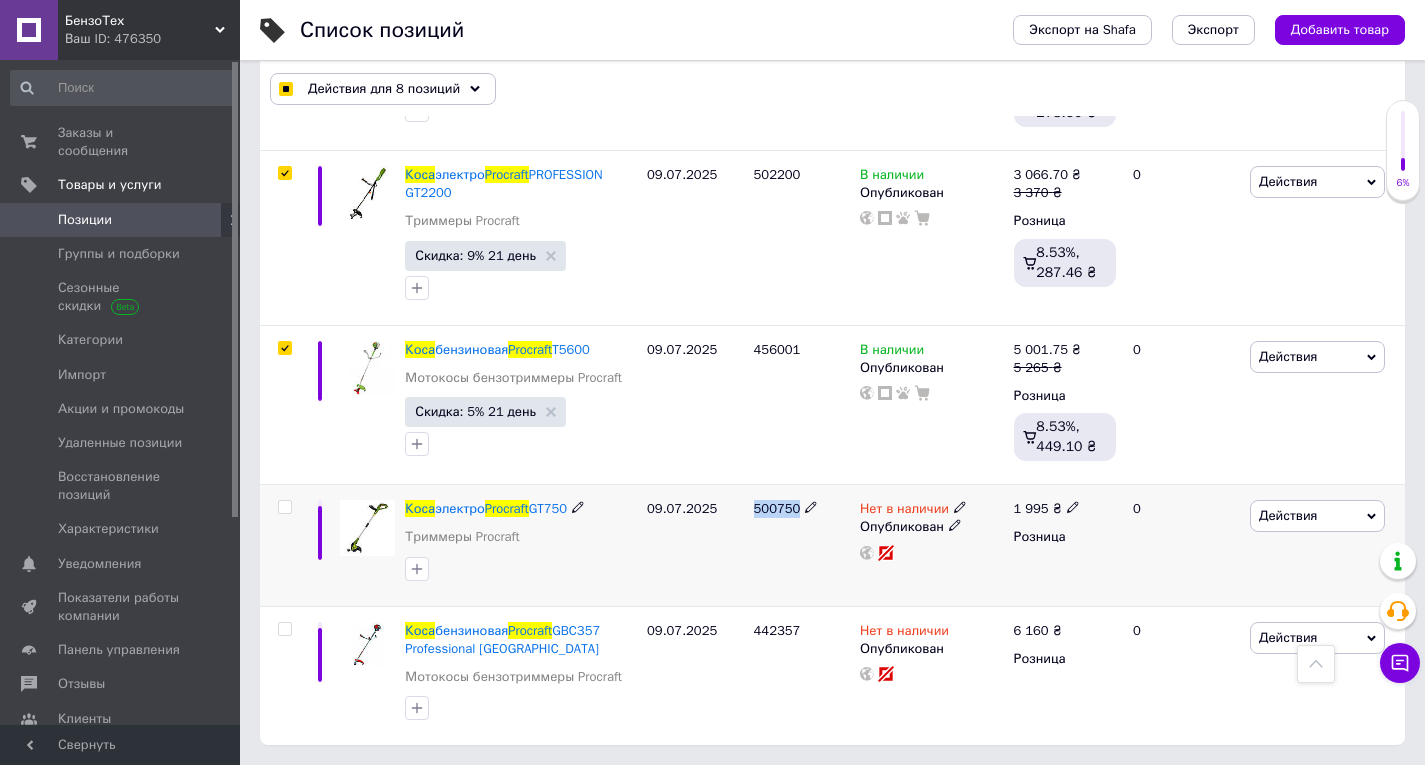 click on "500750" at bounding box center [777, 508] 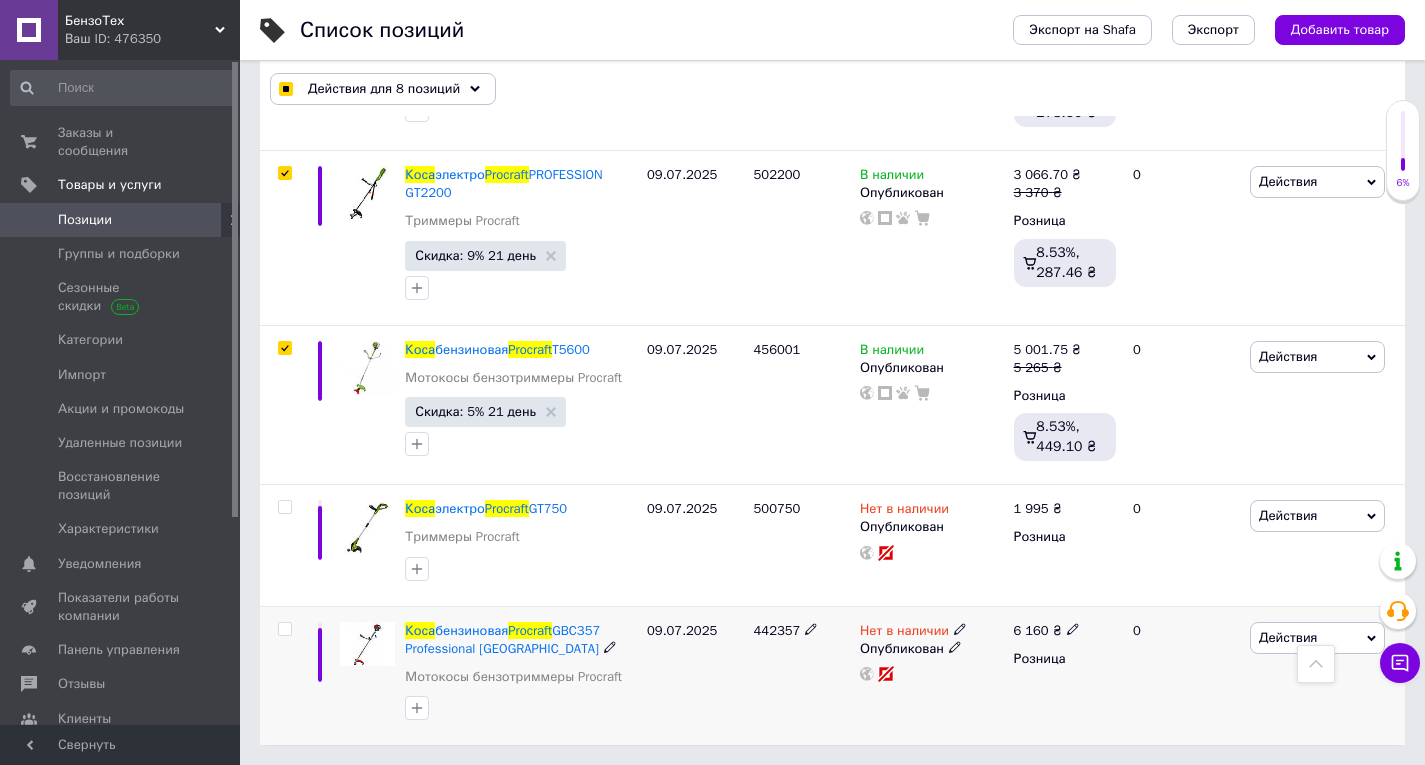click on "442357" at bounding box center [777, 630] 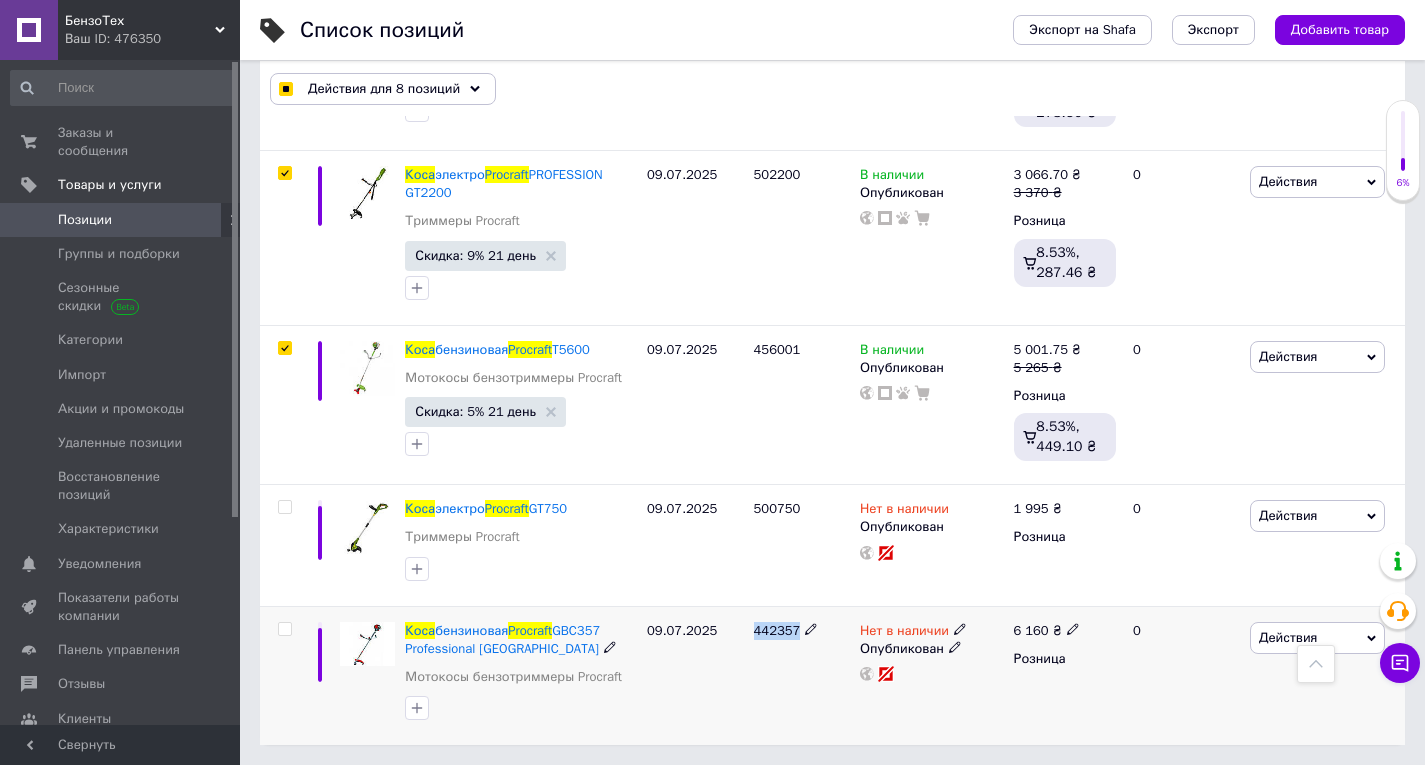 click on "442357" at bounding box center [777, 630] 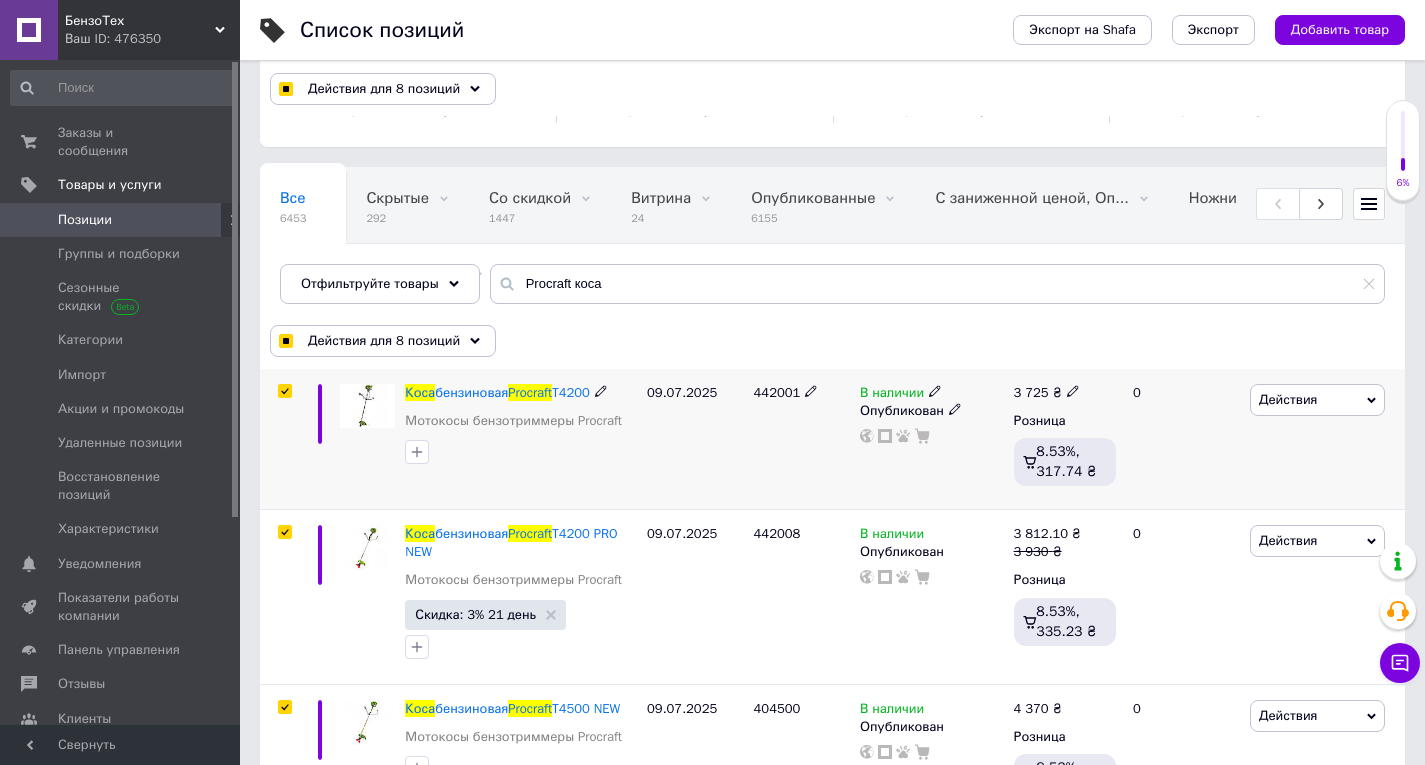 scroll, scrollTop: 0, scrollLeft: 0, axis: both 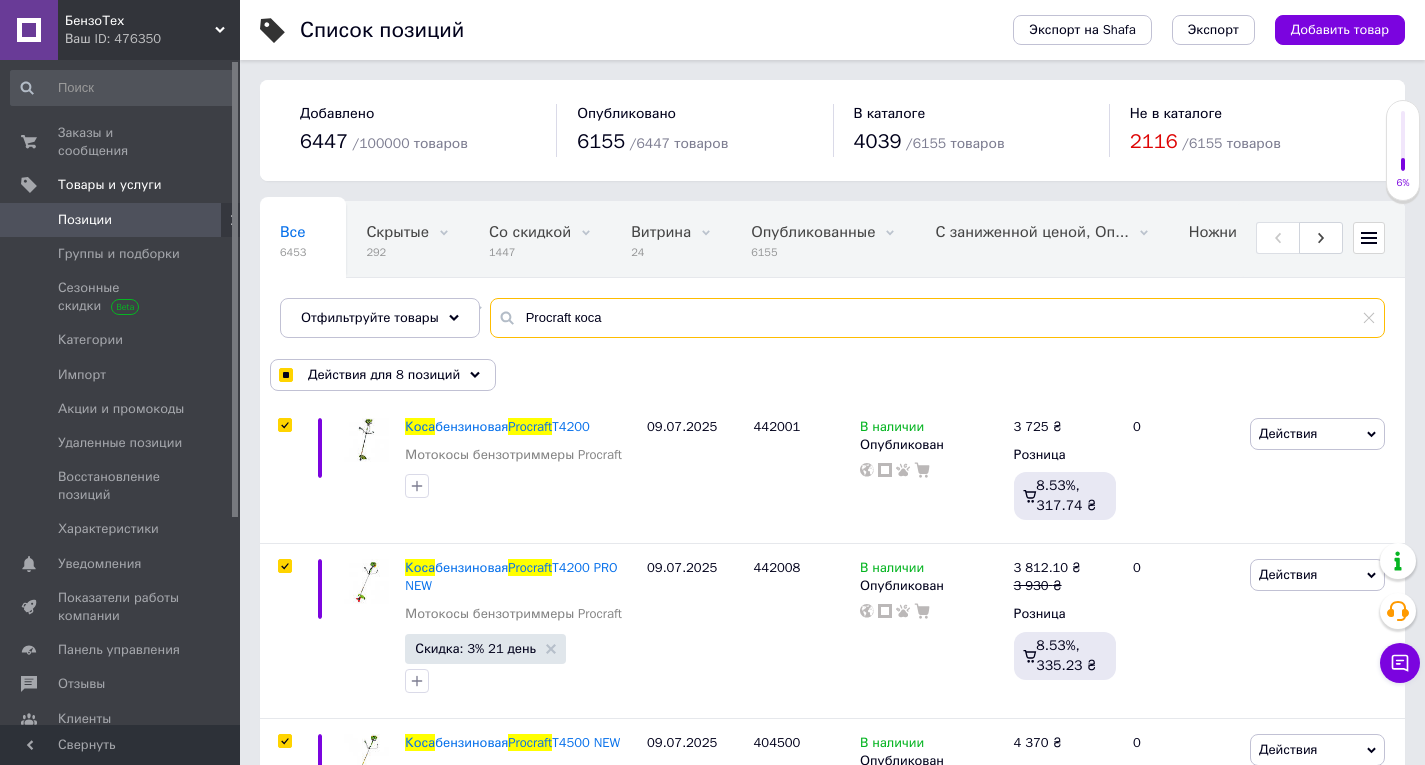 click on "Procraft коса" at bounding box center (937, 318) 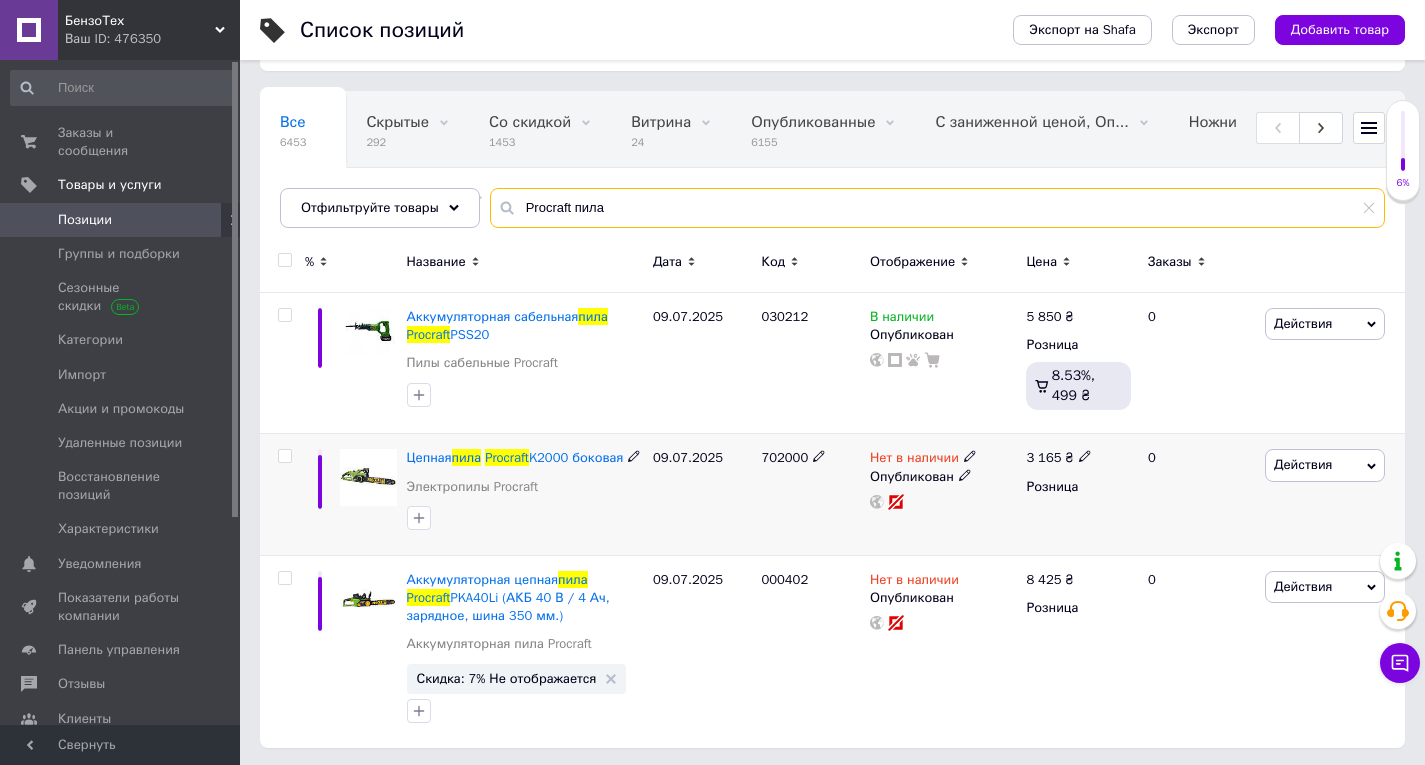 scroll, scrollTop: 113, scrollLeft: 0, axis: vertical 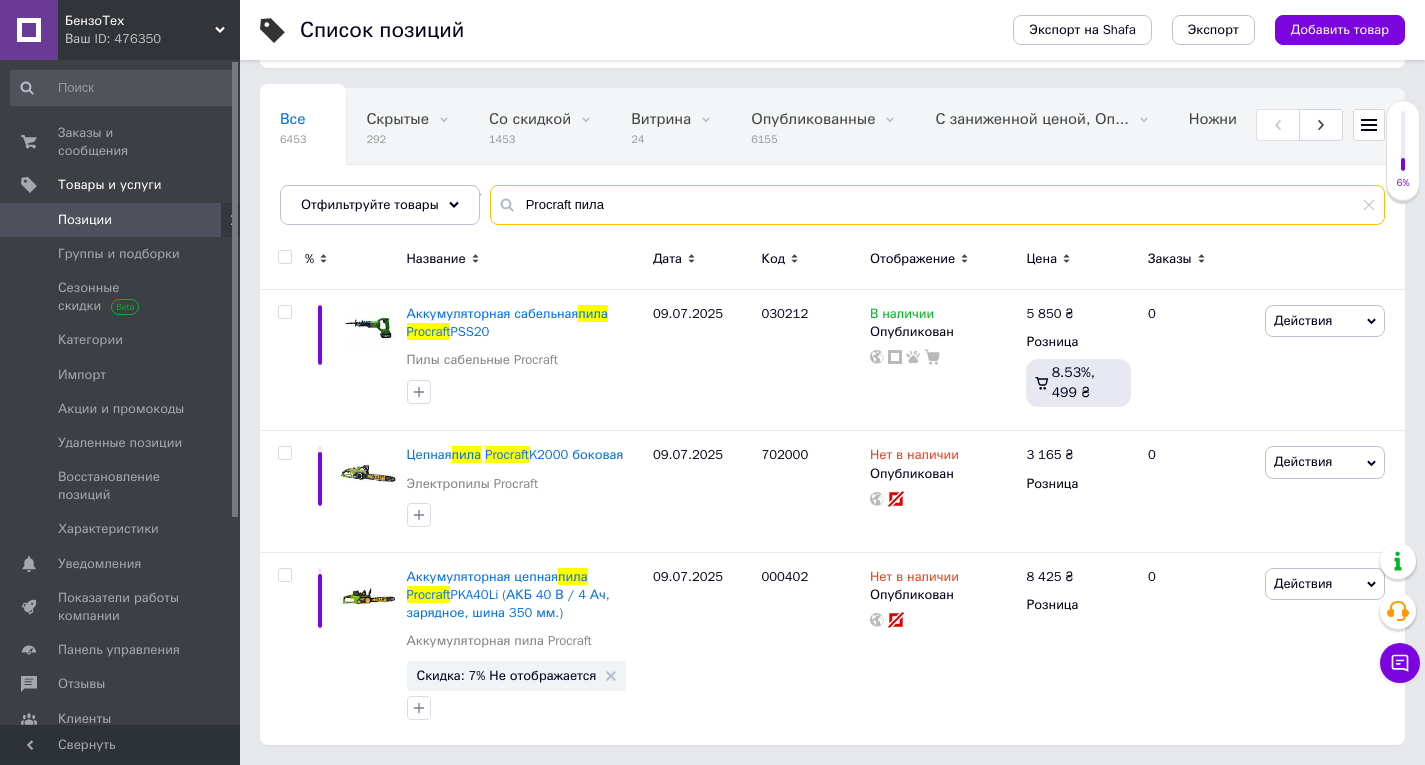 click on "Procraft пила" at bounding box center [937, 205] 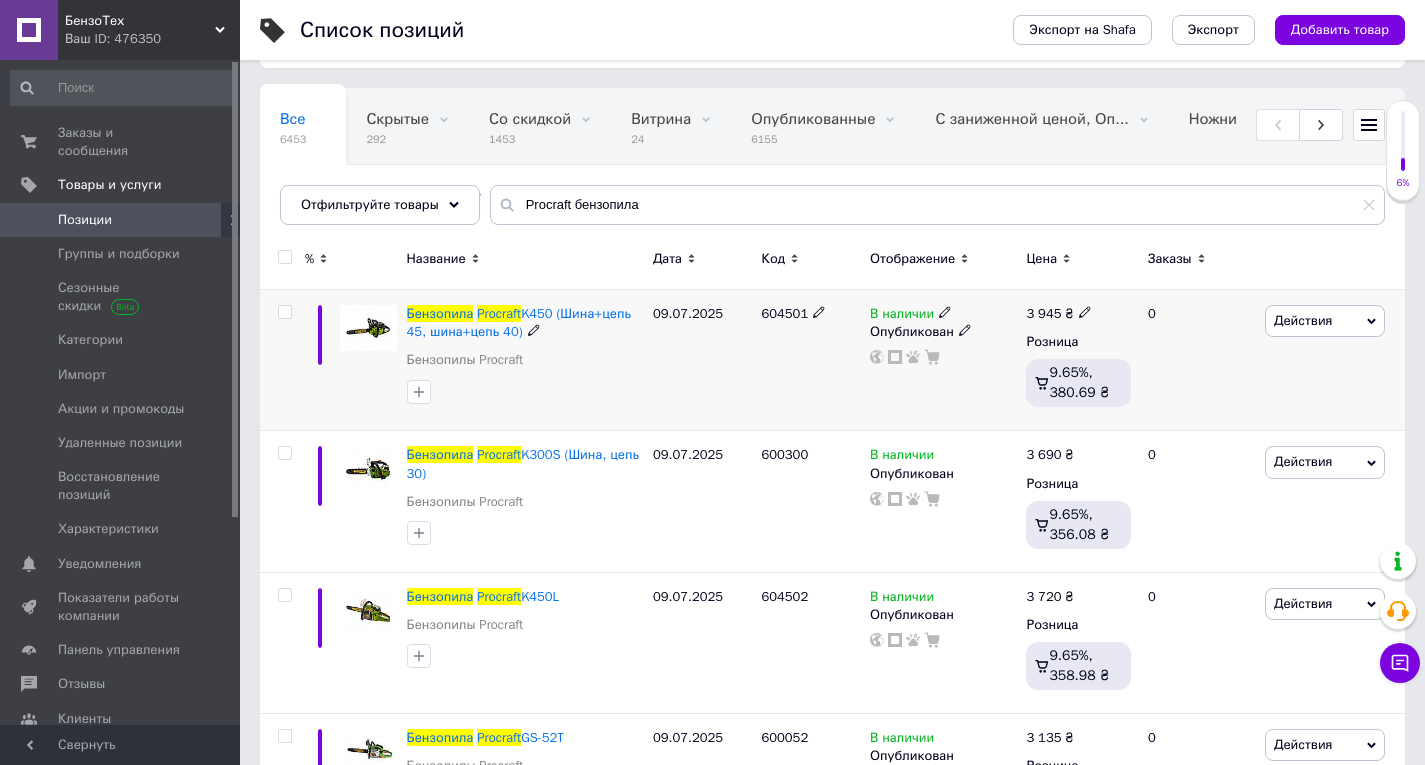 click at bounding box center (284, 312) 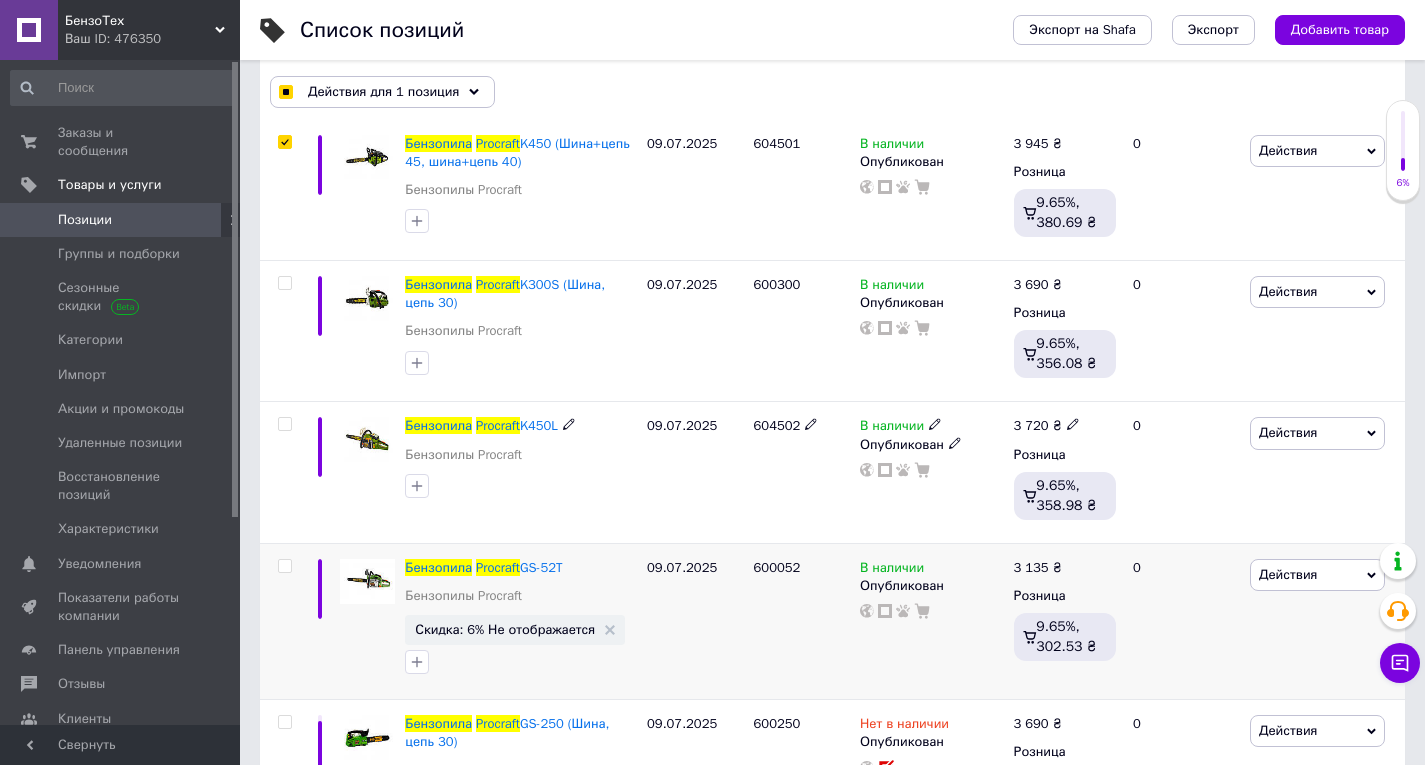 scroll, scrollTop: 313, scrollLeft: 0, axis: vertical 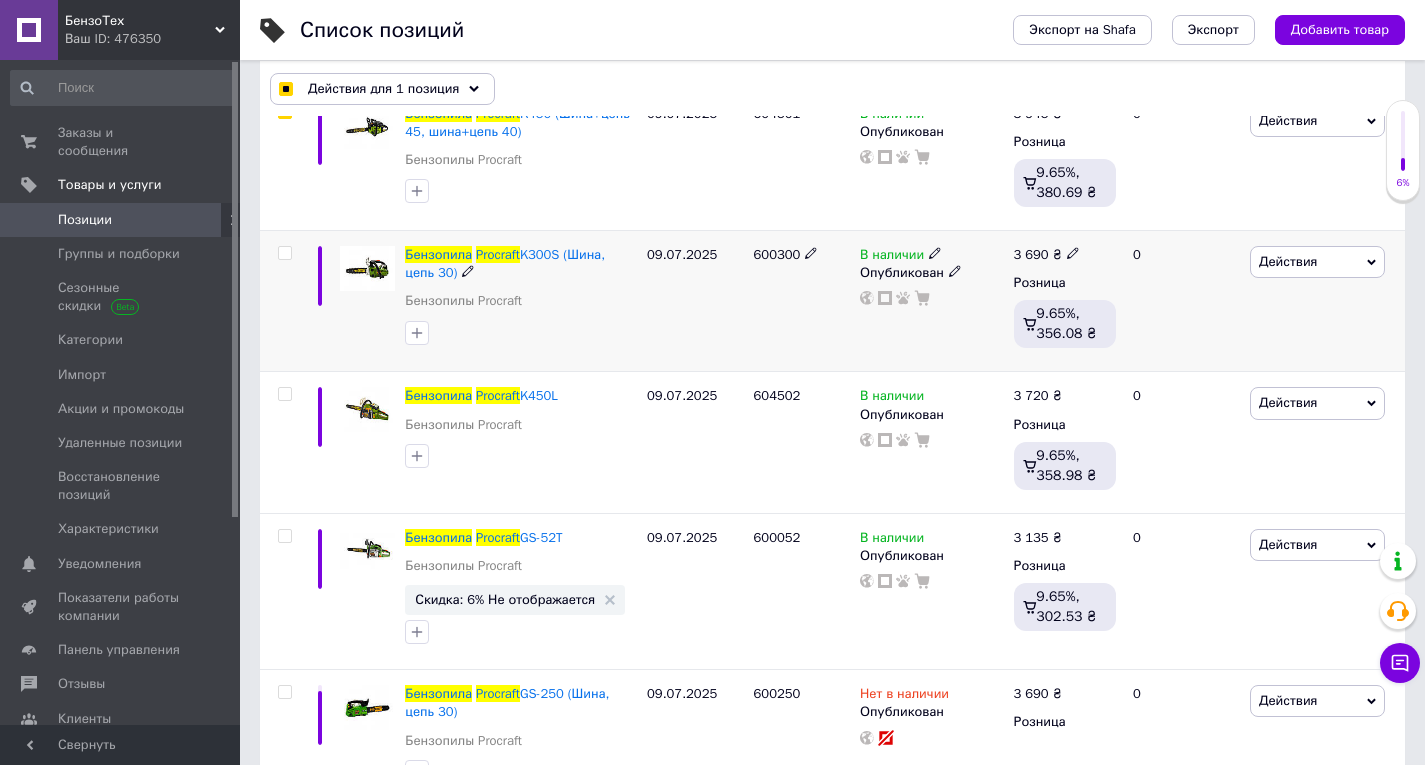 click at bounding box center [284, 253] 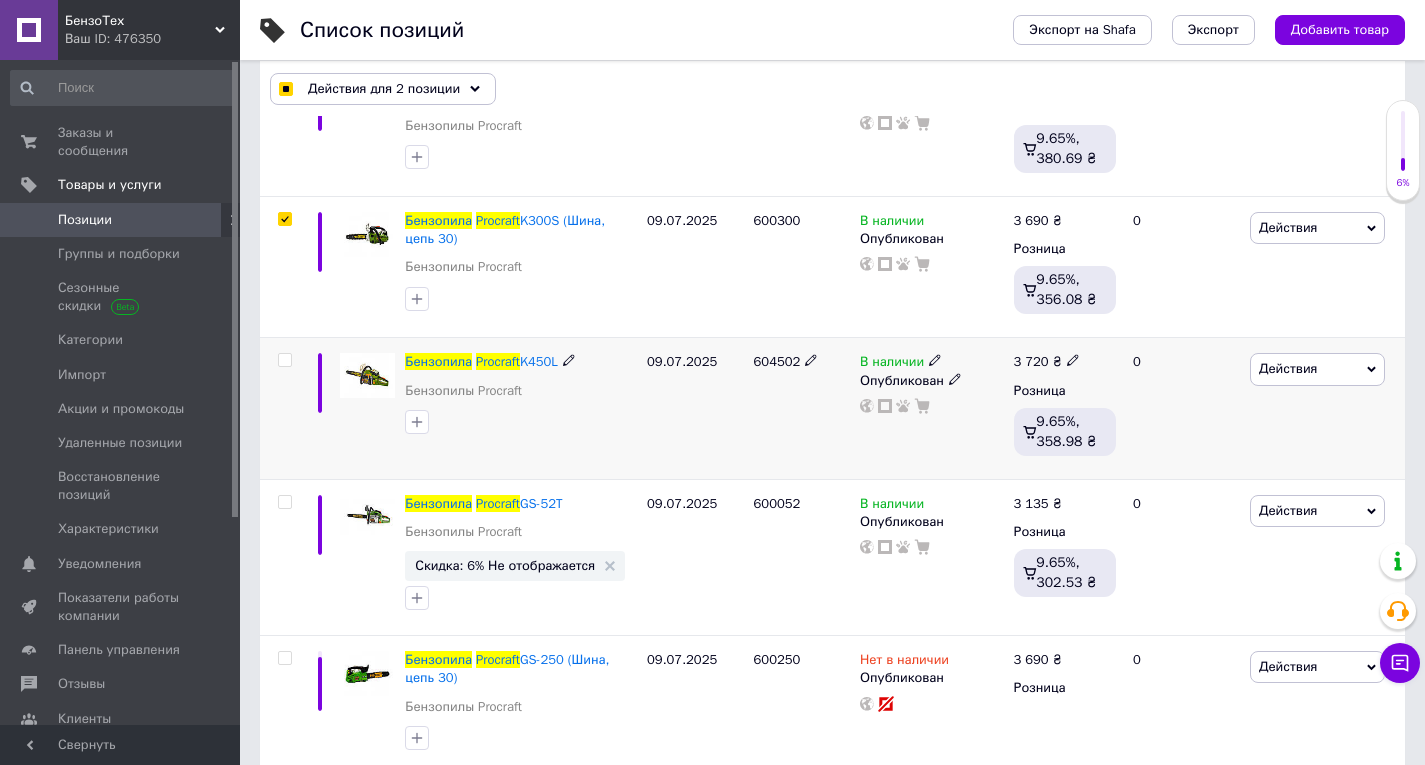 scroll, scrollTop: 377, scrollLeft: 0, axis: vertical 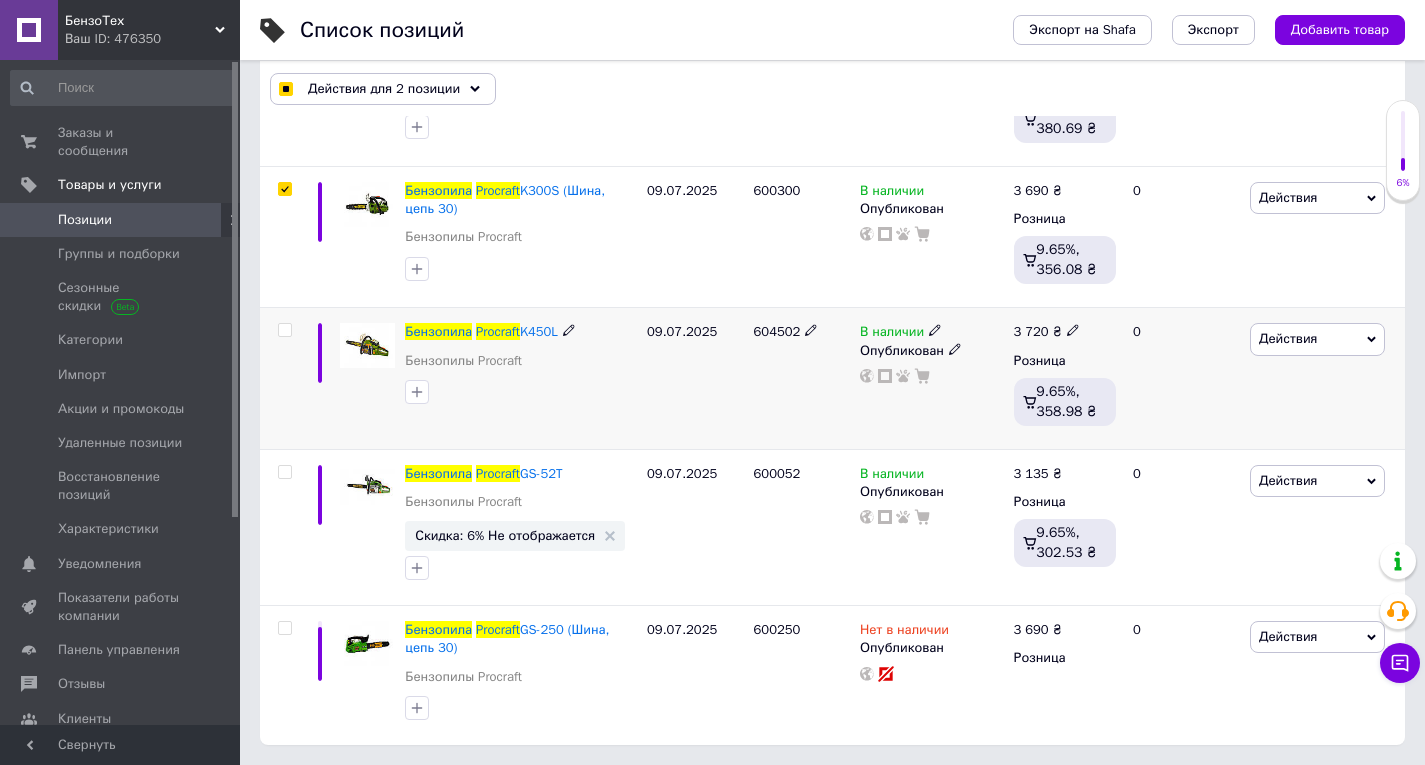 click 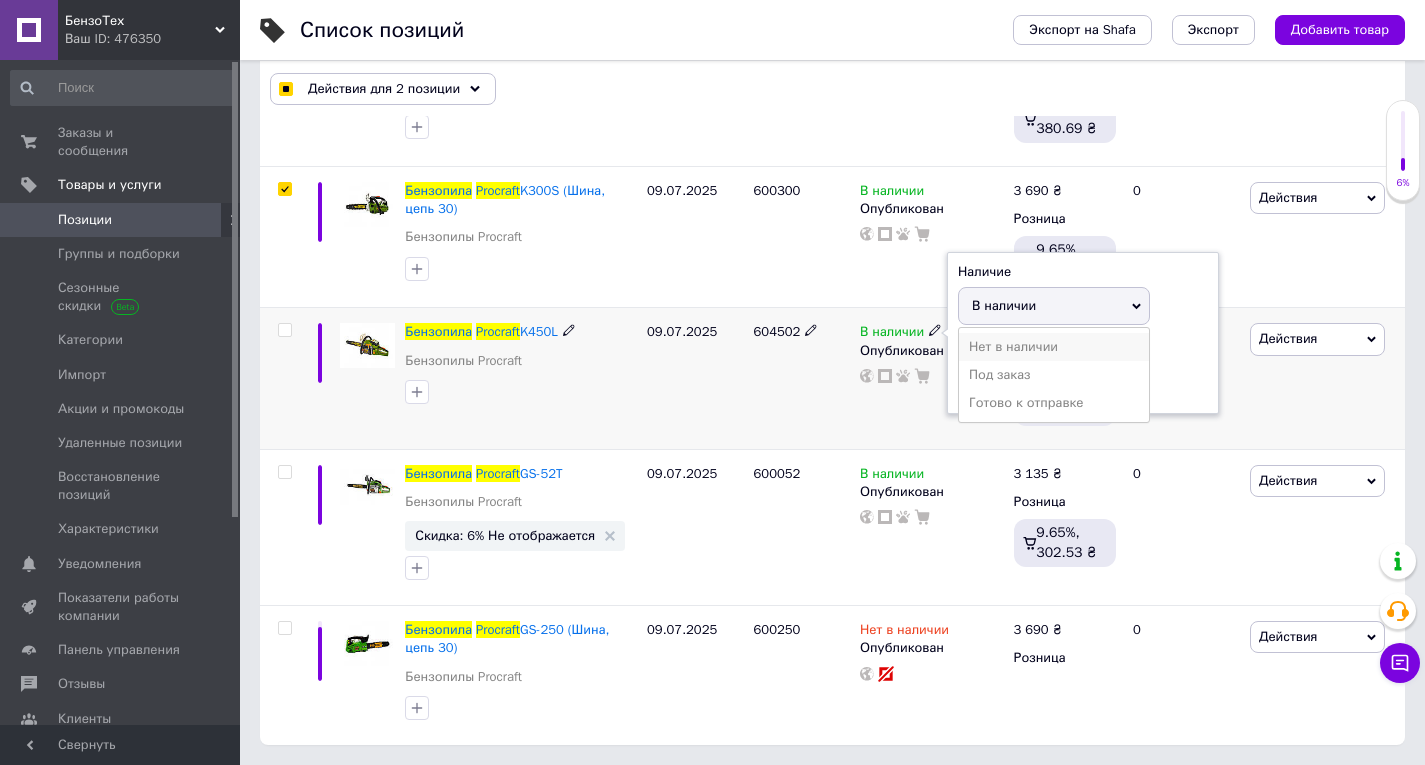 click on "Нет в наличии" at bounding box center (1054, 347) 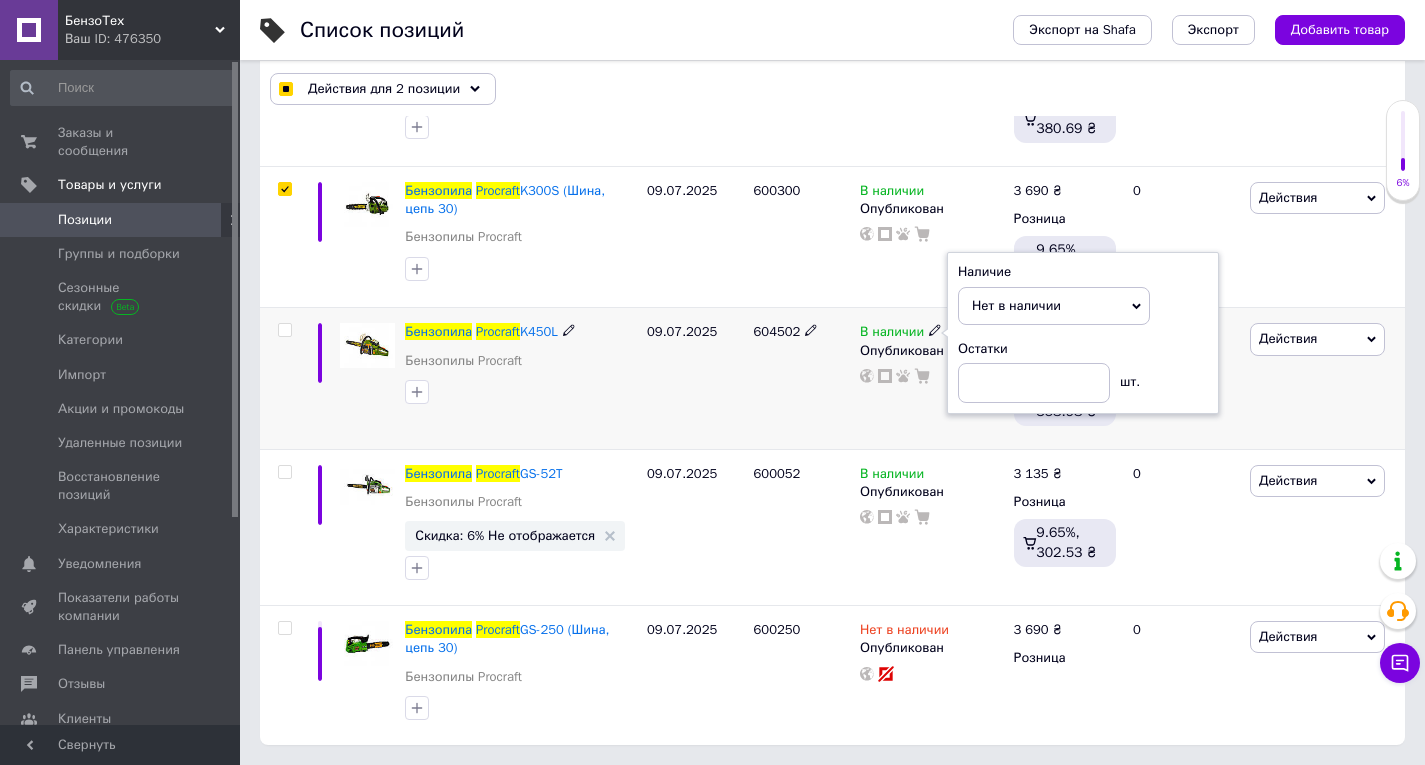 click on "604502" at bounding box center (802, 378) 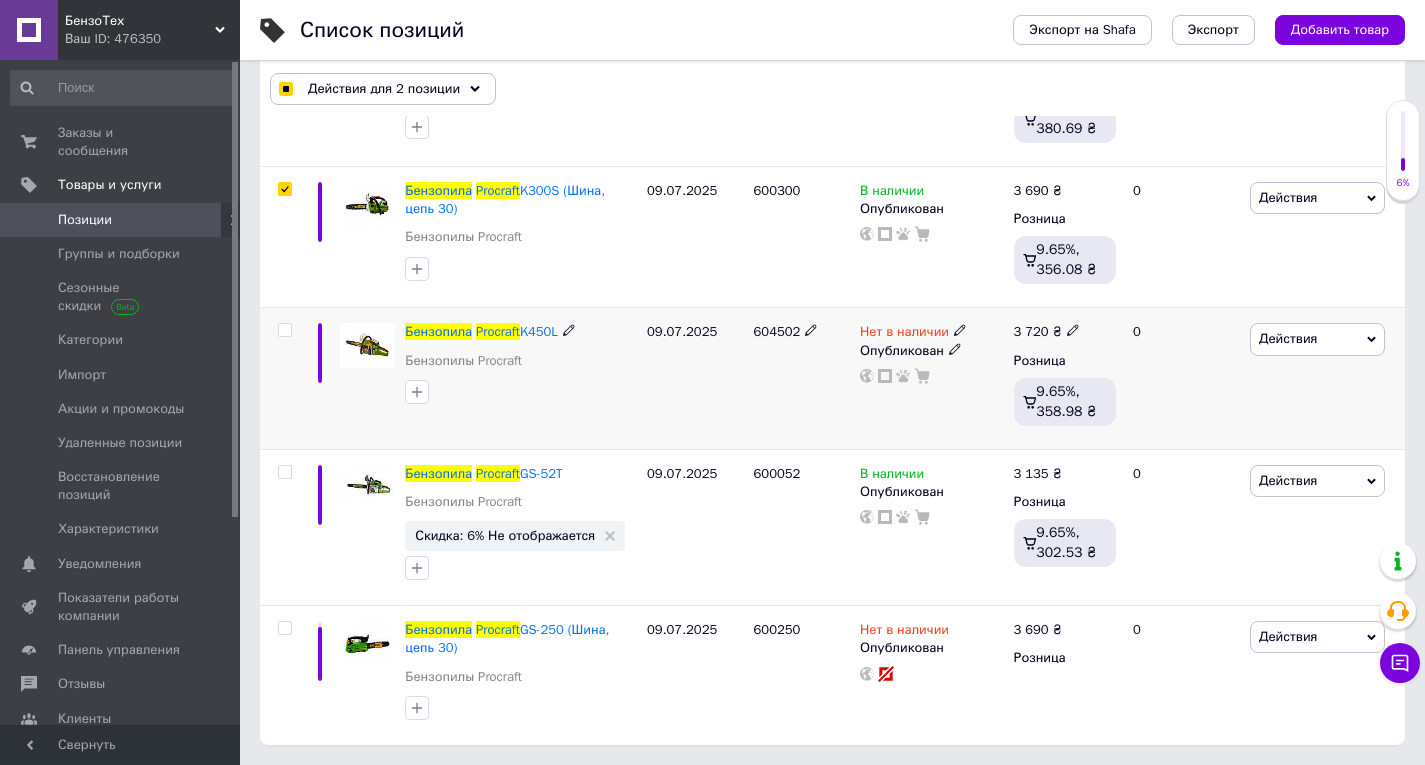 click at bounding box center (284, 330) 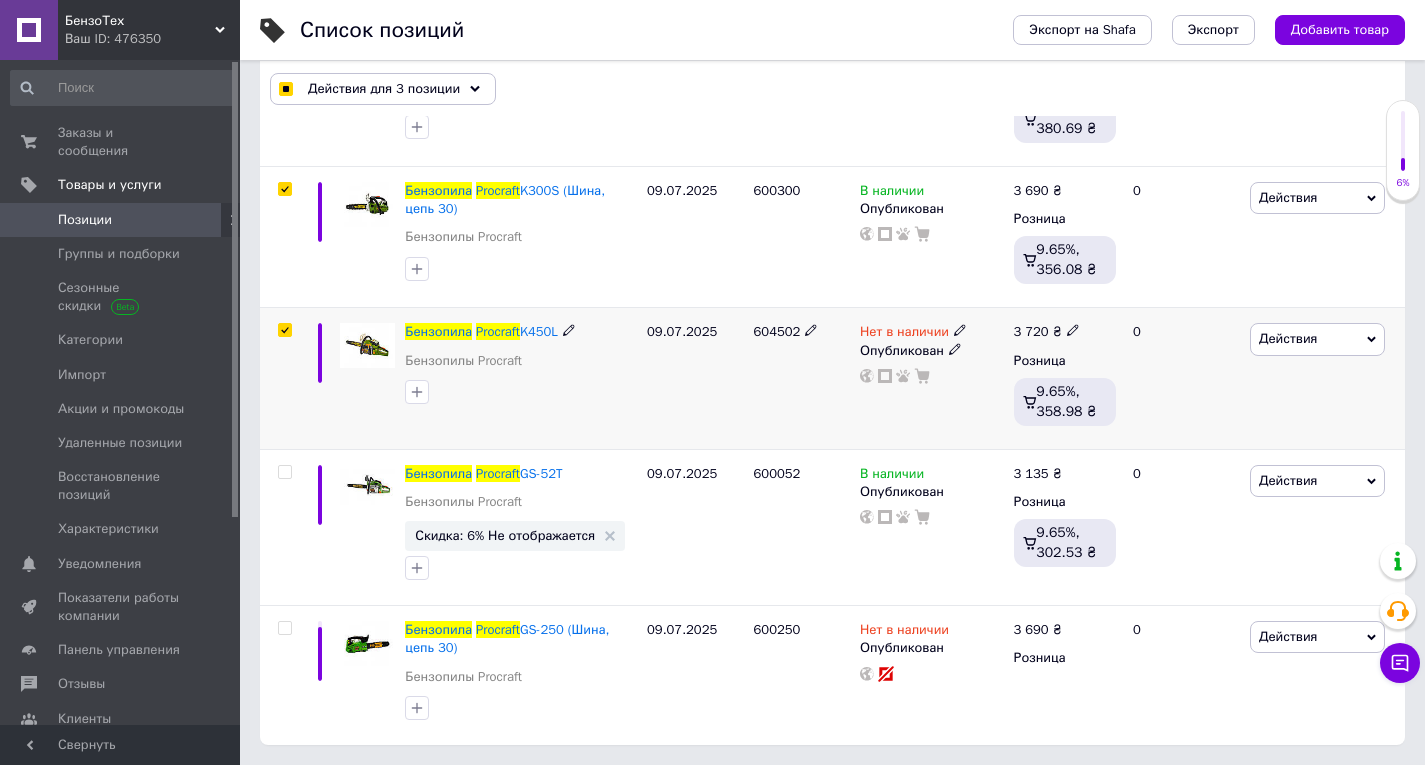 click on "604502" at bounding box center [777, 331] 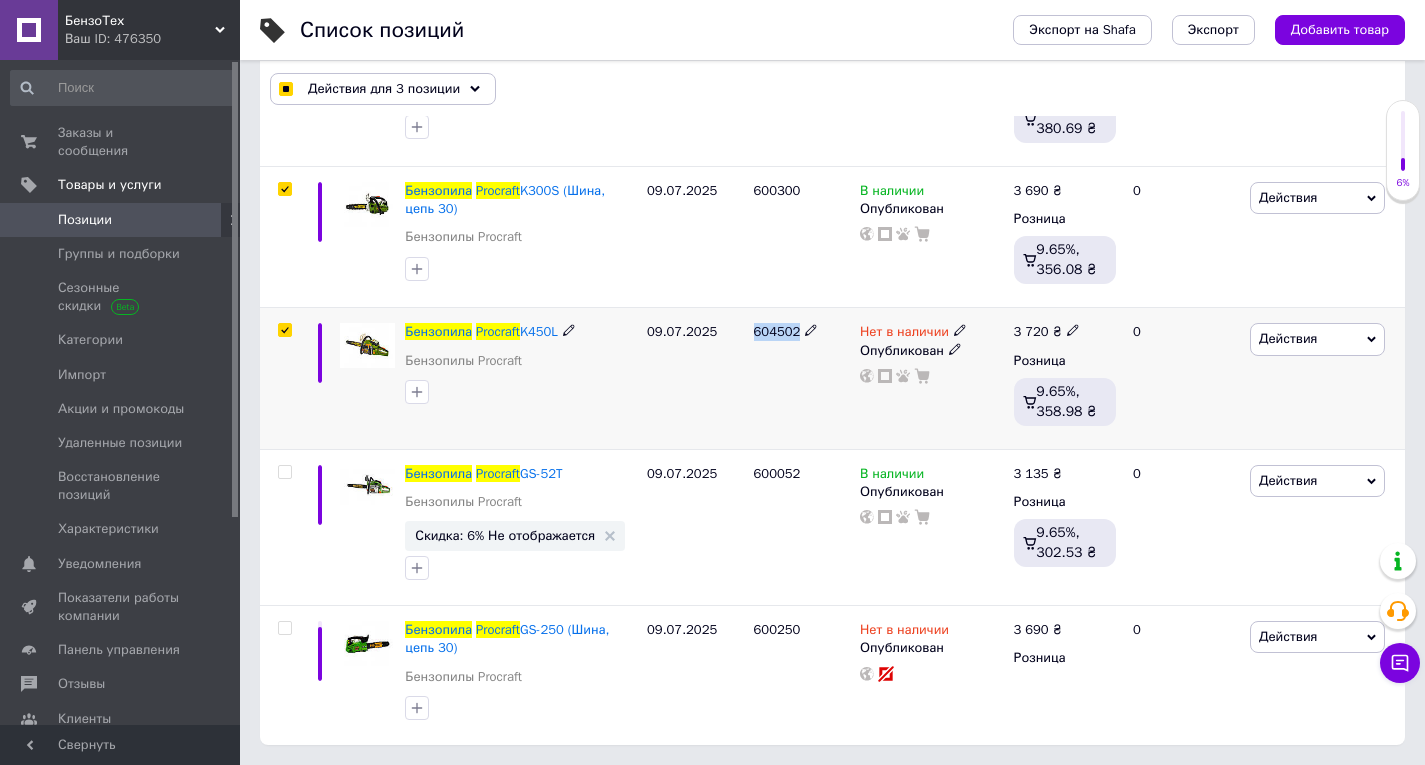 click on "604502" at bounding box center (777, 331) 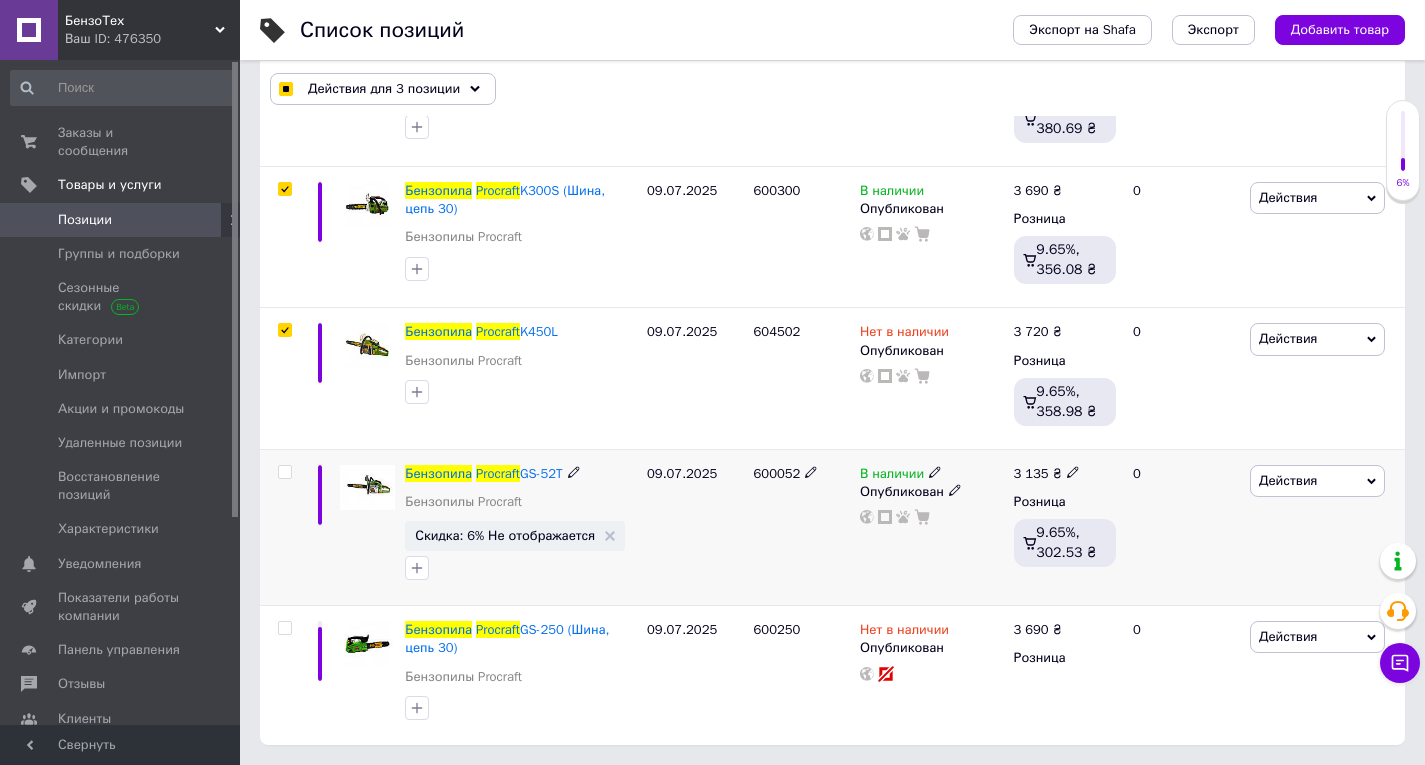 click 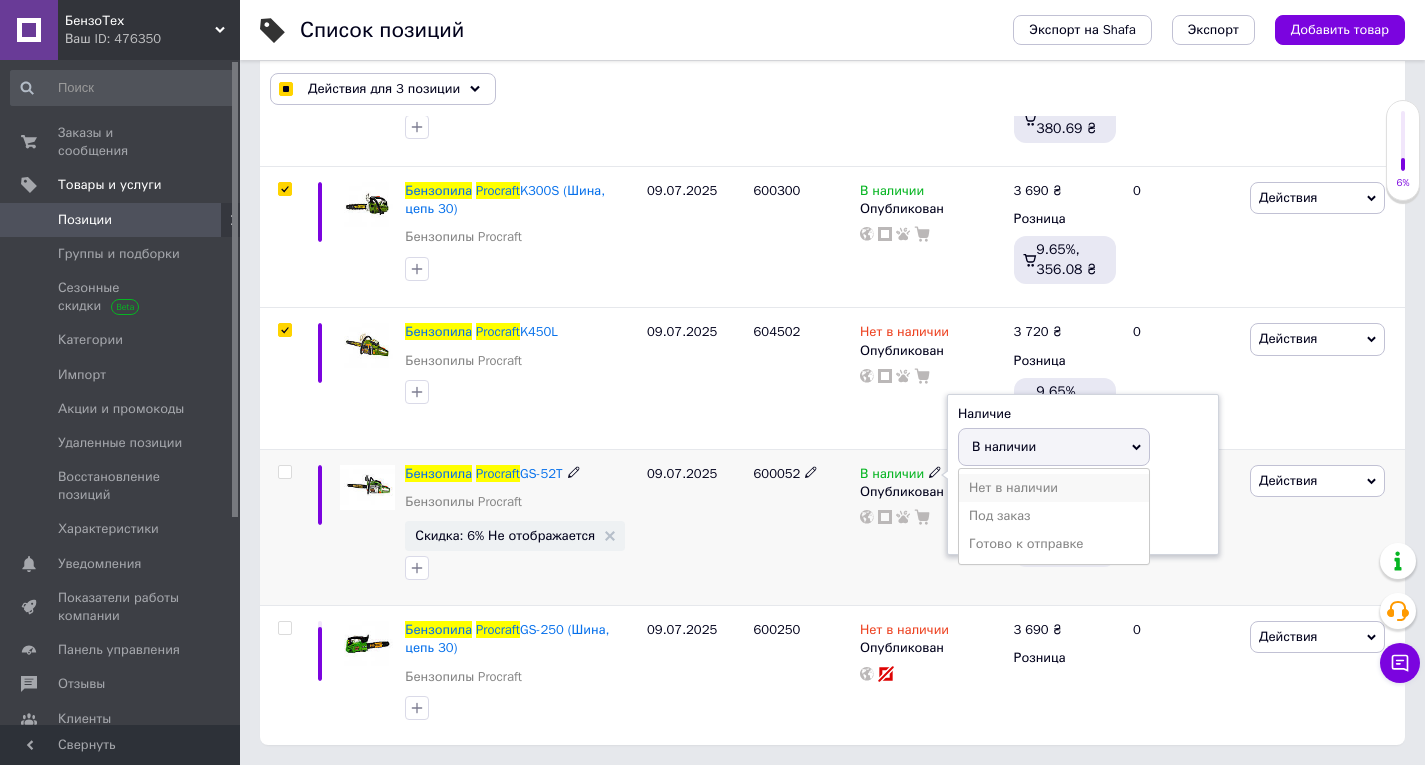 click on "Нет в наличии" at bounding box center (1054, 488) 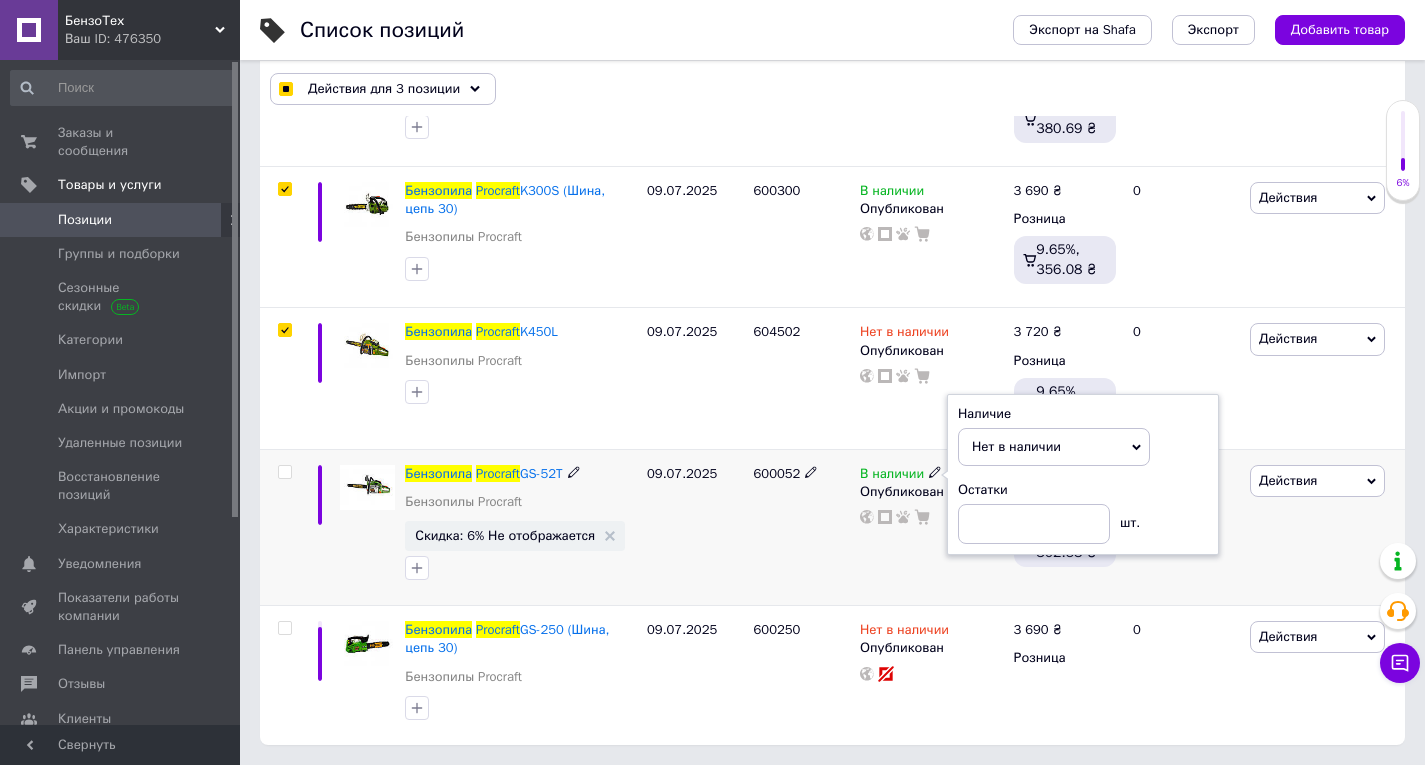 click on "600052" at bounding box center [802, 527] 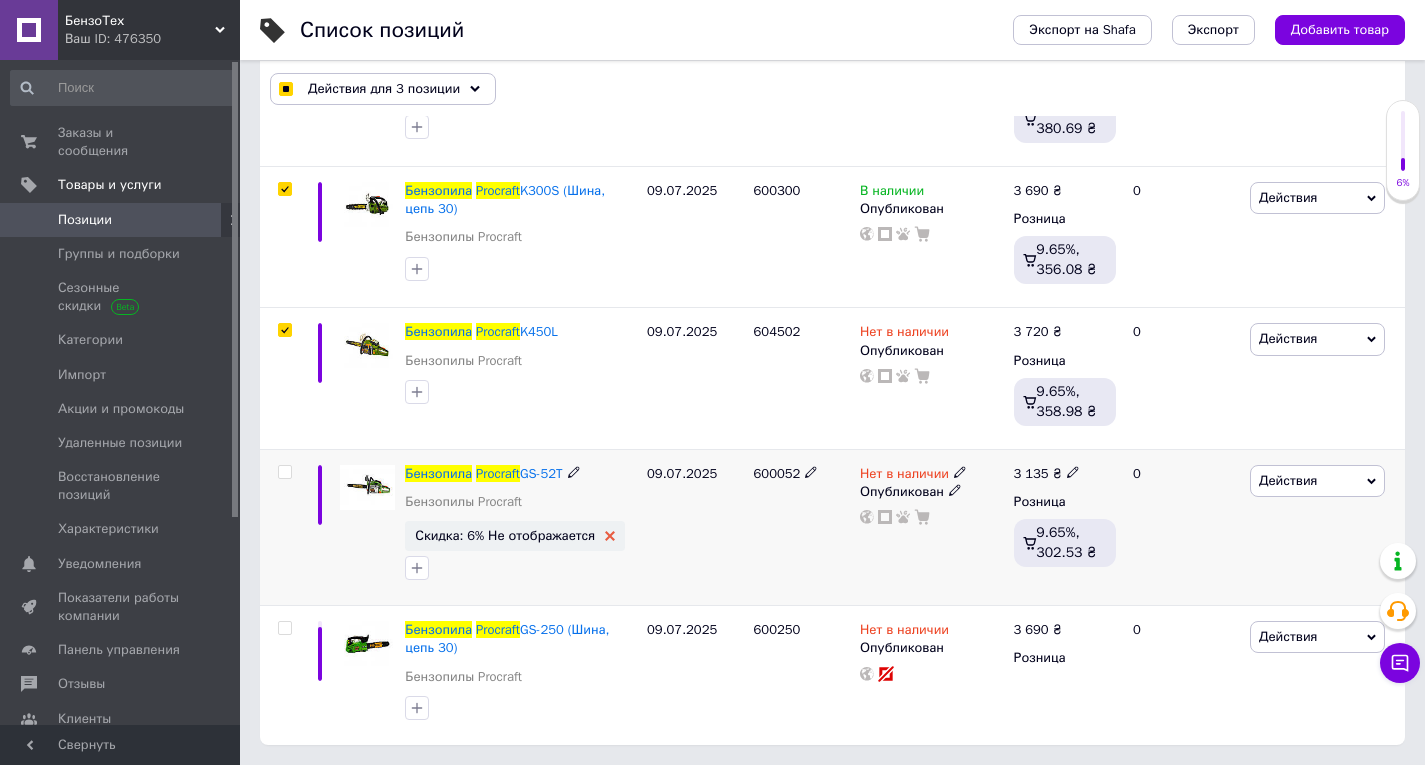 drag, startPoint x: 601, startPoint y: 536, endPoint x: 718, endPoint y: 540, distance: 117.06836 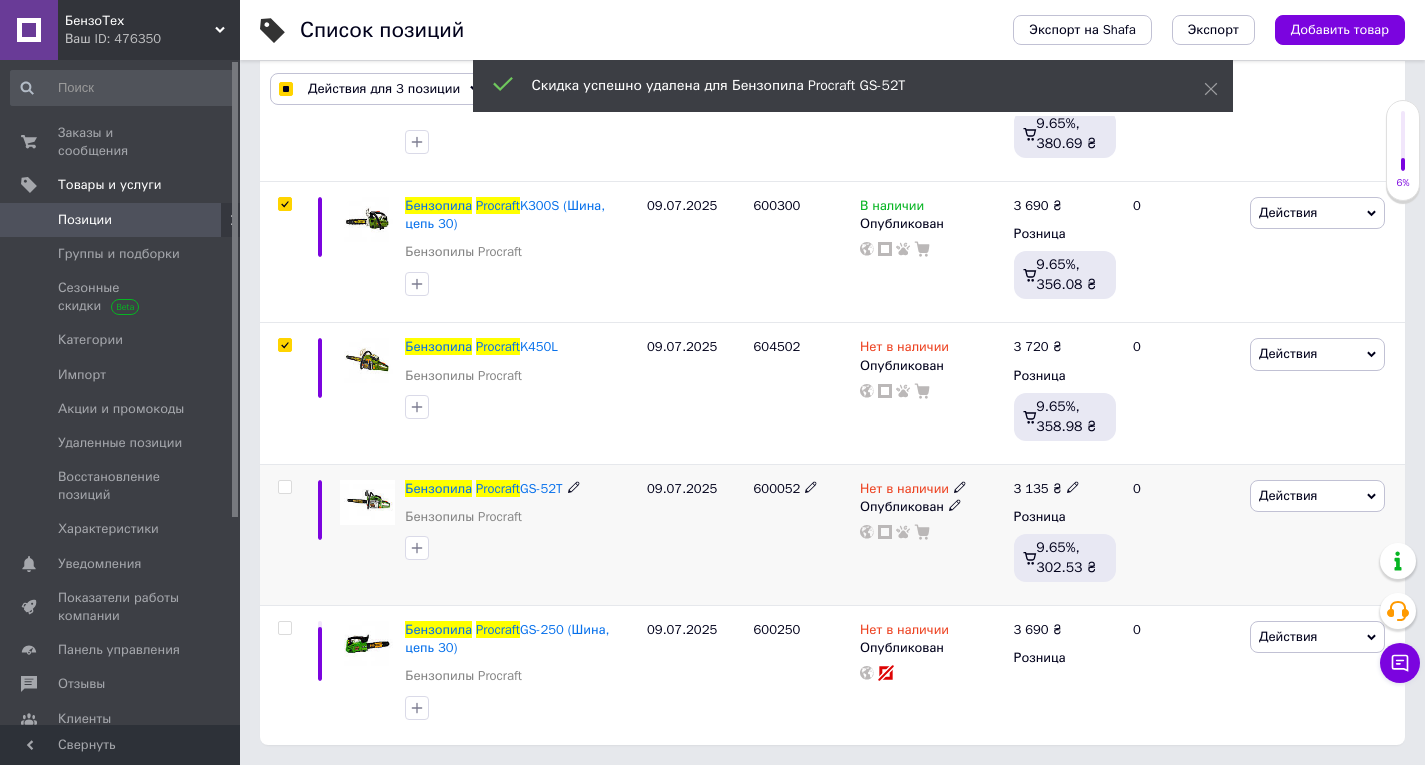 scroll, scrollTop: 362, scrollLeft: 0, axis: vertical 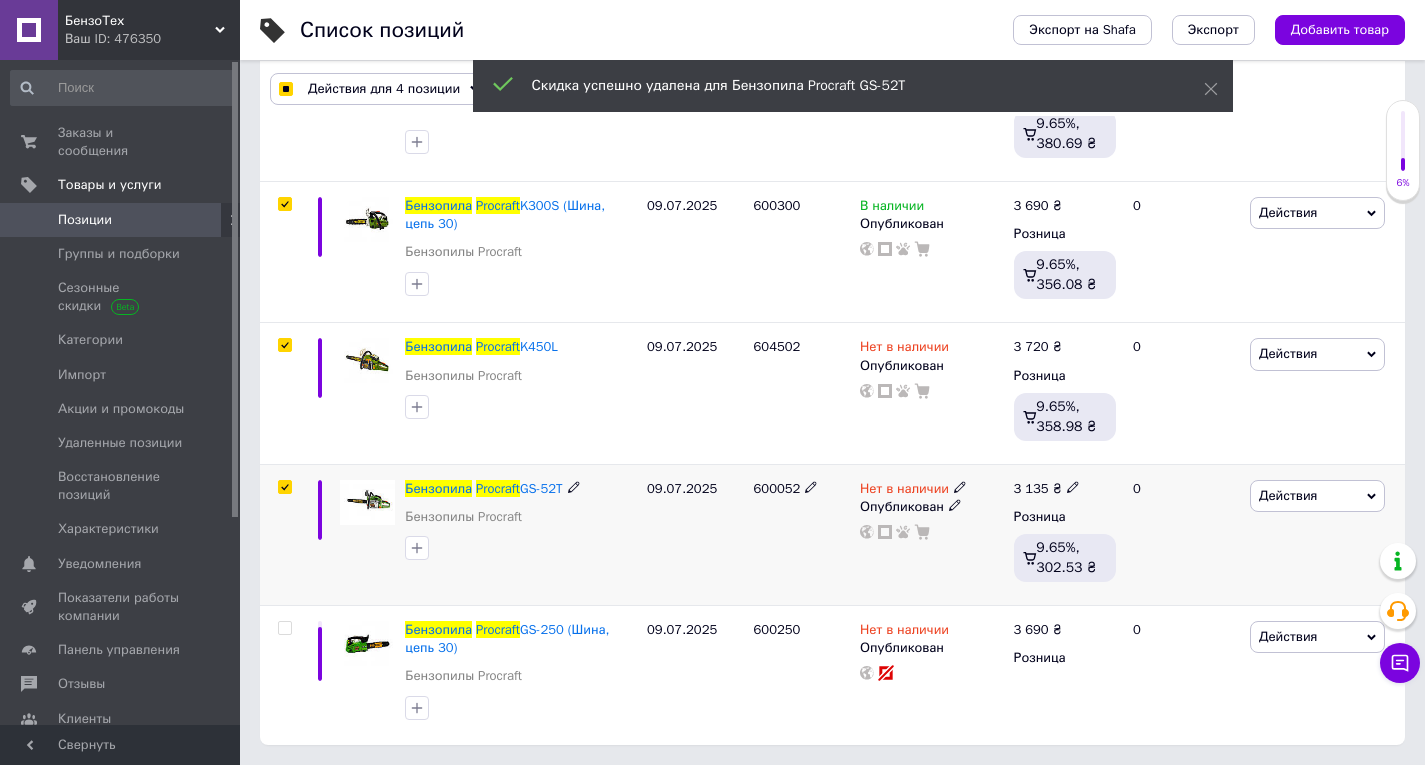 click on "600052" at bounding box center [777, 488] 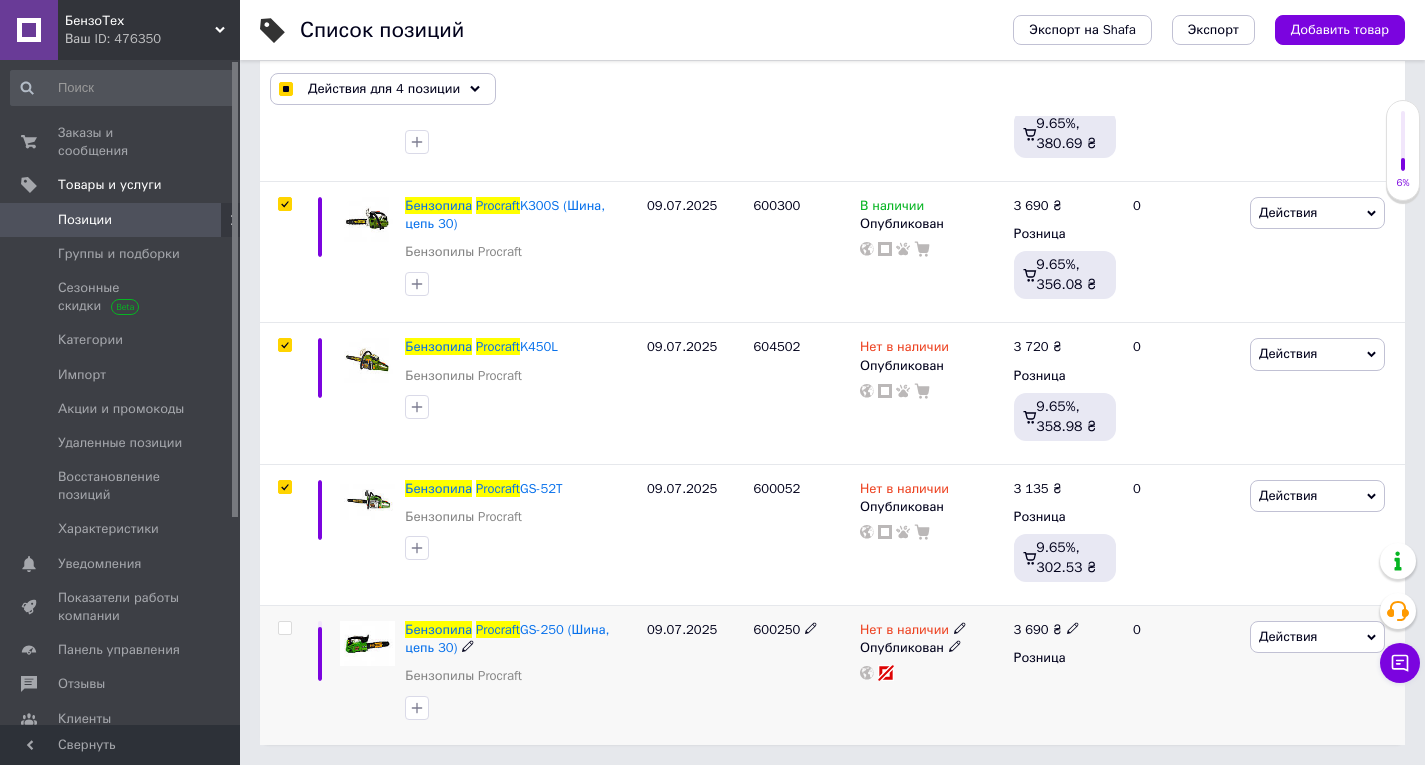 click on "600250" at bounding box center (777, 629) 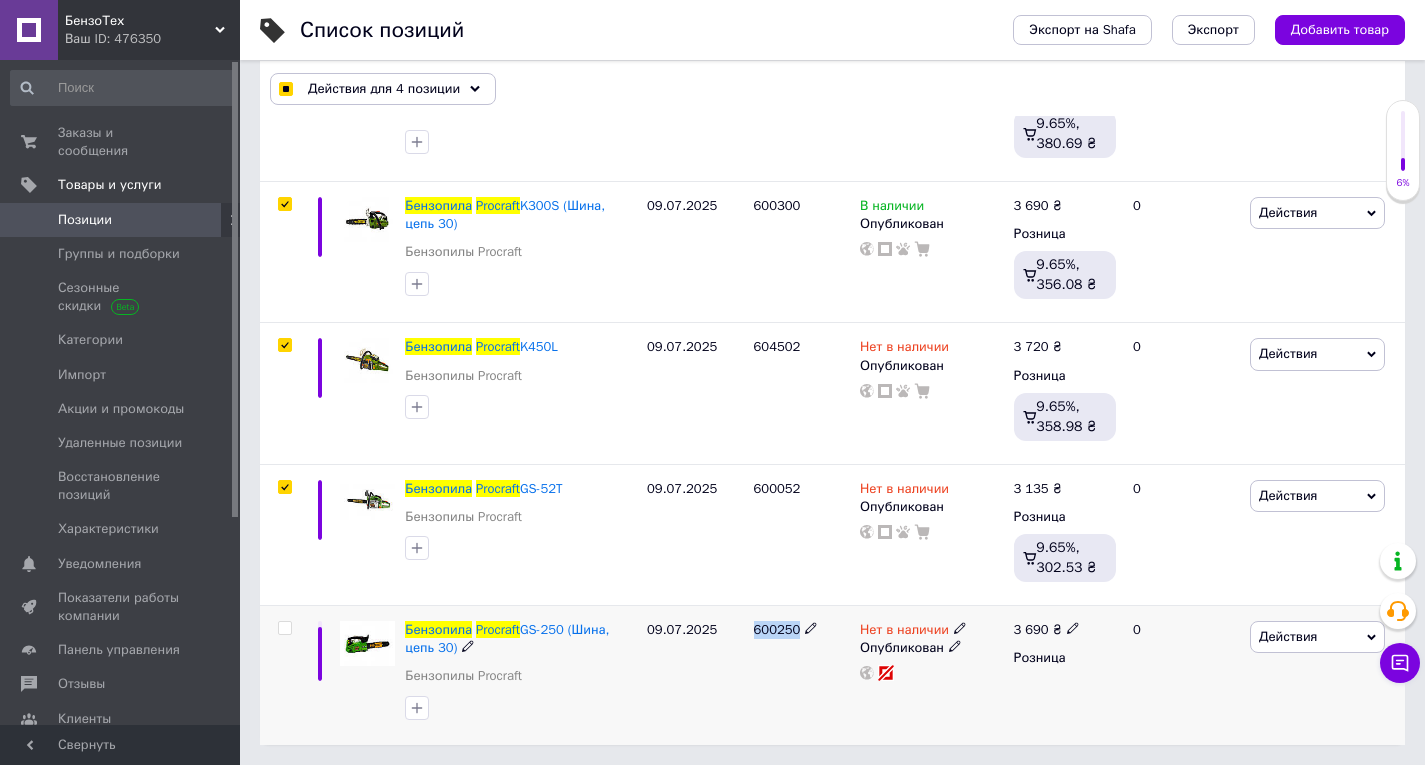 click on "600250" at bounding box center (777, 629) 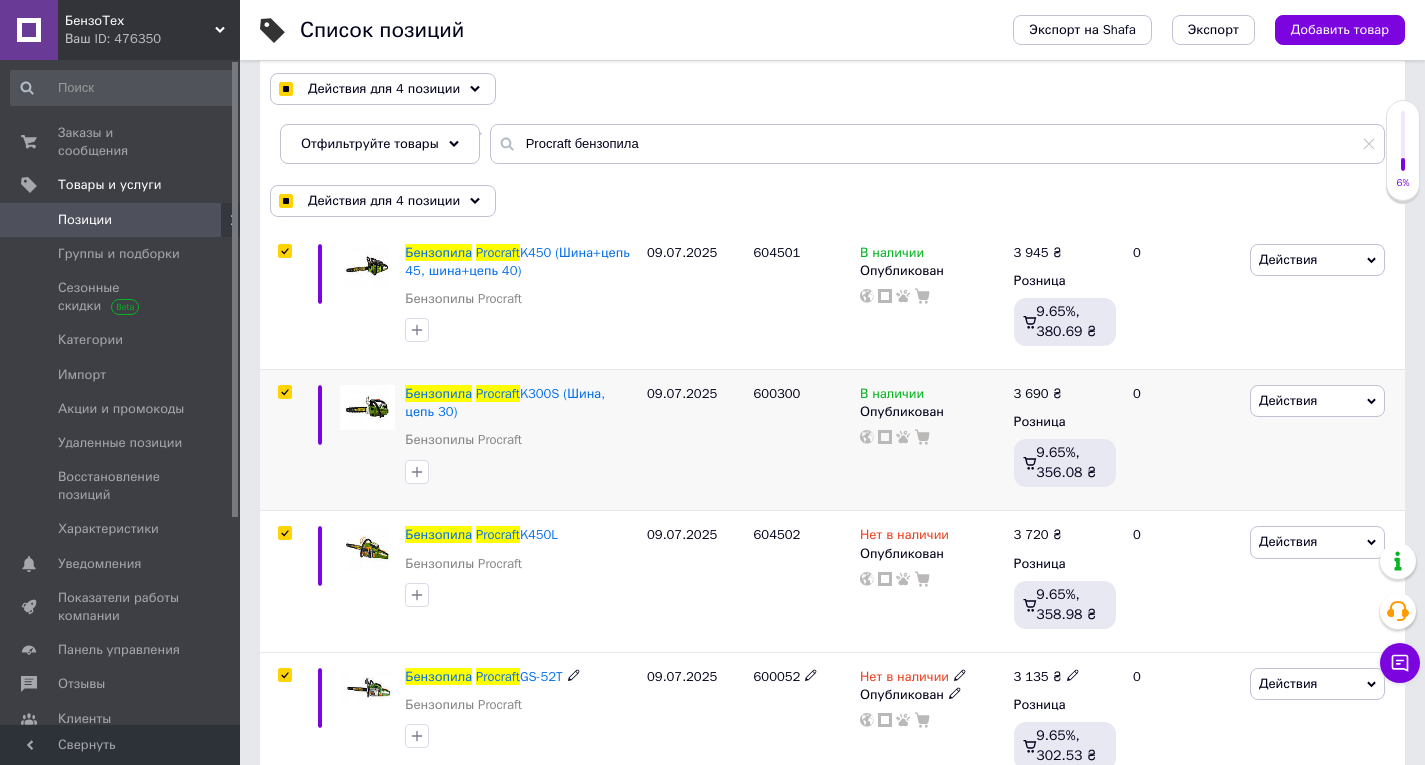 scroll, scrollTop: 0, scrollLeft: 0, axis: both 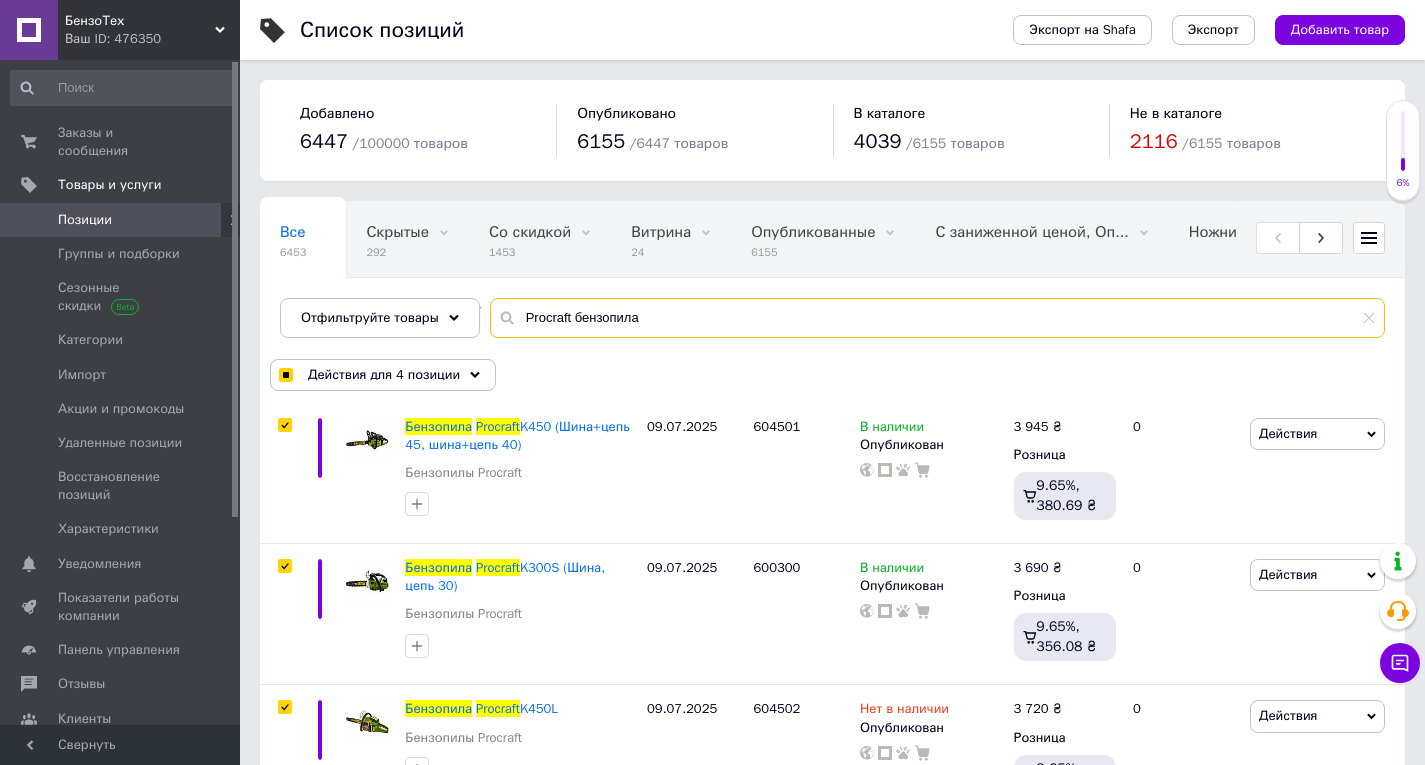click on "Procraft бензопила" at bounding box center [937, 318] 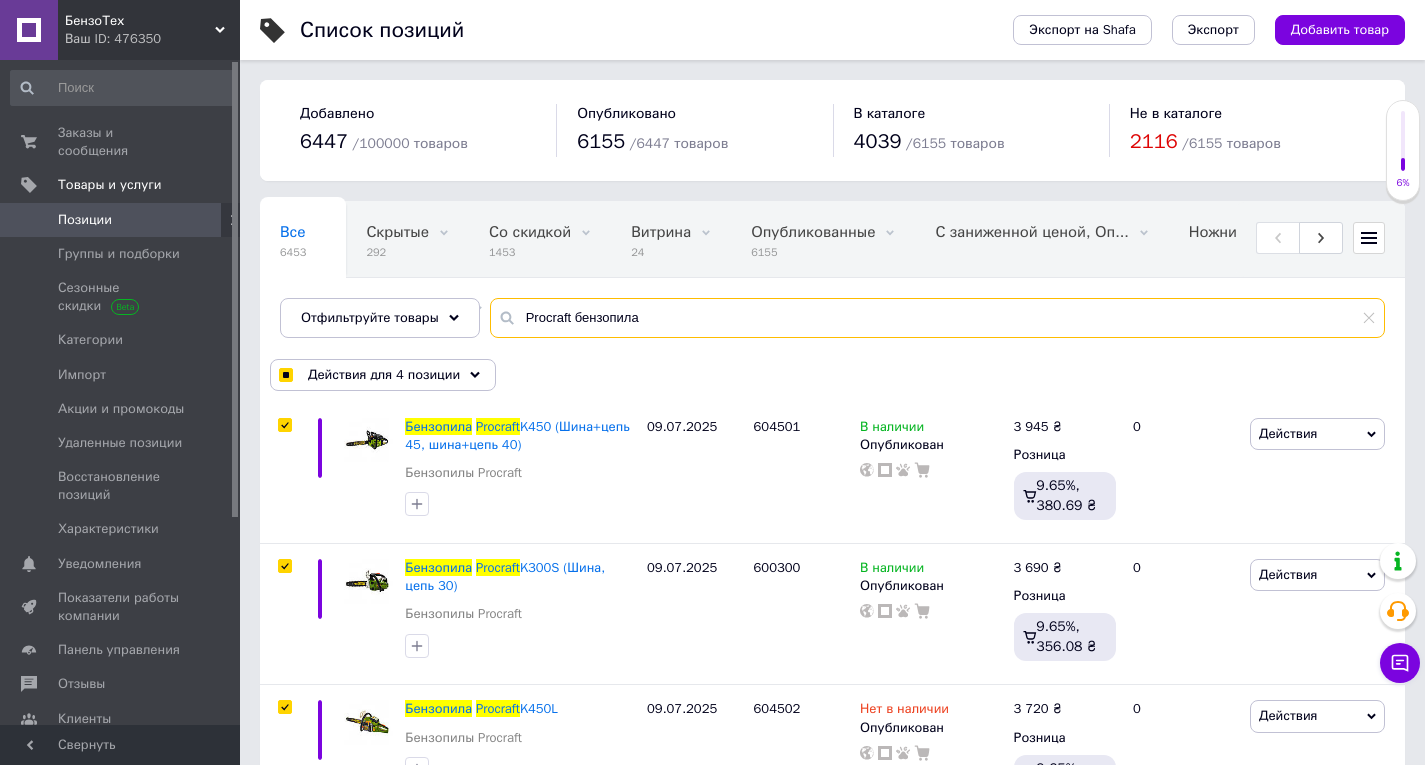 click on "Procraft бензопила" at bounding box center (937, 318) 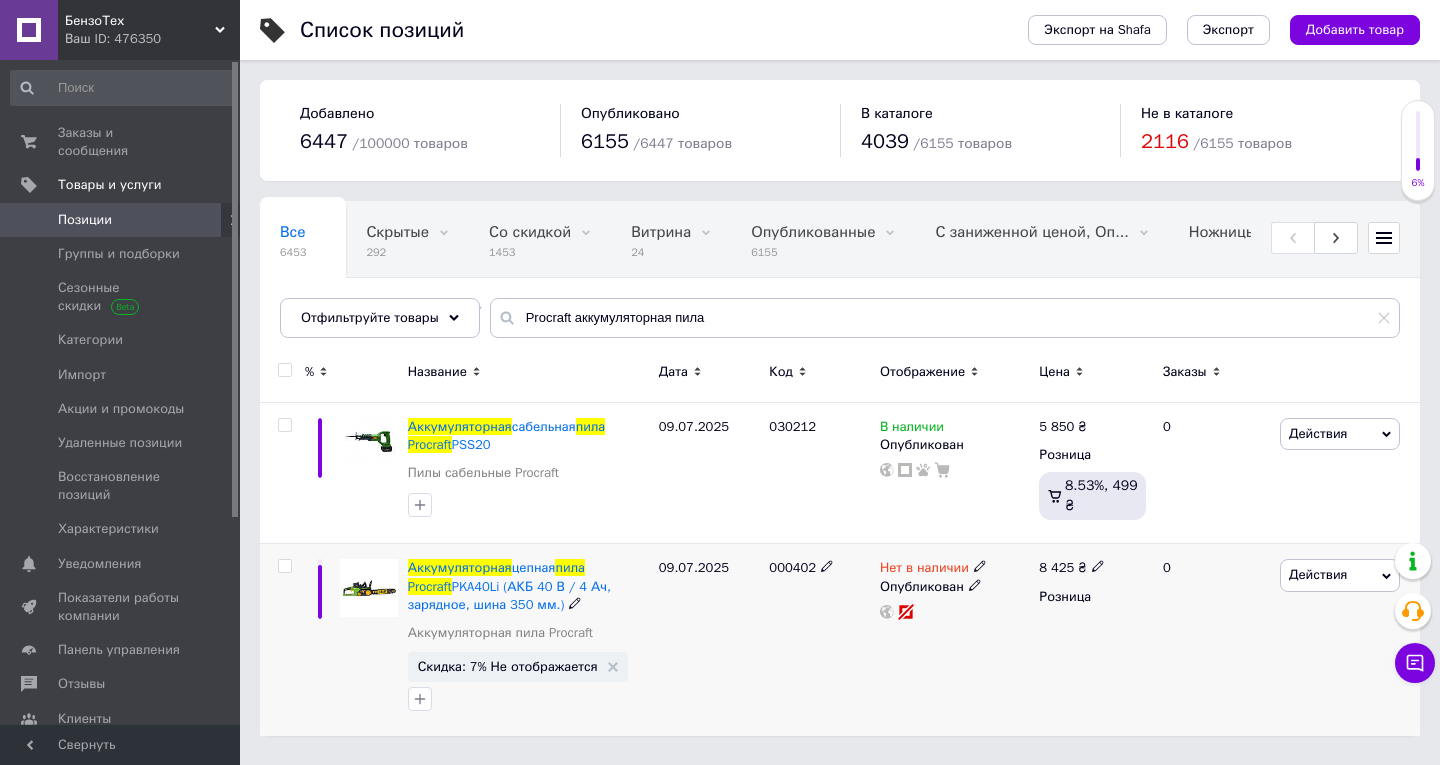 click on "000402" at bounding box center [792, 567] 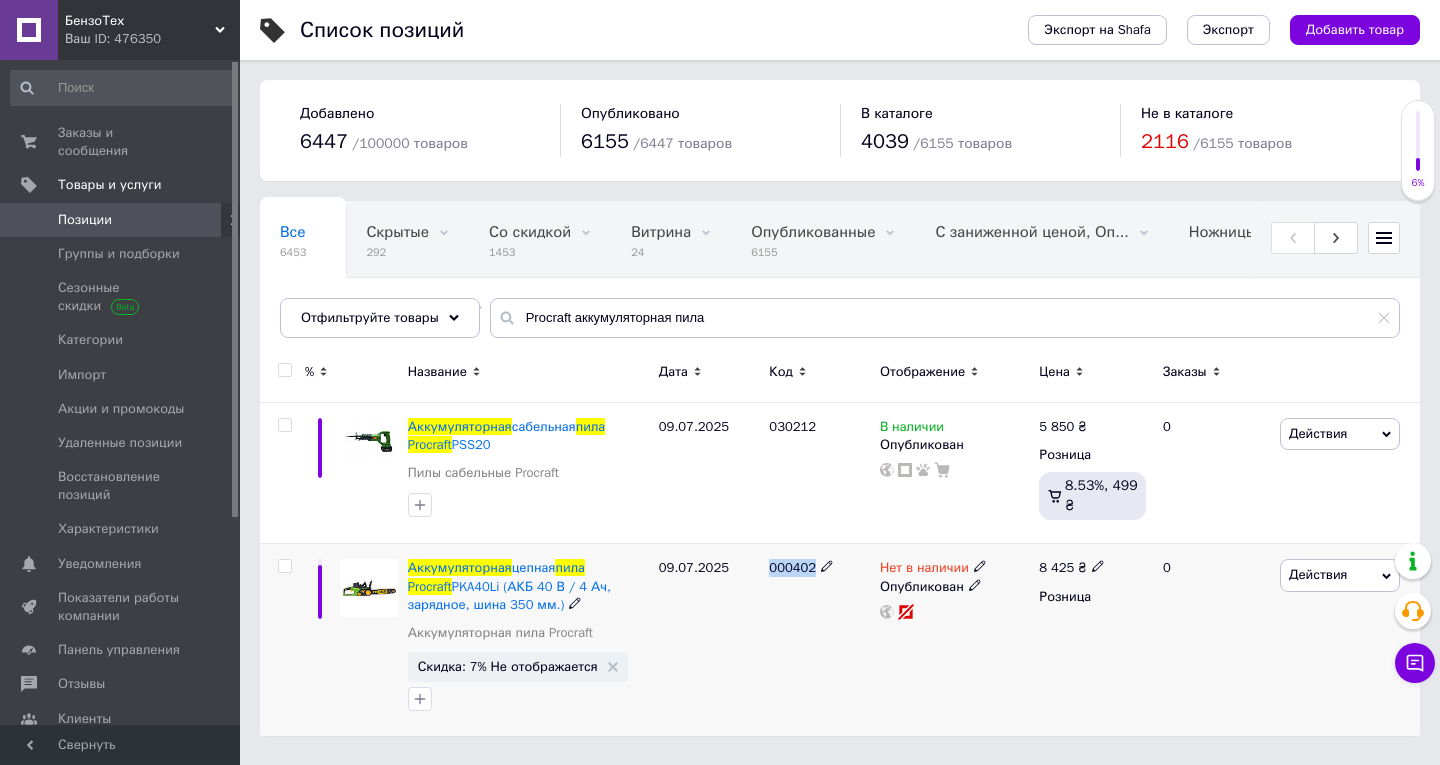 click on "000402" at bounding box center (792, 567) 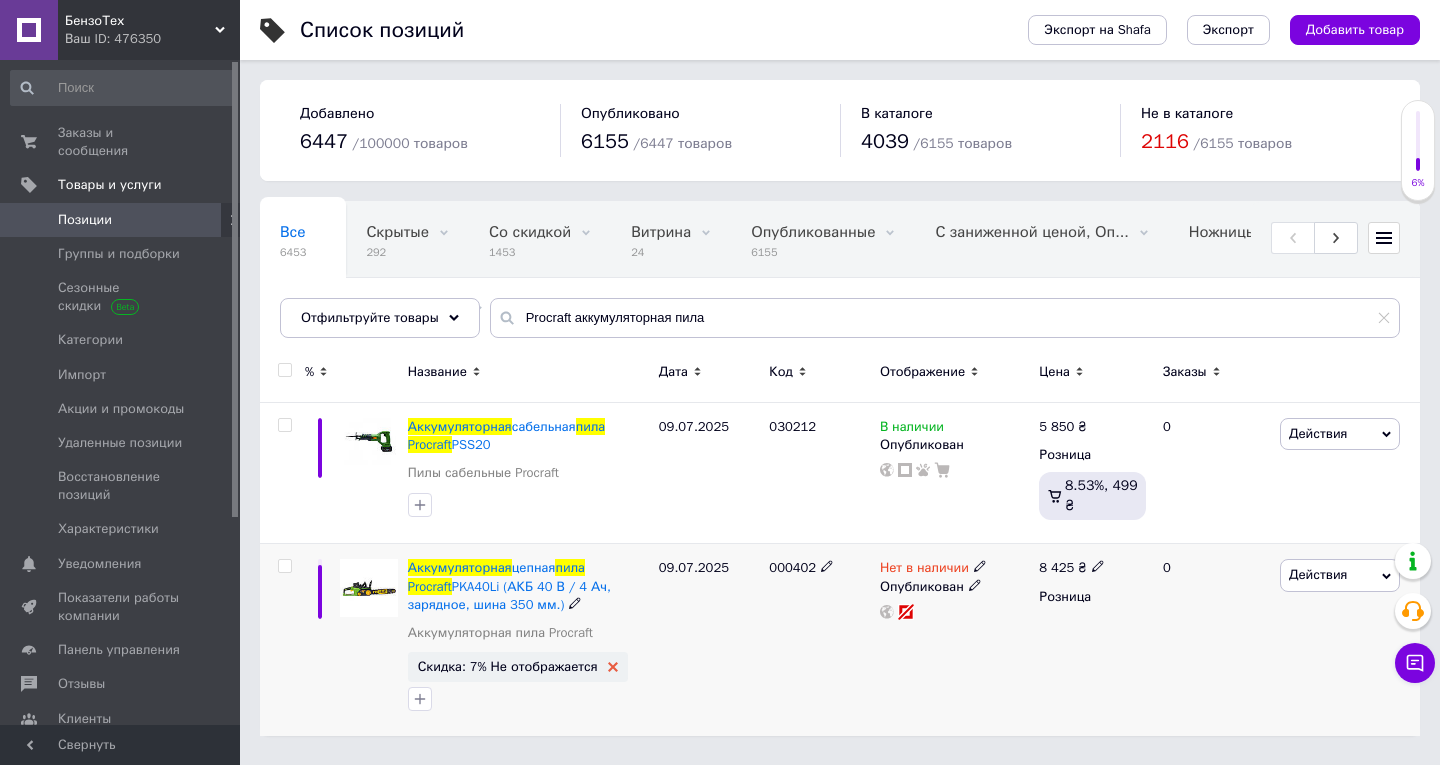 click 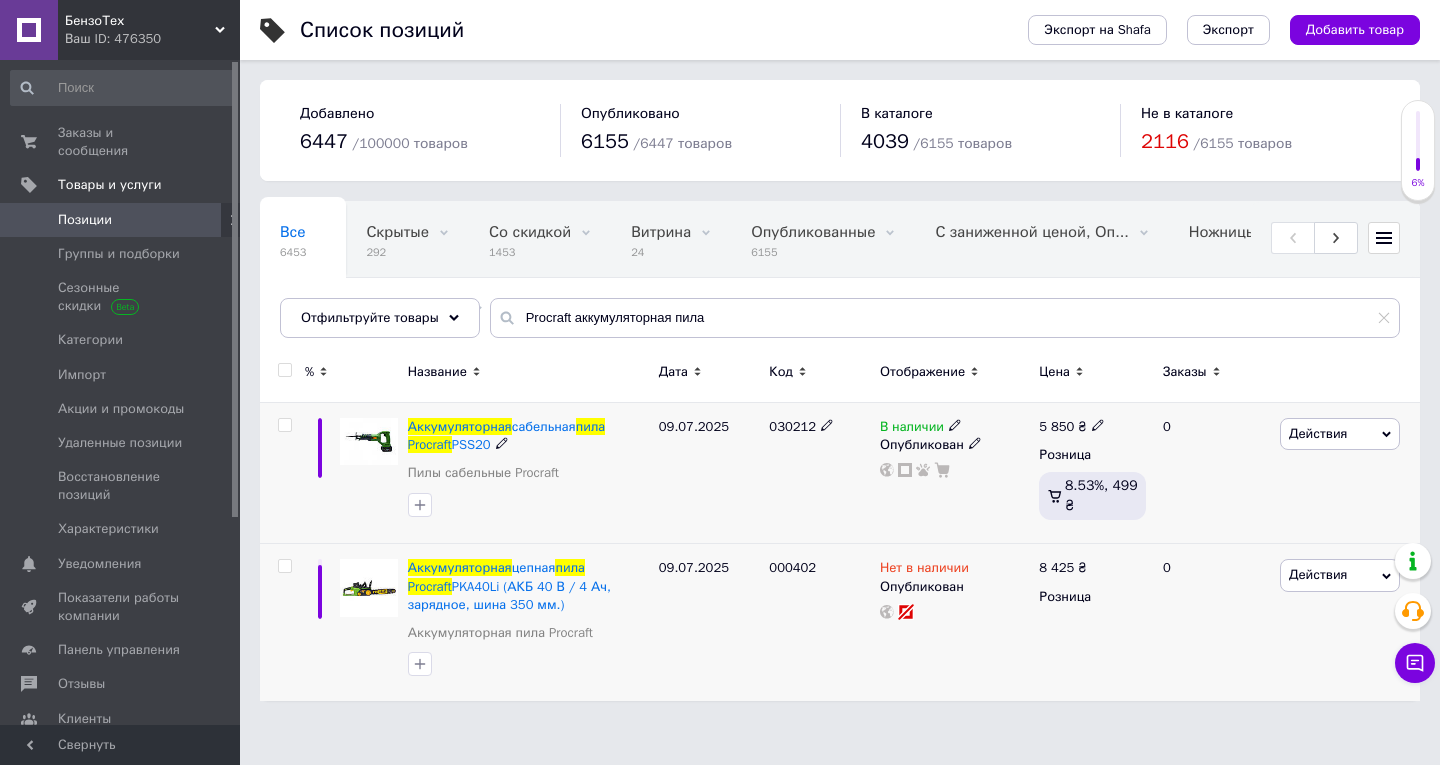 click 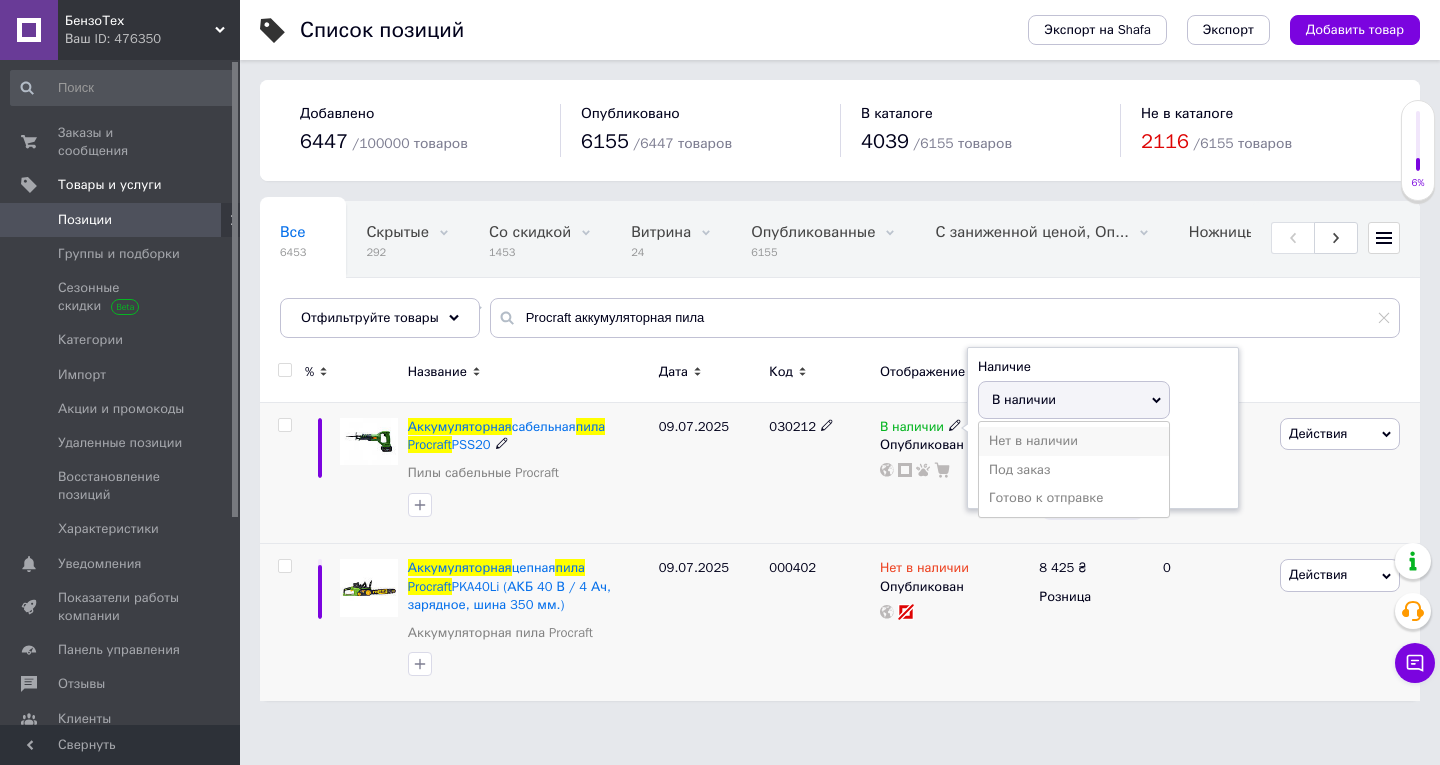click on "Нет в наличии" at bounding box center (1074, 441) 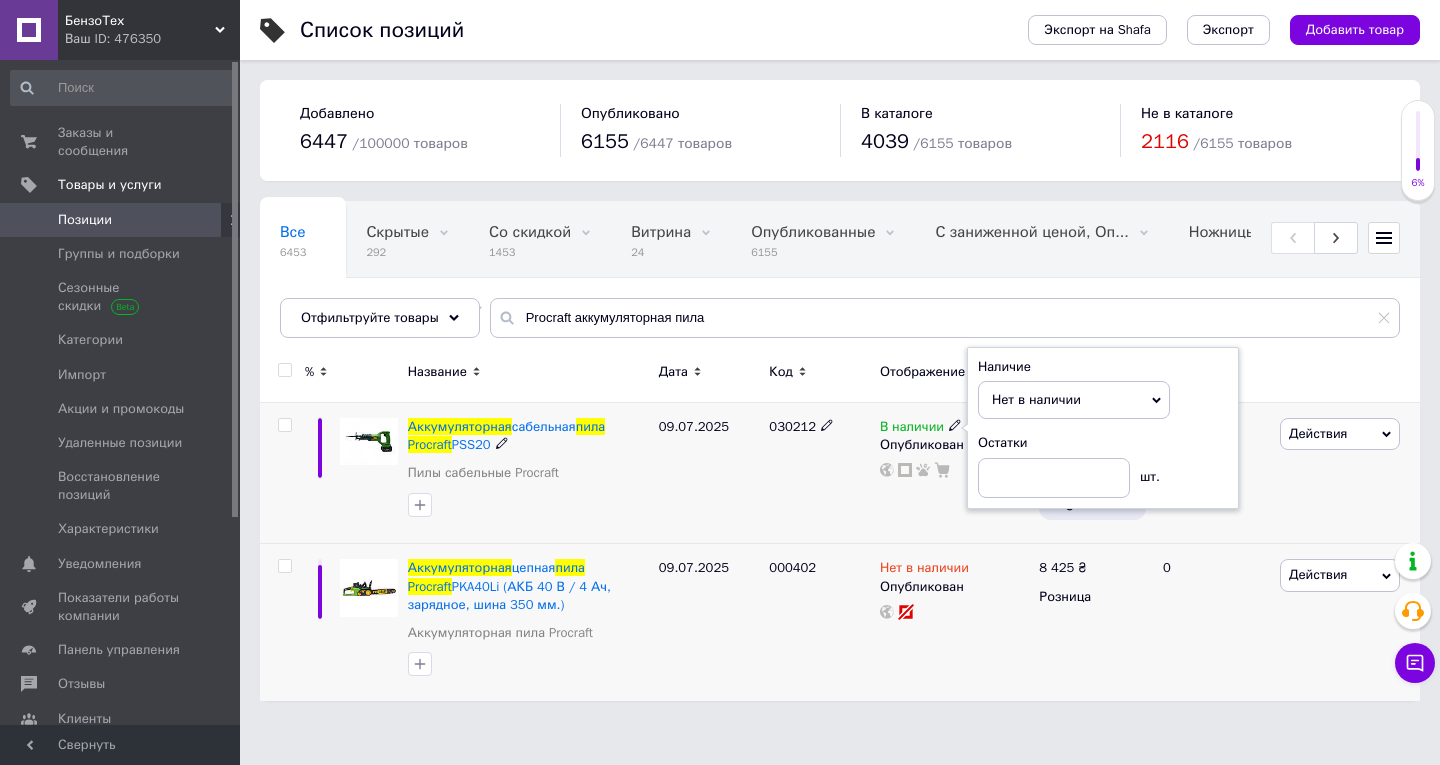 click on "030212" at bounding box center (819, 473) 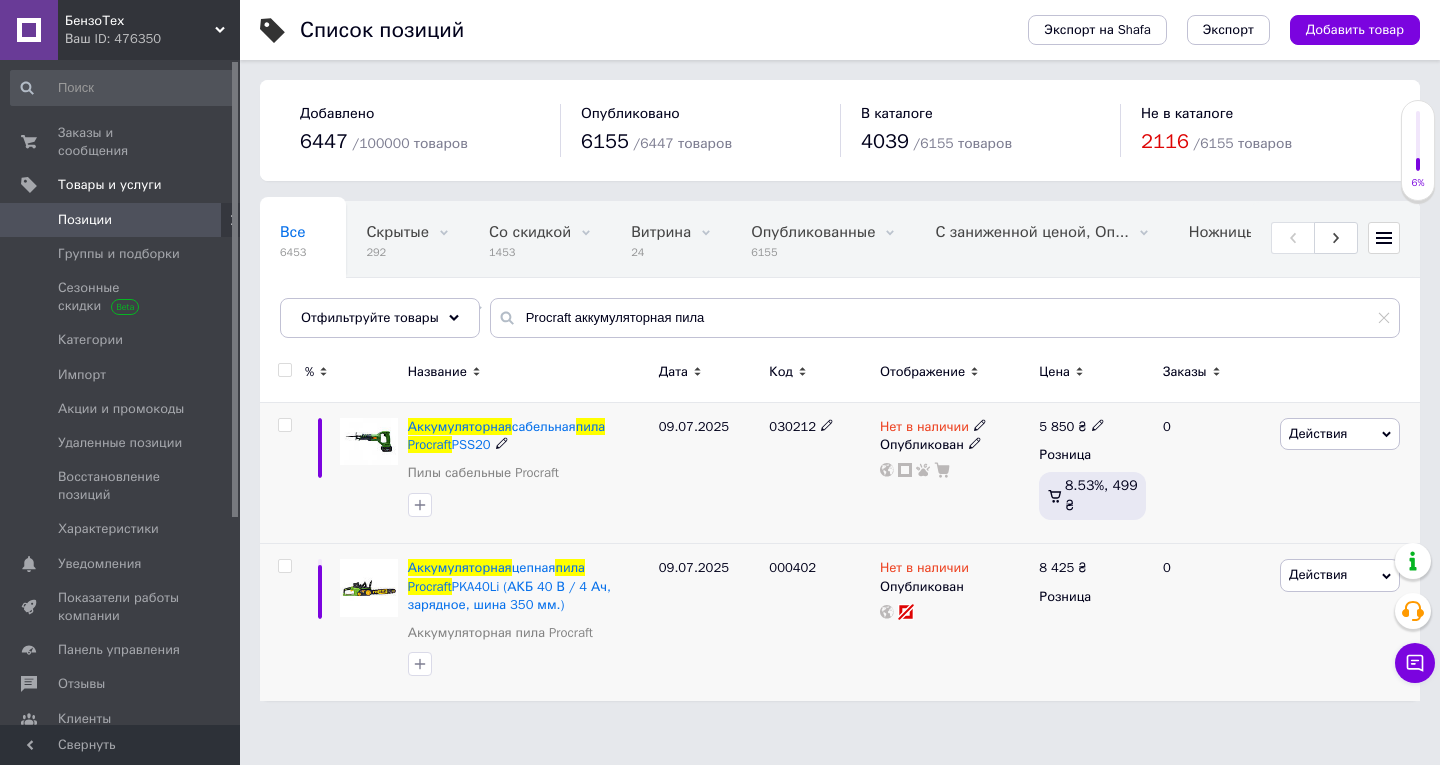click on "030212" at bounding box center [792, 426] 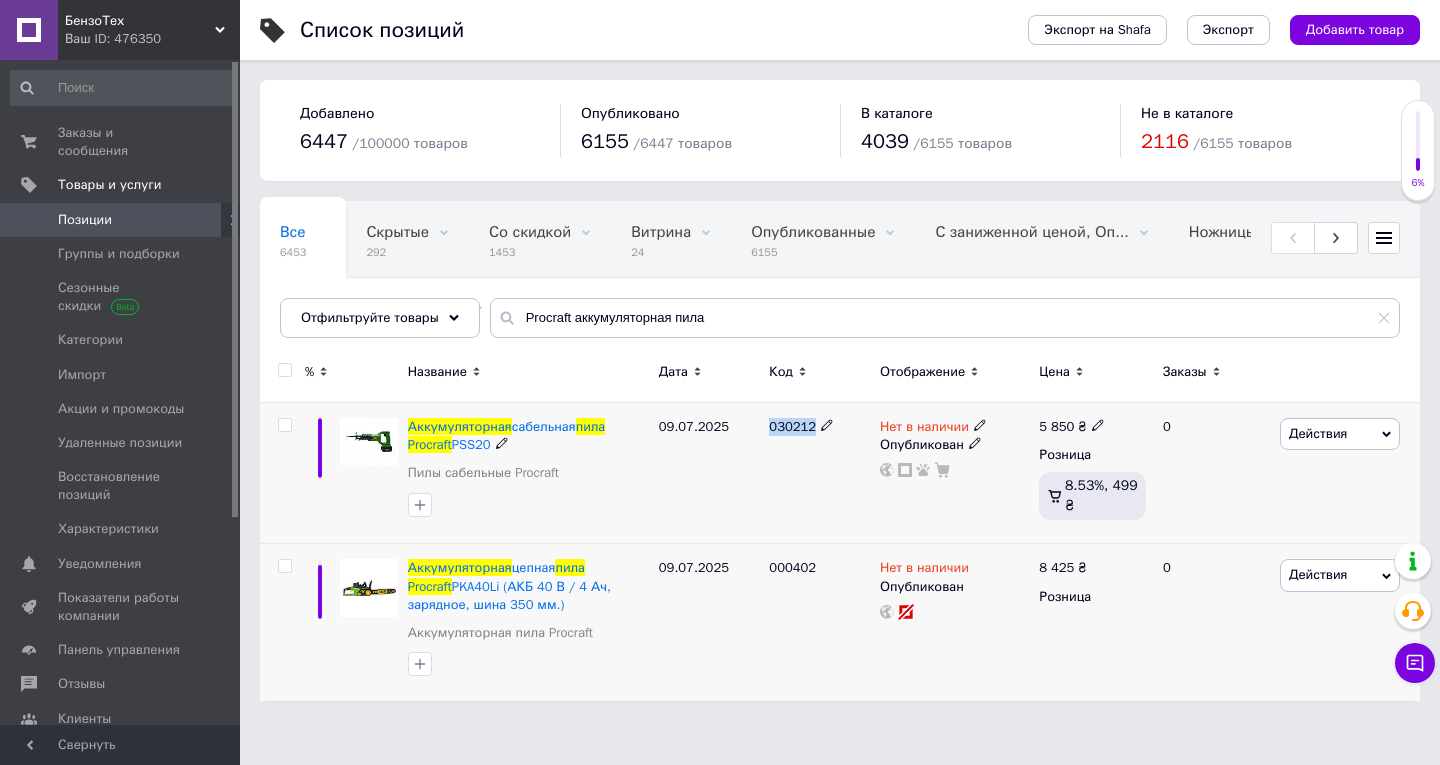 click on "030212" at bounding box center (792, 426) 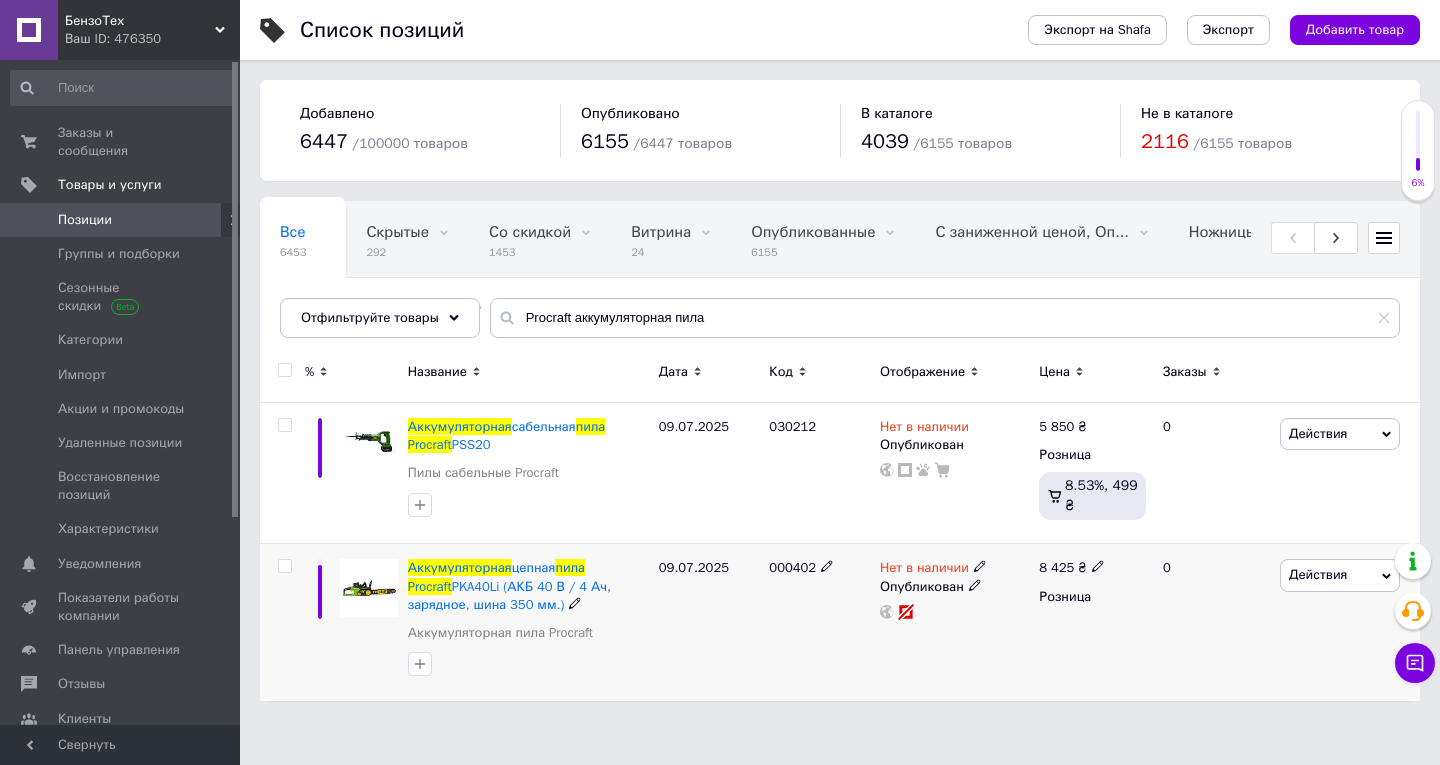 click on "000402" at bounding box center (819, 622) 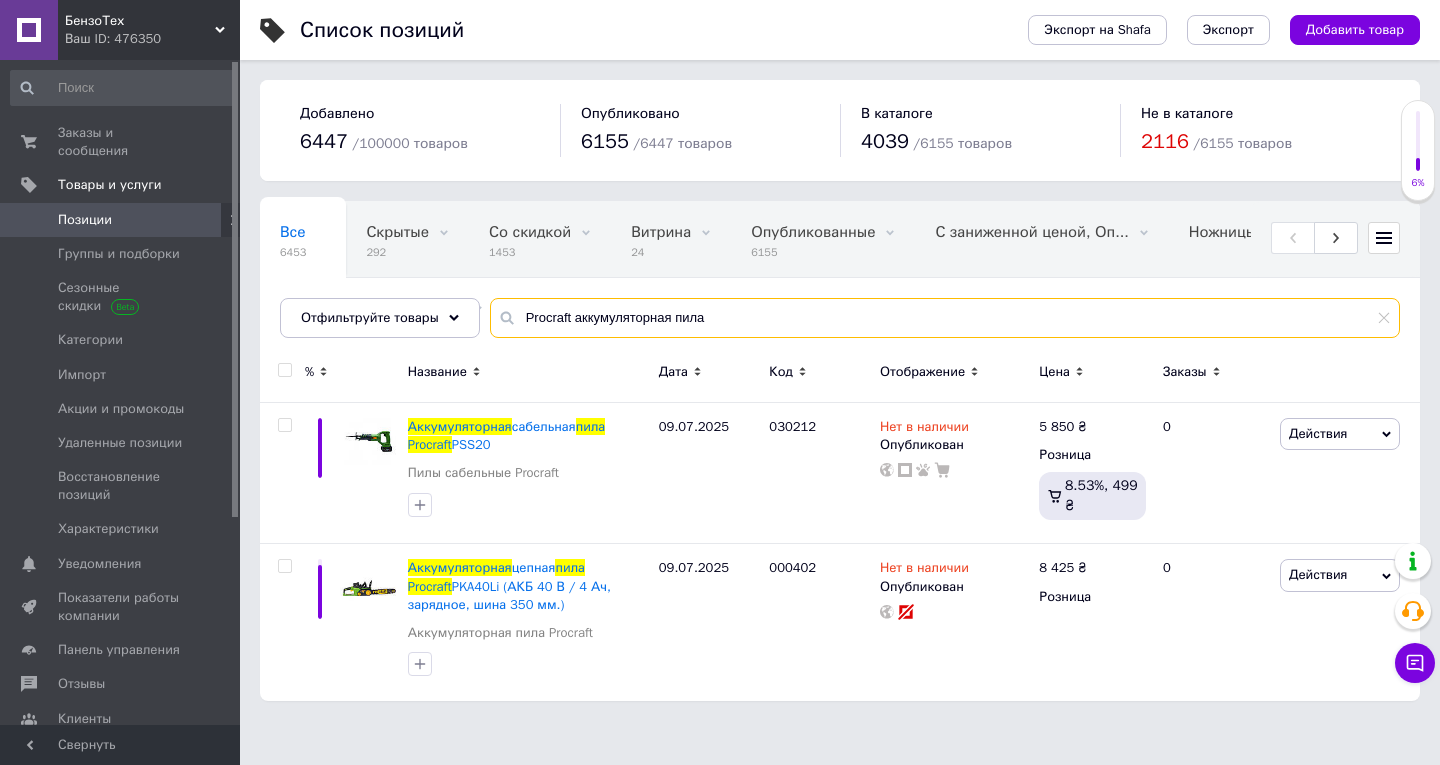 click on "Procraft аккумуляторная пила" at bounding box center (945, 318) 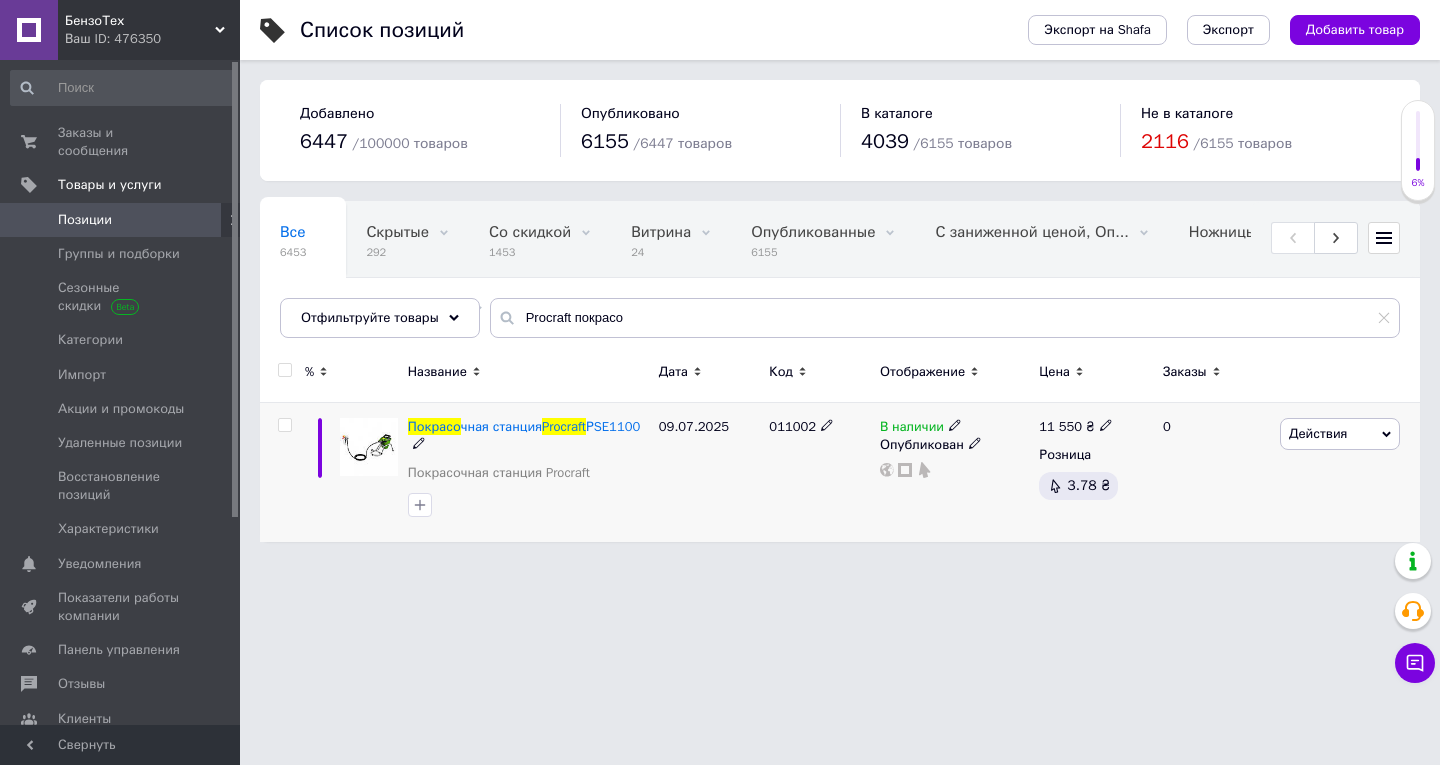 click on "011002" at bounding box center (792, 426) 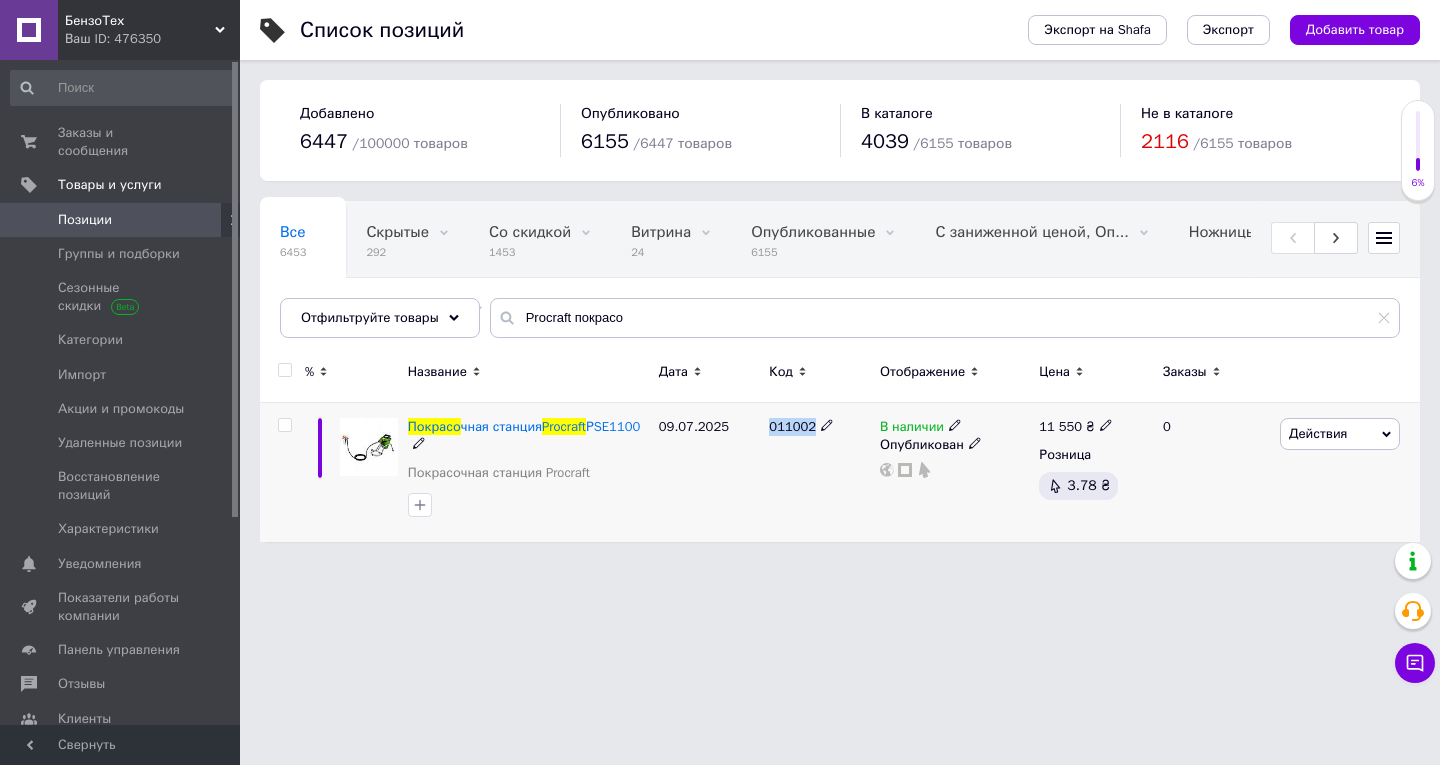 click on "011002" at bounding box center (792, 426) 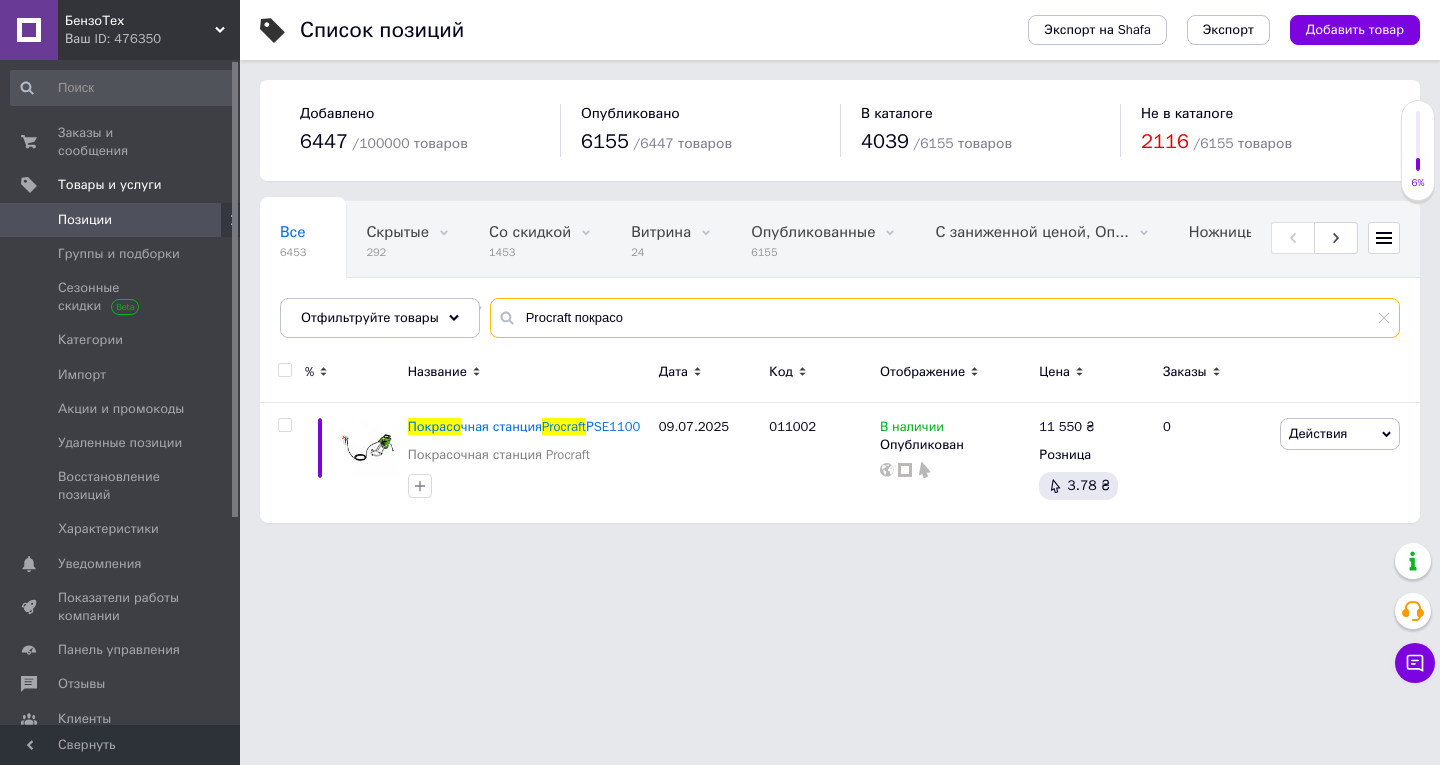 click on "Procraft покрасо" at bounding box center (945, 318) 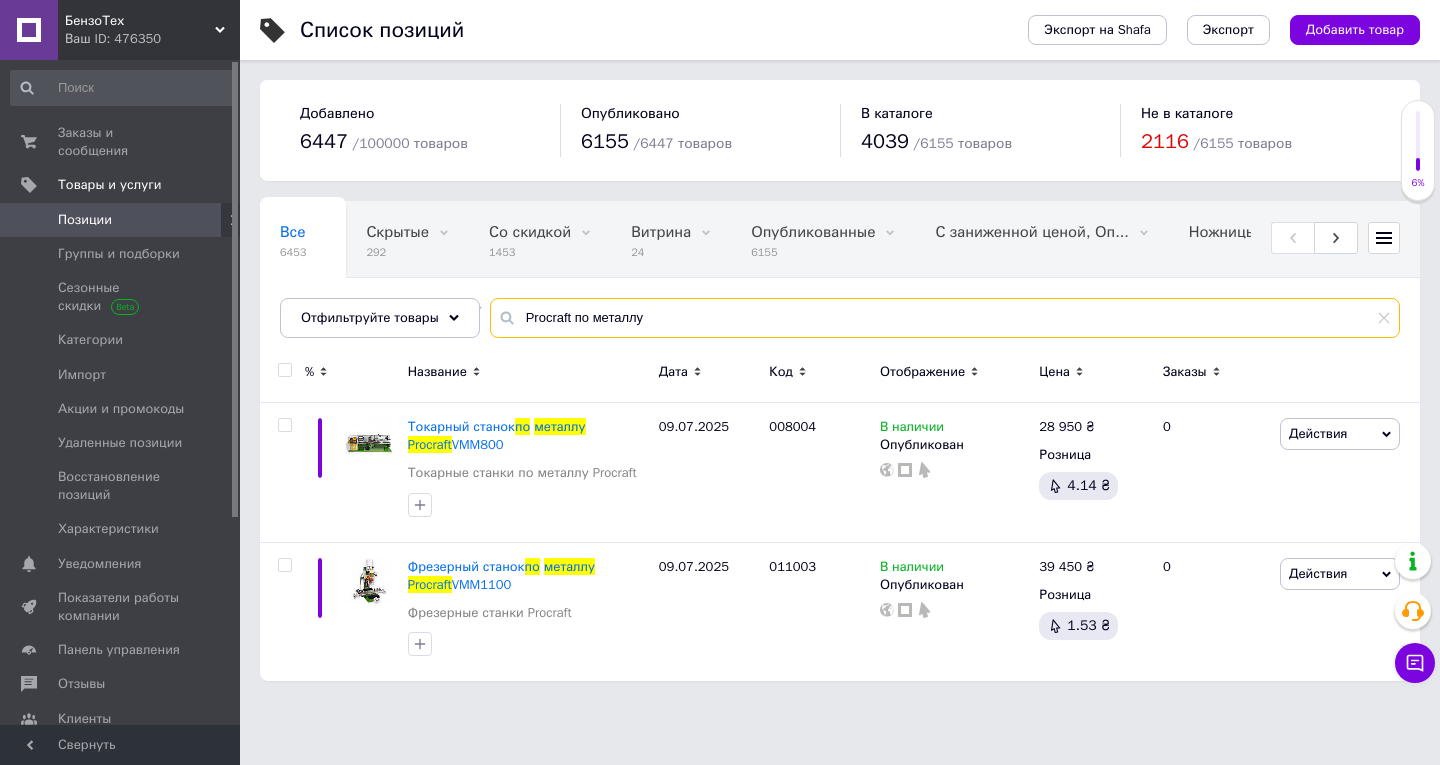 click on "Procraft по металлу" at bounding box center (945, 318) 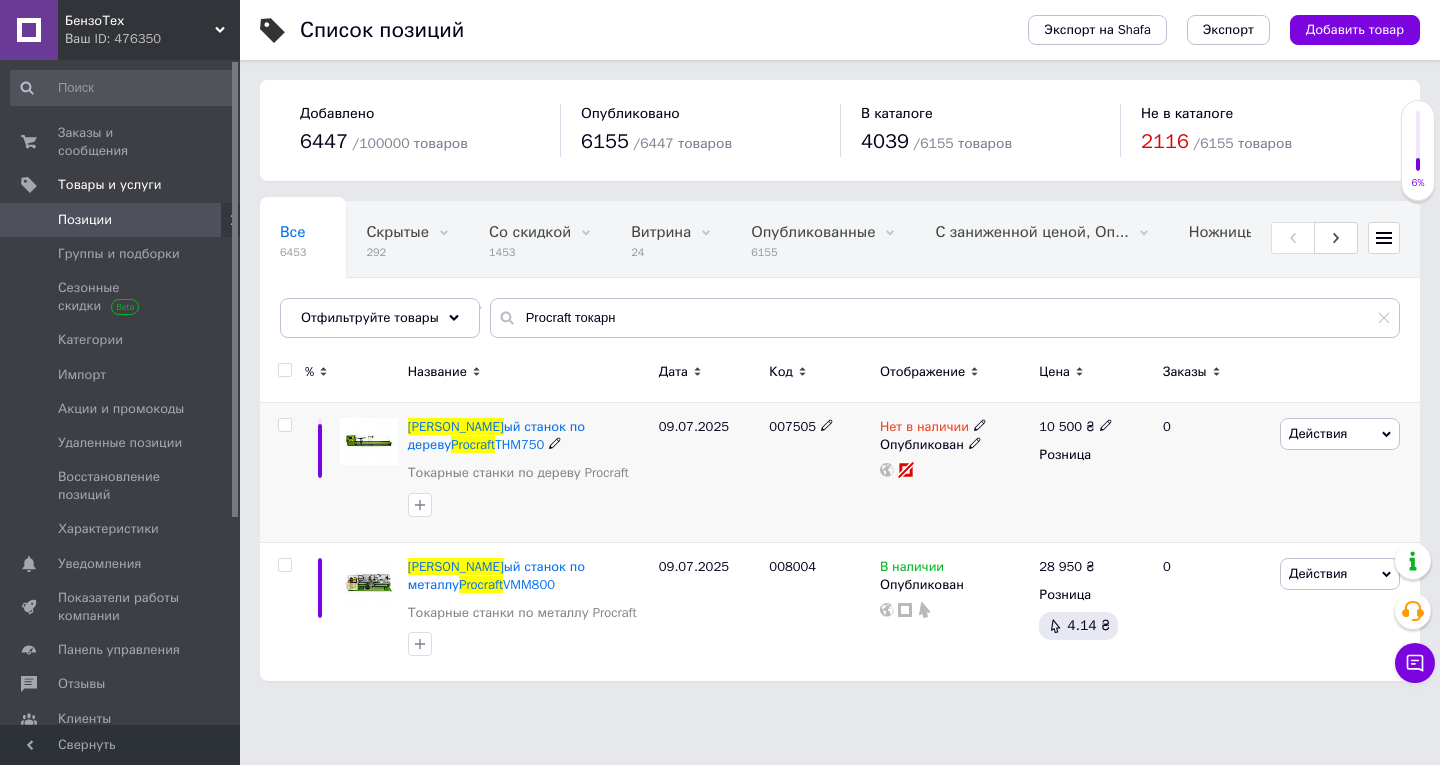 click on "007505" at bounding box center [792, 426] 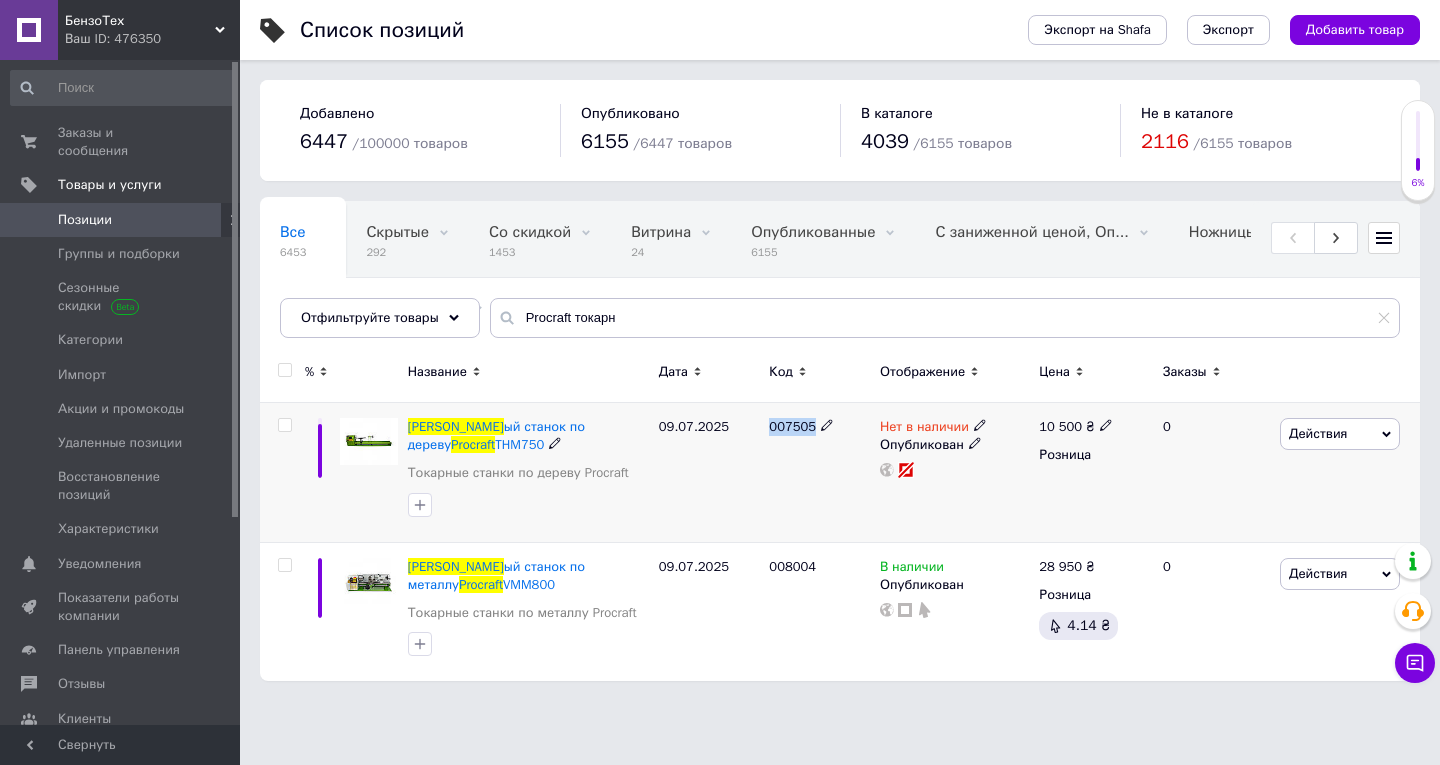 click on "007505" at bounding box center (792, 426) 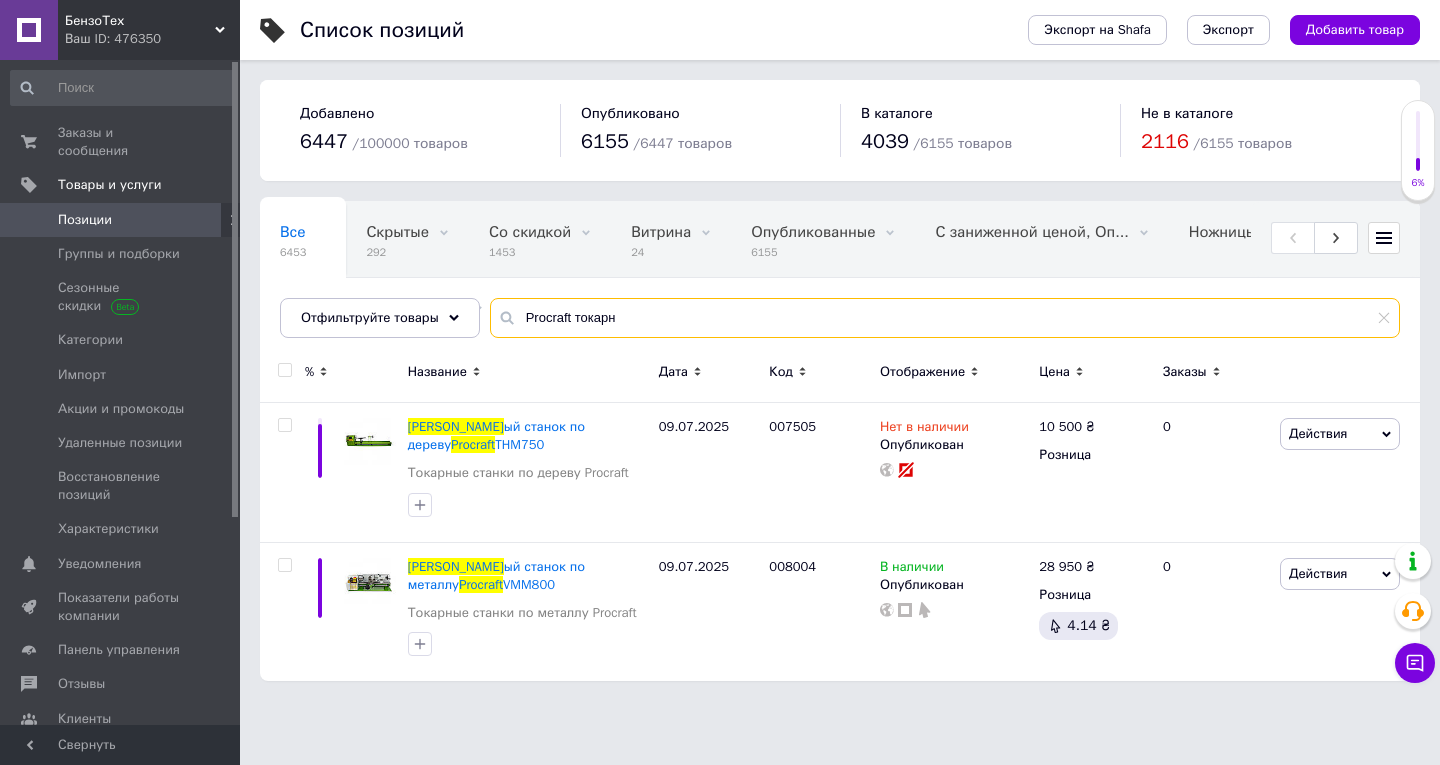 click on "Procraft токарн" at bounding box center [945, 318] 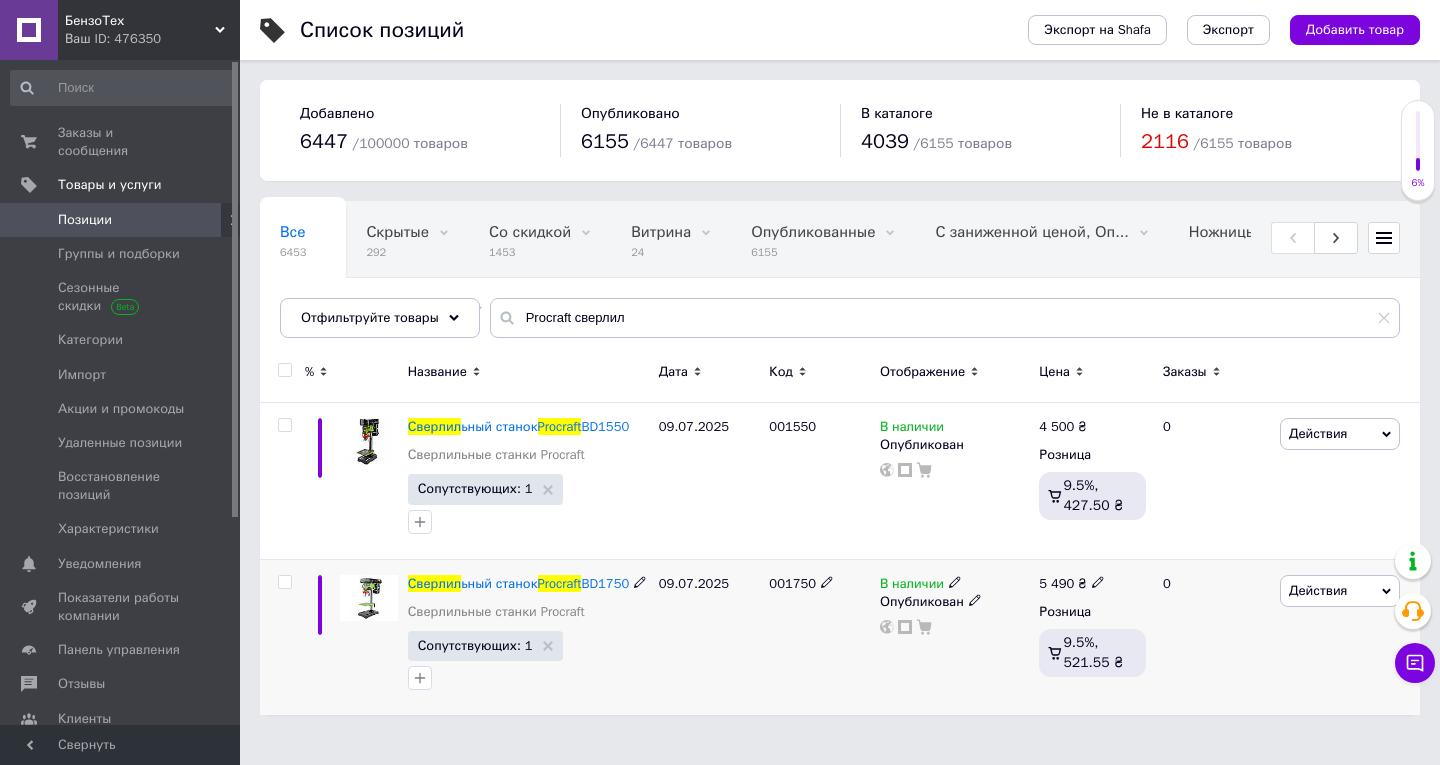 click on "Действия" at bounding box center [1340, 591] 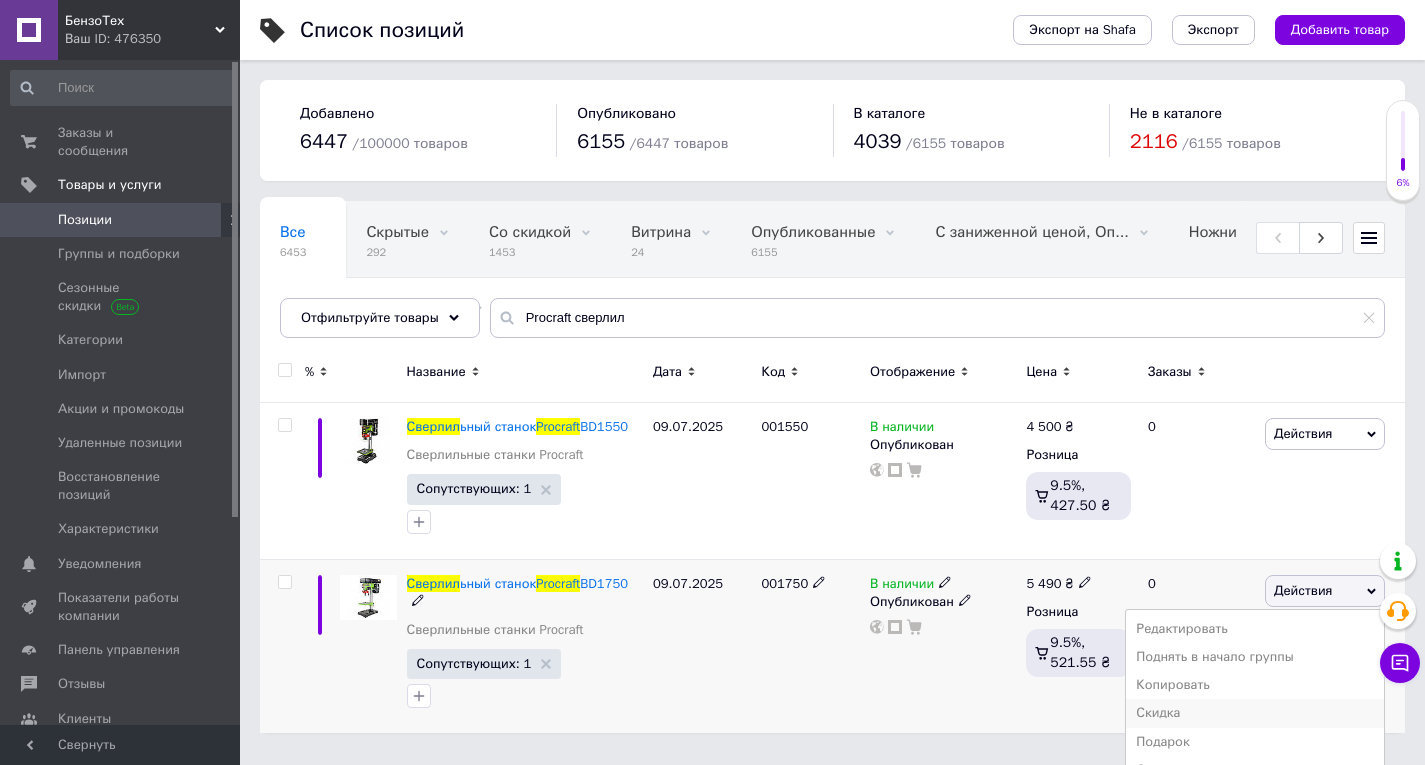click on "Скидка" at bounding box center [1255, 713] 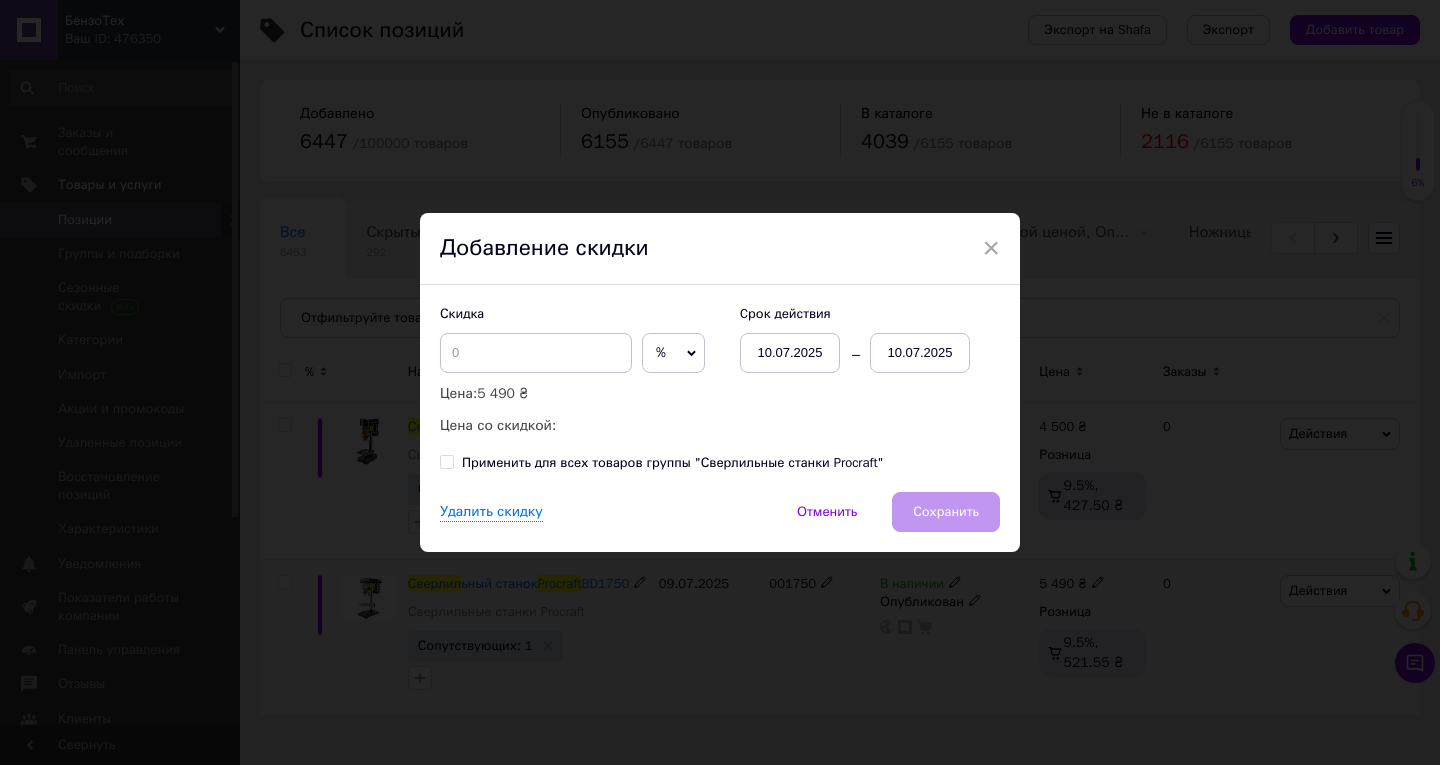 click on "10.07.2025" at bounding box center [920, 353] 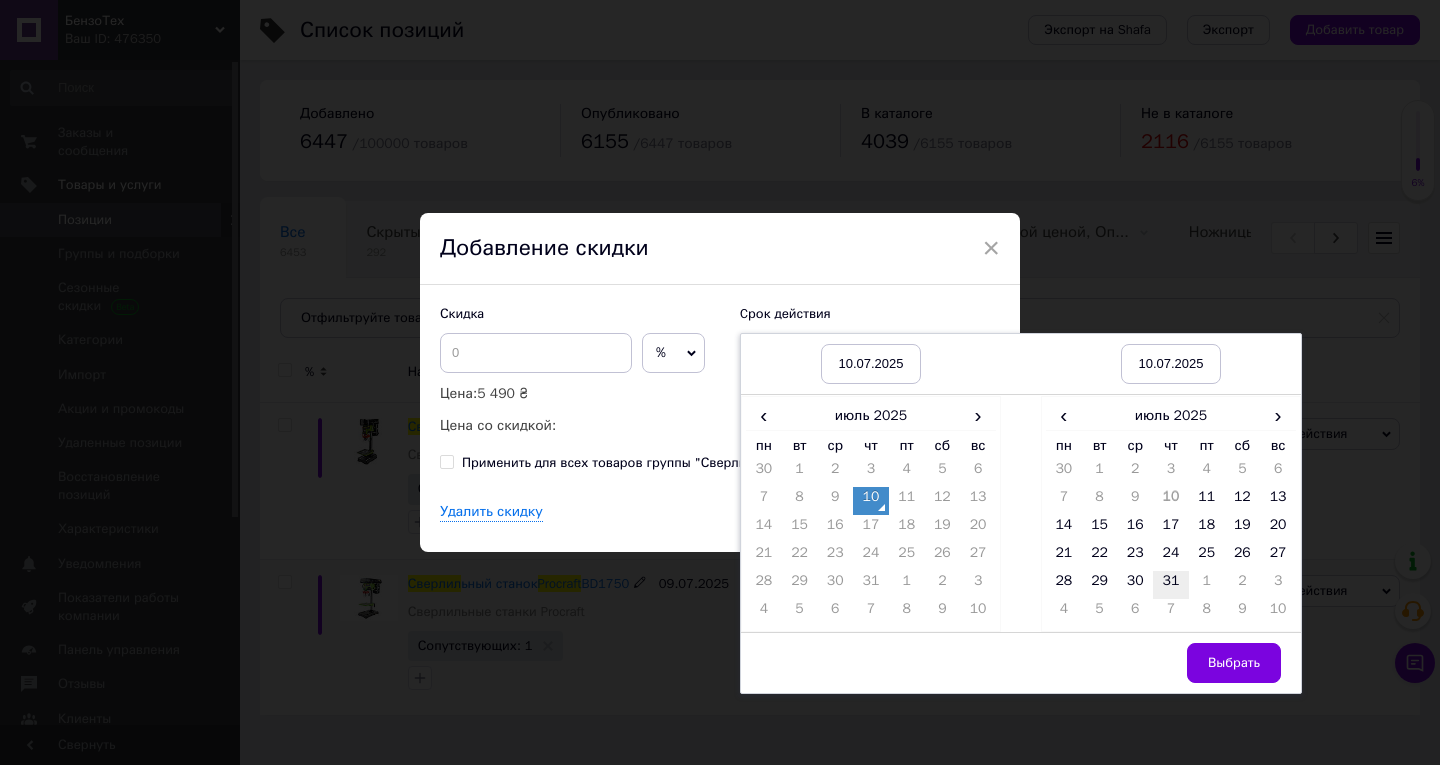 click on "31" at bounding box center (1171, 585) 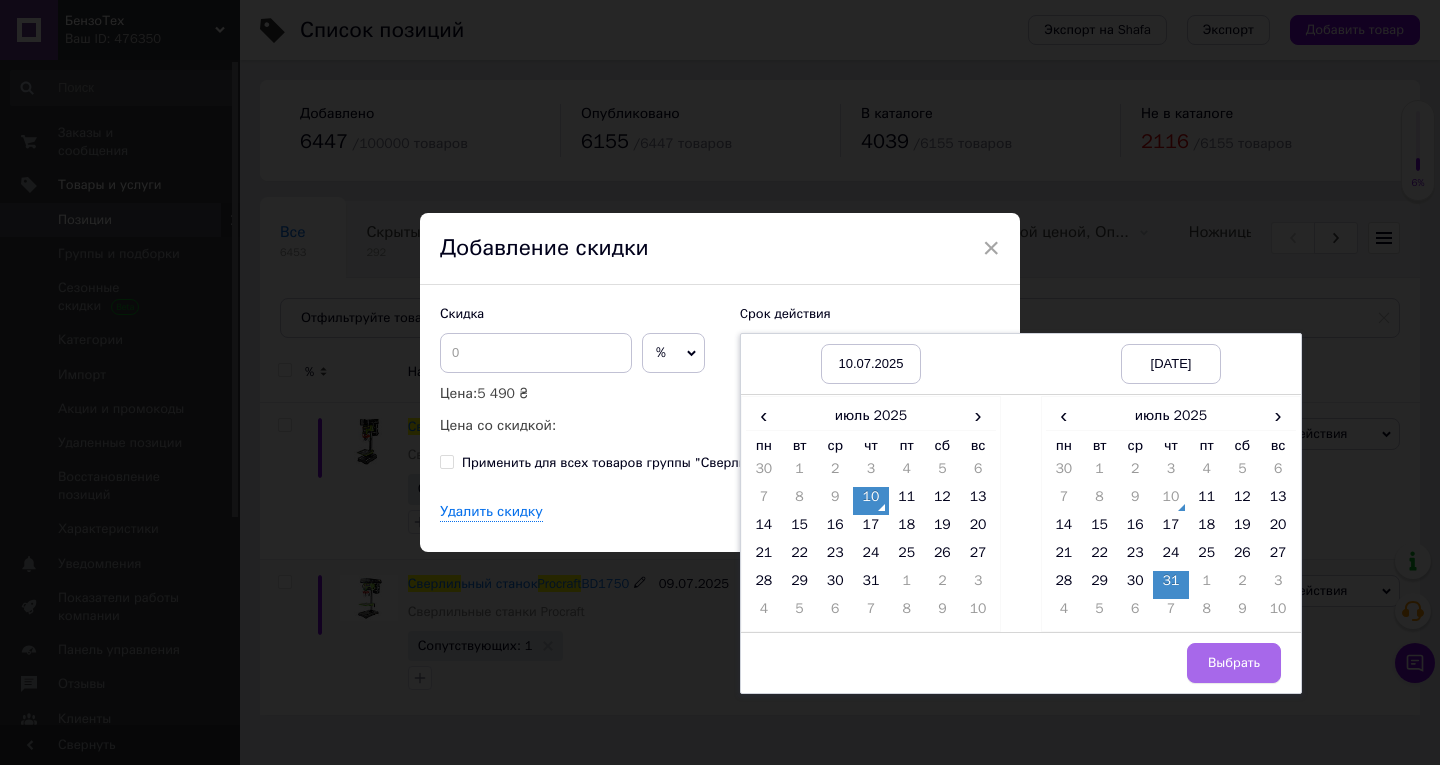 click on "Выбрать" at bounding box center [1234, 663] 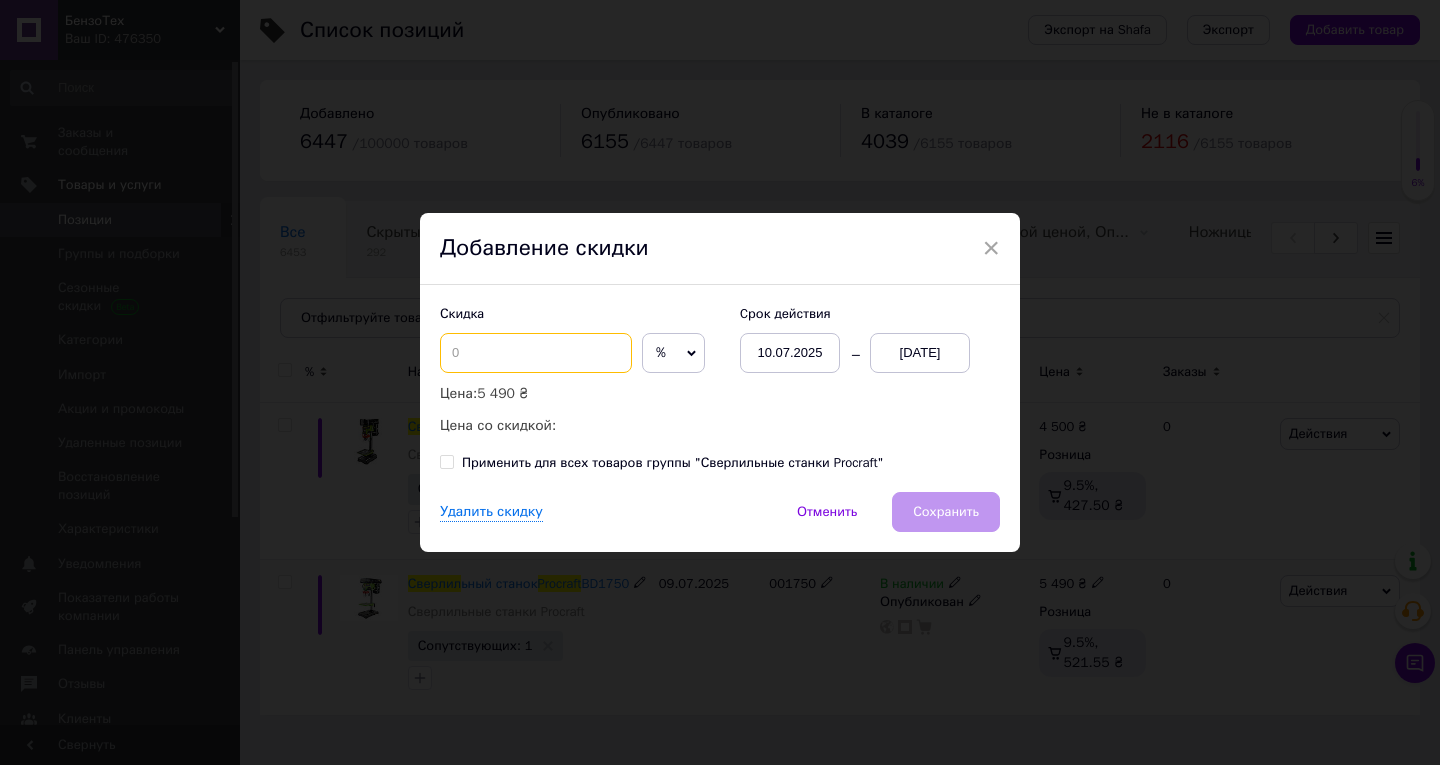 click at bounding box center [536, 353] 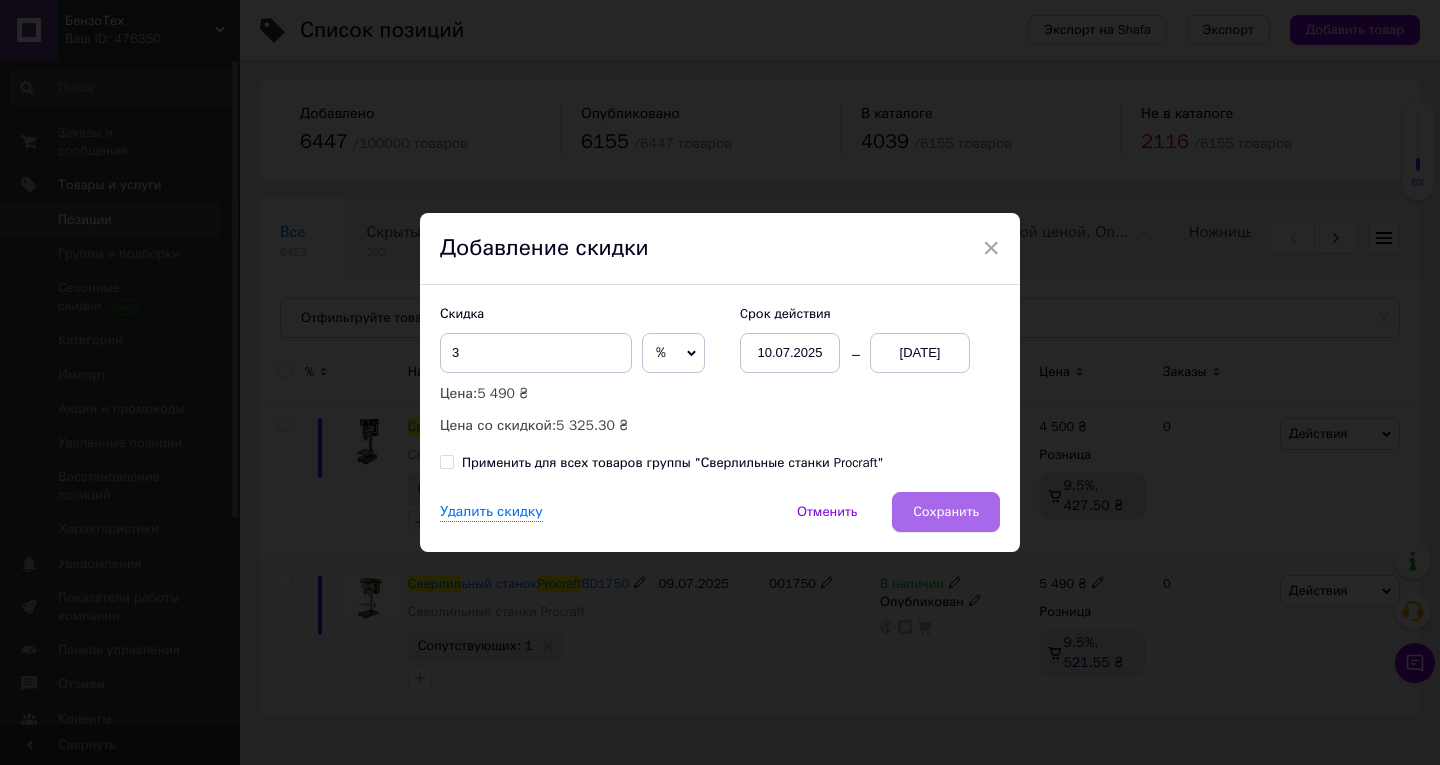 click on "Сохранить" at bounding box center [946, 512] 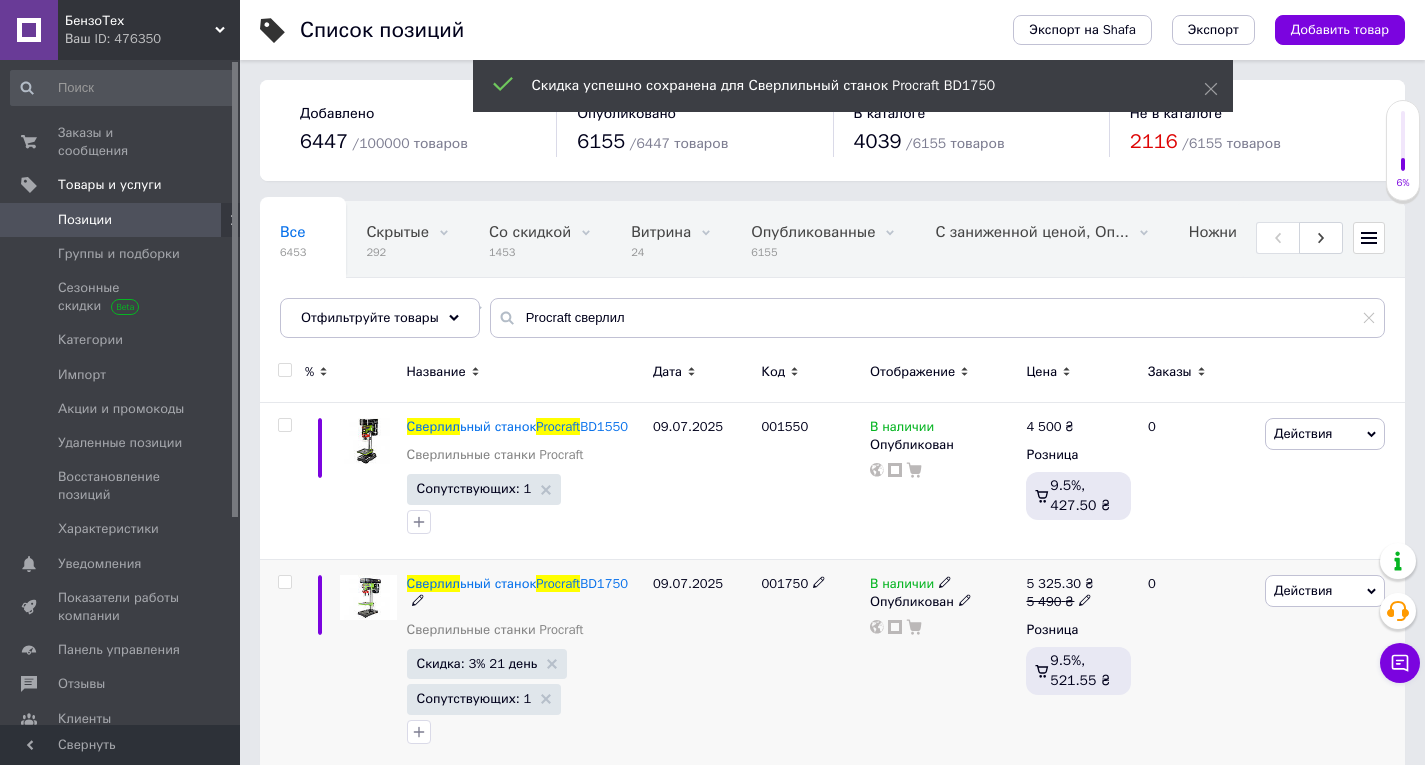 click on "001750" at bounding box center [784, 583] 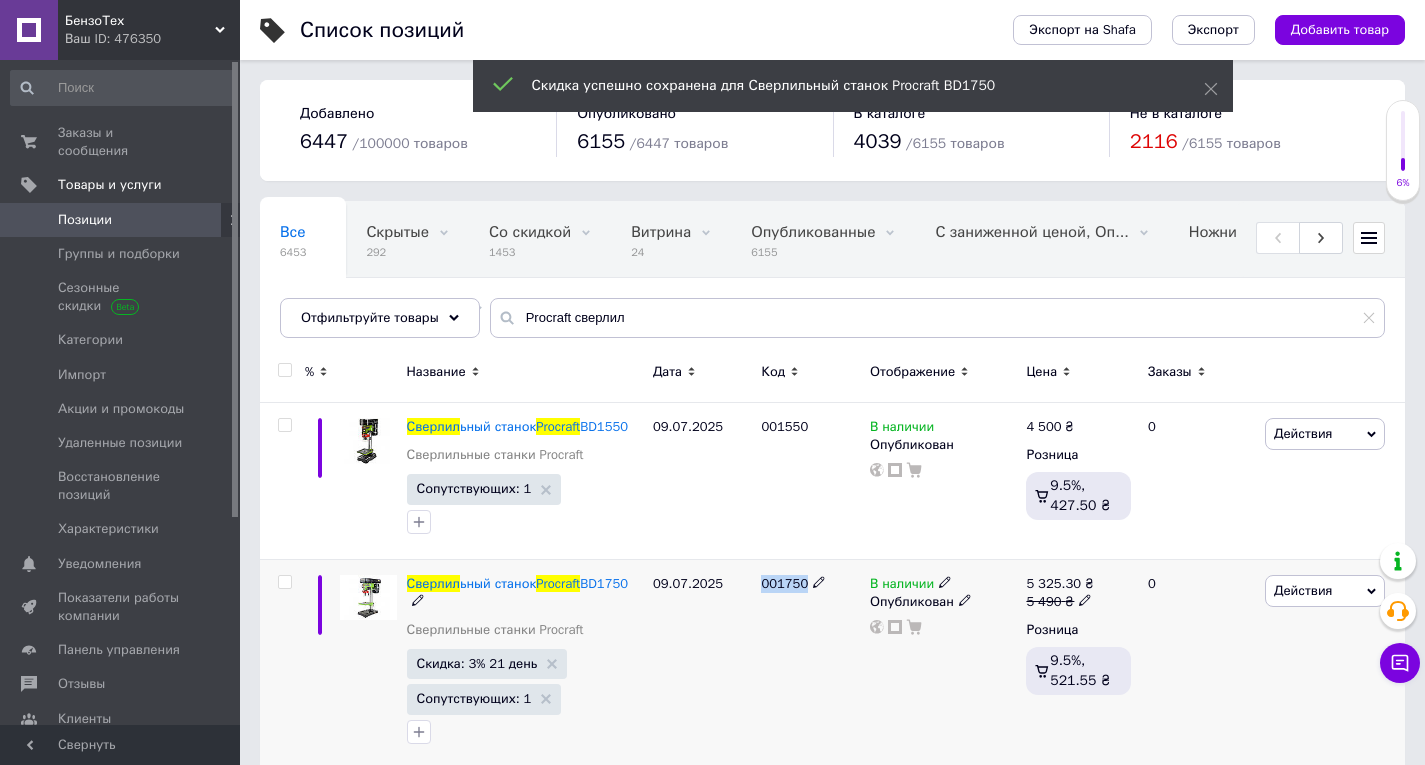click on "001750" at bounding box center (784, 583) 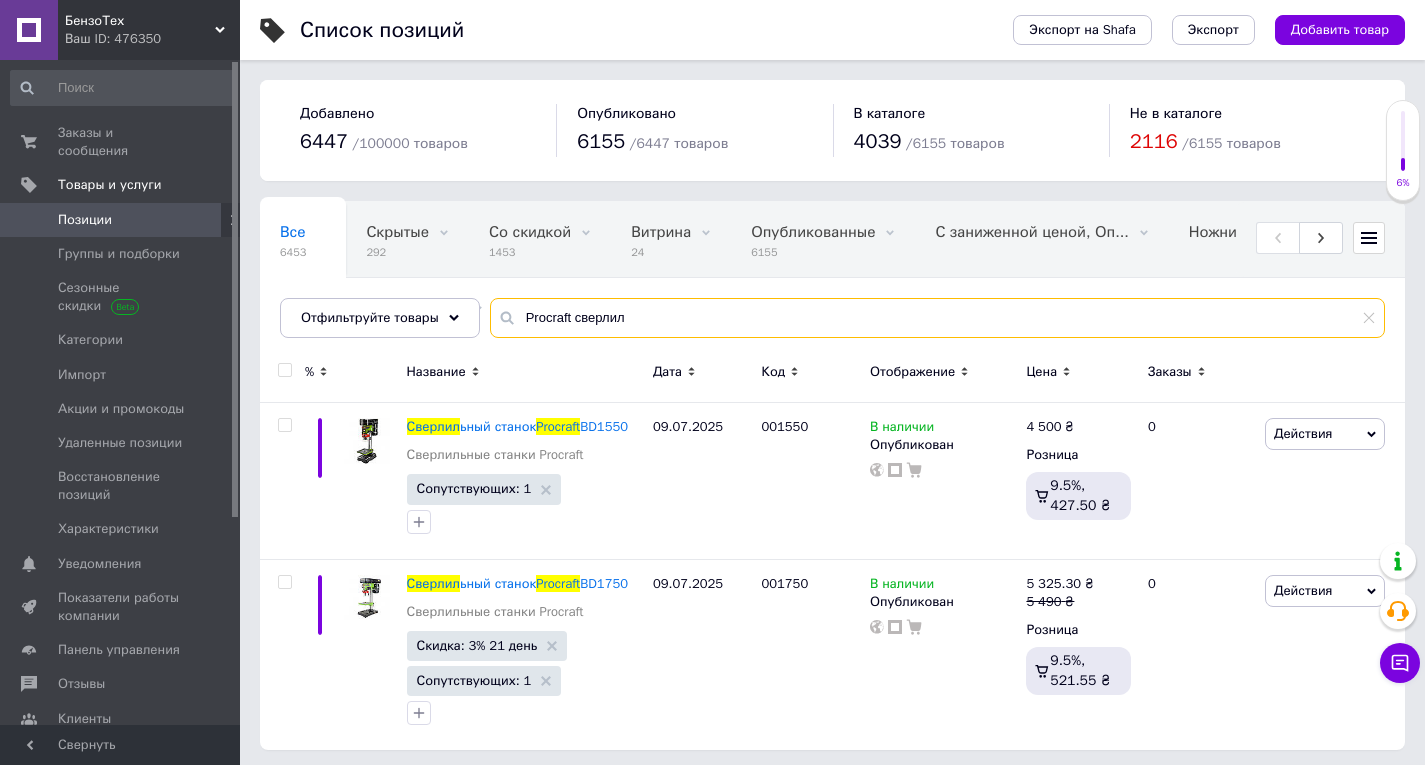 click on "Procraft сверлил" at bounding box center [937, 318] 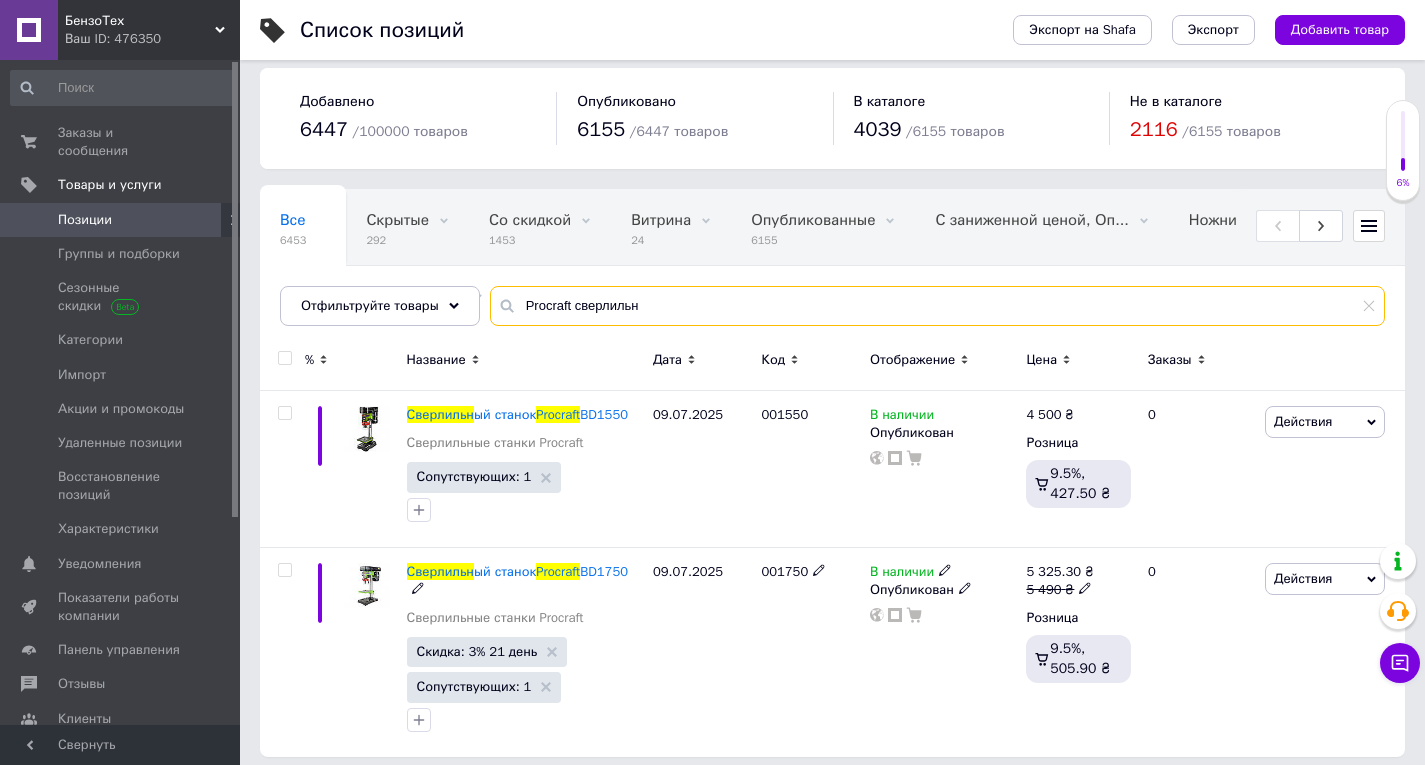 scroll, scrollTop: 0, scrollLeft: 0, axis: both 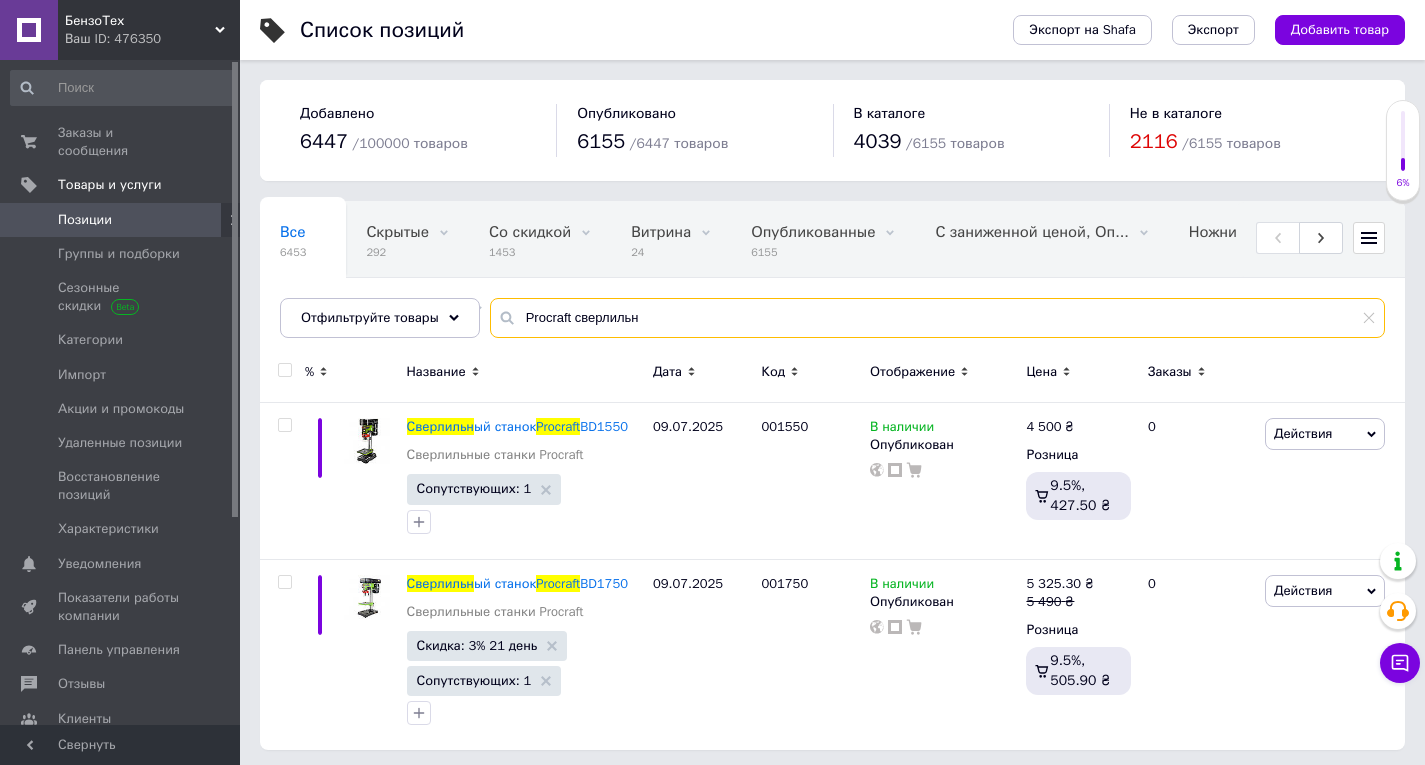 click on "Procraft сверлильн" at bounding box center (937, 318) 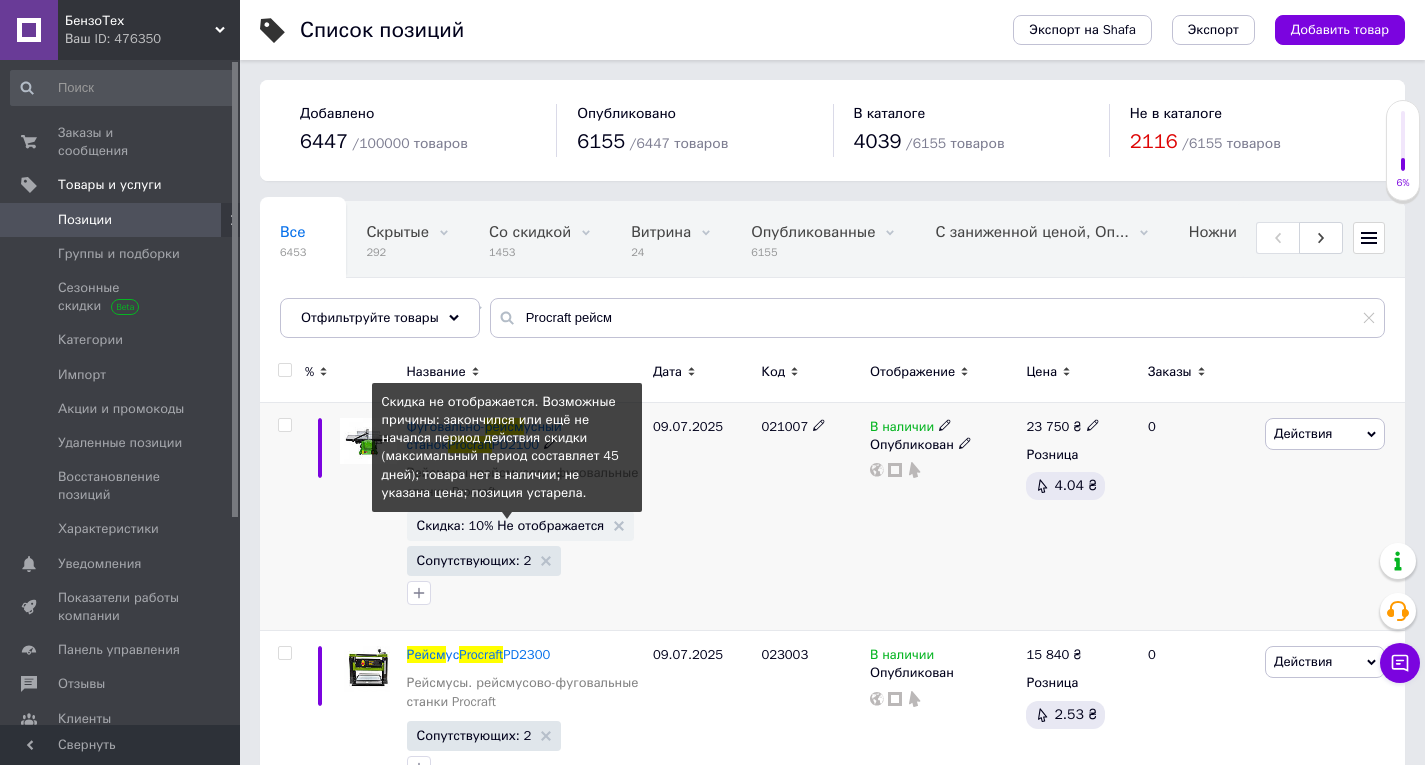 click on "Скидка: 10% Не отображается" at bounding box center [511, 525] 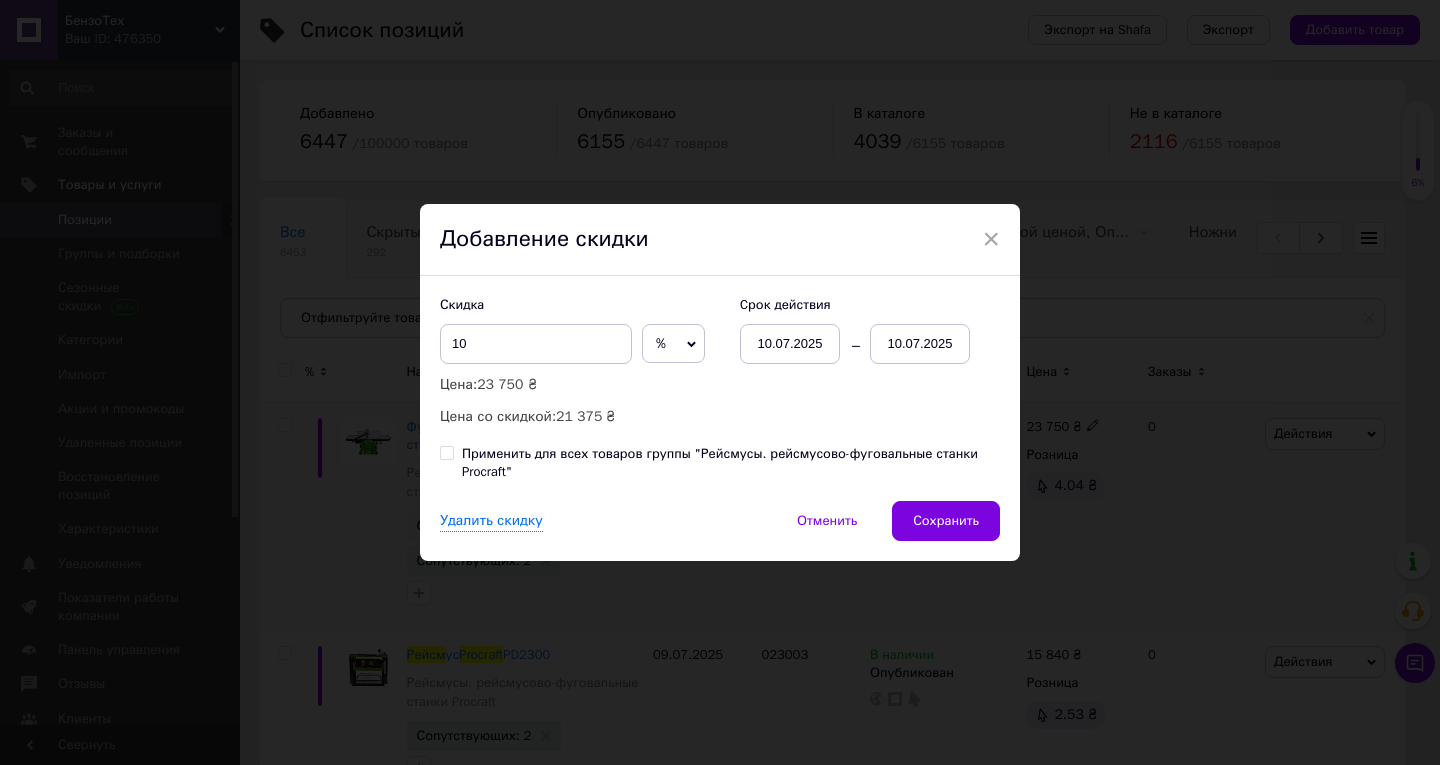 click on "10.07.2025" at bounding box center (920, 344) 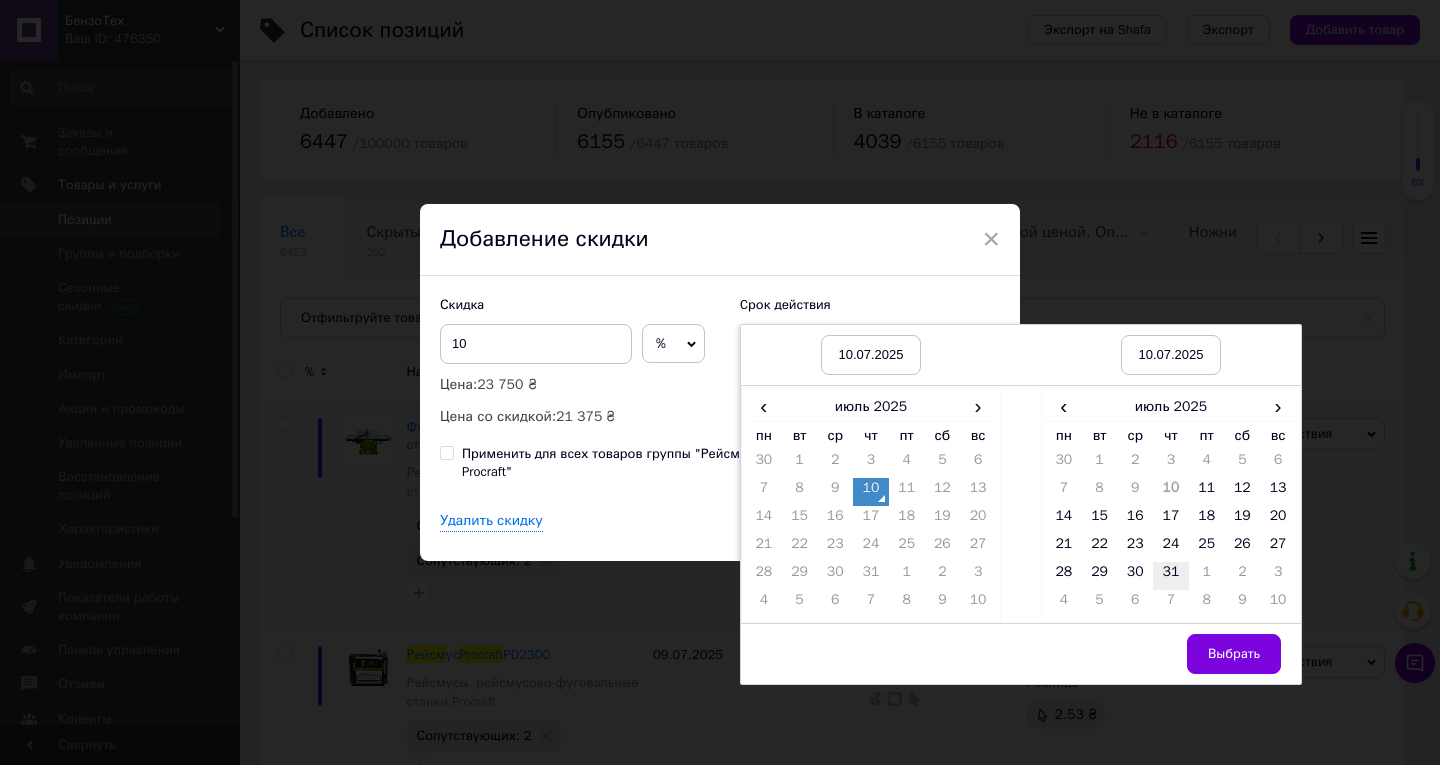 click on "31" at bounding box center [1171, 576] 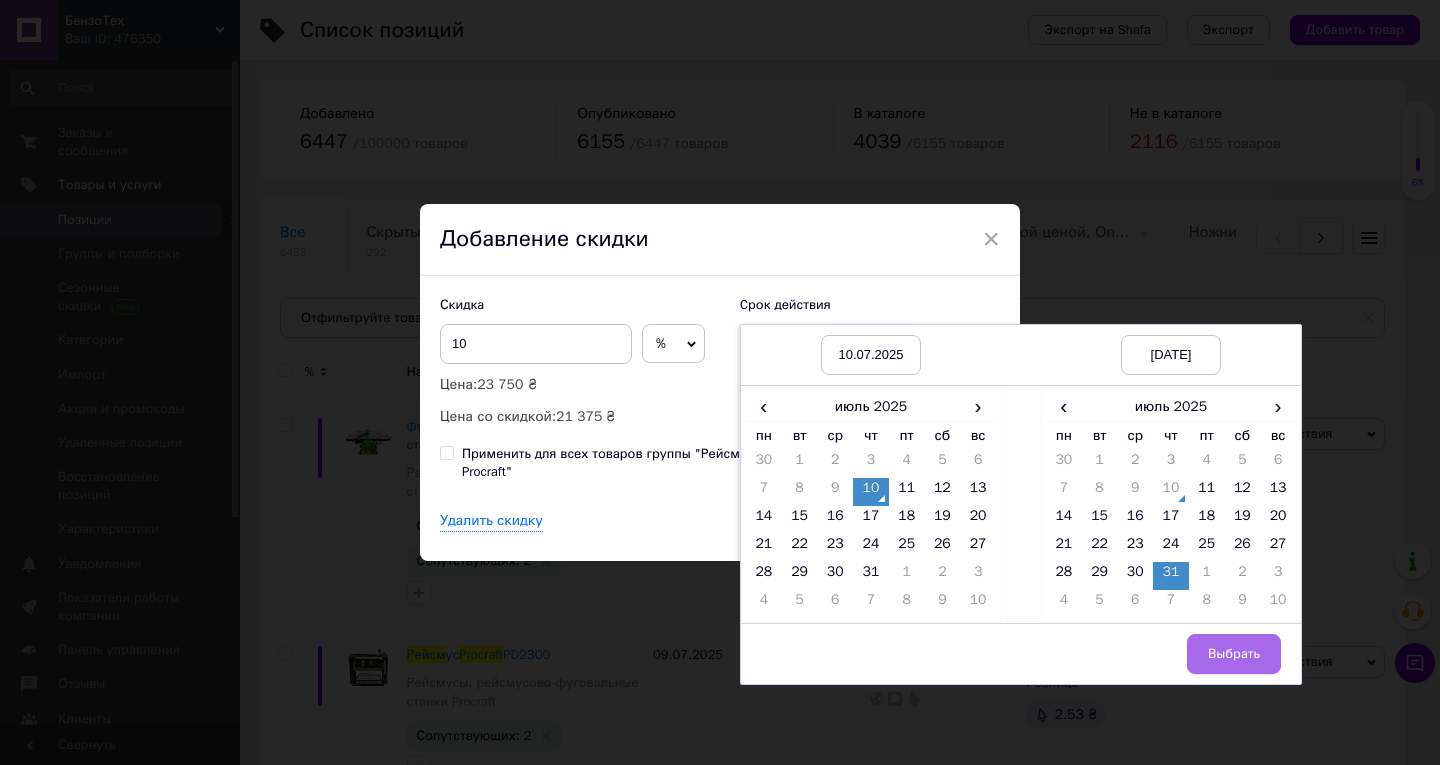 click on "Выбрать" at bounding box center [1234, 654] 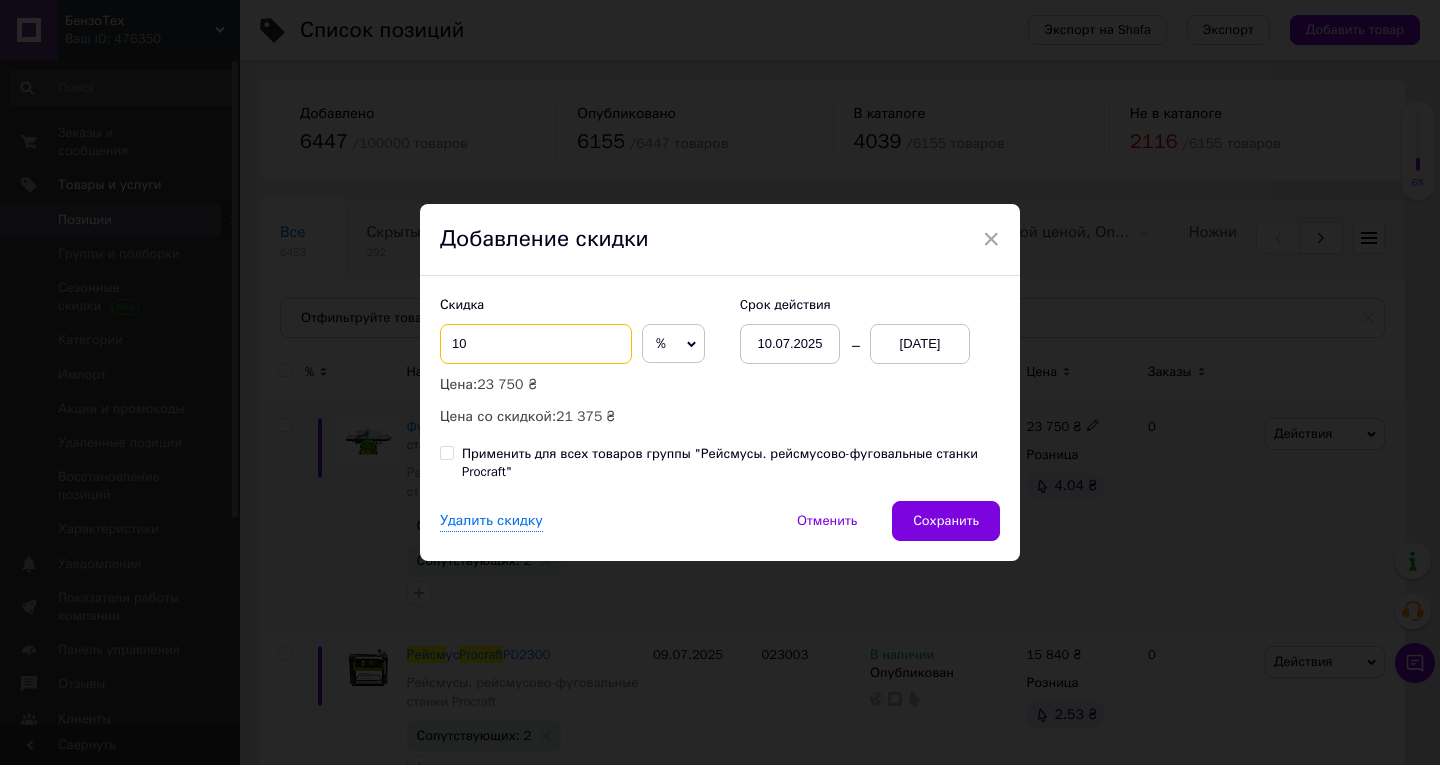 click on "10" at bounding box center (536, 344) 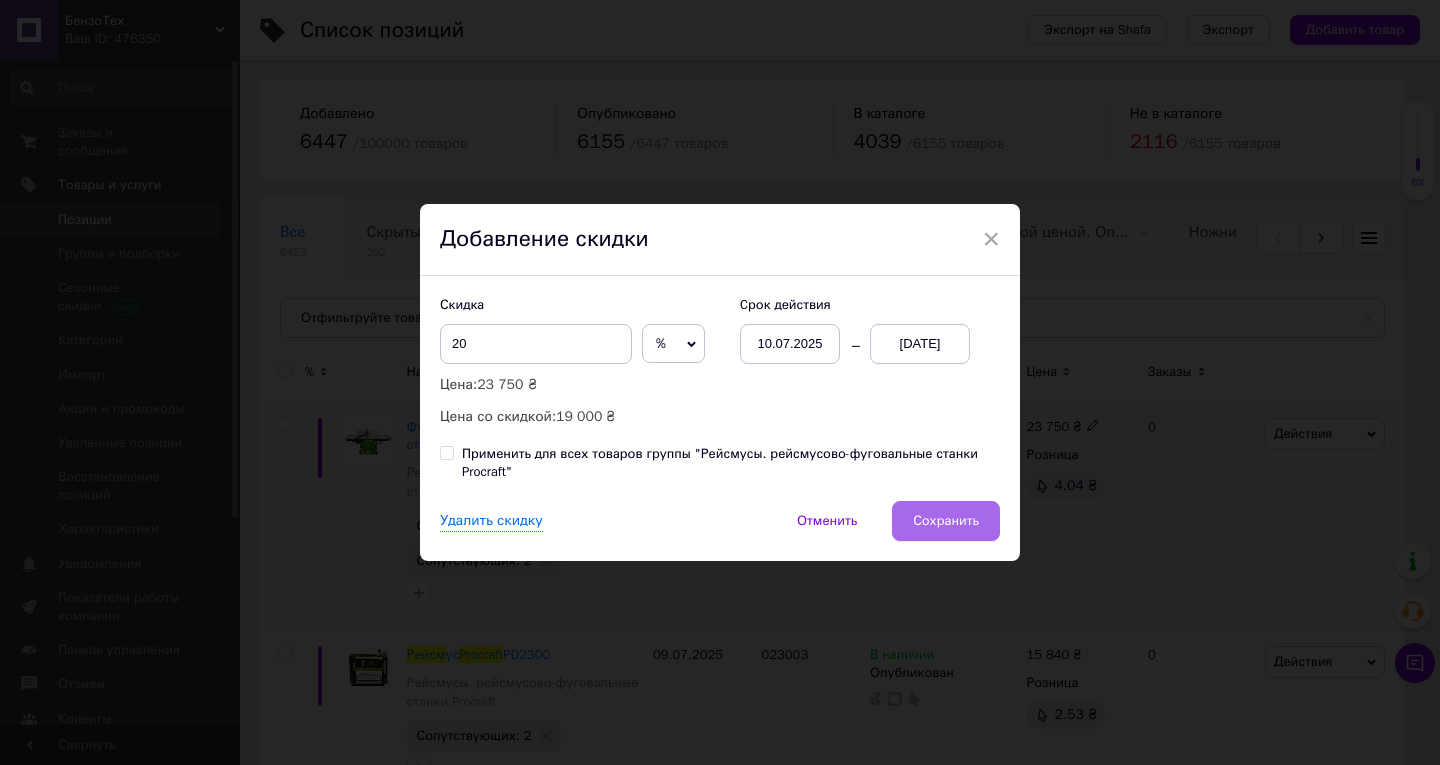 click on "Сохранить" at bounding box center [946, 521] 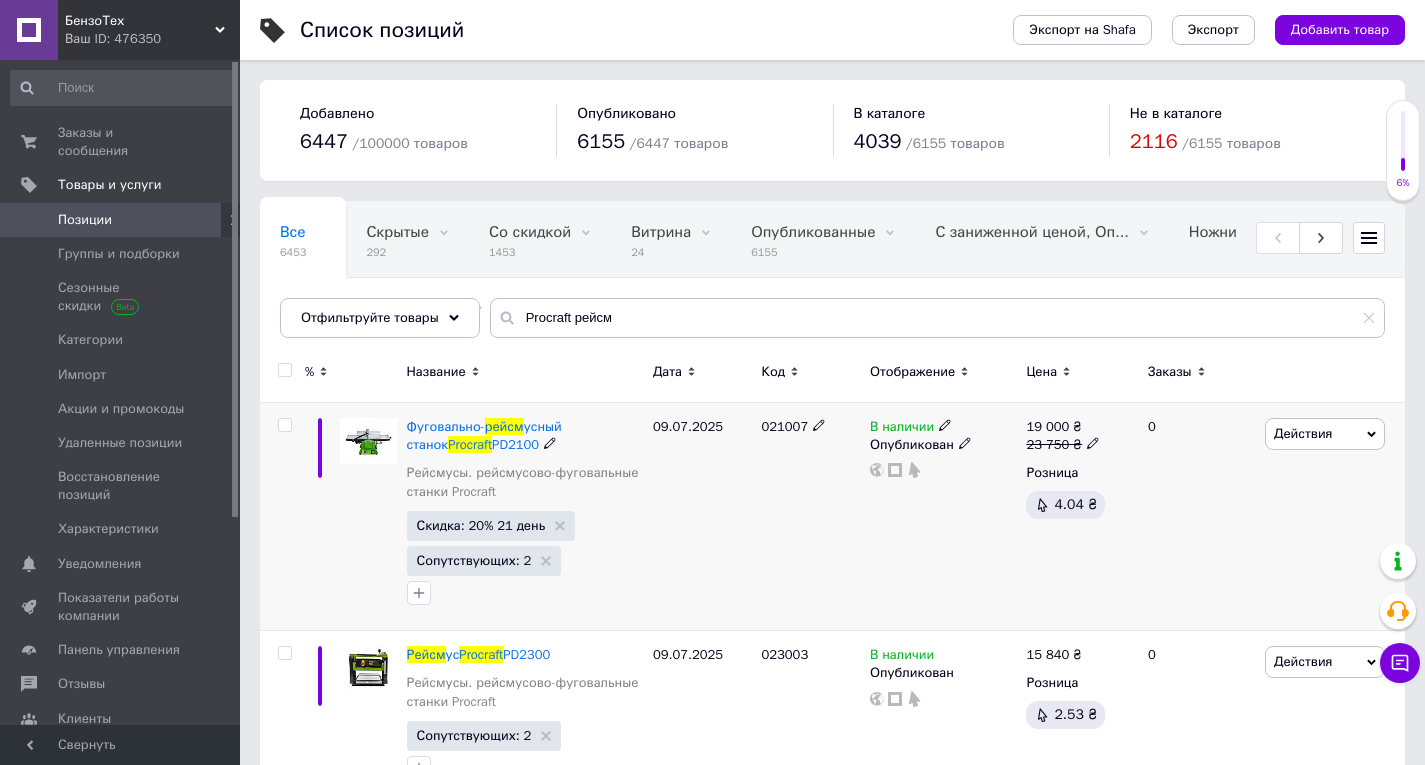 click on "021007" at bounding box center (810, 517) 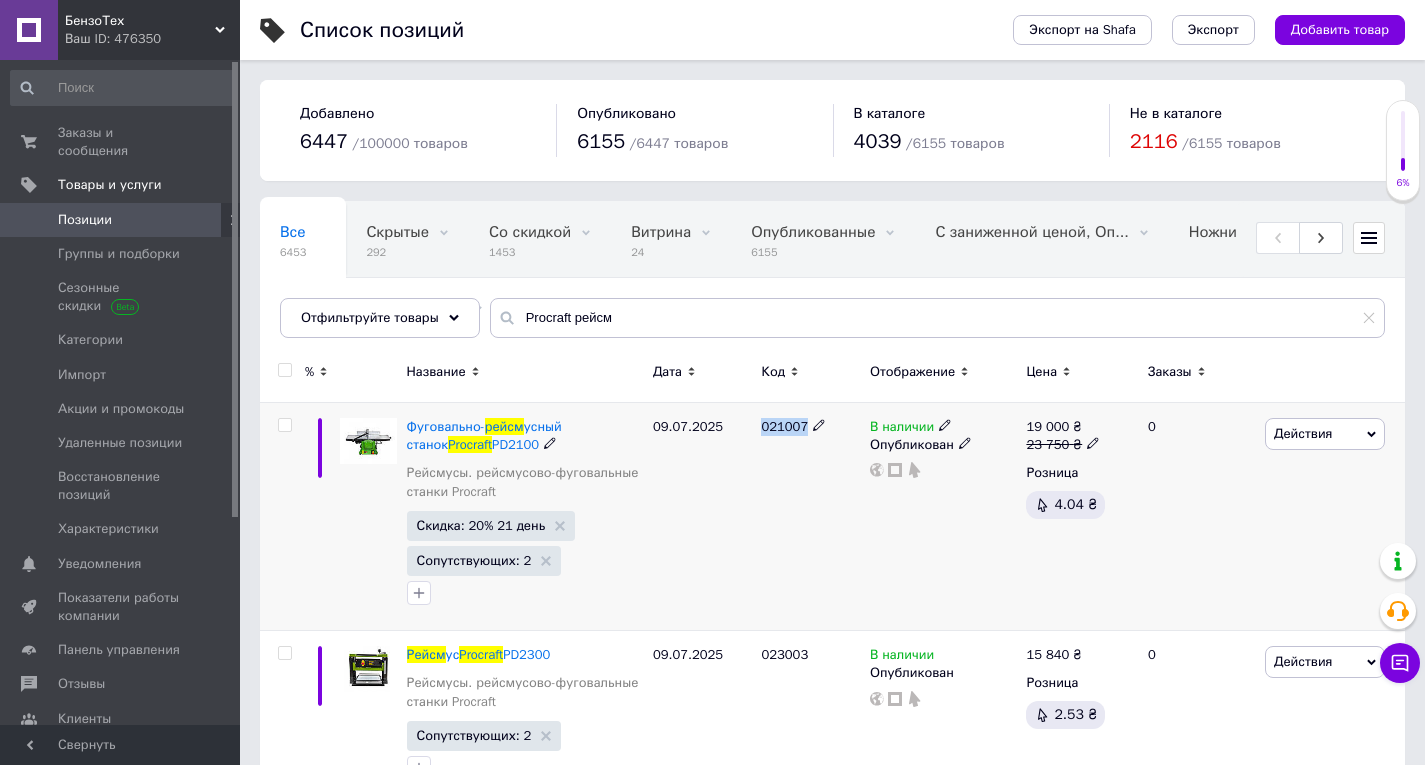click on "021007" at bounding box center [784, 426] 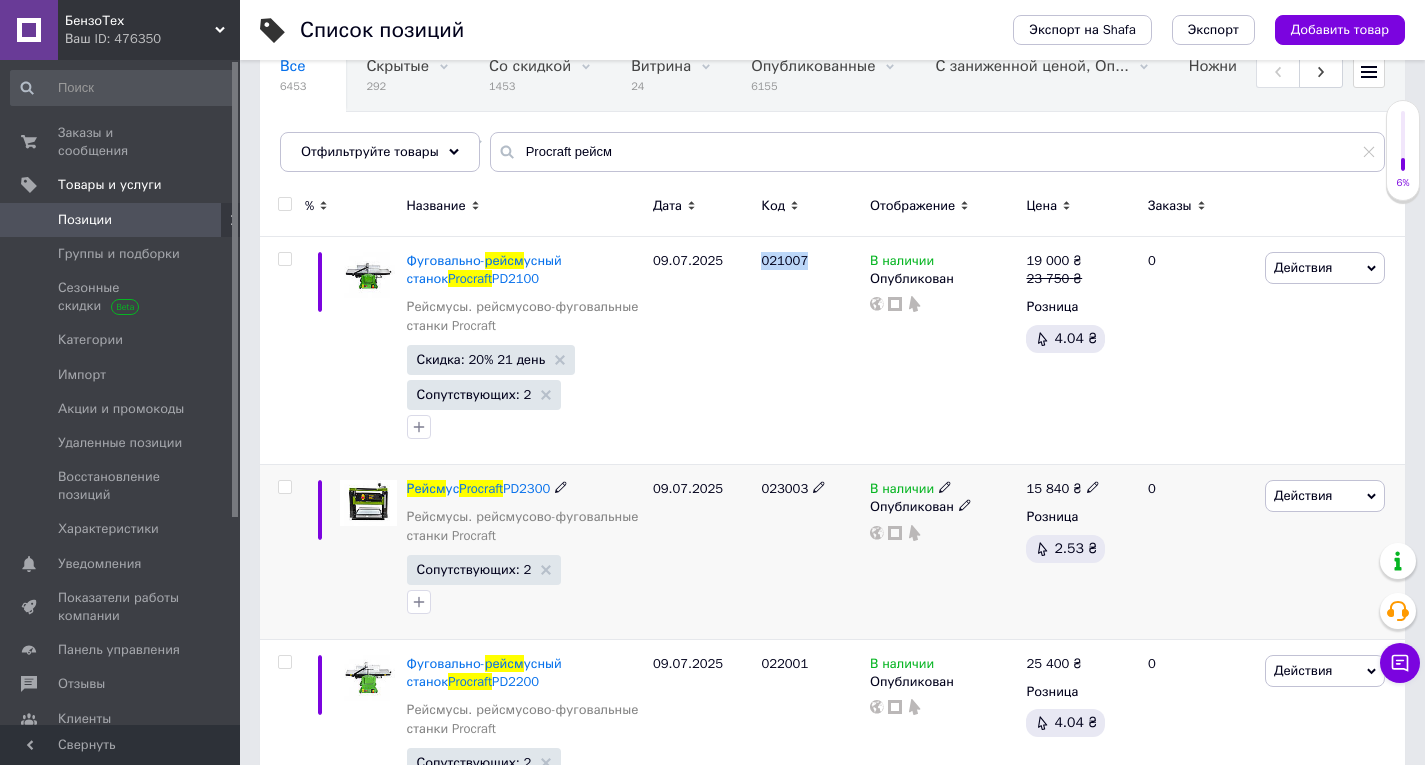 scroll, scrollTop: 253, scrollLeft: 0, axis: vertical 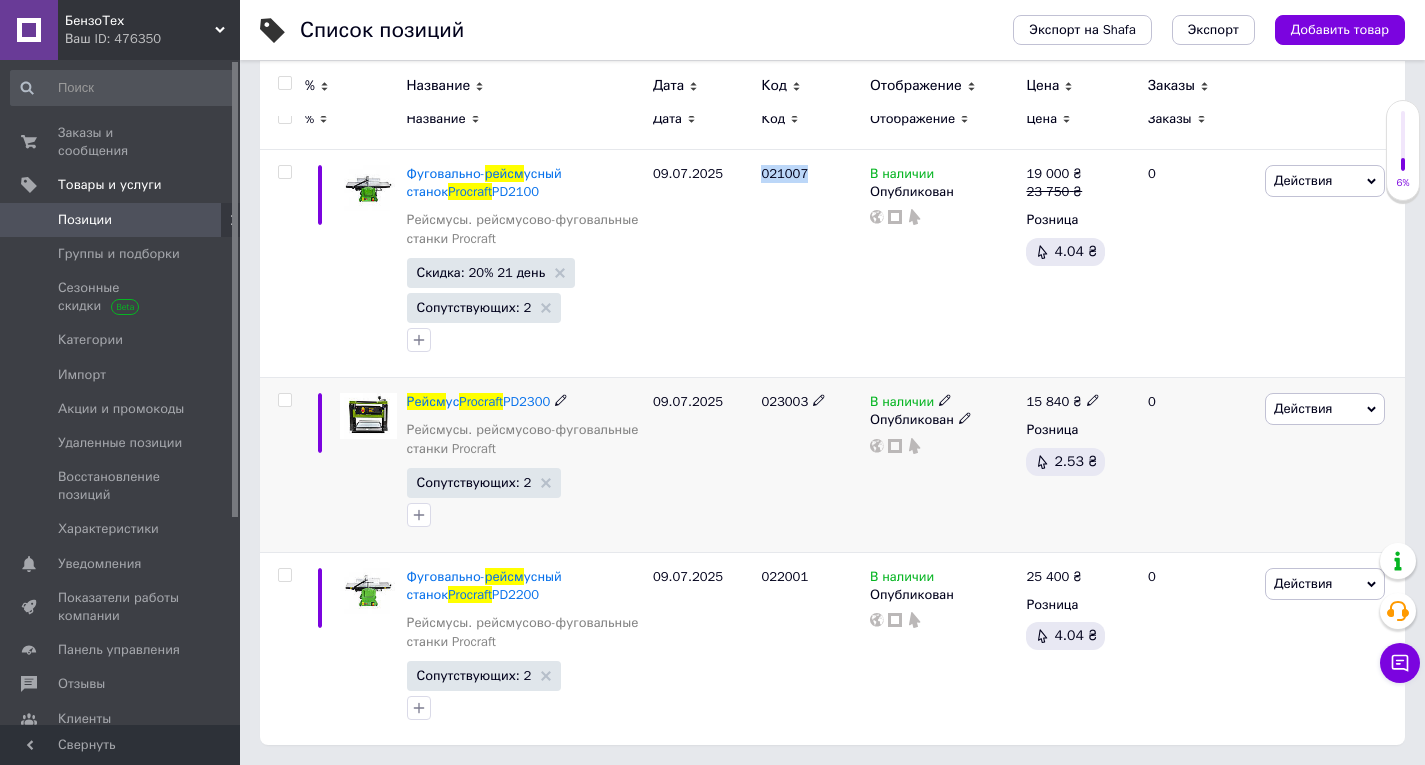 click on "Действия" at bounding box center (1325, 409) 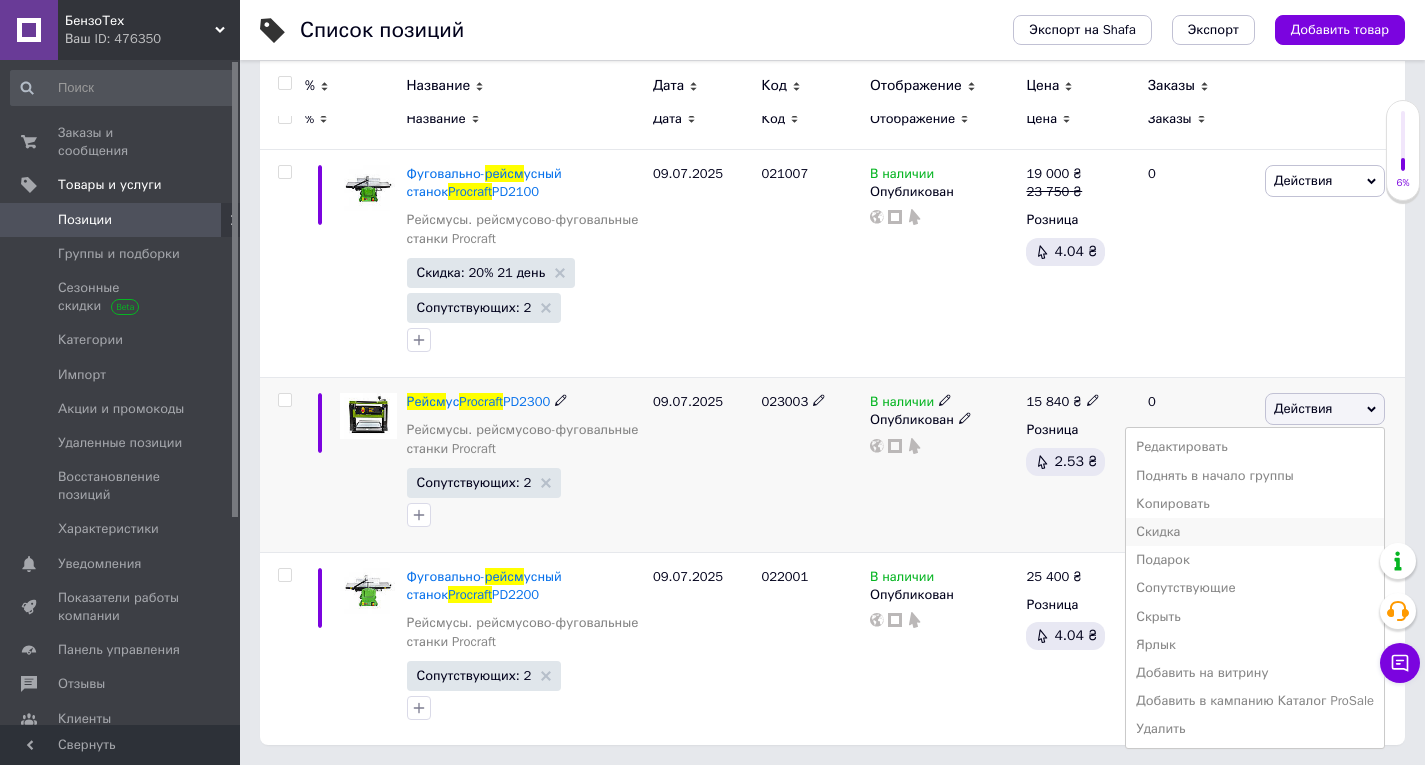 click on "Скидка" at bounding box center (1255, 532) 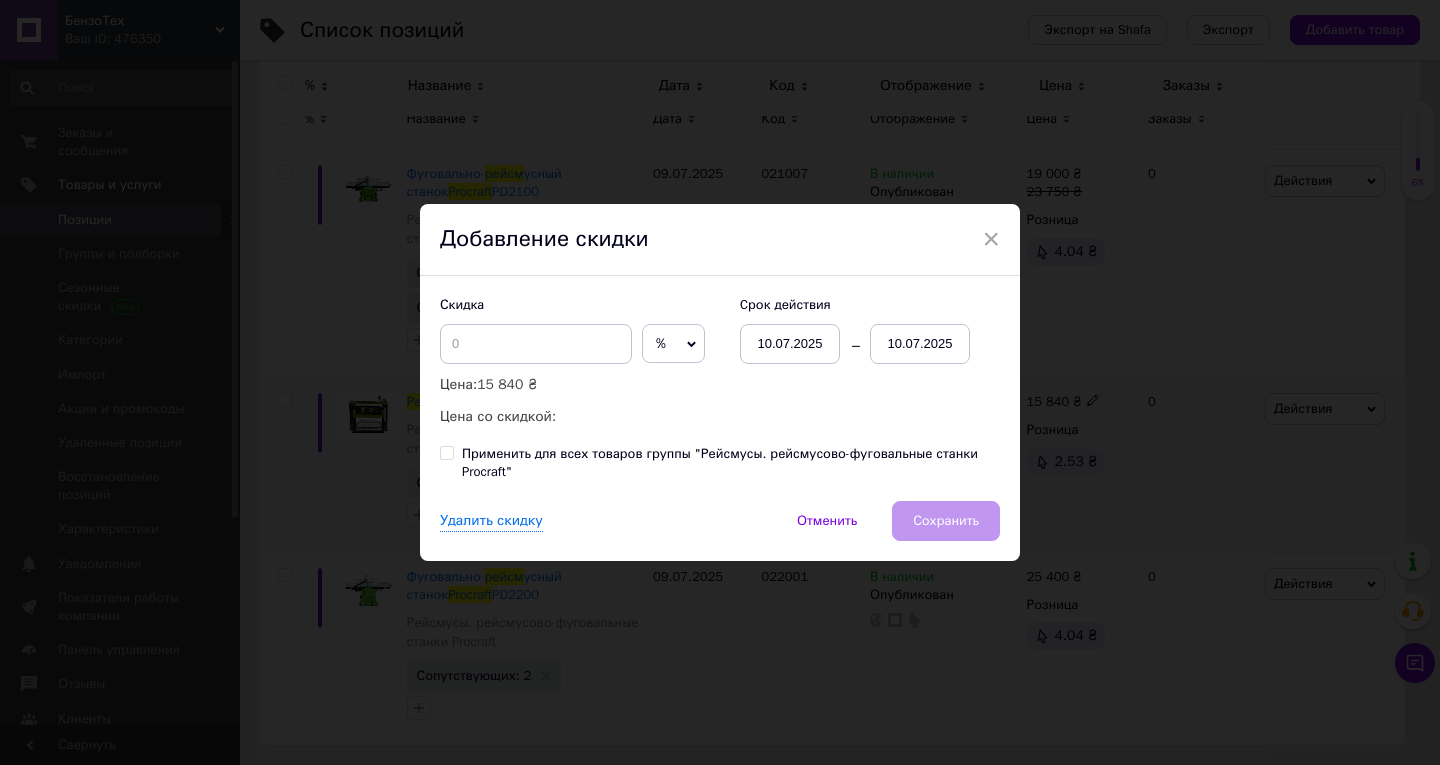 click on "10.07.2025" at bounding box center (920, 344) 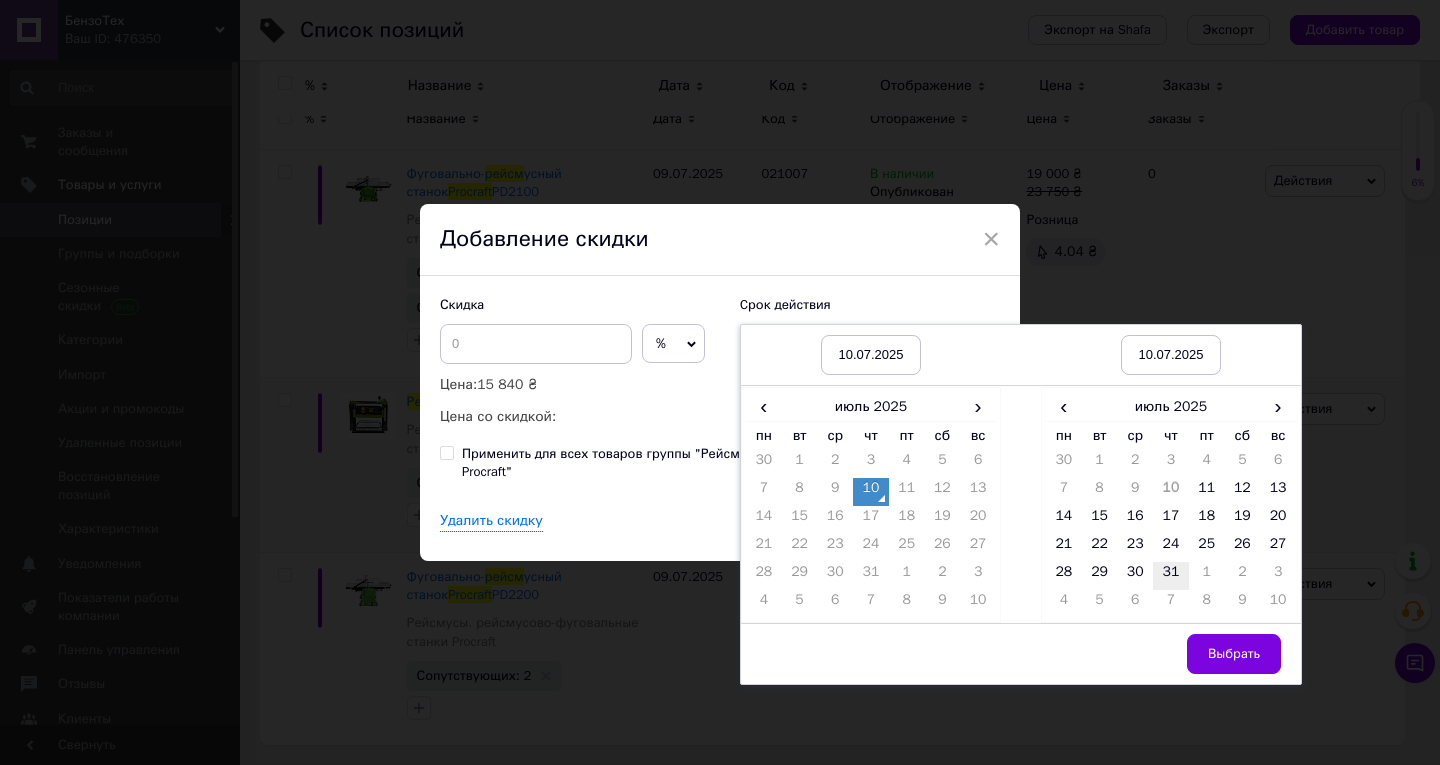 click on "31" at bounding box center [1171, 576] 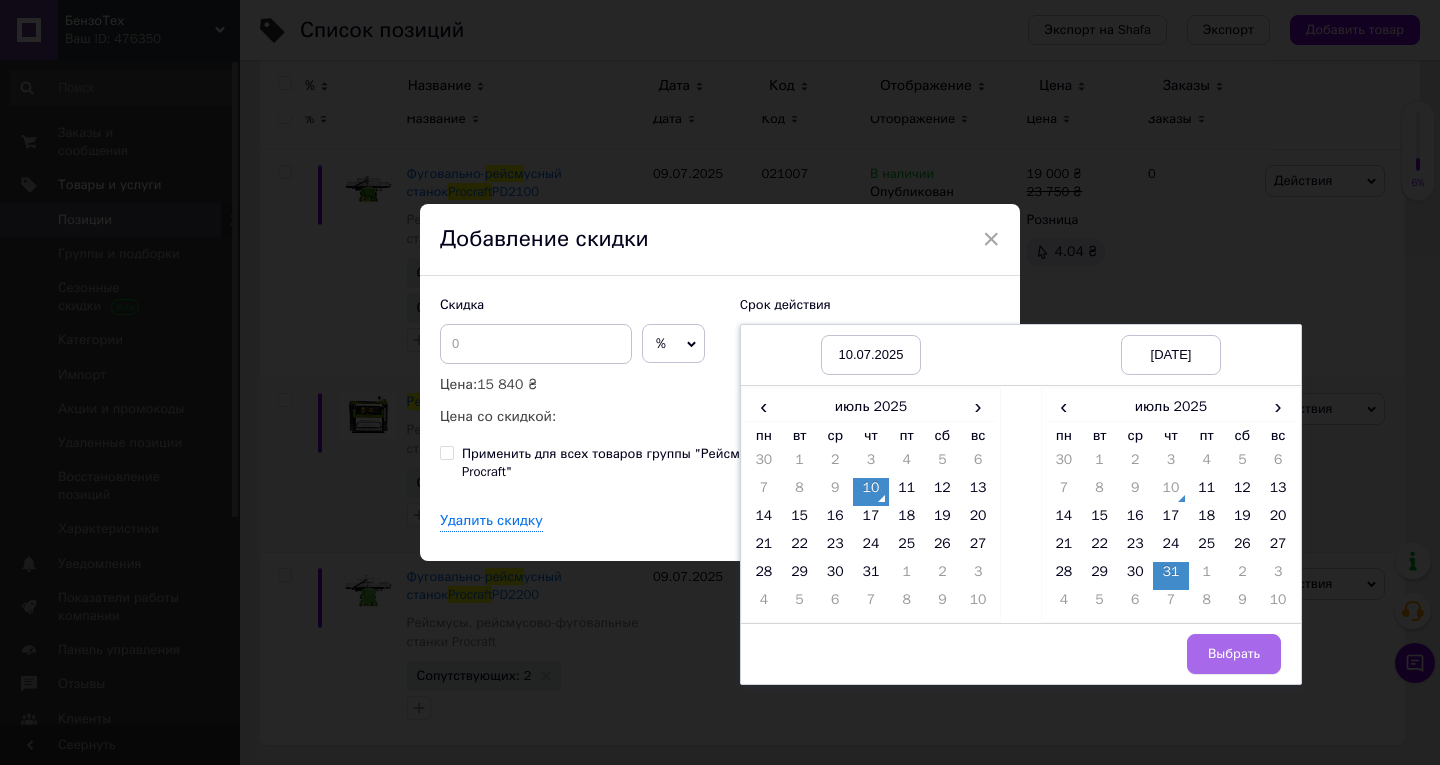 click on "Выбрать" at bounding box center [1234, 654] 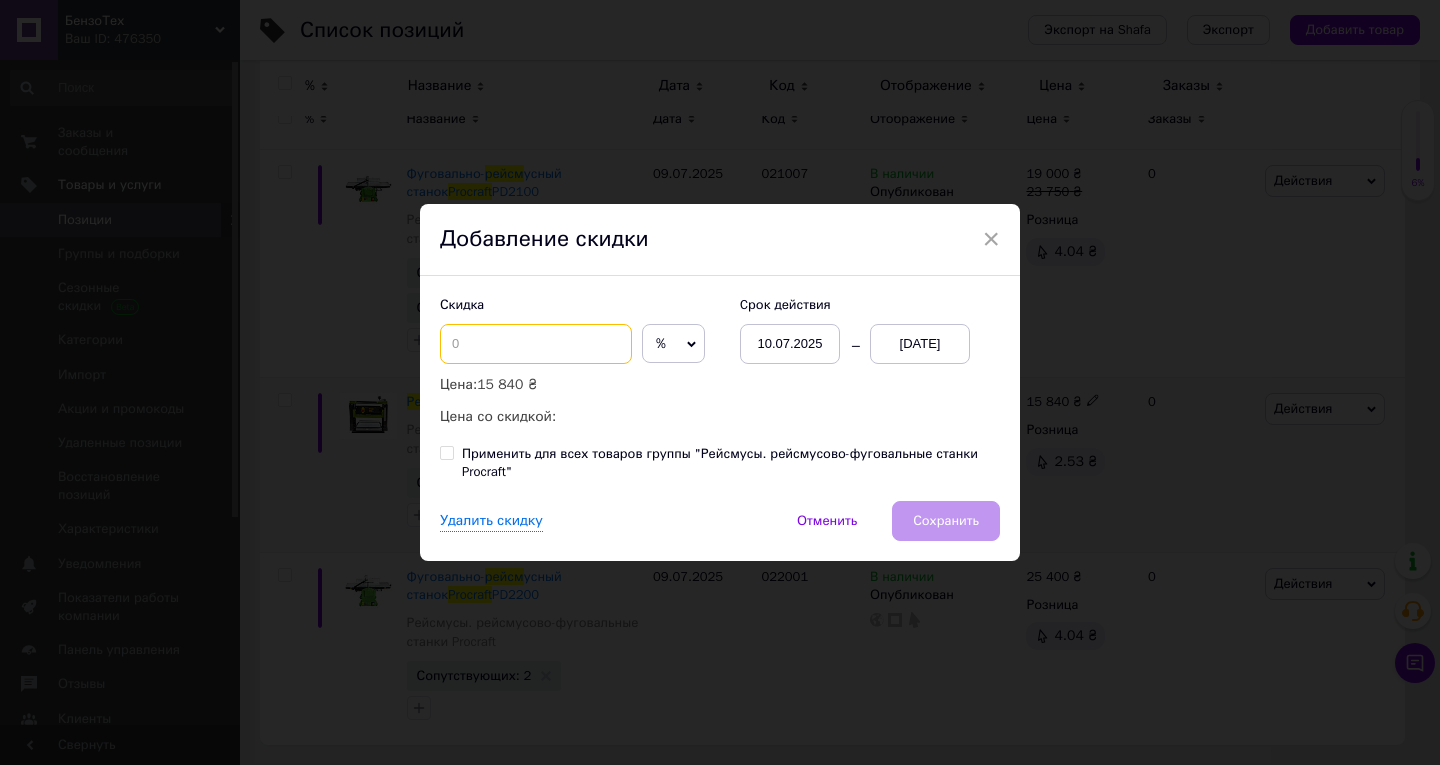 click at bounding box center (536, 344) 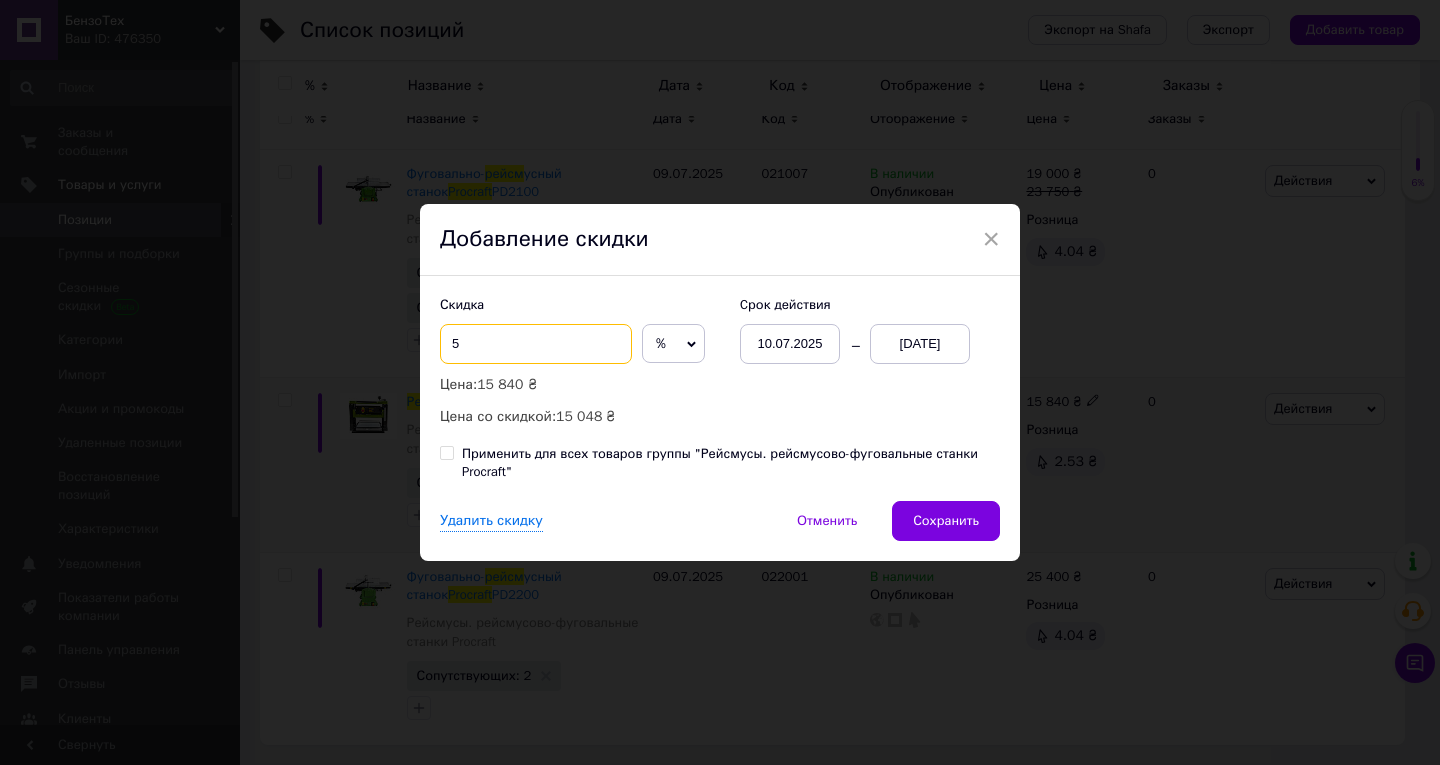 click on "5" at bounding box center (536, 344) 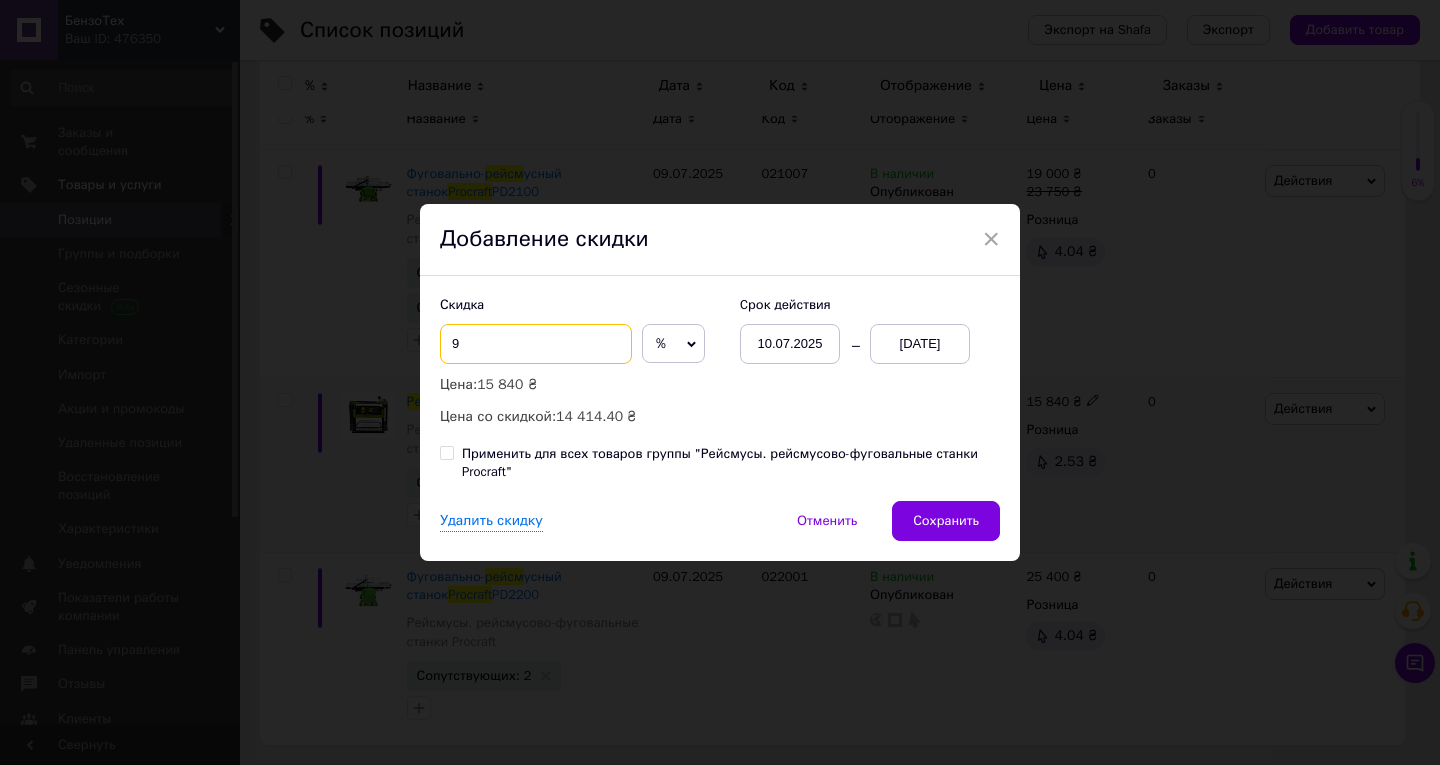 click on "9" at bounding box center [536, 344] 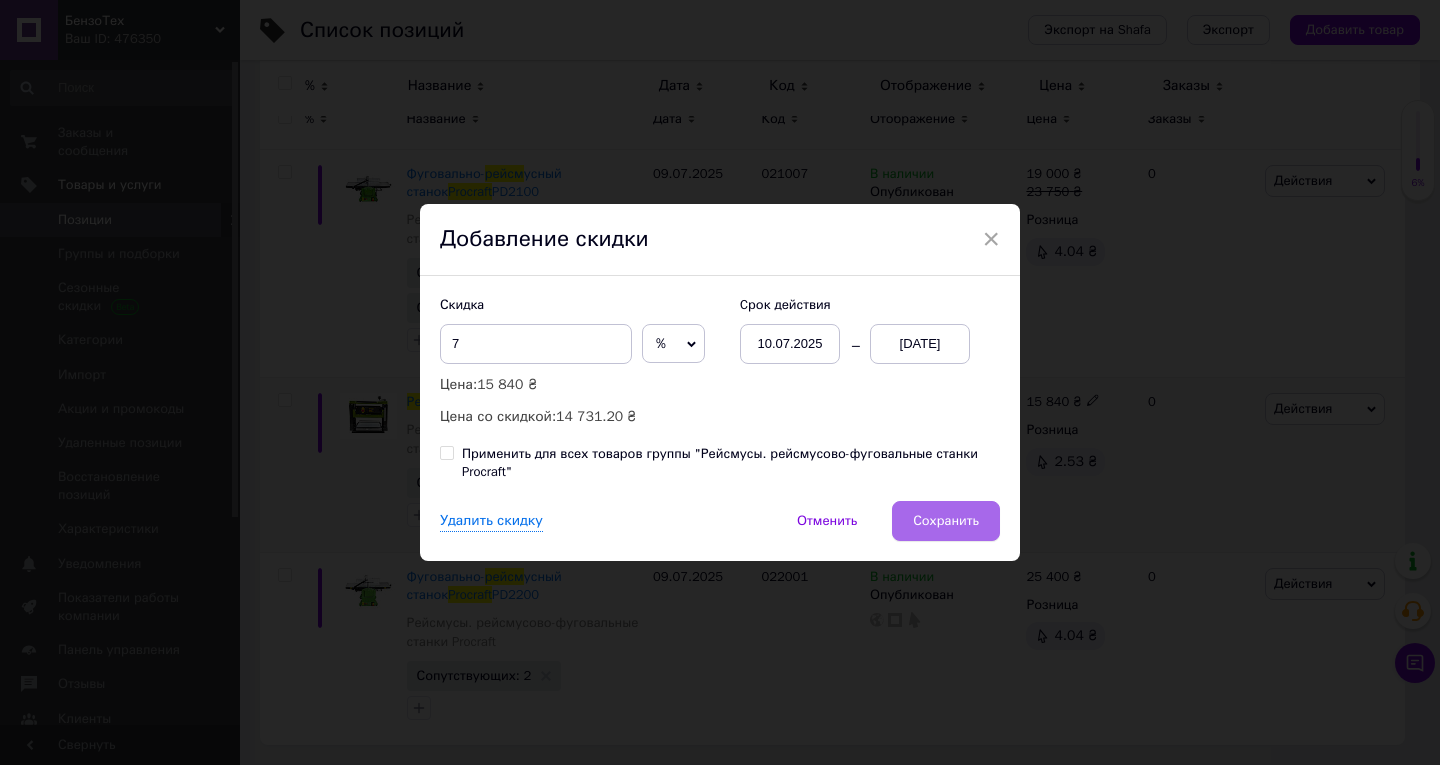 click on "Сохранить" at bounding box center [946, 521] 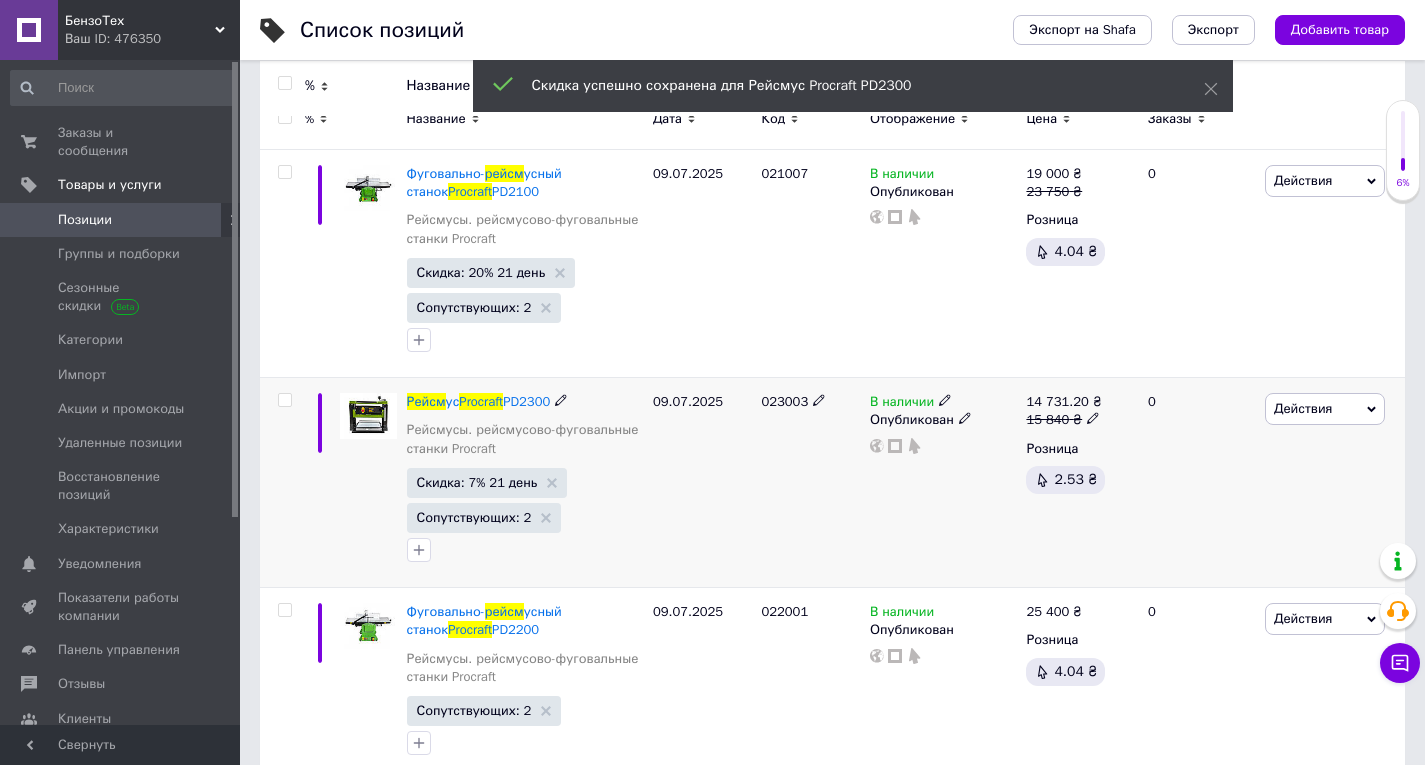 click on "023003" at bounding box center (784, 401) 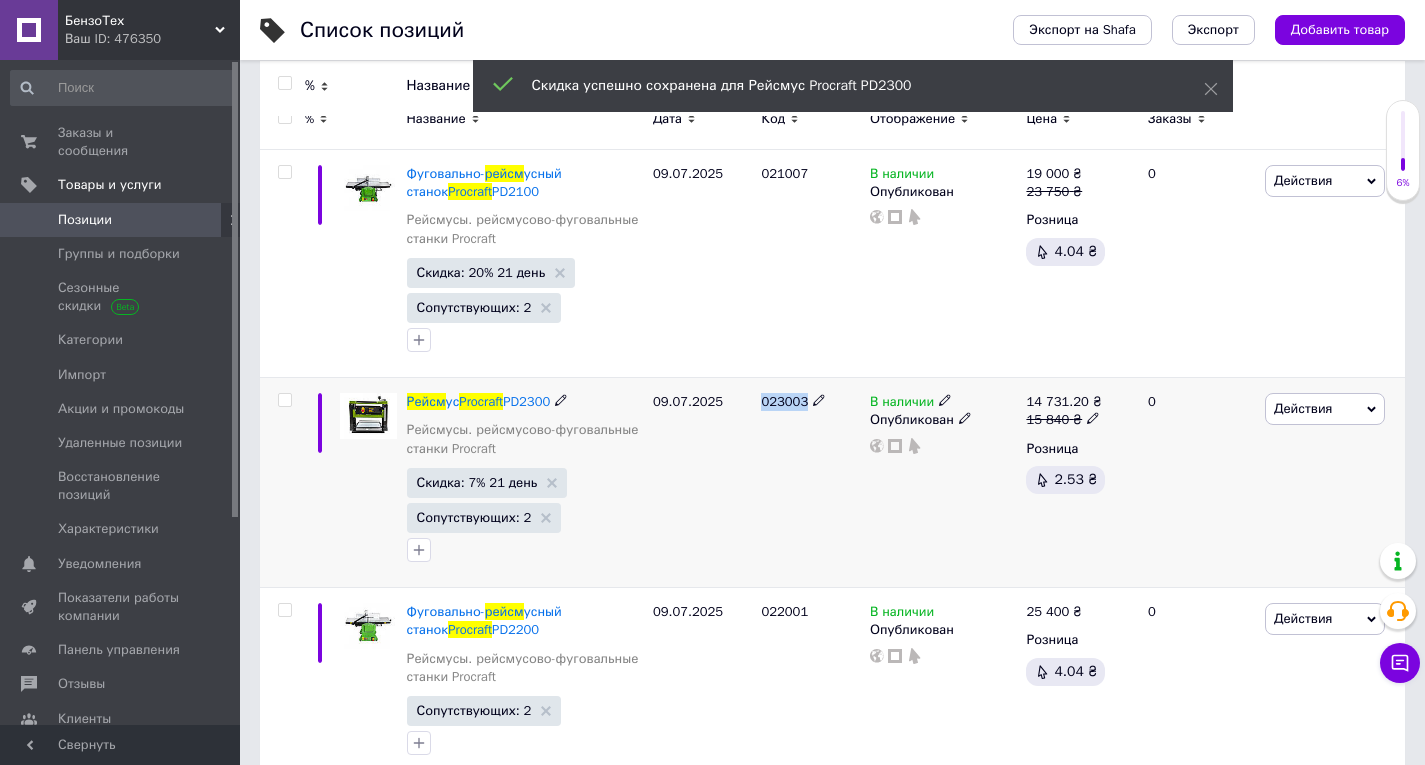 click on "023003" at bounding box center [784, 401] 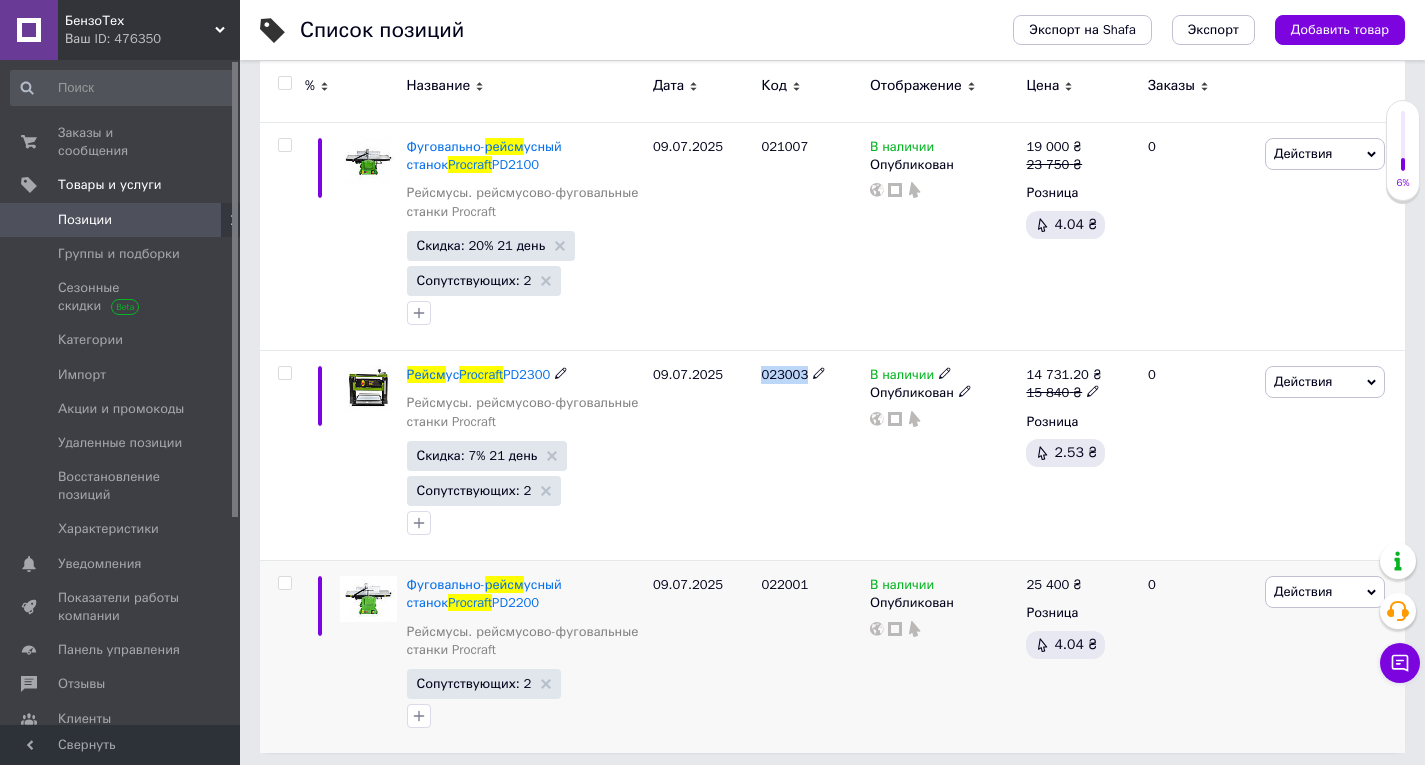 scroll, scrollTop: 288, scrollLeft: 0, axis: vertical 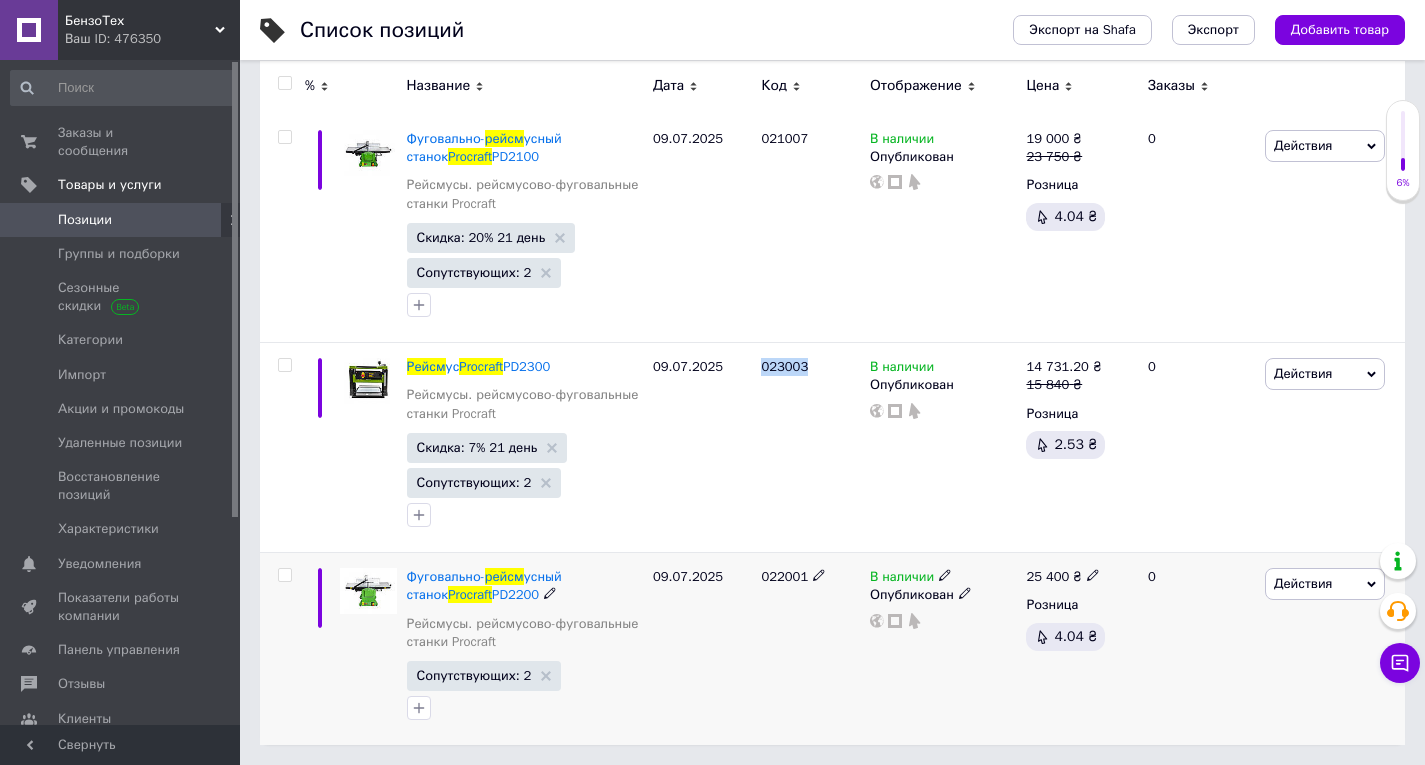 click on "Действия" at bounding box center [1303, 583] 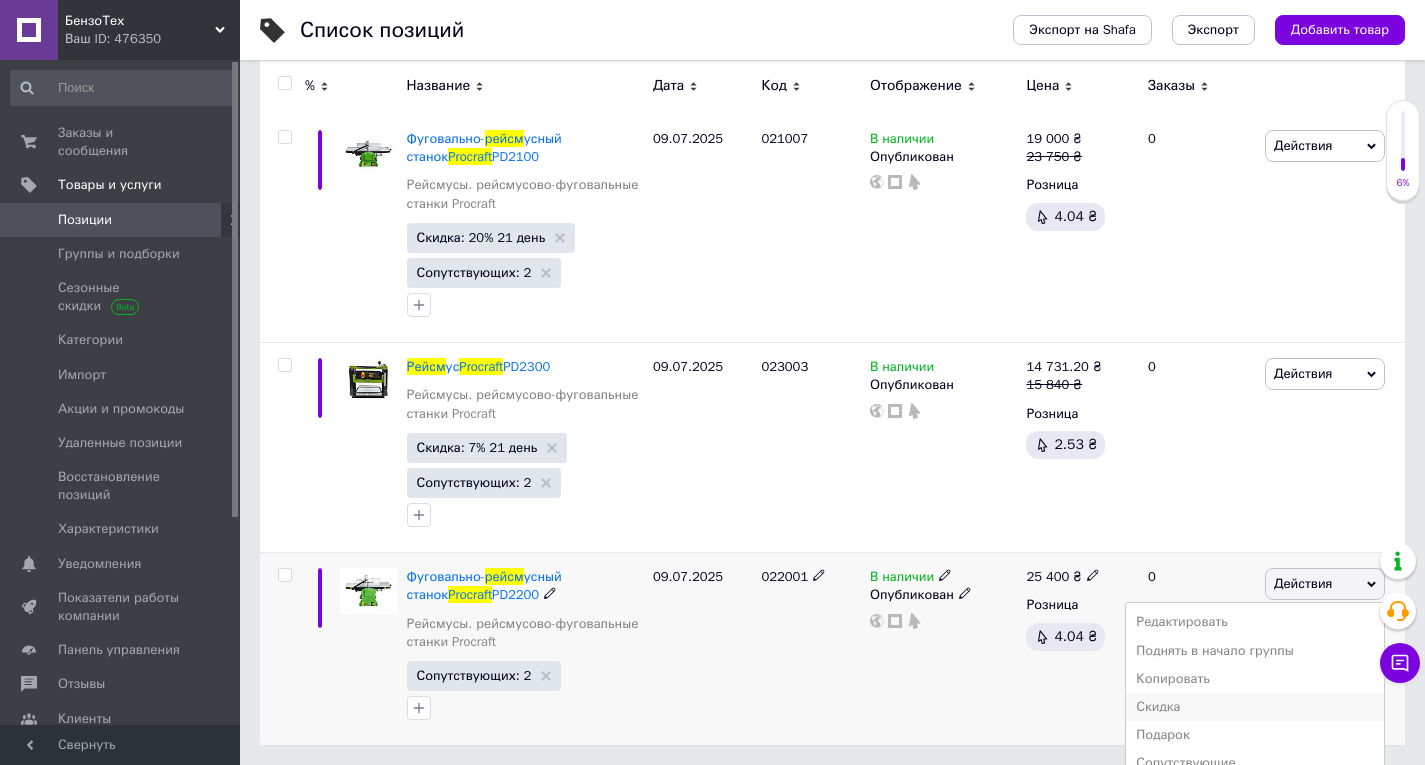 click on "Скидка" at bounding box center [1255, 707] 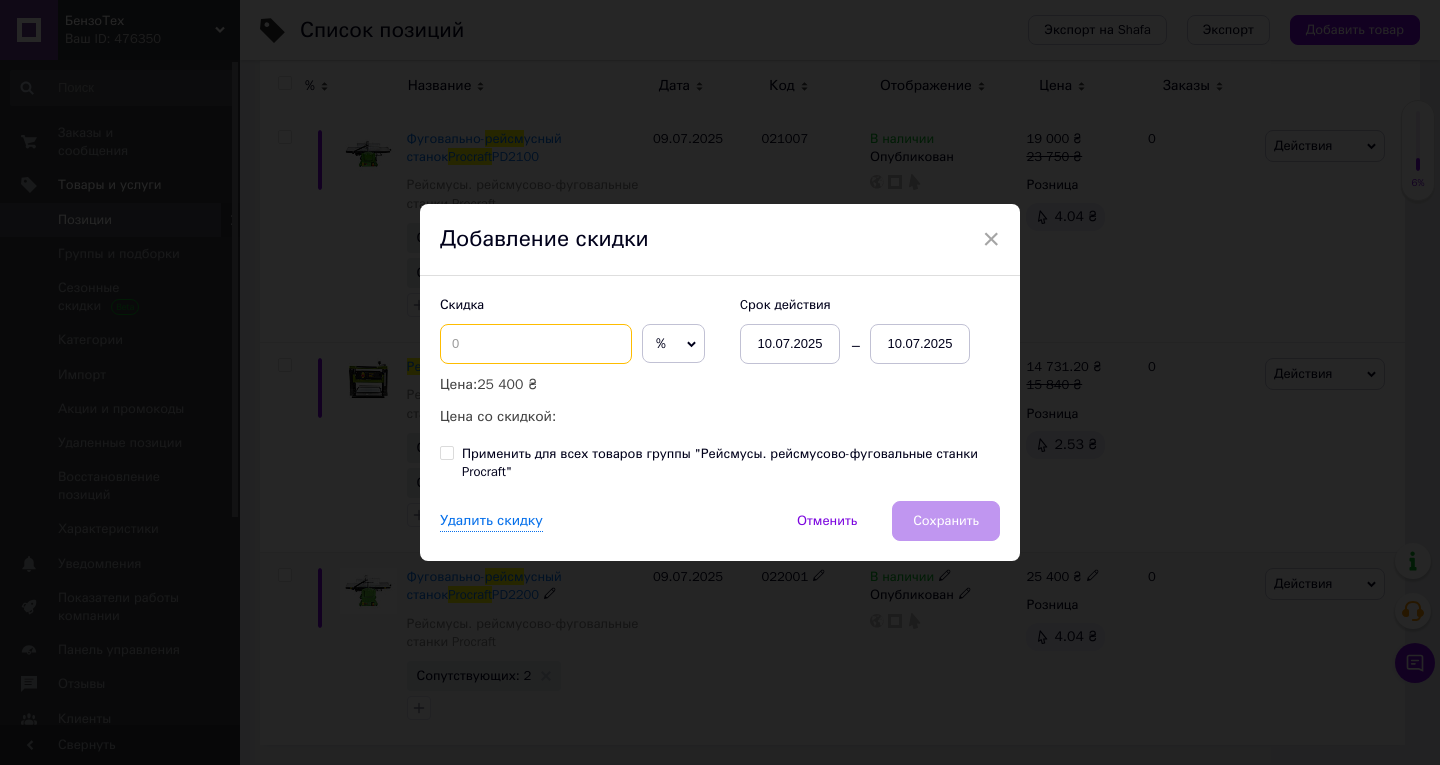 click at bounding box center [536, 344] 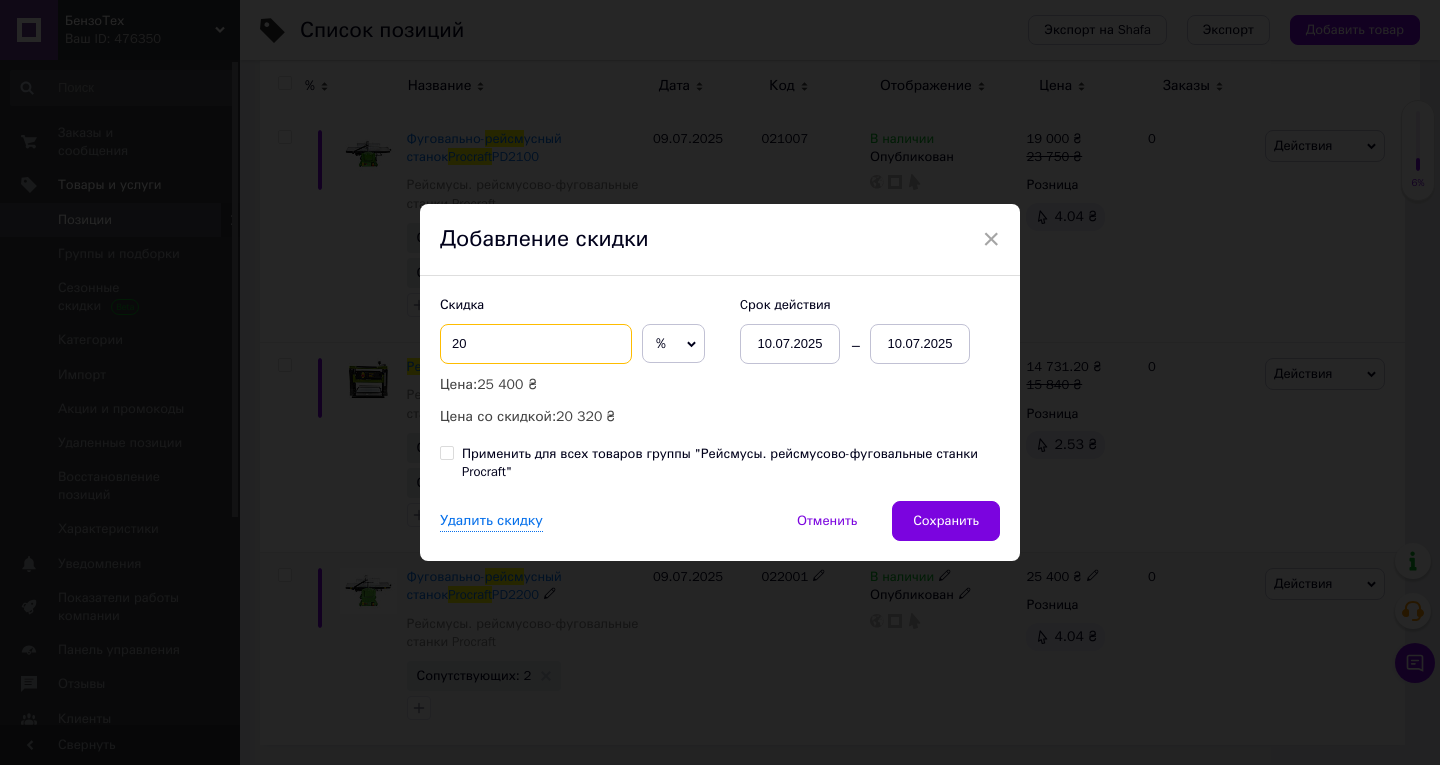 click on "20" at bounding box center [536, 344] 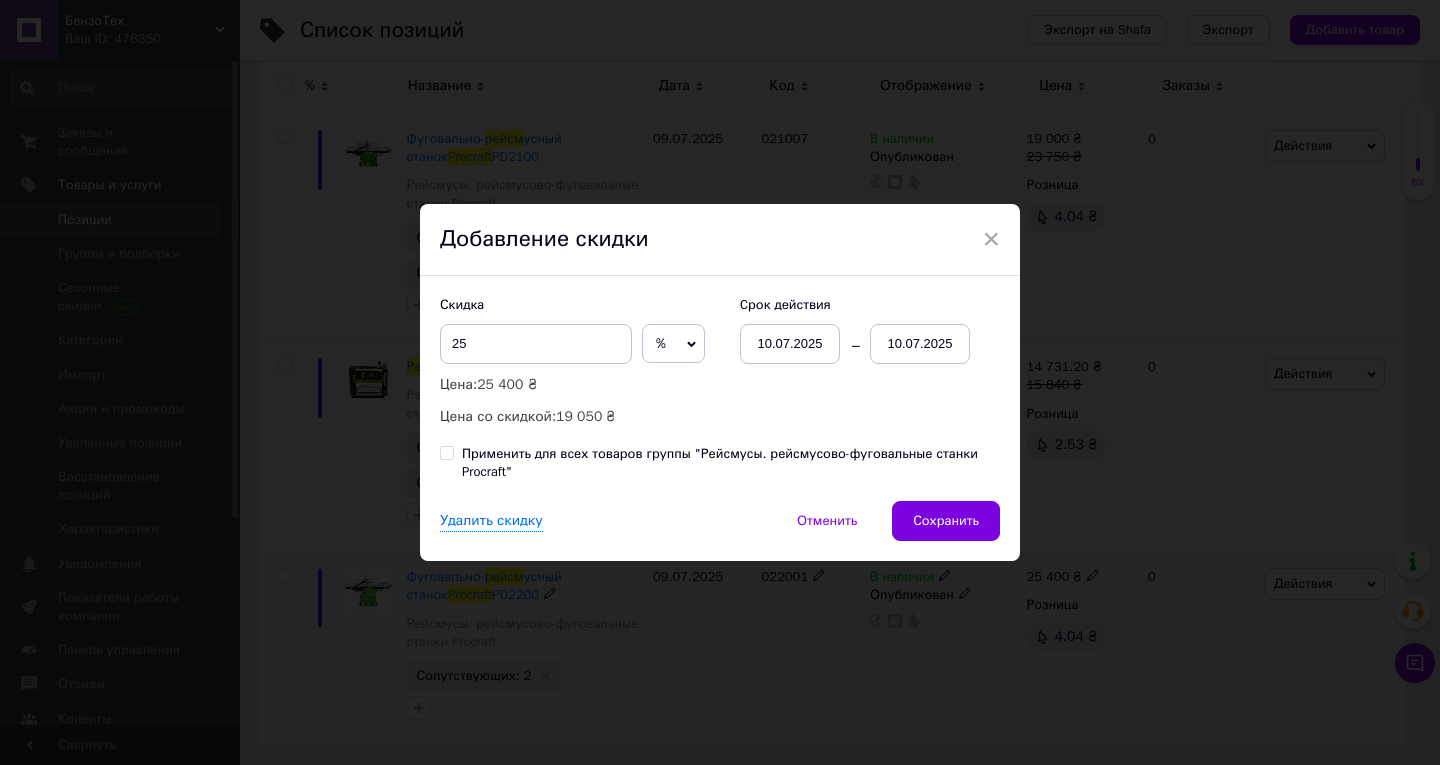 click on "10.07.2025" at bounding box center (920, 344) 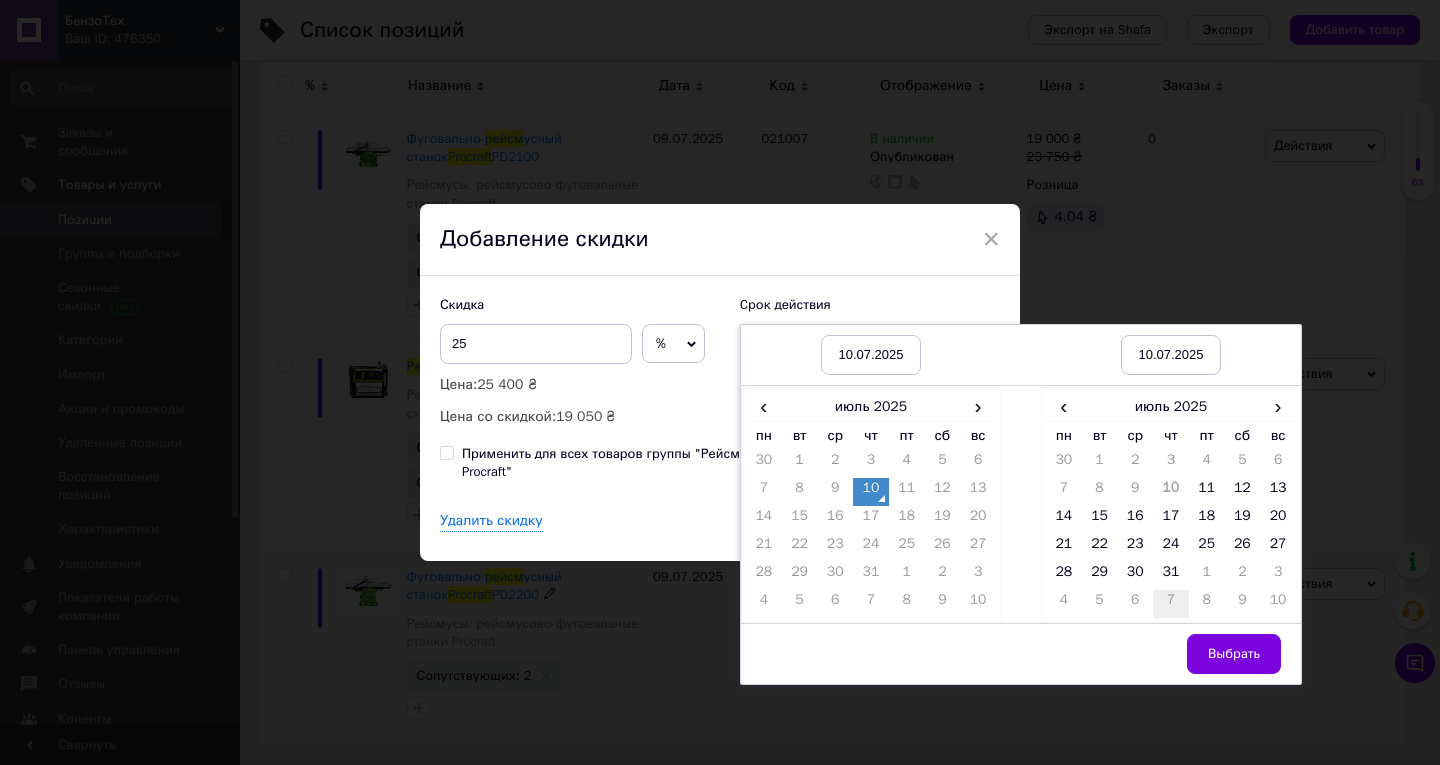 click on "7" at bounding box center [1171, 604] 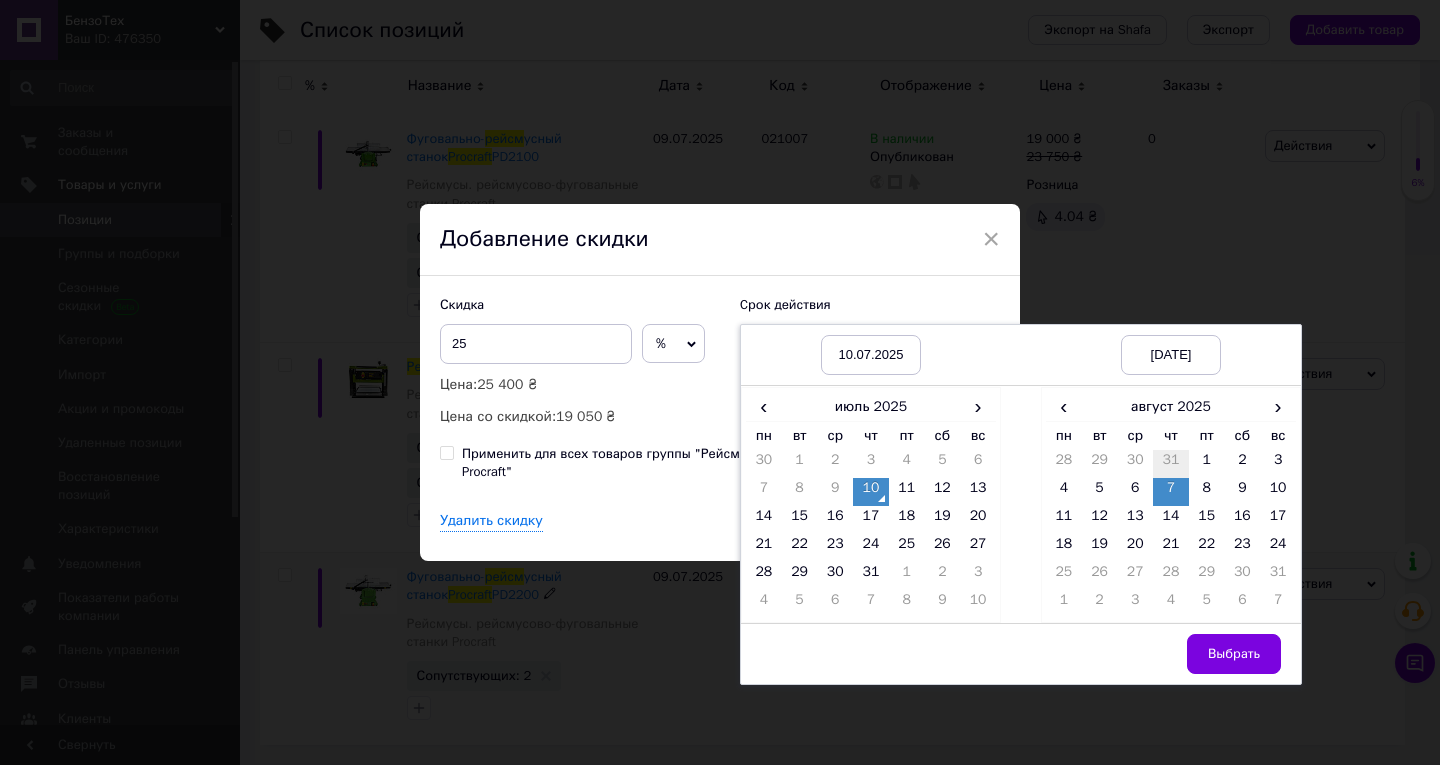 click on "31" at bounding box center [1171, 464] 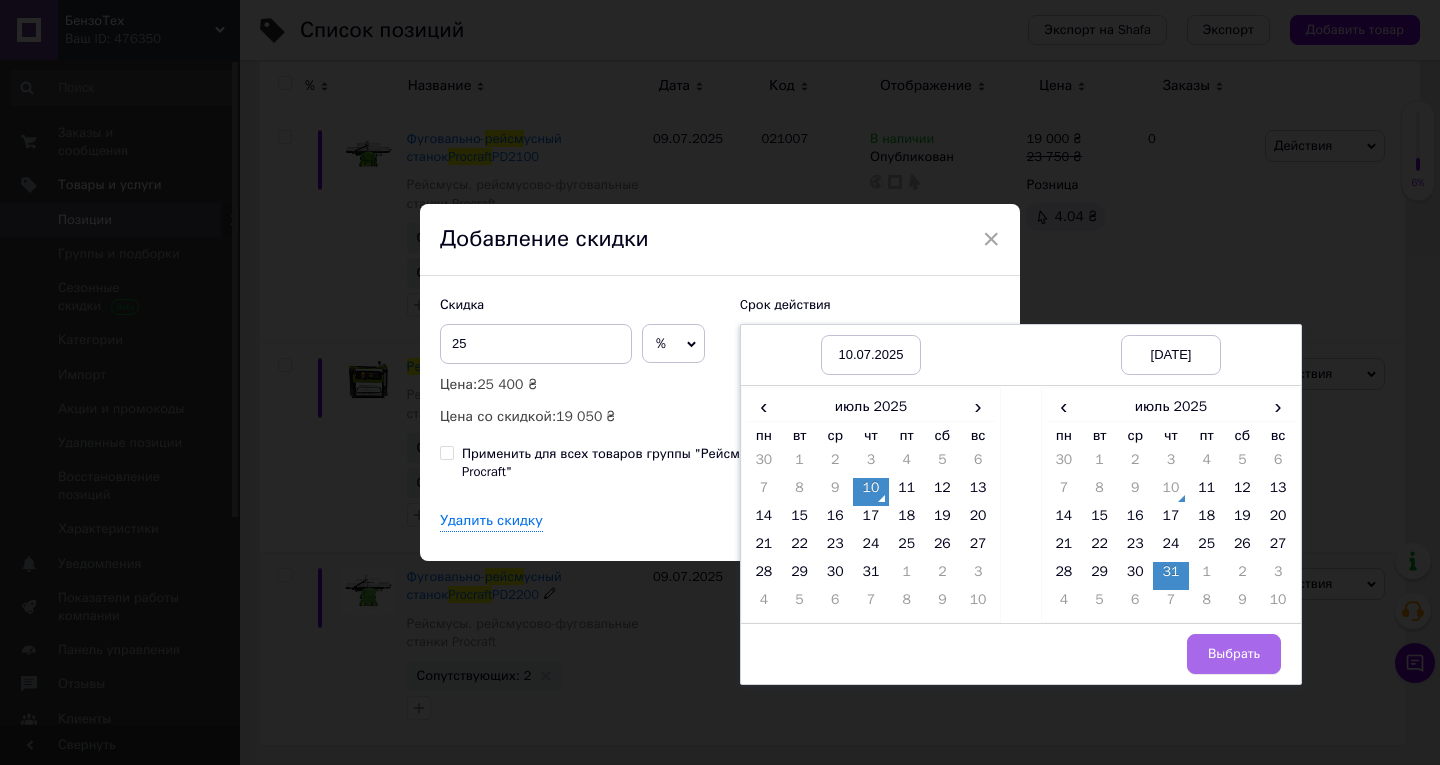 click on "Выбрать" at bounding box center [1234, 654] 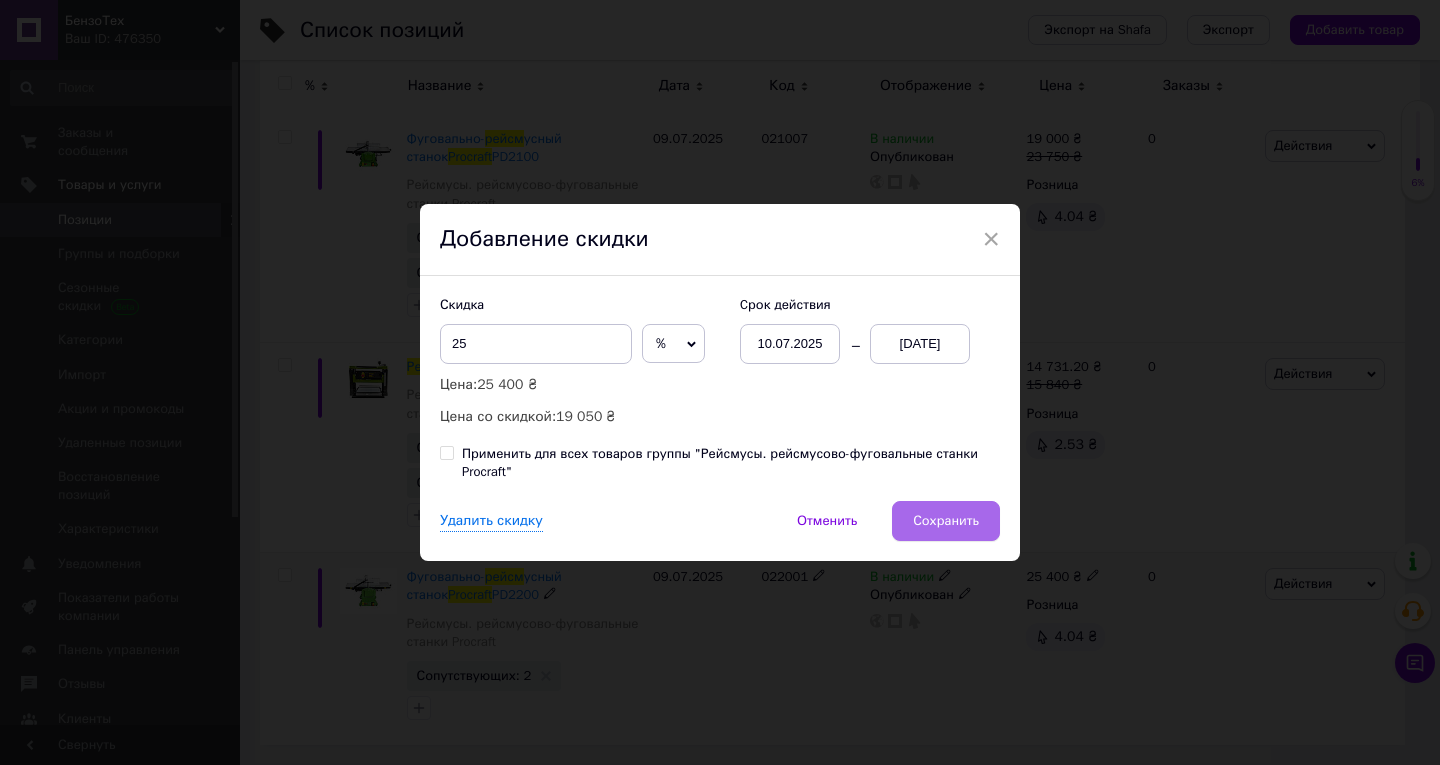 click on "Сохранить" at bounding box center [946, 521] 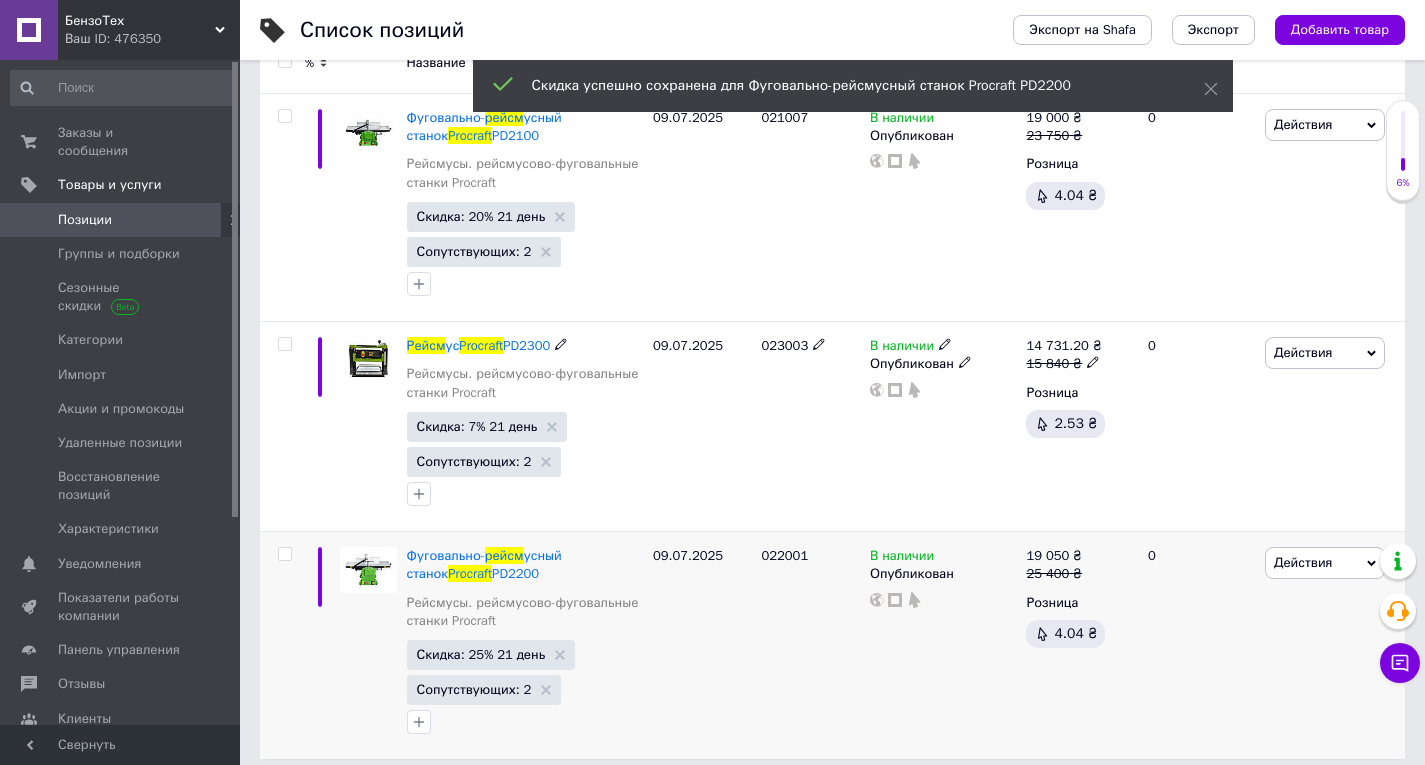 scroll, scrollTop: 323, scrollLeft: 0, axis: vertical 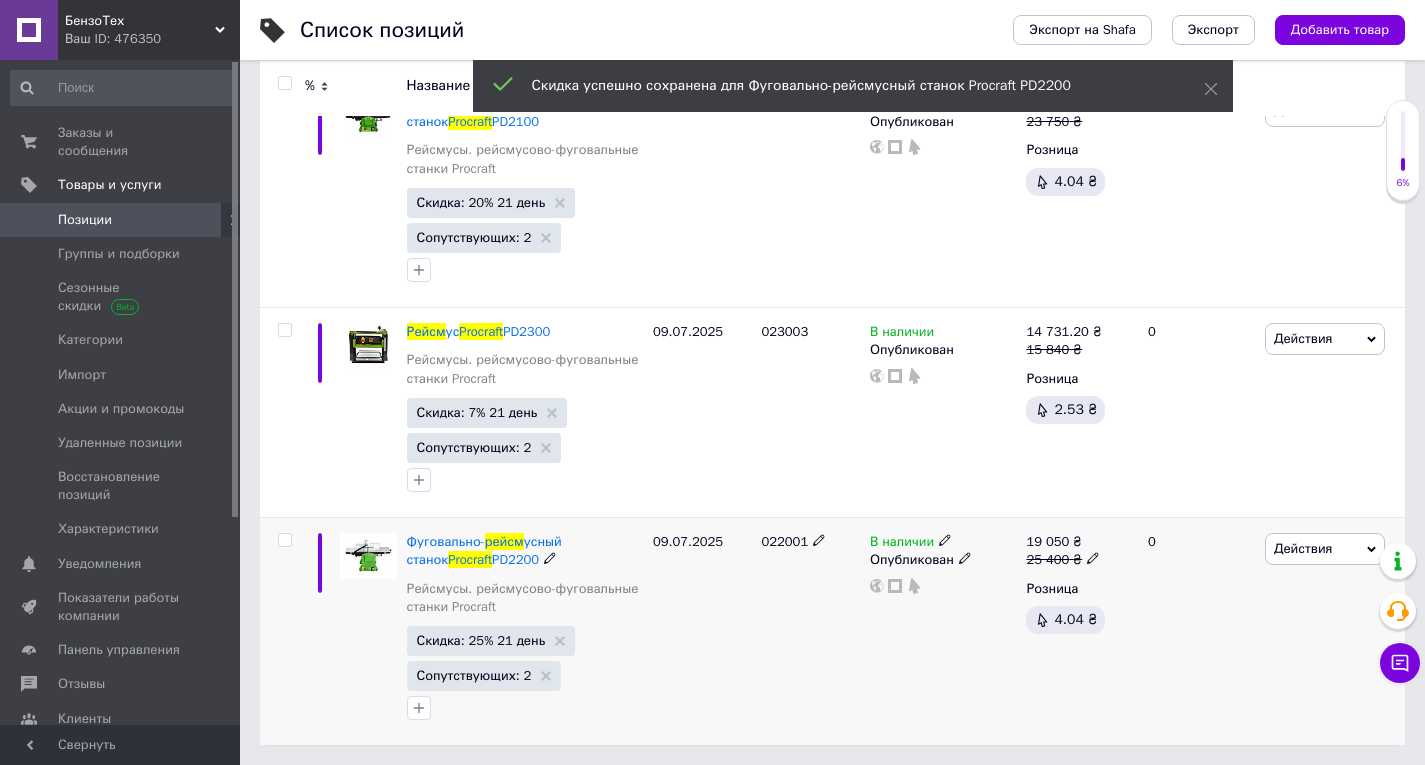 click on "022001" at bounding box center [810, 632] 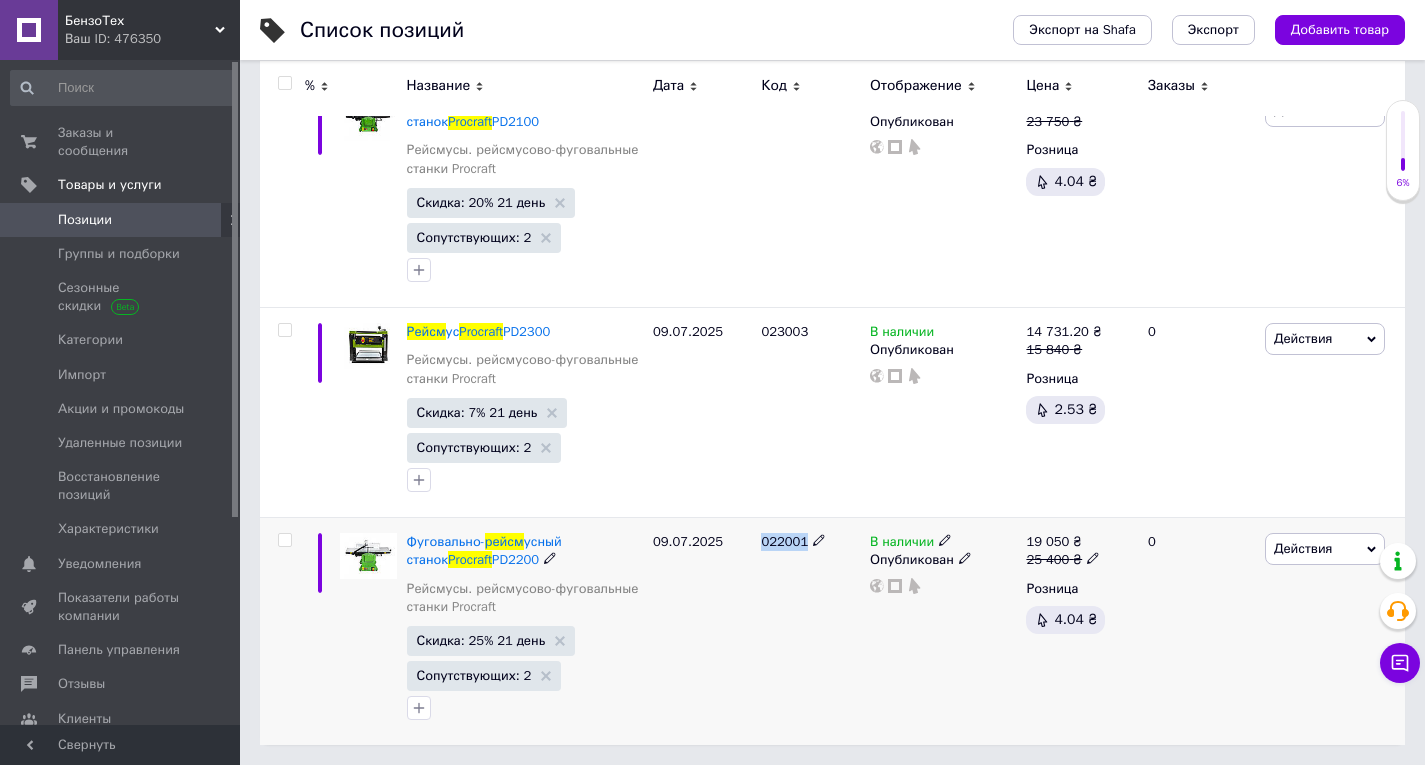 click on "022001" at bounding box center (810, 632) 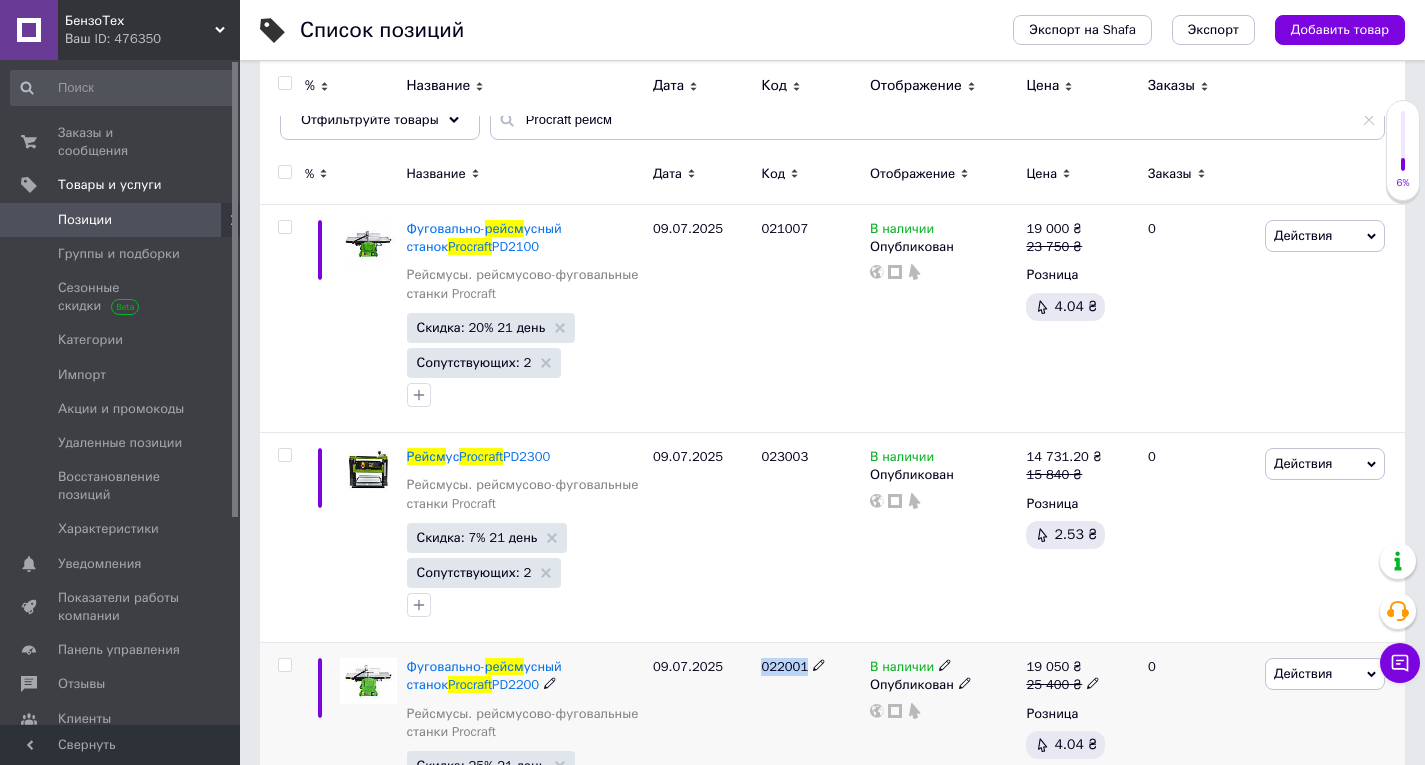 scroll, scrollTop: 0, scrollLeft: 0, axis: both 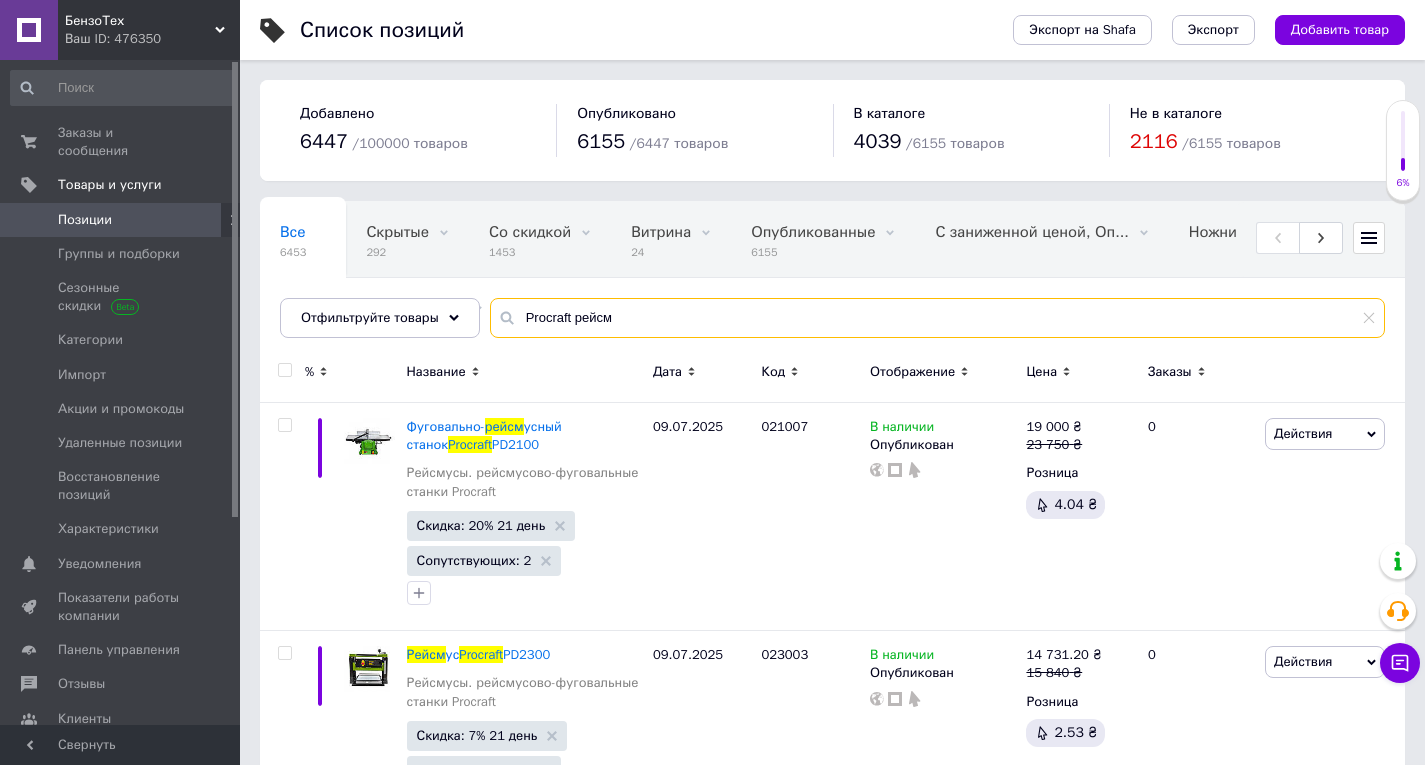 click on "Procraft рейсм" at bounding box center [937, 318] 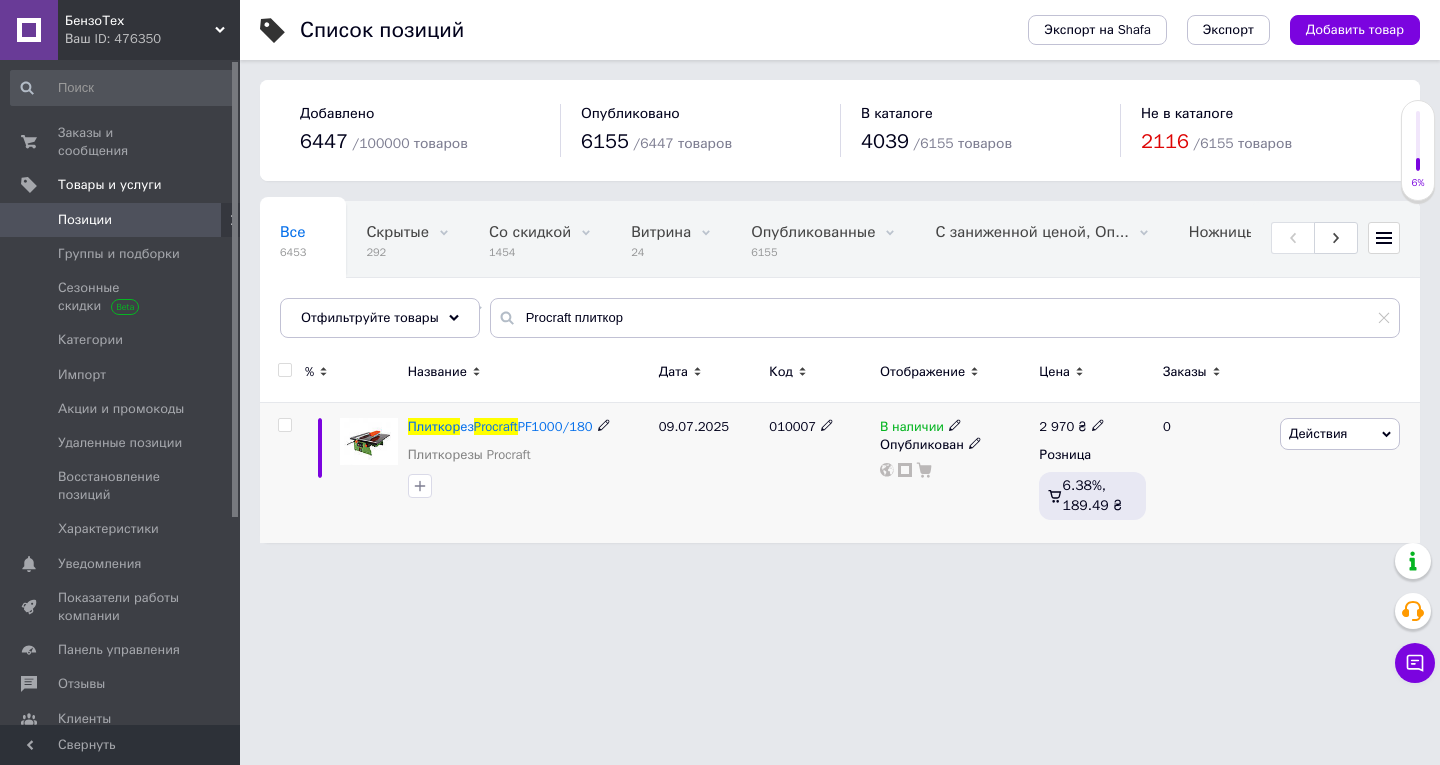 click on "010007" at bounding box center (792, 426) 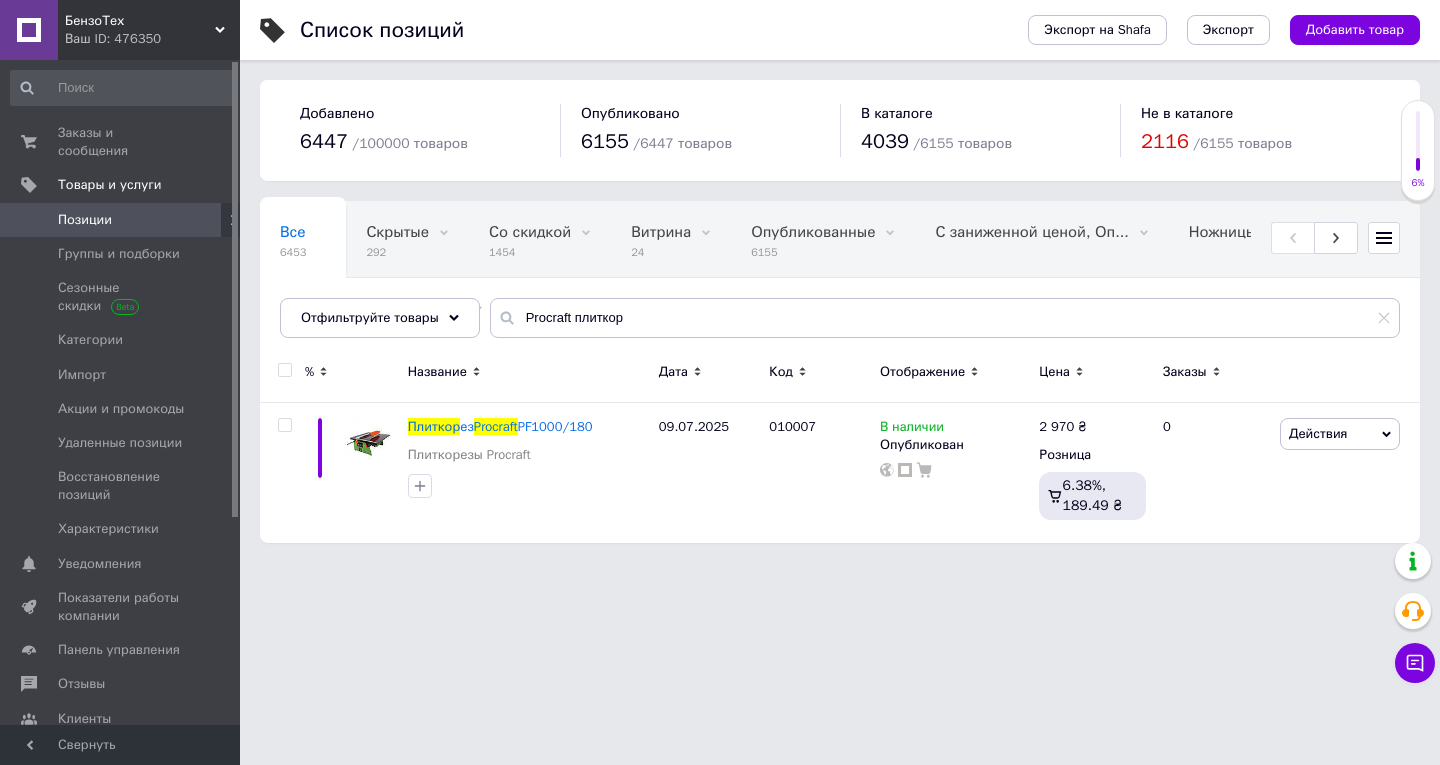 click on "БензоТех Ваш ID: 476350 Сайт БензоТех Кабинет покупателя Проверить состояние системы Страница на портале Справка Выйти Заказы и сообщения 0 0 Товары и услуги Позиции Группы и подборки Сезонные скидки Категории Импорт Акции и промокоды Удаленные позиции Восстановление позиций Характеристики Уведомления 0 0 Показатели работы компании Панель управления Отзывы Клиенты Каталог ProSale Аналитика Инструменты вебмастера и SEO Управление сайтом Кошелек компании Маркет Настройки Тарифы и счета Prom топ Свернуть 6447   /" at bounding box center [720, 281] 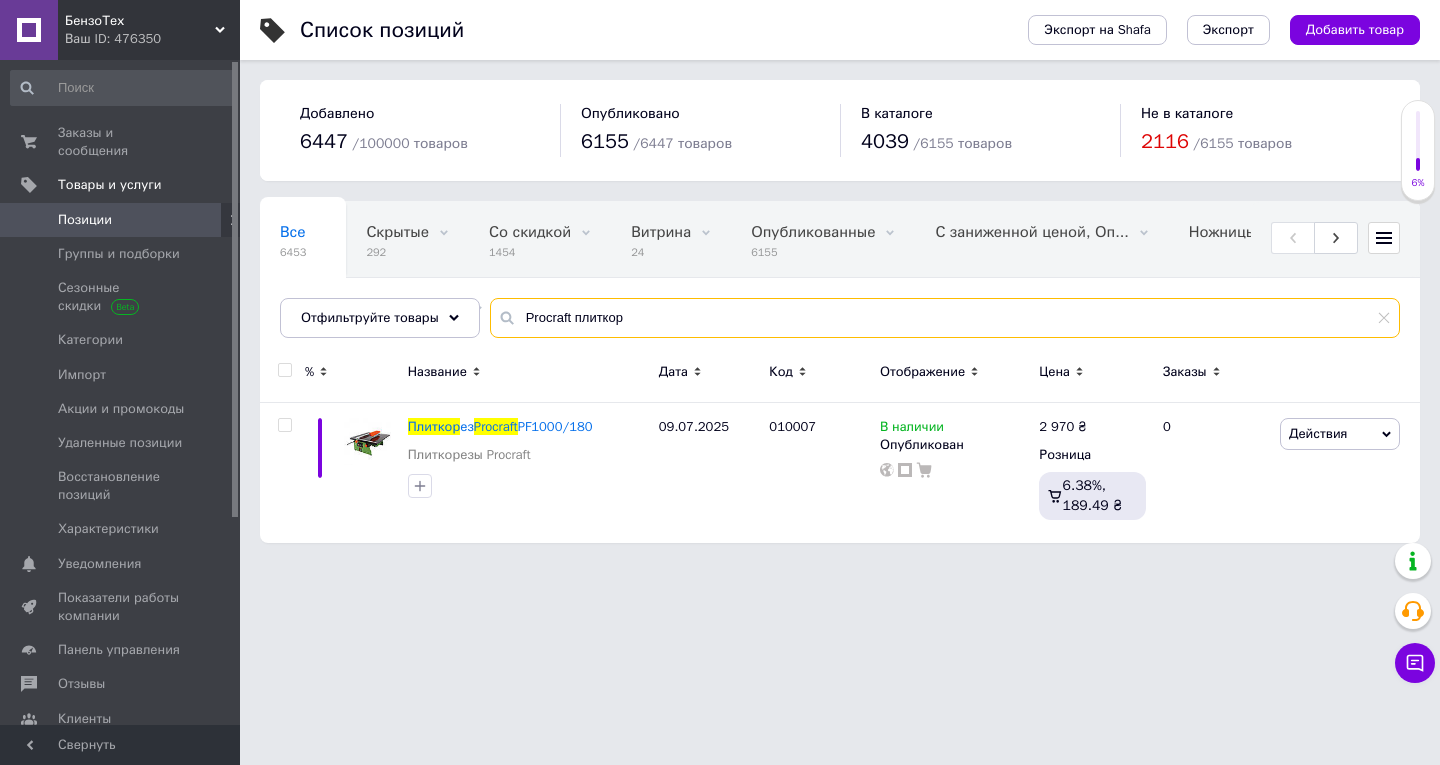 click on "Procraft плиткор" at bounding box center [945, 318] 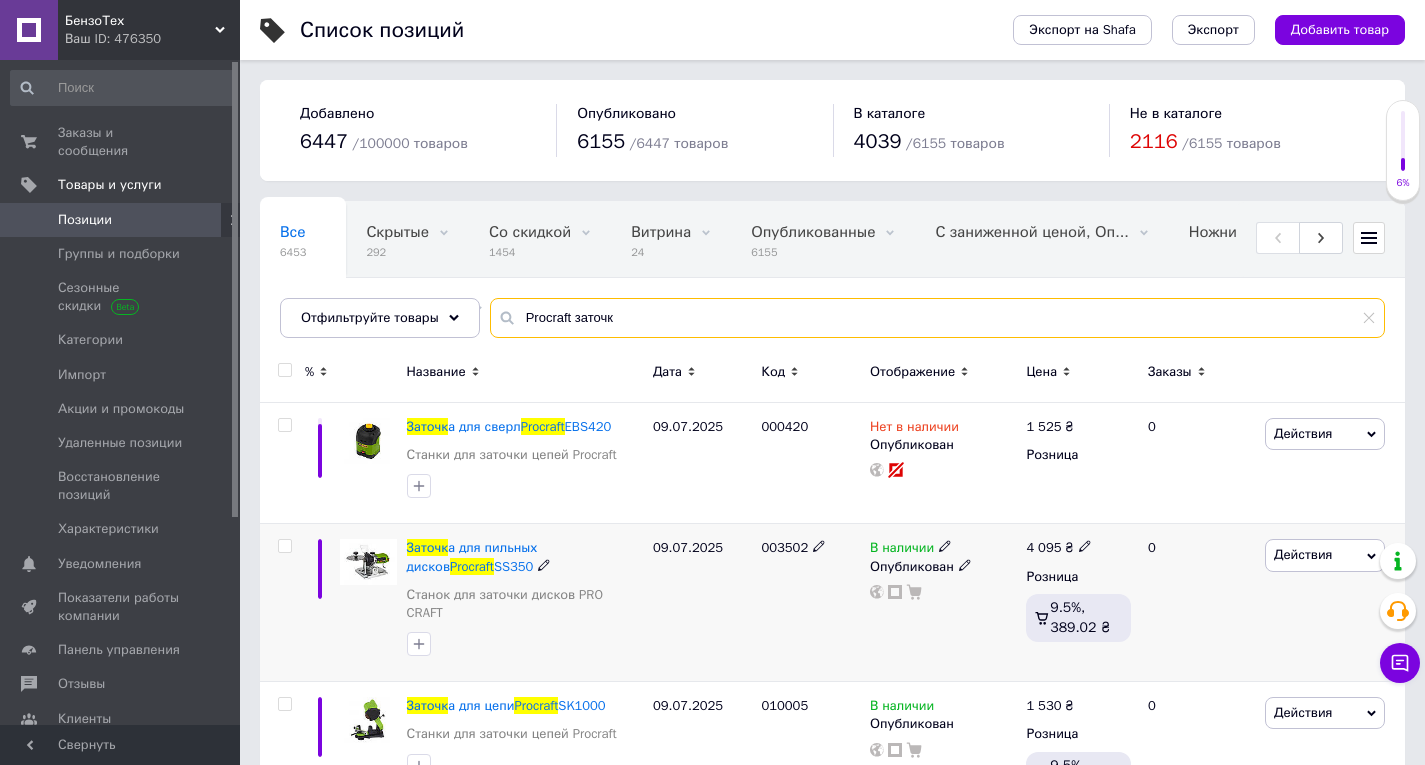 scroll, scrollTop: 100, scrollLeft: 0, axis: vertical 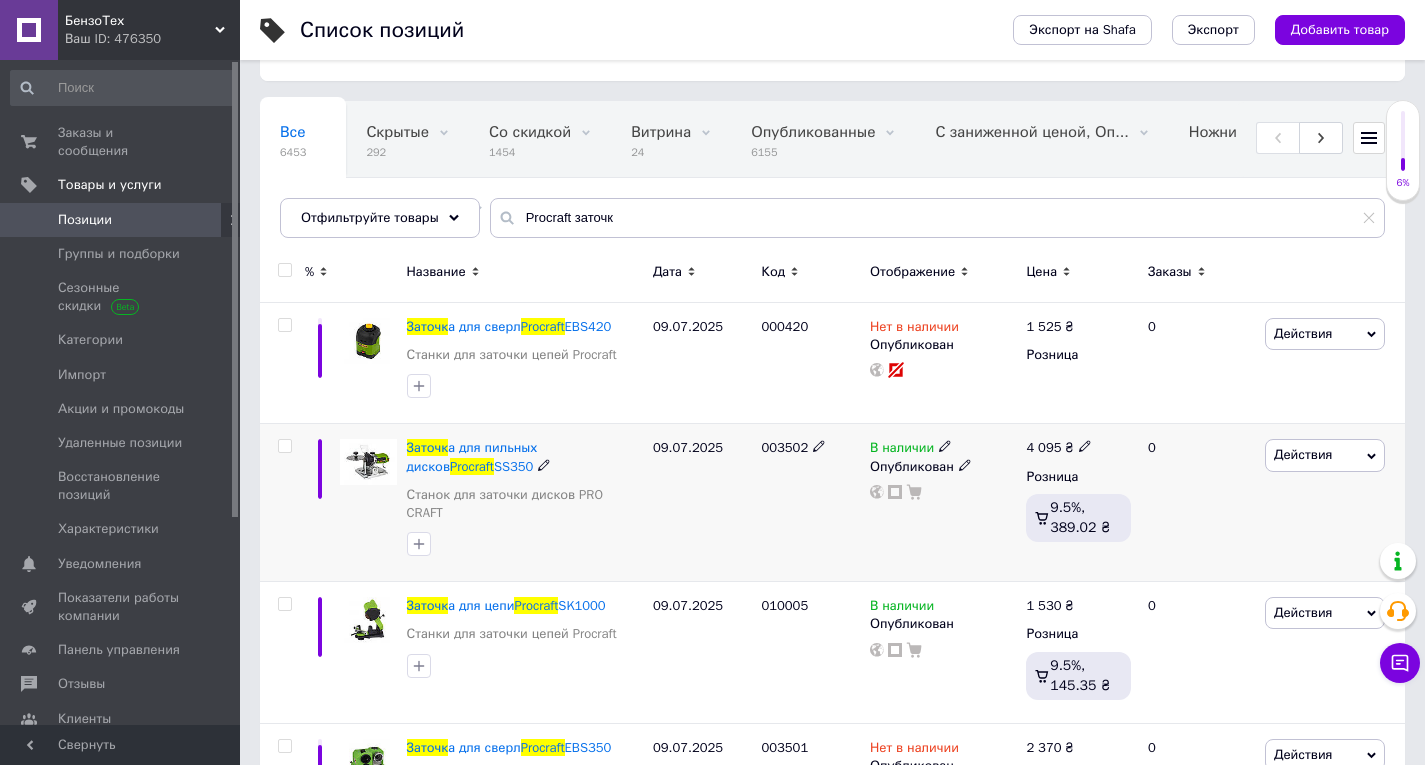 click at bounding box center (284, 446) 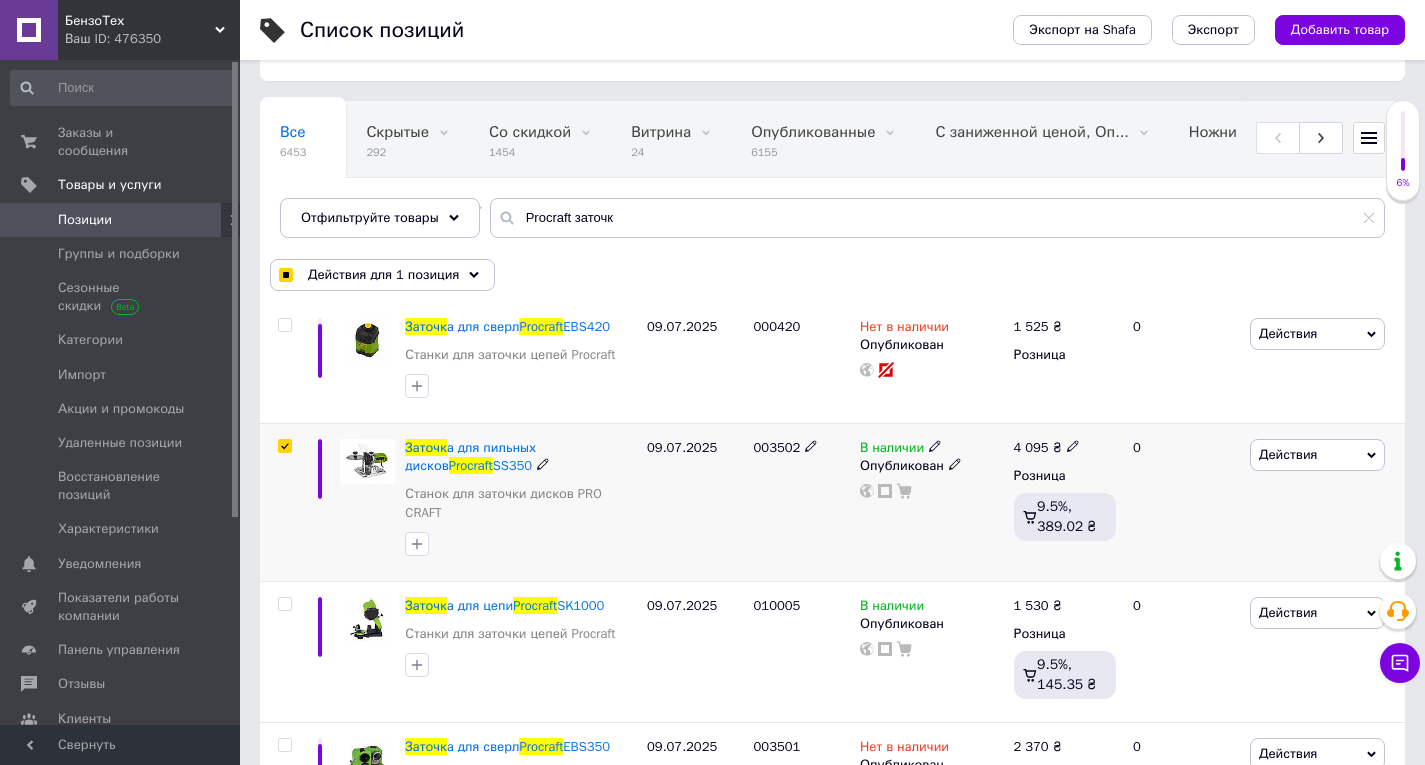 click on "003502" at bounding box center (777, 447) 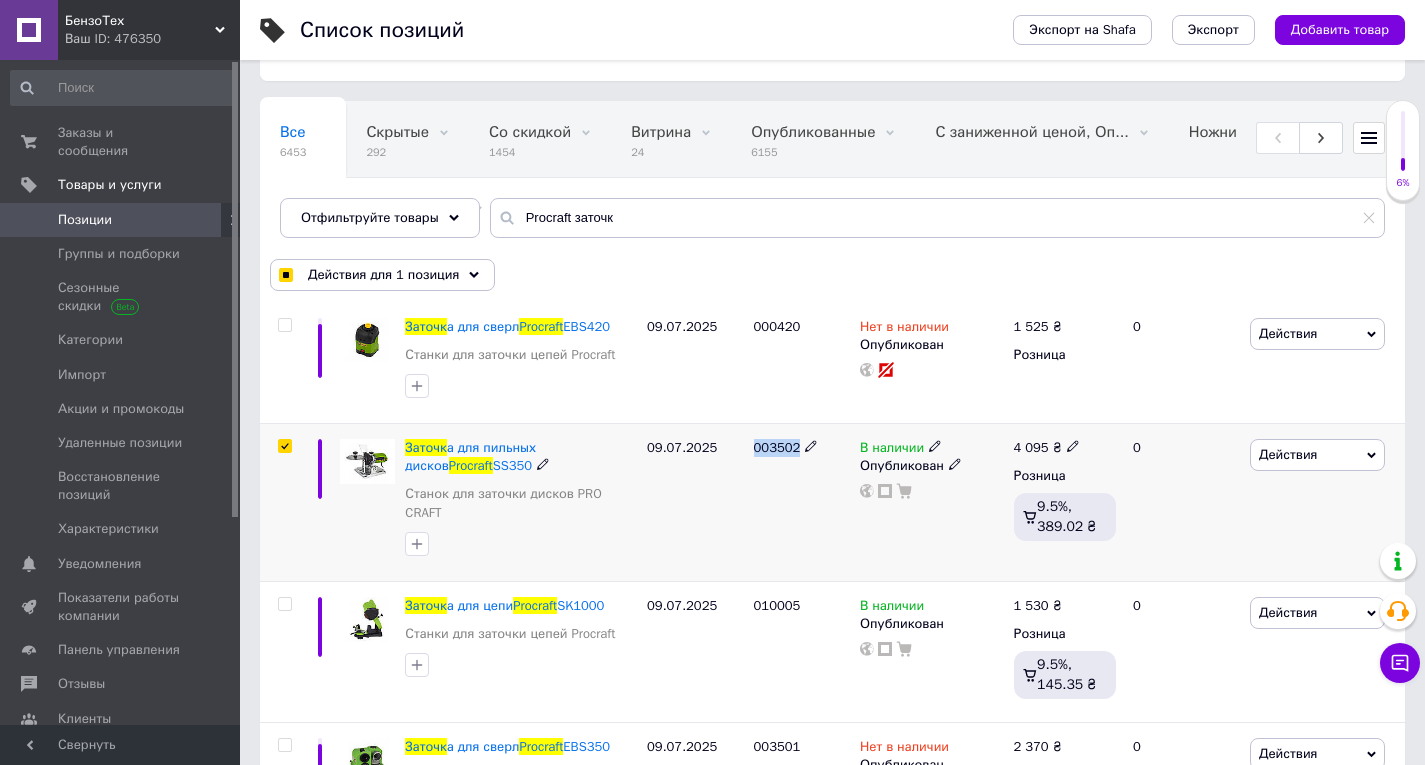 click on "003502" at bounding box center (777, 447) 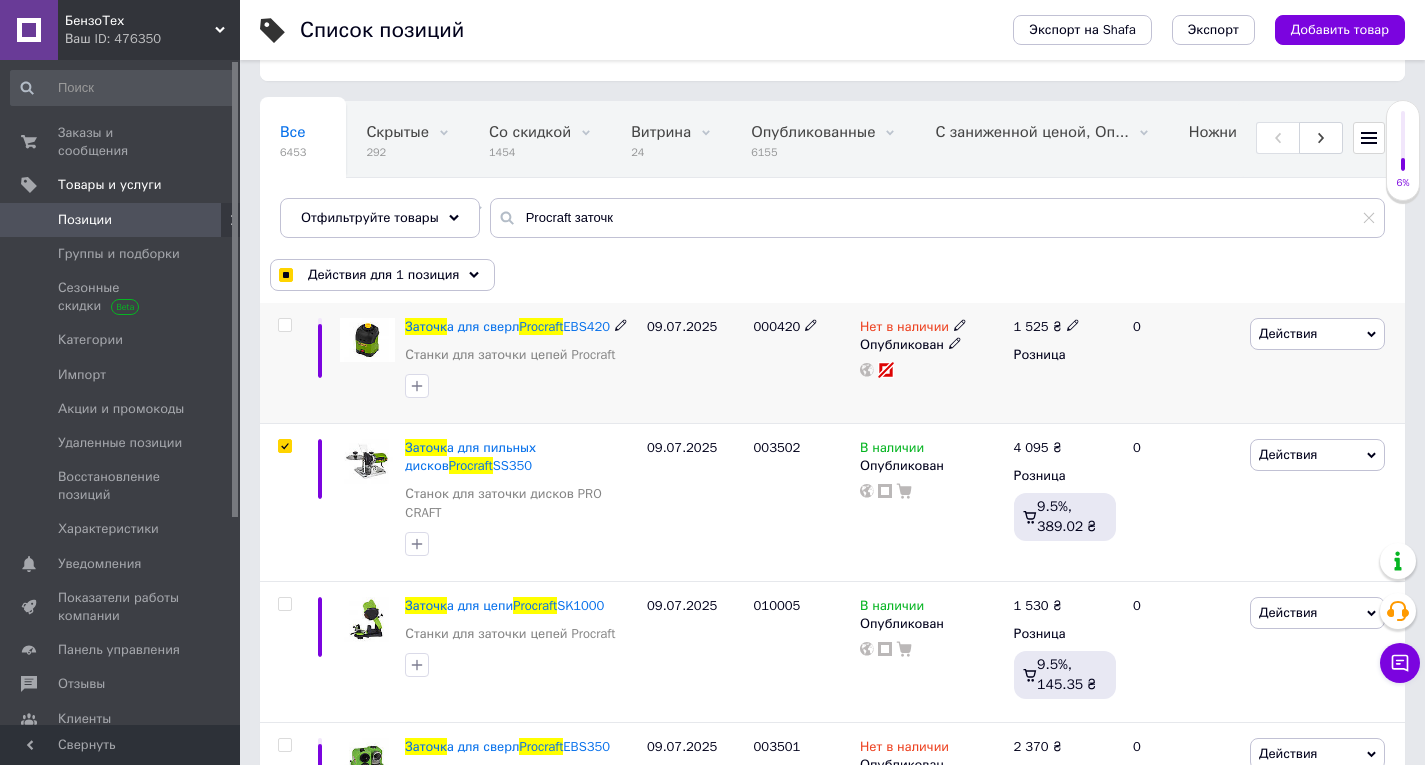 click 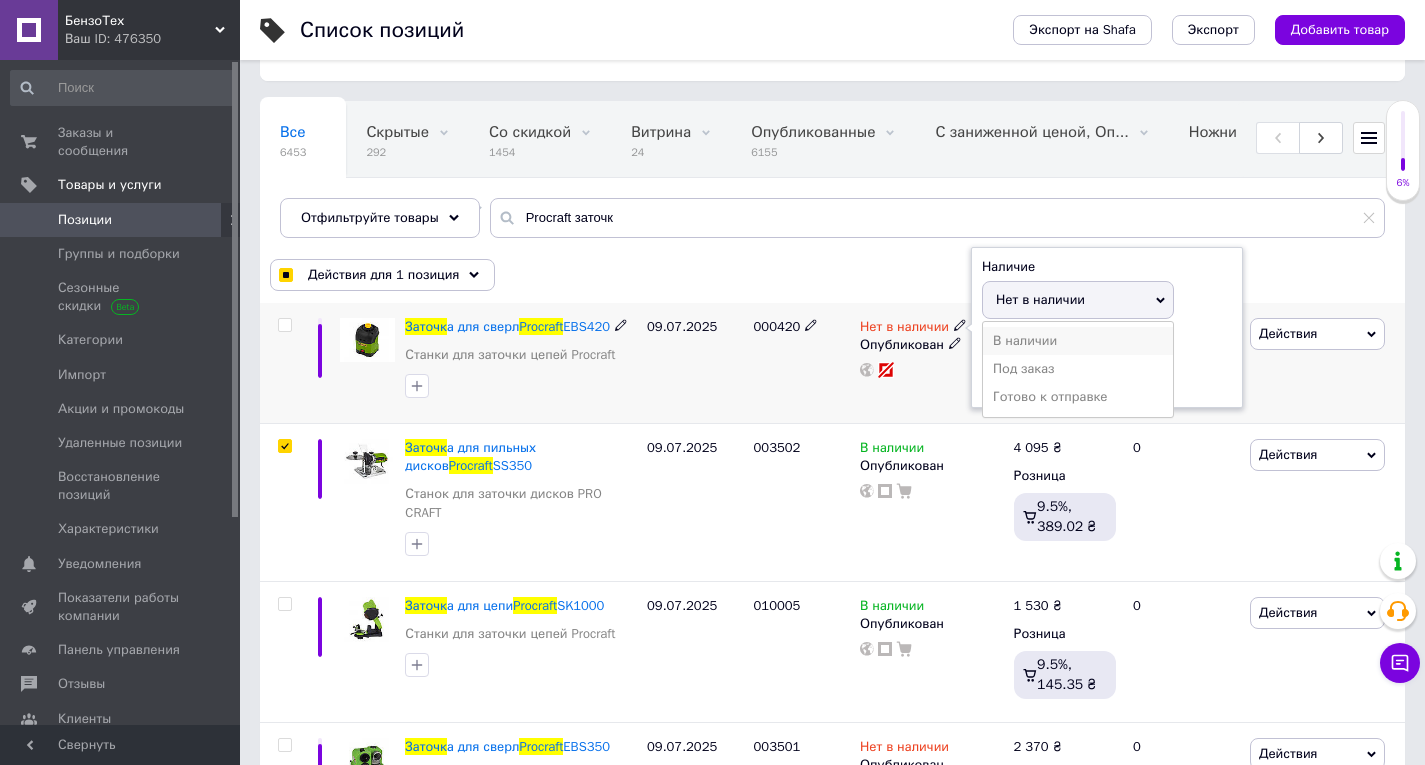 click on "В наличии" at bounding box center (1078, 341) 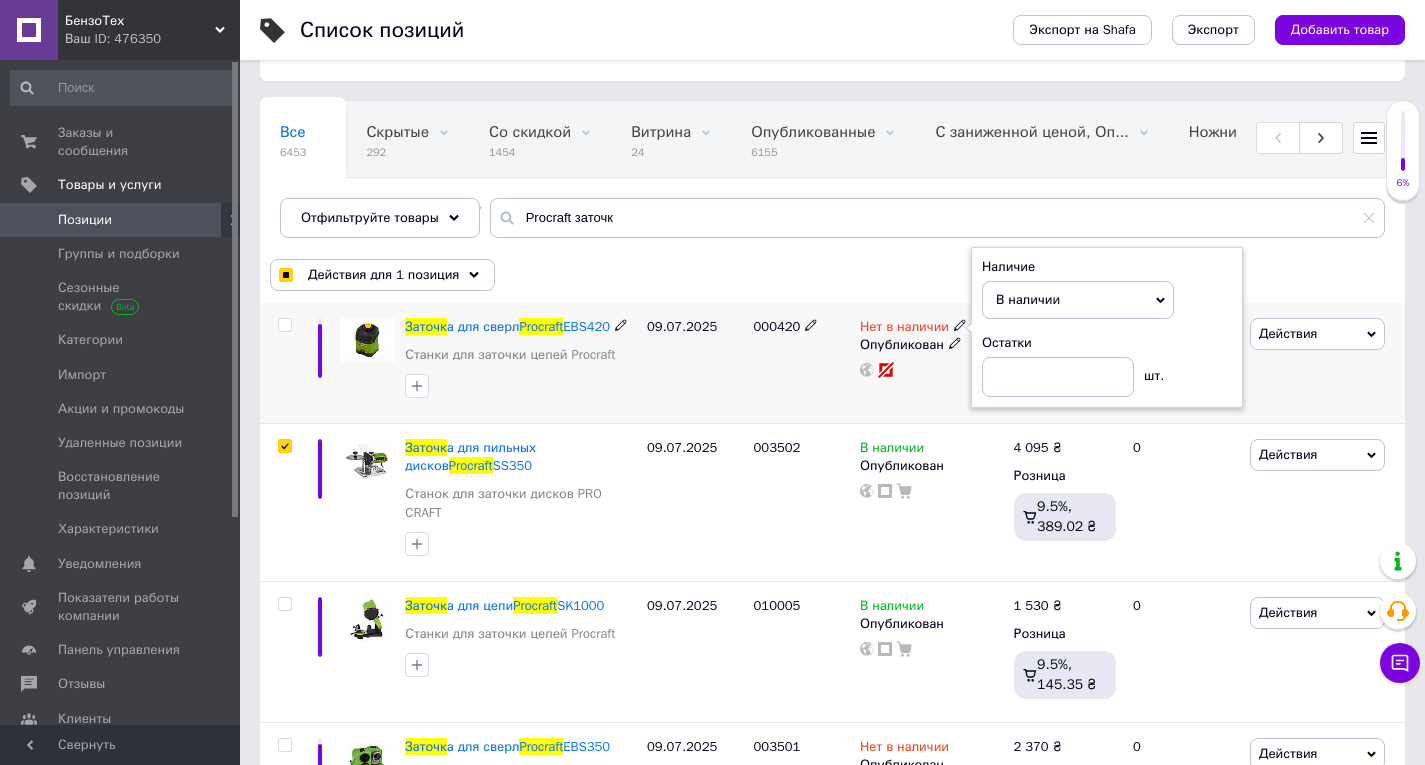 click on "09.07.2025" at bounding box center [695, 363] 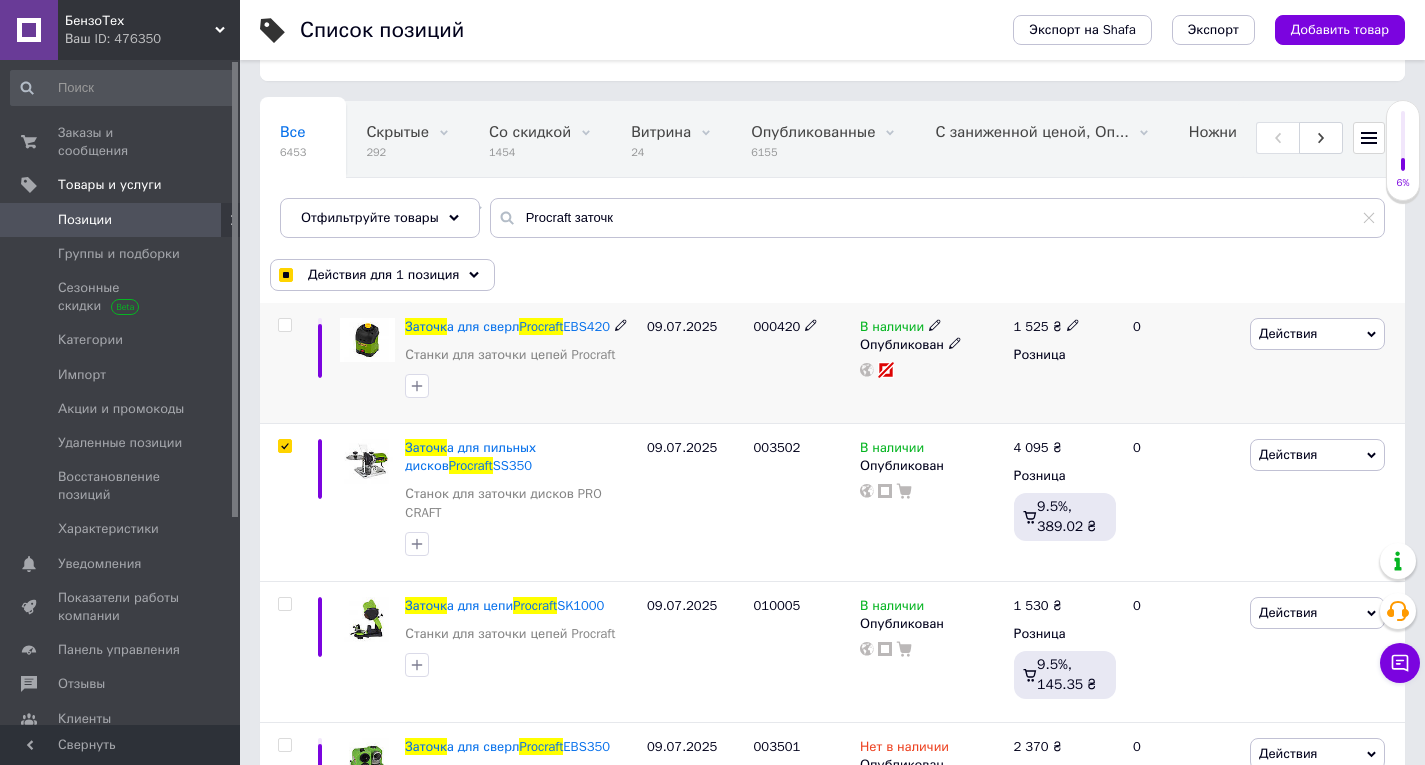 click at bounding box center (285, 325) 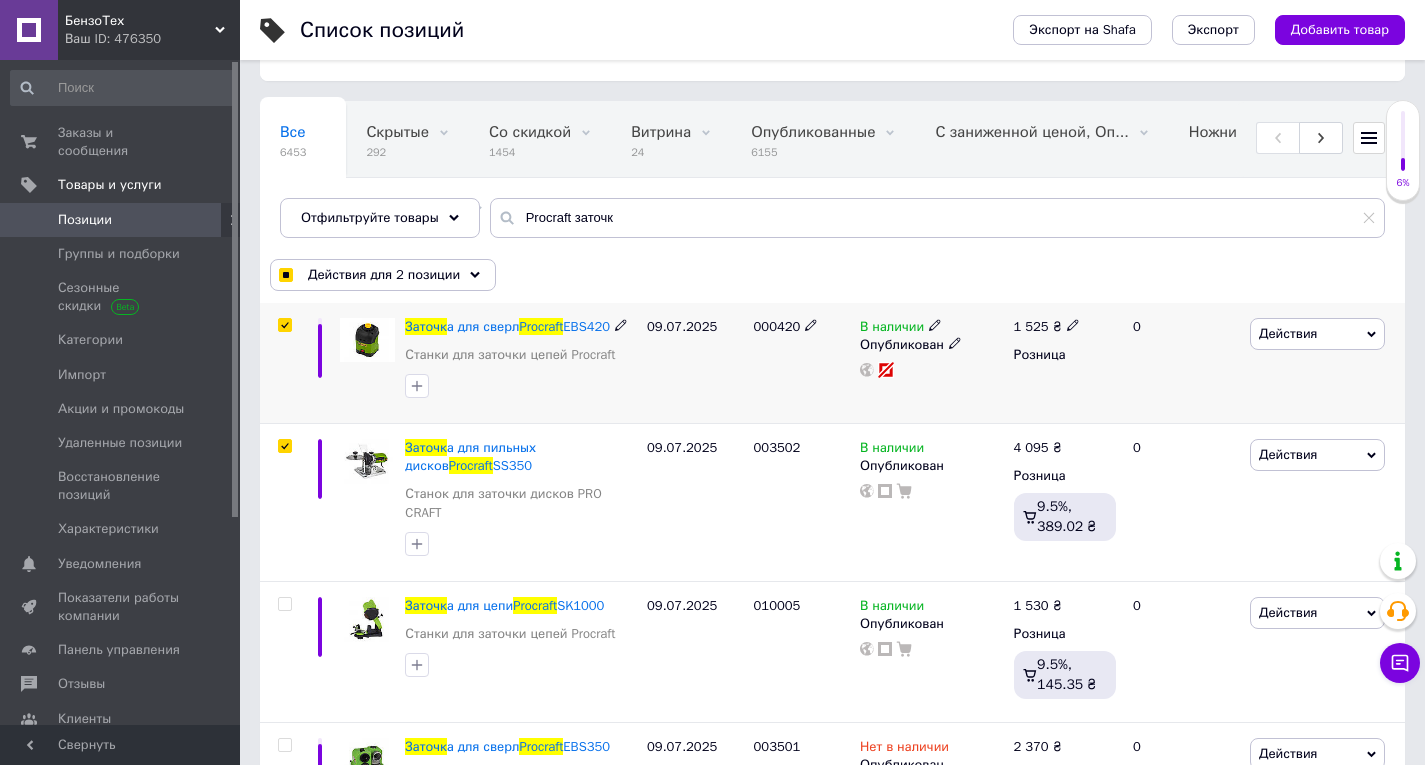 click on "Действия" at bounding box center [1288, 333] 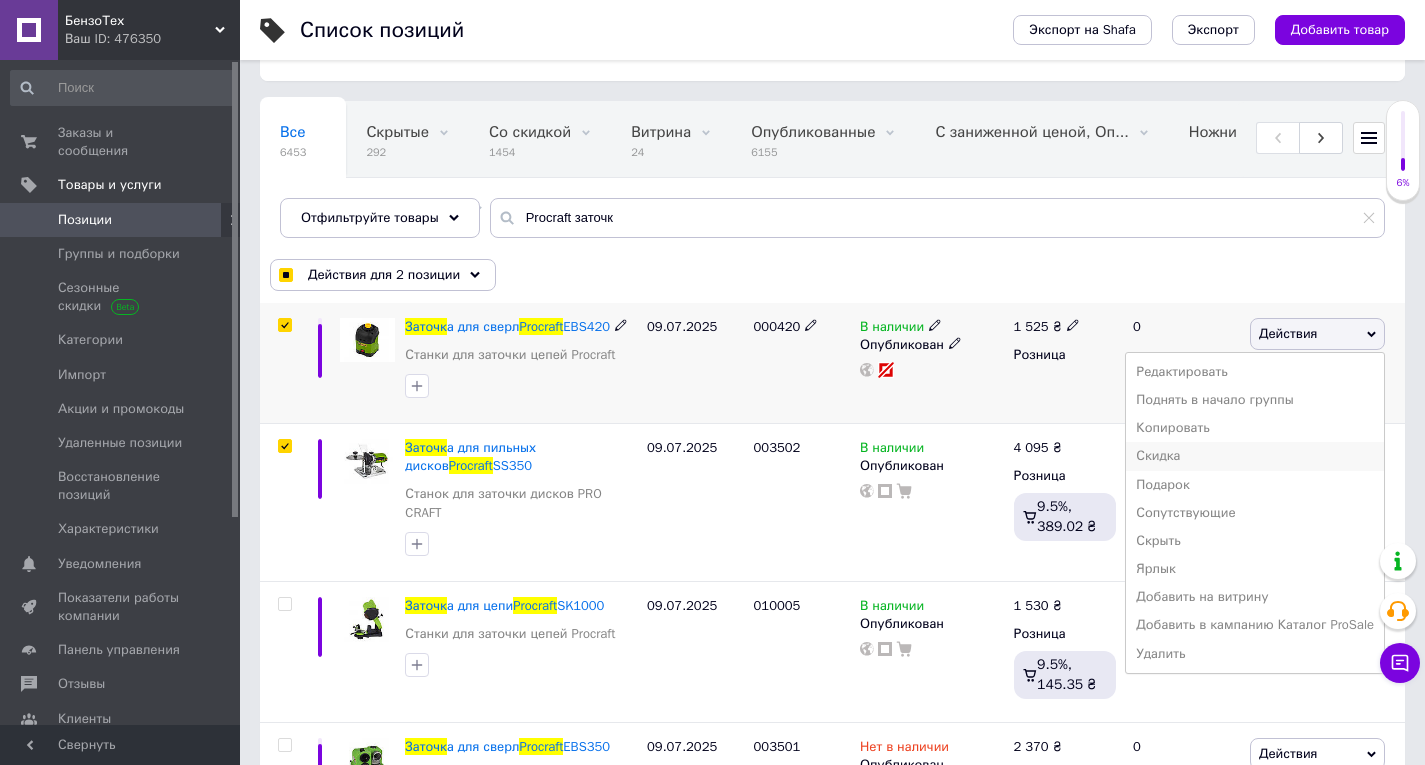 click on "Скидка" at bounding box center (1255, 456) 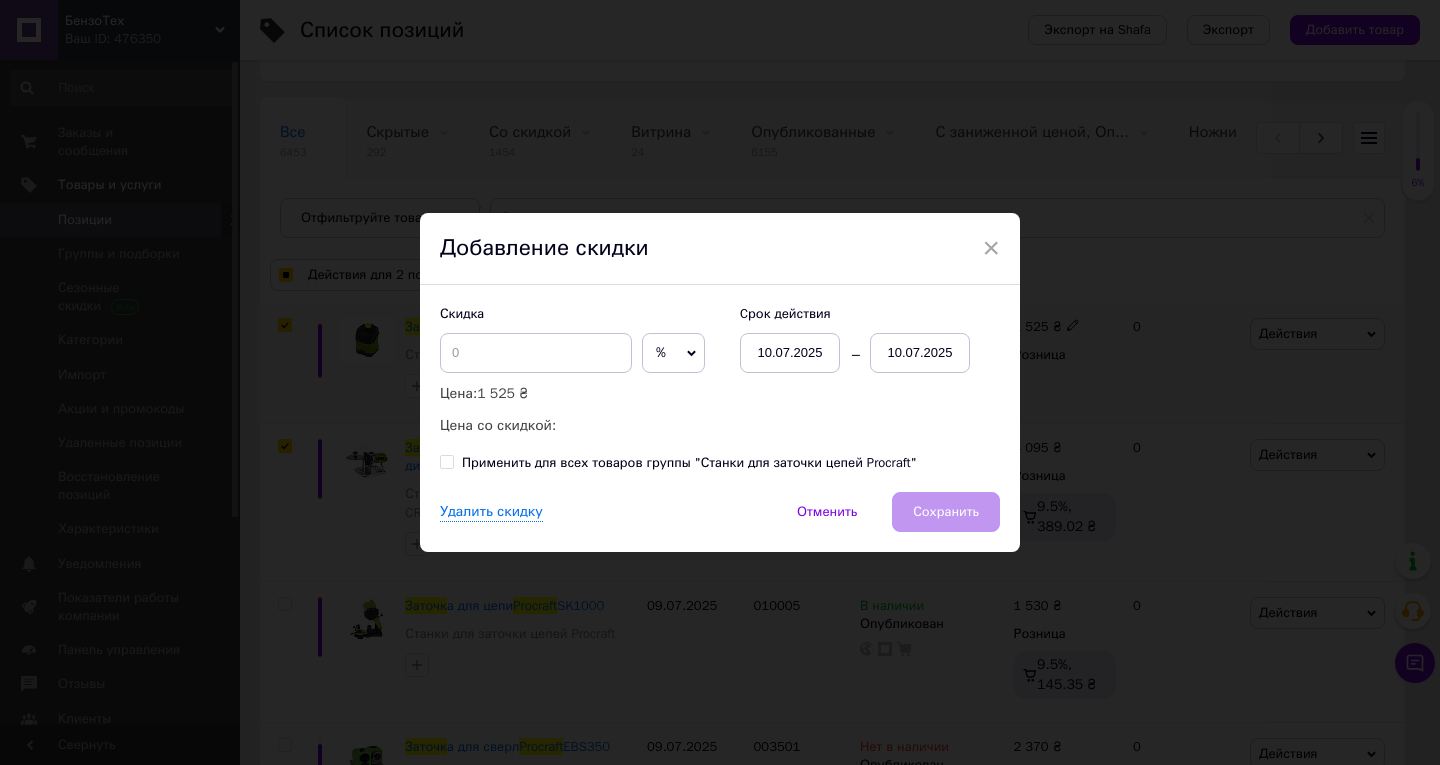 click on "10.07.2025" at bounding box center [920, 353] 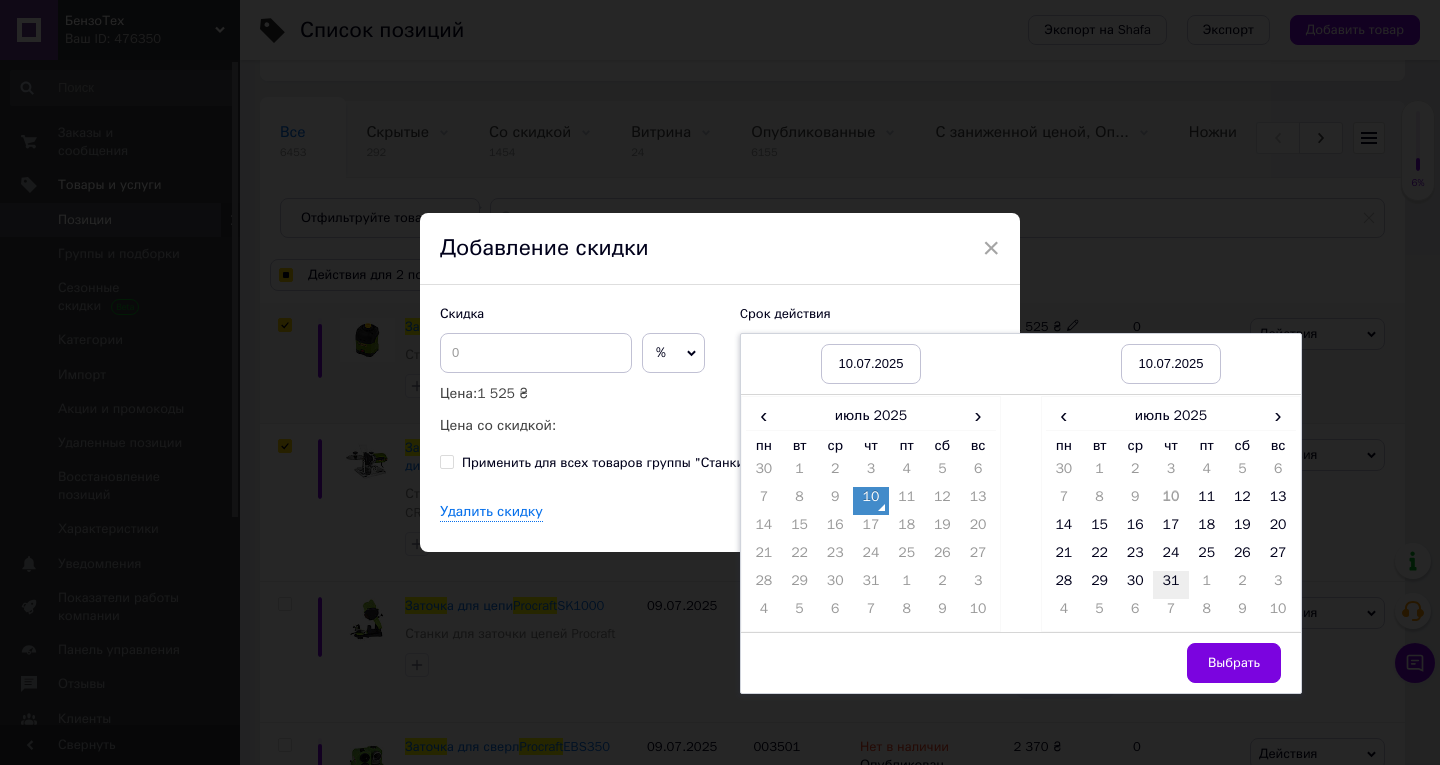 click on "31" at bounding box center [1171, 585] 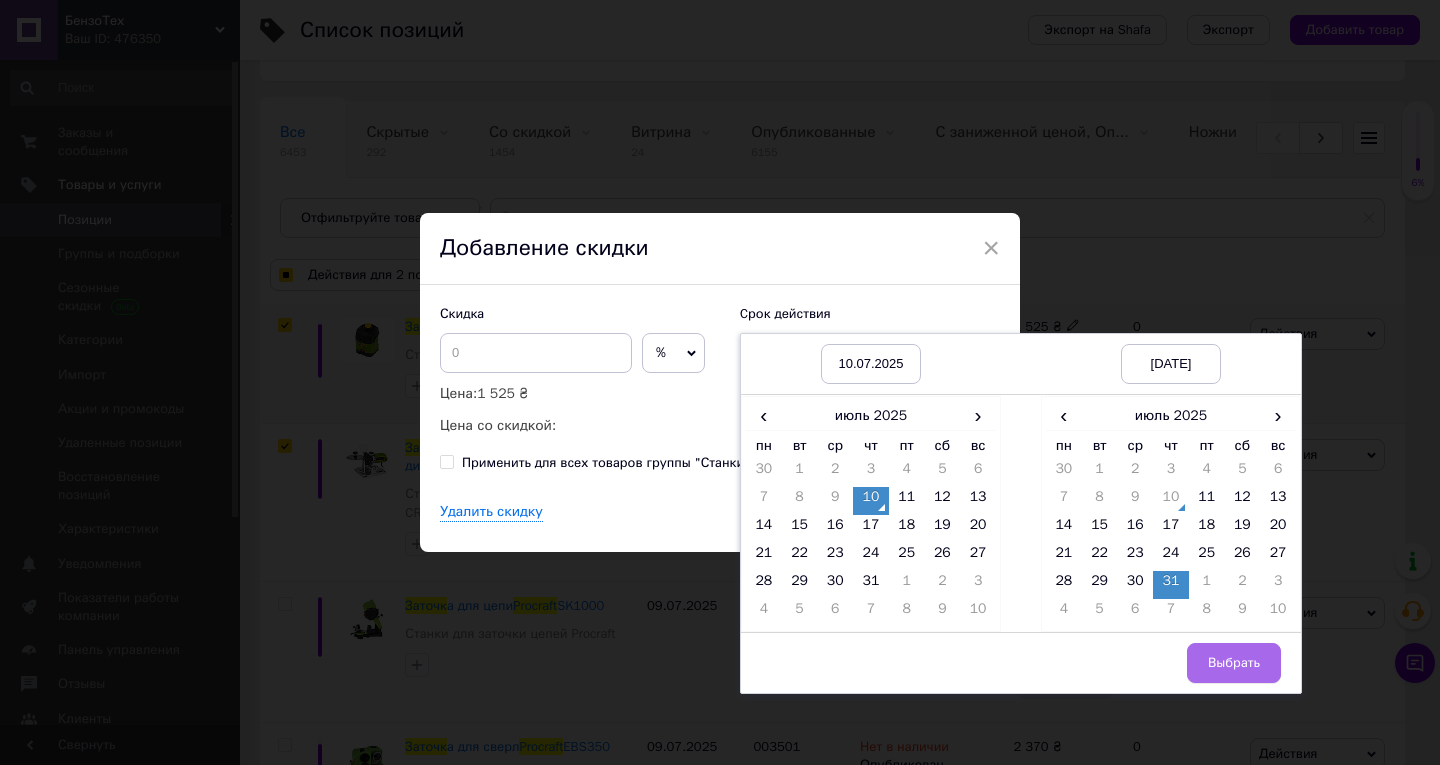 click on "Выбрать" at bounding box center (1234, 663) 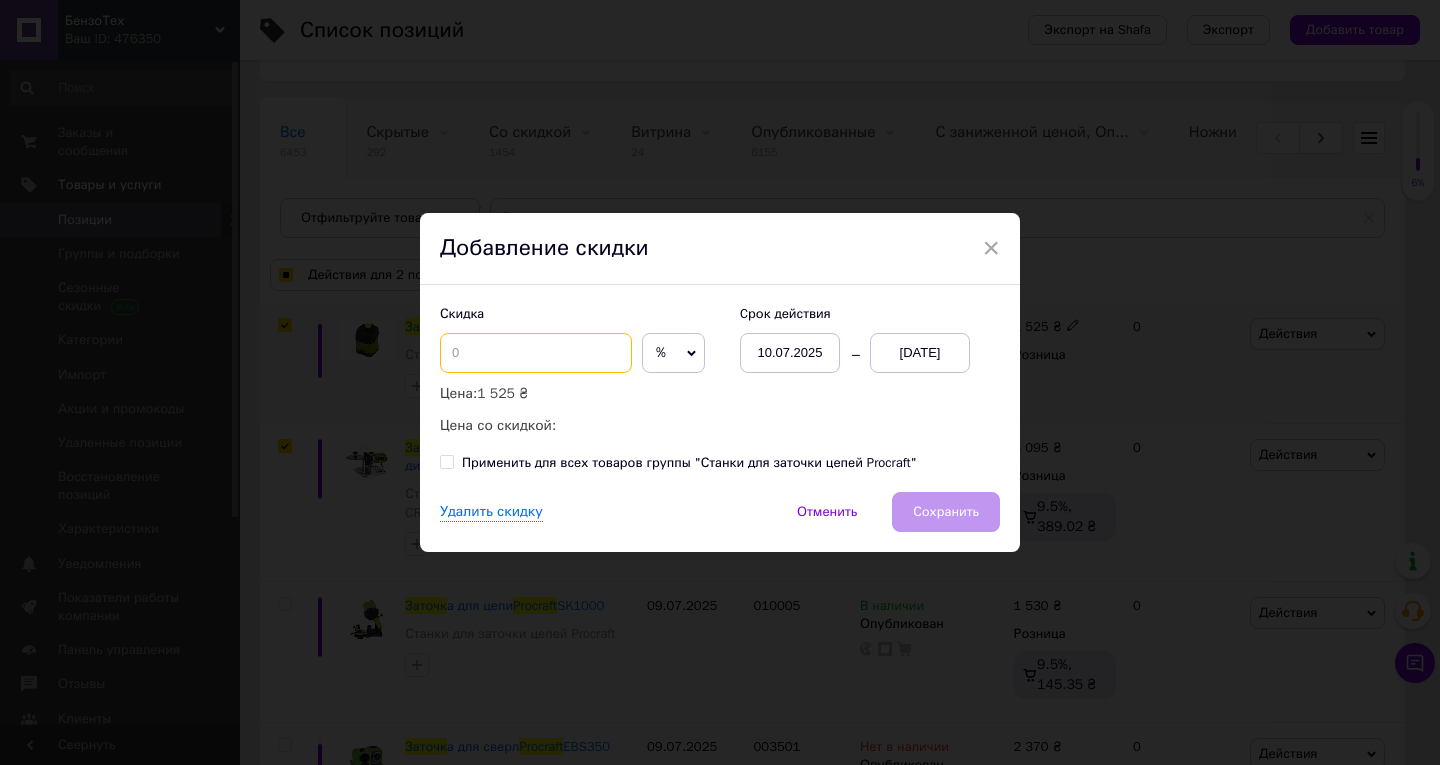 click at bounding box center [536, 353] 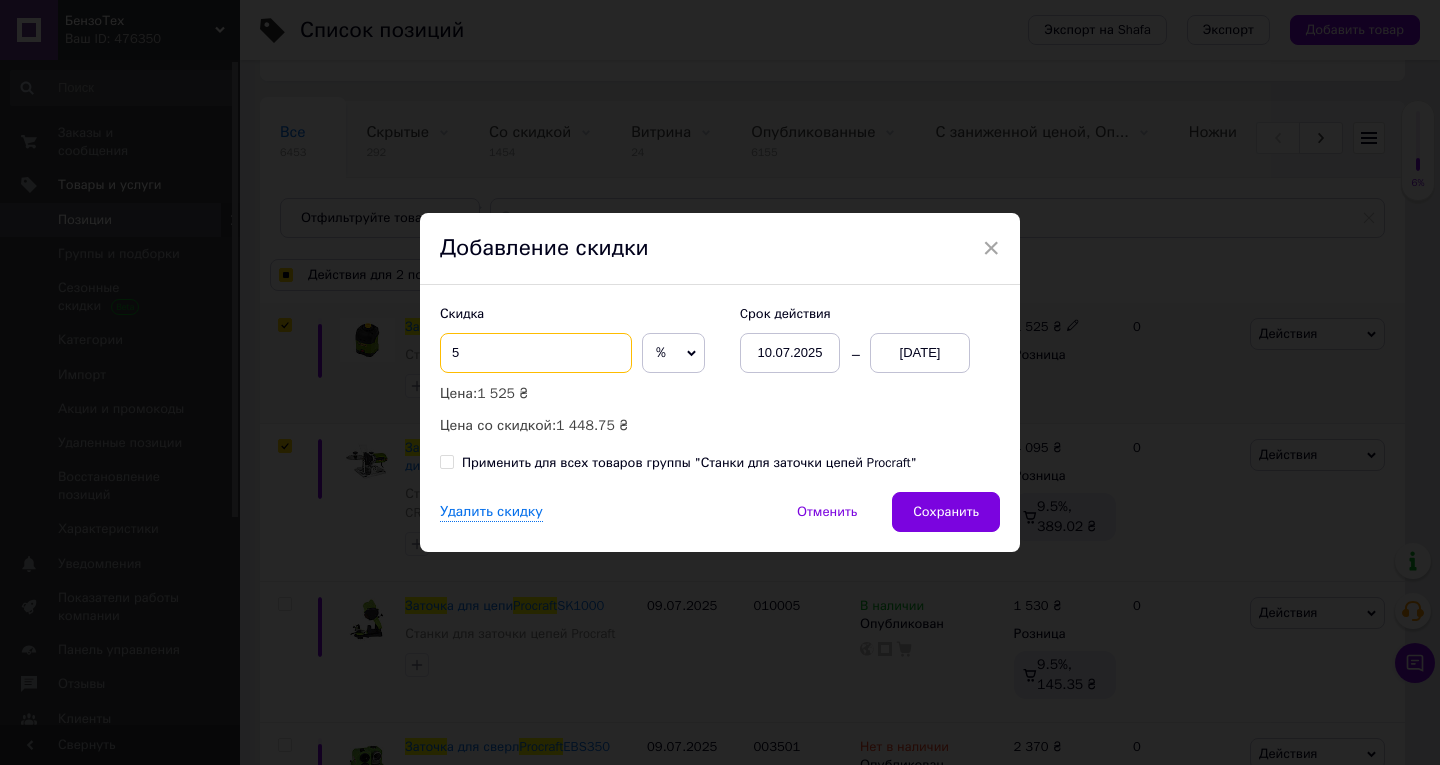 click on "5" at bounding box center [536, 353] 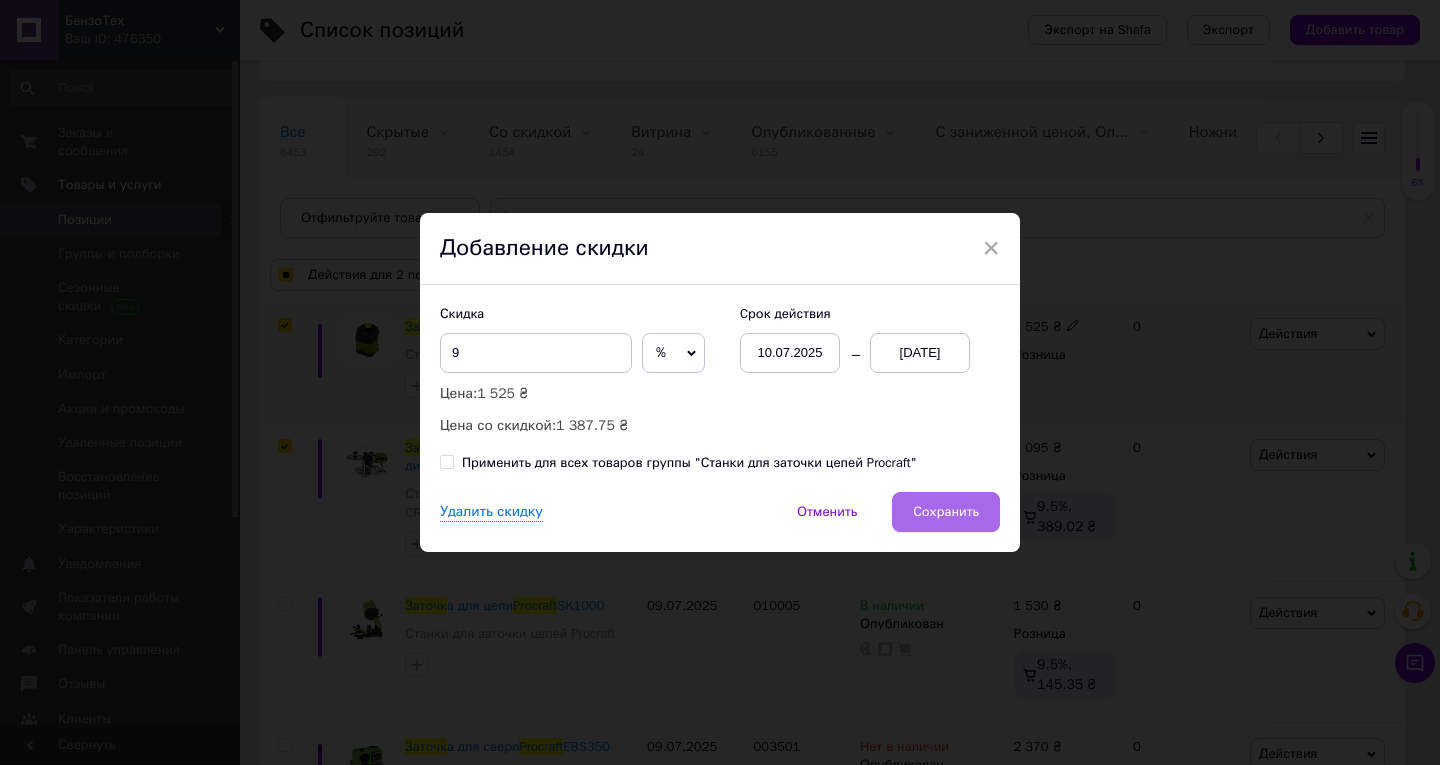 click on "Сохранить" at bounding box center [946, 512] 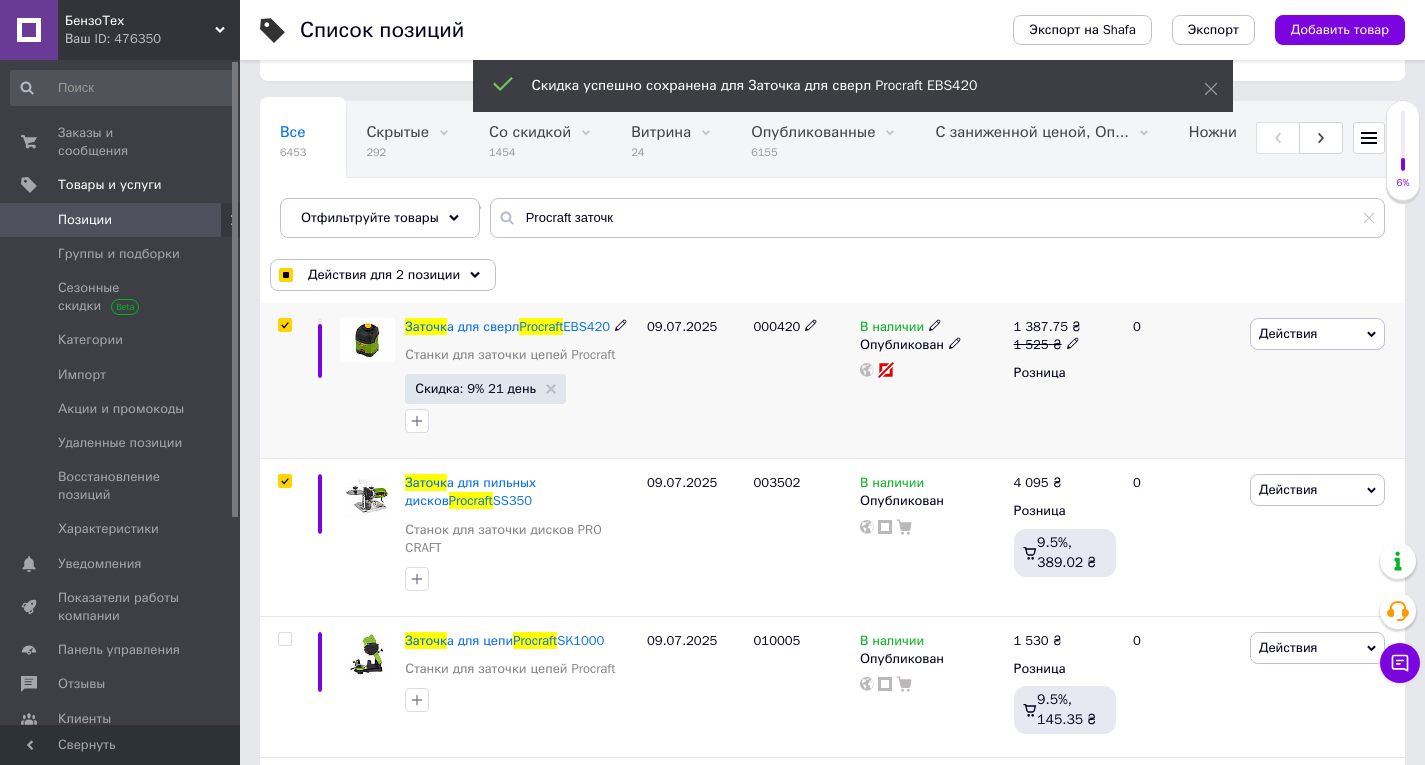click on "000420" at bounding box center [777, 326] 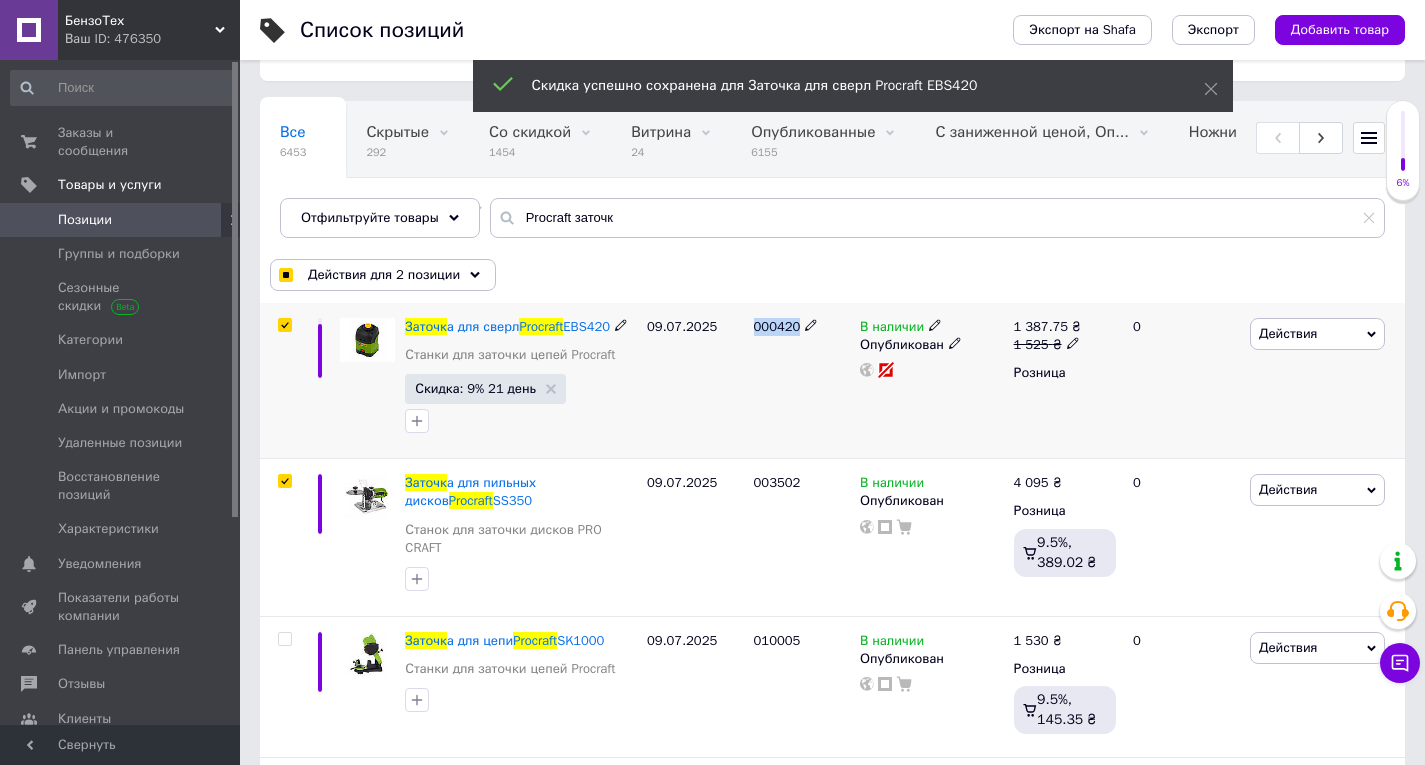 click on "000420" at bounding box center (777, 326) 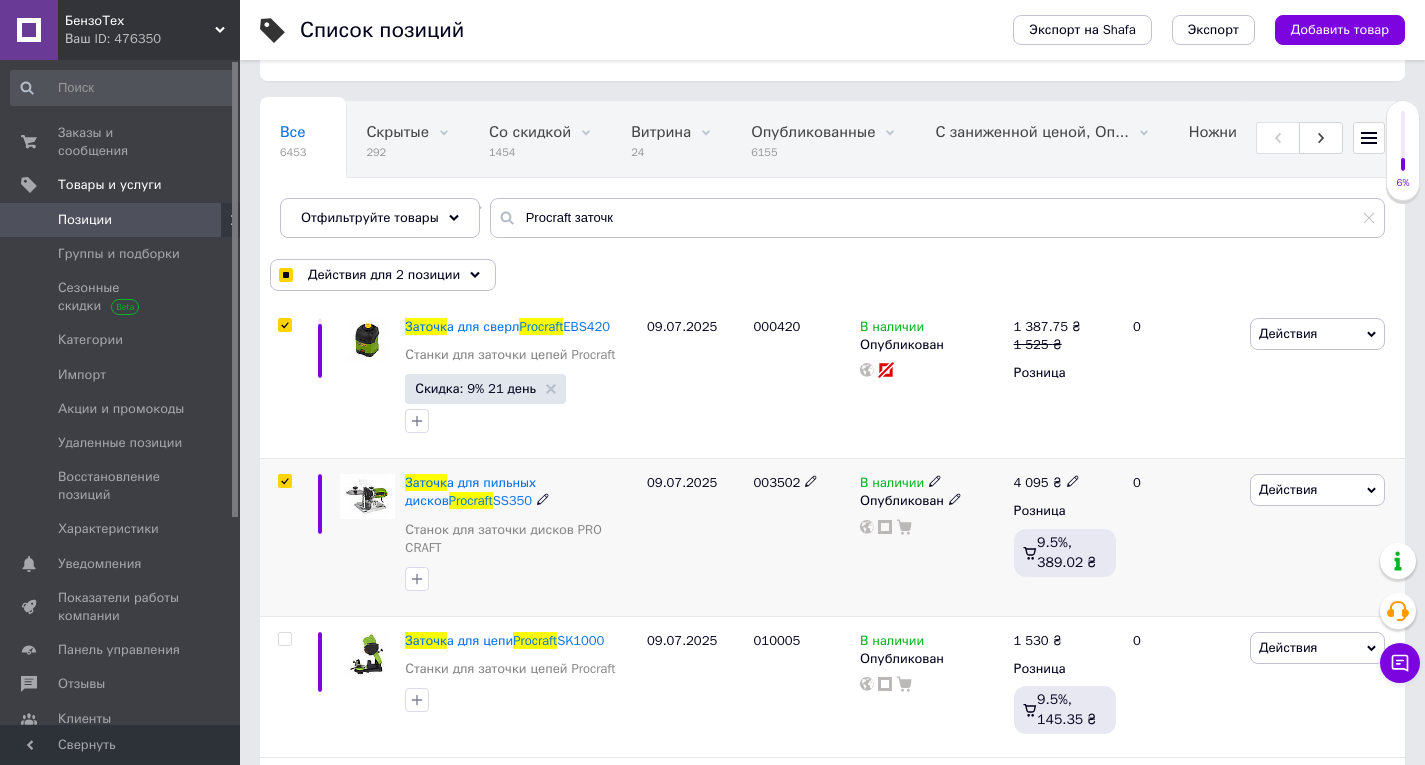 click on "003502" at bounding box center [802, 538] 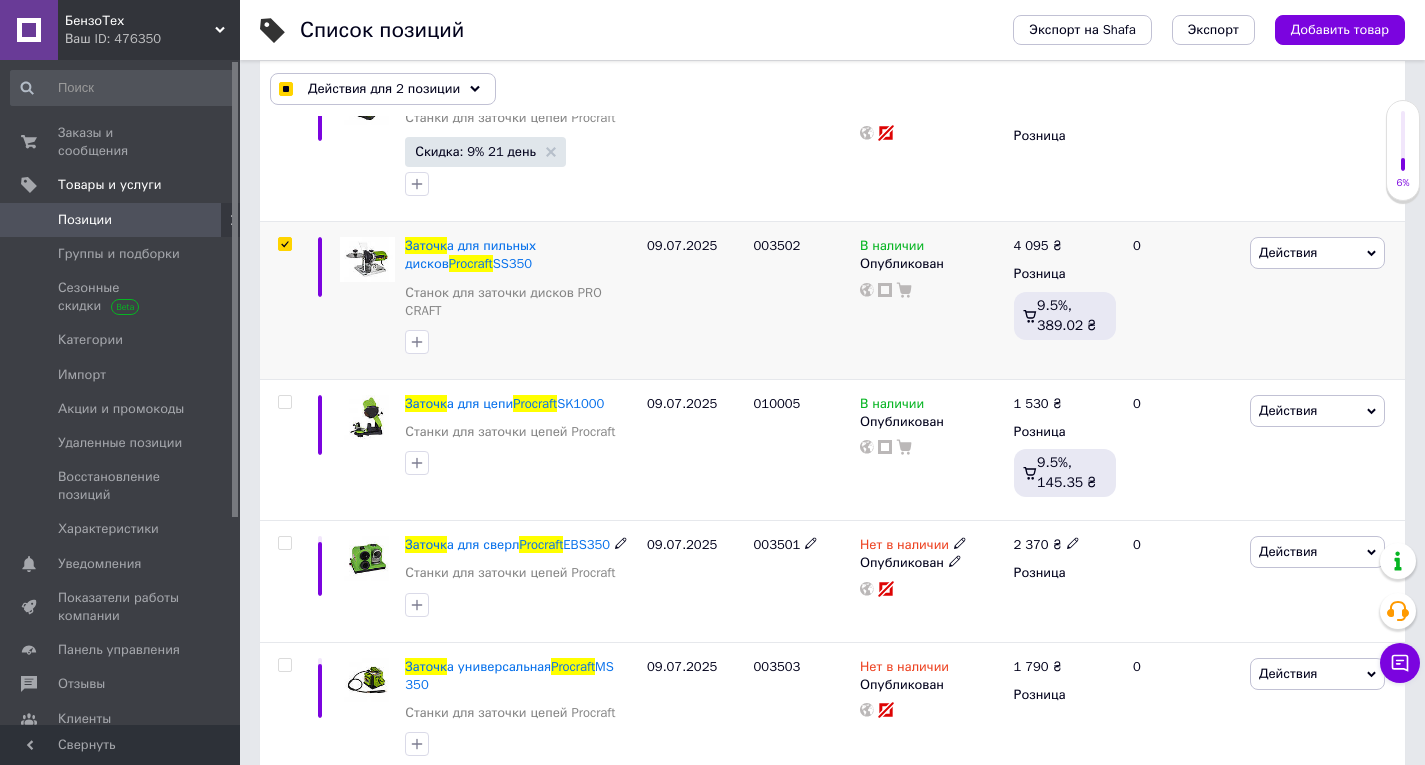 scroll, scrollTop: 357, scrollLeft: 0, axis: vertical 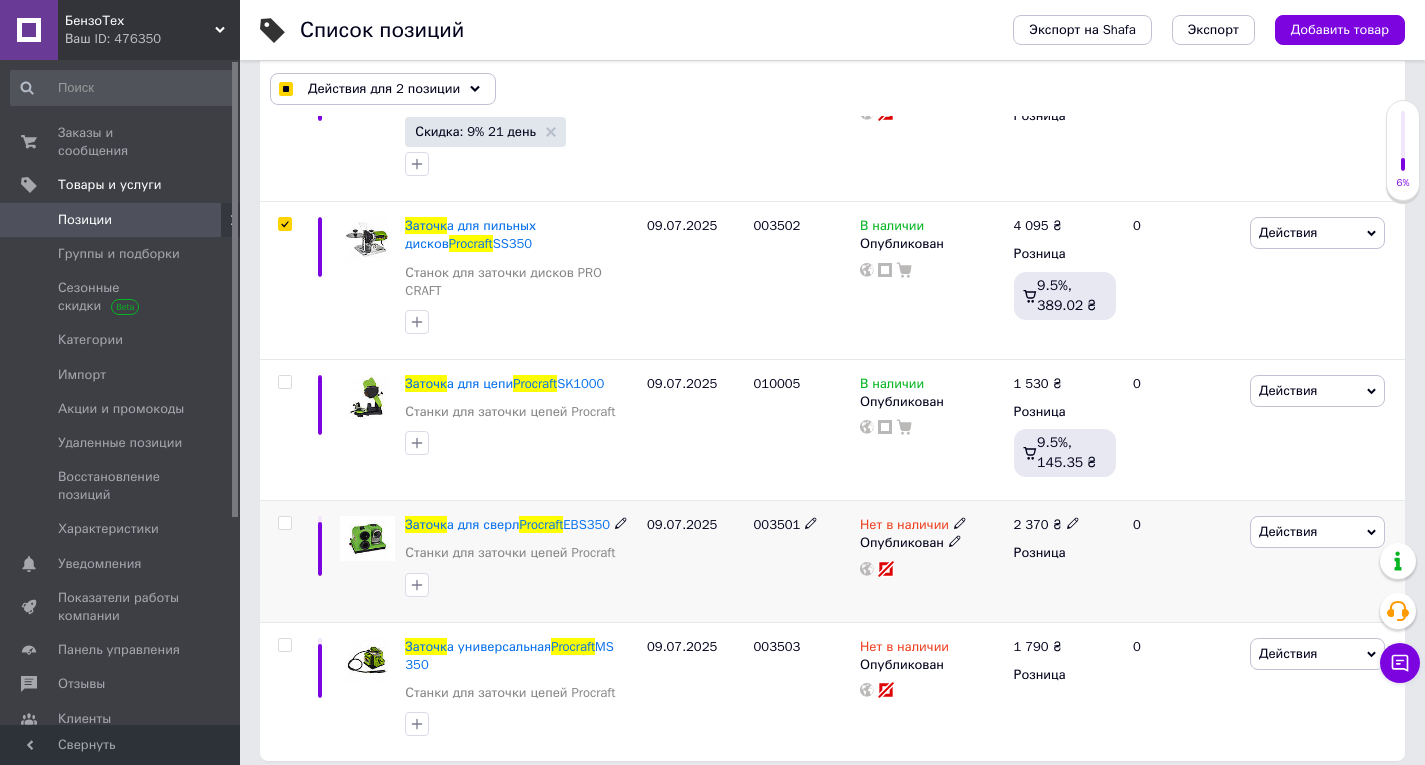 click at bounding box center [284, 523] 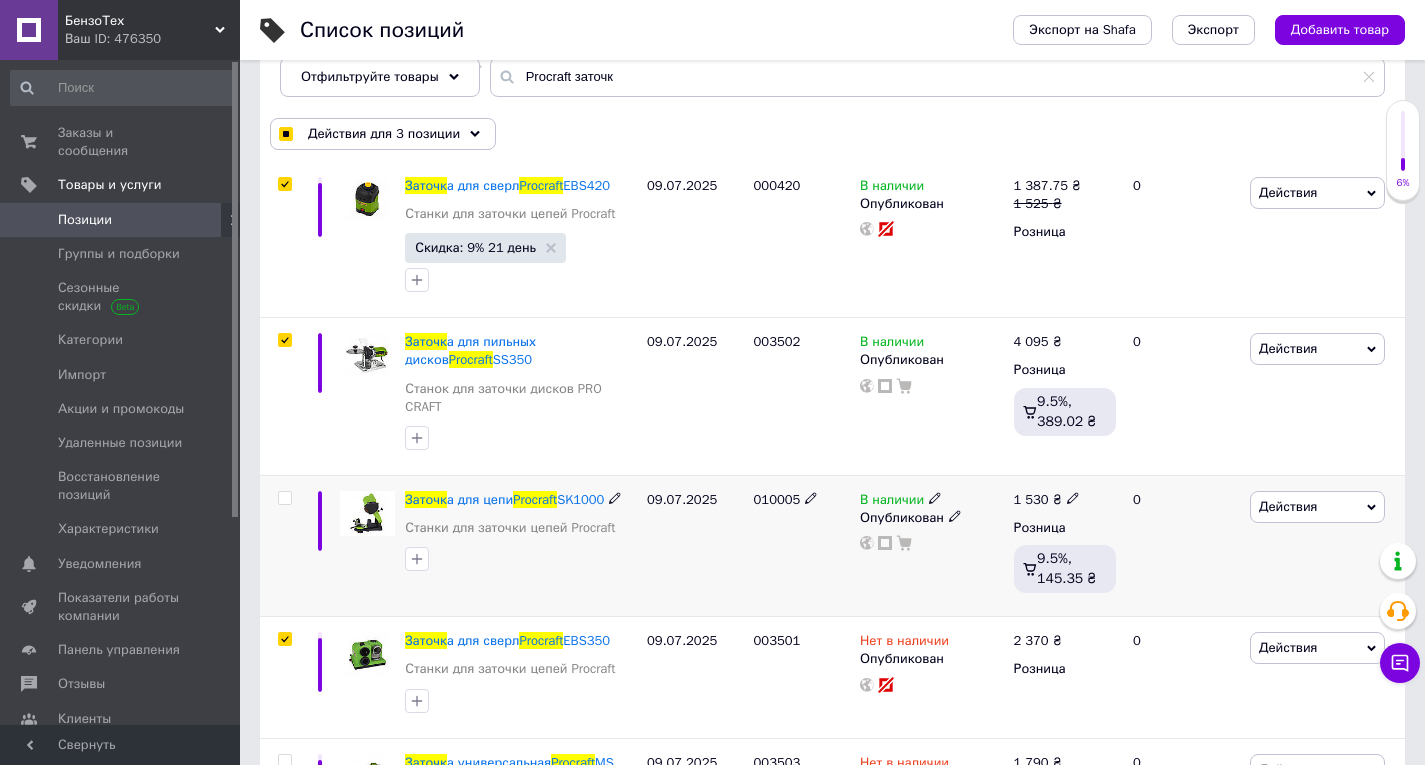 scroll, scrollTop: 257, scrollLeft: 0, axis: vertical 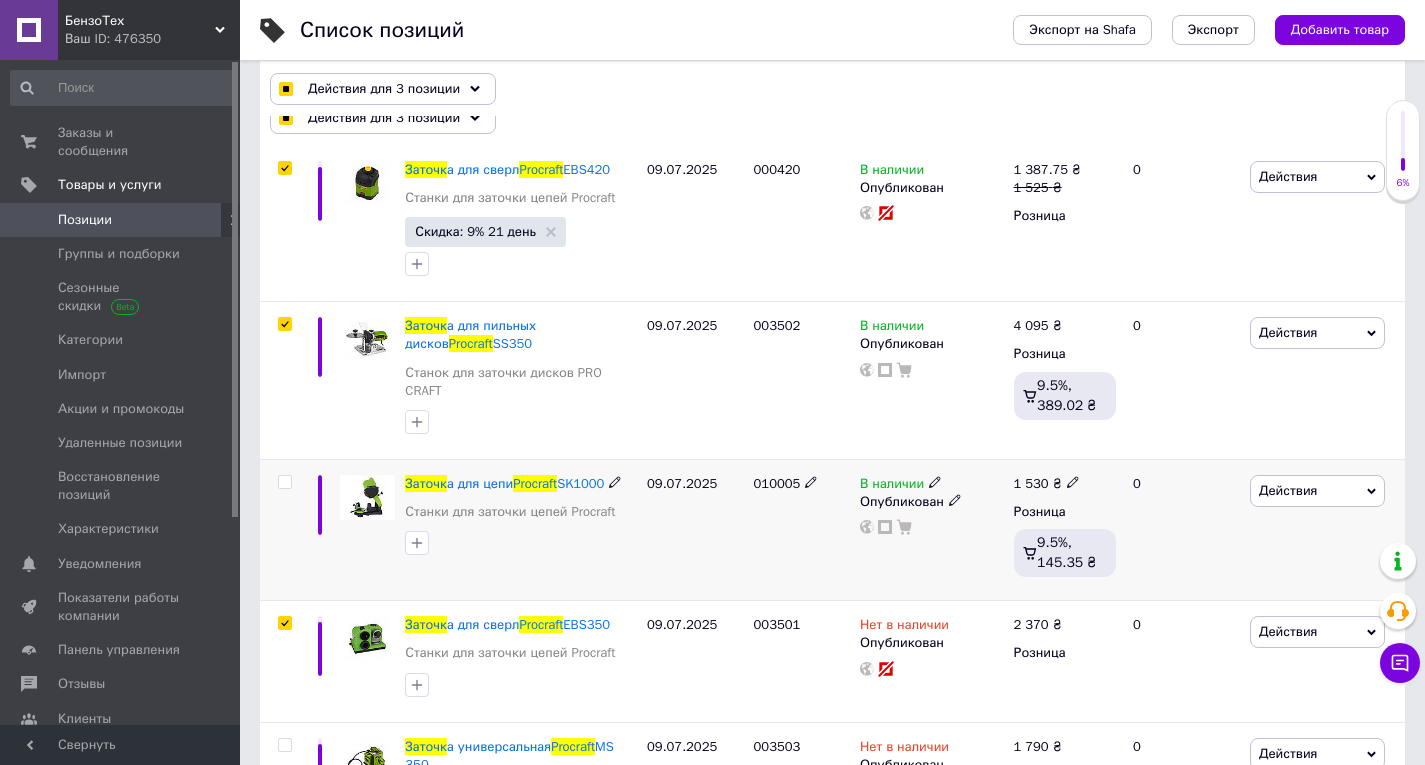 click at bounding box center (284, 482) 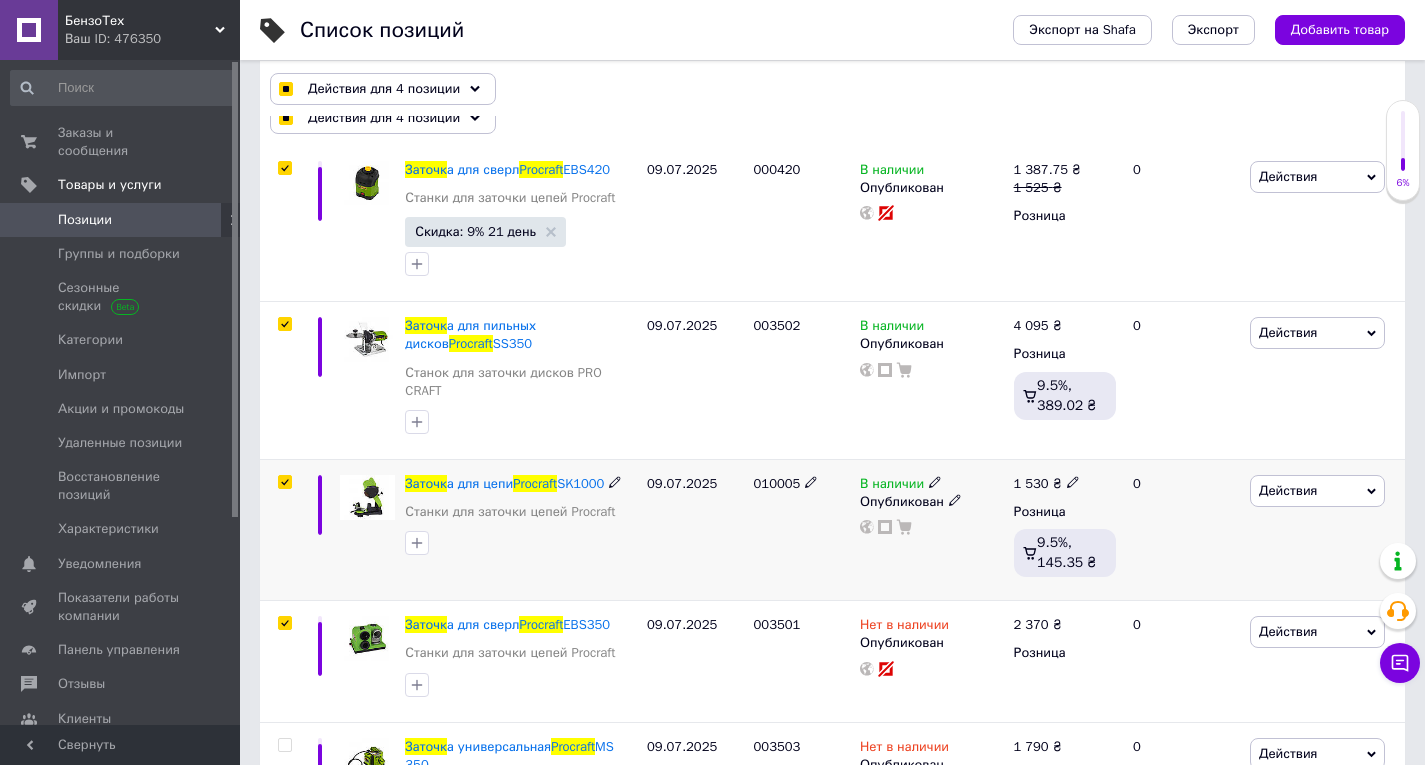 click on "Действия" at bounding box center (1317, 491) 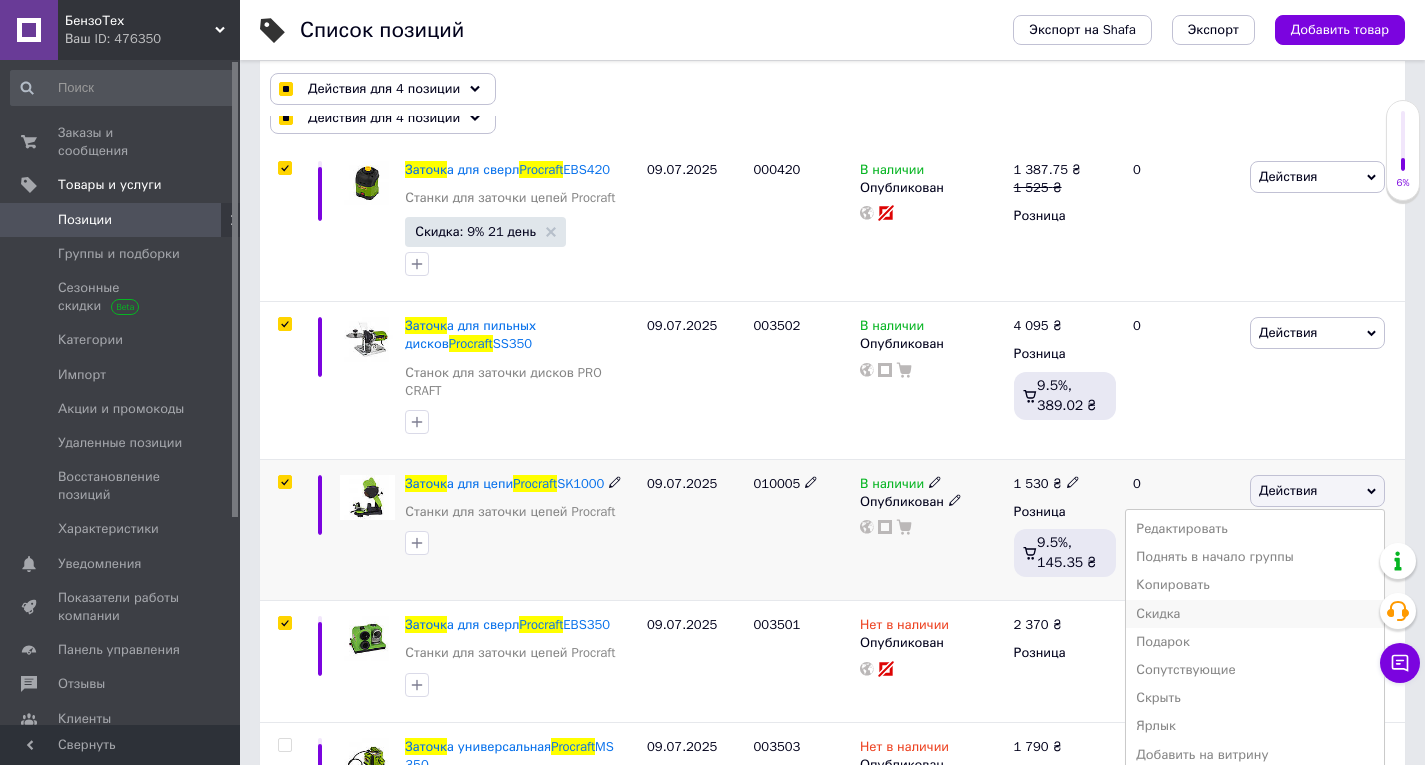 click on "Скидка" at bounding box center [1255, 614] 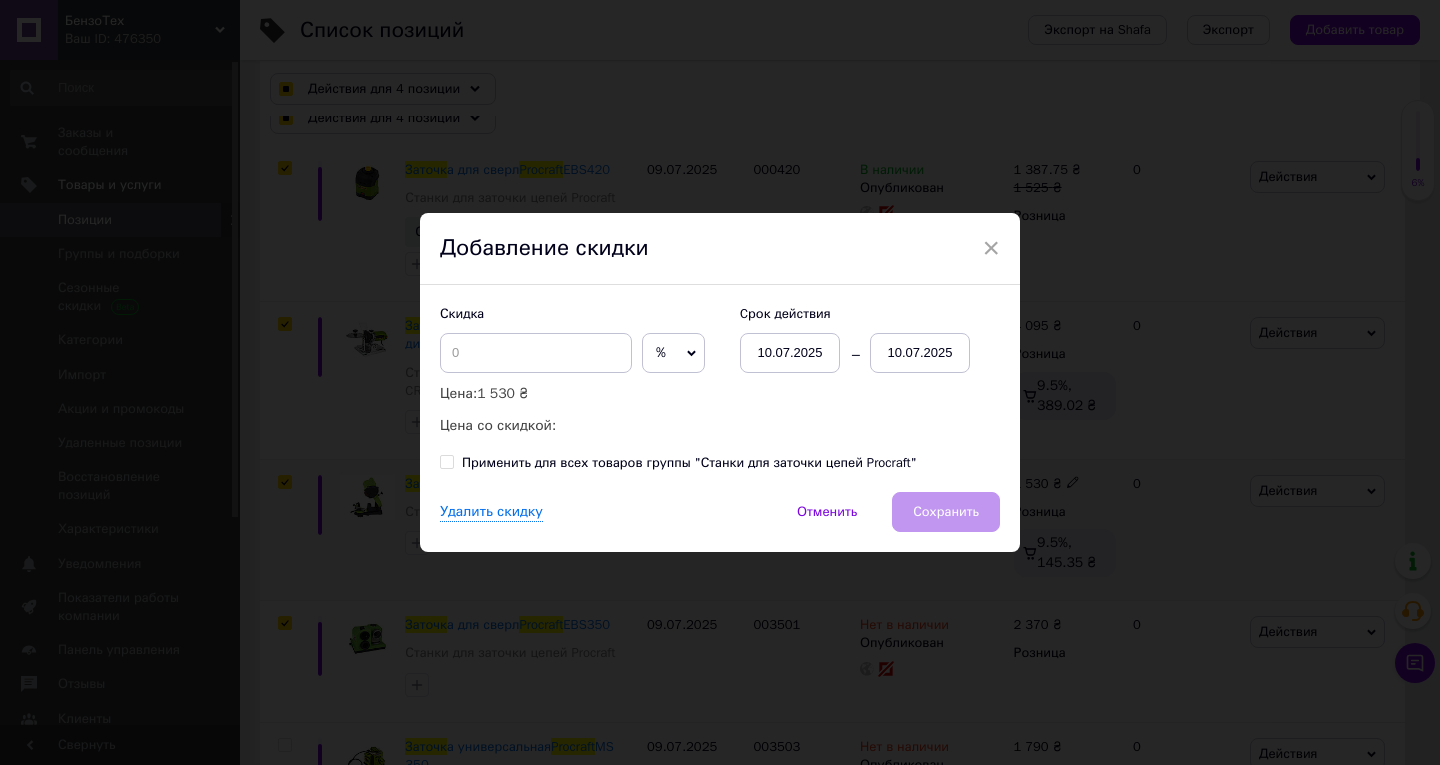 click on "10.07.2025" at bounding box center (920, 353) 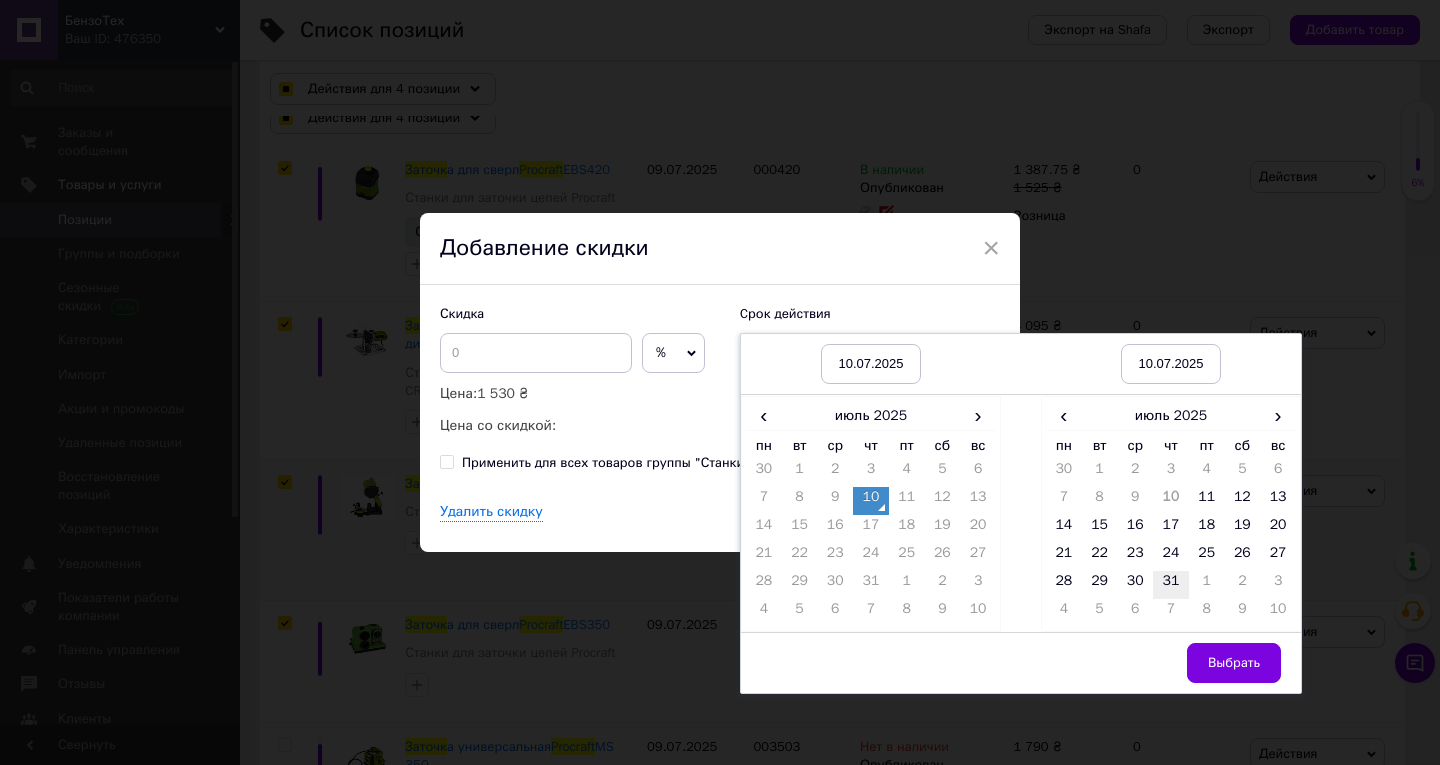 click on "31" at bounding box center [1171, 585] 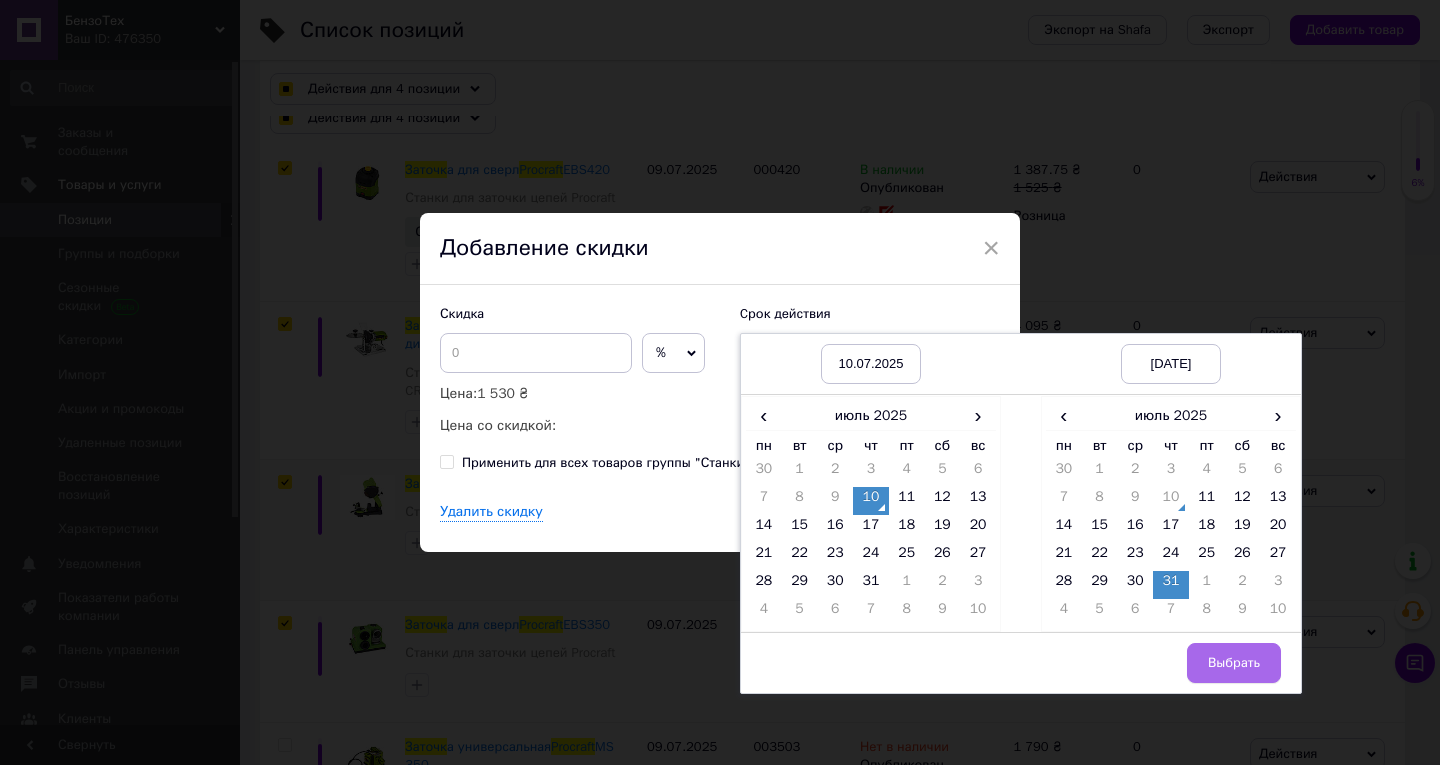 click on "Выбрать" at bounding box center (1234, 663) 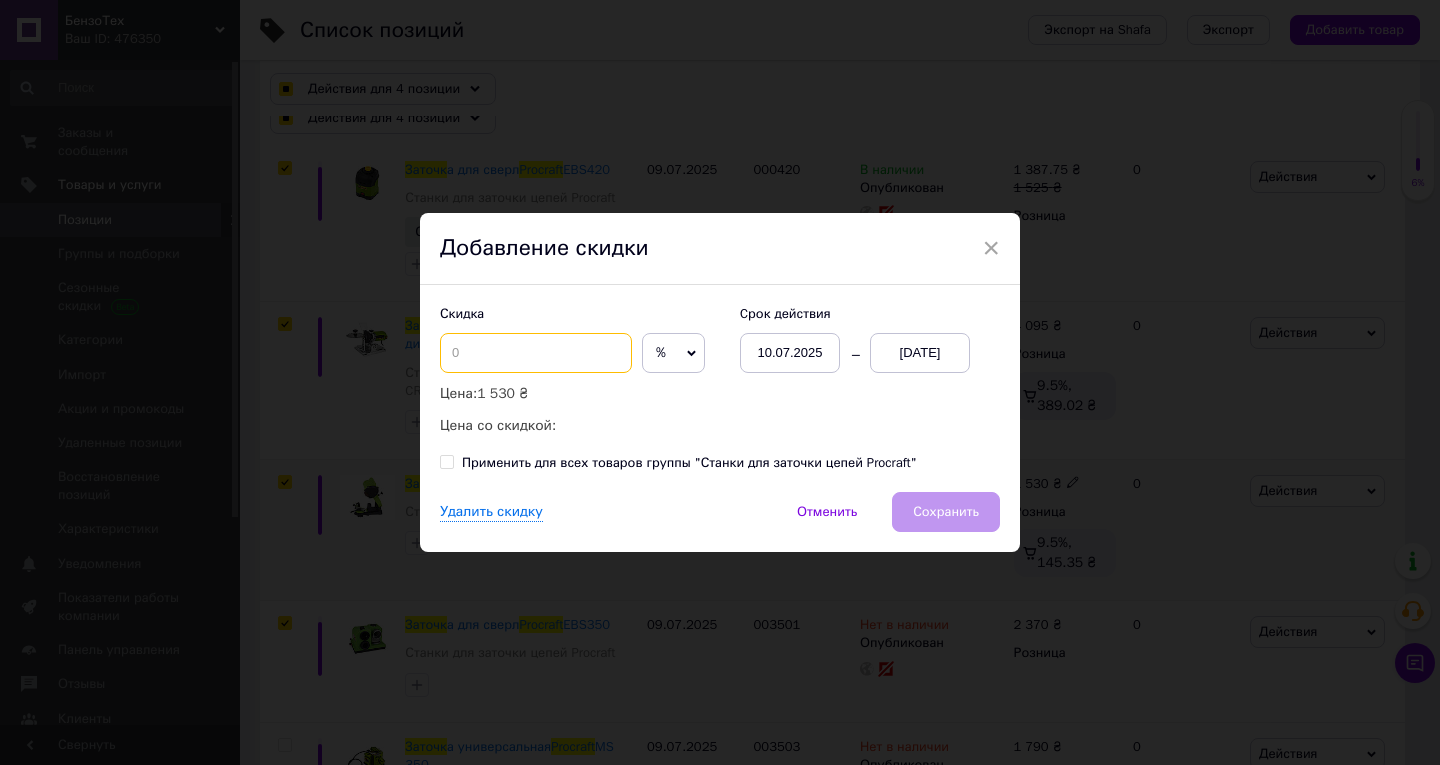 click at bounding box center [536, 353] 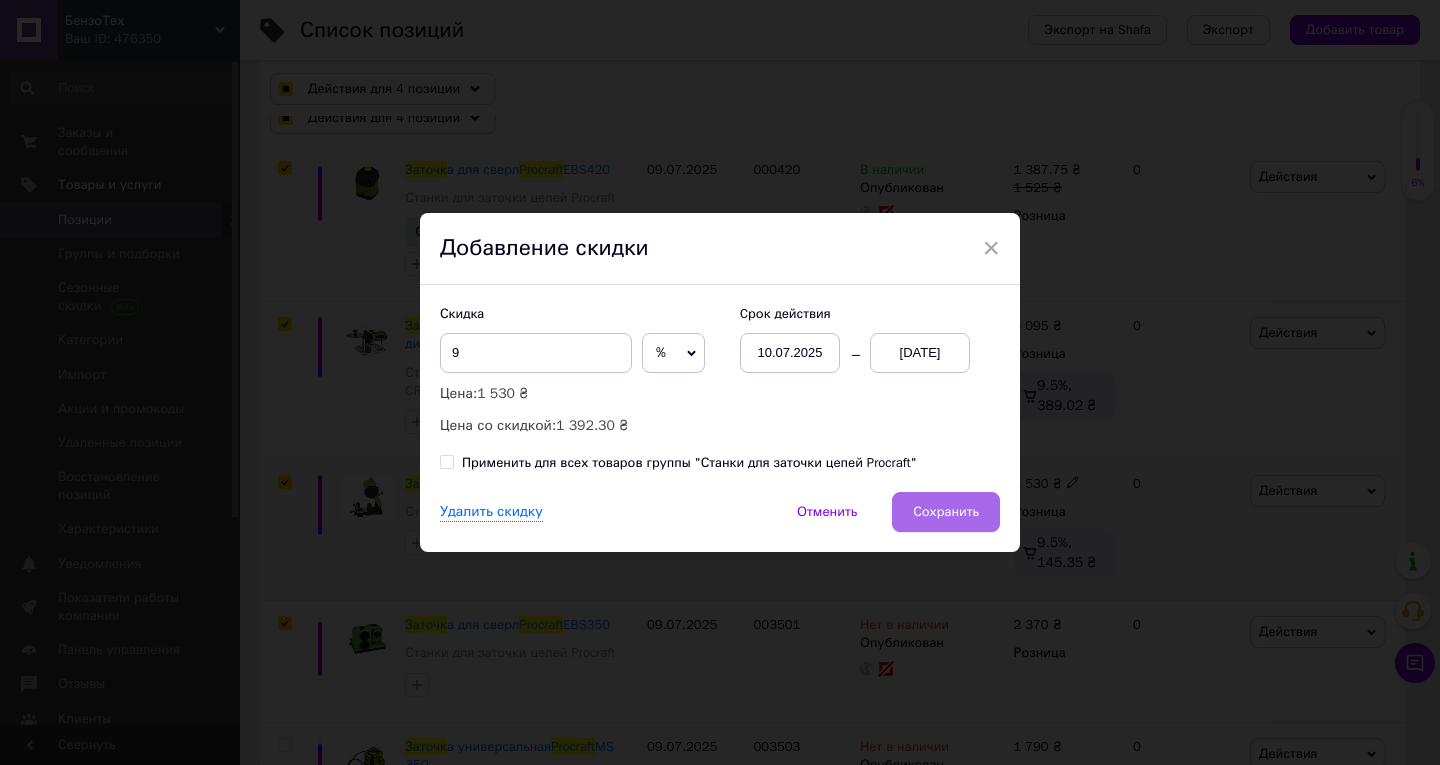 click on "Сохранить" at bounding box center (946, 512) 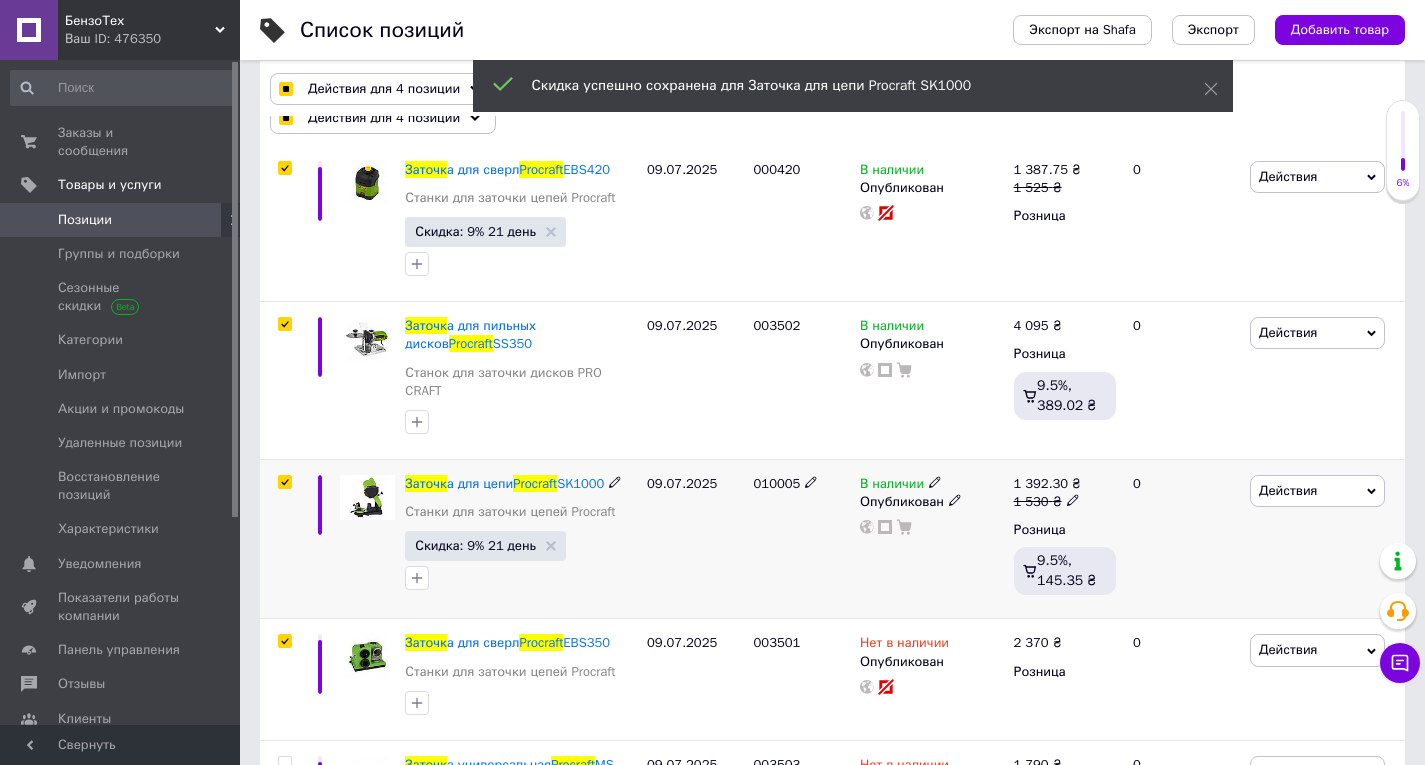 click on "010005" at bounding box center [777, 483] 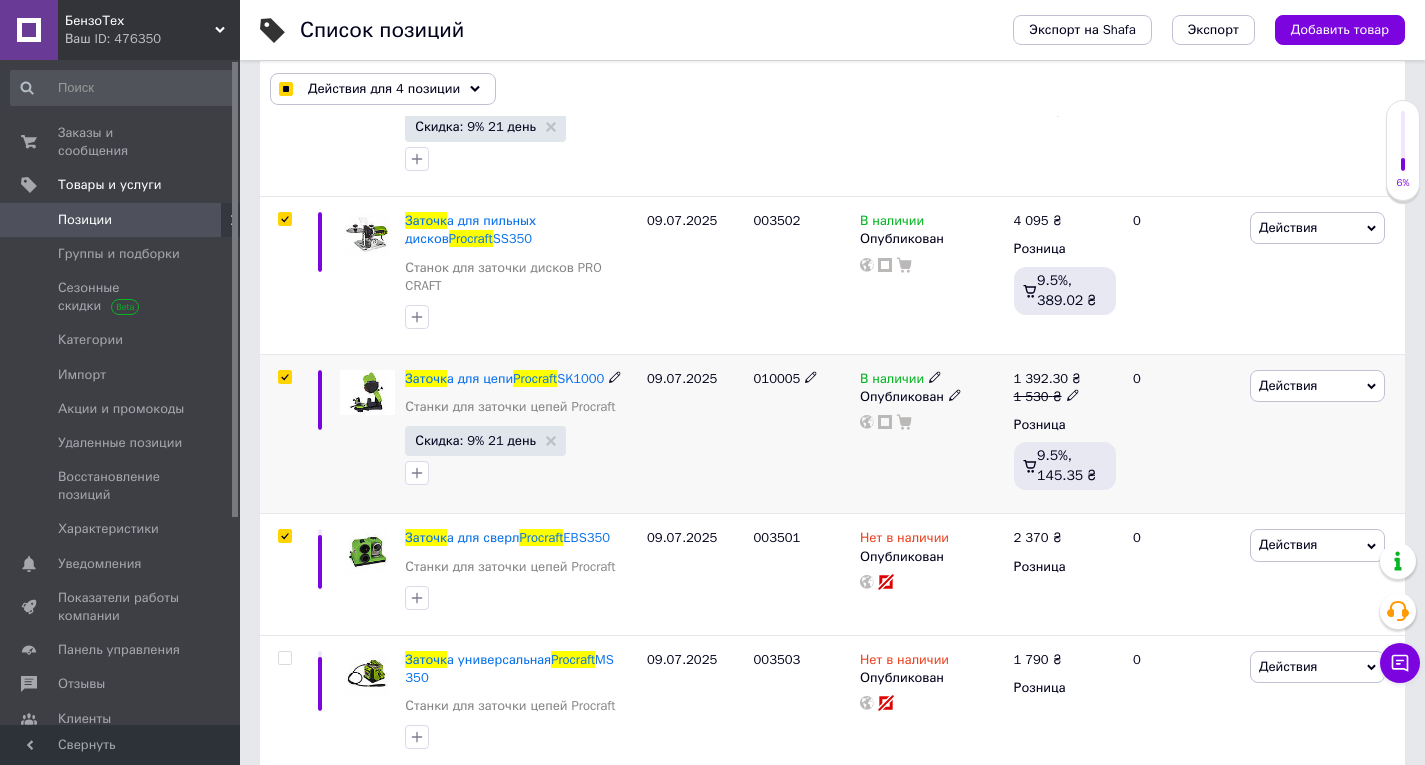 scroll, scrollTop: 375, scrollLeft: 0, axis: vertical 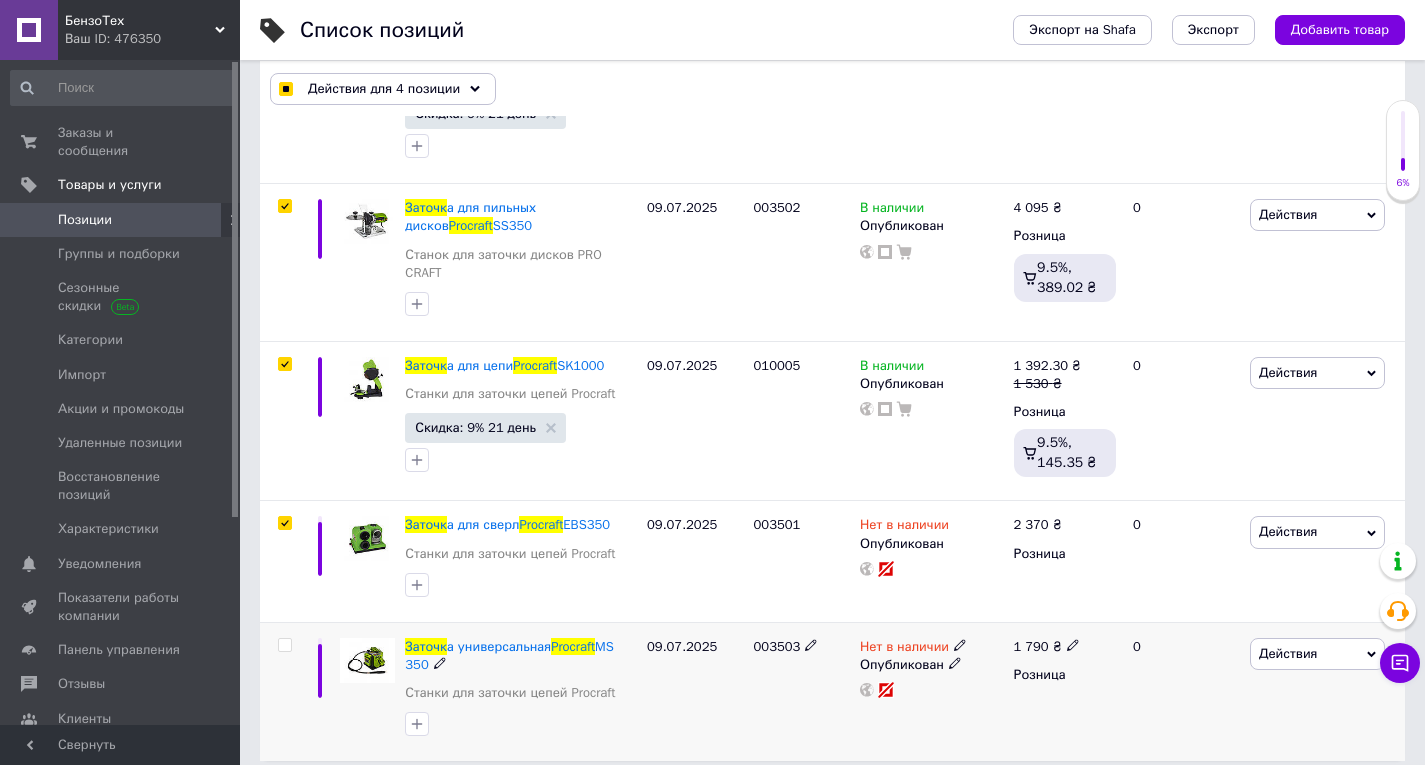 click 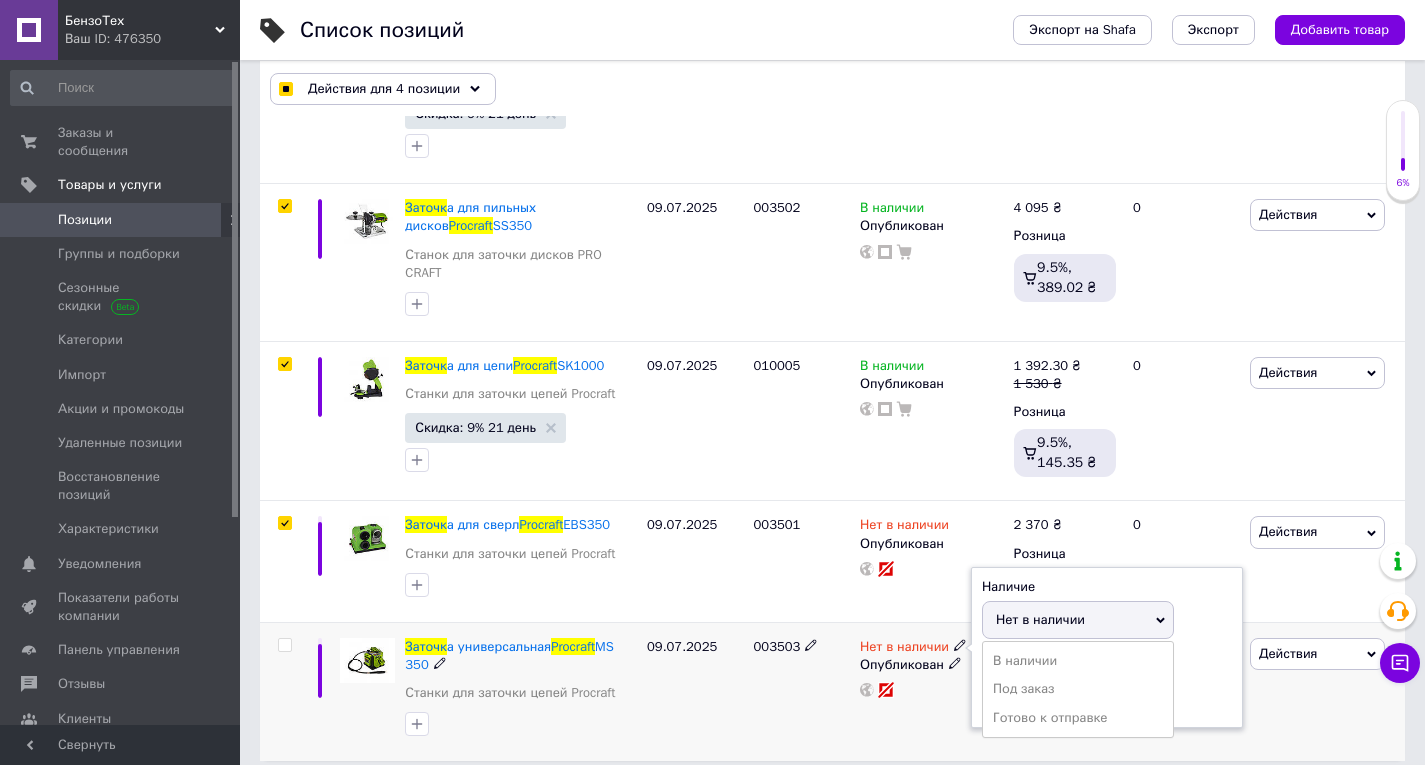 click on "В наличии" at bounding box center (1078, 661) 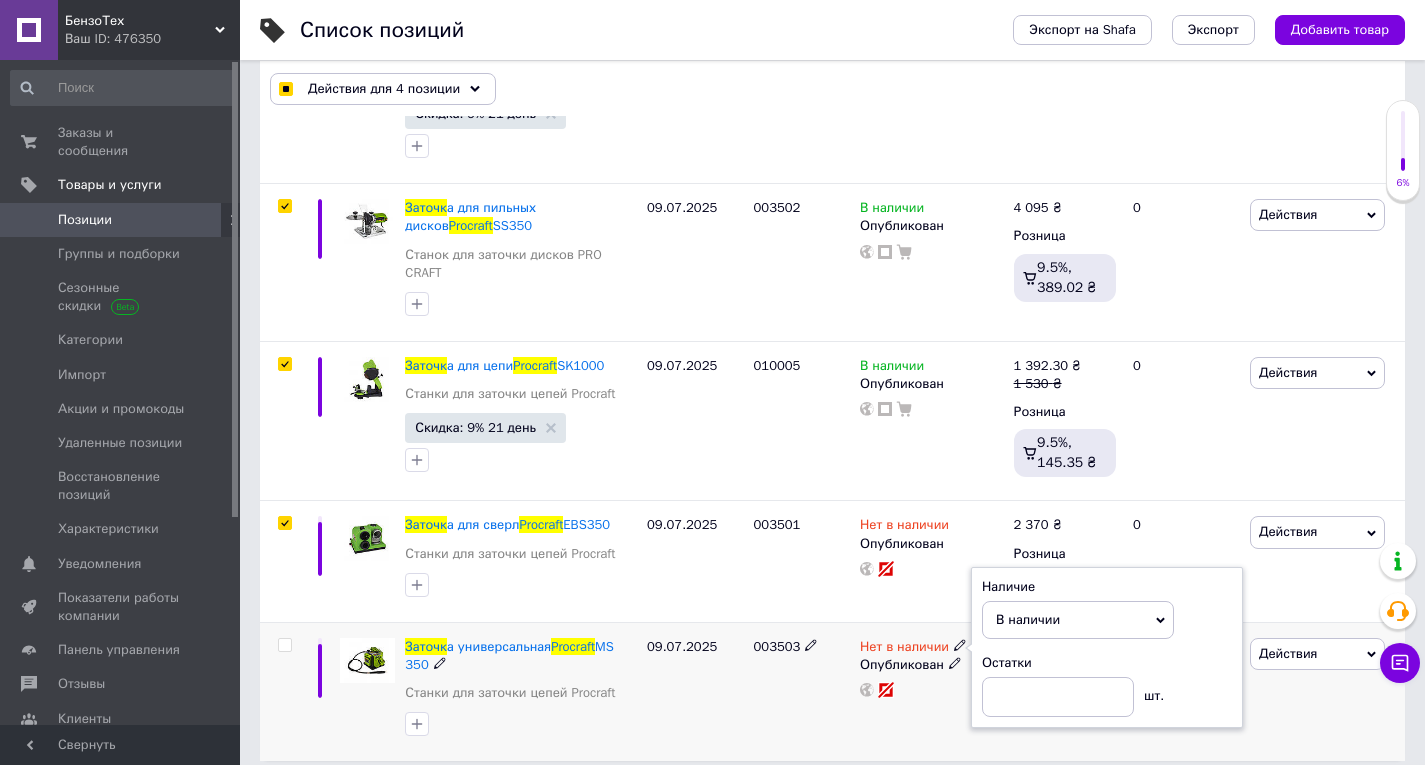 click on "003503" at bounding box center [802, 691] 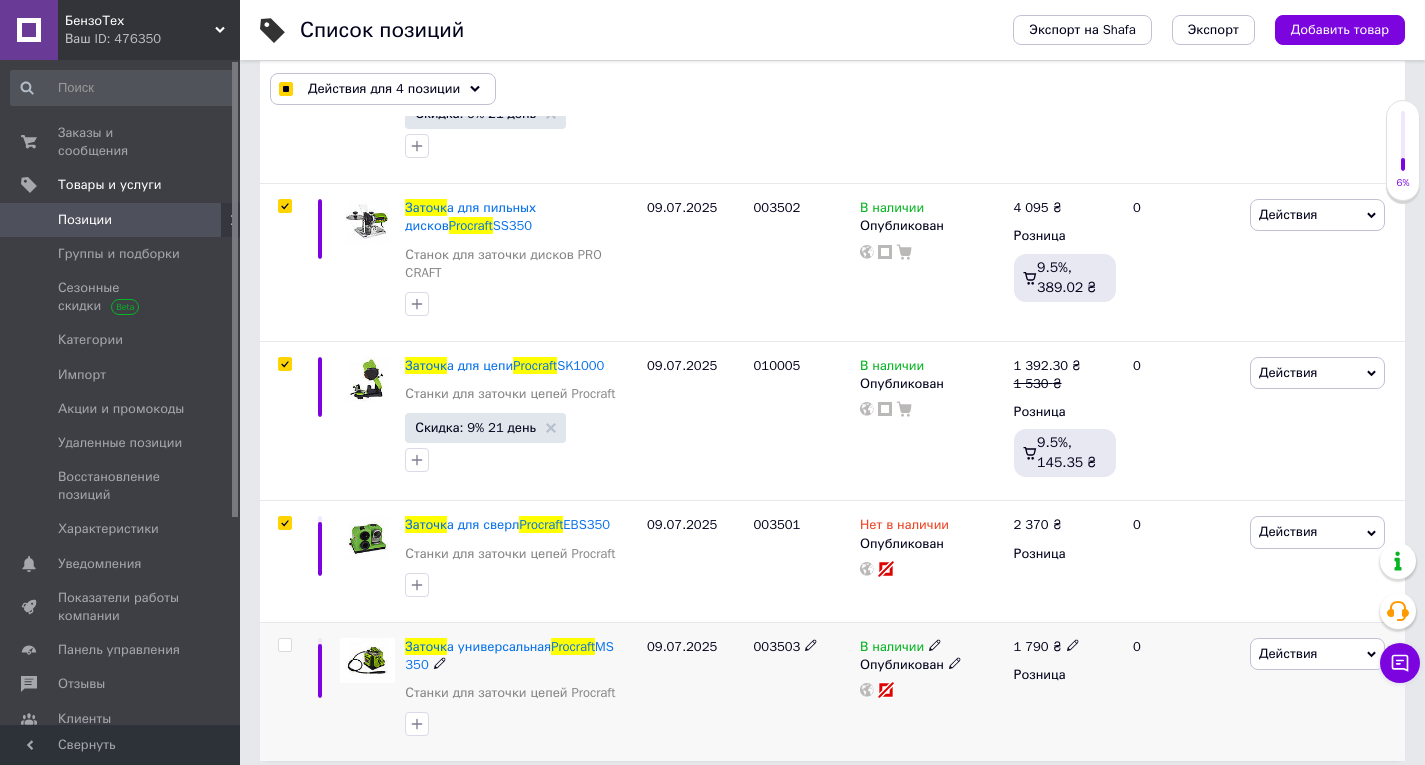 click on "003503" at bounding box center [777, 646] 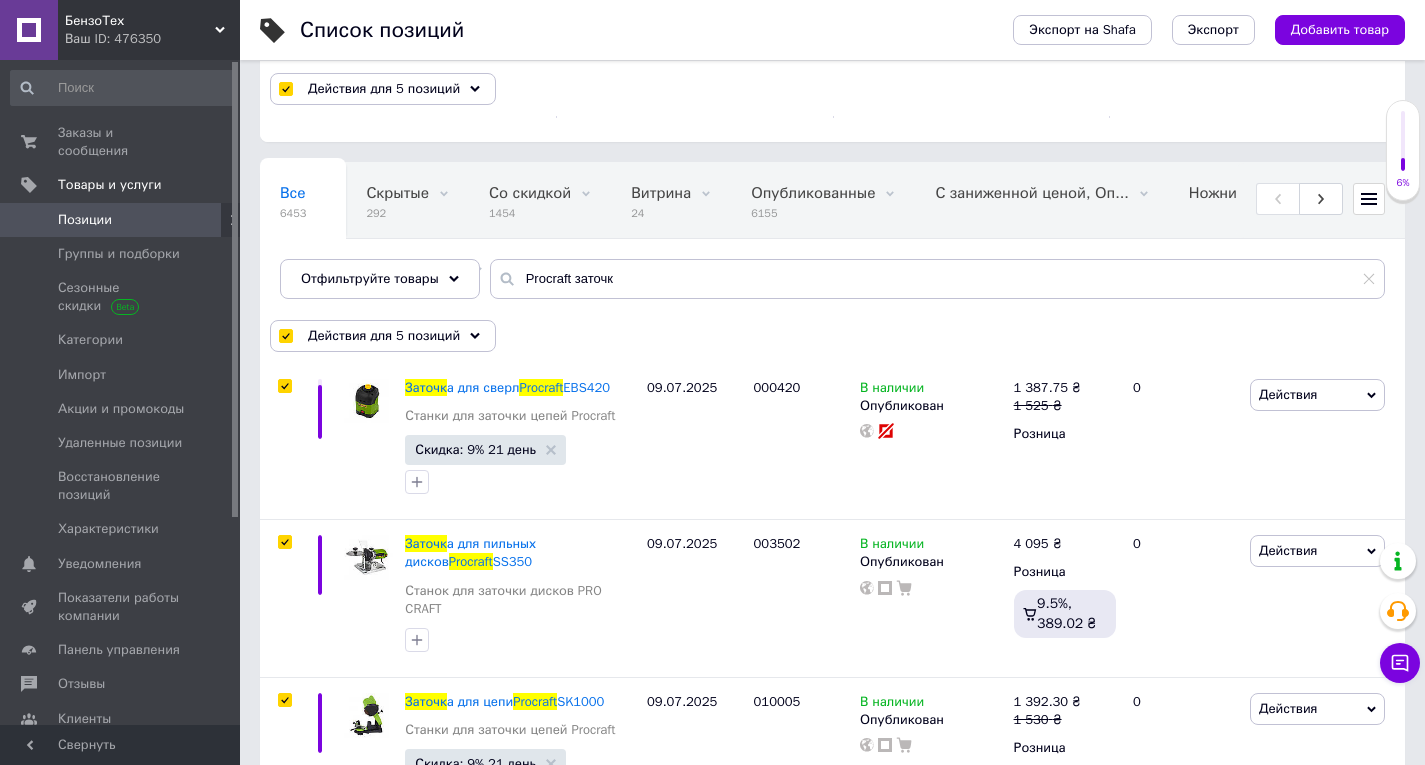 scroll, scrollTop: 0, scrollLeft: 0, axis: both 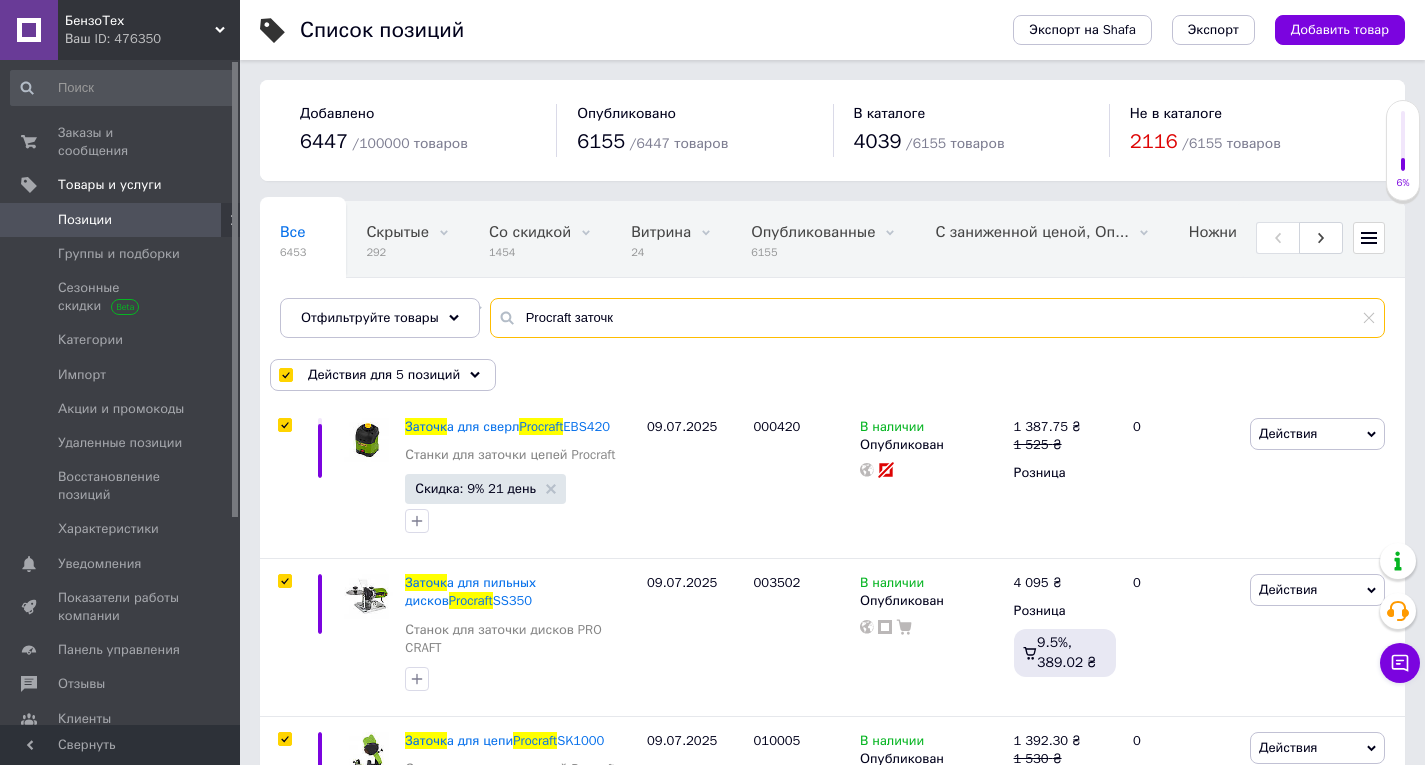 click on "Procraft заточк" at bounding box center [937, 318] 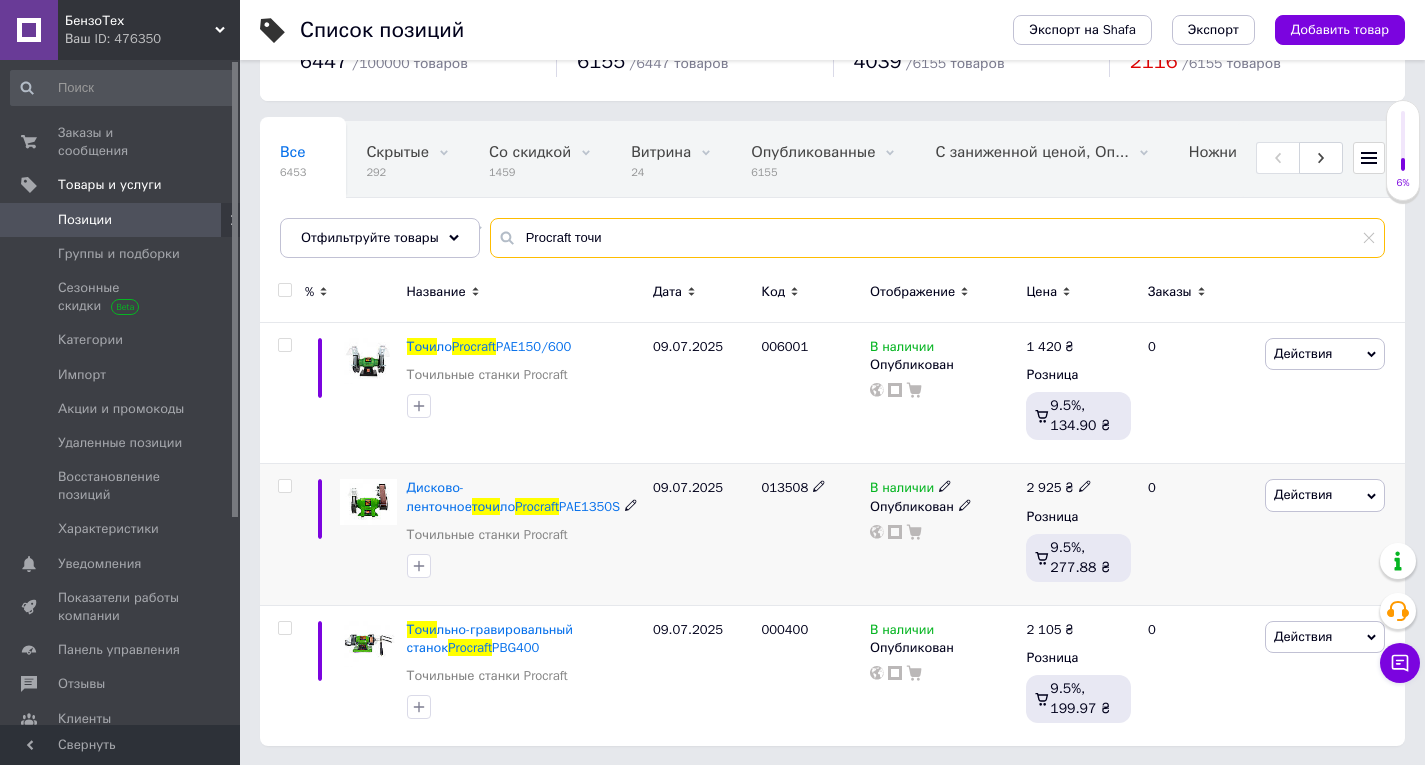 scroll, scrollTop: 81, scrollLeft: 0, axis: vertical 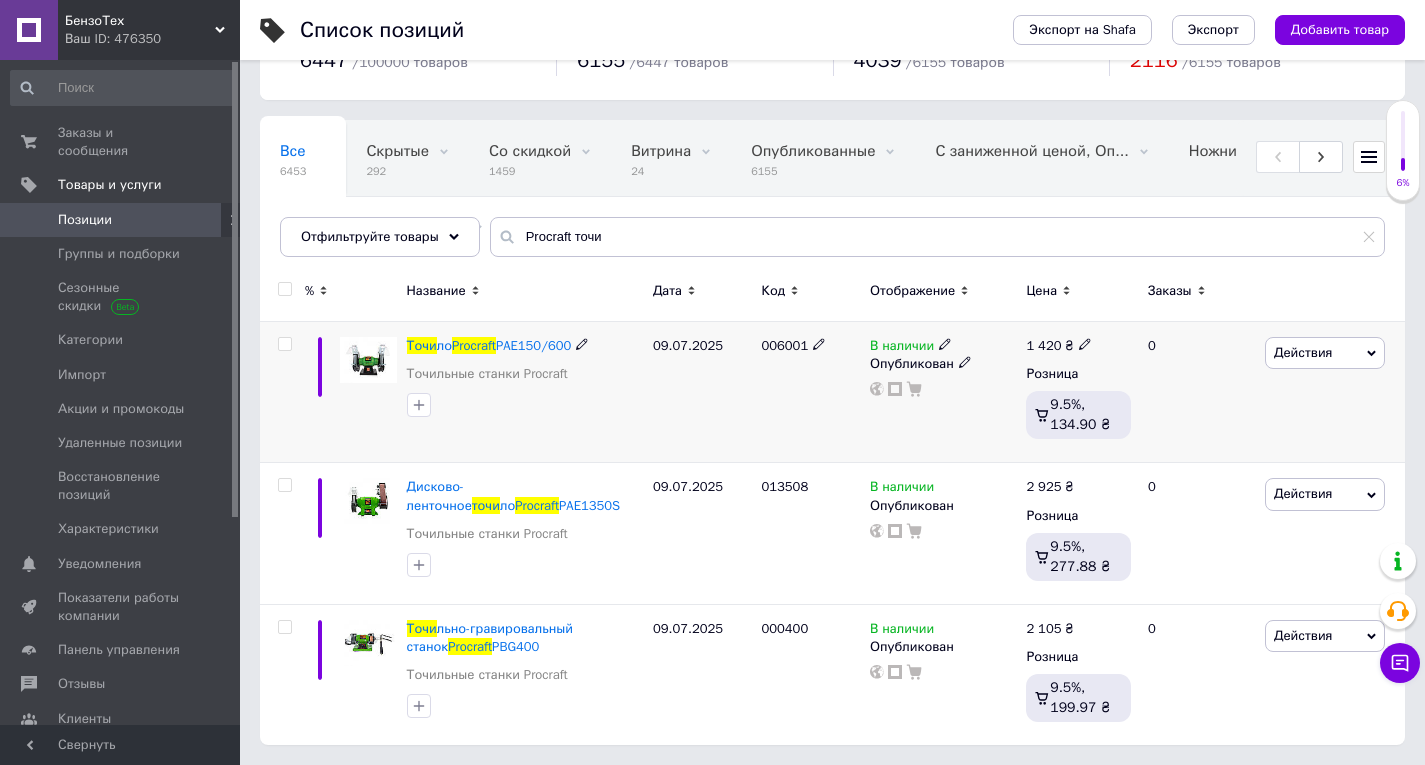 click 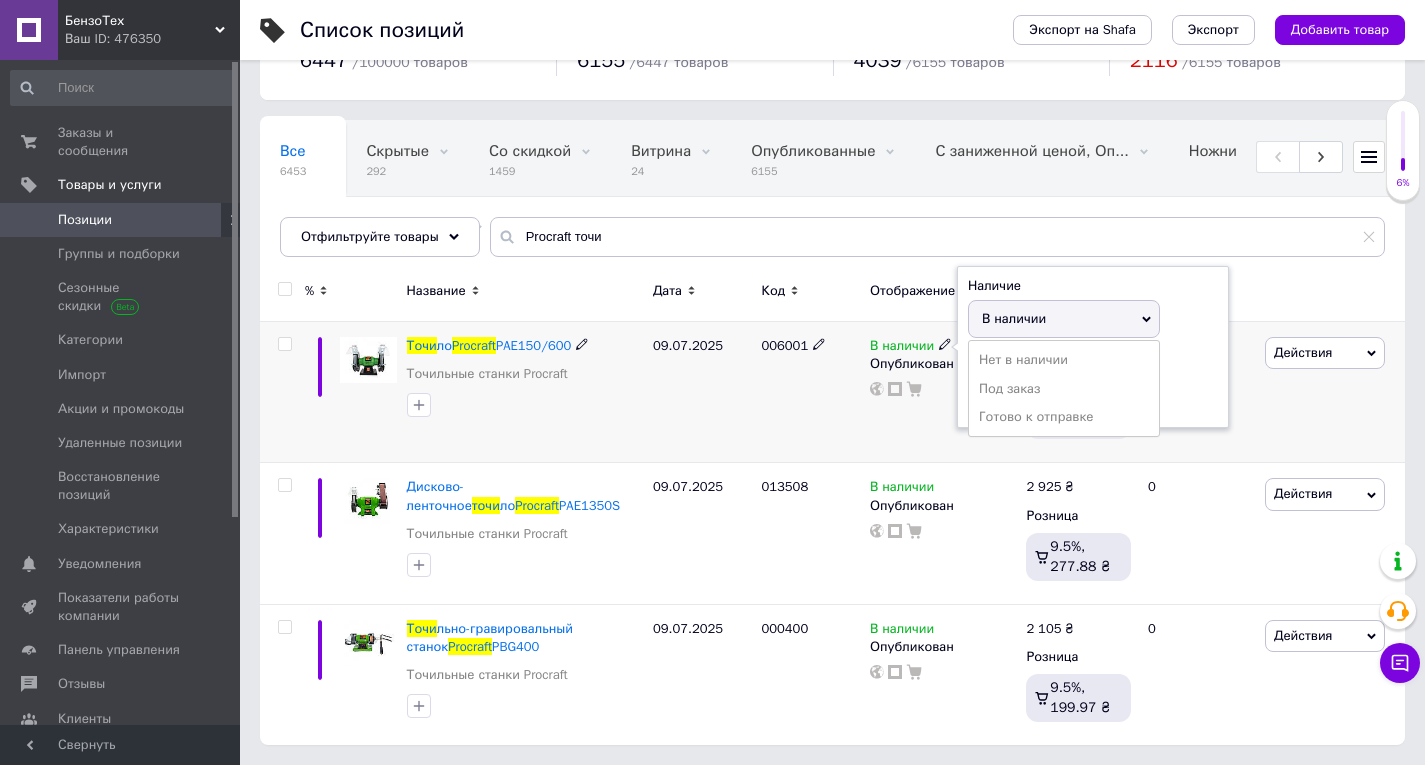drag, startPoint x: 993, startPoint y: 360, endPoint x: 969, endPoint y: 369, distance: 25.632011 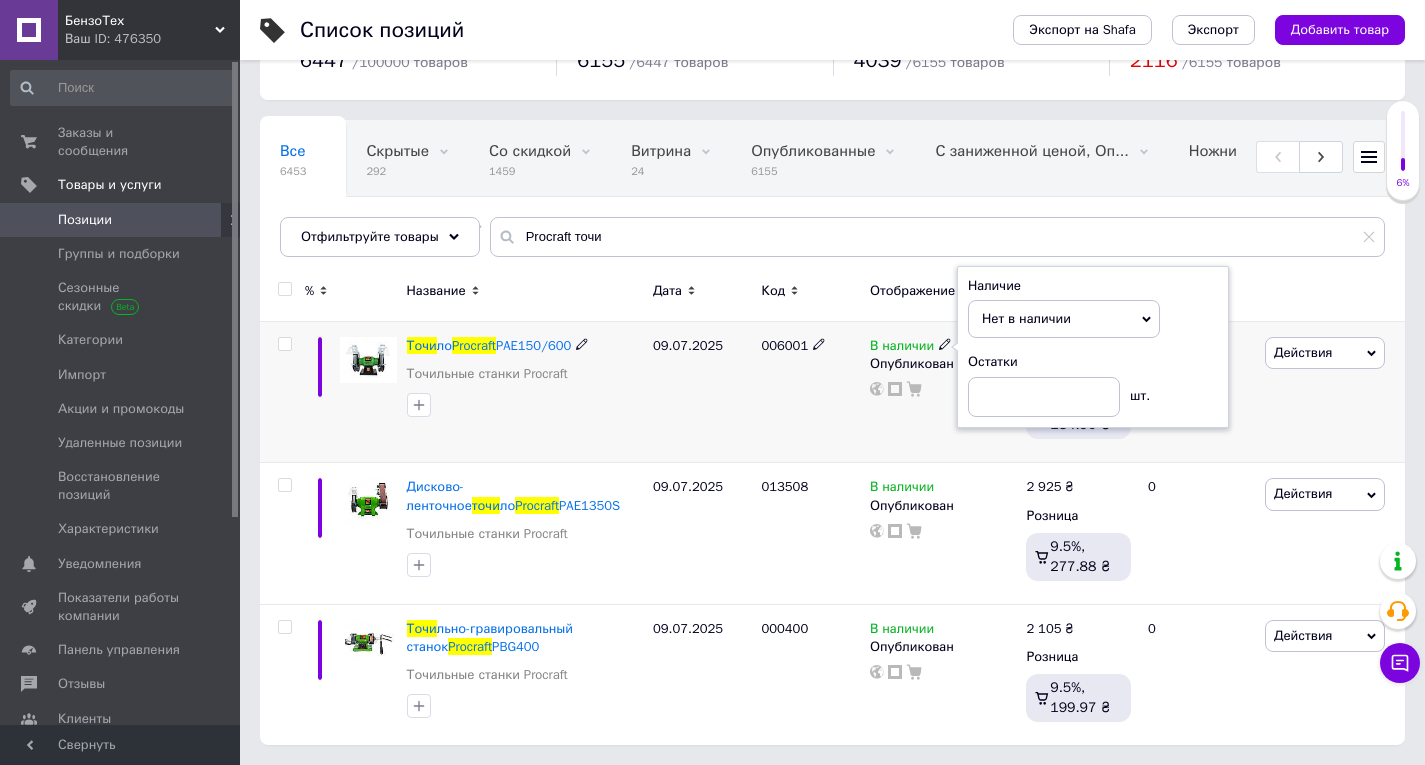 click on "09.07.2025" at bounding box center [702, 392] 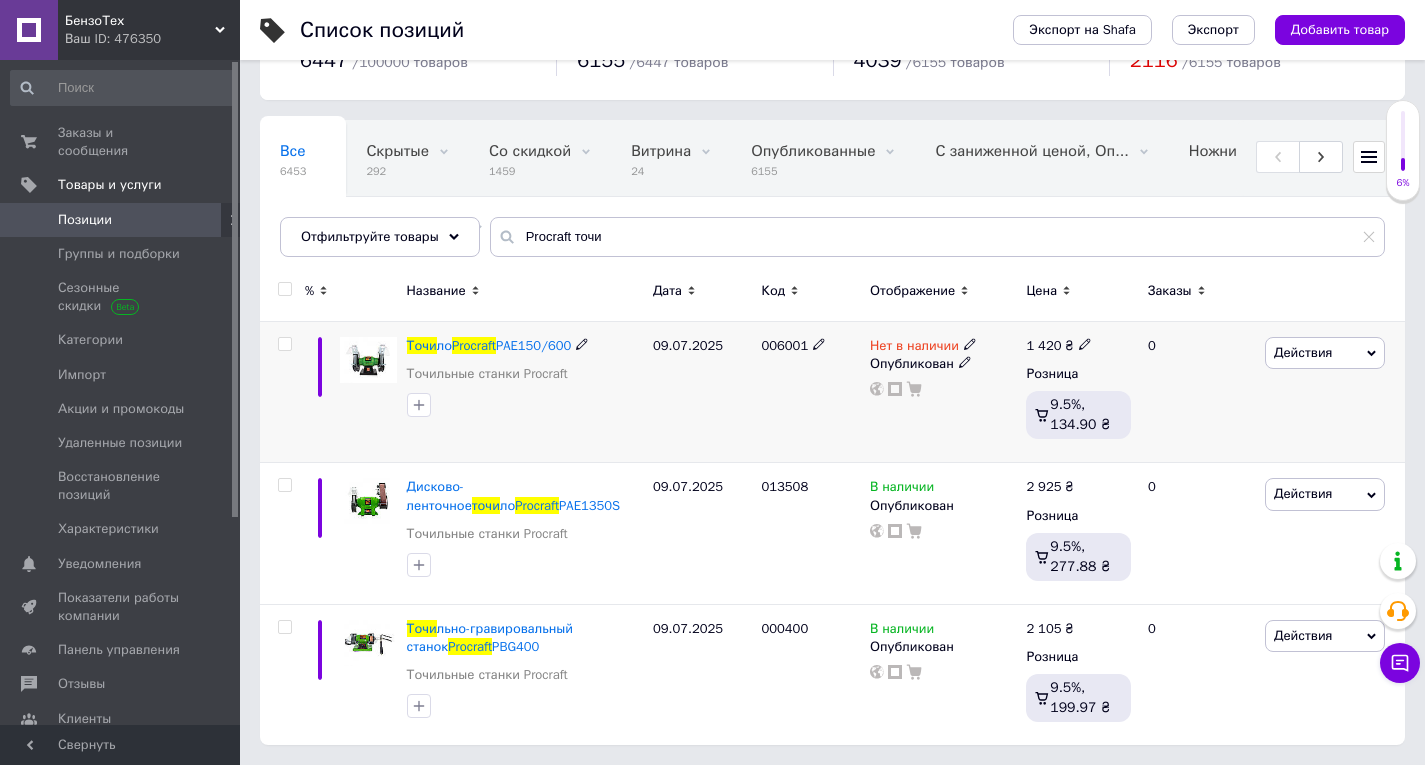 click on "006001" at bounding box center [784, 345] 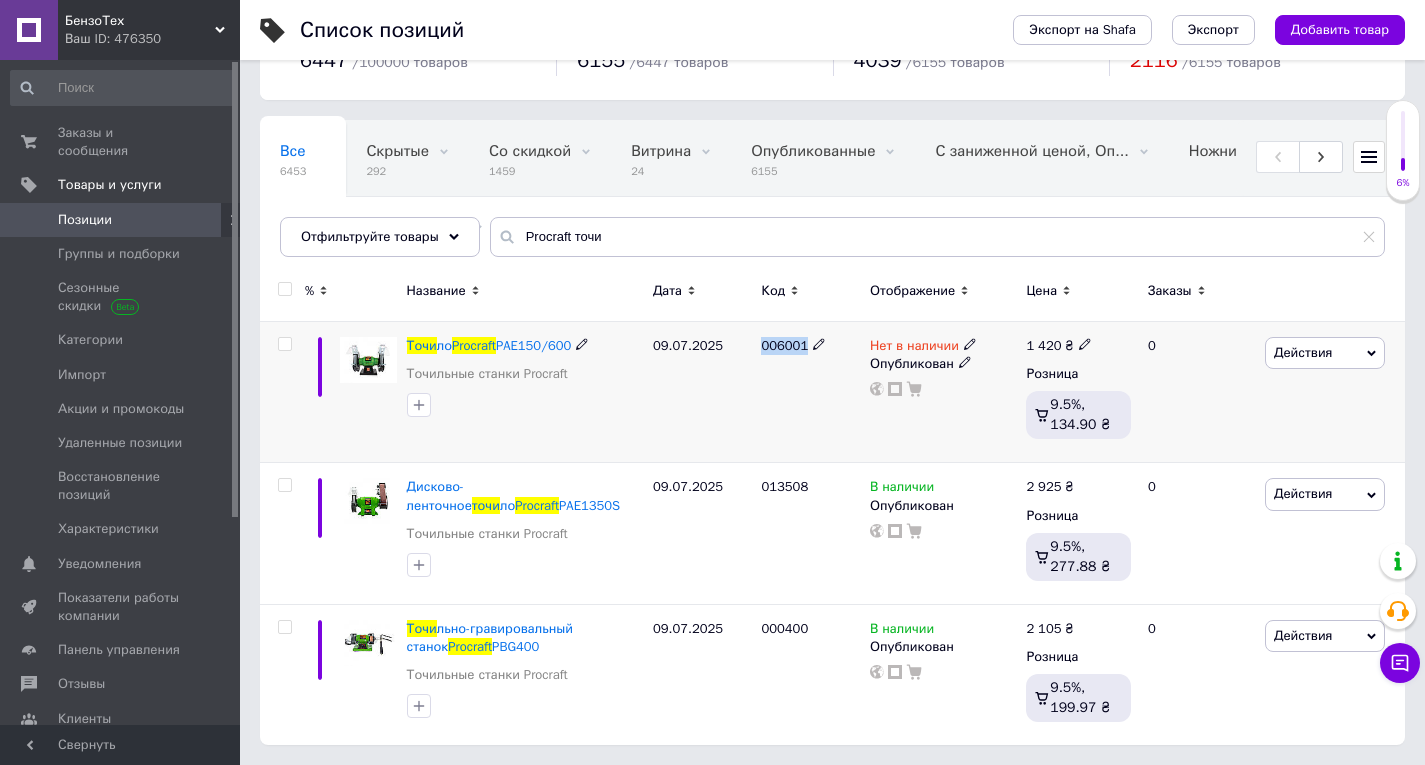 click on "006001" at bounding box center (784, 345) 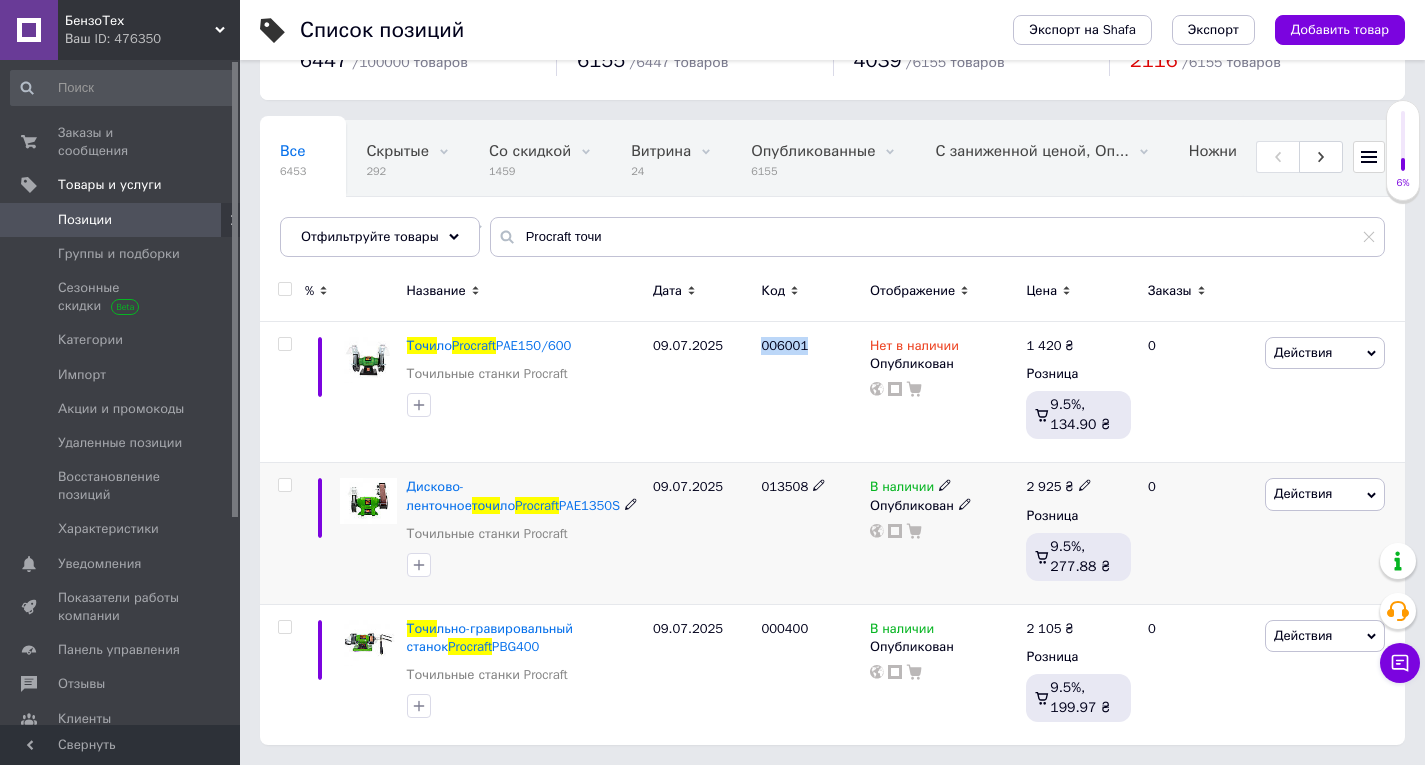 click at bounding box center (284, 485) 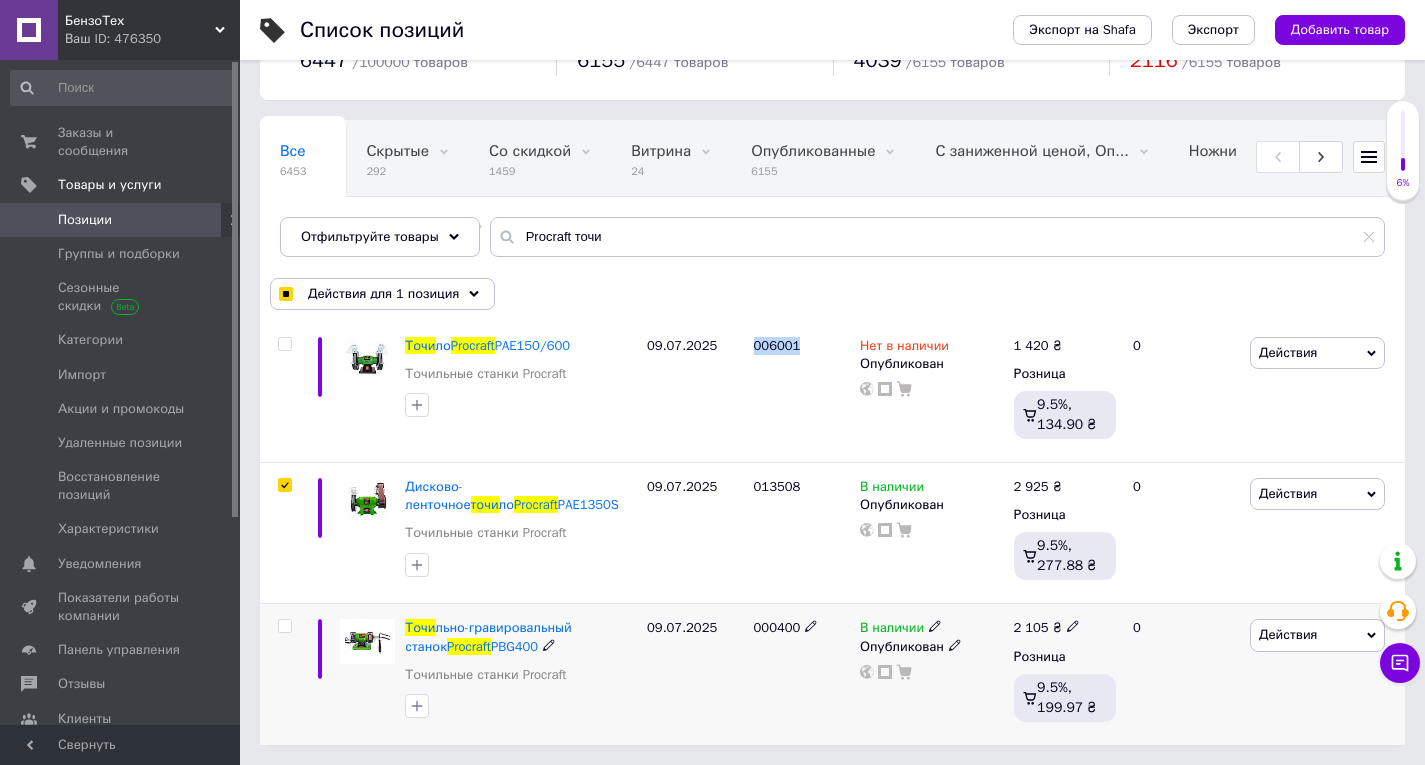 click on "Действия" at bounding box center [1317, 635] 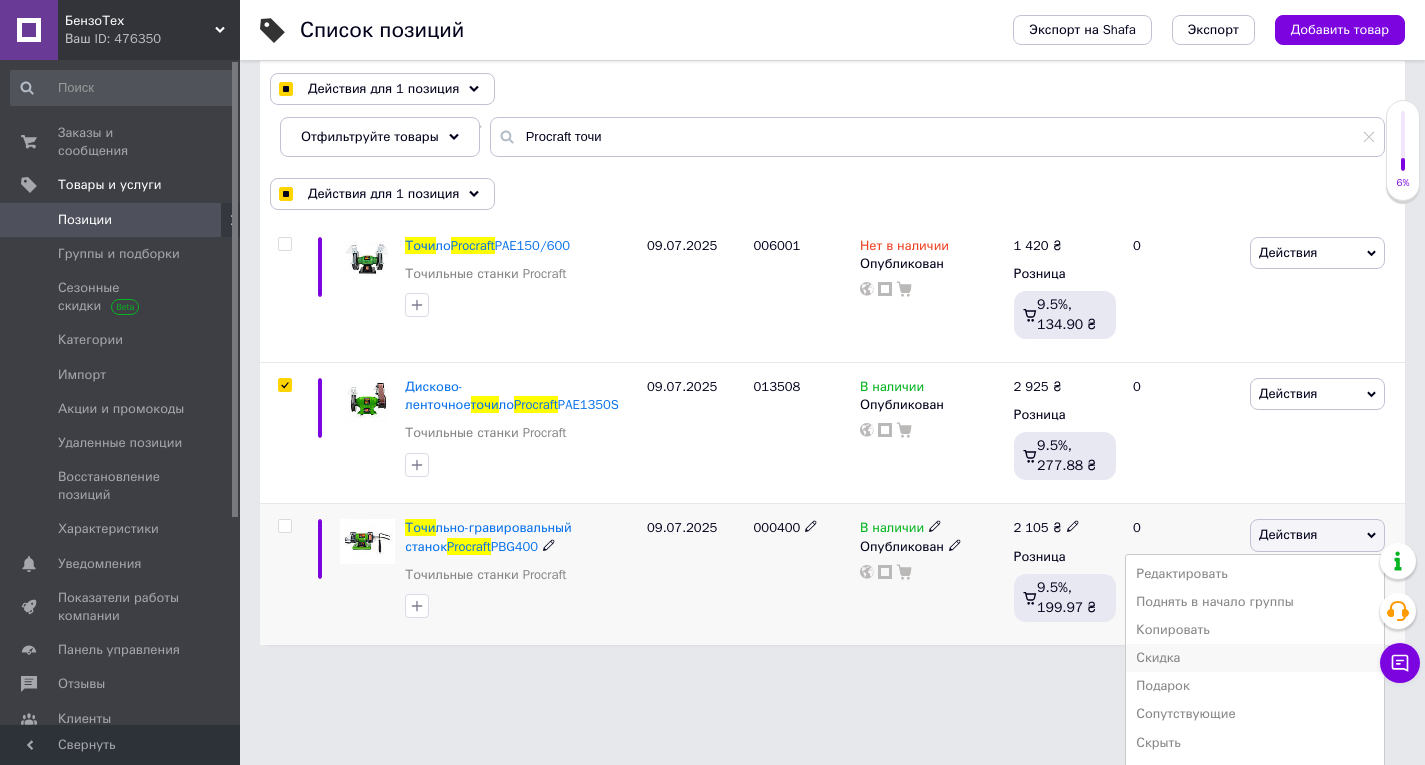 click on "Скидка" at bounding box center [1255, 658] 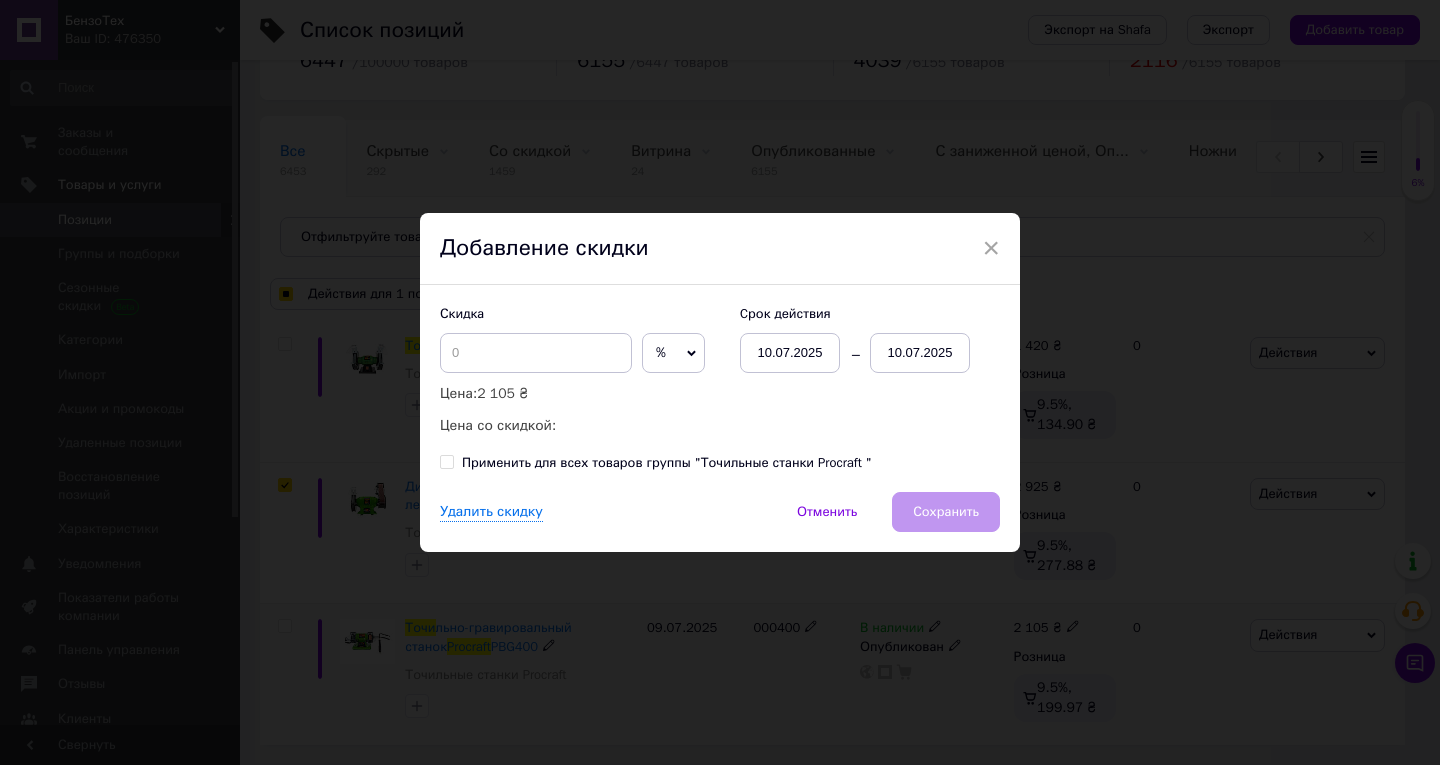 click on "10.07.2025" at bounding box center [920, 353] 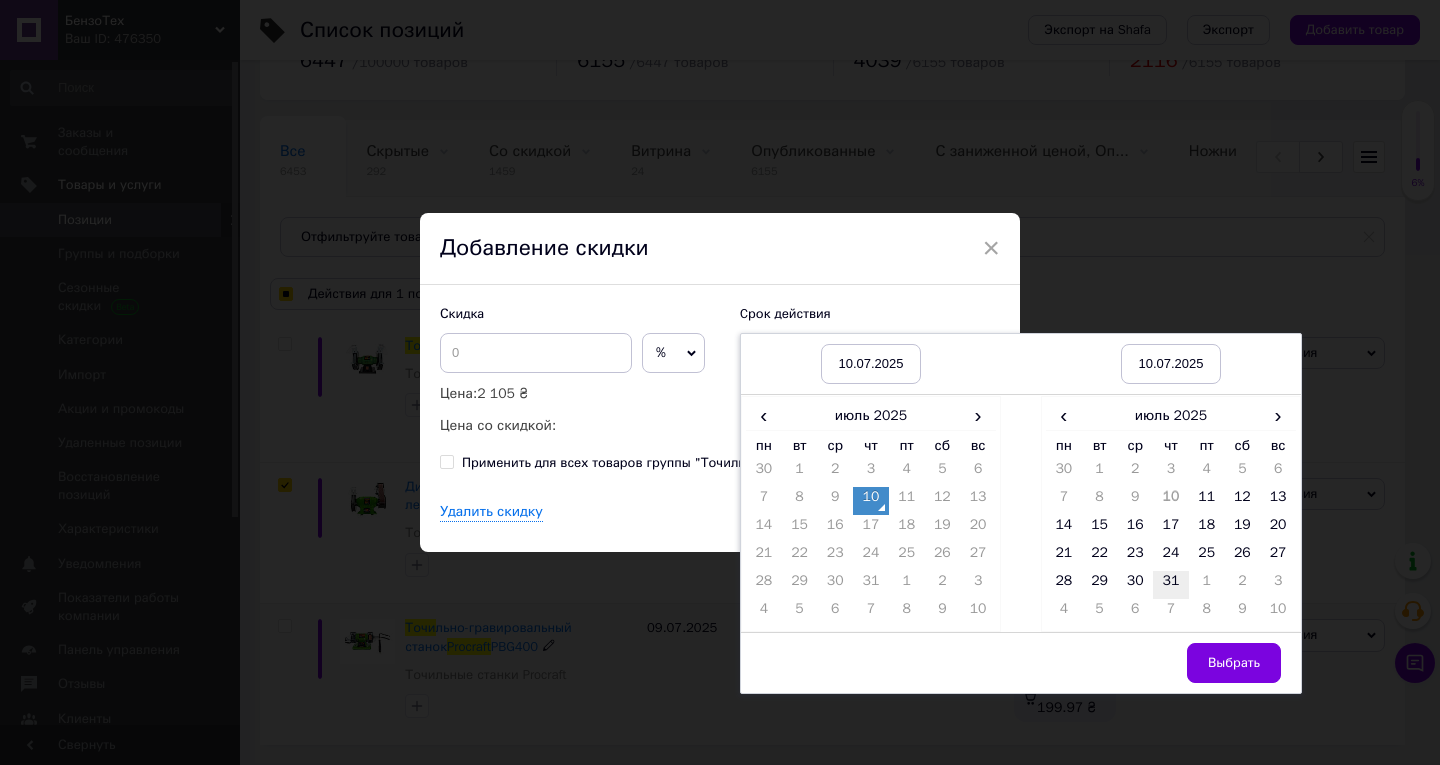 click on "31" at bounding box center [1171, 585] 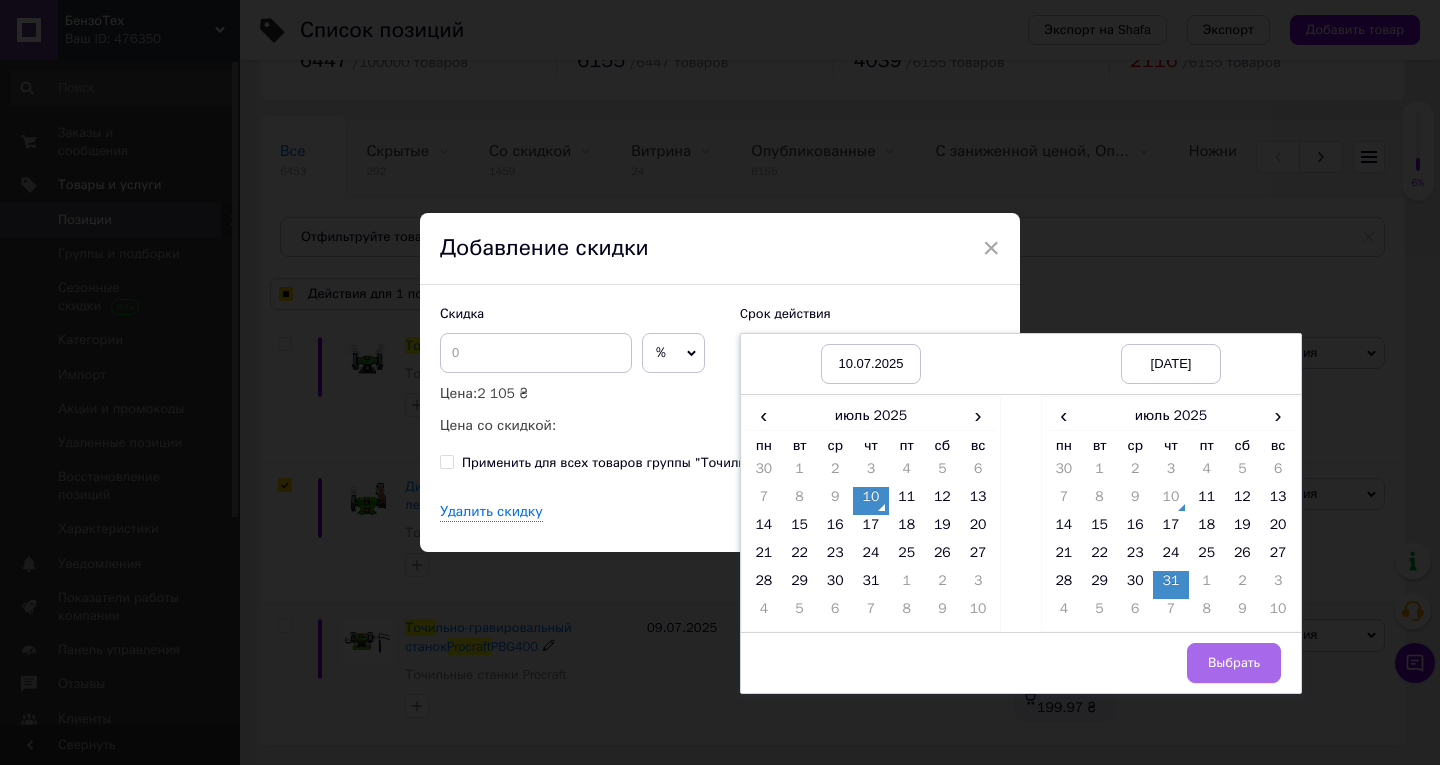 click on "Выбрать" at bounding box center [1234, 663] 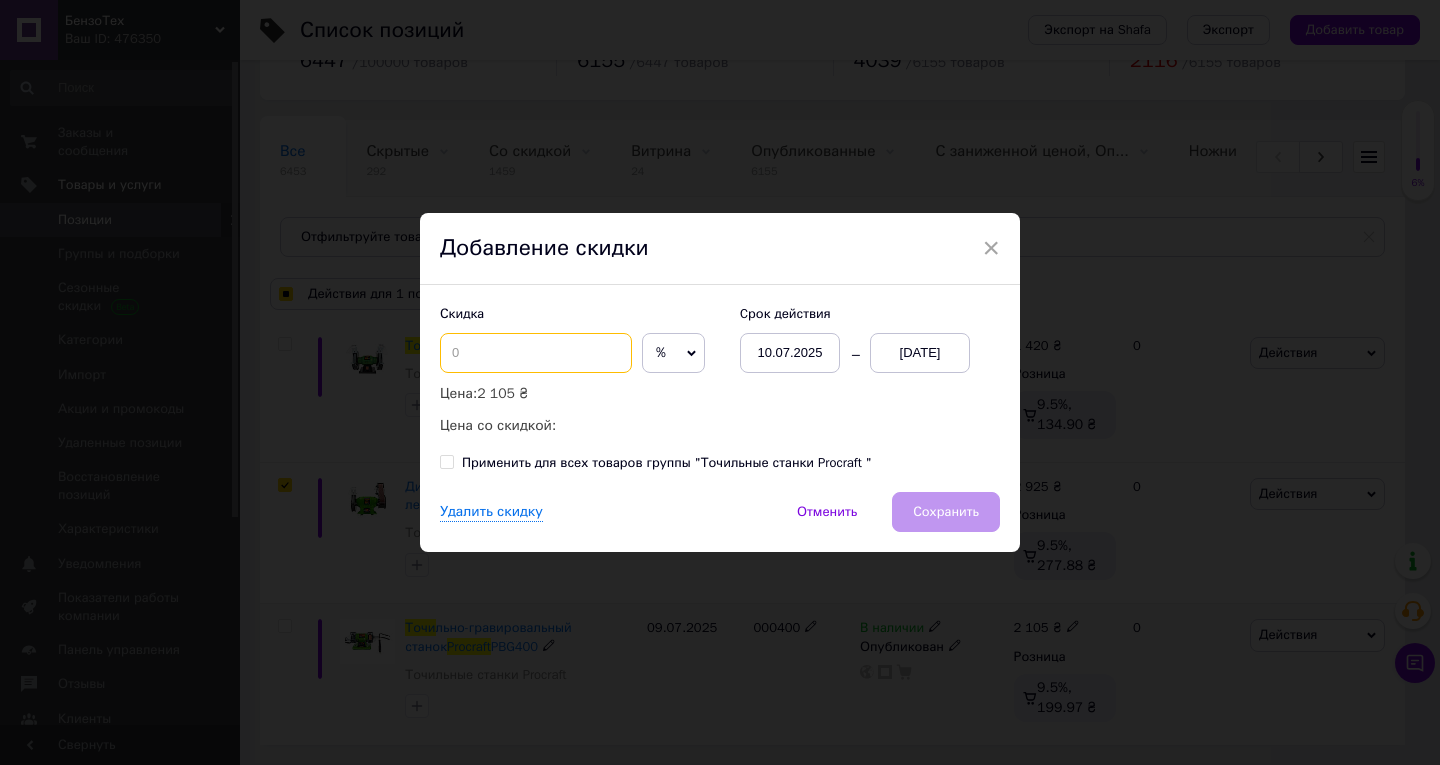 click at bounding box center [536, 353] 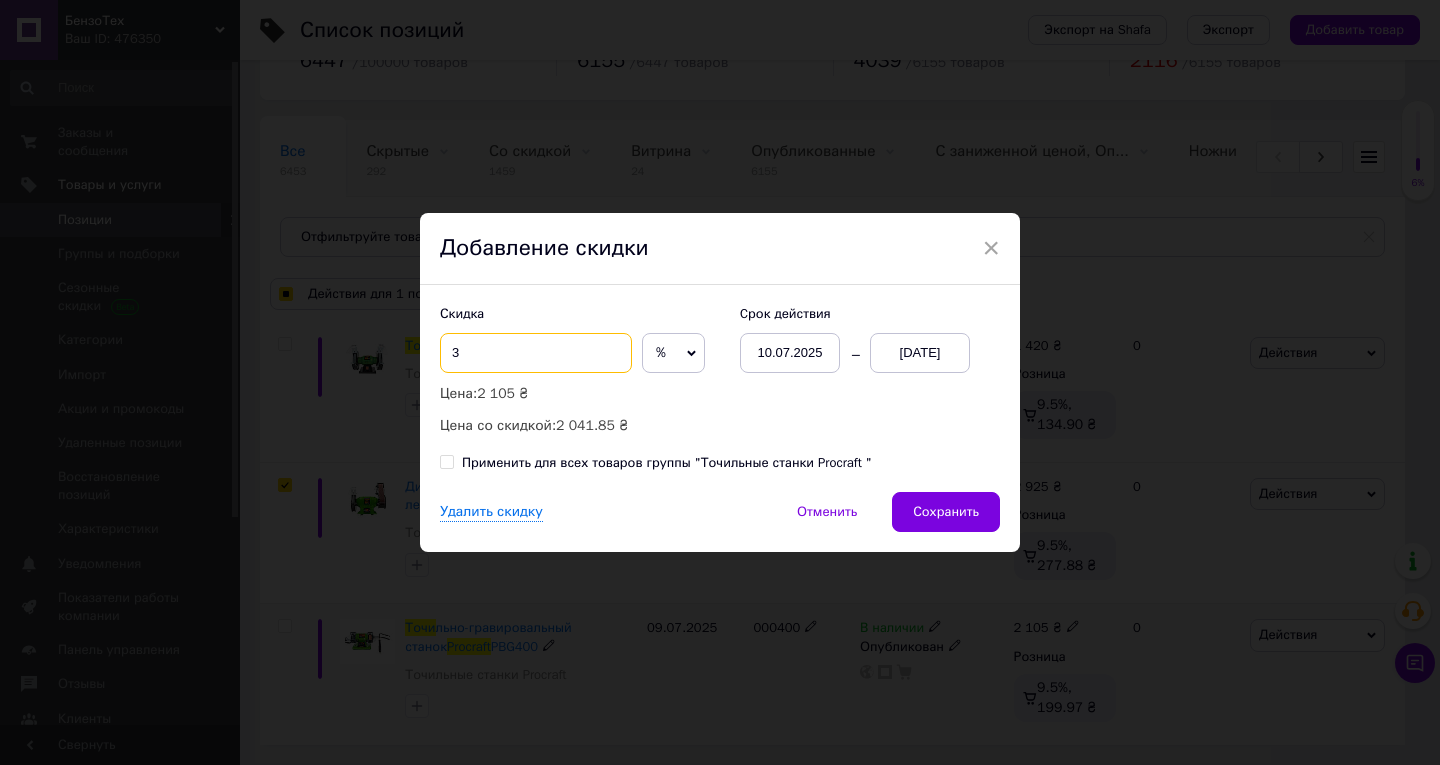 click on "3" at bounding box center (536, 353) 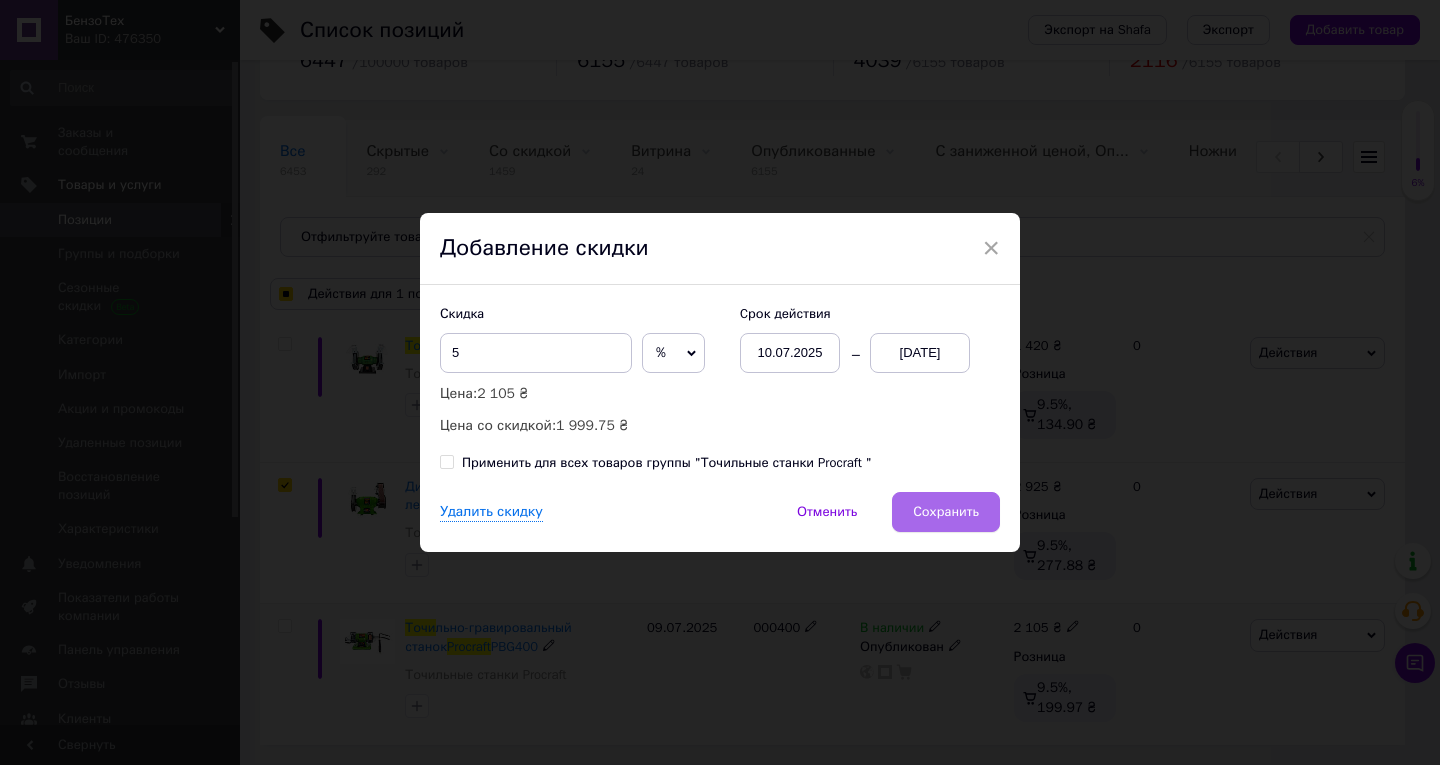 click on "Сохранить" at bounding box center (946, 512) 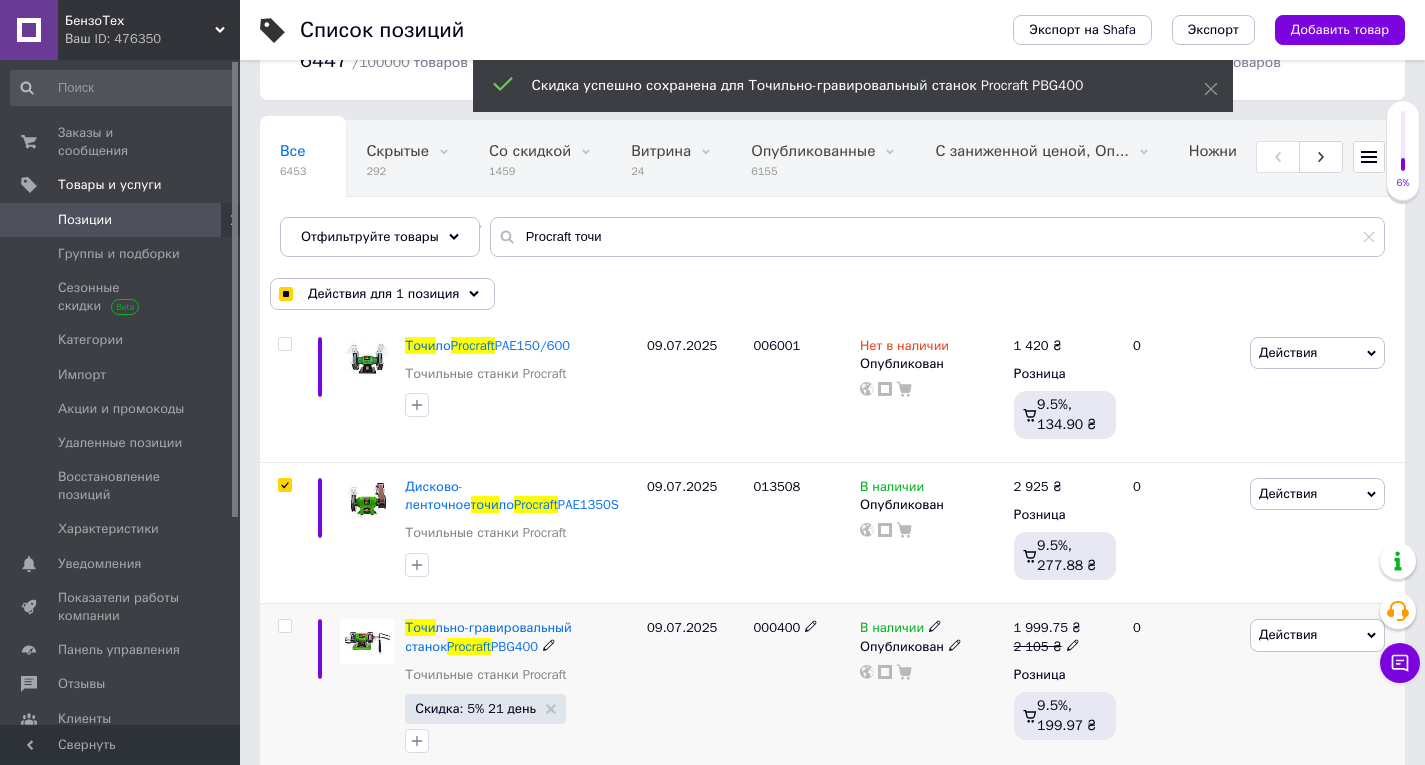 click on "000400" at bounding box center (777, 627) 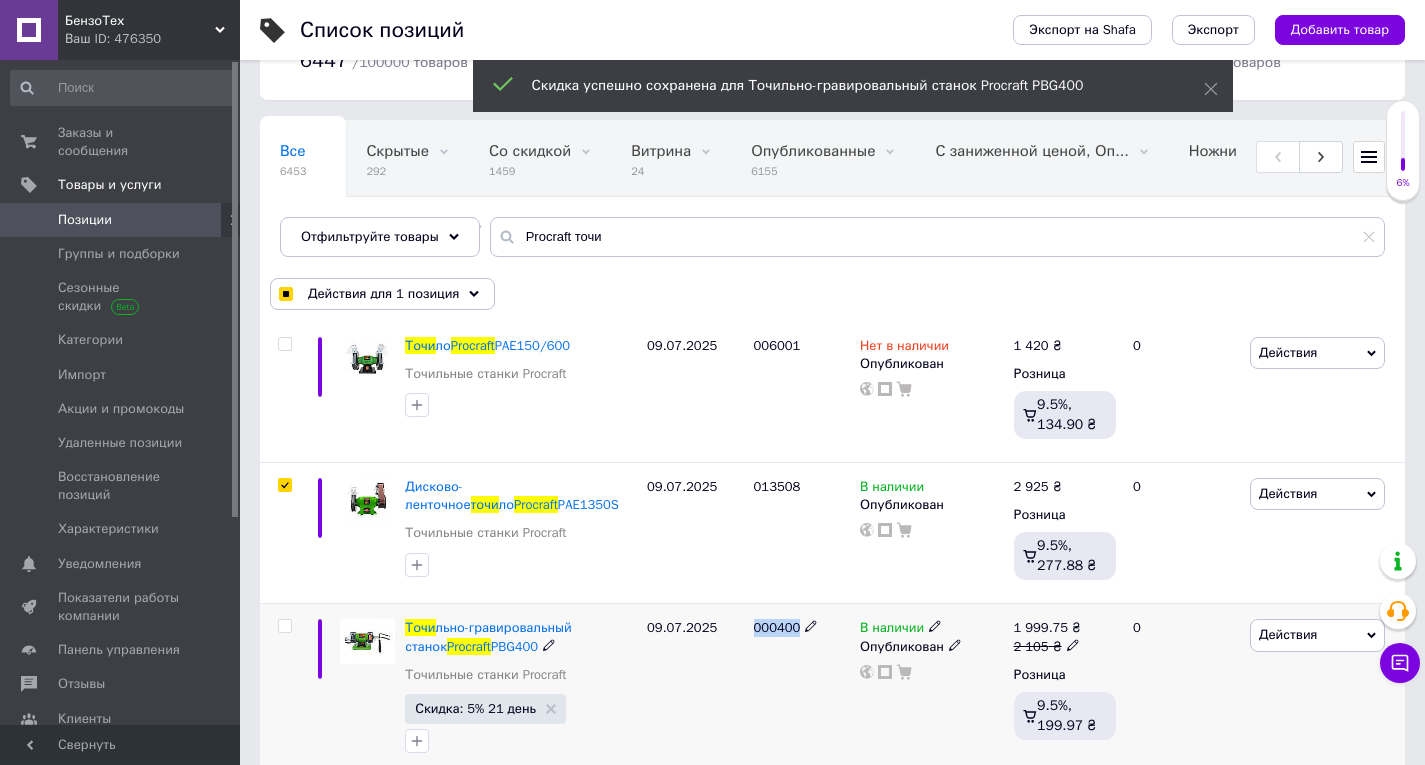 click on "000400" at bounding box center [777, 627] 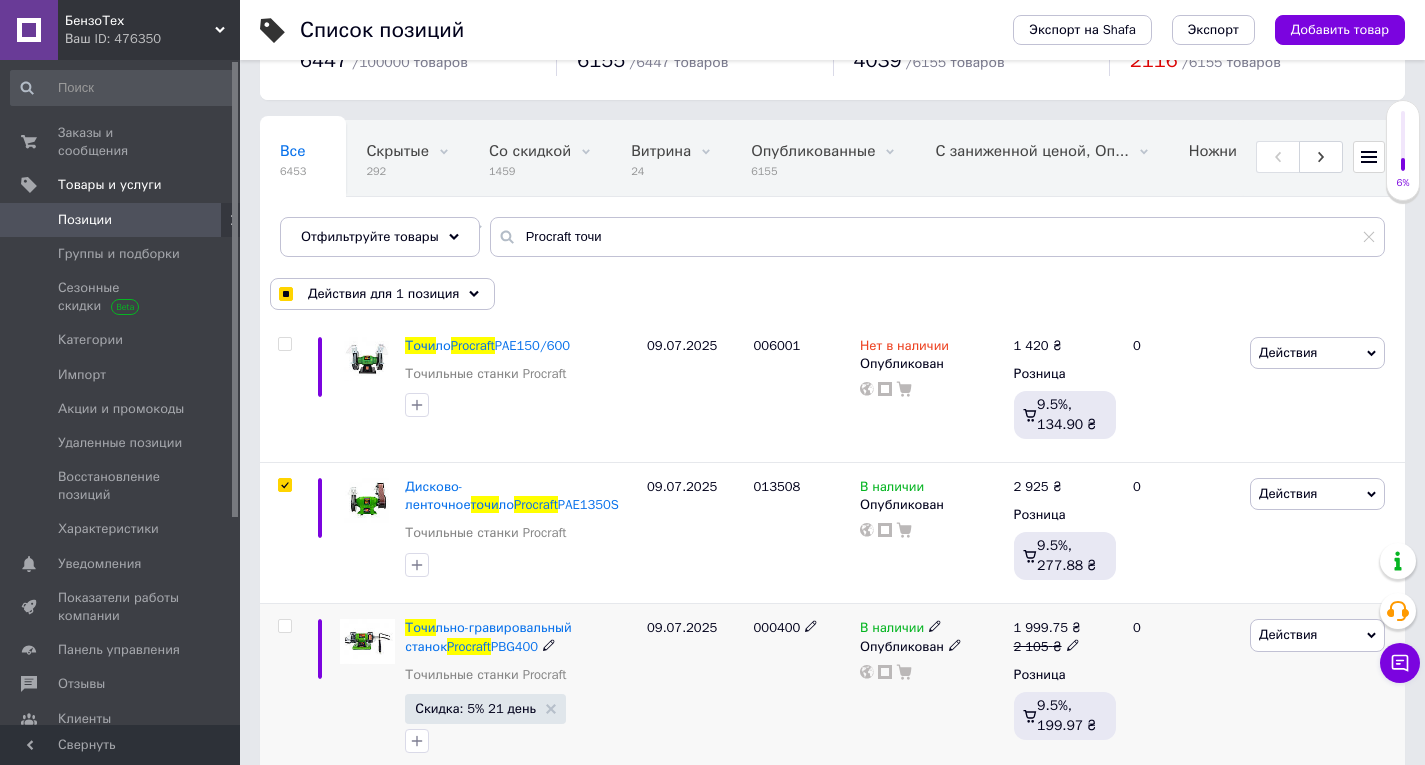 click on "09.07.2025" at bounding box center [695, 691] 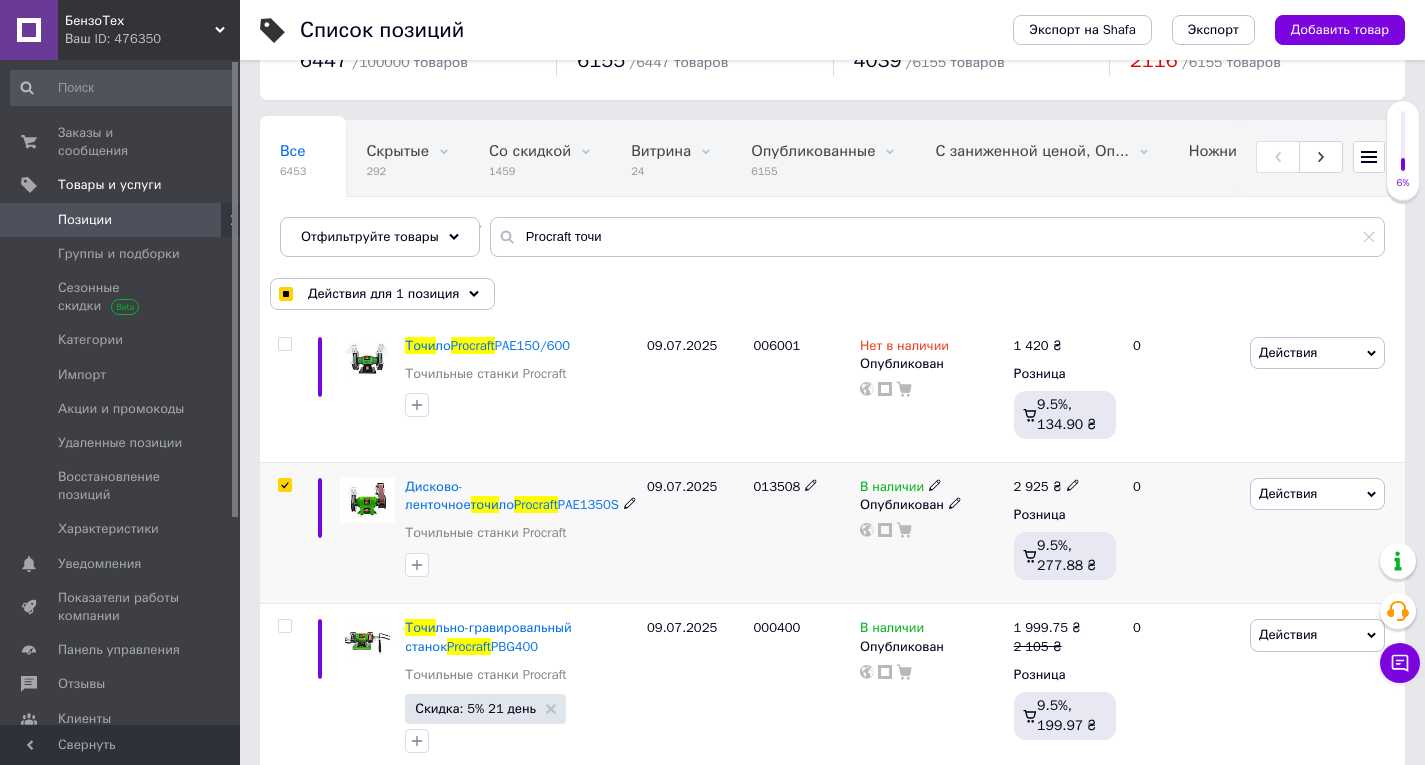 scroll, scrollTop: 0, scrollLeft: 0, axis: both 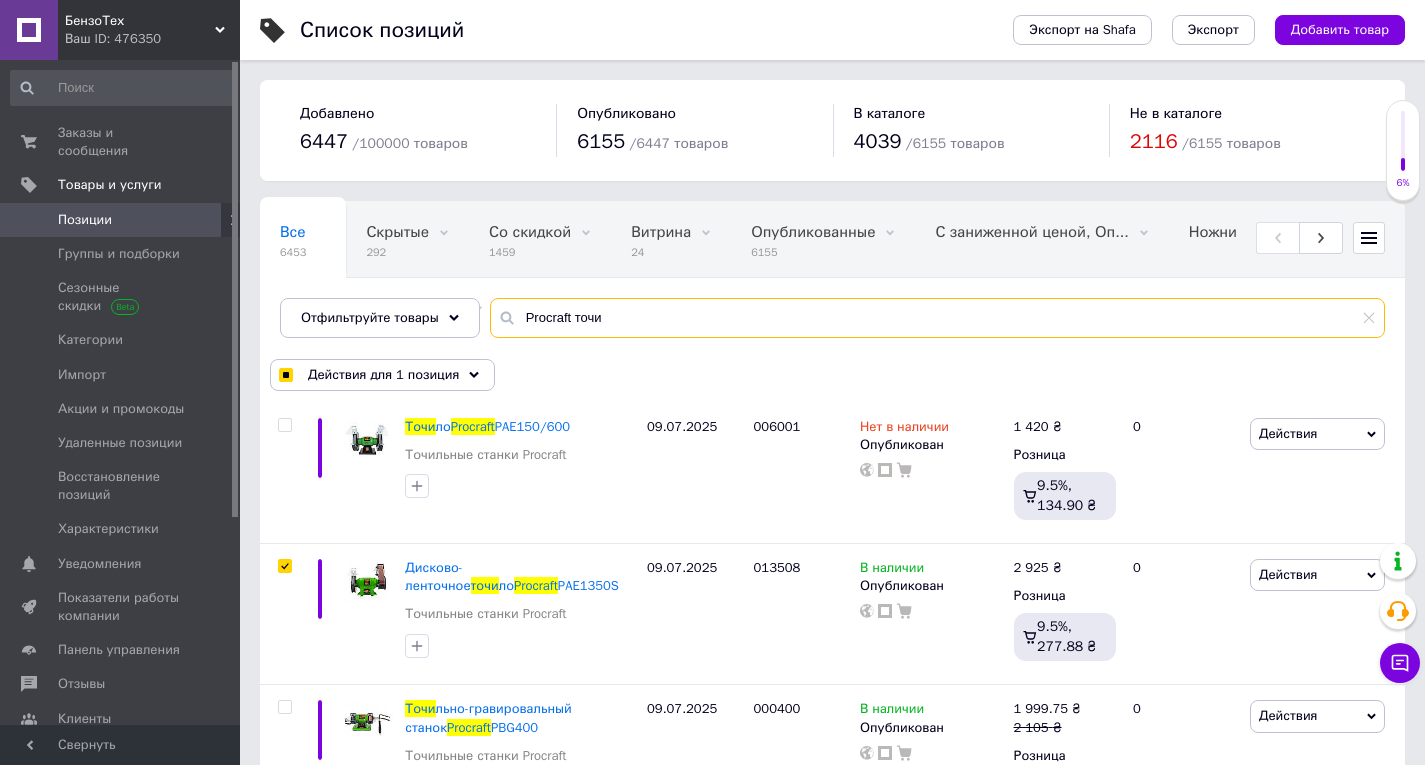 click on "Procraft точи" at bounding box center [937, 318] 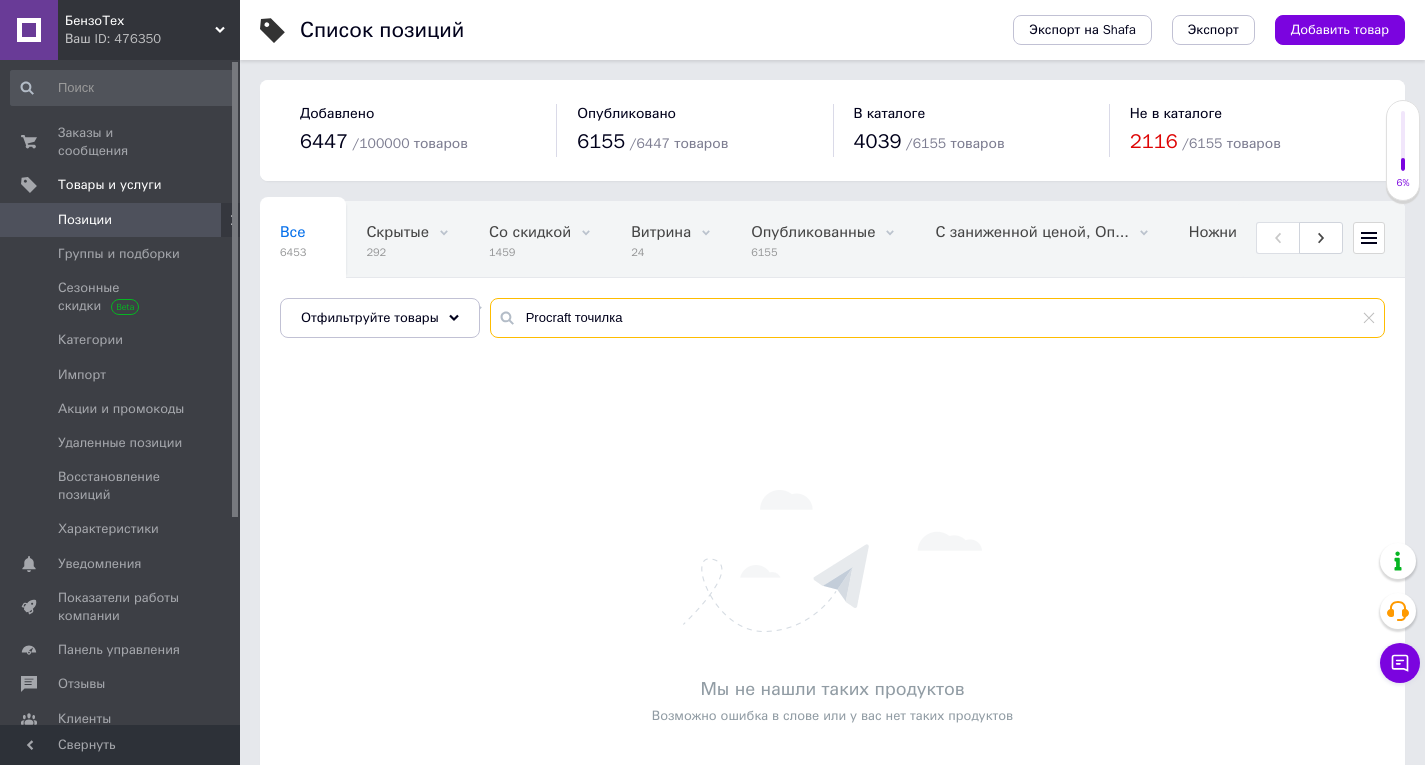 click on "Procraft точилка" at bounding box center [937, 318] 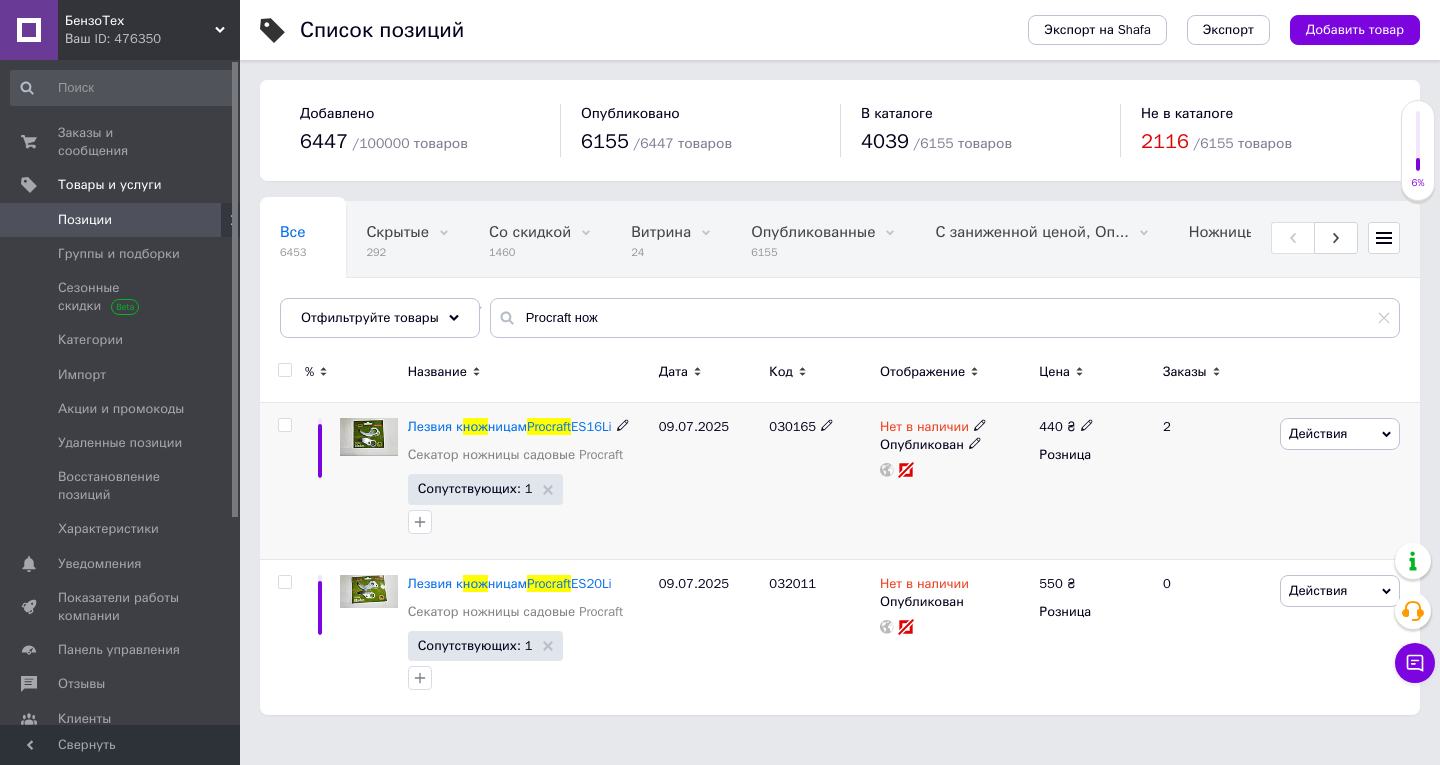 click 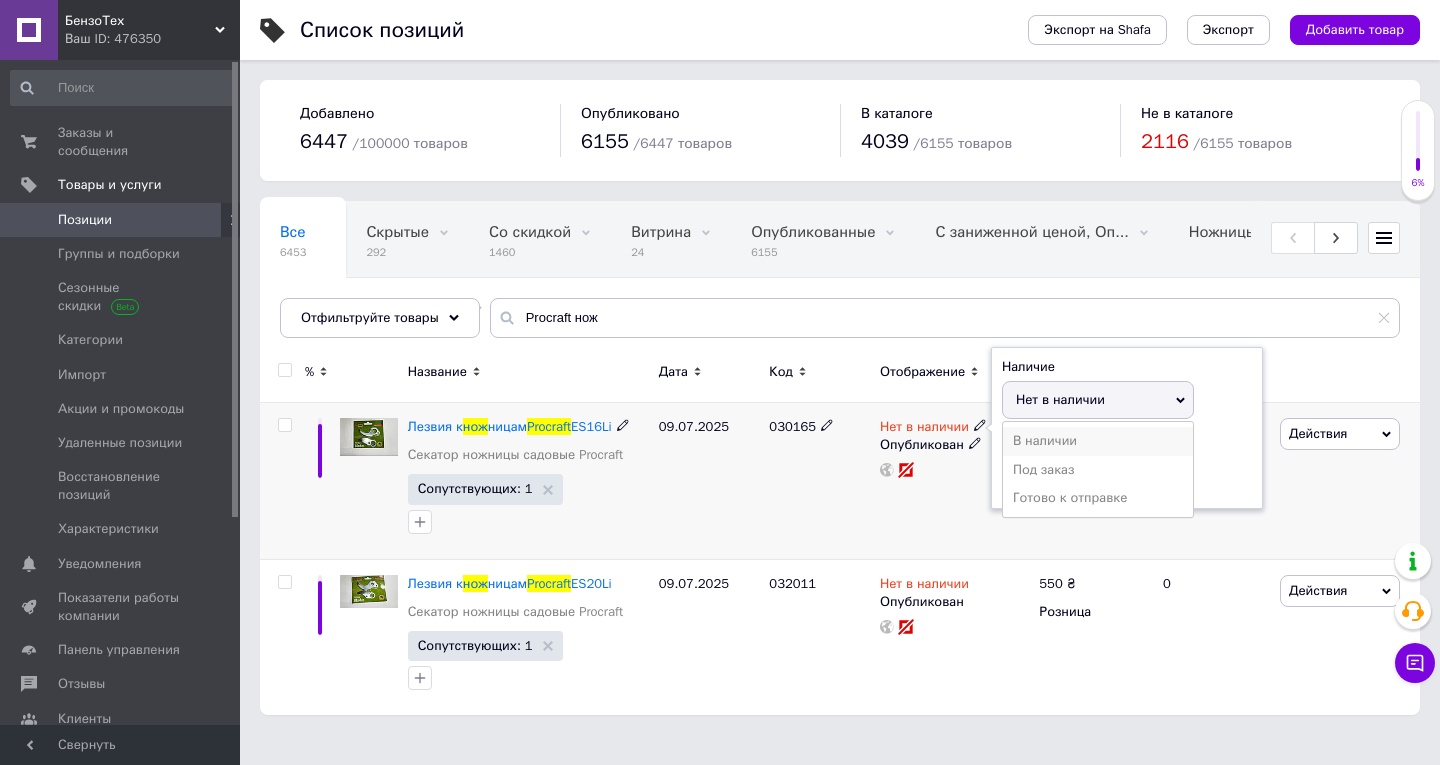 click on "В наличии" at bounding box center (1098, 441) 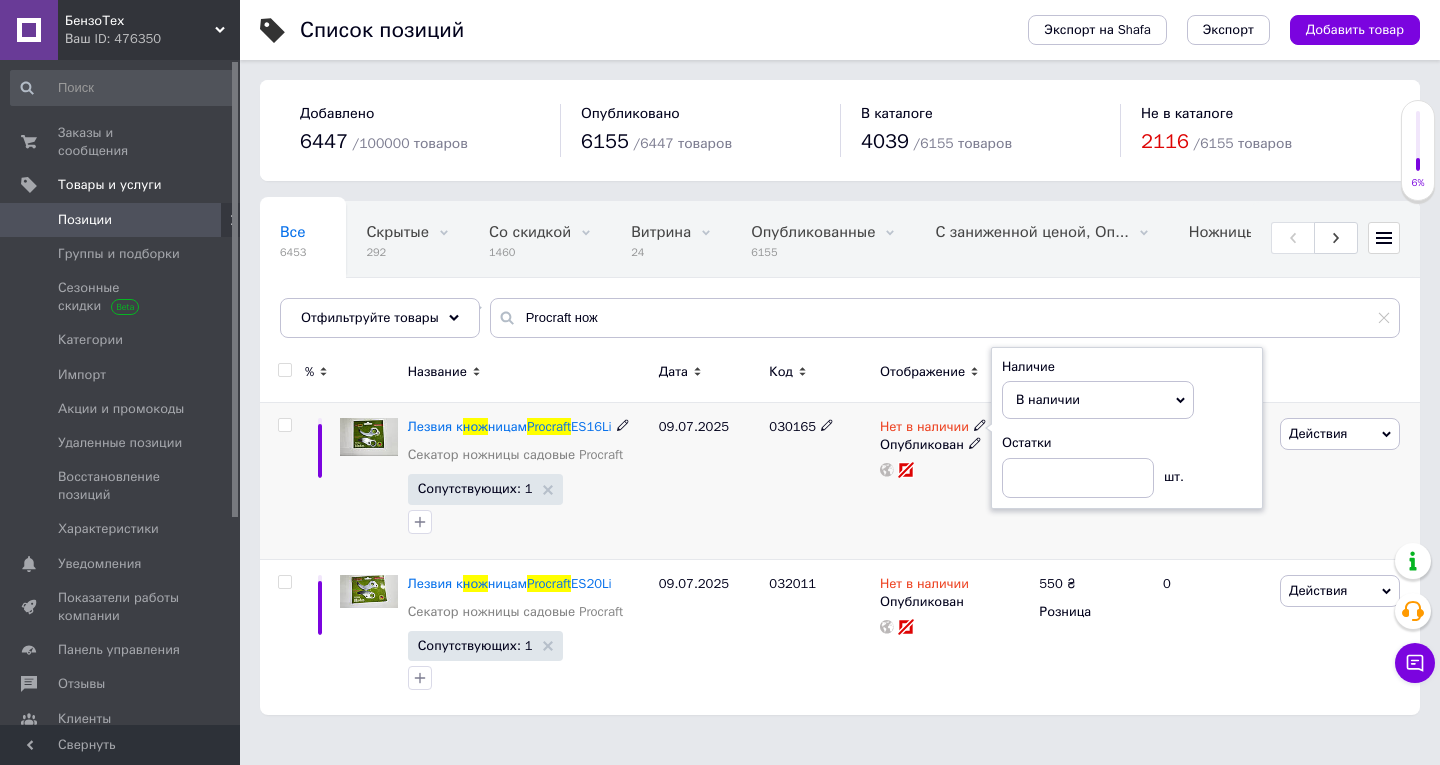 click on "09.07.2025" at bounding box center [709, 481] 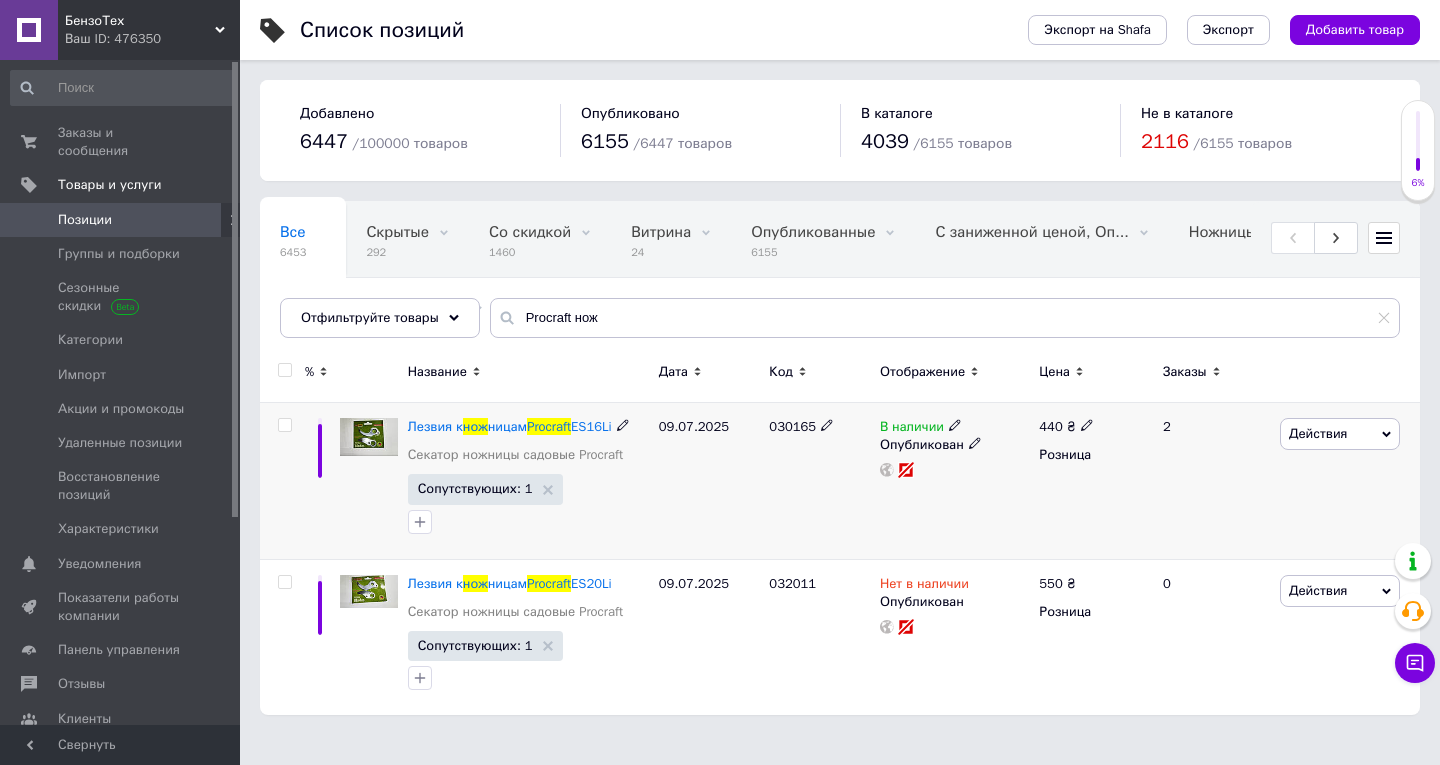 click on "030165" at bounding box center [792, 426] 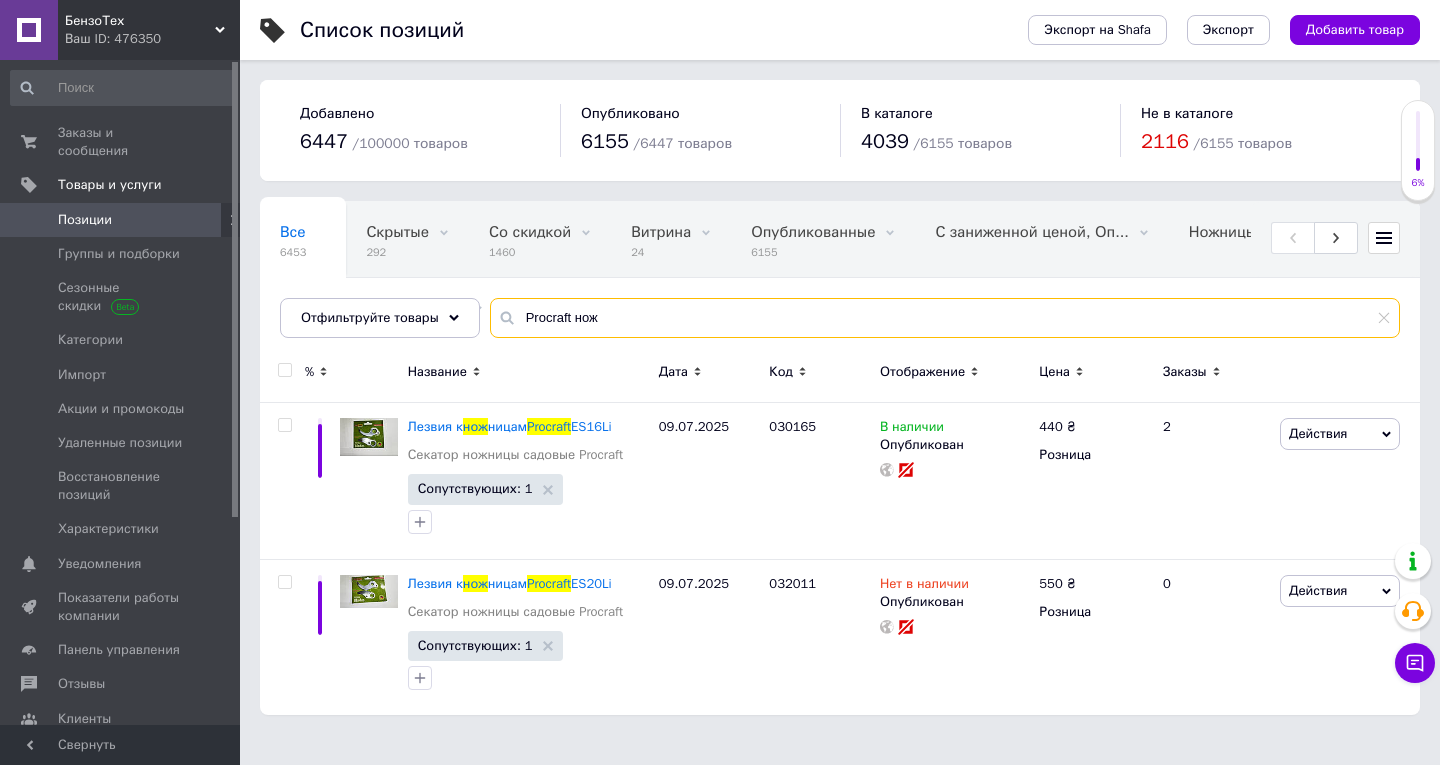 click on "Procraft нож" at bounding box center (945, 318) 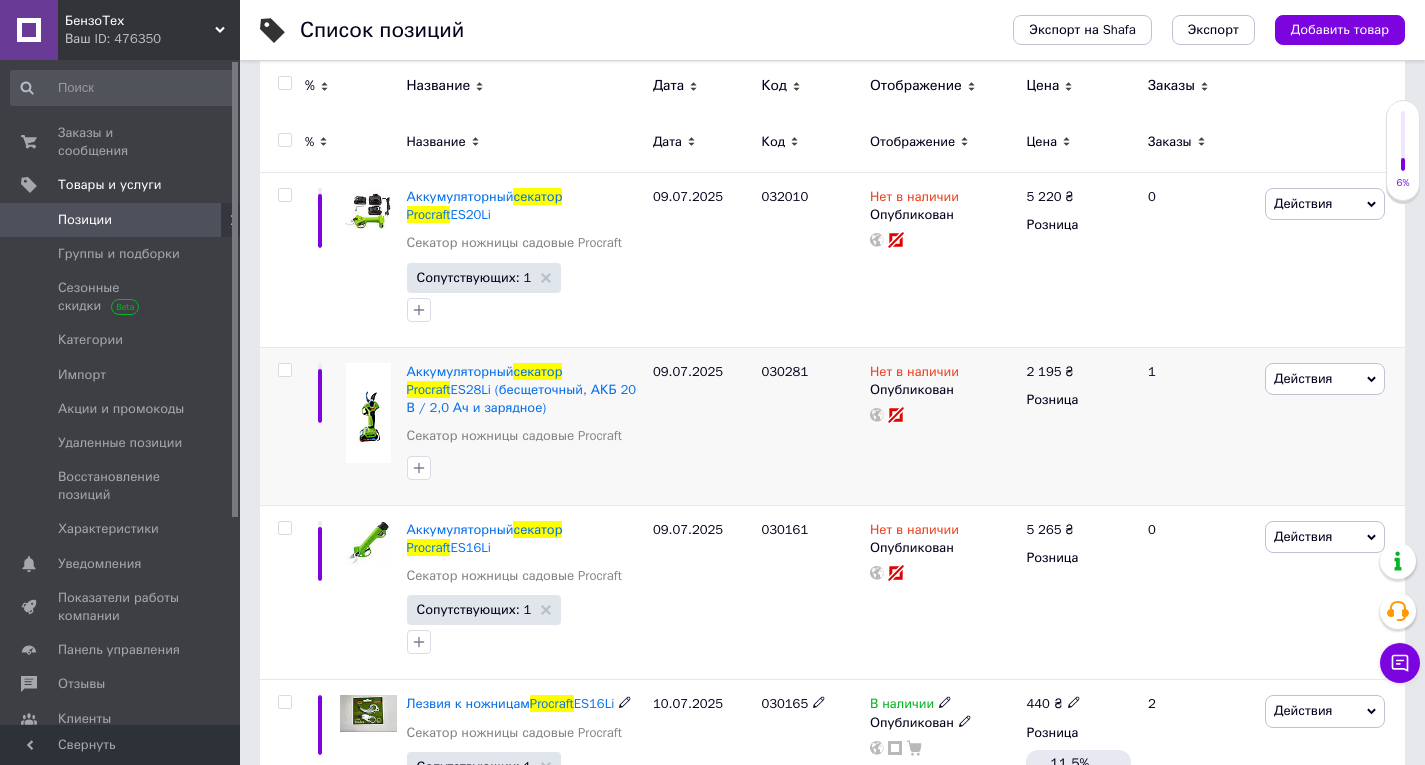 scroll, scrollTop: 177, scrollLeft: 0, axis: vertical 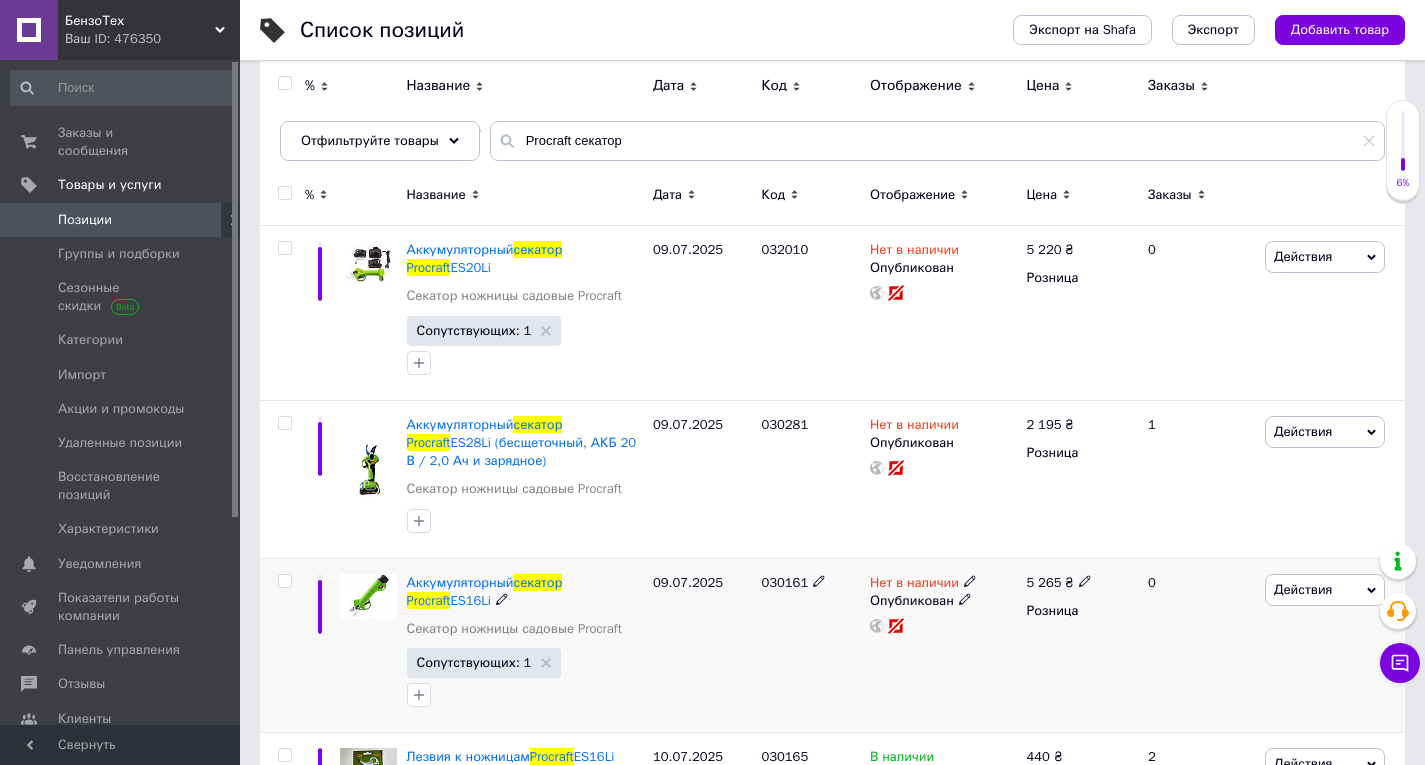 click at bounding box center [284, 581] 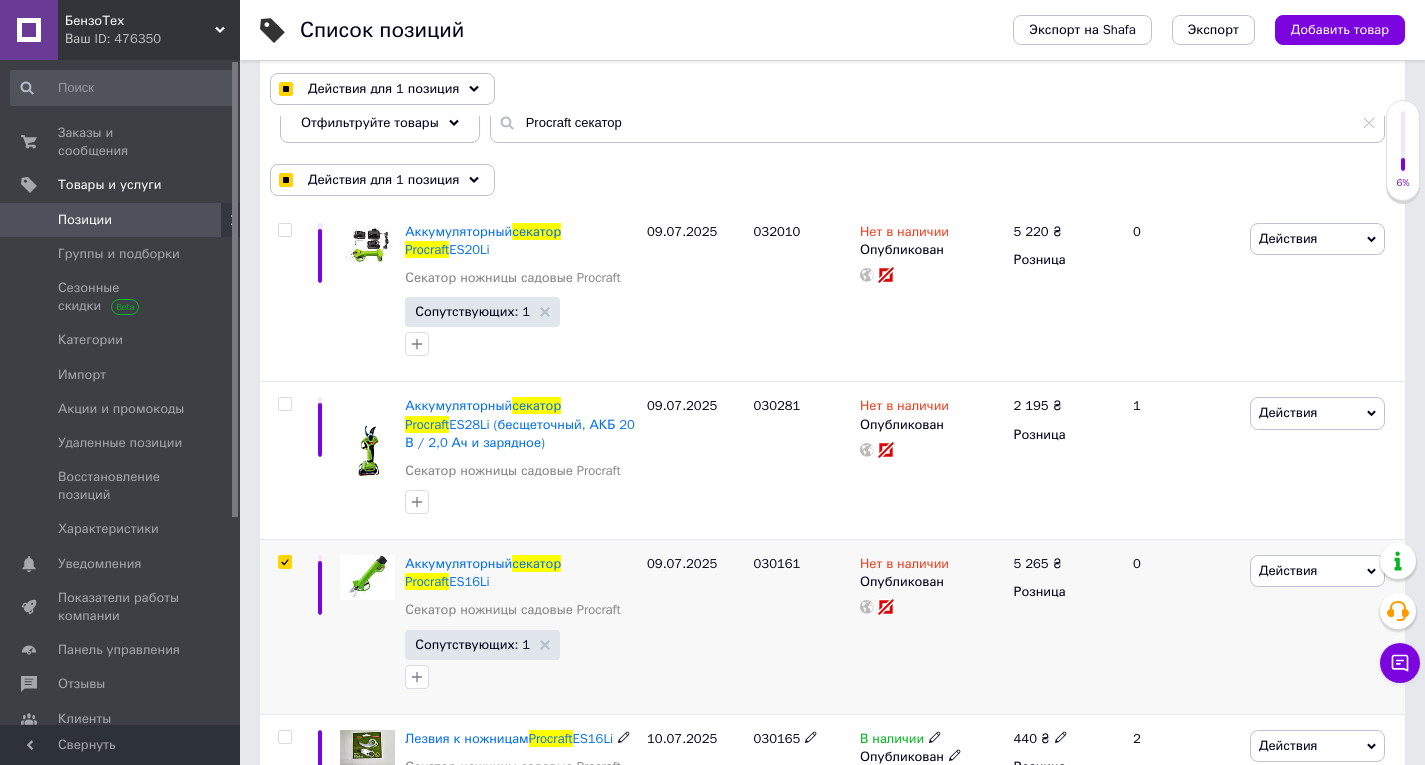 scroll, scrollTop: 177, scrollLeft: 0, axis: vertical 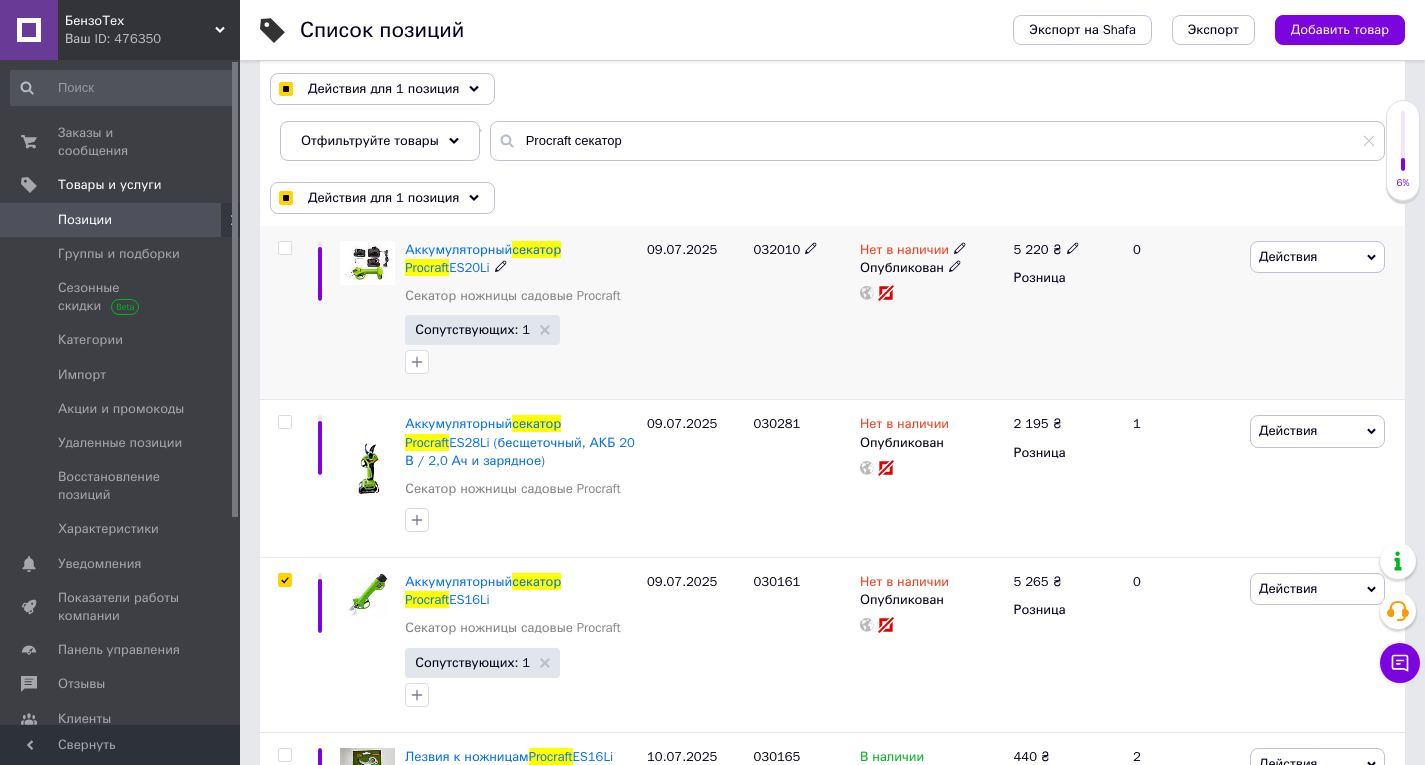 click at bounding box center (284, 248) 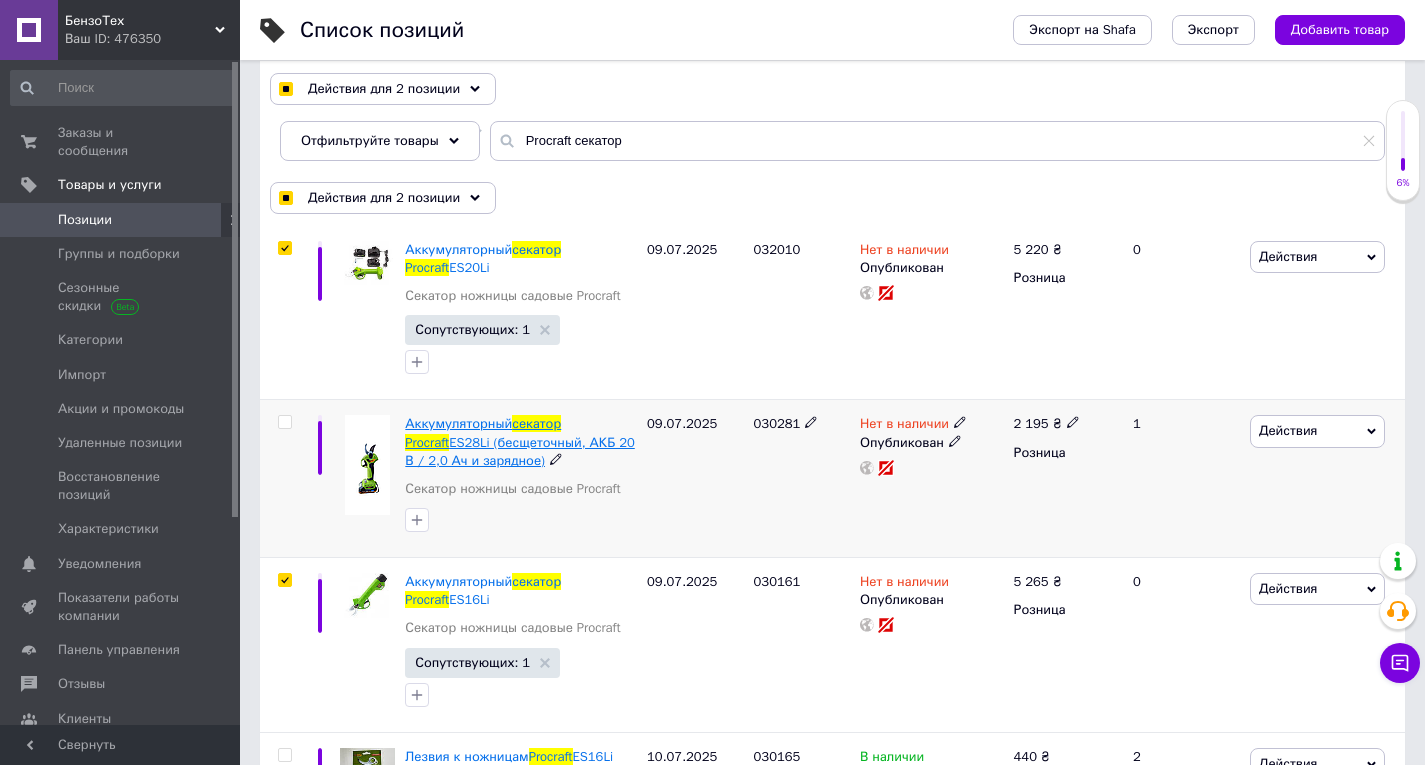 click on "ES28Li (бесщеточный, АКБ 20 В / 2,0 Ач и зарядное)" at bounding box center [519, 451] 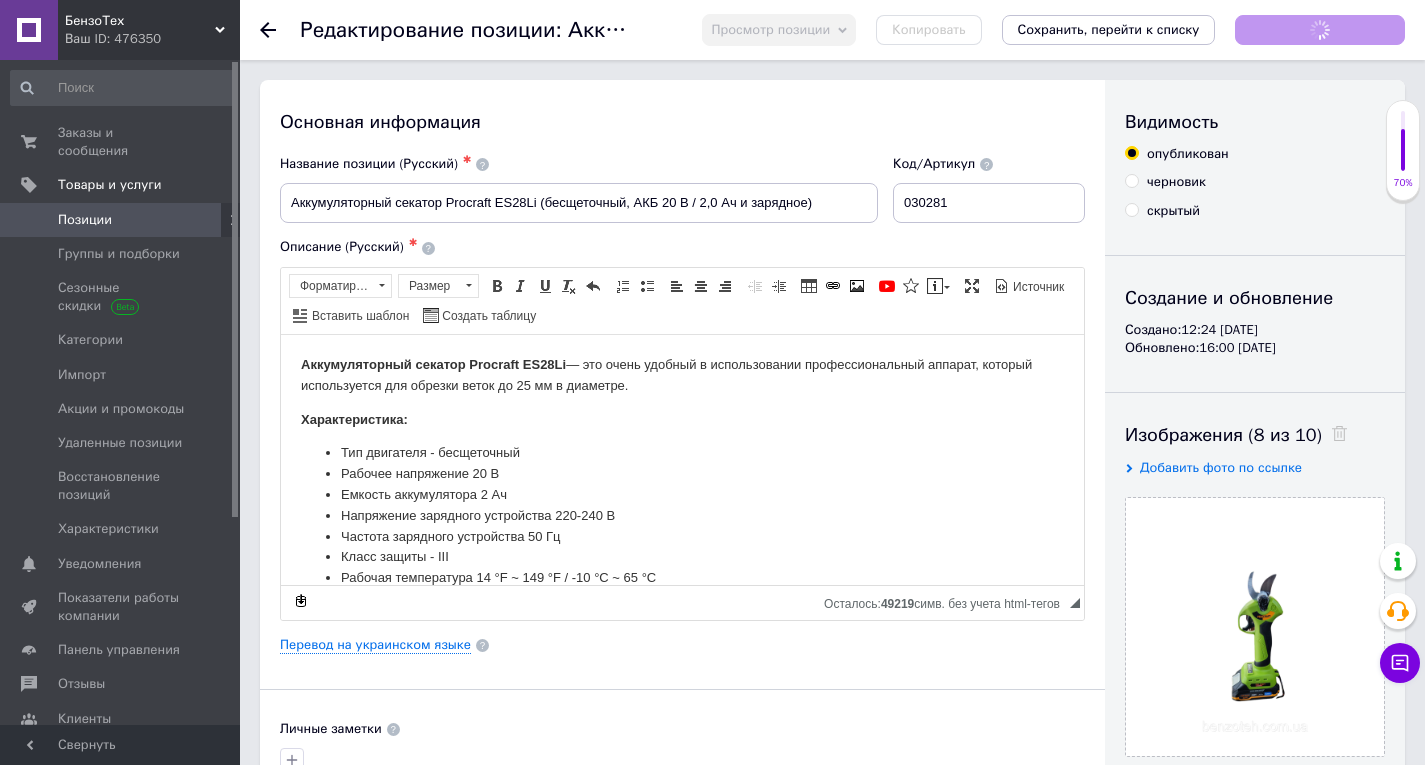 scroll, scrollTop: 0, scrollLeft: 0, axis: both 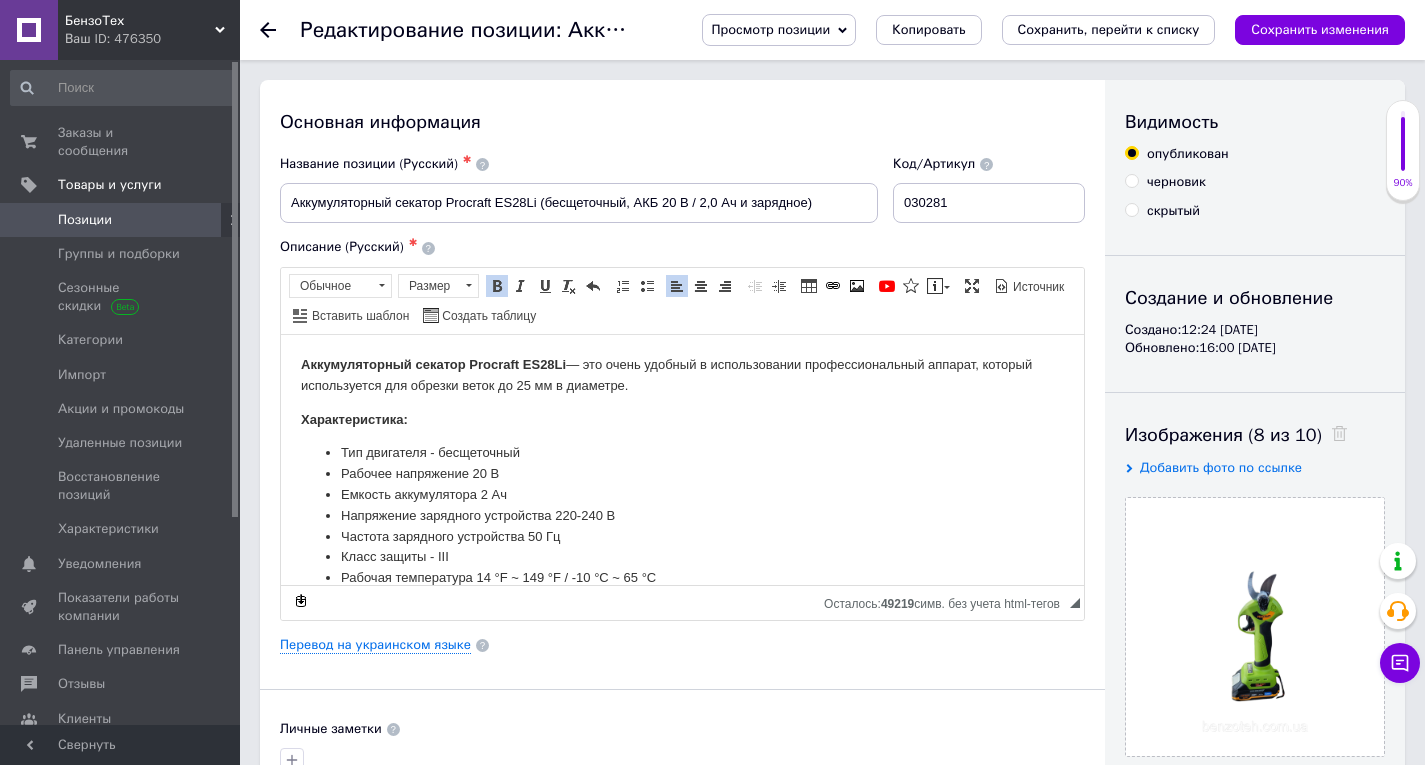 click on "Частота зарядного устройства 50 Гц" at bounding box center (682, 536) 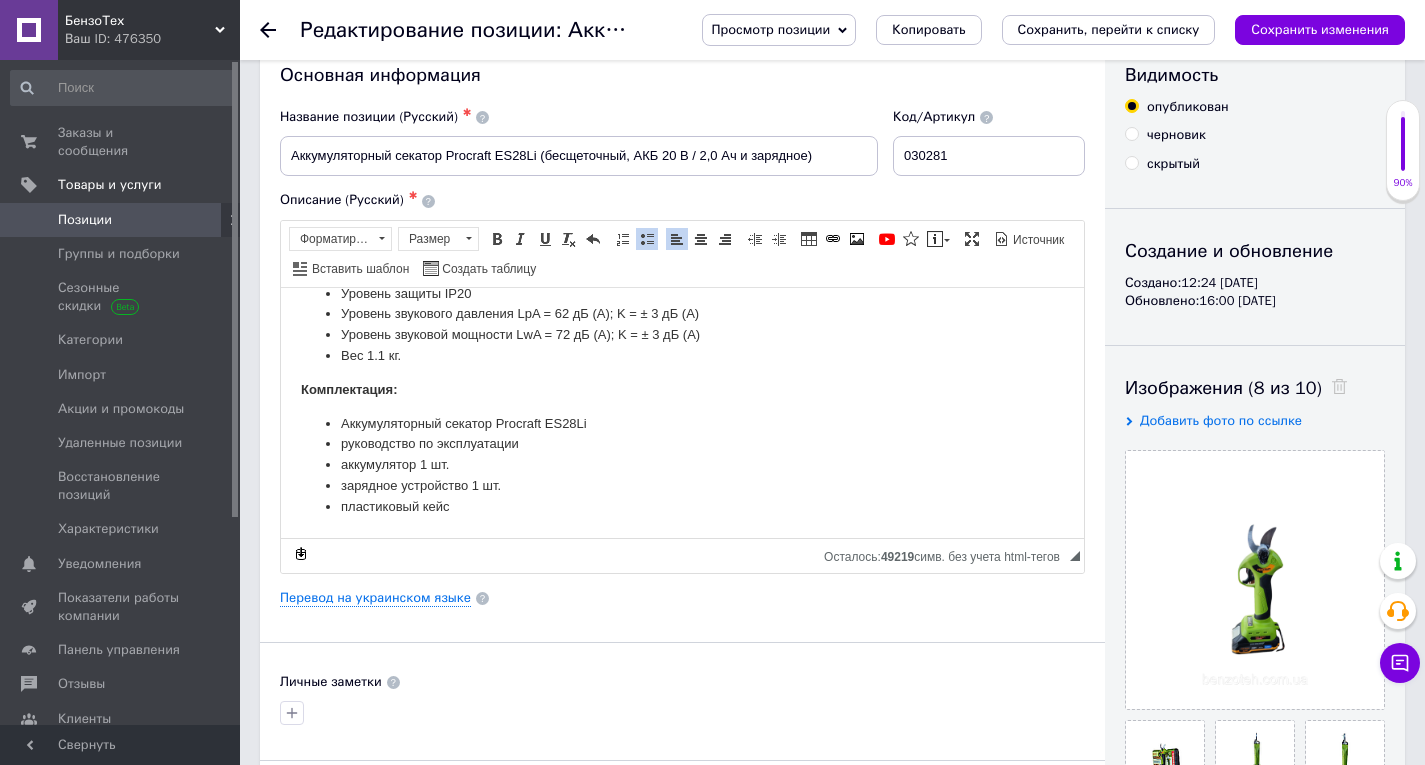 scroll, scrollTop: 300, scrollLeft: 0, axis: vertical 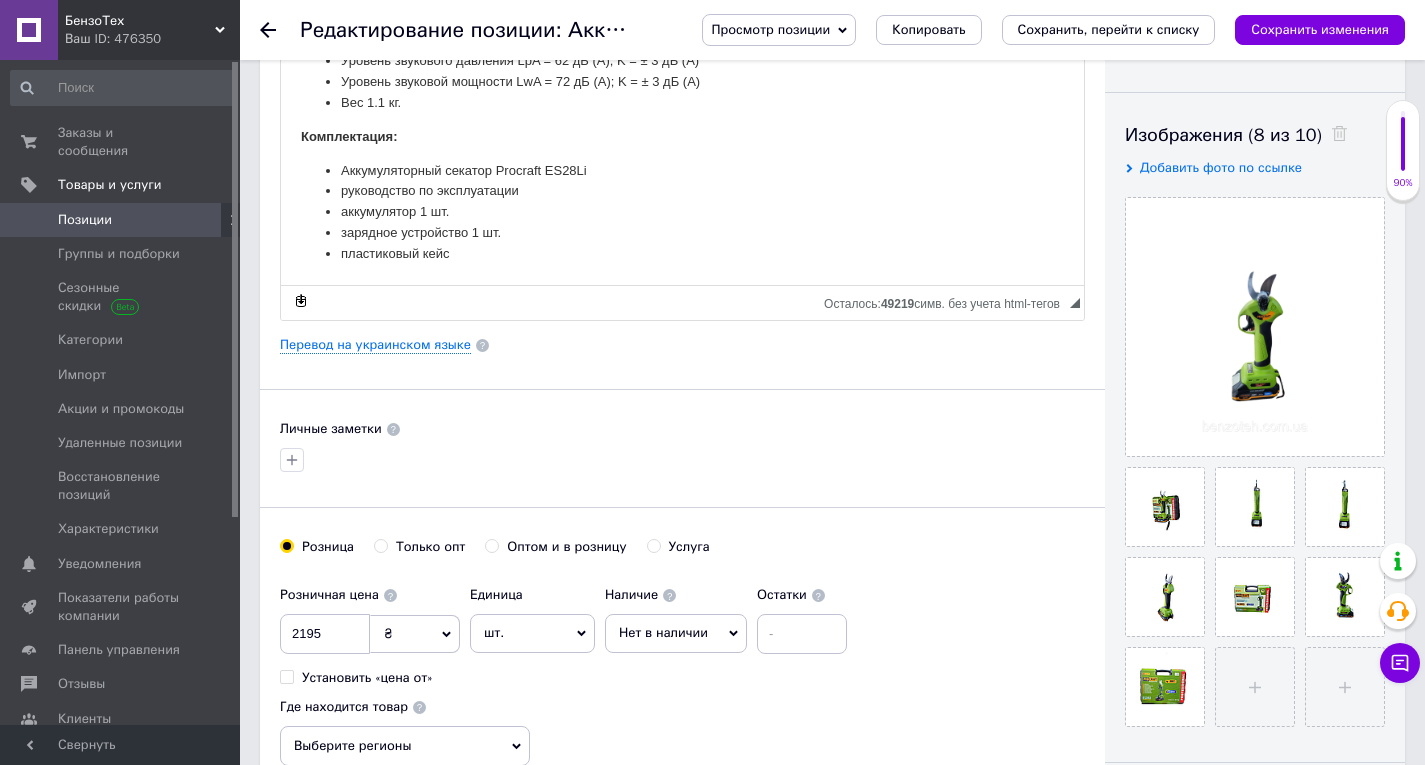 click 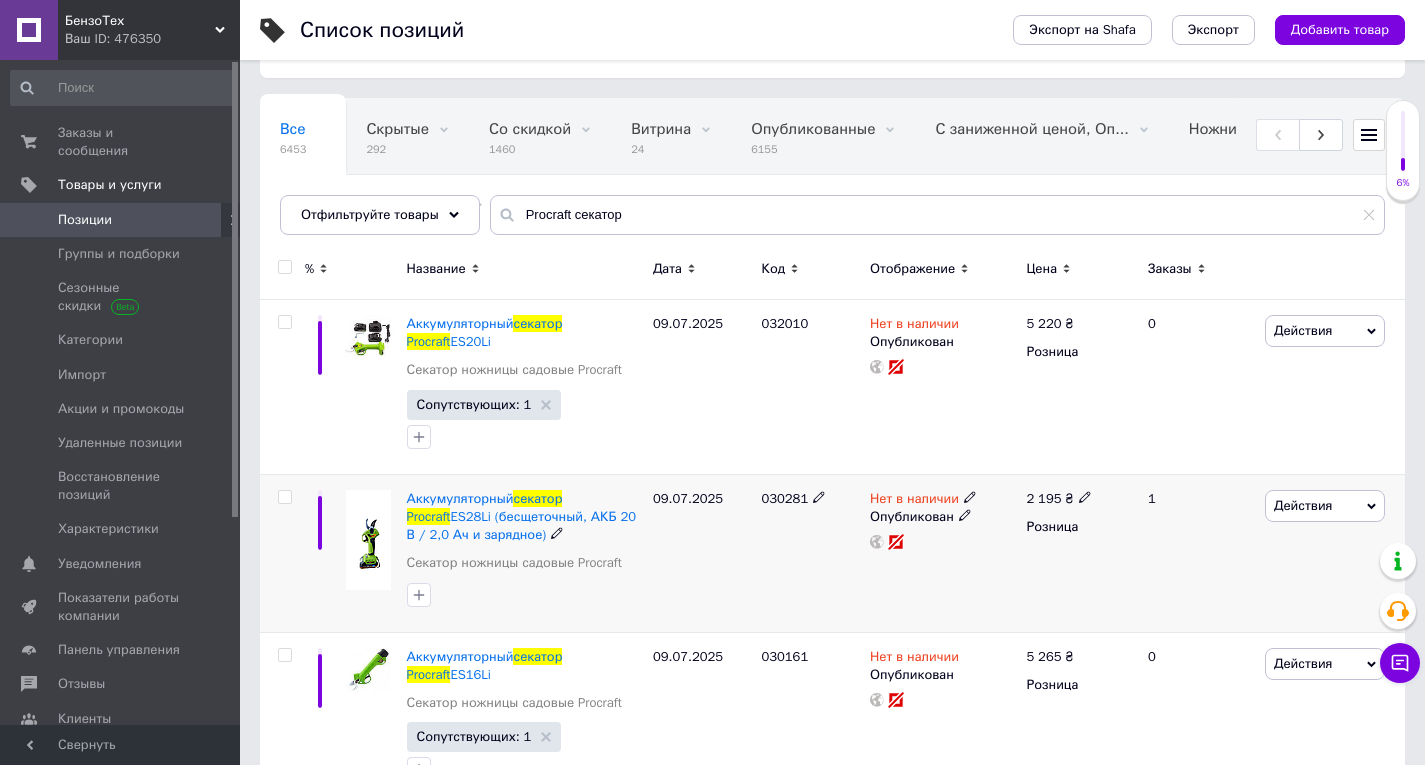 scroll, scrollTop: 200, scrollLeft: 0, axis: vertical 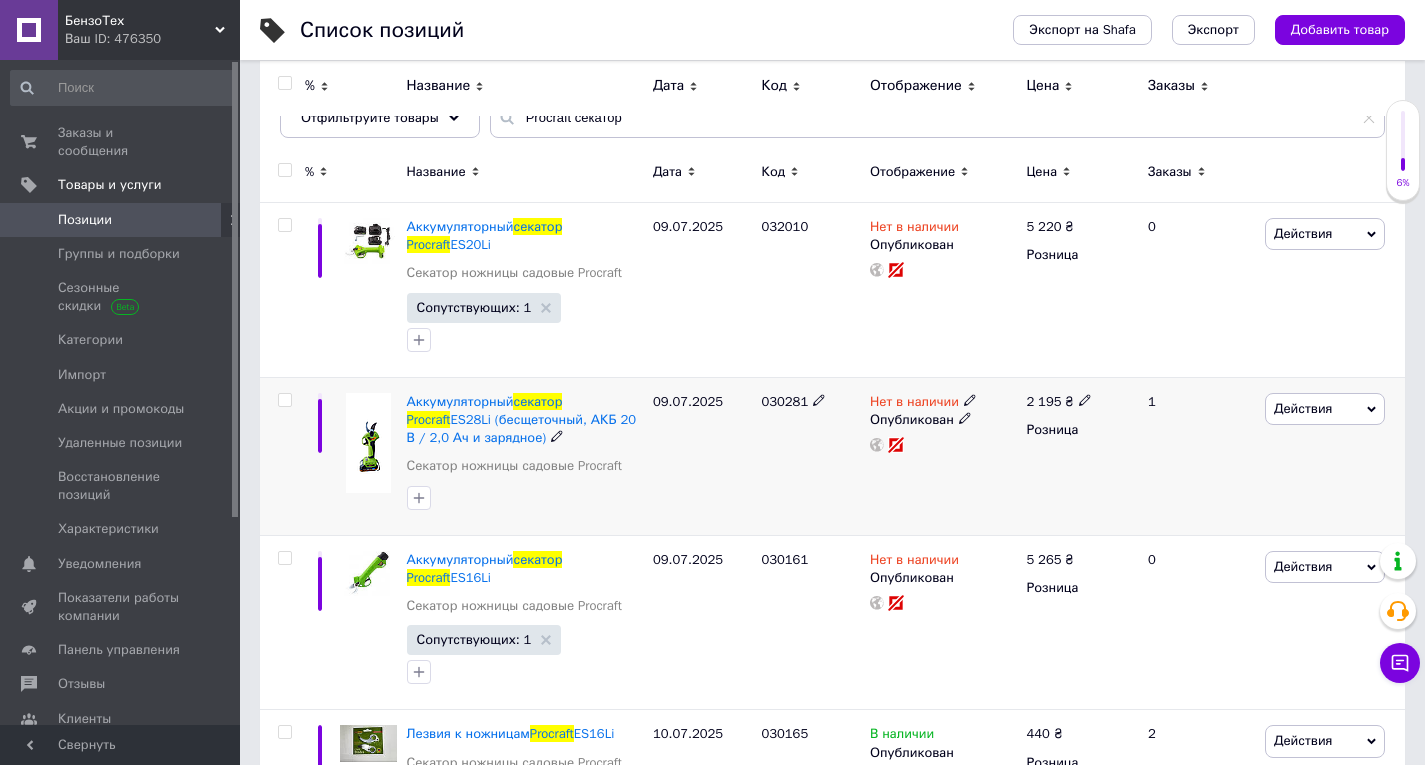click 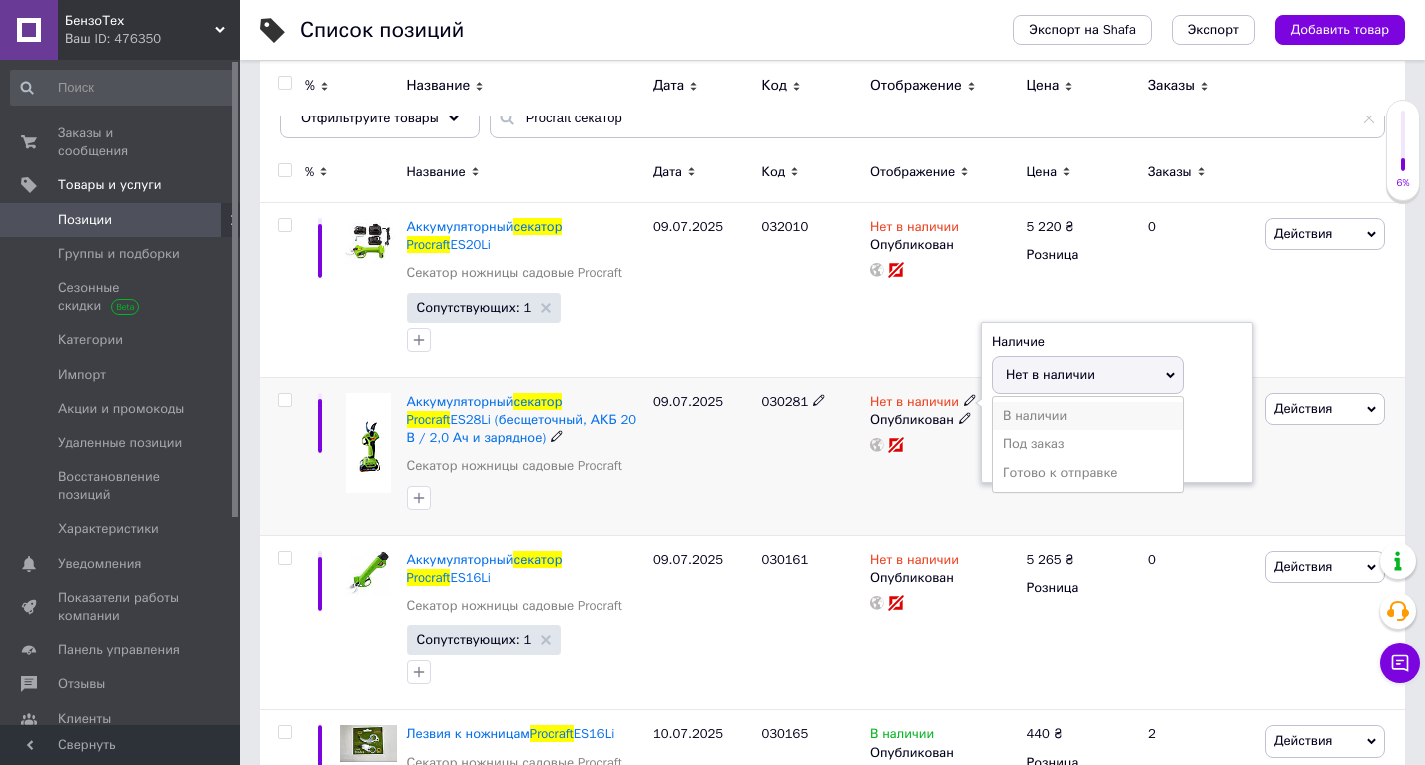 click on "В наличии" at bounding box center [1088, 416] 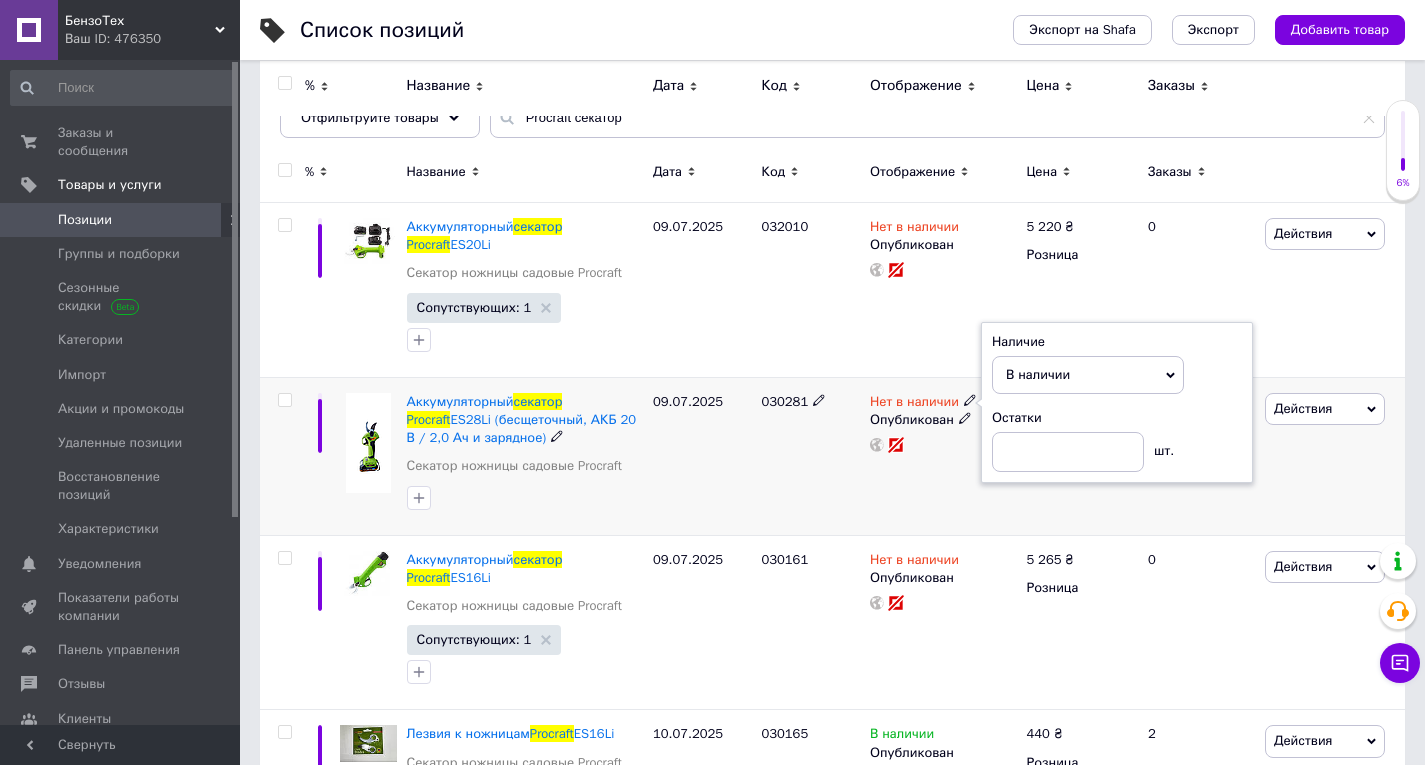 click on "030281" at bounding box center (810, 456) 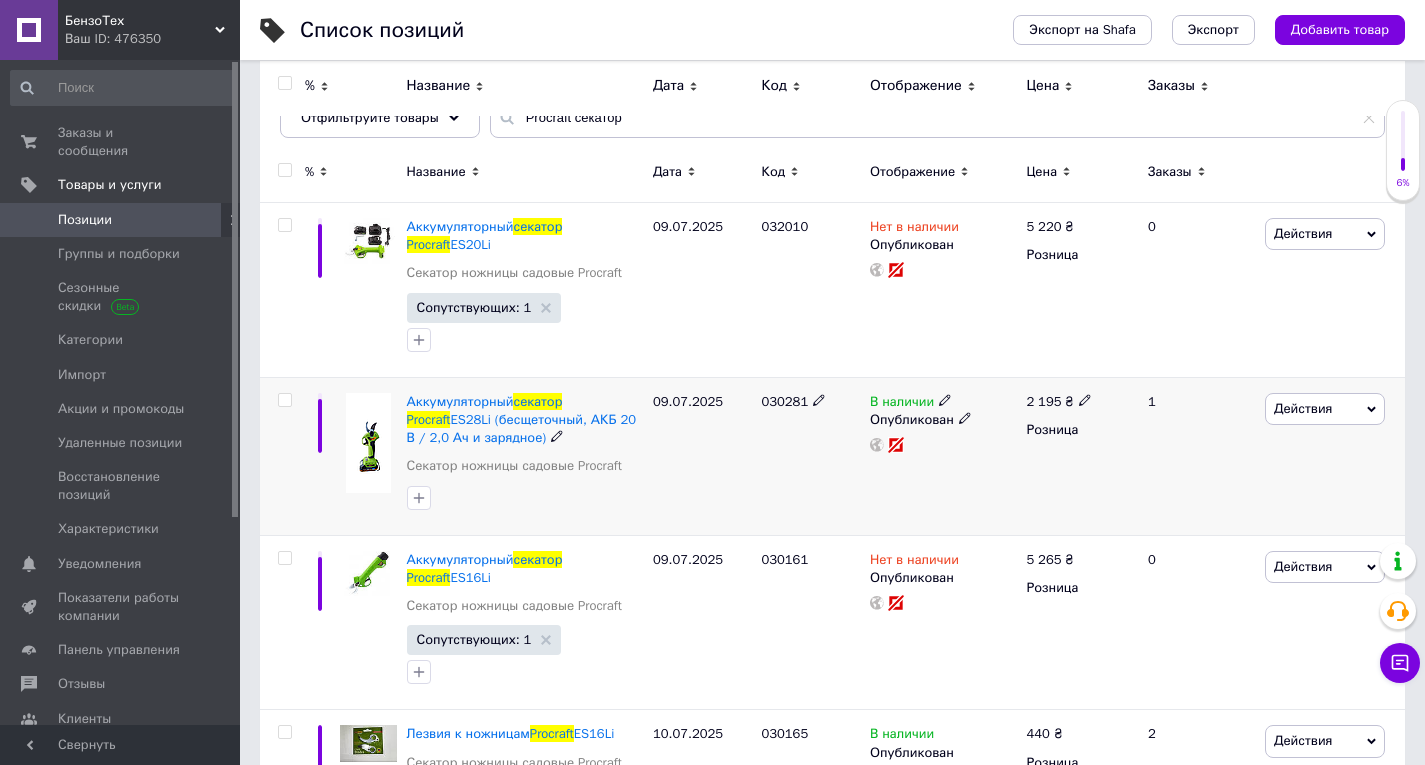 click on "030281" at bounding box center [784, 401] 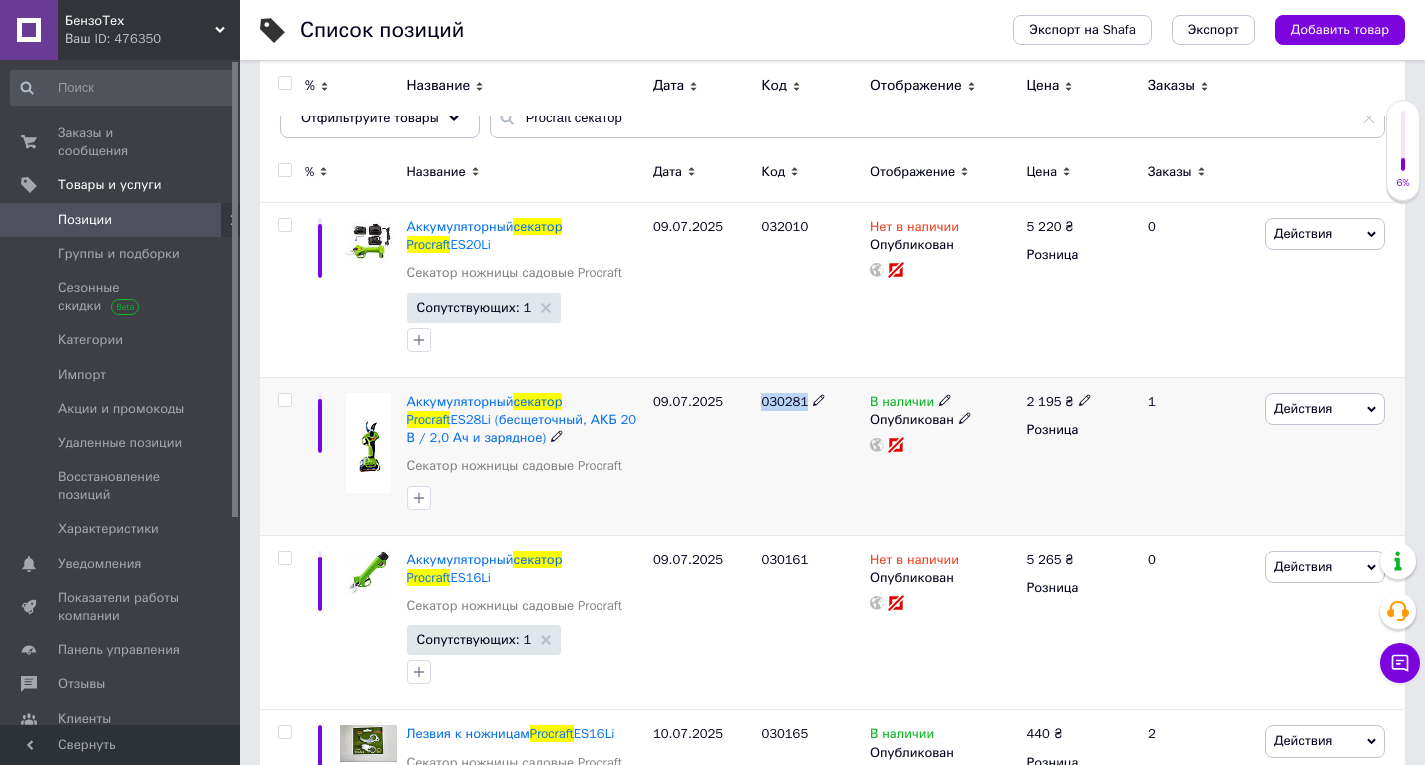 click on "030281" at bounding box center [784, 401] 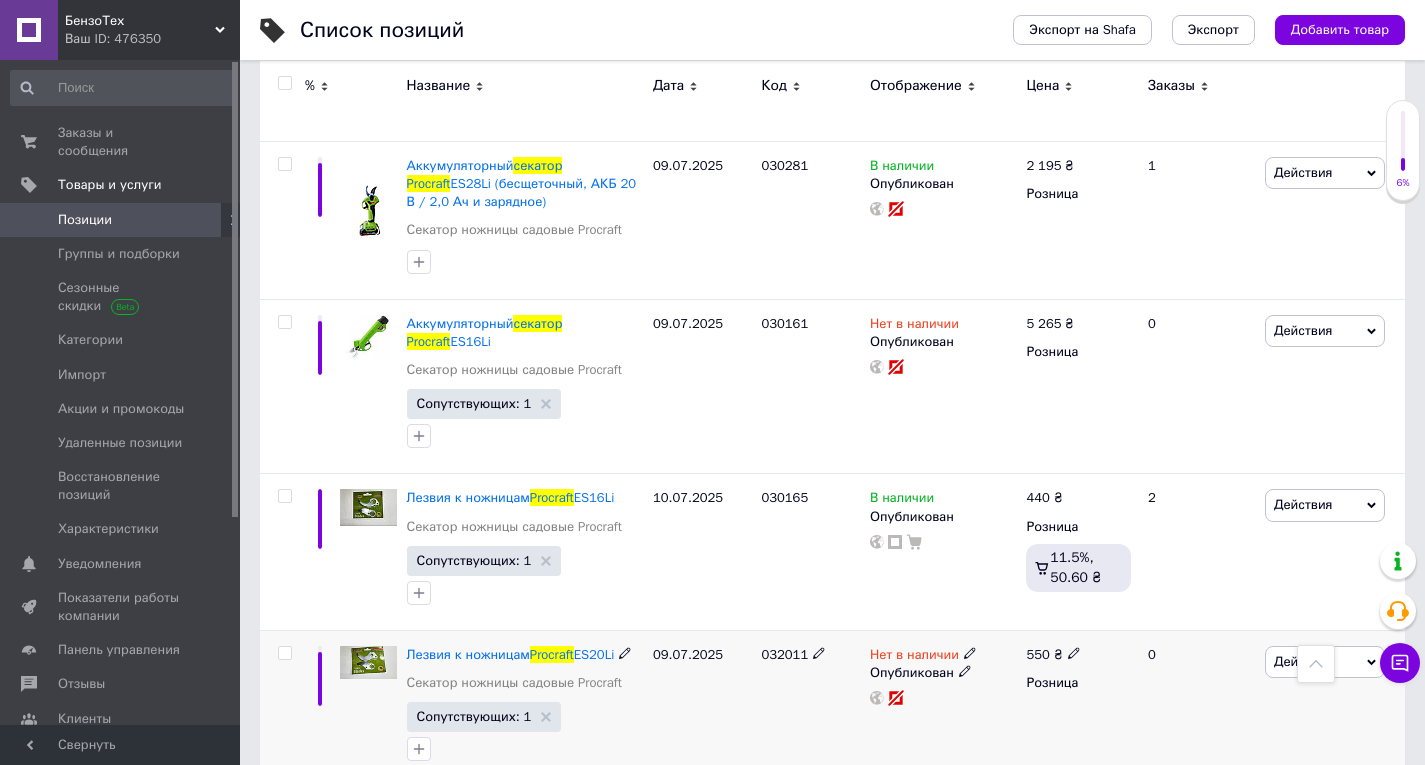 scroll, scrollTop: 0, scrollLeft: 0, axis: both 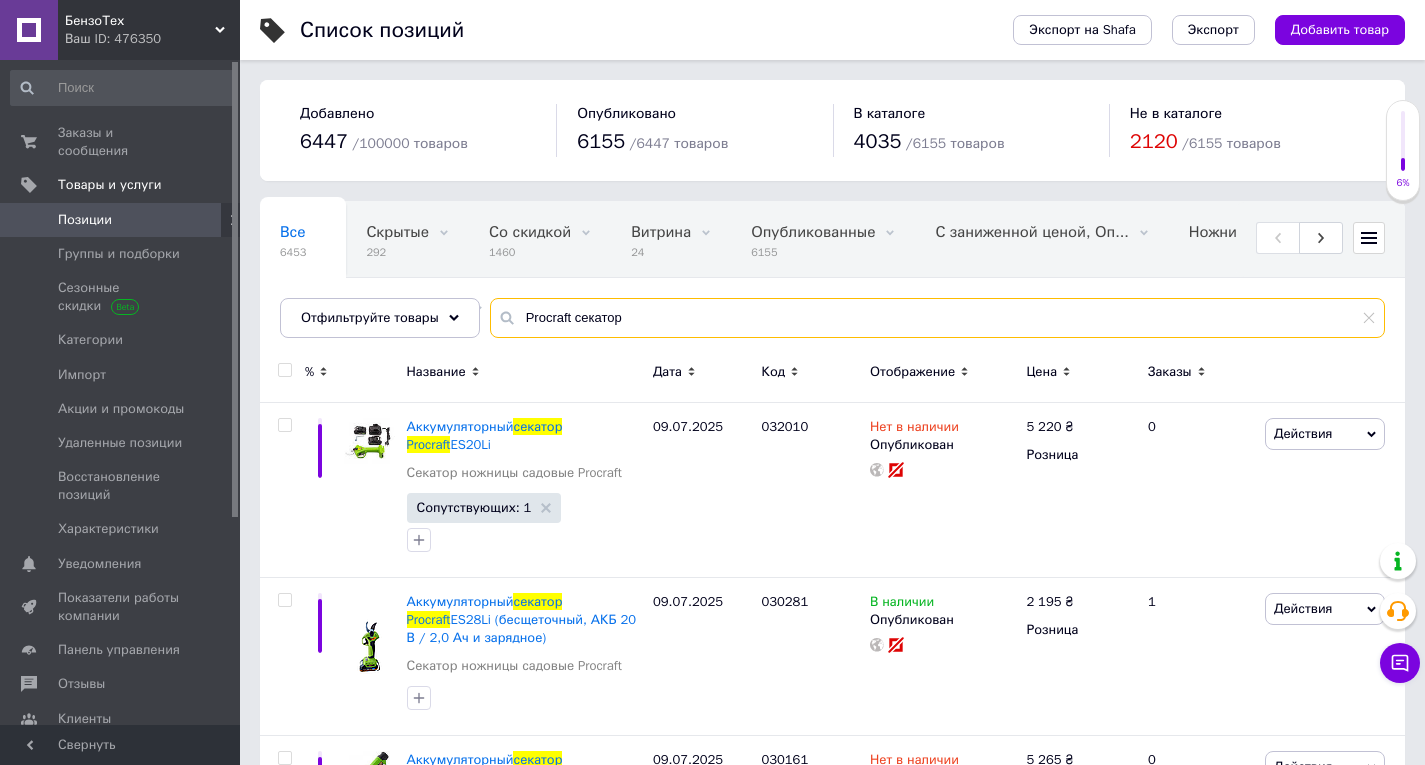 click on "Procraft секатор" at bounding box center (937, 318) 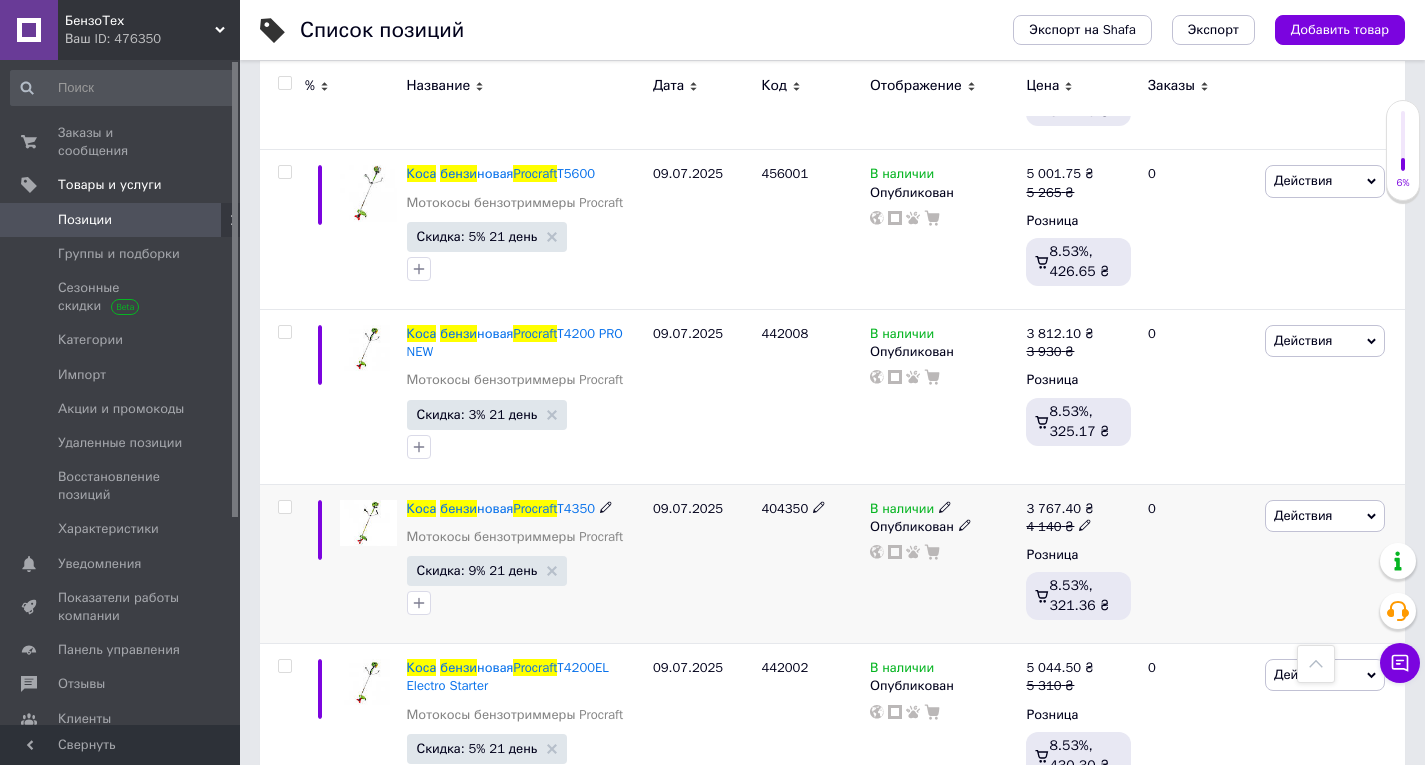 scroll, scrollTop: 748, scrollLeft: 0, axis: vertical 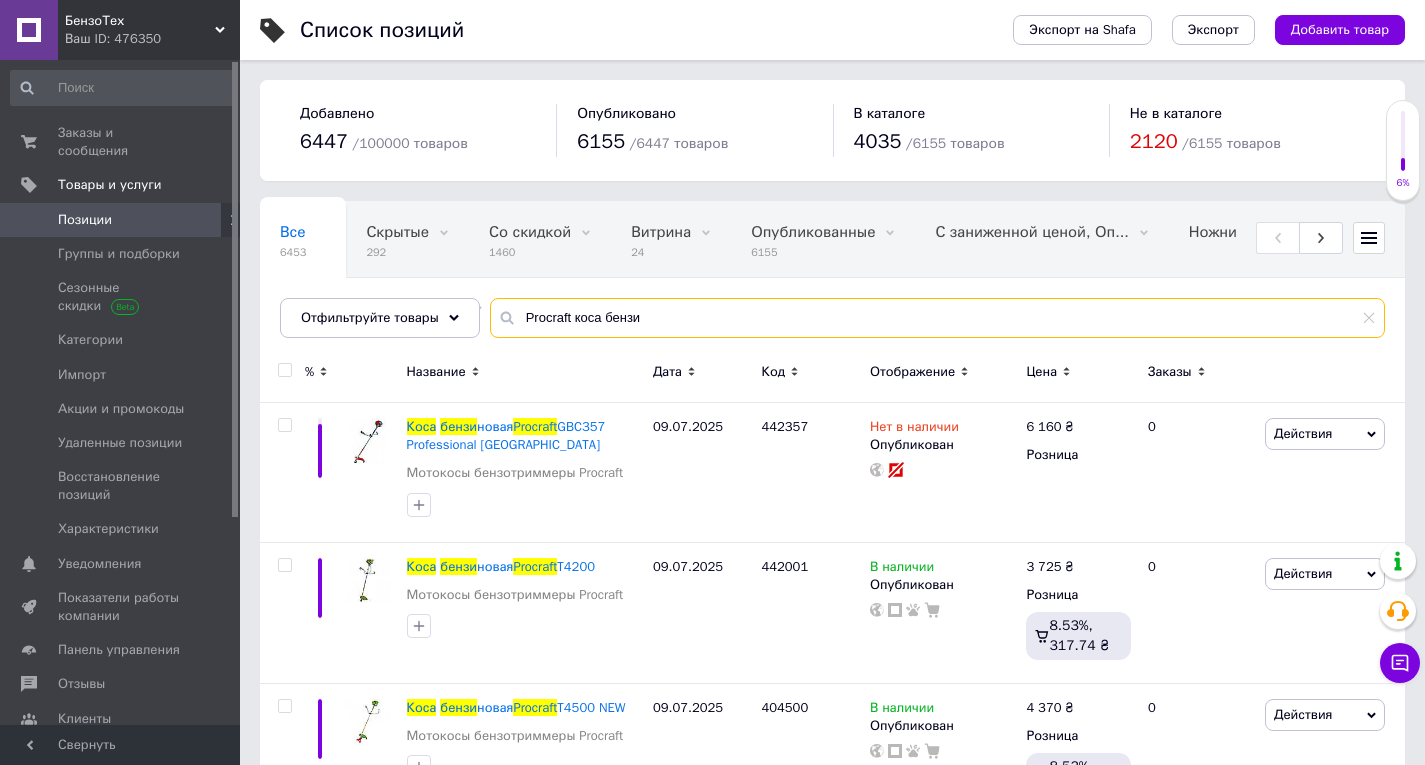 drag, startPoint x: 567, startPoint y: 318, endPoint x: 710, endPoint y: 326, distance: 143.2236 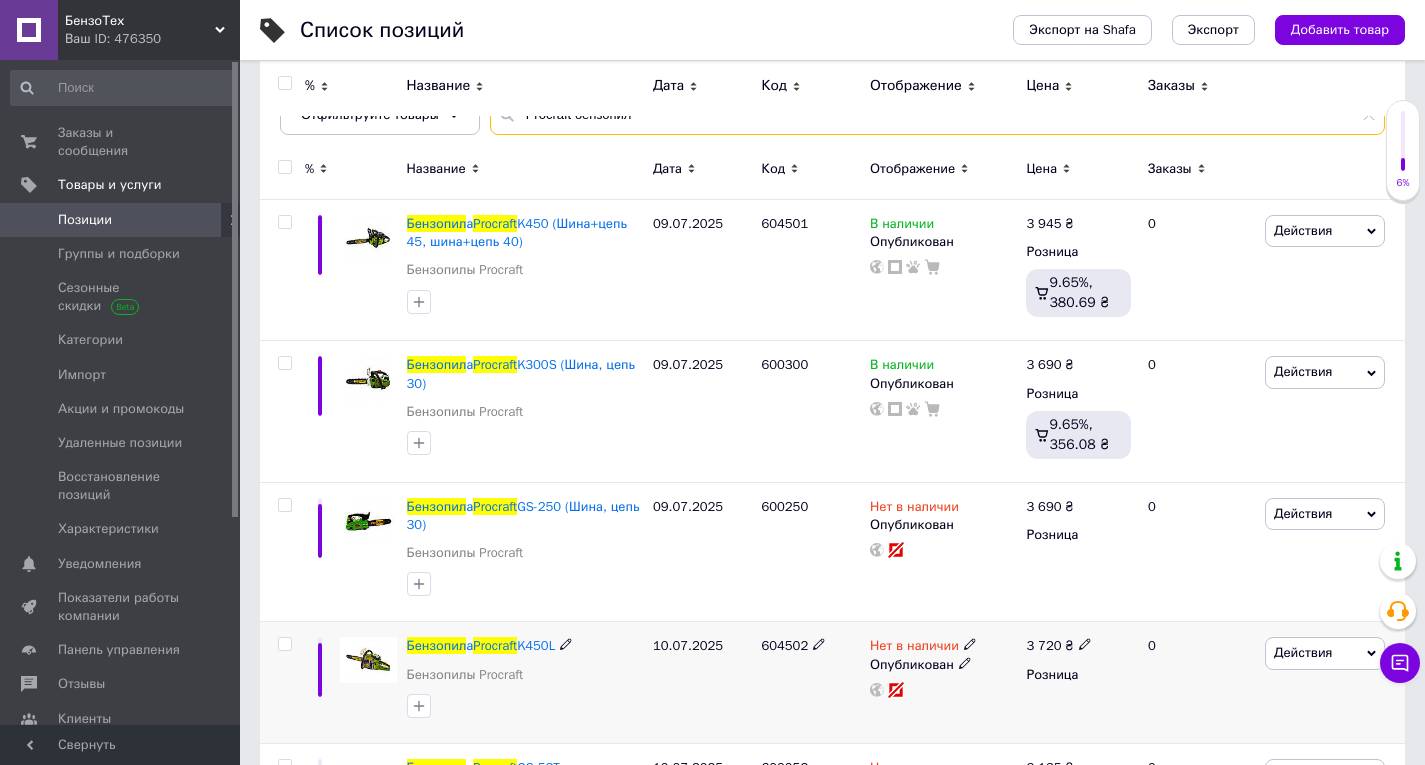 scroll, scrollTop: 0, scrollLeft: 0, axis: both 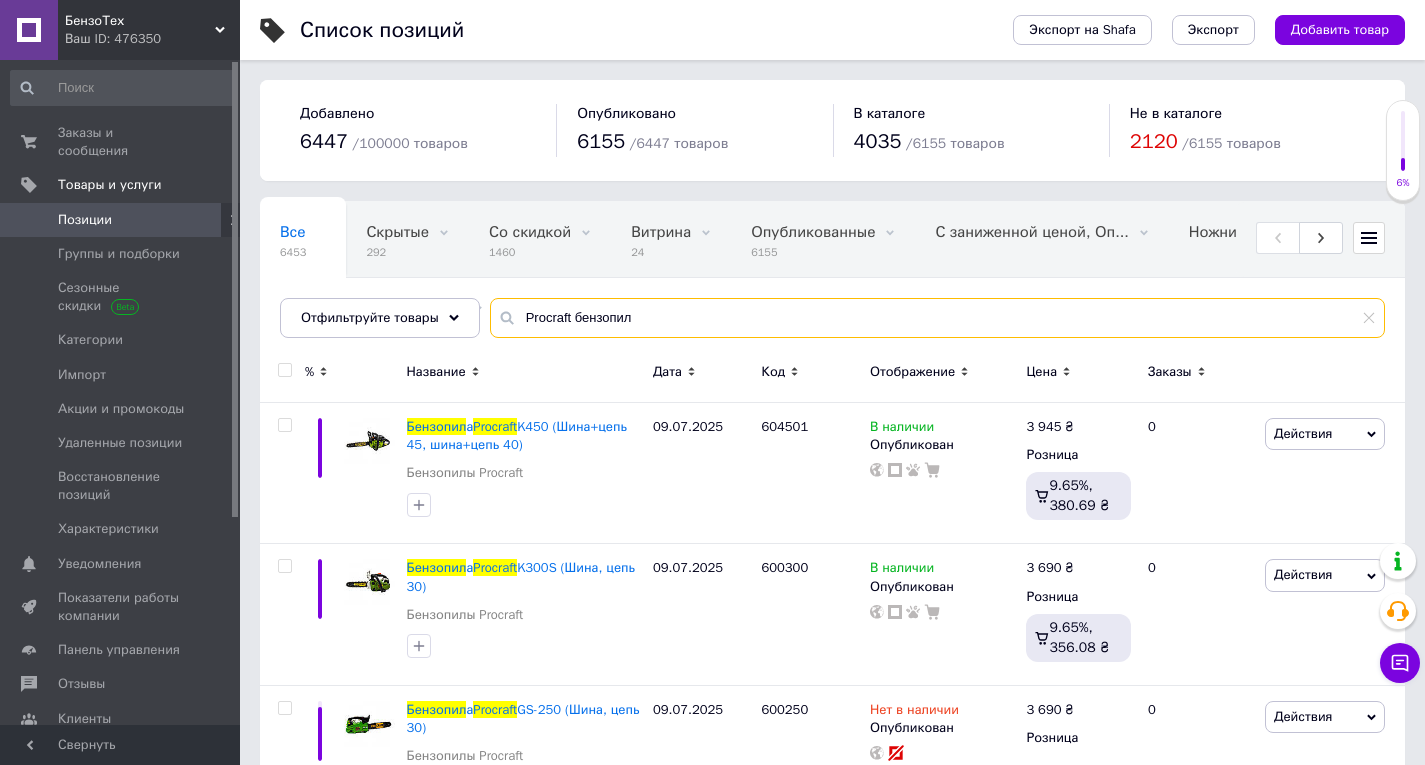 click on "Procraft бензопил" at bounding box center (937, 318) 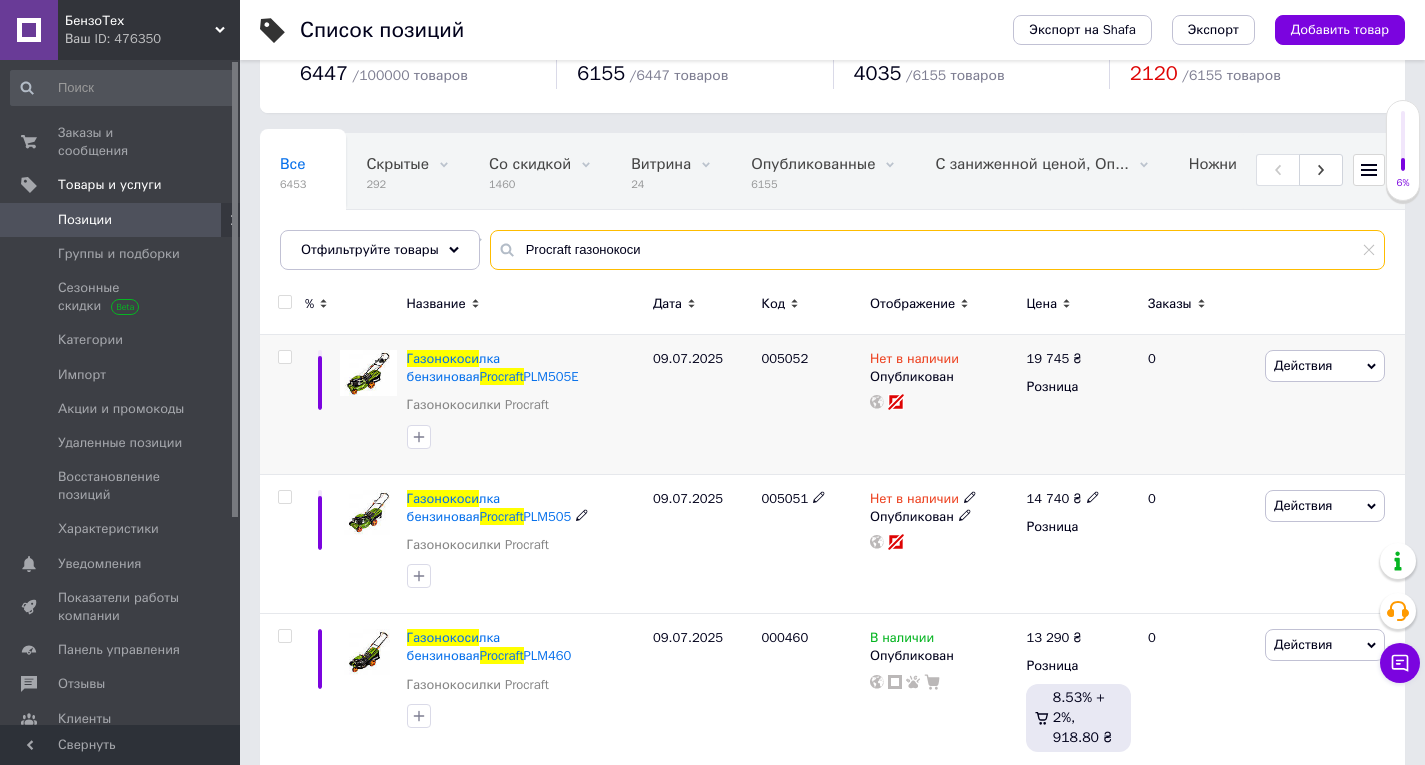 scroll, scrollTop: 98, scrollLeft: 0, axis: vertical 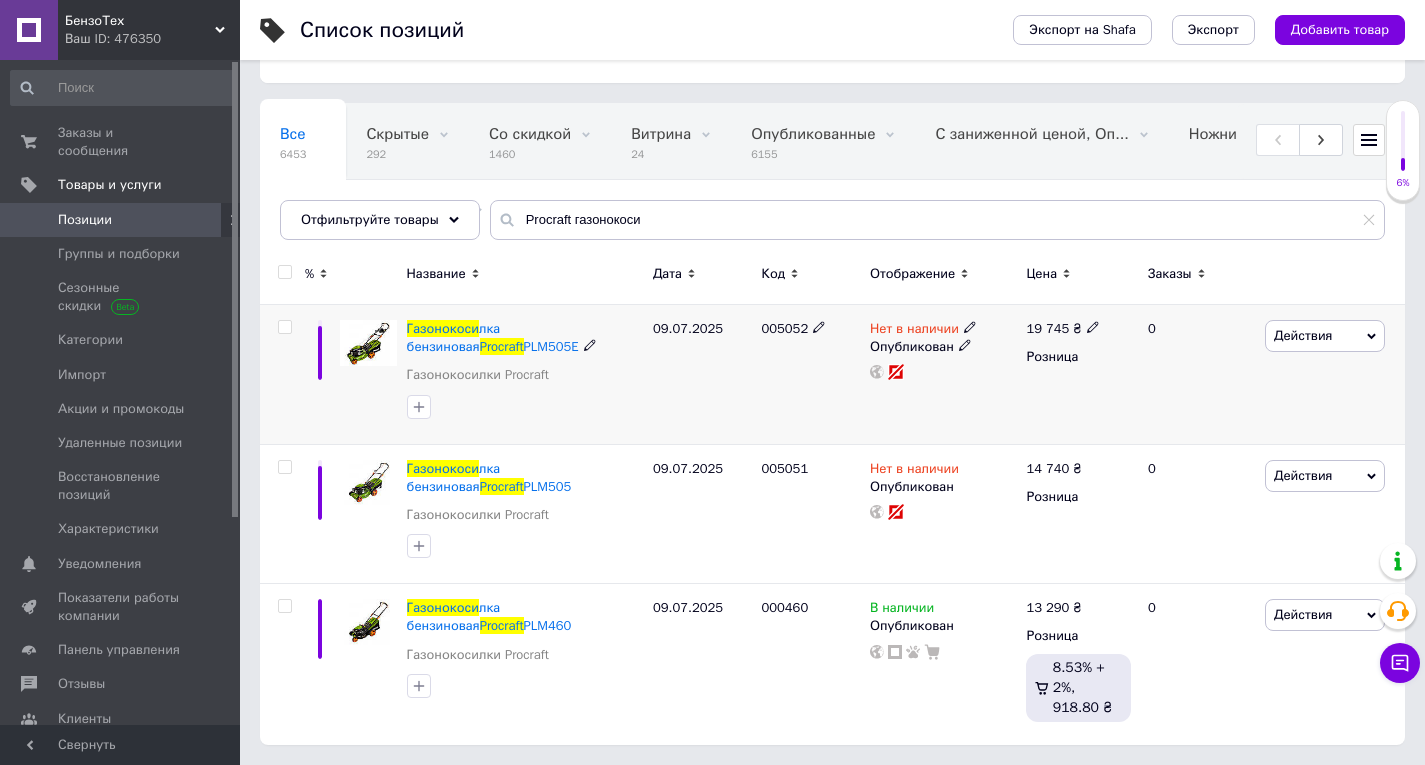 click at bounding box center (284, 327) 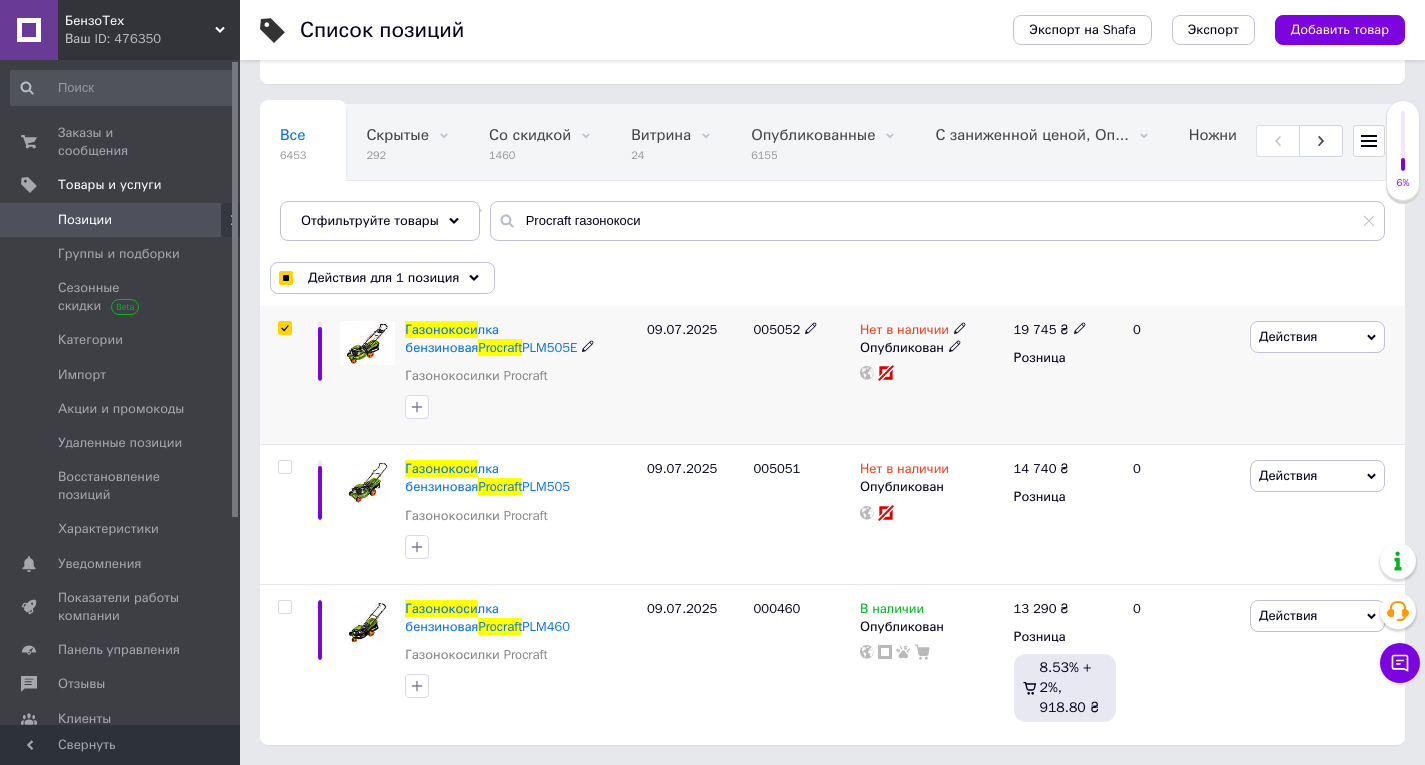scroll, scrollTop: 97, scrollLeft: 0, axis: vertical 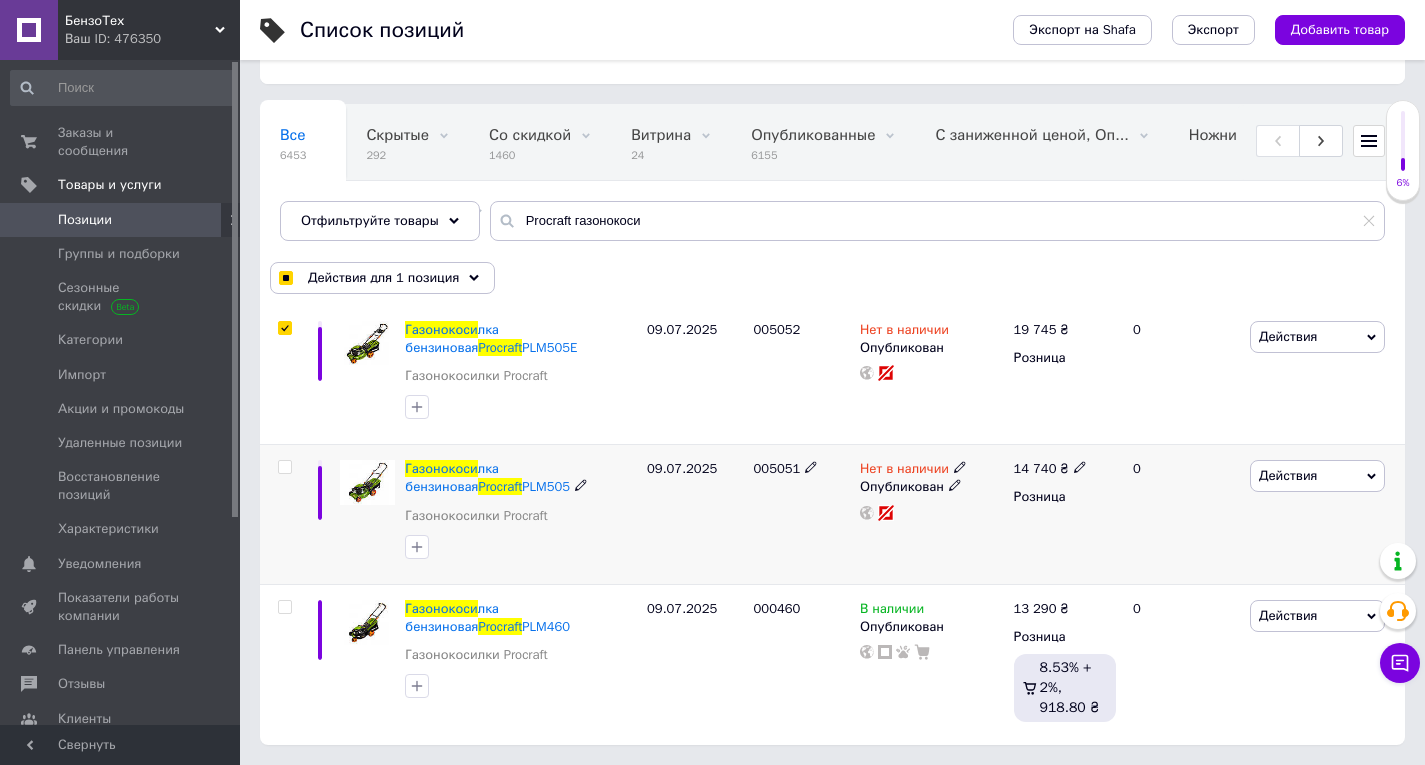 click at bounding box center (284, 467) 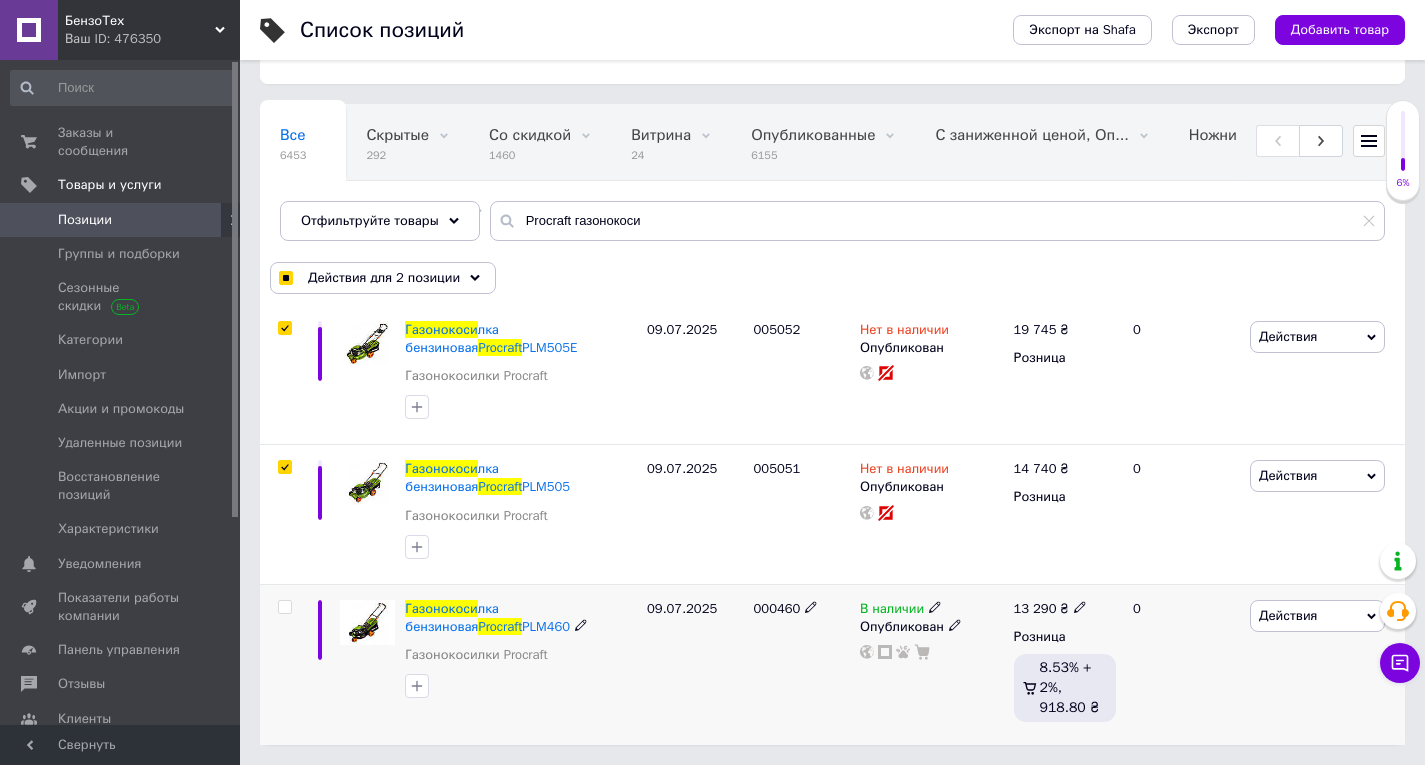 click on "000460" at bounding box center [777, 608] 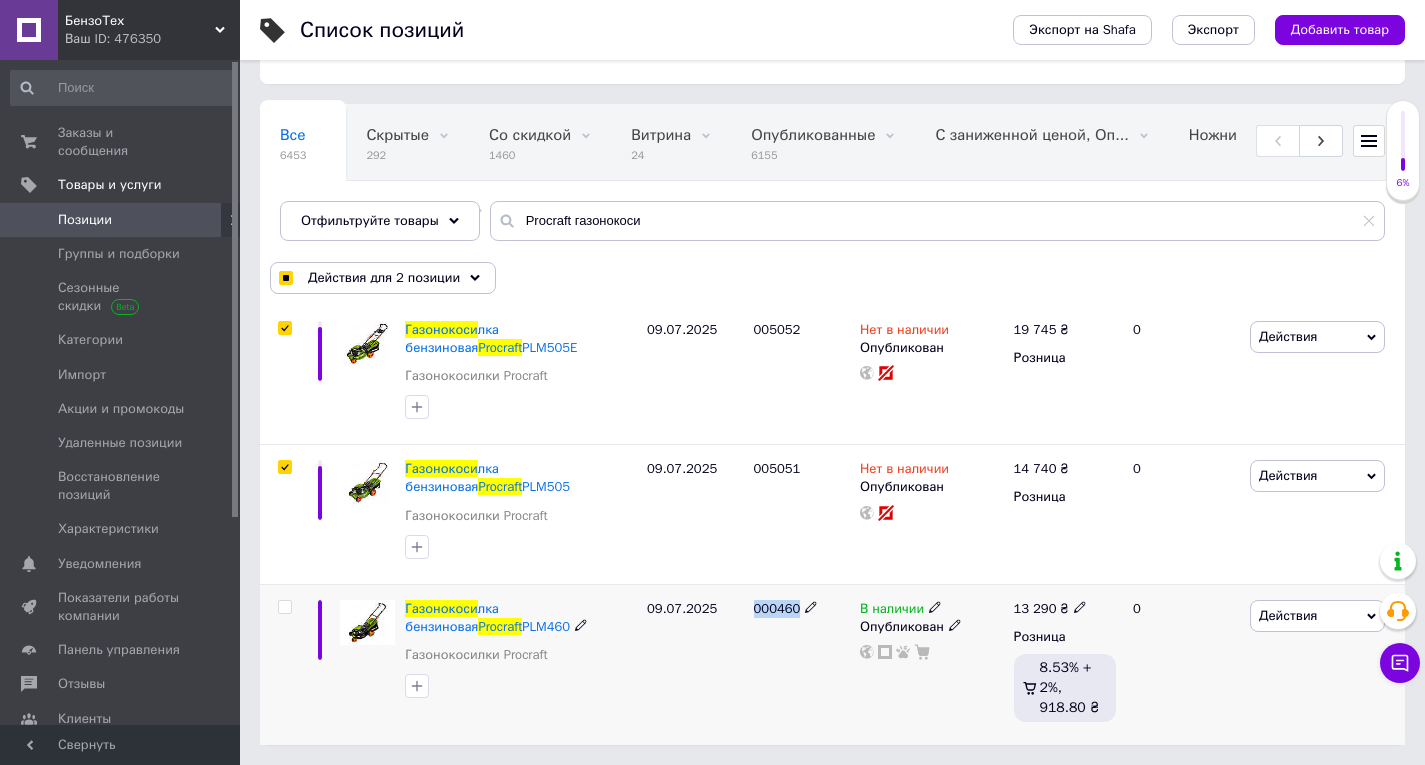 click on "000460" at bounding box center (777, 608) 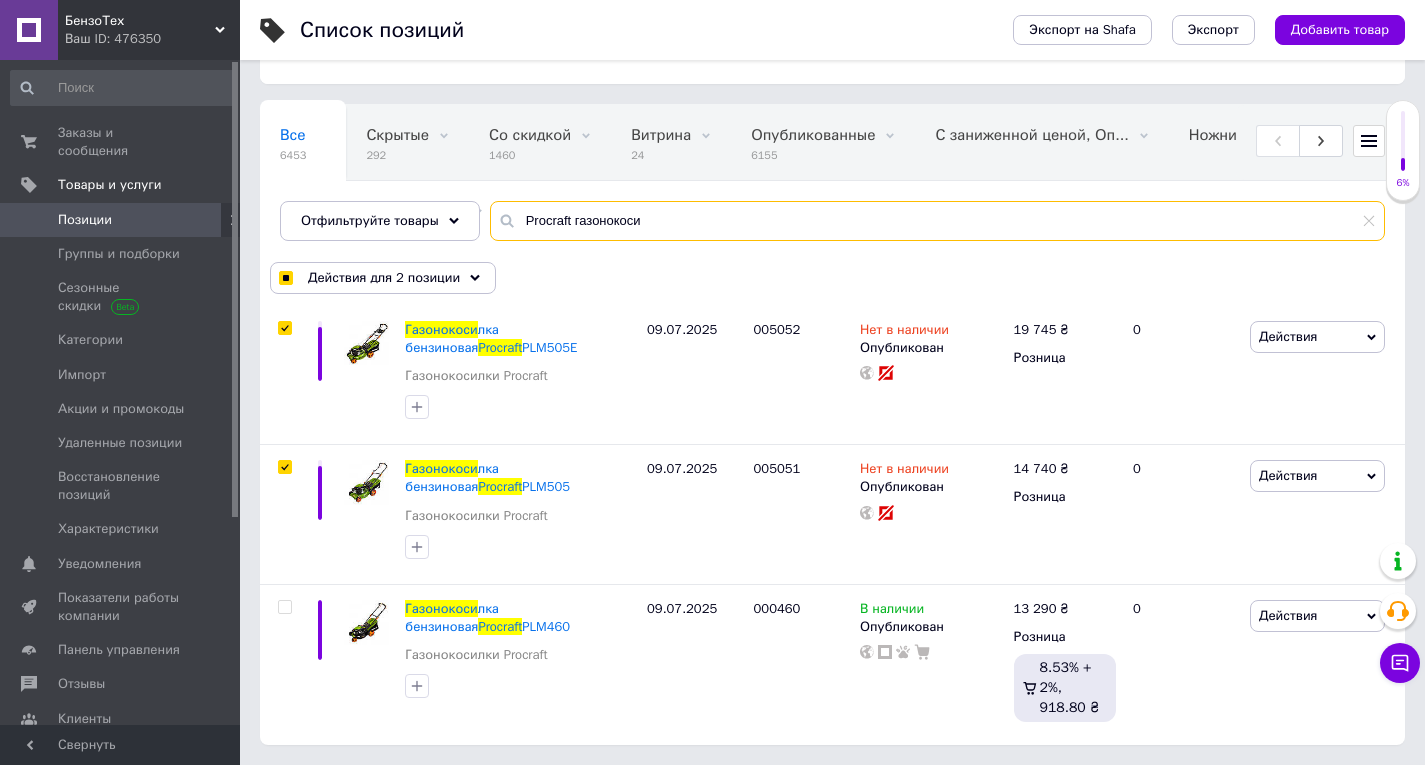 click on "Procraft газонокоси" at bounding box center [937, 221] 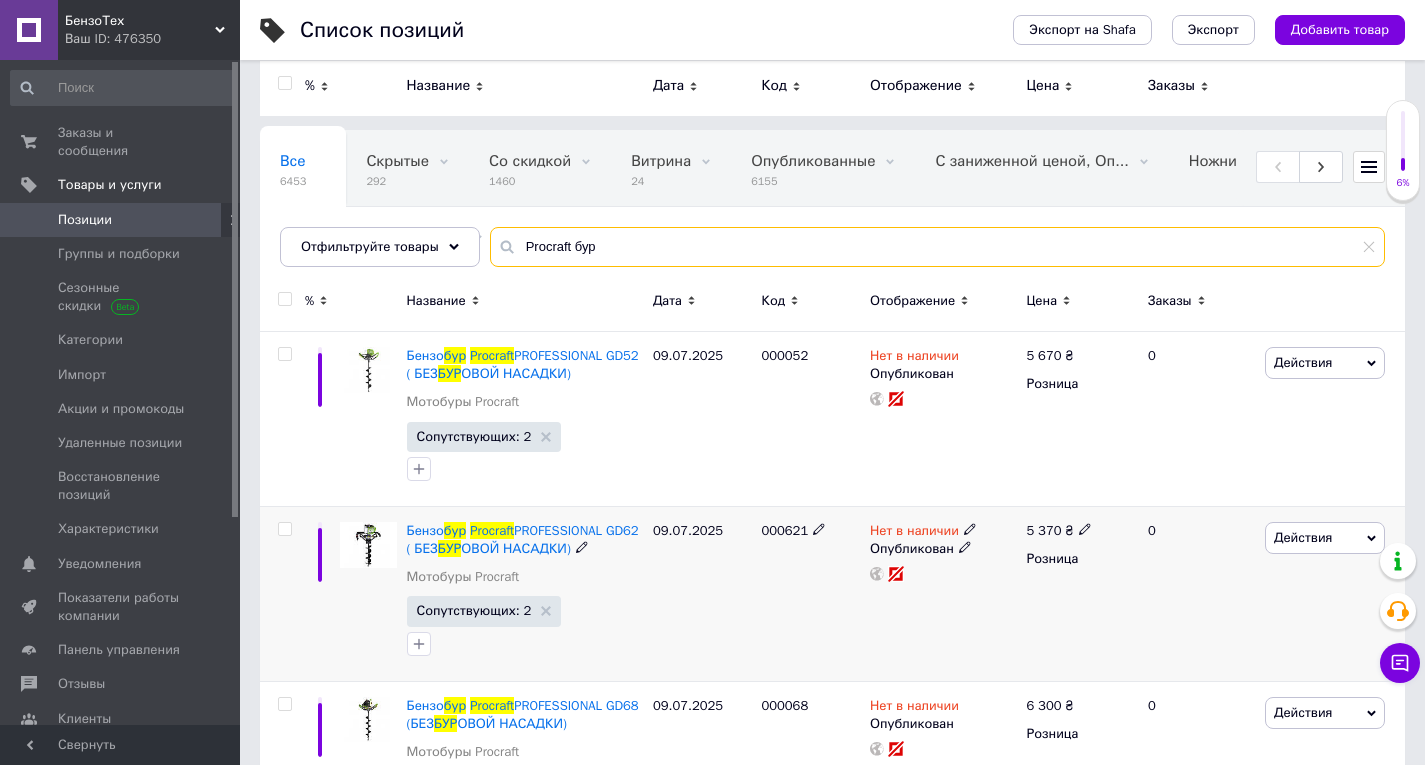 scroll, scrollTop: 0, scrollLeft: 0, axis: both 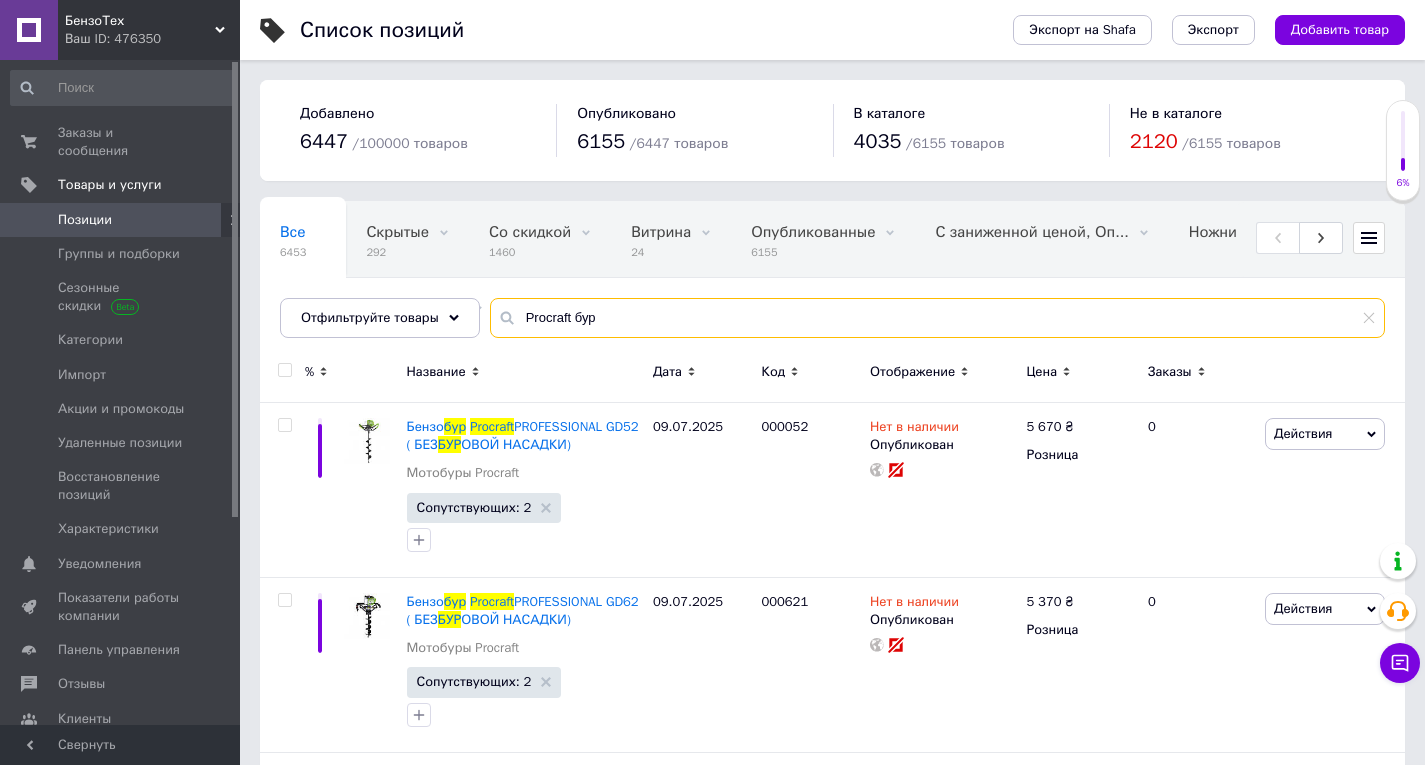 click on "Procraft бур" at bounding box center [937, 318] 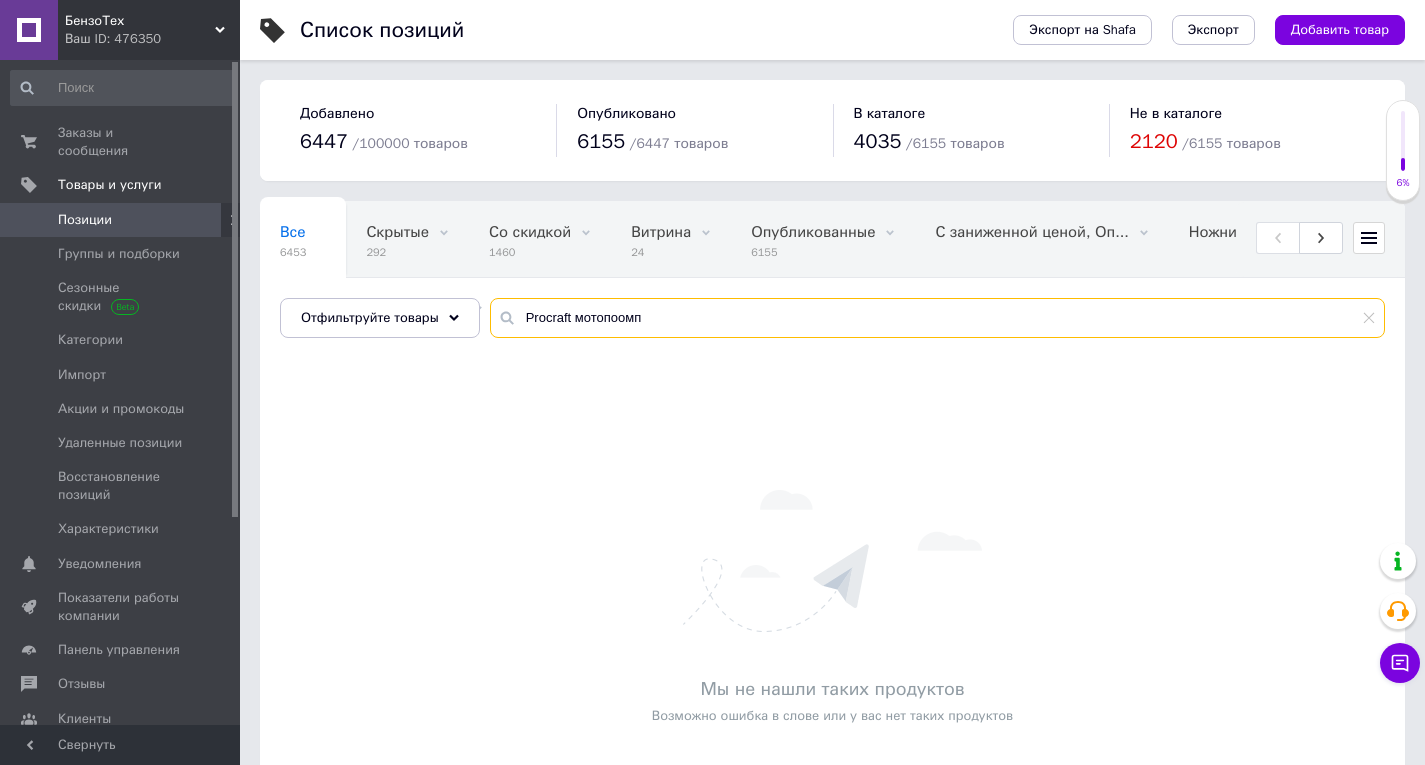 click on "Procraft мотопоомп" at bounding box center [937, 318] 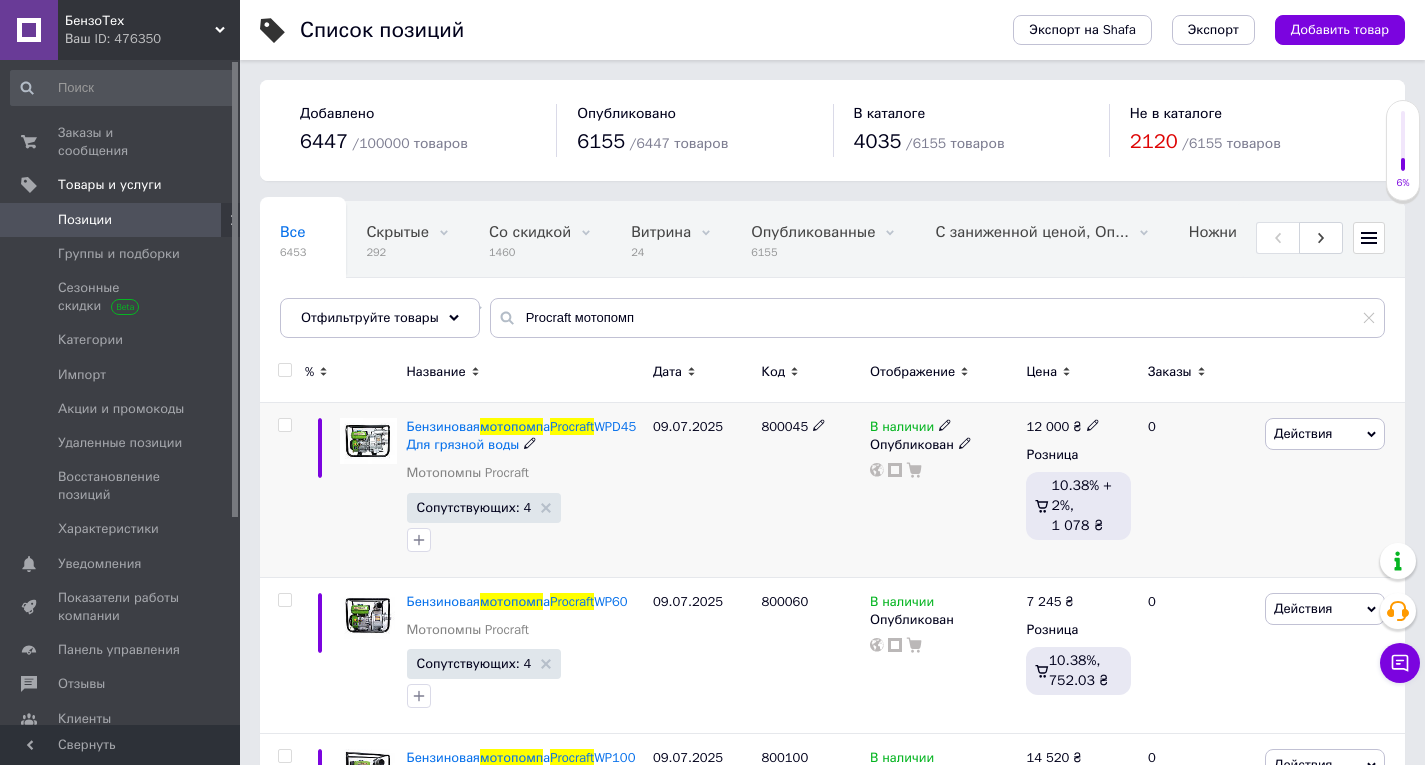 click at bounding box center (284, 425) 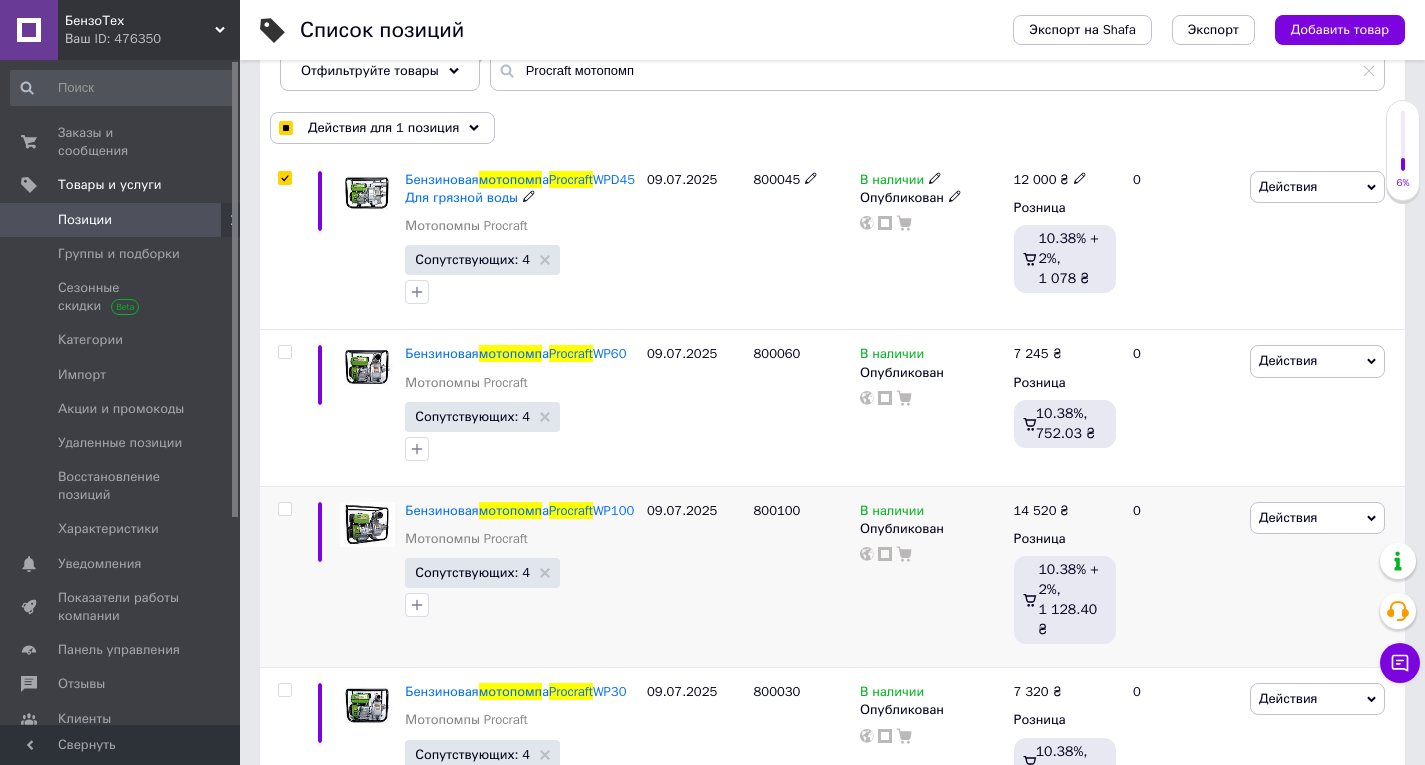 scroll, scrollTop: 300, scrollLeft: 0, axis: vertical 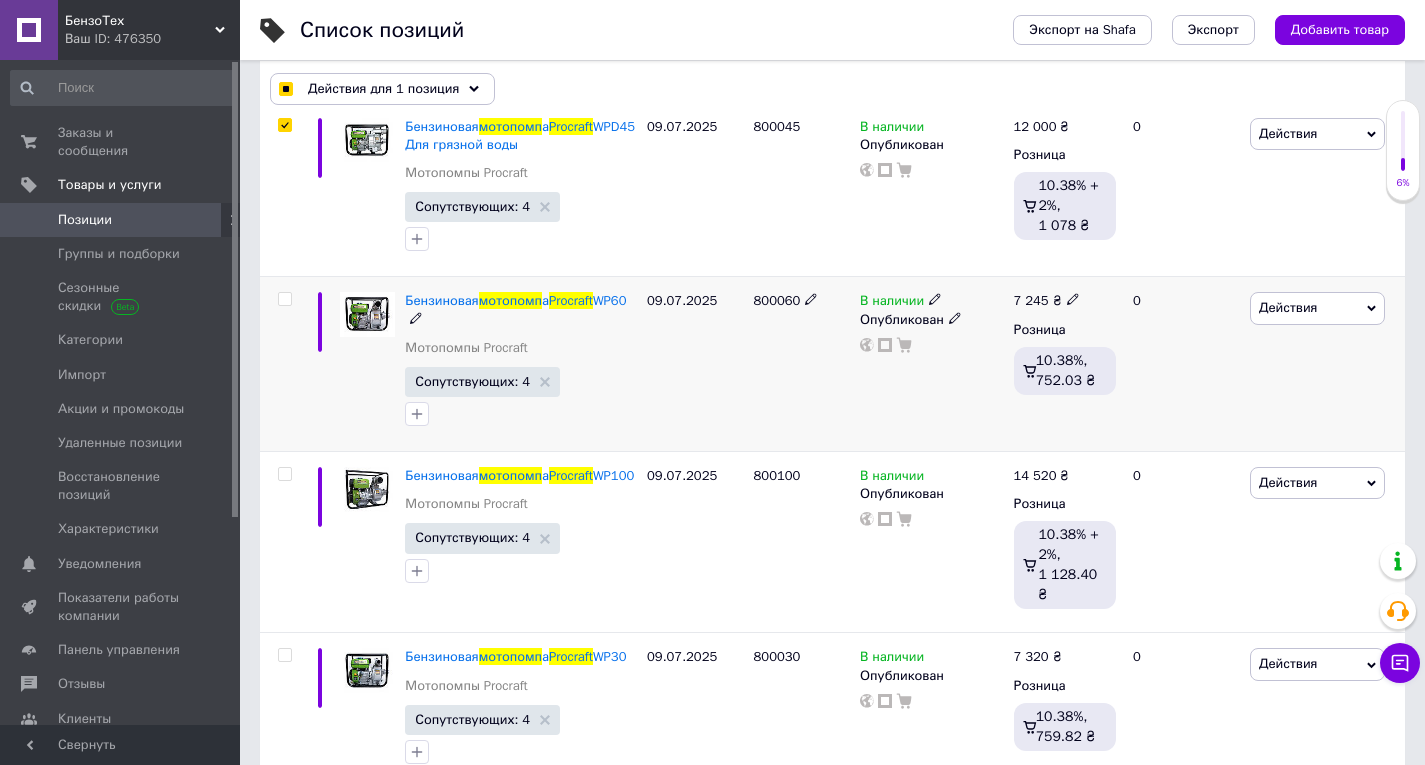 click 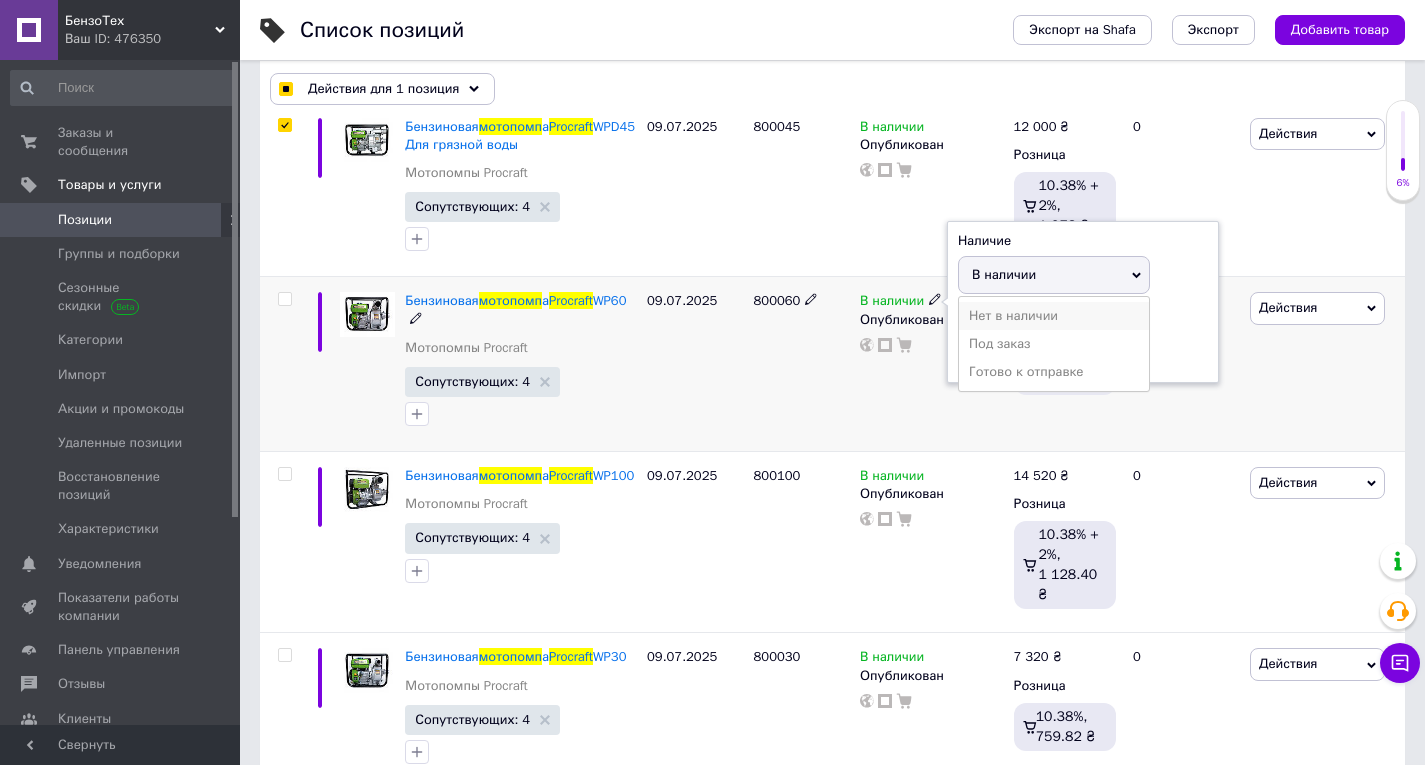 click on "Нет в наличии" at bounding box center [1054, 316] 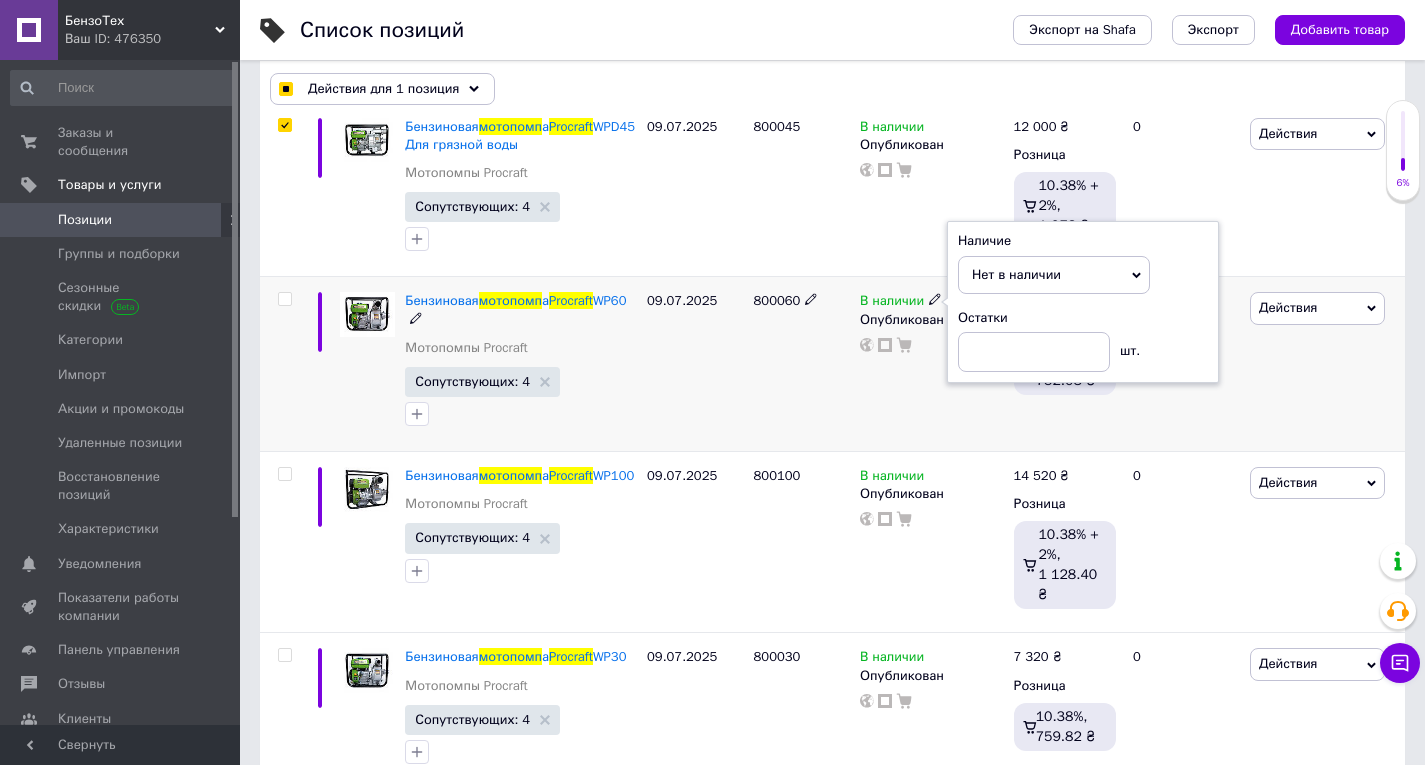 click on "800060" at bounding box center (802, 364) 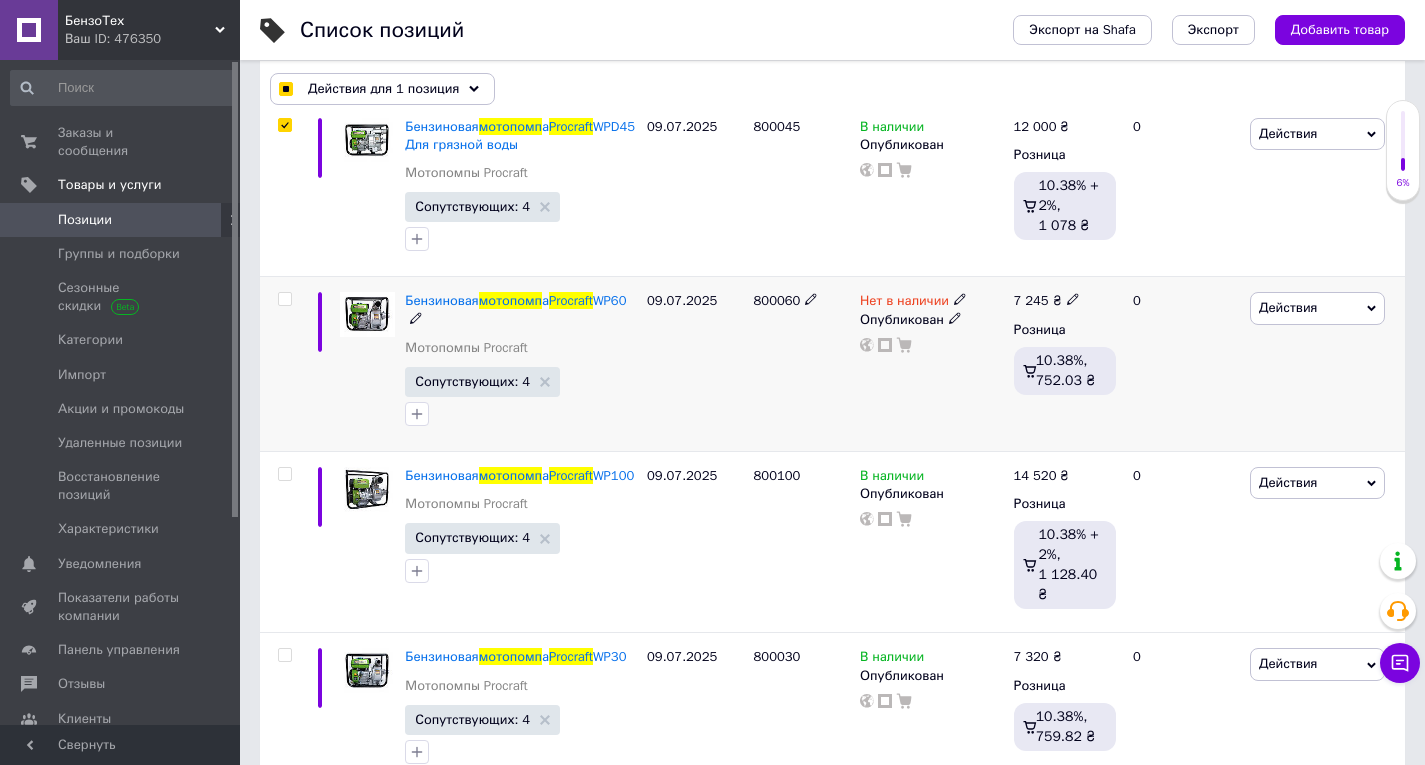 click on "800060" at bounding box center [777, 300] 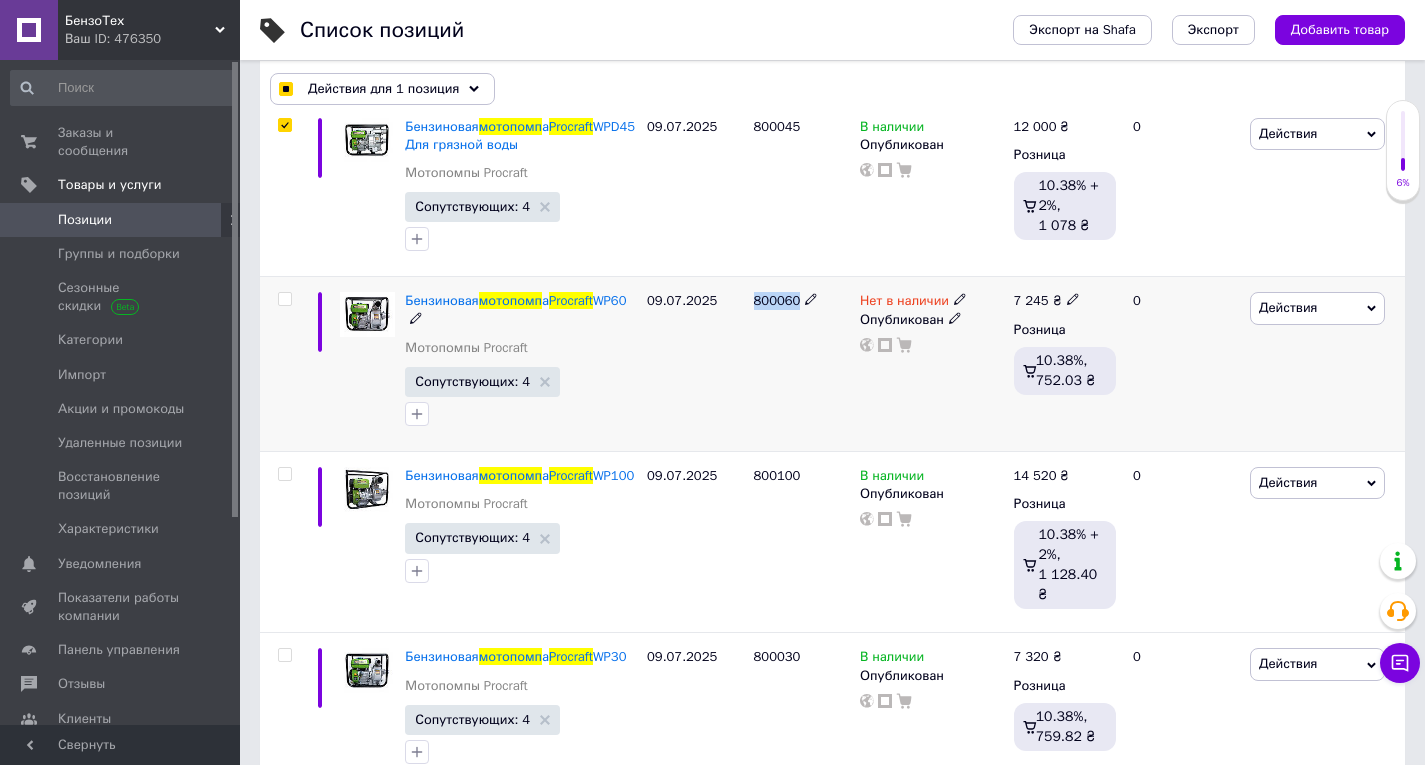 click on "800060" at bounding box center [777, 300] 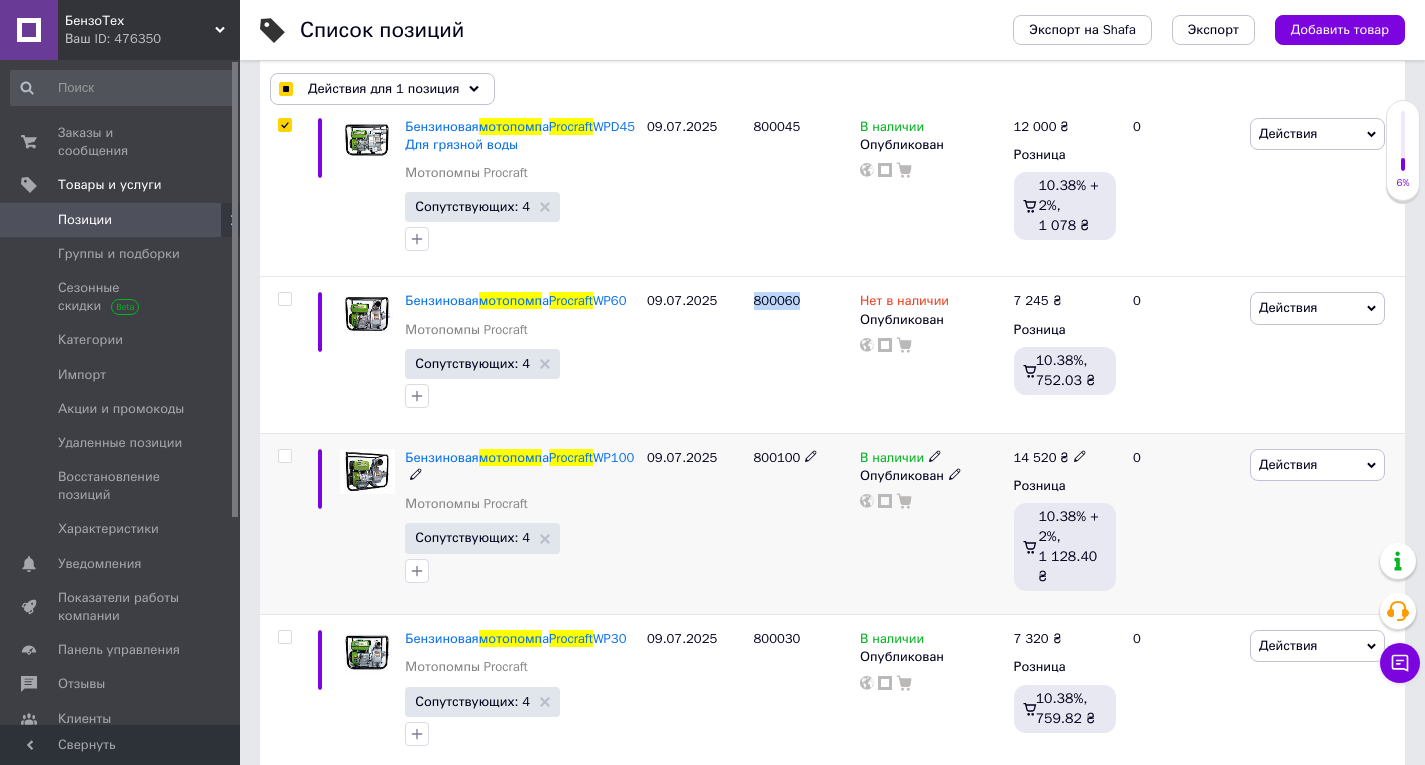 click at bounding box center (284, 456) 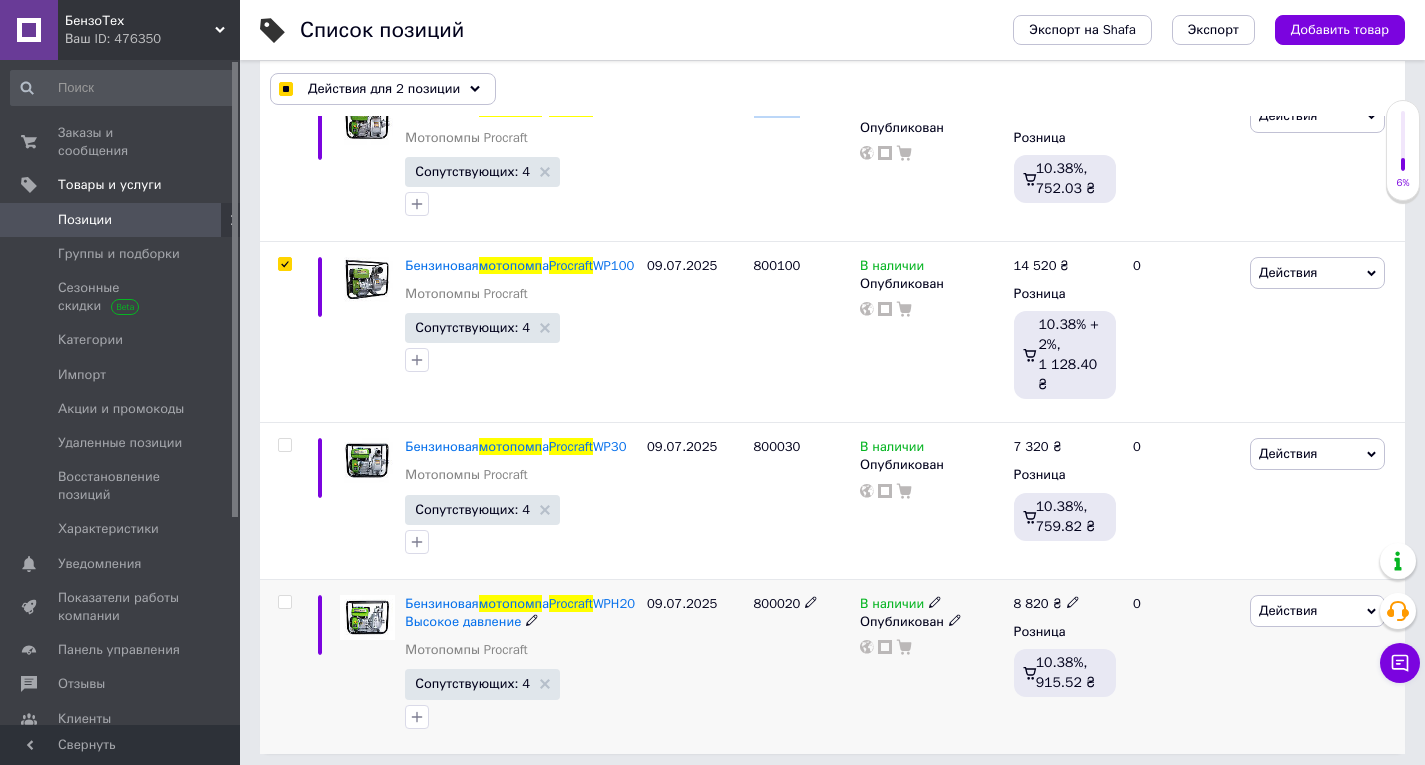 scroll, scrollTop: 494, scrollLeft: 0, axis: vertical 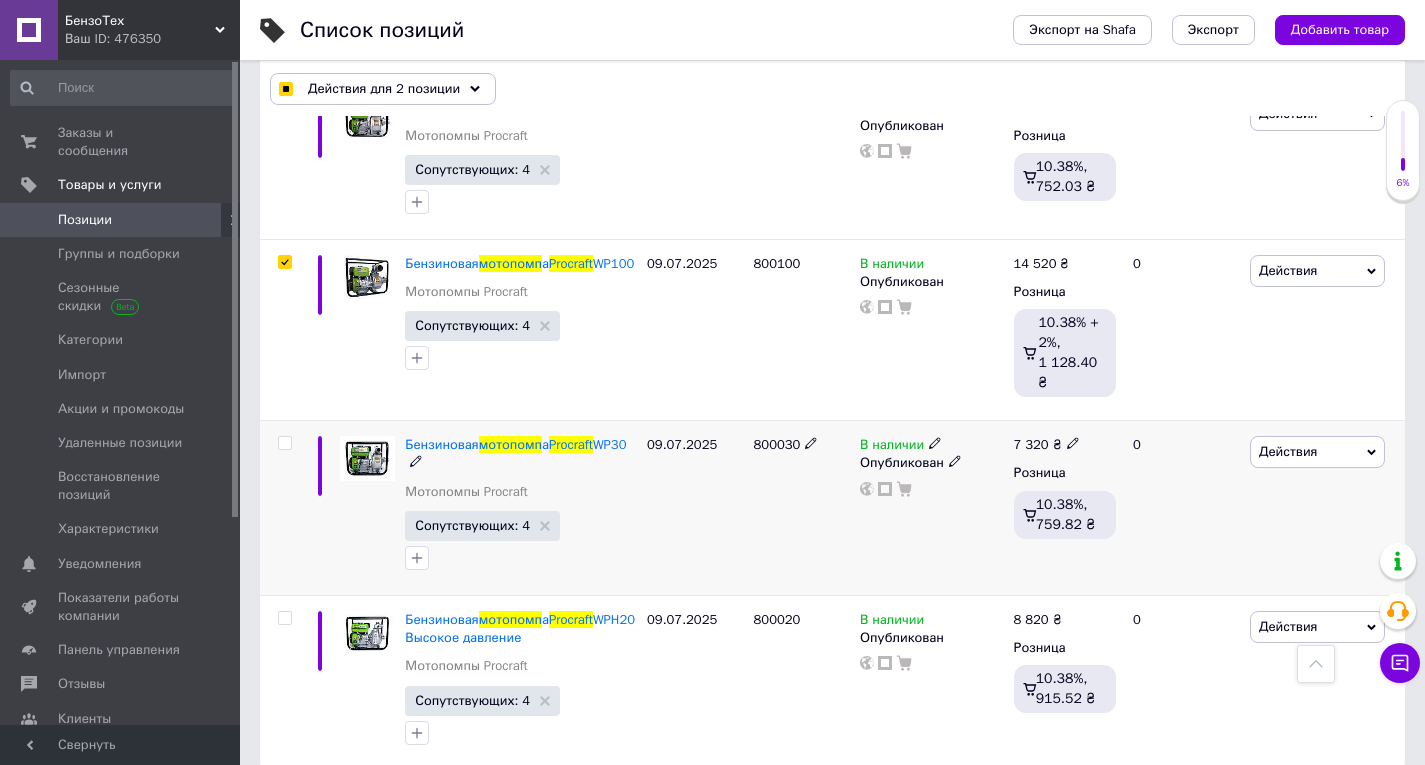 click at bounding box center [284, 443] 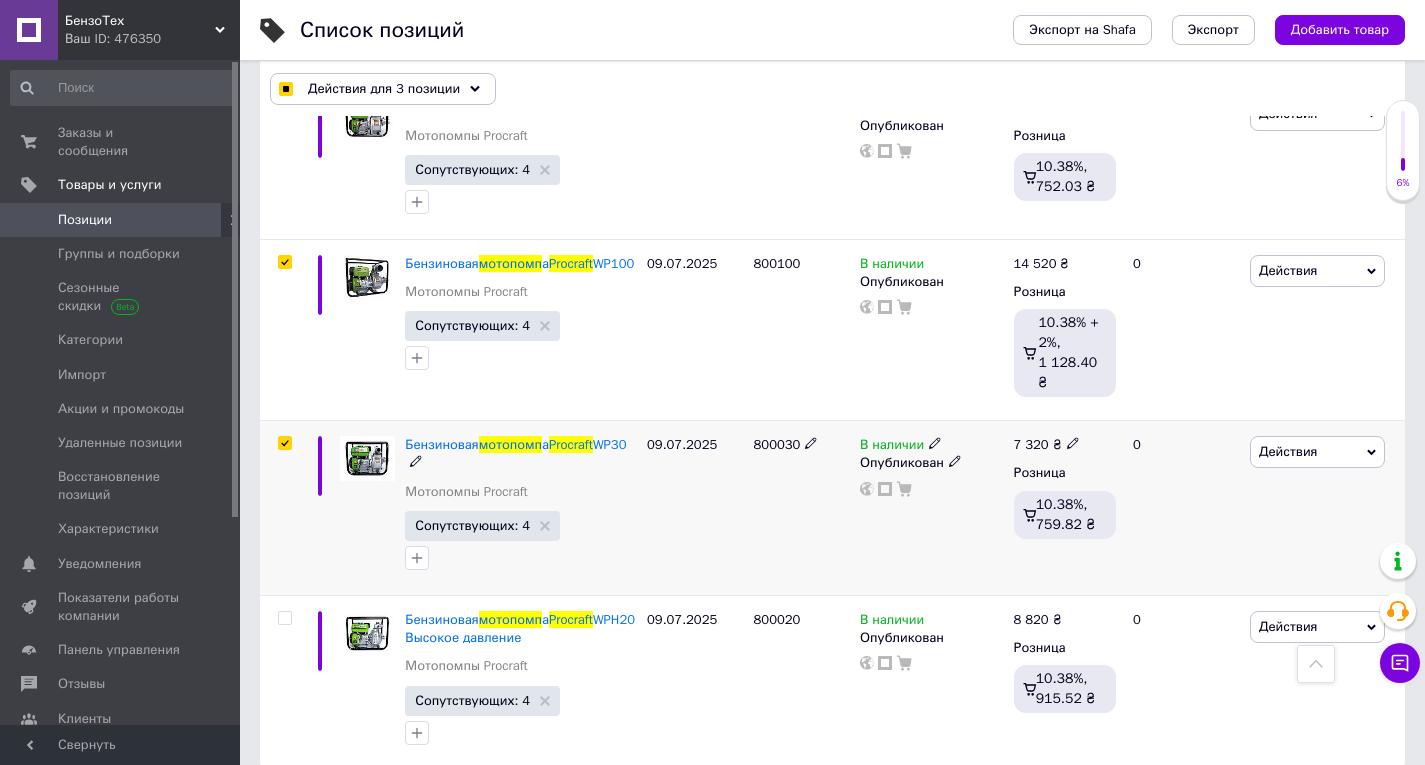 click on "Действия" at bounding box center (1288, 451) 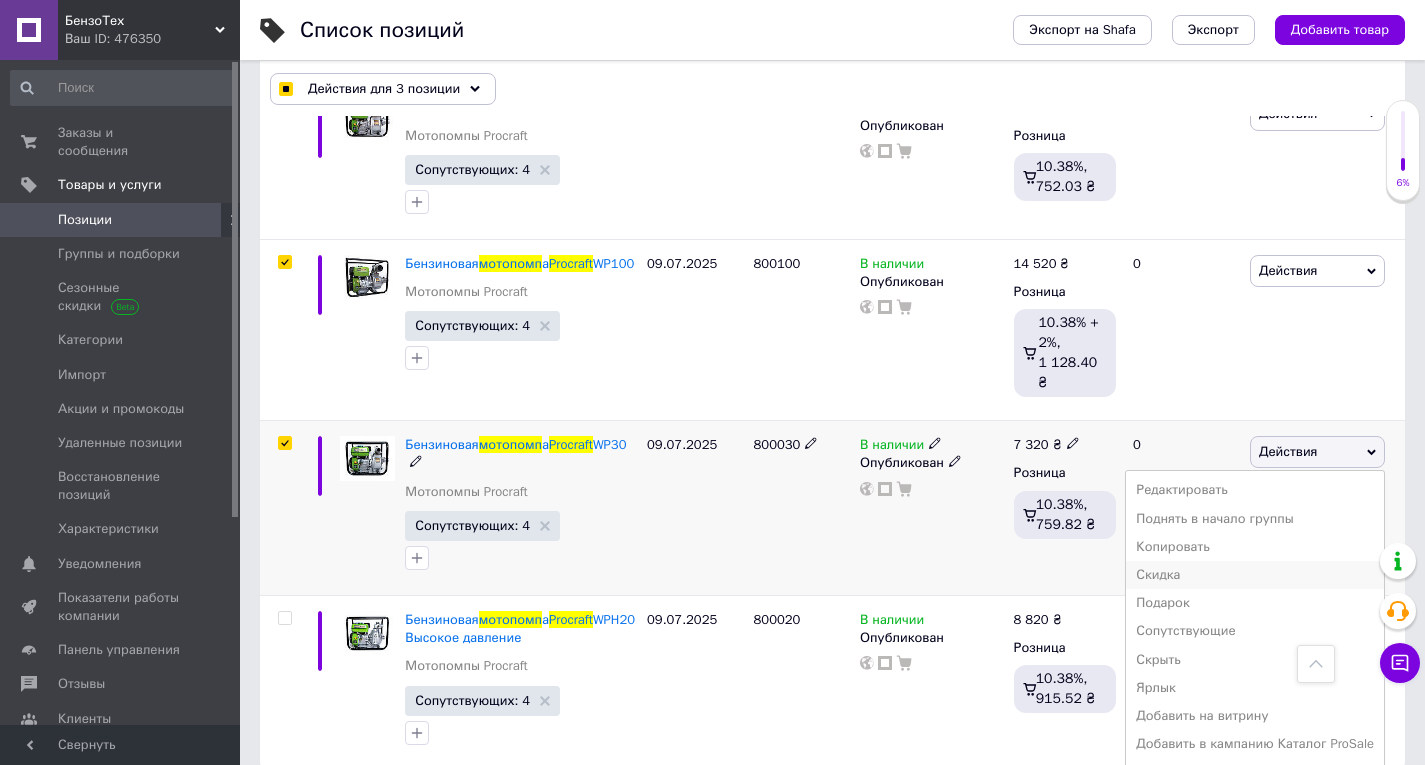 click on "Скидка" at bounding box center (1255, 575) 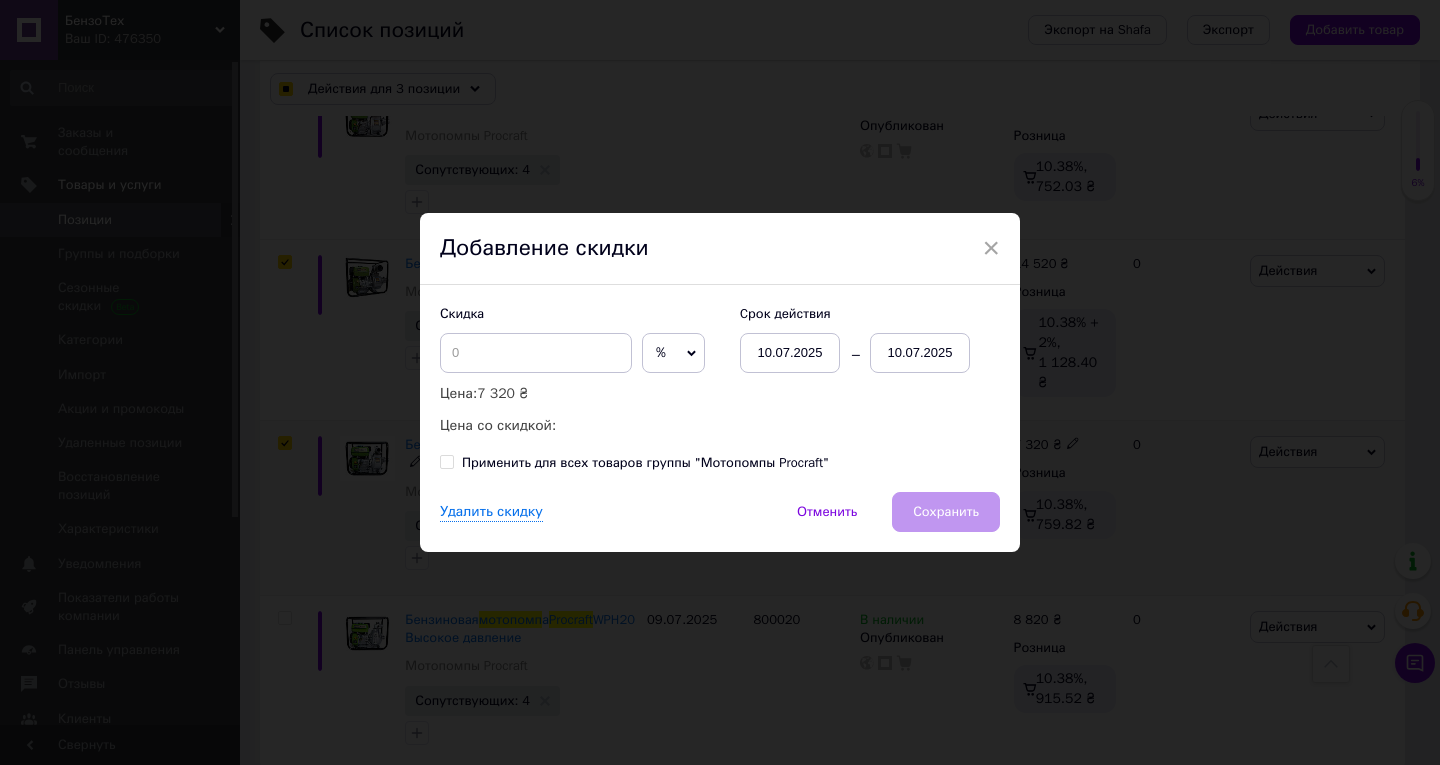 click on "10.07.2025" at bounding box center [920, 353] 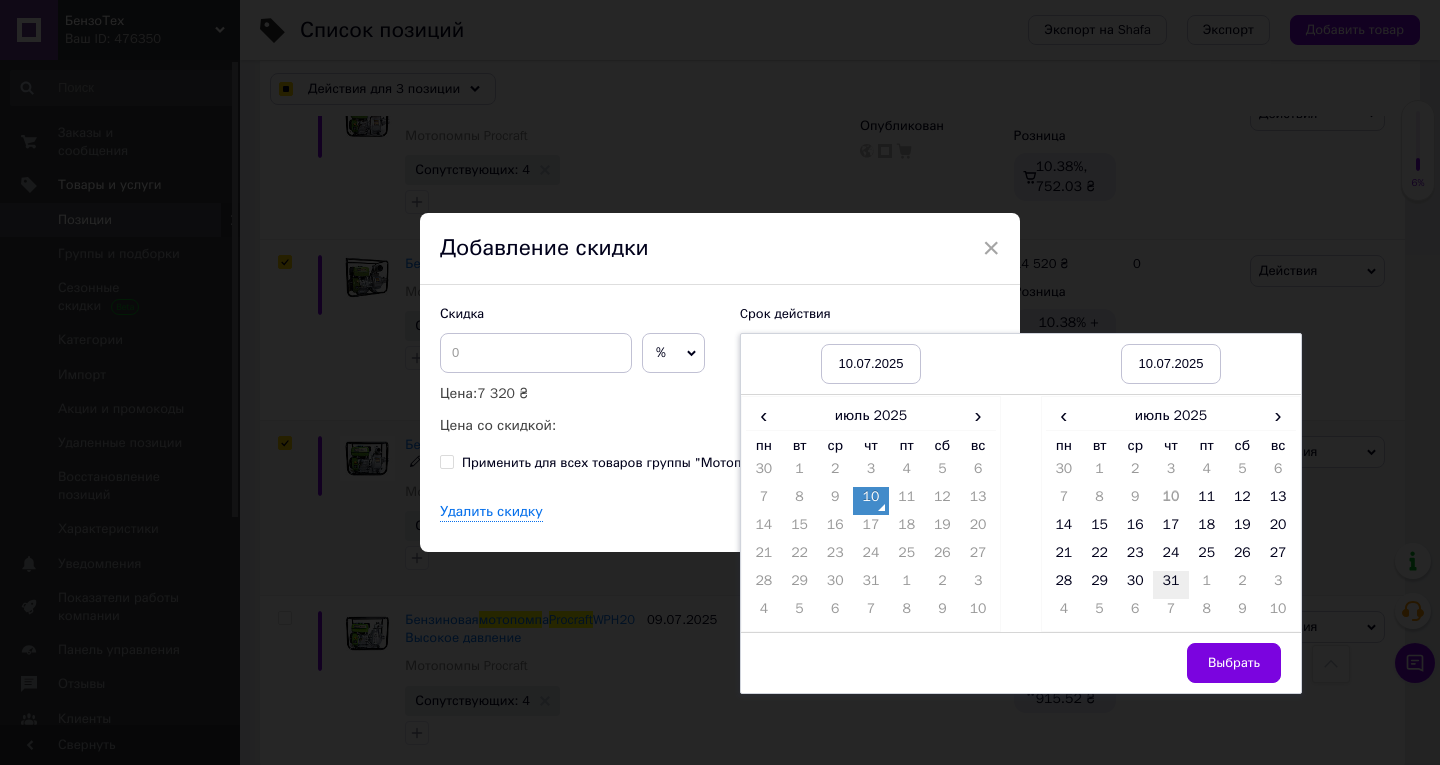 click on "31" at bounding box center [1171, 585] 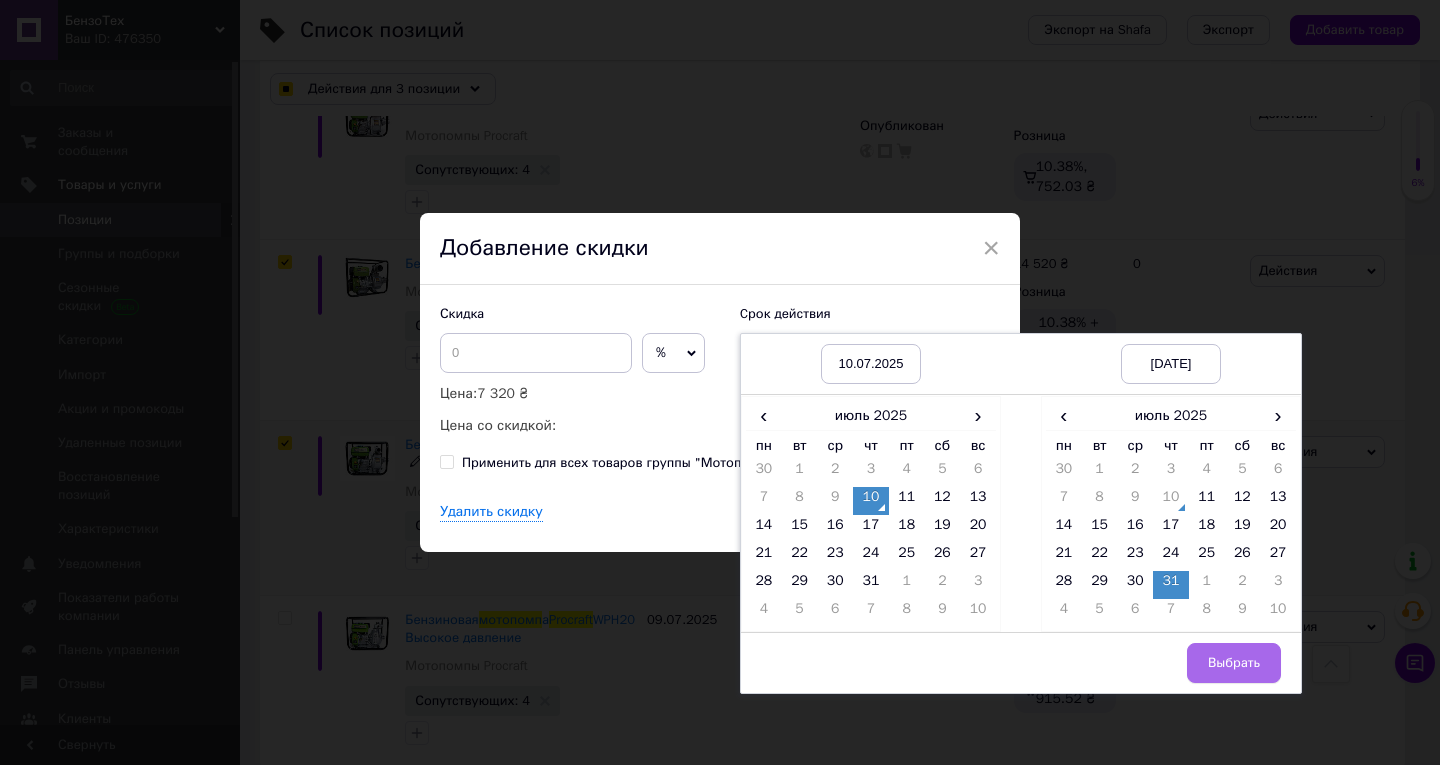 click on "Выбрать" at bounding box center (1234, 663) 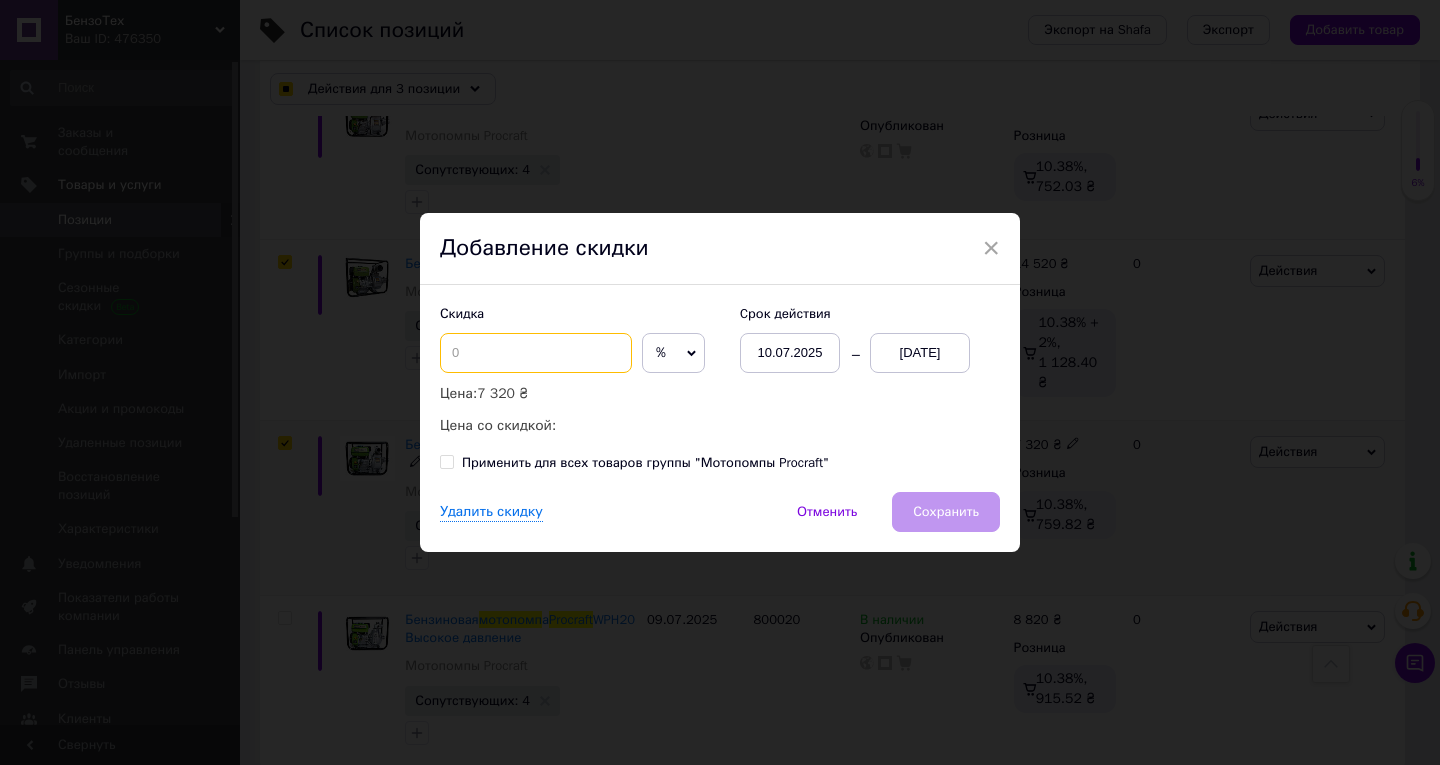 drag, startPoint x: 531, startPoint y: 354, endPoint x: 528, endPoint y: 344, distance: 10.440307 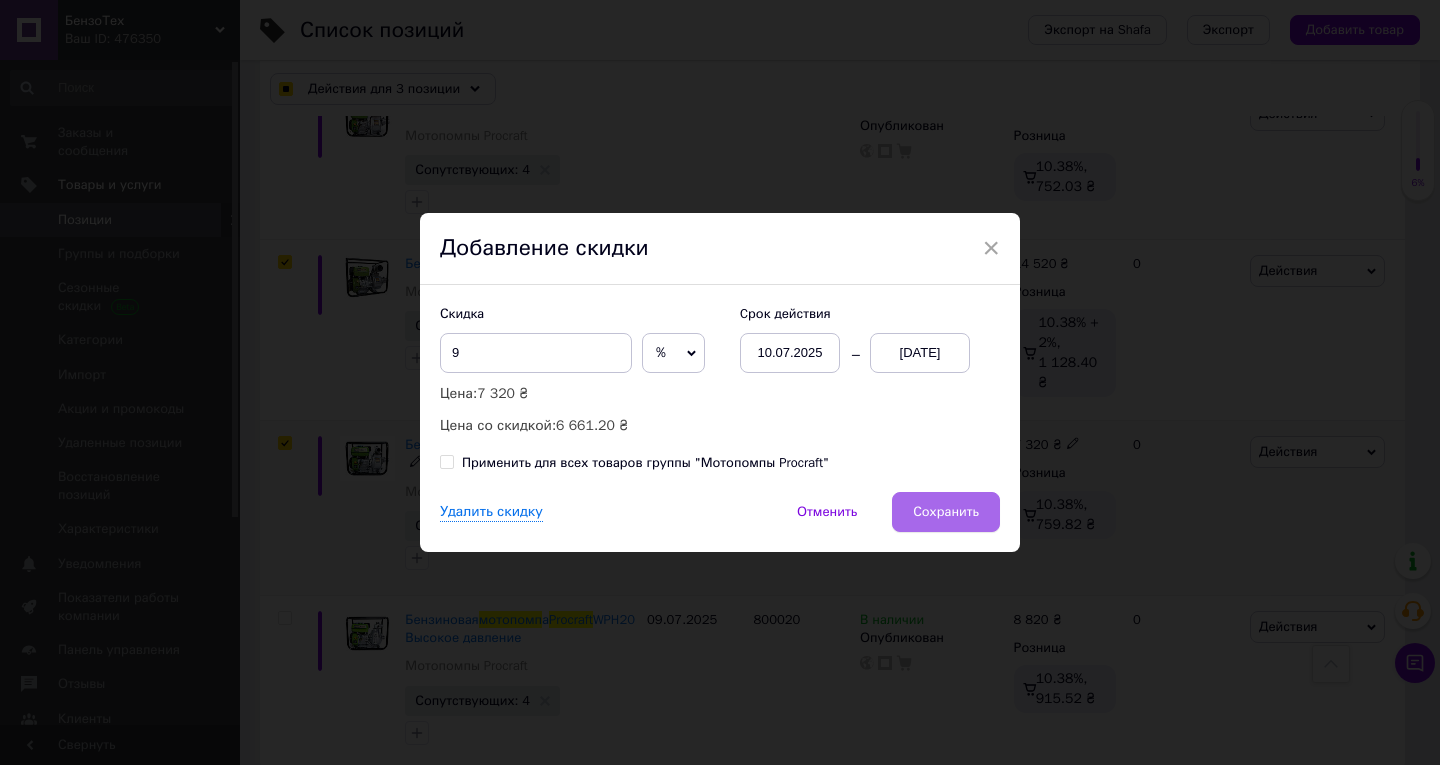 click on "Сохранить" at bounding box center (946, 512) 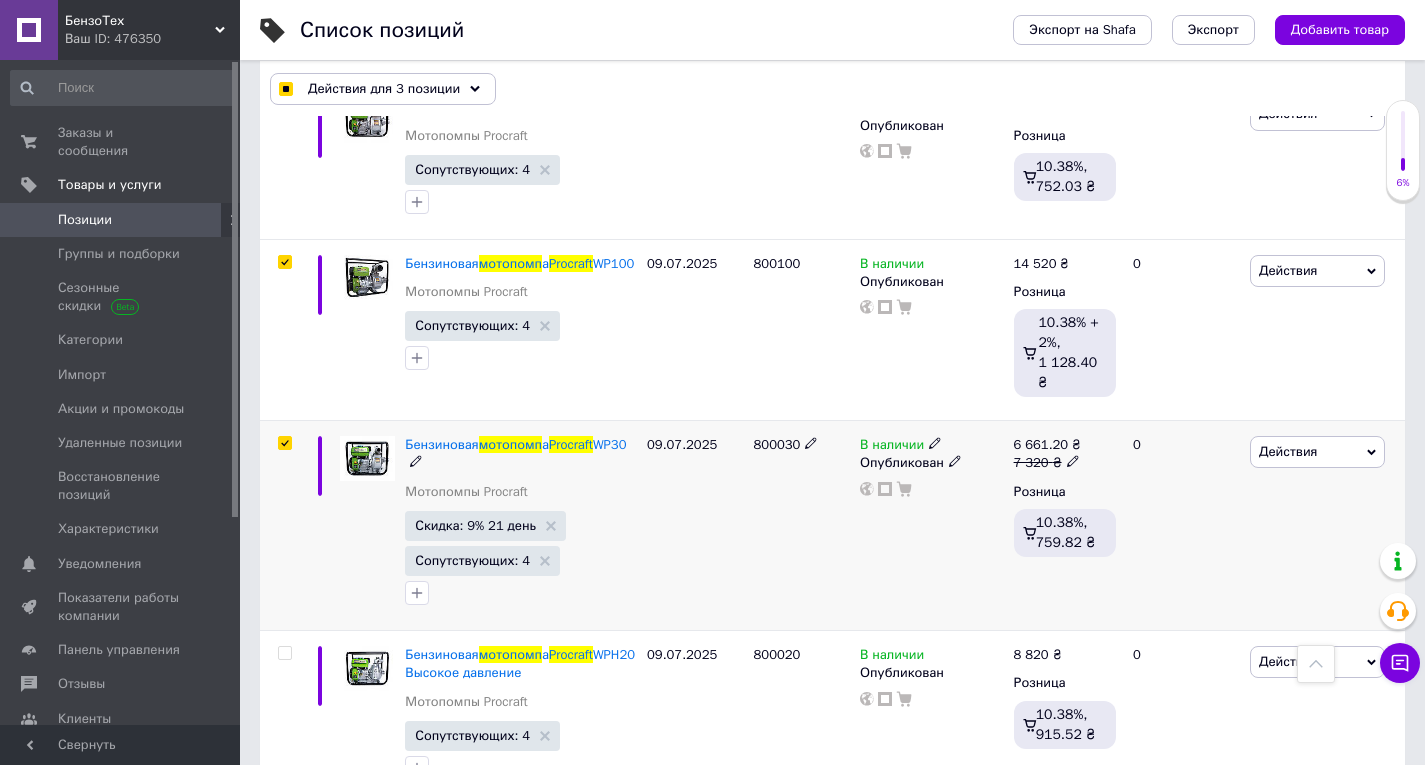 click on "800030" at bounding box center [777, 444] 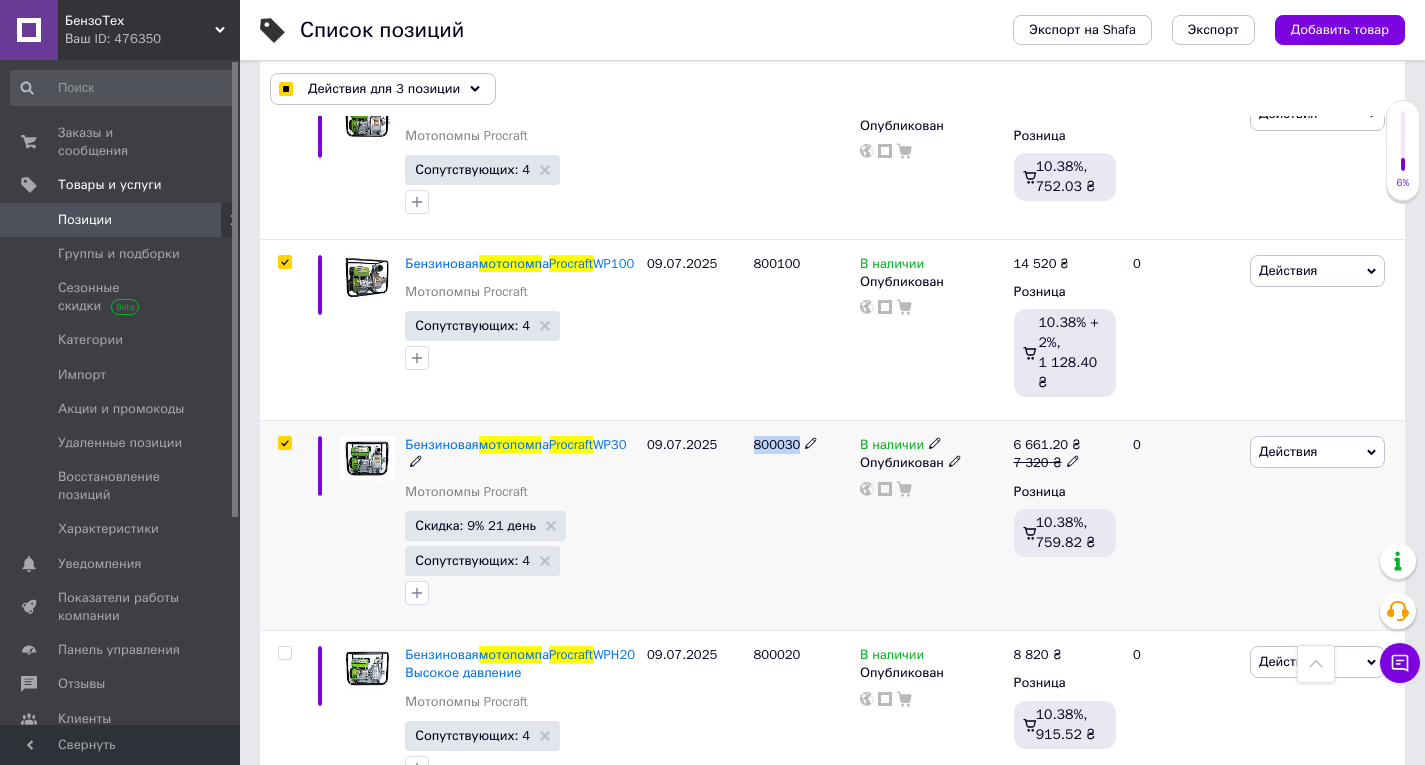 click on "800030" at bounding box center [777, 444] 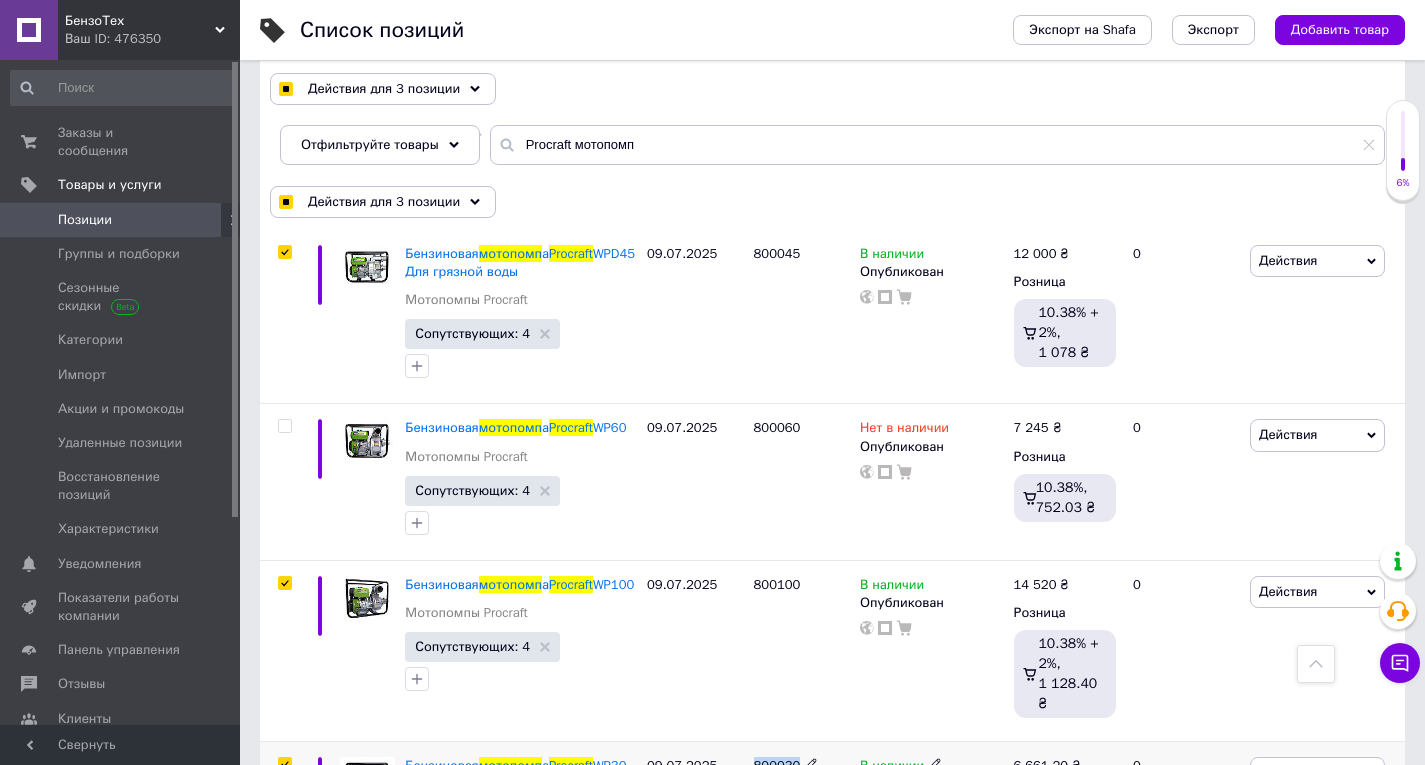 scroll, scrollTop: 30, scrollLeft: 0, axis: vertical 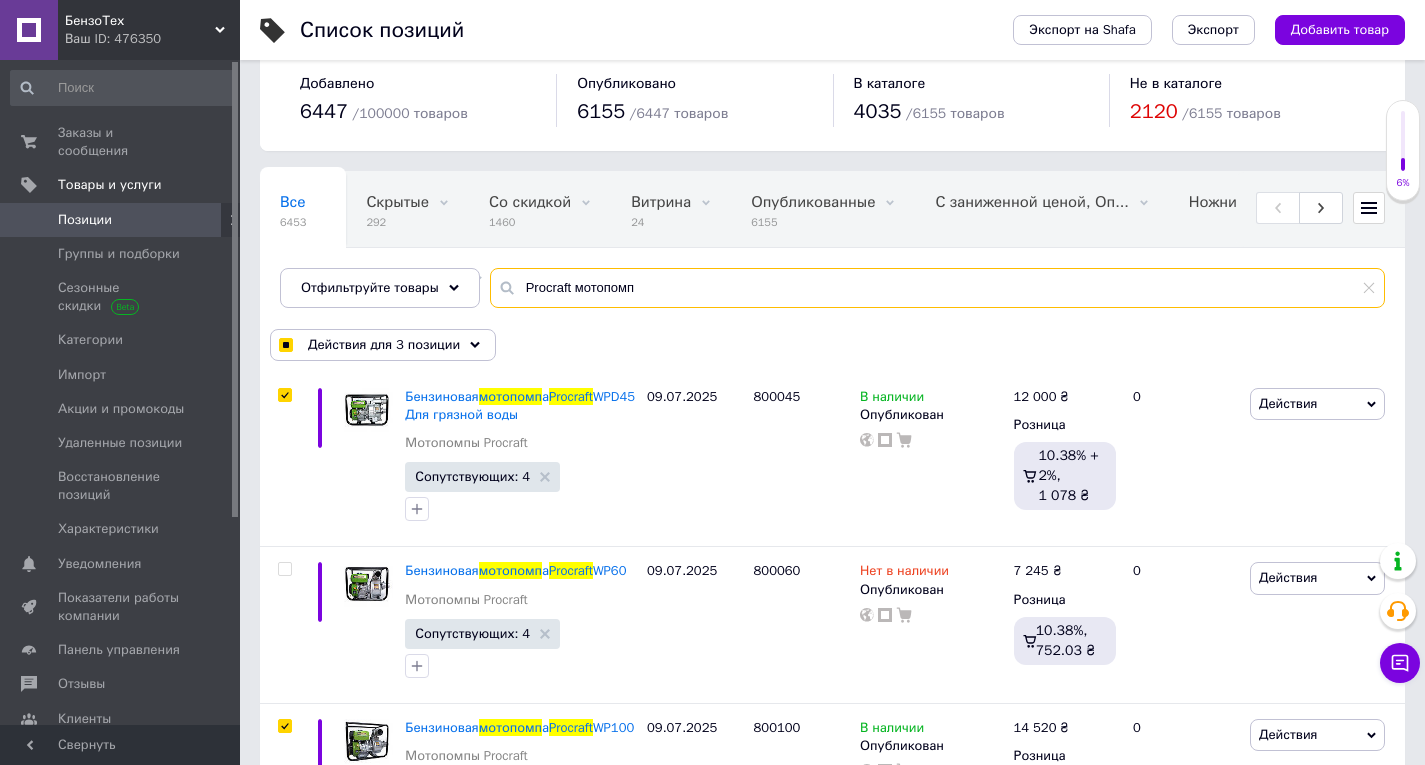 click on "Procraft мотопомп" at bounding box center (937, 288) 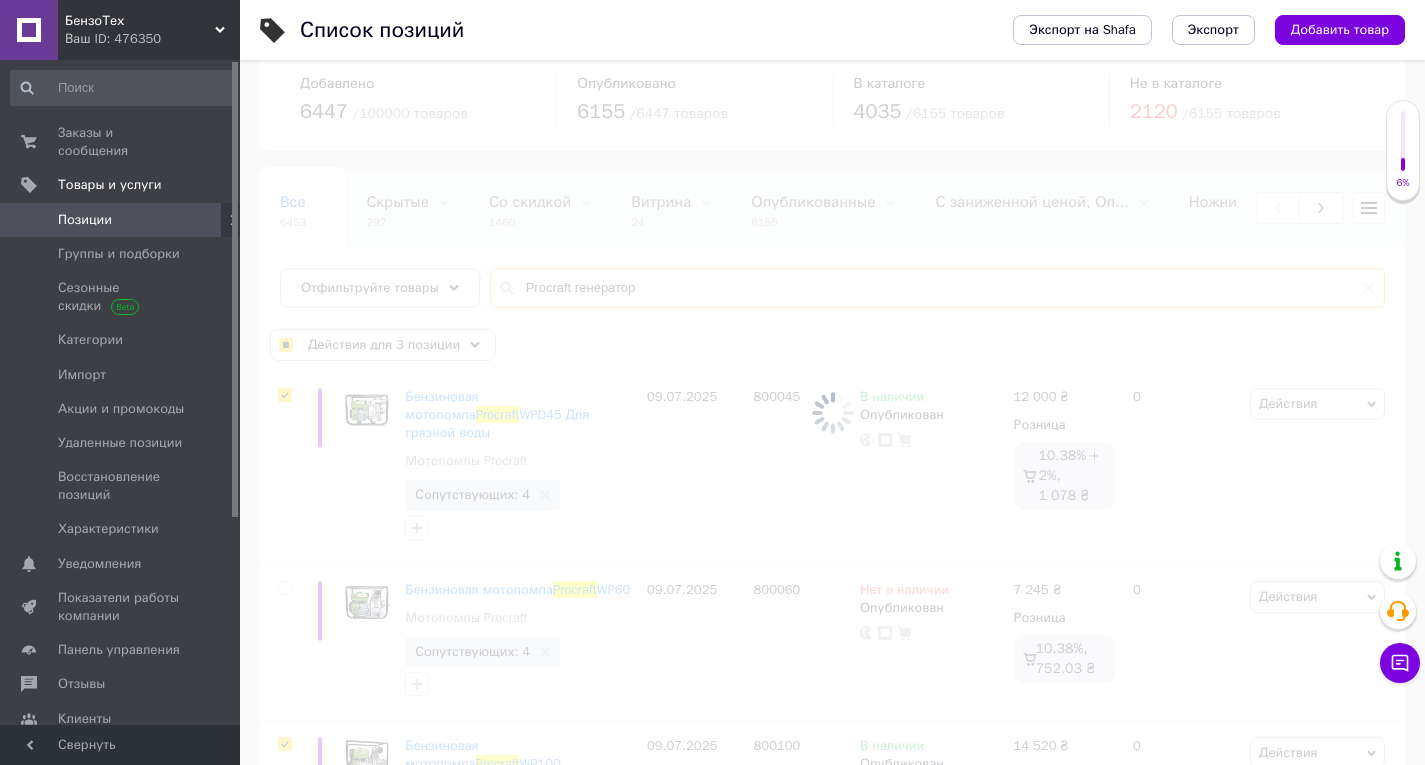 scroll, scrollTop: 0, scrollLeft: 0, axis: both 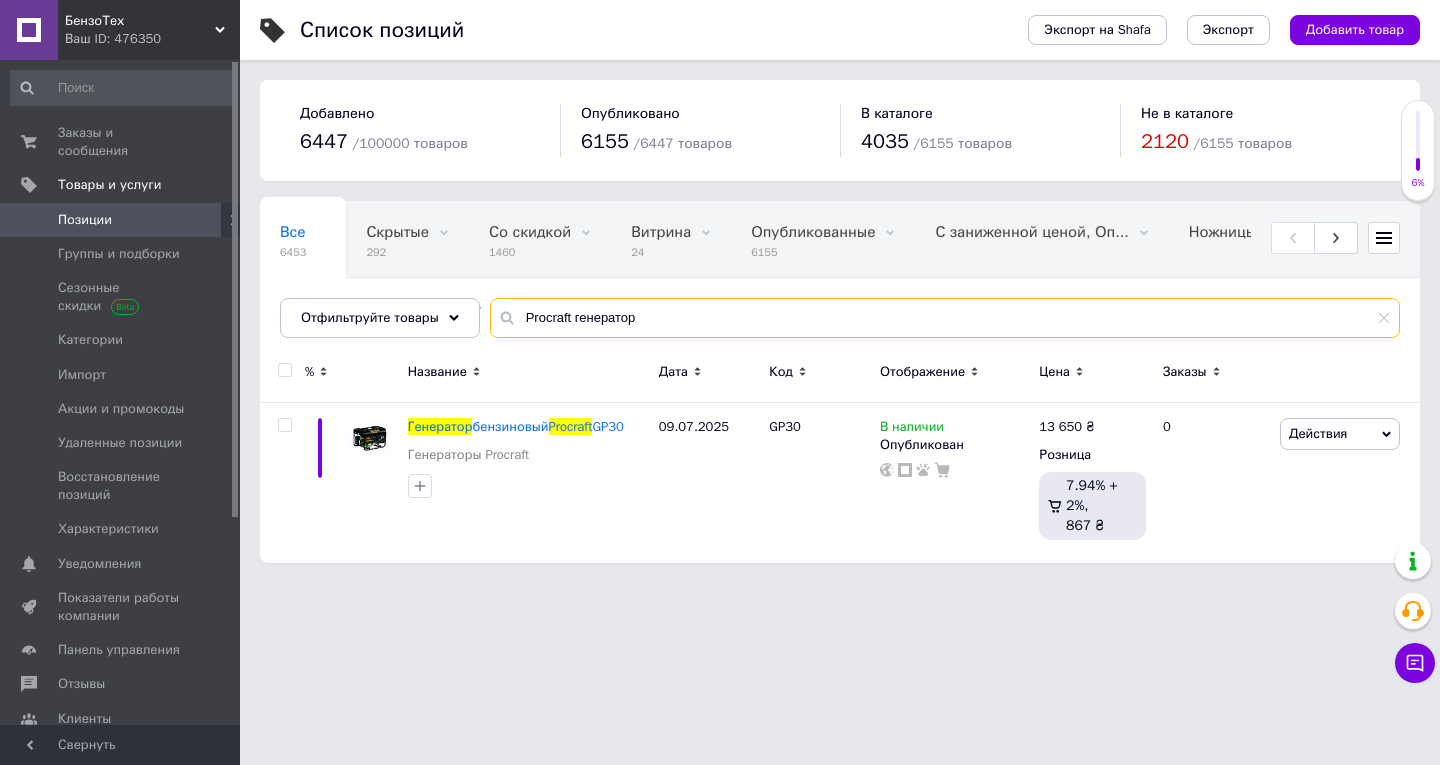 click on "Procraft генератор" at bounding box center (945, 318) 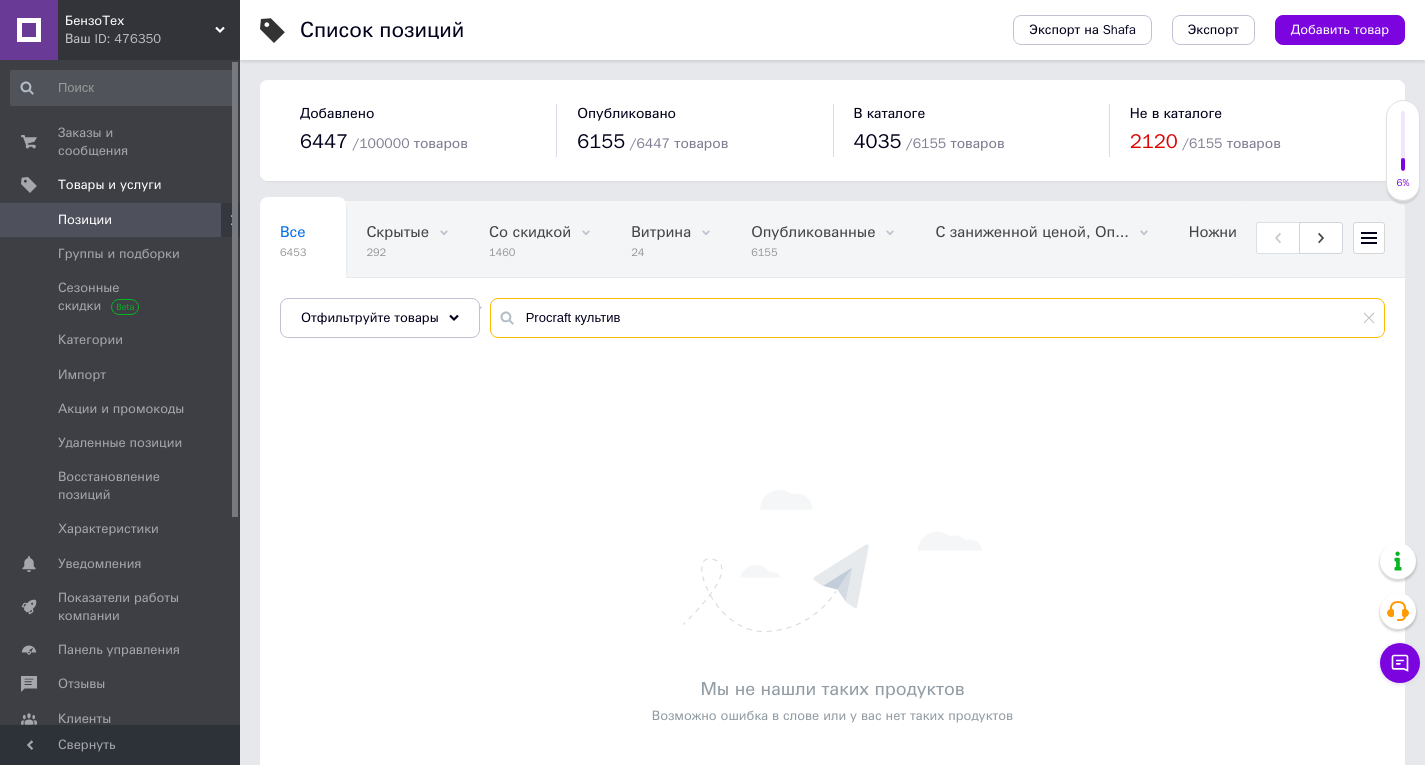 click on "Procraft культив" at bounding box center [937, 318] 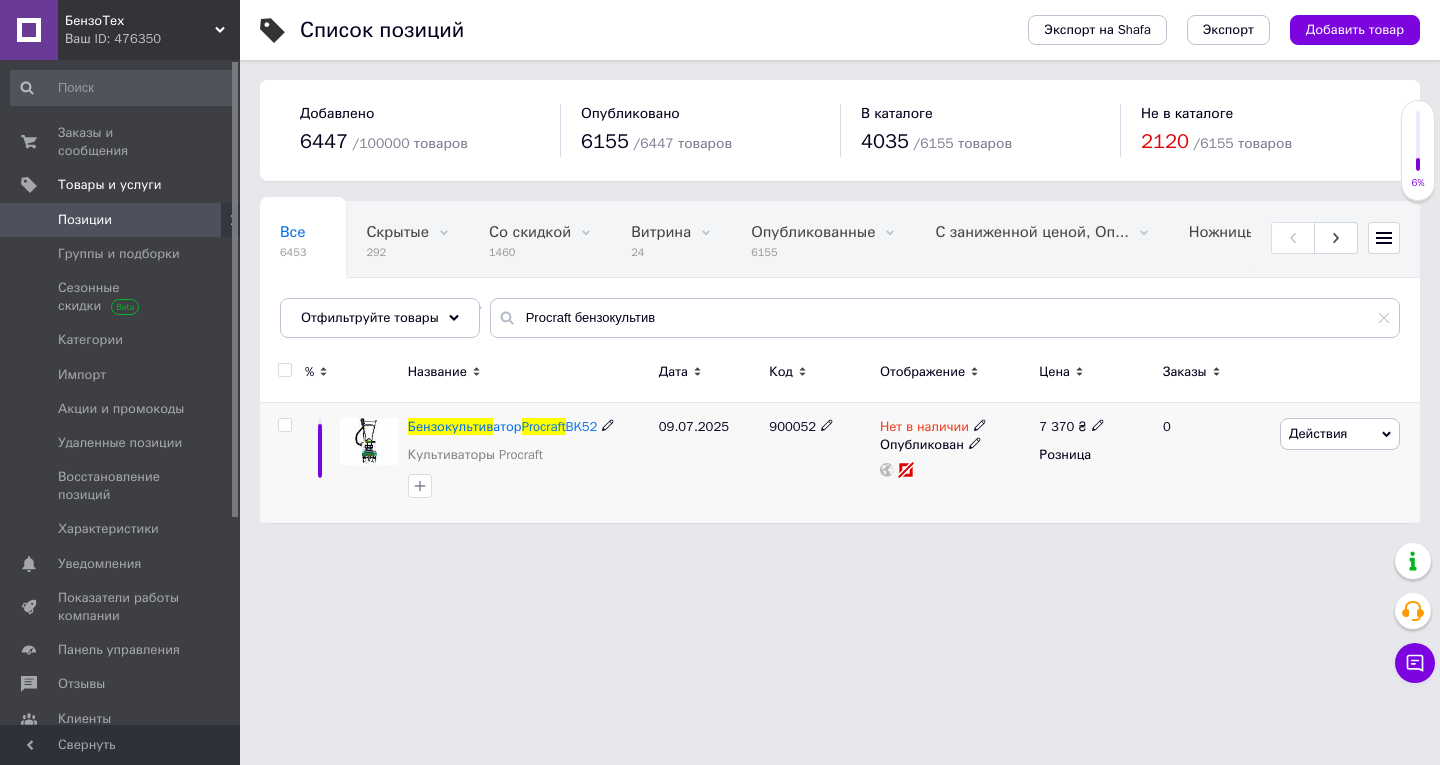 click 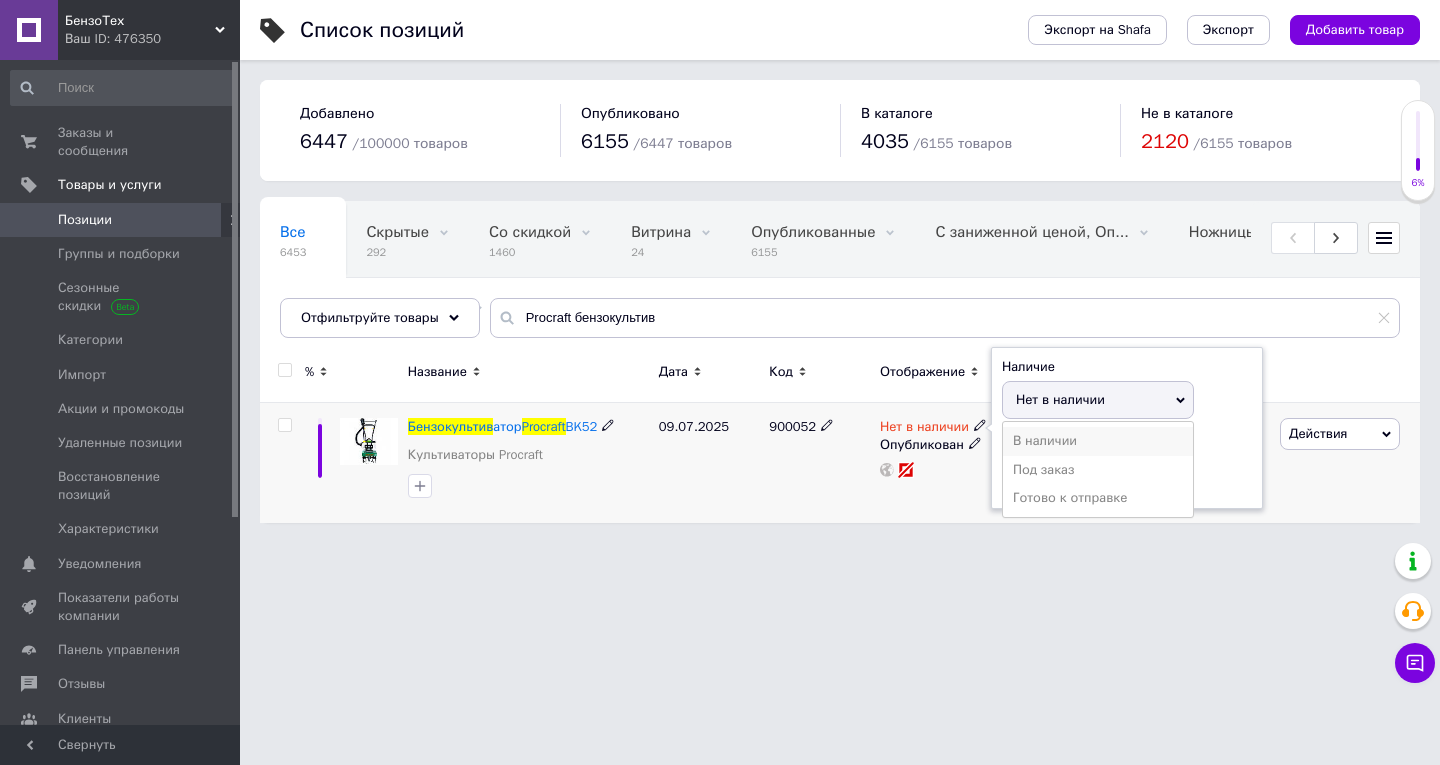 click on "В наличии" at bounding box center (1098, 441) 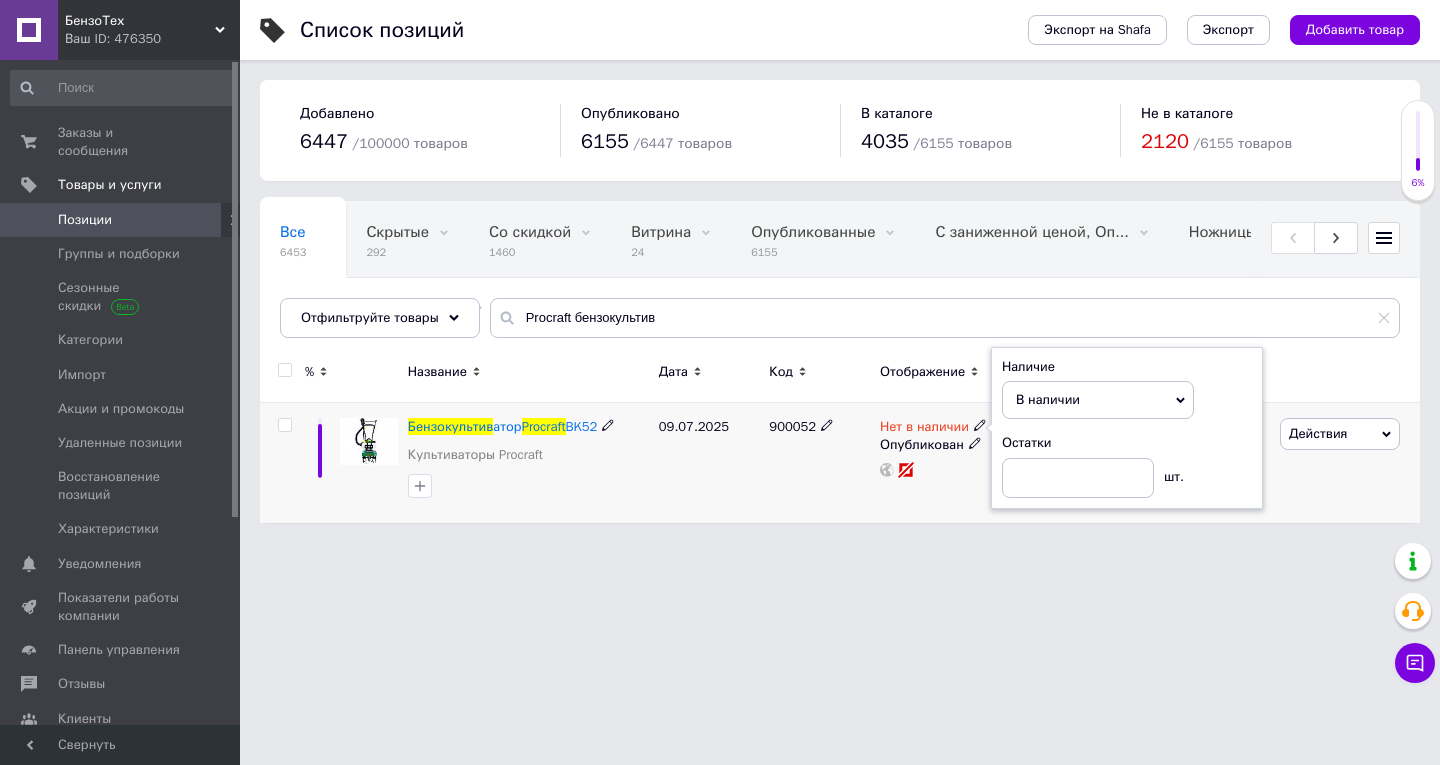 click on "900052" at bounding box center [819, 463] 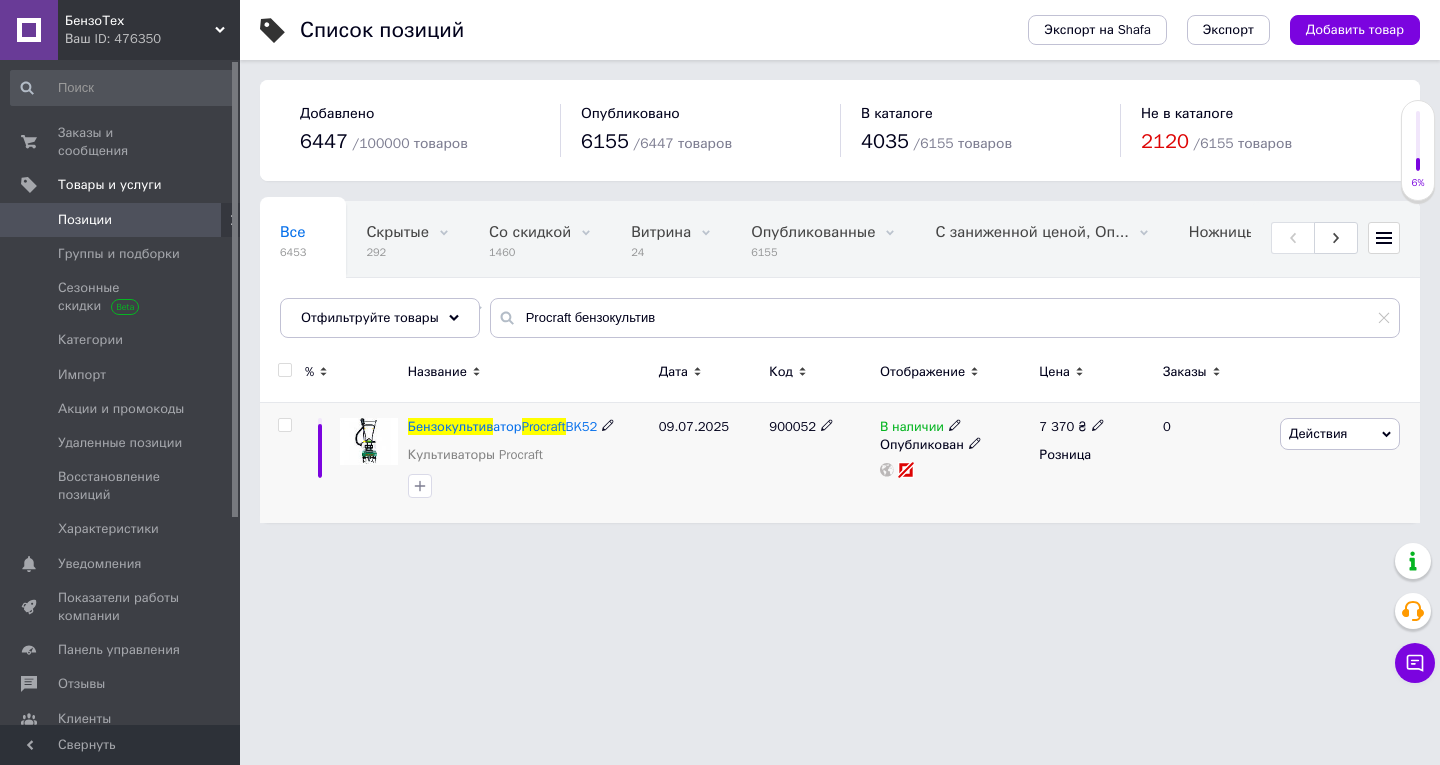 click on "Действия" at bounding box center [1318, 433] 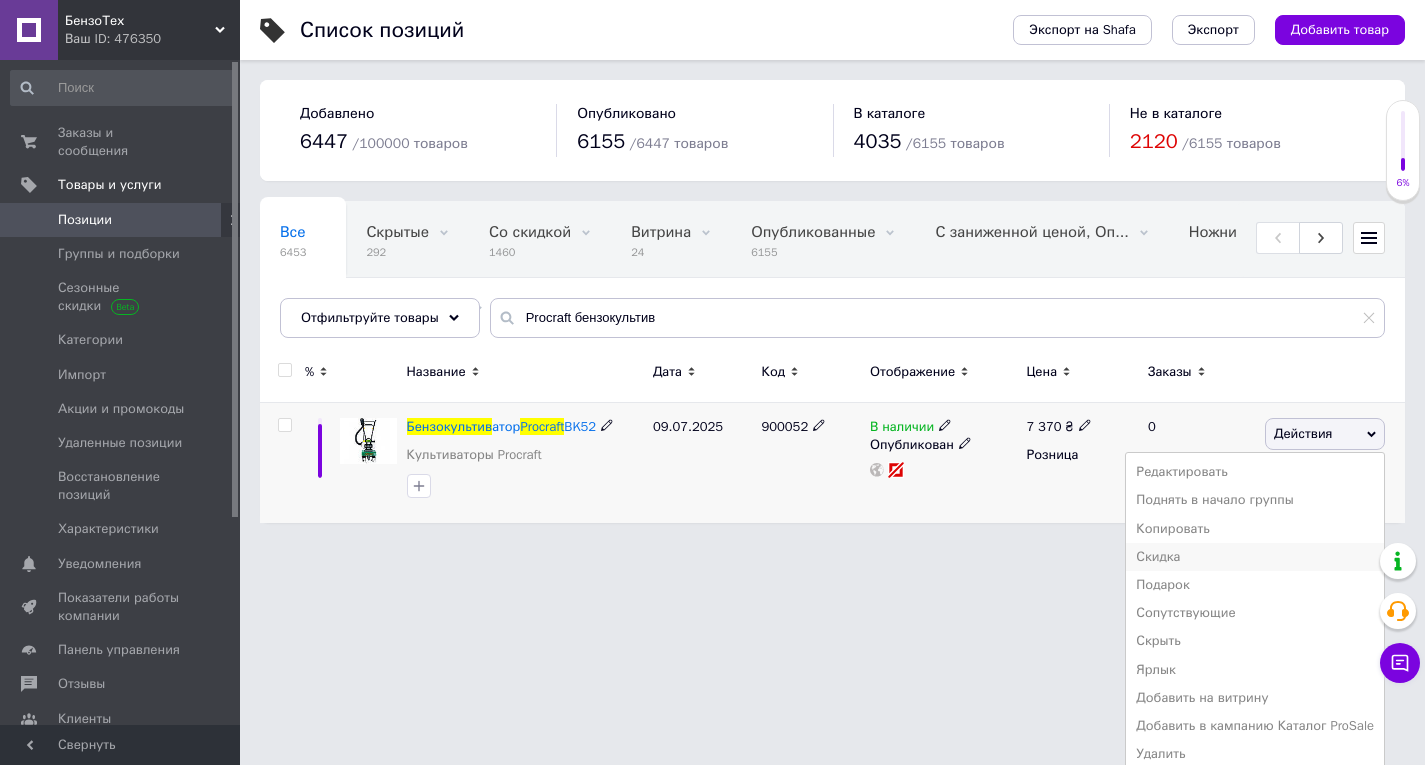 click on "Скидка" at bounding box center [1255, 557] 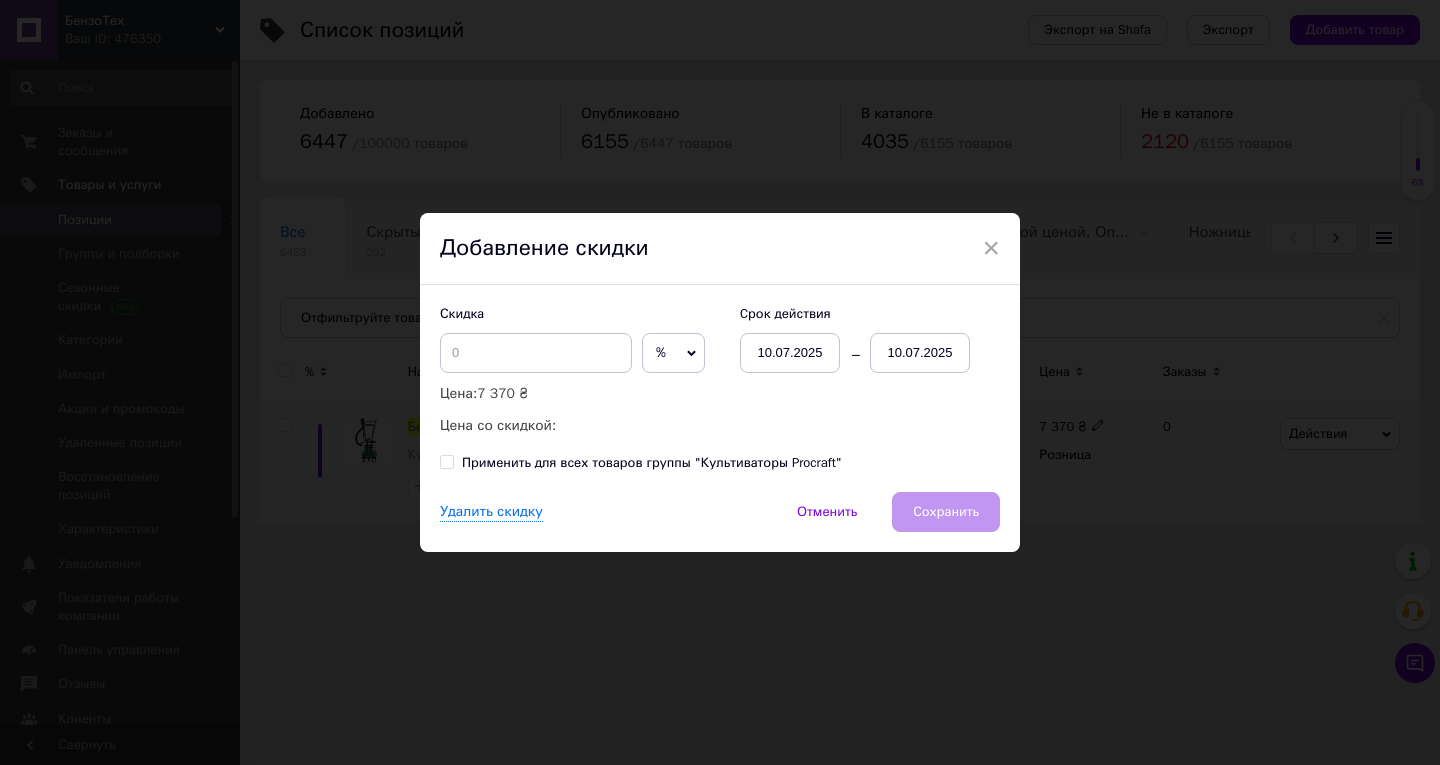 click on "10.07.2025" at bounding box center (920, 353) 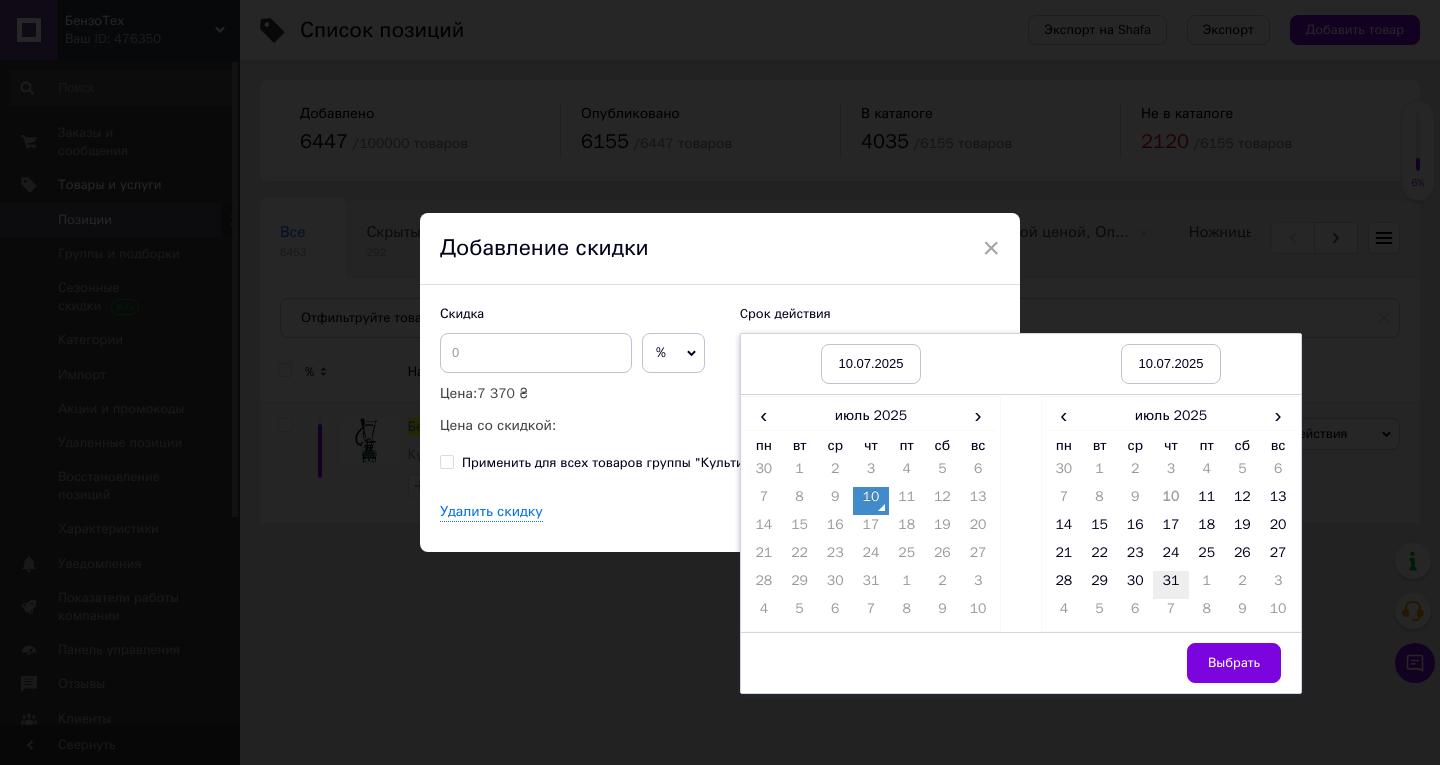 click on "31" at bounding box center [1171, 585] 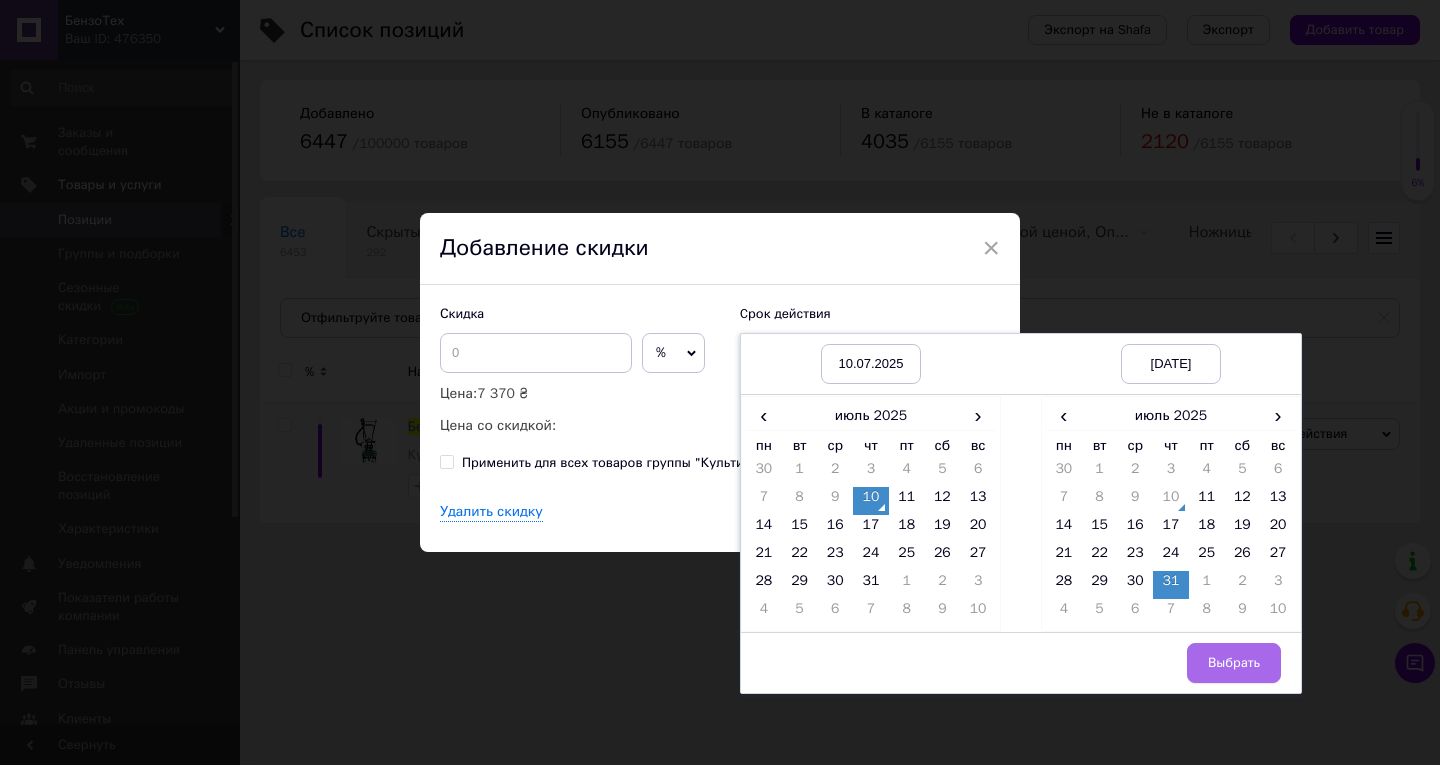 click on "Выбрать" at bounding box center [1234, 663] 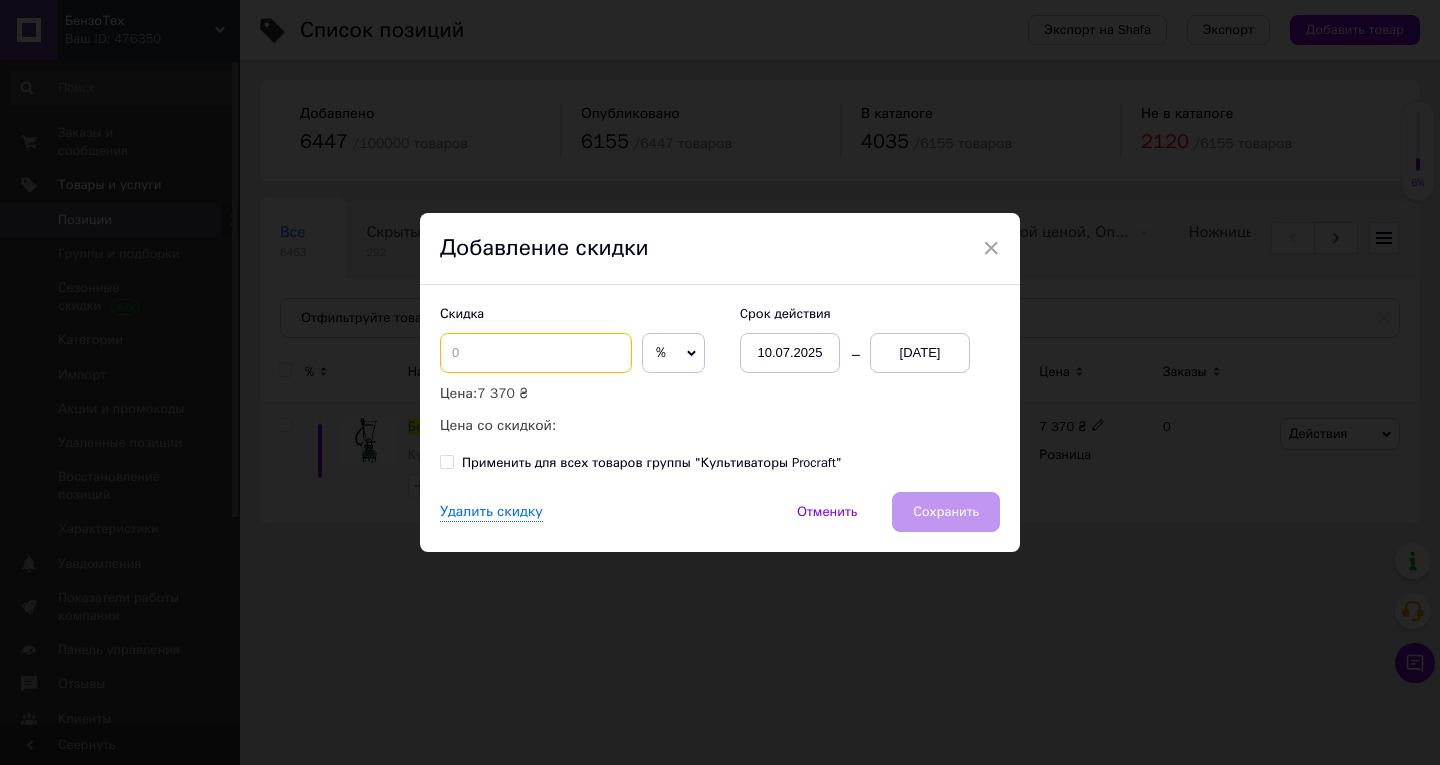 click at bounding box center (536, 353) 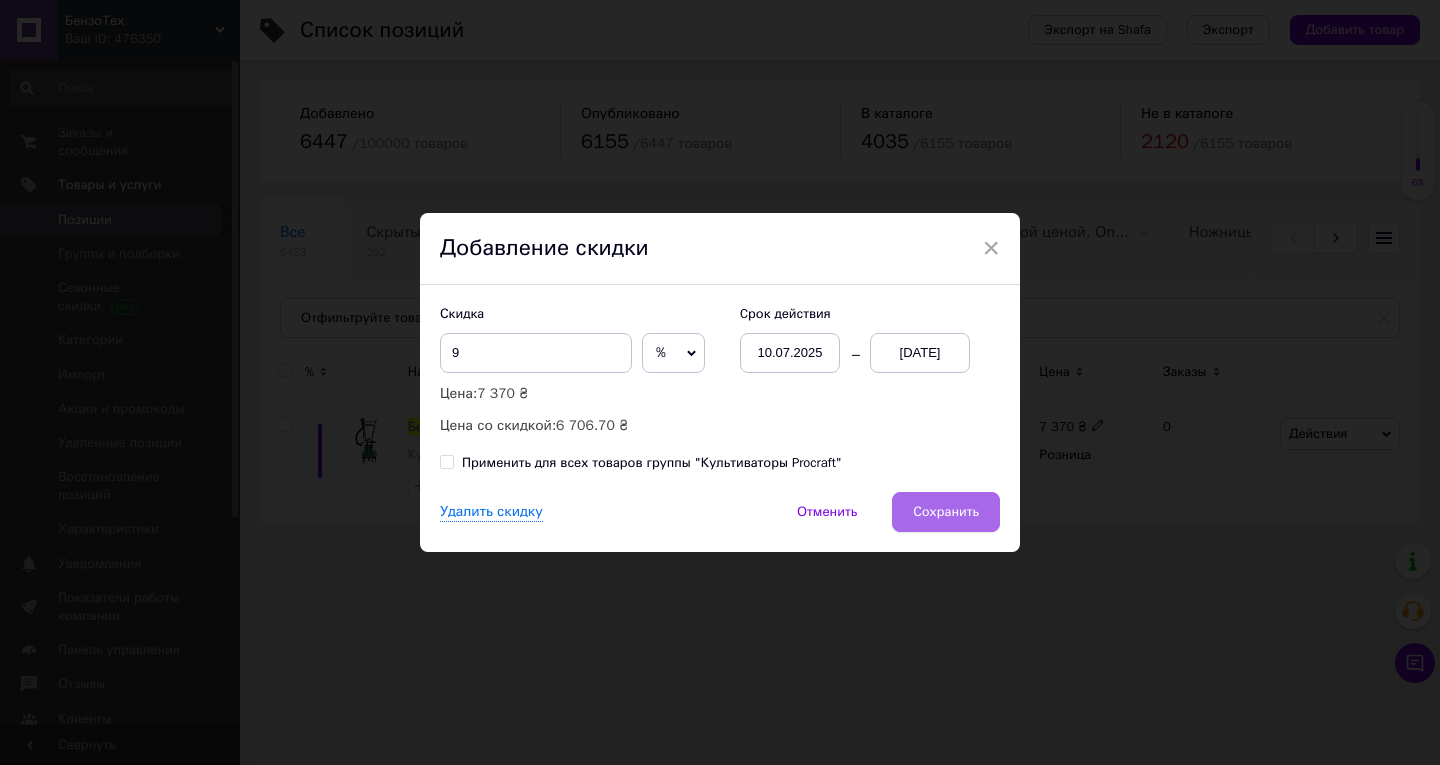 click on "Сохранить" at bounding box center (946, 512) 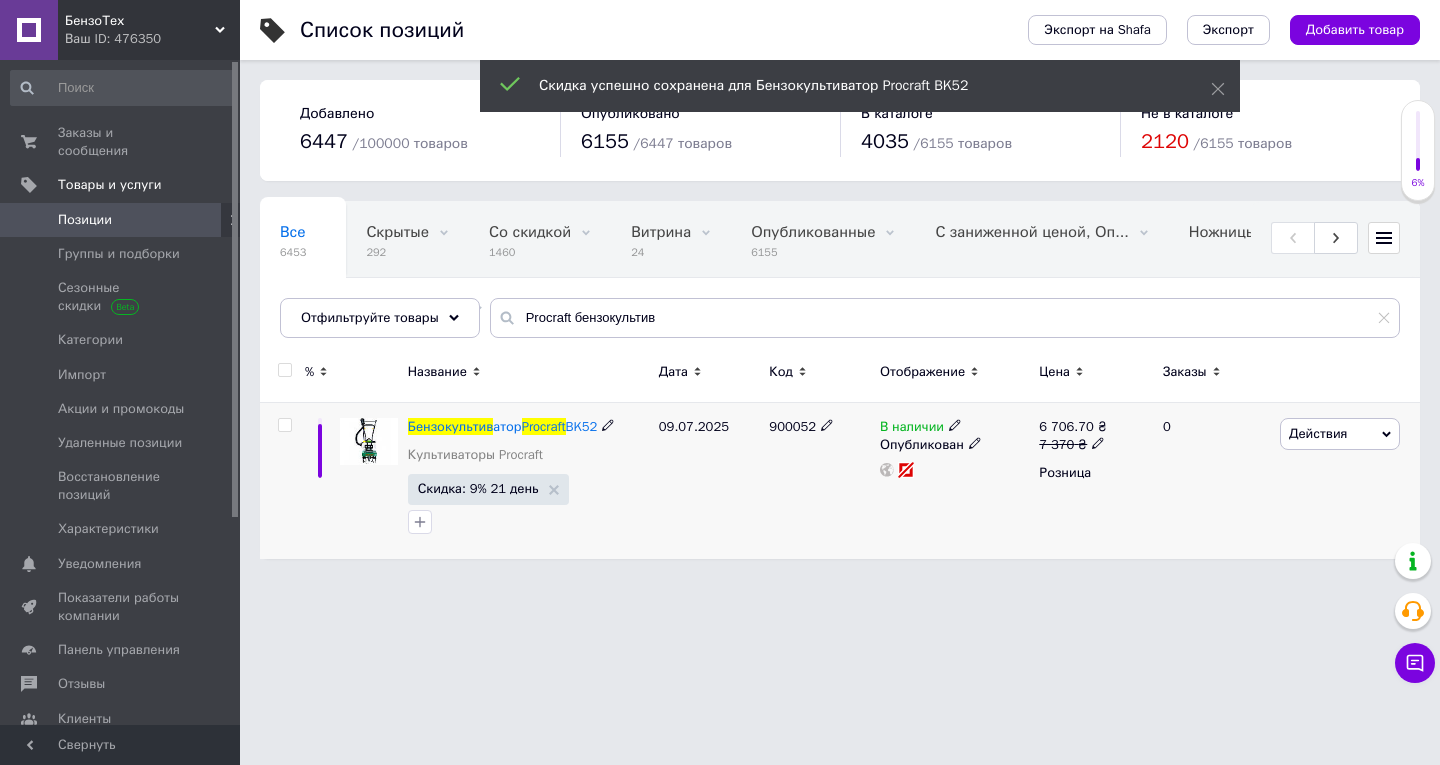 click on "900052" at bounding box center [792, 426] 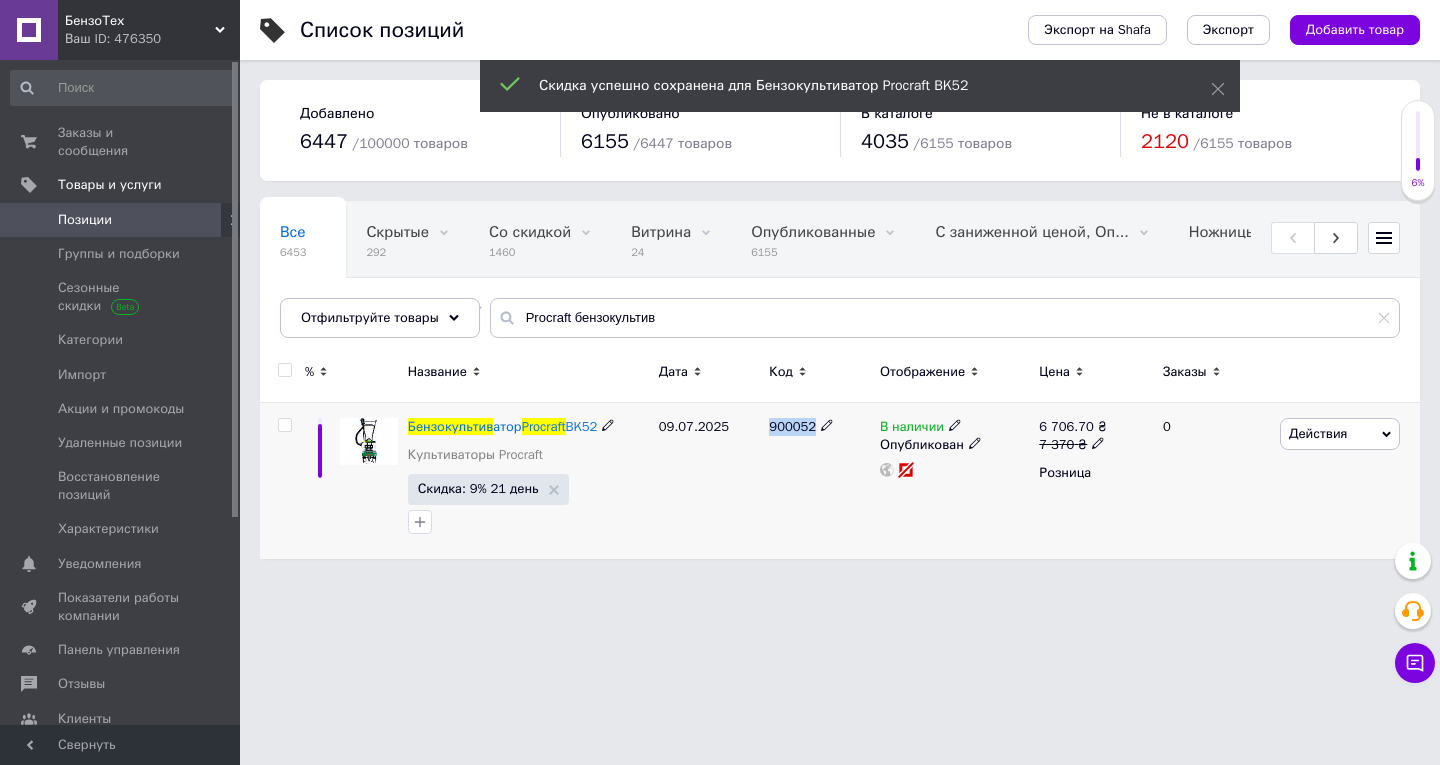 click on "900052" at bounding box center (792, 426) 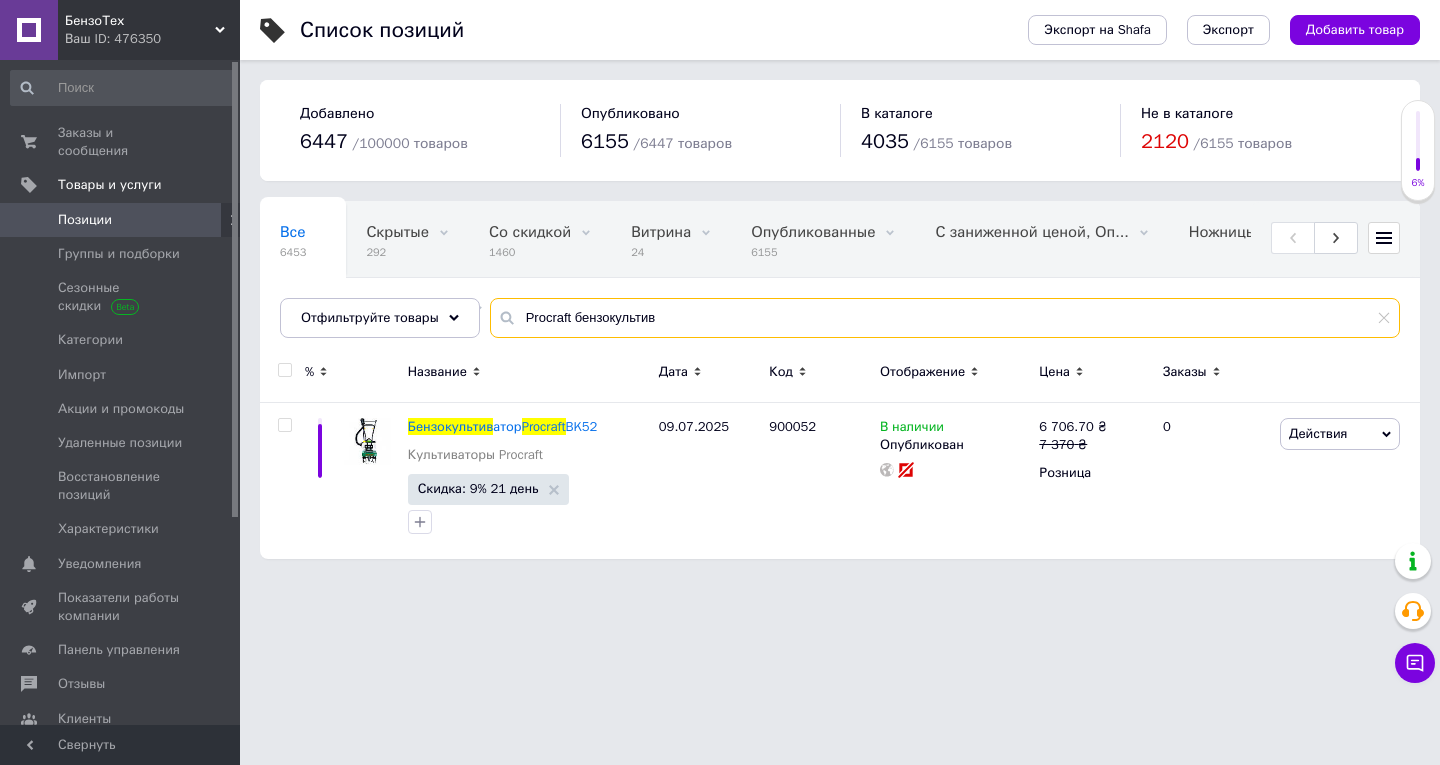 click on "Procraft бензокультив" at bounding box center [945, 318] 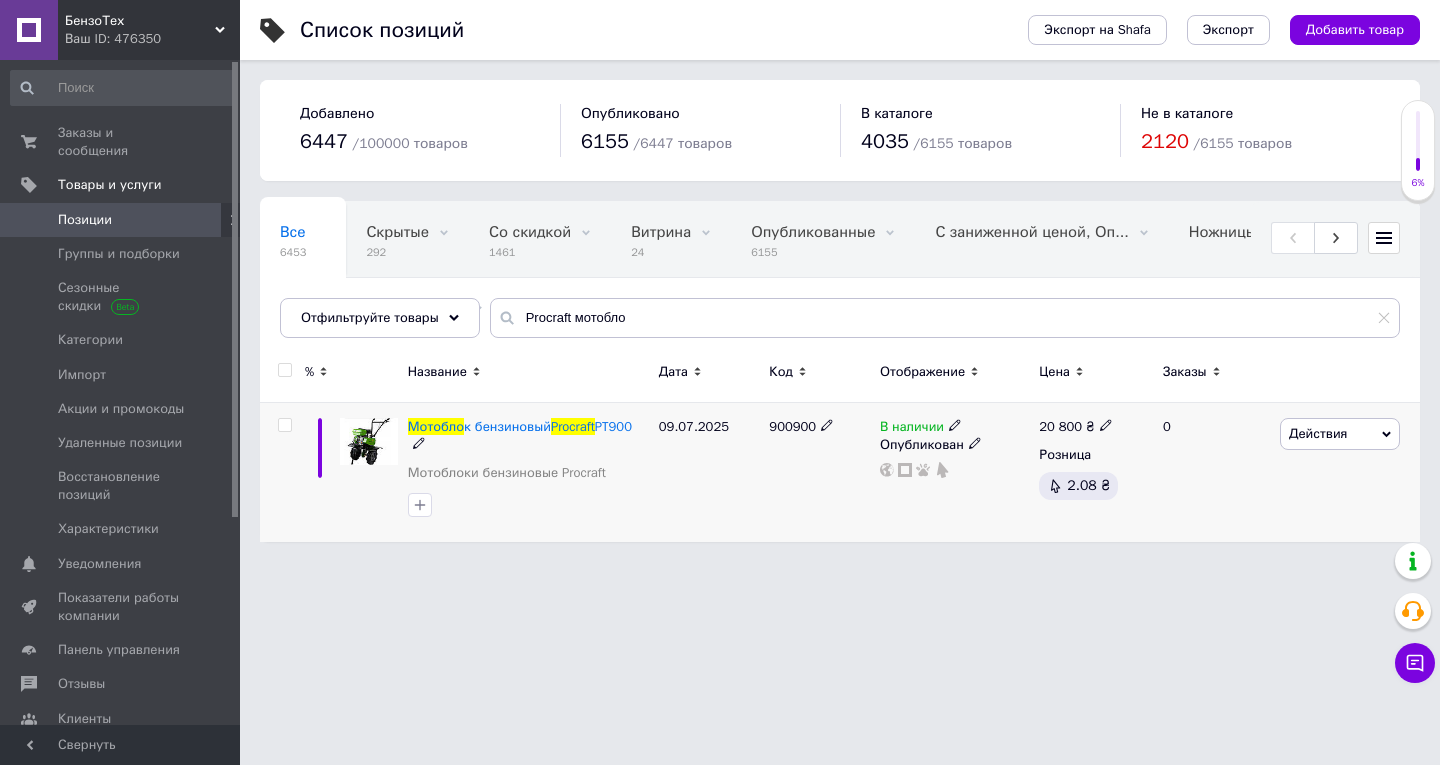 click on "Действия" at bounding box center (1318, 433) 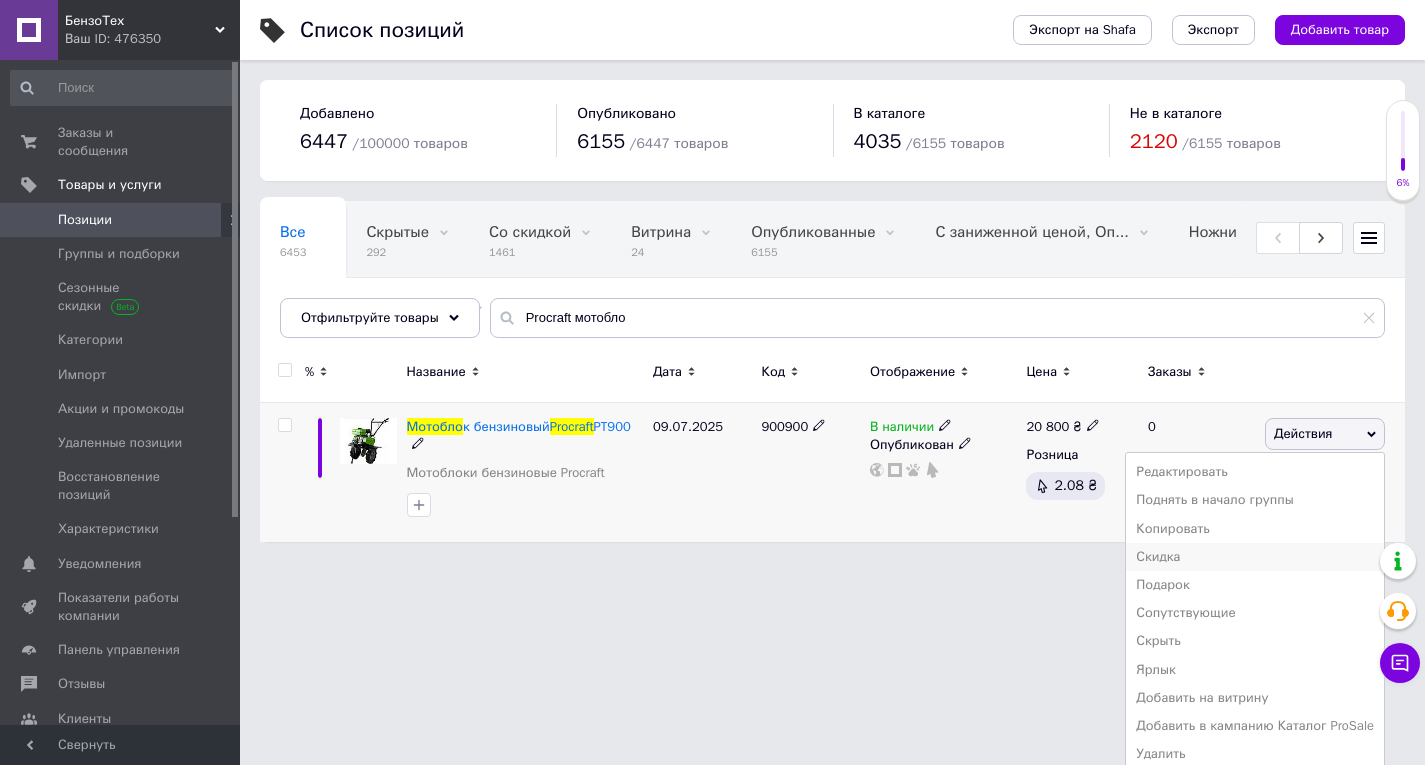 click on "Скидка" at bounding box center (1255, 557) 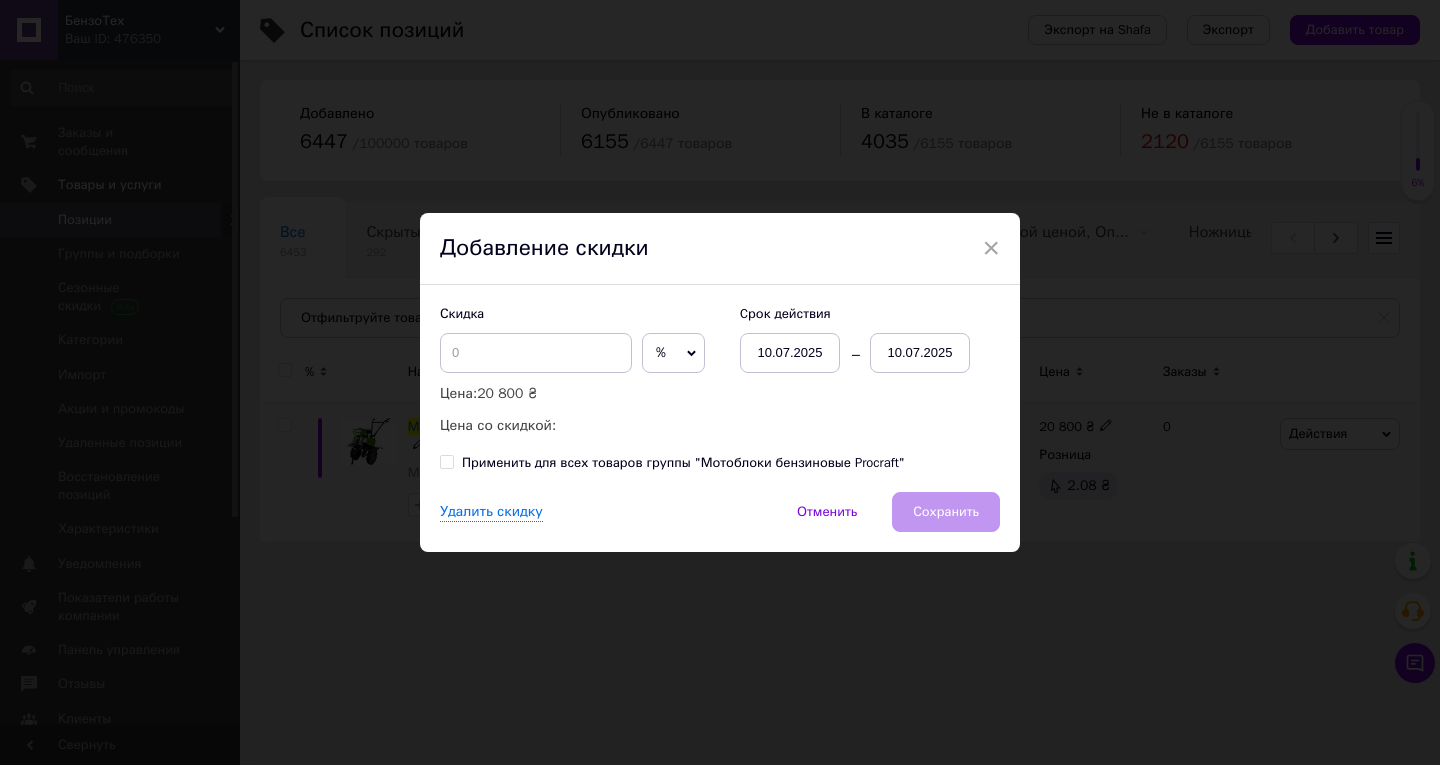click on "10.07.2025" at bounding box center [920, 353] 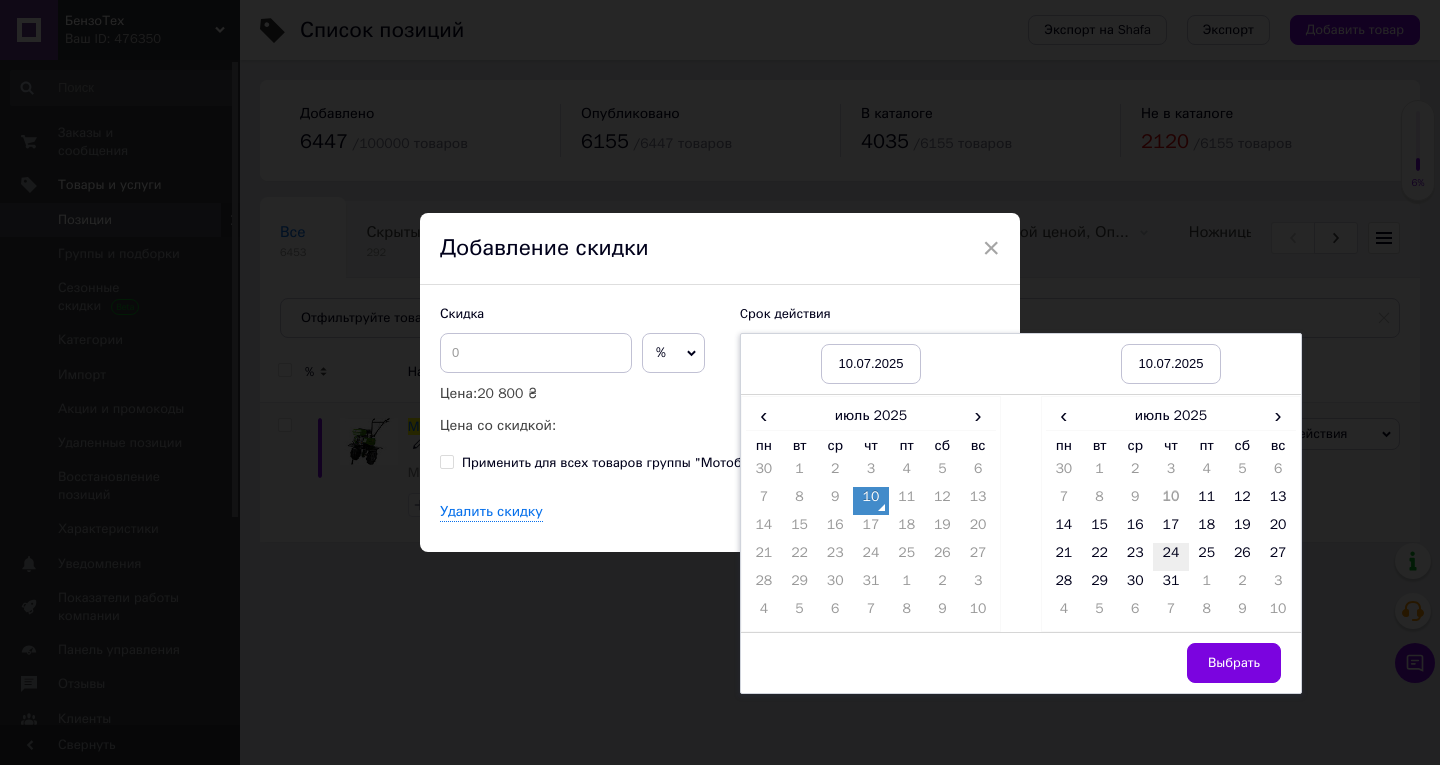 click on "24" at bounding box center (1171, 557) 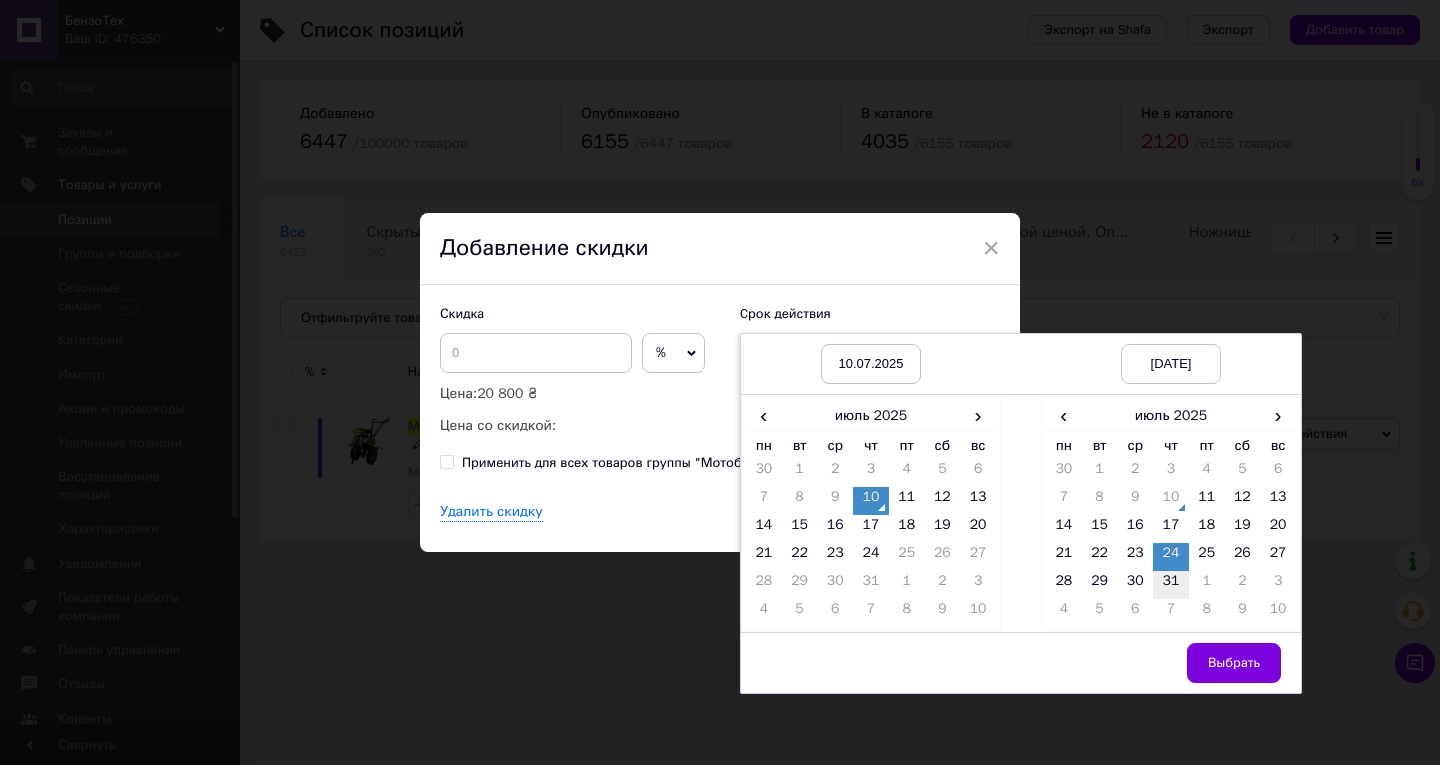 click on "31" at bounding box center [1171, 585] 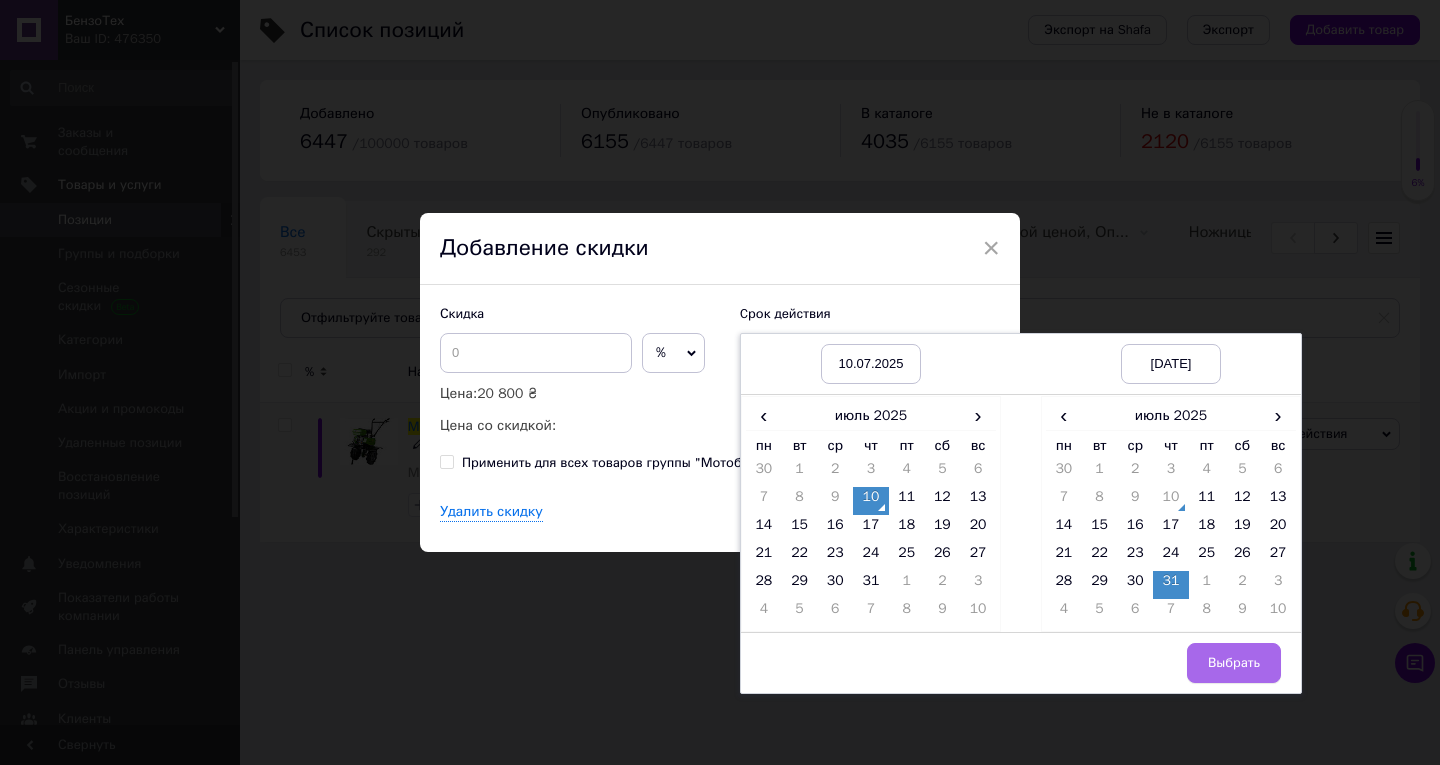 click on "Выбрать" at bounding box center (1234, 663) 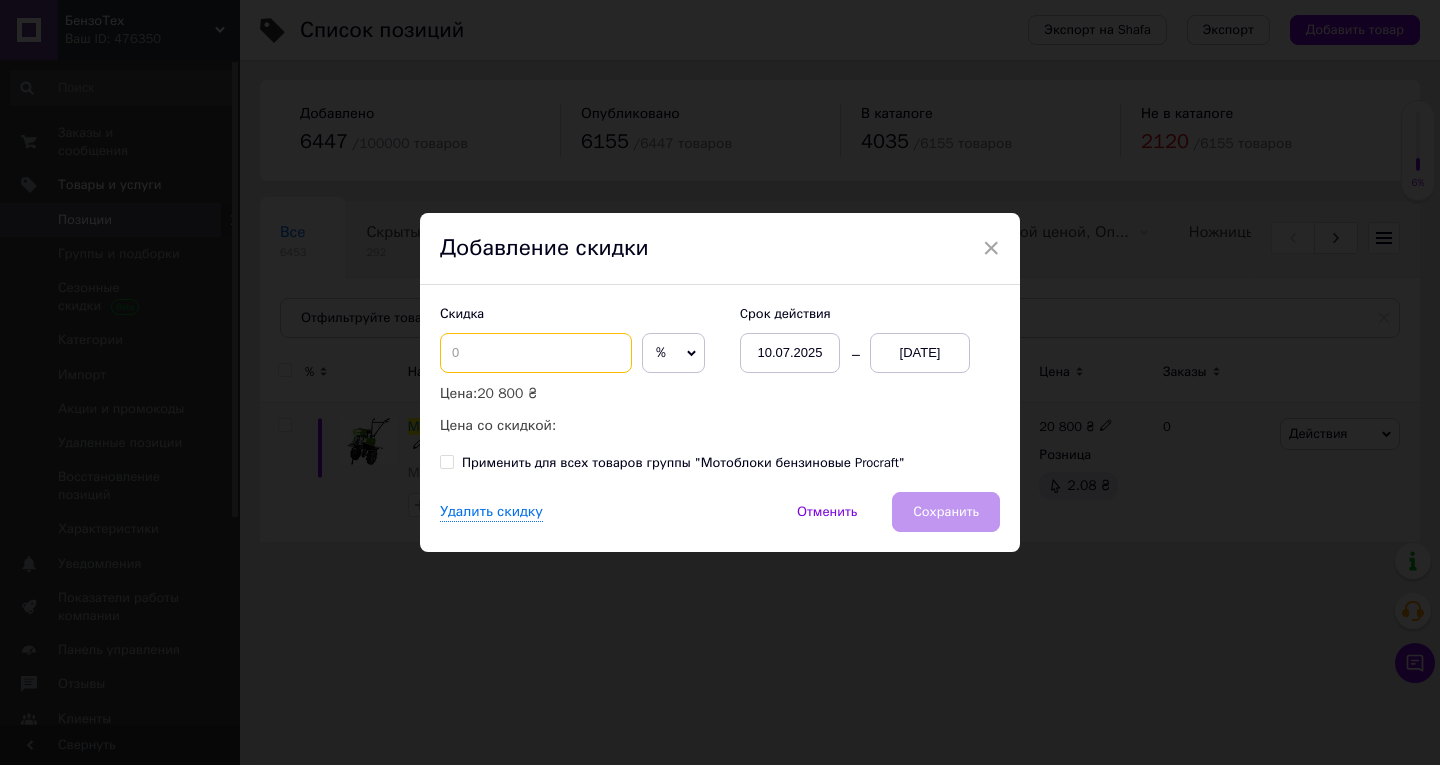 click at bounding box center (536, 353) 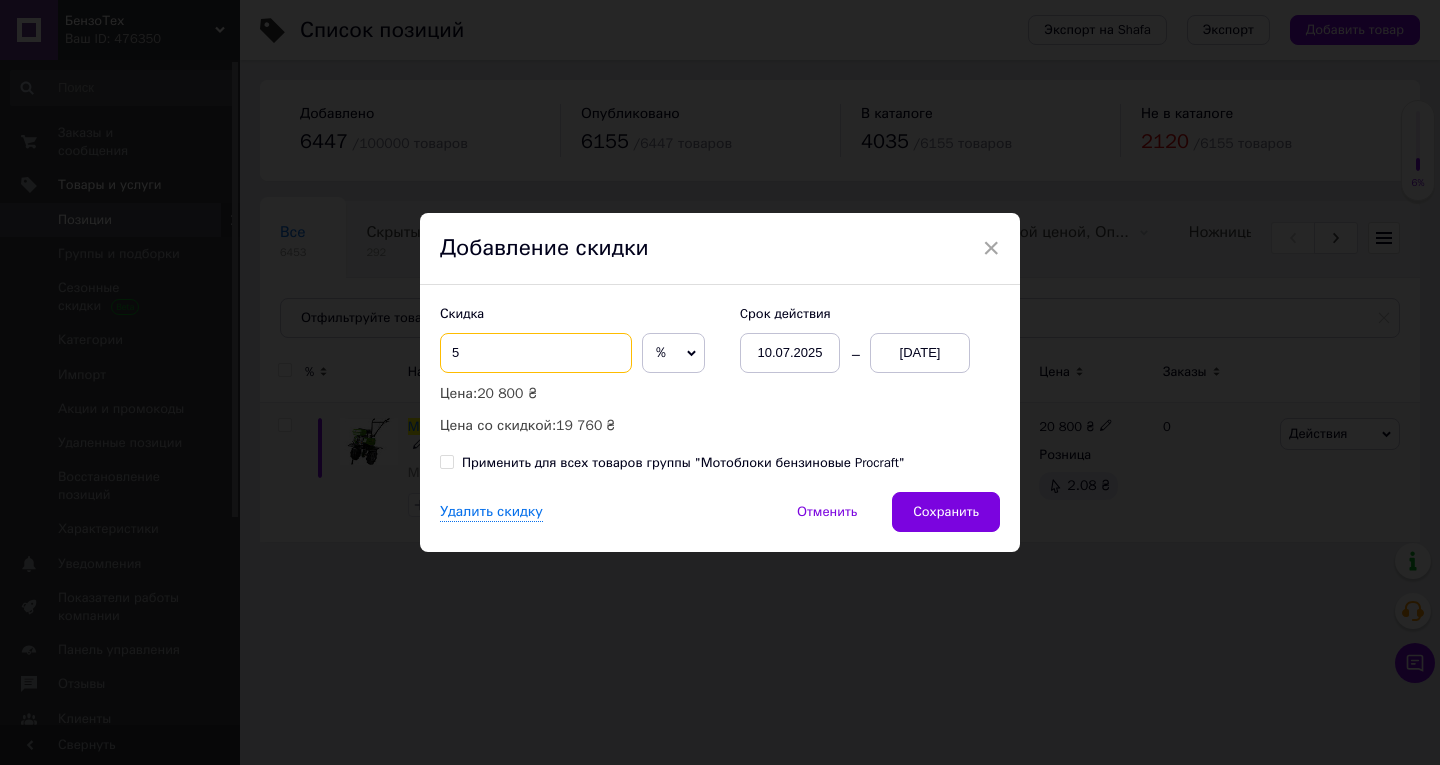 click on "5" at bounding box center [536, 353] 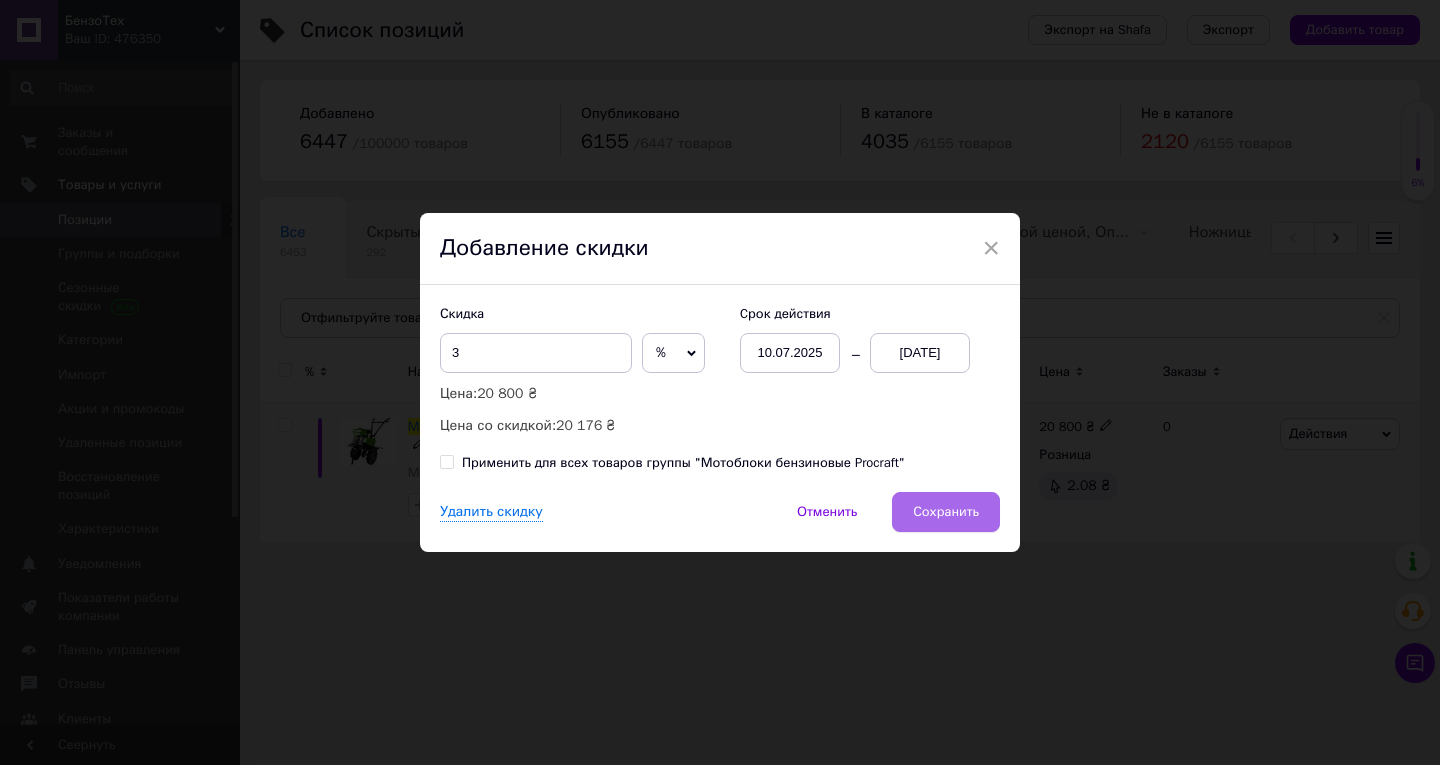 click on "Сохранить" at bounding box center (946, 512) 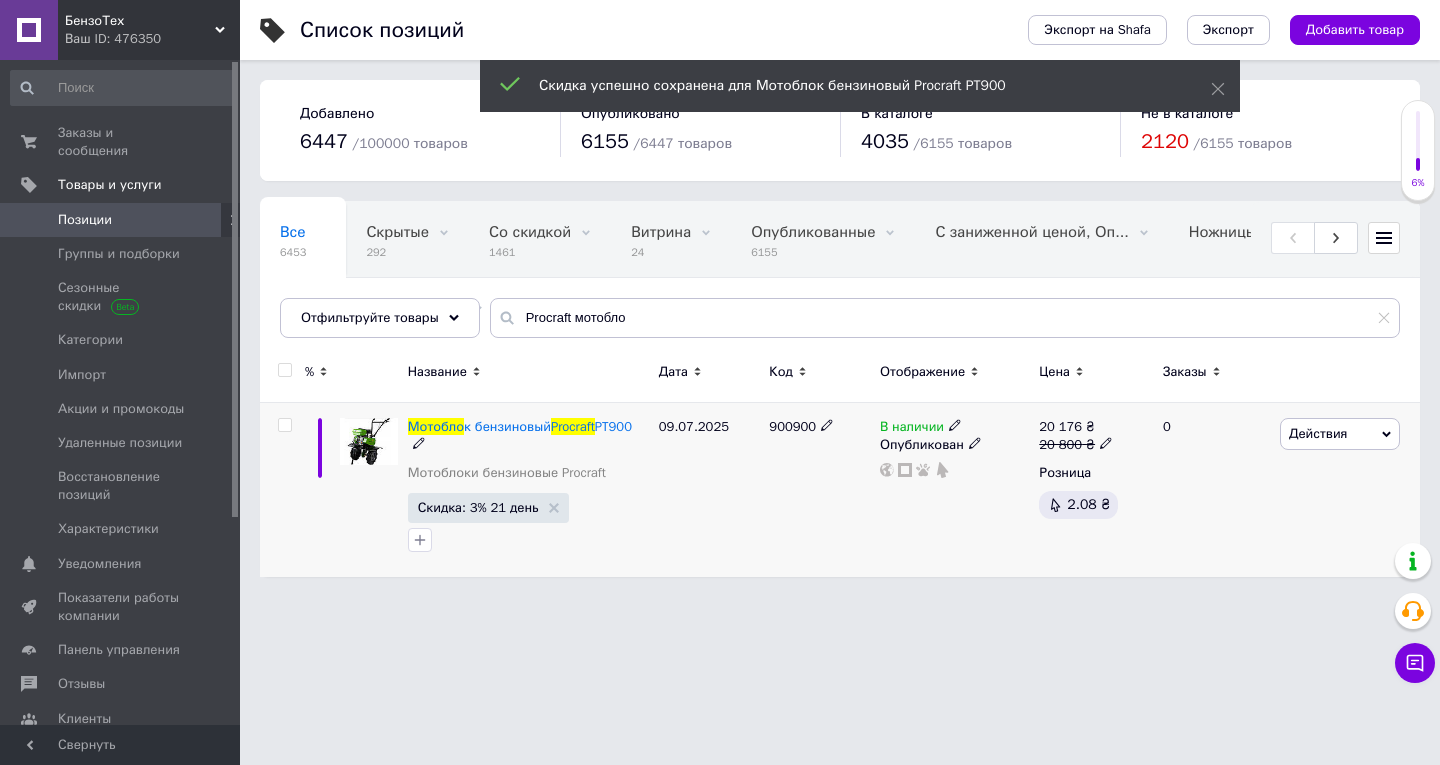 click on "900900" at bounding box center [792, 426] 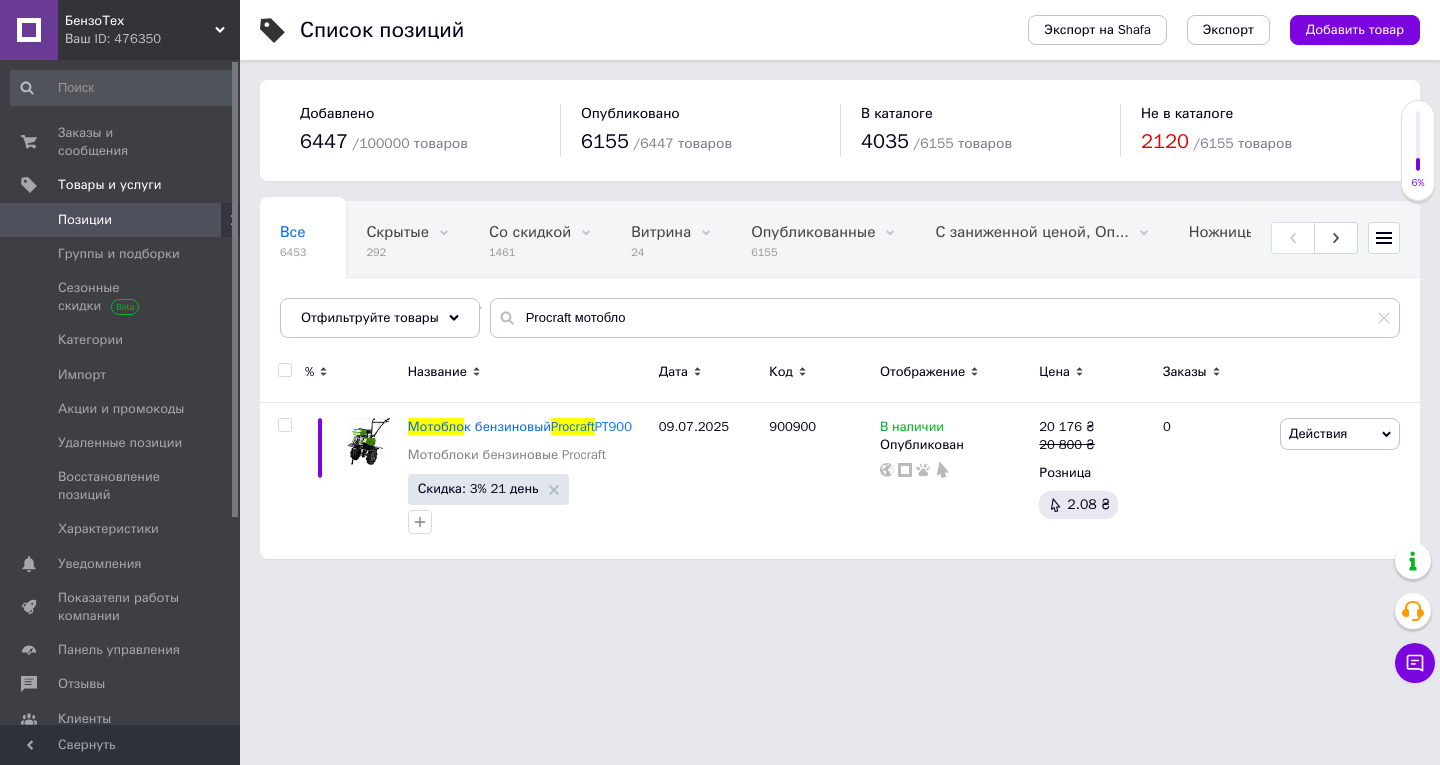 click on "БензоТех Ваш ID: 476350 Сайт БензоТех Кабинет покупателя Проверить состояние системы Страница на портале Справка Выйти Заказы и сообщения 0 0 Товары и услуги Позиции Группы и подборки Сезонные скидки Категории Импорт Акции и промокоды Удаленные позиции Восстановление позиций Характеристики Уведомления 0 0 Показатели работы компании Панель управления Отзывы Клиенты Каталог ProSale Аналитика Инструменты вебмастера и SEO Управление сайтом Кошелек компании Маркет Настройки Тарифы и счета Prom топ Свернуть 6447   /" at bounding box center (720, 289) 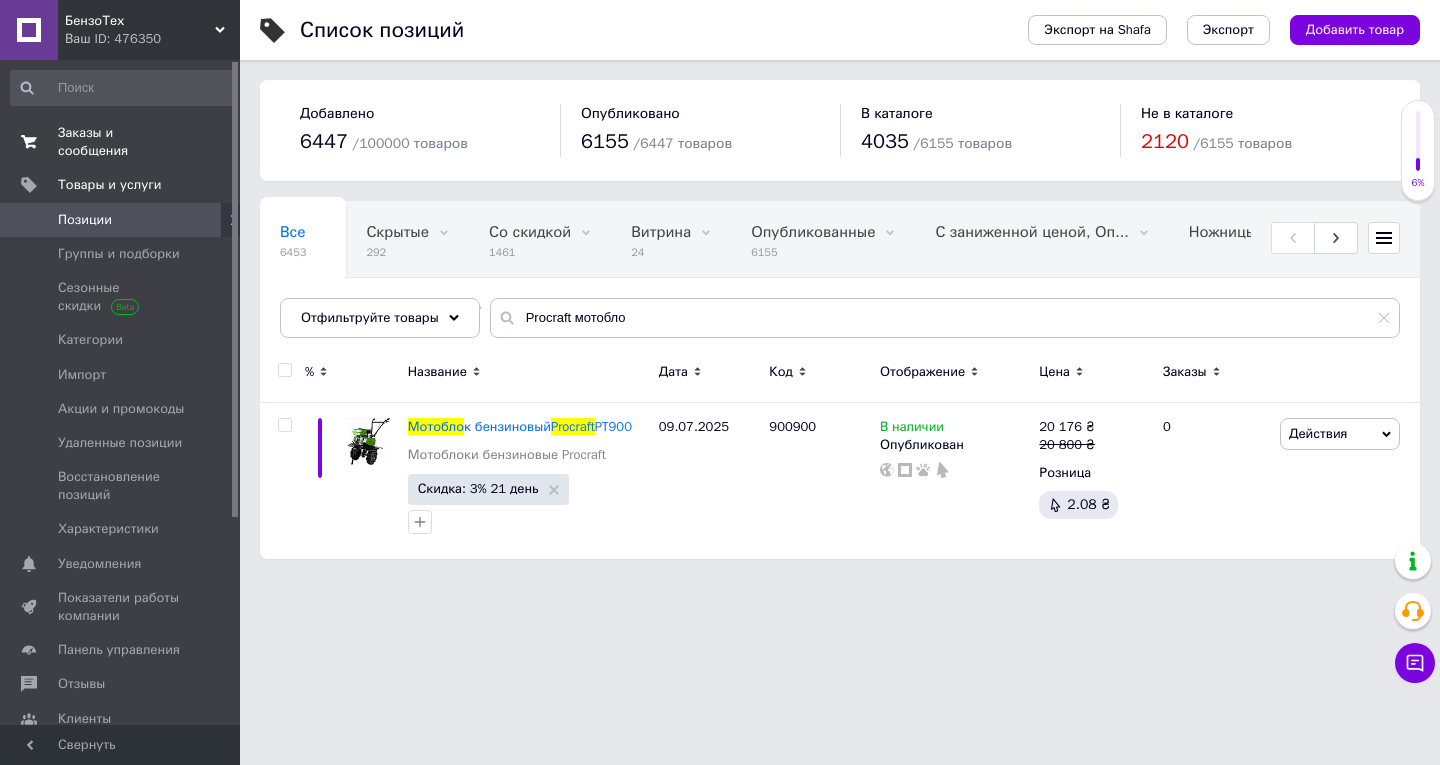 click on "Заказы и сообщения" at bounding box center [121, 142] 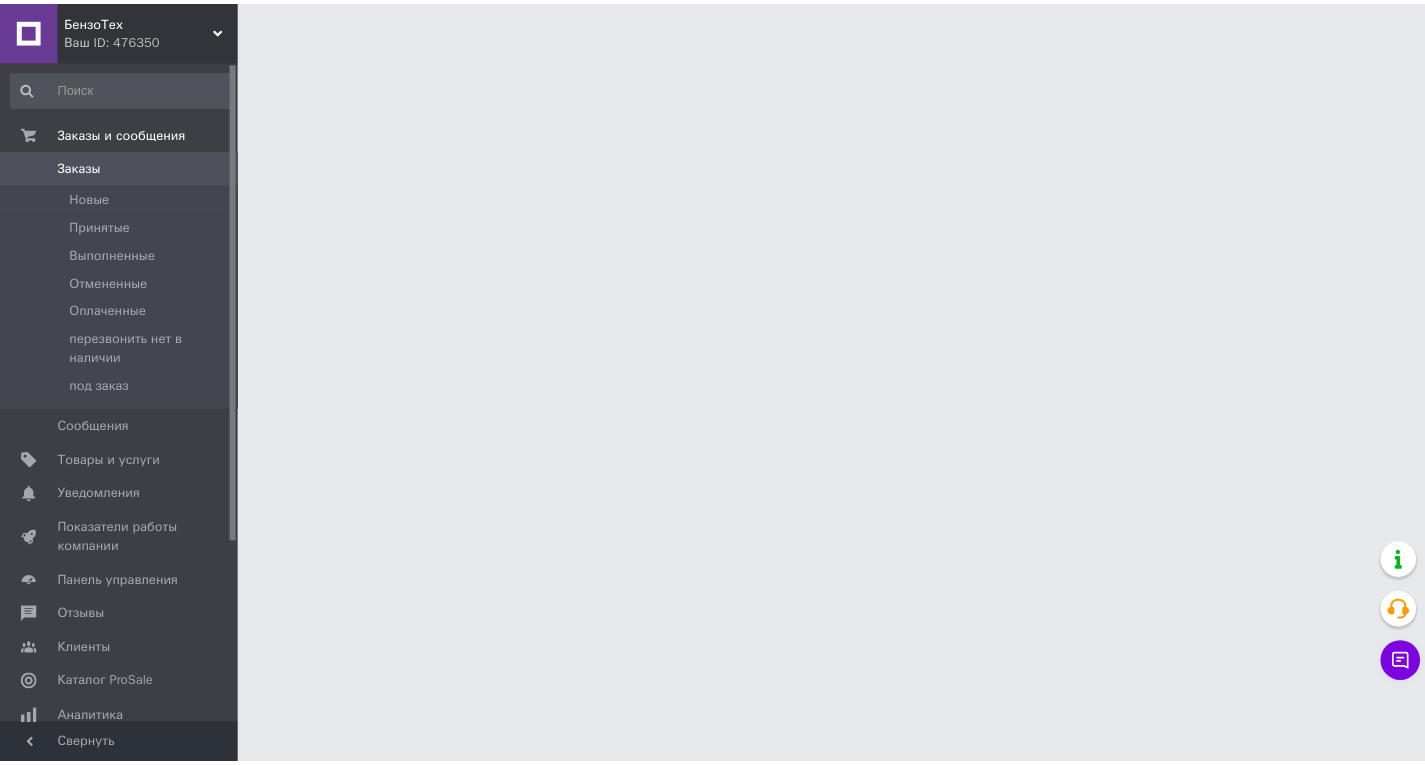 scroll, scrollTop: 0, scrollLeft: 0, axis: both 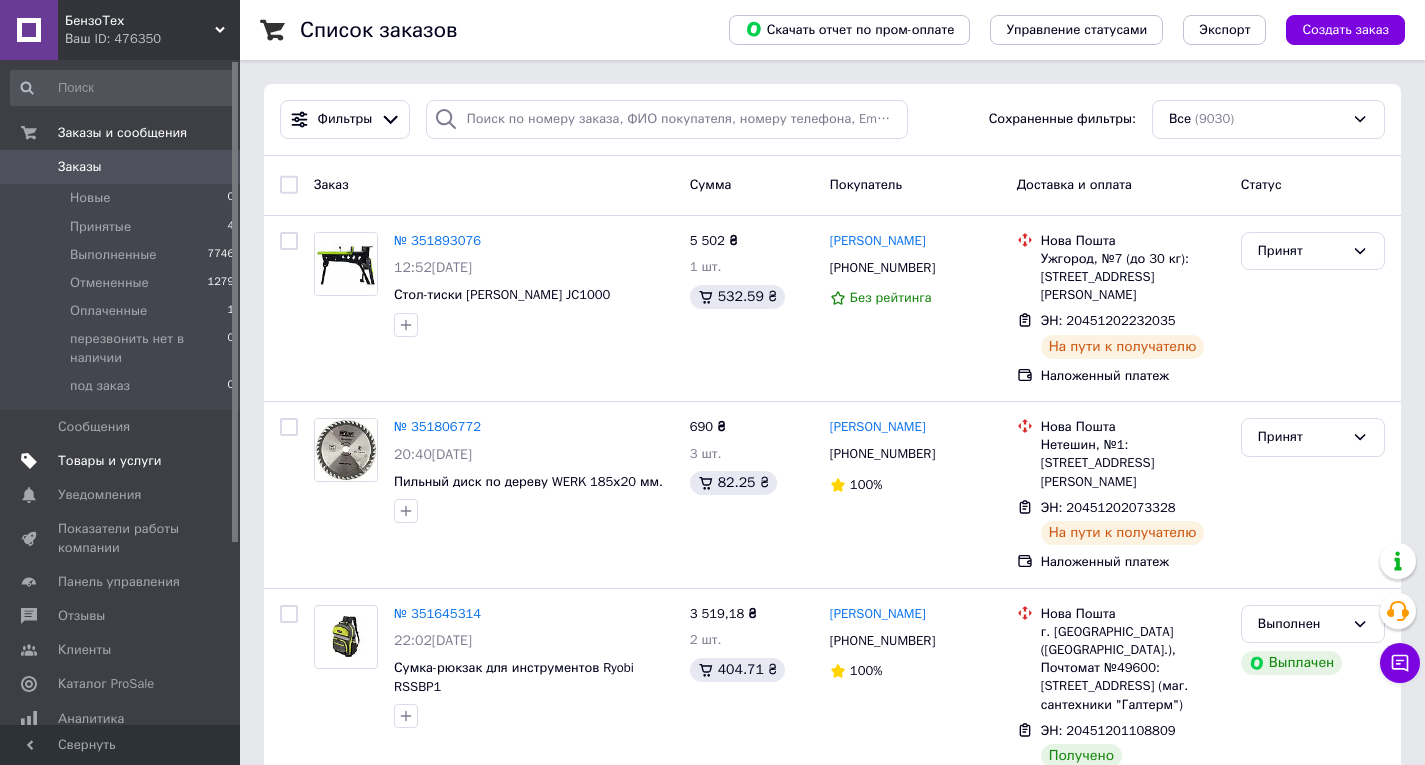 click on "Товары и услуги" at bounding box center (123, 461) 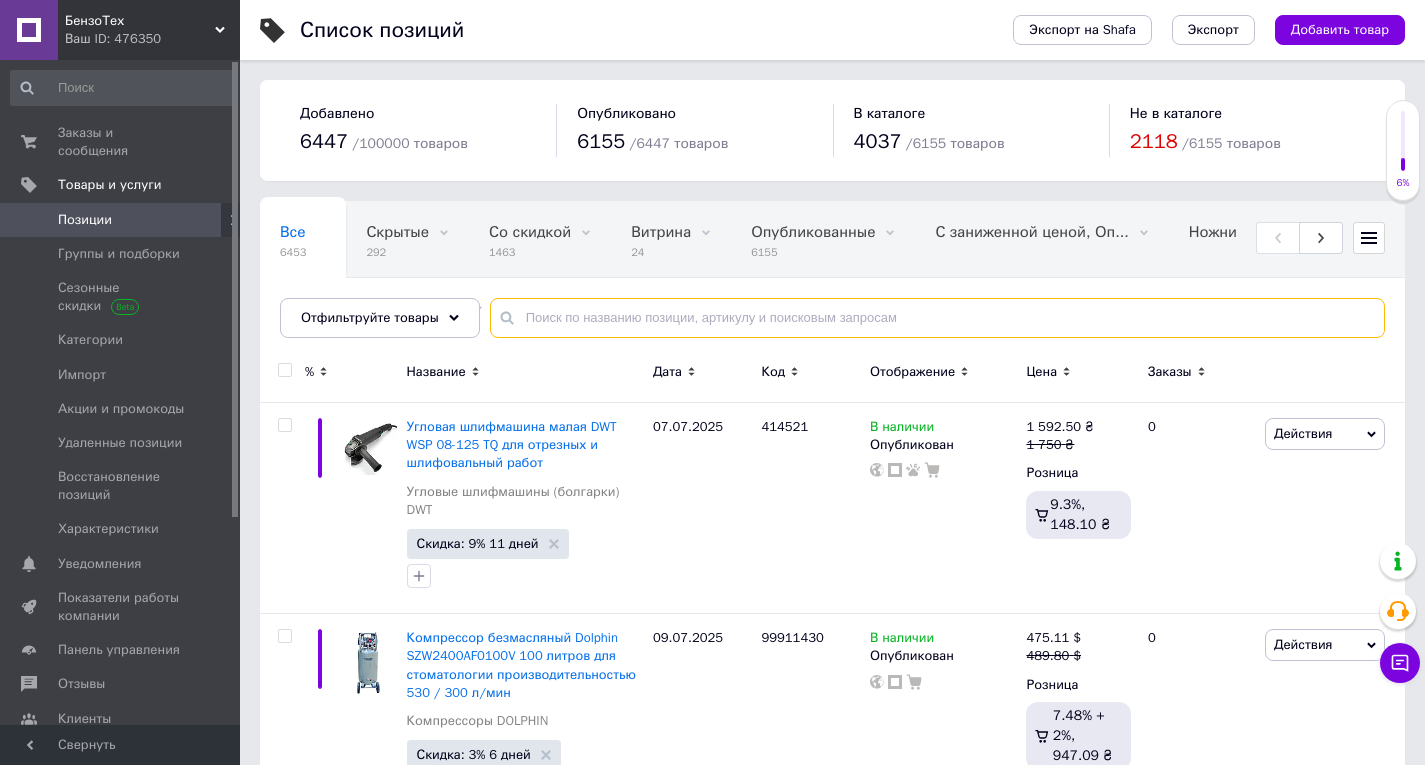 paste on "HECHT" 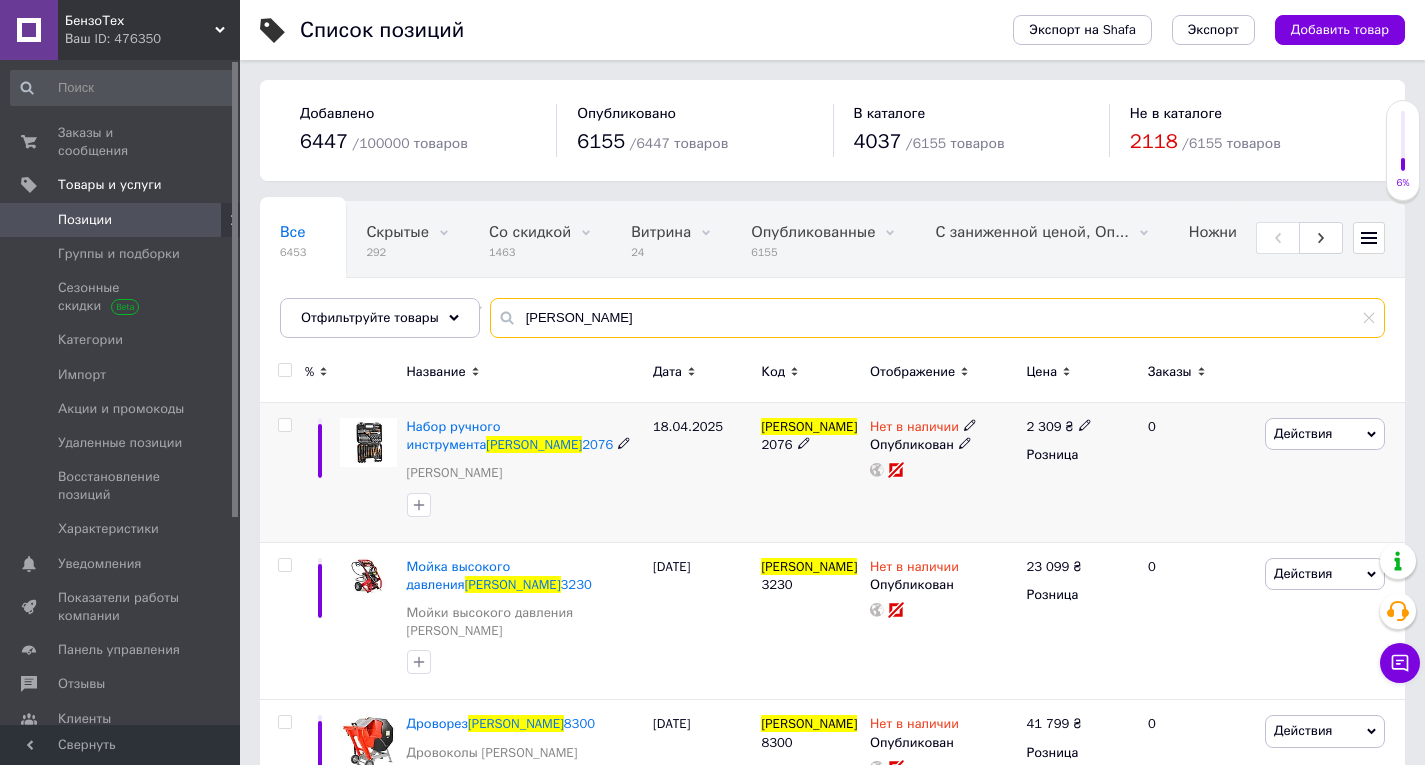 type on "HECHT" 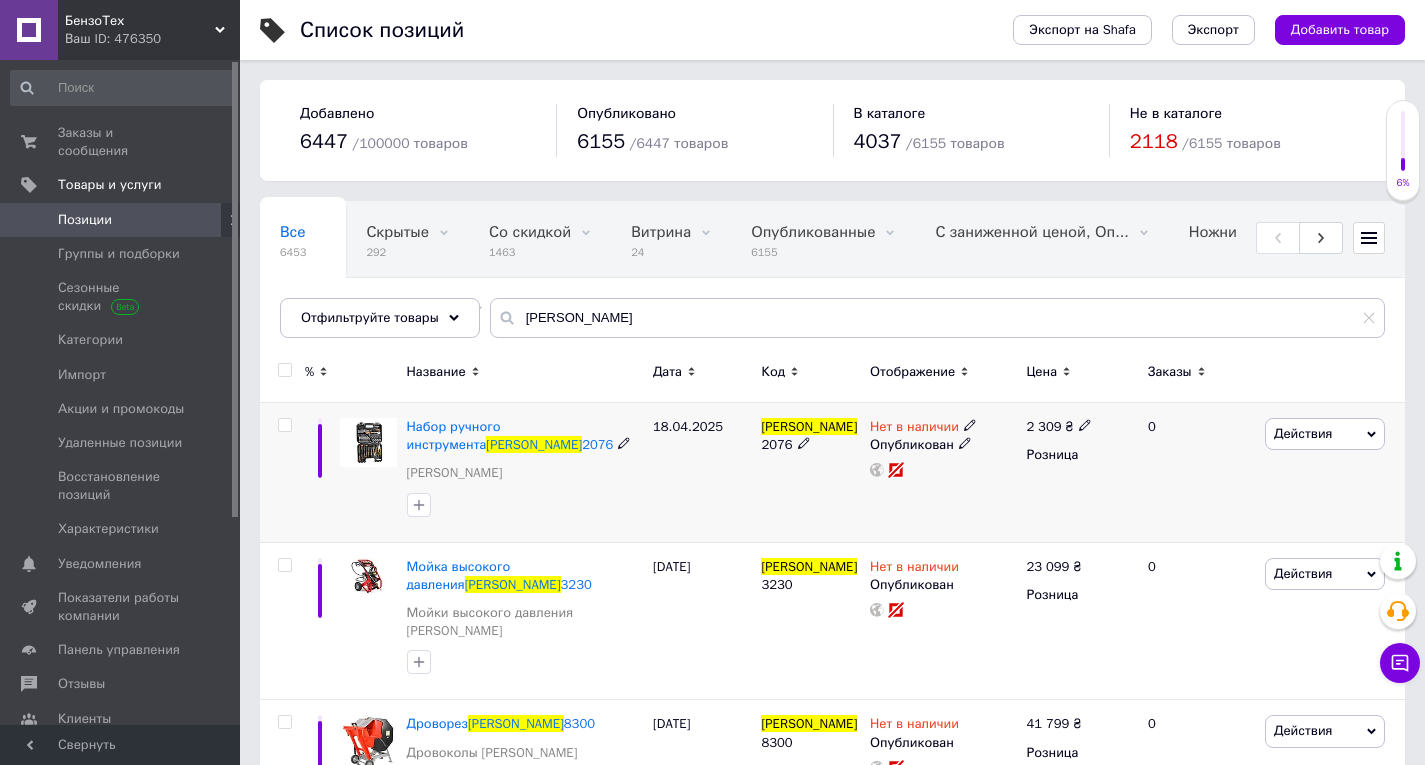 click on "2076" at bounding box center [776, 444] 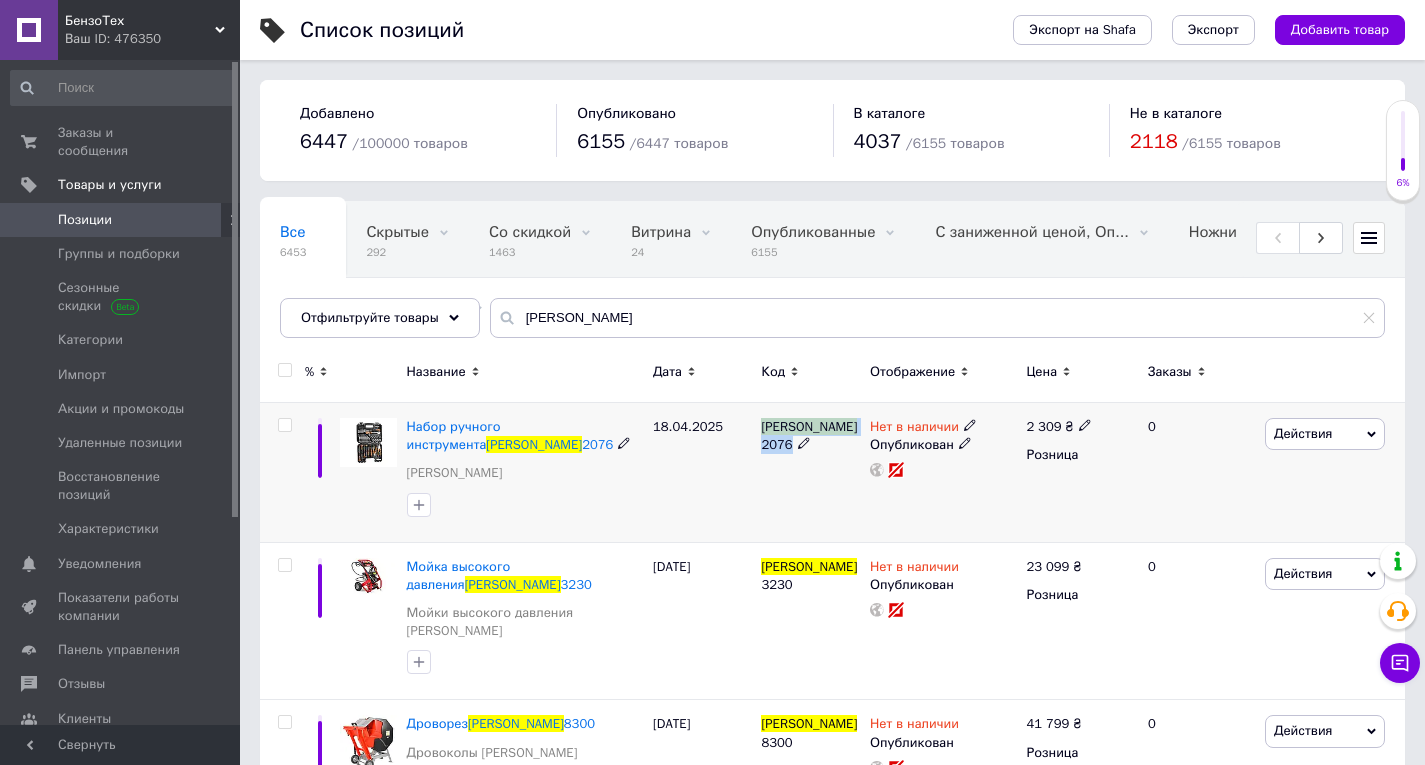 click on "2076" at bounding box center [776, 444] 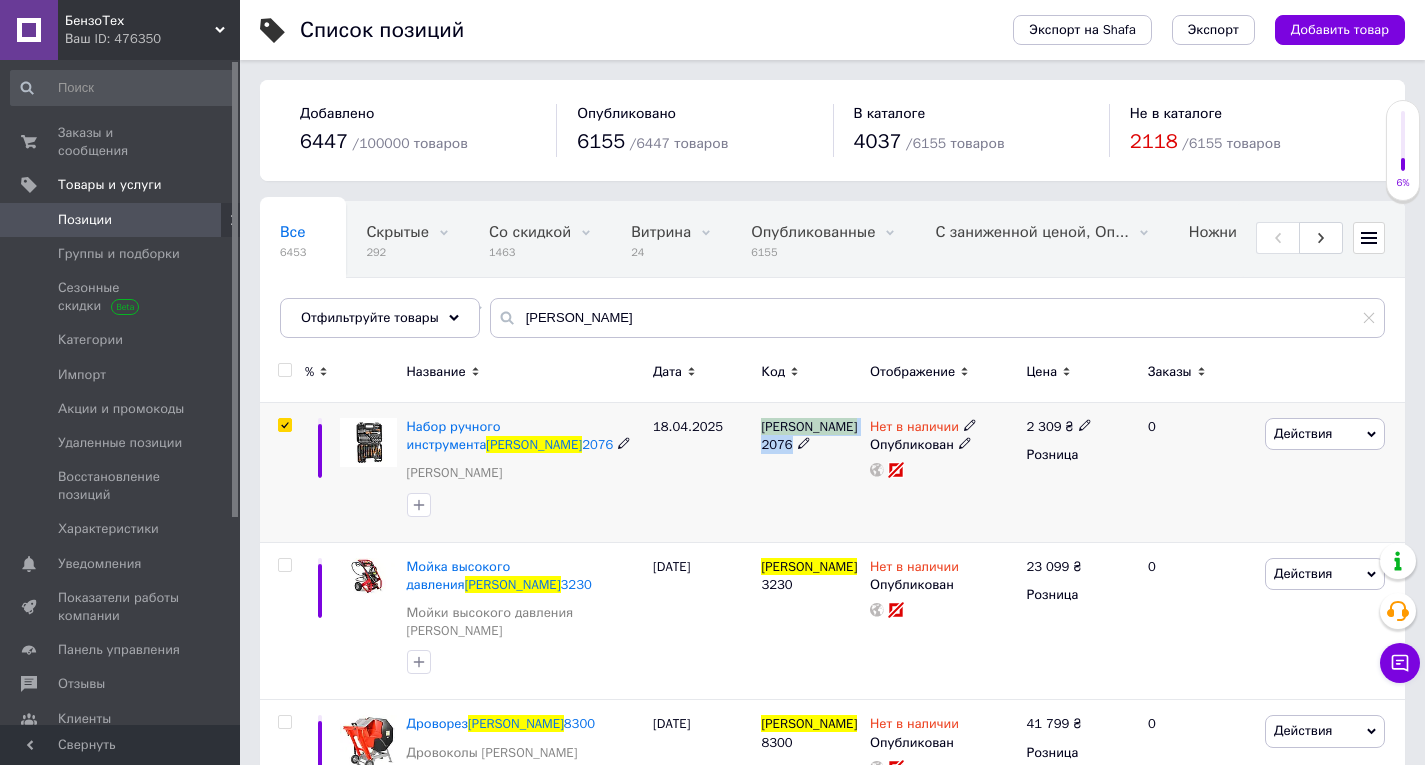 checkbox on "true" 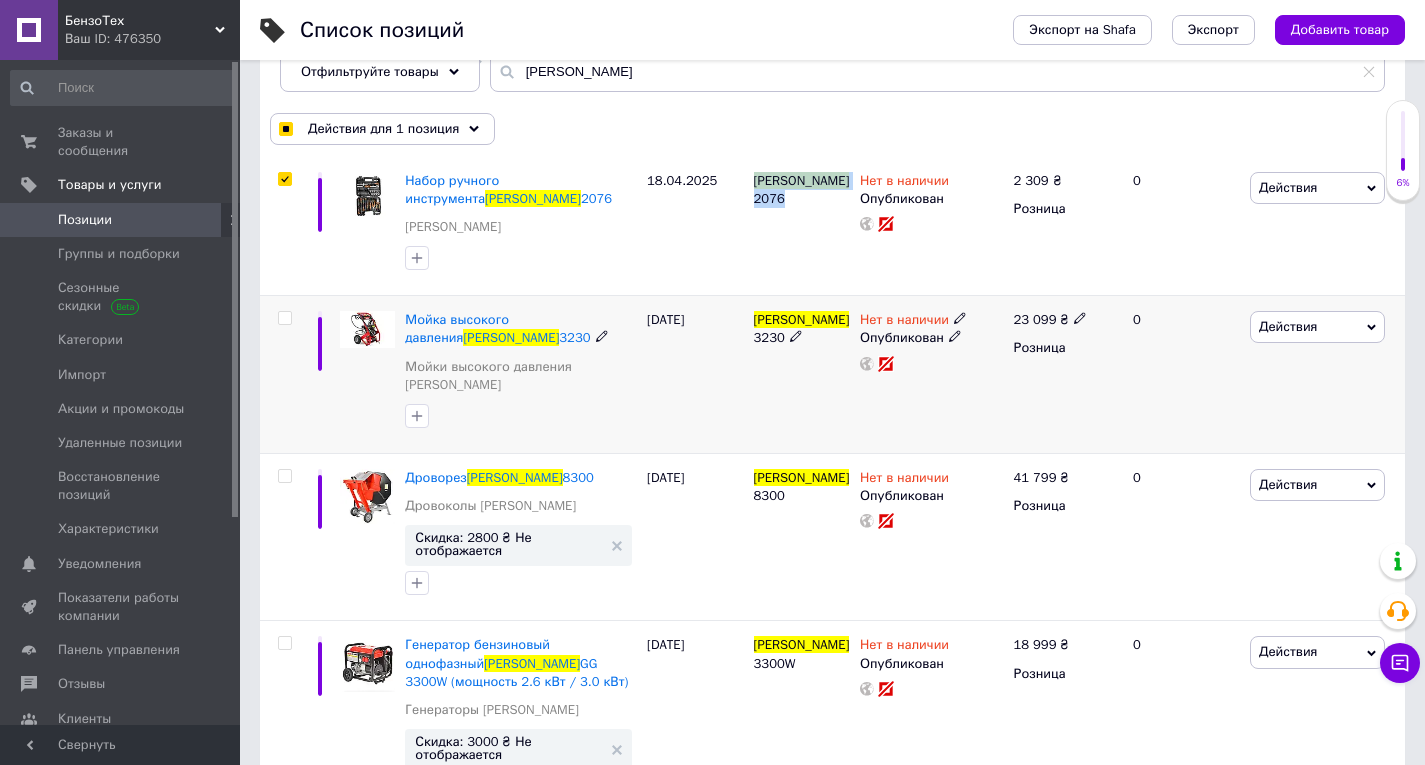 scroll, scrollTop: 300, scrollLeft: 0, axis: vertical 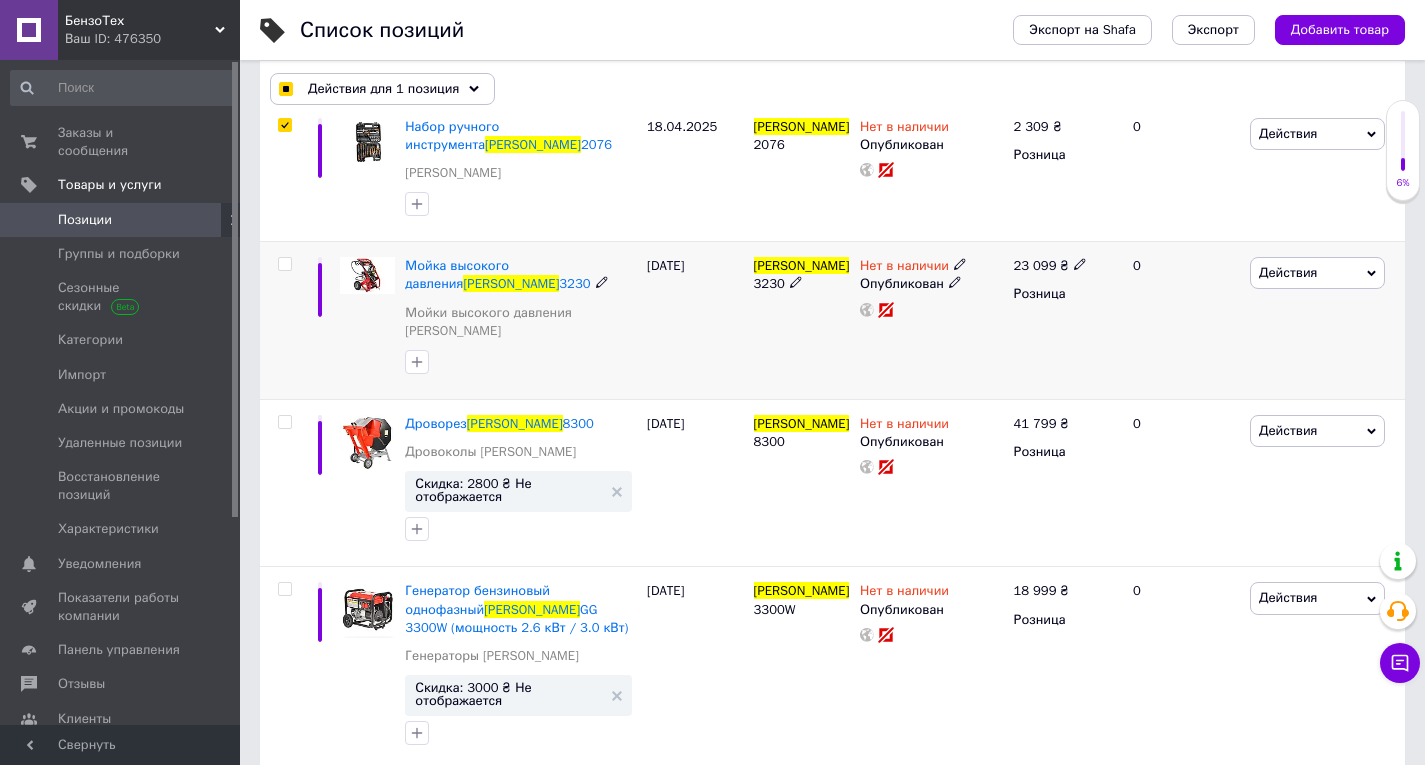 click on "HECHT" at bounding box center [802, 265] 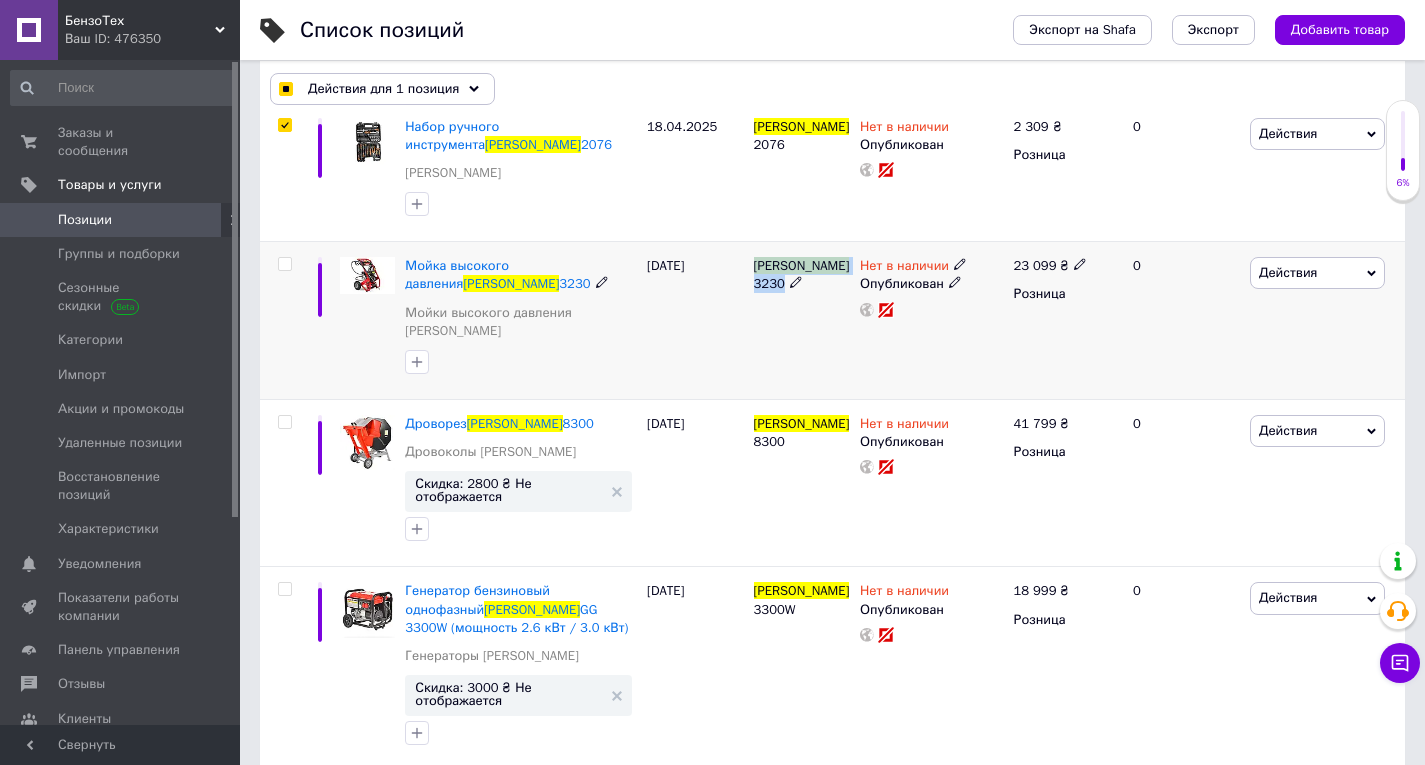 click on "HECHT" at bounding box center [802, 265] 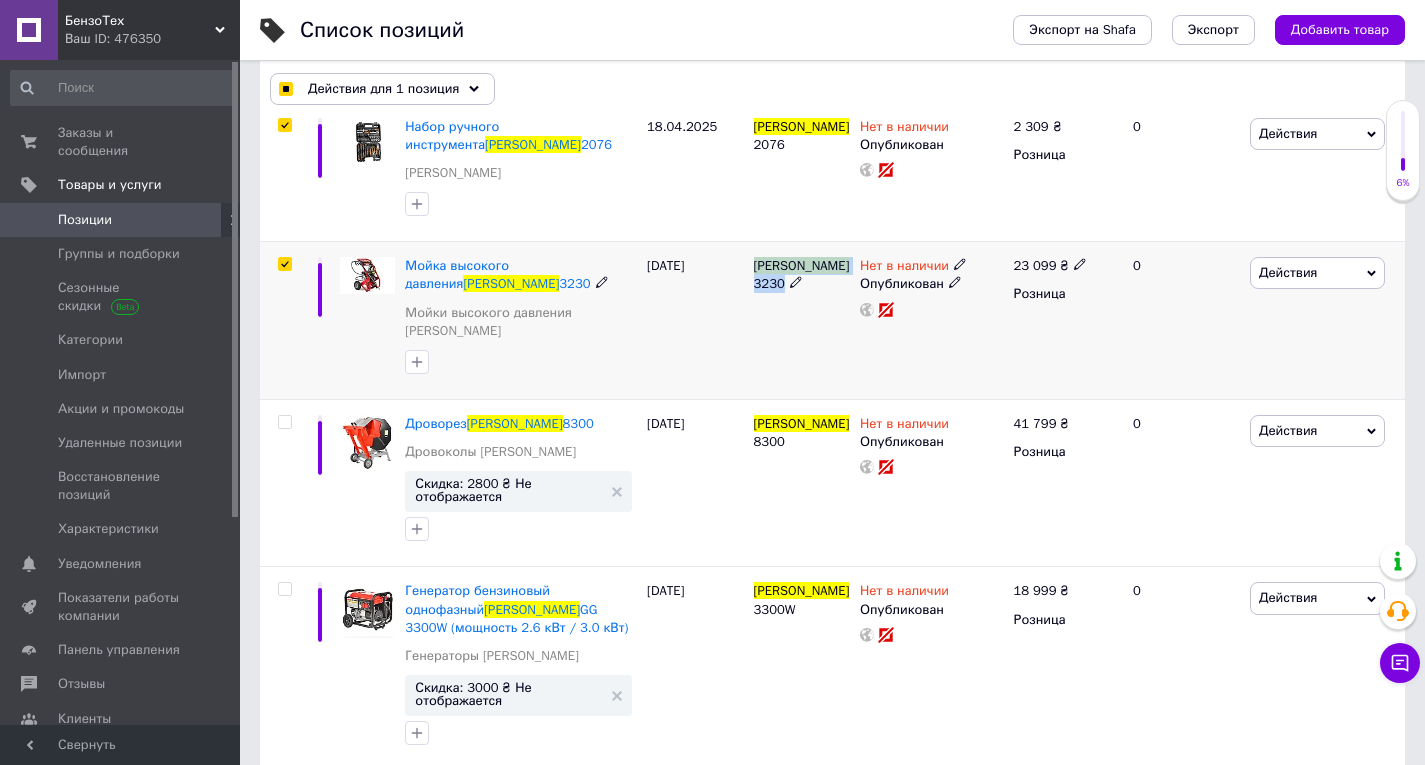 checkbox on "true" 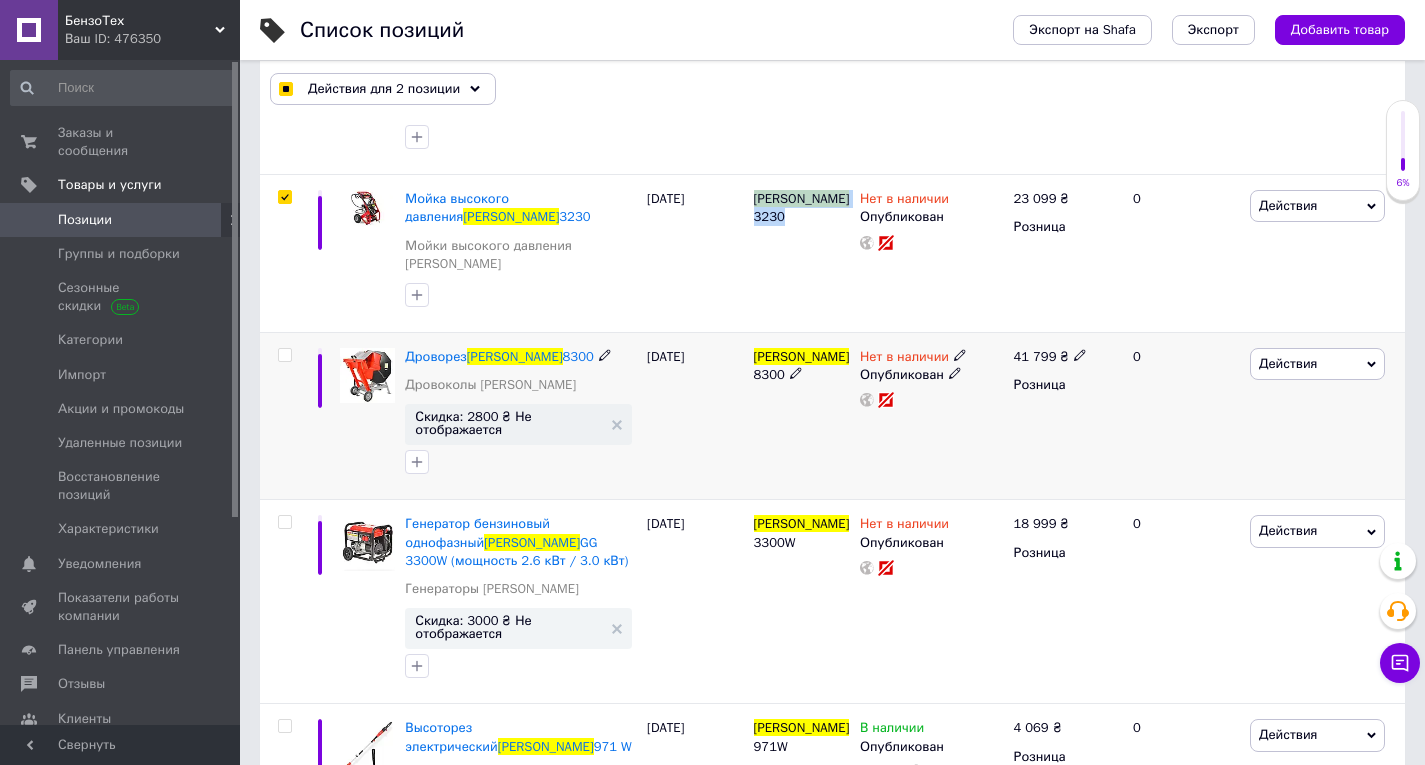 scroll, scrollTop: 500, scrollLeft: 0, axis: vertical 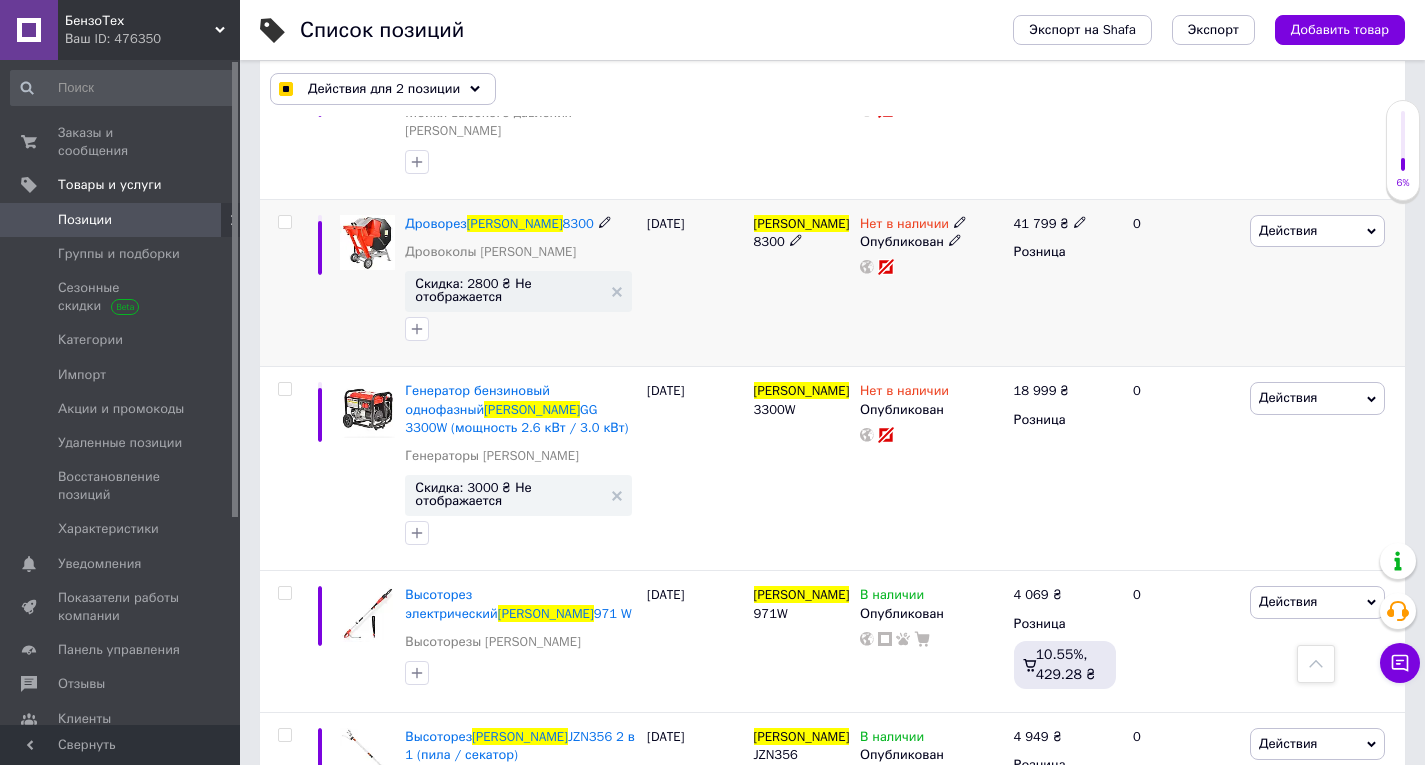 click on "8300" at bounding box center [769, 241] 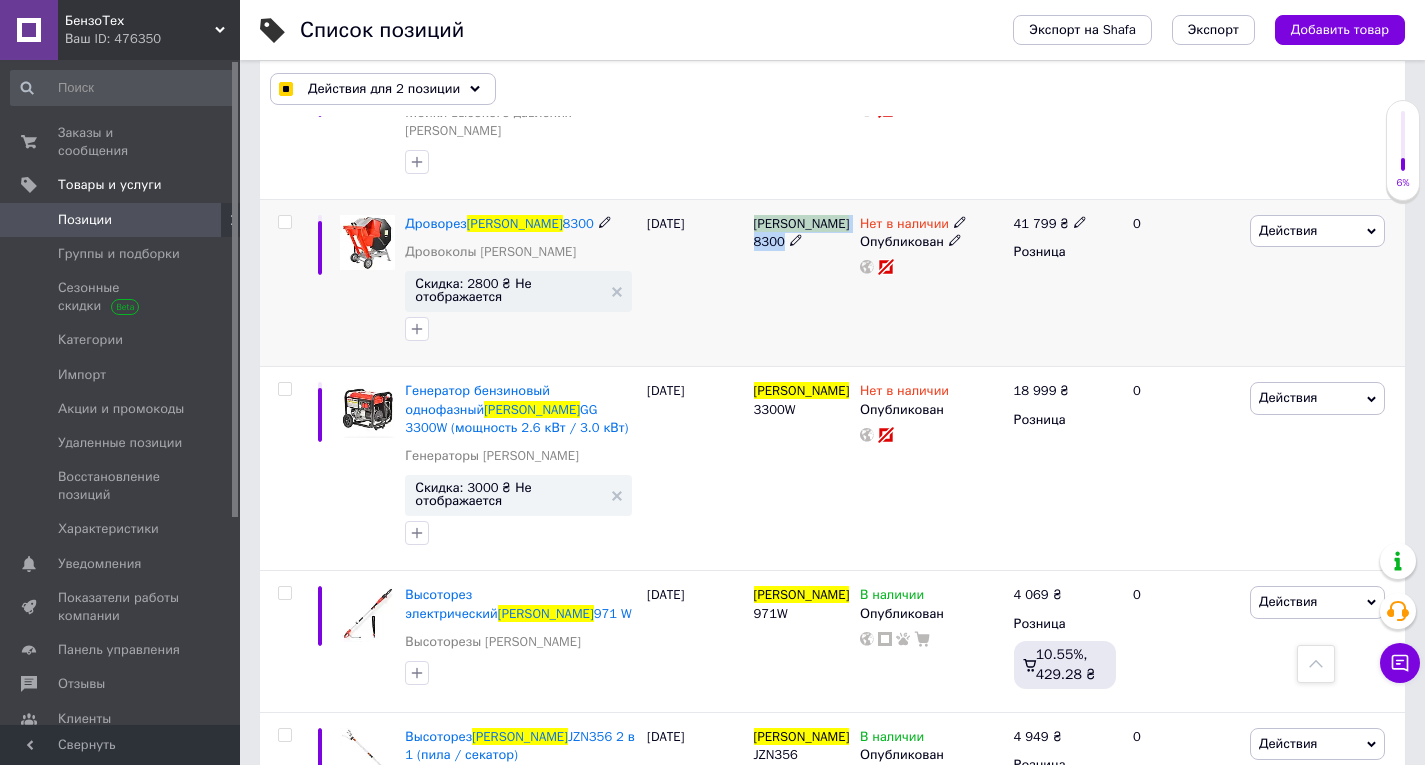 click on "8300" at bounding box center [769, 241] 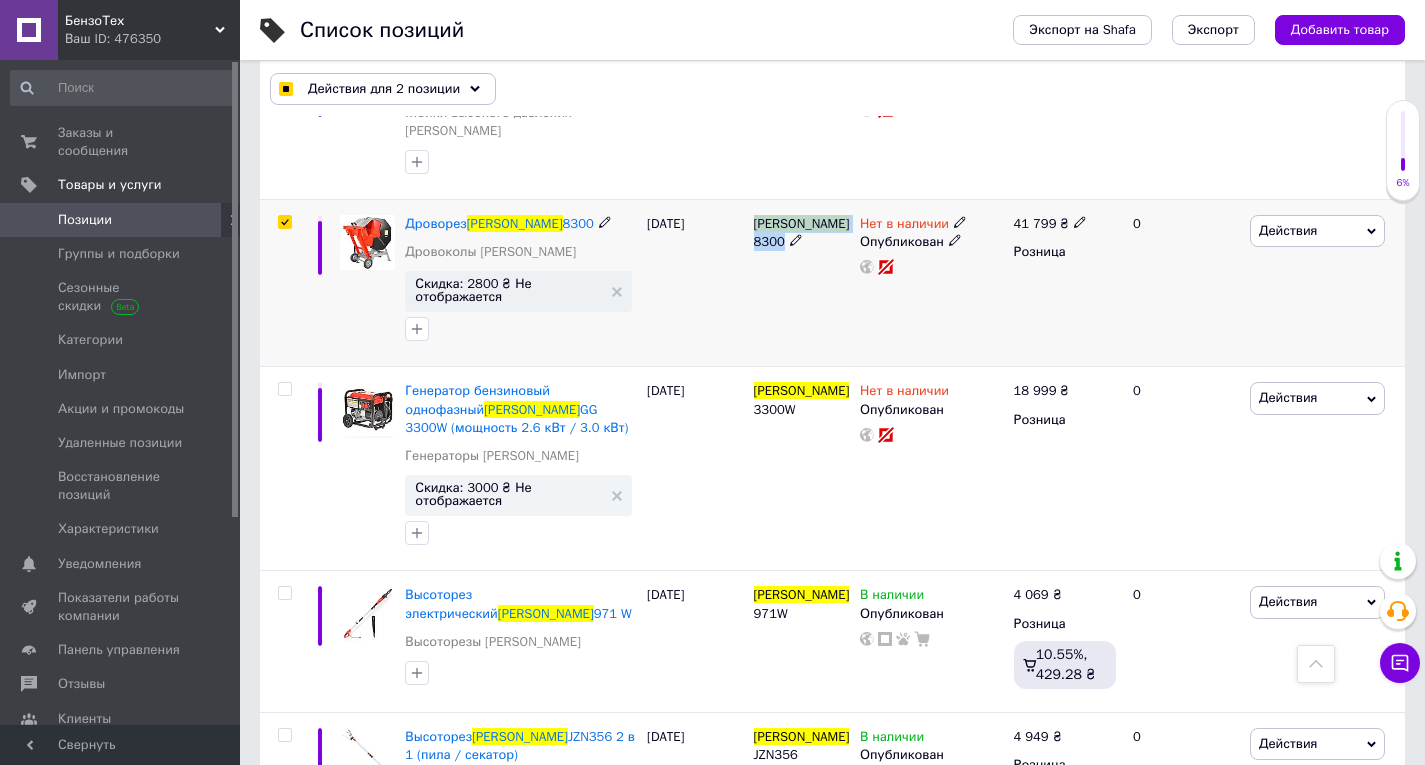 checkbox on "true" 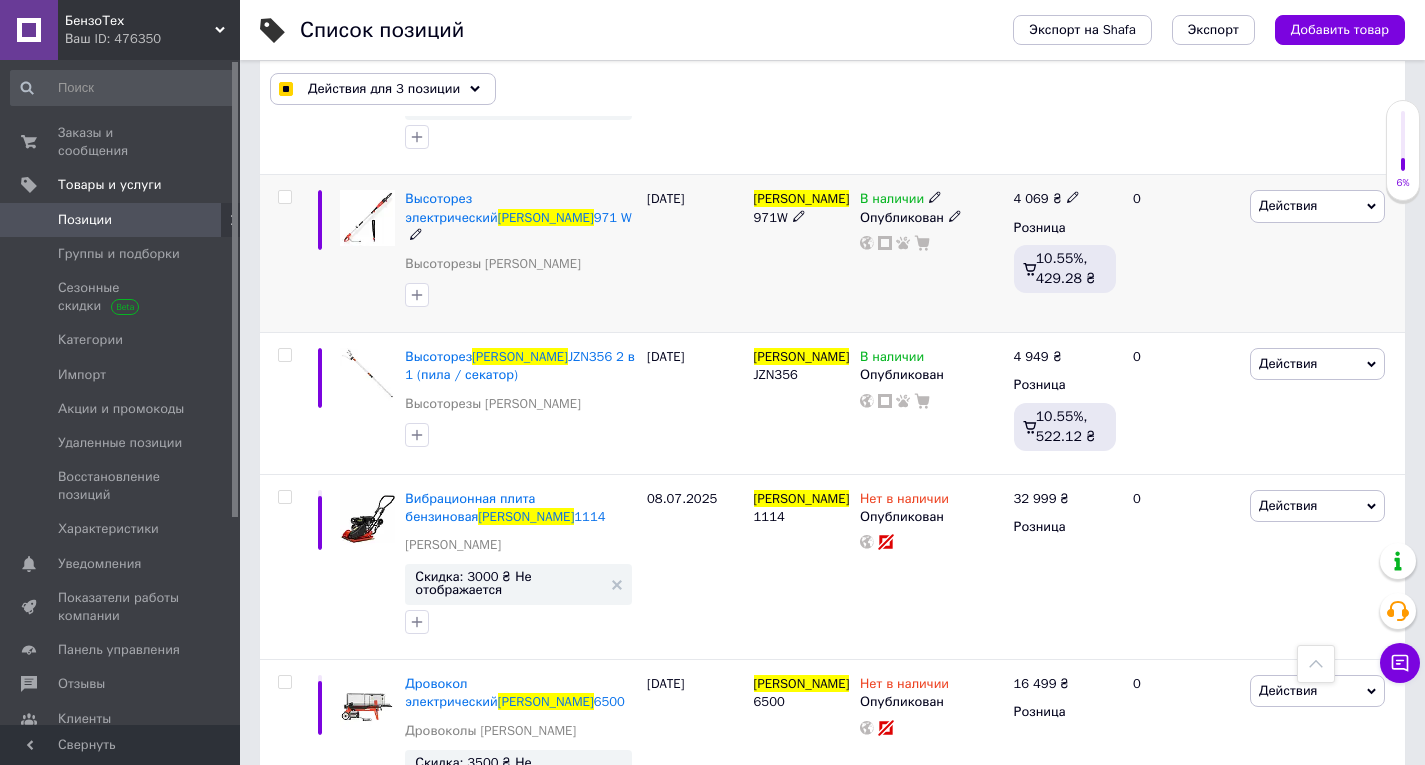 scroll, scrollTop: 900, scrollLeft: 0, axis: vertical 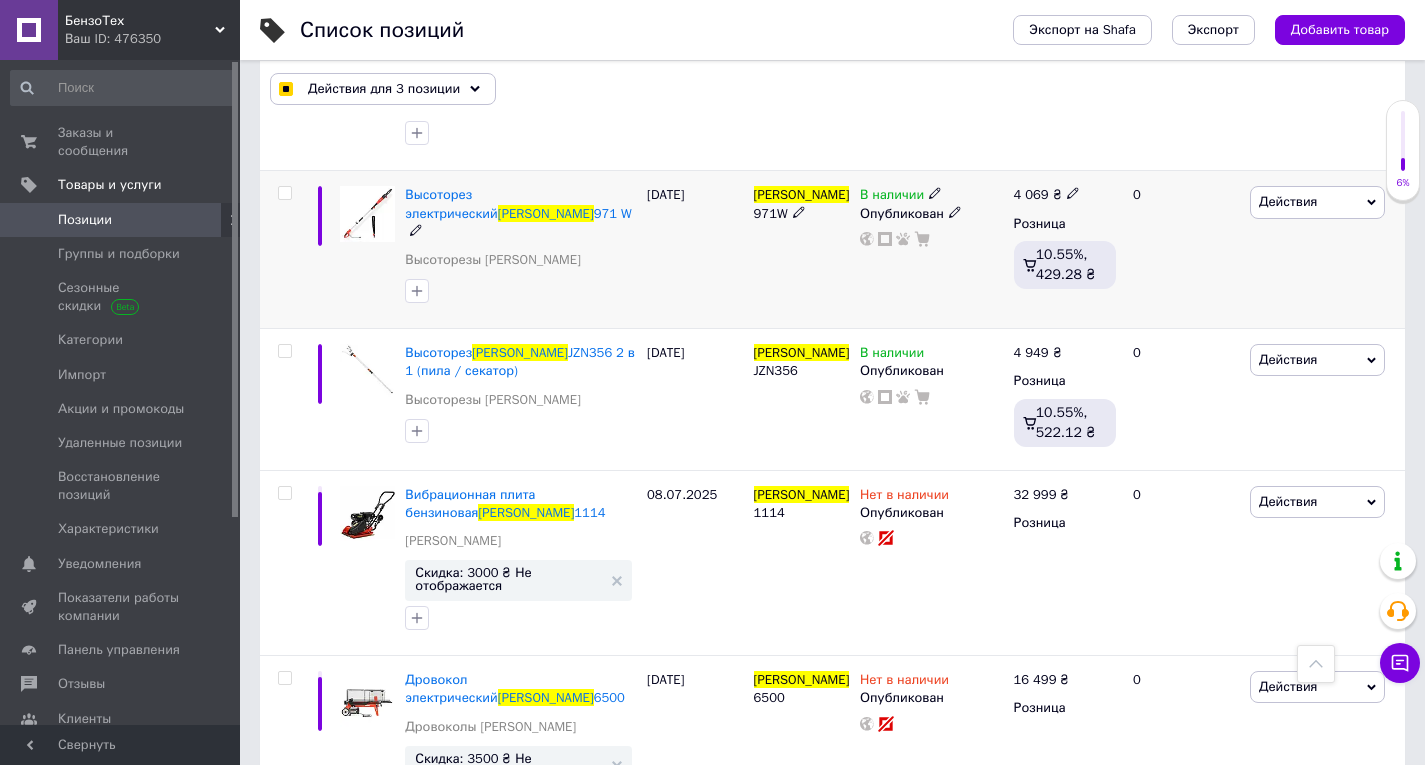 click on "971W" at bounding box center (771, 213) 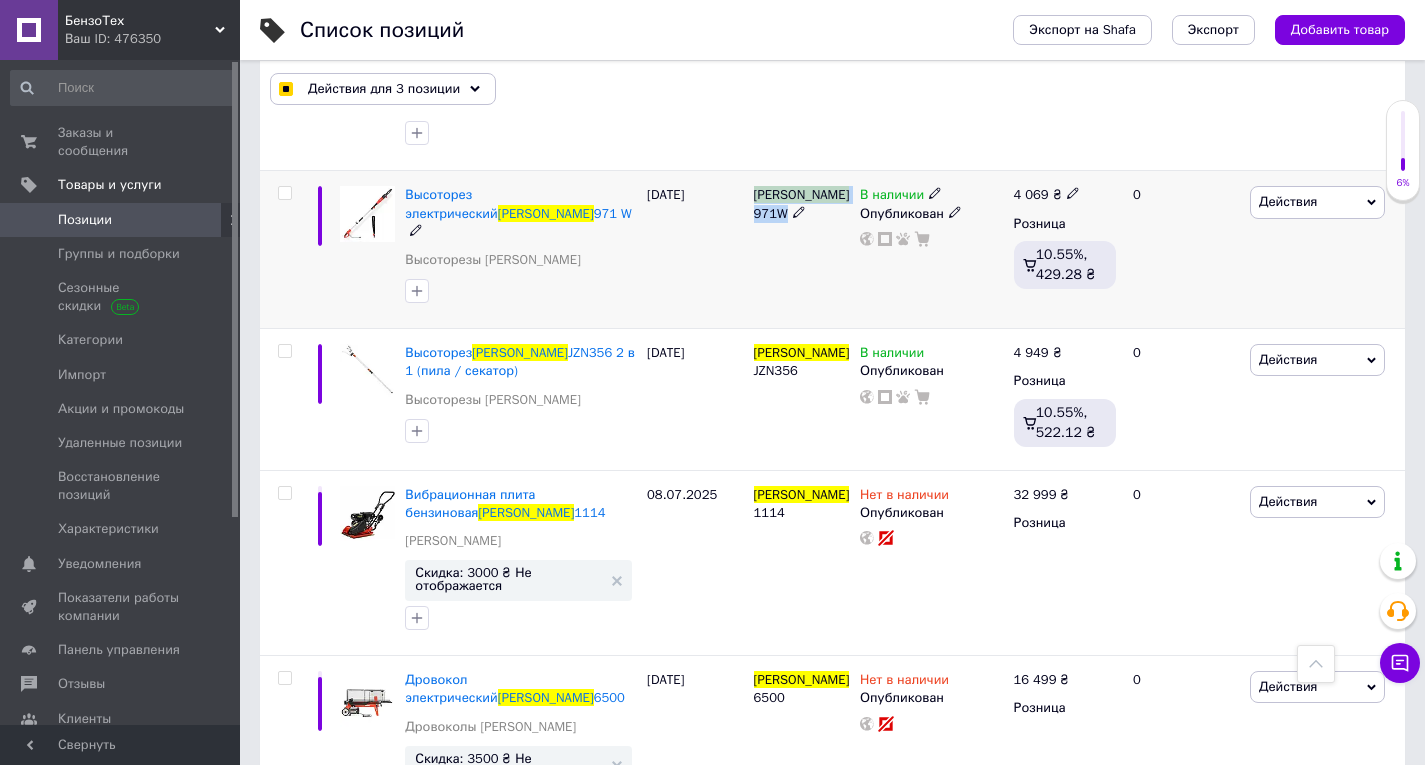 click on "971W" at bounding box center (771, 213) 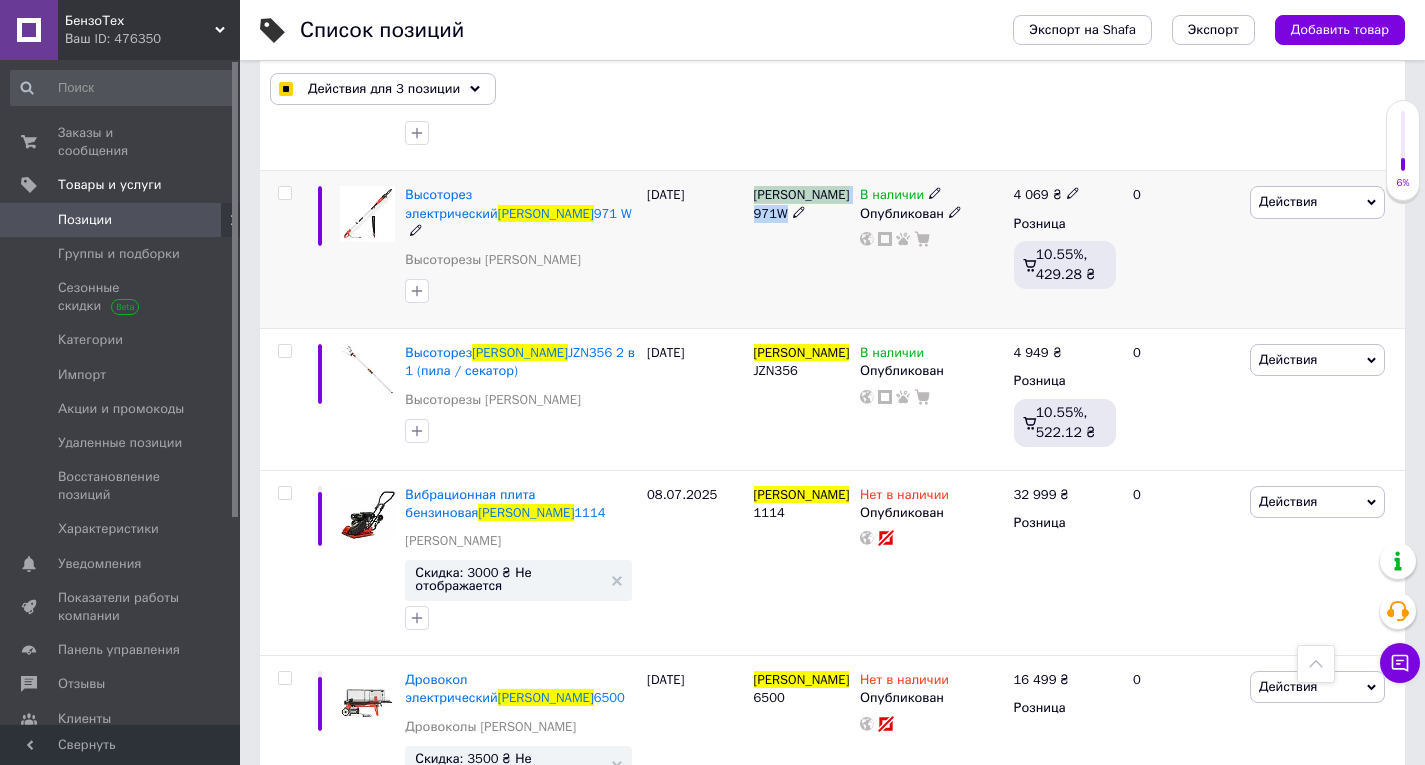 click at bounding box center (284, 193) 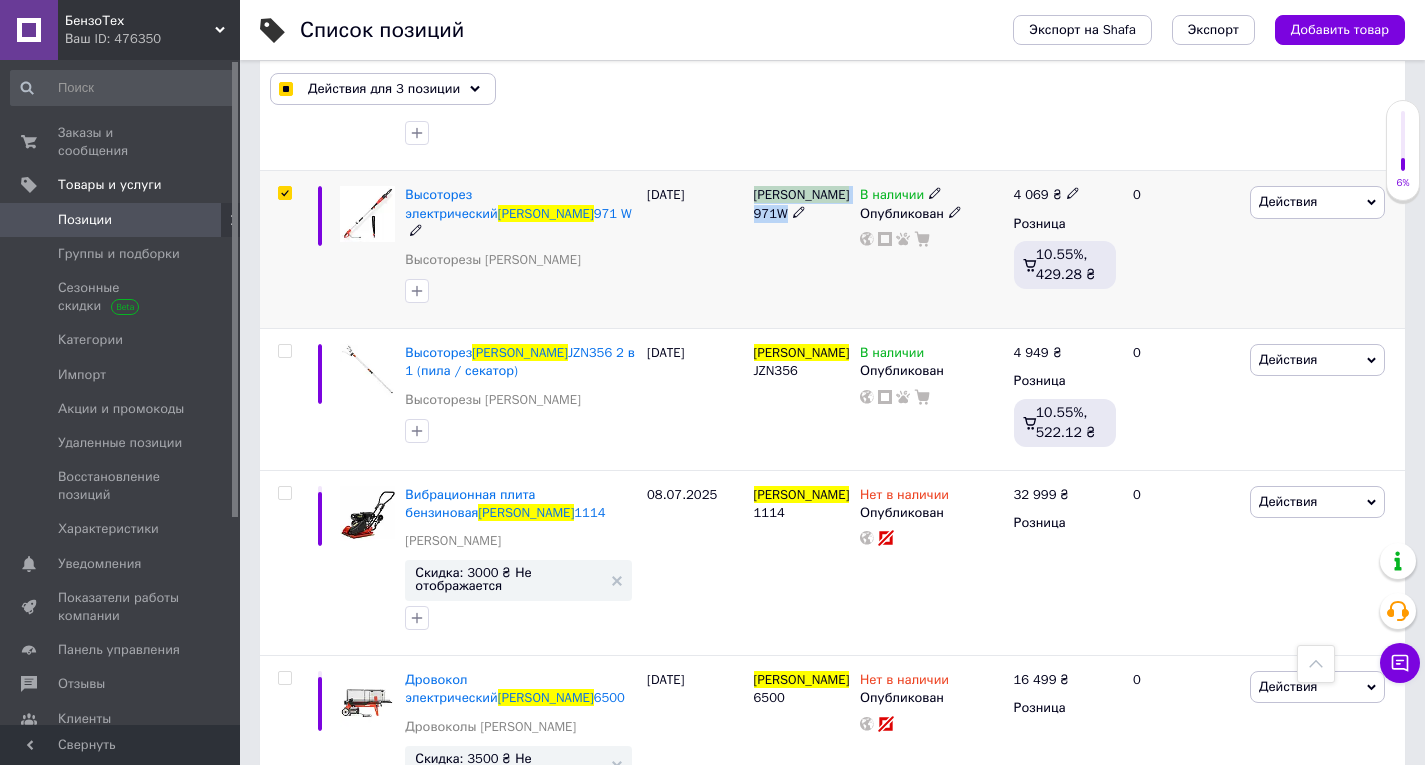 checkbox on "true" 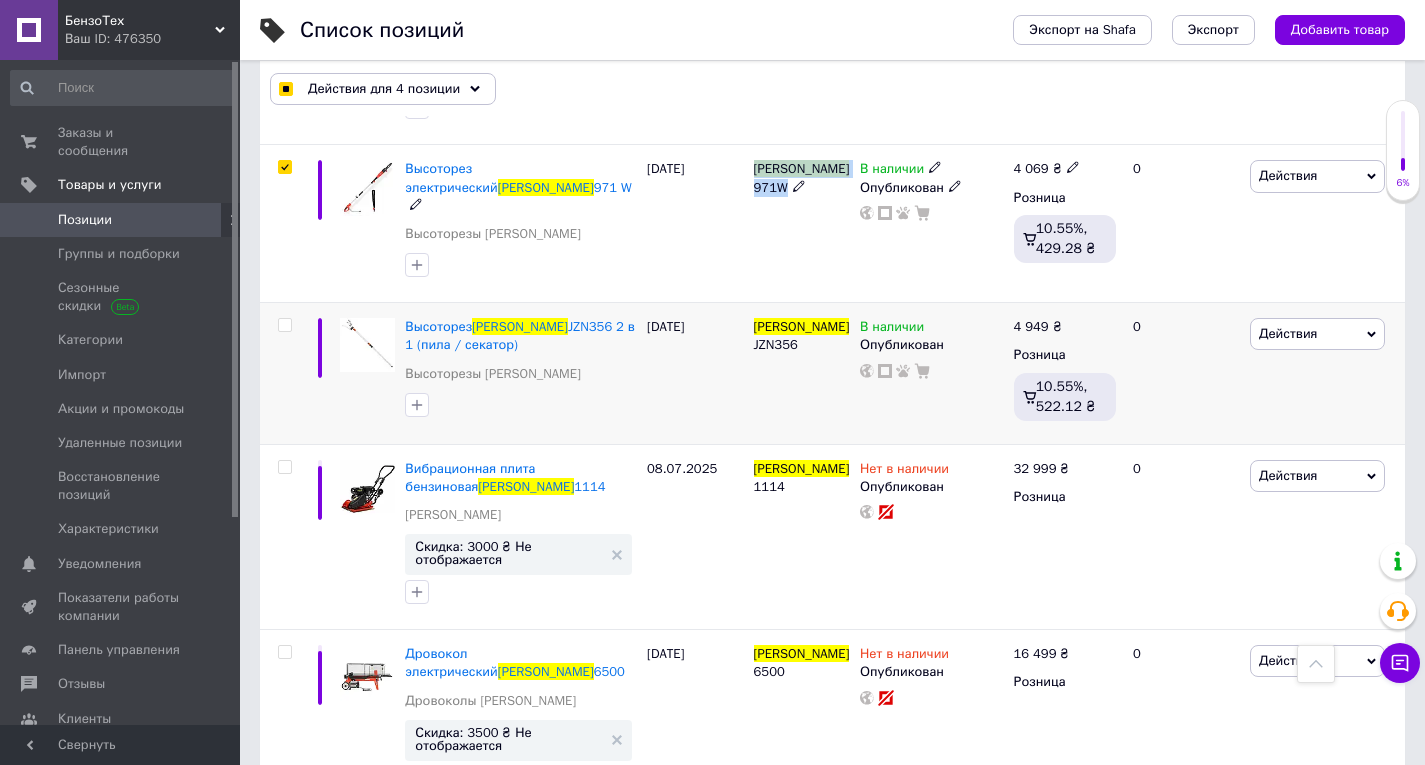 scroll, scrollTop: 1000, scrollLeft: 0, axis: vertical 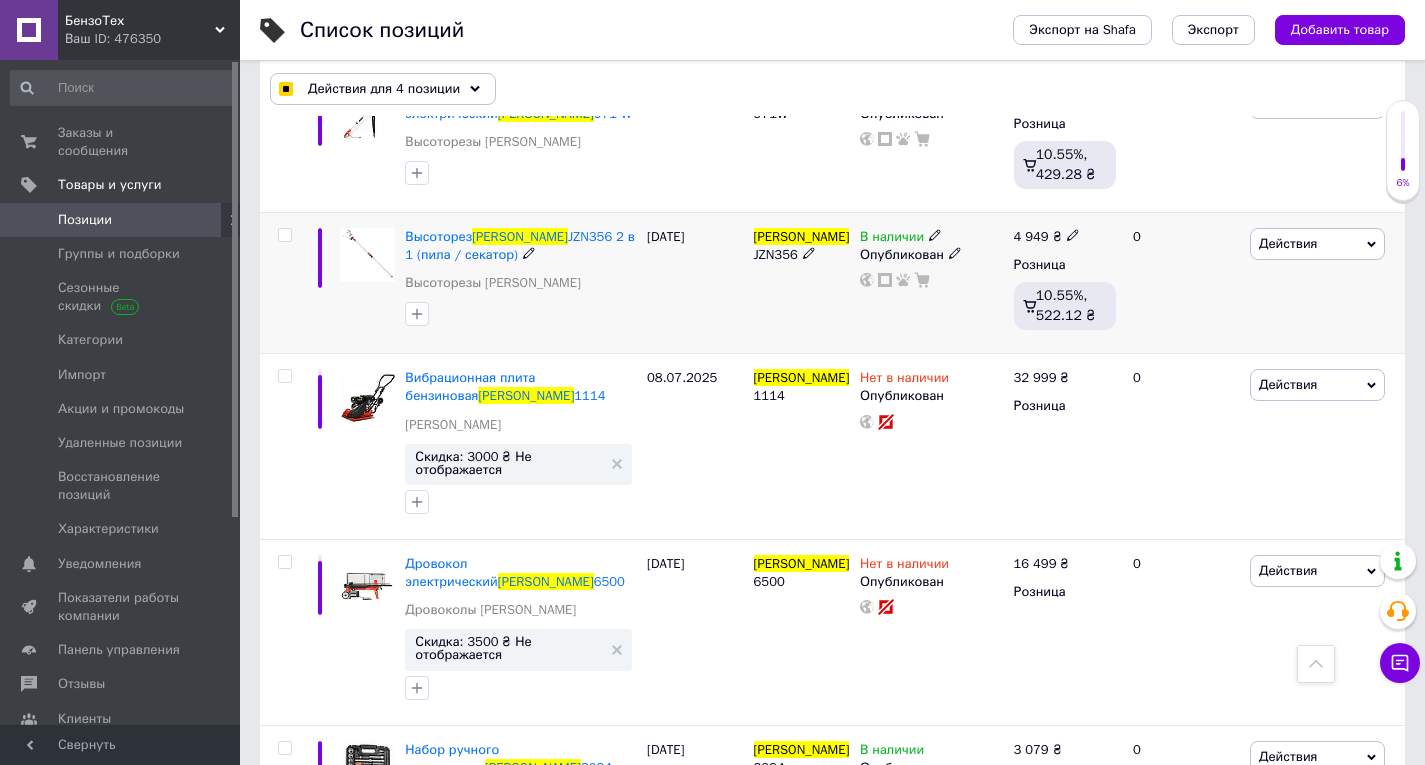 click on "JZN356" at bounding box center [776, 254] 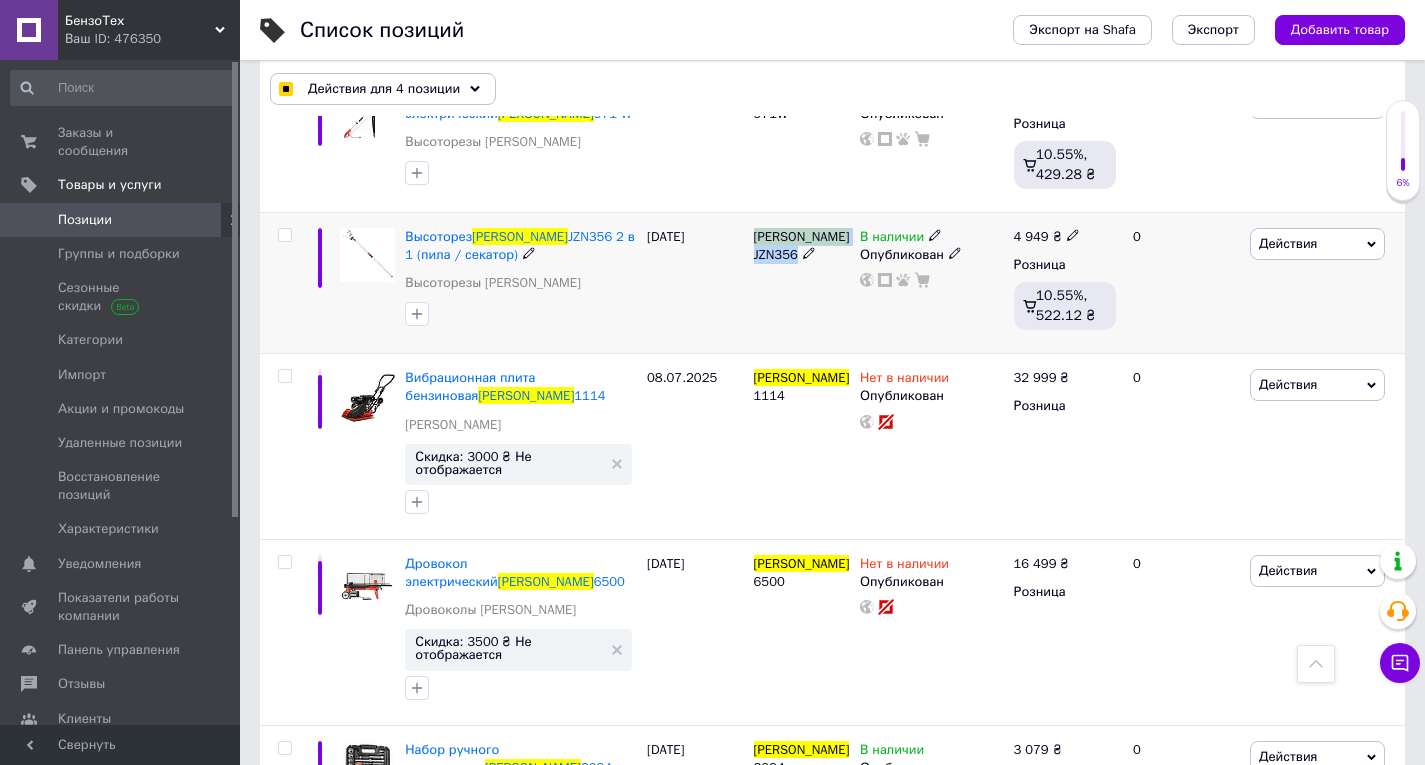 click on "JZN356" at bounding box center [776, 254] 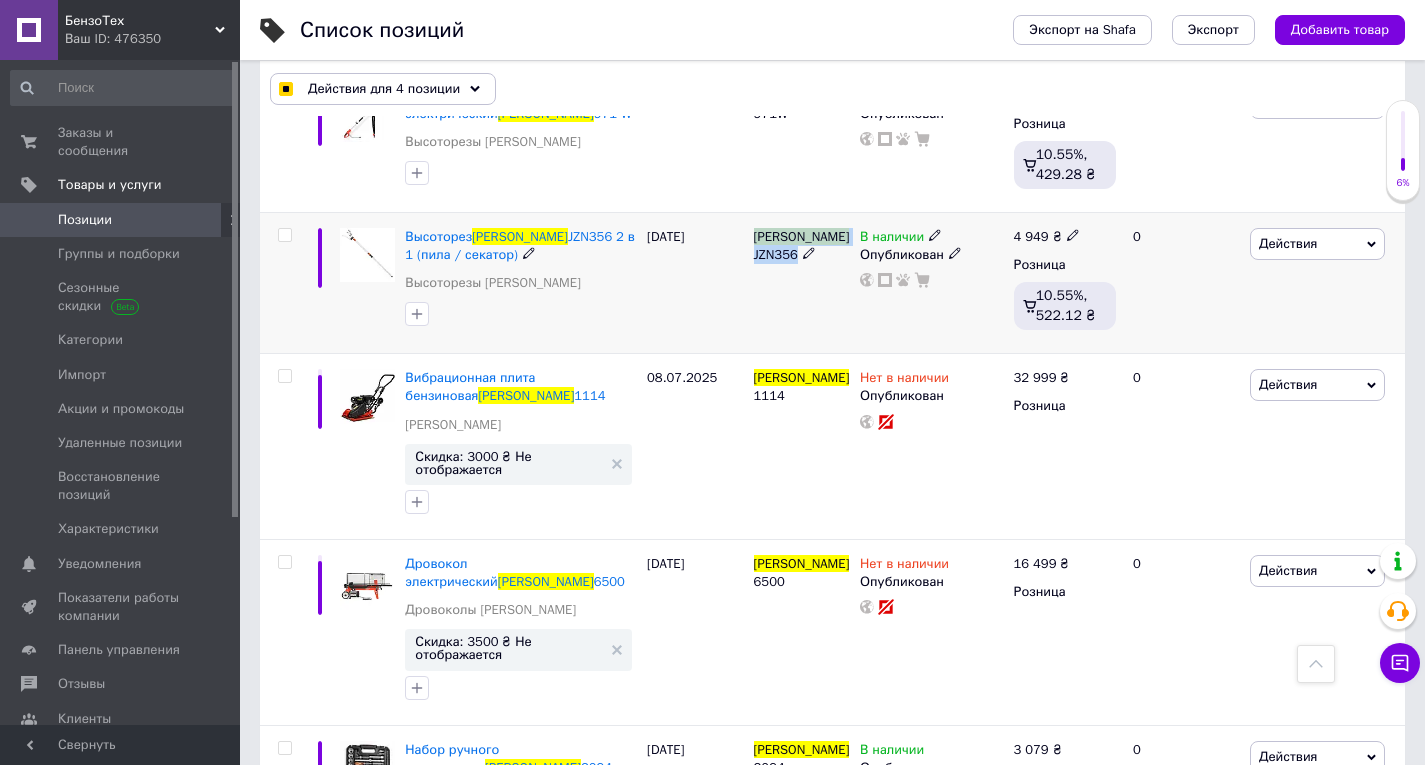 click at bounding box center [284, 235] 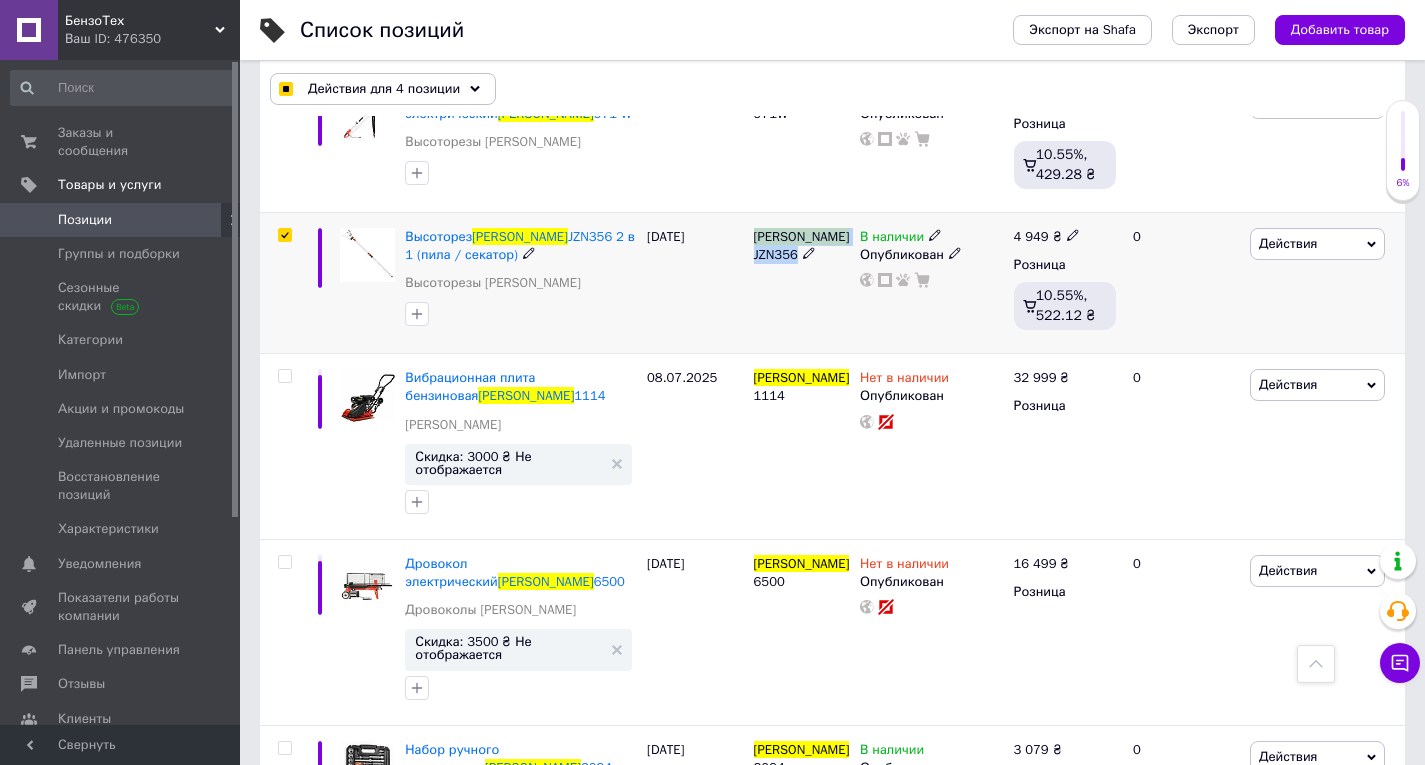 checkbox on "true" 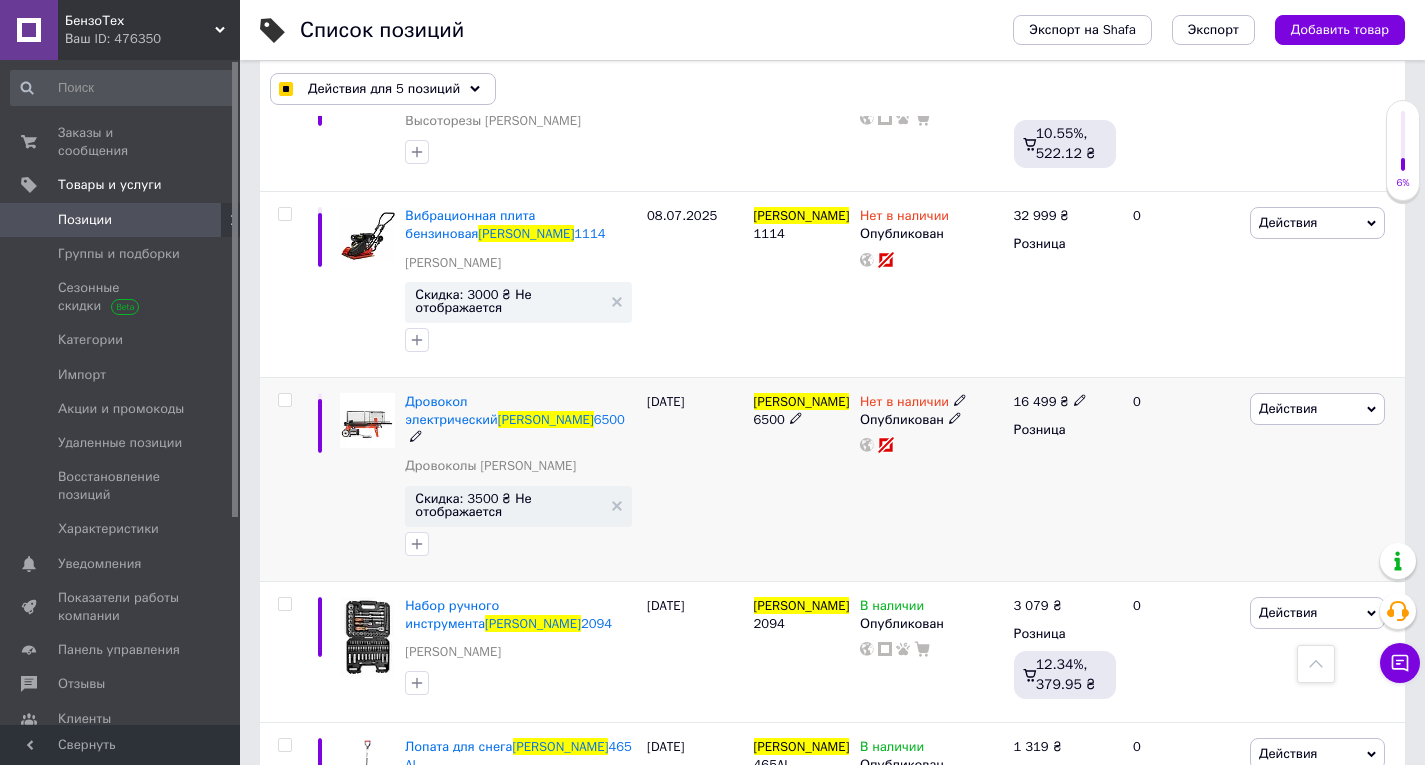 scroll, scrollTop: 1200, scrollLeft: 0, axis: vertical 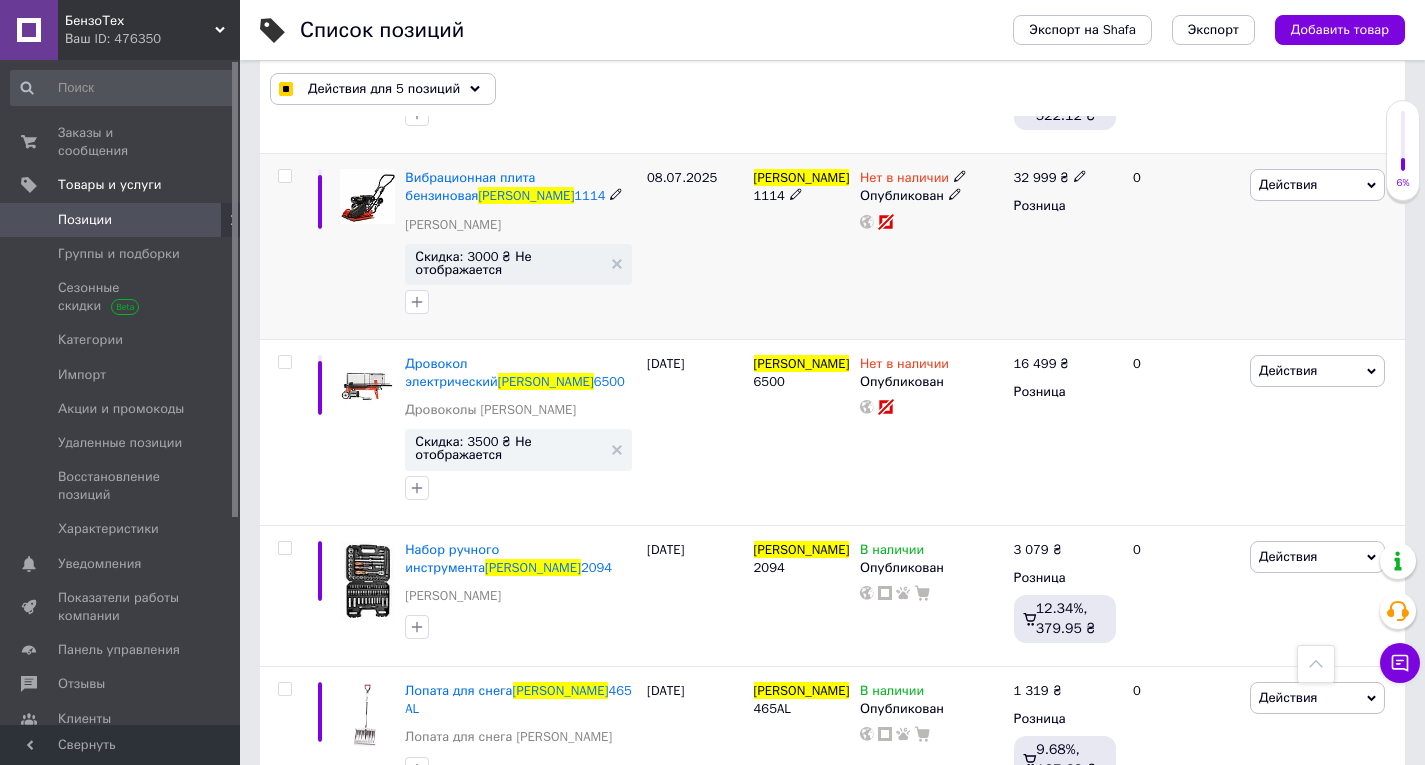click on "HECHT 1114" at bounding box center (802, 187) 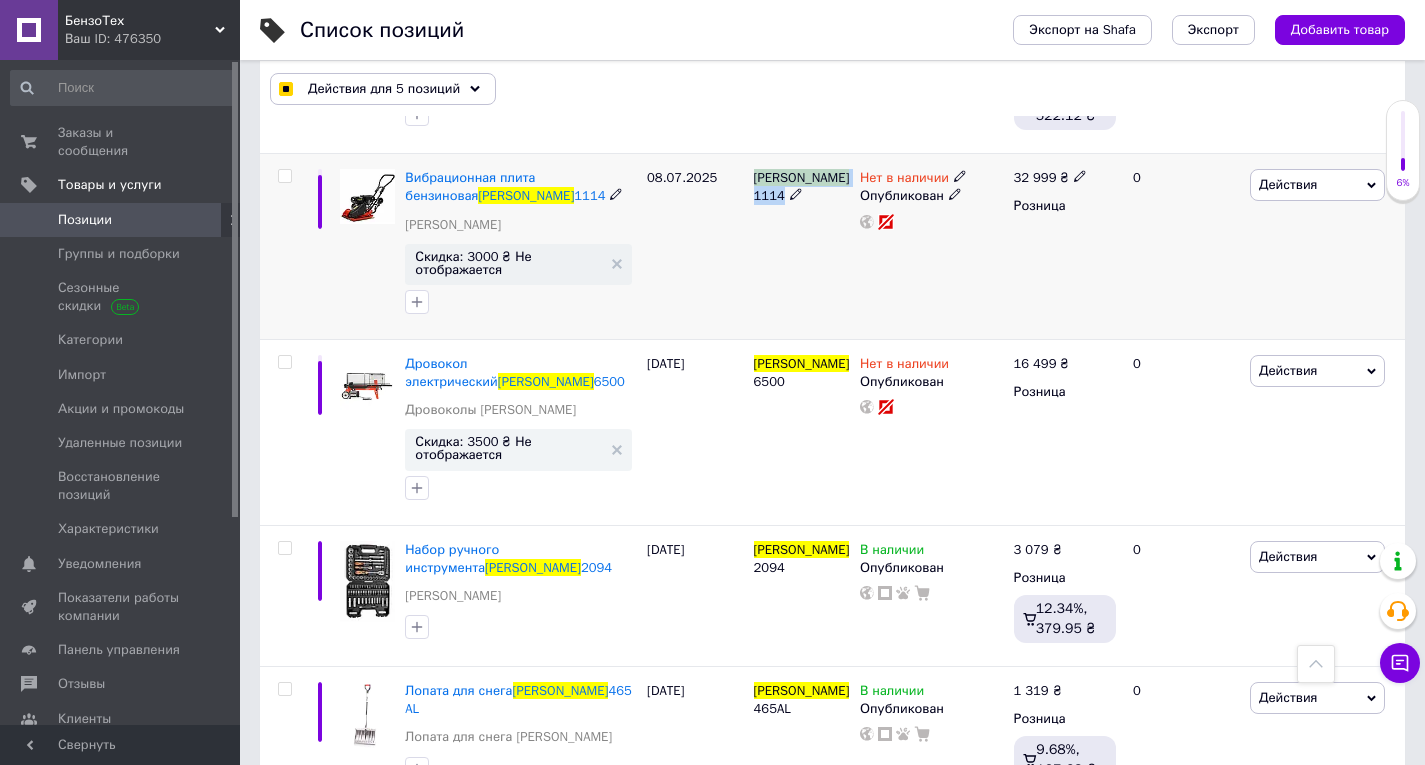 click on "HECHT 1114" at bounding box center [802, 187] 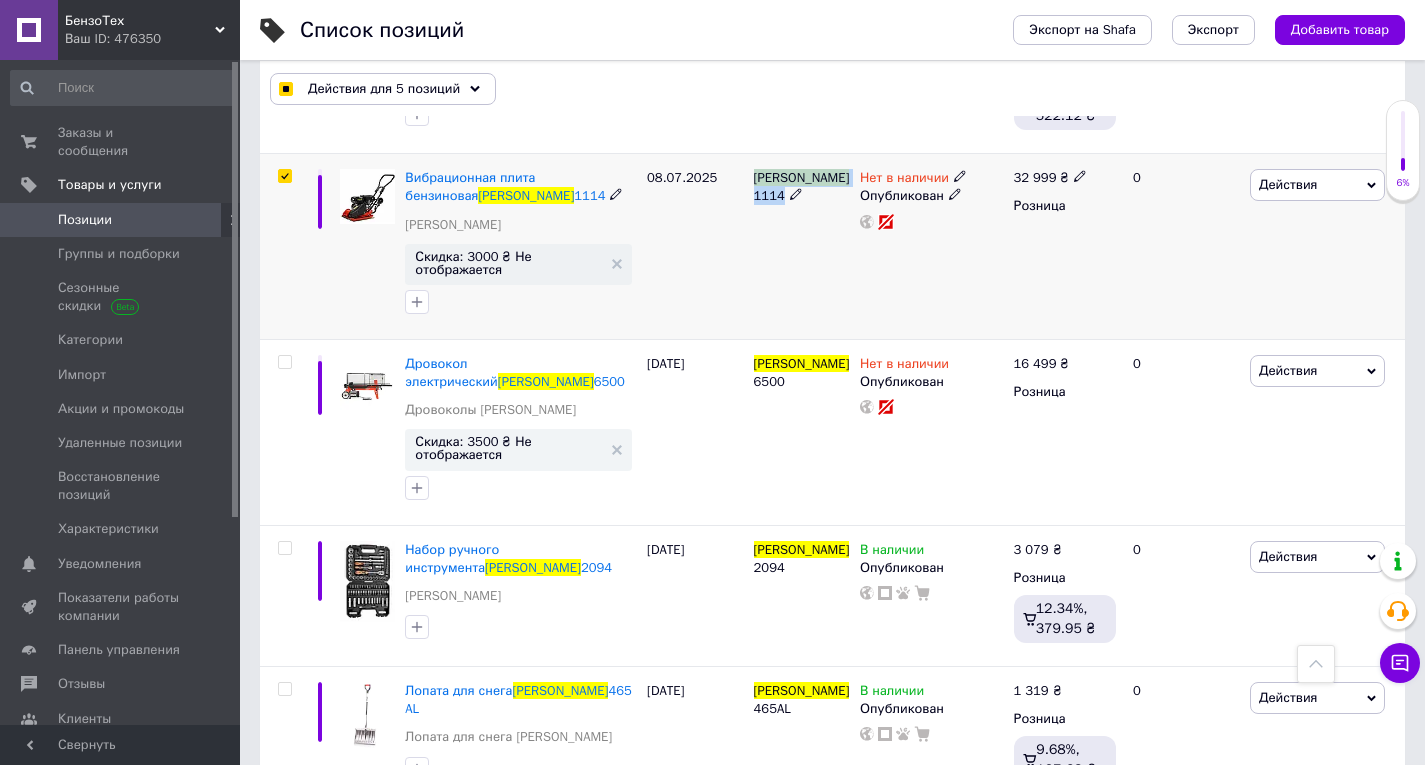 checkbox on "true" 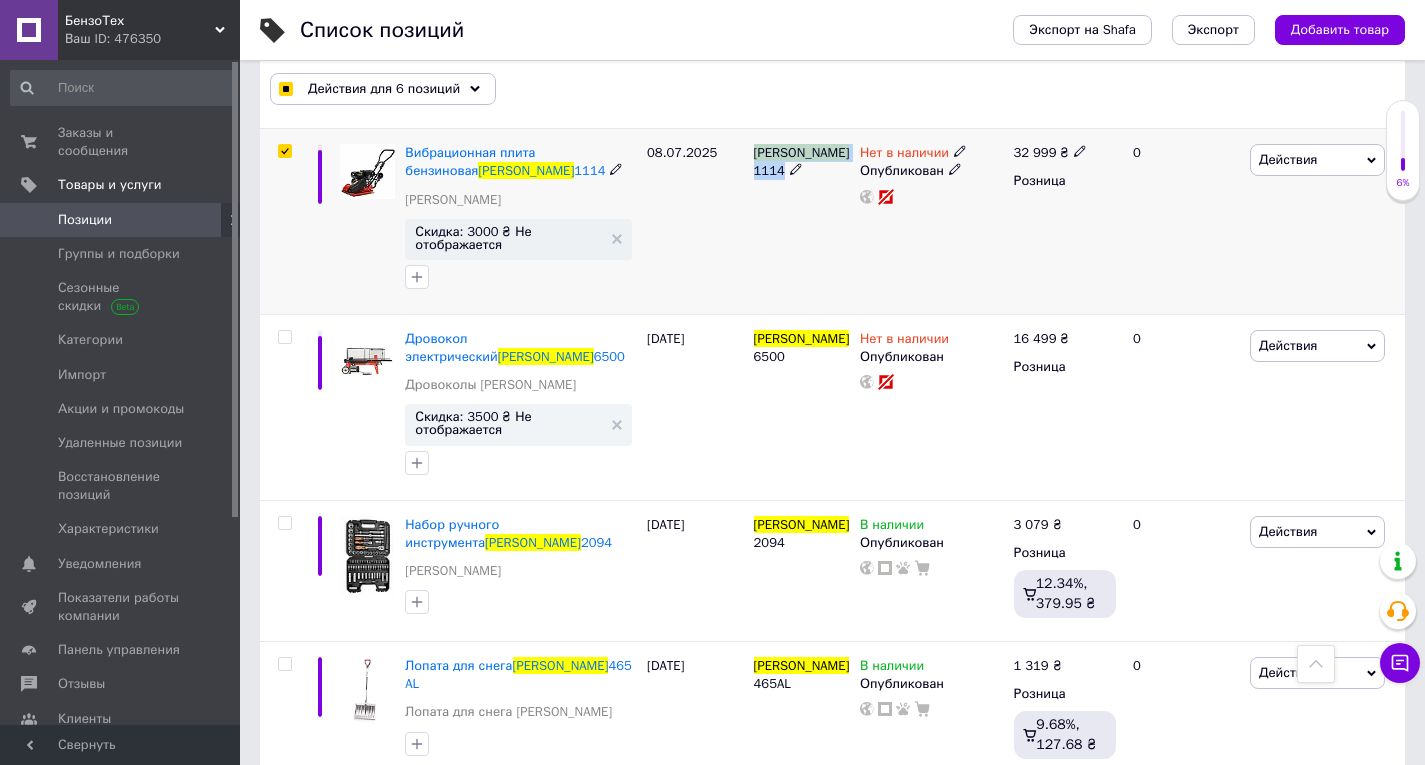 scroll, scrollTop: 1300, scrollLeft: 0, axis: vertical 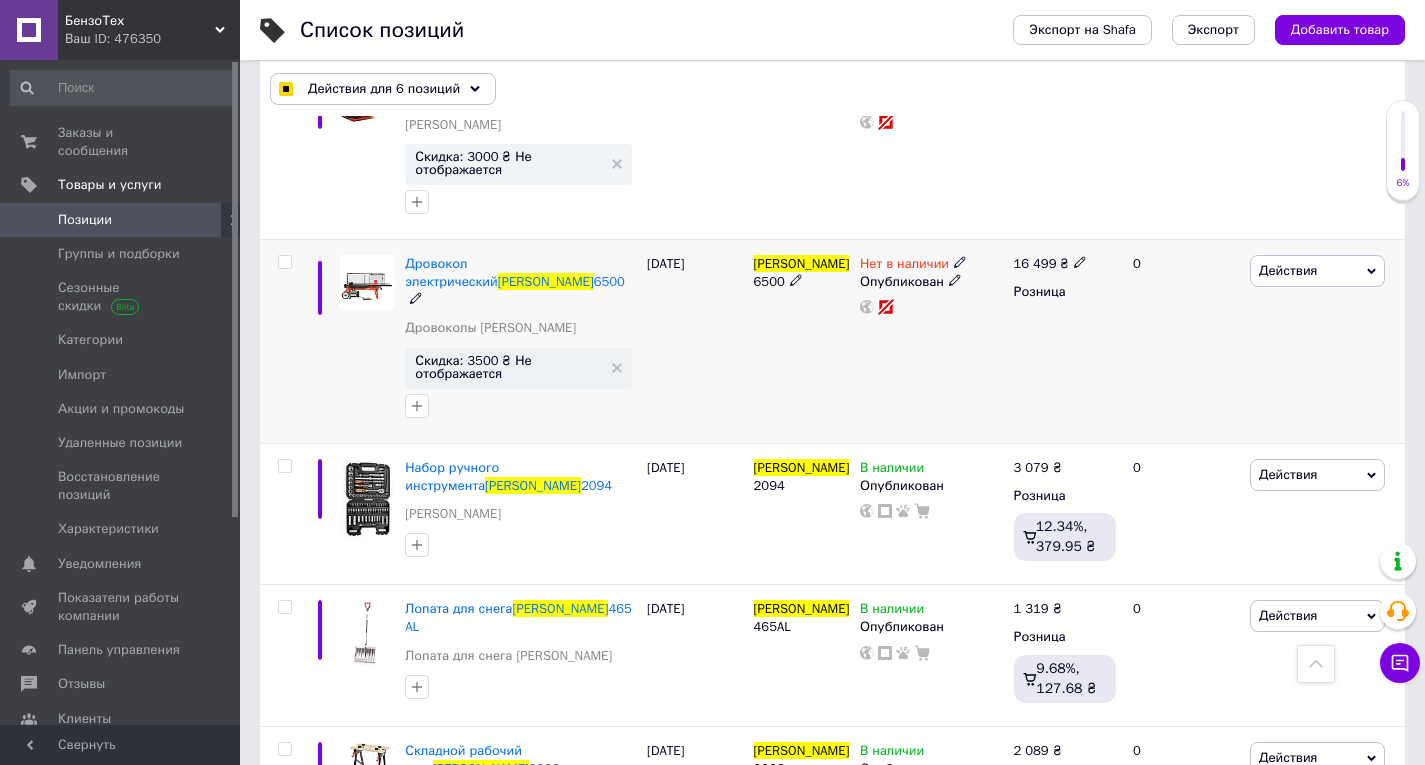 click on "HECHT" at bounding box center (802, 263) 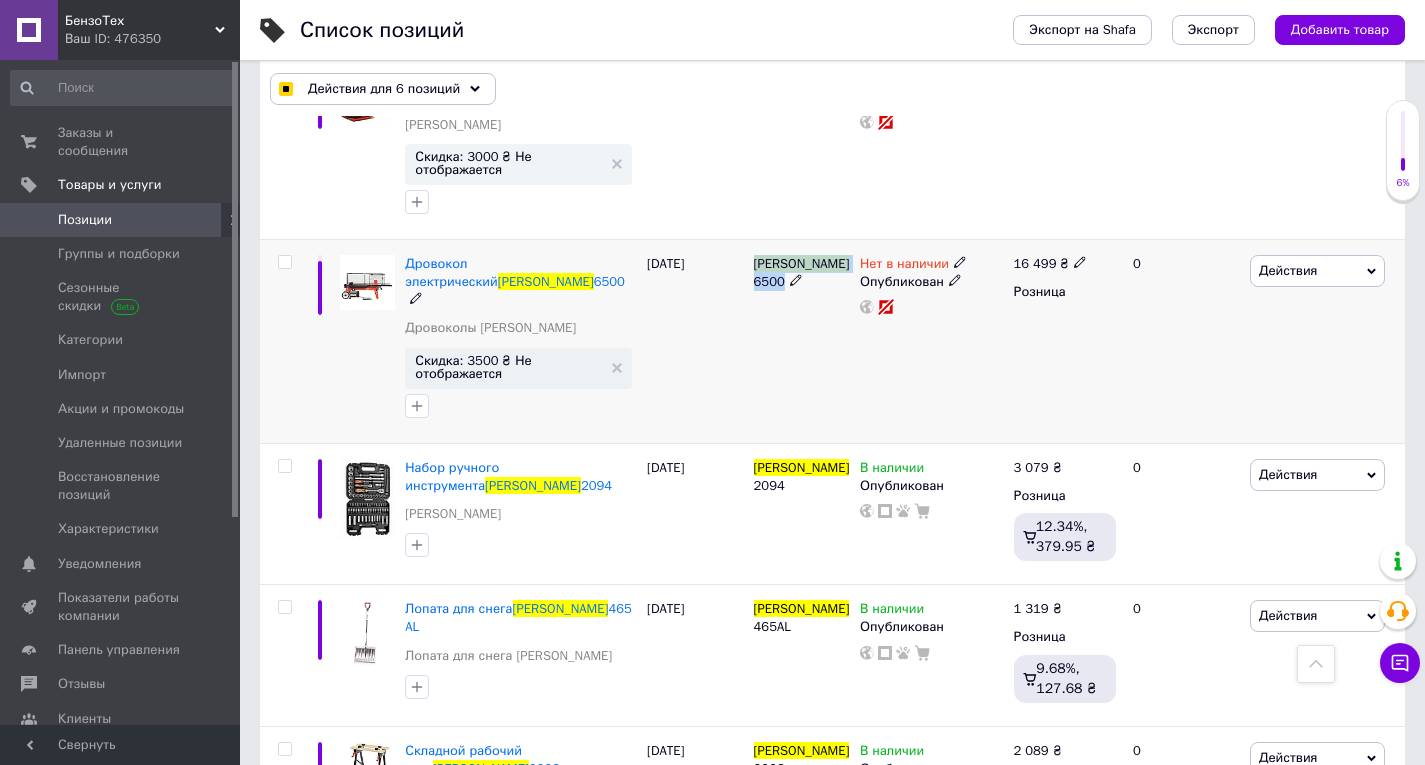 click on "HECHT" at bounding box center [802, 263] 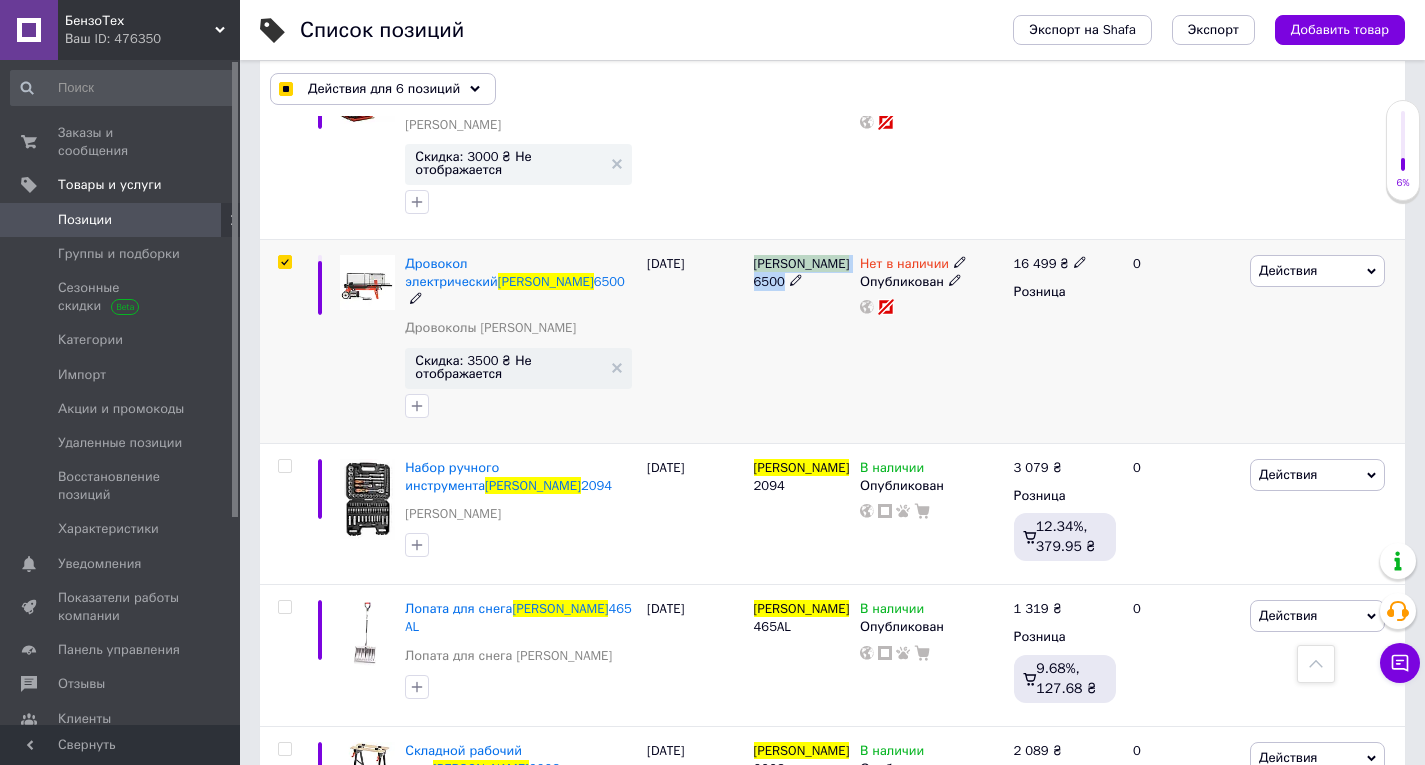 checkbox on "true" 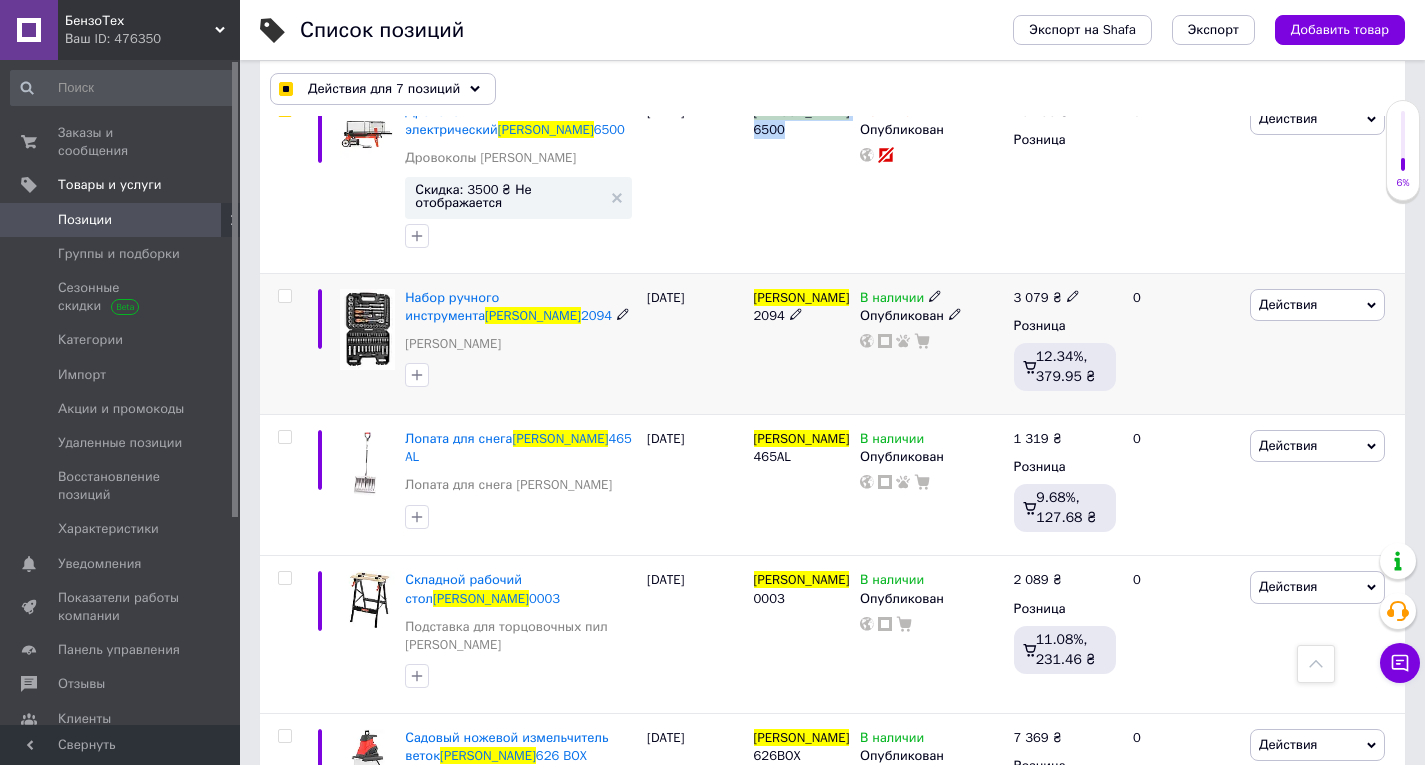 scroll, scrollTop: 1500, scrollLeft: 0, axis: vertical 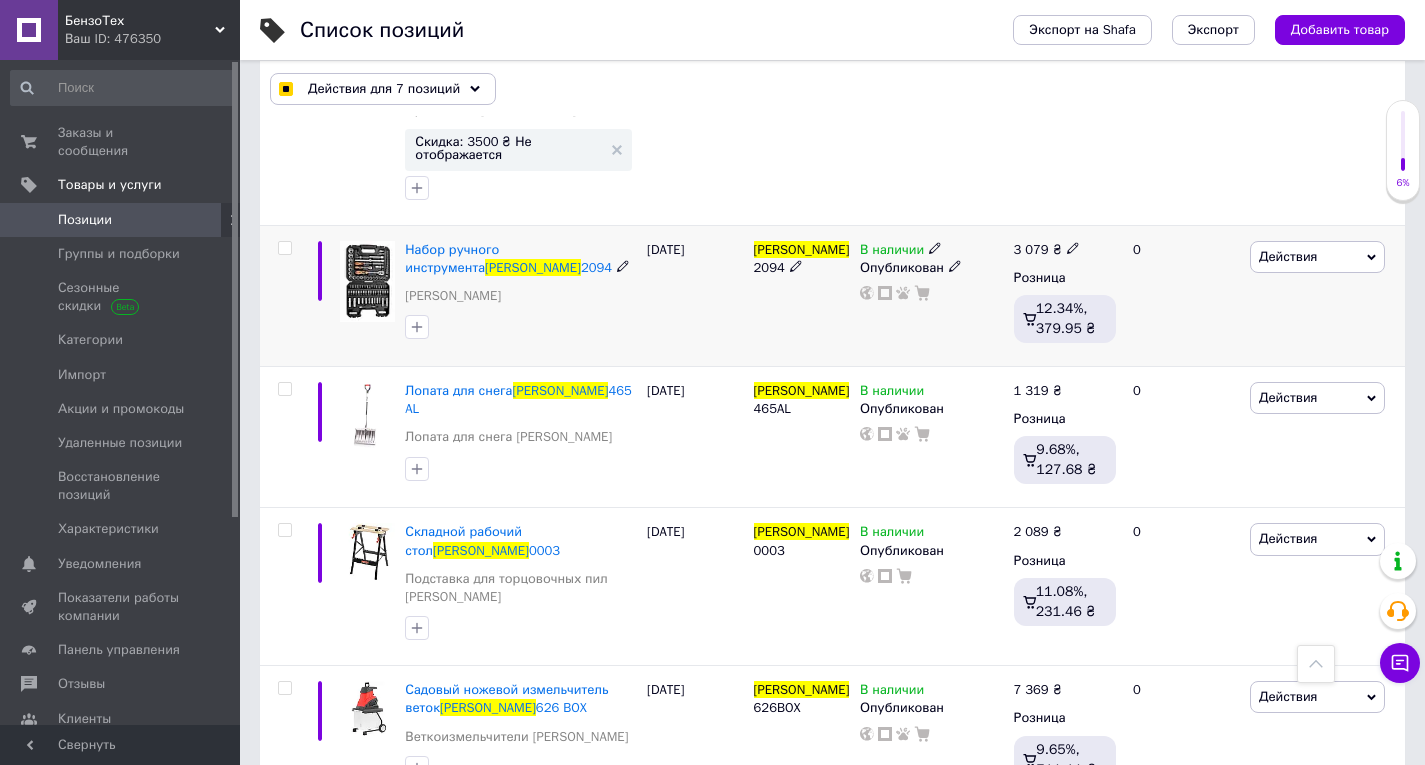 click on "HECHT" at bounding box center [802, 249] 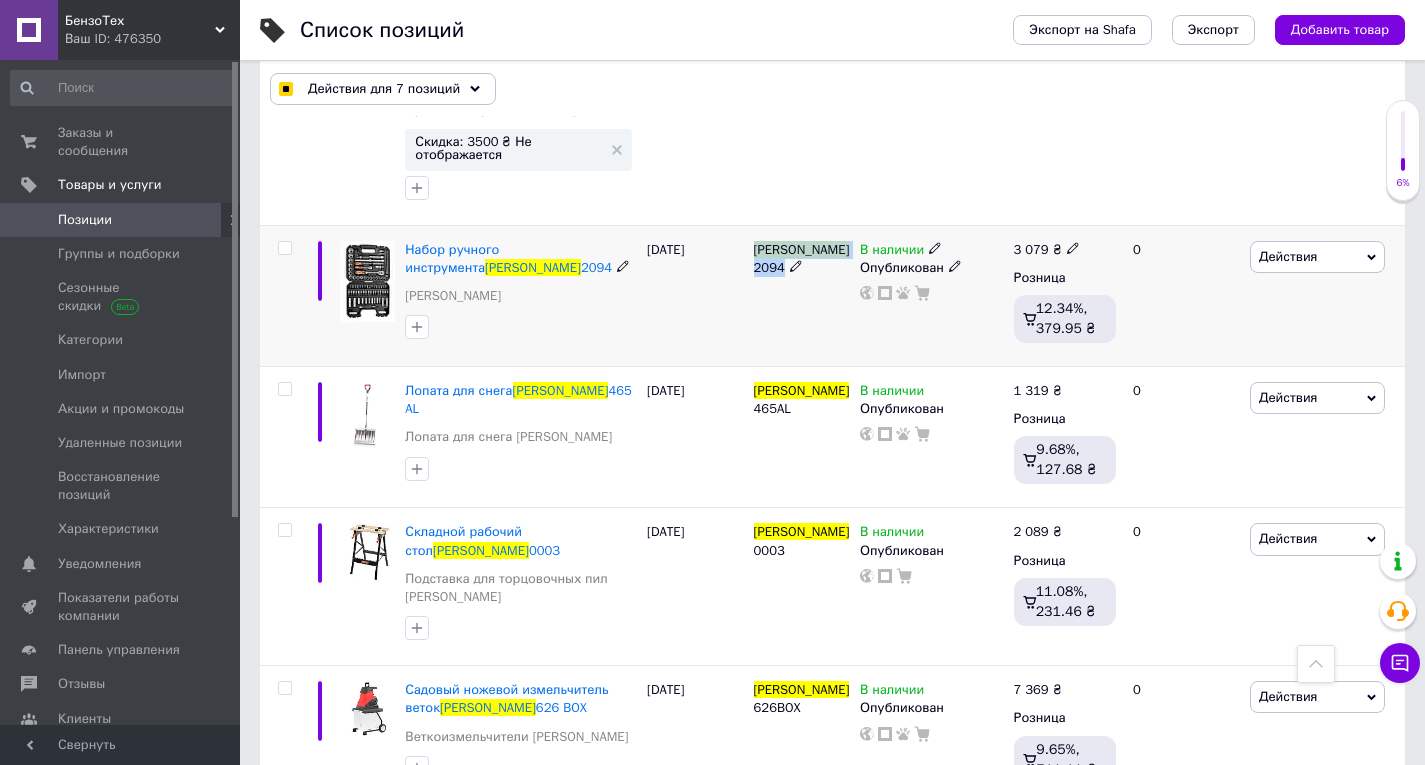 click on "HECHT" at bounding box center [802, 249] 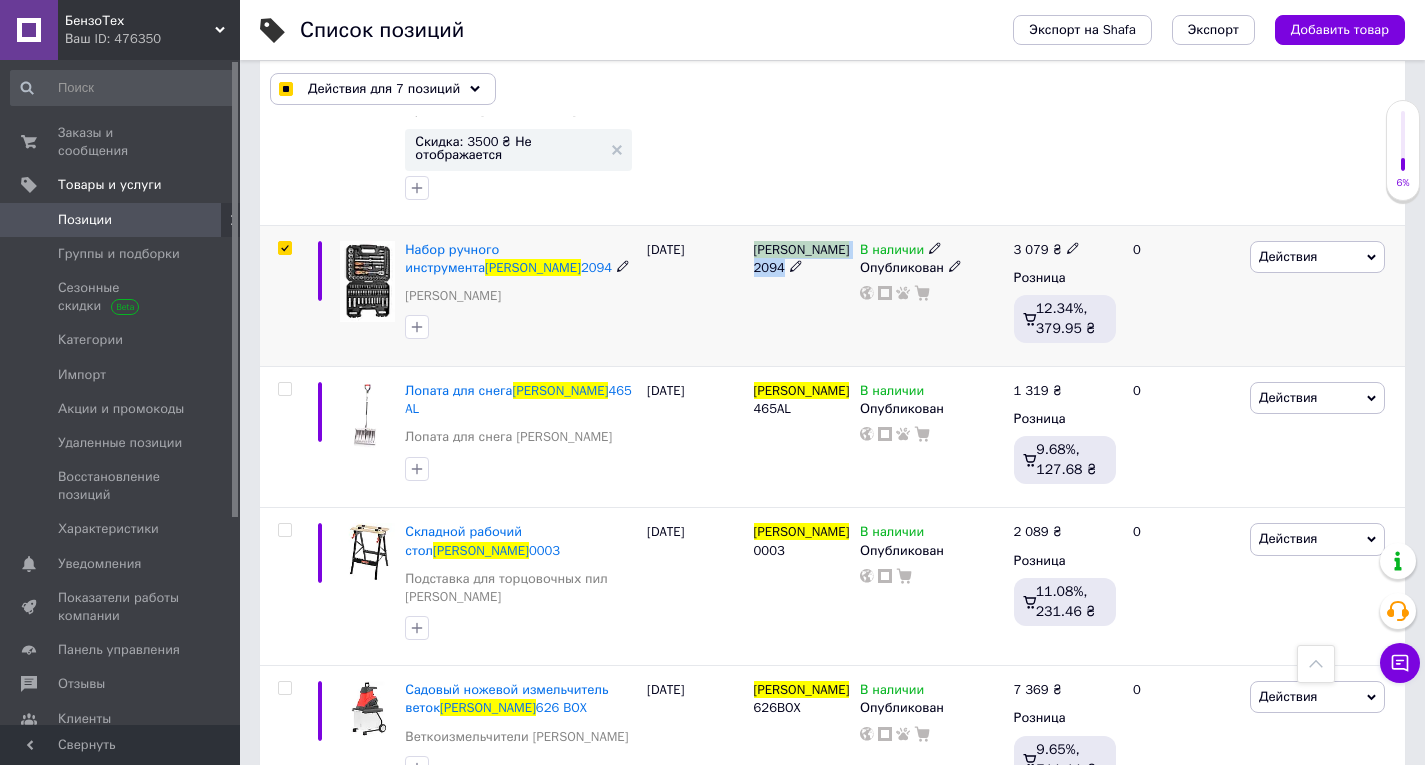 checkbox on "true" 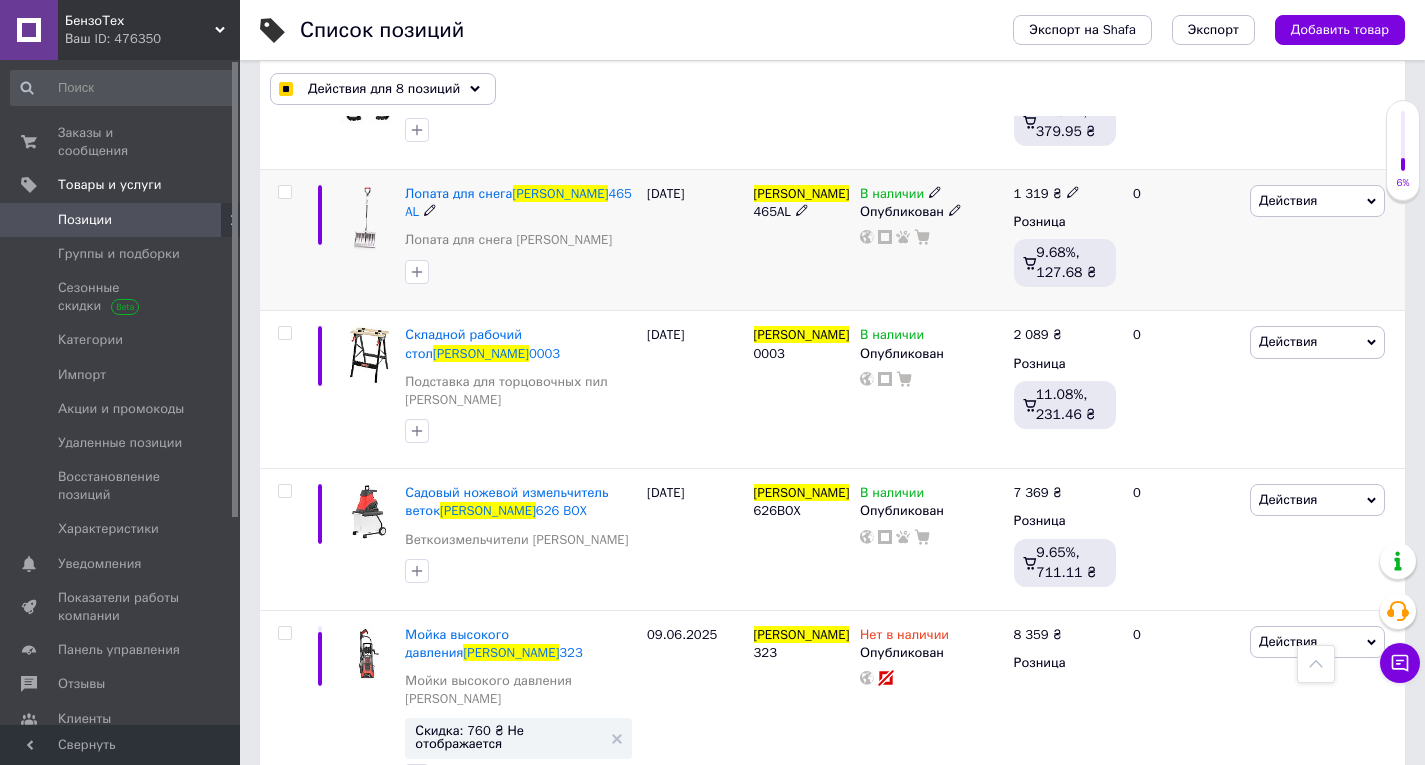 scroll, scrollTop: 1700, scrollLeft: 0, axis: vertical 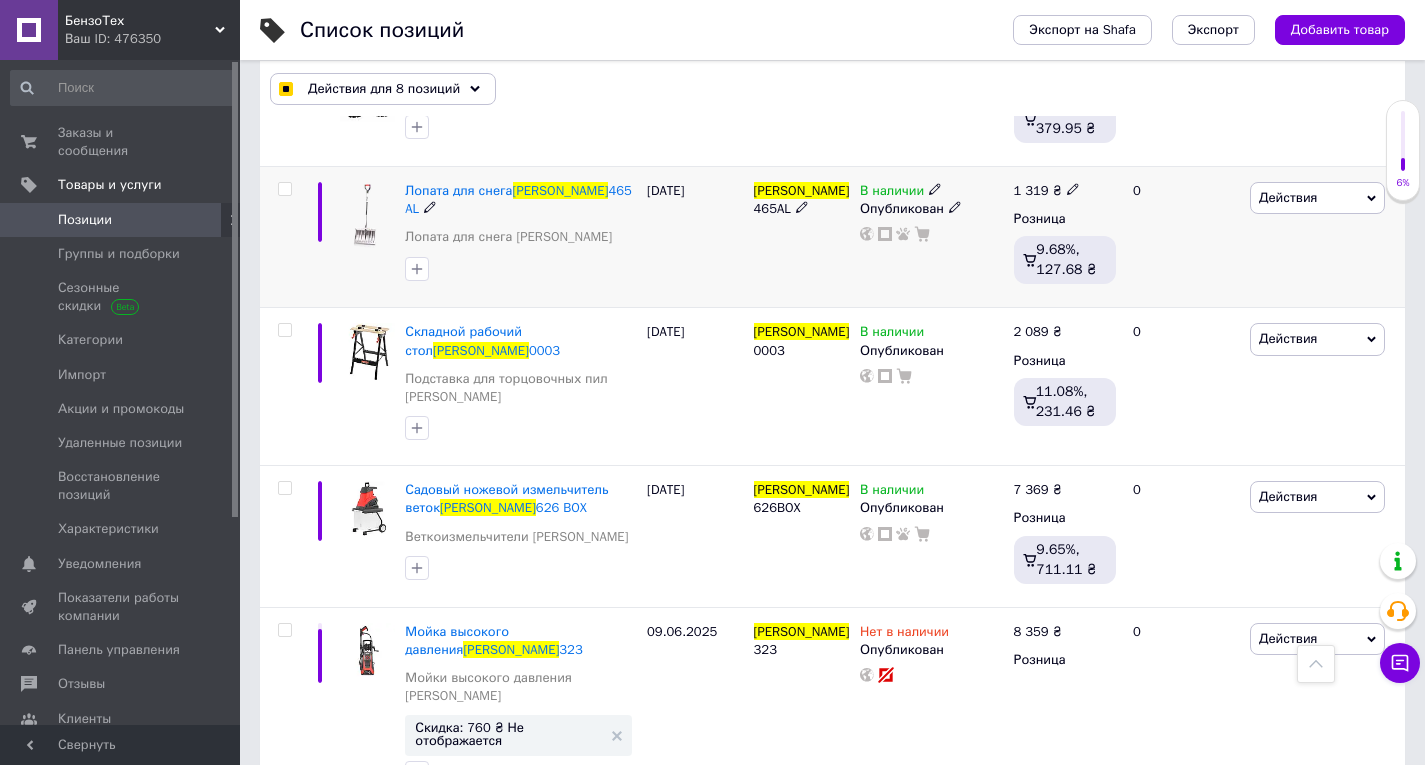 click on "465AL" at bounding box center (772, 208) 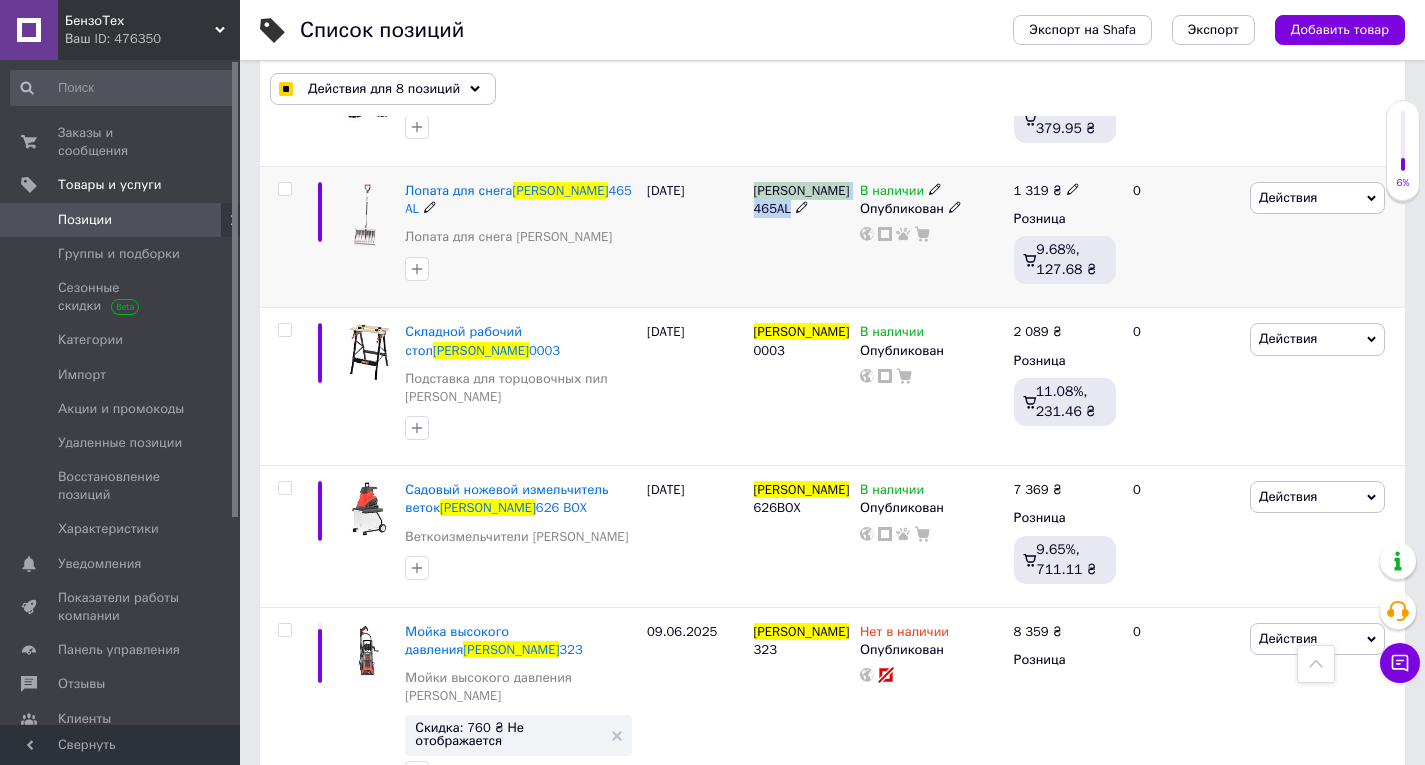 click on "465AL" at bounding box center [772, 208] 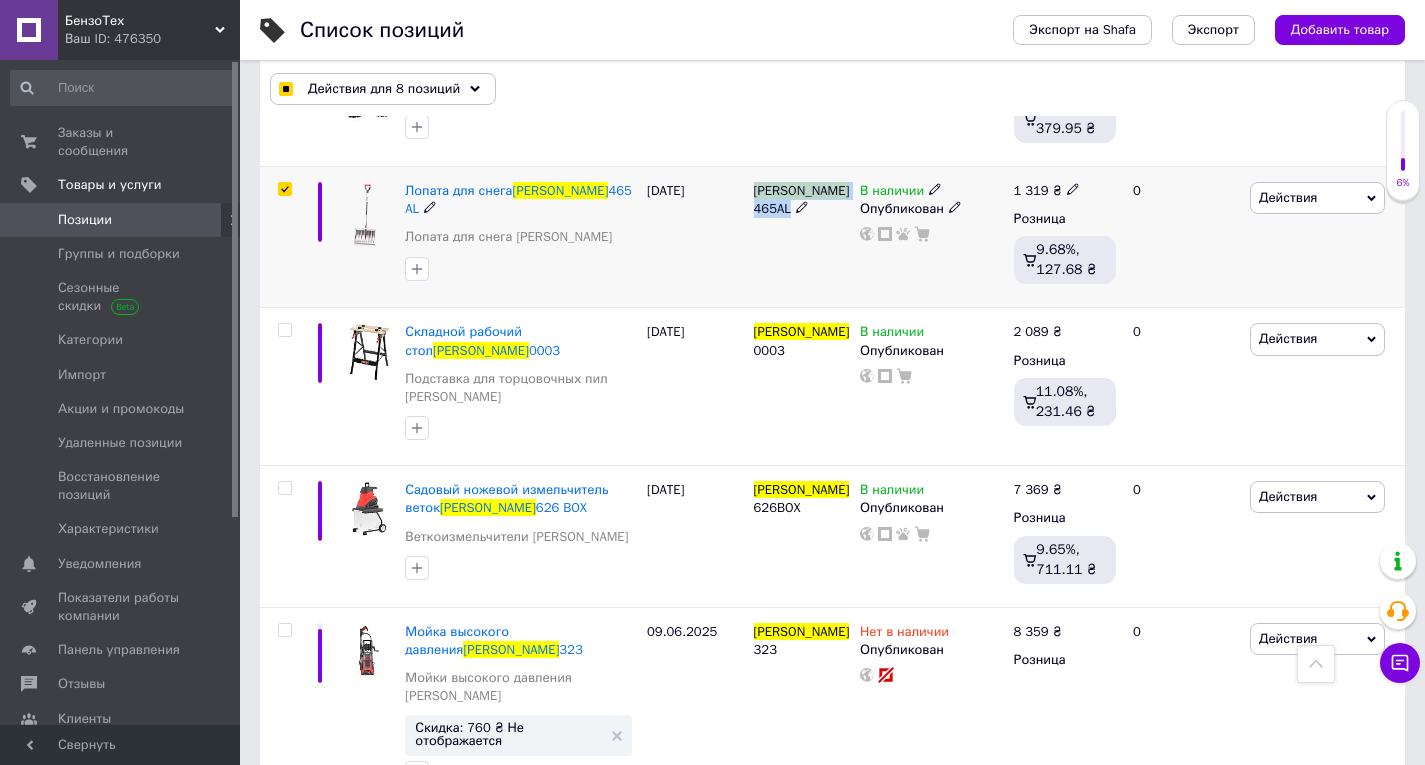 checkbox on "true" 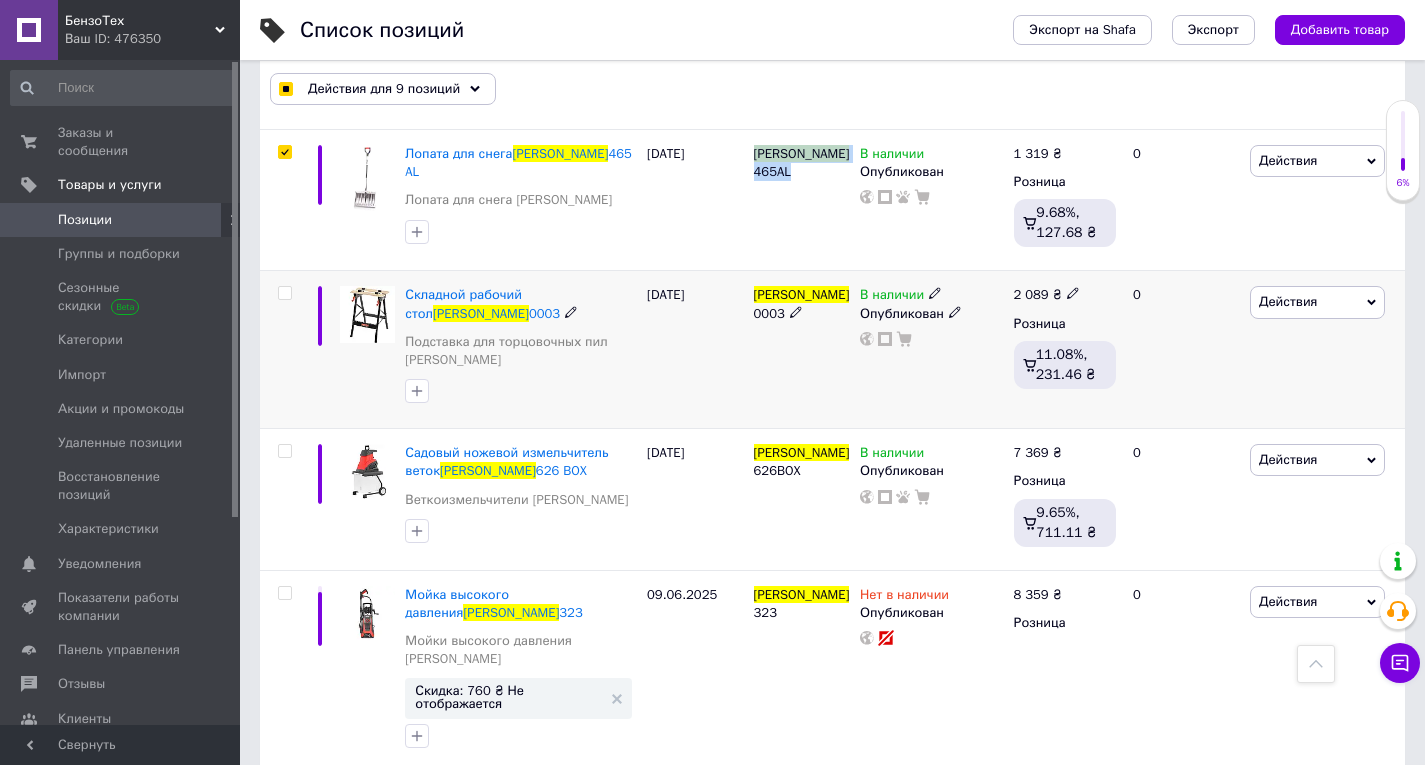 scroll, scrollTop: 1800, scrollLeft: 0, axis: vertical 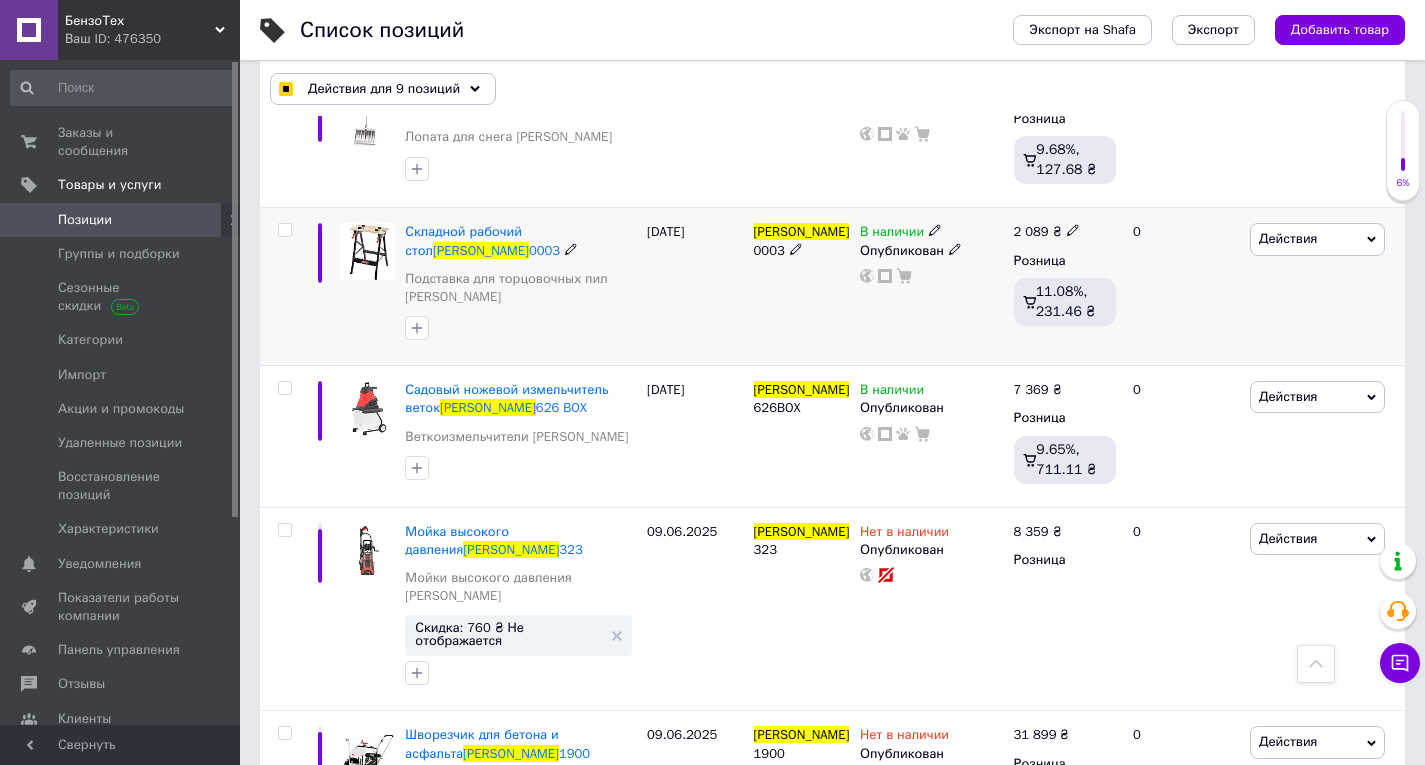 click on "0003" at bounding box center [769, 250] 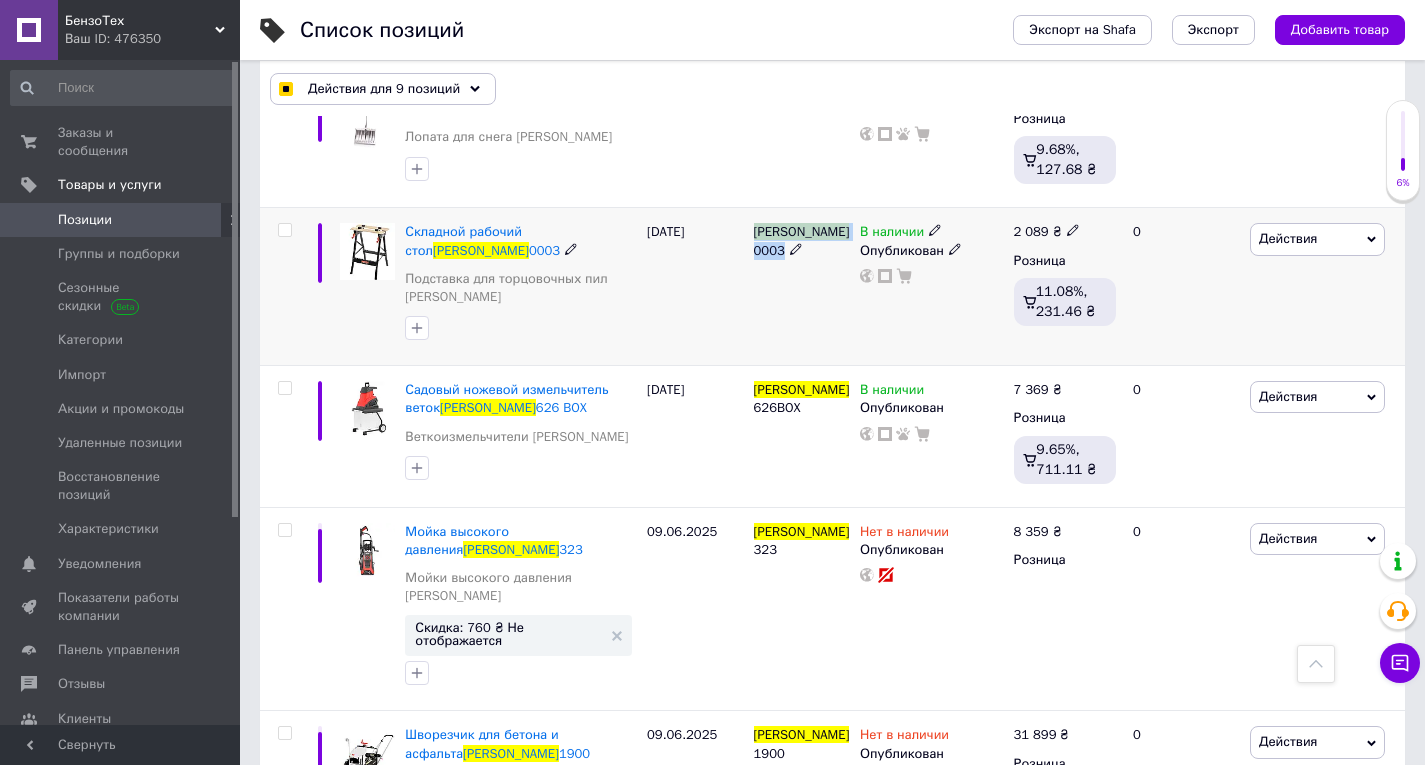 click on "0003" at bounding box center [769, 250] 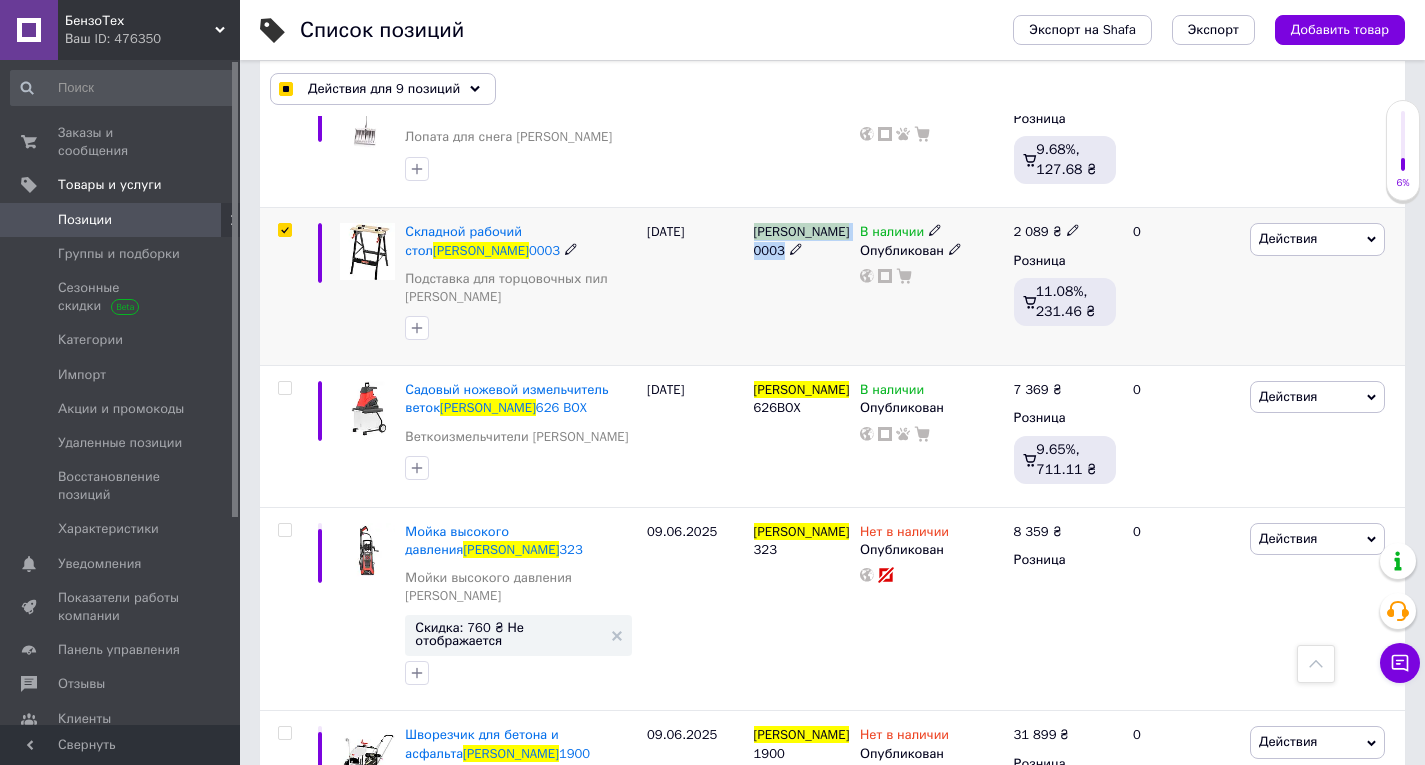checkbox on "true" 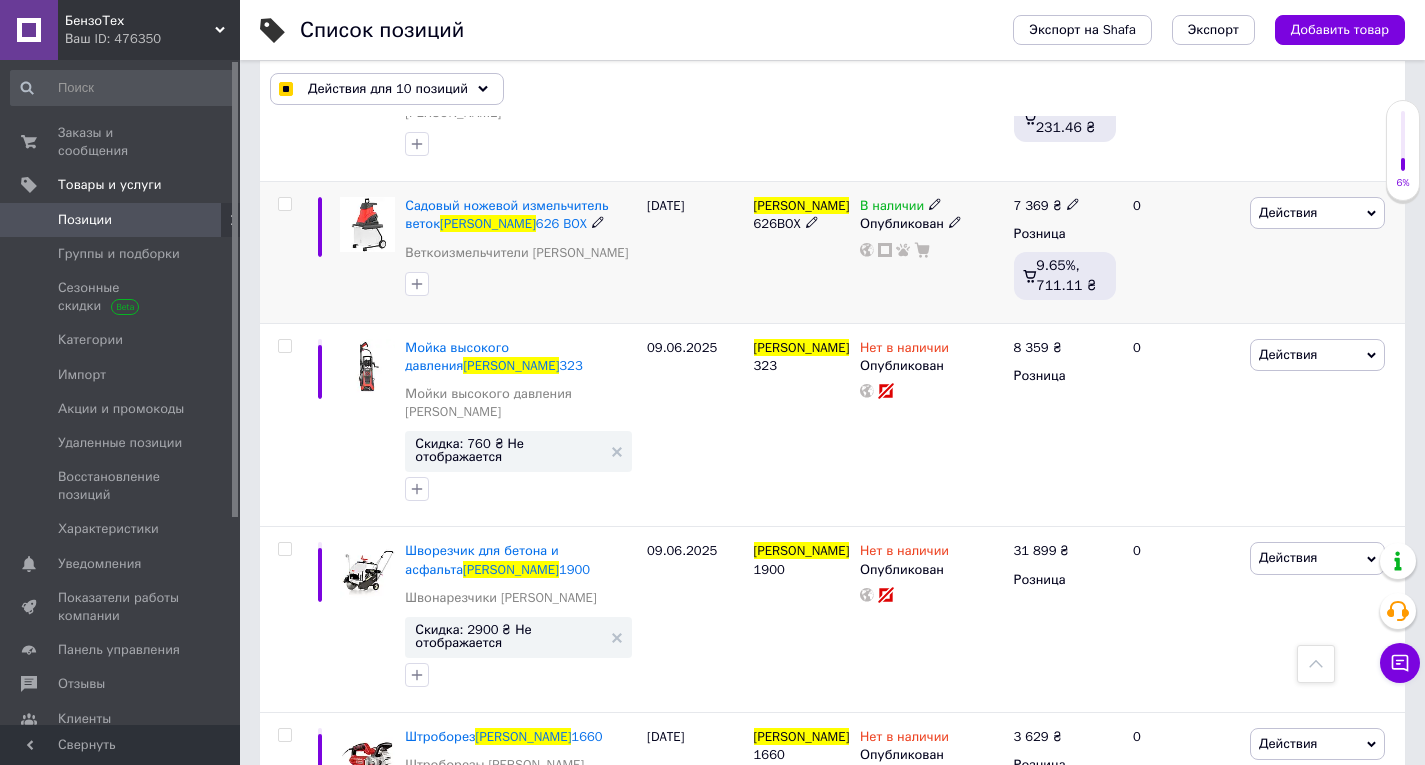 scroll, scrollTop: 2000, scrollLeft: 0, axis: vertical 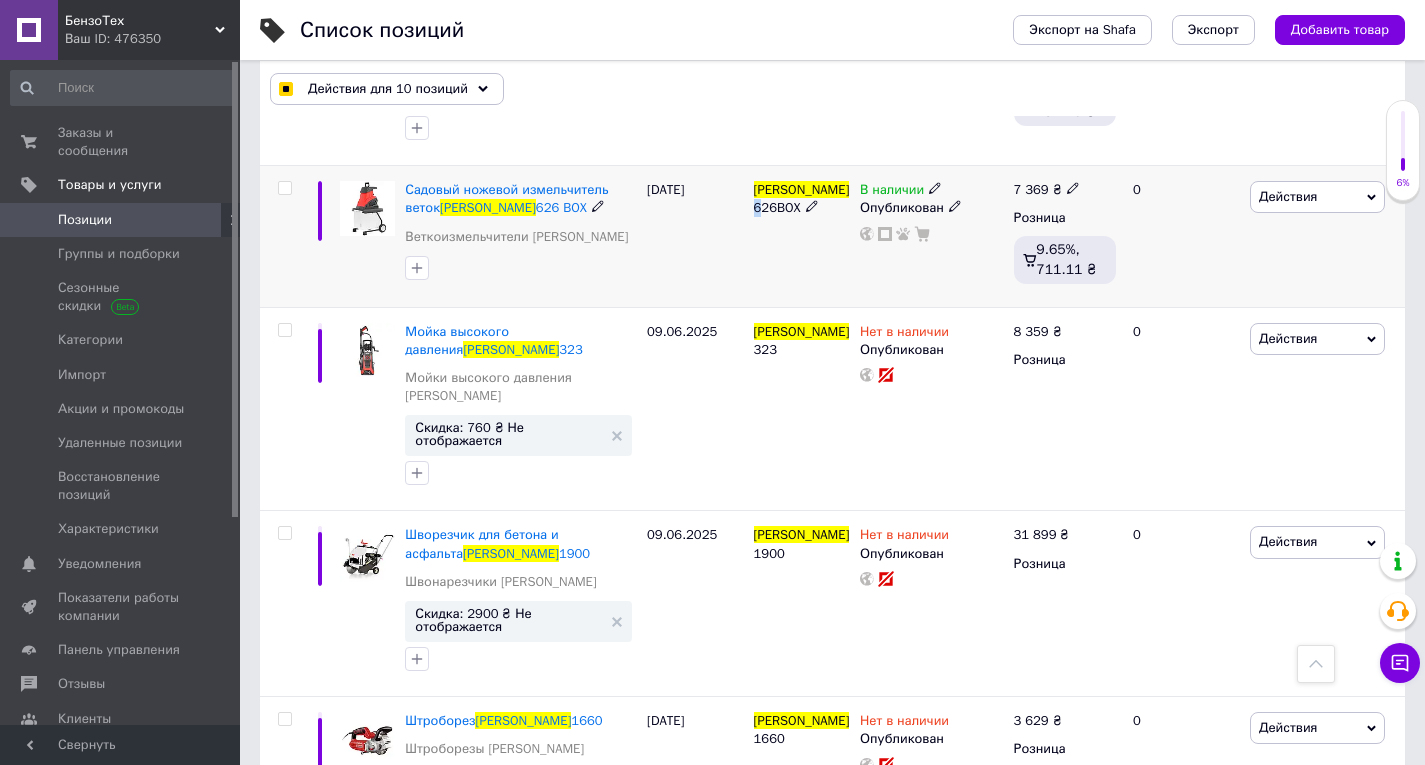 click on "626BOX" at bounding box center [777, 207] 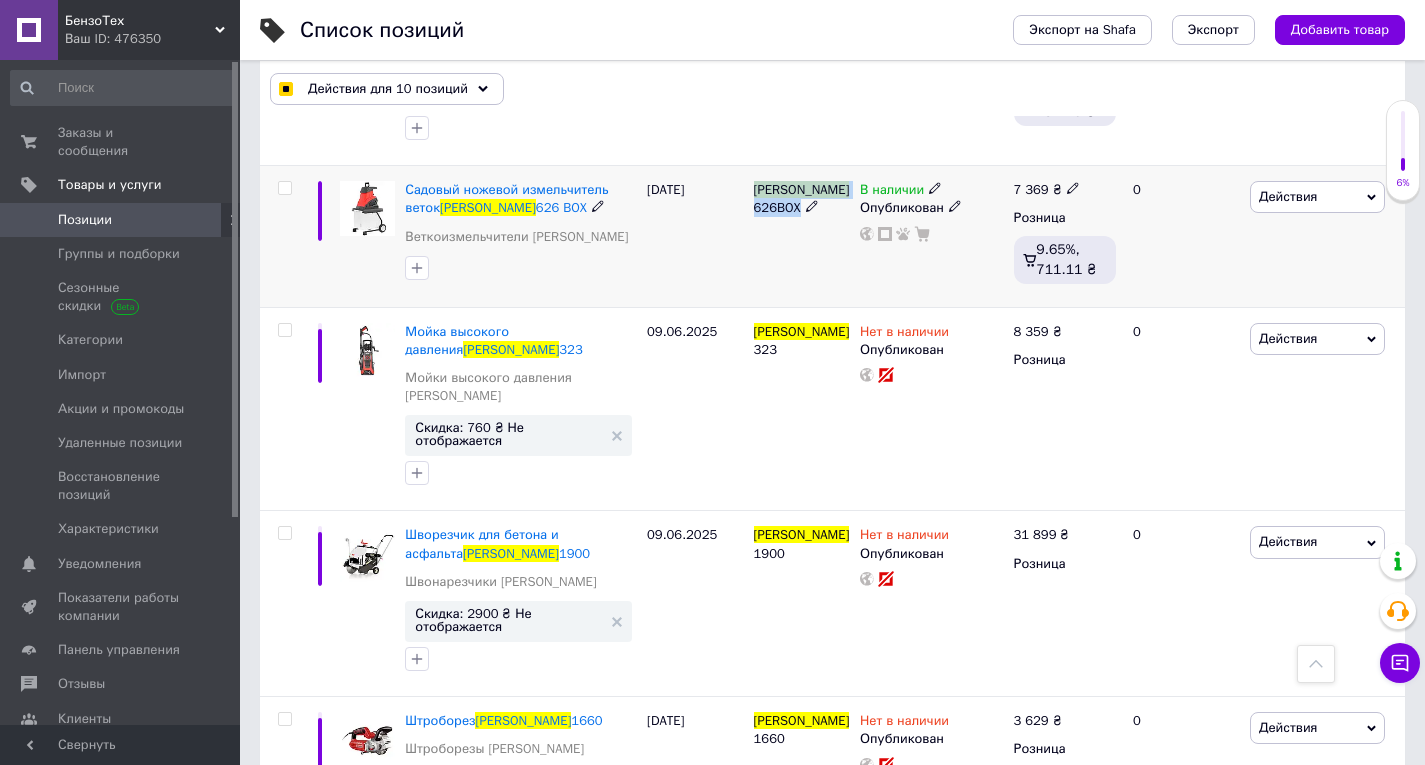 click on "626BOX" at bounding box center [777, 207] 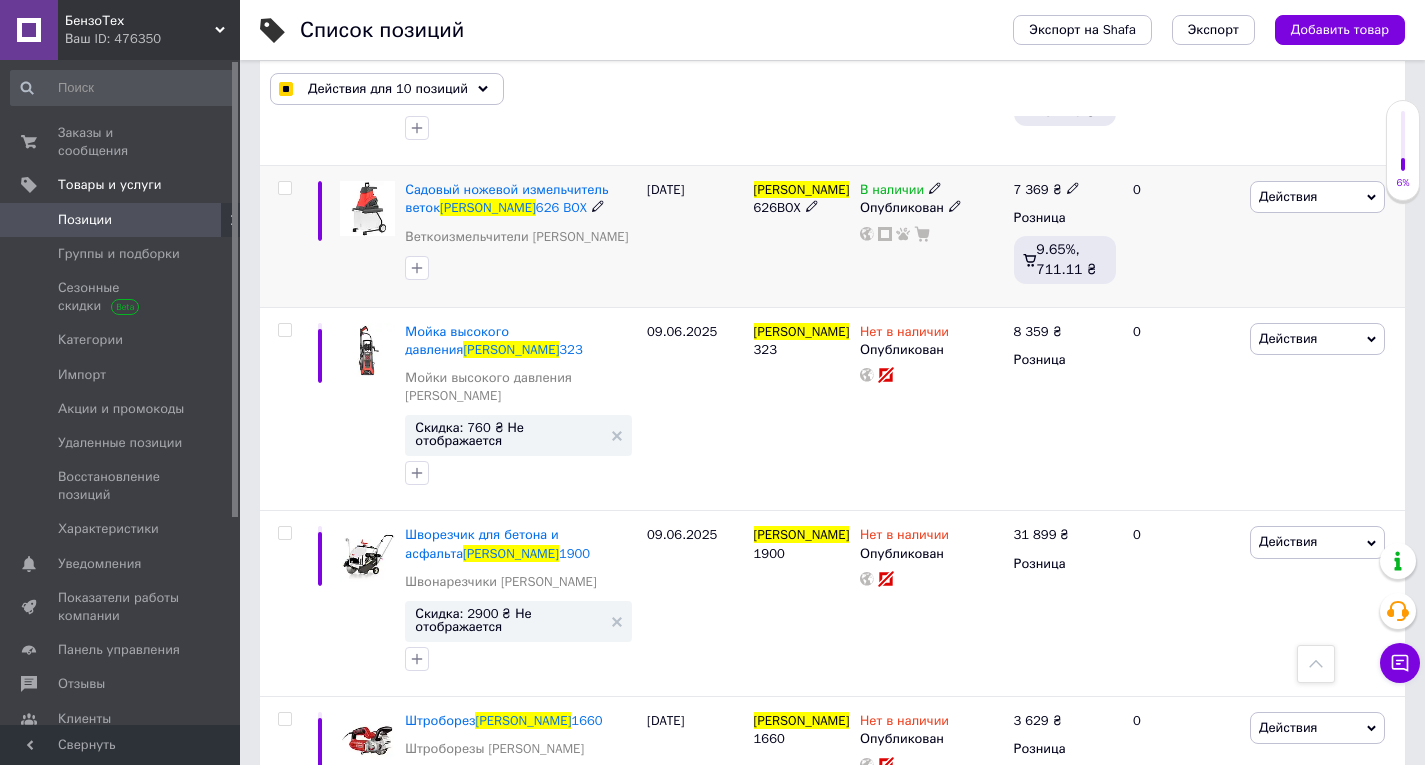 click 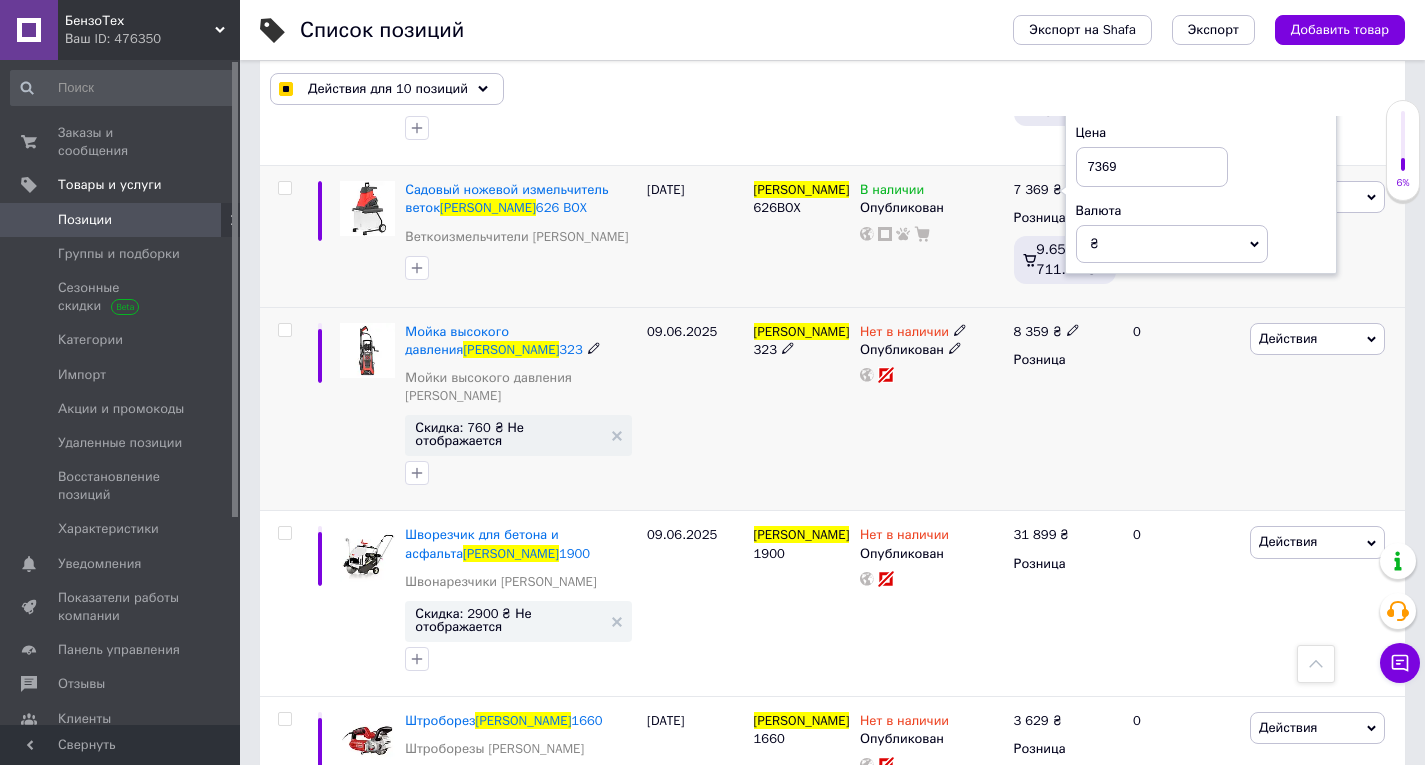 scroll, scrollTop: 1900, scrollLeft: 0, axis: vertical 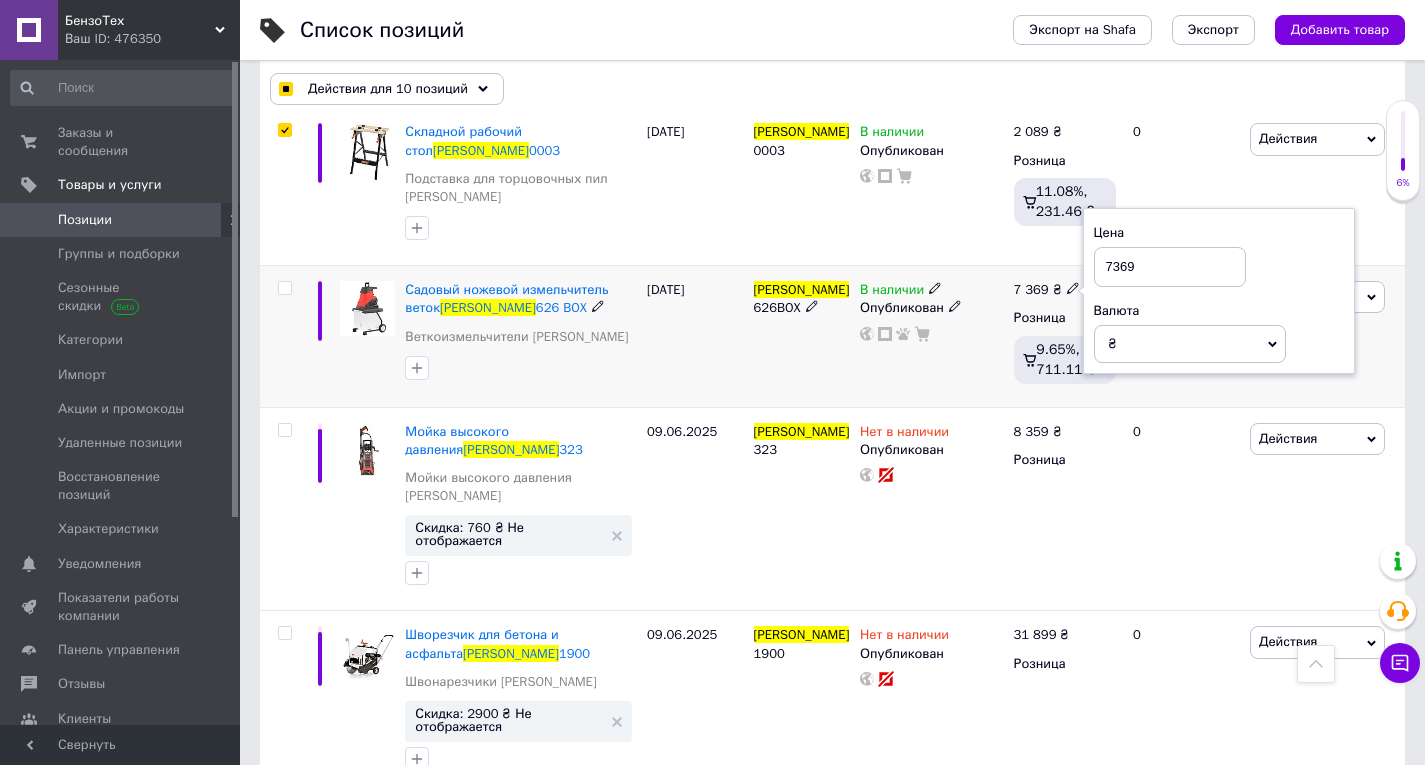 click on "7369" at bounding box center [1170, 267] 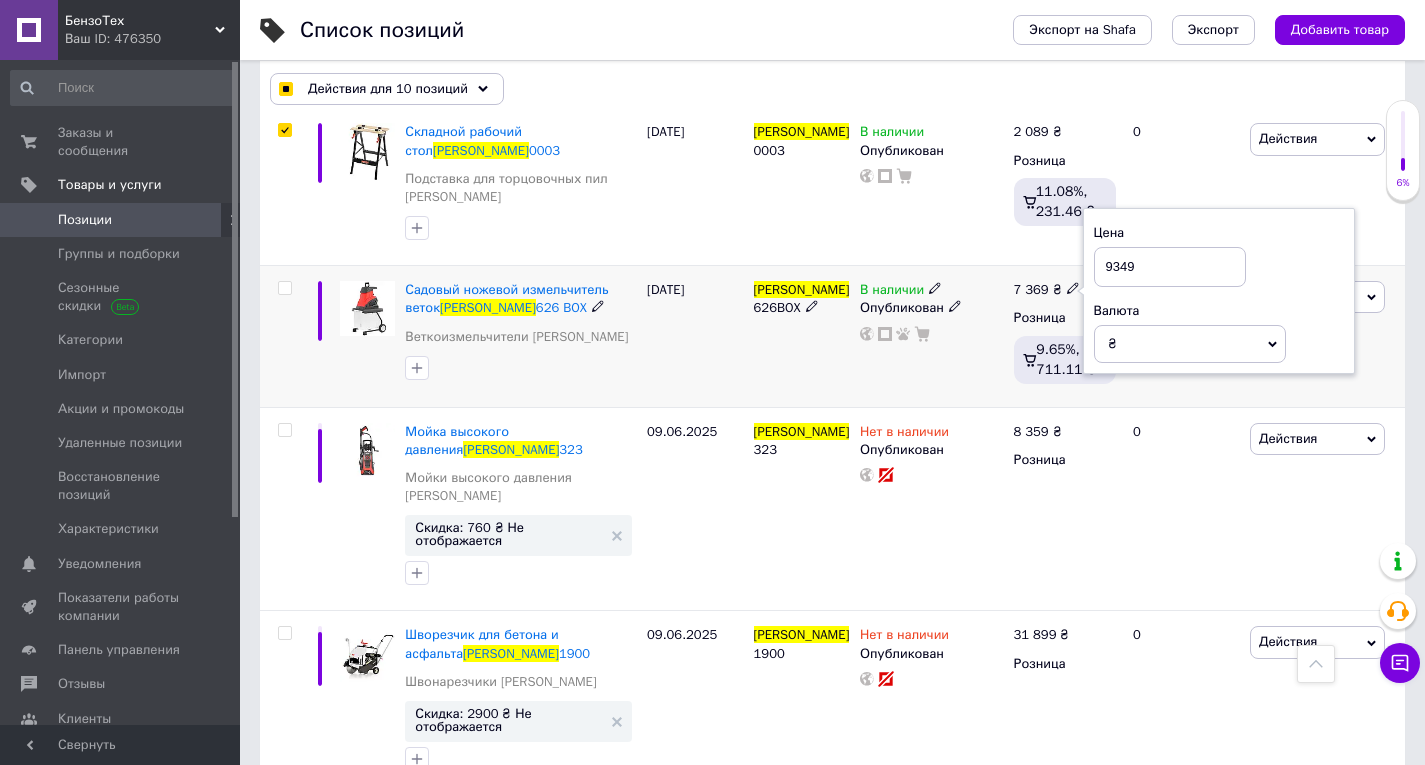 type on "9349" 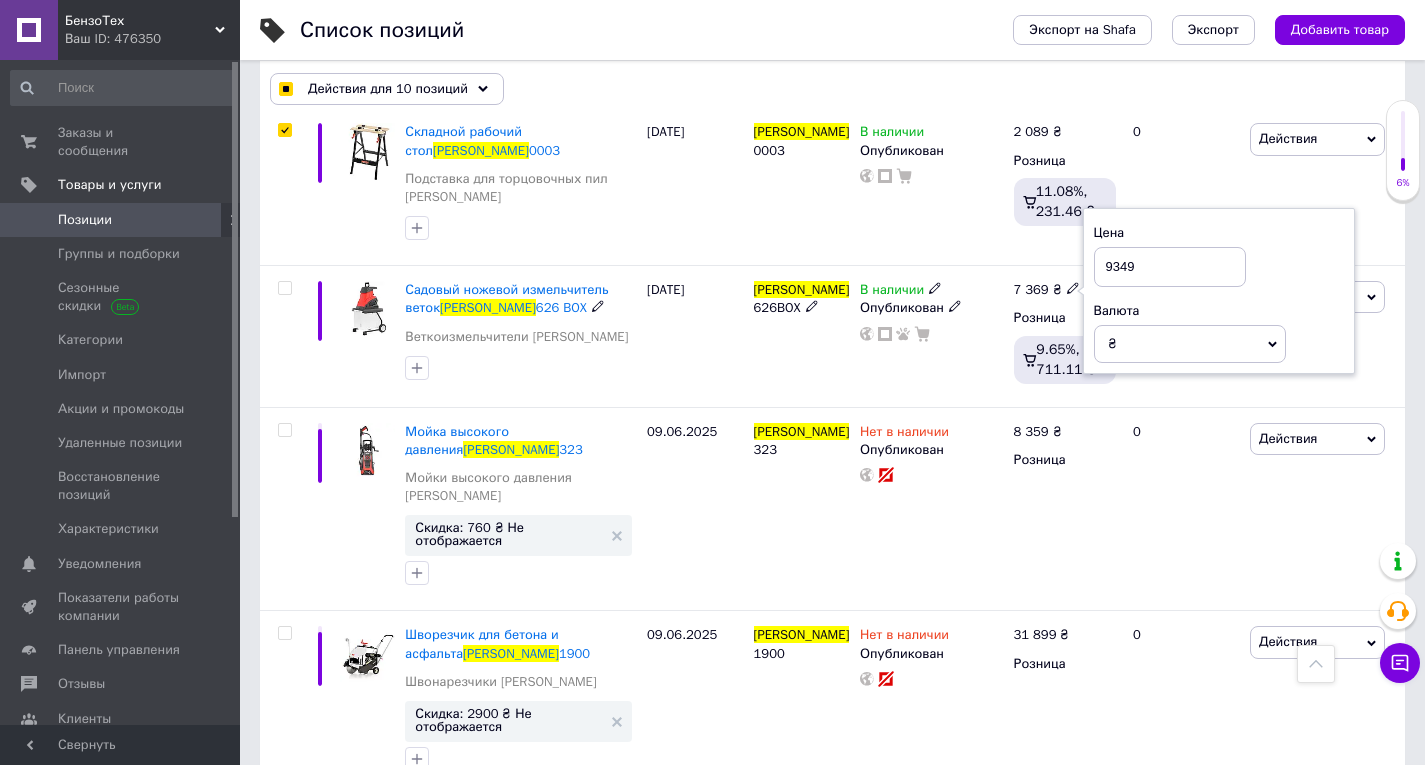 checkbox on "true" 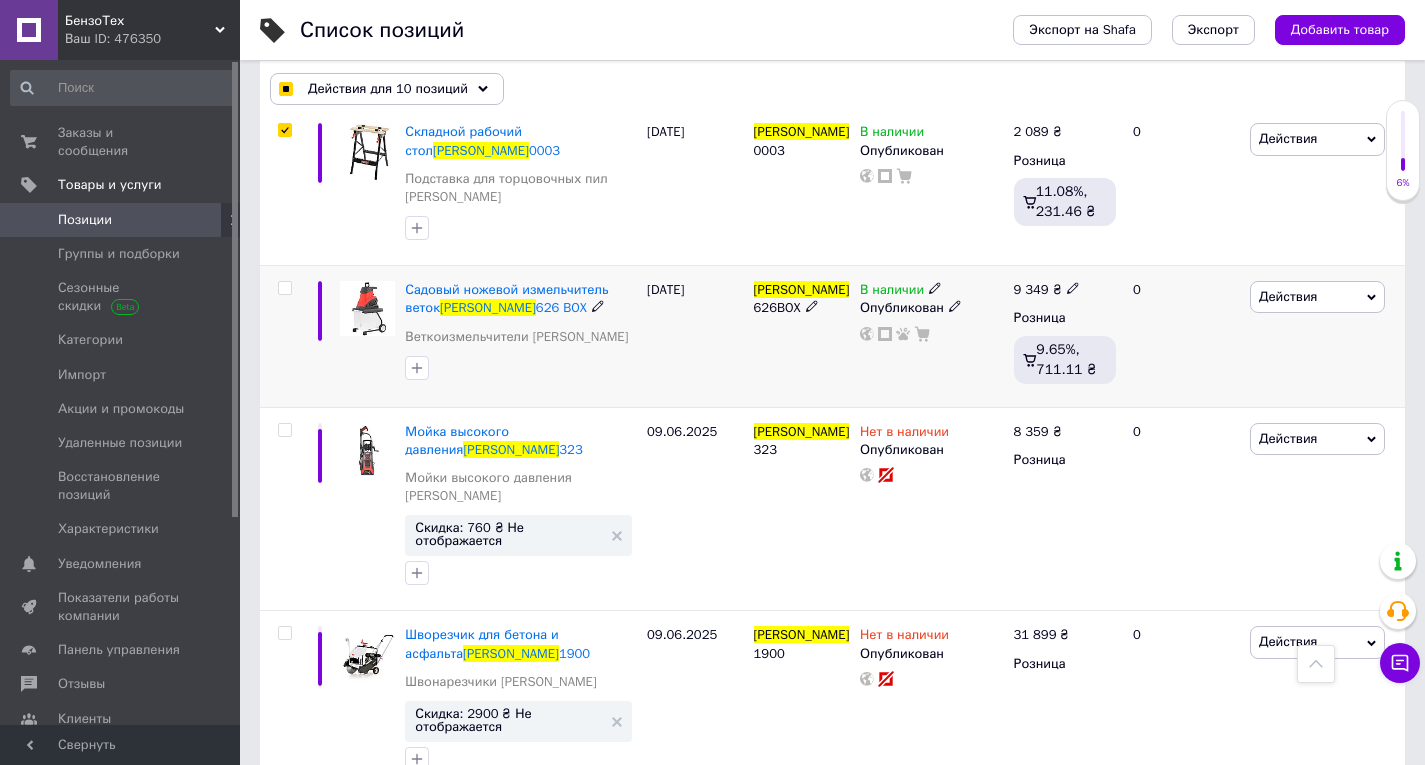 click on "Действия" at bounding box center (1317, 297) 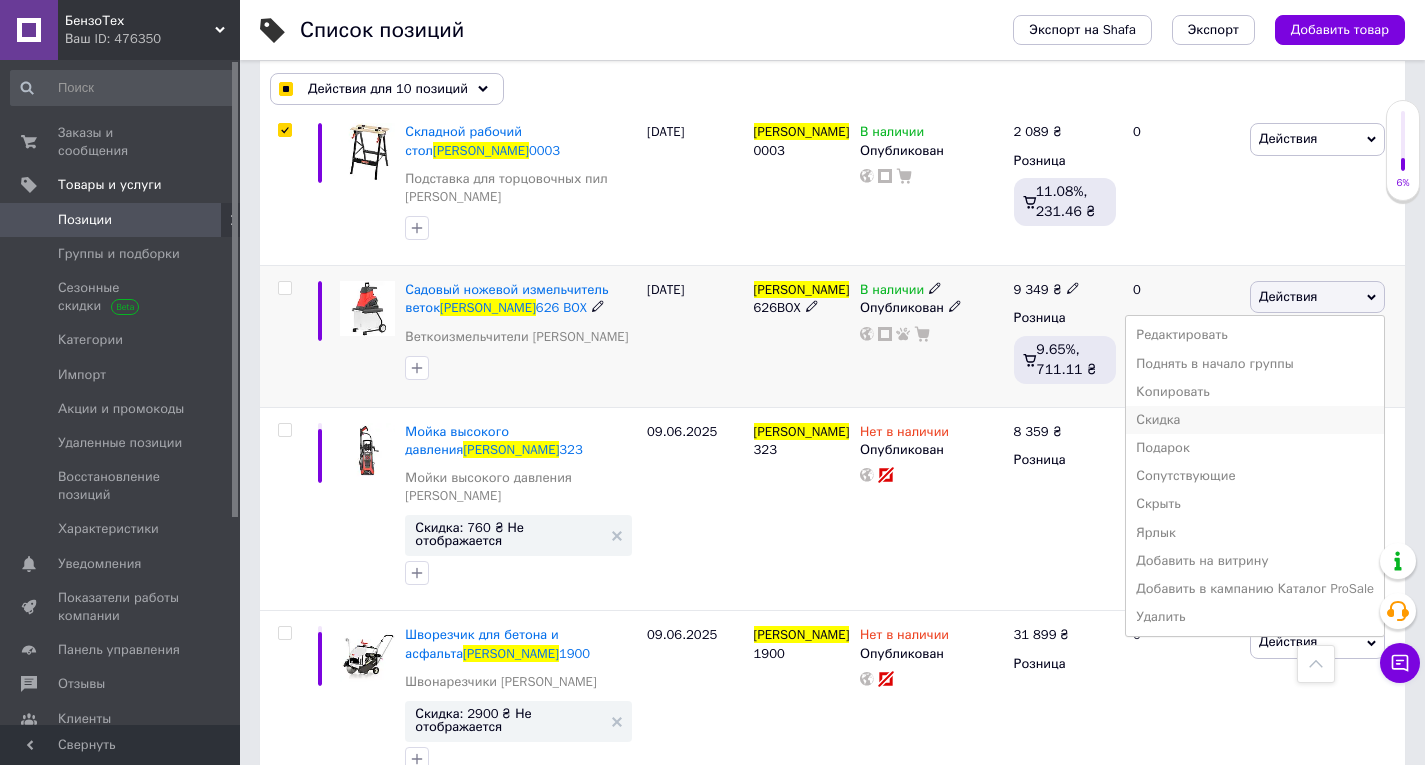click on "Скидка" at bounding box center [1255, 420] 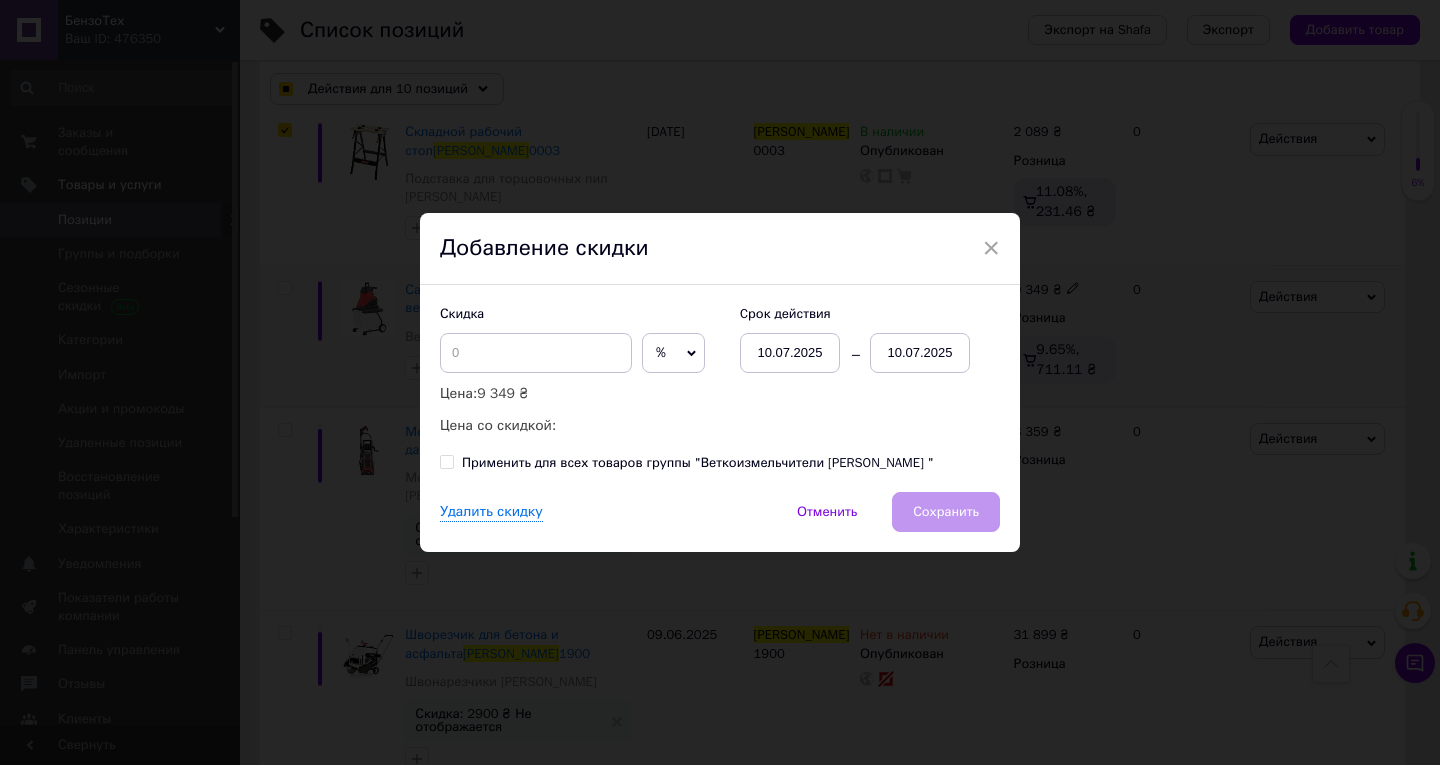 click on "10.07.2025" at bounding box center (920, 353) 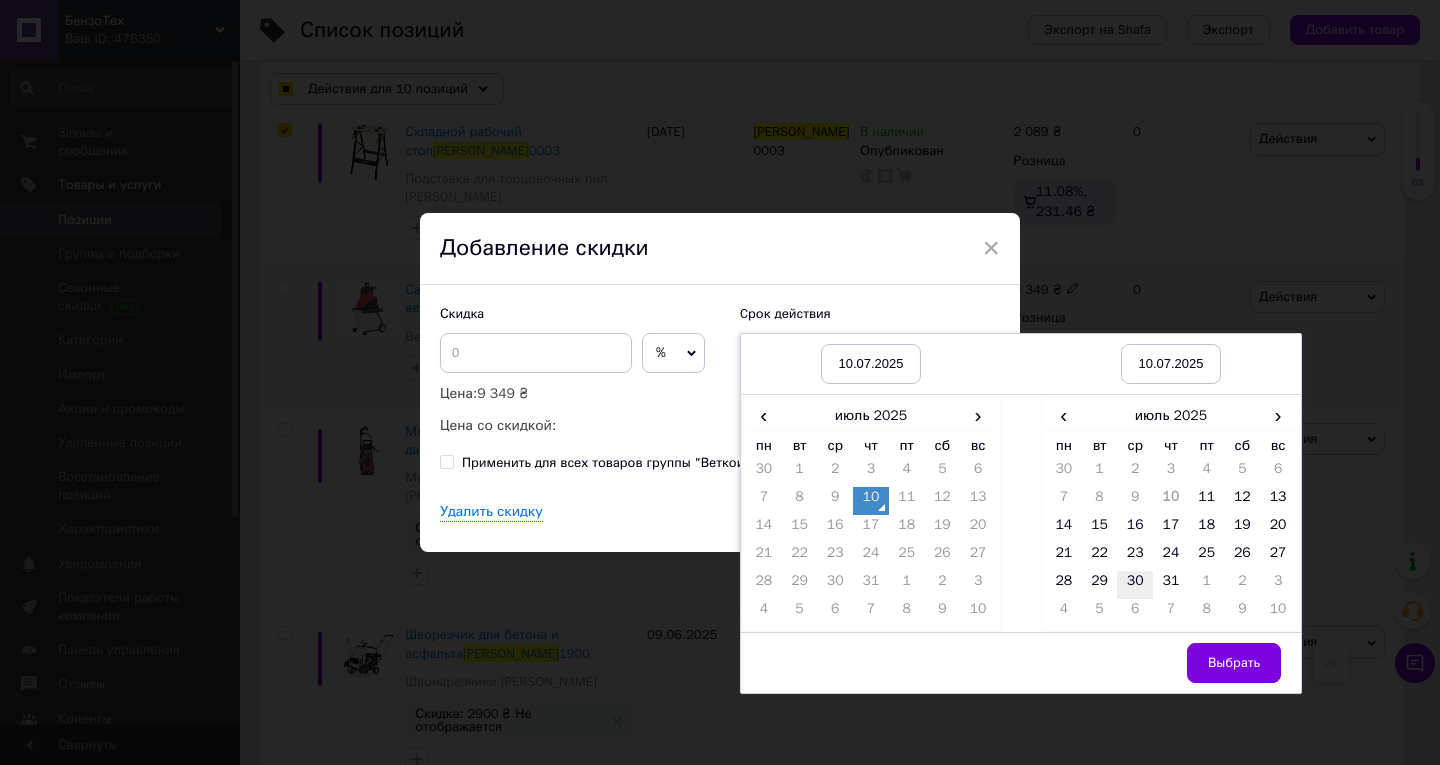 click on "30" at bounding box center [1135, 585] 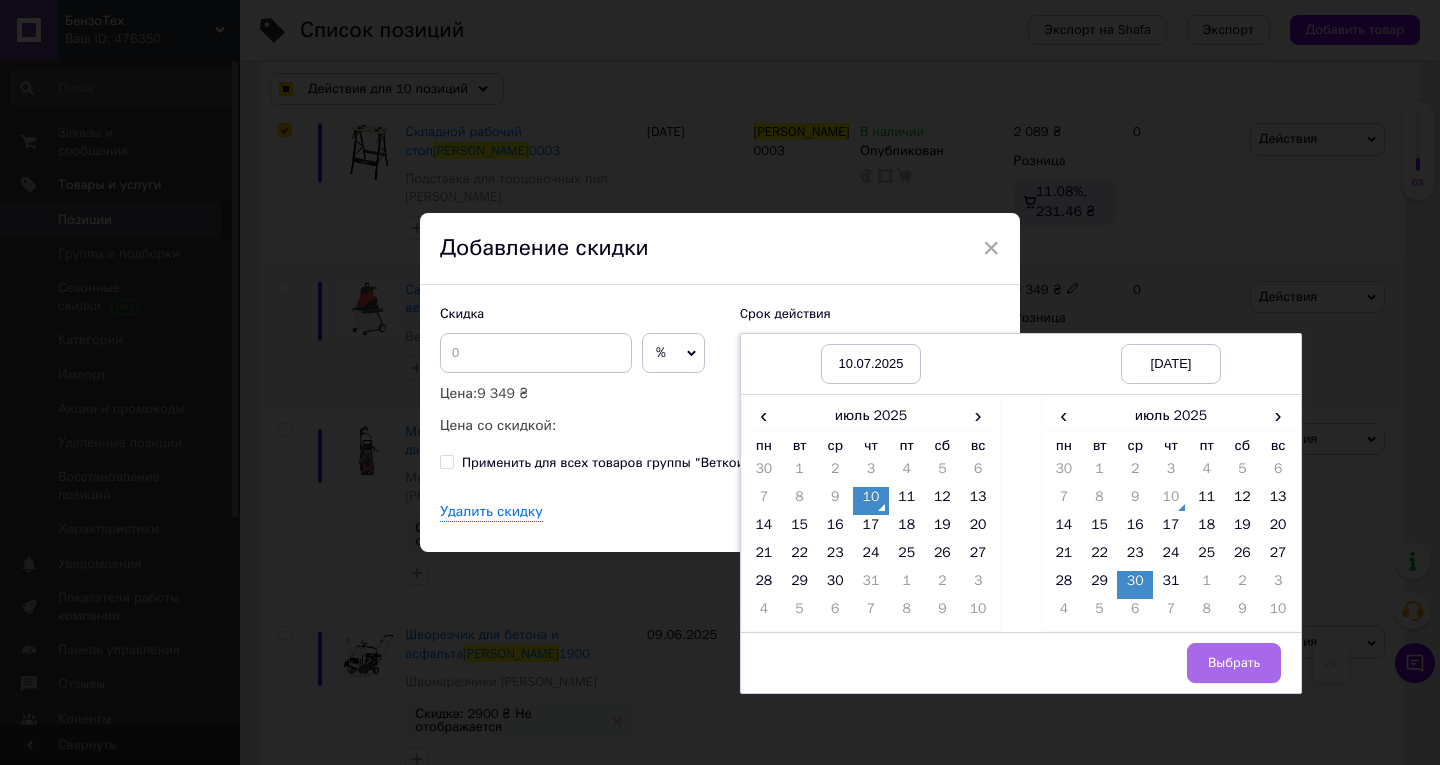 click on "Выбрать" at bounding box center (1234, 663) 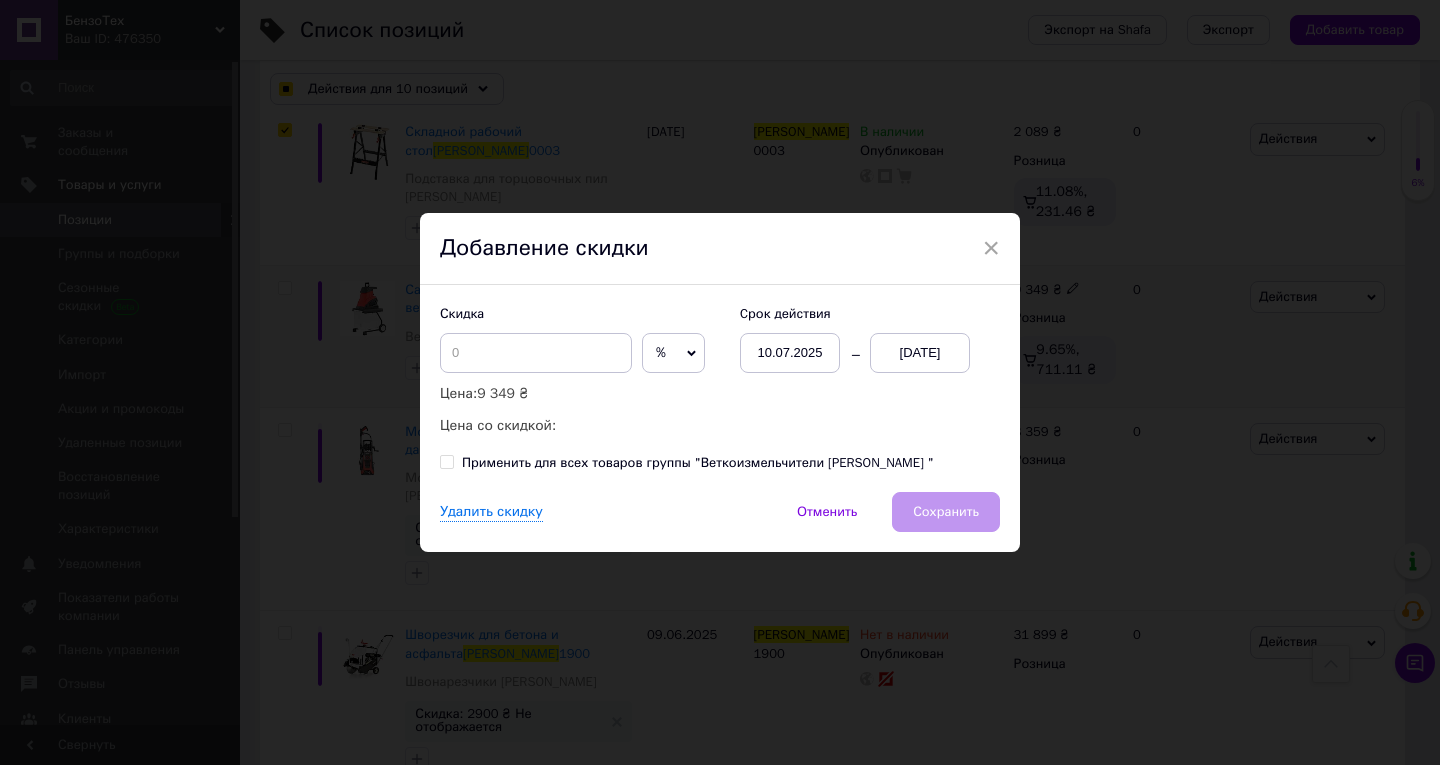 click on "%" at bounding box center [673, 353] 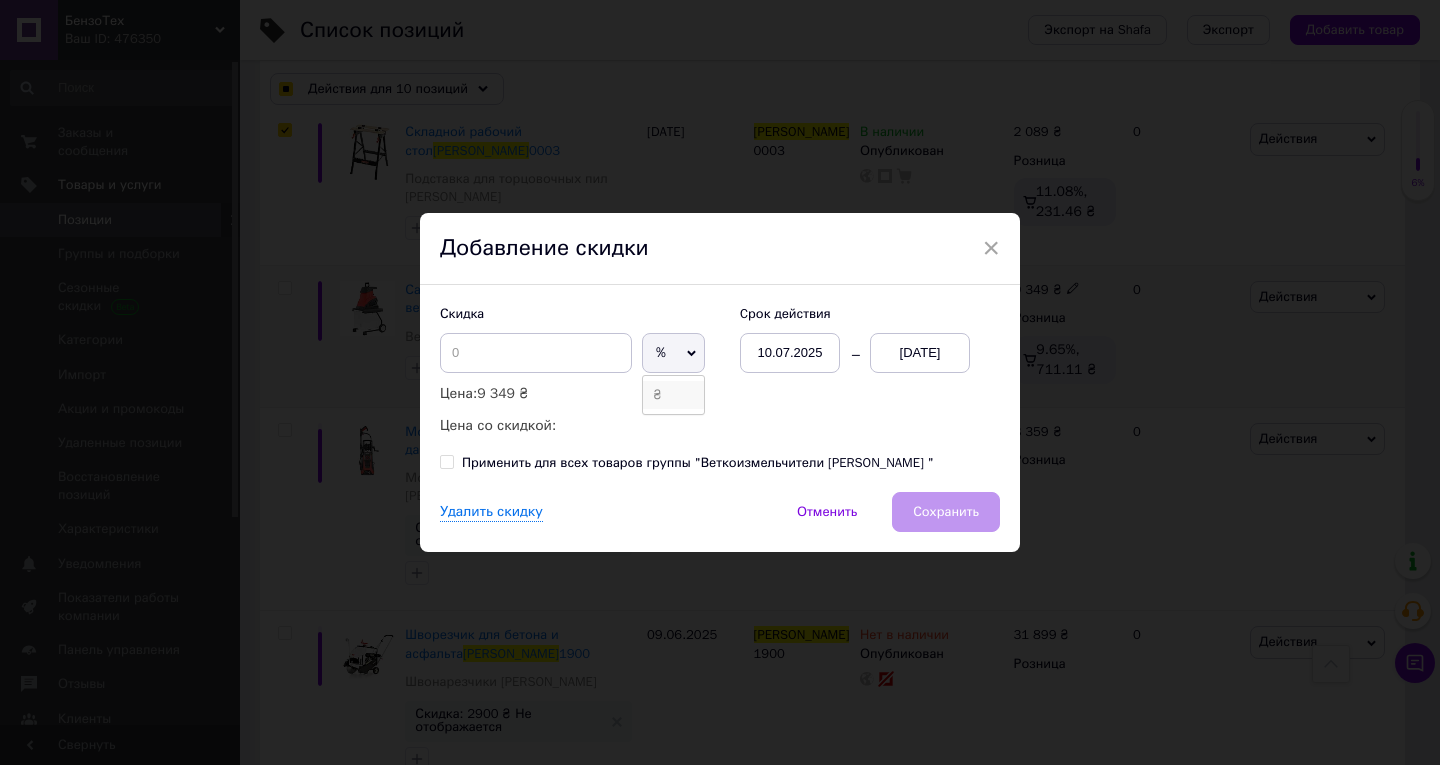 click on "₴" at bounding box center [673, 395] 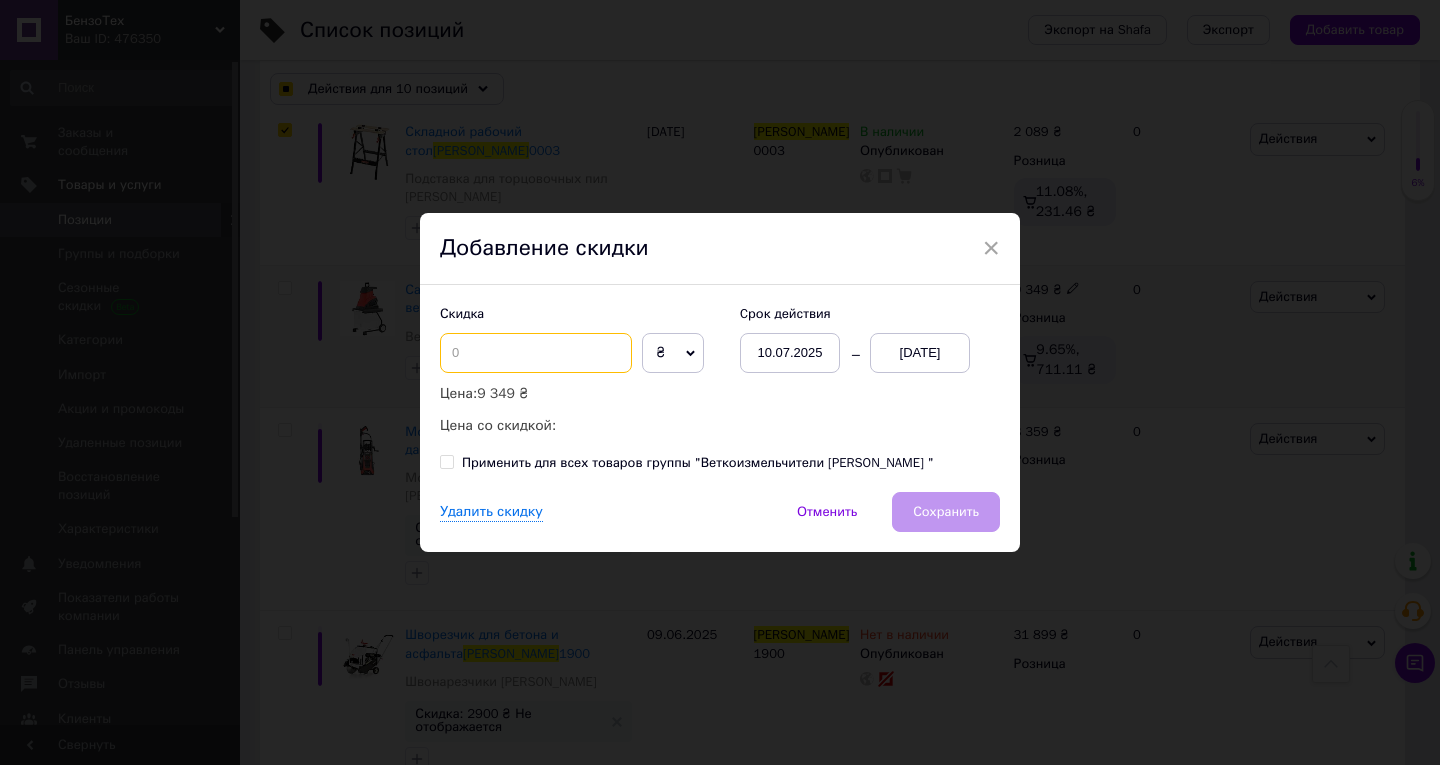 click at bounding box center (536, 353) 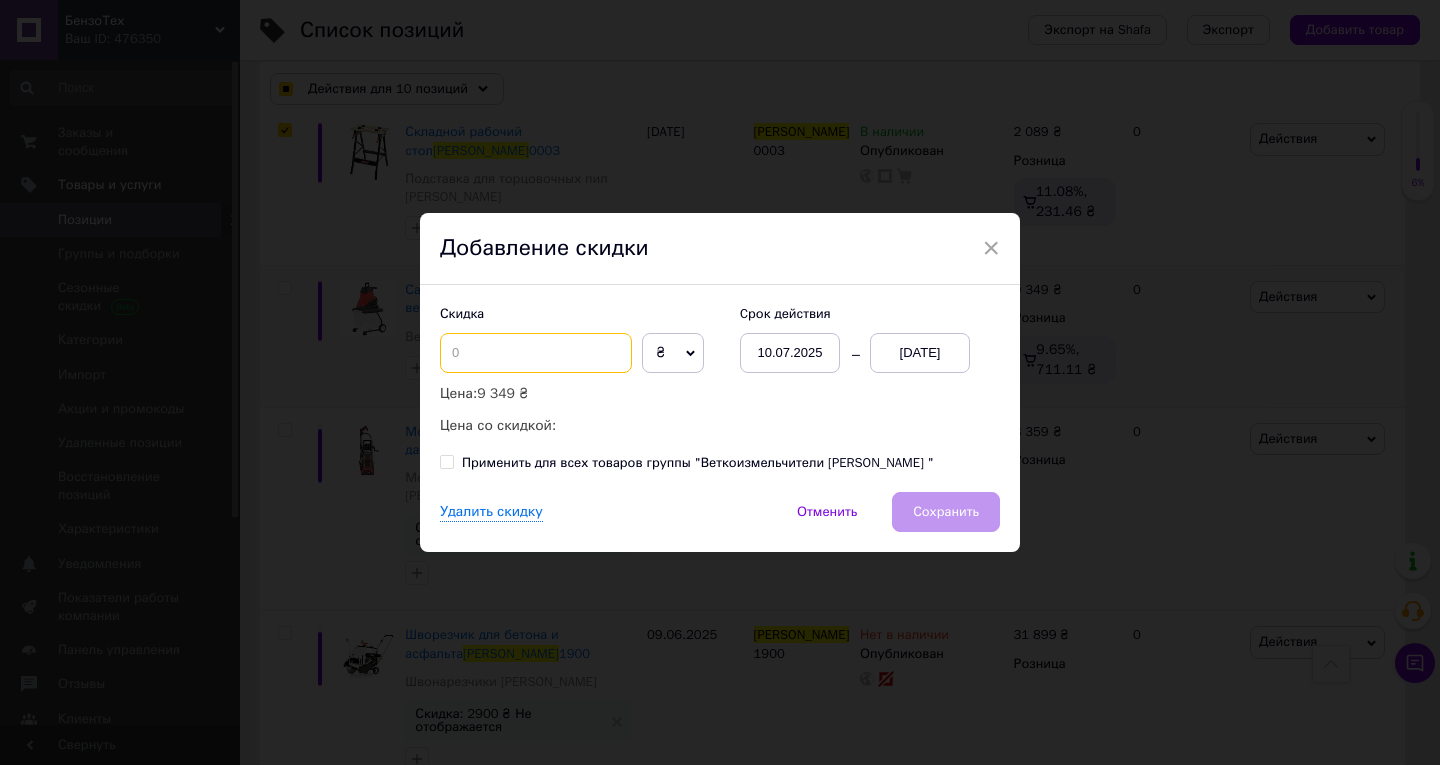 checkbox on "true" 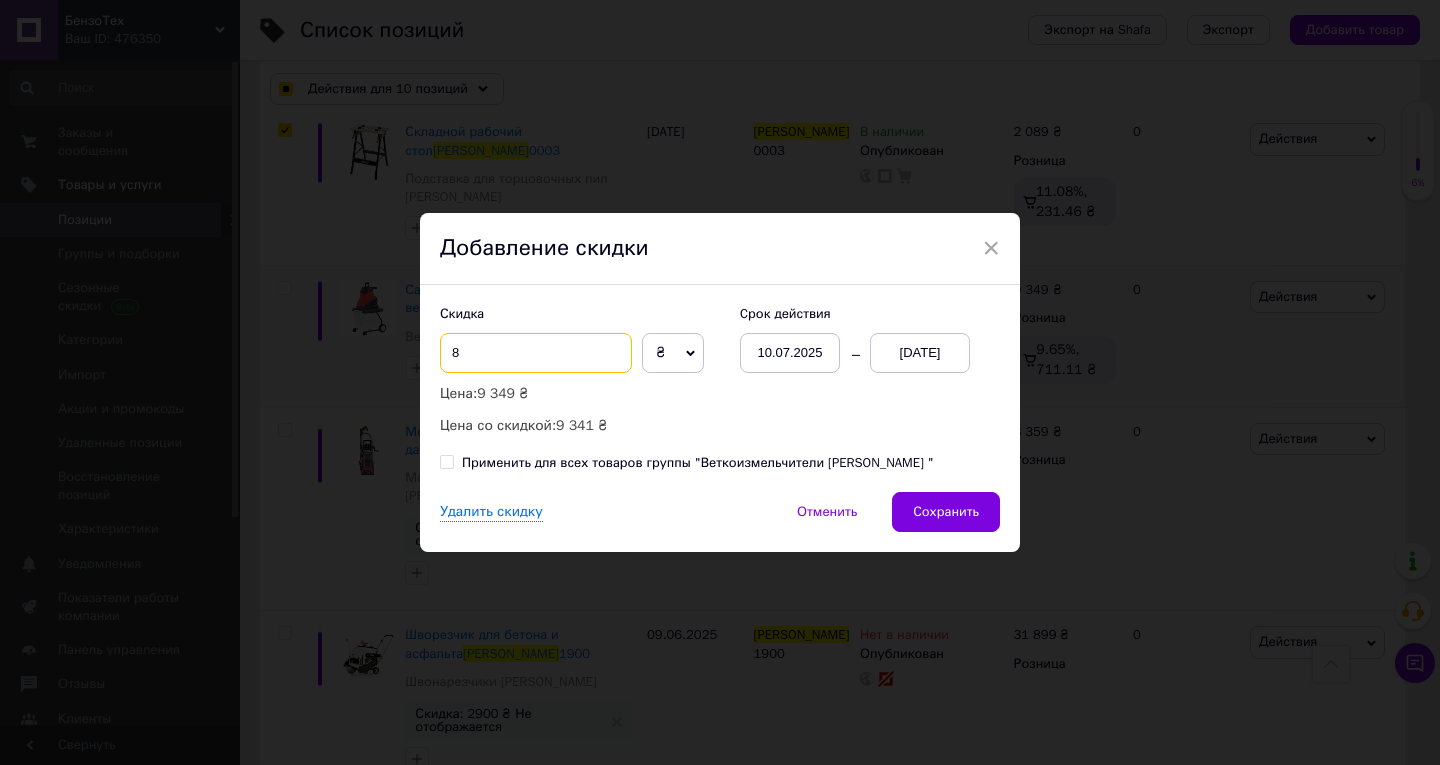 checkbox on "true" 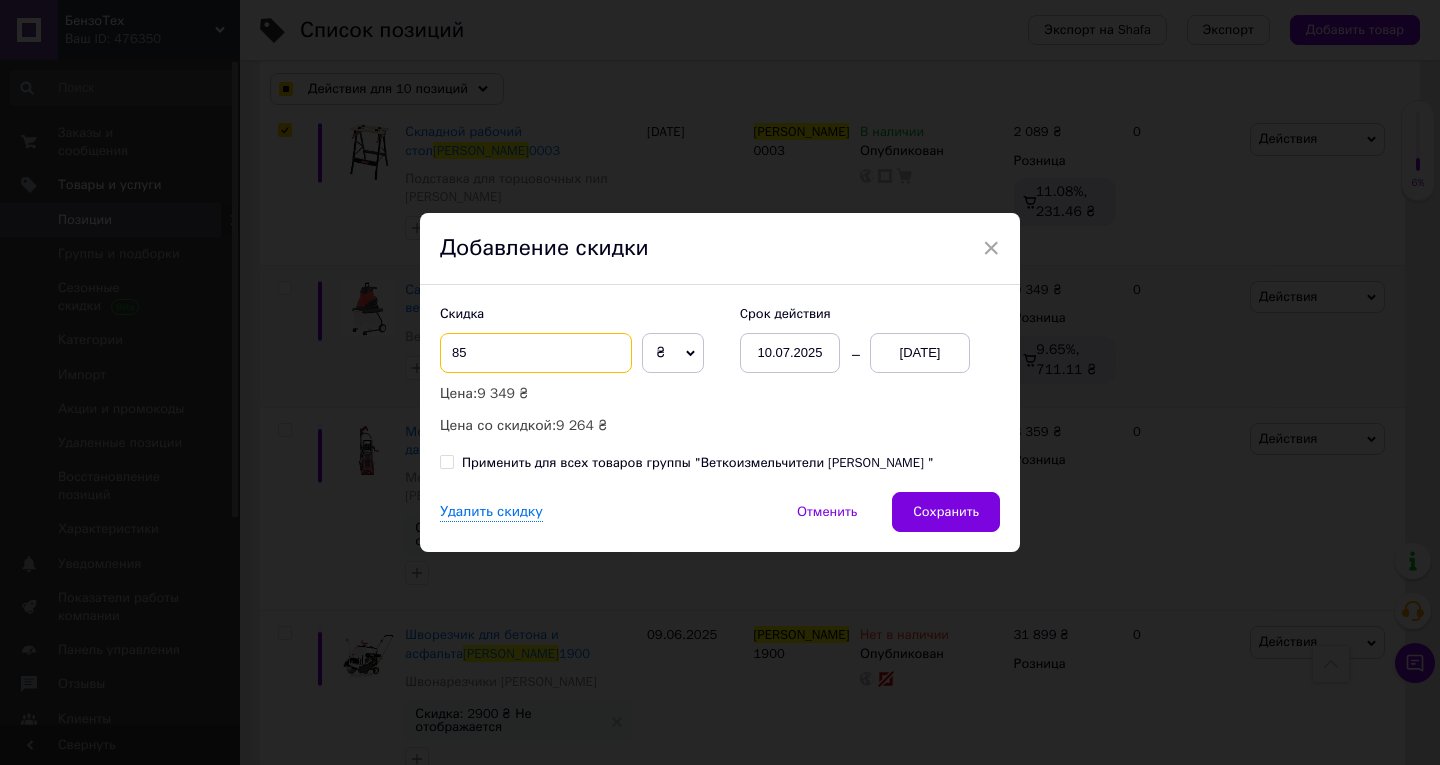 checkbox on "true" 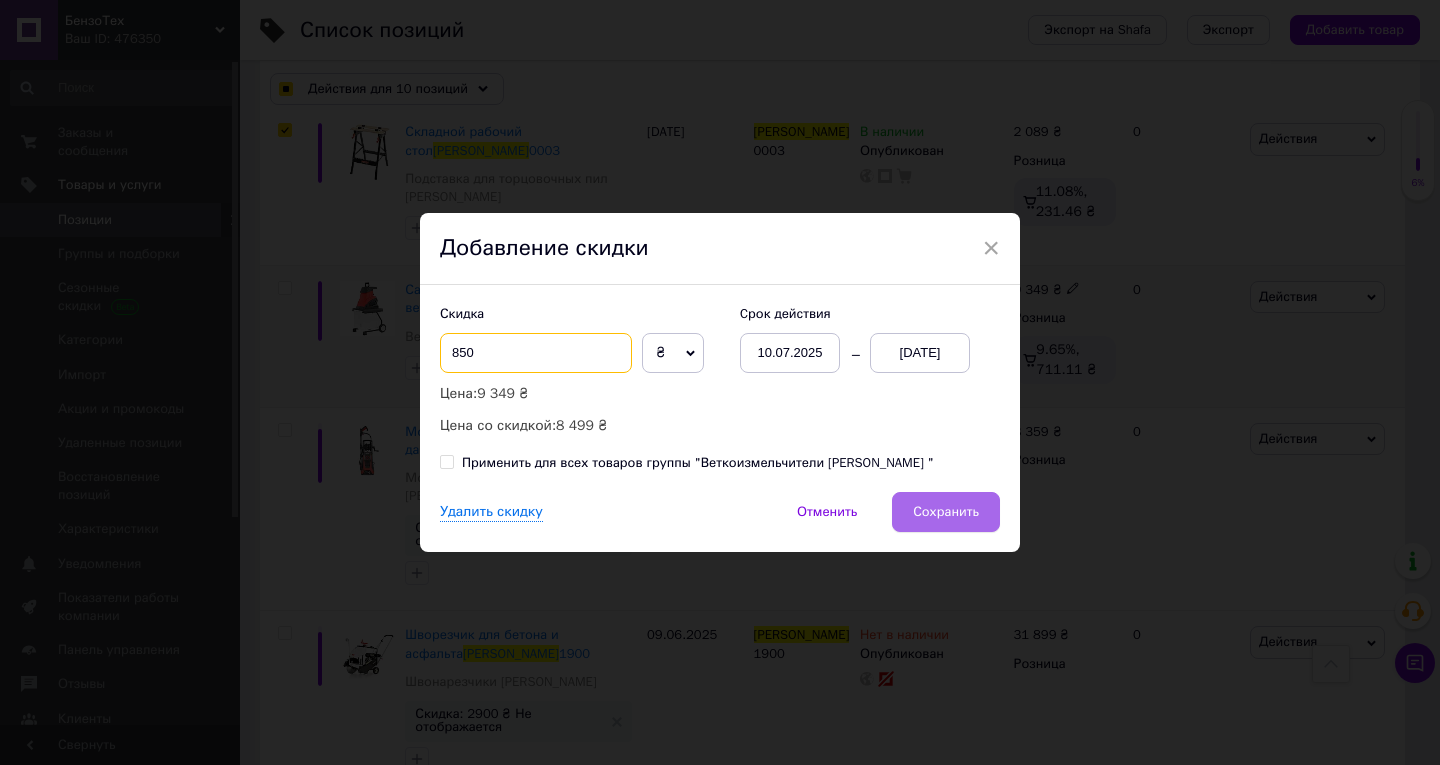 type on "850" 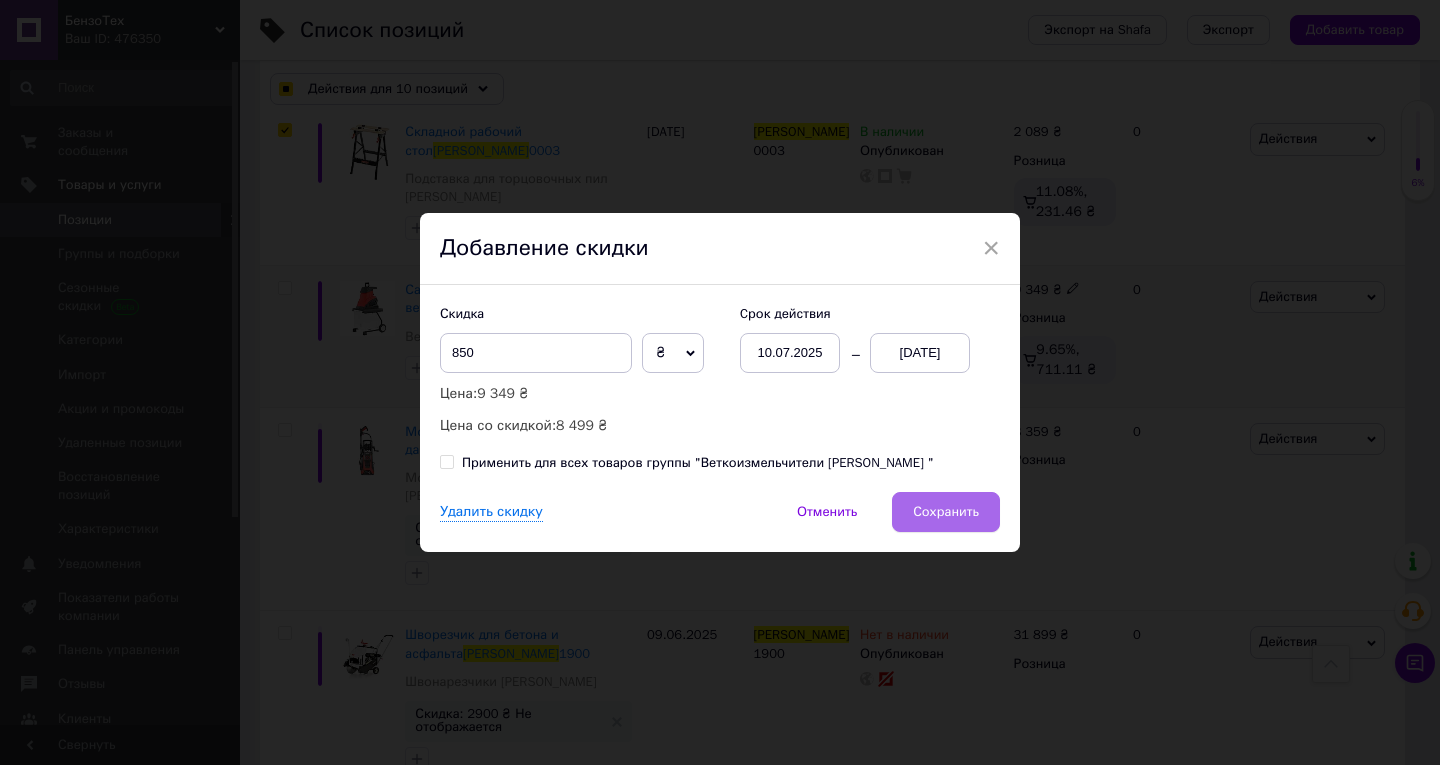click on "Сохранить" at bounding box center (946, 512) 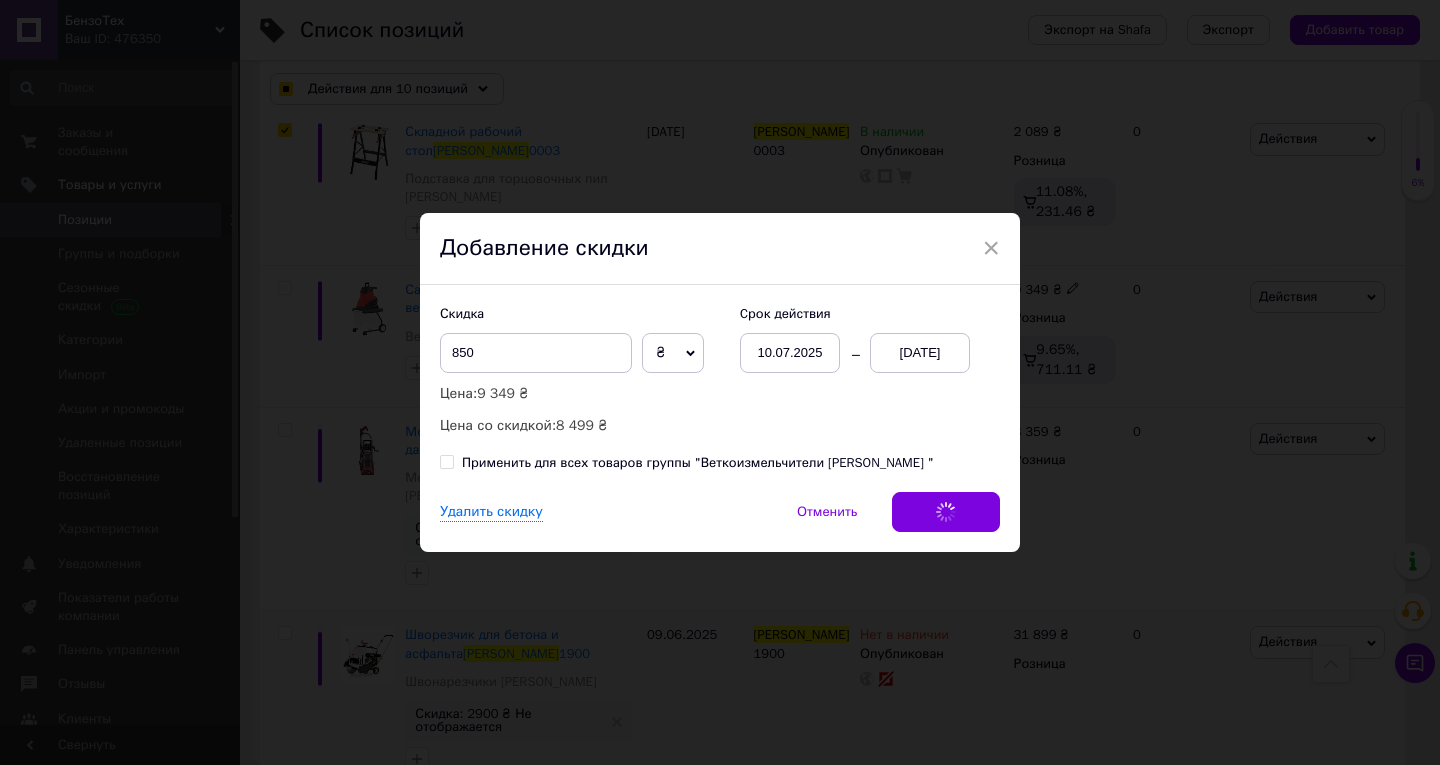 checkbox on "true" 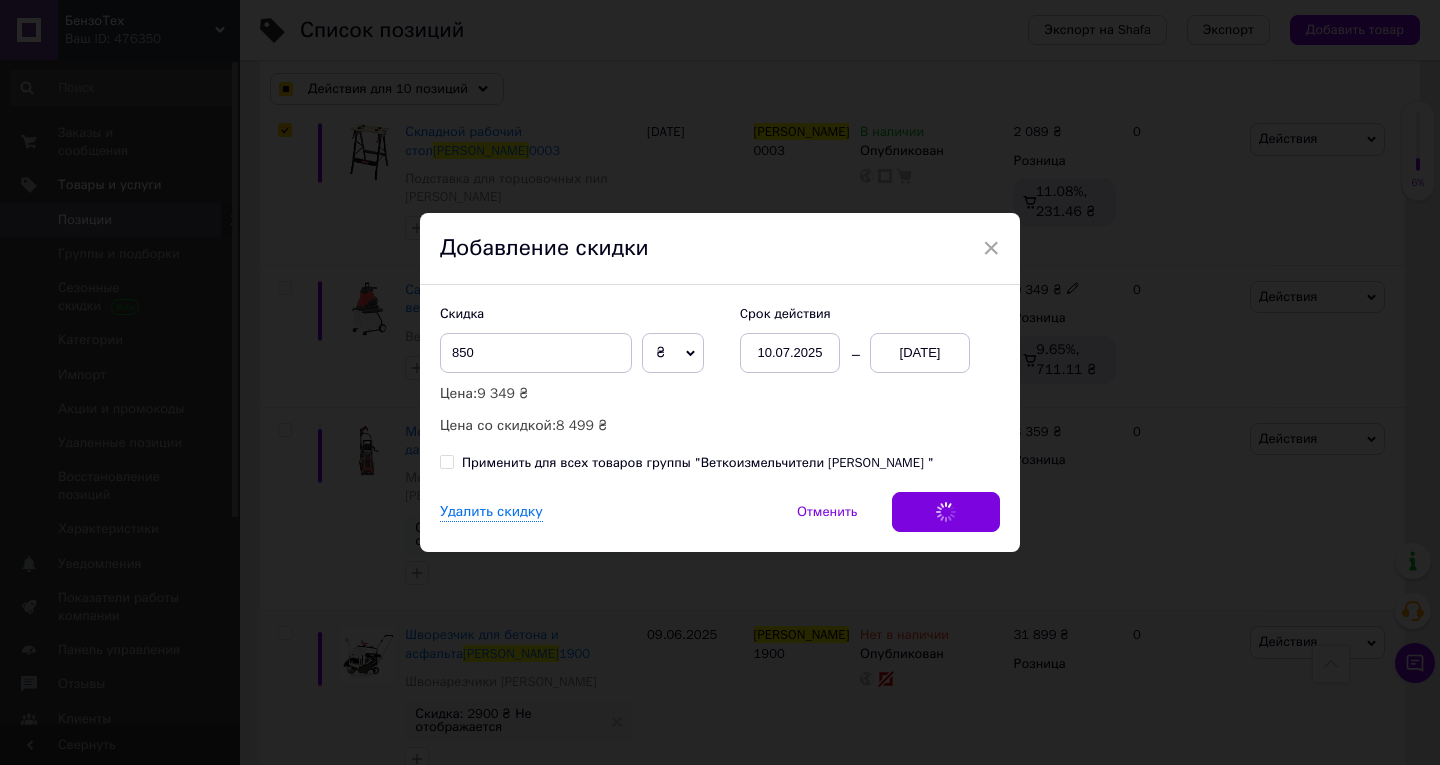 checkbox on "true" 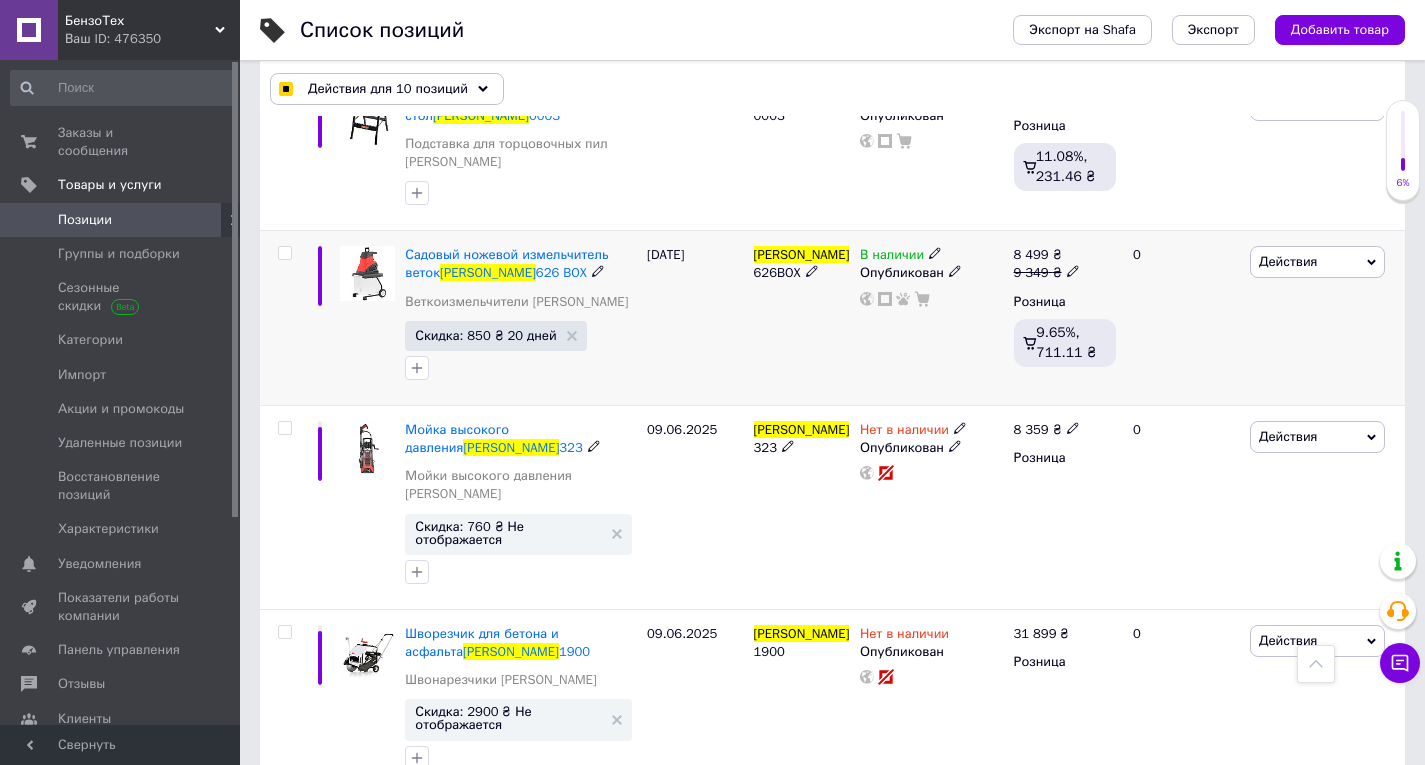 scroll, scrollTop: 1900, scrollLeft: 0, axis: vertical 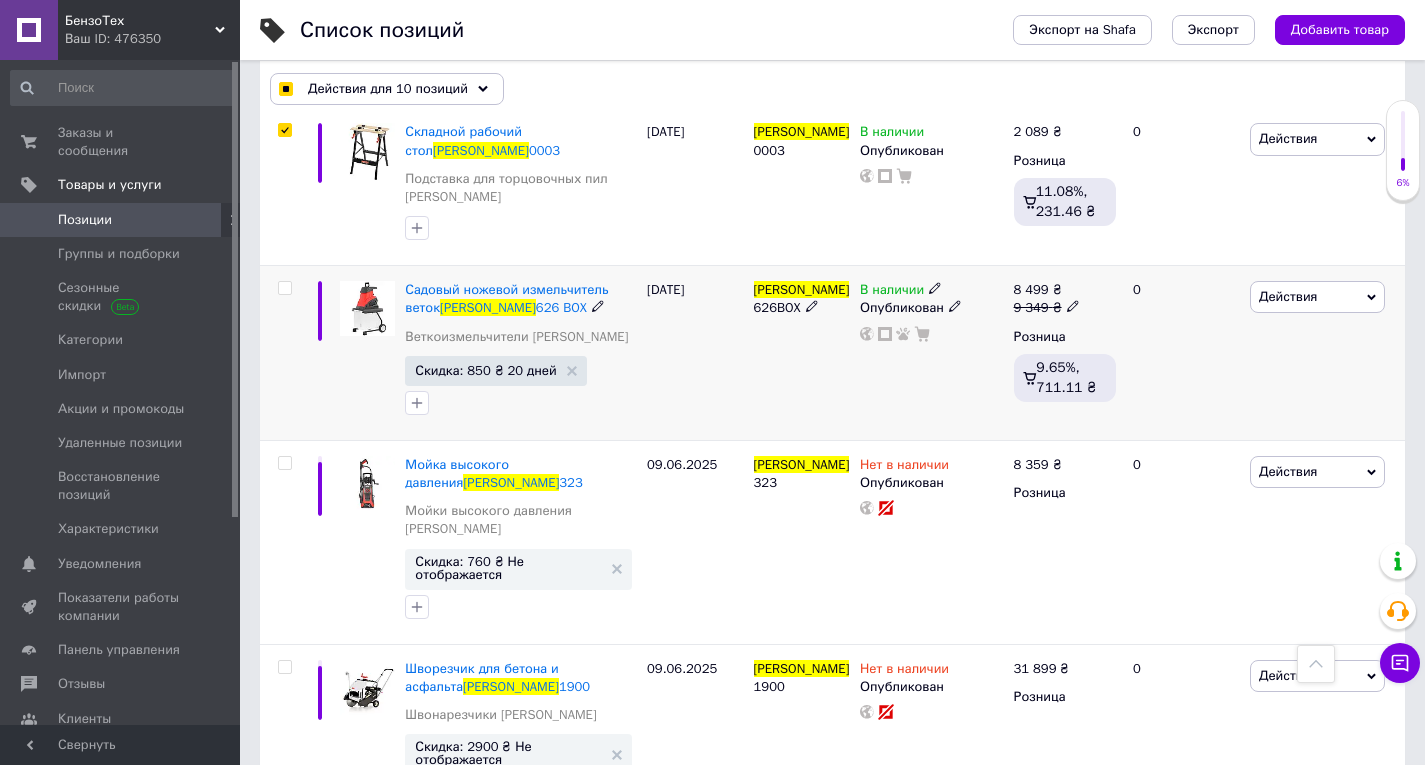 click at bounding box center [284, 288] 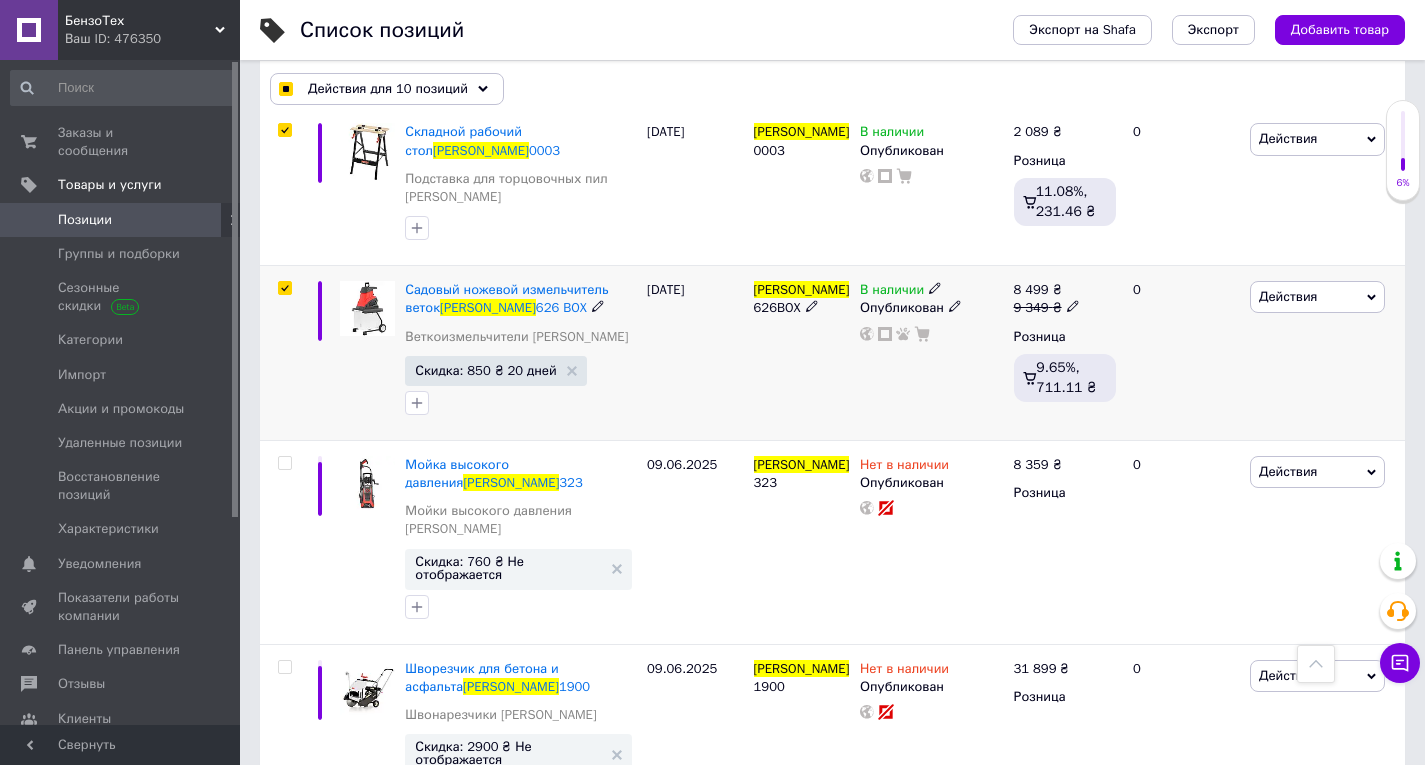 checkbox on "true" 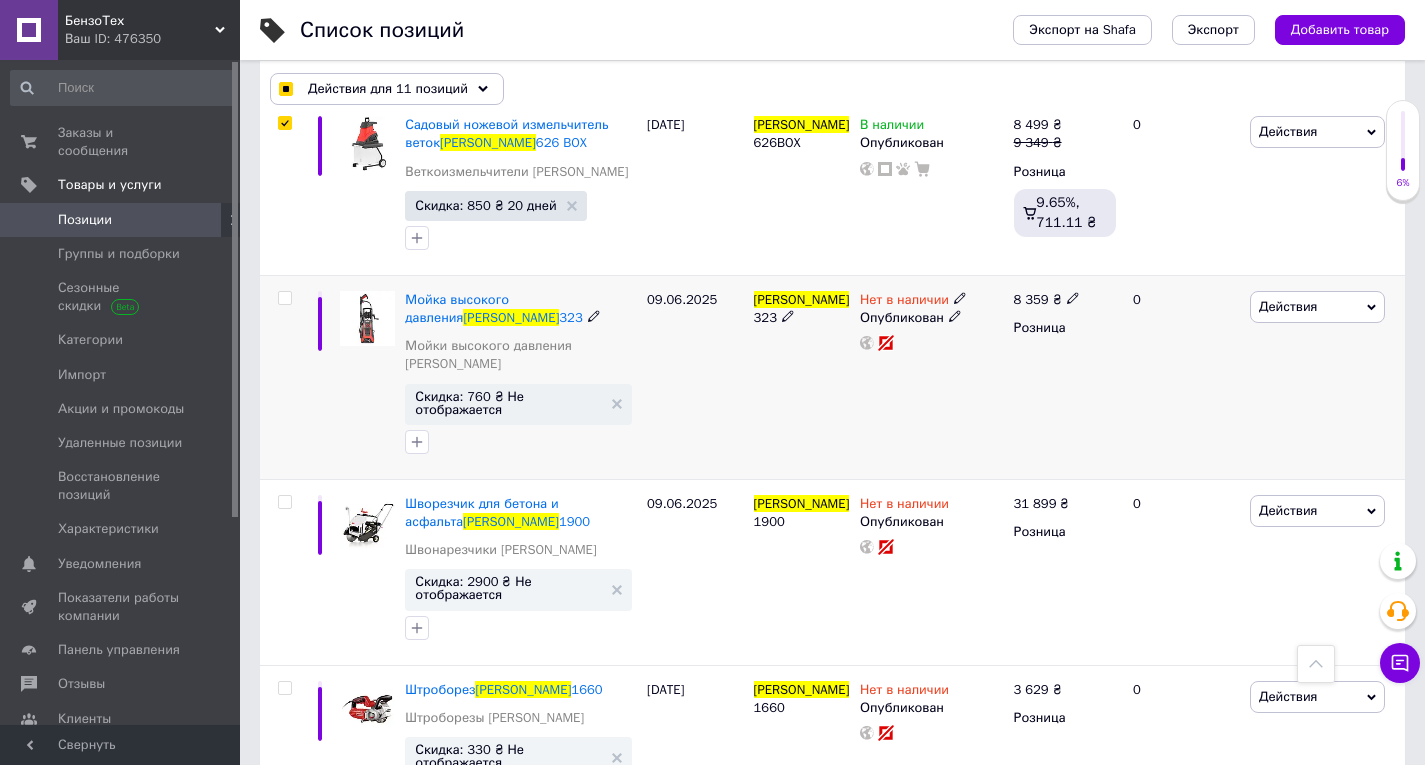scroll, scrollTop: 2100, scrollLeft: 0, axis: vertical 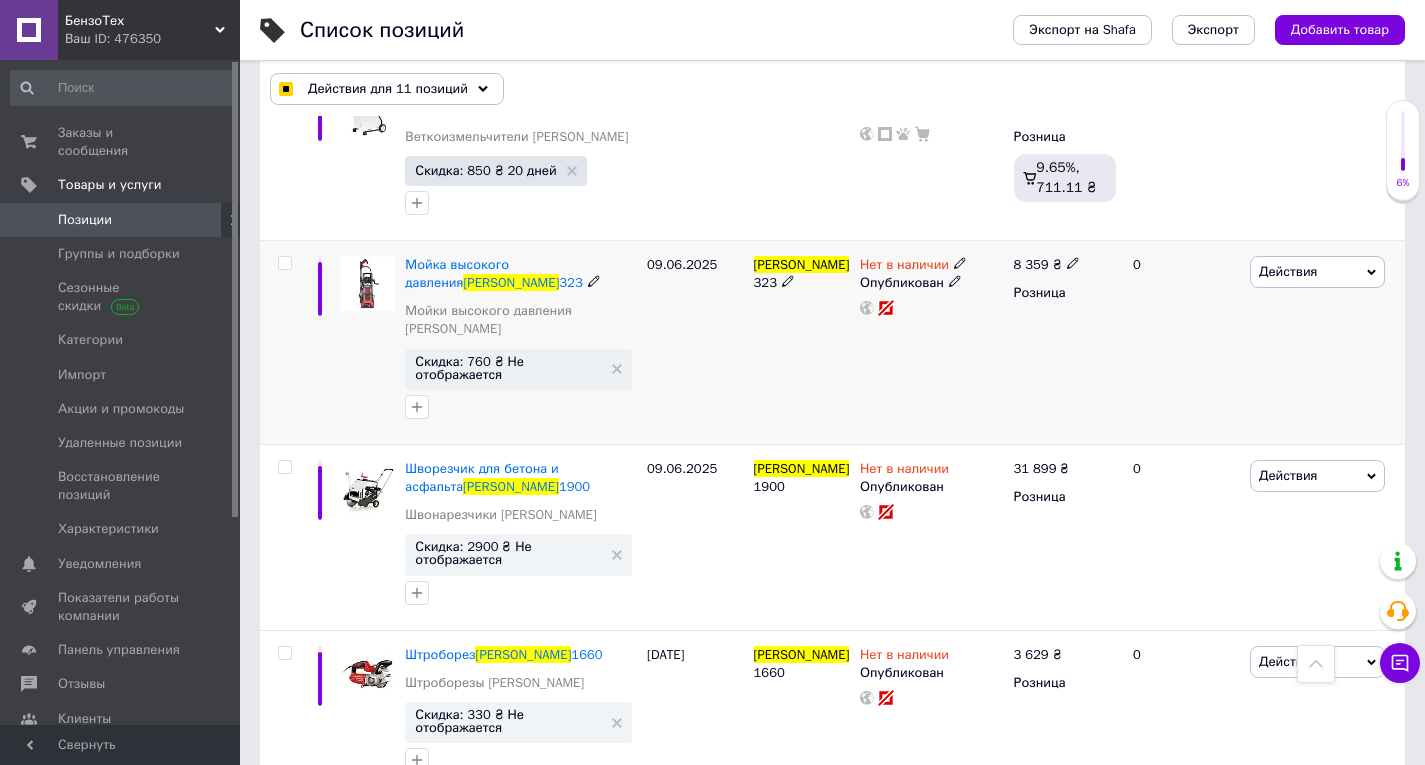 click on "323" at bounding box center [765, 282] 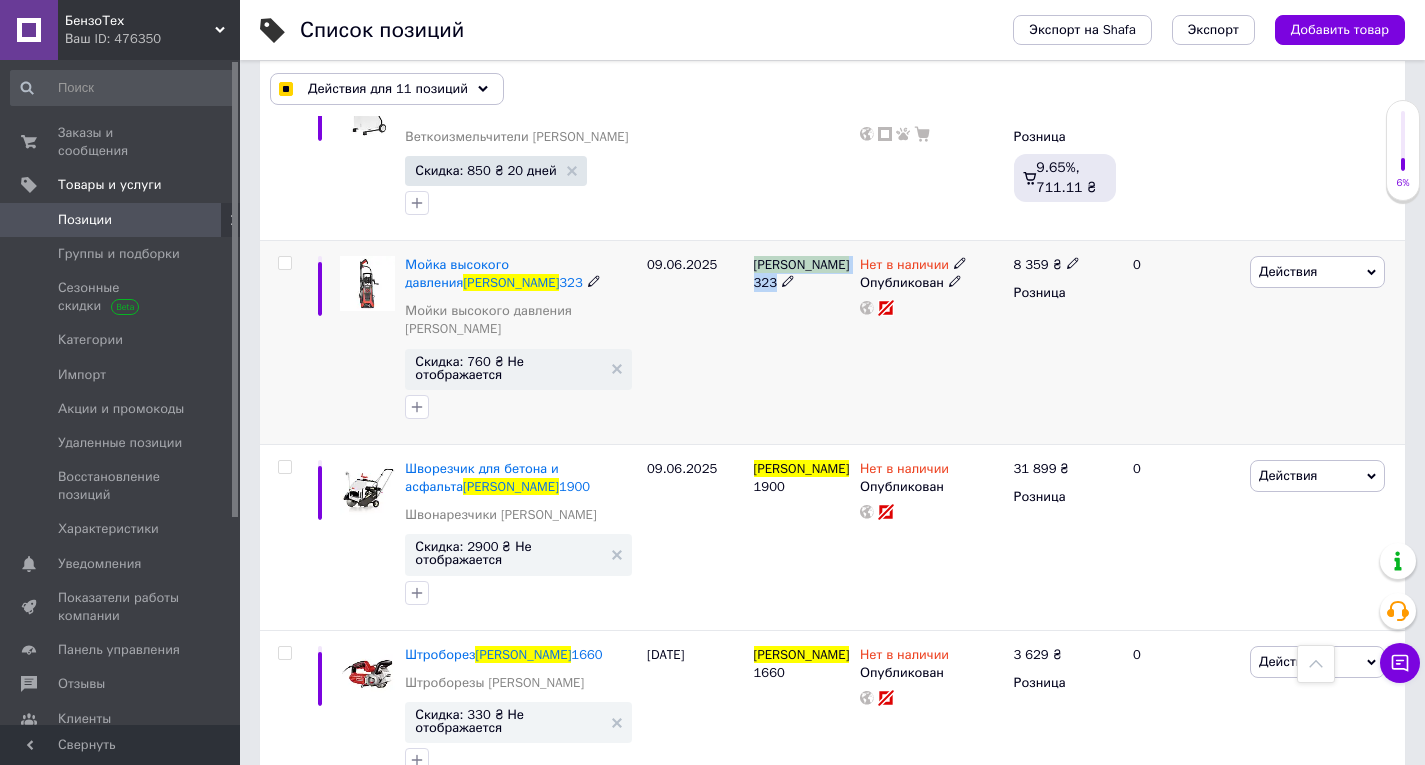 click on "323" at bounding box center [765, 282] 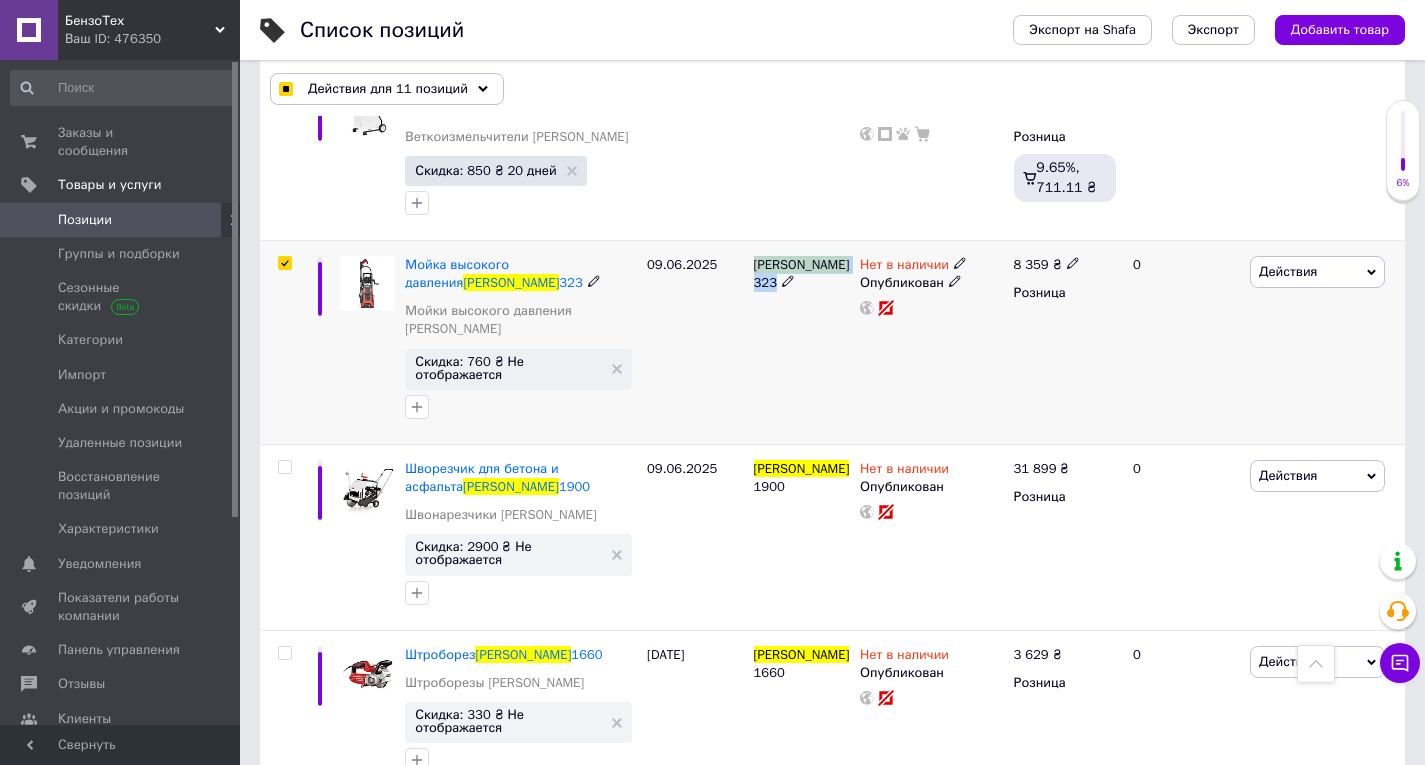 checkbox on "true" 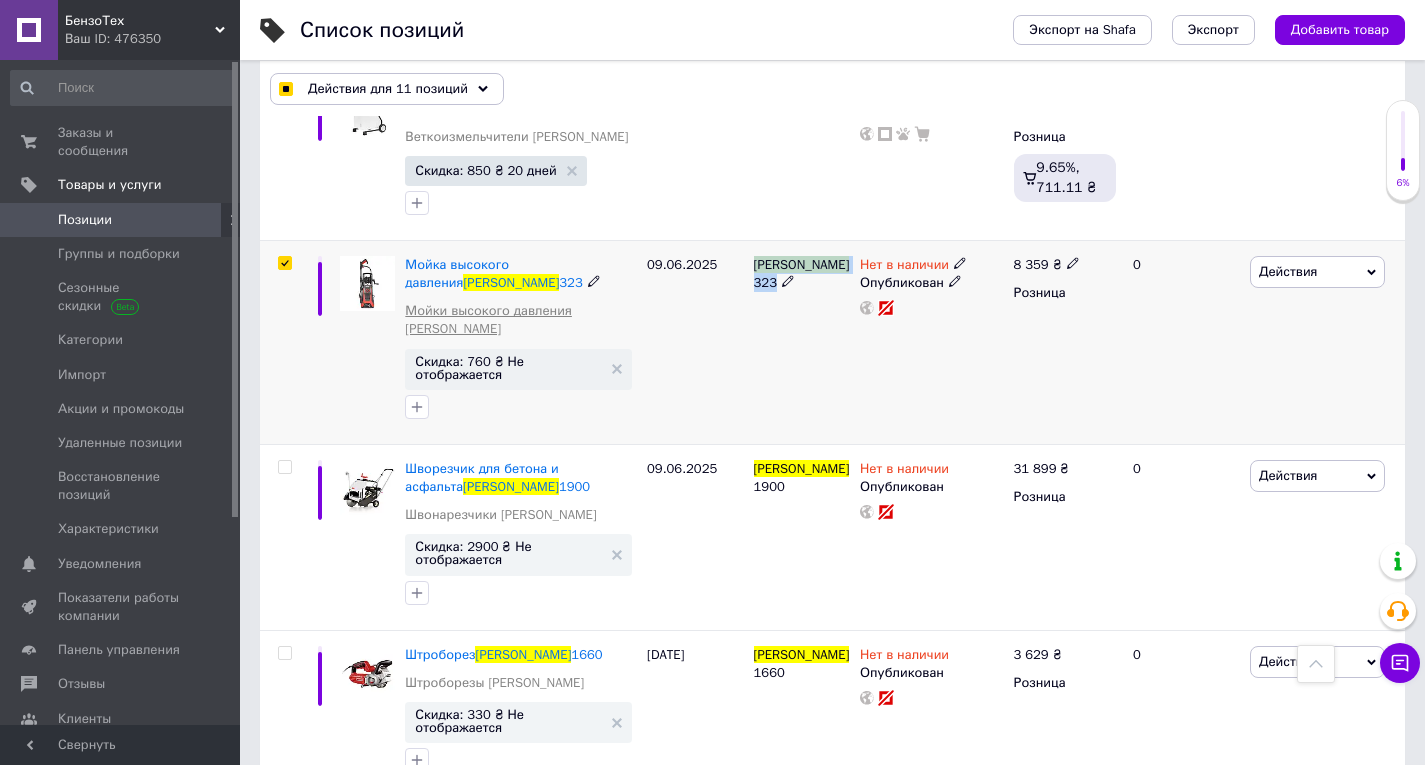 checkbox on "true" 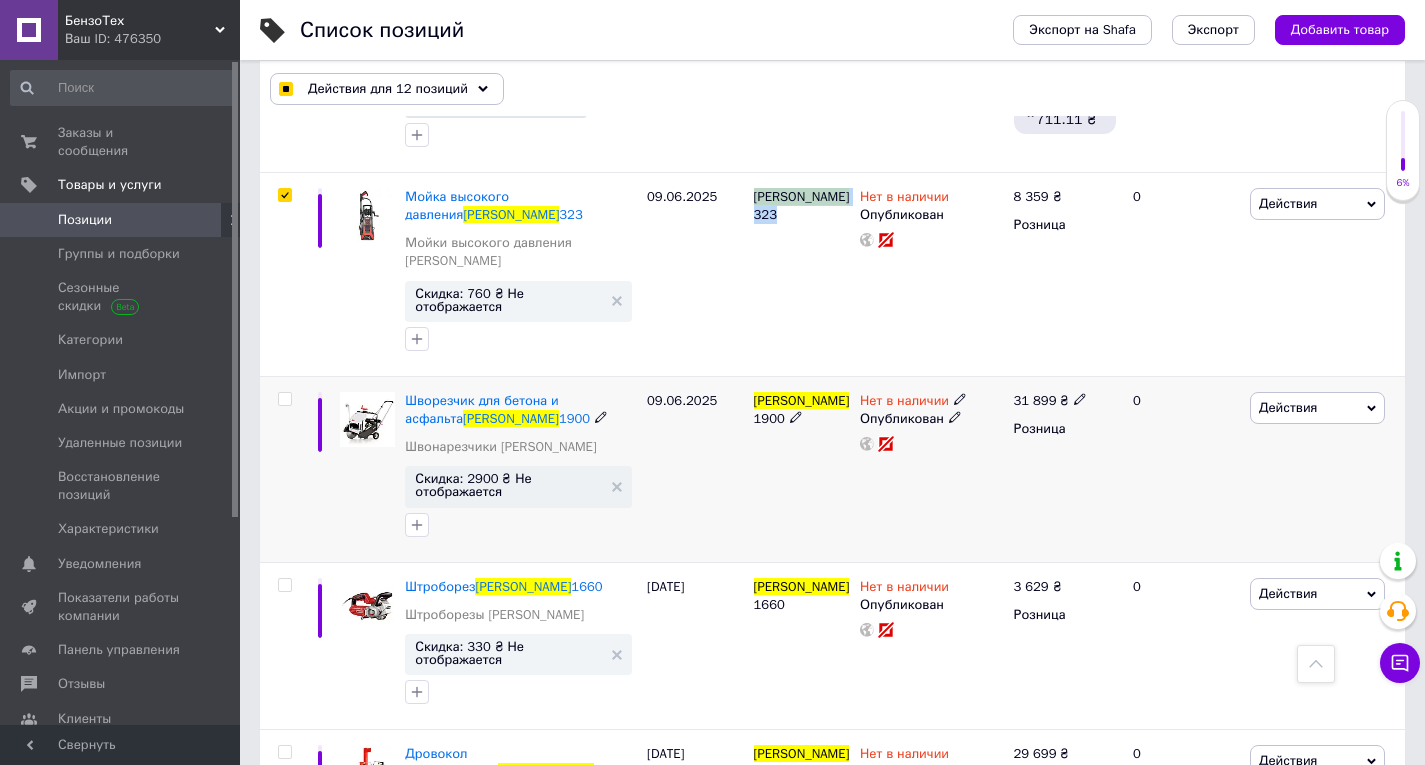 scroll, scrollTop: 2200, scrollLeft: 0, axis: vertical 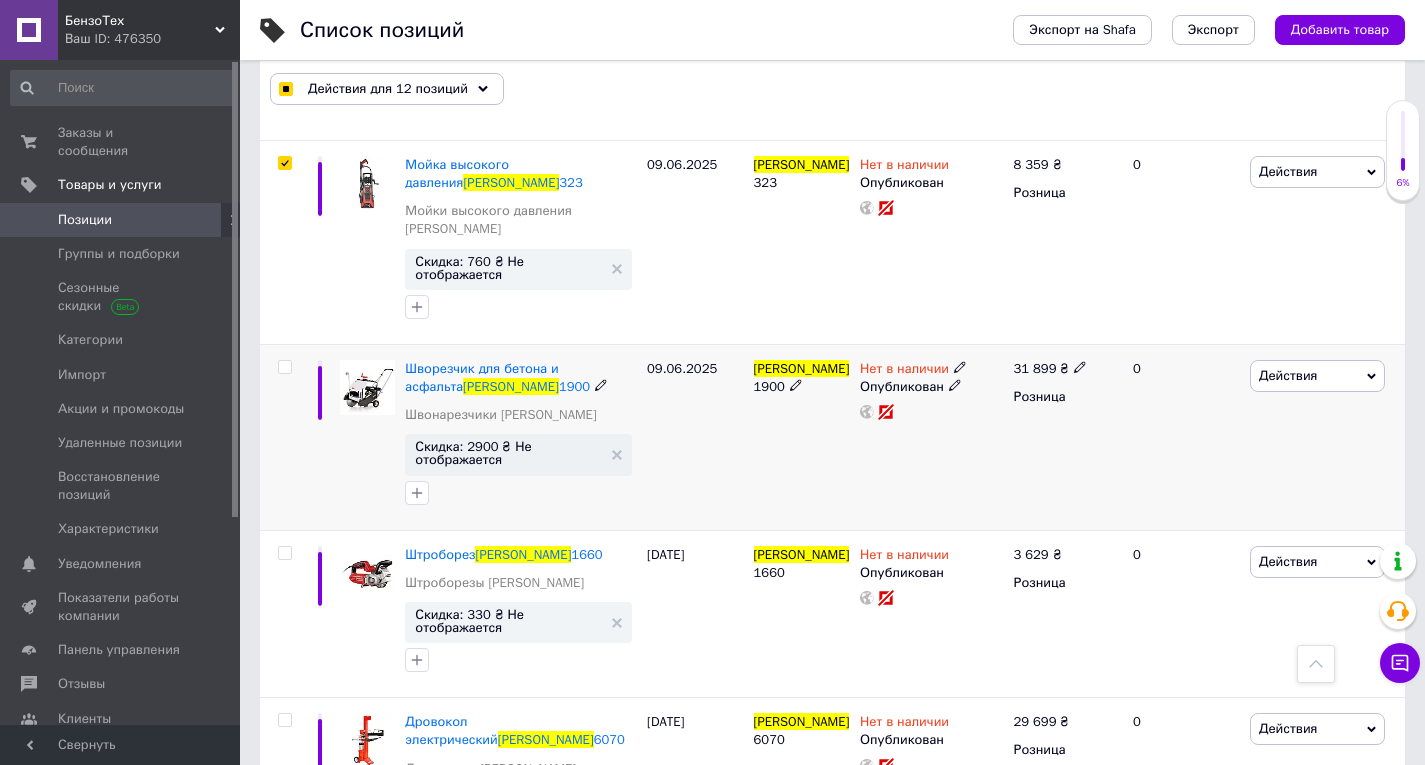 click on "HECHT" at bounding box center [802, 368] 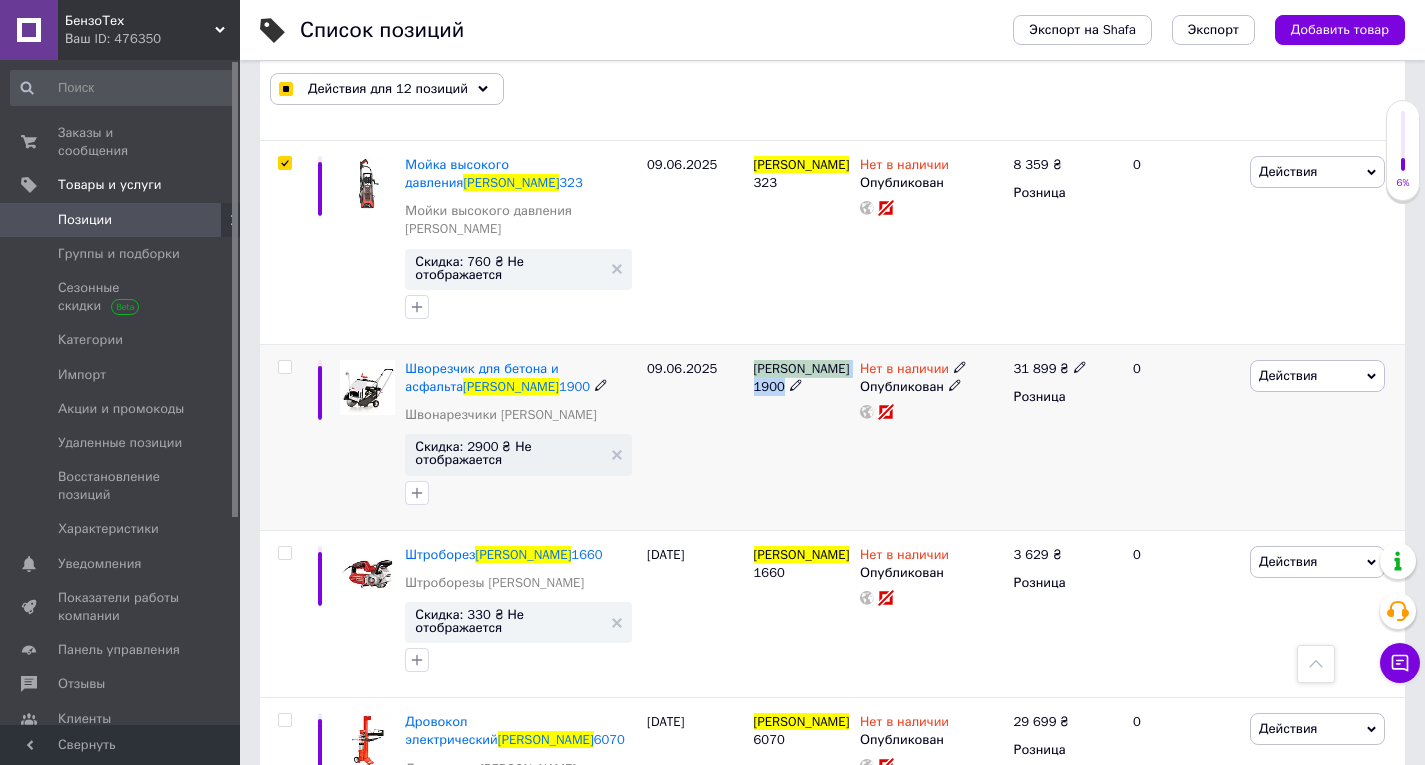 click on "HECHT" at bounding box center [802, 368] 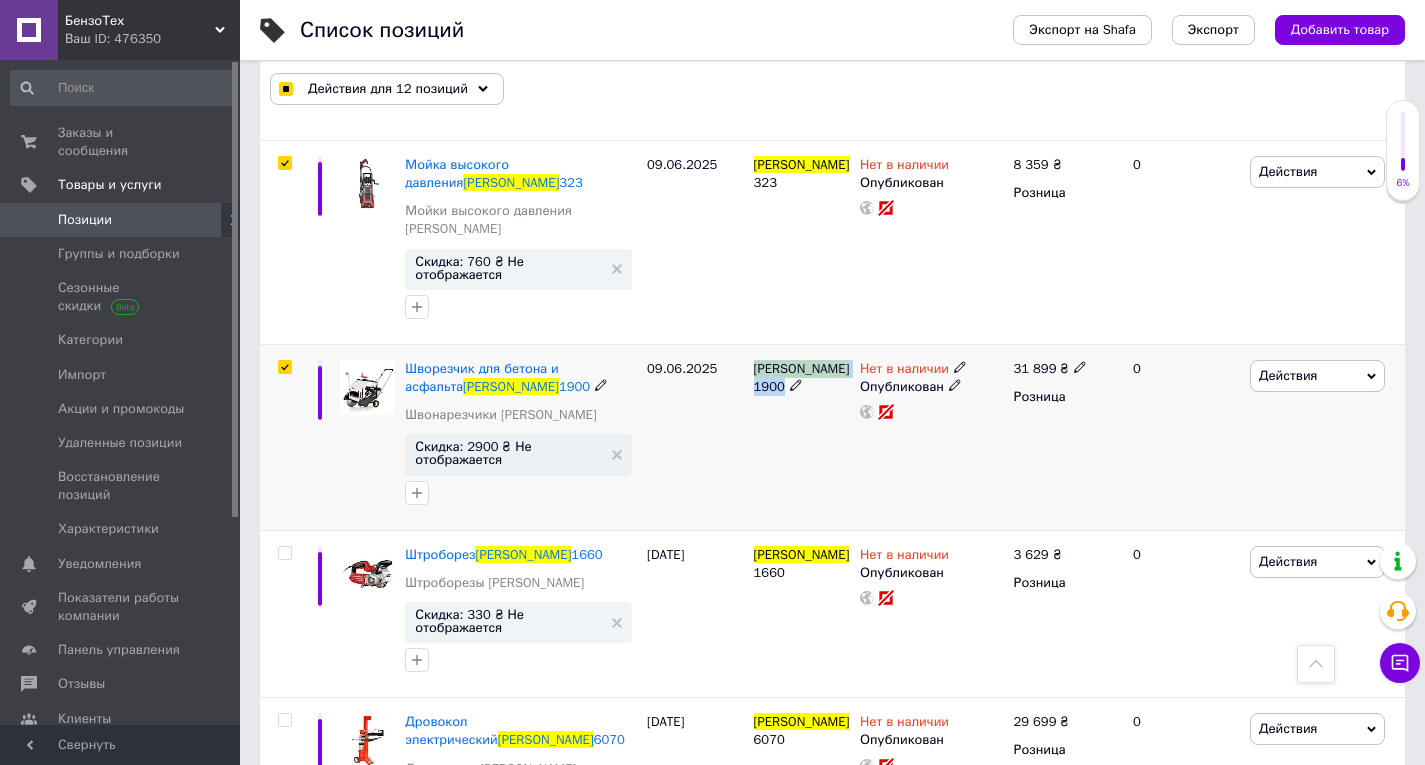 checkbox on "true" 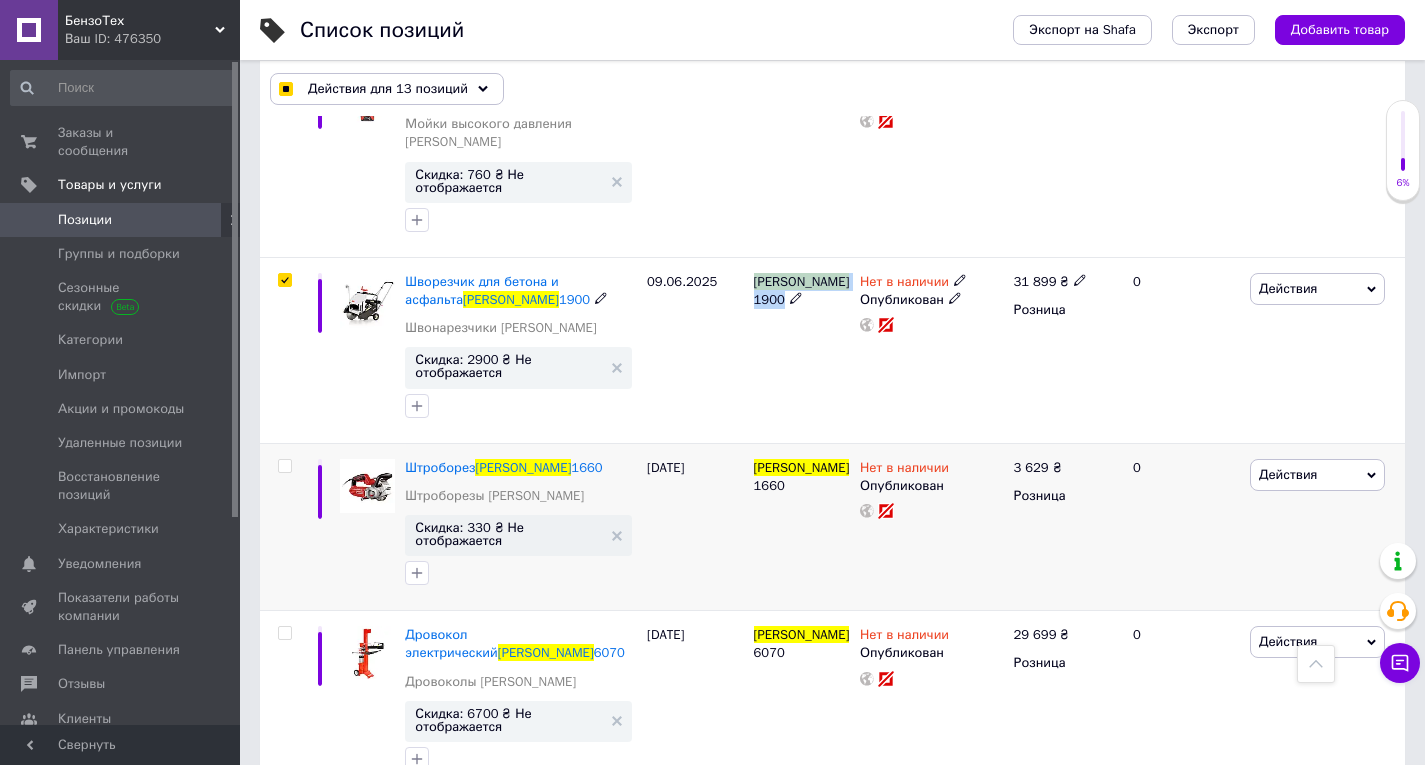 scroll, scrollTop: 2400, scrollLeft: 0, axis: vertical 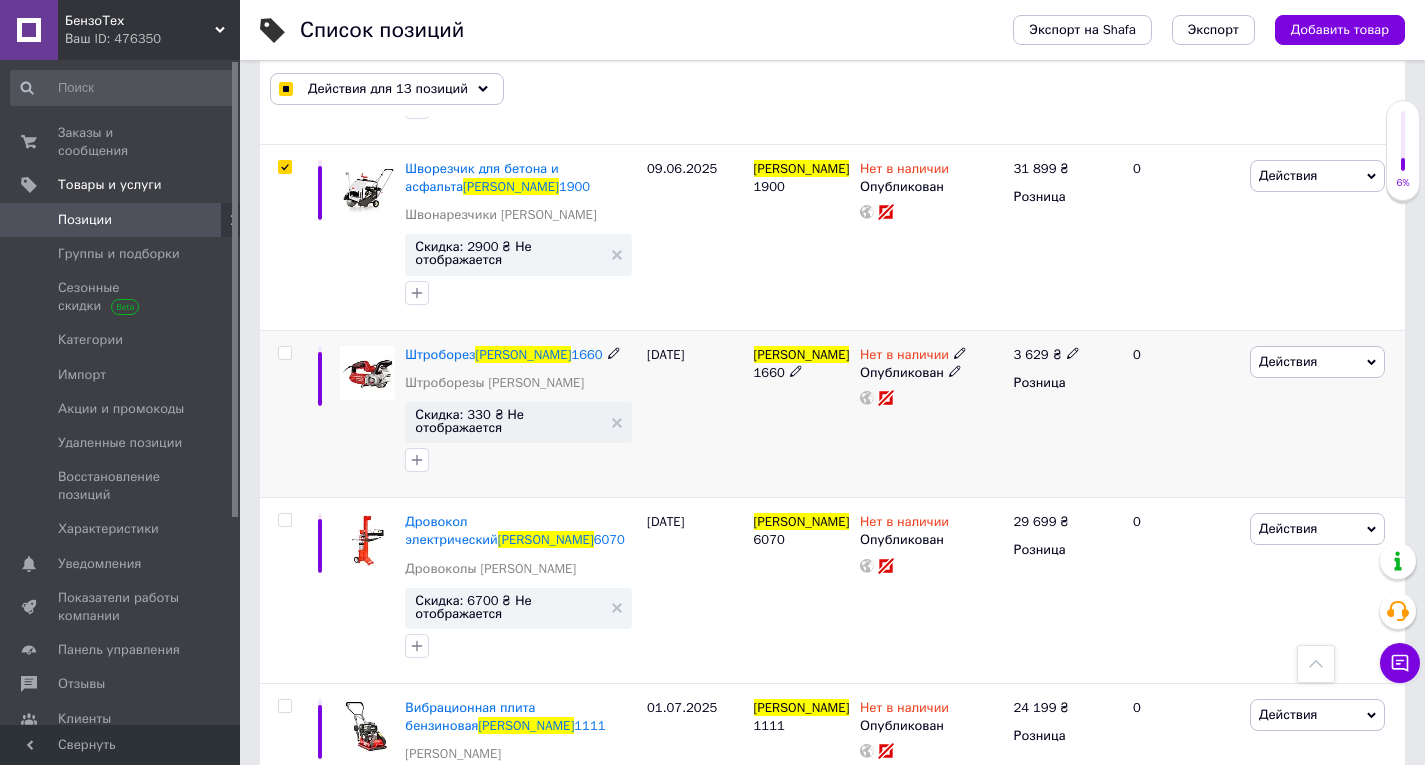 click on "1660" at bounding box center (769, 372) 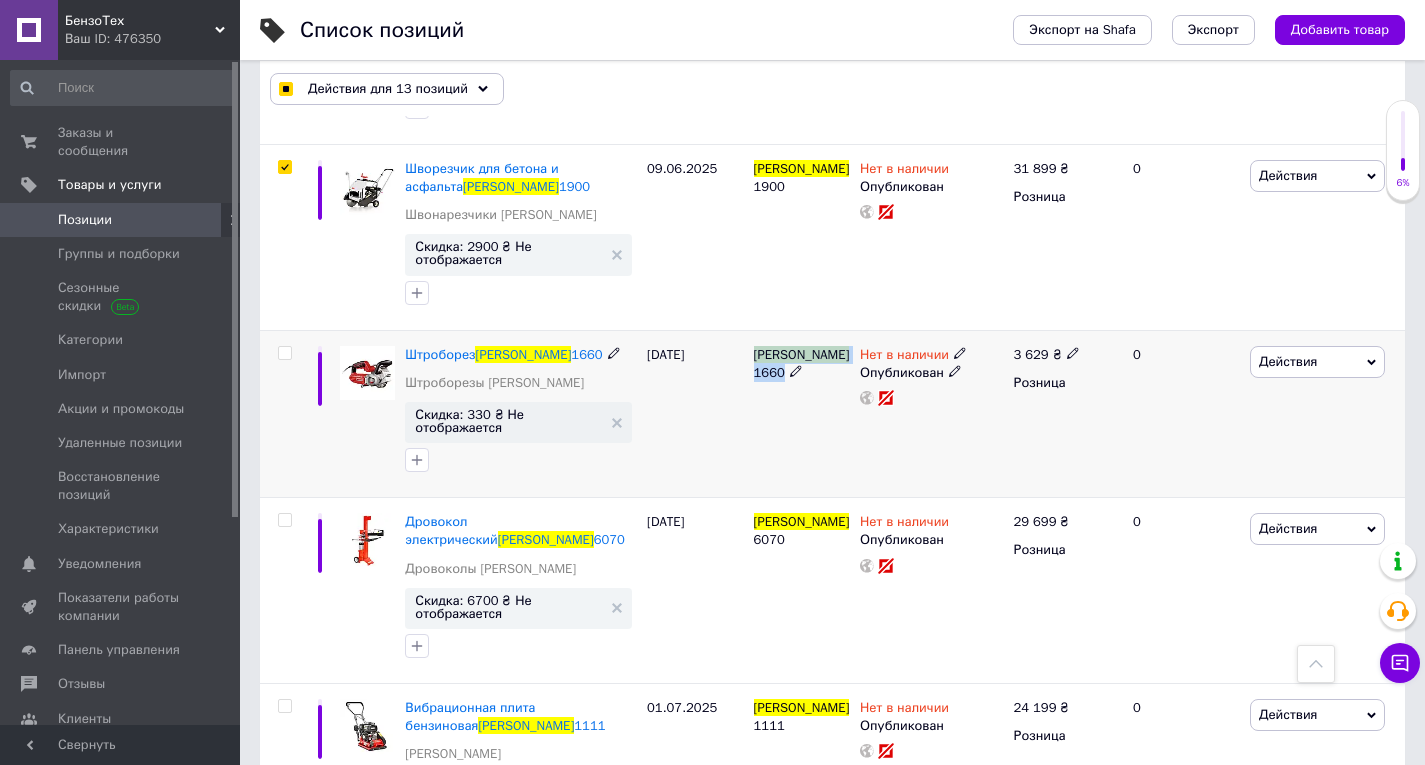 click on "1660" at bounding box center [769, 372] 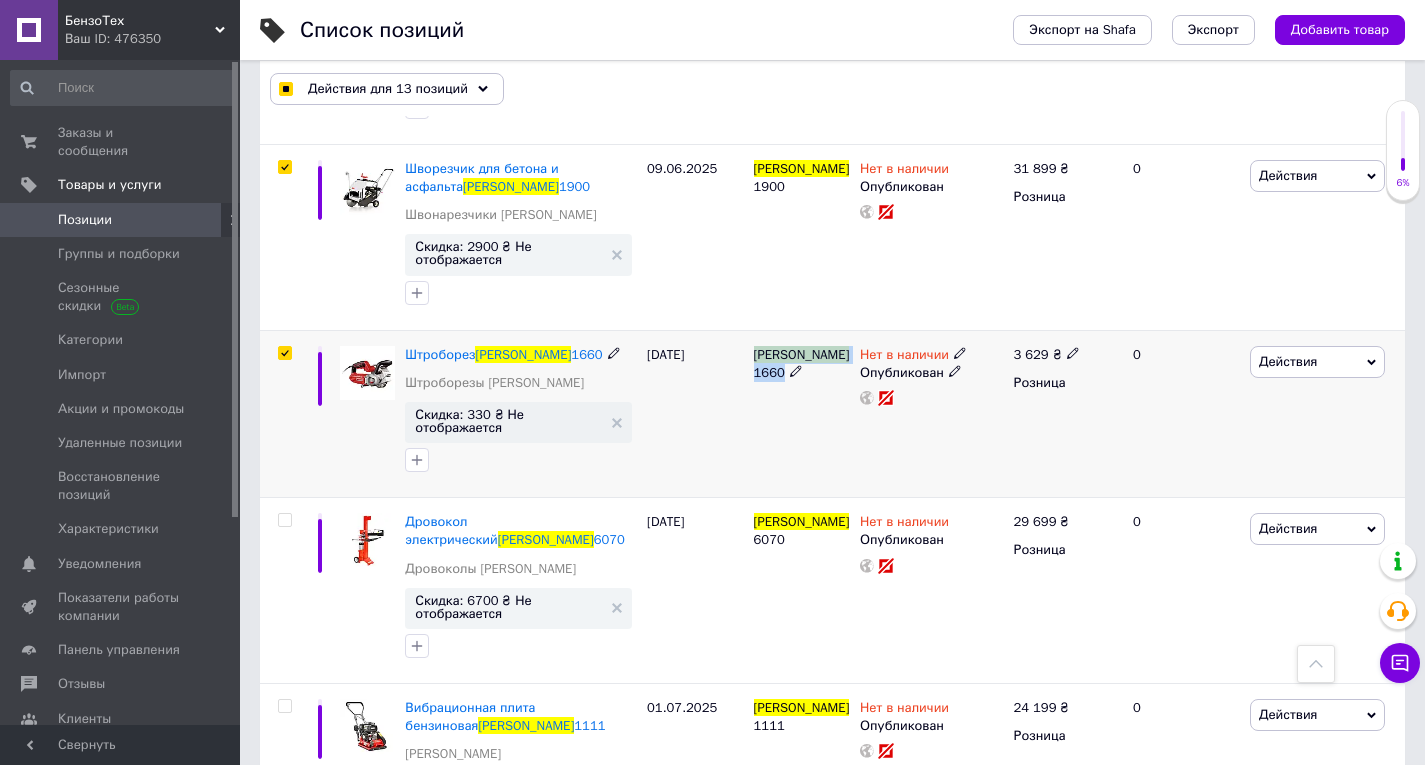 checkbox on "true" 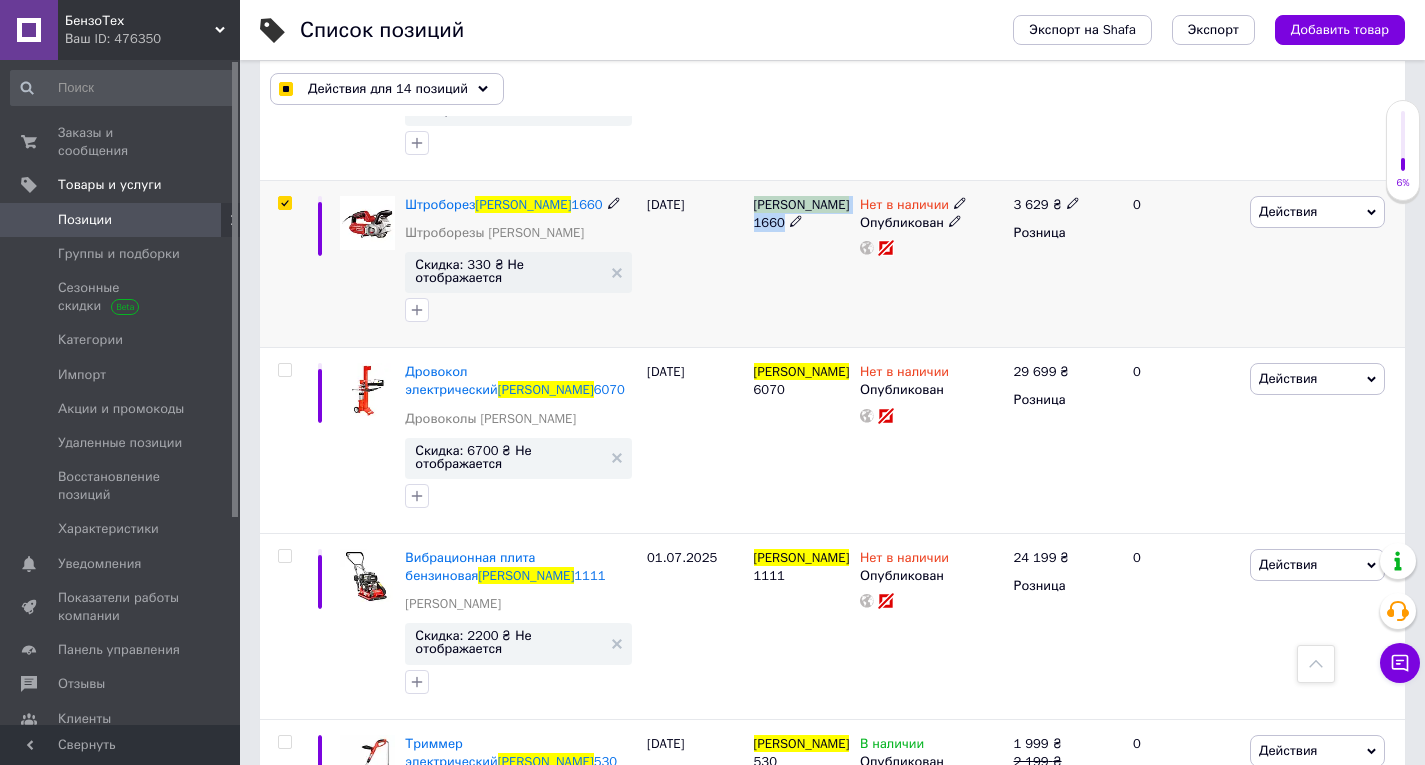 scroll, scrollTop: 2600, scrollLeft: 0, axis: vertical 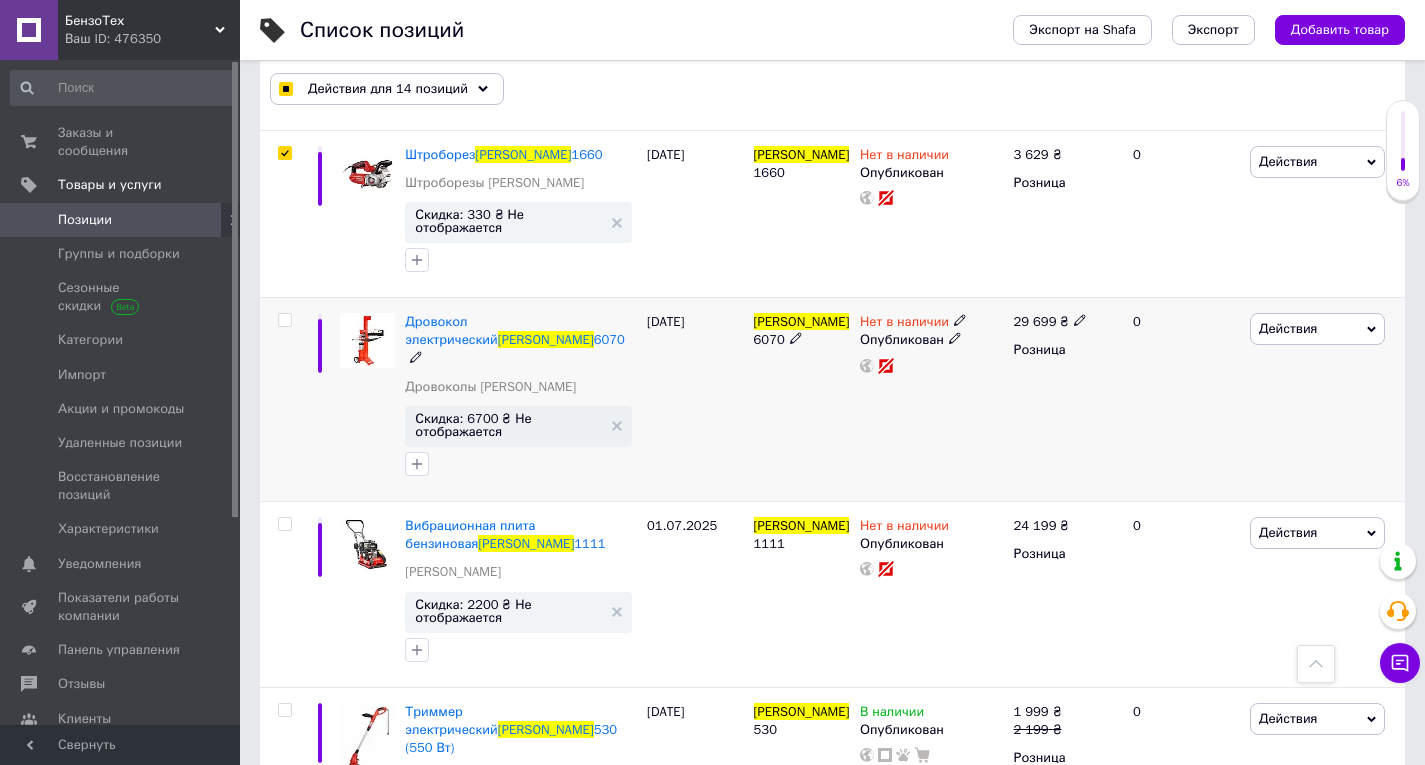 click on "HECHT" at bounding box center (802, 321) 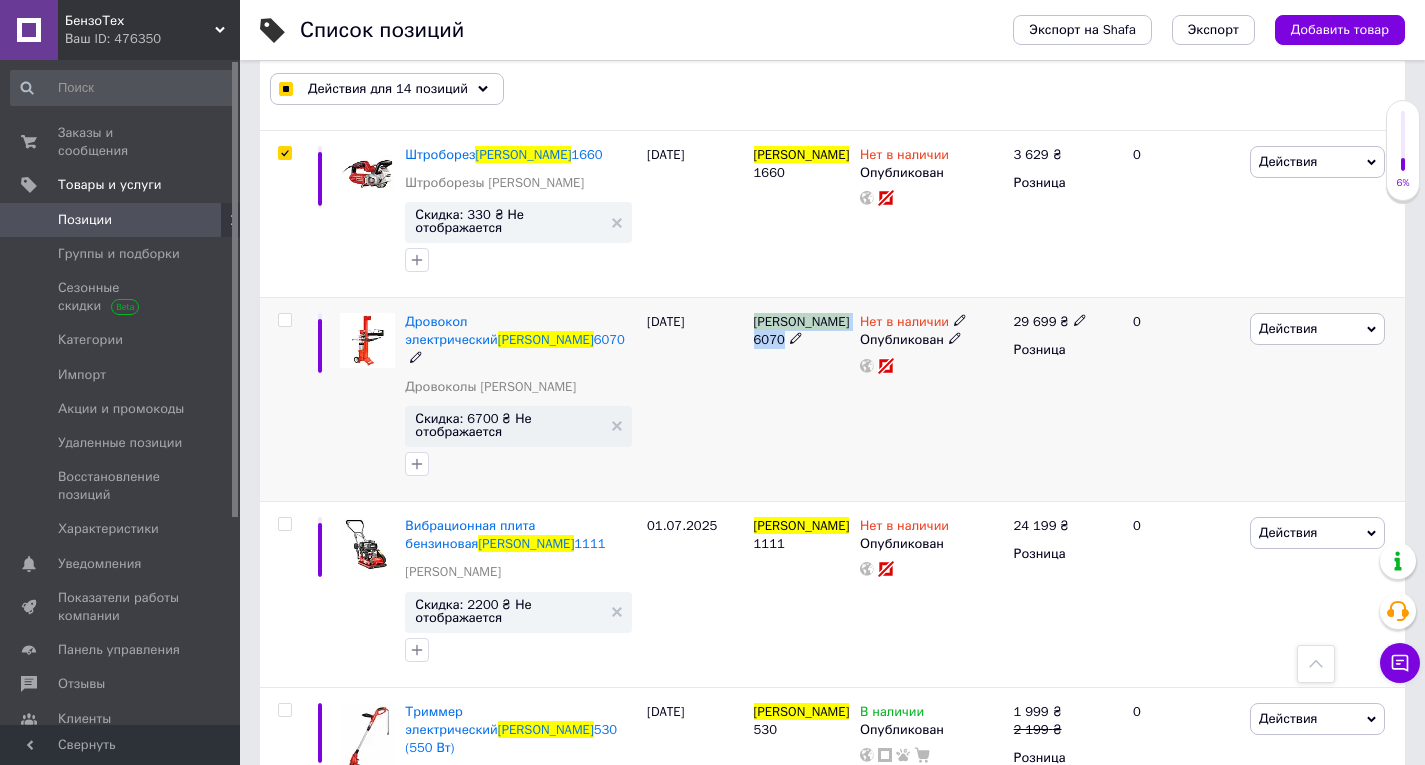 click on "HECHT" at bounding box center [802, 321] 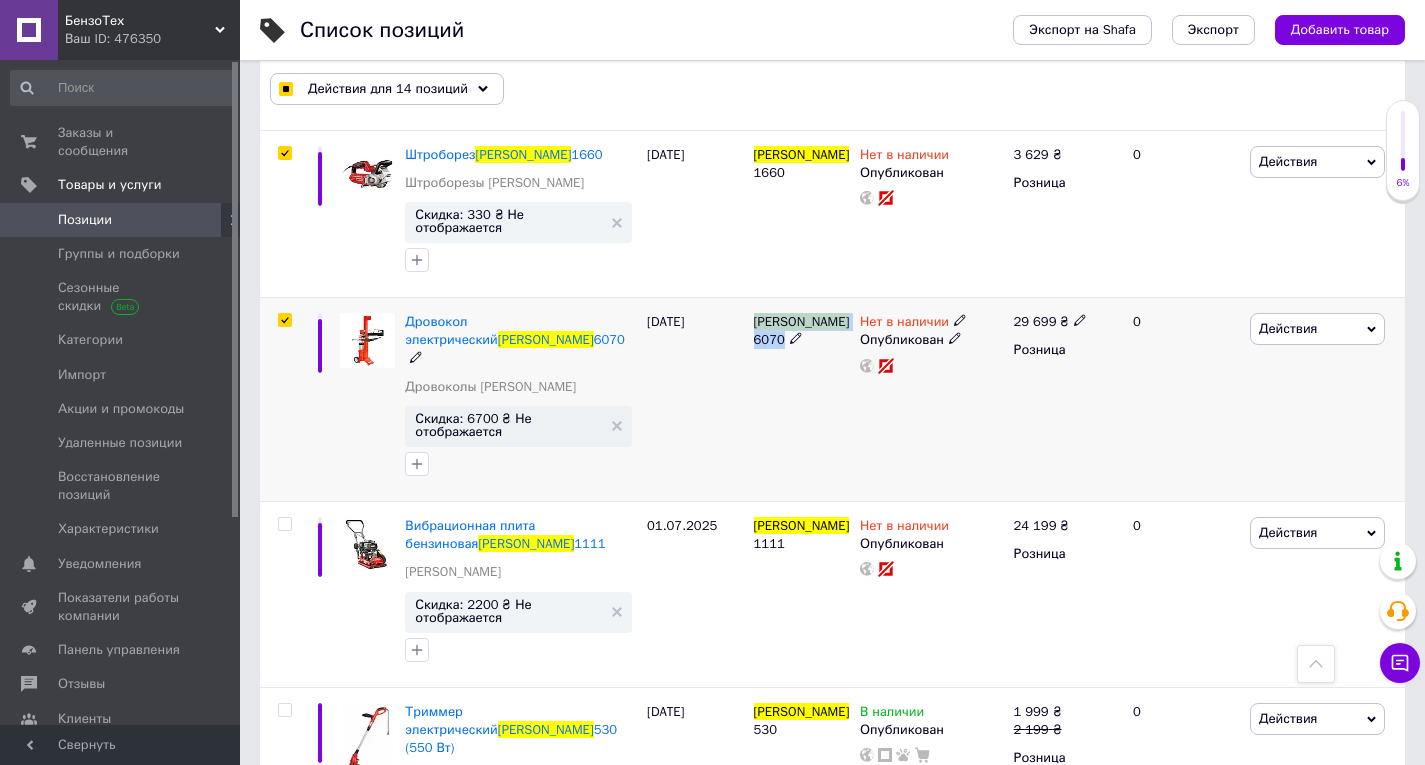 checkbox on "true" 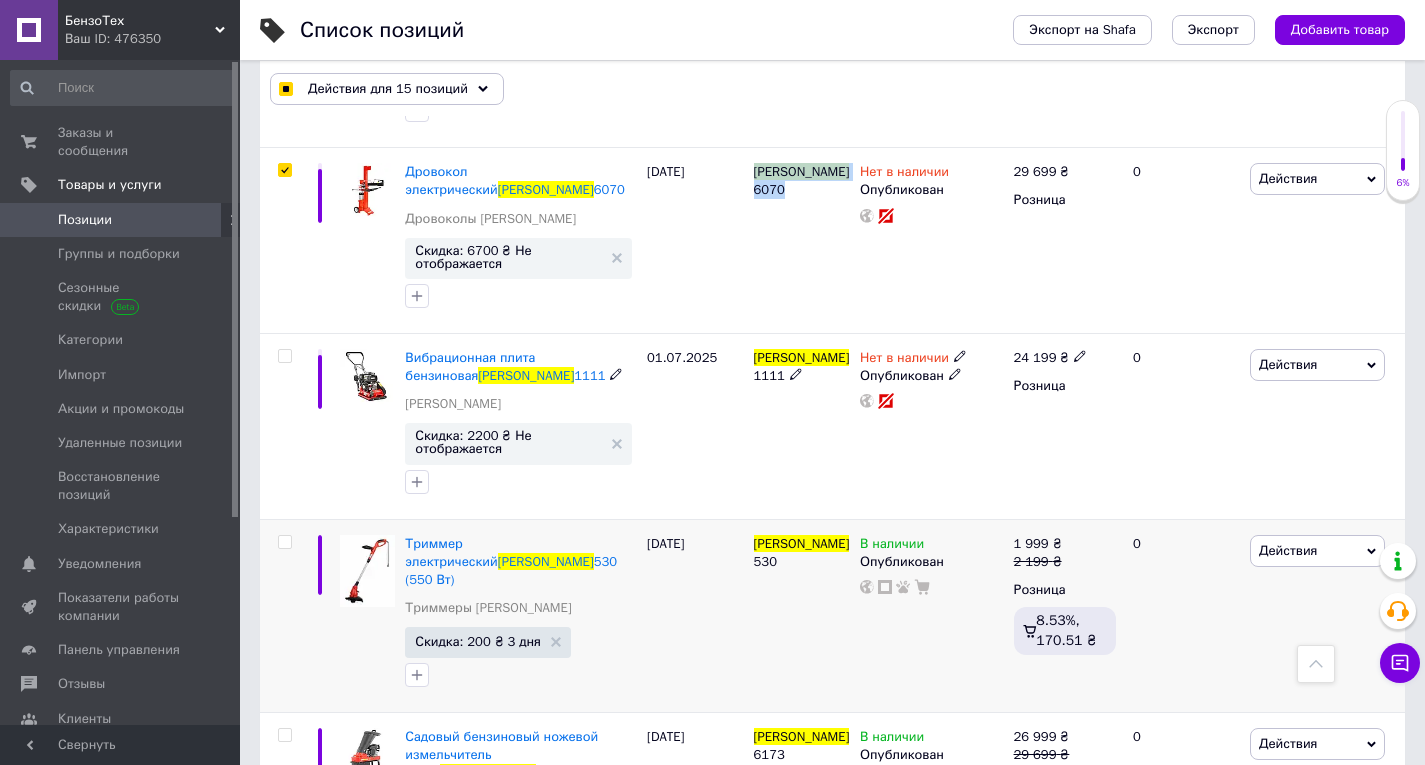 scroll, scrollTop: 2800, scrollLeft: 0, axis: vertical 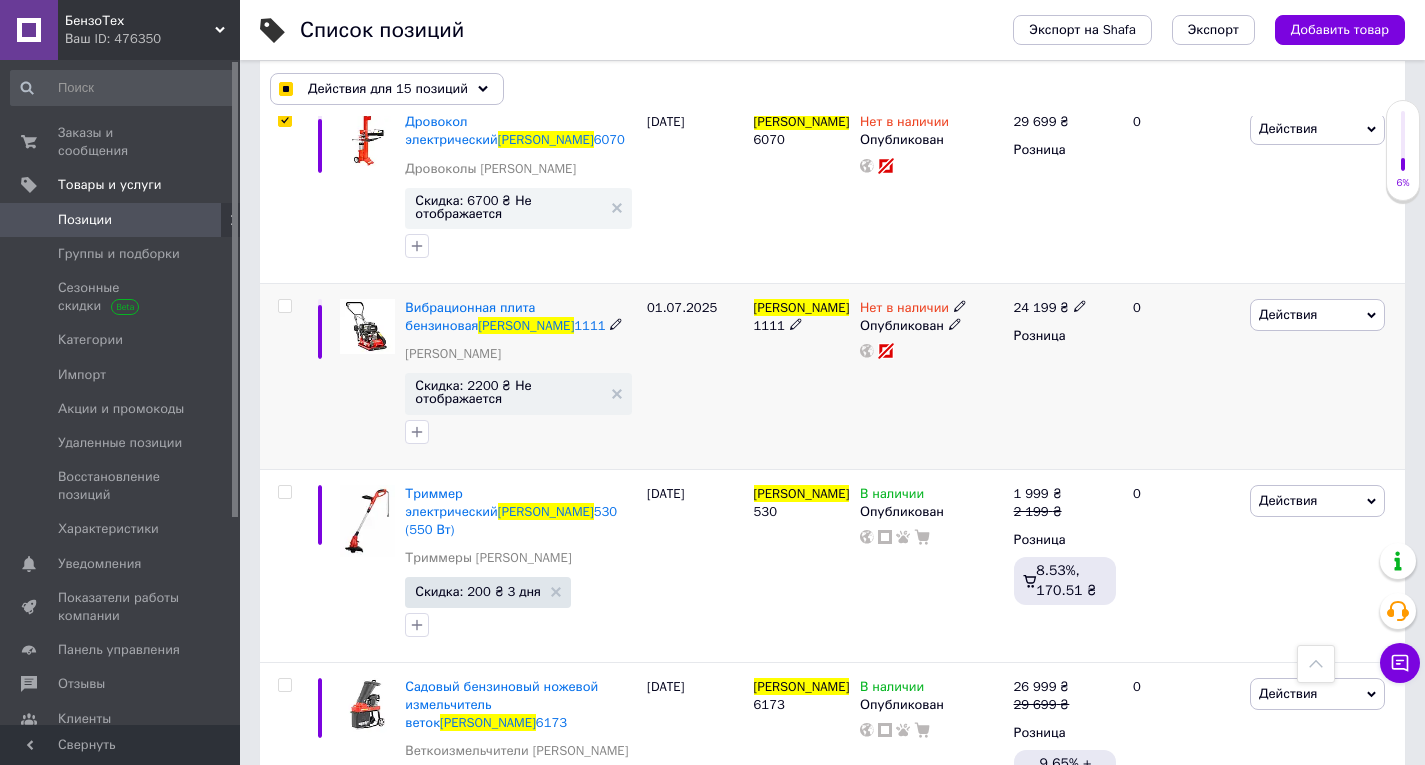 click on "1111" at bounding box center [769, 325] 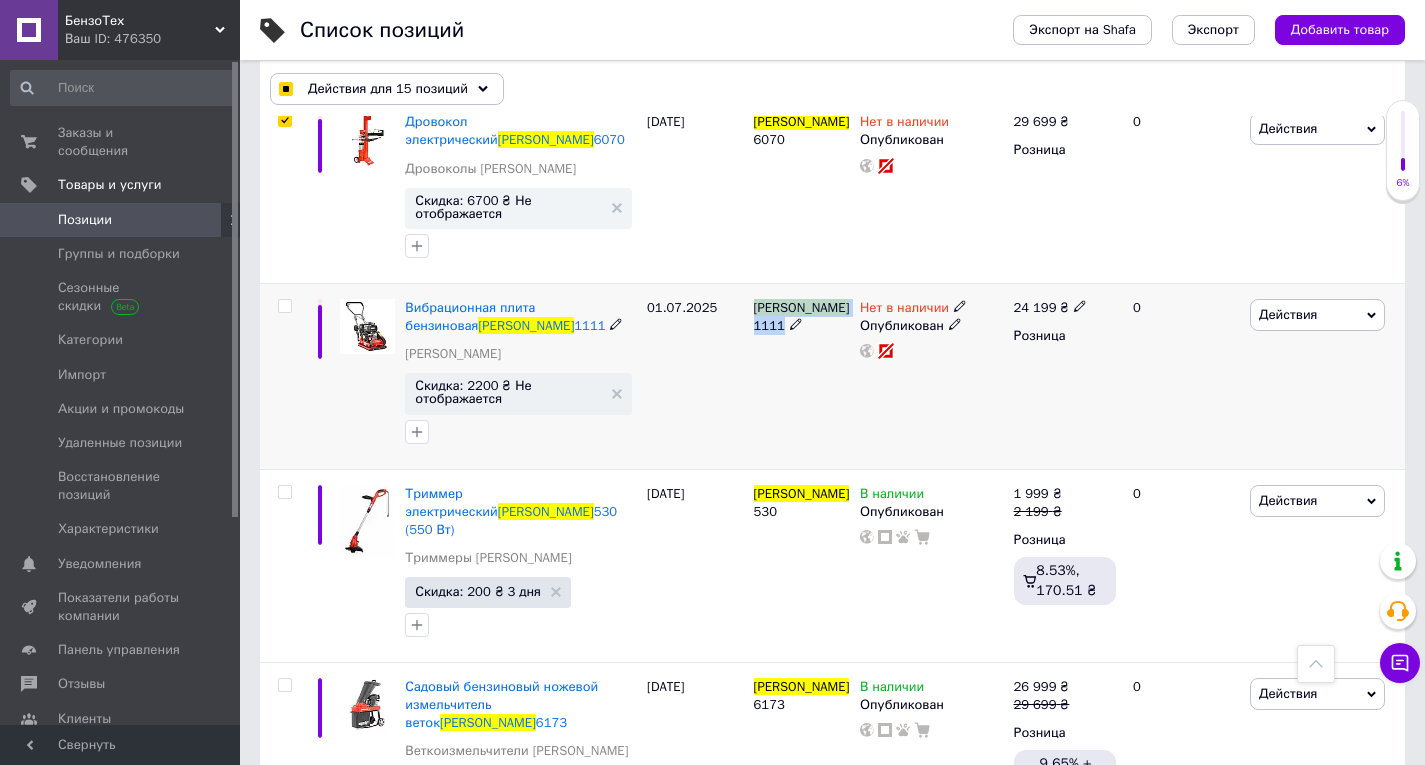 click on "1111" at bounding box center (769, 325) 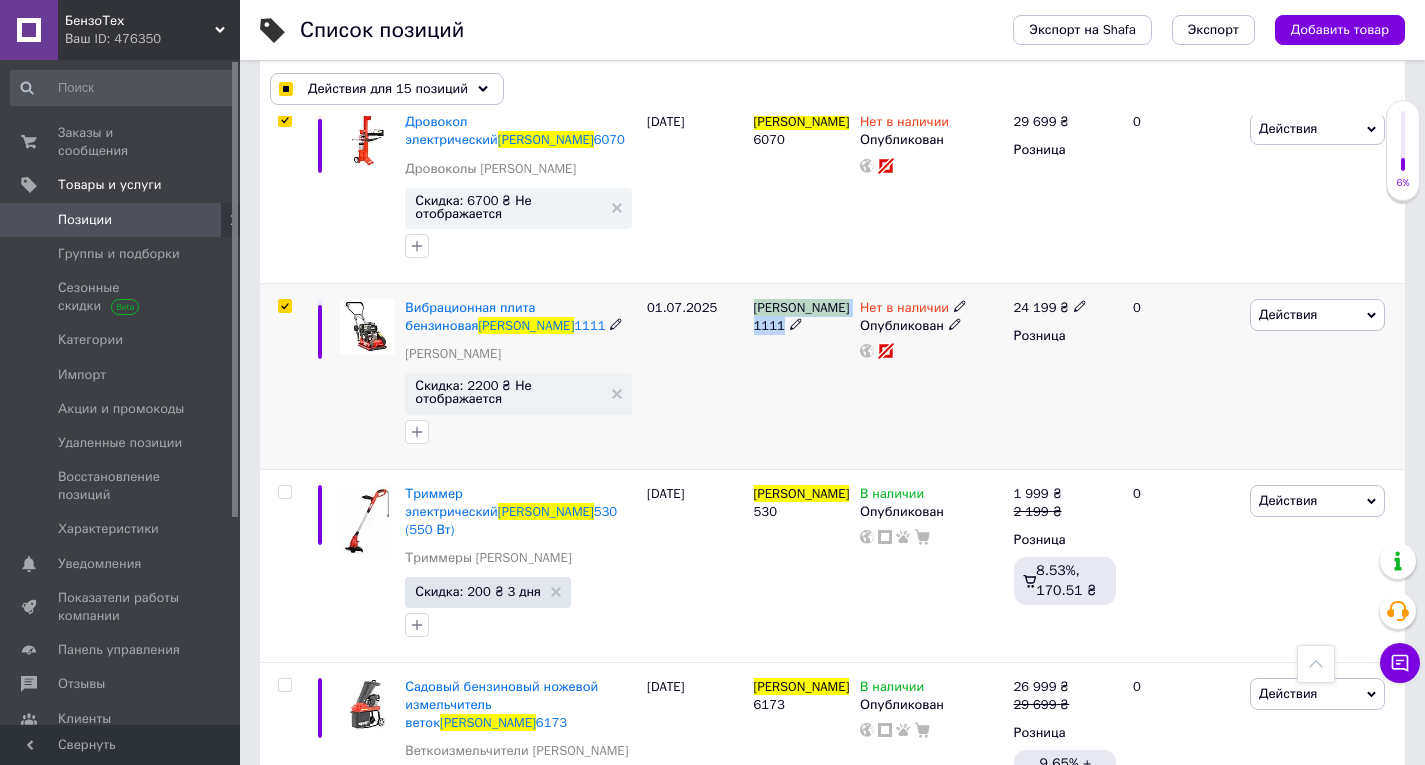 checkbox on "true" 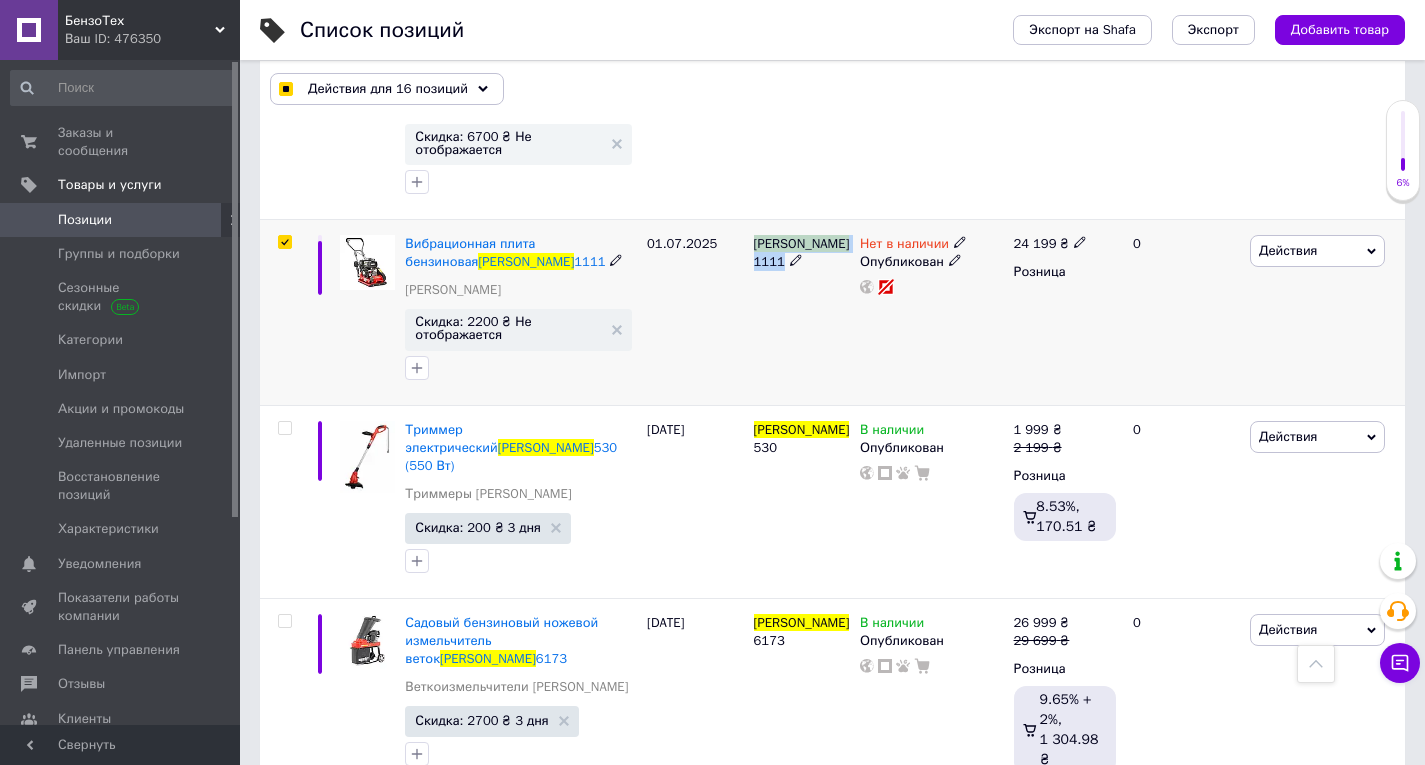 scroll, scrollTop: 2900, scrollLeft: 0, axis: vertical 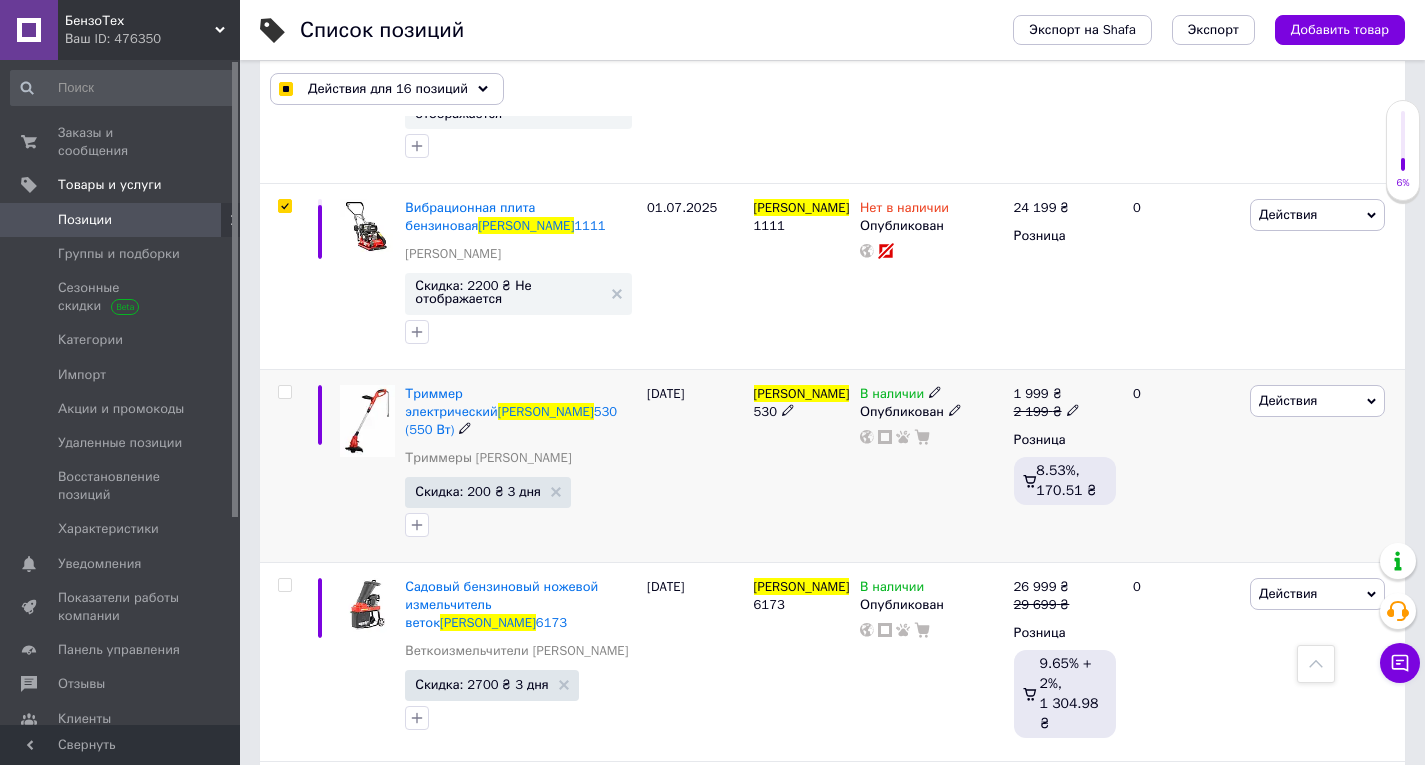 click on "HECHT" at bounding box center [802, 393] 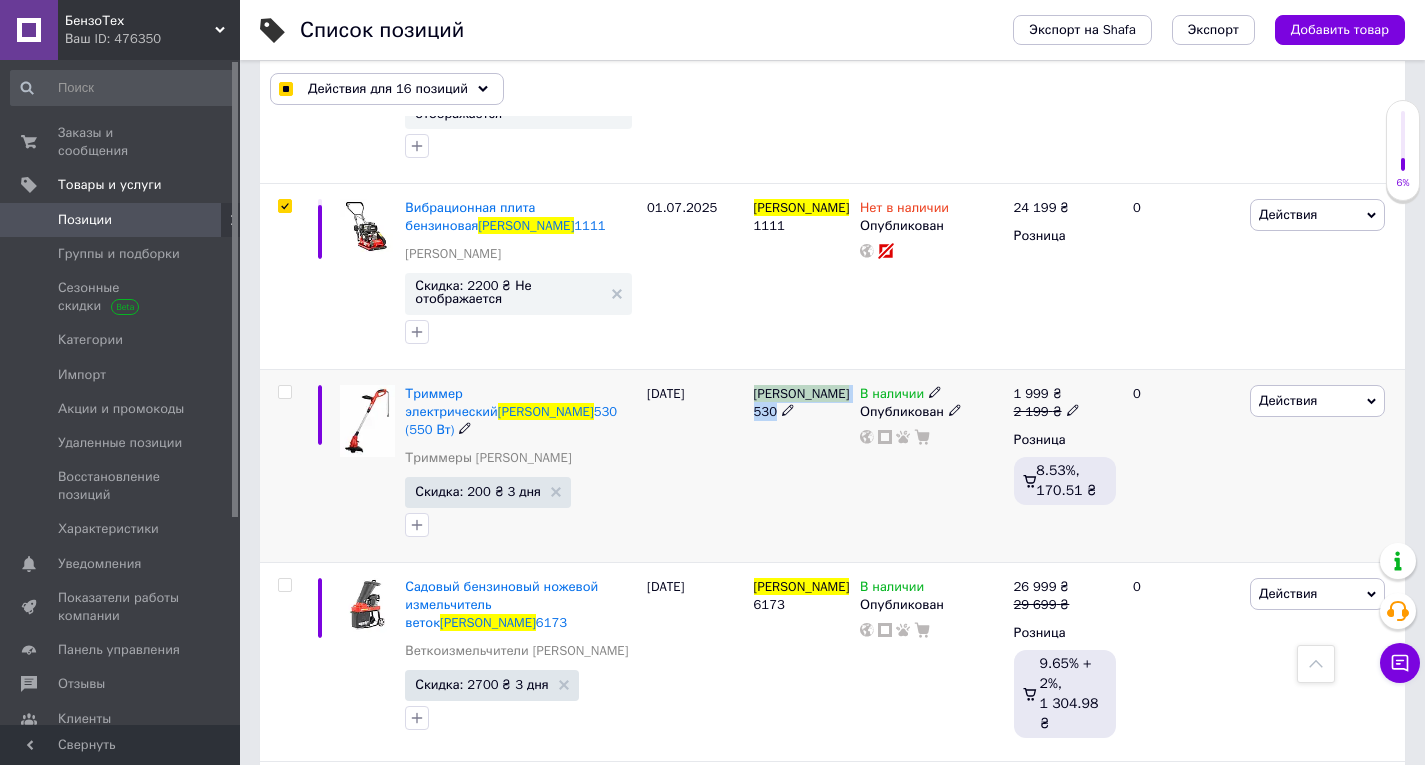 click on "HECHT" at bounding box center (802, 393) 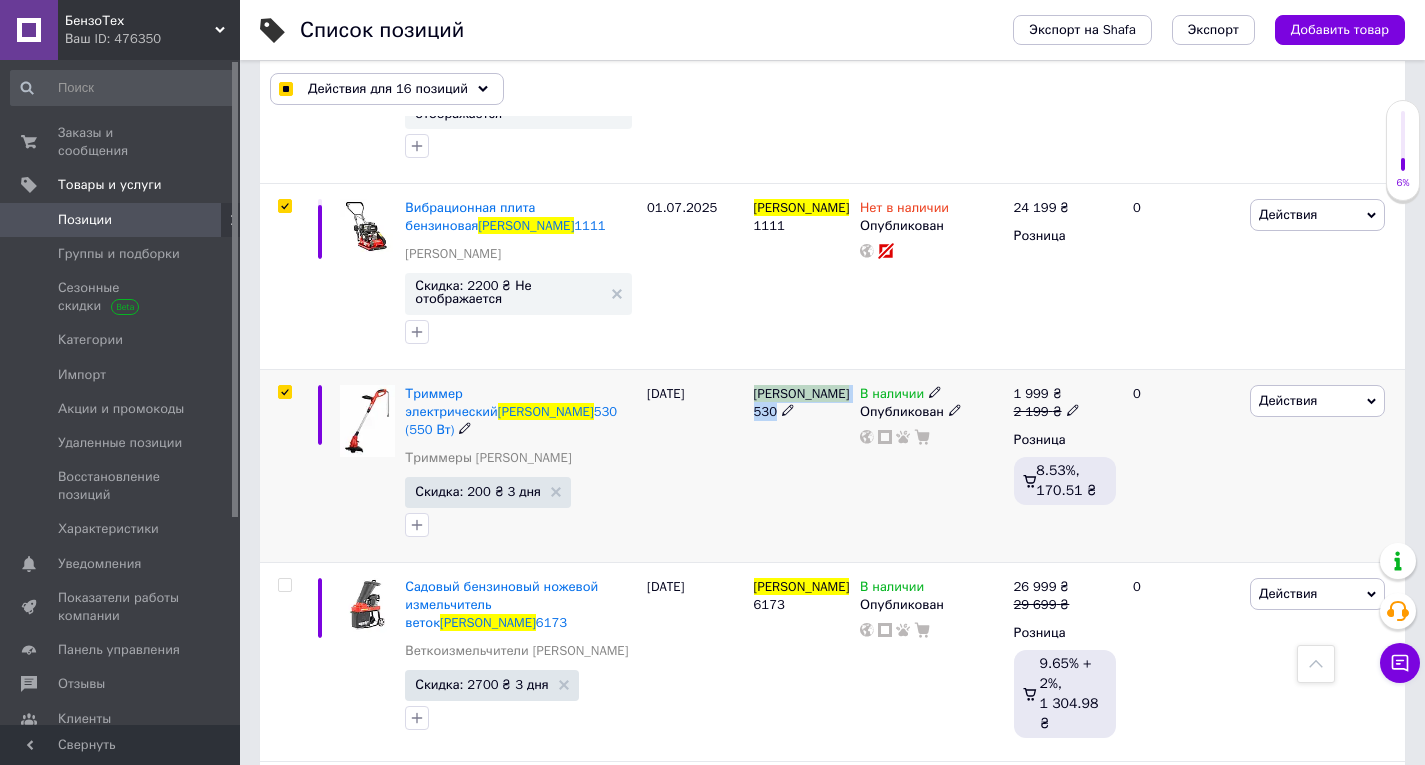 checkbox on "true" 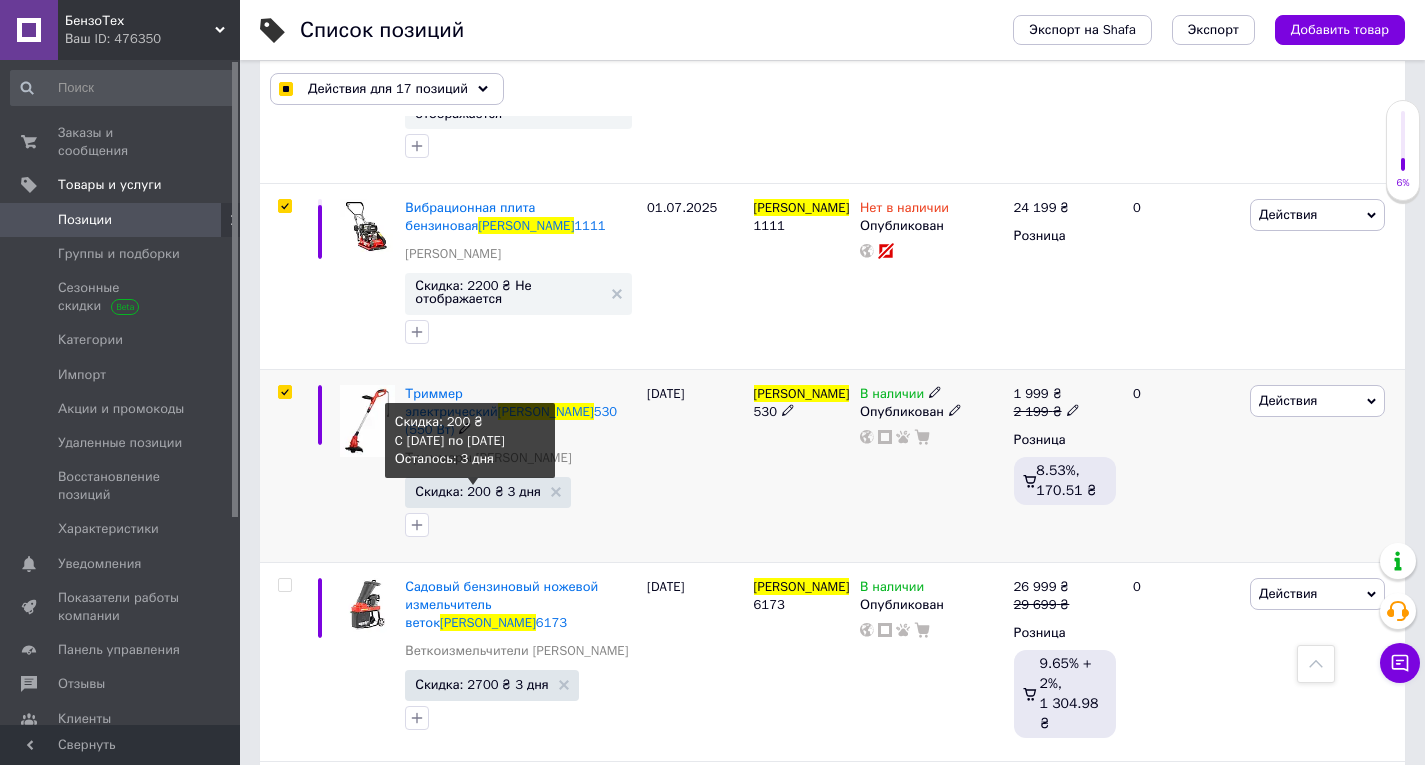 click on "Скидка: 200 ₴ 3 дня" at bounding box center [478, 491] 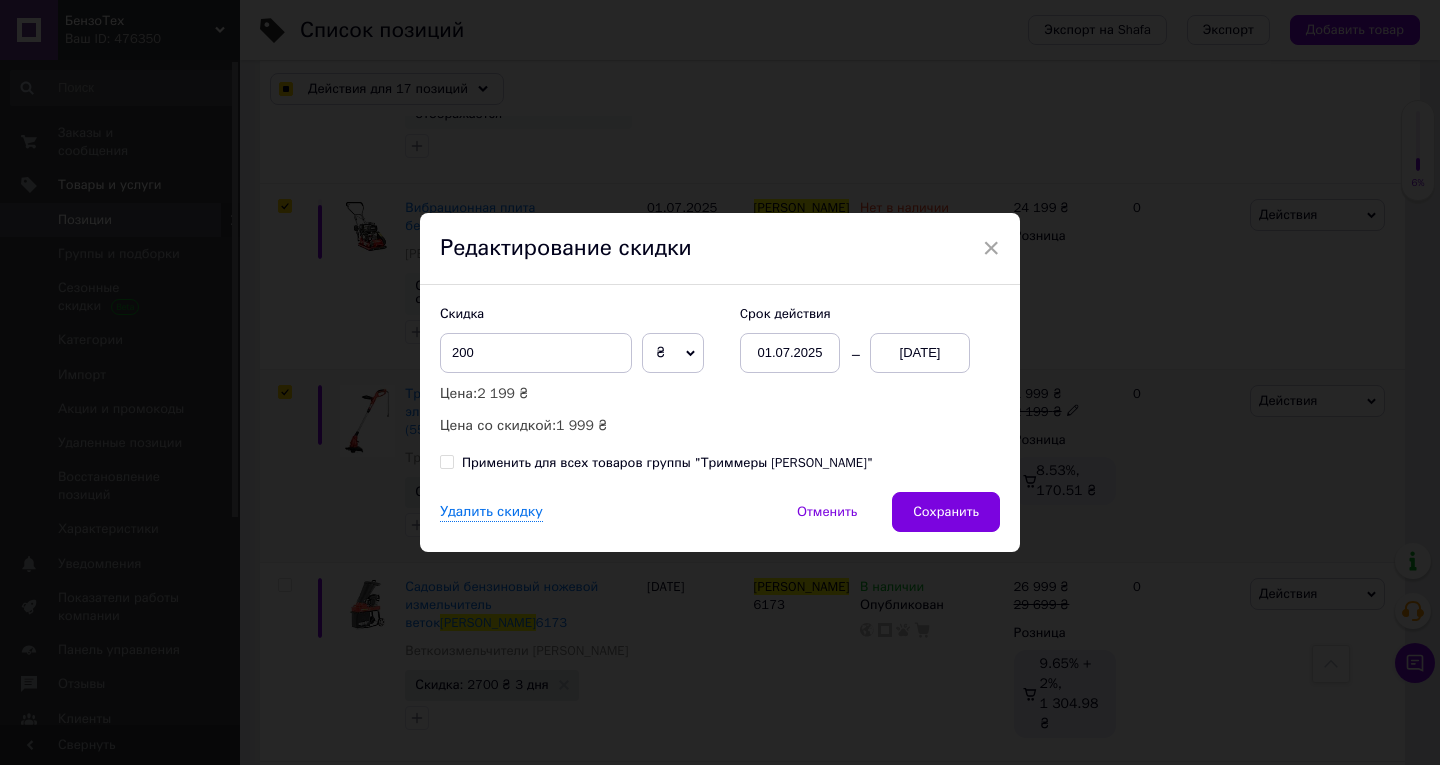 click on "13.07.2025" at bounding box center [920, 353] 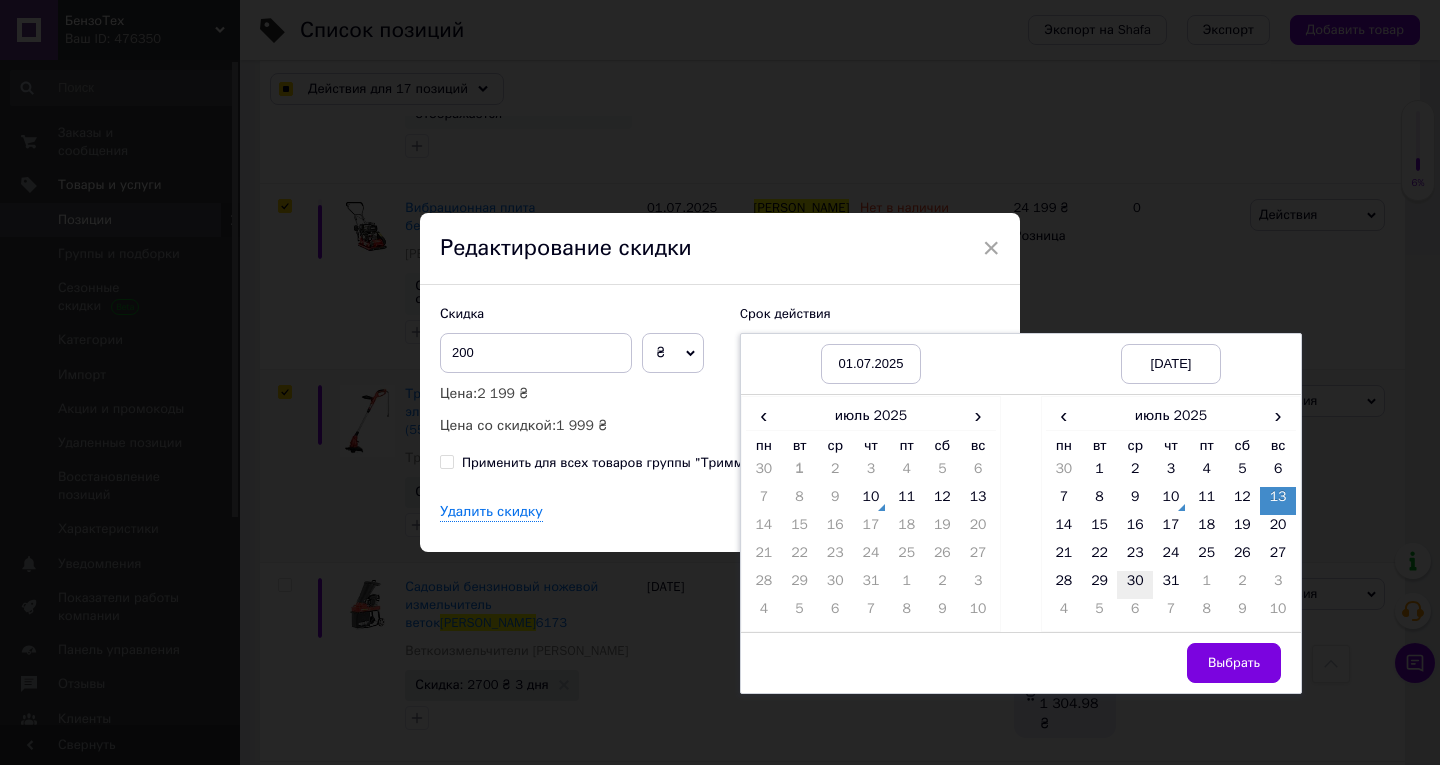 click on "30" at bounding box center [1135, 585] 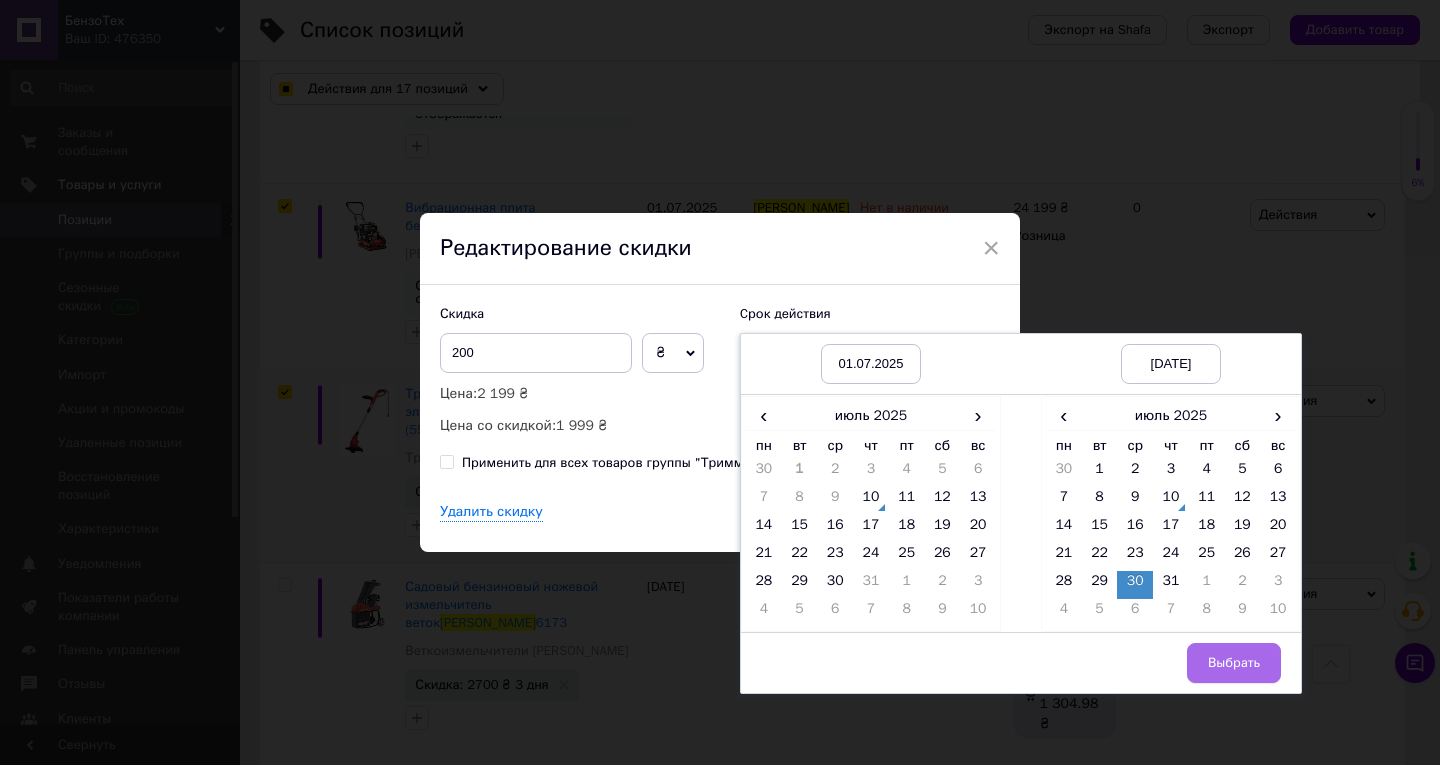 click on "Выбрать" at bounding box center (1234, 663) 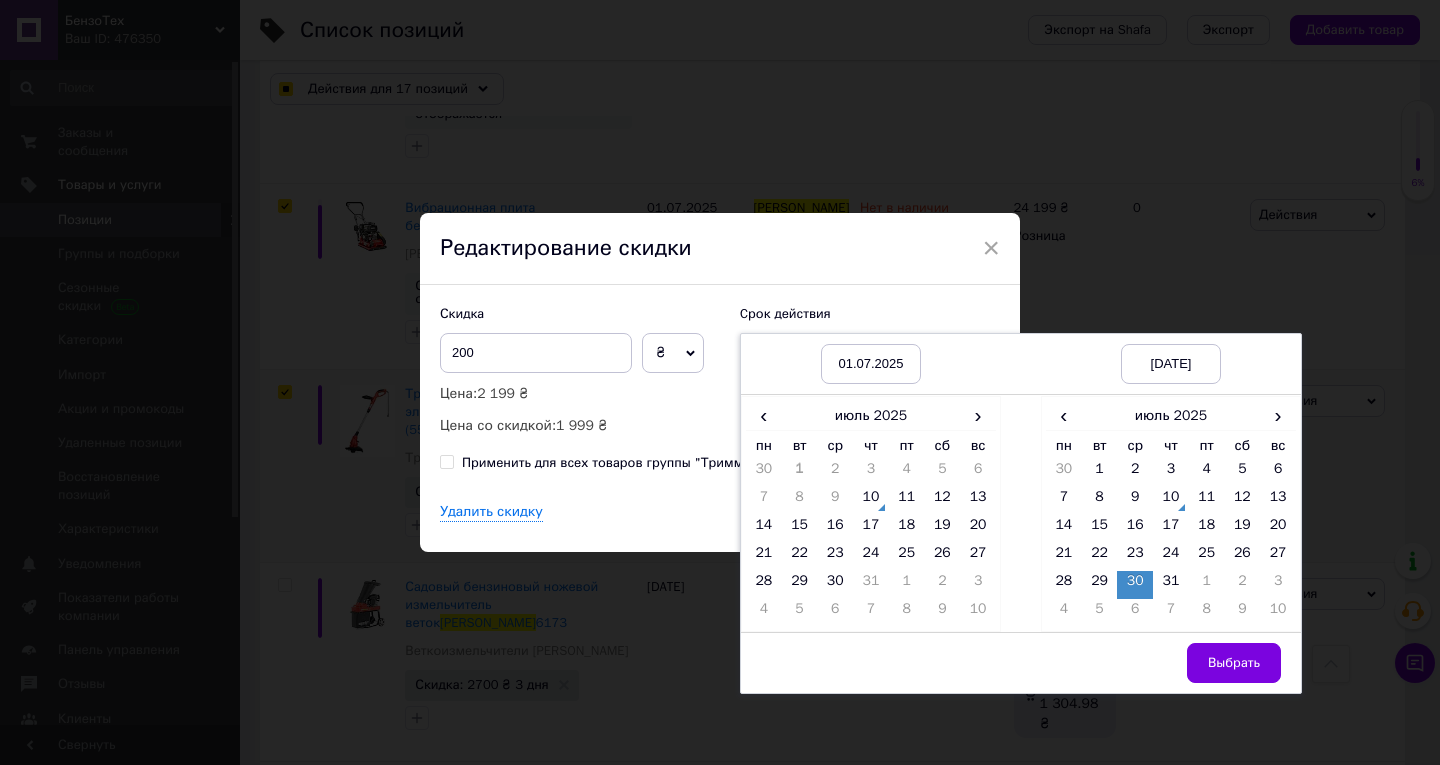 checkbox on "true" 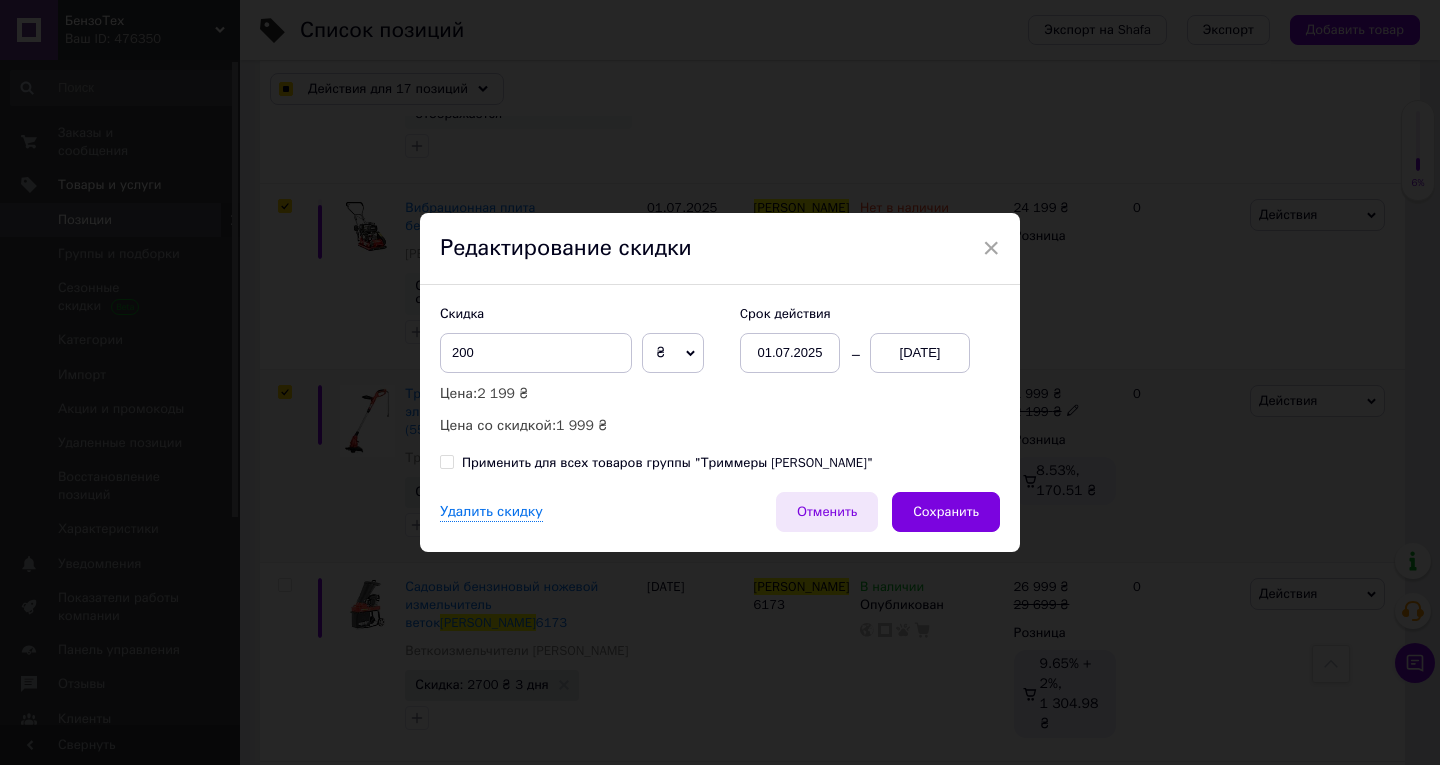 drag, startPoint x: 966, startPoint y: 524, endPoint x: 833, endPoint y: 499, distance: 135.32922 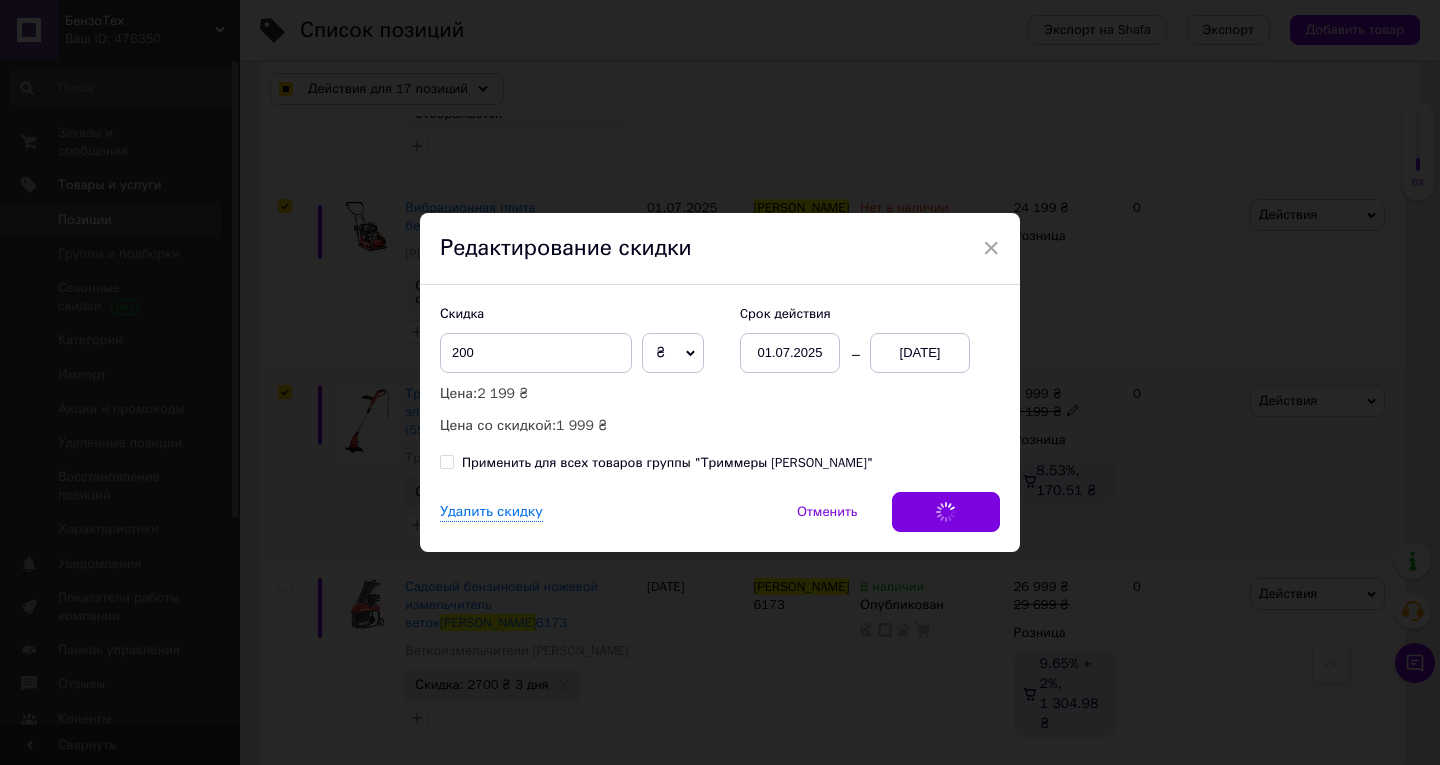 checkbox on "true" 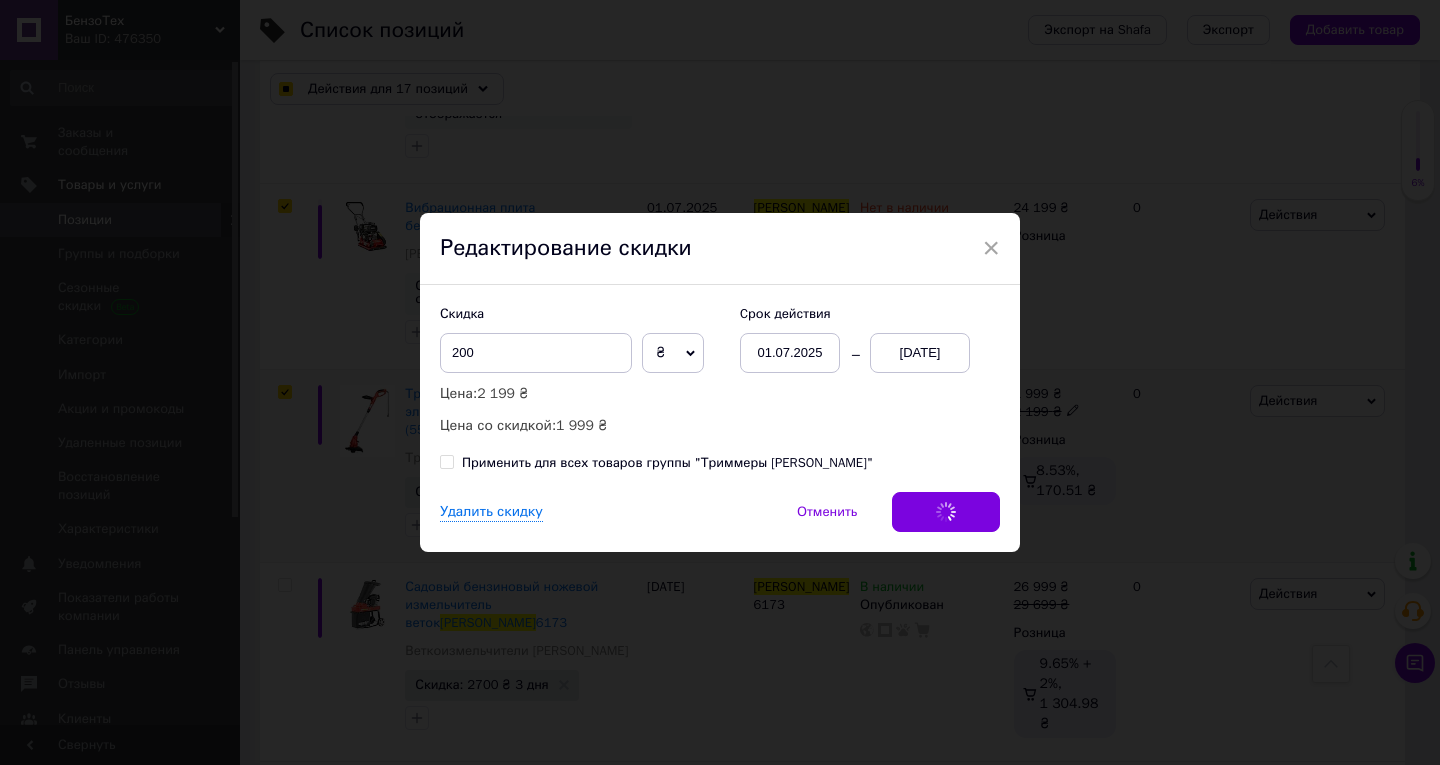 checkbox on "true" 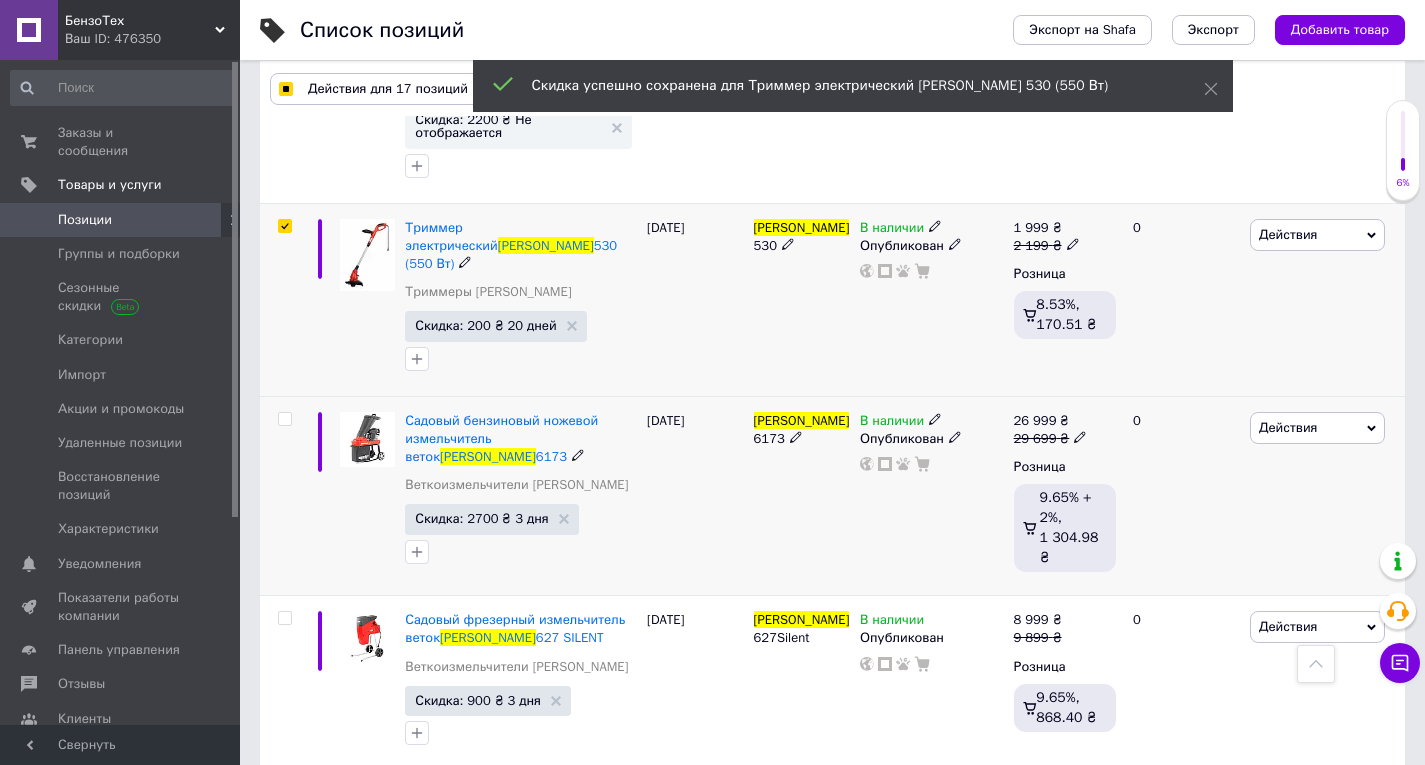 scroll, scrollTop: 3100, scrollLeft: 0, axis: vertical 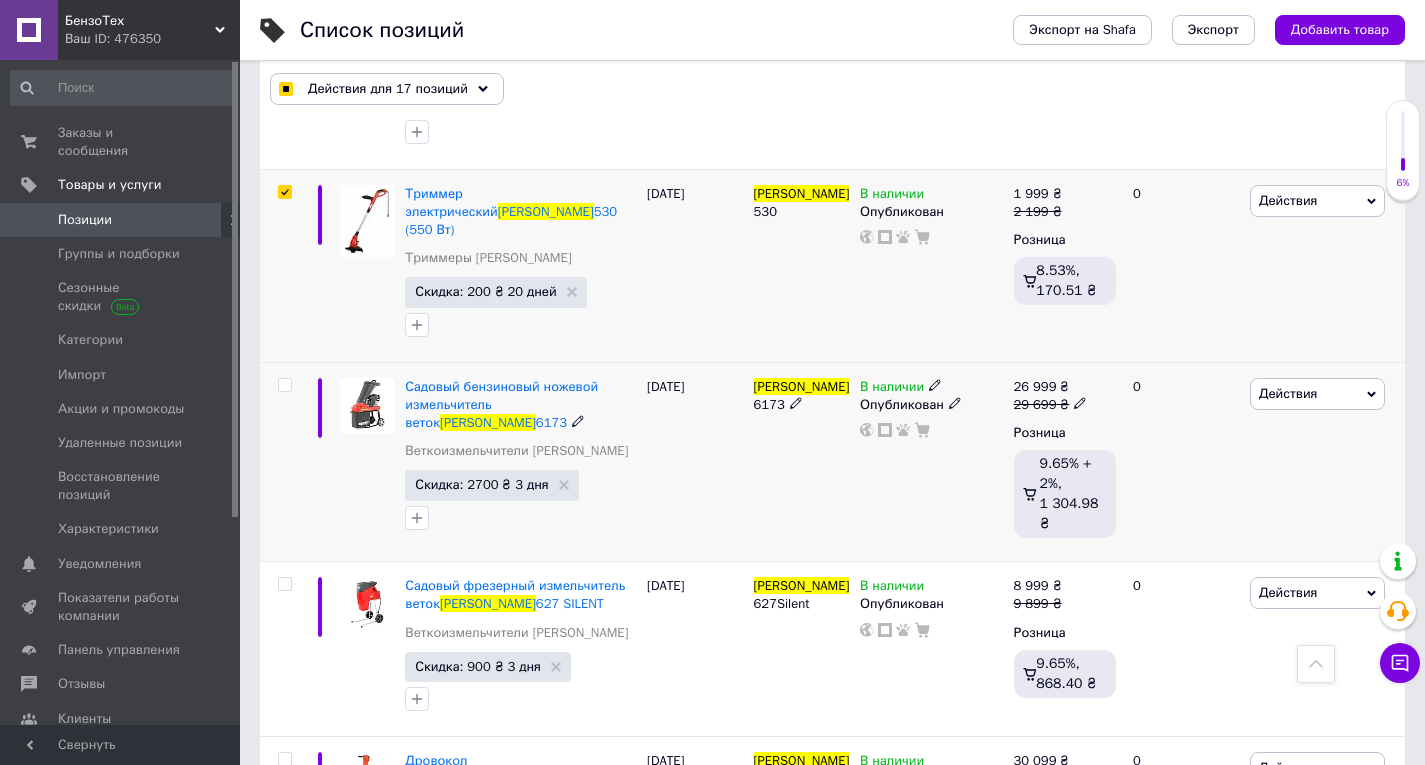 click on "HECHT 6173" at bounding box center [802, 395] 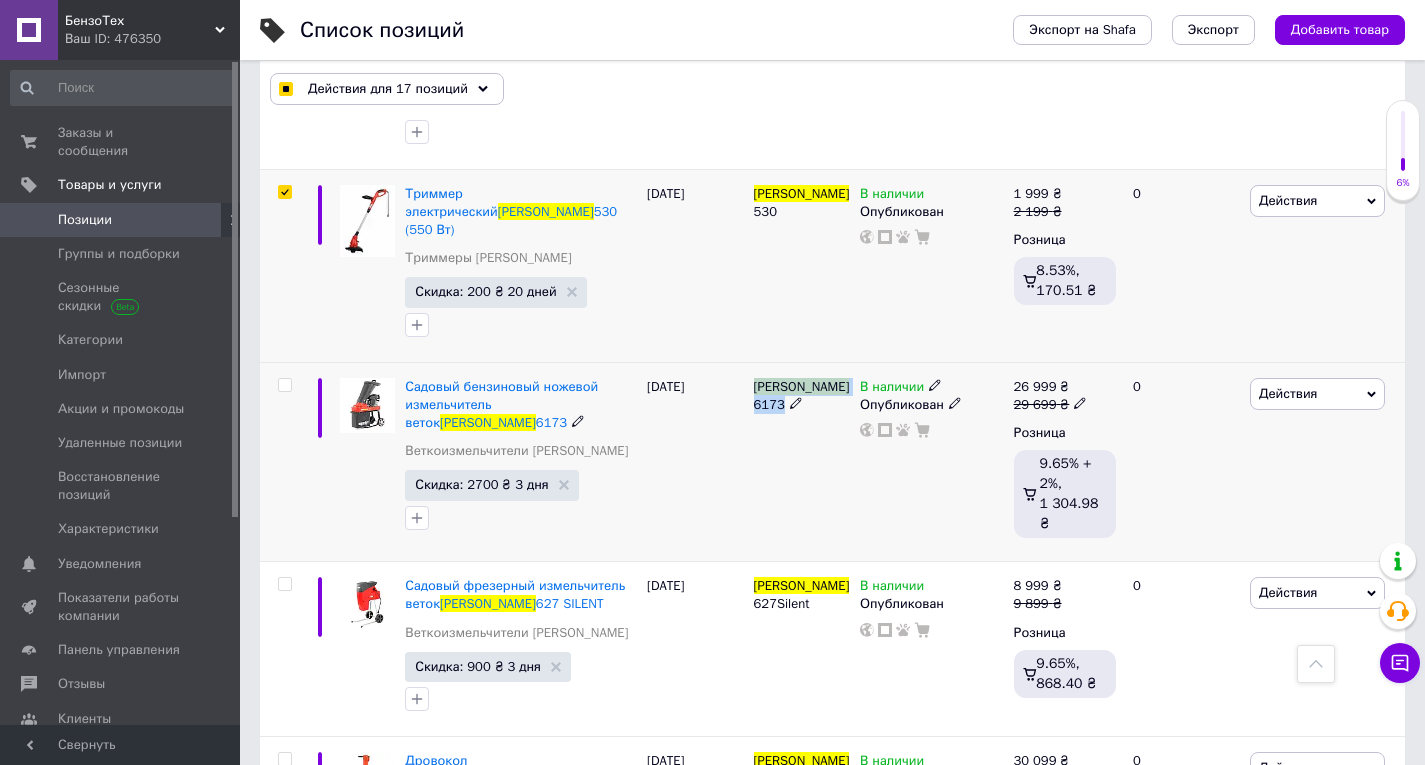 click on "HECHT 6173" at bounding box center [802, 395] 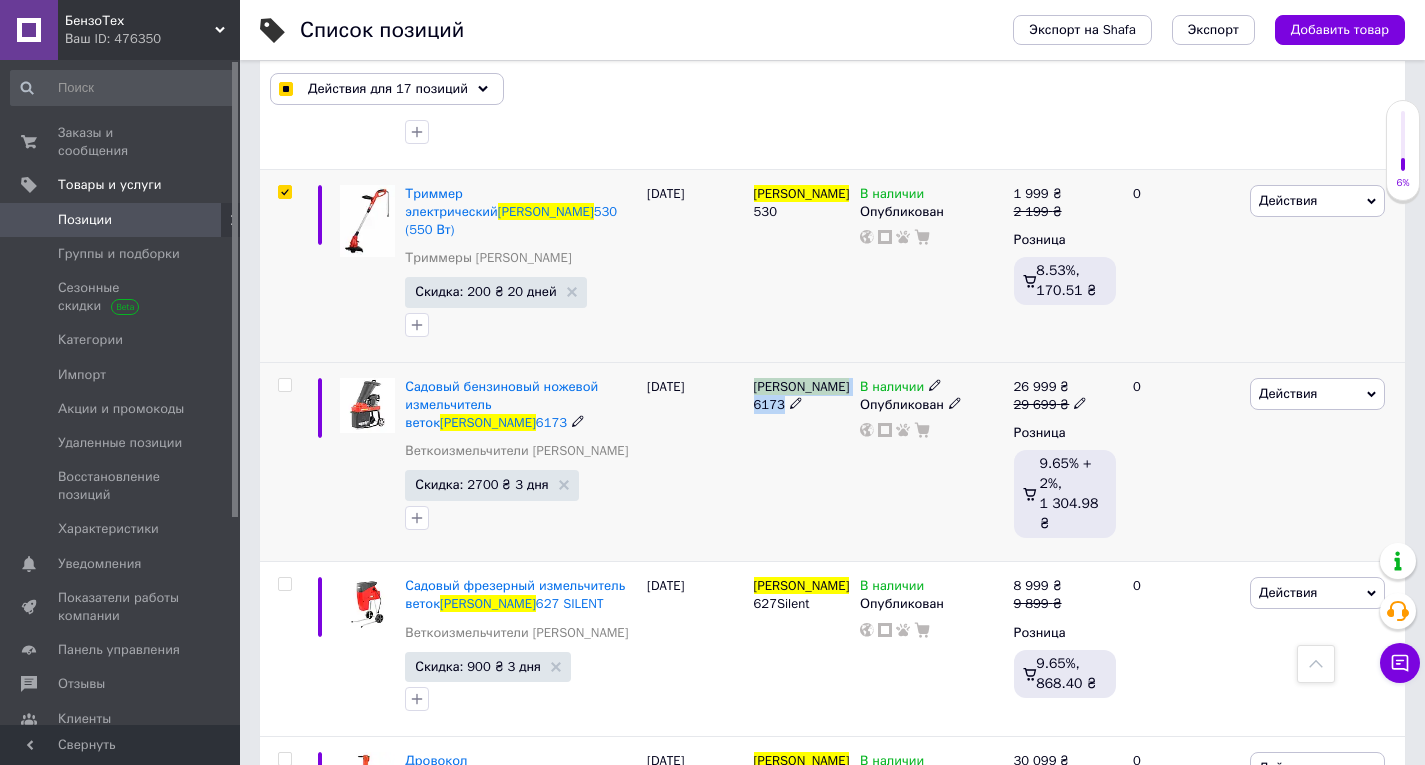 click at bounding box center [284, 385] 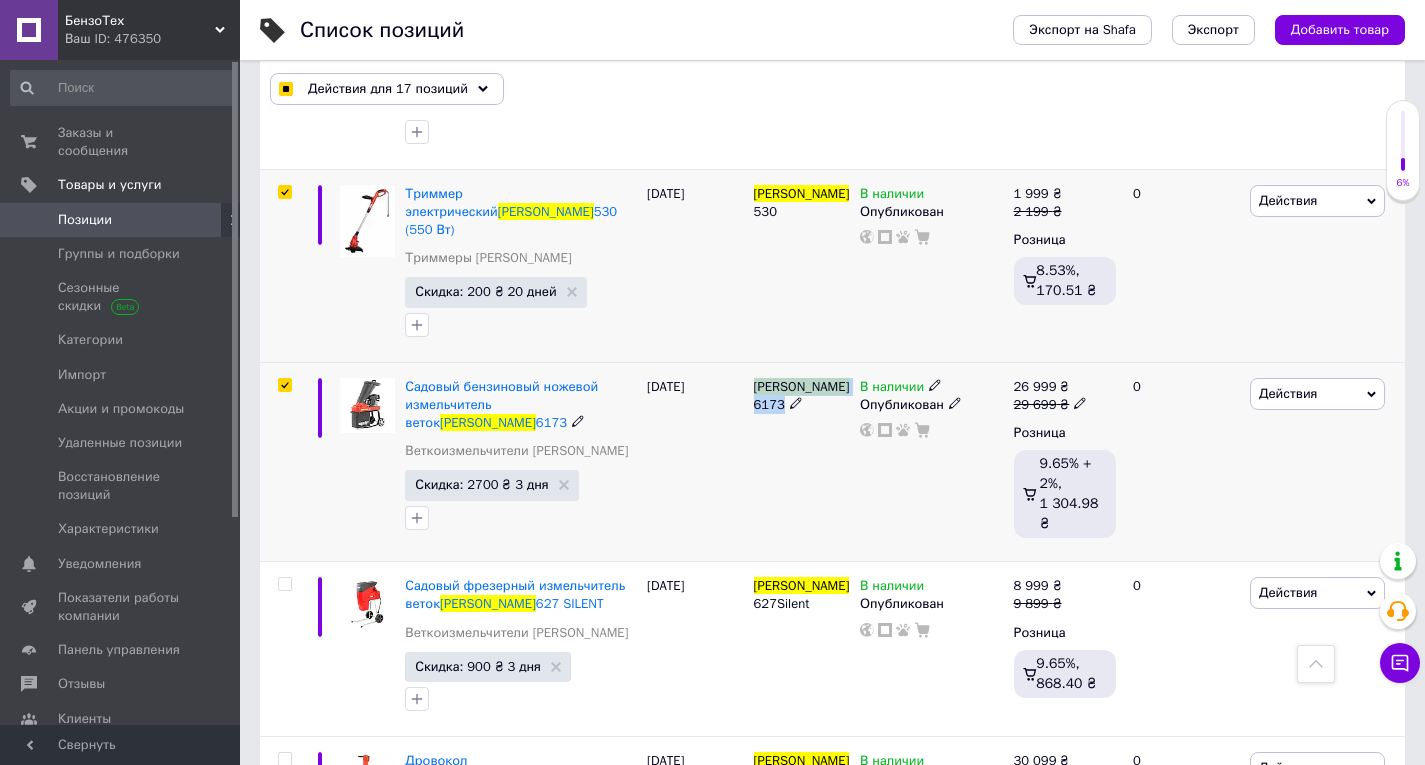 checkbox on "true" 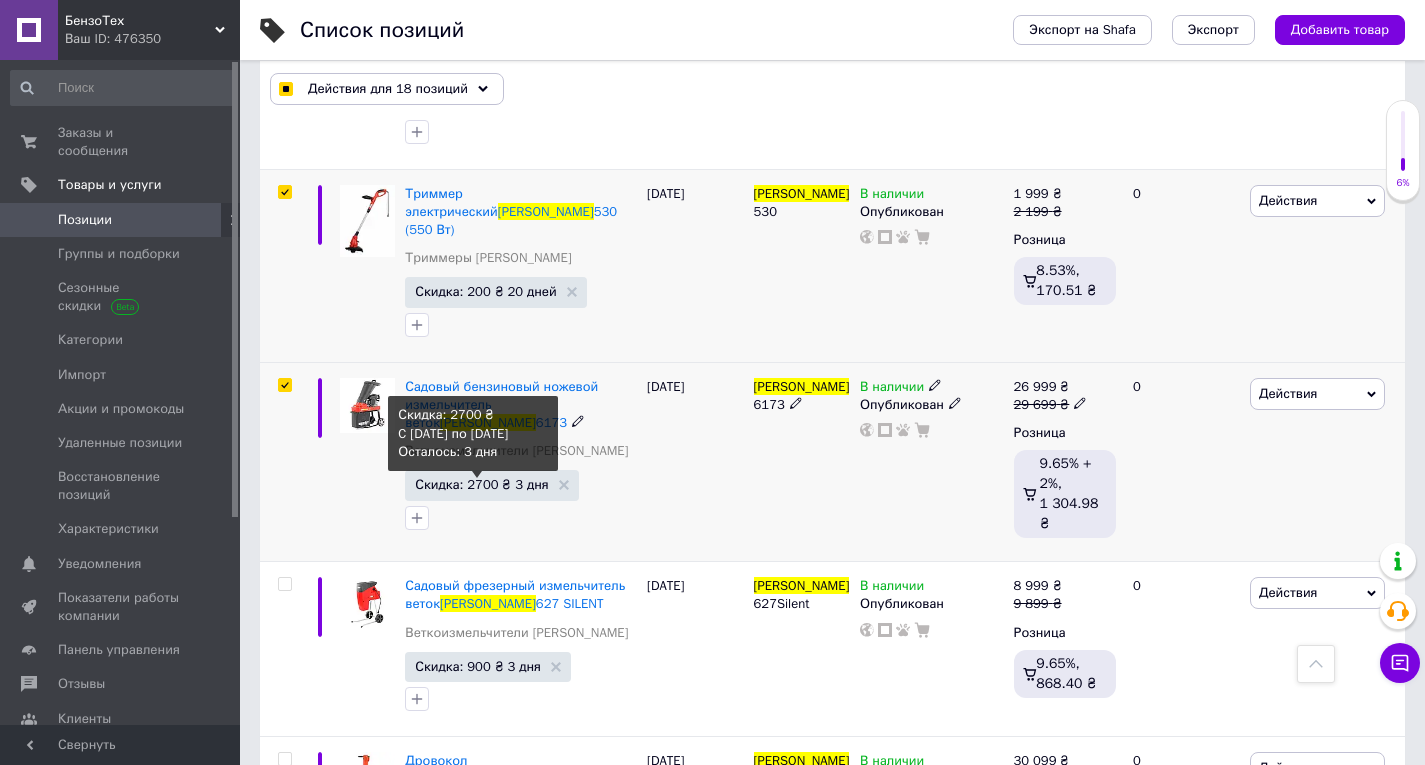 click on "Скидка: 2700 ₴ 3 дня" at bounding box center [481, 484] 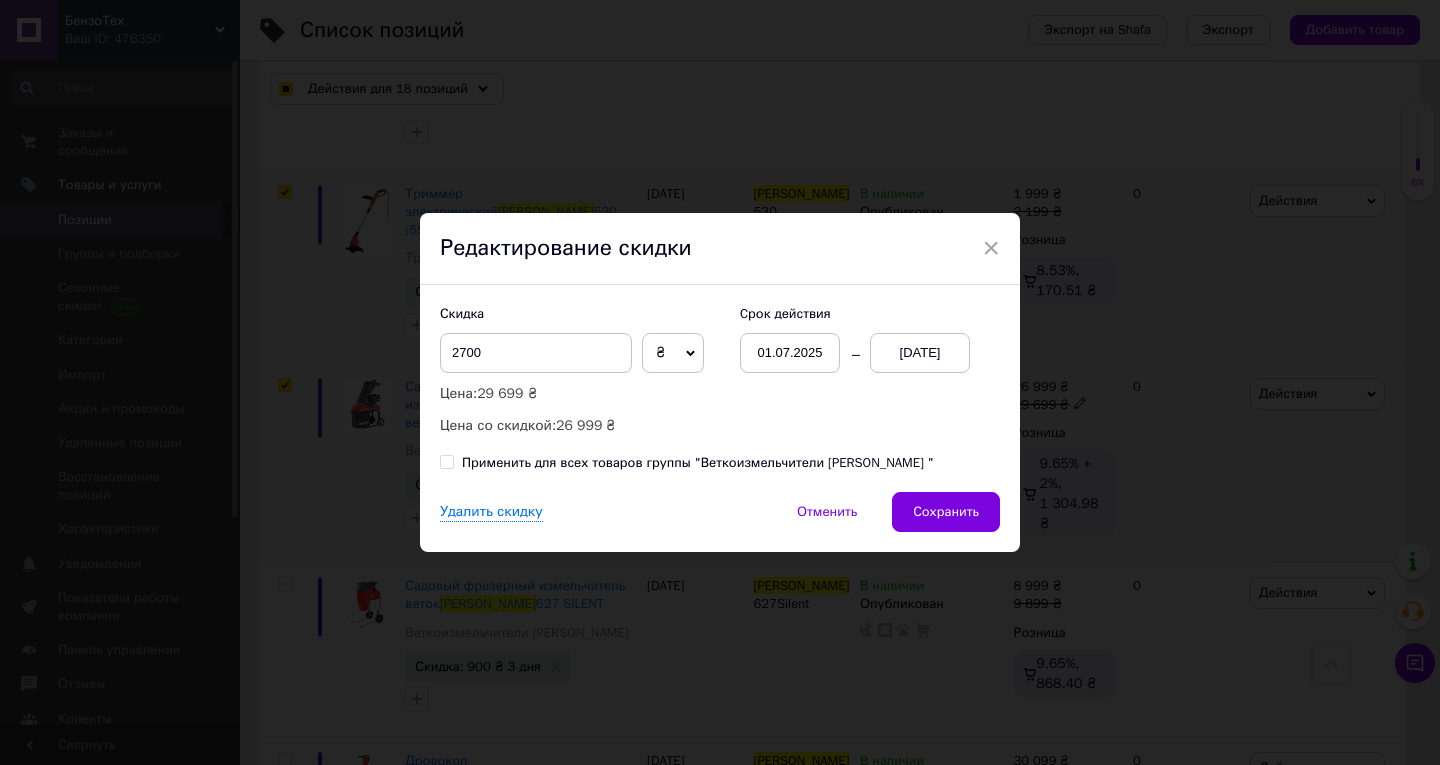 click on "13.07.2025" at bounding box center (920, 353) 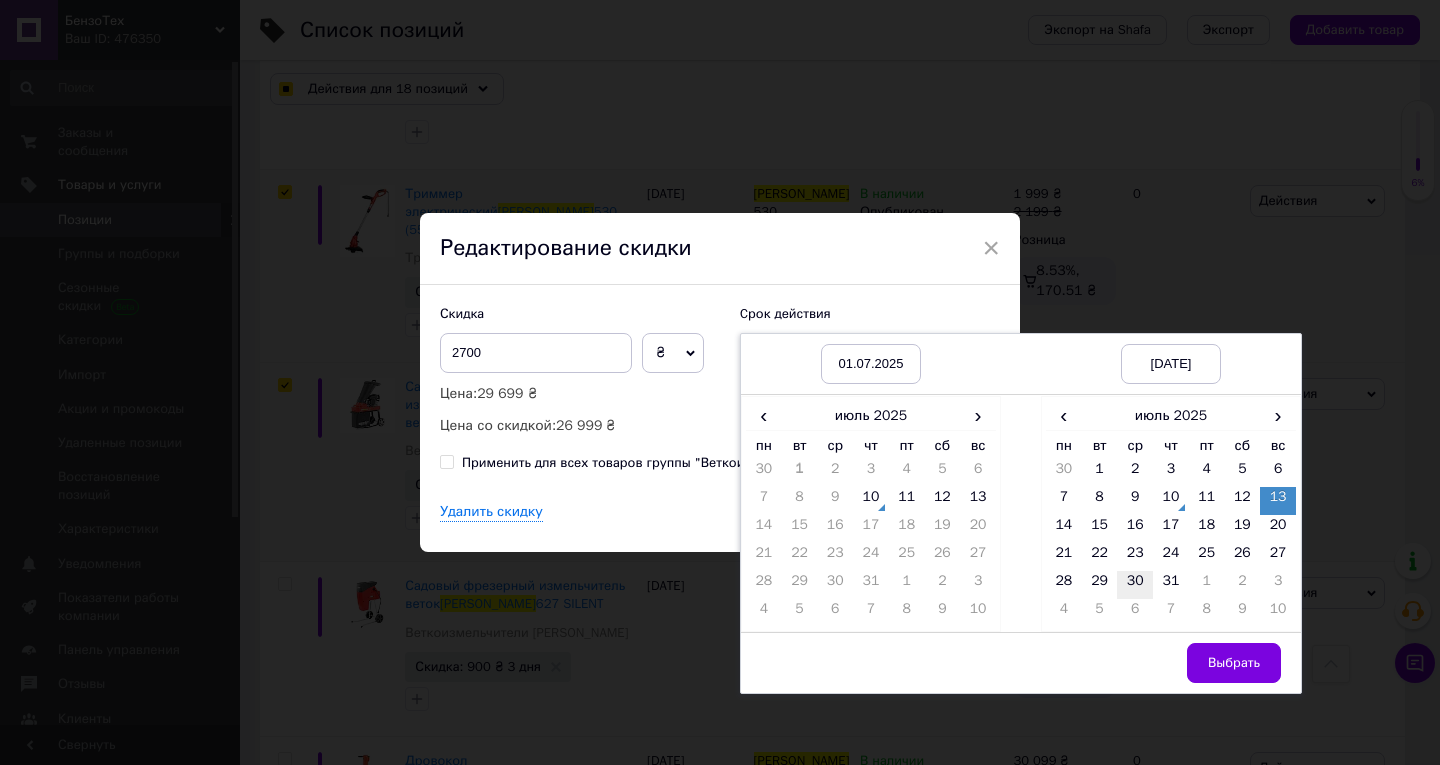 click on "30" at bounding box center (1135, 585) 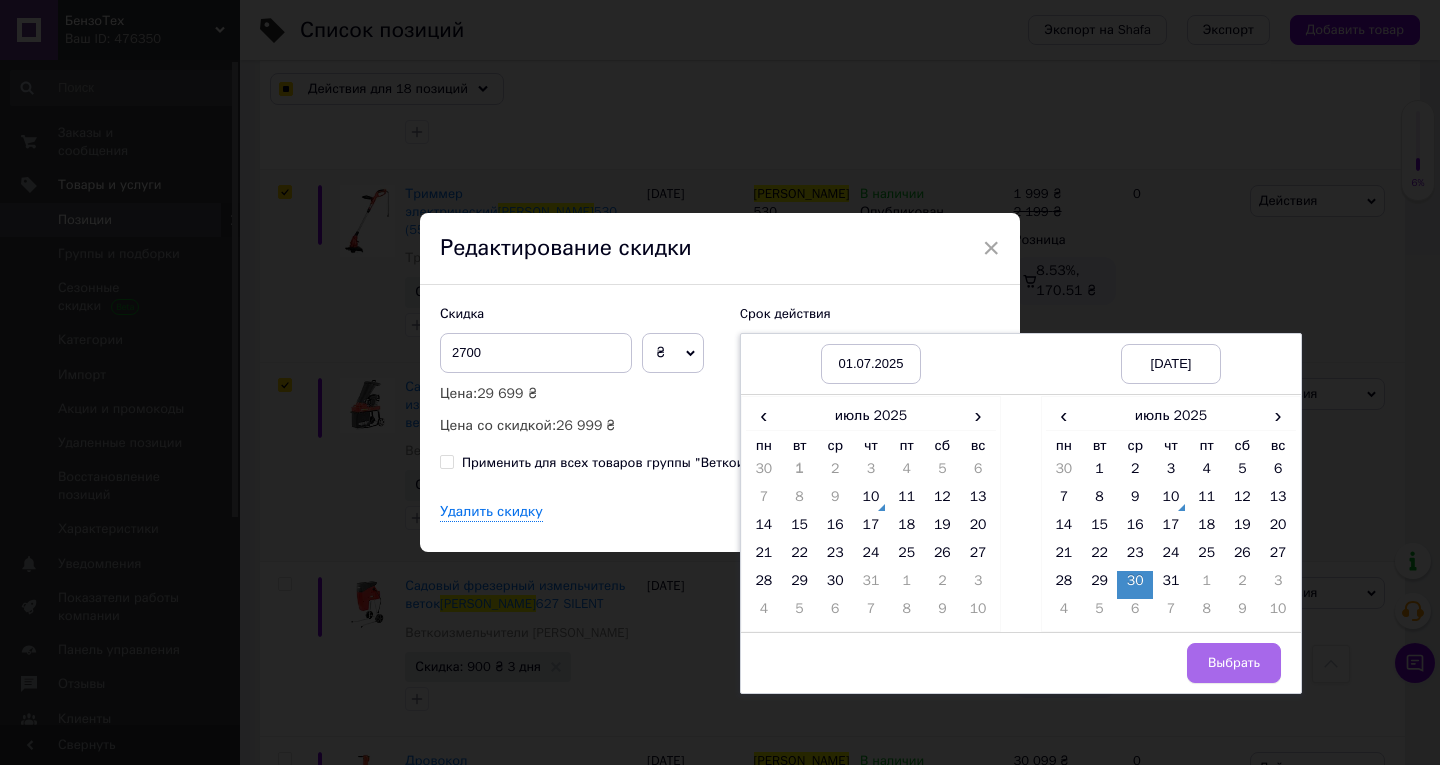 click on "Выбрать" at bounding box center [1234, 663] 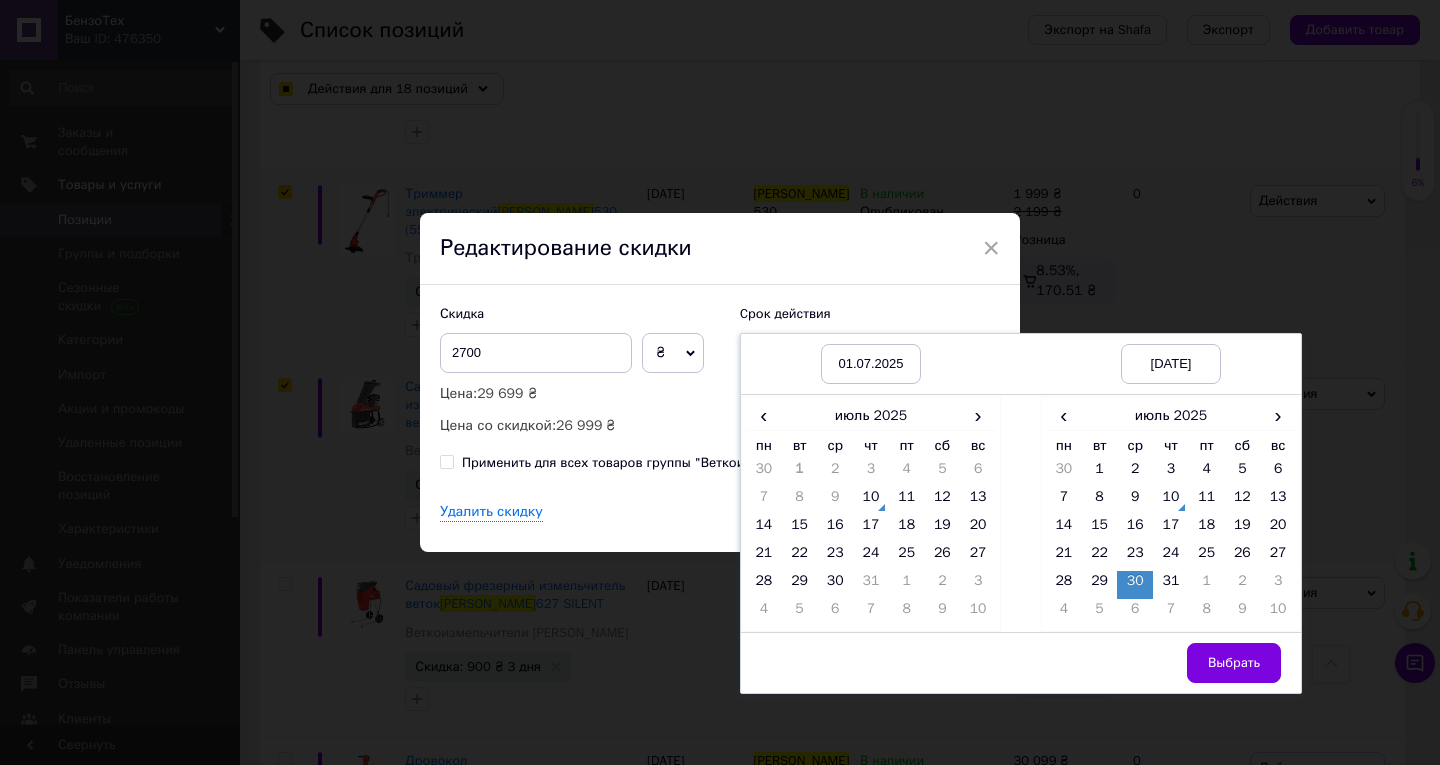 checkbox on "true" 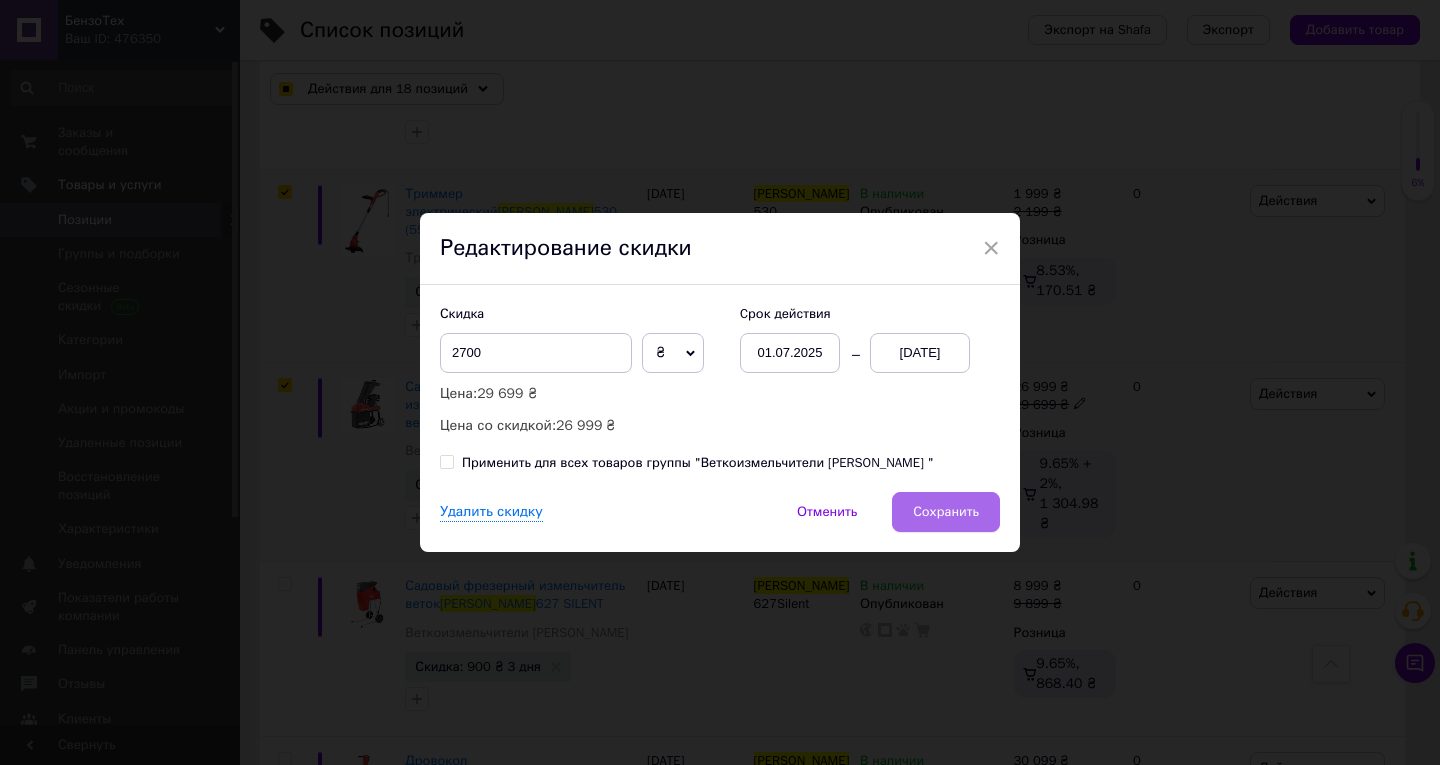 click on "Сохранить" at bounding box center (946, 512) 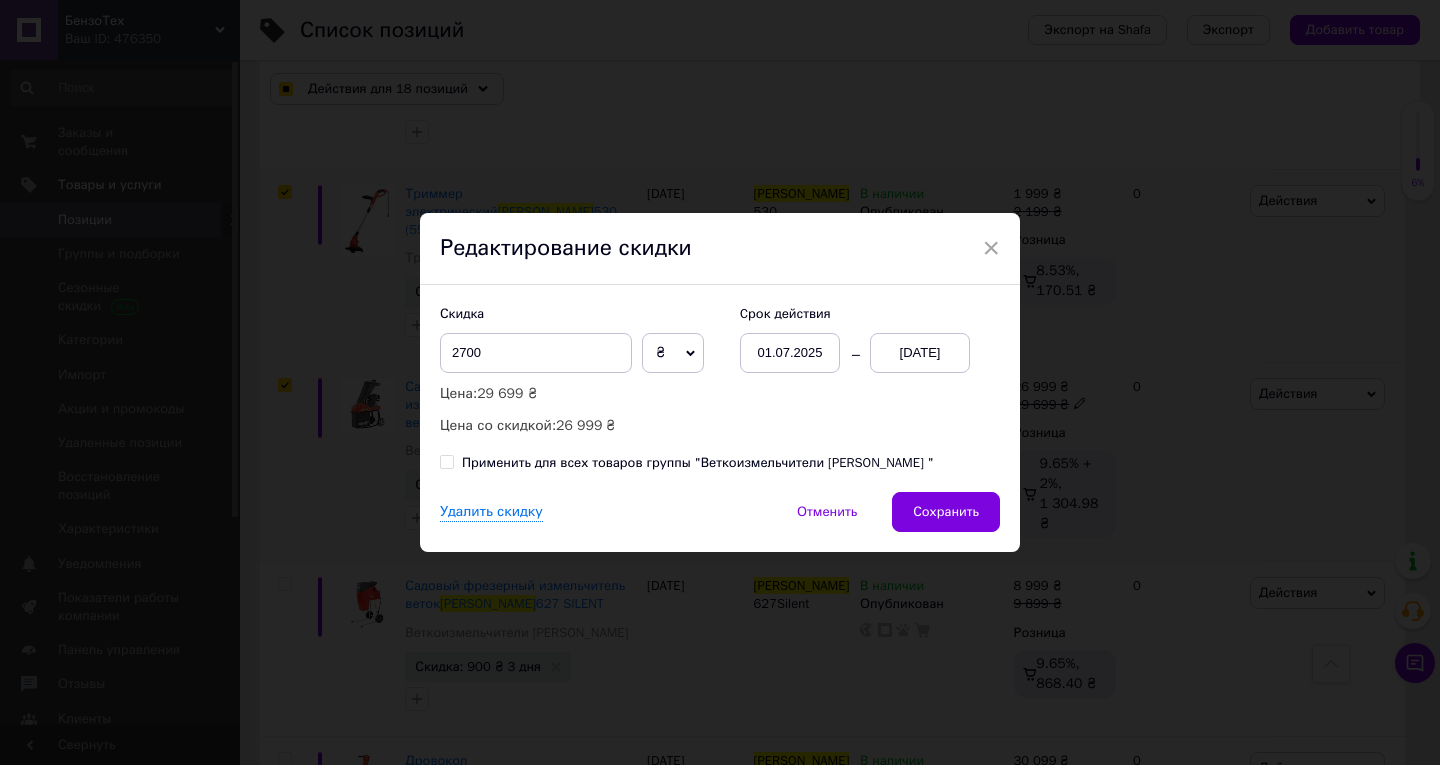 checkbox on "true" 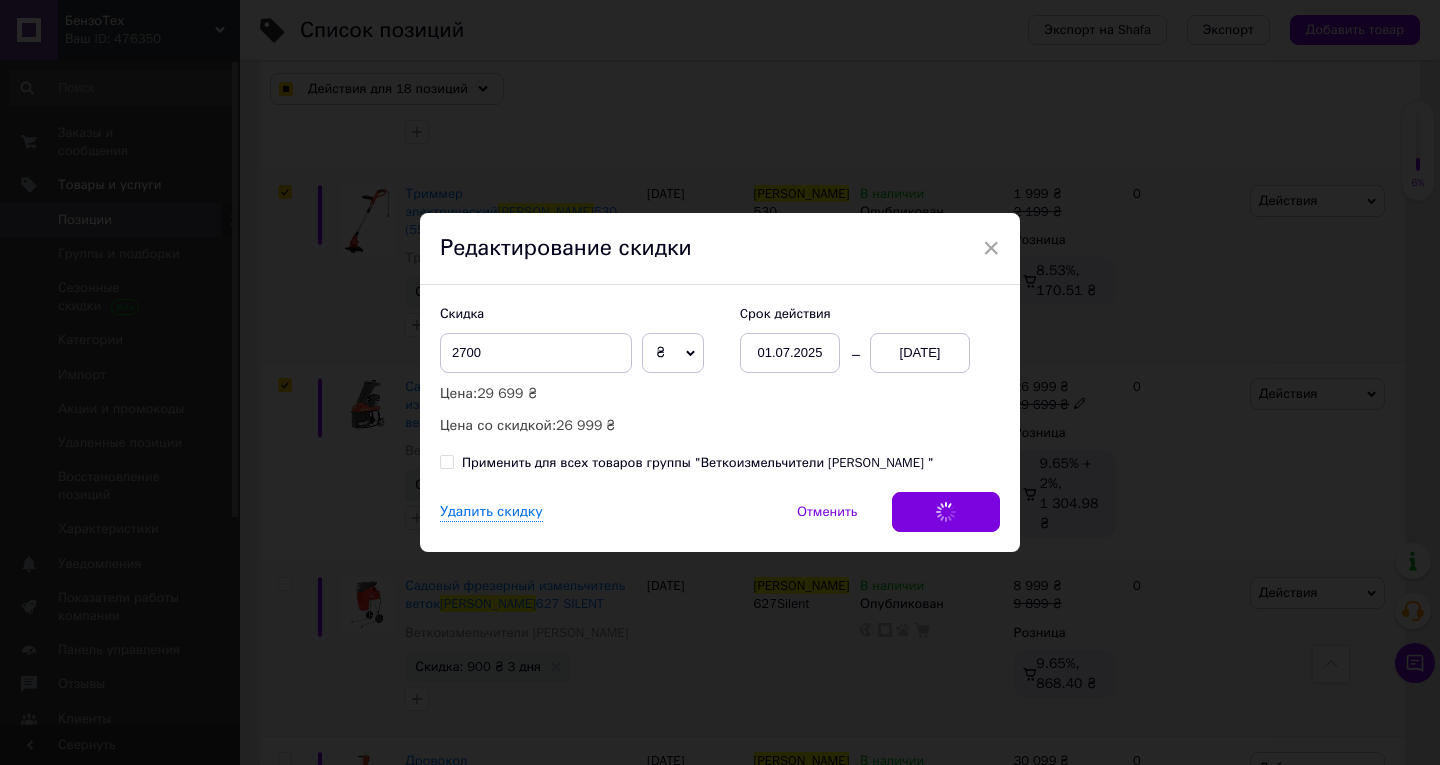 checkbox on "true" 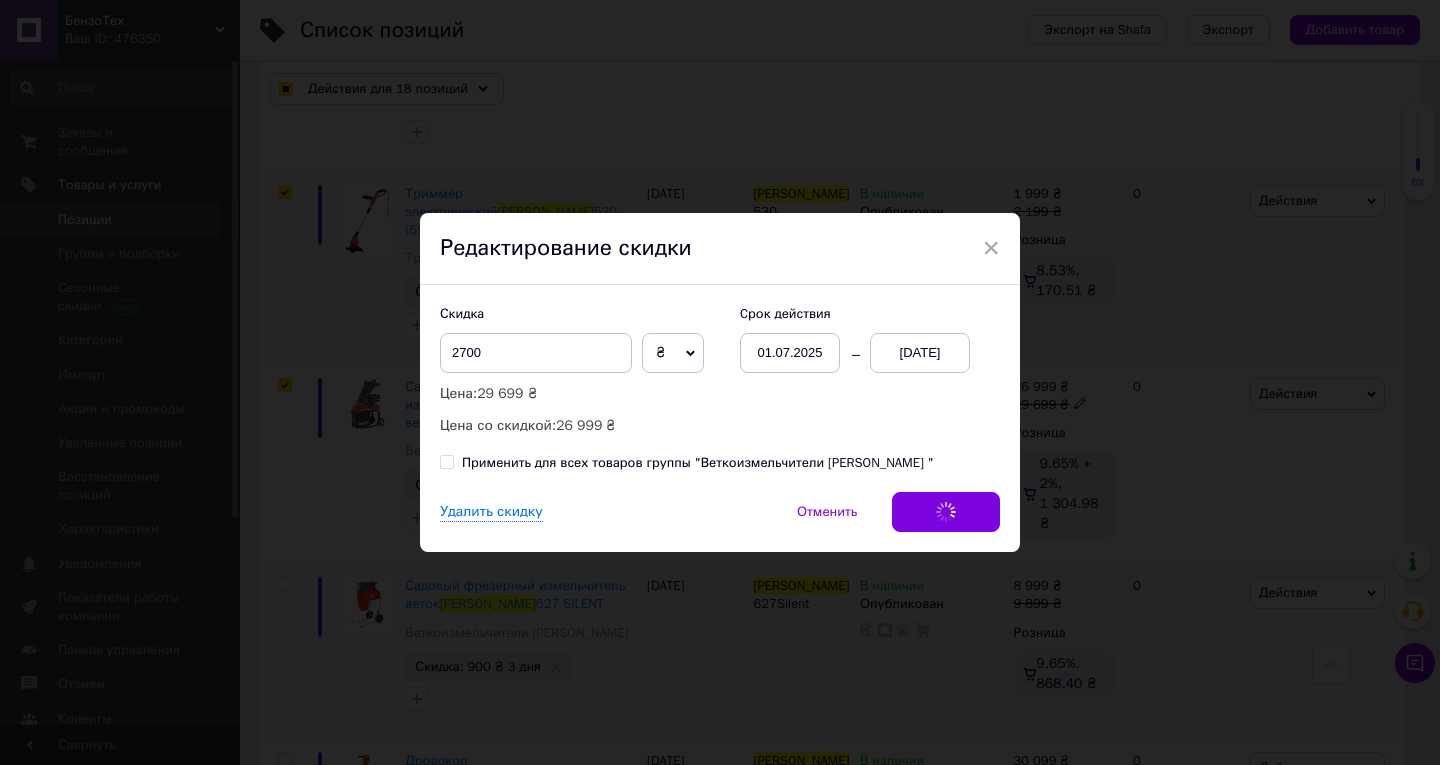 checkbox on "true" 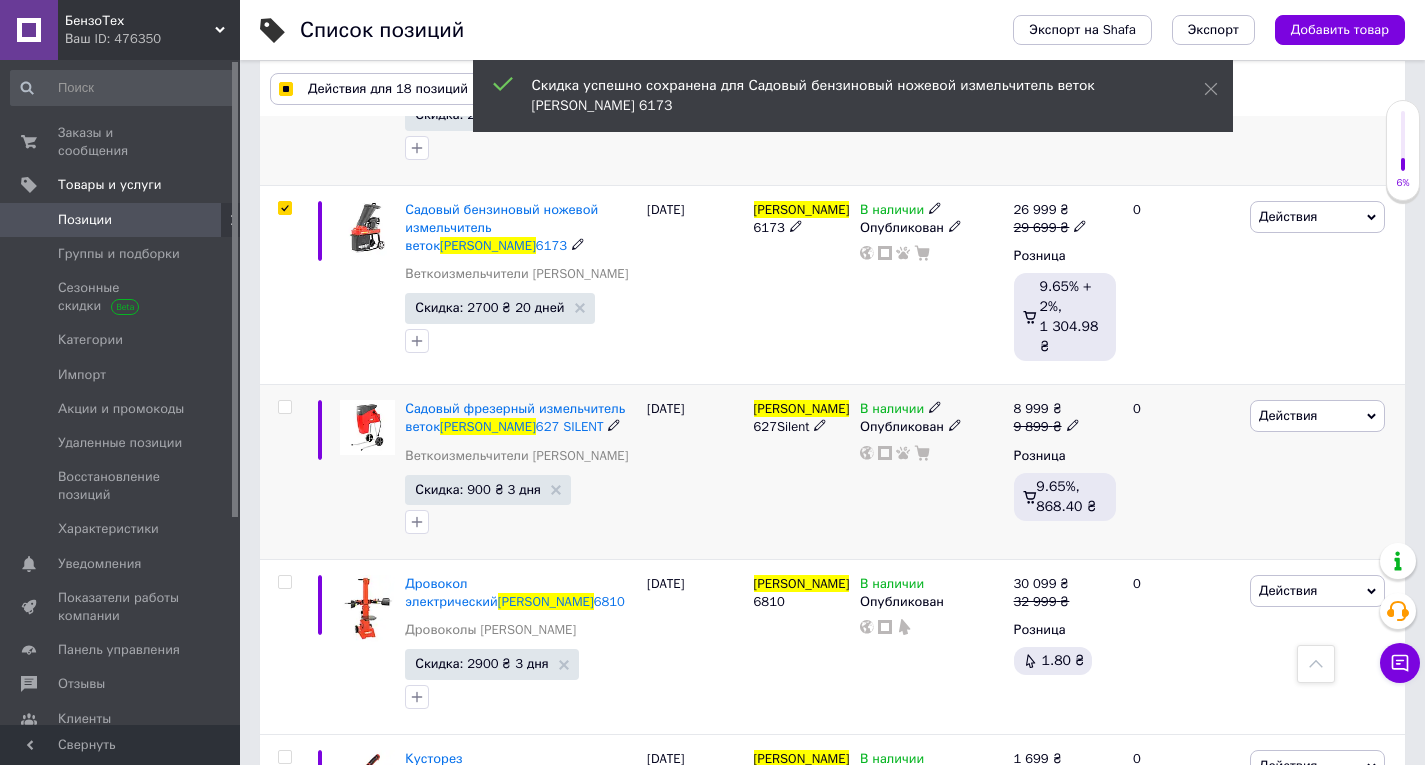scroll, scrollTop: 3300, scrollLeft: 0, axis: vertical 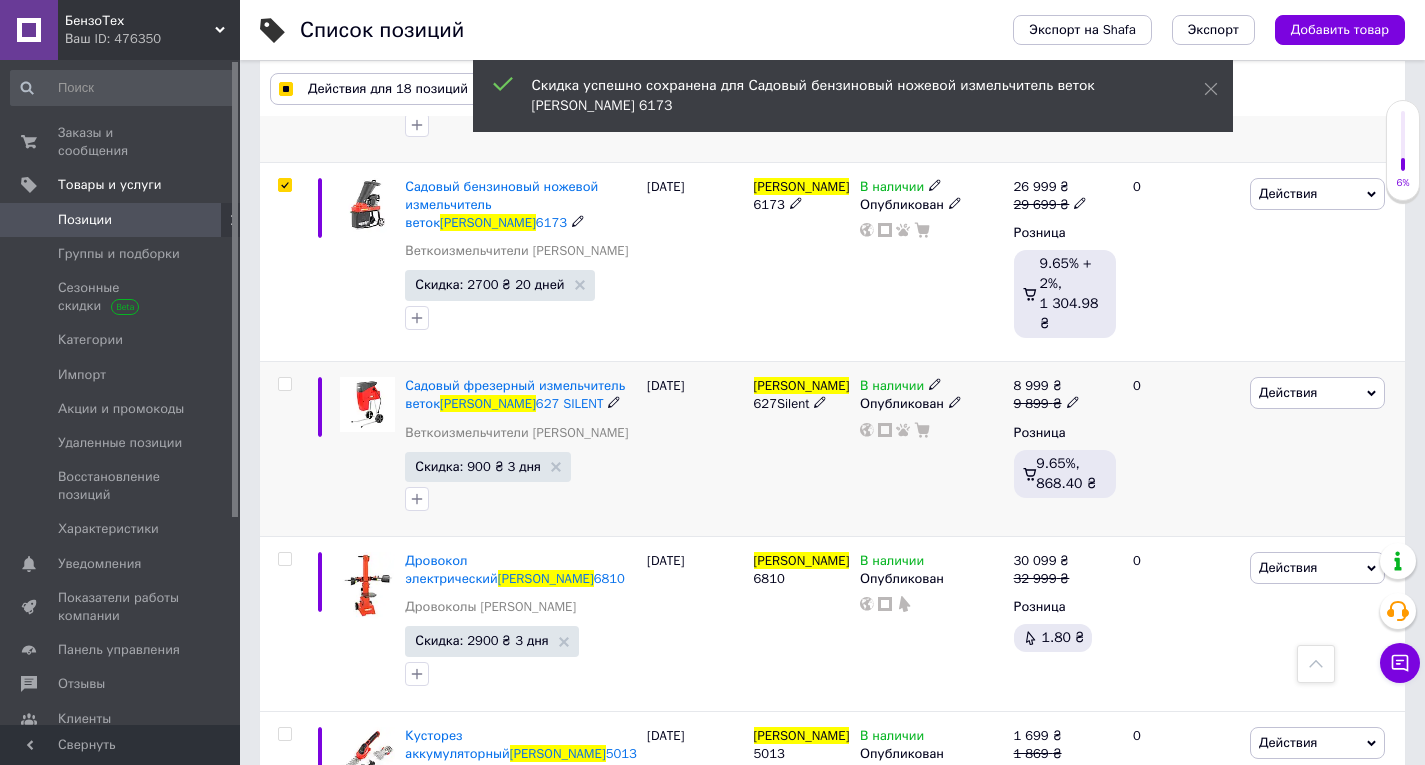 click on "HECHT" at bounding box center [802, 385] 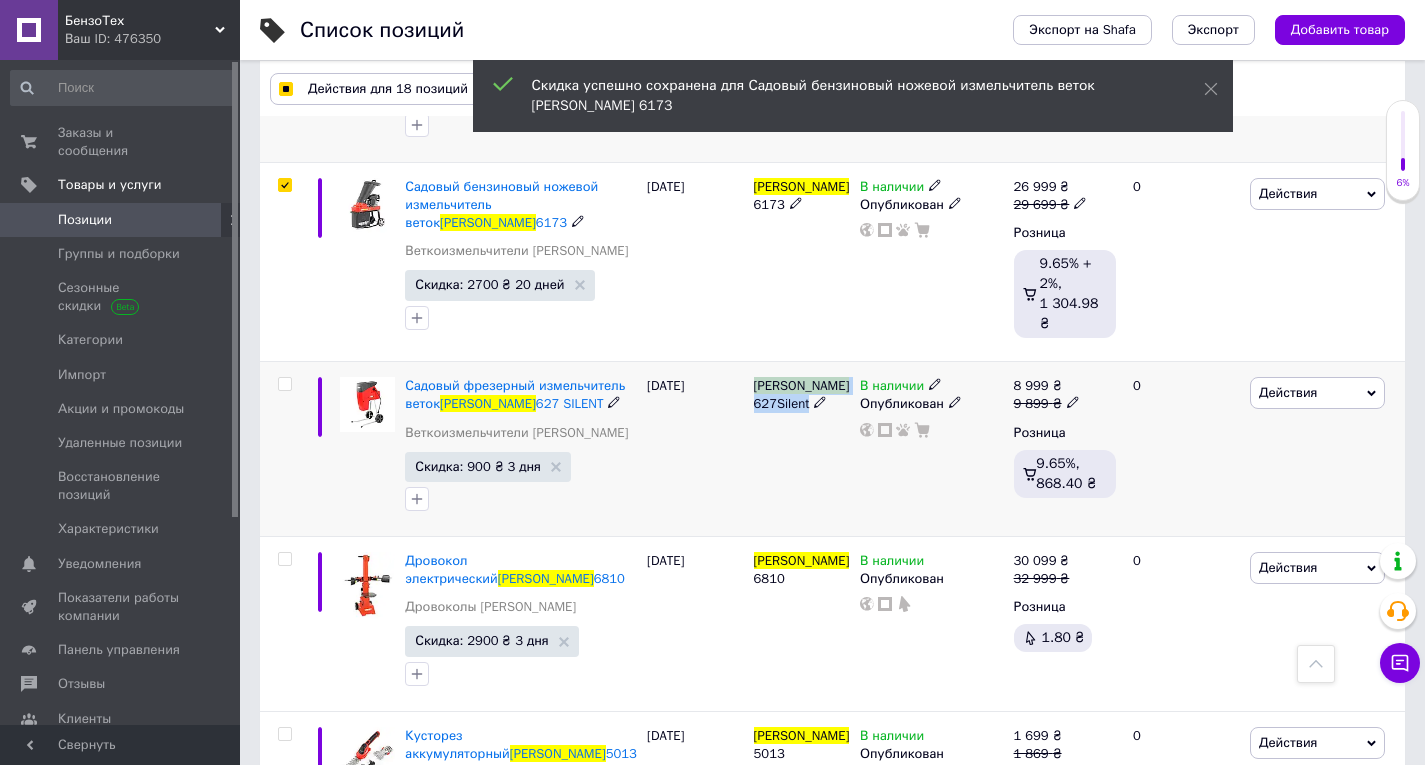 click on "HECHT" at bounding box center [802, 385] 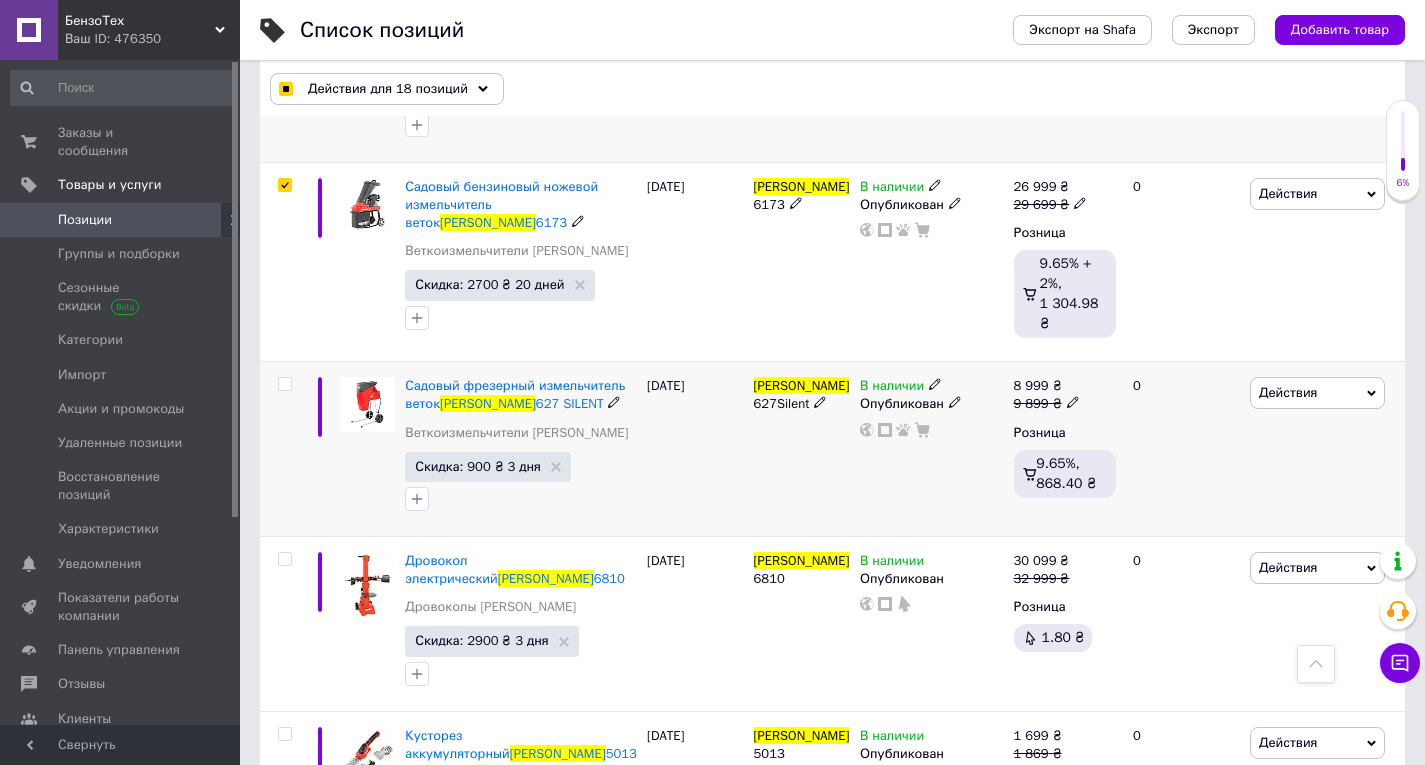 click 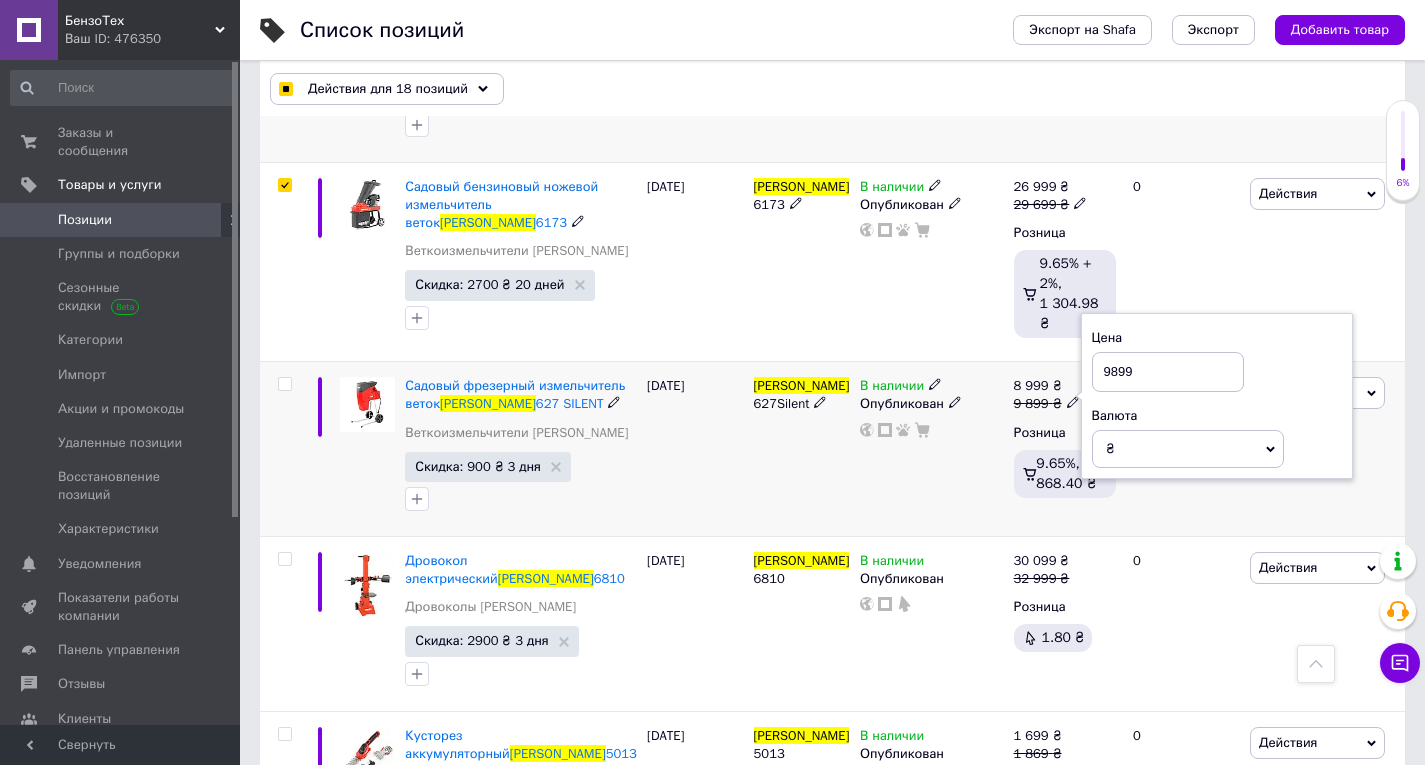 click on "9899" at bounding box center (1168, 372) 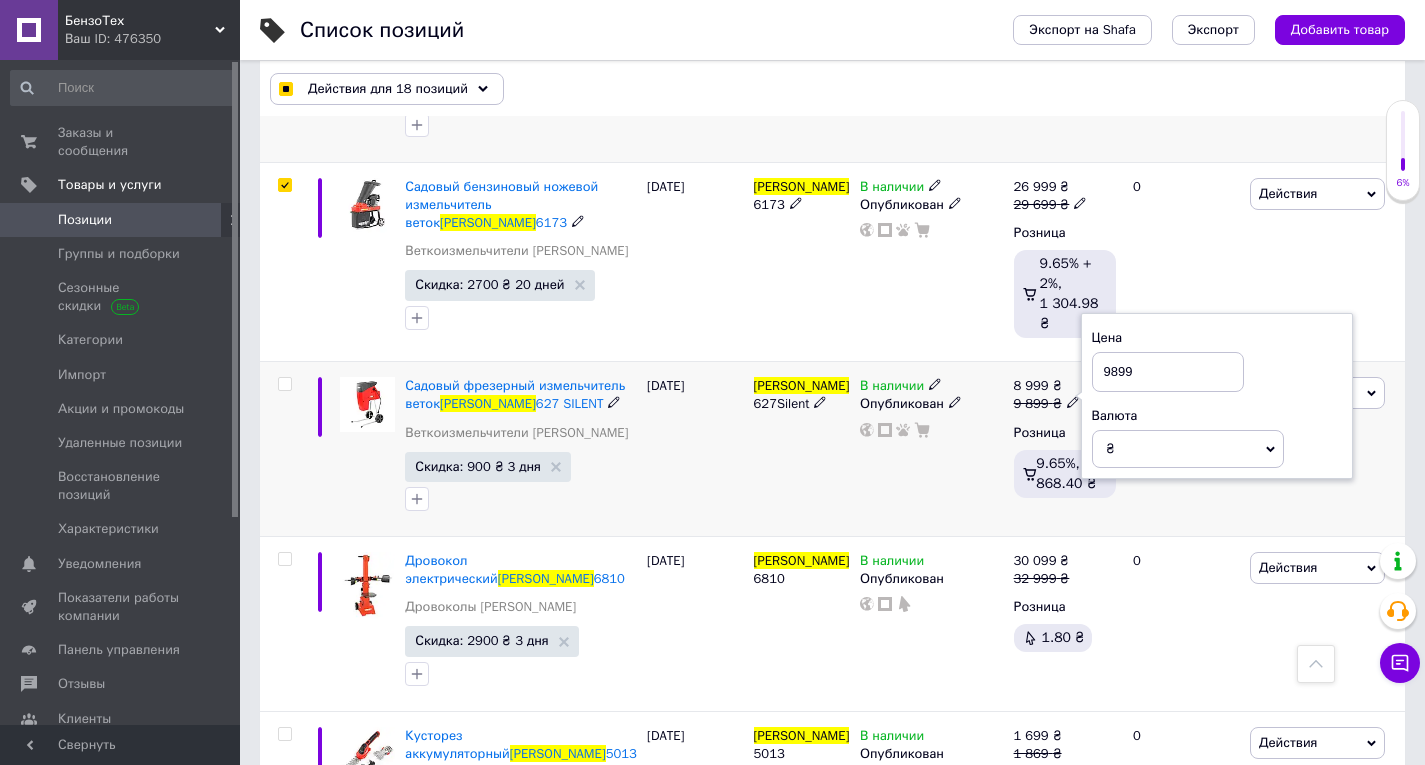 click on "9899" at bounding box center [1168, 372] 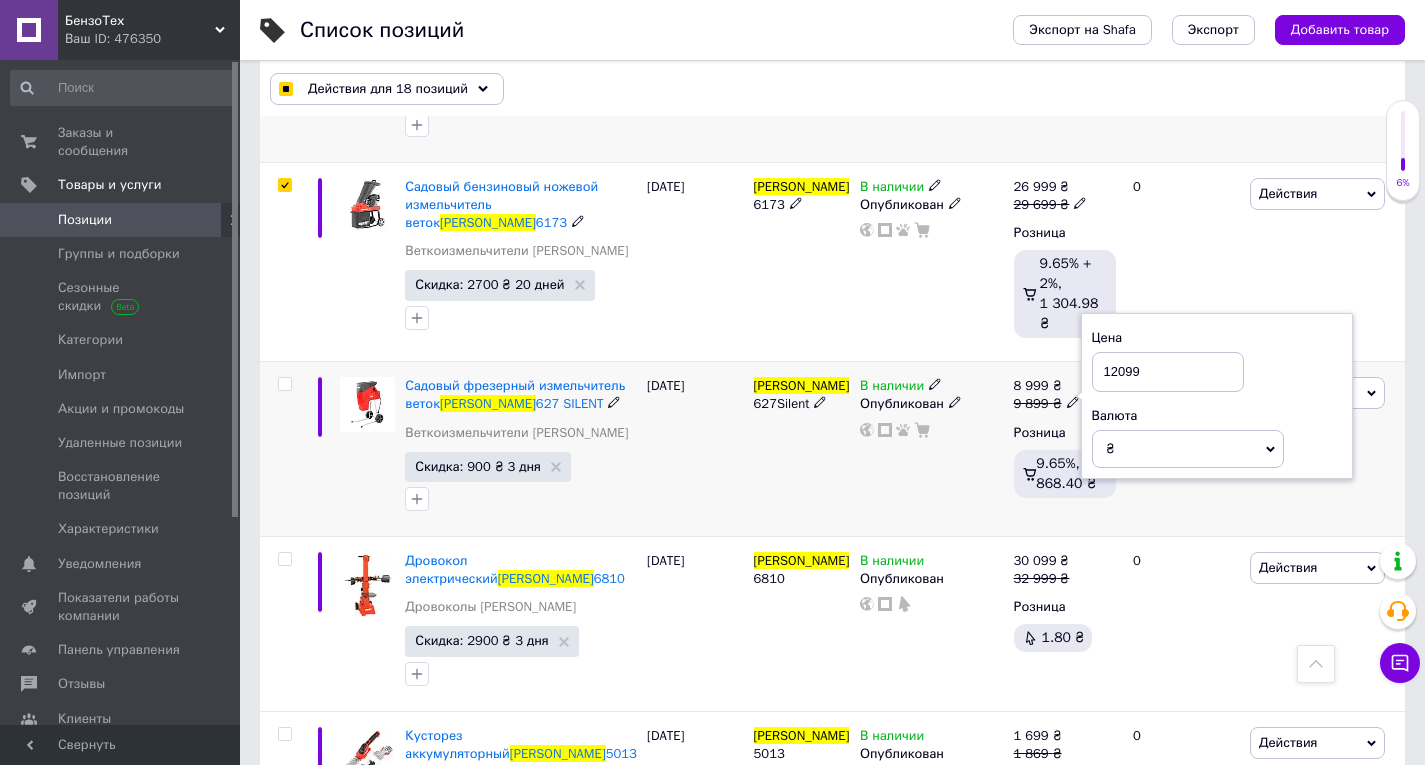 type on "12099" 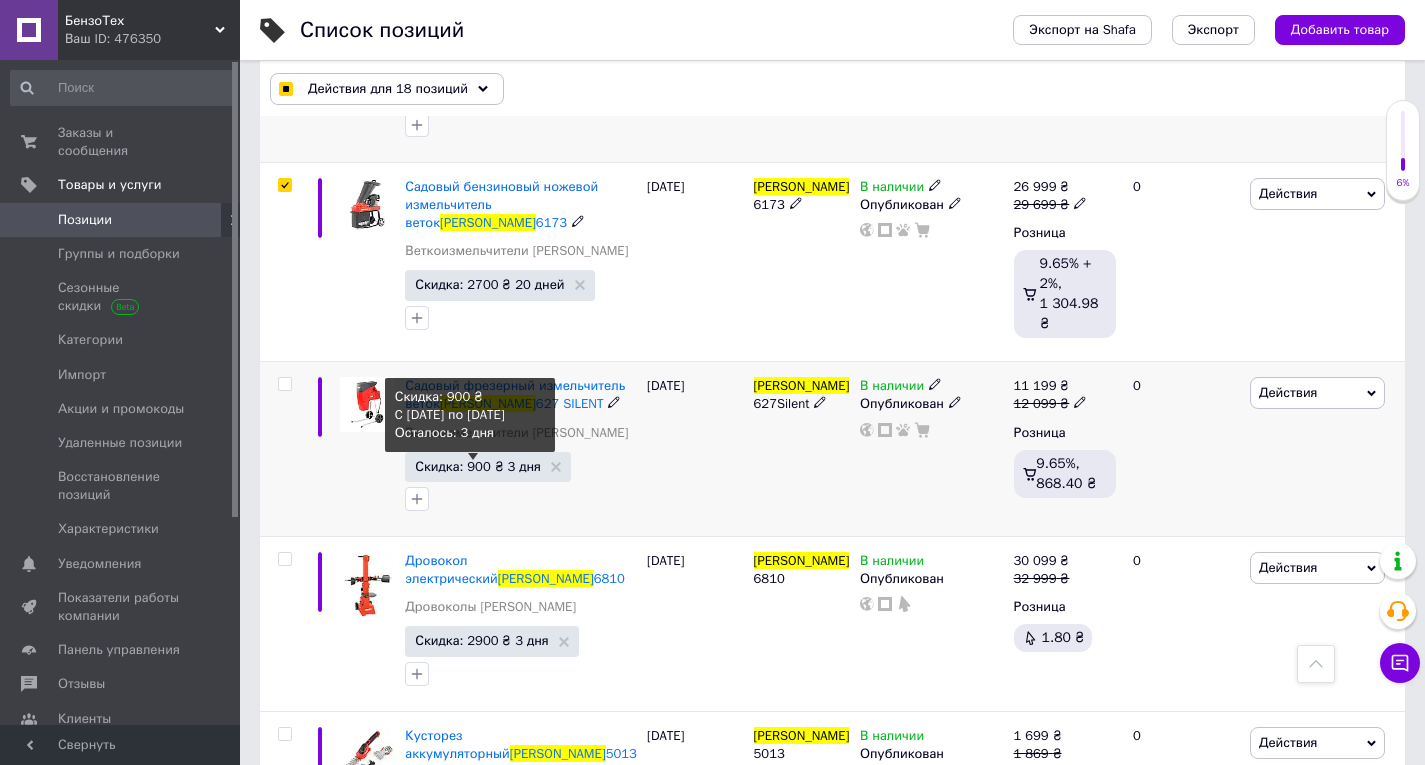 click on "Скидка: 900 ₴ 3 дня" at bounding box center [478, 466] 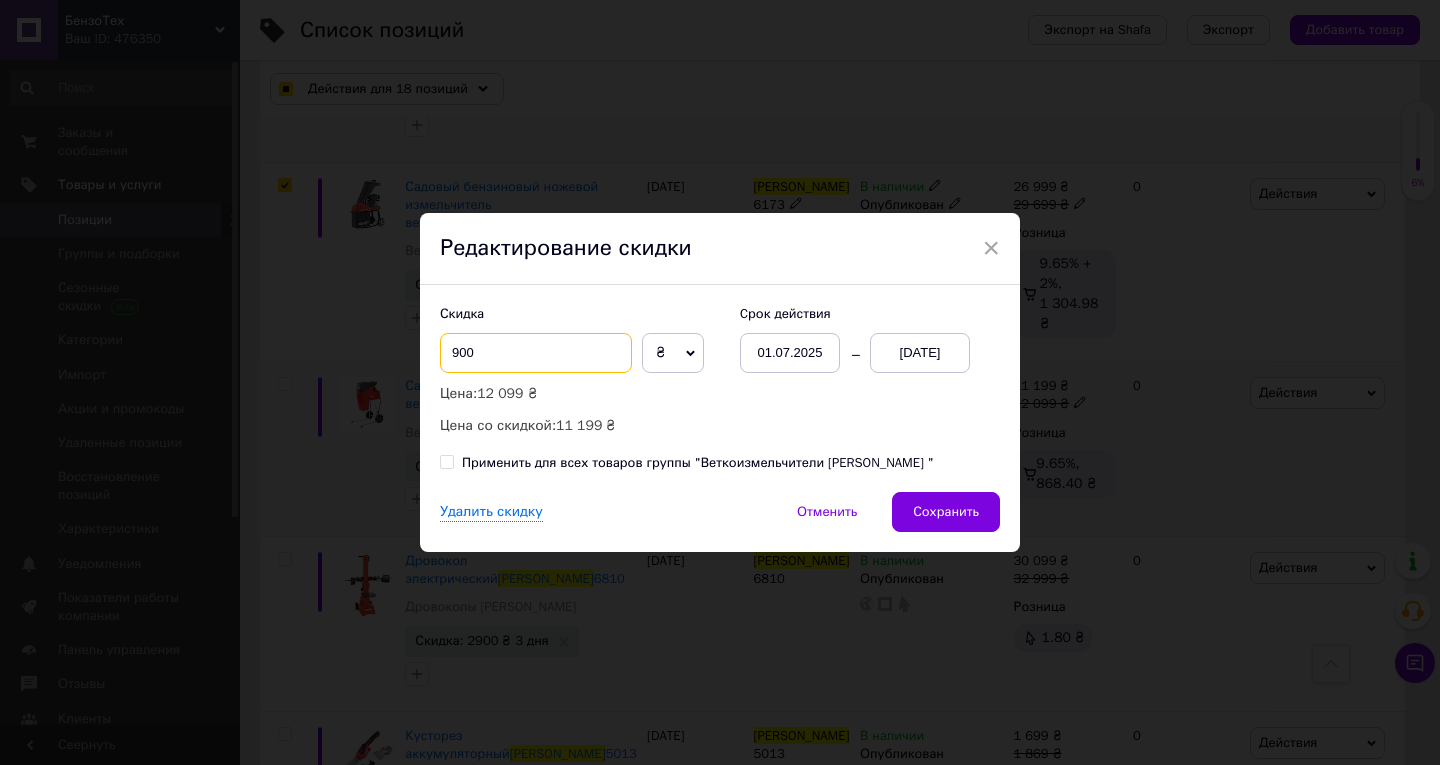 click on "900" at bounding box center [536, 353] 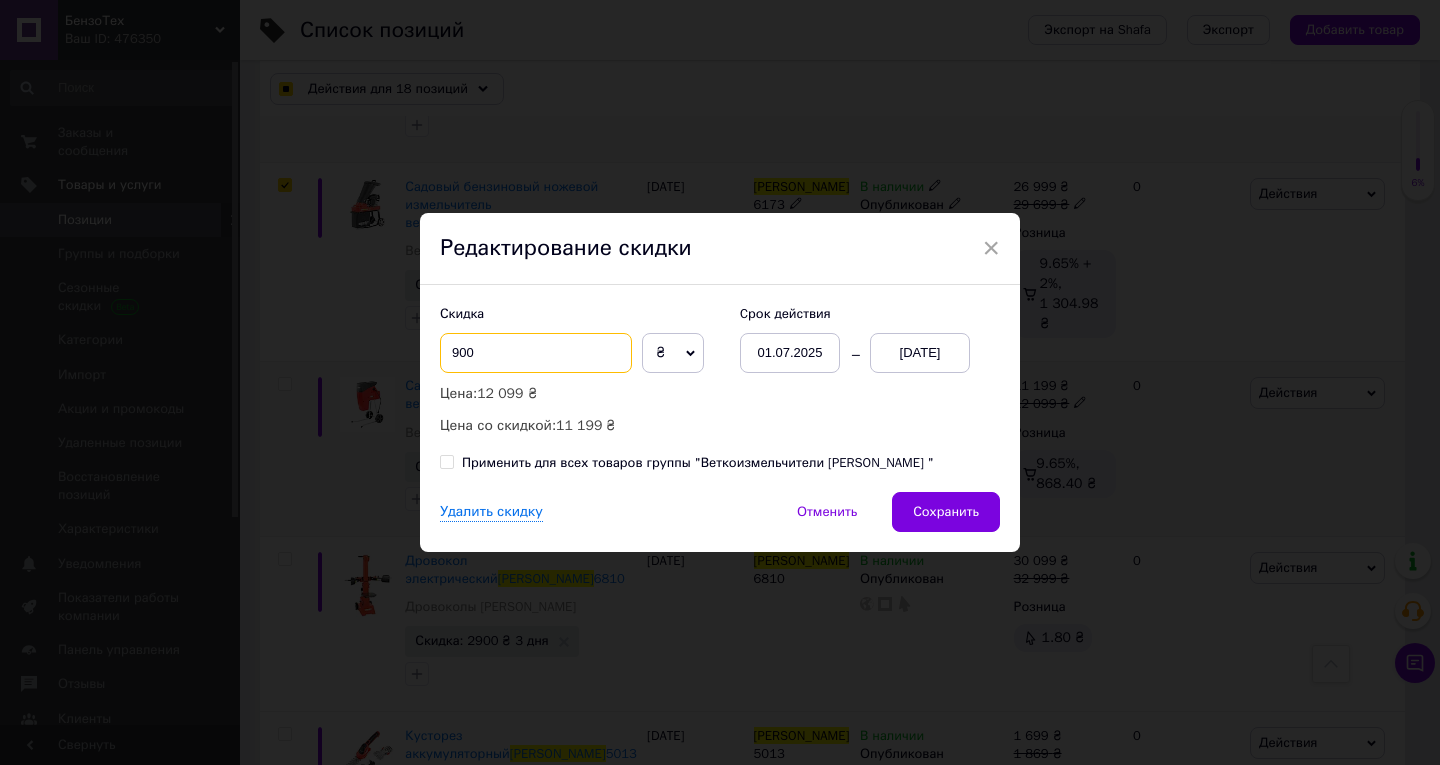 click on "900" at bounding box center [536, 353] 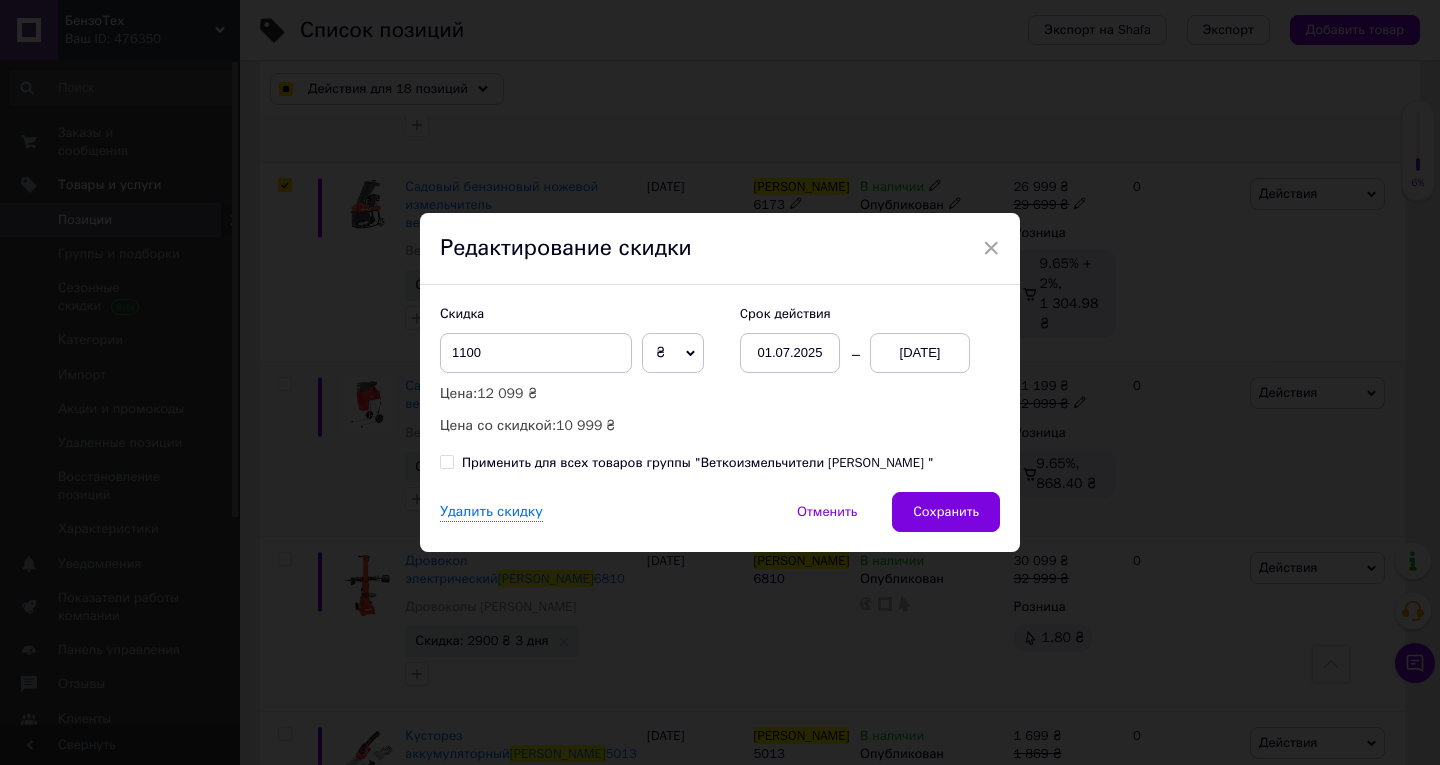 click on "13.07.2025" at bounding box center (920, 353) 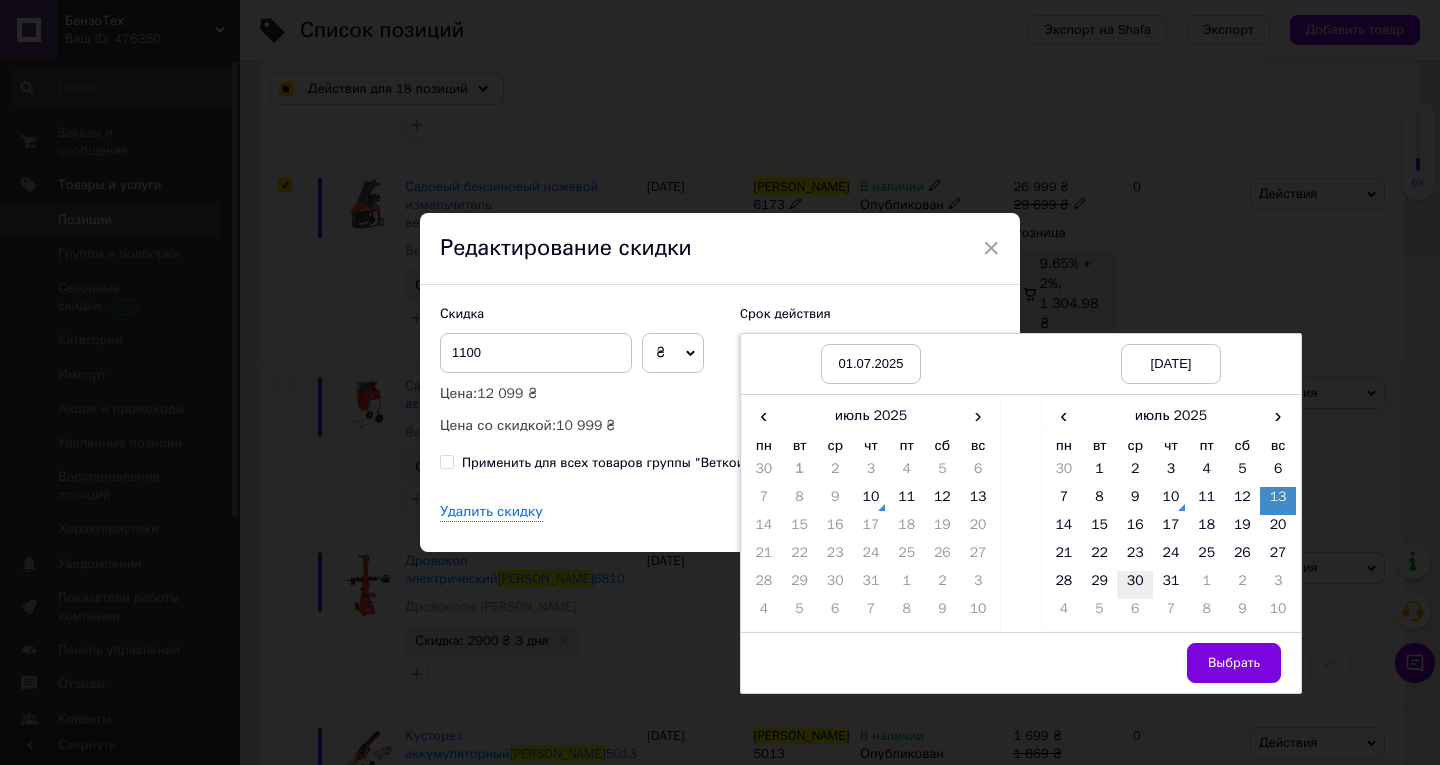 click on "30" at bounding box center (1135, 585) 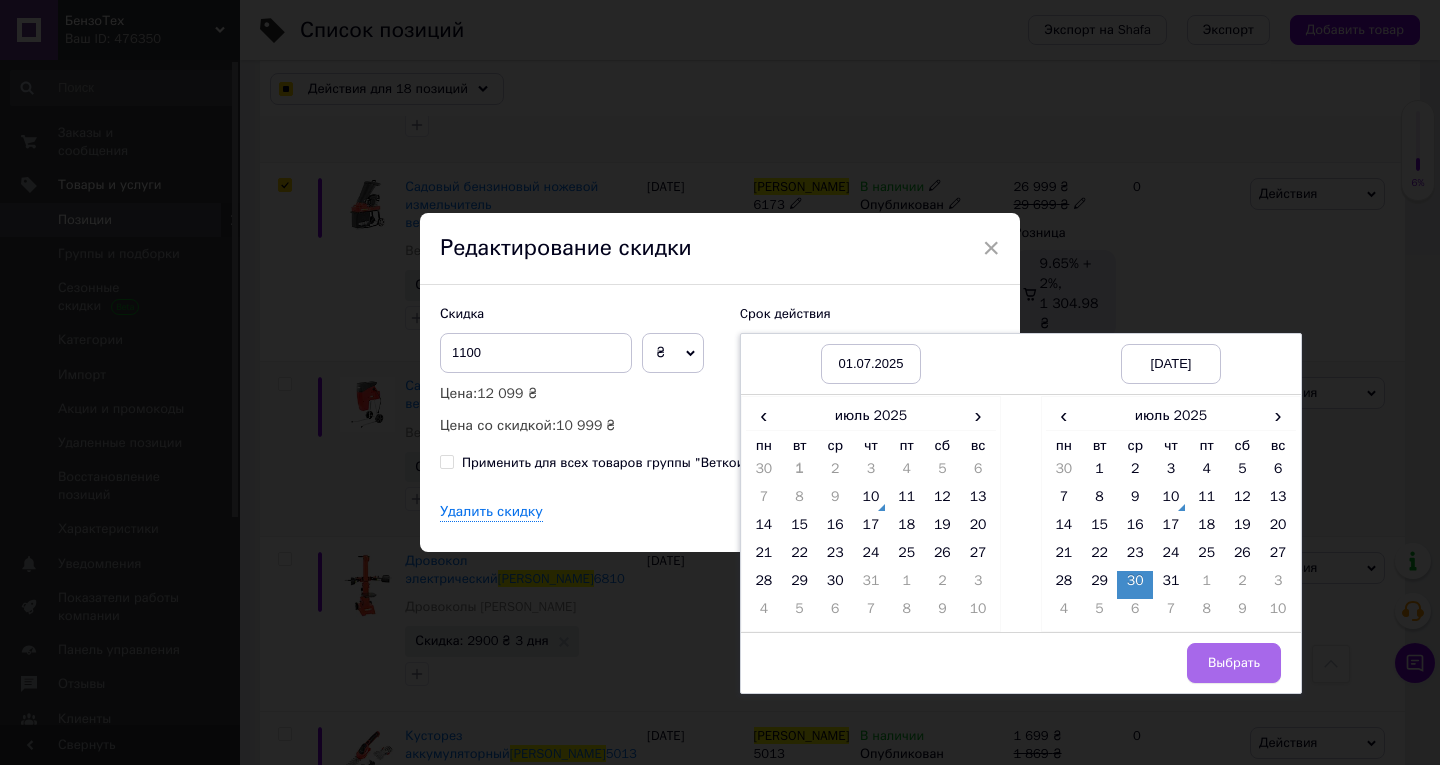 click on "Выбрать" at bounding box center [1234, 663] 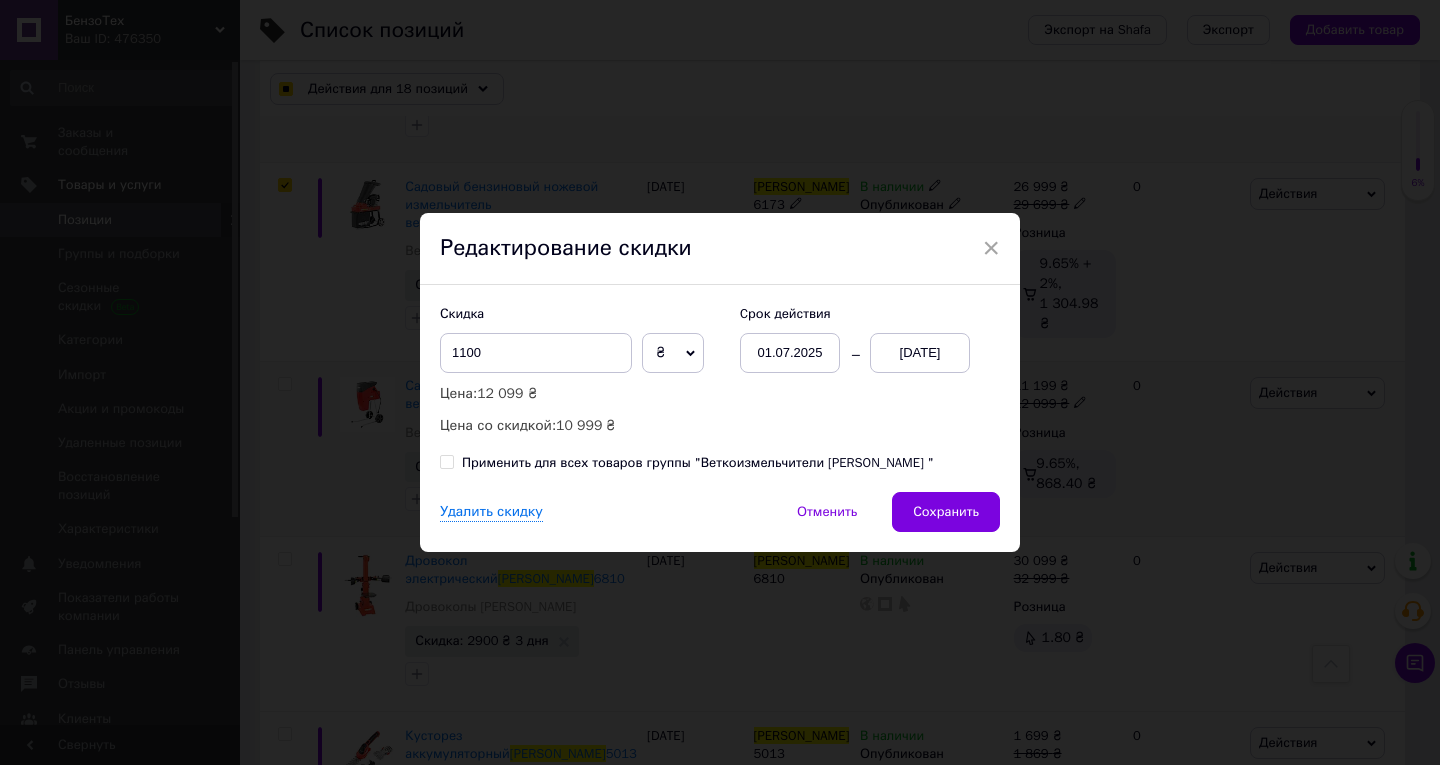 click on "Сохранить" at bounding box center (946, 512) 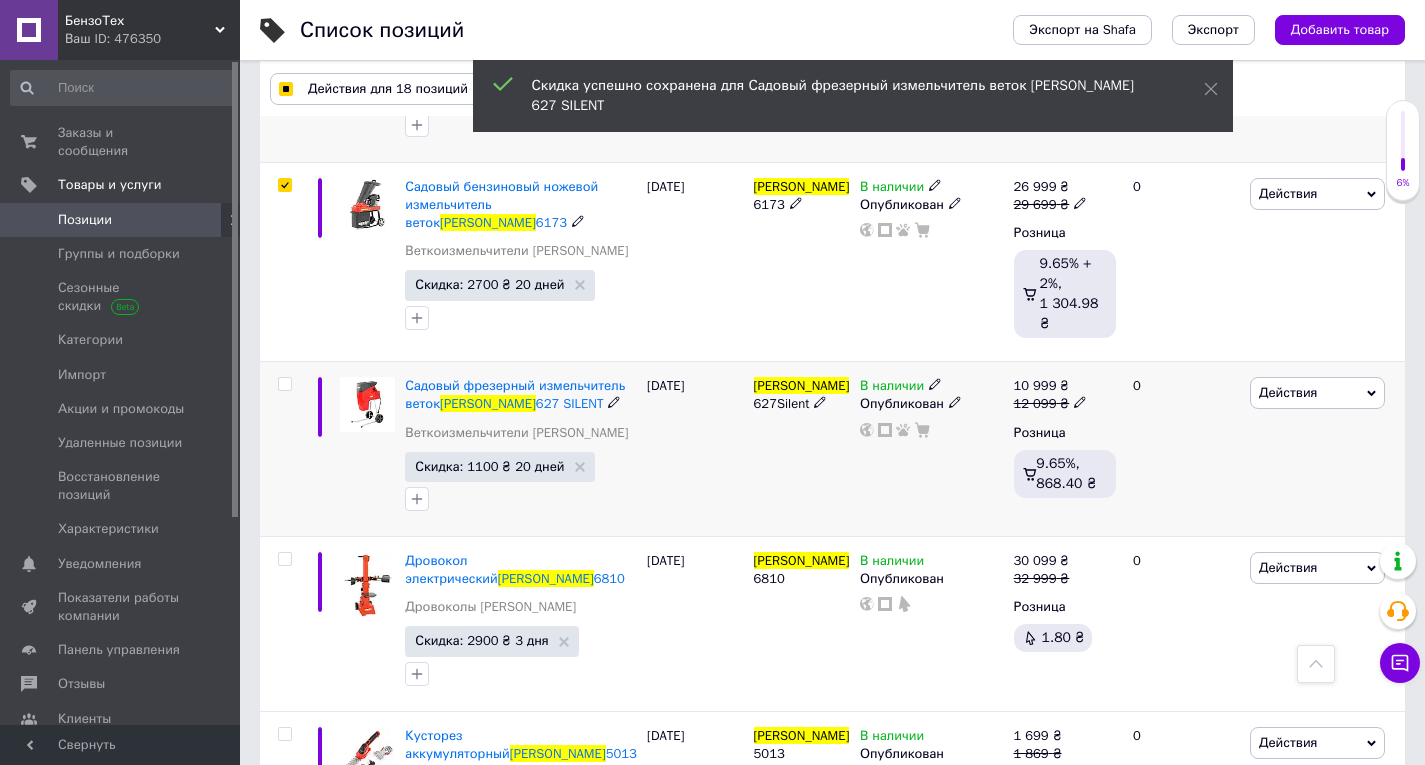 click at bounding box center (284, 384) 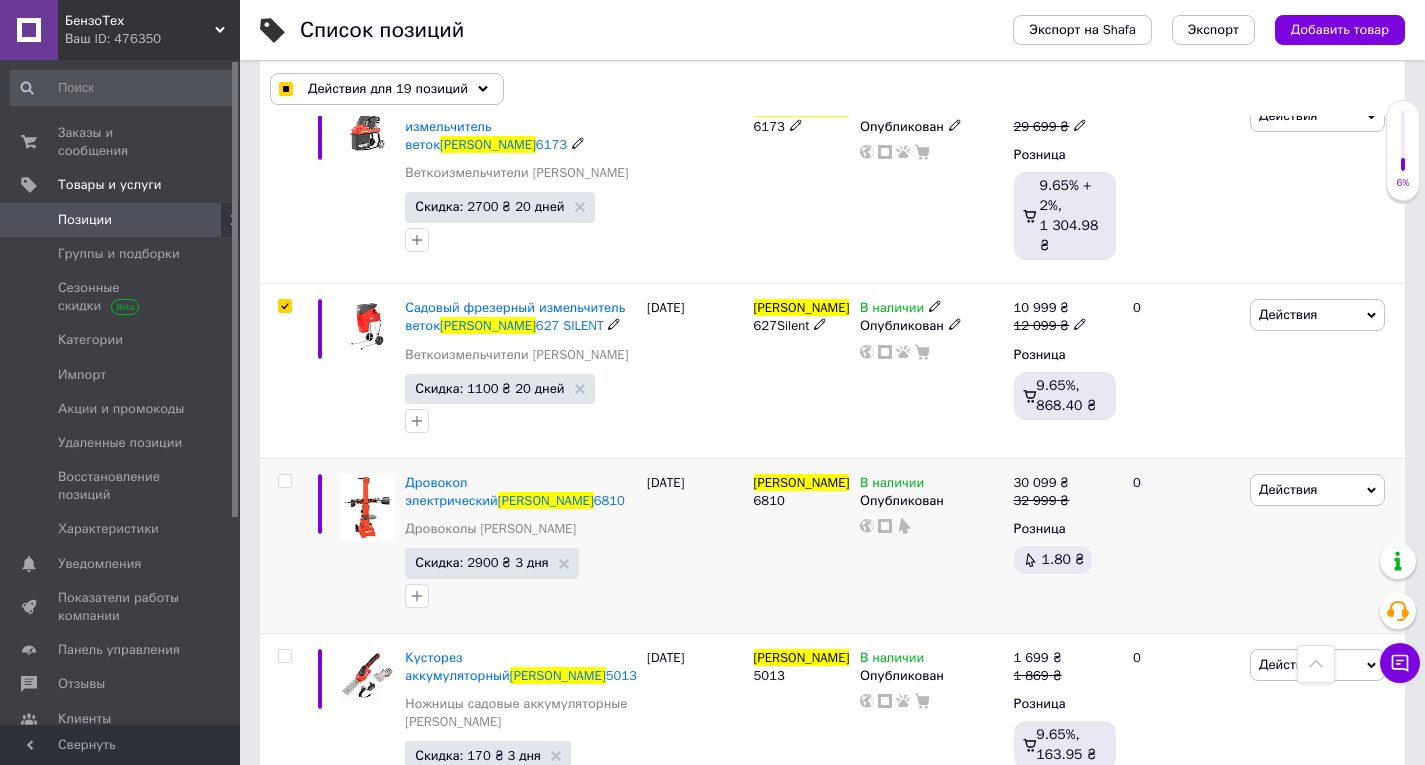 scroll, scrollTop: 3400, scrollLeft: 0, axis: vertical 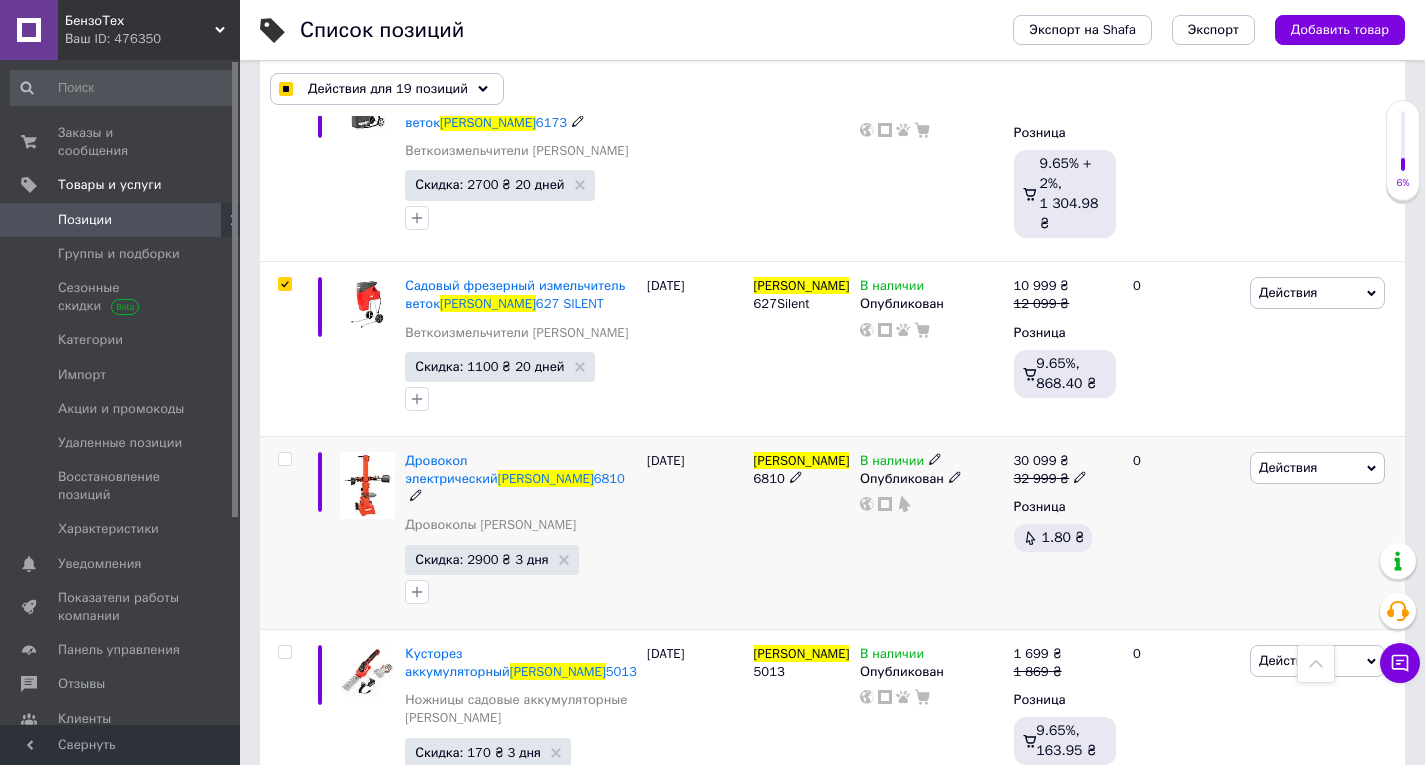 click on "HECHT" at bounding box center [802, 460] 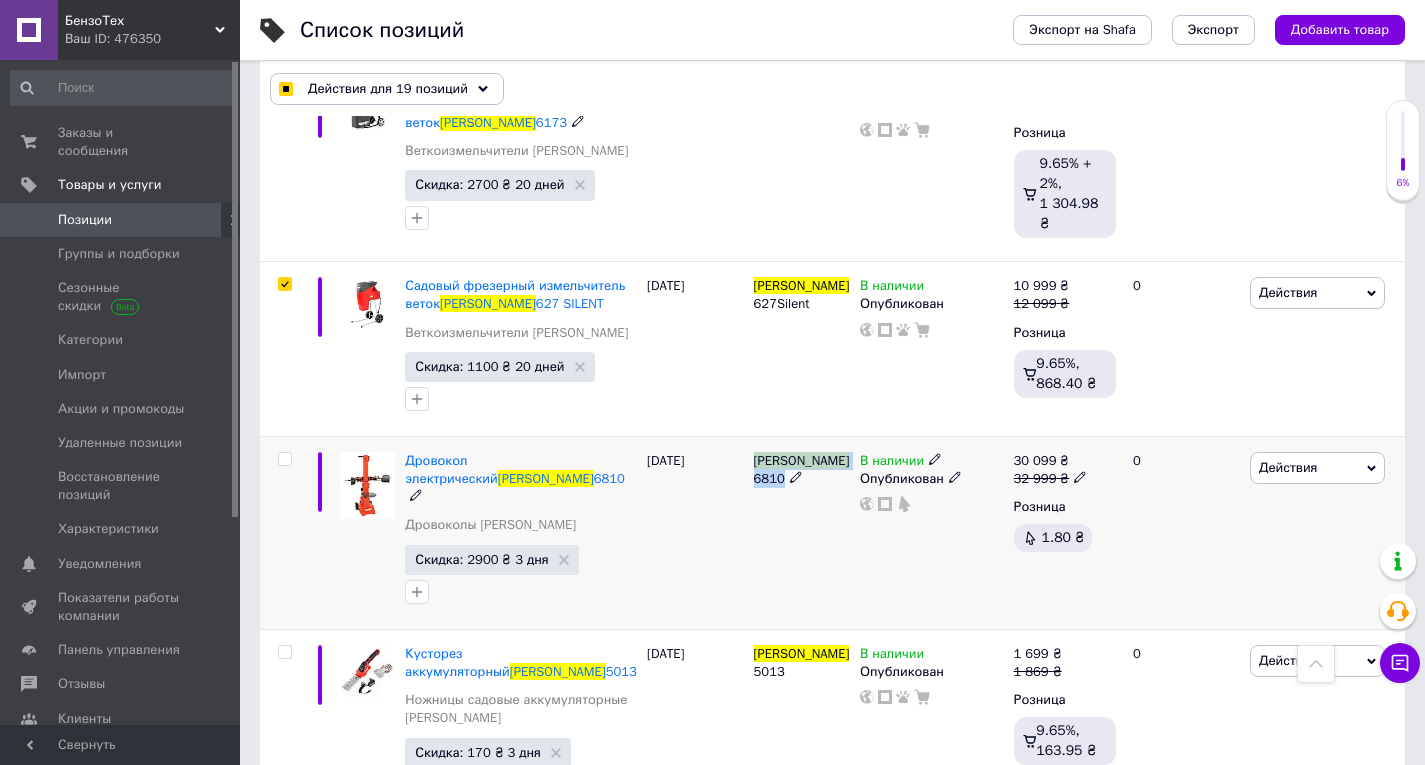 click on "HECHT" at bounding box center [802, 460] 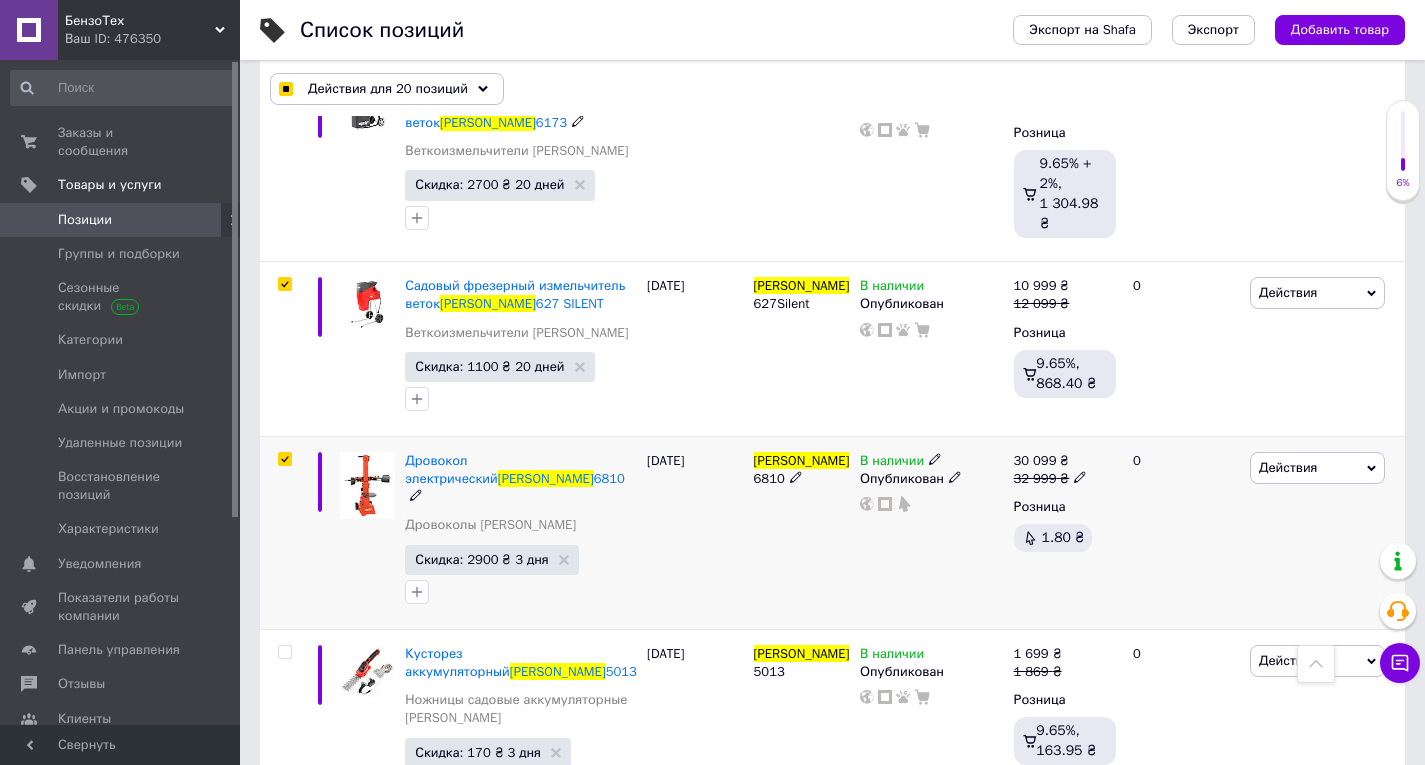 click on "Скидка: 2900 ₴ 3 дня" at bounding box center (481, 559) 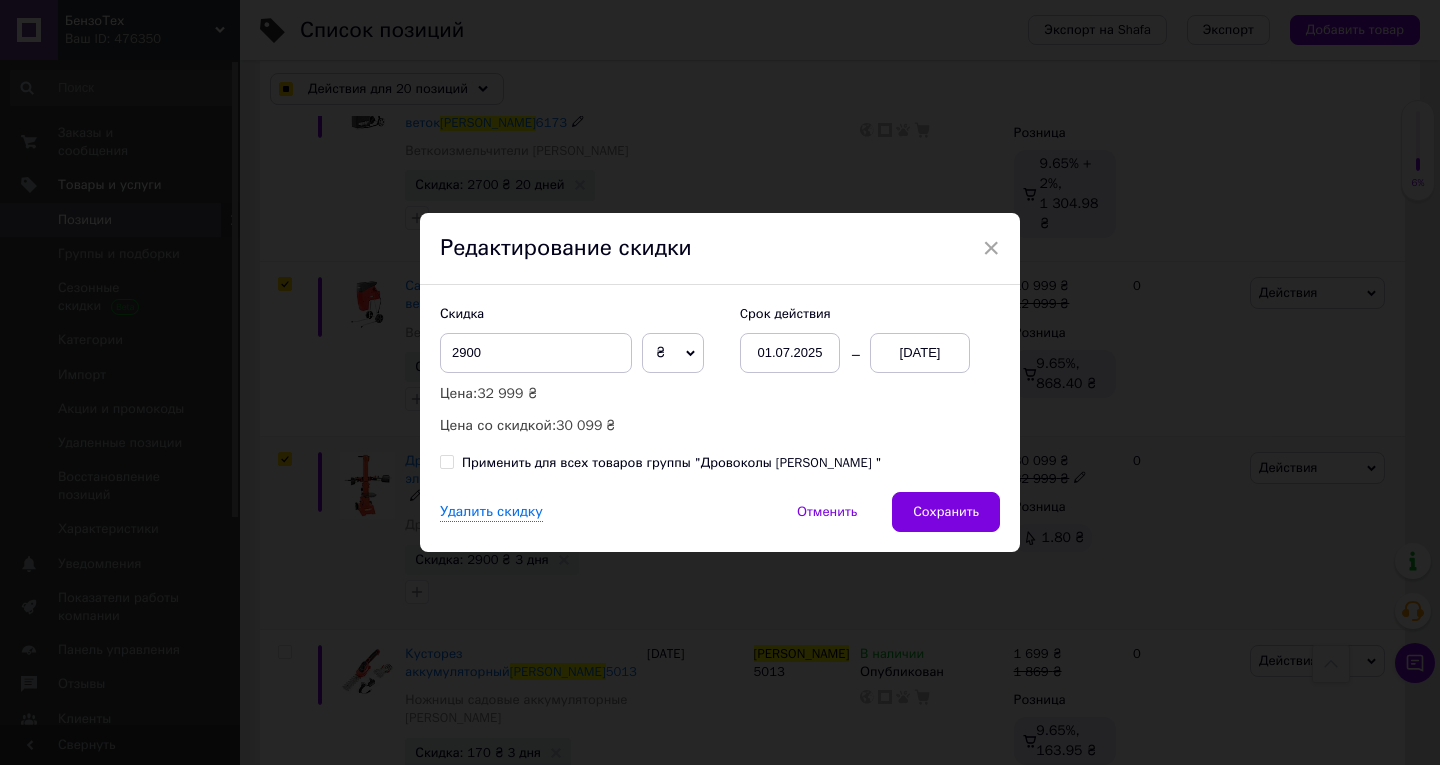 click on "13.07.2025" at bounding box center [920, 353] 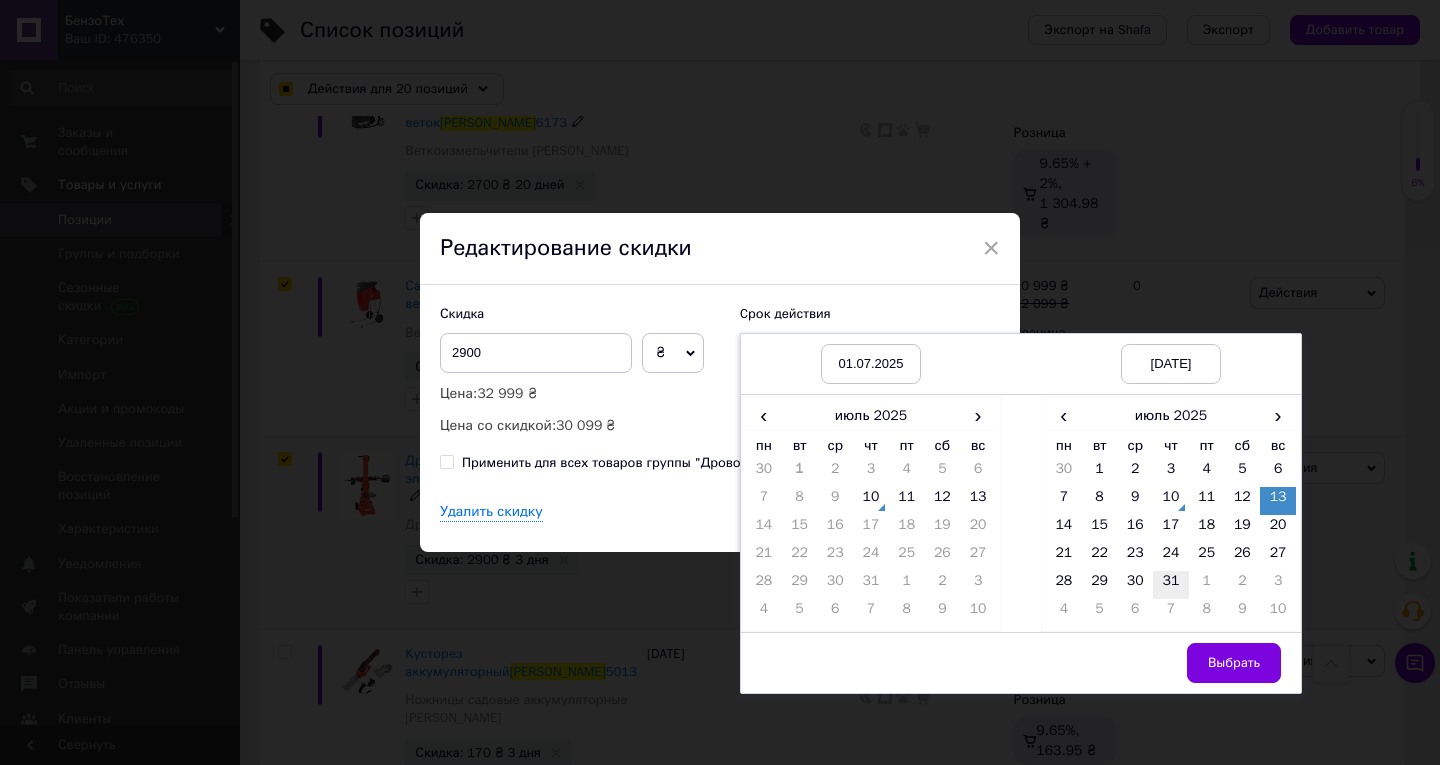 click on "31" at bounding box center (1171, 585) 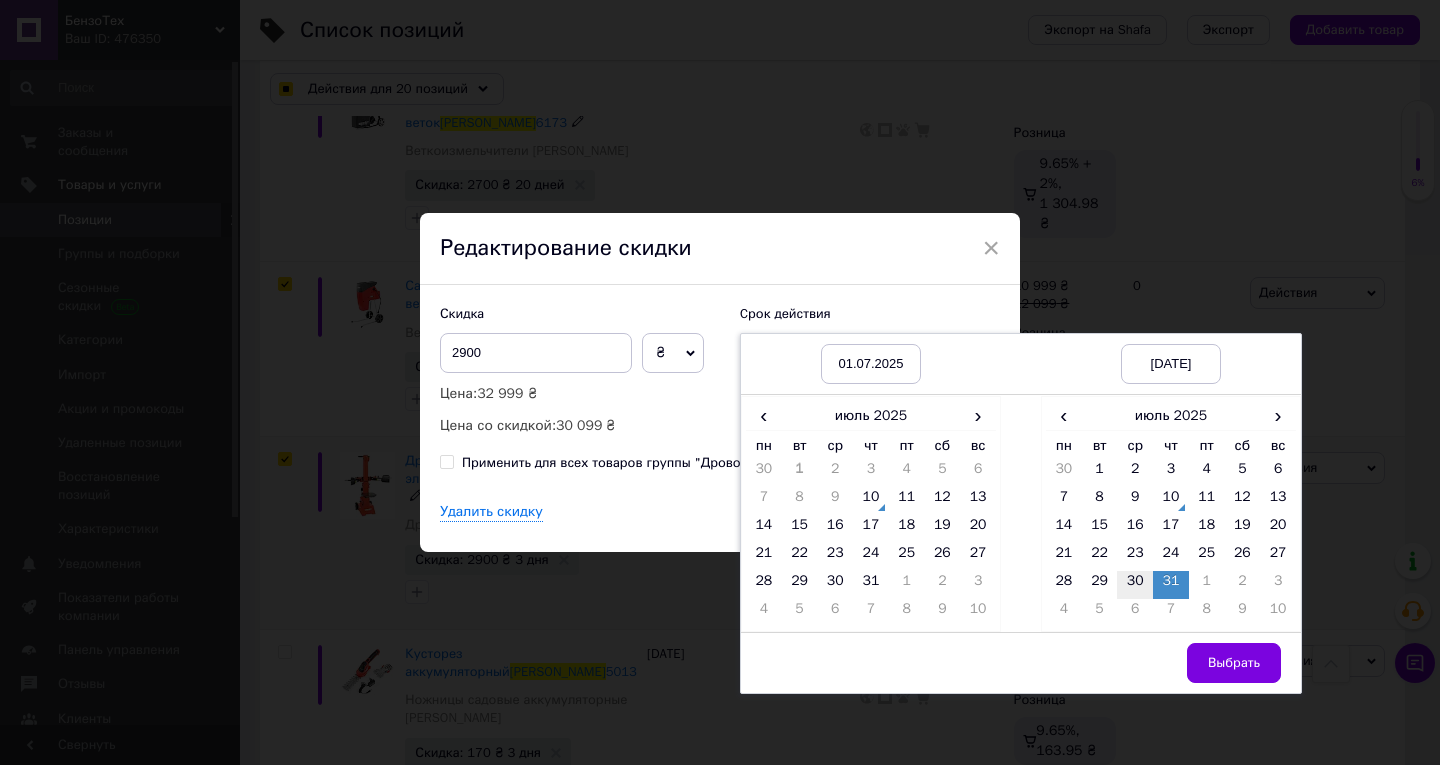 click on "30" at bounding box center [1135, 585] 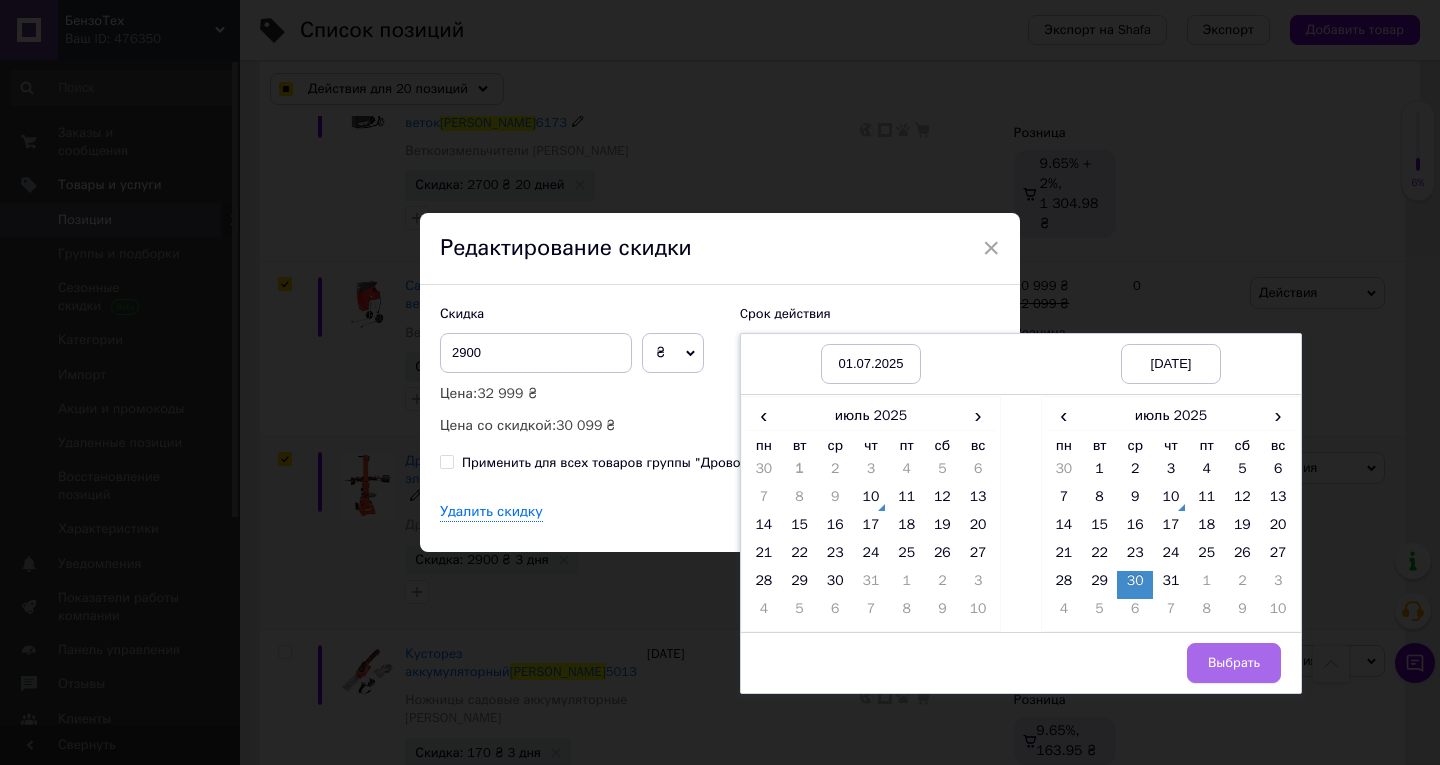 click on "Выбрать" at bounding box center (1234, 663) 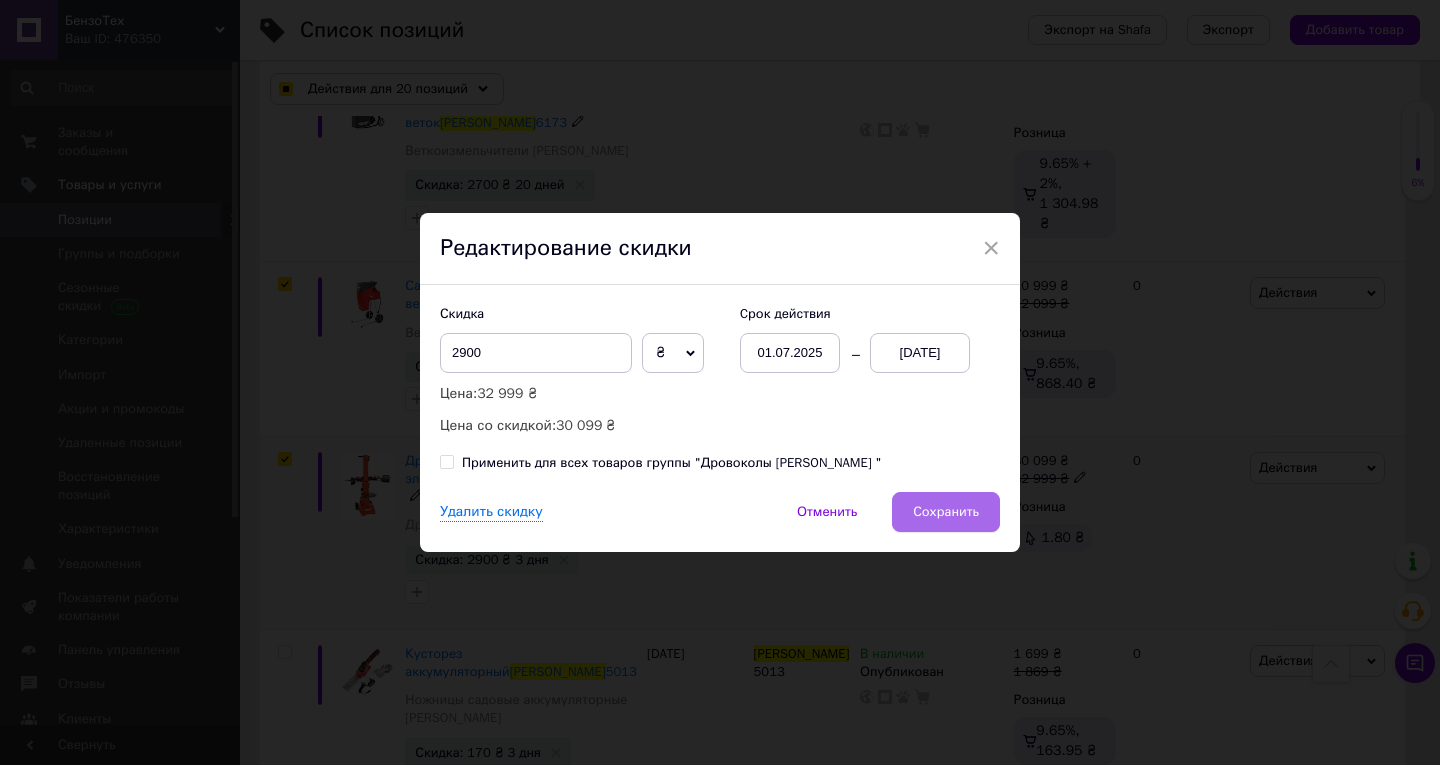 click on "Сохранить" at bounding box center [946, 512] 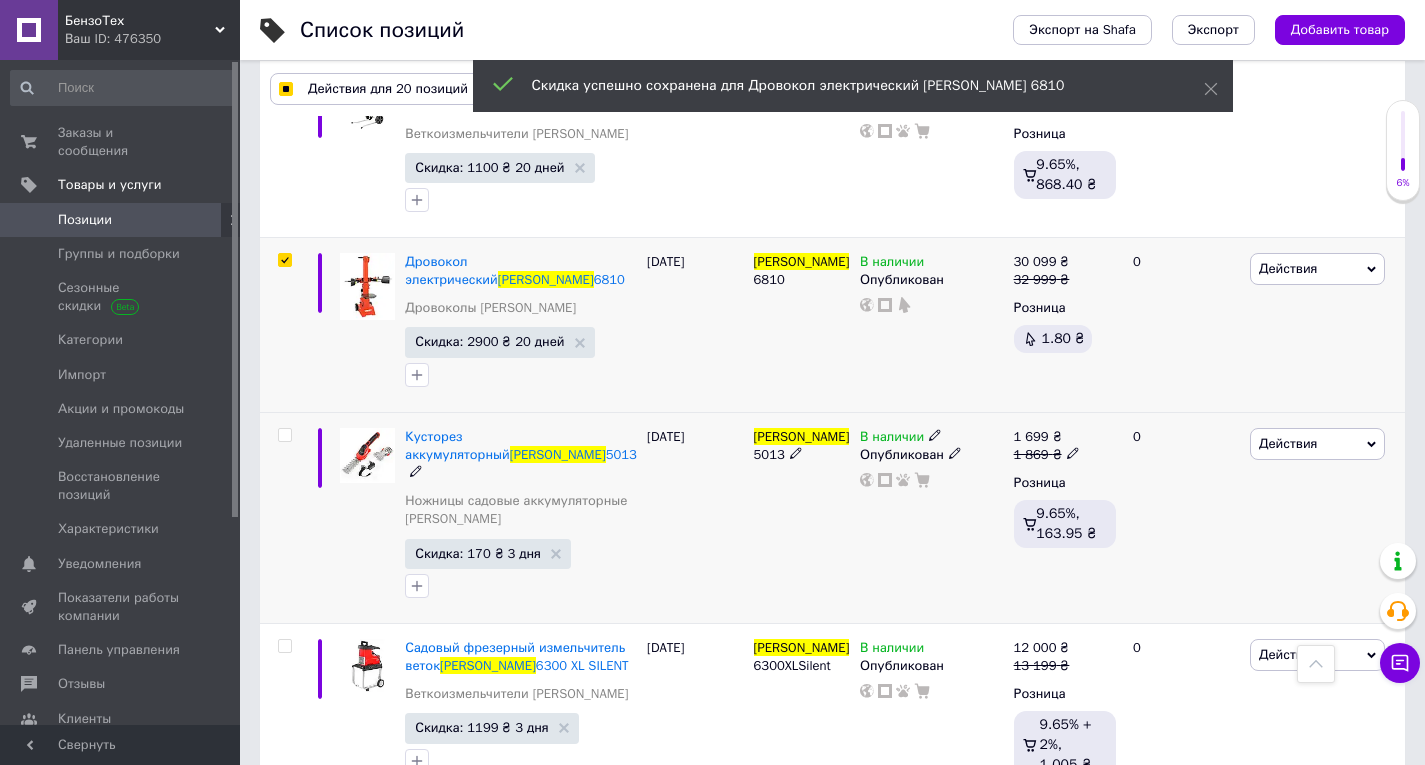 scroll, scrollTop: 3600, scrollLeft: 0, axis: vertical 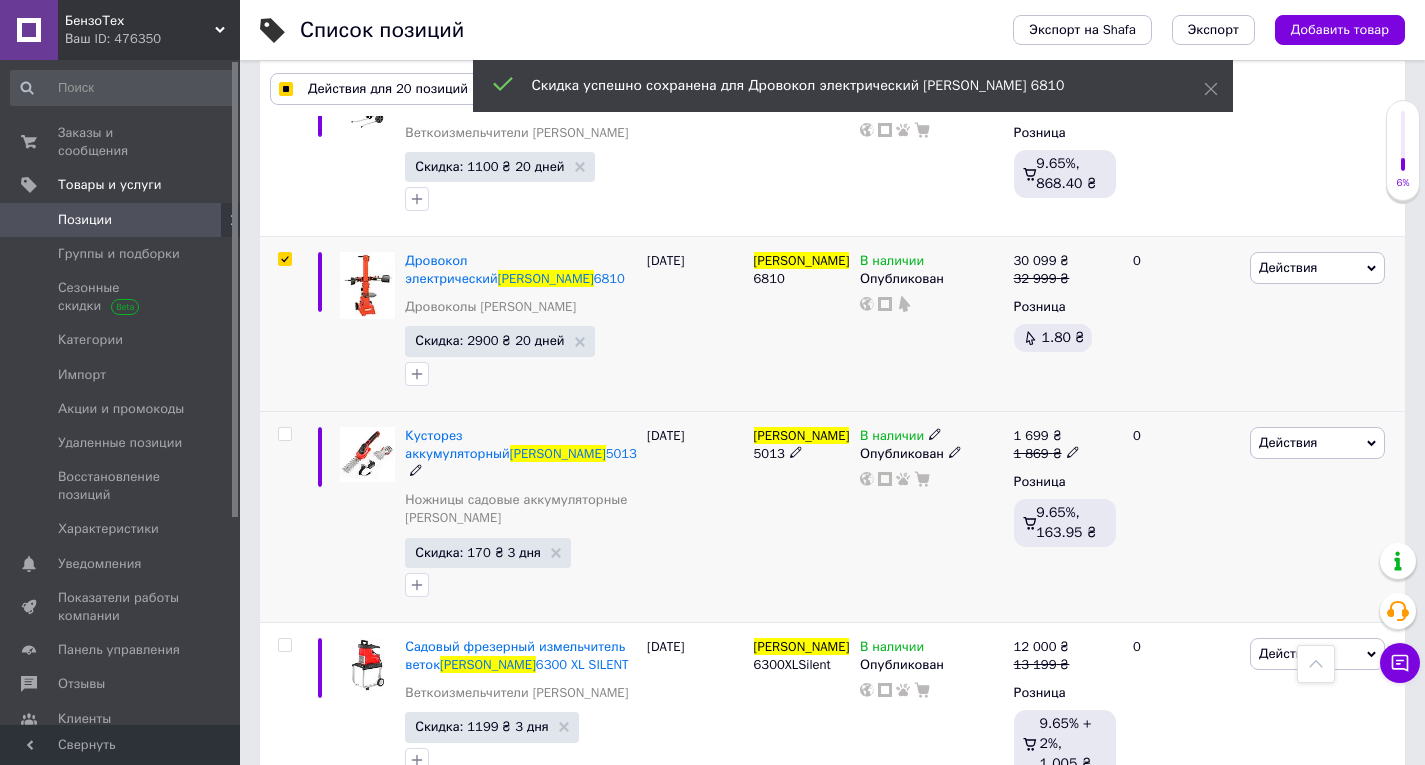 click on "HECHT" at bounding box center (802, 435) 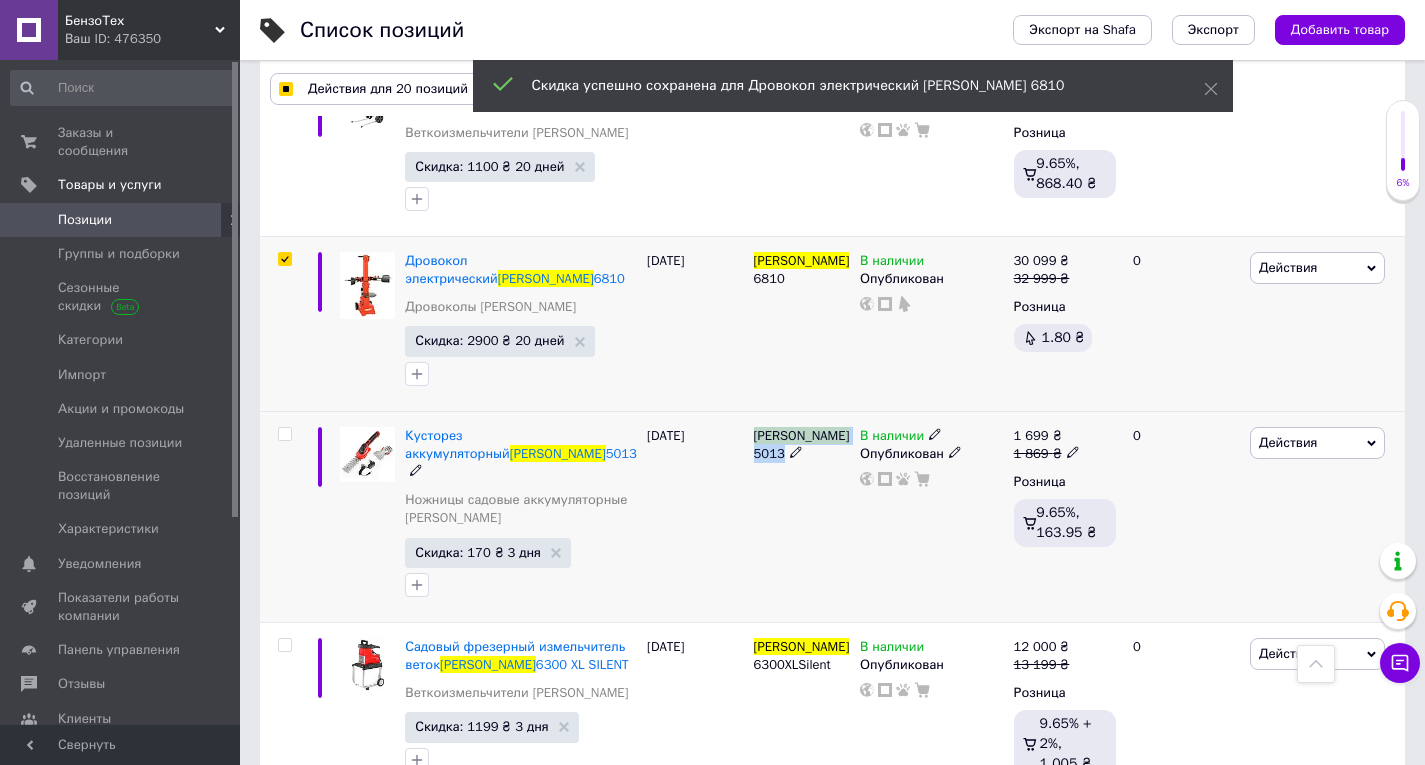 click on "HECHT" at bounding box center [802, 435] 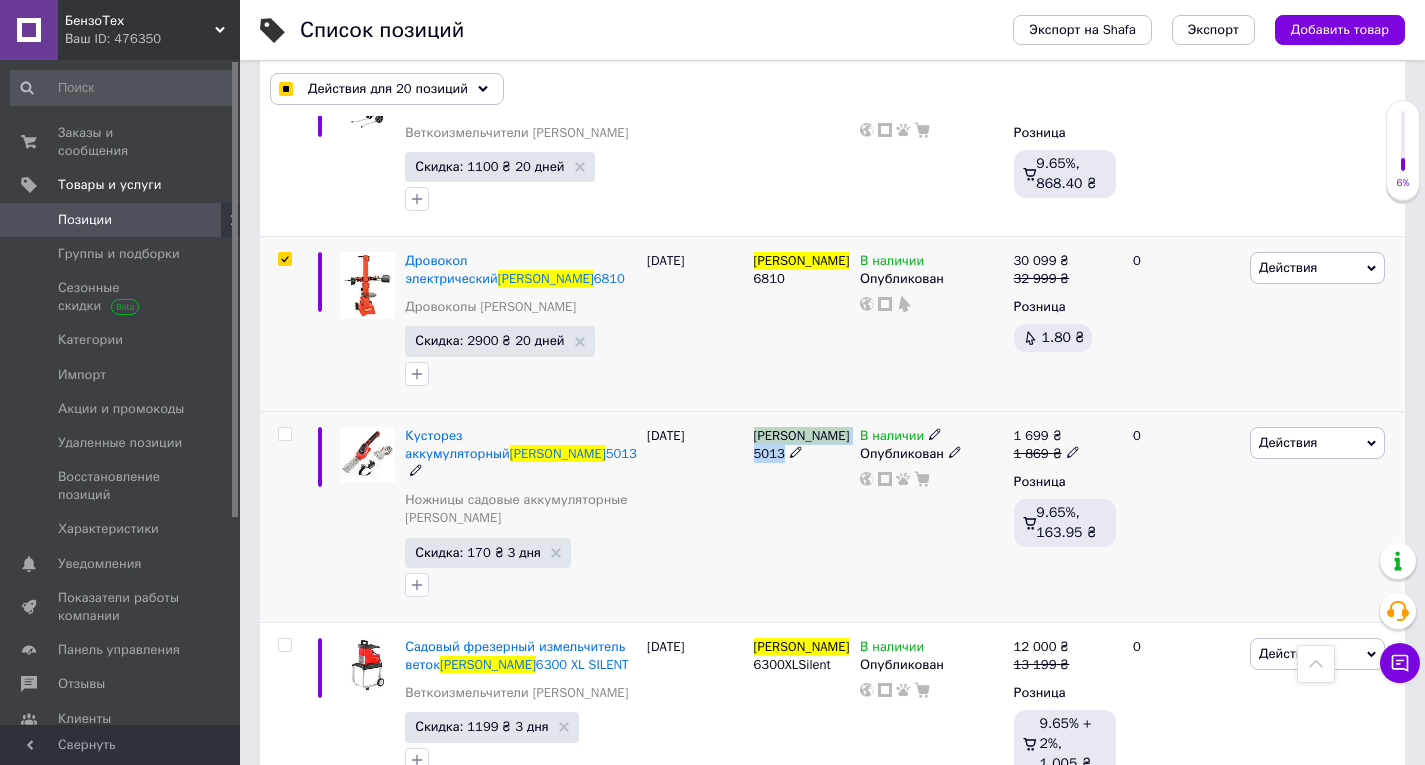click at bounding box center [284, 434] 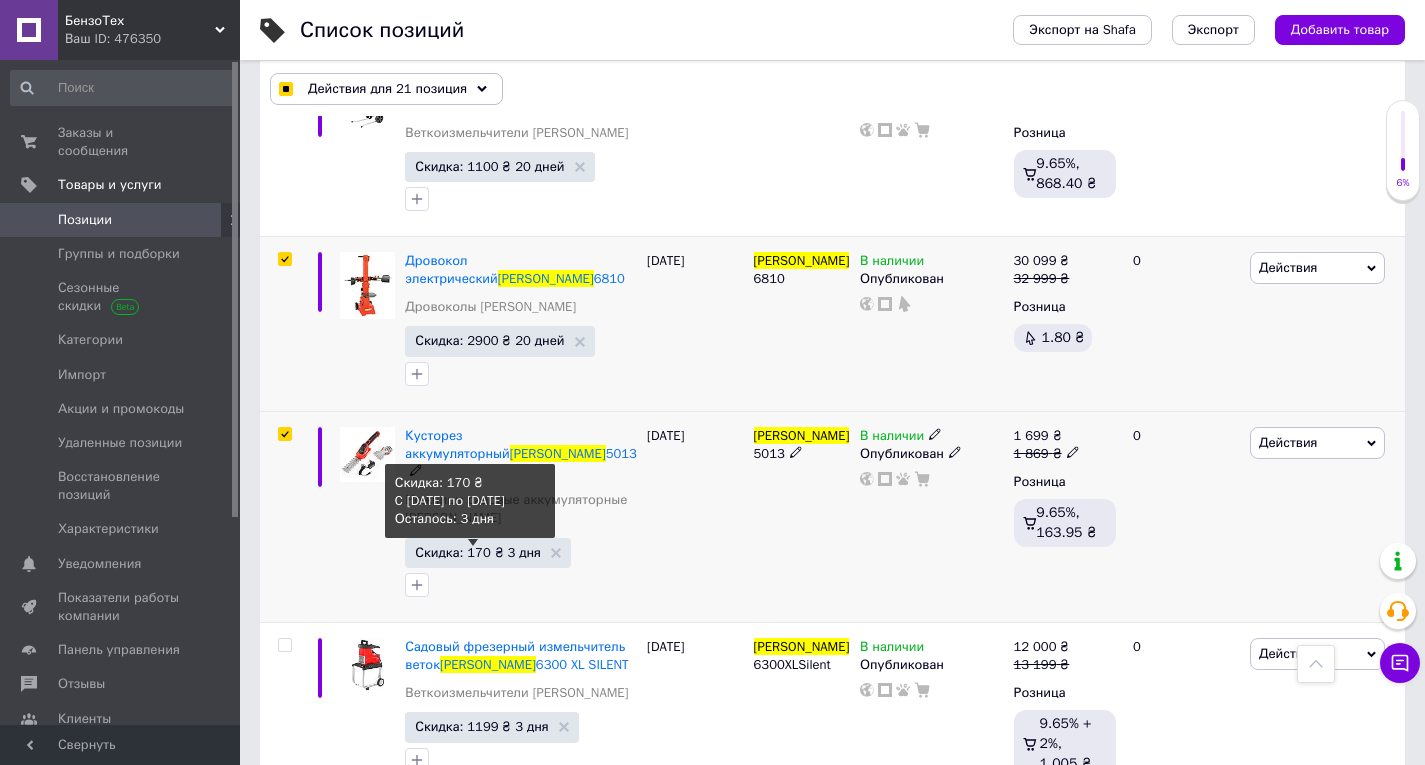 click on "Скидка: 170 ₴ 3 дня" at bounding box center (478, 552) 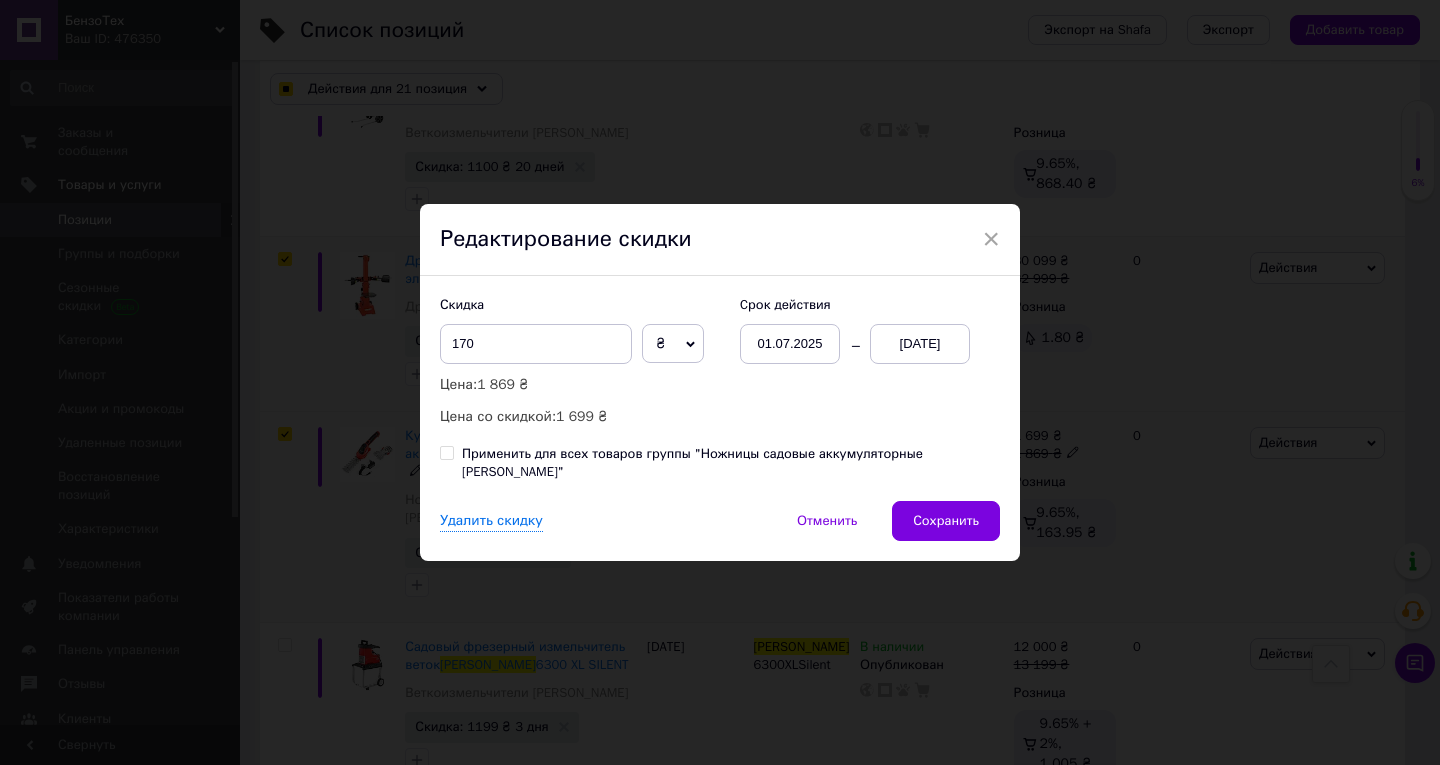 click on "13.07.2025" at bounding box center (920, 344) 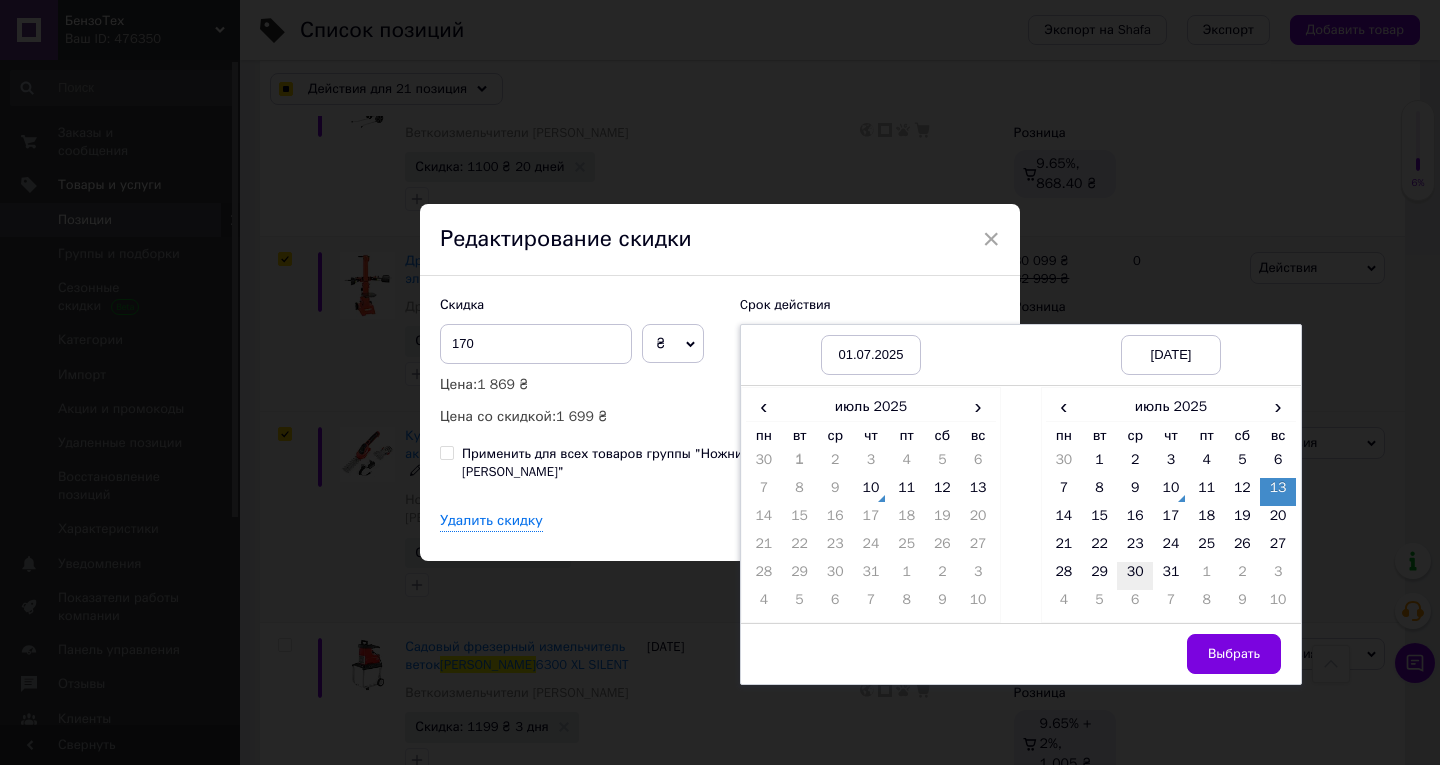 click on "30" at bounding box center [1135, 576] 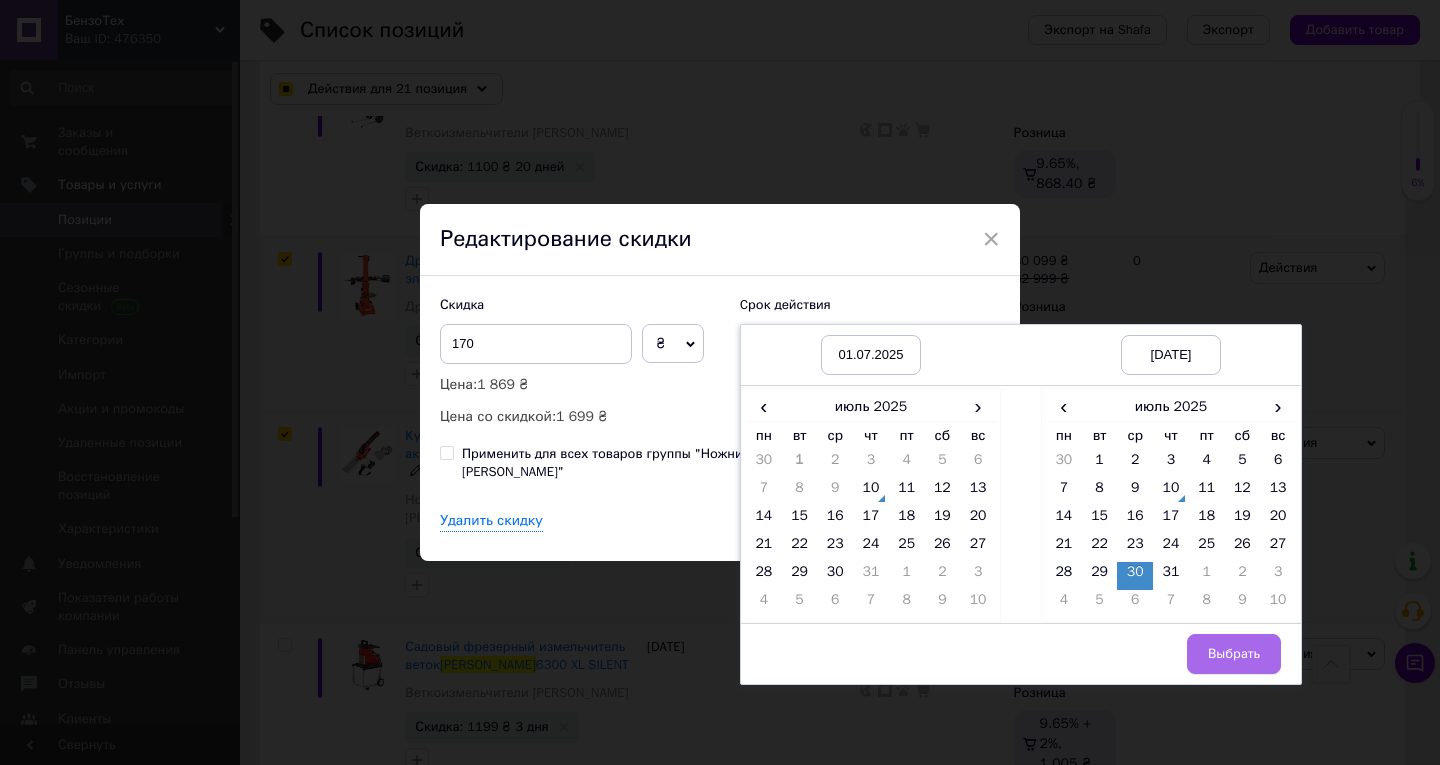 click on "Выбрать" at bounding box center (1234, 654) 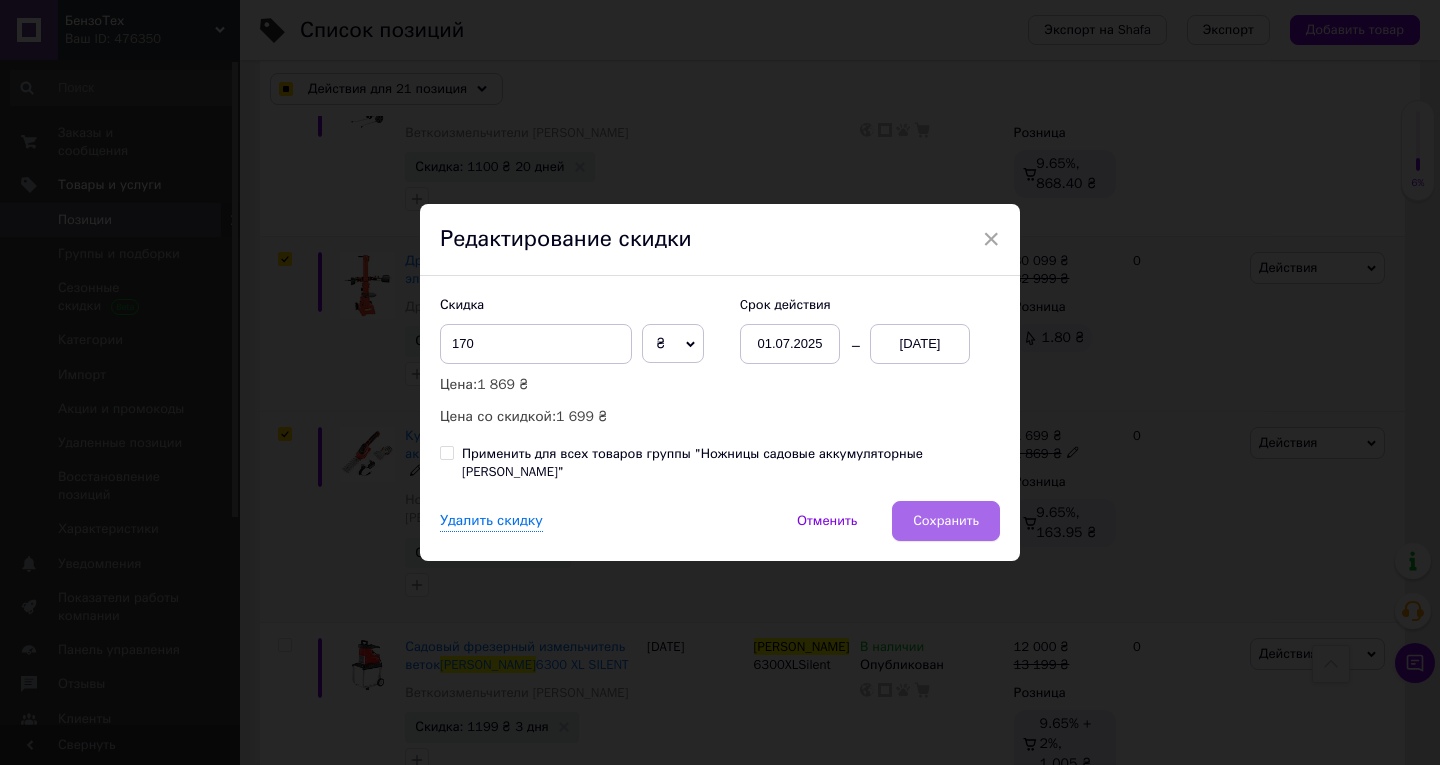 click on "Сохранить" at bounding box center (946, 521) 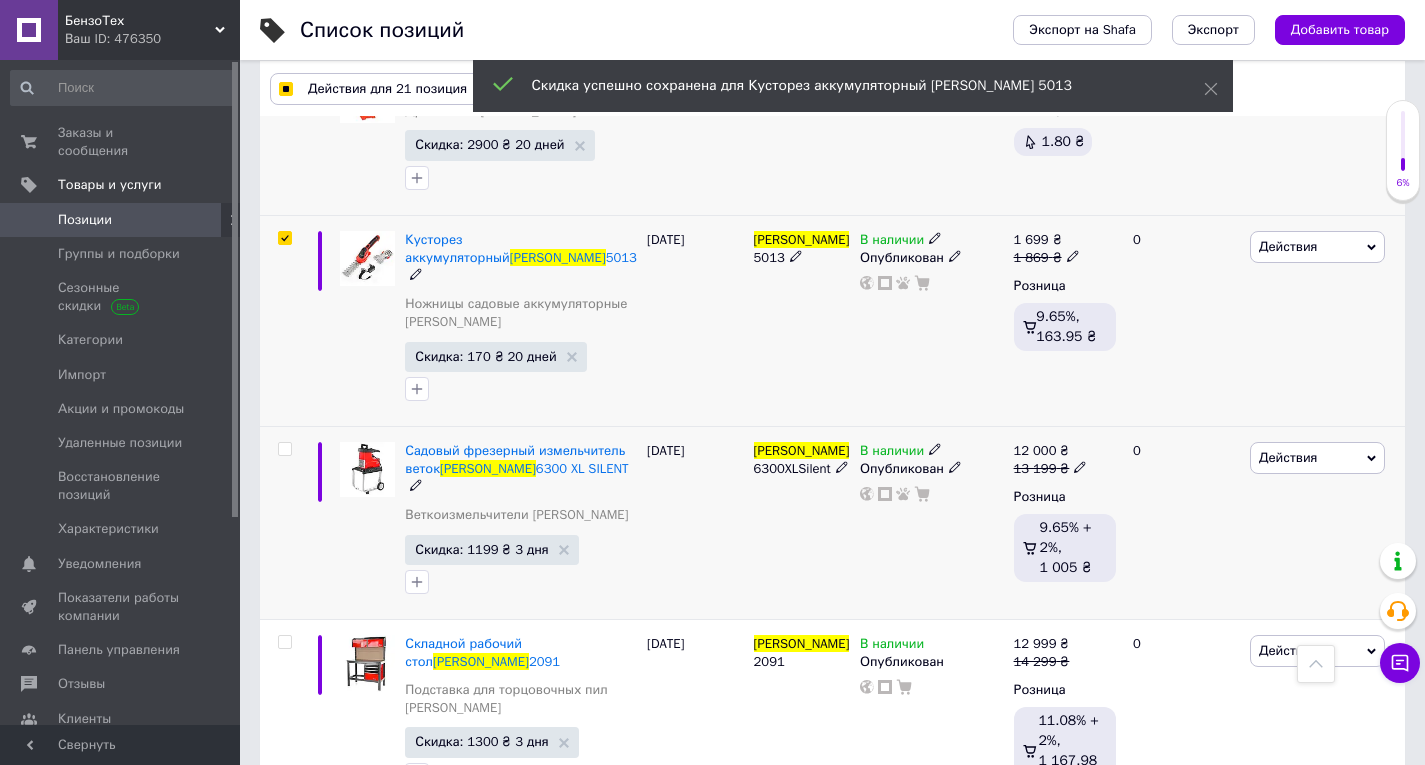 scroll, scrollTop: 3800, scrollLeft: 0, axis: vertical 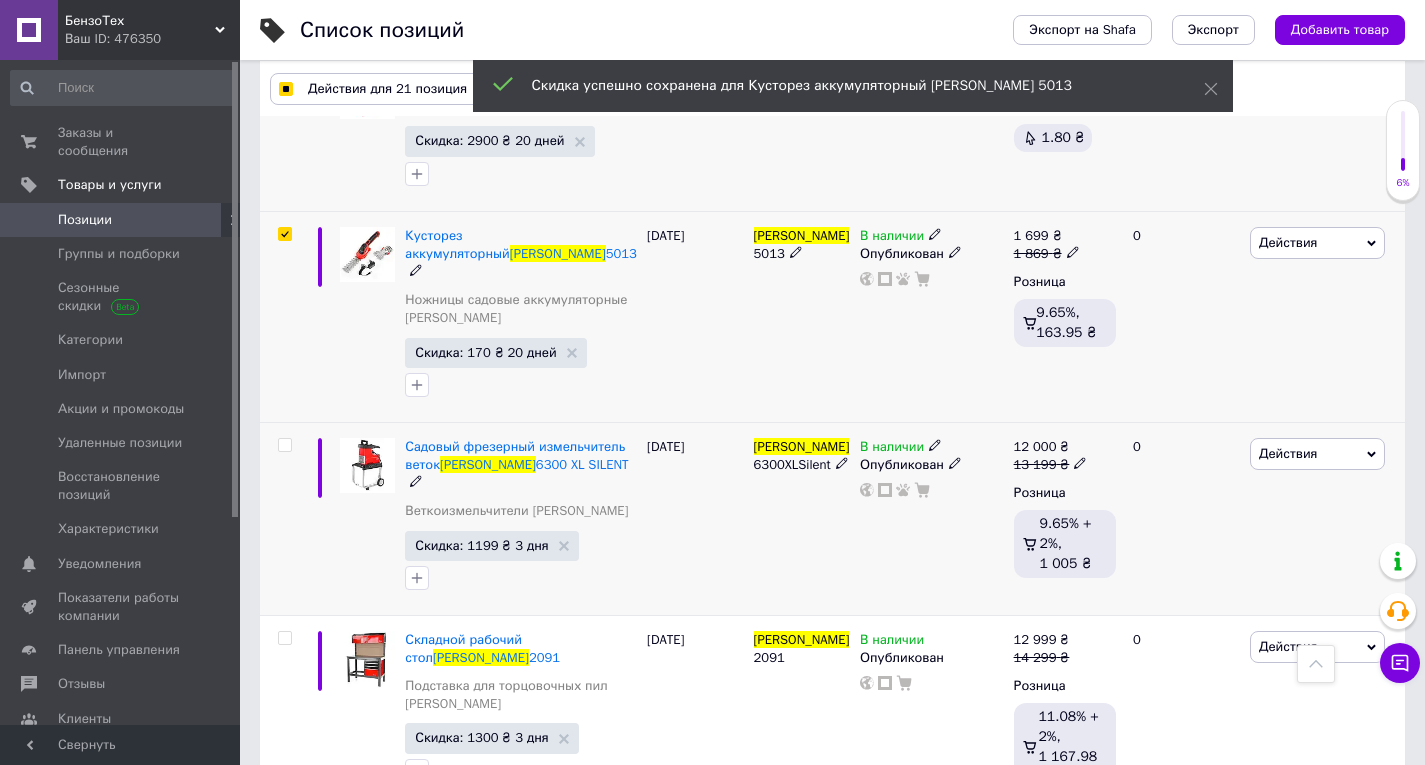 click on "HECHT" at bounding box center (802, 446) 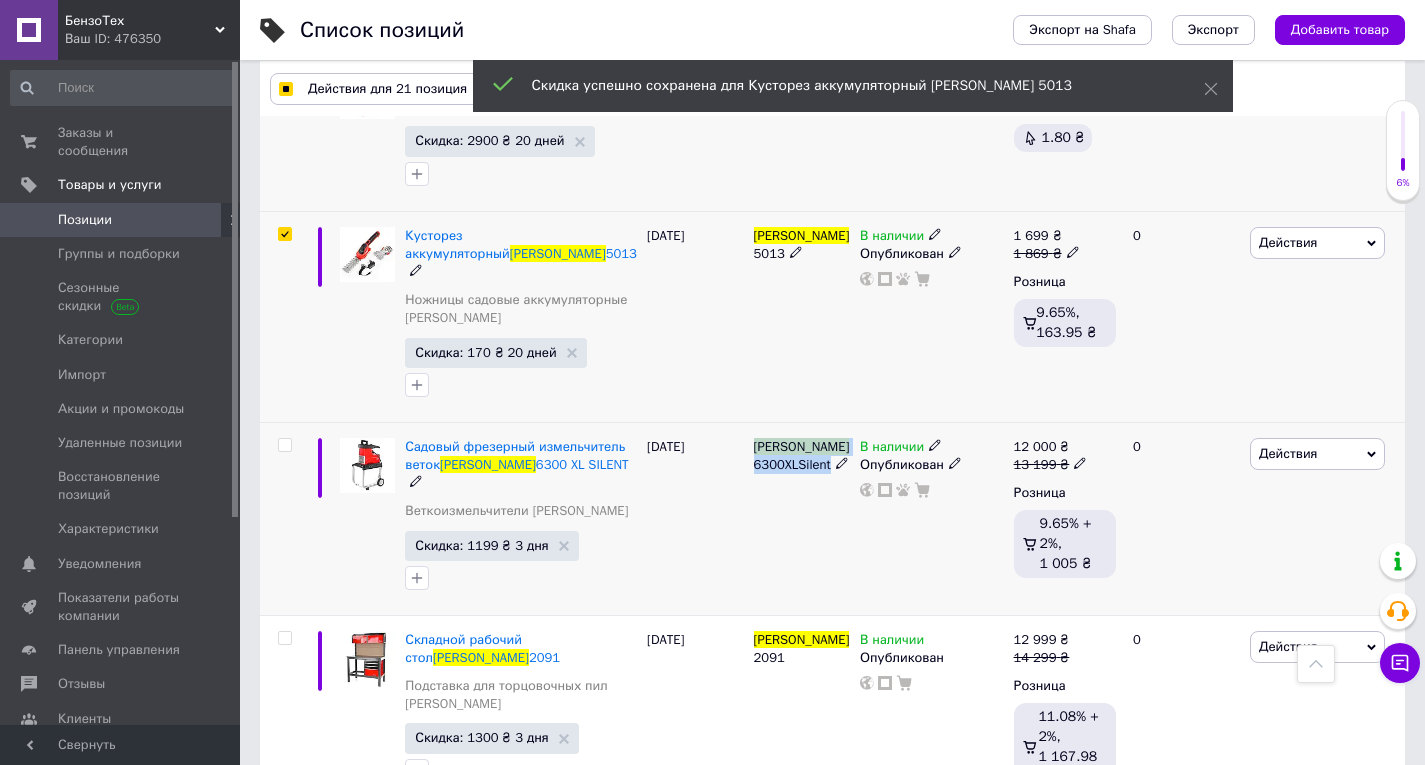 click on "HECHT" at bounding box center [802, 446] 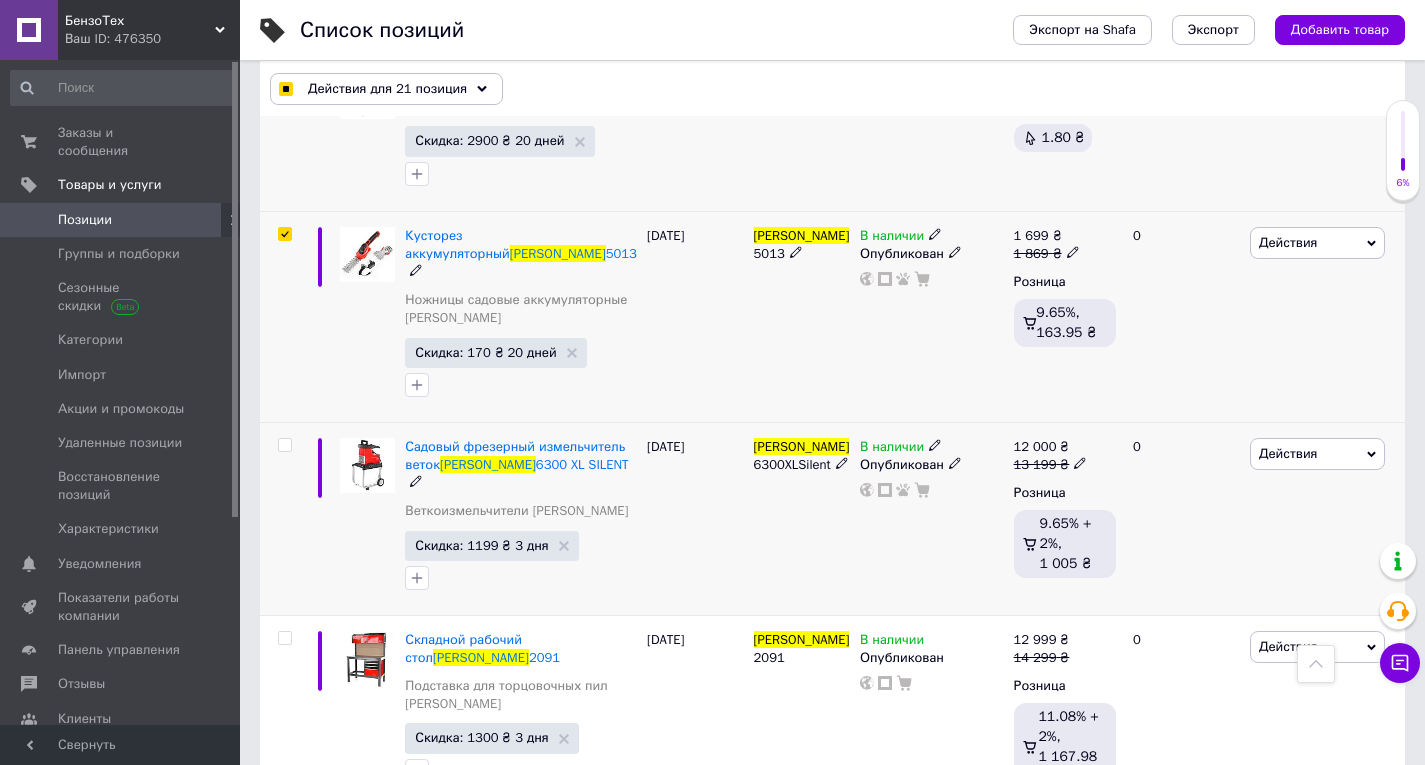 click 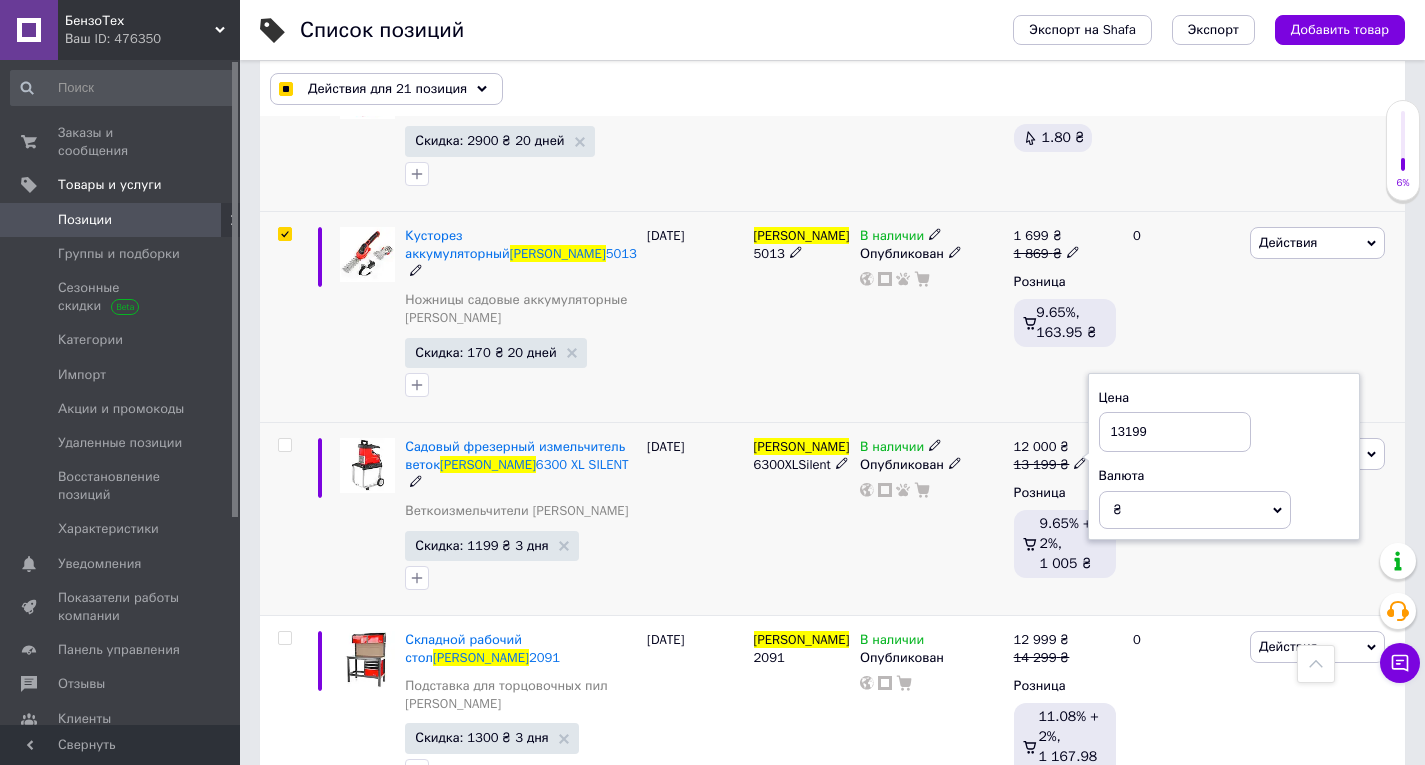 click on "13199" at bounding box center (1175, 432) 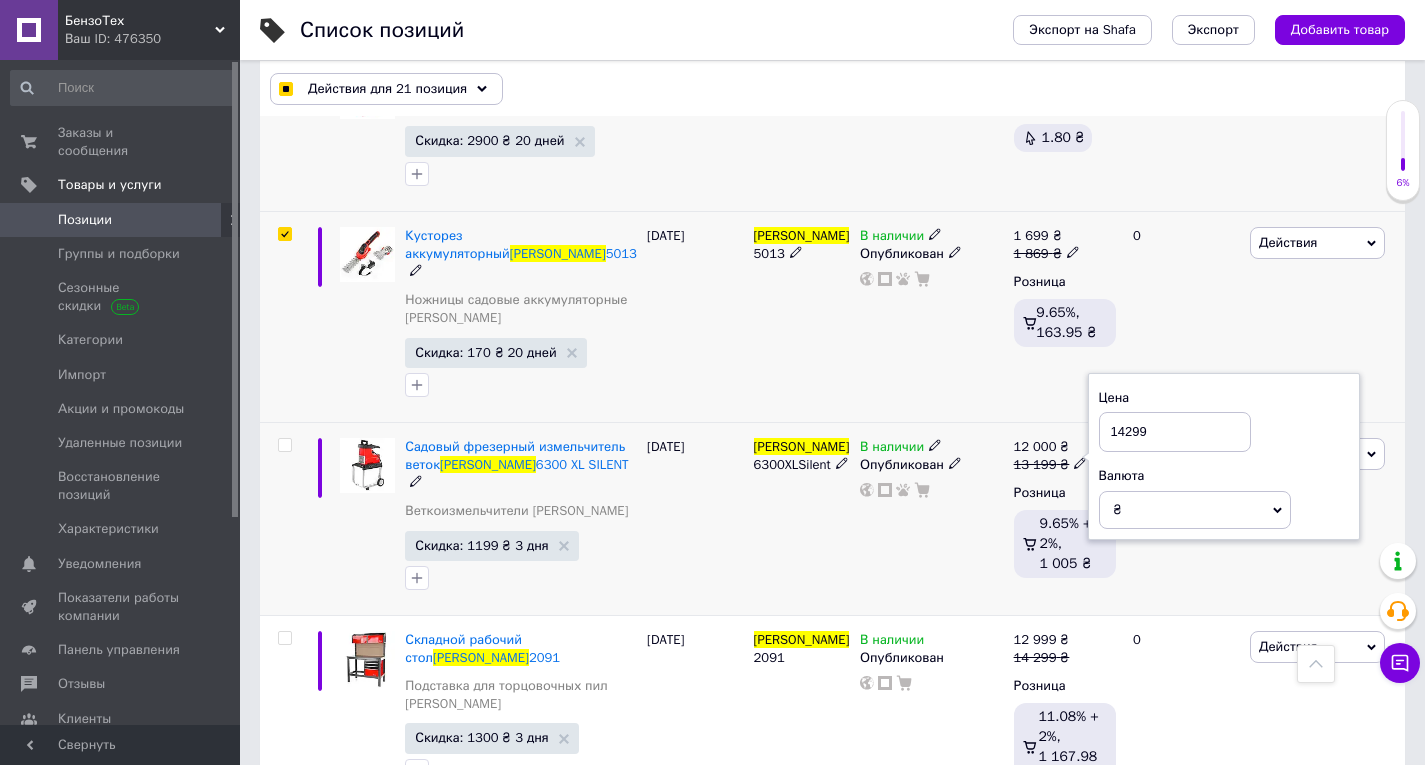 click on "HECHT 6300XLSilent" at bounding box center [802, 518] 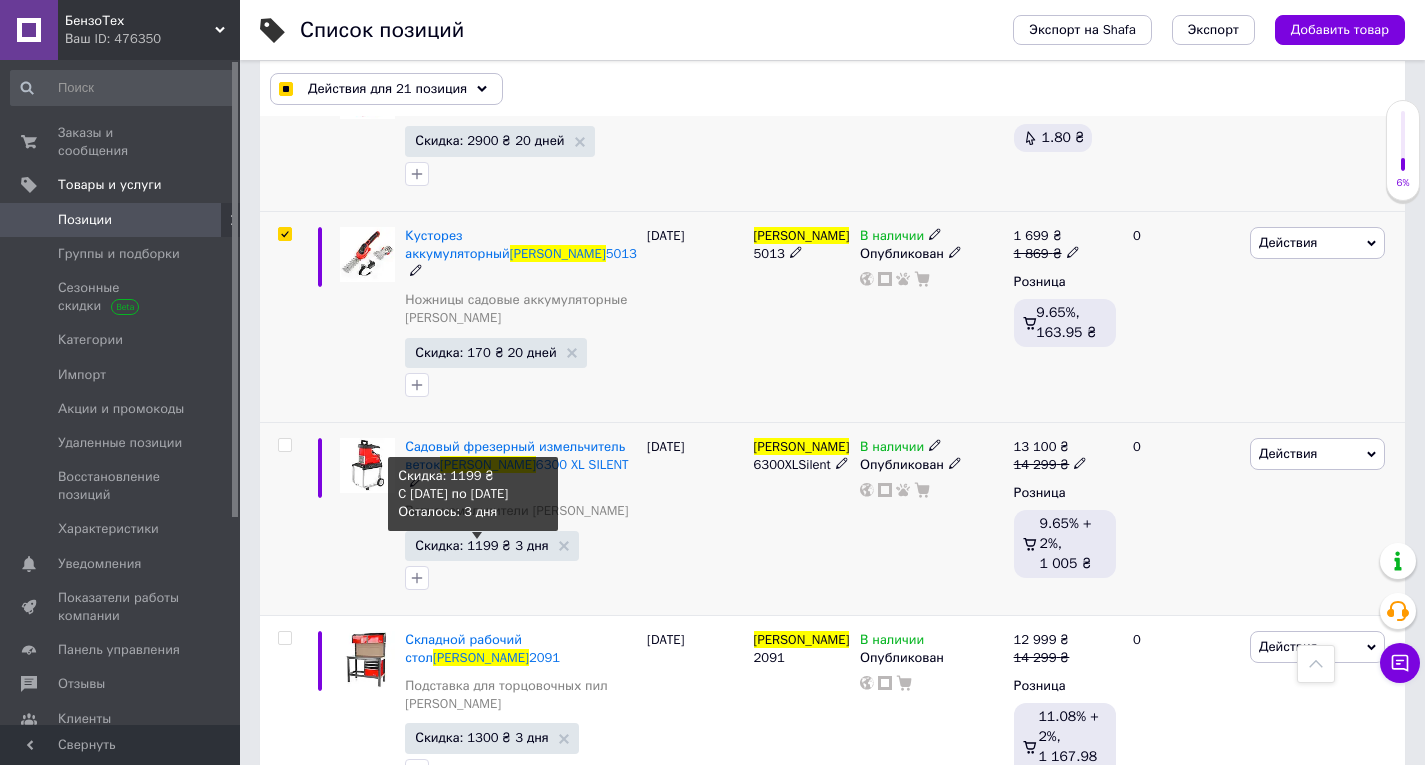 click on "Скидка: 1199 ₴ 3 дня" at bounding box center [481, 545] 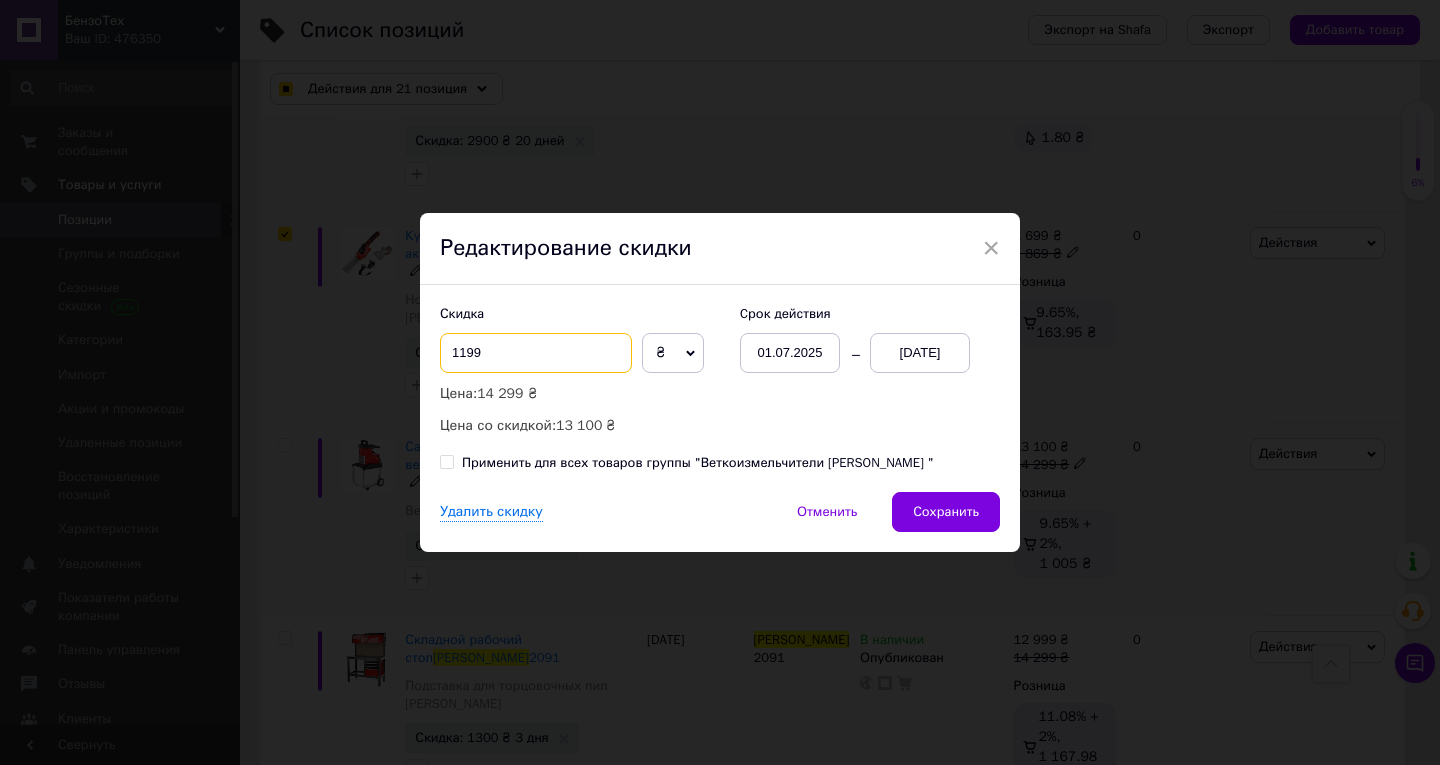 click on "1199" at bounding box center [536, 353] 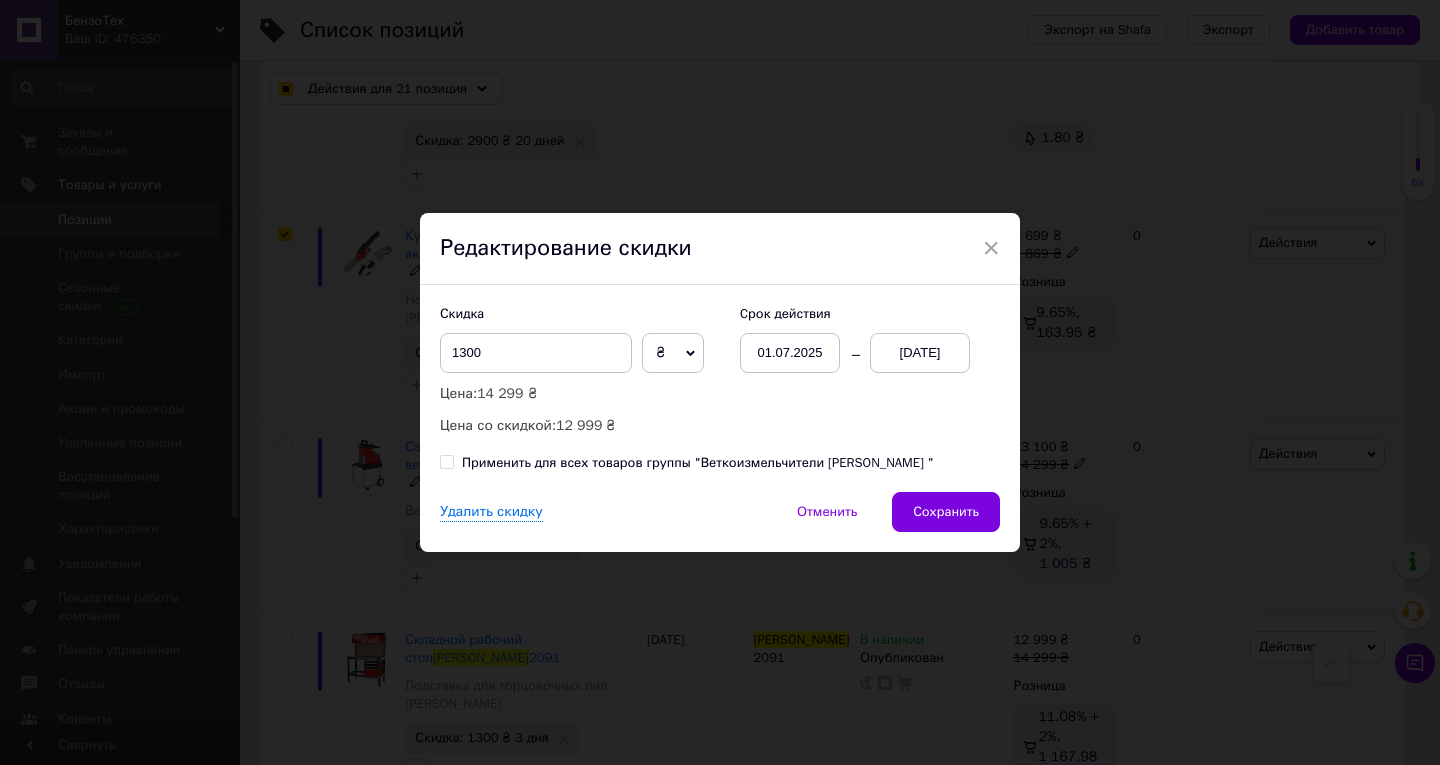 click on "13.07.2025" at bounding box center (920, 353) 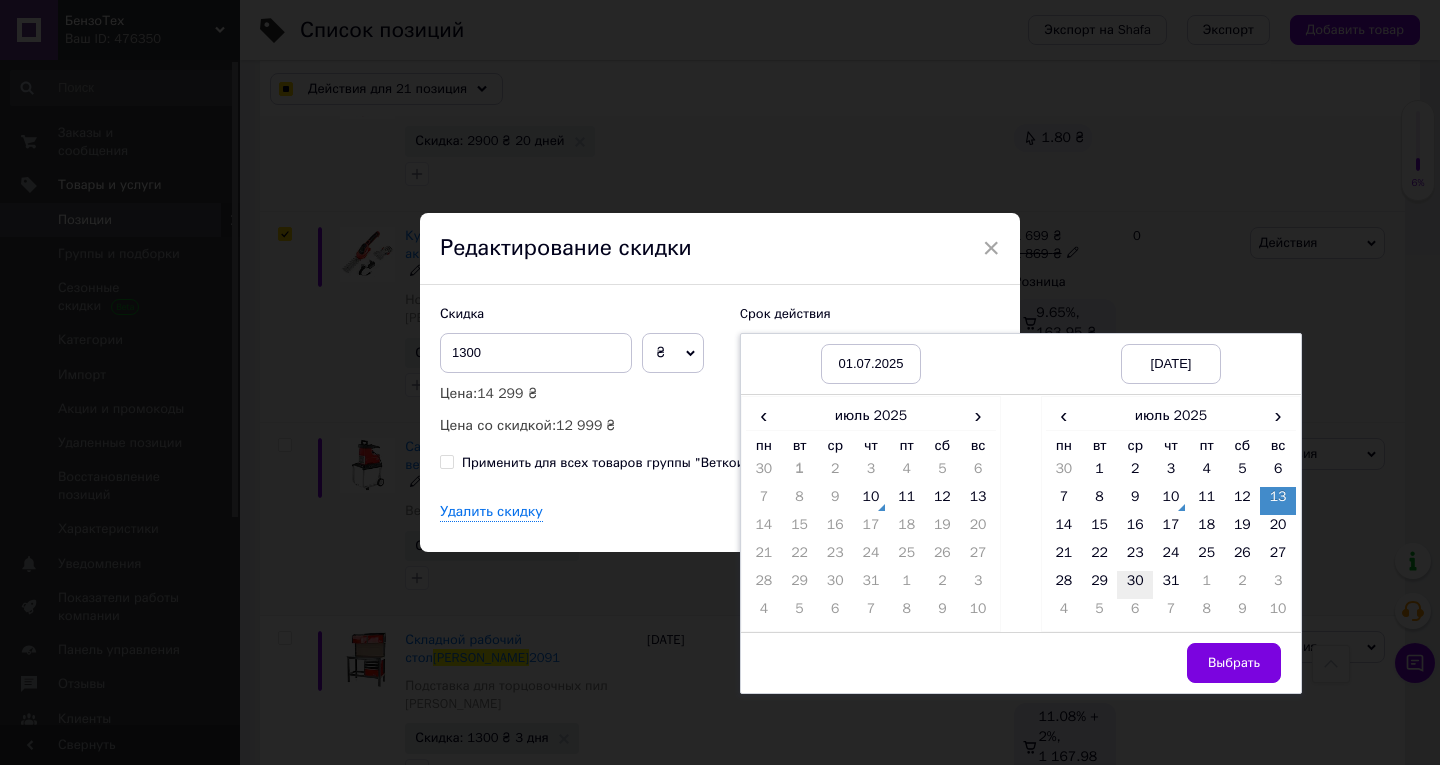 click on "30" at bounding box center (1135, 585) 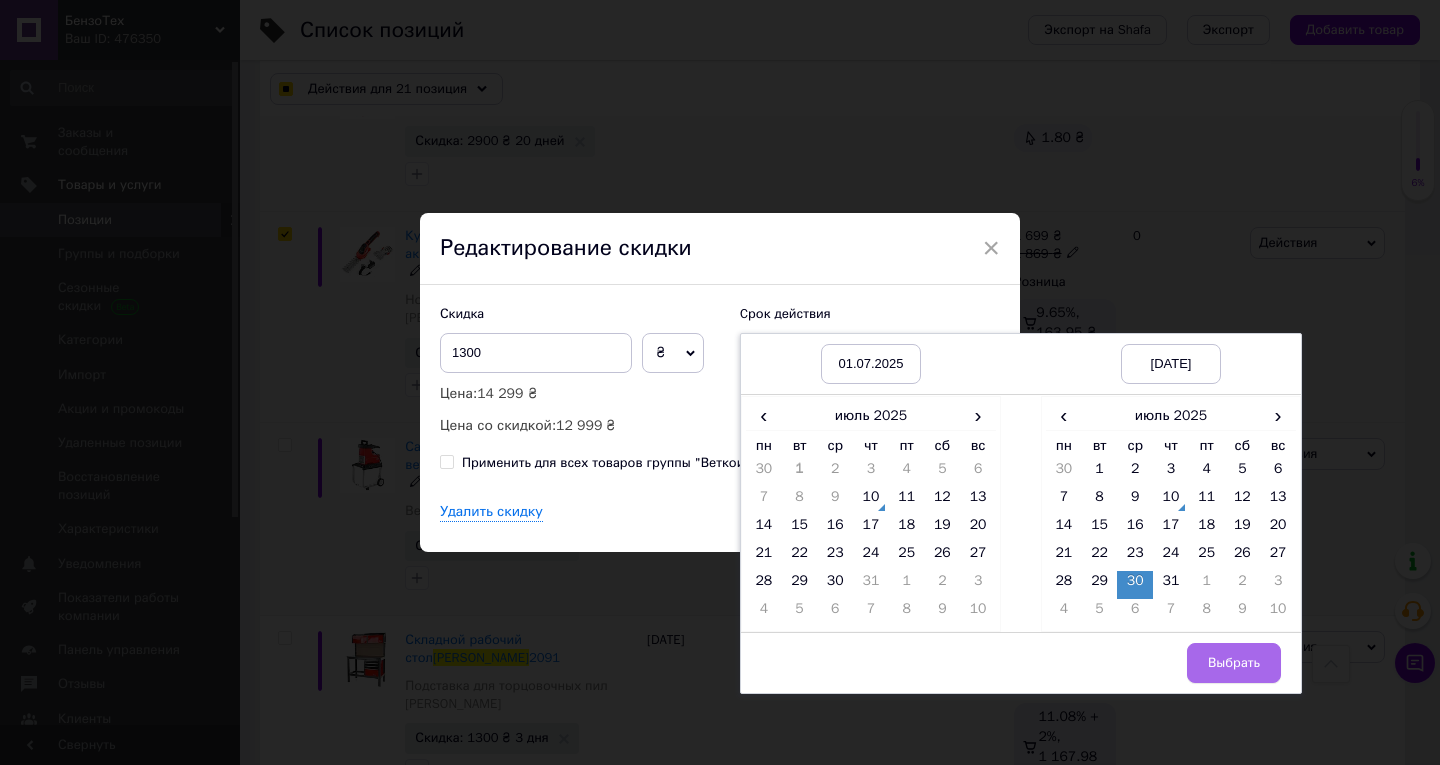 click on "Выбрать" at bounding box center (1234, 663) 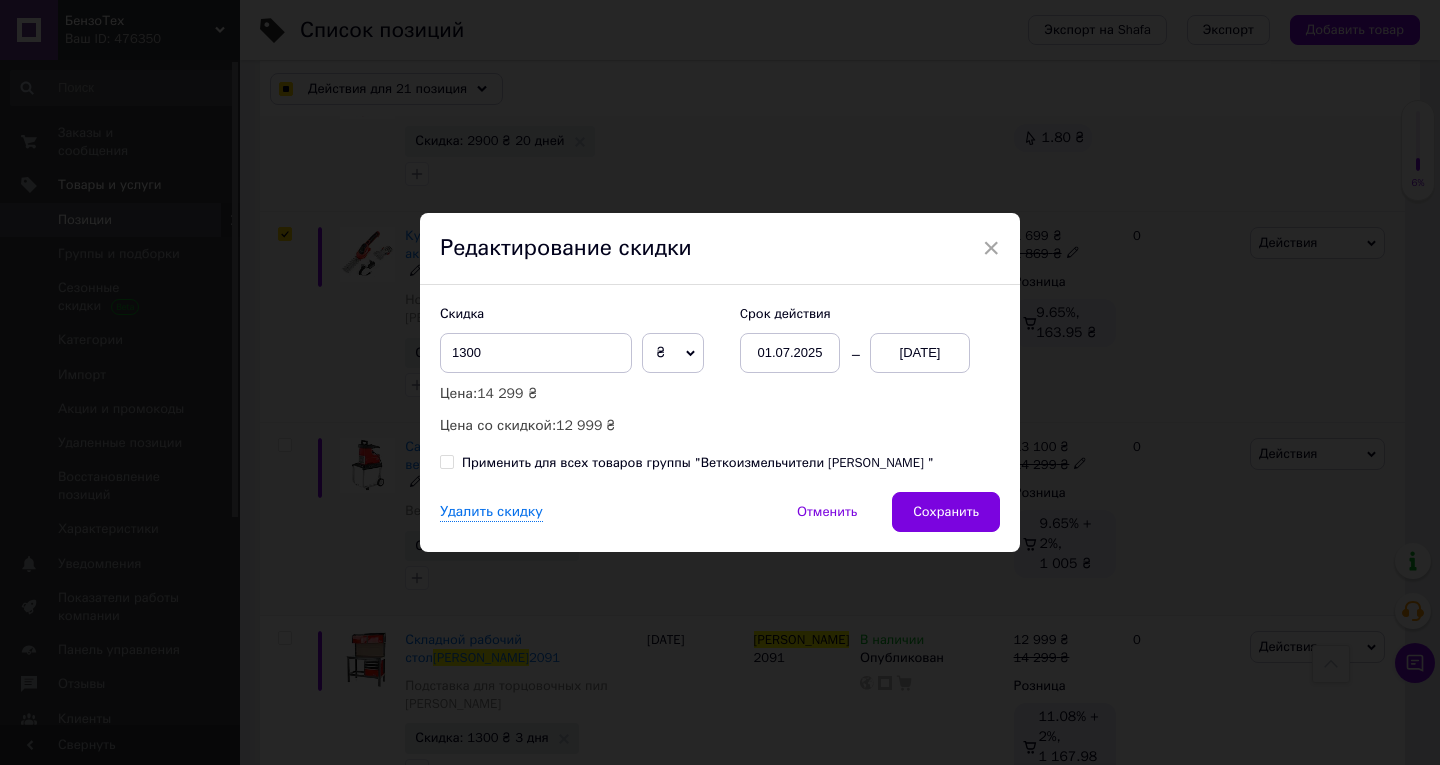 click on "Сохранить" at bounding box center [946, 512] 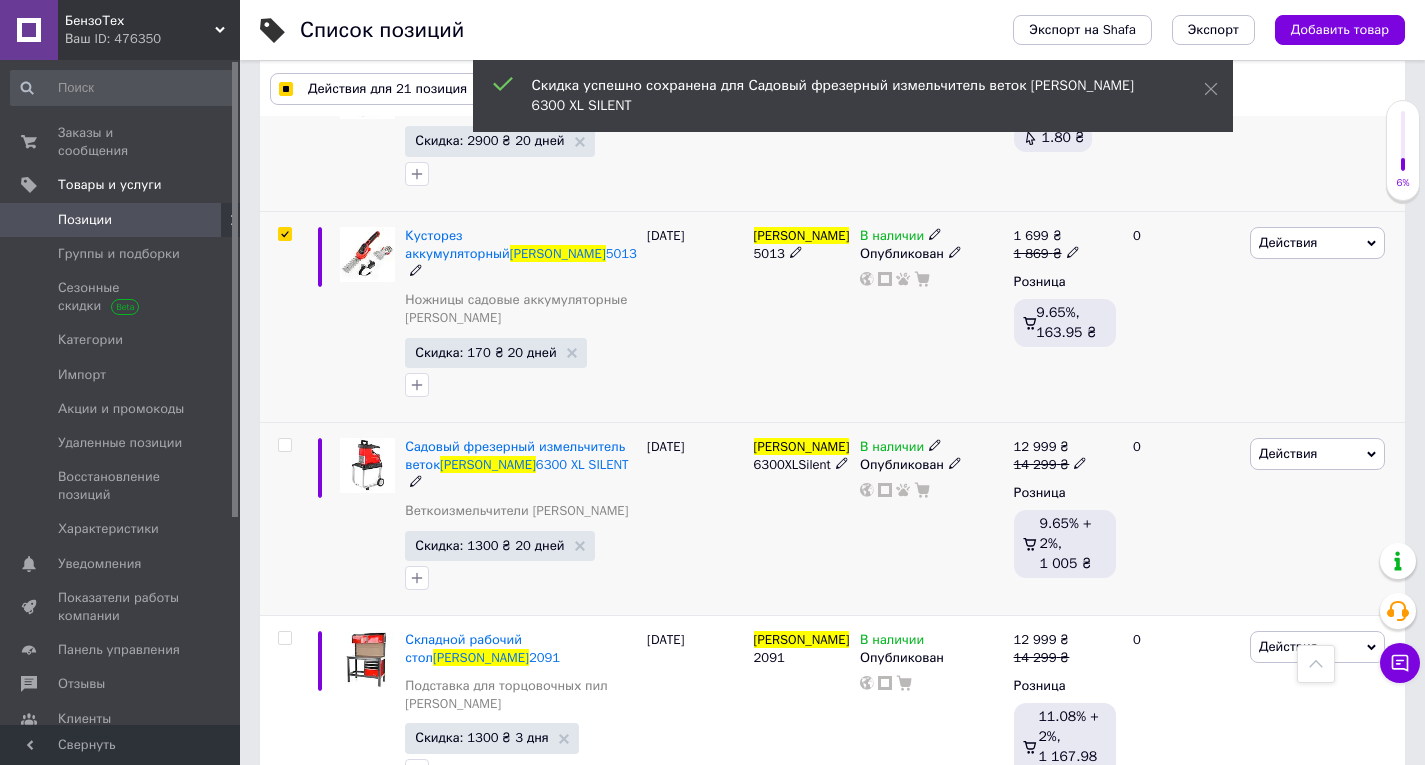 click at bounding box center (284, 445) 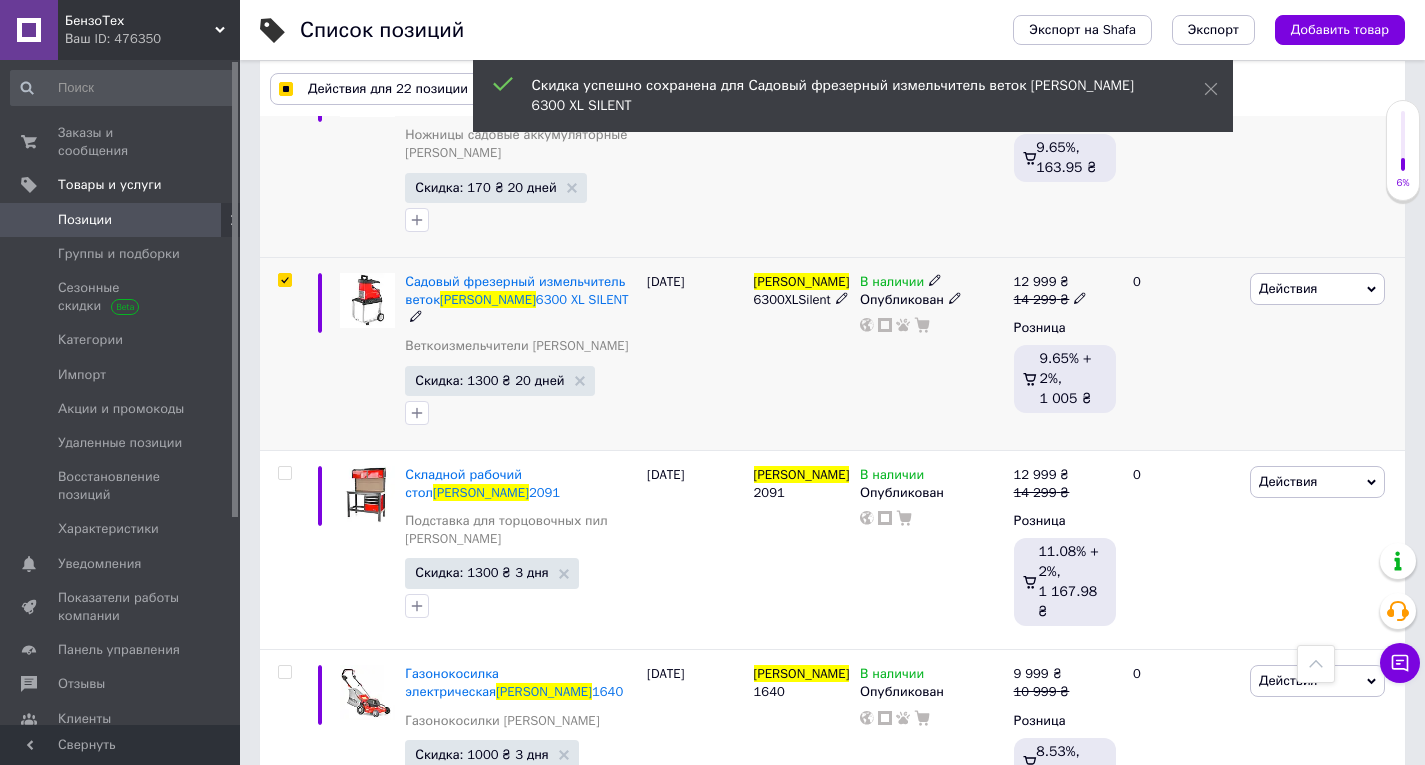scroll, scrollTop: 4000, scrollLeft: 0, axis: vertical 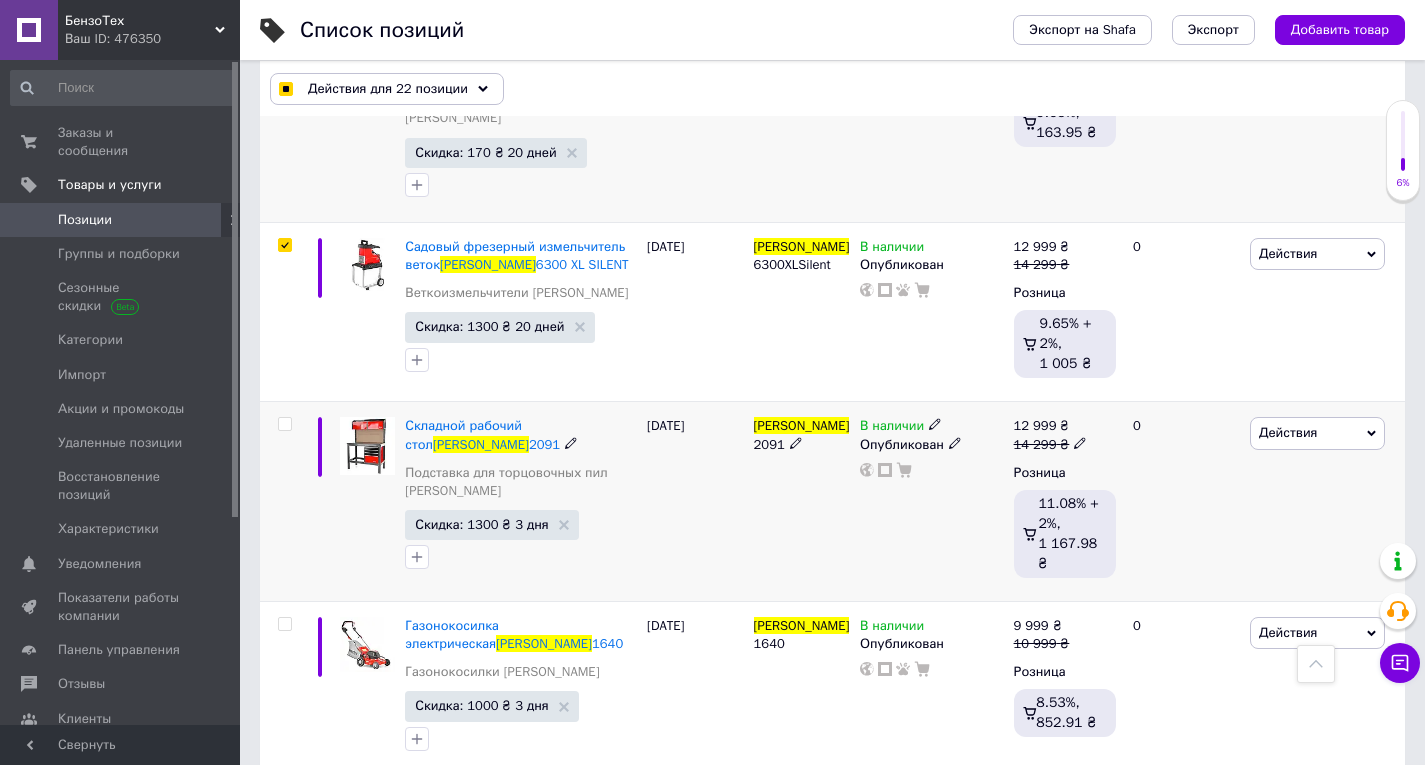click on "HECHT" at bounding box center (802, 425) 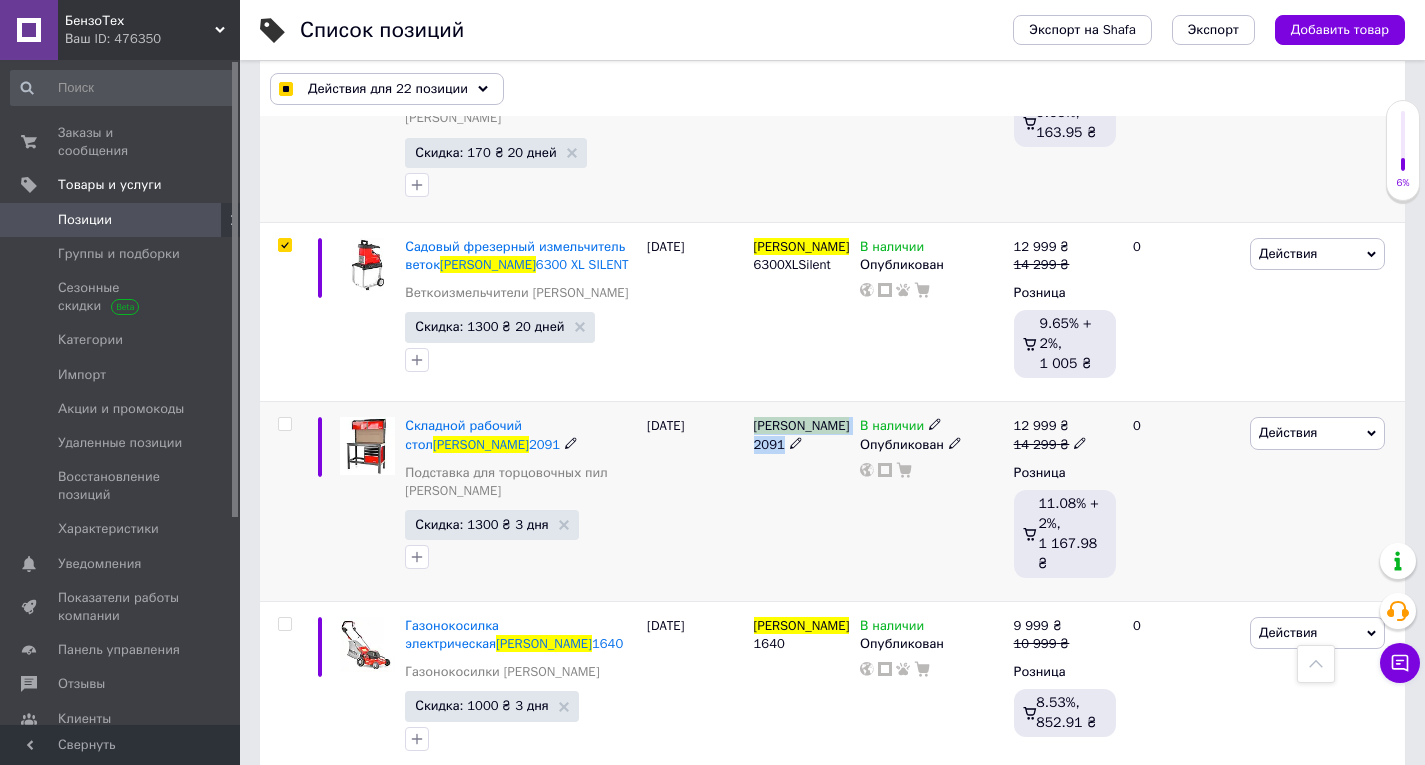click on "HECHT" at bounding box center [802, 425] 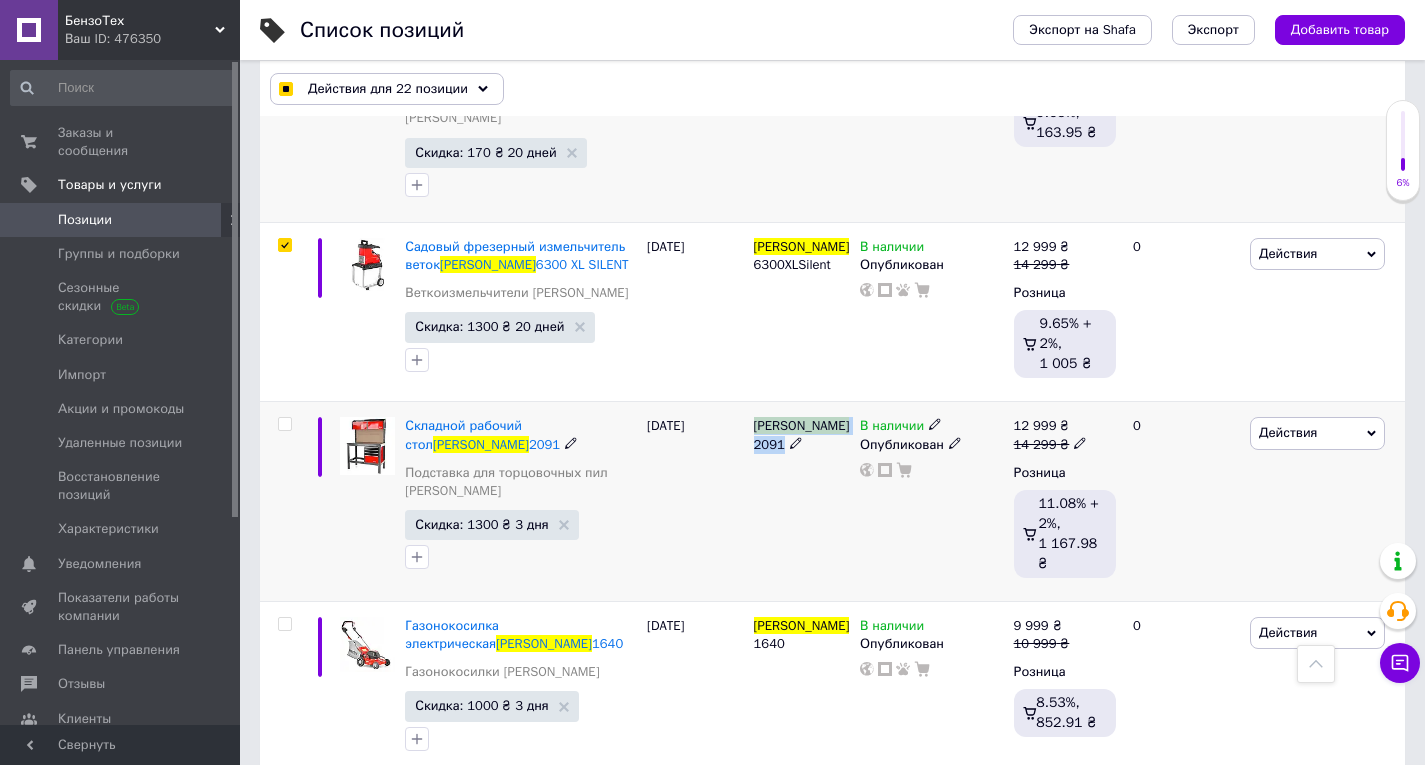 click at bounding box center (284, 424) 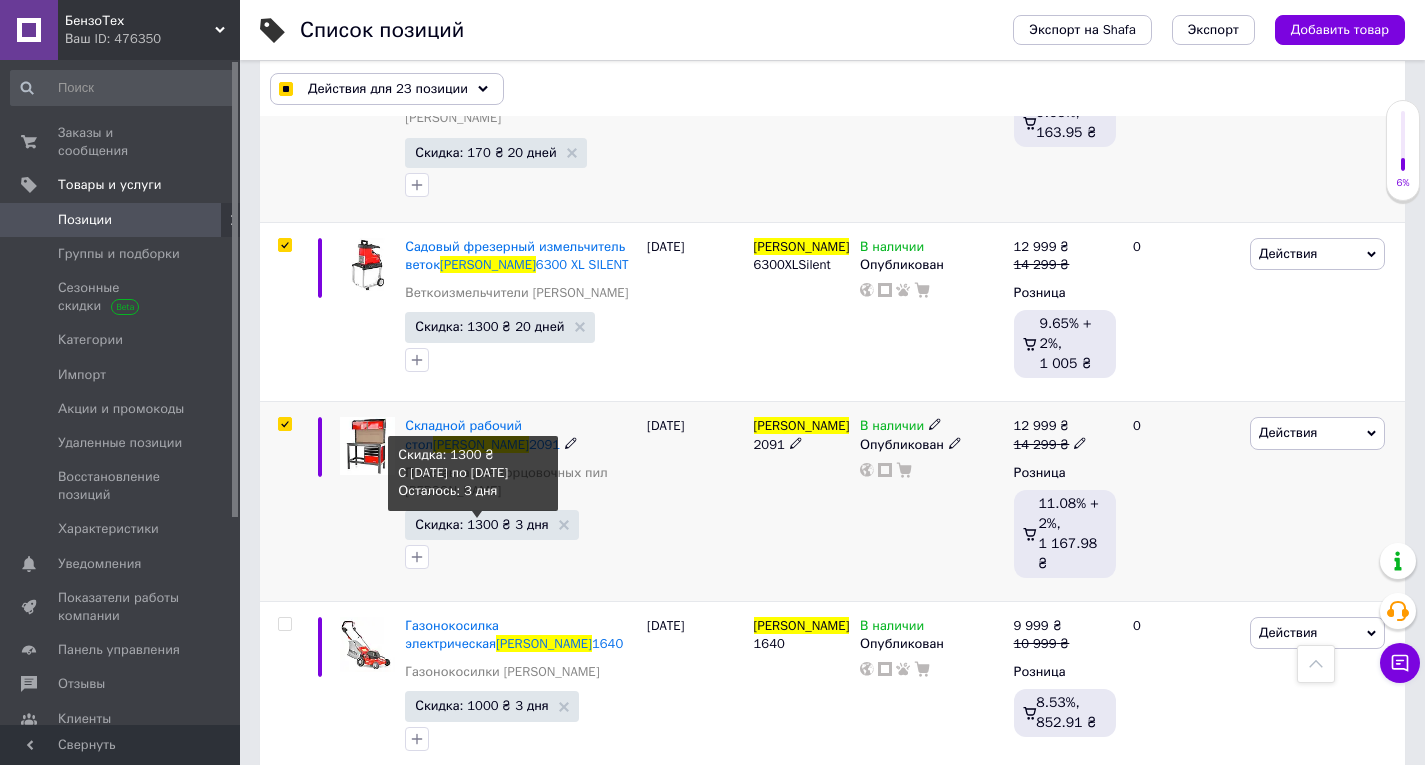 click on "Скидка: 1300 ₴ 3 дня" at bounding box center (481, 524) 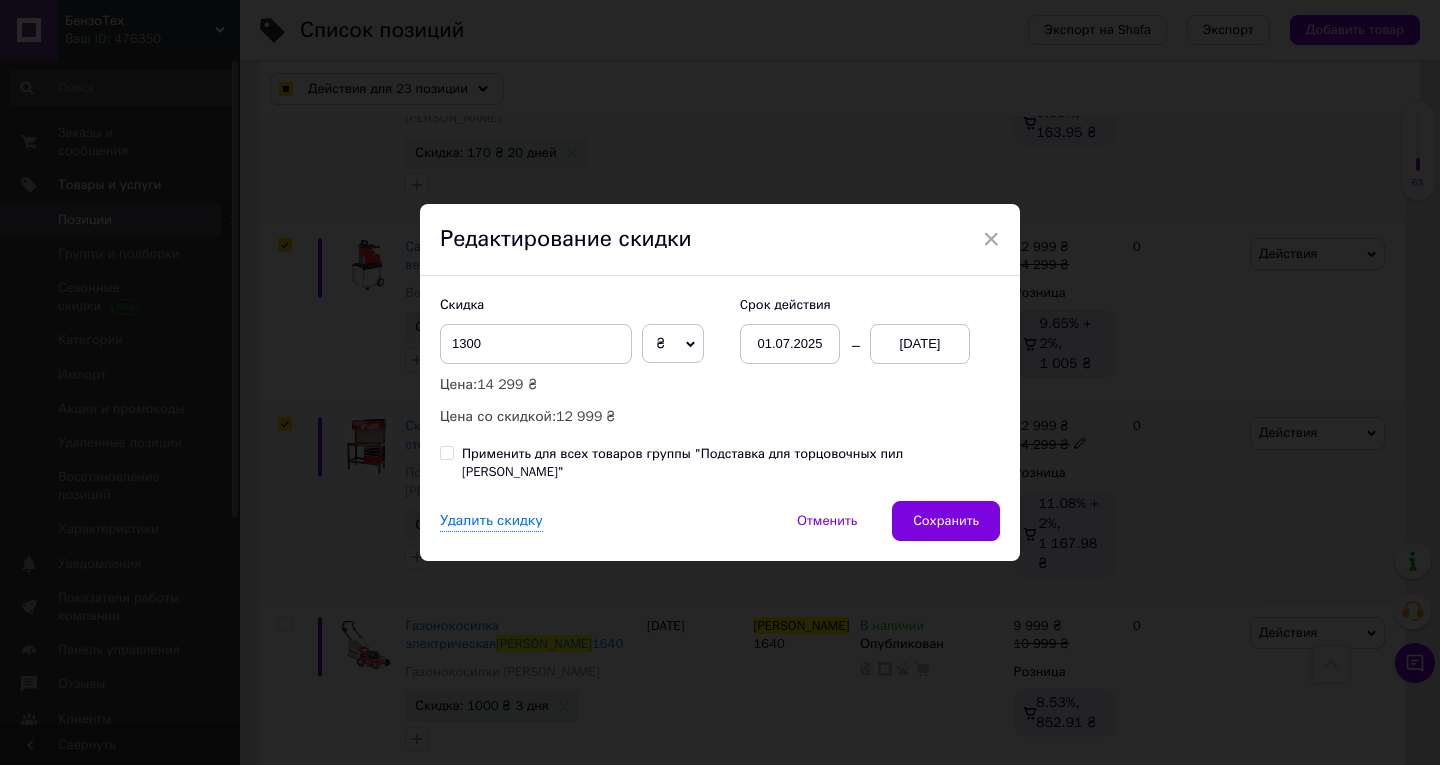 click on "13.07.2025" at bounding box center (920, 344) 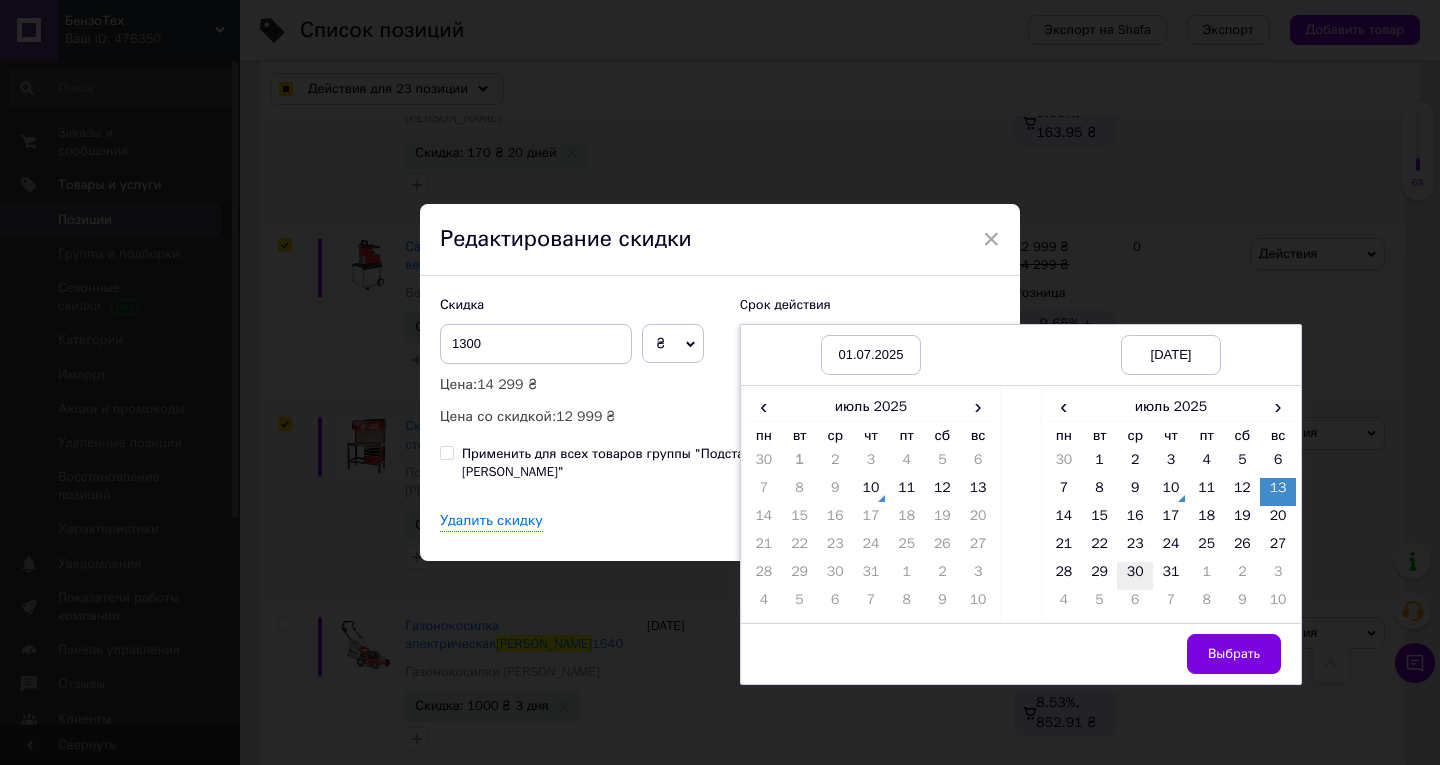 click on "30" at bounding box center (1135, 576) 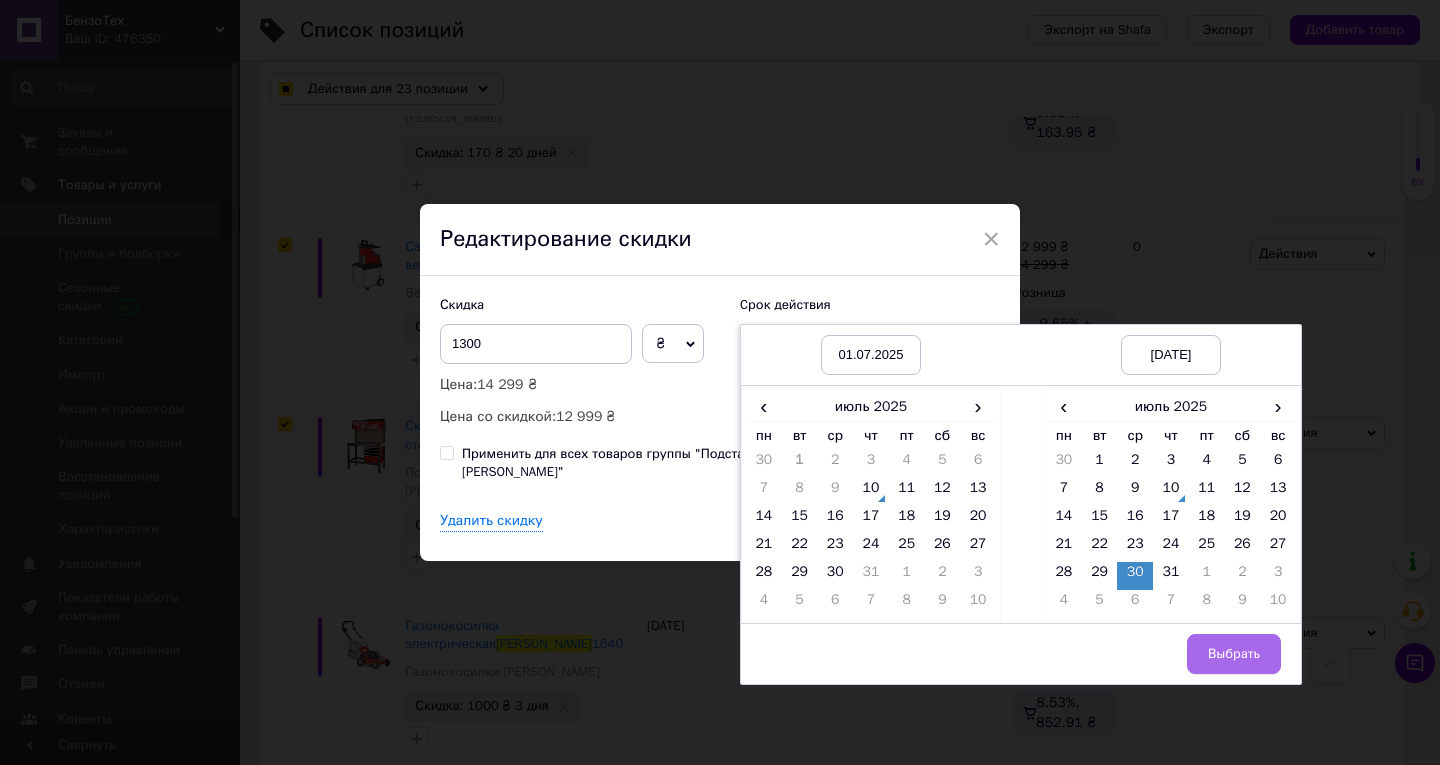 click on "Выбрать" at bounding box center [1234, 654] 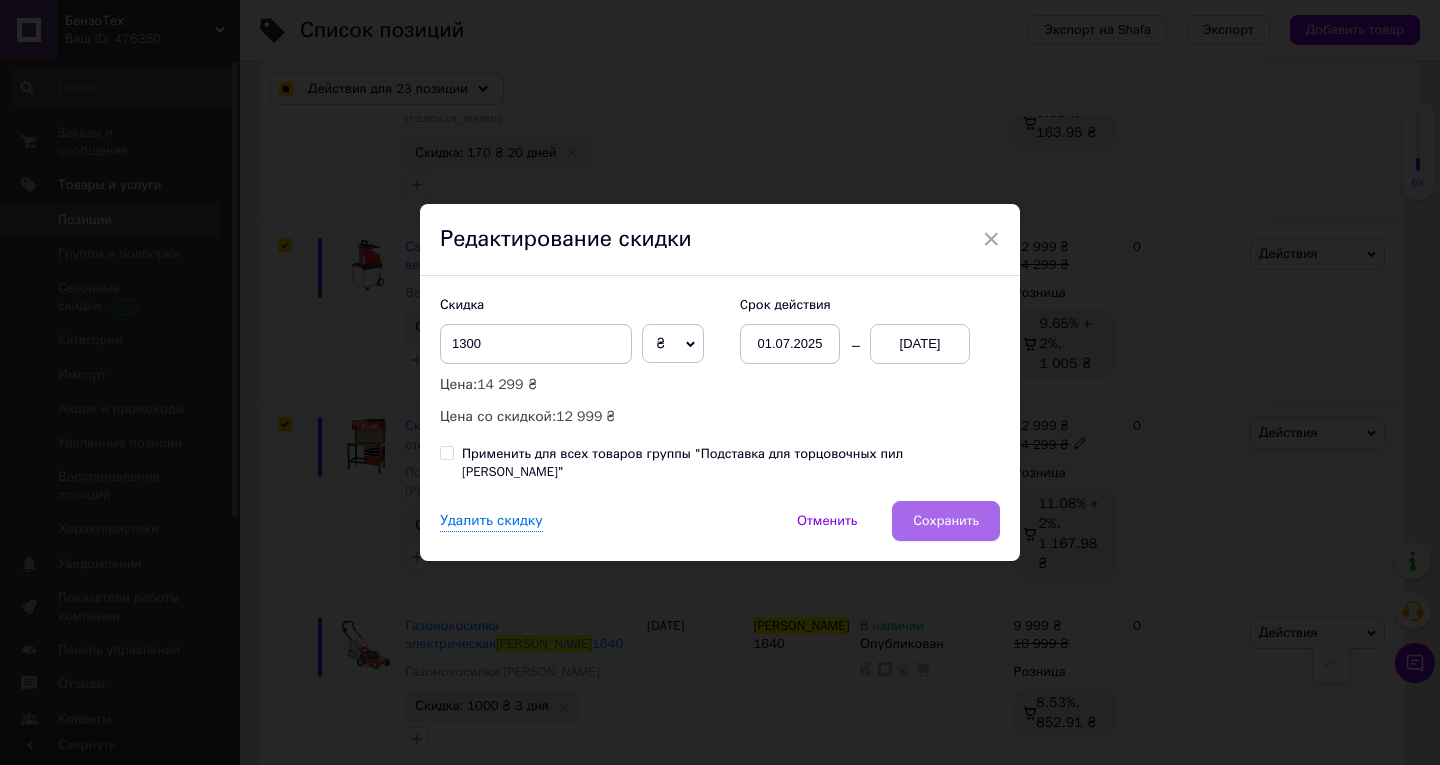 click on "Сохранить" at bounding box center [946, 521] 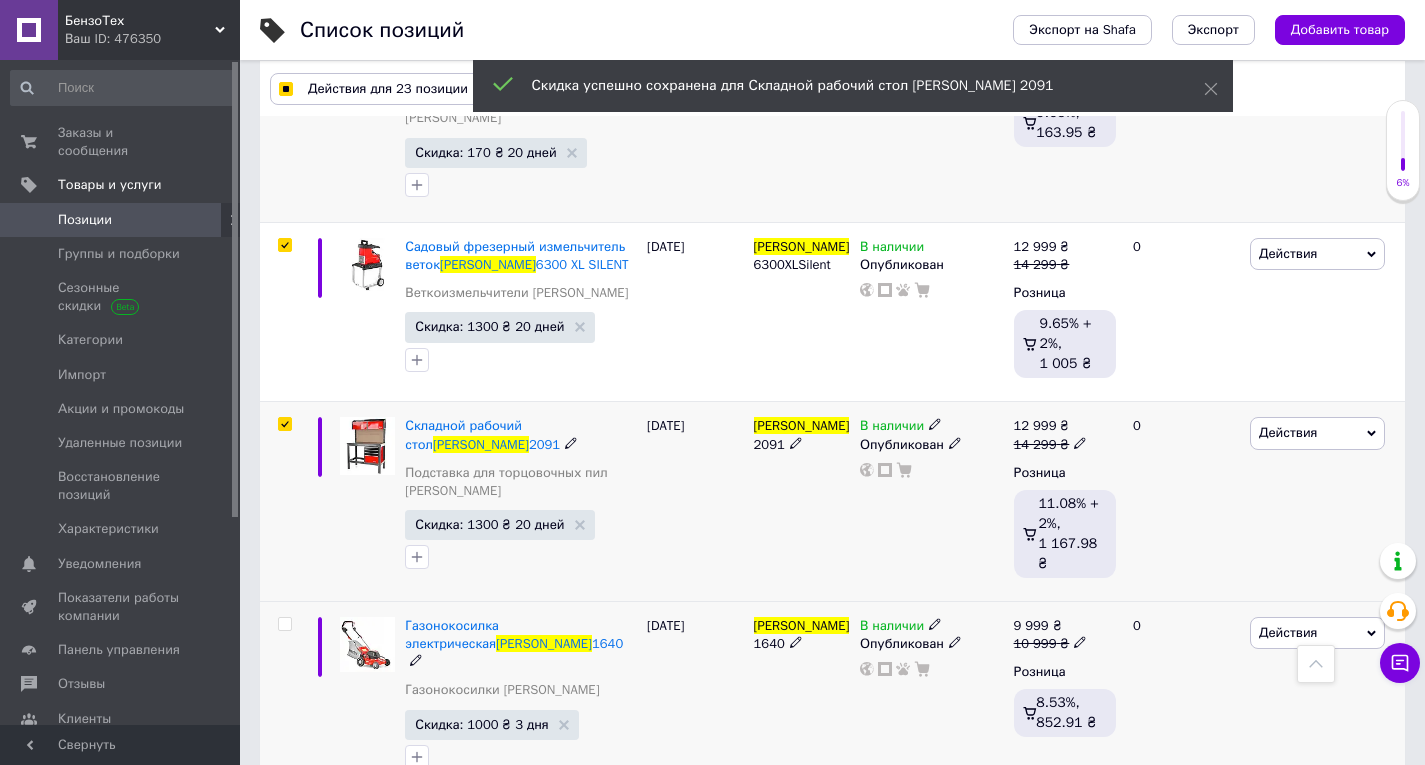 click on "HECHT" at bounding box center (802, 625) 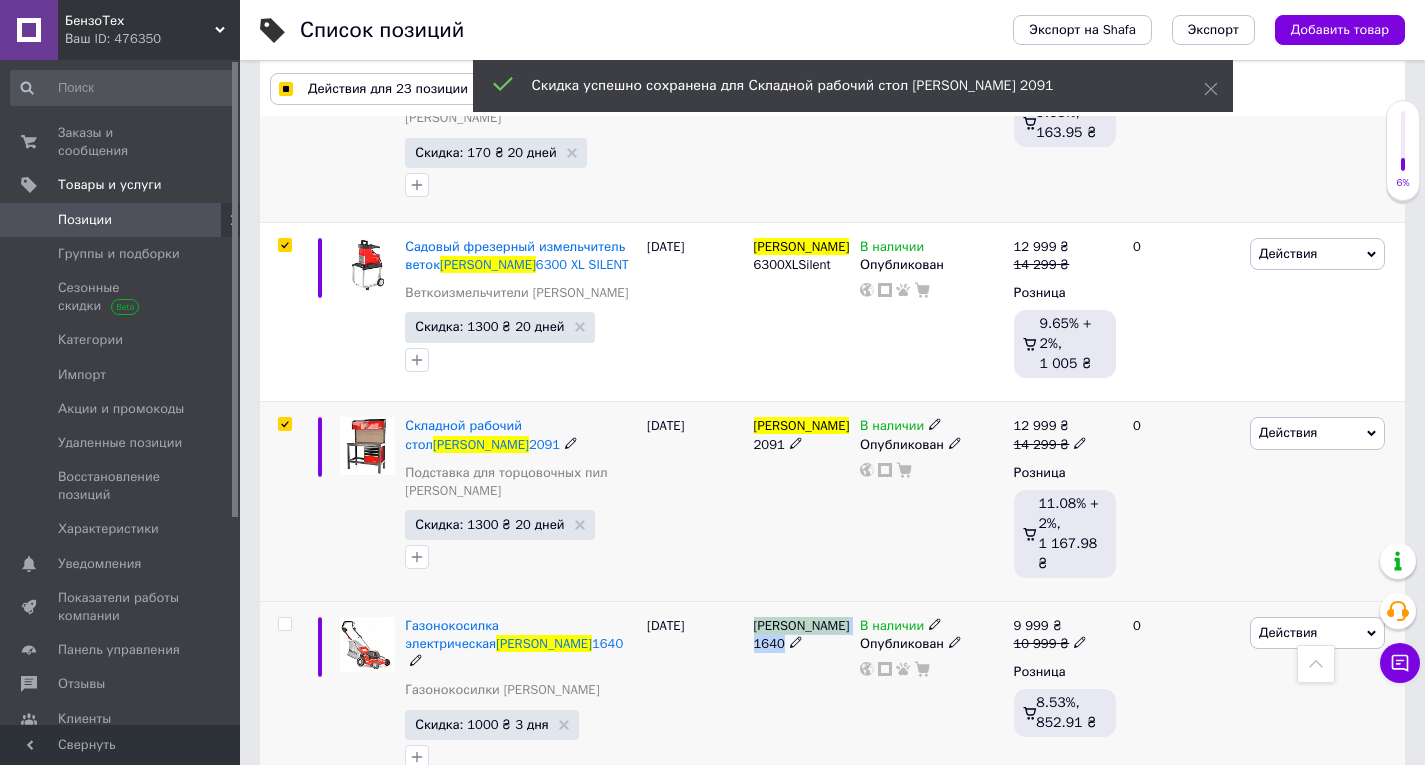 click on "HECHT" at bounding box center [802, 625] 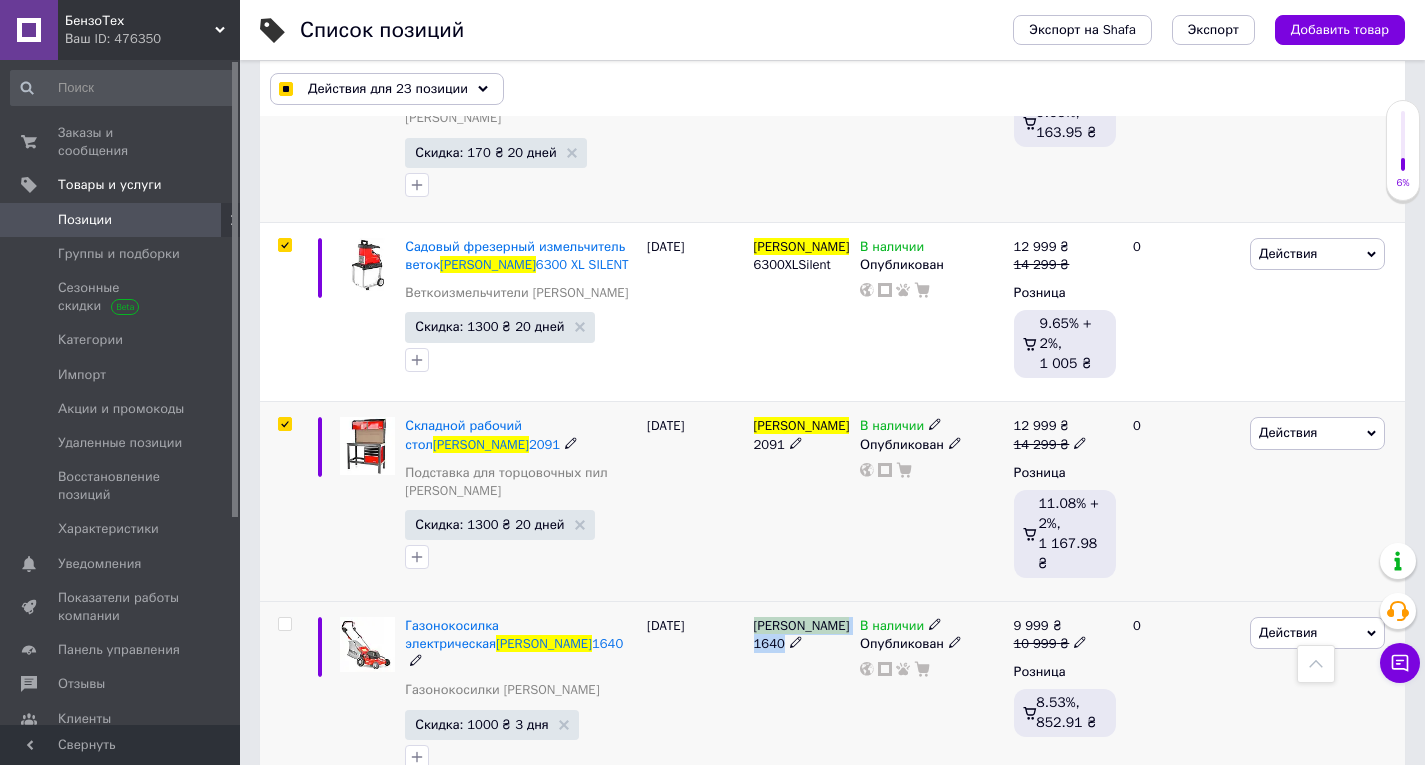 click at bounding box center (284, 624) 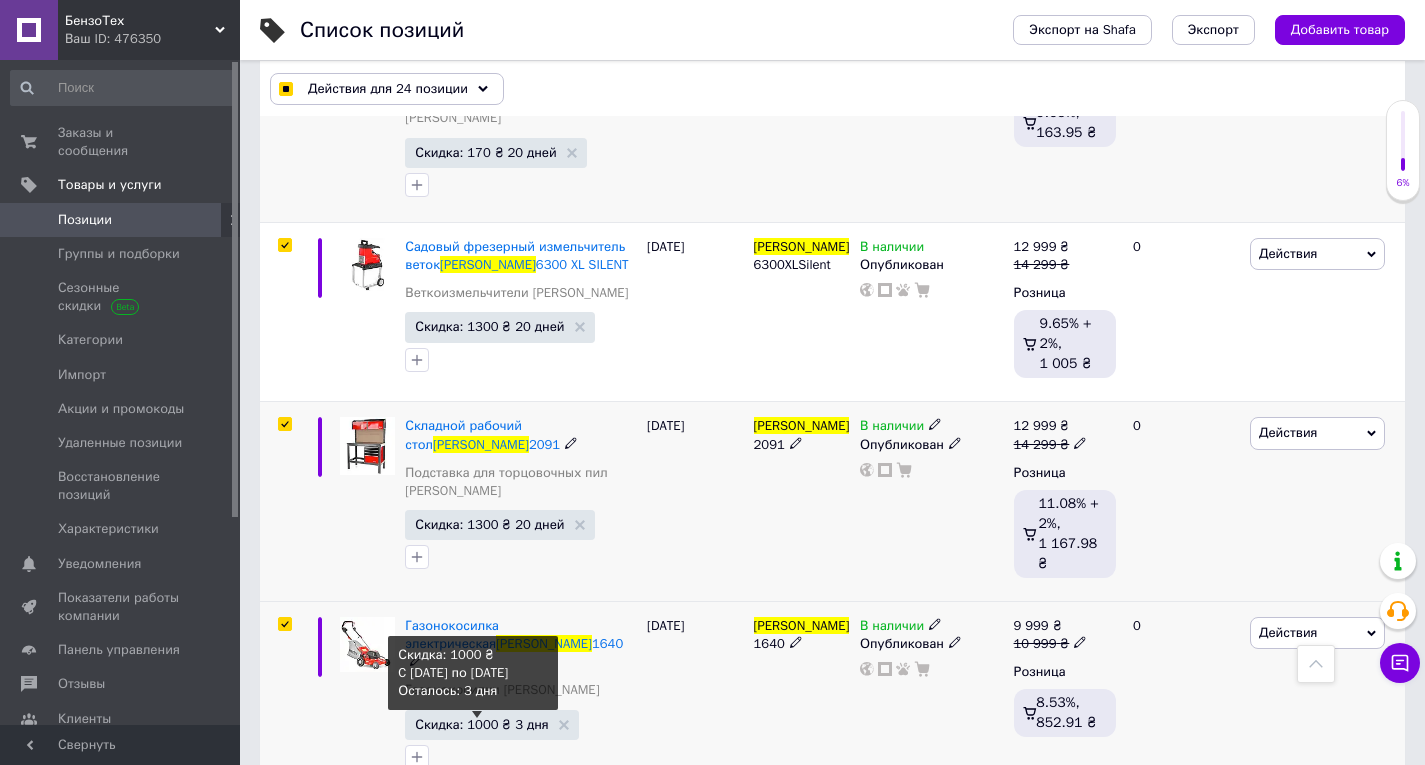 click on "Скидка: 1000 ₴ 3 дня" at bounding box center [481, 724] 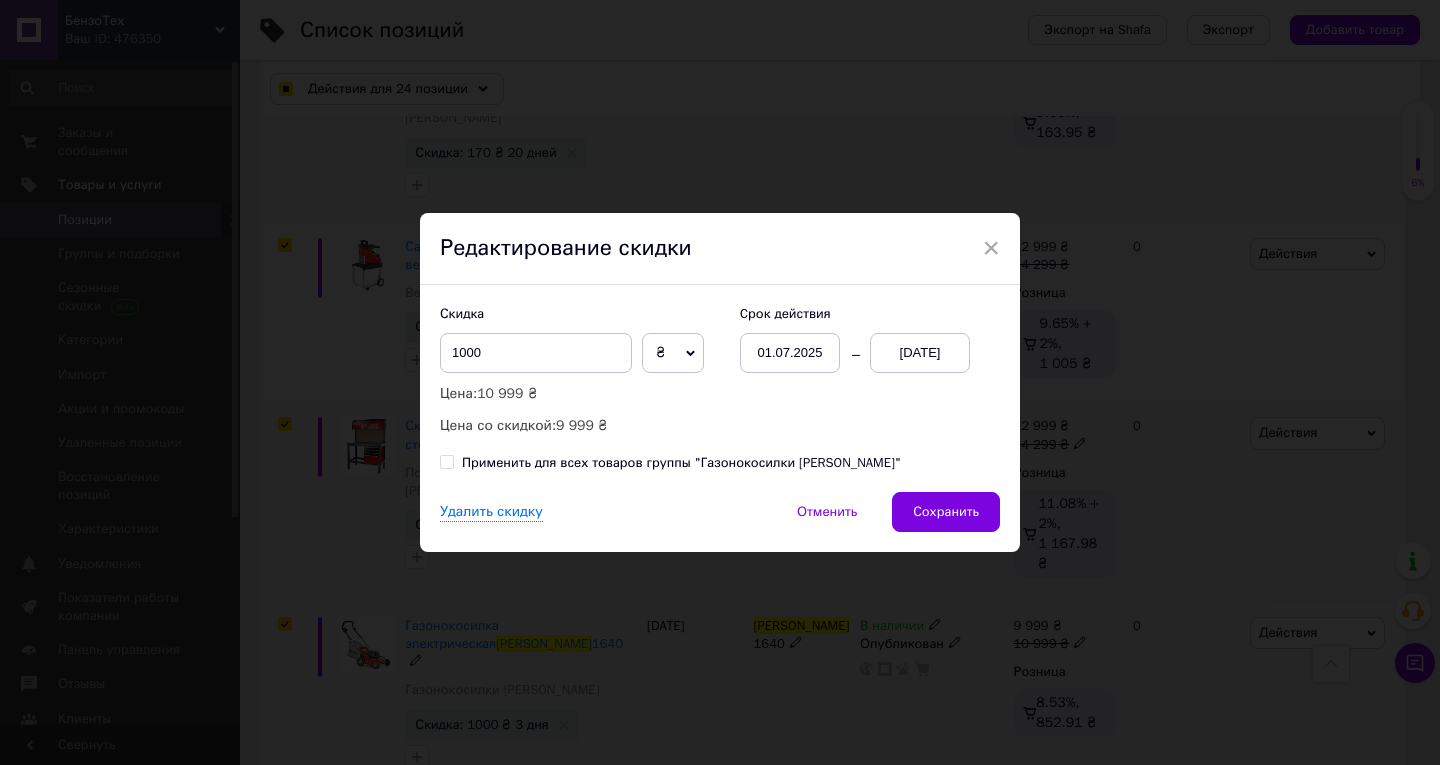 click on "13.07.2025" at bounding box center [920, 353] 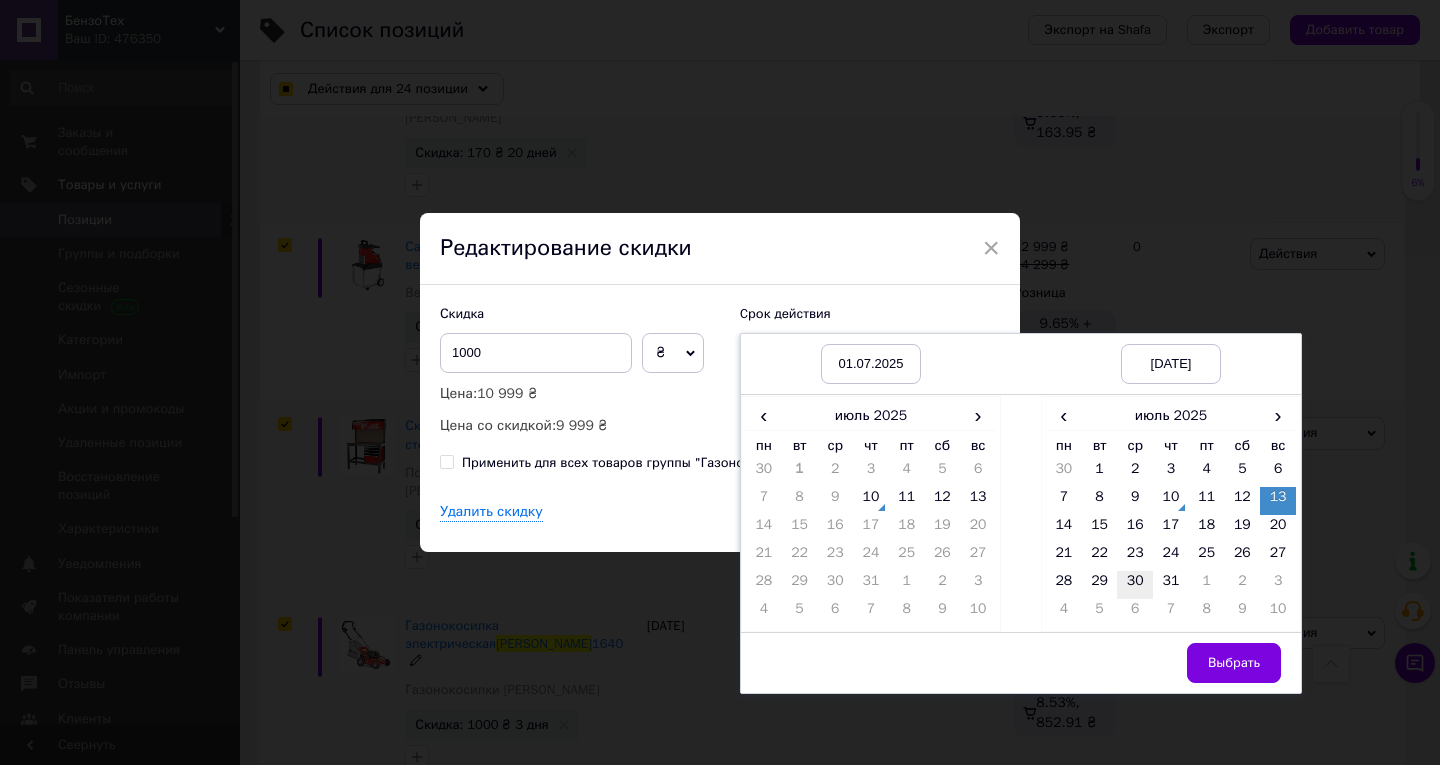 click on "30" at bounding box center [1135, 585] 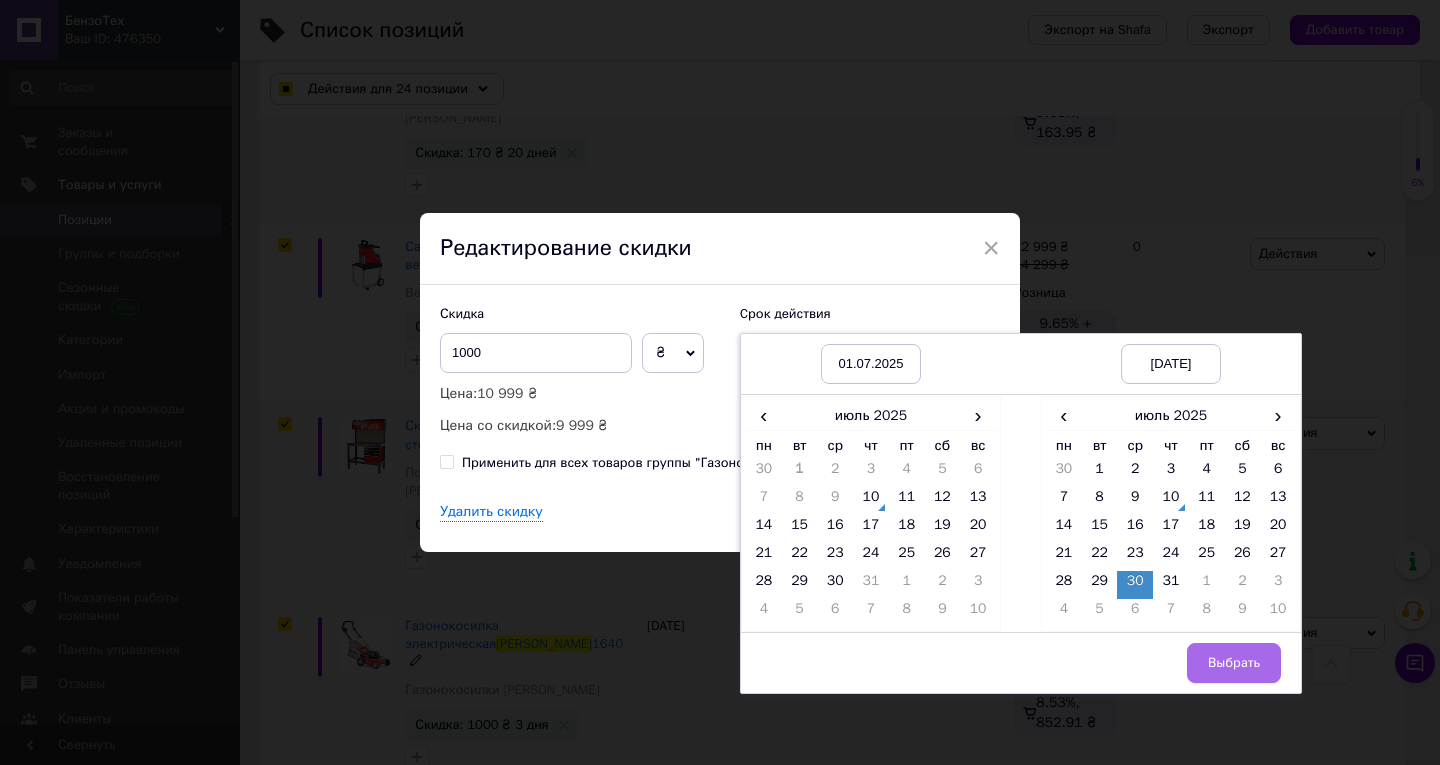 click on "Выбрать" at bounding box center (1234, 663) 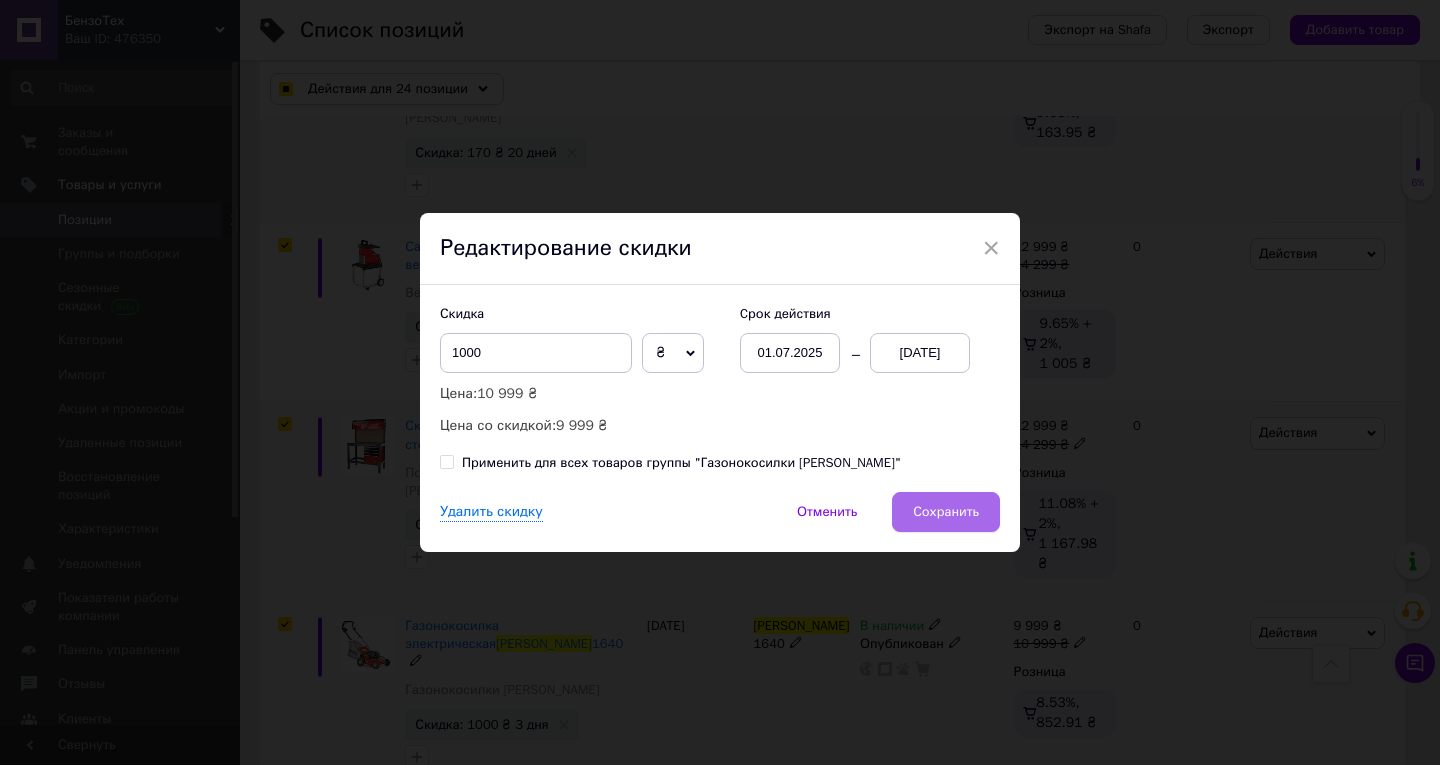 click on "Сохранить" at bounding box center (946, 512) 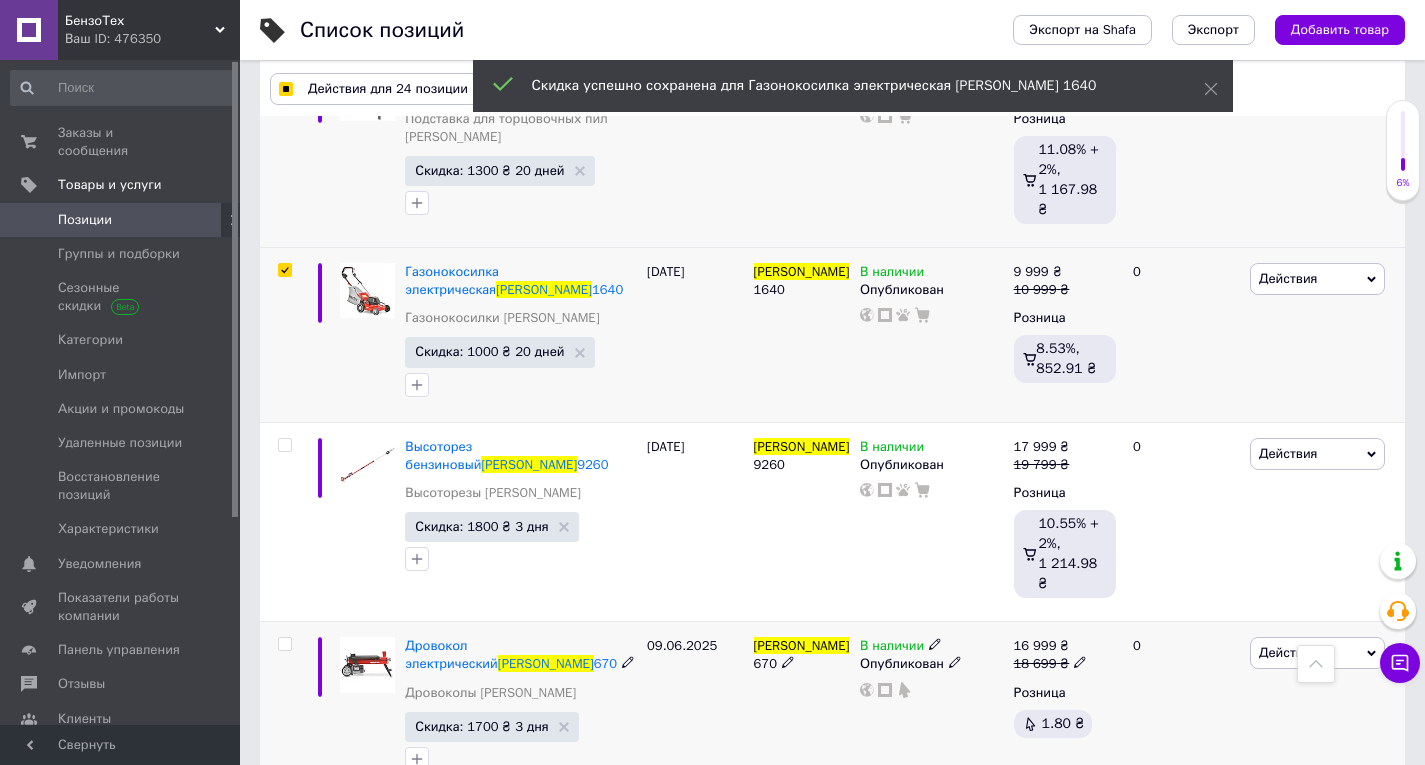 scroll, scrollTop: 4400, scrollLeft: 0, axis: vertical 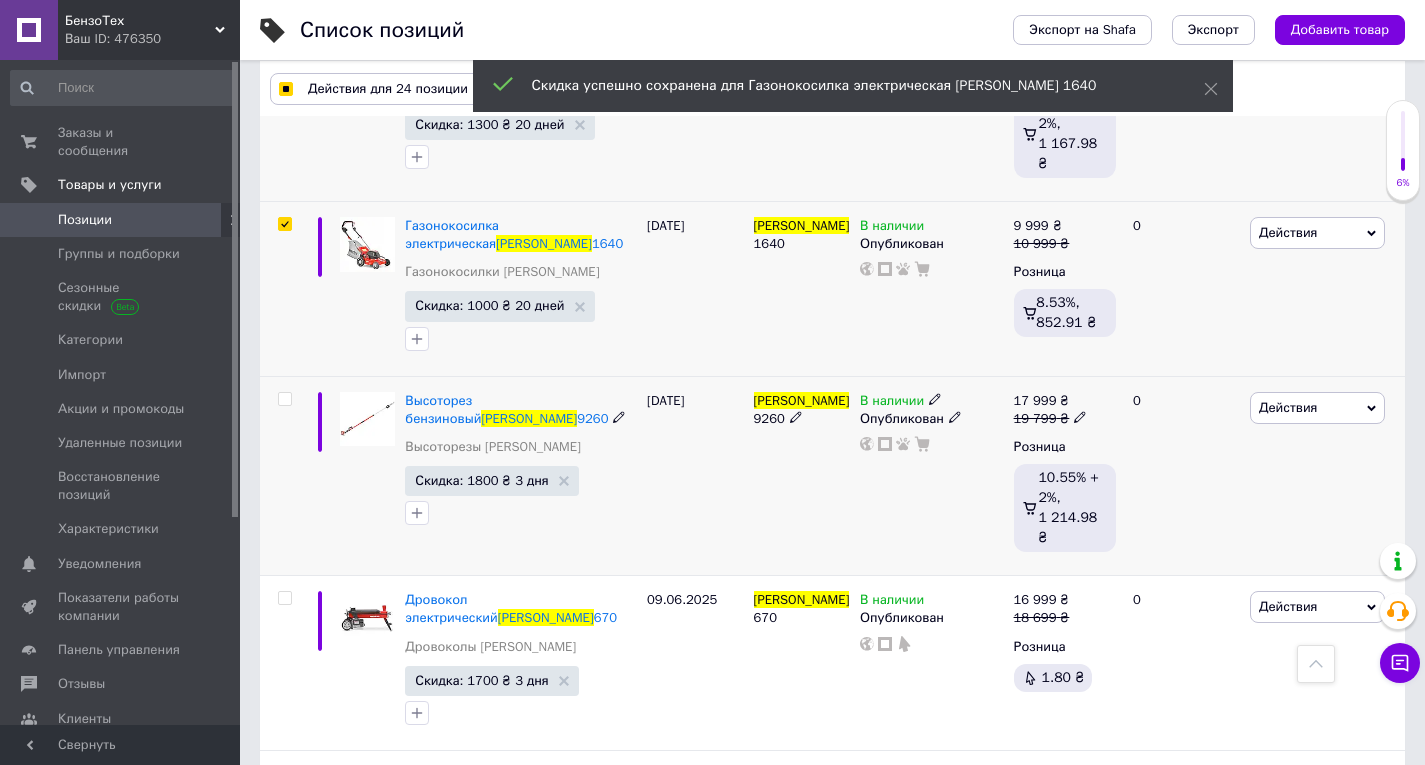 click on "HECHT" at bounding box center [802, 400] 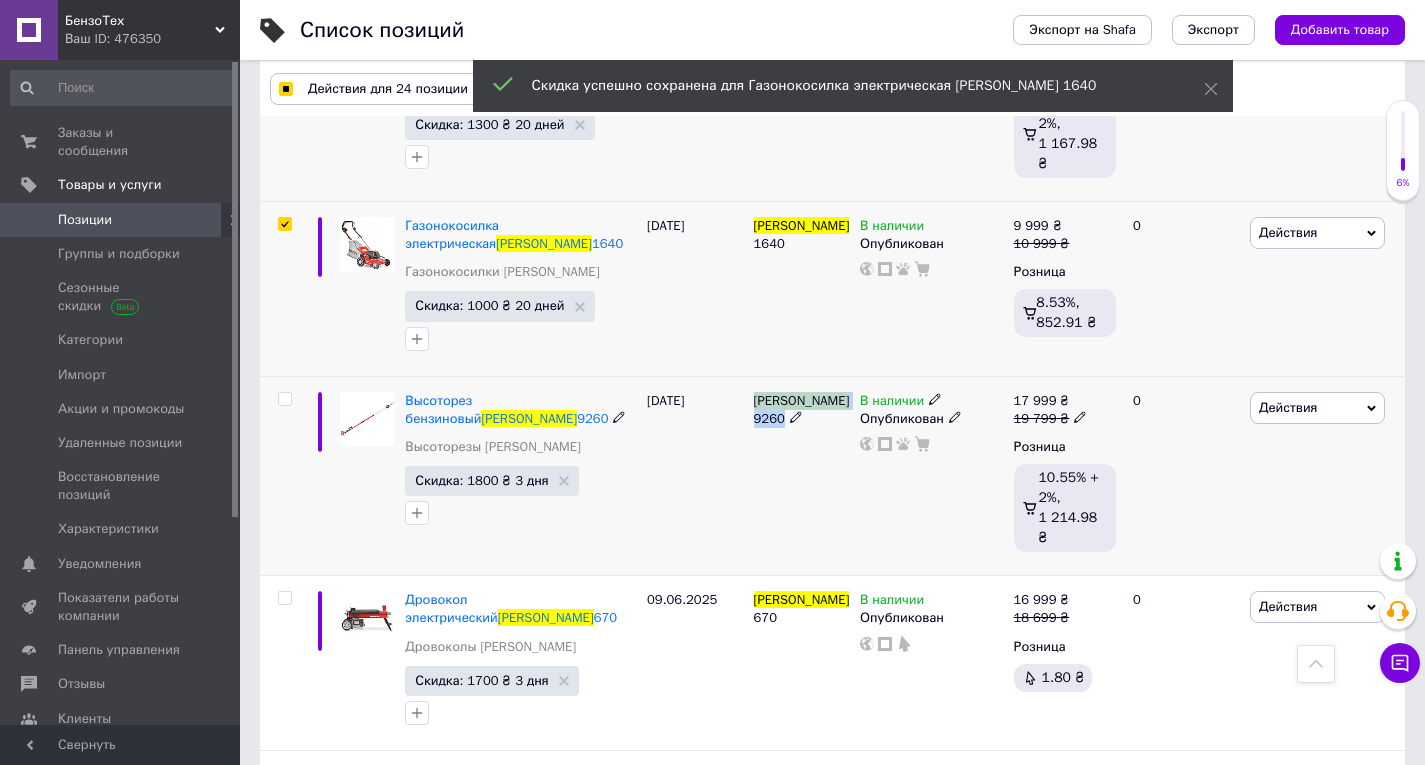 click on "HECHT" at bounding box center (802, 400) 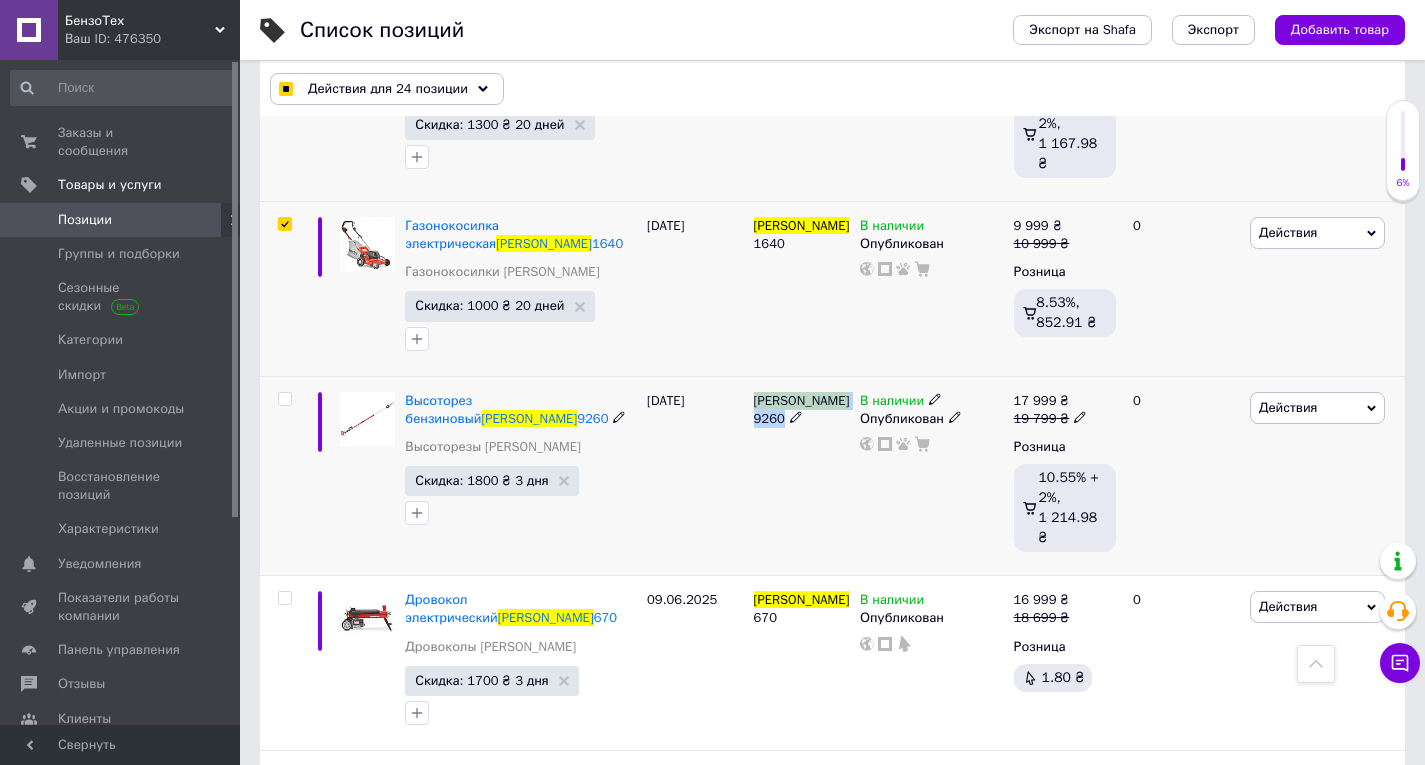click at bounding box center (284, 399) 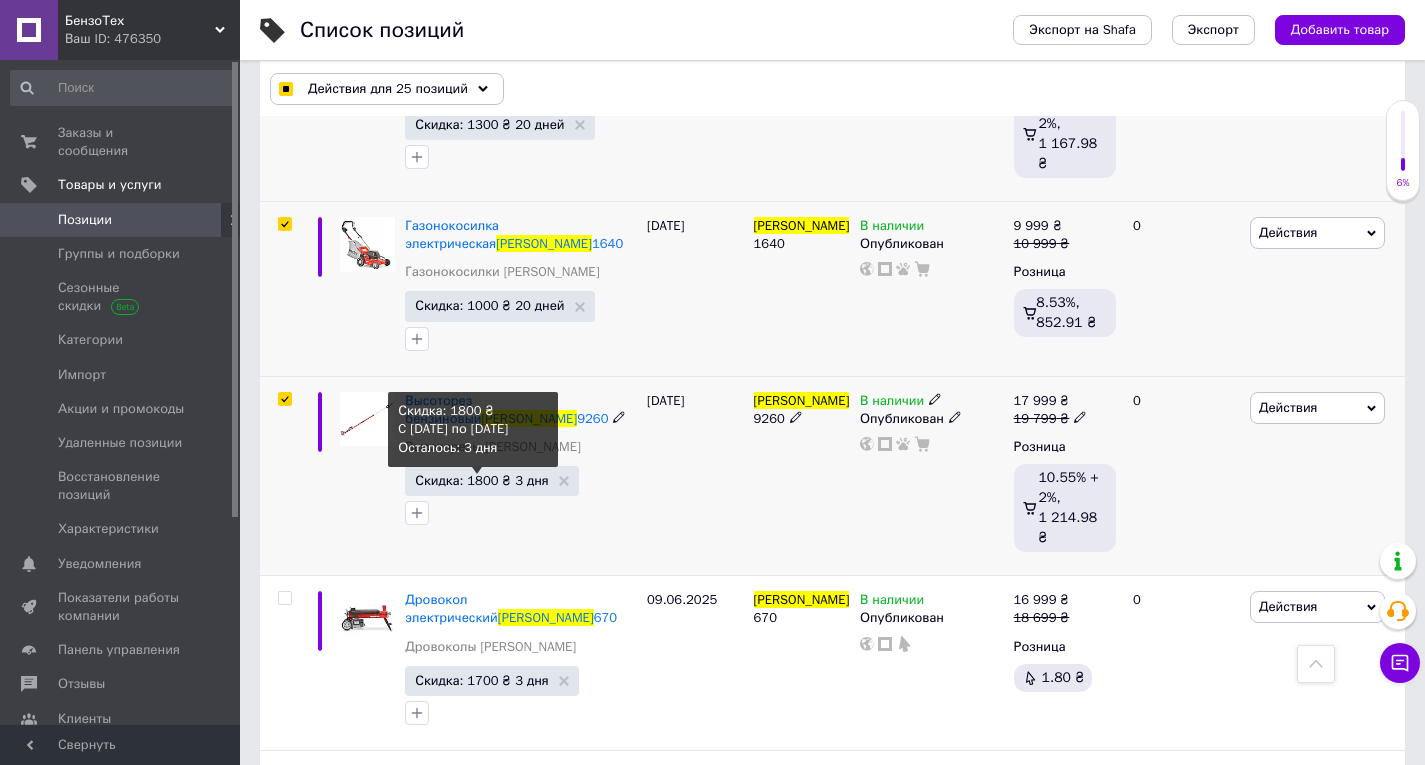 click on "Скидка: 1800 ₴ 3 дня" at bounding box center [481, 480] 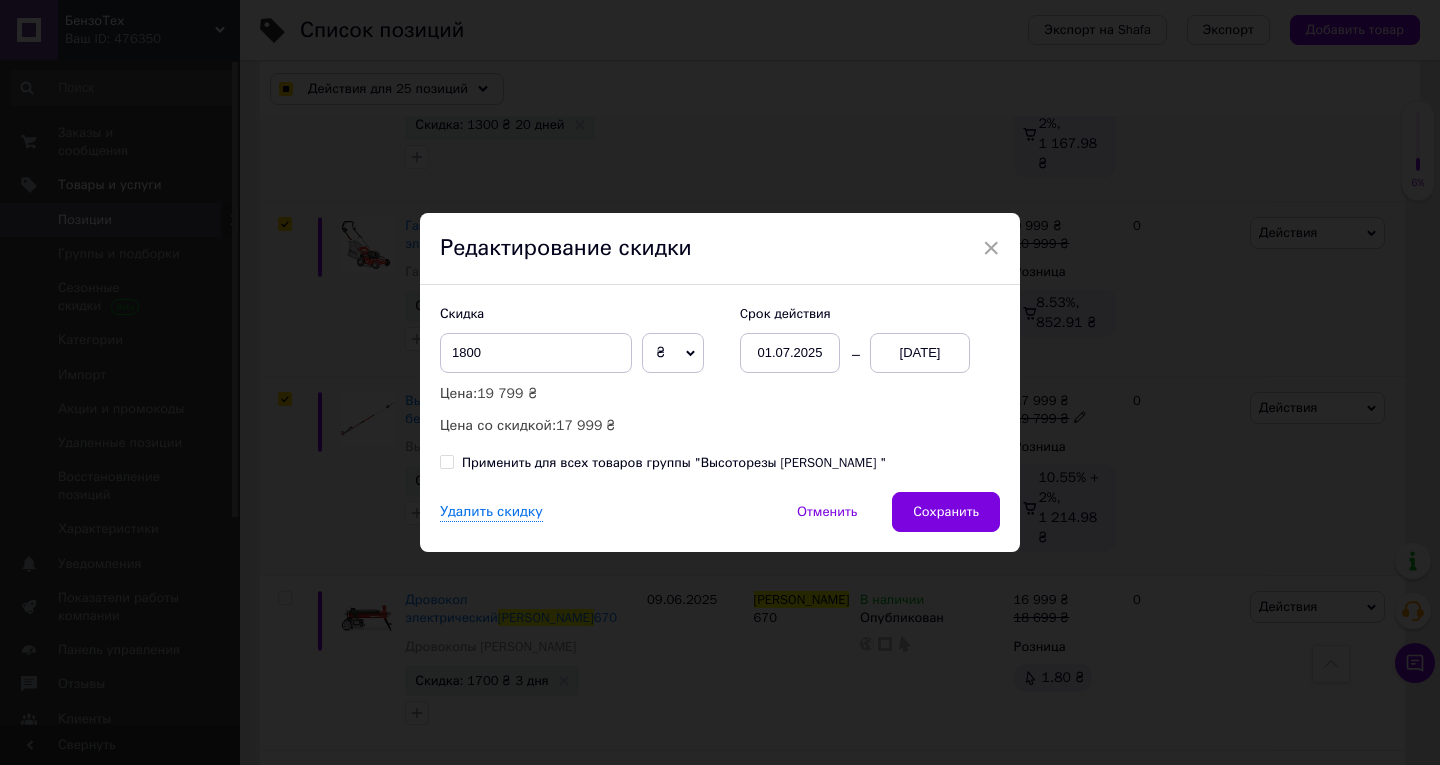 click on "13.07.2025" at bounding box center (920, 353) 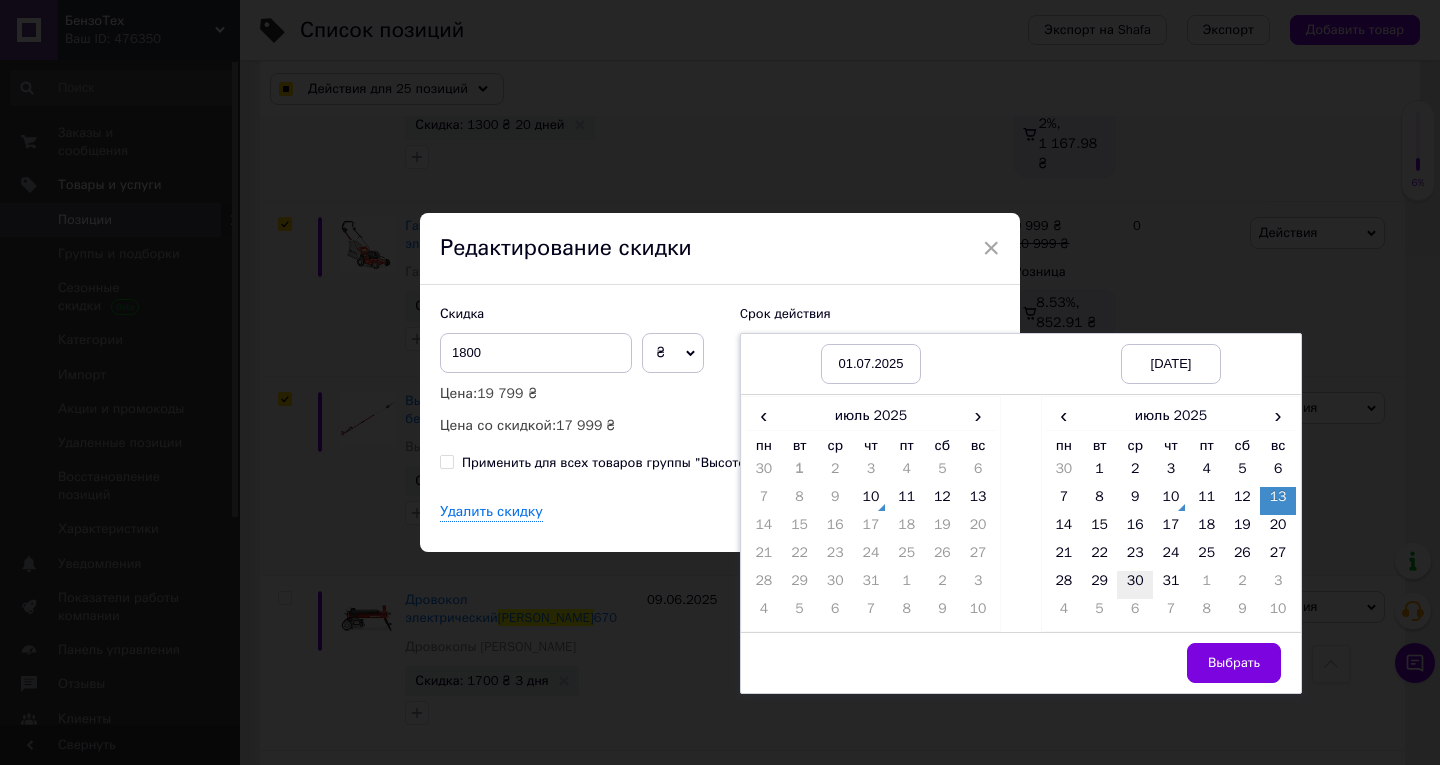 click on "30" at bounding box center [1135, 585] 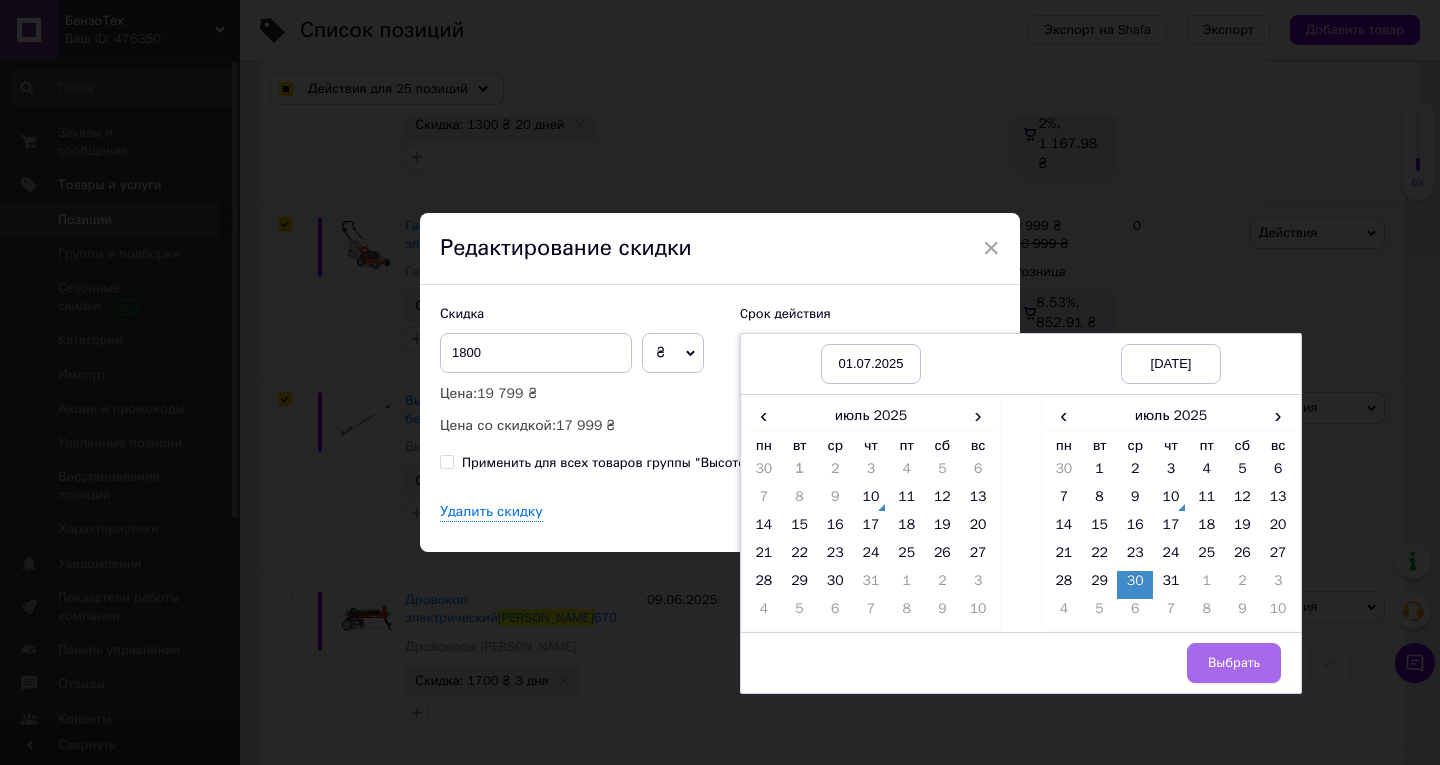 click on "Выбрать" at bounding box center (1234, 663) 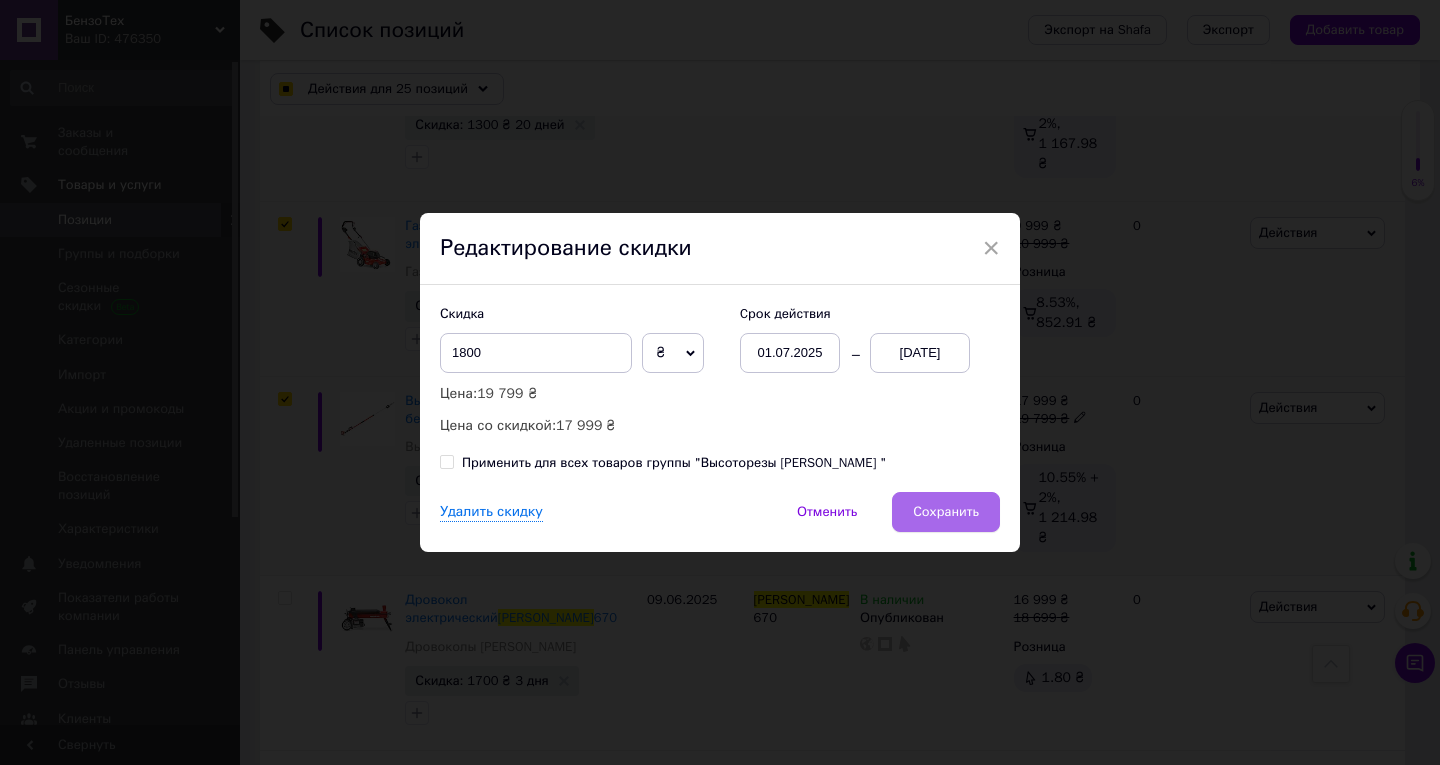 click on "Сохранить" at bounding box center (946, 512) 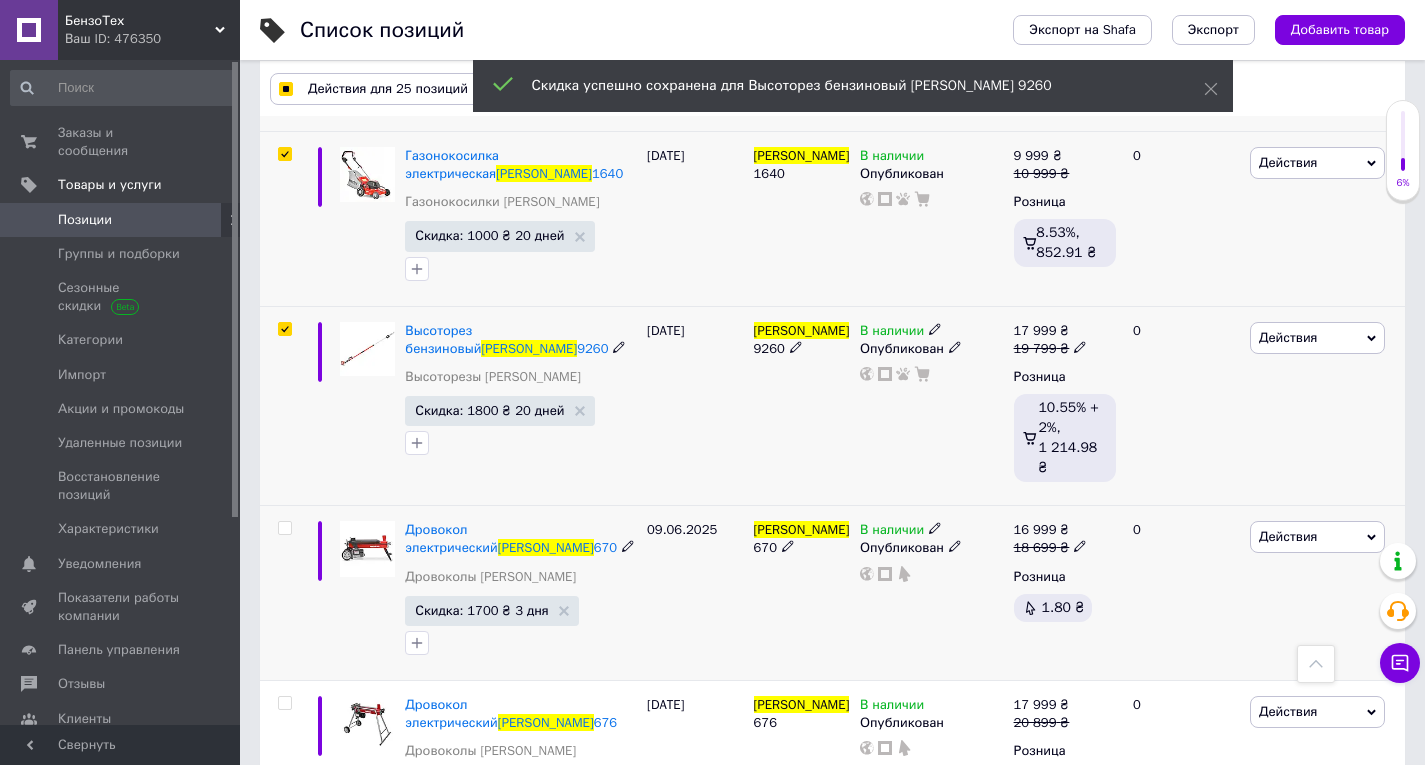 scroll, scrollTop: 4500, scrollLeft: 0, axis: vertical 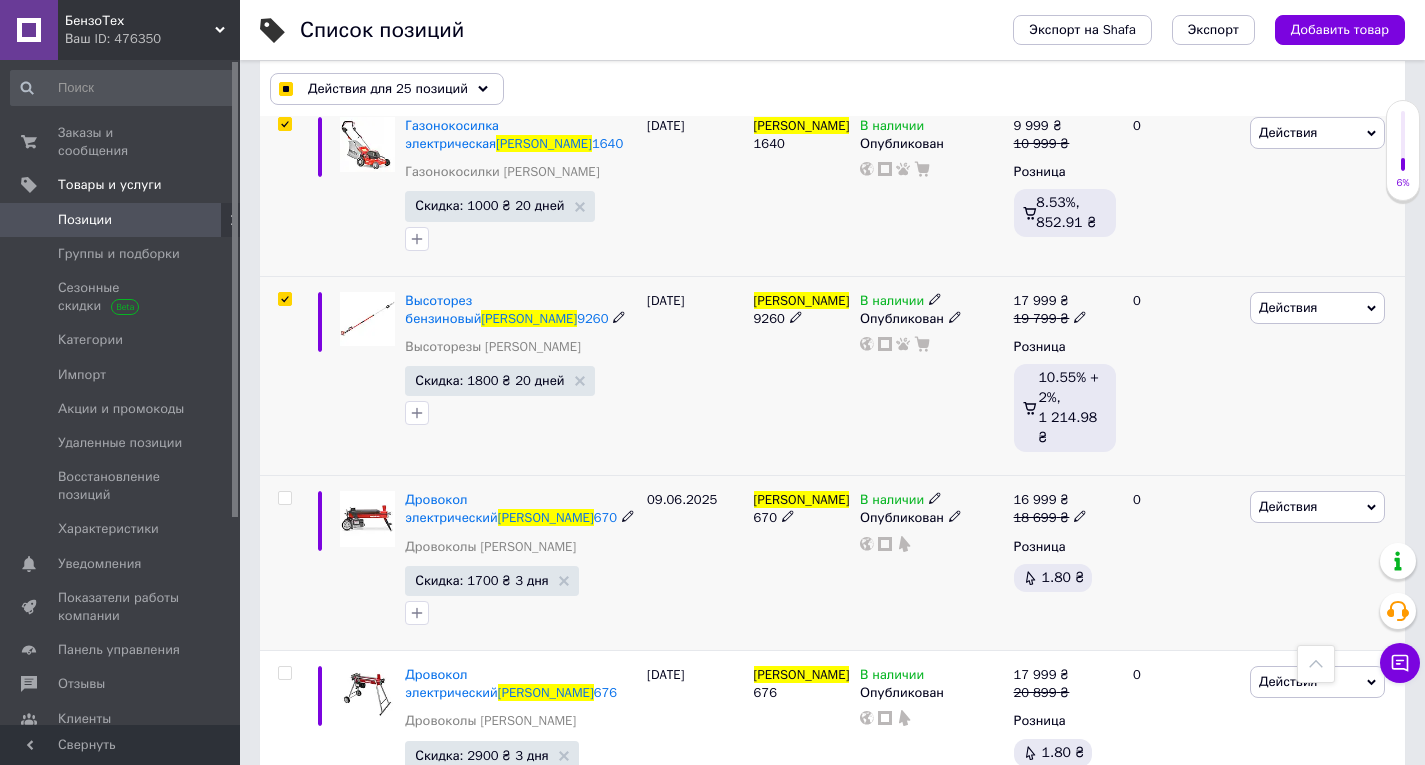 click on "HECHT" at bounding box center (802, 499) 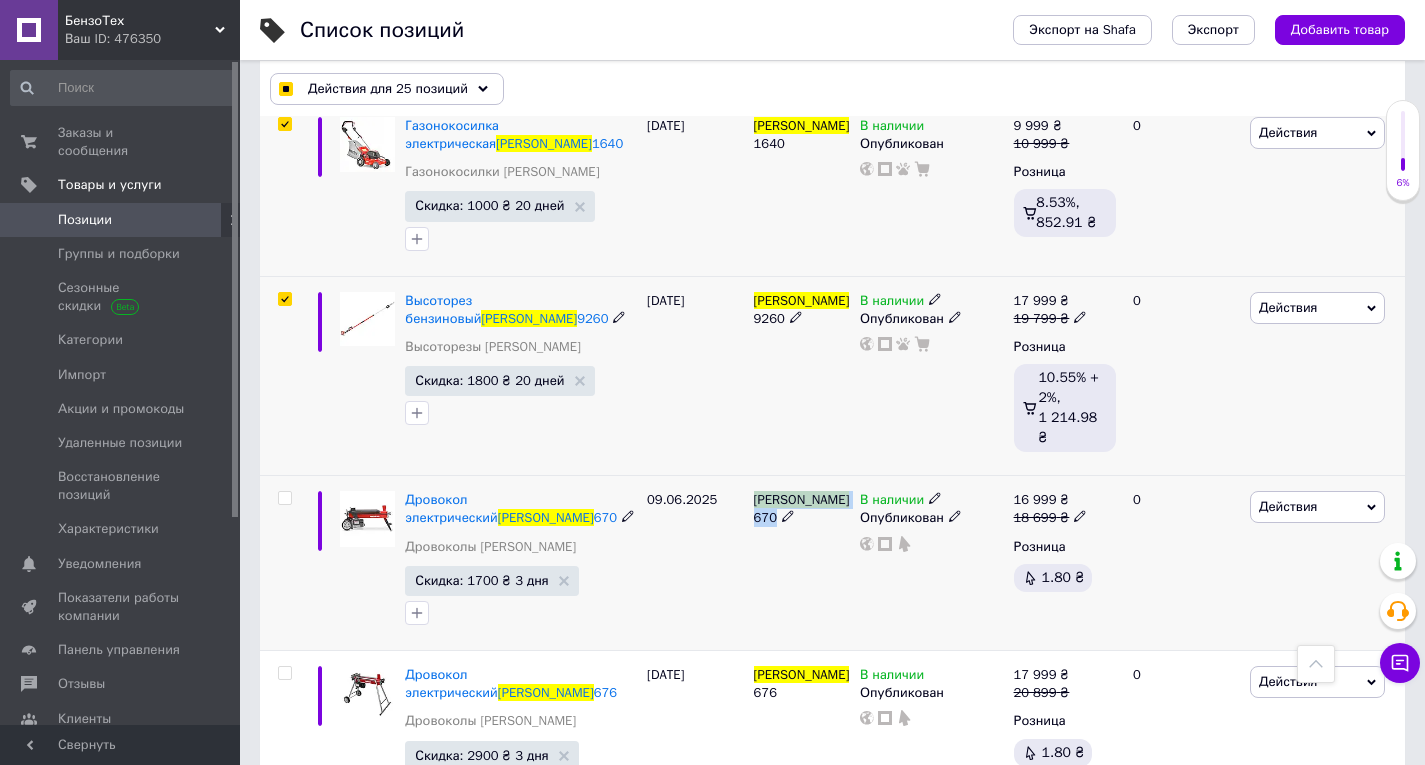 click on "HECHT" at bounding box center [802, 499] 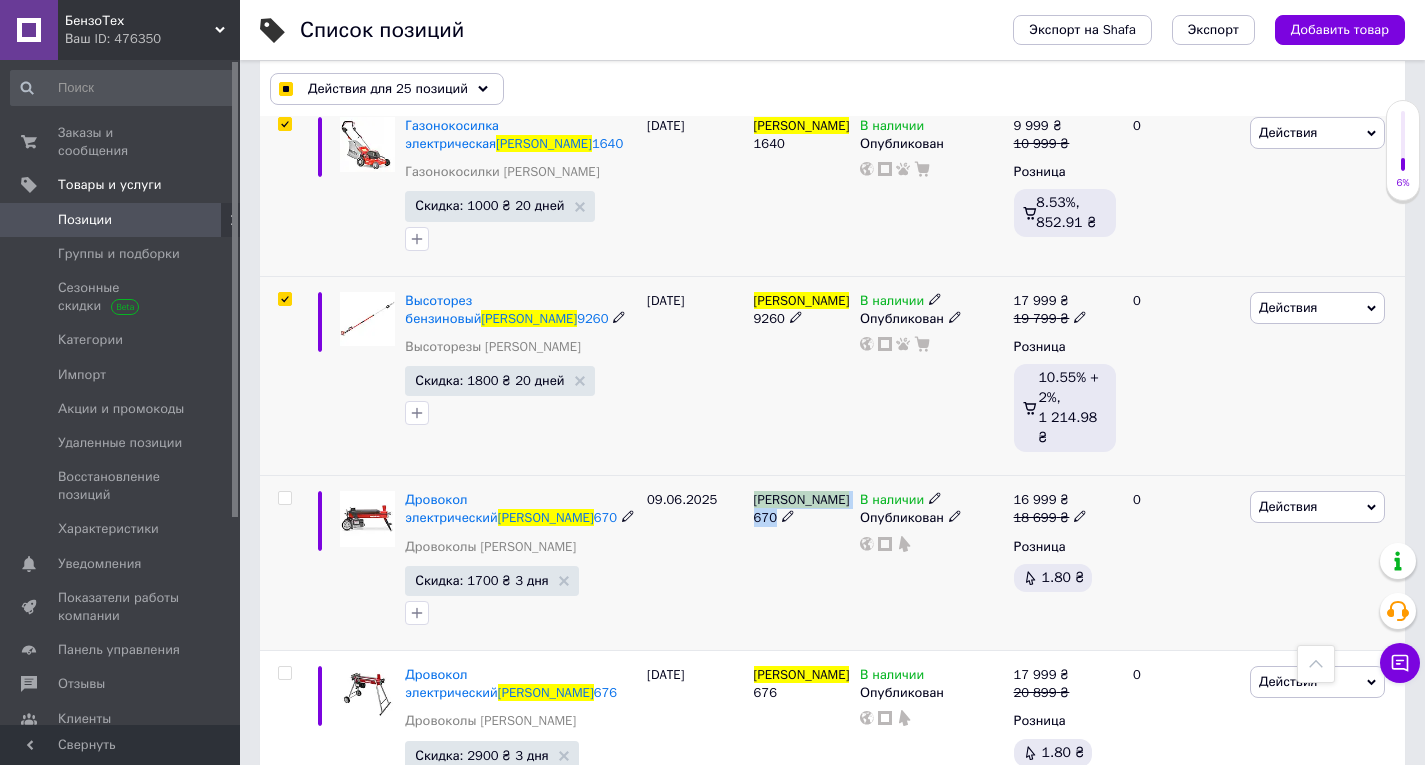 click at bounding box center (284, 498) 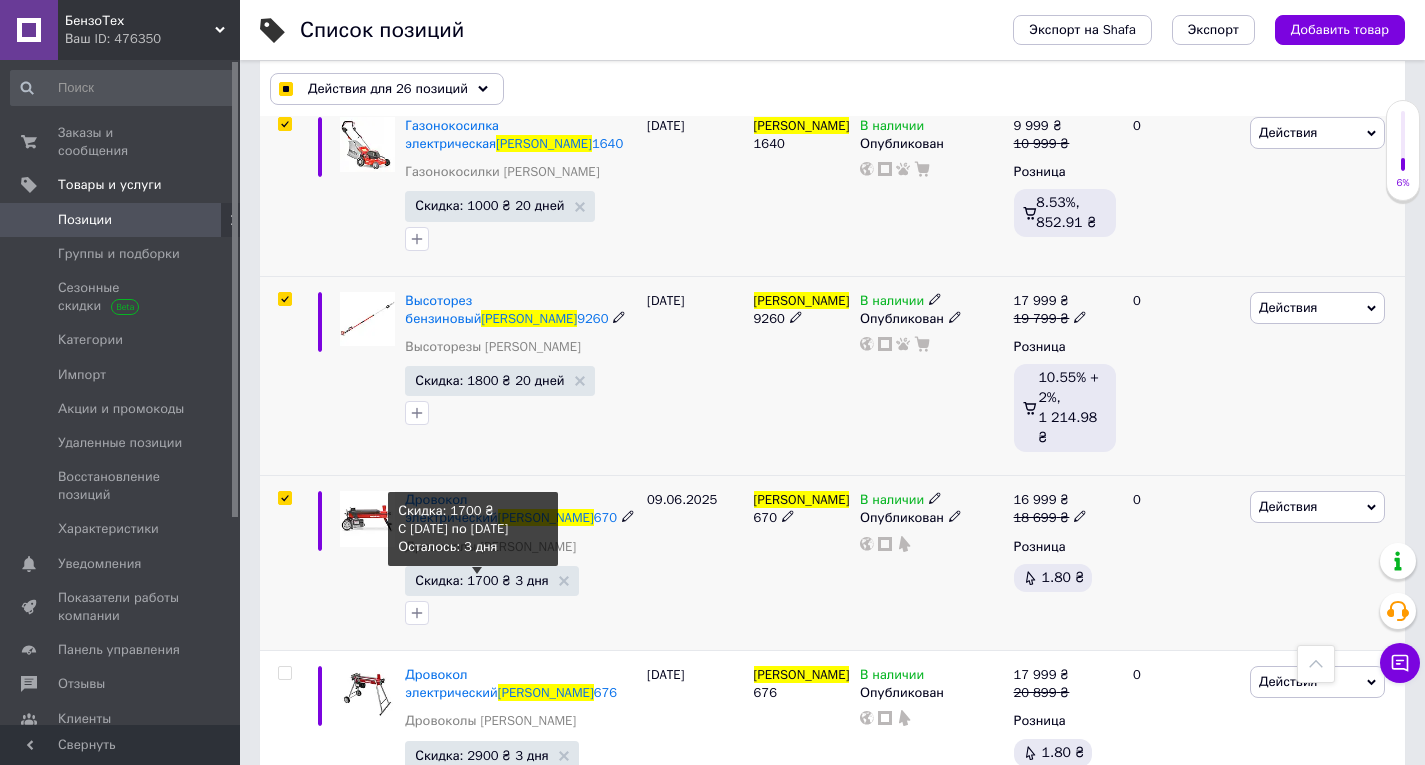 click on "Скидка: 1700 ₴ 3 дня" at bounding box center (481, 580) 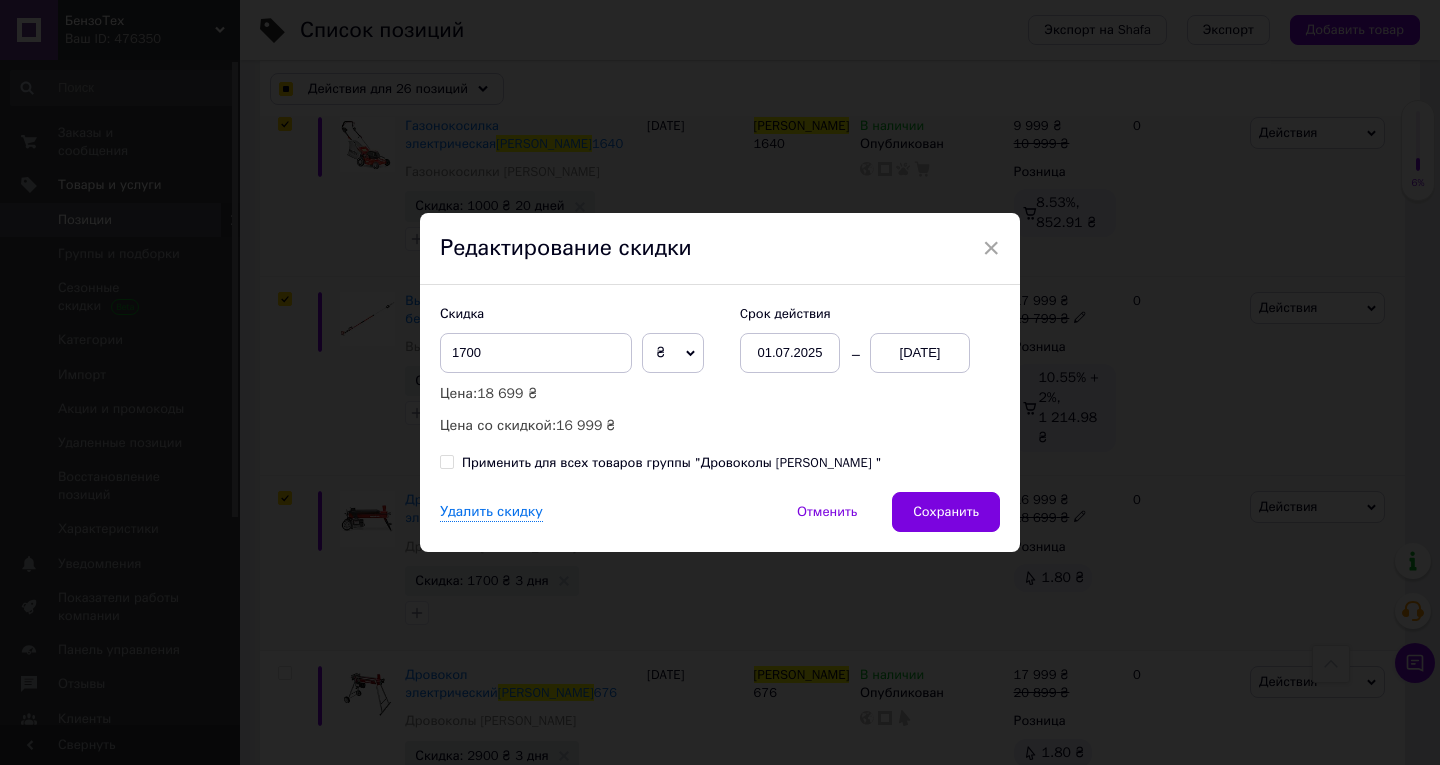 click on "13.07.2025" at bounding box center (920, 353) 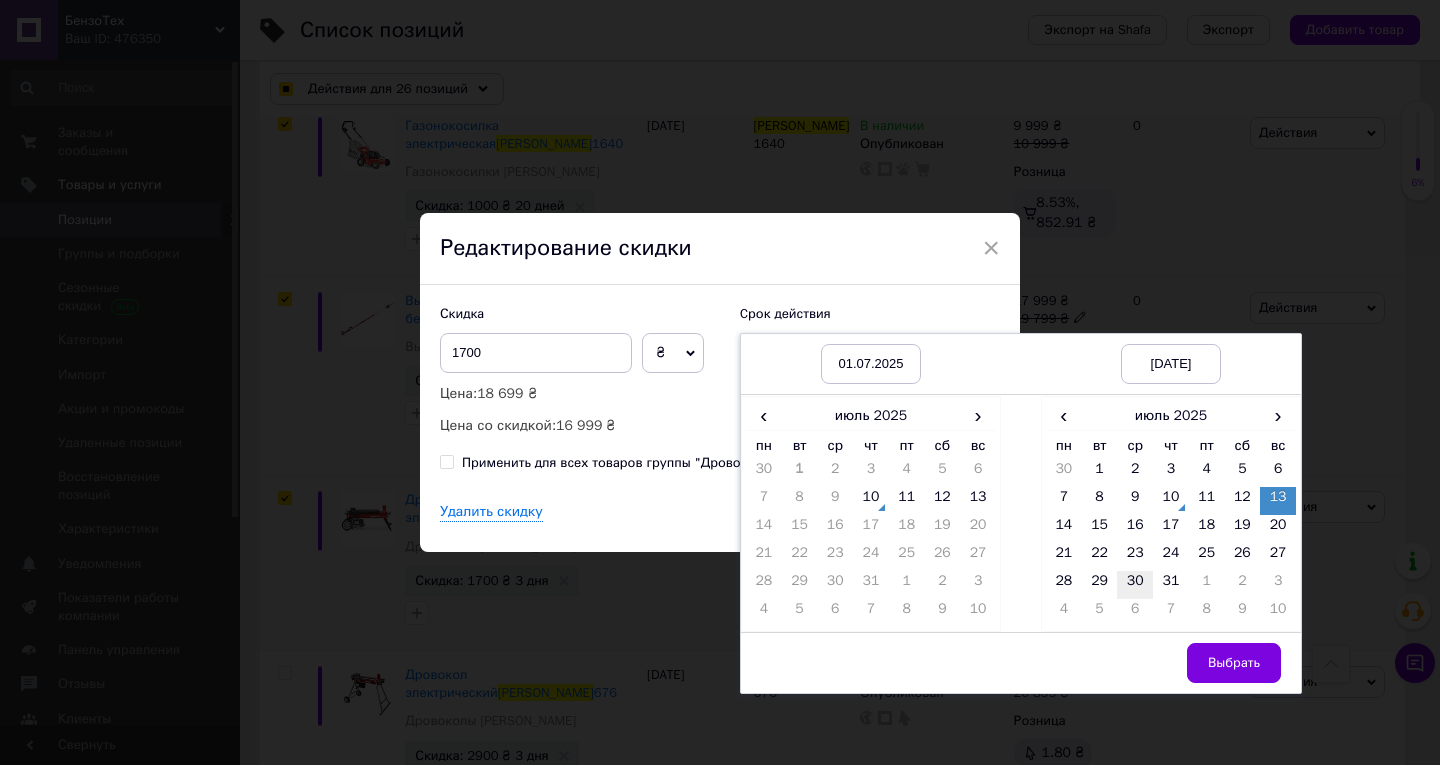 click on "30" at bounding box center (1135, 585) 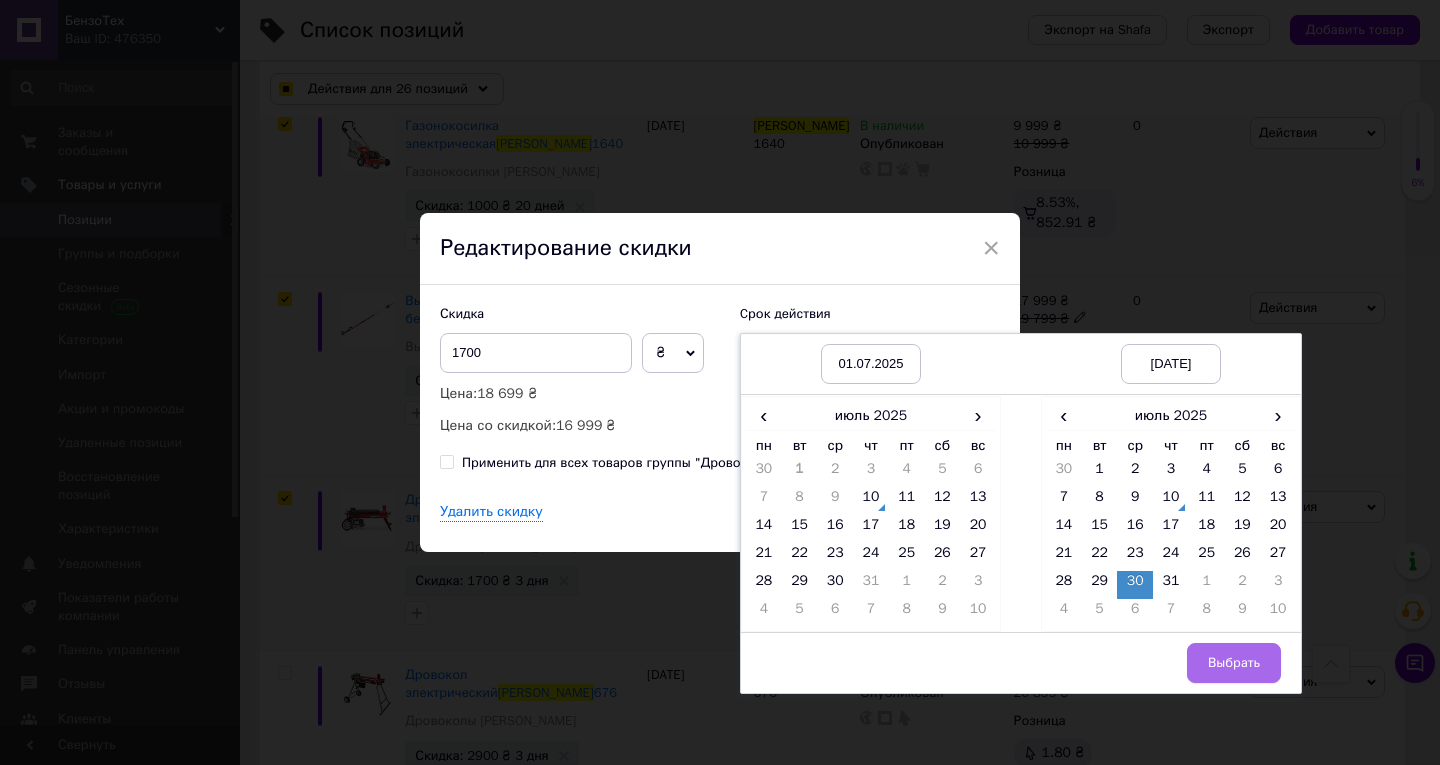 click on "Выбрать" at bounding box center (1234, 663) 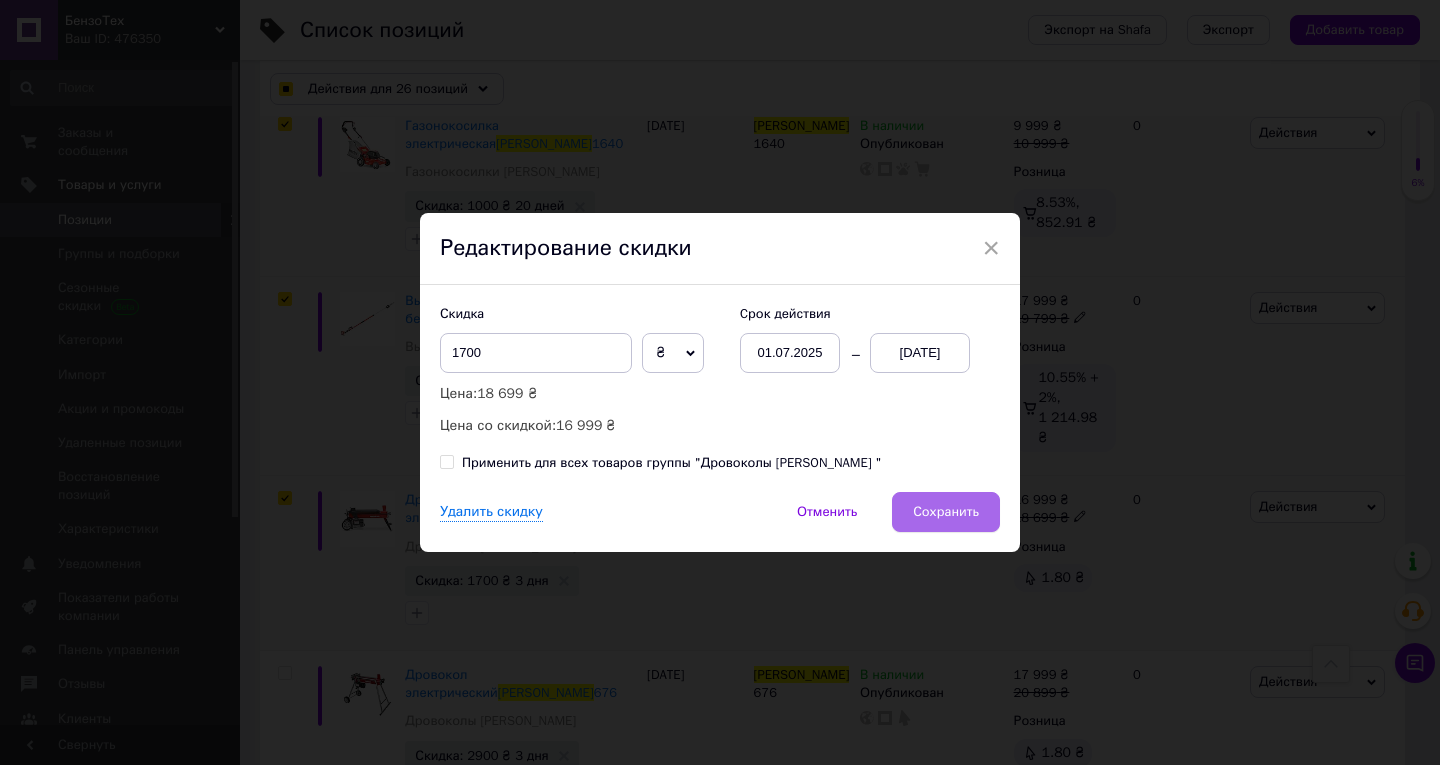 click on "Сохранить" at bounding box center [946, 512] 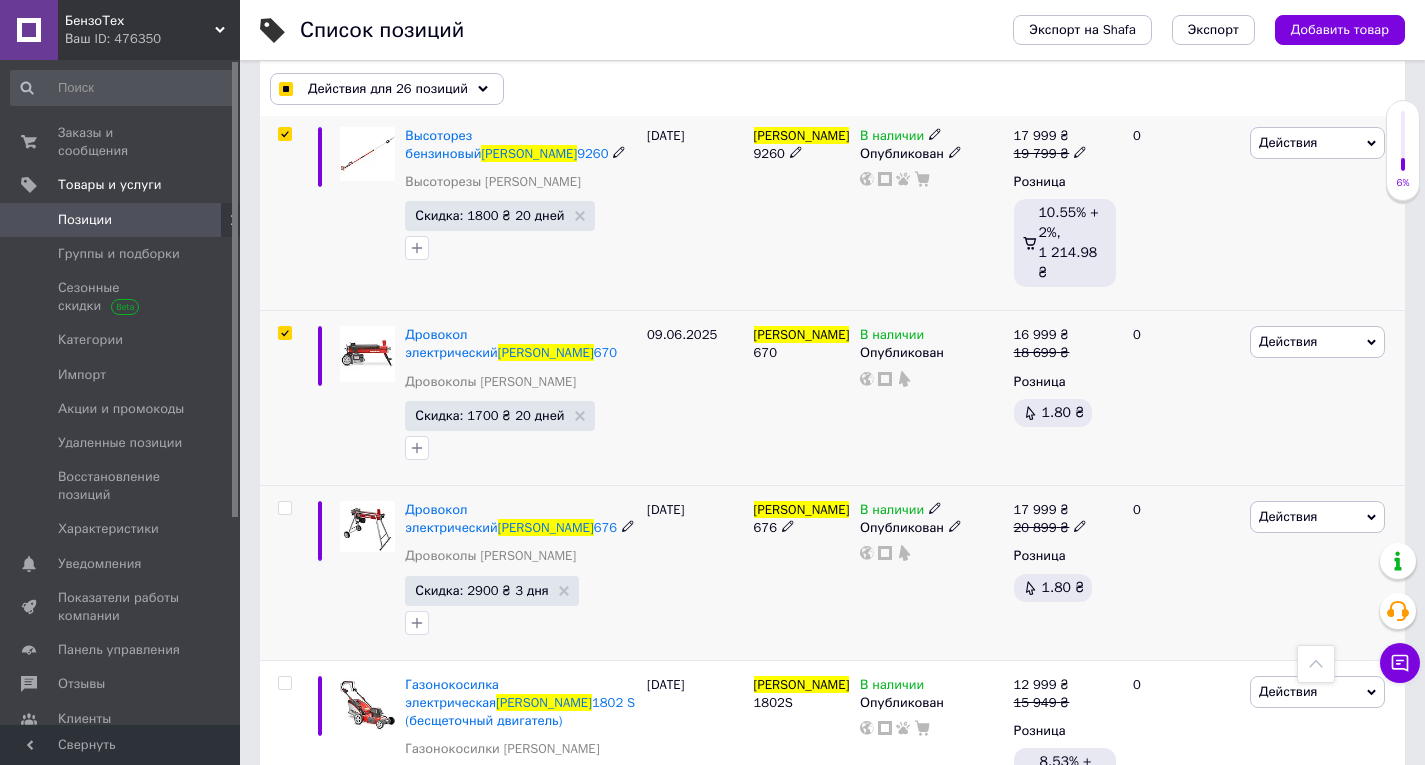 scroll, scrollTop: 4700, scrollLeft: 0, axis: vertical 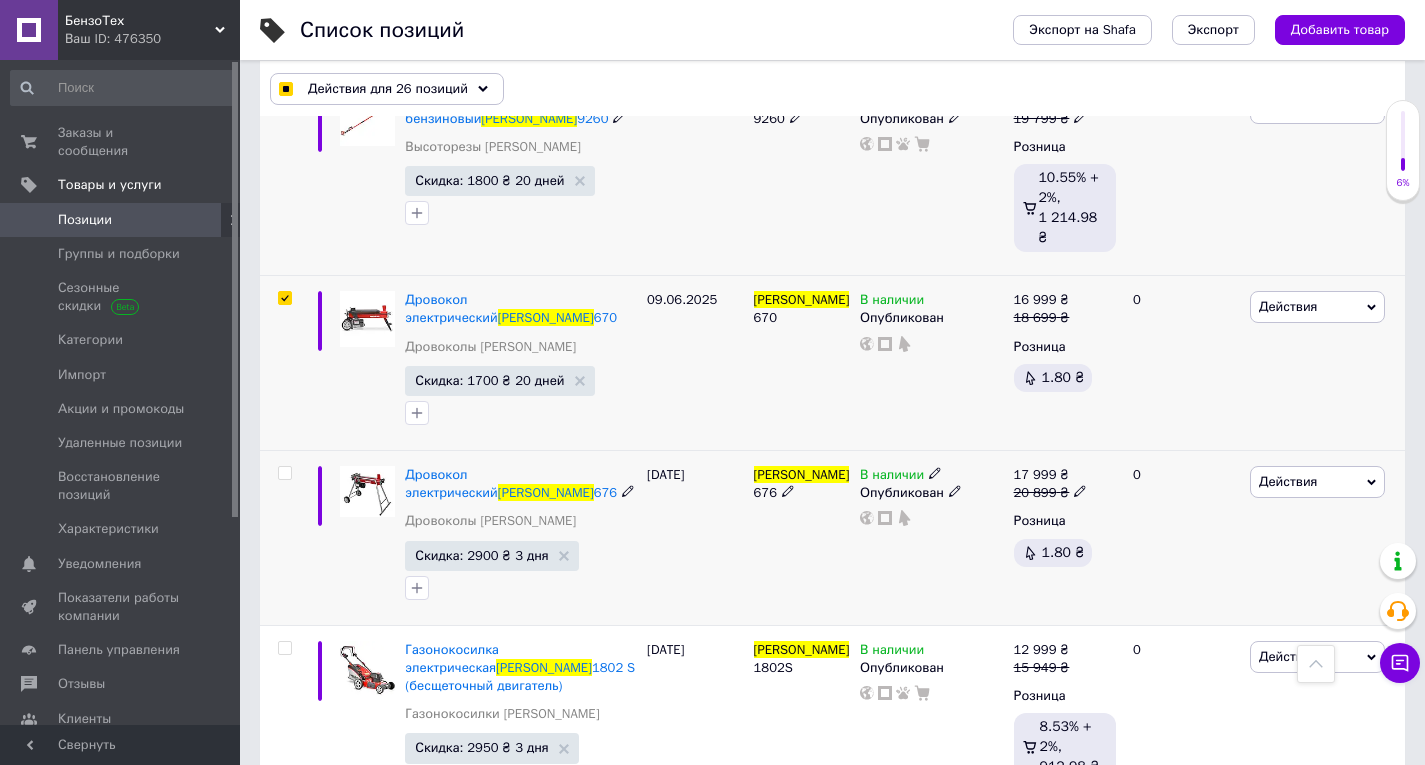 click on "HECHT" at bounding box center [802, 474] 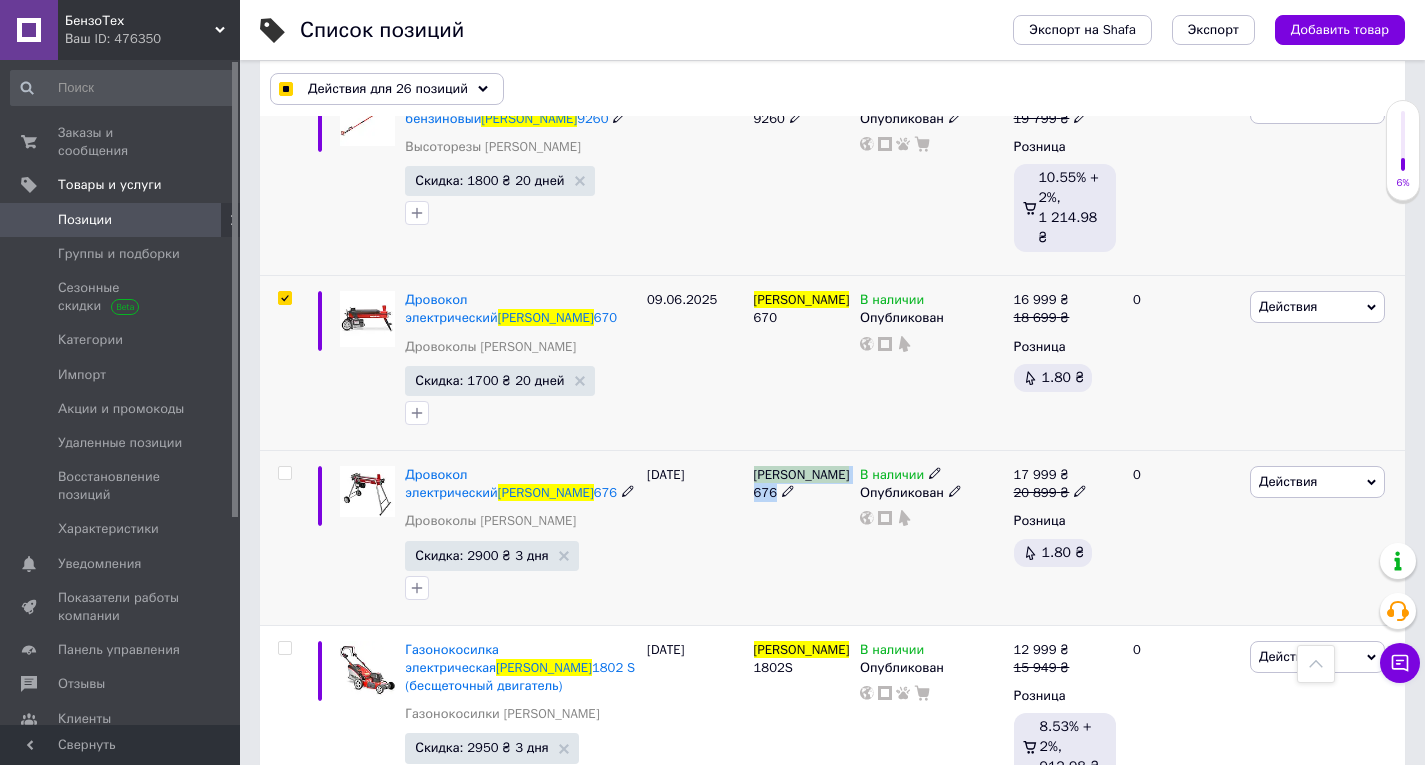 click on "HECHT" at bounding box center [802, 474] 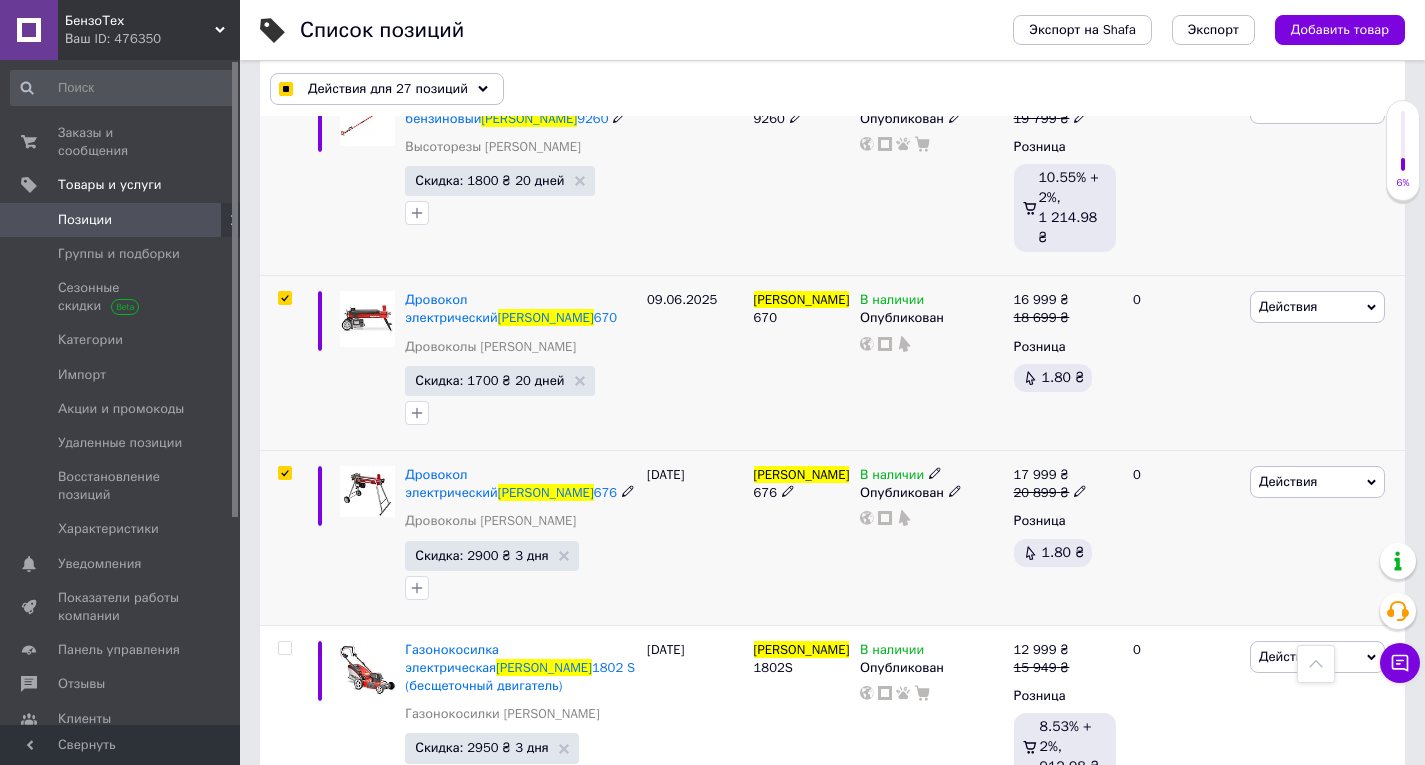 click on "Скидка: 2900 ₴ 3 дня" at bounding box center (481, 555) 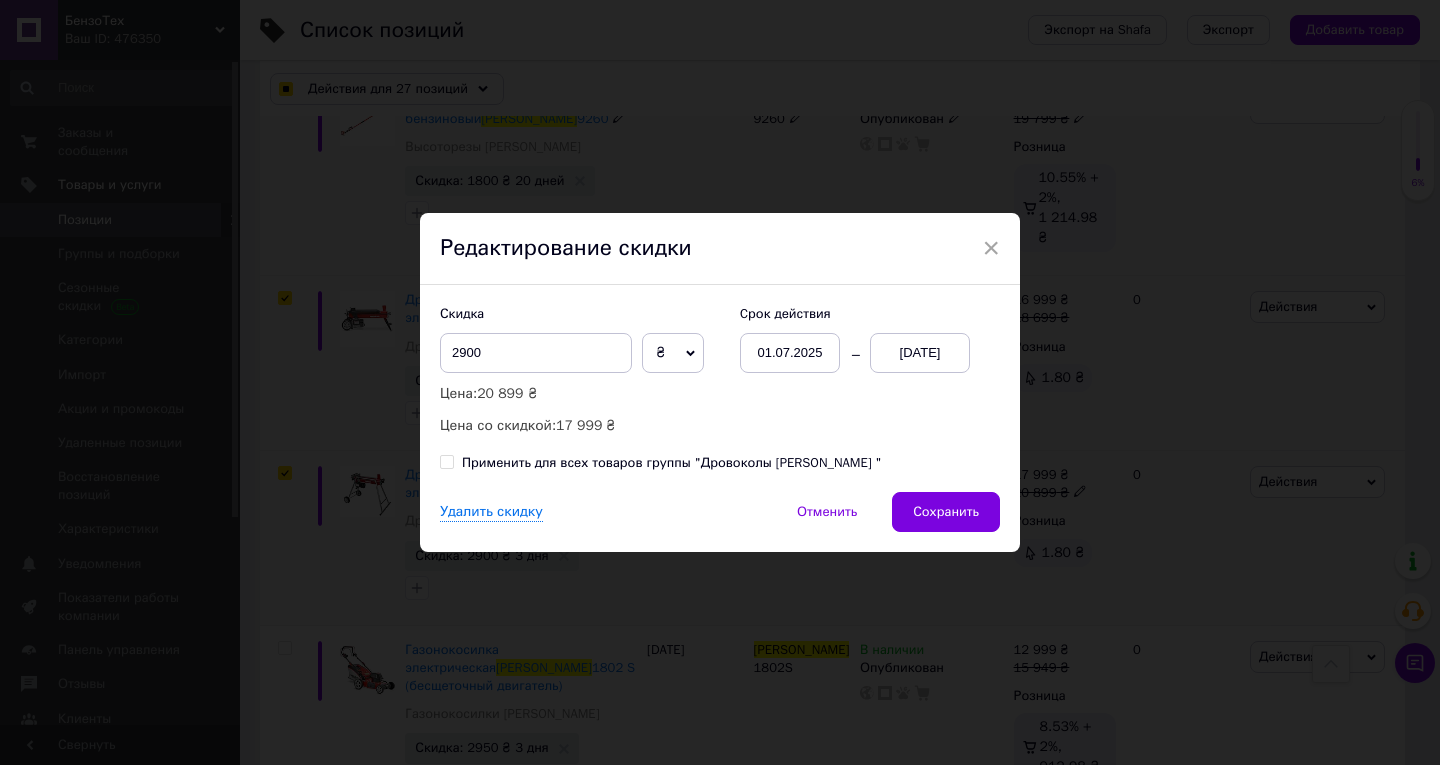 click on "13.07.2025" at bounding box center (920, 353) 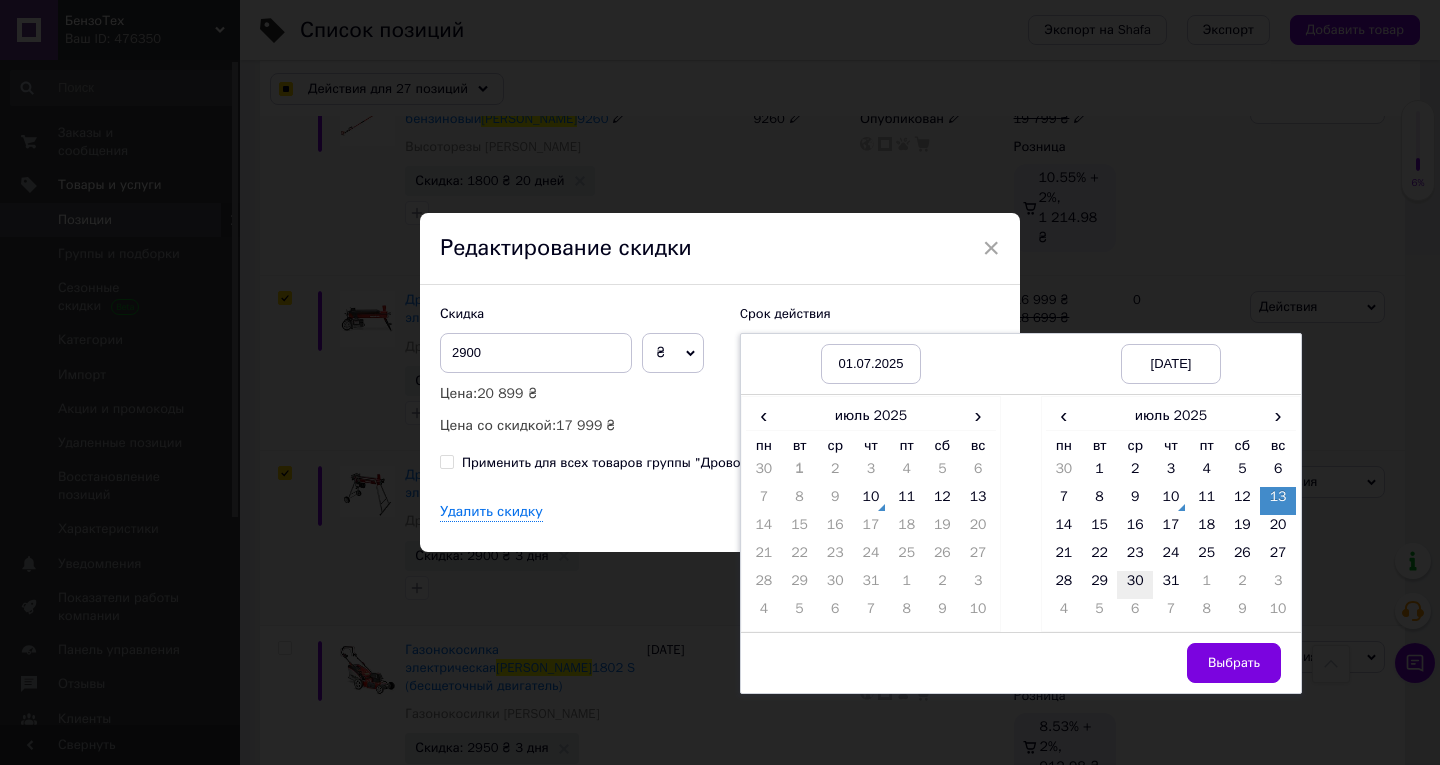 click on "30" at bounding box center [1135, 585] 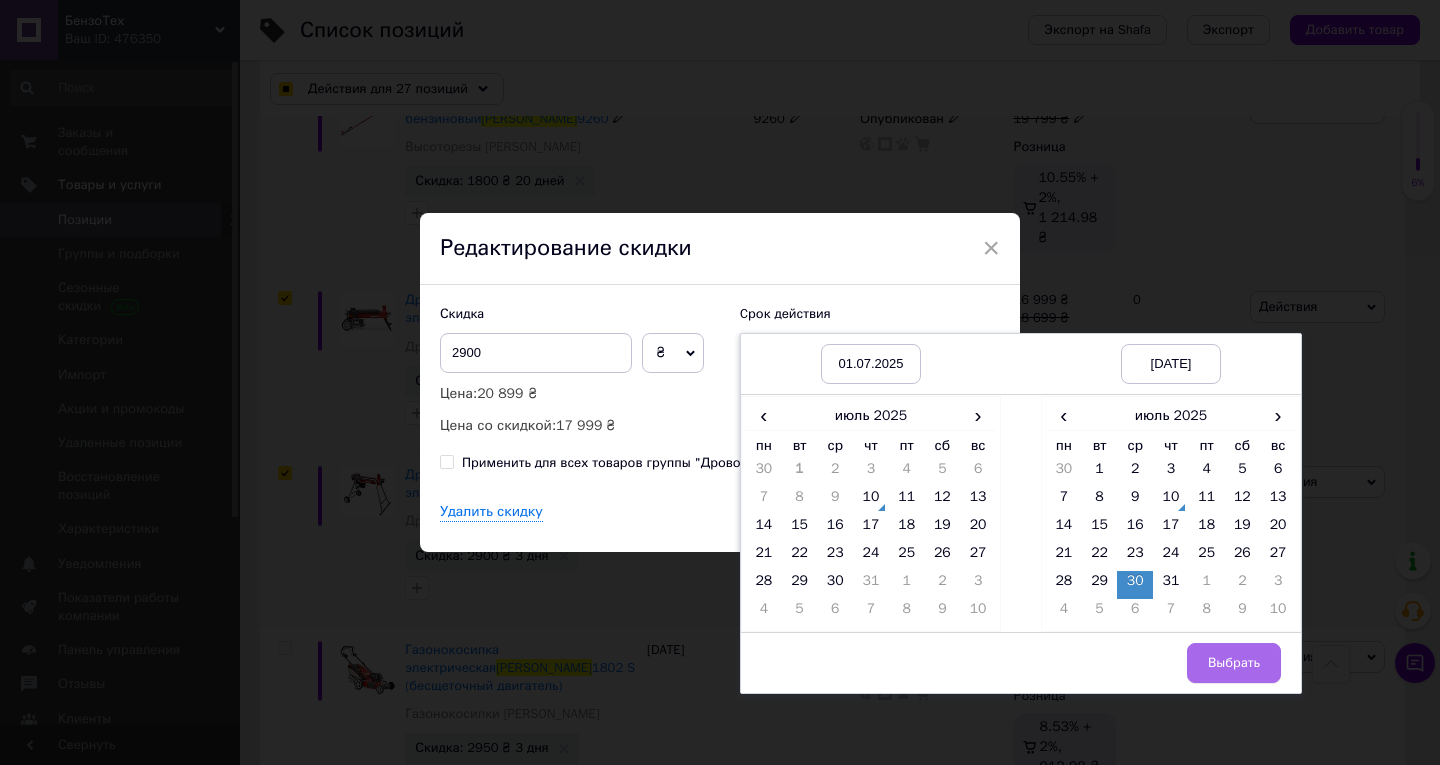click on "Выбрать" at bounding box center (1234, 663) 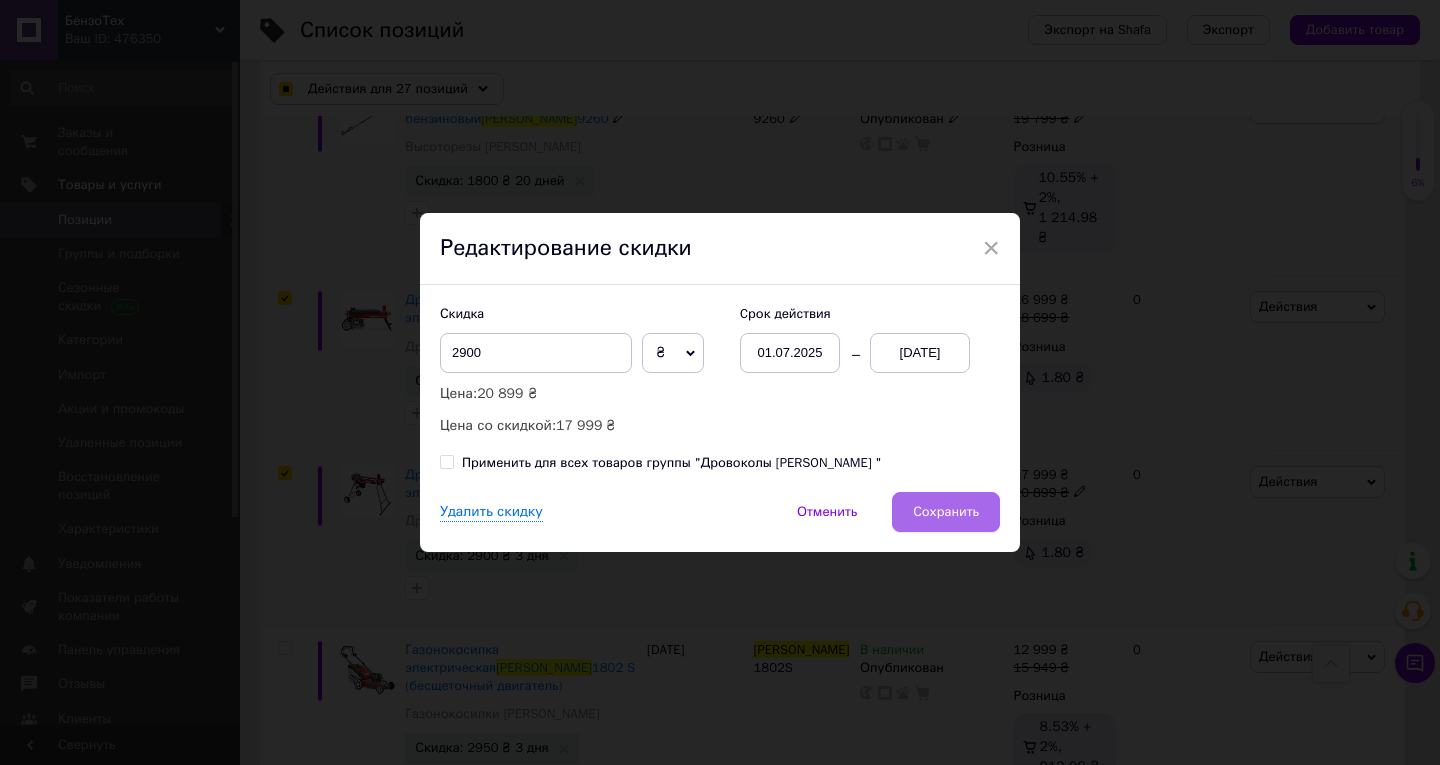click on "Сохранить" at bounding box center (946, 512) 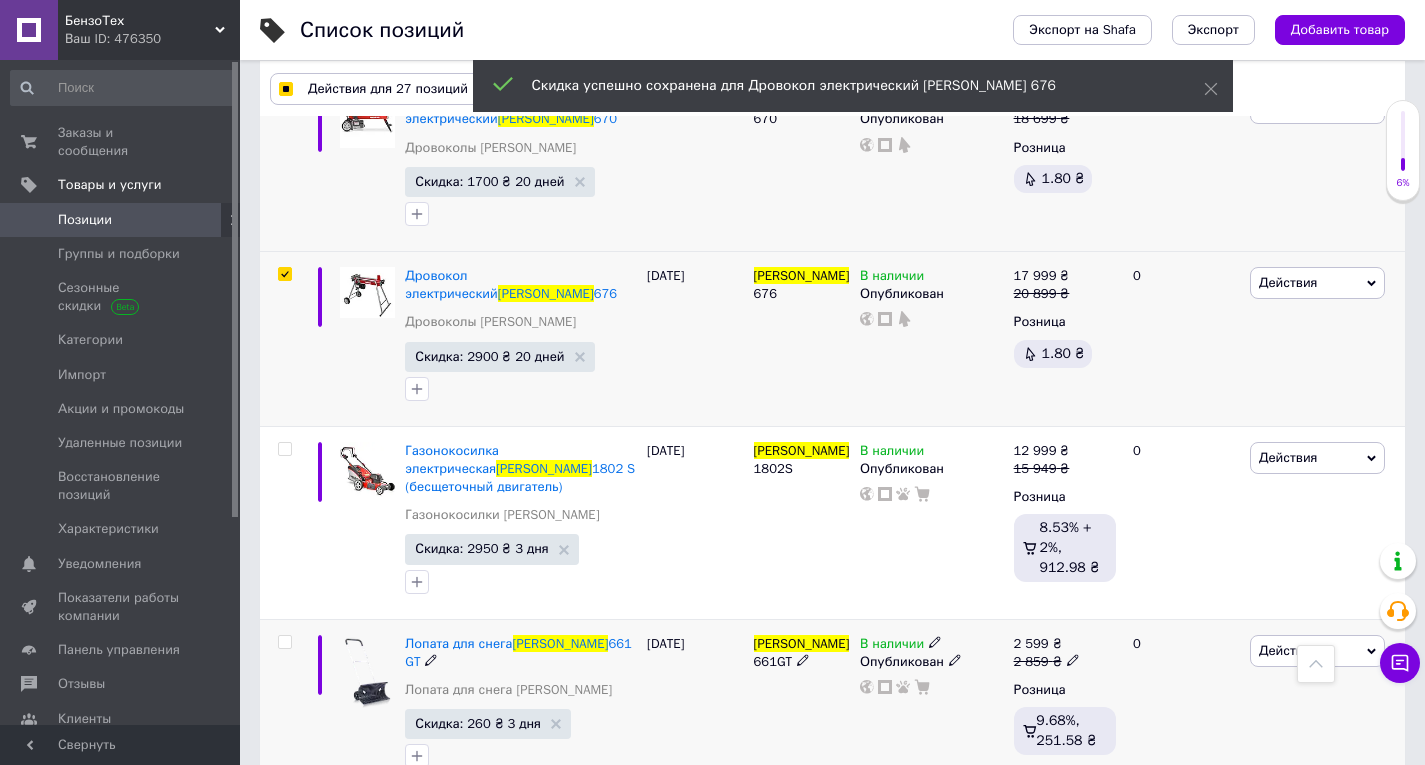 scroll, scrollTop: 4900, scrollLeft: 0, axis: vertical 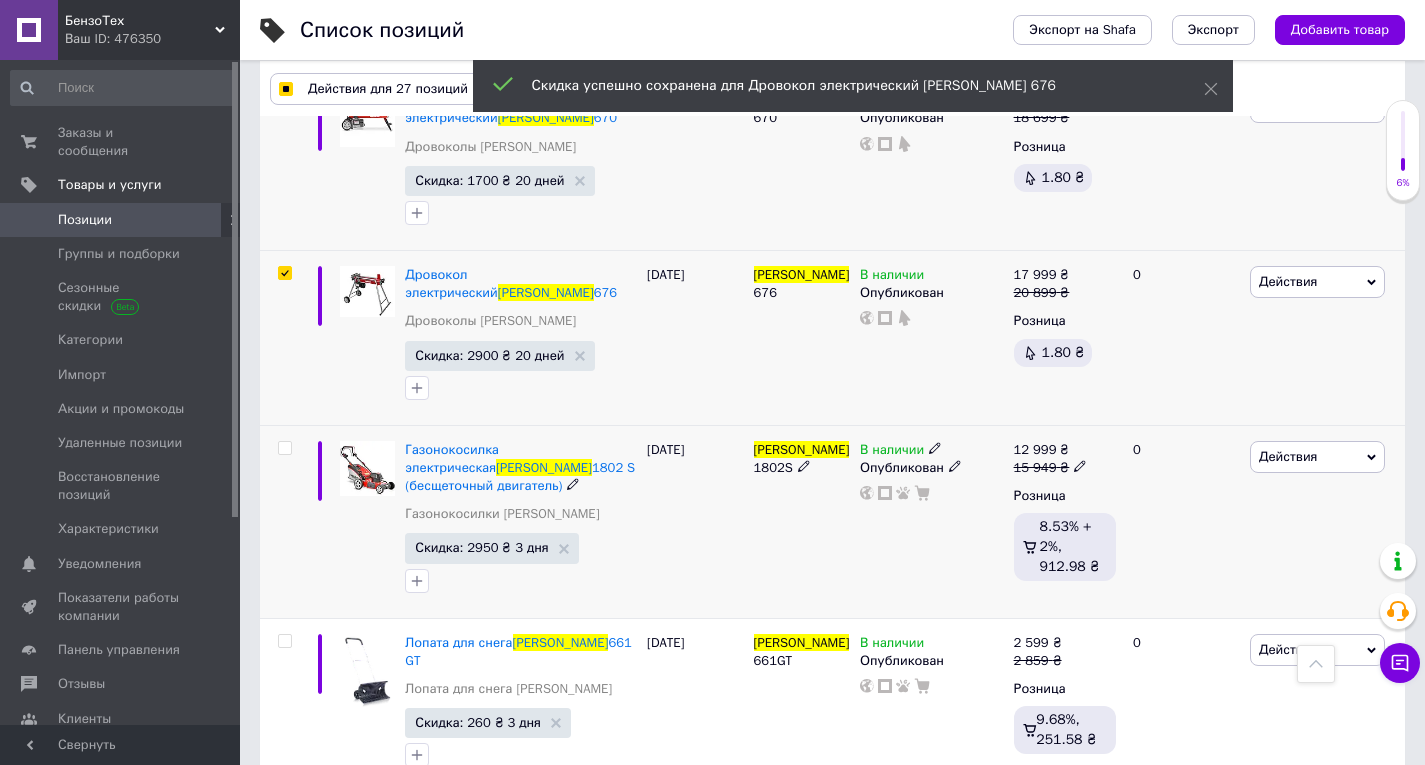 click on "HECHT" at bounding box center [802, 449] 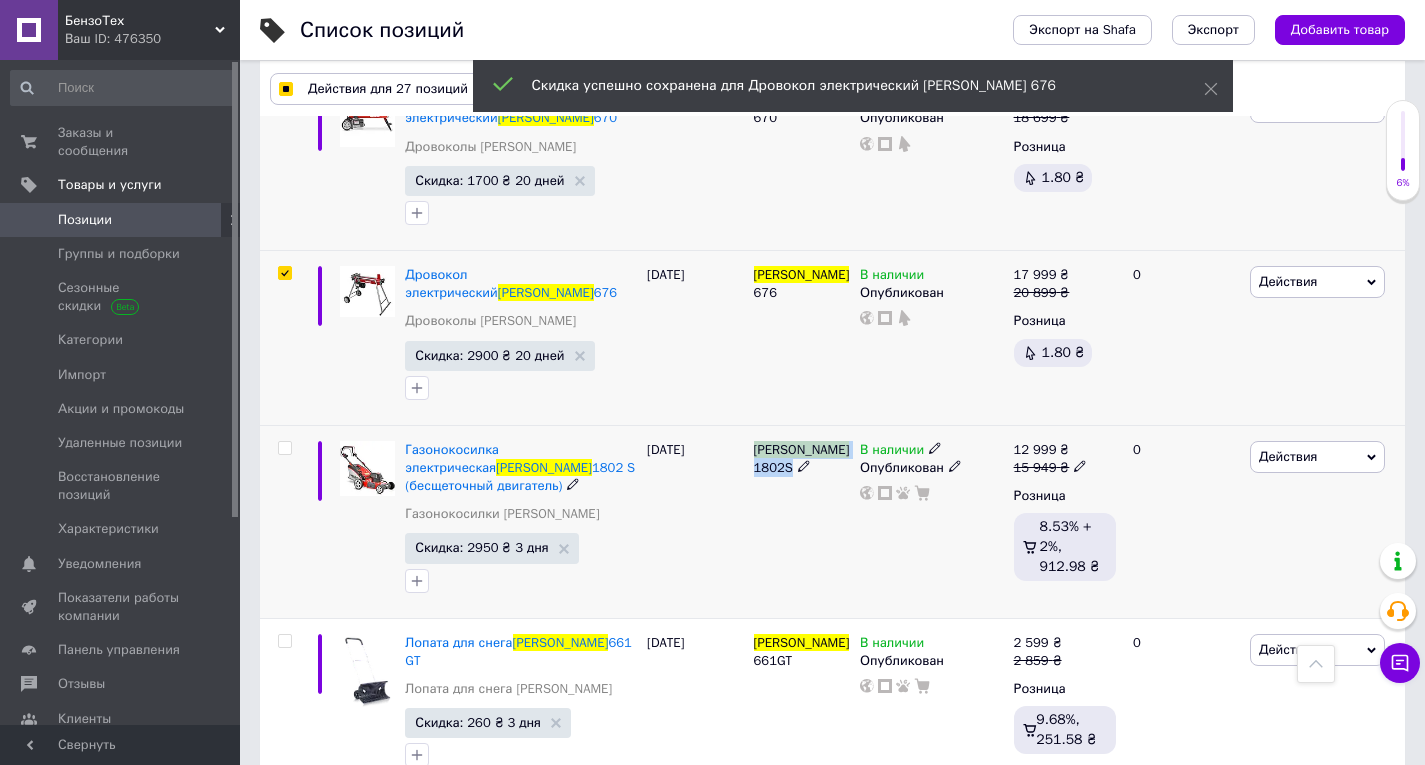 click on "HECHT" at bounding box center [802, 449] 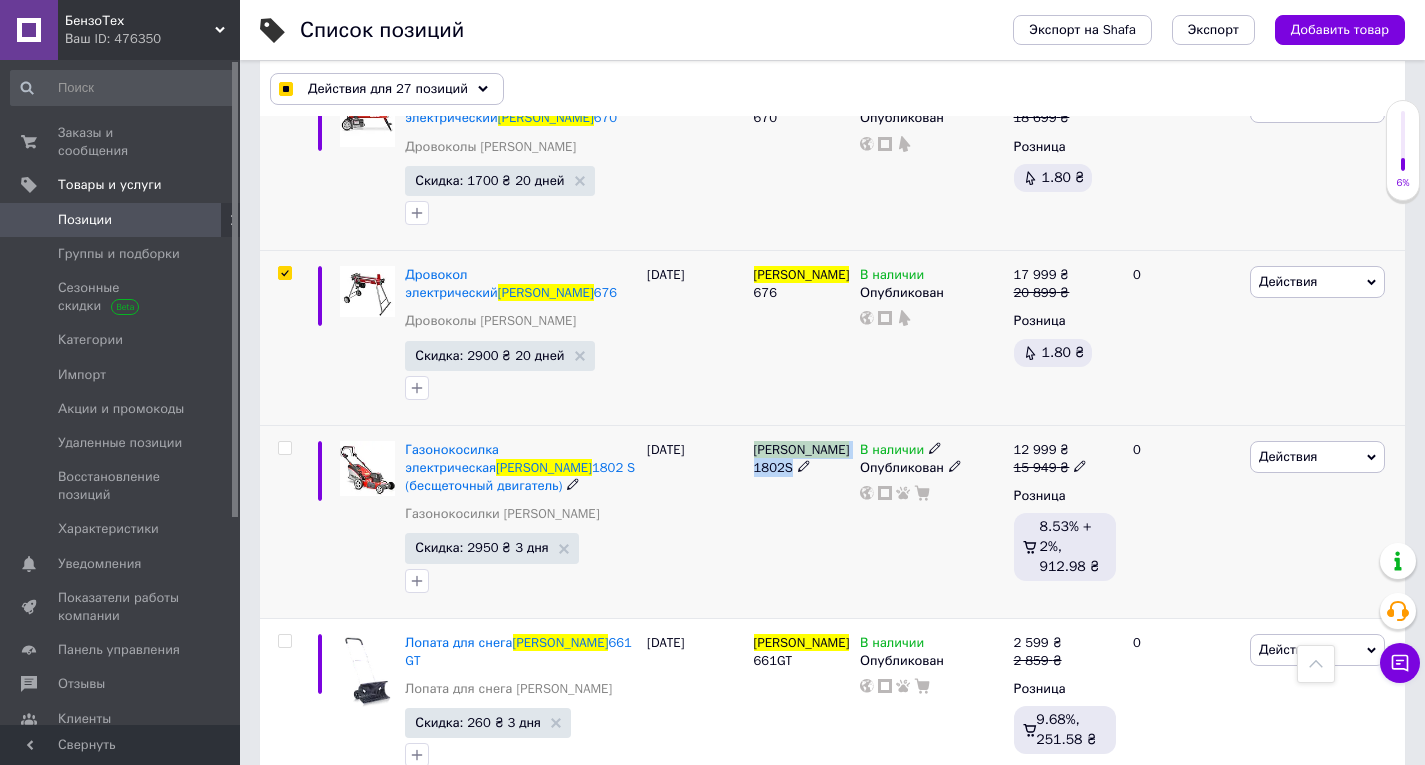 click at bounding box center (284, 448) 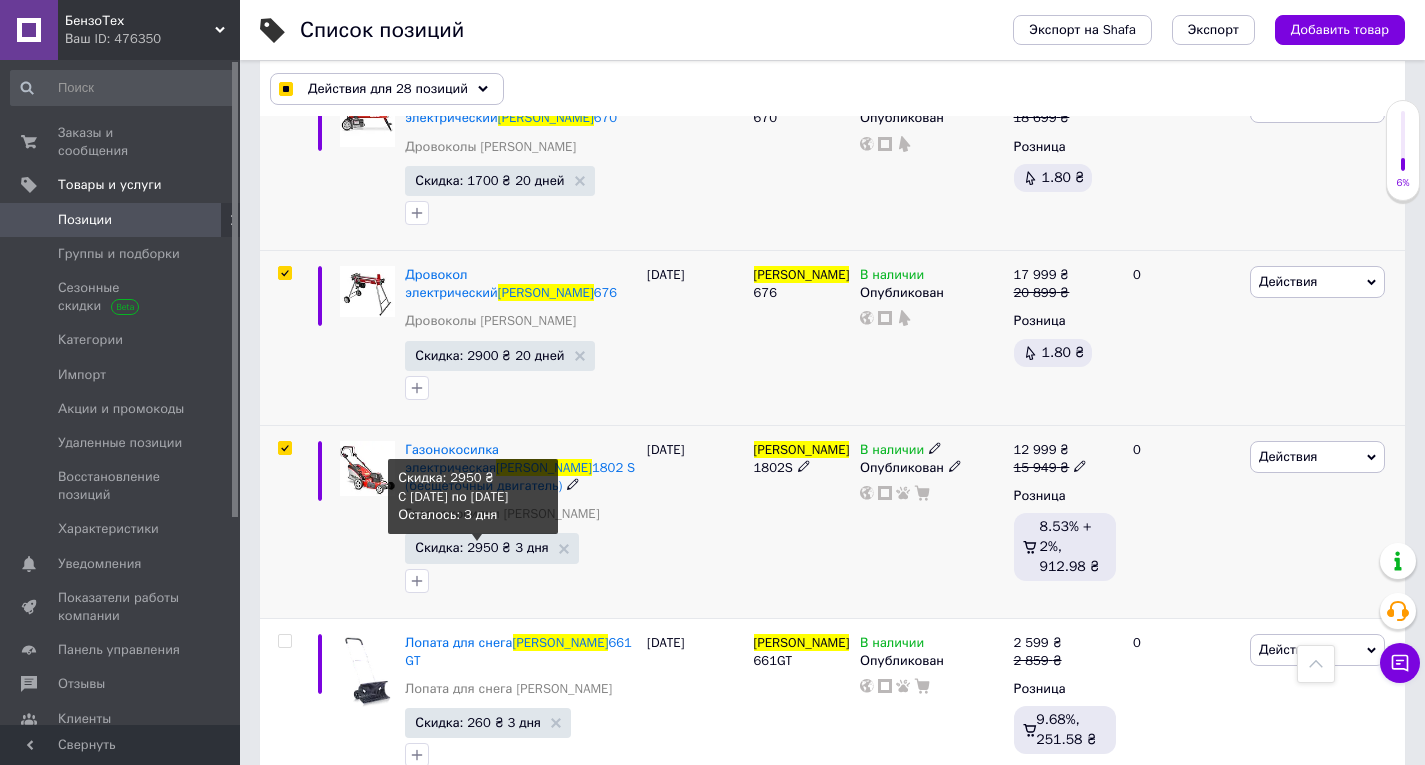 click on "Скидка: 2950 ₴ 3 дня" at bounding box center (481, 547) 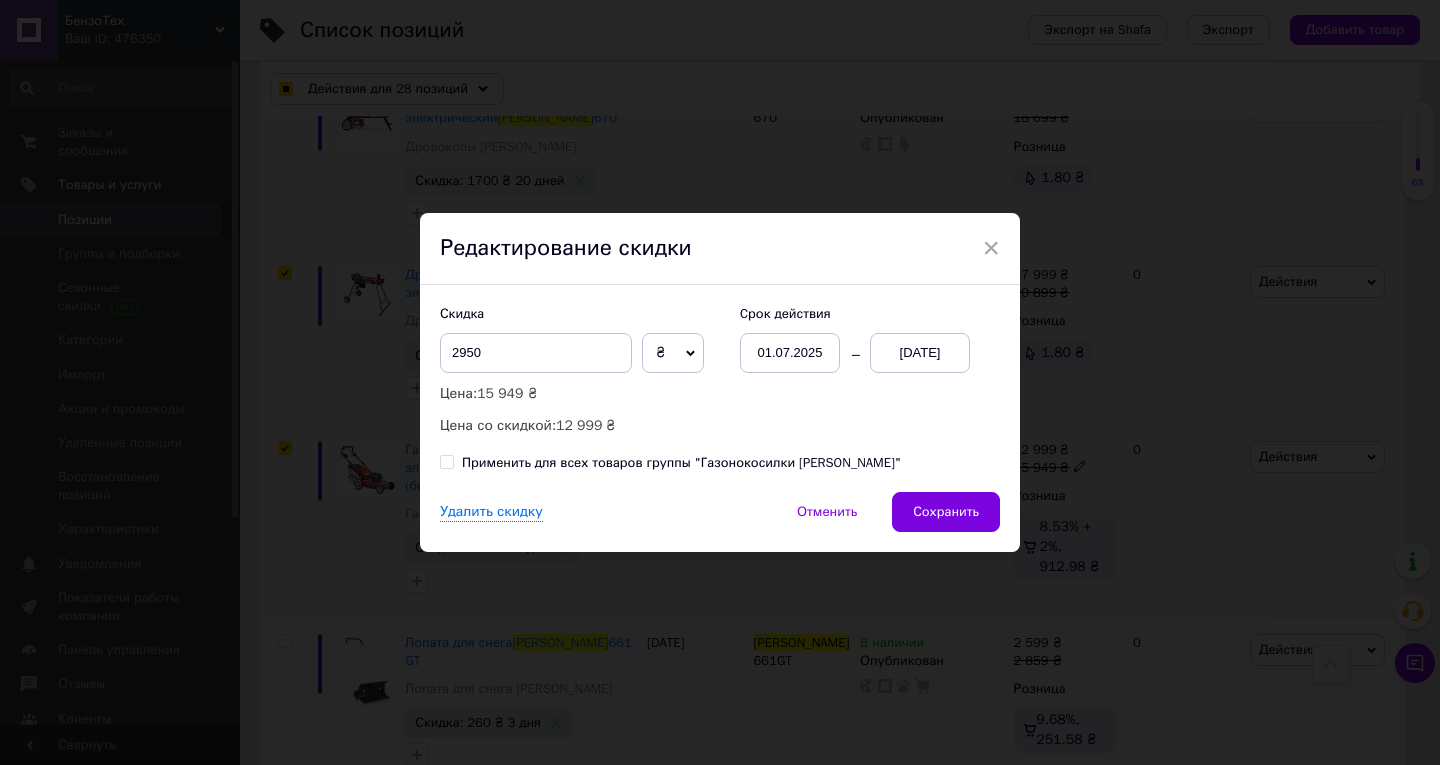 click on "13.07.2025" at bounding box center [920, 353] 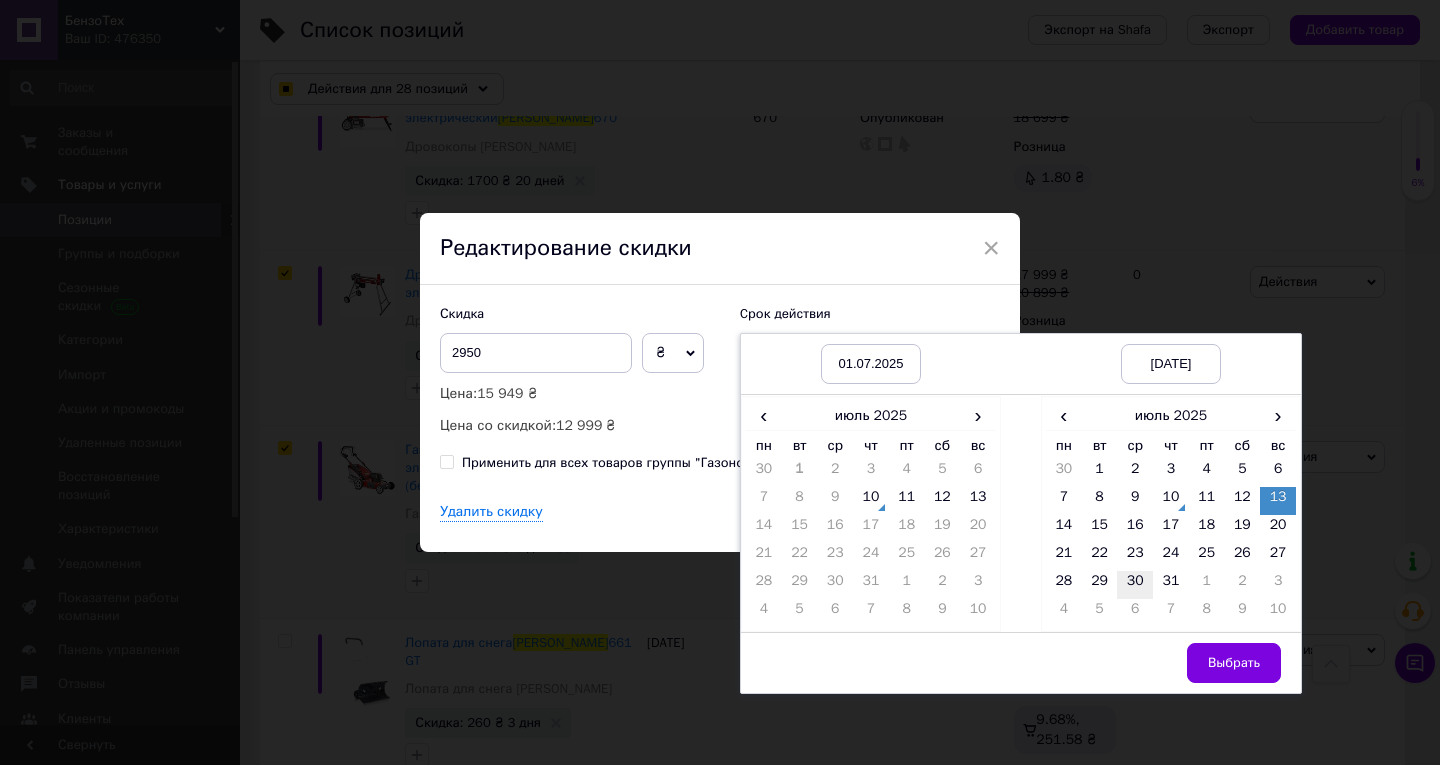 click on "30" at bounding box center (1135, 585) 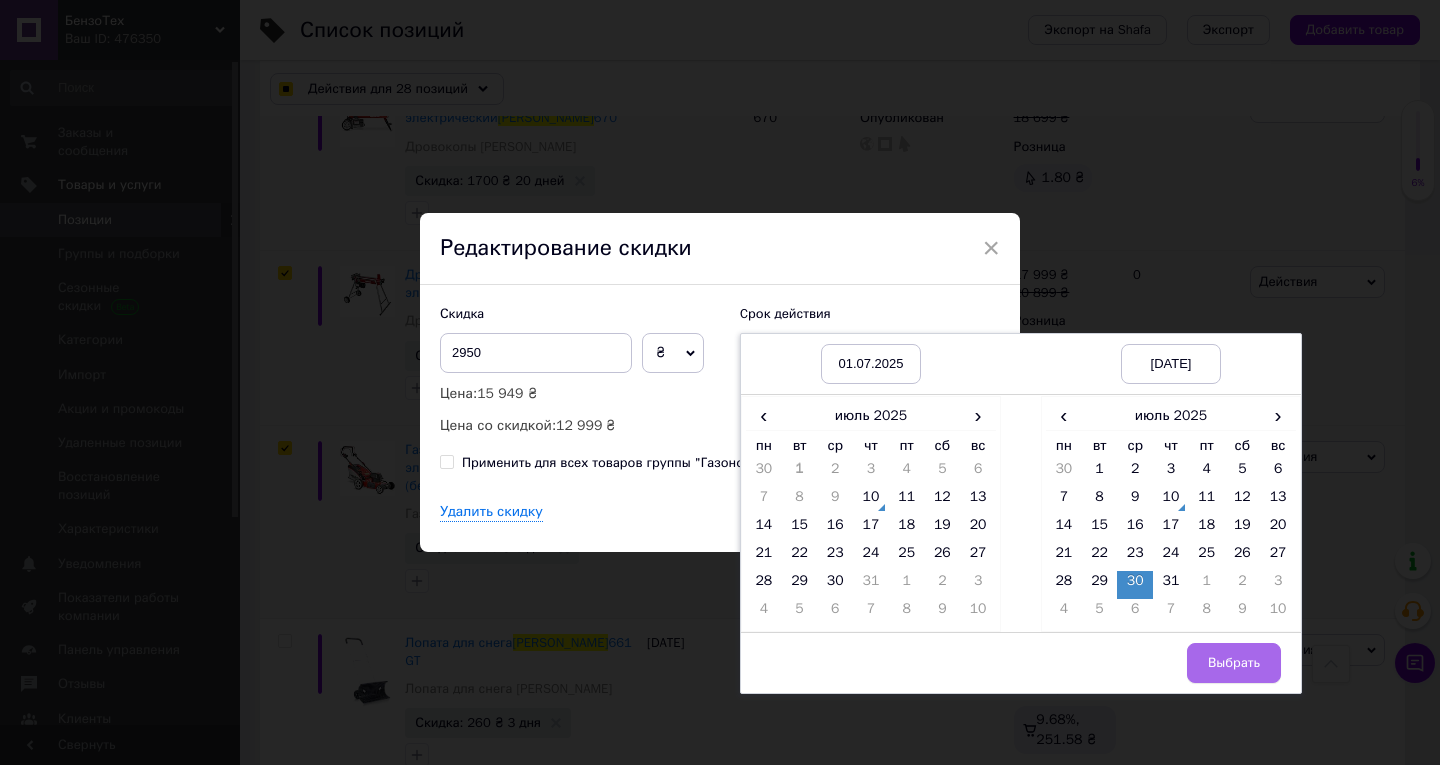 click on "Выбрать" at bounding box center [1234, 663] 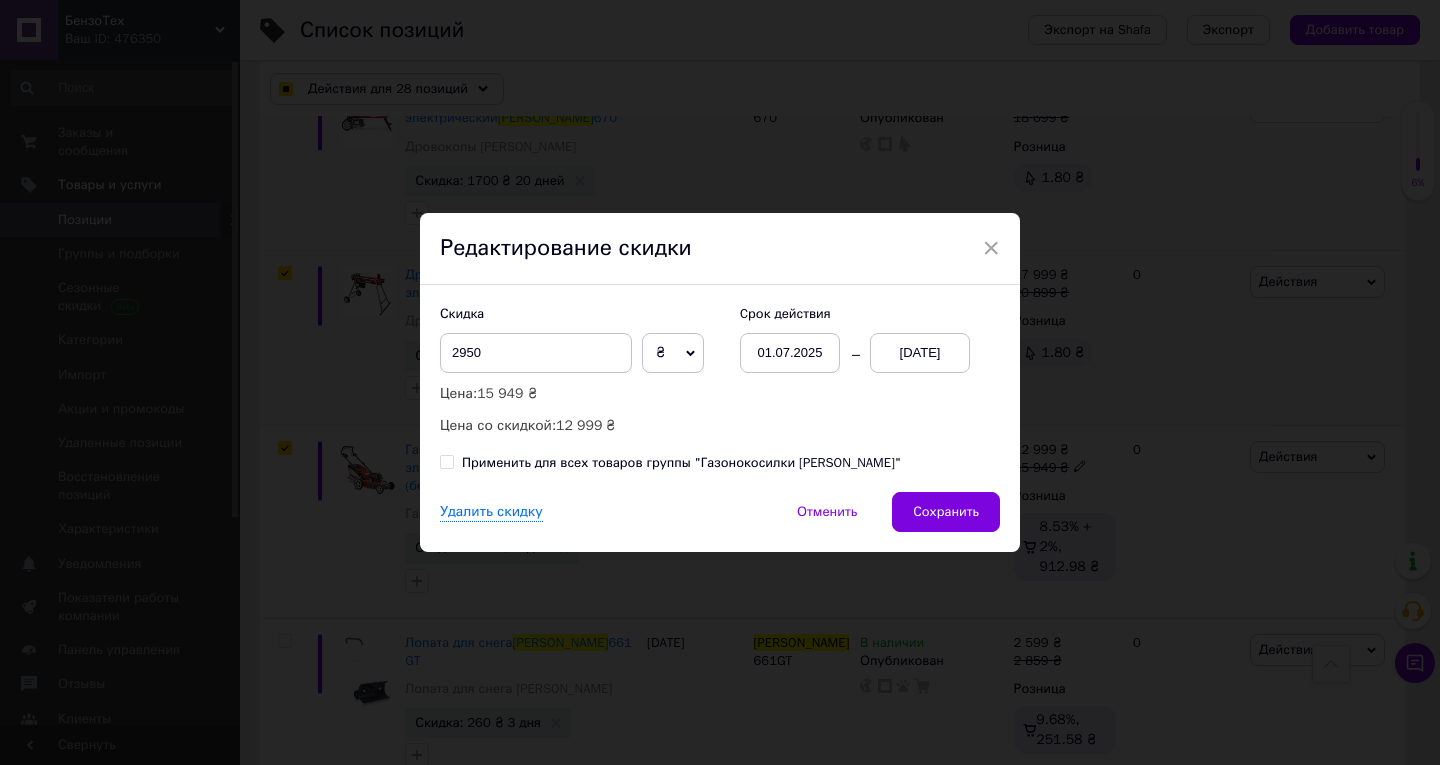 drag, startPoint x: 950, startPoint y: 512, endPoint x: 669, endPoint y: 459, distance: 285.95453 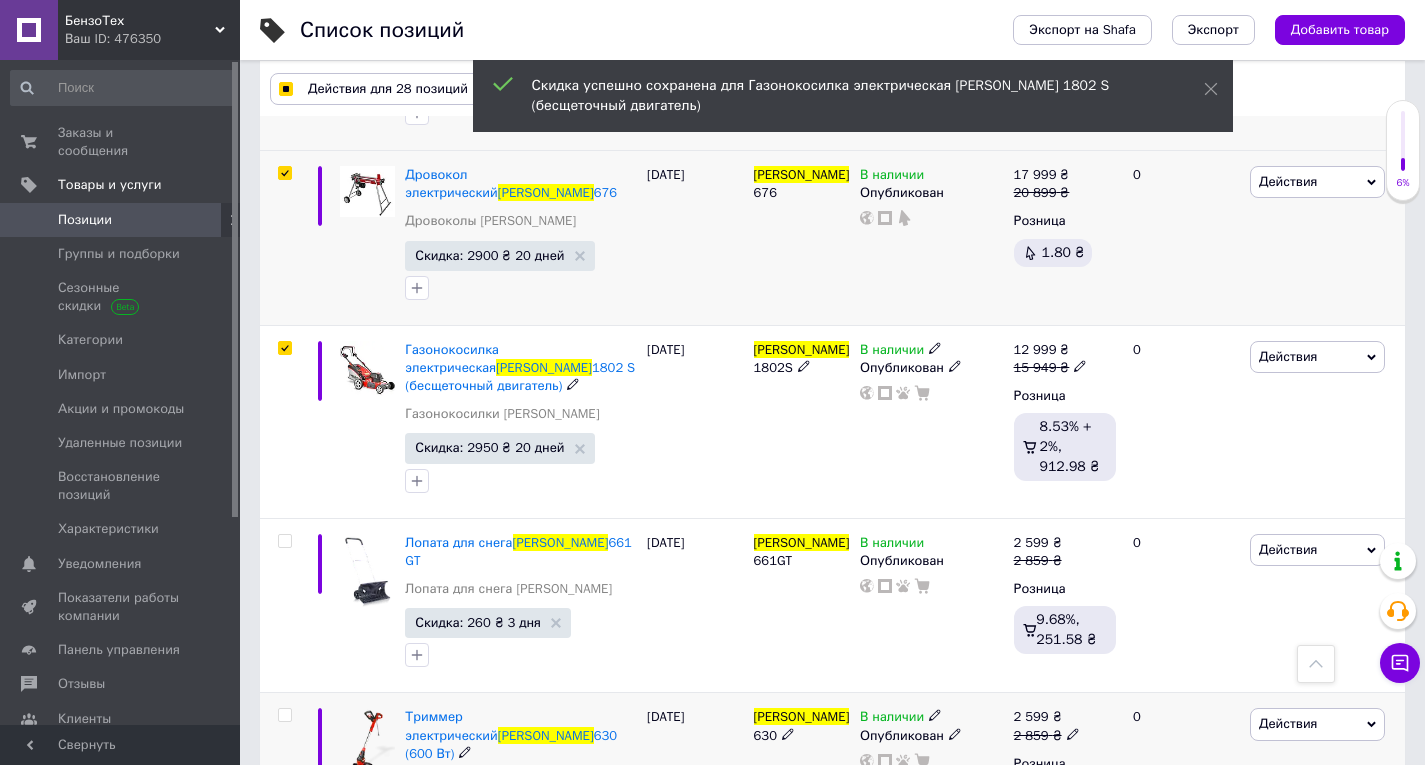 scroll, scrollTop: 5100, scrollLeft: 0, axis: vertical 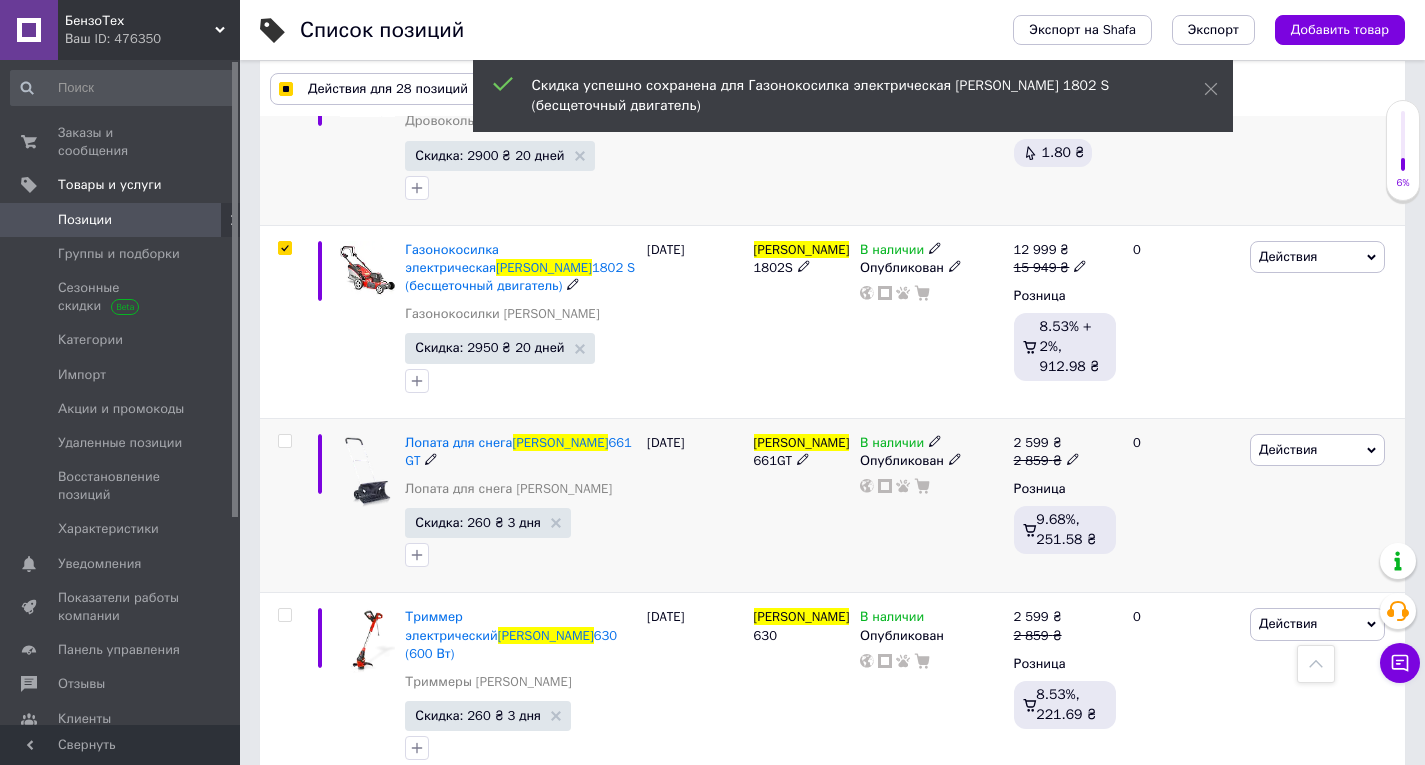 click on "HECHT" at bounding box center (802, 442) 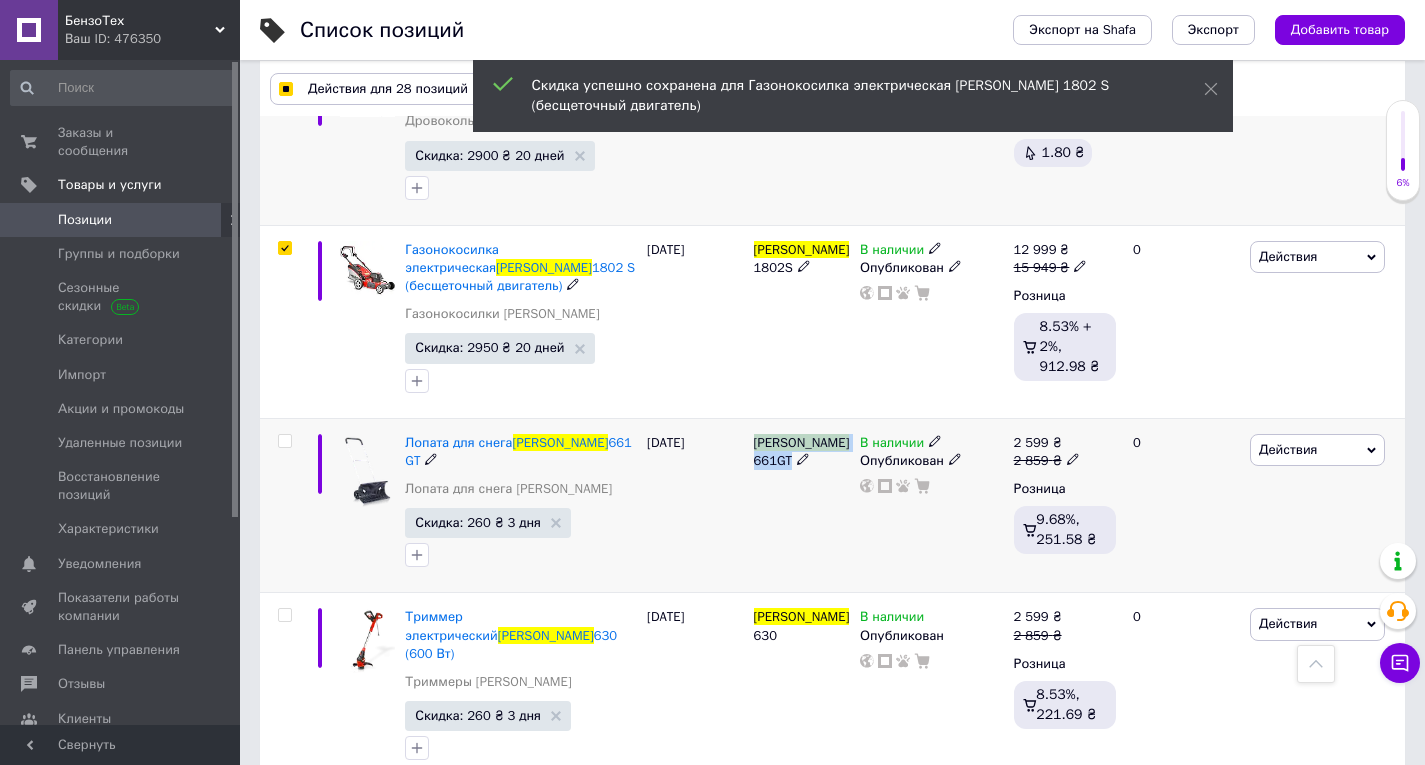 click on "HECHT" at bounding box center [802, 442] 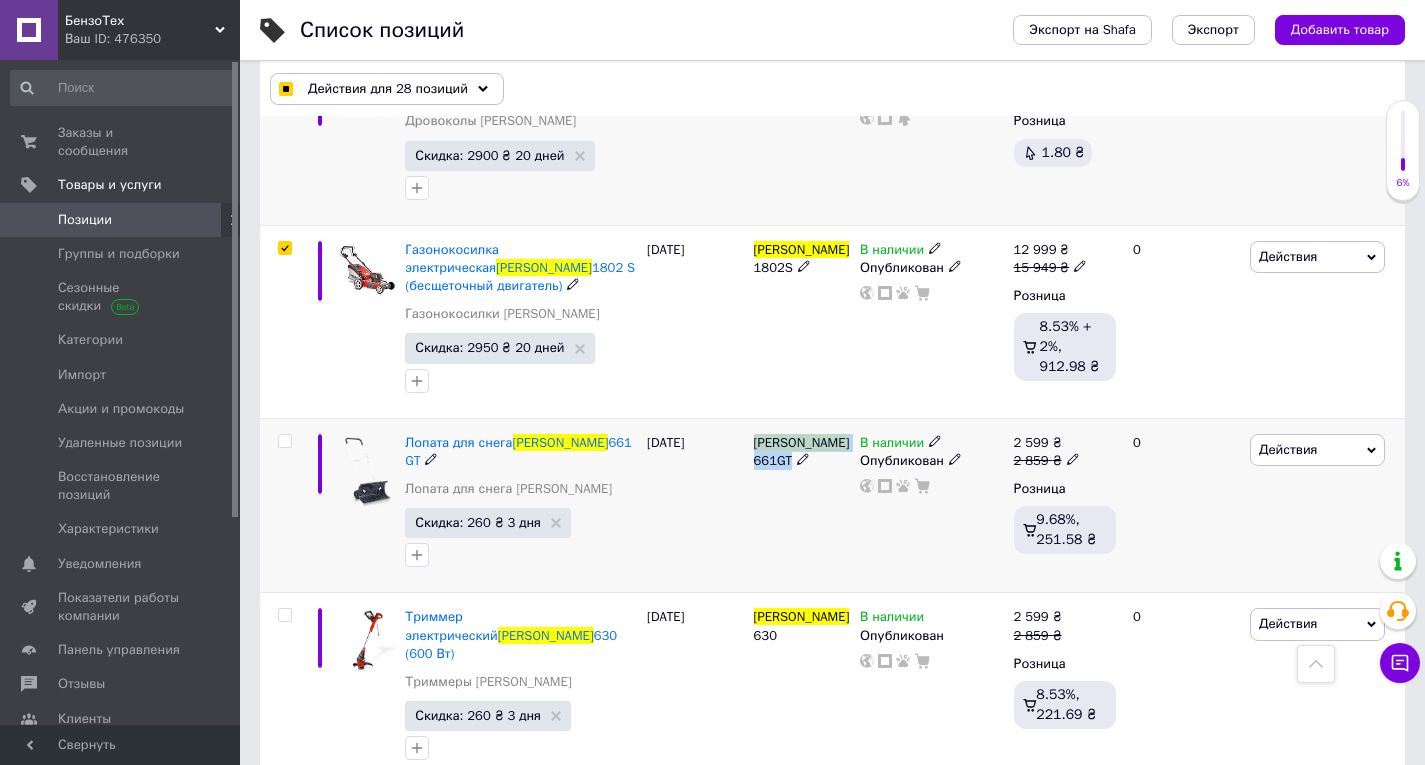 click at bounding box center (284, 441) 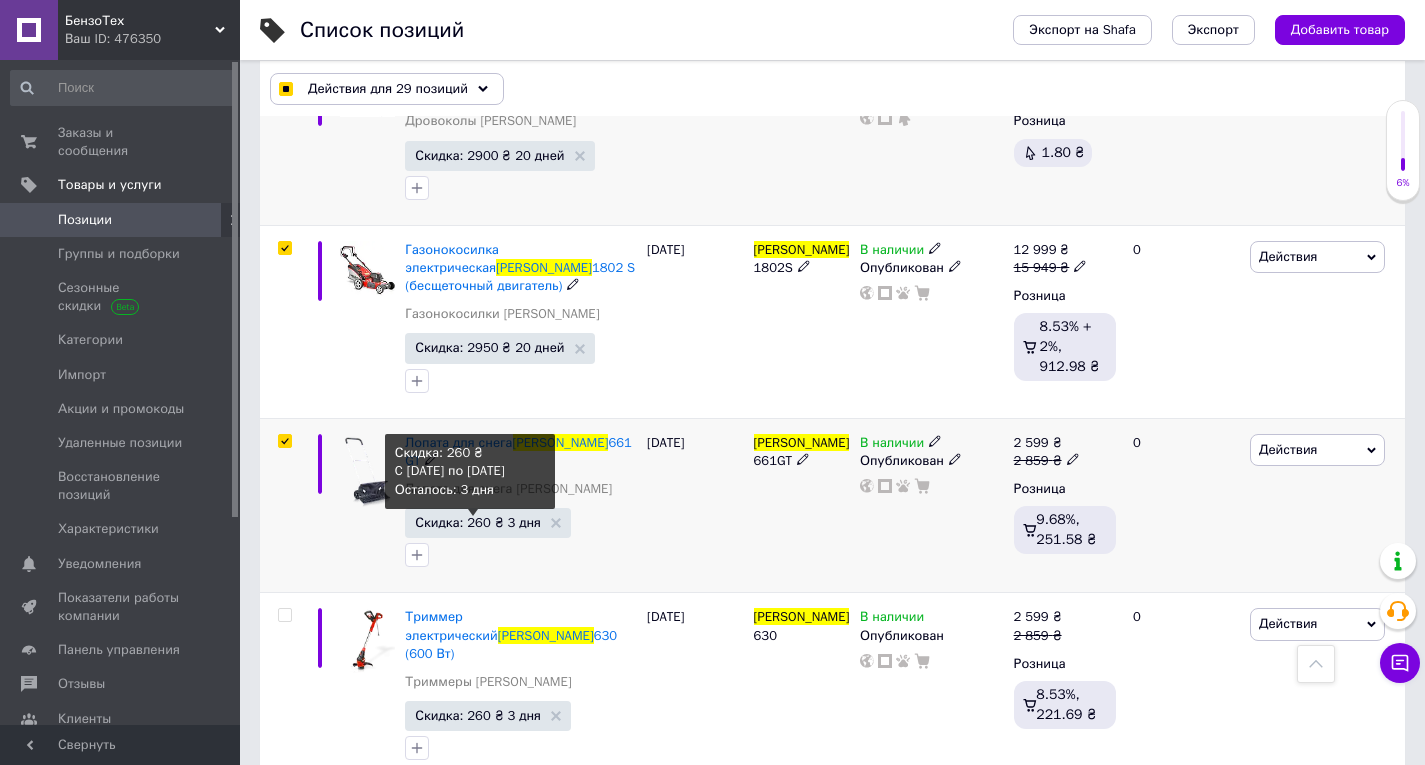 click on "Скидка: 260 ₴ 3 дня" at bounding box center [478, 522] 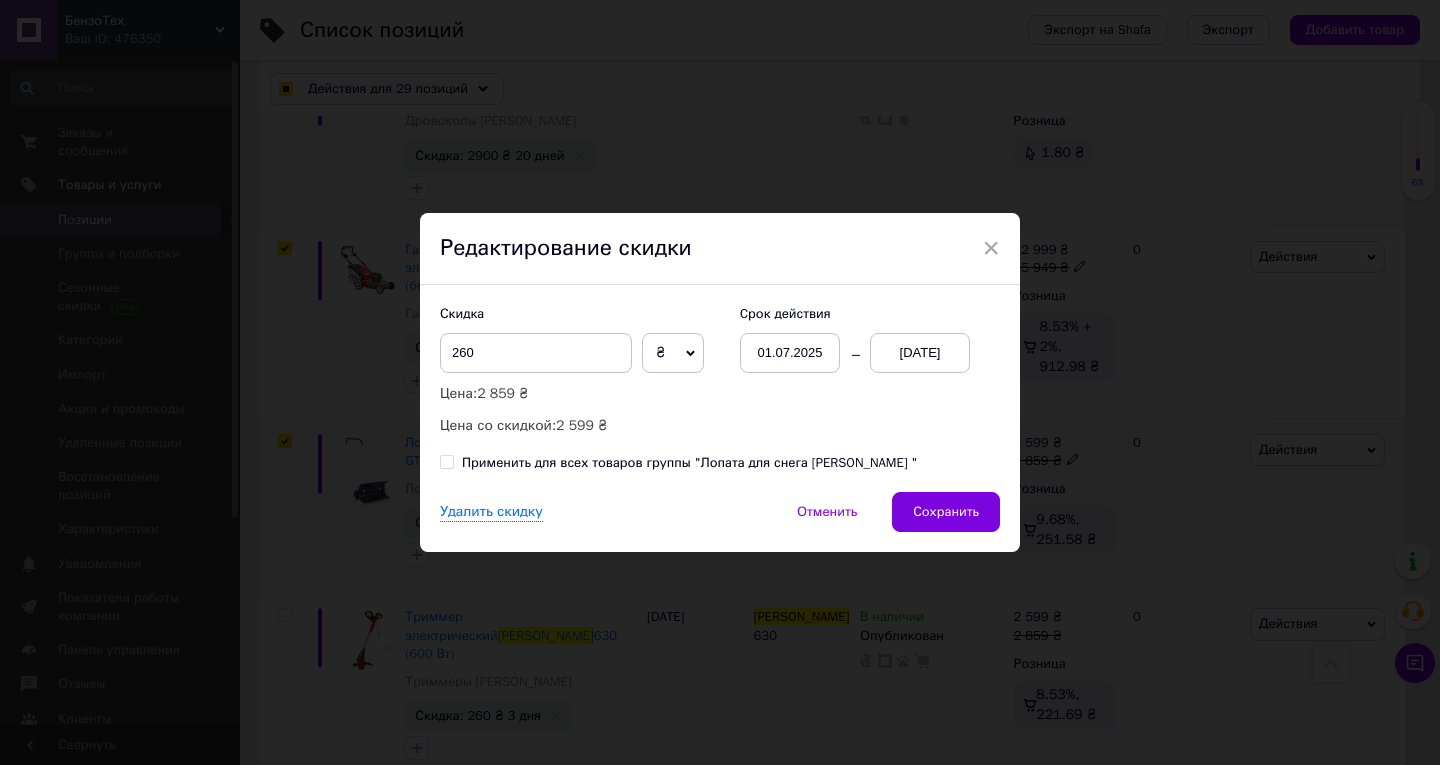 click on "13.07.2025" at bounding box center (920, 353) 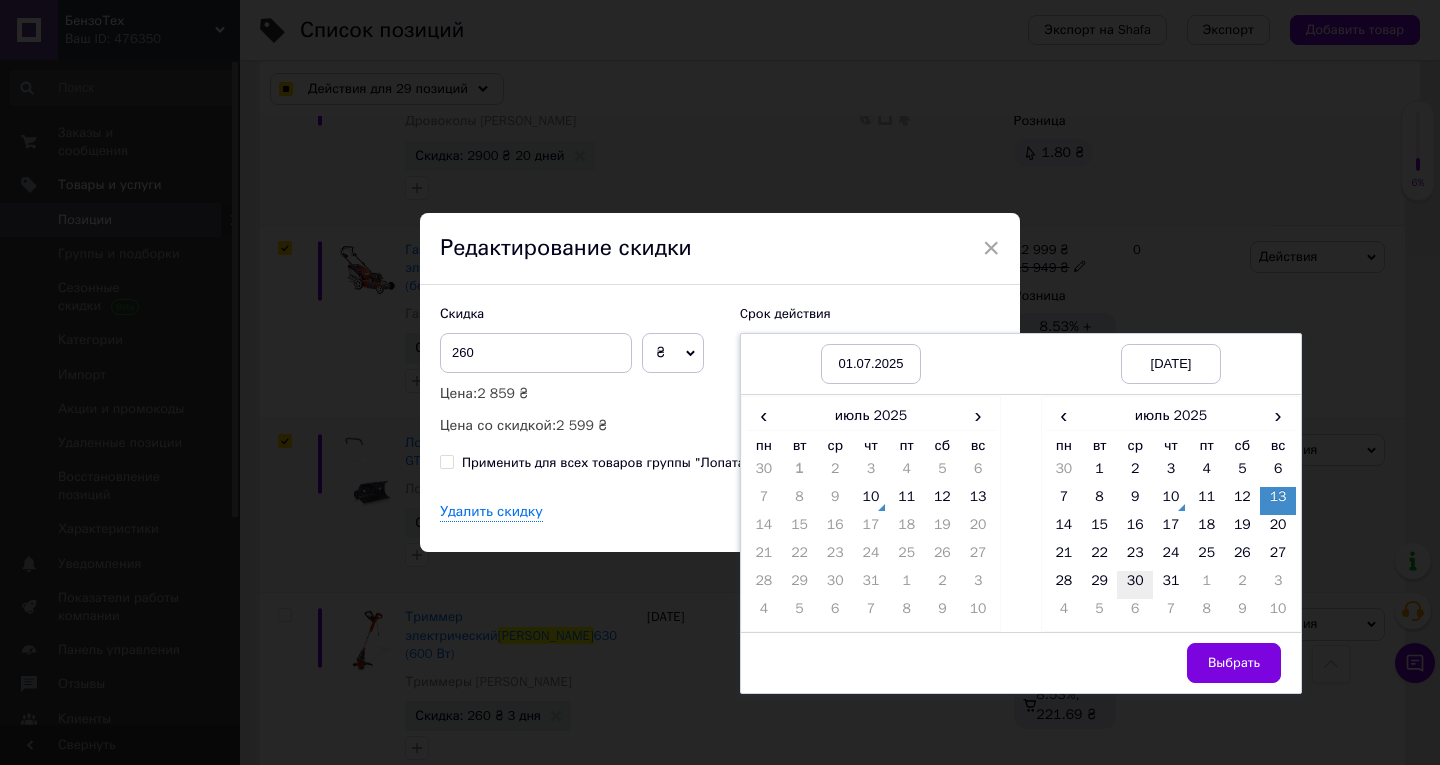 click on "30" at bounding box center (1135, 585) 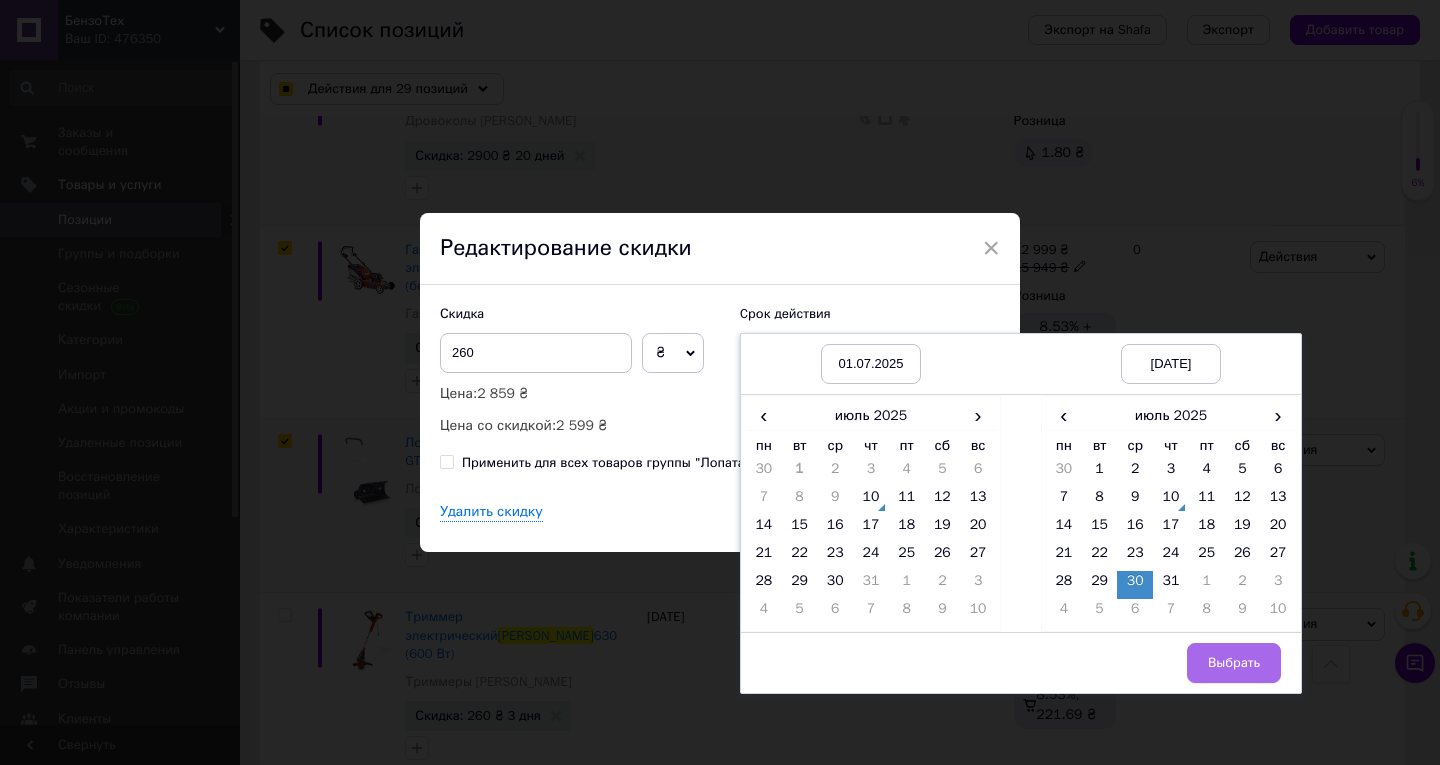 click on "Выбрать" at bounding box center [1234, 663] 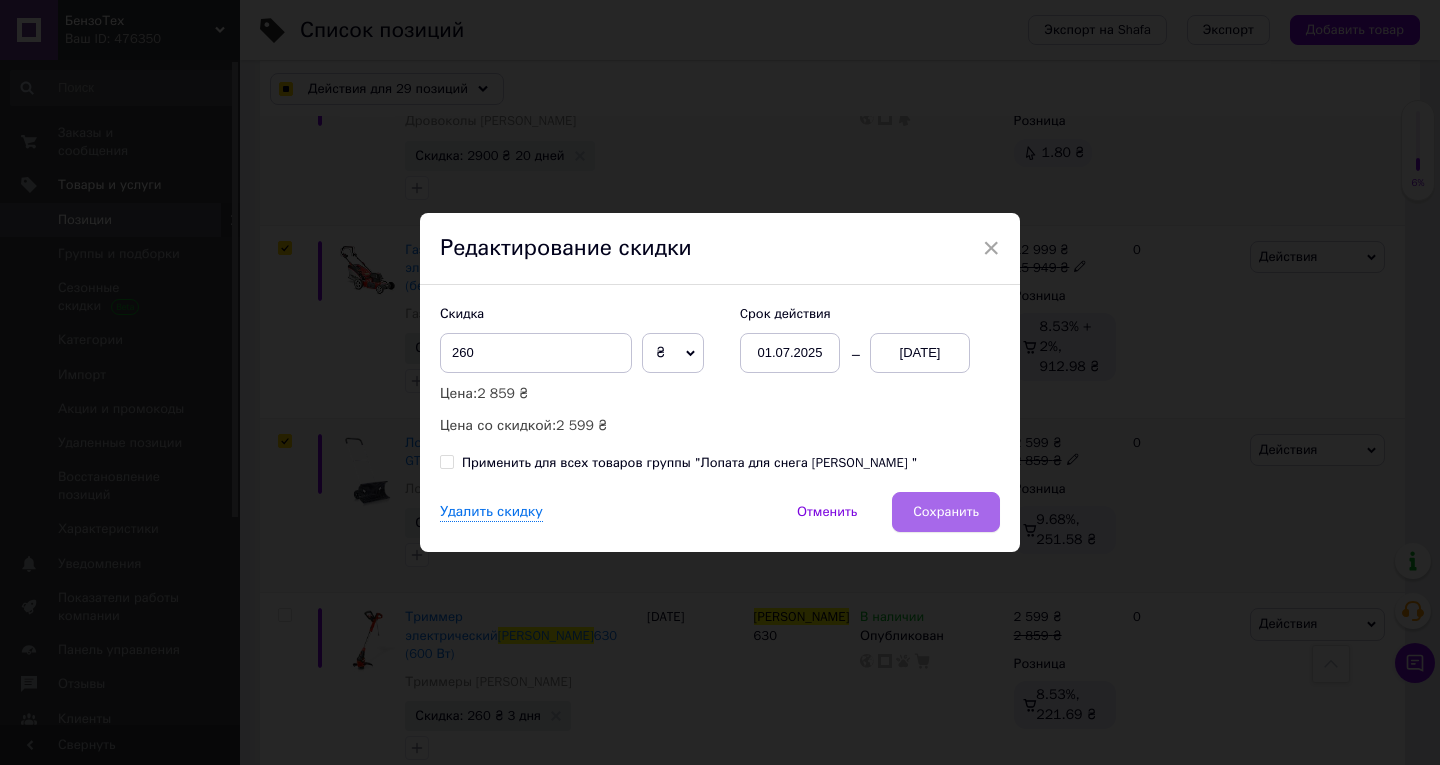 click on "Сохранить" at bounding box center [946, 512] 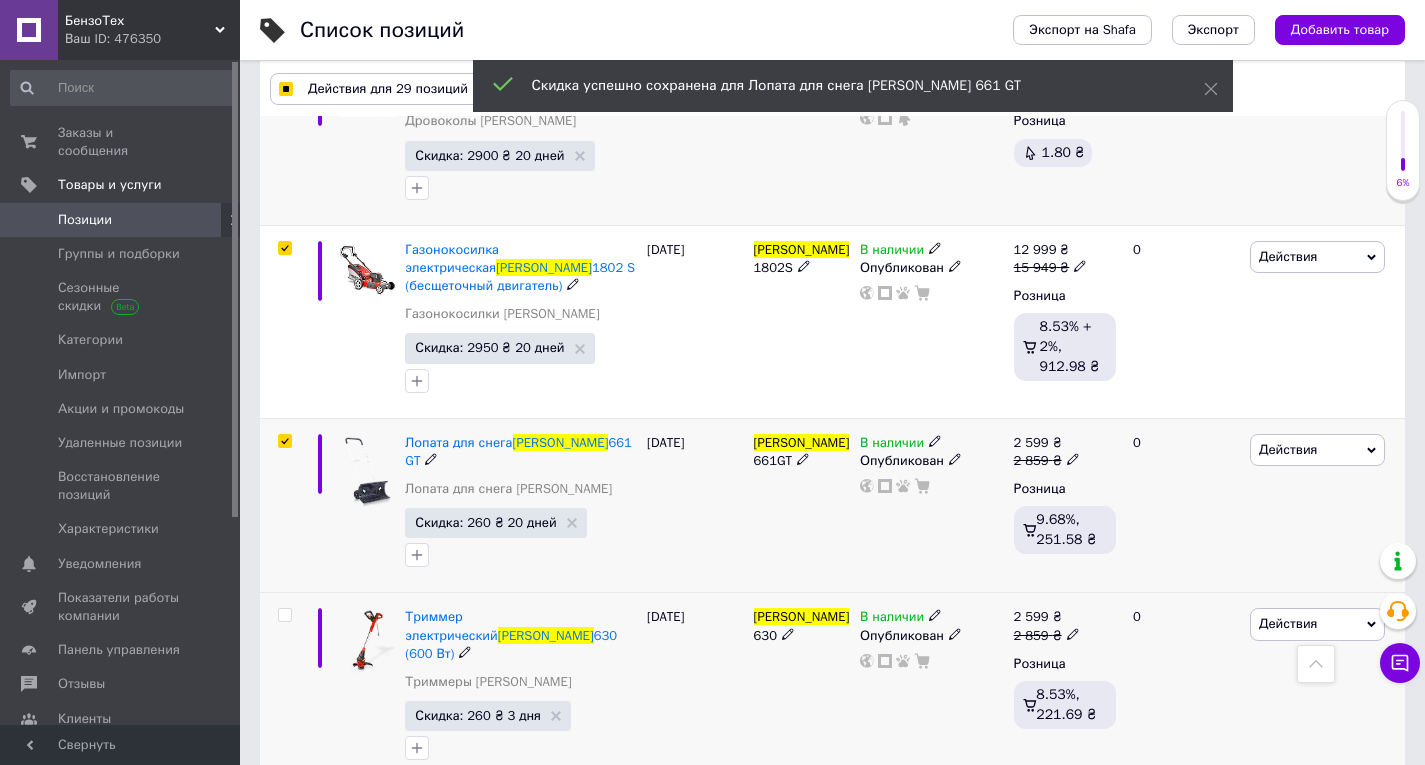scroll, scrollTop: 5200, scrollLeft: 0, axis: vertical 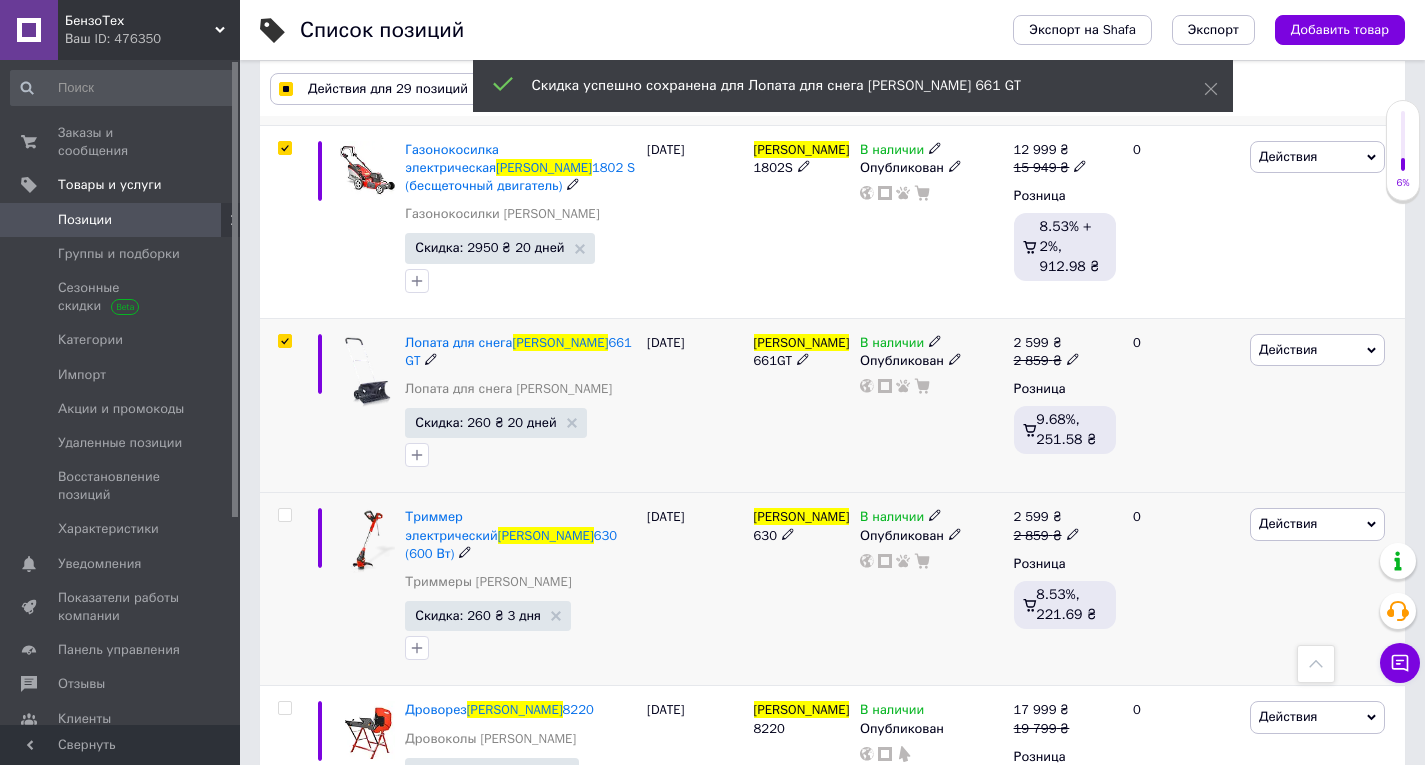 click on "HECHT" at bounding box center [802, 516] 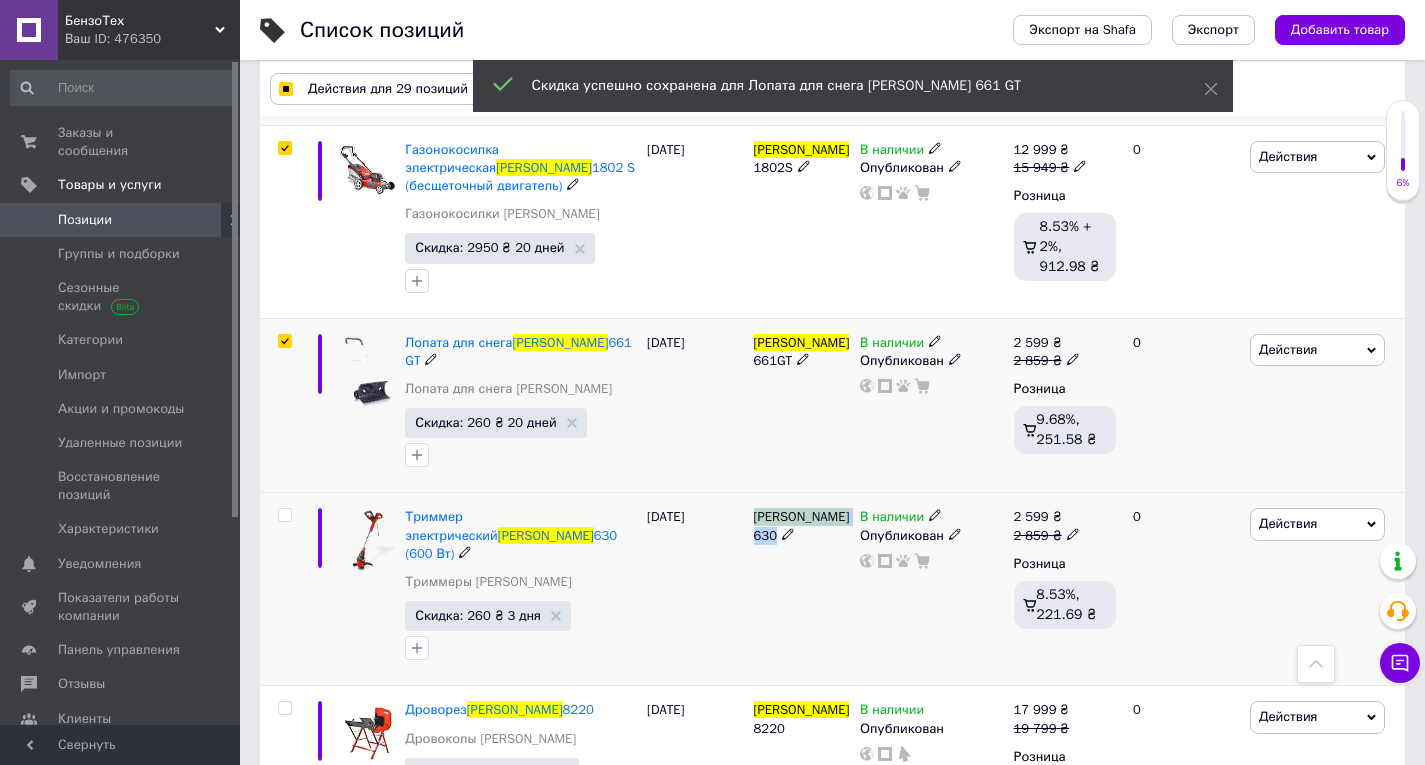 click on "HECHT" at bounding box center (802, 516) 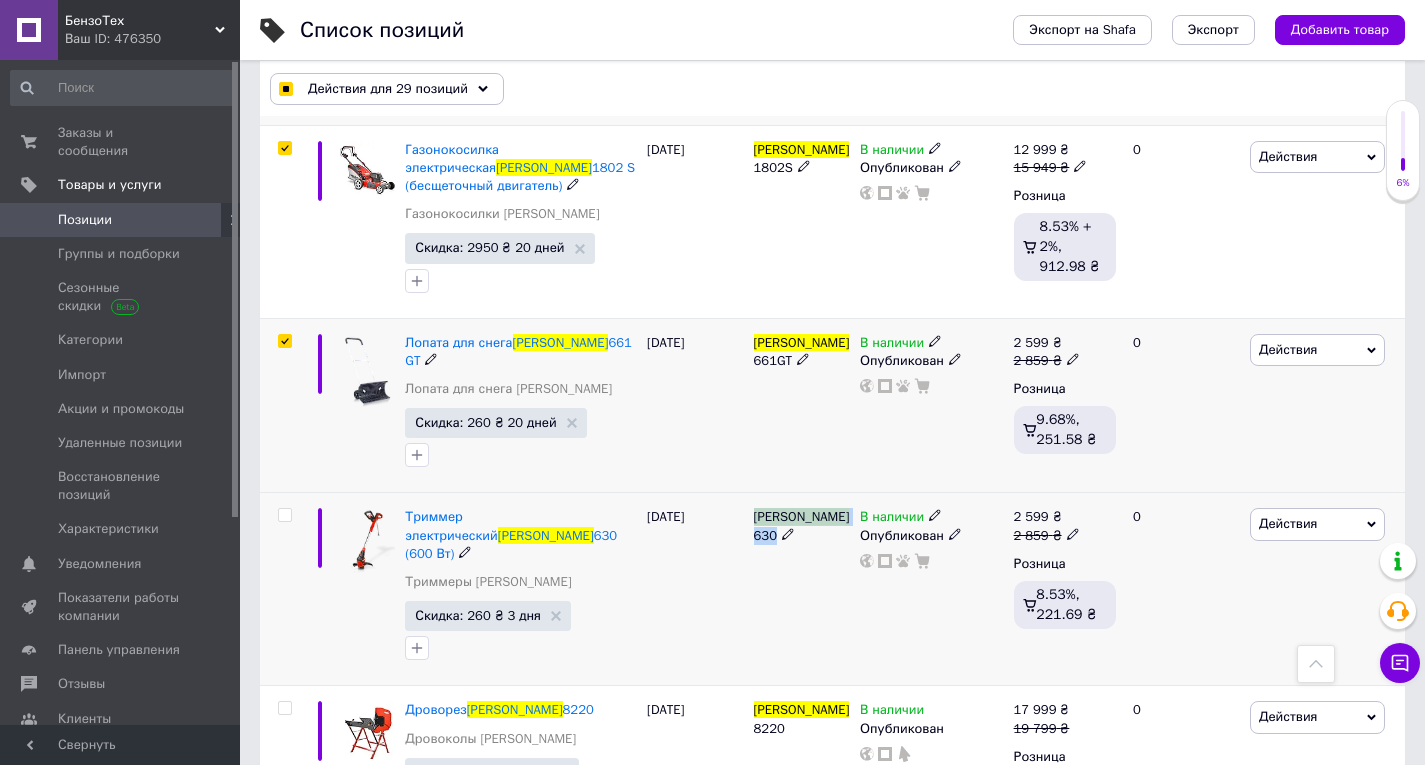 click at bounding box center [284, 515] 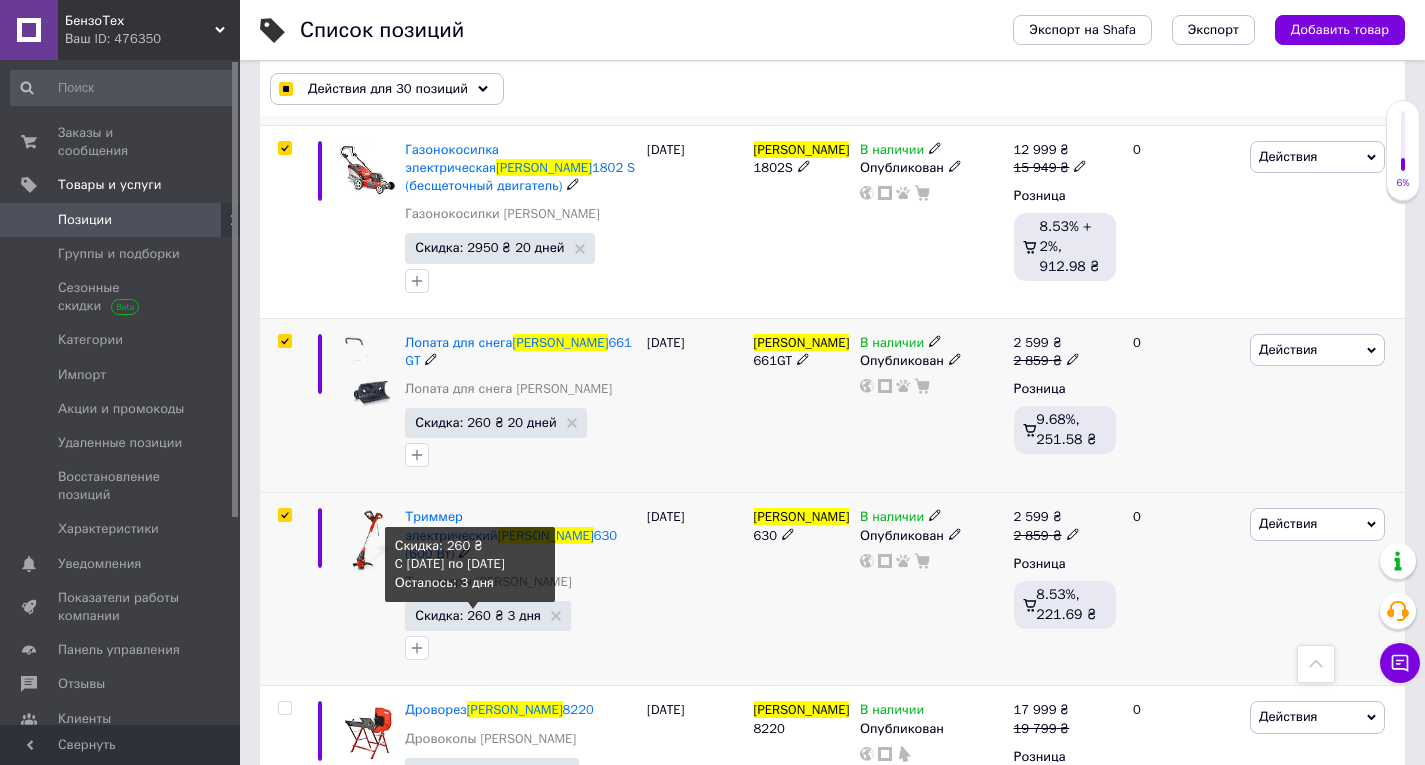 click on "Скидка: 260 ₴ 3 дня" at bounding box center [478, 615] 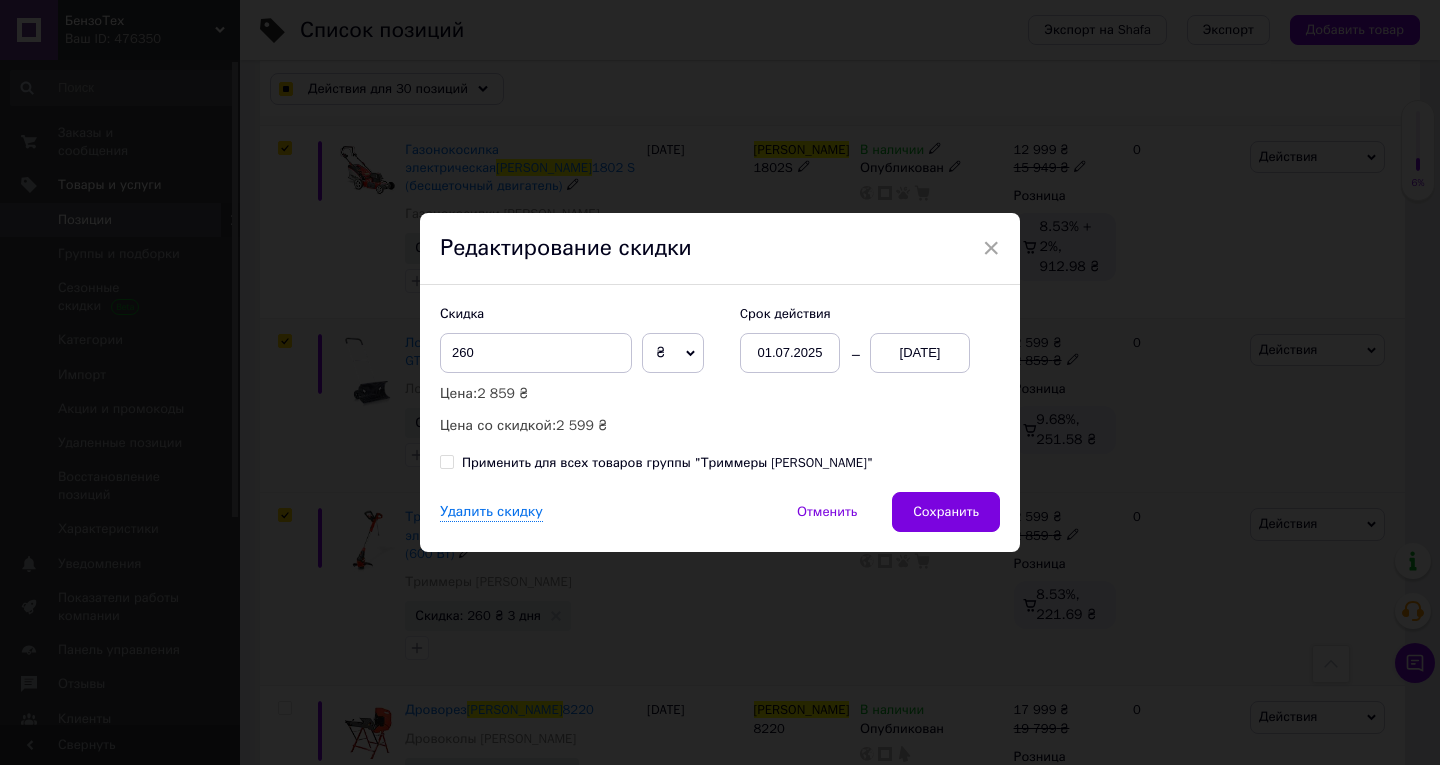 click on "13.07.2025" at bounding box center (920, 353) 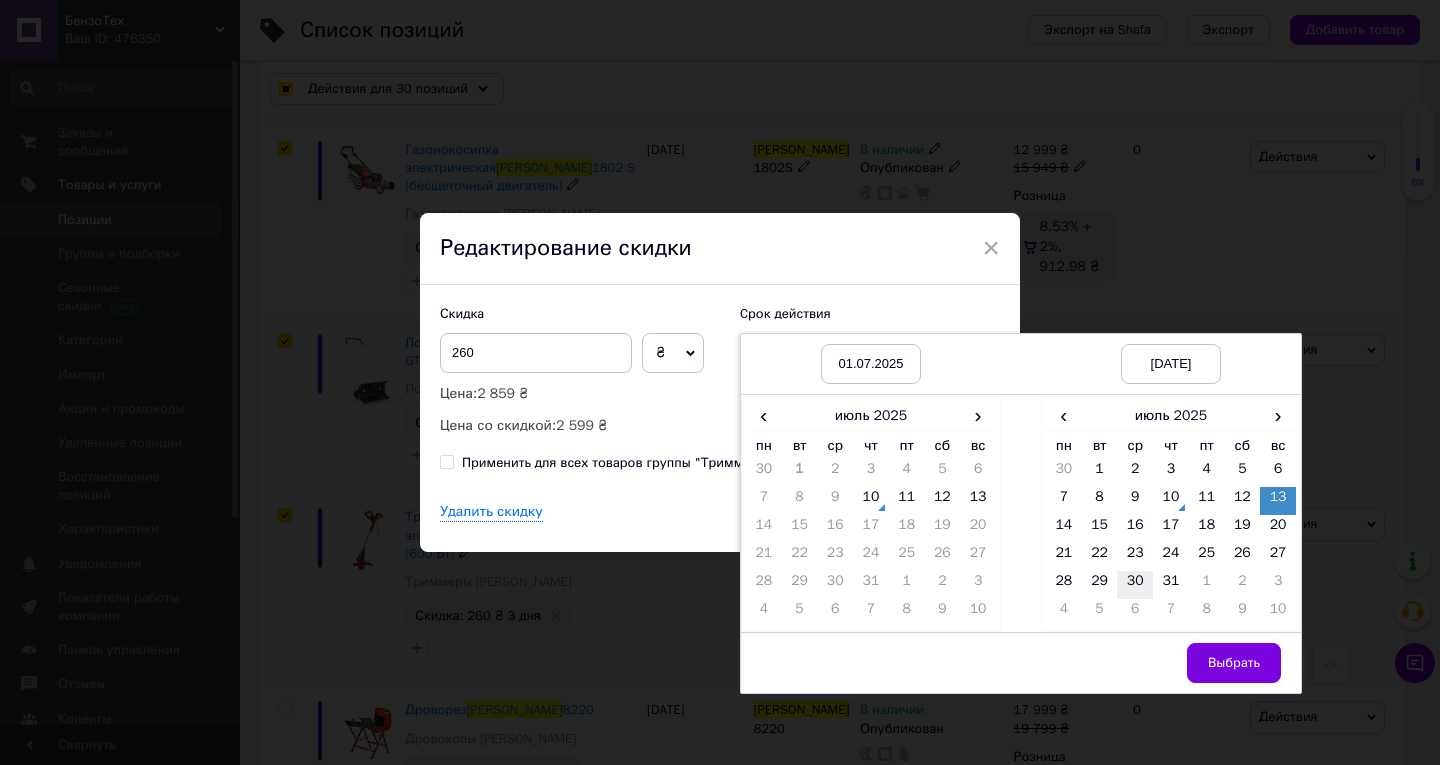 click on "30" at bounding box center (1135, 585) 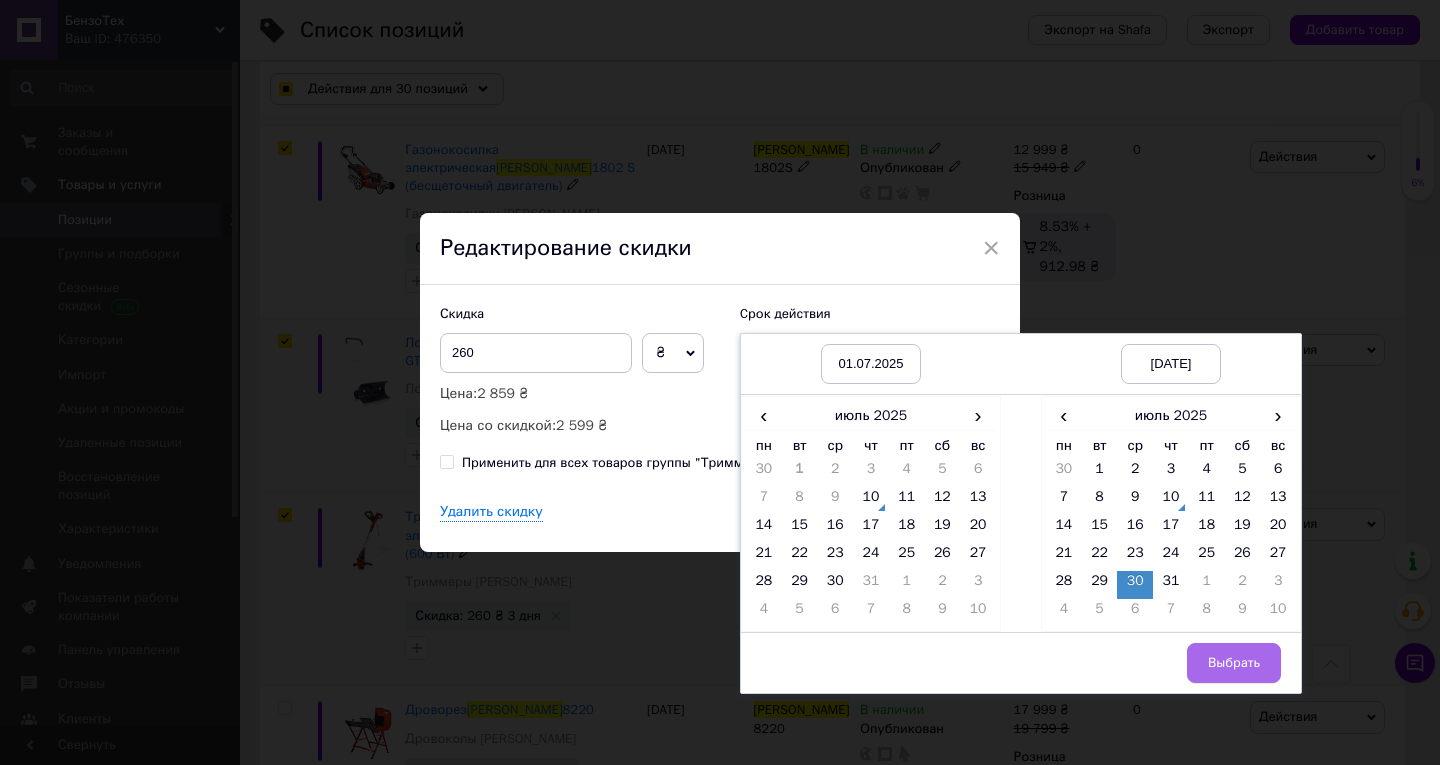 click on "Выбрать" at bounding box center [1234, 663] 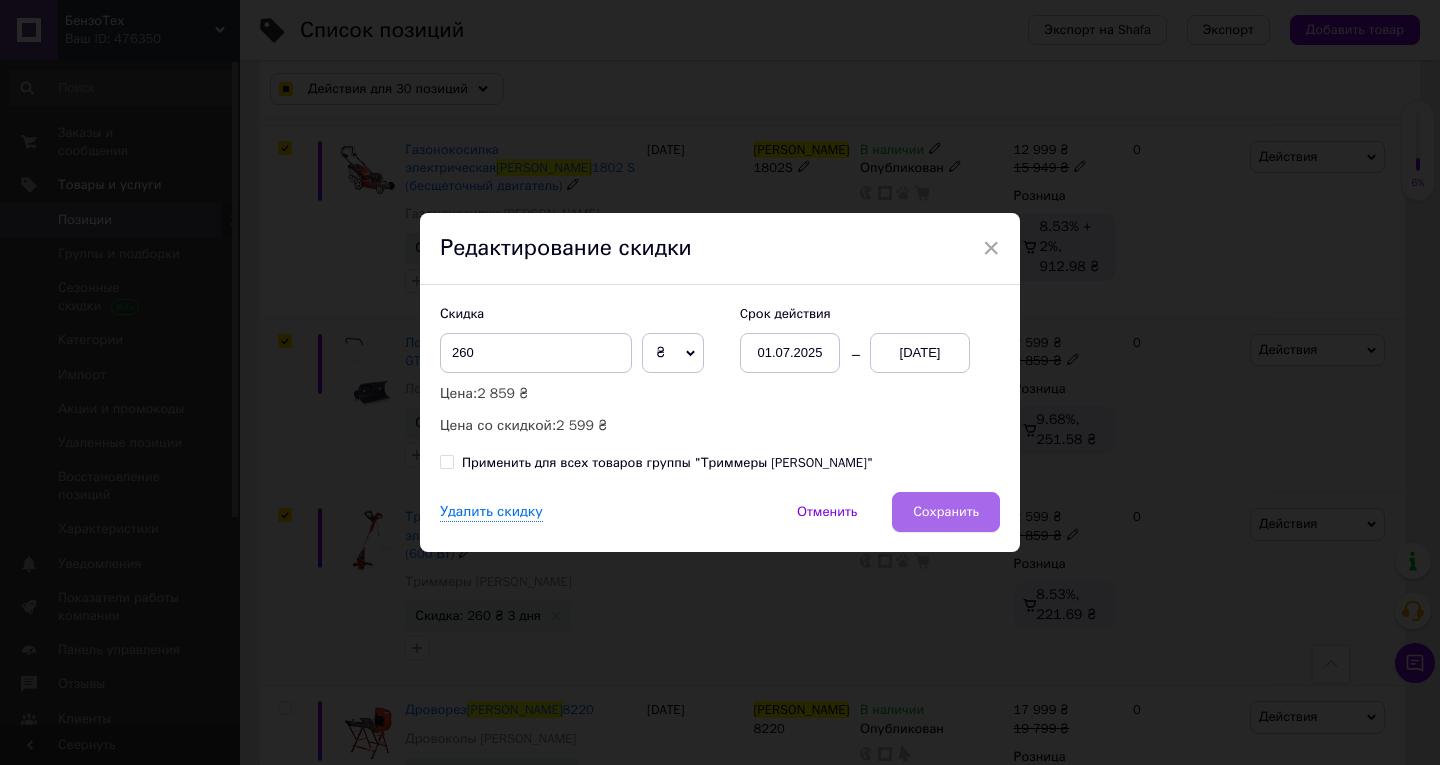 click on "Сохранить" at bounding box center (946, 512) 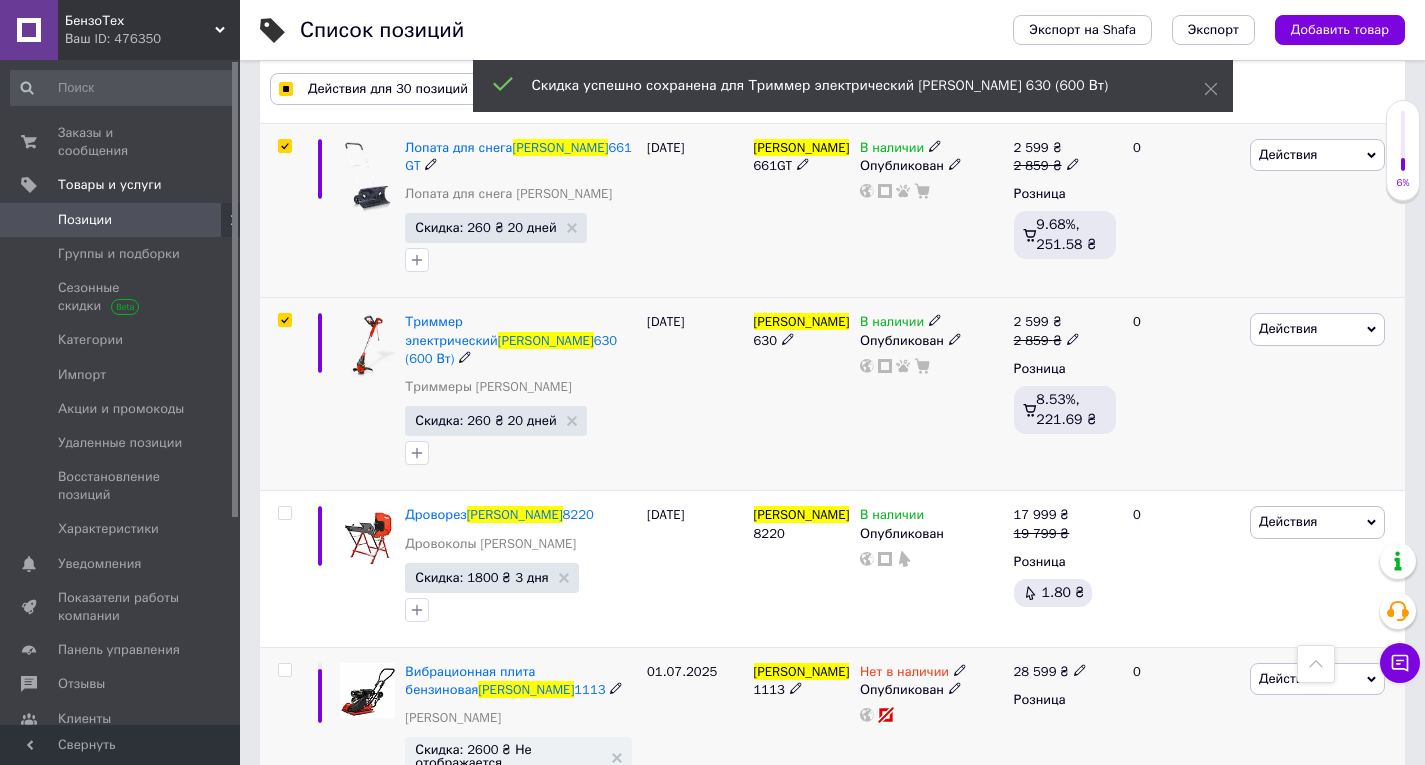scroll, scrollTop: 5400, scrollLeft: 0, axis: vertical 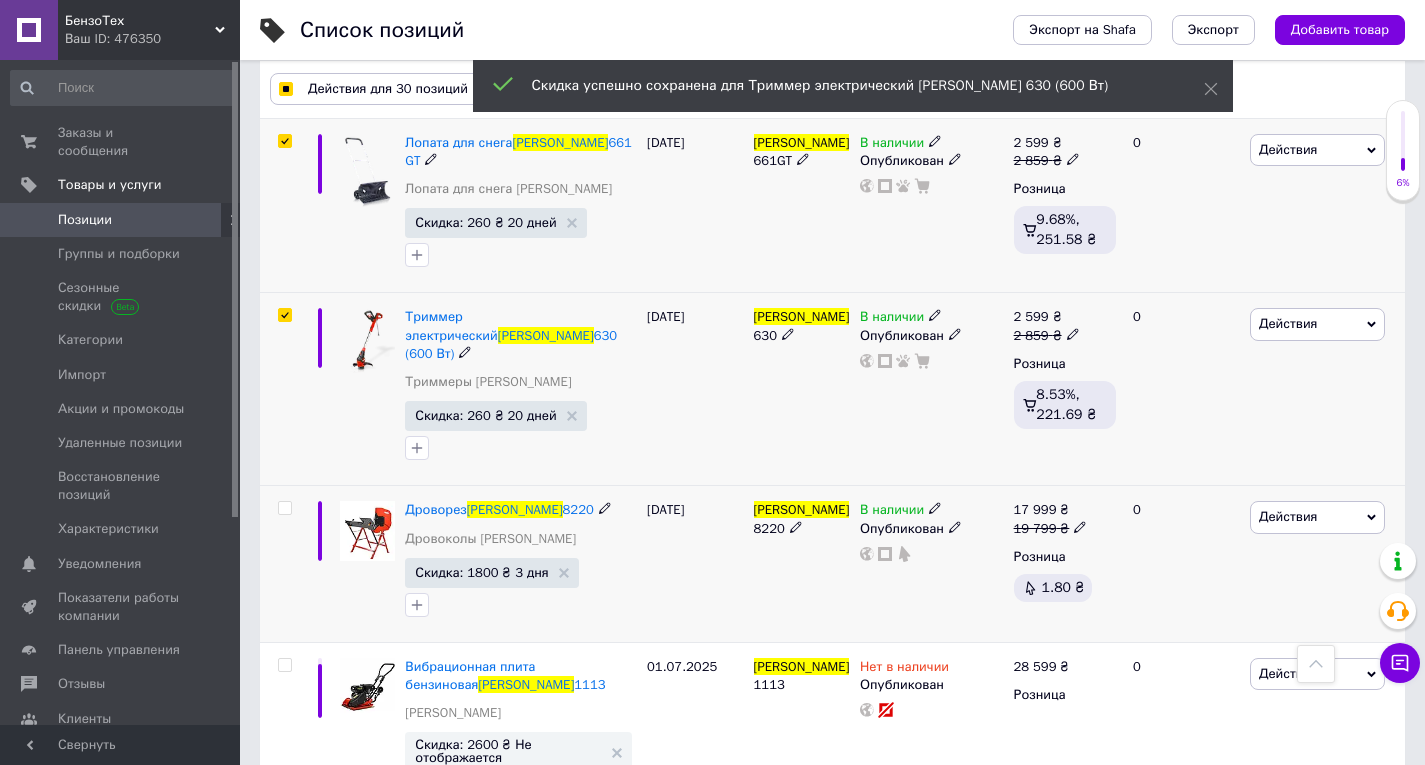 click on "HECHT 8220" at bounding box center [802, 518] 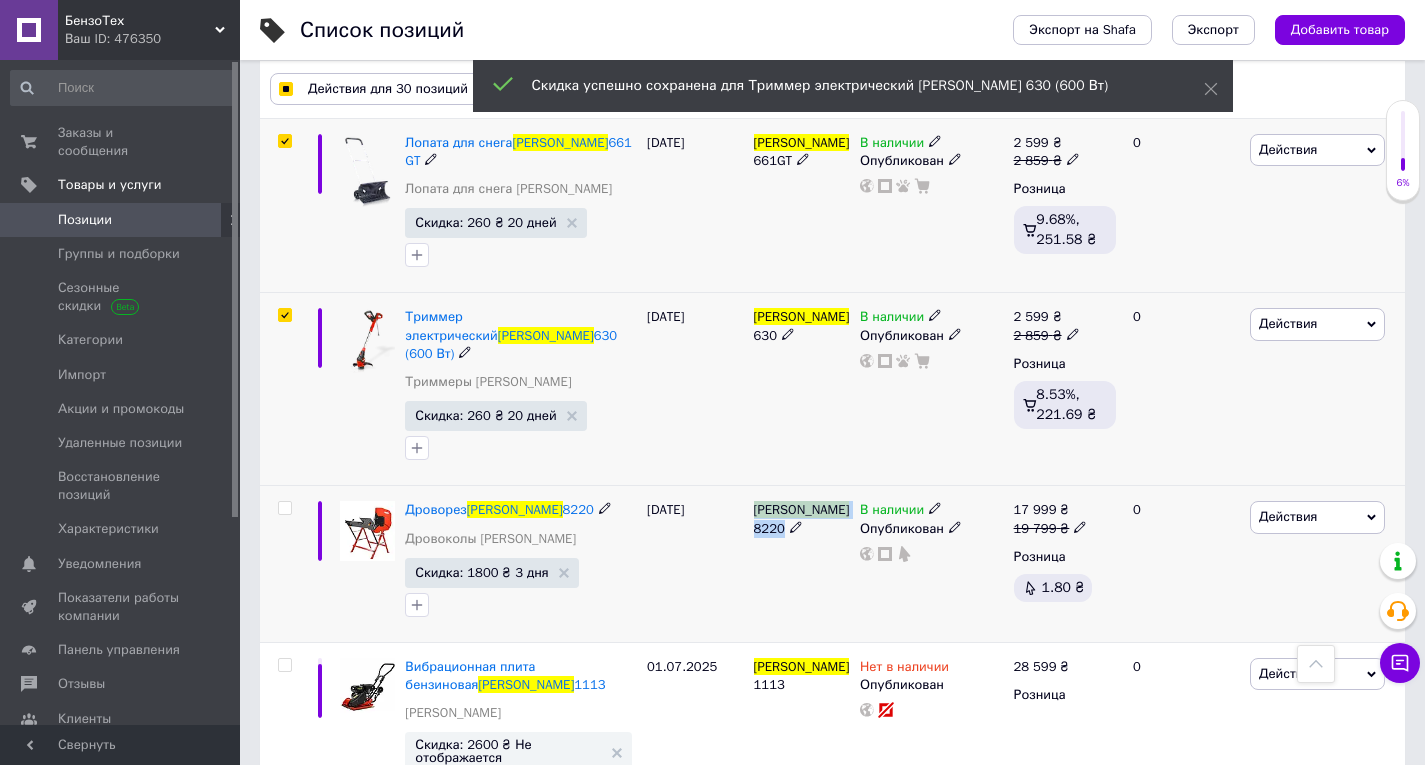 click on "HECHT 8220" at bounding box center (802, 518) 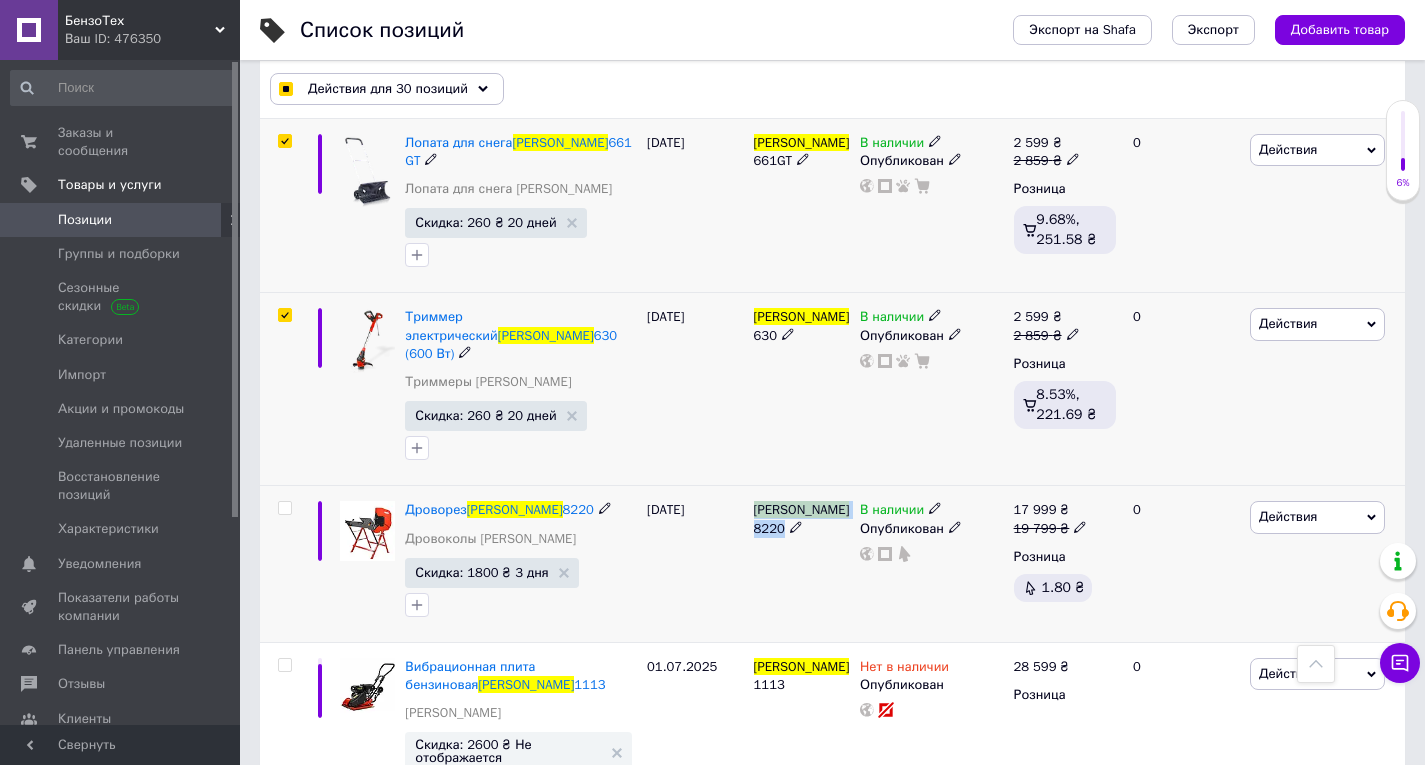 click at bounding box center (284, 508) 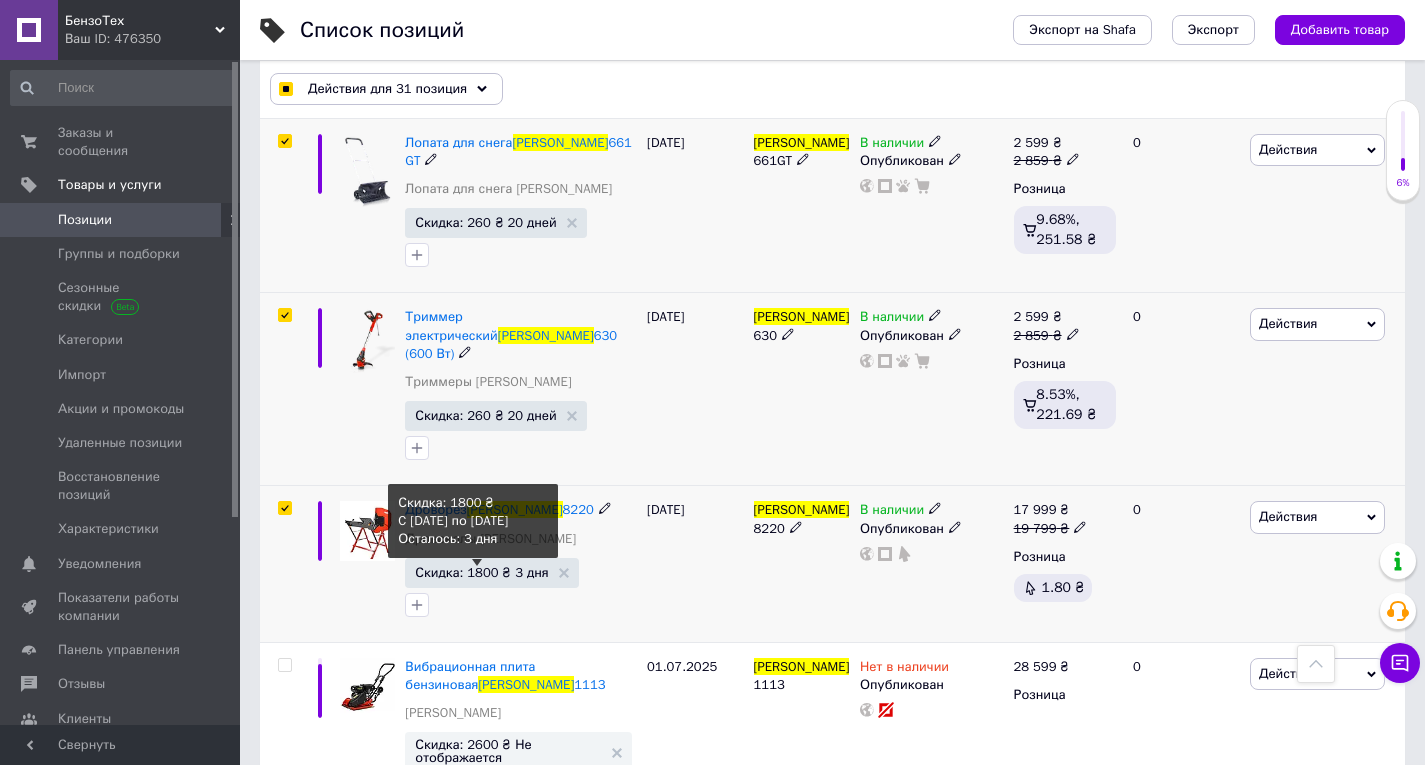 click on "Скидка: 1800 ₴ 3 дня" at bounding box center [481, 572] 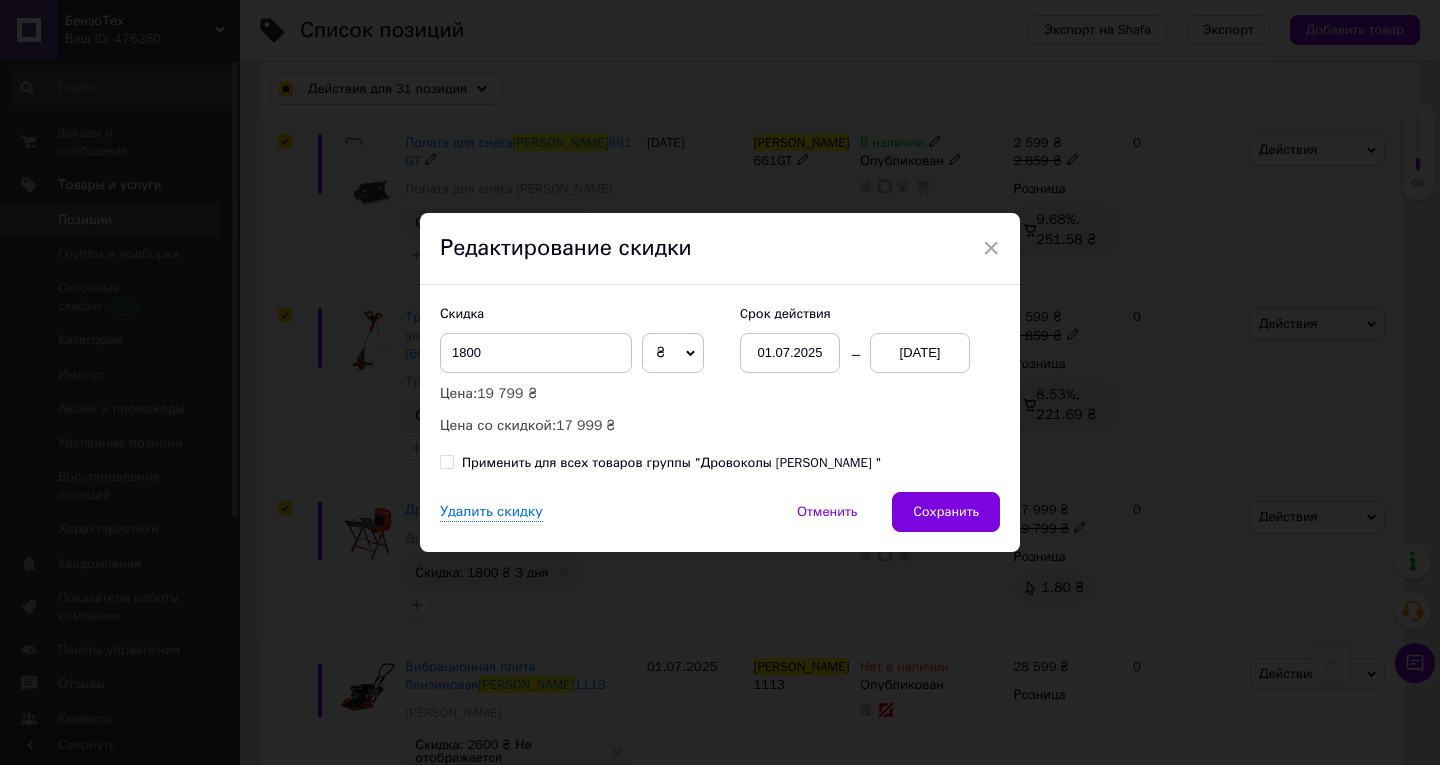 click on "13.07.2025" at bounding box center (920, 353) 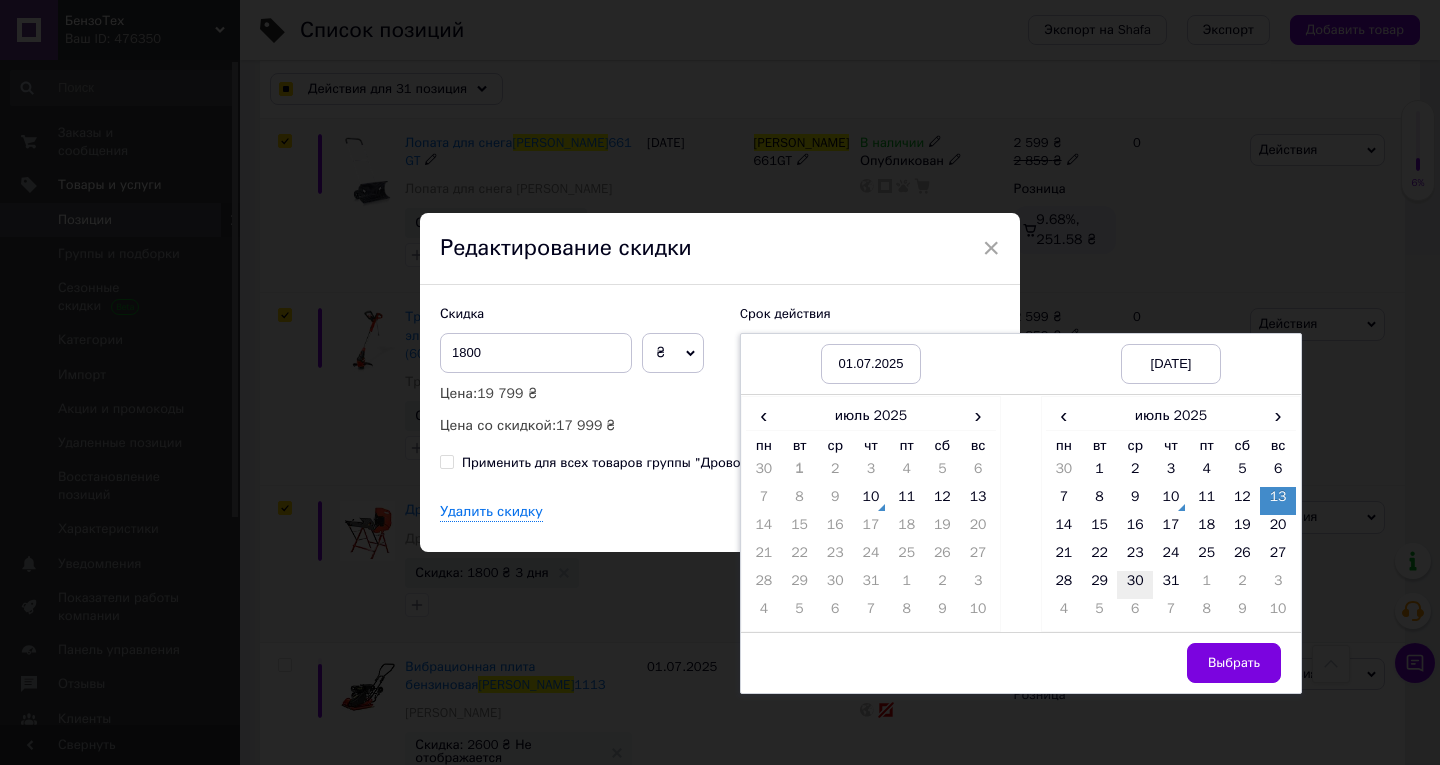 click on "30" at bounding box center (1135, 585) 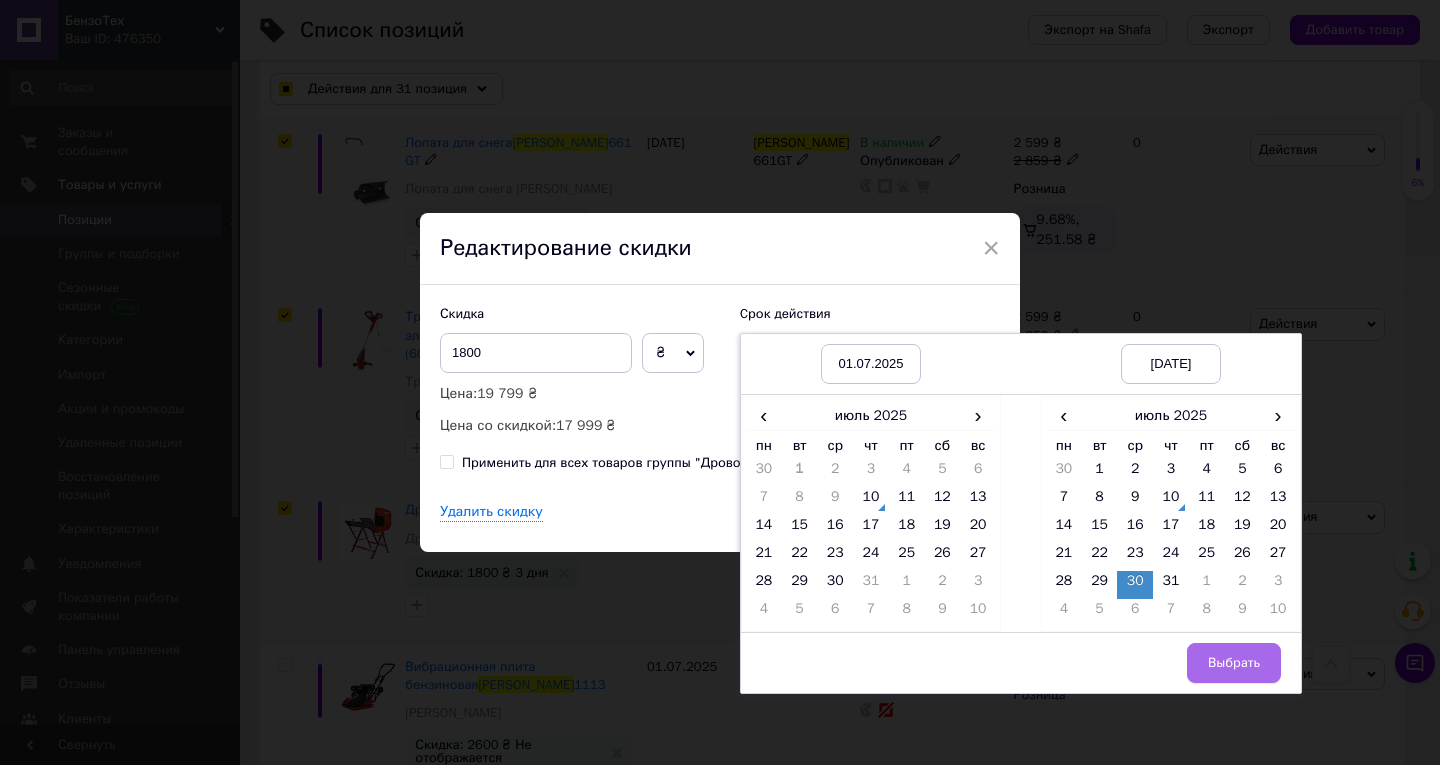 click on "Выбрать" at bounding box center (1234, 663) 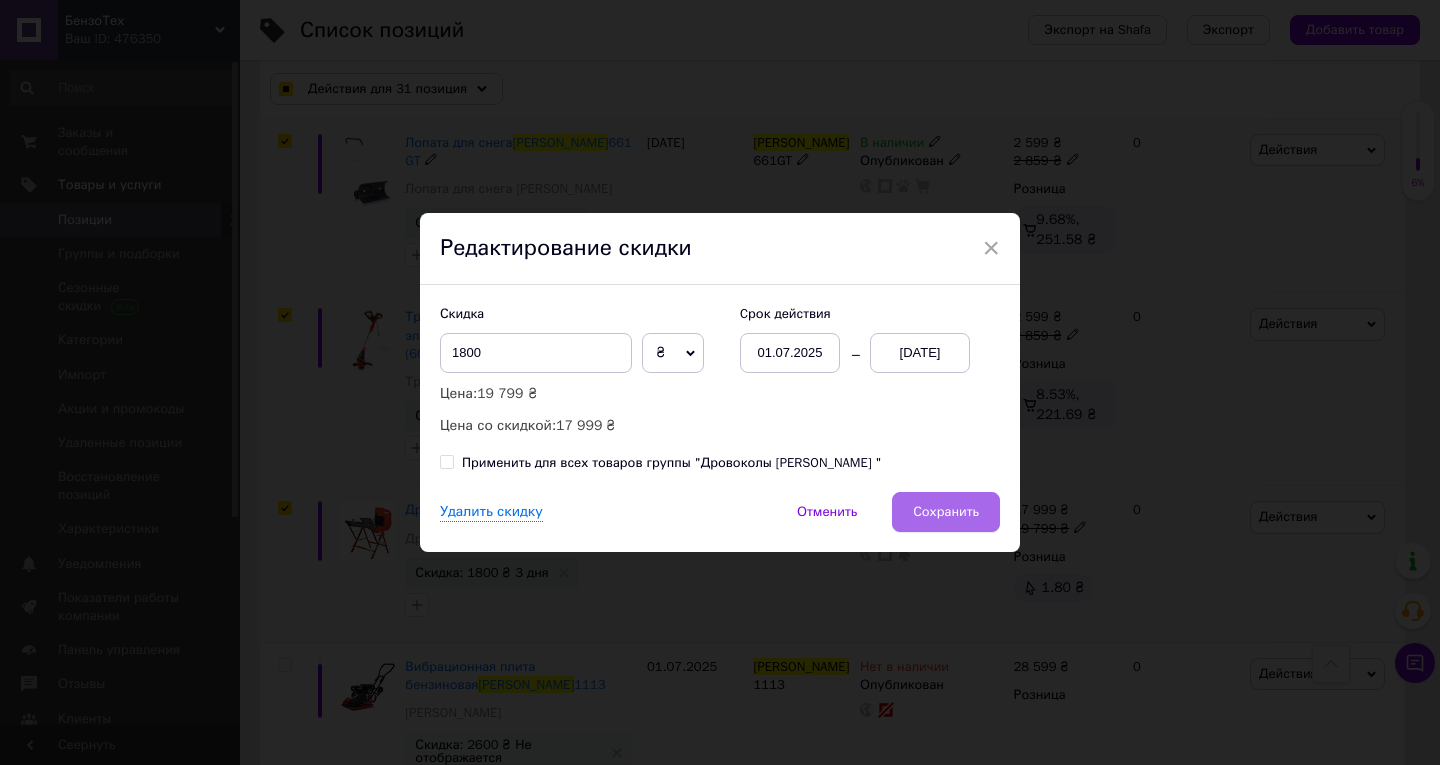 click on "Сохранить" at bounding box center [946, 512] 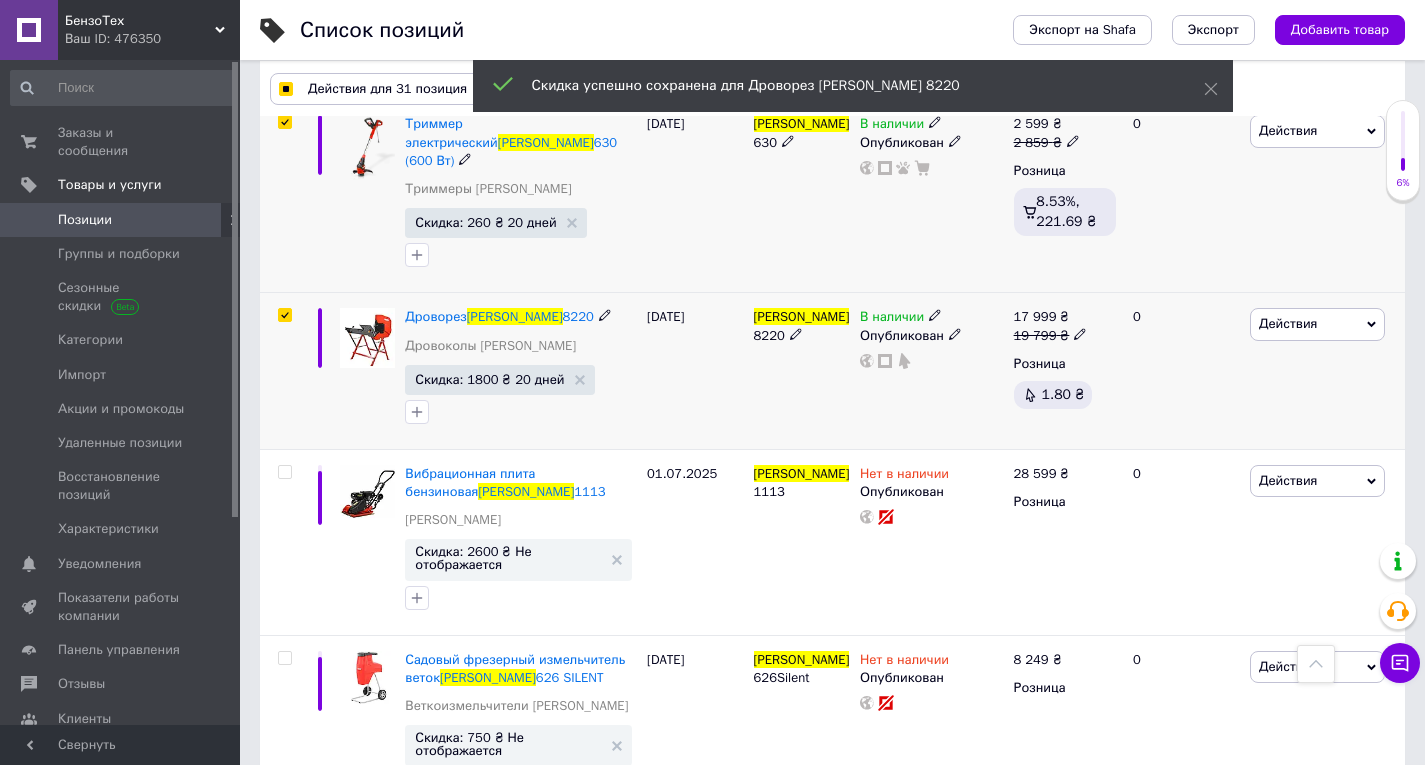 scroll, scrollTop: 5600, scrollLeft: 0, axis: vertical 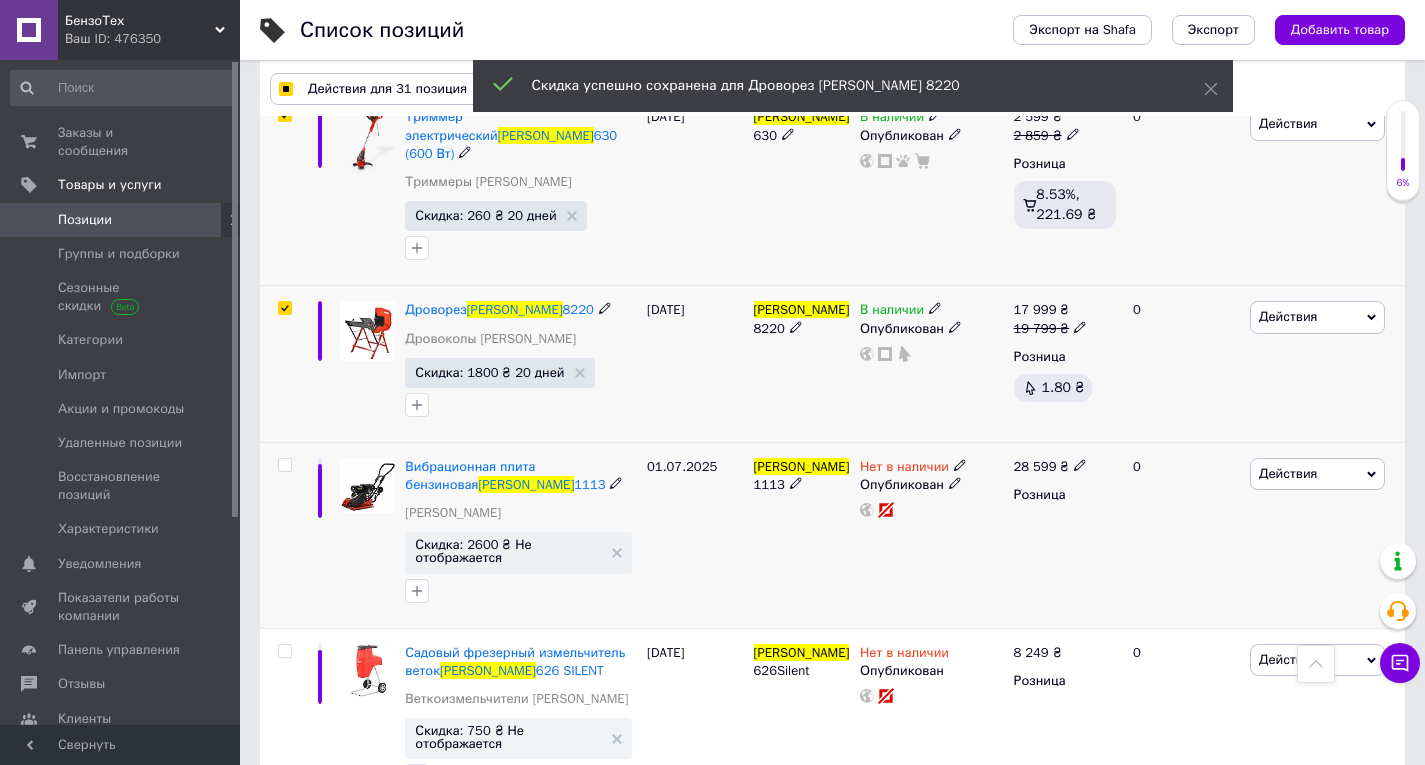 click on "HECHT" at bounding box center [802, 466] 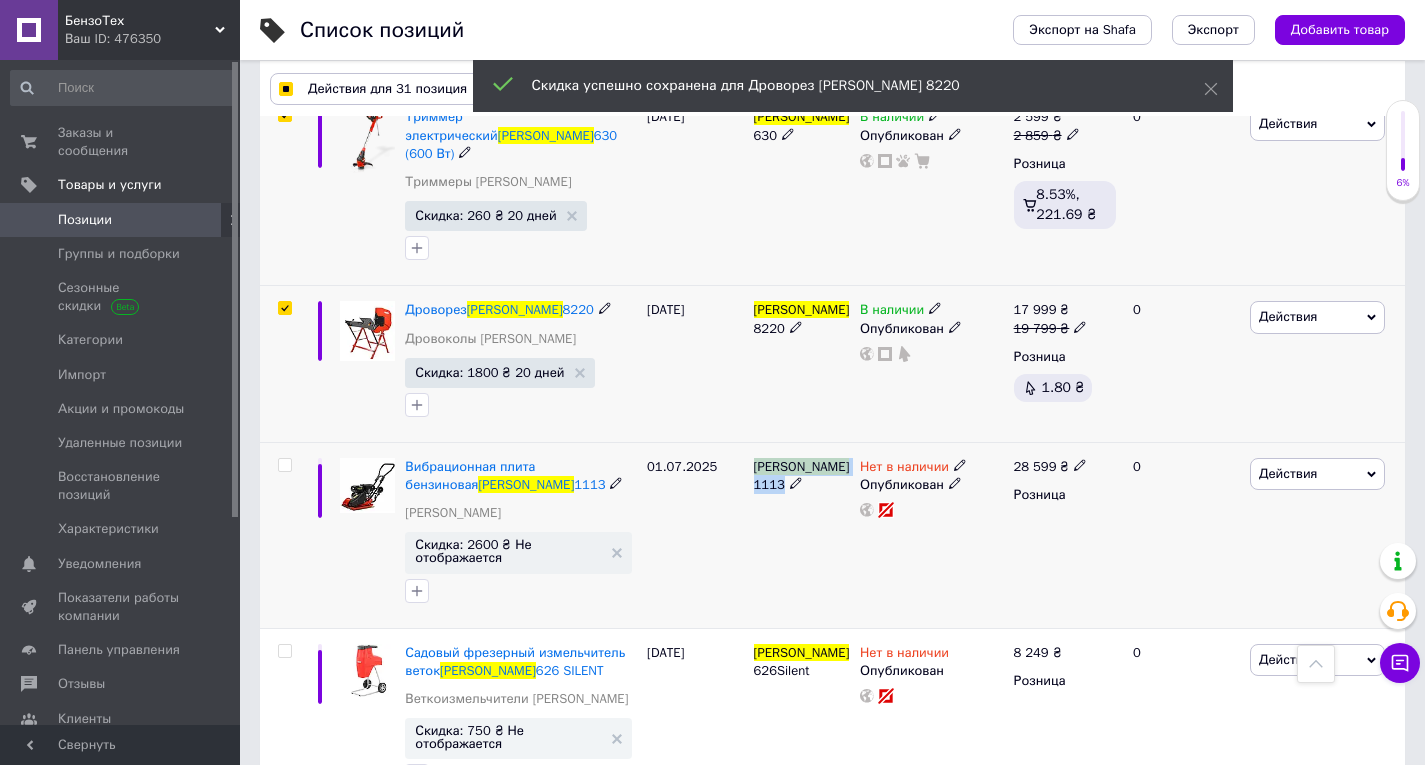 click on "HECHT" at bounding box center [802, 466] 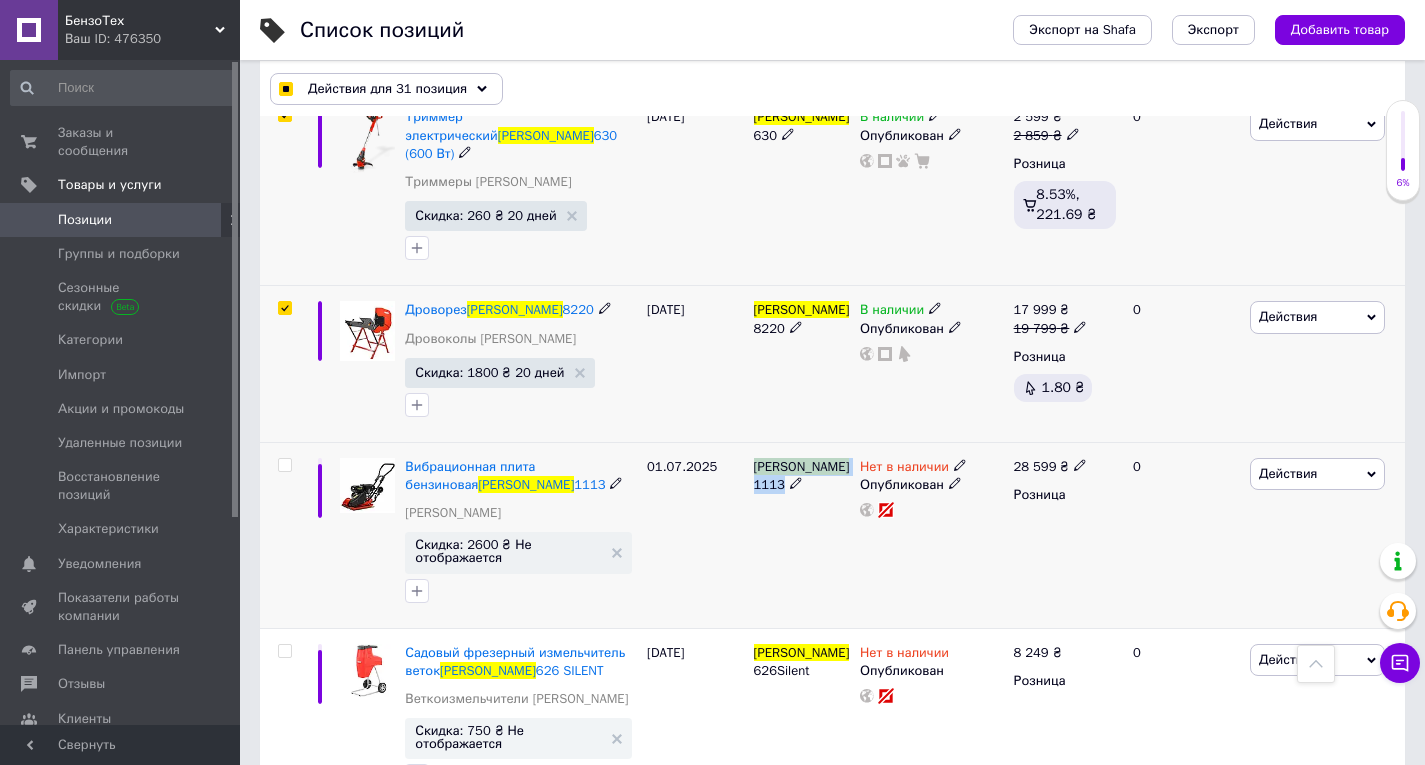 click at bounding box center [284, 465] 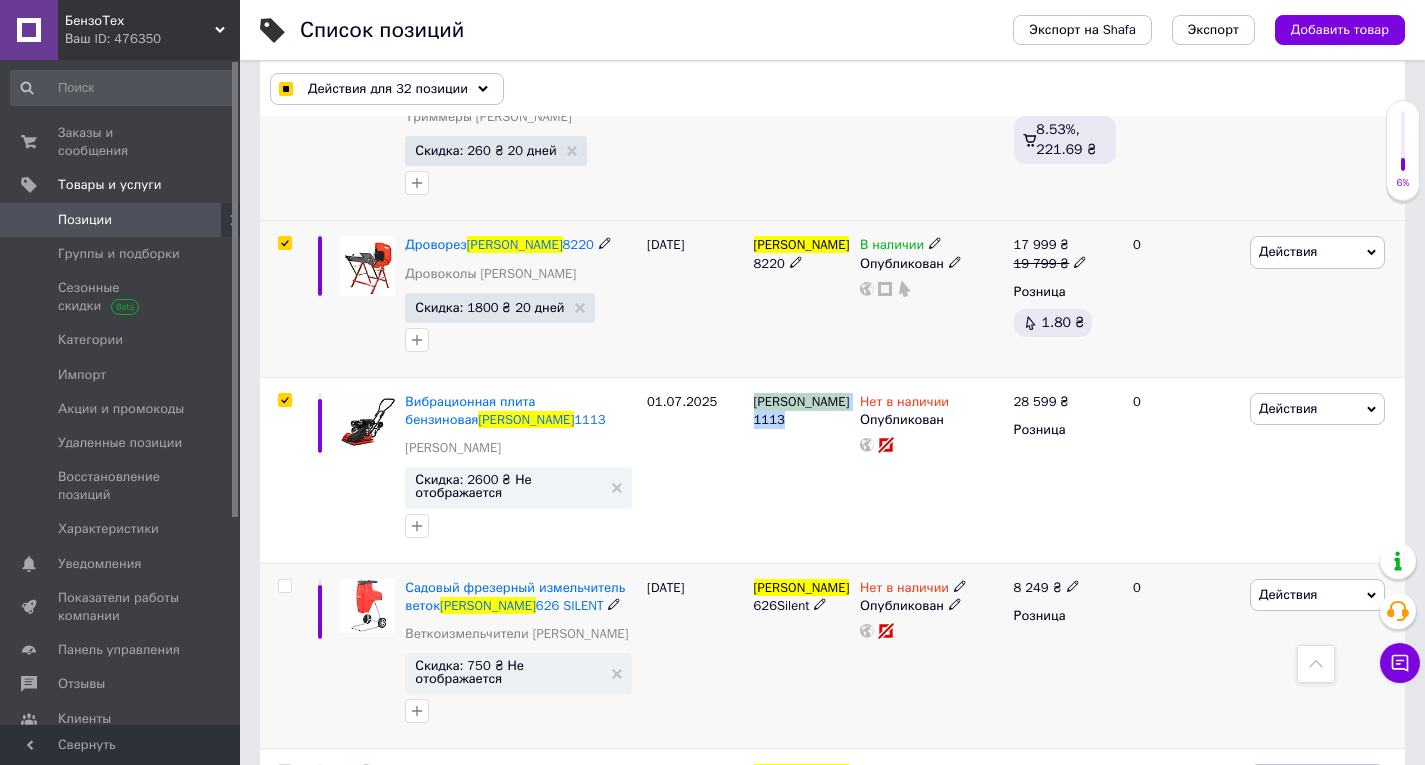 scroll, scrollTop: 5700, scrollLeft: 0, axis: vertical 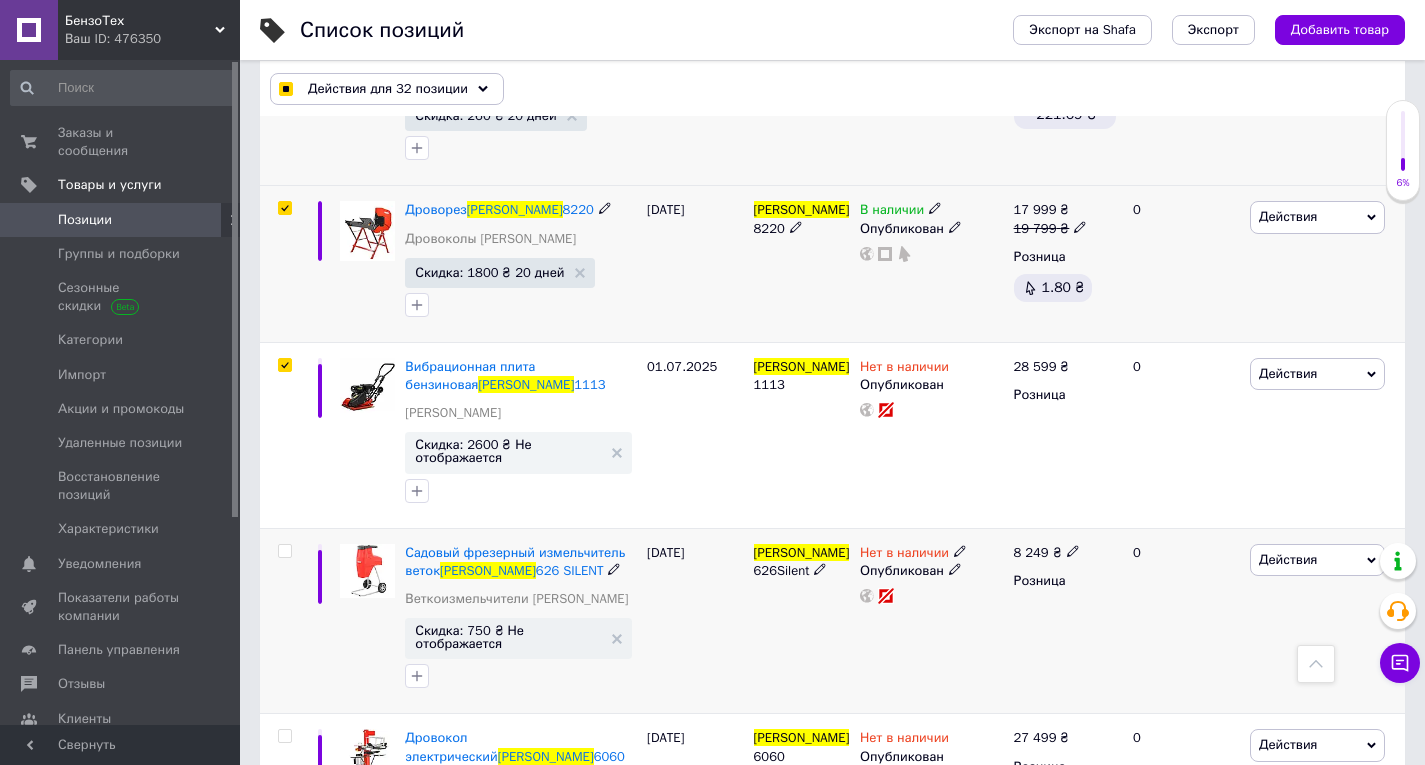 click on "HECHT" at bounding box center [802, 552] 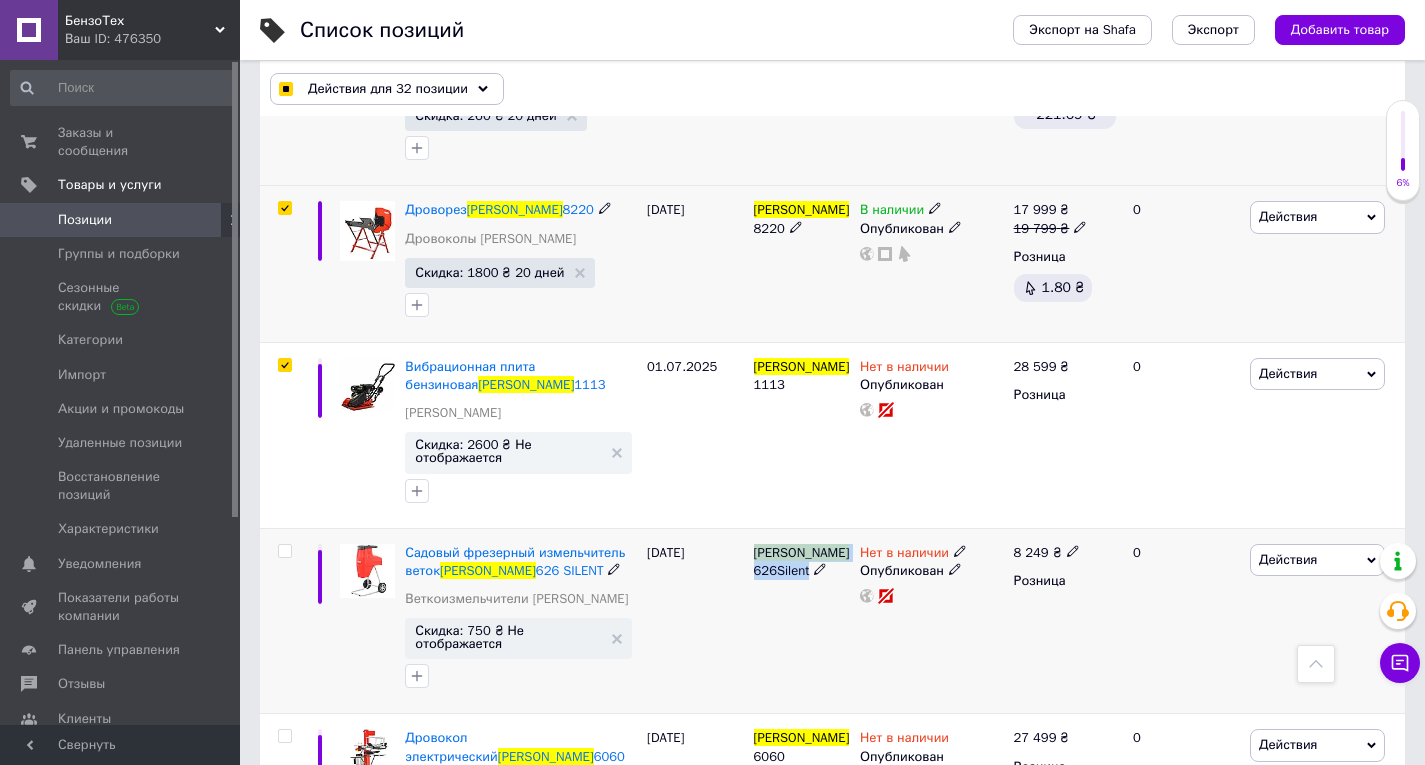 click on "HECHT" at bounding box center [802, 552] 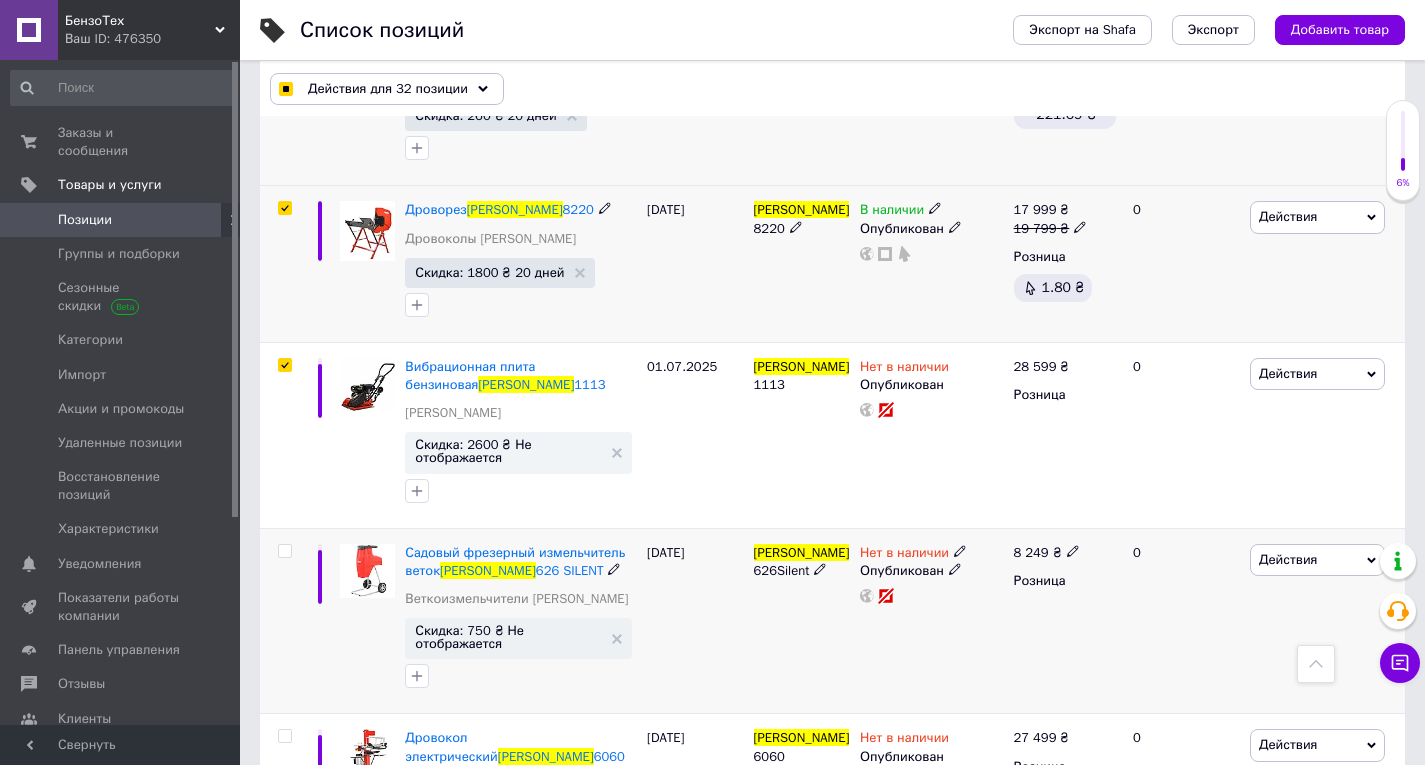 click 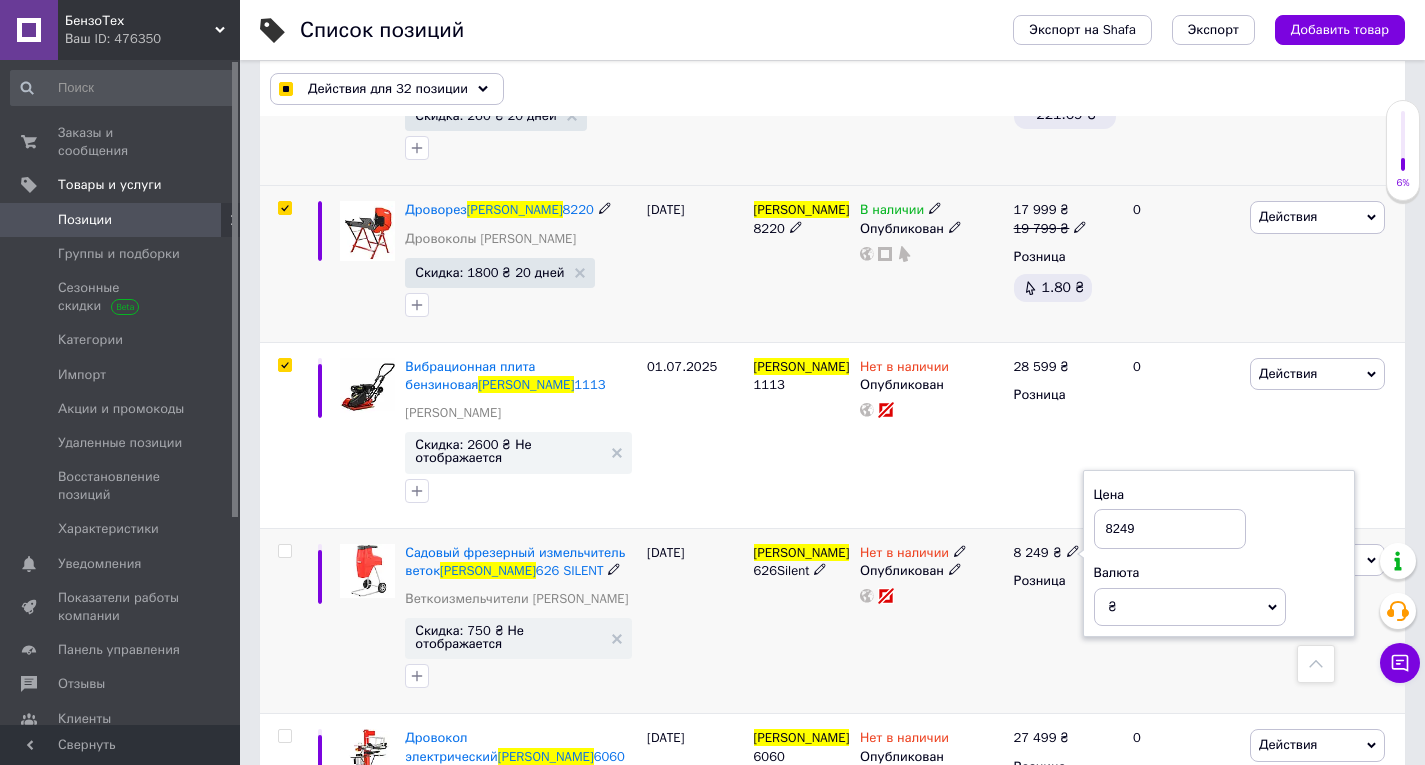 click on "8249" at bounding box center [1170, 529] 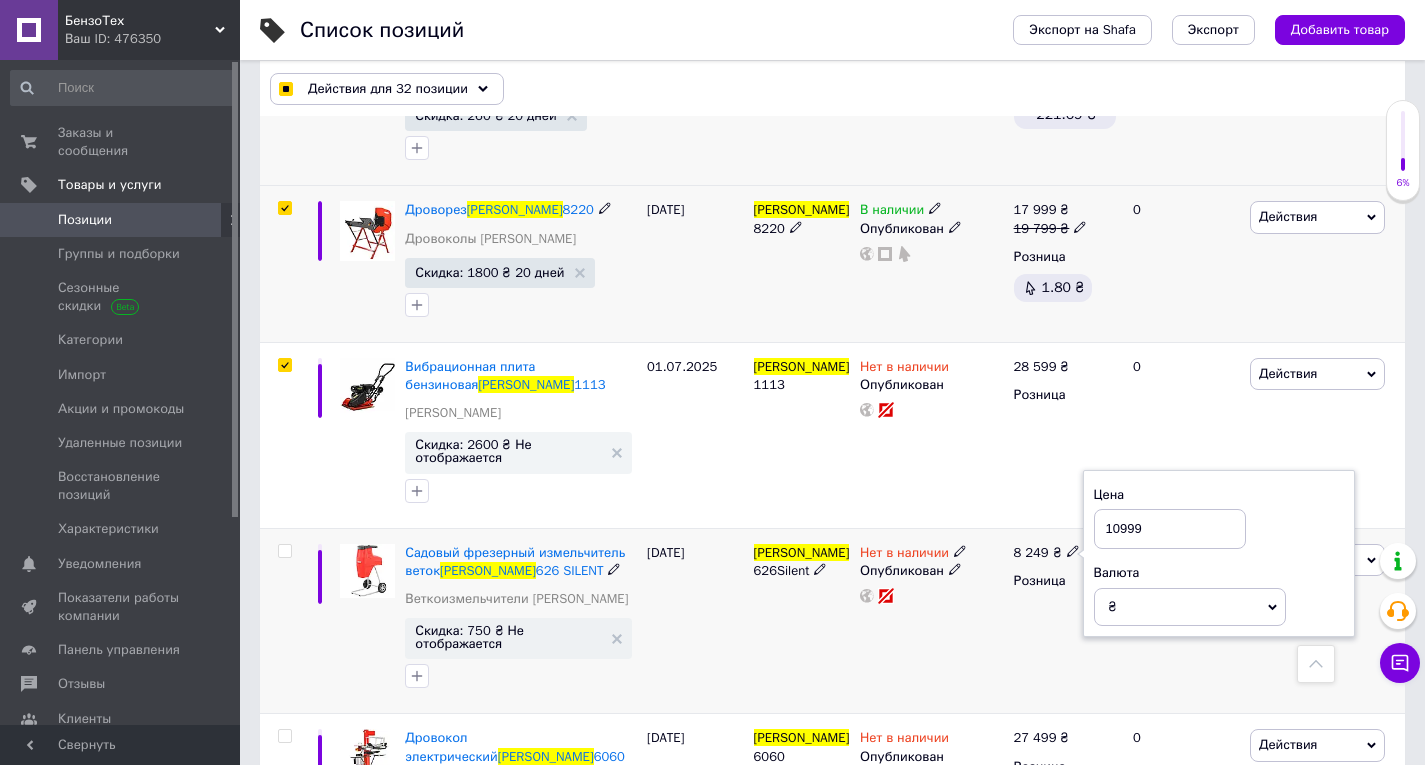 click on "HECHT 626Silent" at bounding box center [802, 621] 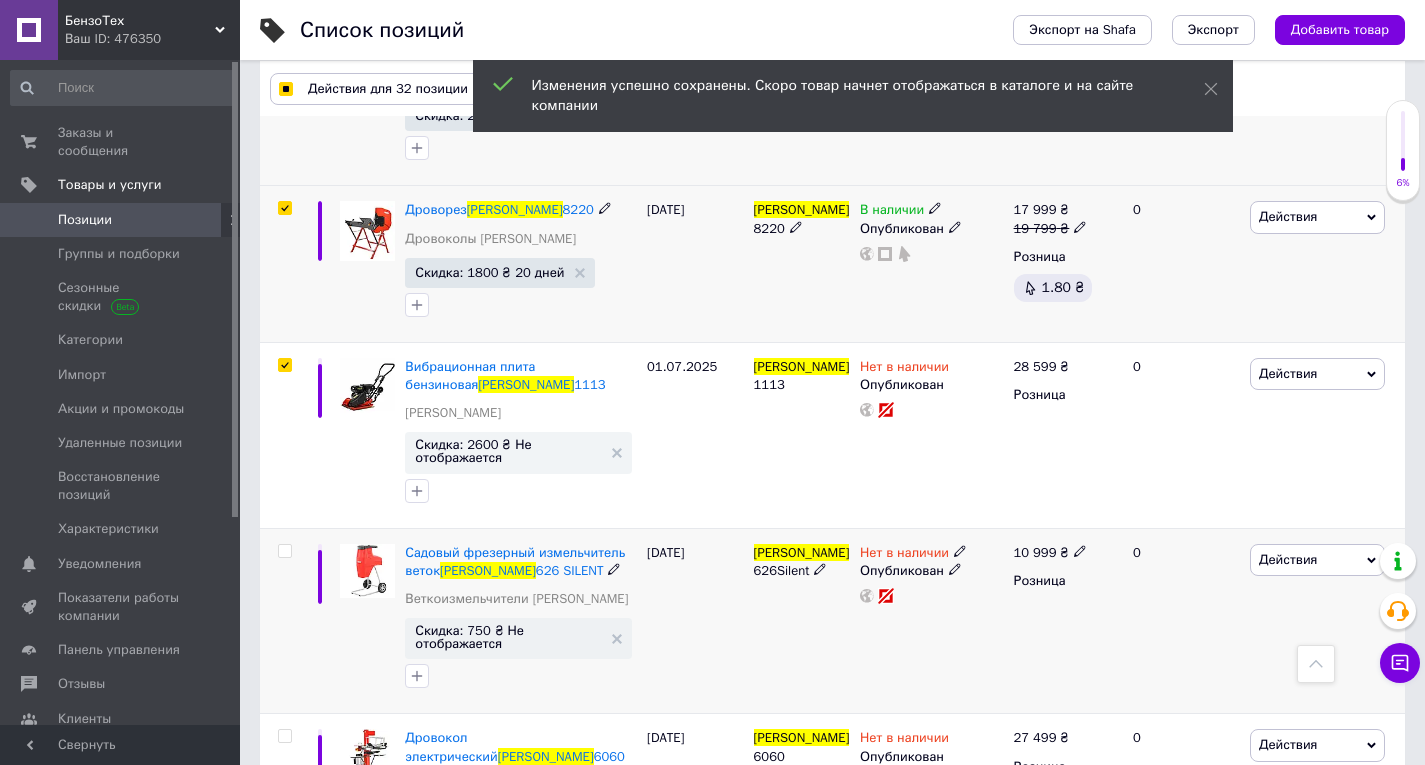 click at bounding box center (284, 551) 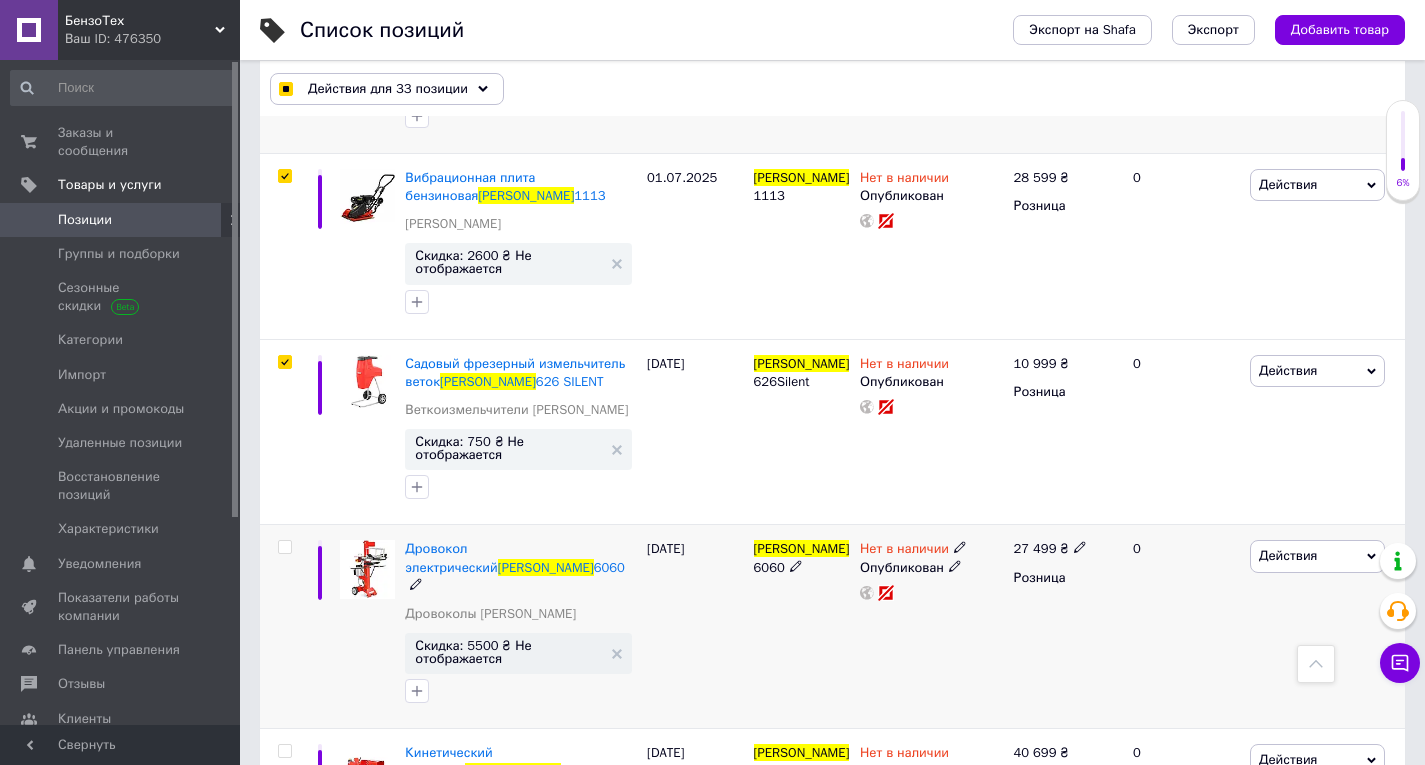 scroll, scrollTop: 5900, scrollLeft: 0, axis: vertical 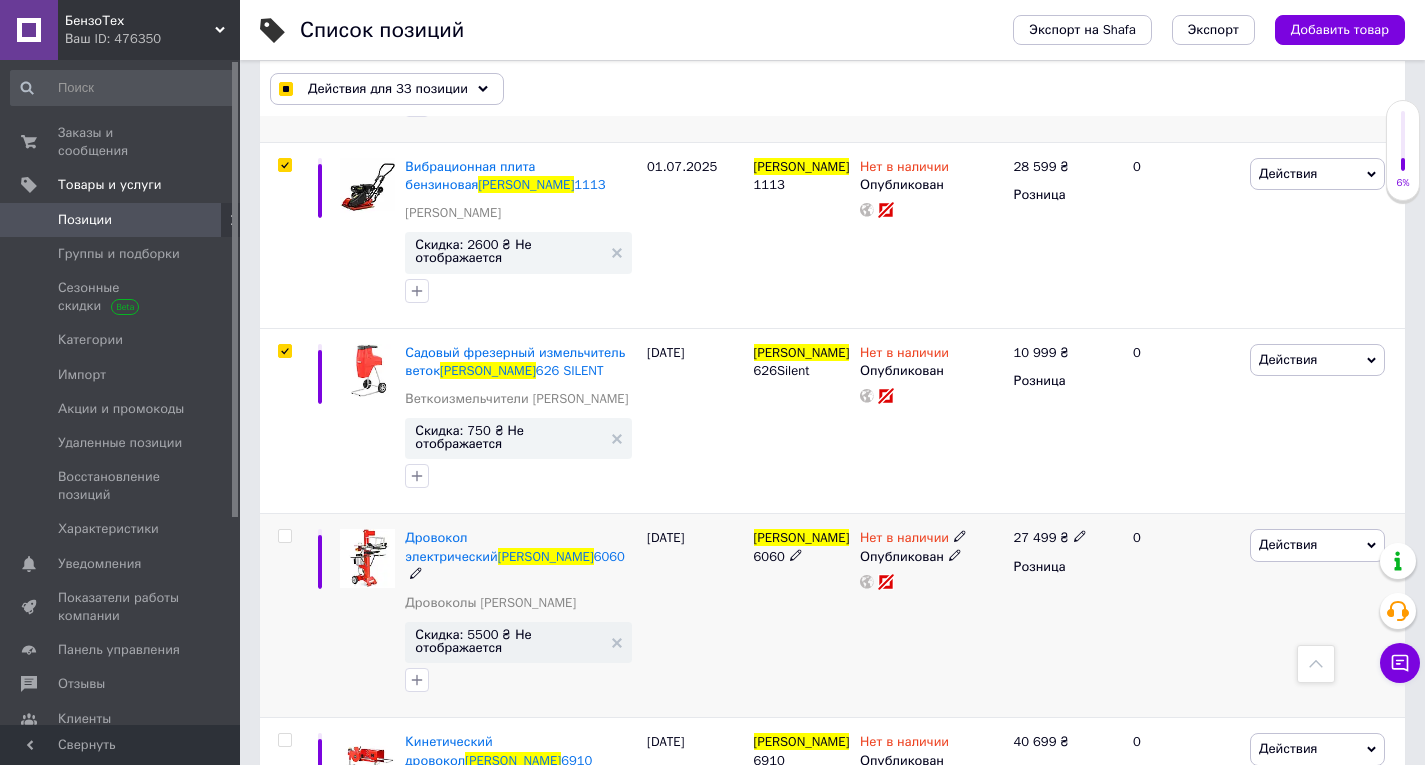 click on "HECHT" at bounding box center [802, 537] 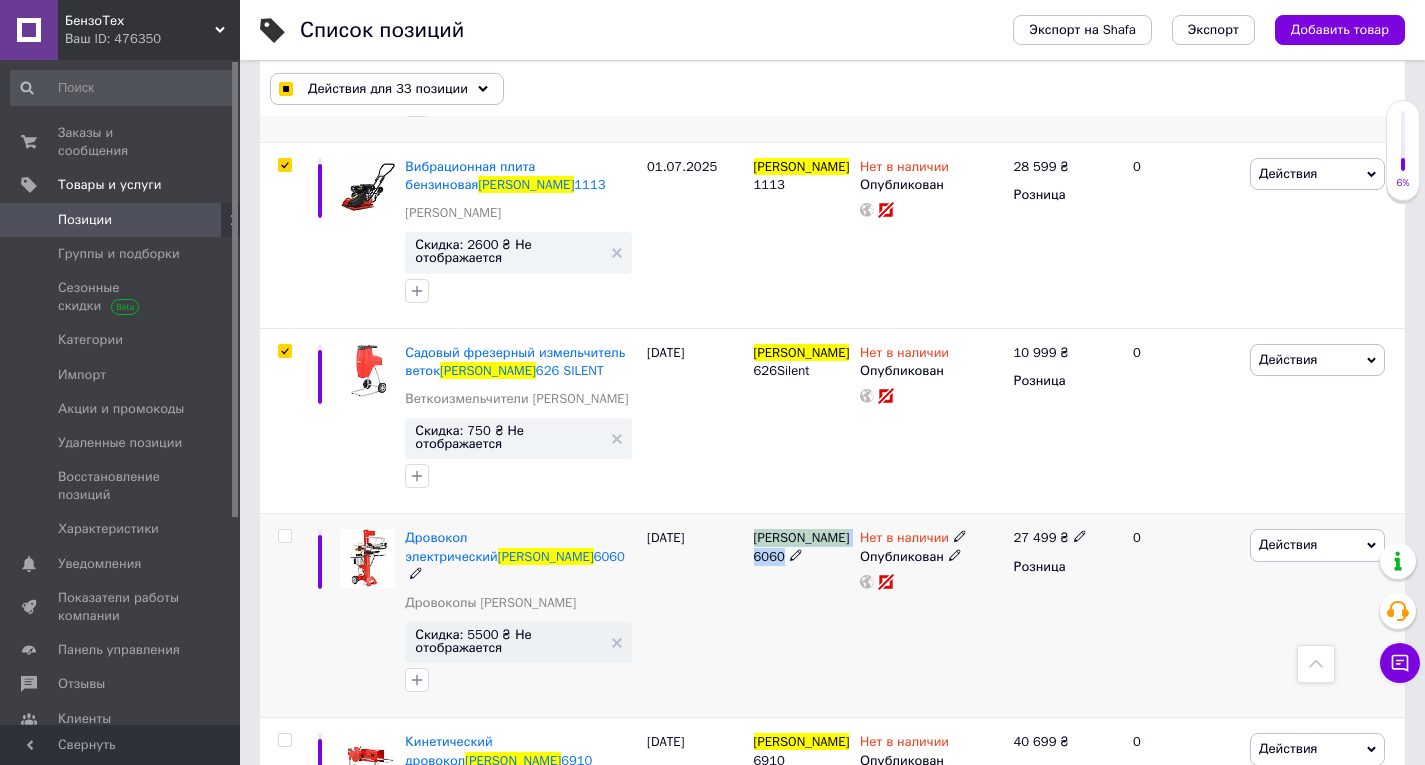 click on "HECHT" at bounding box center [802, 537] 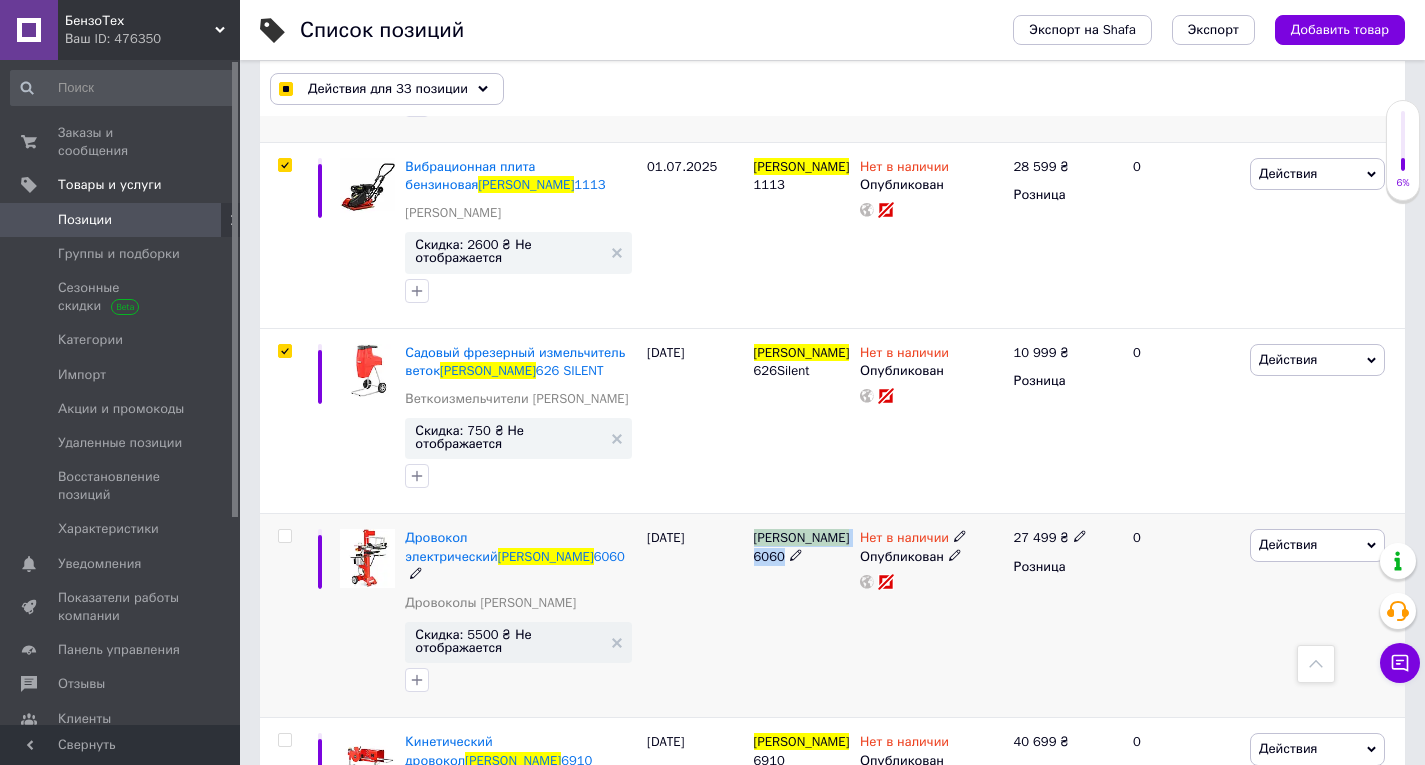 click at bounding box center [284, 536] 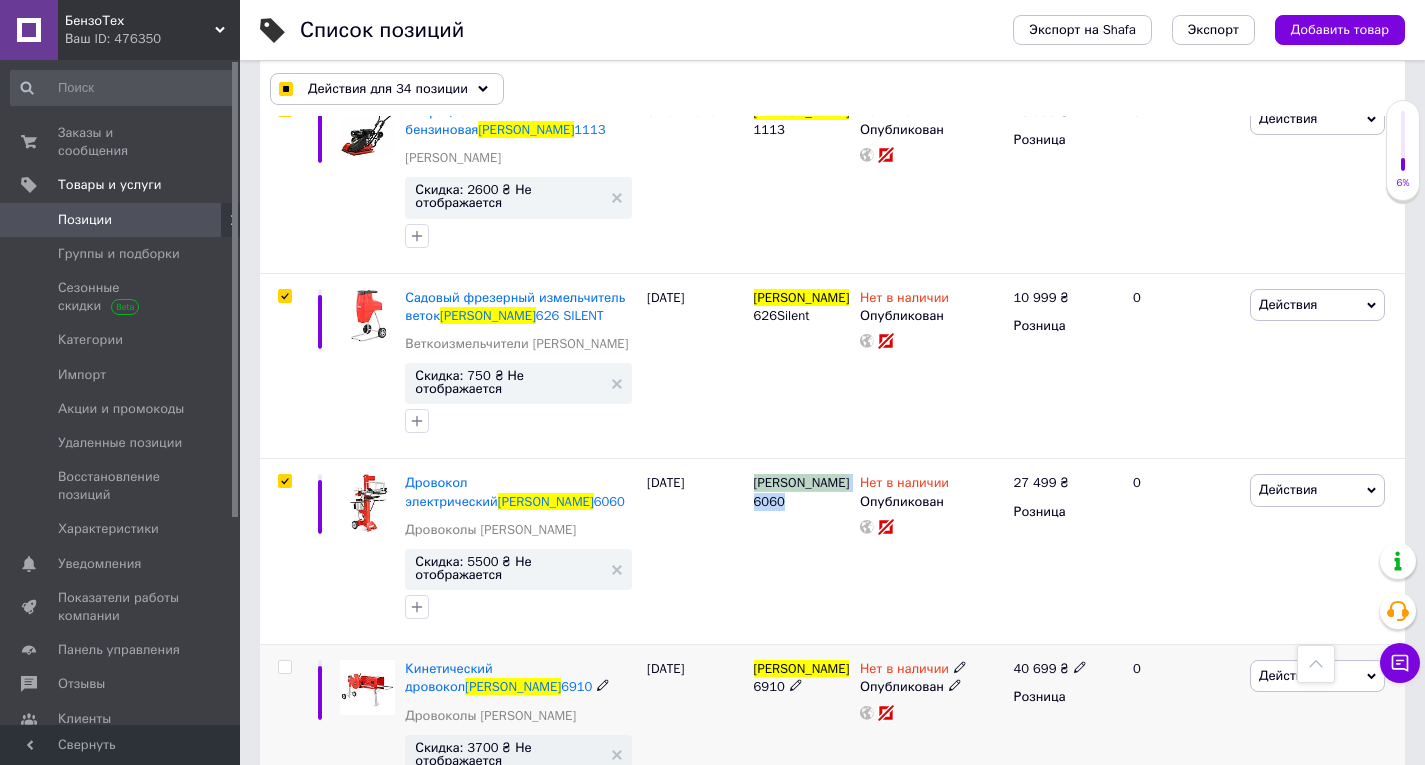scroll, scrollTop: 6000, scrollLeft: 0, axis: vertical 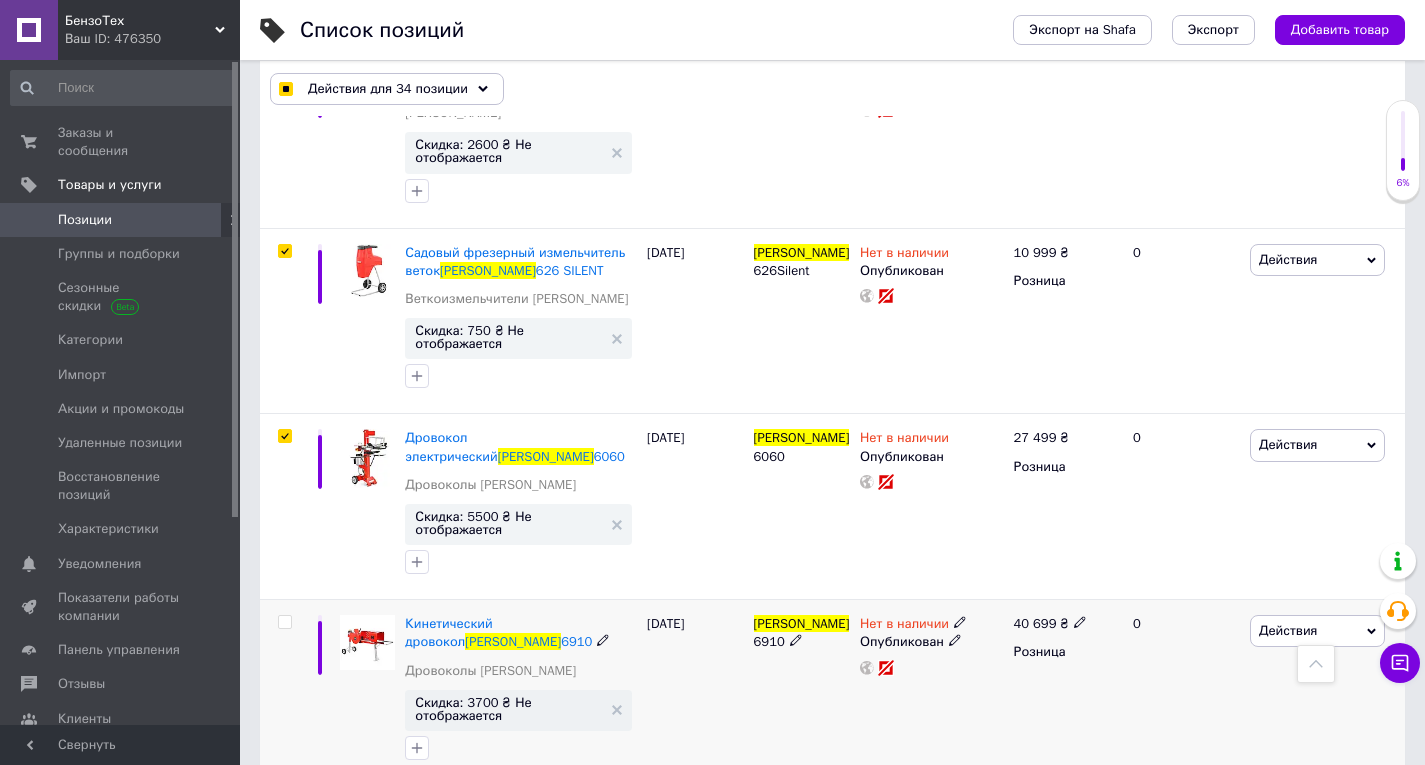 click on "HECHT" at bounding box center [802, 623] 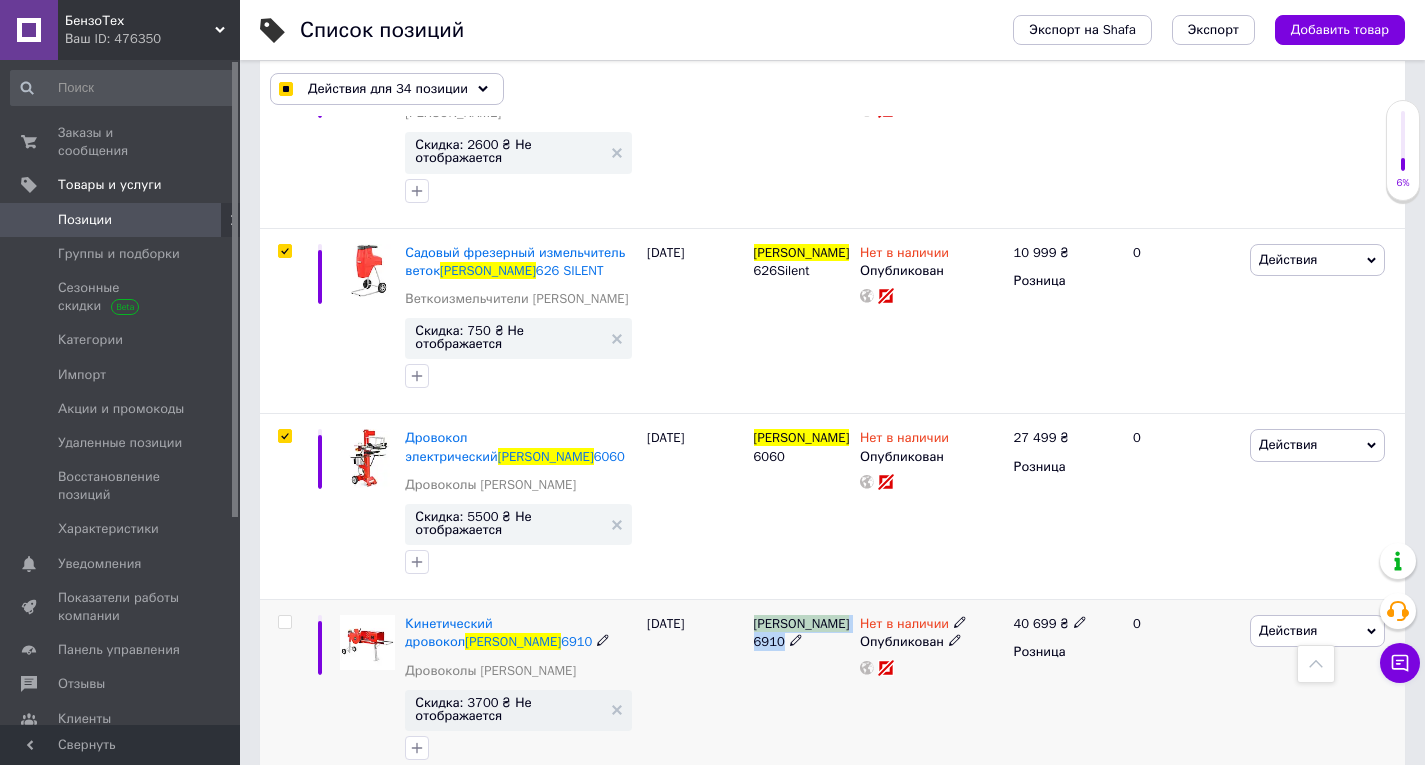 click on "HECHT" at bounding box center (802, 623) 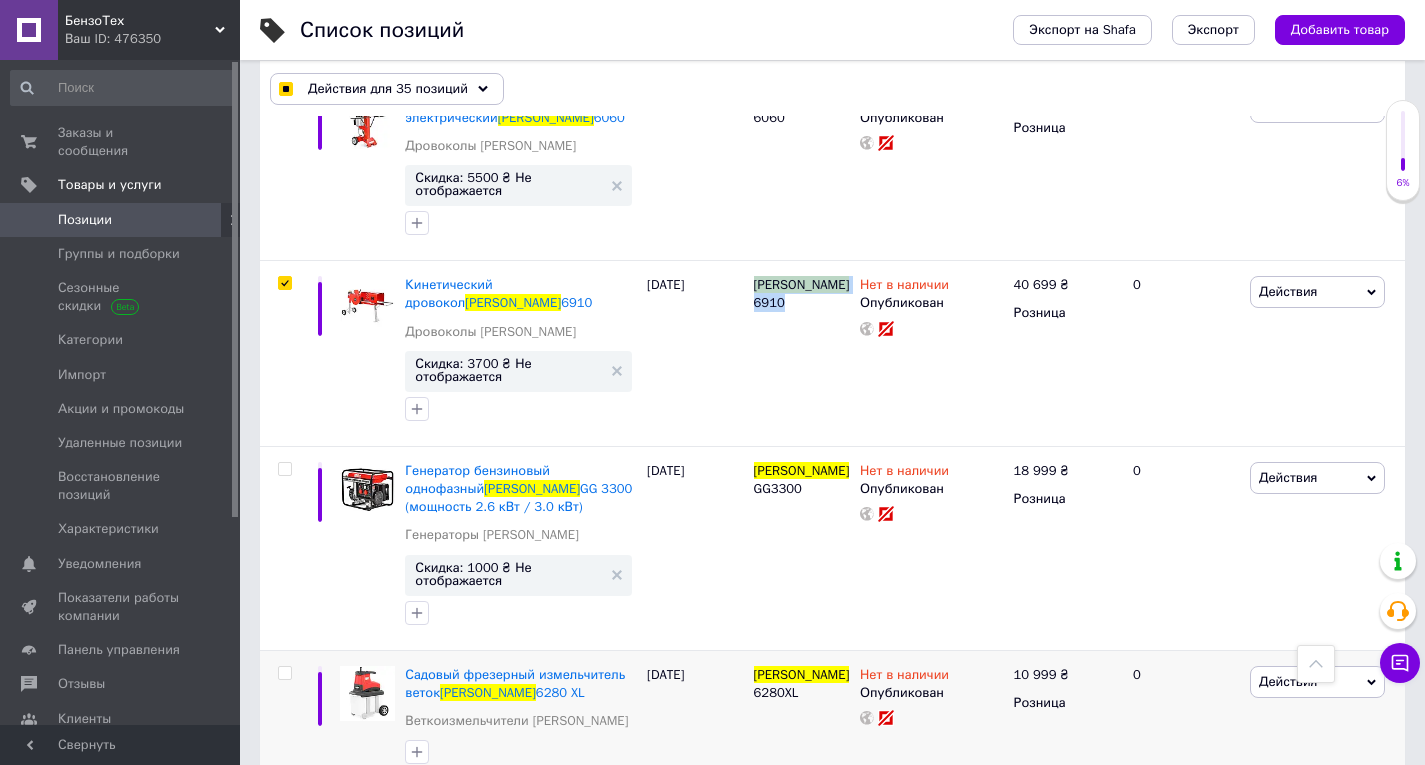 scroll, scrollTop: 6365, scrollLeft: 0, axis: vertical 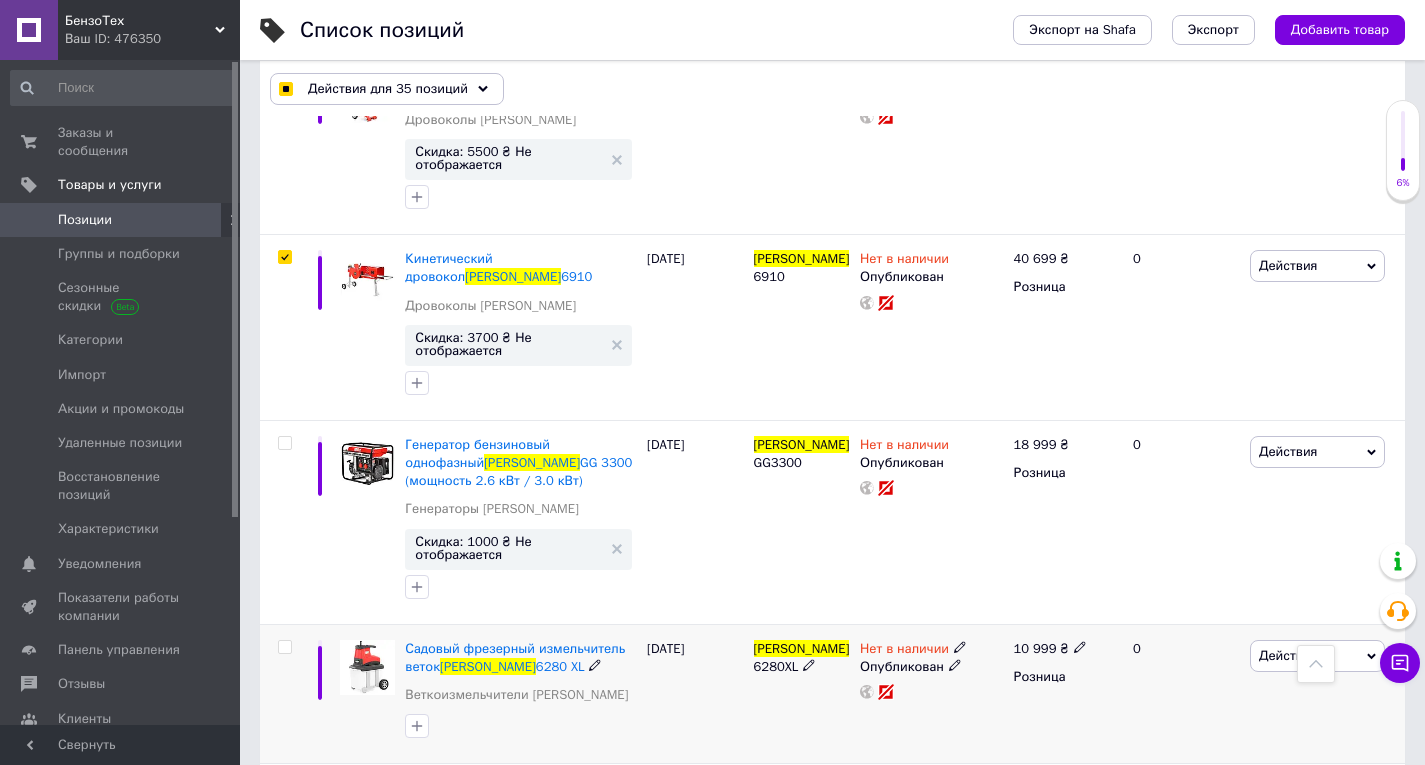 click on "6280XL" at bounding box center [776, 666] 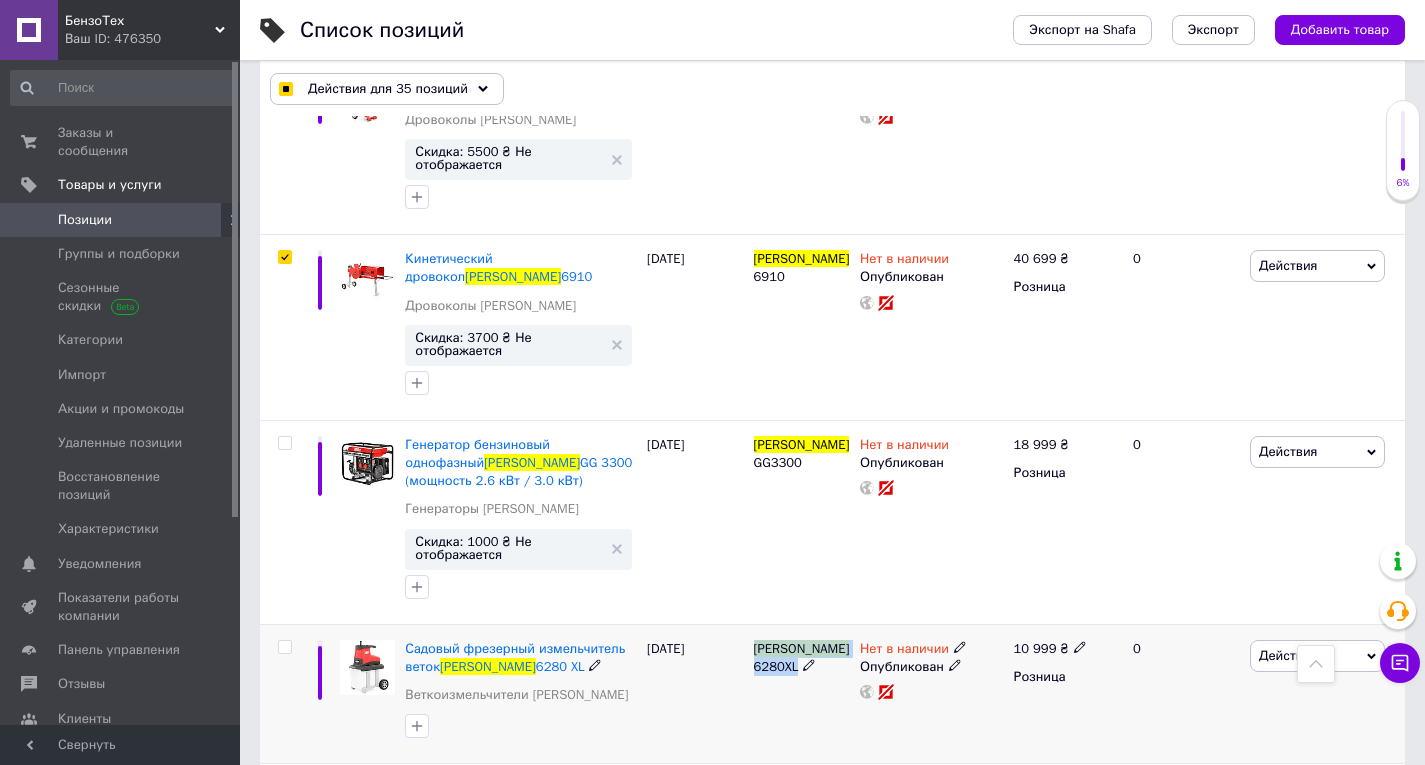 click on "6280XL" at bounding box center [776, 666] 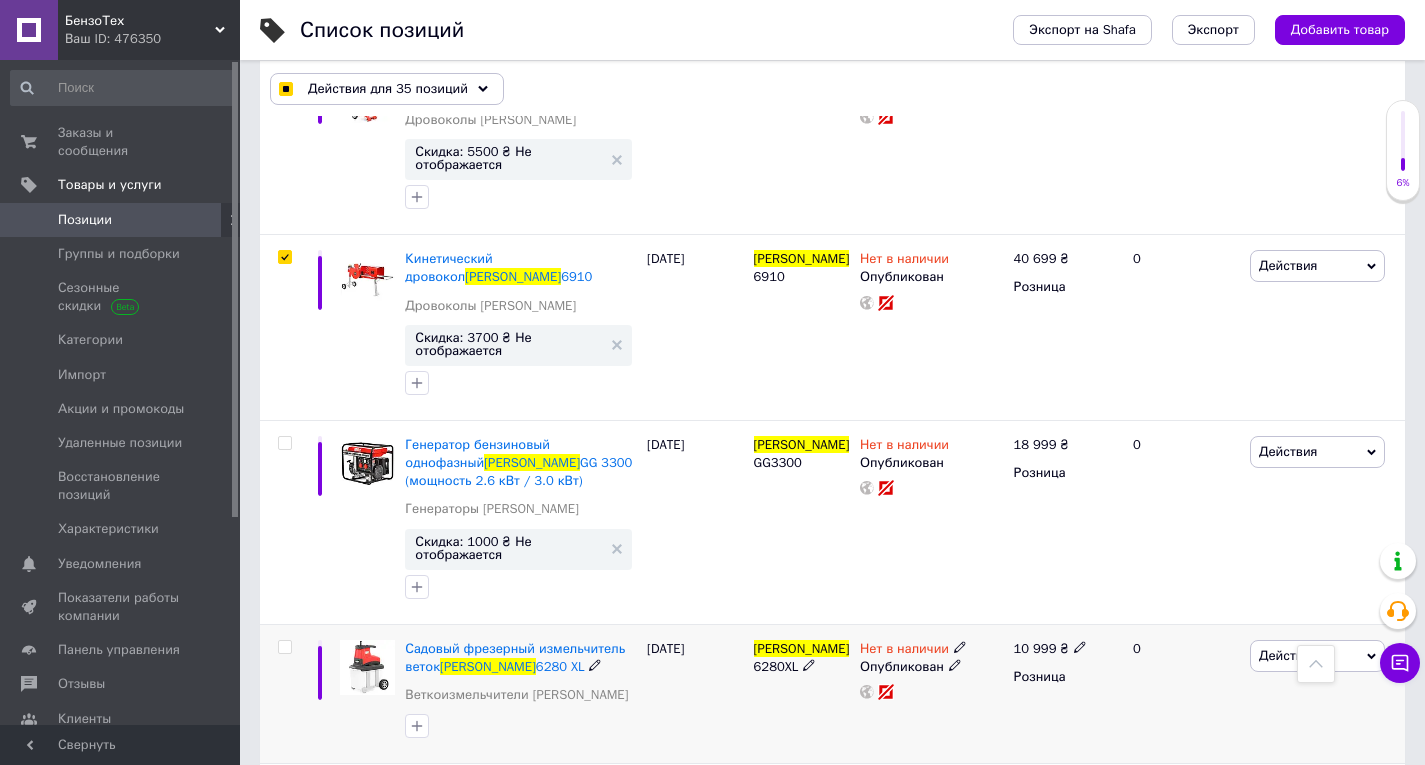 click 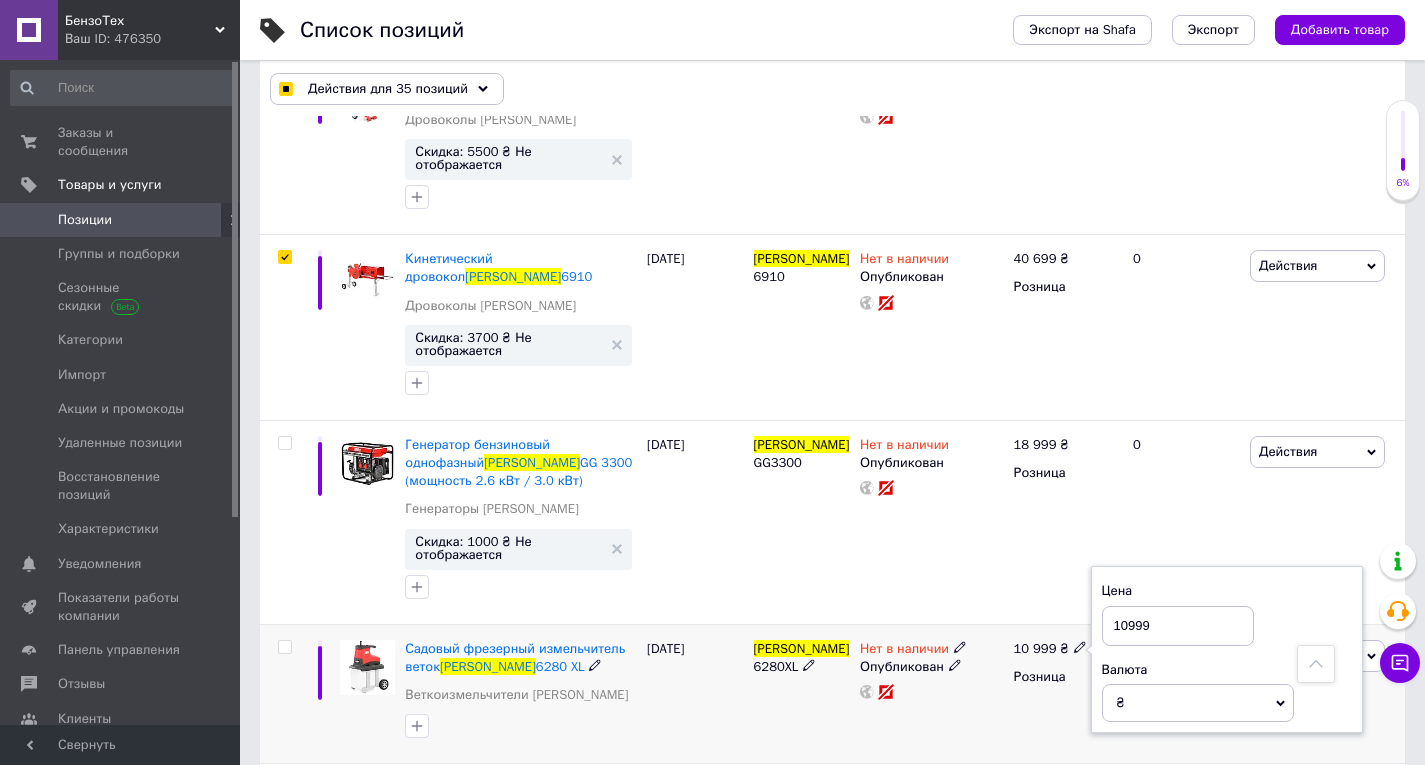 click on "10999" at bounding box center (1178, 626) 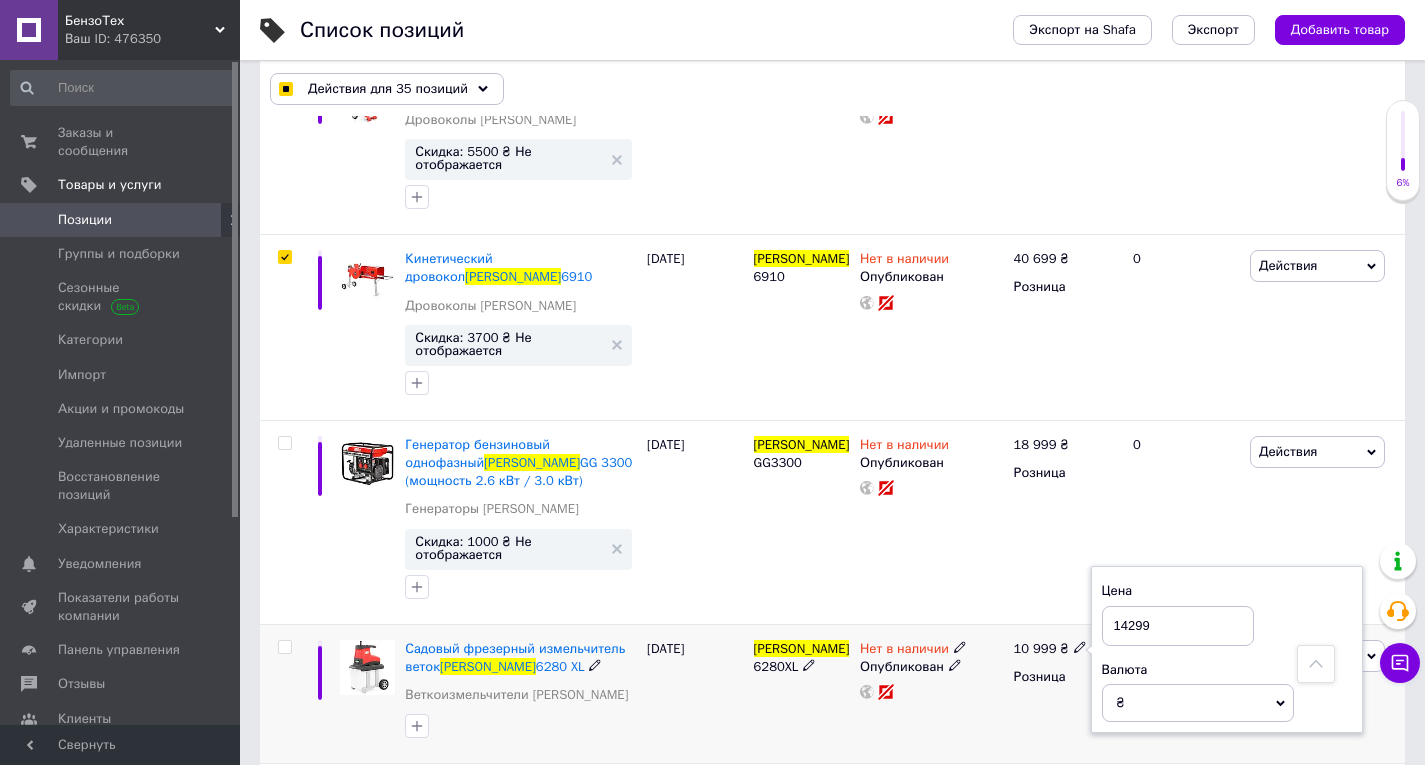 drag, startPoint x: 719, startPoint y: 368, endPoint x: 577, endPoint y: 369, distance: 142.00352 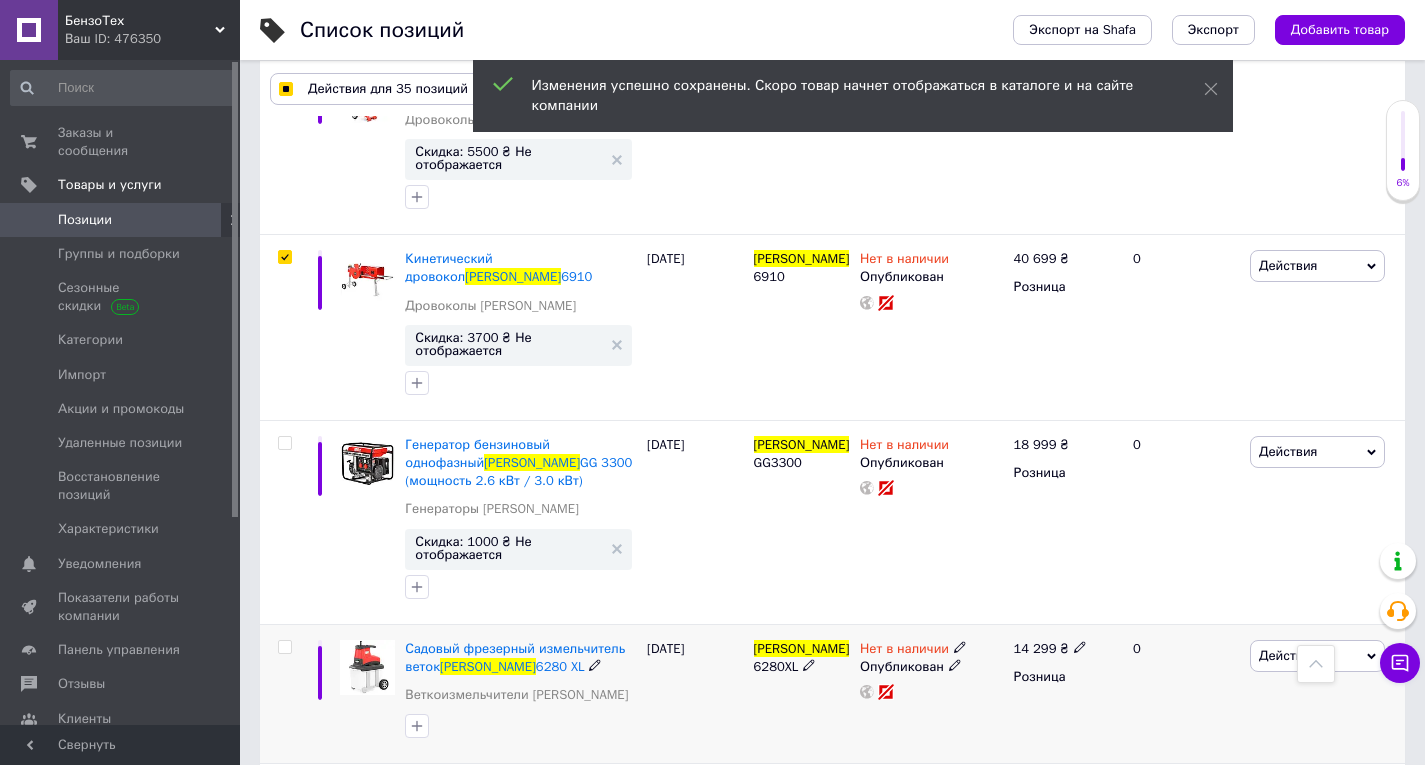 click at bounding box center [284, 647] 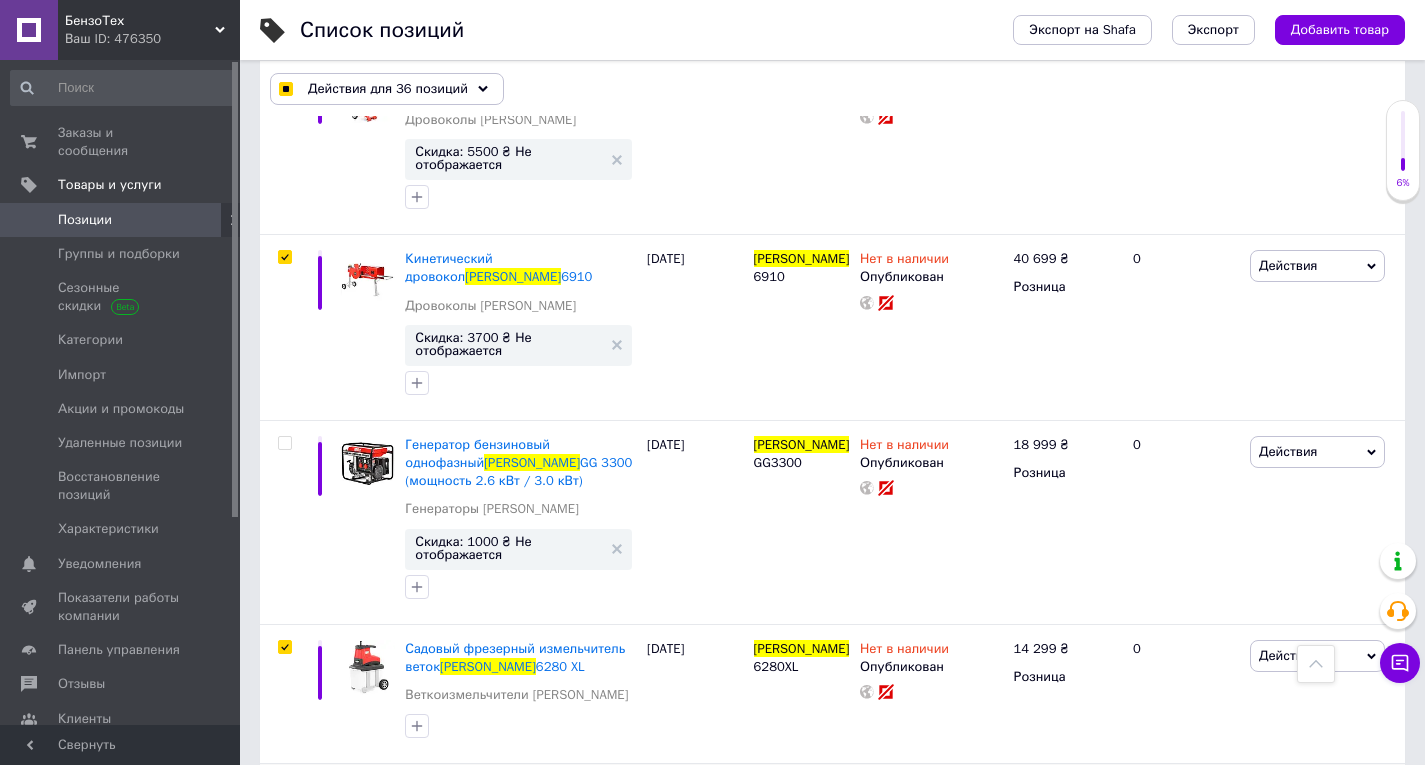 click on "150153" at bounding box center [777, 787] 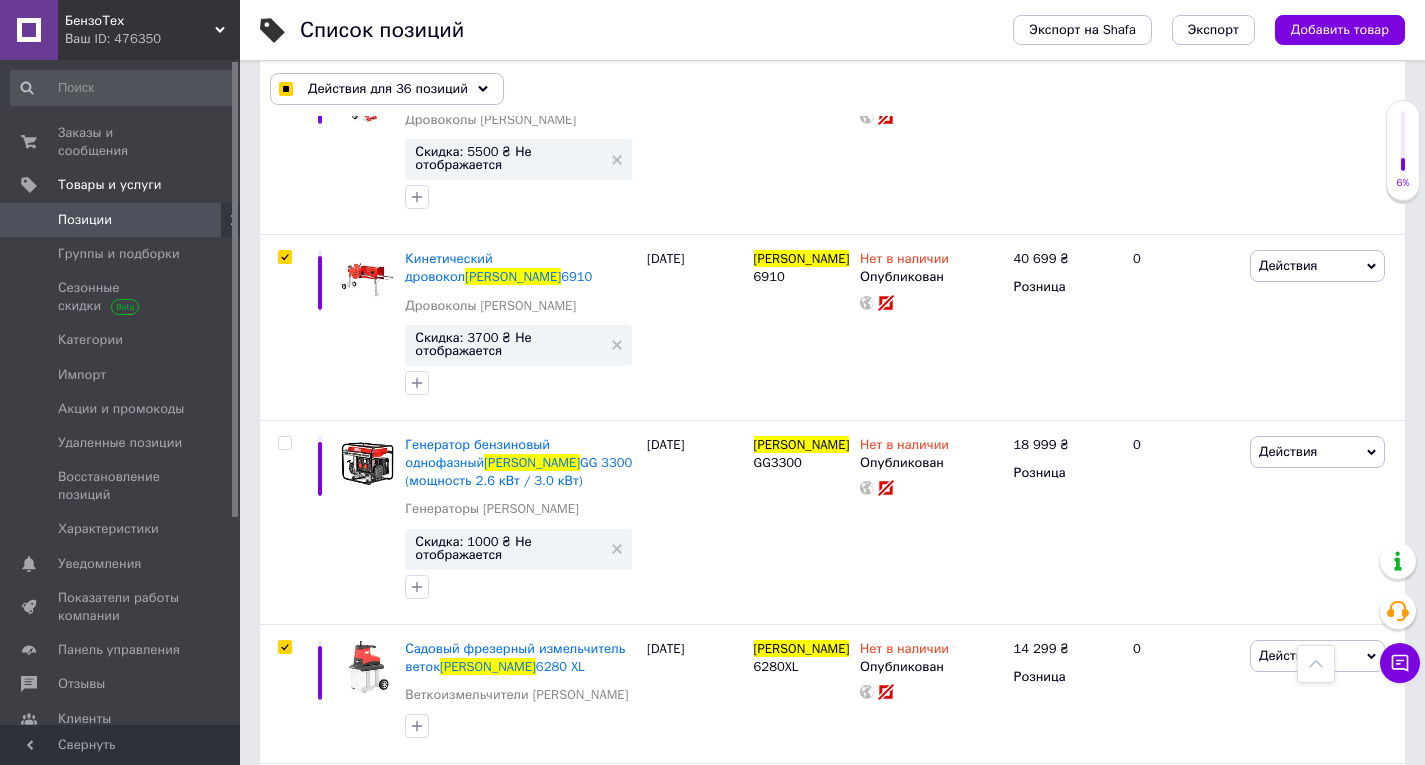 click at bounding box center [284, 928] 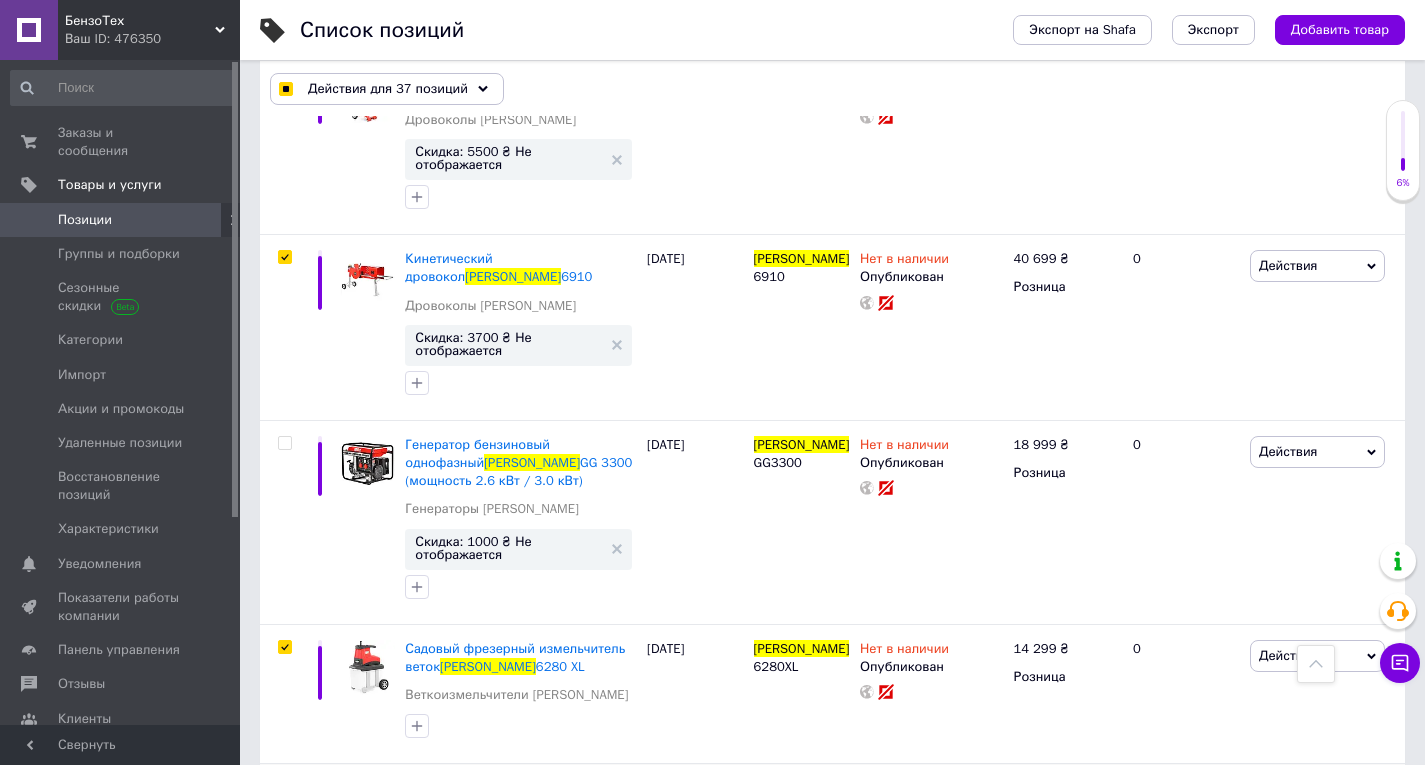 click at bounding box center (284, 786) 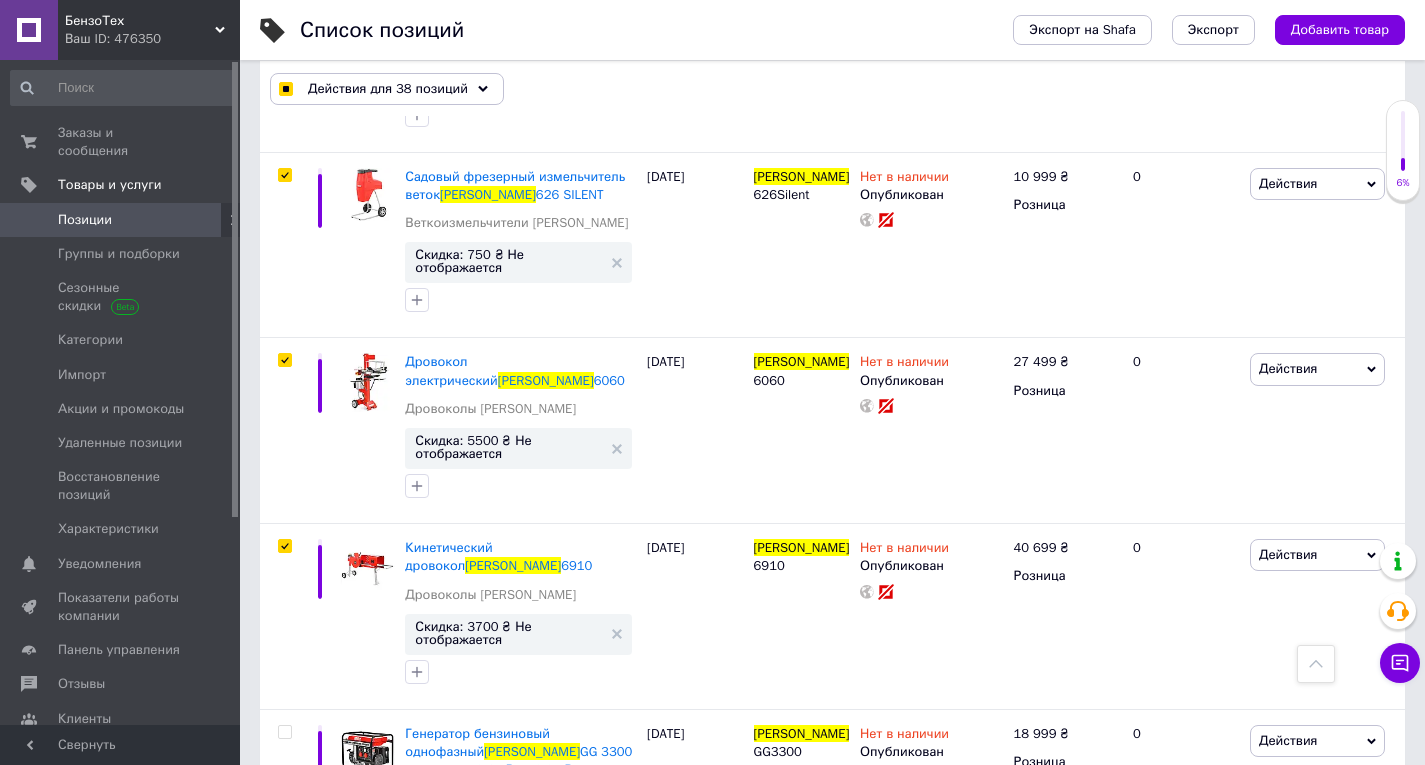 scroll, scrollTop: 6065, scrollLeft: 0, axis: vertical 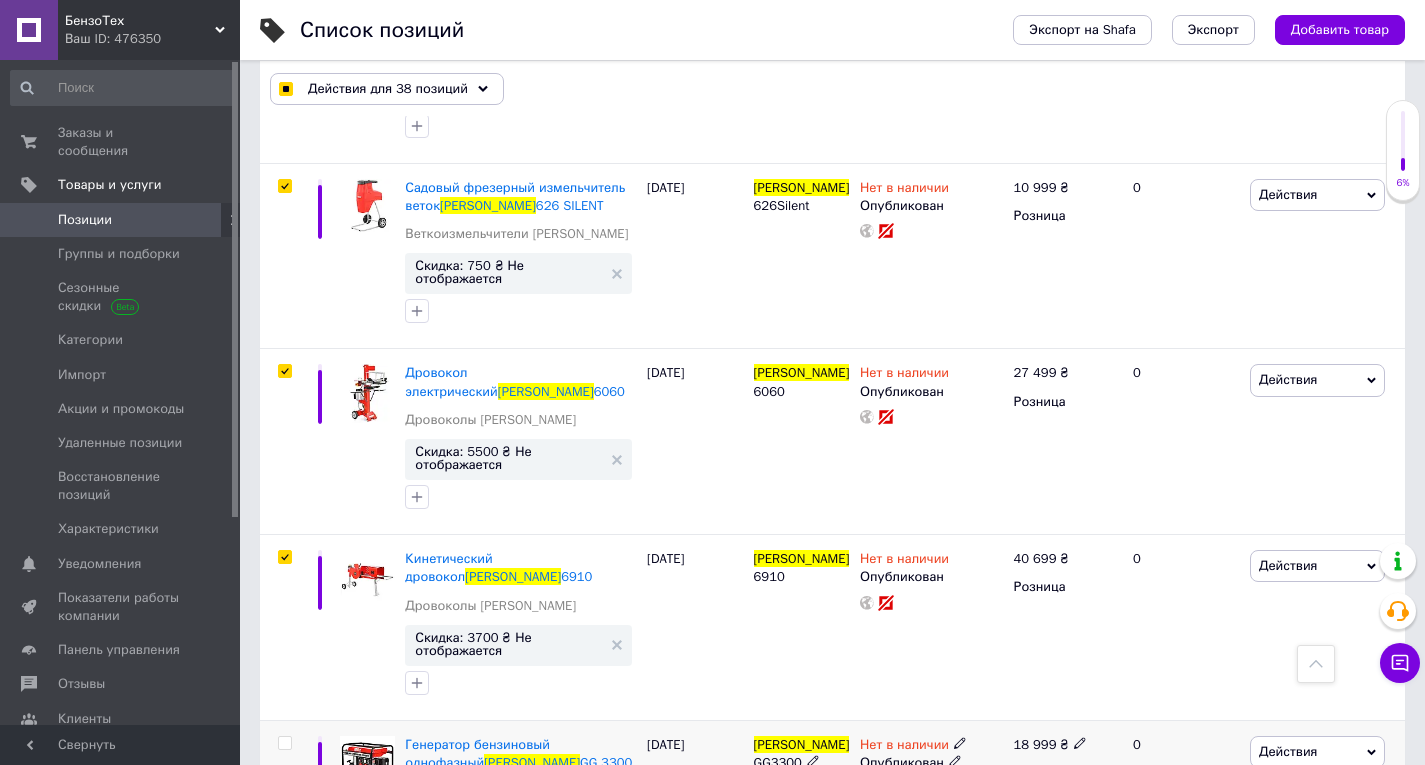 click at bounding box center (284, 743) 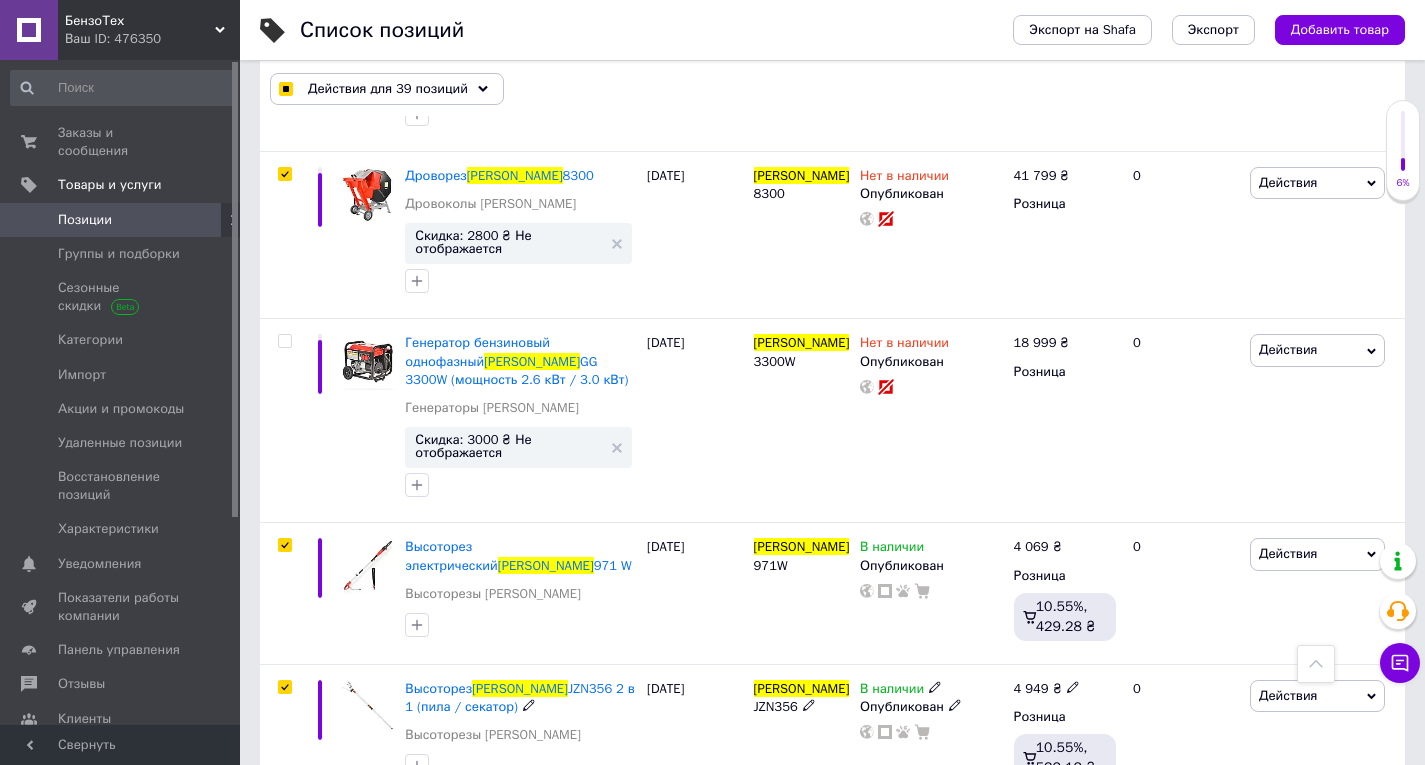 scroll, scrollTop: 465, scrollLeft: 0, axis: vertical 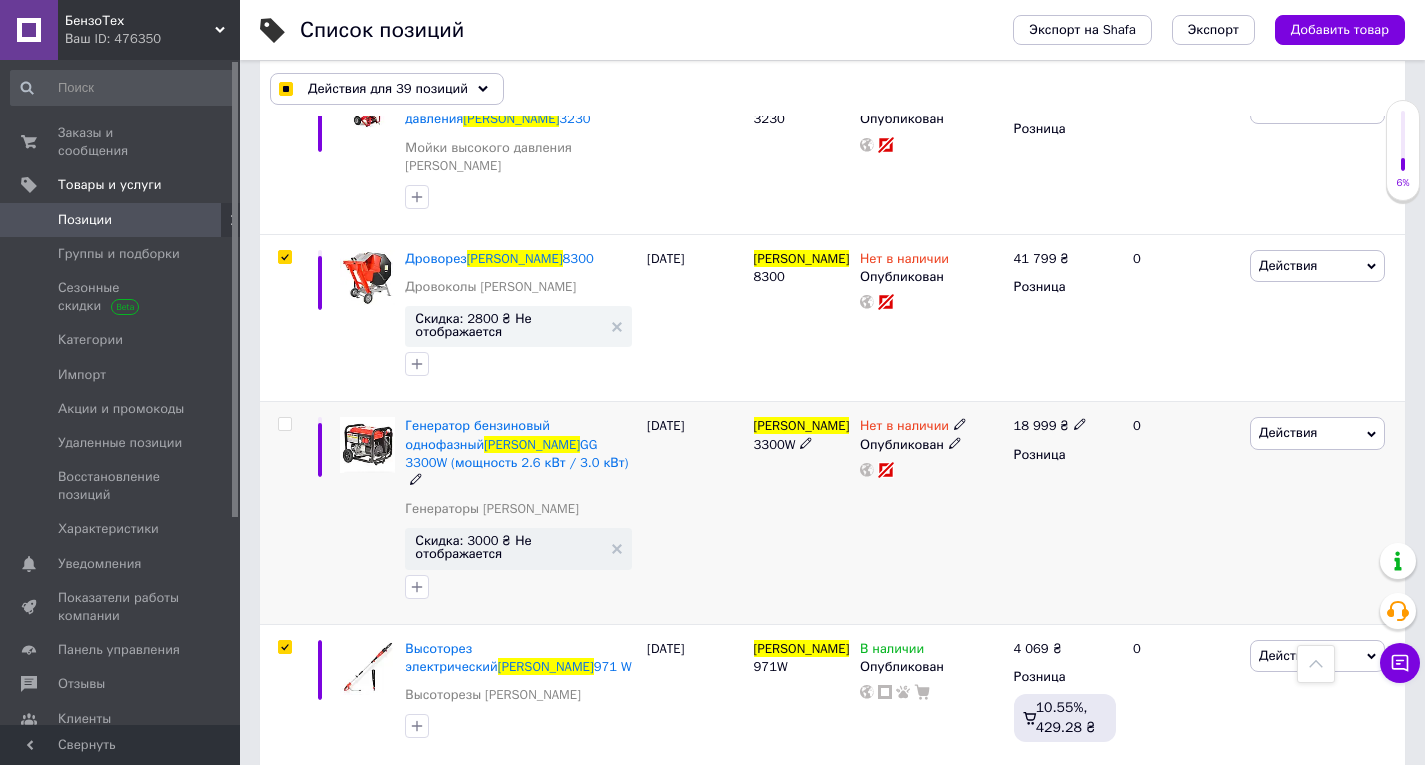 click at bounding box center [284, 424] 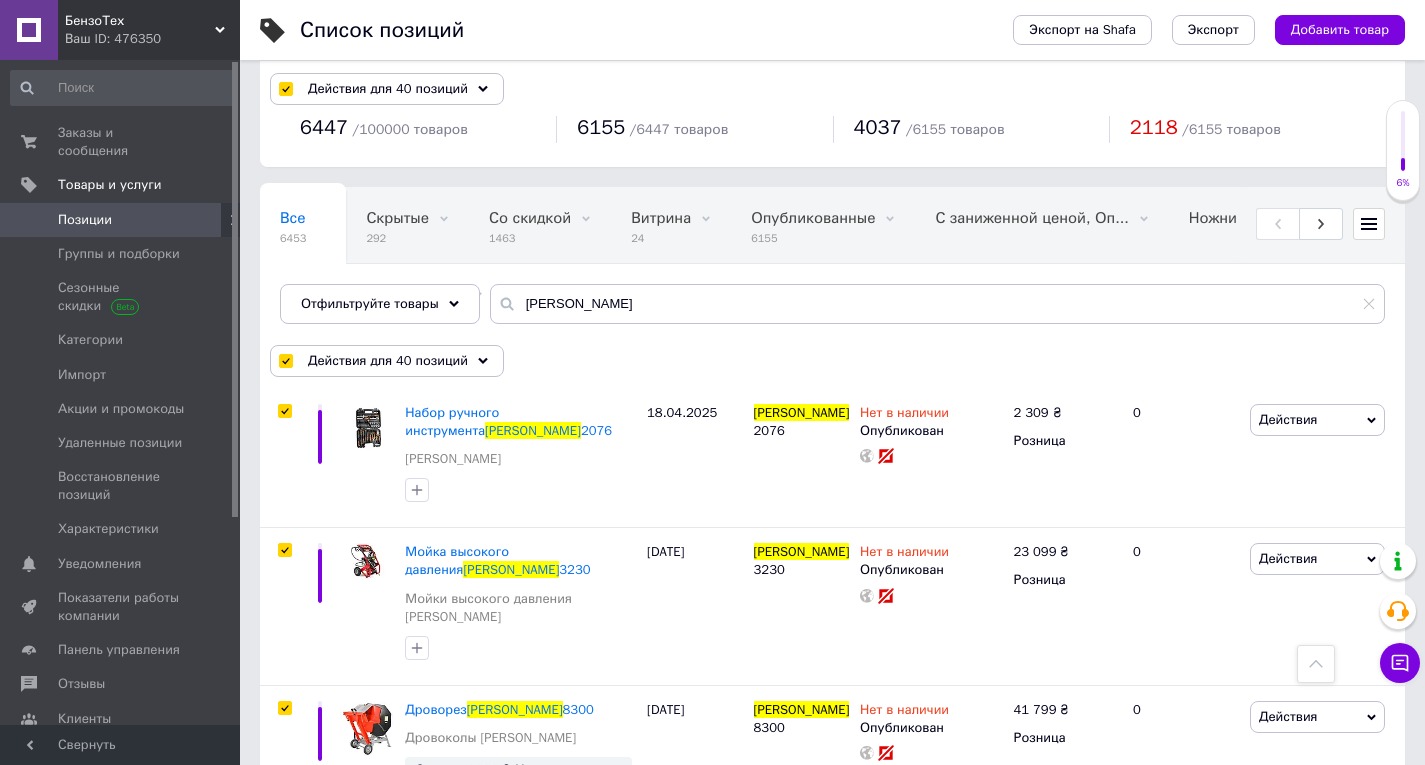 scroll, scrollTop: 0, scrollLeft: 0, axis: both 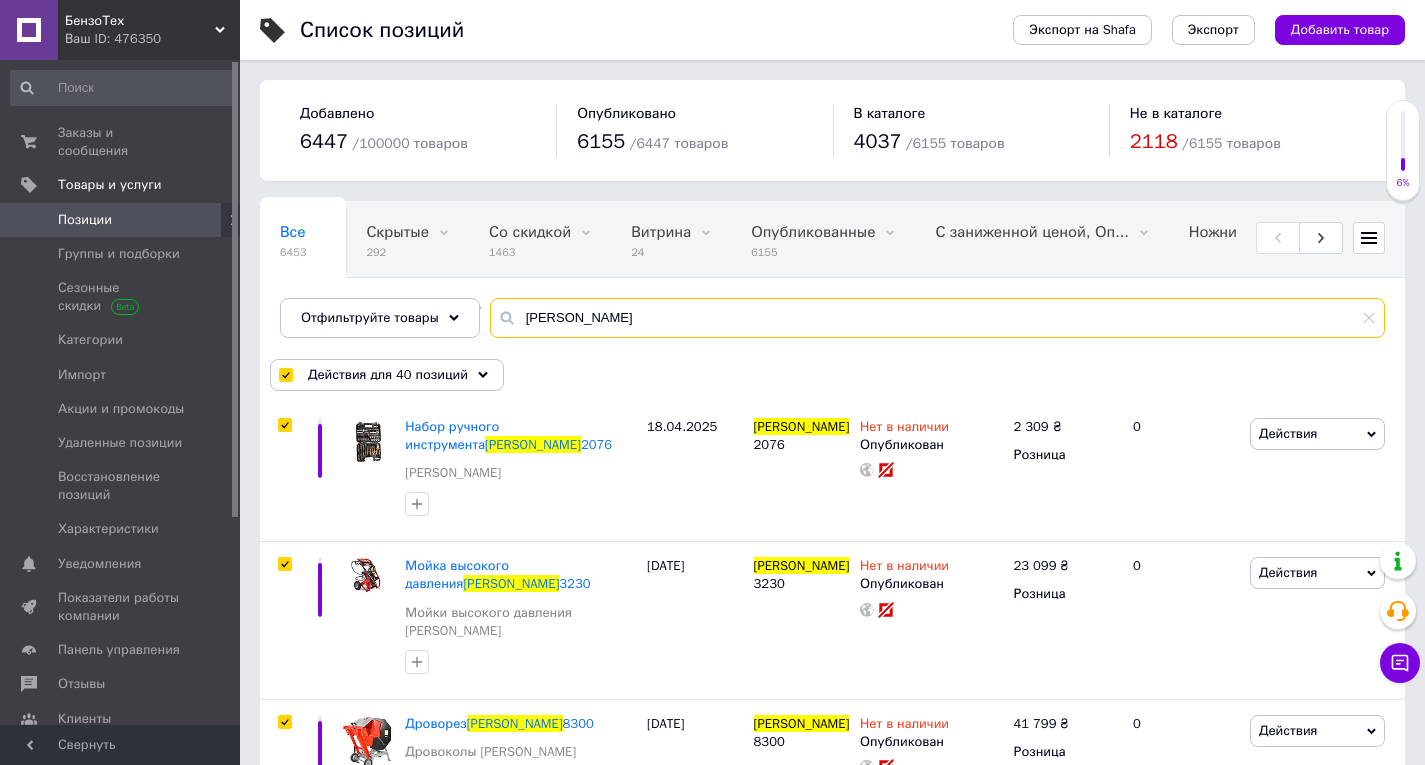 click on "HECHT" at bounding box center (937, 318) 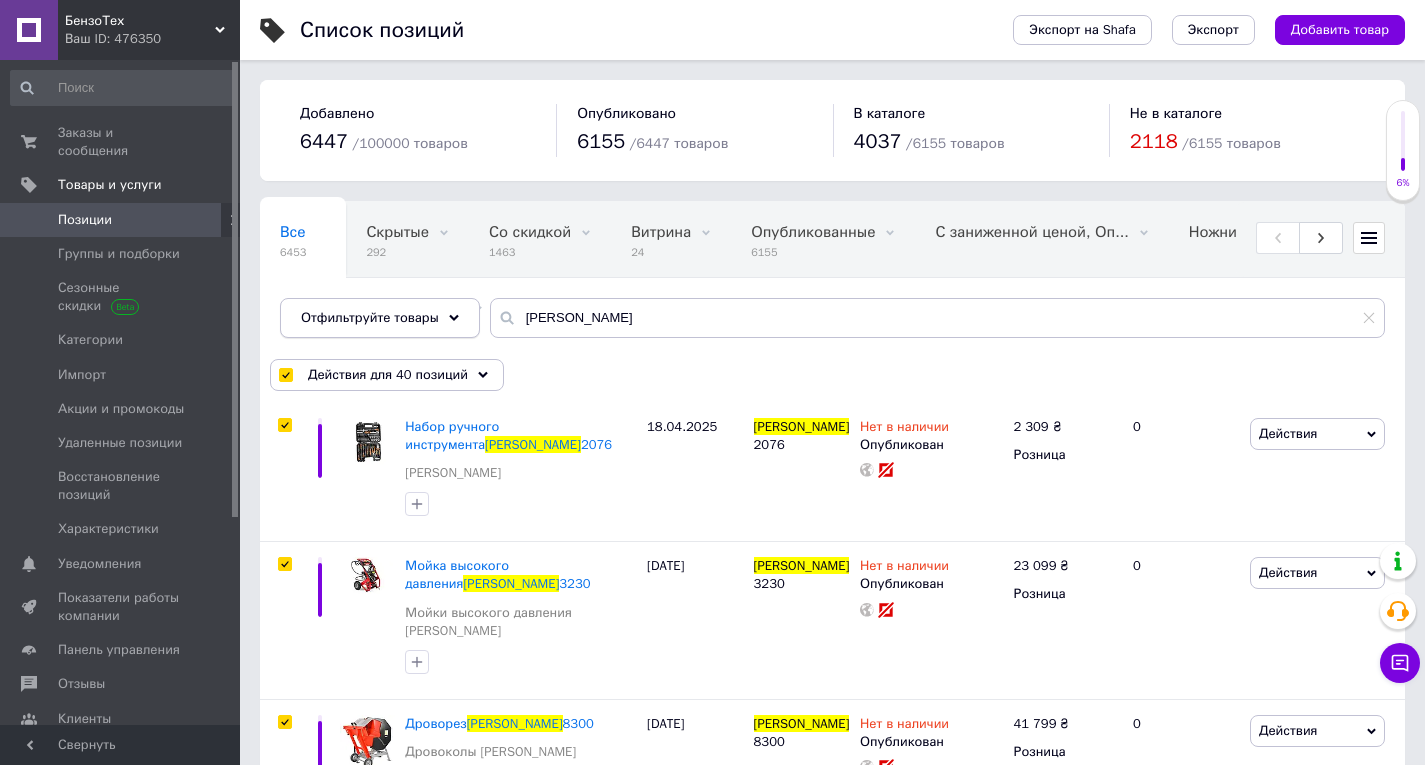 click 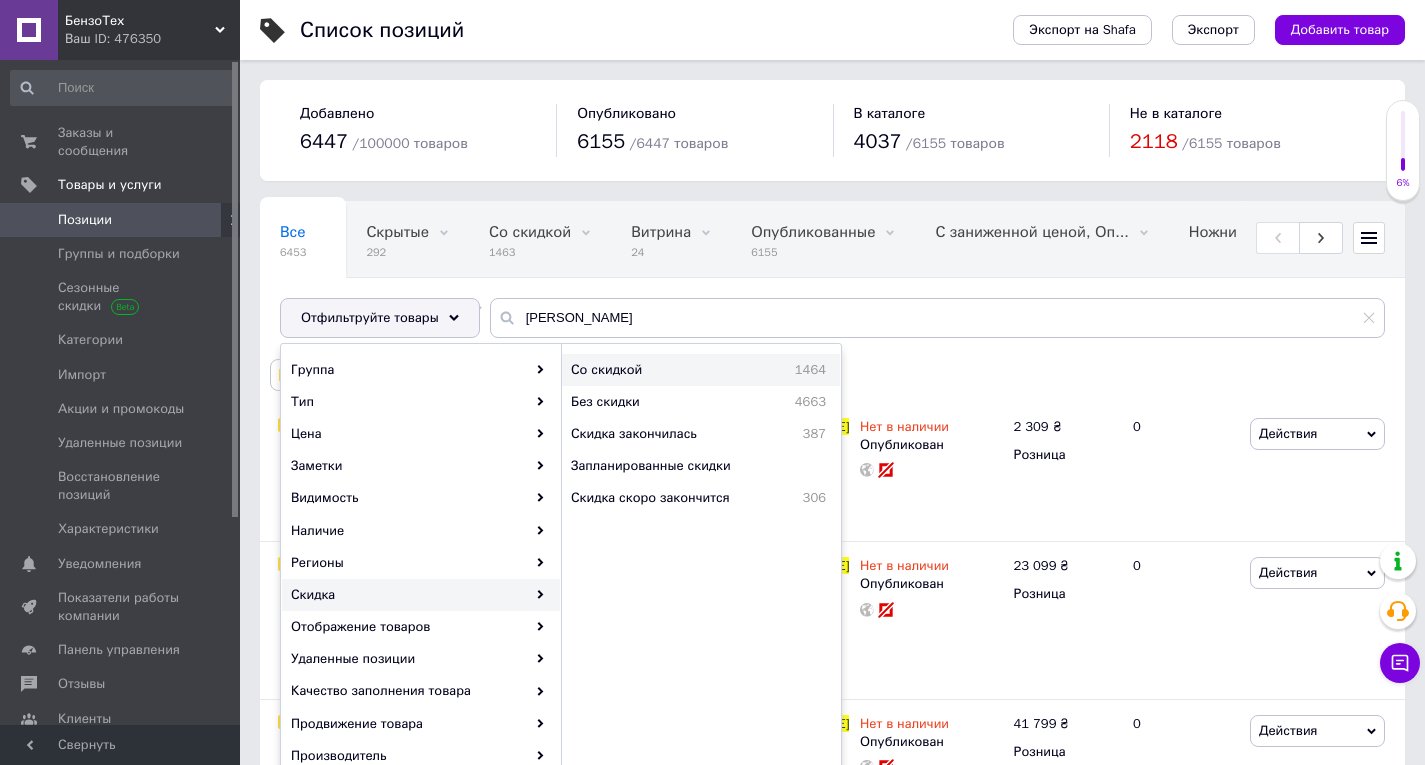 click on "Со скидкой" at bounding box center (652, 370) 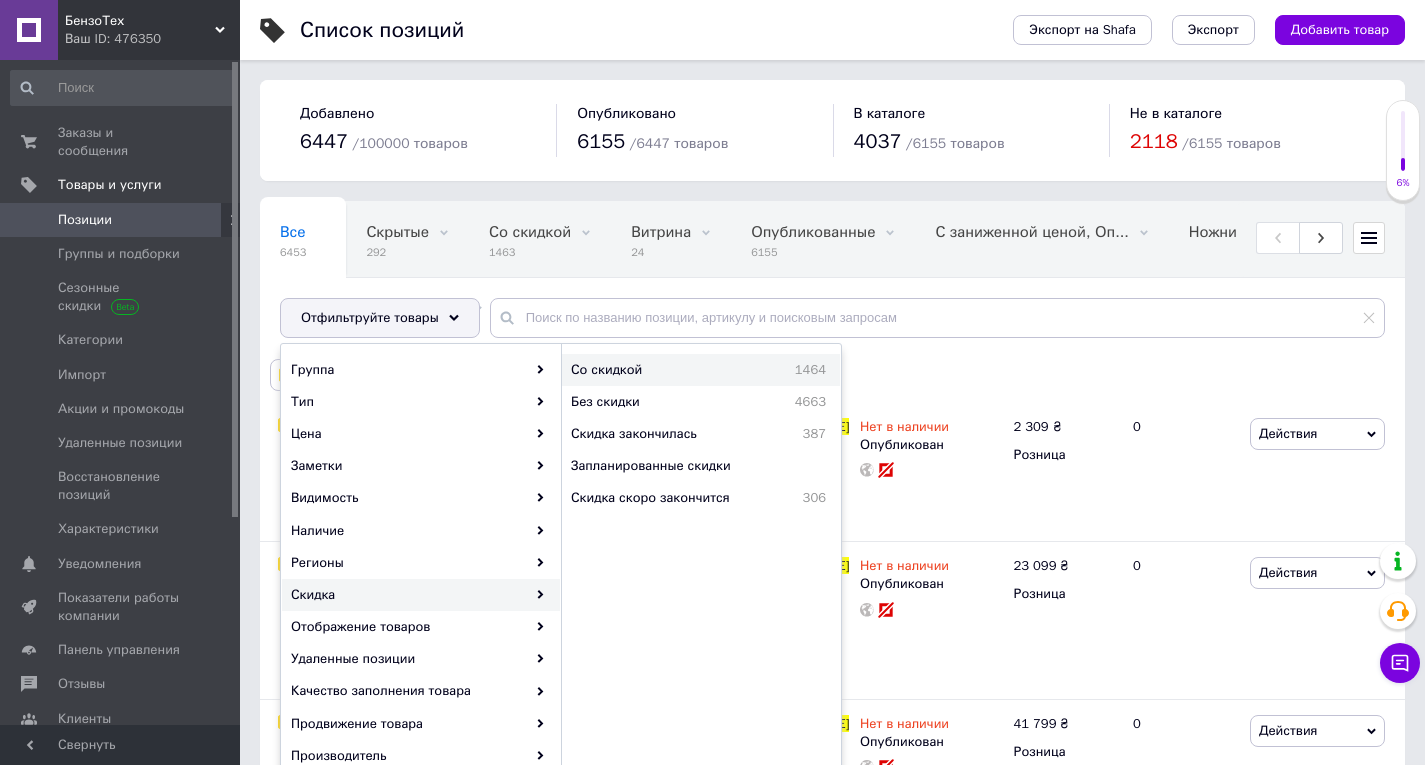scroll, scrollTop: 0, scrollLeft: 681, axis: horizontal 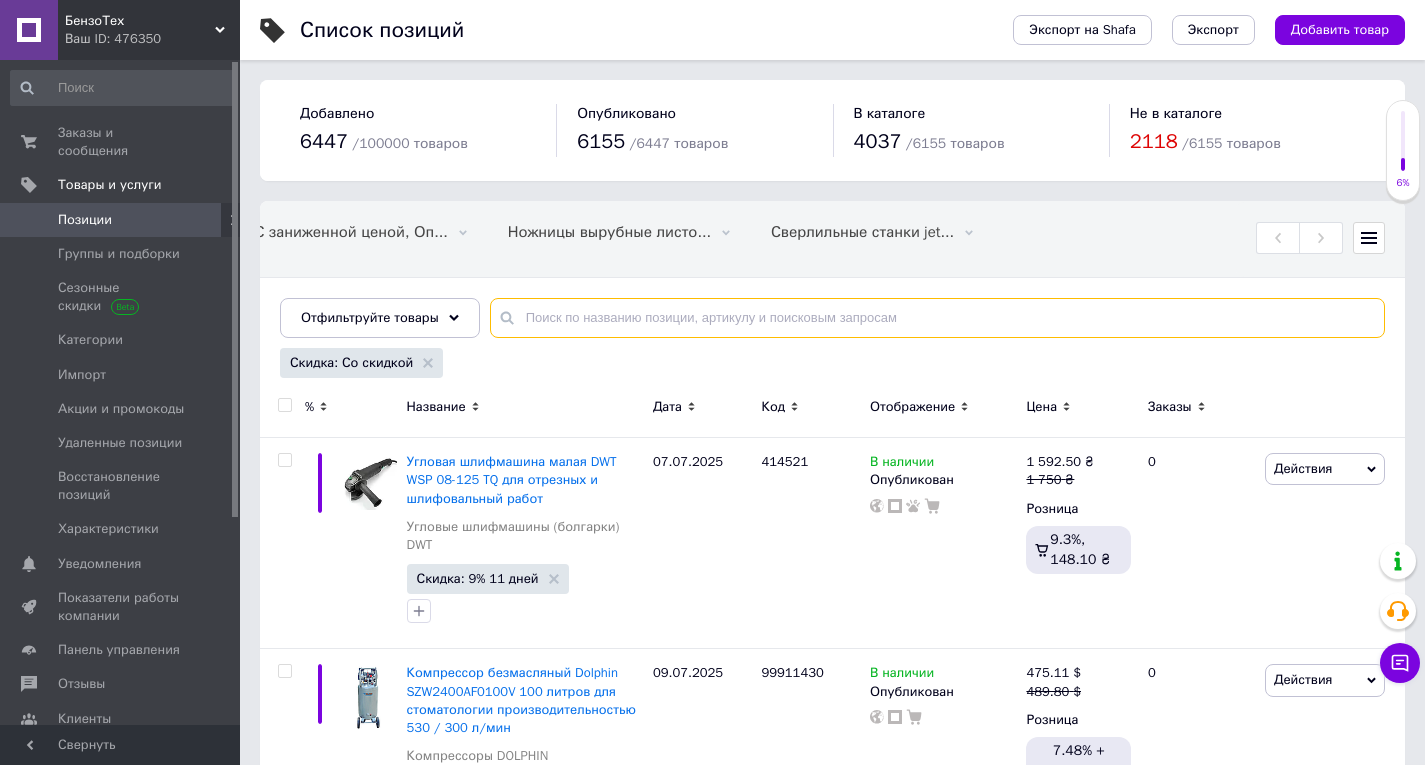 paste on "HECHT" 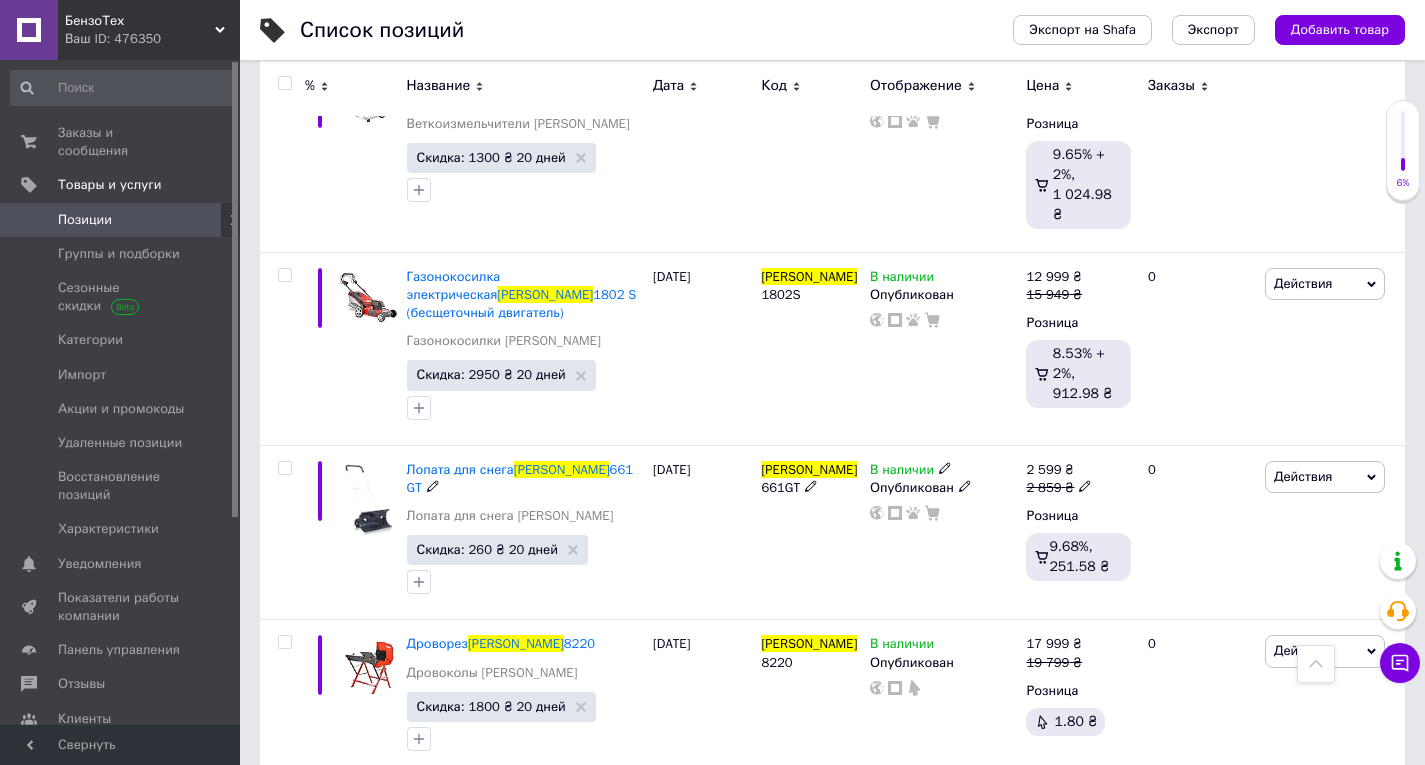 scroll, scrollTop: 2429, scrollLeft: 0, axis: vertical 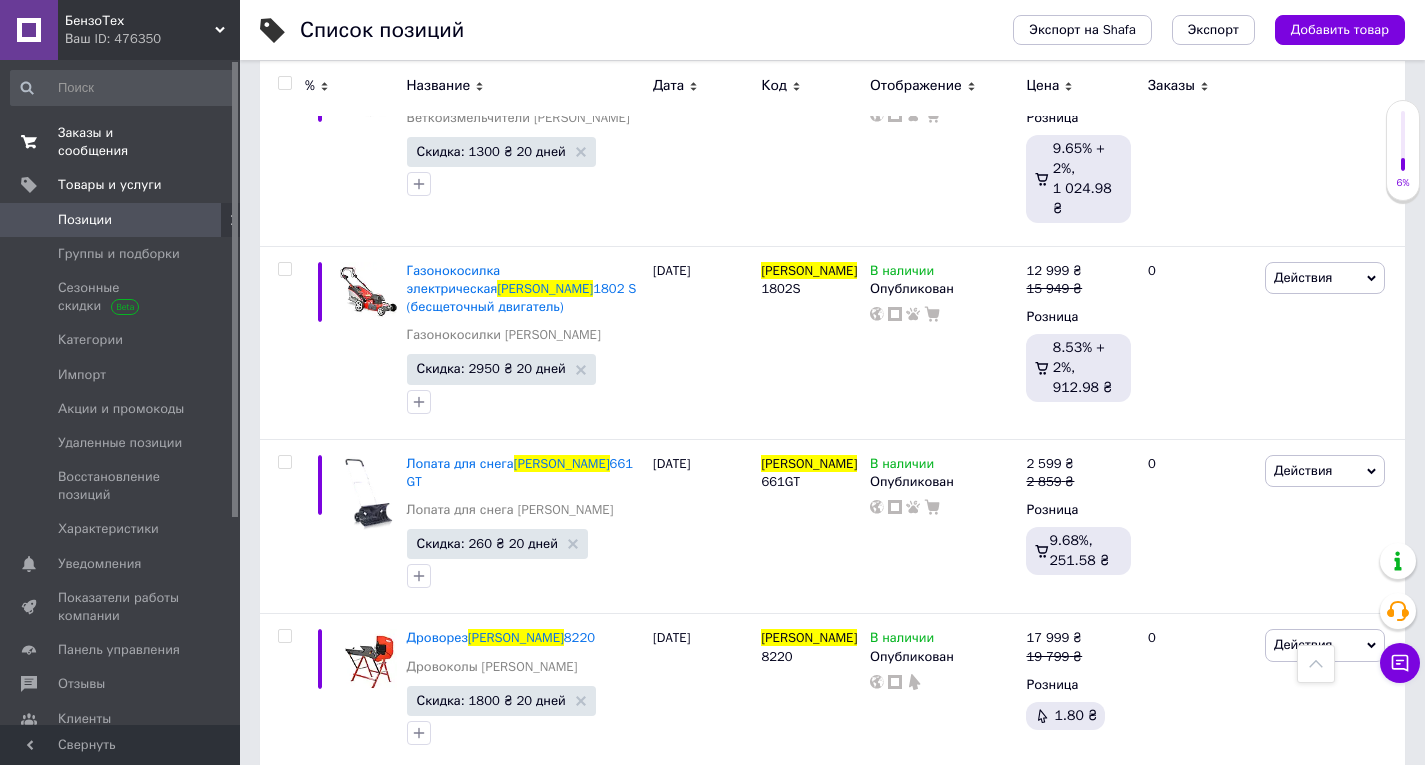 click on "Заказы и сообщения 0 0" at bounding box center (123, 142) 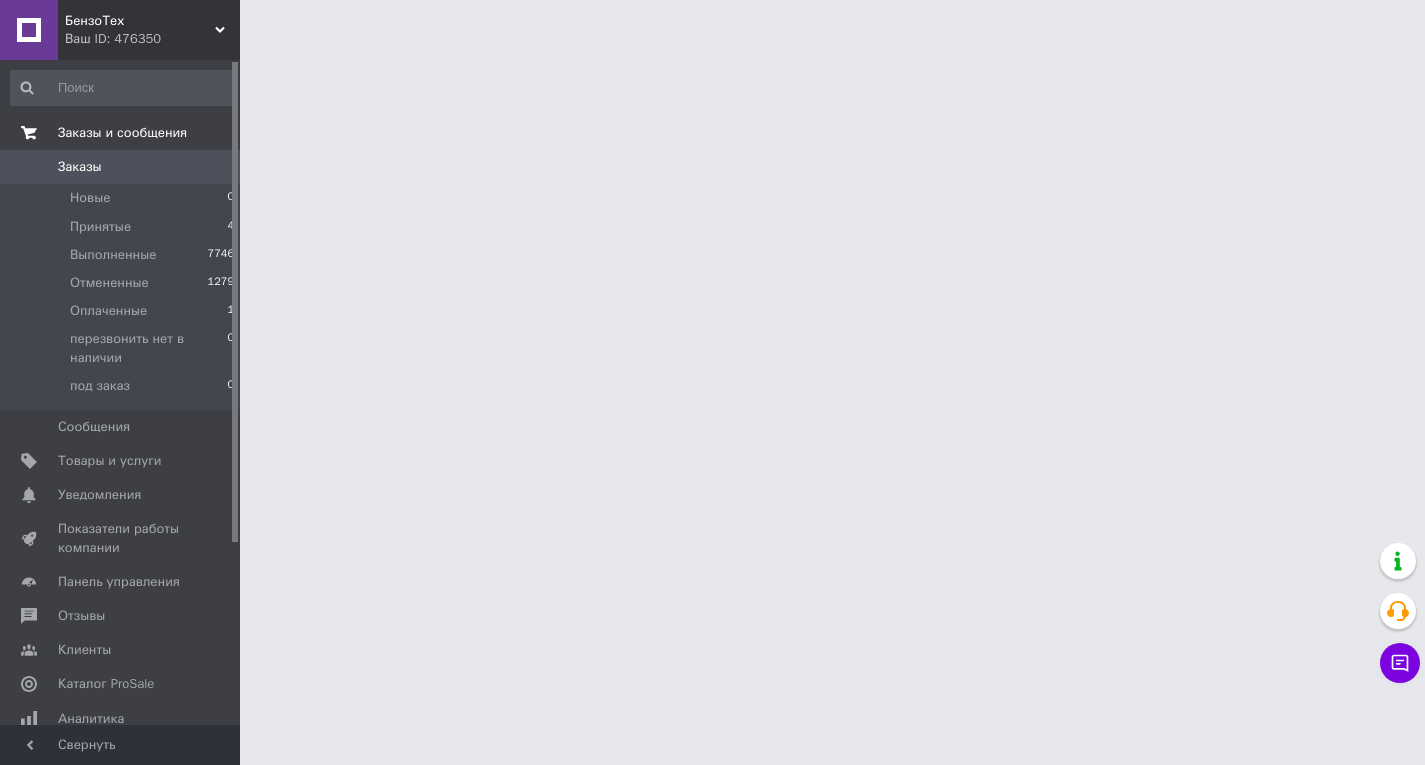 scroll, scrollTop: 0, scrollLeft: 0, axis: both 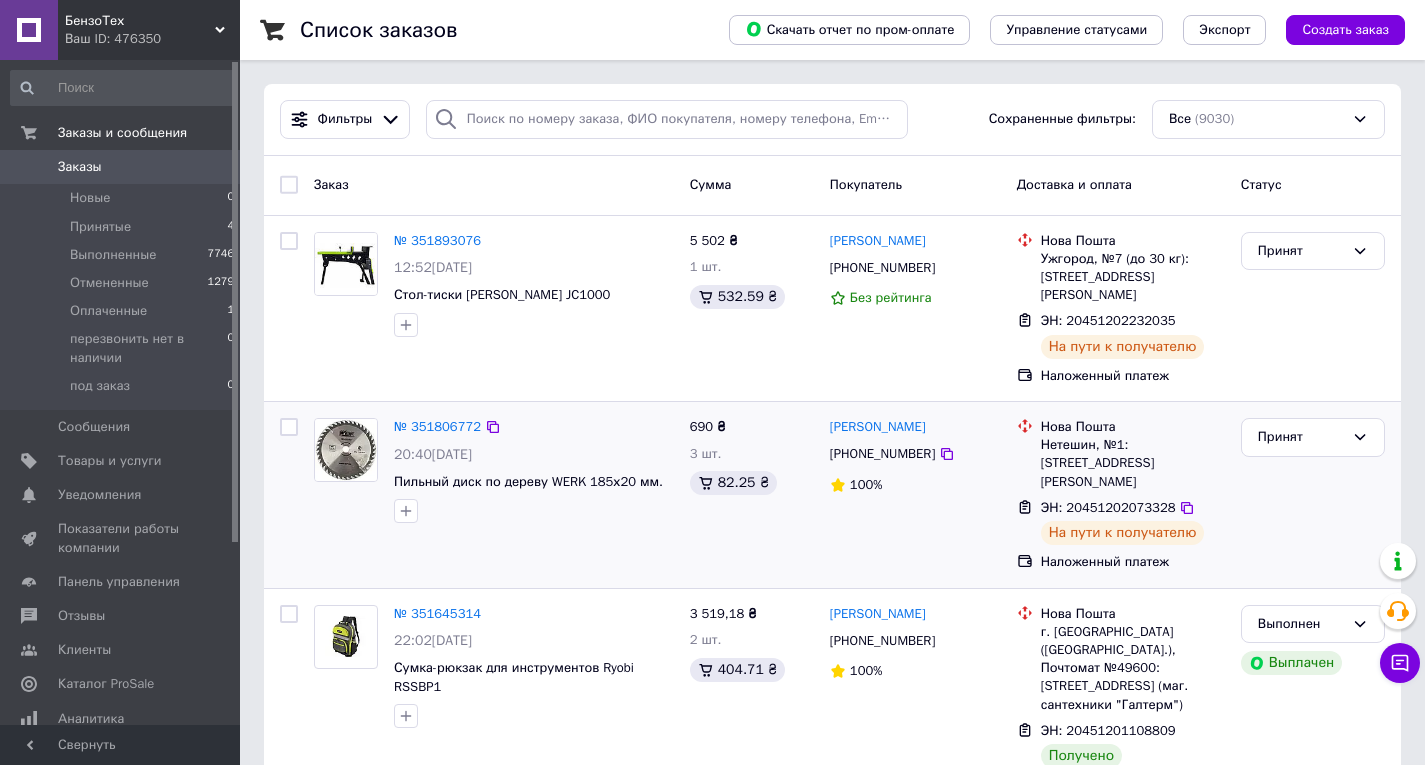 click on "690 ₴ 3 шт. 82.25 ₴" at bounding box center (752, 495) 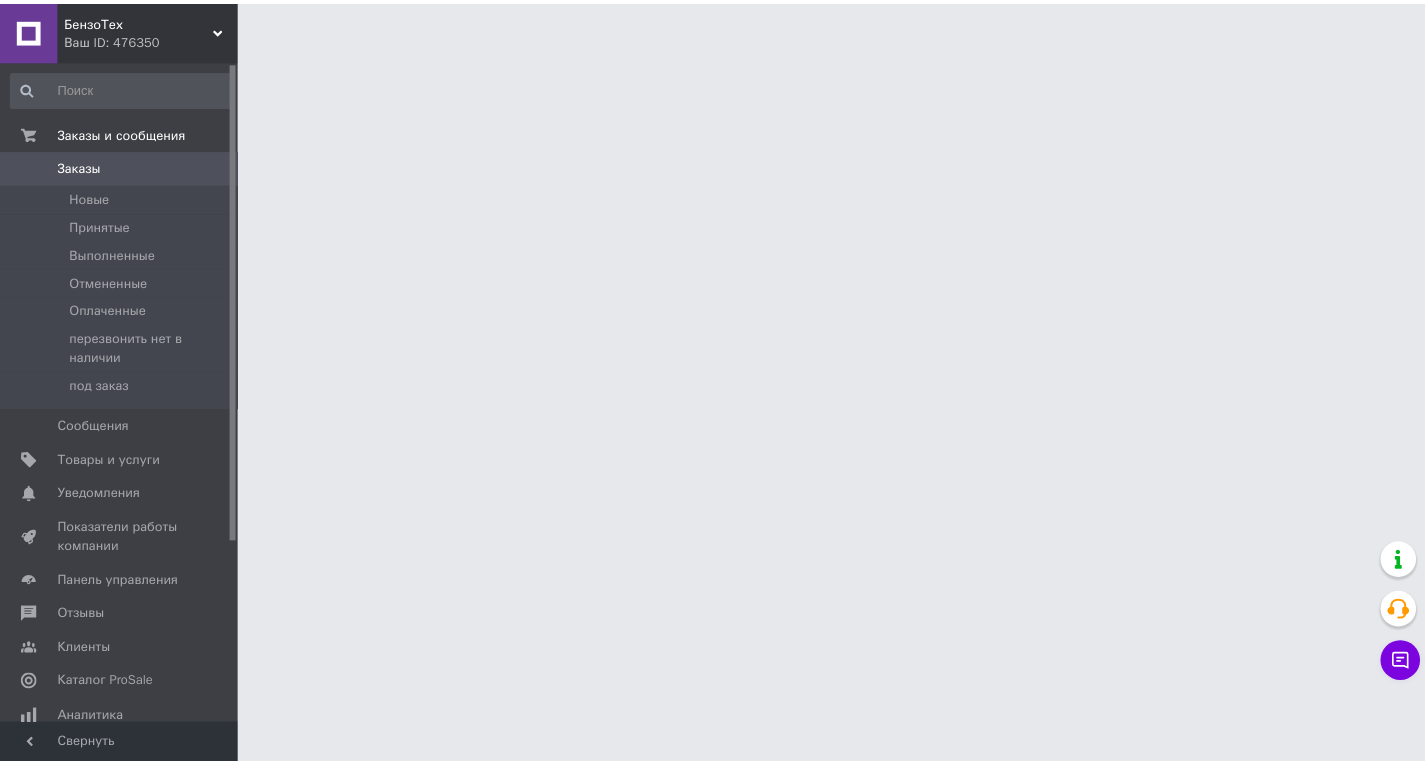 scroll, scrollTop: 0, scrollLeft: 0, axis: both 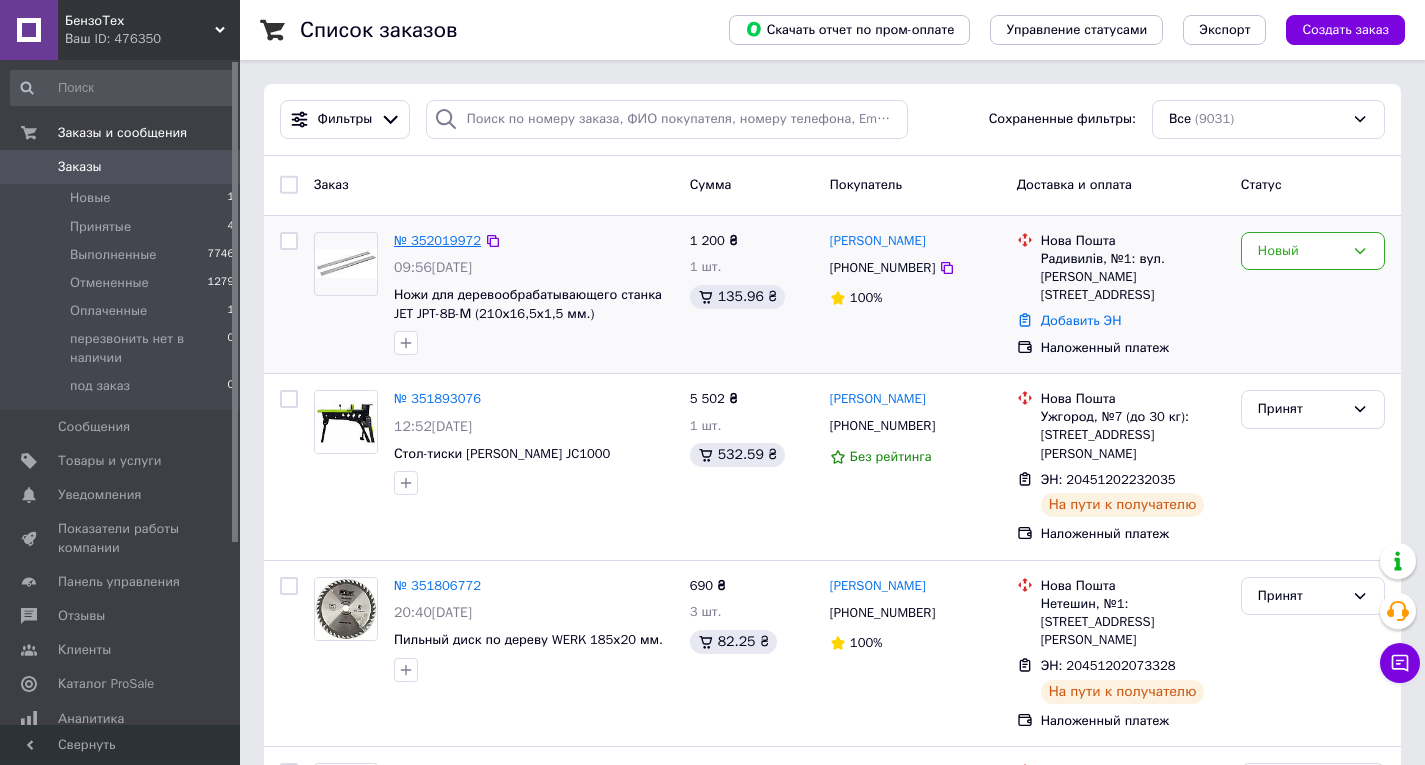 click on "№ 352019972" at bounding box center (437, 240) 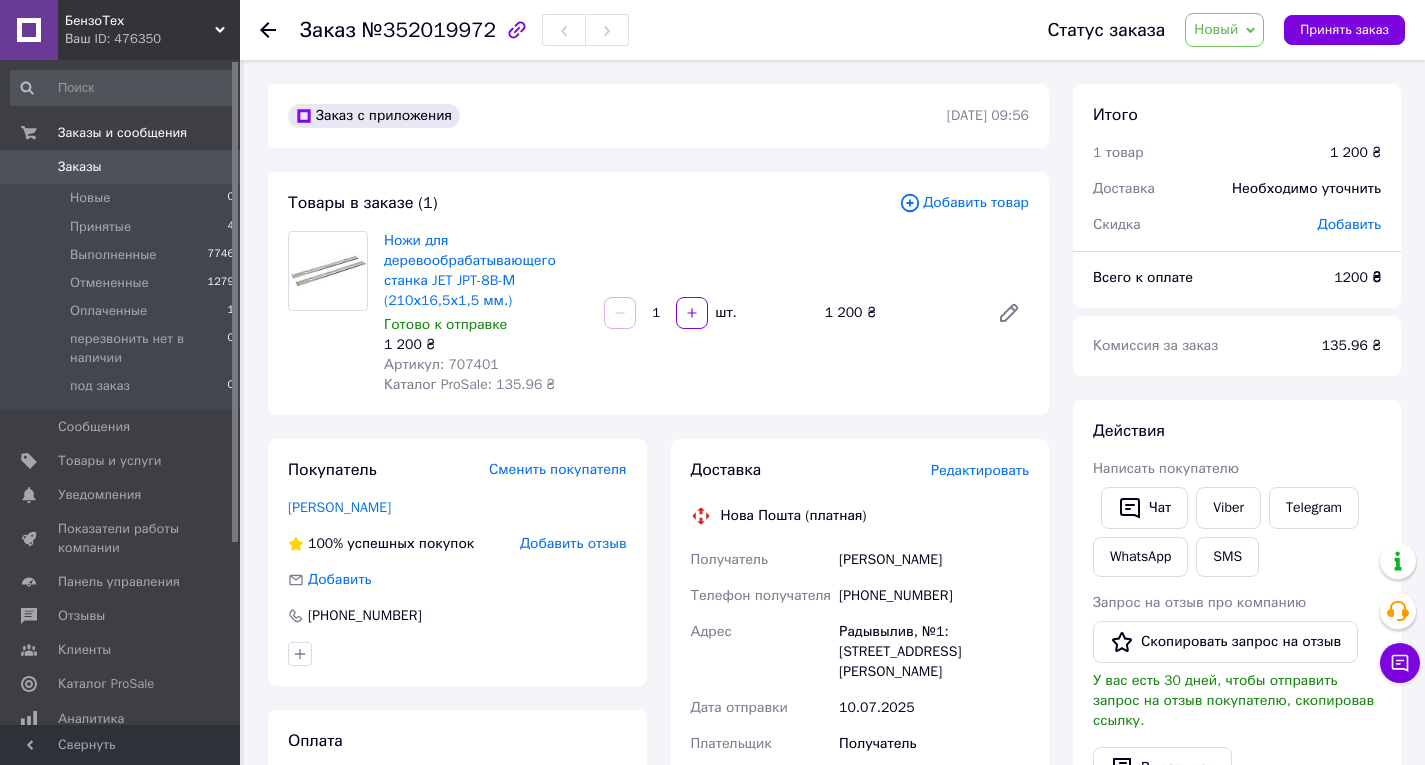 click on "Новый" at bounding box center [1216, 29] 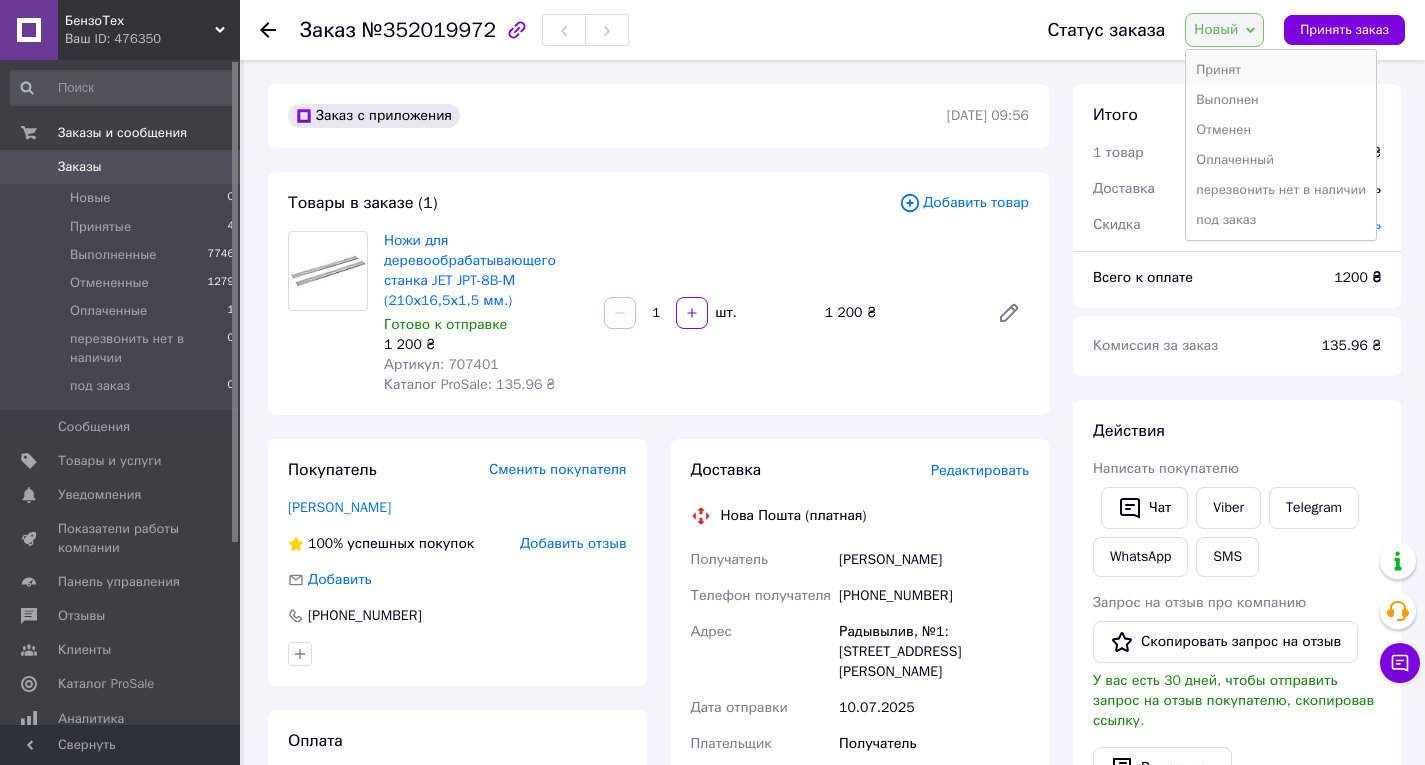 click on "Принят" at bounding box center [1281, 70] 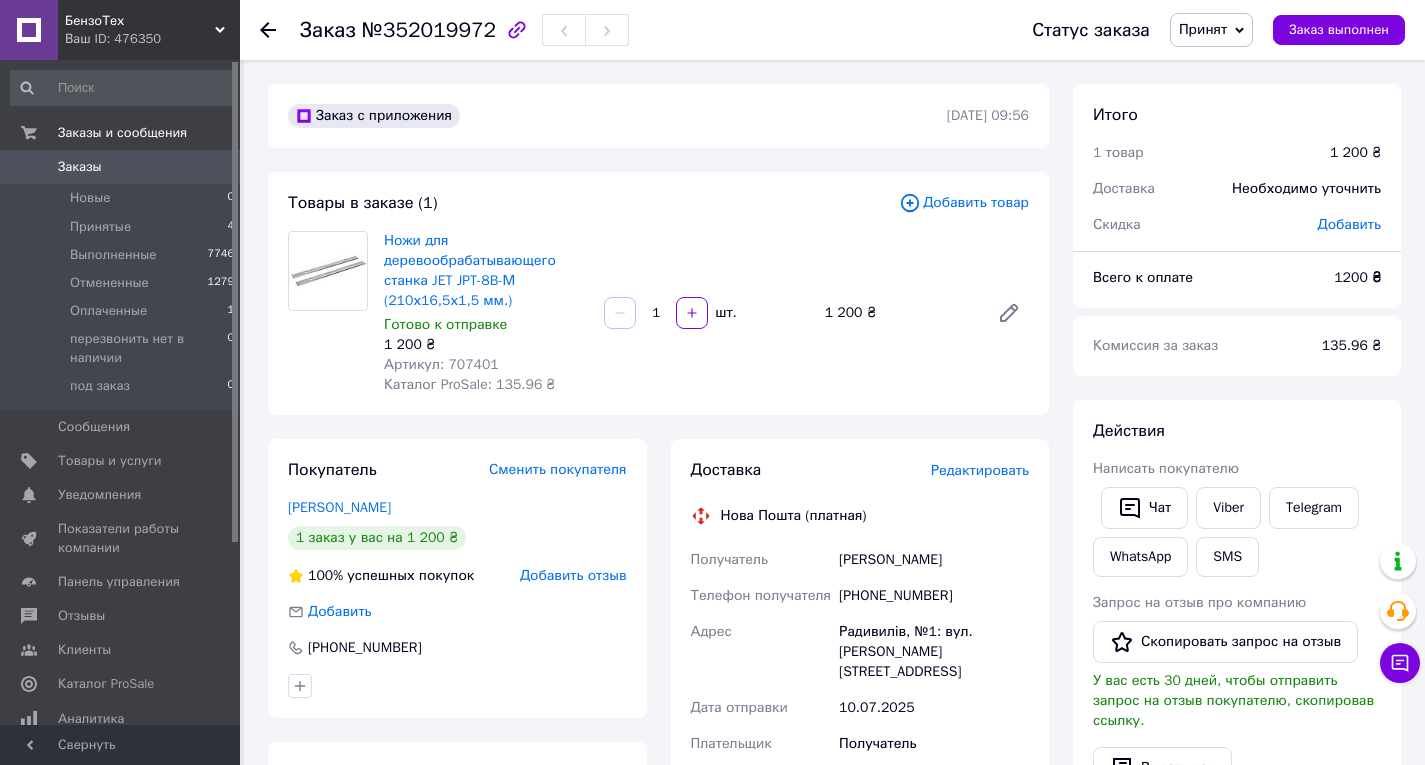click on "Ножи для деревообрабатывающего станка JET JPT-8B-М (210х16,5х1,5 мм.) Готово к отправке 1 200 ₴ Артикул: 707401 Каталог ProSale: 135.96 ₴  1   шт. 1 200 ₴" at bounding box center [706, 313] 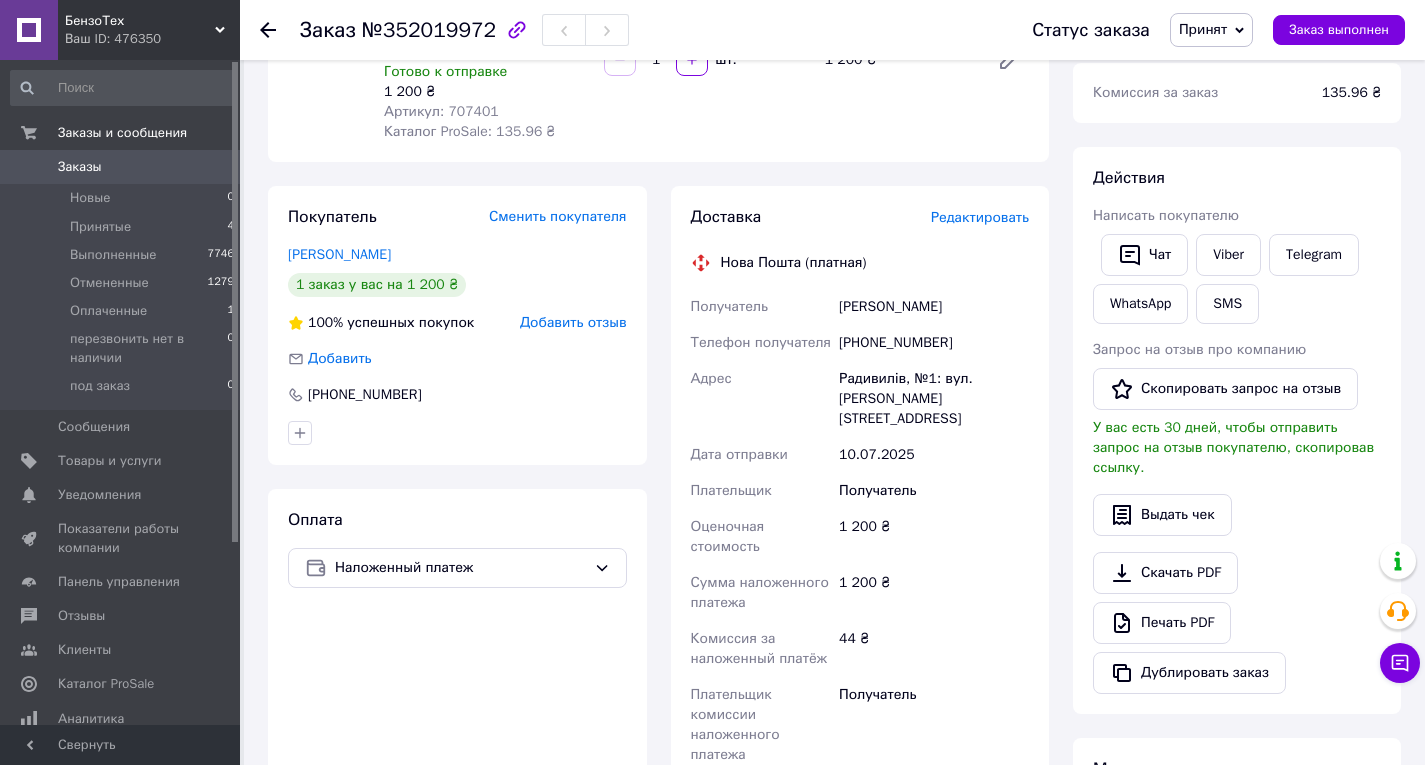 scroll, scrollTop: 300, scrollLeft: 0, axis: vertical 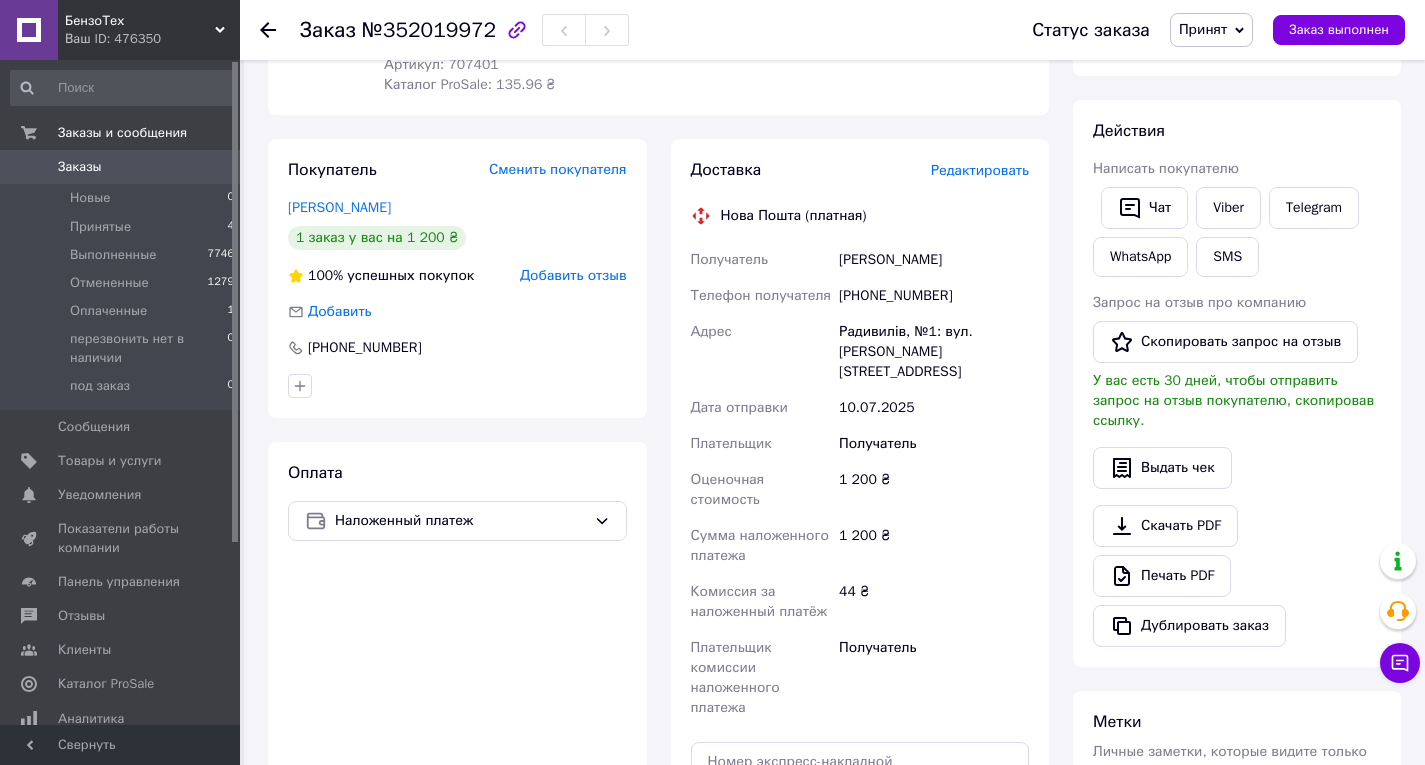 click 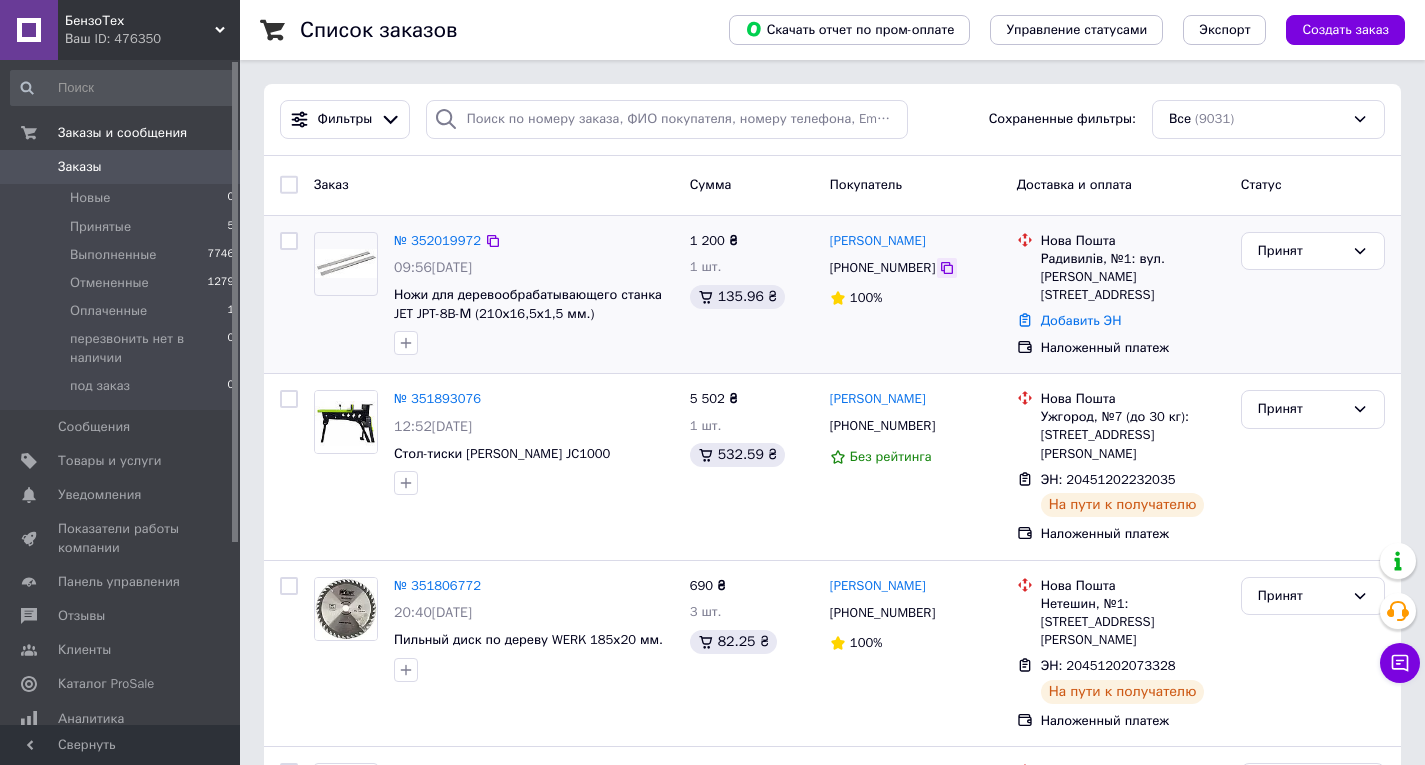 click 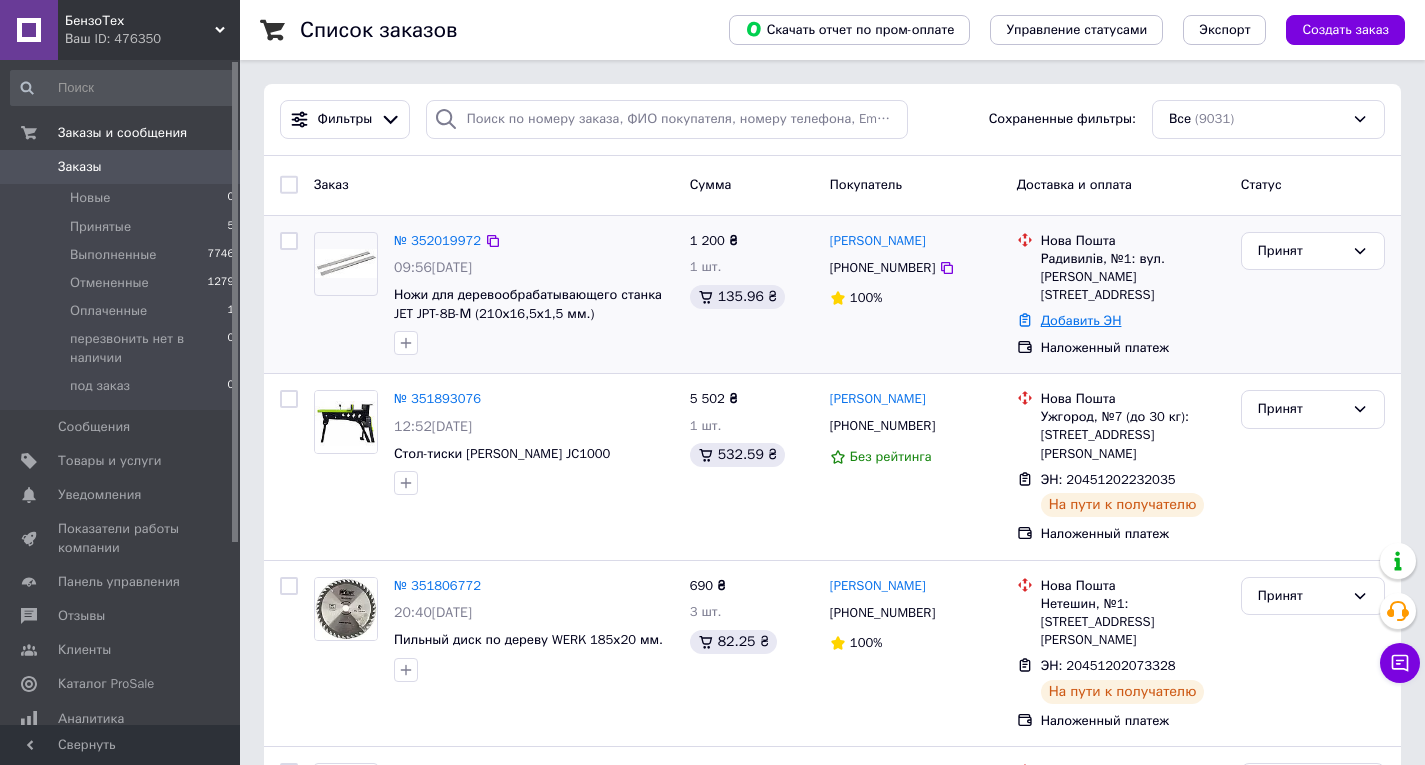 click on "Добавить ЭН" at bounding box center [1081, 320] 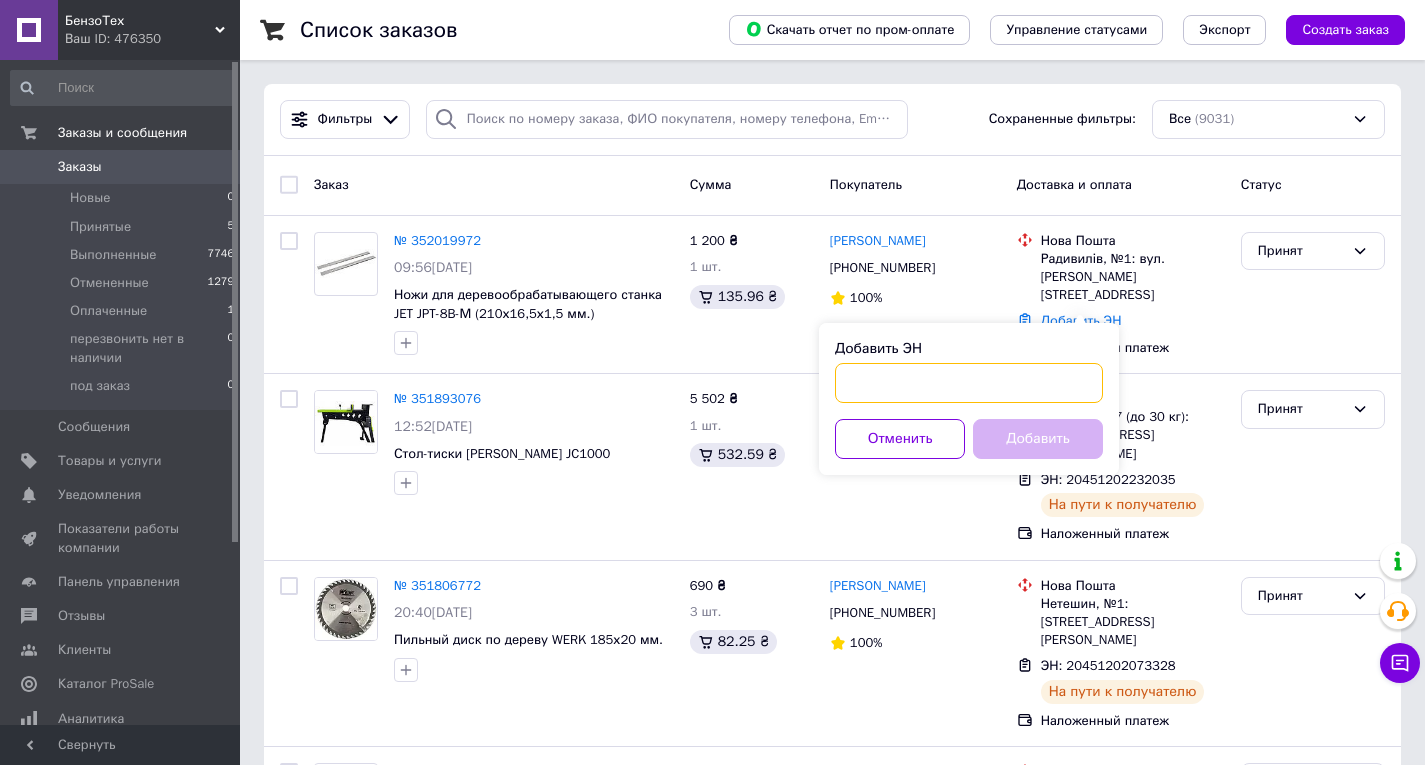 click on "Добавить ЭН" at bounding box center [969, 383] 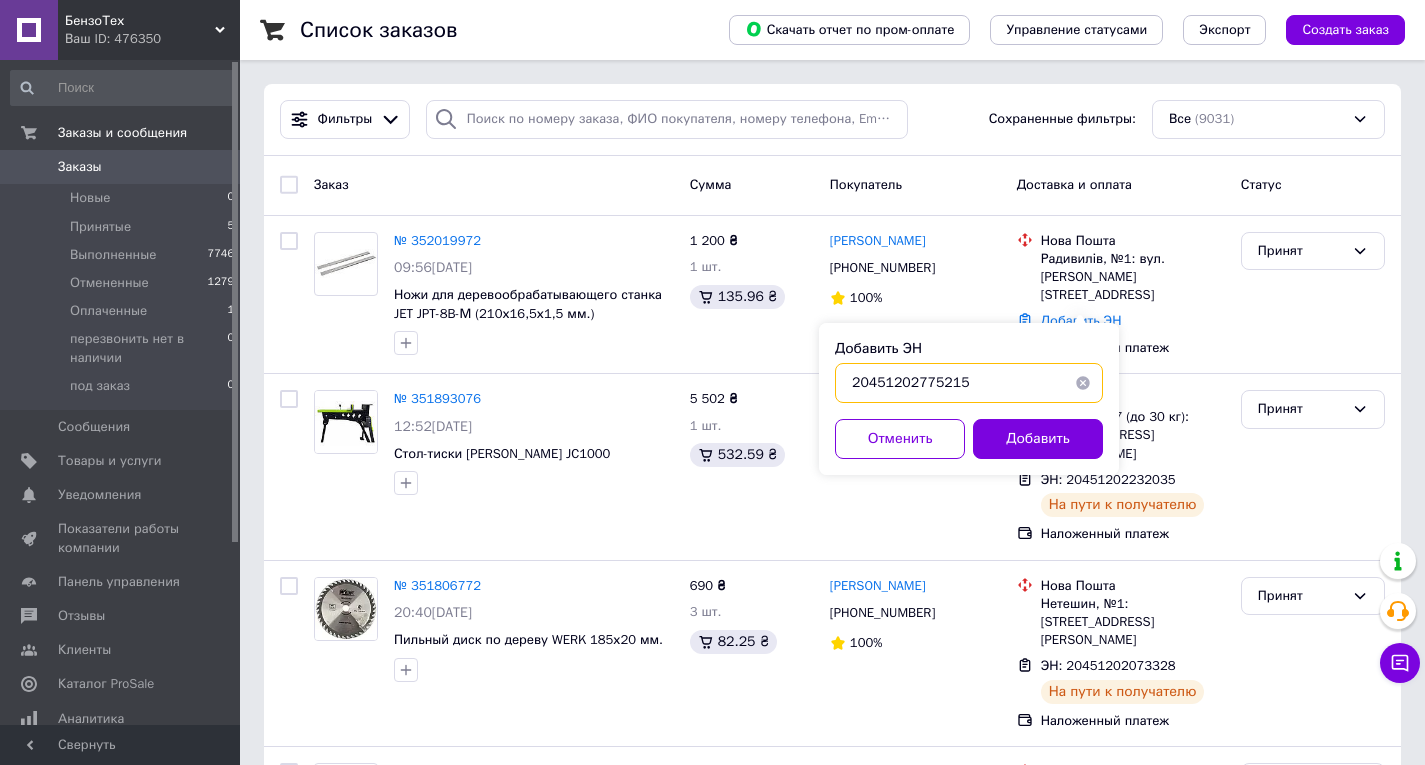 type on "20451202775215" 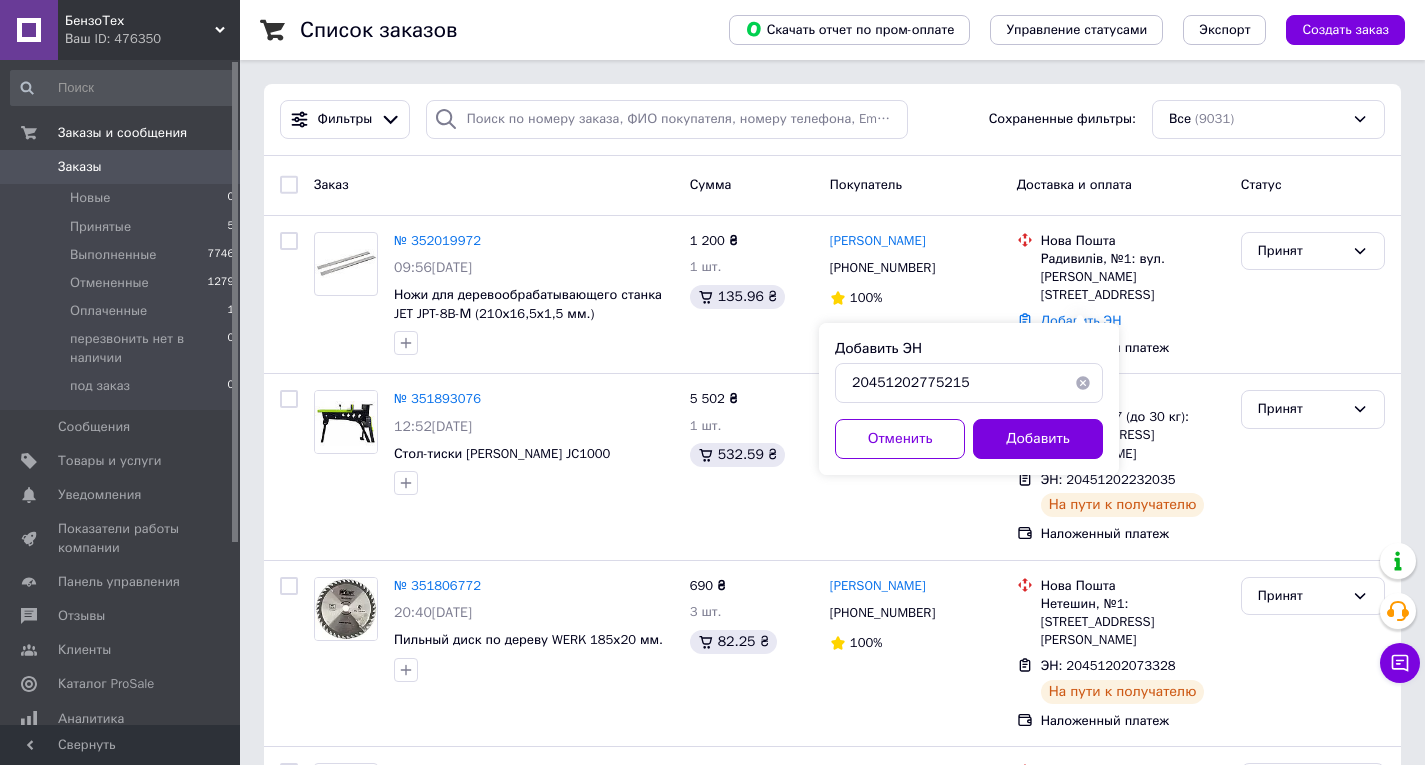 click on "Добавить" at bounding box center [1038, 439] 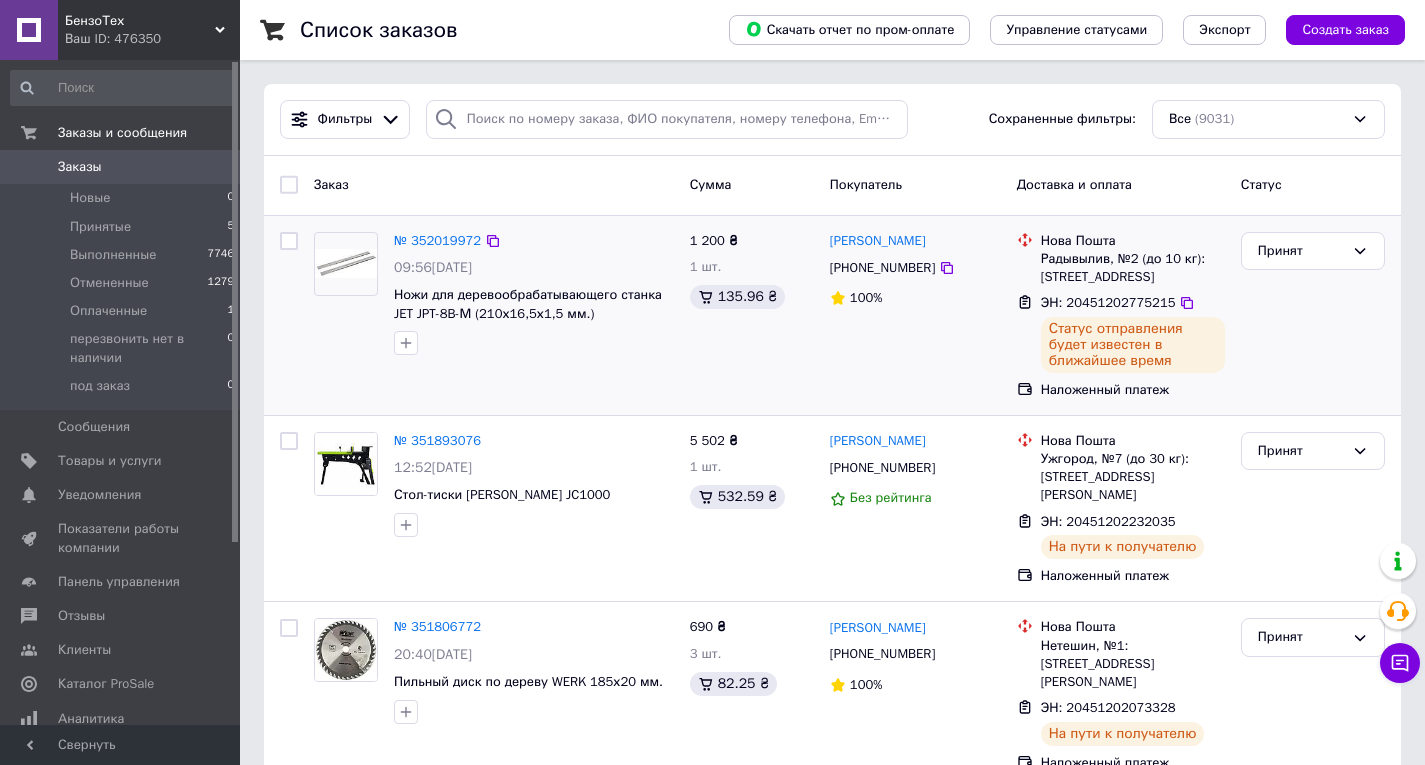 click on "№ 352019972 09:56[DATE] Ножи для деревообрабатывающего станка JET JPT-8B-М (210х16,5х1,5 мм.)" at bounding box center [494, 315] 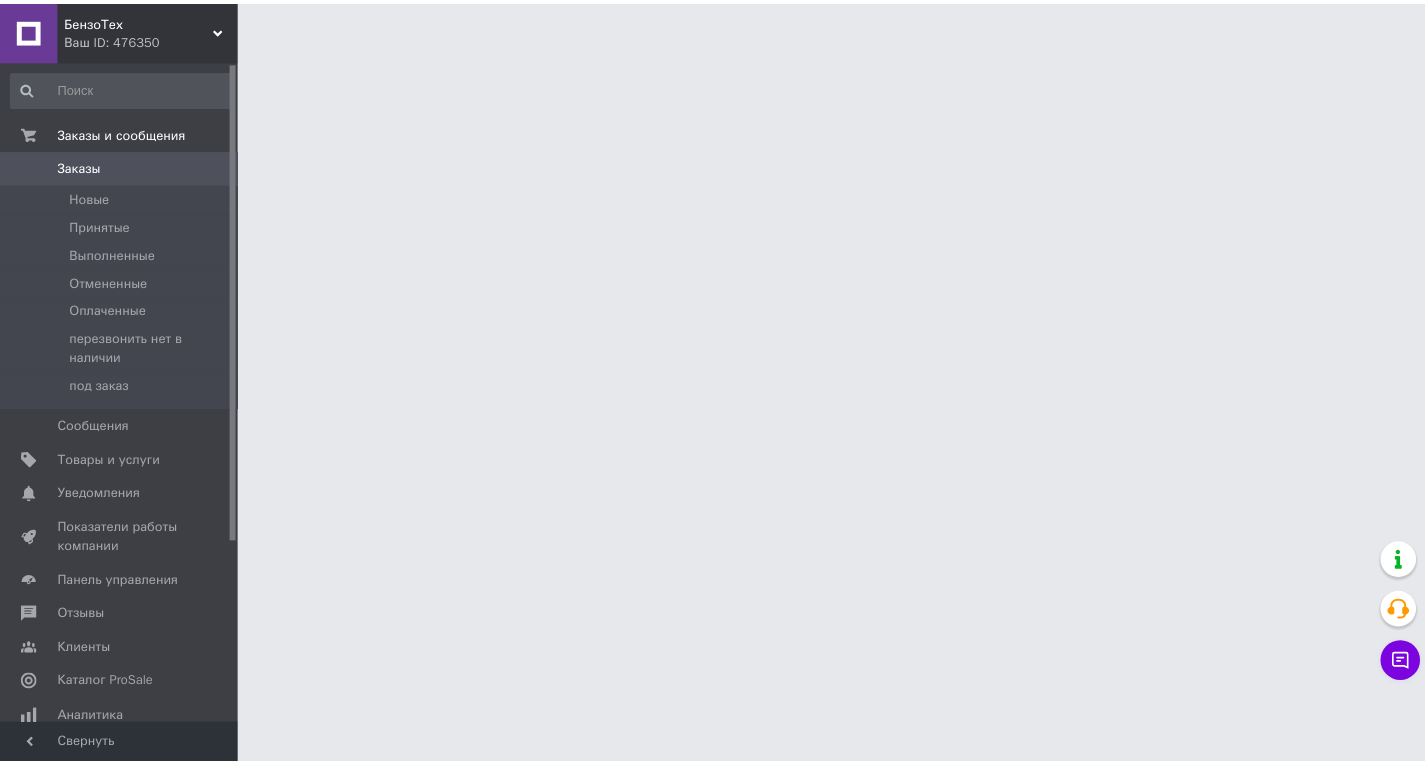scroll, scrollTop: 0, scrollLeft: 0, axis: both 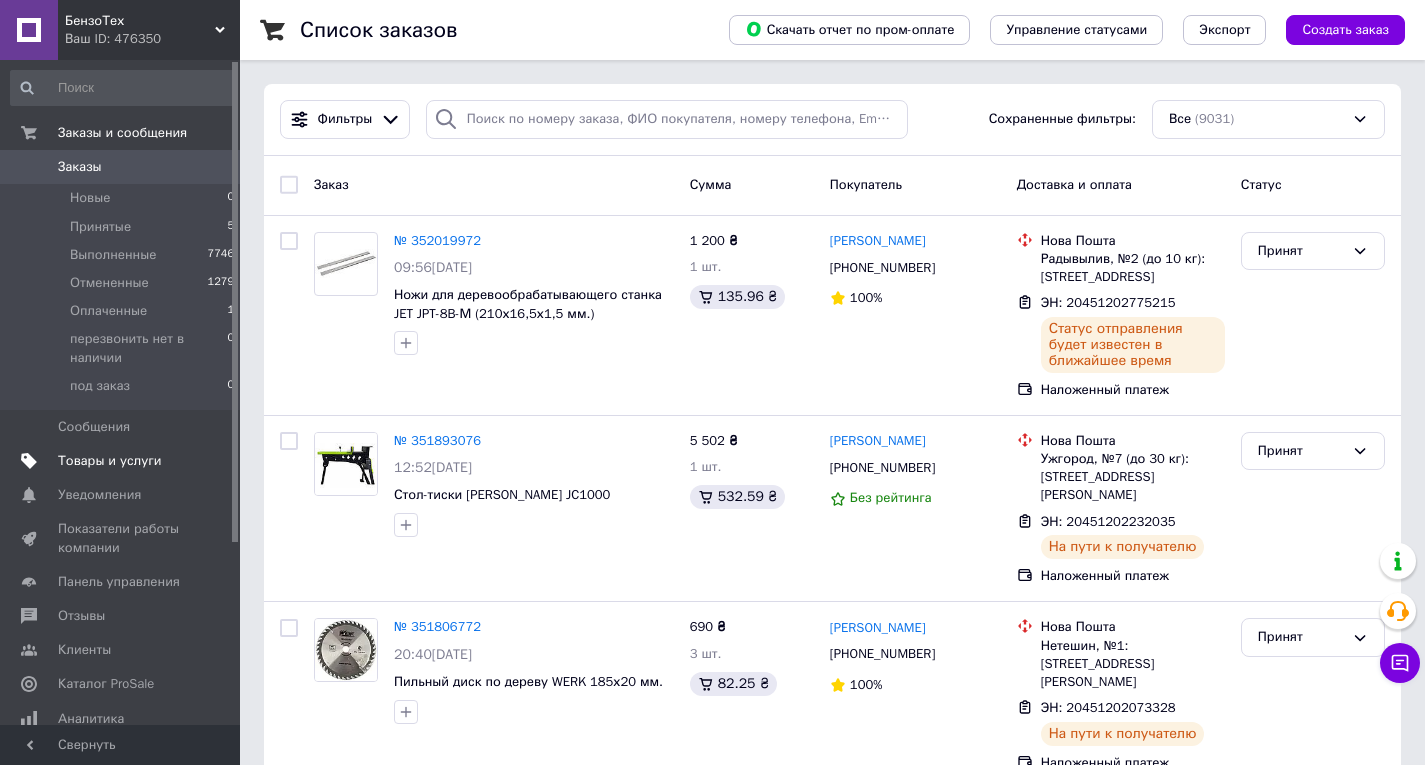click on "Товары и услуги" at bounding box center (110, 461) 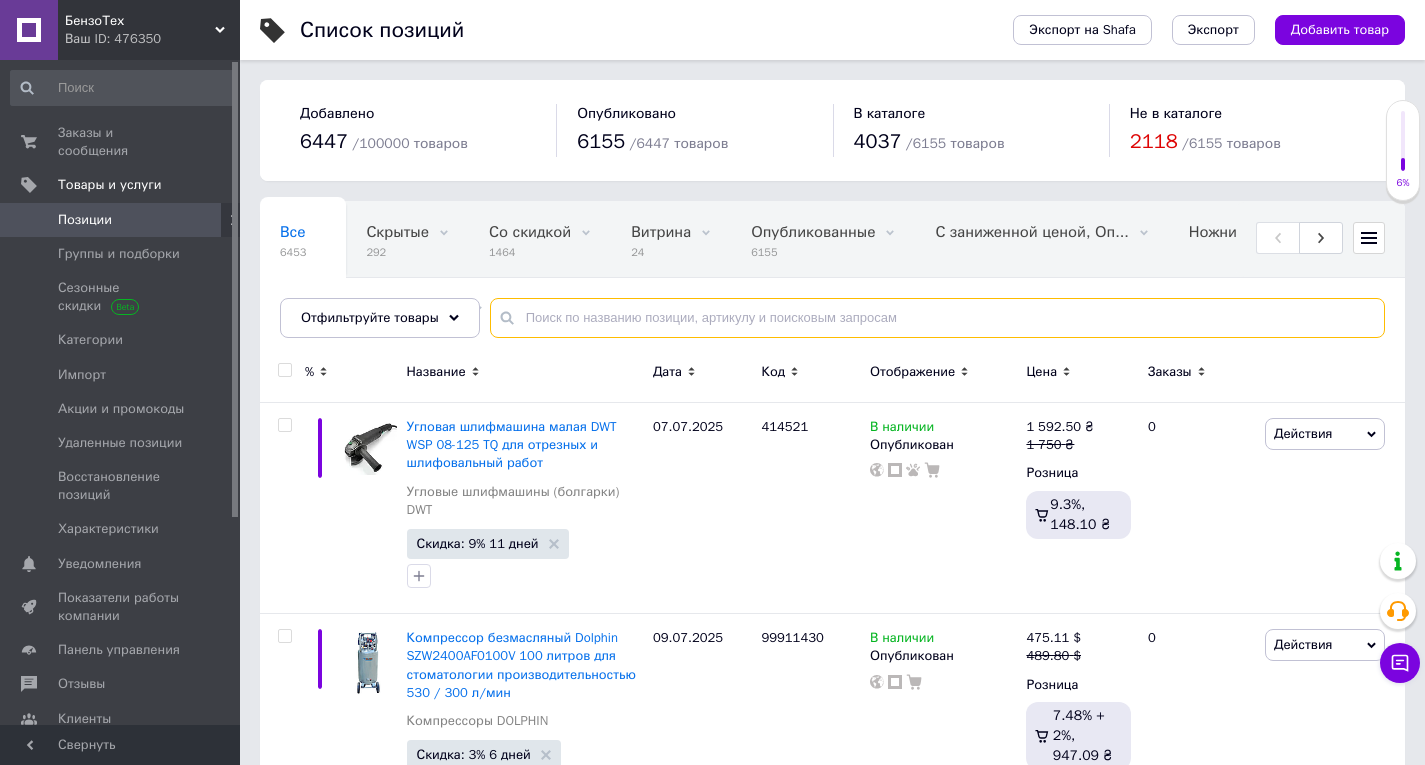 paste on "PBL2150-CORE Hi-EE" 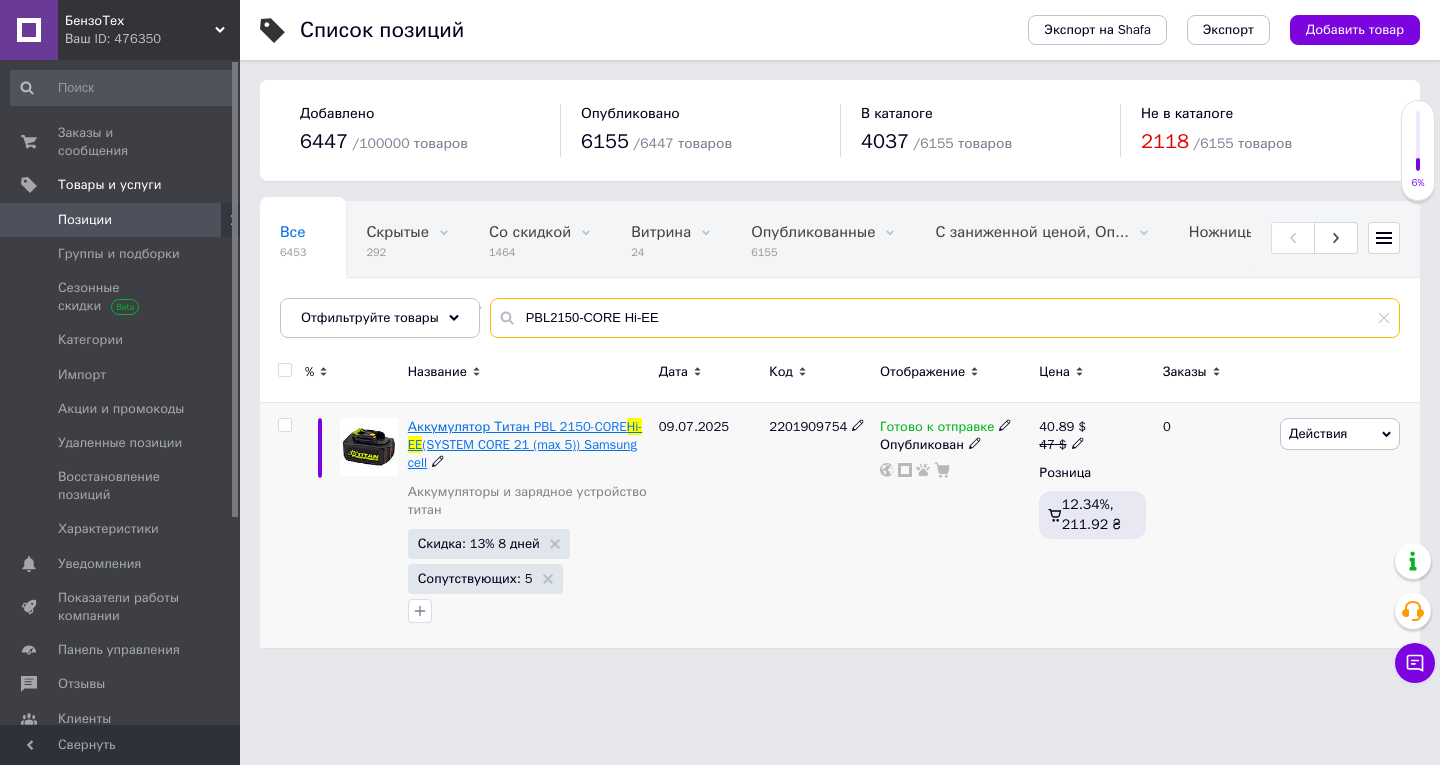 type on "PBL2150-CORE Hi-EE" 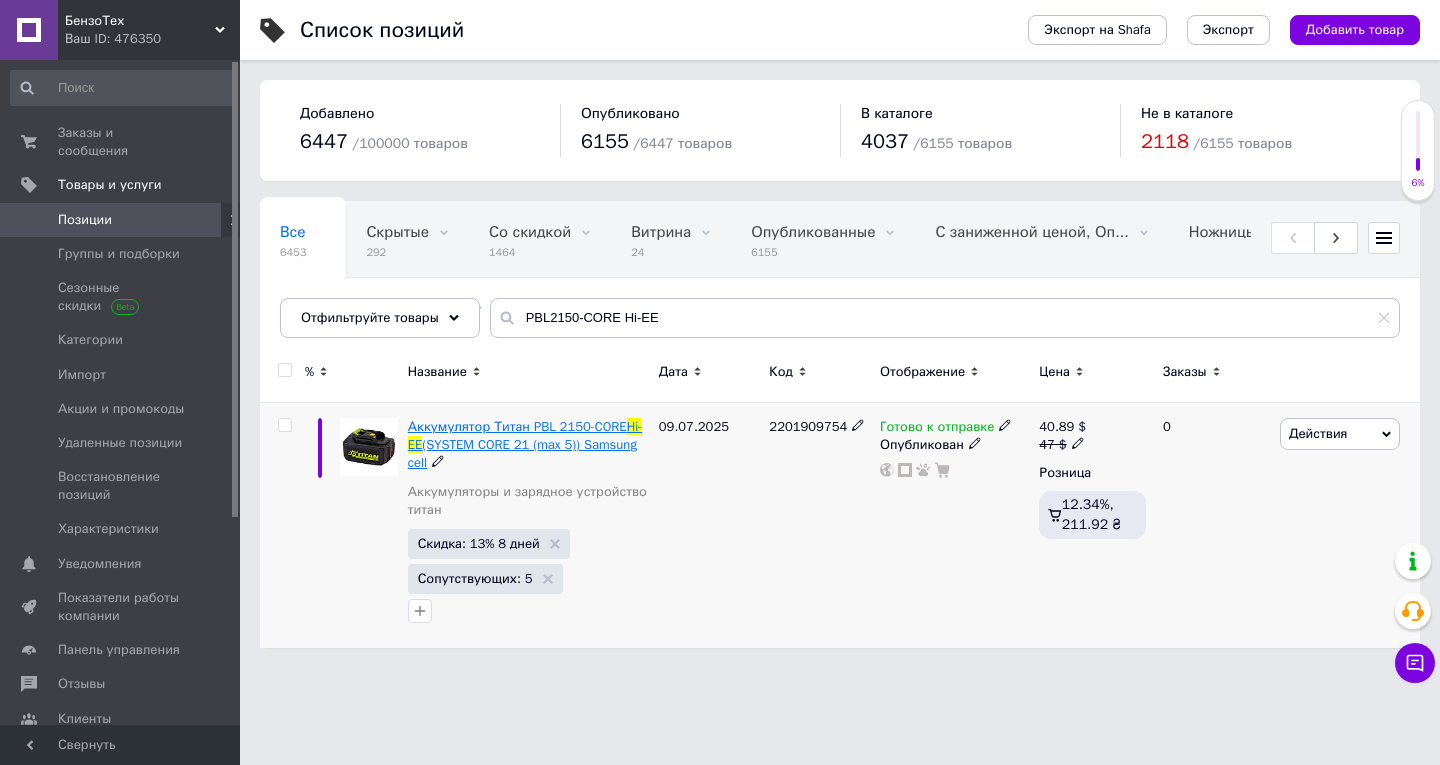 click on "(SYSTEM CORE 21 (max 5))  Samsung cell" at bounding box center (522, 453) 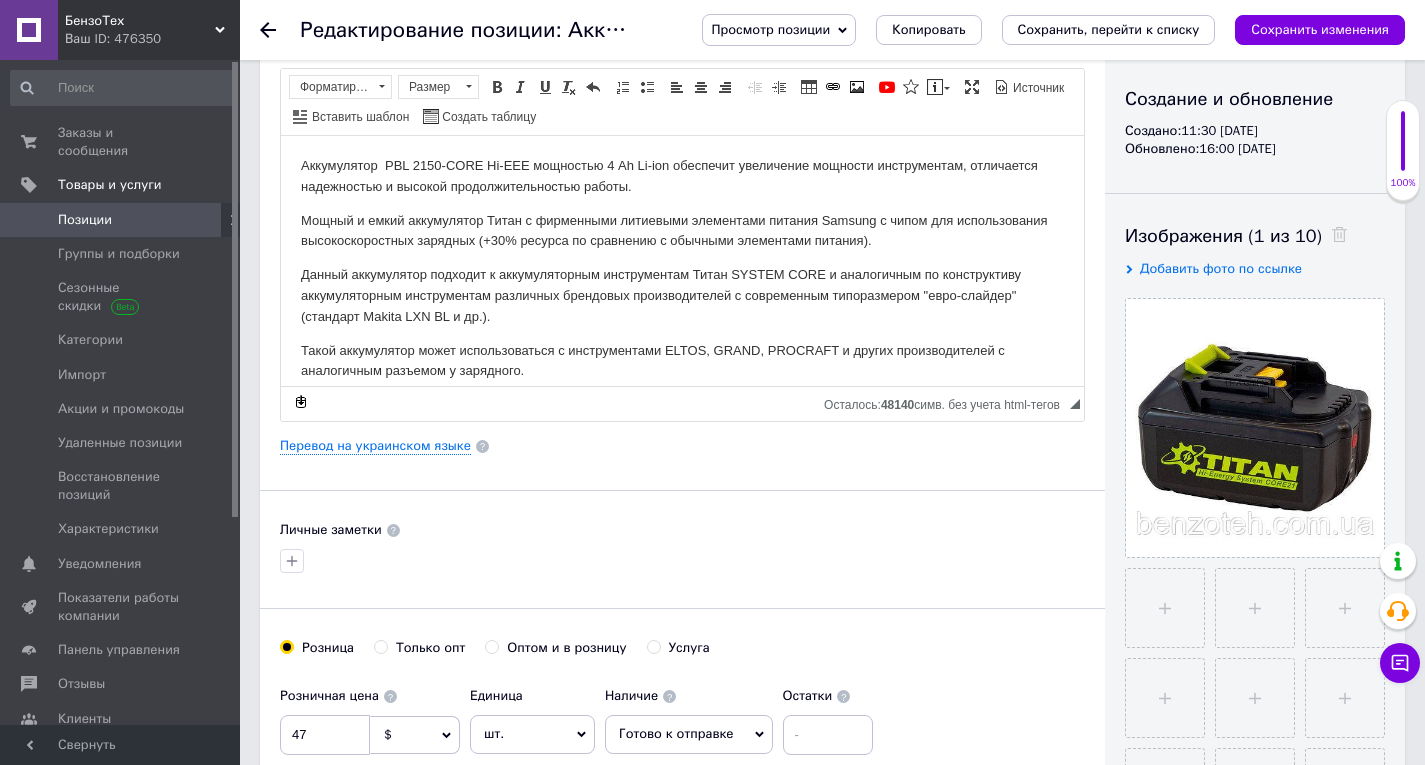 scroll, scrollTop: 200, scrollLeft: 0, axis: vertical 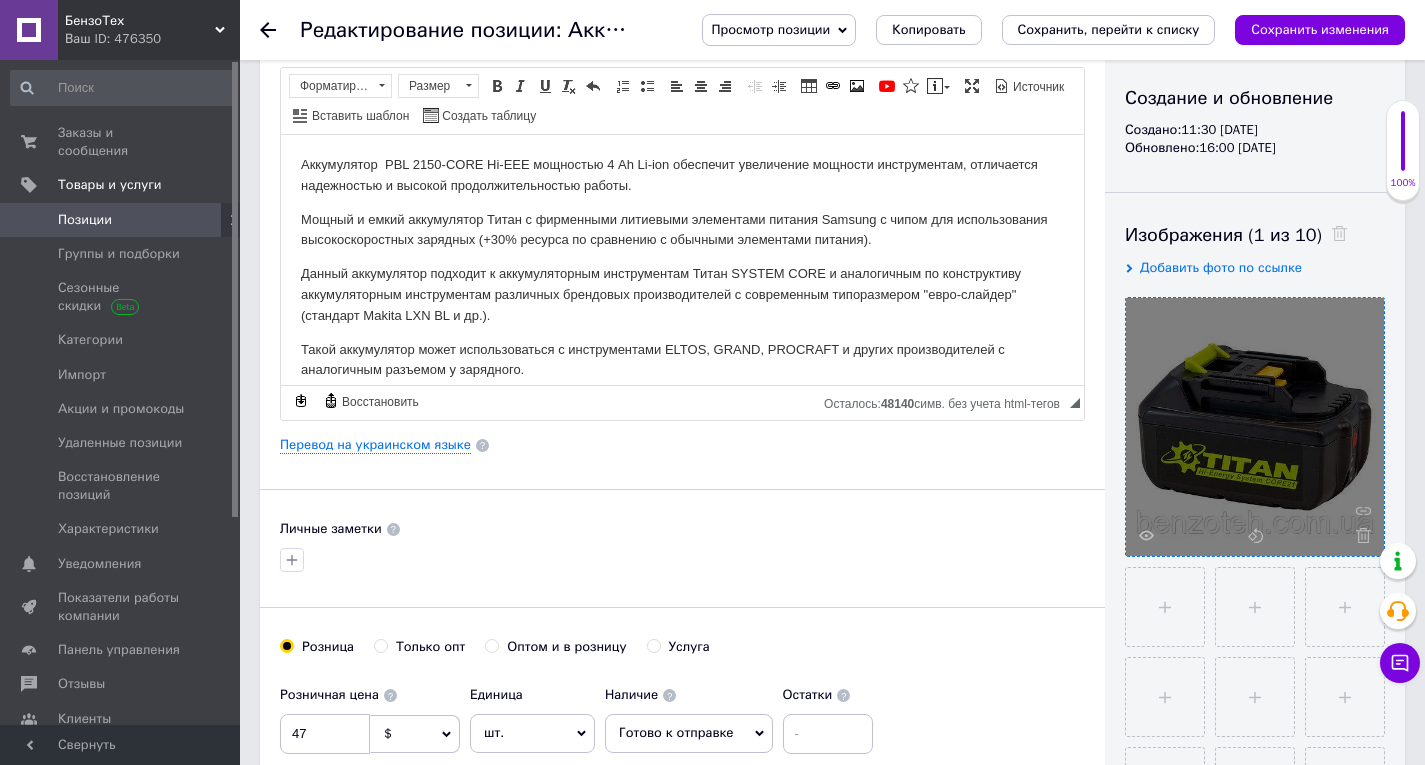 click at bounding box center (1255, 427) 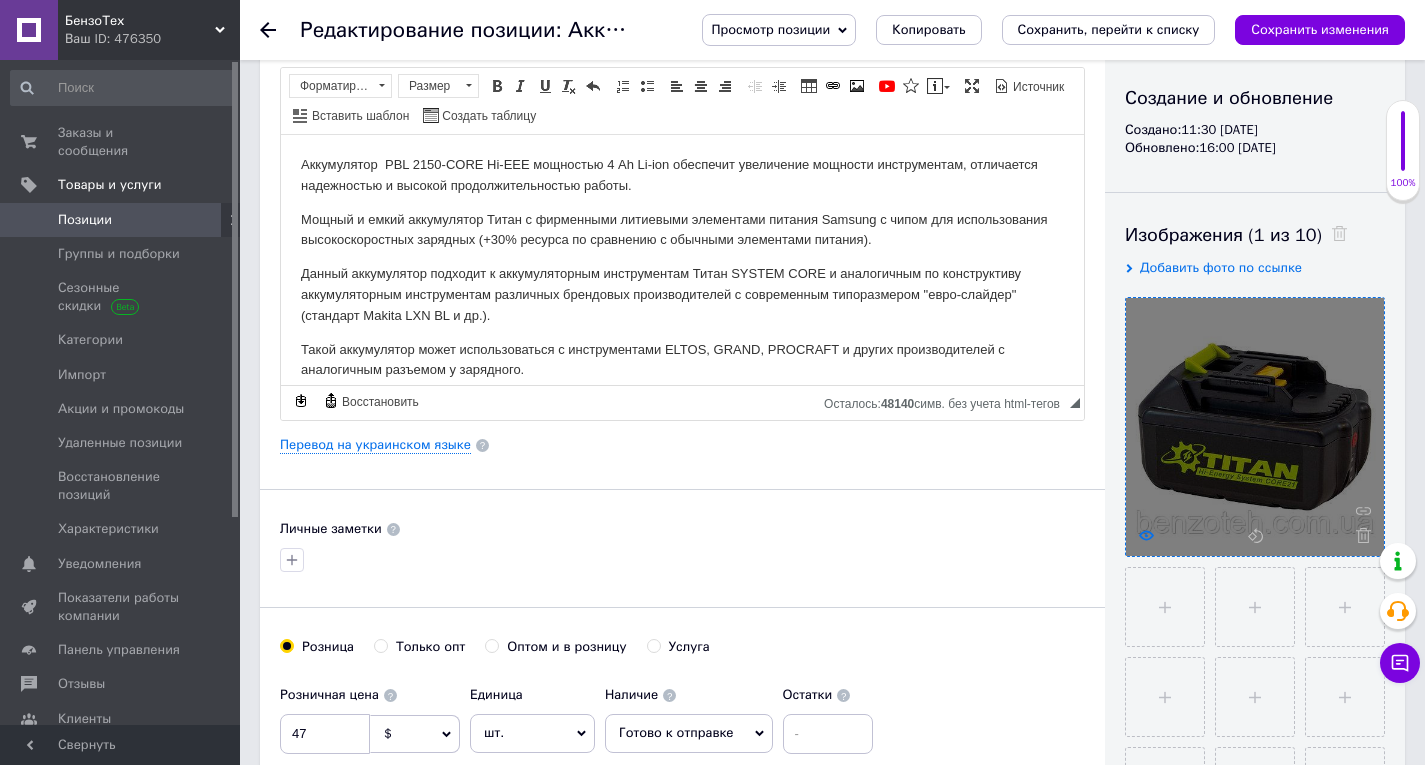 click 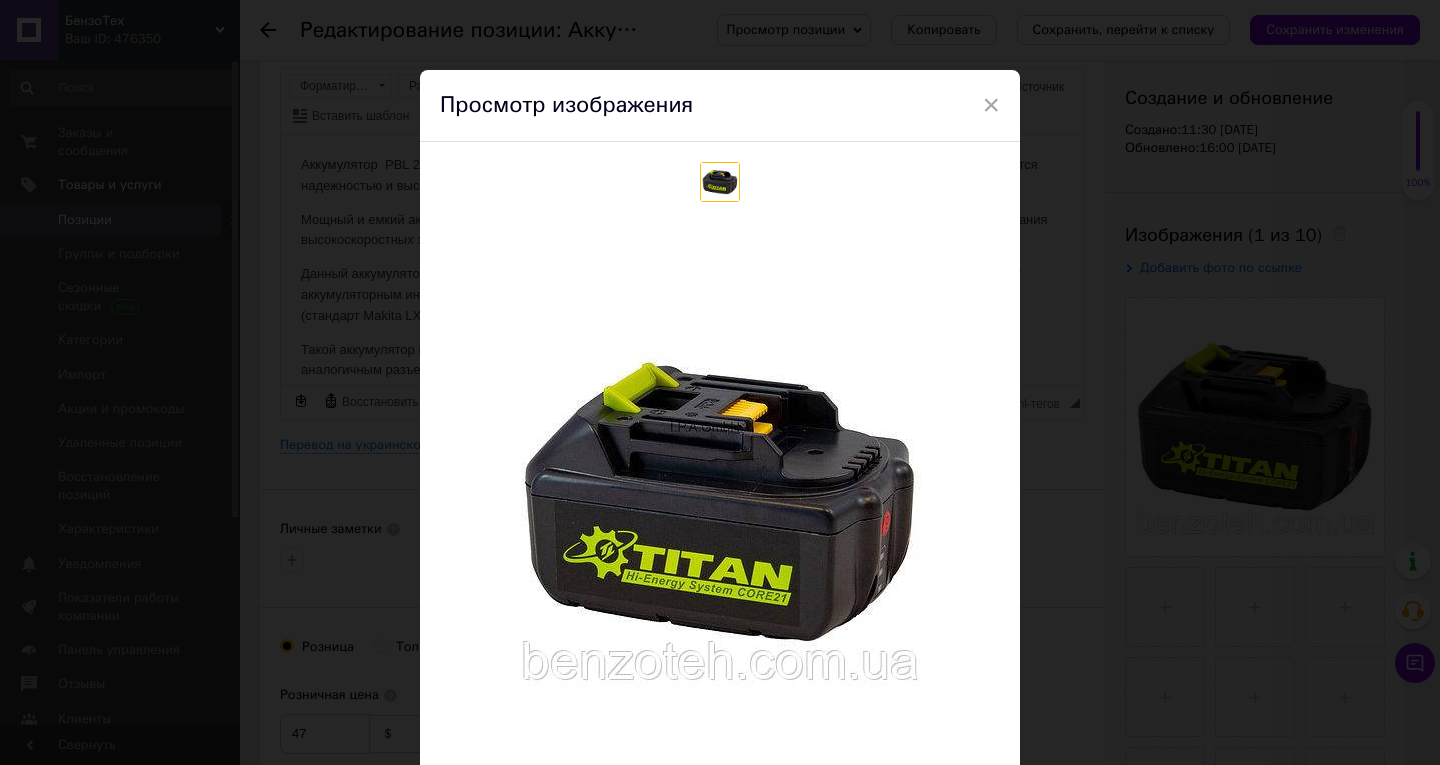 click on "× Просмотр изображения Удалить изображение Удалить все изображения" at bounding box center [720, 382] 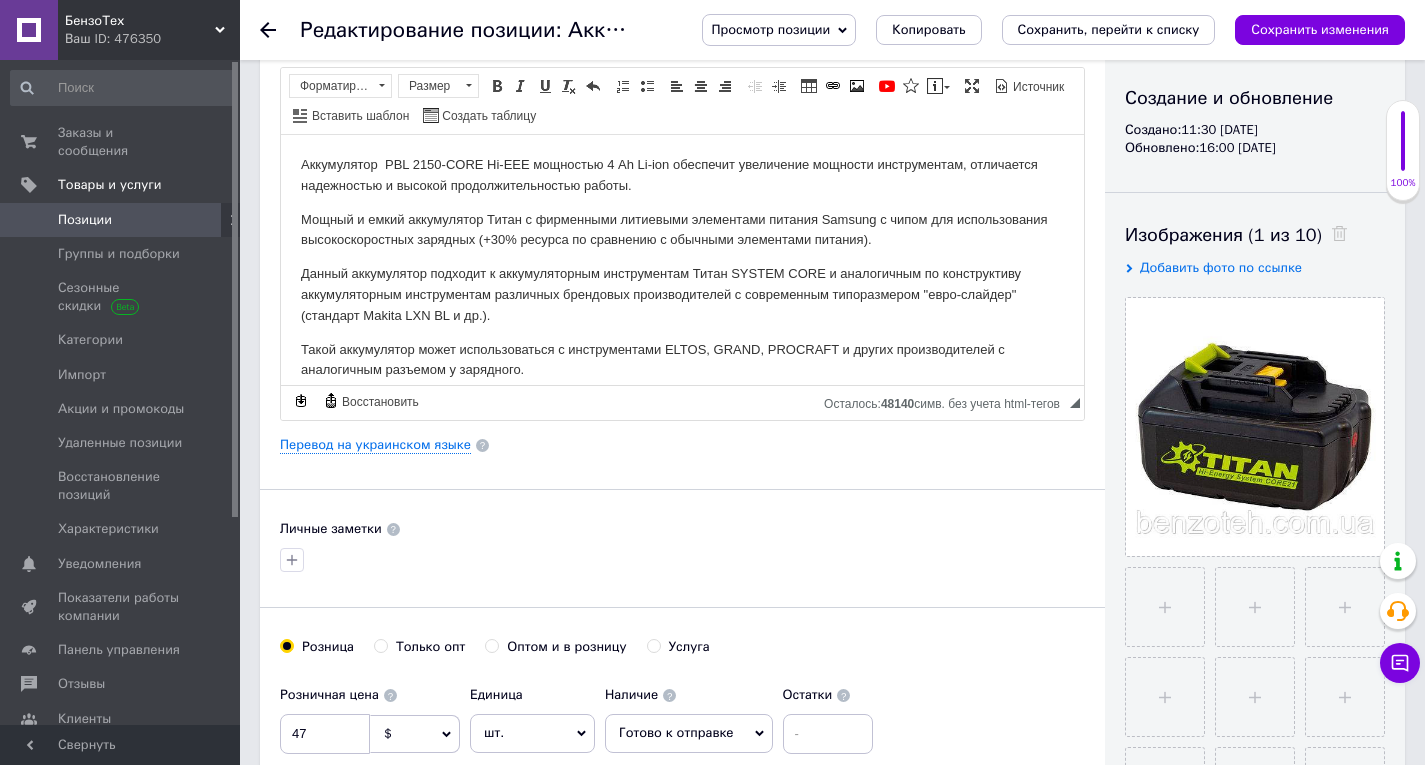 click on "Данный аккумулятор подходит к аккумуляторным инструментам Титан SYSTEM CORE и аналогичным по конструктиву аккумуляторным инструментам различных брендовых производителей с современным типоразмером "евро-слайдер"  (стандарт Makita LXN BL и др.)." at bounding box center (682, 294) 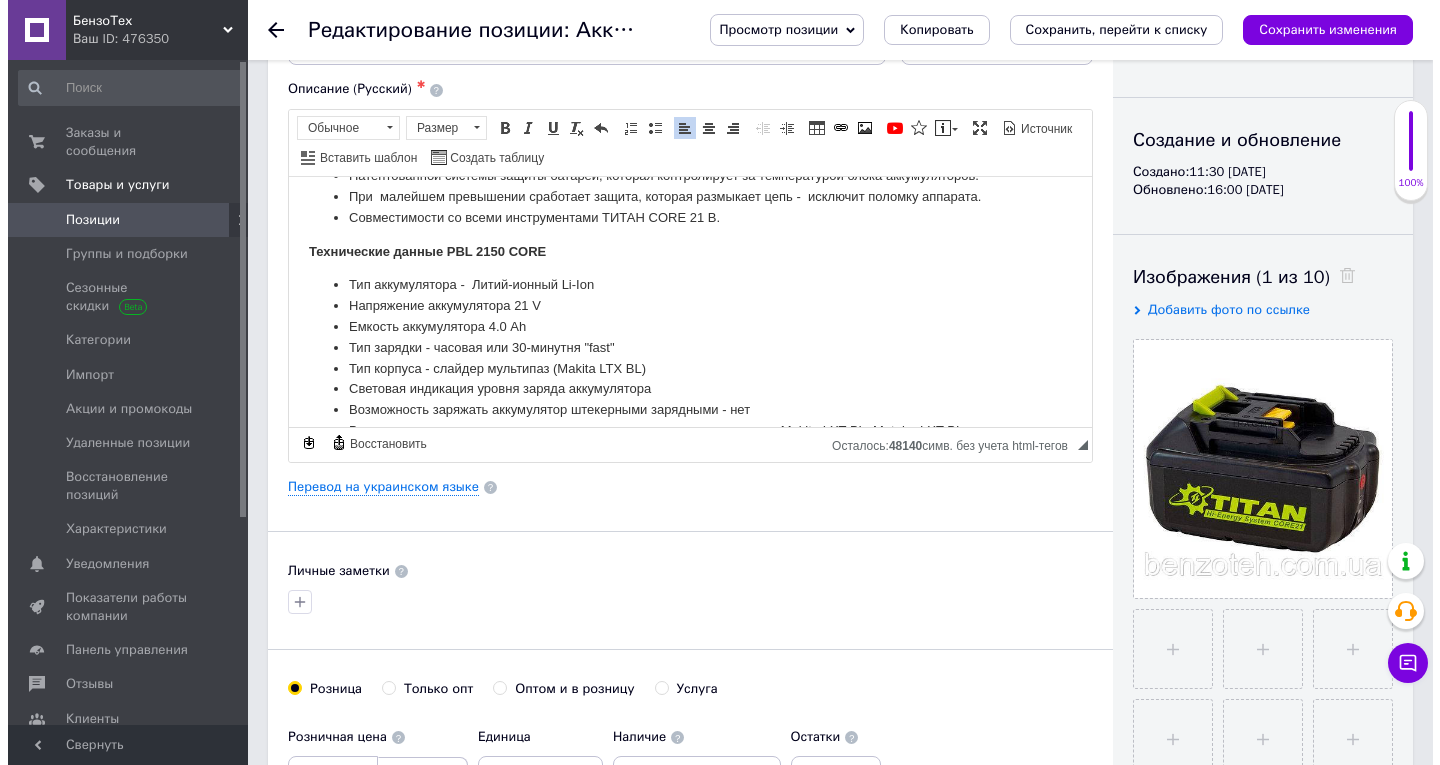 scroll, scrollTop: 300, scrollLeft: 0, axis: vertical 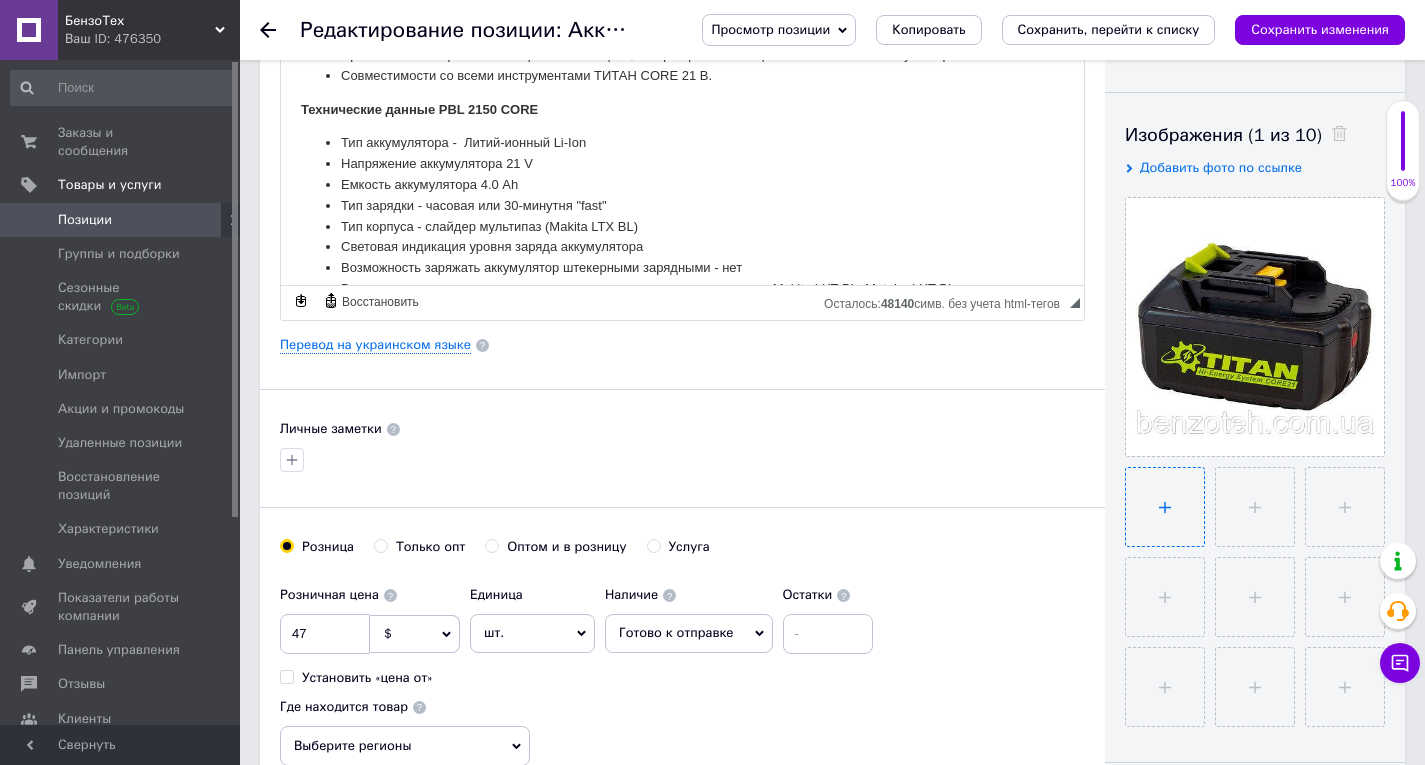 click at bounding box center (1165, 507) 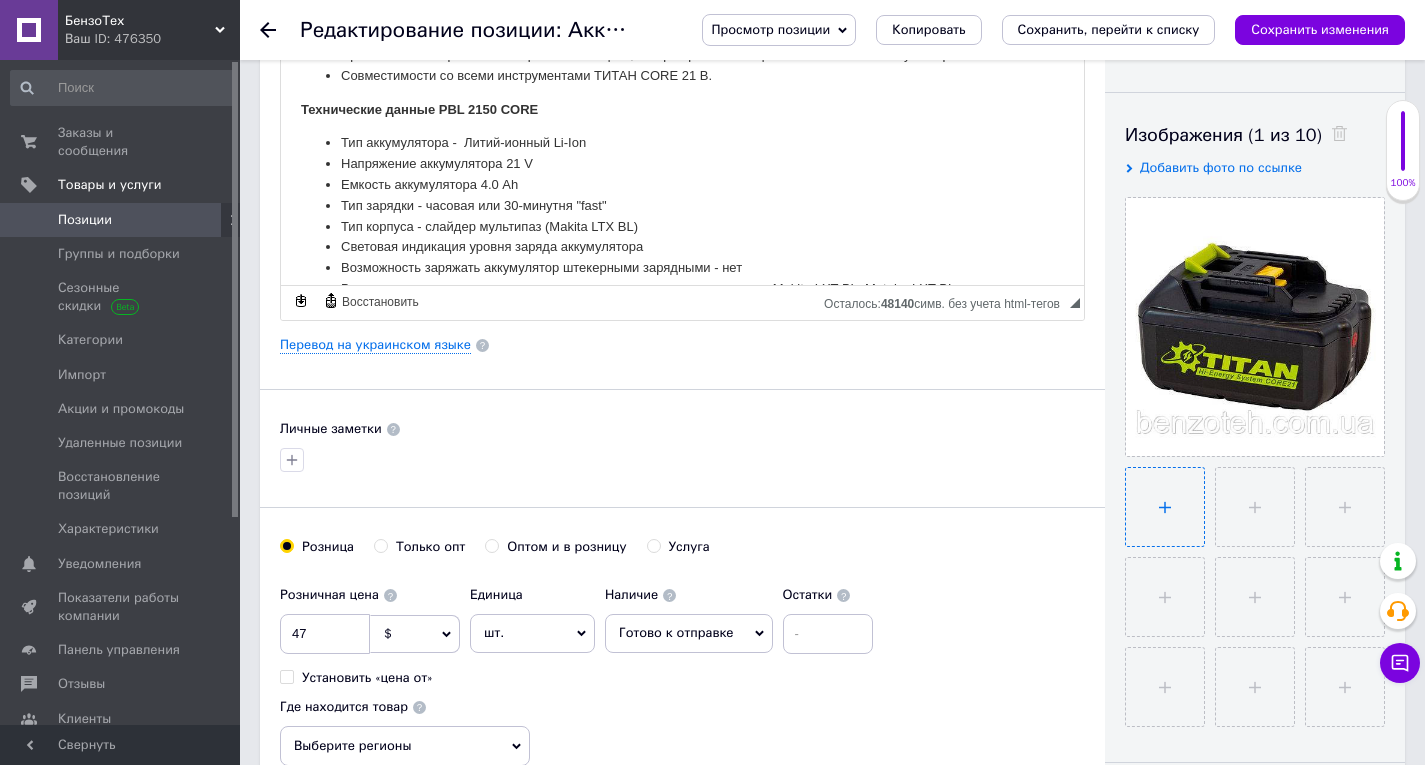 type on "C:\fakepath\2631098110_w640_h640_2631098110.webp" 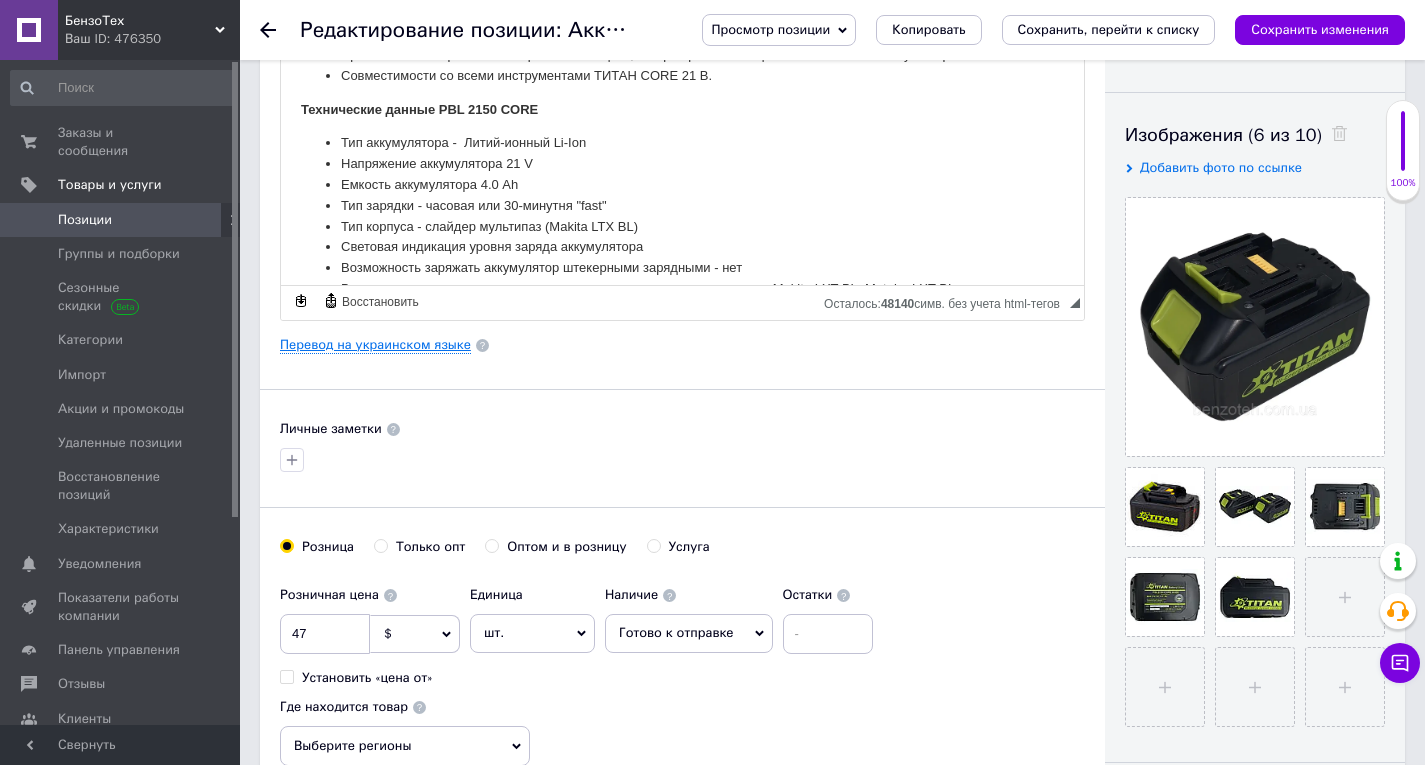 click on "Перевод на украинском языке" at bounding box center [375, 345] 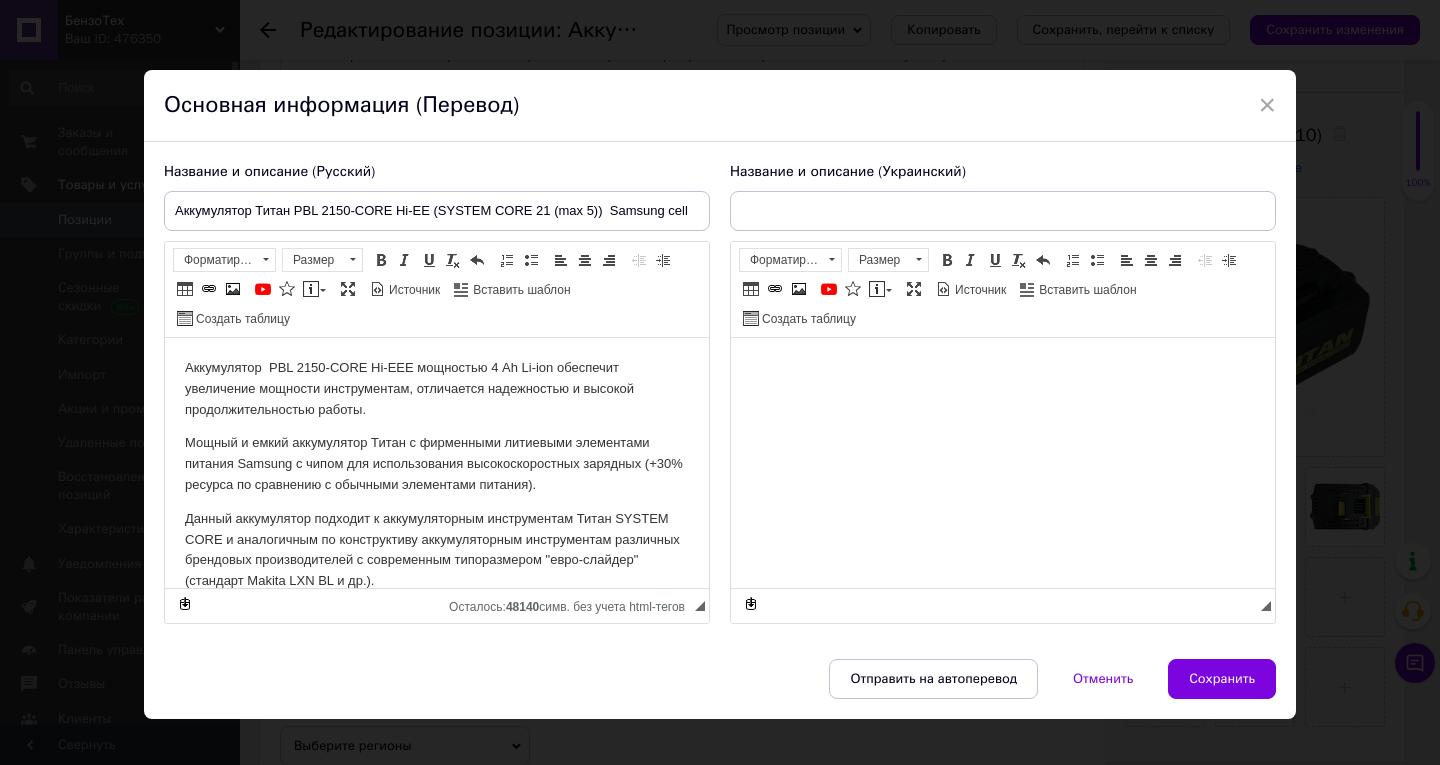 scroll, scrollTop: 0, scrollLeft: 0, axis: both 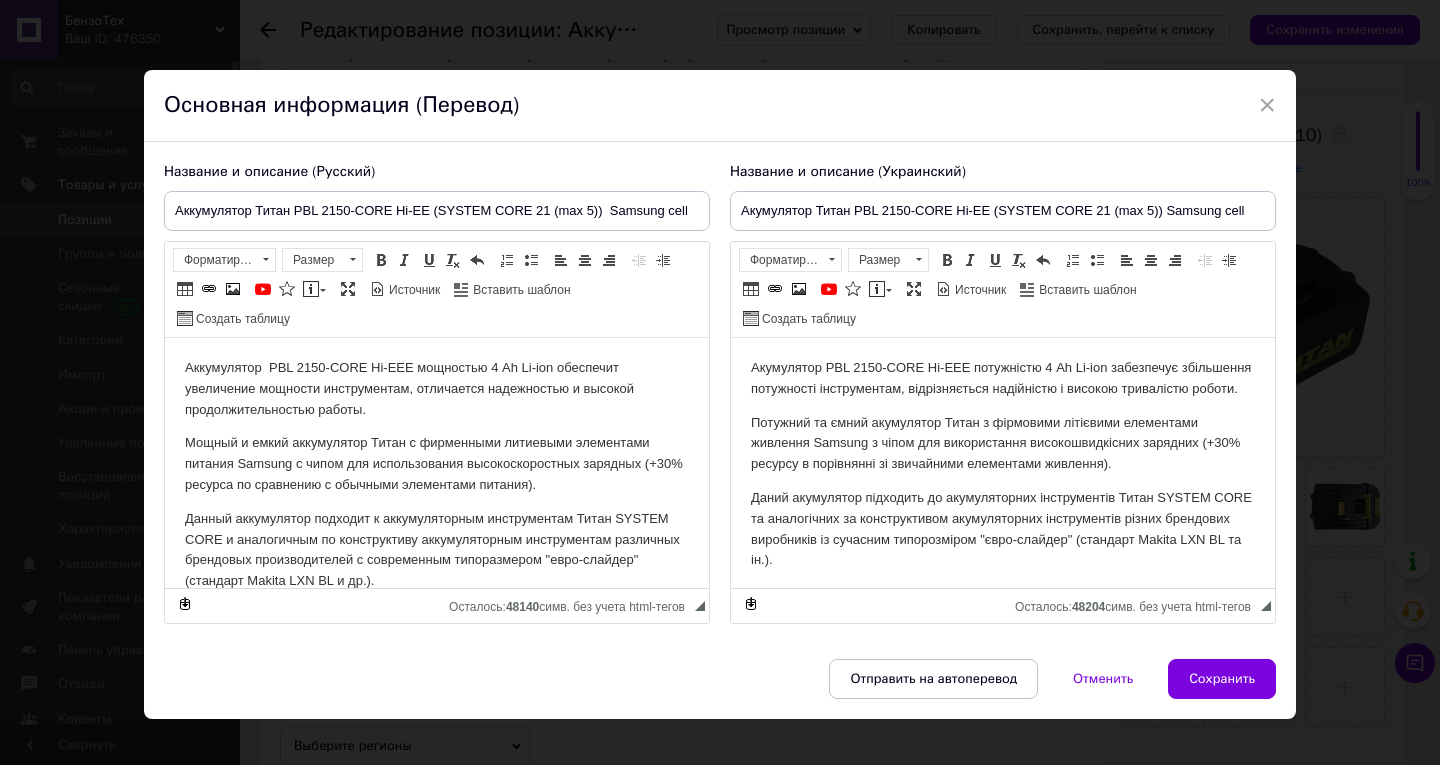 click on "Потужний та ємний акумулятор Титан з фірмовими літієвими елементами живлення Samsung з чіпом для використання високошвидкісних зарядних (+30% ресурсу в порівнянні зі звичайними елементами живлення)." at bounding box center (1003, 444) 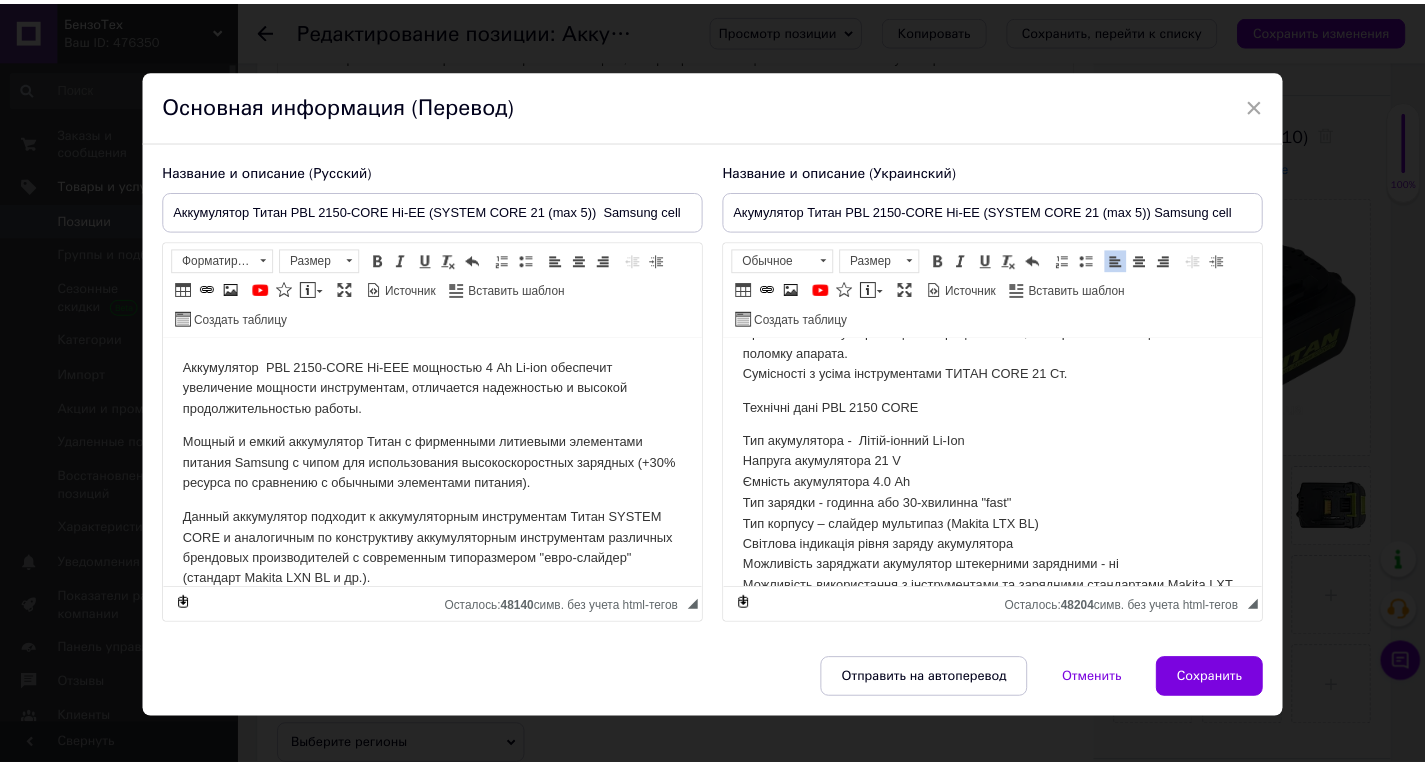 scroll, scrollTop: 700, scrollLeft: 0, axis: vertical 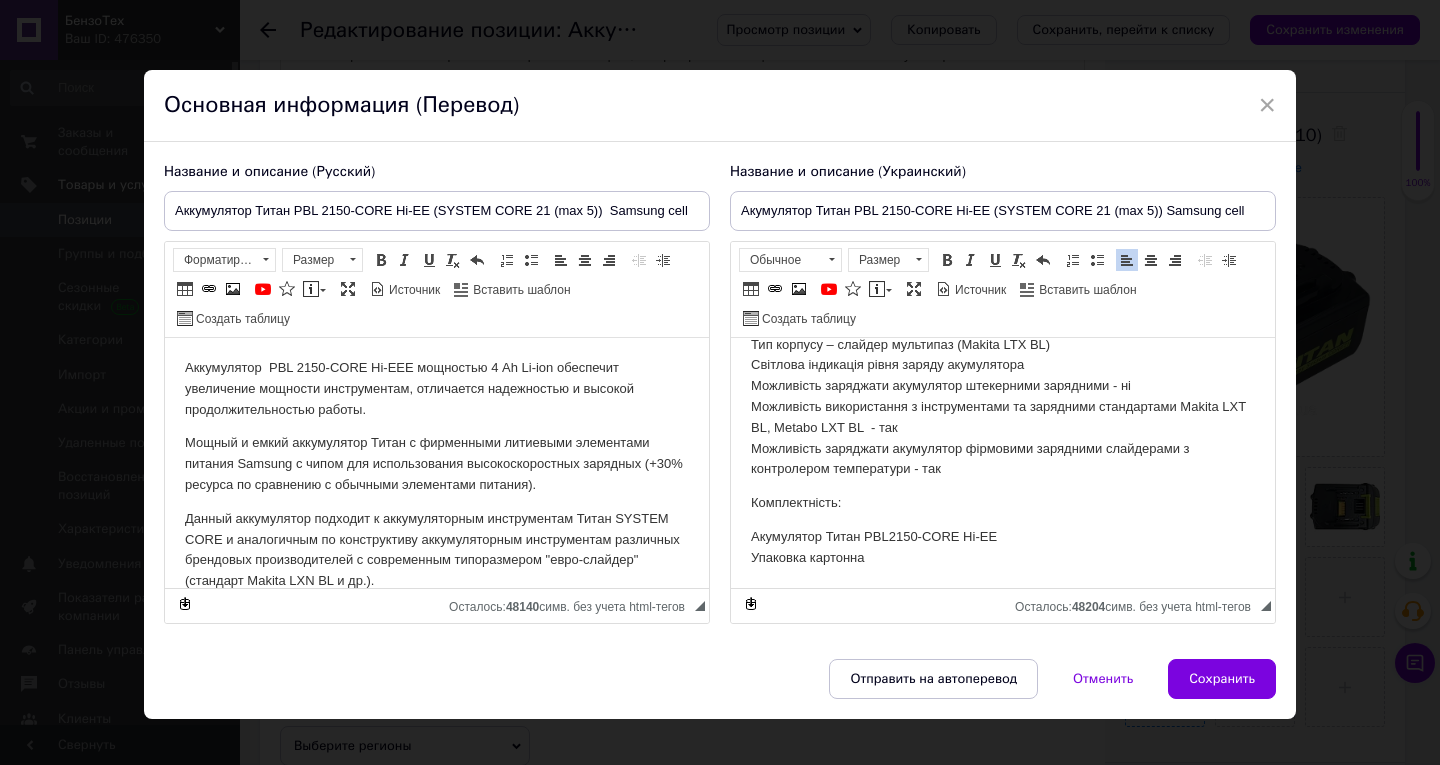 click on "Сохранить" at bounding box center (1222, 679) 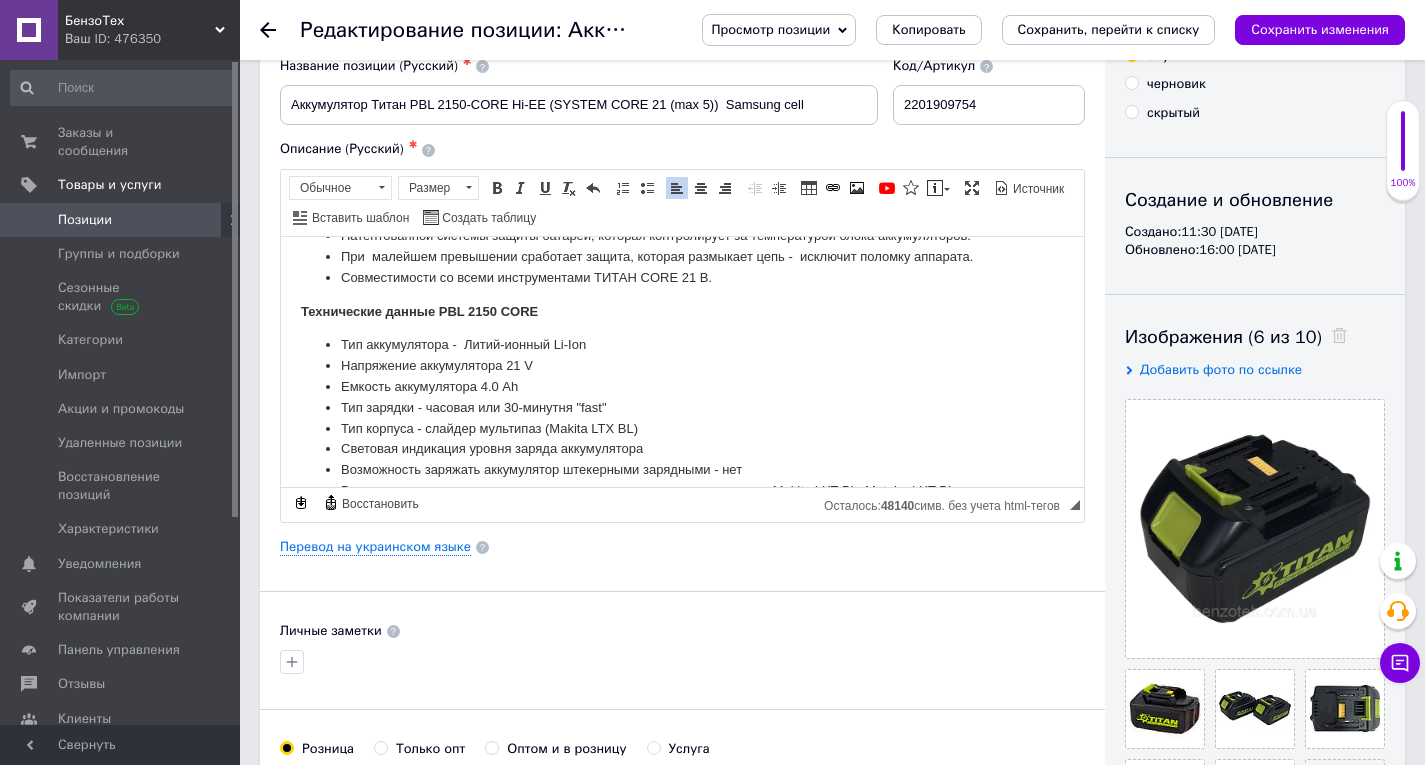 scroll, scrollTop: 0, scrollLeft: 0, axis: both 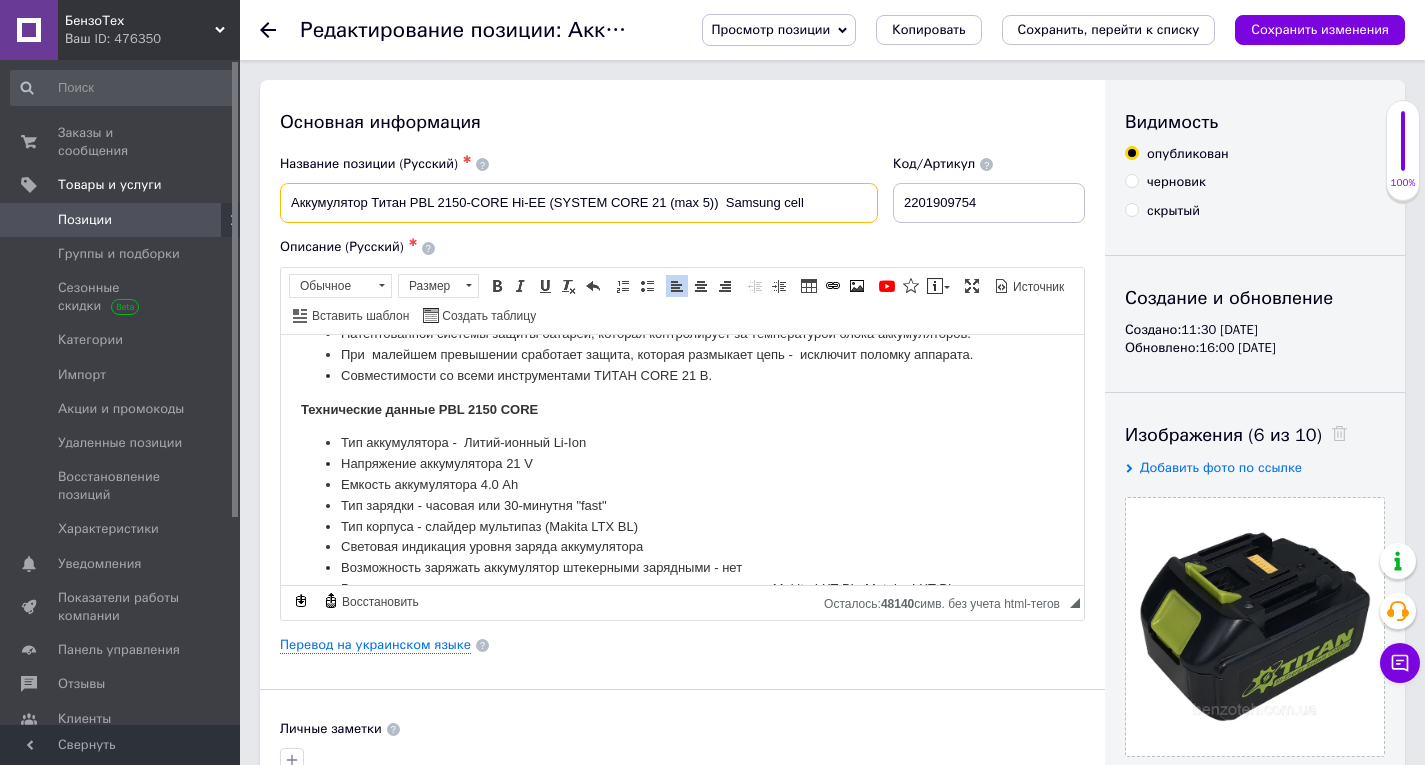 click on "Аккумулятор Титан PBL 2150-CORE Hi-EE (SYSTEM CORE 21 (max 5))  Samsung cell" at bounding box center (579, 203) 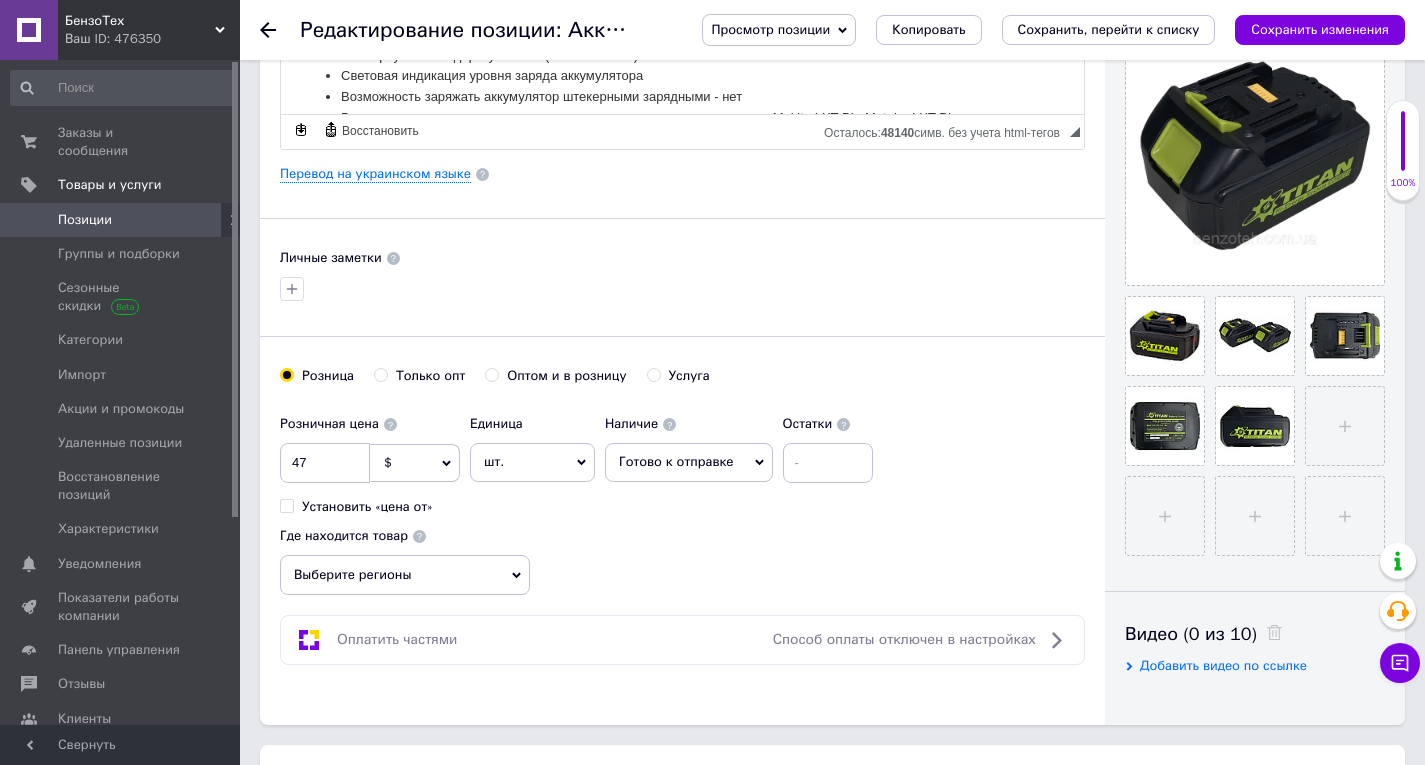 scroll, scrollTop: 600, scrollLeft: 0, axis: vertical 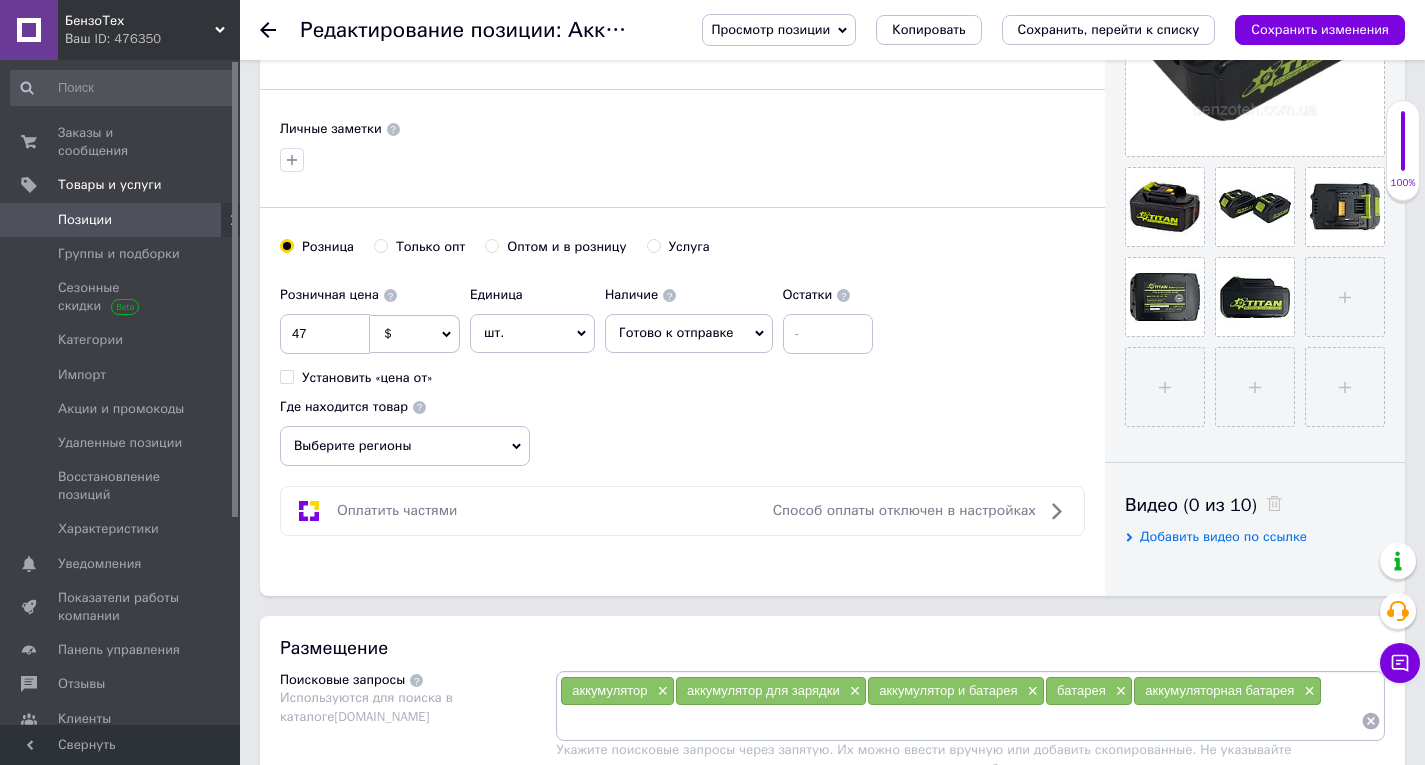 paste on "Аккумулятор Титан PBL 2150-CORE Hi-EE" 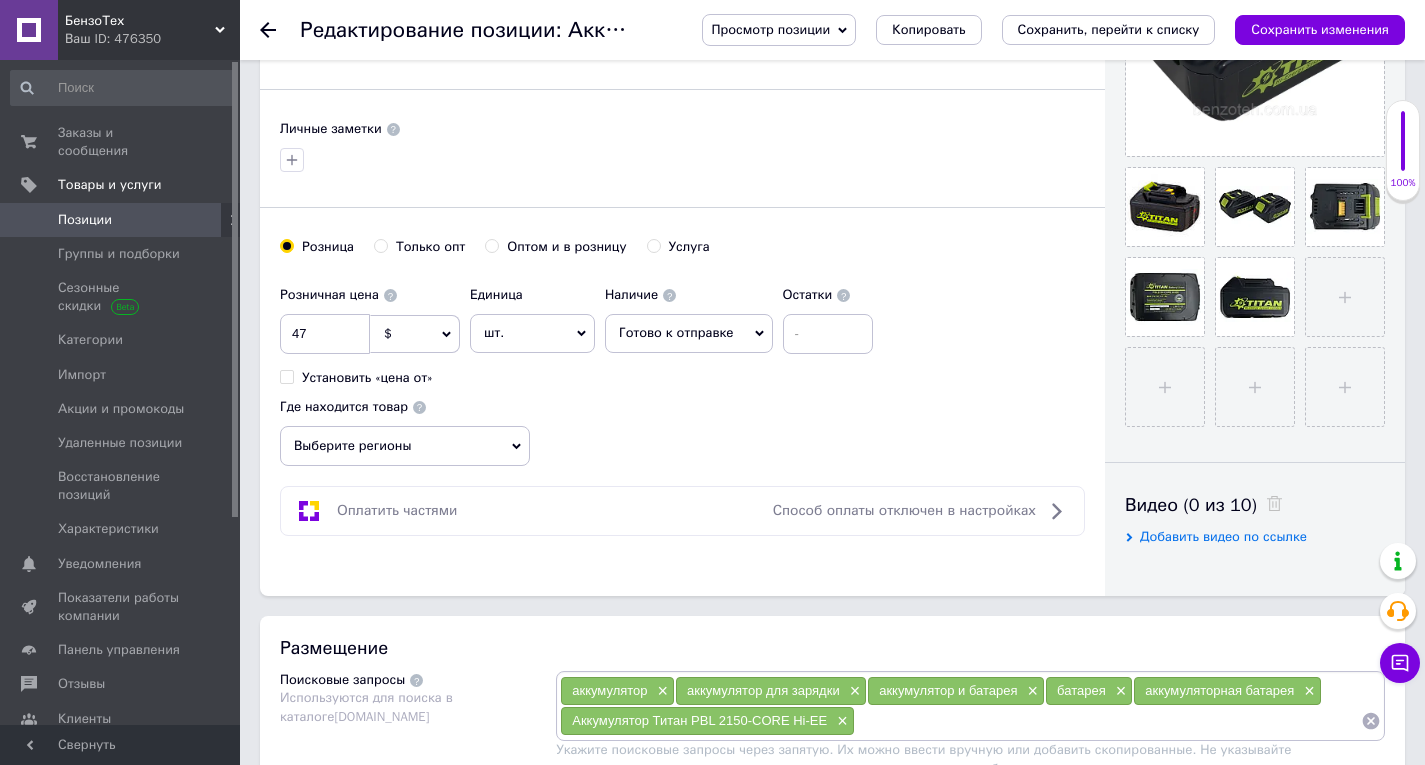 paste on "Аккумулятор Титан PBL 2150-CORE Hi-EE" 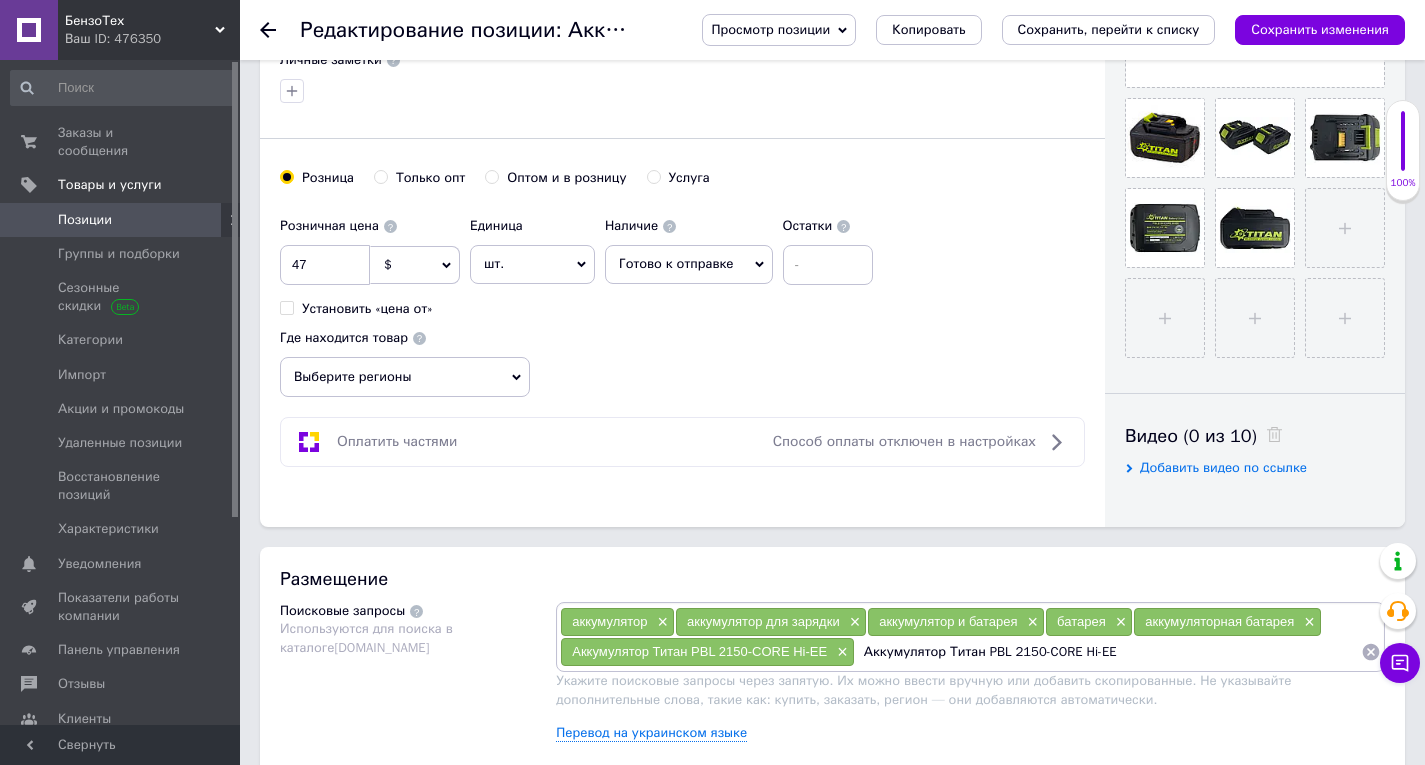 scroll, scrollTop: 700, scrollLeft: 0, axis: vertical 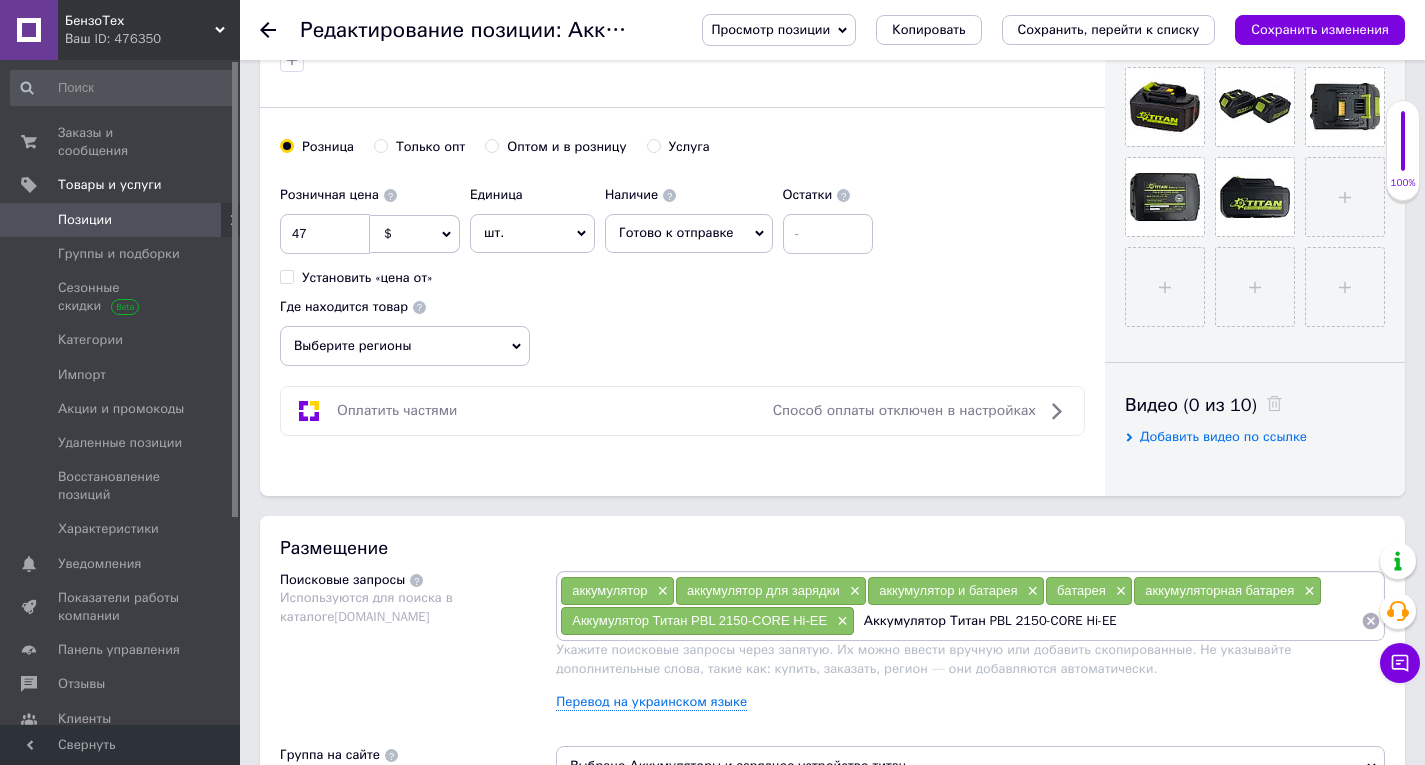 click on "Аккумулятор Титан PBL 2150-CORE Hi-EE" at bounding box center [1108, 621] 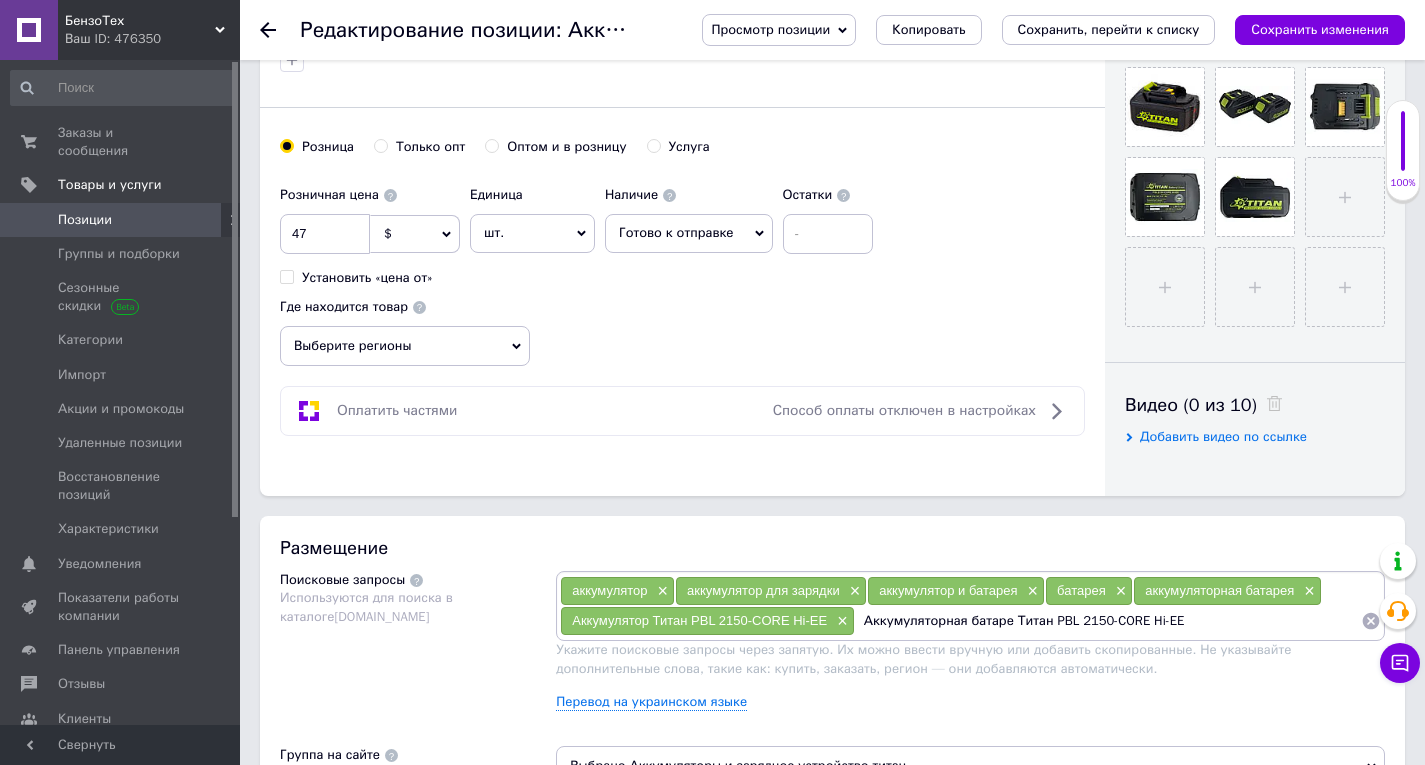 type on "Аккумуляторная батарея Титан PBL 2150-CORE Hi-EE" 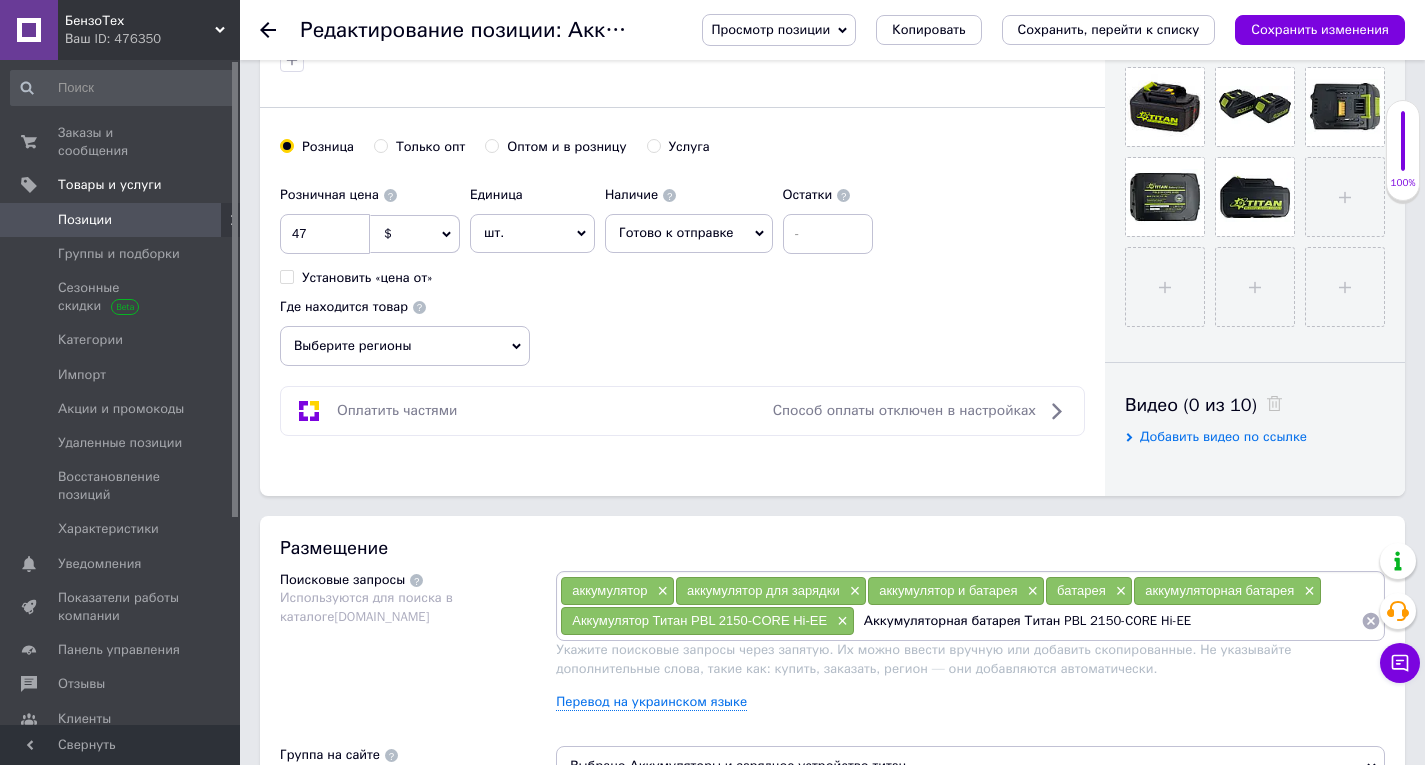 click on "Аккумуляторная батарея Титан PBL 2150-CORE Hi-EE" at bounding box center (1108, 621) 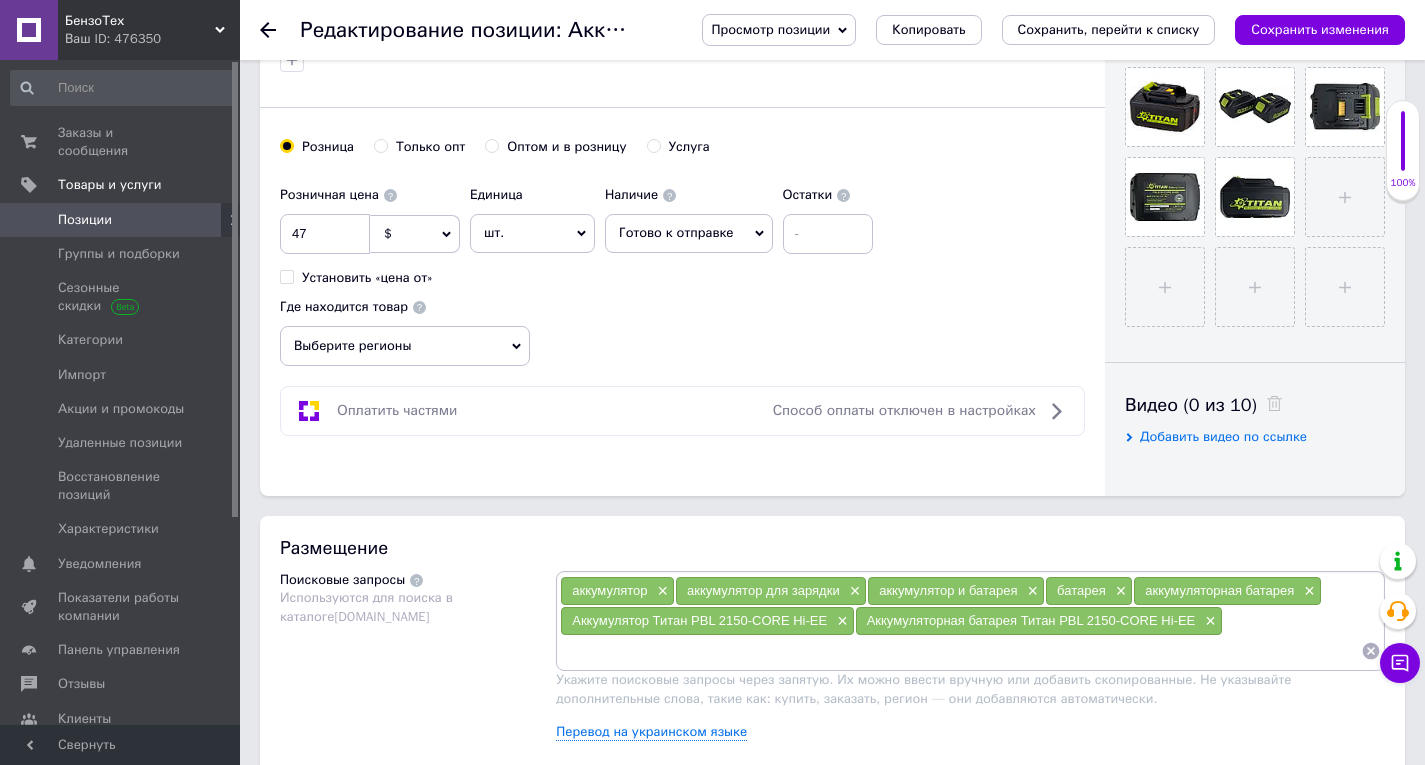 paste on "Аккумуляторная батарея Титан PBL 2150-CORE Hi-EE" 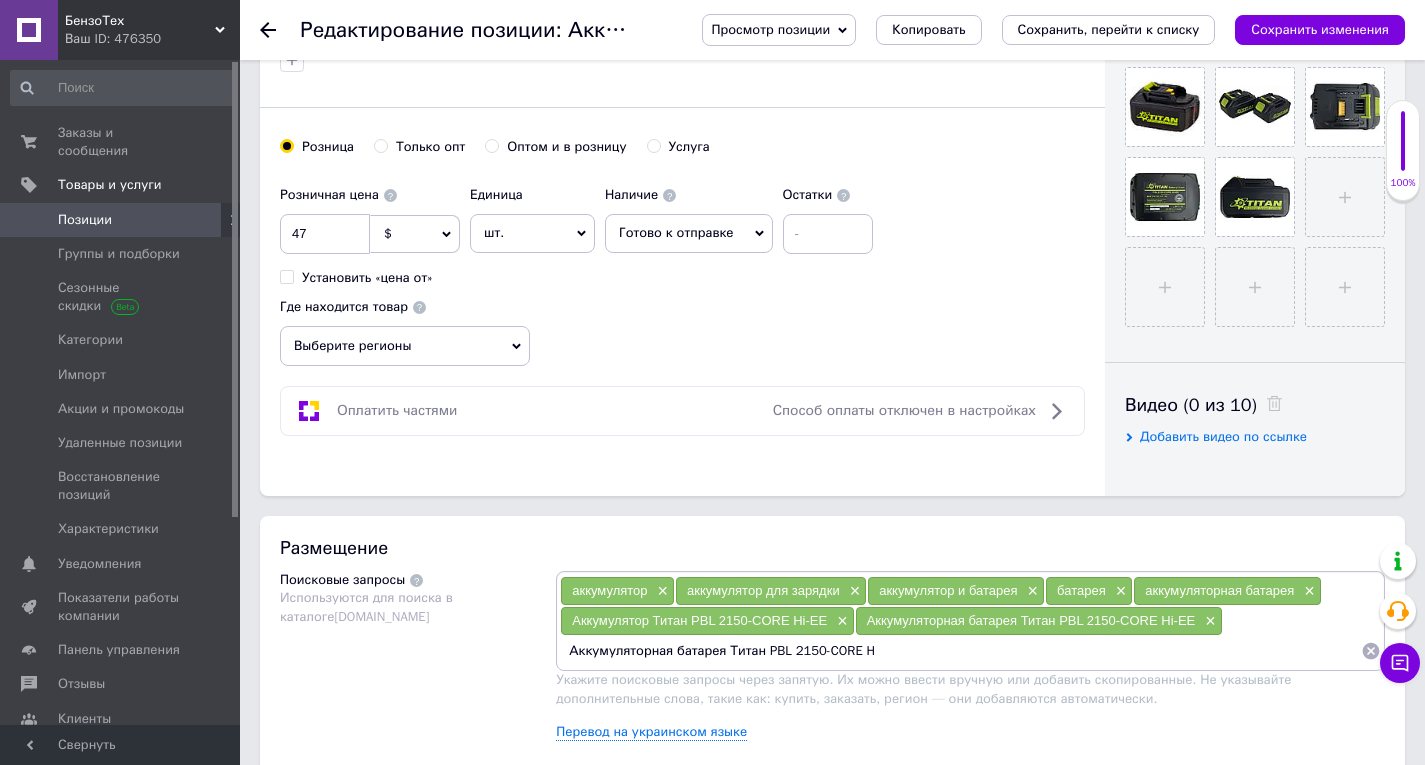 type on "Аккумуляторная батарея Титан PBL 2150-CORE" 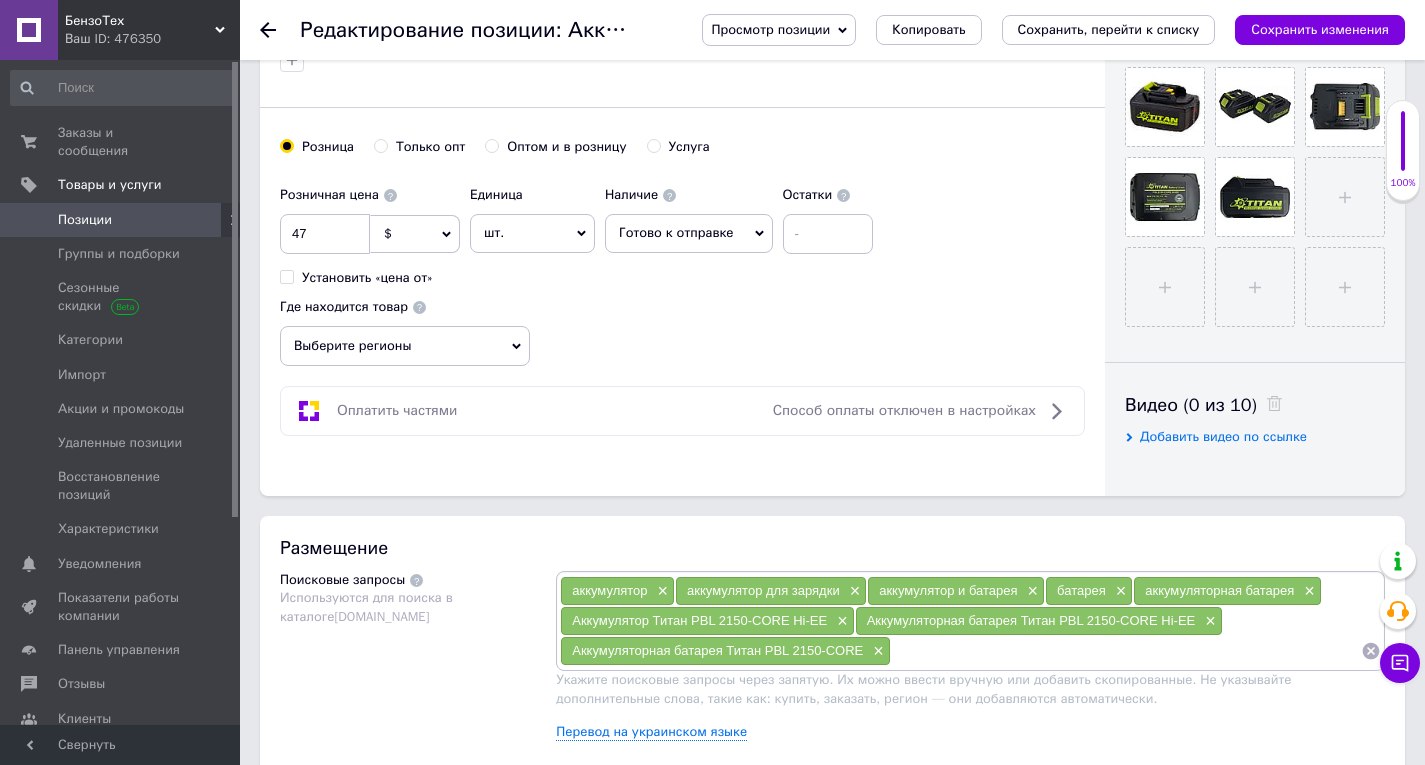 paste on "Аккумуляторная батарея Титан PBL 2150-CORE Hi-EE" 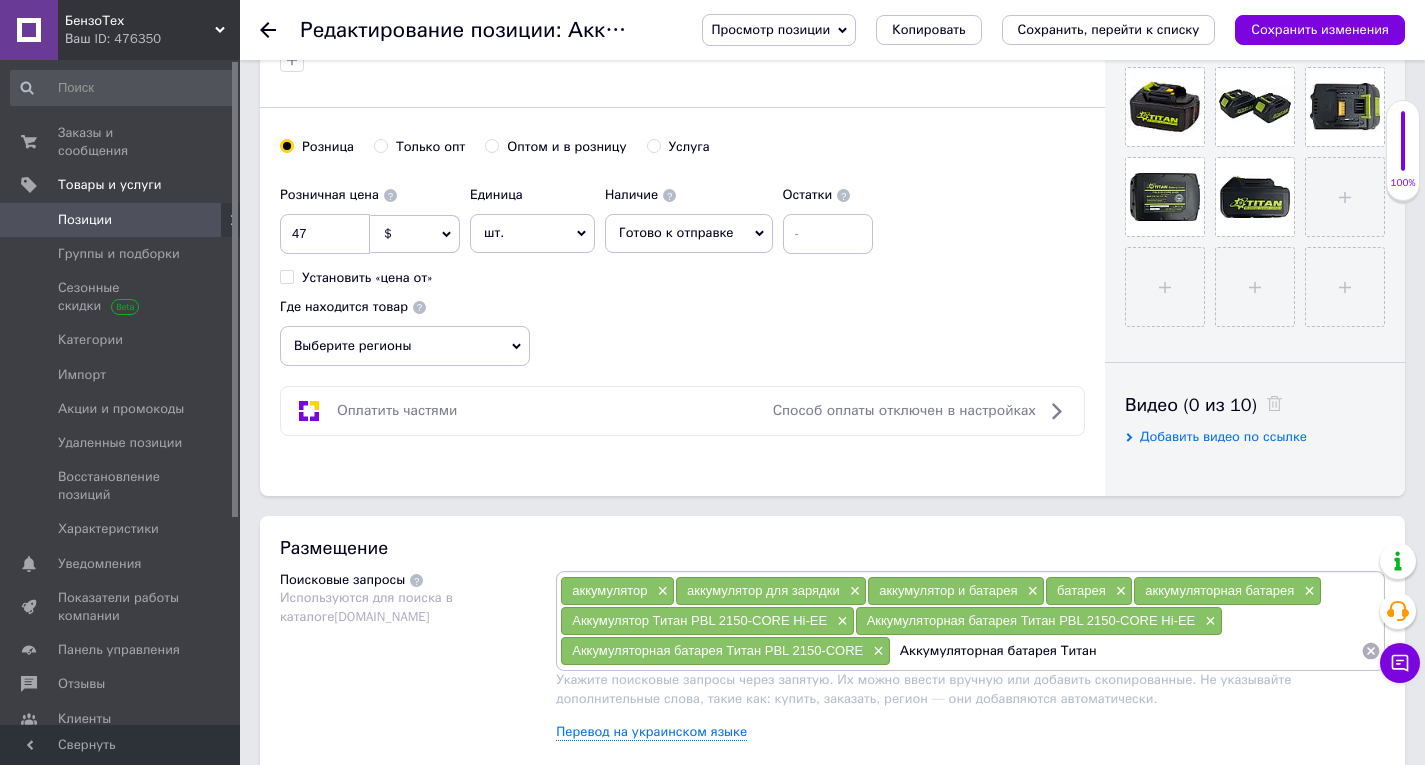 type on "Аккумуляторная батарея Титан" 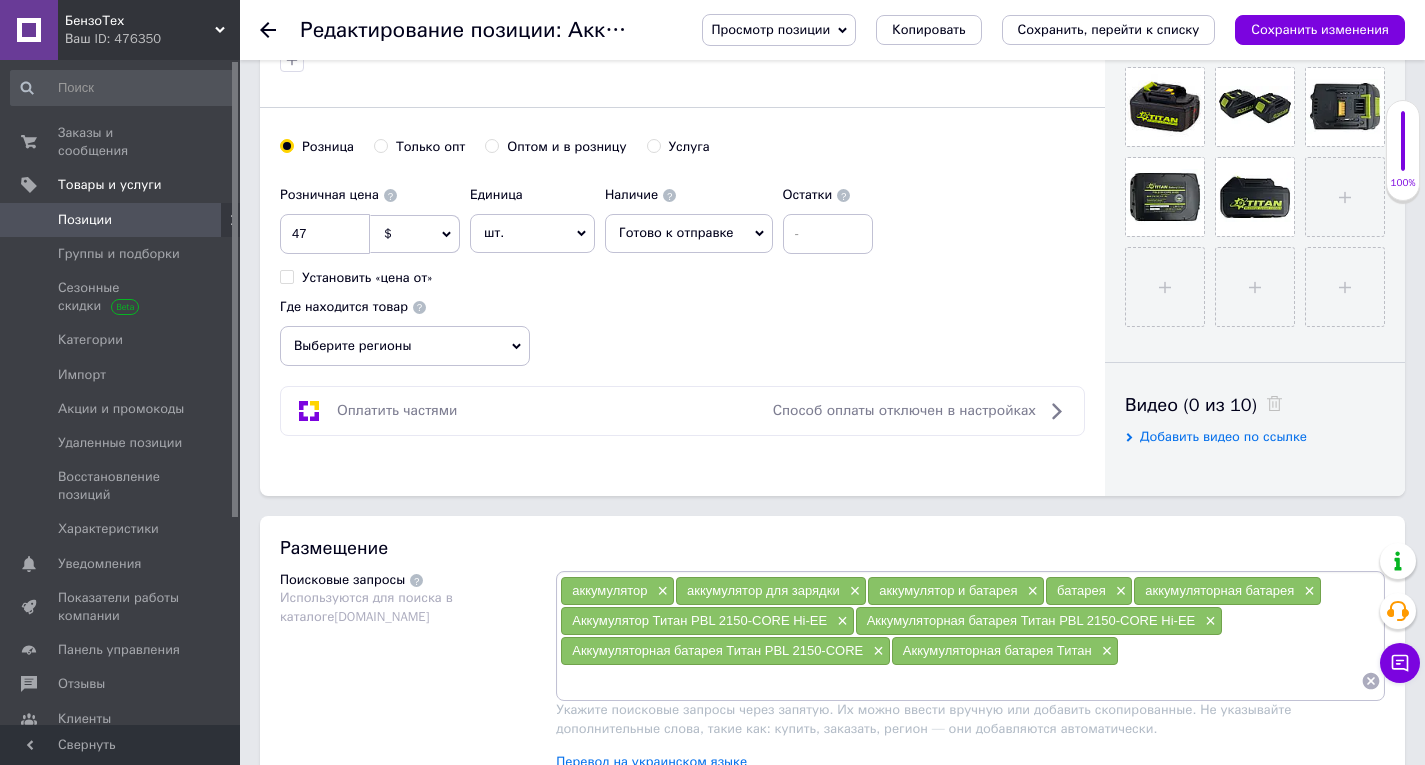 paste on "Аккумуляторная батарея Титан PBL 2150-CORE Hi-EE" 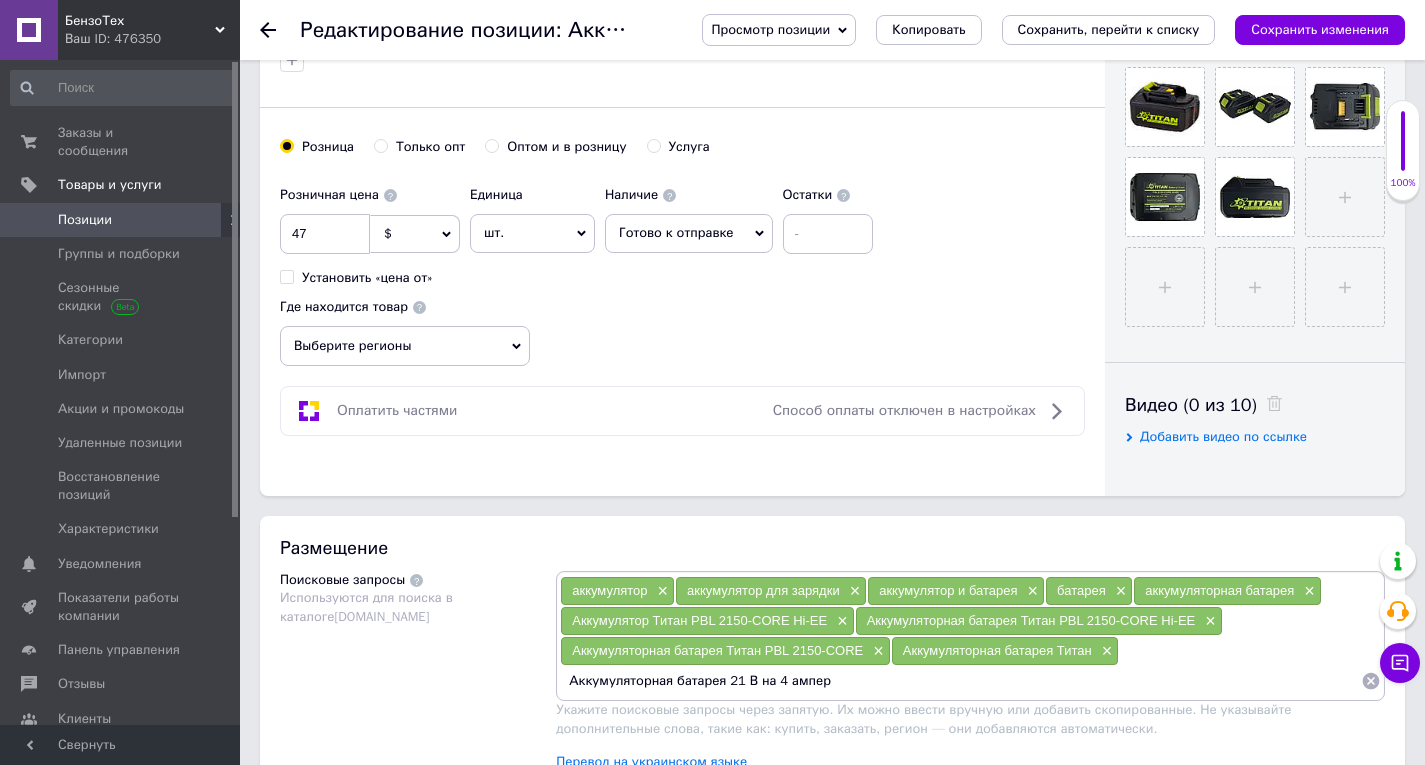 type on "Аккумуляторная батарея 21 В на 4 ампера" 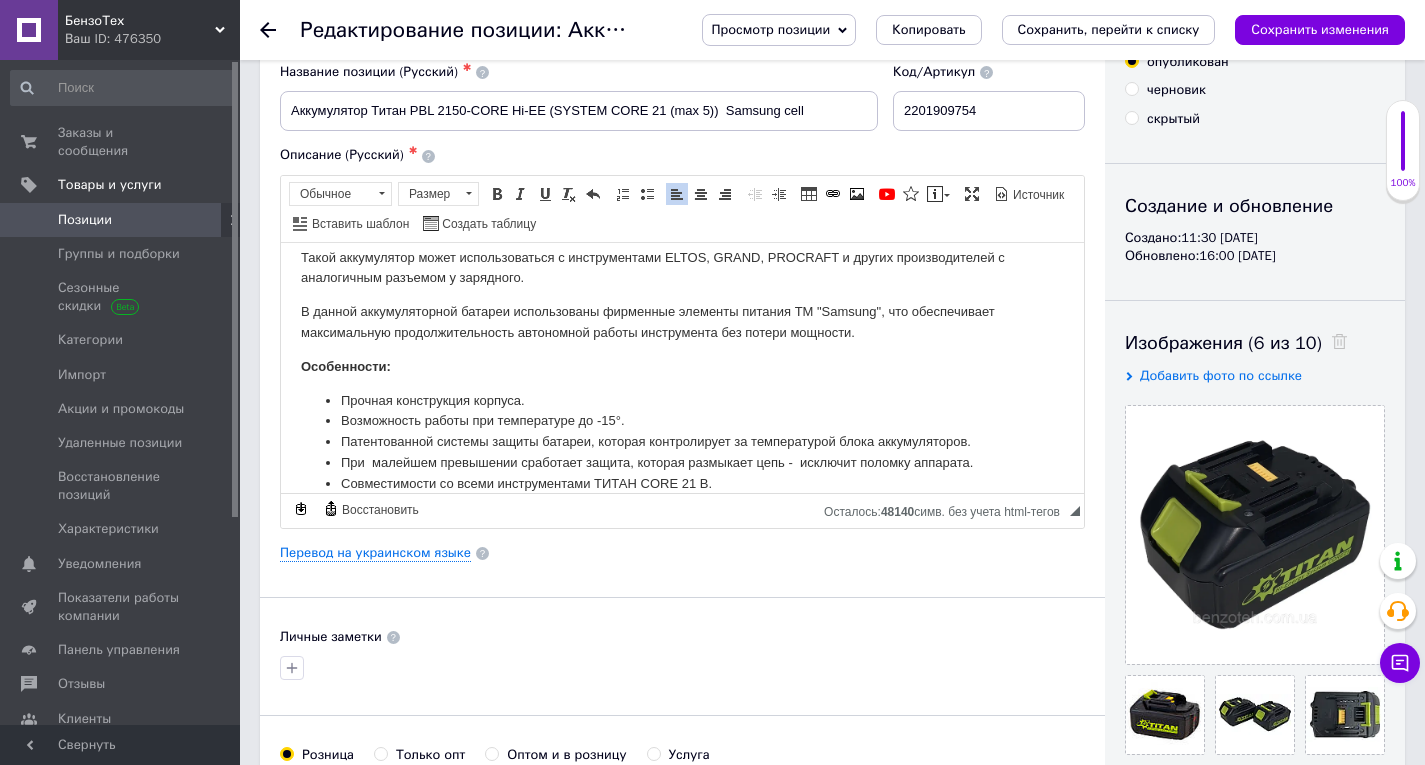 scroll, scrollTop: 0, scrollLeft: 0, axis: both 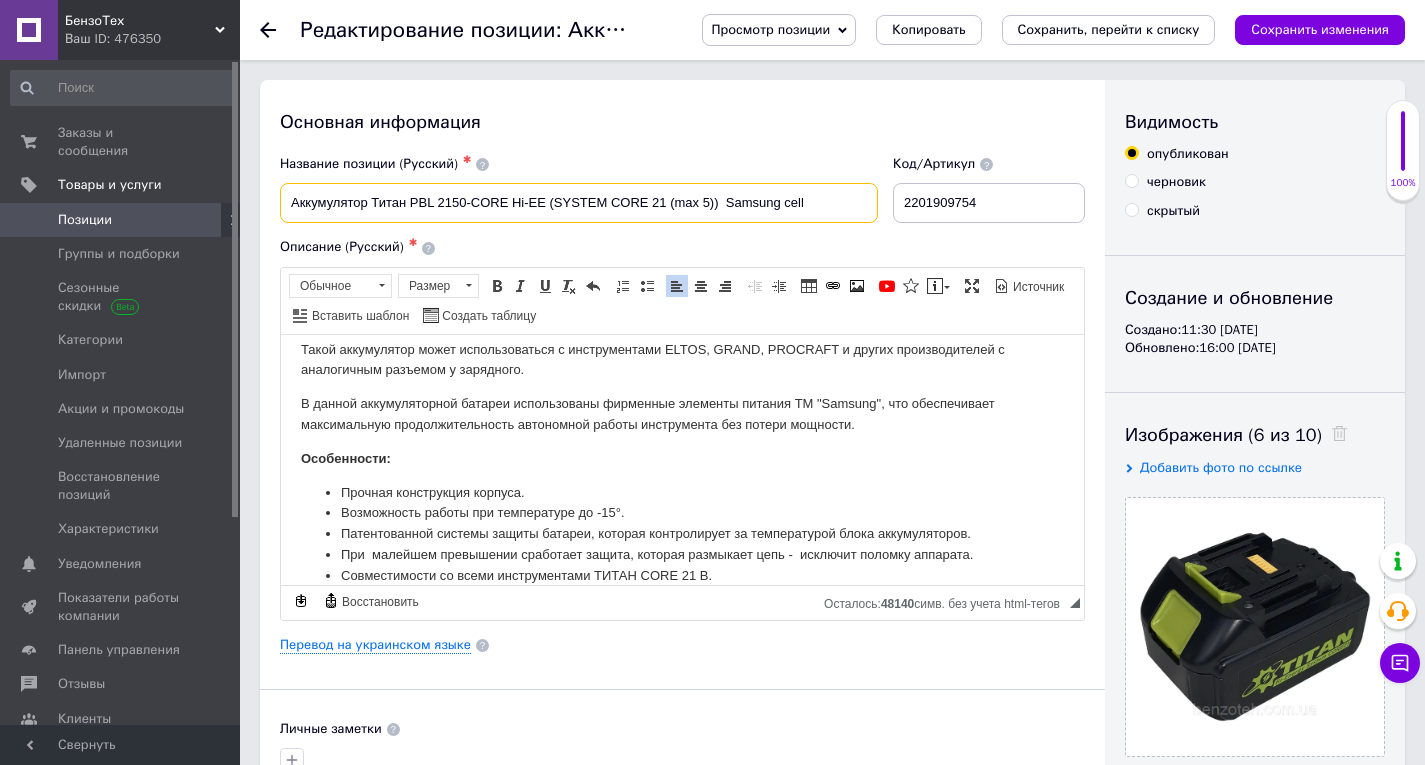 click on "Аккумулятор Титан PBL 2150-CORE Hi-EE (SYSTEM CORE 21 (max 5))  Samsung cell" at bounding box center (579, 203) 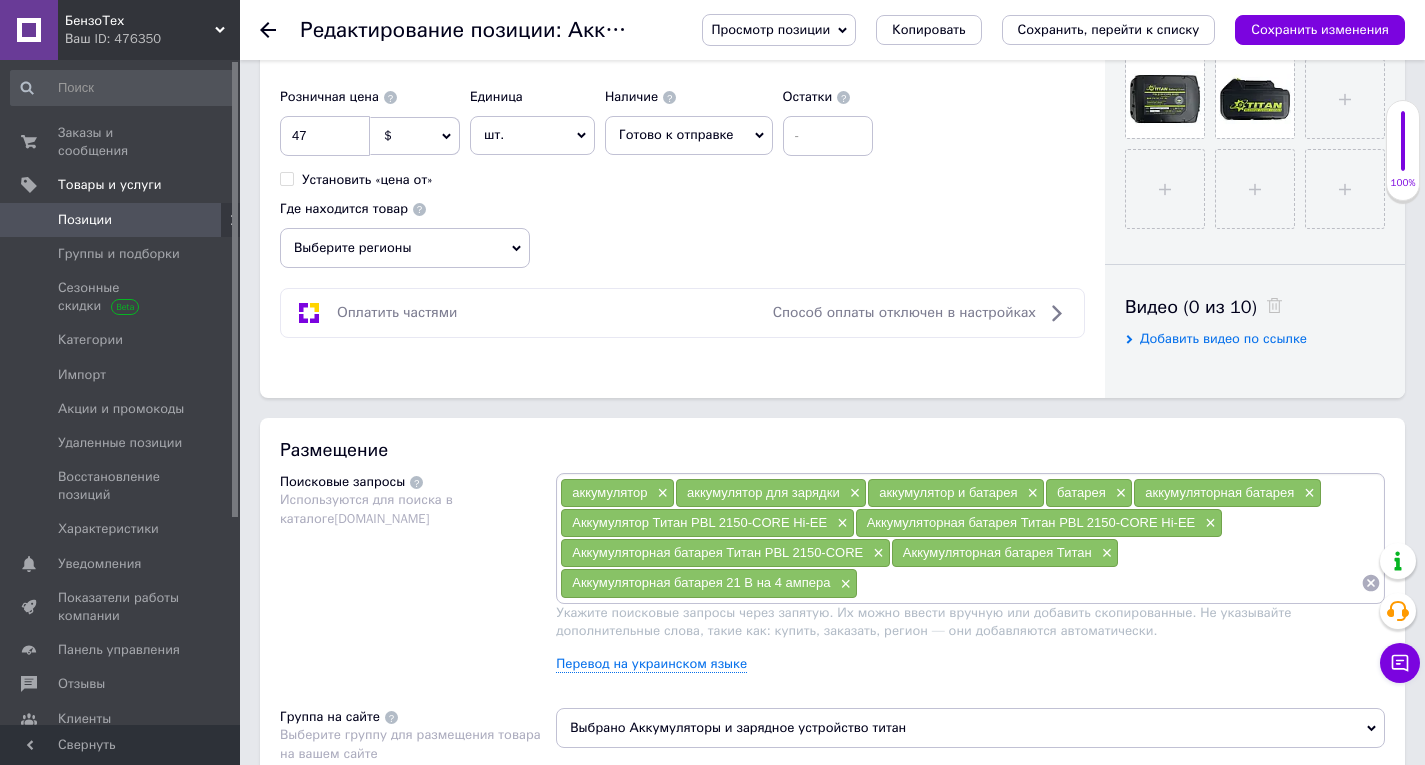 scroll, scrollTop: 800, scrollLeft: 0, axis: vertical 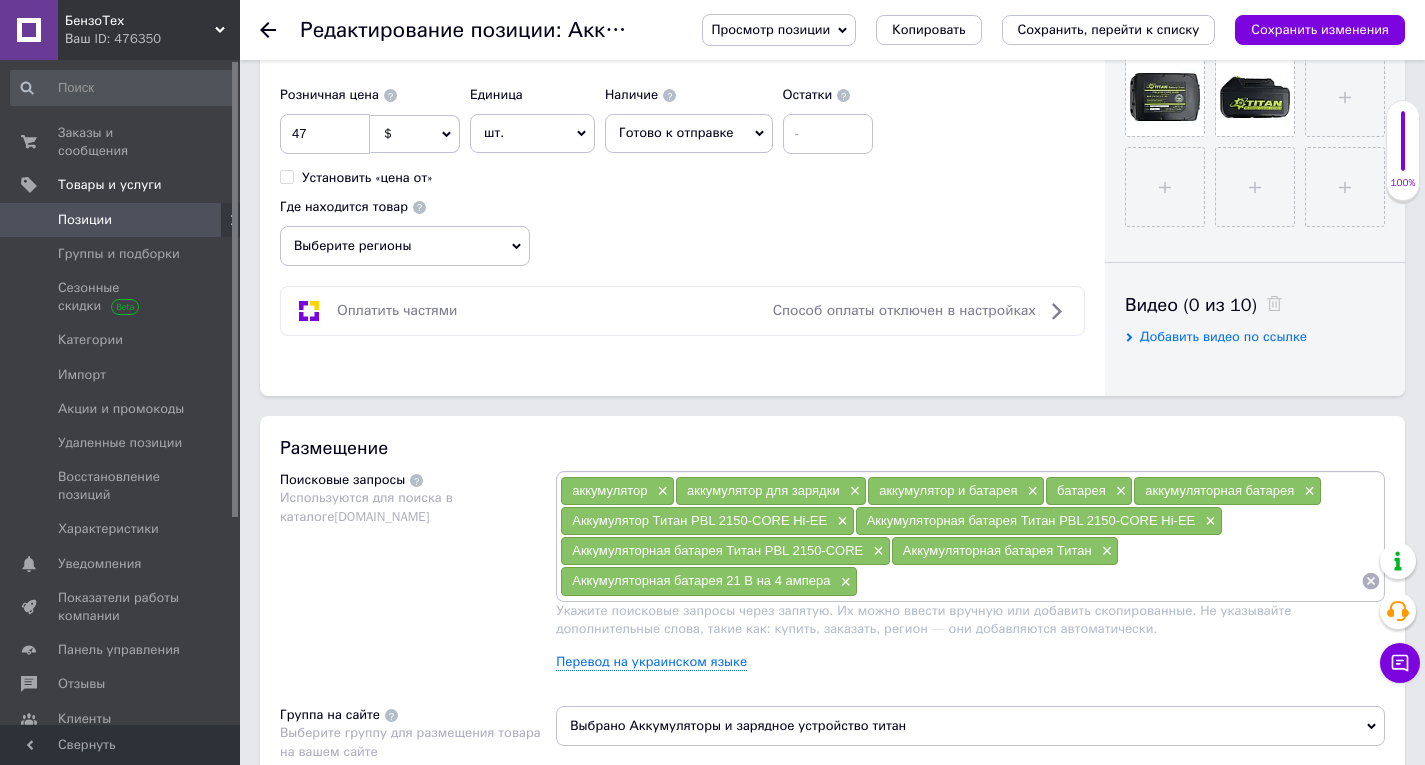 paste on "PBL 2150-CORE Hi-EE" 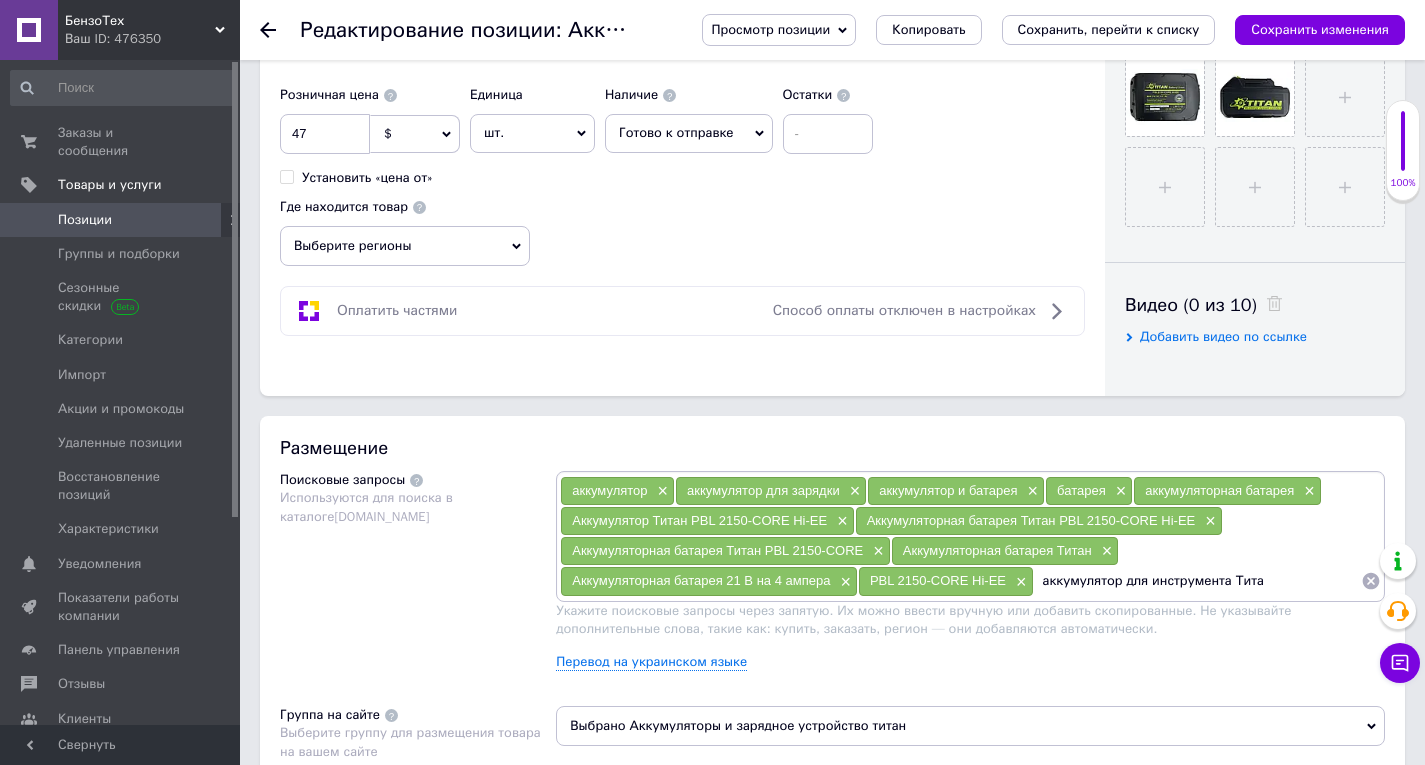 type on "аккумулятор для инструмента Титан" 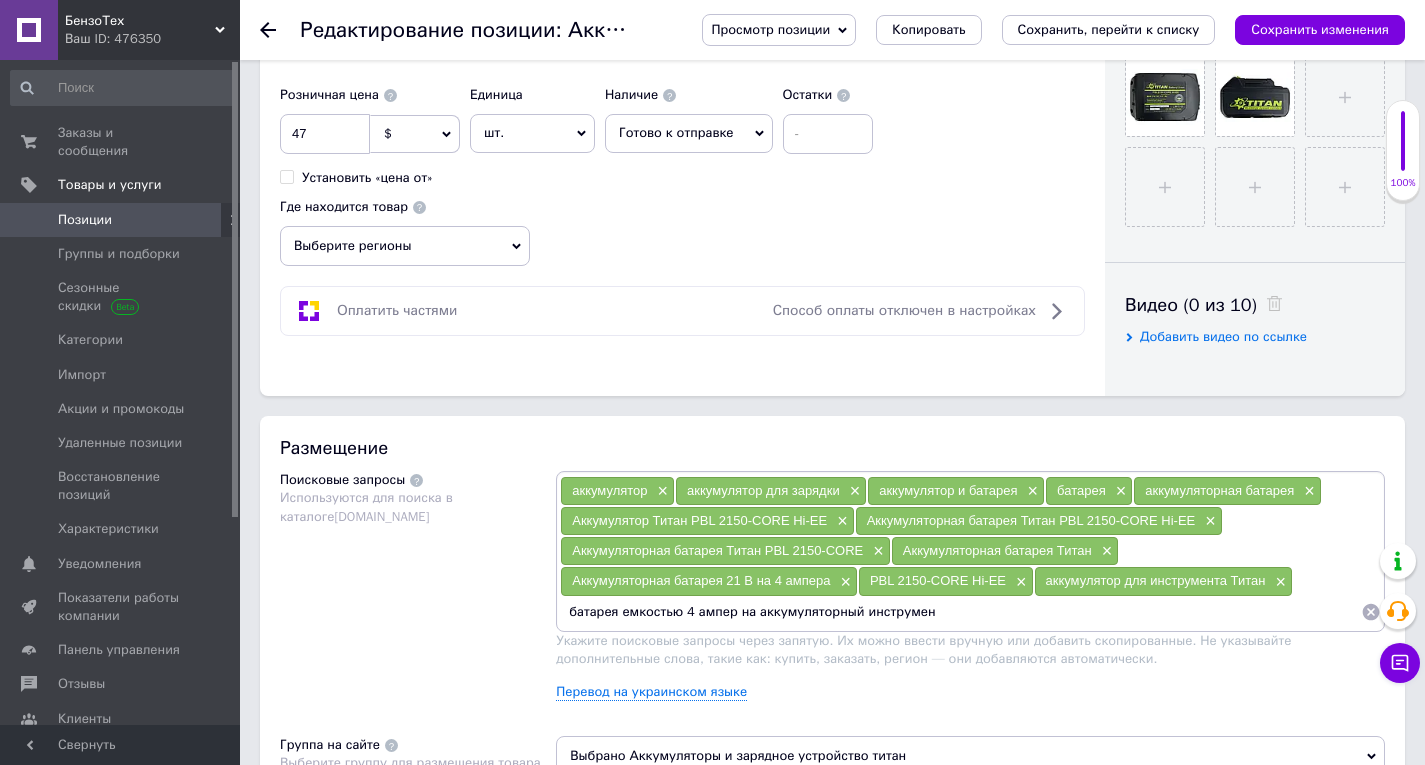 type on "батарея емкостью 4 ампер на аккумуляторный инструмент" 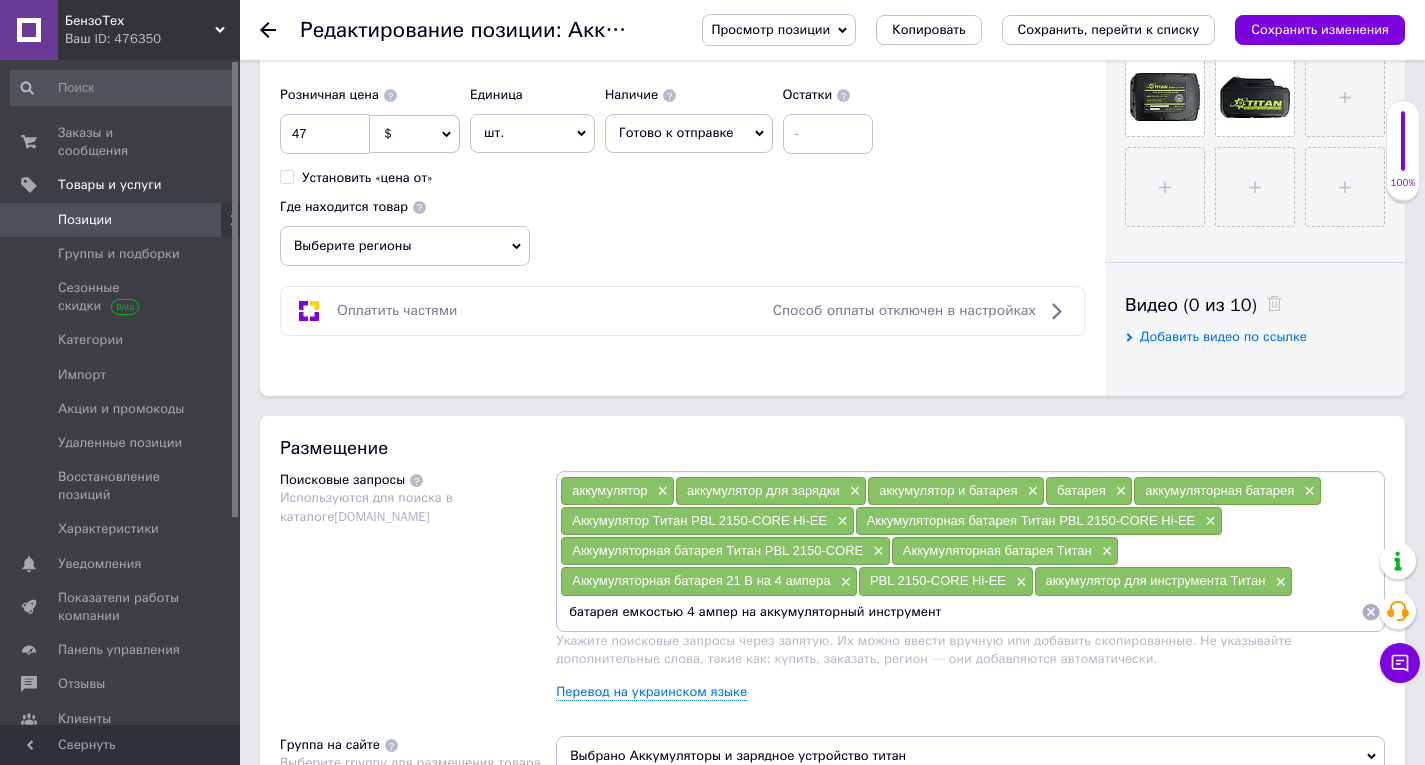 type 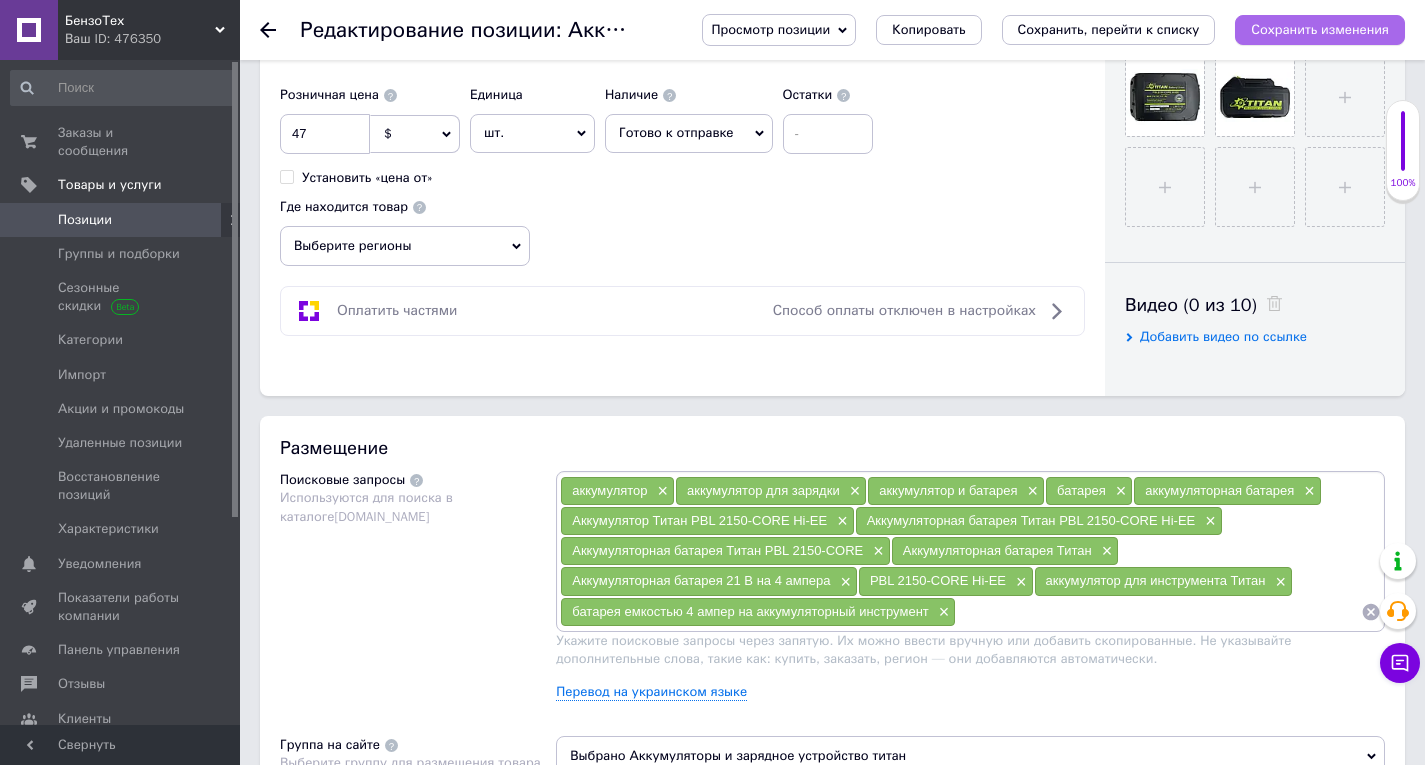 click on "Сохранить изменения" at bounding box center [1320, 29] 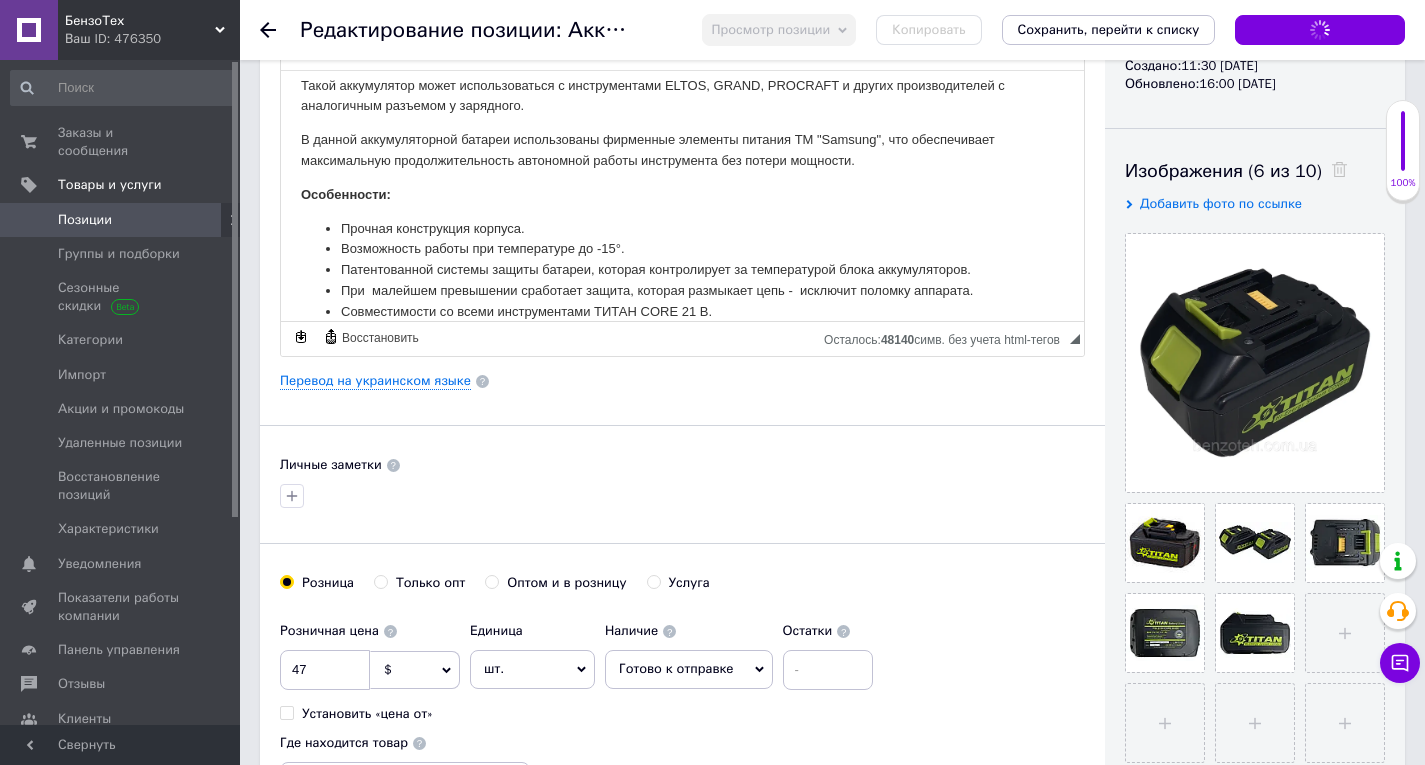 scroll, scrollTop: 100, scrollLeft: 0, axis: vertical 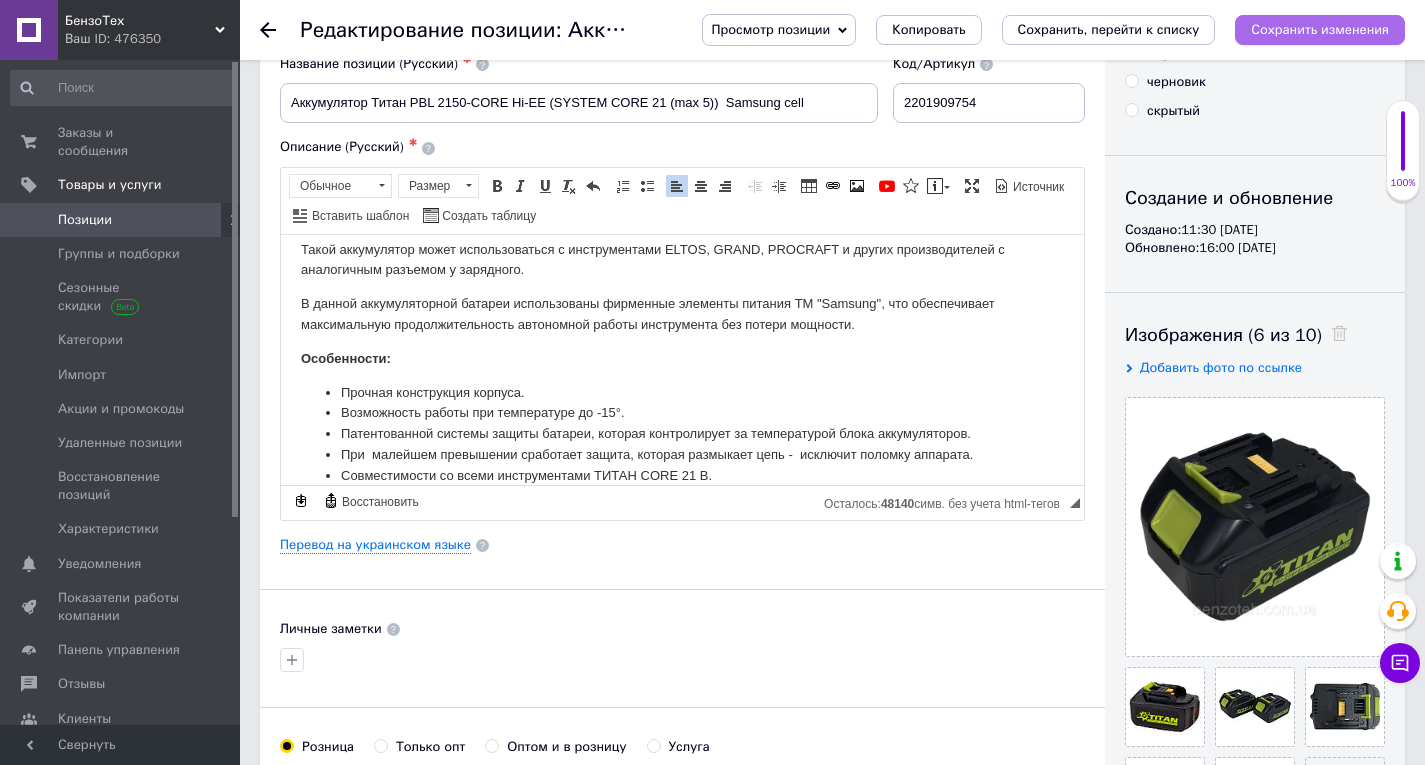 click on "Сохранить изменения" at bounding box center [1320, 29] 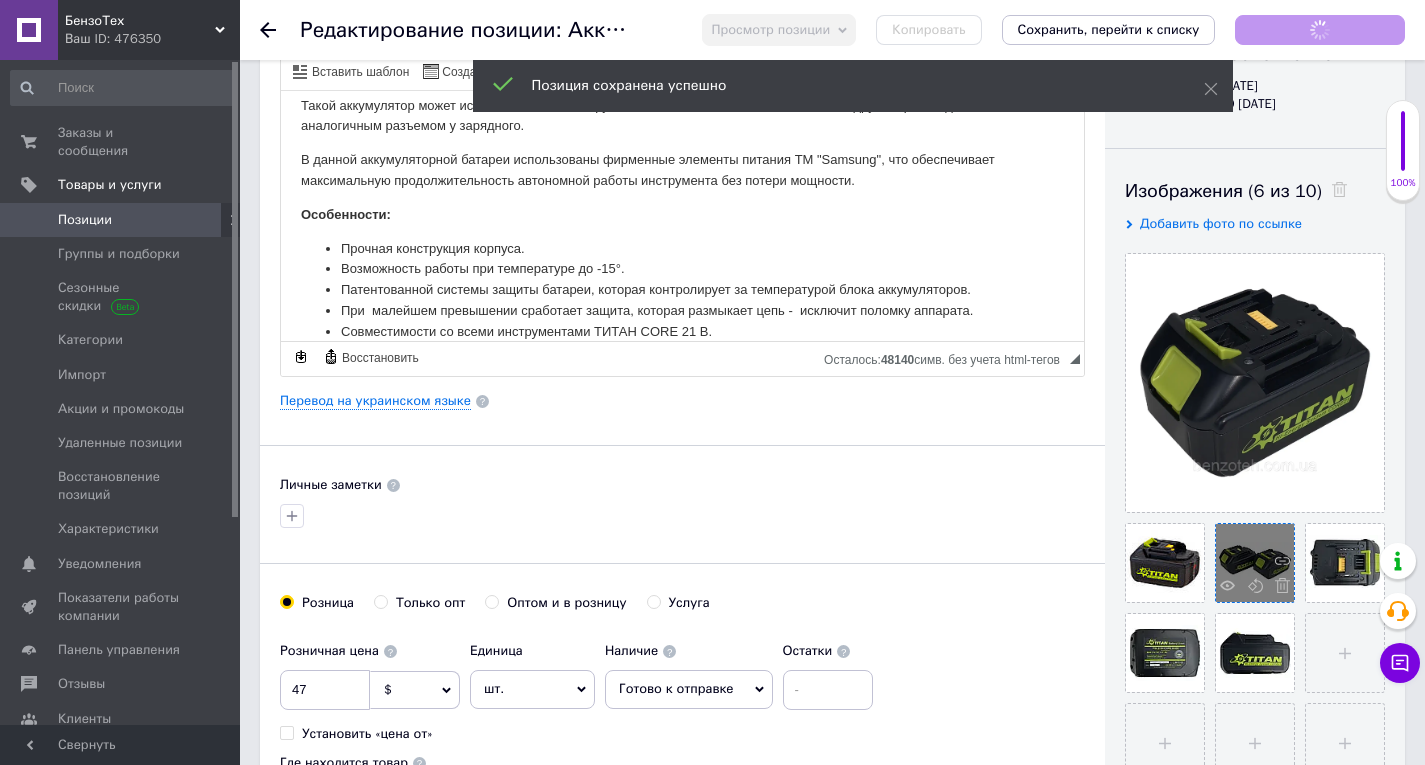 scroll, scrollTop: 300, scrollLeft: 0, axis: vertical 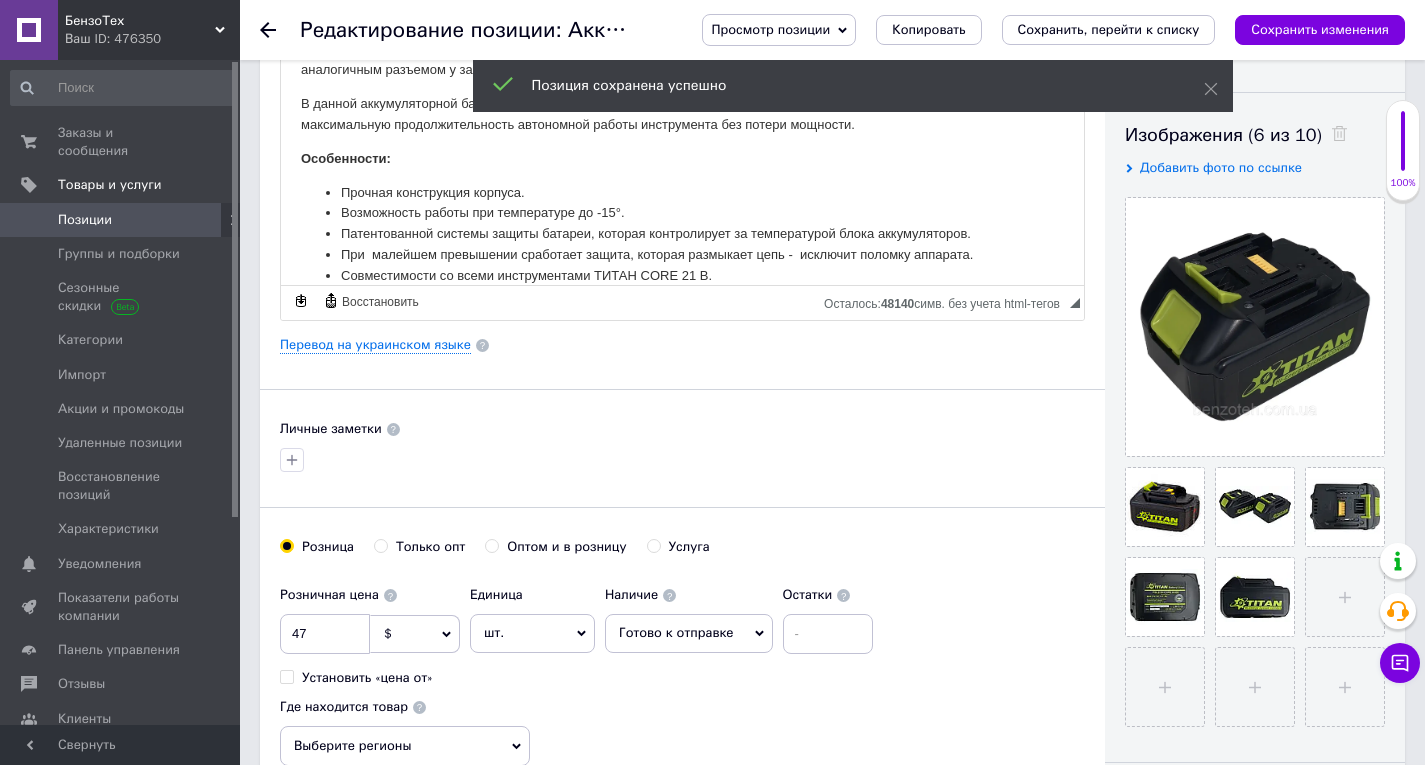 click 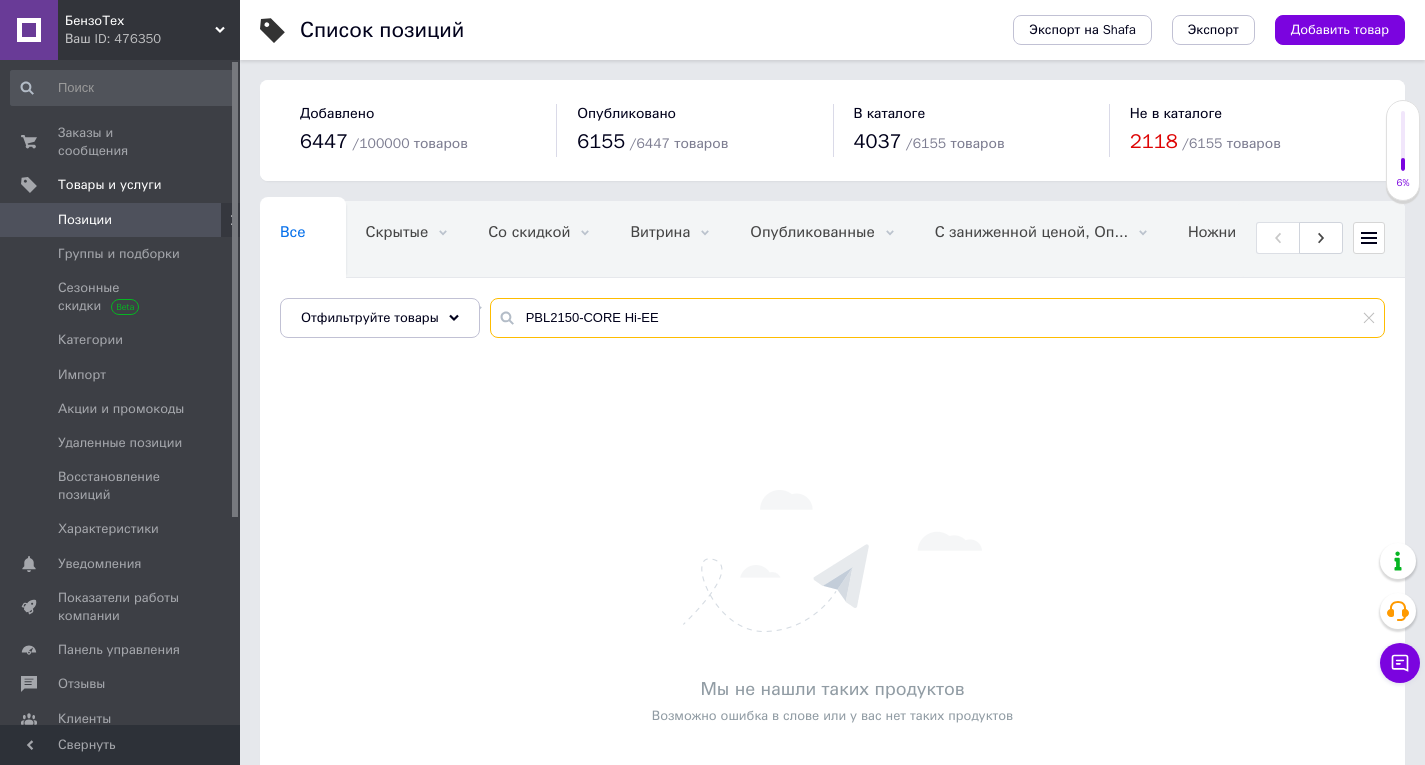 click on "PBL2150-CORE Hi-EE" at bounding box center [937, 318] 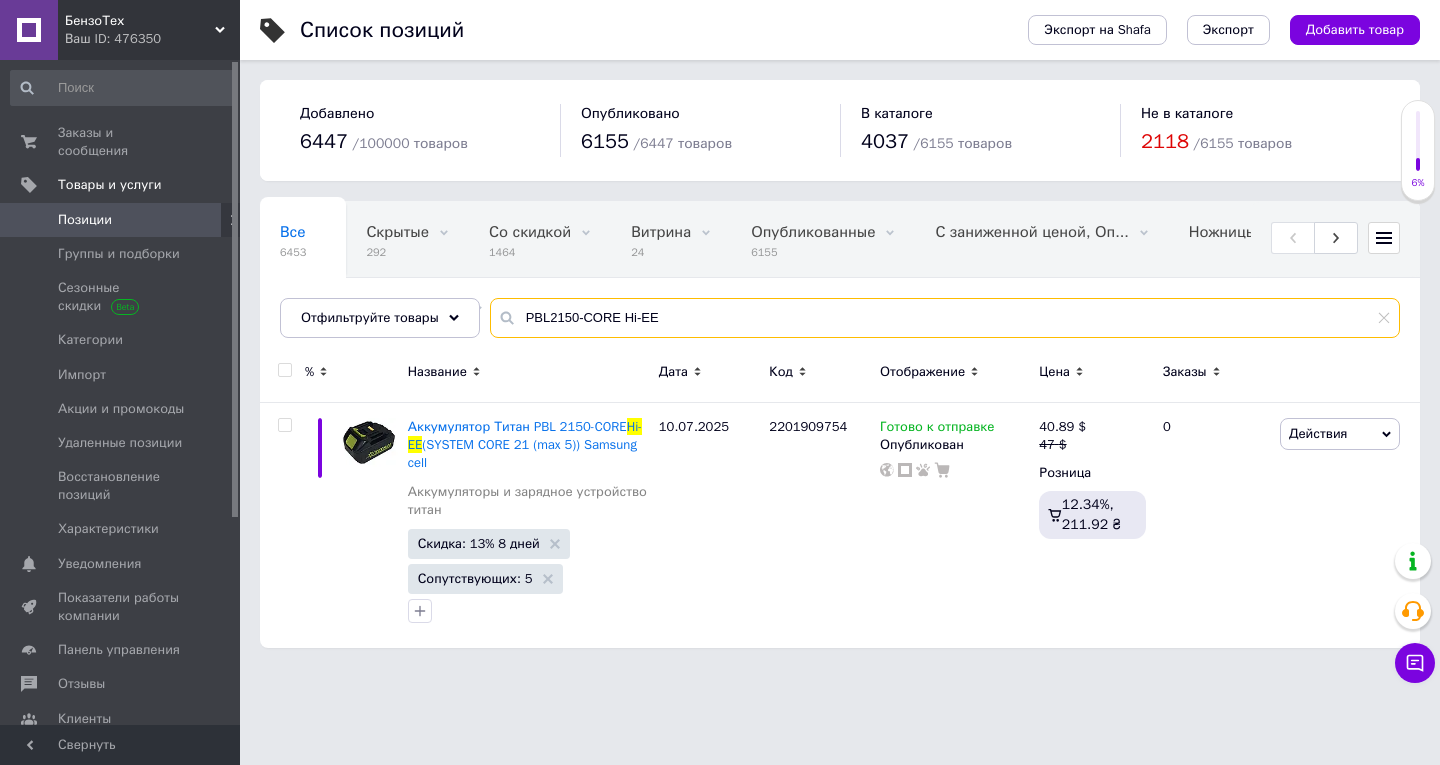 paste on "BBL2150-CORE" 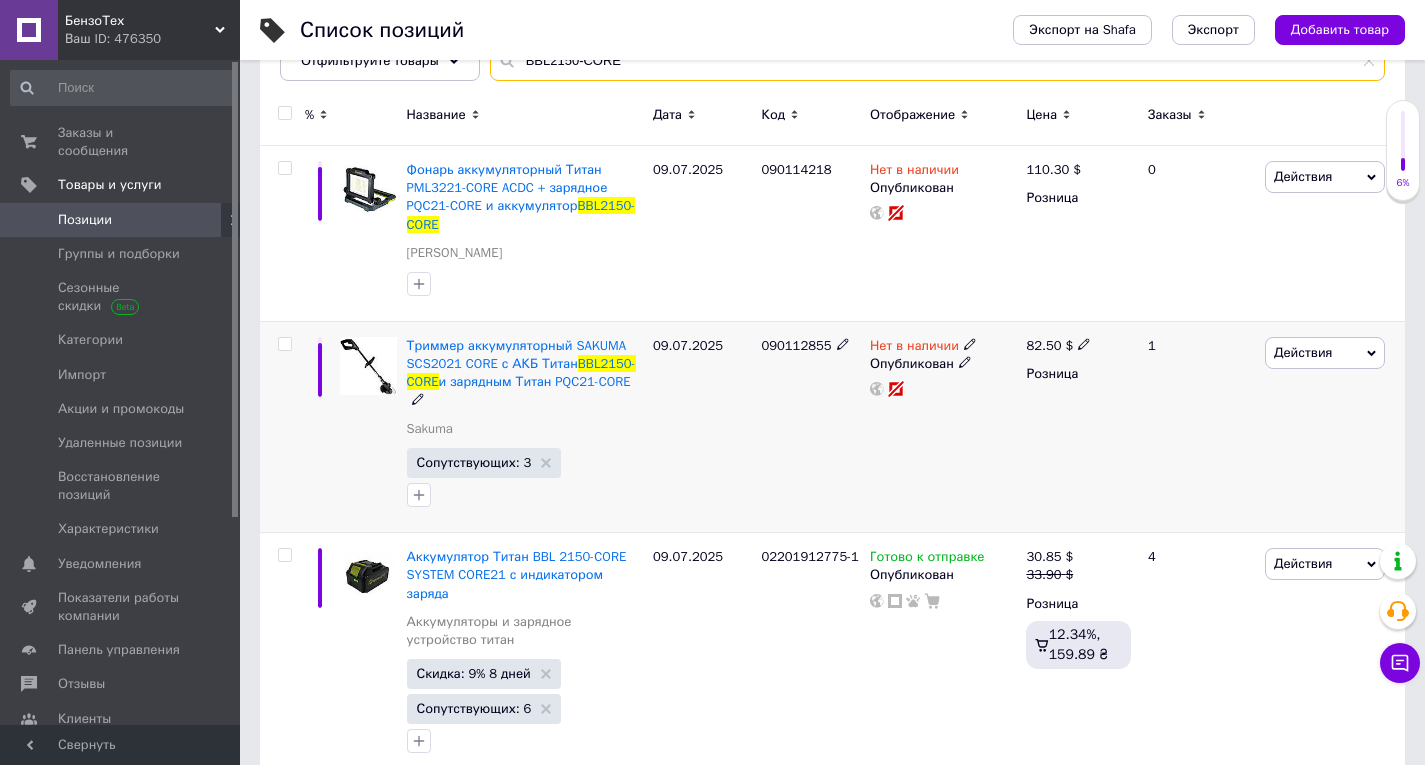 scroll, scrollTop: 300, scrollLeft: 0, axis: vertical 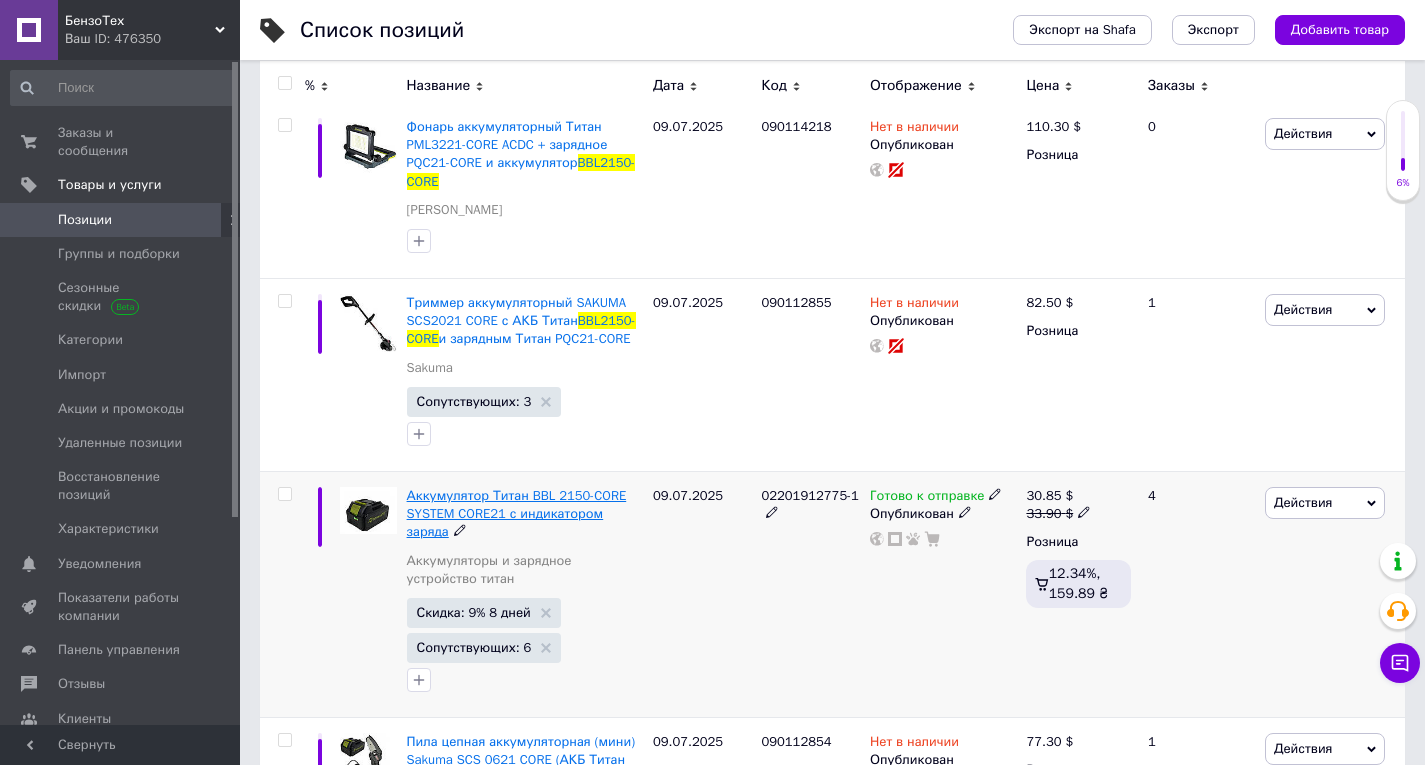 type on "BBL2150-CORE" 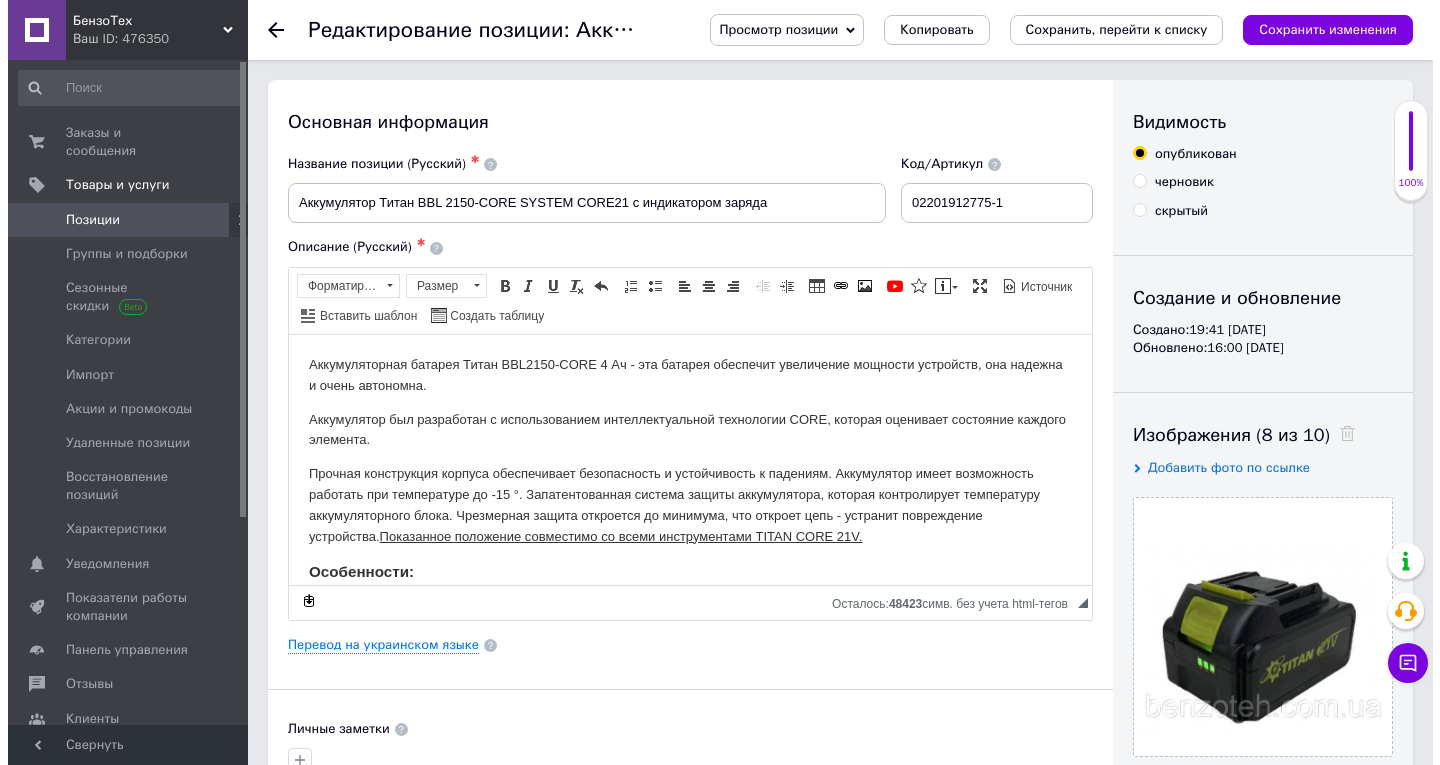 scroll, scrollTop: 0, scrollLeft: 0, axis: both 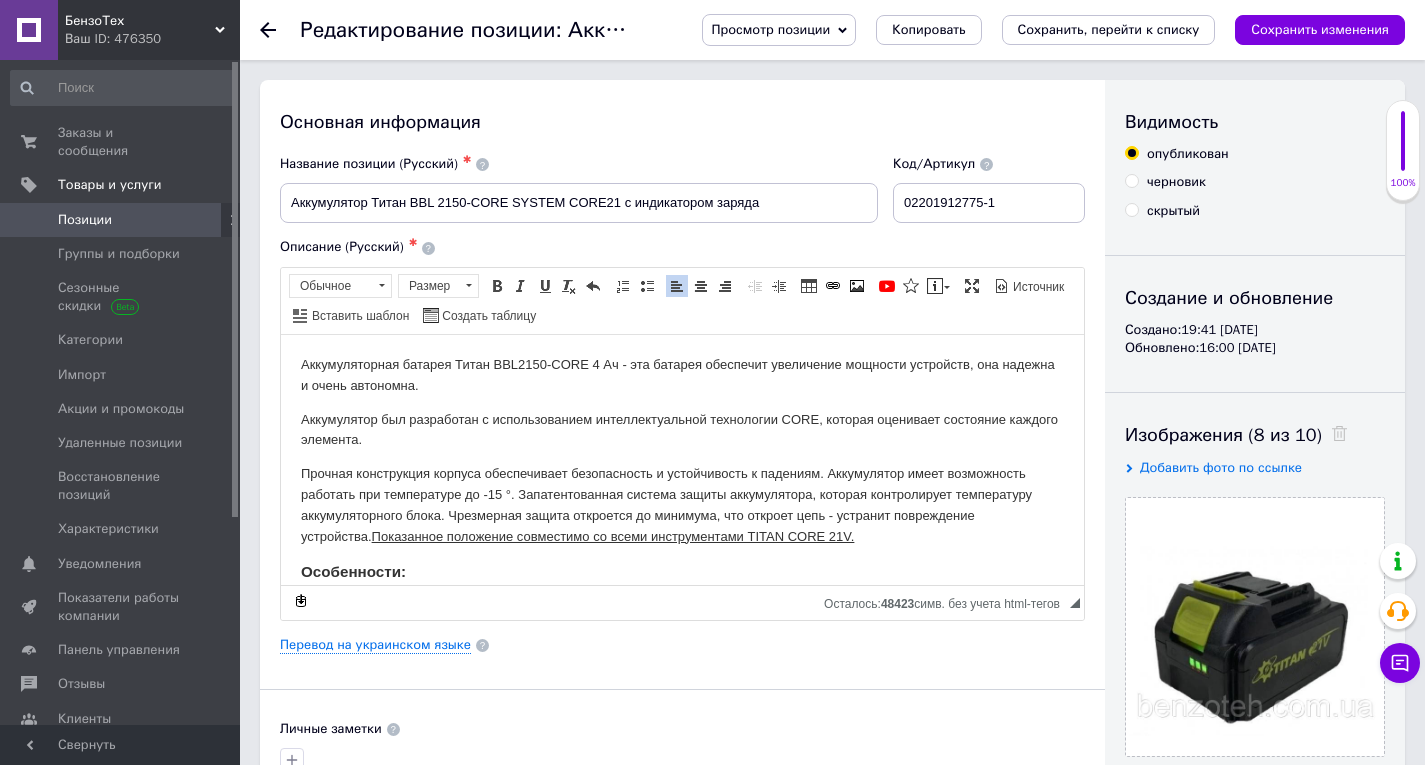 click on "Прочная конструкция корпуса обеспечивает безопасность и устойчивость к падениям. Аккумулятор имеет возможность работать при температуре до -15 °. Запатентованная система защиты аккумулятора, которая контролирует температуру аккумуляторного блока. Чрезмерная защита откроется до минимума, что откроет цепь - устранит повреждение устройства.  Показанное положение совместимо со всеми инструментами TITAN CORE 21V." at bounding box center [682, 504] 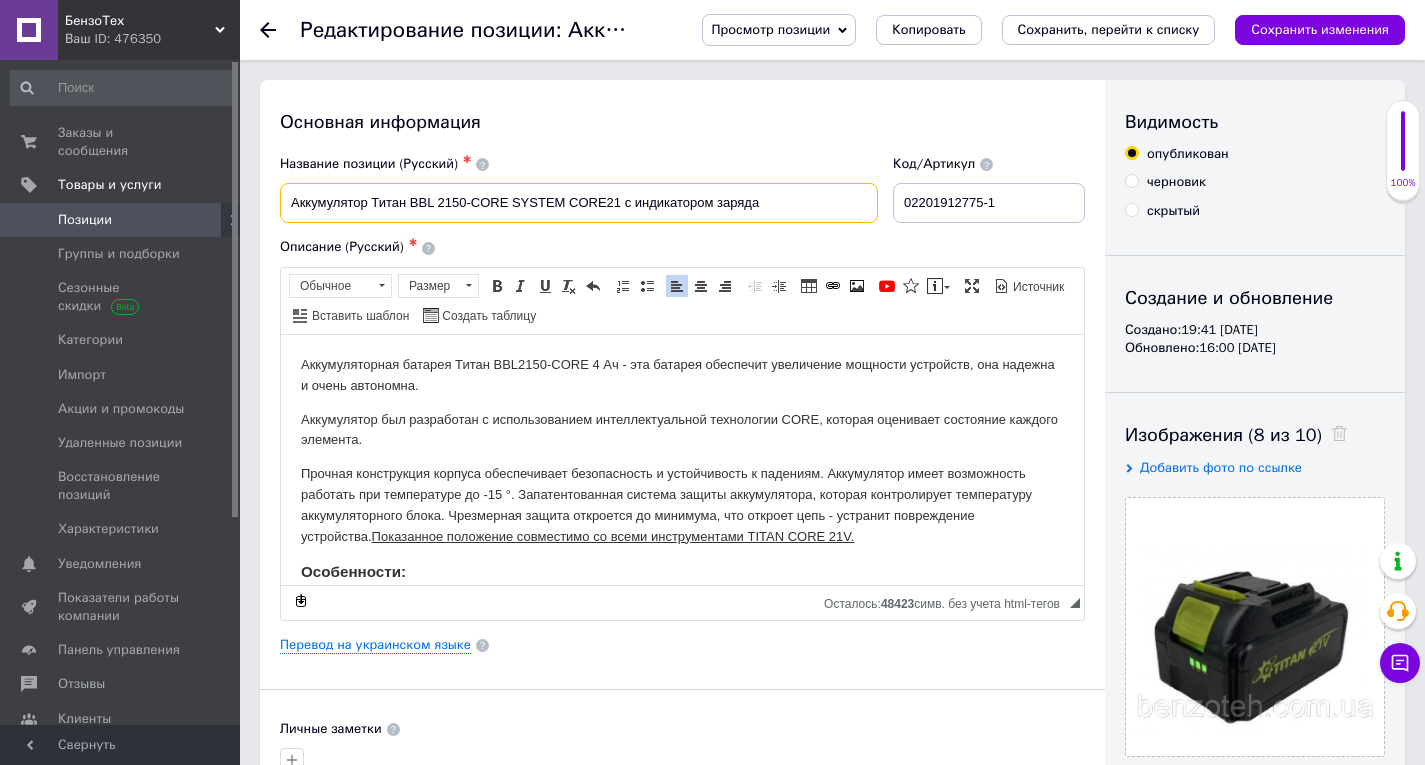 click on "Аккумулятор Титан BBL 2150-CORE SYSTEM CORE21 с индикатором заряда" at bounding box center (579, 203) 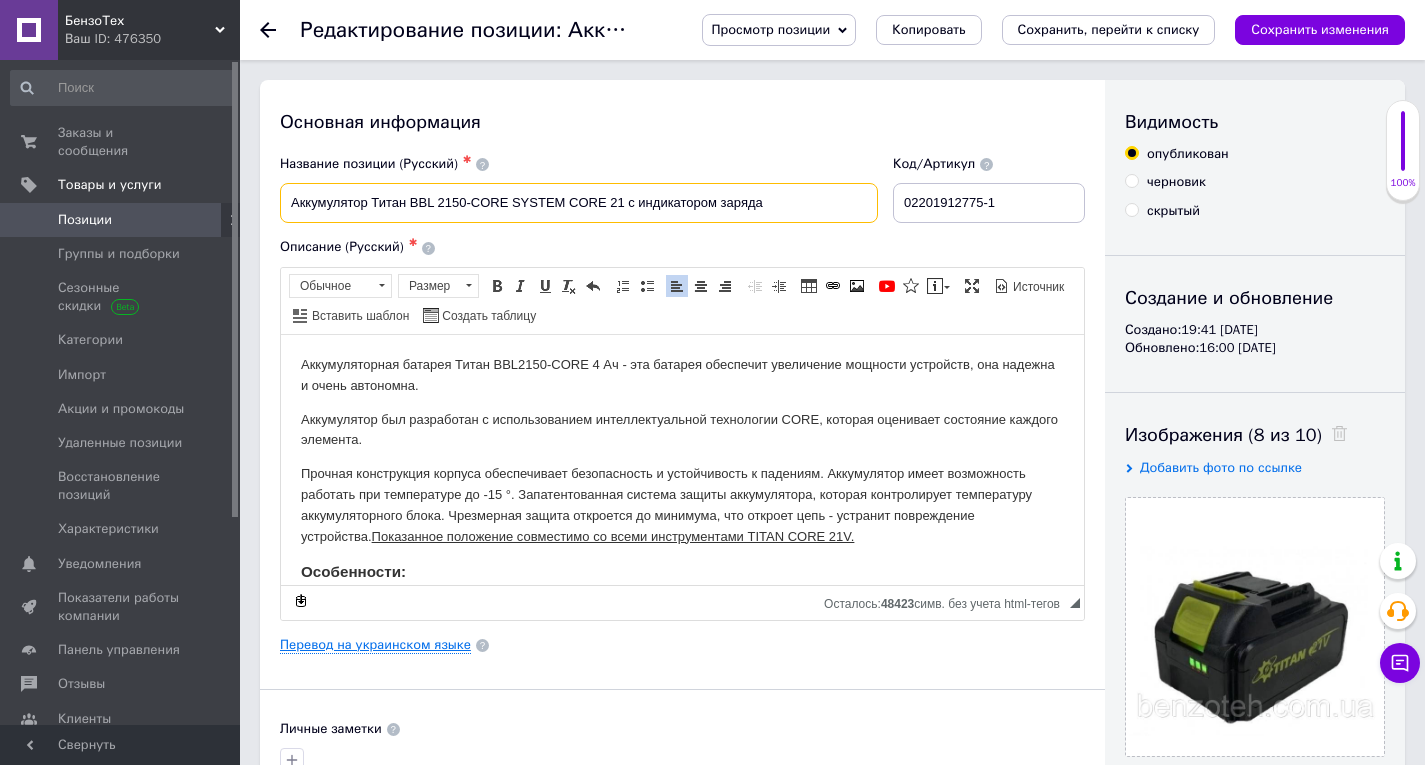 type on "Аккумулятор Титан BBL 2150-CORE SYSTEM CORE 21 с индикатором заряда" 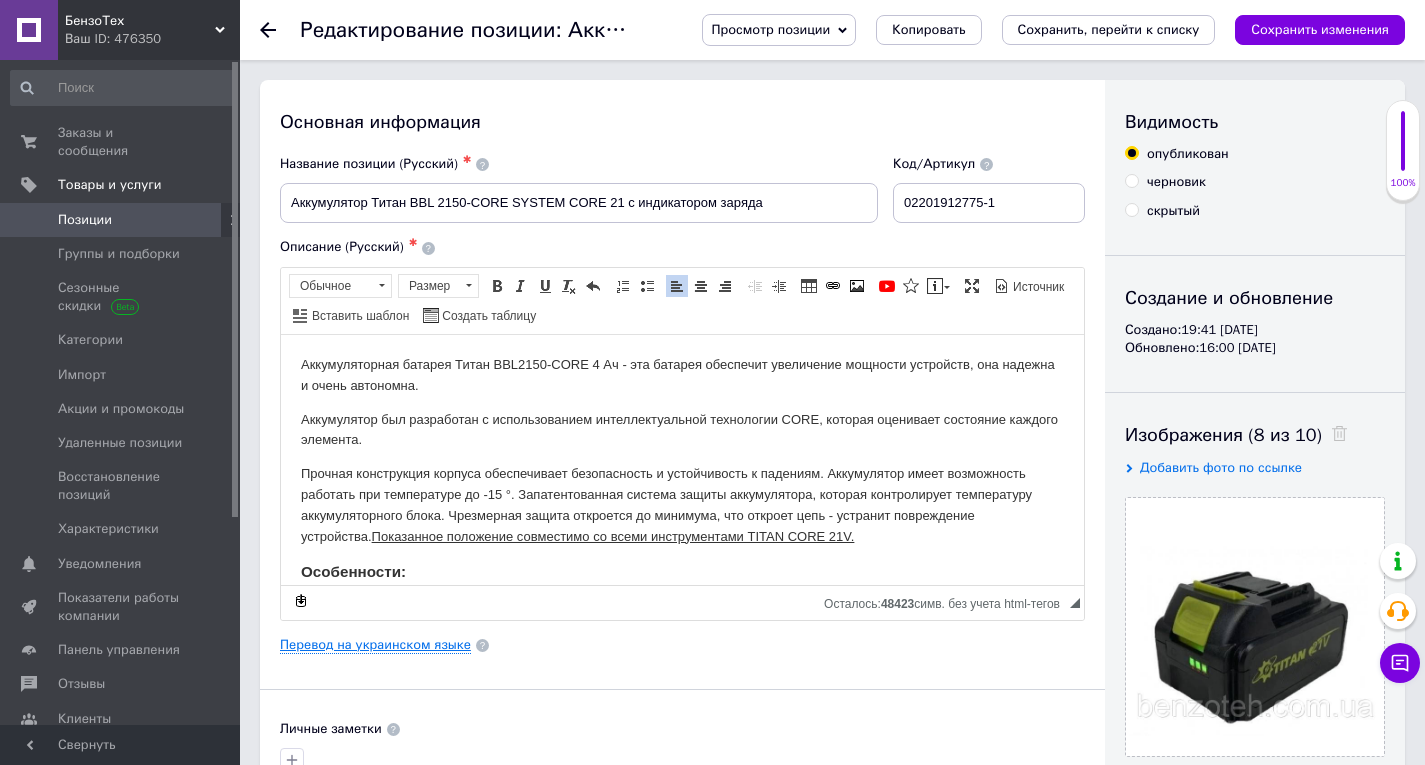 click on "Перевод на украинском языке" at bounding box center (375, 645) 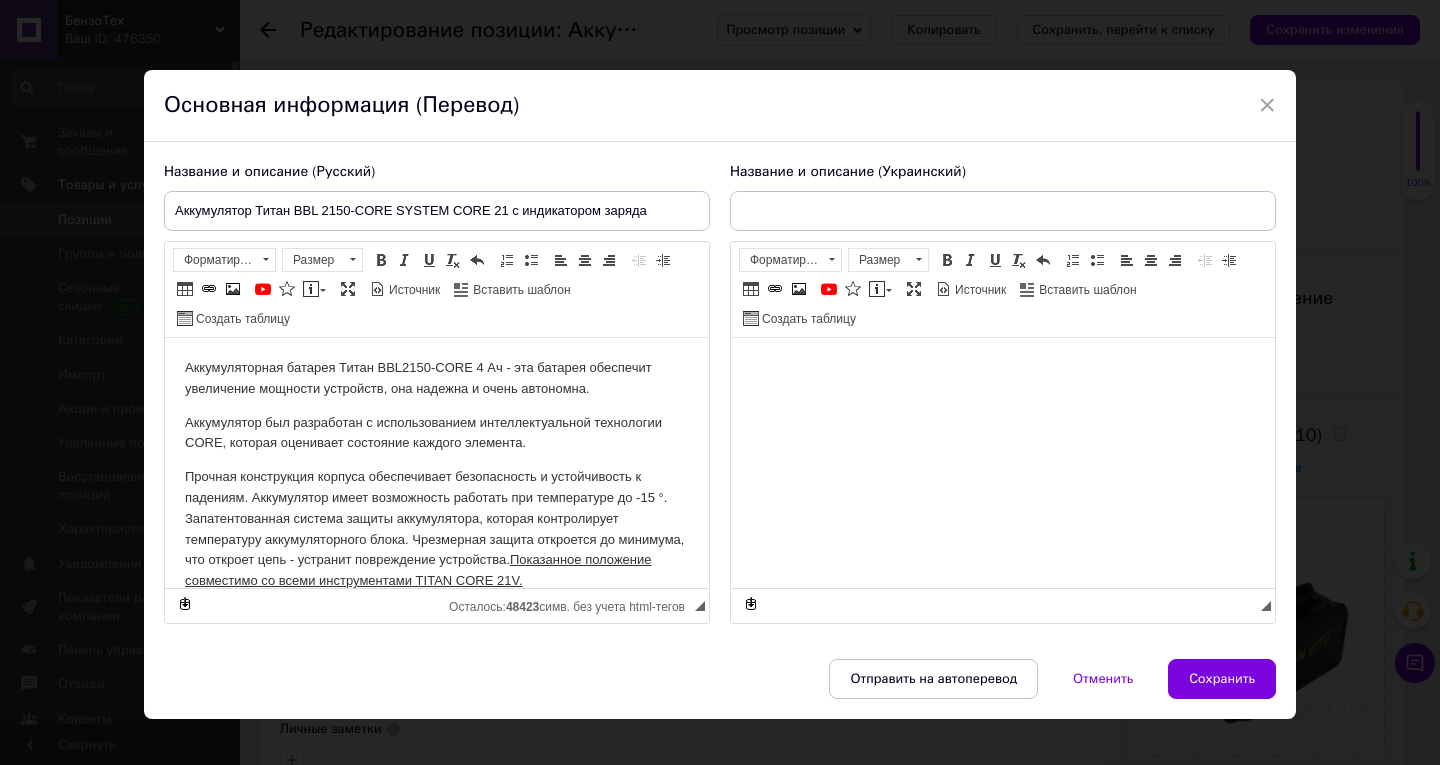 scroll, scrollTop: 0, scrollLeft: 0, axis: both 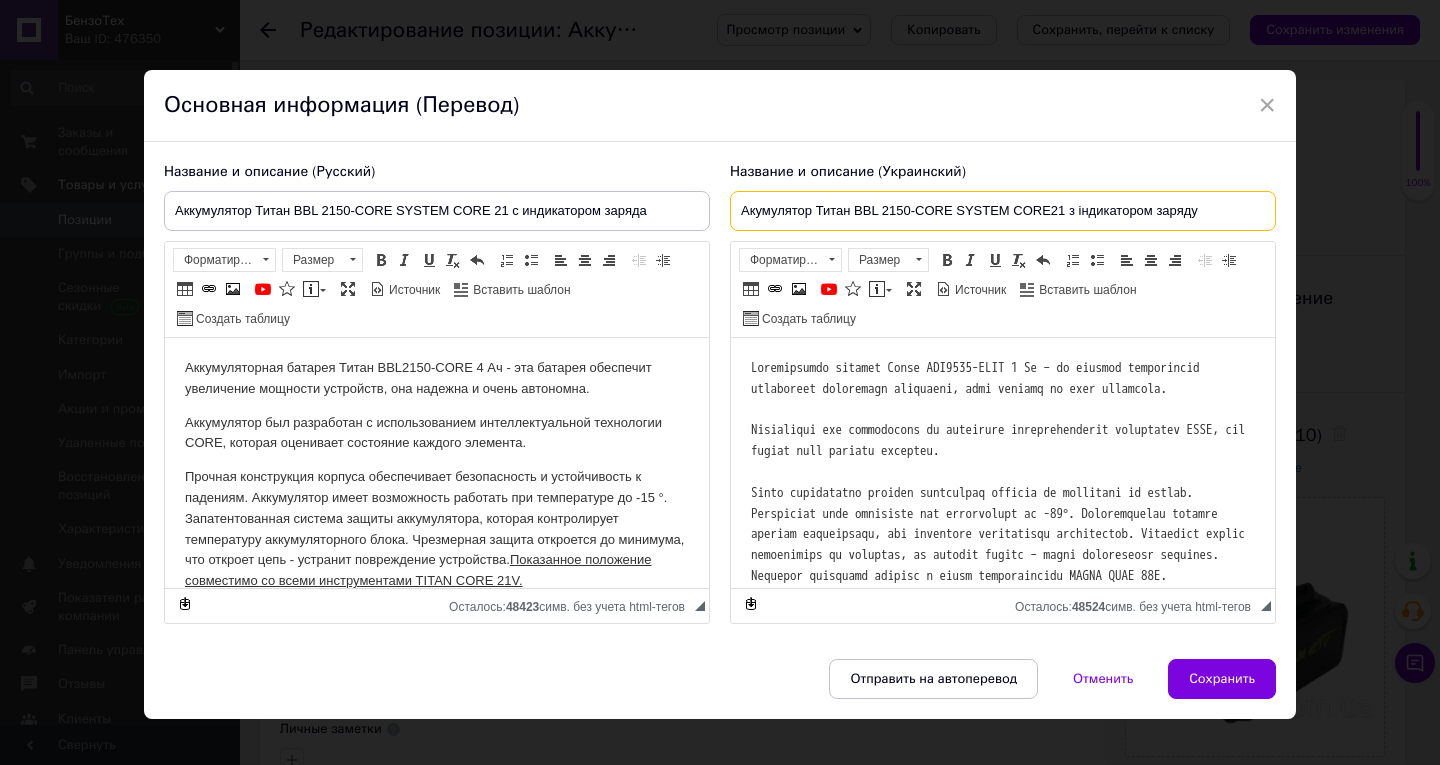 click on "Акумулятор Титан BBL 2150-CORE SYSTEM CORE21 з індикатором заряду" at bounding box center [1003, 211] 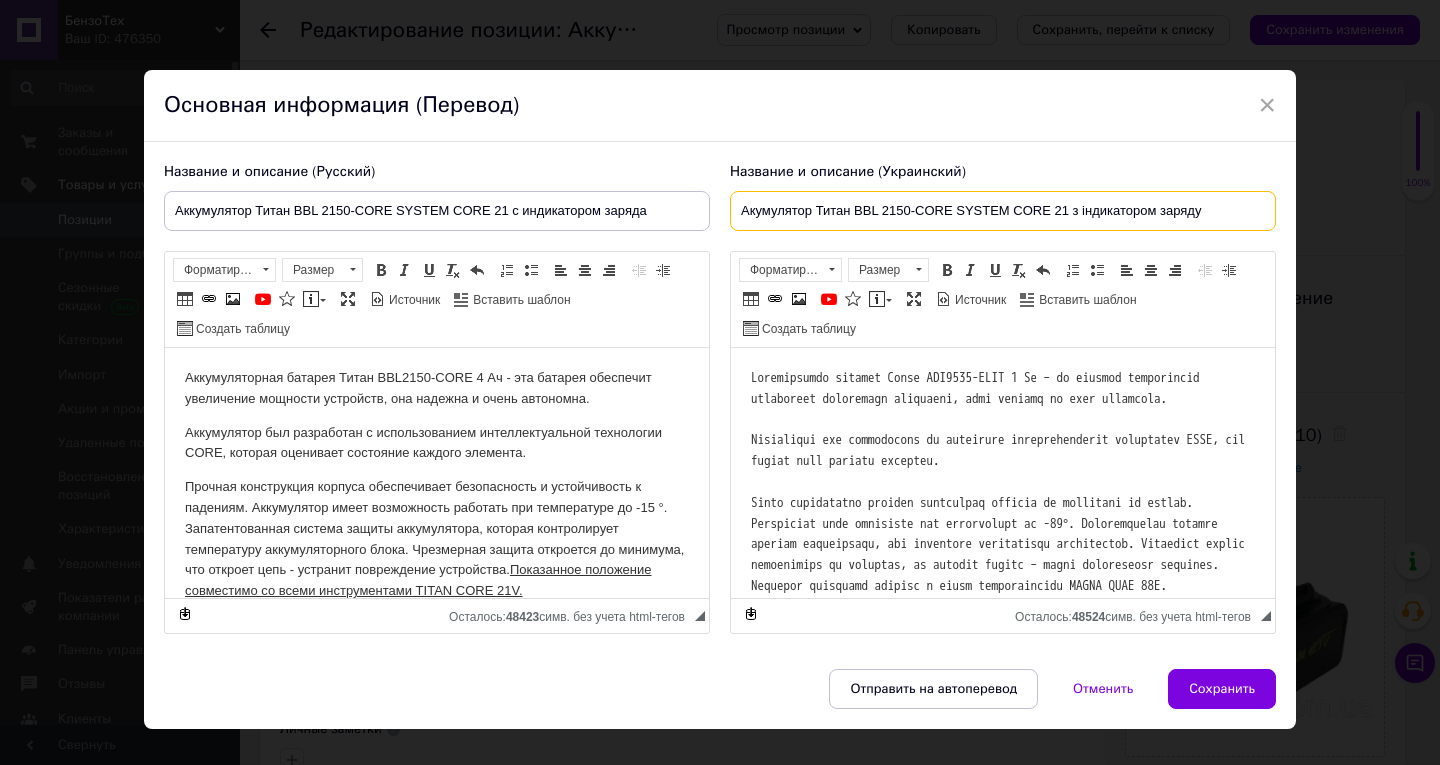 type on "Акумулятор Титан BBL 2150-CORE SYSTEM CORE 21 з індикатором заряду" 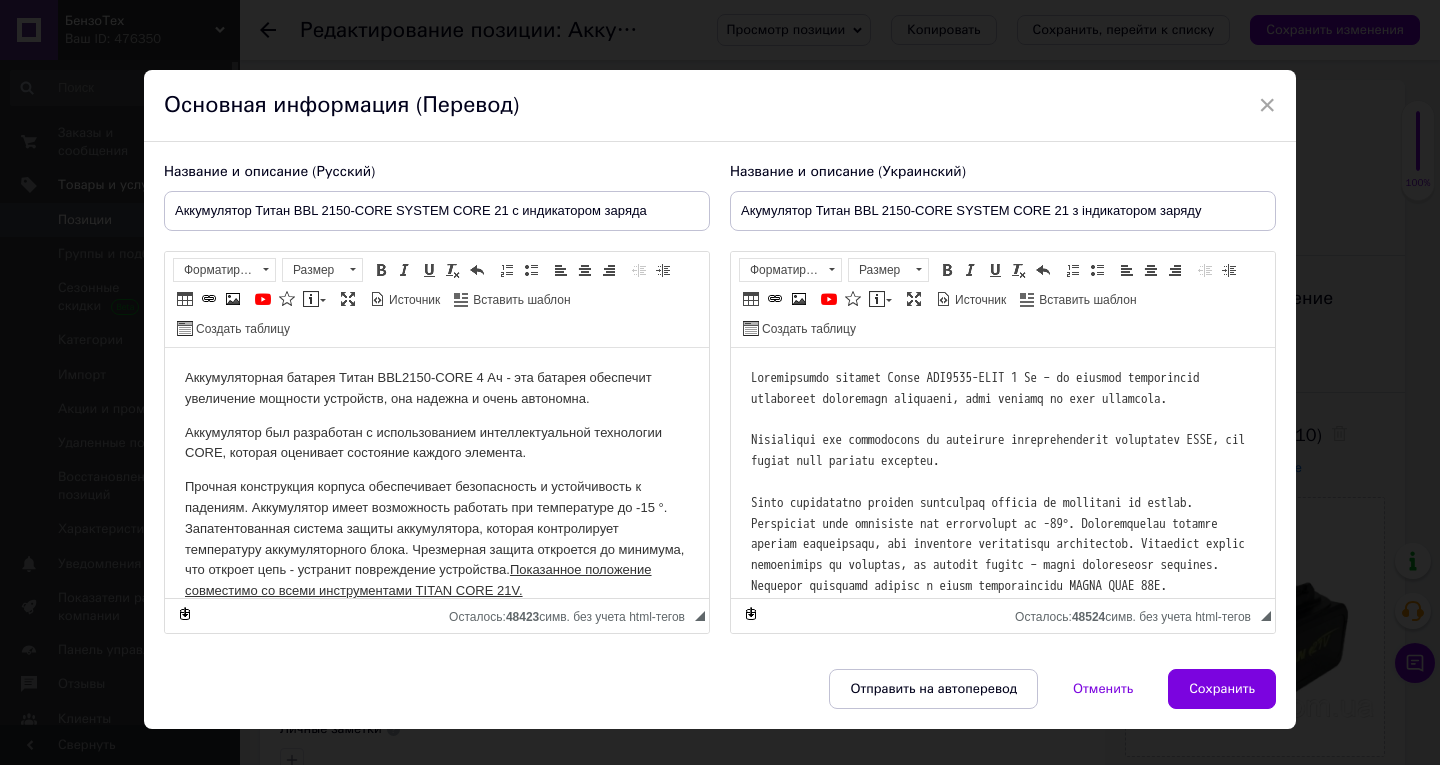 click on "Прочная конструкция корпуса обеспечивает безопасность и устойчивость к падениям. Аккумулятор имеет возможность работать при температуре до -15 °. Запатентованная система защиты аккумулятора, которая контролирует температуру аккумуляторного блока. Чрезмерная защита откроется до минимума, что откроет цепь - устранит повреждение устройства.  Показанное положение совместимо со всеми инструментами TITAN CORE 21V." at bounding box center (437, 539) 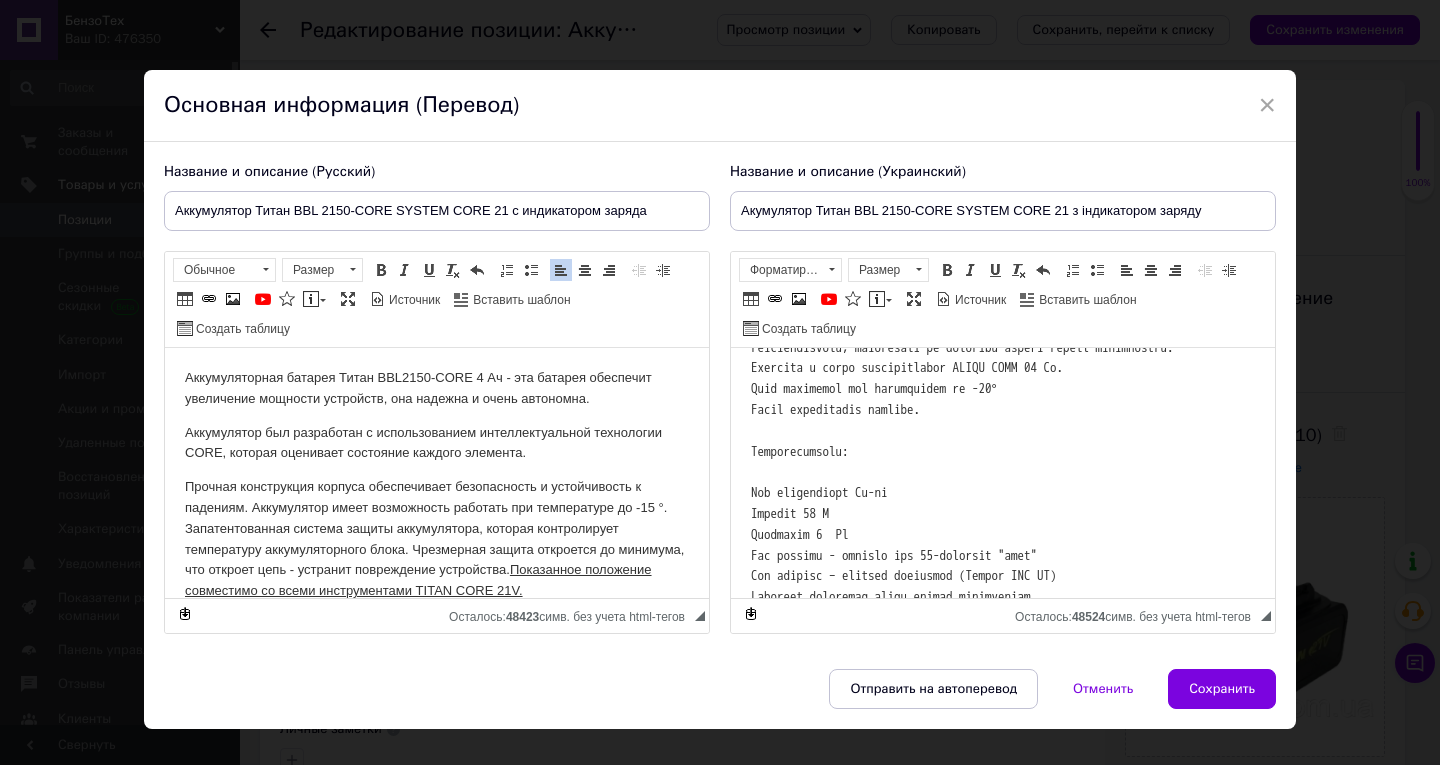 scroll, scrollTop: 400, scrollLeft: 0, axis: vertical 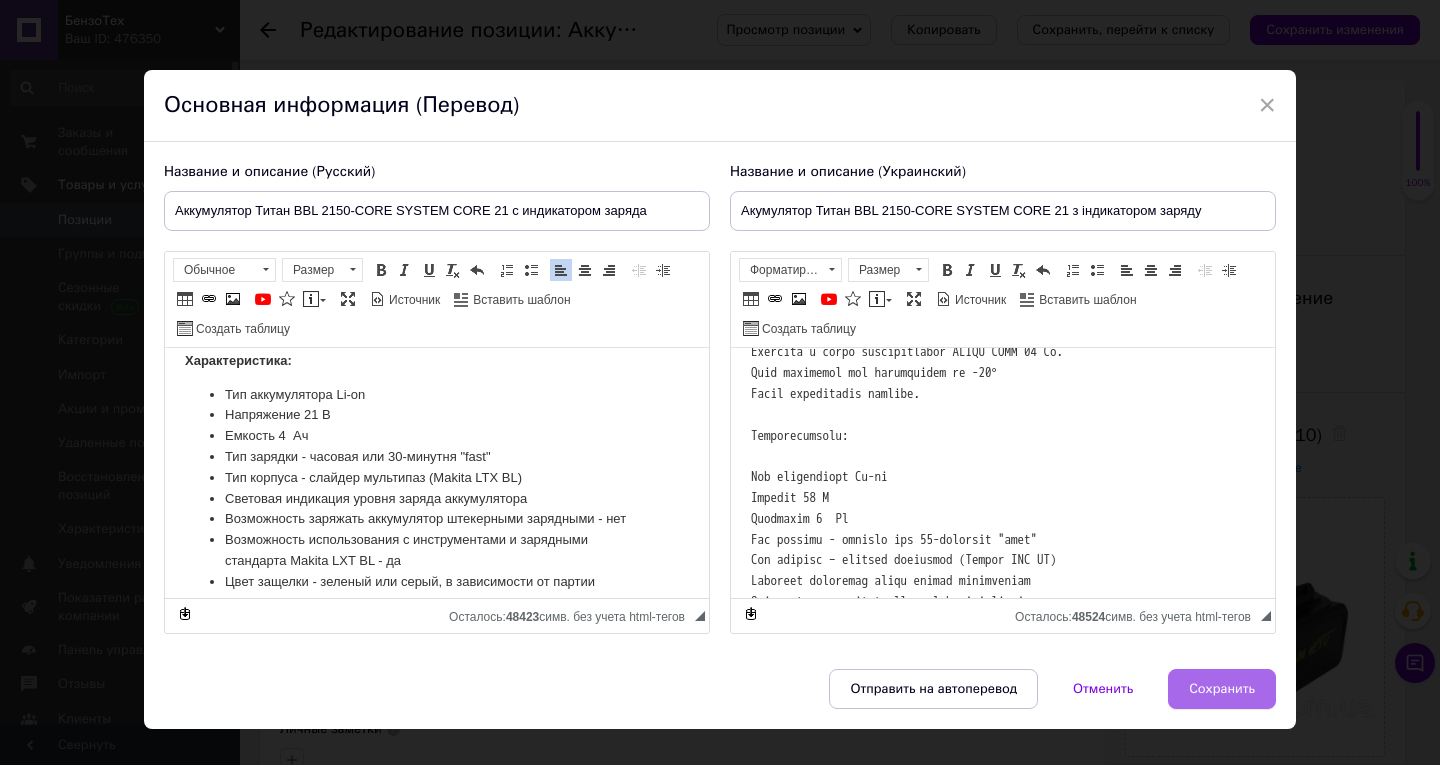 click on "Сохранить" at bounding box center (1222, 689) 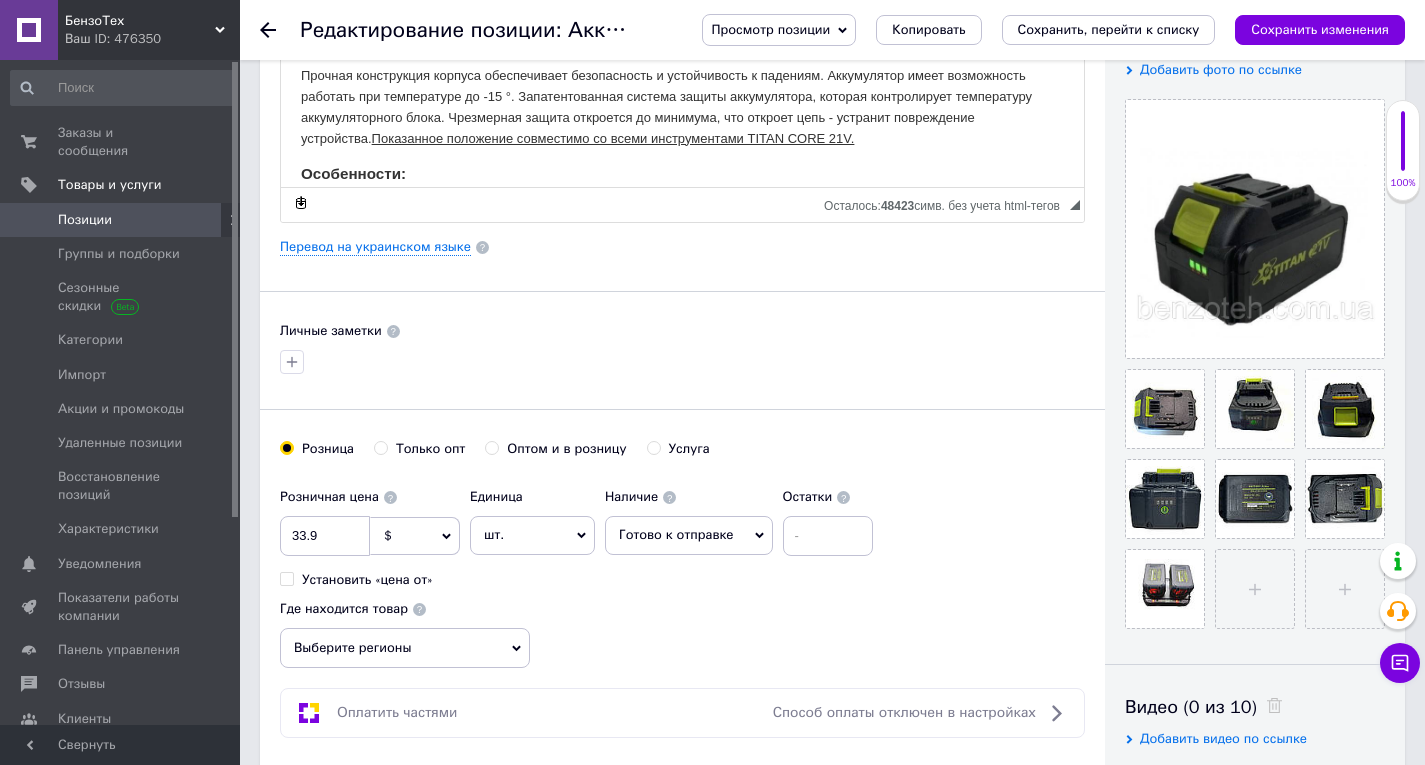 scroll, scrollTop: 400, scrollLeft: 0, axis: vertical 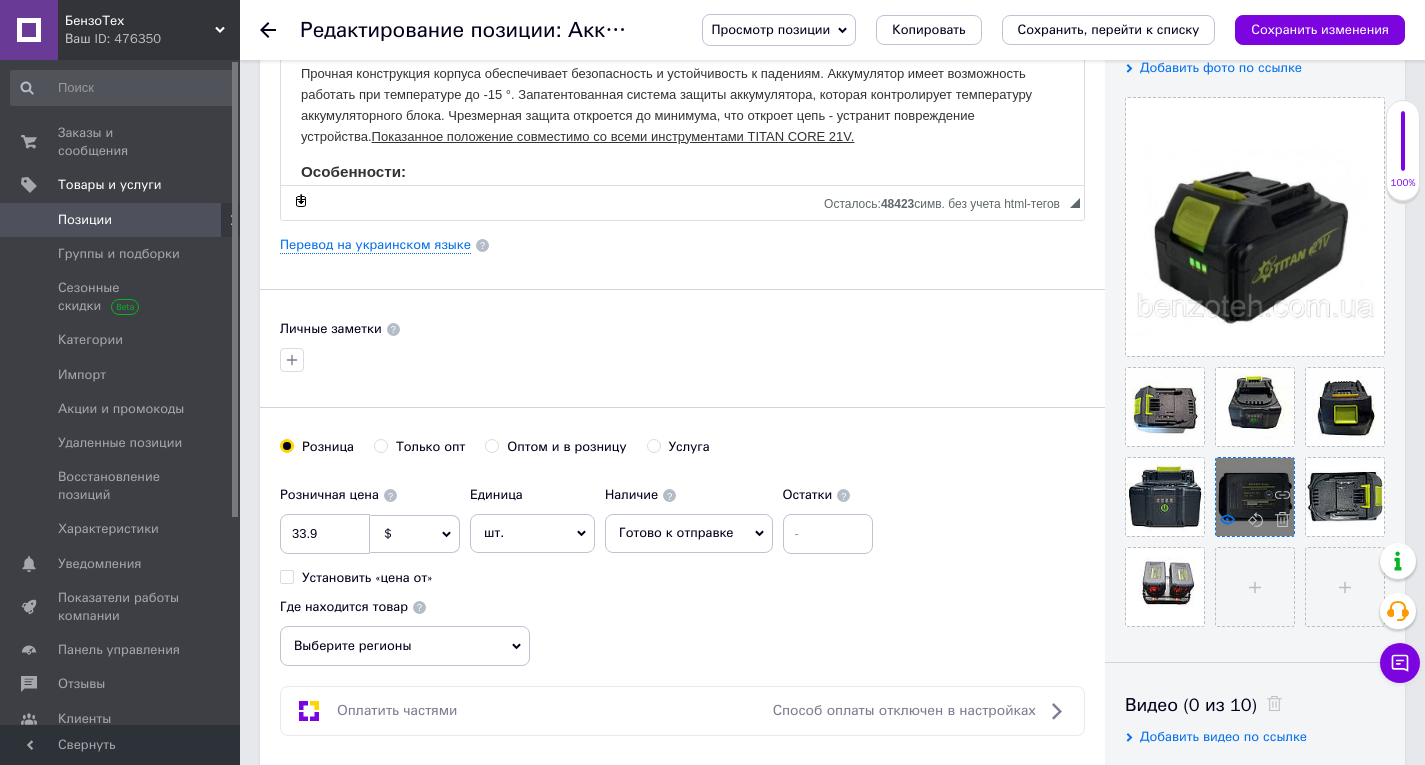 click 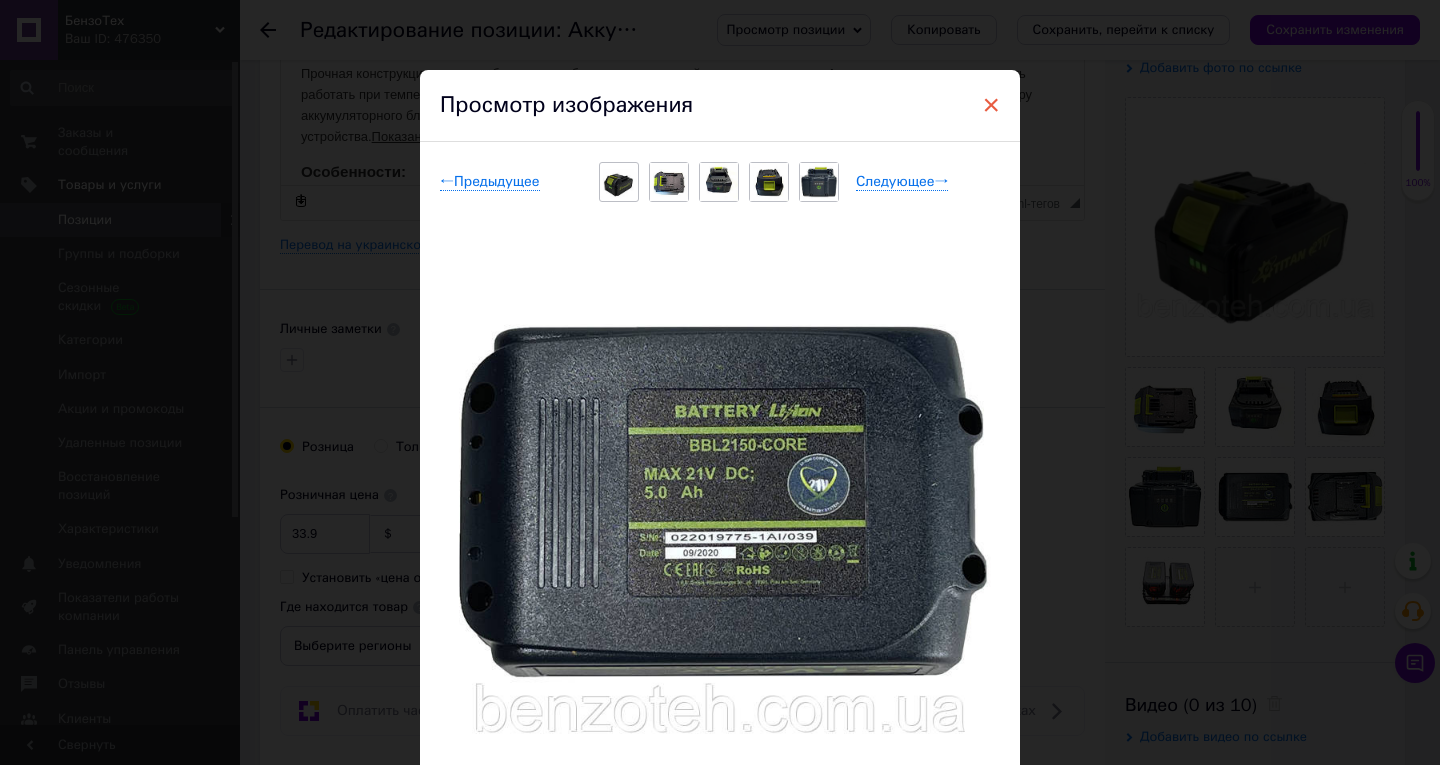 drag, startPoint x: 989, startPoint y: 94, endPoint x: 705, endPoint y: 233, distance: 316.1914 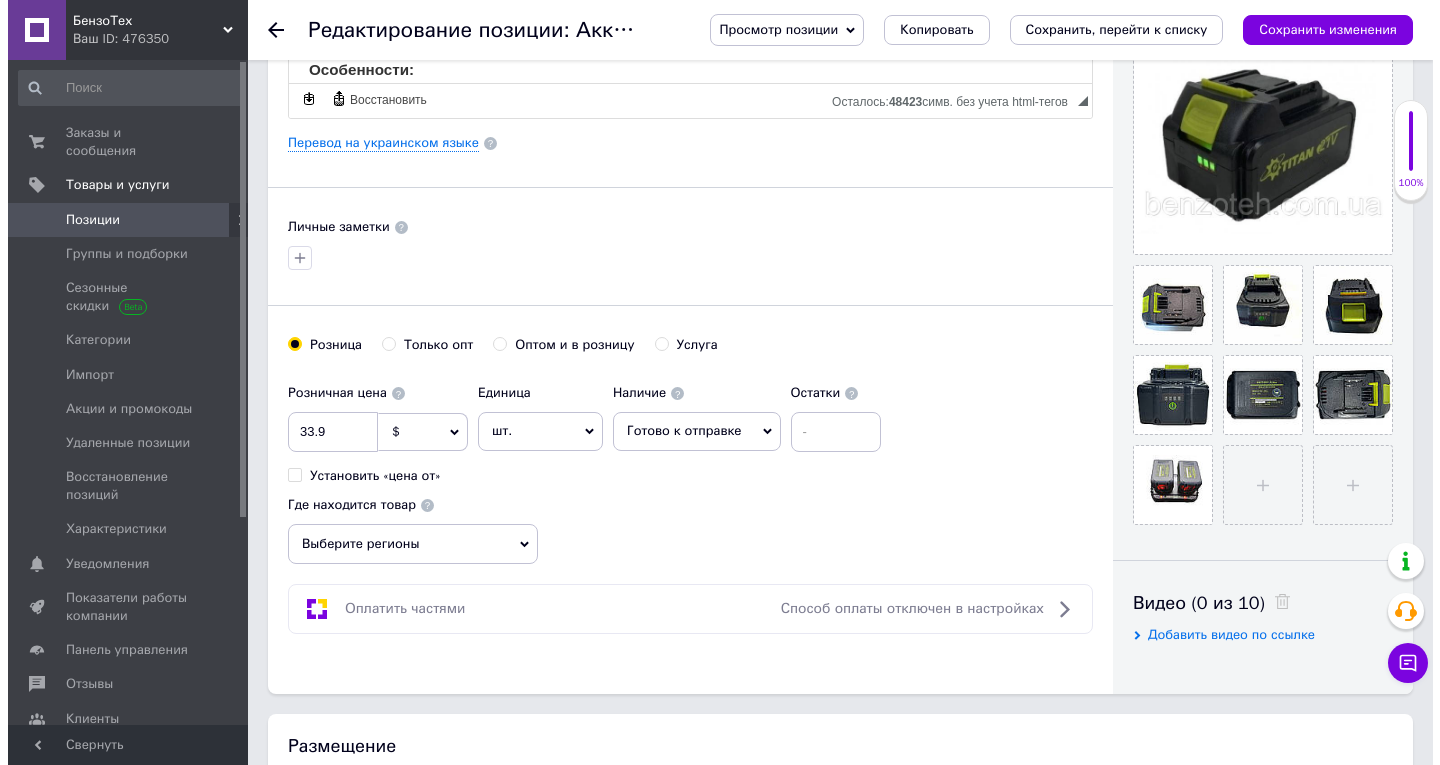 scroll, scrollTop: 500, scrollLeft: 0, axis: vertical 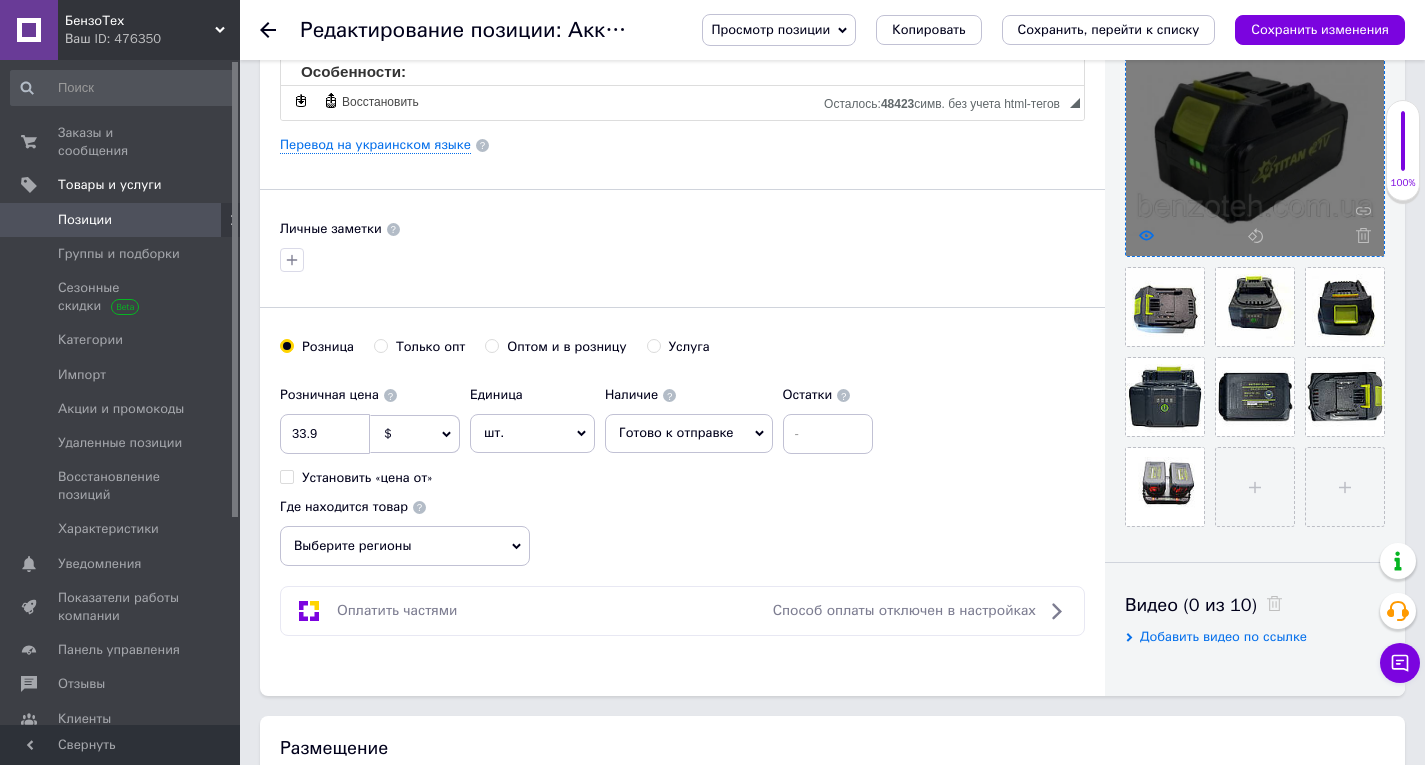 click 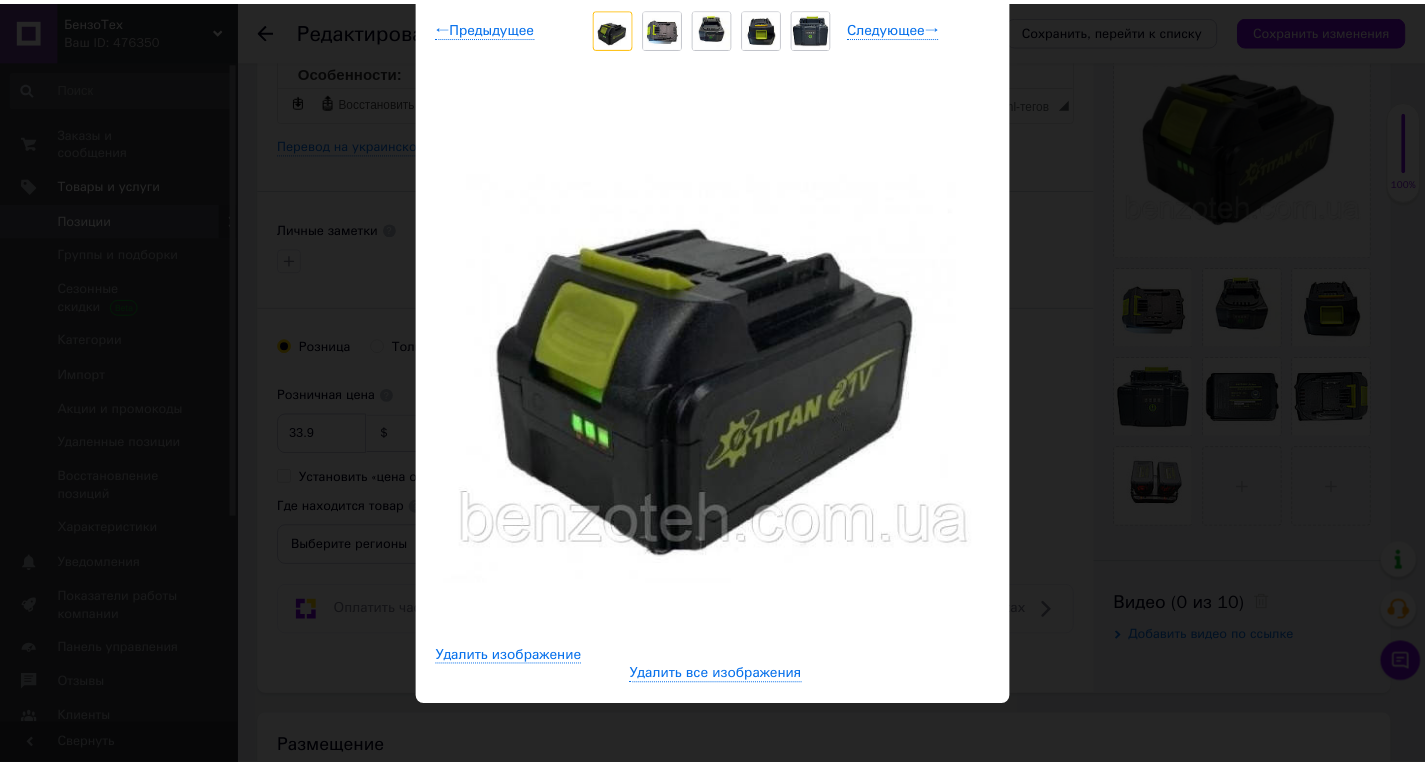 scroll, scrollTop: 166, scrollLeft: 0, axis: vertical 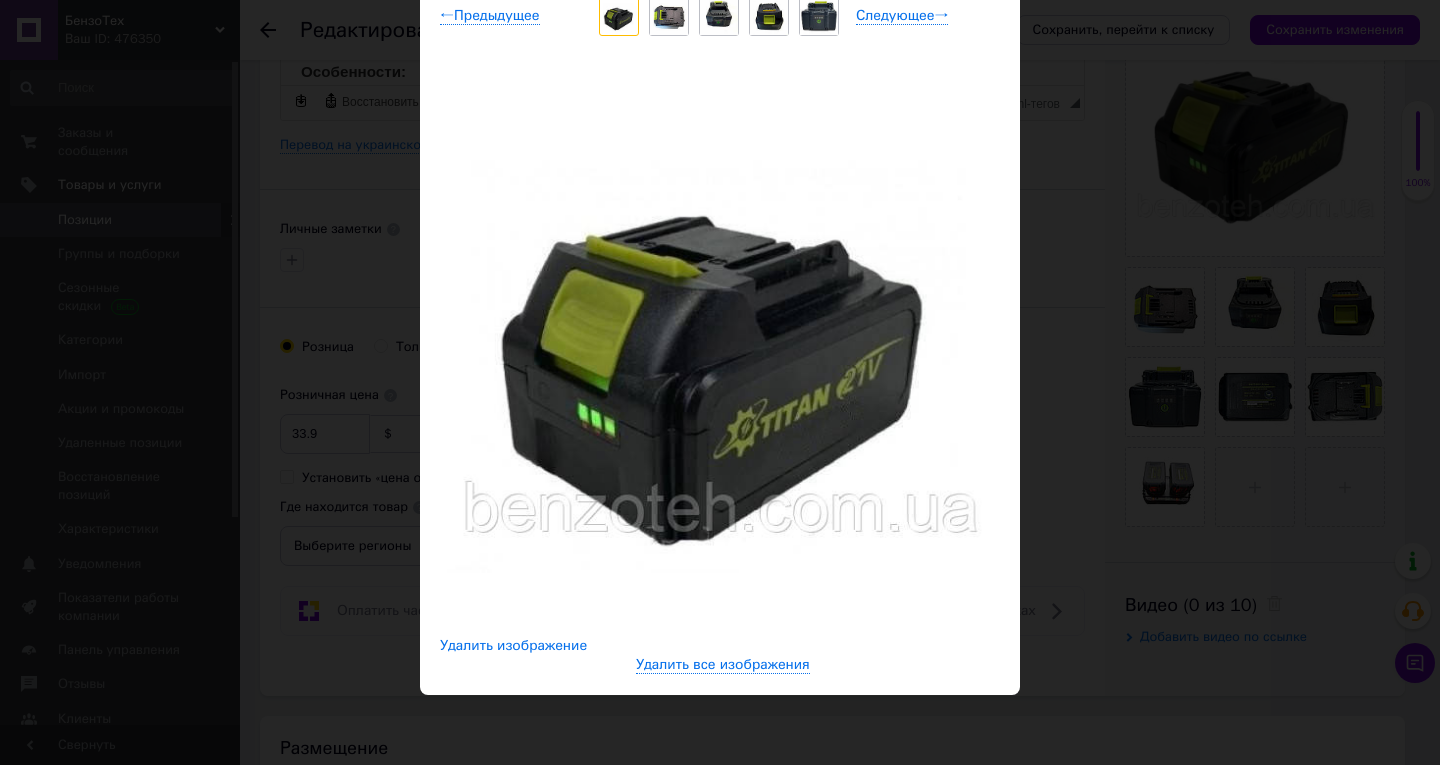 click on "Удалить изображение" at bounding box center (513, 646) 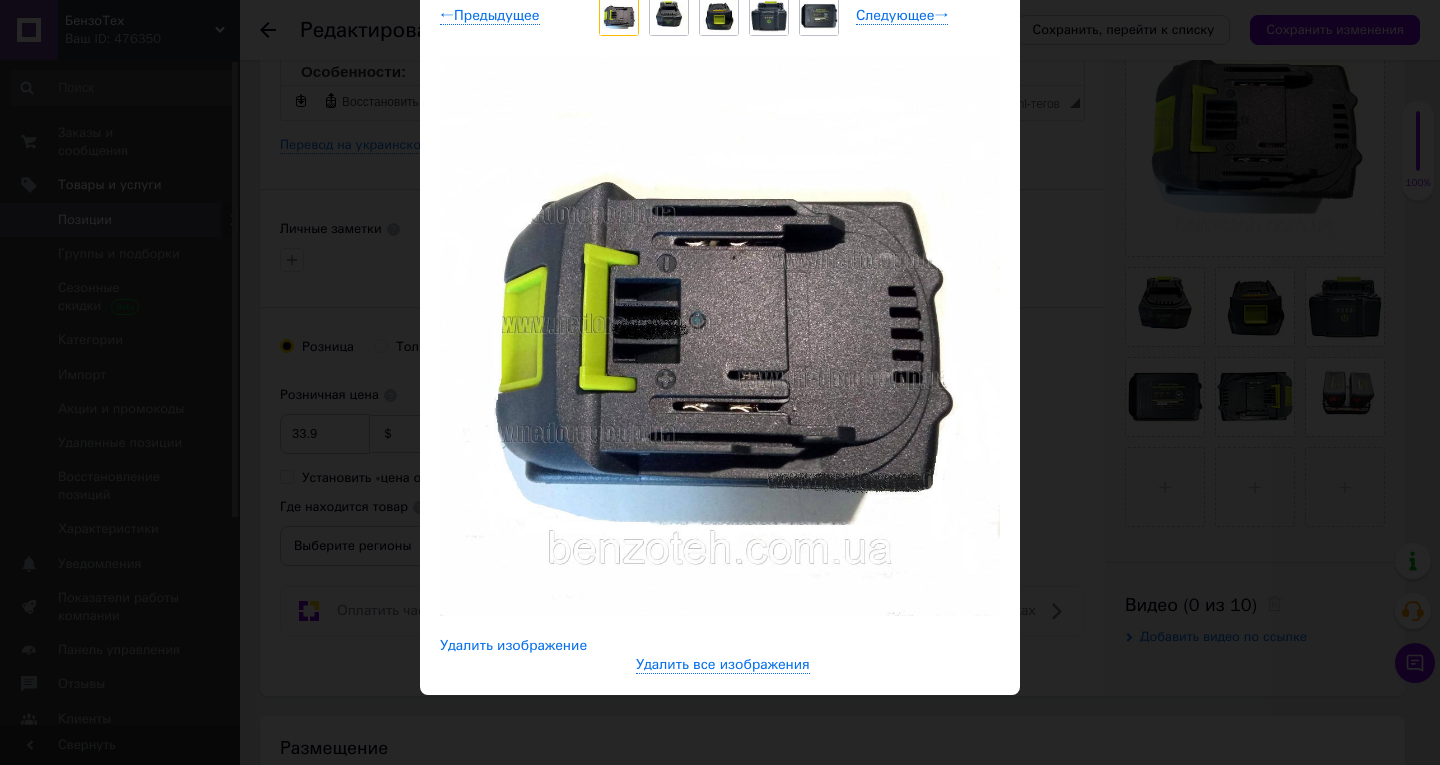 click on "Удалить изображение" at bounding box center [513, 646] 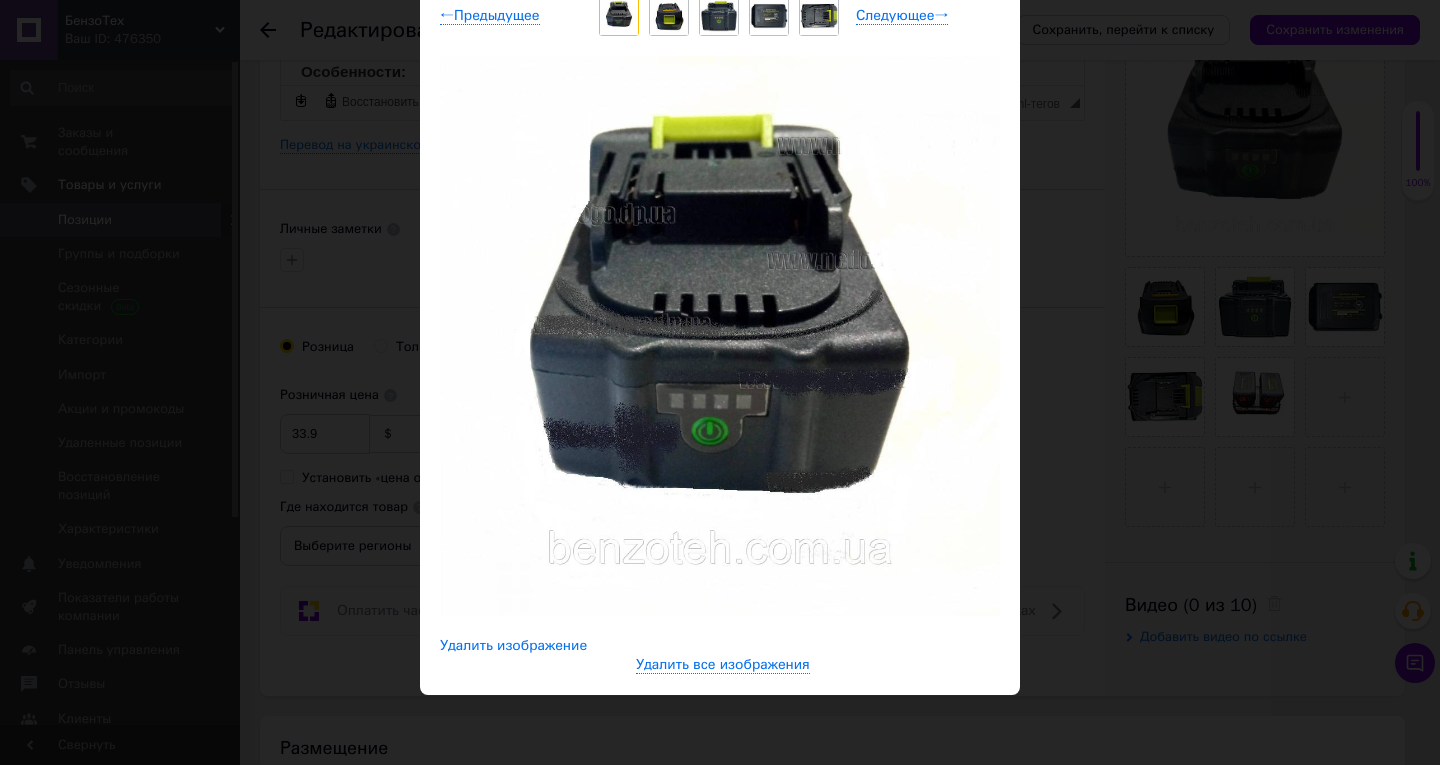 click on "Удалить изображение" at bounding box center (513, 646) 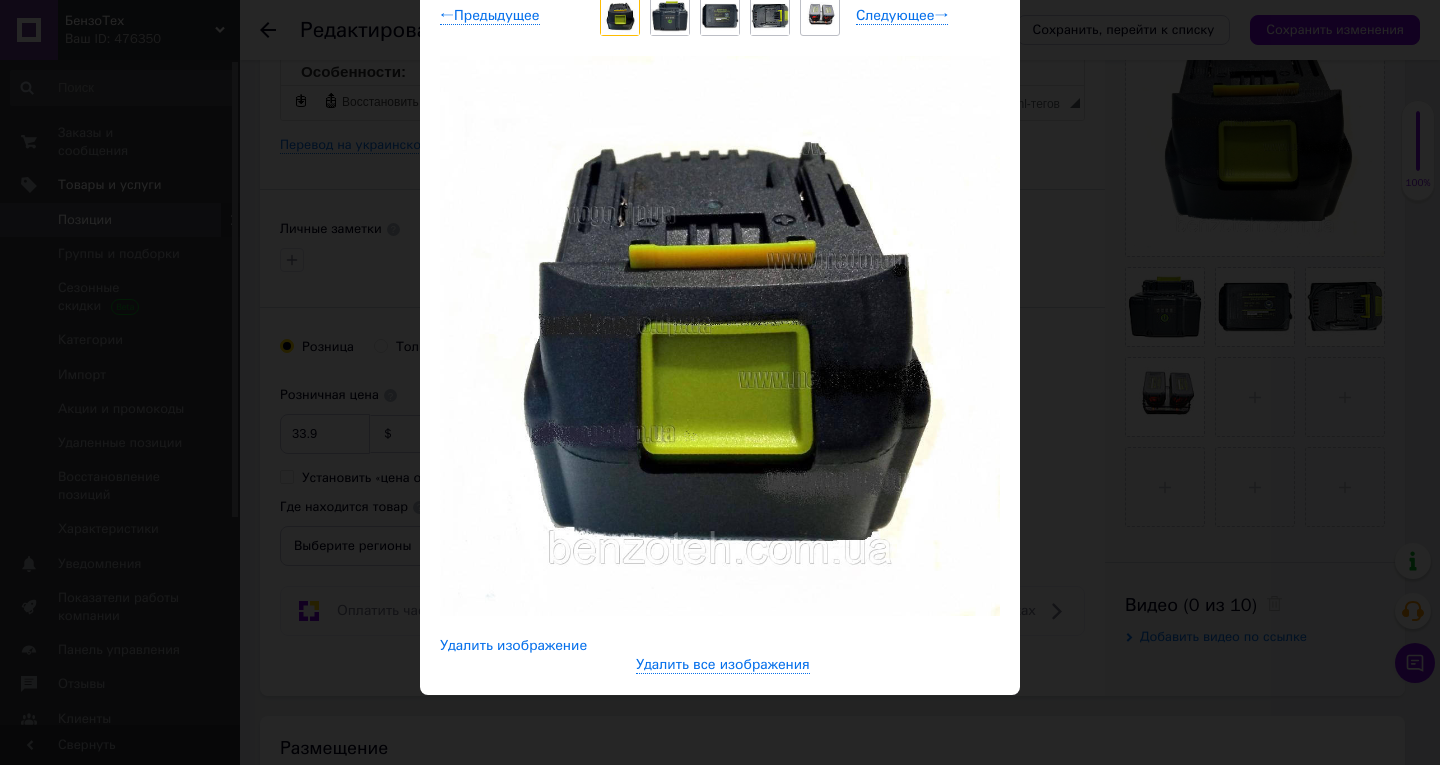 click on "Удалить изображение" at bounding box center [513, 646] 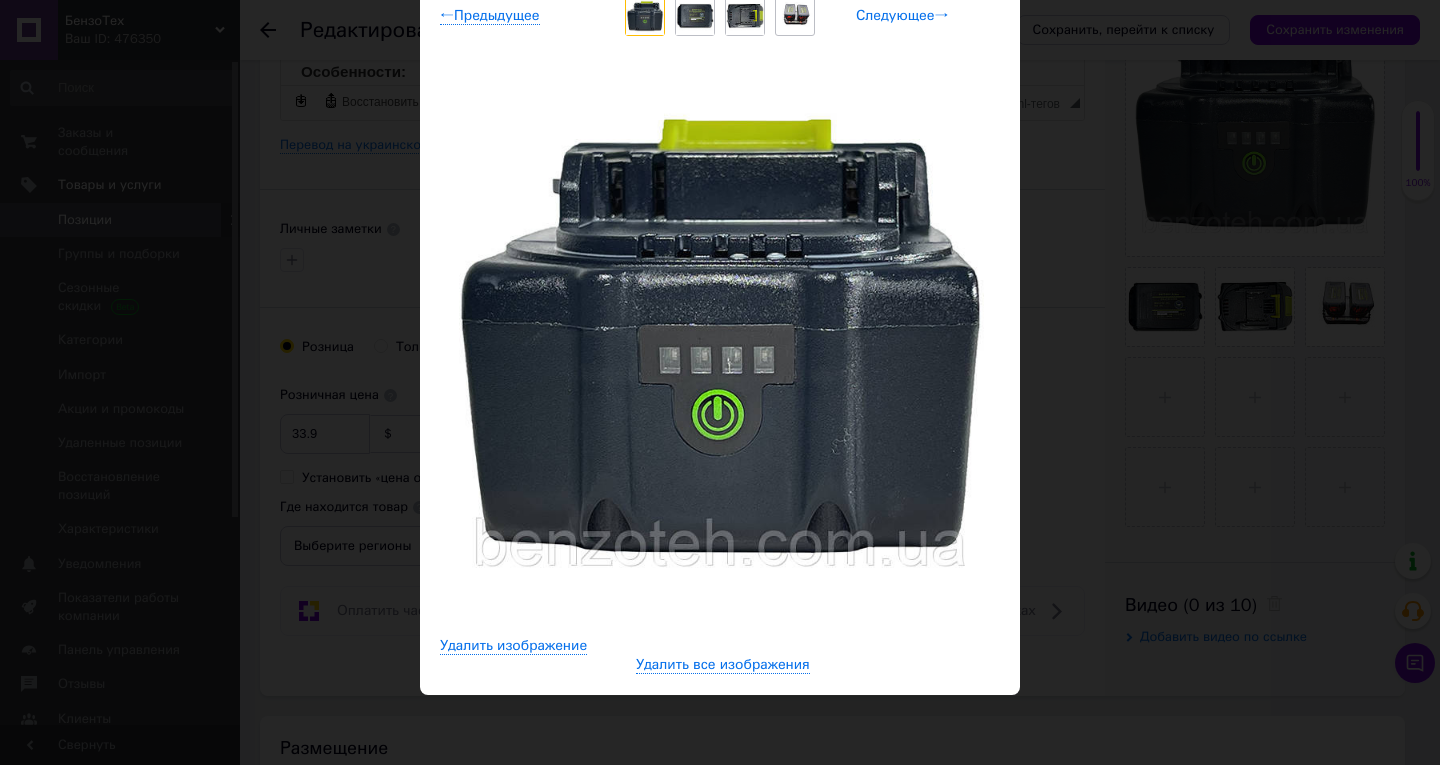 click on "Следующее →" at bounding box center (902, 16) 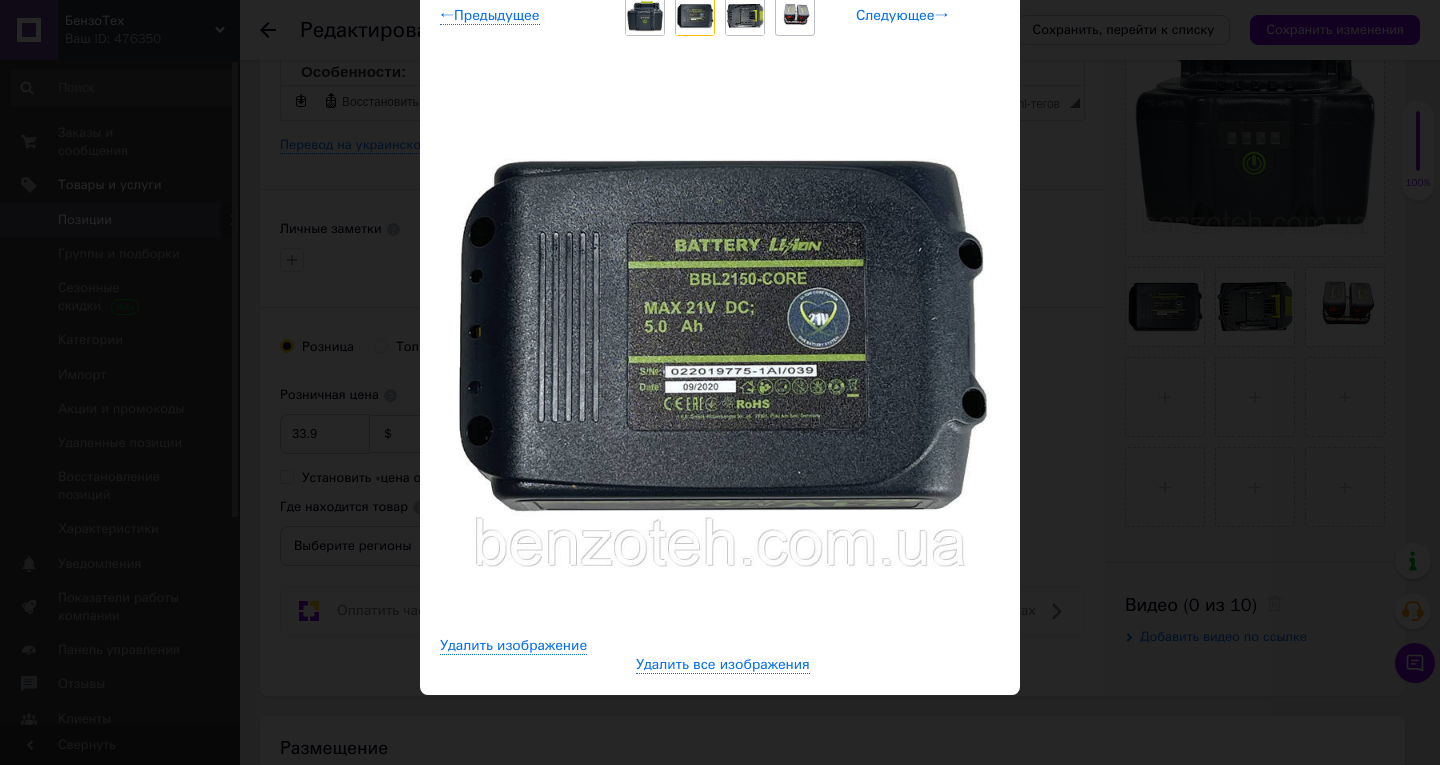 click on "Следующее →" at bounding box center [902, 16] 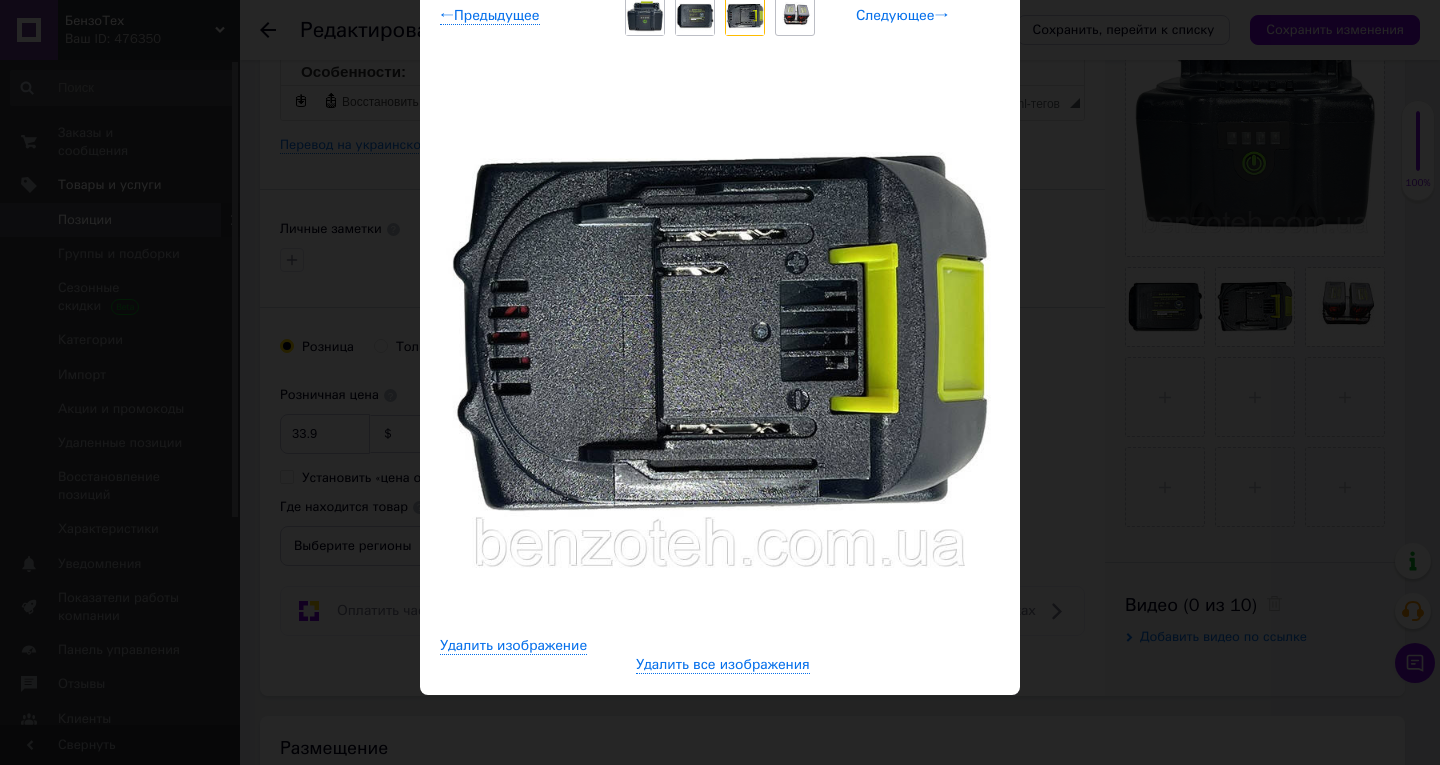 click on "Следующее →" at bounding box center (902, 16) 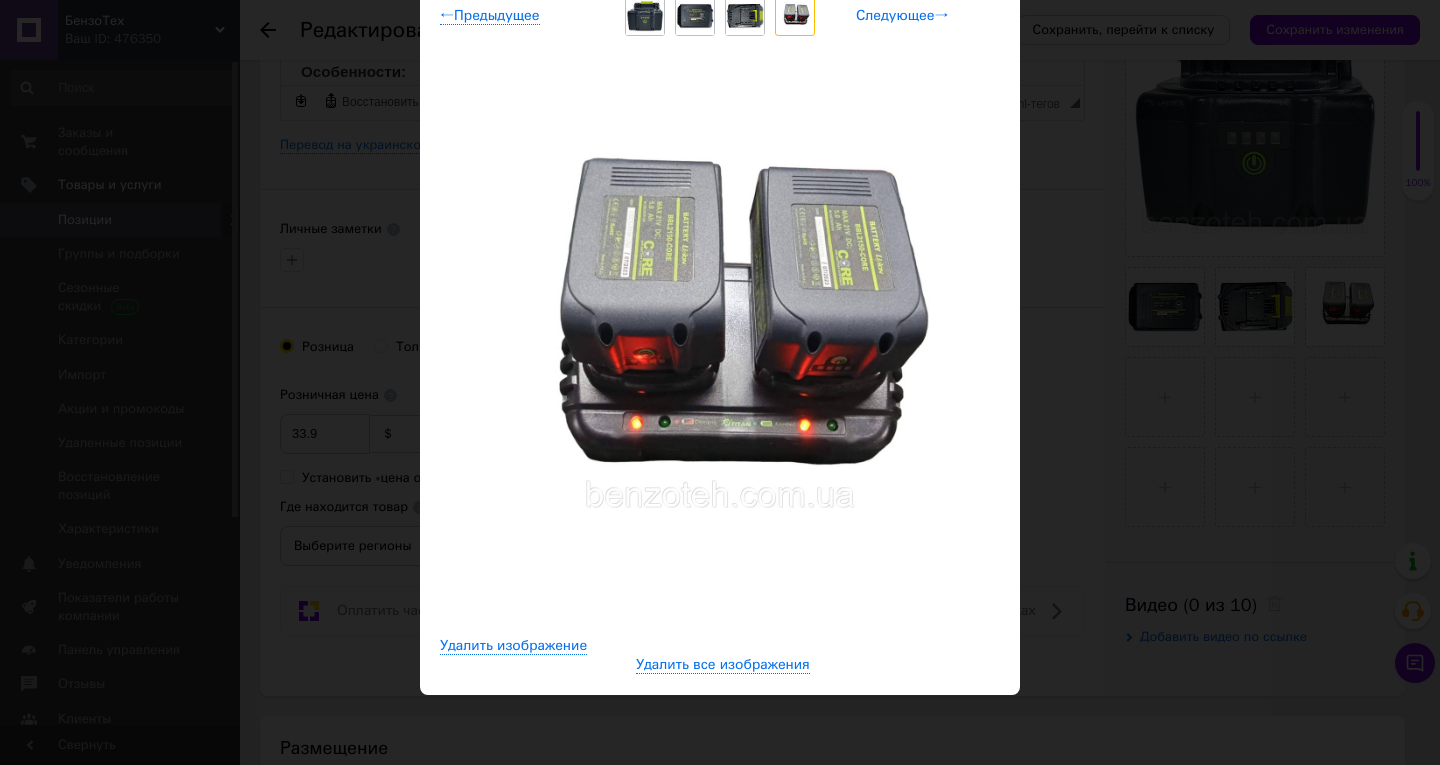 click on "Следующее →" at bounding box center [902, 16] 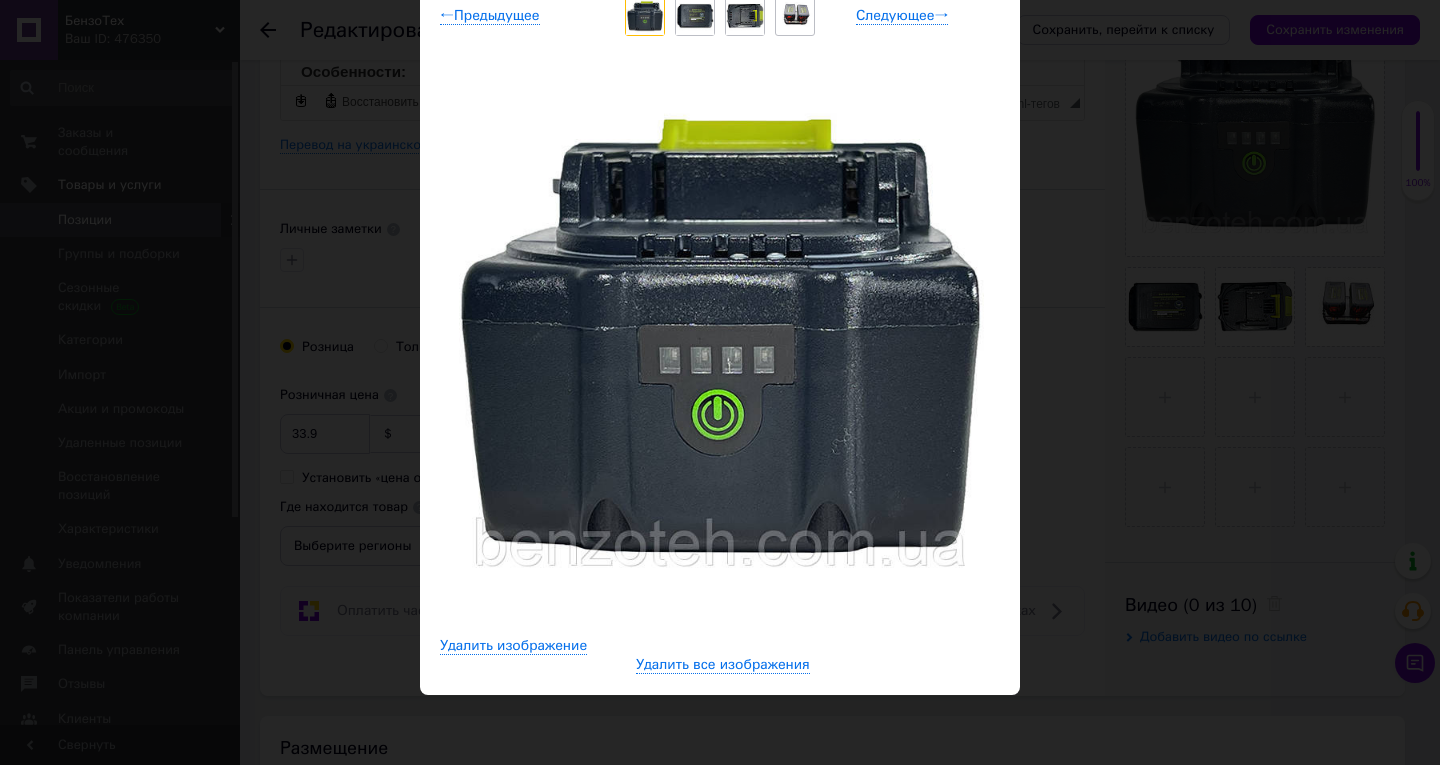 click on "× Просмотр изображения ← Предыдущее Следующее → Удалить изображение Удалить все изображения" at bounding box center (720, 382) 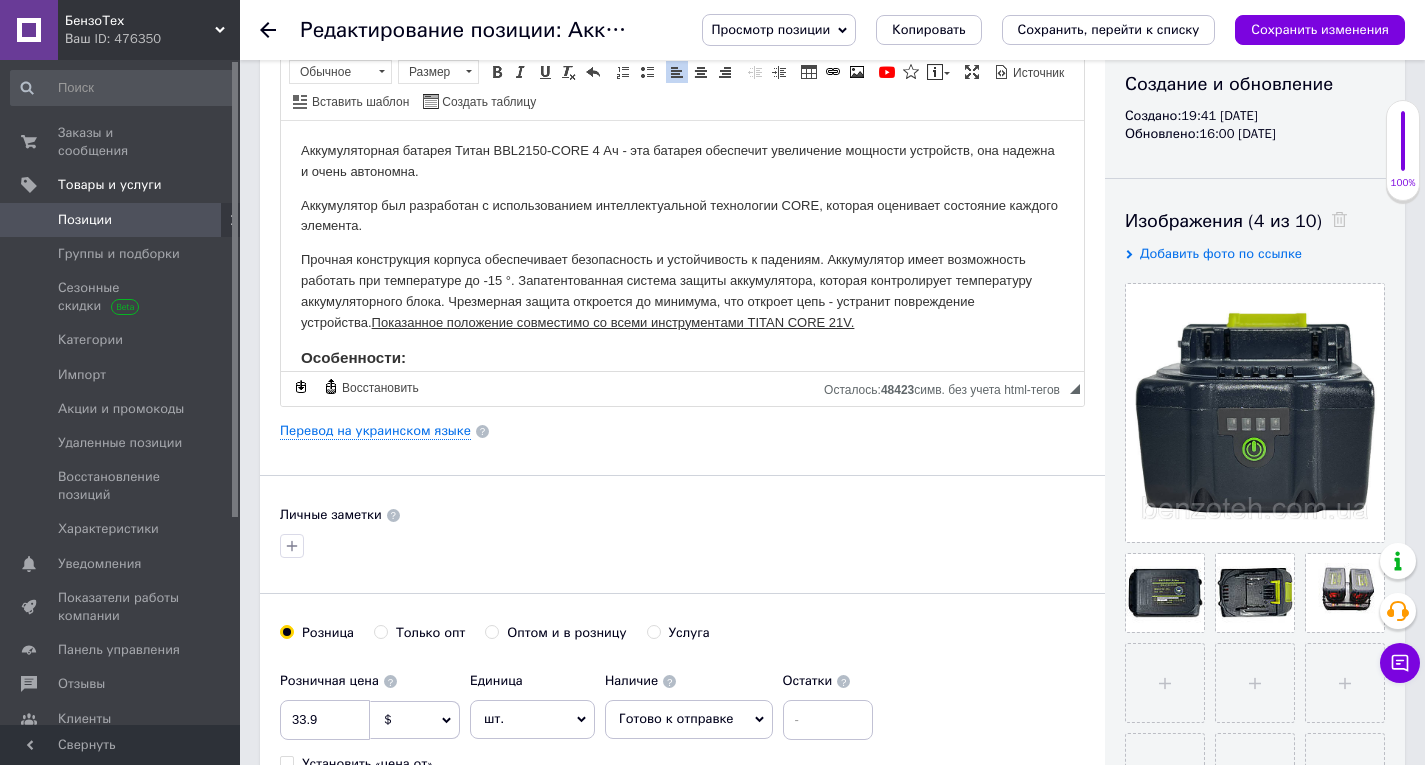 scroll, scrollTop: 100, scrollLeft: 0, axis: vertical 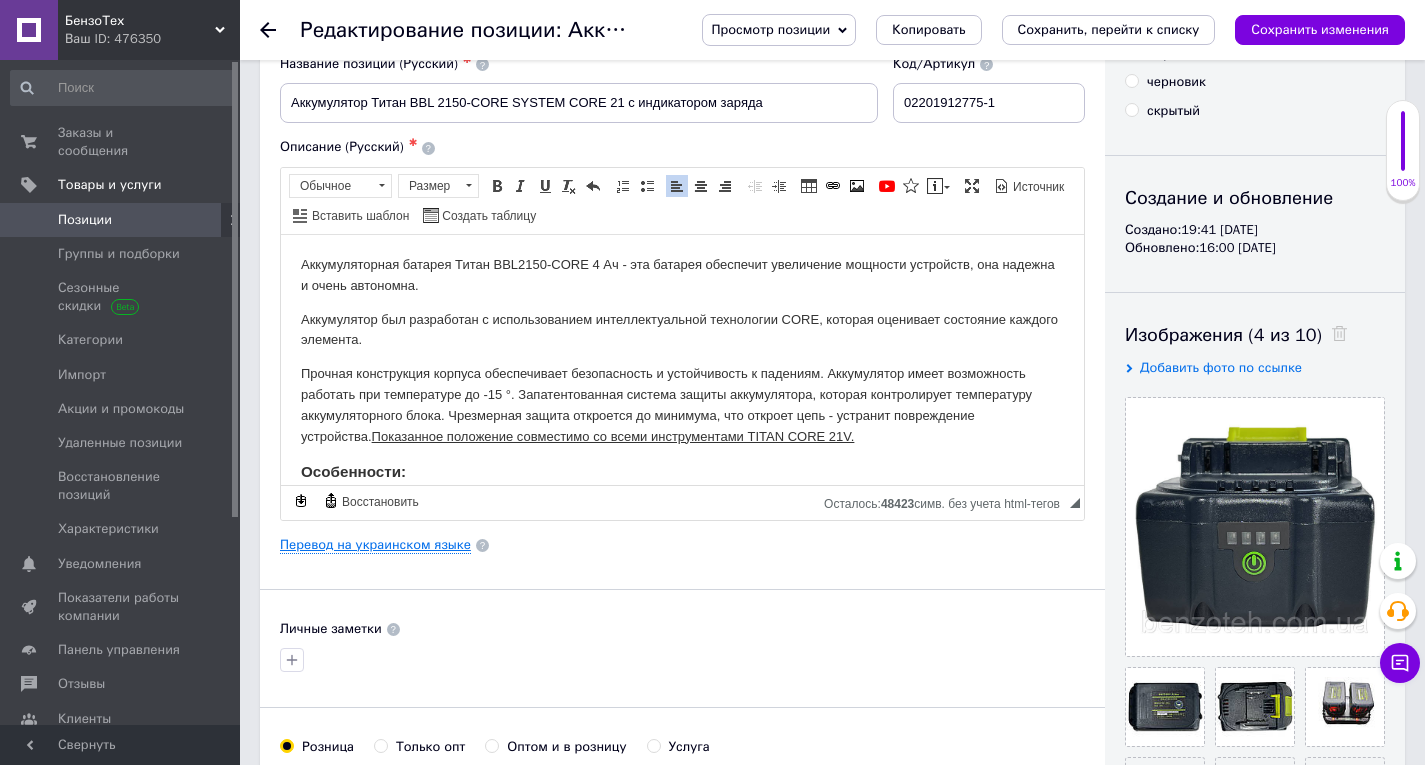 click on "Перевод на украинском языке" at bounding box center [375, 545] 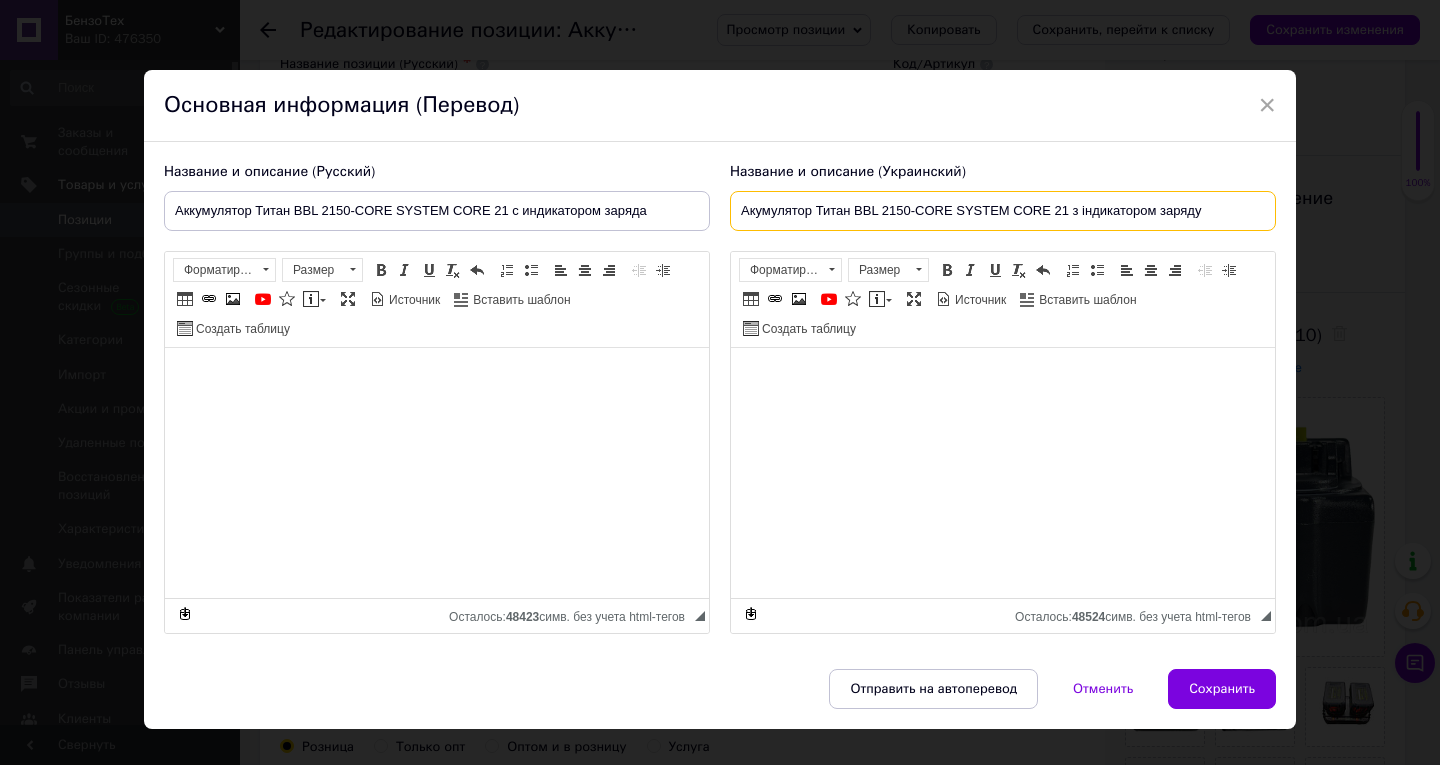 drag, startPoint x: 1068, startPoint y: 213, endPoint x: 1212, endPoint y: 209, distance: 144.05554 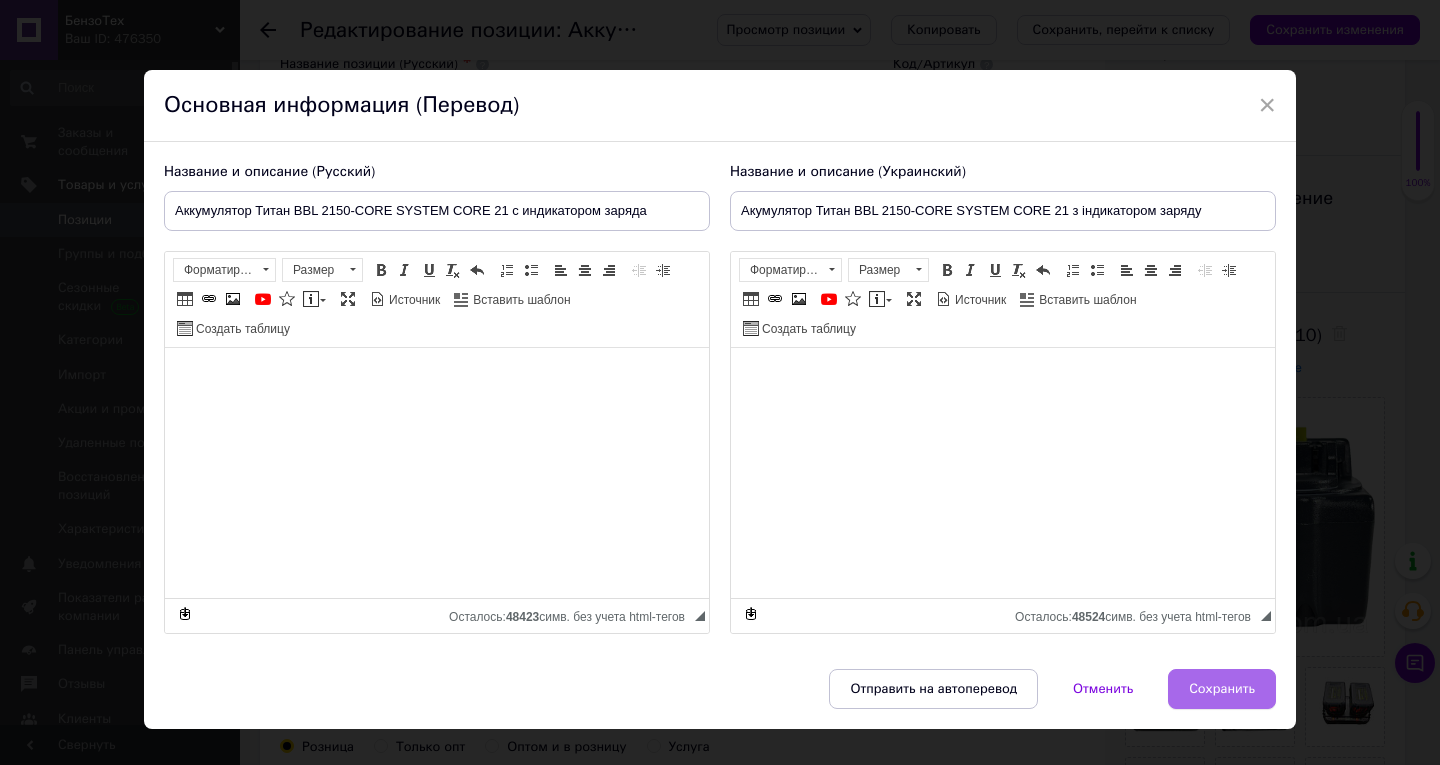 click on "Сохранить" at bounding box center [1222, 689] 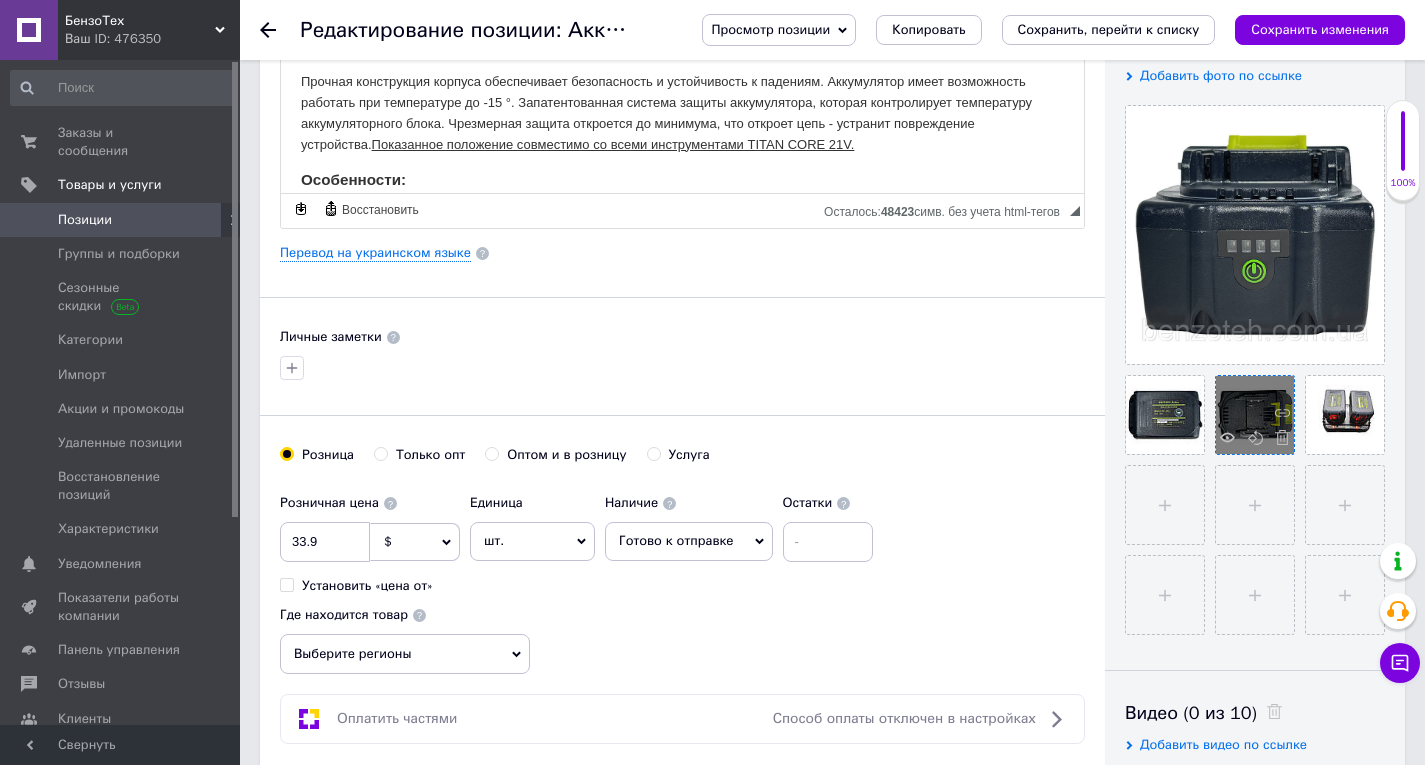 scroll, scrollTop: 400, scrollLeft: 0, axis: vertical 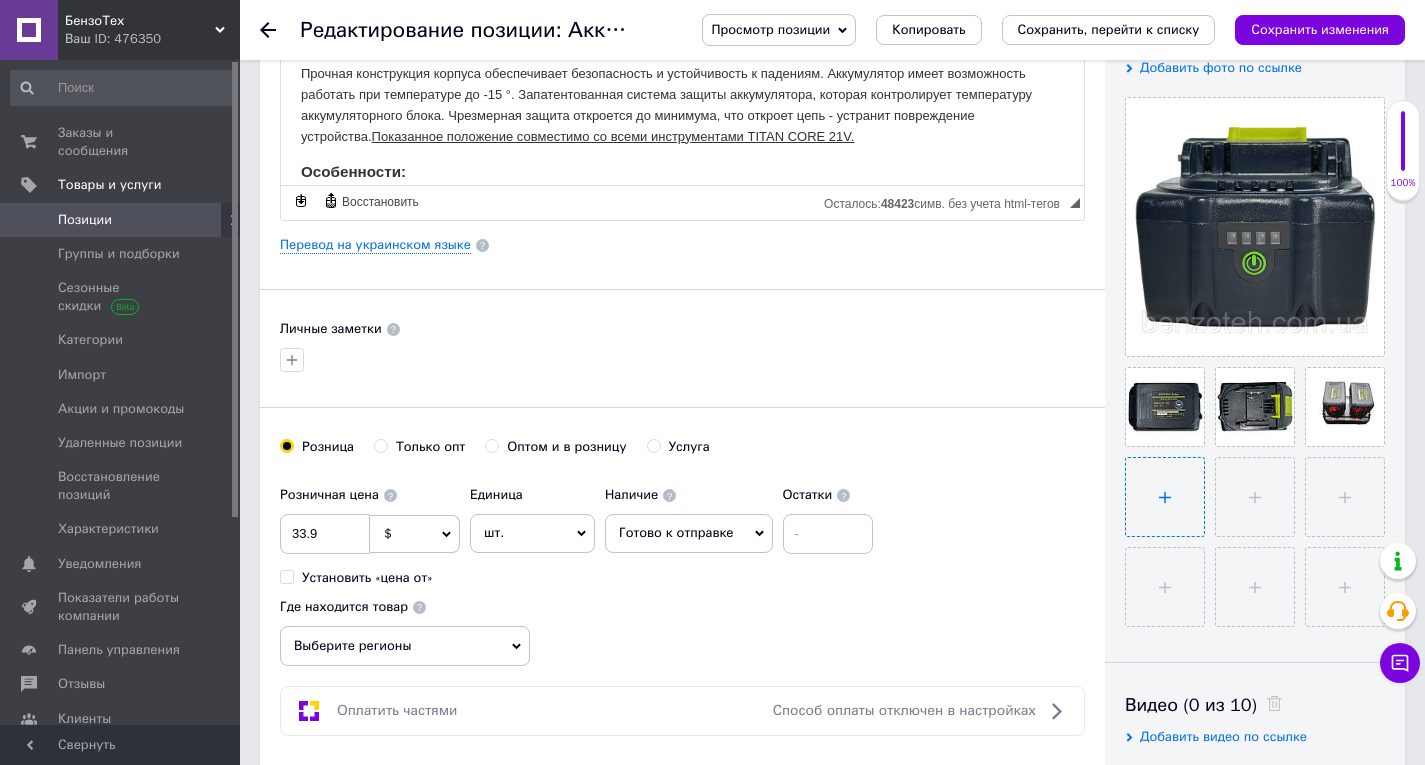 click at bounding box center (1165, 497) 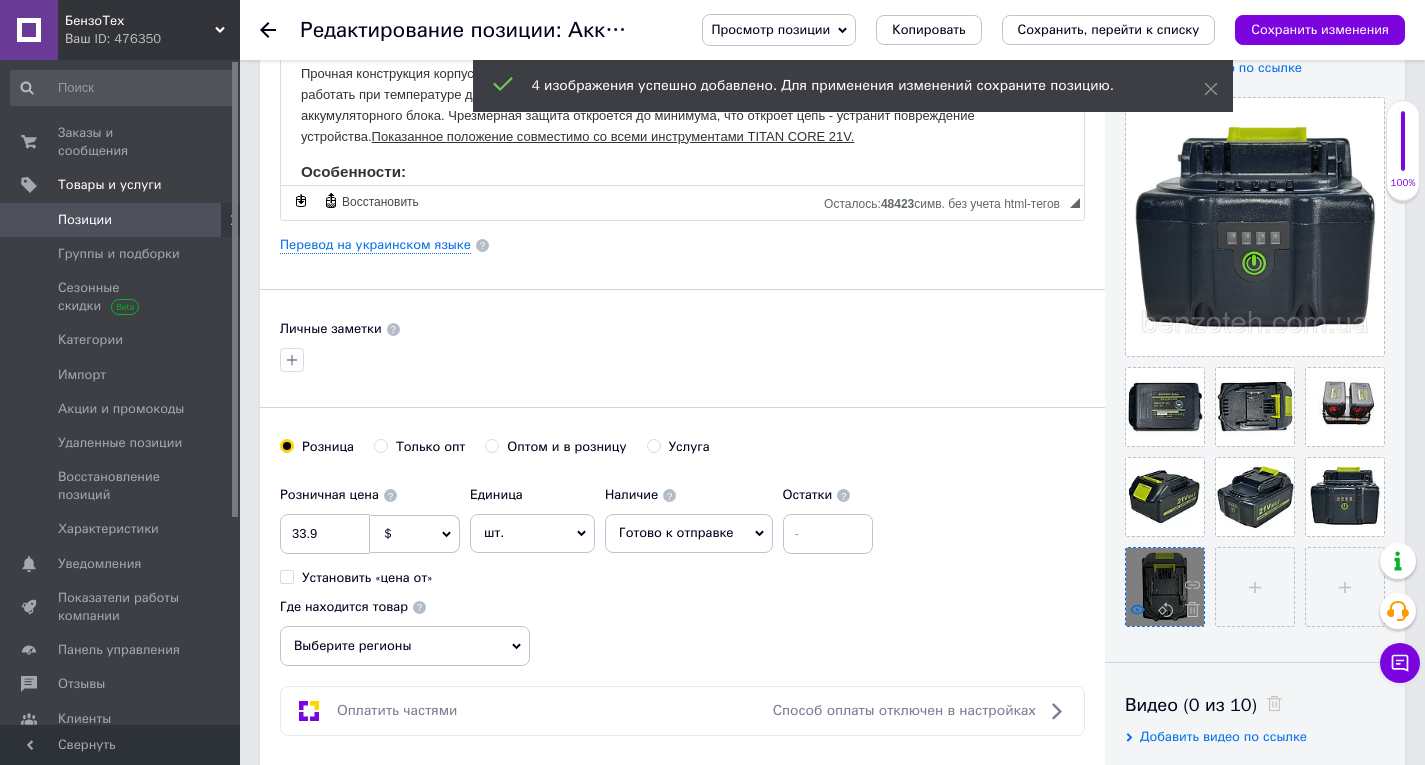 click 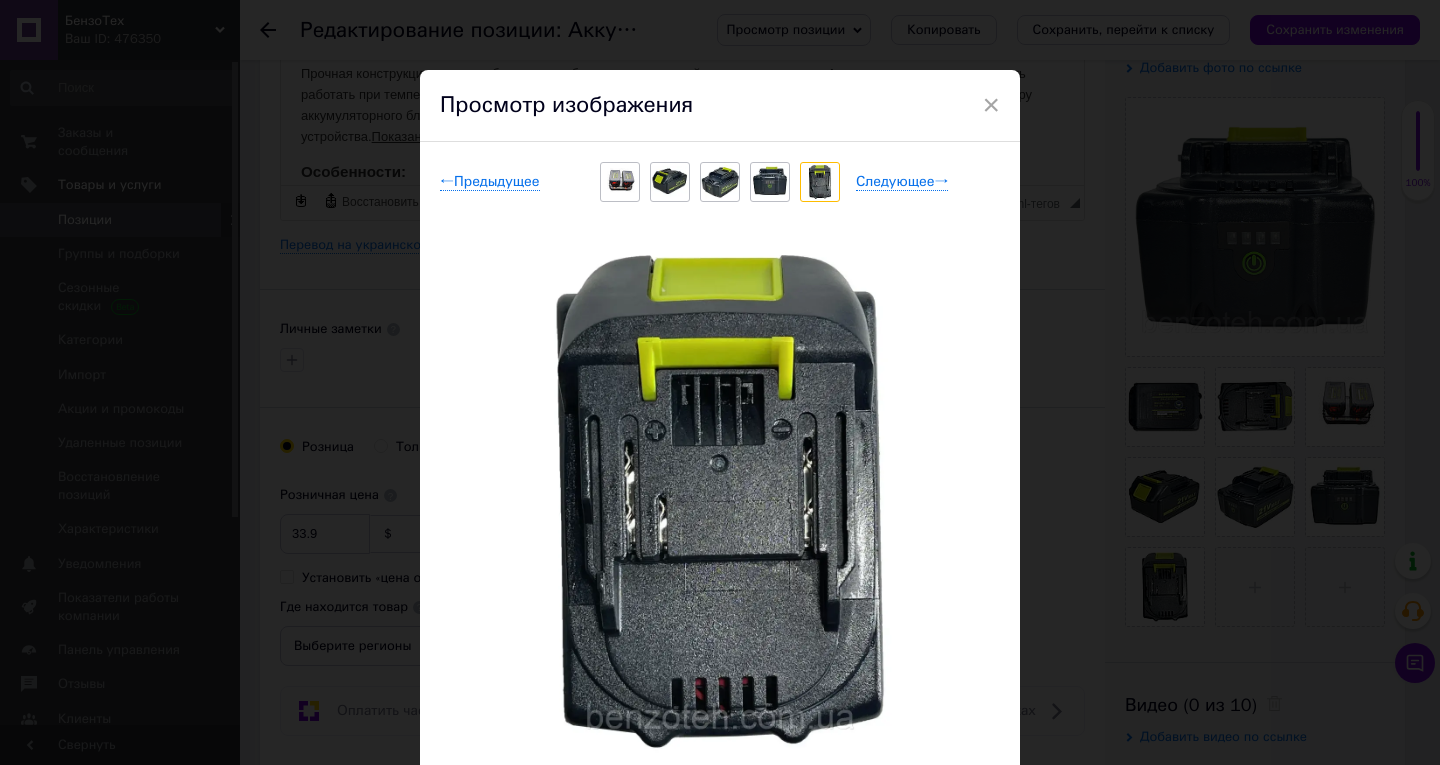 click on "× Просмотр изображения ← Предыдущее Следующее → Удалить изображение Удалить все изображения" at bounding box center [720, 382] 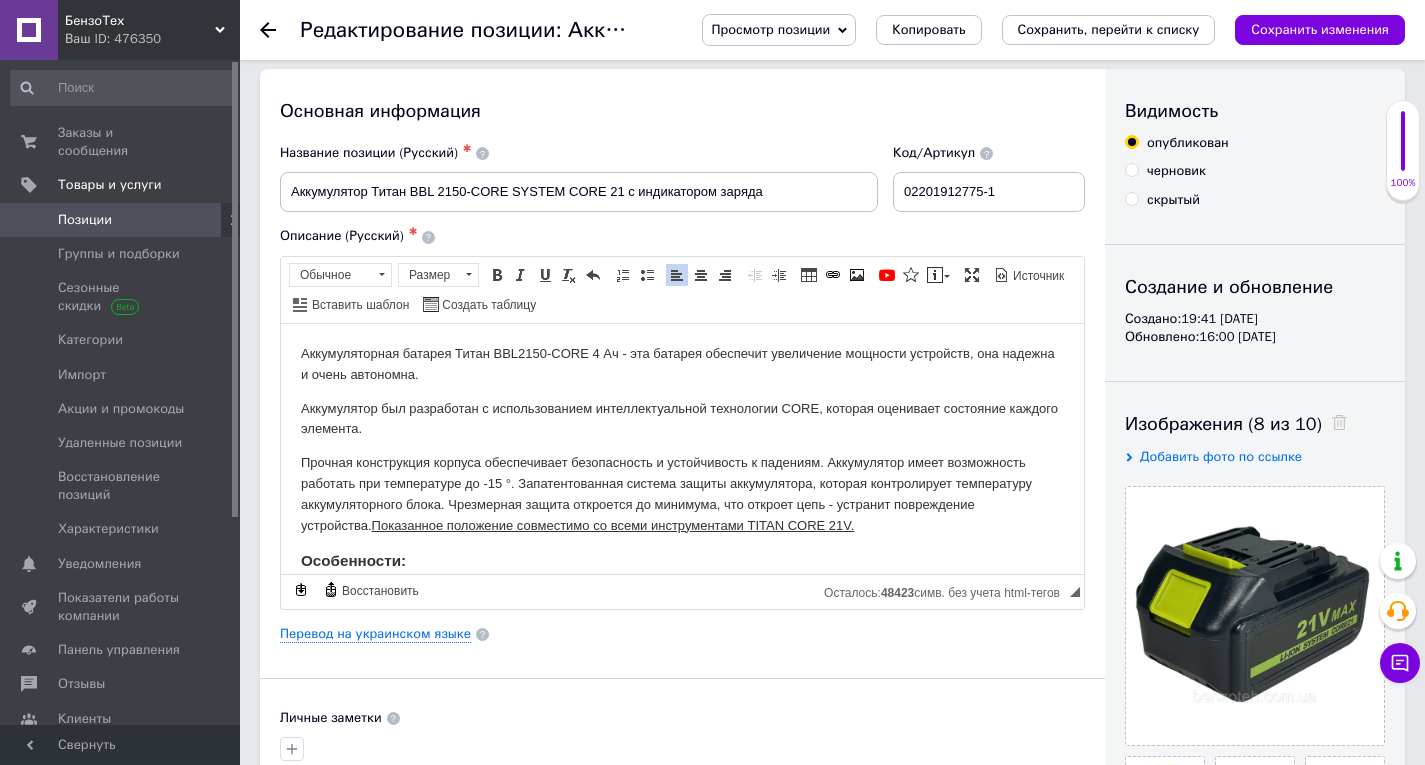 scroll, scrollTop: 0, scrollLeft: 0, axis: both 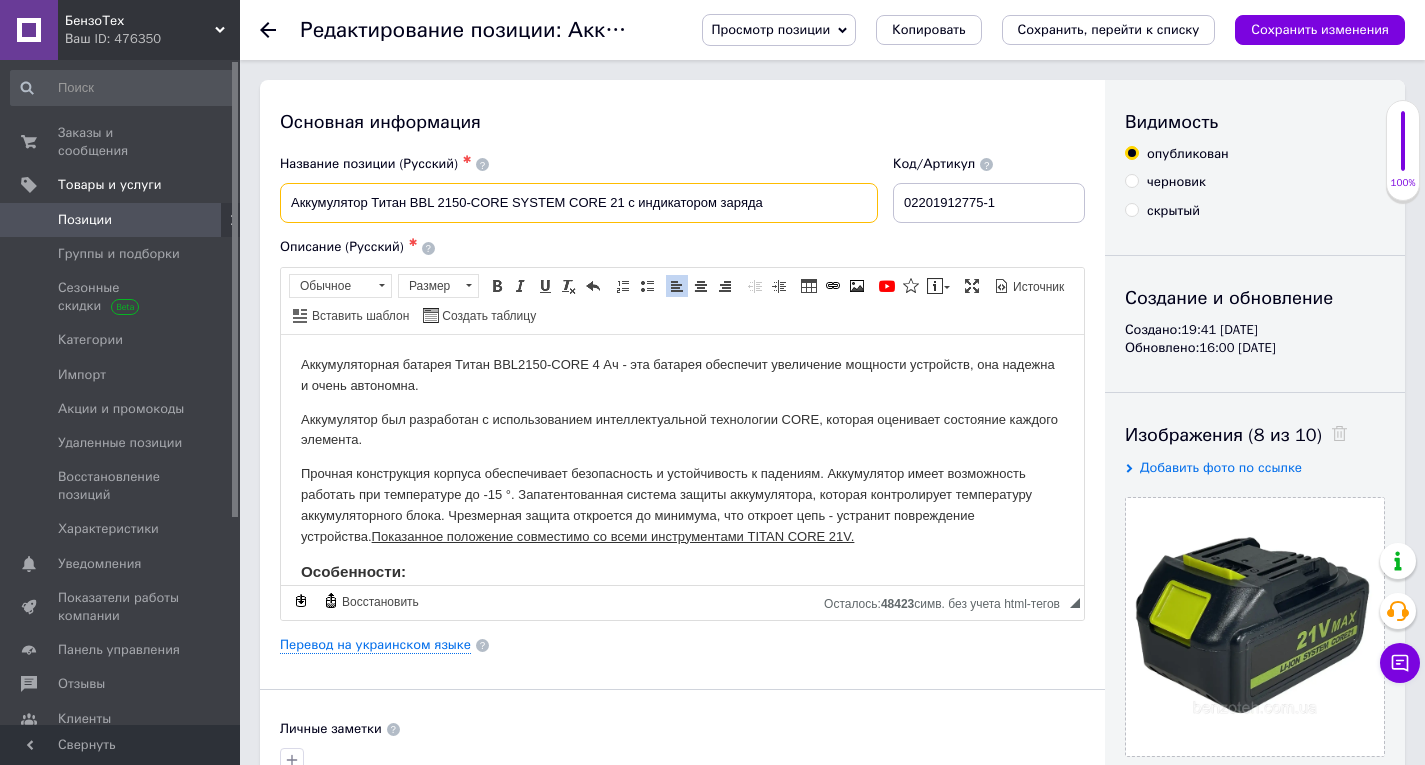 click on "Аккумулятор Титан BBL 2150-CORE SYSTEM CORE 21 с индикатором заряда" at bounding box center [579, 203] 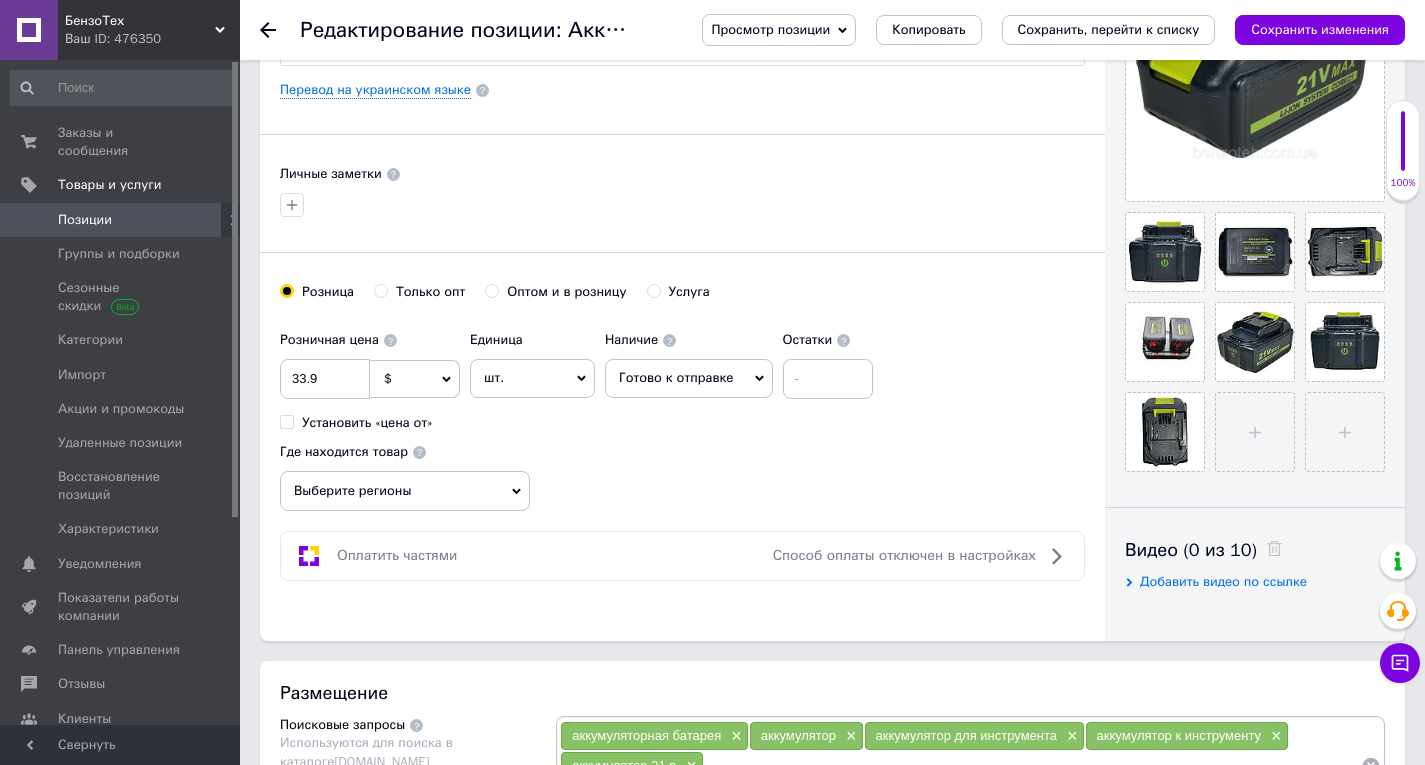 scroll, scrollTop: 700, scrollLeft: 0, axis: vertical 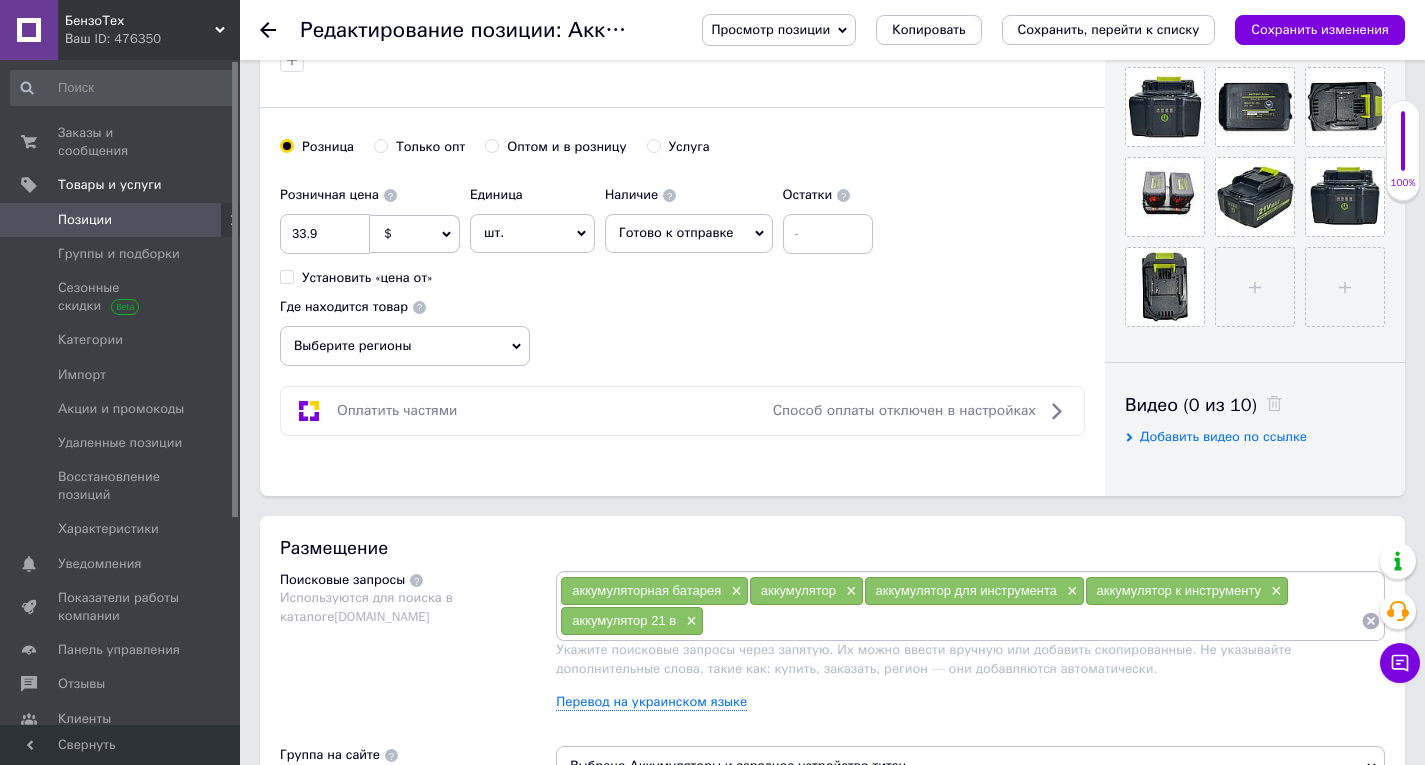 paste on "Аккумулятор Титан BBL 2150-CORE SYSTEM CORE 21 с индикатором заряда" 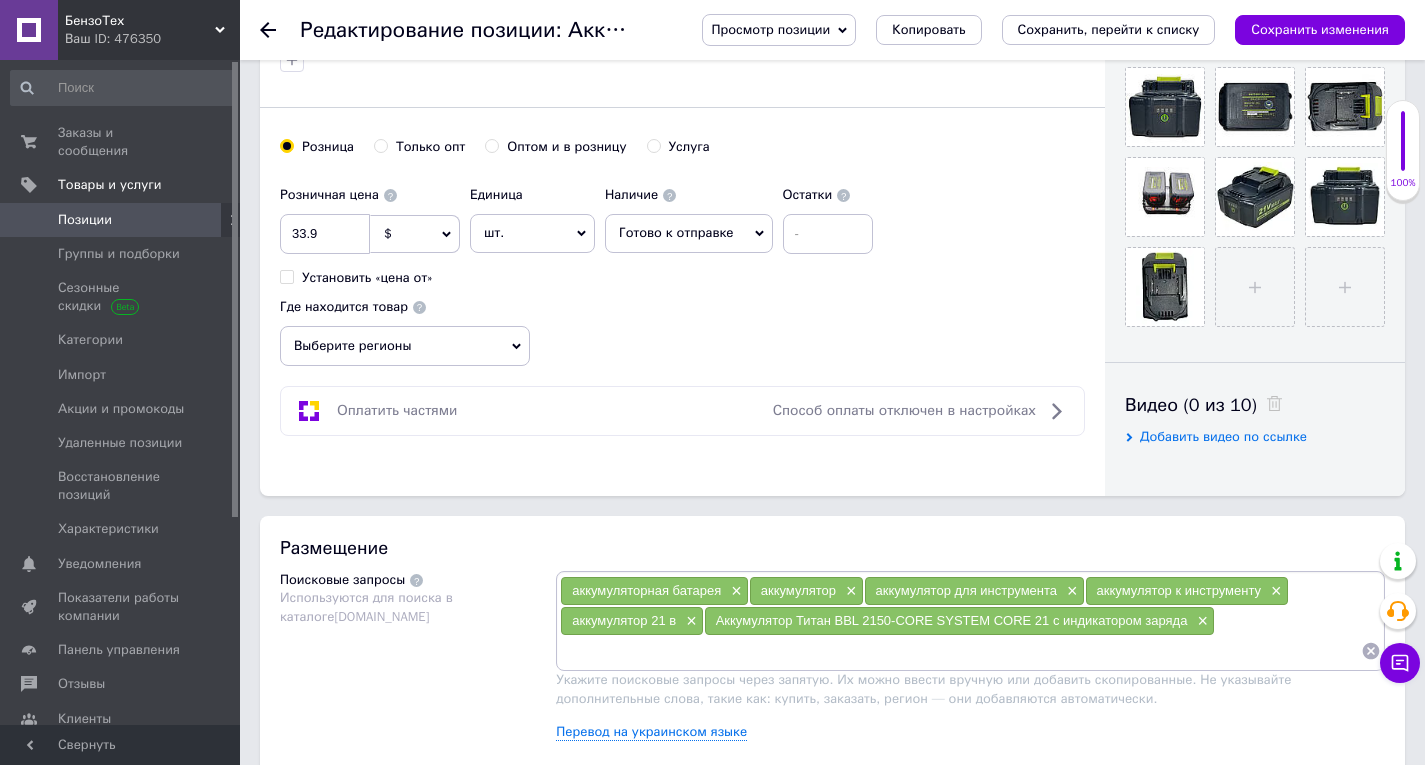 paste on "Аккумулятор Титан BBL 2150-CORE SYSTEM CORE 21 с индикатором заряда" 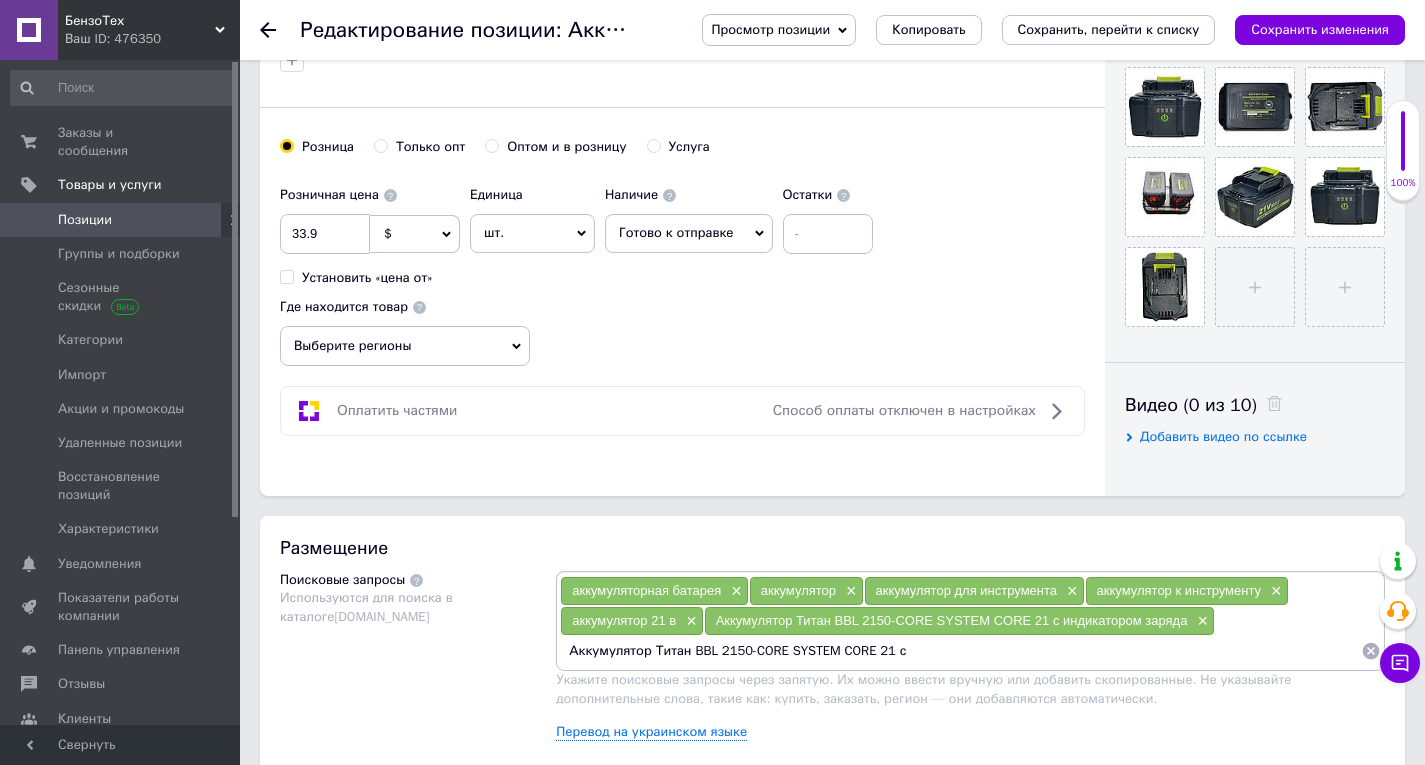 type on "Аккумулятор Титан BBL 2150-CORE SYSTEM CORE 21" 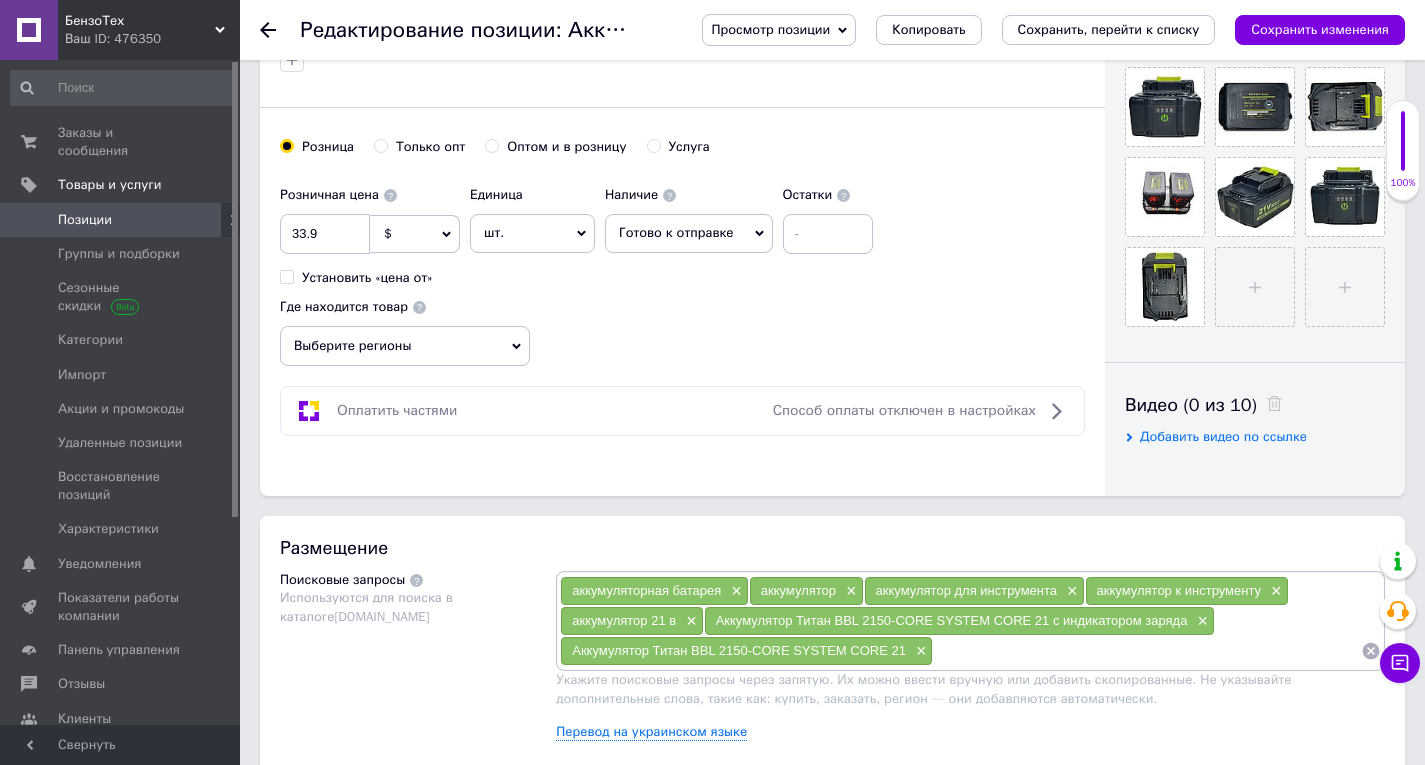 paste on "Аккумулятор Титан BBL 2150-CORE SYSTEM CORE 21 с индикатором заряда" 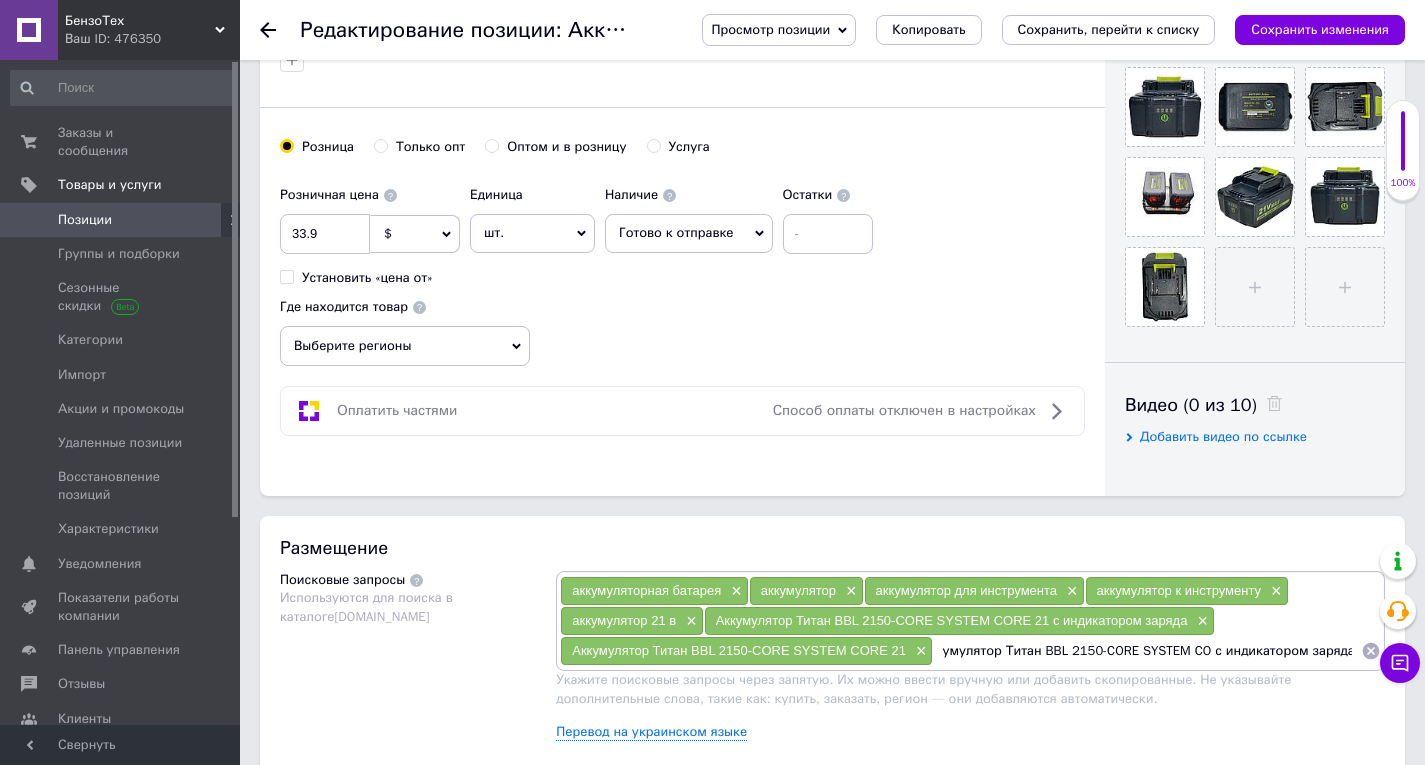 scroll, scrollTop: 0, scrollLeft: 0, axis: both 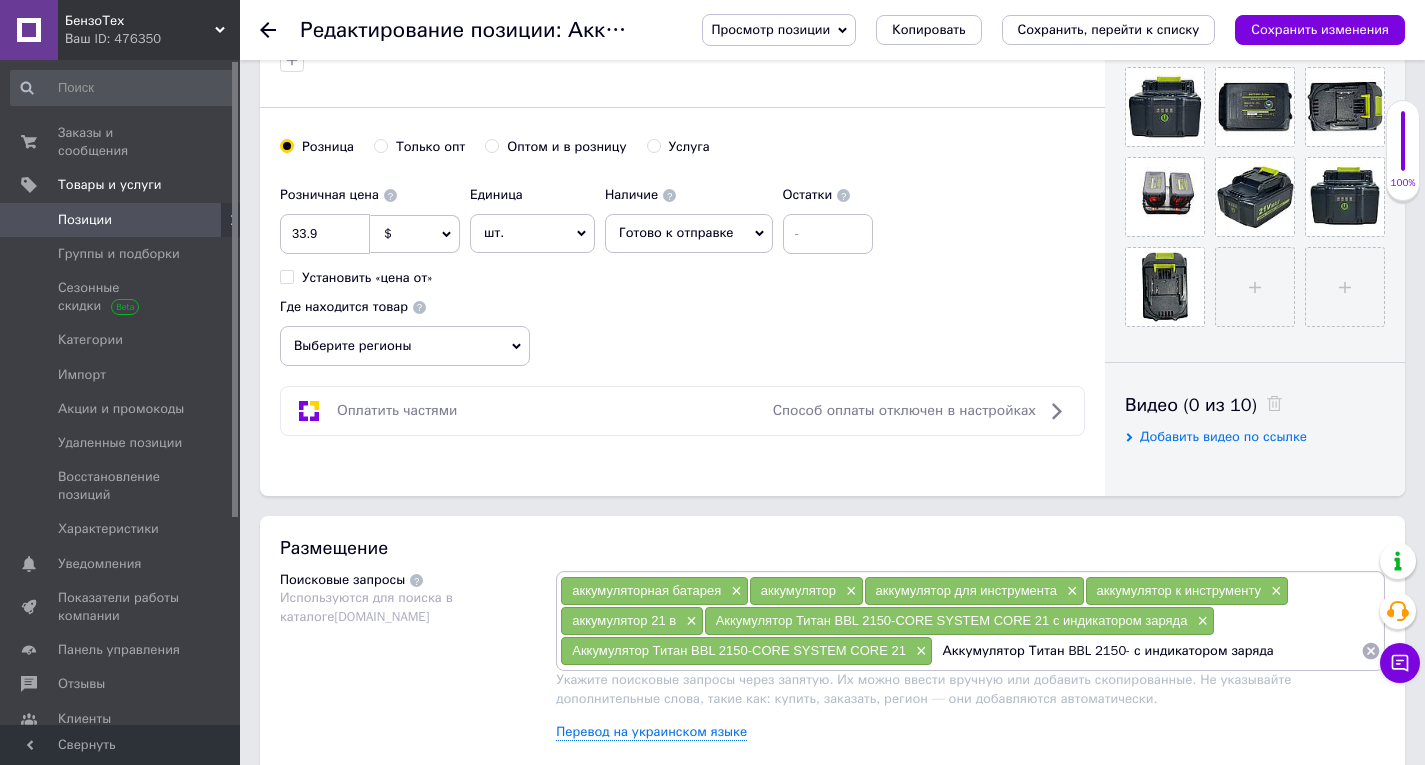 type on "Аккумулятор Титан BBL 2150 с индикатором заряда" 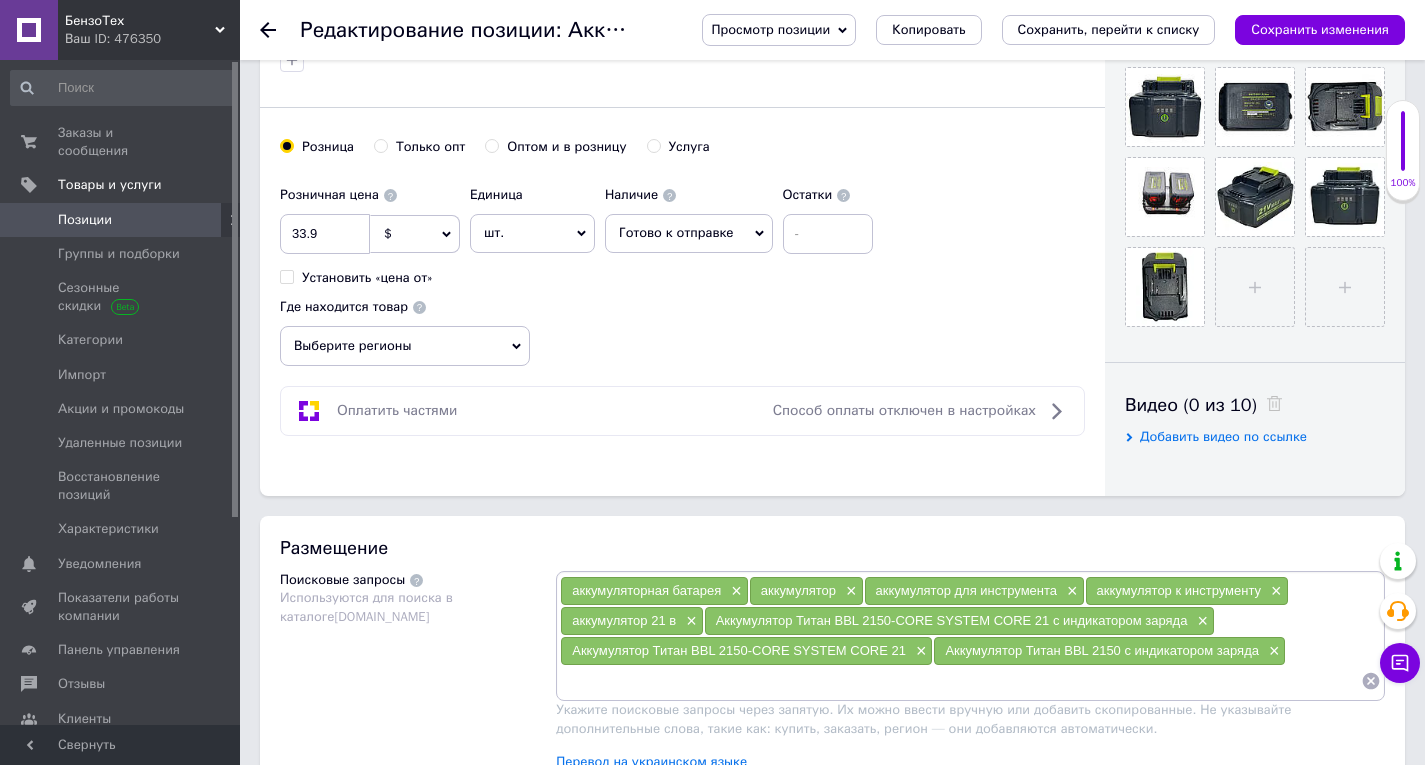 paste on "Аккумулятор Титан BBL 2150-CORE SYSTEM CORE 21 с индикатором заряда" 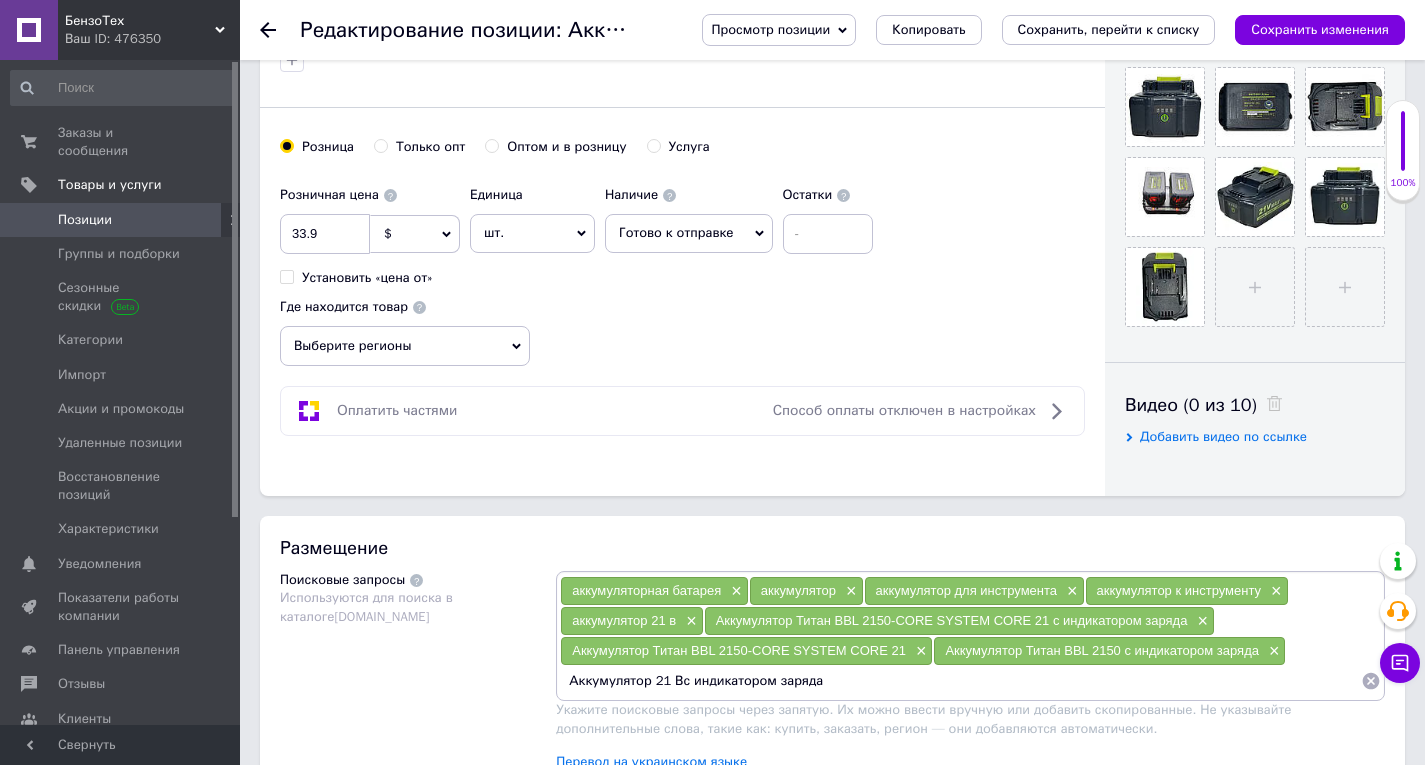 type on "Аккумулятор 21 В с индикатором заряда" 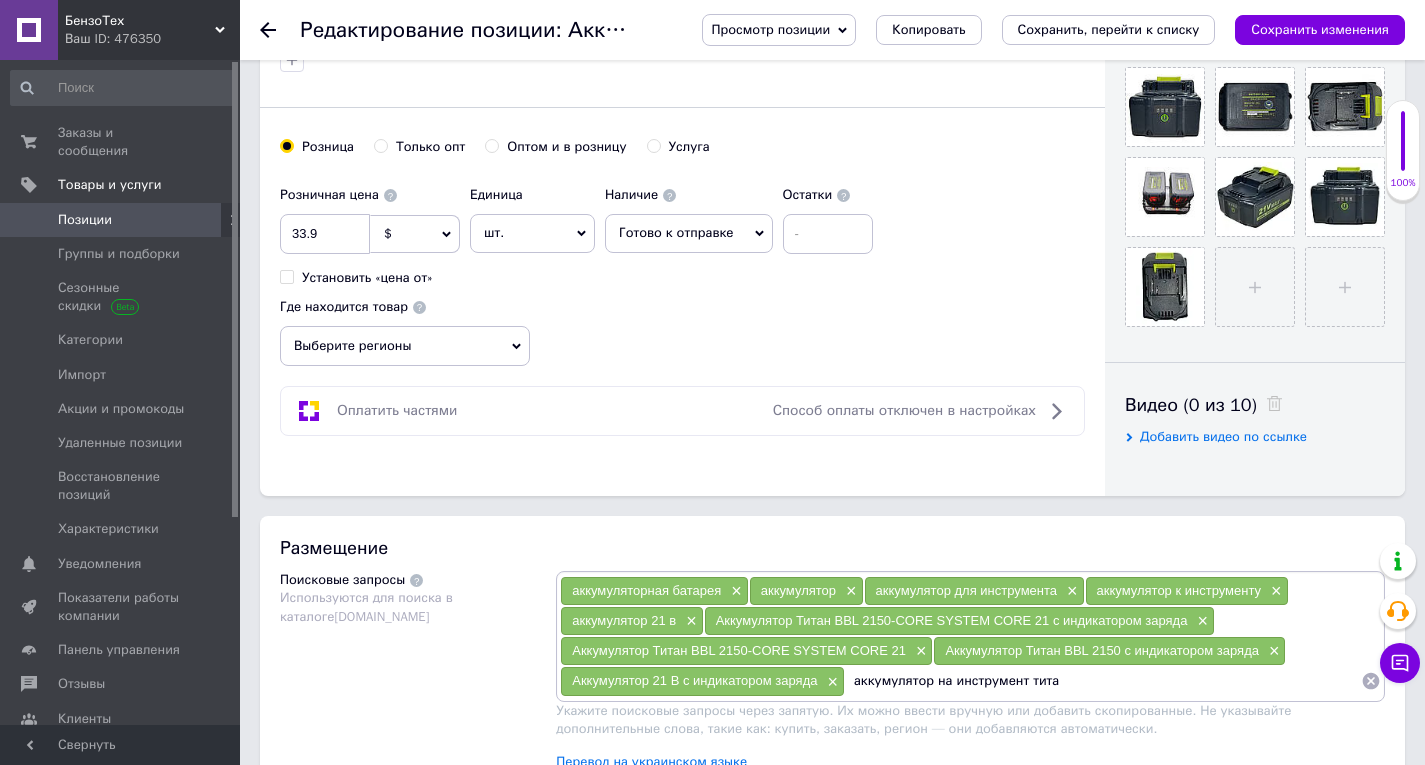 type on "аккумулятор на инструмент титан" 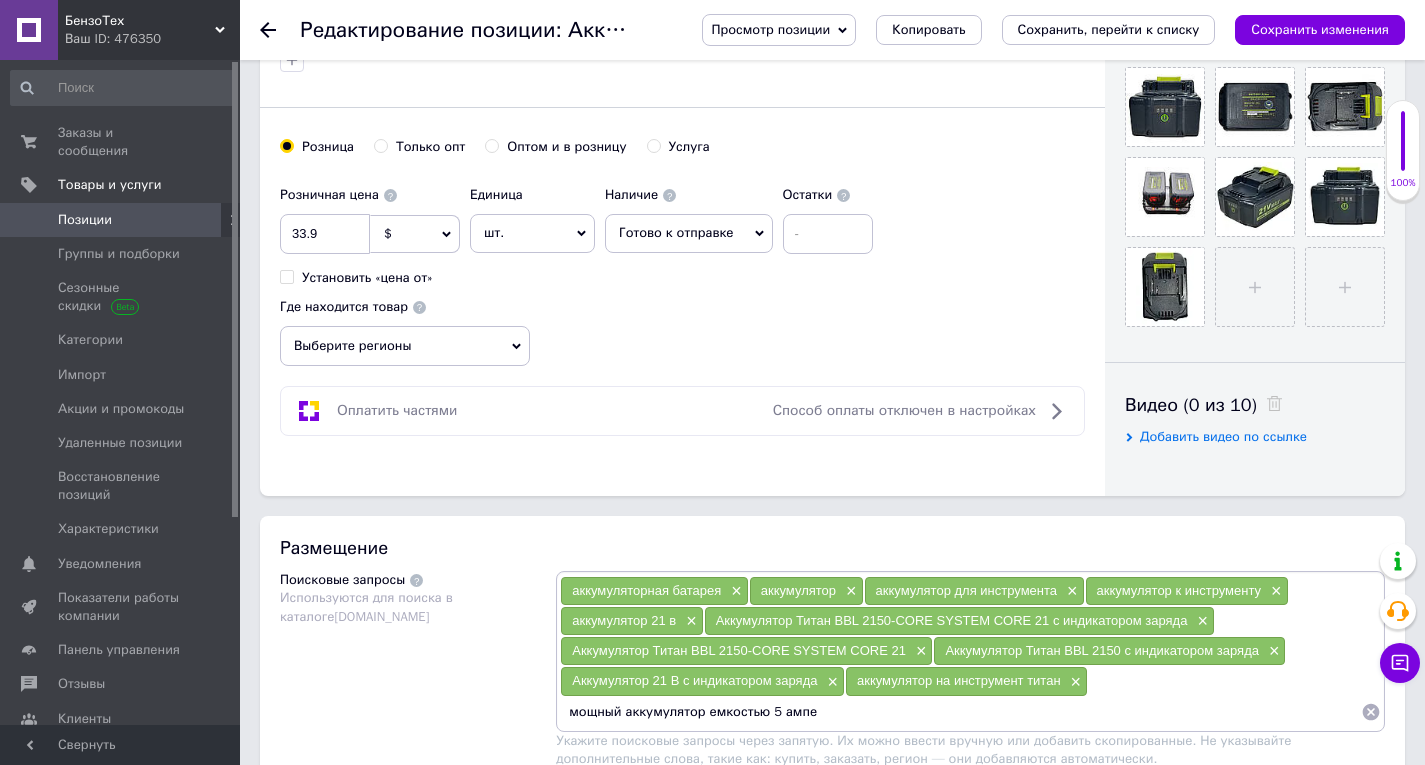 type on "мощный аккумулятор емкостью 5 ампер" 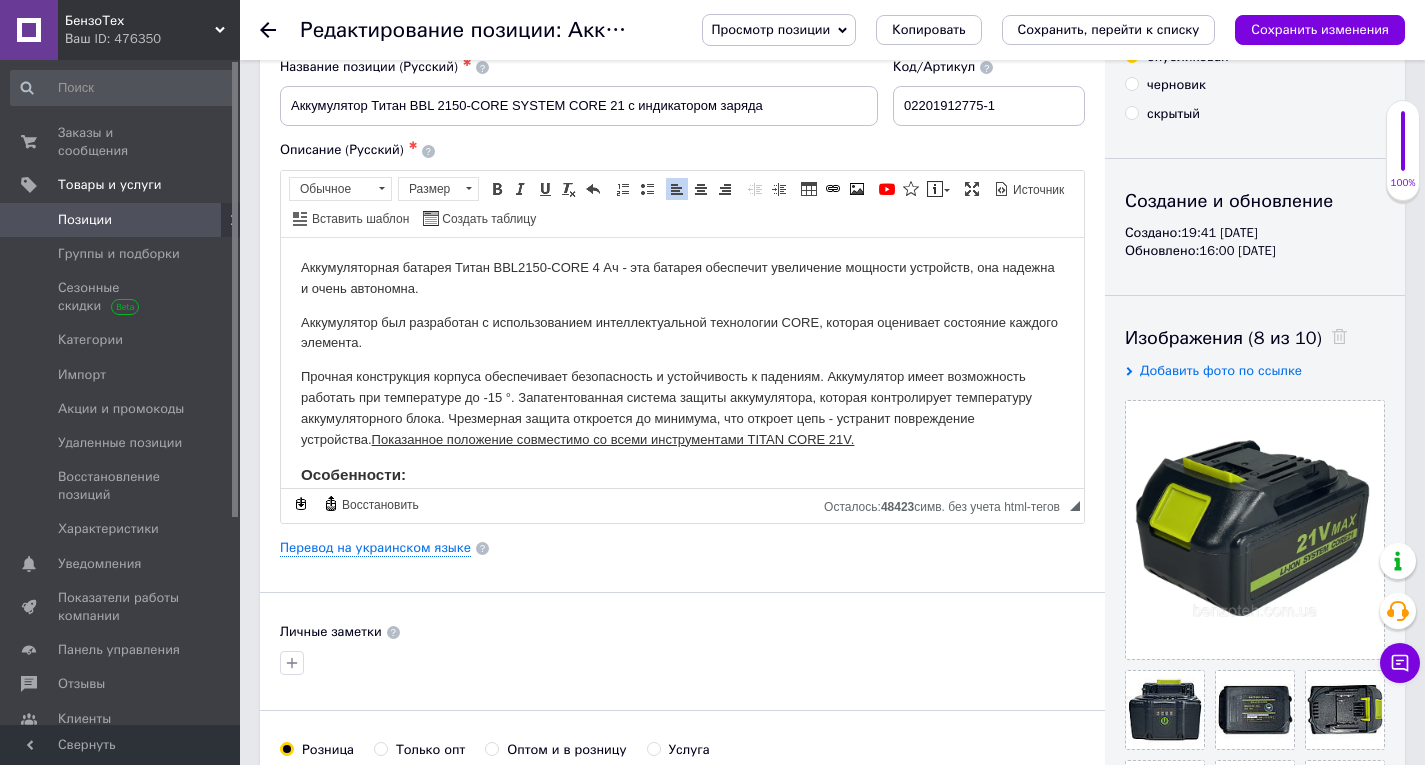 scroll, scrollTop: 0, scrollLeft: 0, axis: both 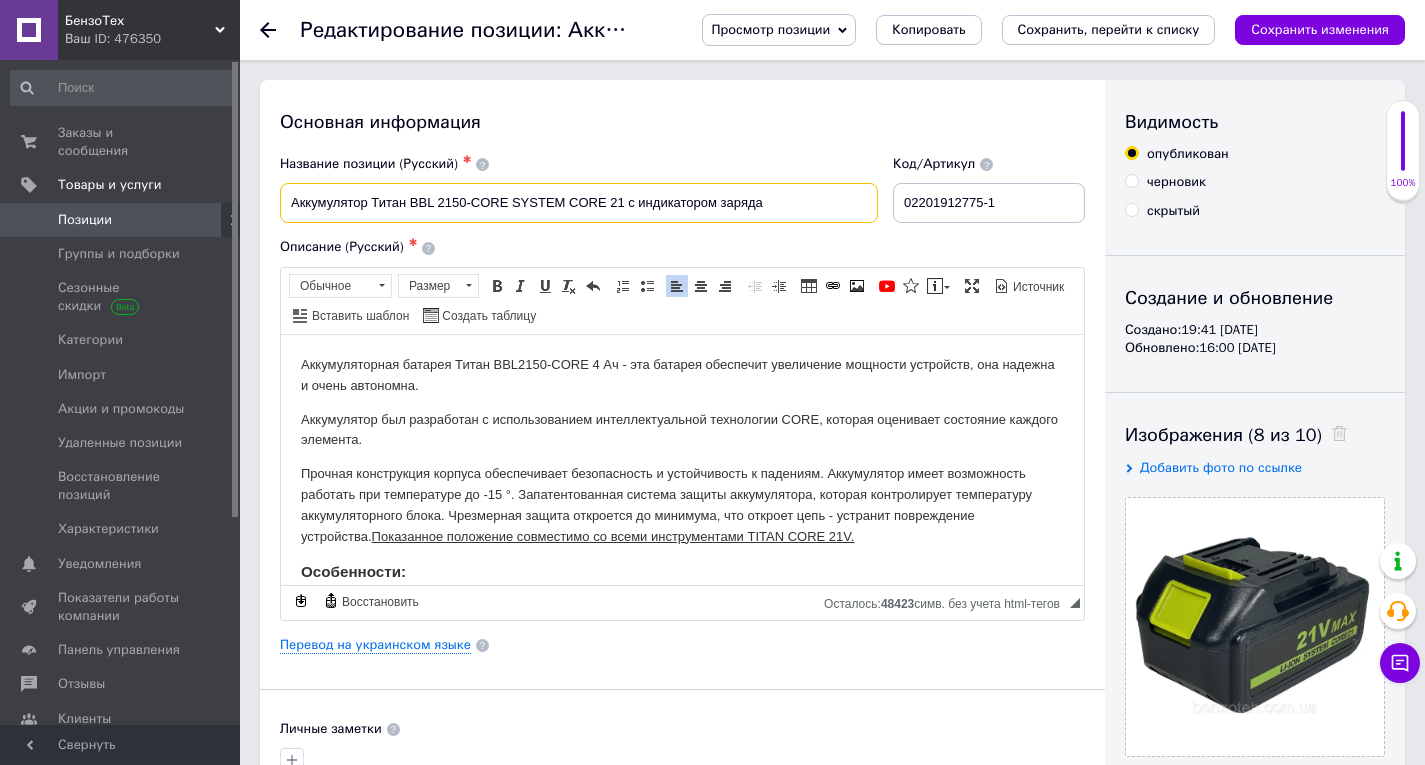 click on "Аккумулятор Титан BBL 2150-CORE SYSTEM CORE 21 с индикатором заряда" at bounding box center [579, 203] 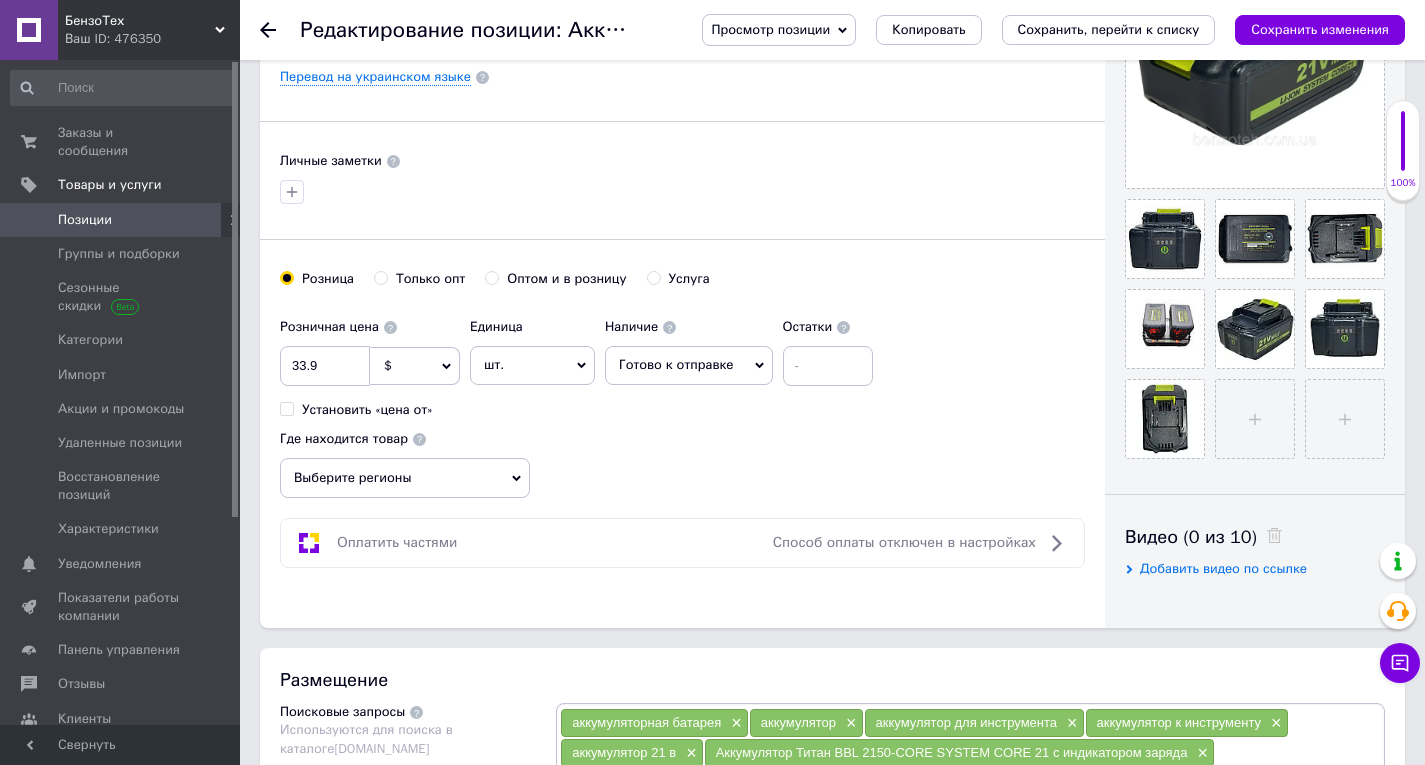 scroll, scrollTop: 700, scrollLeft: 0, axis: vertical 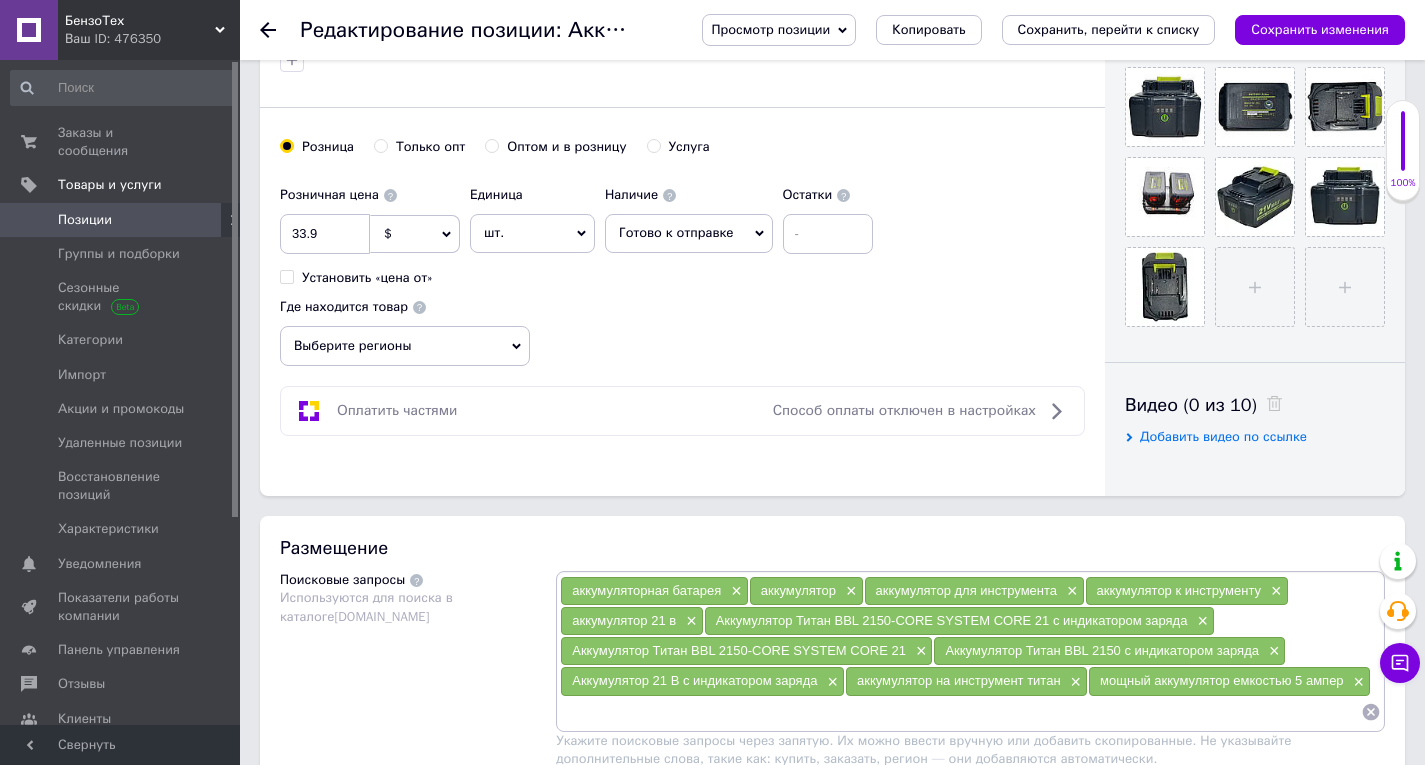 paste on "BBL 2150-CORE SYSTEM CORE" 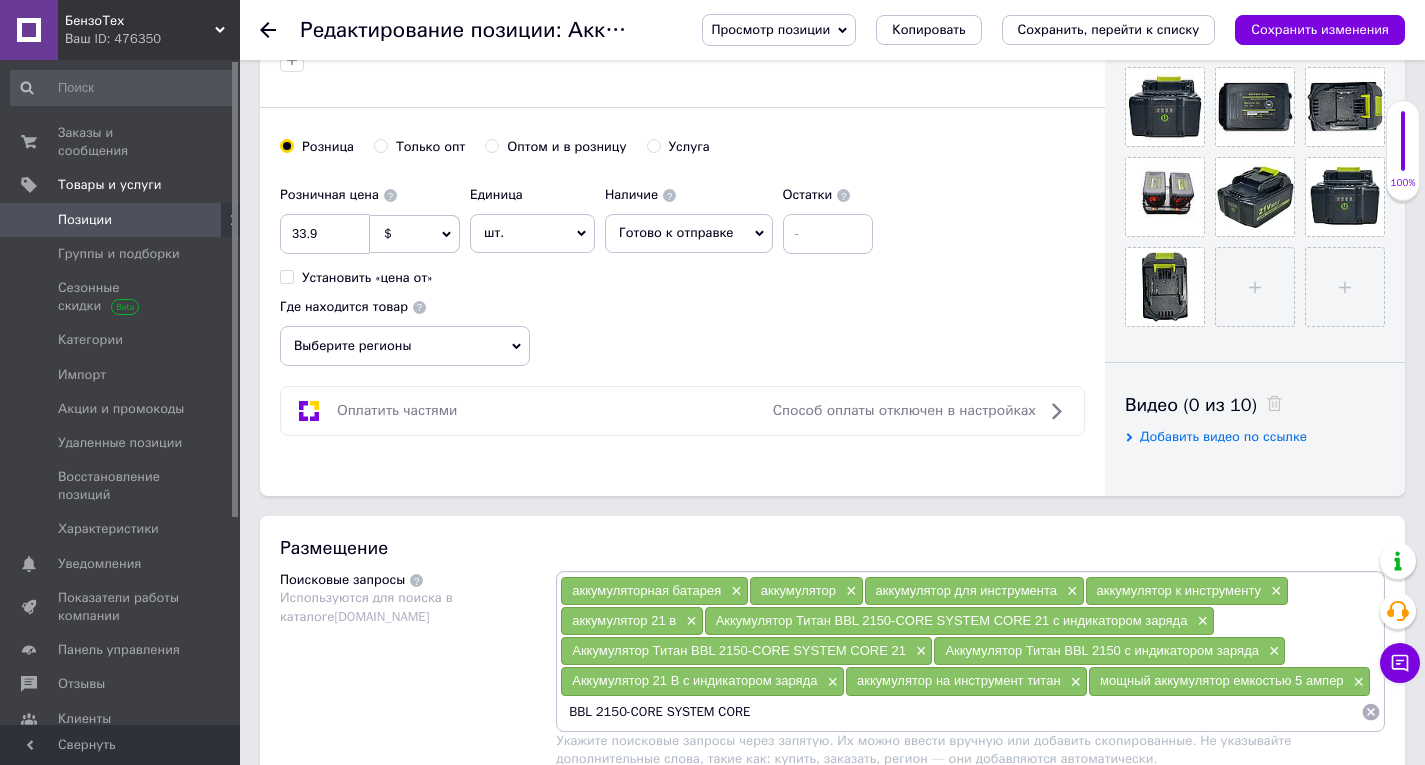 type 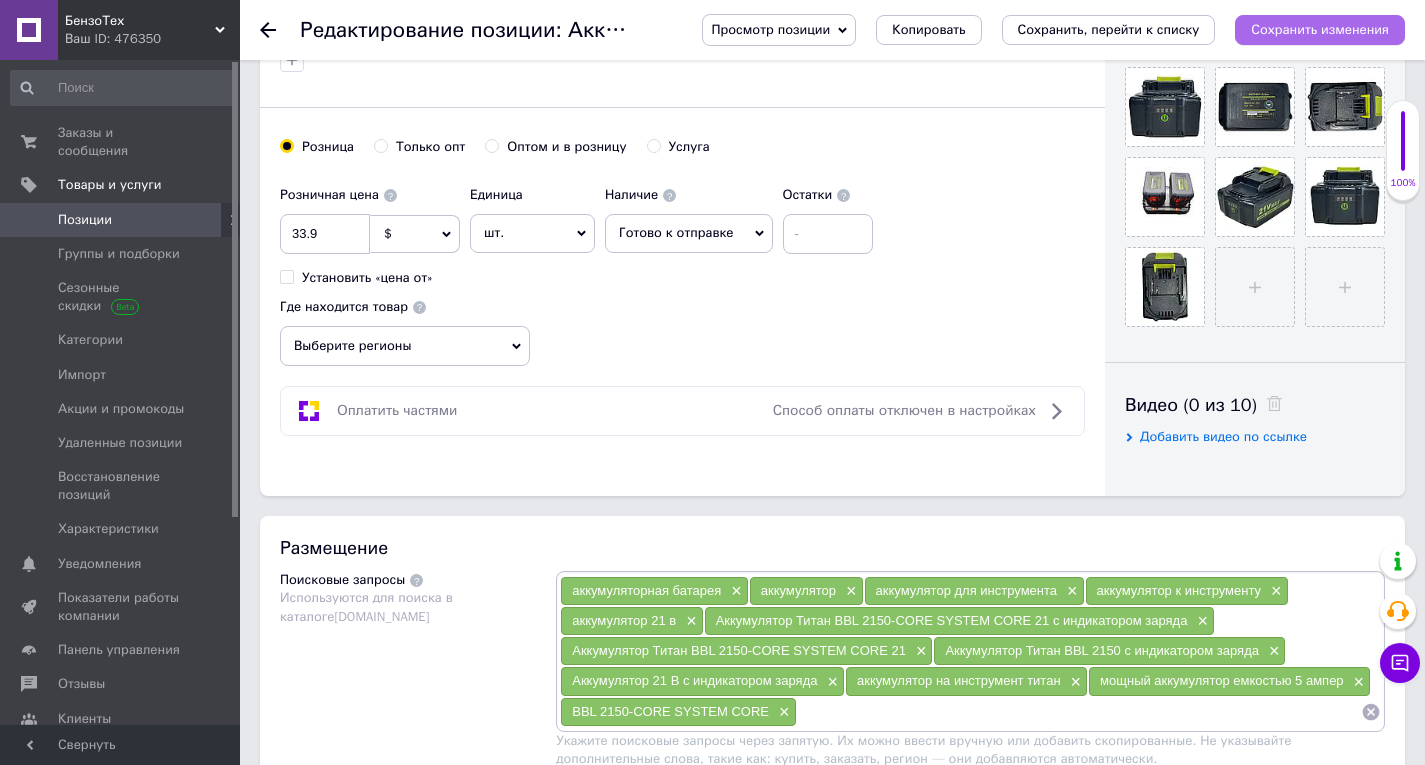 click on "Сохранить изменения" at bounding box center (1320, 29) 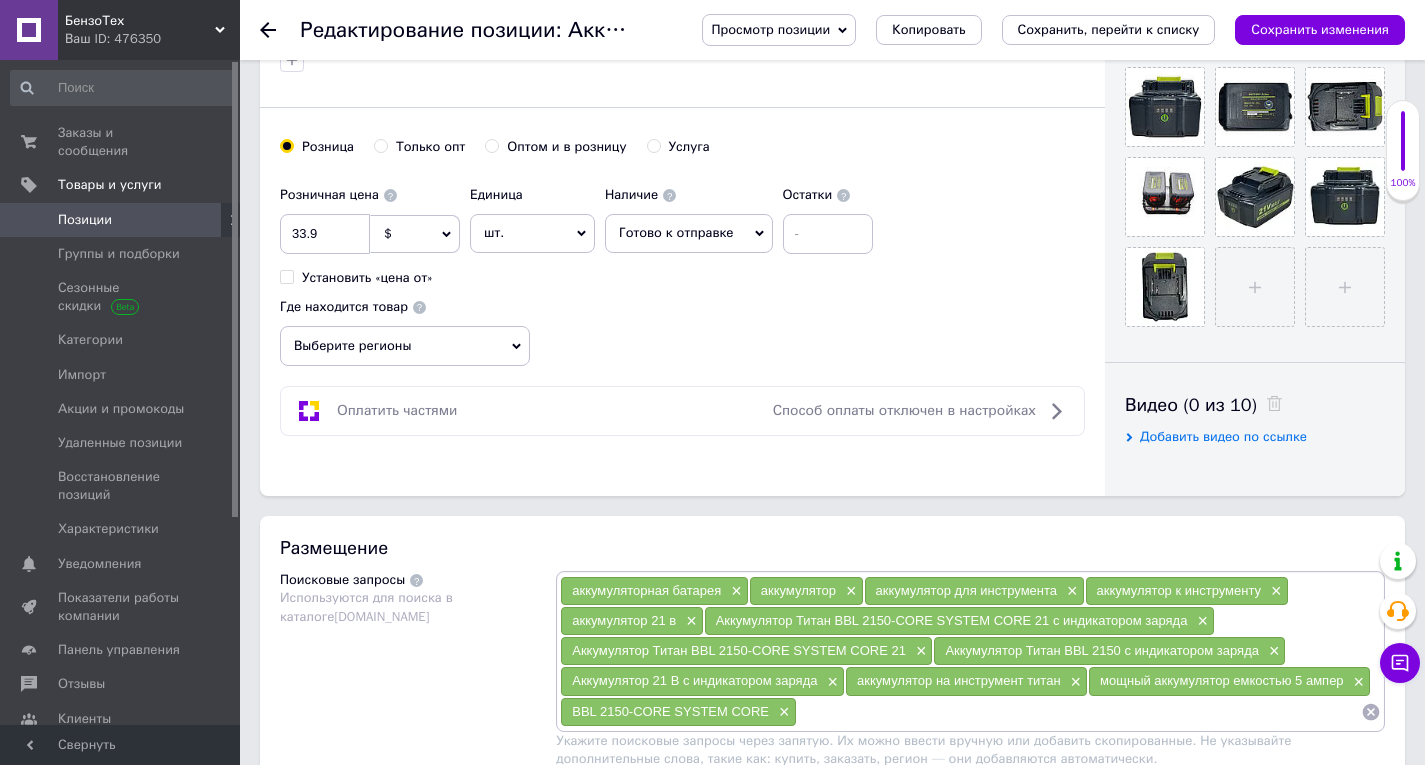 click on "Сохранить изменения" at bounding box center (1320, 29) 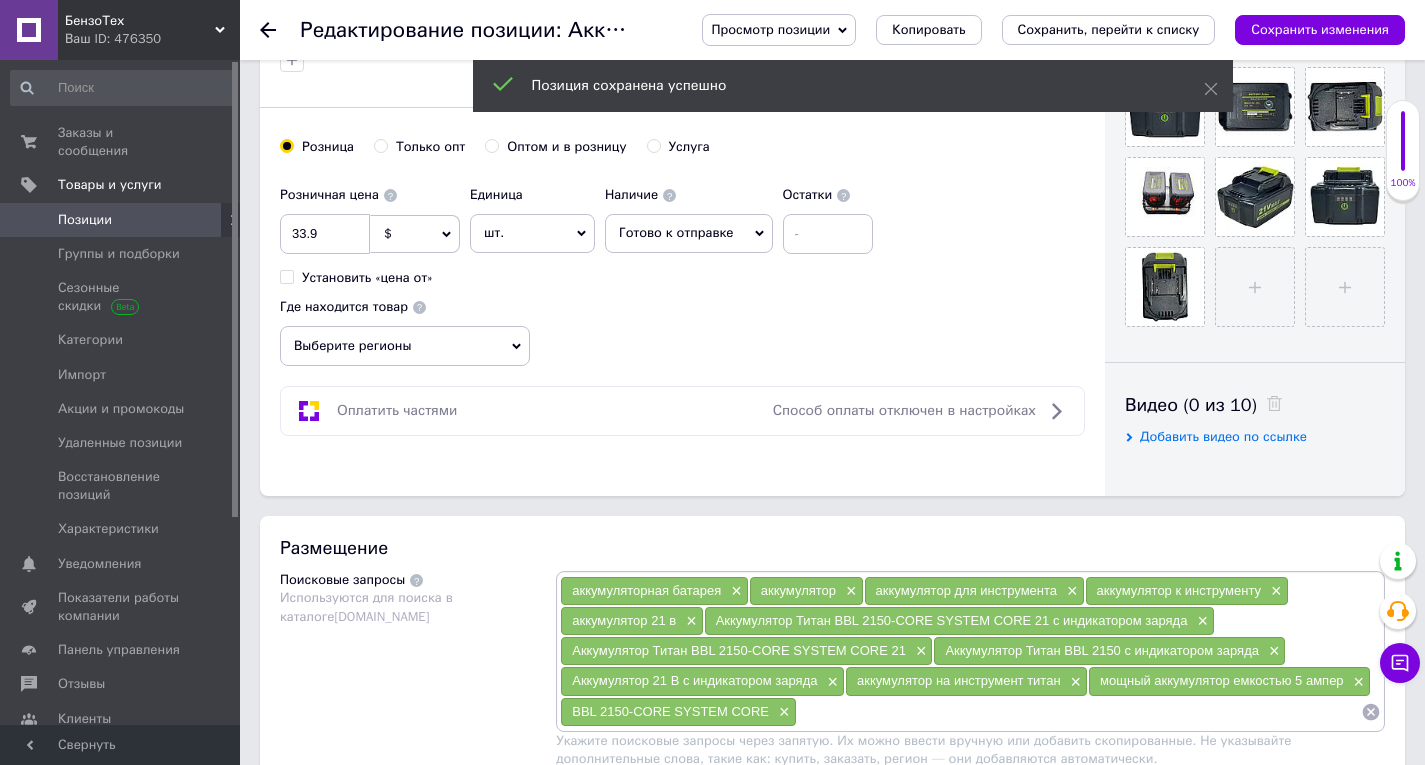 click 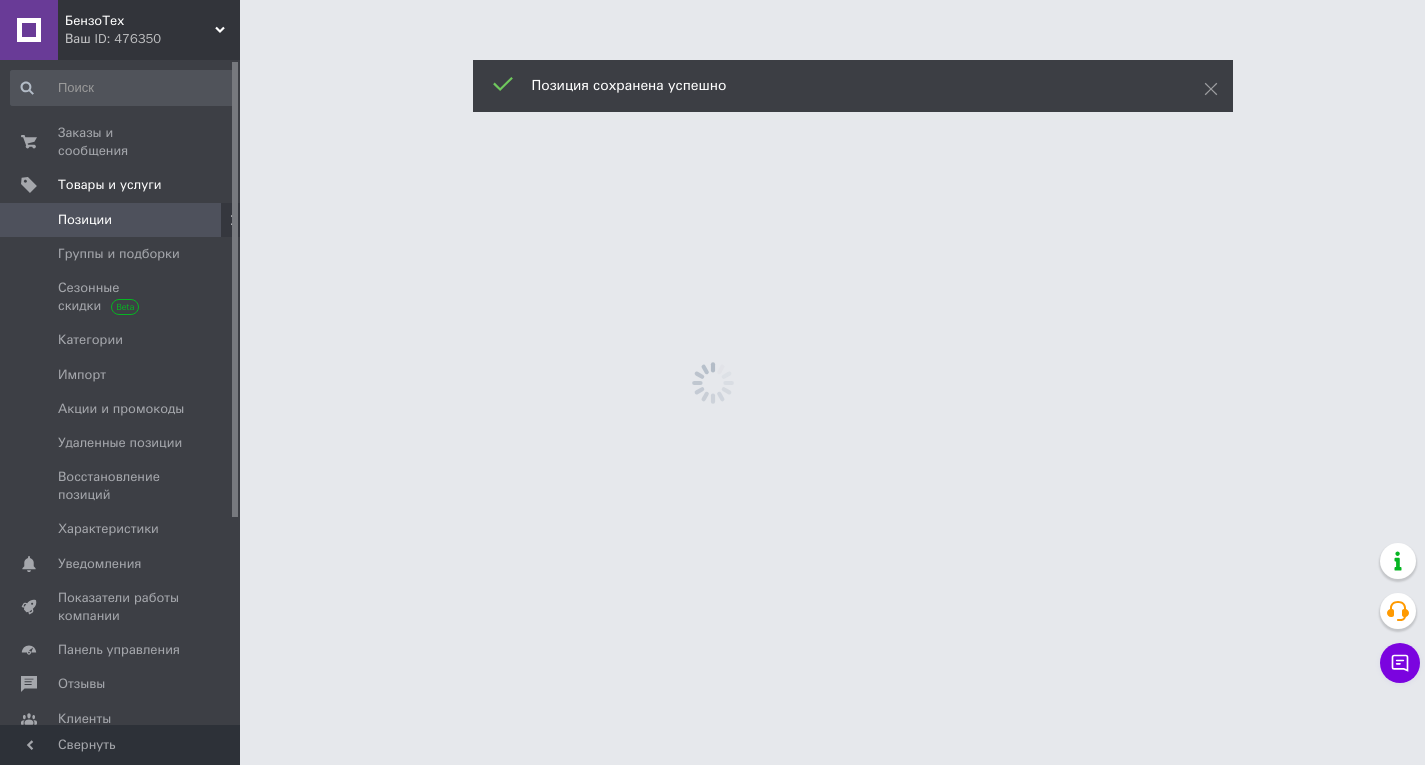 scroll, scrollTop: 0, scrollLeft: 0, axis: both 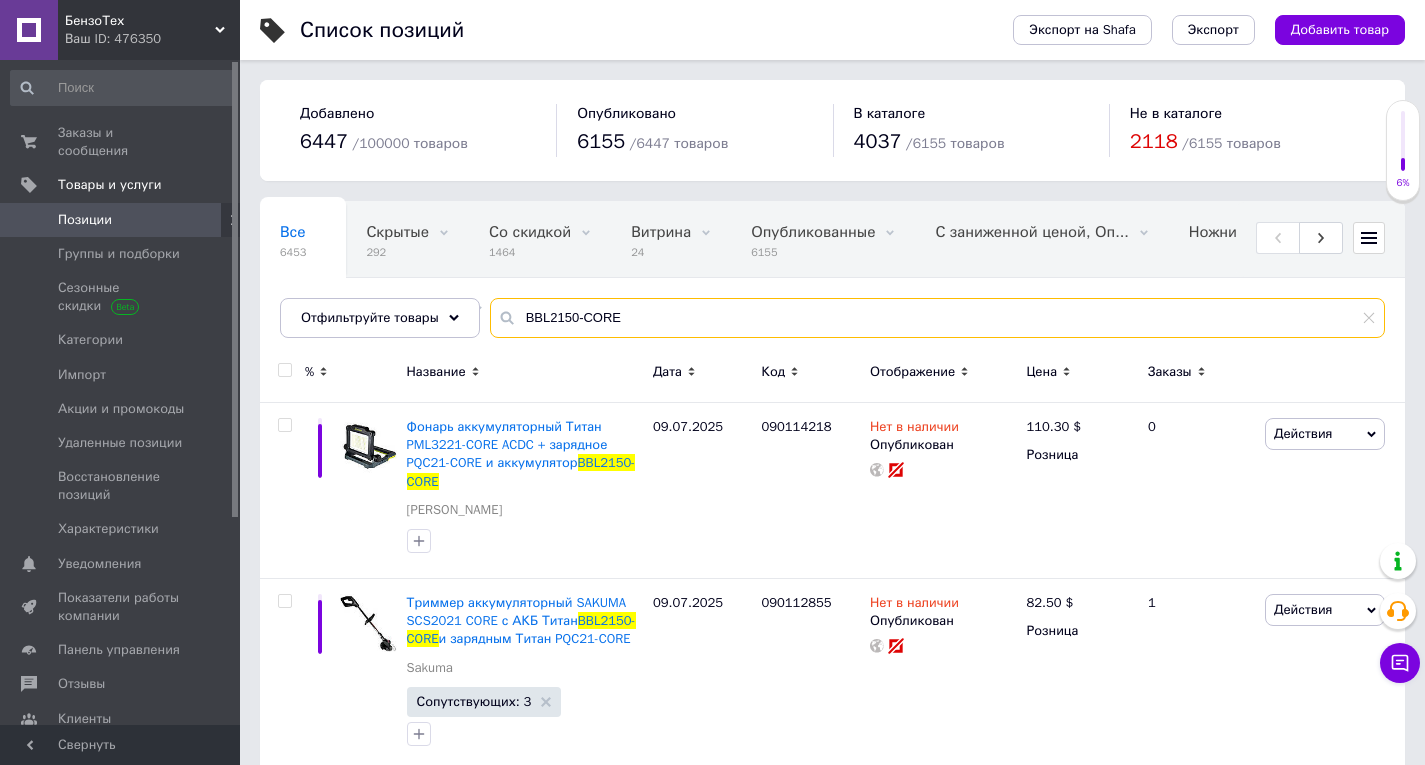 click on "BBL2150-CORE" at bounding box center [937, 318] 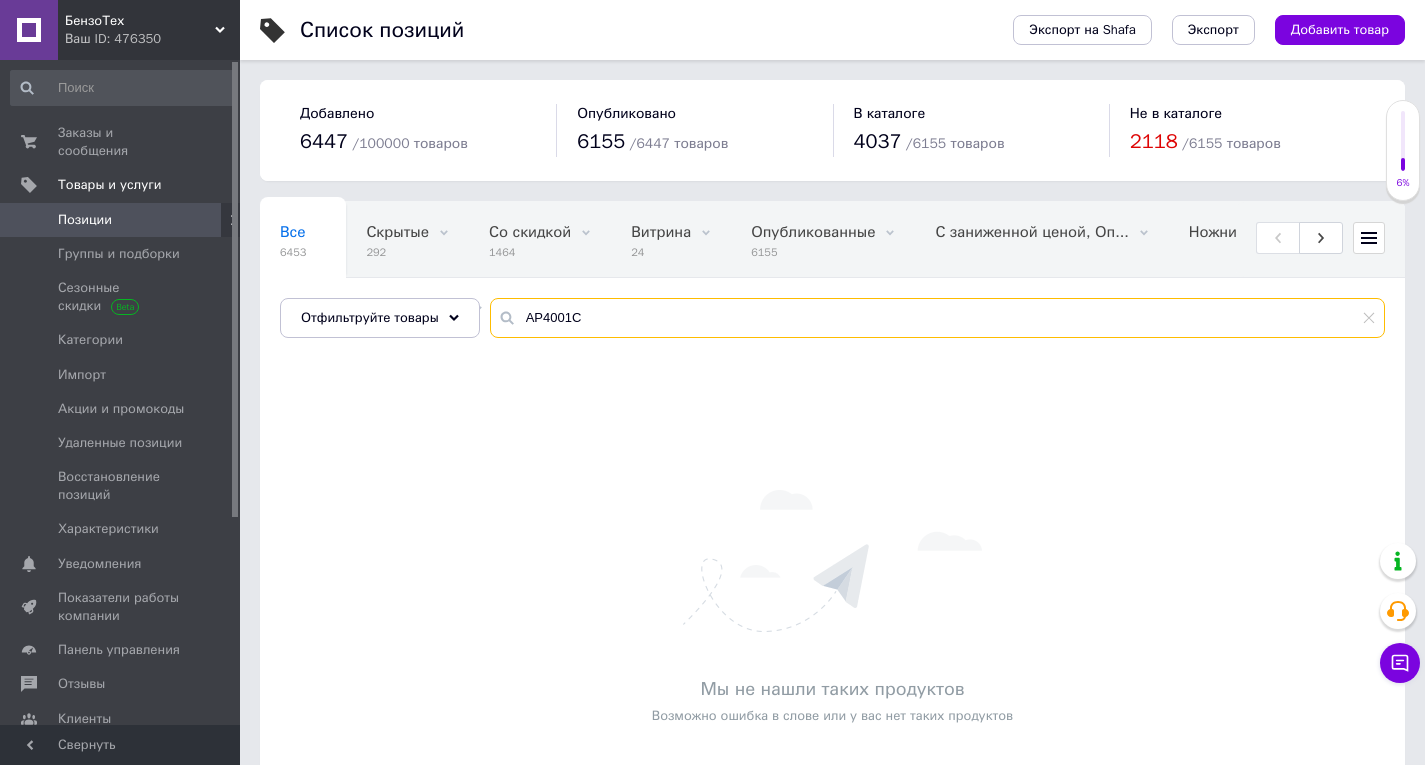 click on "AP4001C" at bounding box center (937, 318) 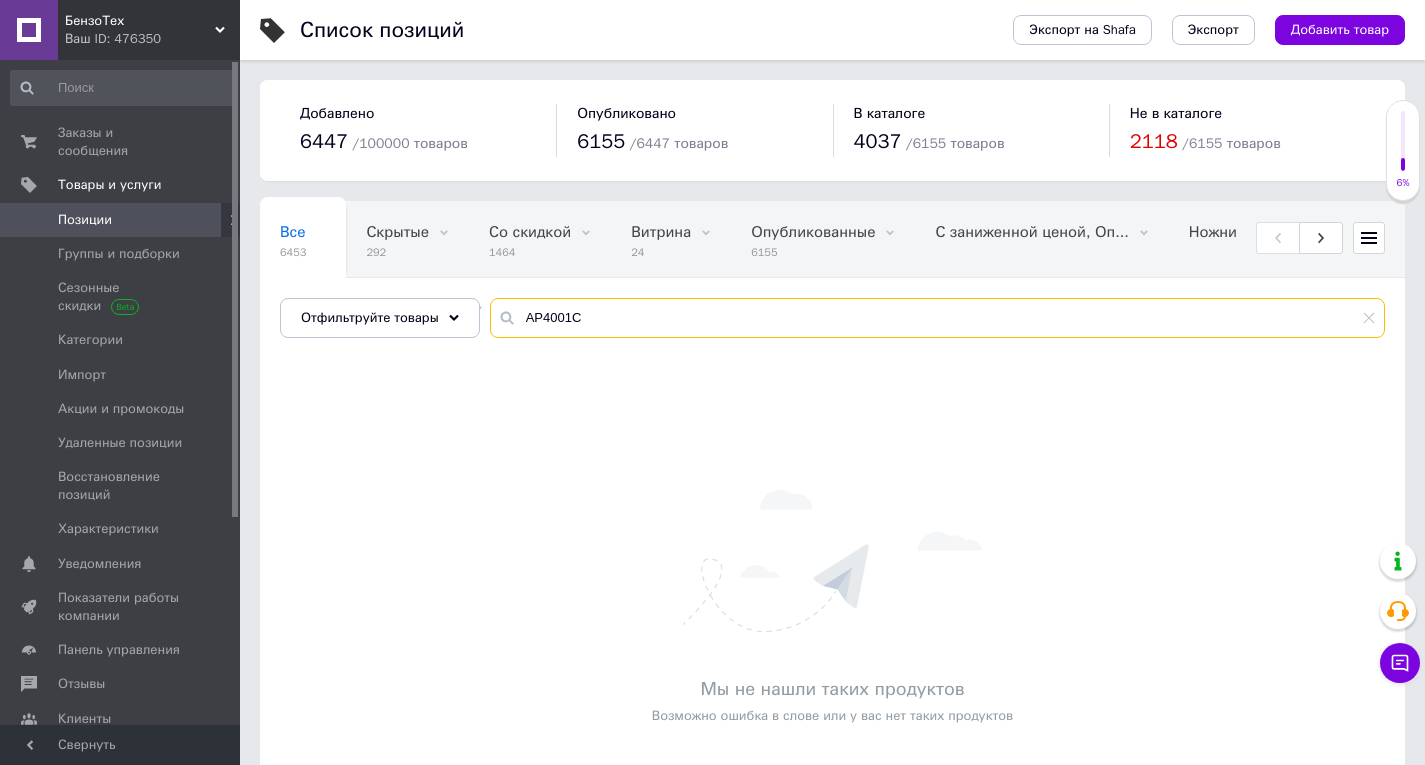 paste on "90115204" 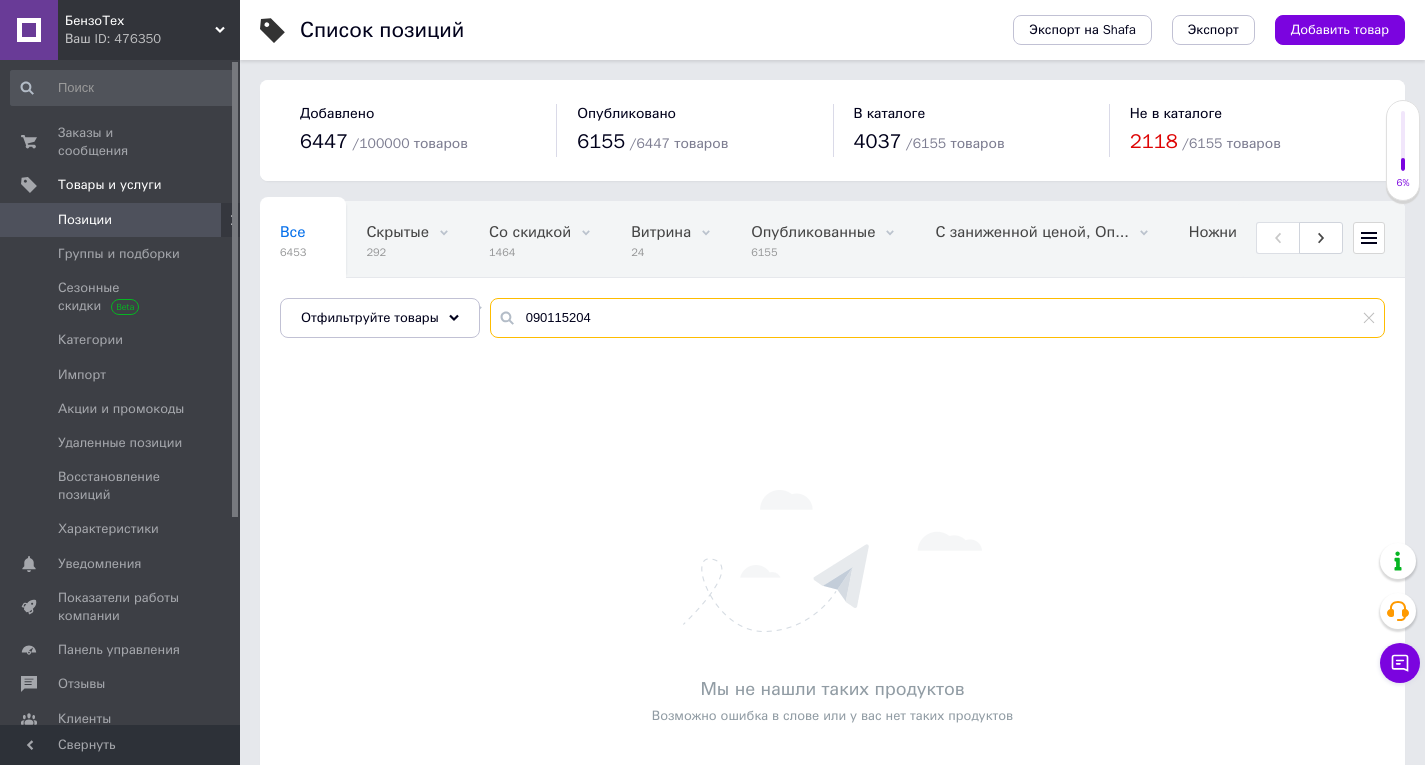 click on "090115204" at bounding box center [937, 318] 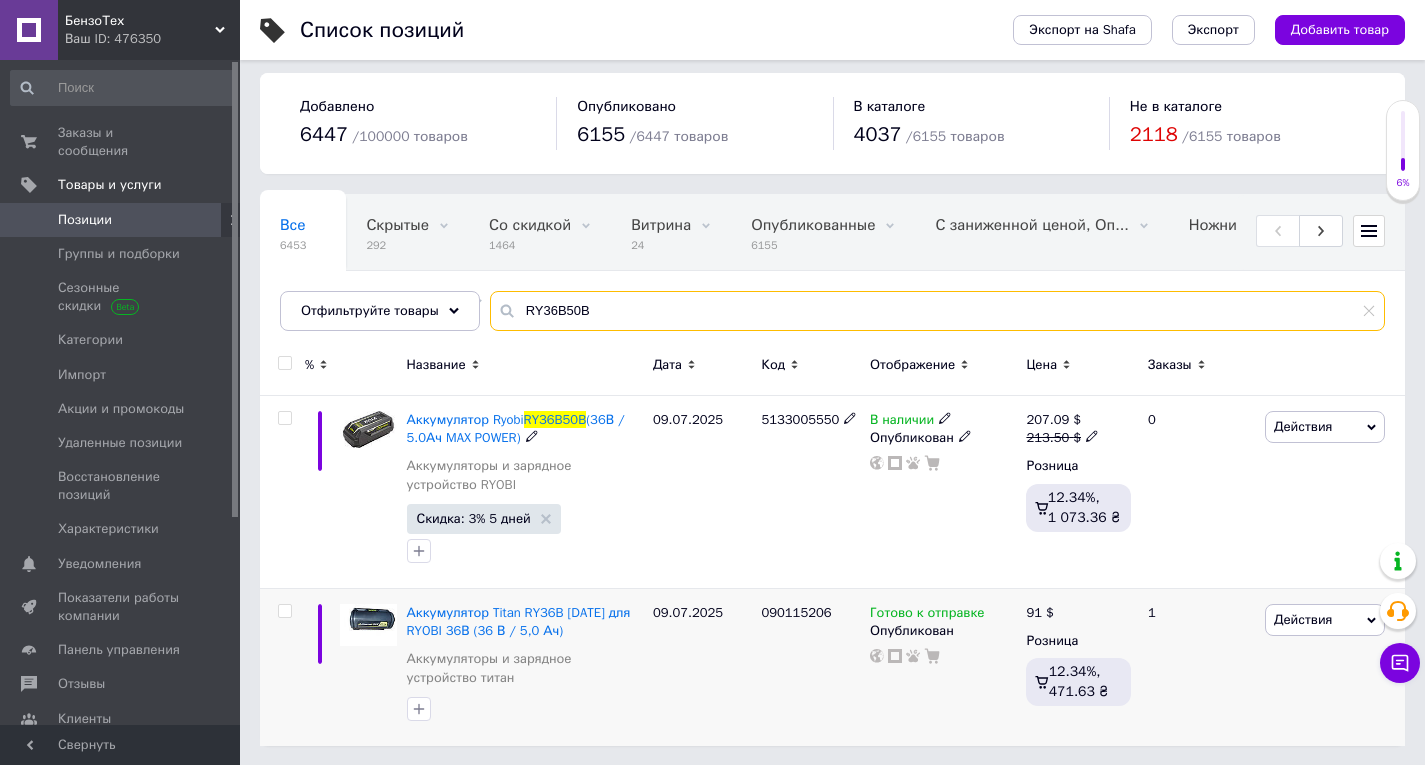 scroll, scrollTop: 8, scrollLeft: 0, axis: vertical 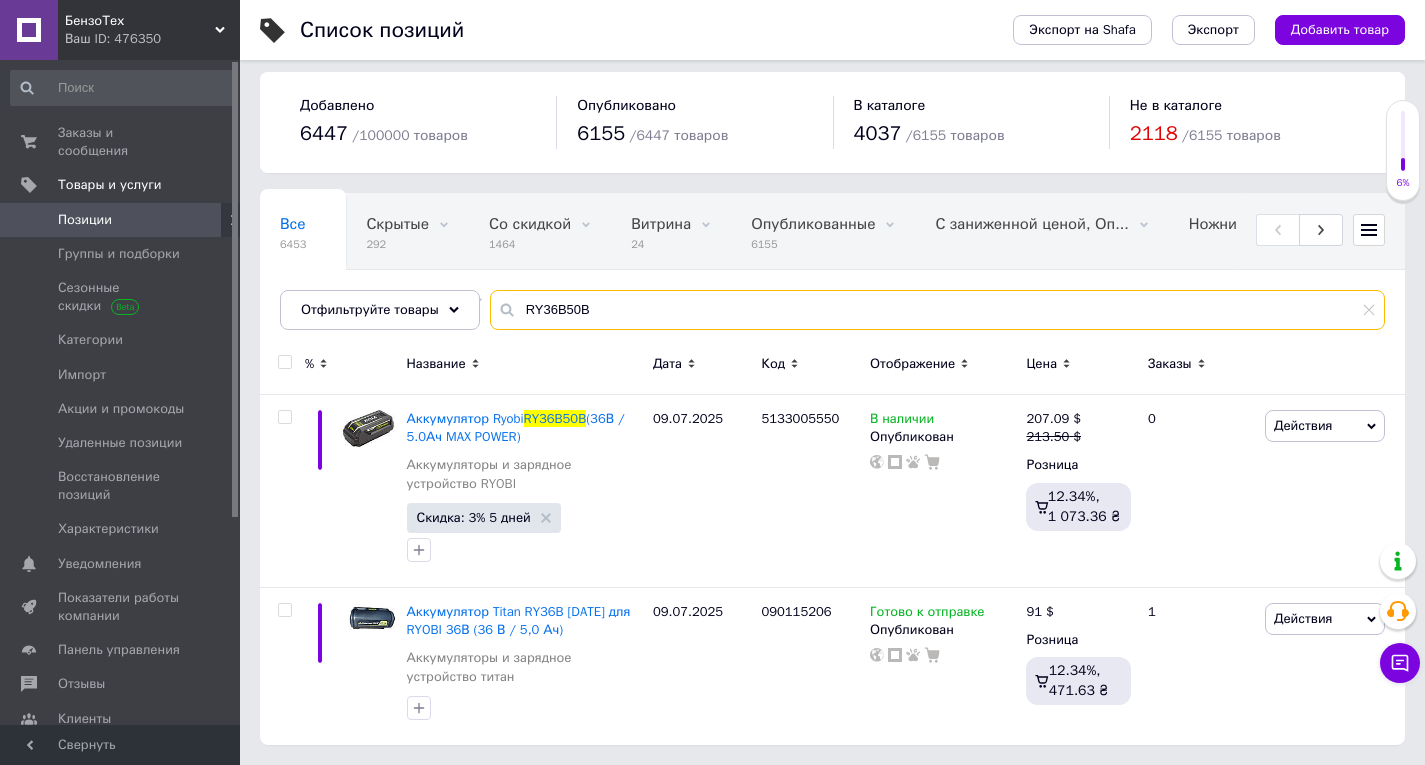 click on "RY36B50B" at bounding box center (937, 310) 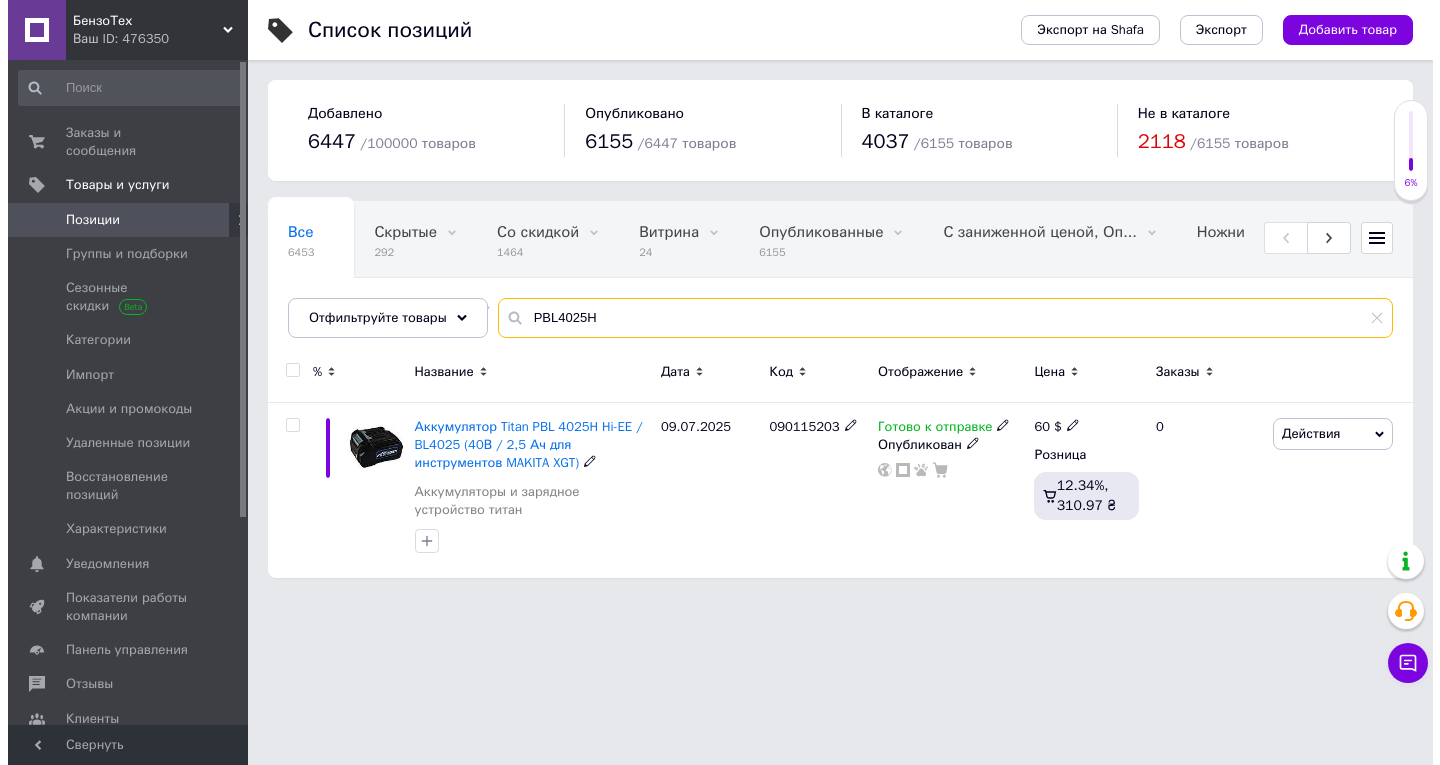 scroll, scrollTop: 0, scrollLeft: 0, axis: both 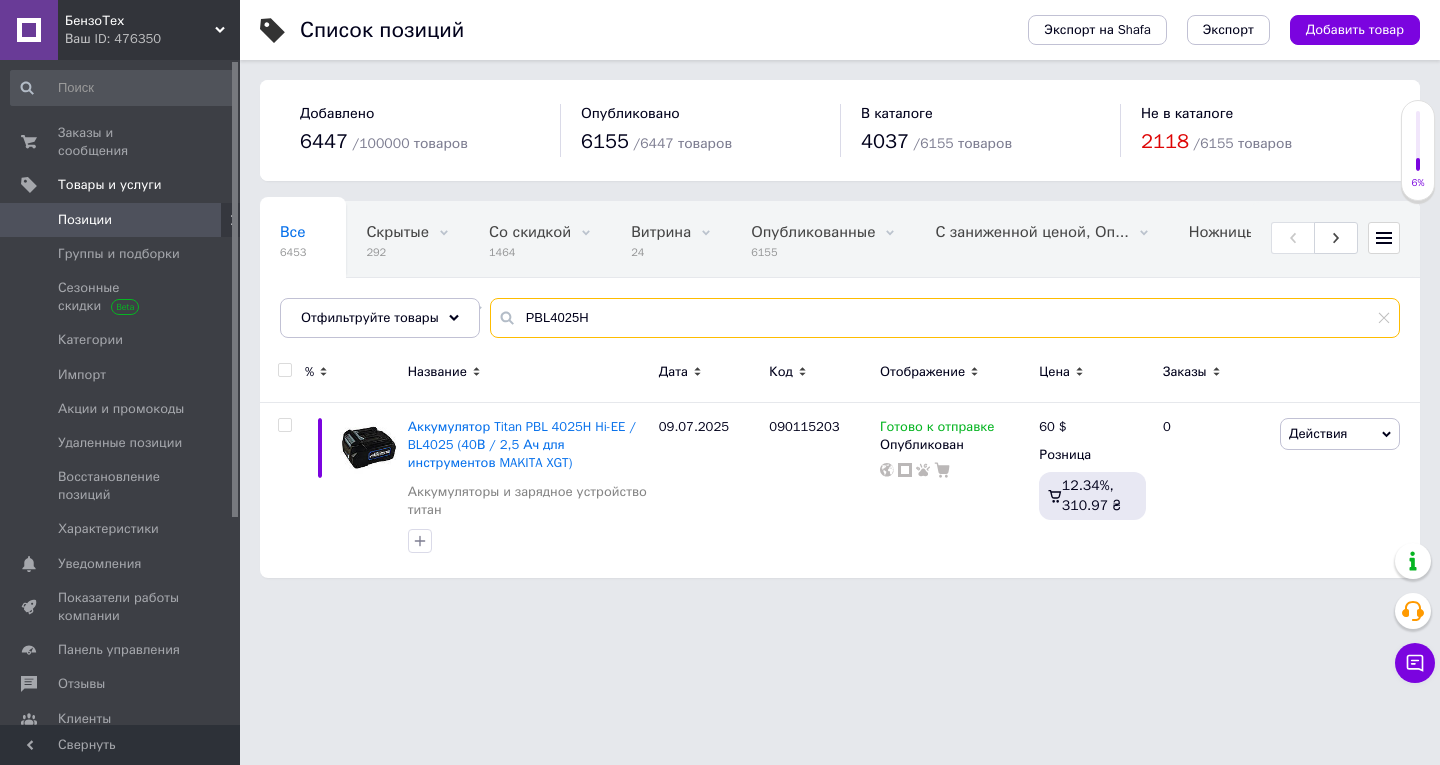 type on "PBL4025H" 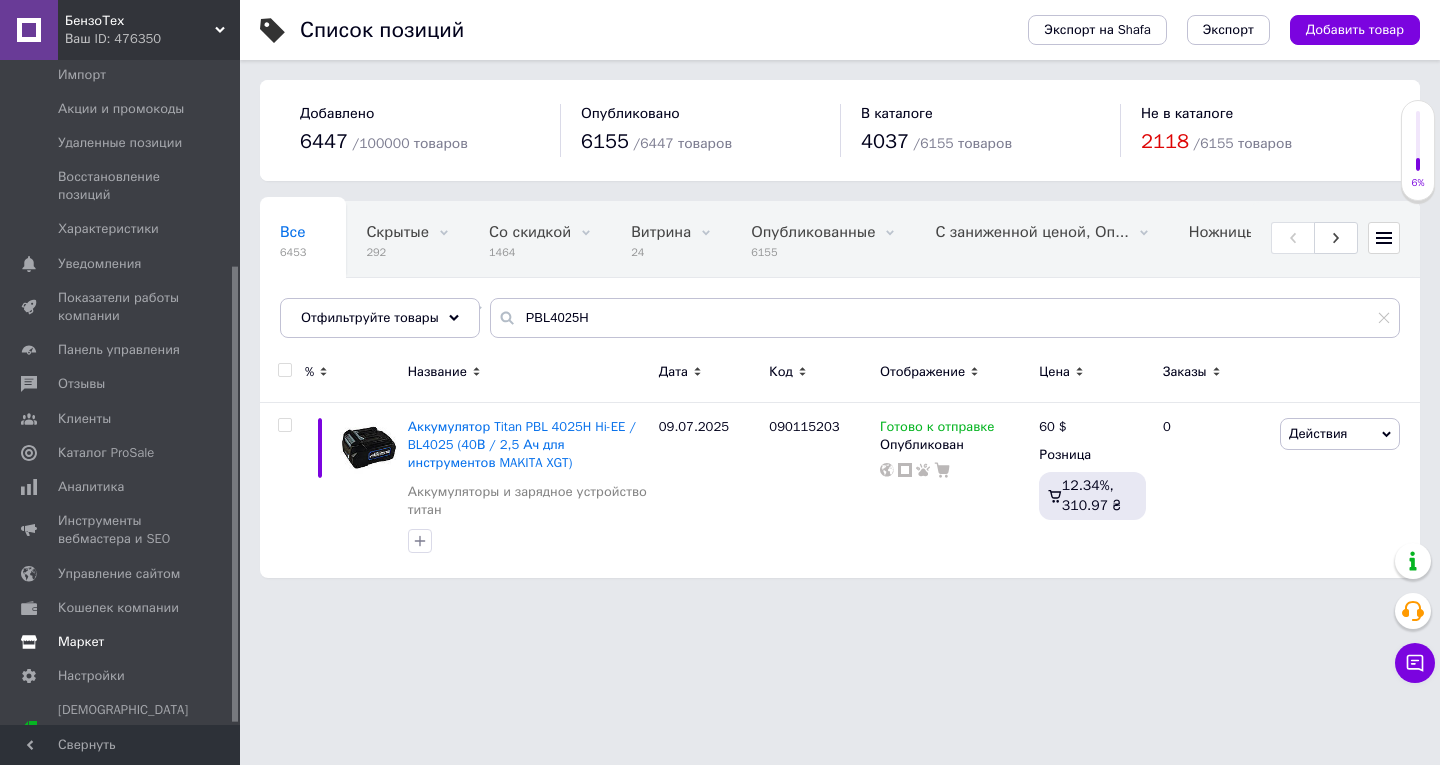 click on "Маркет" at bounding box center [81, 642] 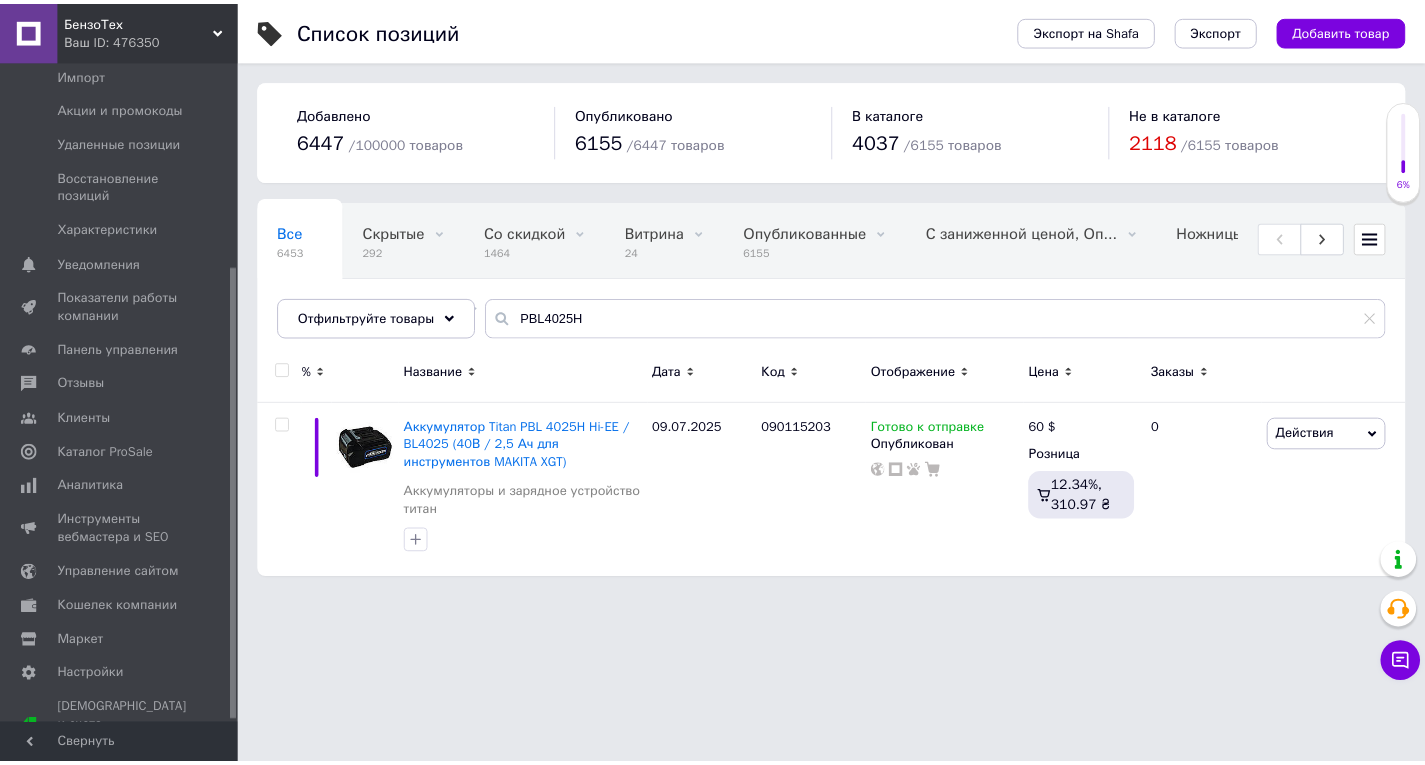 scroll, scrollTop: 113, scrollLeft: 0, axis: vertical 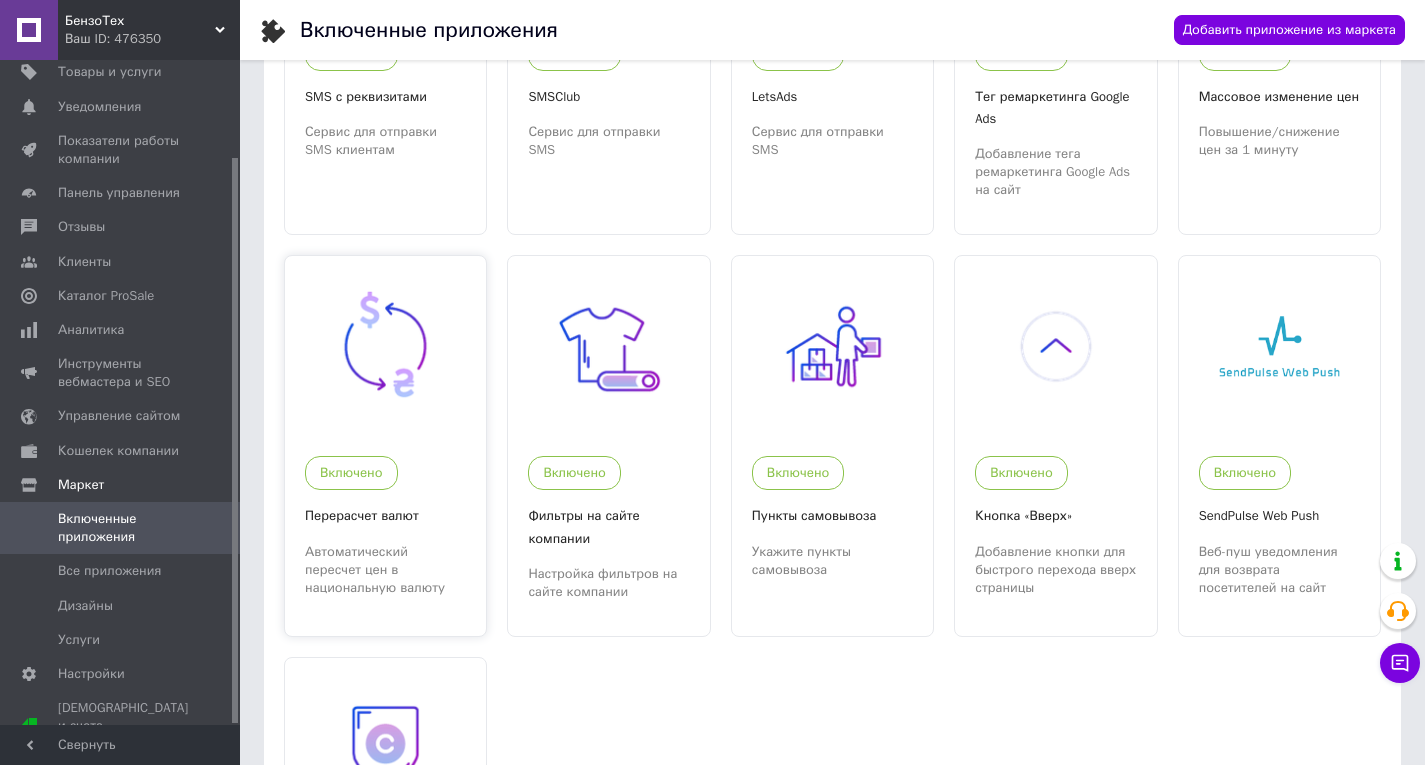 click on "Автоматический пересчет цен в национальную валюту" at bounding box center (385, 570) 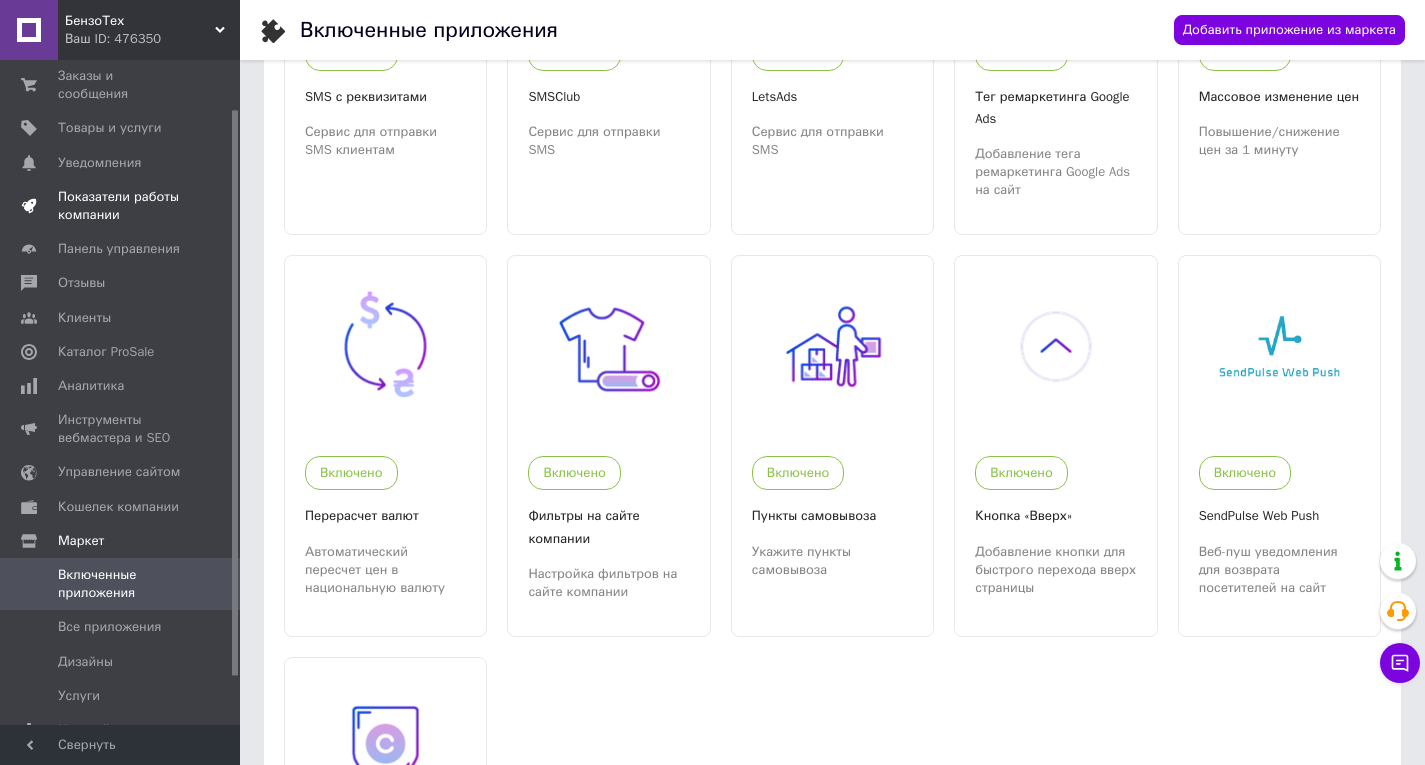 scroll, scrollTop: 13, scrollLeft: 0, axis: vertical 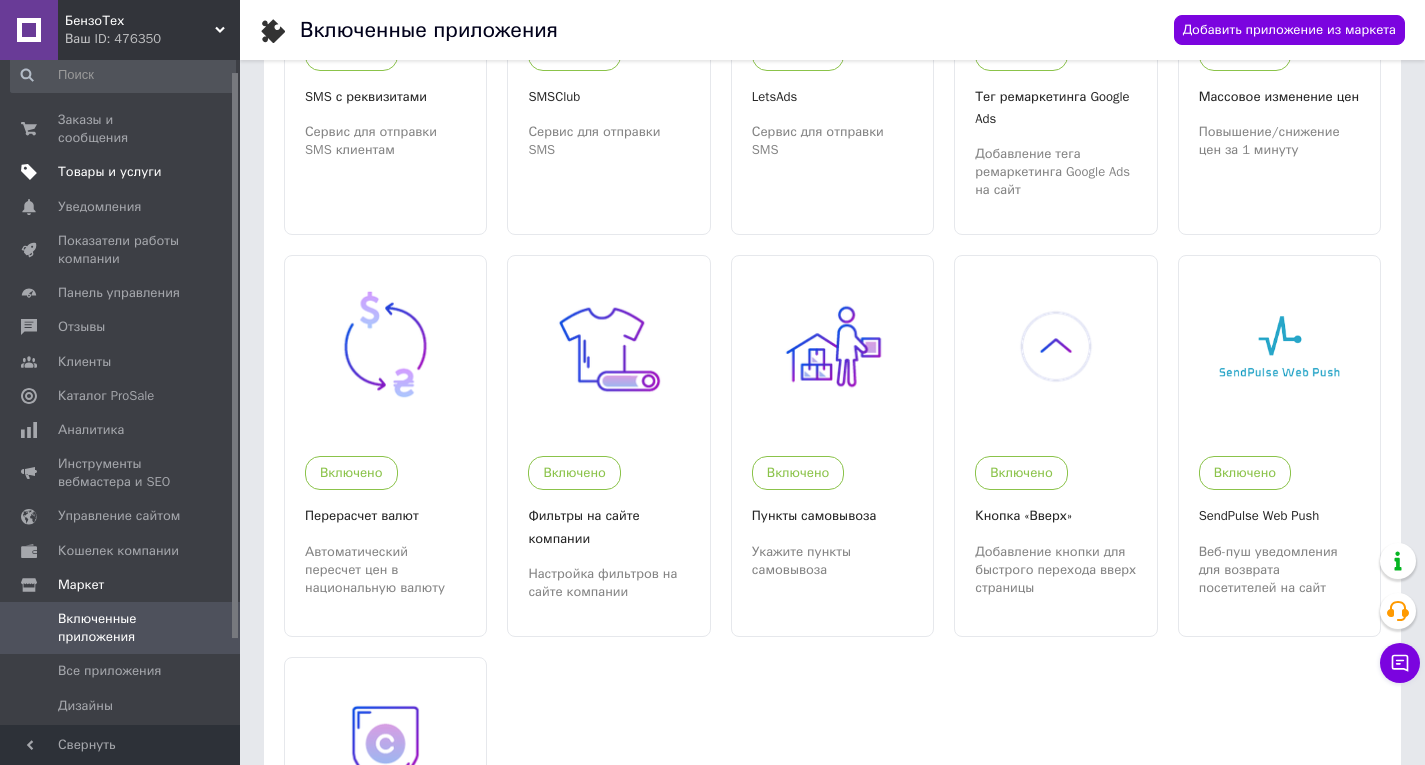 click on "Товары и услуги" at bounding box center [110, 172] 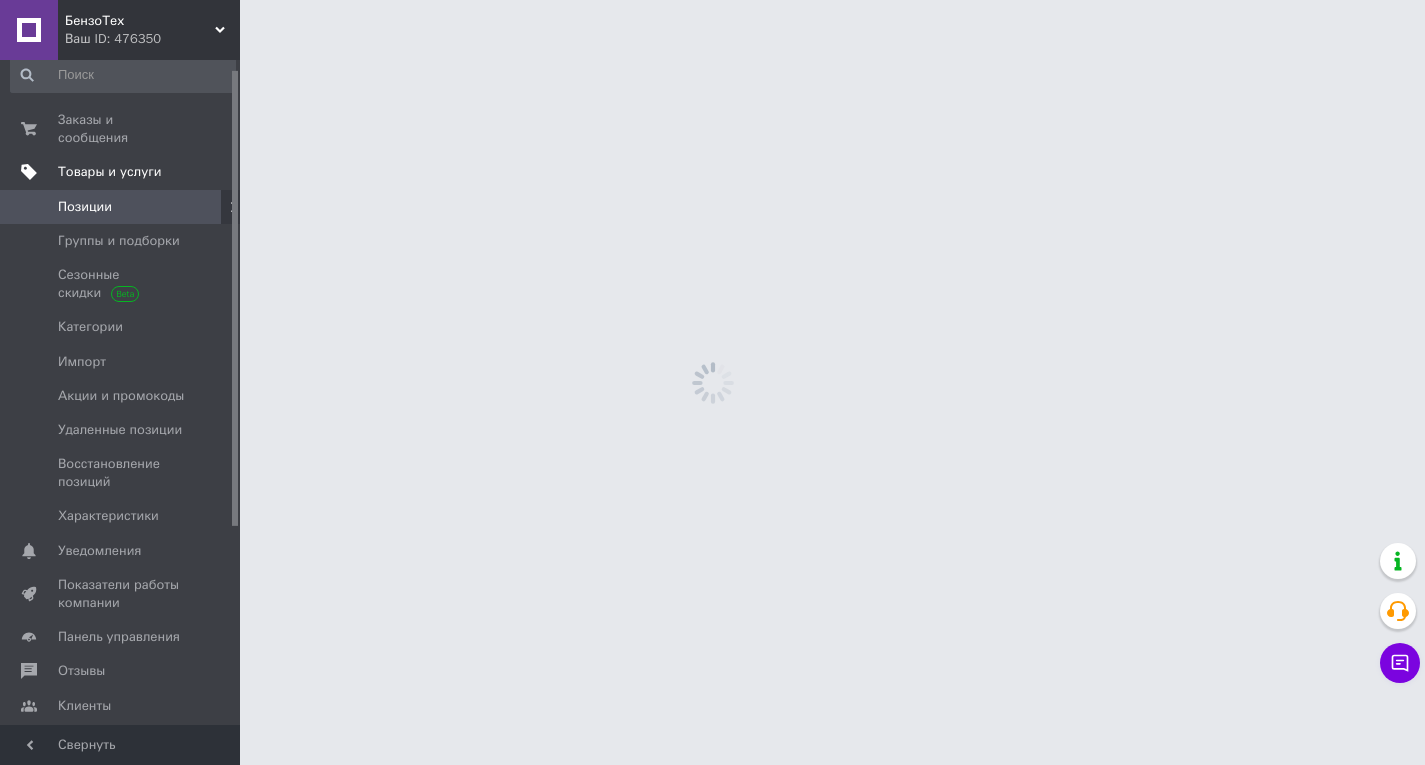 scroll, scrollTop: 0, scrollLeft: 0, axis: both 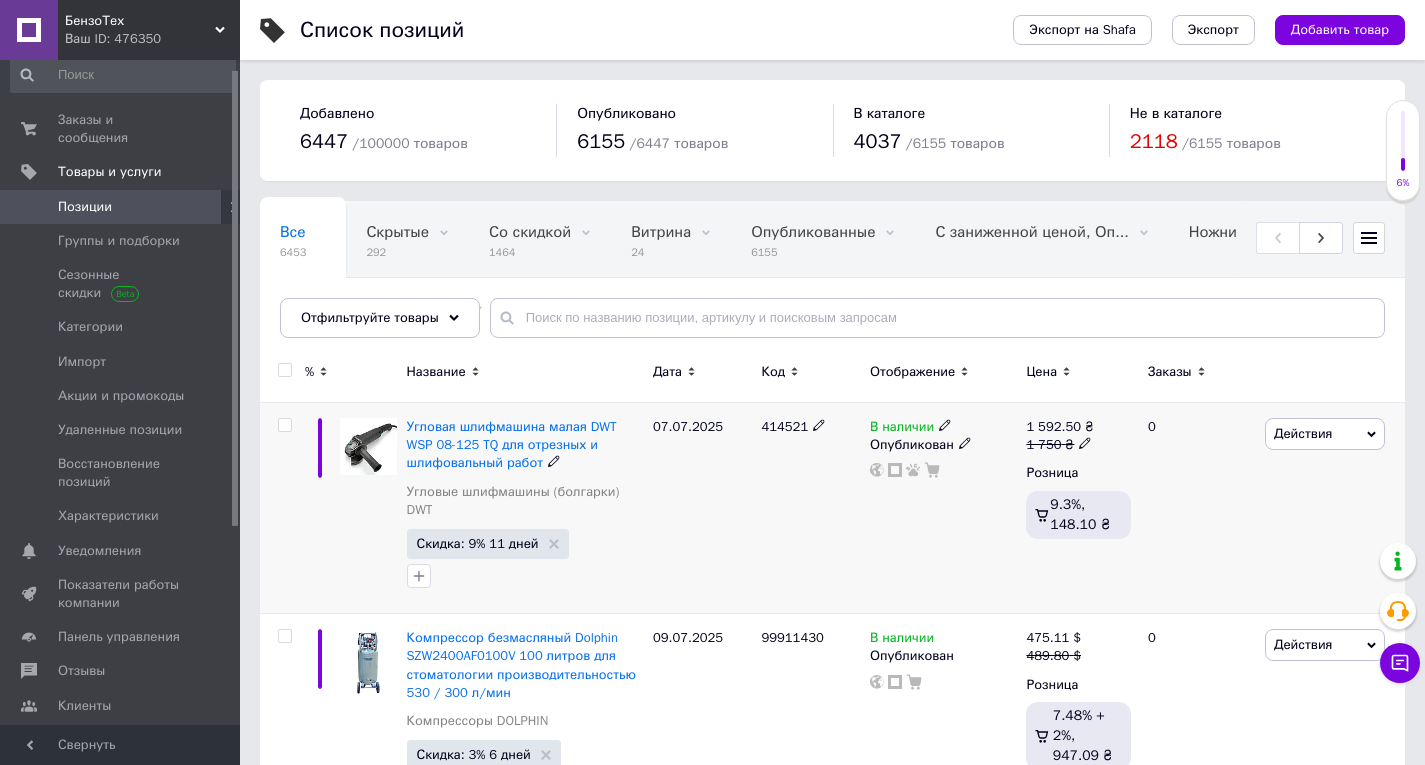 click on "07.07.2025" at bounding box center [702, 508] 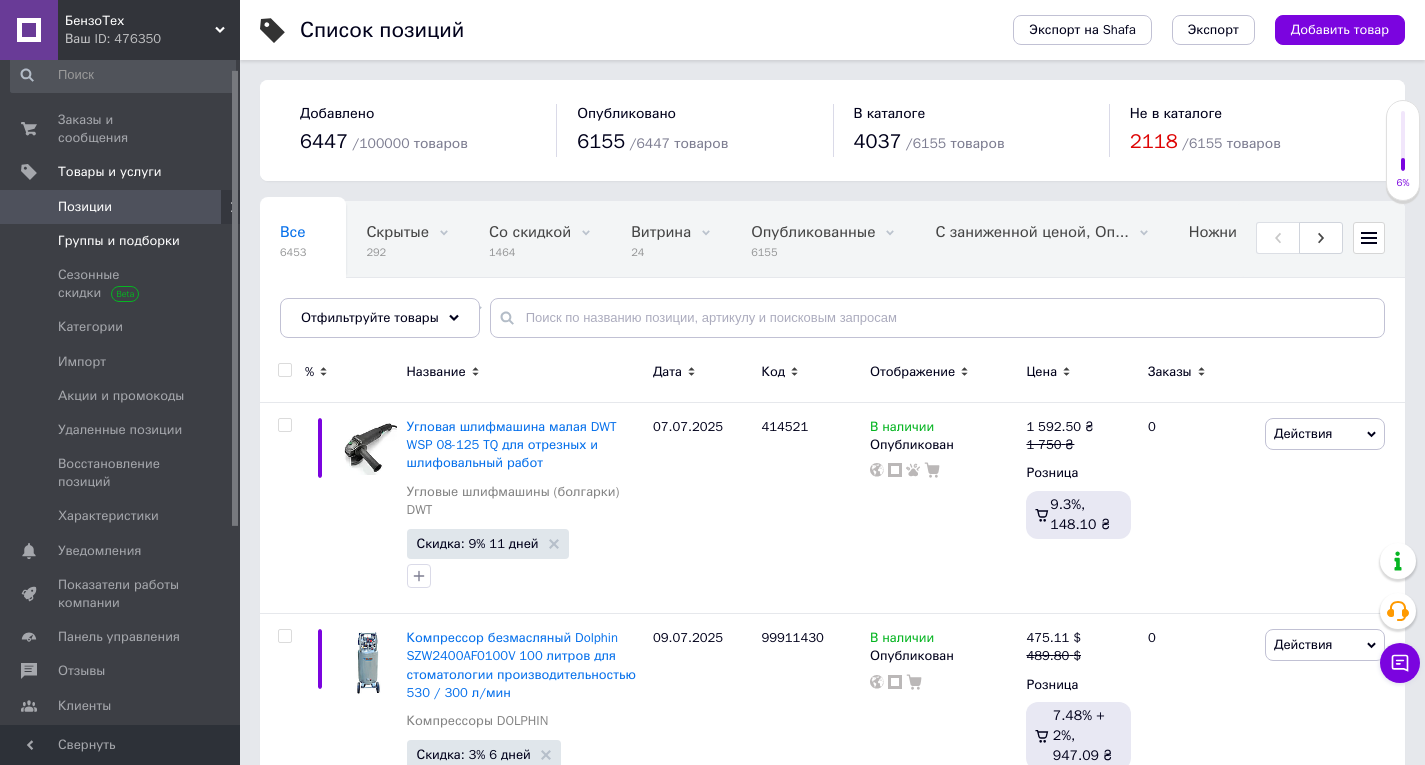 click on "Группы и подборки" at bounding box center (123, 241) 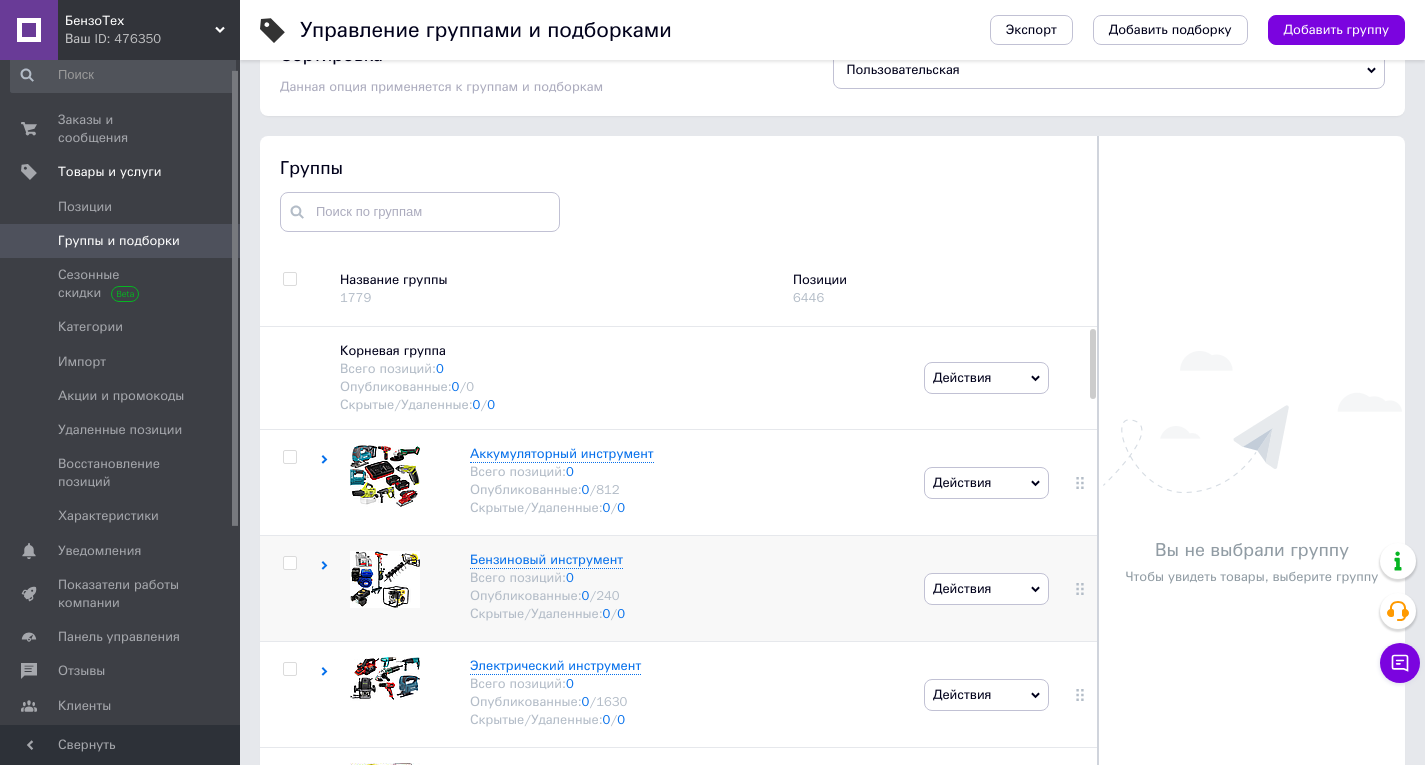 scroll, scrollTop: 113, scrollLeft: 0, axis: vertical 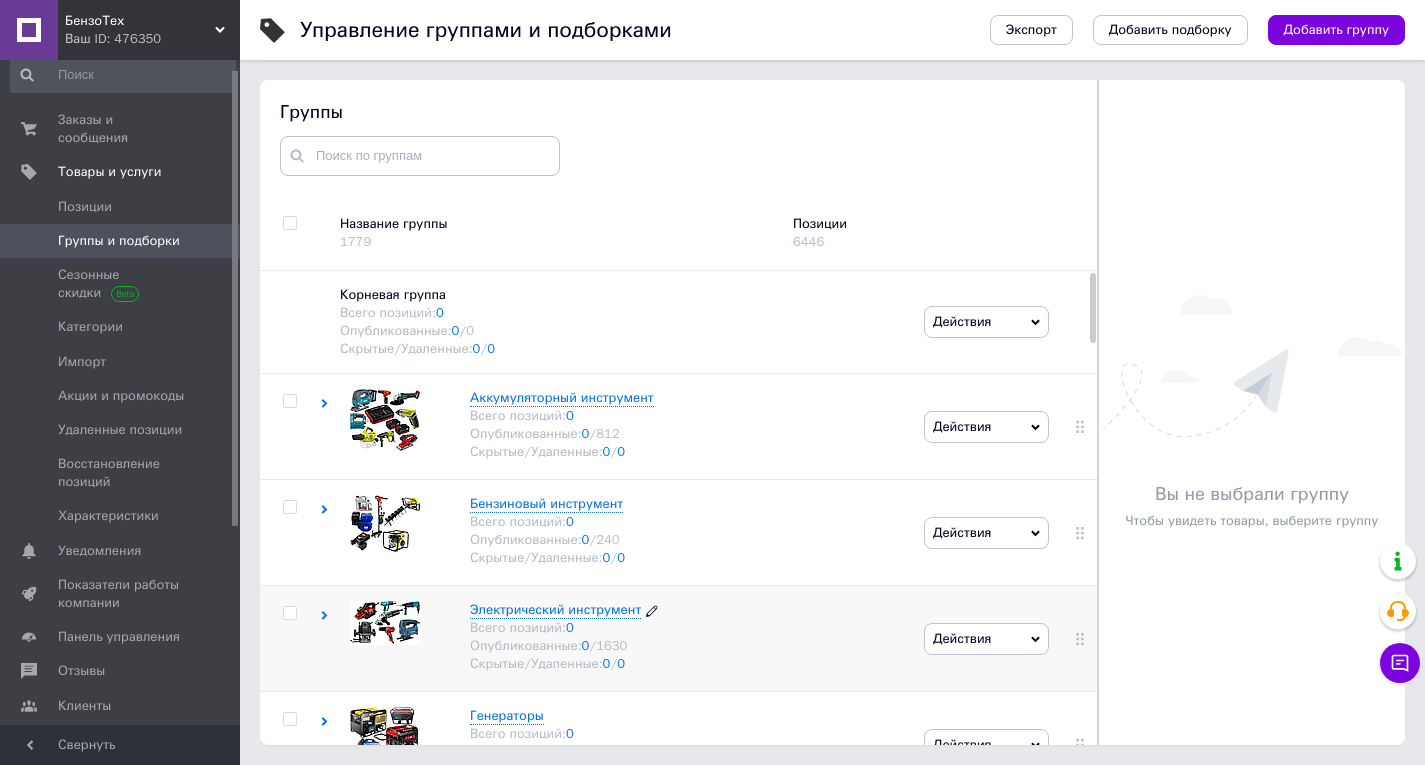 click on "Электрический инструмент" at bounding box center (555, 609) 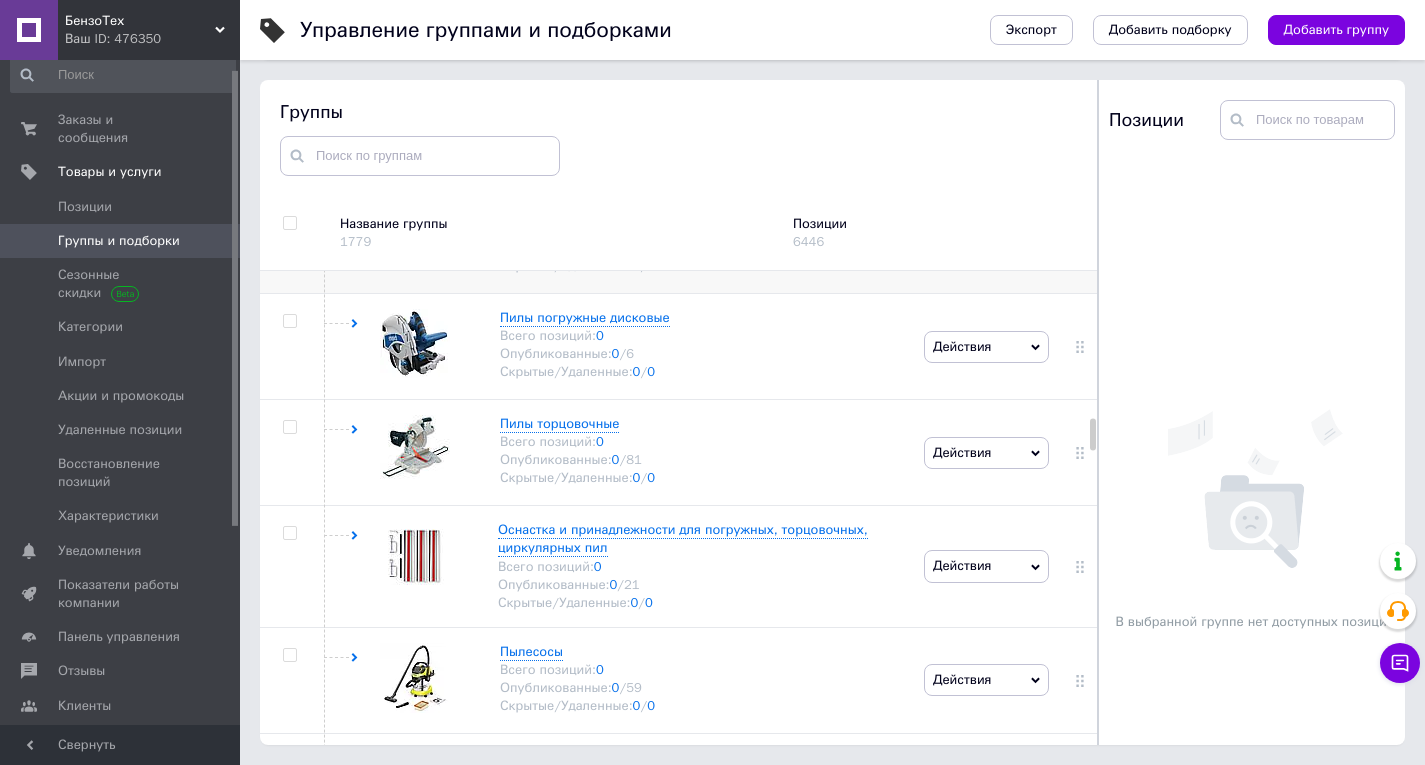 scroll, scrollTop: 2400, scrollLeft: 0, axis: vertical 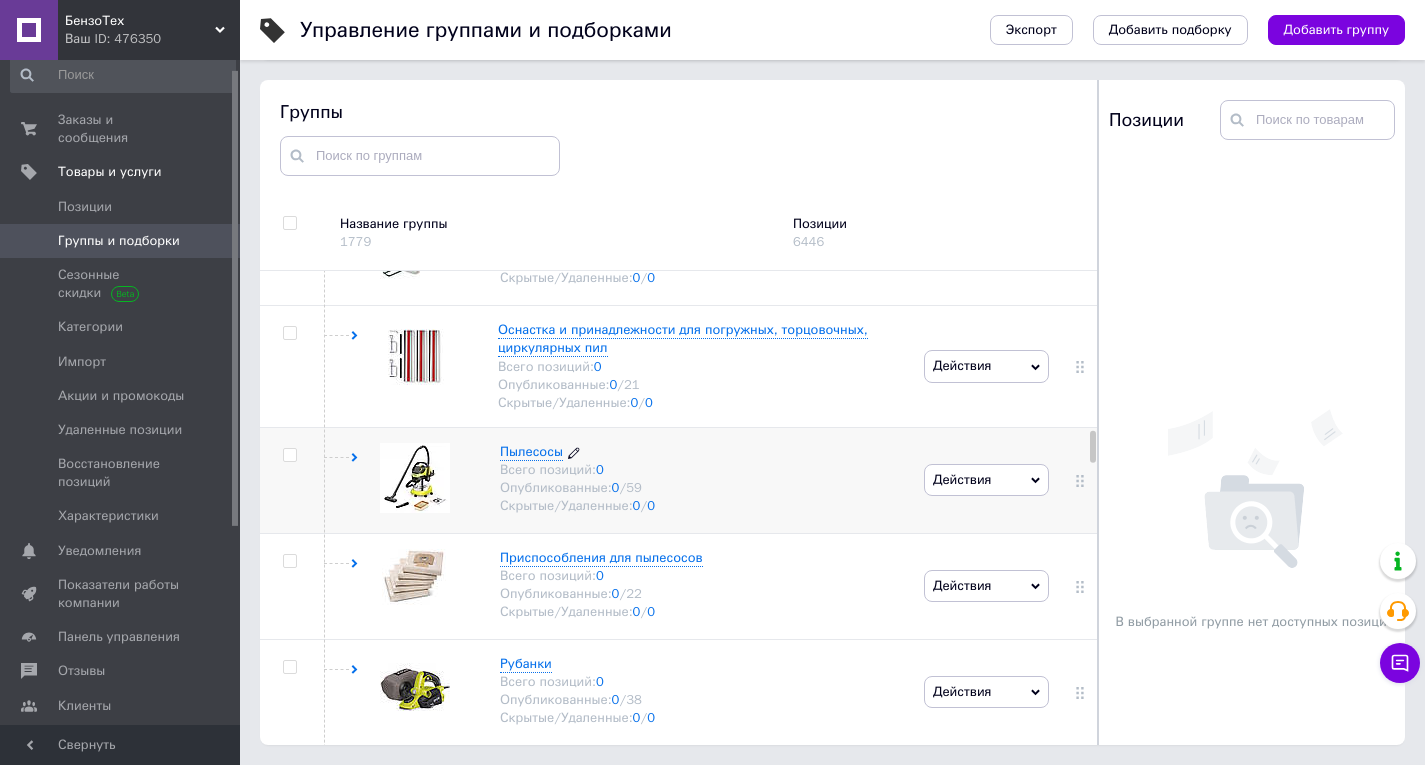 click on "Пылесосы" at bounding box center [531, 451] 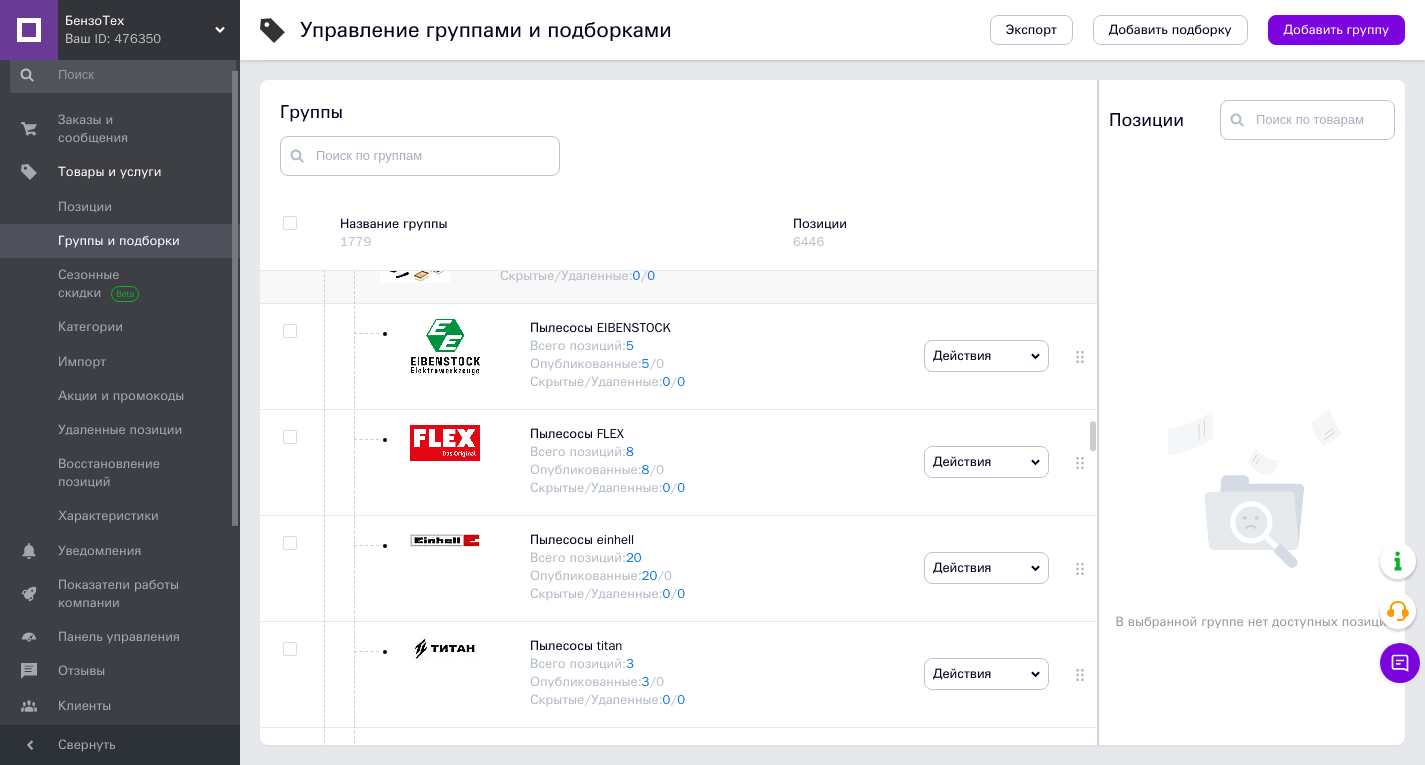 scroll, scrollTop: 2600, scrollLeft: 0, axis: vertical 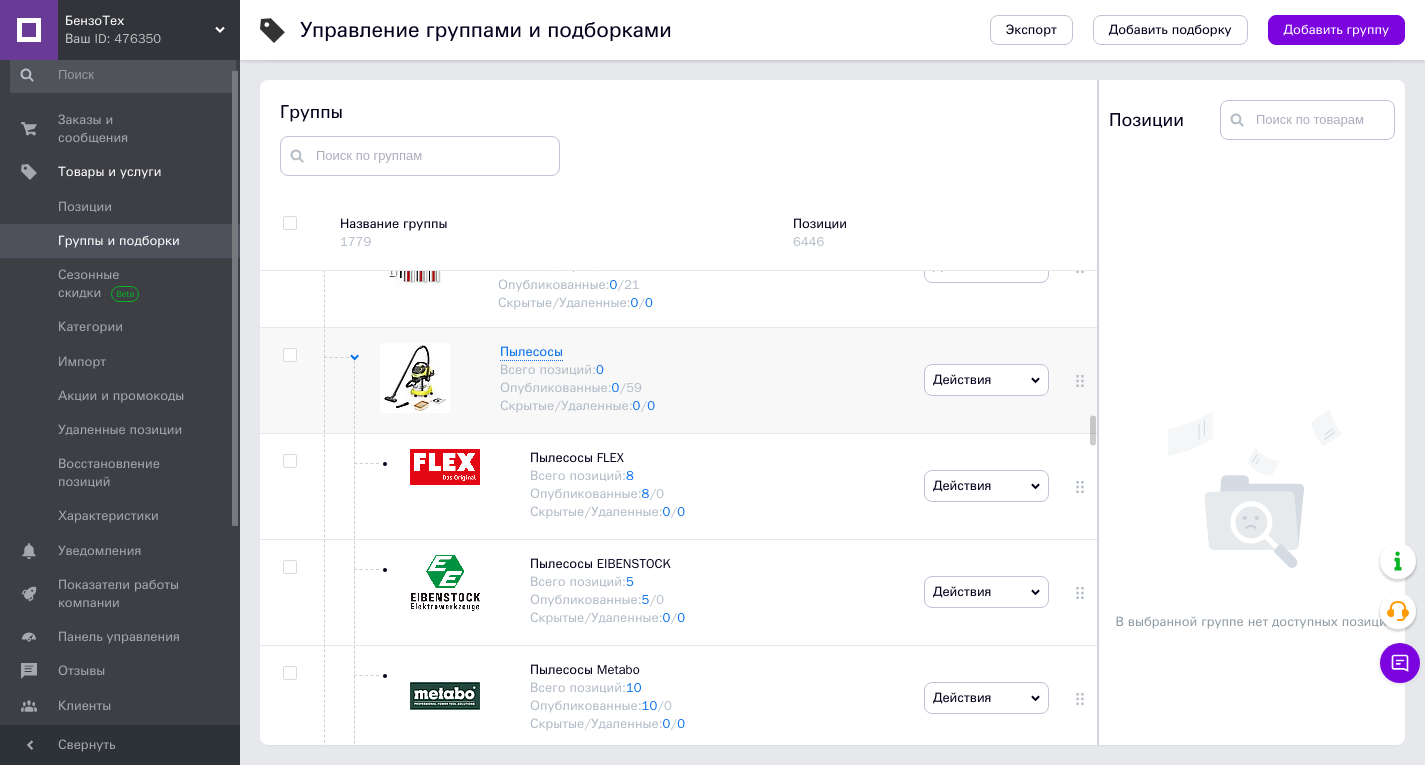 click on "Действия" at bounding box center [986, 380] 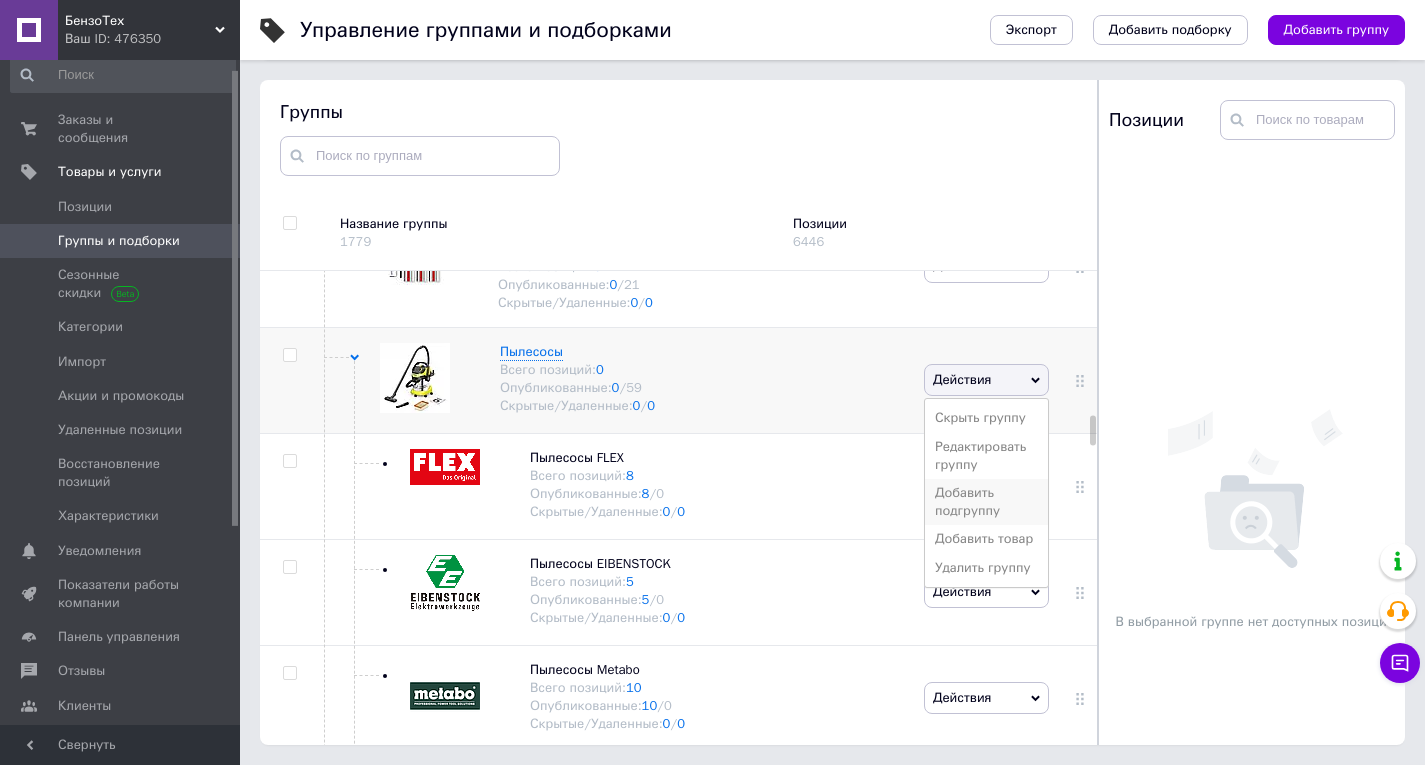 click on "Добавить подгруппу" at bounding box center [986, 502] 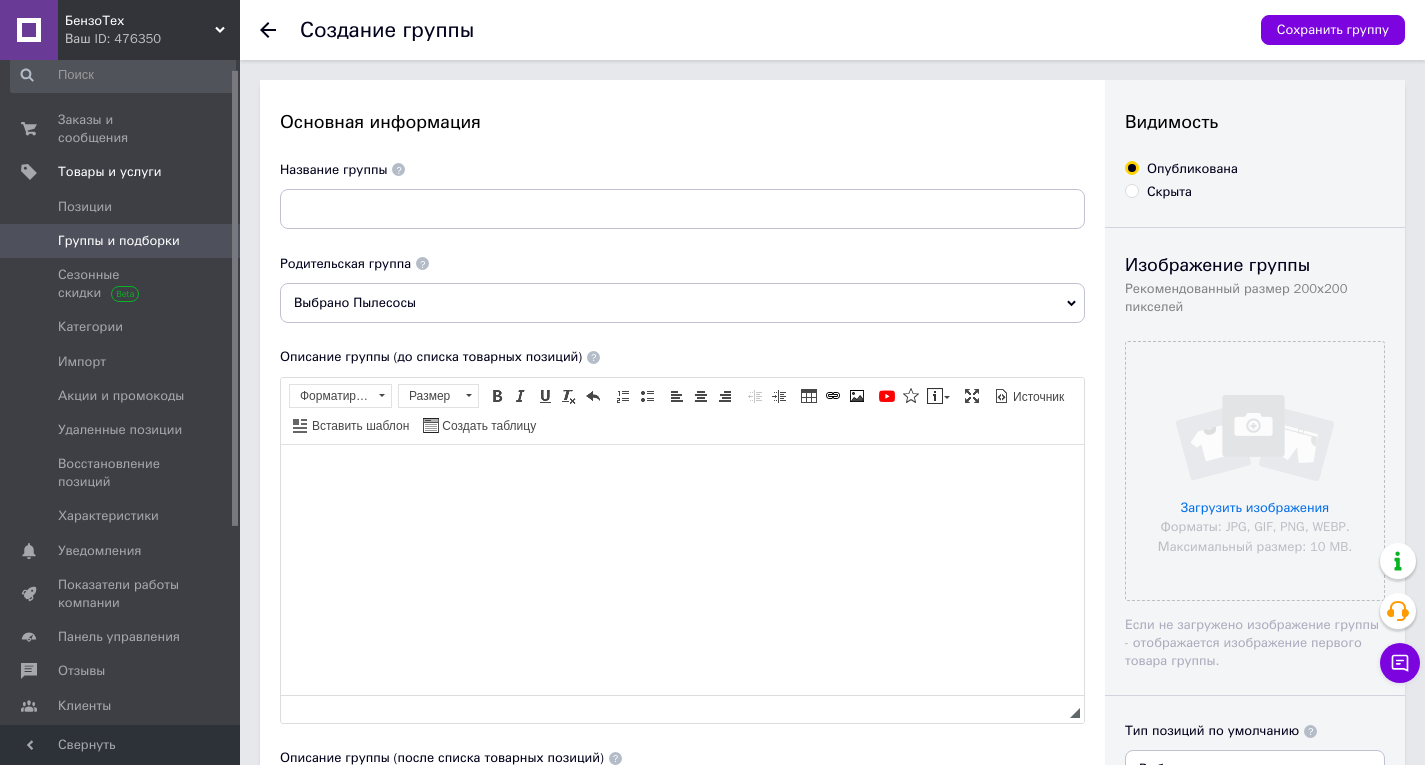 scroll, scrollTop: 0, scrollLeft: 0, axis: both 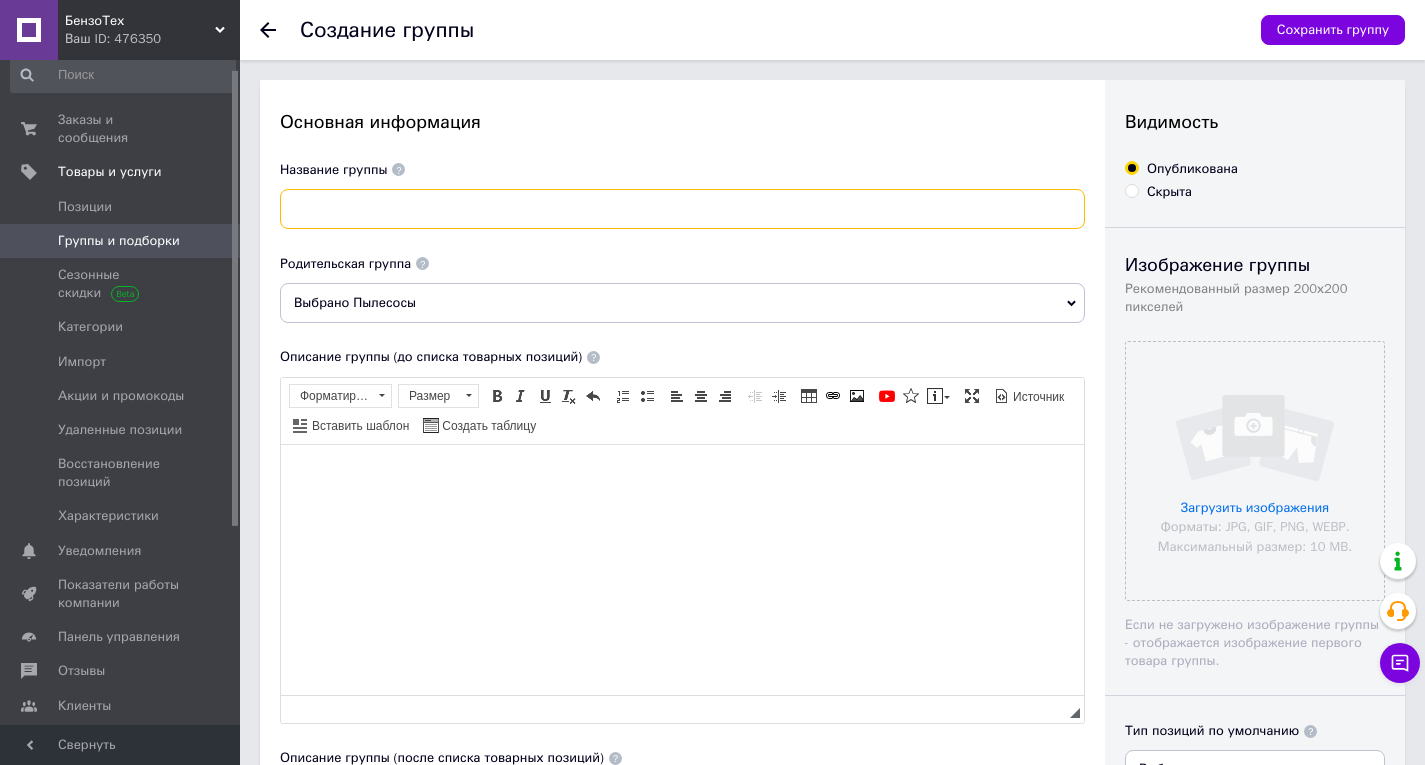 click at bounding box center (682, 209) 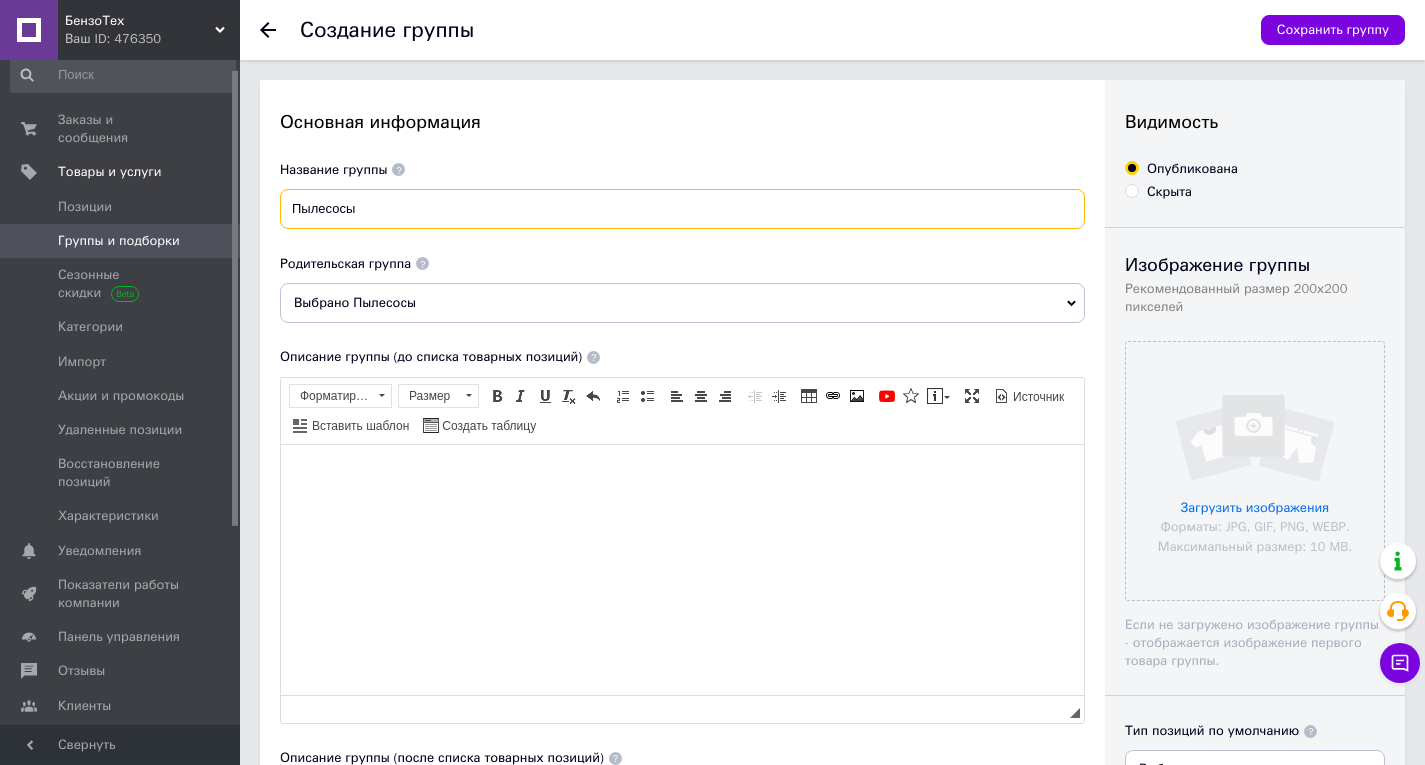 paste on "Procraft" 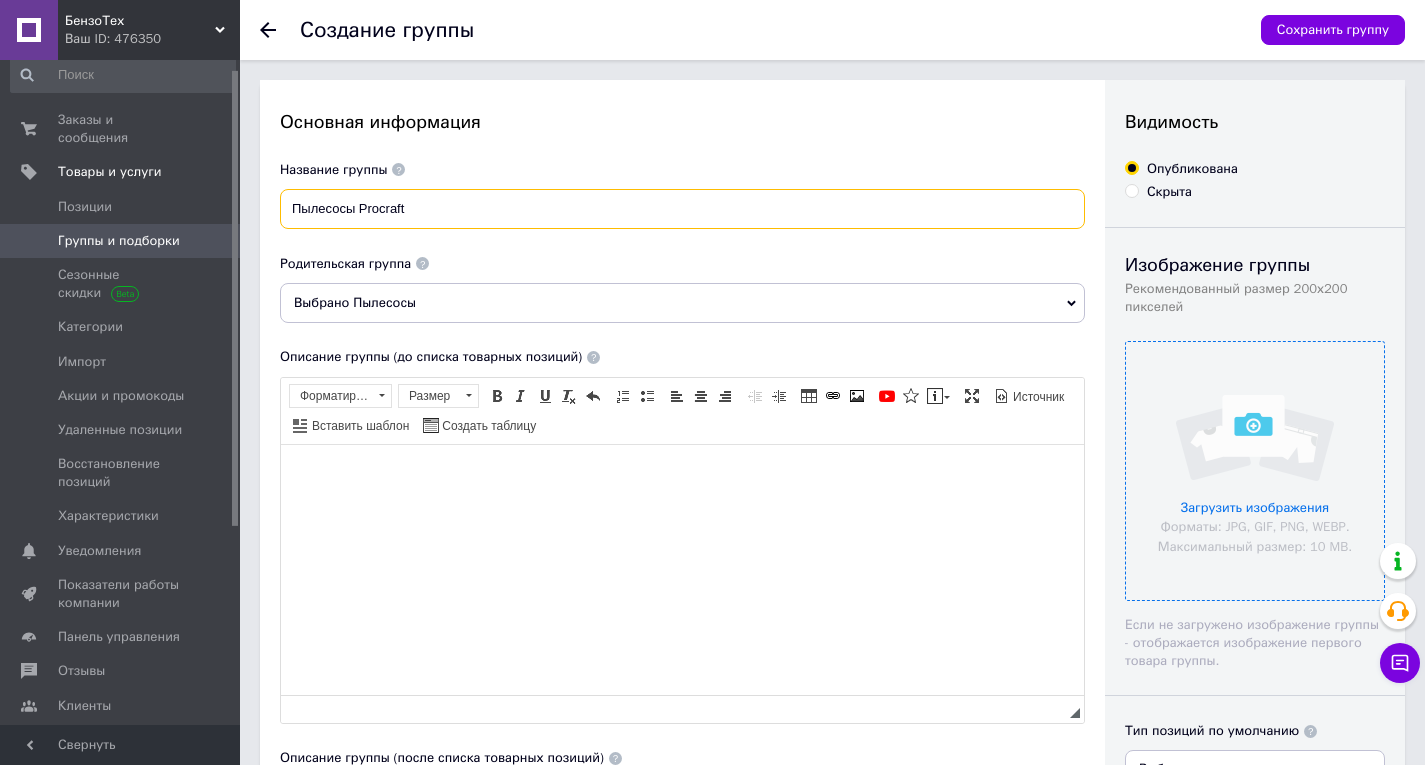 type on "Пылесосы Procraft" 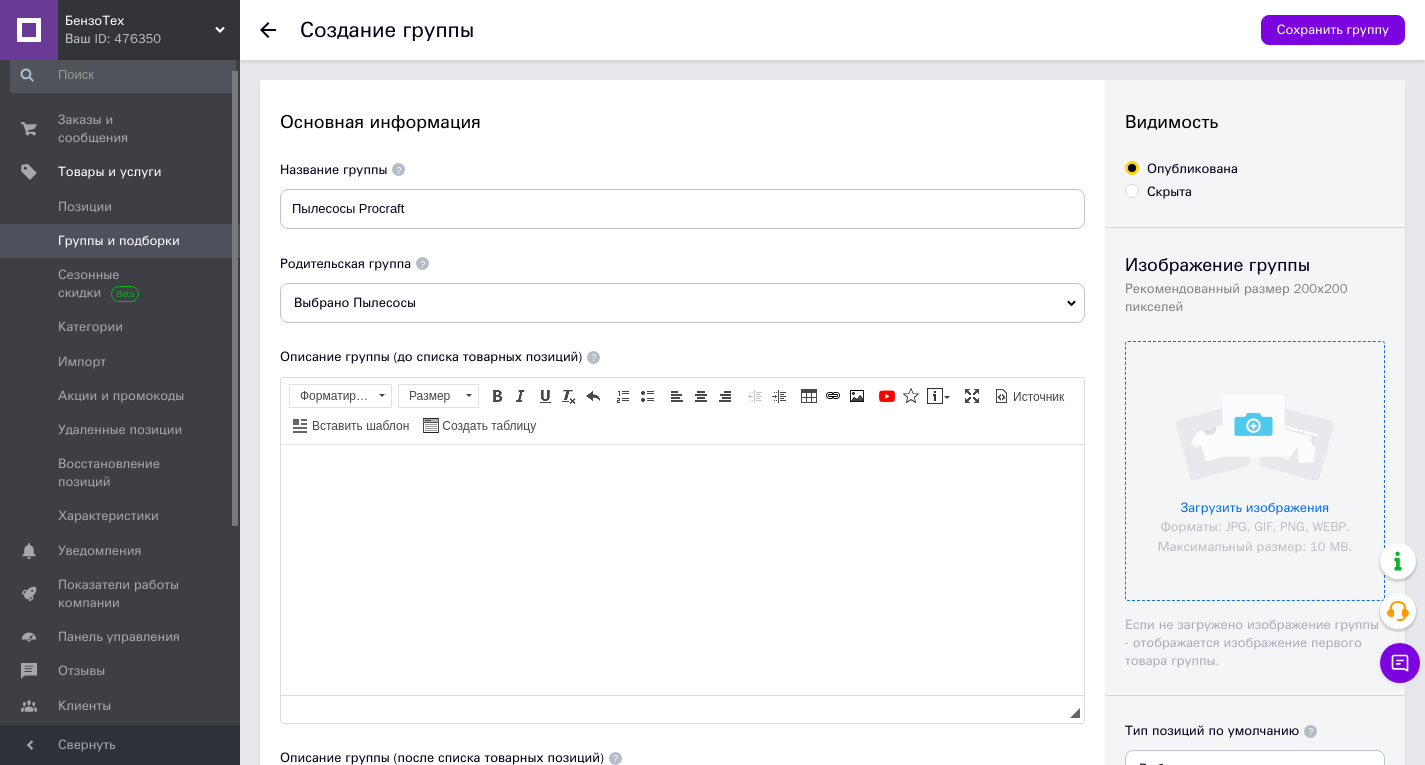 click at bounding box center [1255, 471] 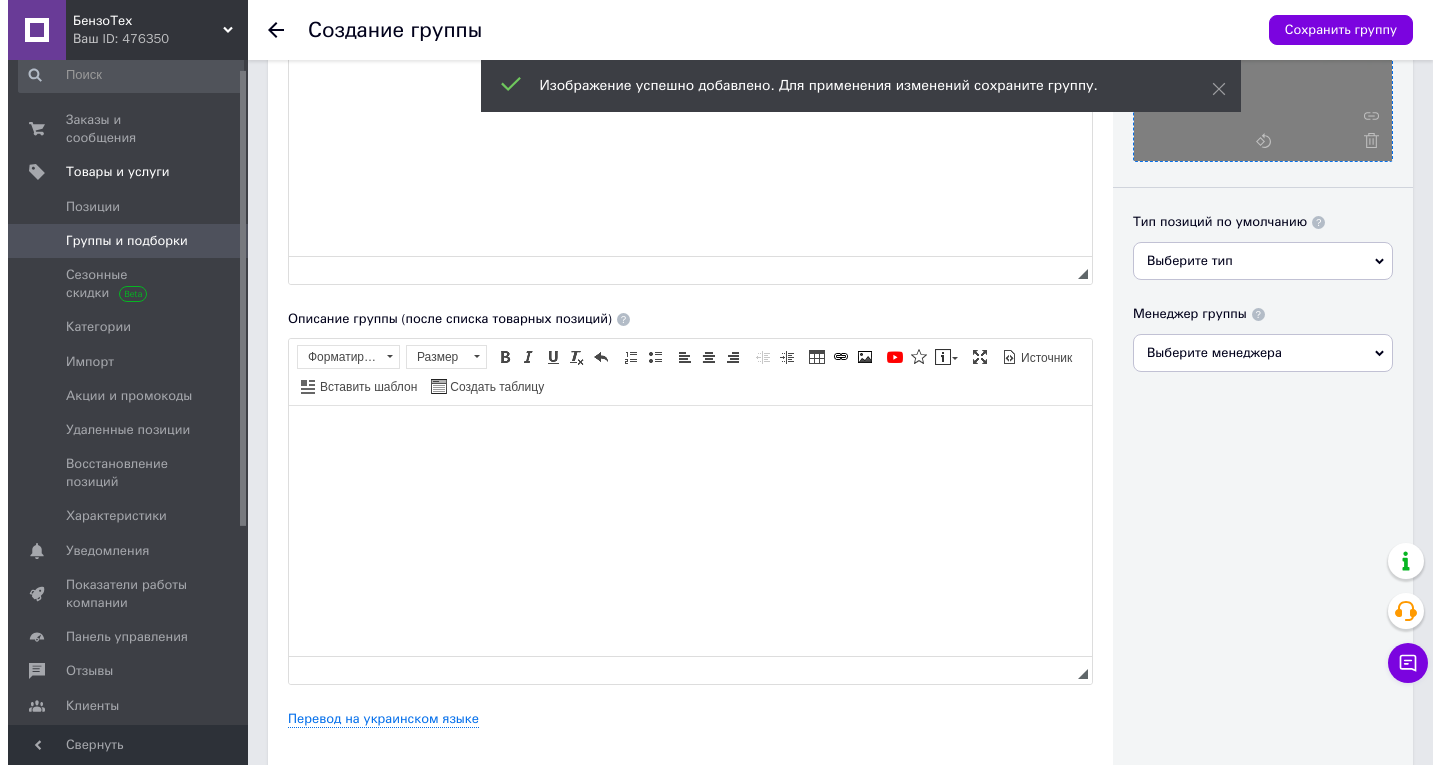 scroll, scrollTop: 600, scrollLeft: 0, axis: vertical 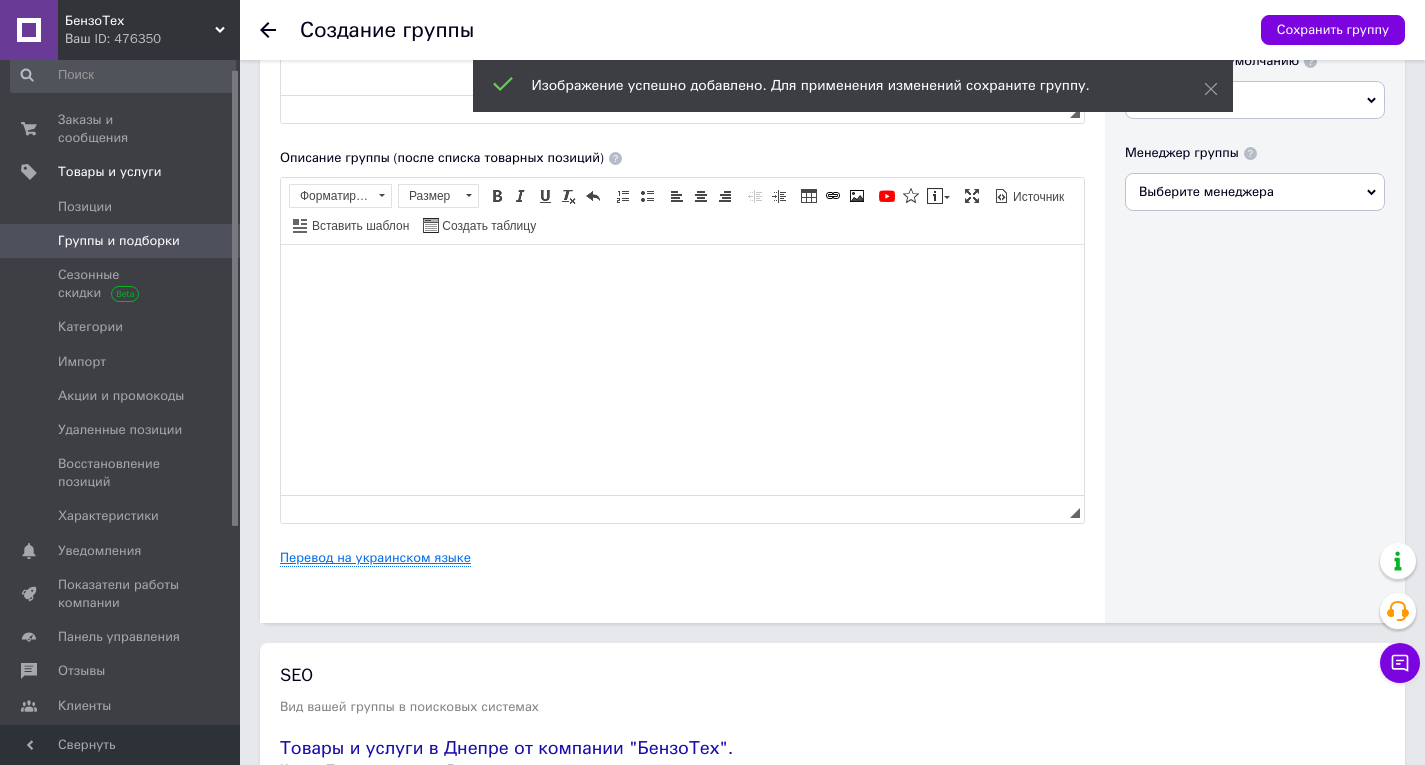 click on "Перевод на украинском языке" at bounding box center (375, 558) 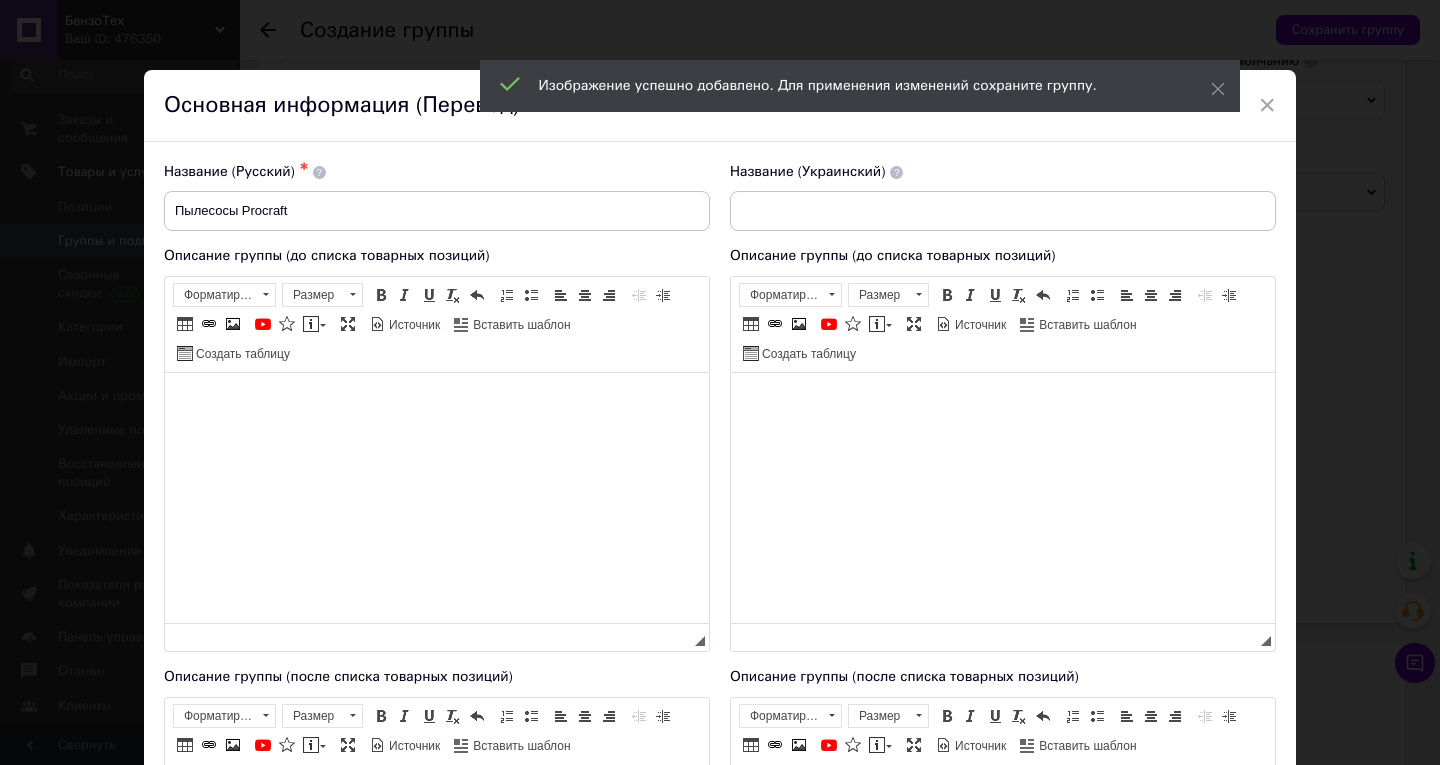 scroll, scrollTop: 0, scrollLeft: 0, axis: both 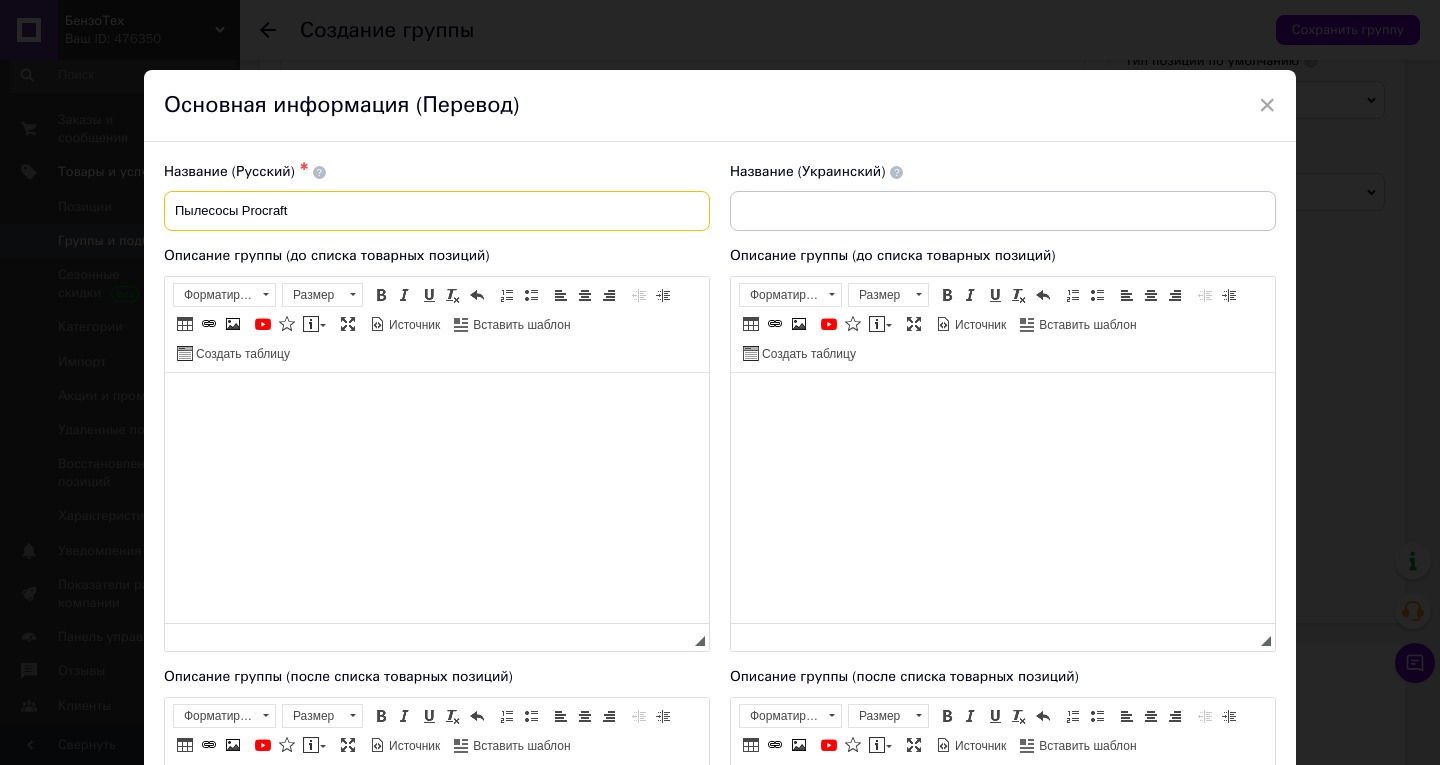 click on "Пылесосы Procraft" at bounding box center (437, 211) 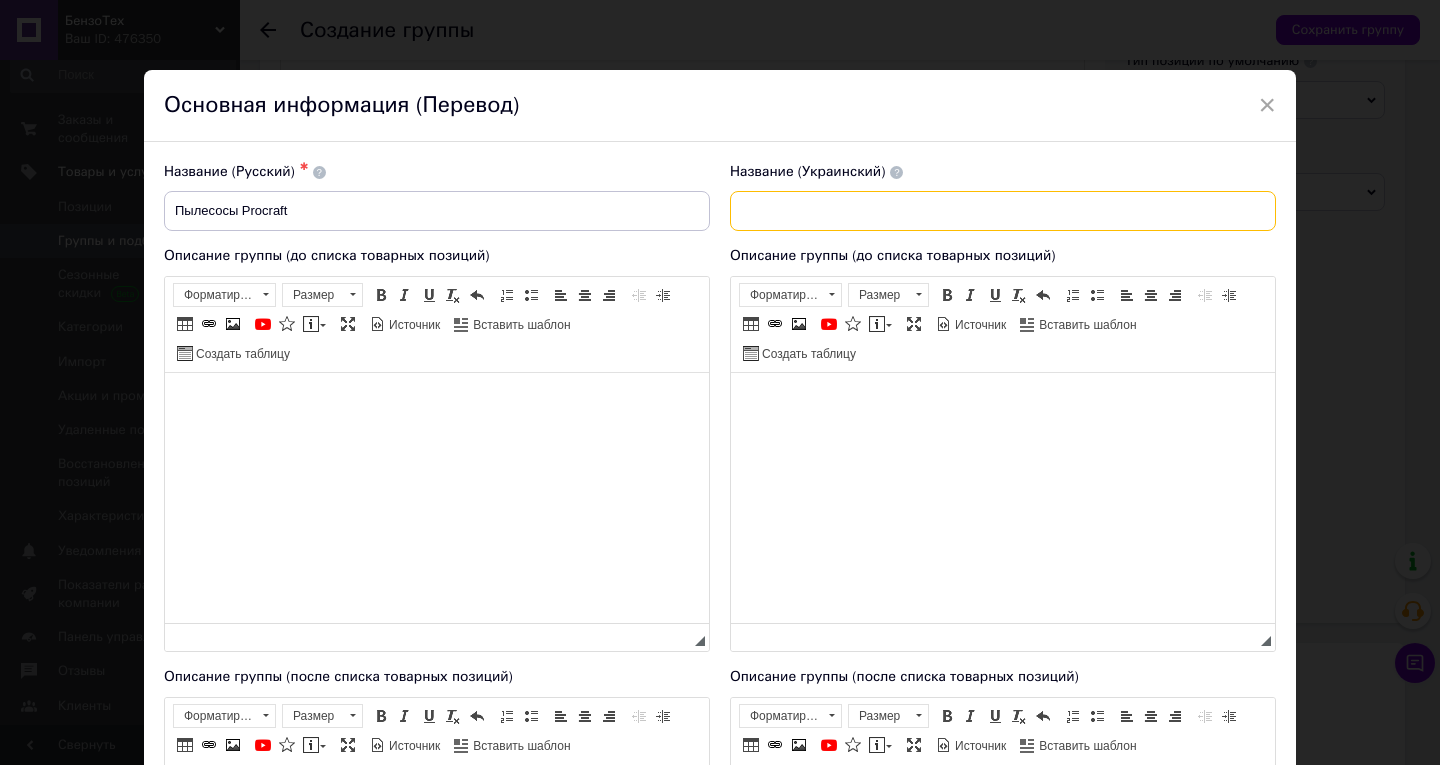drag, startPoint x: 724, startPoint y: 211, endPoint x: 1122, endPoint y: 208, distance: 398.0113 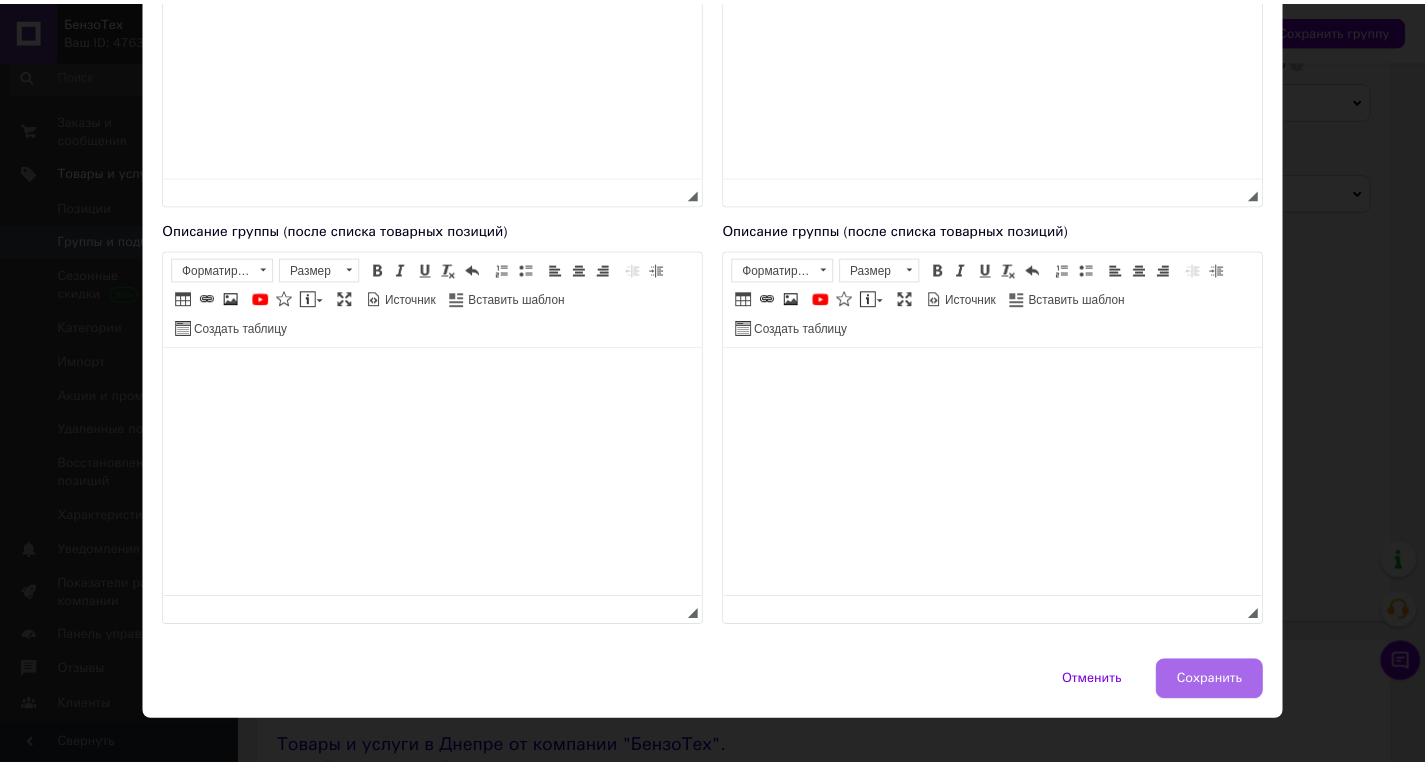 scroll, scrollTop: 473, scrollLeft: 0, axis: vertical 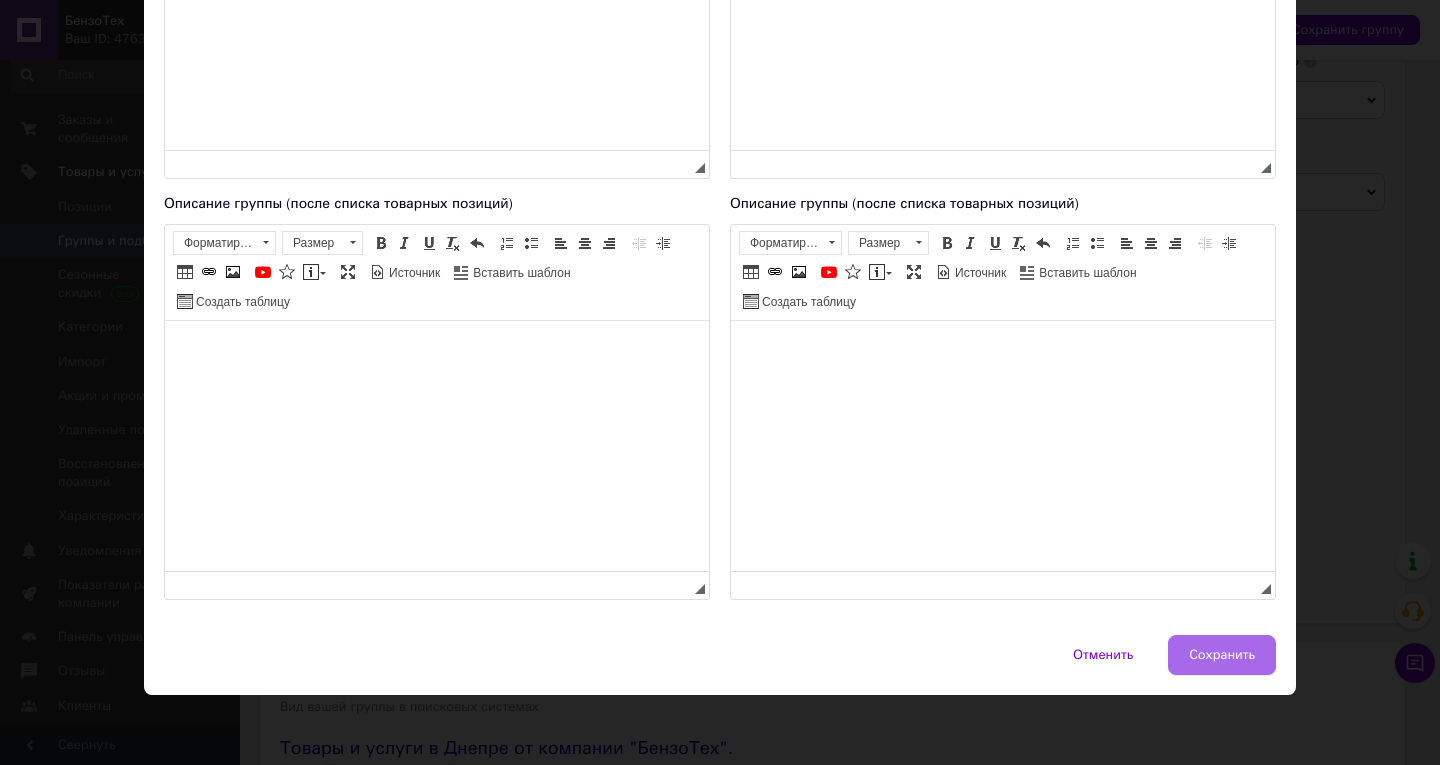 type on "Пилососи Procraft" 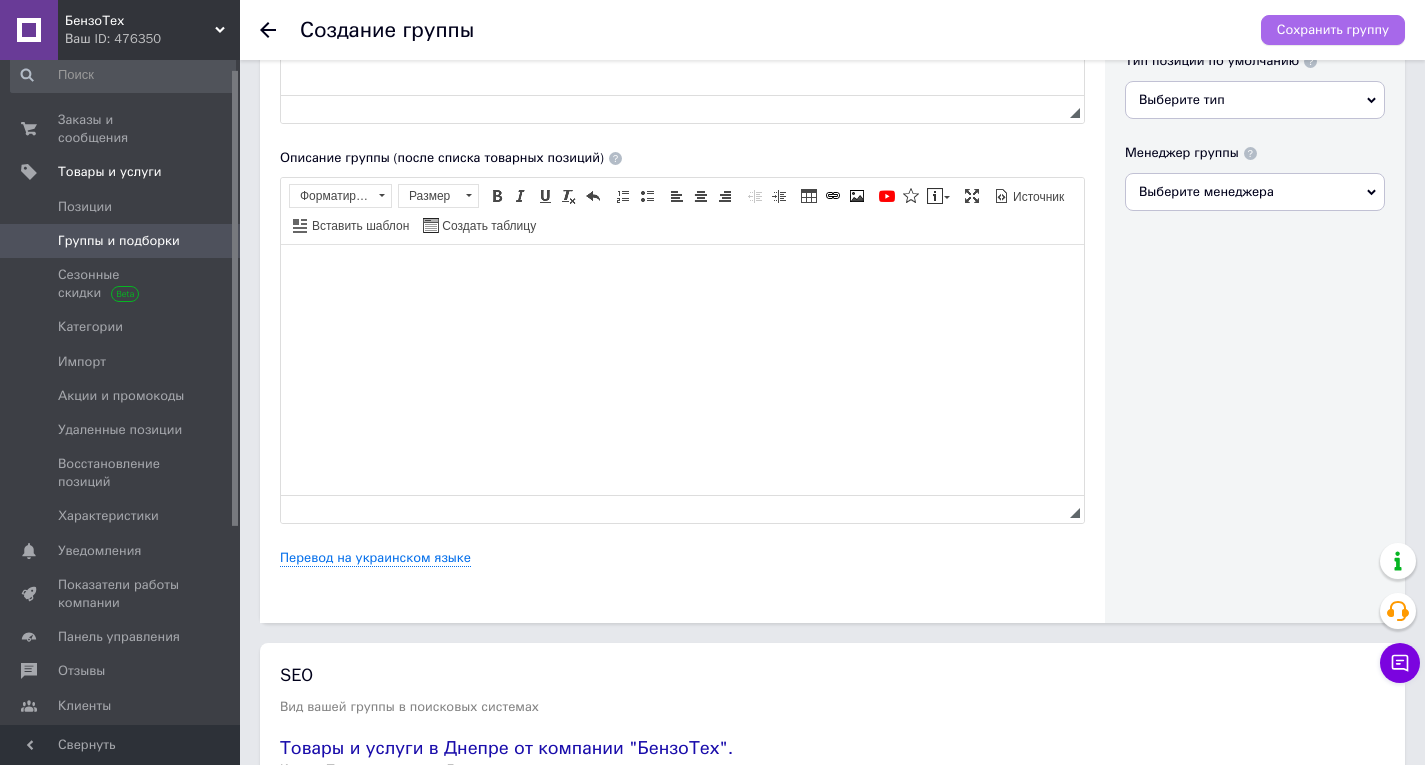 click on "Сохранить группу" at bounding box center (1333, 30) 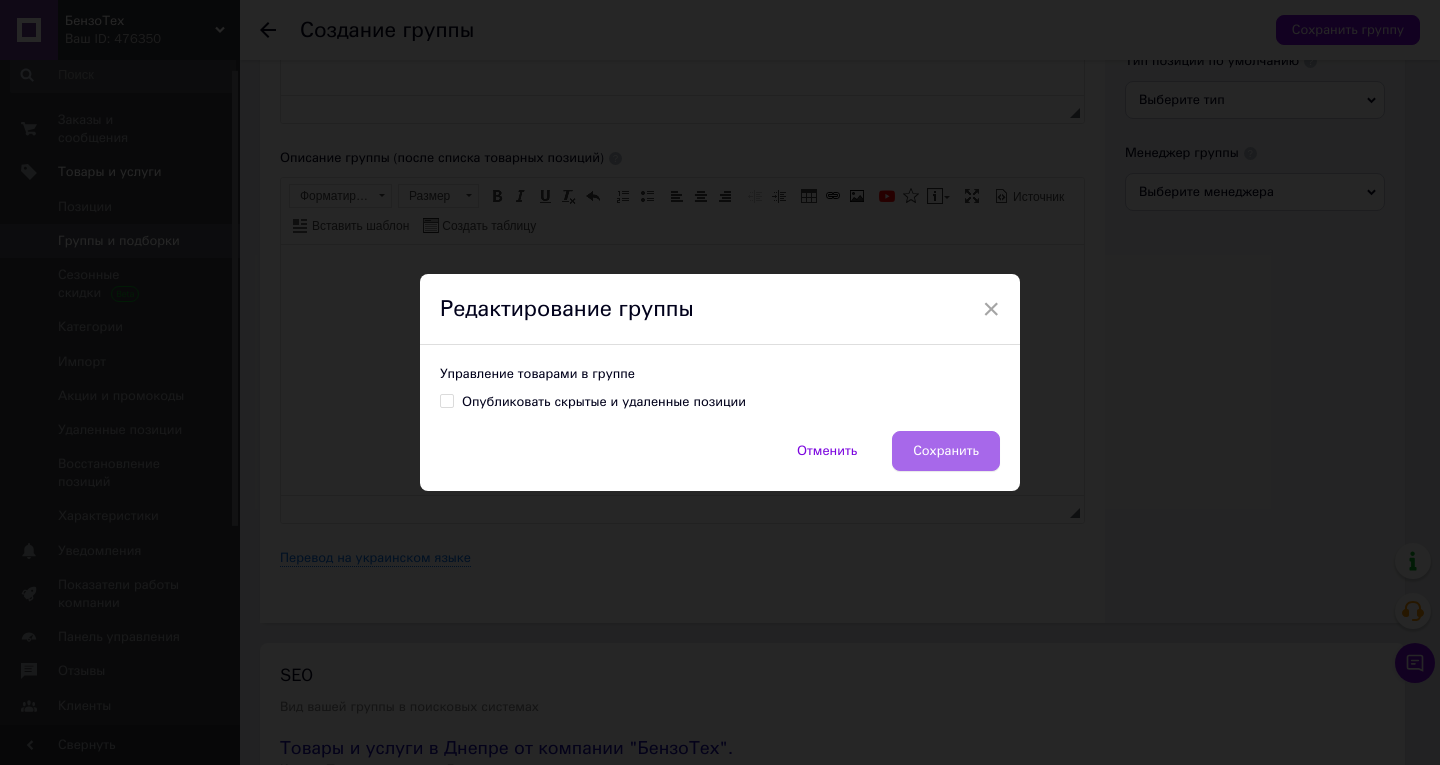 click on "Сохранить" at bounding box center (946, 451) 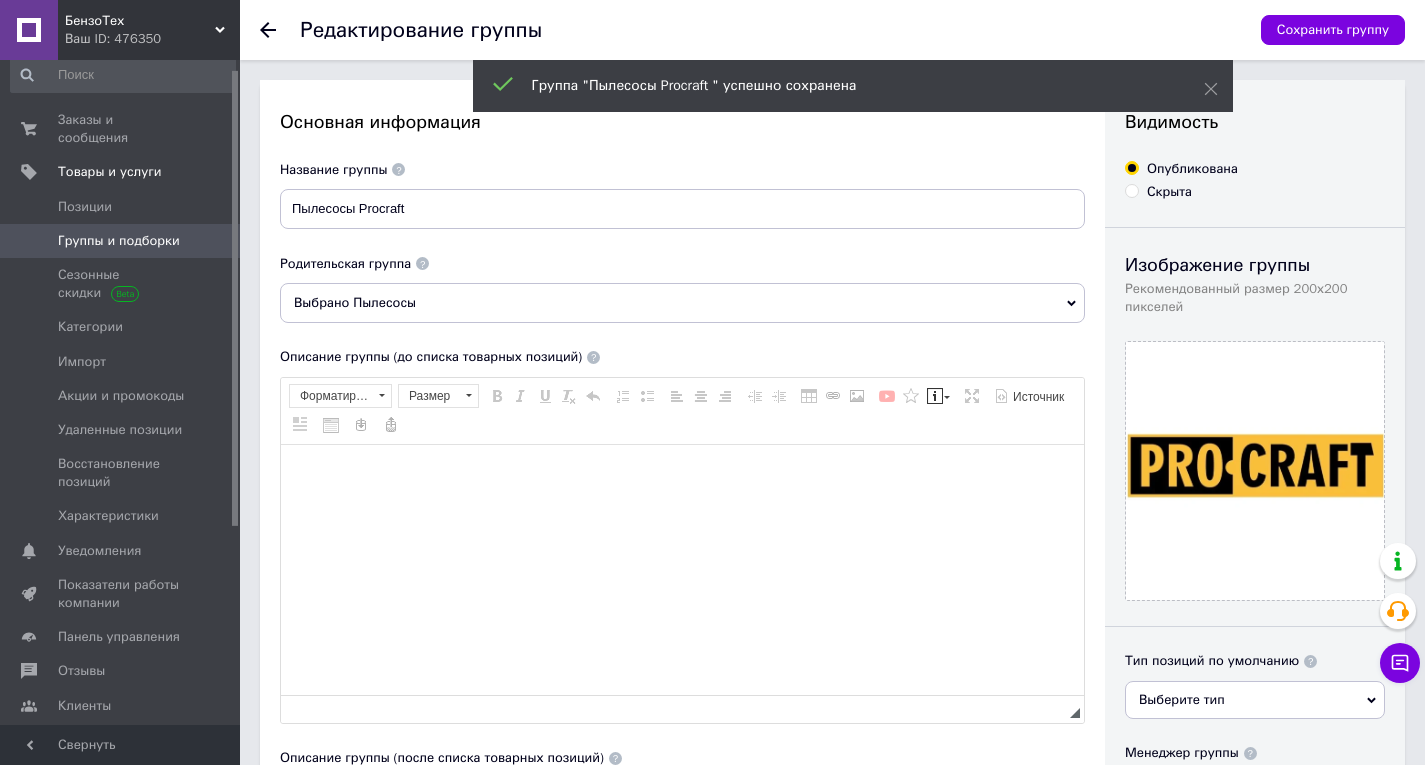 scroll, scrollTop: 0, scrollLeft: 0, axis: both 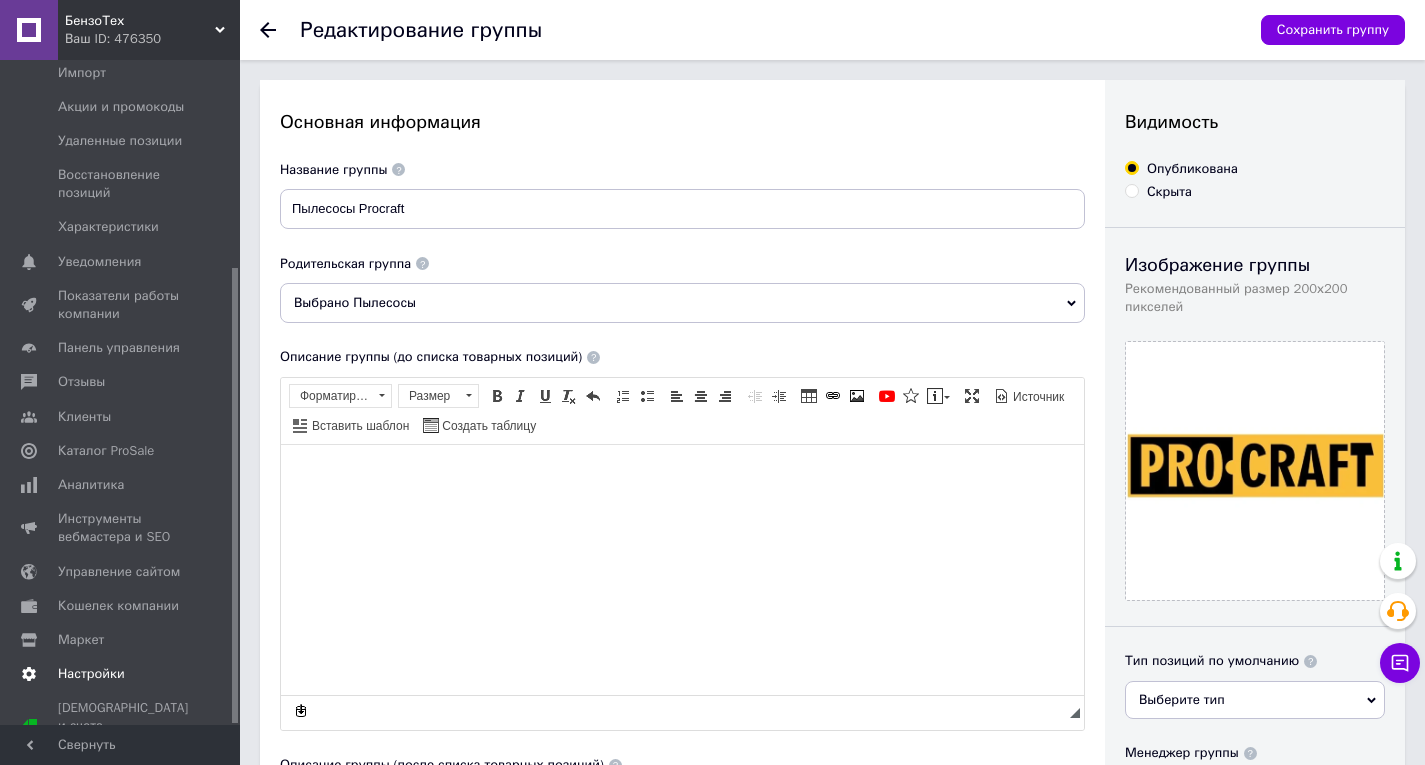 click on "Настройки" at bounding box center (91, 674) 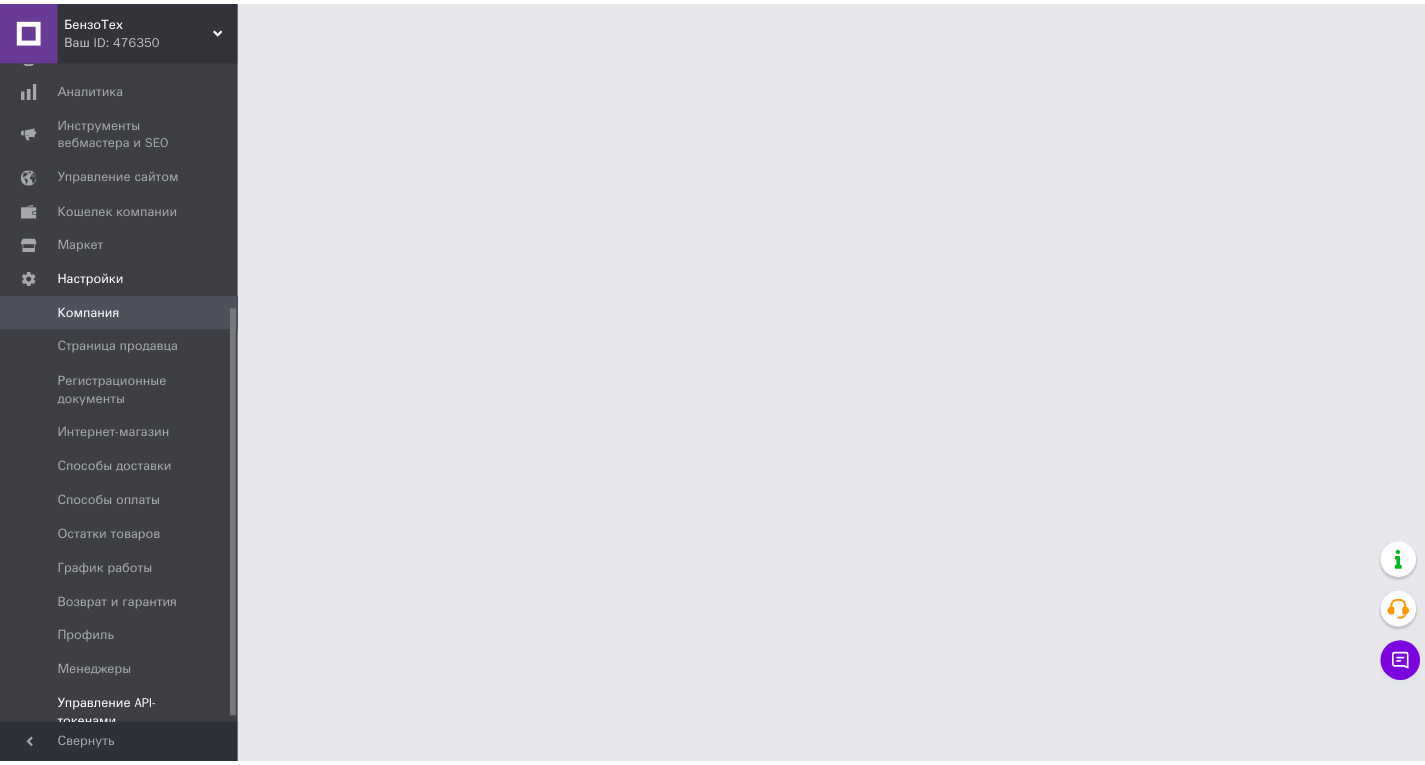 scroll, scrollTop: 402, scrollLeft: 0, axis: vertical 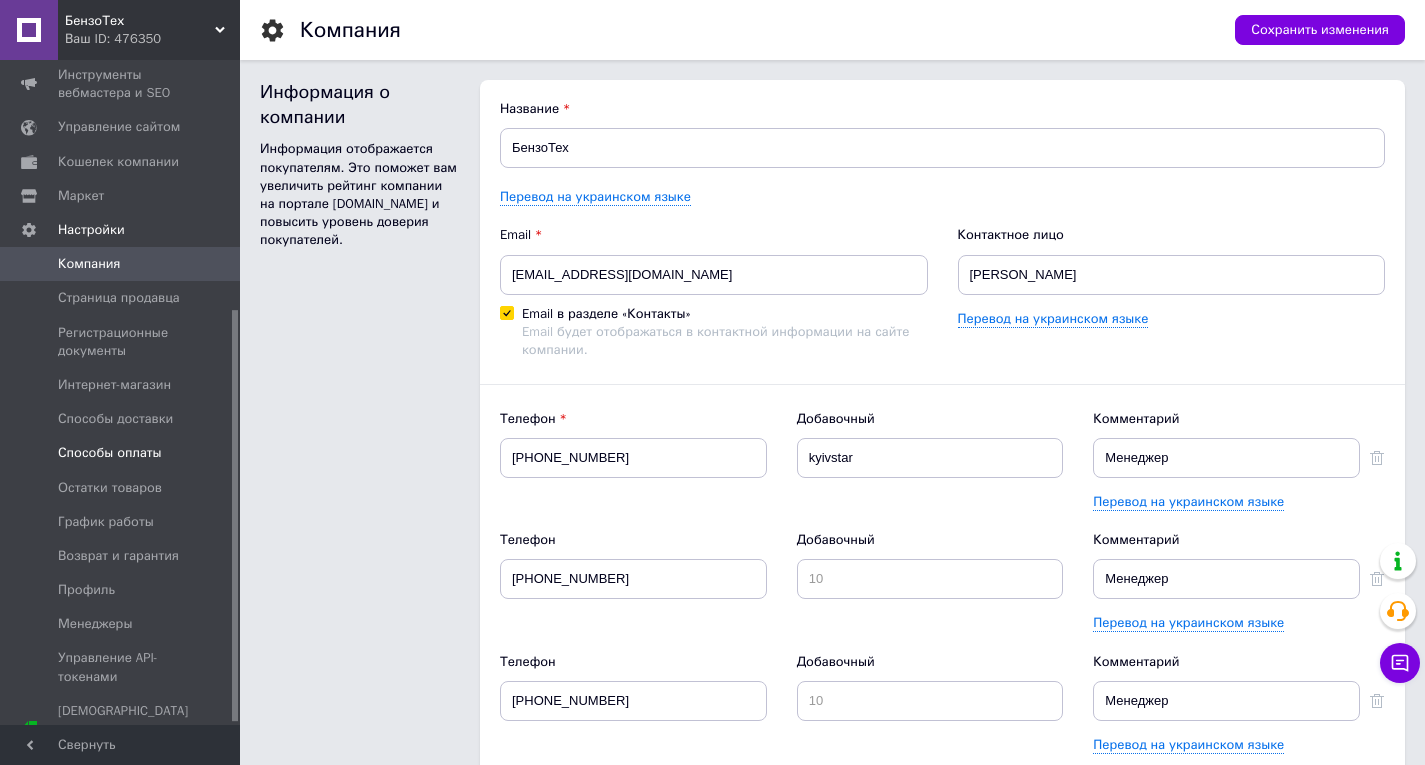 click on "Способы оплаты" at bounding box center (110, 453) 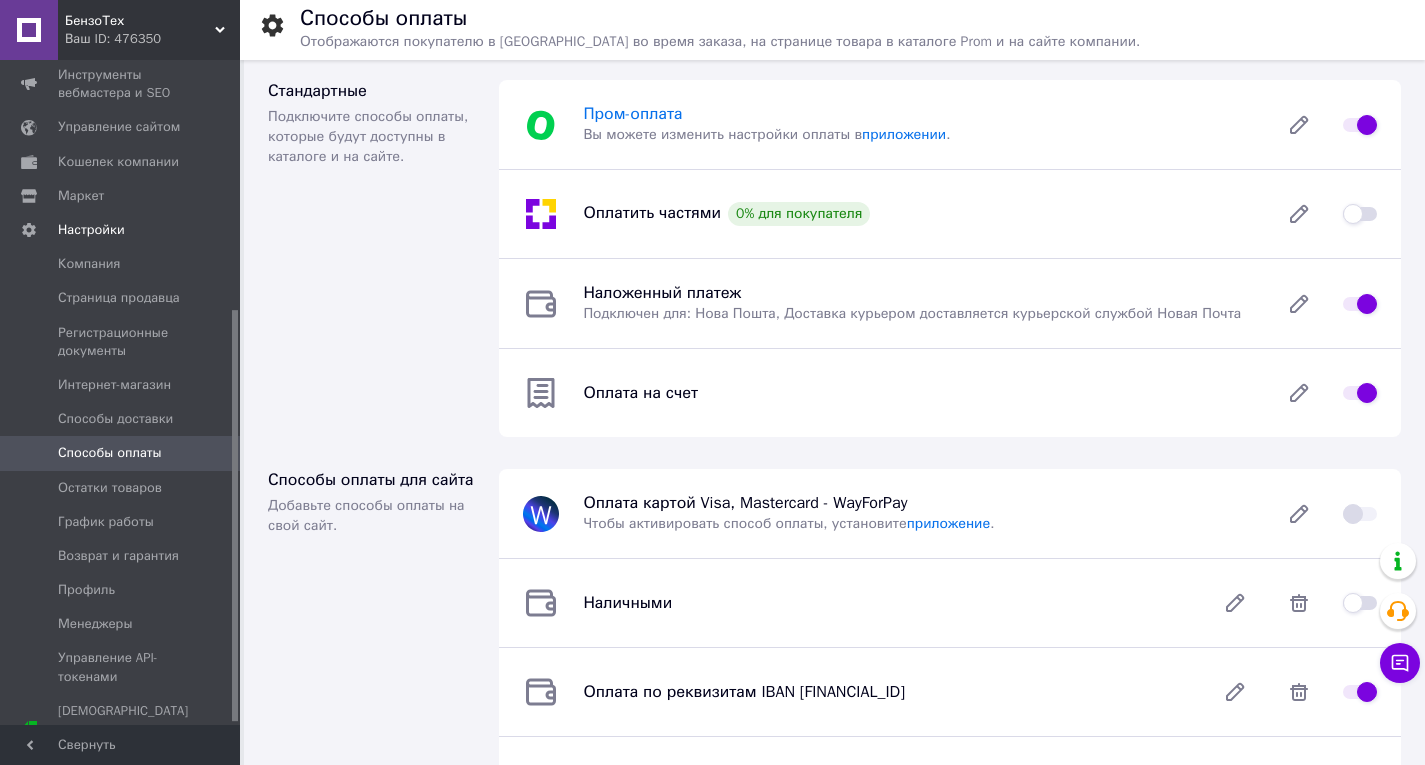 click on "Пром-оплата" at bounding box center [632, 114] 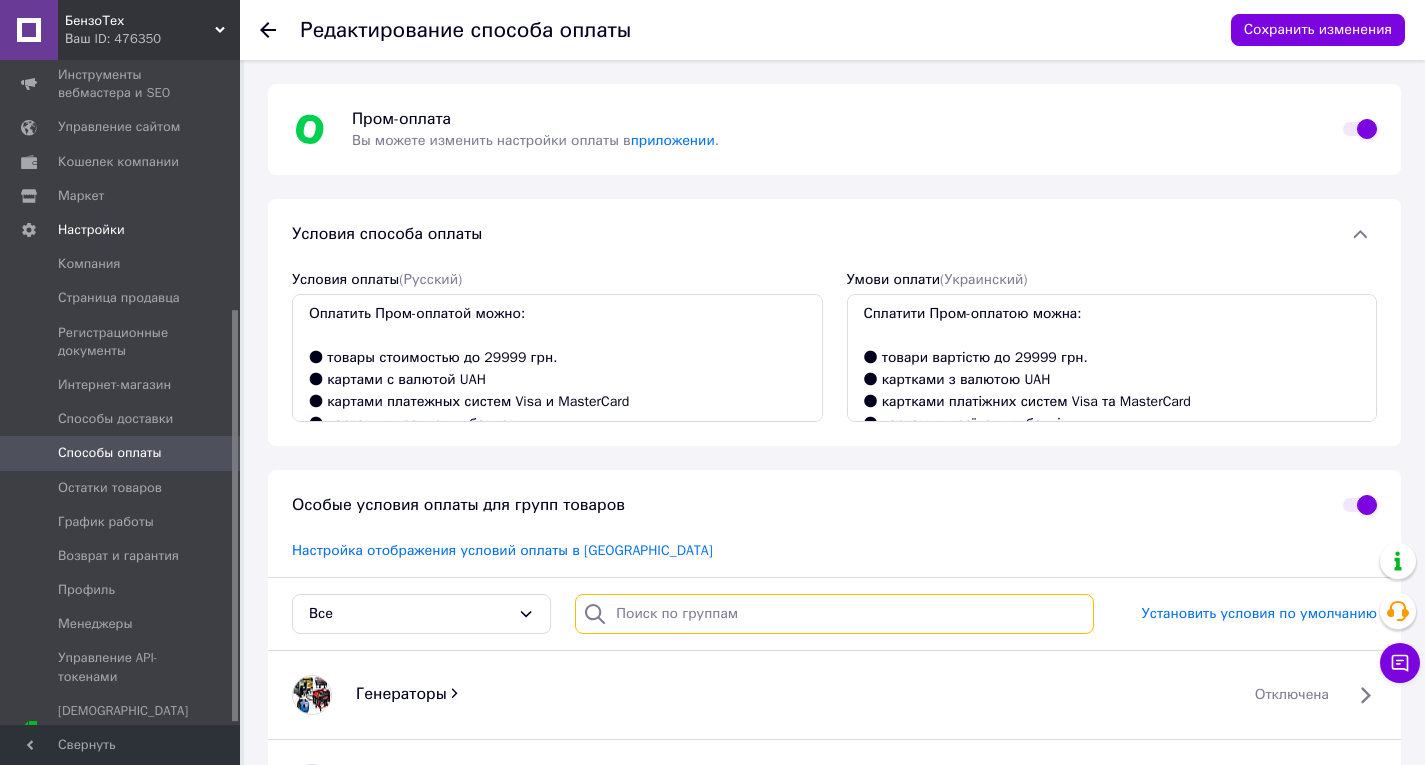 paste on "Пылесосы Procraft" 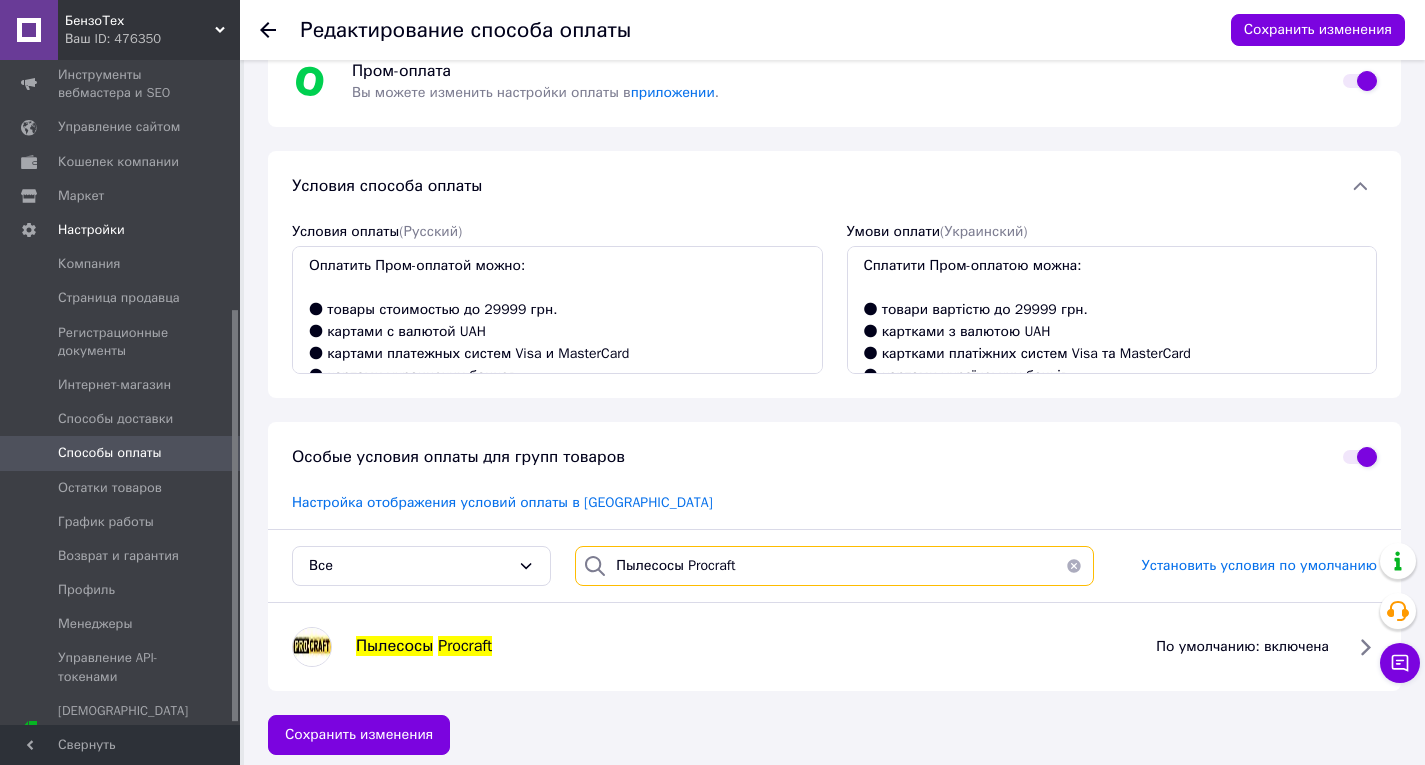 scroll, scrollTop: 62, scrollLeft: 0, axis: vertical 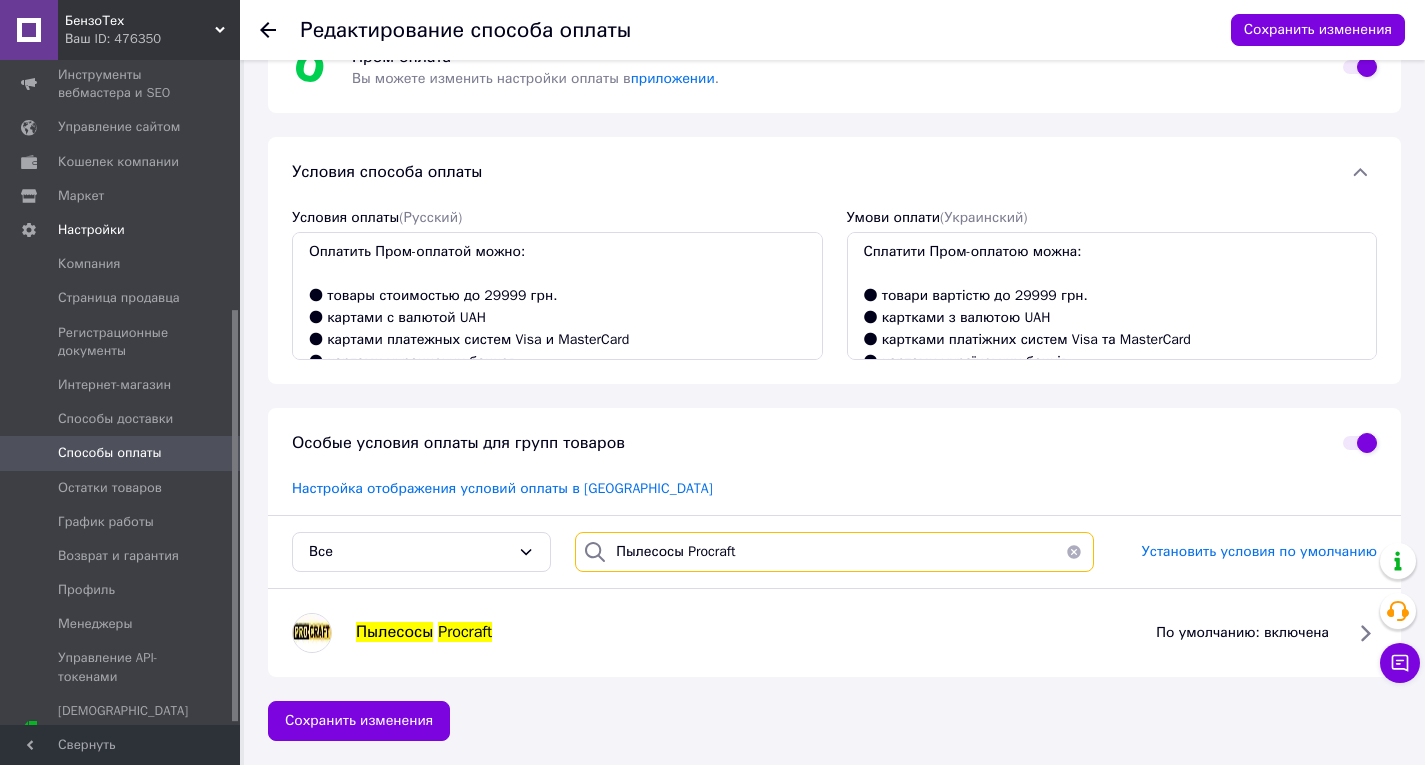 type on "Пылесосы Procraft" 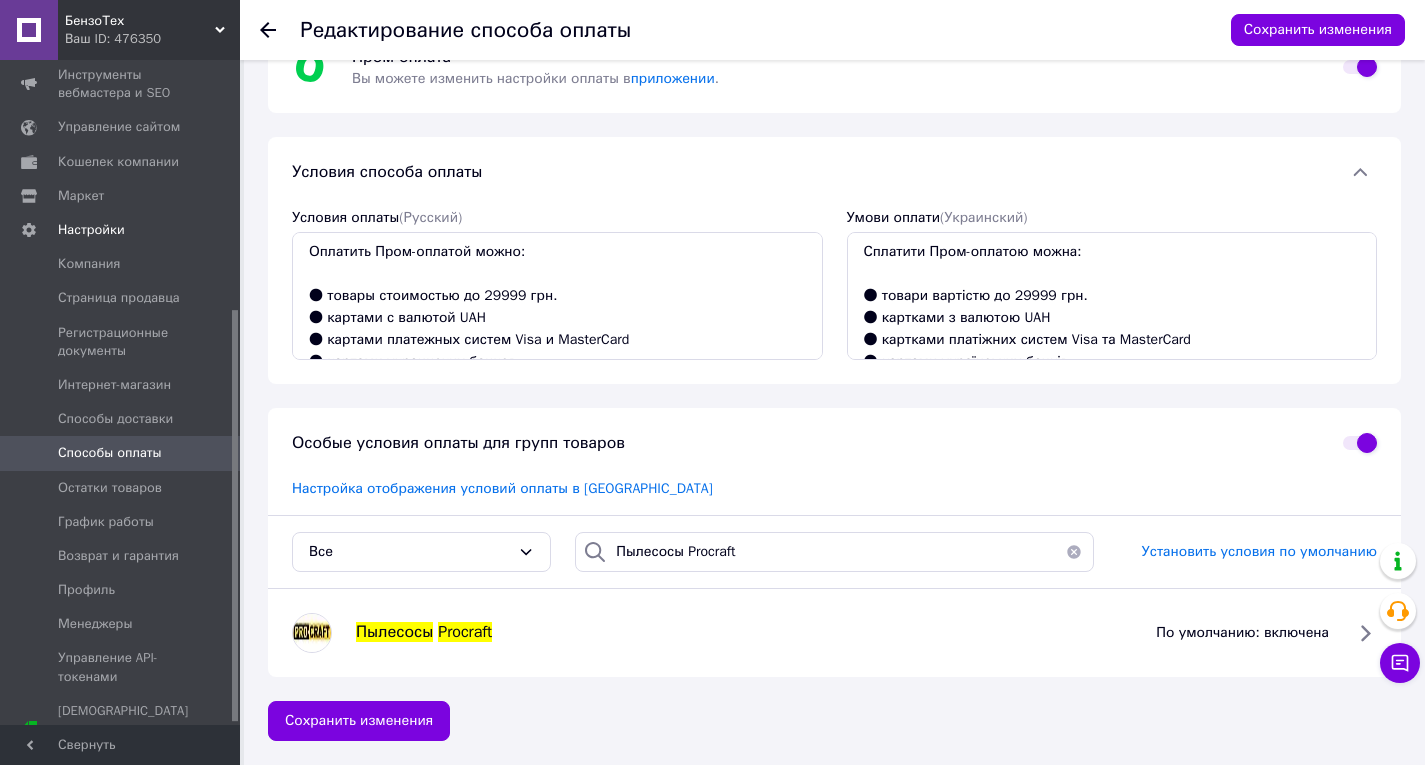 click on "по умолчанию: включена" at bounding box center [1242, 633] 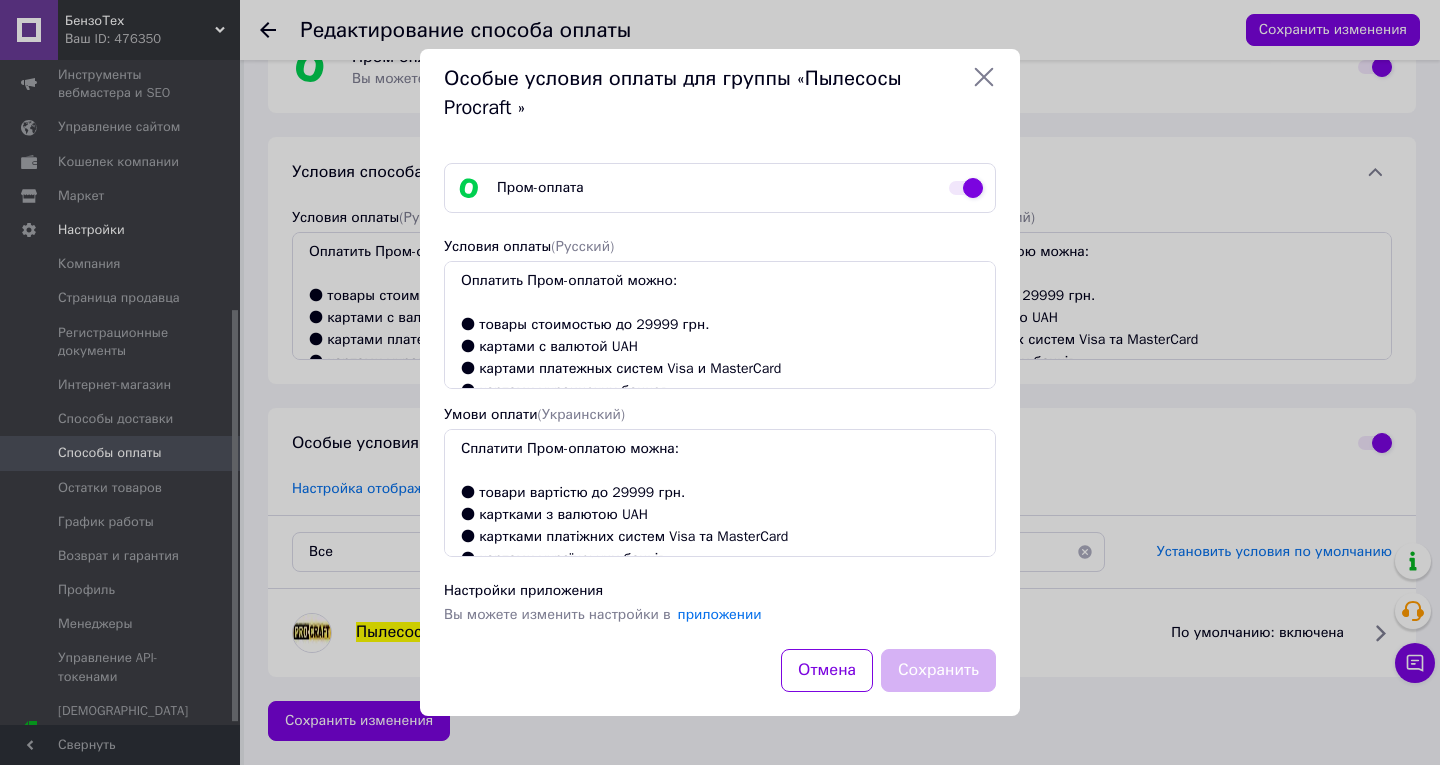 click at bounding box center [966, 188] 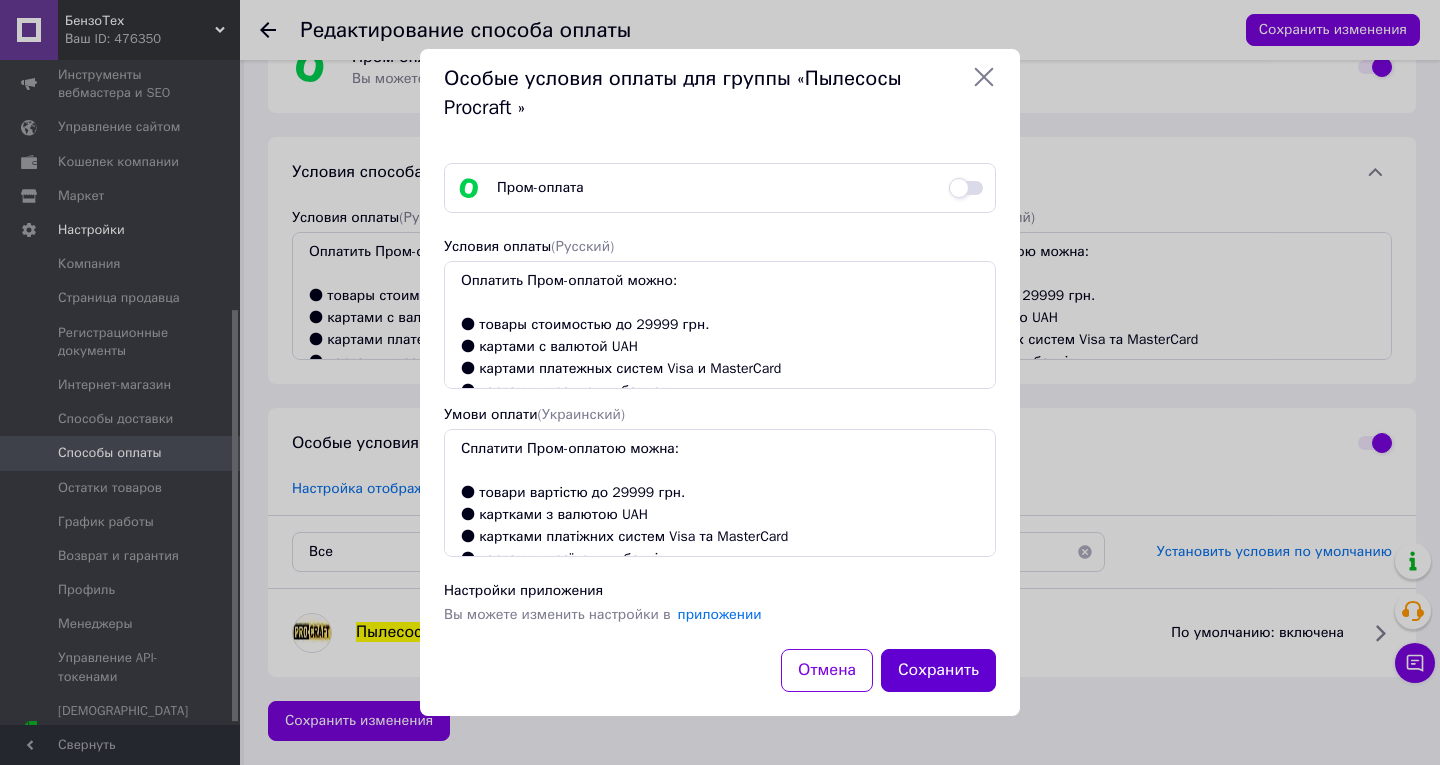 click on "Сохранить" at bounding box center (938, 670) 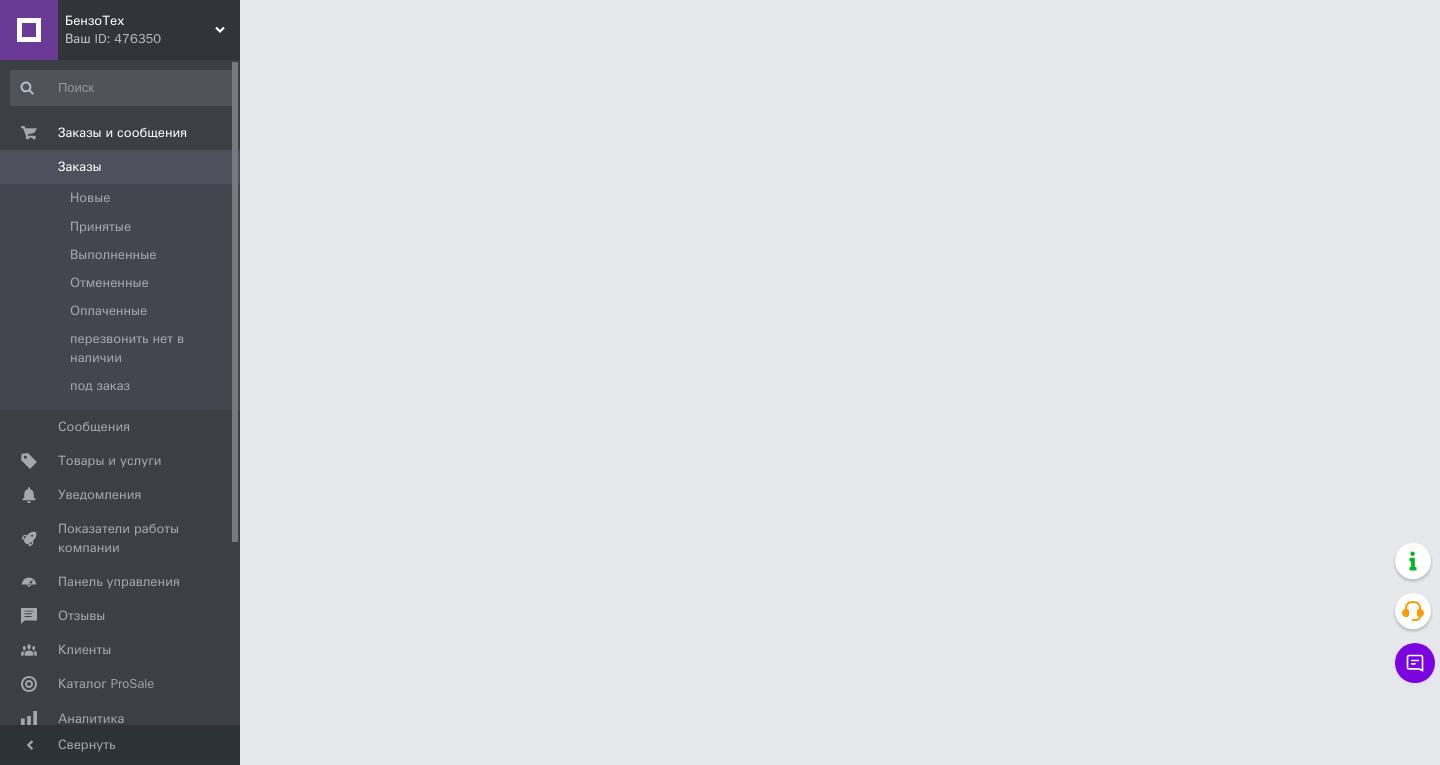 scroll, scrollTop: 0, scrollLeft: 0, axis: both 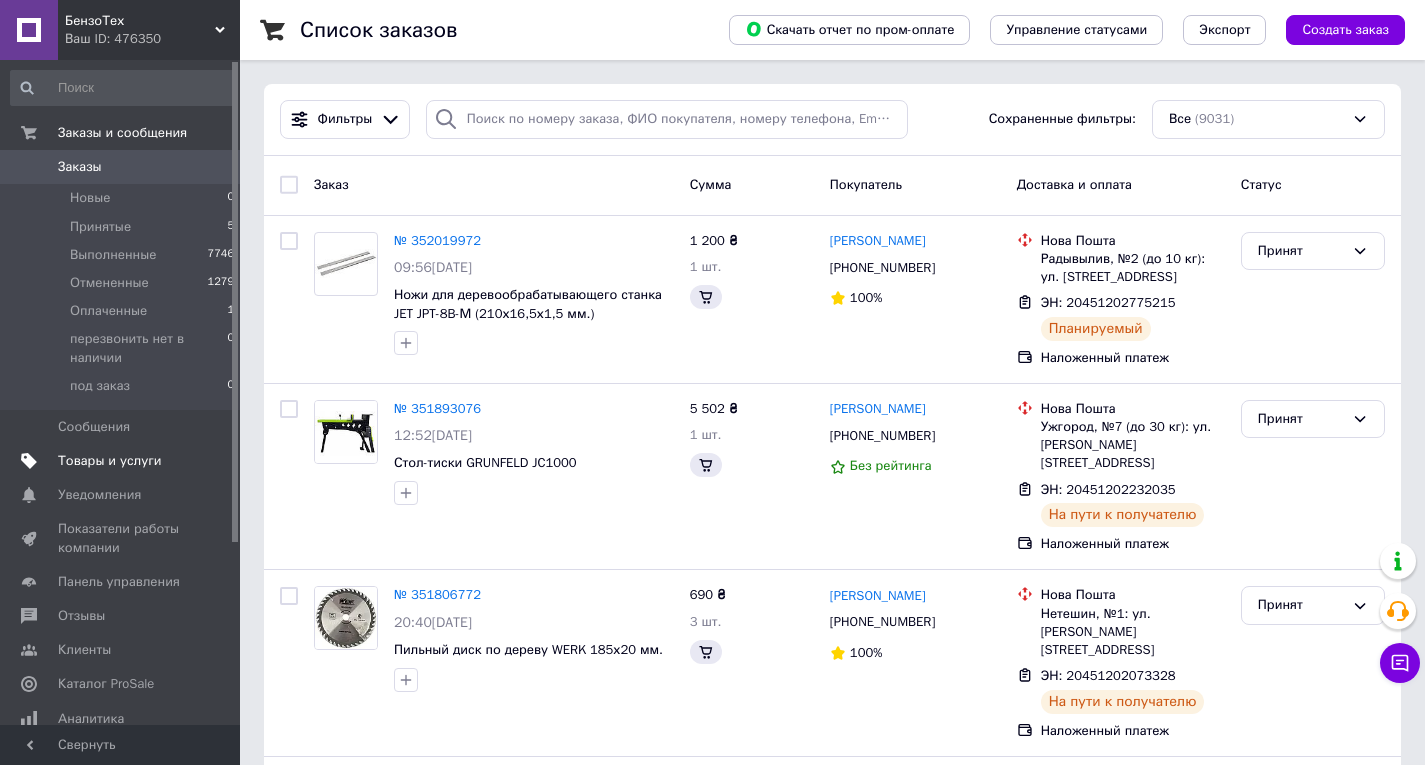 click on "Товары и услуги" at bounding box center [110, 461] 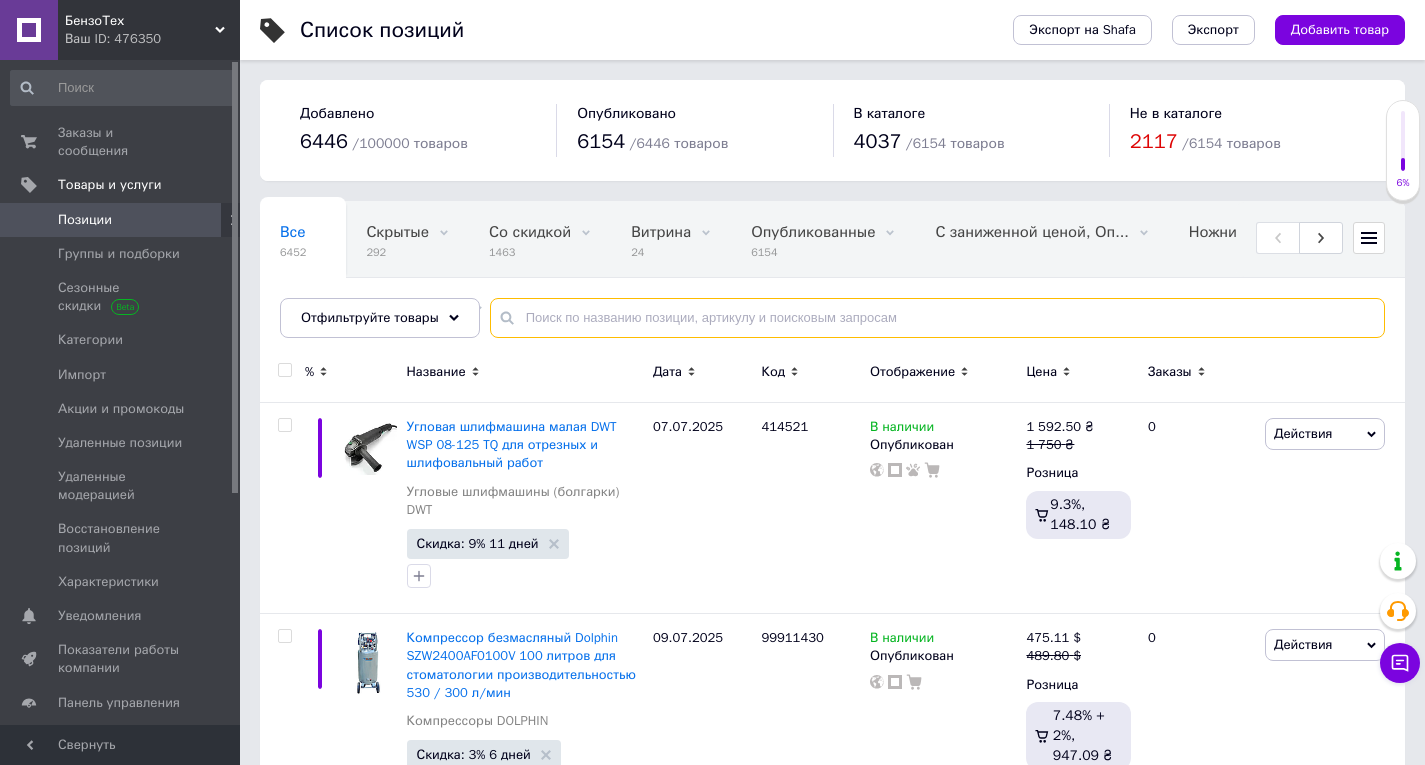 paste on "4511489" 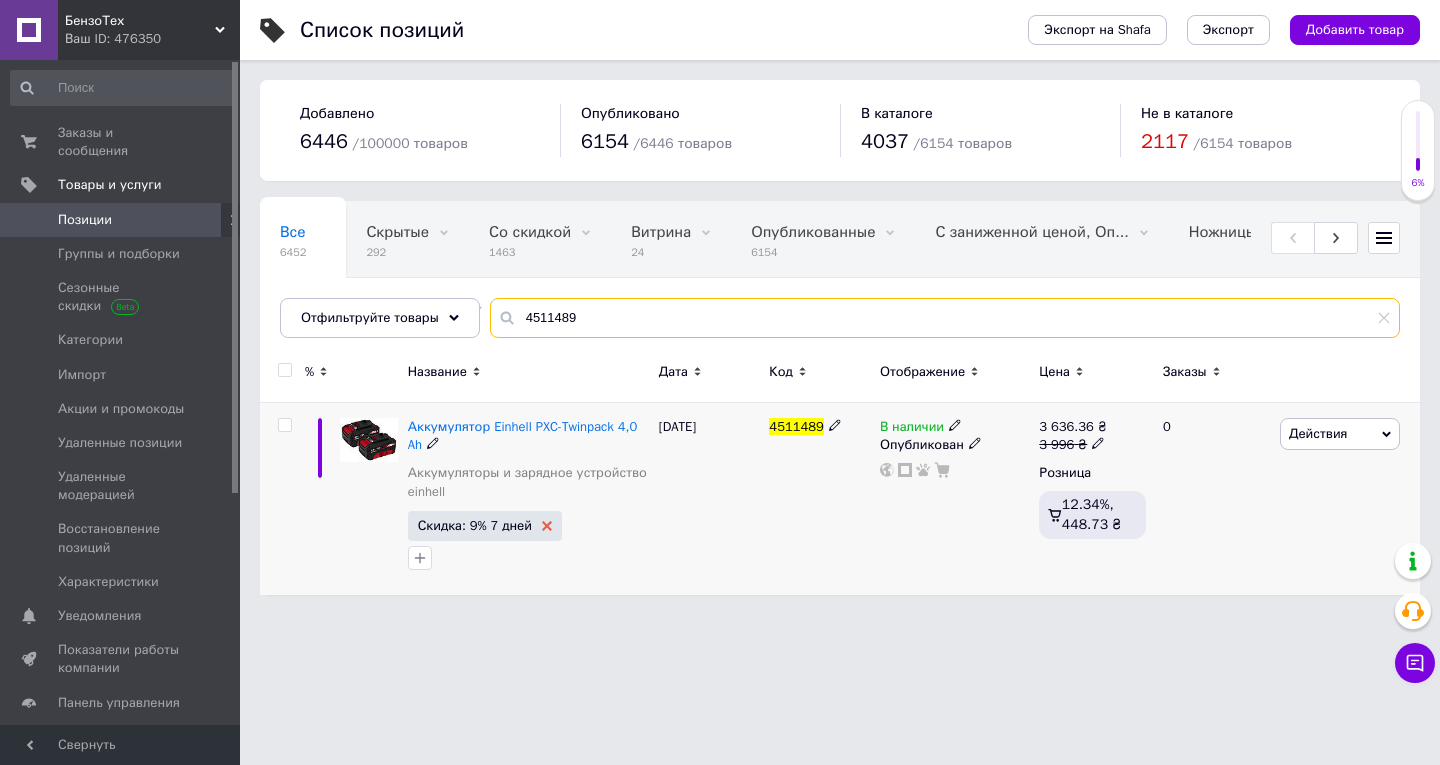 type on "4511489" 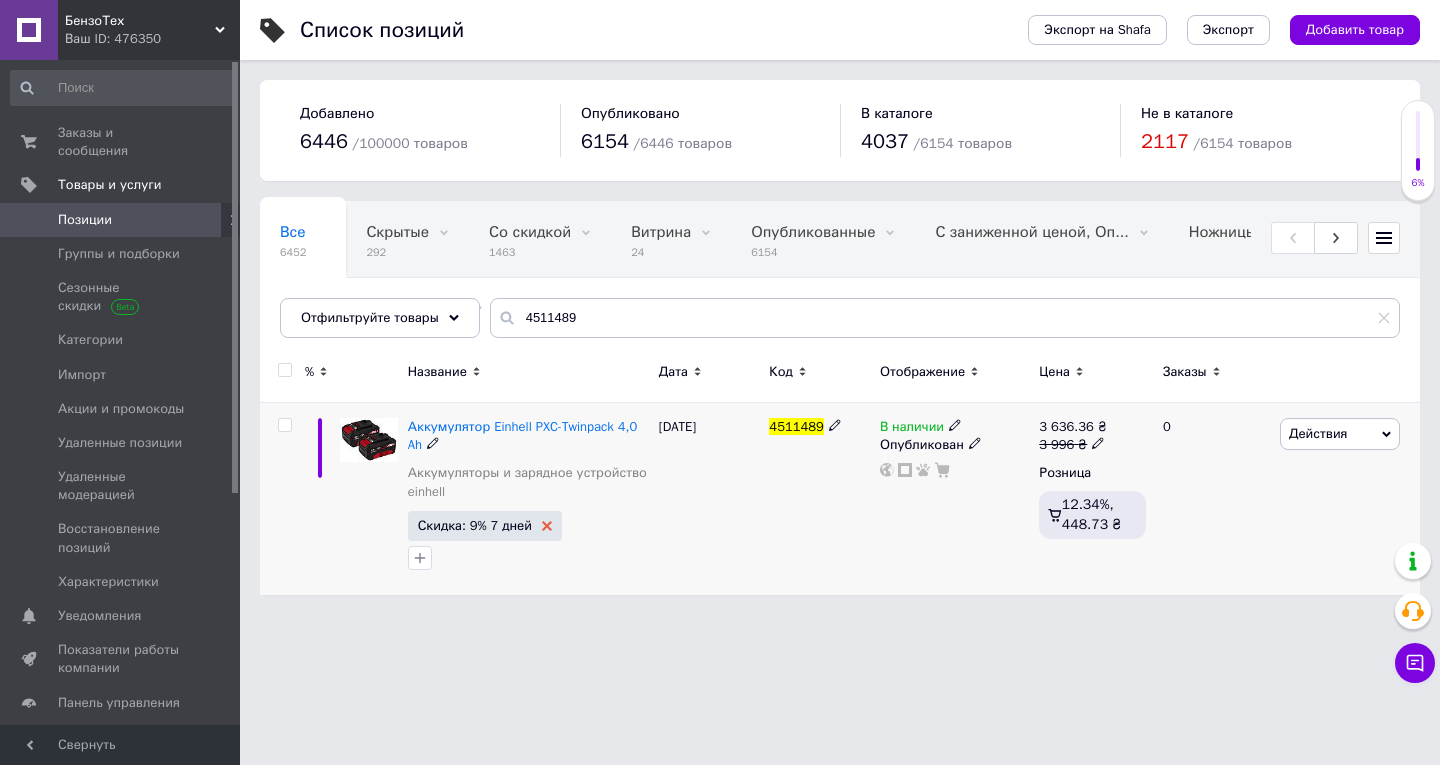 click 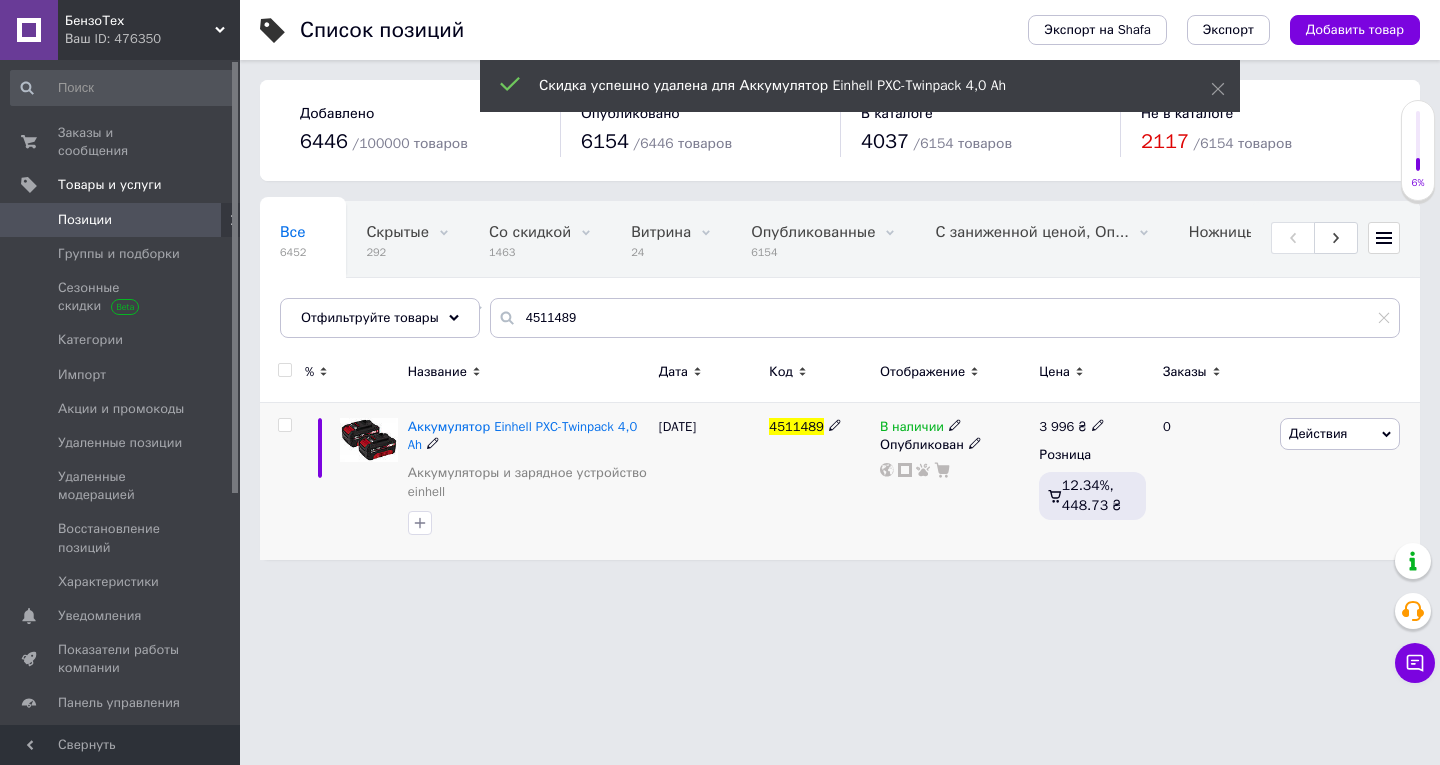 click 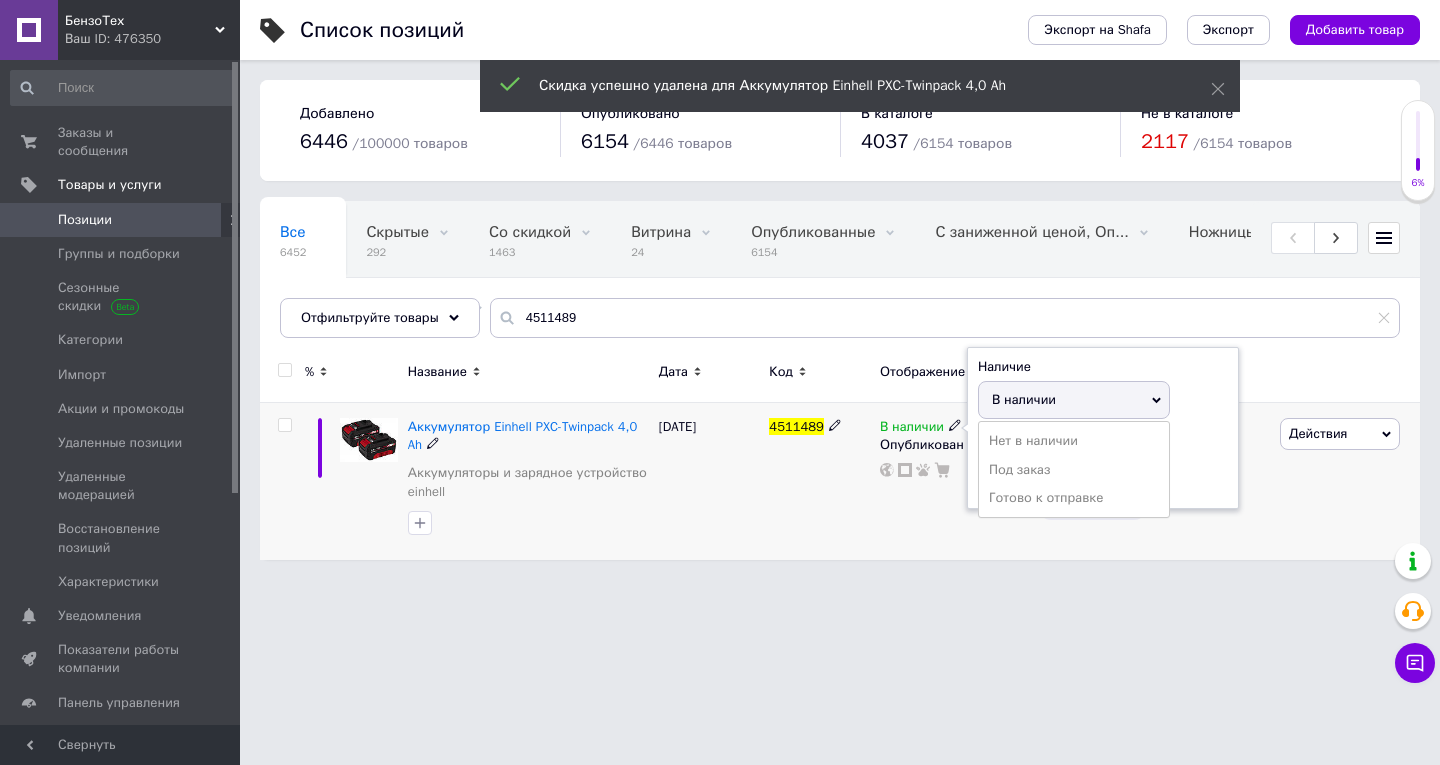 click on "Нет в наличии" at bounding box center [1074, 441] 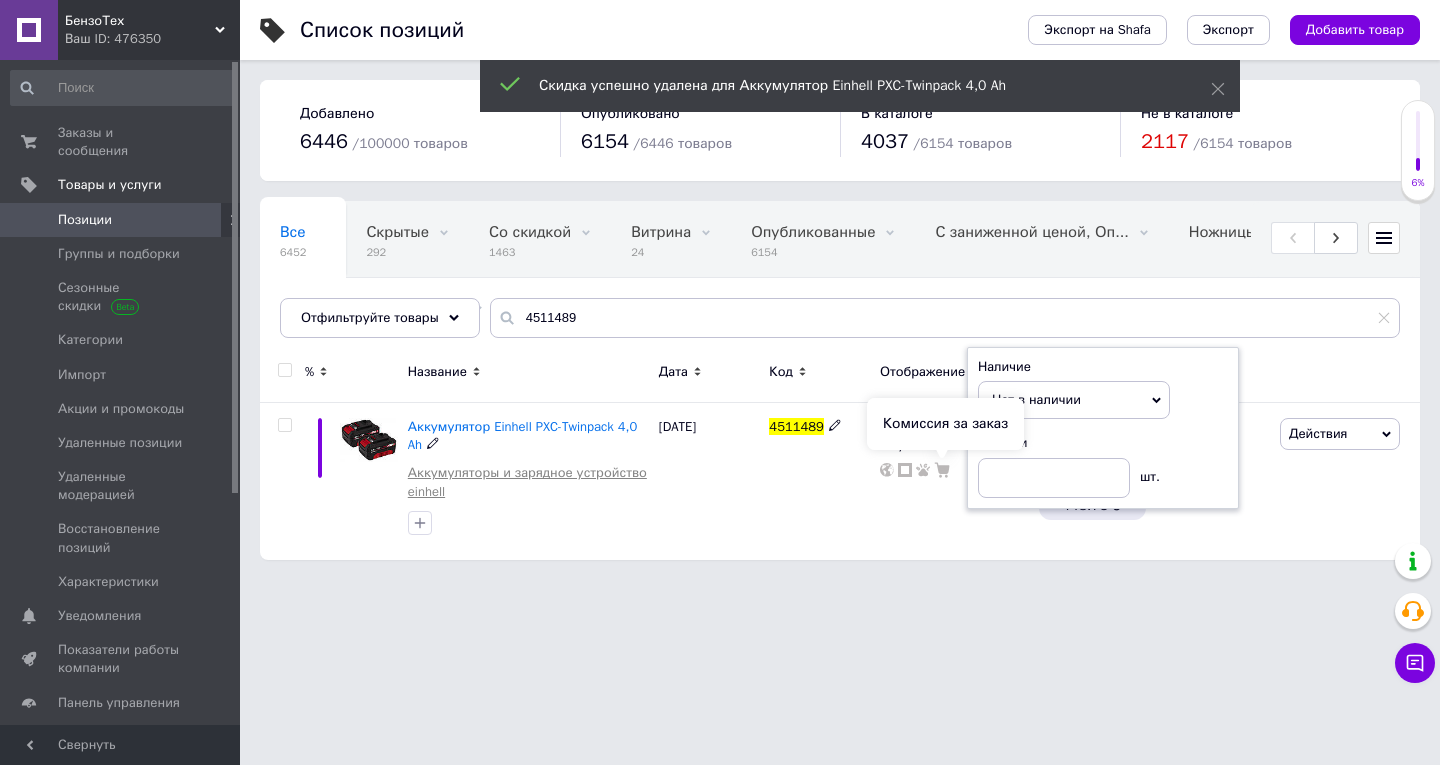click on "Аккумуляторы и зарядное устройство einhell" at bounding box center (528, 482) 